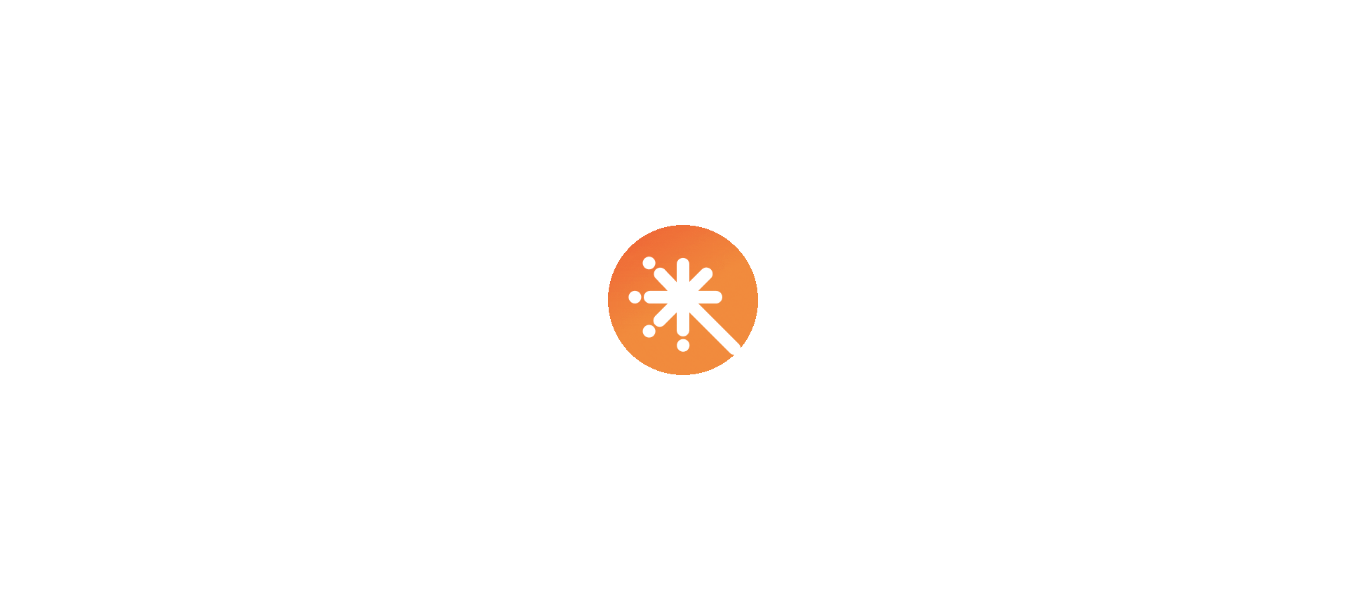 scroll, scrollTop: 0, scrollLeft: 0, axis: both 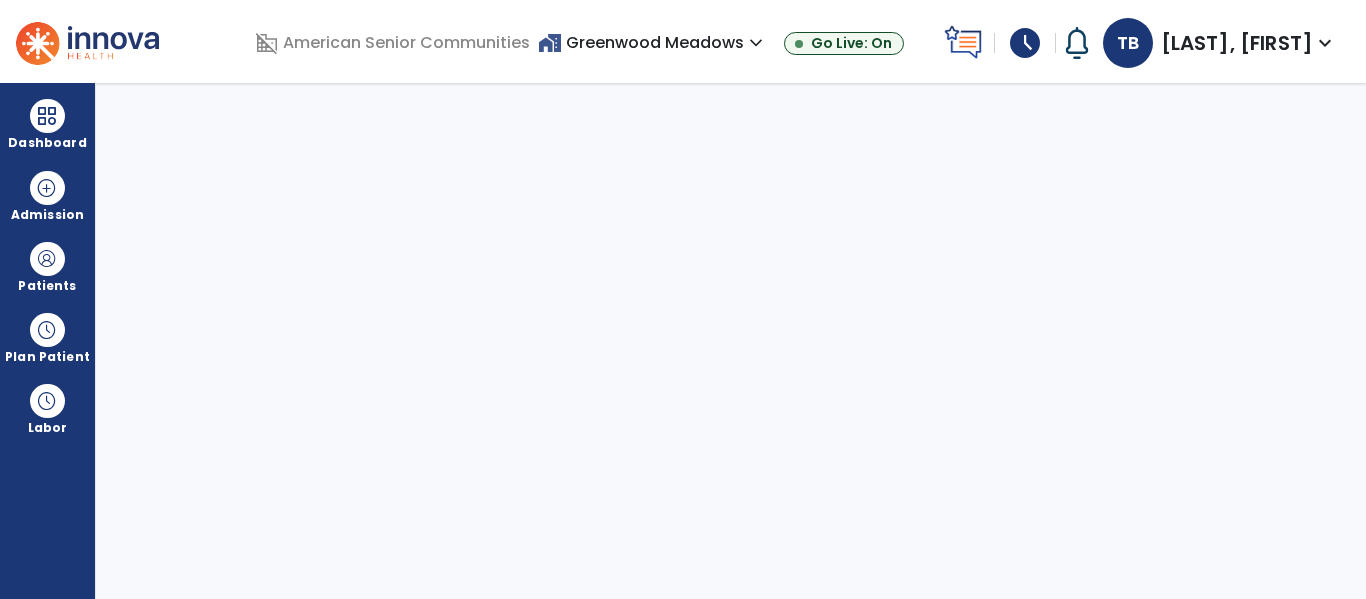 select on "****" 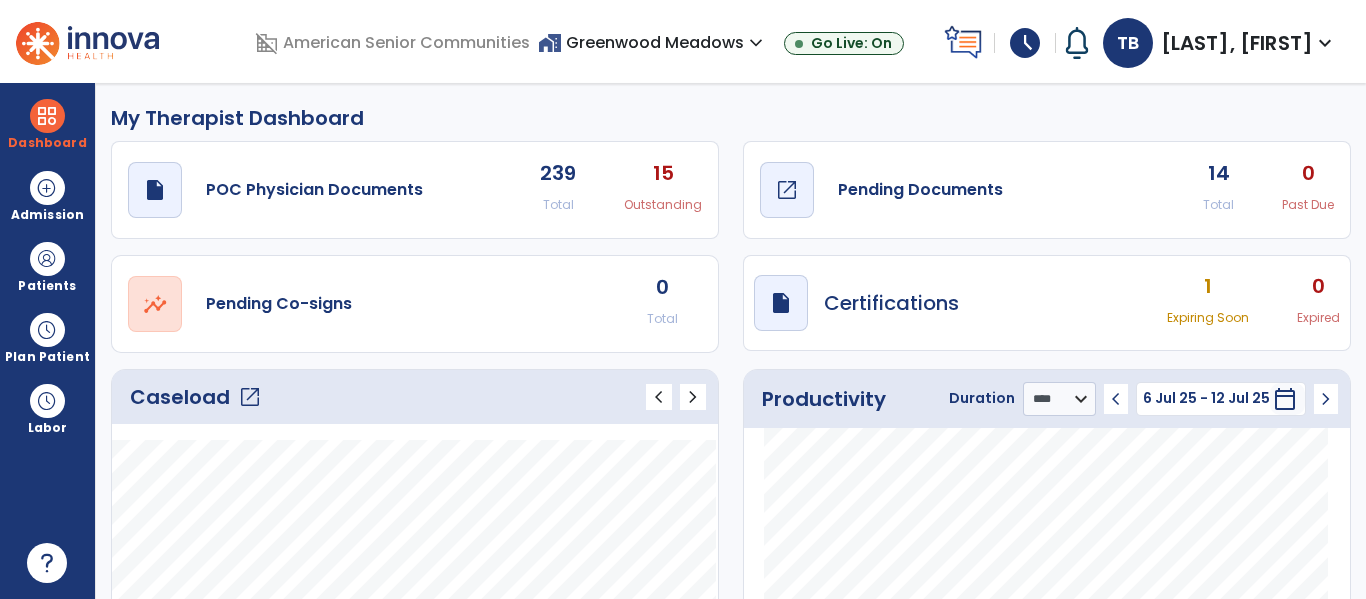 click on "open_in_new" 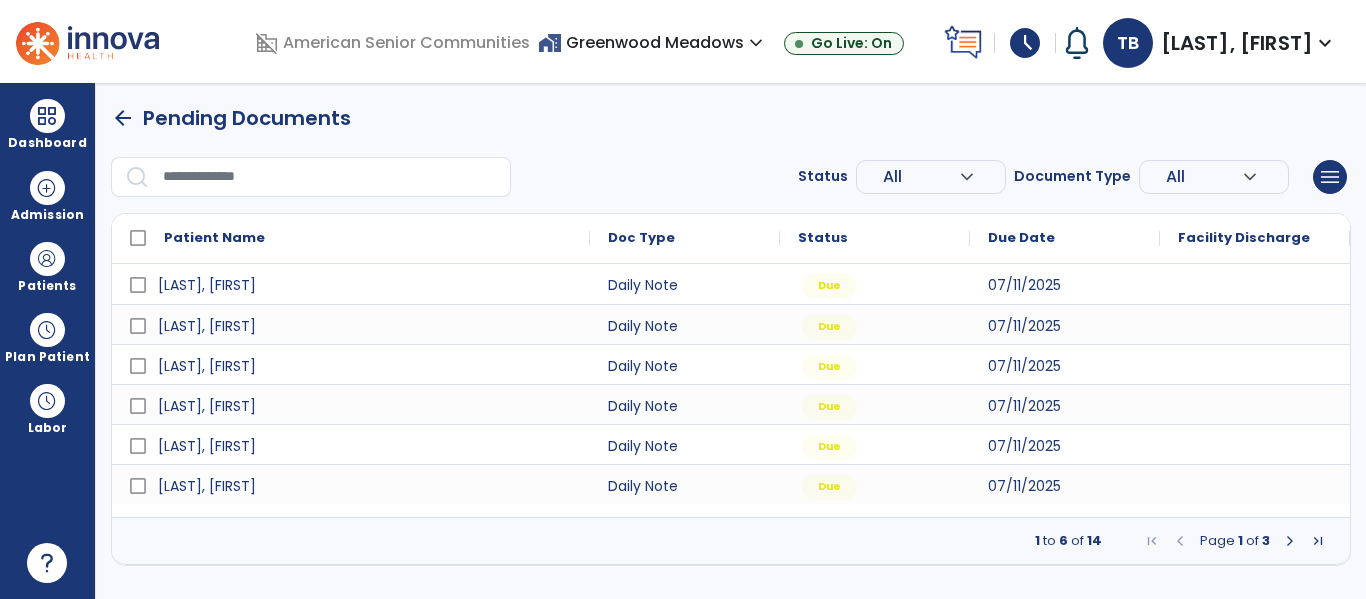 click at bounding box center [1290, 541] 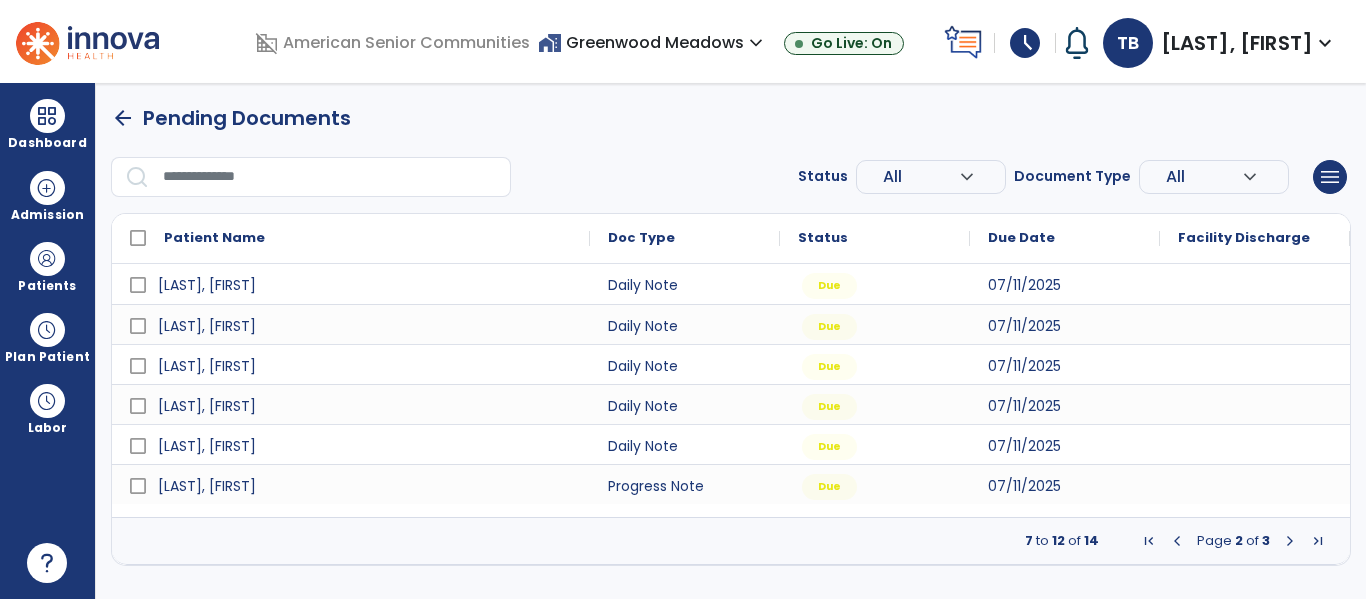 click at bounding box center [1290, 541] 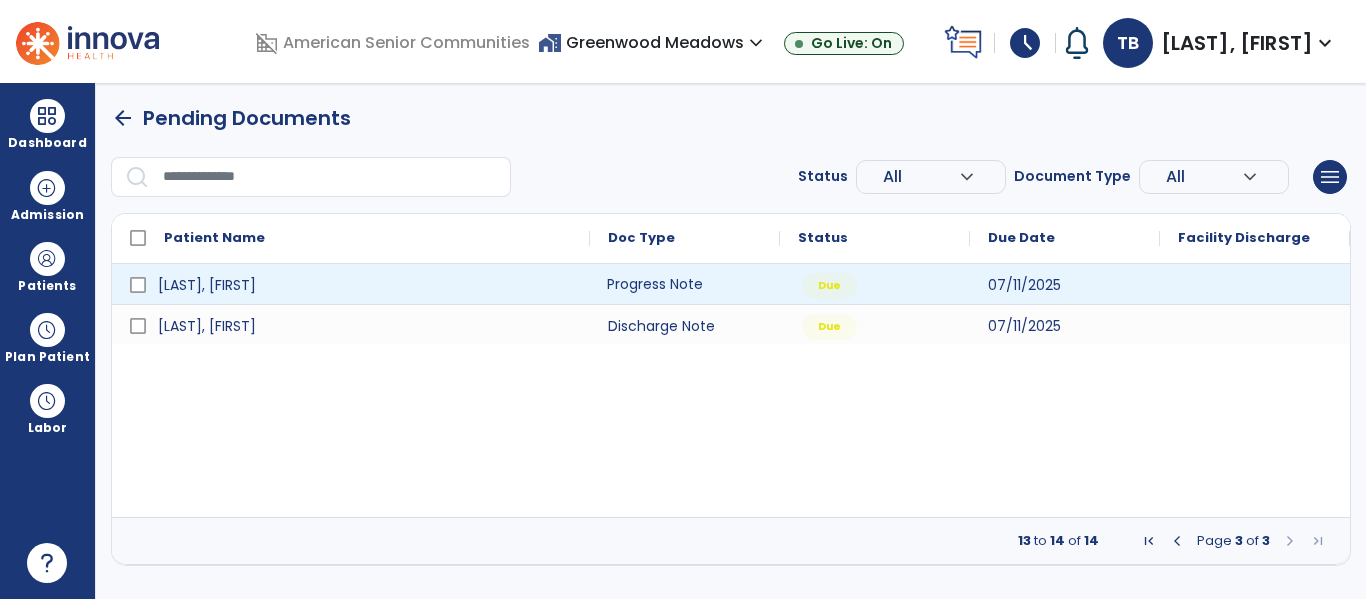 click on "Progress Note" at bounding box center (685, 284) 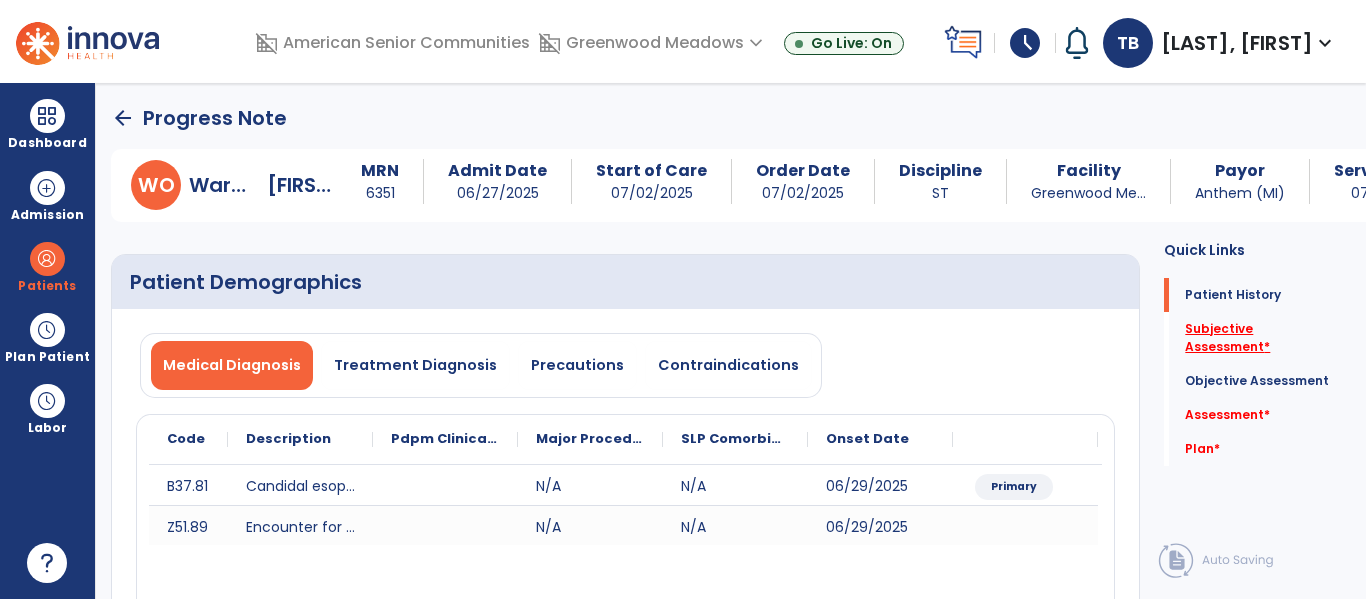 click on "Subjective Assessment   *" 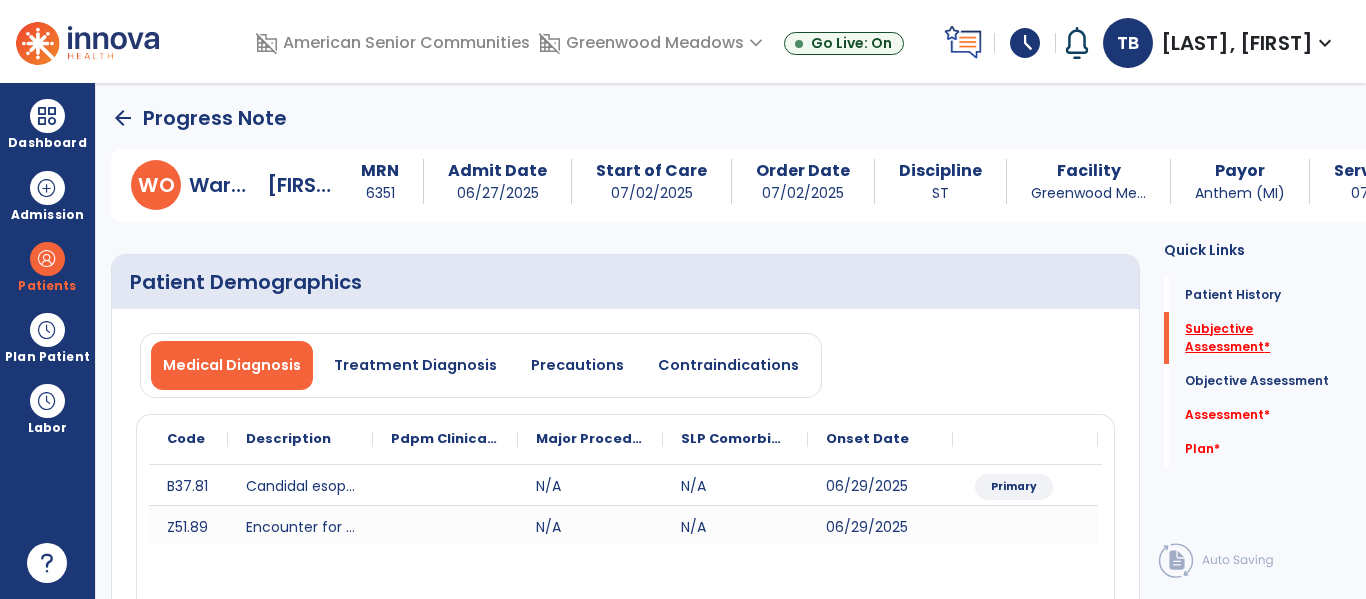 scroll, scrollTop: 42, scrollLeft: 0, axis: vertical 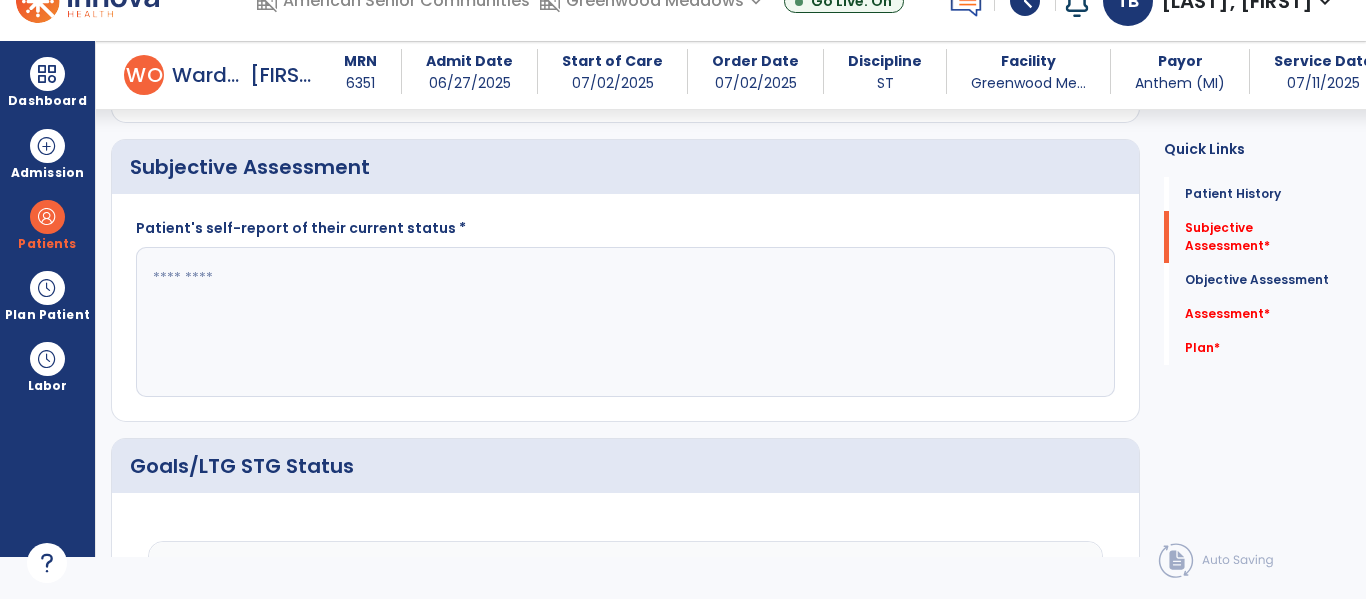 click 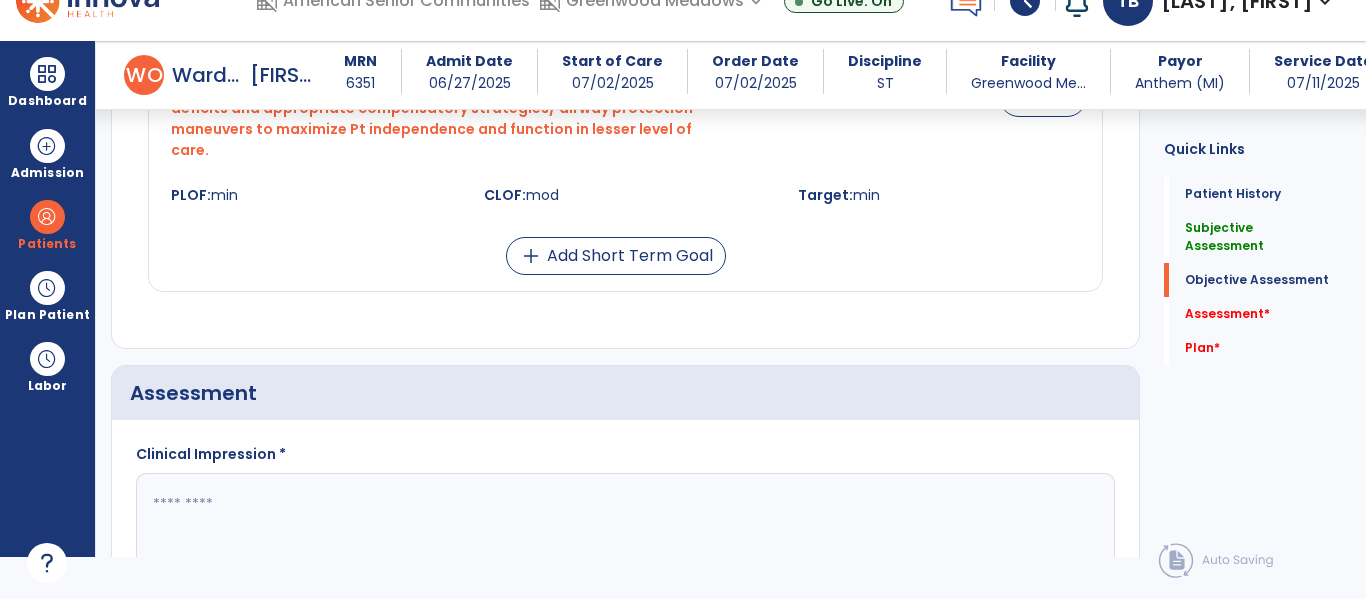 scroll, scrollTop: 1402, scrollLeft: 0, axis: vertical 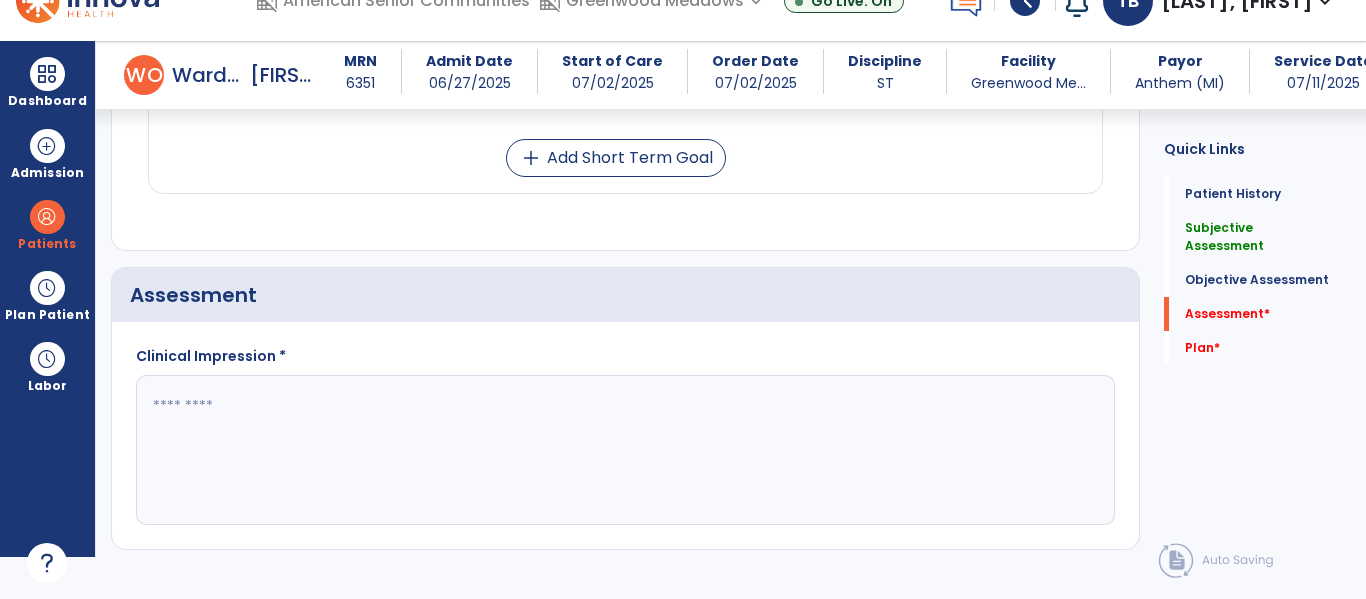 type on "**********" 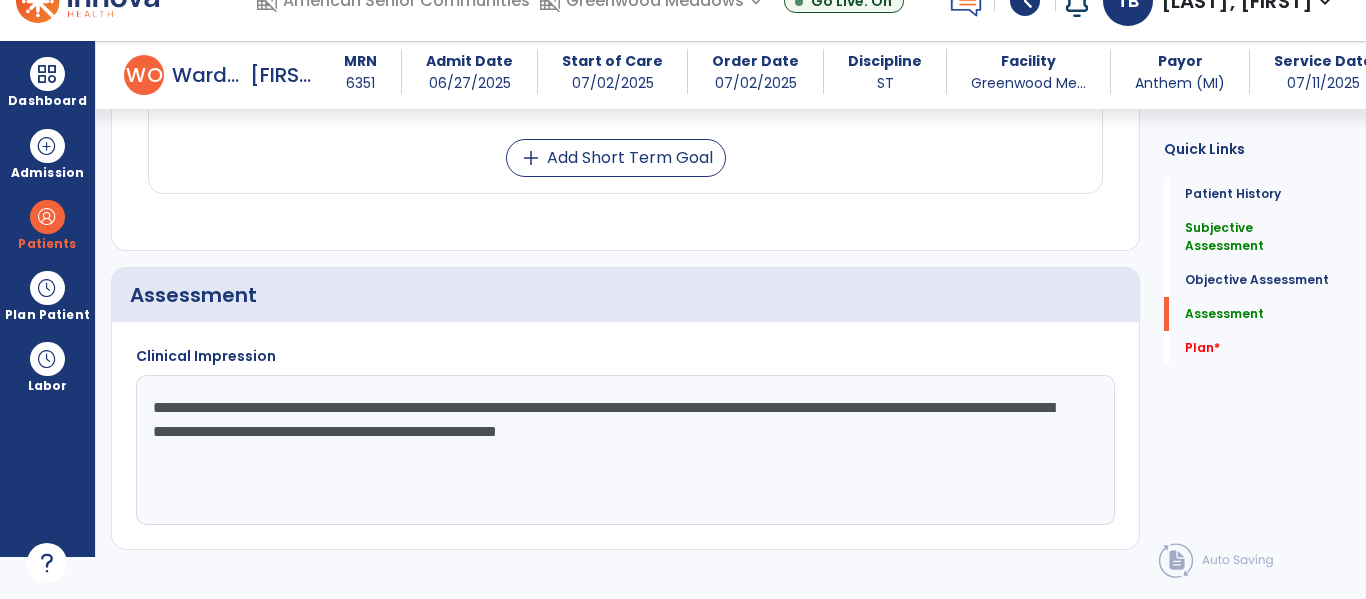 paste on "**********" 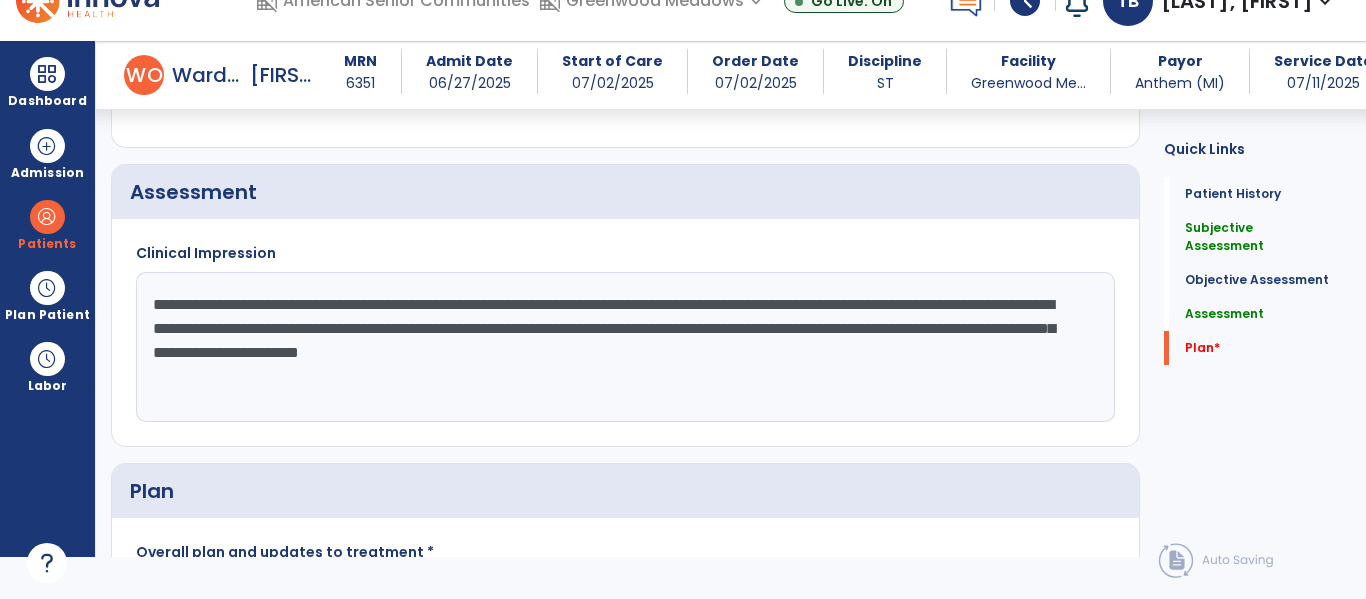scroll, scrollTop: 1639, scrollLeft: 0, axis: vertical 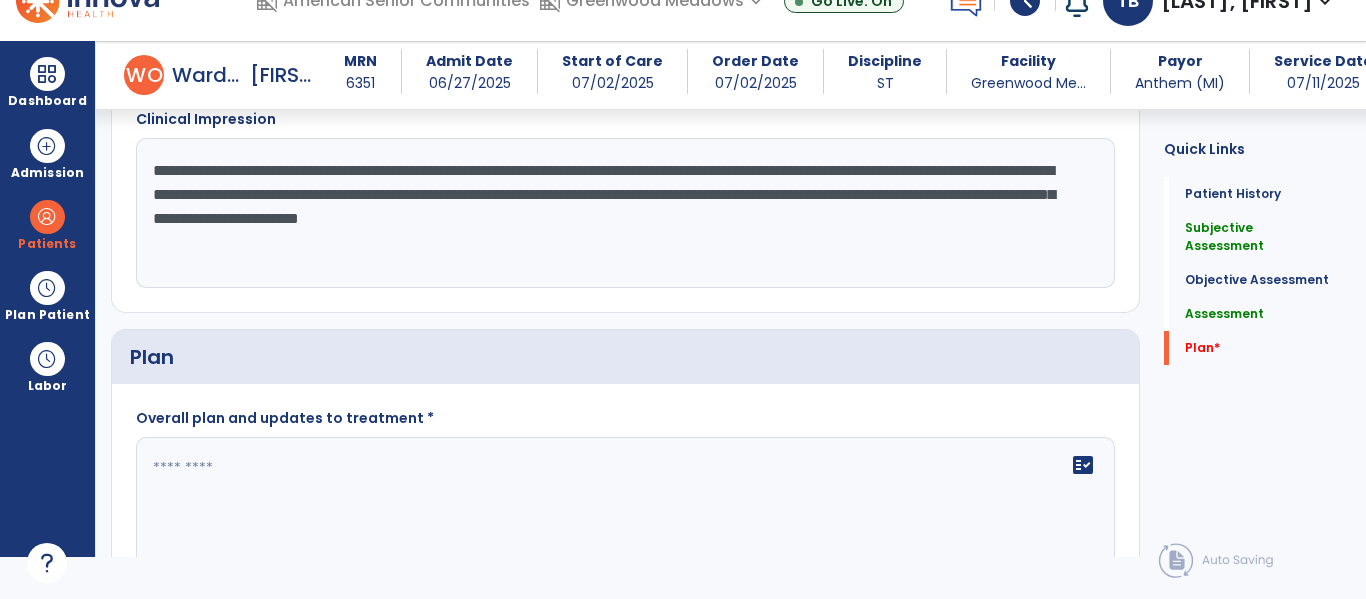 type on "**********" 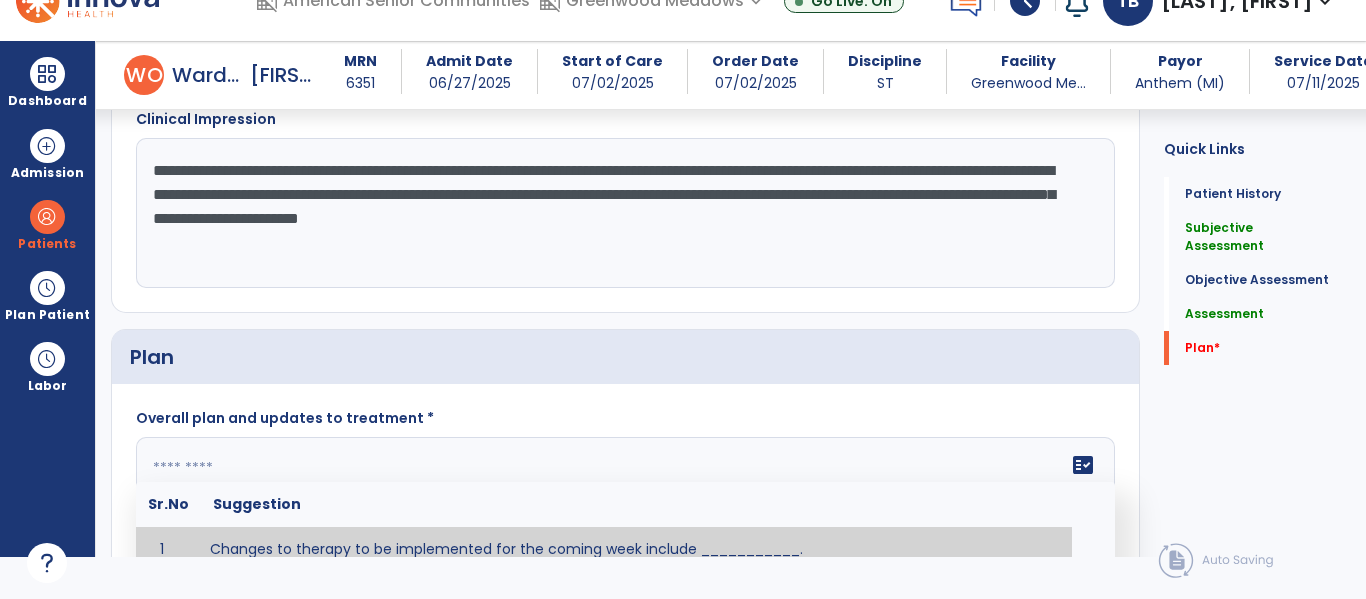 scroll, scrollTop: 0, scrollLeft: 0, axis: both 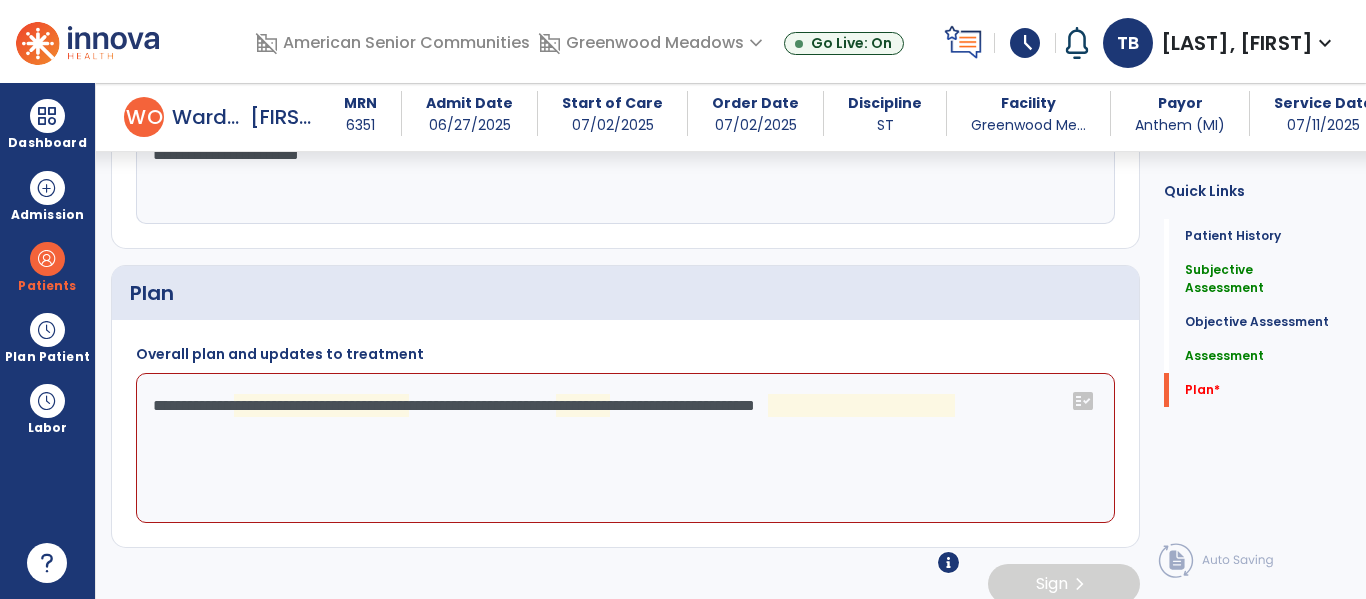 click on "**********" 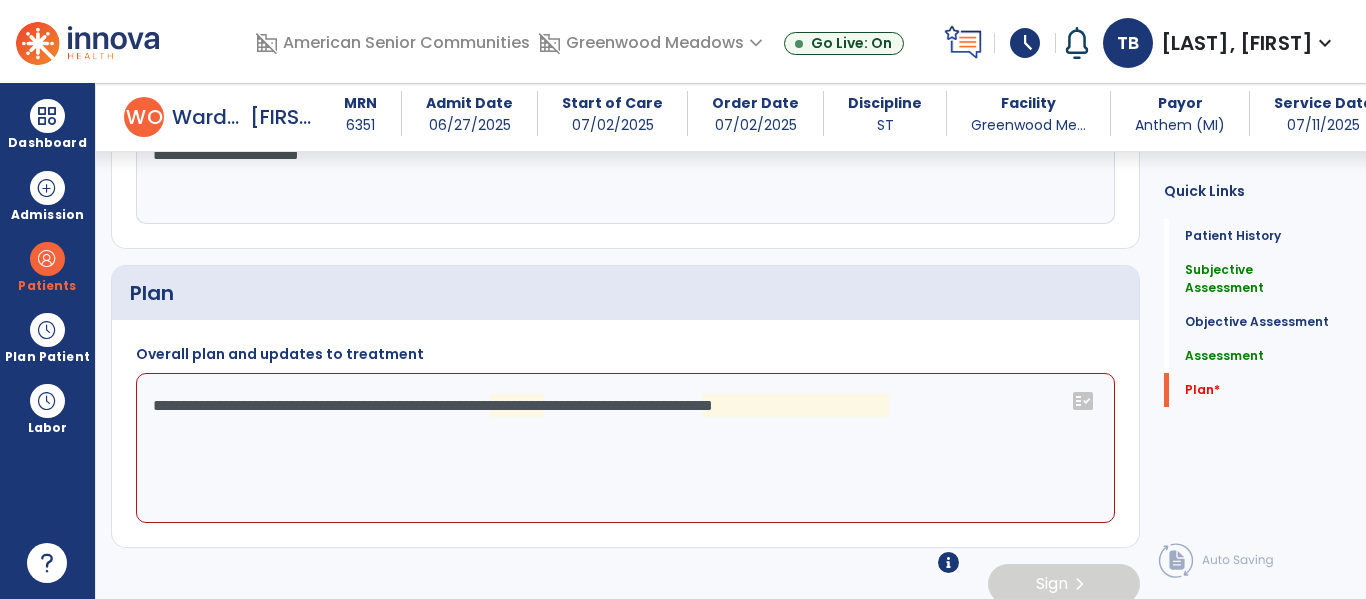click on "**********" 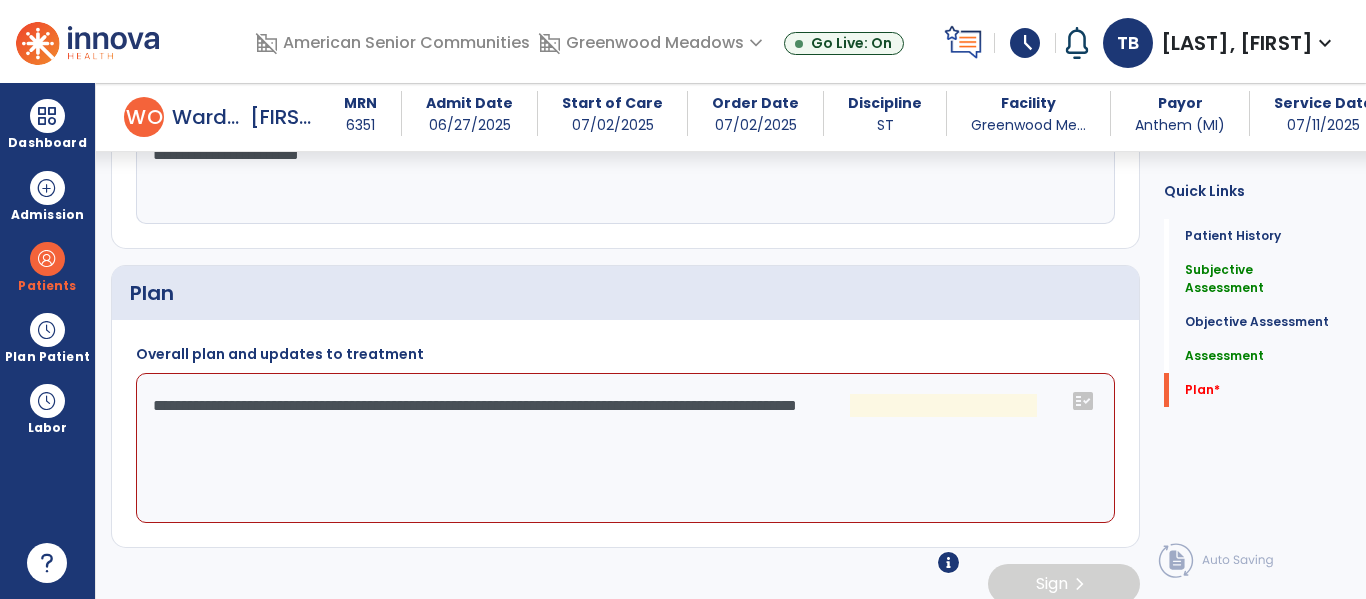 click on "**********" 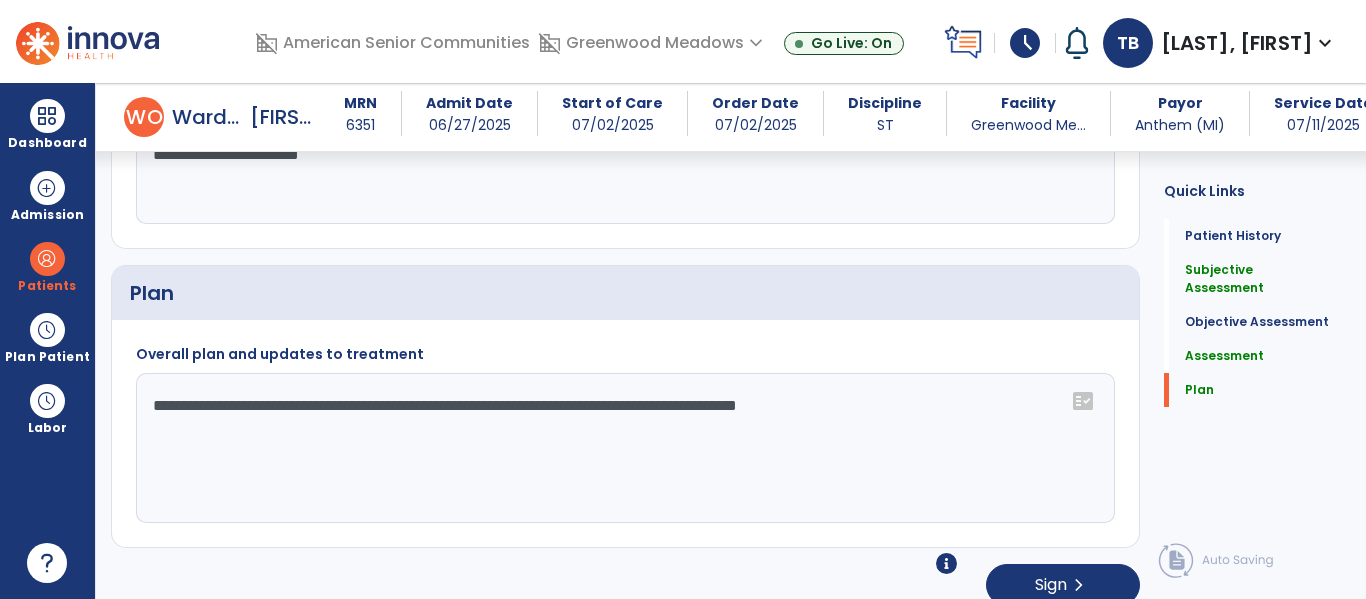 click on "**********" 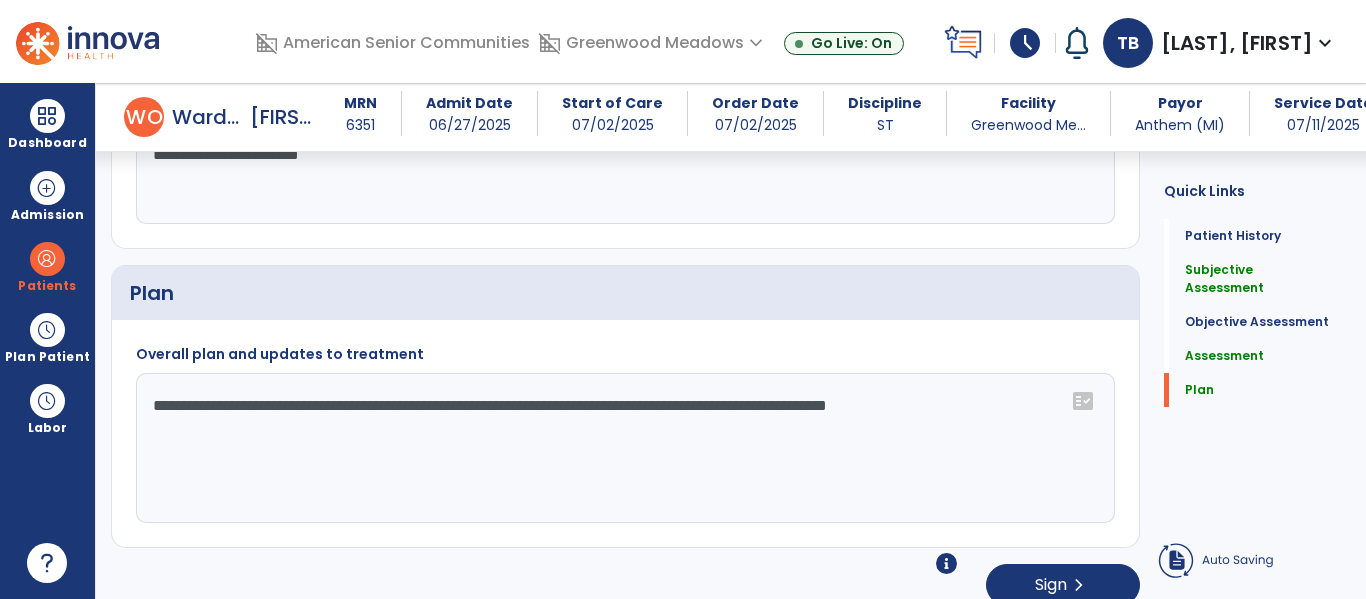 click on "**********" 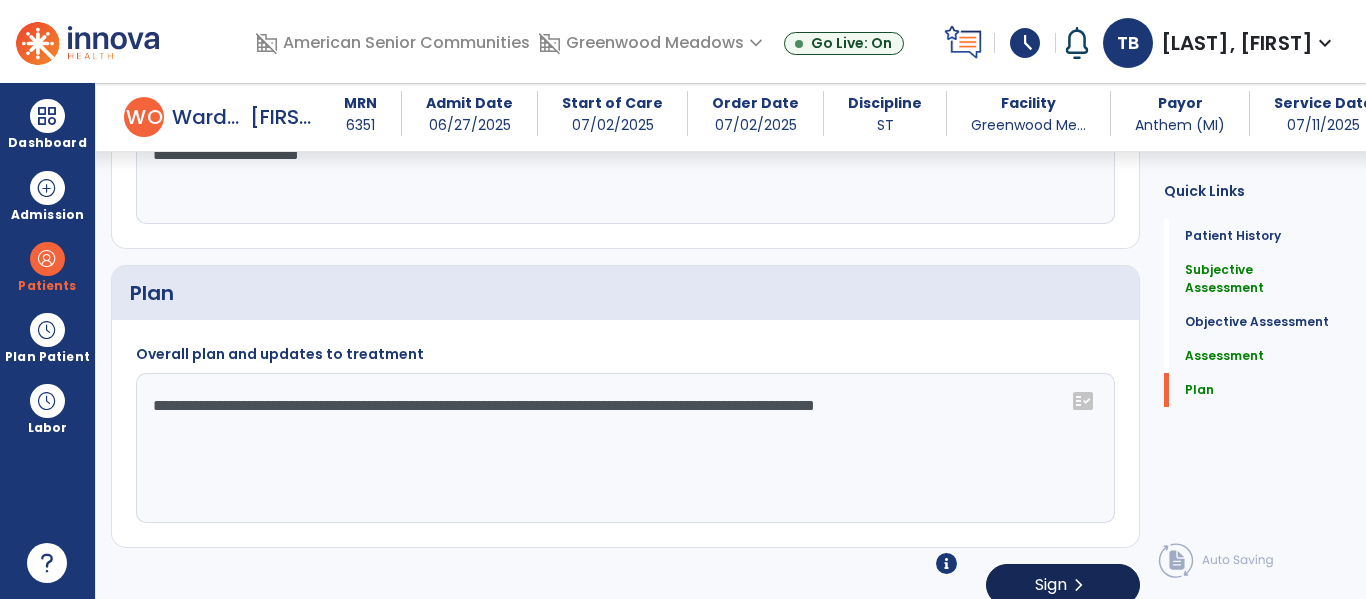 type on "**********" 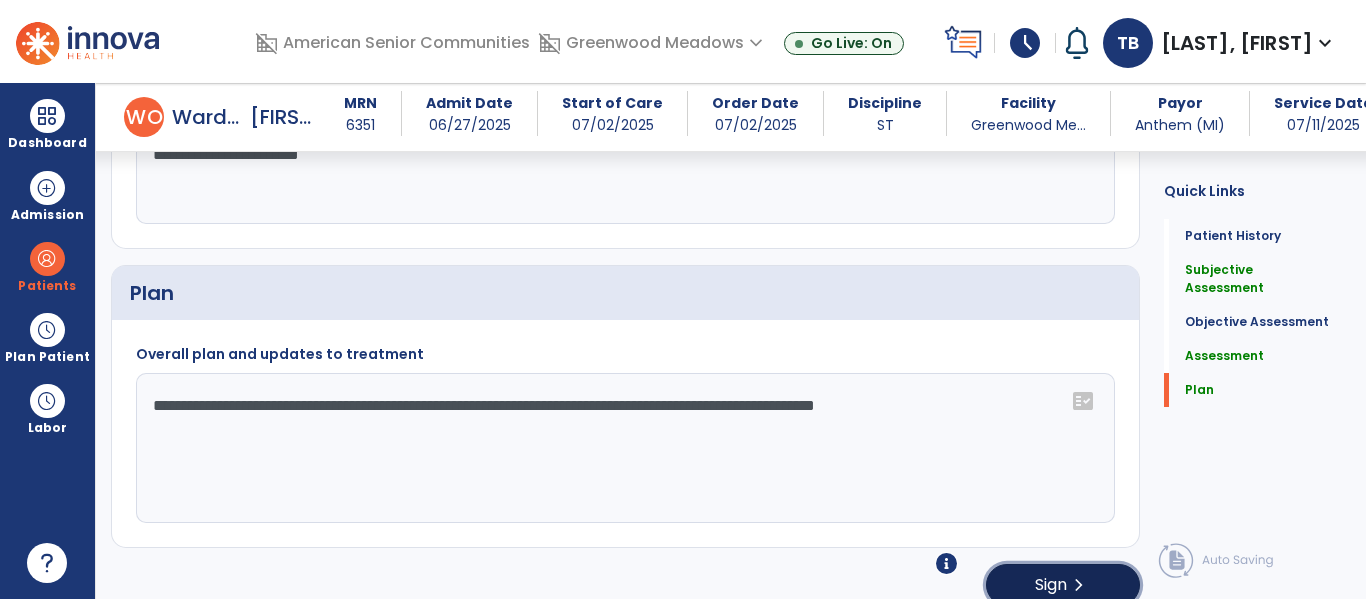 click on "chevron_right" 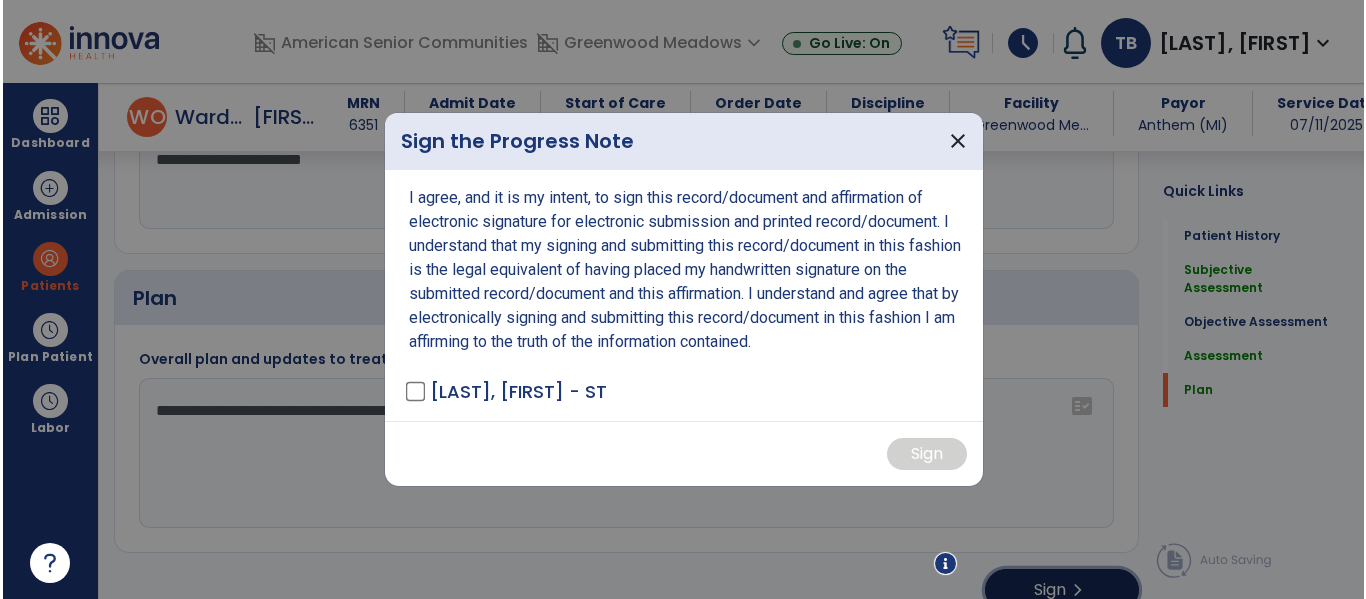 scroll, scrollTop: 1745, scrollLeft: 0, axis: vertical 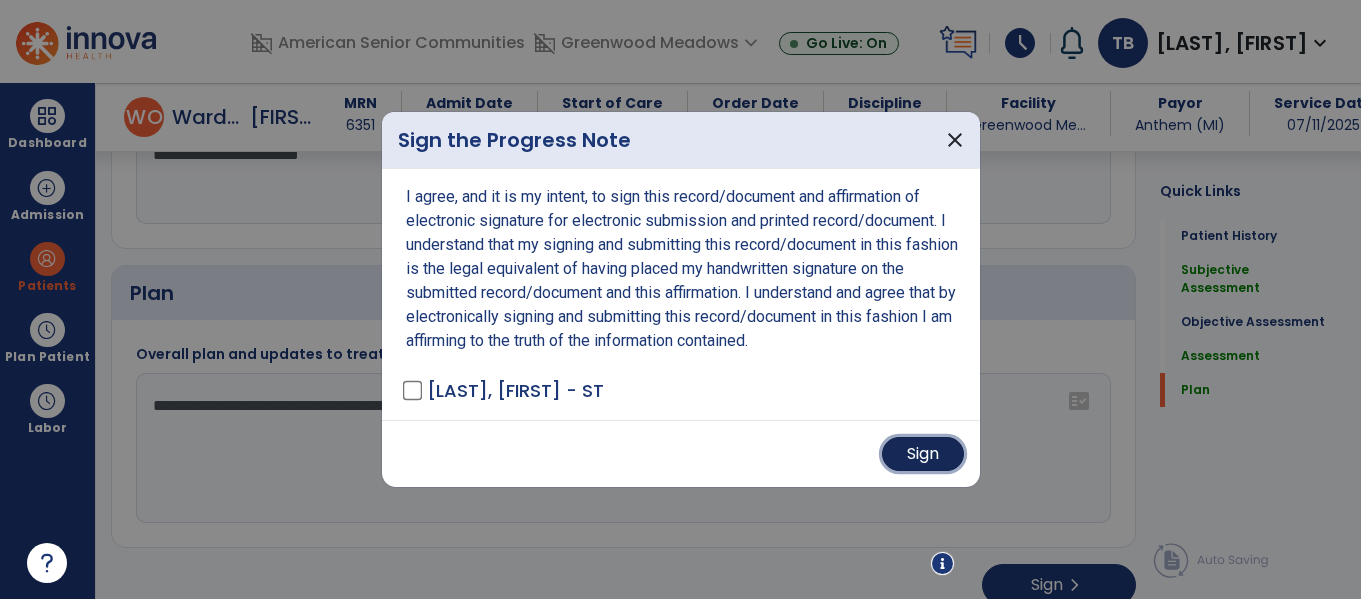 click on "Sign" at bounding box center (923, 454) 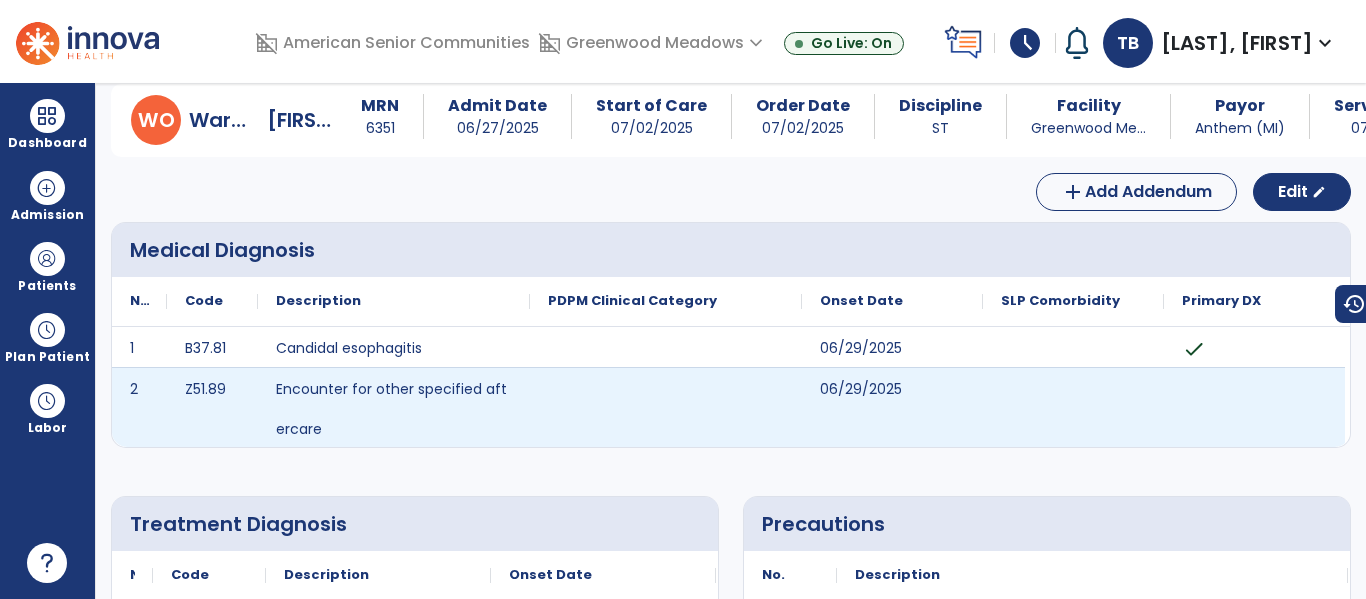 scroll, scrollTop: 0, scrollLeft: 0, axis: both 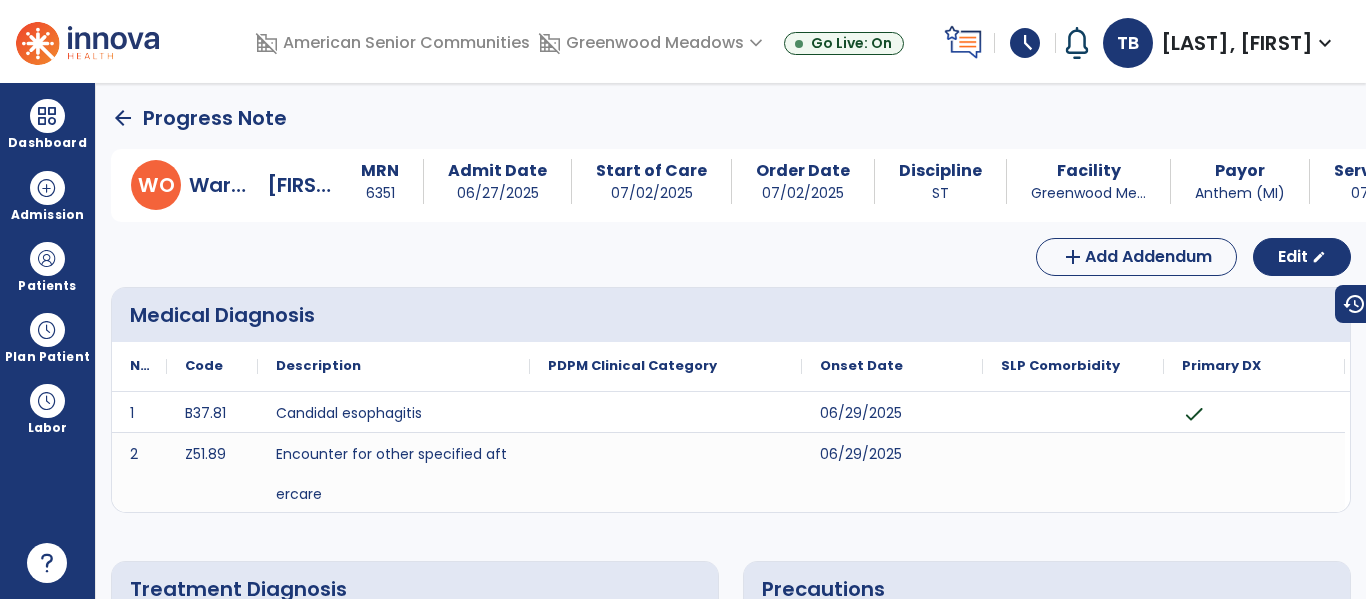 click on "arrow_back" 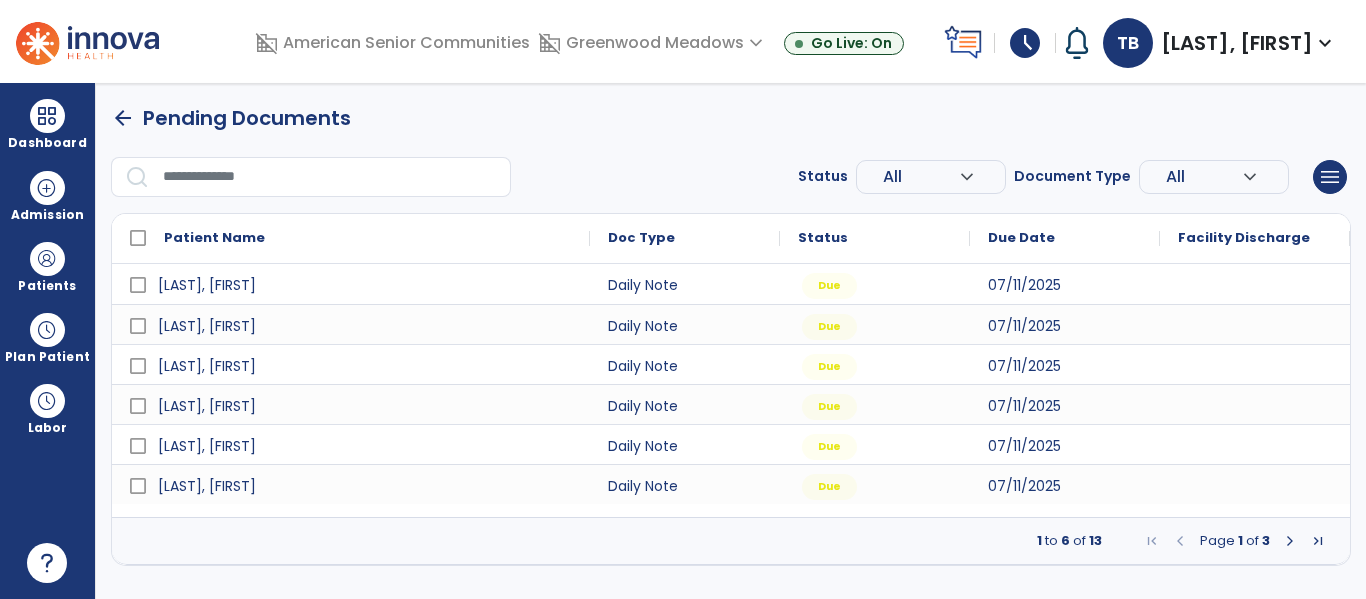 click at bounding box center (1290, 541) 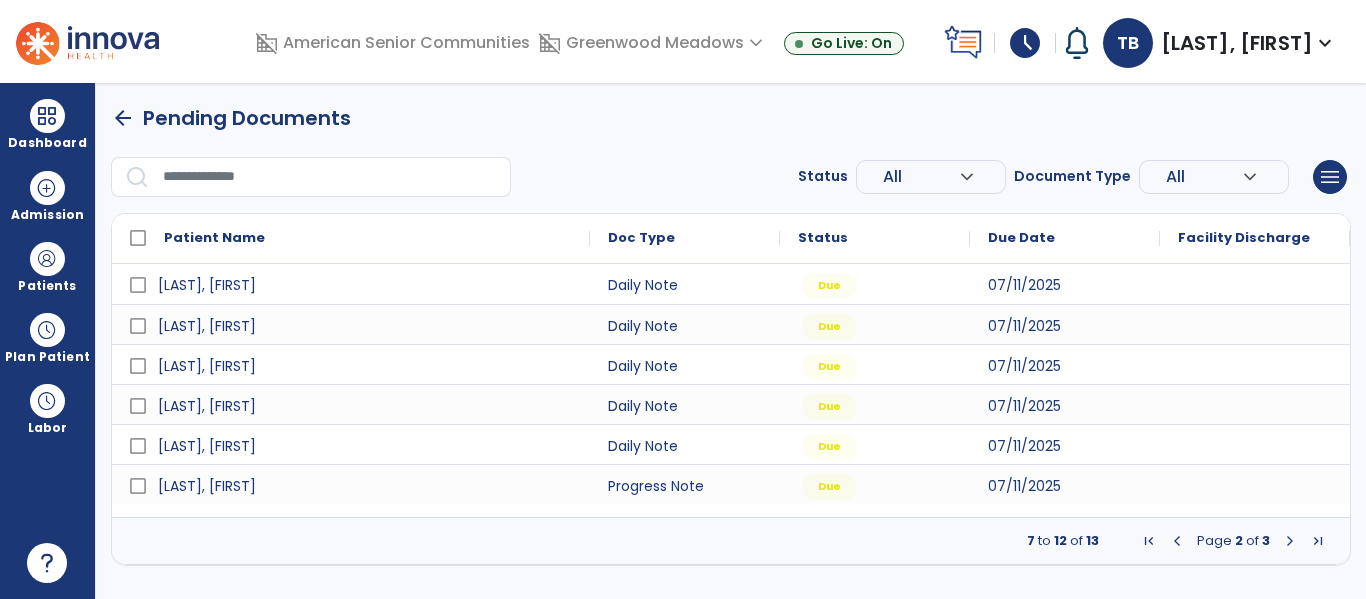 click at bounding box center (1290, 541) 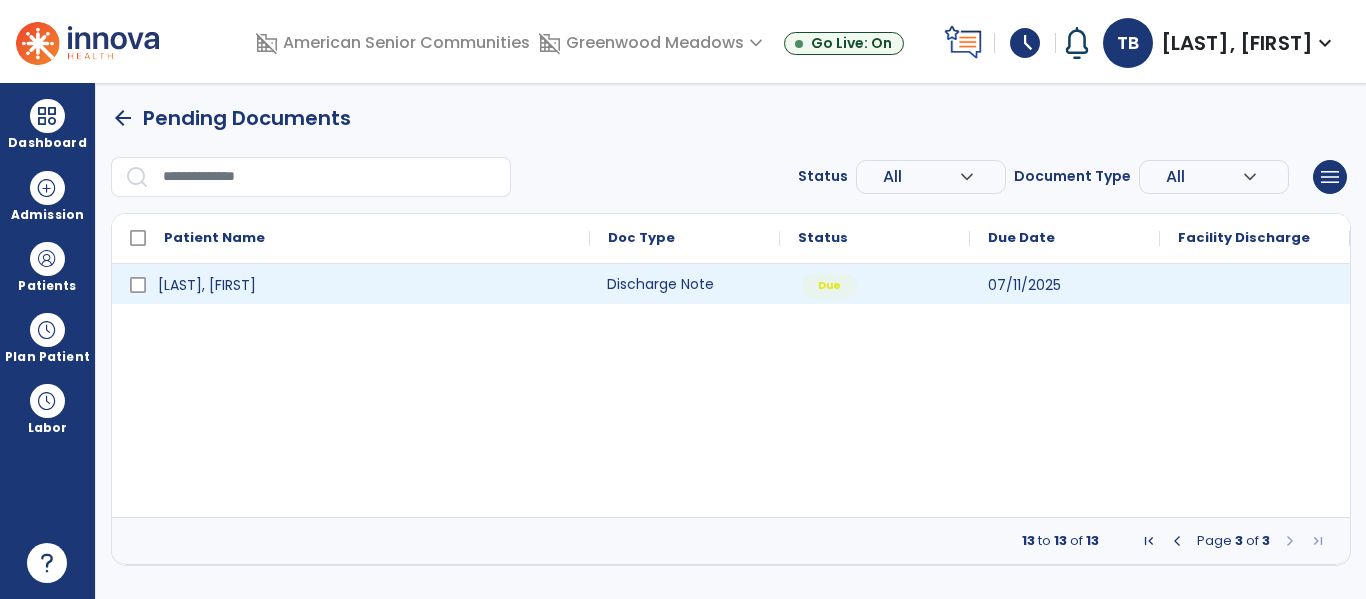click on "Discharge Note" at bounding box center [685, 284] 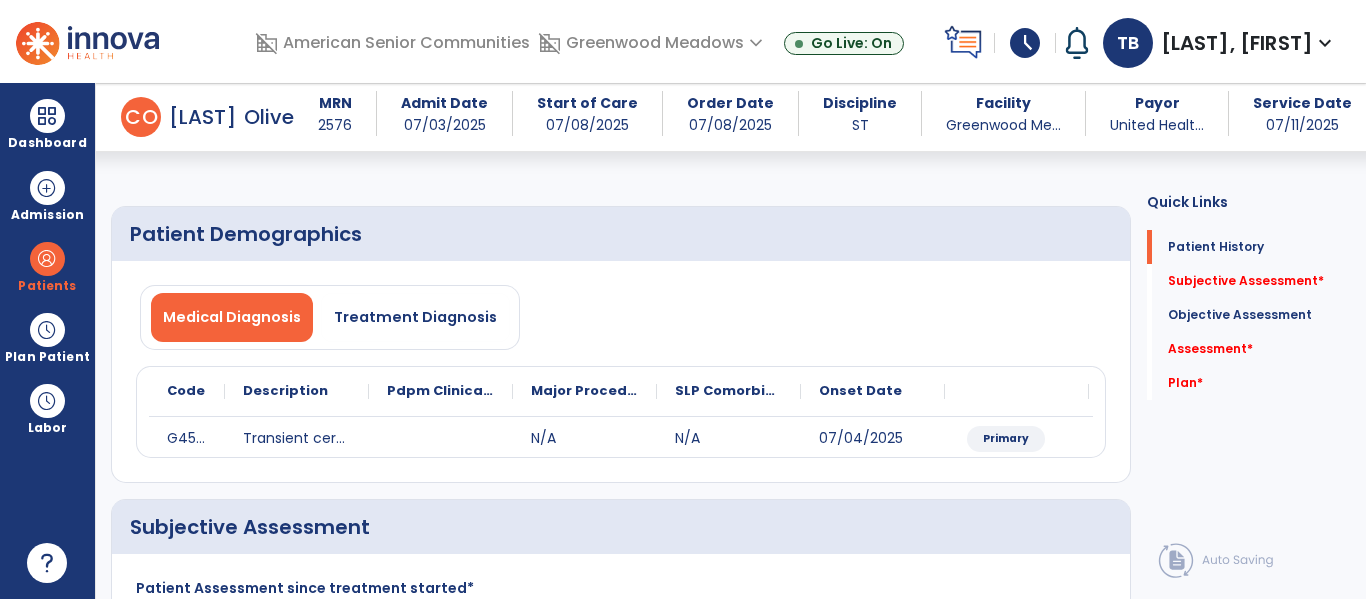 scroll, scrollTop: 0, scrollLeft: 0, axis: both 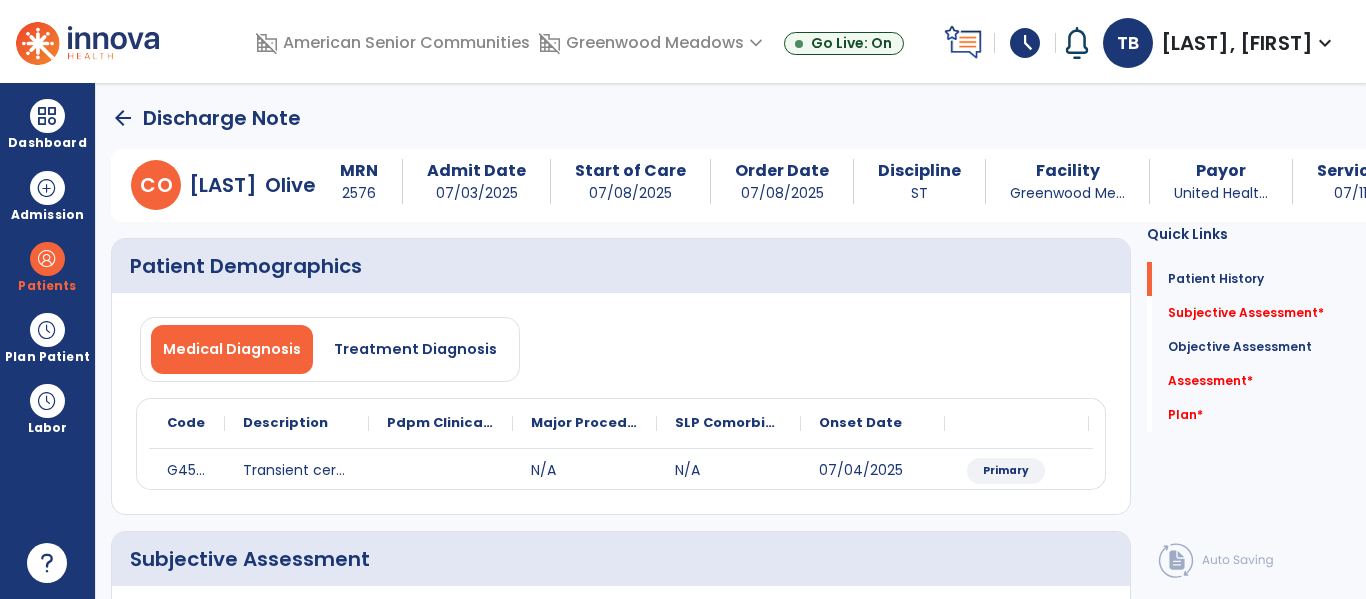 click on "Medical Diagnosis   Treatment Diagnosis
Code
Description
Pdpm Clinical Category
G45.9" 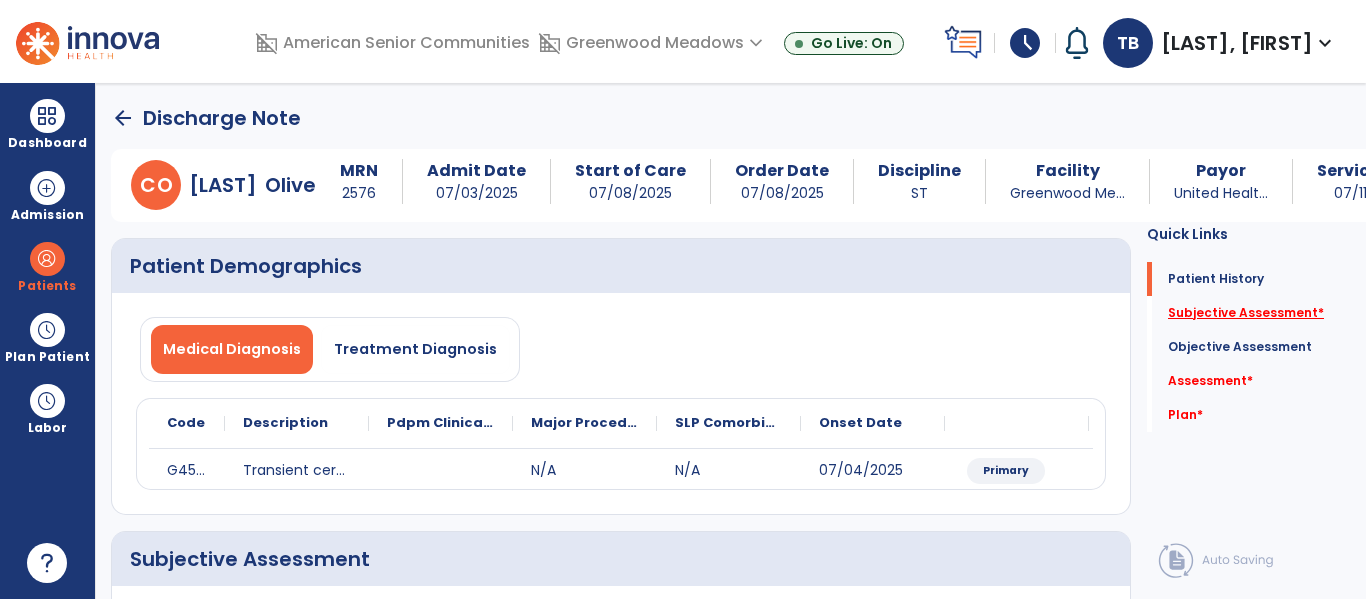 click on "Subjective Assessment   *" 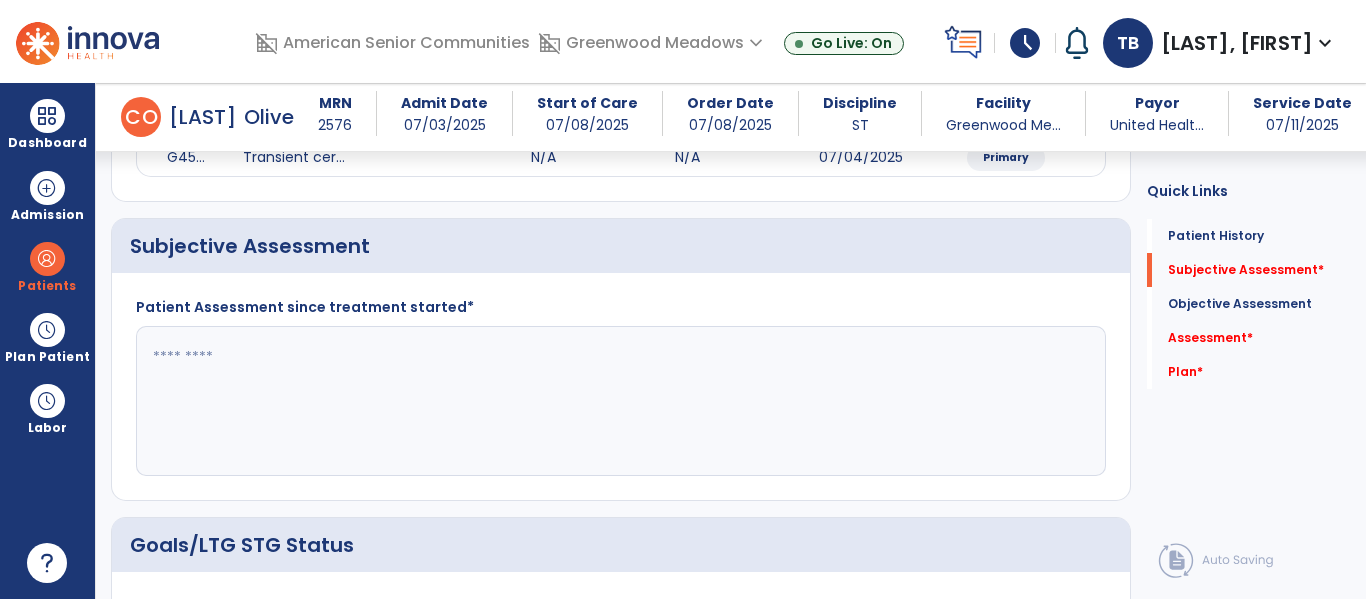 scroll, scrollTop: 331, scrollLeft: 0, axis: vertical 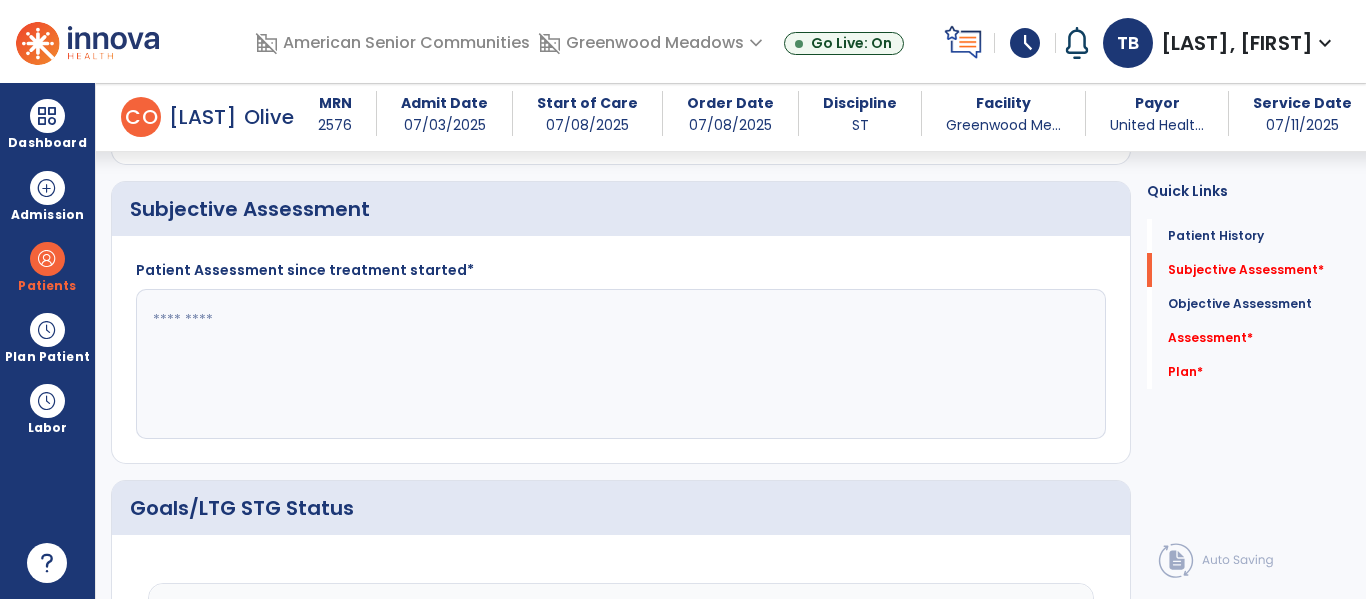 click 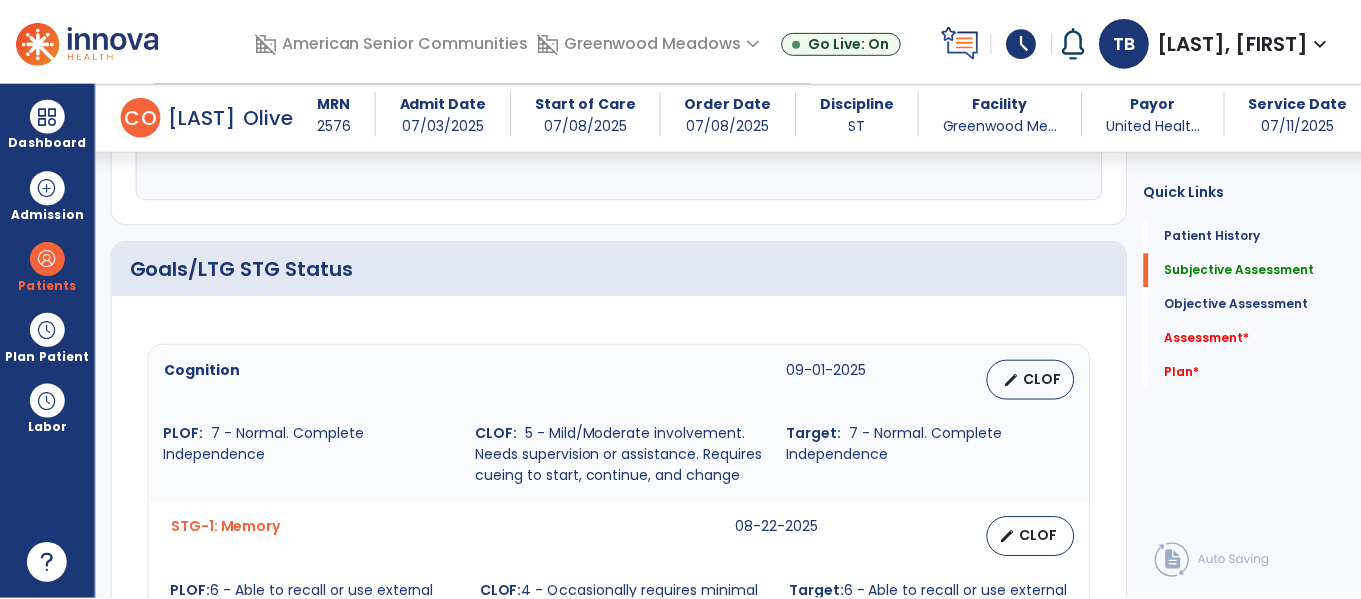 scroll, scrollTop: 644, scrollLeft: 0, axis: vertical 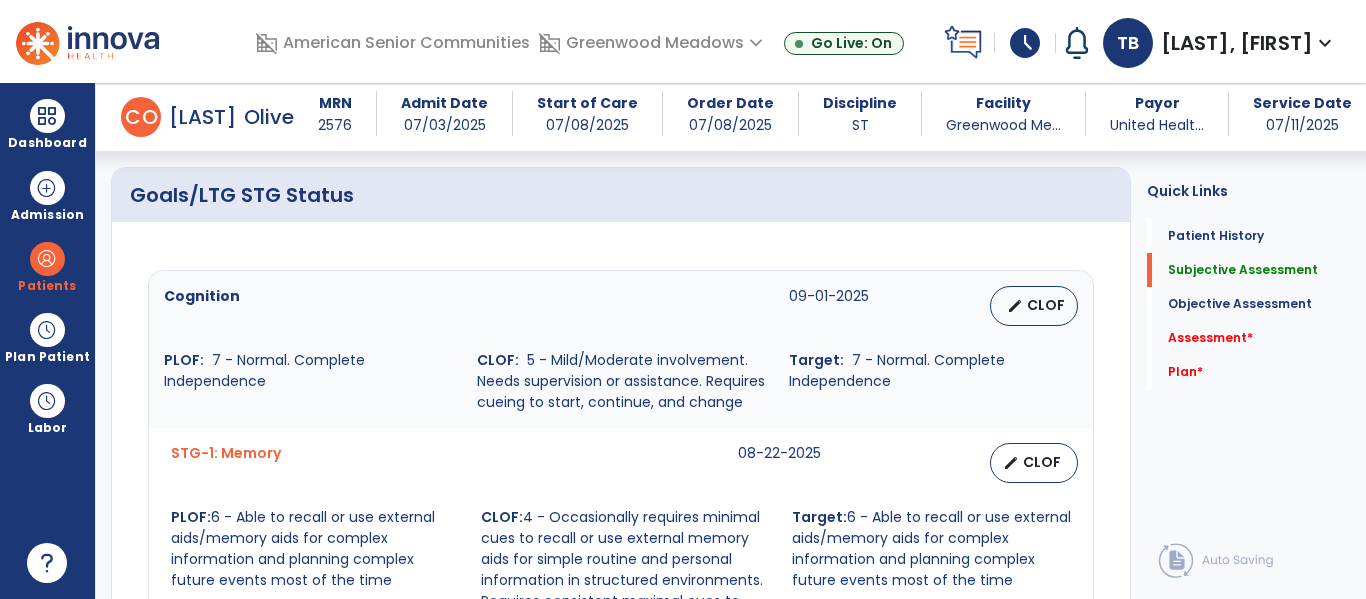 type on "**********" 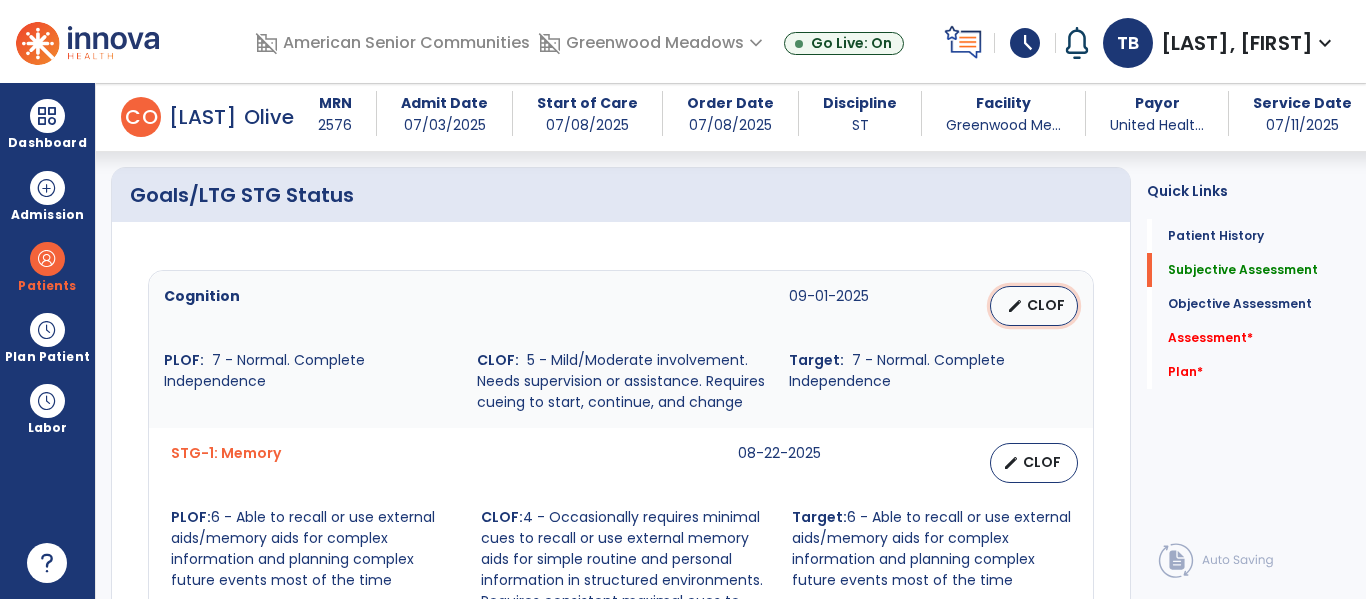 click on "CLOF" at bounding box center [1046, 305] 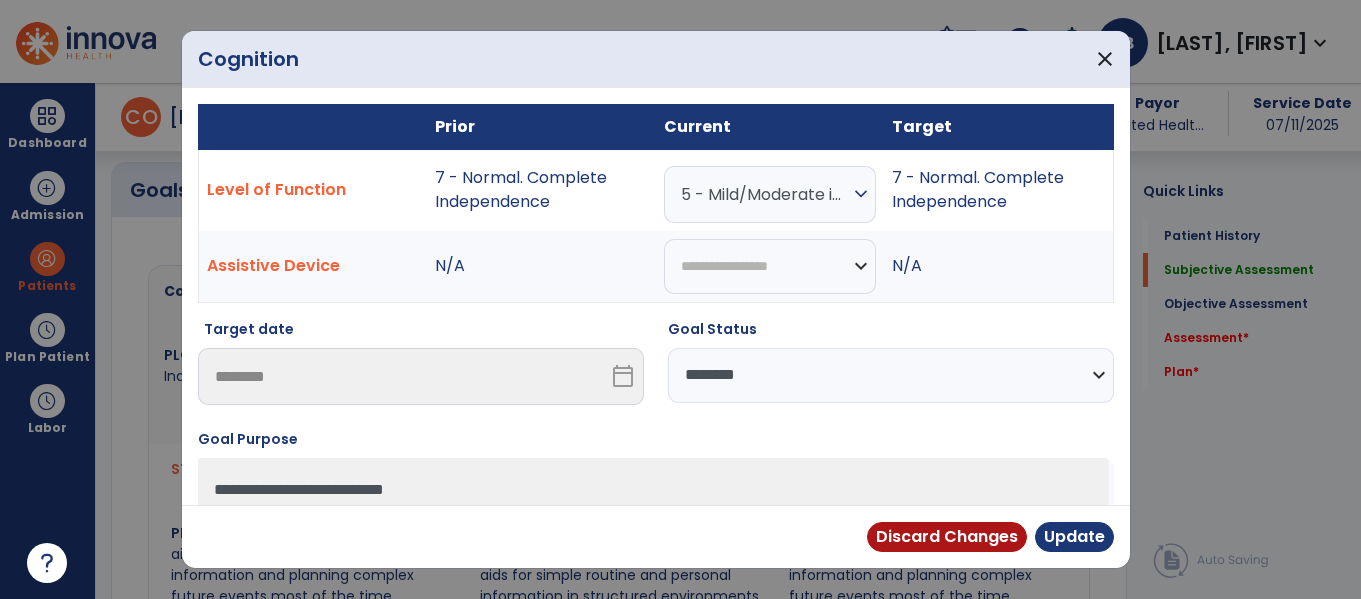 scroll, scrollTop: 644, scrollLeft: 0, axis: vertical 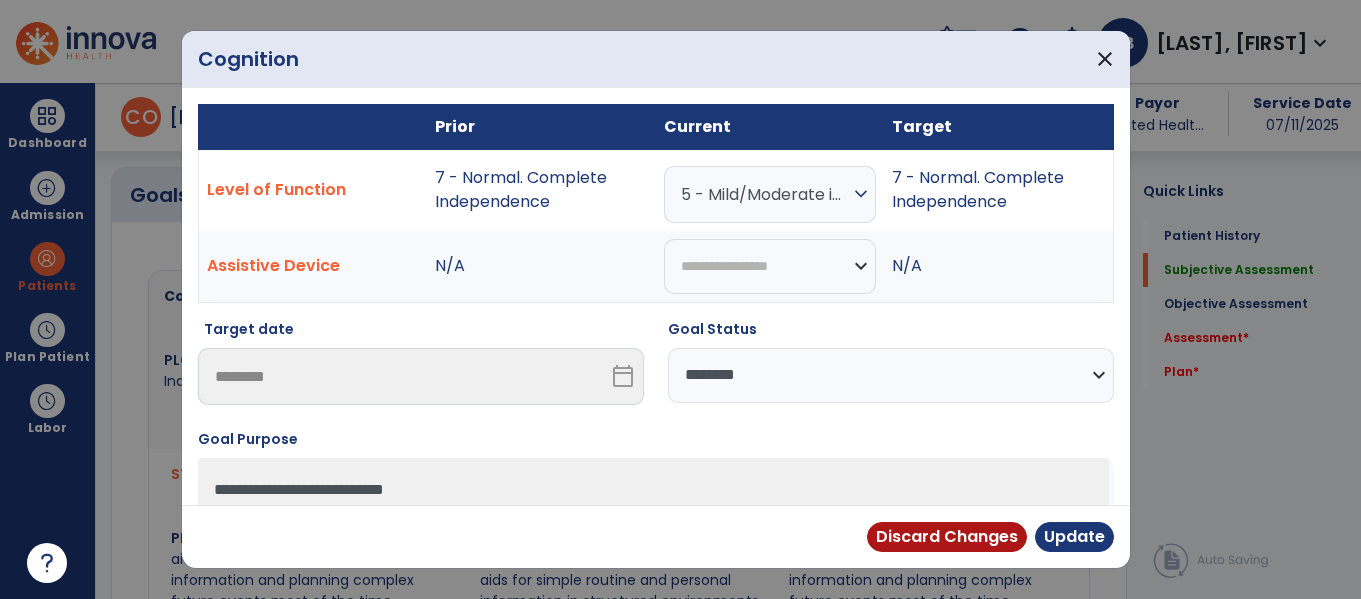 click on "**********" at bounding box center (891, 375) 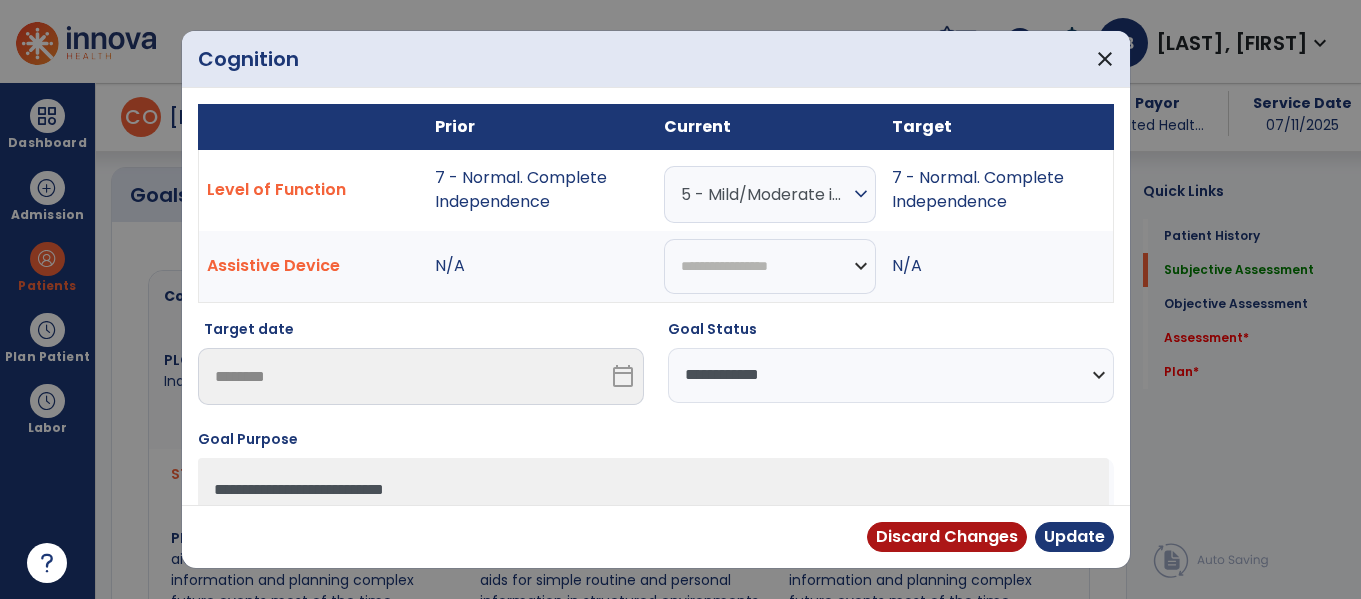 click on "**********" at bounding box center (891, 375) 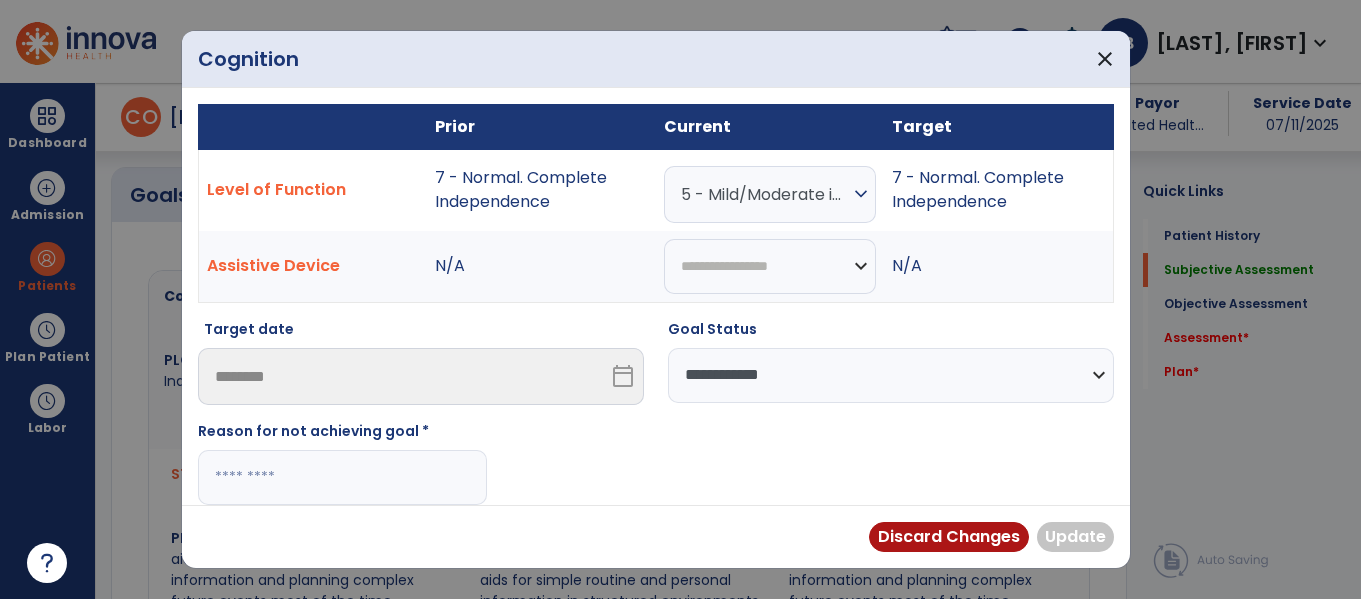 click at bounding box center (342, 477) 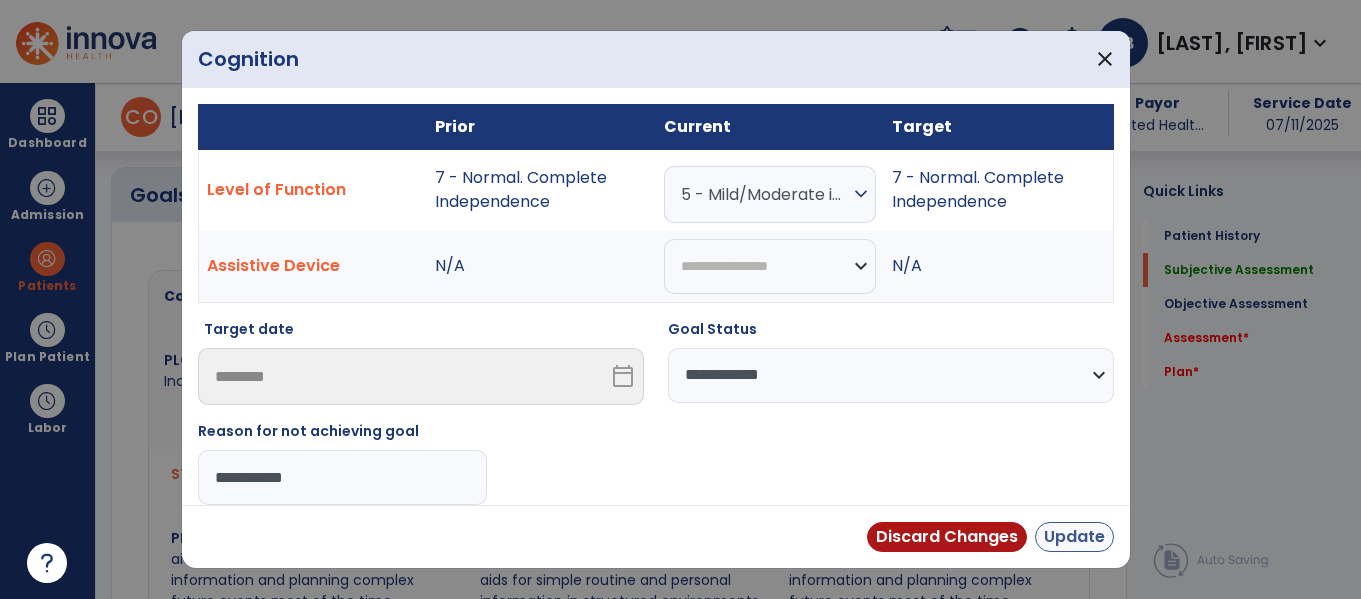 type on "**********" 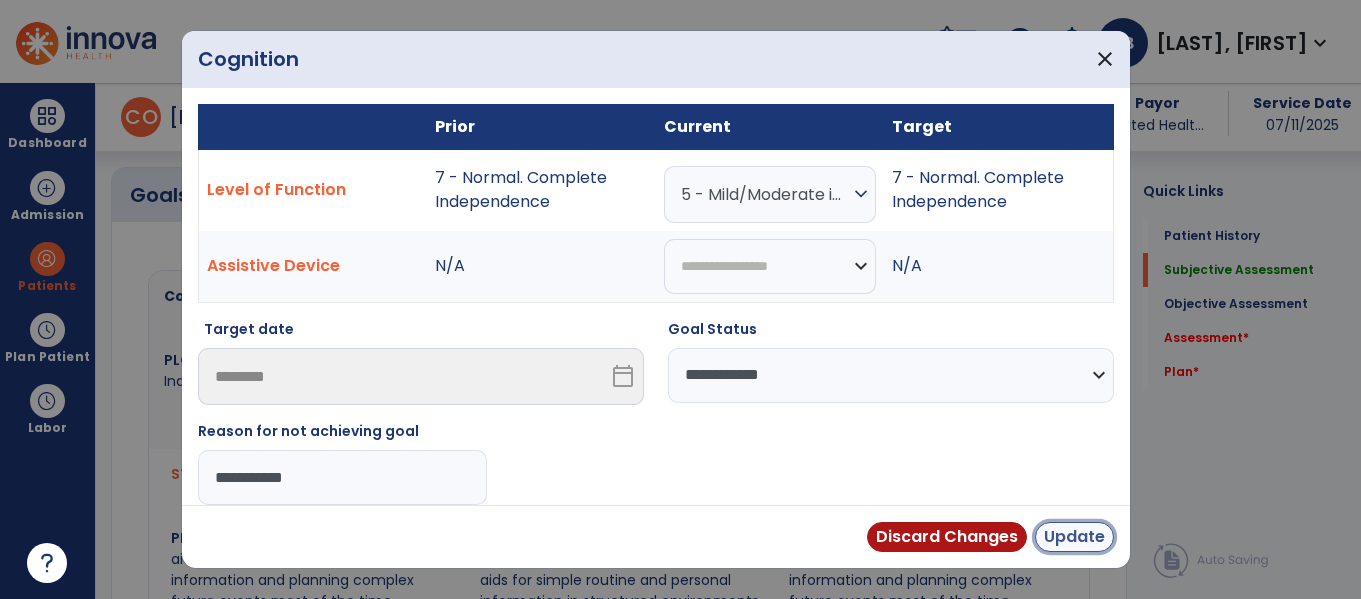 click on "Update" at bounding box center [1074, 537] 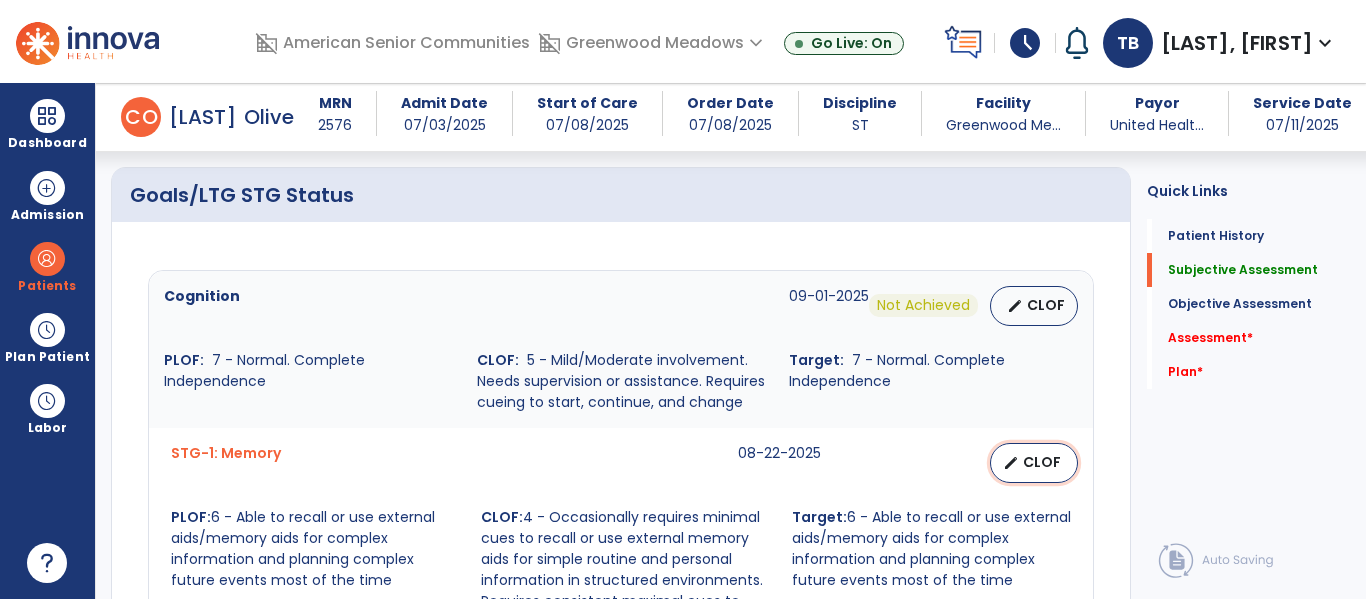 click on "edit   CLOF" at bounding box center [1034, 463] 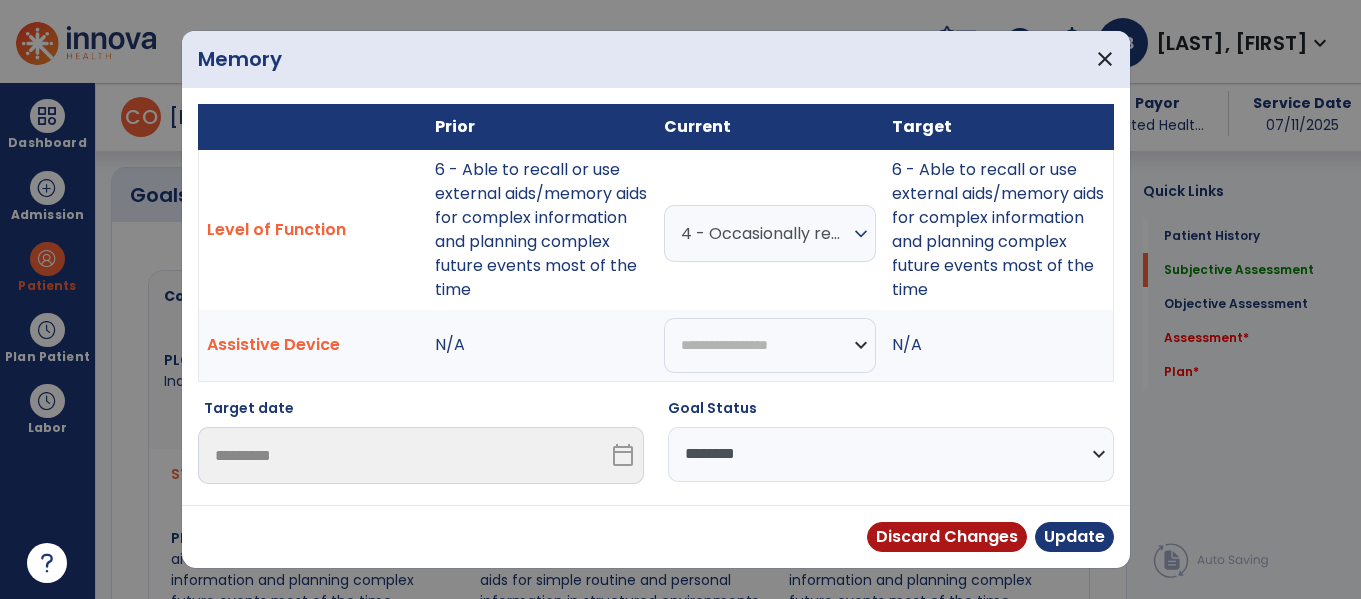 scroll, scrollTop: 644, scrollLeft: 0, axis: vertical 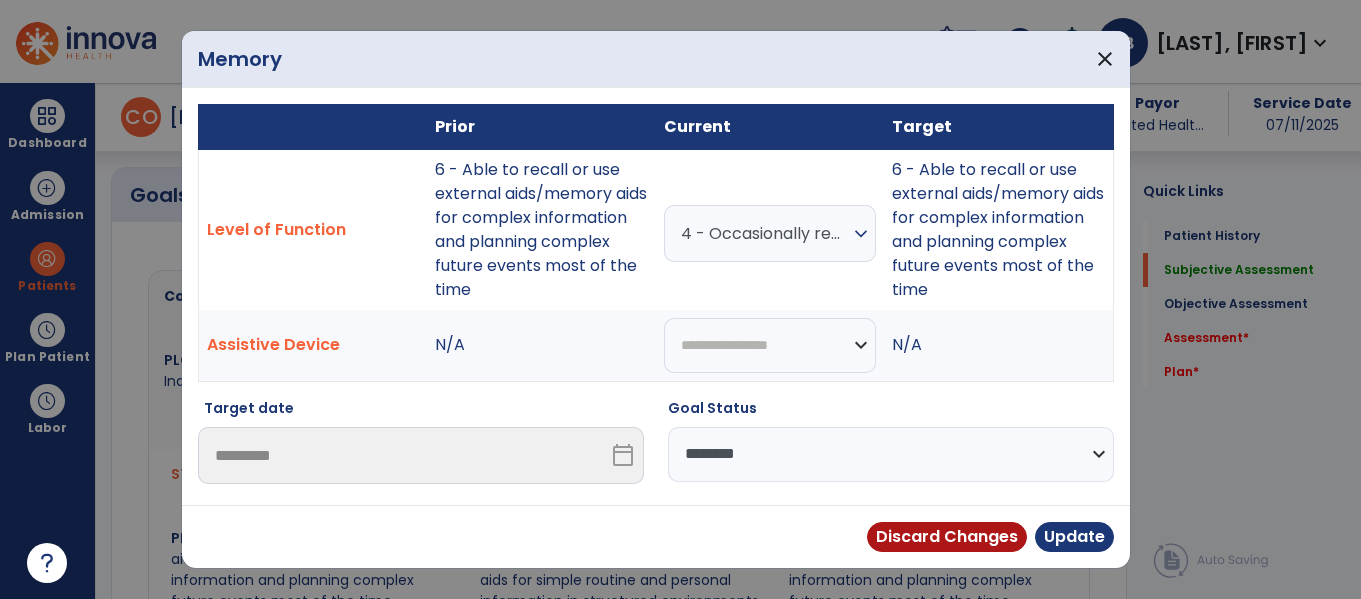 select on "**********" 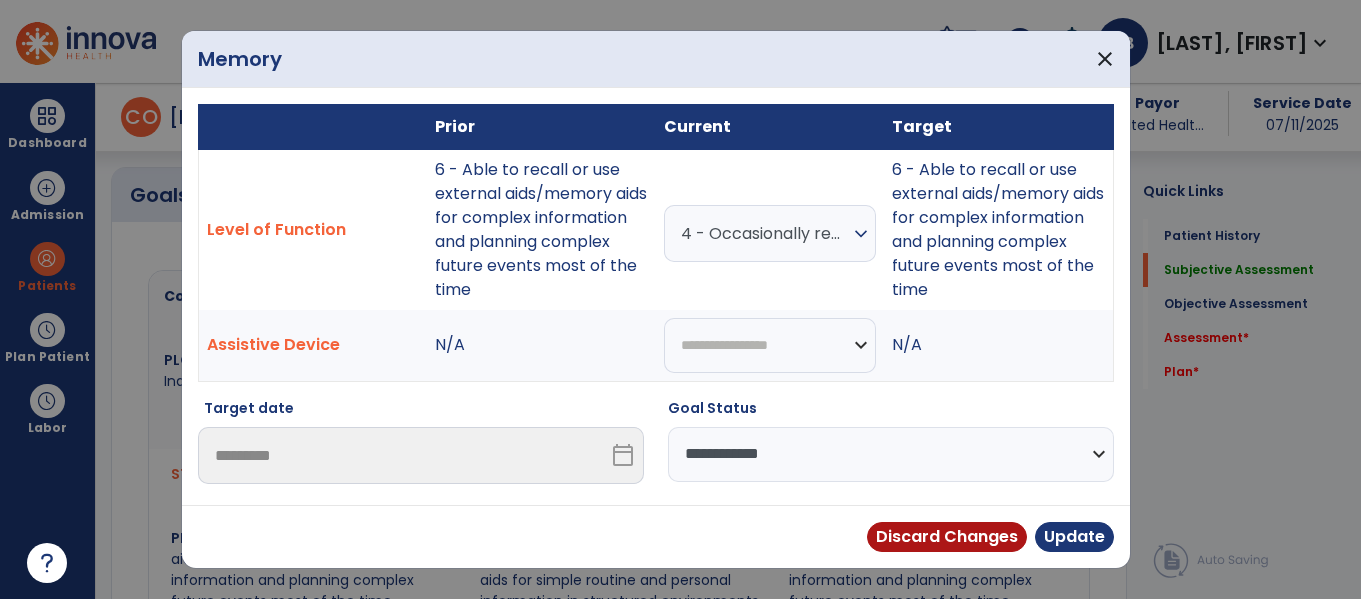 click on "**********" at bounding box center (891, 454) 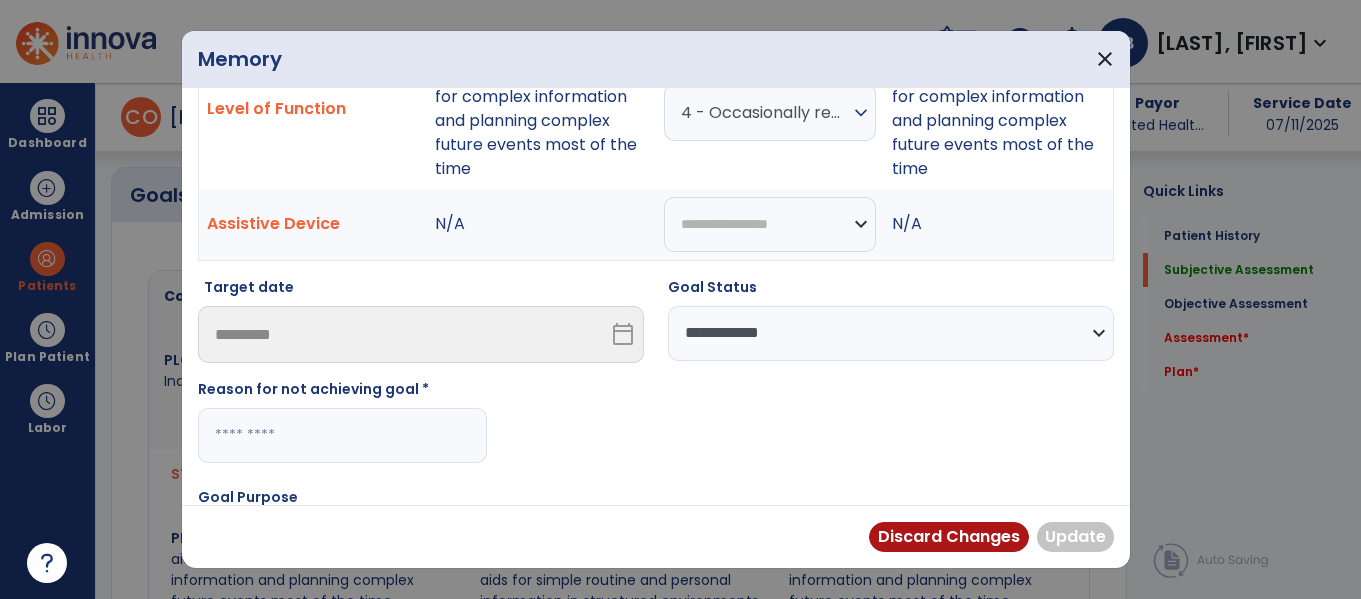 scroll, scrollTop: 126, scrollLeft: 0, axis: vertical 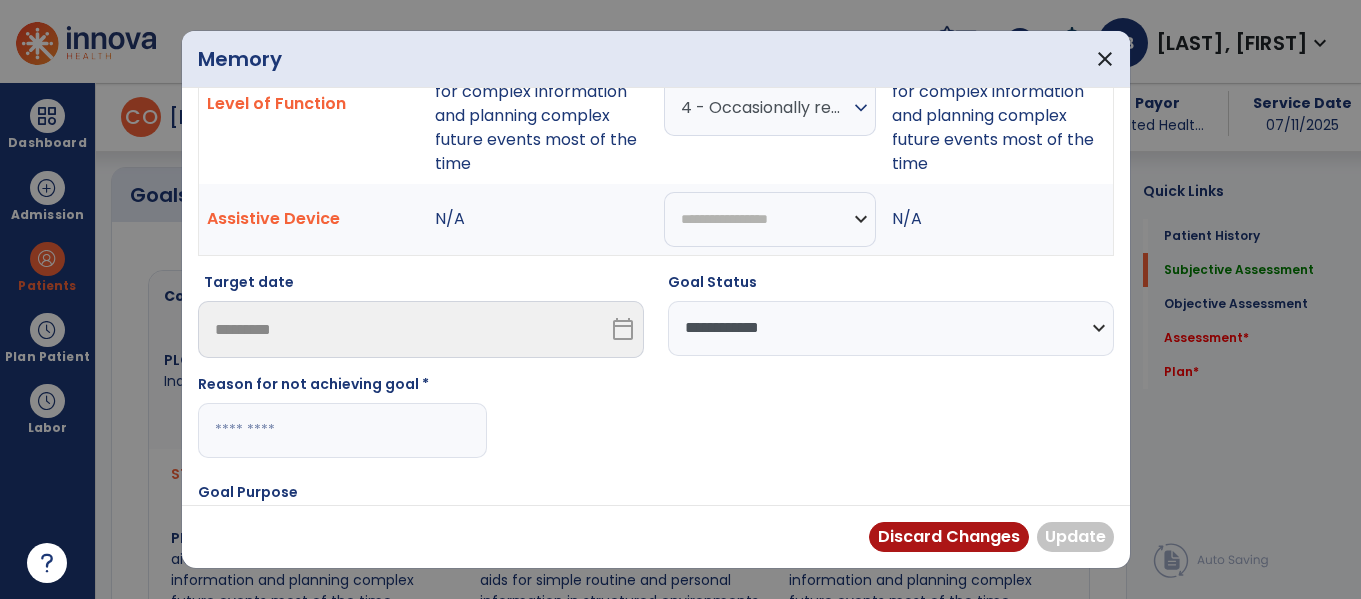 click at bounding box center (342, 430) 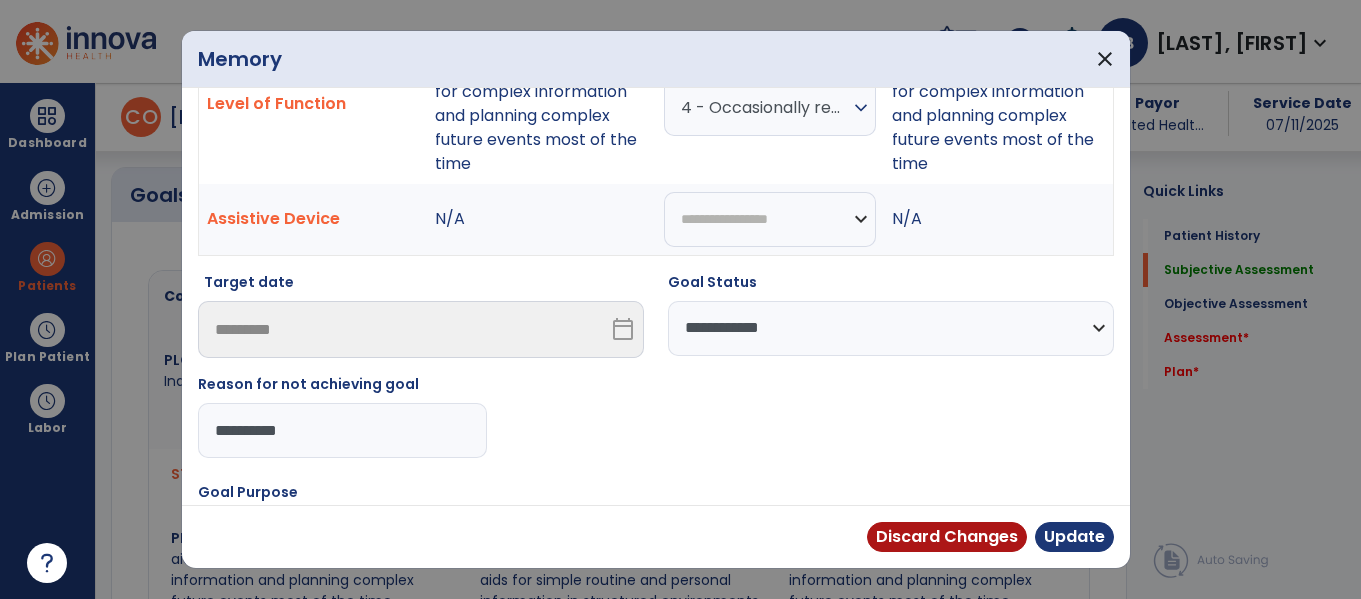 type on "**********" 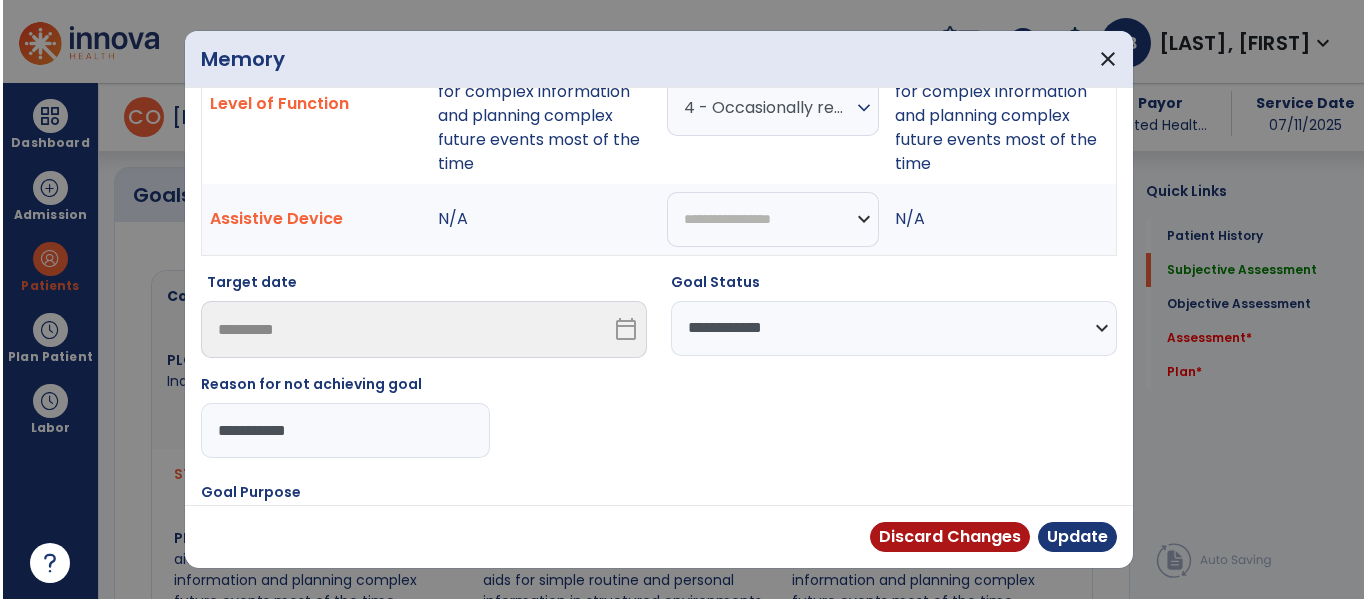scroll, scrollTop: 291, scrollLeft: 0, axis: vertical 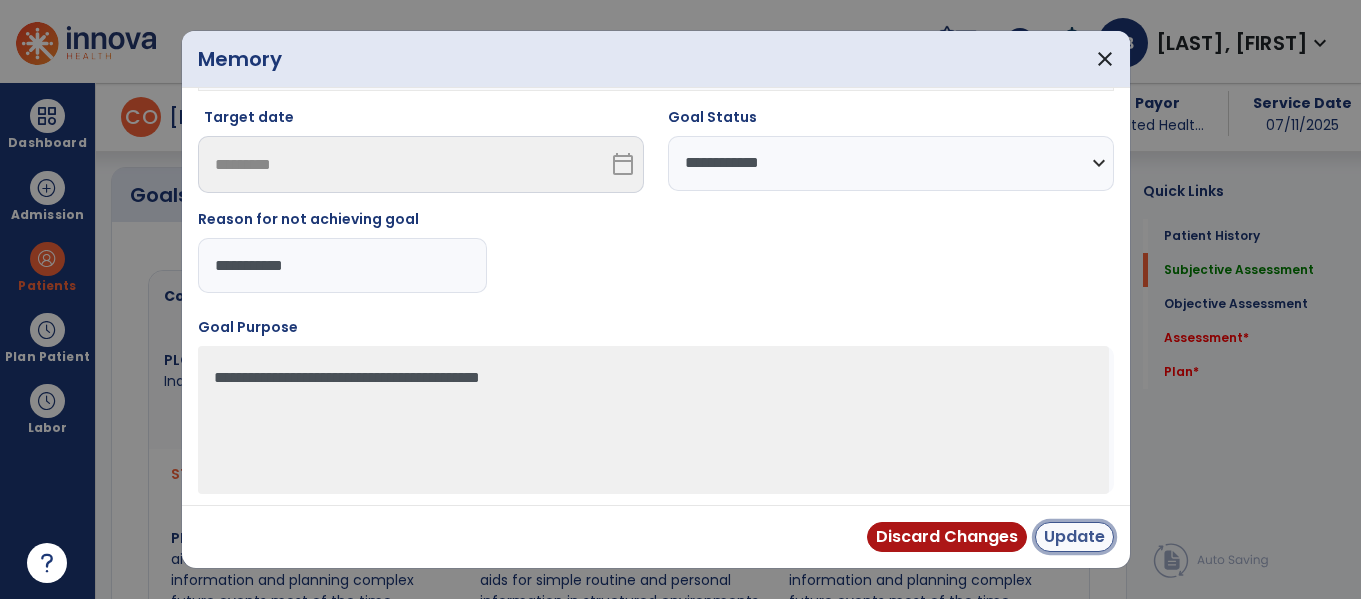 click on "Update" at bounding box center (1074, 537) 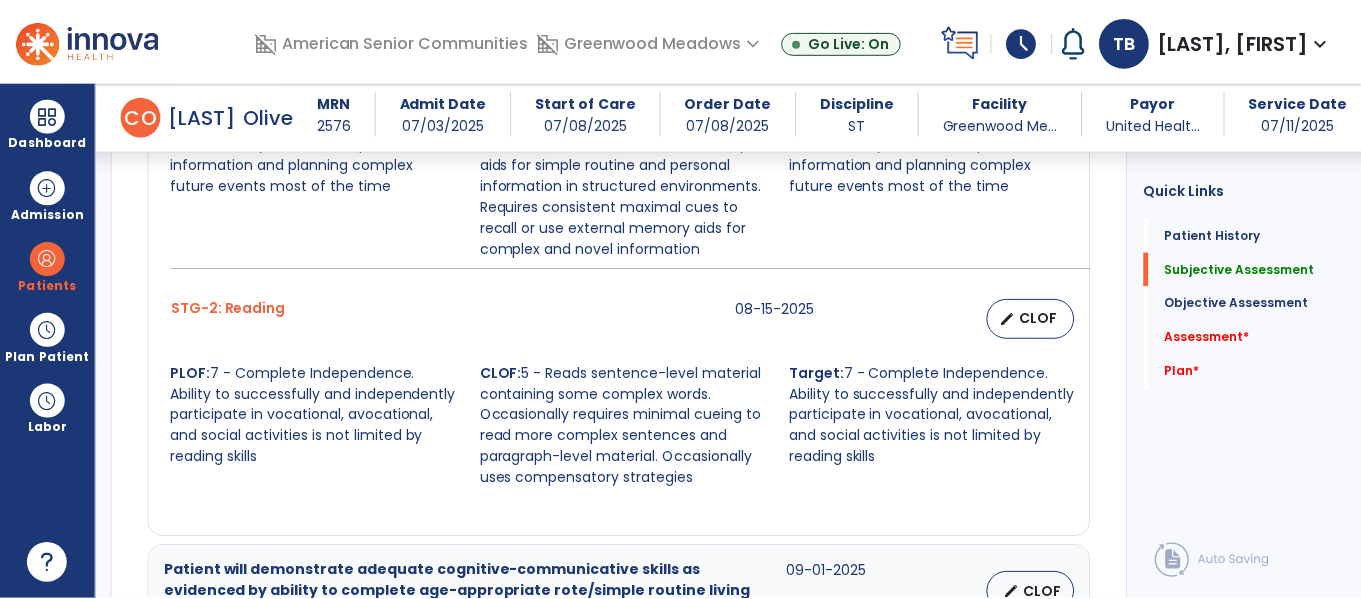 scroll, scrollTop: 1039, scrollLeft: 0, axis: vertical 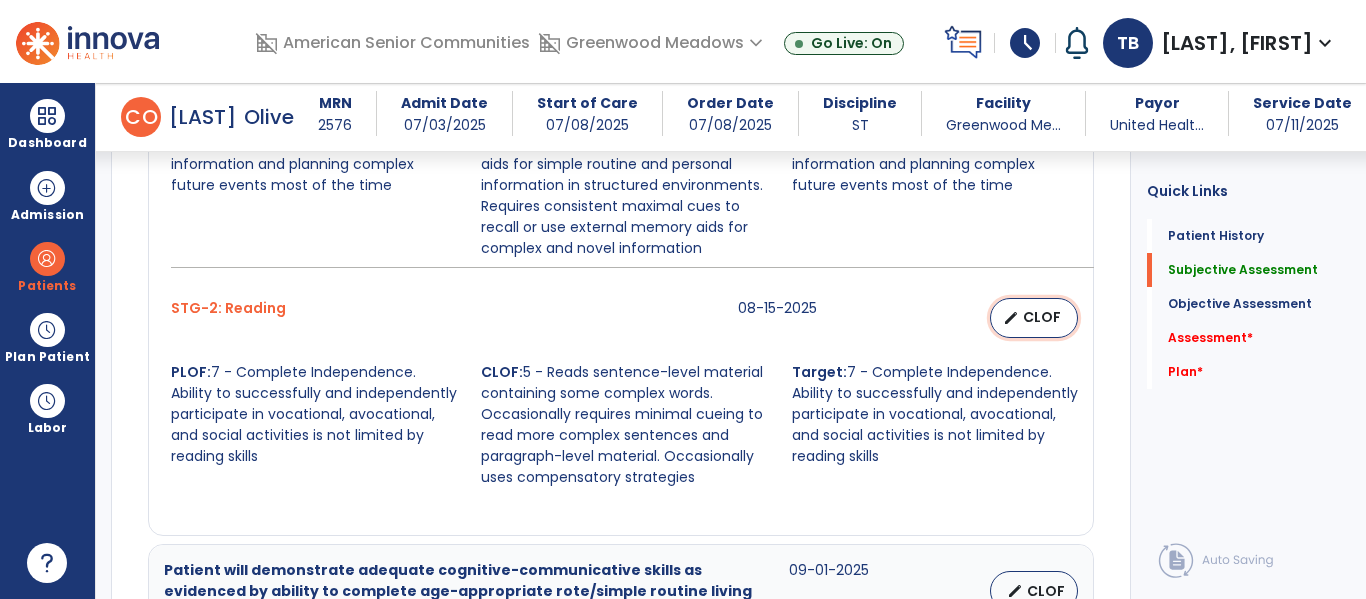 click on "CLOF" at bounding box center [1042, 317] 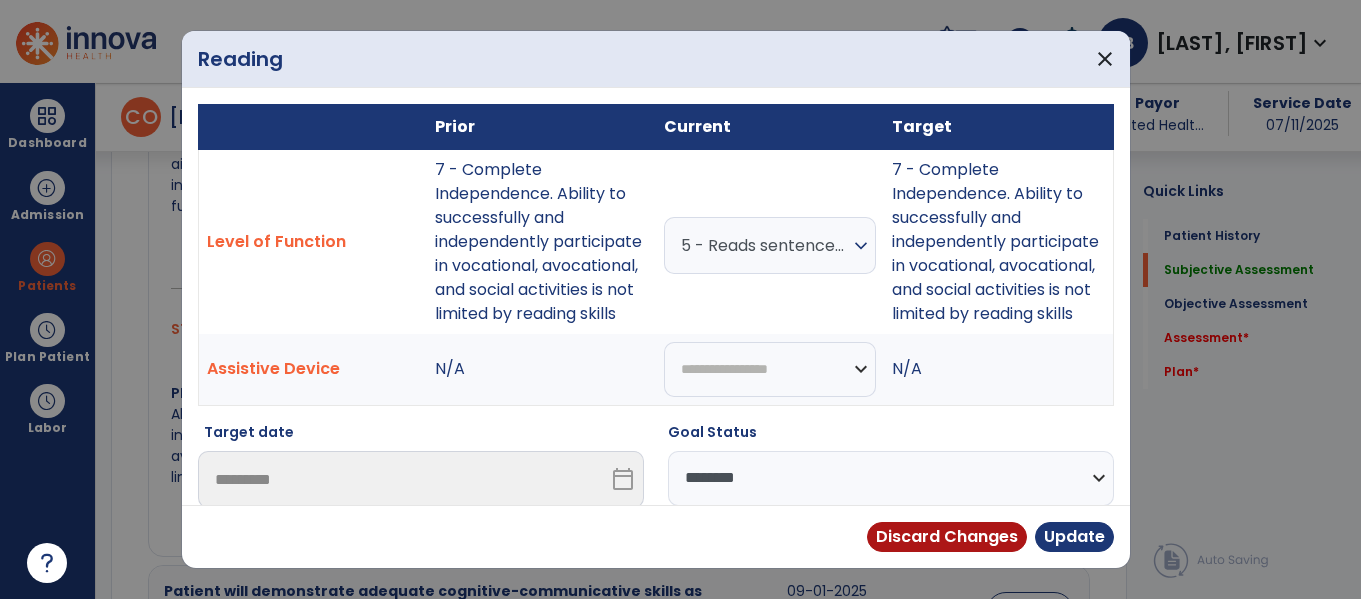 scroll, scrollTop: 1039, scrollLeft: 0, axis: vertical 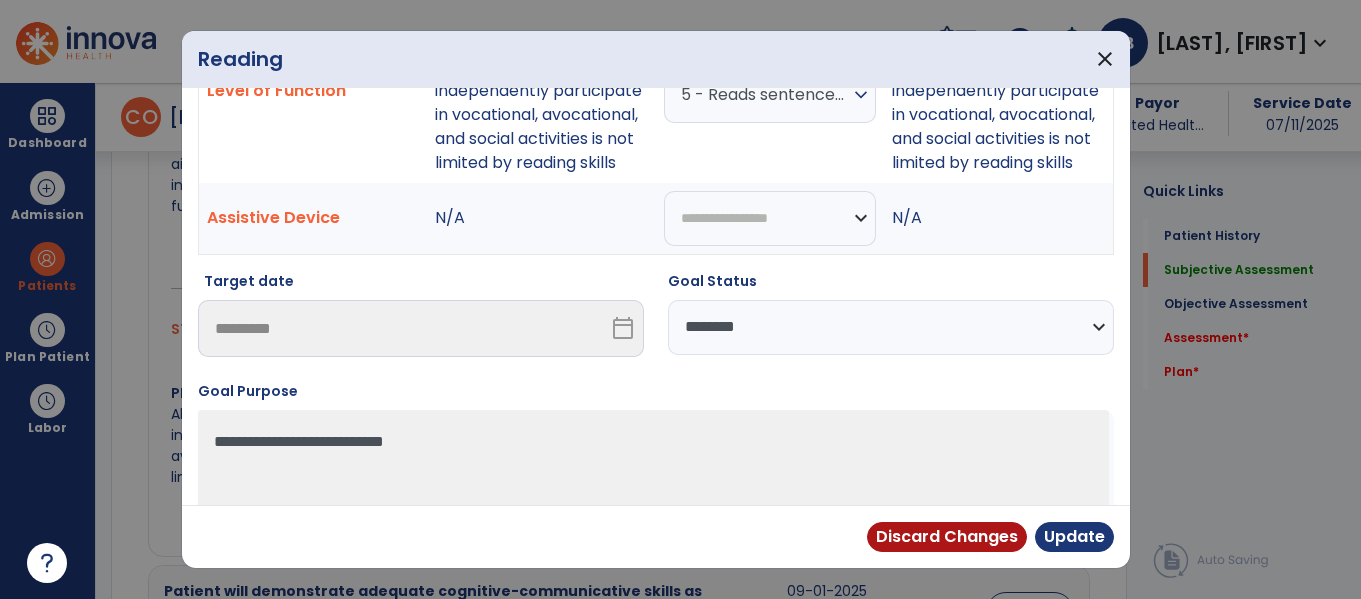 click on "**********" at bounding box center [891, 327] 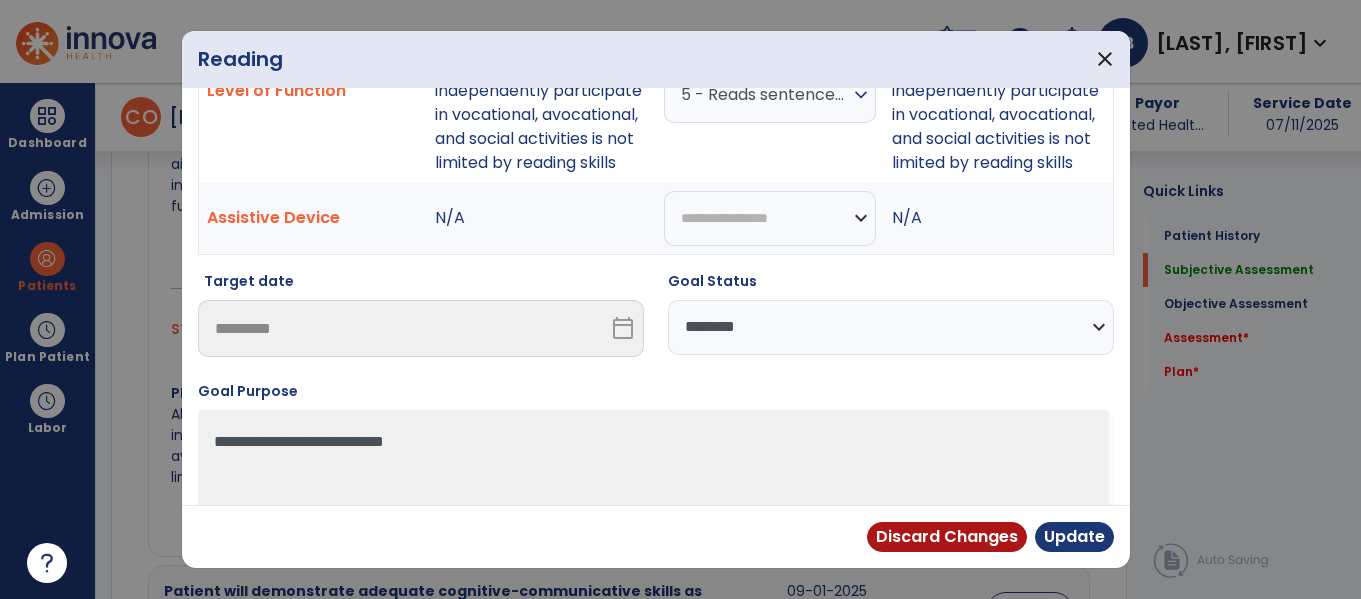 select on "**********" 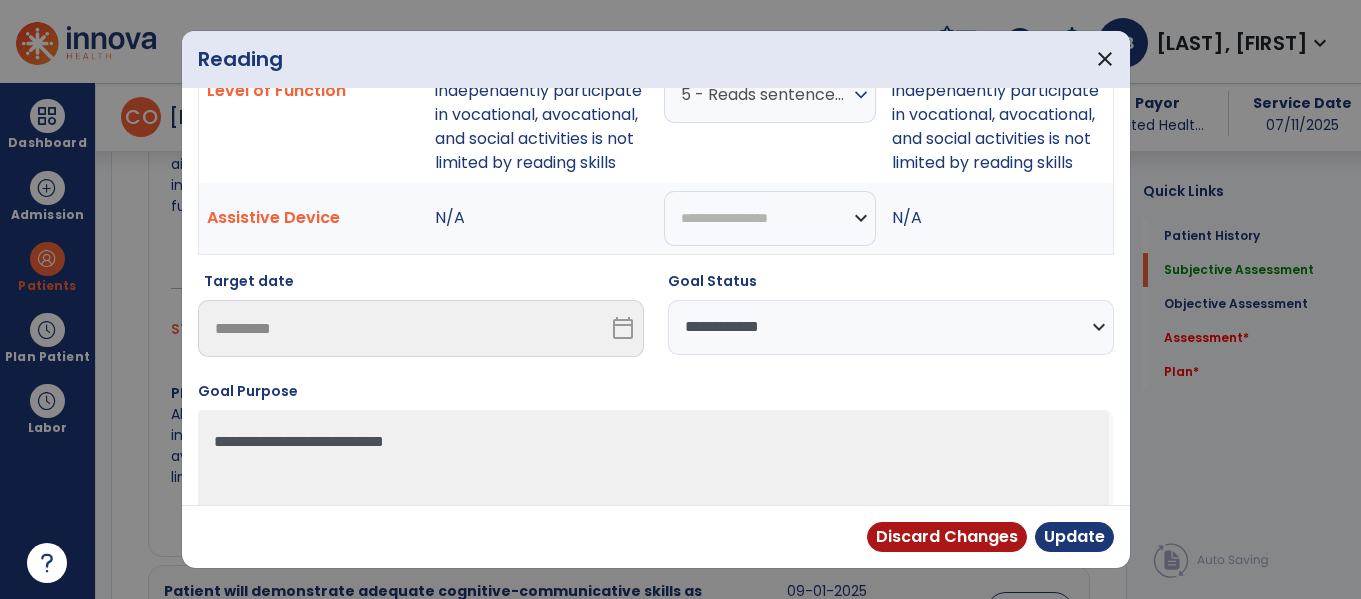 click on "**********" at bounding box center [891, 327] 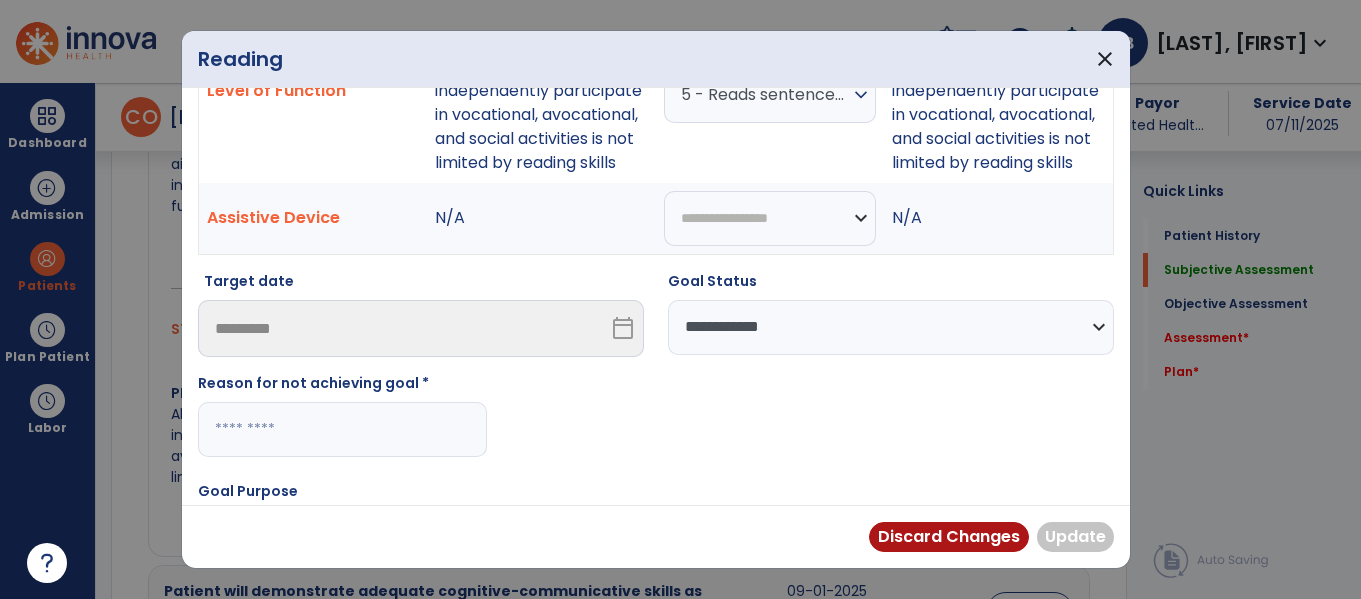 click at bounding box center (342, 429) 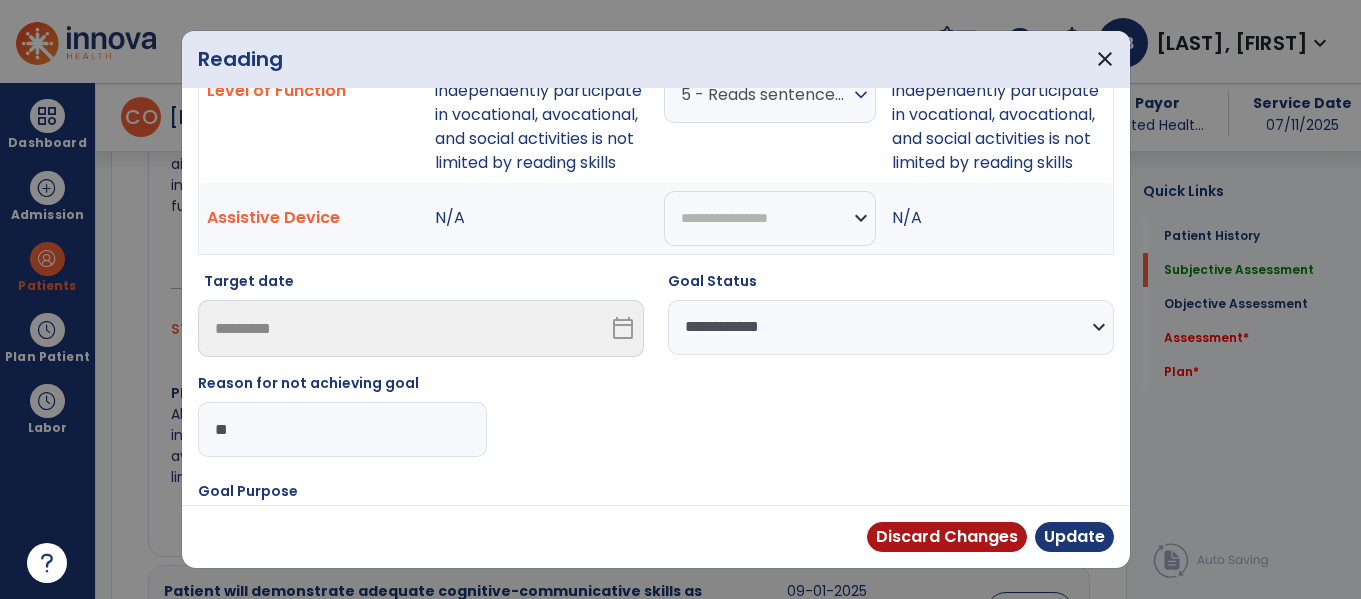 type on "*" 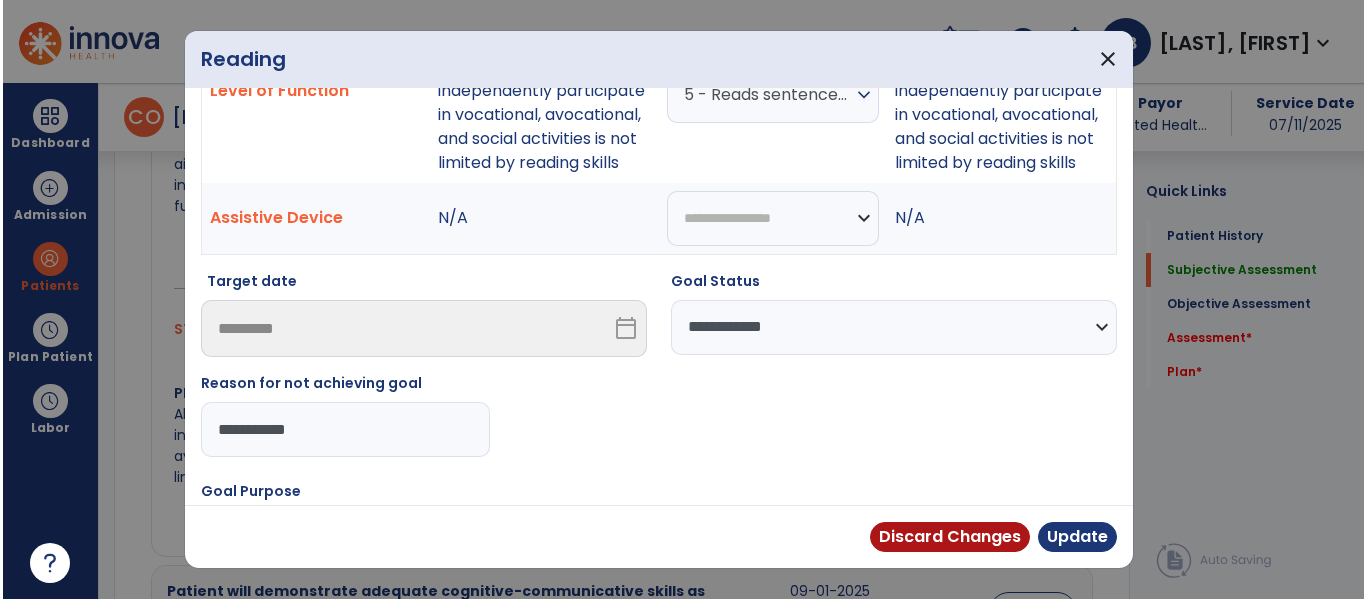 scroll, scrollTop: 320, scrollLeft: 0, axis: vertical 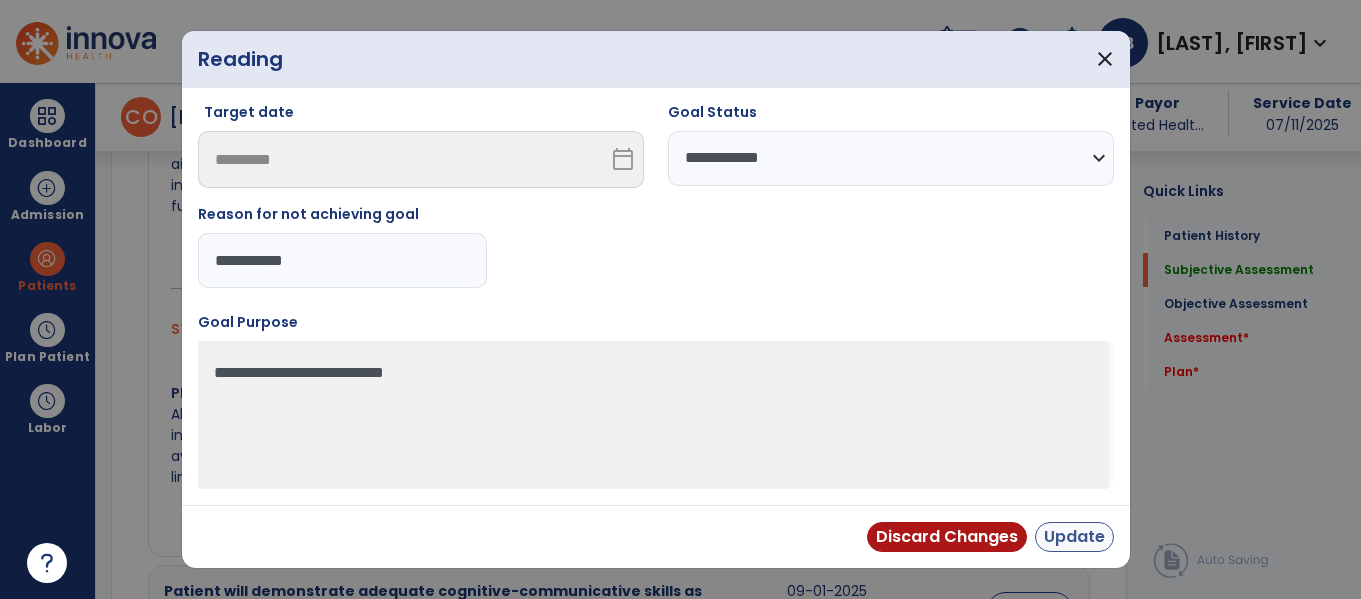 type on "**********" 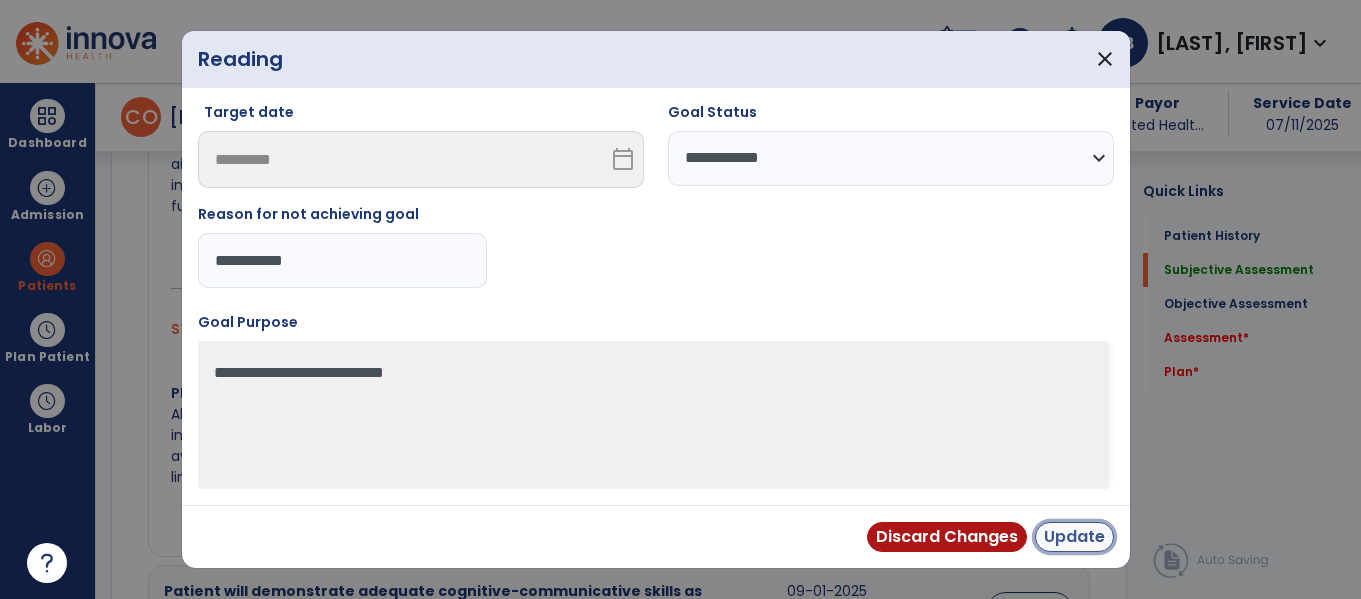 click on "Update" at bounding box center (1074, 537) 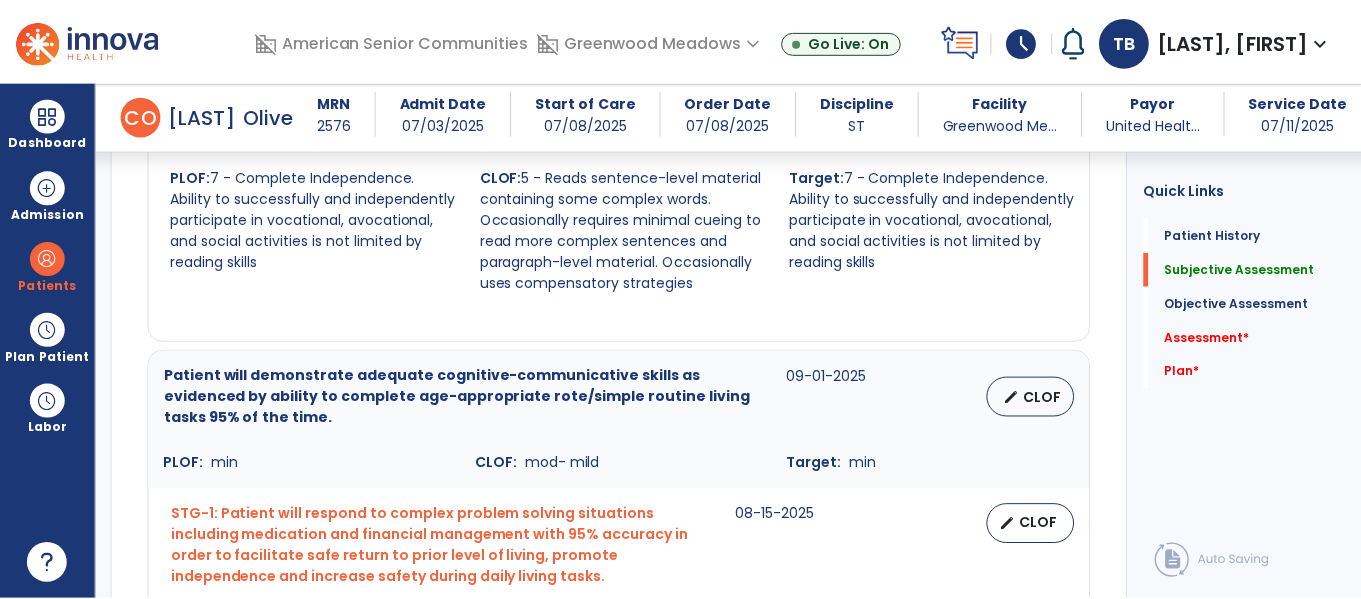 scroll, scrollTop: 1235, scrollLeft: 0, axis: vertical 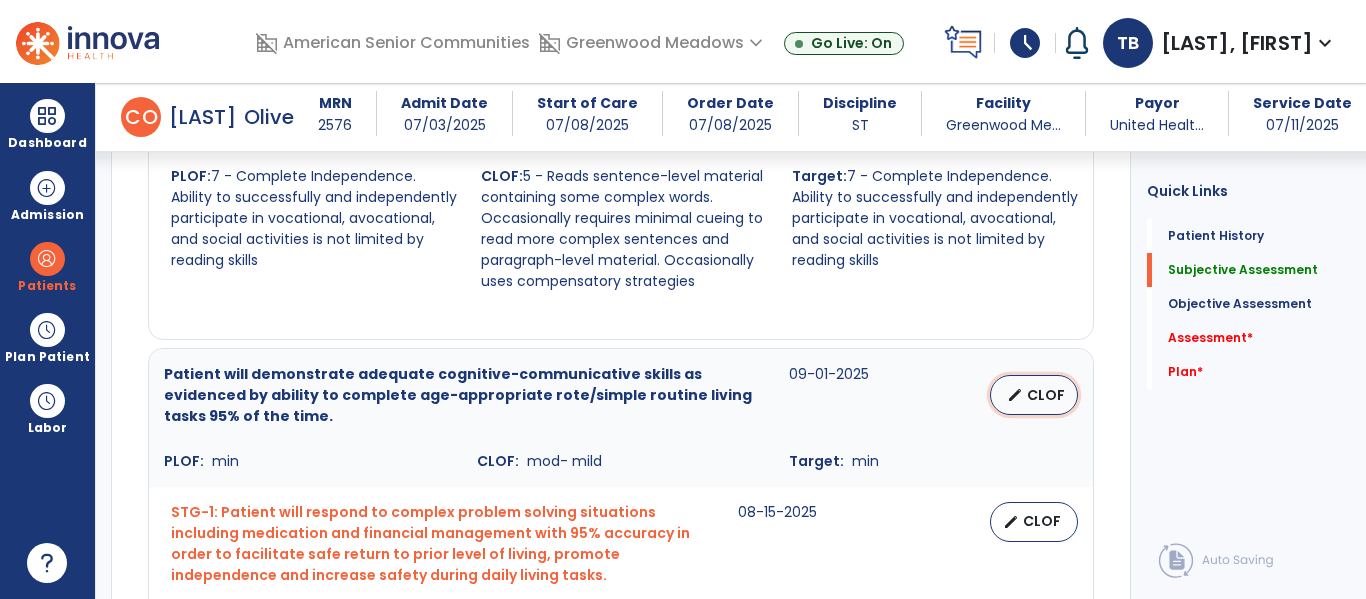 click on "edit" at bounding box center [1015, 395] 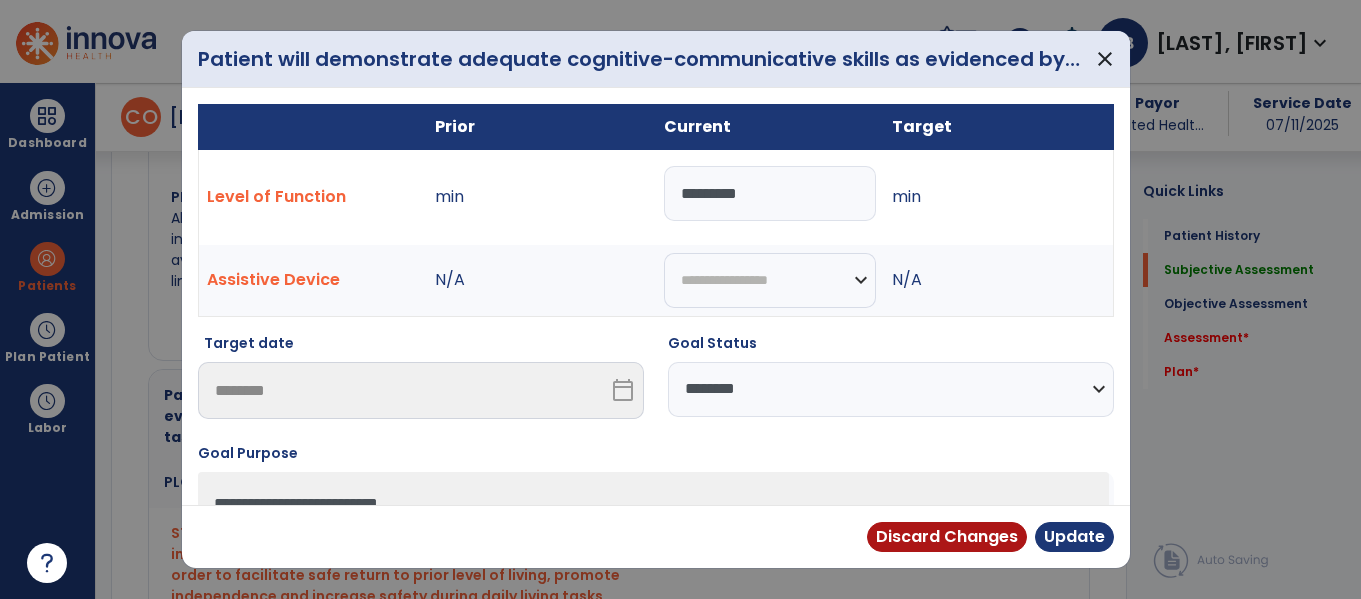 scroll, scrollTop: 1235, scrollLeft: 0, axis: vertical 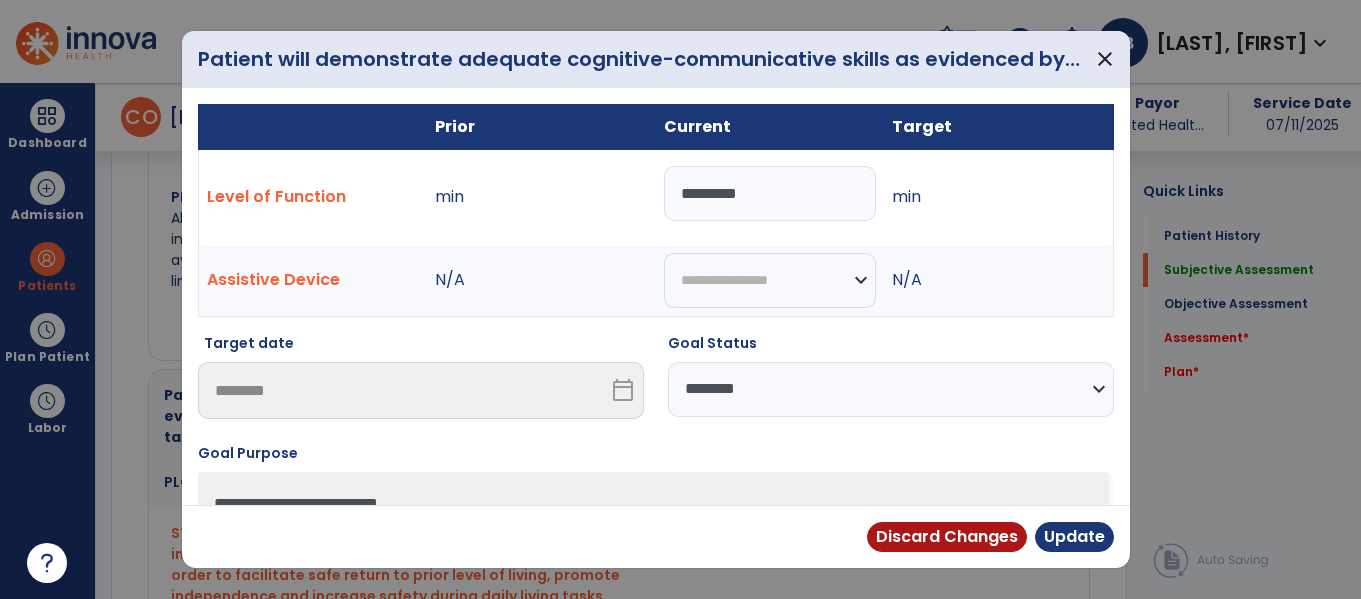 select on "**********" 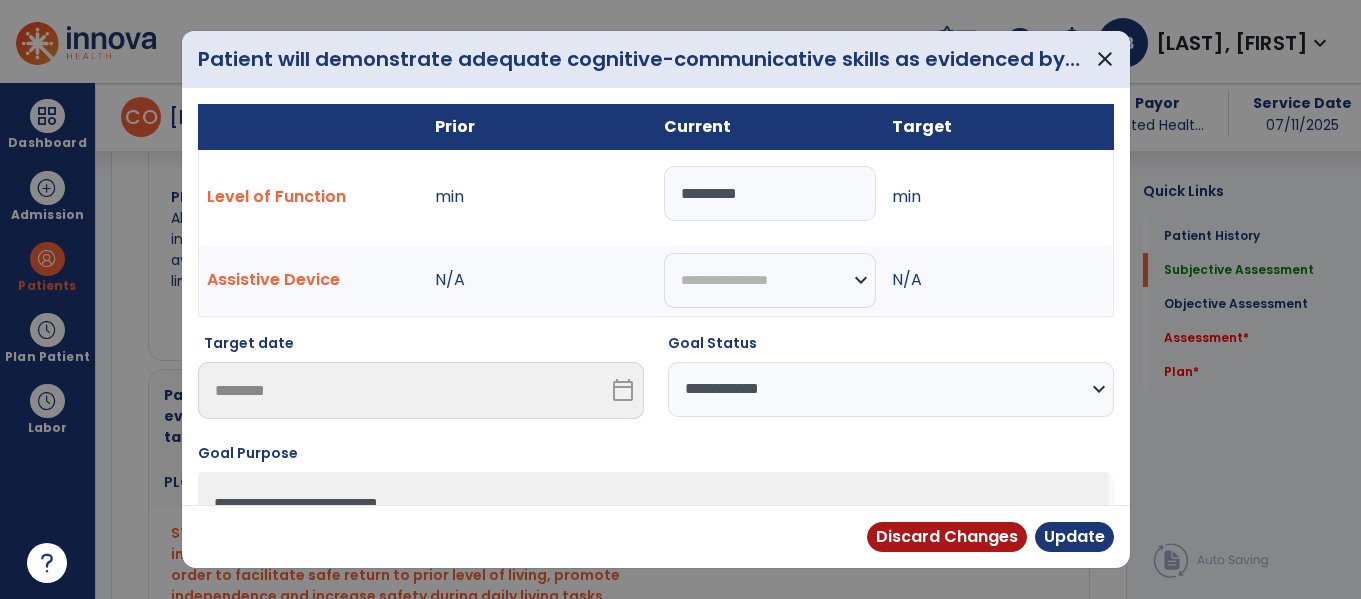 click on "**********" at bounding box center [891, 389] 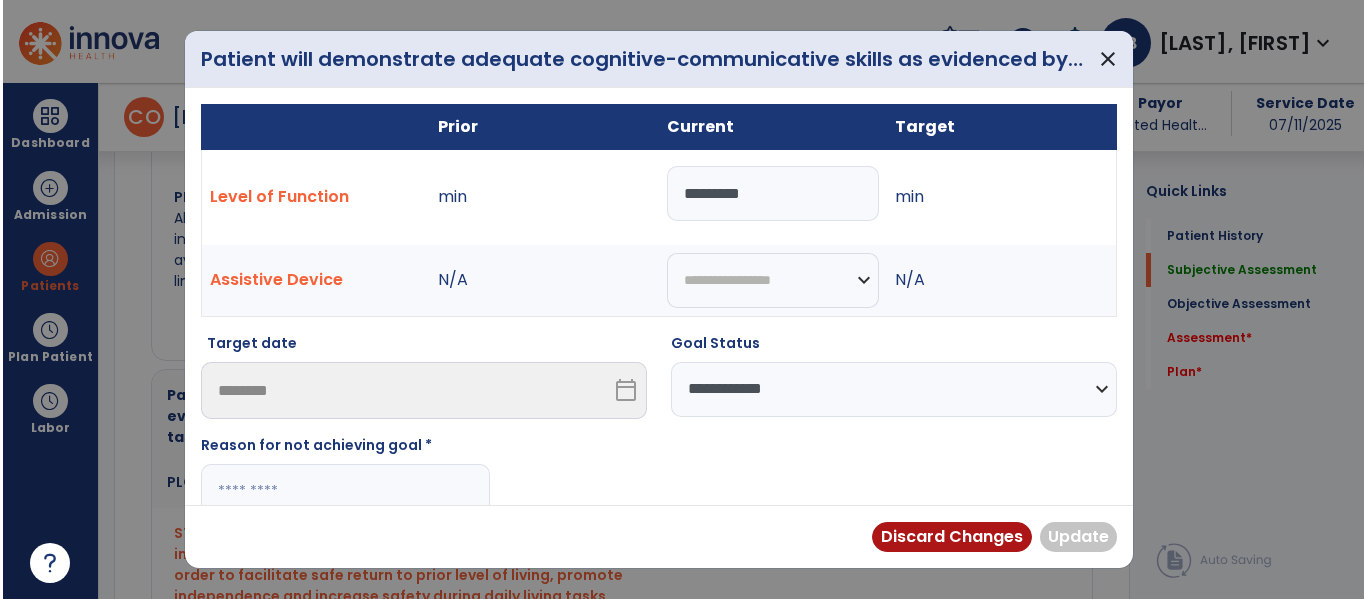 scroll, scrollTop: 46, scrollLeft: 0, axis: vertical 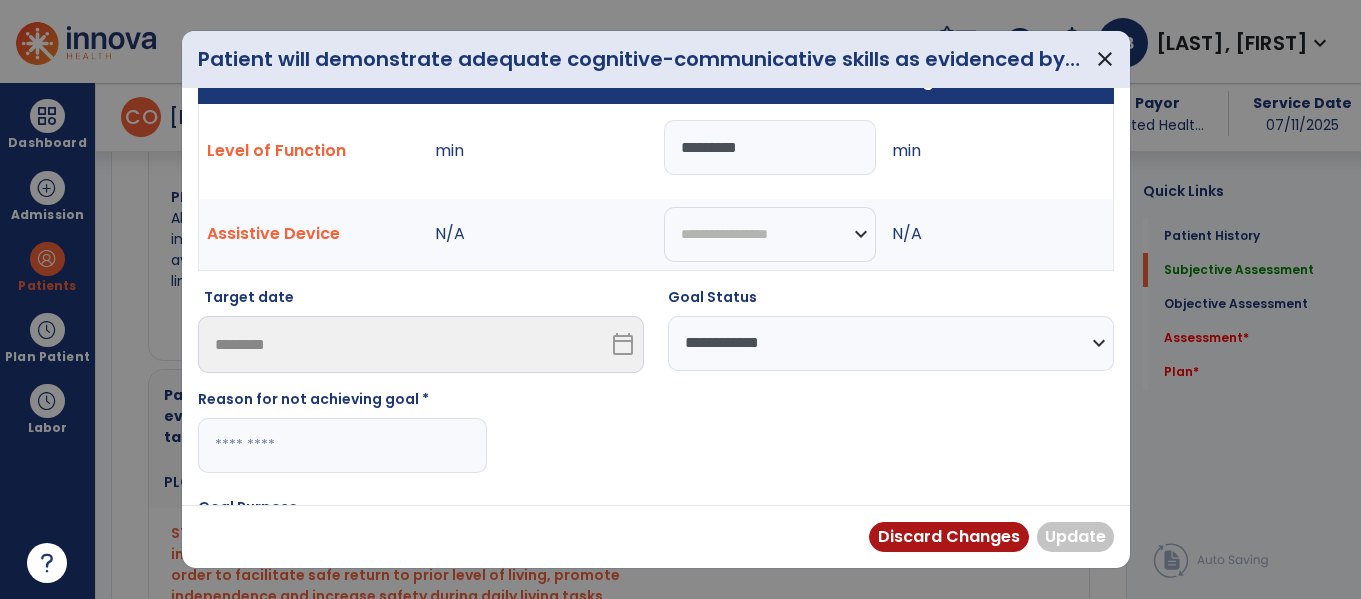 click at bounding box center (342, 445) 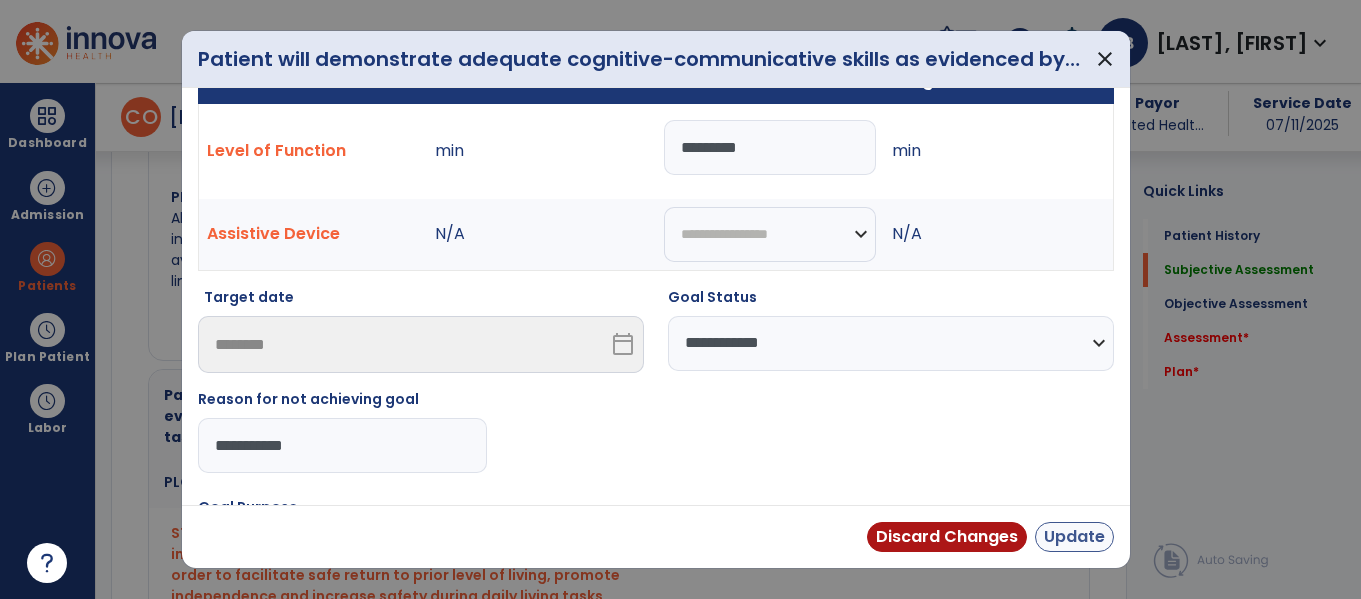 type on "**********" 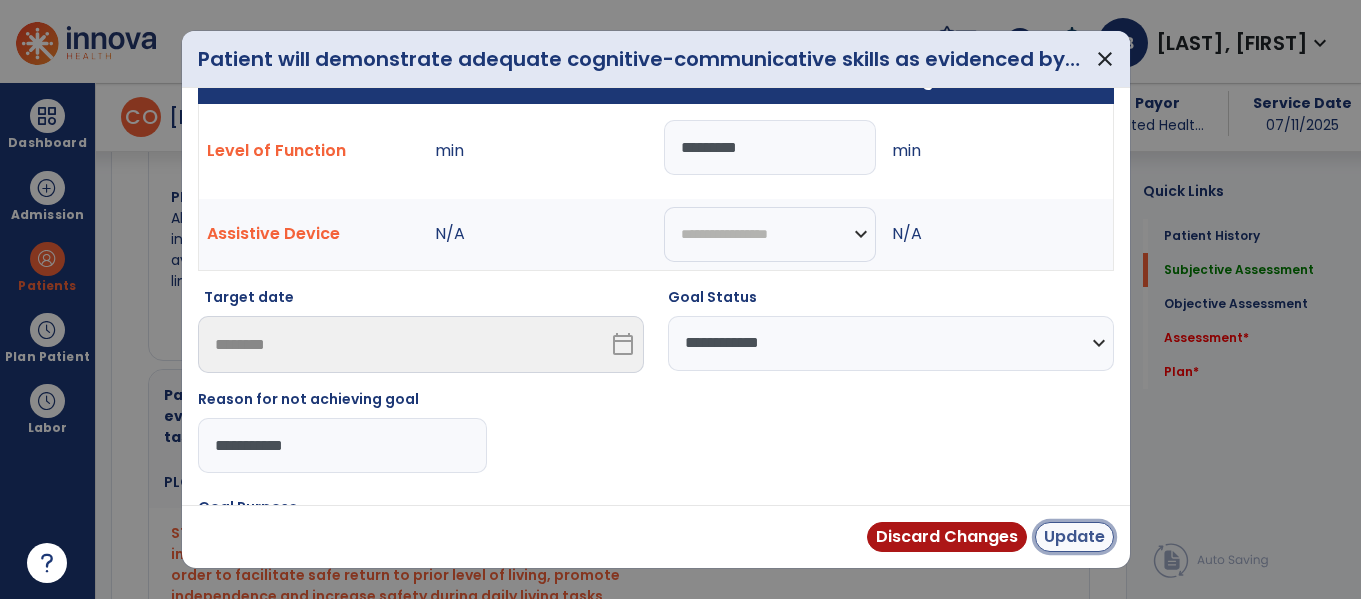 click on "Update" at bounding box center [1074, 537] 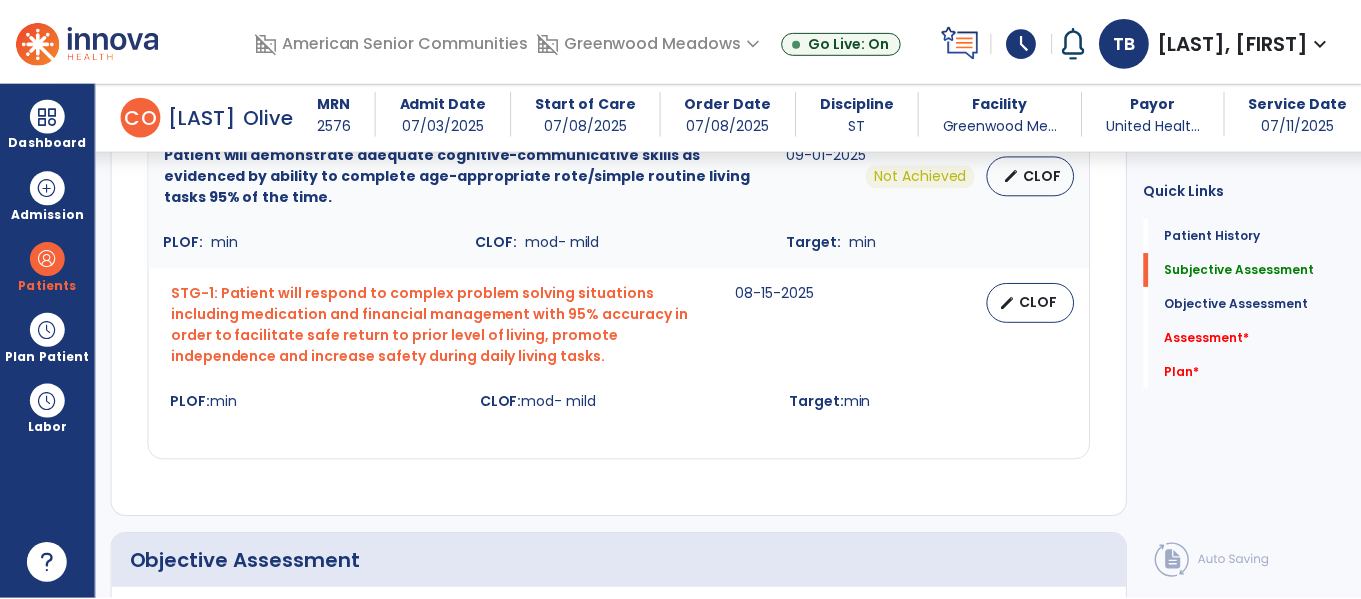 scroll, scrollTop: 1455, scrollLeft: 0, axis: vertical 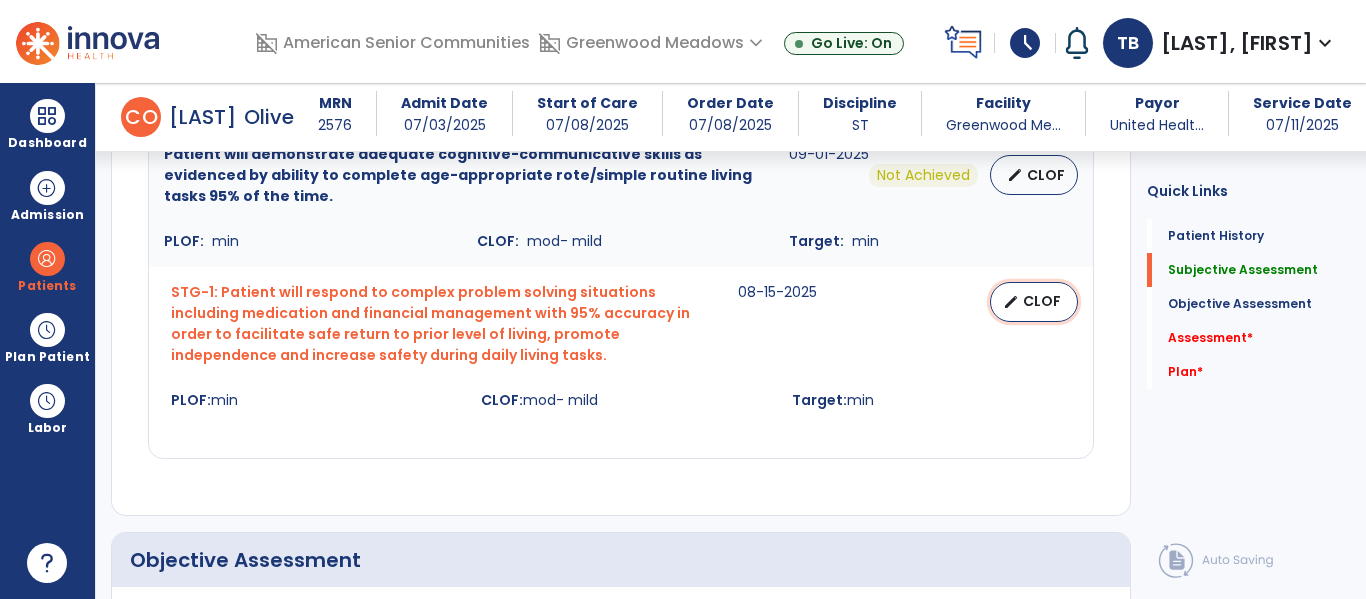 click on "edit   CLOF" at bounding box center (1034, 302) 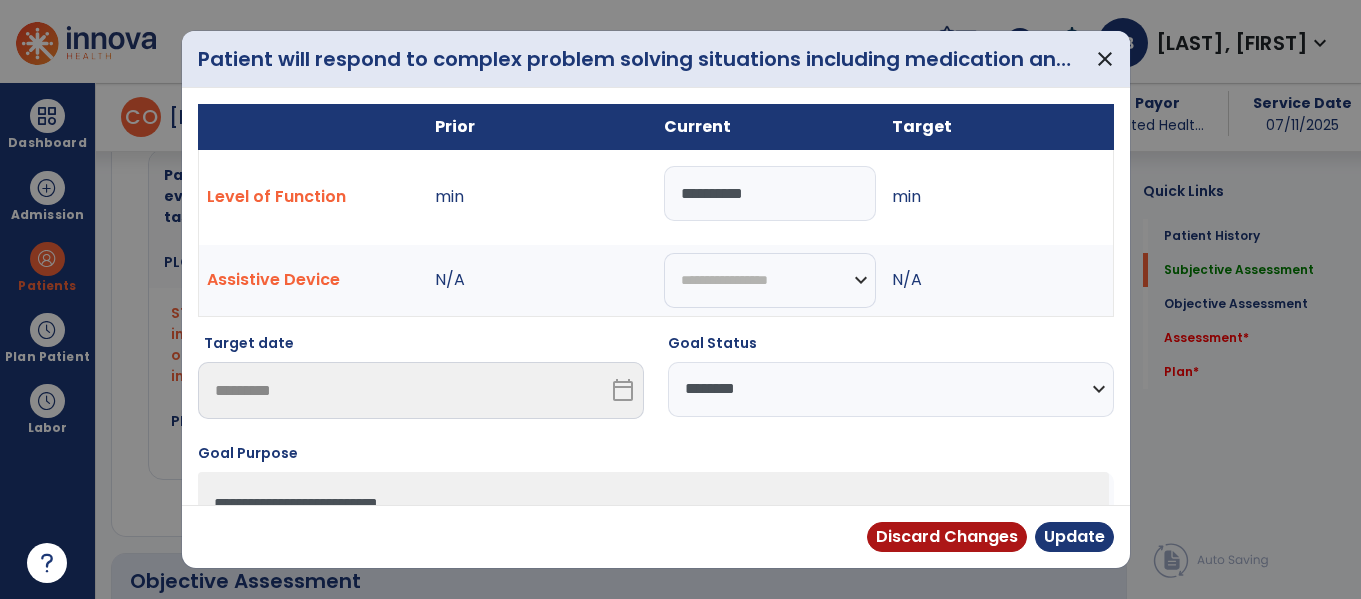 click on "**********" at bounding box center (891, 389) 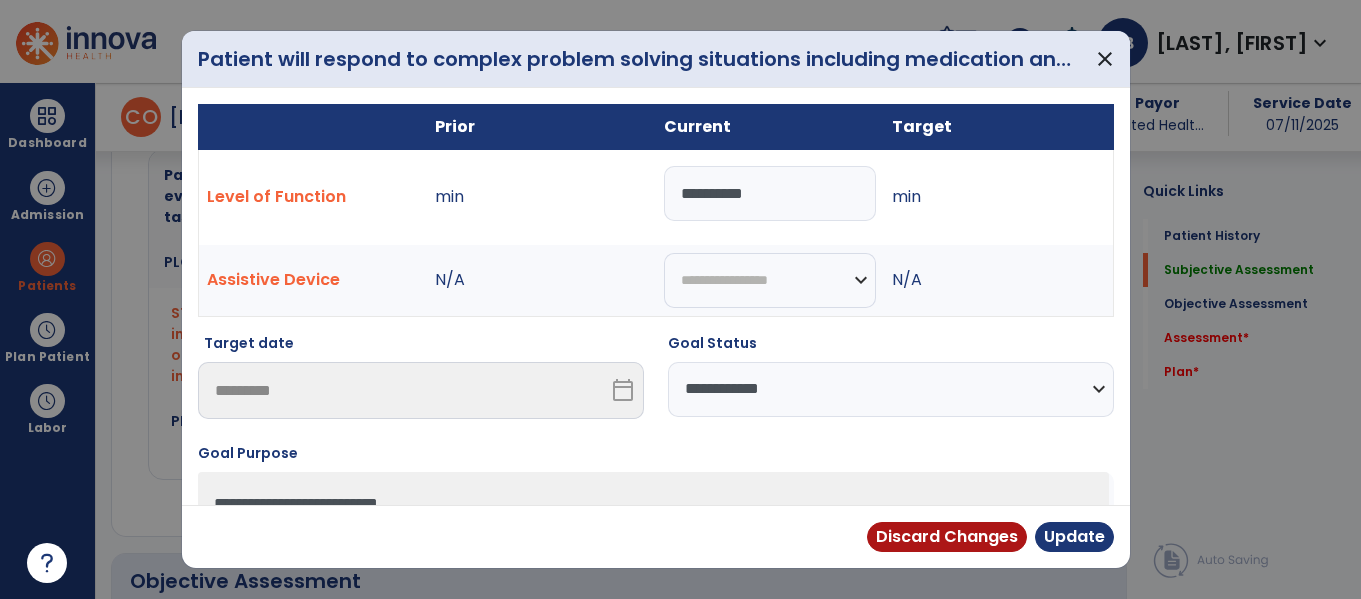 click on "**********" at bounding box center (891, 389) 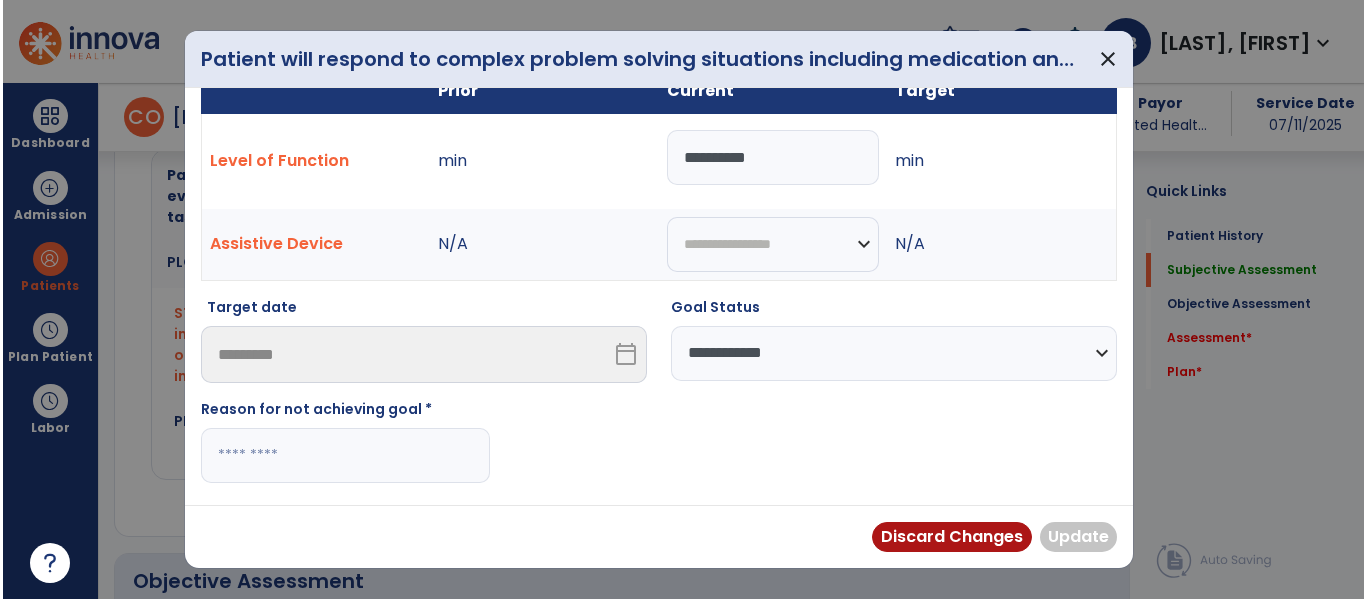 scroll, scrollTop: 55, scrollLeft: 0, axis: vertical 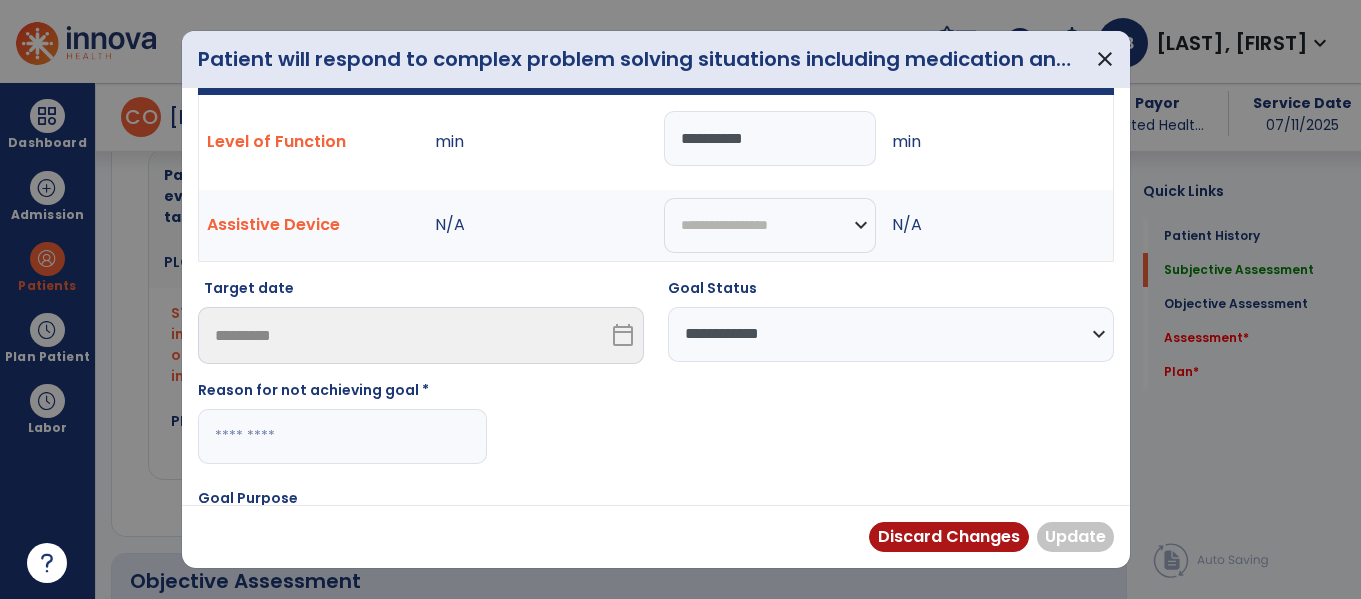 click at bounding box center [342, 436] 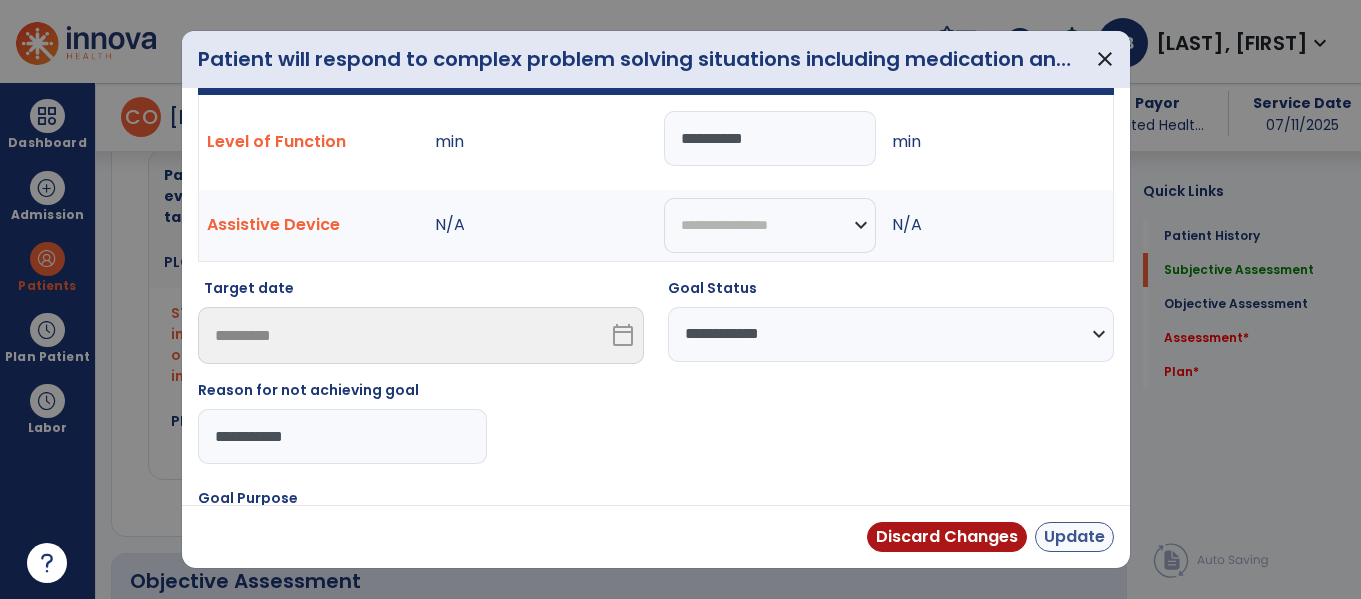 type on "**********" 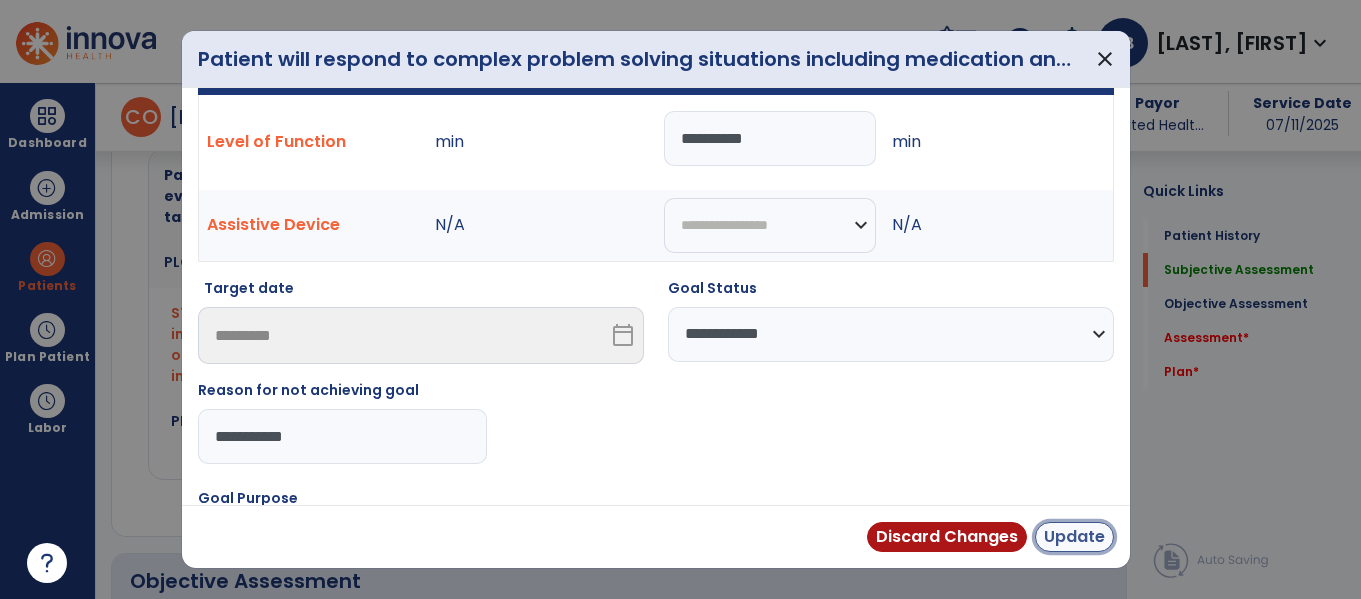 click on "Update" at bounding box center [1074, 537] 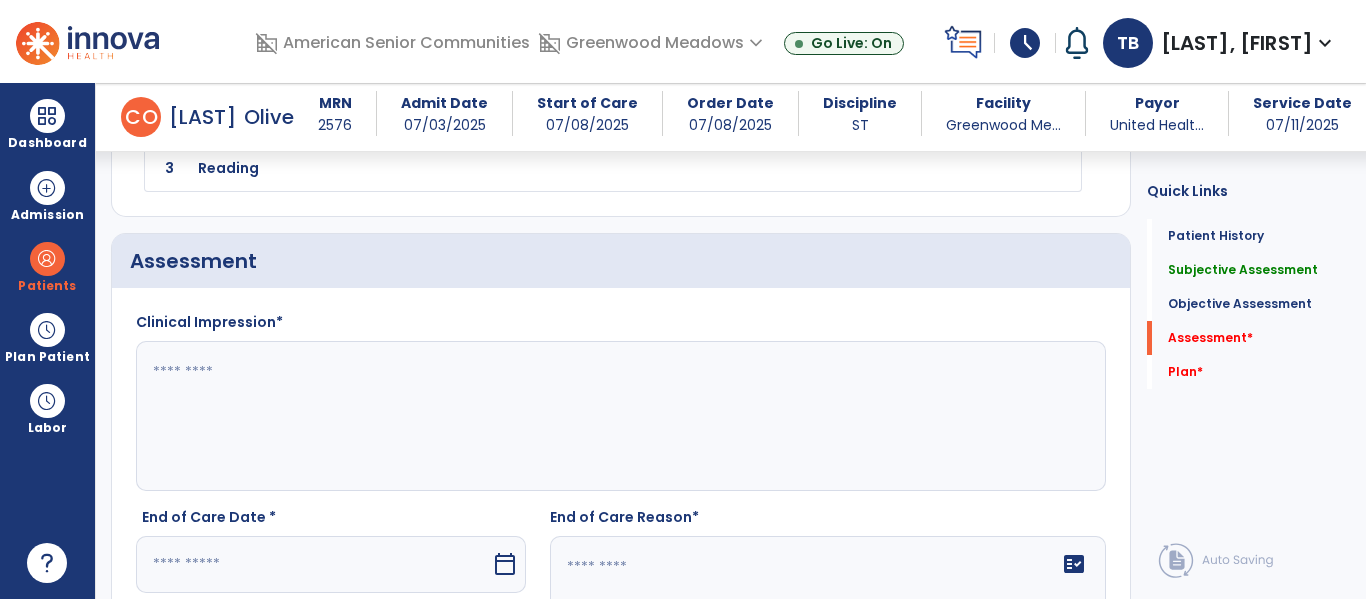 scroll, scrollTop: 2100, scrollLeft: 0, axis: vertical 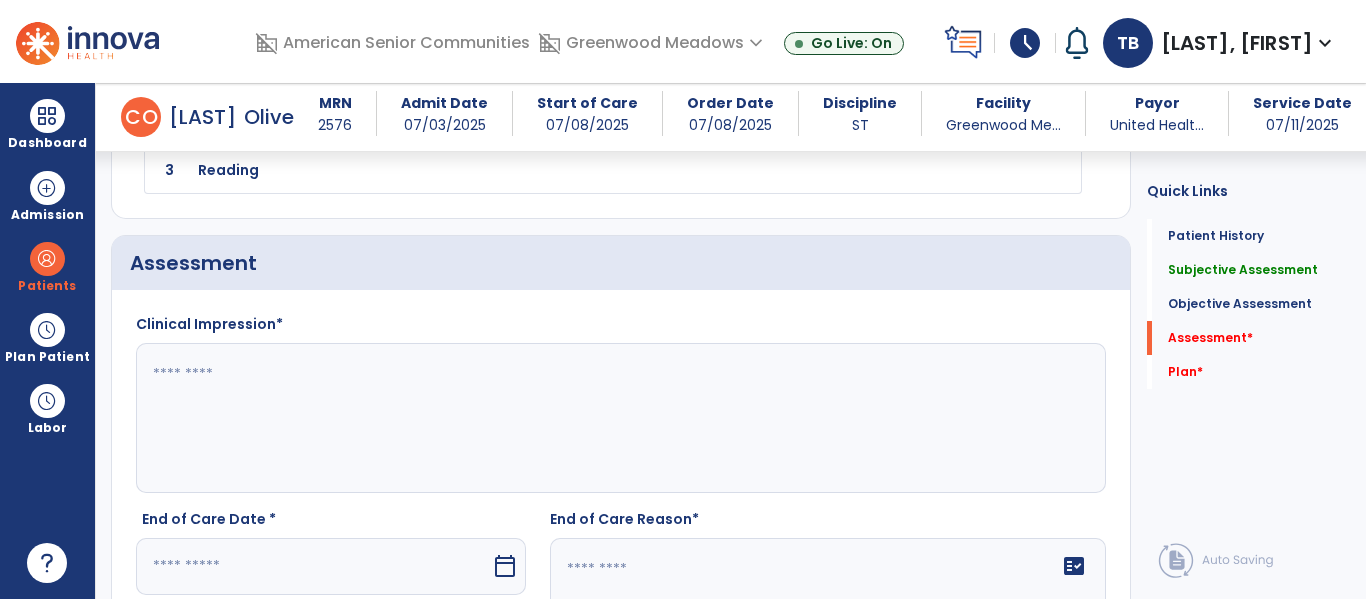 click 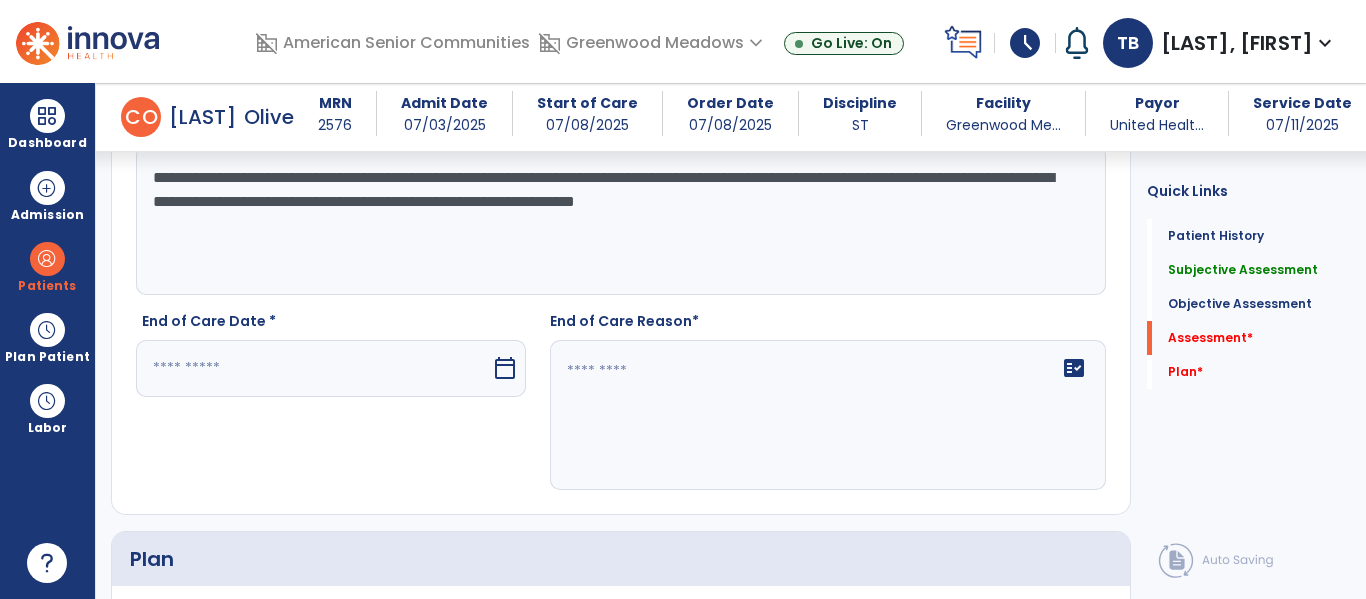 scroll, scrollTop: 2299, scrollLeft: 0, axis: vertical 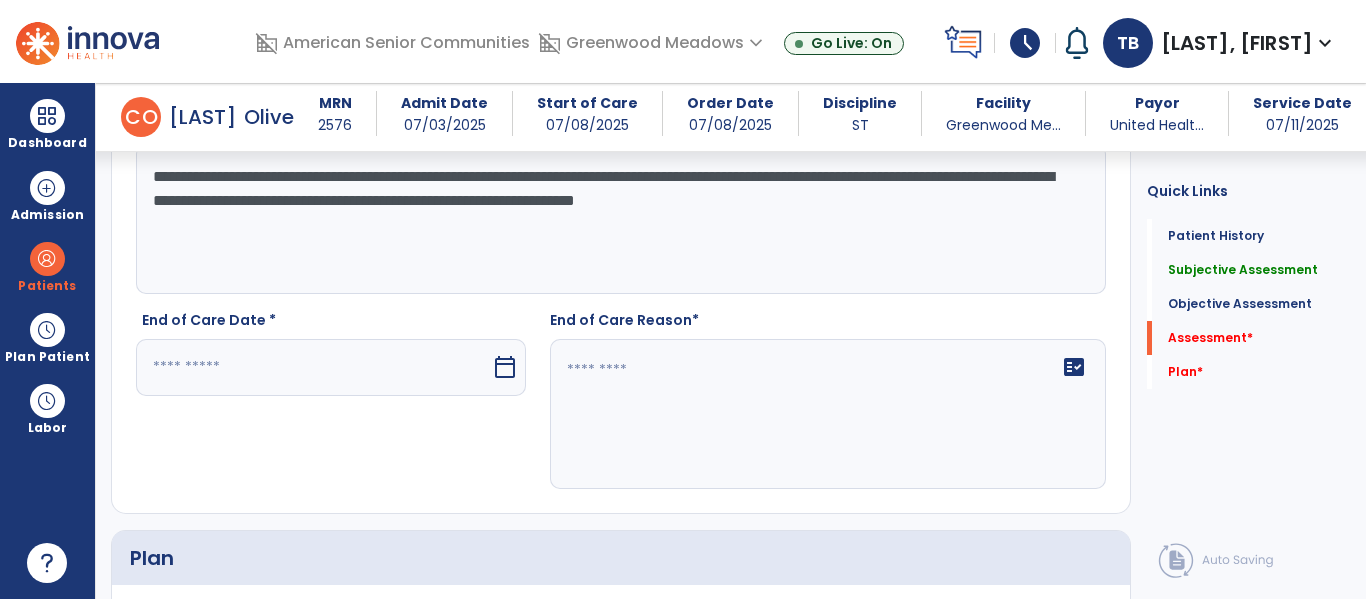 type on "**********" 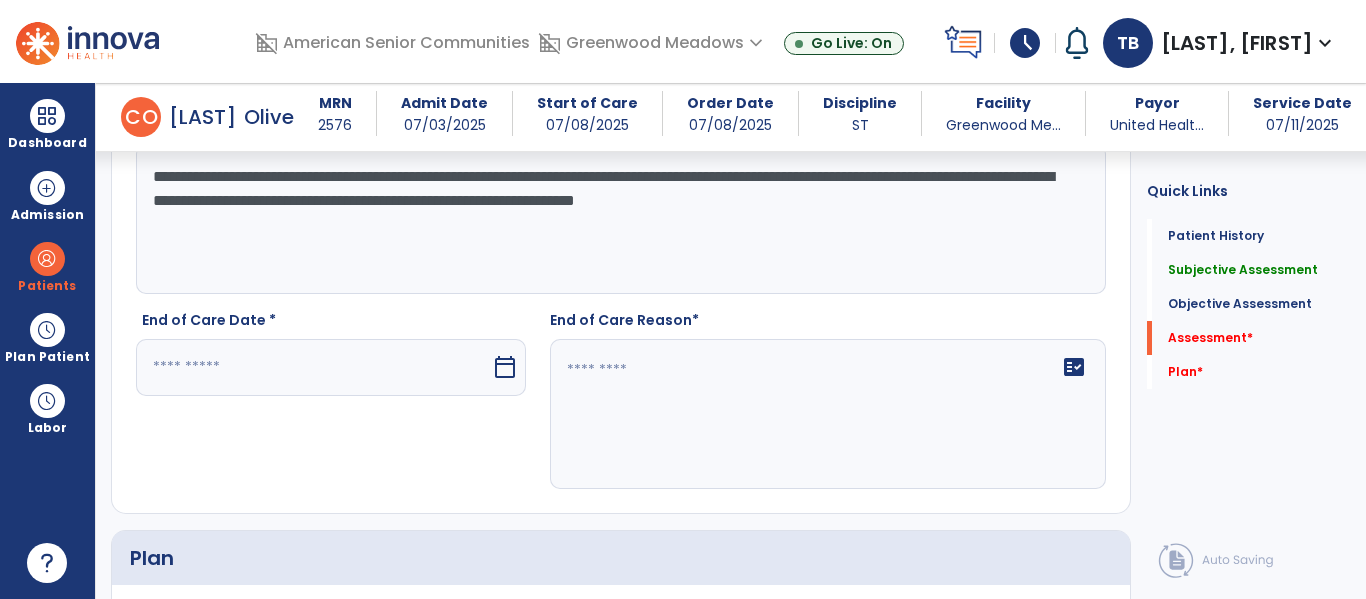 click at bounding box center [313, 367] 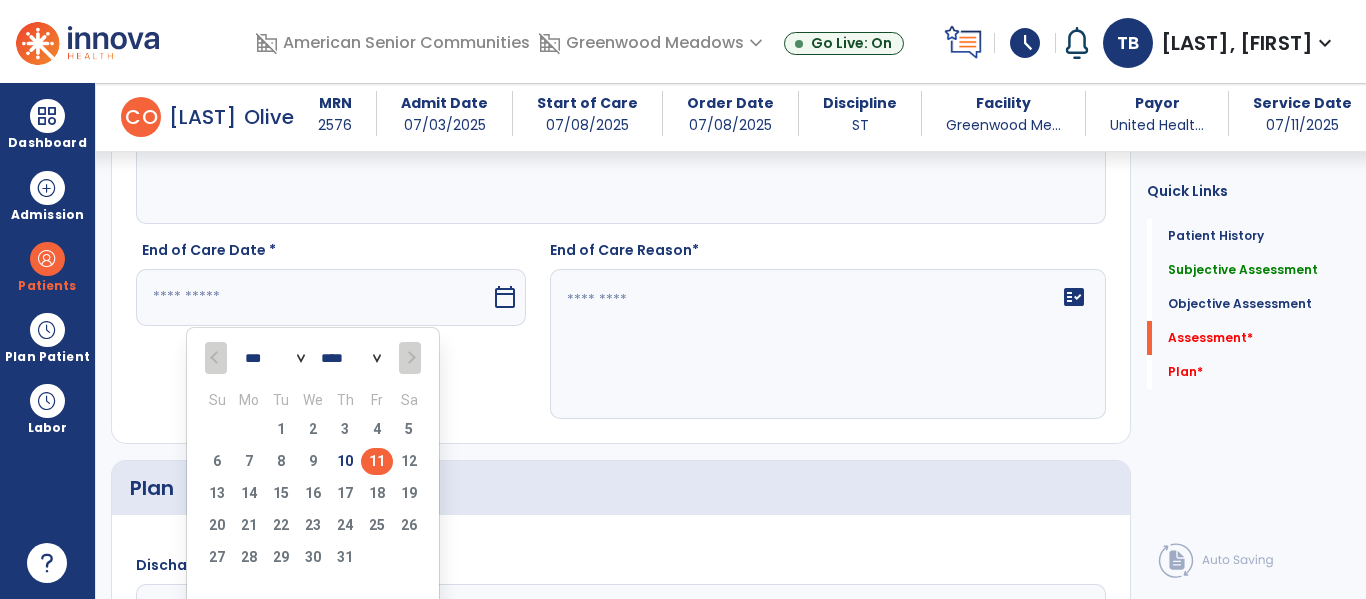 scroll, scrollTop: 2372, scrollLeft: 0, axis: vertical 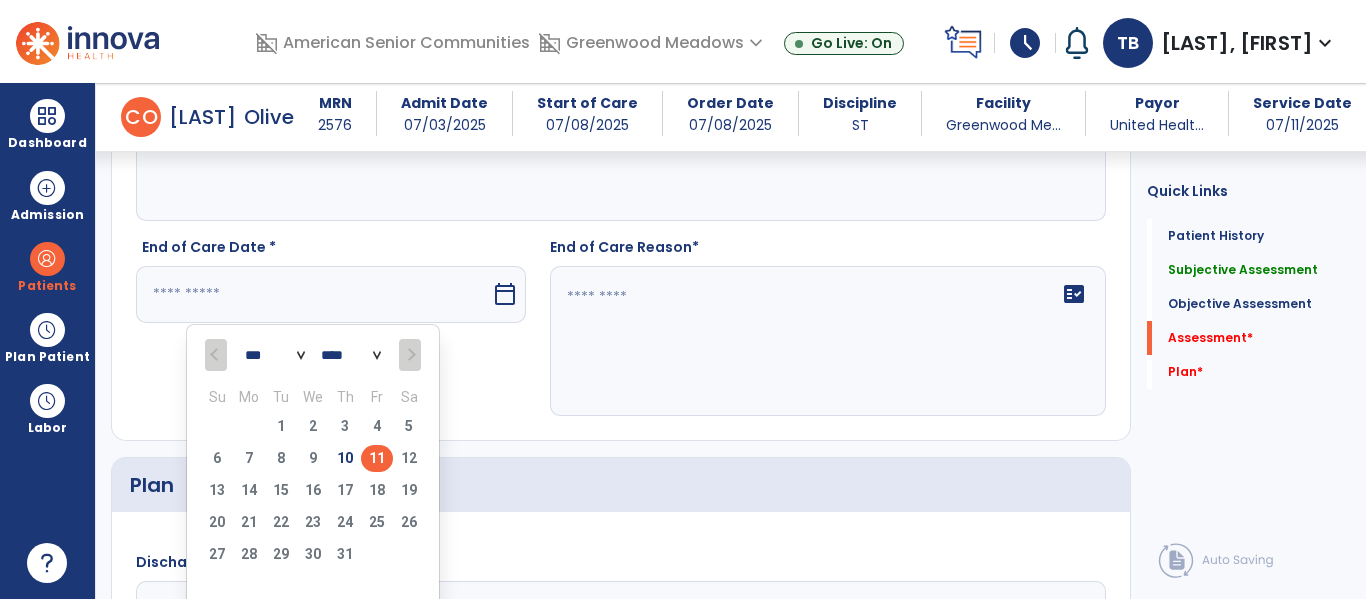 click on "11" at bounding box center (377, 458) 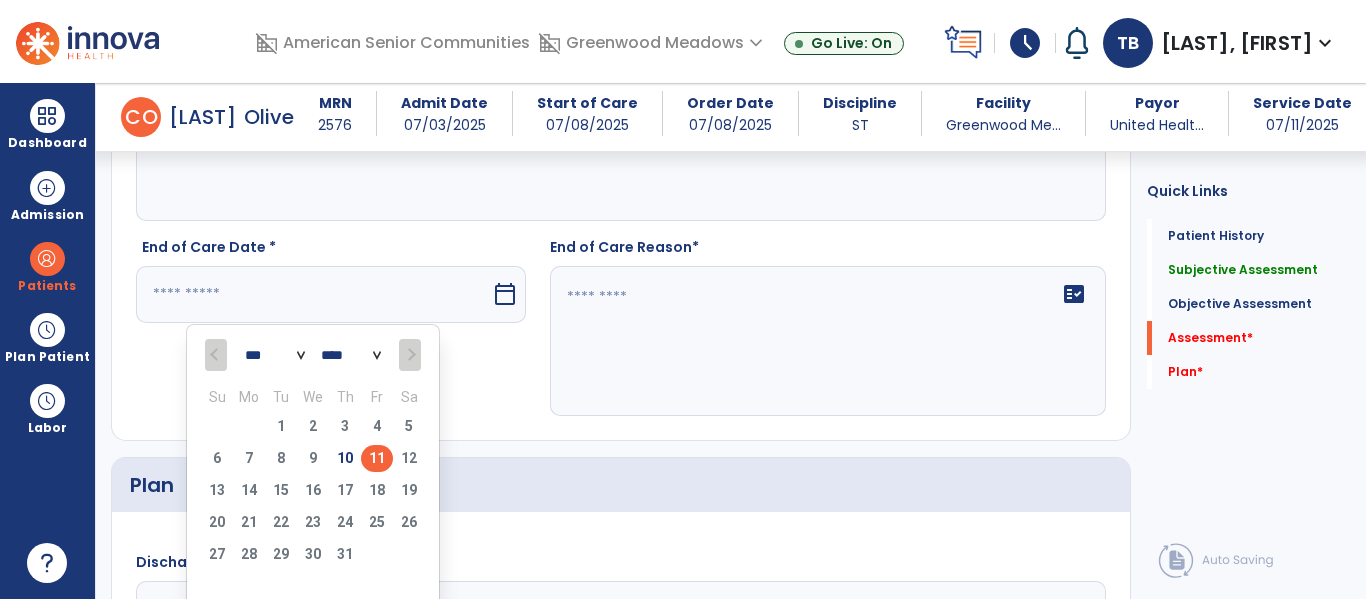 type on "*********" 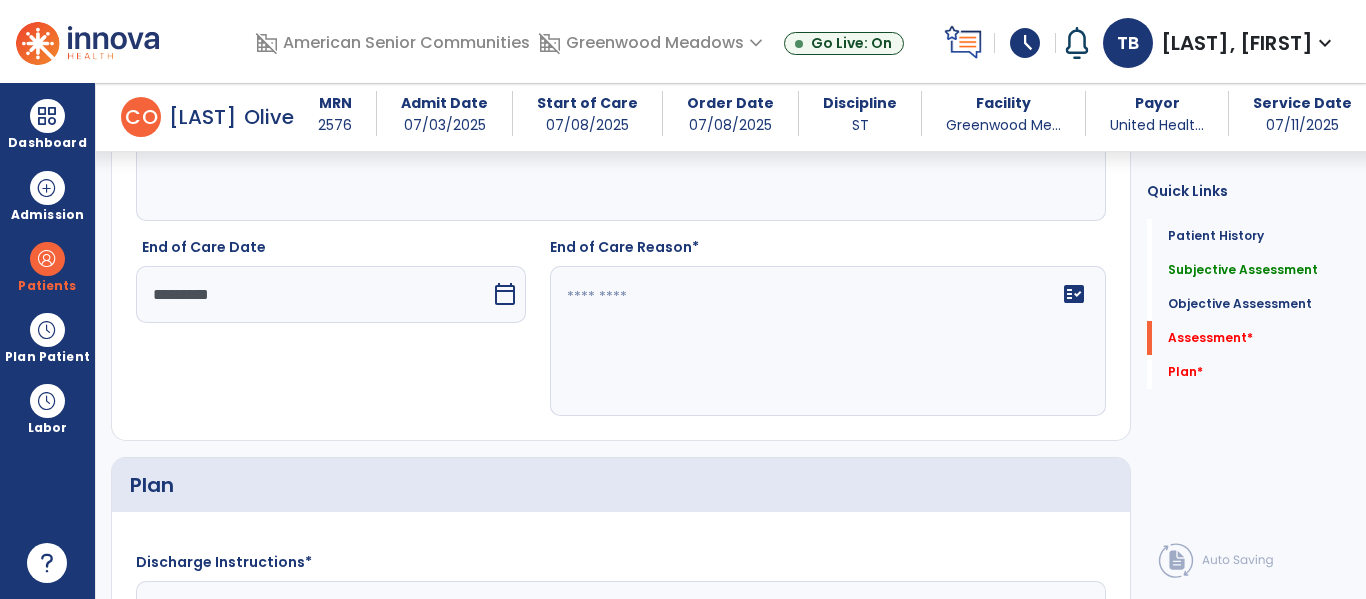 click on "fact_check" 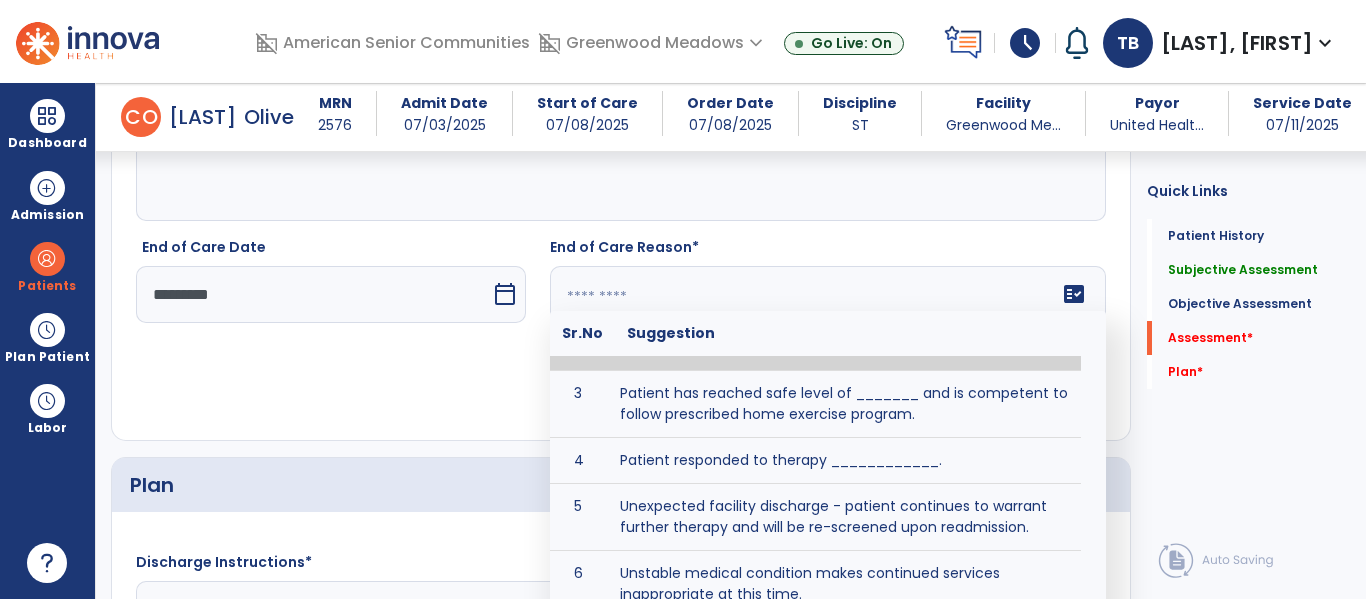 scroll, scrollTop: 110, scrollLeft: 0, axis: vertical 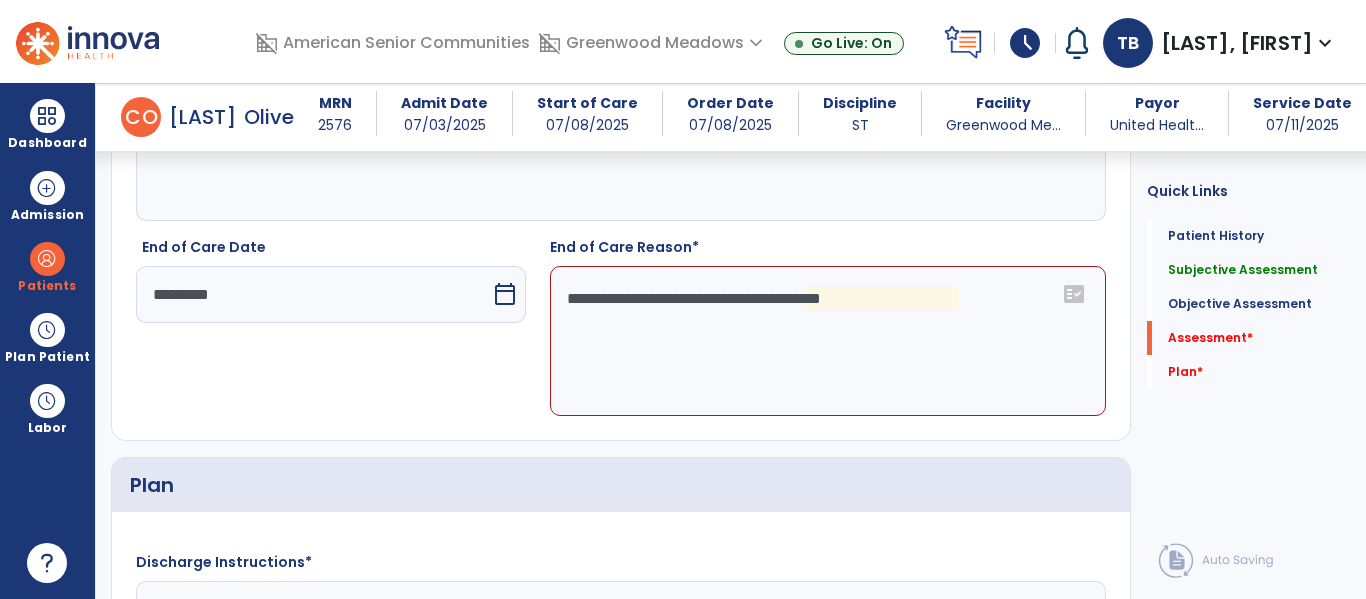 click on "**********" 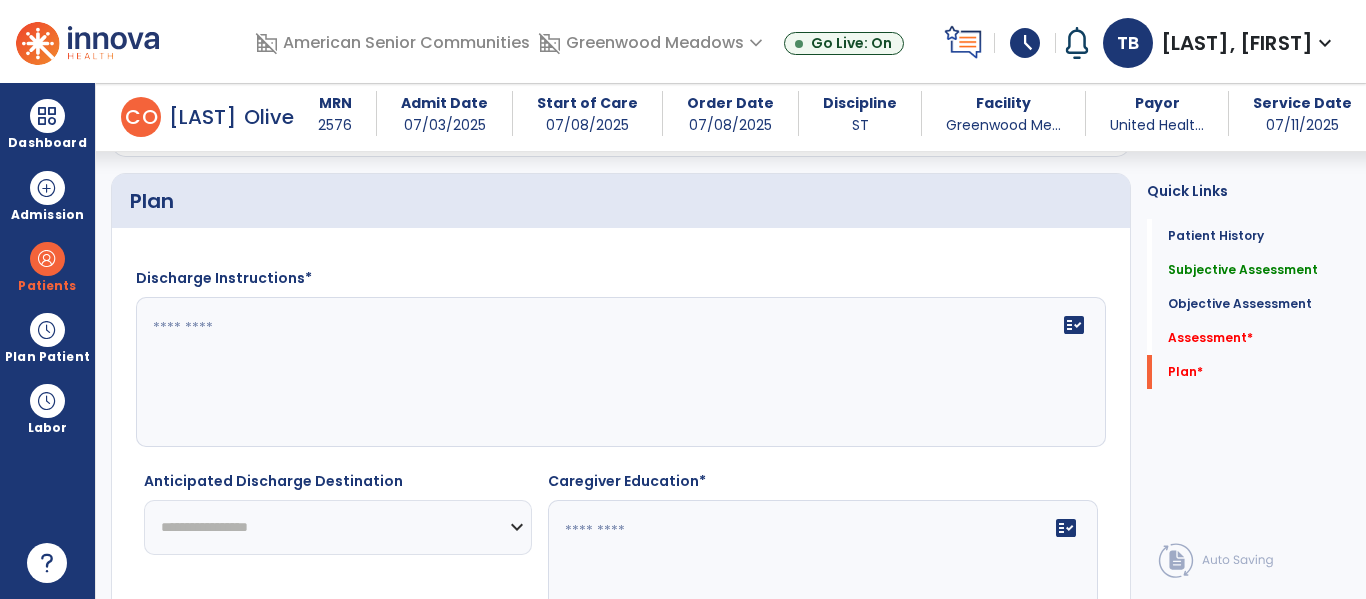 scroll, scrollTop: 2668, scrollLeft: 0, axis: vertical 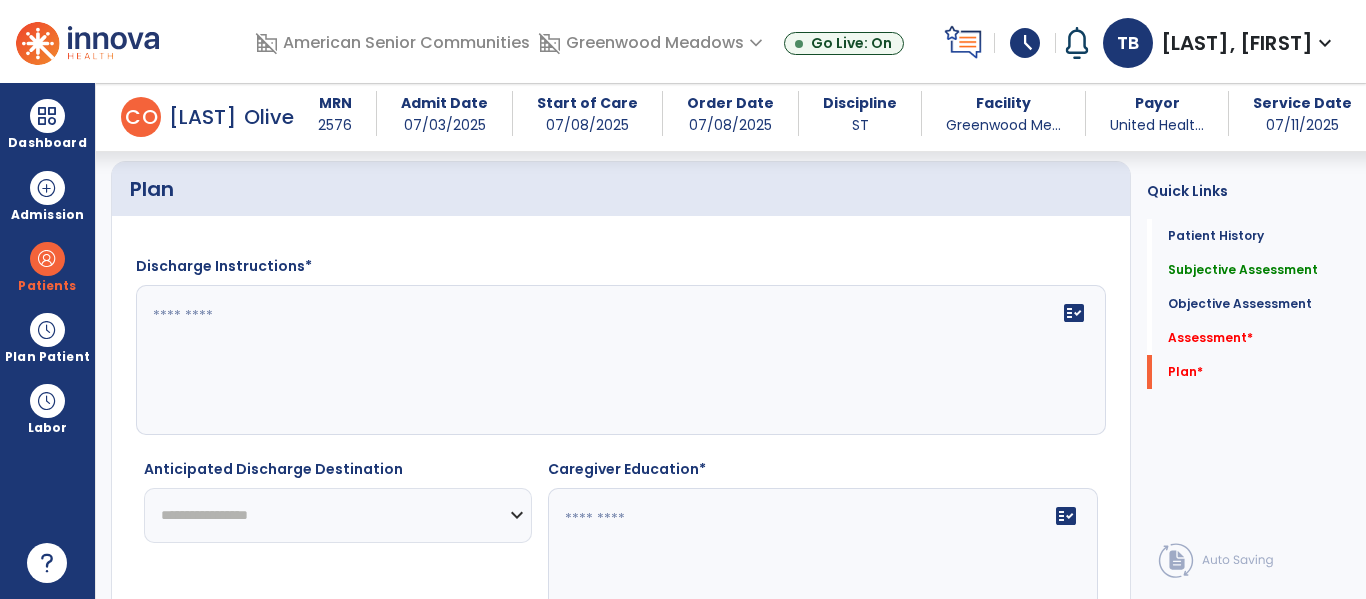 type on "**********" 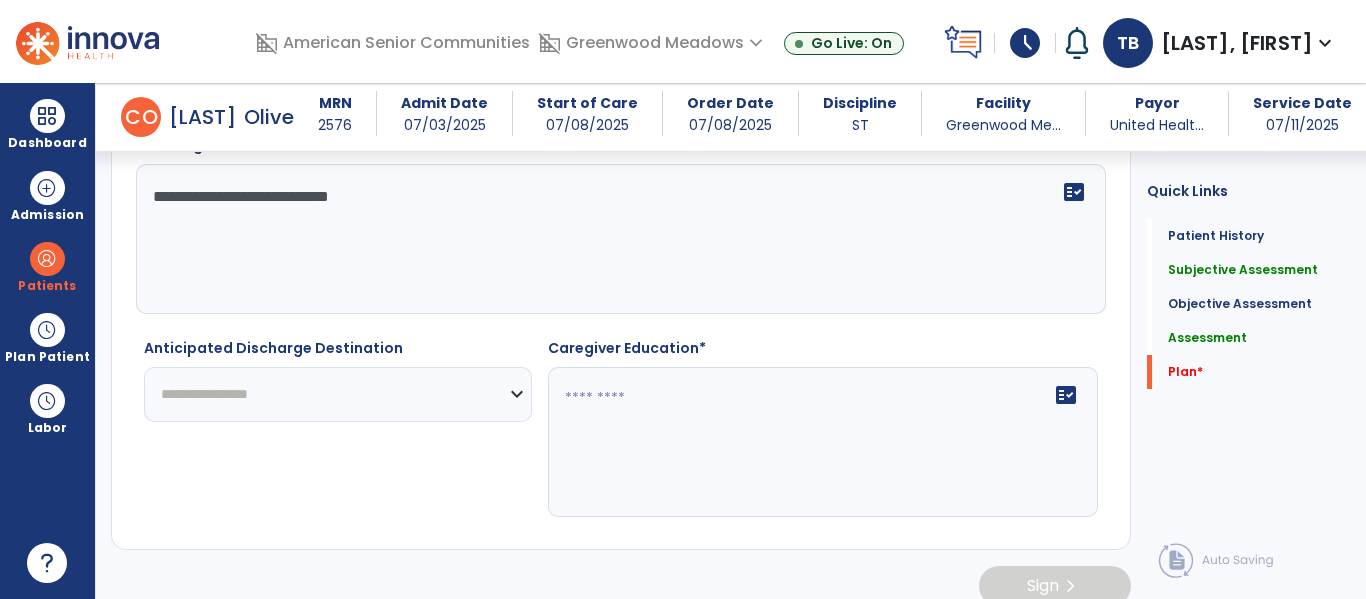 scroll, scrollTop: 2803, scrollLeft: 0, axis: vertical 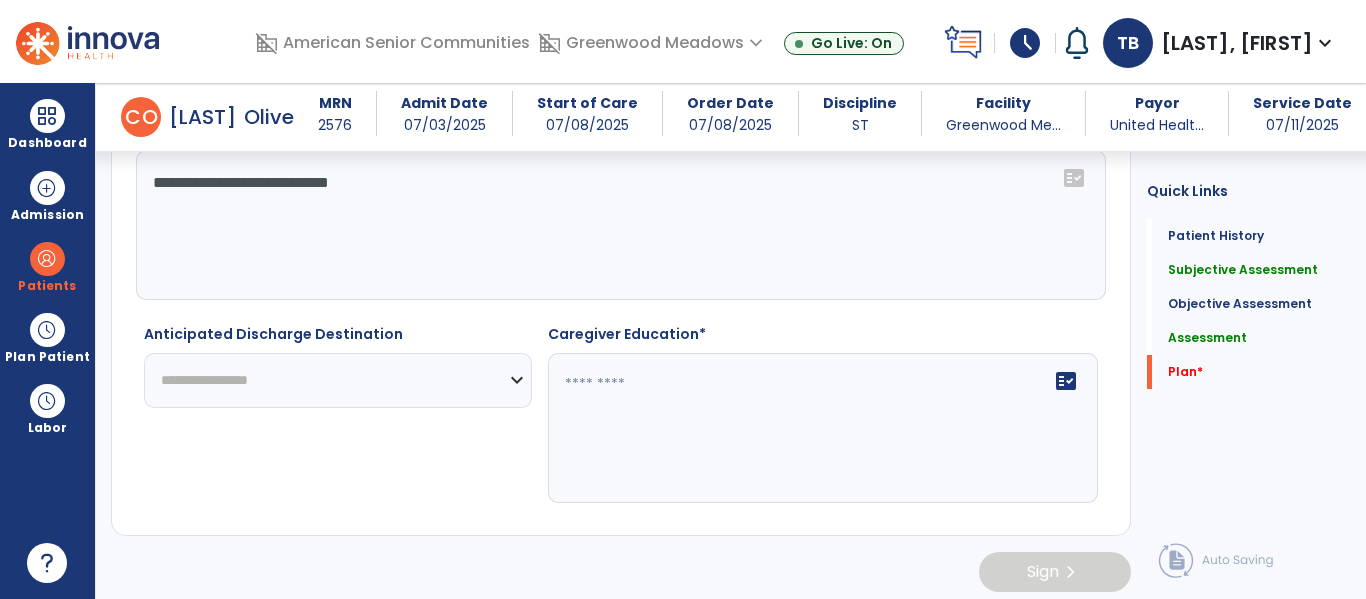 type on "**********" 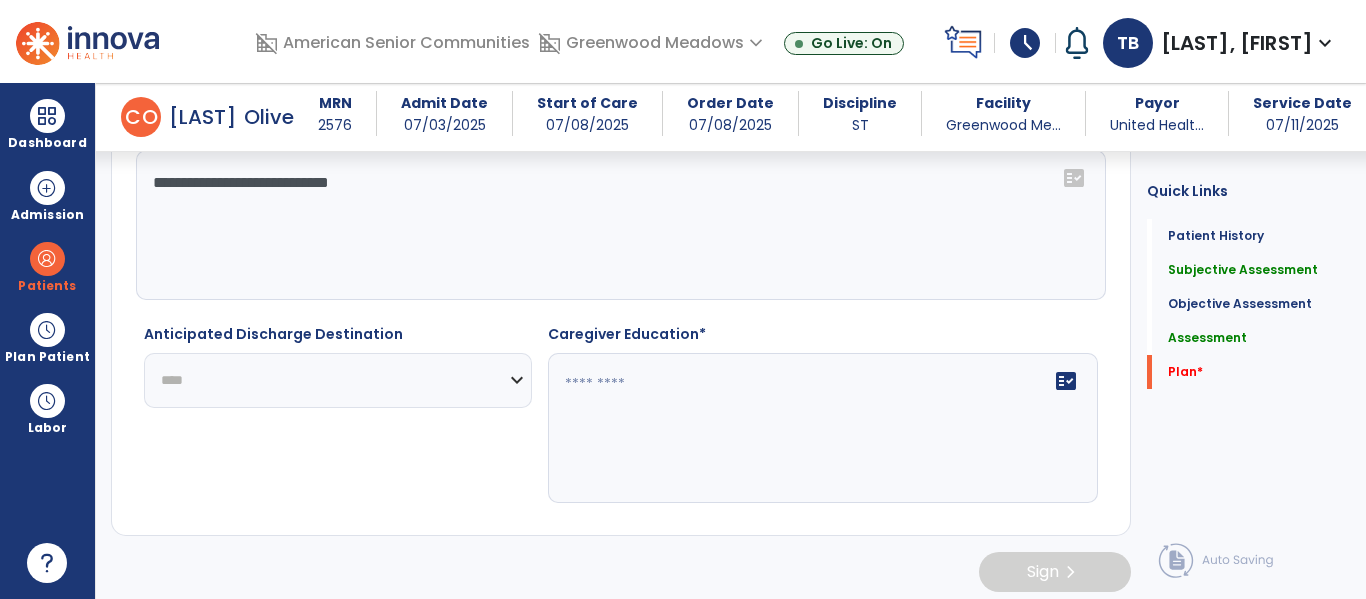 click on "**********" 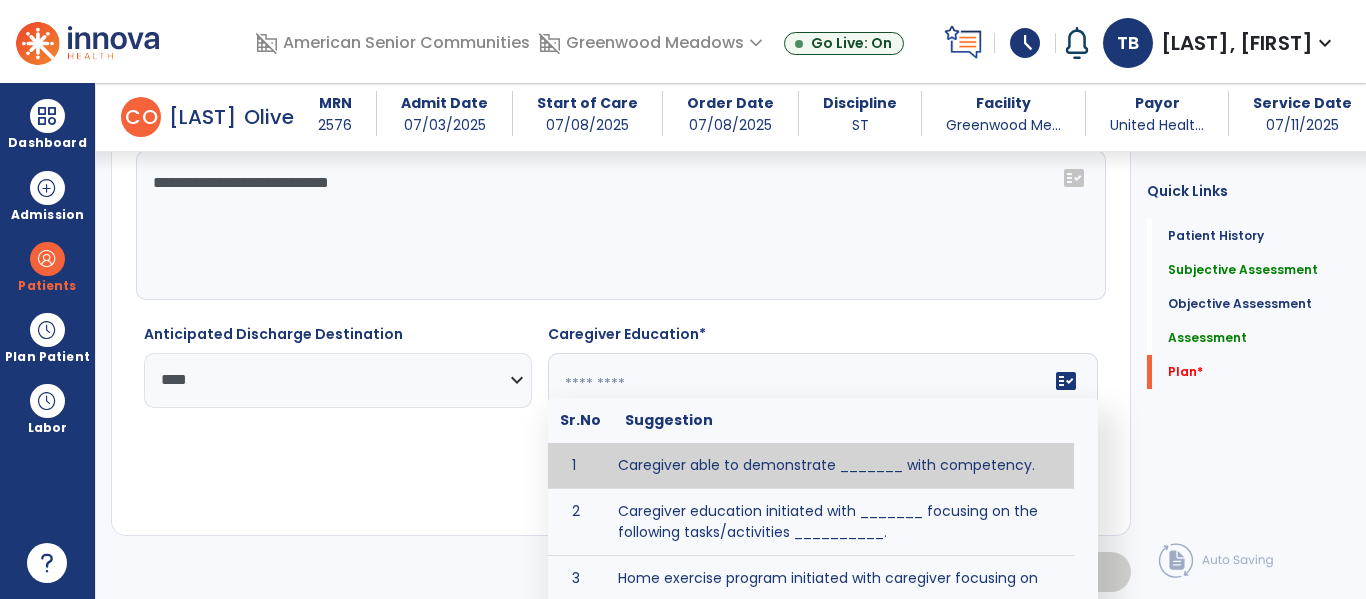 click on "fact_check  Sr.No Suggestion 1 Caregiver able to demonstrate _______ with competency. 2 Caregiver education initiated with _______ focusing on the following tasks/activities __________. 3 Home exercise program initiated with caregiver focusing on __________. 4 Patient educated in precautions and is able to recount information with [VALUE]% accuracy." 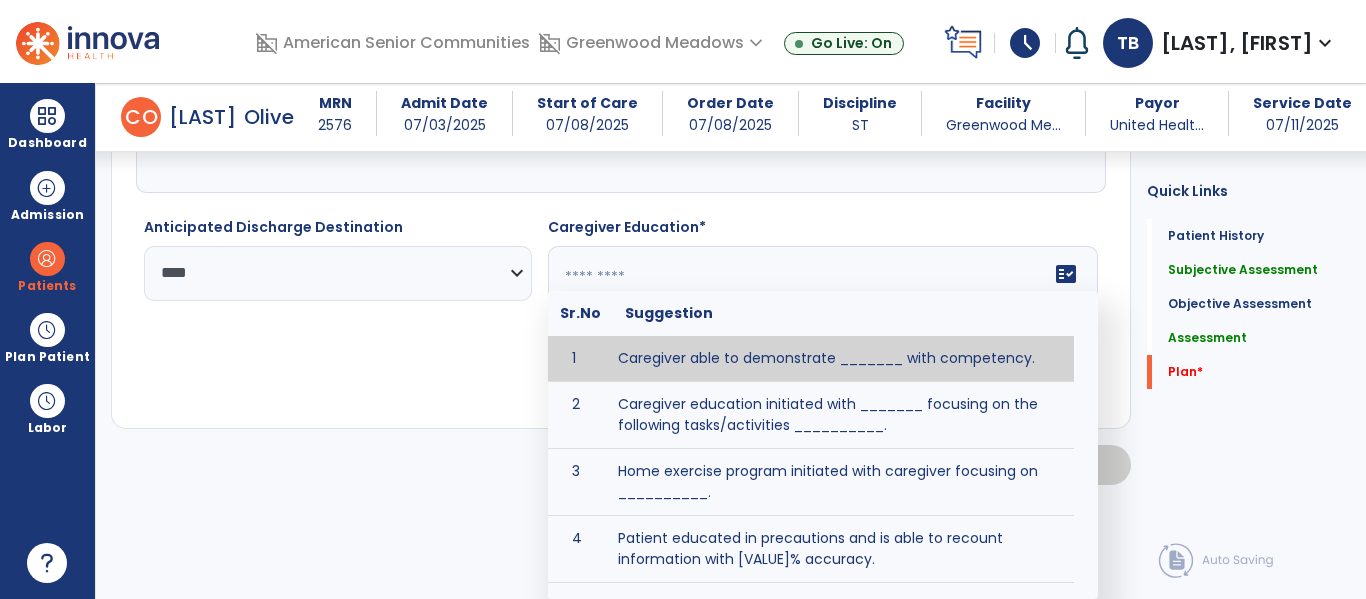 scroll, scrollTop: 2931, scrollLeft: 0, axis: vertical 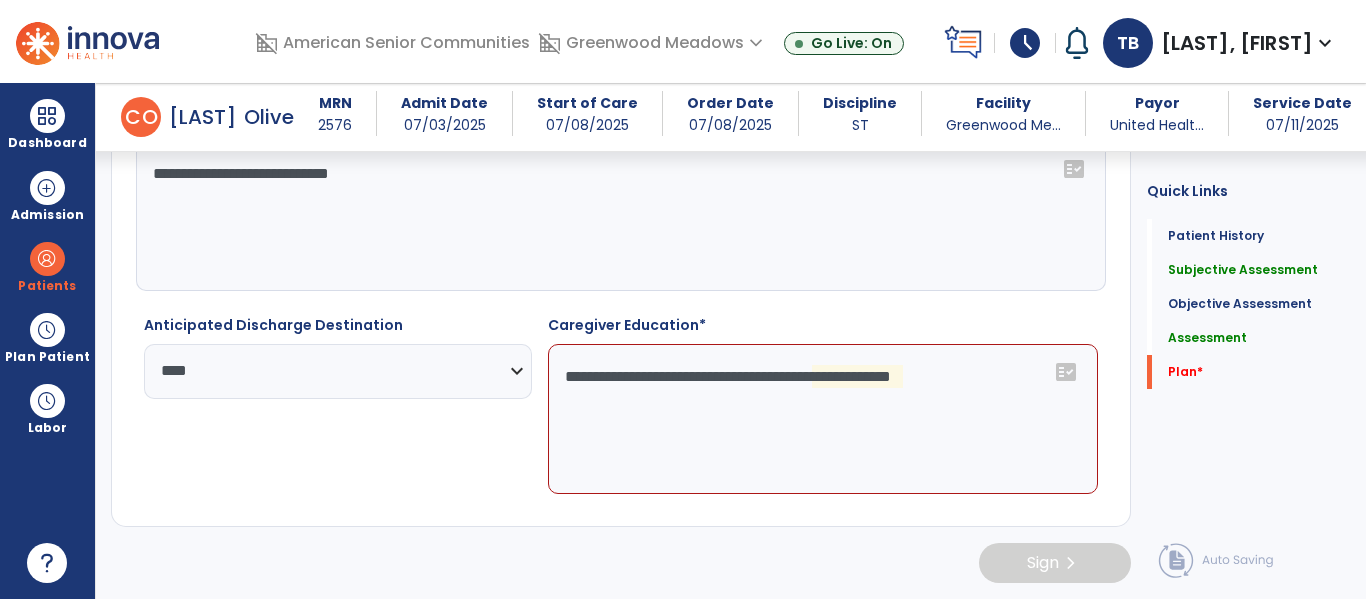 click on "**********" 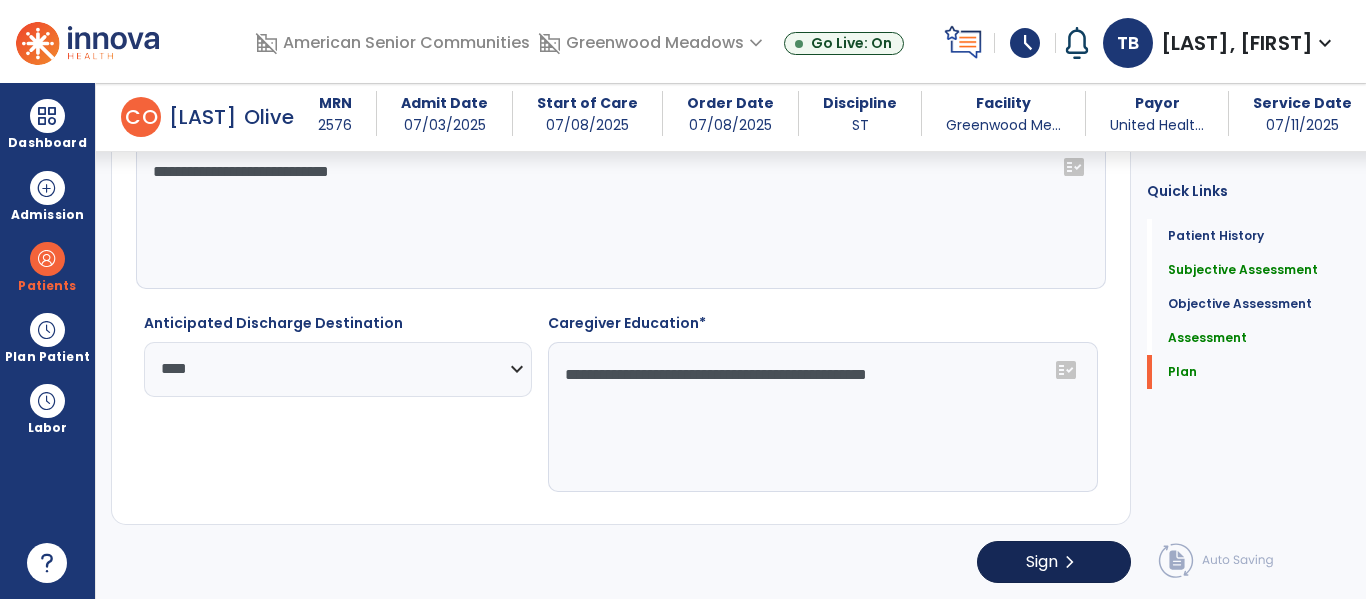 type on "**********" 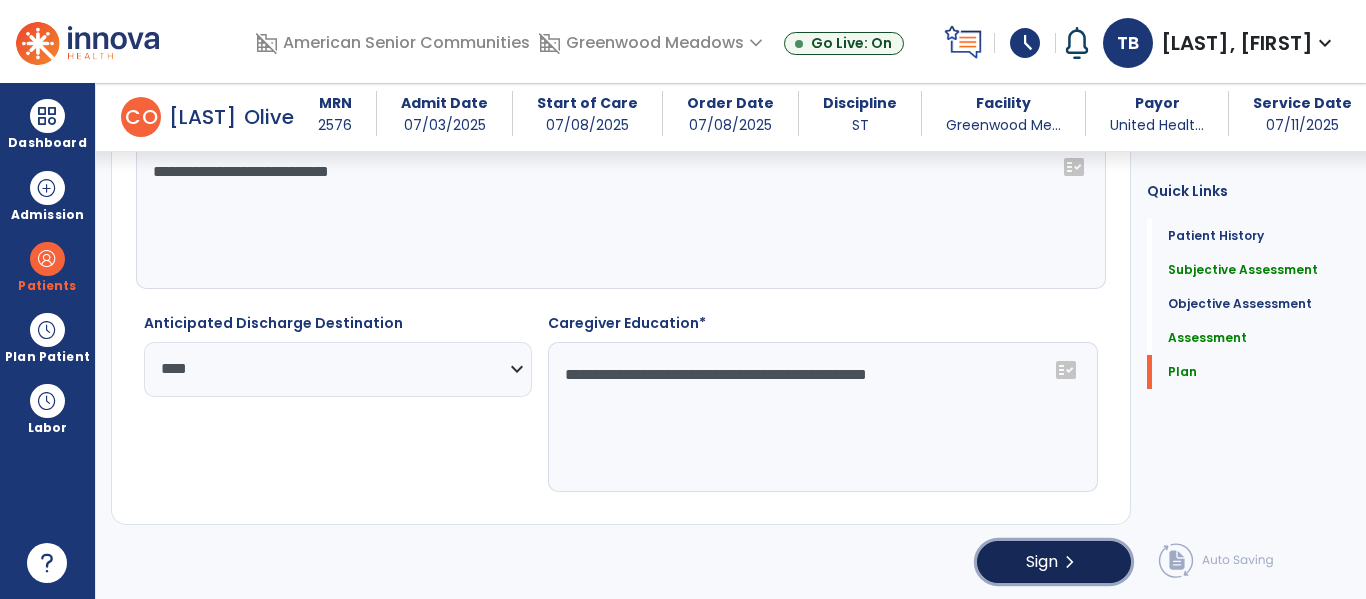 click on "Sign" 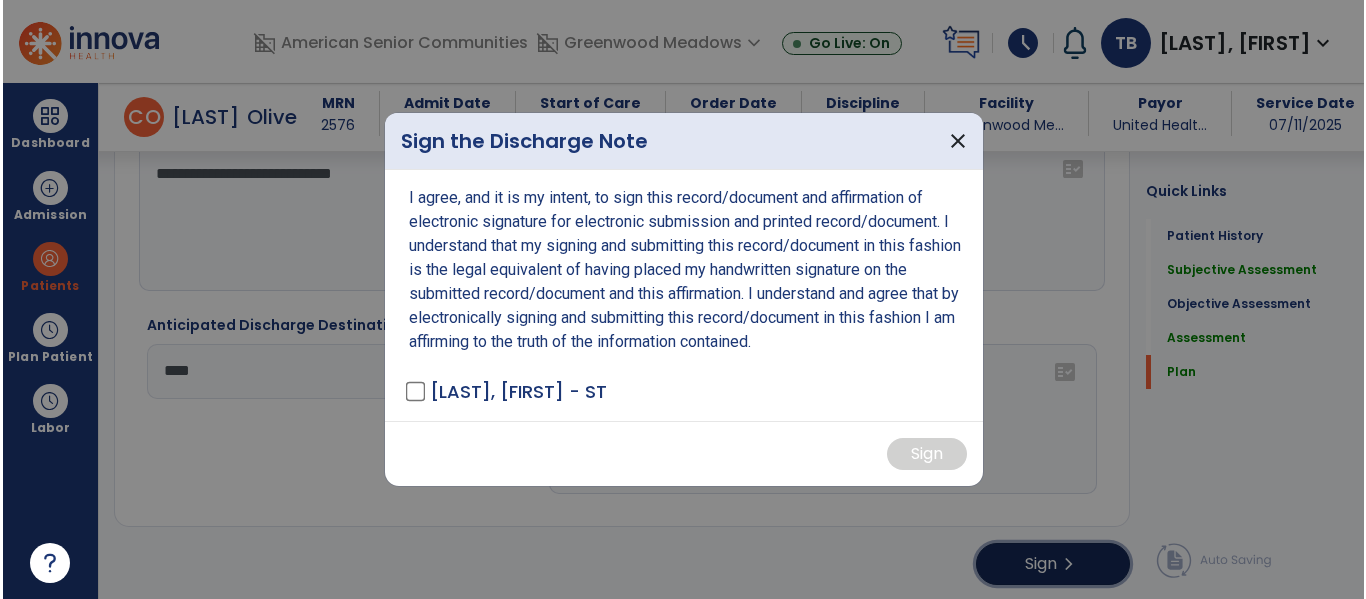 scroll, scrollTop: 2833, scrollLeft: 0, axis: vertical 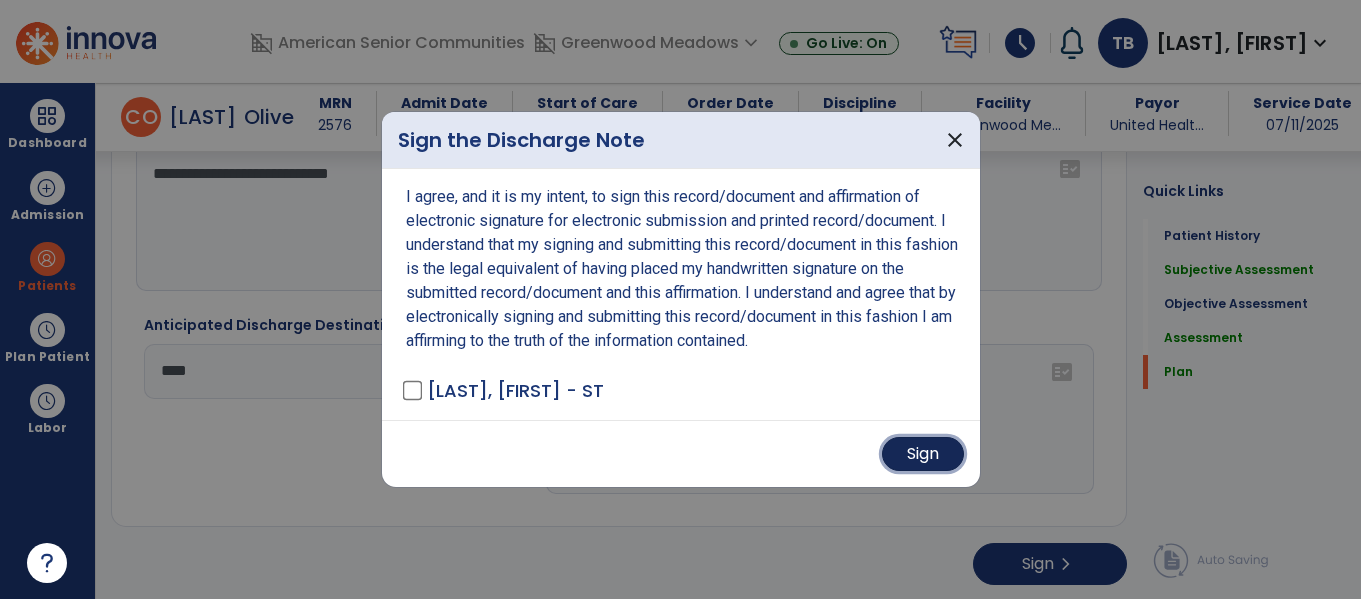 click on "Sign" at bounding box center (923, 454) 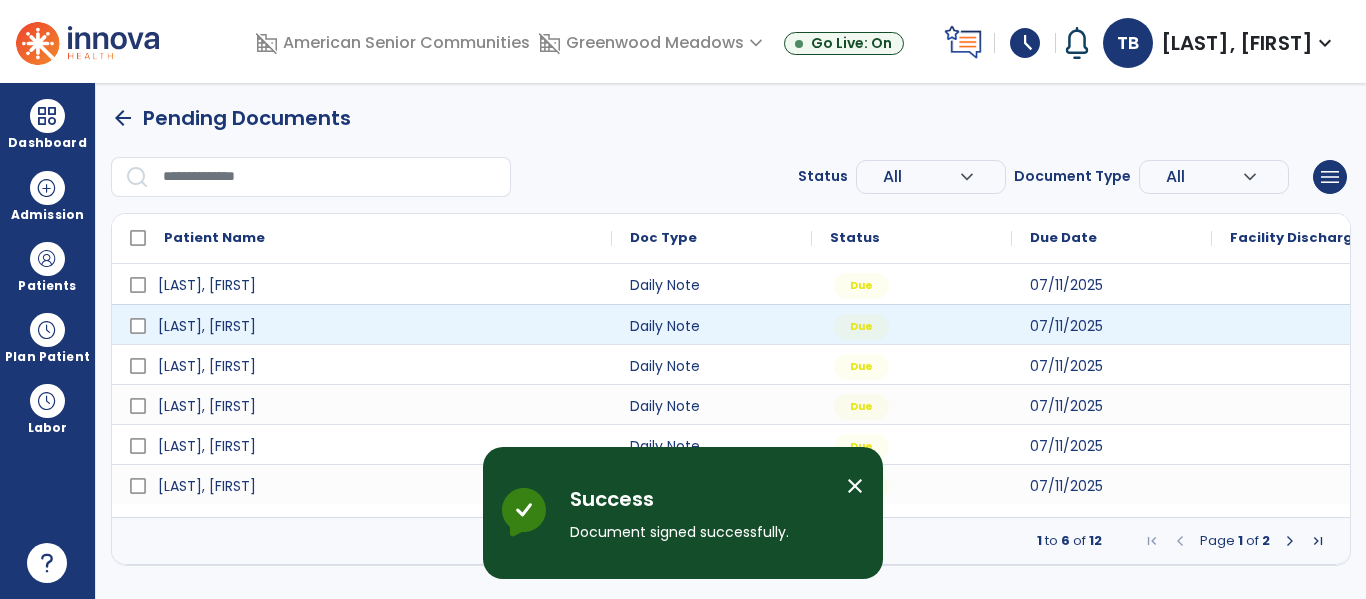 scroll, scrollTop: 0, scrollLeft: 0, axis: both 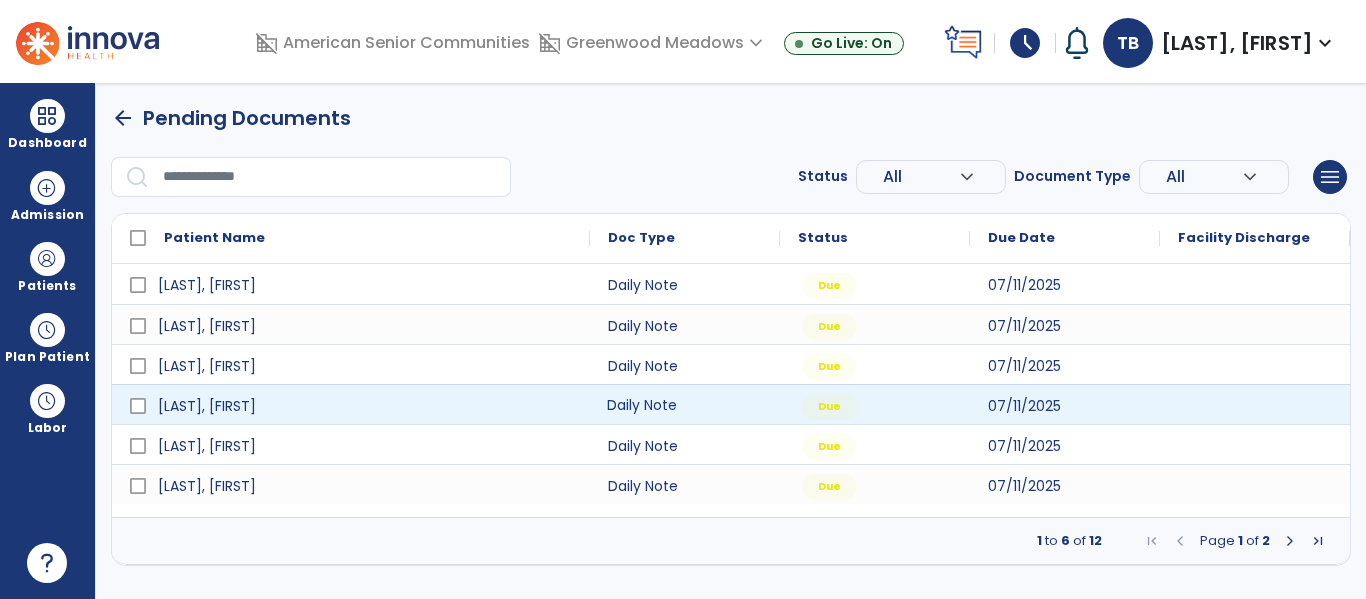 click on "Daily Note" at bounding box center (685, 404) 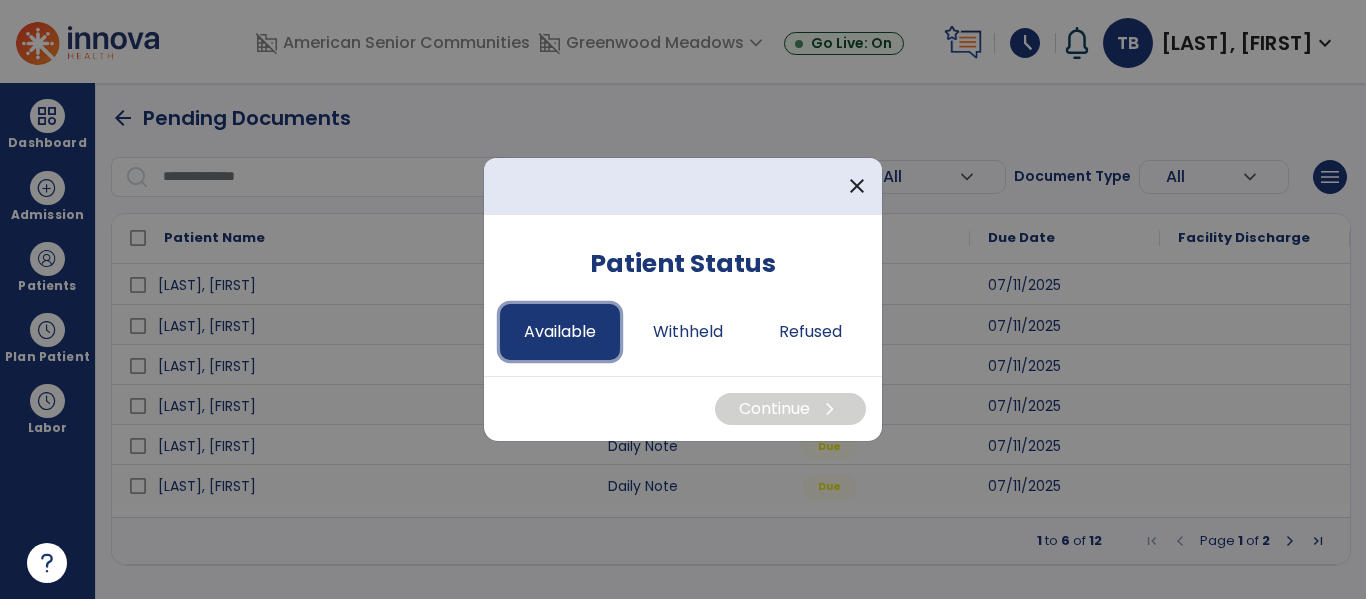 click on "Available" at bounding box center (560, 332) 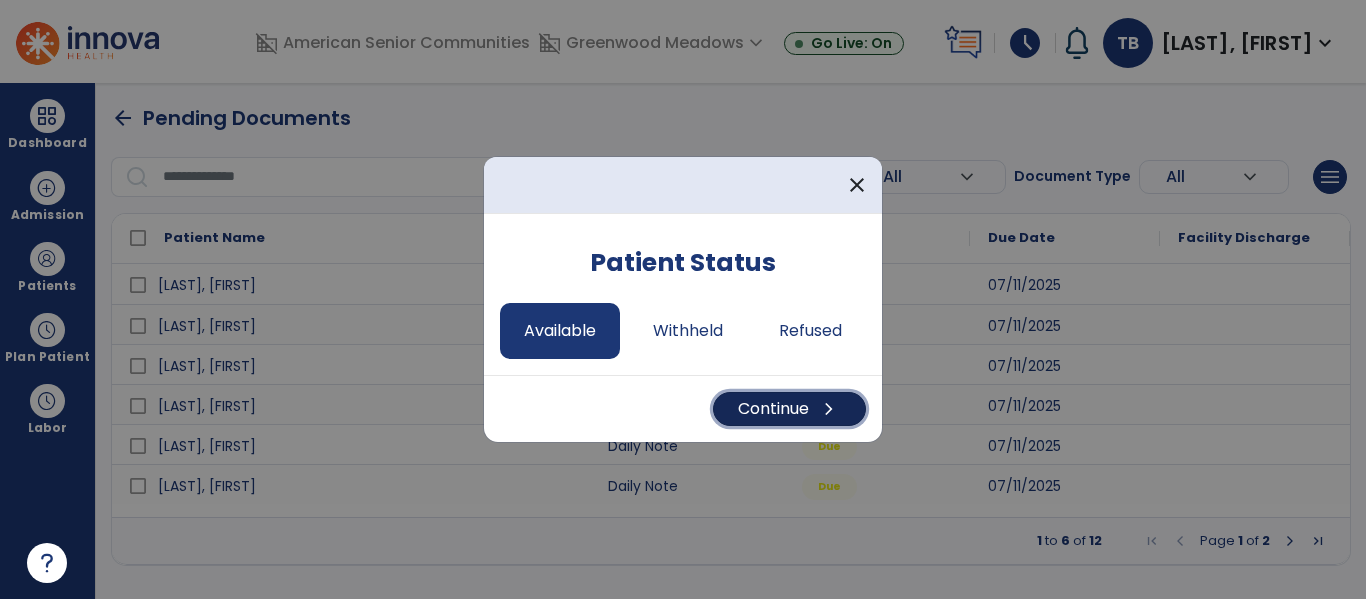 click on "Continue   chevron_right" at bounding box center [789, 409] 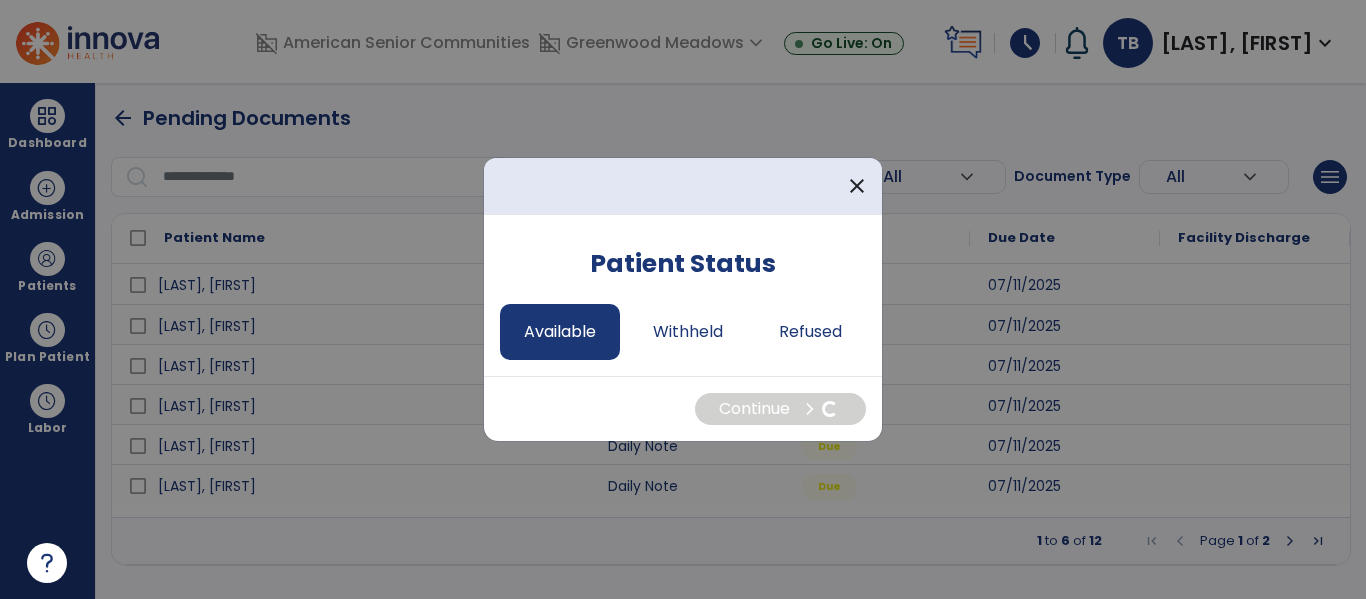 select on "*" 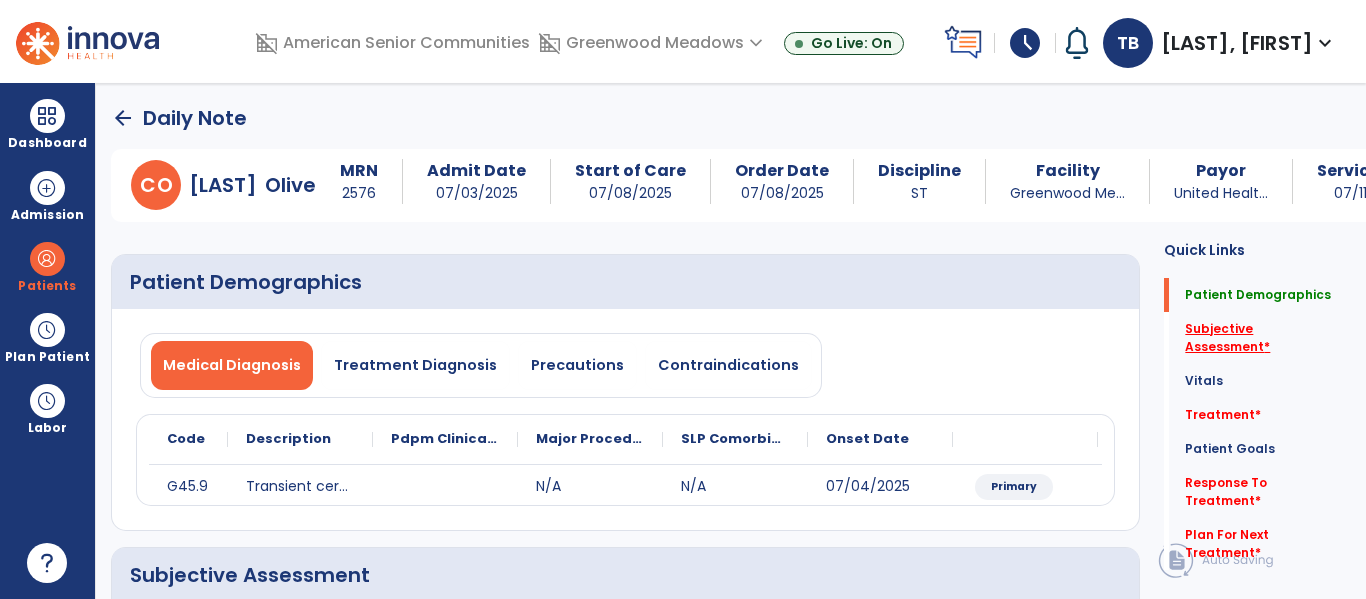 click on "Subjective Assessment   *" 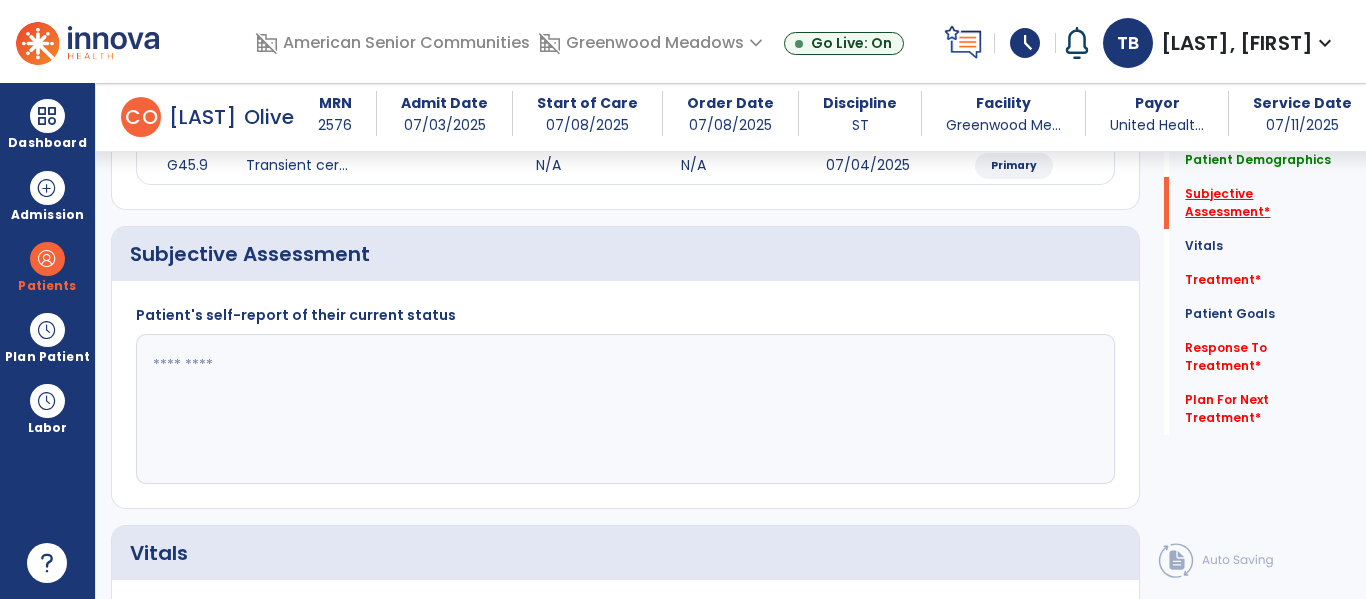 scroll, scrollTop: 347, scrollLeft: 0, axis: vertical 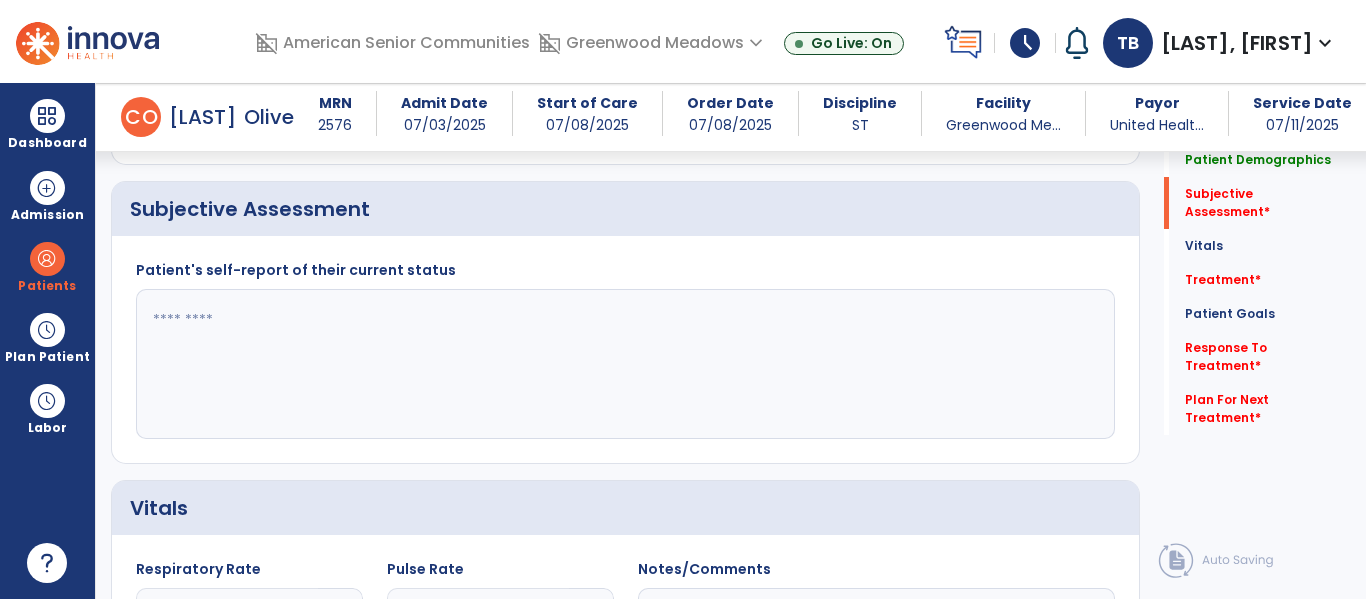click 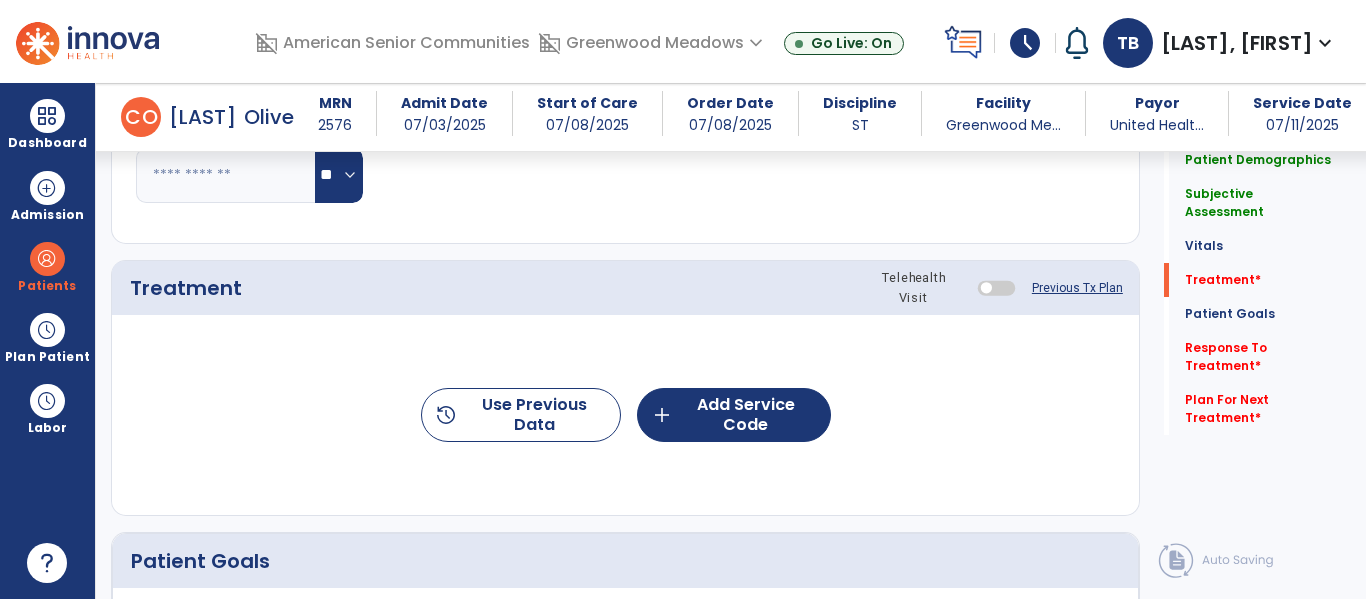 type on "**********" 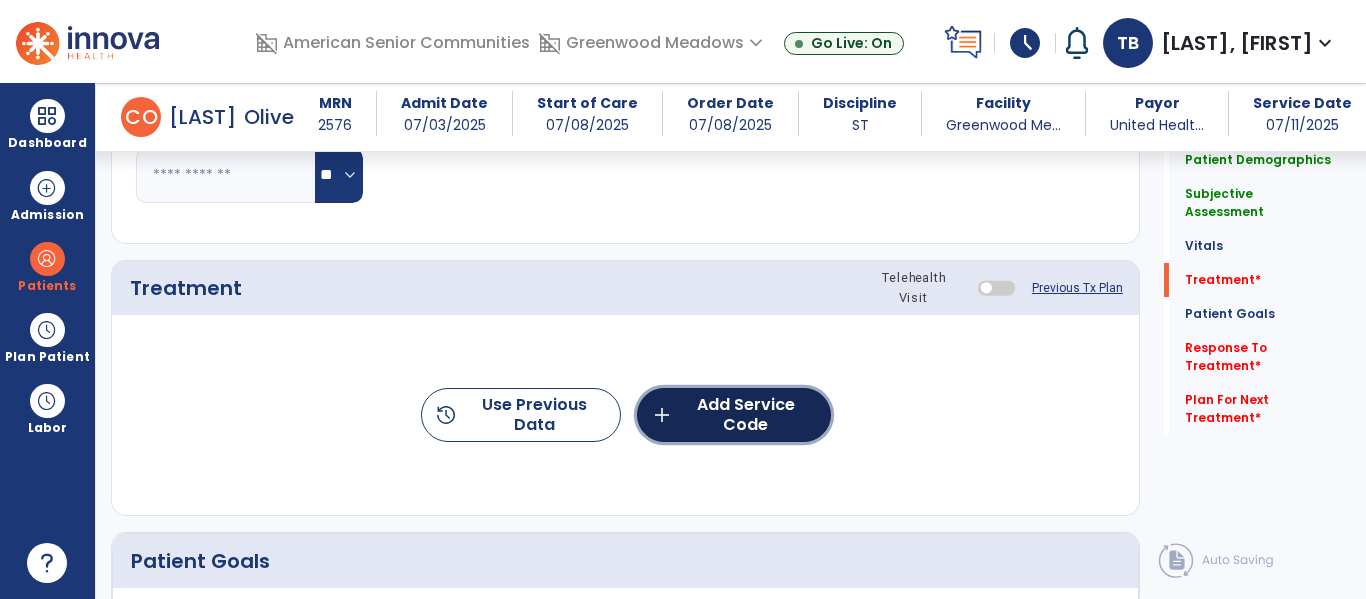 click on "add  Add Service Code" 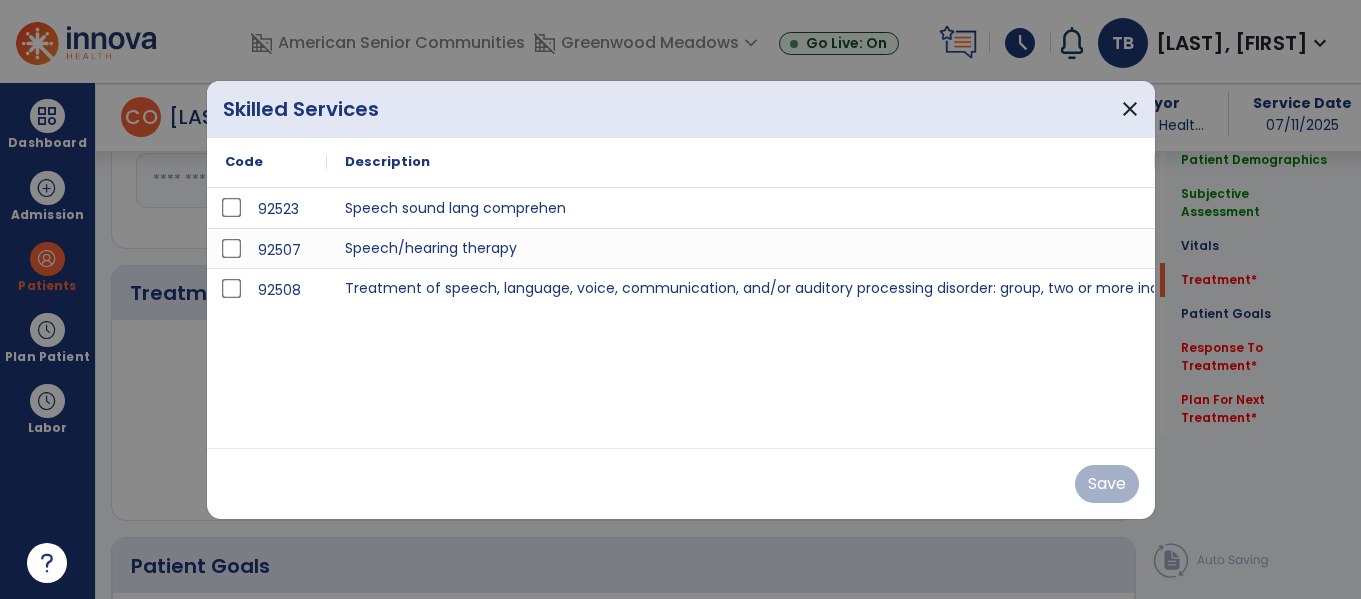 scroll, scrollTop: 989, scrollLeft: 0, axis: vertical 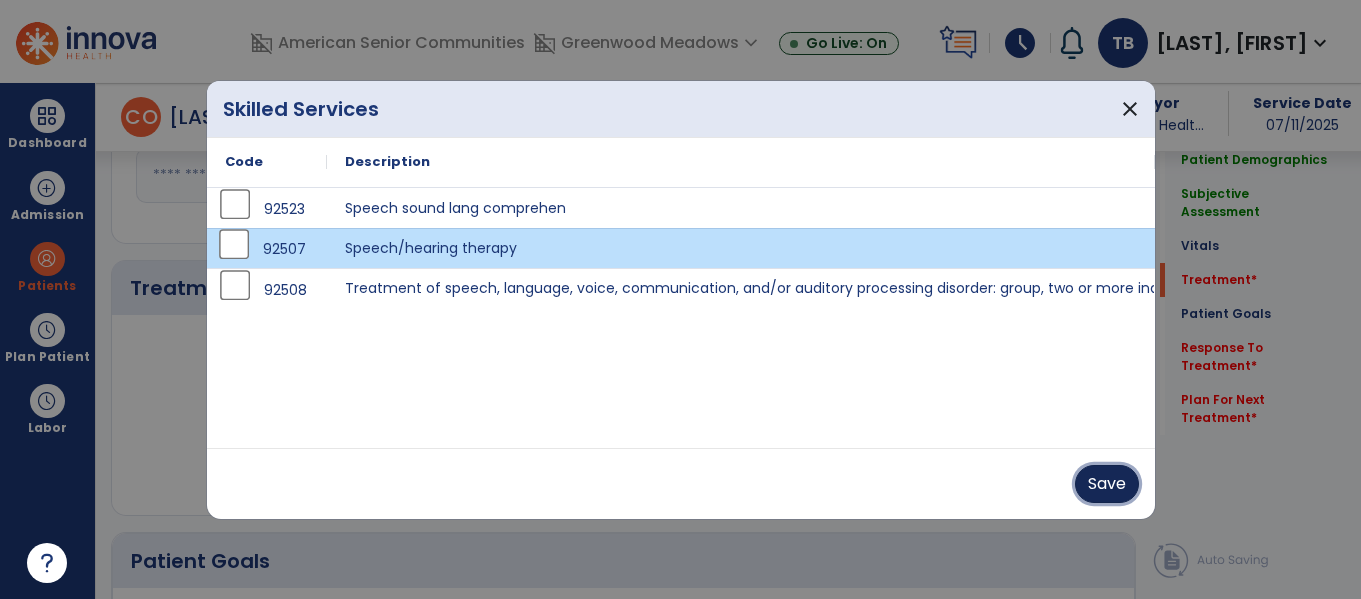 click on "Save" at bounding box center (1107, 484) 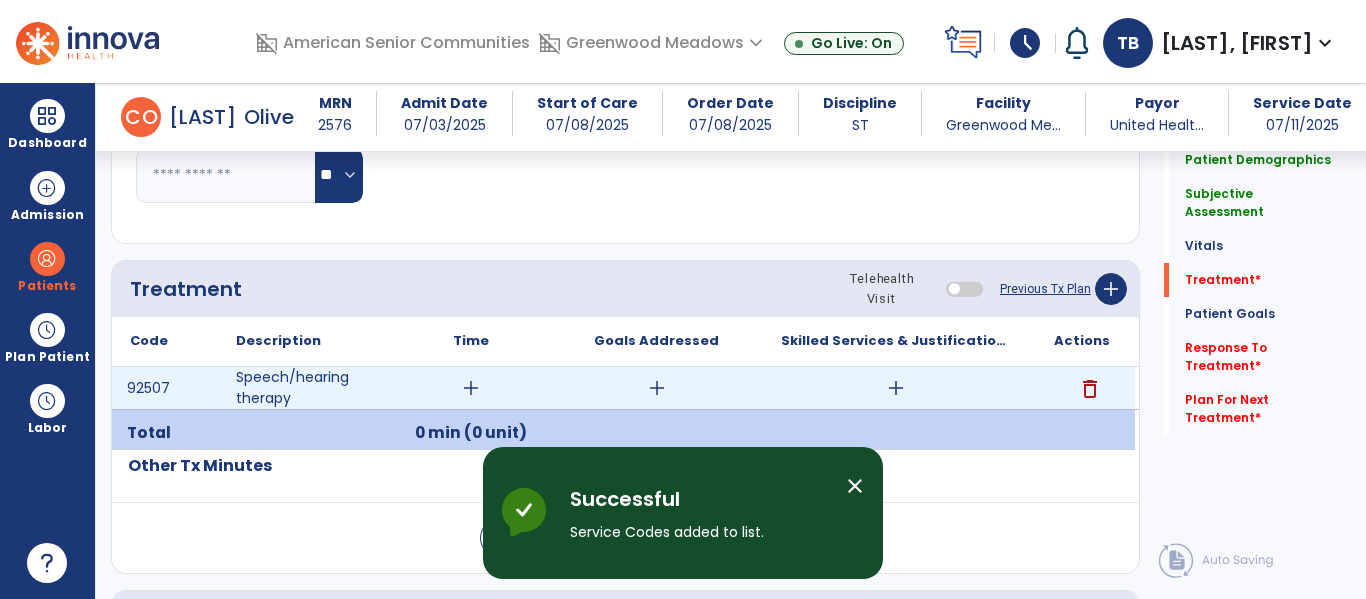 click on "add" at bounding box center (471, 388) 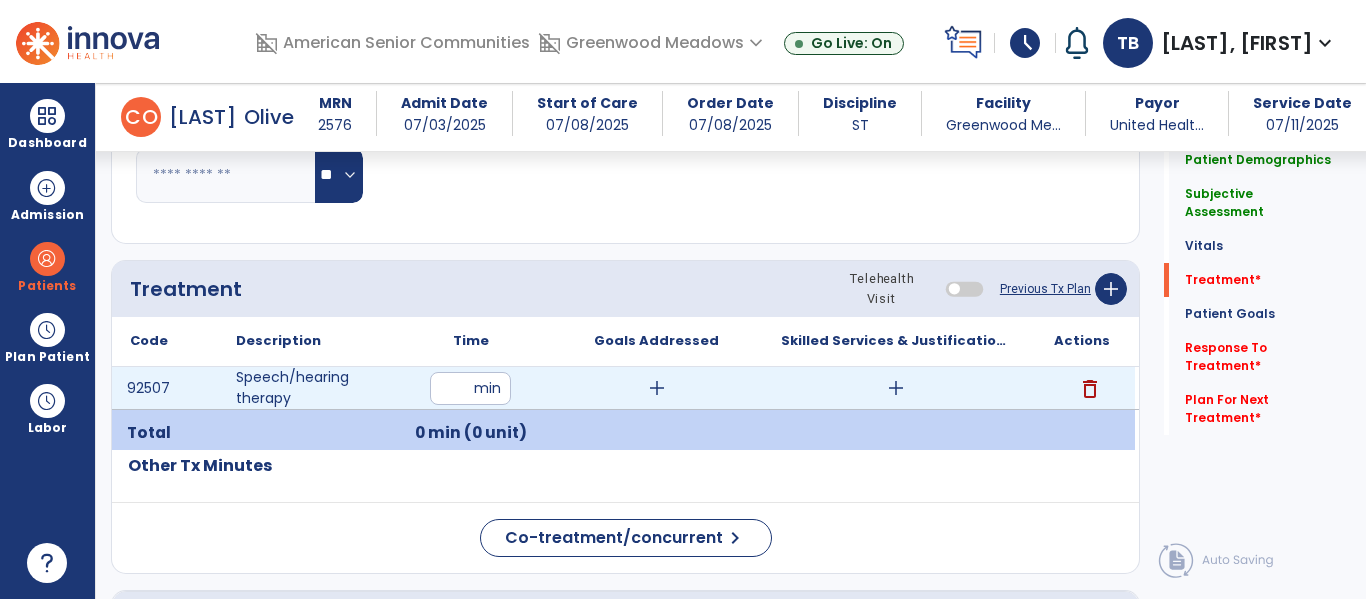 type on "**" 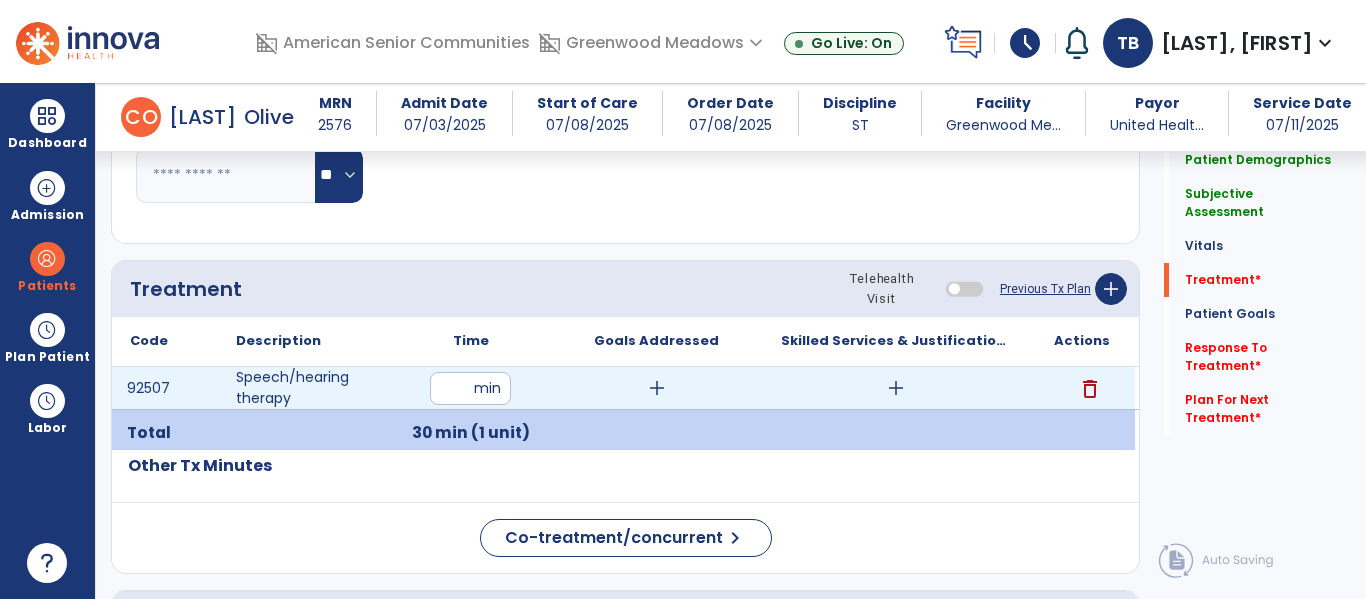 click on "add" at bounding box center (657, 388) 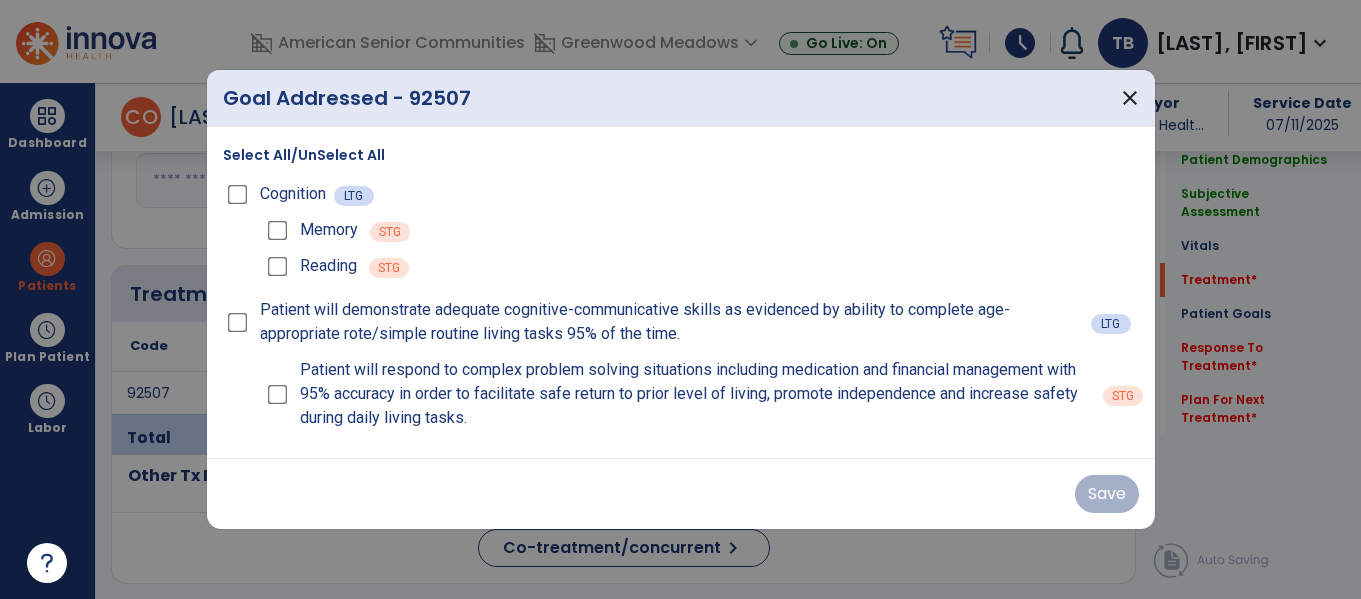 scroll, scrollTop: 989, scrollLeft: 0, axis: vertical 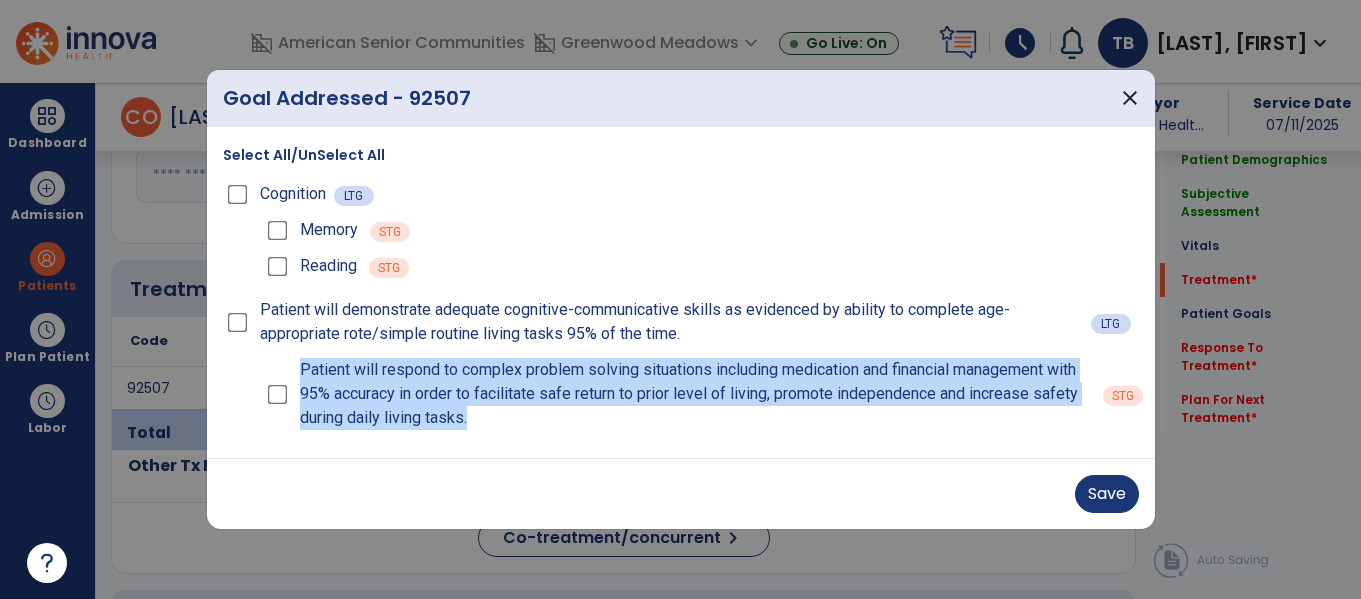 drag, startPoint x: 516, startPoint y: 419, endPoint x: 298, endPoint y: 372, distance: 223.00897 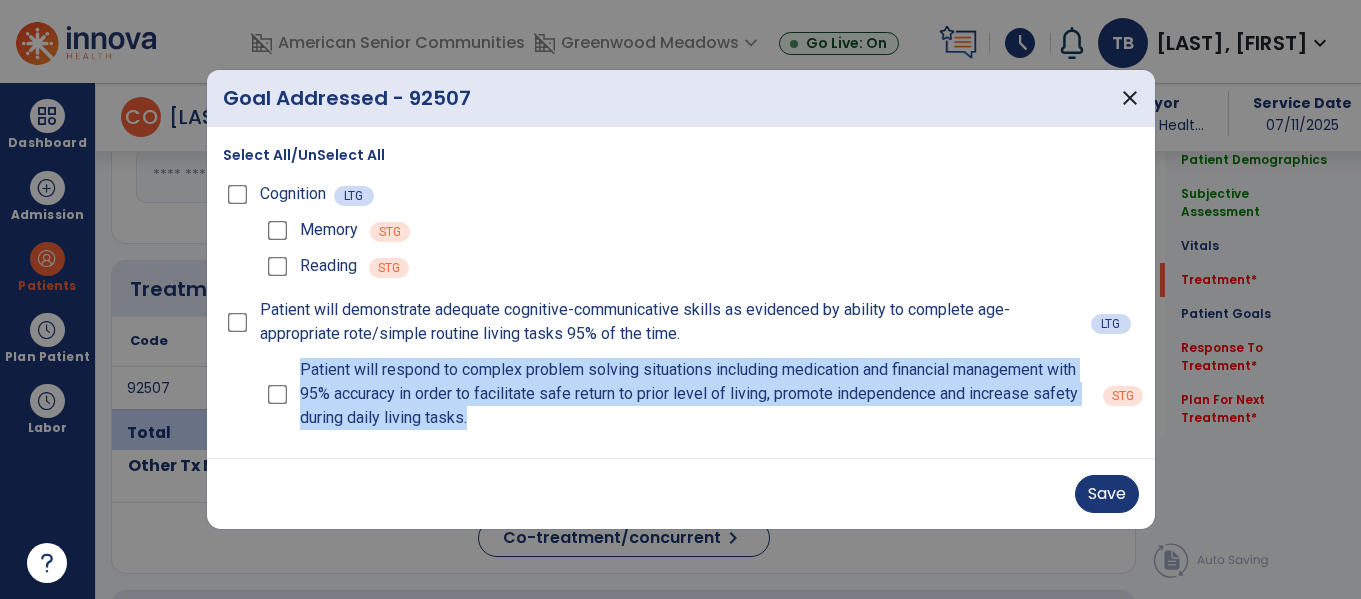 click on "Patient will respond to complex problem solving situations including medication and financial management with 95% accuracy in order to facilitate safe return to prior level of living, promote independence and increase safety during daily living tasks." at bounding box center [695, 394] 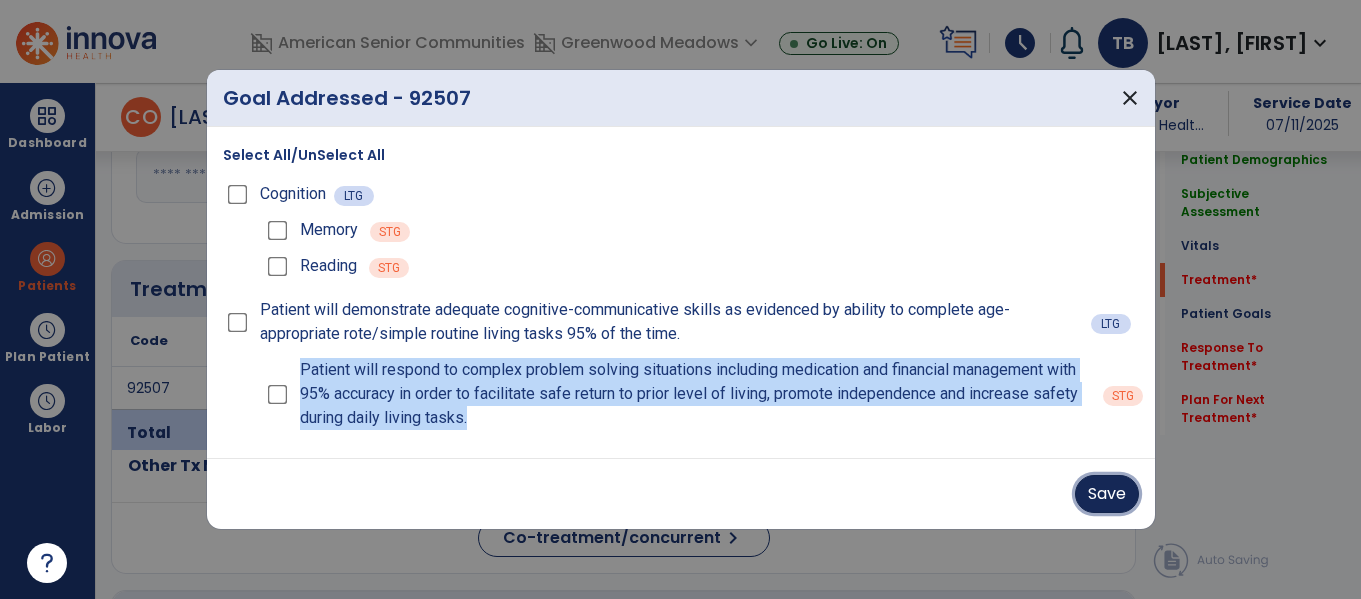 click on "Save" at bounding box center [1107, 494] 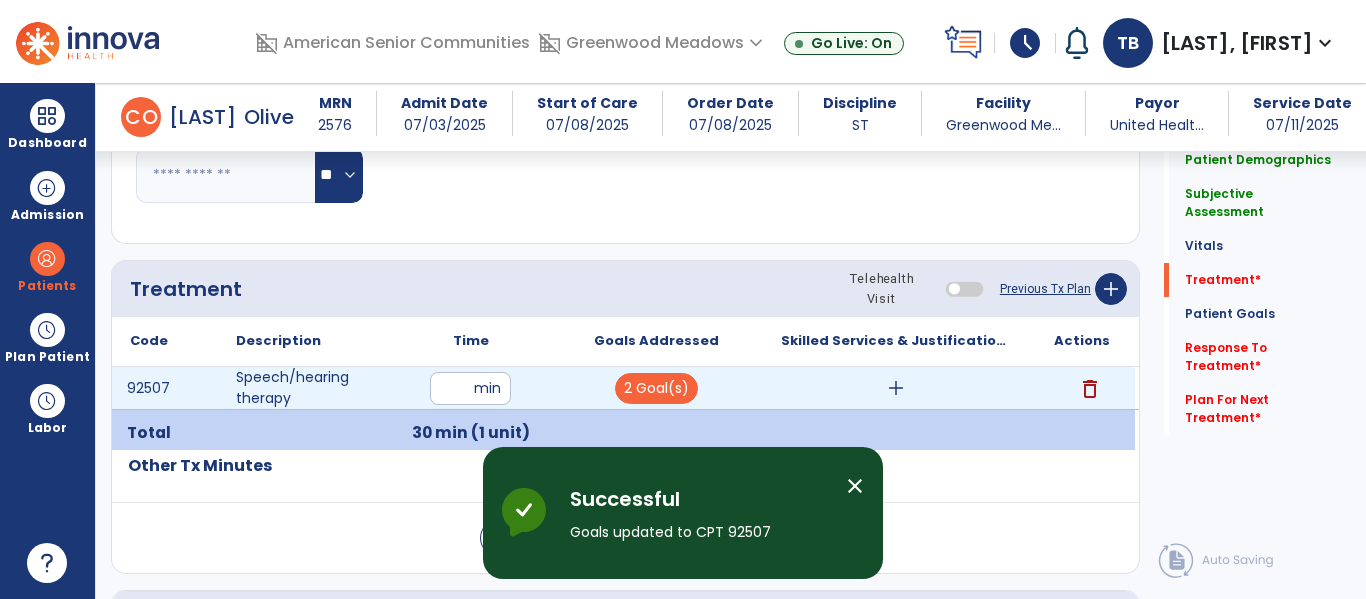 click on "add" at bounding box center (896, 388) 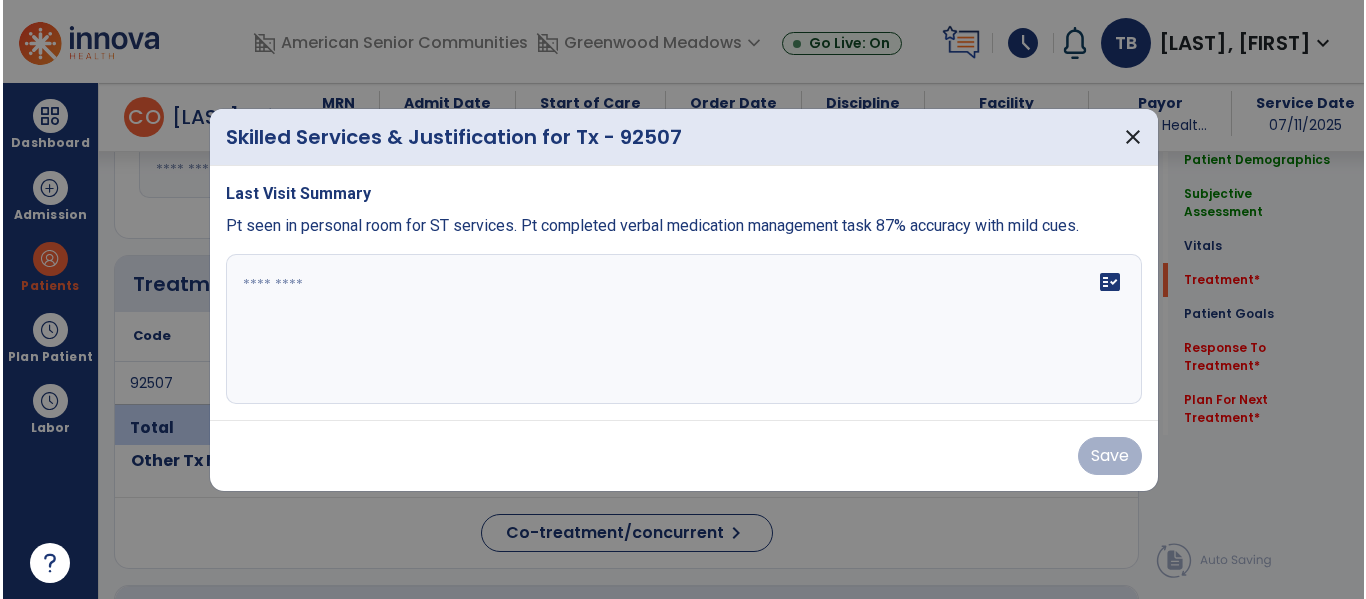 scroll, scrollTop: 989, scrollLeft: 0, axis: vertical 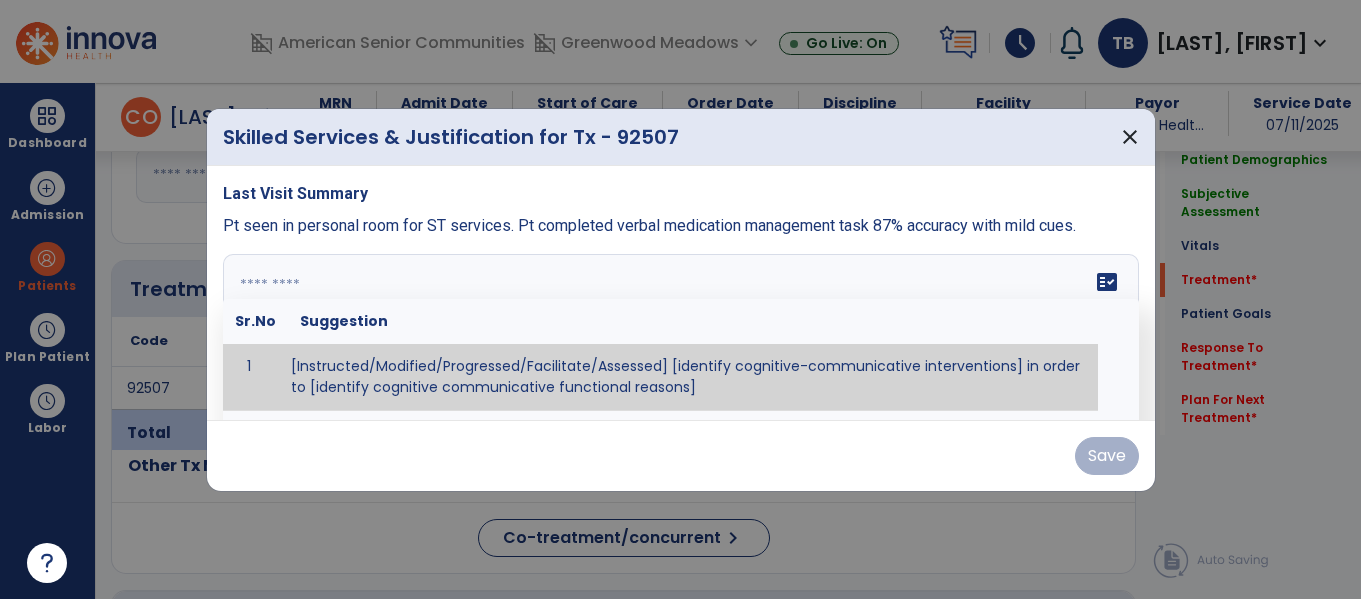 click on "fact_check  Sr.No Suggestion 1 [Instructed/Modified/Progressed/Facilitate/Assessed] [identify cognitive-communicative interventions] in order to [identify cognitive communicative functional reasons] 2 Assessed cognitive-communicative skills using [identify test]." at bounding box center [681, 329] 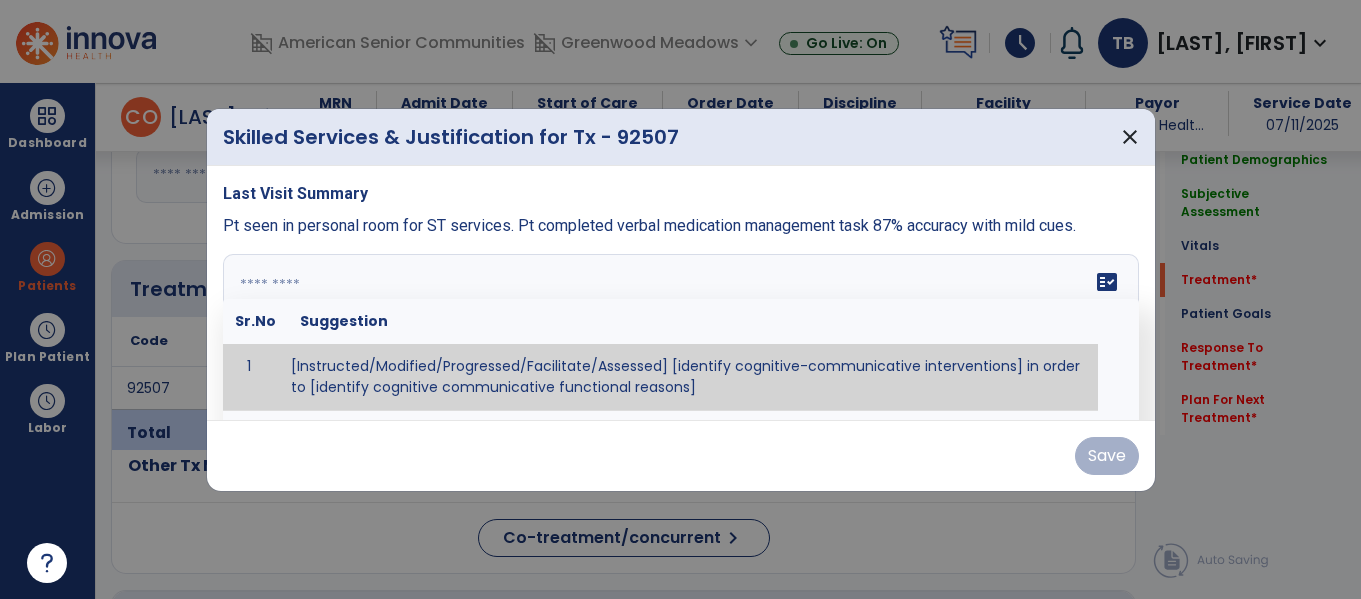 paste on "**********" 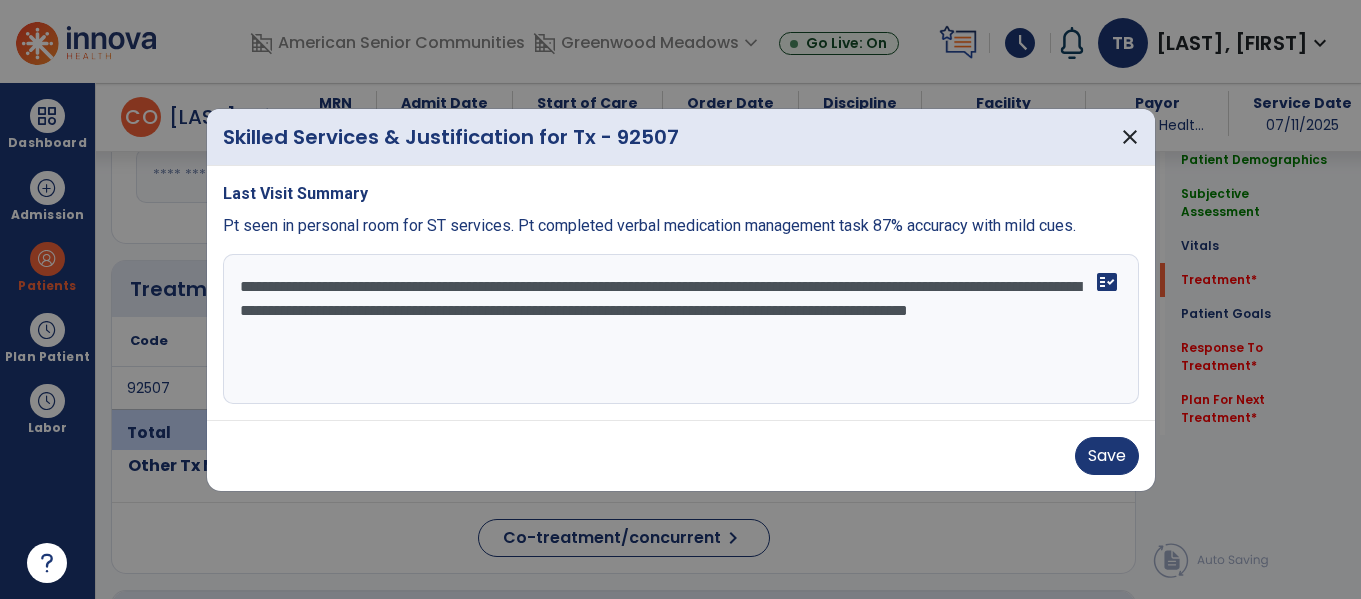 click on "**********" at bounding box center [681, 329] 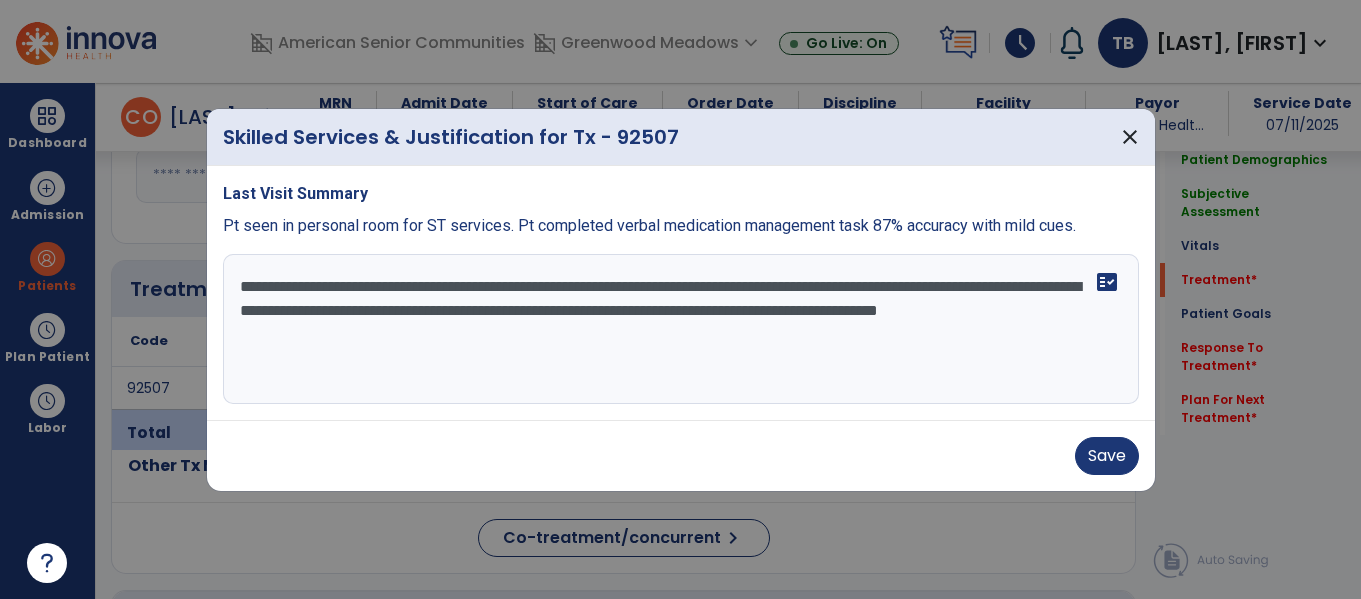 click on "**********" at bounding box center (681, 329) 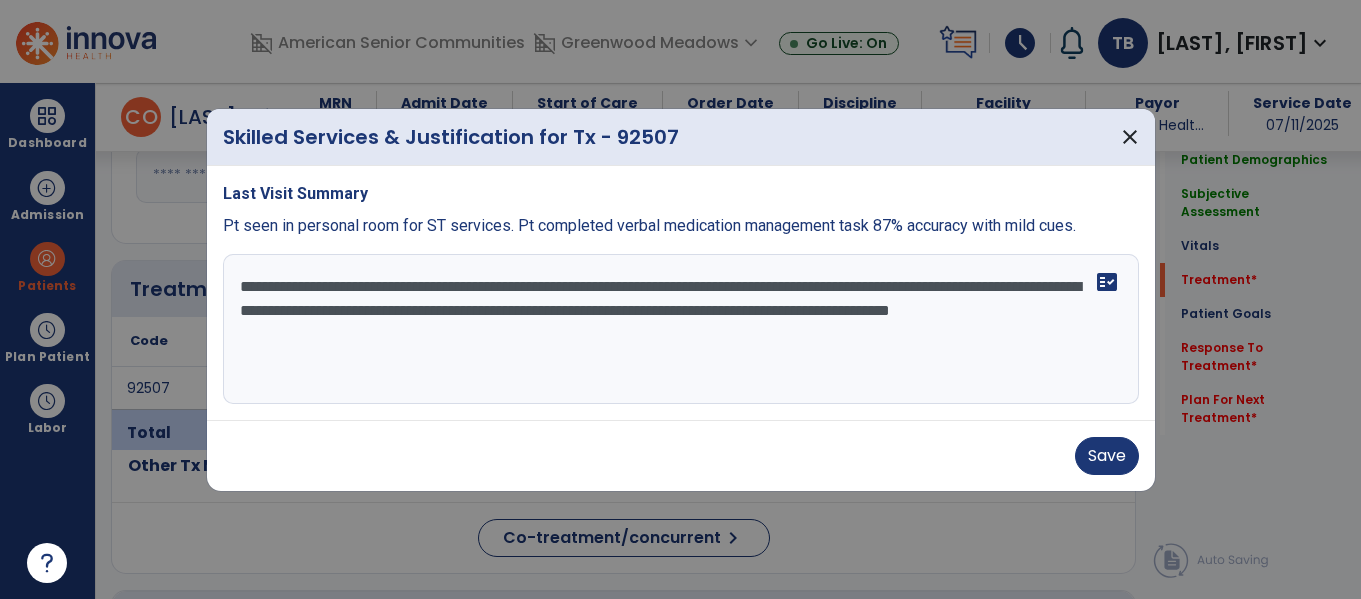 click on "**********" at bounding box center [681, 329] 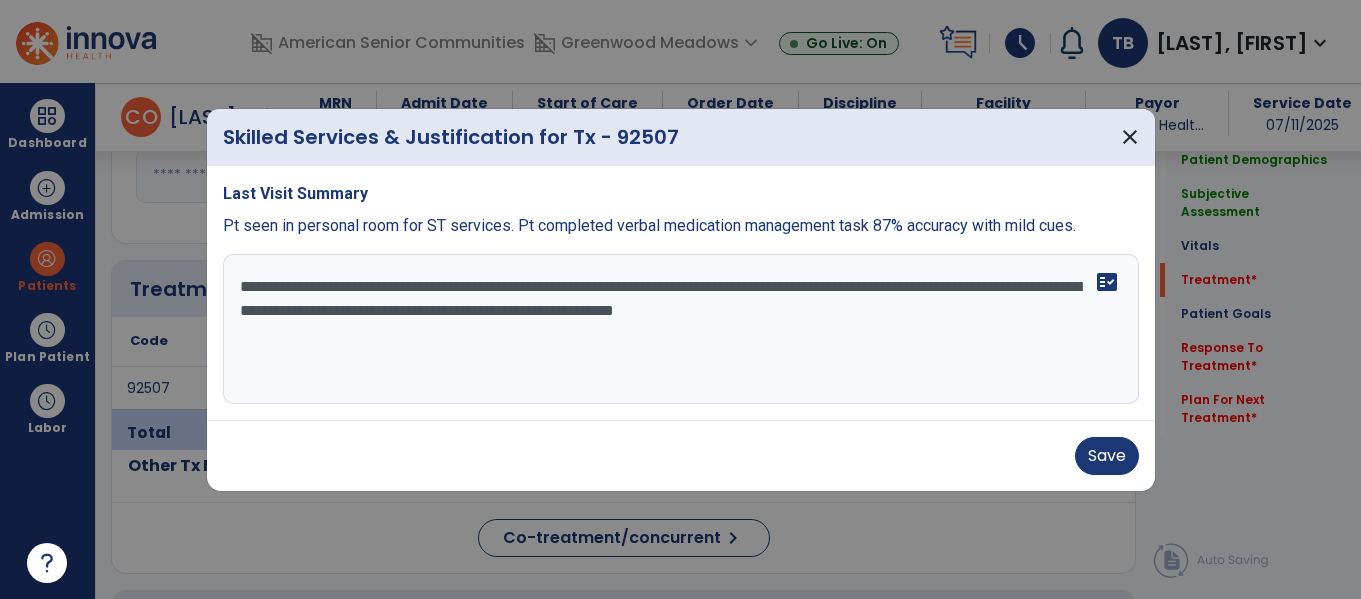click on "**********" at bounding box center [681, 329] 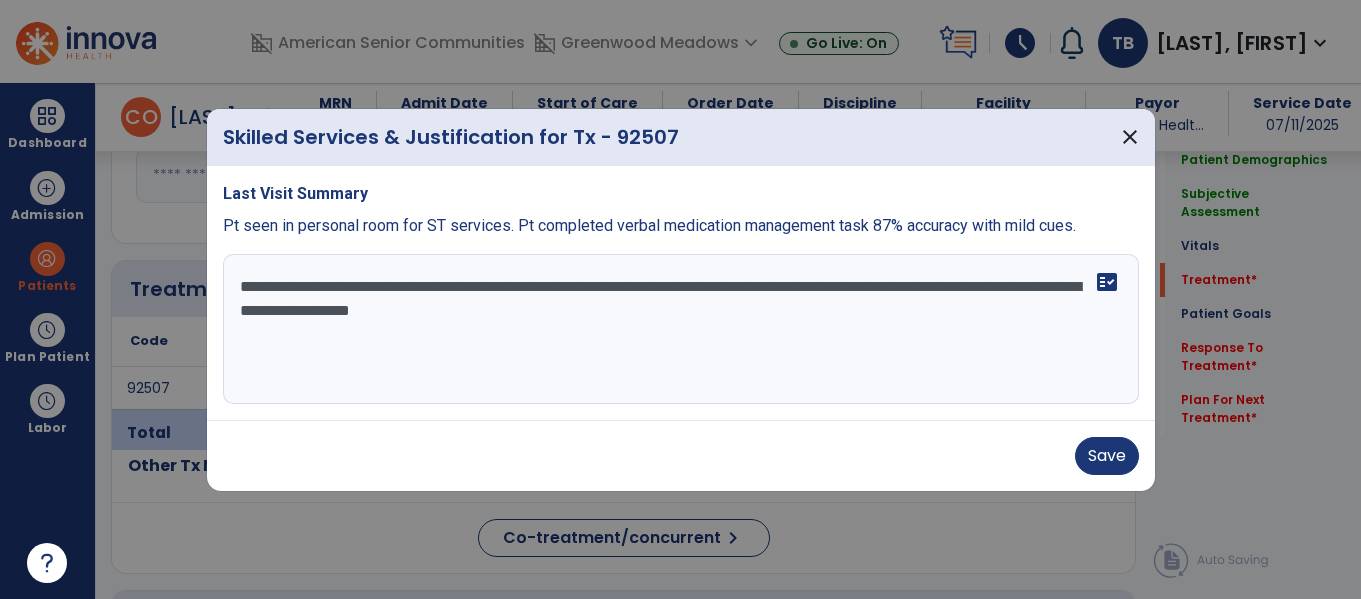 click on "**********" at bounding box center [681, 329] 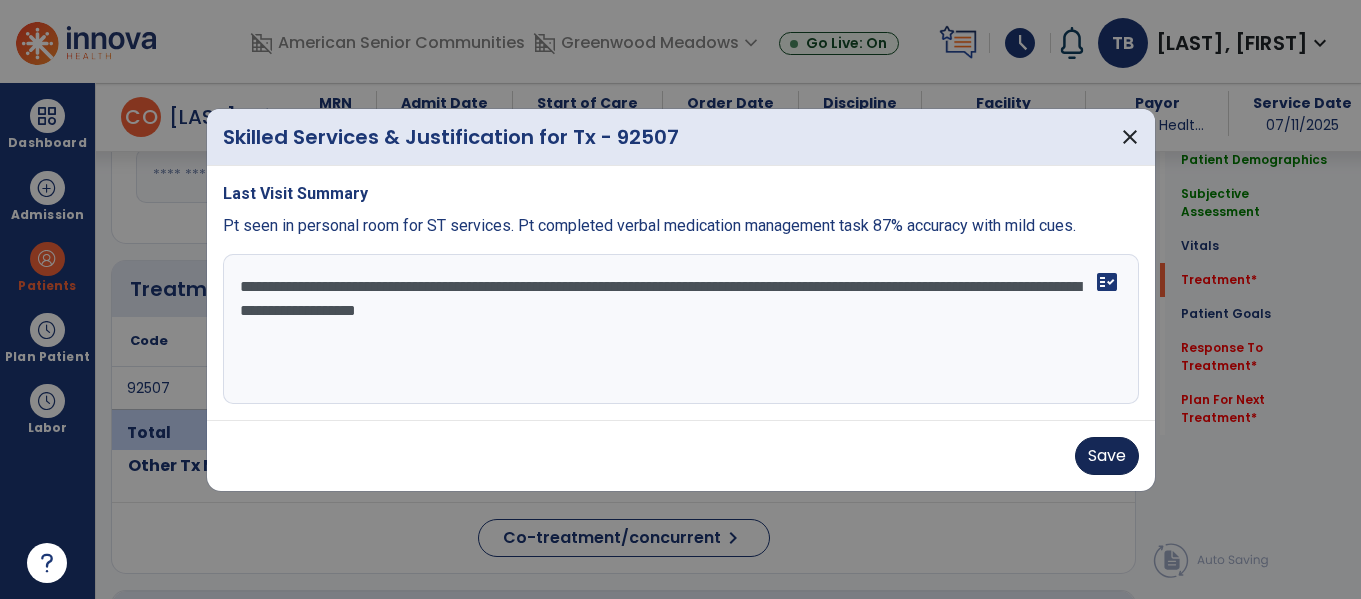 type on "**********" 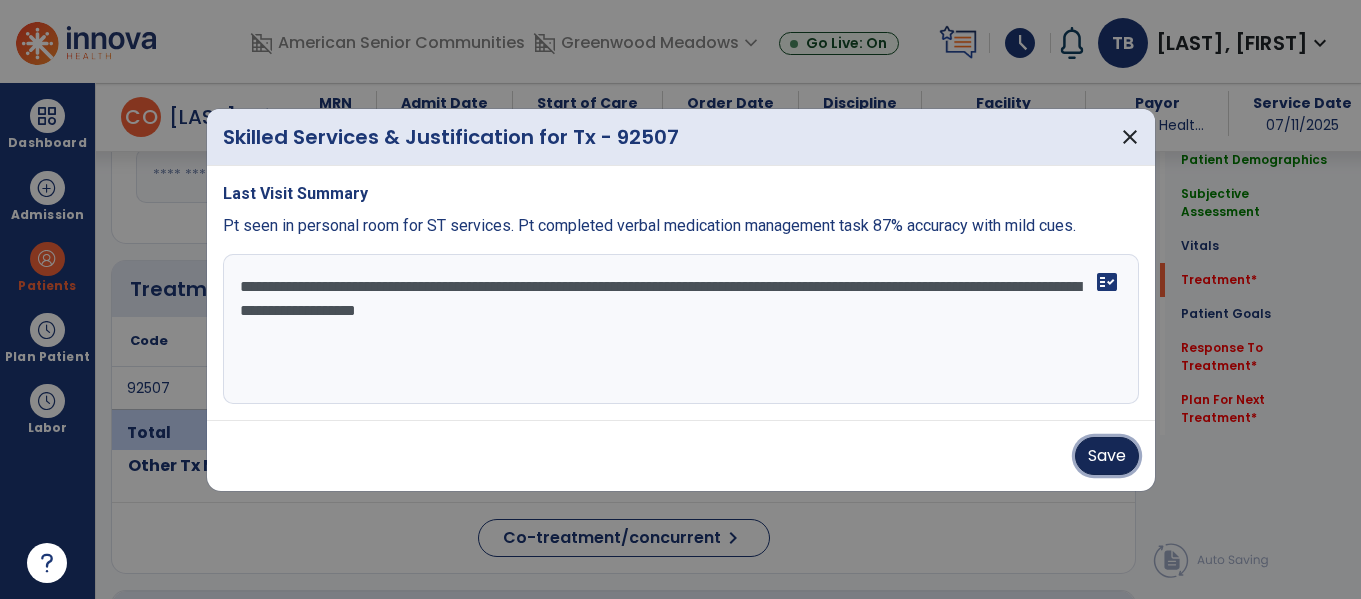 click on "Save" at bounding box center [1107, 456] 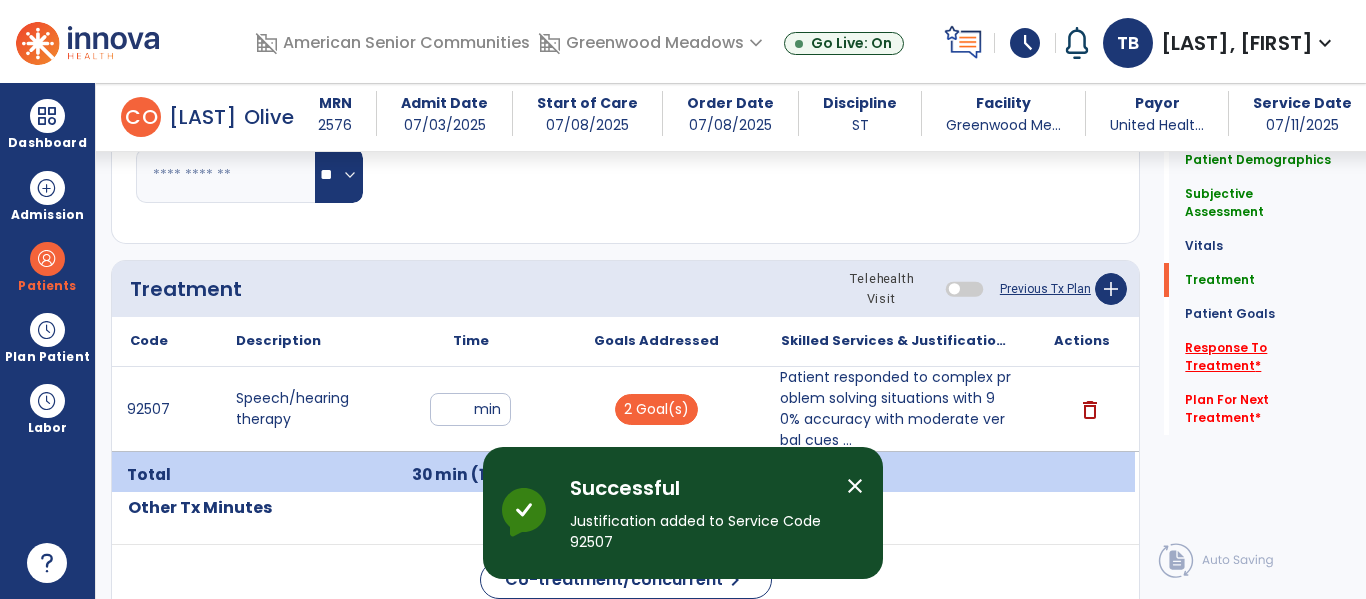 click on "Response To Treatment   *" 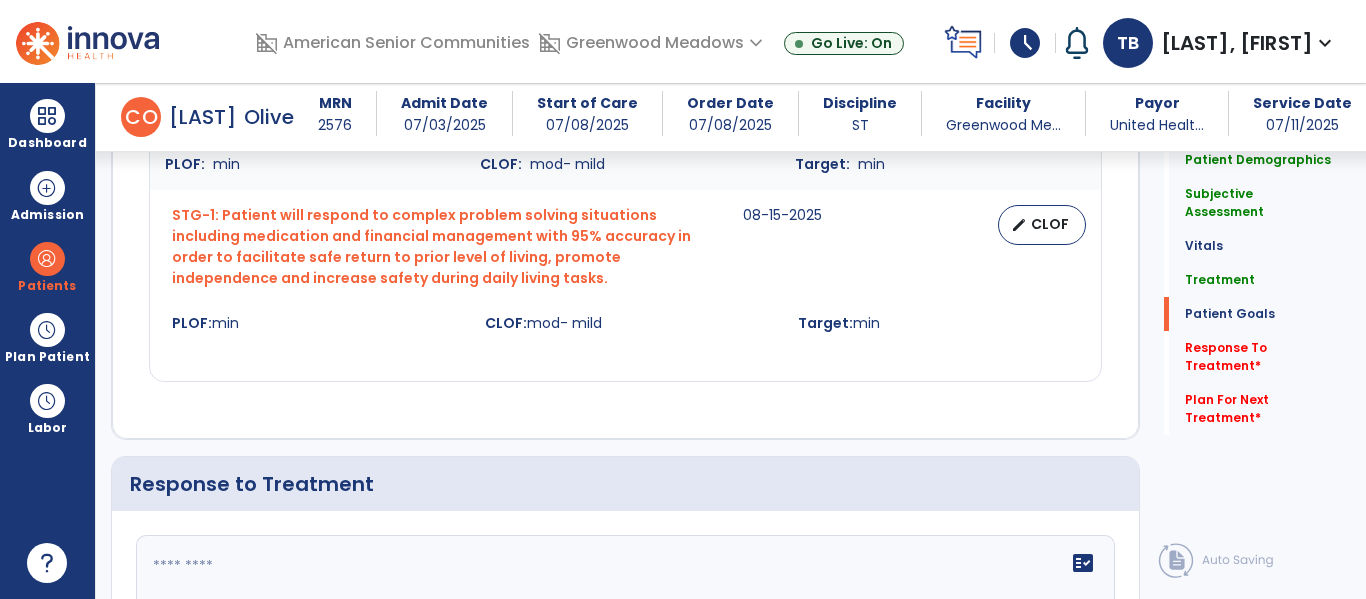 scroll, scrollTop: 2606, scrollLeft: 0, axis: vertical 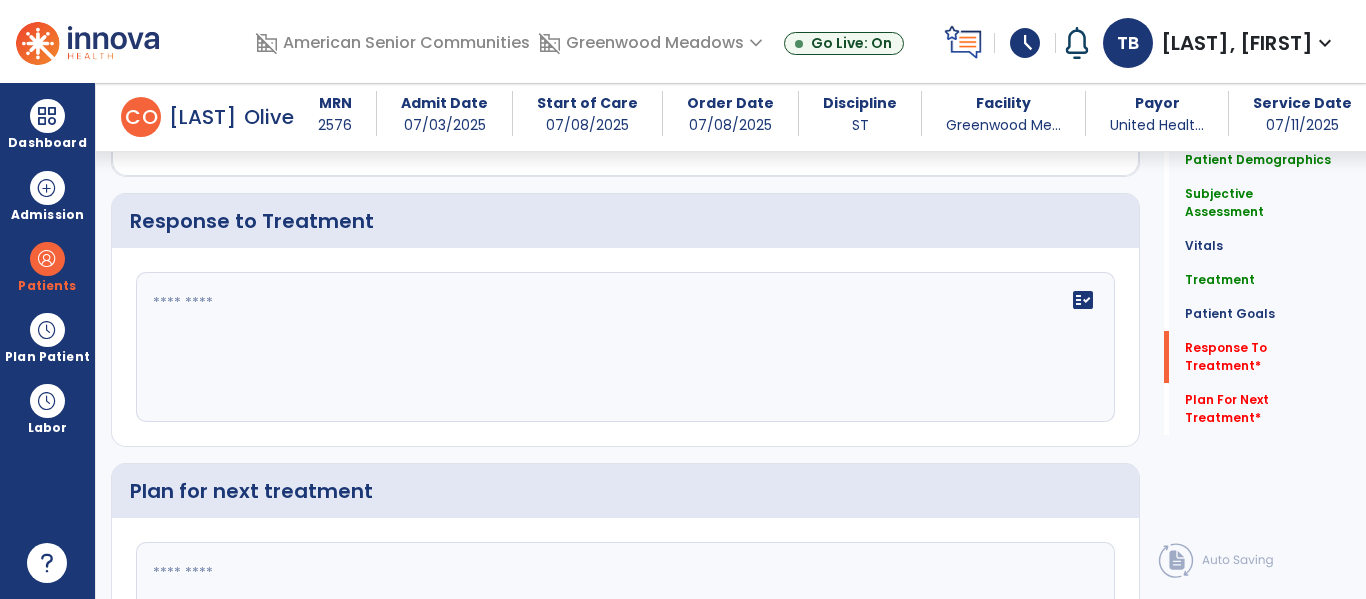 click 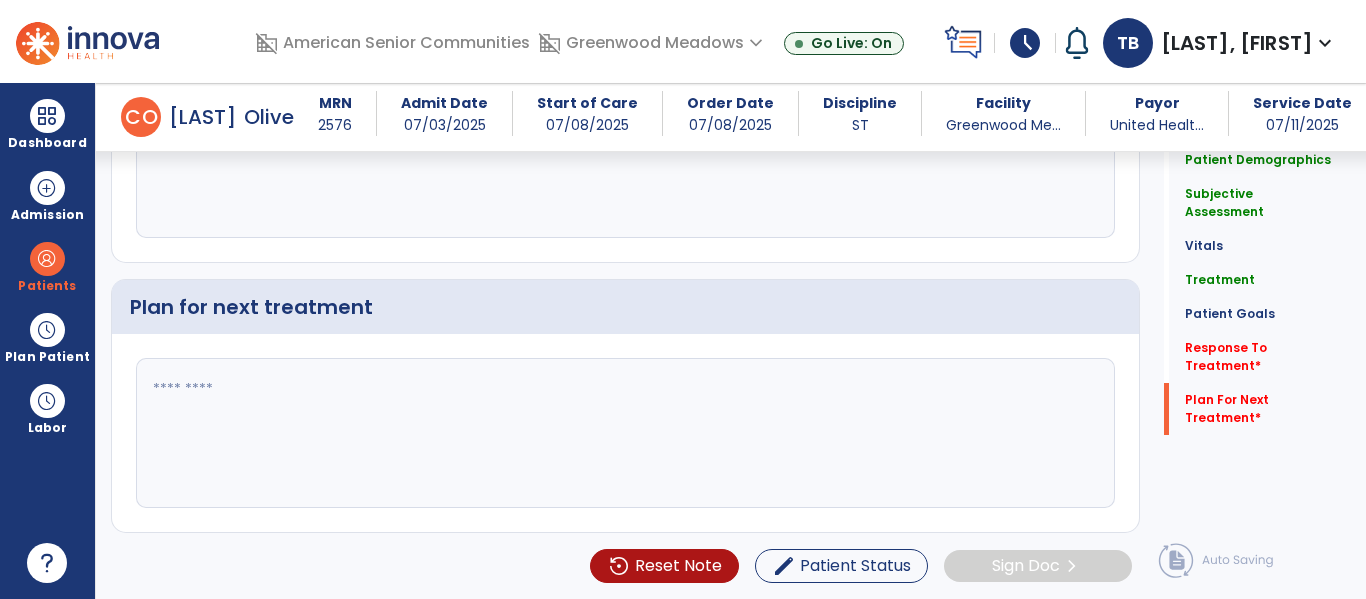 scroll, scrollTop: 2805, scrollLeft: 0, axis: vertical 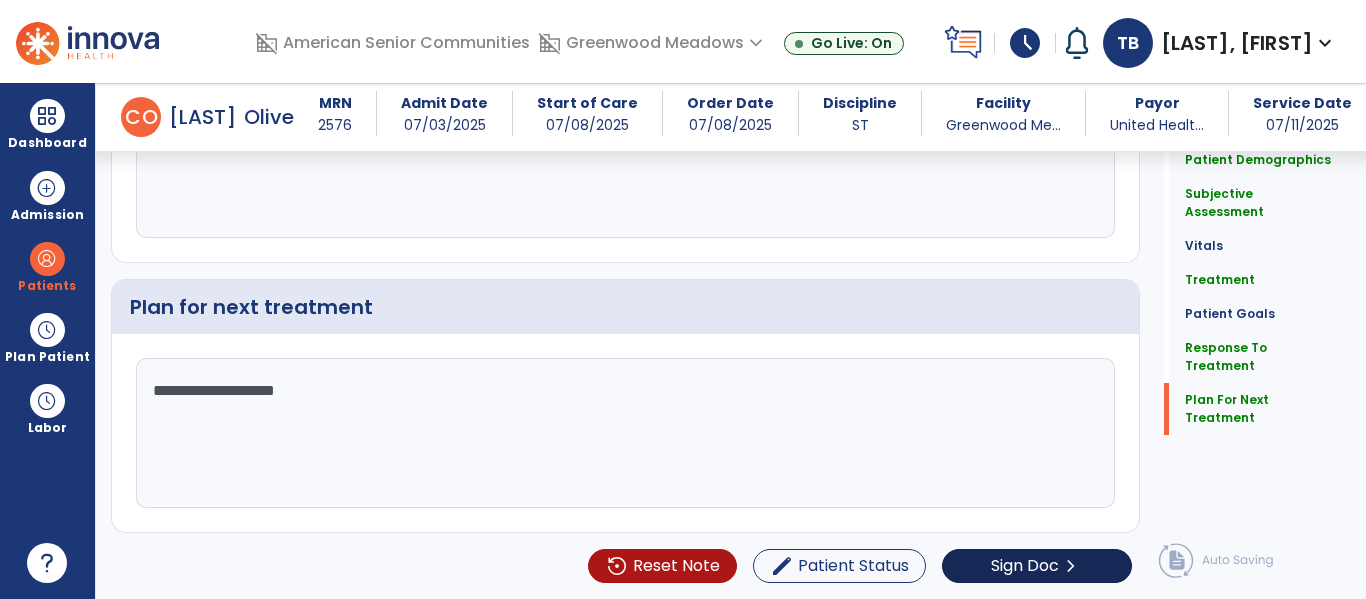 type on "**********" 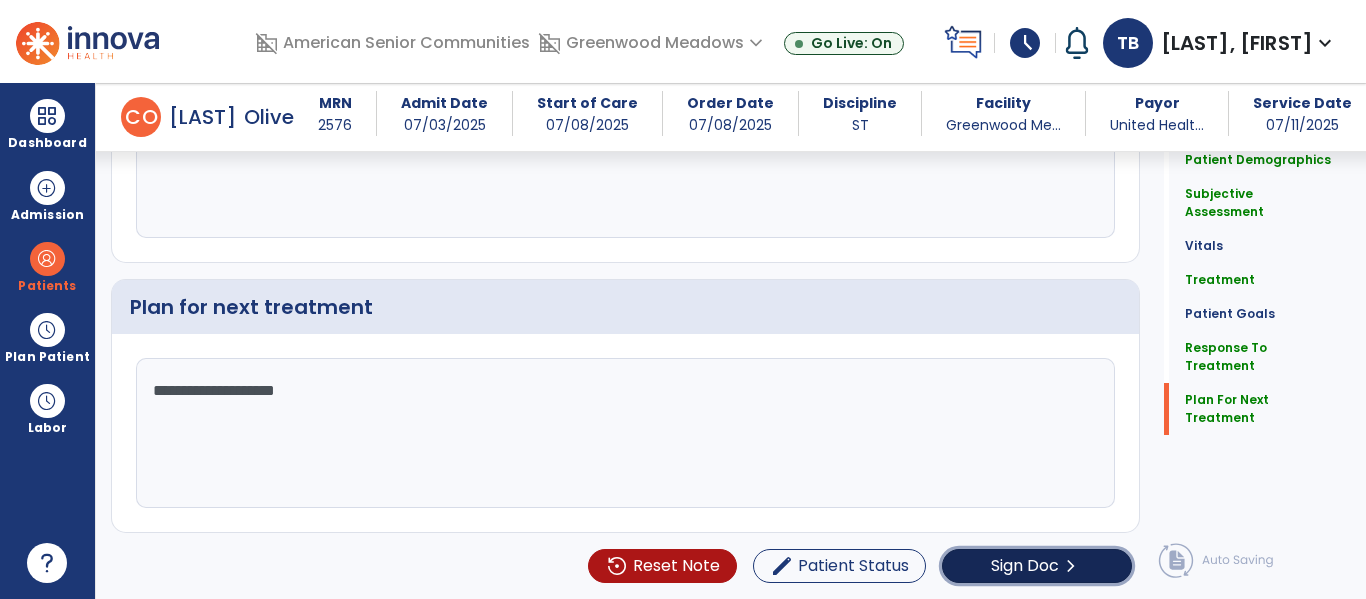 click on "Sign Doc" 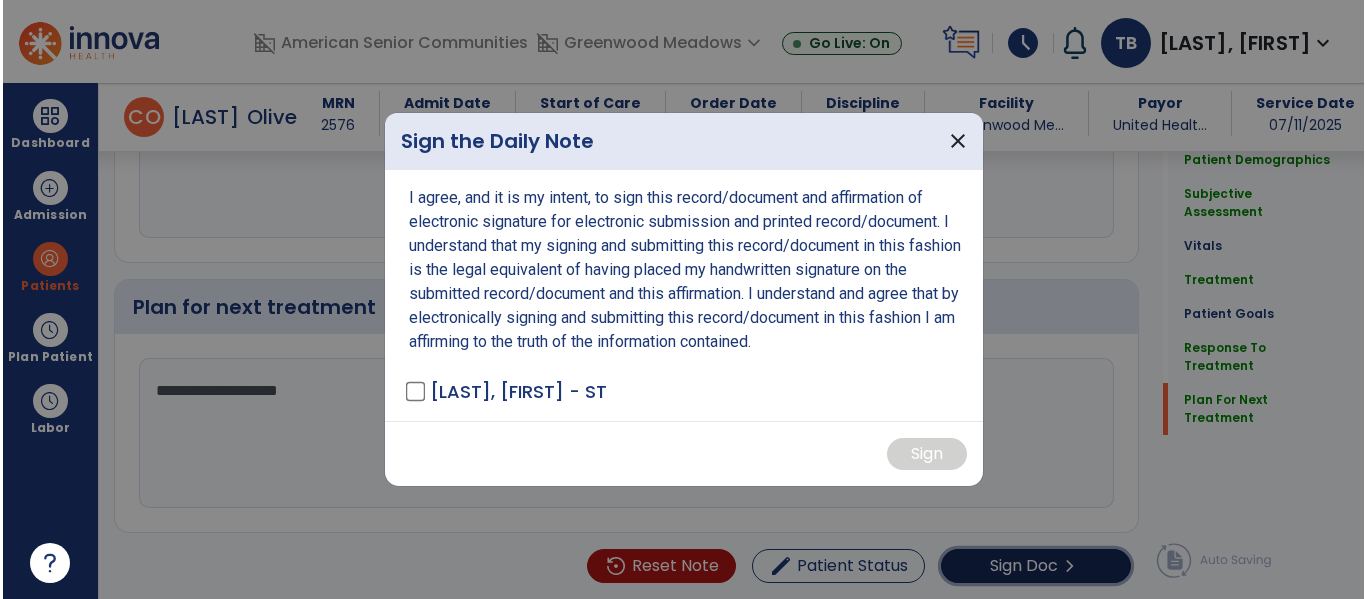 scroll, scrollTop: 2811, scrollLeft: 0, axis: vertical 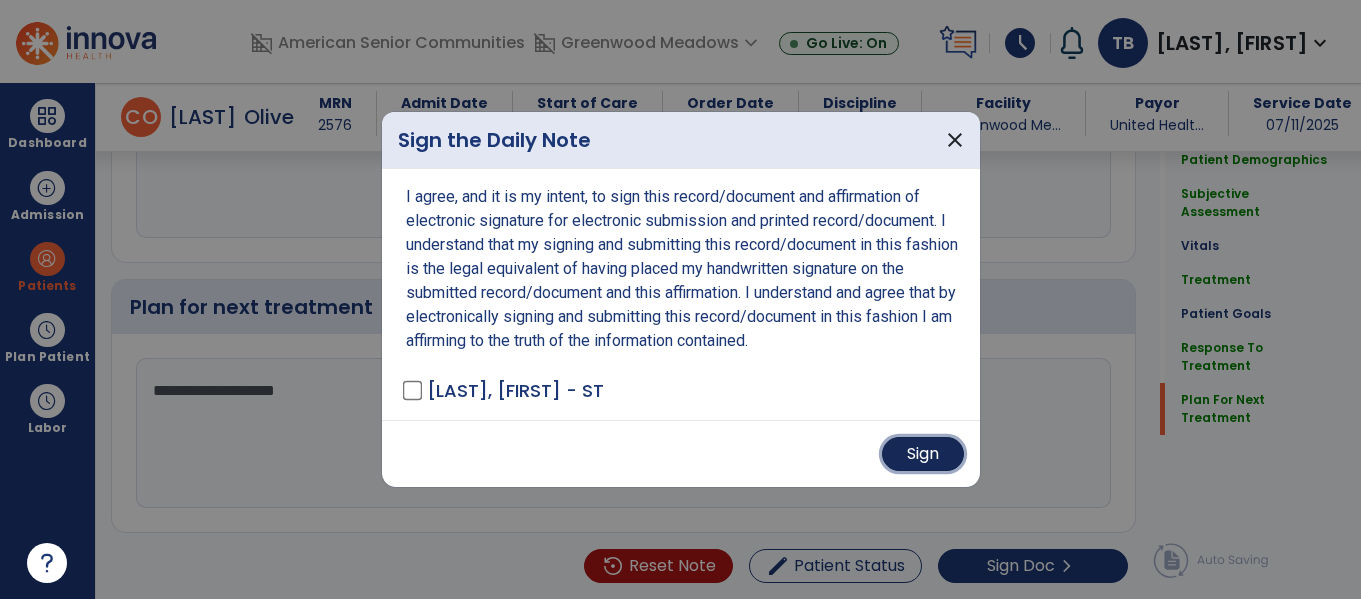 click on "Sign" at bounding box center (923, 454) 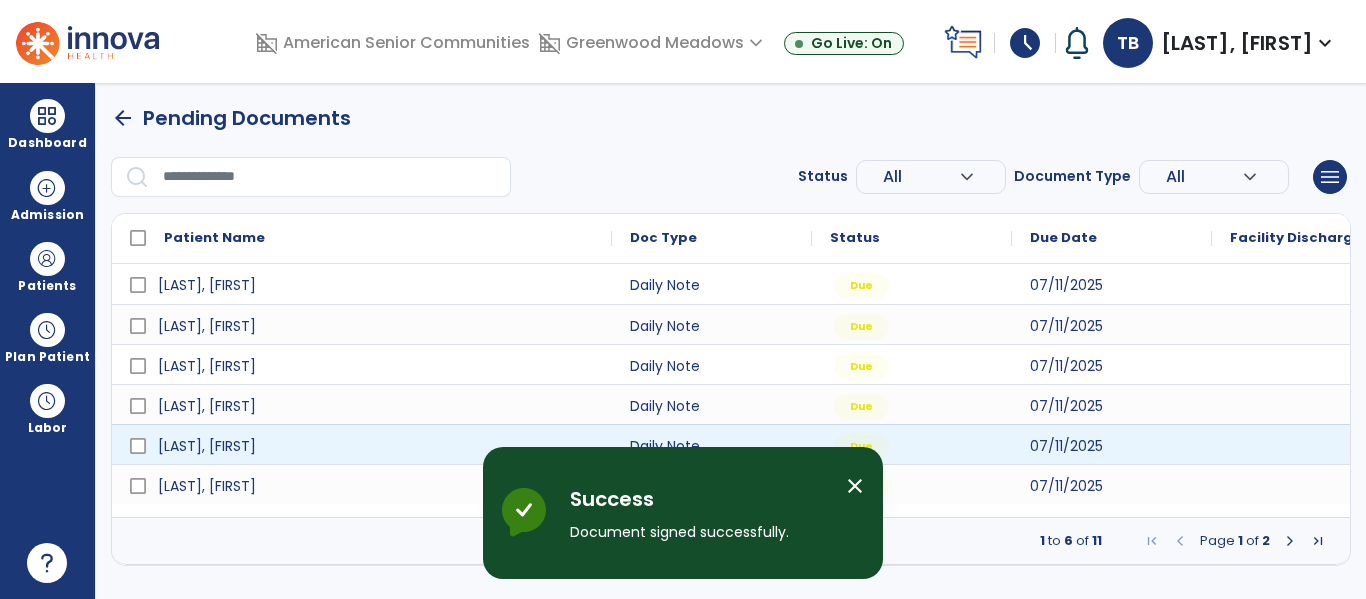 scroll, scrollTop: 0, scrollLeft: 0, axis: both 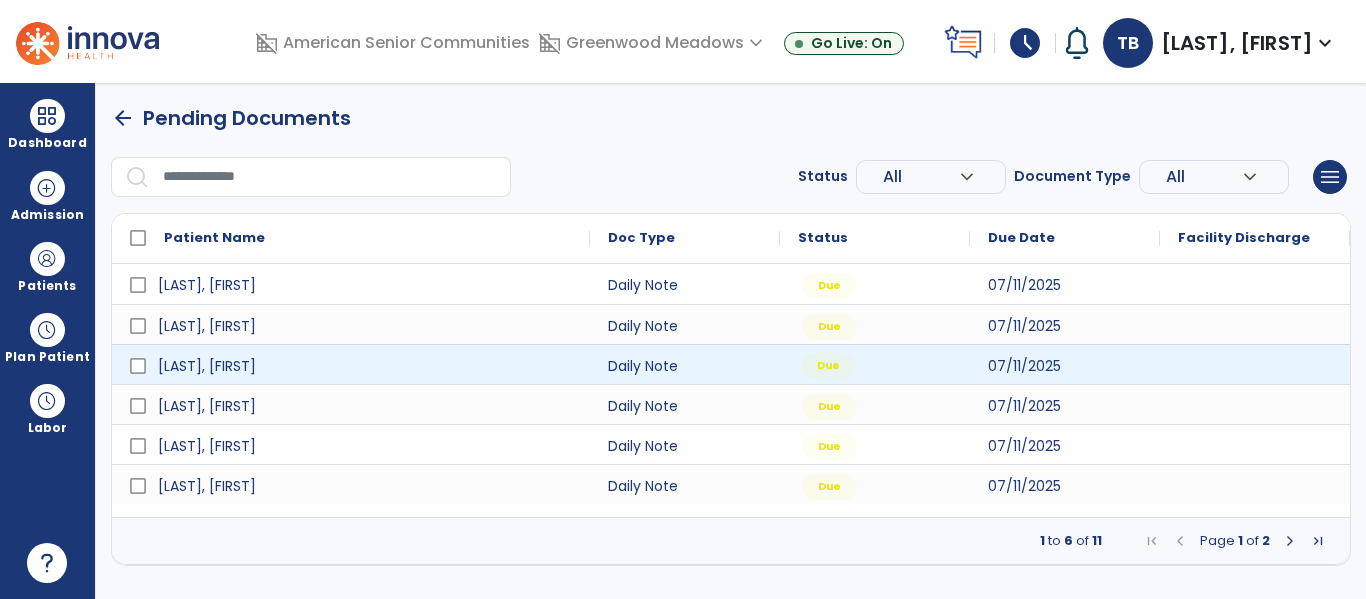 click on "Due" at bounding box center (875, 364) 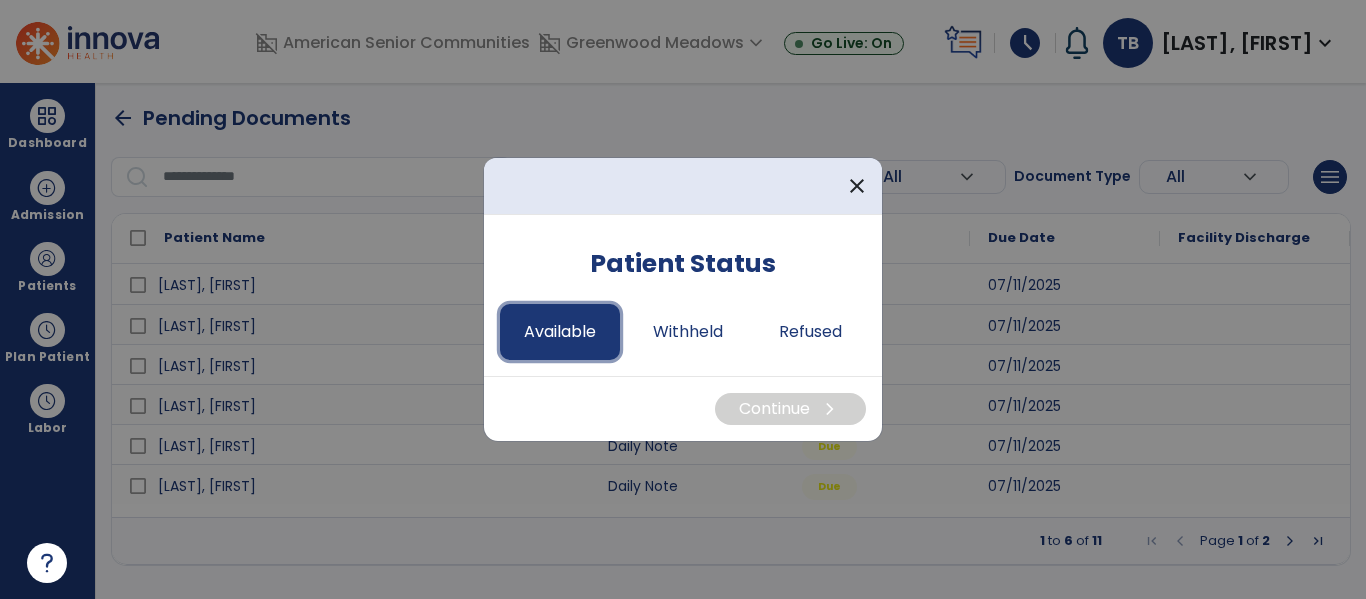 click on "Available" at bounding box center (560, 332) 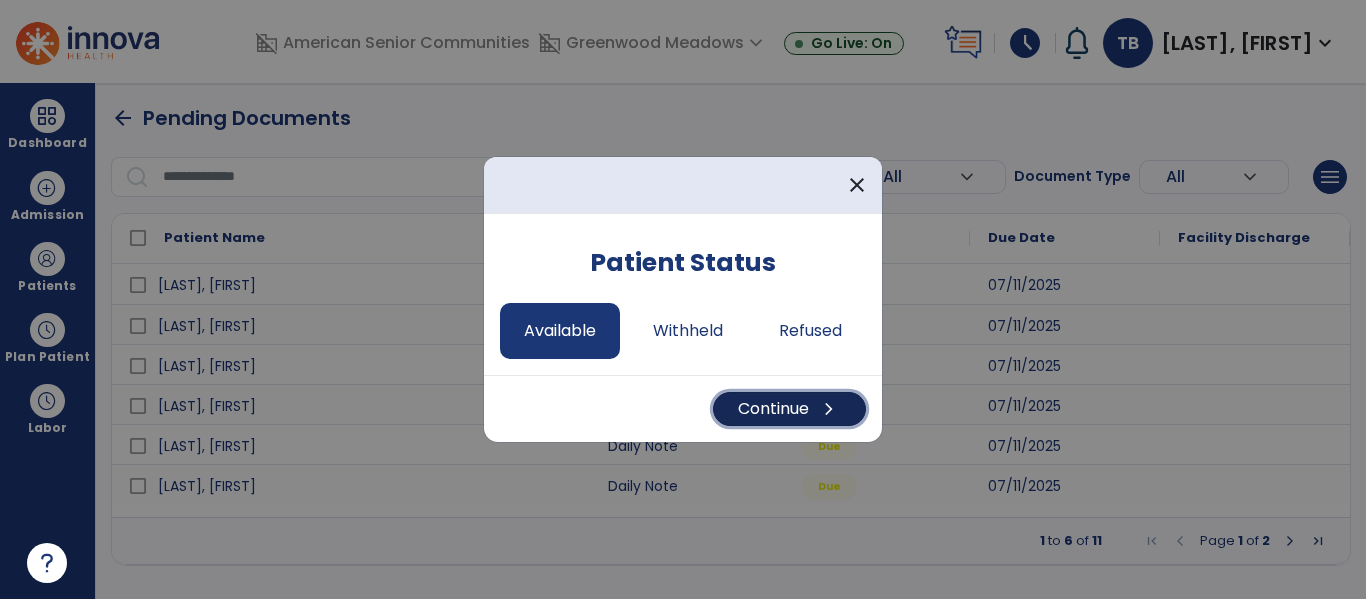 click on "Continue   chevron_right" at bounding box center (789, 409) 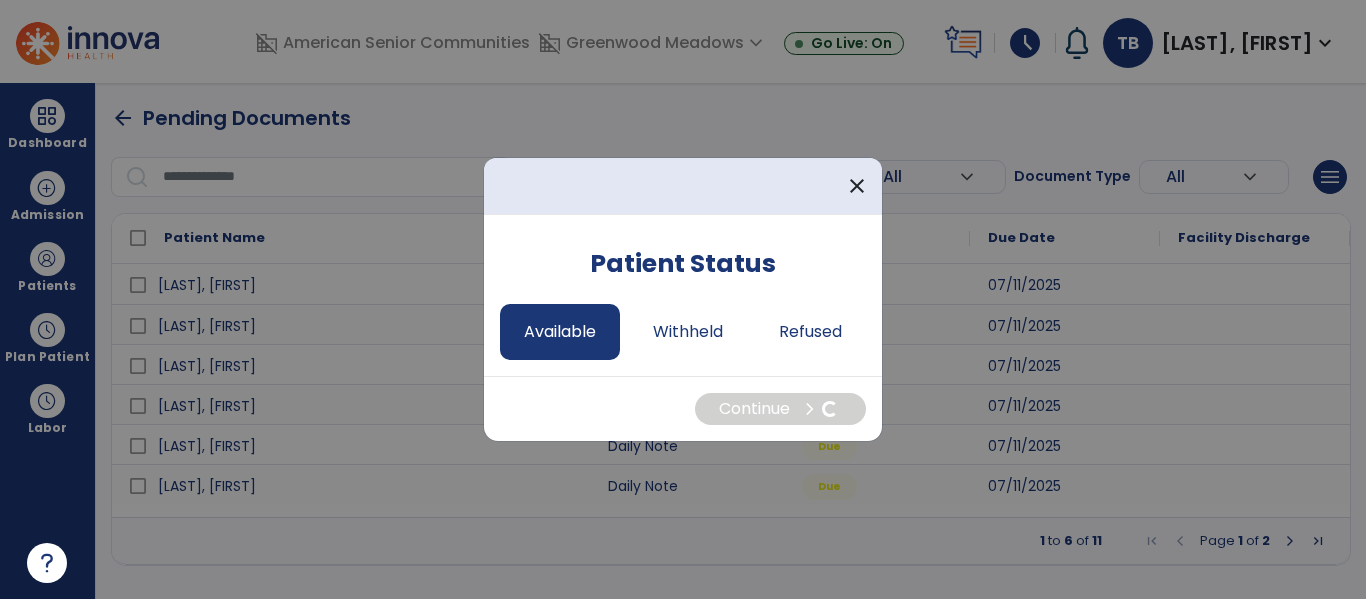 select on "*" 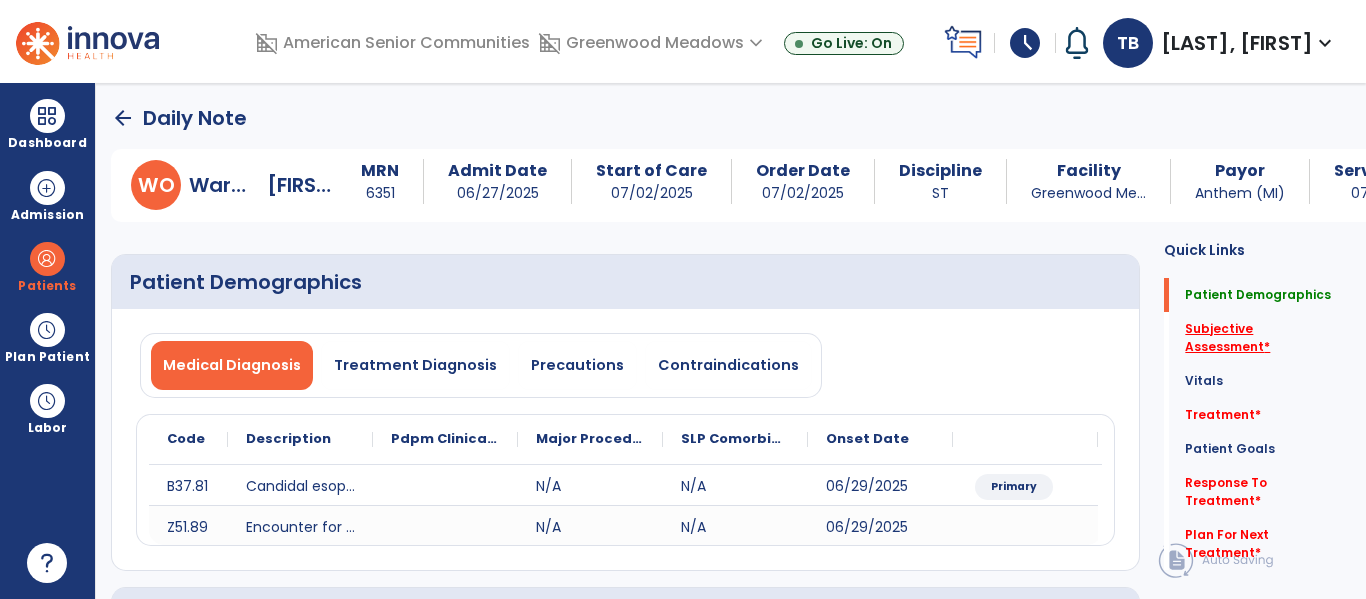 click on "Subjective Assessment   *" 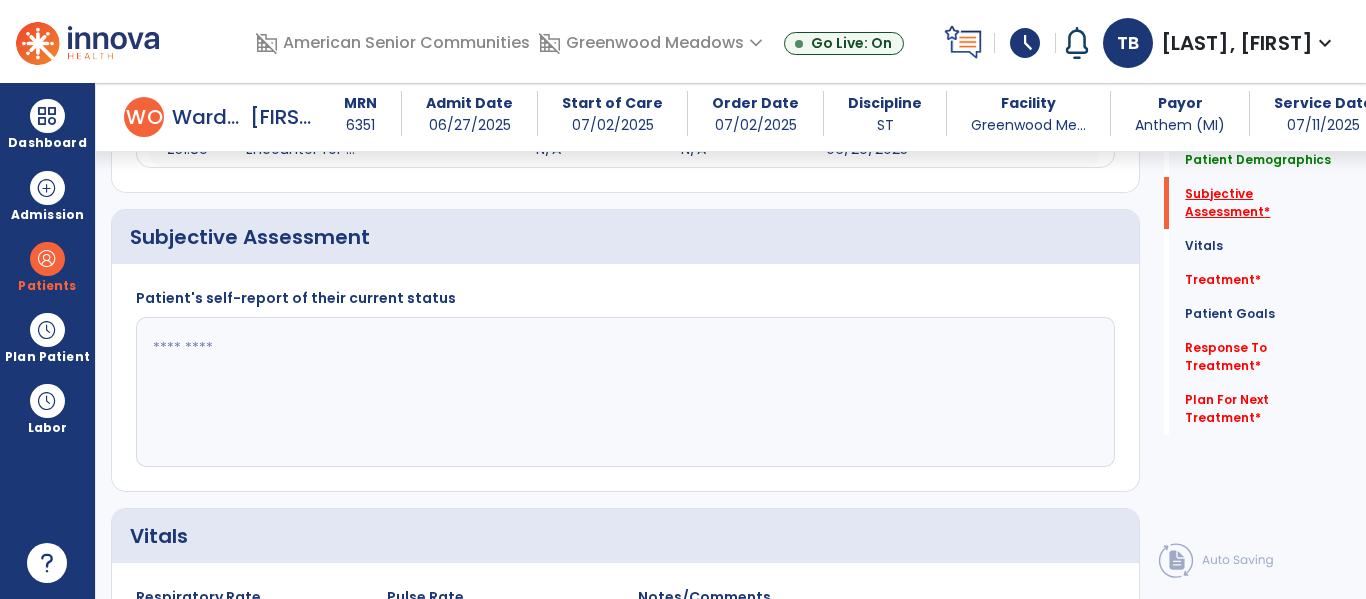 scroll, scrollTop: 387, scrollLeft: 0, axis: vertical 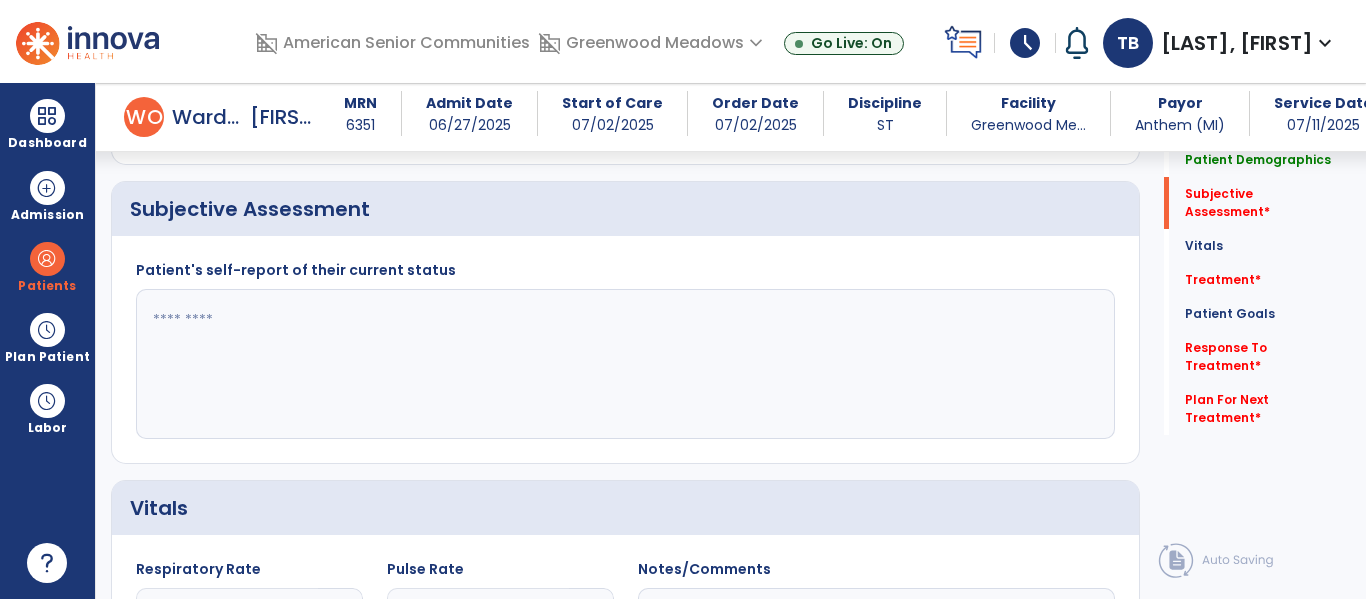 click 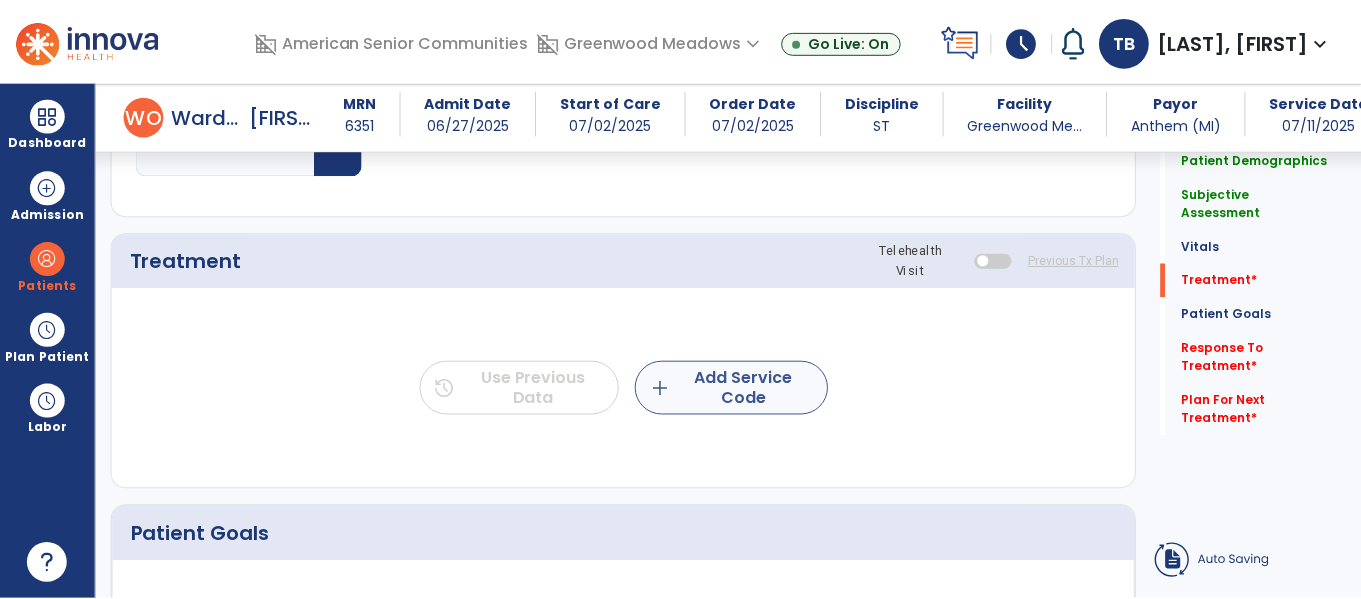 scroll, scrollTop: 1072, scrollLeft: 0, axis: vertical 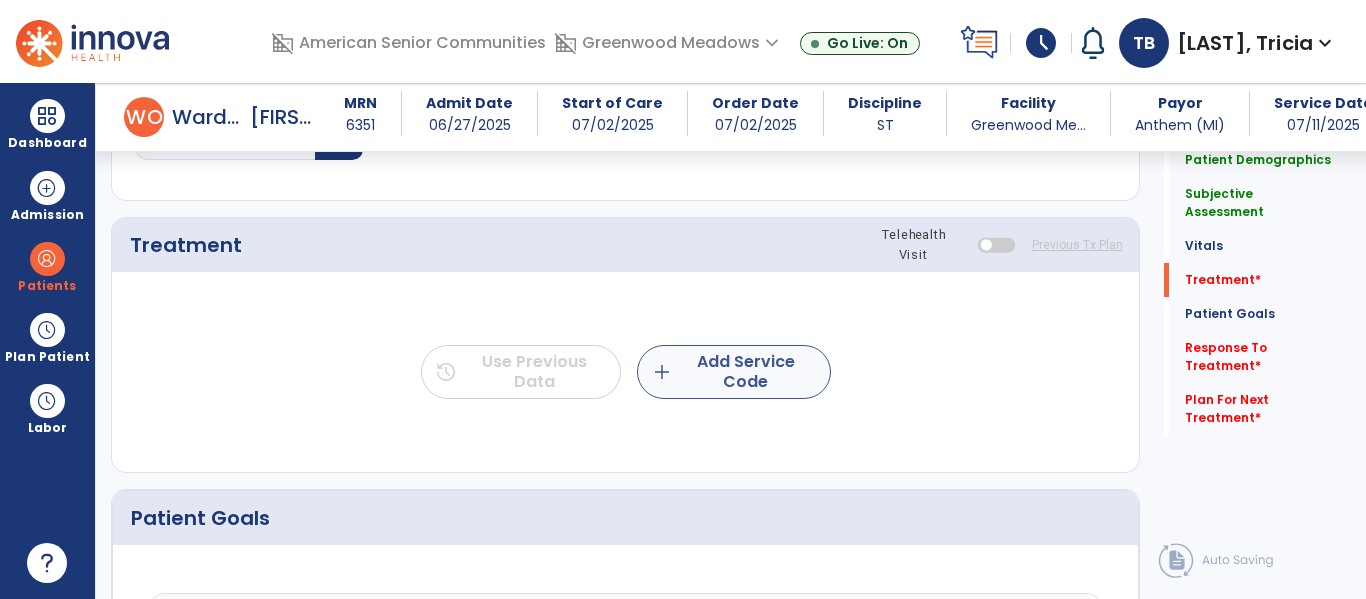 type on "**********" 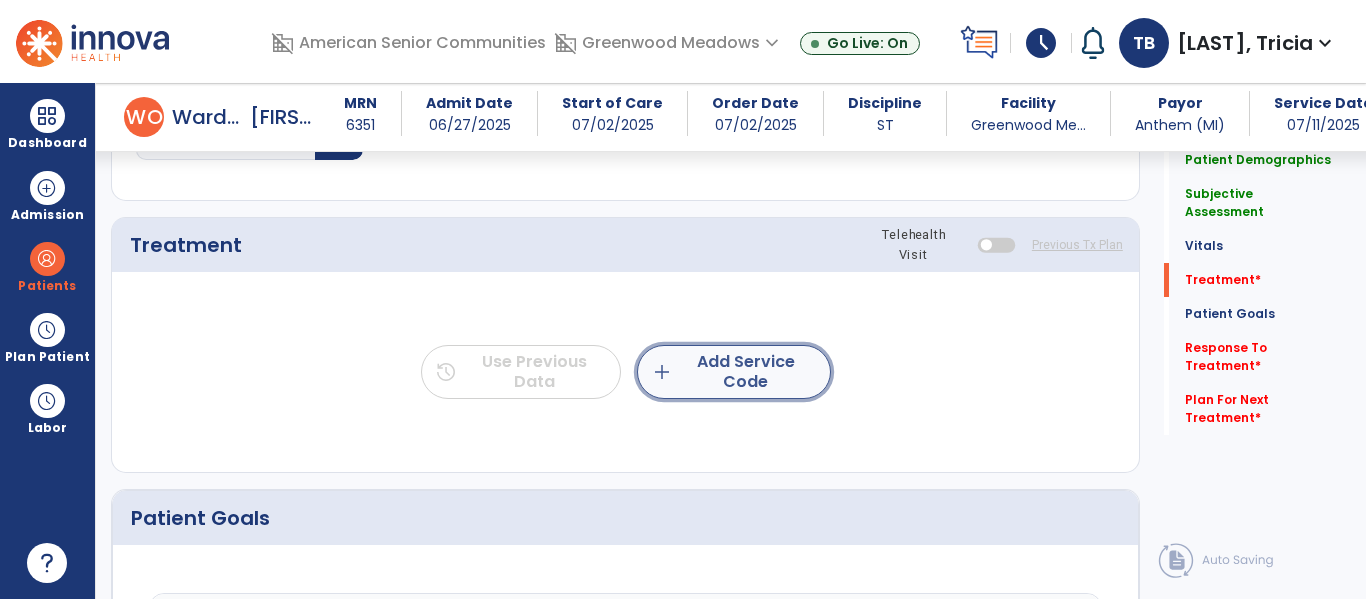 click on "add  Add Service Code" 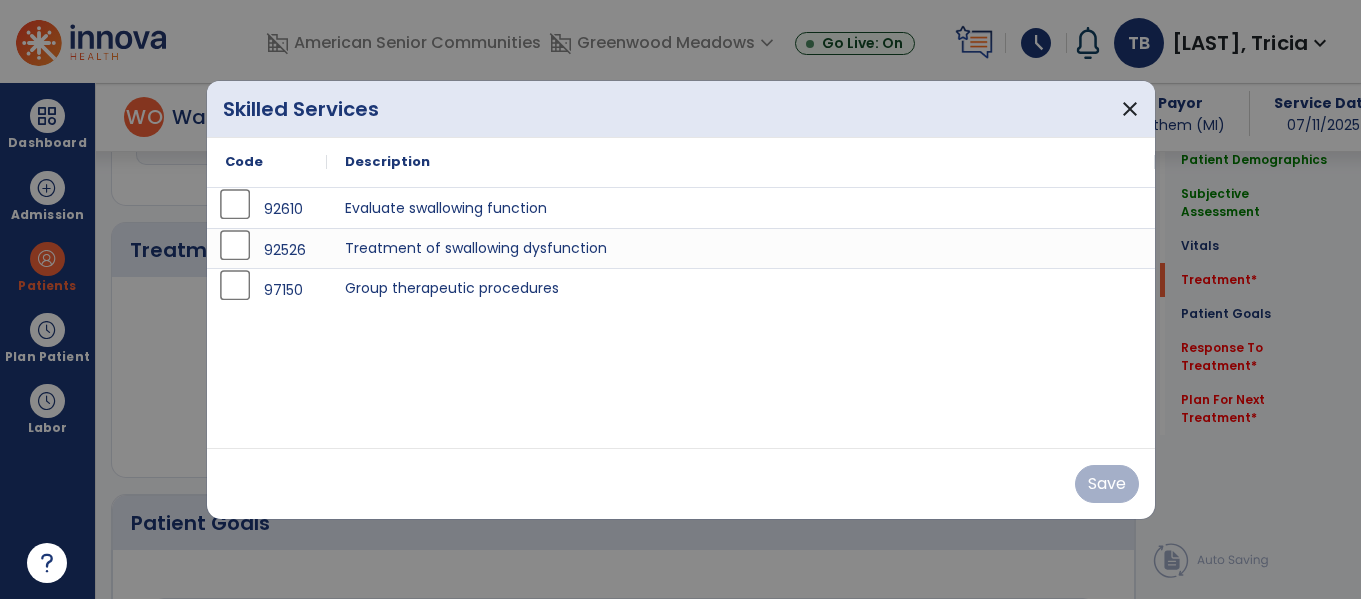 scroll, scrollTop: 1072, scrollLeft: 0, axis: vertical 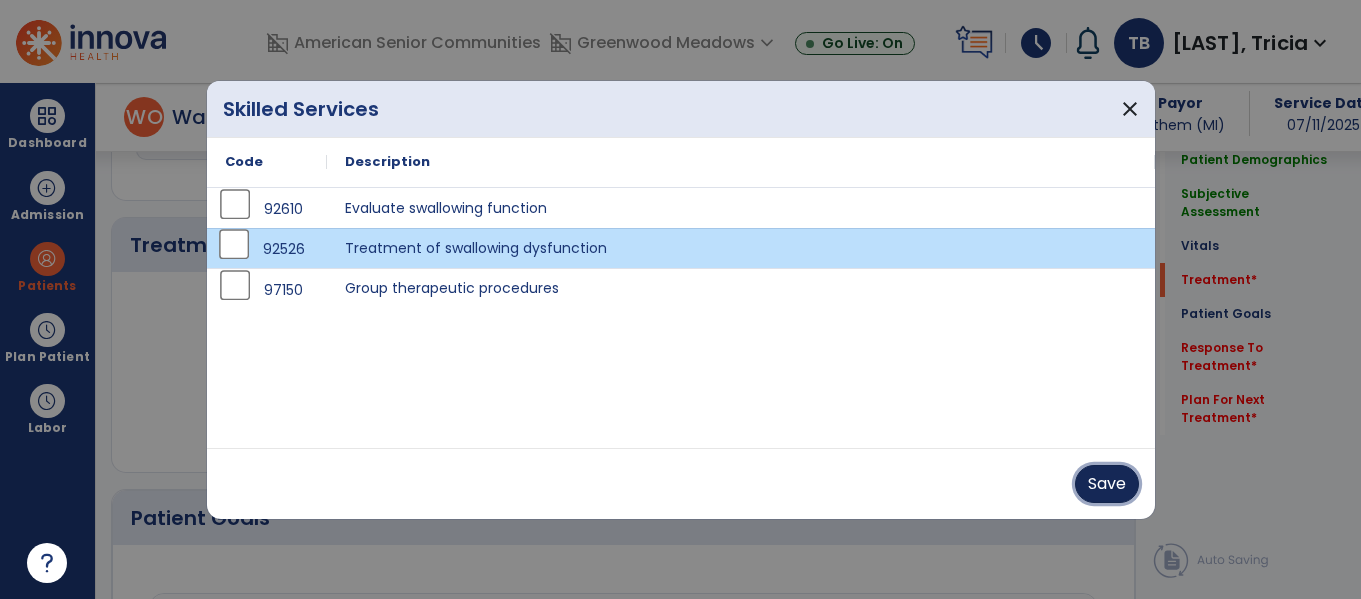 click on "Save" at bounding box center (1107, 484) 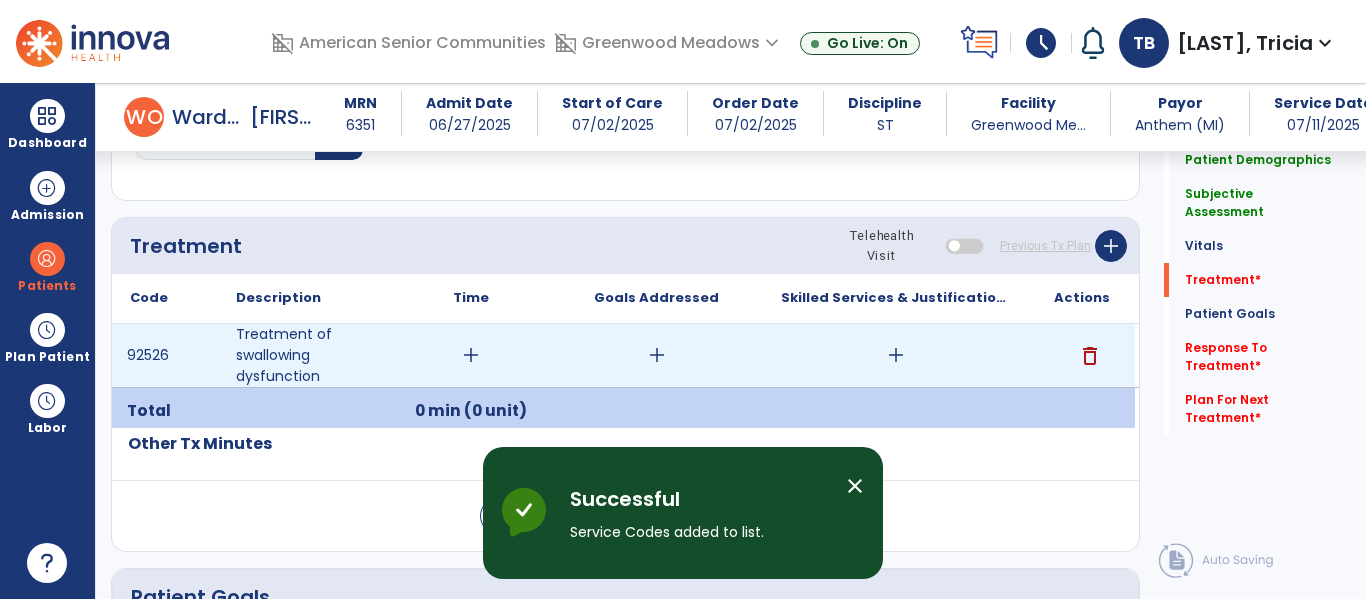 click on "add" at bounding box center [471, 355] 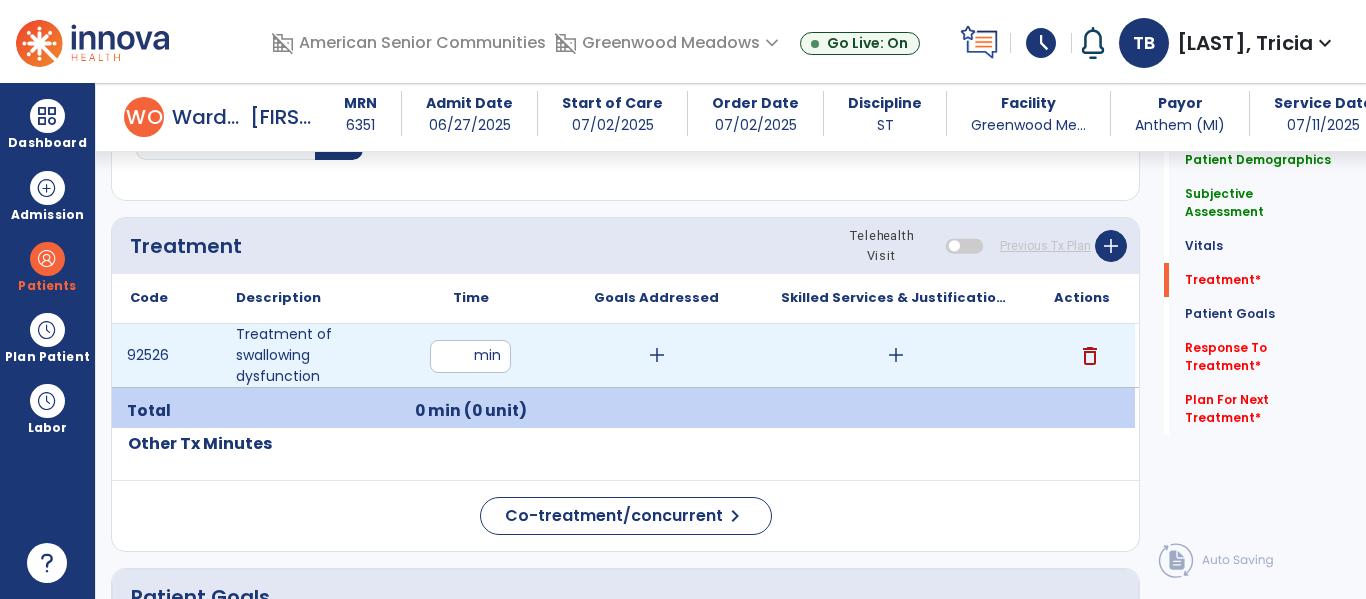 type on "**" 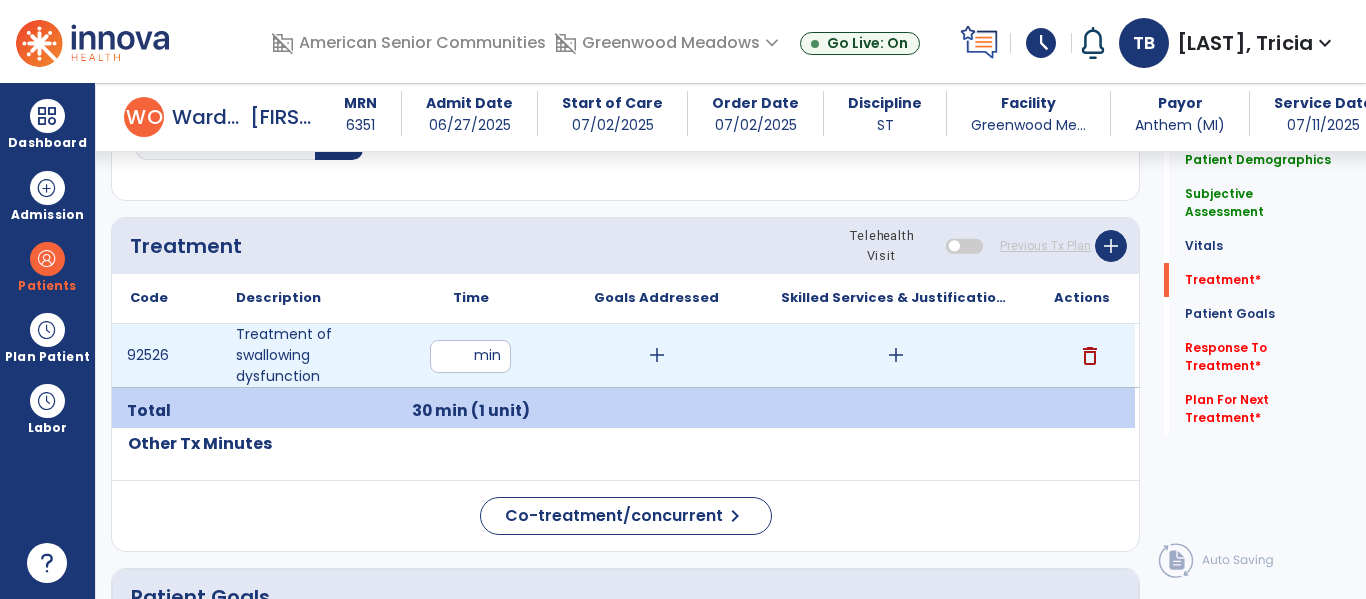click on "add" at bounding box center (657, 355) 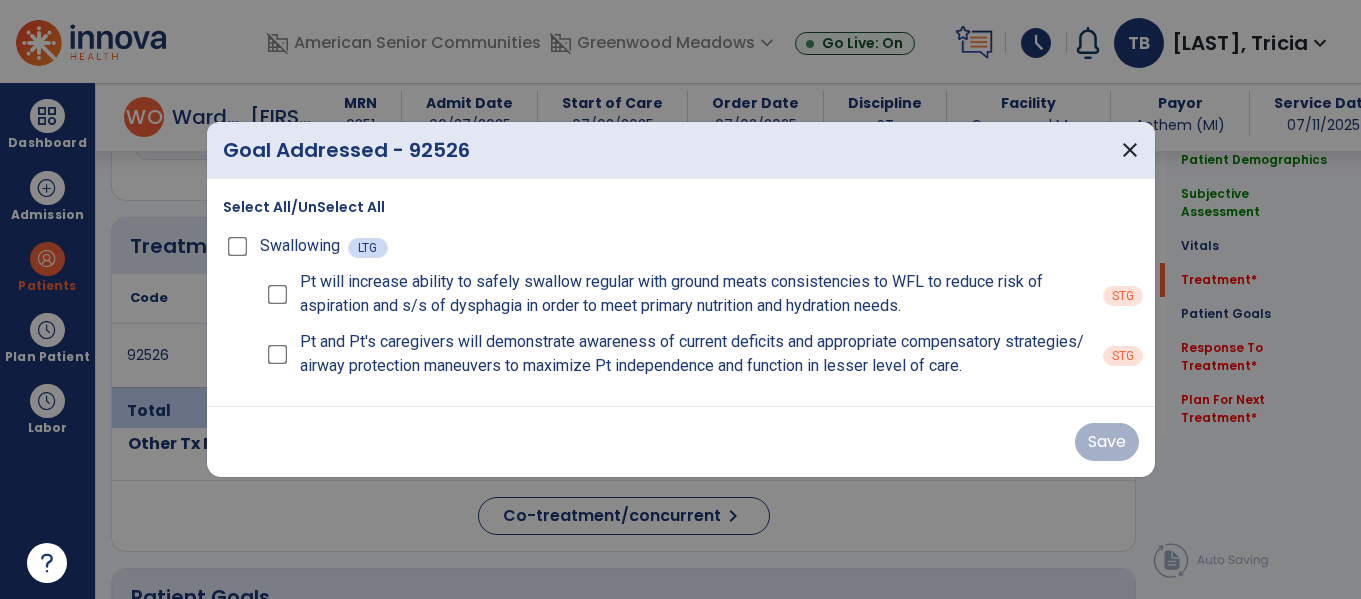 scroll, scrollTop: 1072, scrollLeft: 0, axis: vertical 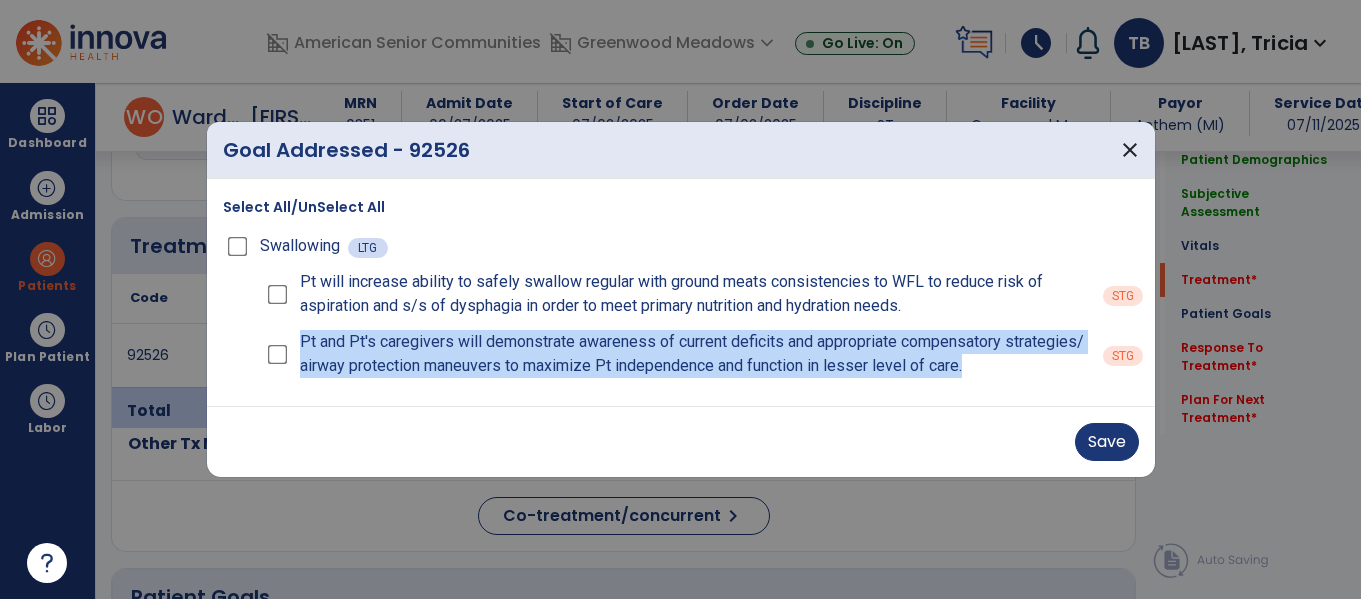 drag, startPoint x: 974, startPoint y: 366, endPoint x: 229, endPoint y: 350, distance: 745.1718 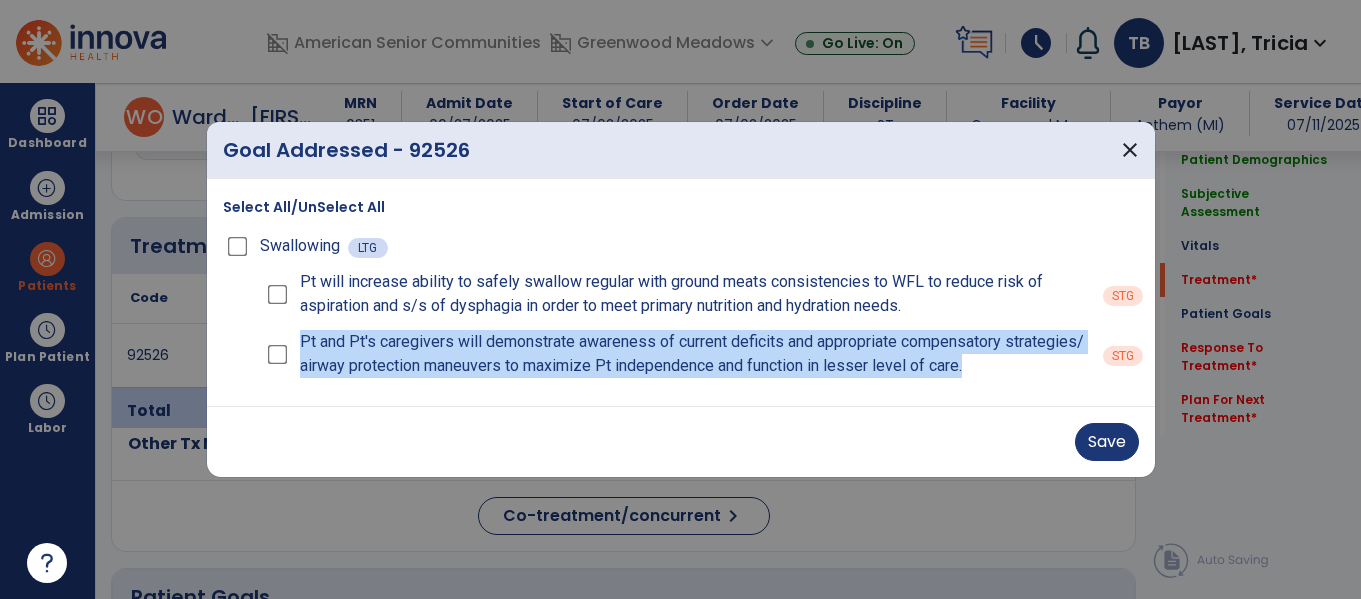 copy on "Pt and Pt's caregivers will demonstrate awareness of current deficits and appropriate compensatory strategies/ airway protection maneuvers to maximize Pt independence and function in lesser level of care." 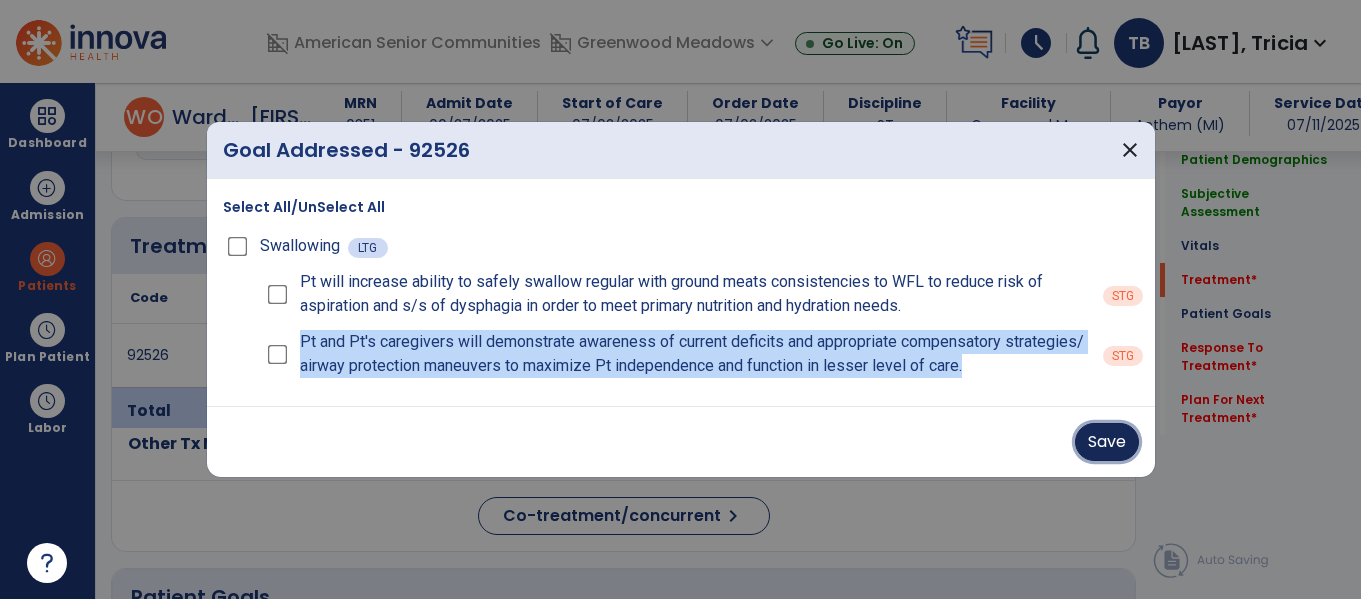 click on "Save" at bounding box center (1107, 442) 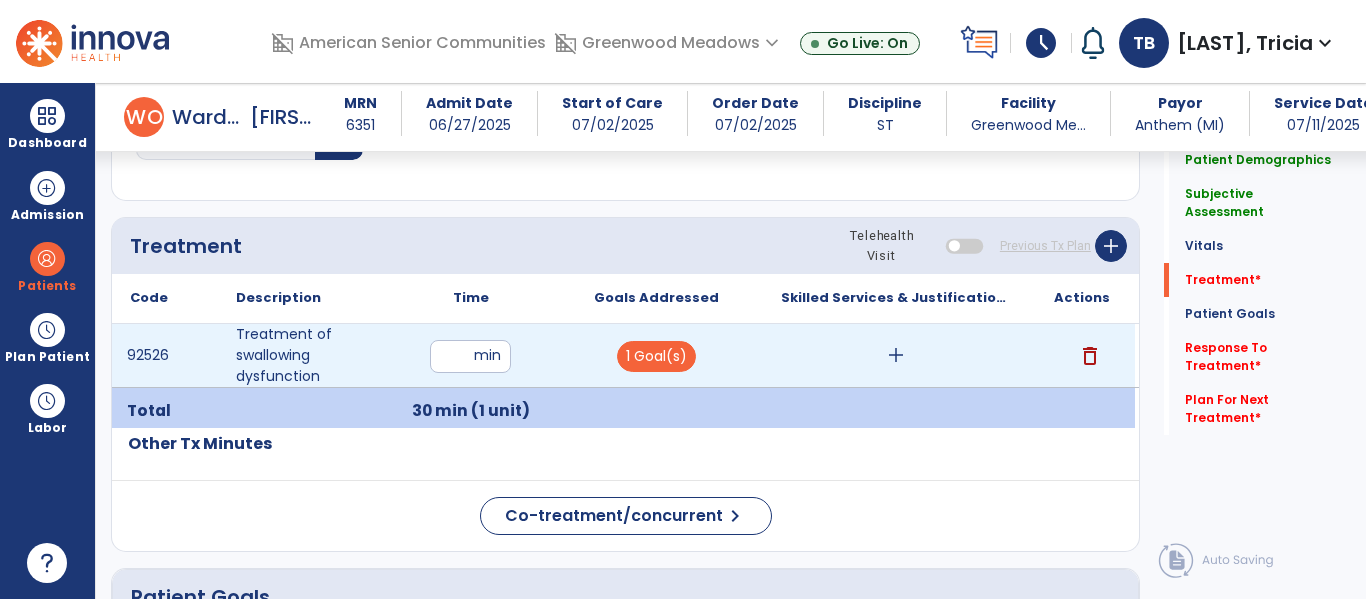 click on "add" at bounding box center [896, 355] 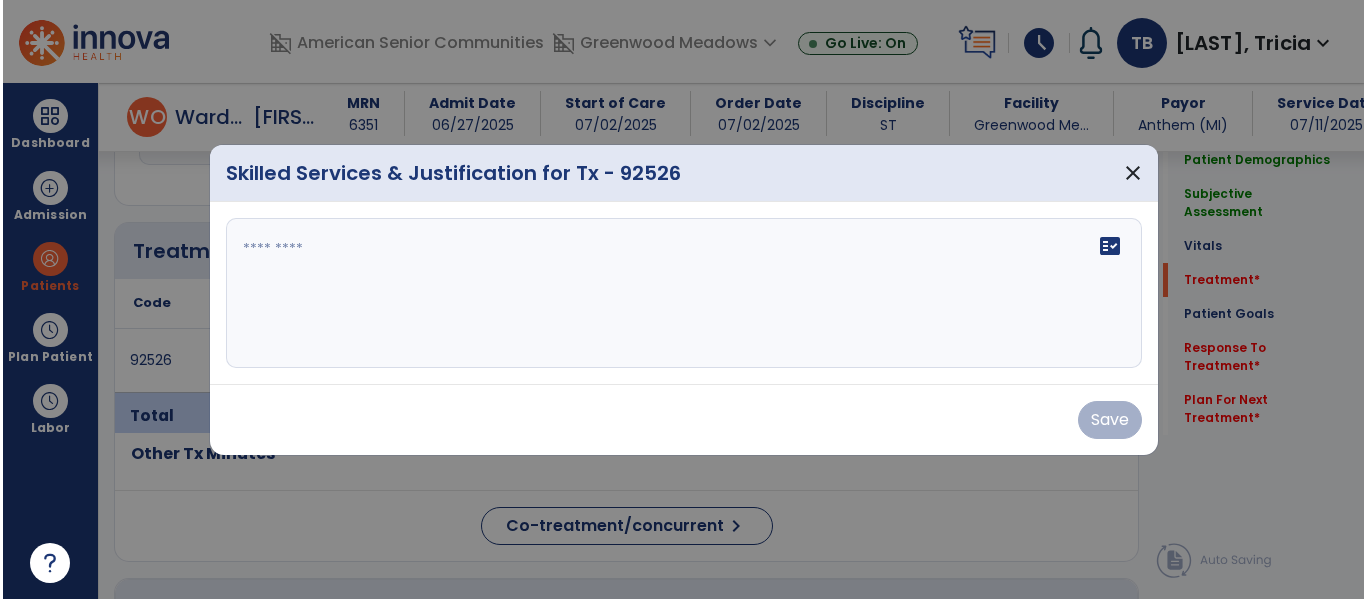 scroll, scrollTop: 1072, scrollLeft: 0, axis: vertical 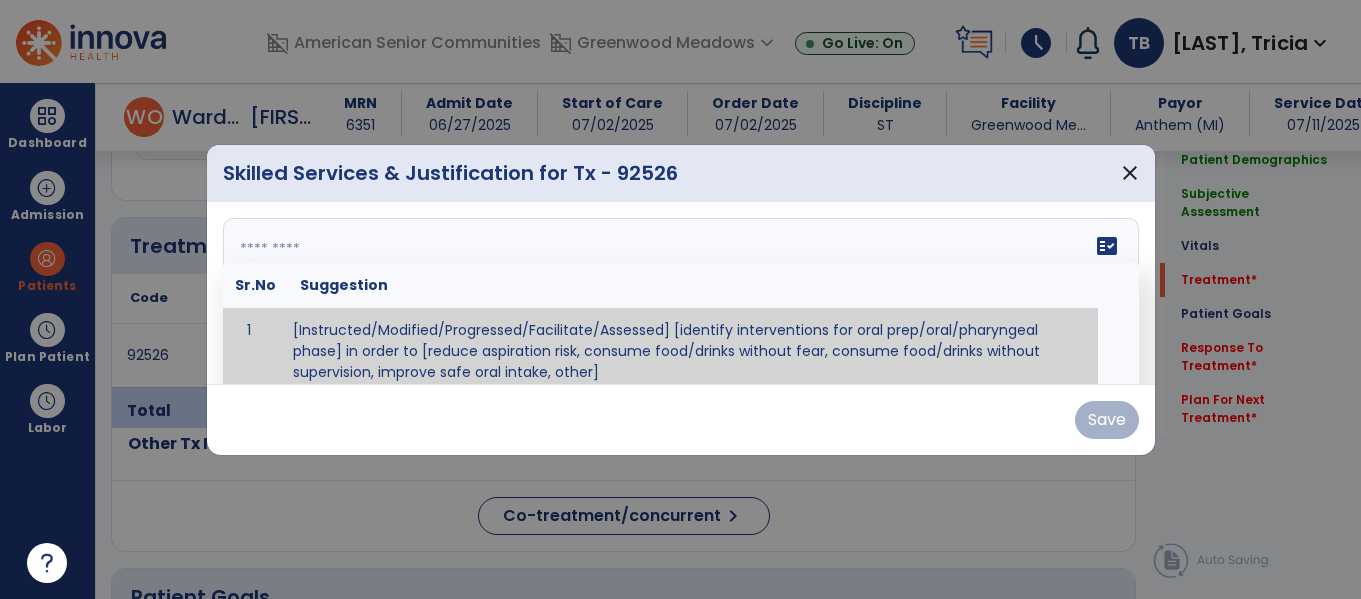 click on "fact_check  Sr.No Suggestion 1 [Instructed/Modified/Progressed/Facilitate/Assessed] [identify interventions for oral prep/oral/pharyngeal phase] in order to [reduce aspiration risk, consume food/drinks without fear, consume food/drinks without supervision, improve safe oral intake, other] 2 [Instructed/Modified/Progressed/Facilitate/Assessed] [identify compensatory methods such as alternating bites/sips, effortful swallow, other] in order to [reduce aspiration risk, consume food/drinks without fear, consume food/drinks without supervision, improve safe oral intake, other] 3 [Instructed/Modified/Progressed/Assessed] trials of [identify IDDSI Food/Drink Level or NDD Solid/Liquid Level] in order to [reduce aspiration risk, consume food/drinks without fear, consume food/drinks without supervision, improve safe oral intake, other] 4 5 Assessed swallow with administration of [identify test]" at bounding box center (681, 293) 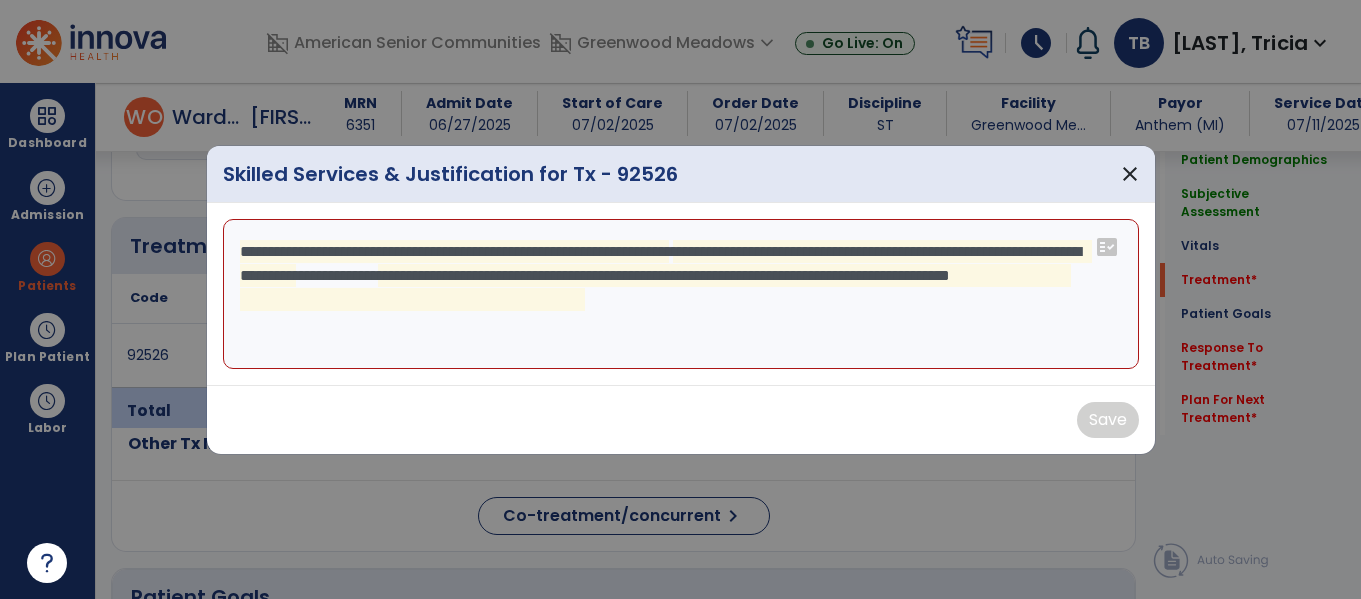click on "**********" at bounding box center (681, 294) 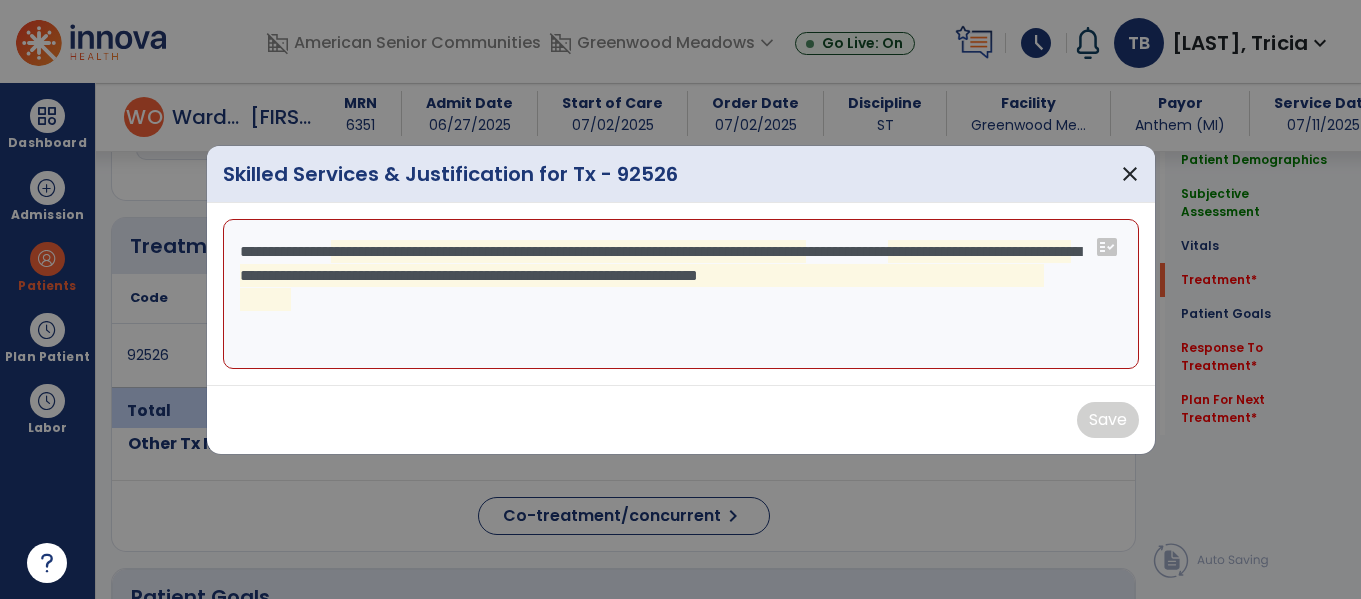 click on "**********" at bounding box center [681, 294] 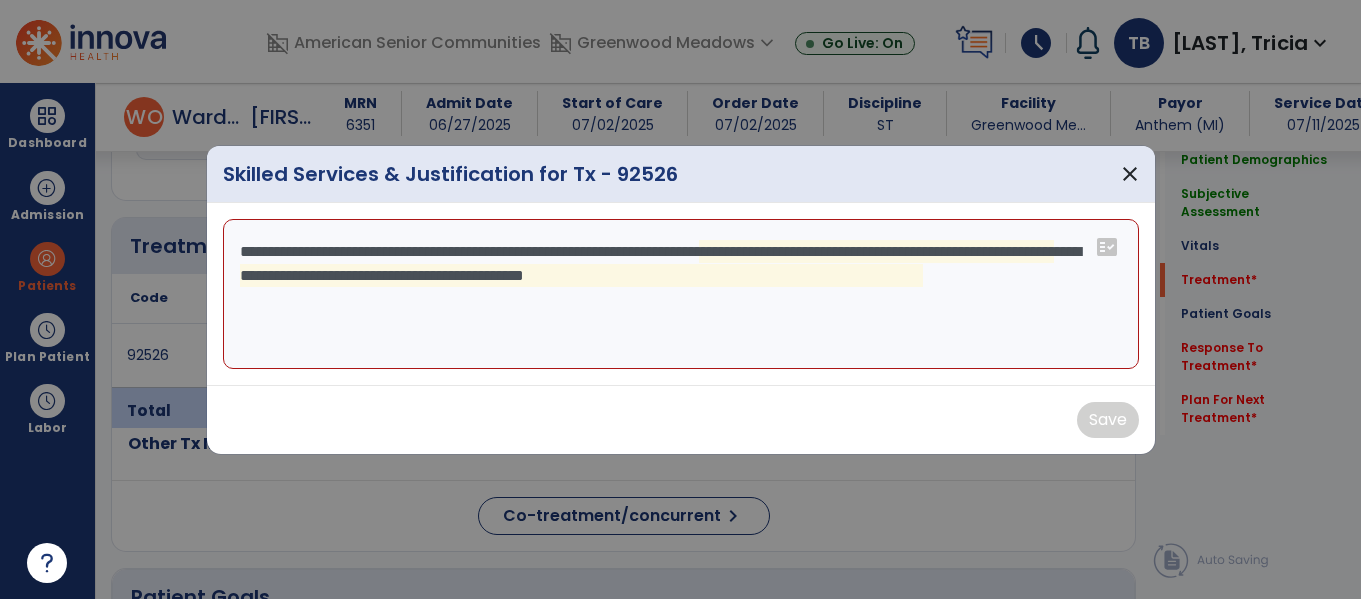 click on "**********" at bounding box center (681, 294) 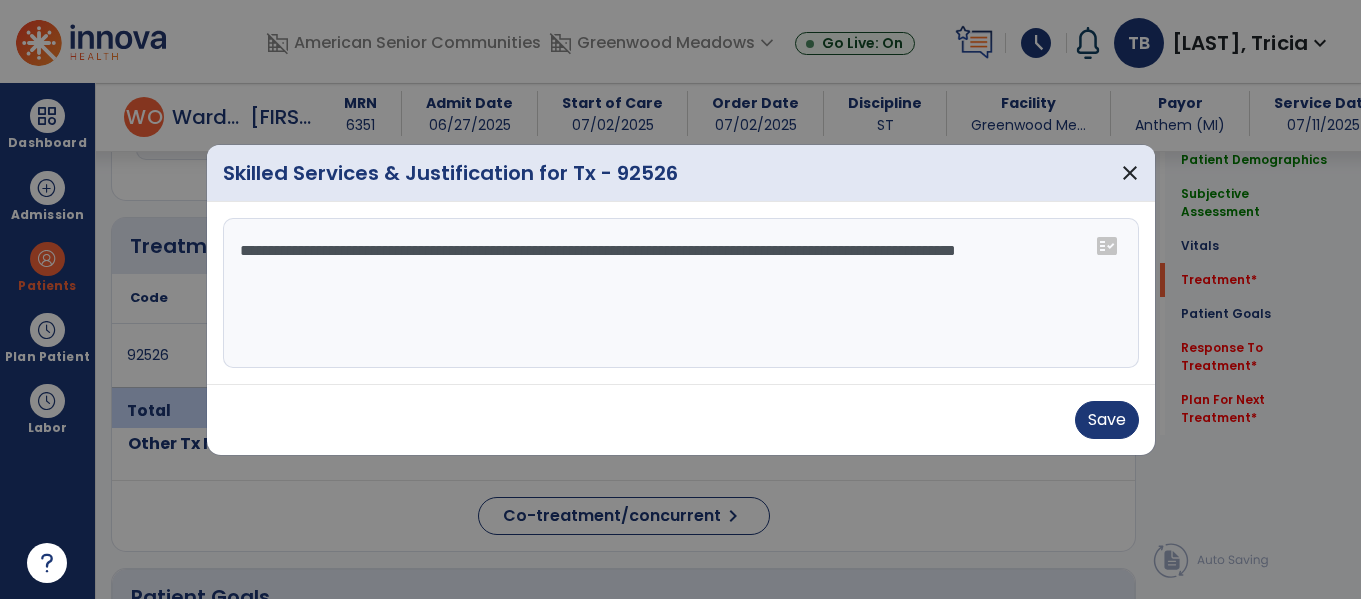 click on "**********" at bounding box center (681, 293) 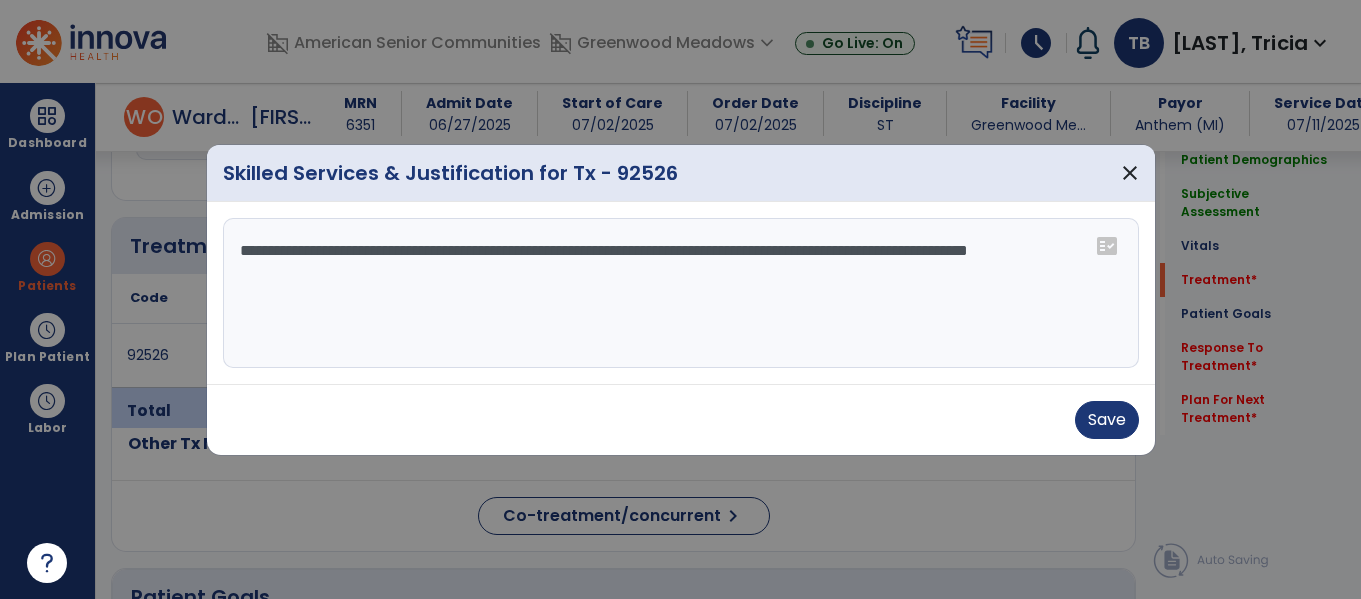 click on "**********" at bounding box center (681, 293) 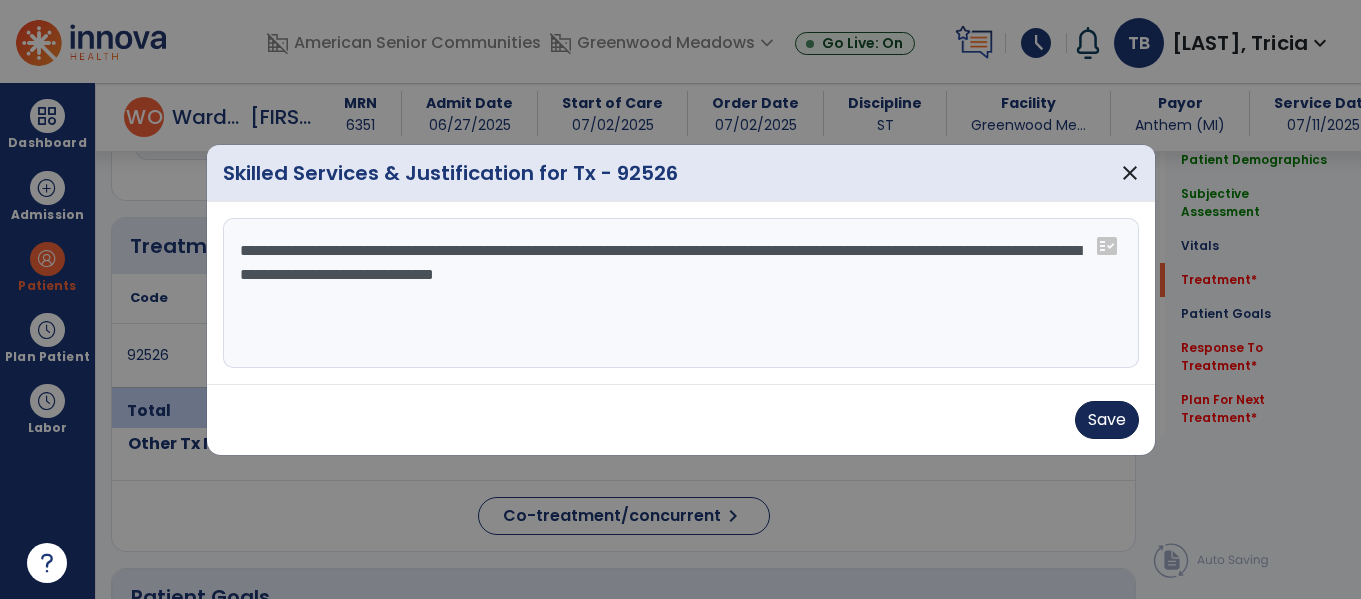 type on "**********" 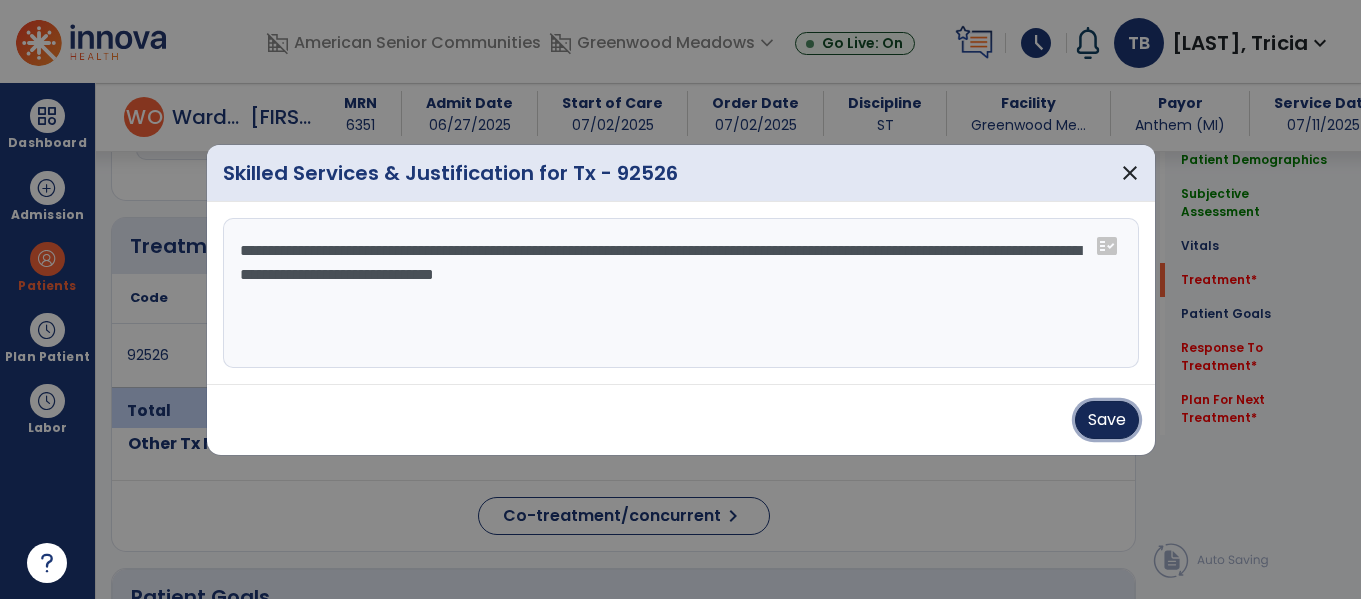 click on "Save" at bounding box center (1107, 420) 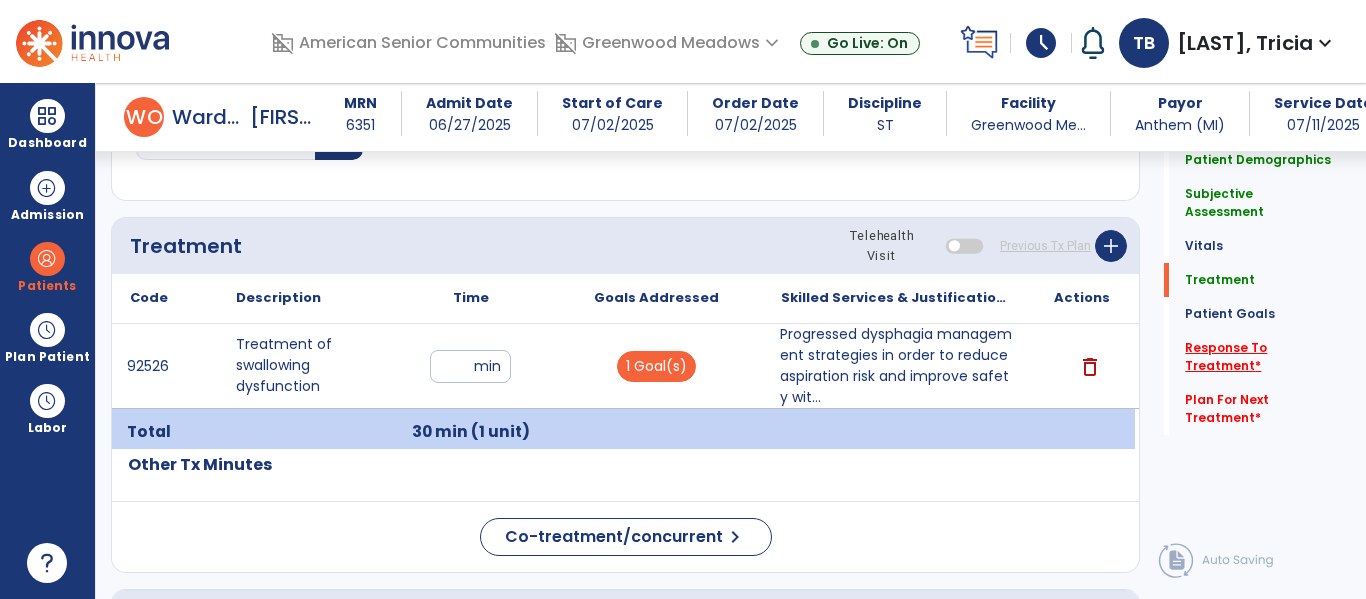 click on "Response To Treatment   *" 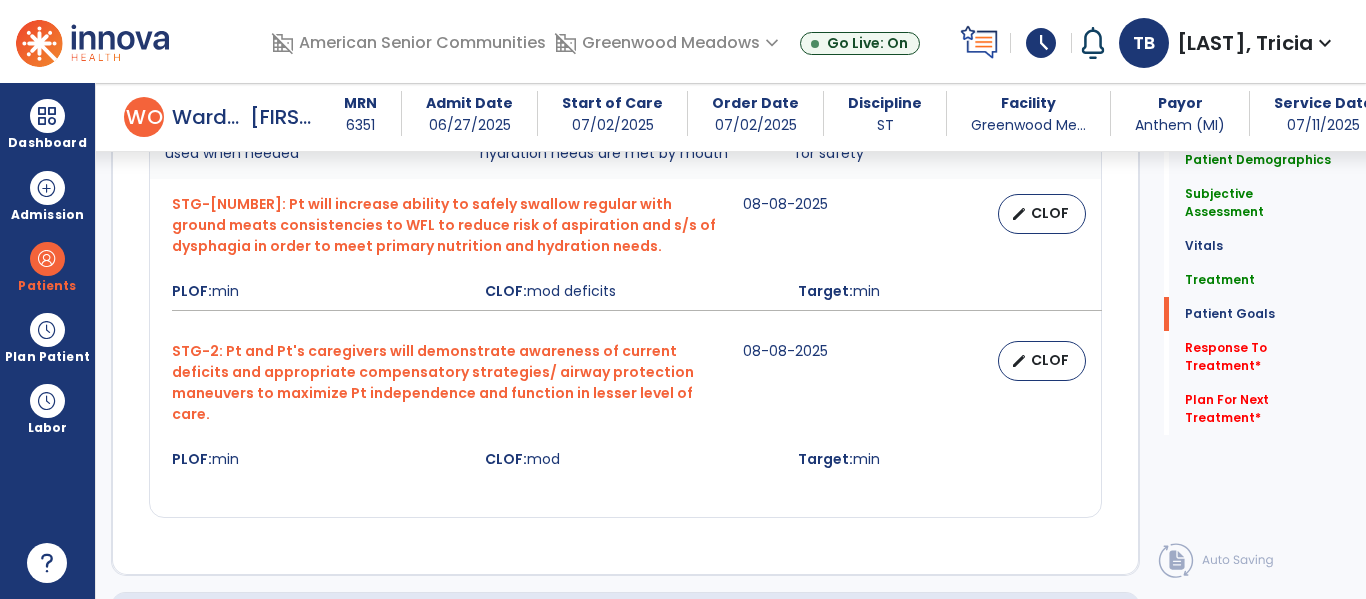 scroll, scrollTop: 2164, scrollLeft: 0, axis: vertical 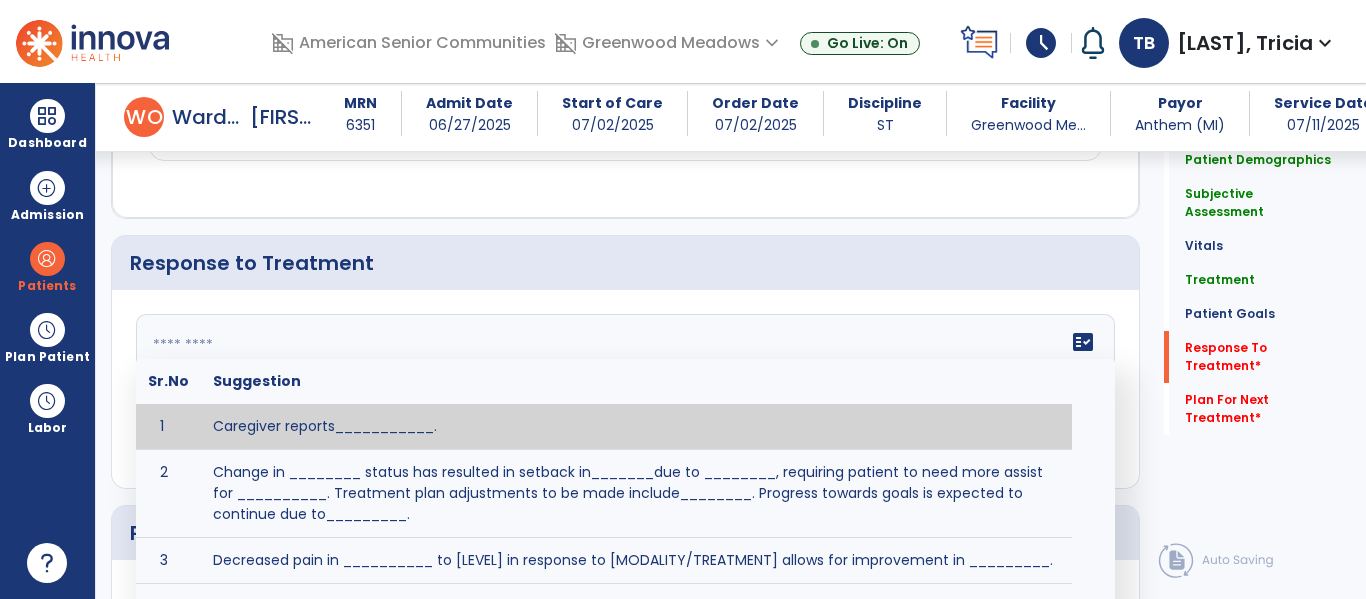 click on "fact_check  Sr.No Suggestion 1 Caregiver reports___________. 2 Change in ________ status has resulted in setback in_______due to ________, requiring patient to need more assist for __________.   Treatment plan adjustments to be made include________.  Progress towards goals is expected to continue due to_________. 3 Decreased pain in __________ to [LEVEL] in response to [MODALITY/TREATMENT] allows for improvement in _________. 4 Functional gains in _______ have impacted the patient's ability to perform_________ with a reduction in assist levels to_________. 5 Functional progress this week has been significant due to__________. 6 Gains in ________ have improved the patient's ability to perform ______with decreased levels of assist to___________. 7 Improvement in ________allows patient to tolerate higher levels of challenges in_________. 8 Pain in [AREA] has decreased to [LEVEL] in response to [TREATMENT/MODALITY], allowing fore ease in completing__________. 9 10 11 12 13 14 15 16 17 18 19 20 21" 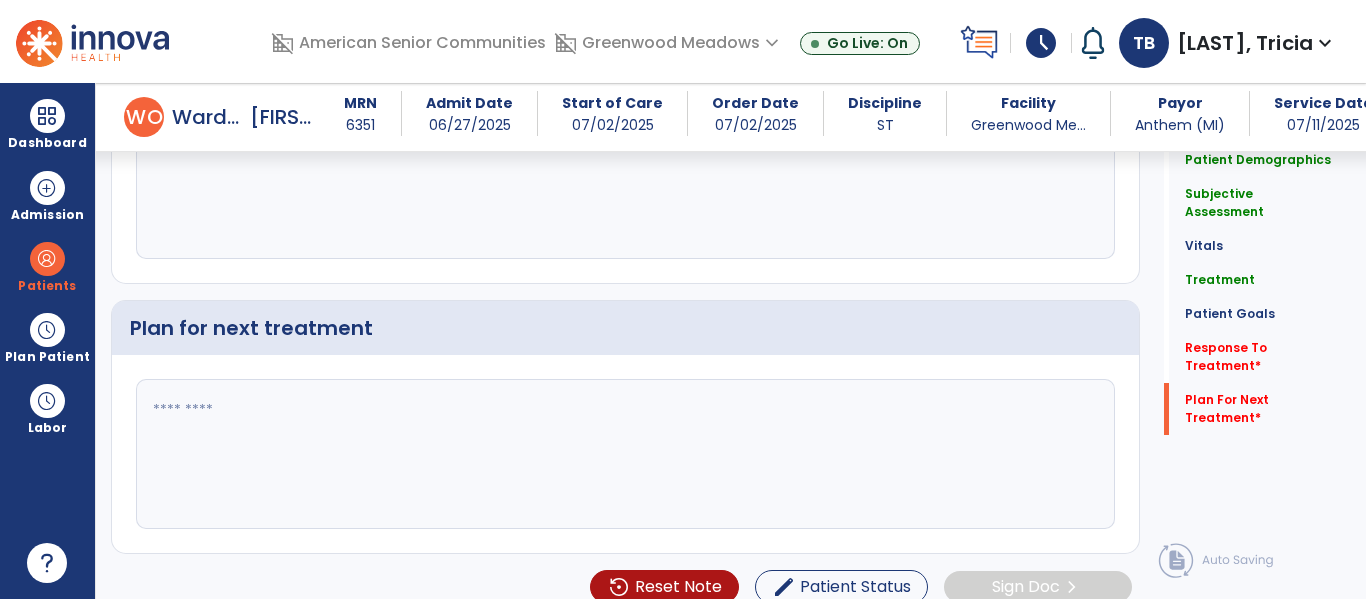 scroll, scrollTop: 2366, scrollLeft: 0, axis: vertical 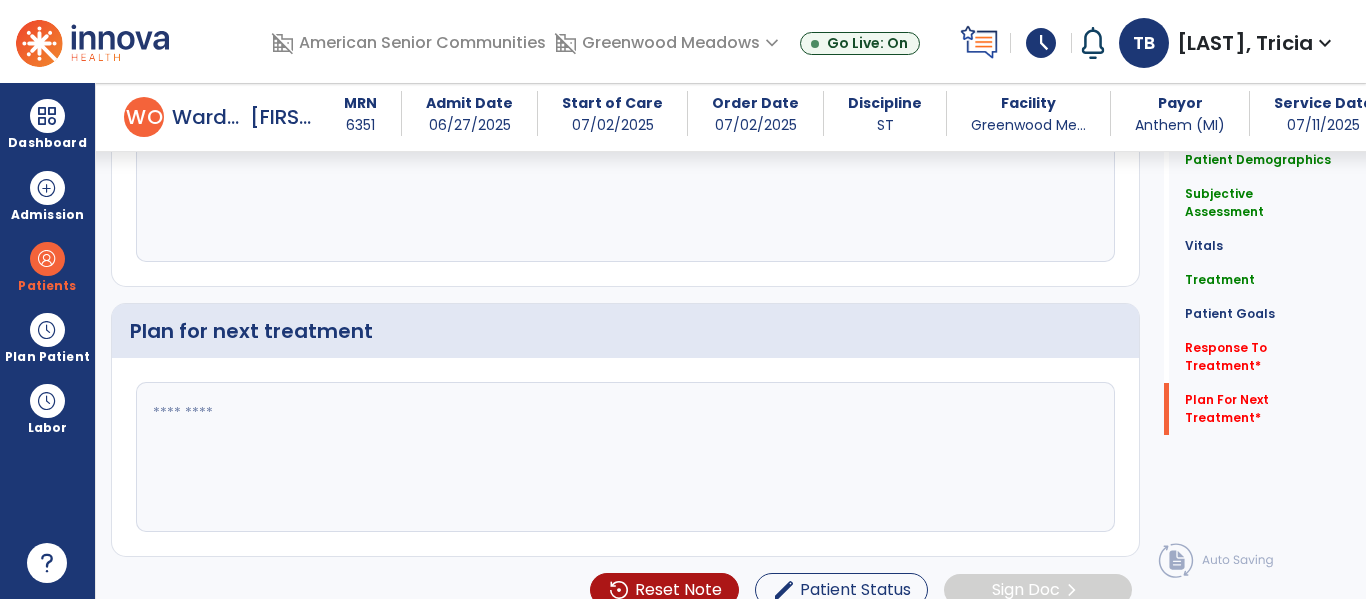 type on "********" 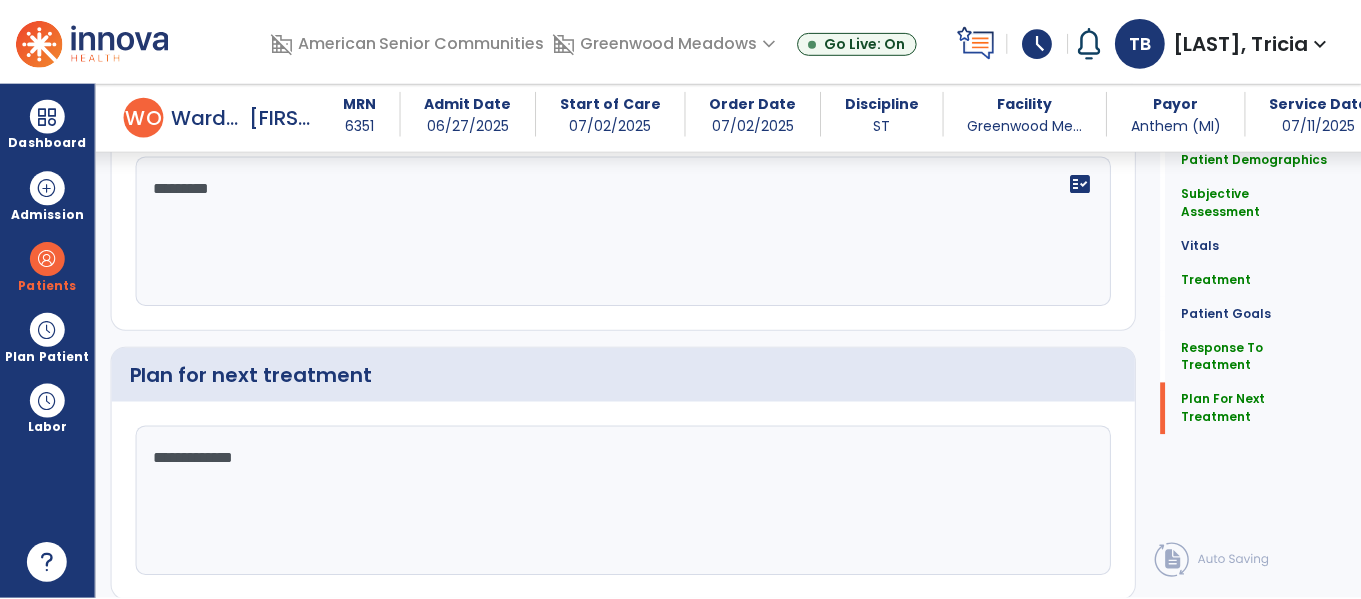 scroll, scrollTop: 2366, scrollLeft: 0, axis: vertical 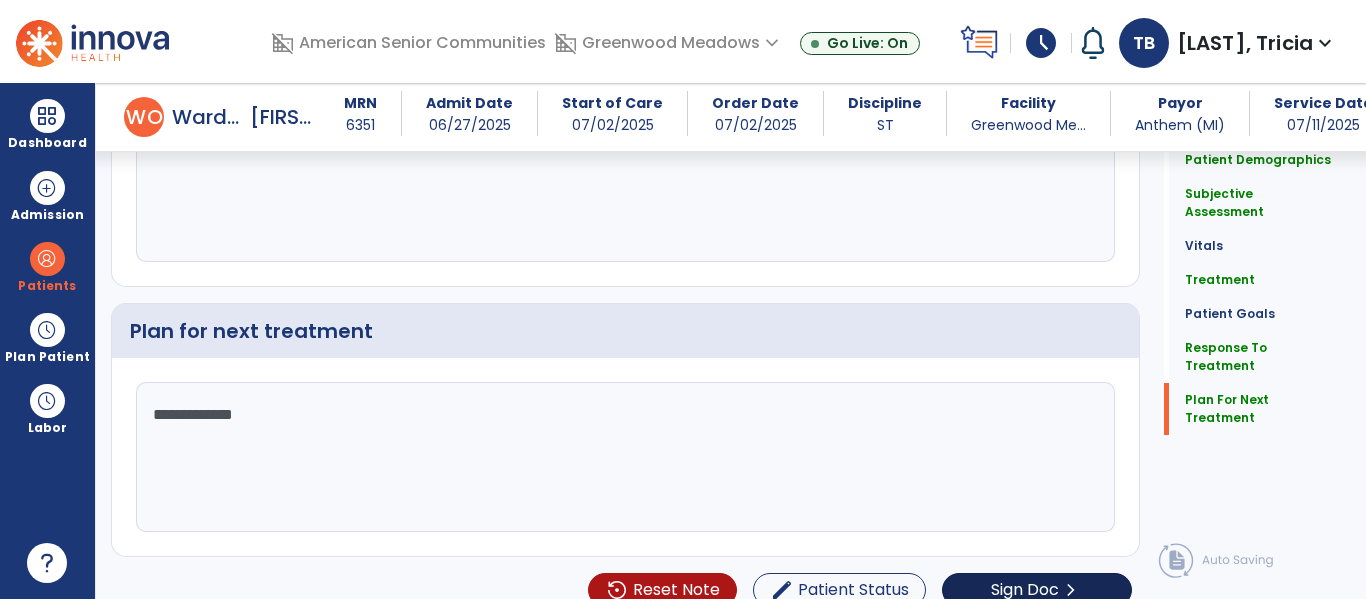 type on "**********" 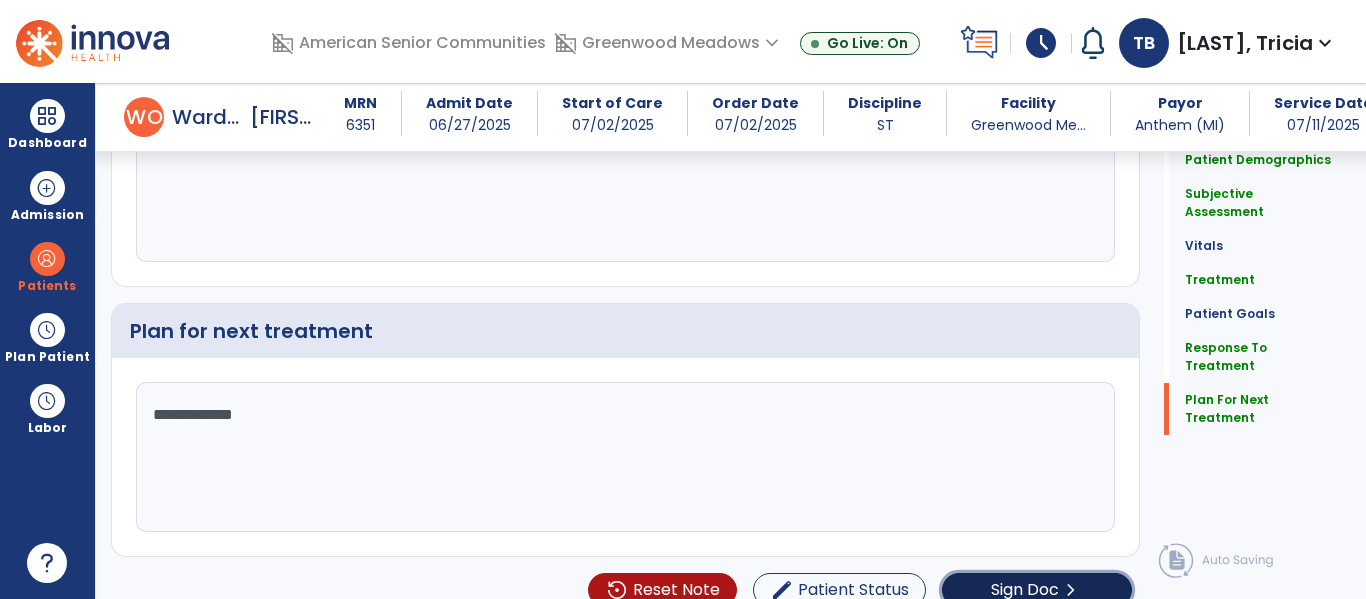 click on "Sign Doc" 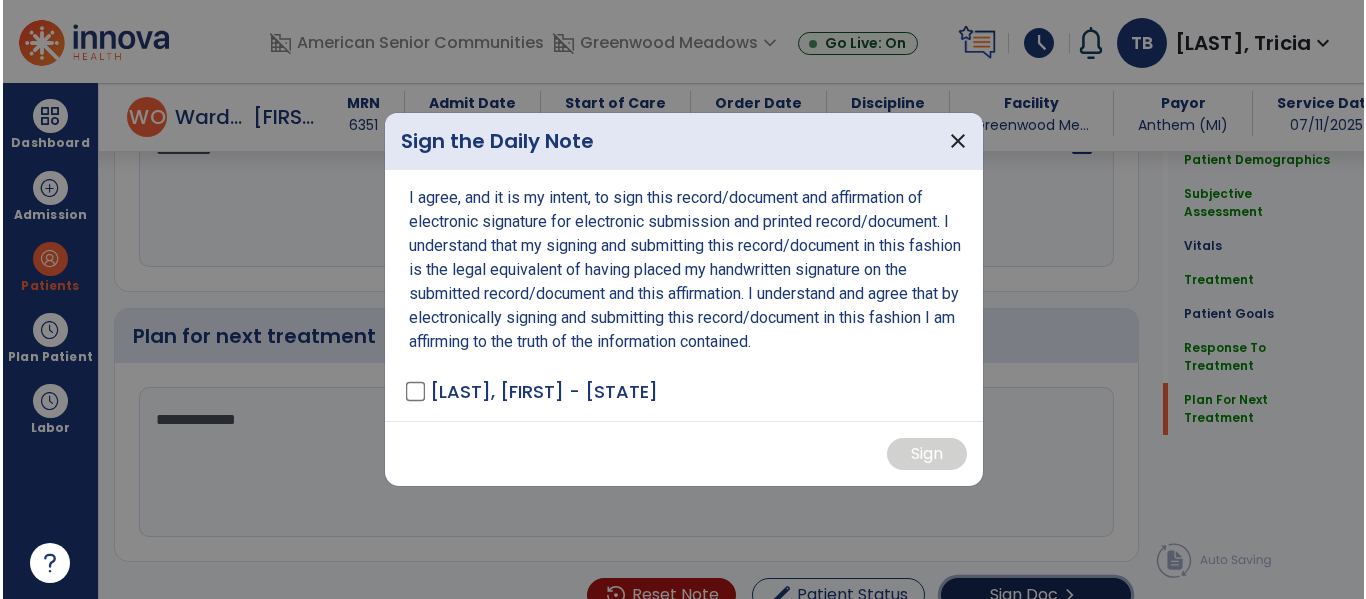 scroll, scrollTop: 2366, scrollLeft: 0, axis: vertical 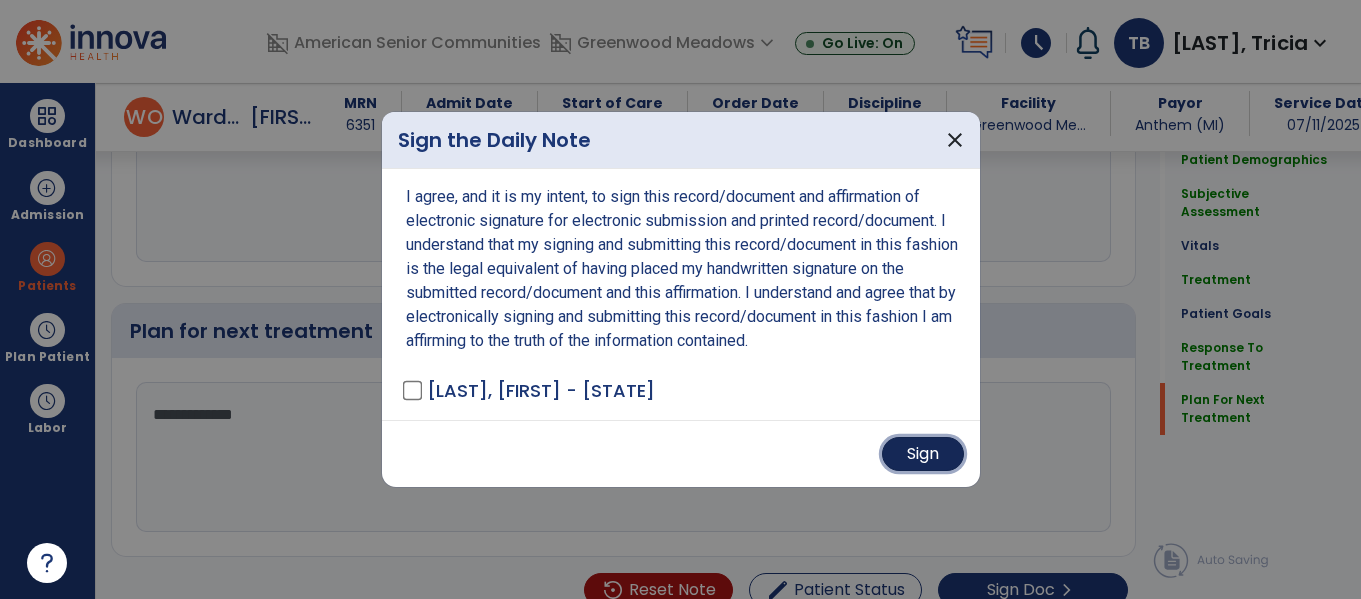 click on "Sign" at bounding box center (923, 454) 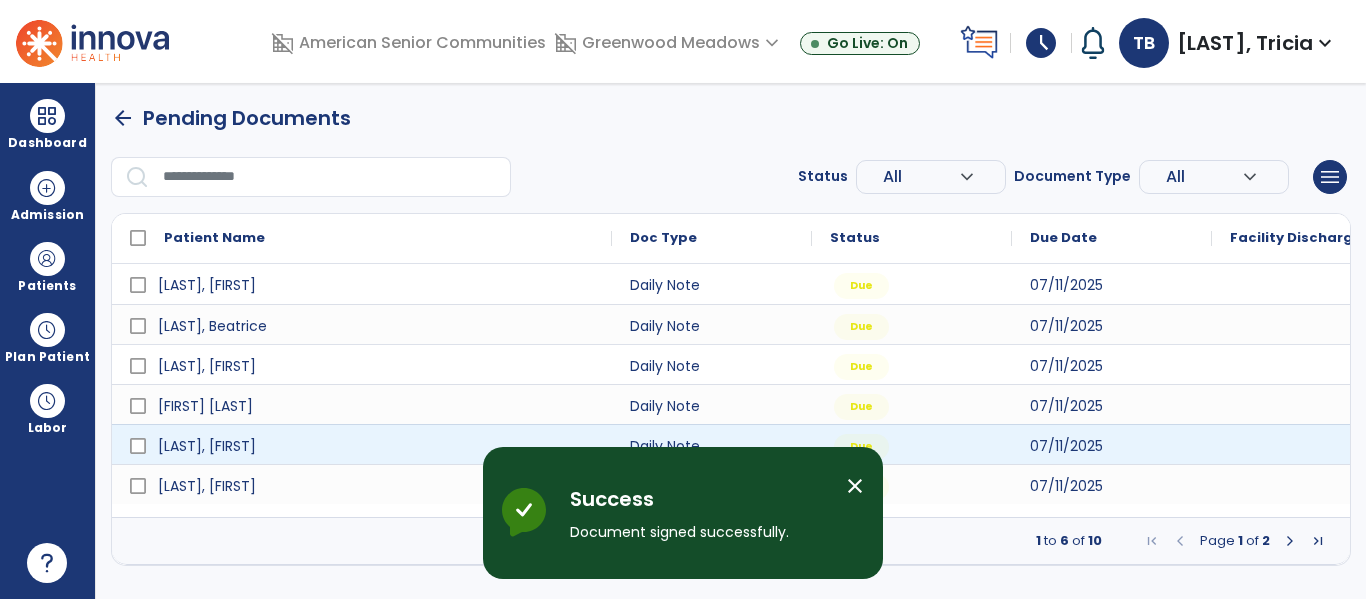 scroll, scrollTop: 0, scrollLeft: 0, axis: both 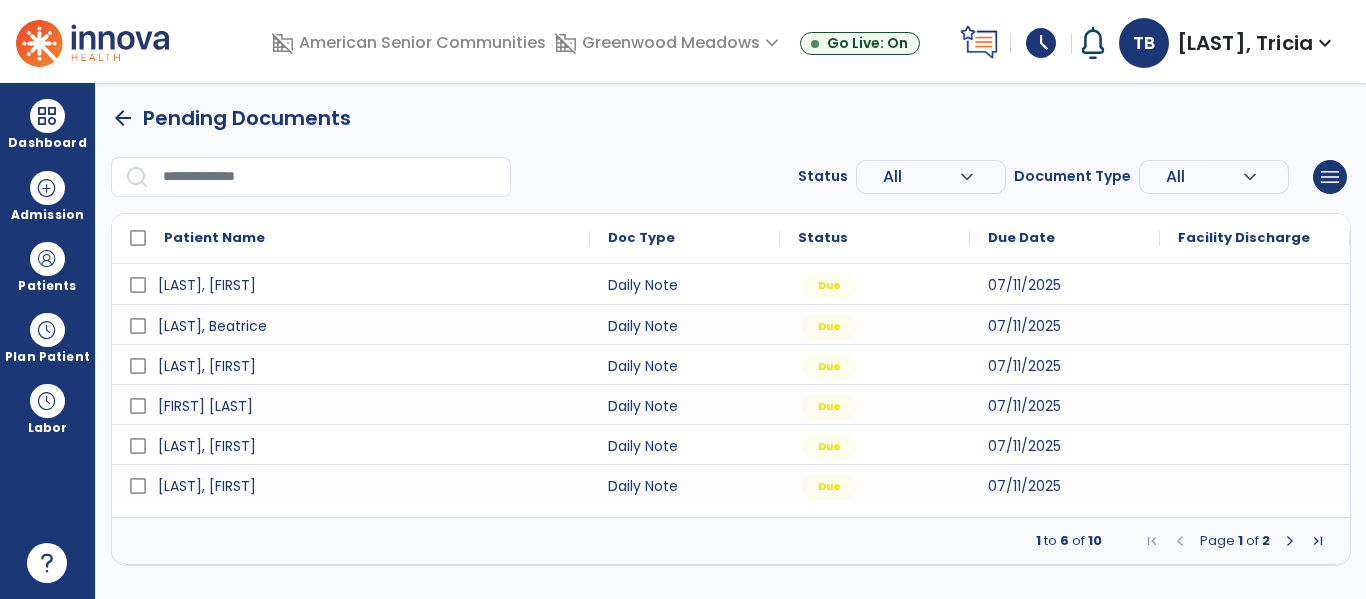 click at bounding box center [1290, 541] 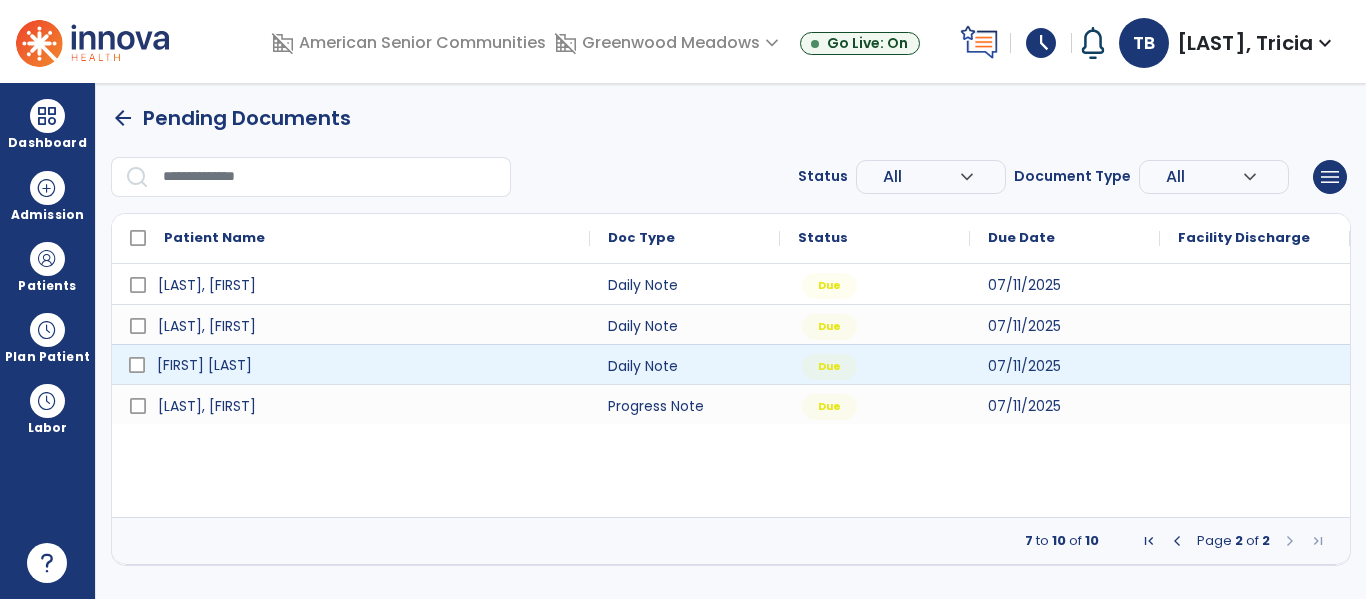 click on "Messinger, Alma" at bounding box center [351, 364] 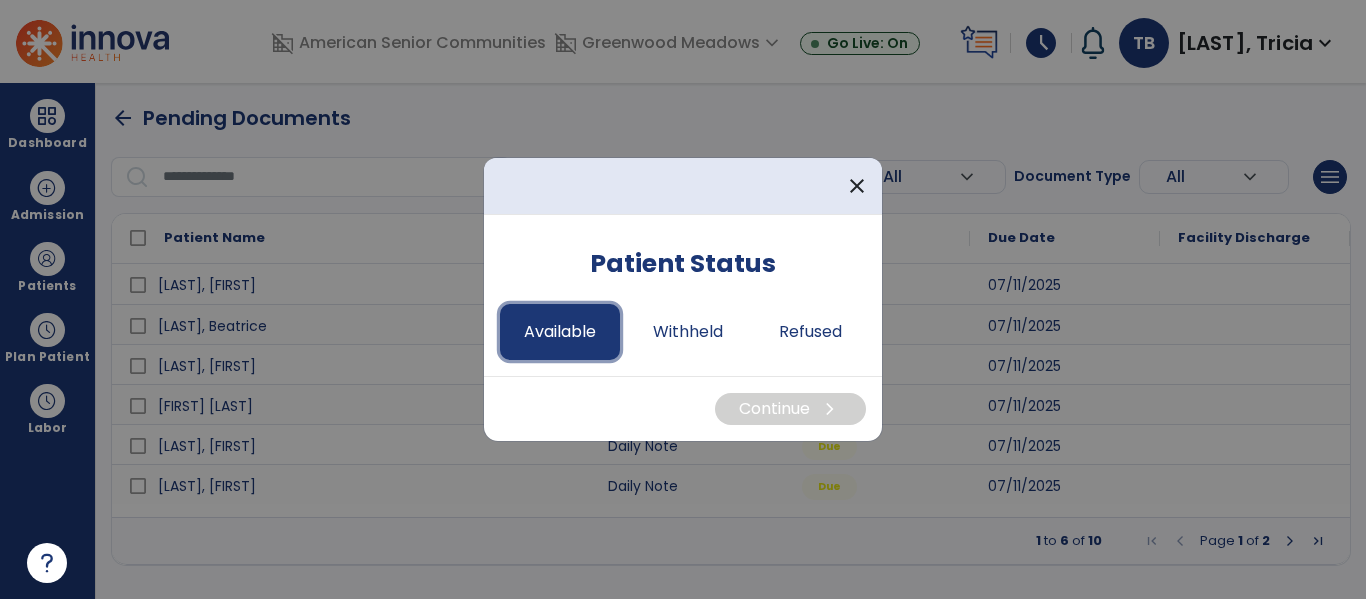 click on "Available" at bounding box center [560, 332] 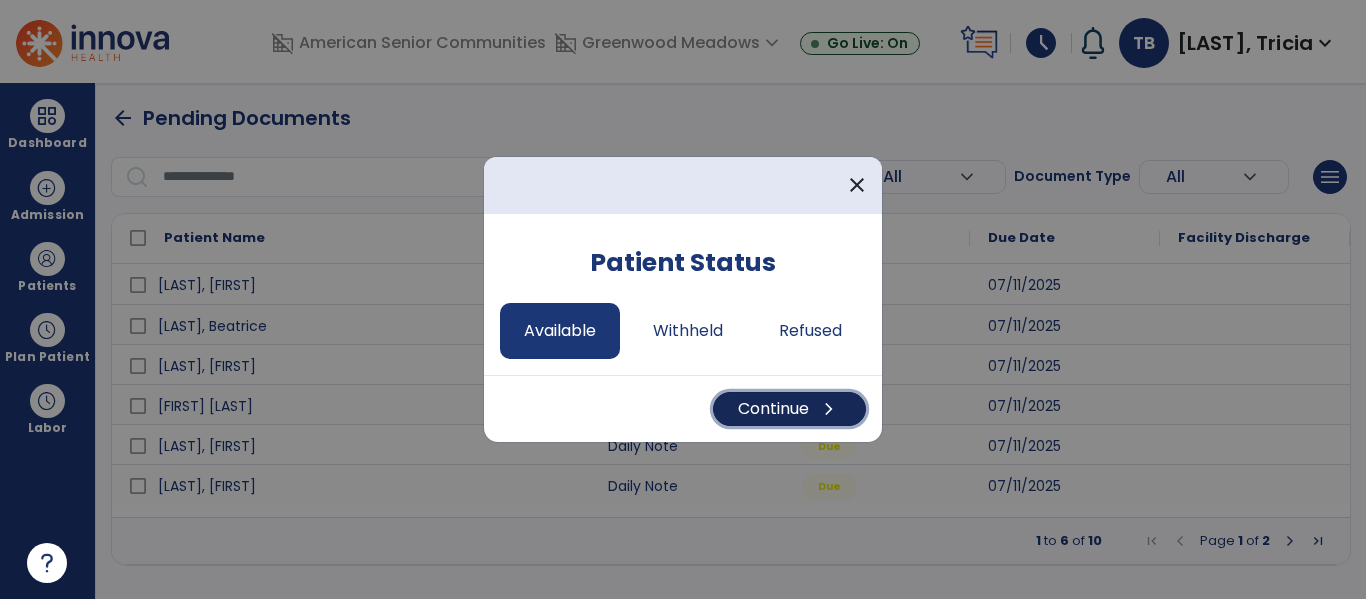 click on "Continue   chevron_right" at bounding box center [789, 409] 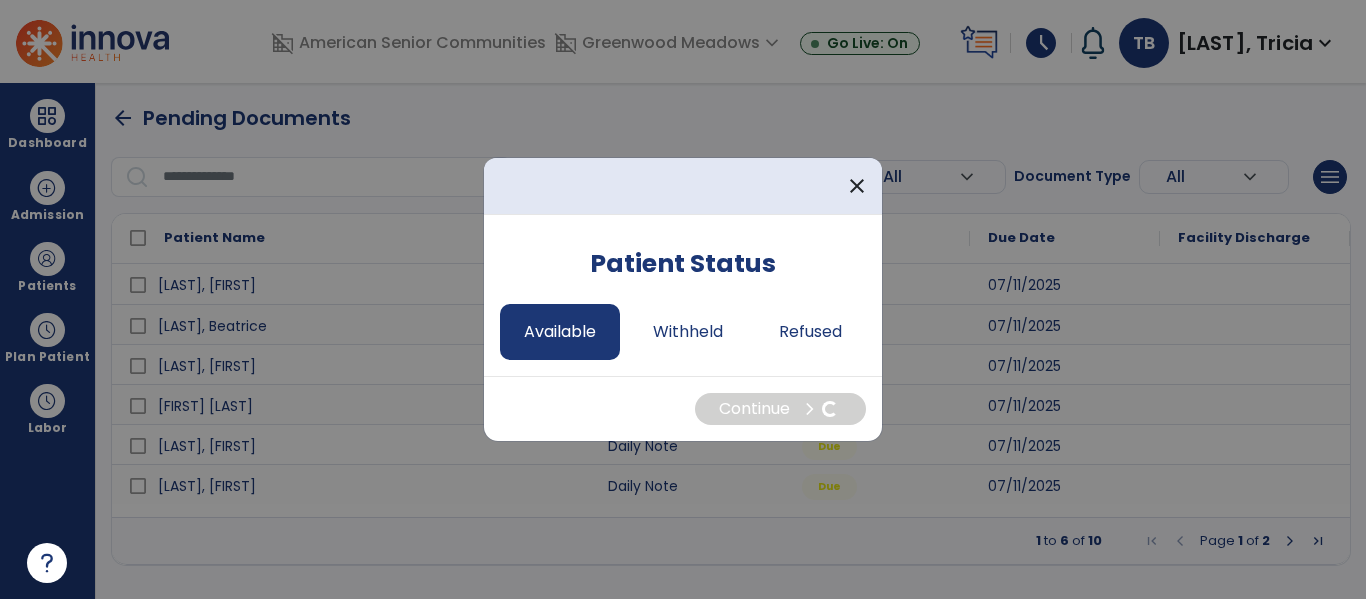 select on "*" 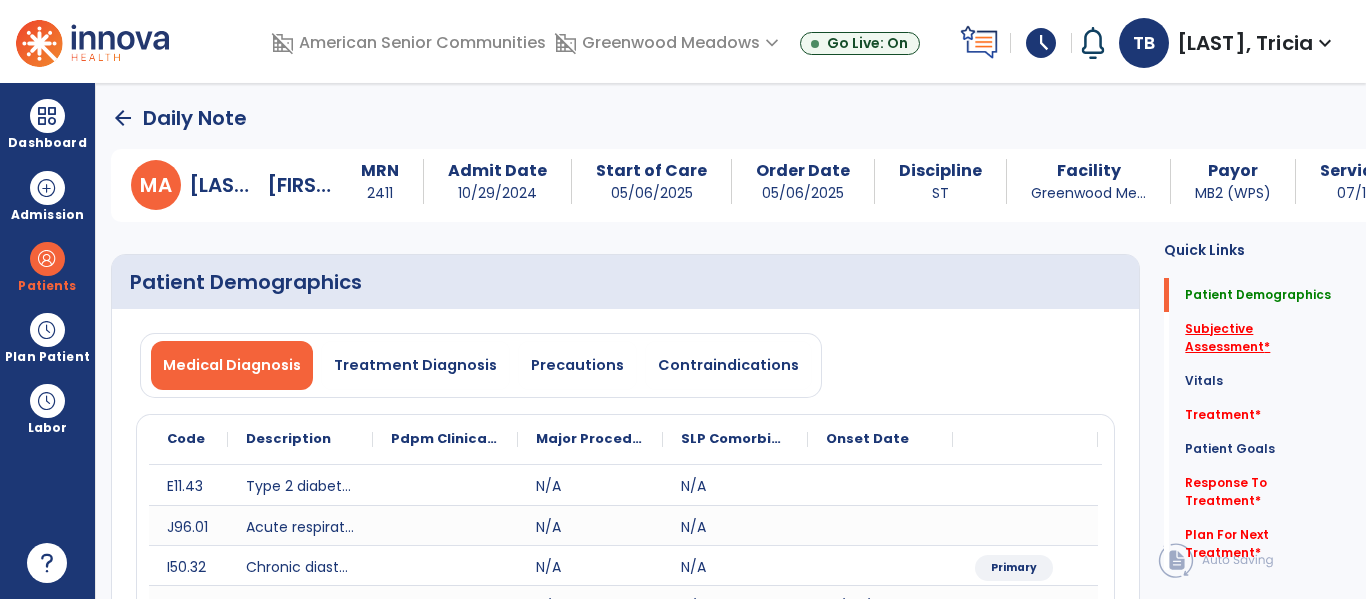 click on "Subjective Assessment   *" 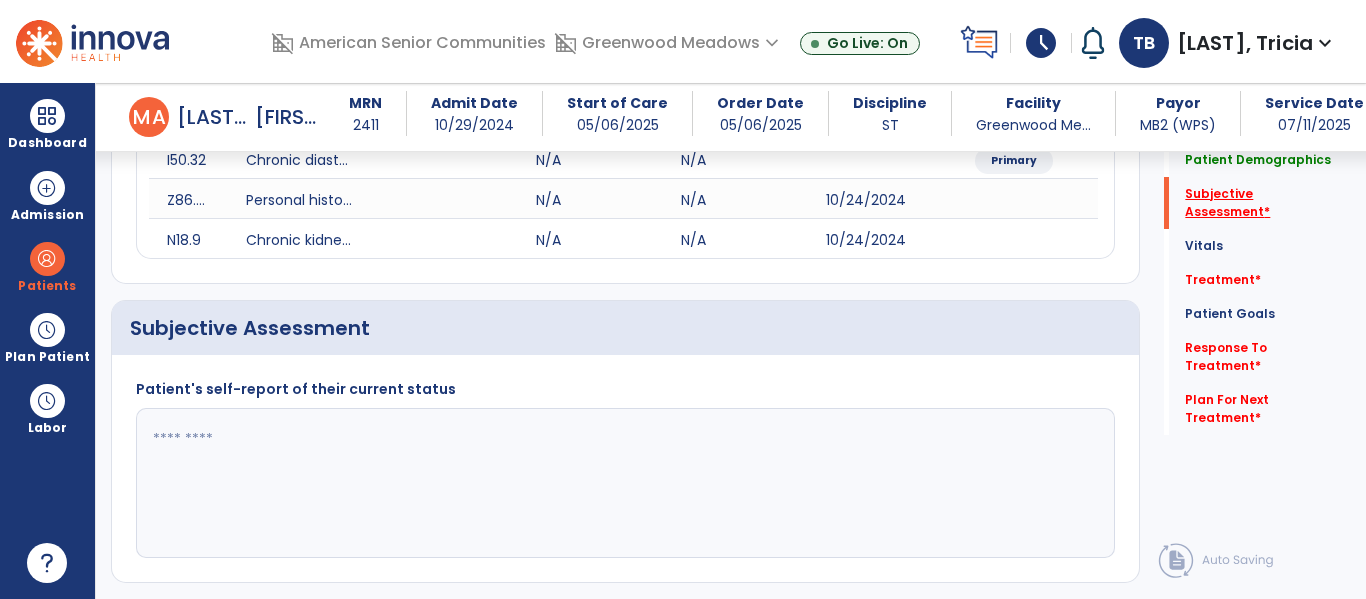 scroll, scrollTop: 507, scrollLeft: 0, axis: vertical 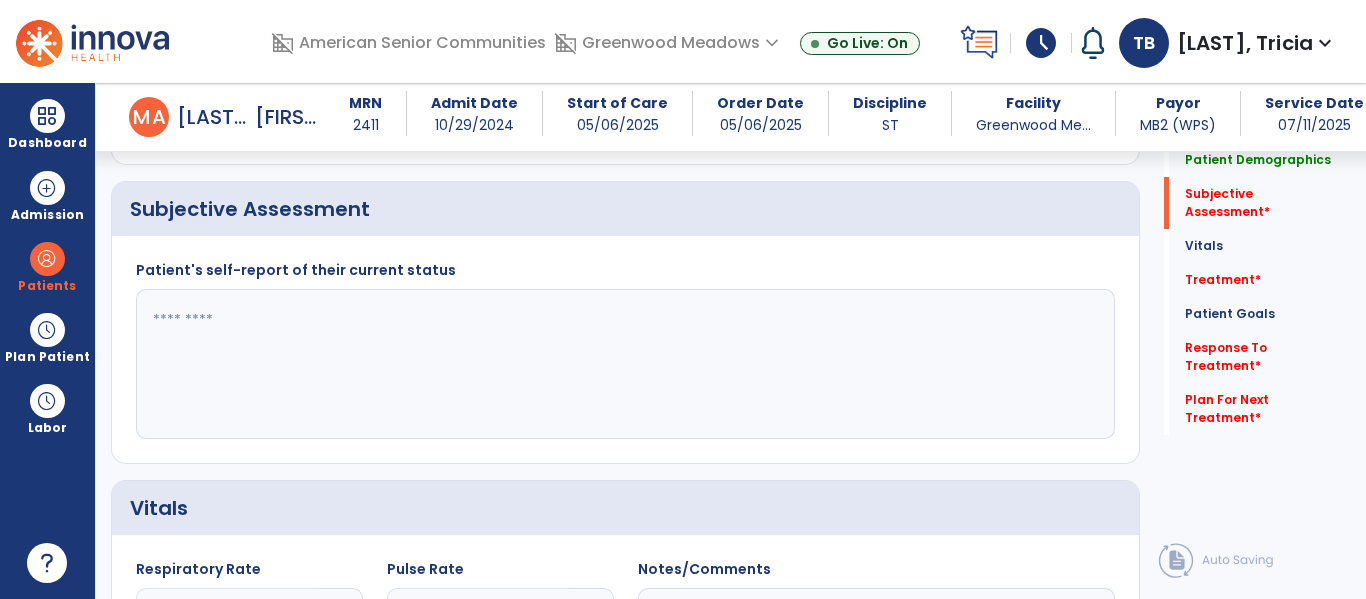 click 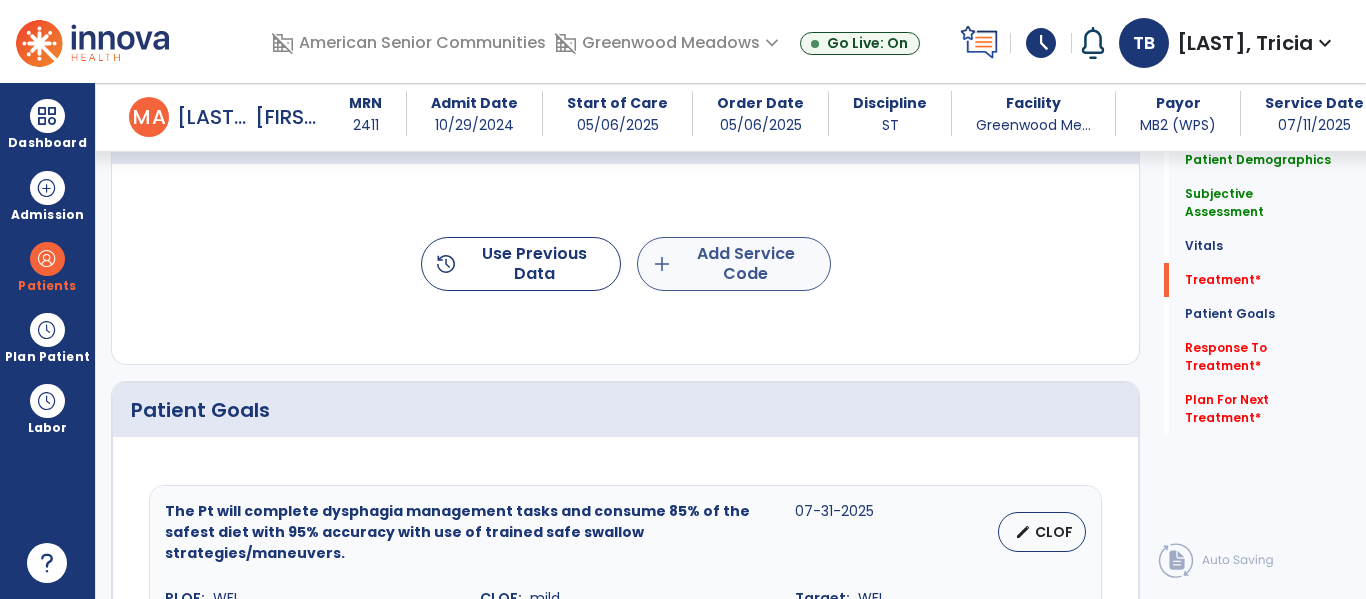 type on "**********" 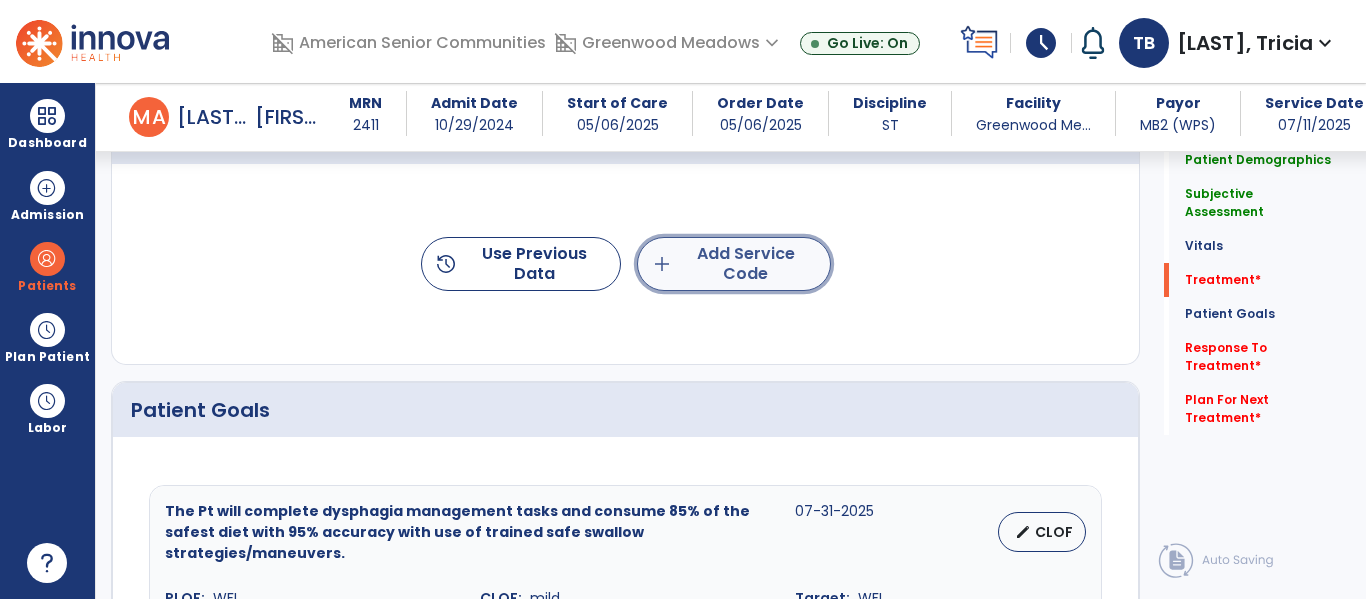click on "add  Add Service Code" 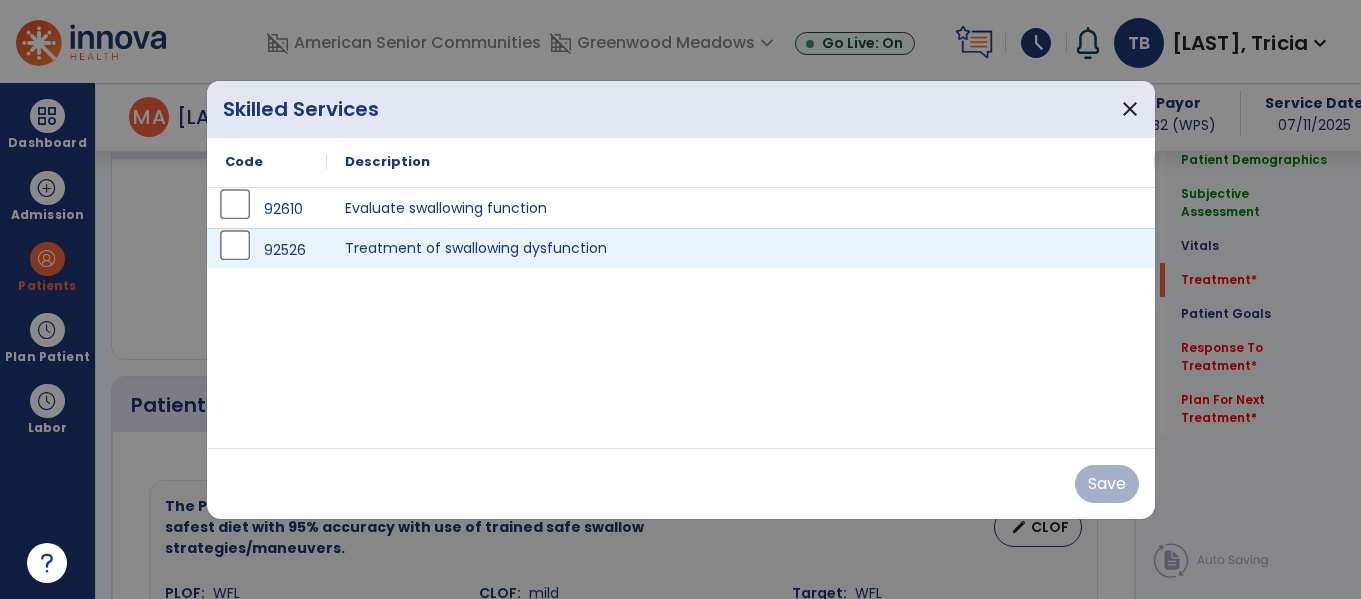 scroll, scrollTop: 1300, scrollLeft: 0, axis: vertical 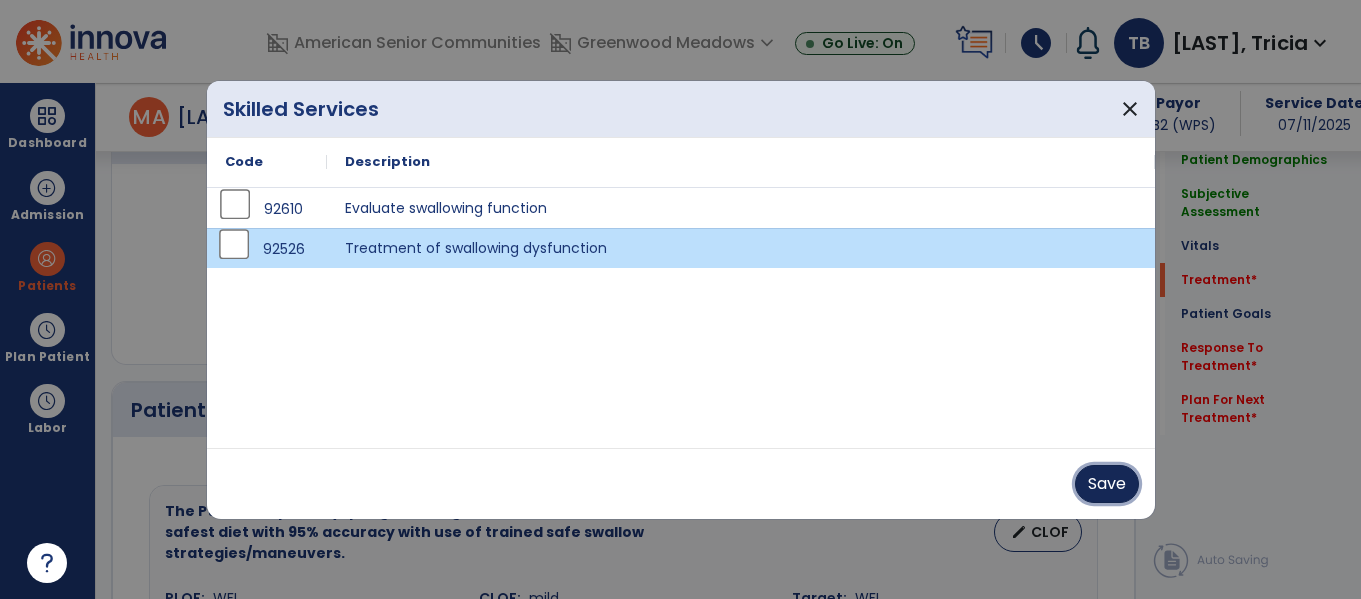 click on "Save" at bounding box center [1107, 484] 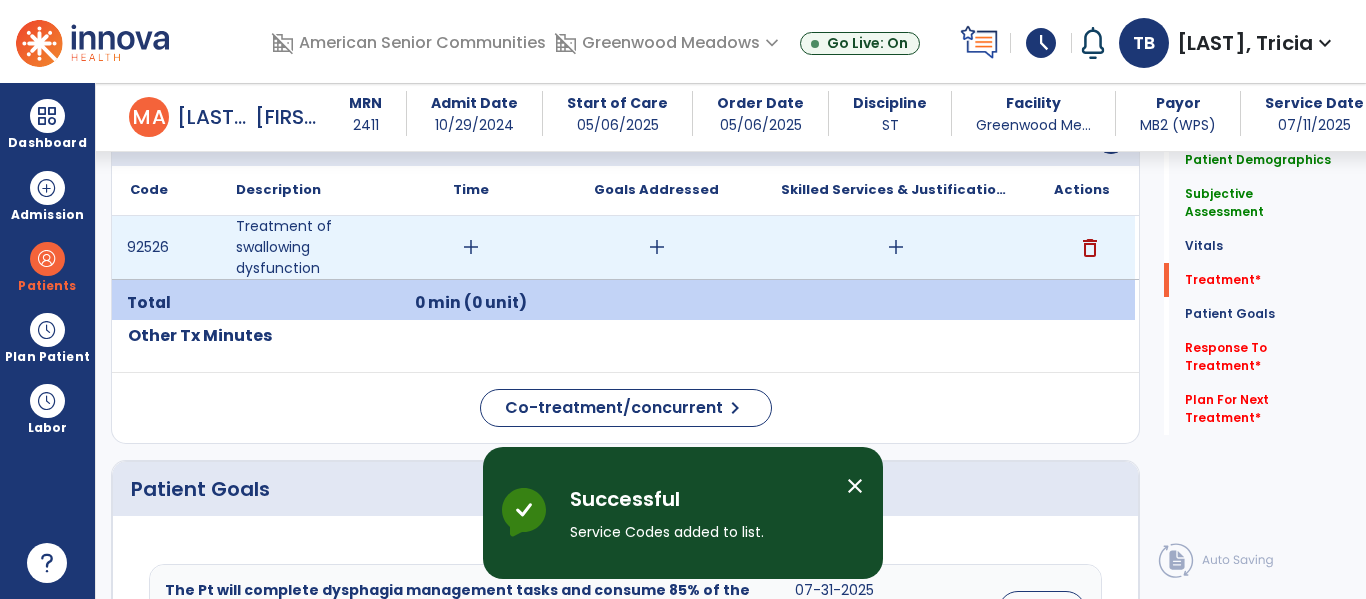 click on "add" at bounding box center (471, 247) 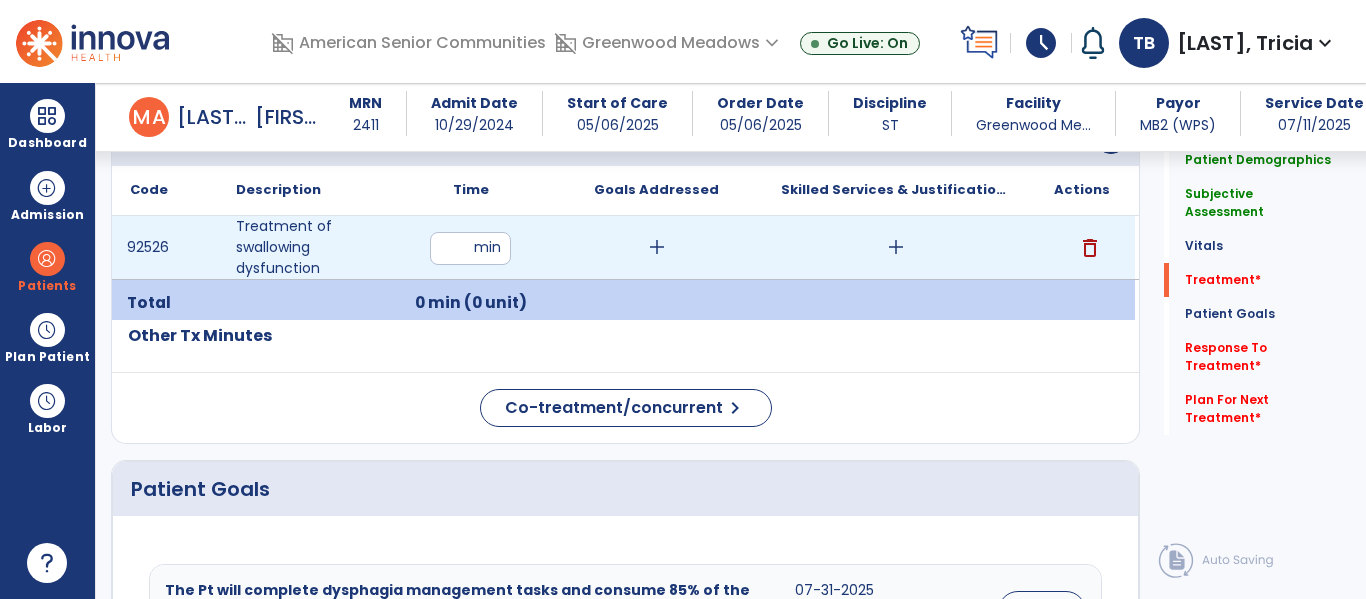 type on "**" 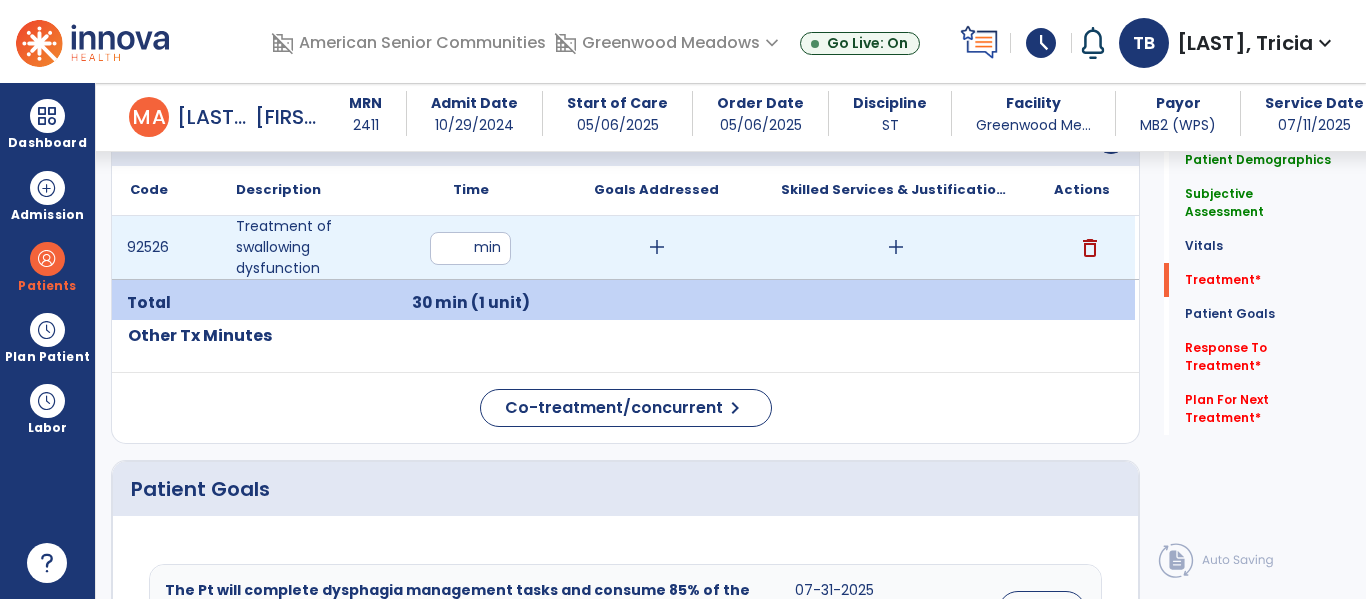 click on "add" at bounding box center (657, 247) 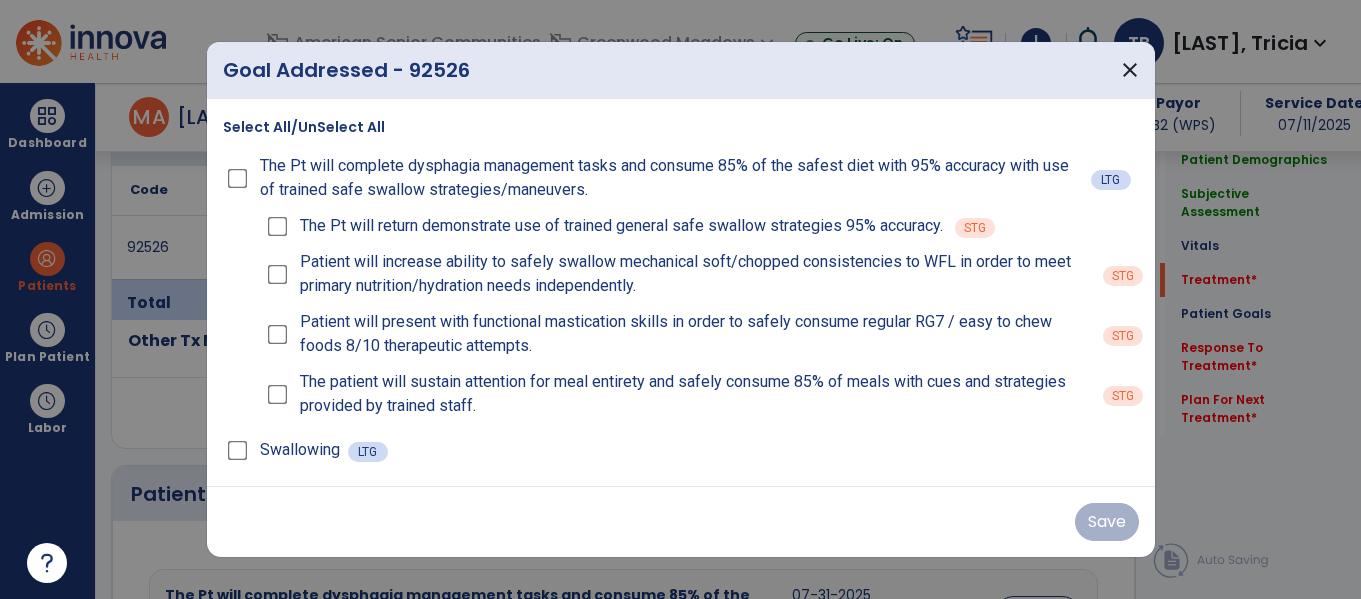 scroll, scrollTop: 1300, scrollLeft: 0, axis: vertical 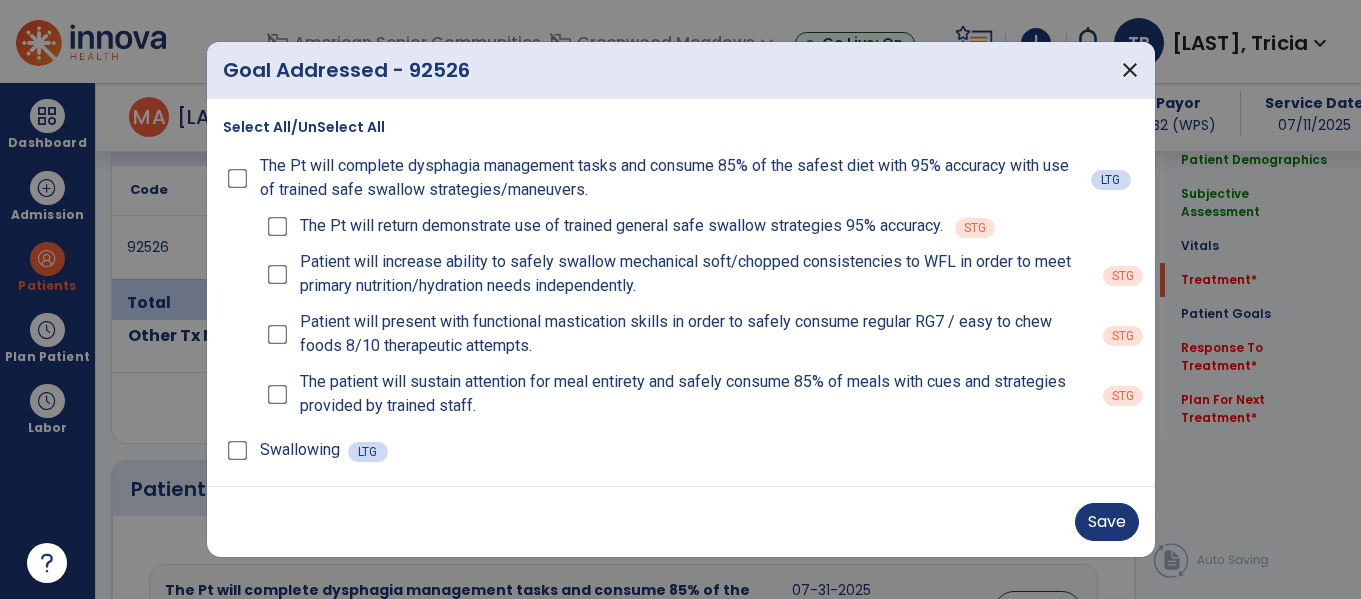 click on "Swallowing  LTG" at bounding box center (681, 450) 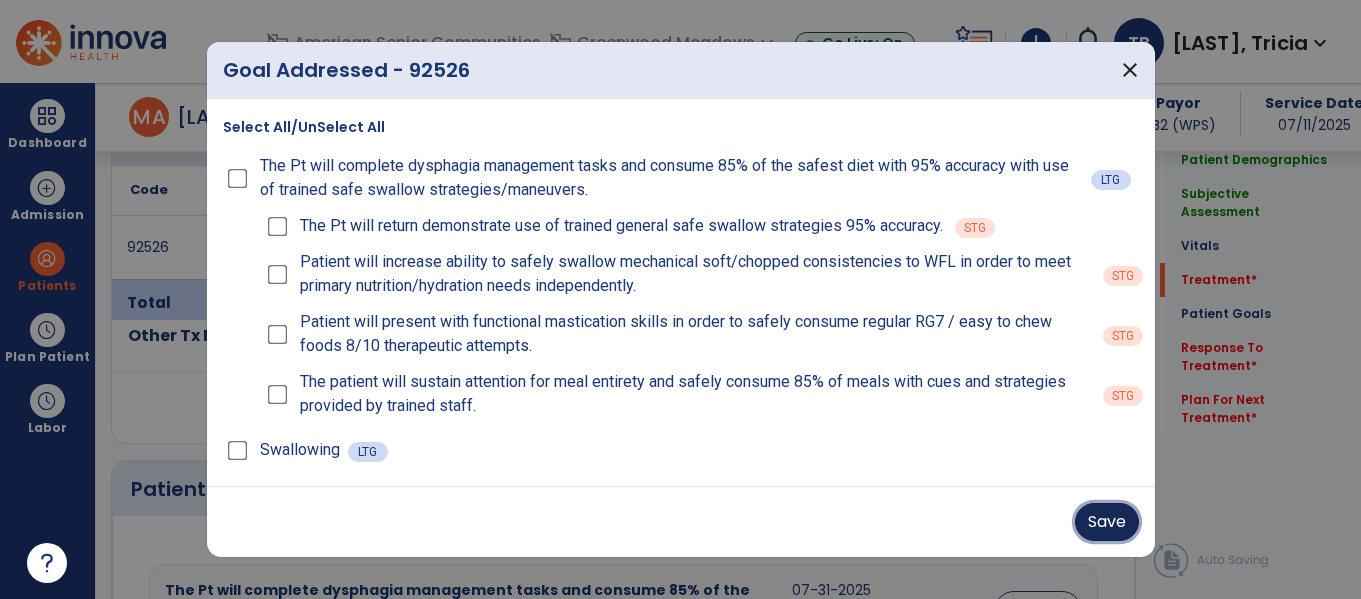 click on "Save" at bounding box center (1107, 522) 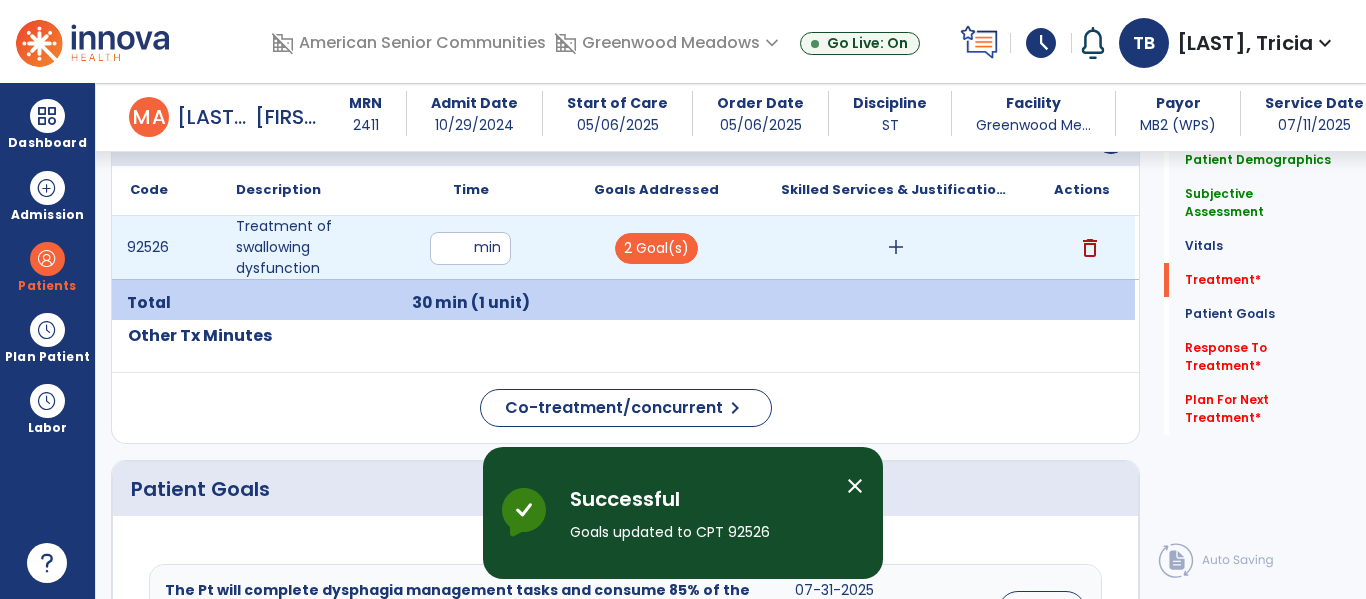 click on "add" at bounding box center [896, 247] 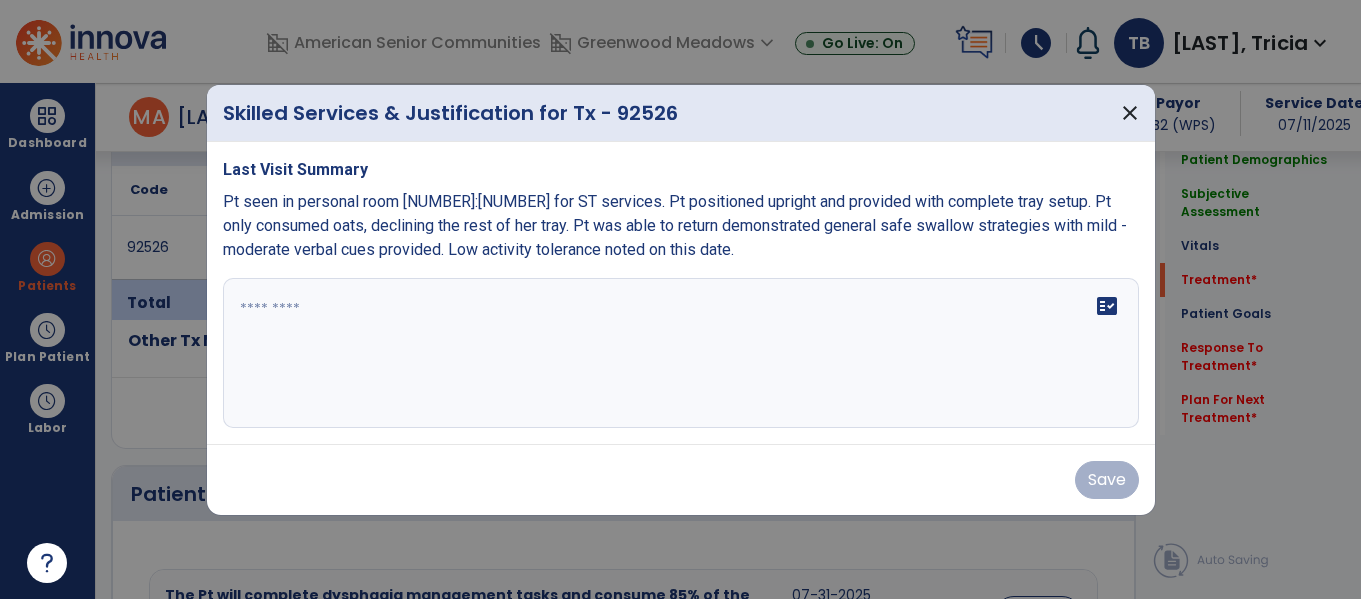 scroll, scrollTop: 1300, scrollLeft: 0, axis: vertical 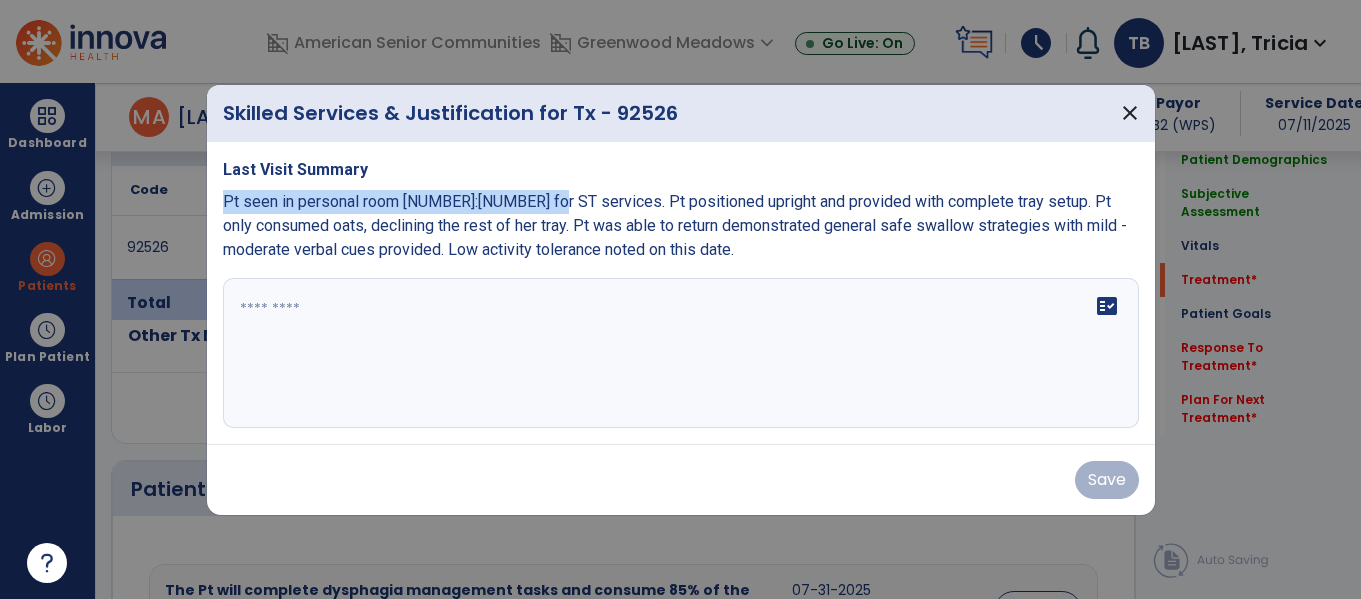 drag, startPoint x: 541, startPoint y: 204, endPoint x: 223, endPoint y: 197, distance: 318.07703 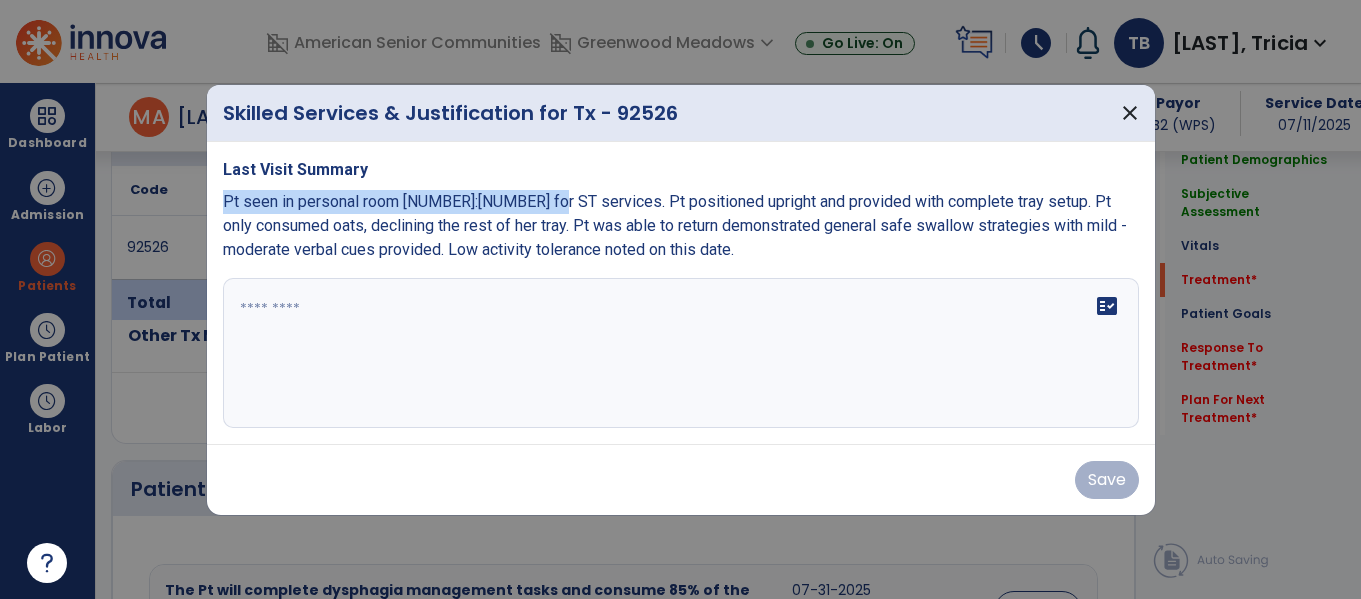 click on "Pt seen in personal room 1:1 for ST services. Pt positioned upright and provided with complete tray setup. Pt only consumed oats, declining the rest of her tray. Pt was able to return demonstrate general safe swallow strategies with mild - moderate verbal cues provided. Low activity tolerance noted on this date." at bounding box center (675, 225) 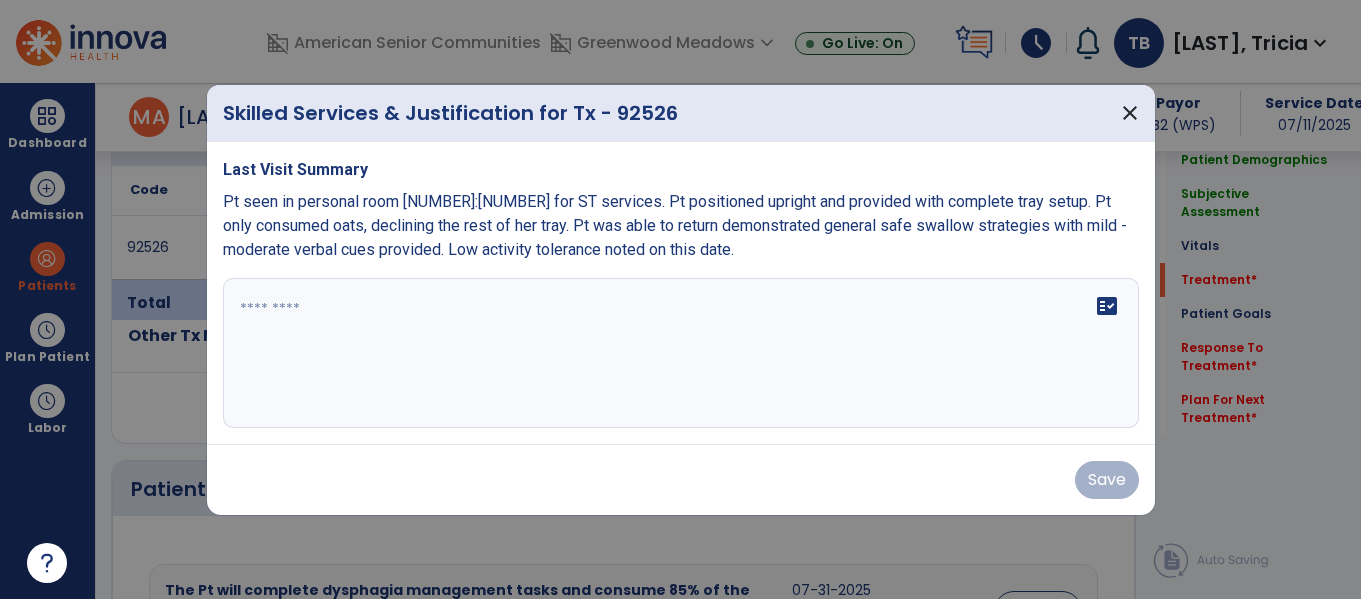 click at bounding box center (681, 353) 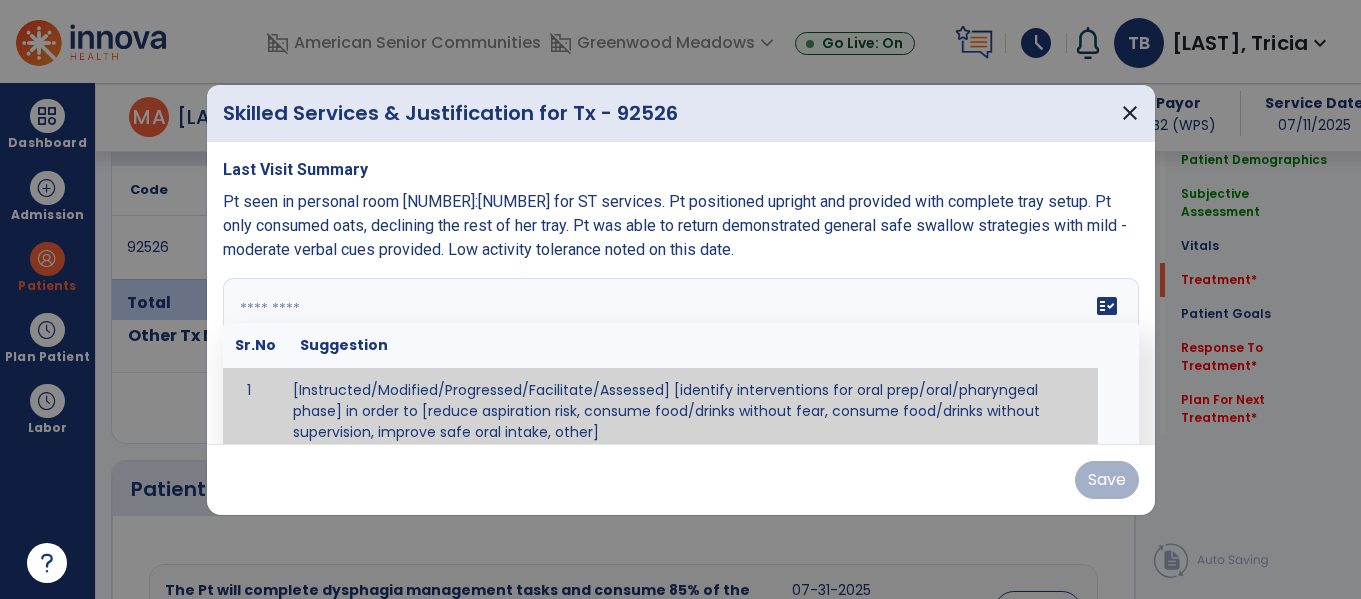 scroll, scrollTop: 12, scrollLeft: 0, axis: vertical 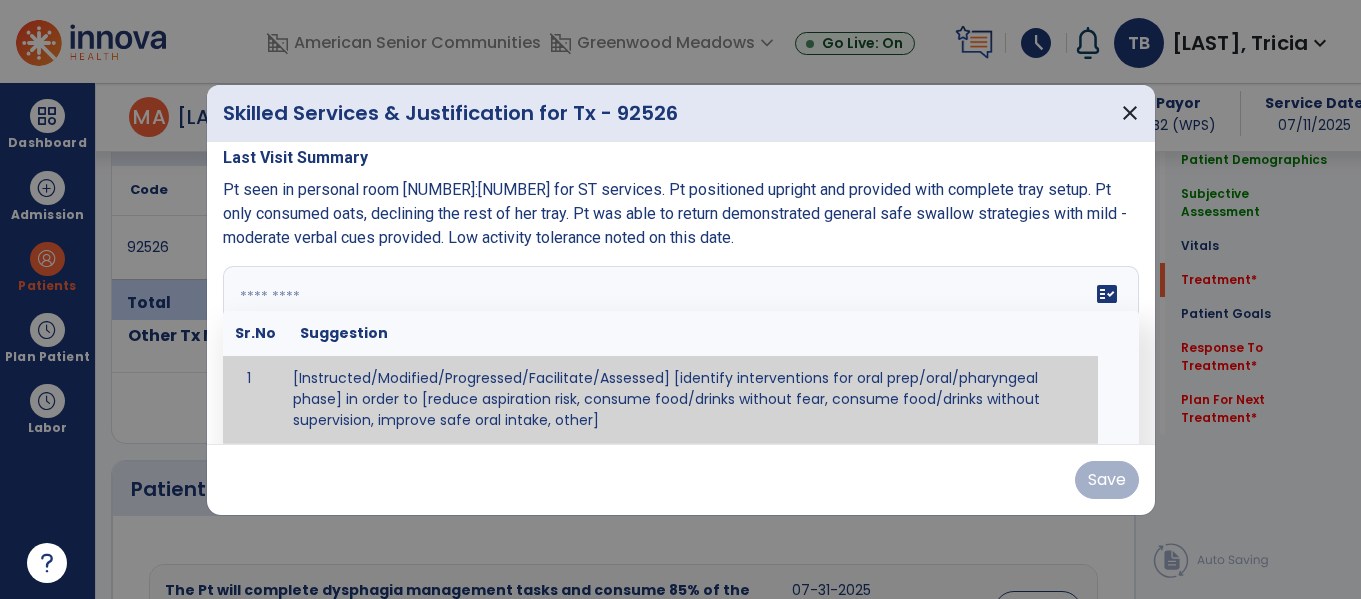 paste on "**********" 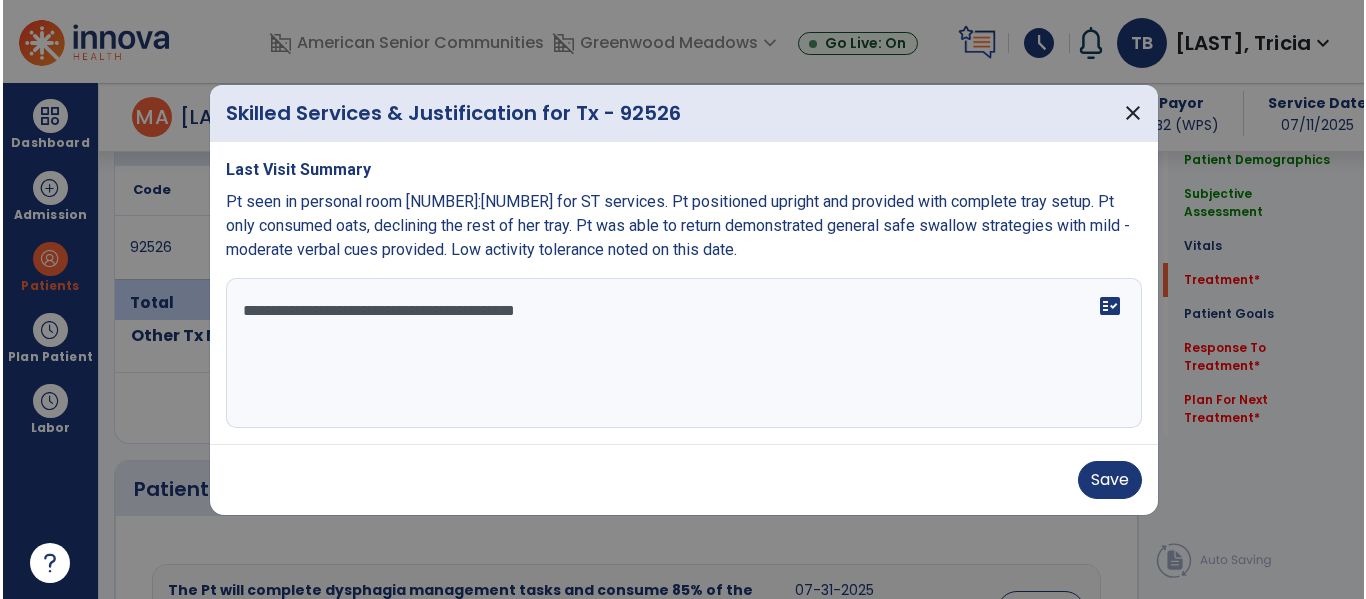 scroll, scrollTop: 0, scrollLeft: 0, axis: both 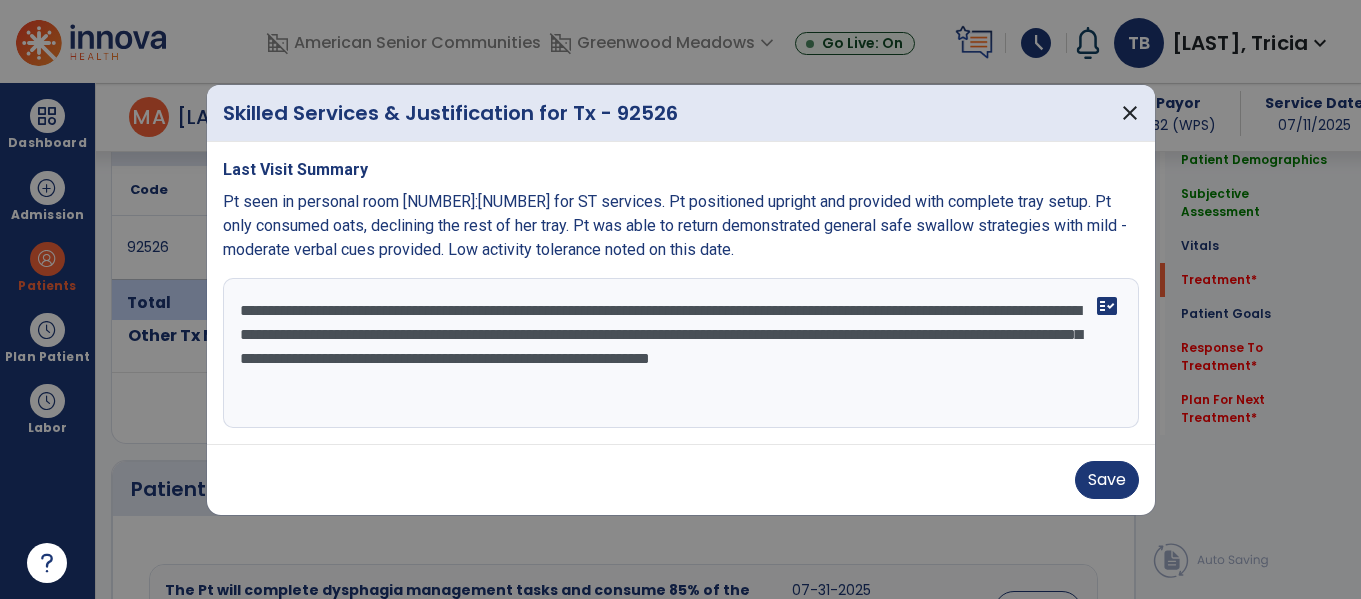click on "**********" at bounding box center (681, 353) 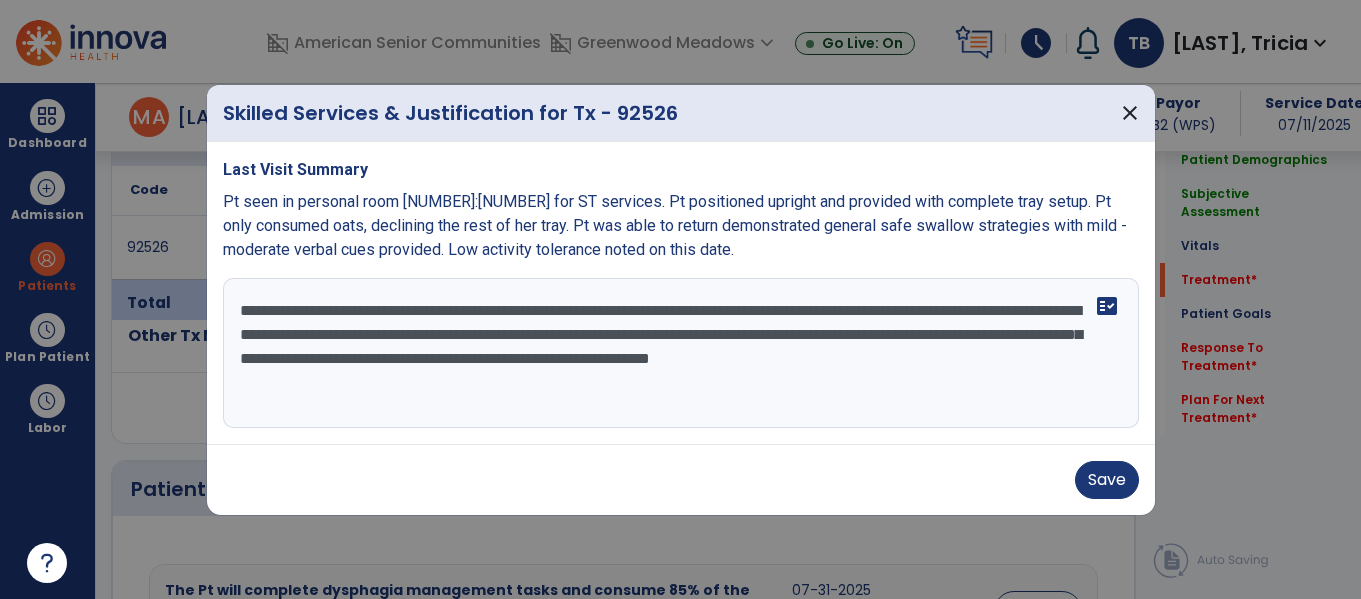 click on "**********" at bounding box center (681, 353) 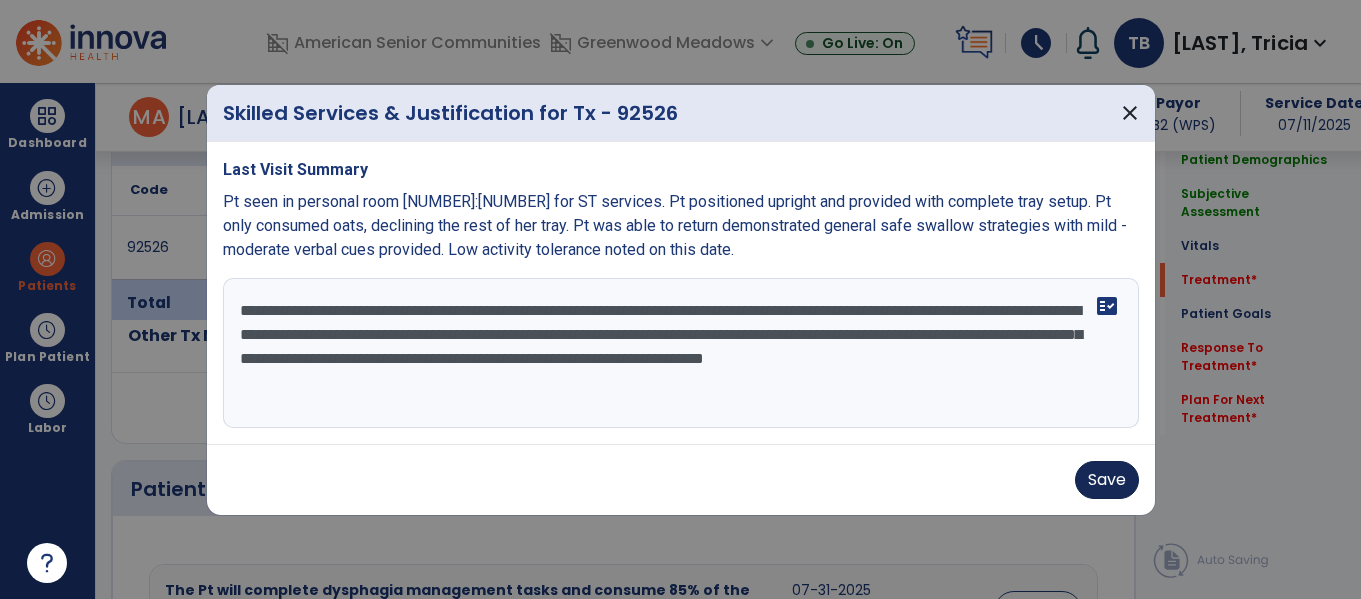 type on "**********" 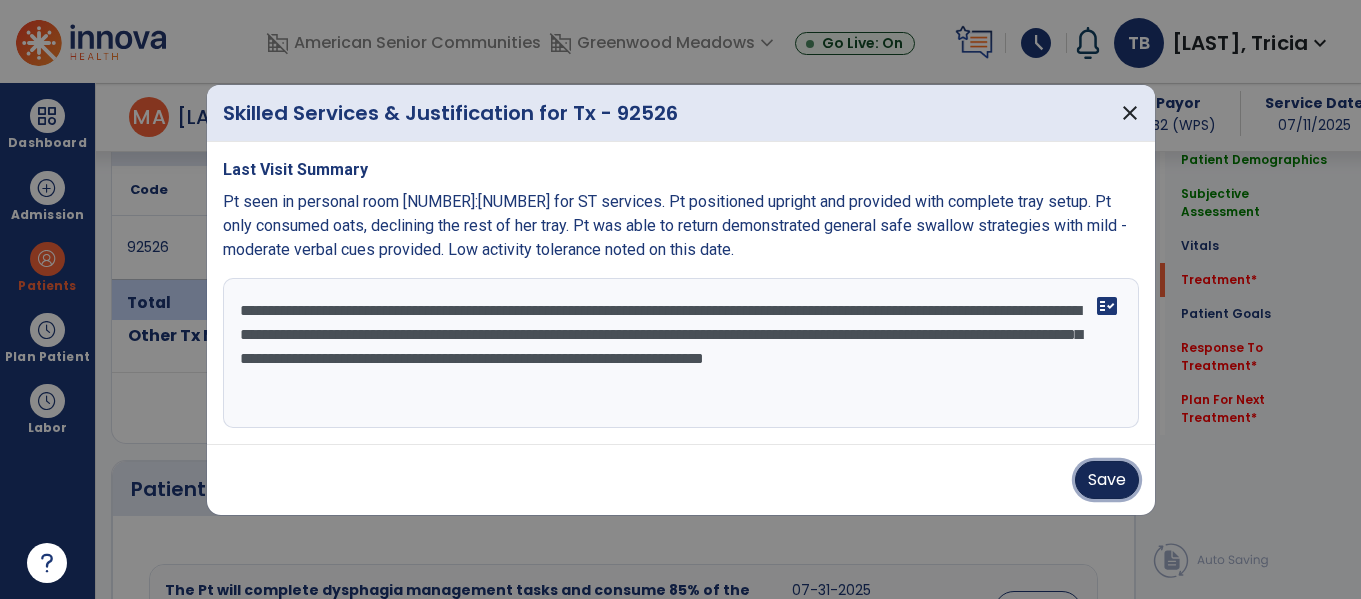 click on "Save" at bounding box center (1107, 480) 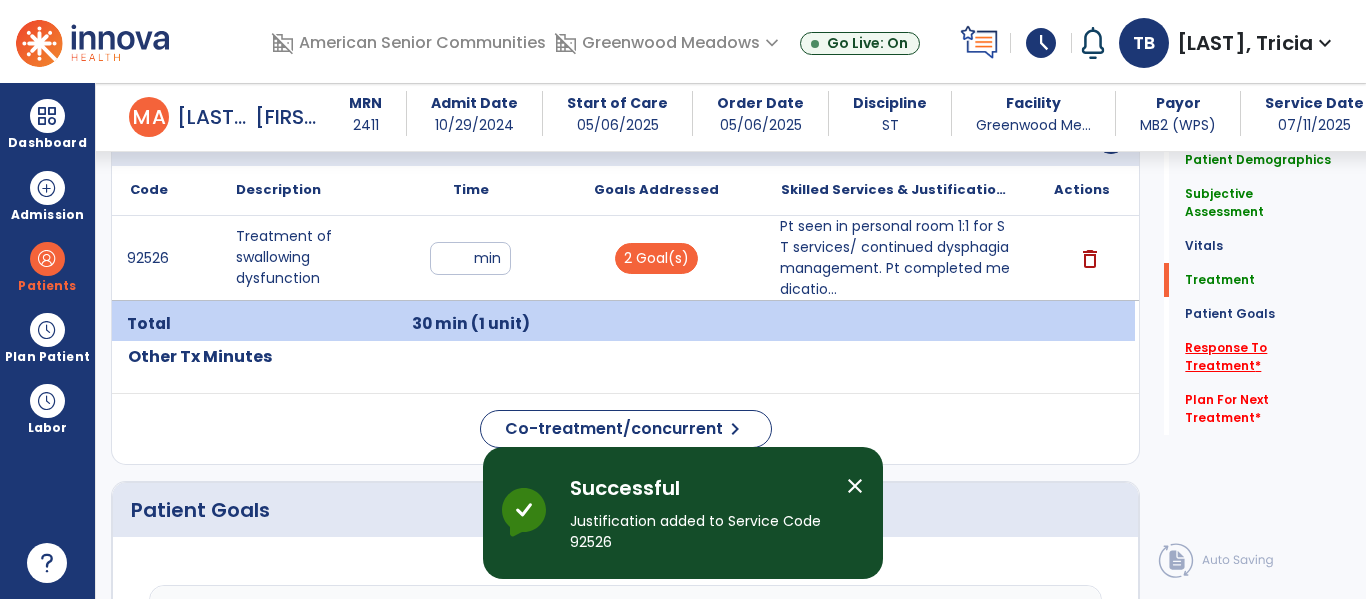 click on "Response To Treatment   *" 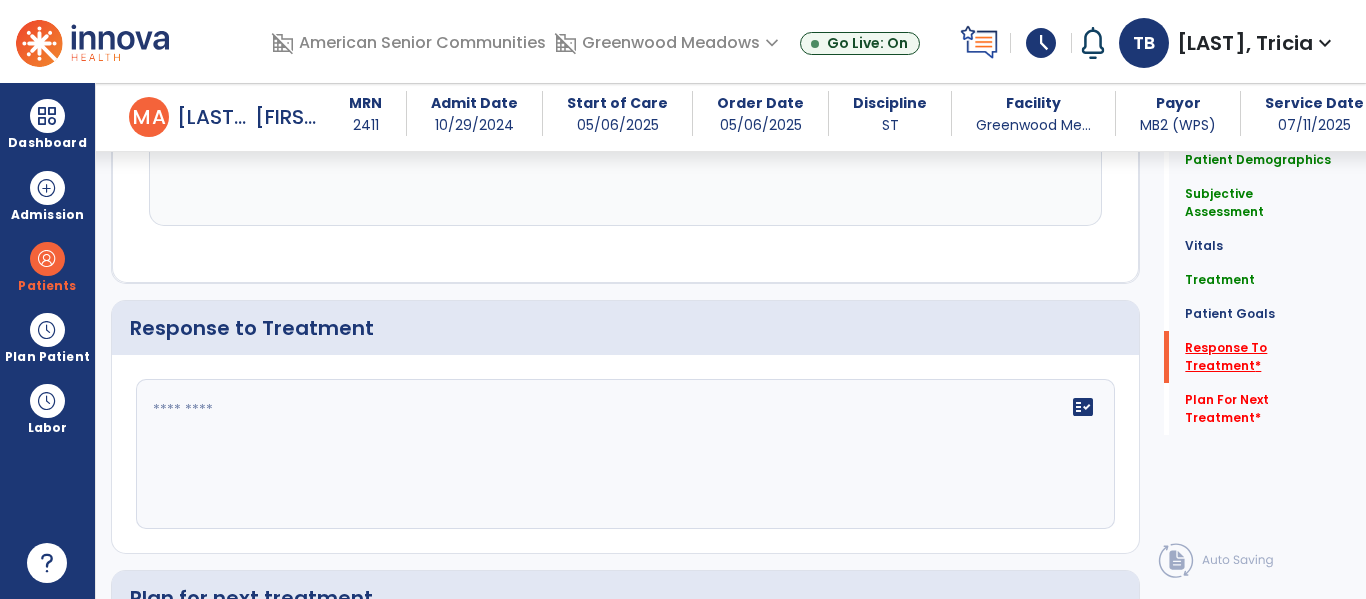 scroll, scrollTop: 2699, scrollLeft: 0, axis: vertical 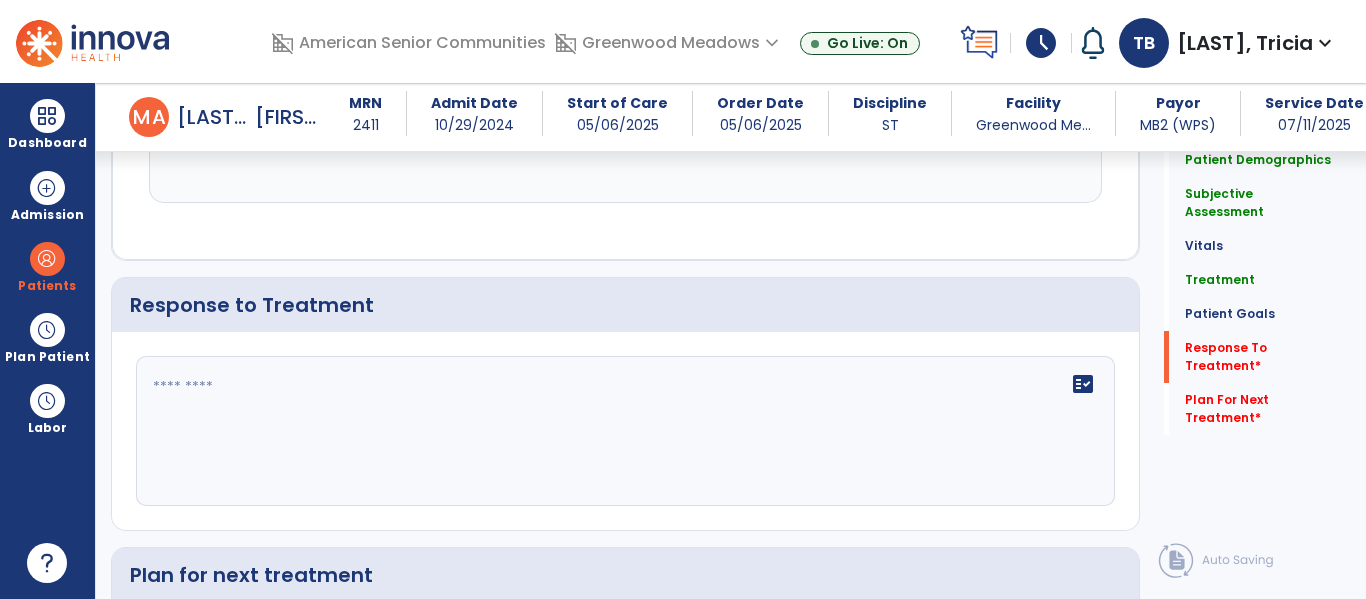 click on "fact_check" 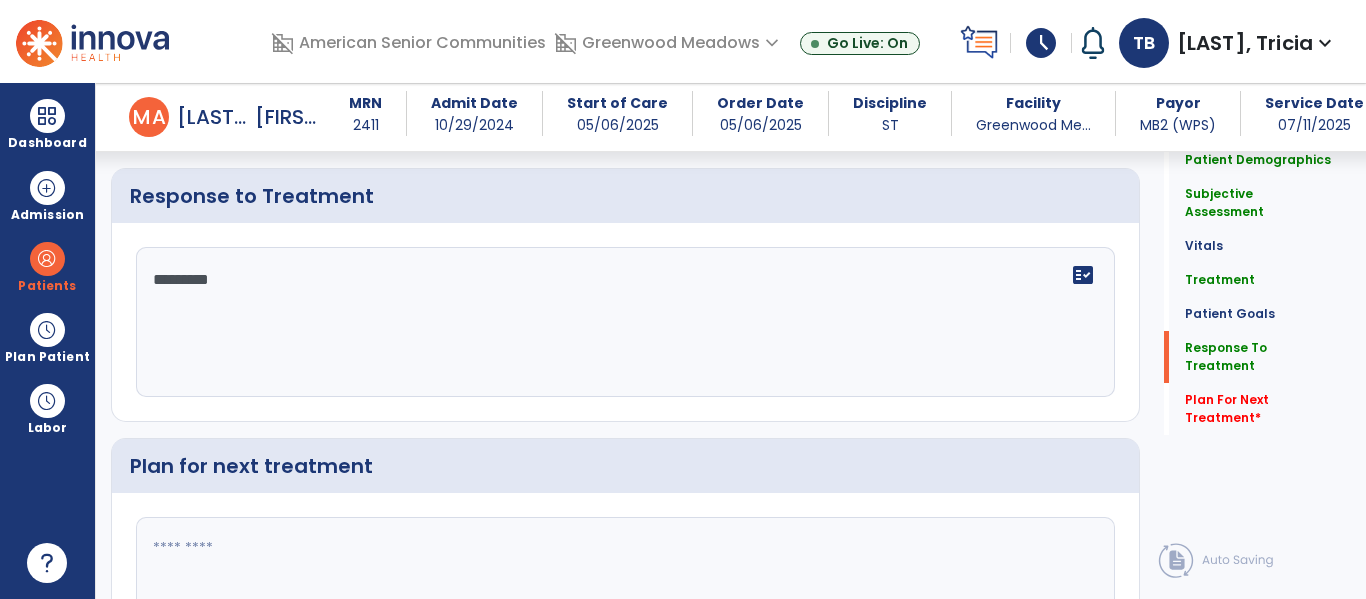 scroll, scrollTop: 2826, scrollLeft: 0, axis: vertical 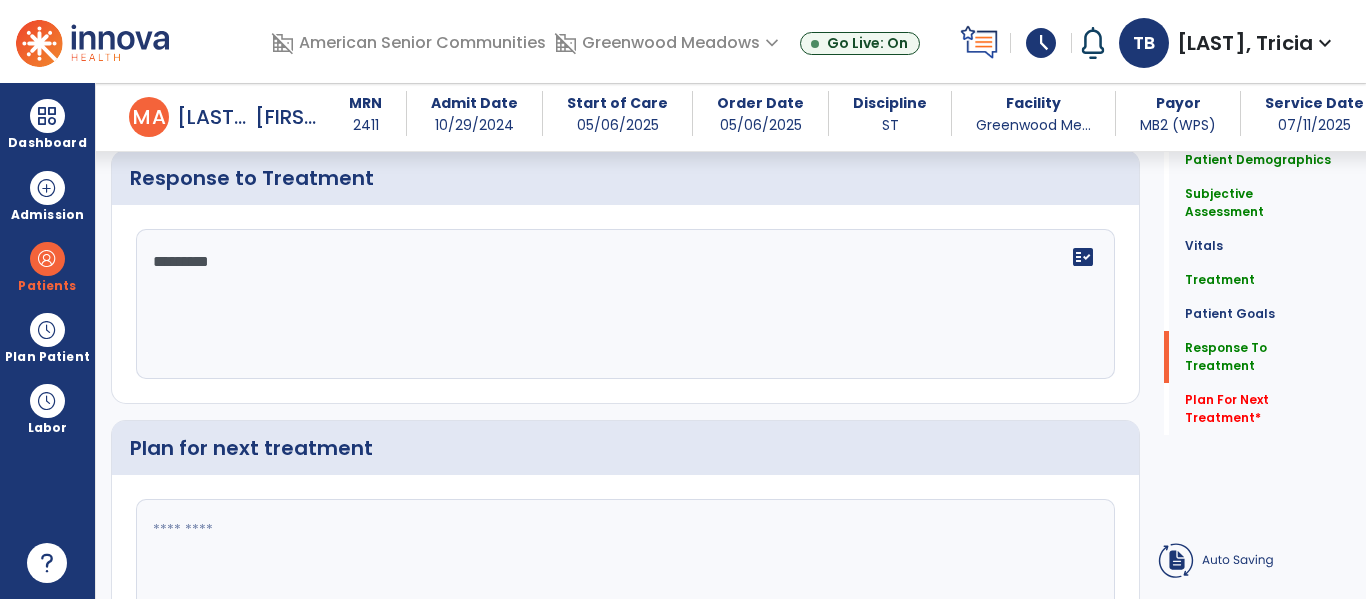 type on "********" 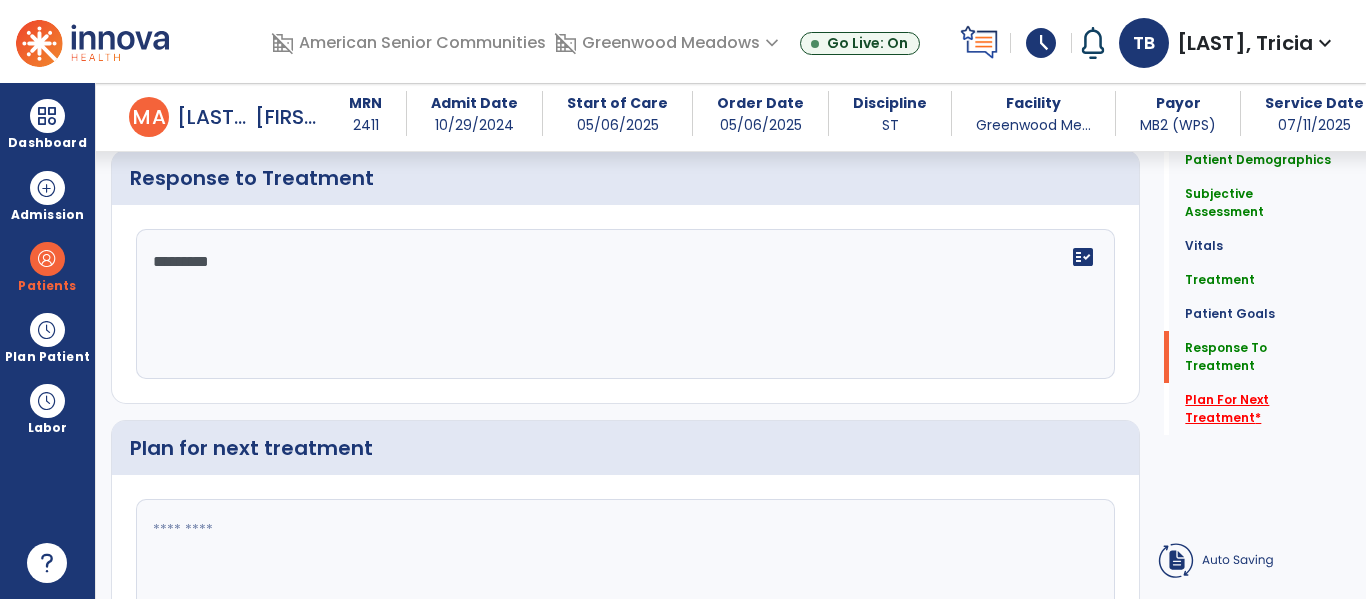 click on "Plan For Next Treatment   *" 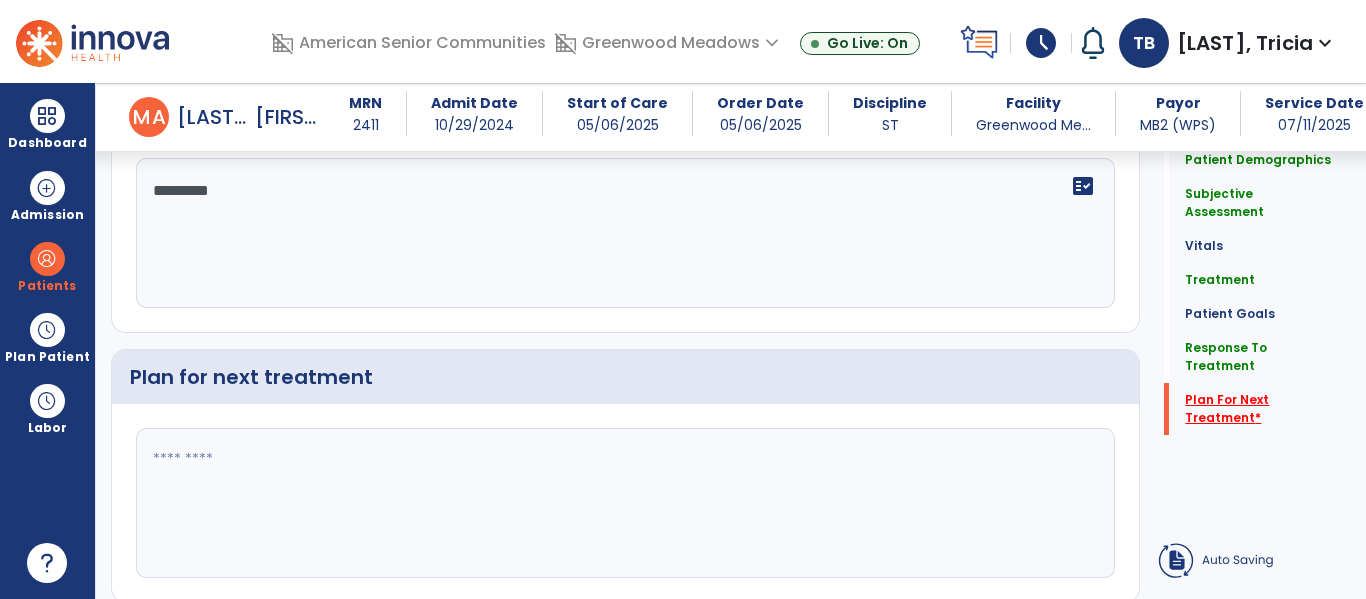 scroll, scrollTop: 2904, scrollLeft: 0, axis: vertical 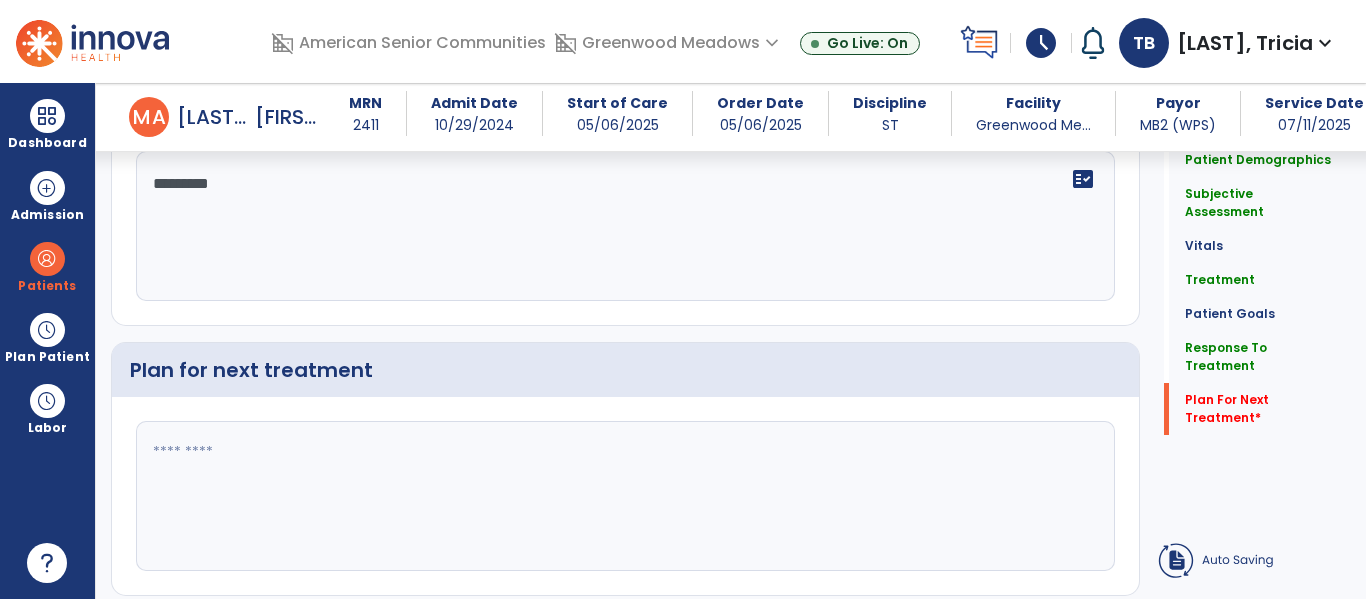 click 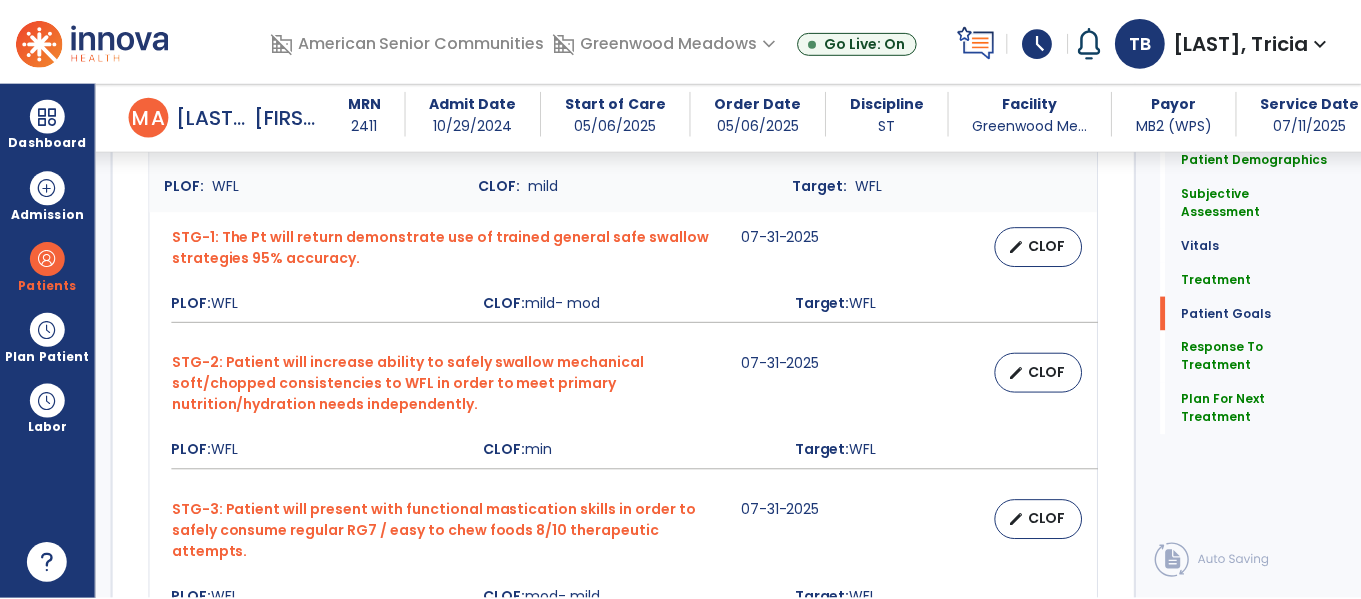 scroll, scrollTop: 2904, scrollLeft: 0, axis: vertical 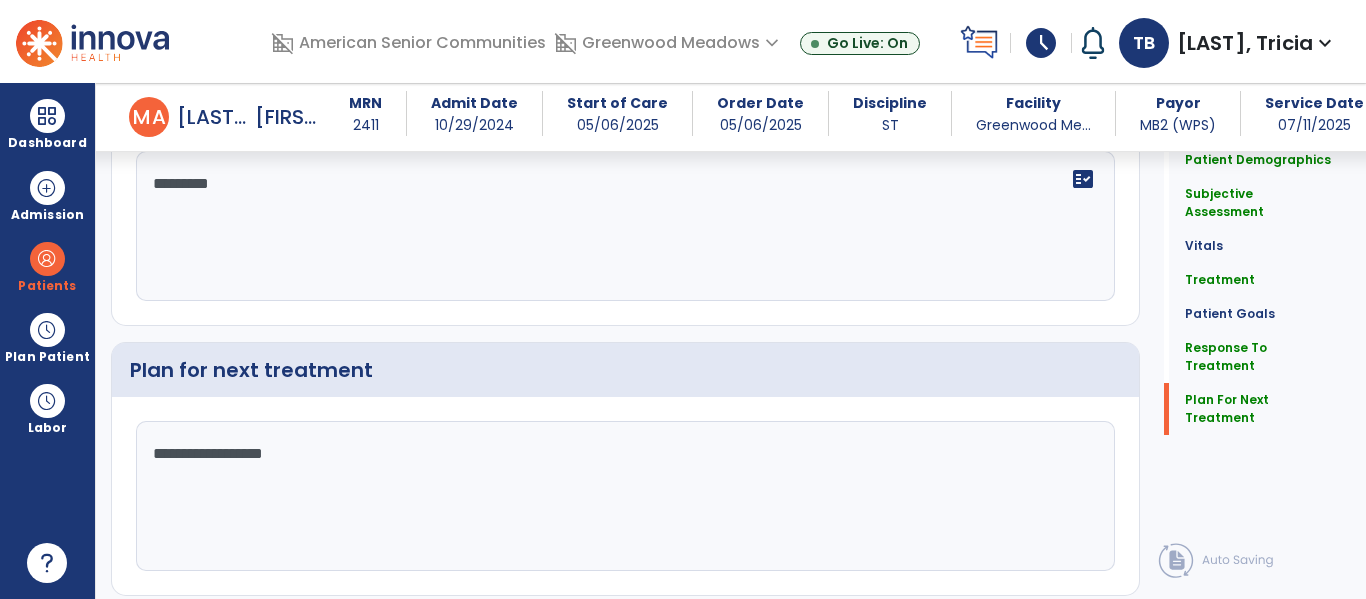 type on "**********" 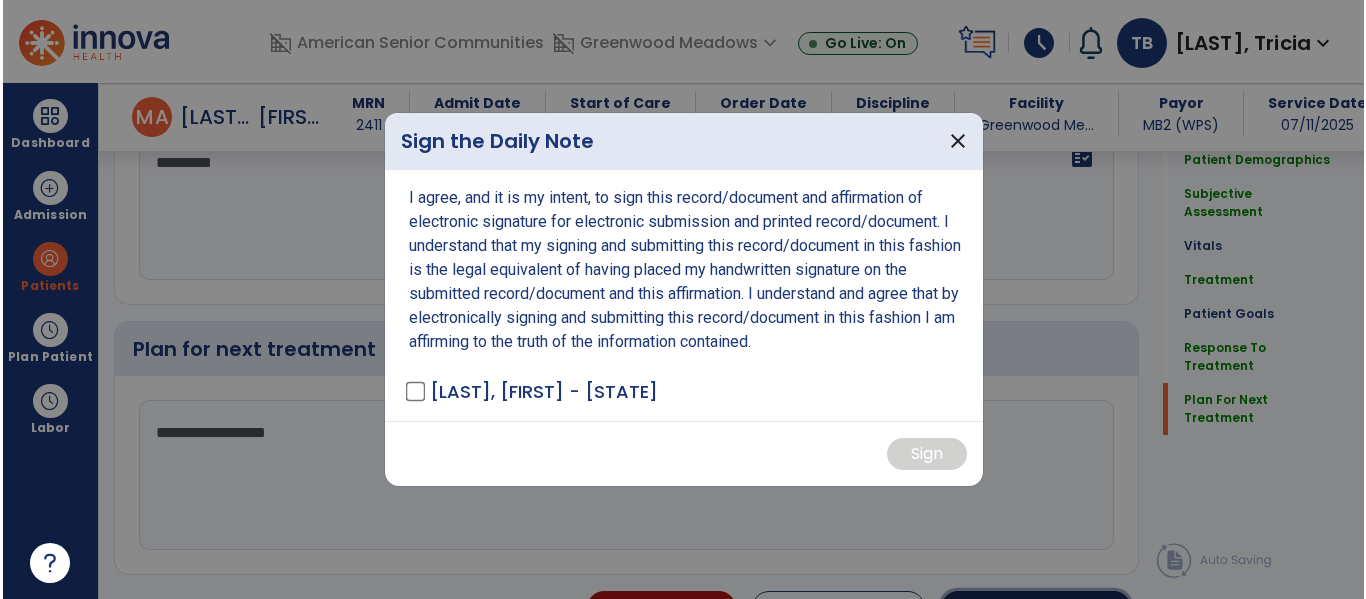 scroll, scrollTop: 2925, scrollLeft: 0, axis: vertical 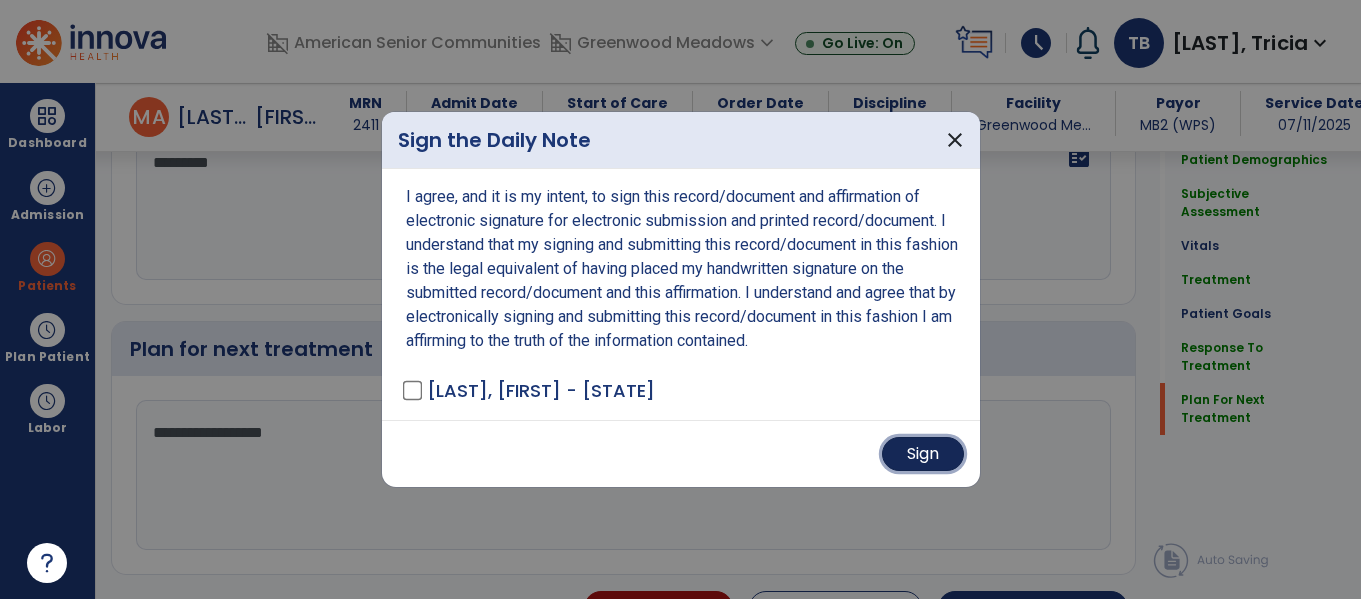 click on "Sign" at bounding box center (923, 454) 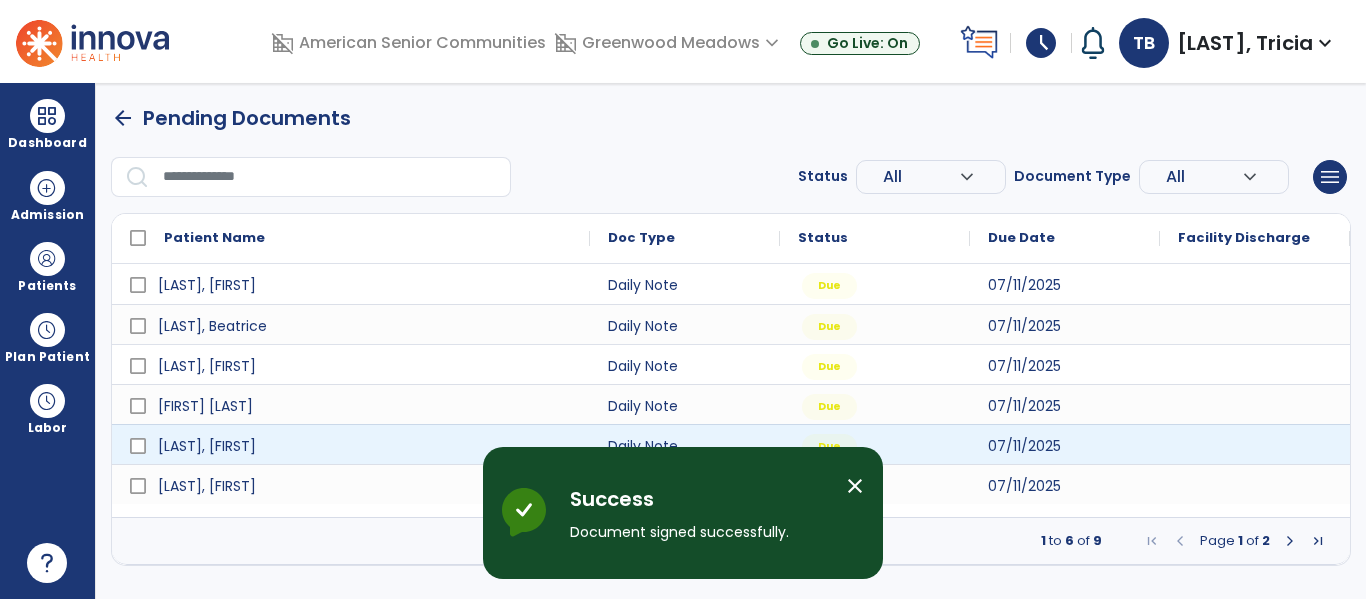 scroll, scrollTop: 0, scrollLeft: 0, axis: both 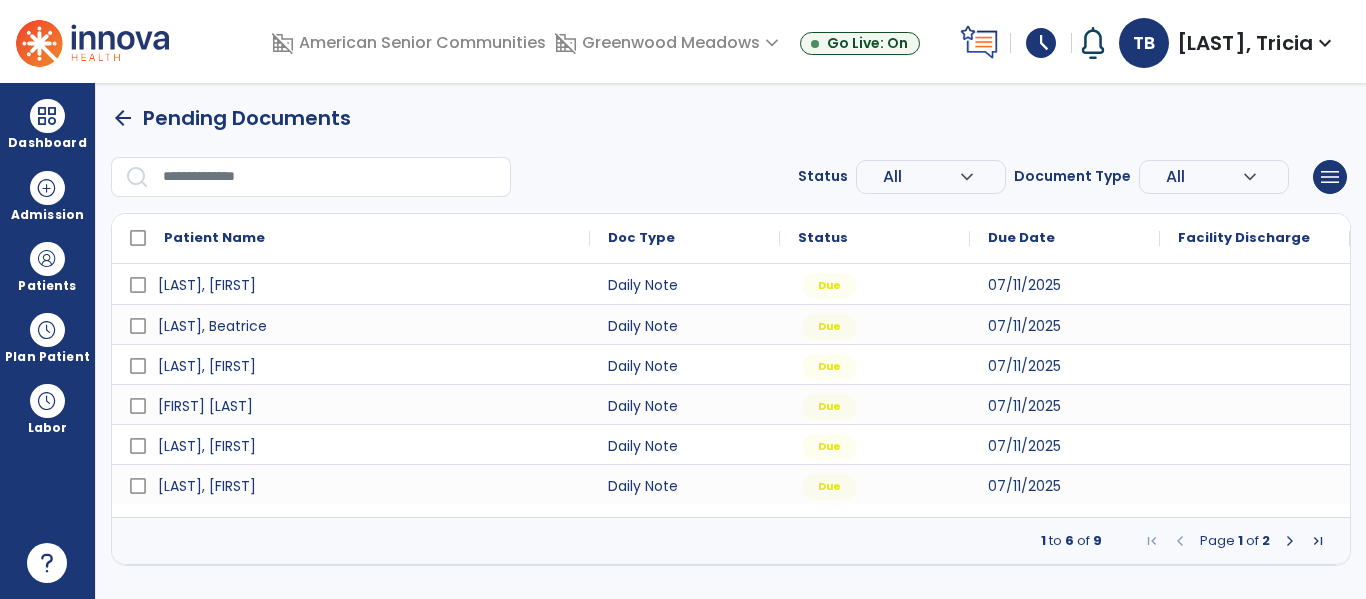 click at bounding box center [1290, 541] 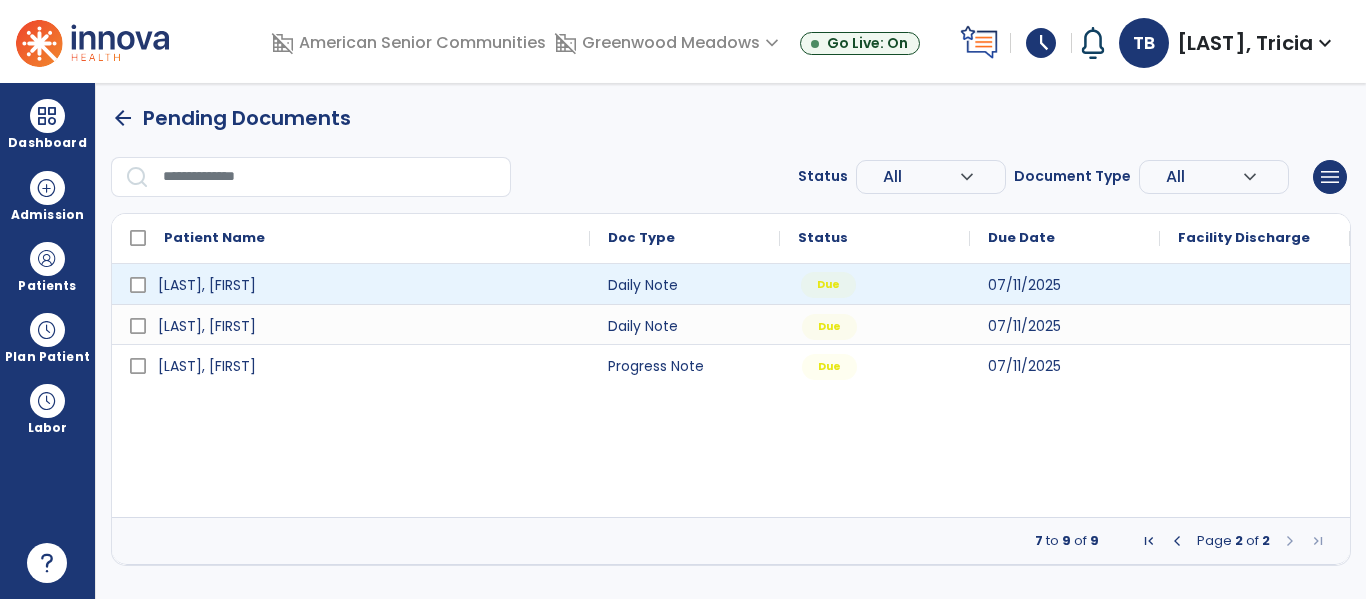 click on "Due" at bounding box center (828, 285) 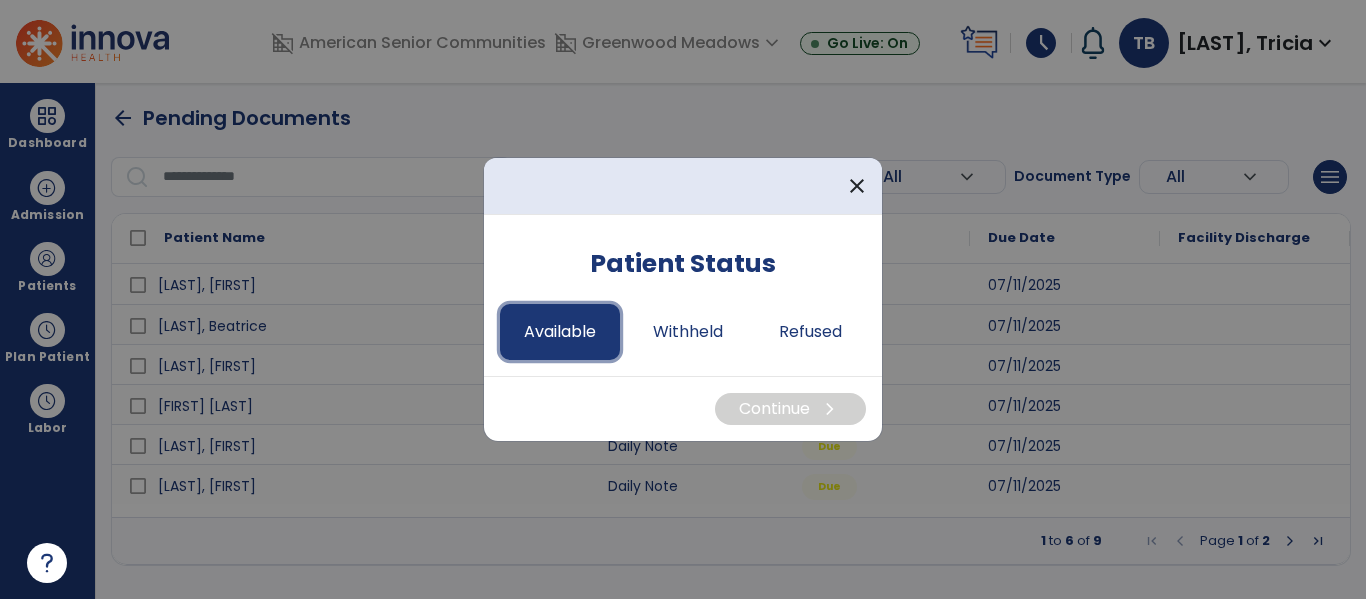 click on "Available" at bounding box center [560, 332] 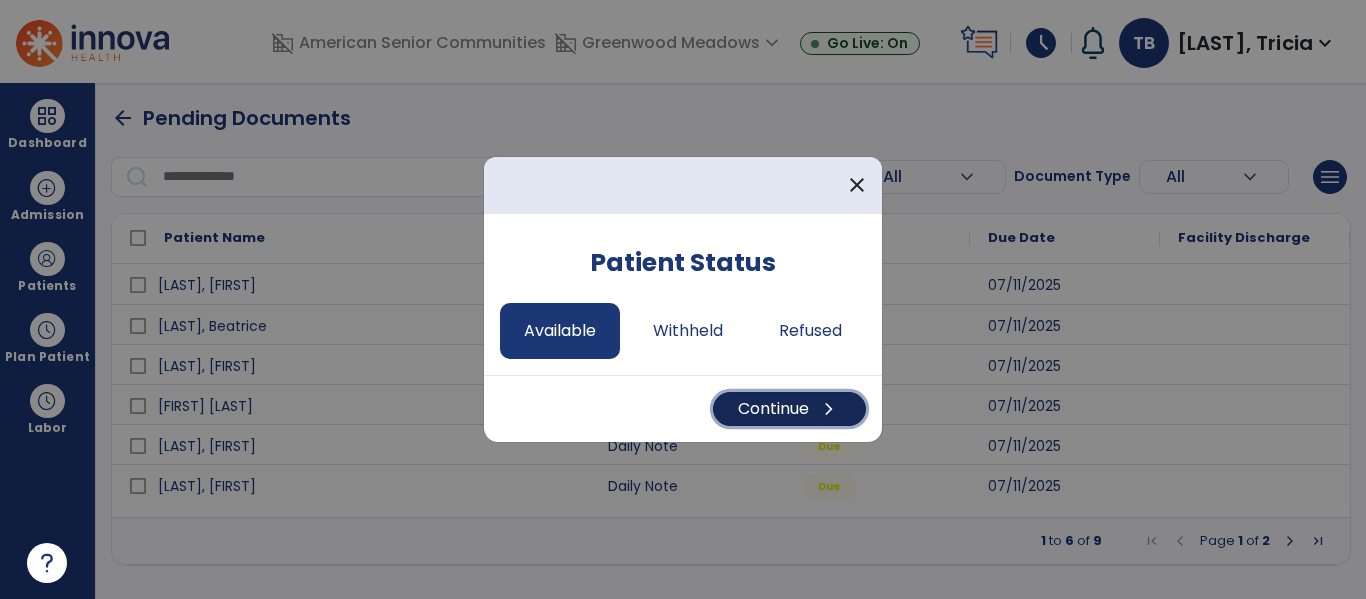 click on "Continue   chevron_right" at bounding box center [789, 409] 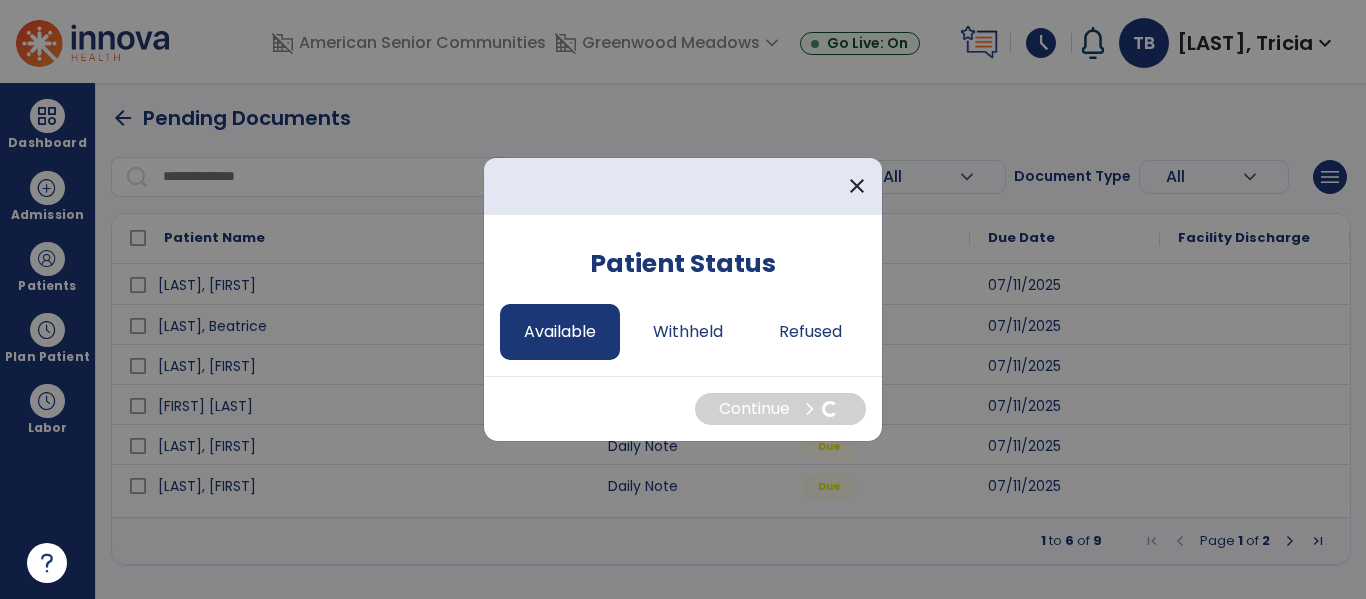 select on "*" 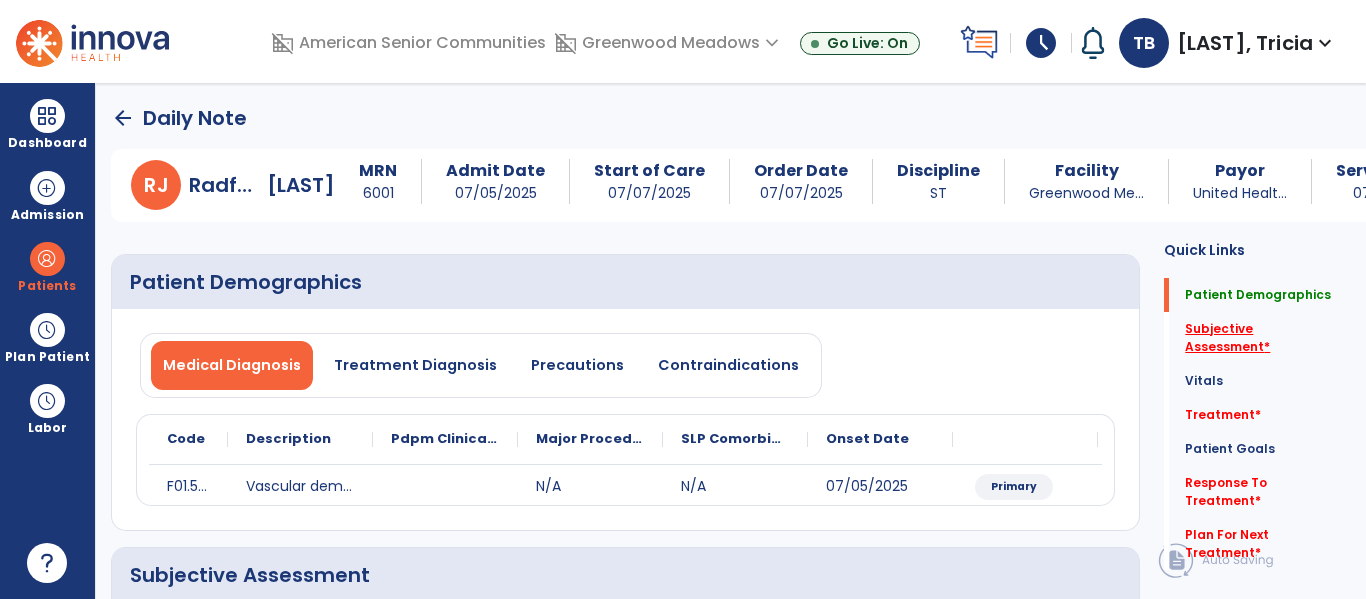 click on "Subjective Assessment   *" 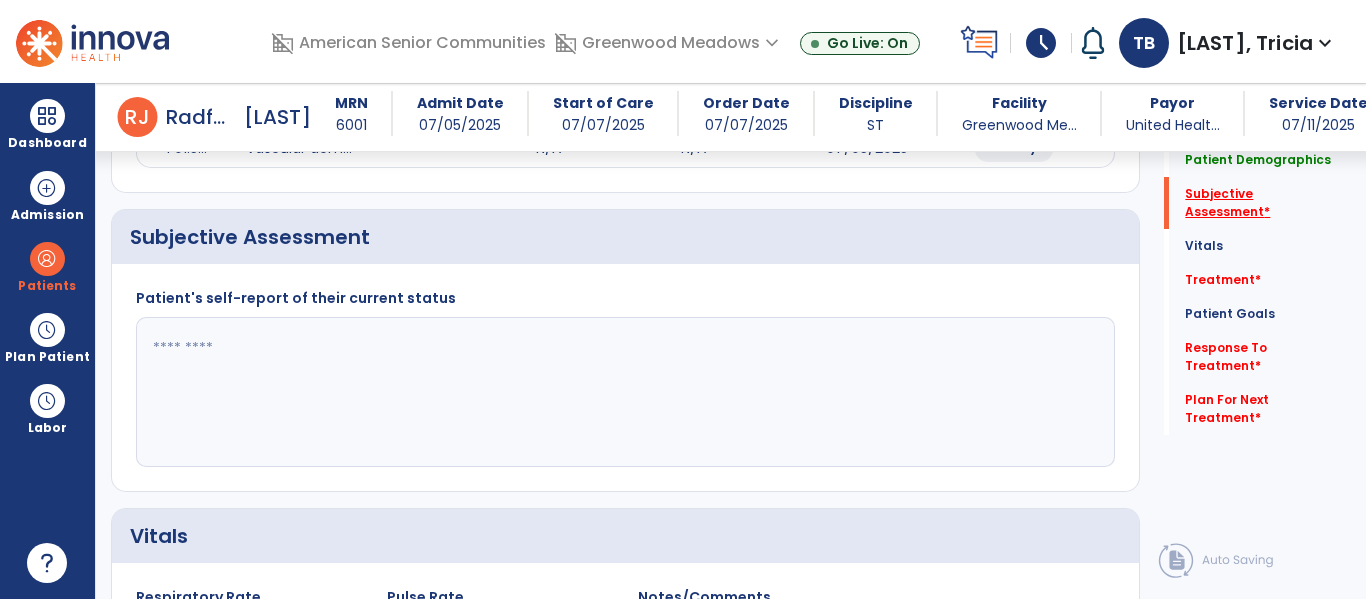 scroll, scrollTop: 347, scrollLeft: 0, axis: vertical 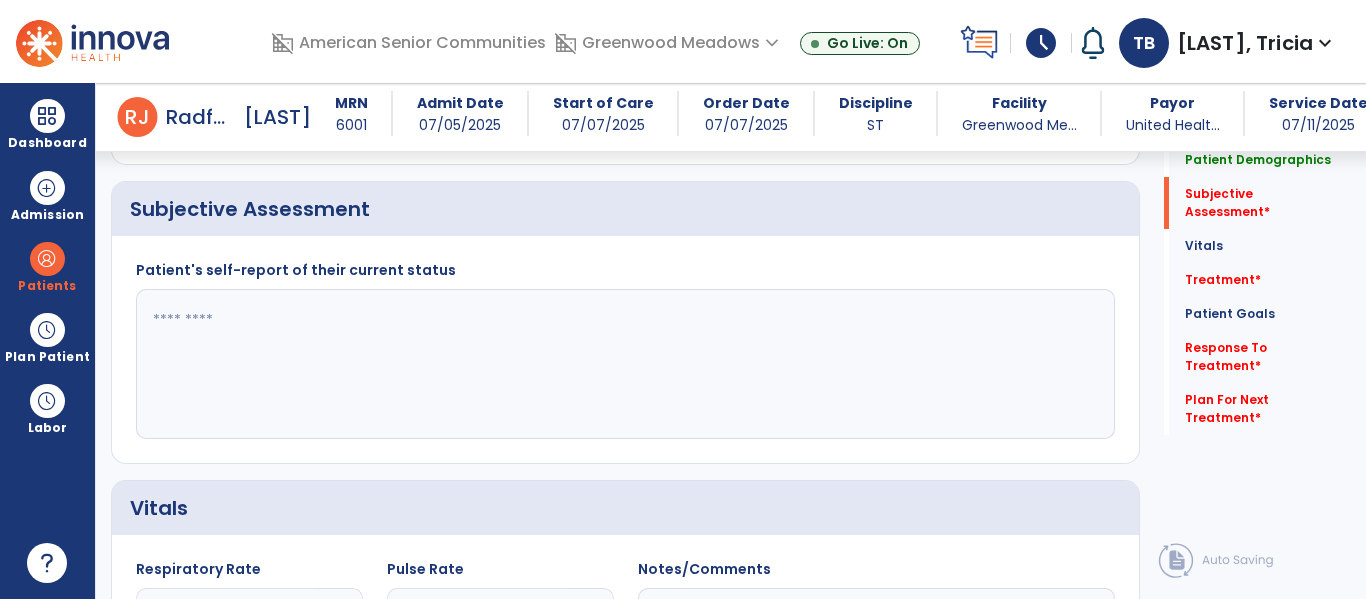 click 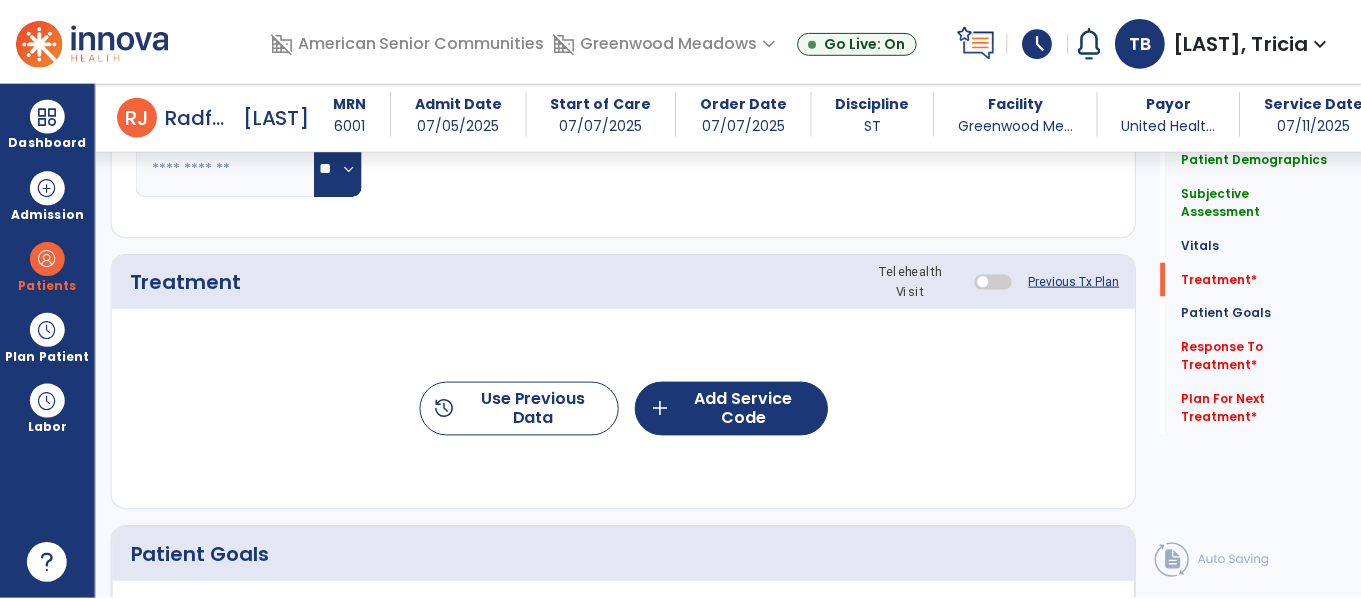 scroll, scrollTop: 1009, scrollLeft: 0, axis: vertical 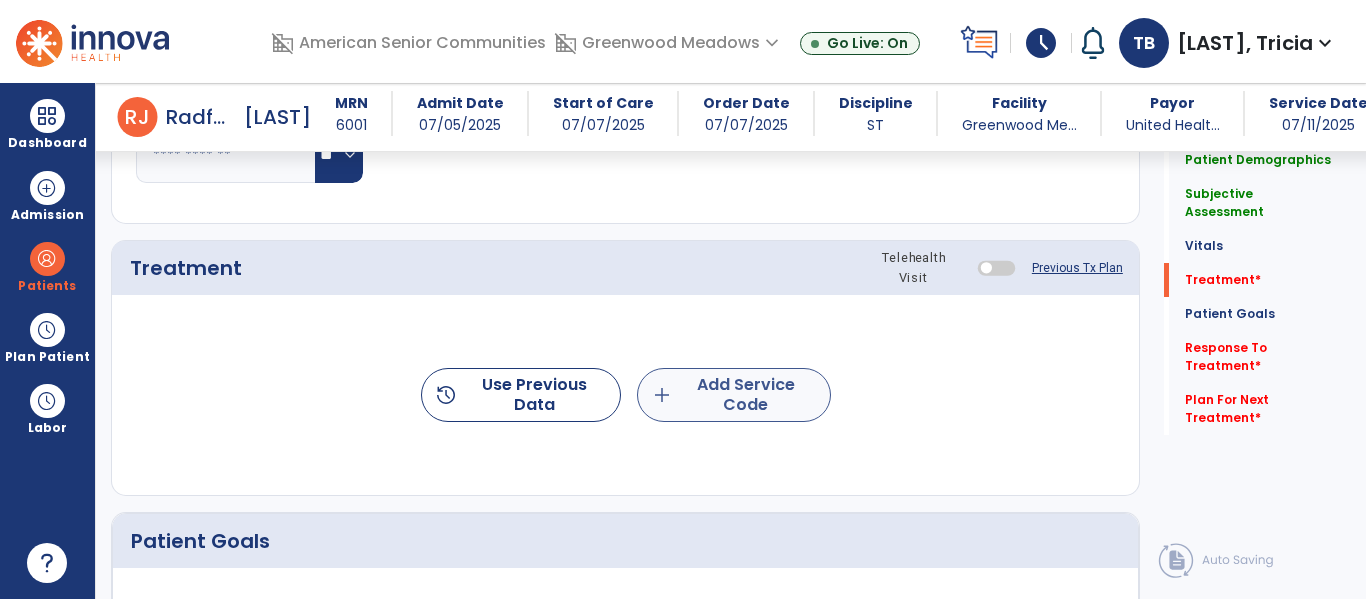type on "**********" 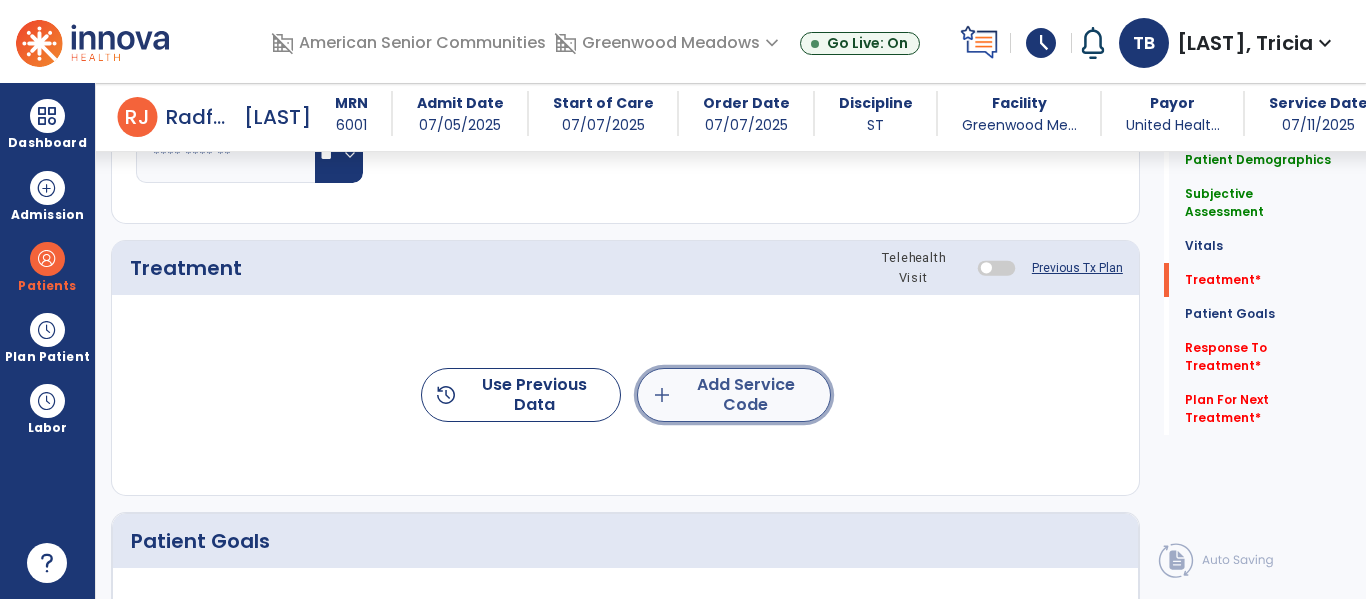 click on "add  Add Service Code" 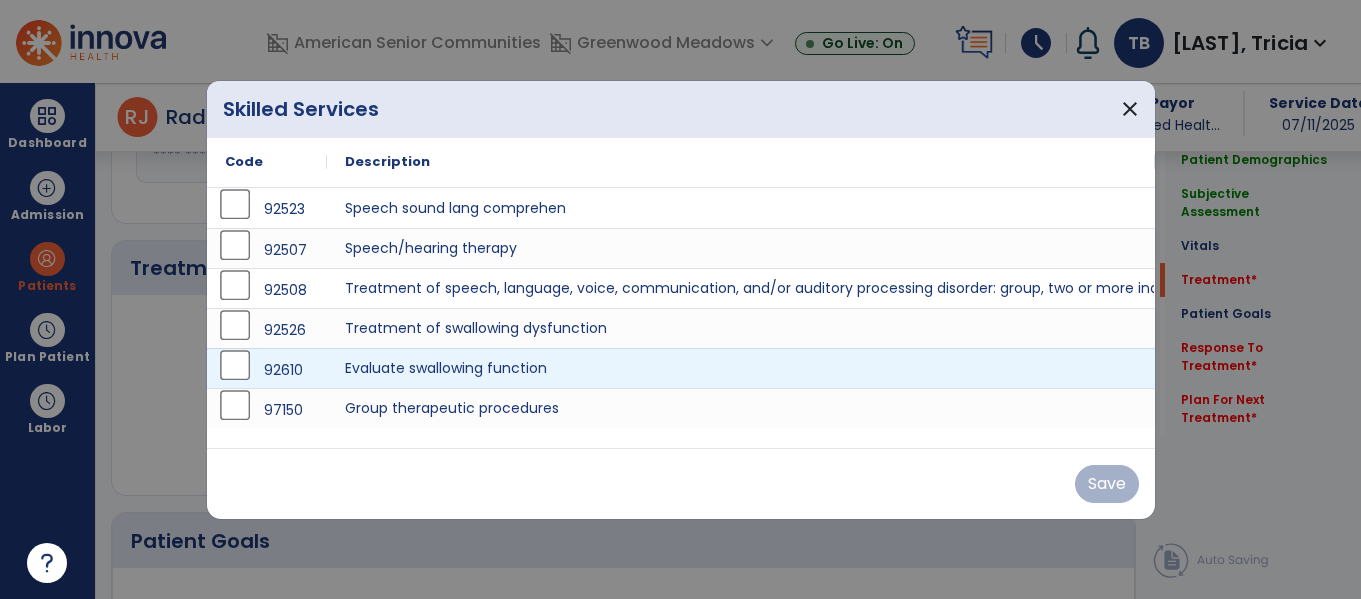 scroll, scrollTop: 1009, scrollLeft: 0, axis: vertical 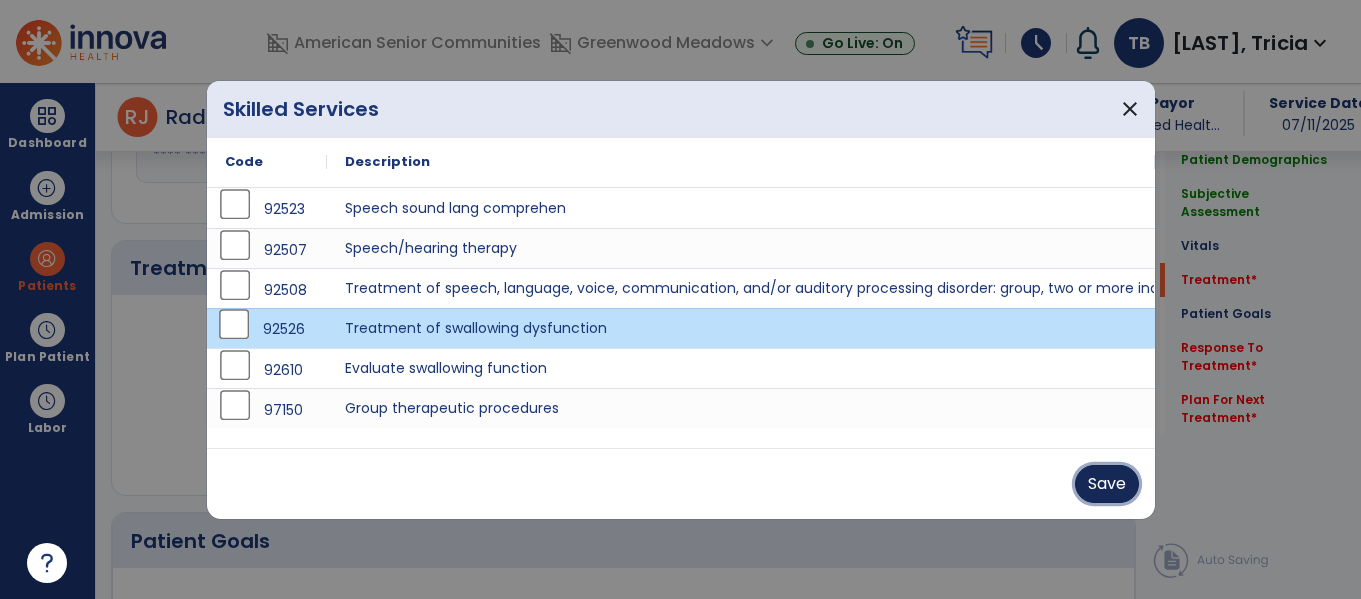 click on "Save" at bounding box center [1107, 484] 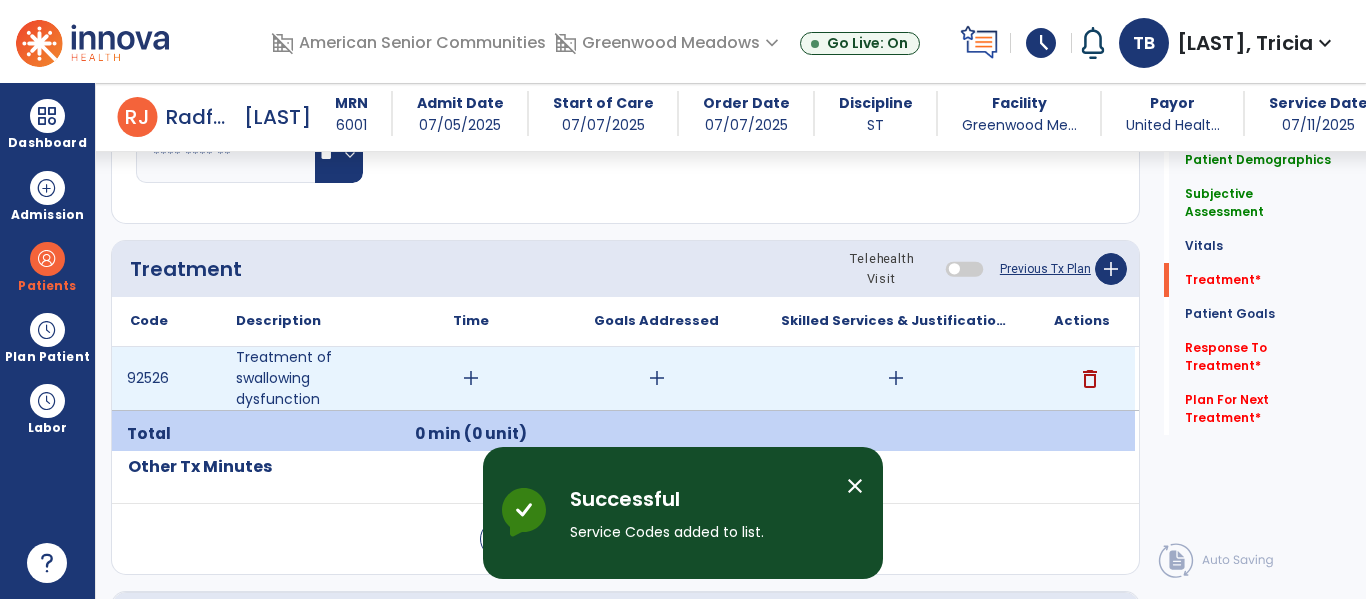click on "add" at bounding box center (471, 378) 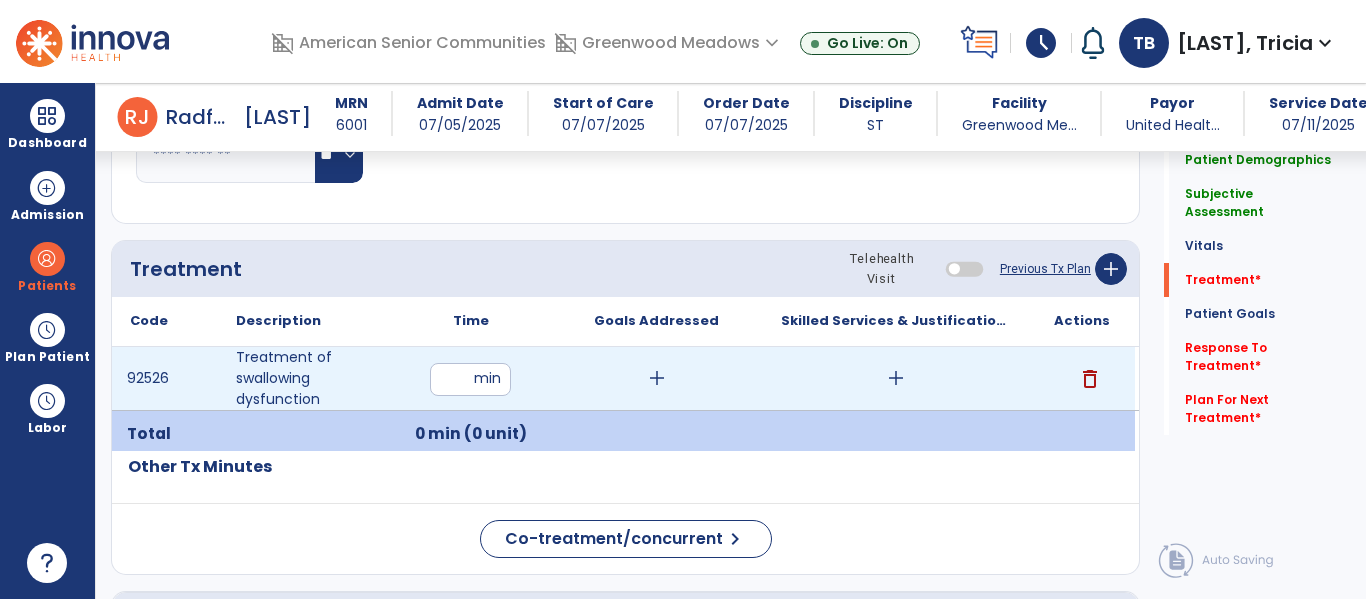 type on "**" 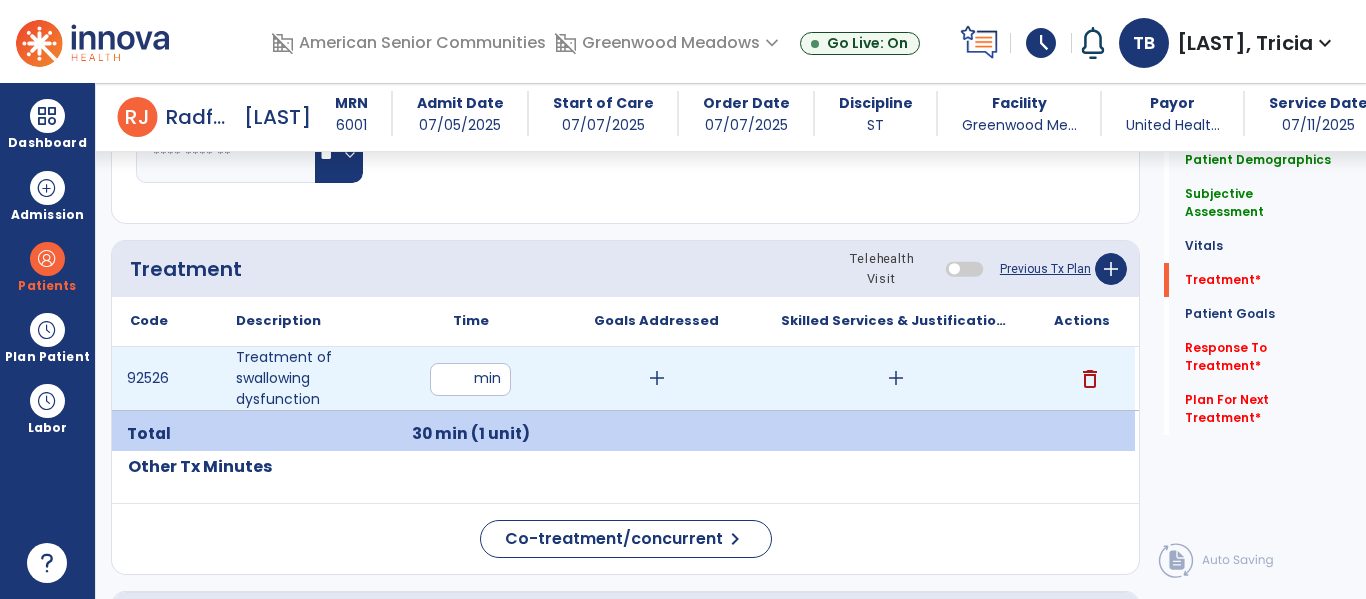 click on "add" at bounding box center (657, 378) 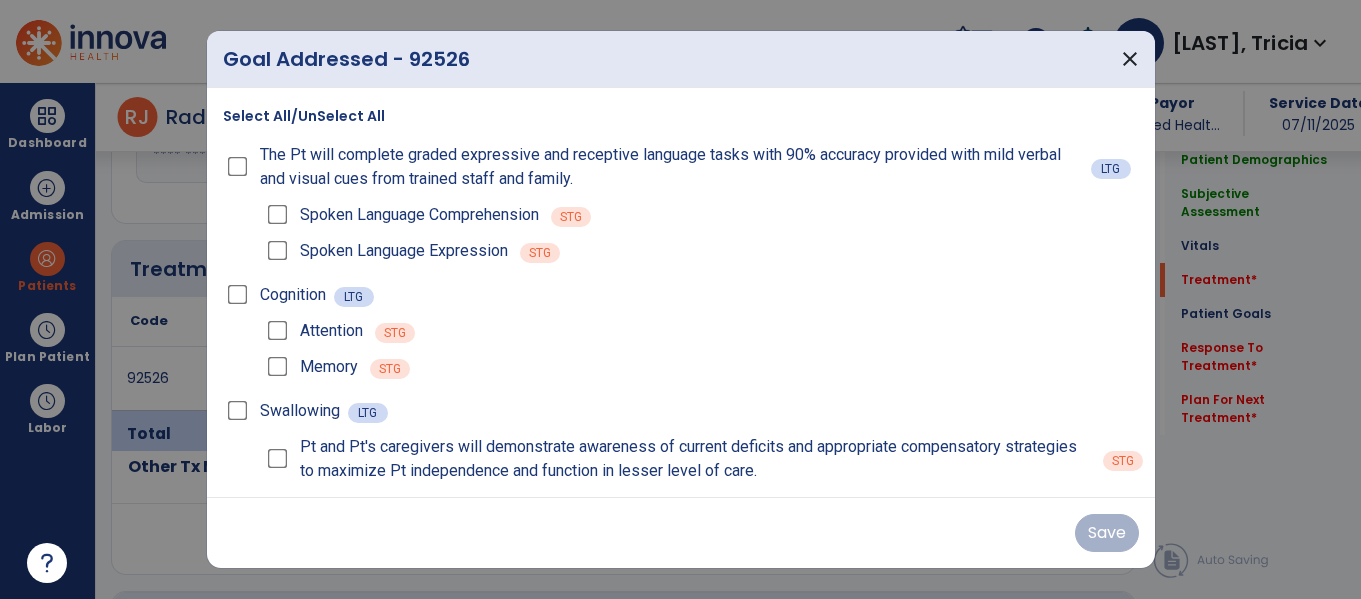 scroll, scrollTop: 1009, scrollLeft: 0, axis: vertical 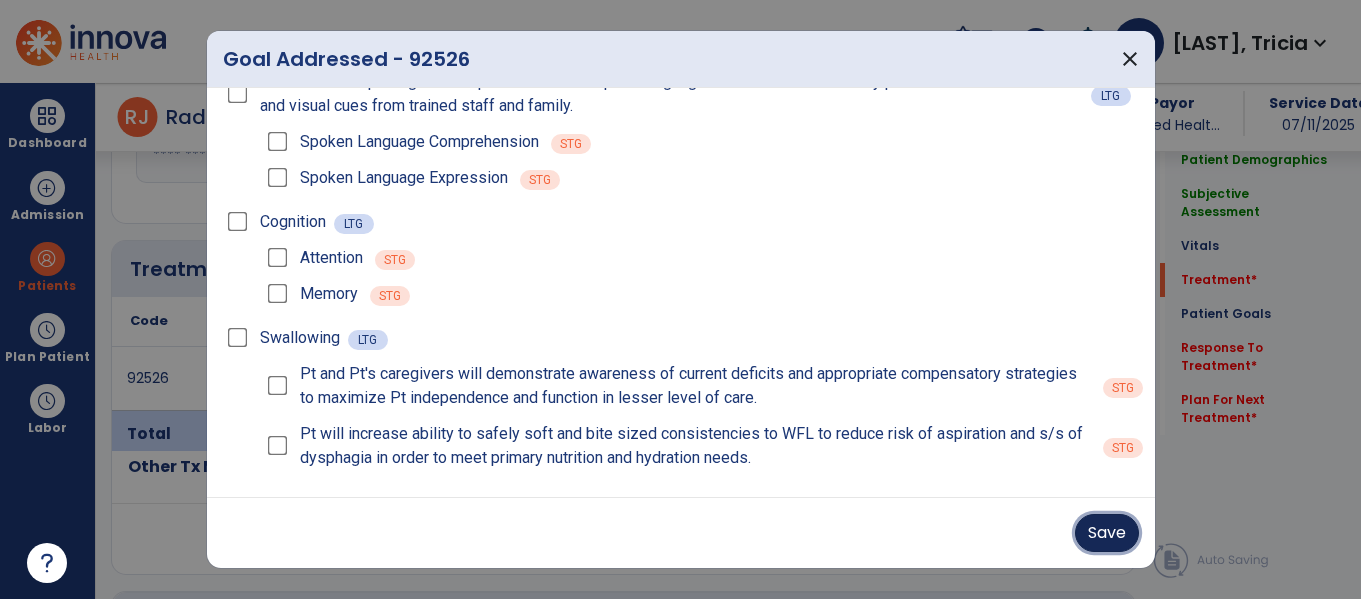 click on "Save" at bounding box center [1107, 533] 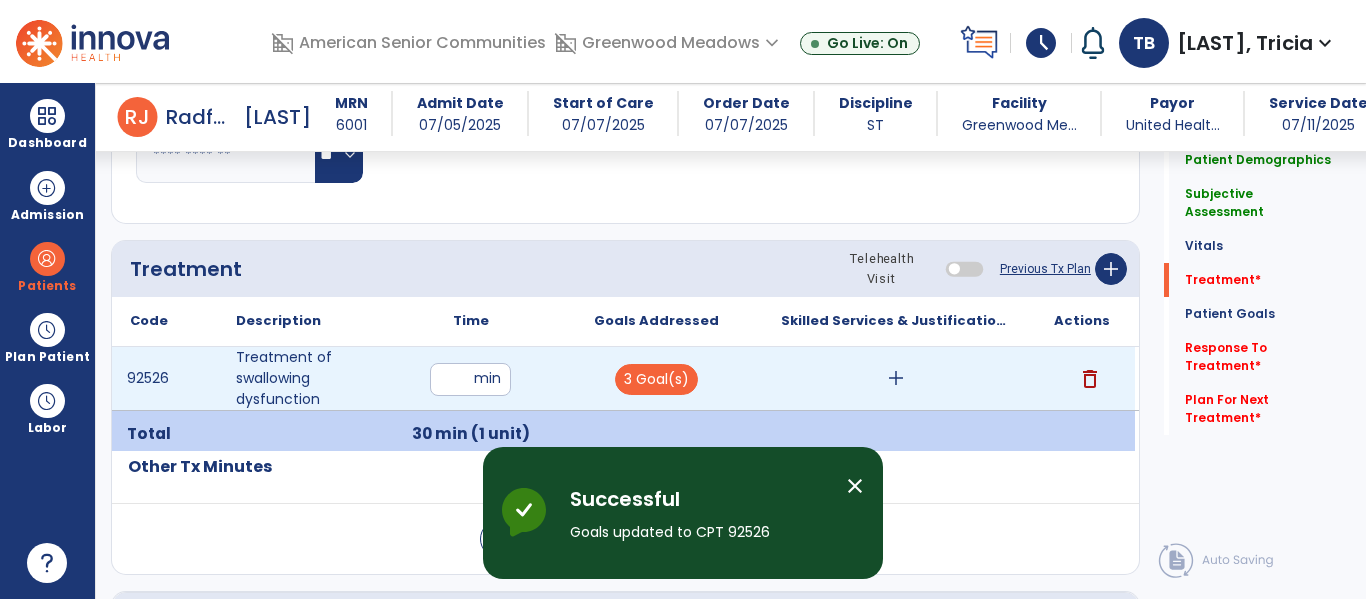 click on "add" at bounding box center (896, 378) 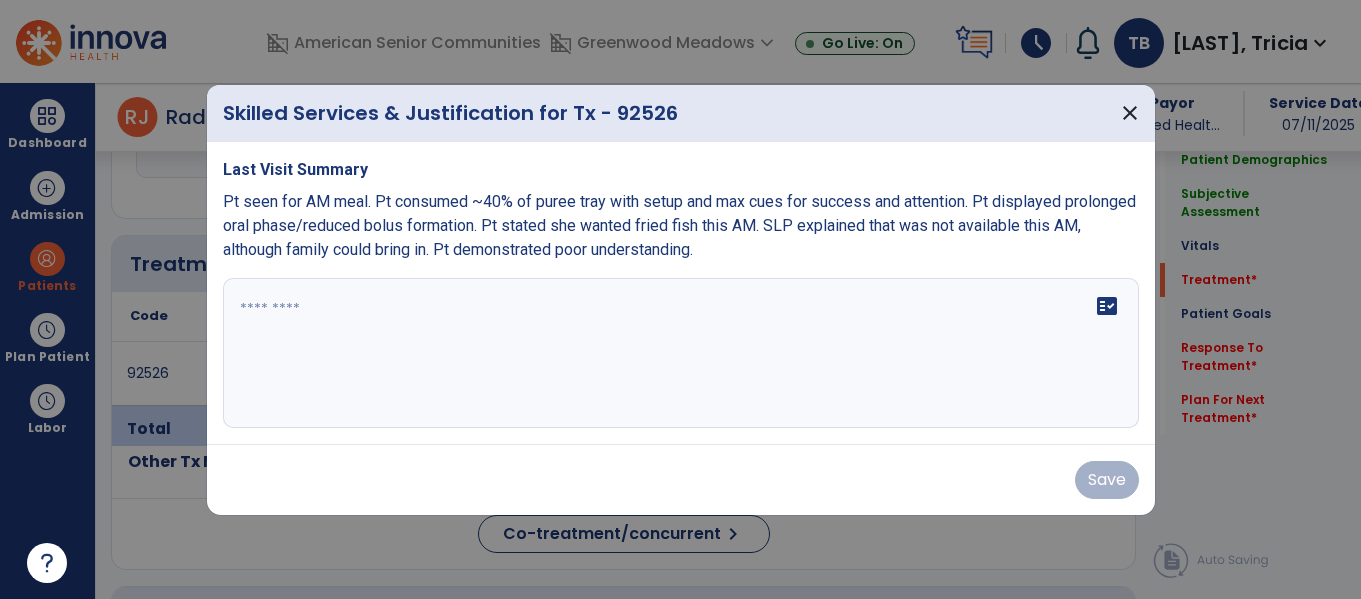 scroll, scrollTop: 1009, scrollLeft: 0, axis: vertical 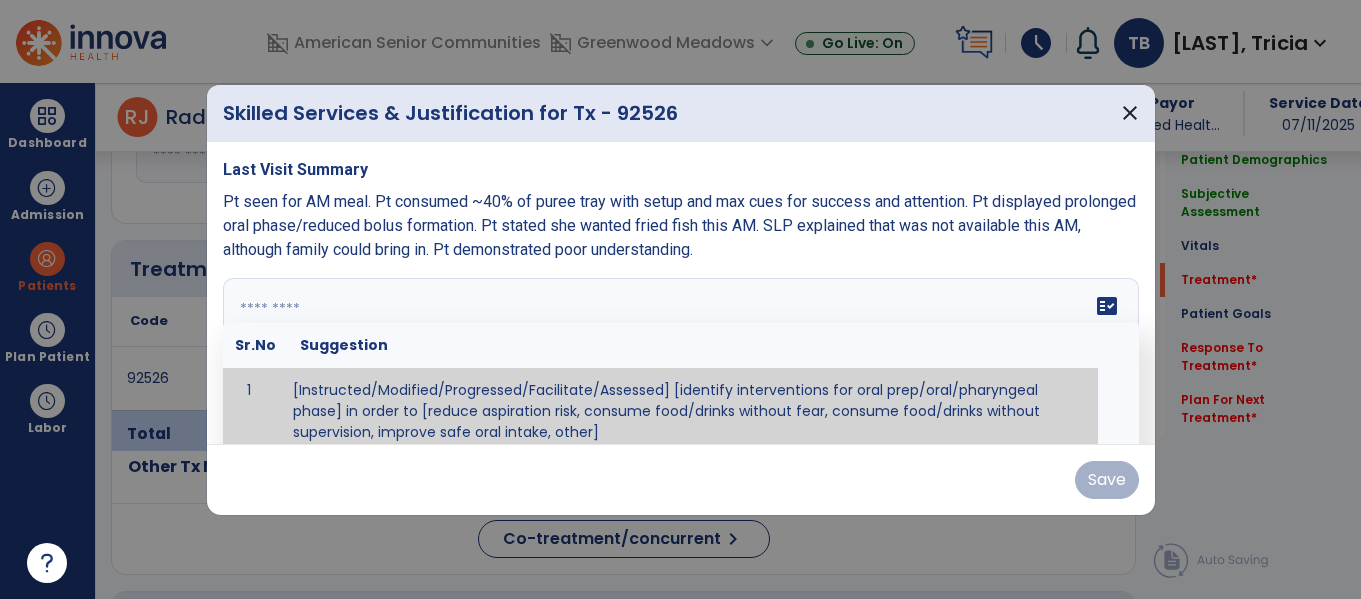 click on "fact_check  Sr.No Suggestion 1 [Instructed/Modified/Progressed/Facilitate/Assessed] [identify interventions for oral prep/oral/pharyngeal phase] in order to [reduce aspiration risk, consume food/drinks without fear, consume food/drinks without supervision, improve safe oral intake, other] 2 [Instructed/Modified/Progressed/Facilitate/Assessed] [identify compensatory methods such as alternating bites/sips, effortful swallow, other] in order to [reduce aspiration risk, consume food/drinks without fear, consume food/drinks without supervision, improve safe oral intake, other] 3 [Instructed/Modified/Progressed/Assessed] trials of [identify IDDSI Food/Drink Level or NDD Solid/Liquid Level] in order to [reduce aspiration risk, consume food/drinks without fear, consume food/drinks without supervision, improve safe oral intake, other] 4 5 Assessed swallow with administration of [identify test]" at bounding box center (681, 353) 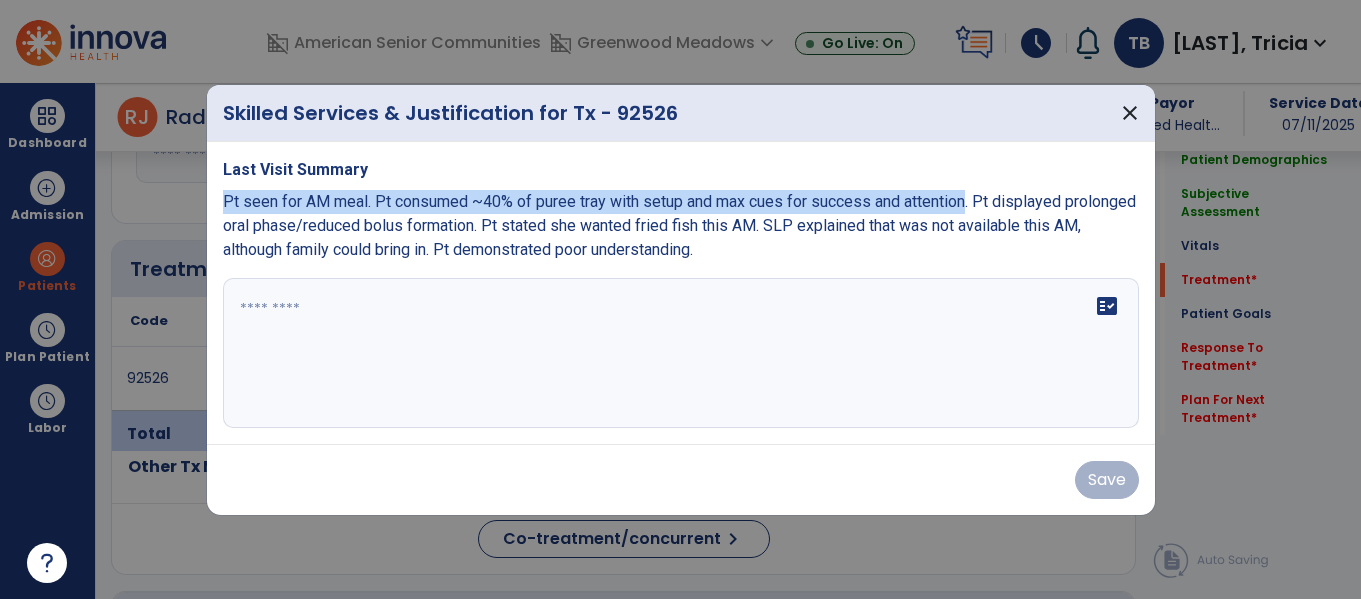 drag, startPoint x: 975, startPoint y: 205, endPoint x: 222, endPoint y: 200, distance: 753.0166 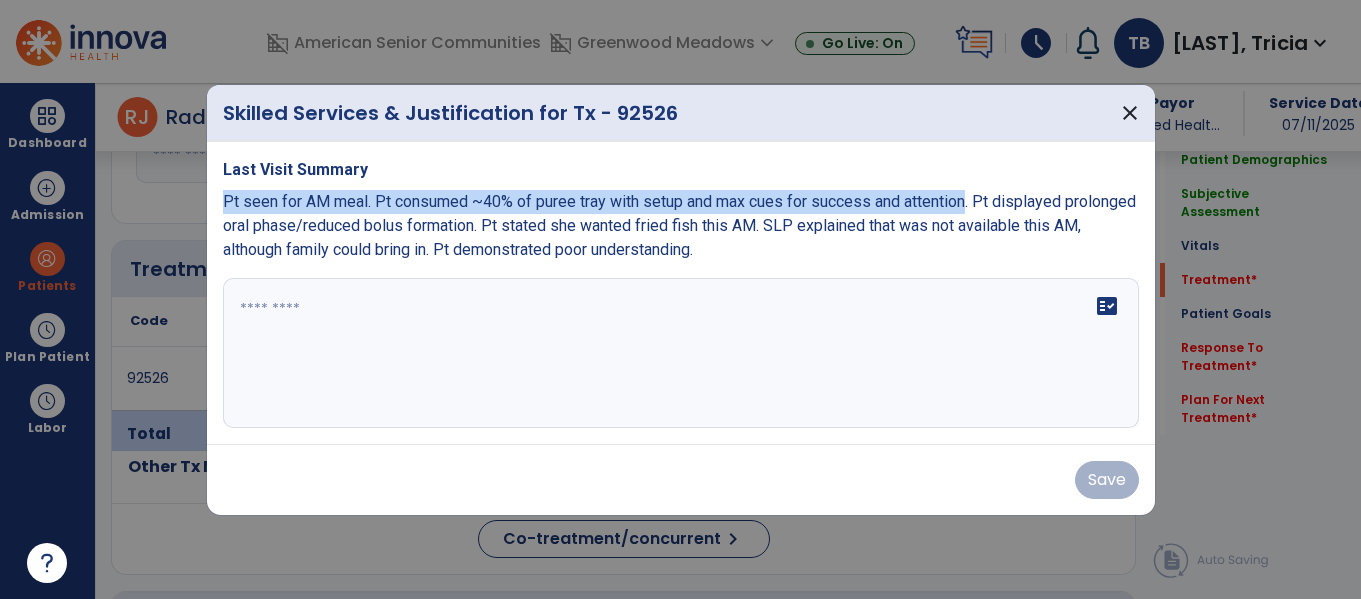click on "Pt seen for AM meal. Pt consumed ~40% of puree tray with setup and max cues for success and attention. Pt displayed prolonged oral phase/reduced bolus formation. Pt stated she wanted fried fish this AM. SLP explained that was not available this AM, although family could bring in. Pt demonstrated poor understanding." at bounding box center (679, 225) 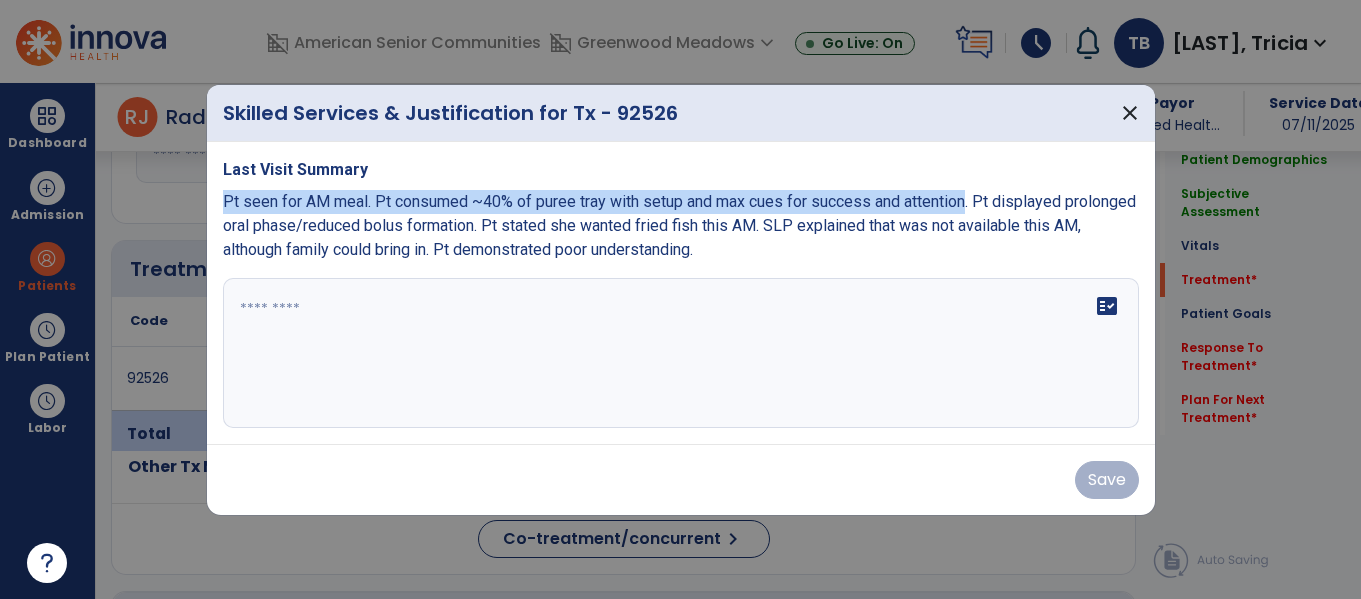 copy on "Pt seen for AM meal. Pt consumed ~40% of puree tray with setup and max cues for success and attention" 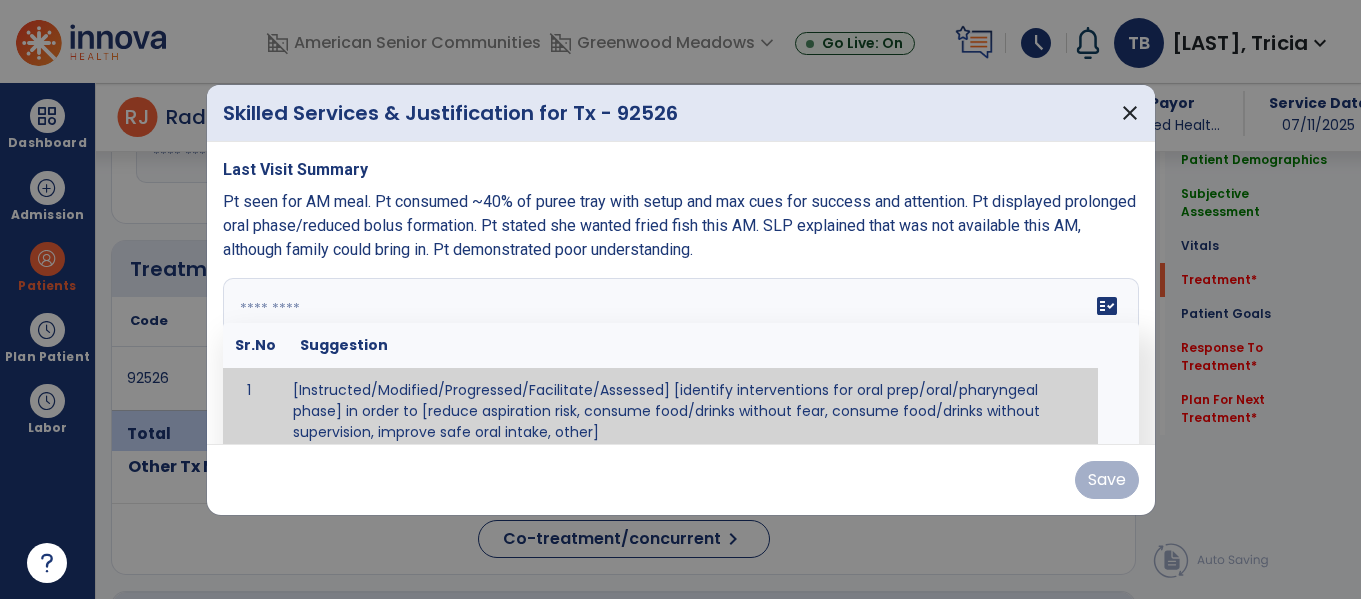 click on "fact_check  Sr.No Suggestion 1 [Instructed/Modified/Progressed/Facilitate/Assessed] [identify interventions for oral prep/oral/pharyngeal phase] in order to [reduce aspiration risk, consume food/drinks without fear, consume food/drinks without supervision, improve safe oral intake, other] 2 [Instructed/Modified/Progressed/Facilitate/Assessed] [identify compensatory methods such as alternating bites/sips, effortful swallow, other] in order to [reduce aspiration risk, consume food/drinks without fear, consume food/drinks without supervision, improve safe oral intake, other] 3 [Instructed/Modified/Progressed/Assessed] trials of [identify IDDSI Food/Drink Level or NDD Solid/Liquid Level] in order to [reduce aspiration risk, consume food/drinks without fear, consume food/drinks without supervision, improve safe oral intake, other] 4 5 Assessed swallow with administration of [identify test]" at bounding box center (681, 353) 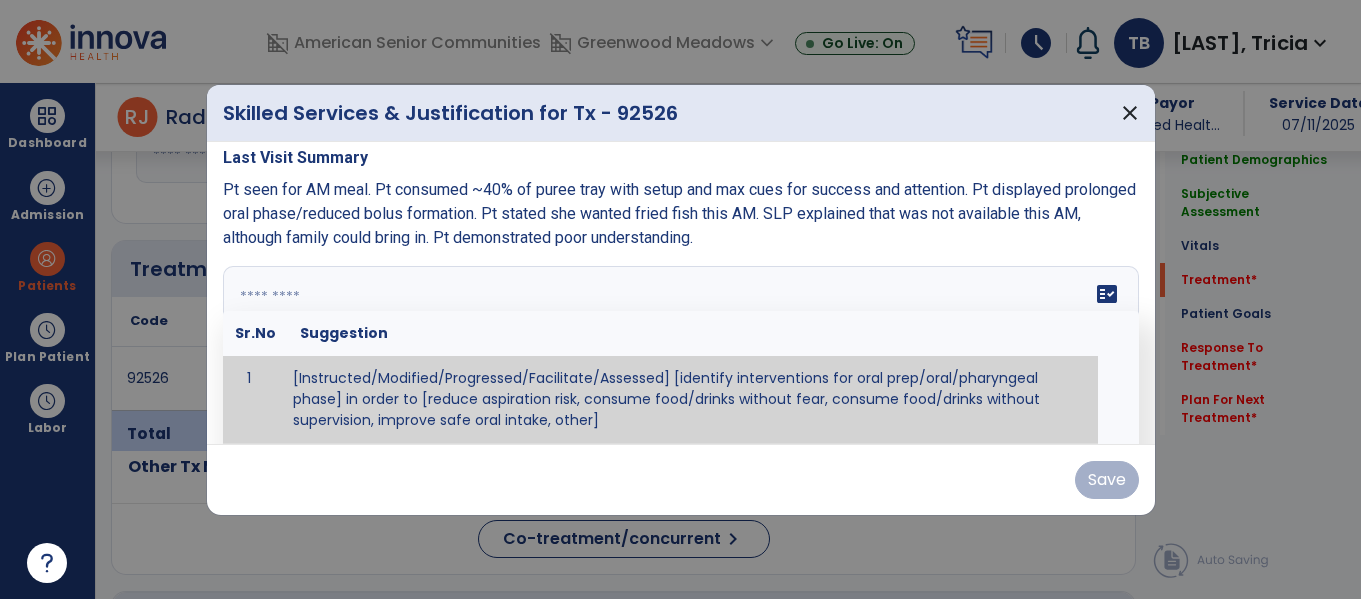 paste on "**********" 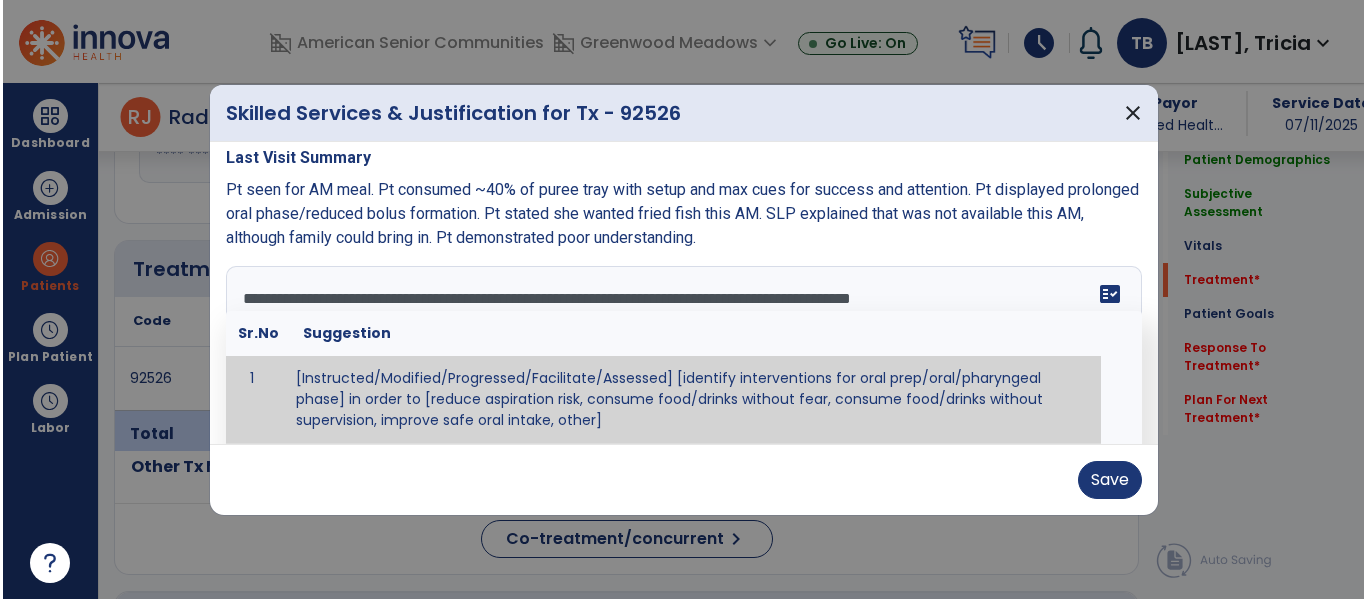 scroll, scrollTop: 0, scrollLeft: 0, axis: both 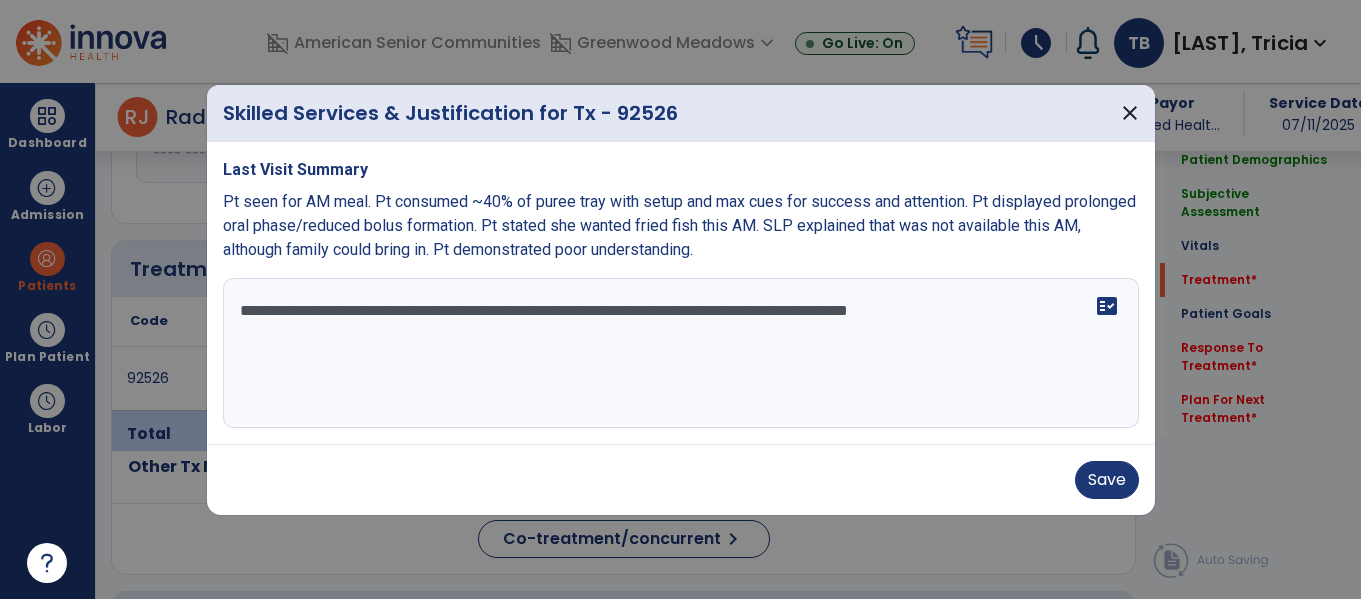 click on "**********" at bounding box center (681, 353) 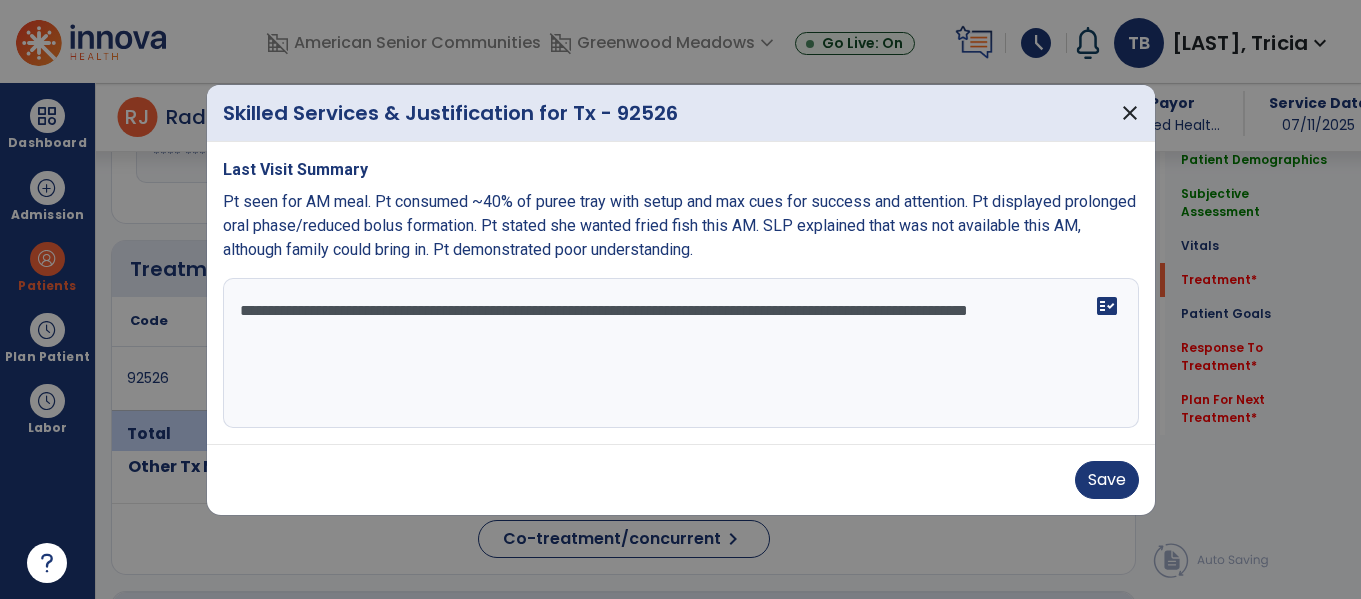 click on "**********" at bounding box center (681, 353) 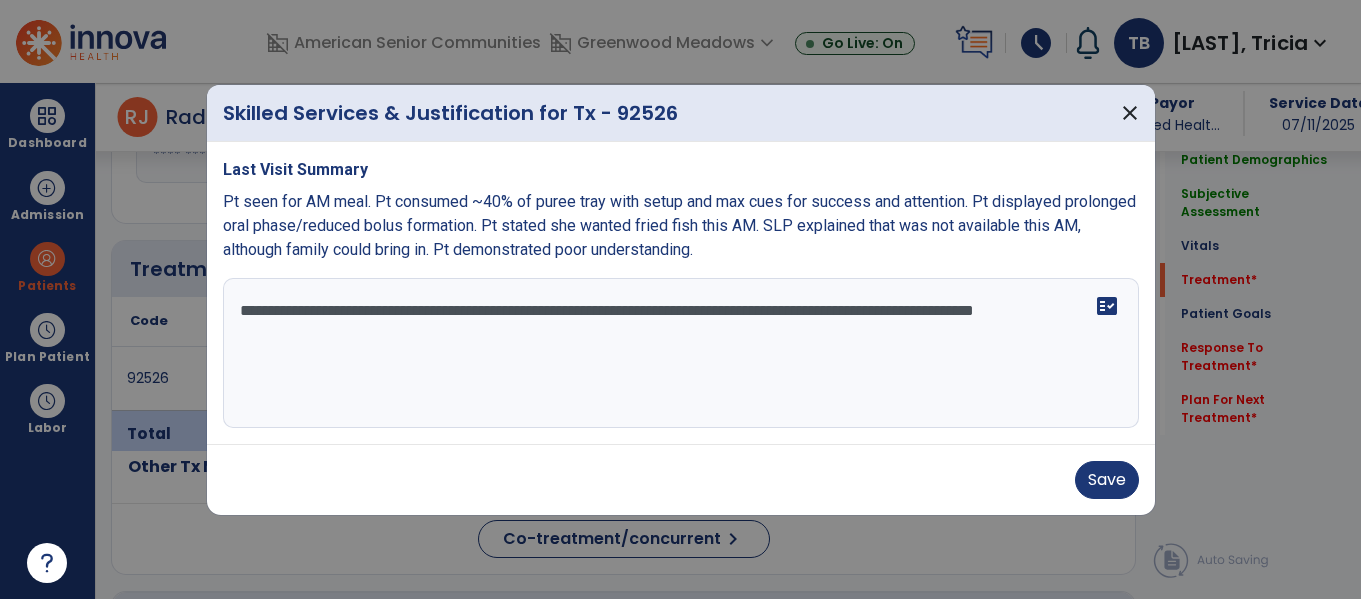 click on "**********" at bounding box center (681, 353) 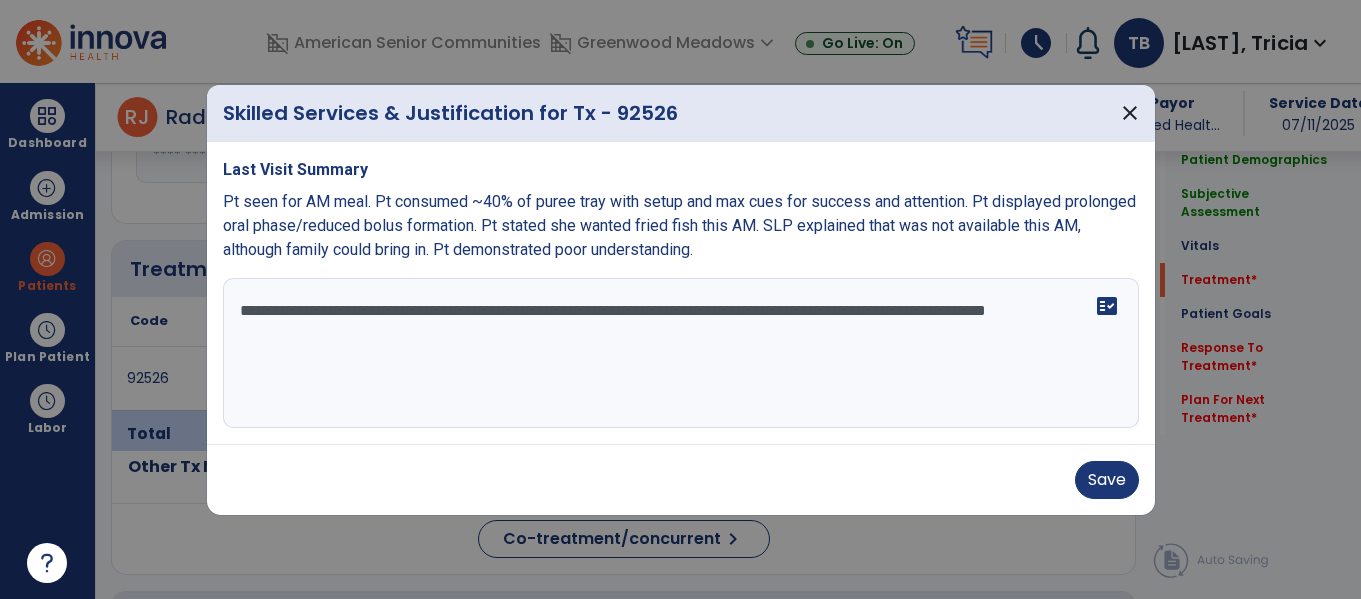 click on "**********" at bounding box center [681, 353] 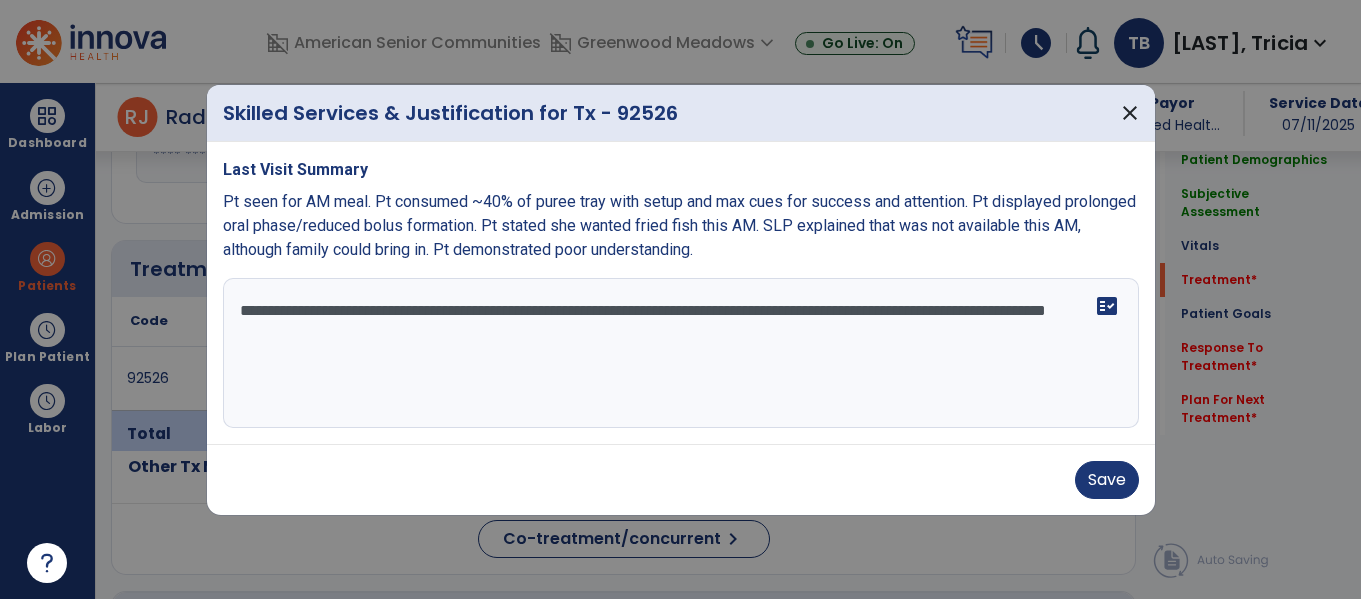 click on "**********" at bounding box center [681, 353] 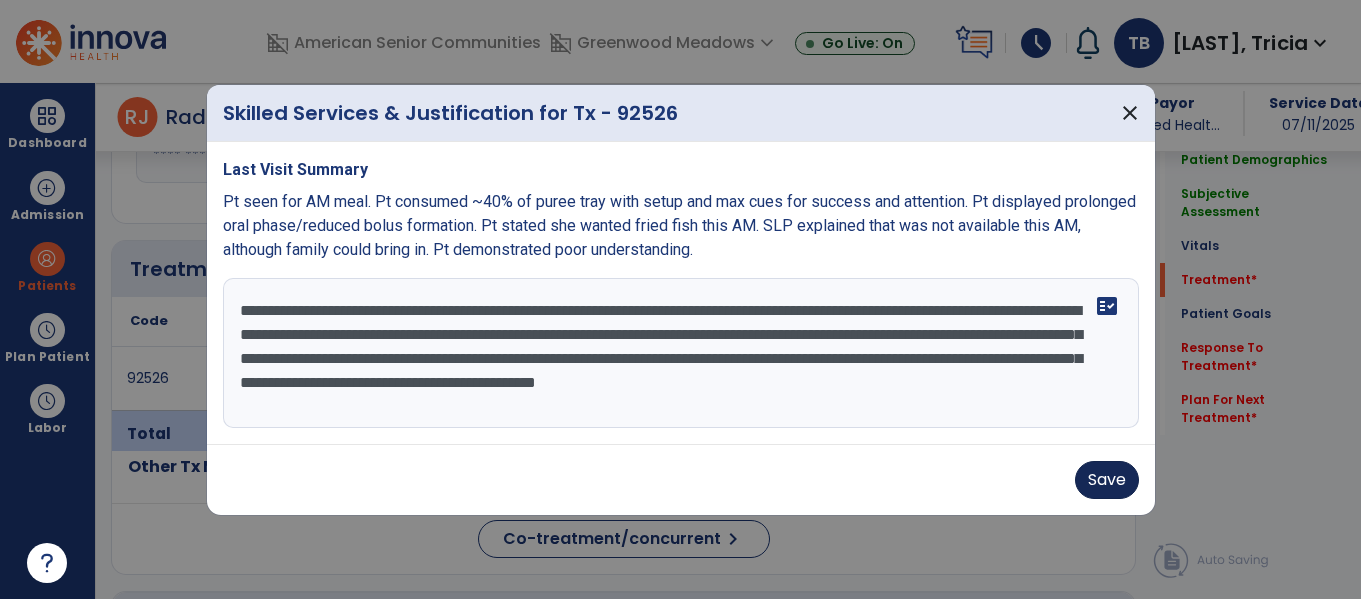 type on "**********" 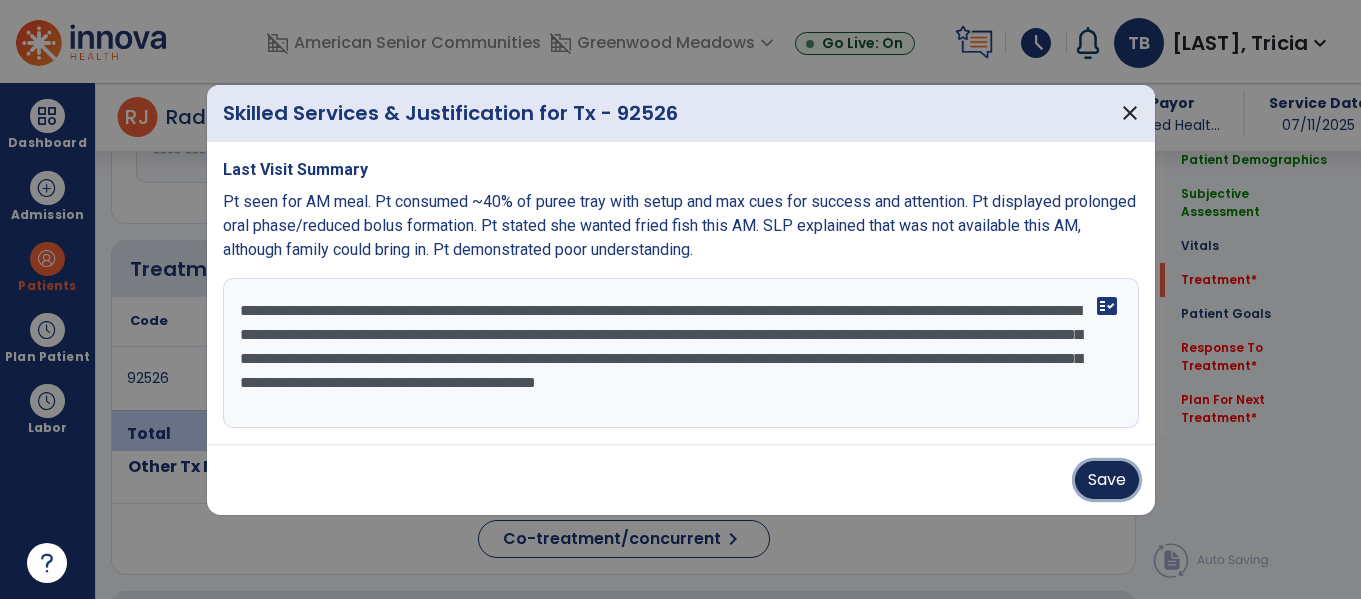 click on "Save" at bounding box center [1107, 480] 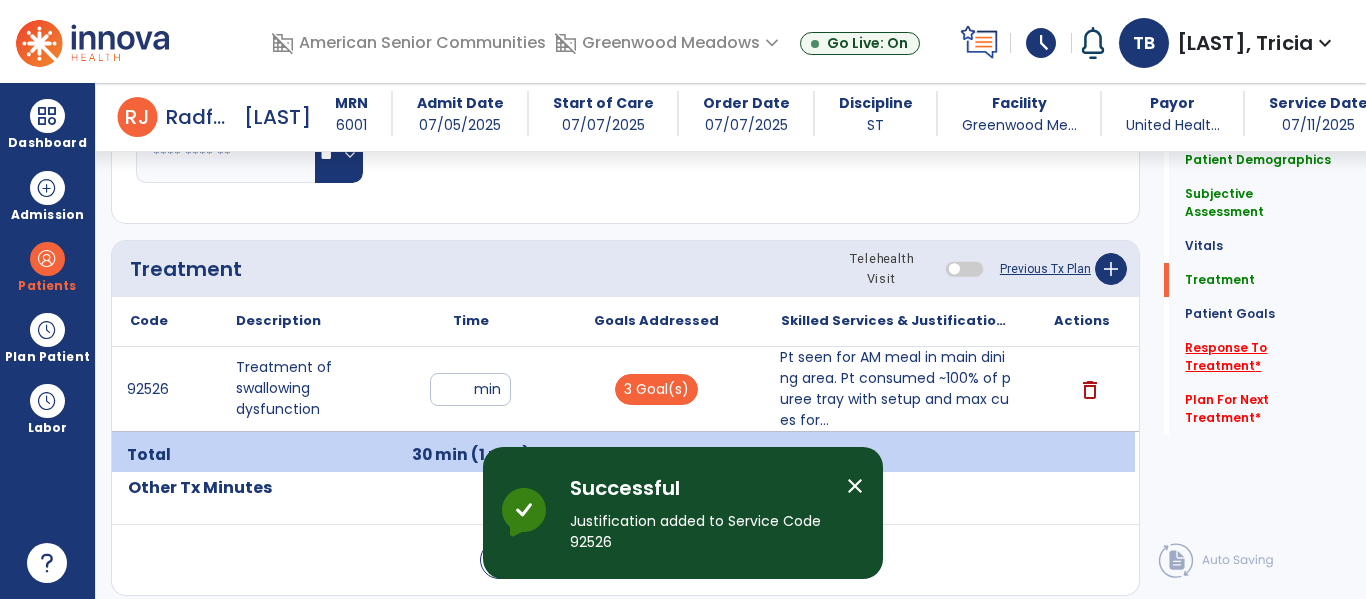click on "Response To Treatment   *" 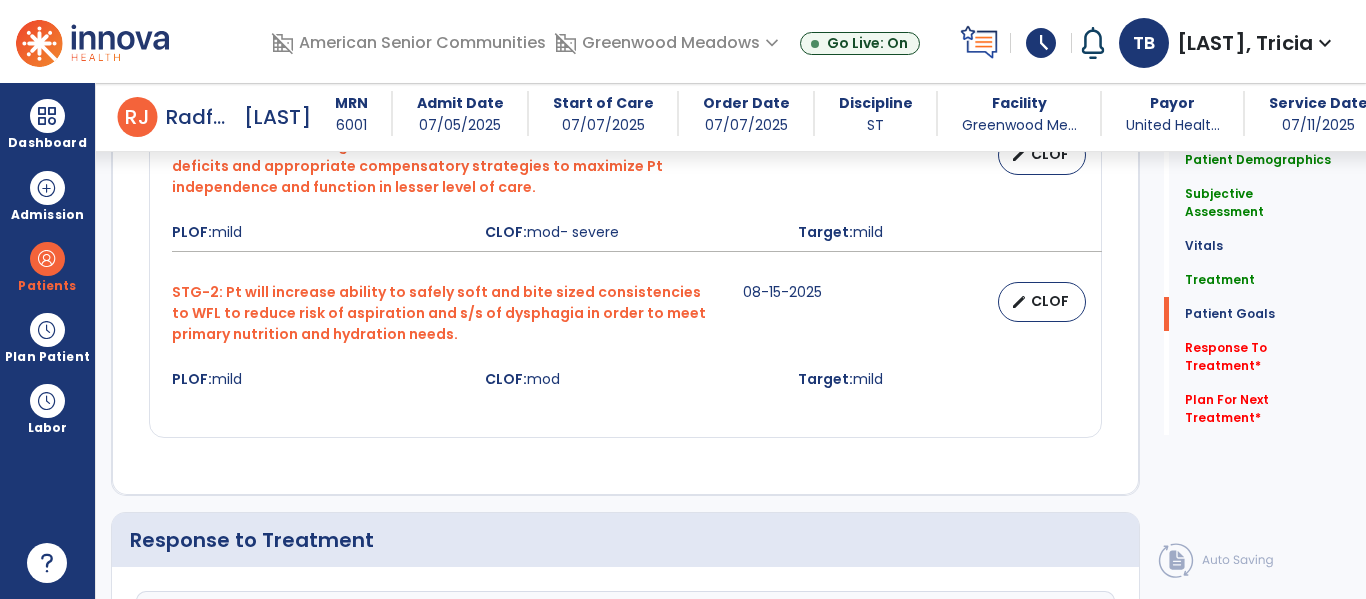 scroll, scrollTop: 3359, scrollLeft: 0, axis: vertical 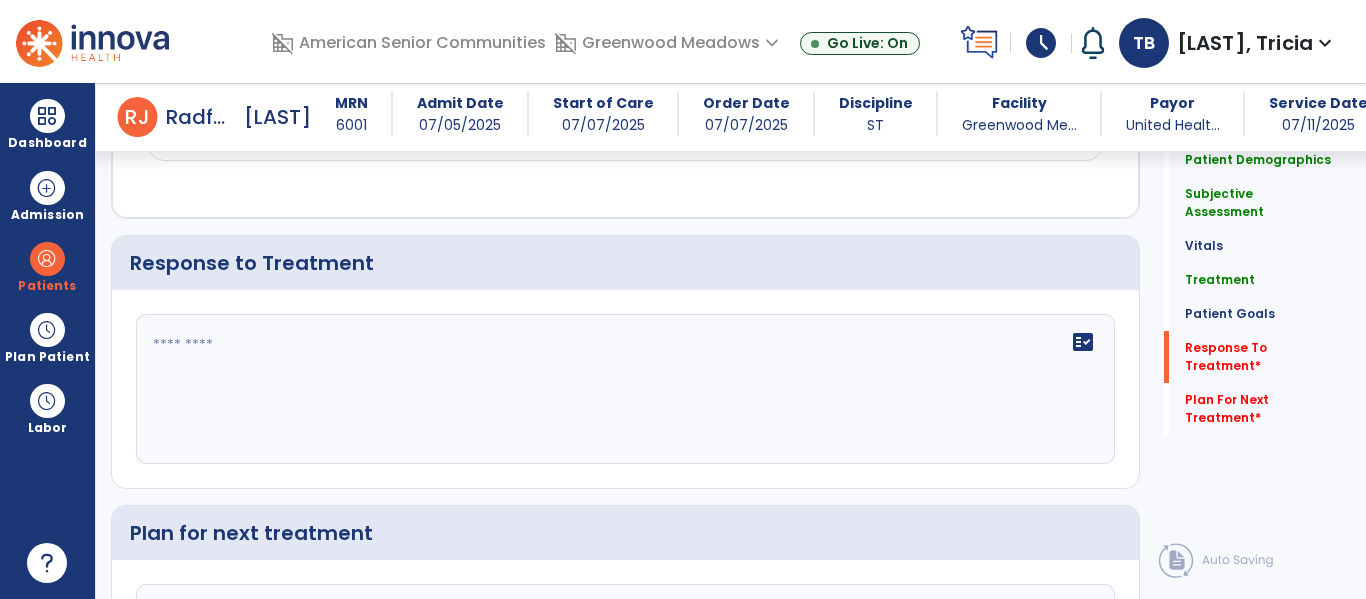 click on "fact_check" 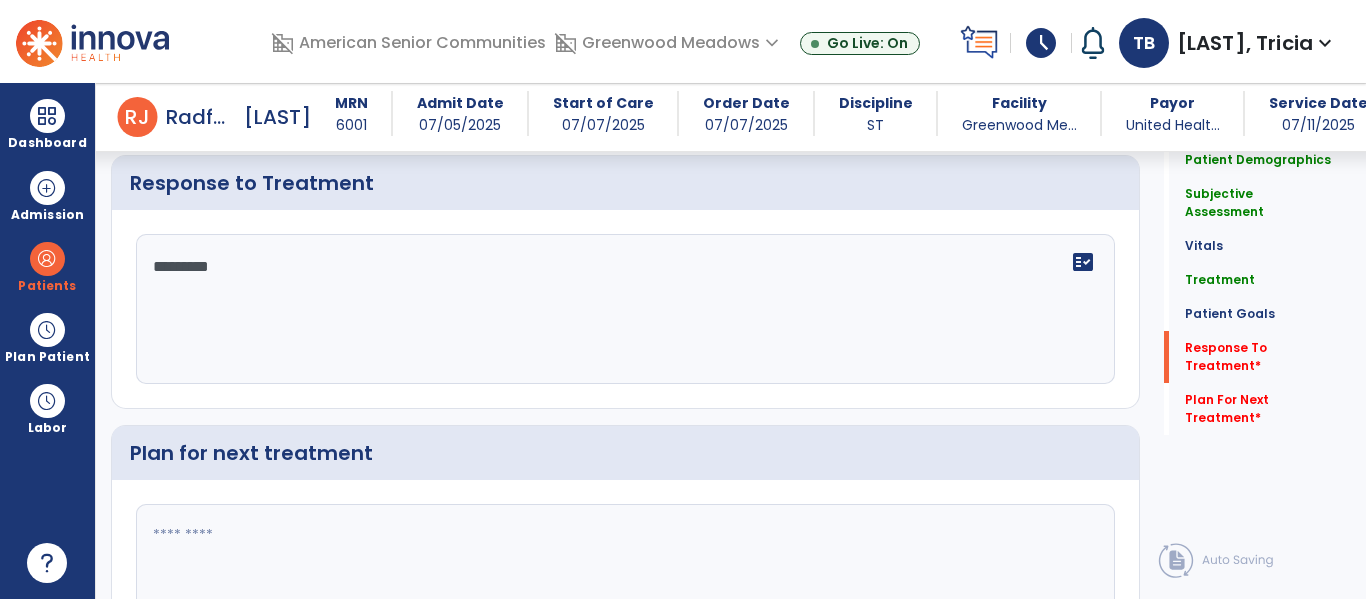 scroll, scrollTop: 3564, scrollLeft: 0, axis: vertical 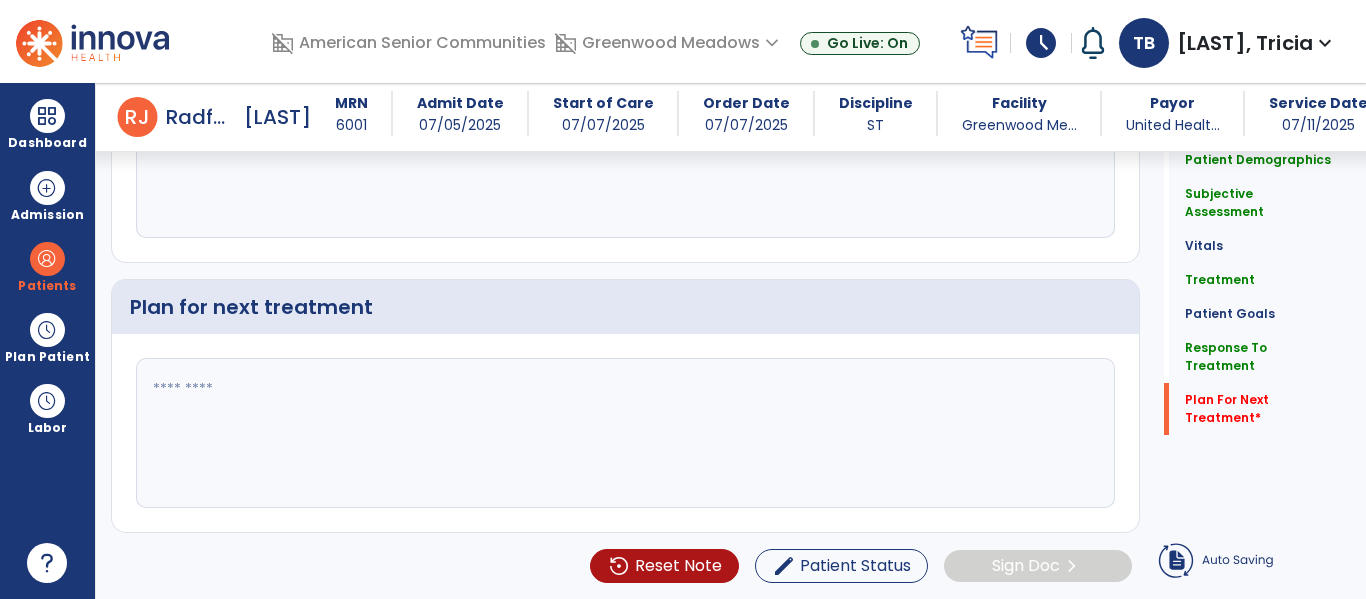 type on "********" 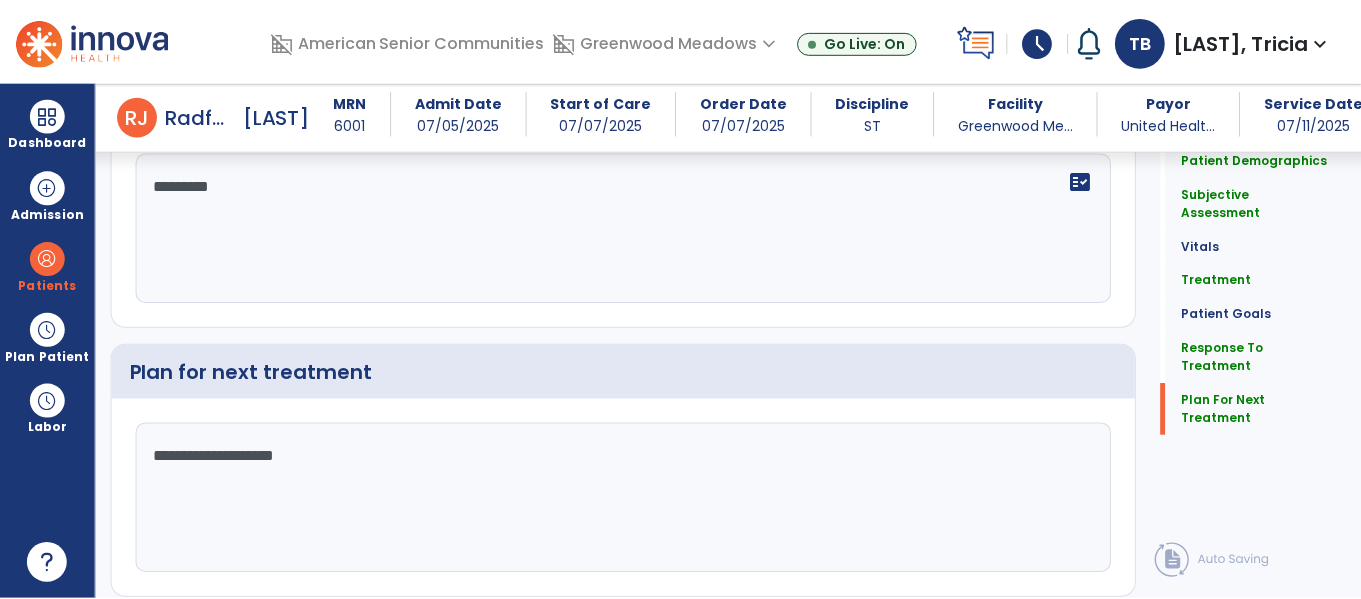 scroll, scrollTop: 3564, scrollLeft: 0, axis: vertical 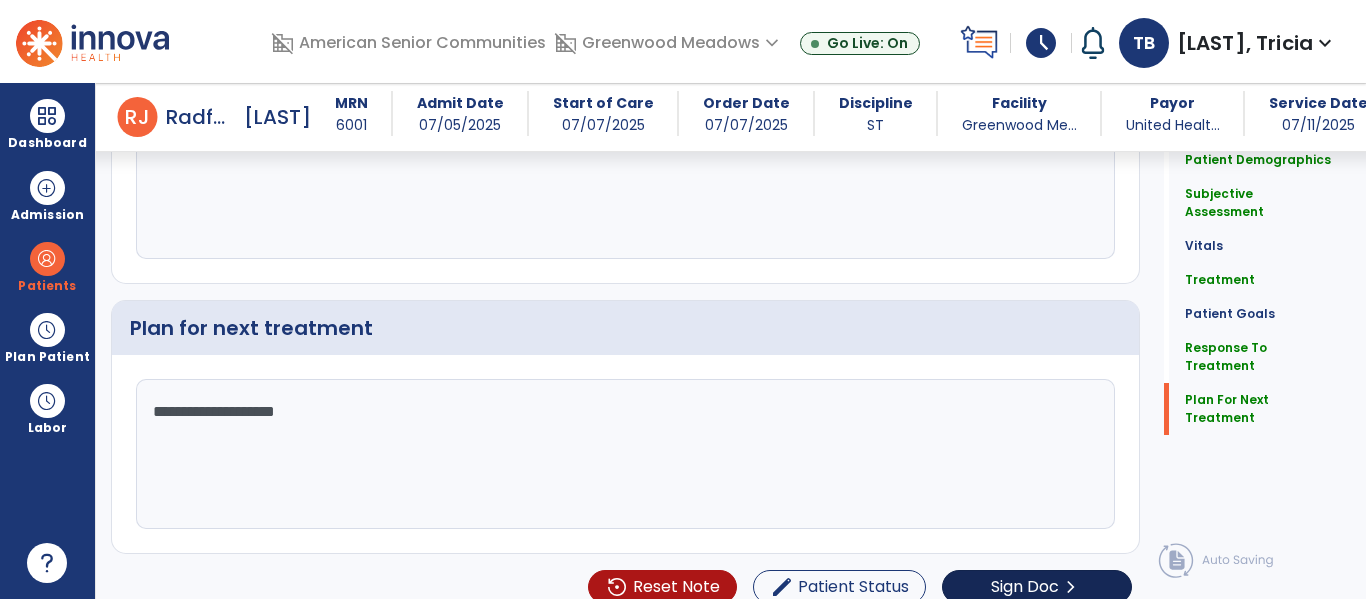 type on "**********" 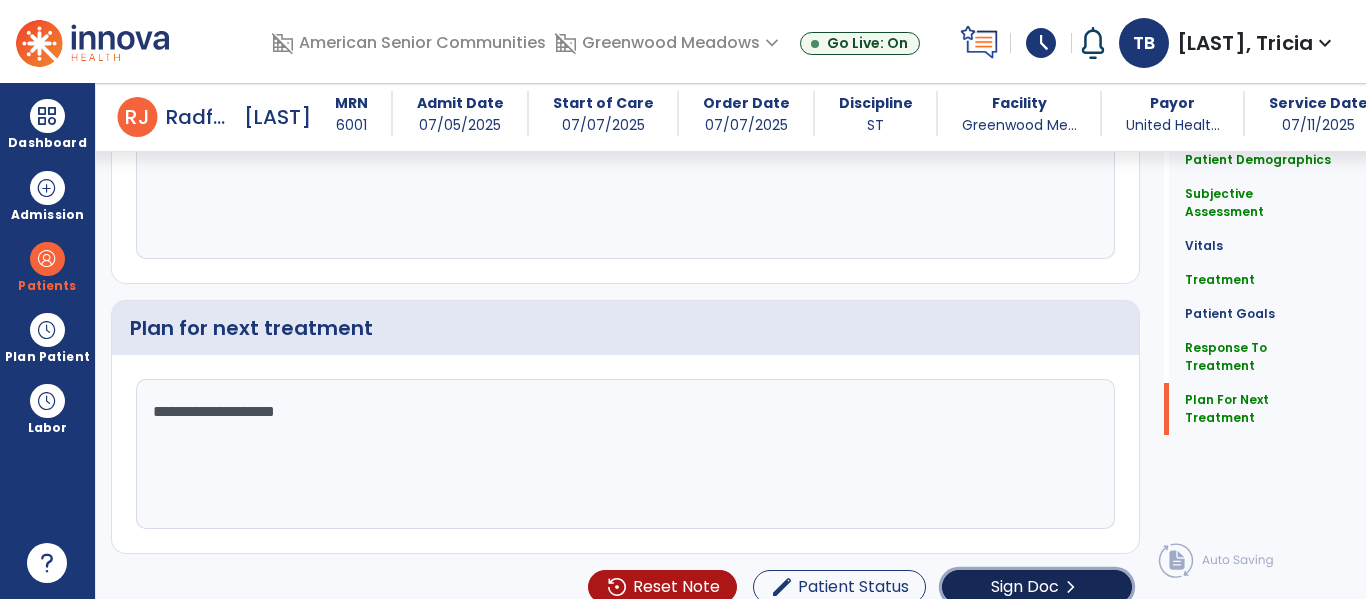 click on "chevron_right" 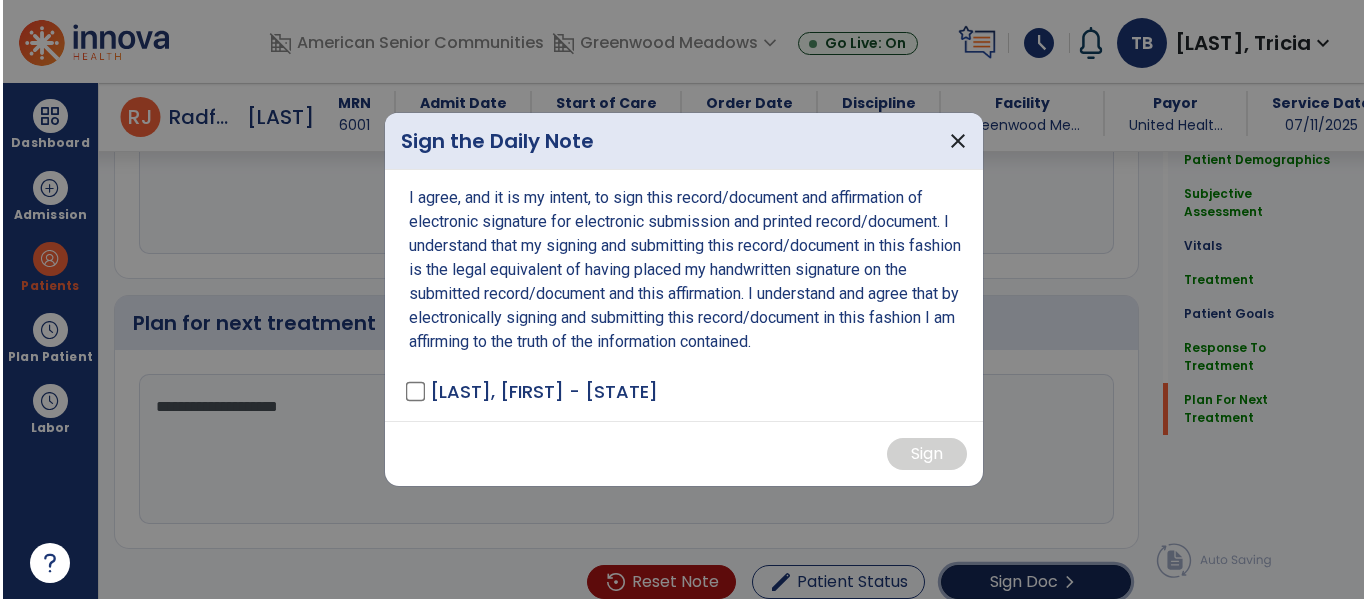 scroll, scrollTop: 3564, scrollLeft: 0, axis: vertical 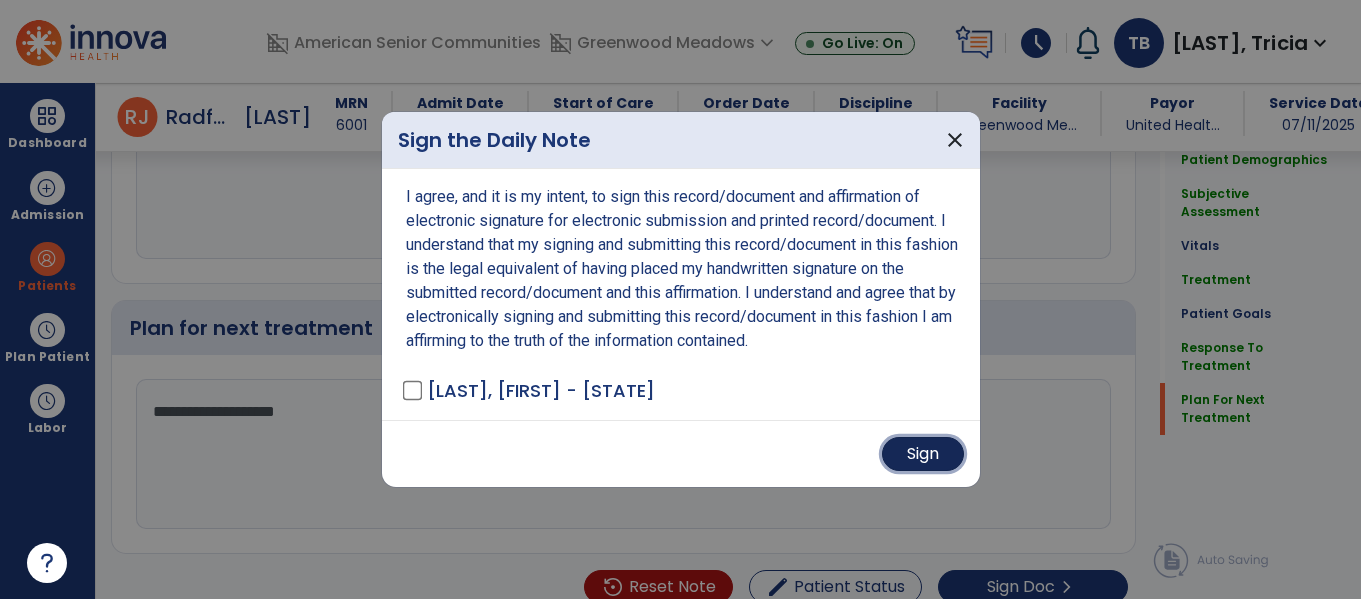 click on "Sign" at bounding box center [923, 454] 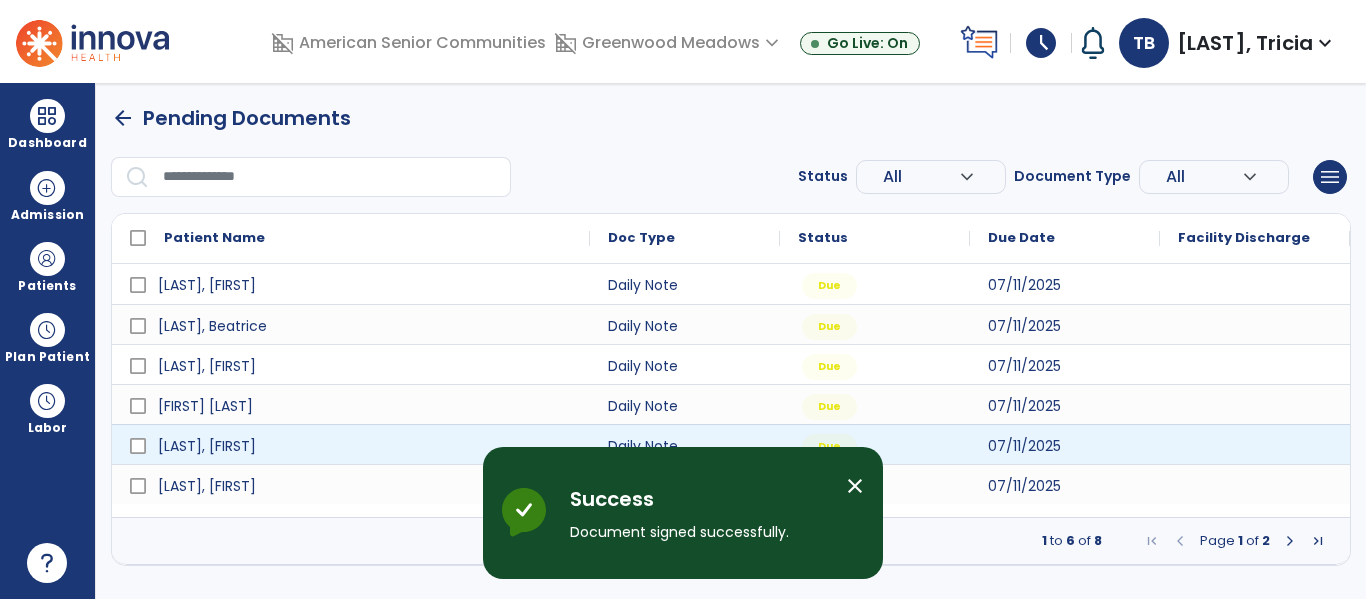 scroll, scrollTop: 0, scrollLeft: 0, axis: both 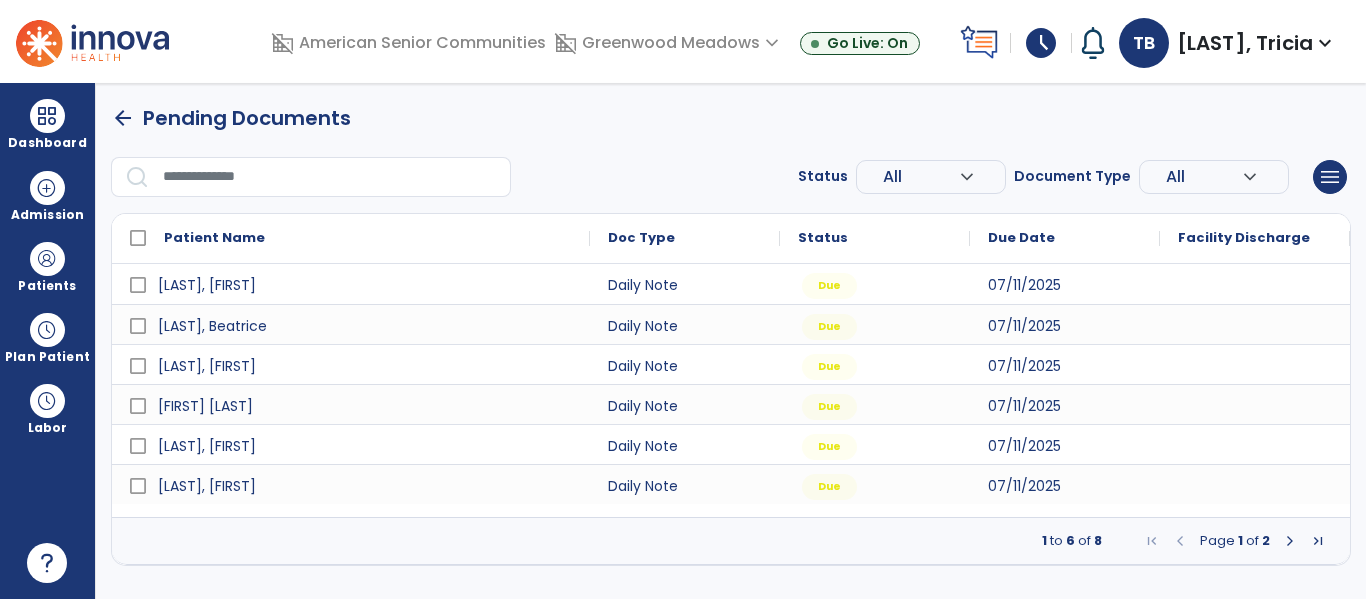 click at bounding box center [1290, 541] 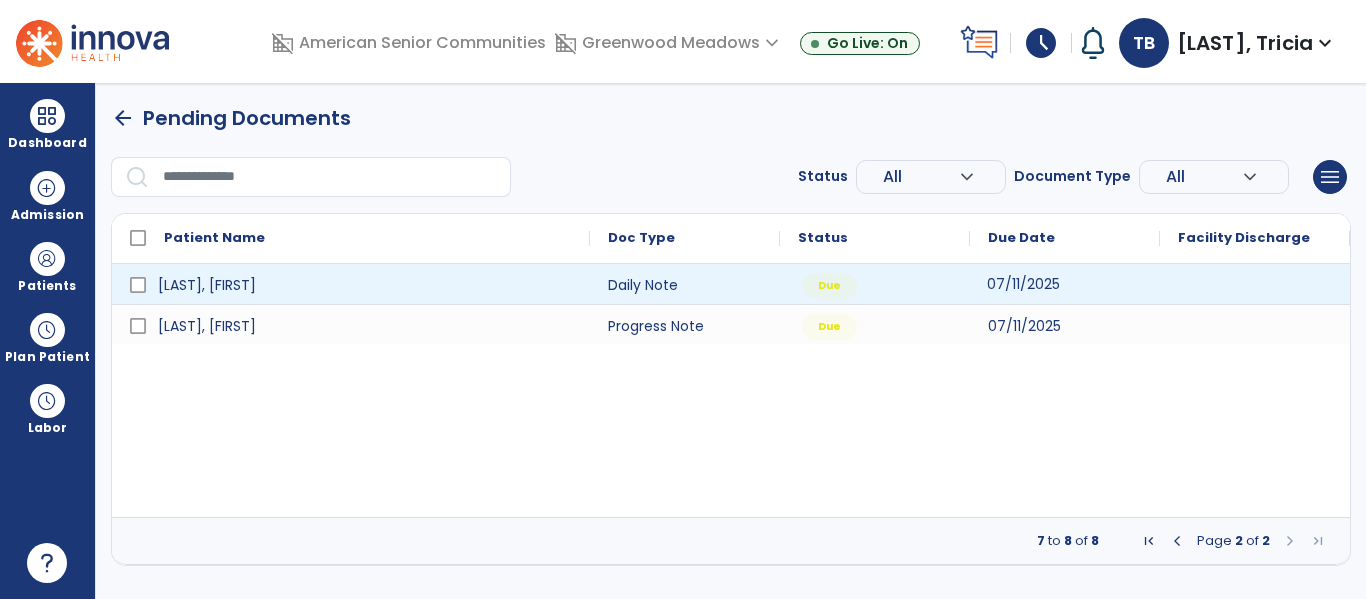 click on "07/11/2025" at bounding box center [1023, 284] 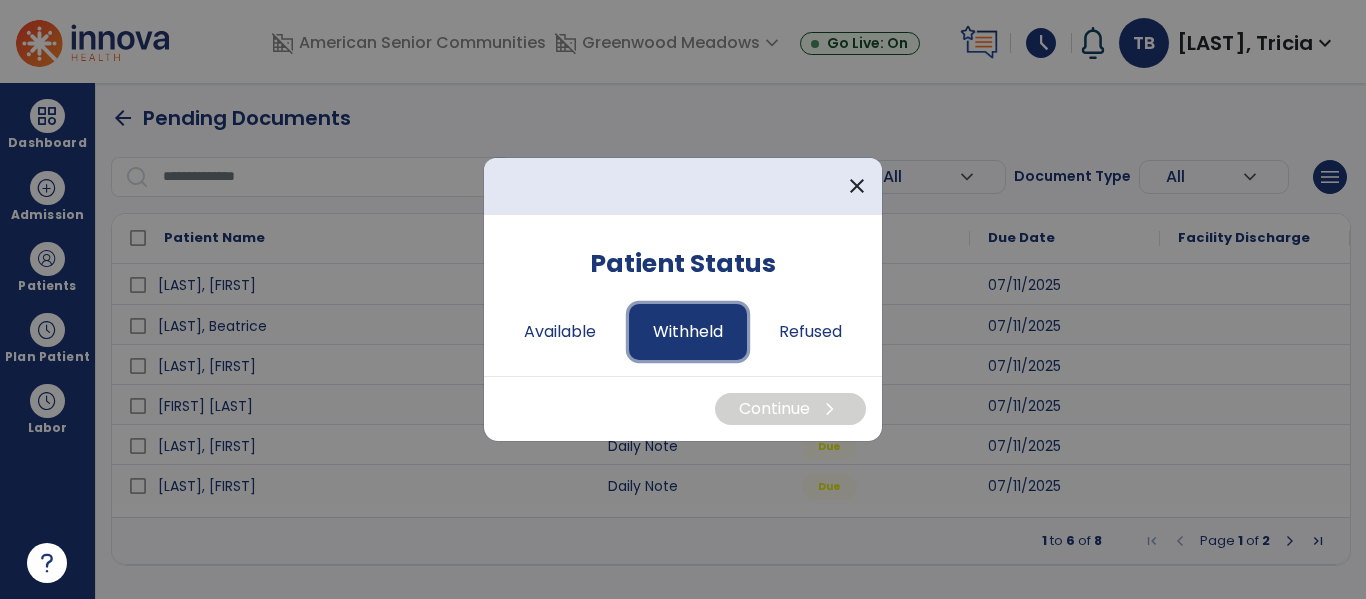 click on "Withheld" at bounding box center [688, 332] 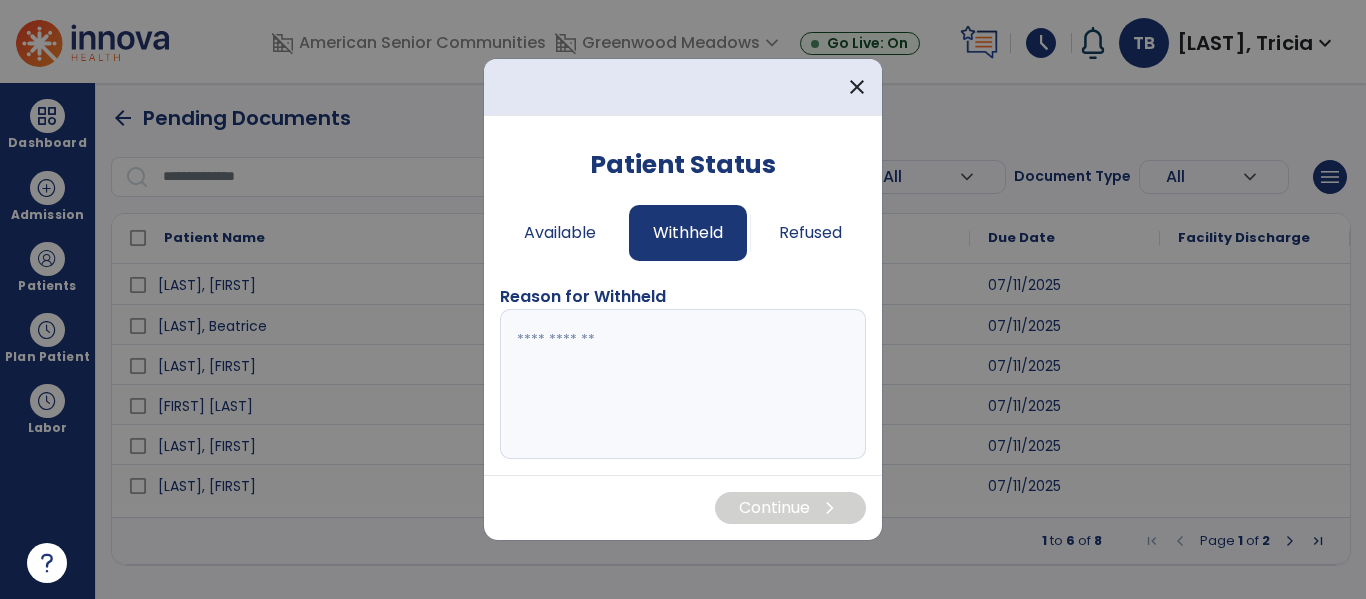 click at bounding box center [683, 384] 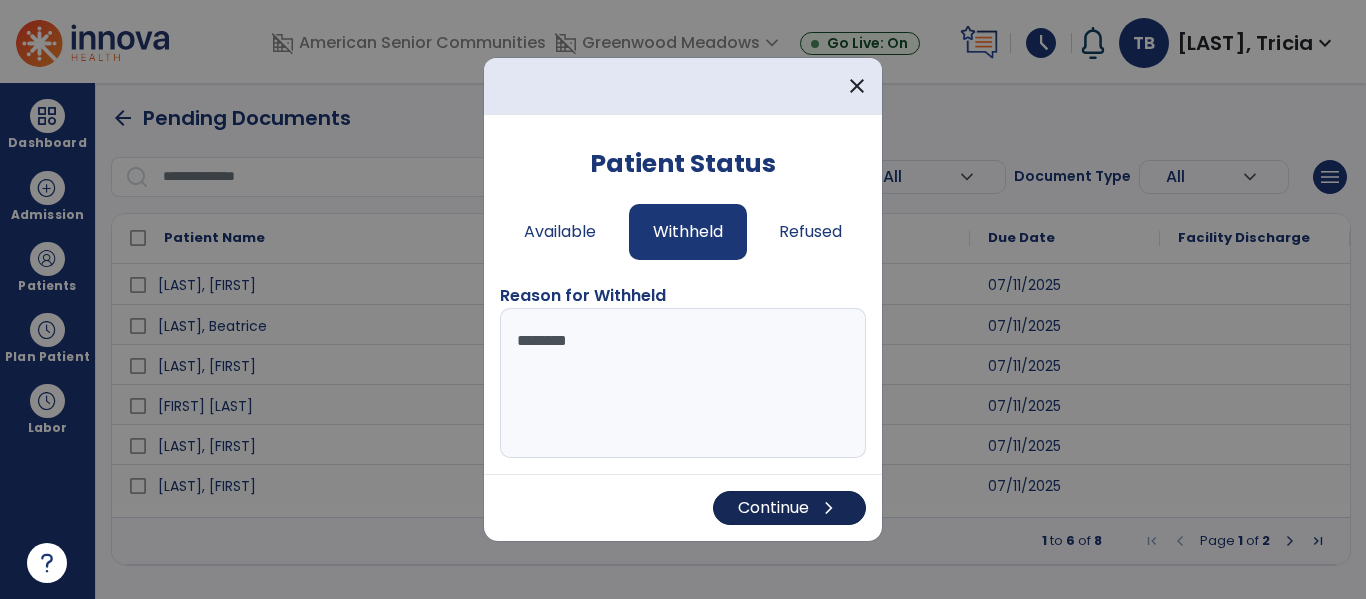 type on "********" 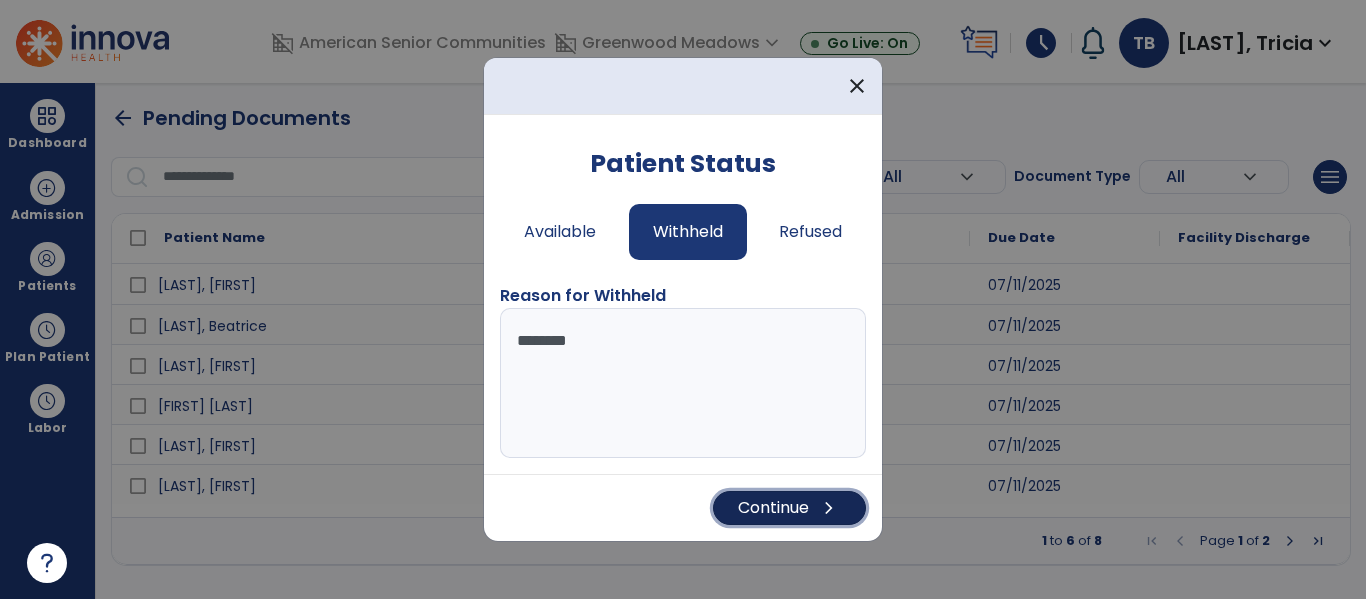 click on "Continue   chevron_right" at bounding box center [789, 508] 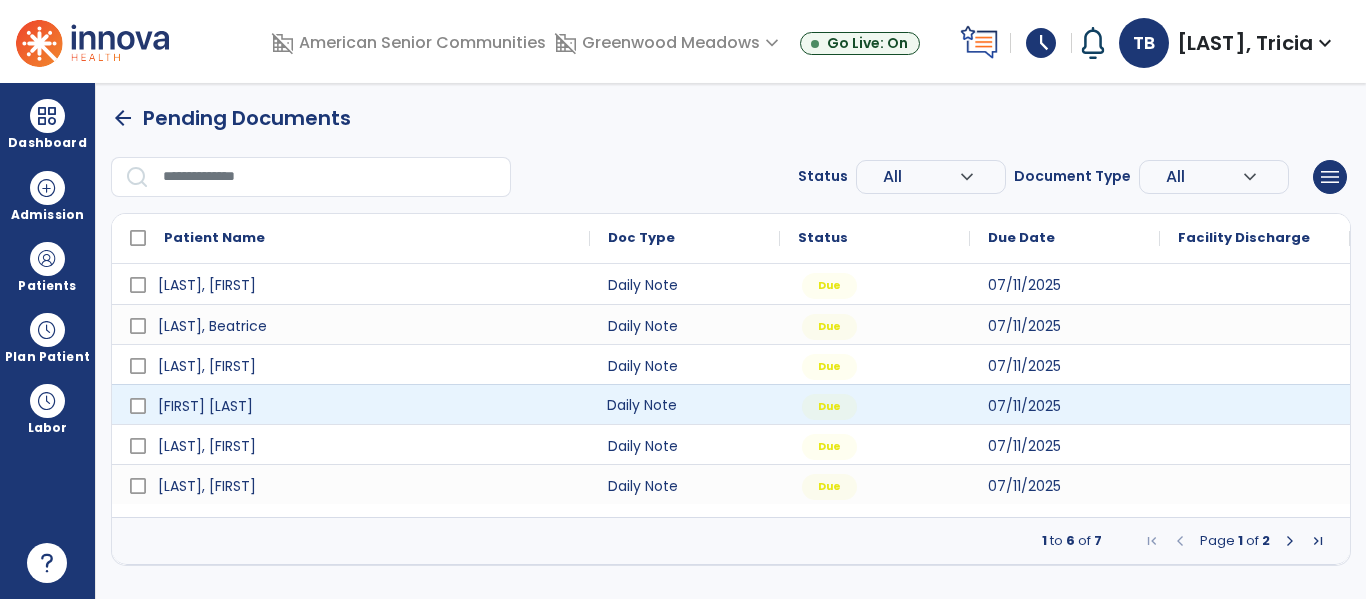 click on "Daily Note" at bounding box center (685, 404) 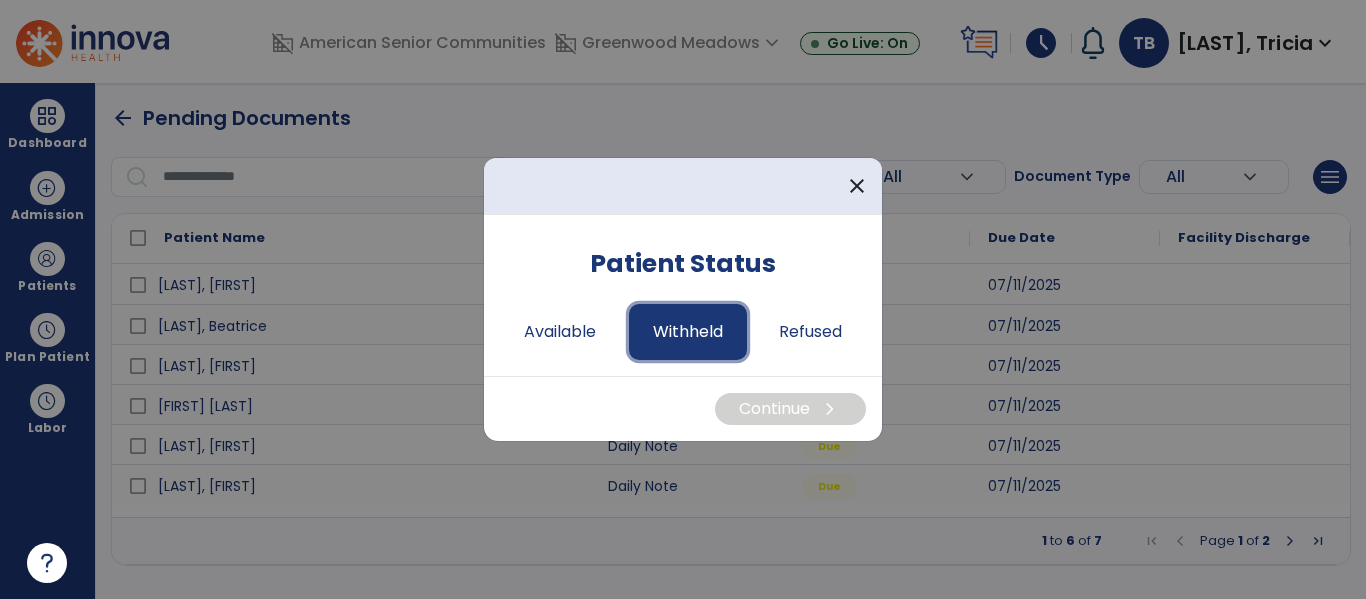 click on "Withheld" at bounding box center [688, 332] 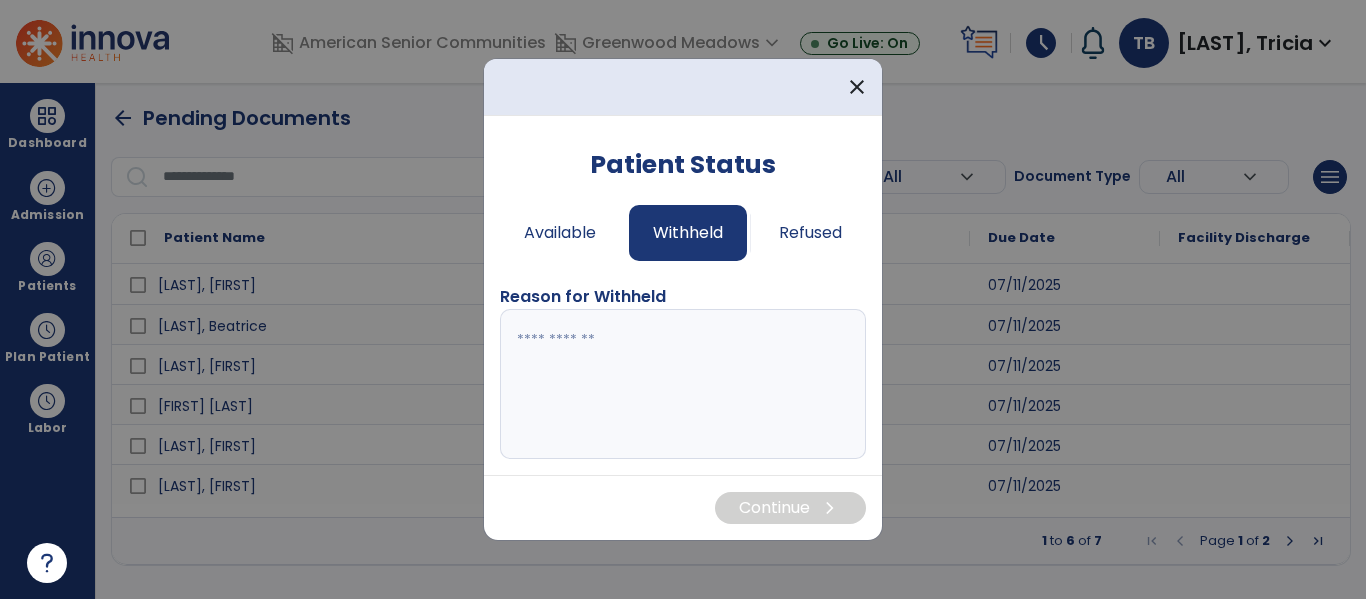 click at bounding box center (683, 384) 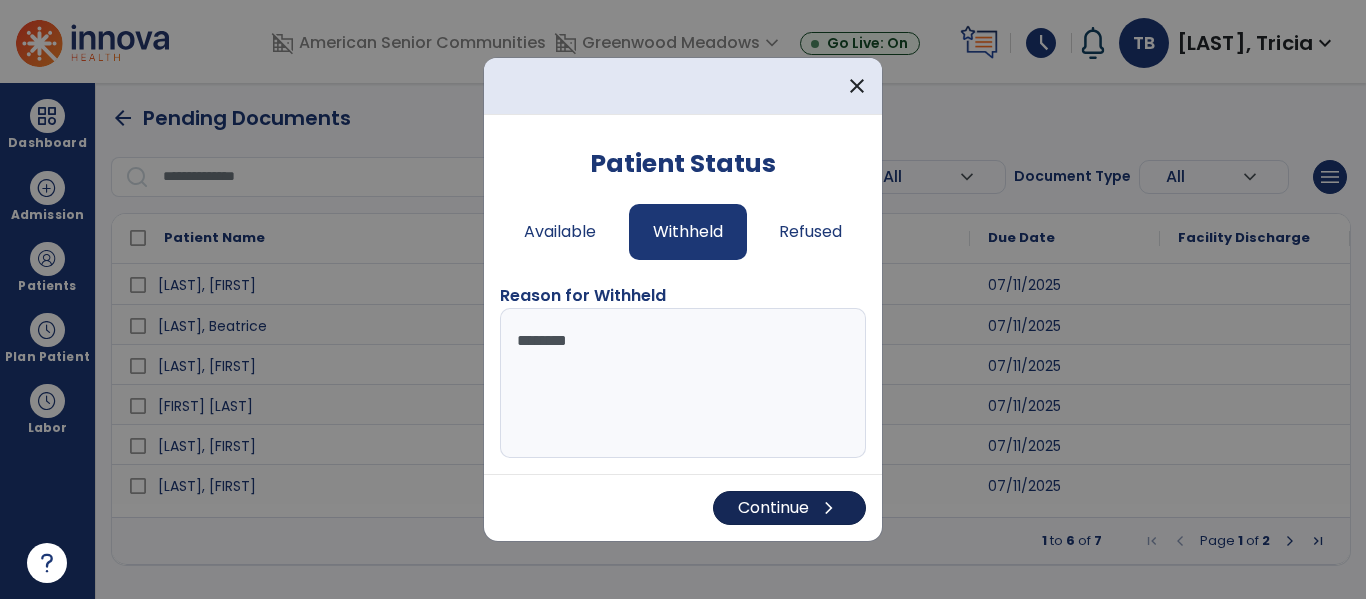 type on "********" 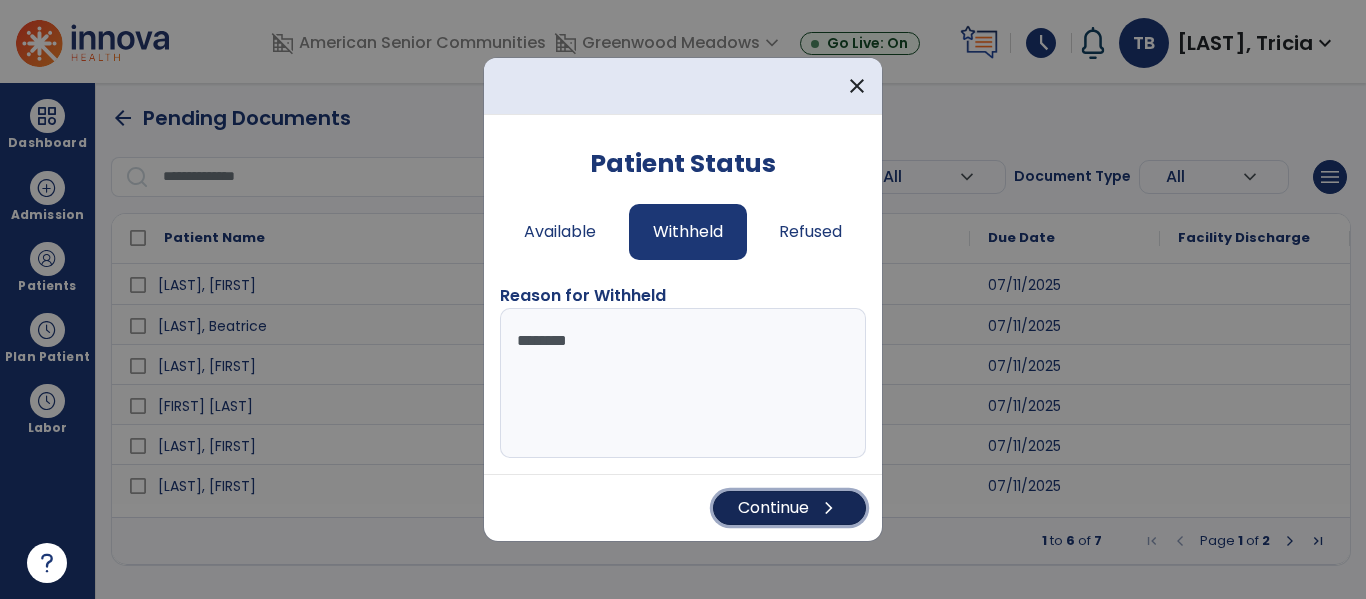 click on "Continue   chevron_right" at bounding box center (789, 508) 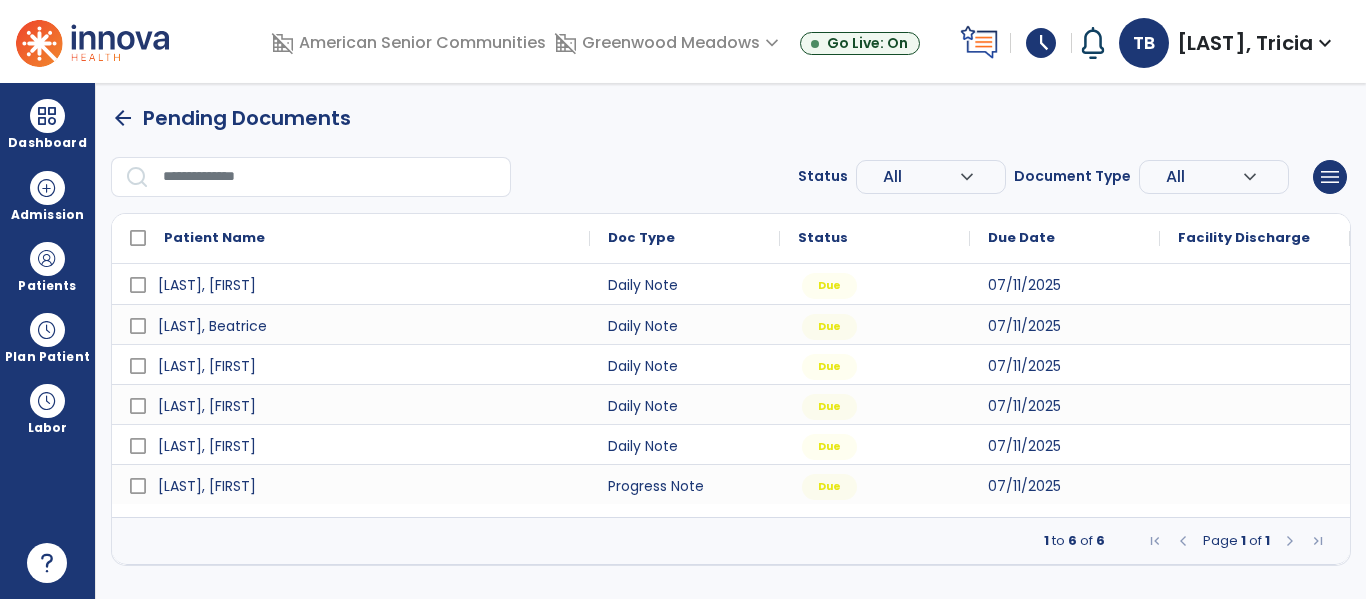 click on "arrow_back" at bounding box center [123, 118] 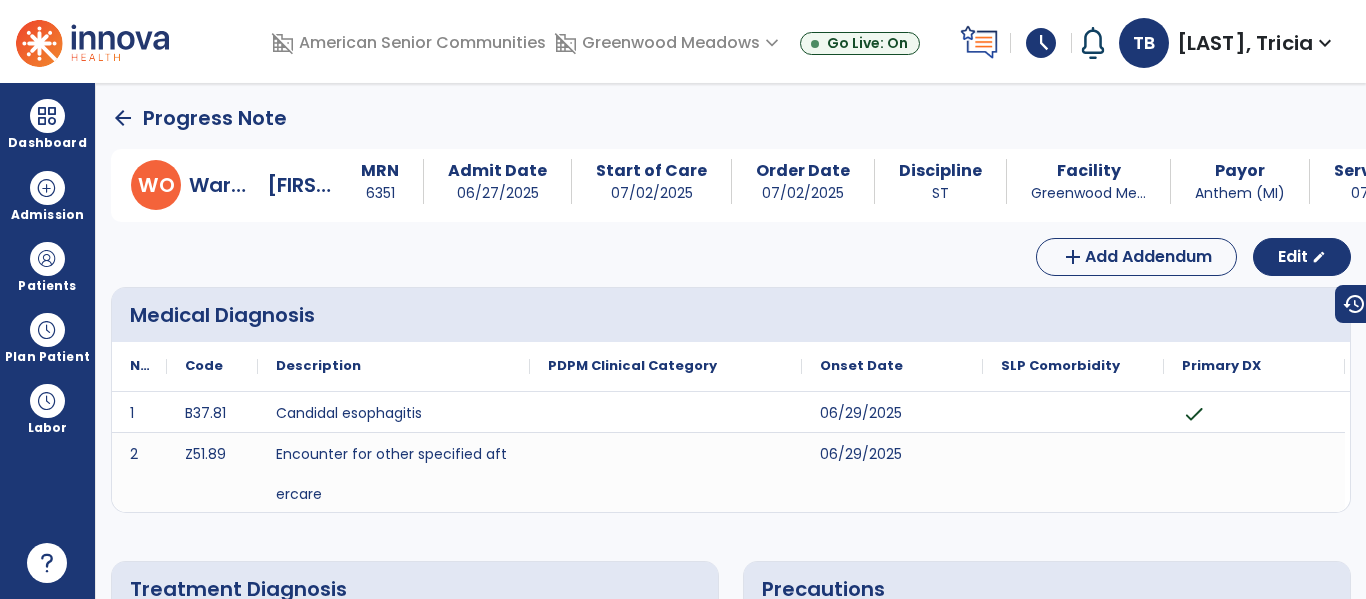 click on "arrow_back" 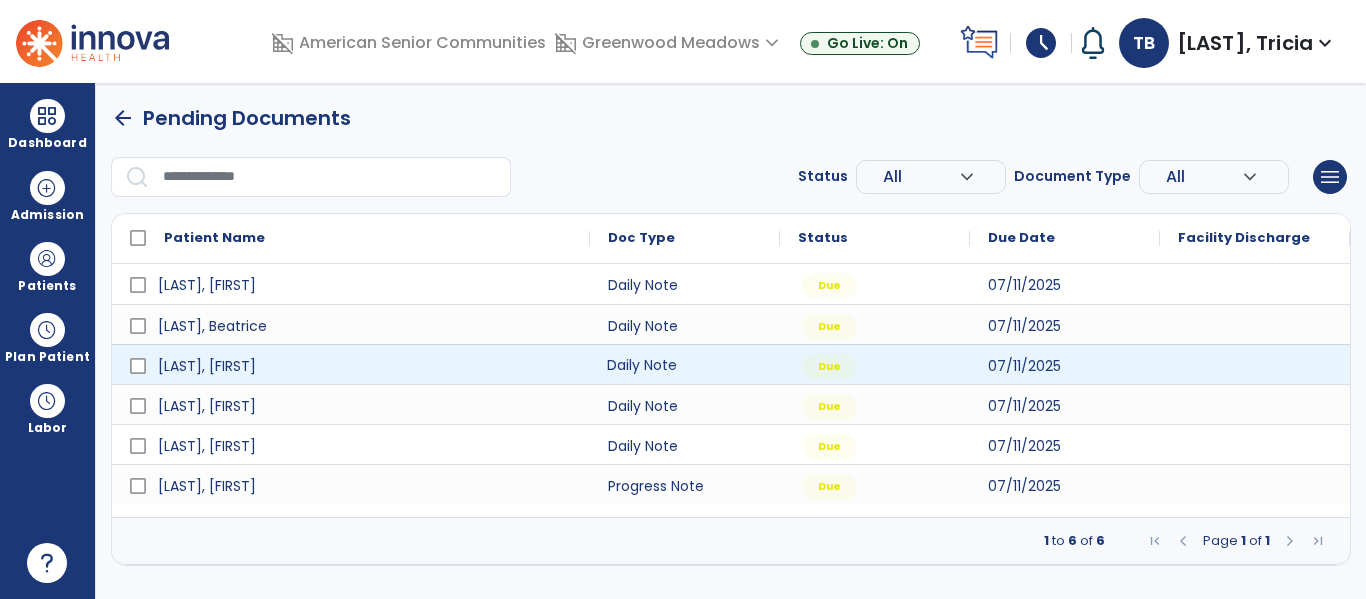click on "Daily Note" at bounding box center (685, 364) 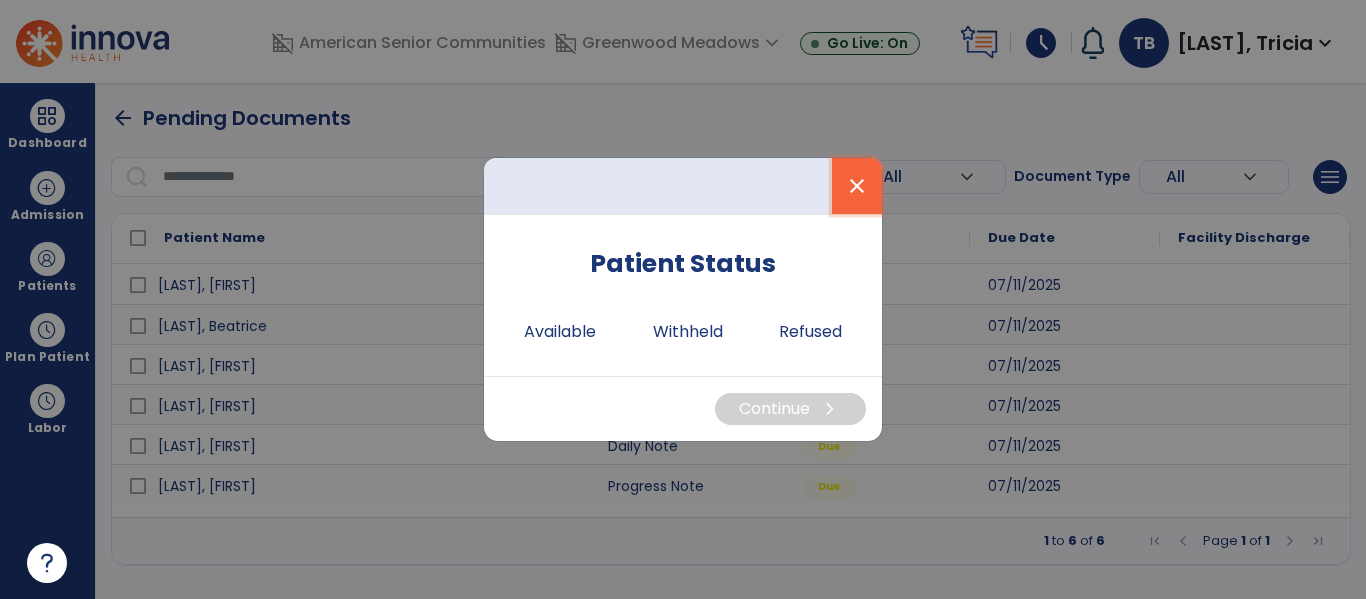 click on "close" at bounding box center (857, 186) 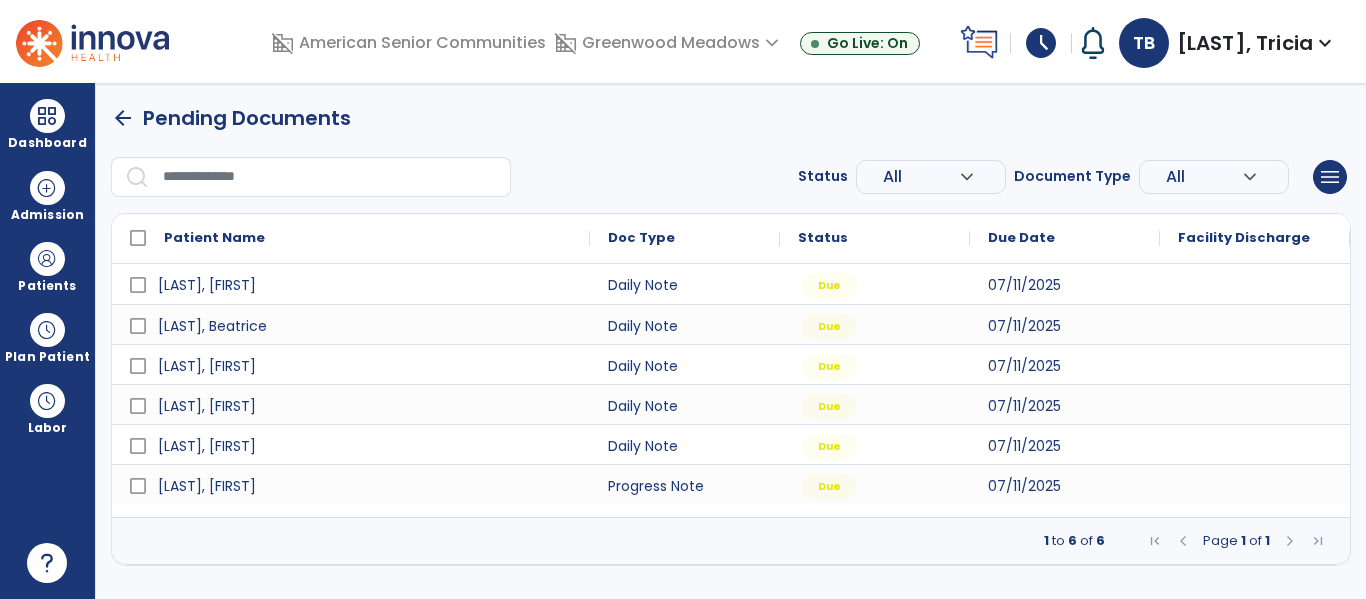 click on "arrow_back" at bounding box center [123, 118] 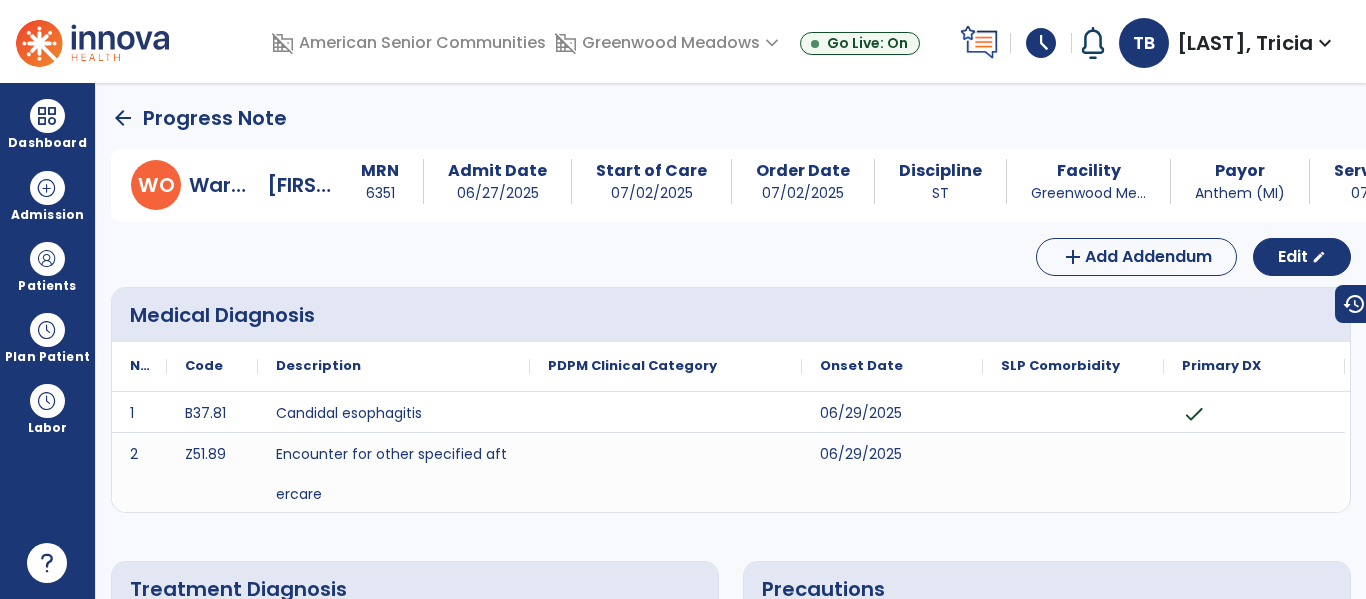 click on "arrow_back" 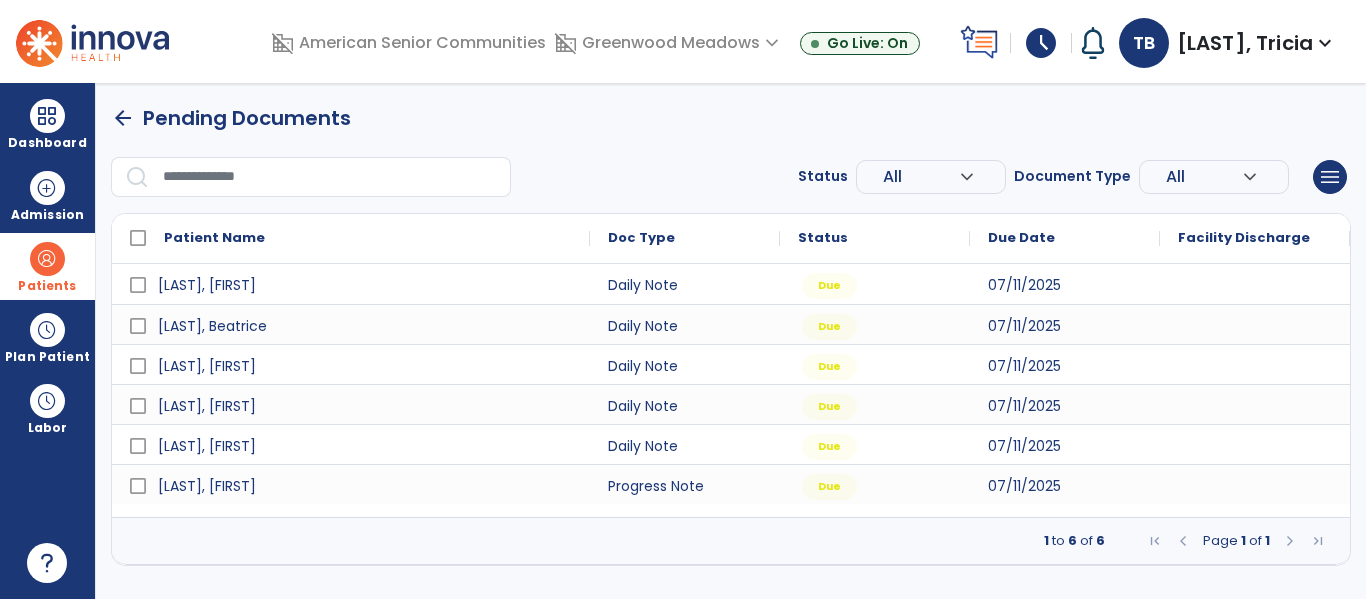 click at bounding box center (47, 259) 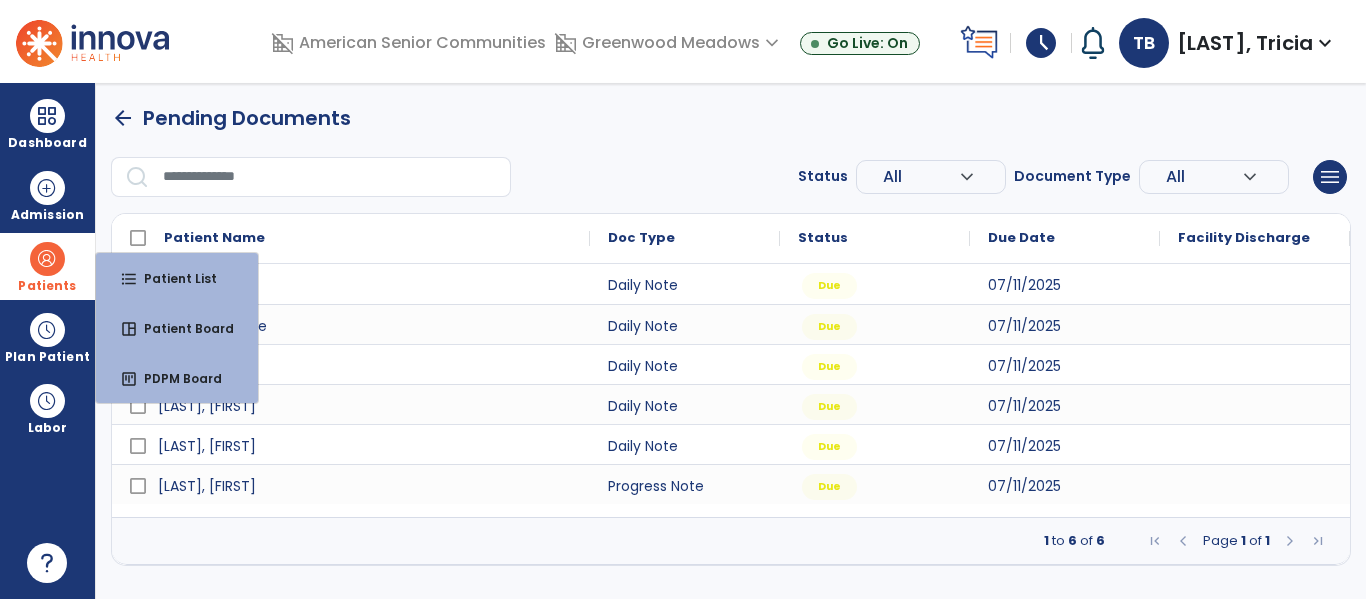 click at bounding box center (47, 259) 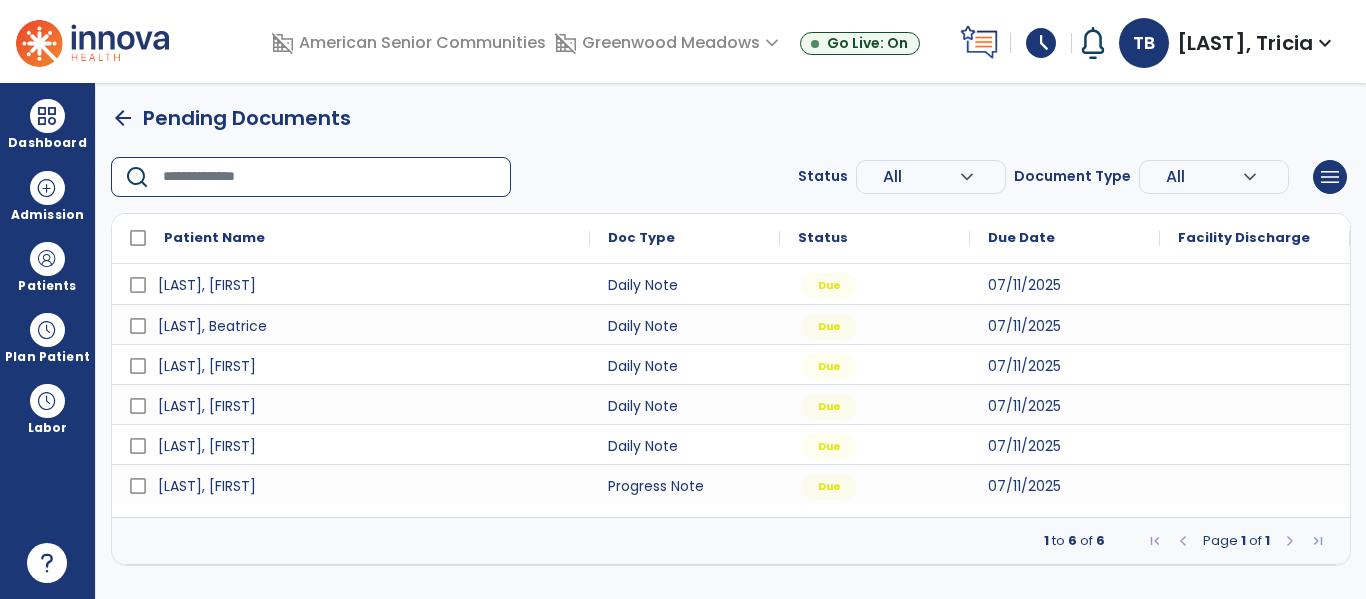 click at bounding box center (330, 177) 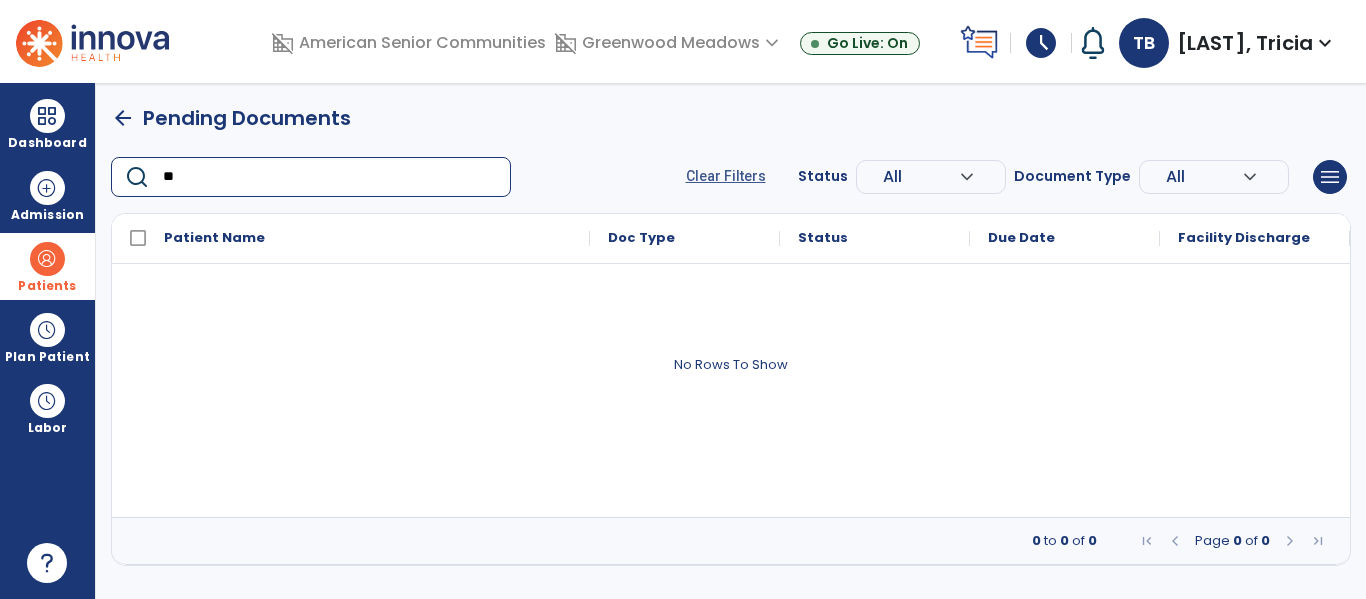 type on "**" 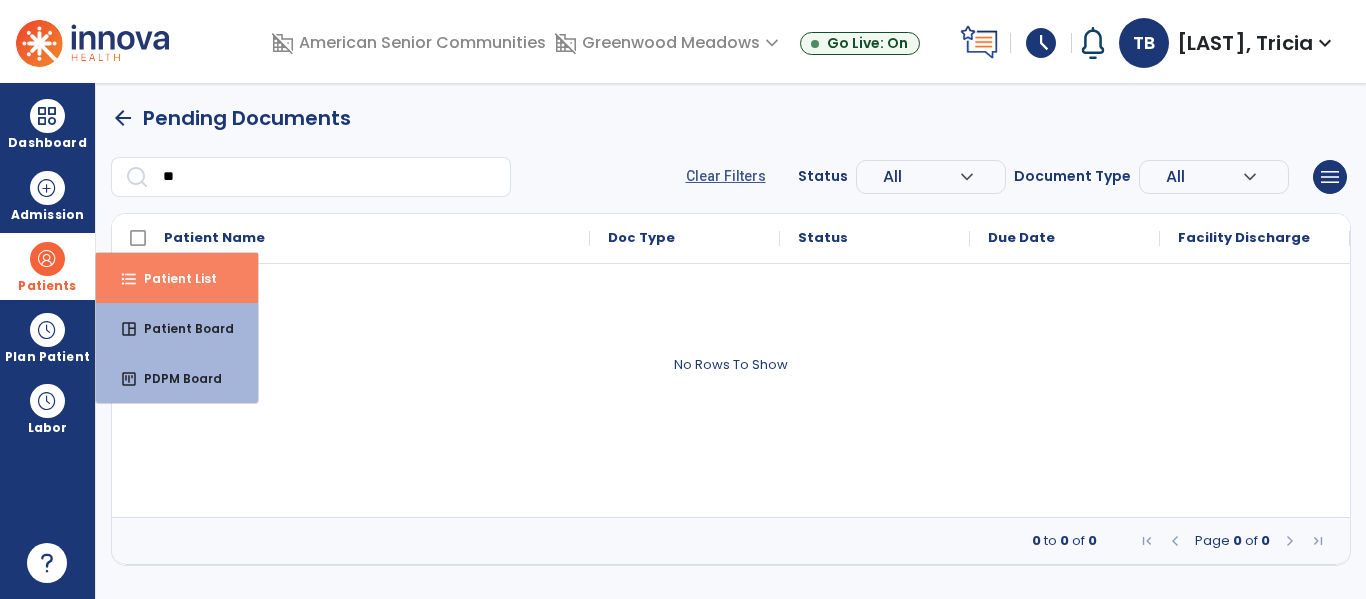 click on "format_list_bulleted  Patient List" at bounding box center [177, 278] 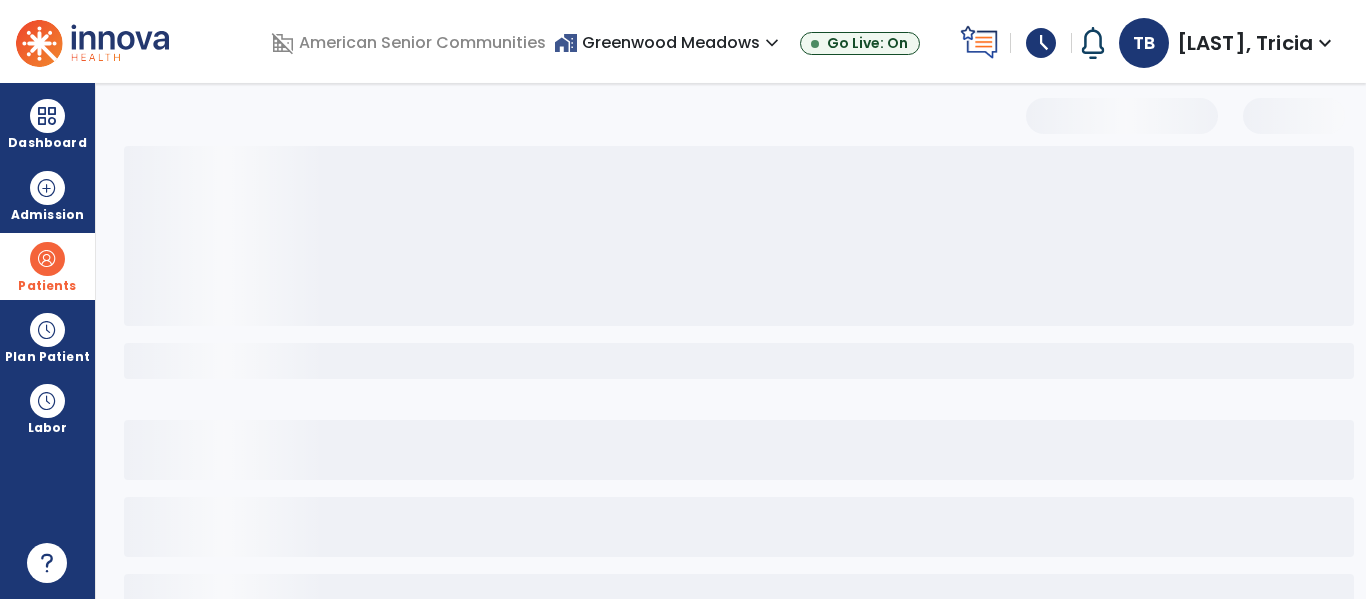 select on "***" 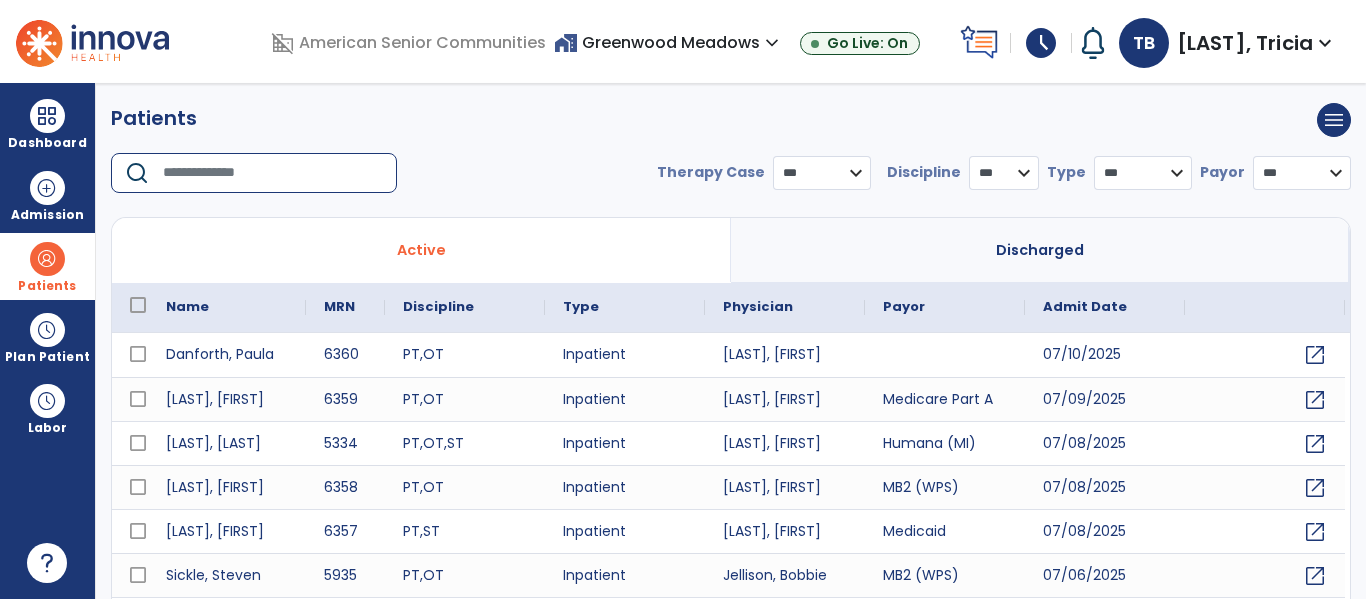 click at bounding box center [273, 173] 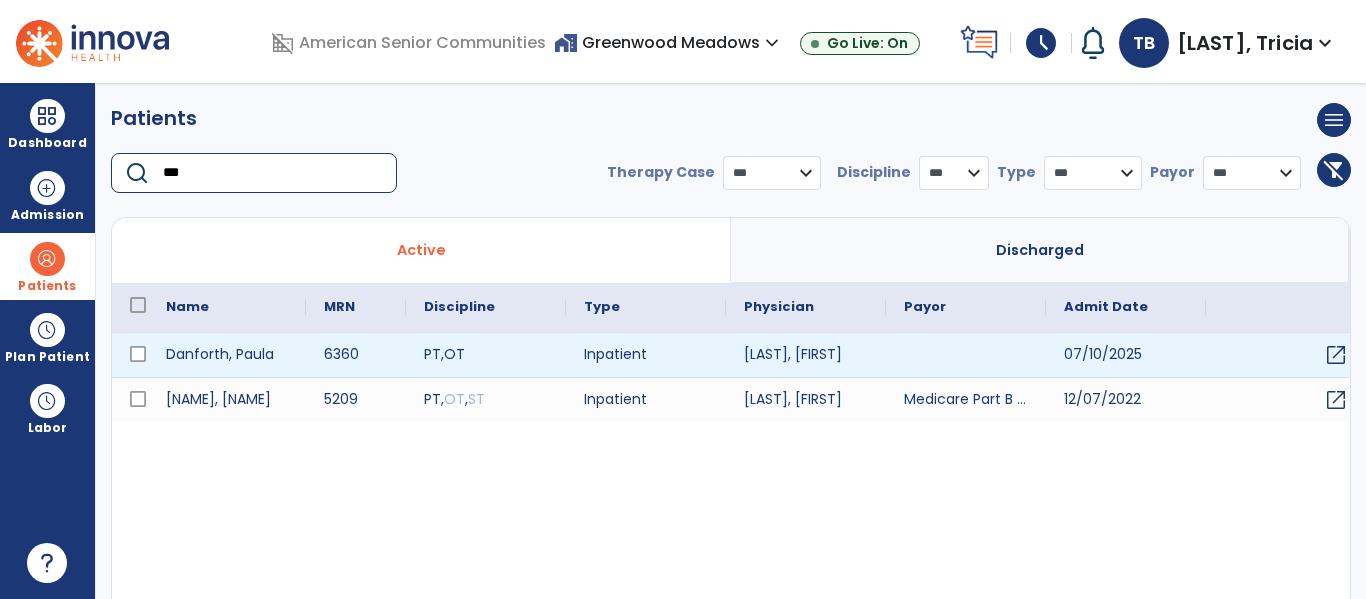type on "***" 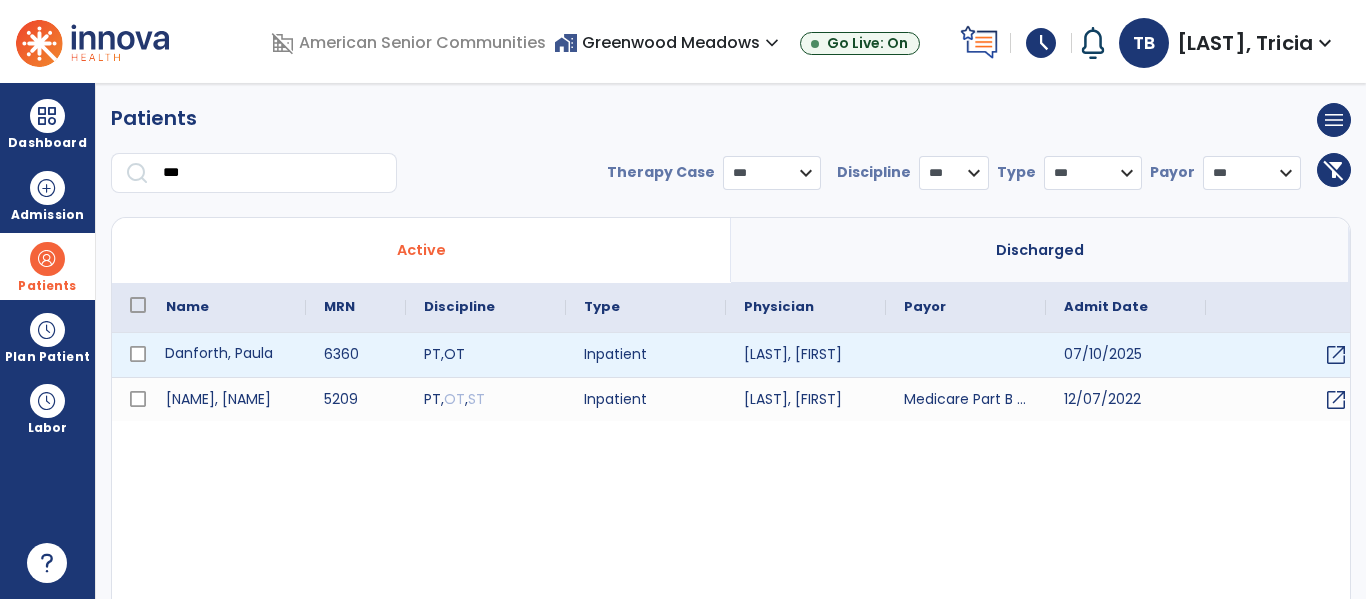 click on "Danforth, Paula" at bounding box center [227, 355] 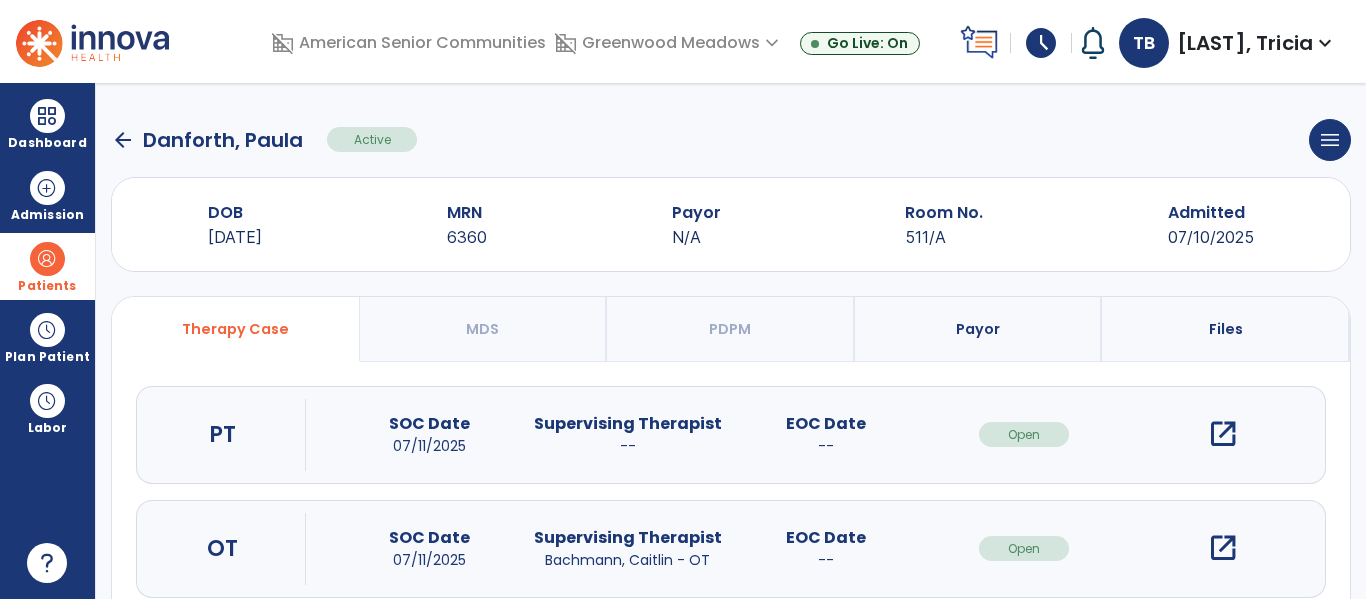 scroll, scrollTop: 162, scrollLeft: 0, axis: vertical 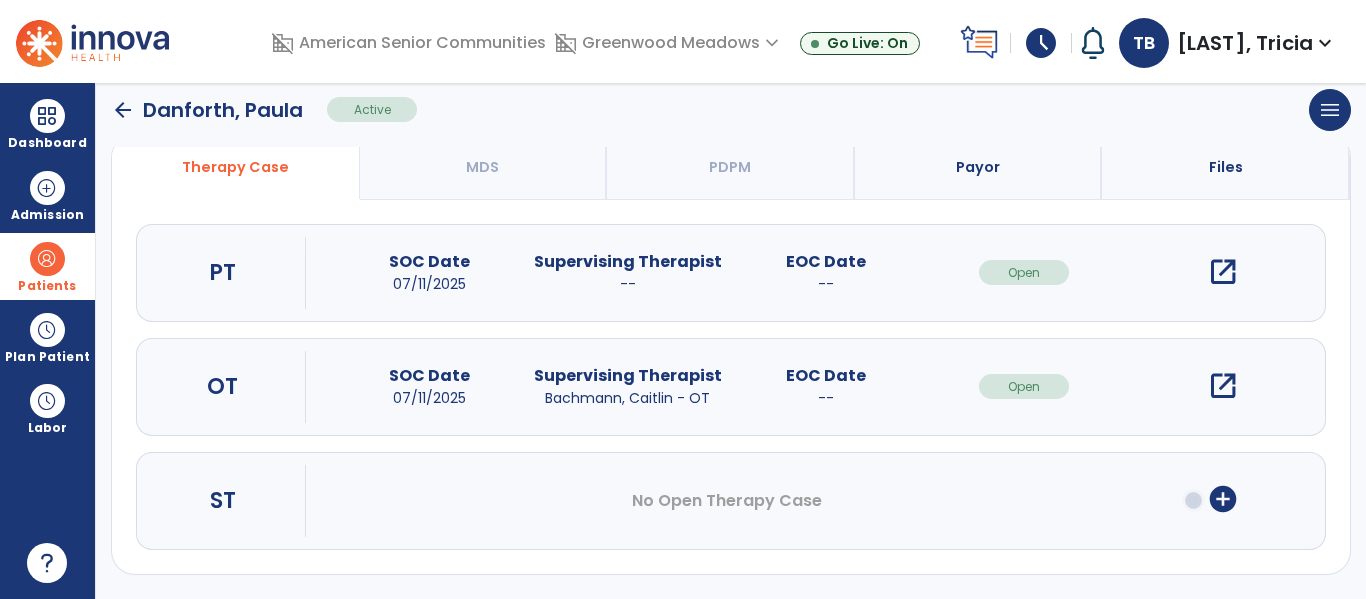 click on "add_circle" at bounding box center (1223, 499) 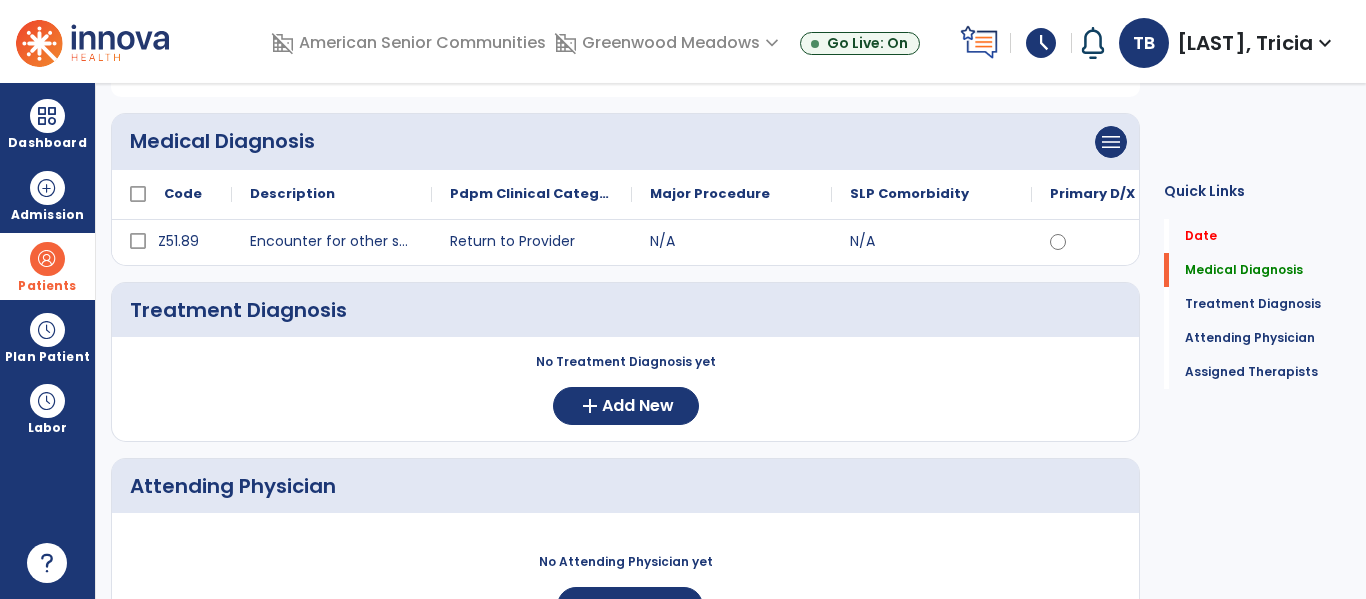 scroll, scrollTop: 0, scrollLeft: 0, axis: both 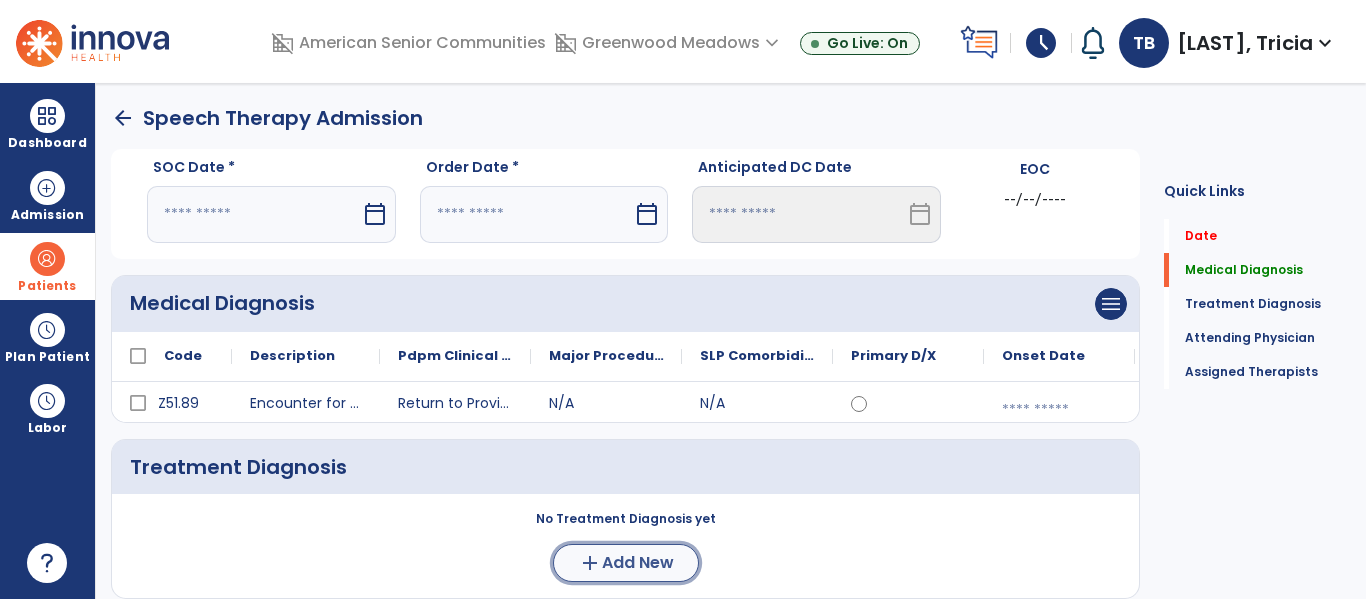 click on "Add New" 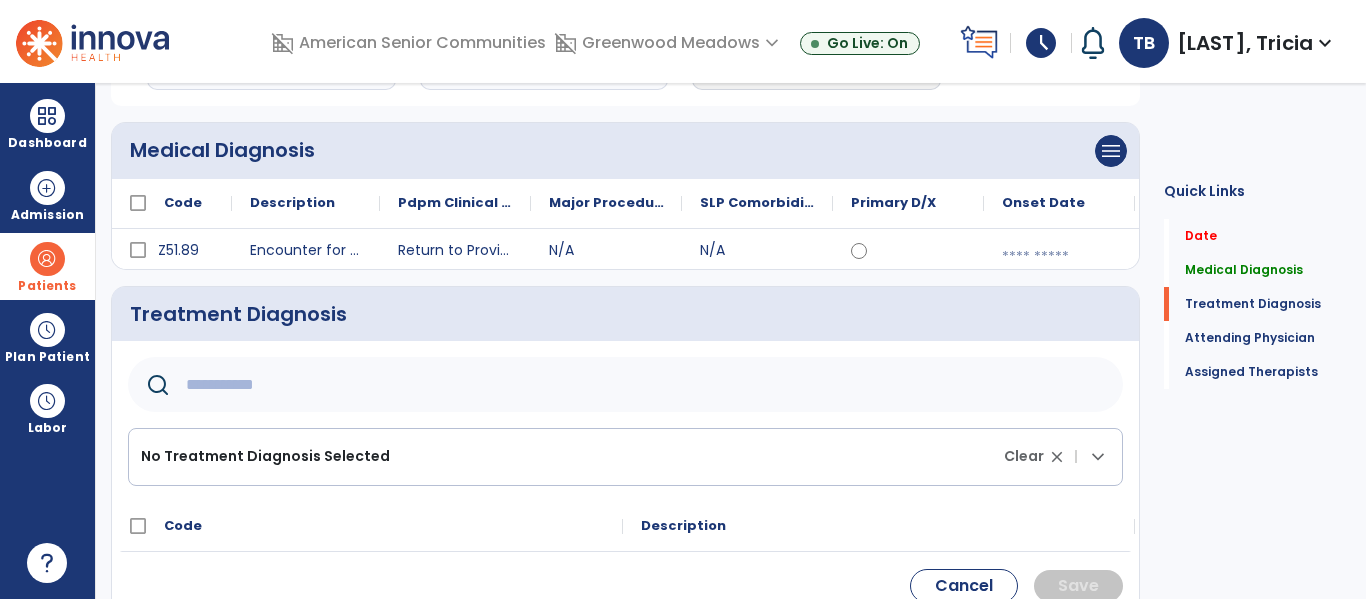 scroll, scrollTop: 155, scrollLeft: 0, axis: vertical 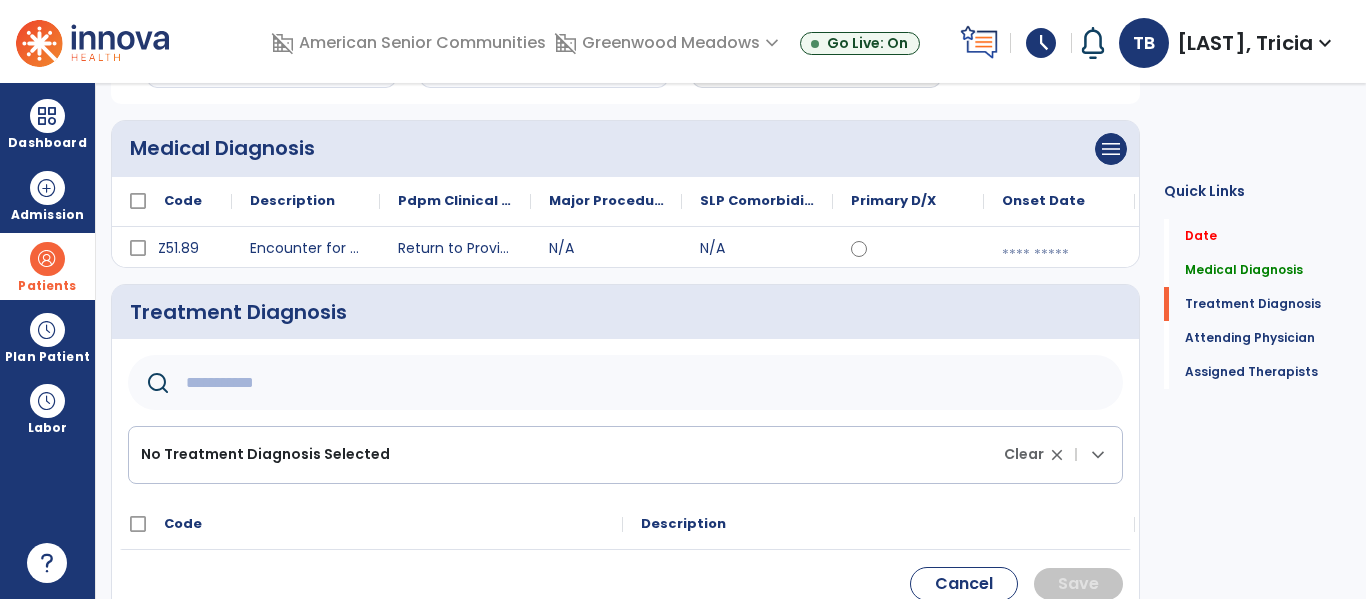 click 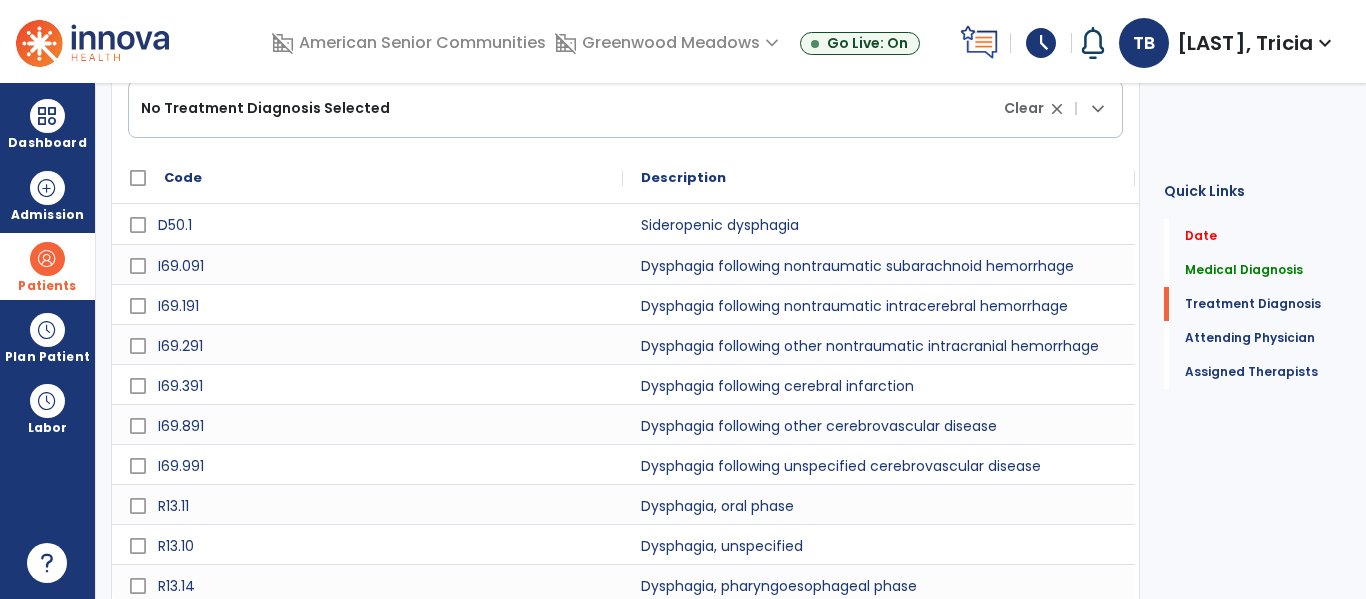 scroll, scrollTop: 552, scrollLeft: 0, axis: vertical 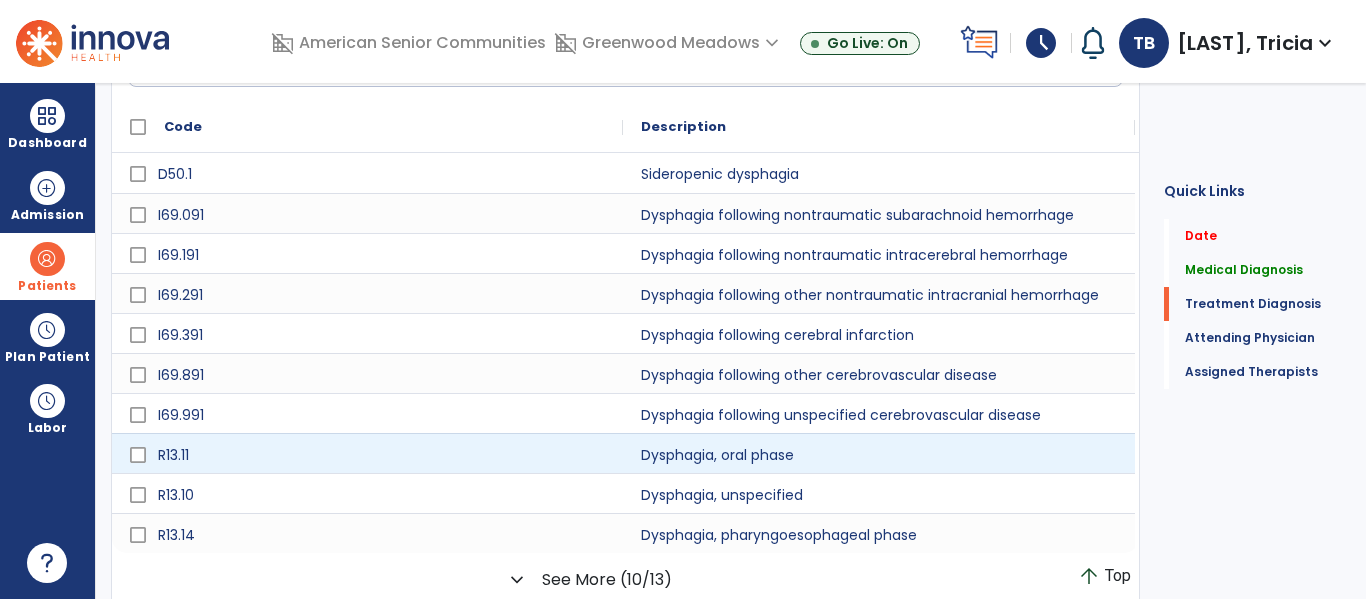 type on "********" 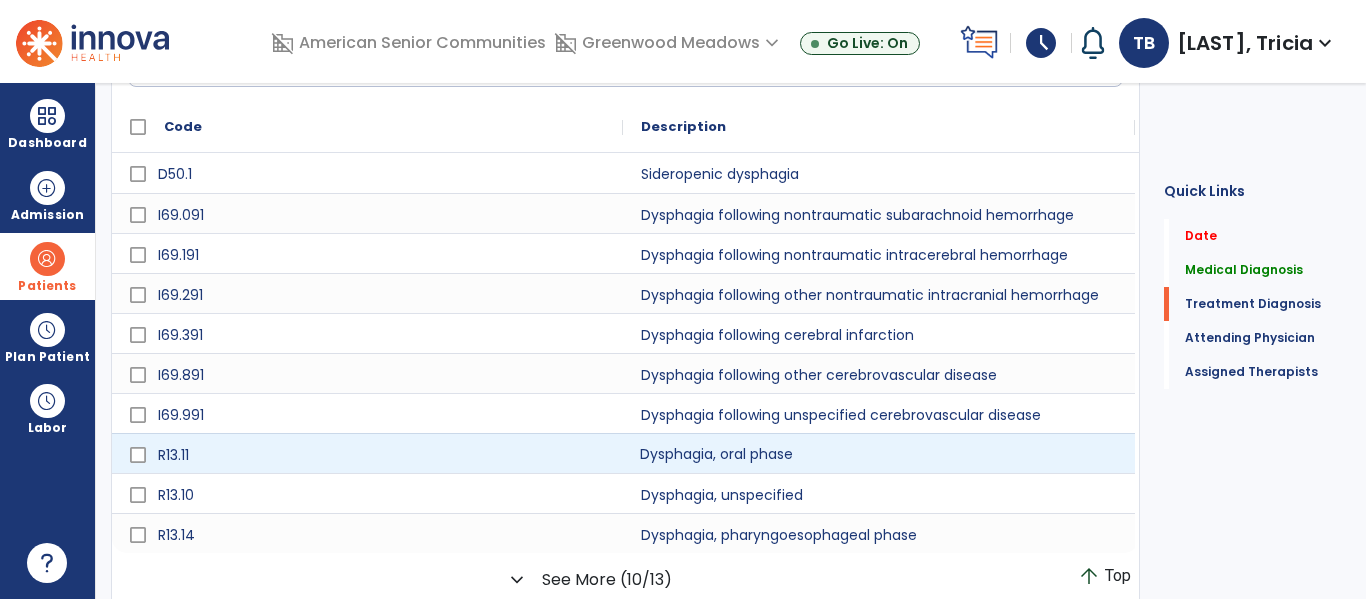 click on "Dysphagia, oral phase" 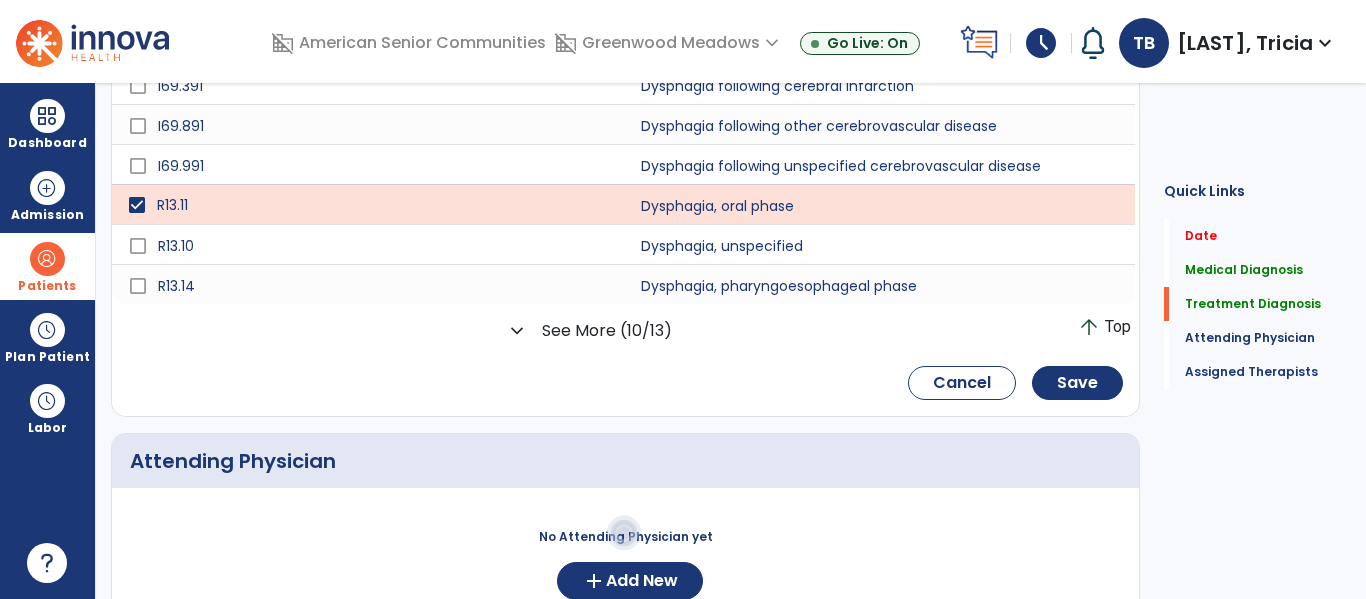scroll, scrollTop: 822, scrollLeft: 0, axis: vertical 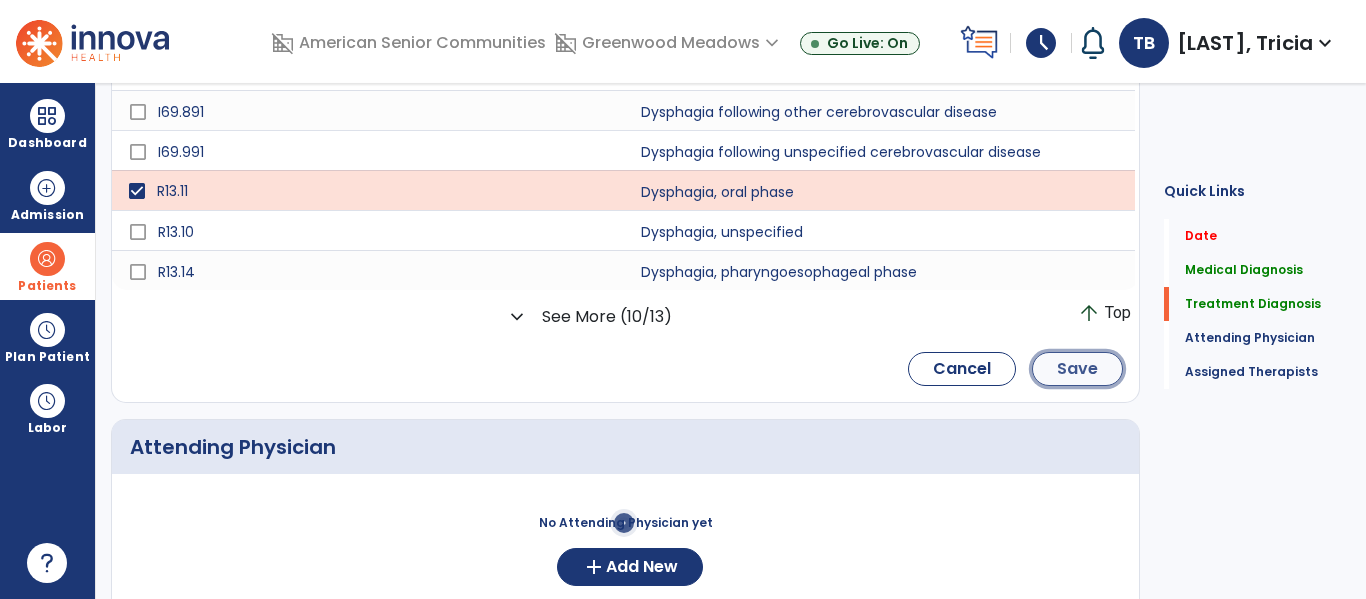 click on "Save" 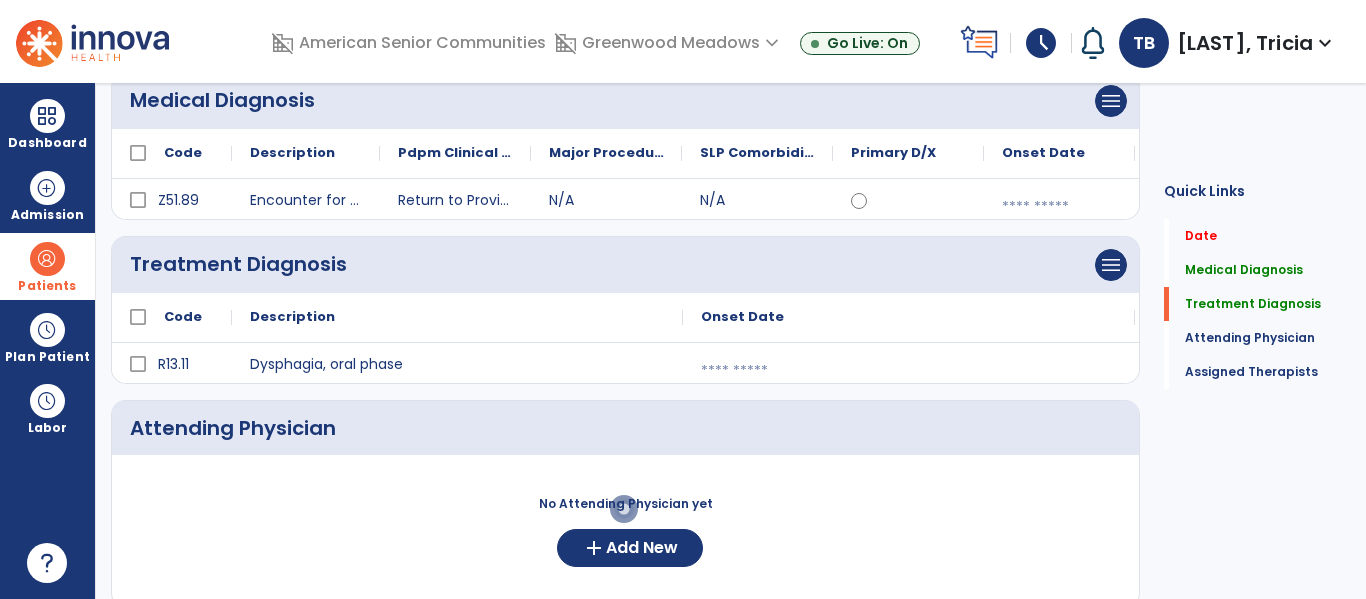 scroll, scrollTop: 198, scrollLeft: 0, axis: vertical 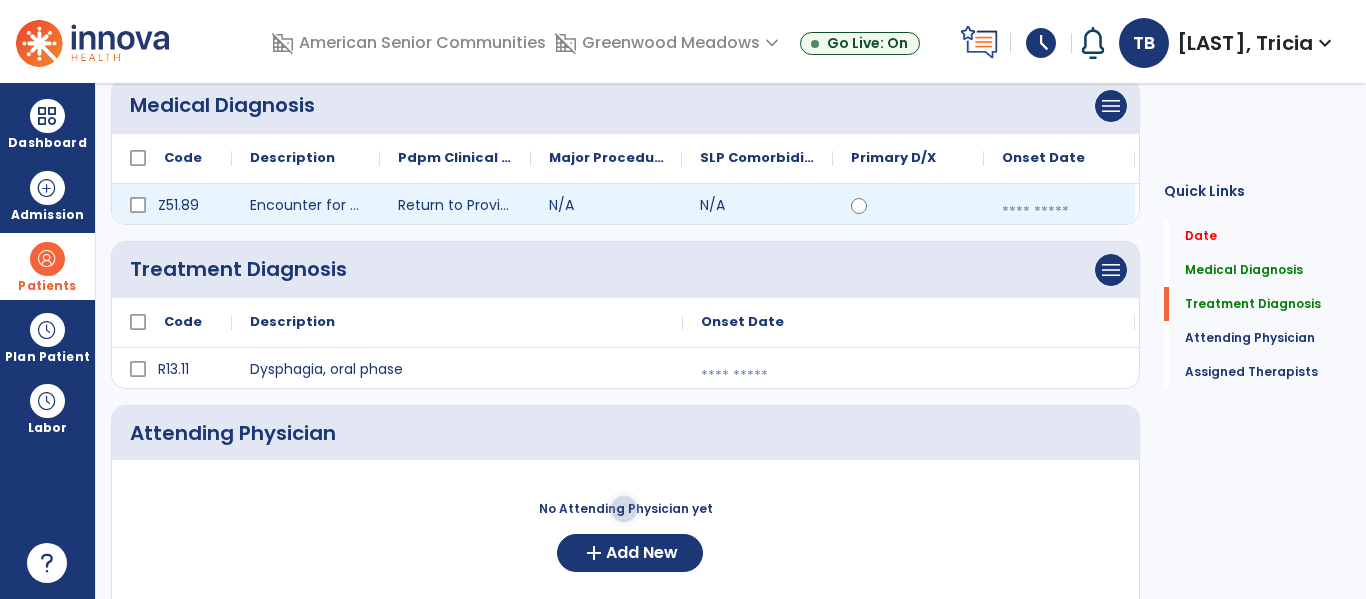 click at bounding box center (1059, 212) 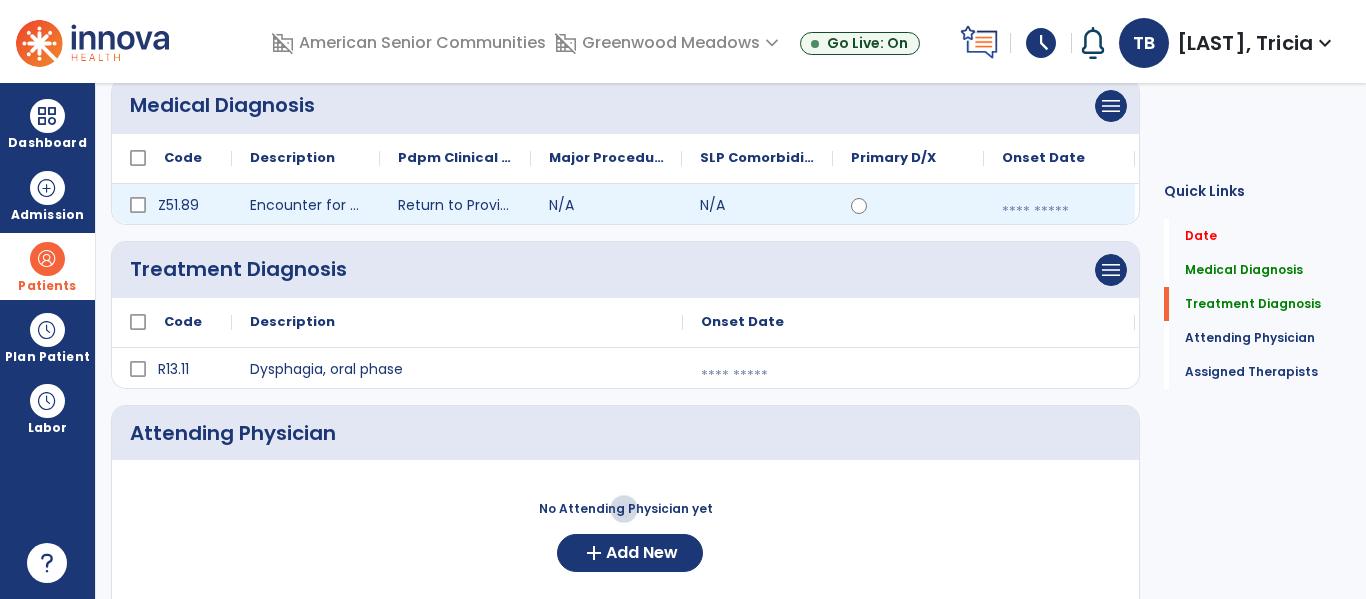 select on "*" 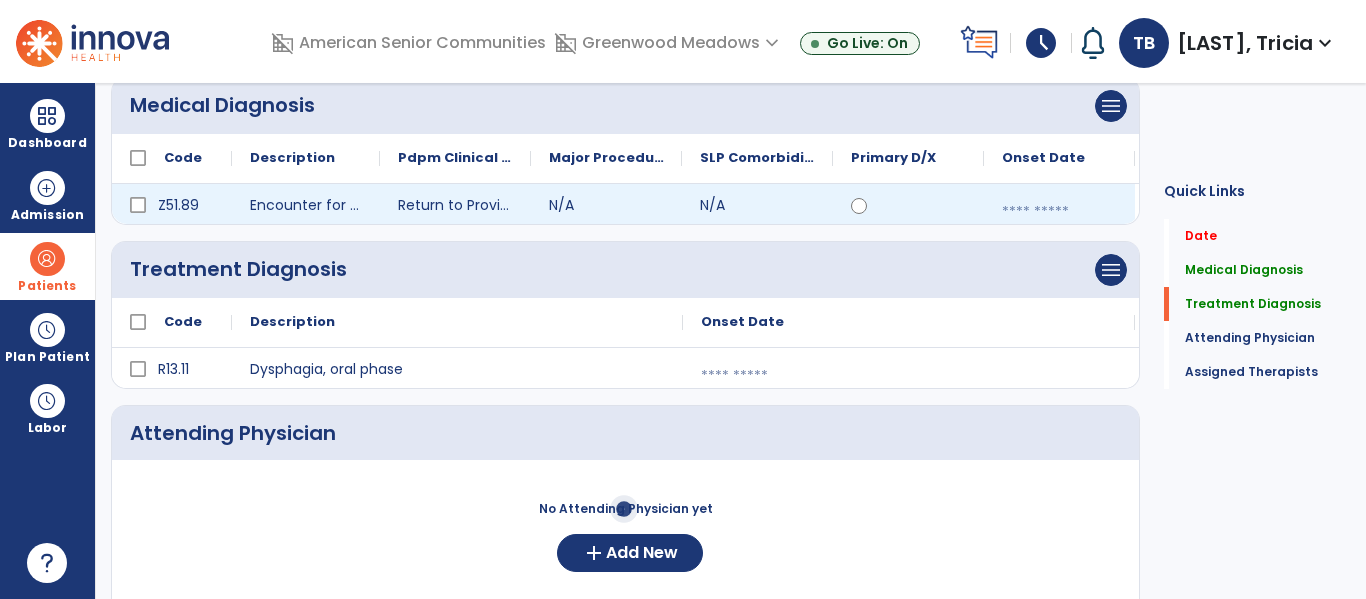 select on "****" 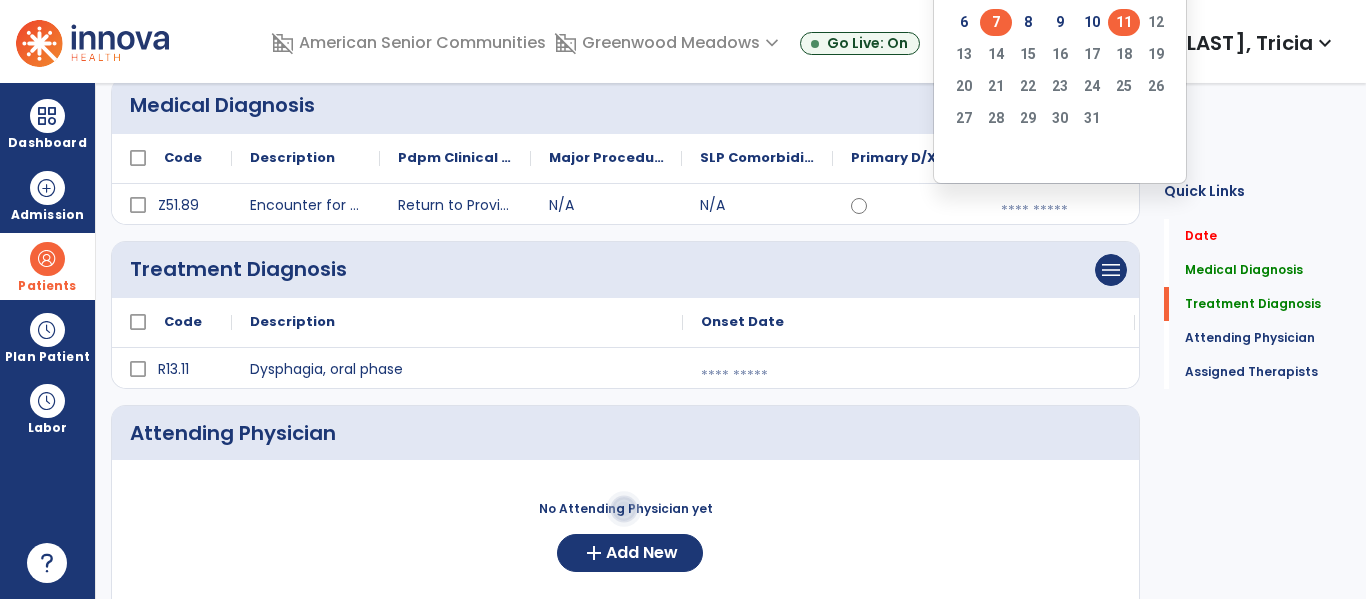 click on "7" 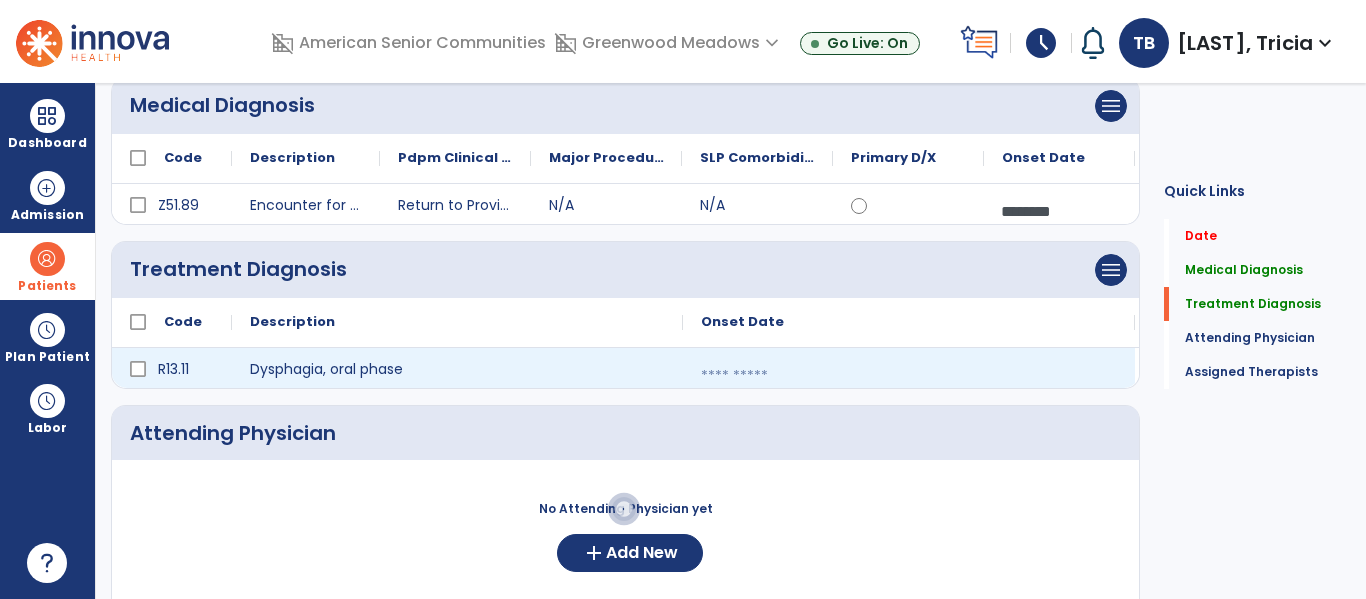 click at bounding box center [909, 376] 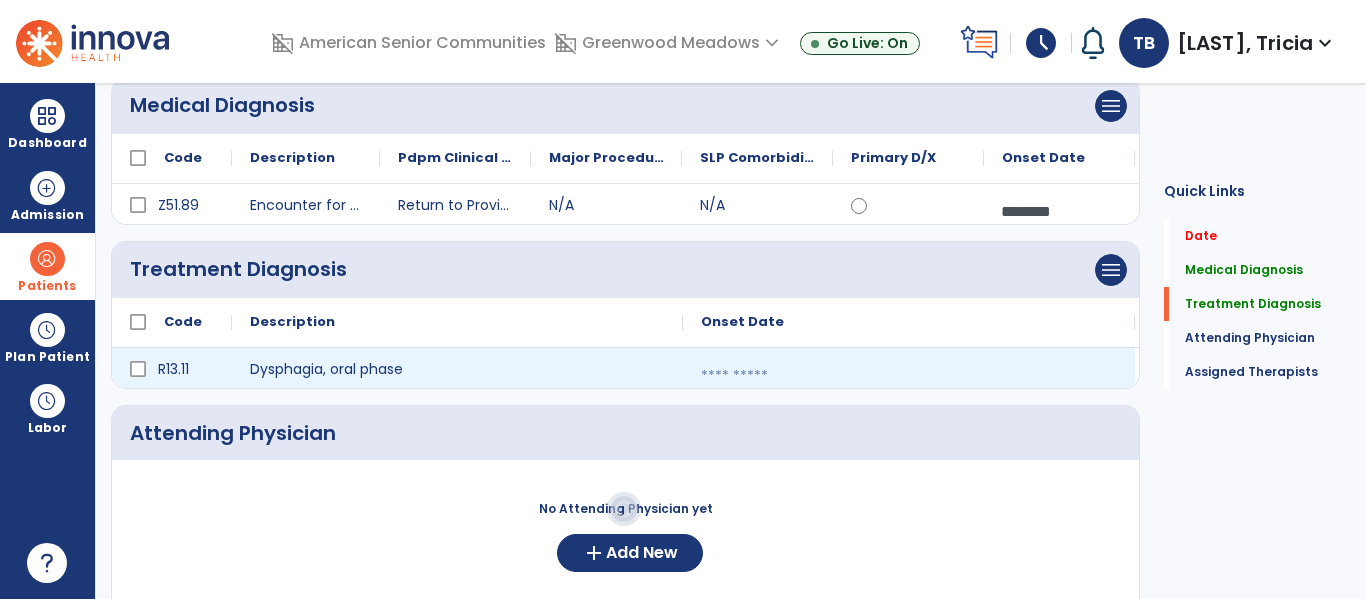 select on "*" 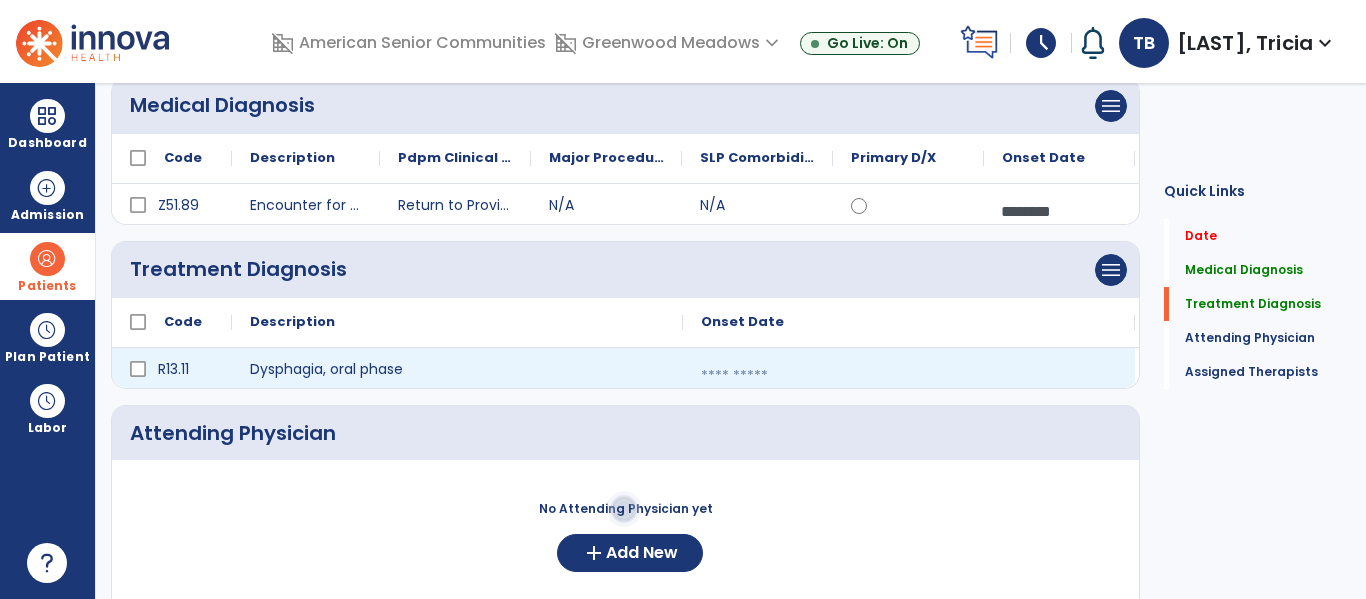 select on "****" 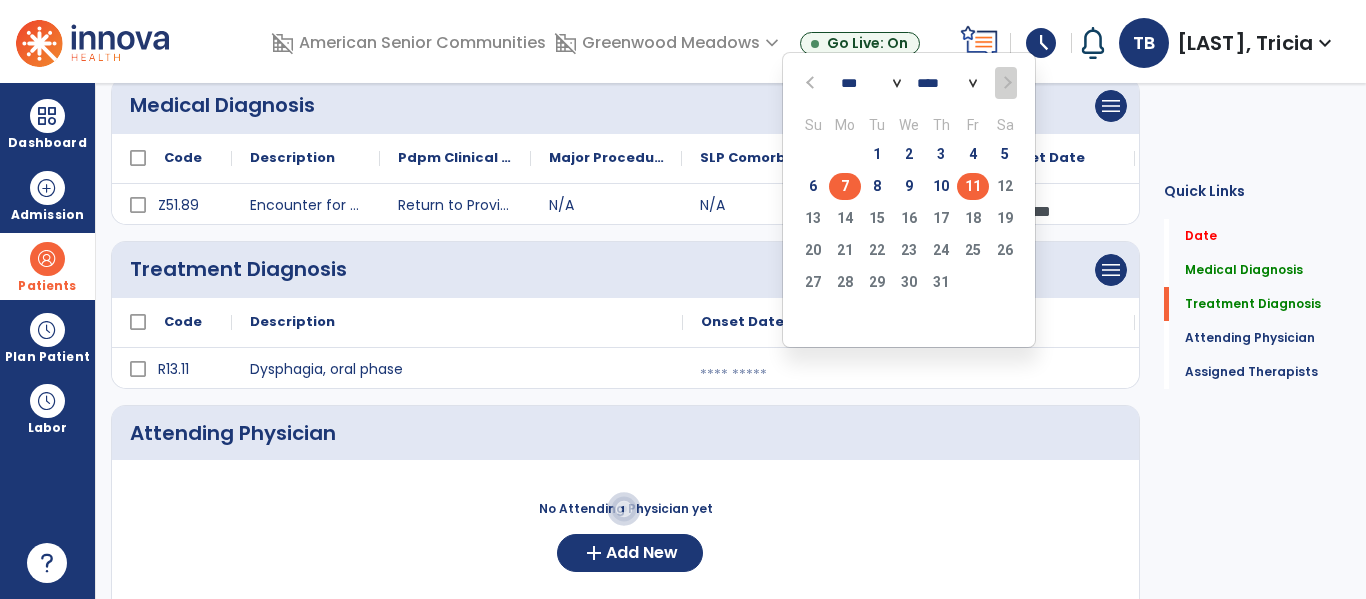 click on "7" 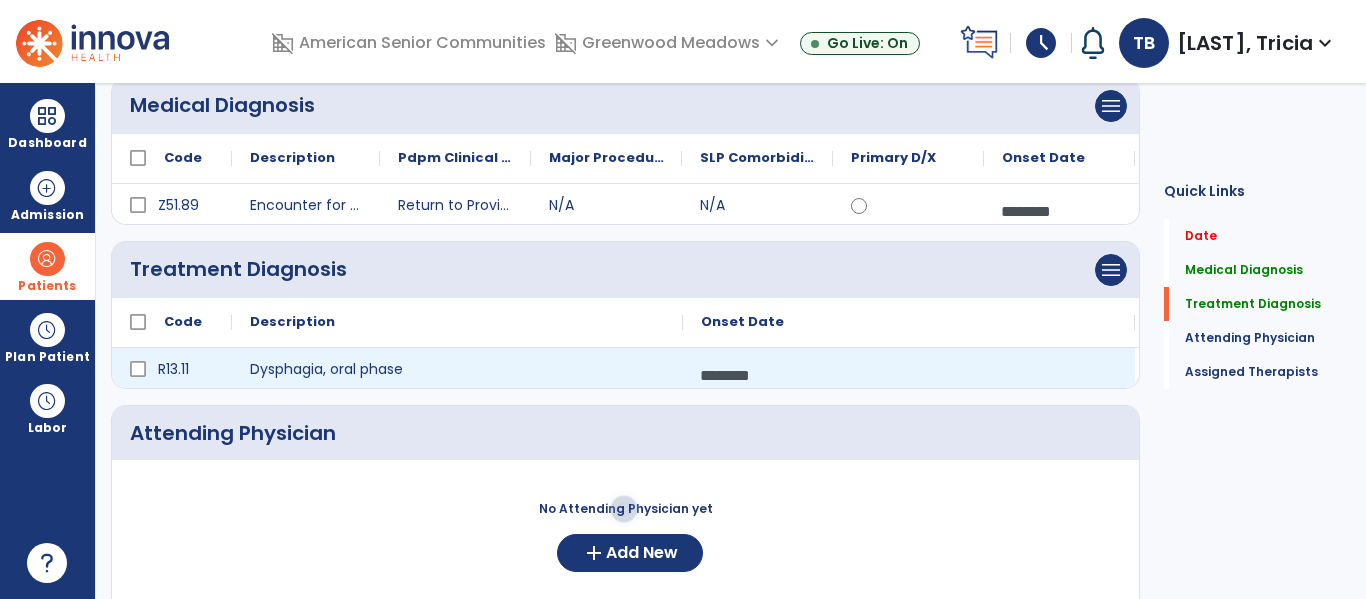 scroll, scrollTop: 262, scrollLeft: 0, axis: vertical 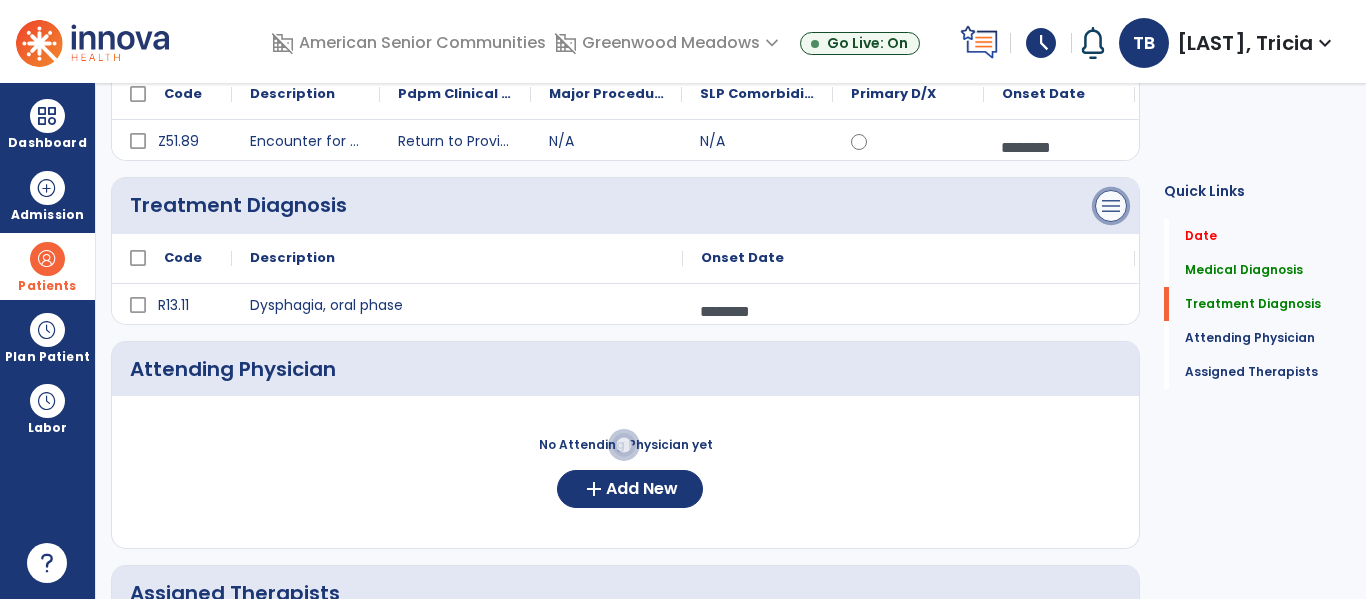 click on "menu" at bounding box center (1111, 42) 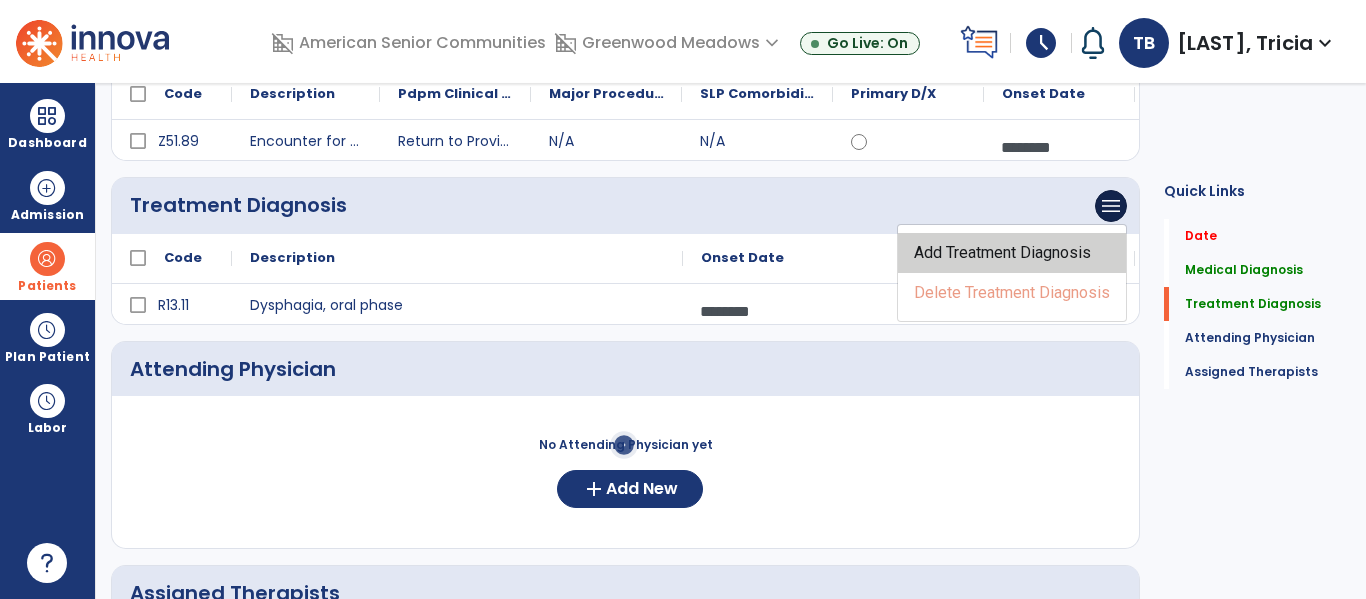 click on "Add Treatment Diagnosis" 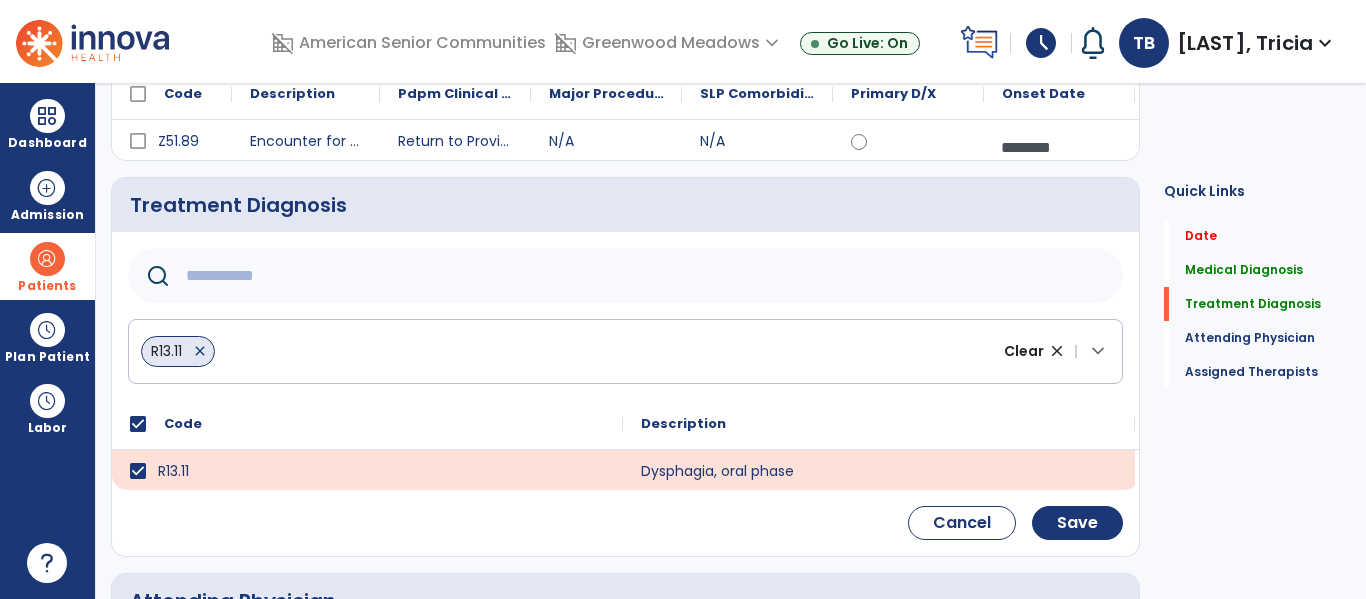 click 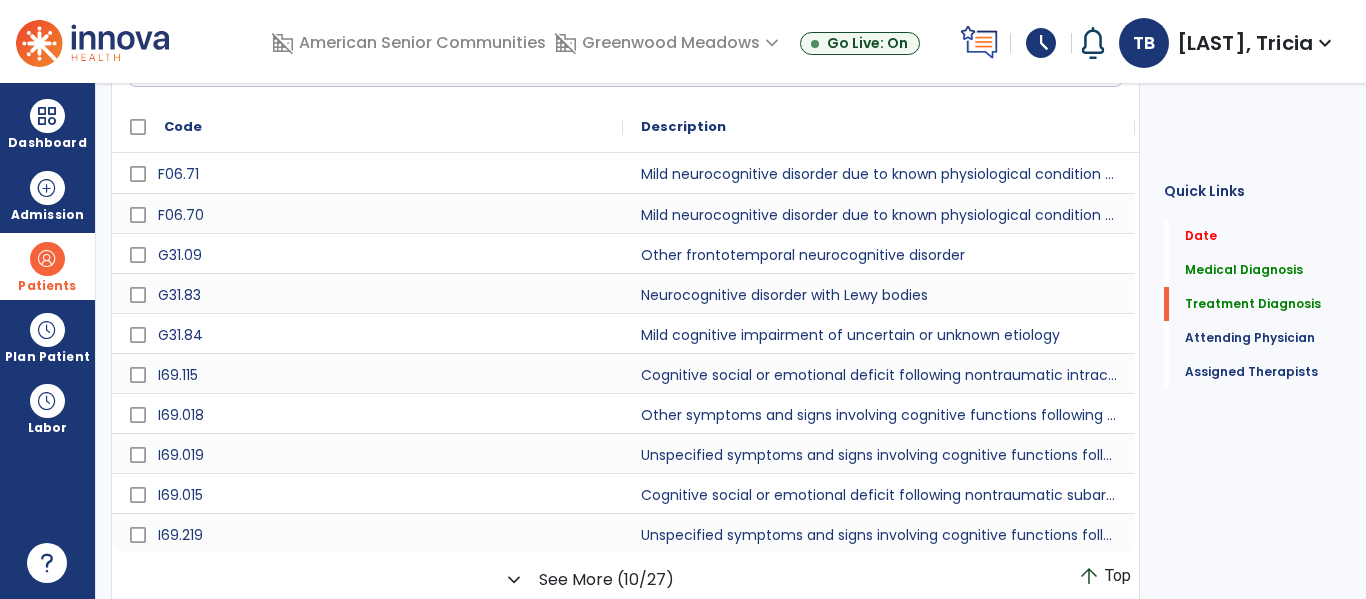 scroll, scrollTop: 442, scrollLeft: 0, axis: vertical 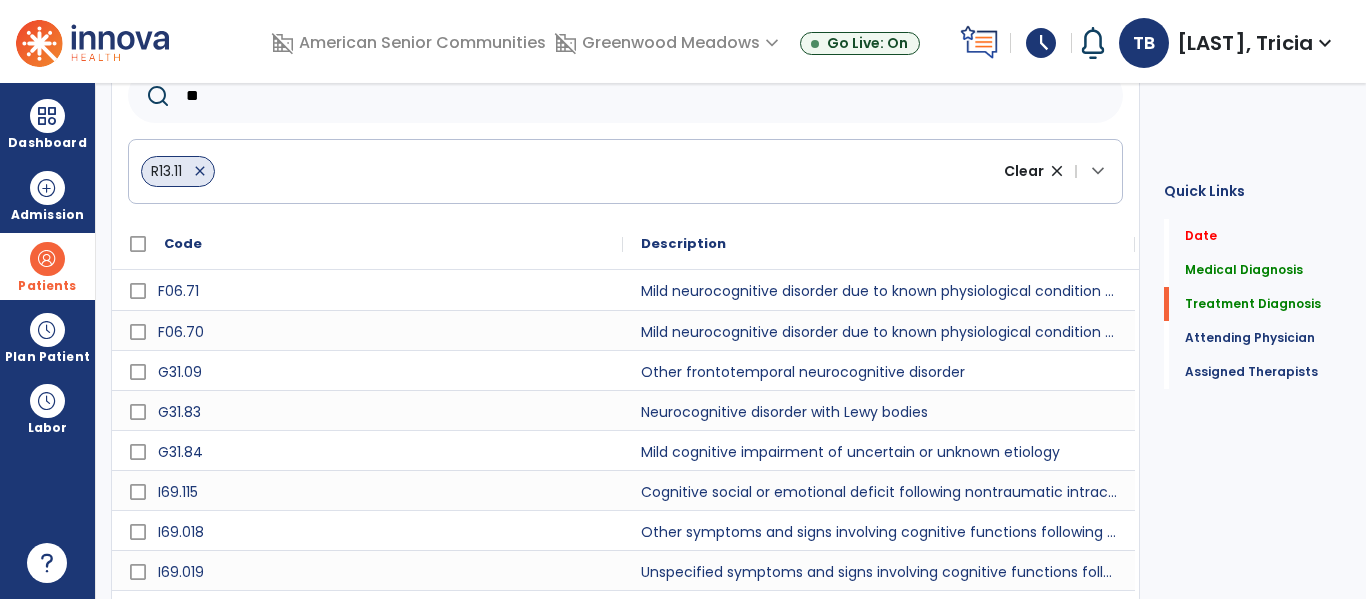 type on "*" 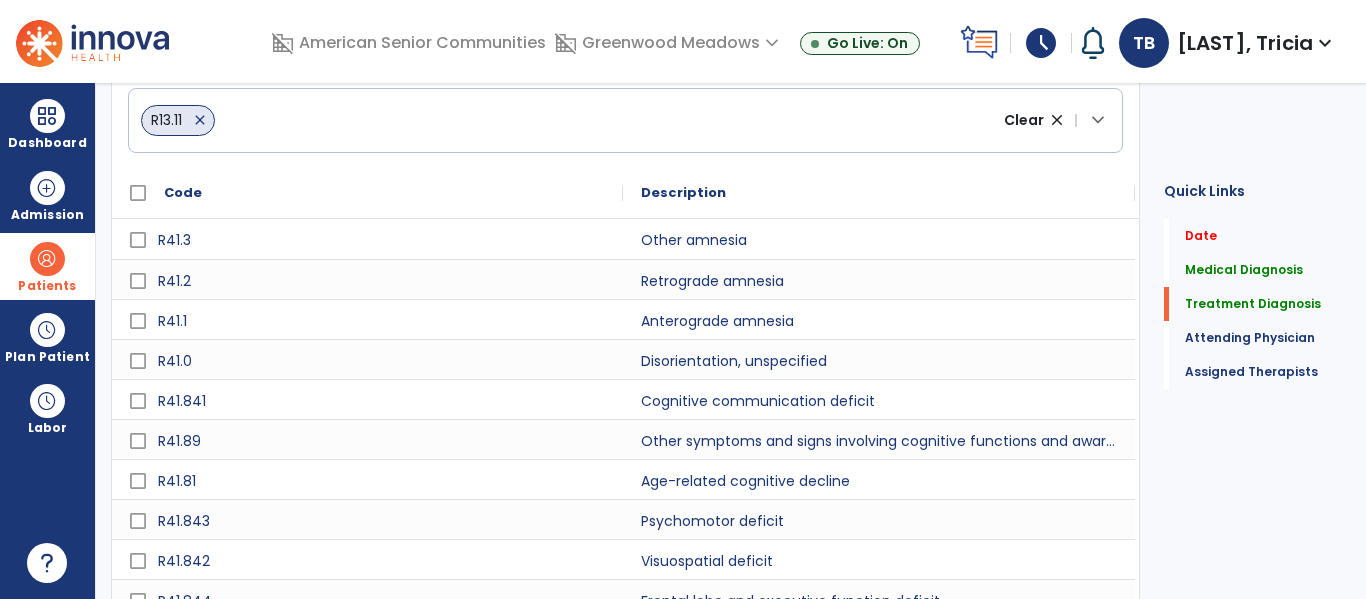 scroll, scrollTop: 559, scrollLeft: 0, axis: vertical 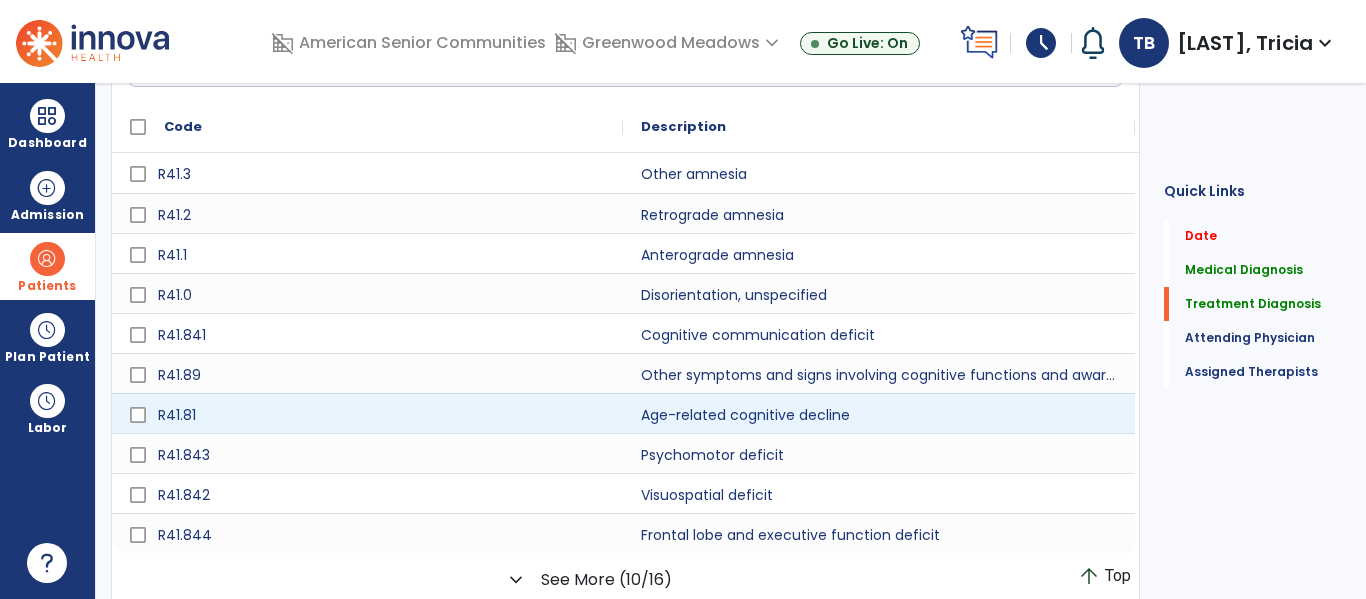 type on "****" 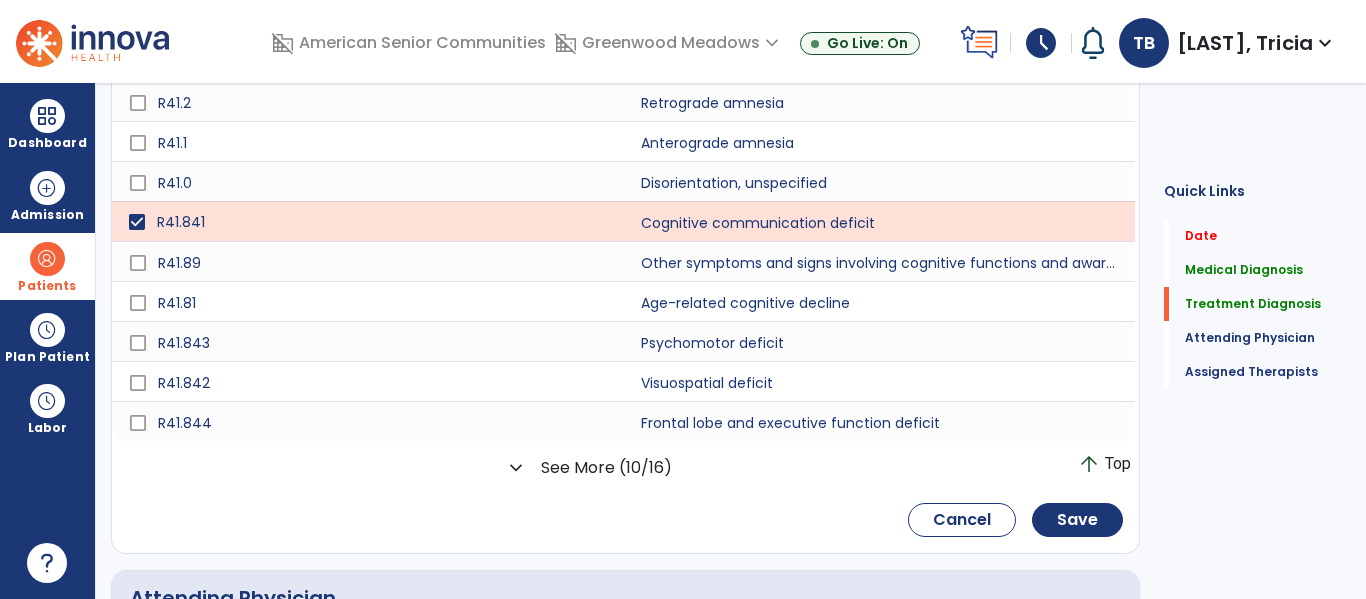 scroll, scrollTop: 709, scrollLeft: 0, axis: vertical 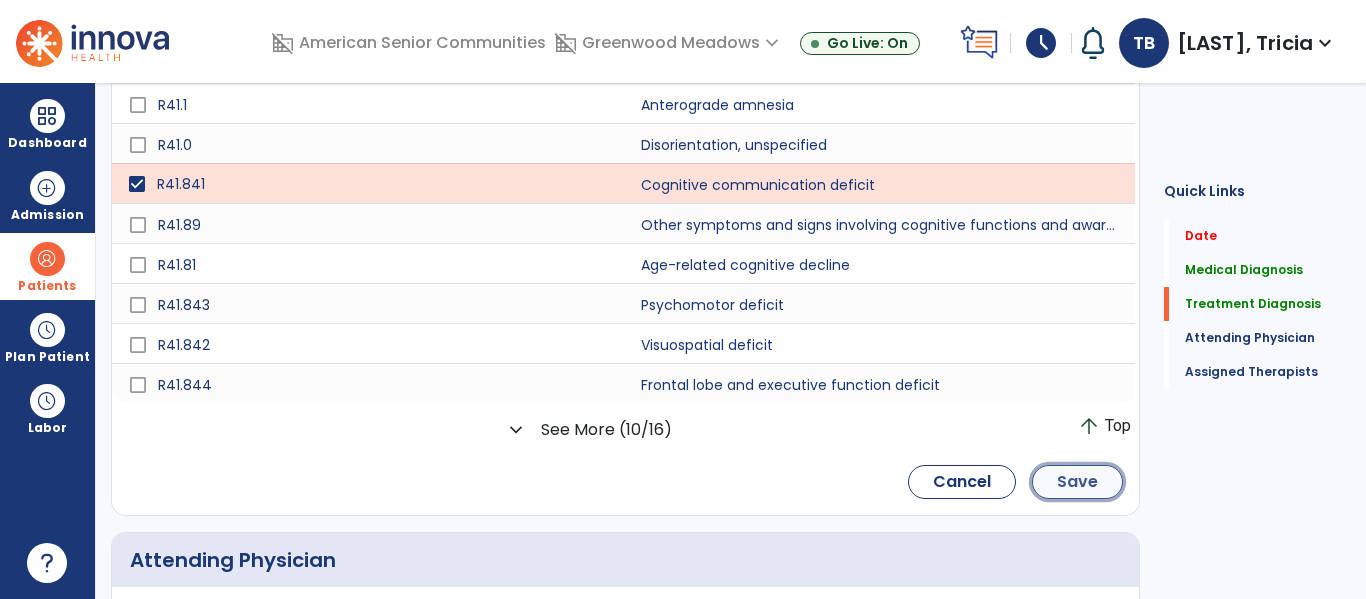 click on "Save" 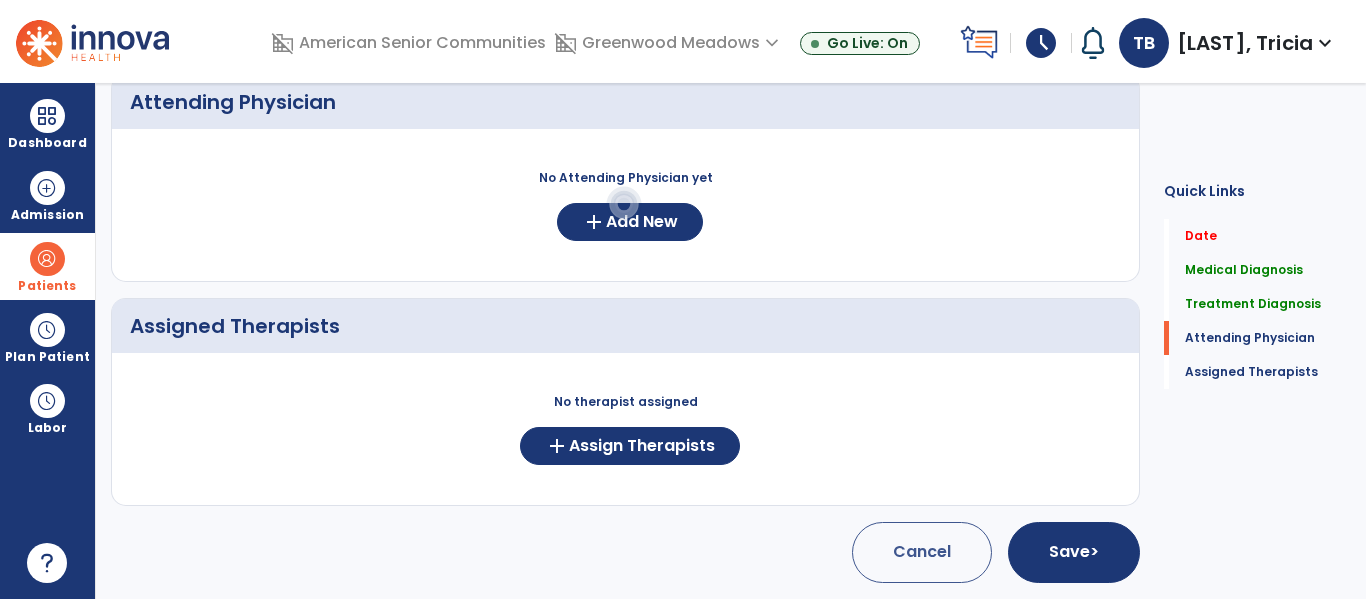 scroll, scrollTop: 543, scrollLeft: 0, axis: vertical 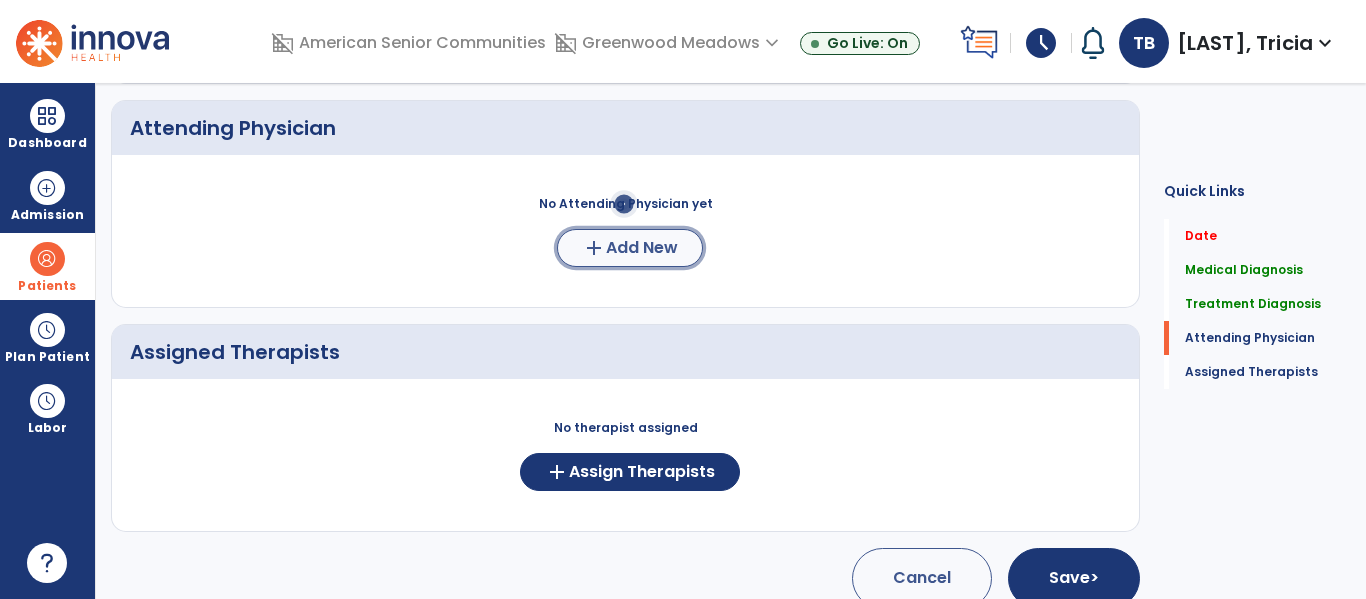click on "add" 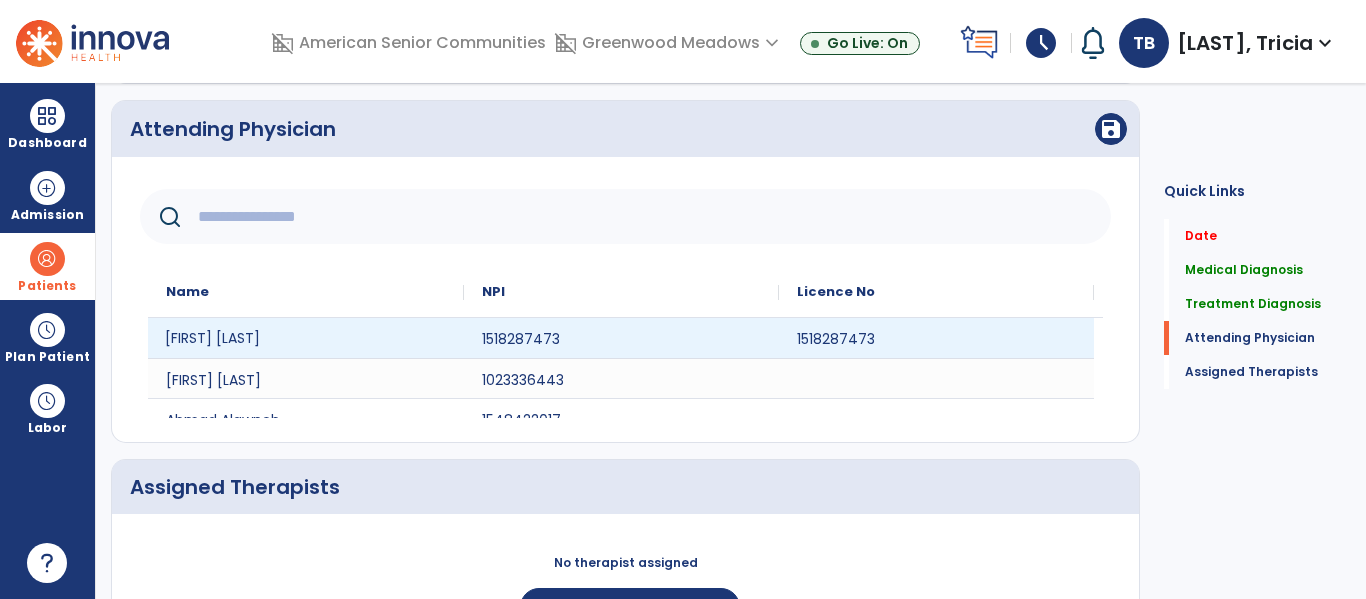 click on "[FIRST] [LAST]" 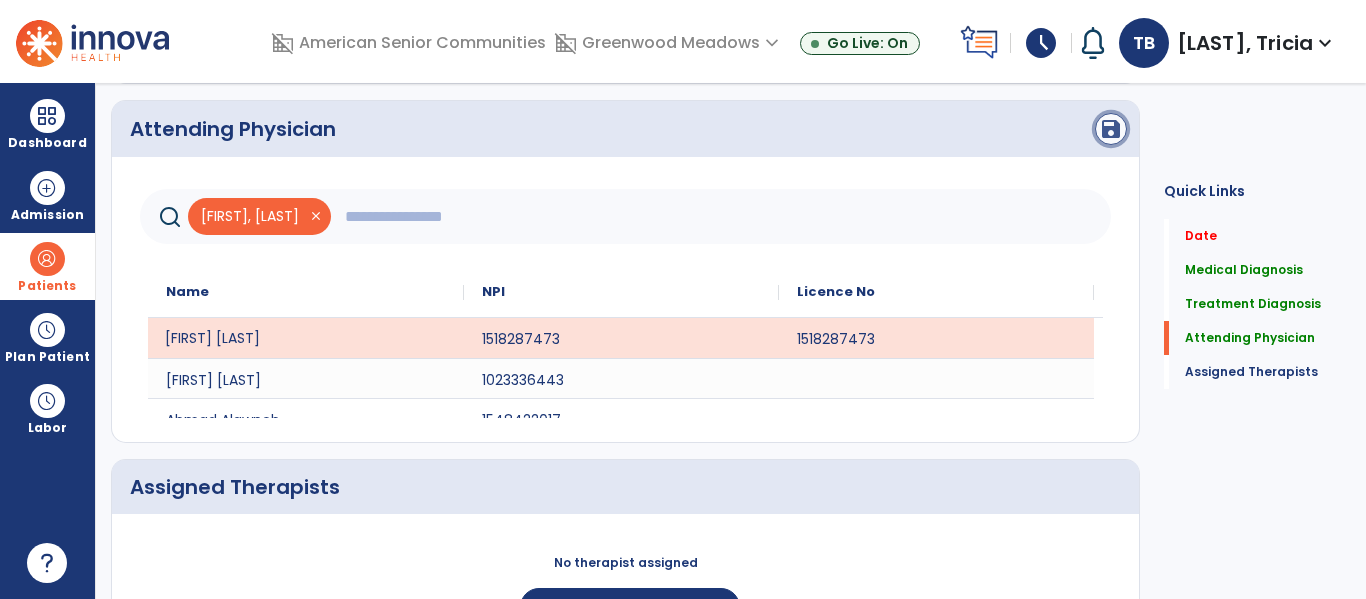 click on "save" 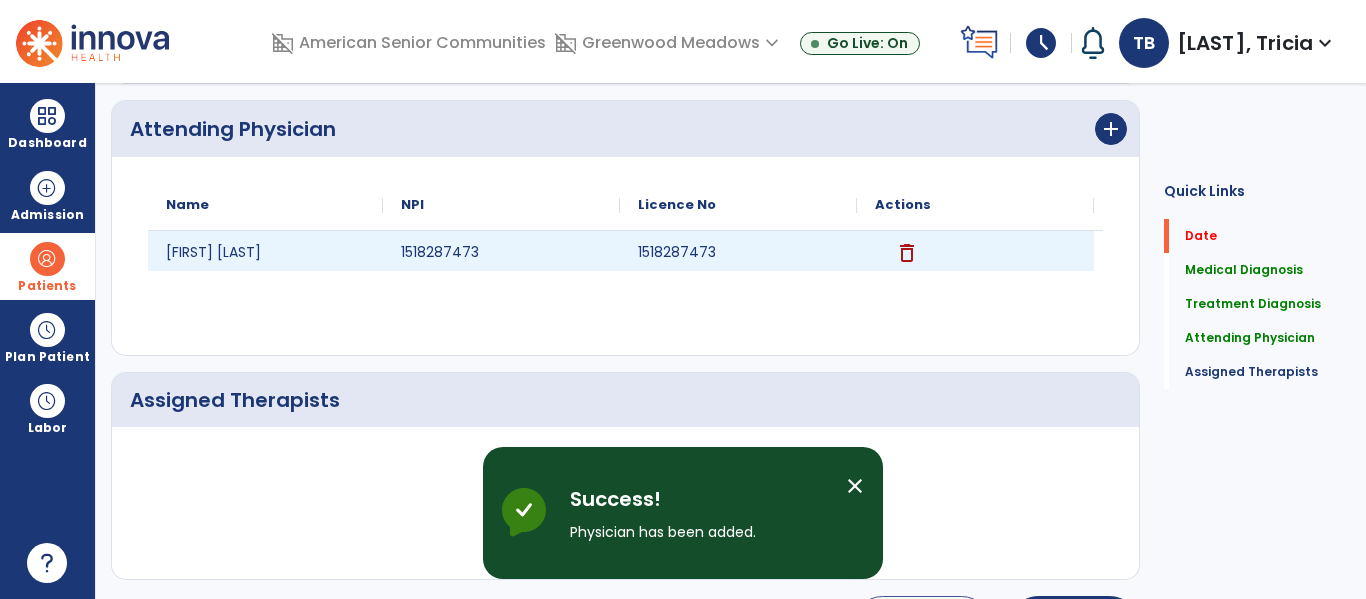 scroll, scrollTop: 617, scrollLeft: 0, axis: vertical 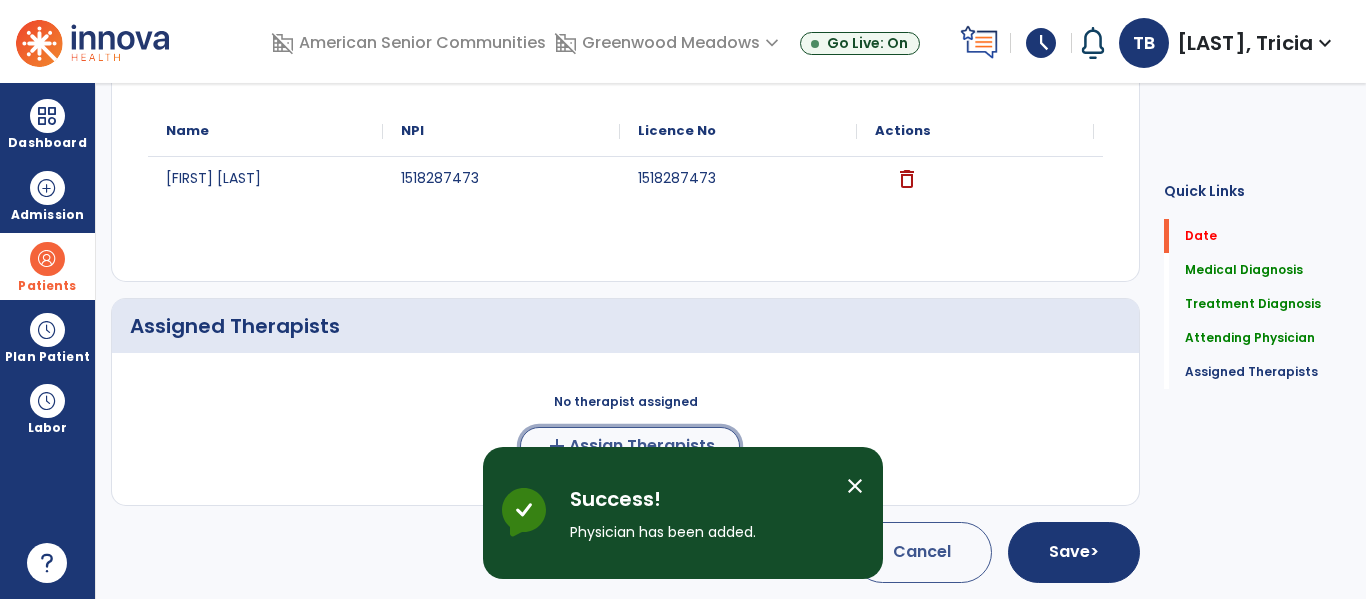 click on "add  Assign Therapists" 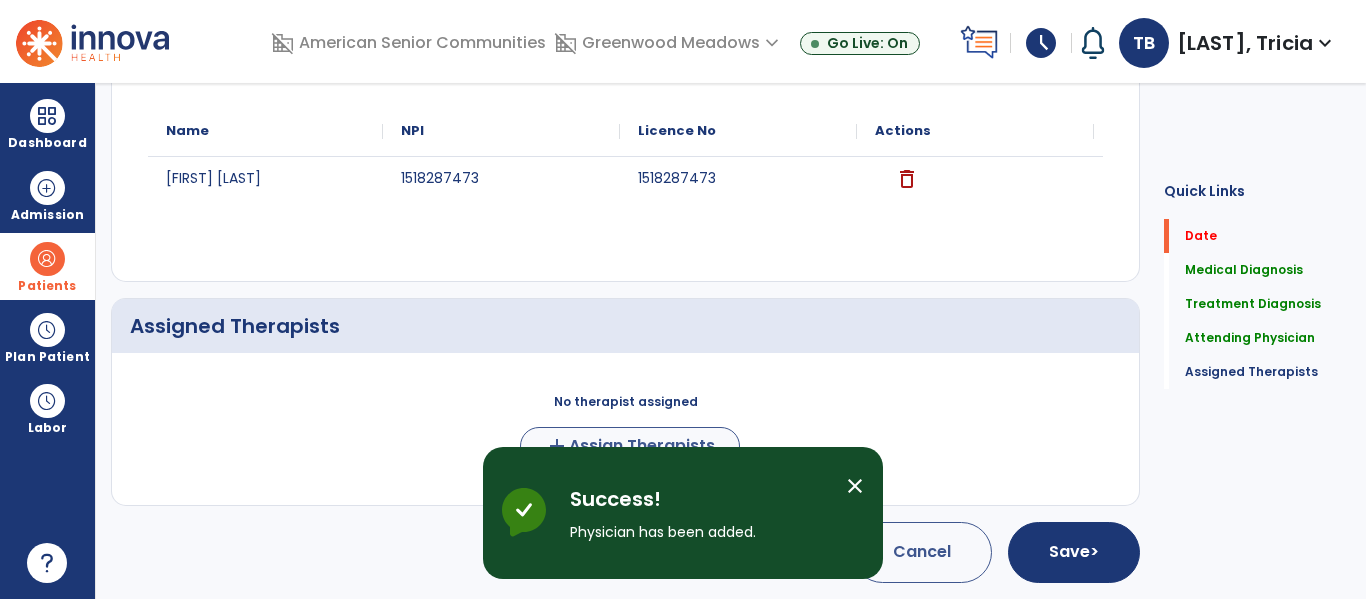 scroll, scrollTop: 613, scrollLeft: 0, axis: vertical 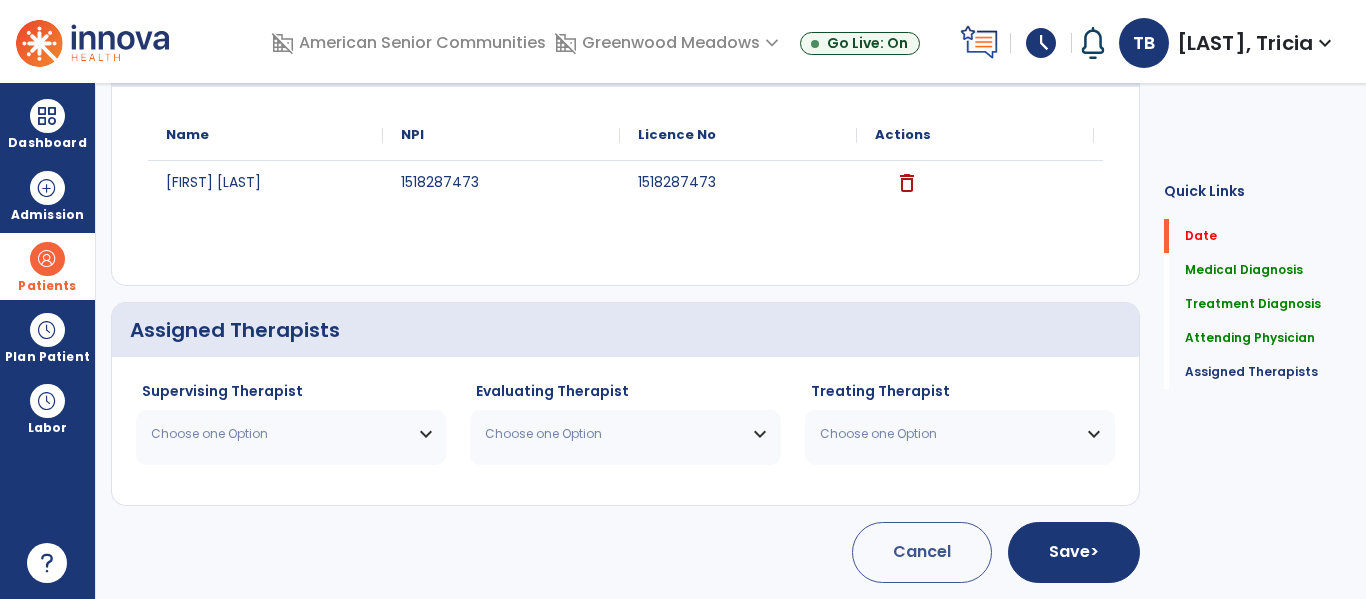 click on "Choose one Option" at bounding box center [278, 434] 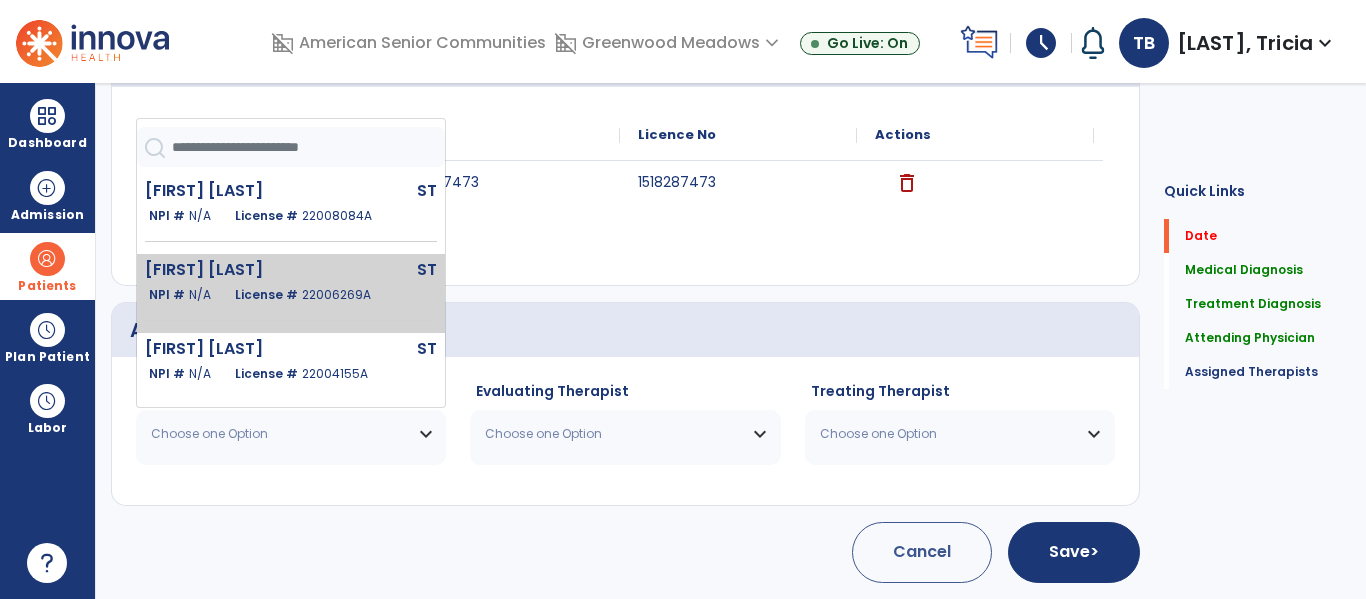 click on "NPI #  N/A   License #  22006269A" 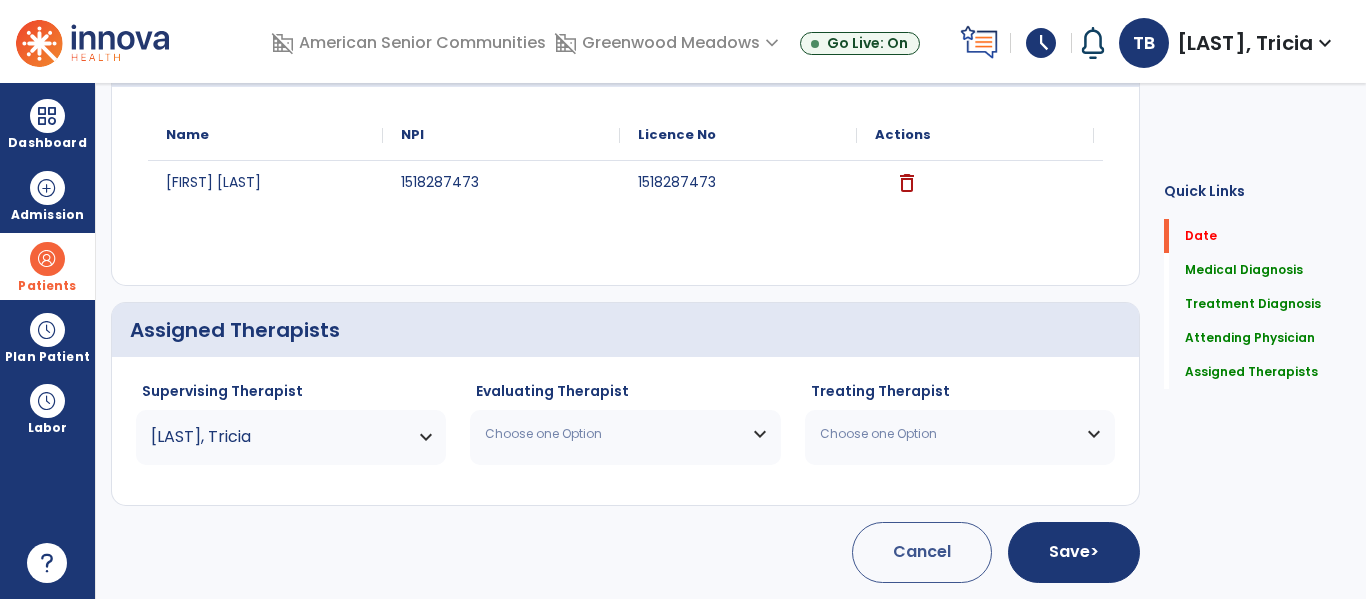 click on "Choose one Option" at bounding box center (625, 434) 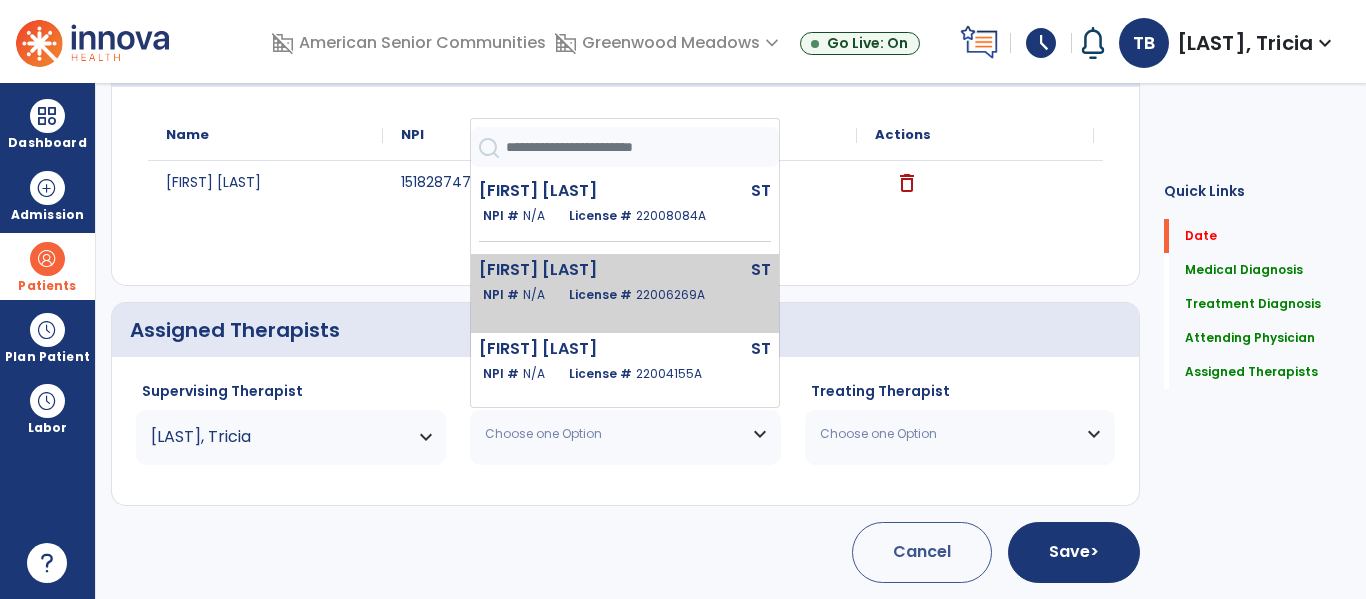 click on "Briggs Tricia  ST   NPI #  N/A   License #  22006269A" 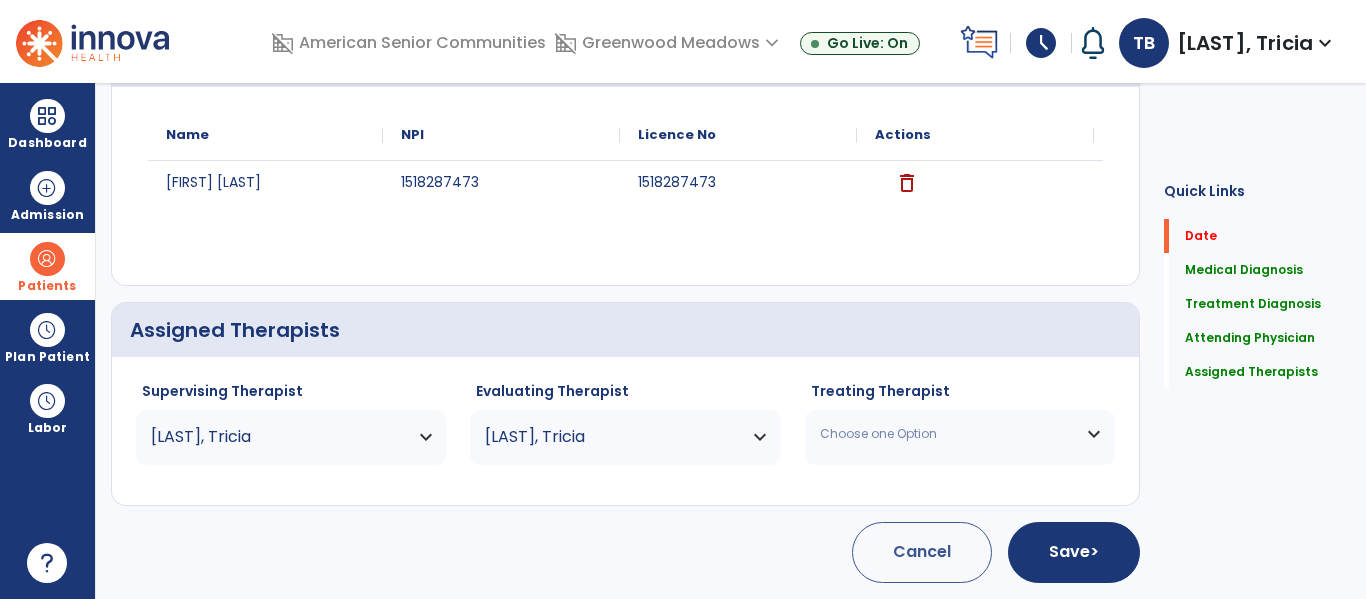 click on "Choose one Option" at bounding box center (960, 434) 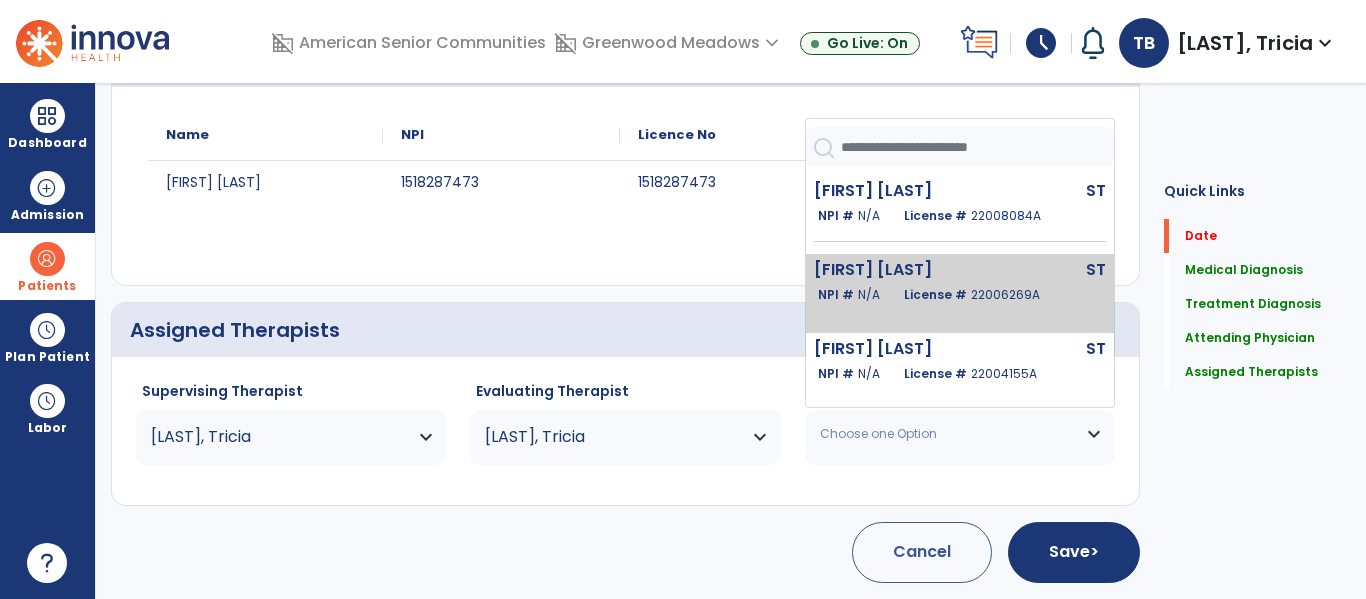 click on "[FIRST] [LAST]" 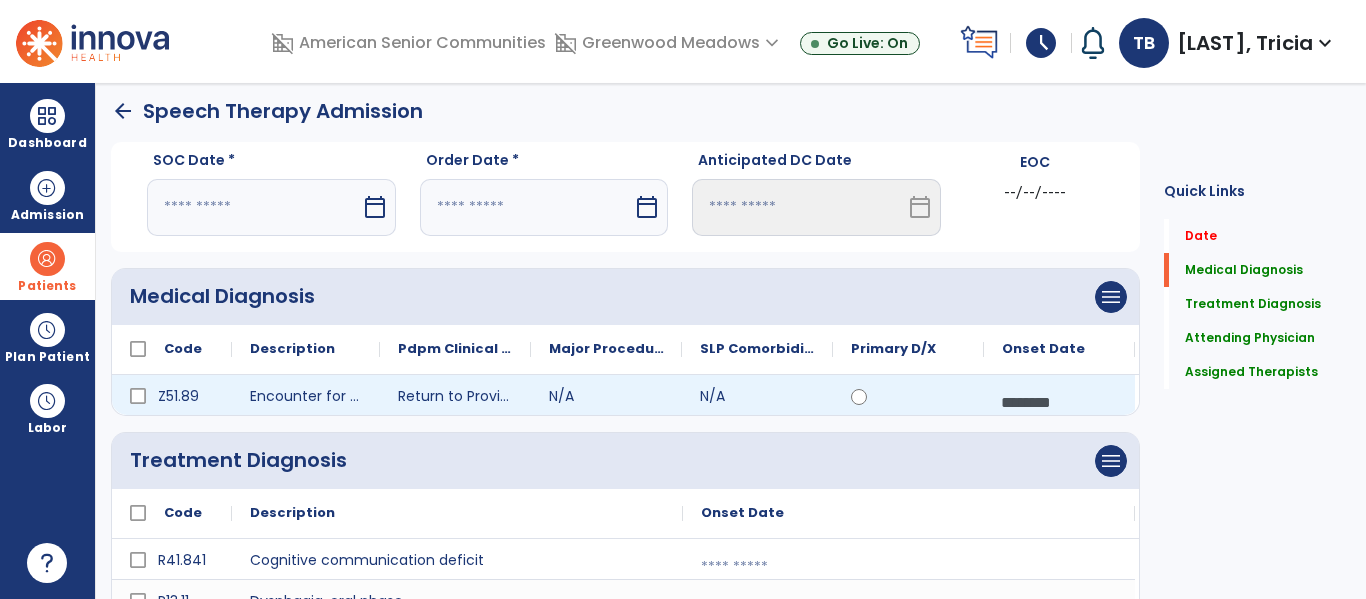 scroll, scrollTop: 6, scrollLeft: 0, axis: vertical 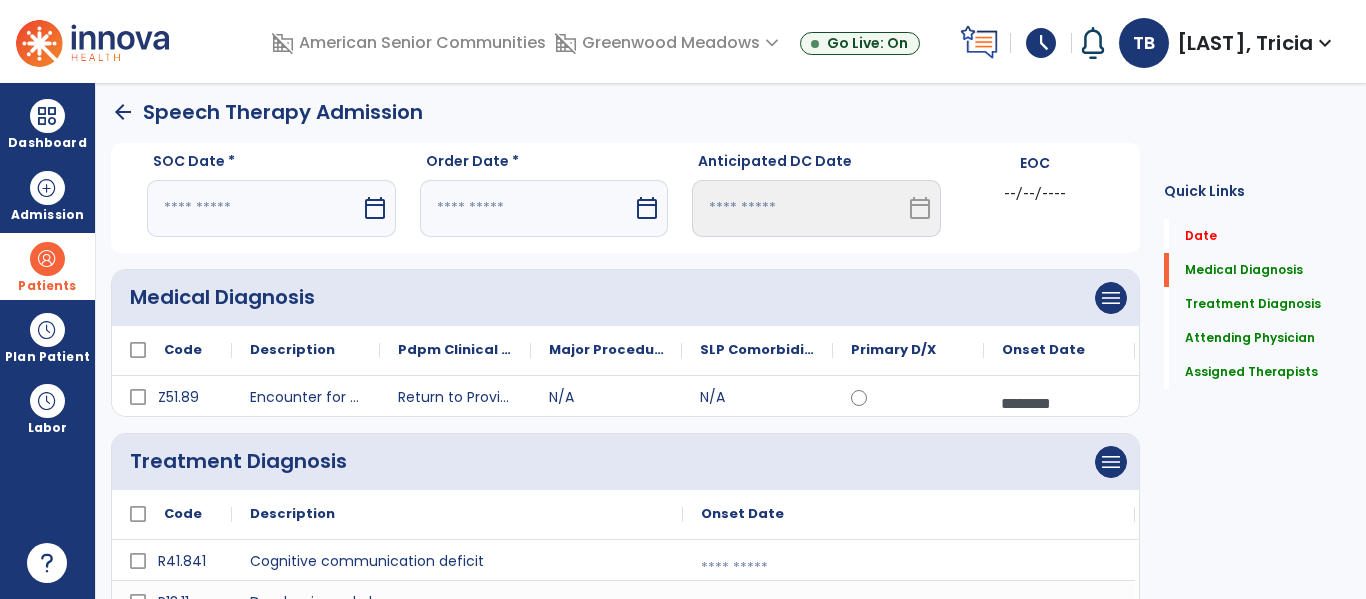 click on "calendar_today" at bounding box center (377, 208) 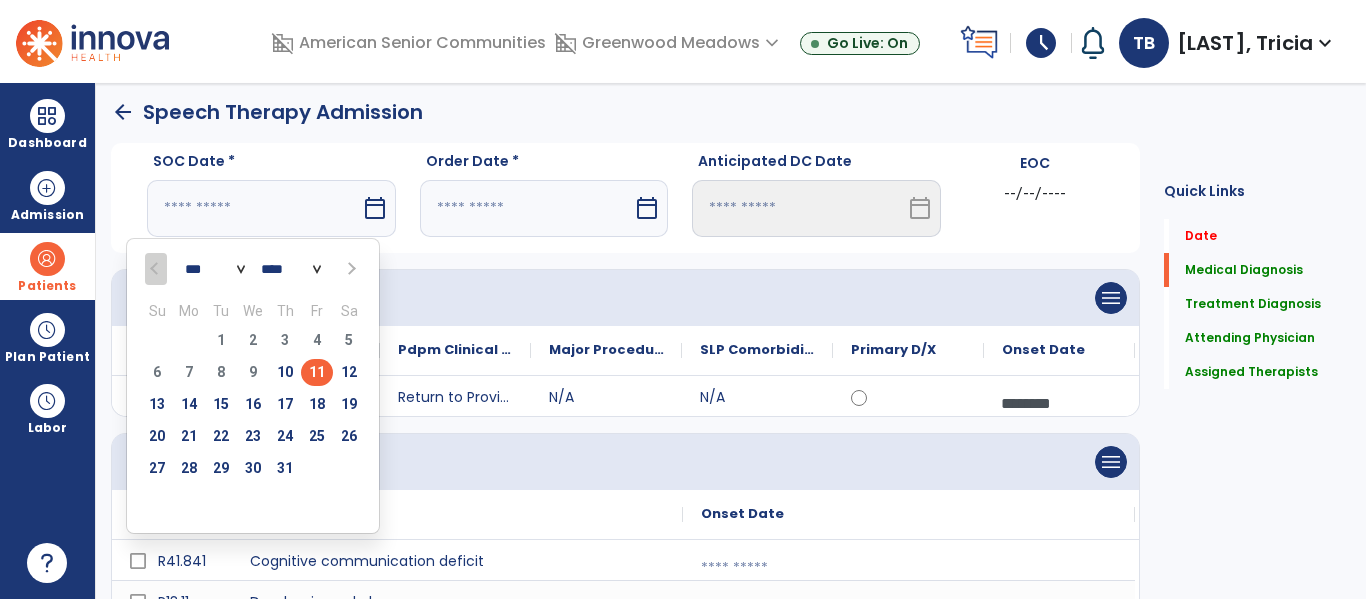 click on "11" at bounding box center [317, 372] 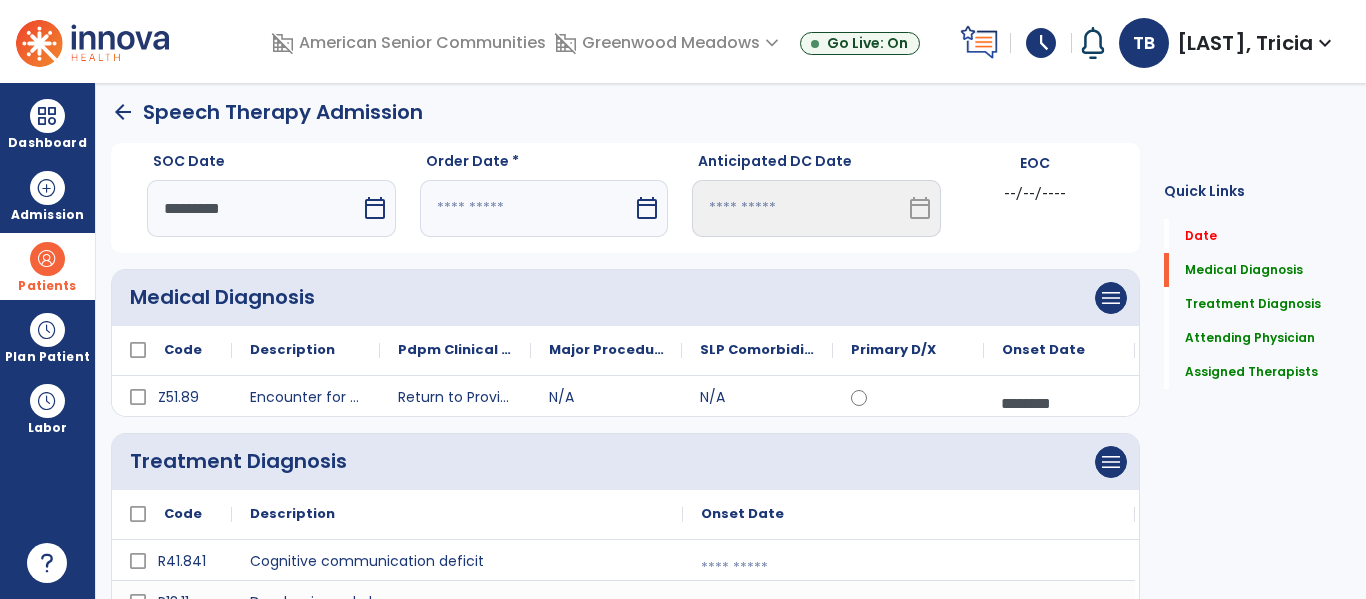 click on "calendar_today" at bounding box center [647, 208] 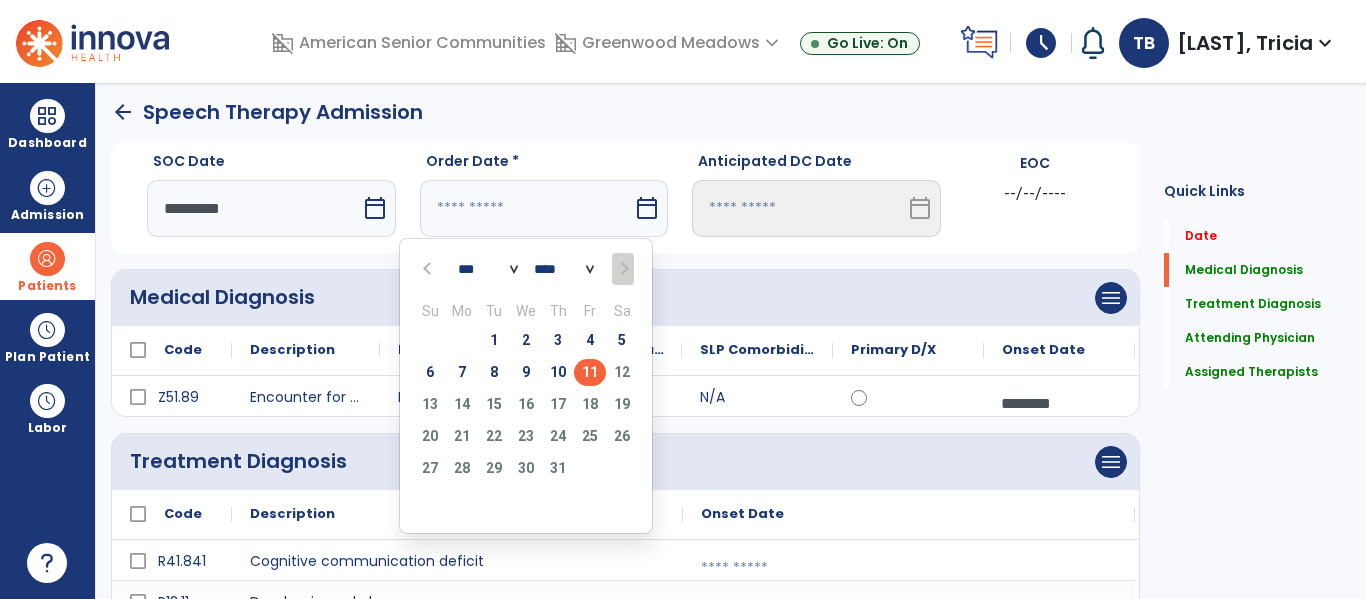click on "11" at bounding box center (590, 372) 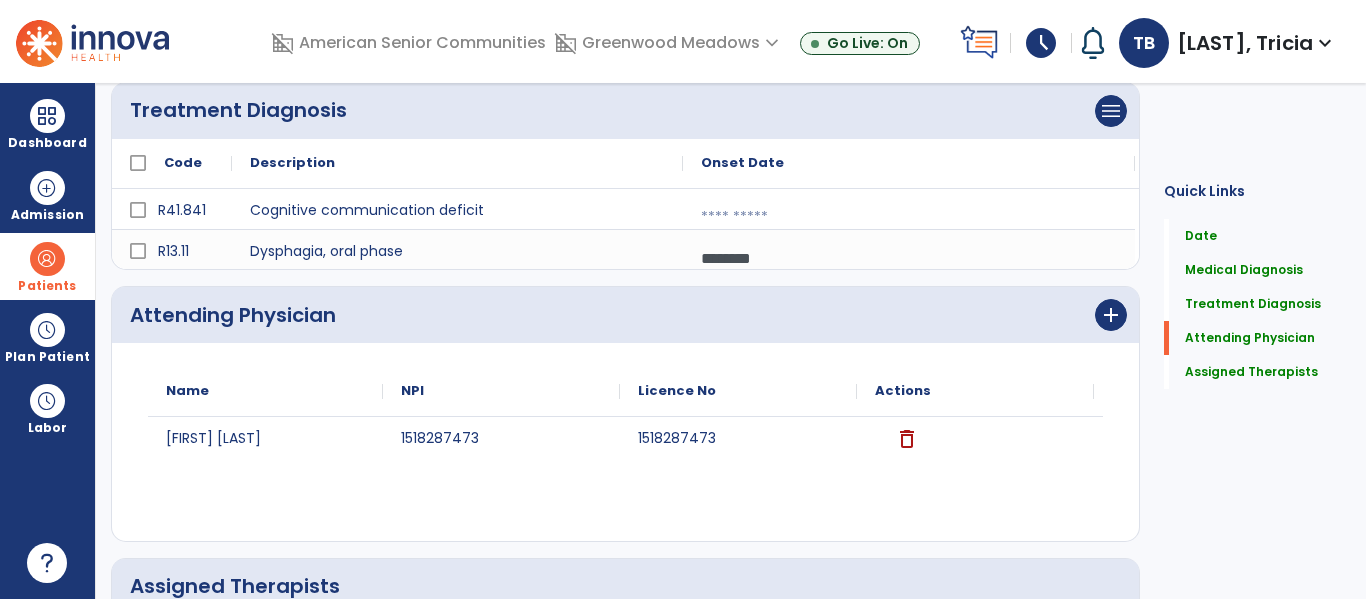 scroll, scrollTop: 359, scrollLeft: 0, axis: vertical 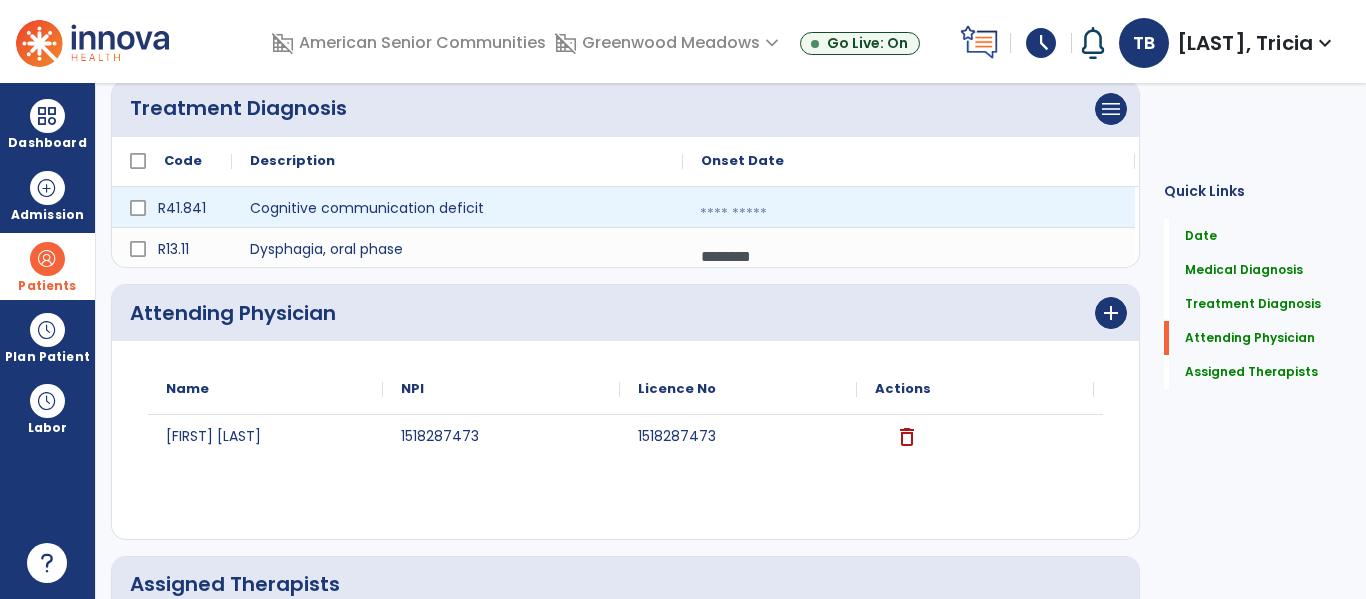 click at bounding box center [909, 214] 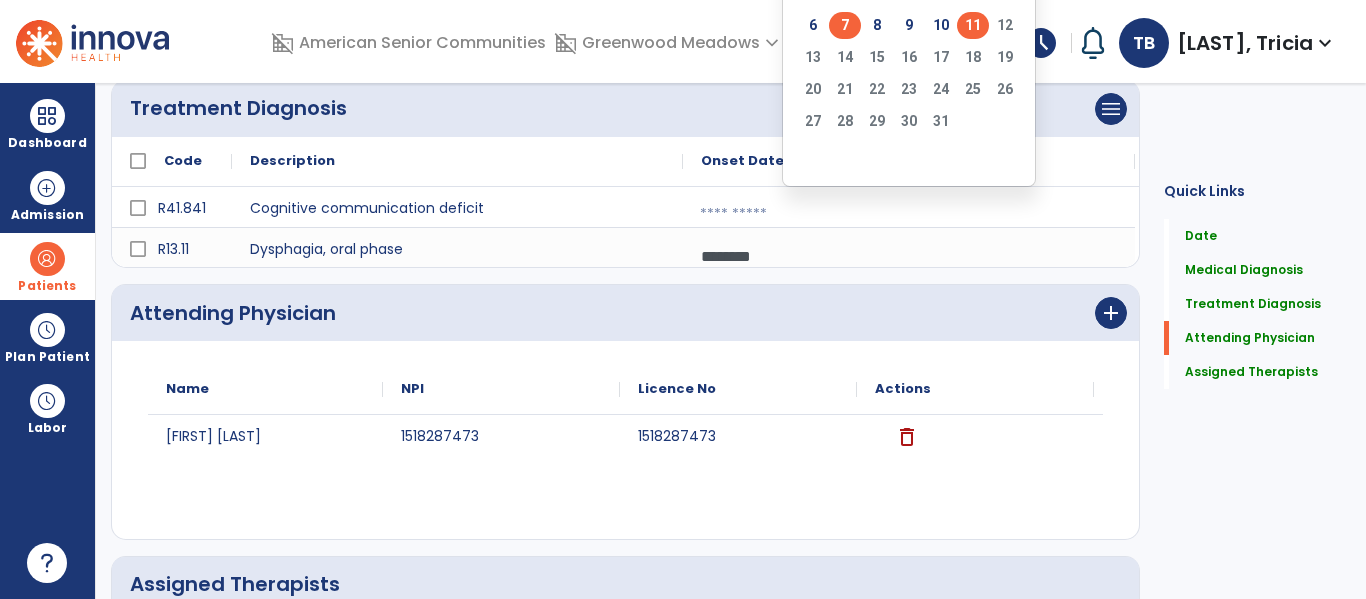 click on "7" 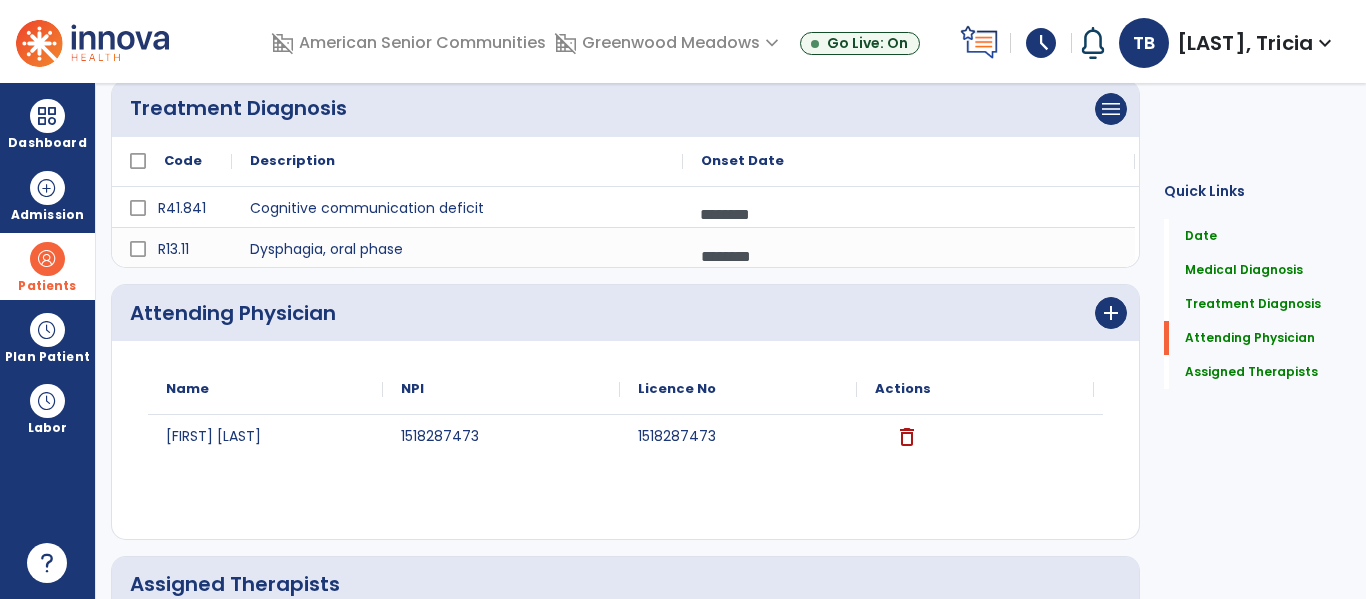 scroll, scrollTop: 613, scrollLeft: 0, axis: vertical 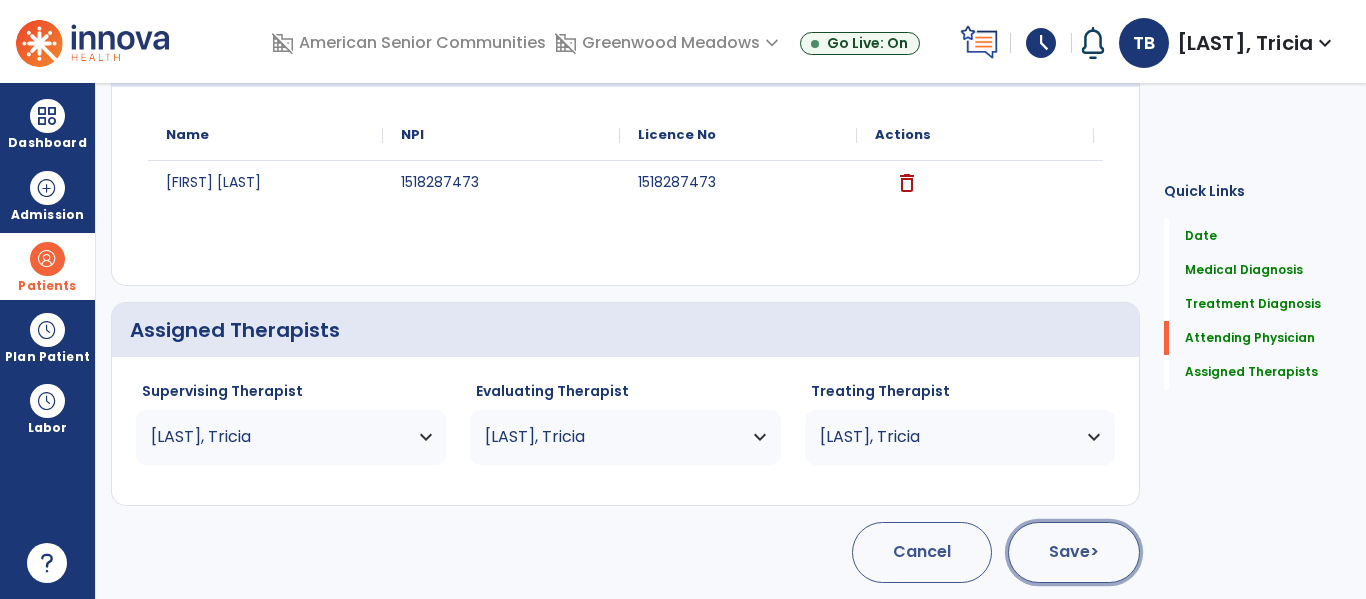 click on "Save  >" 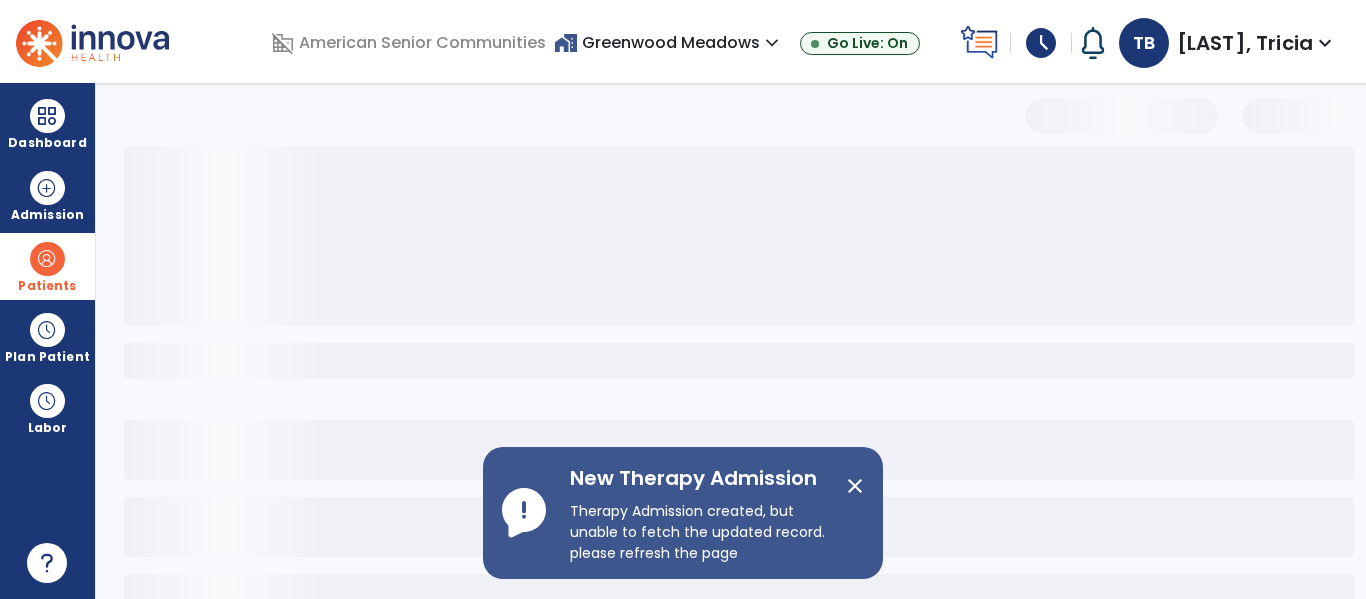 scroll, scrollTop: 144, scrollLeft: 0, axis: vertical 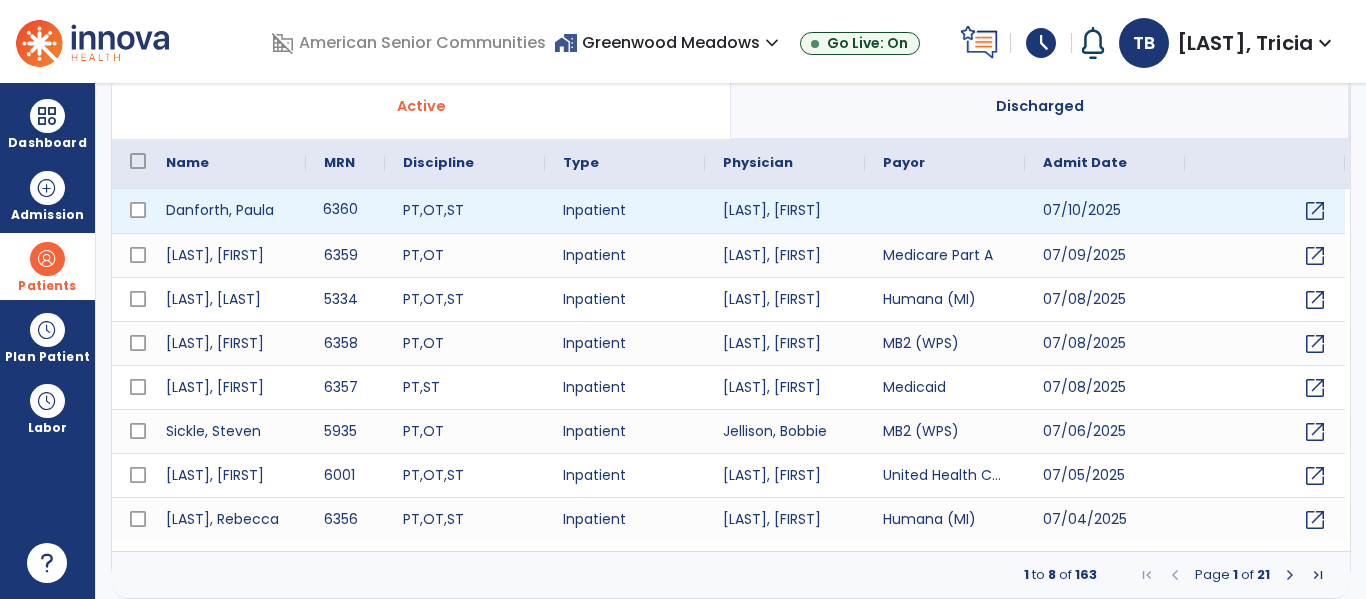 click on "6360" at bounding box center (345, 211) 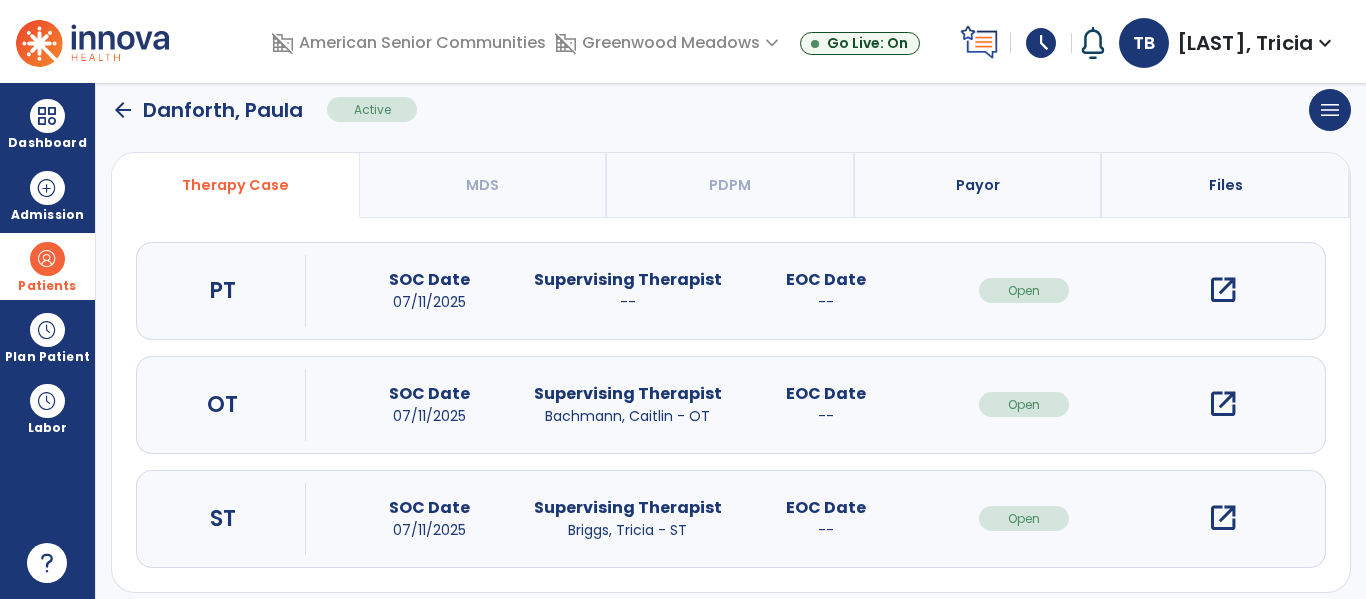 scroll, scrollTop: 162, scrollLeft: 0, axis: vertical 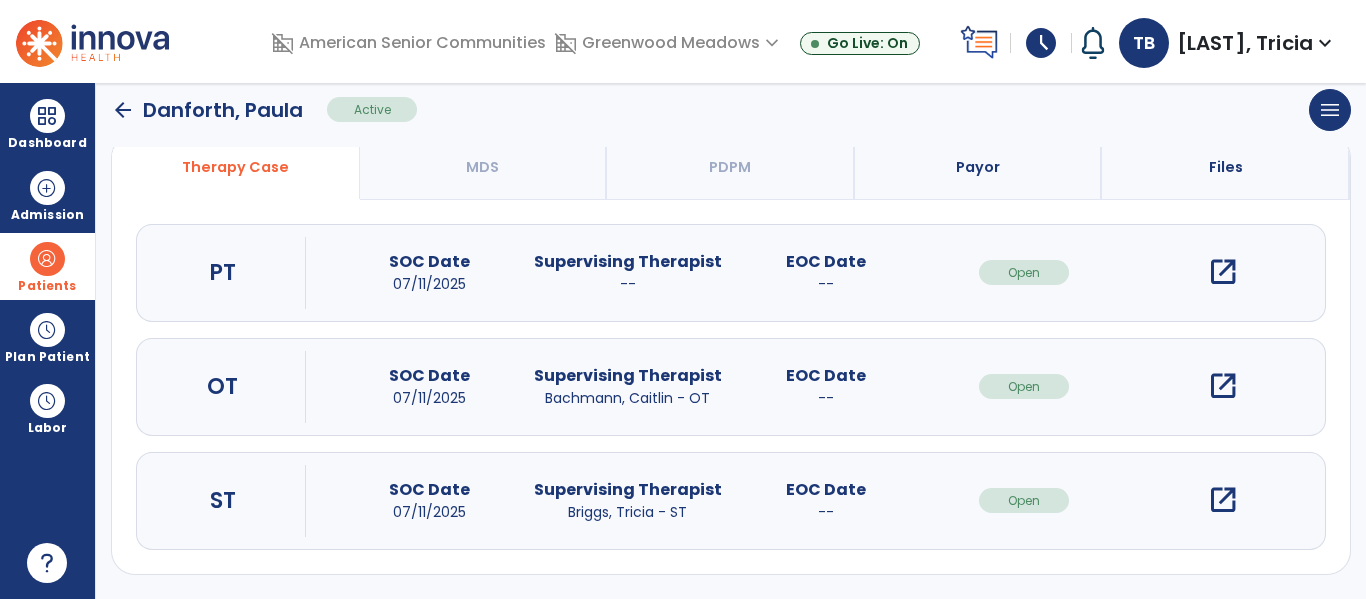 click on "open_in_new" at bounding box center (1223, 500) 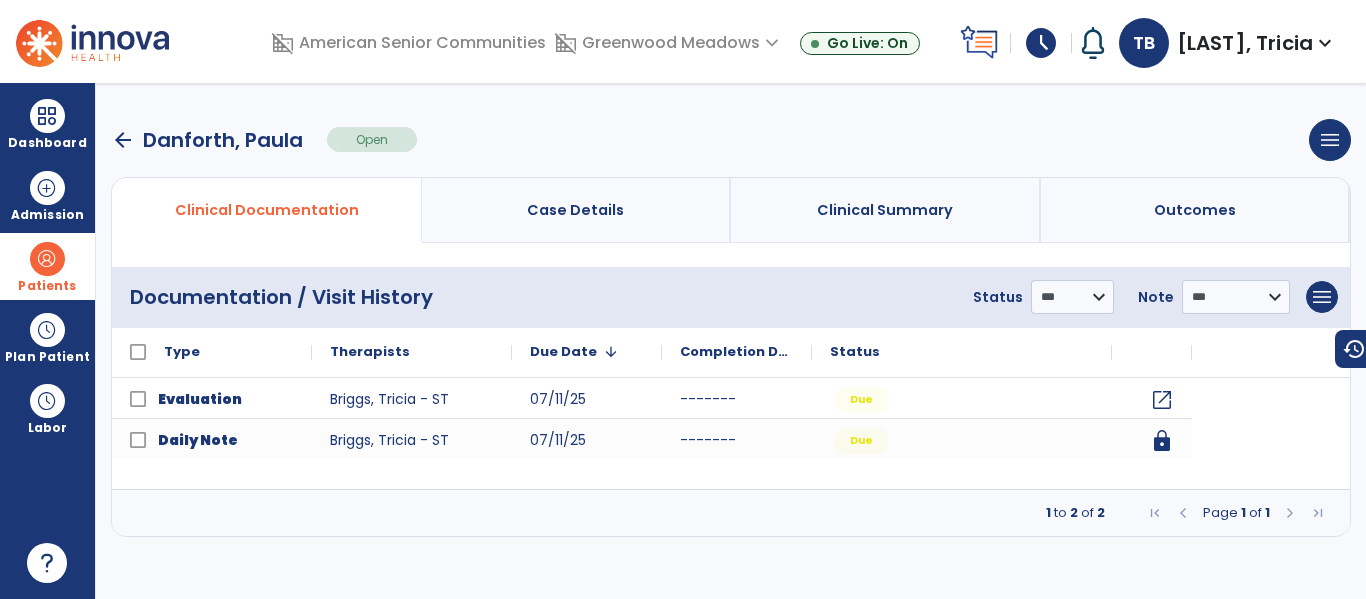 scroll, scrollTop: 0, scrollLeft: 0, axis: both 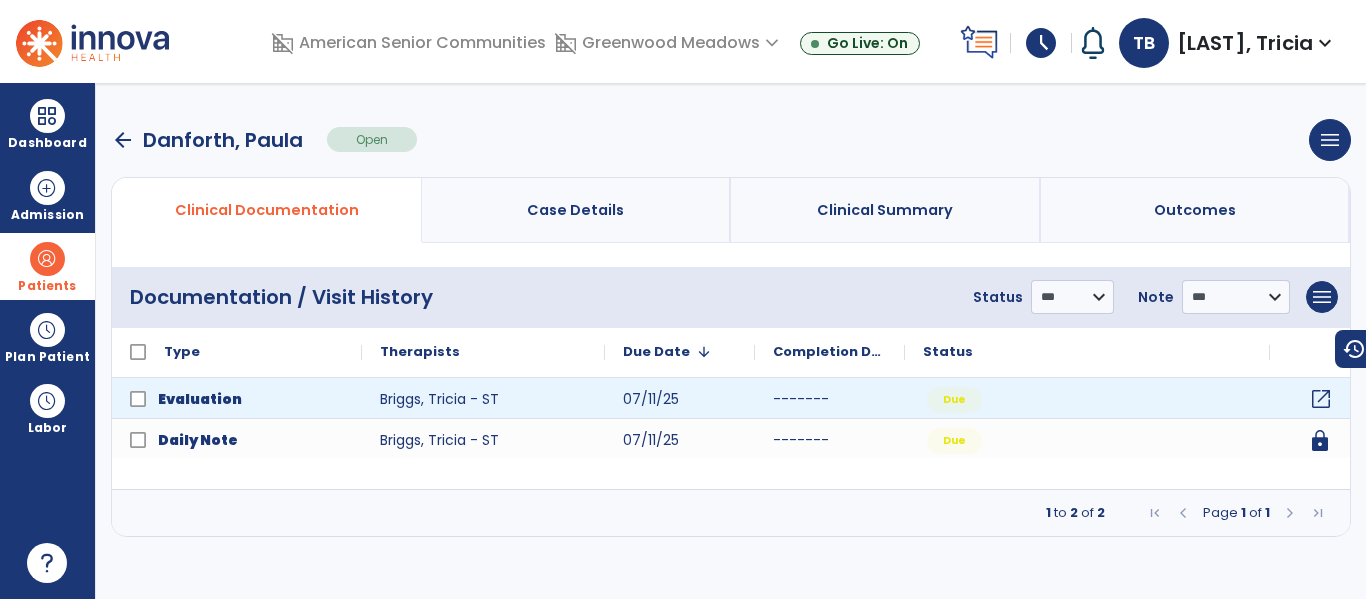 click on "open_in_new" 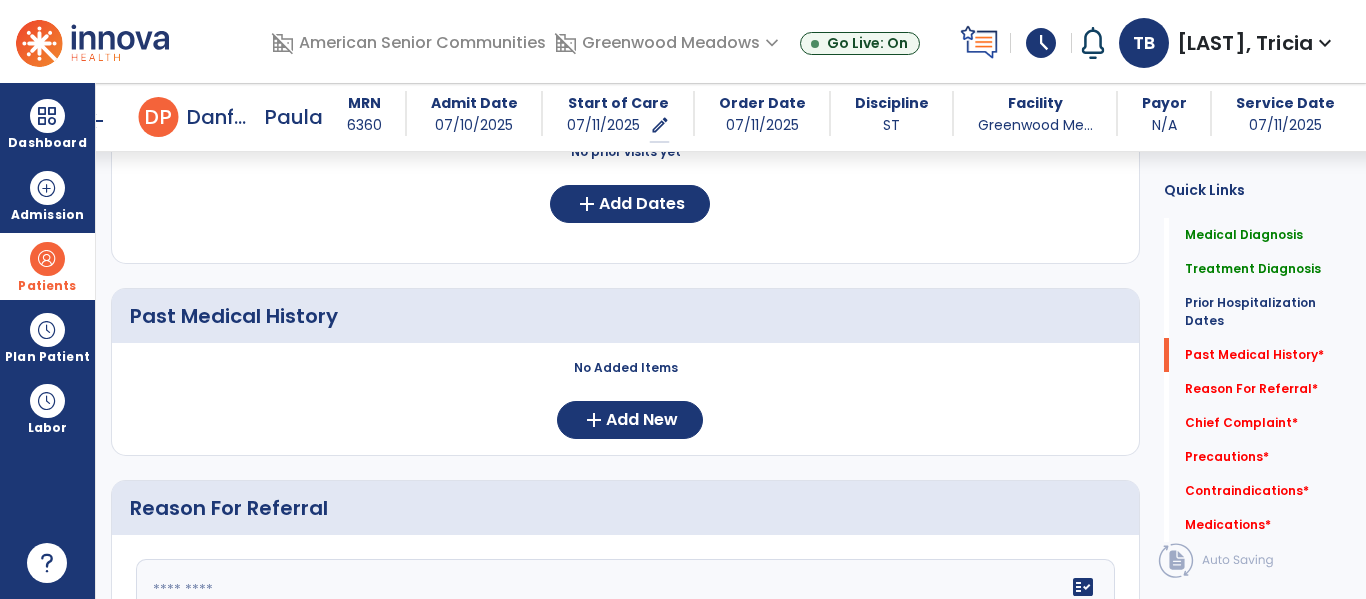 scroll, scrollTop: 666, scrollLeft: 0, axis: vertical 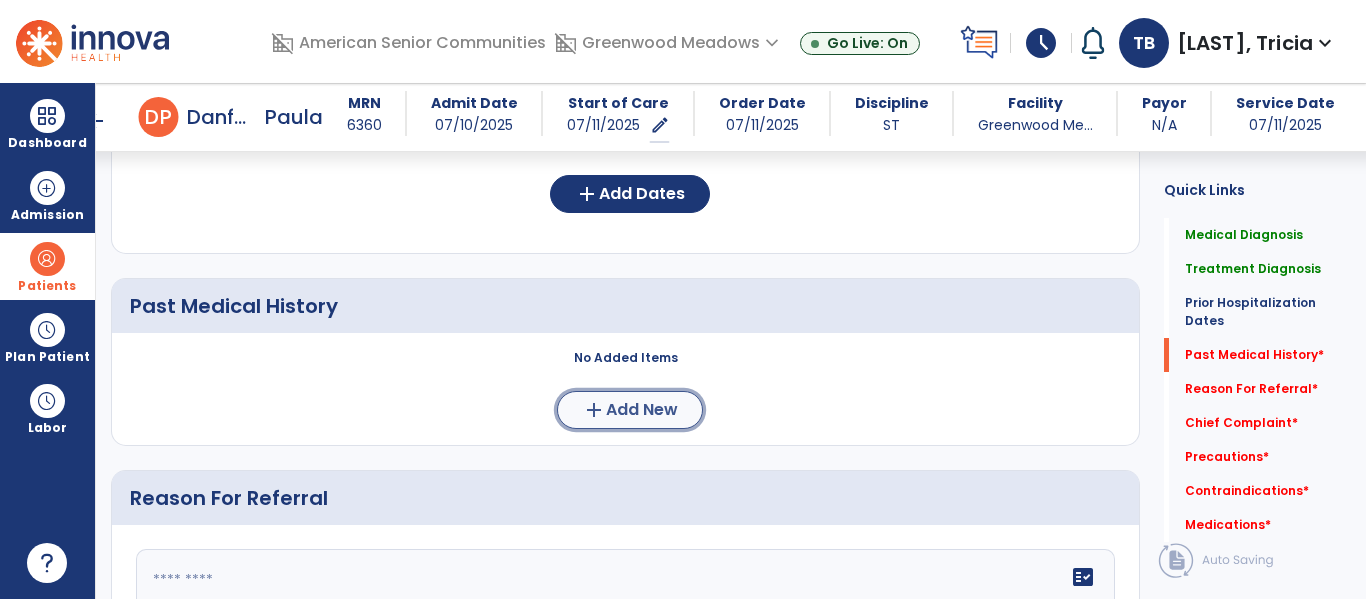 click on "Add New" 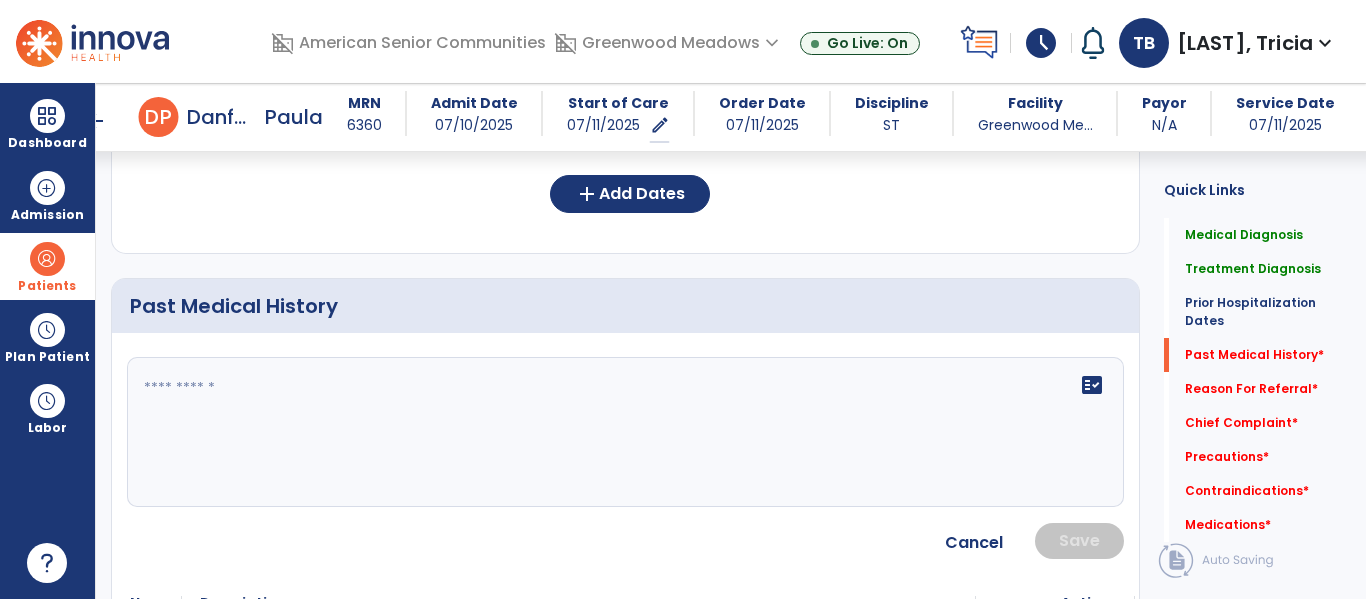 click 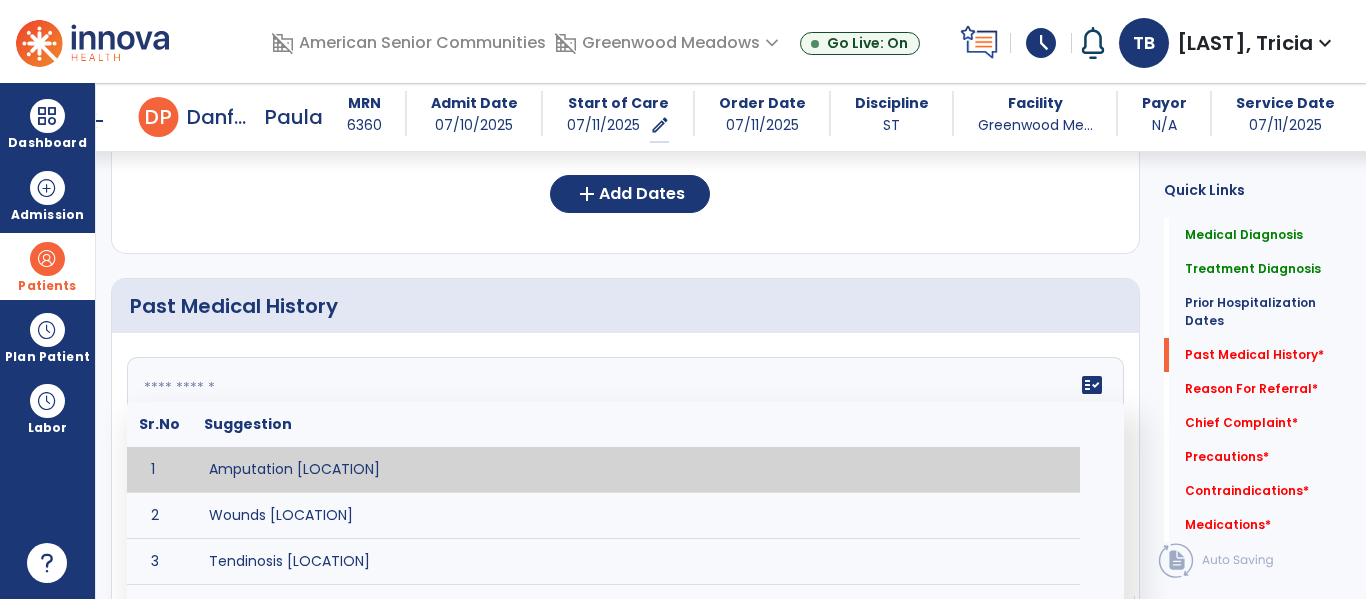 paste on "**********" 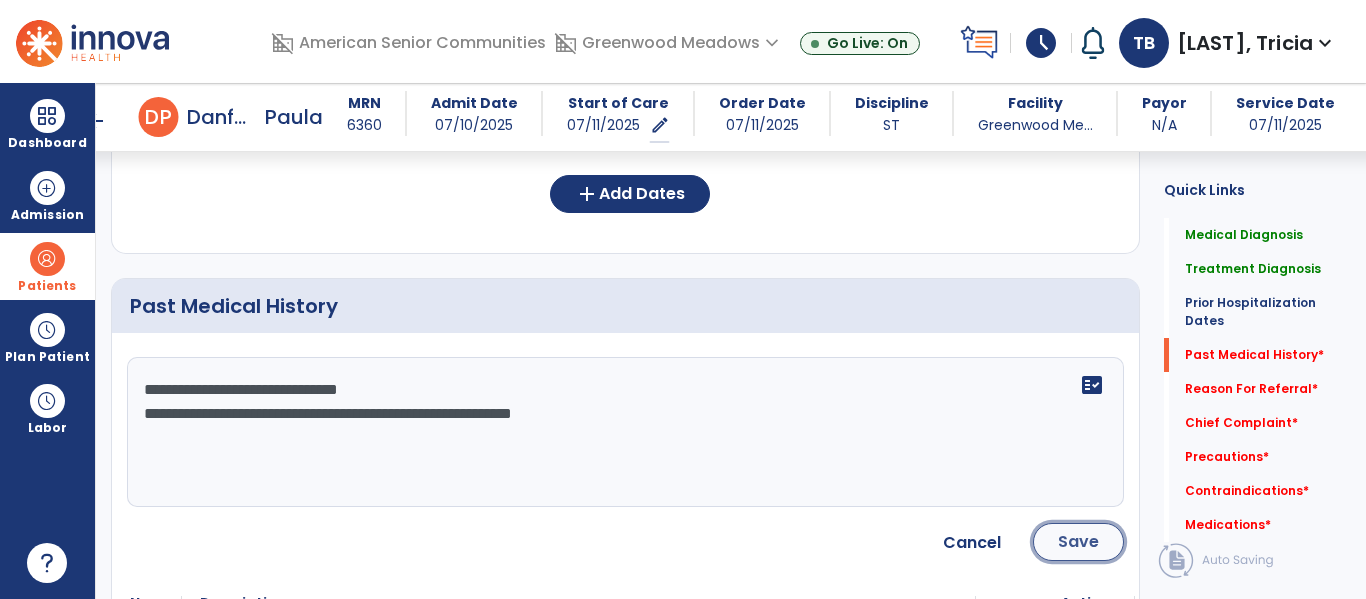 click on "Save" 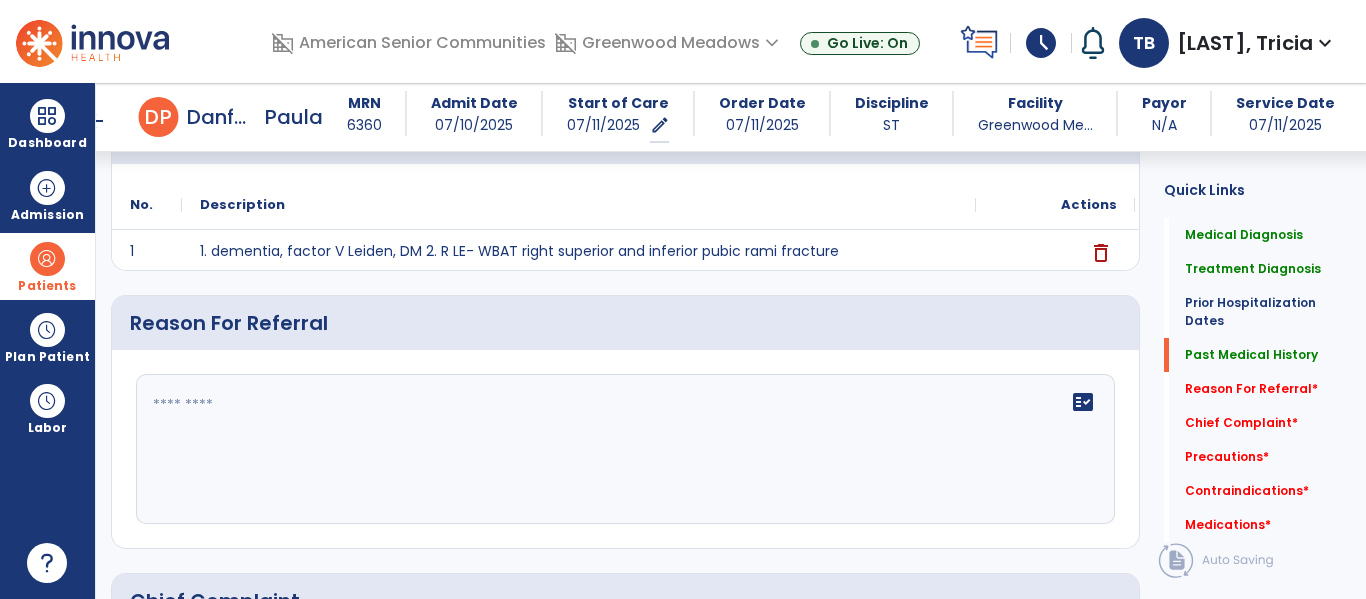 scroll, scrollTop: 856, scrollLeft: 0, axis: vertical 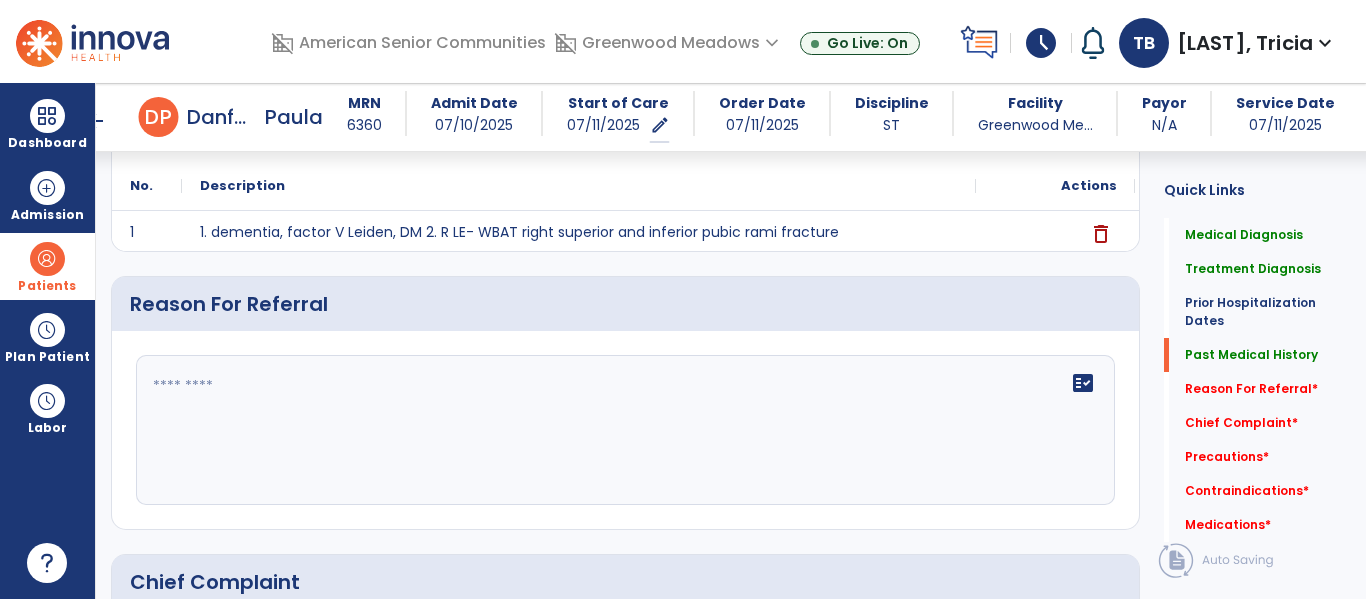 click on "fact_check" 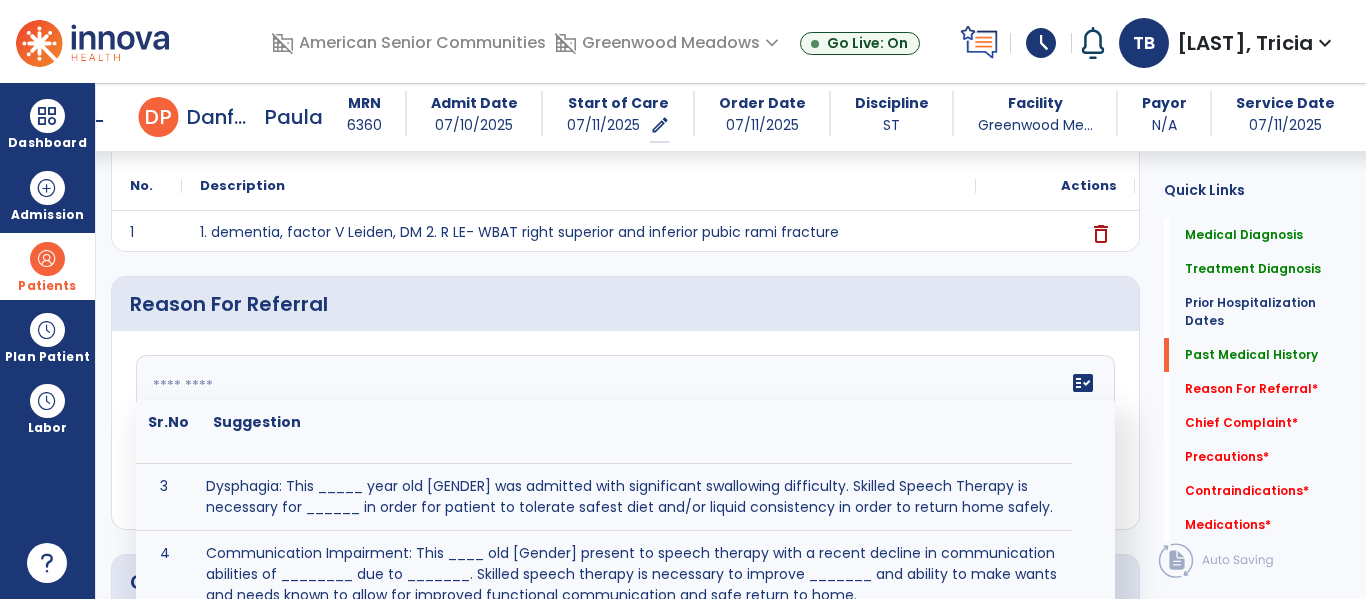 scroll, scrollTop: 145, scrollLeft: 0, axis: vertical 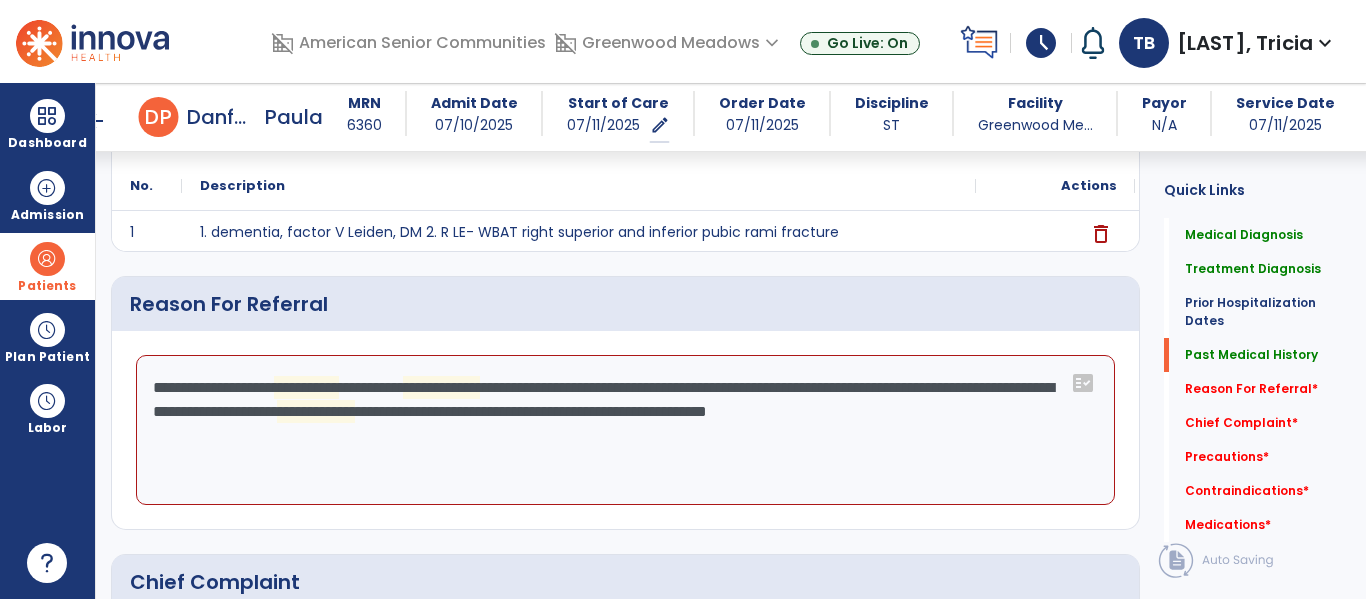 click on "**********" 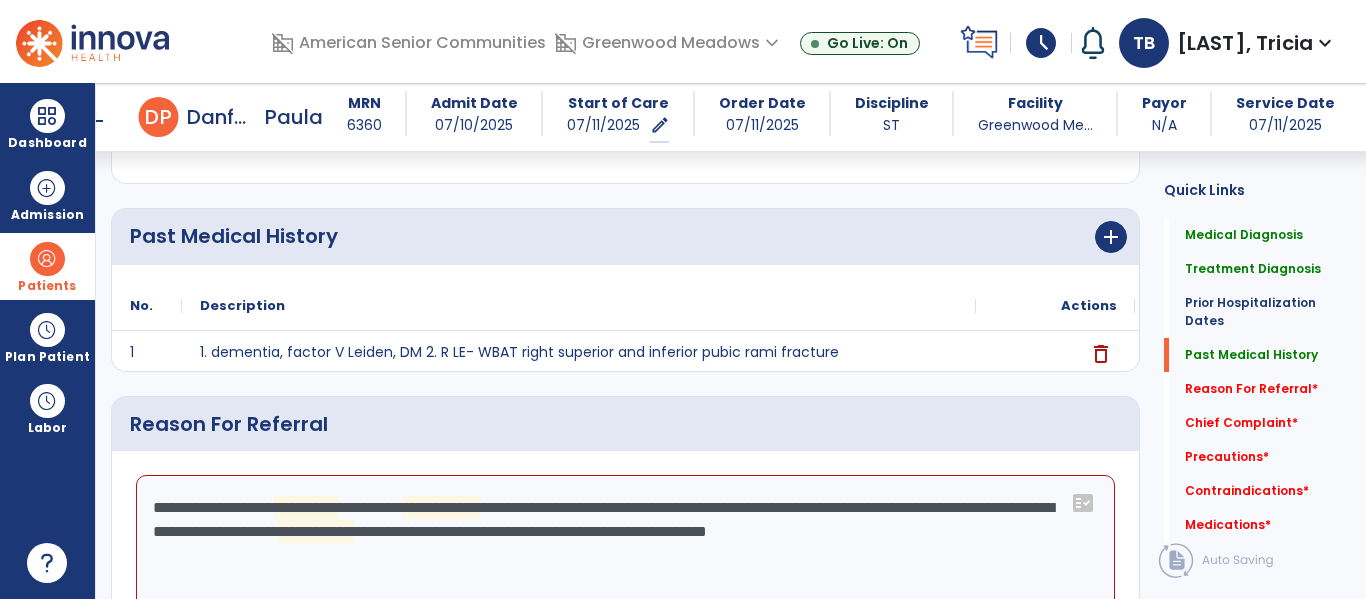 scroll, scrollTop: 737, scrollLeft: 0, axis: vertical 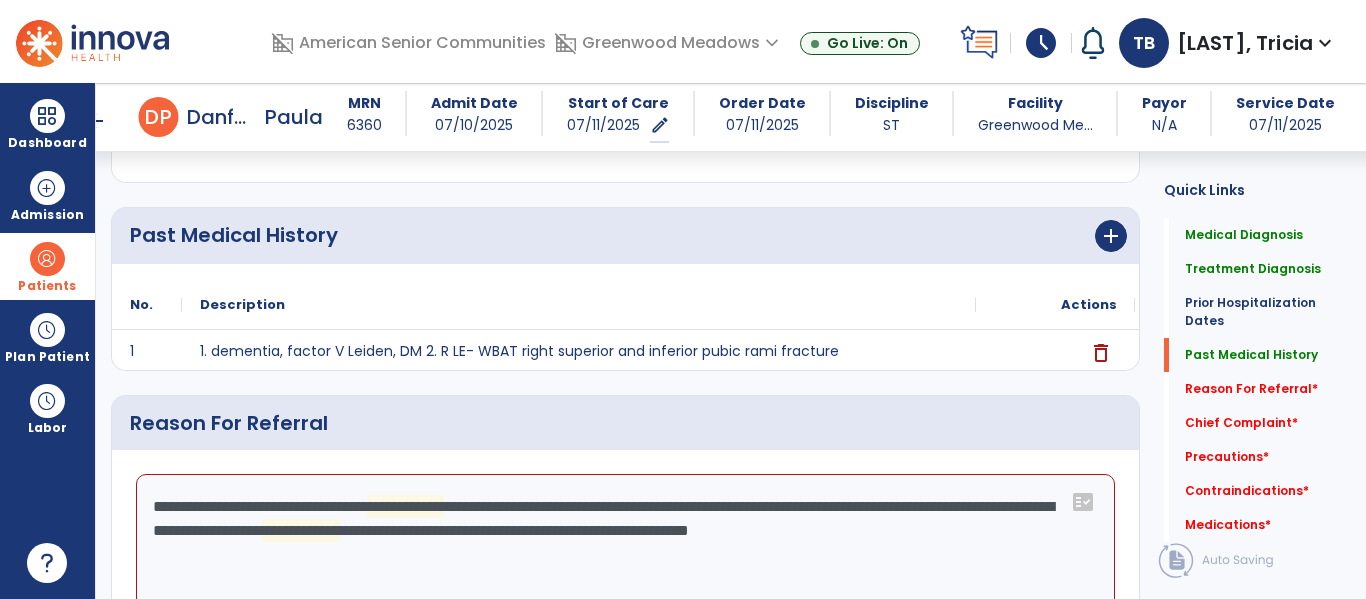 click on "**********" 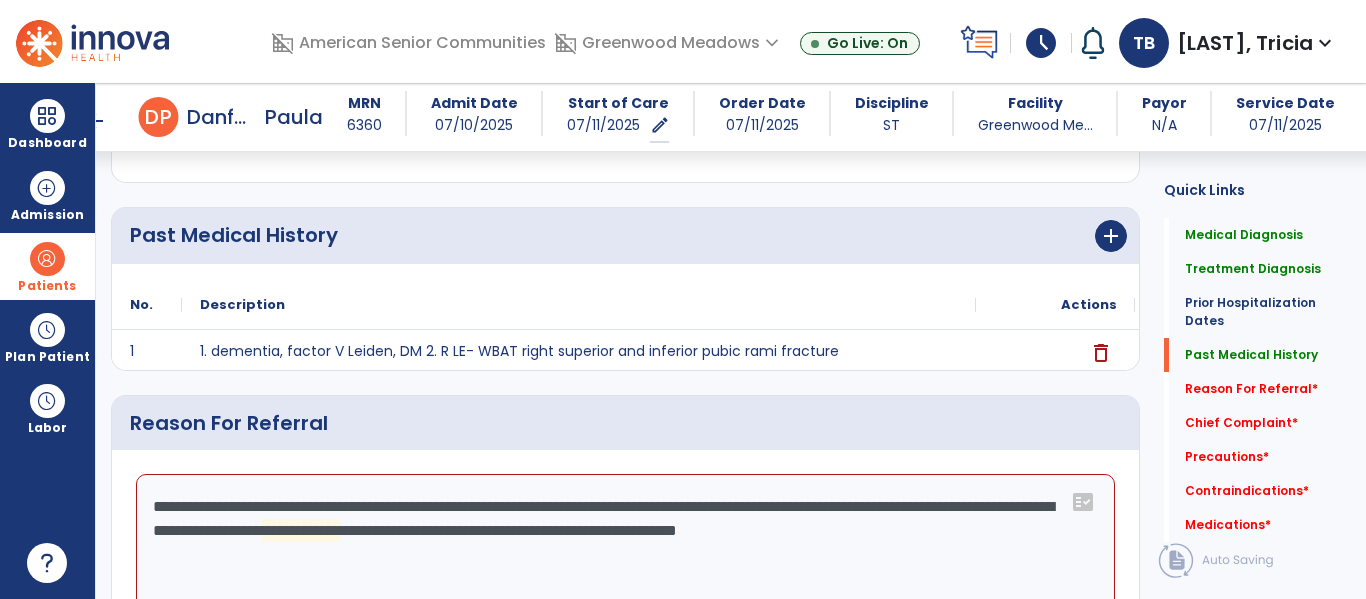 click on "**********" 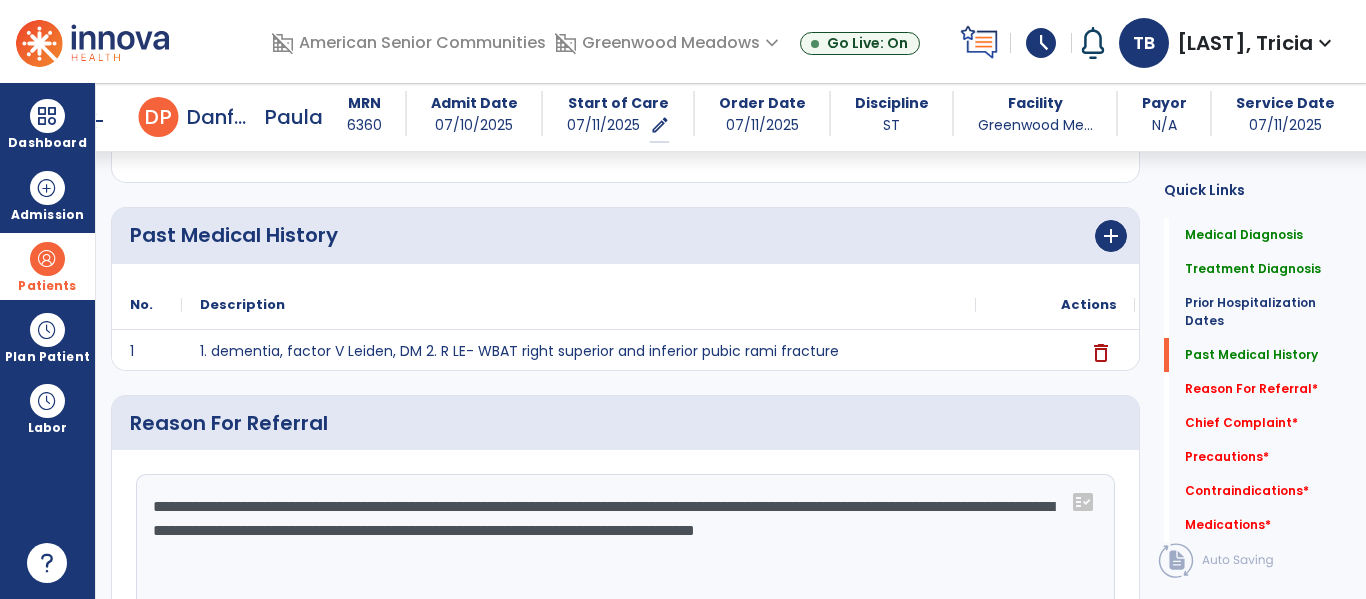 type on "**********" 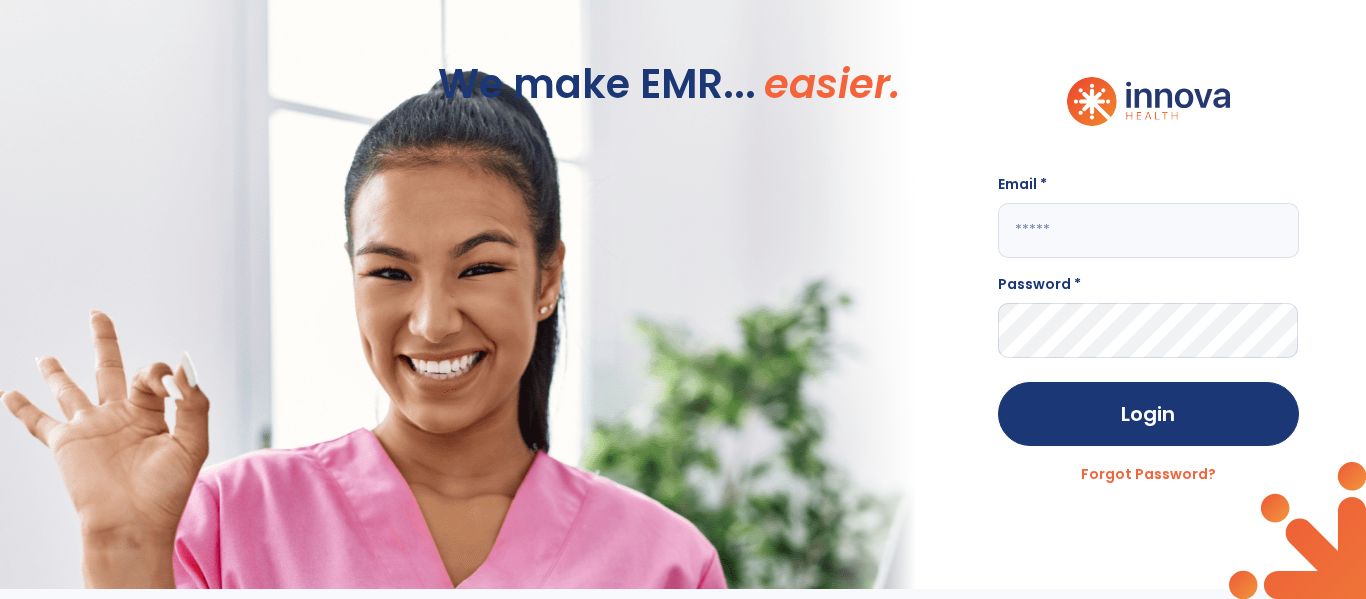 scroll, scrollTop: 0, scrollLeft: 0, axis: both 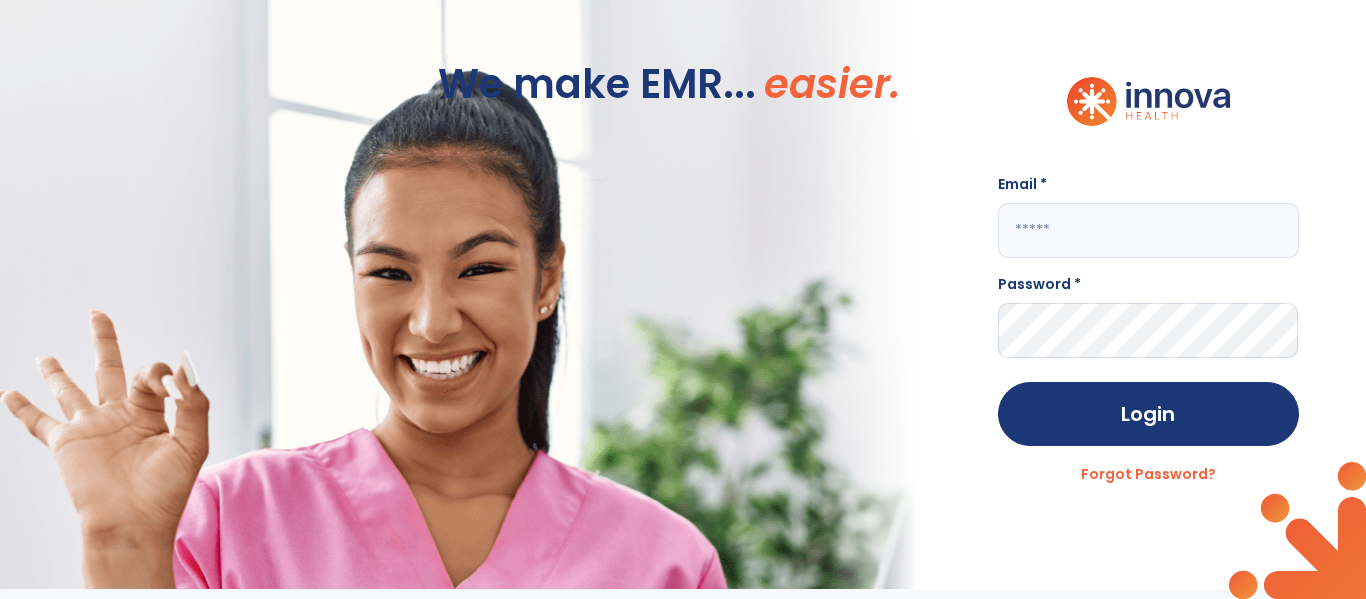 click 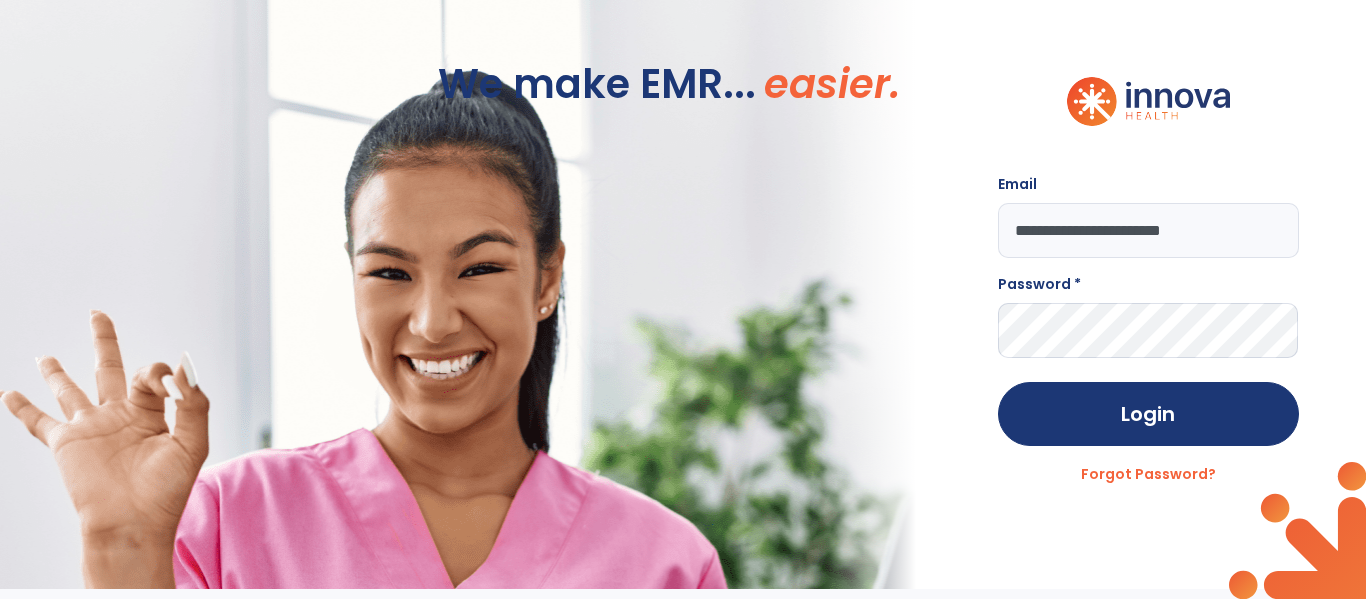 type on "**********" 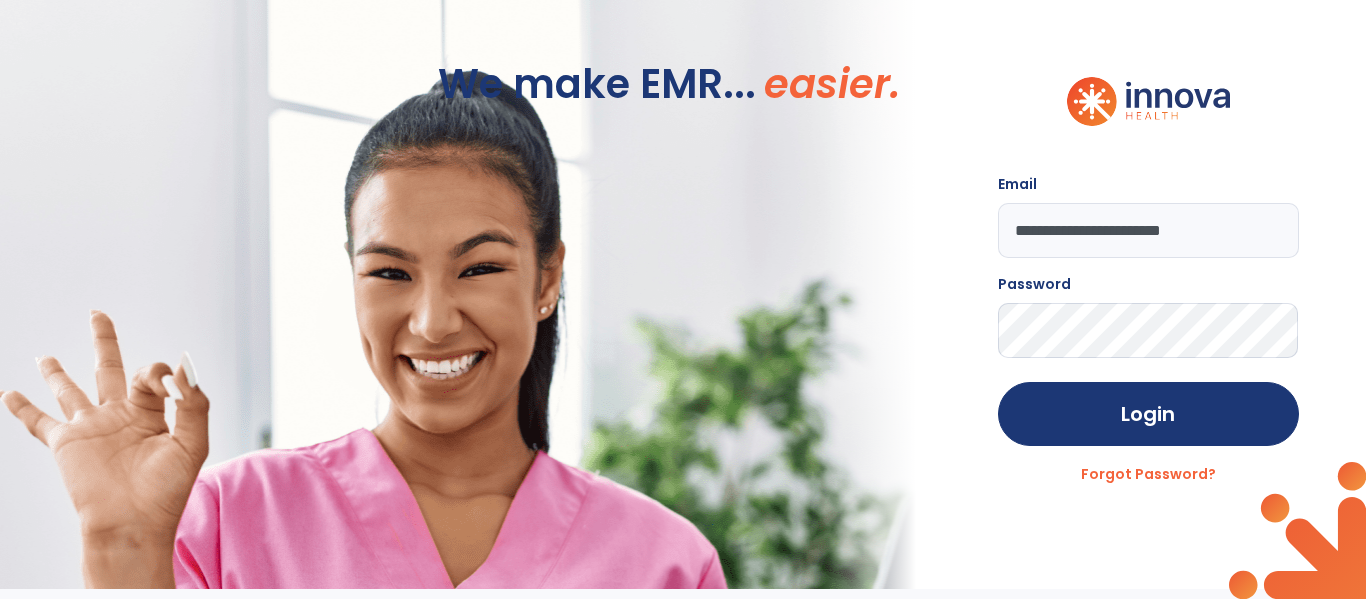 click on "Login" 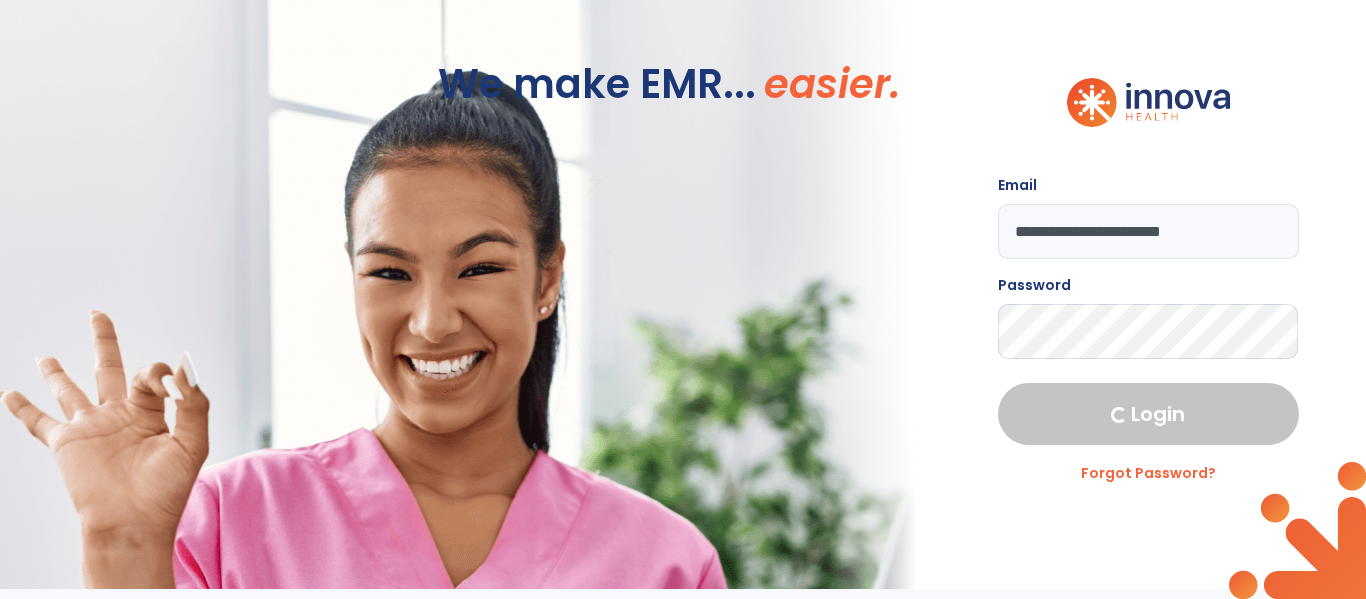 select on "****" 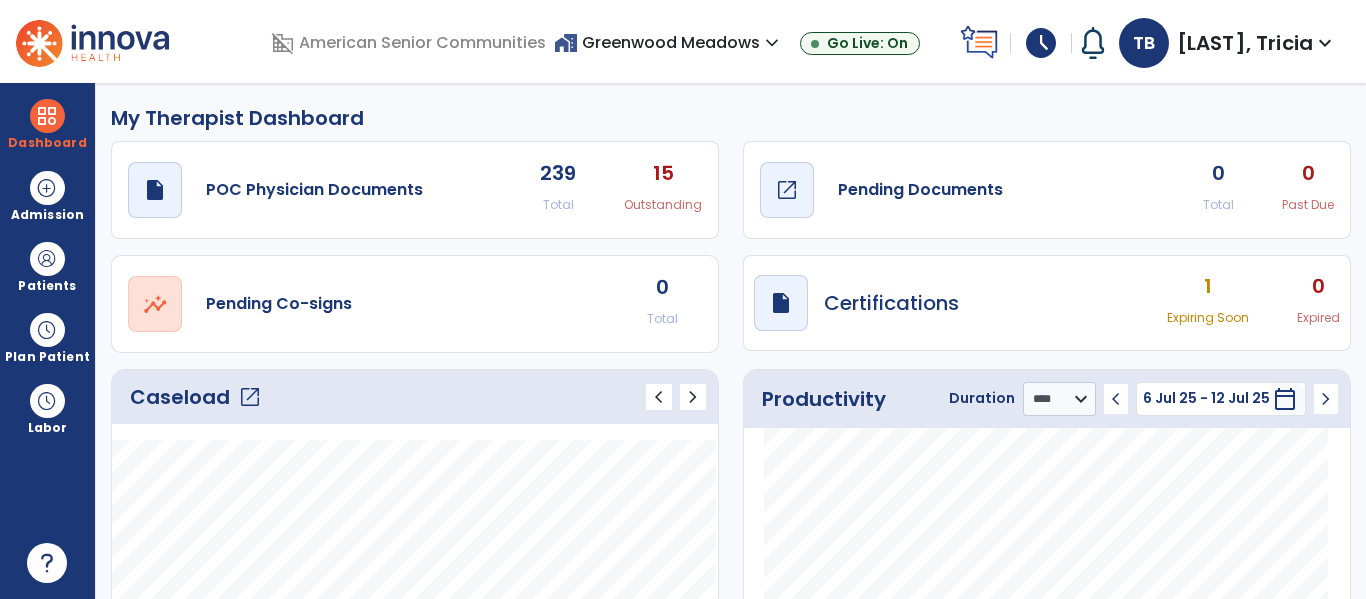click on "draft   open_in_new" 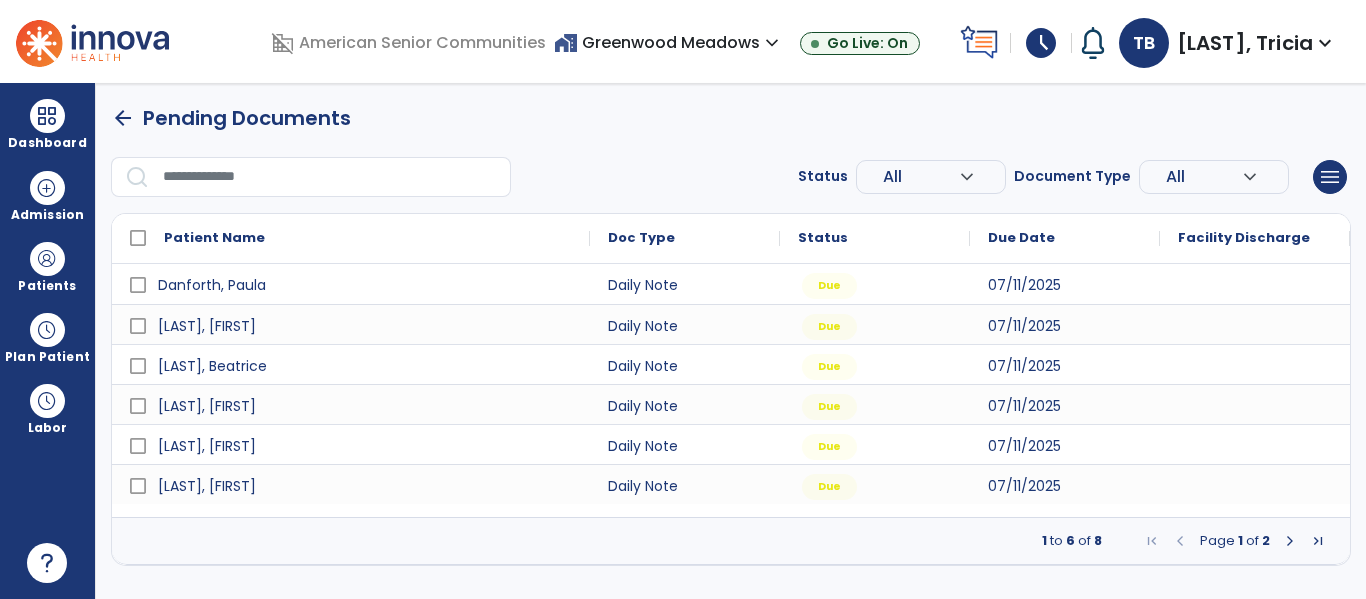 click at bounding box center (1290, 541) 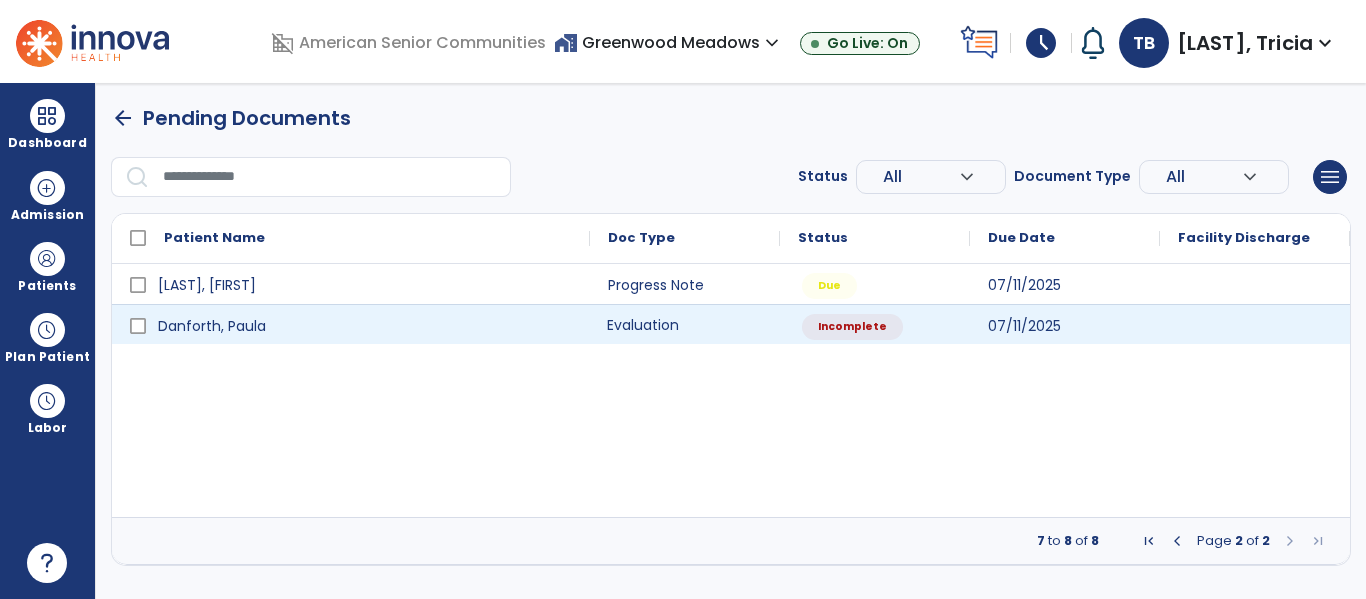 click on "Evaluation" at bounding box center [685, 324] 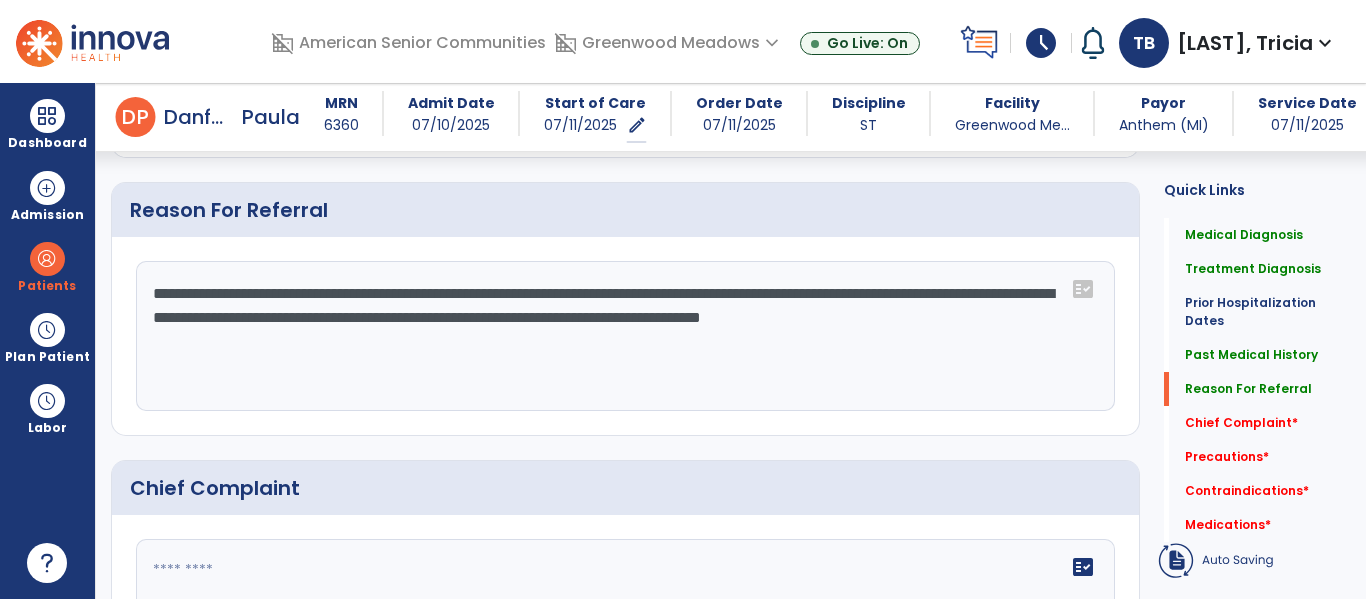 scroll, scrollTop: 952, scrollLeft: 0, axis: vertical 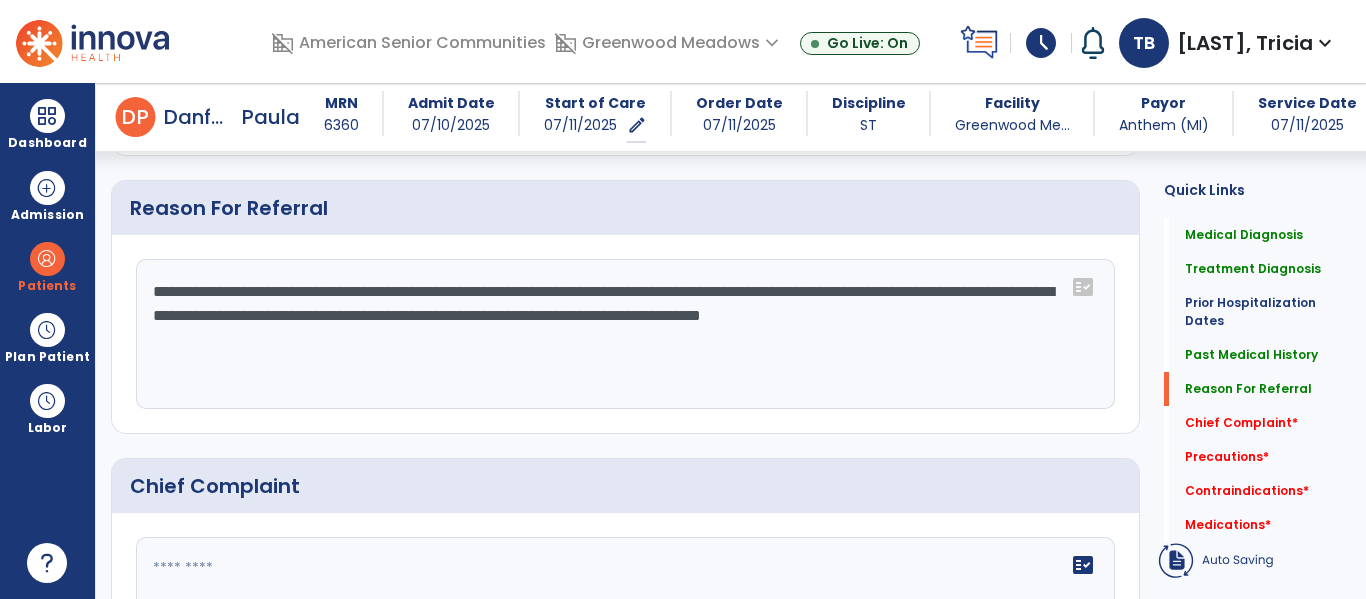 click on "**********" 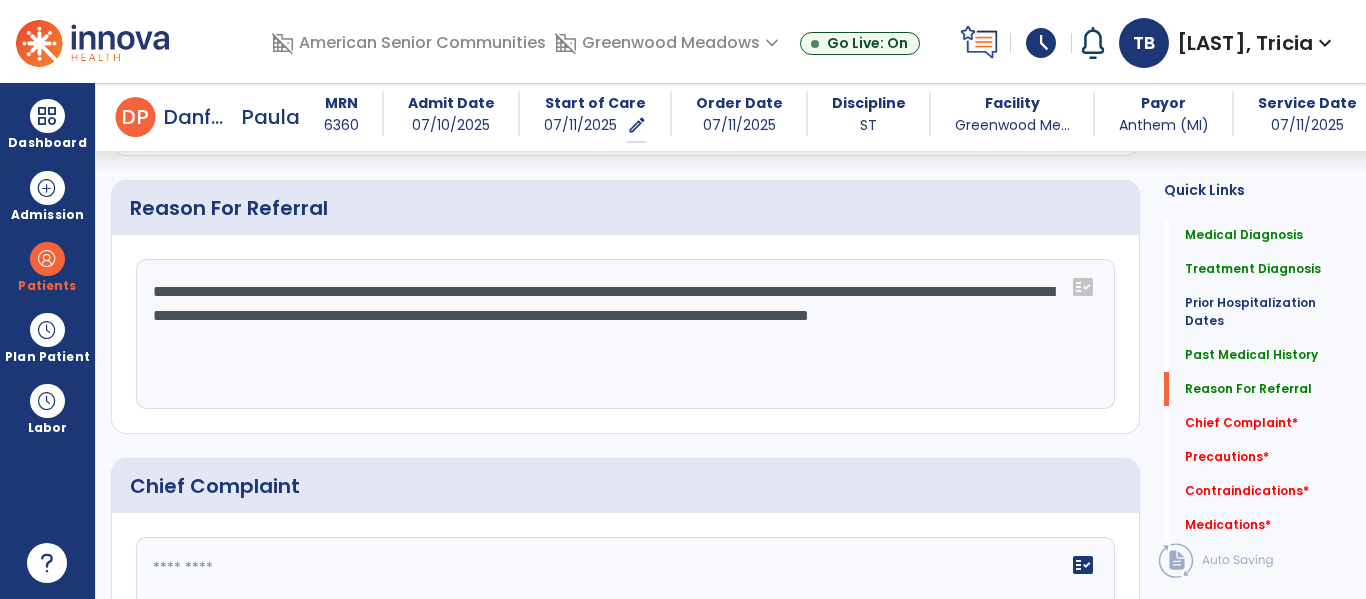 click on "**********" 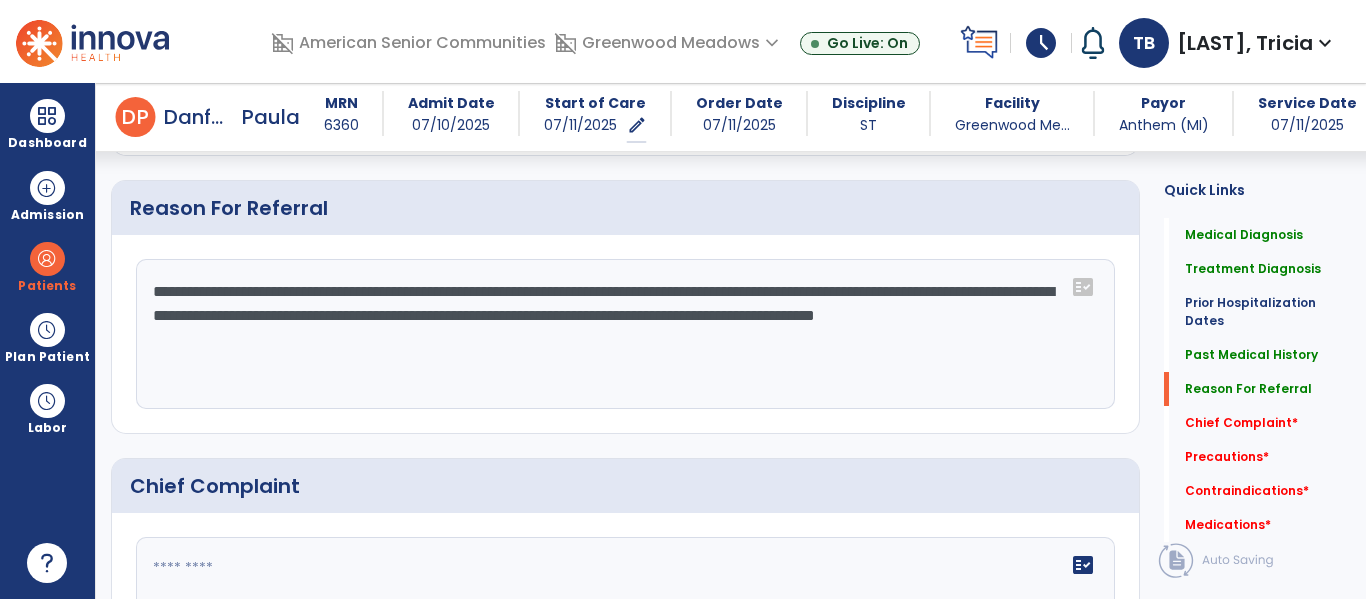 click on "**********" 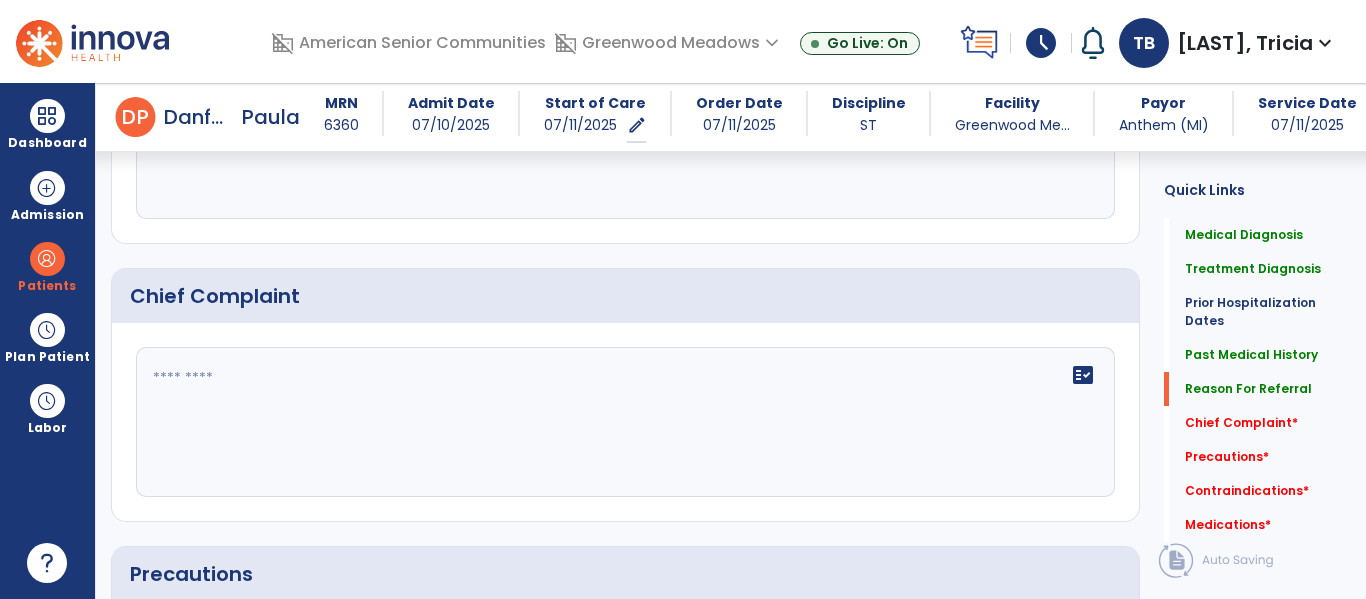 scroll, scrollTop: 1245, scrollLeft: 0, axis: vertical 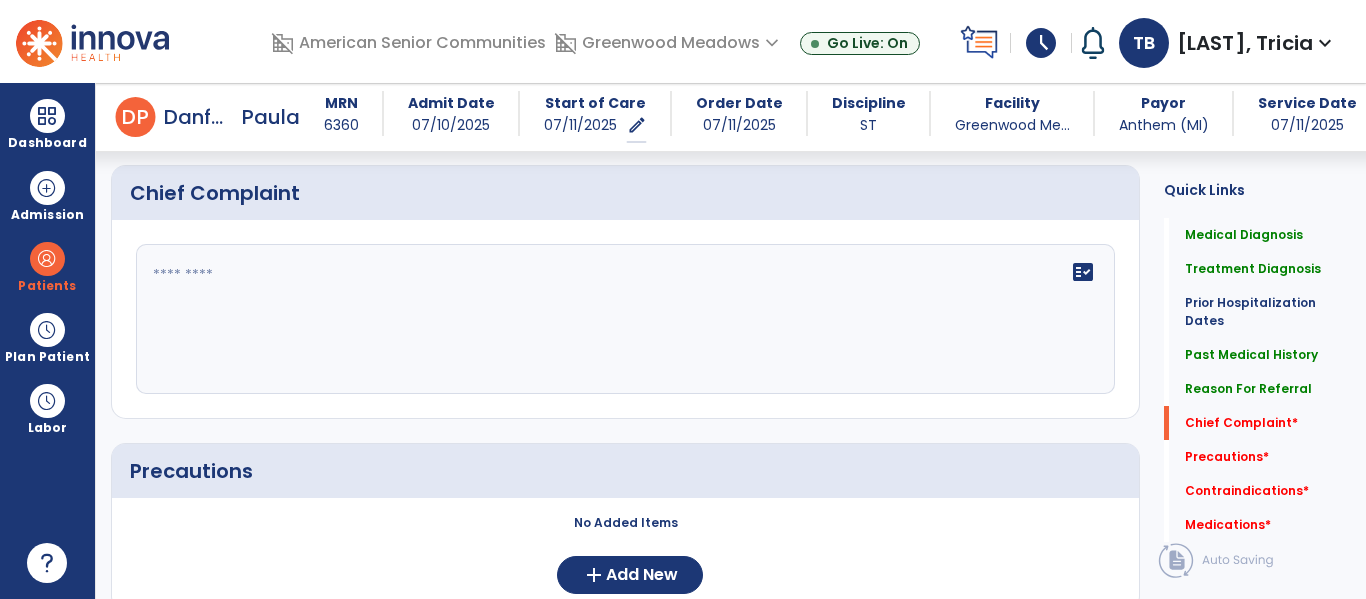 type on "**********" 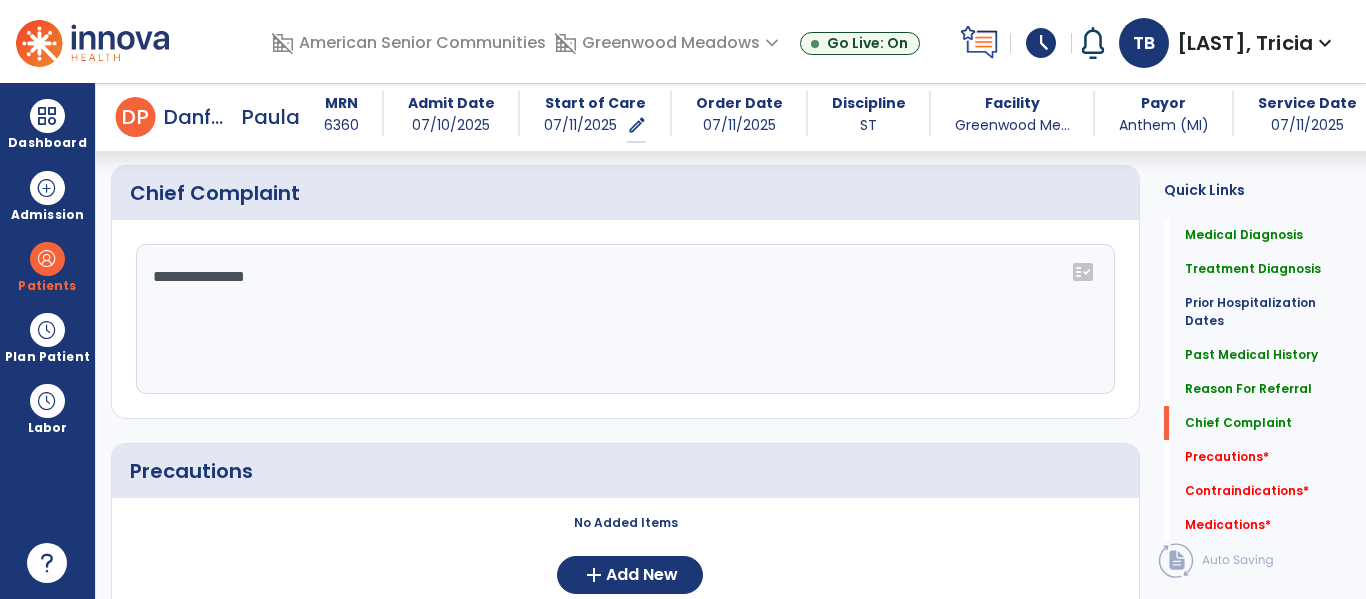 click on "**********" 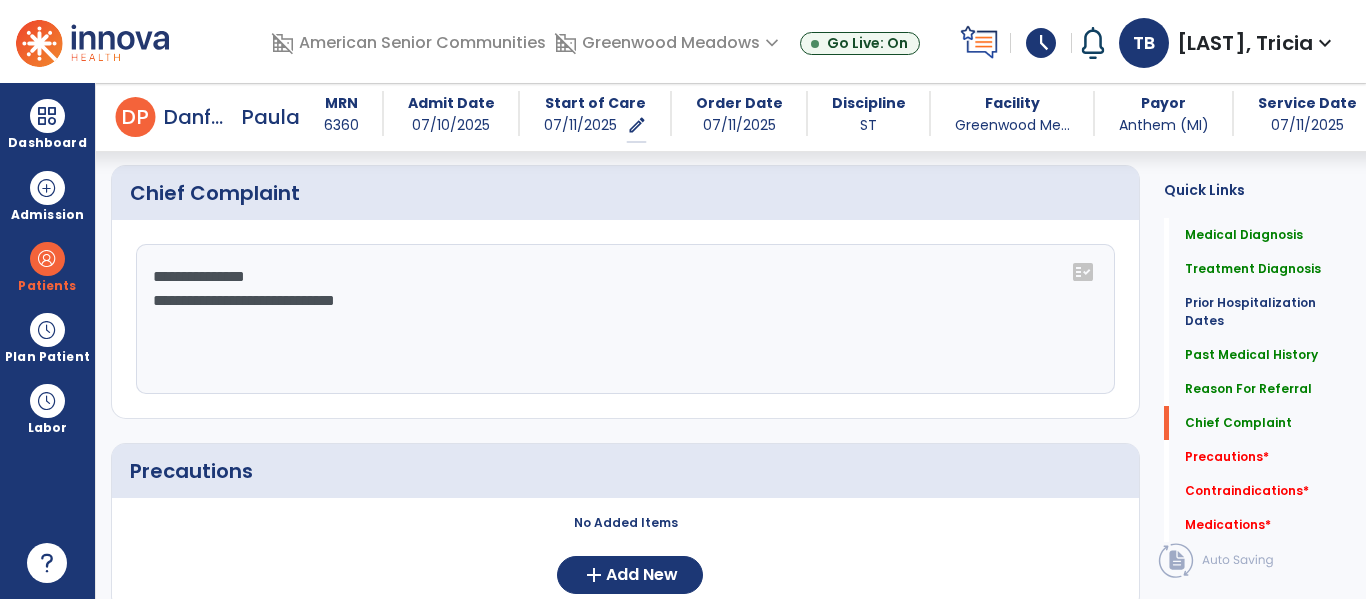 scroll, scrollTop: 1281, scrollLeft: 0, axis: vertical 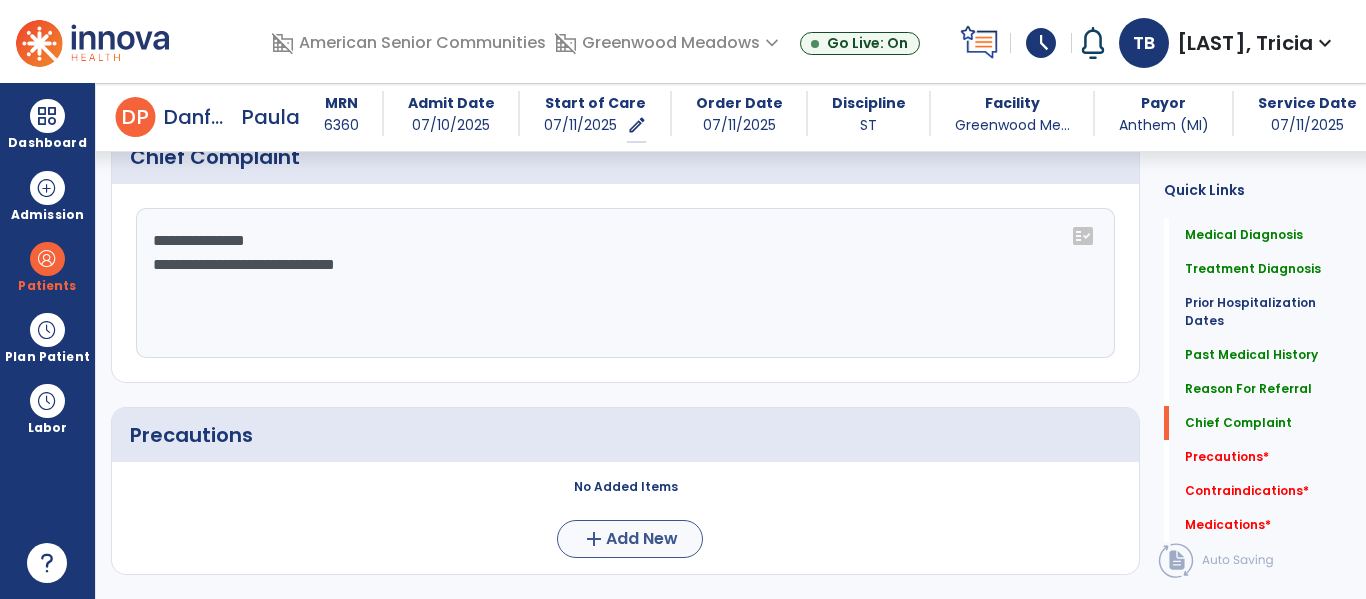 type on "**********" 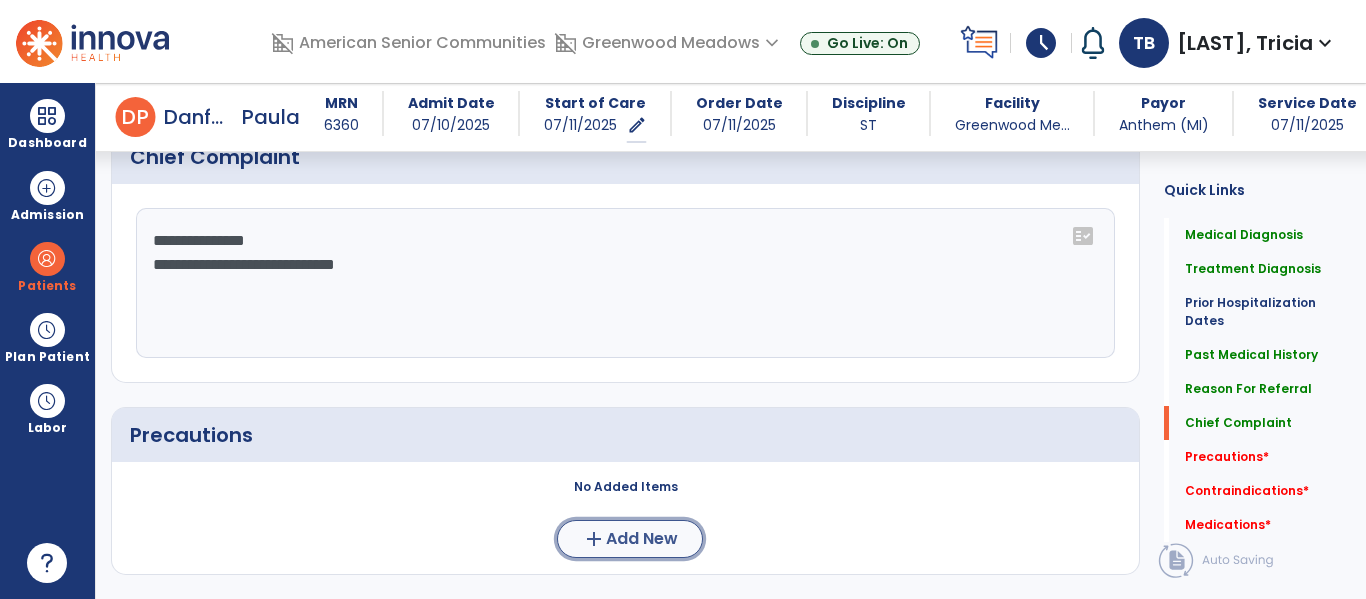 click on "Add New" 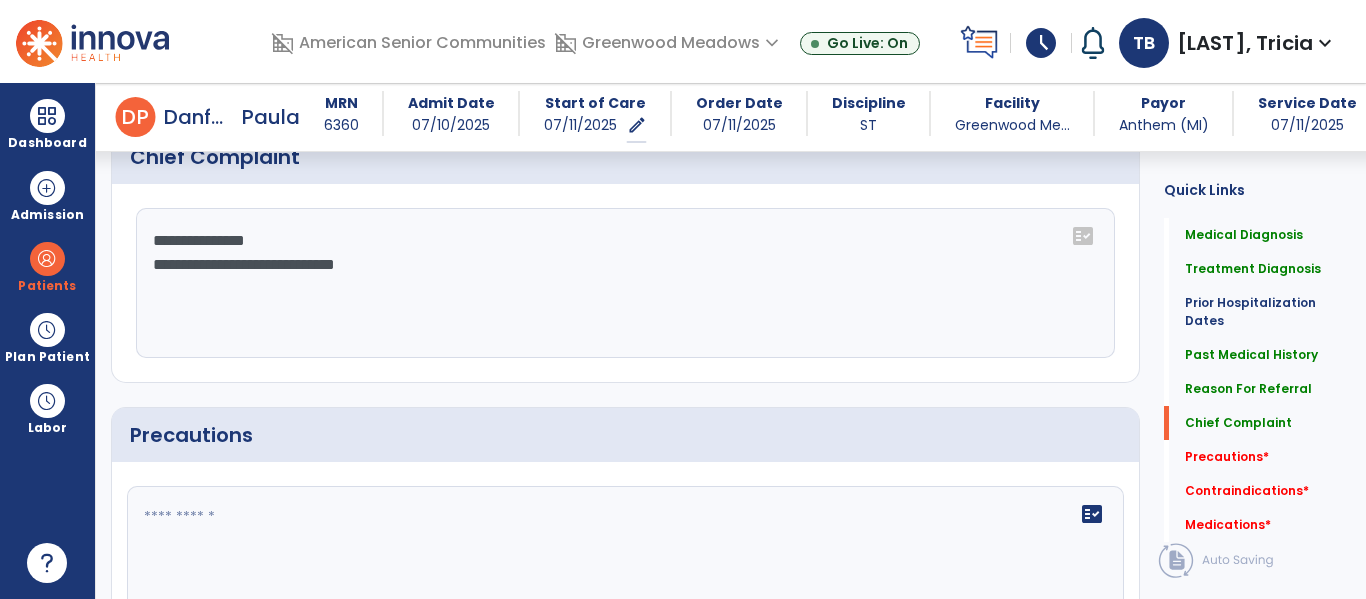 click on "fact_check" 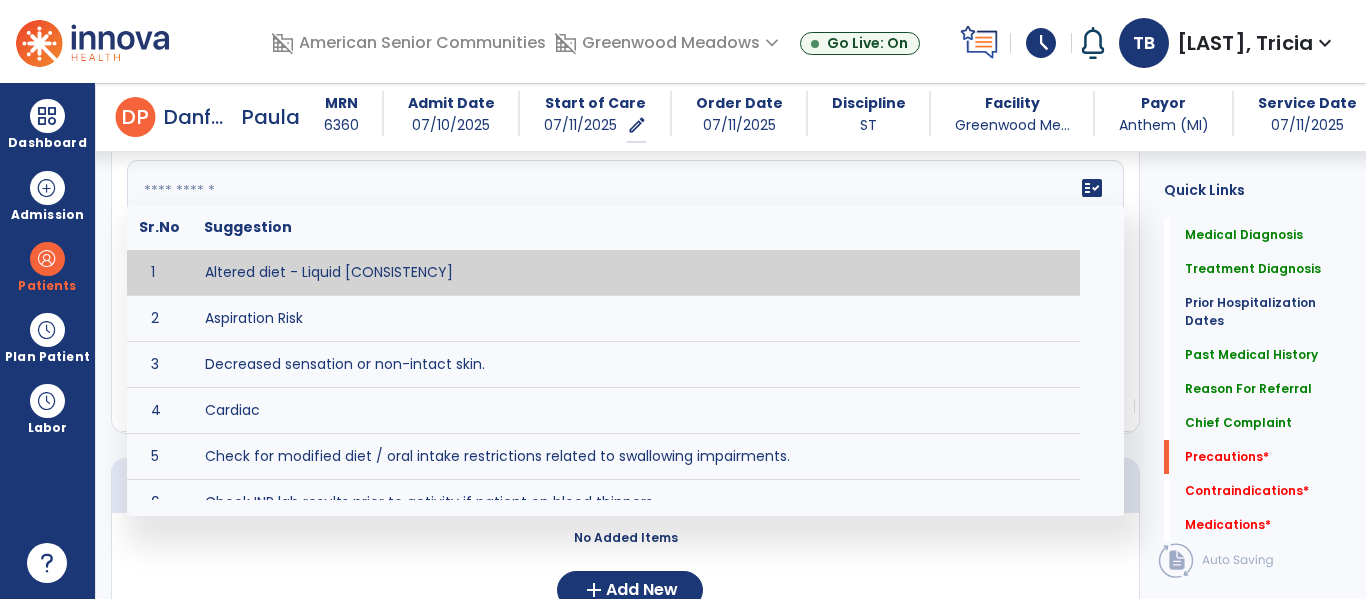 scroll, scrollTop: 1605, scrollLeft: 0, axis: vertical 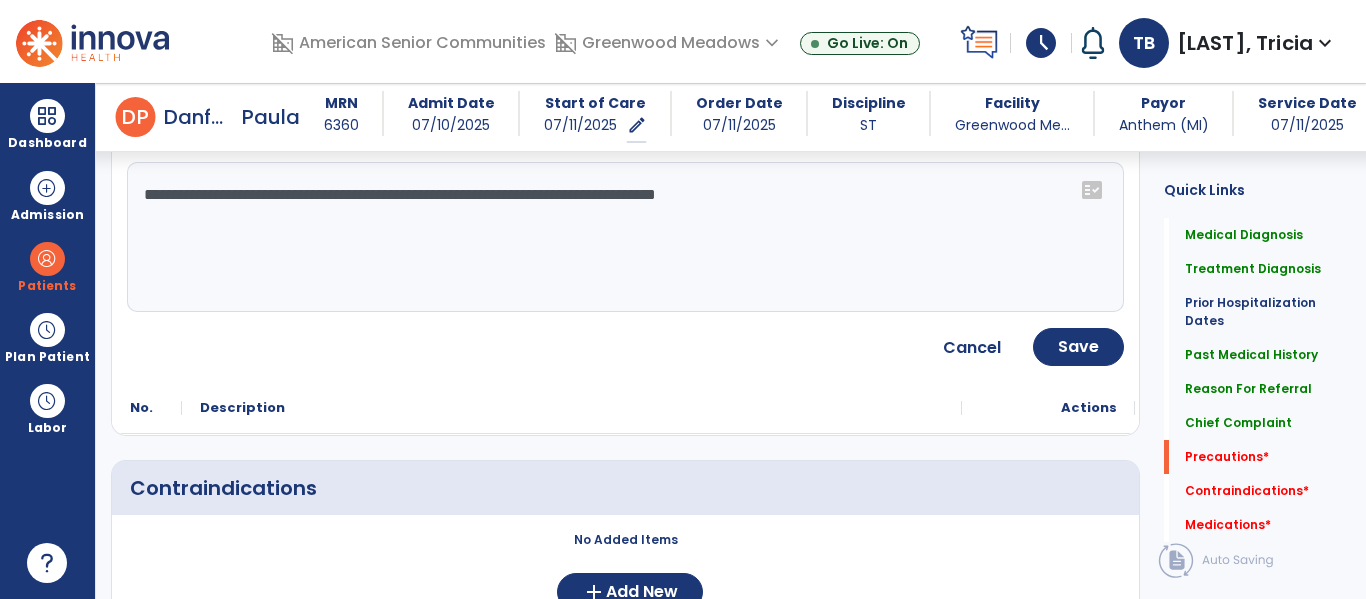 click on "**********" 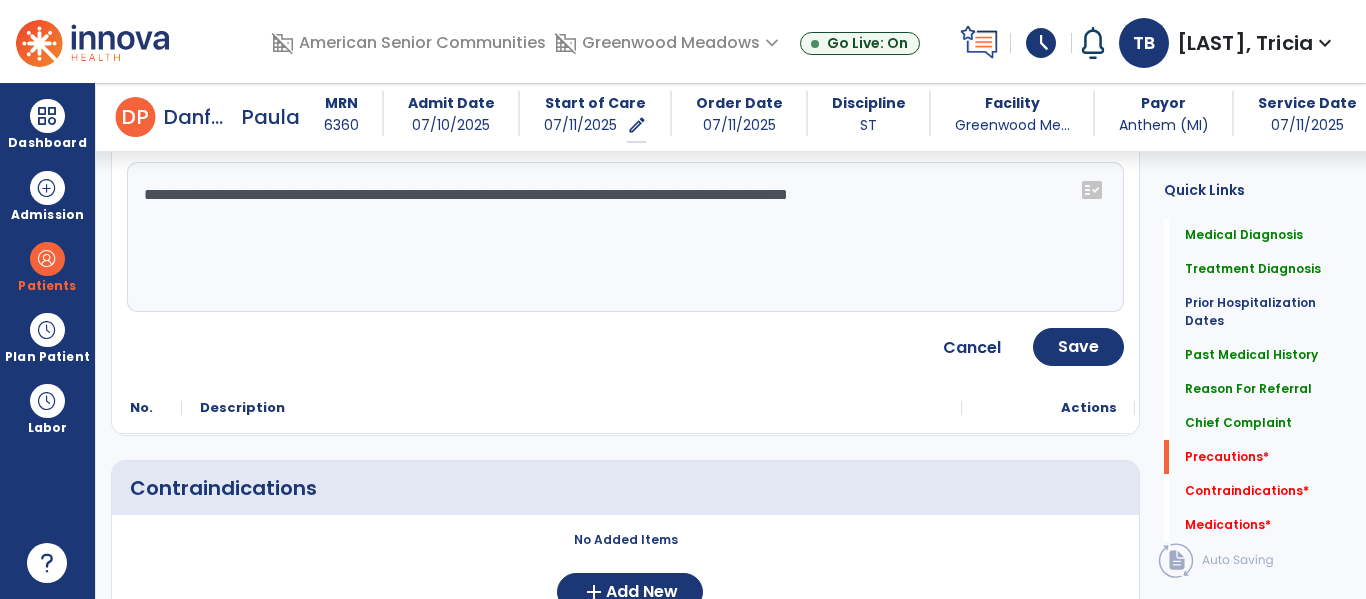 type on "**********" 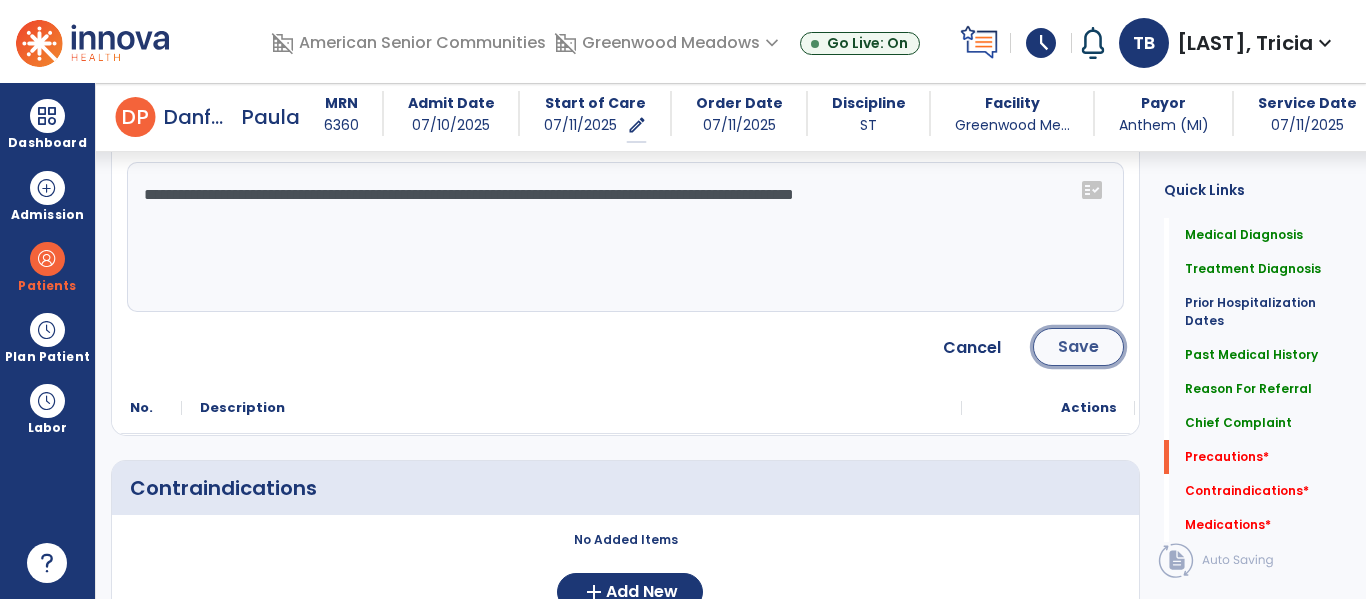 click on "Save" 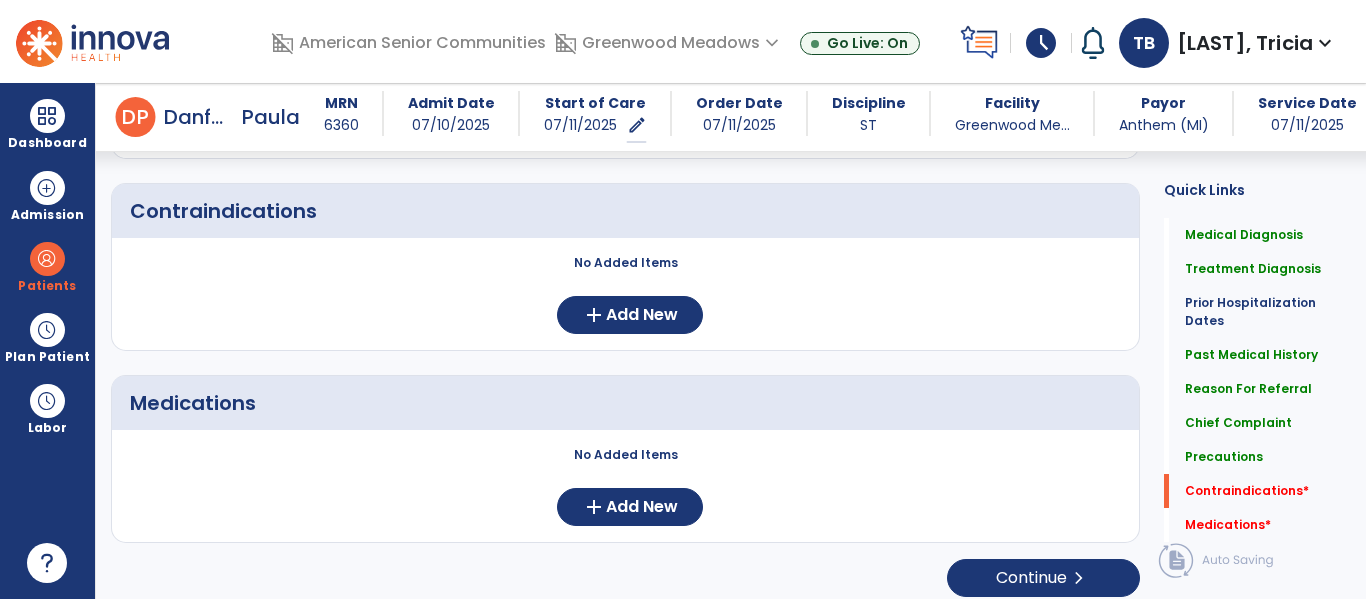 scroll, scrollTop: 1694, scrollLeft: 0, axis: vertical 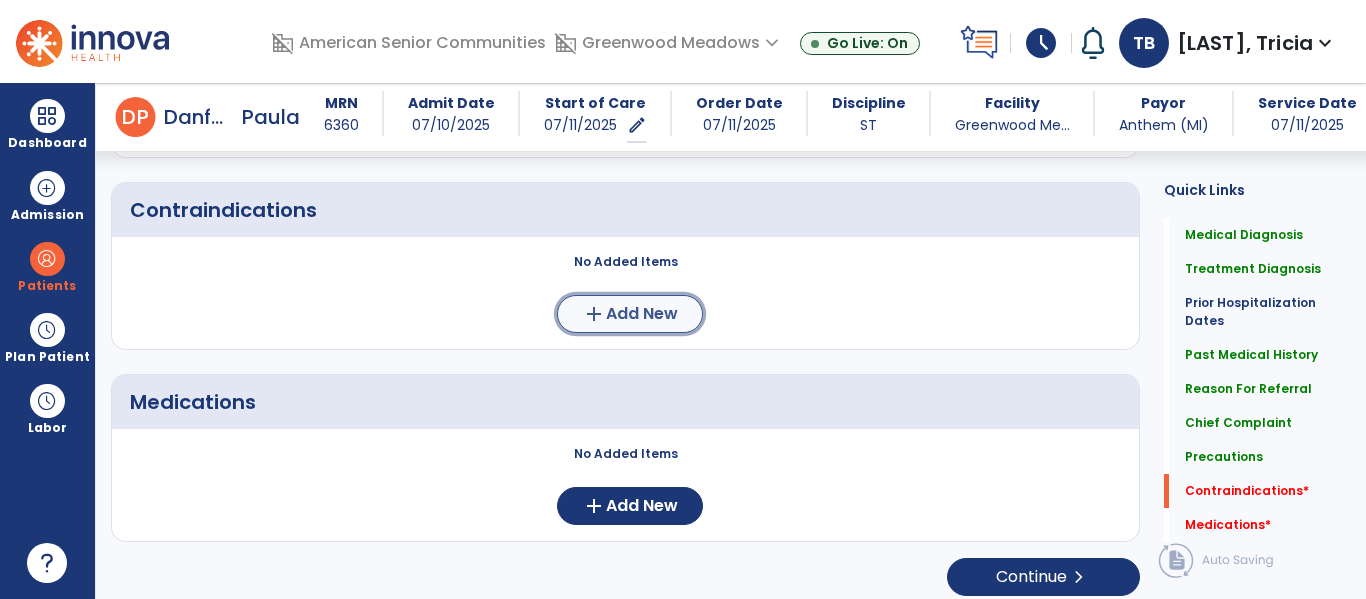click on "Add New" 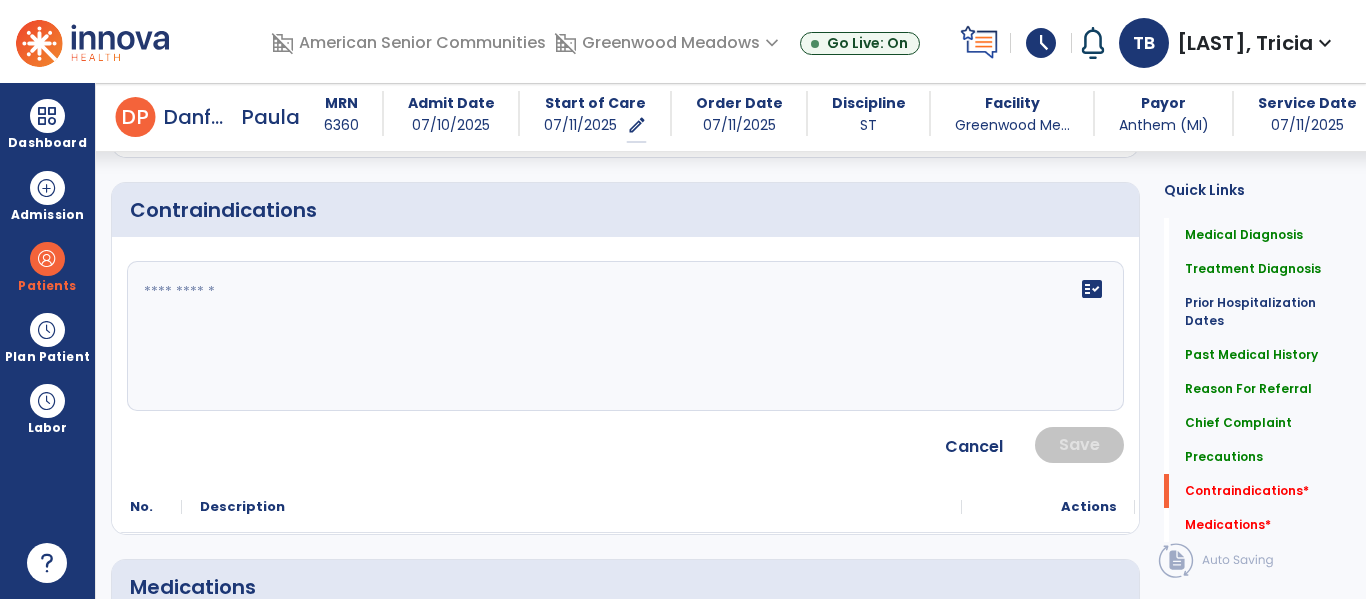 click on "fact_check" 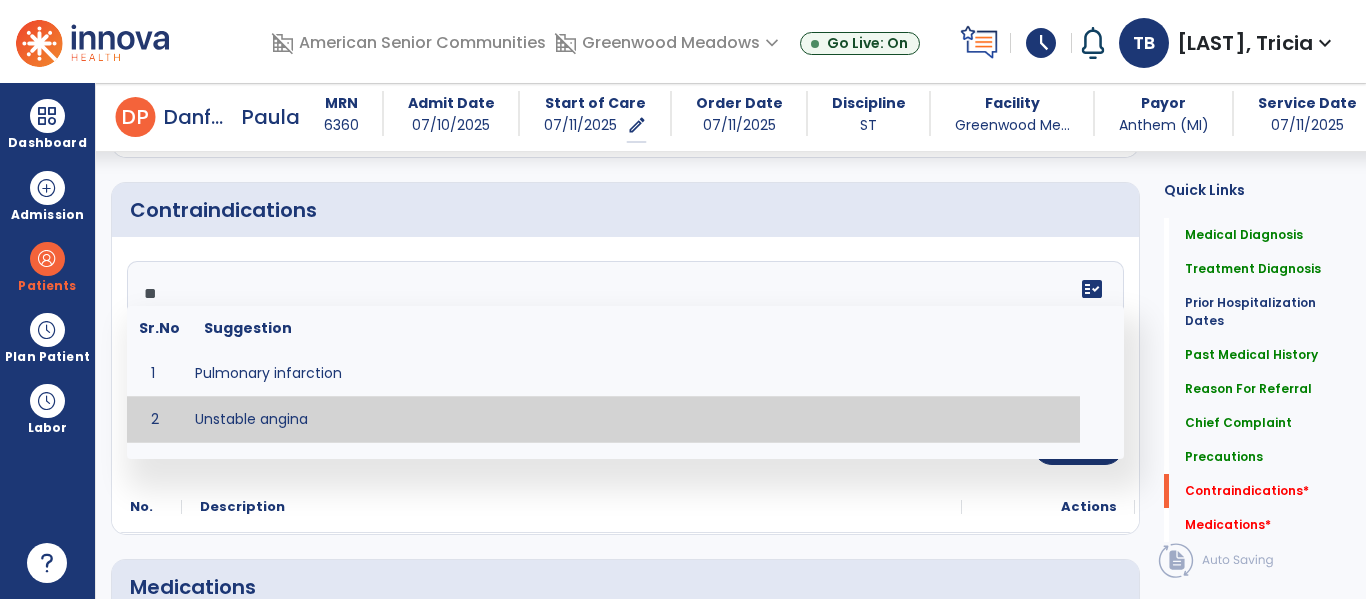 type on "**" 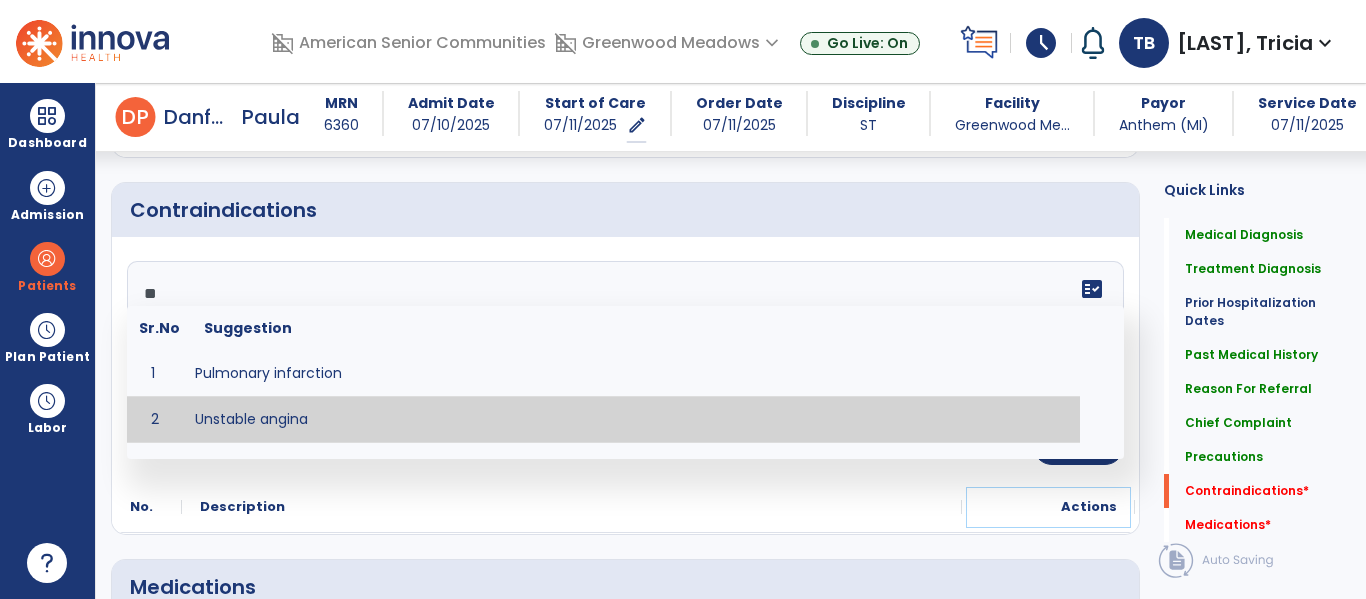 click on "Actions" 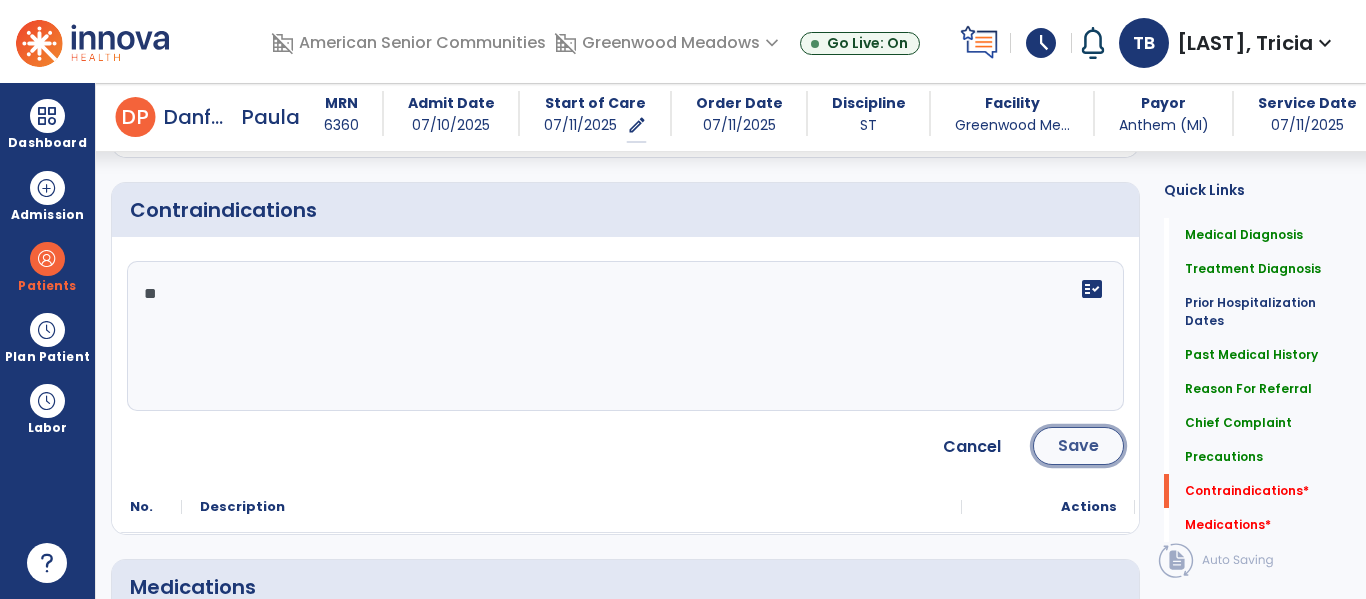 click on "Save" 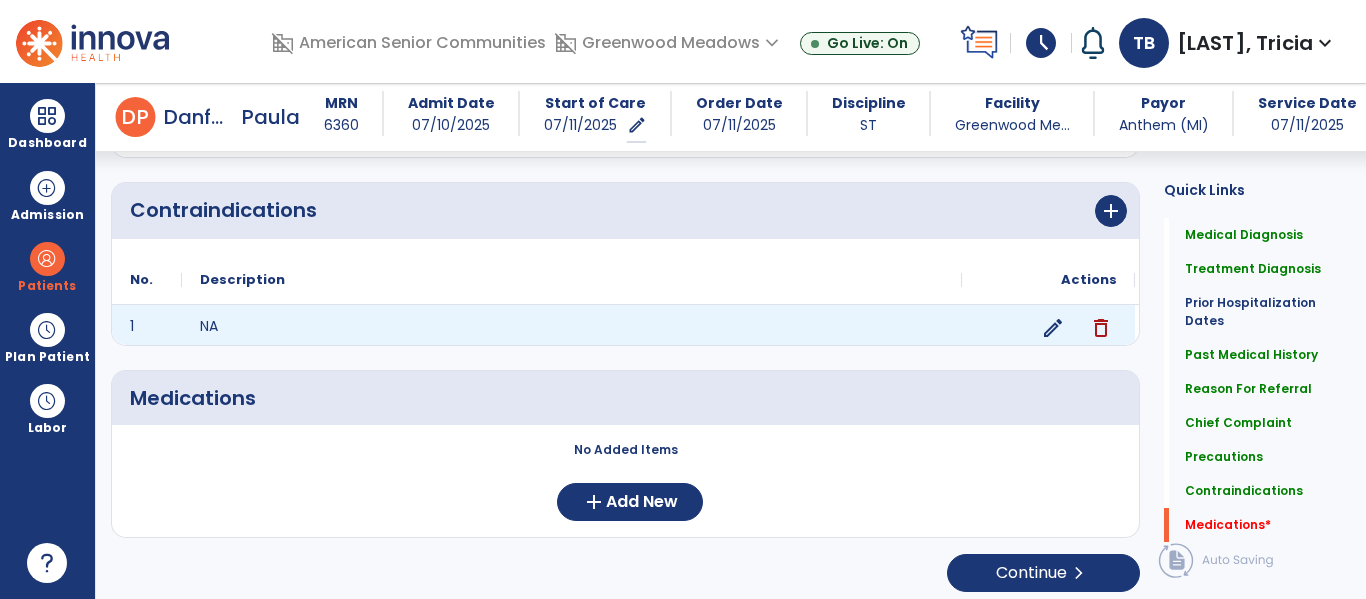 scroll, scrollTop: 1703, scrollLeft: 0, axis: vertical 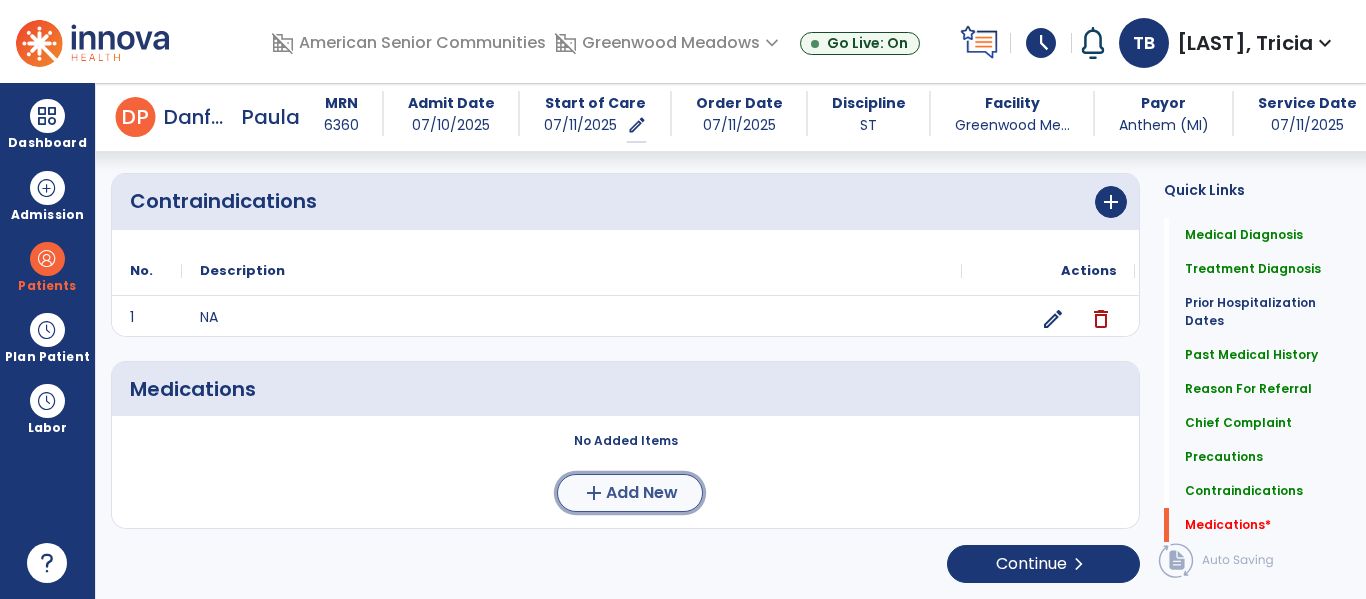 click on "Add New" 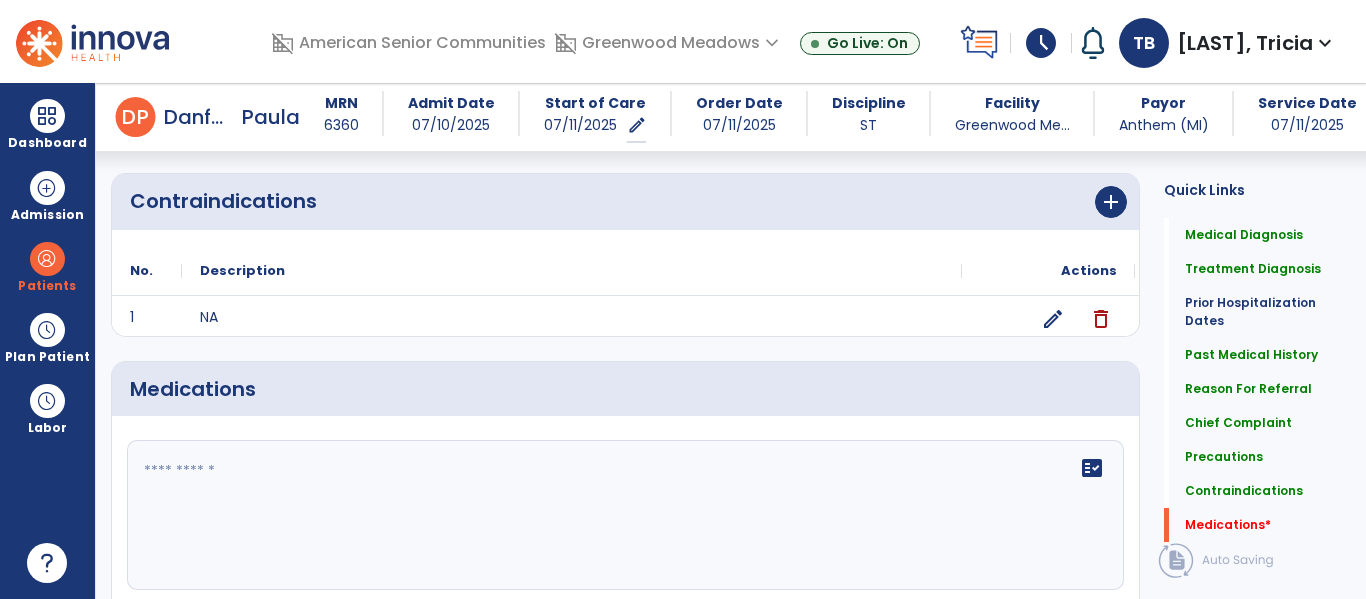 click 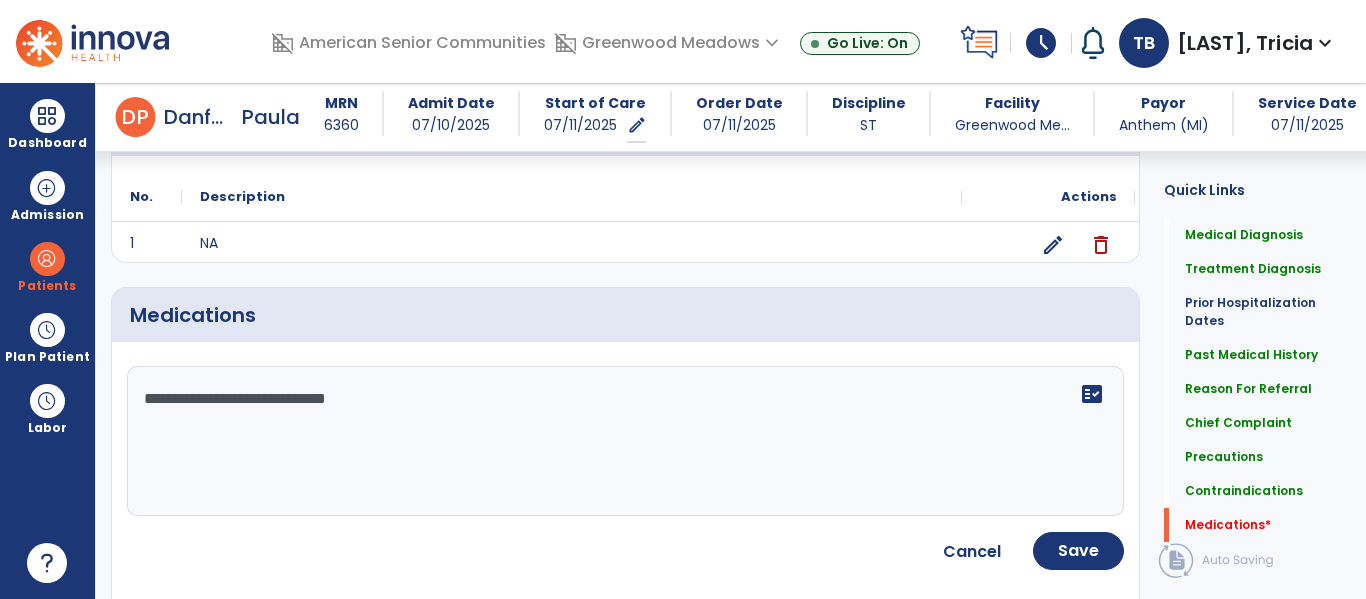 scroll, scrollTop: 1783, scrollLeft: 0, axis: vertical 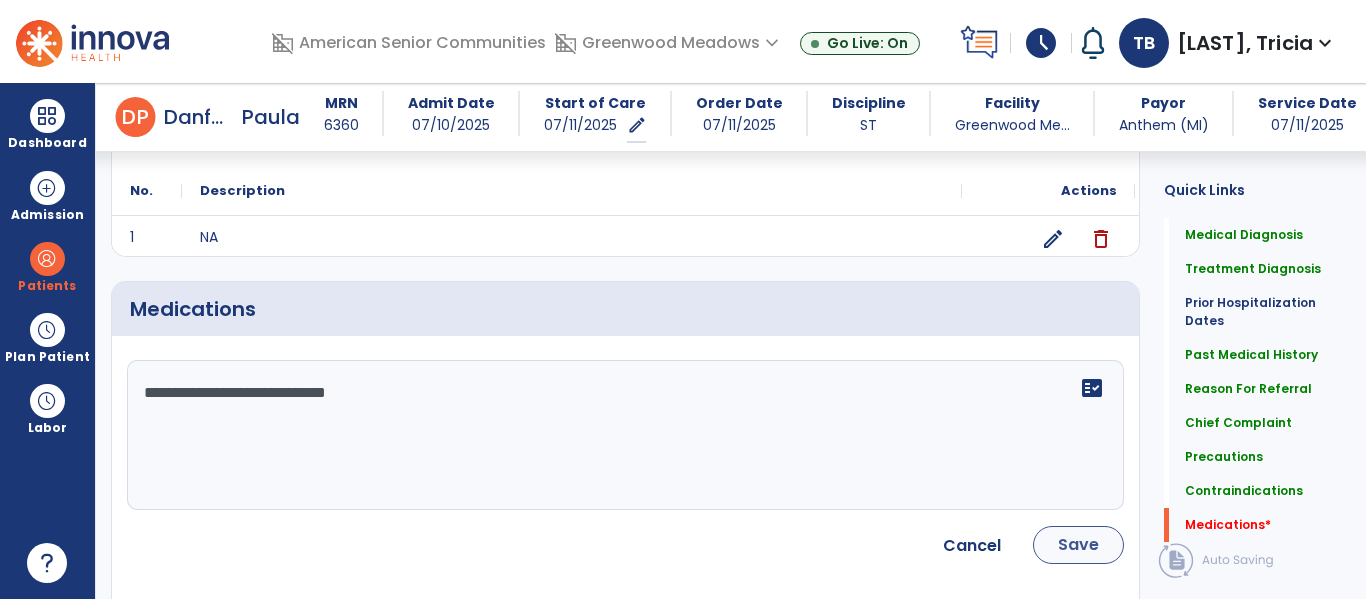 type on "**********" 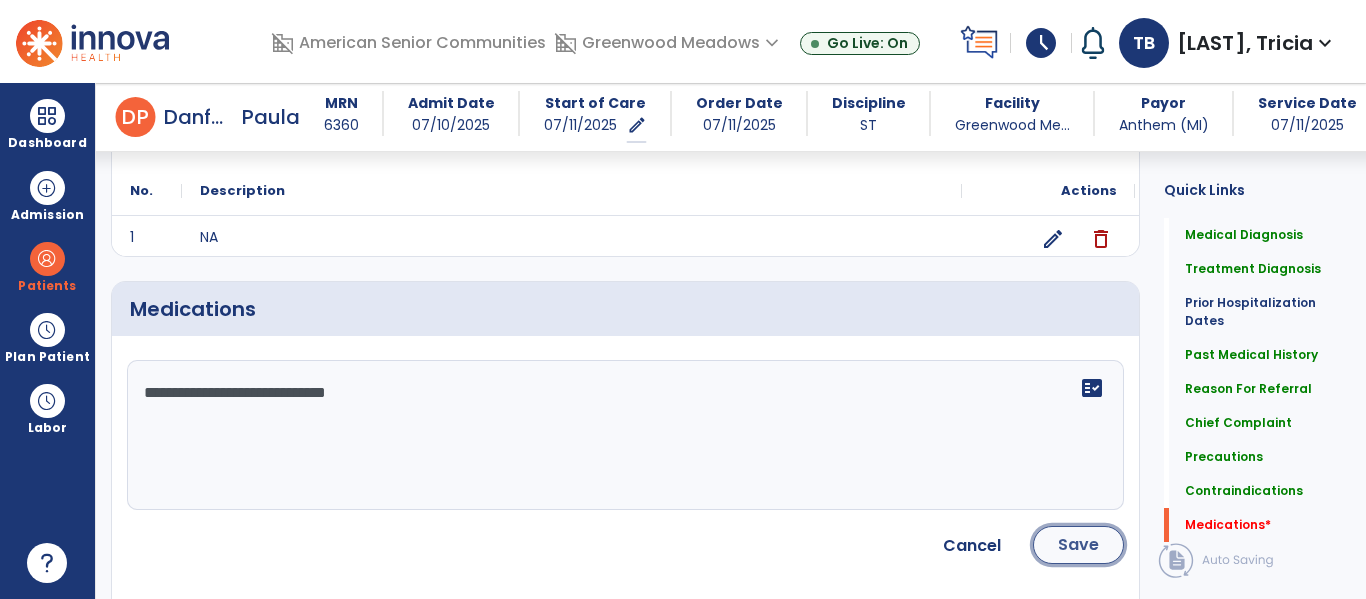 click on "Save" 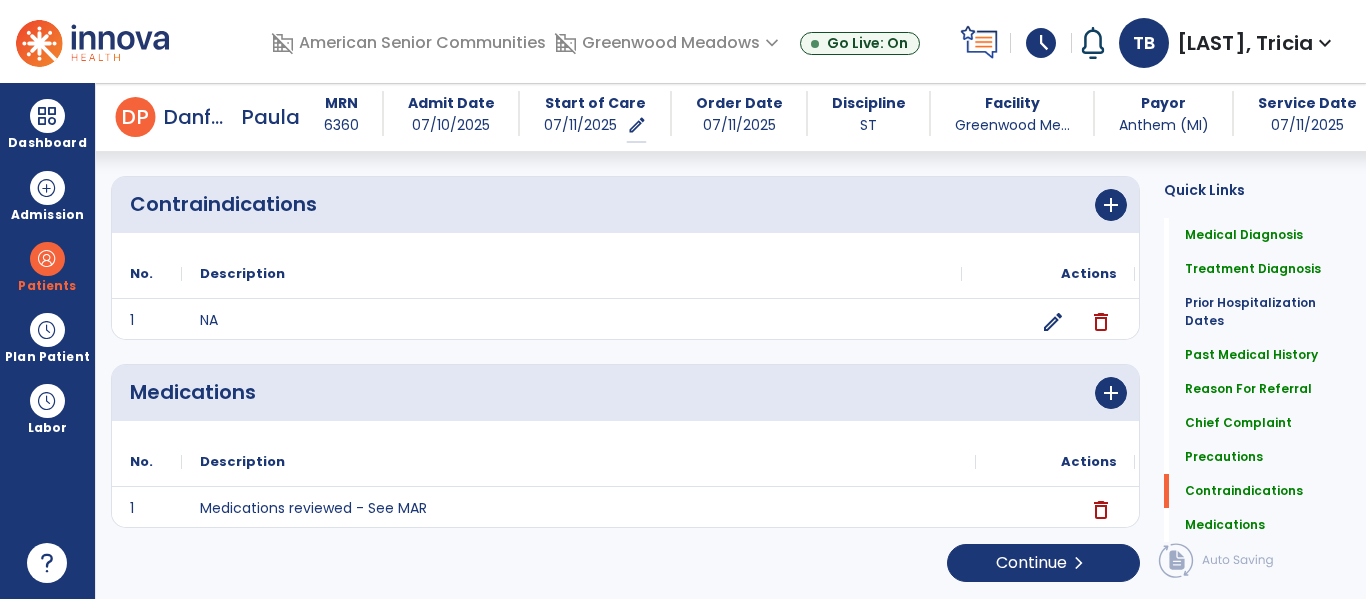 scroll, scrollTop: 1699, scrollLeft: 0, axis: vertical 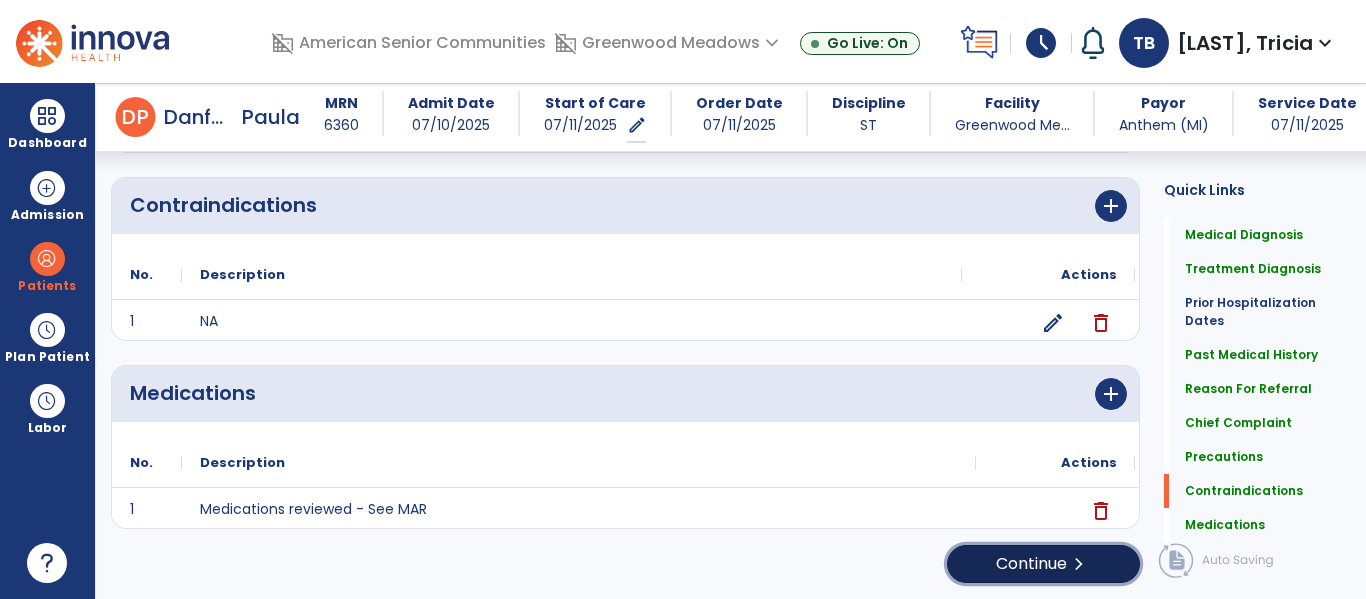 click on "Continue  chevron_right" 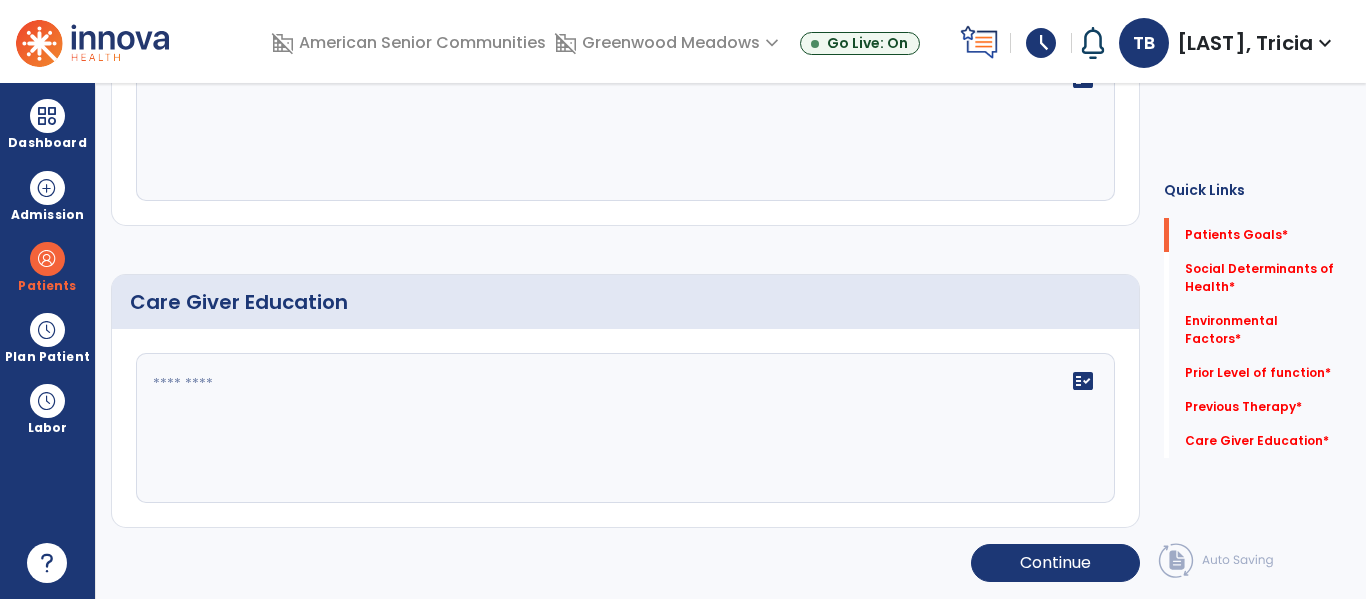 scroll, scrollTop: 0, scrollLeft: 0, axis: both 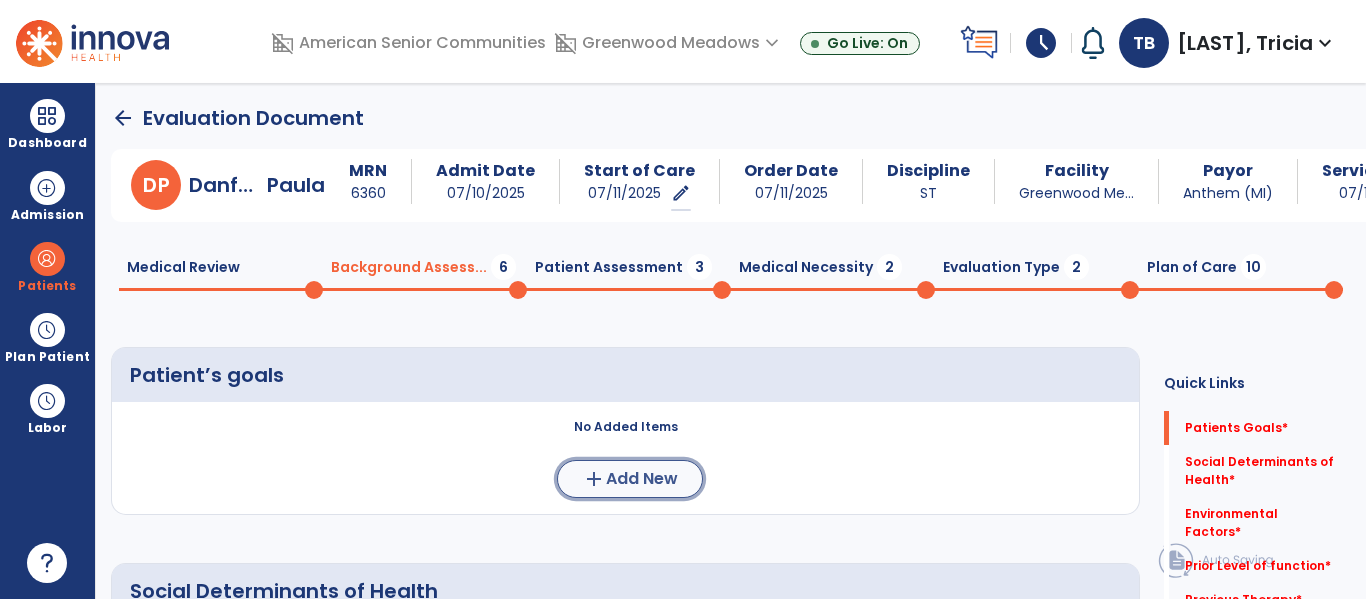 click on "add" 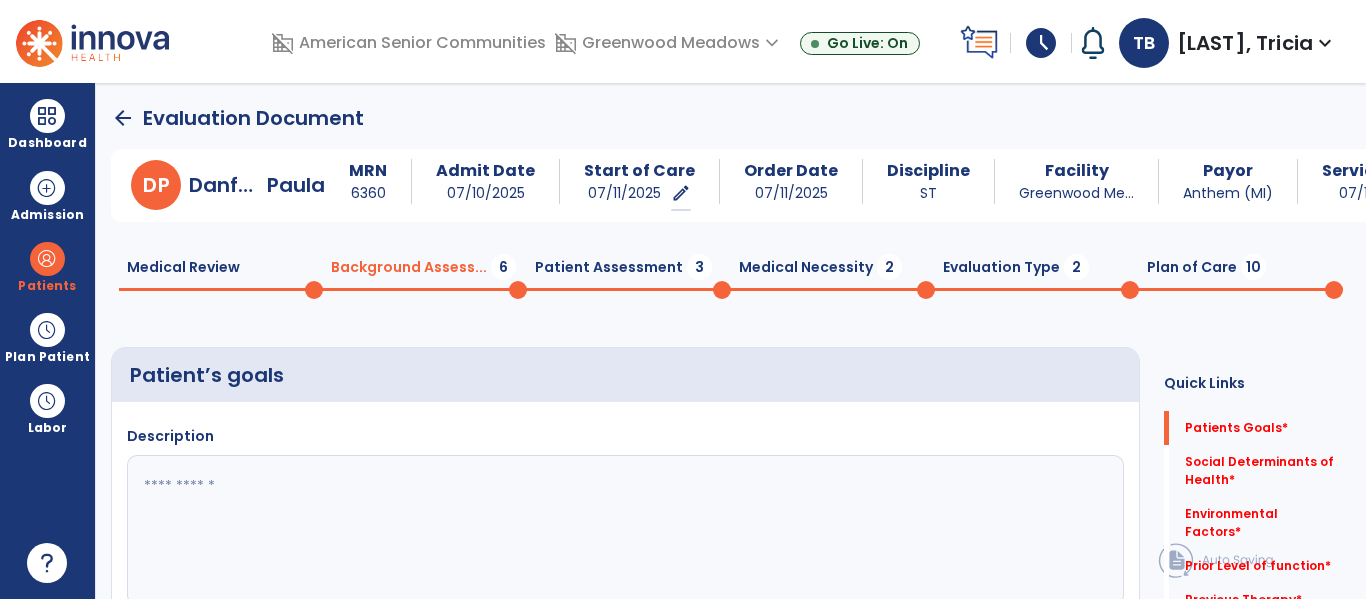 click on "Description" 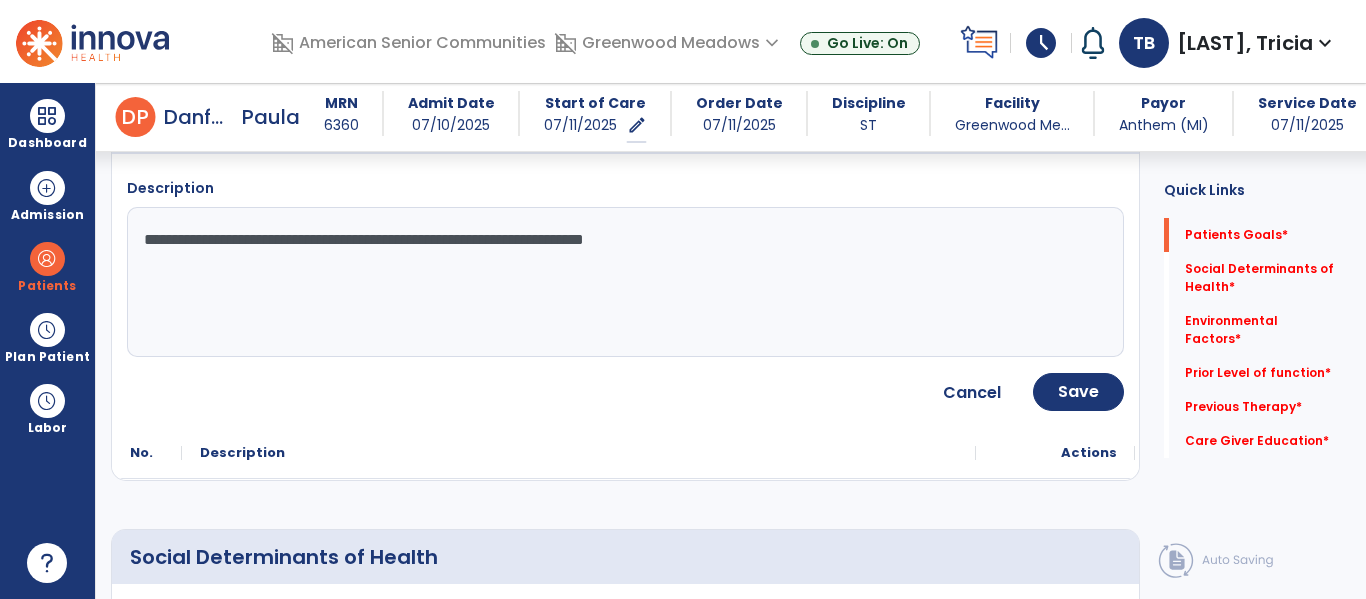 scroll, scrollTop: 228, scrollLeft: 0, axis: vertical 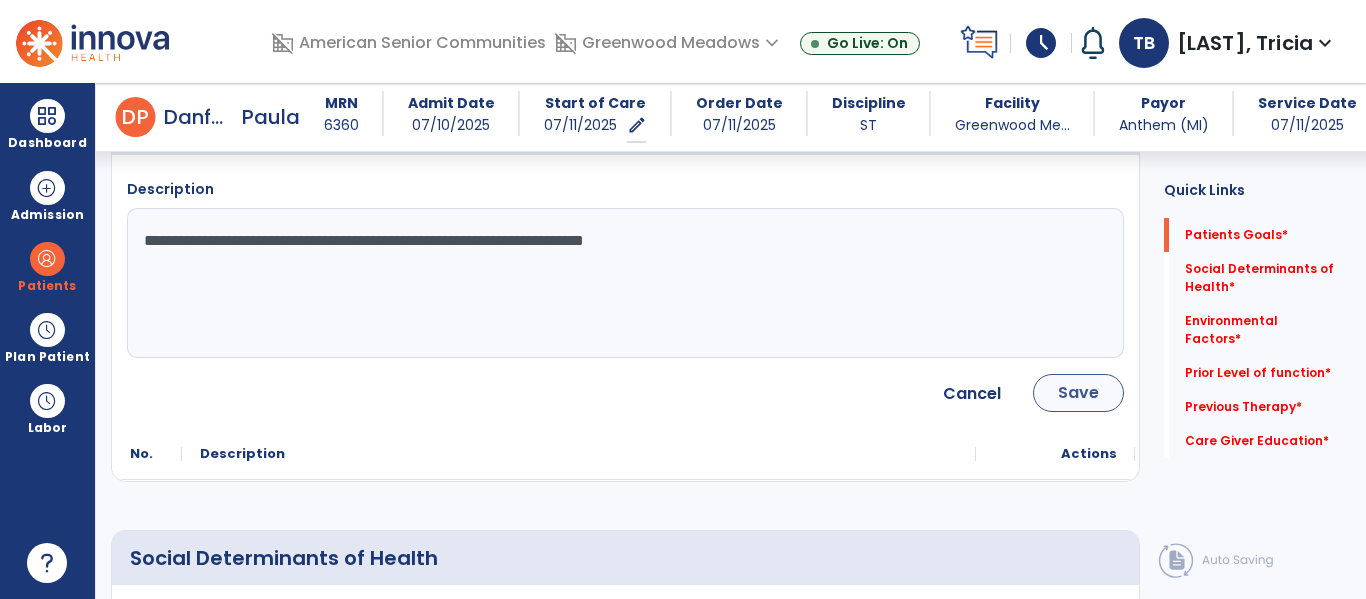 type on "**********" 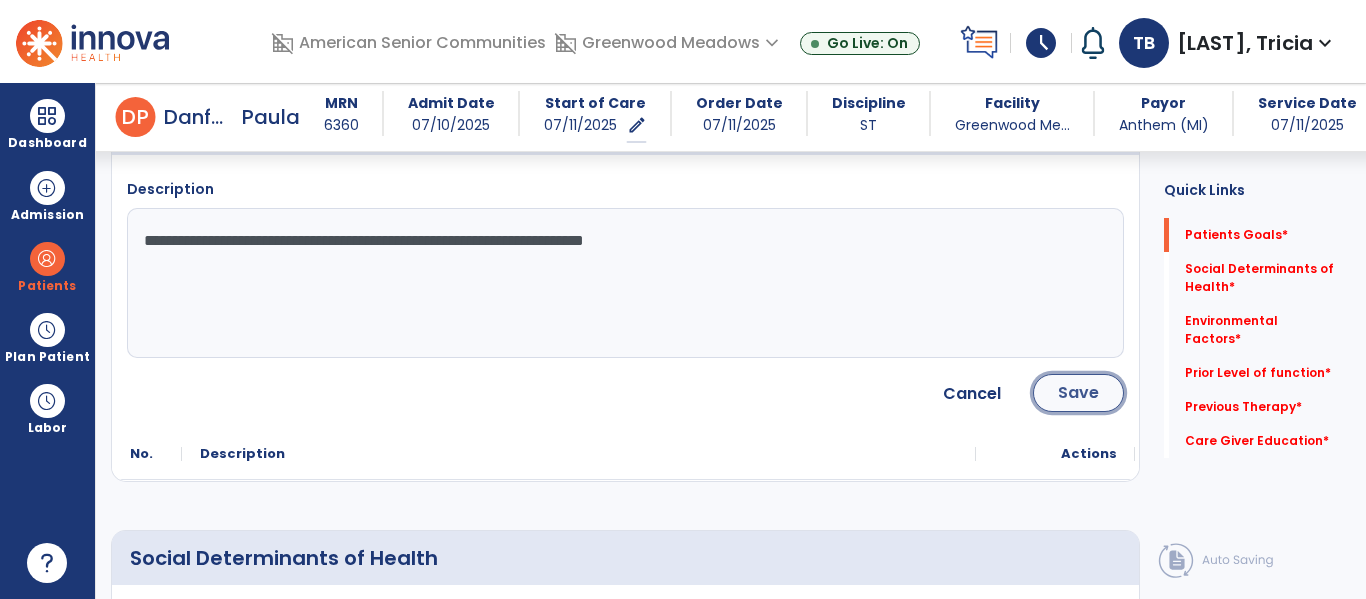 click on "Save" 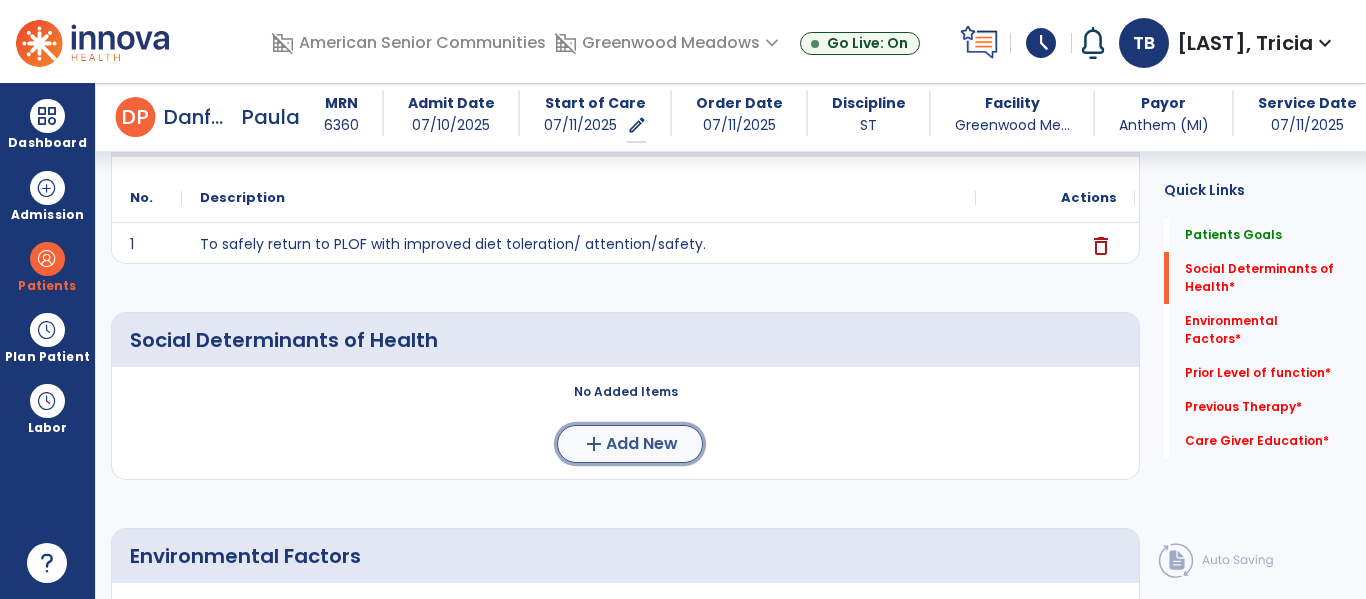 click on "Add New" 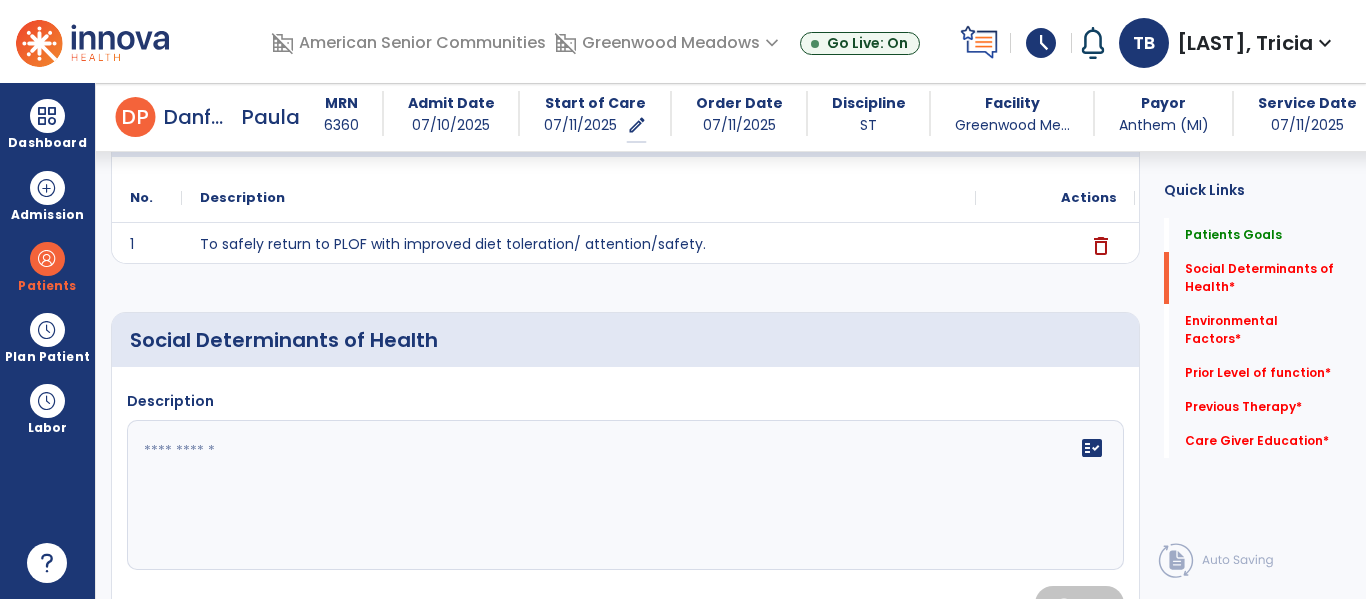 click 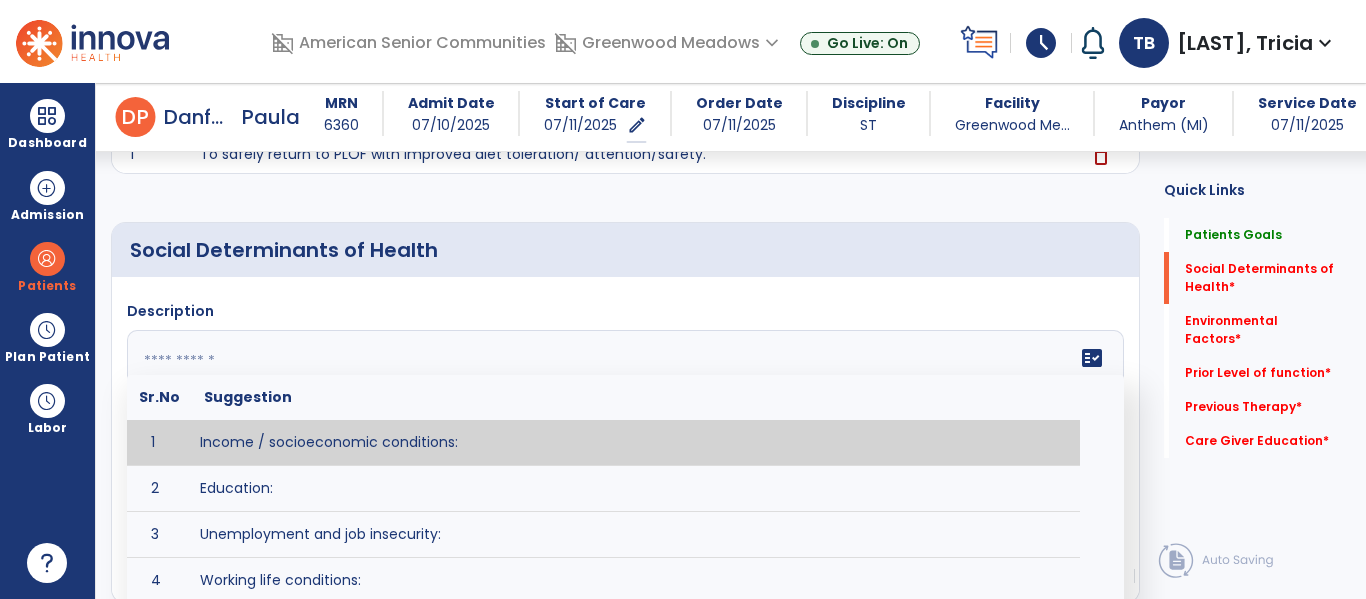 scroll, scrollTop: 319, scrollLeft: 0, axis: vertical 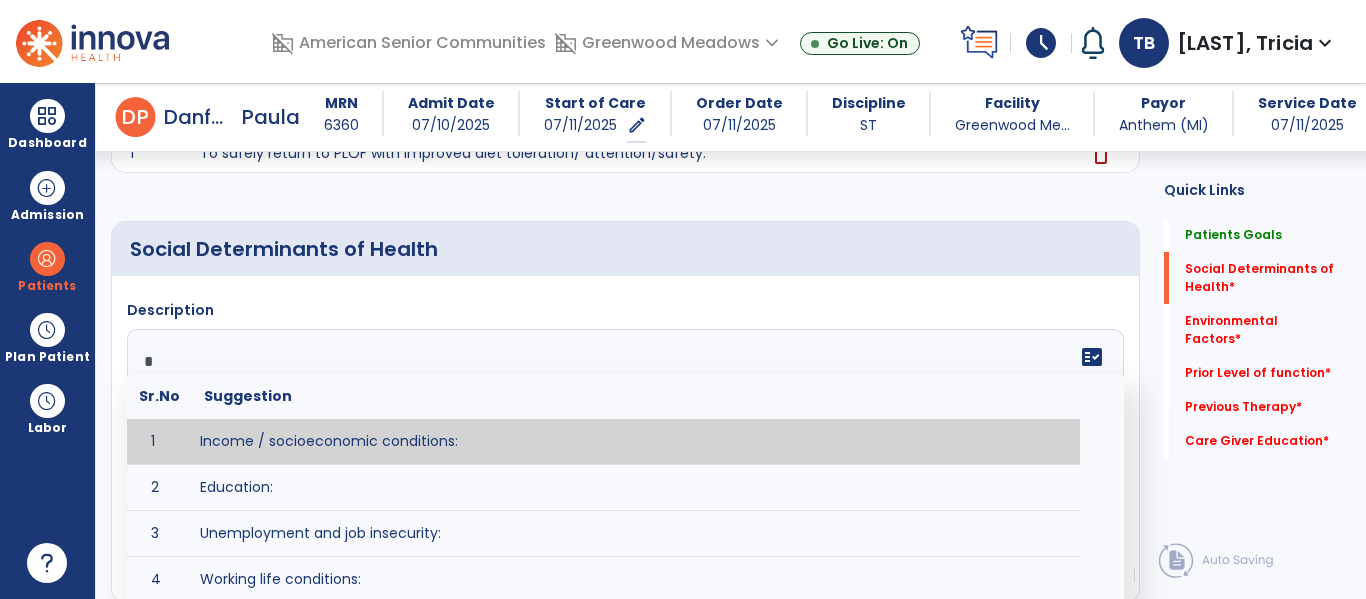 type on "**" 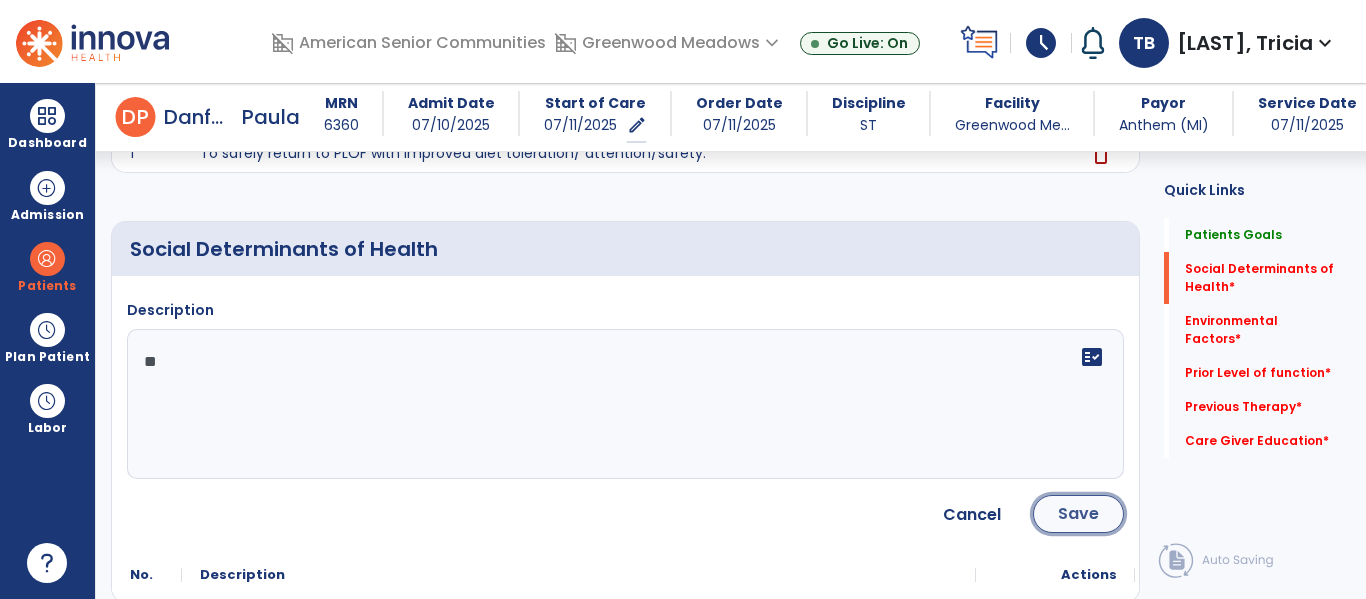 click on "Save" 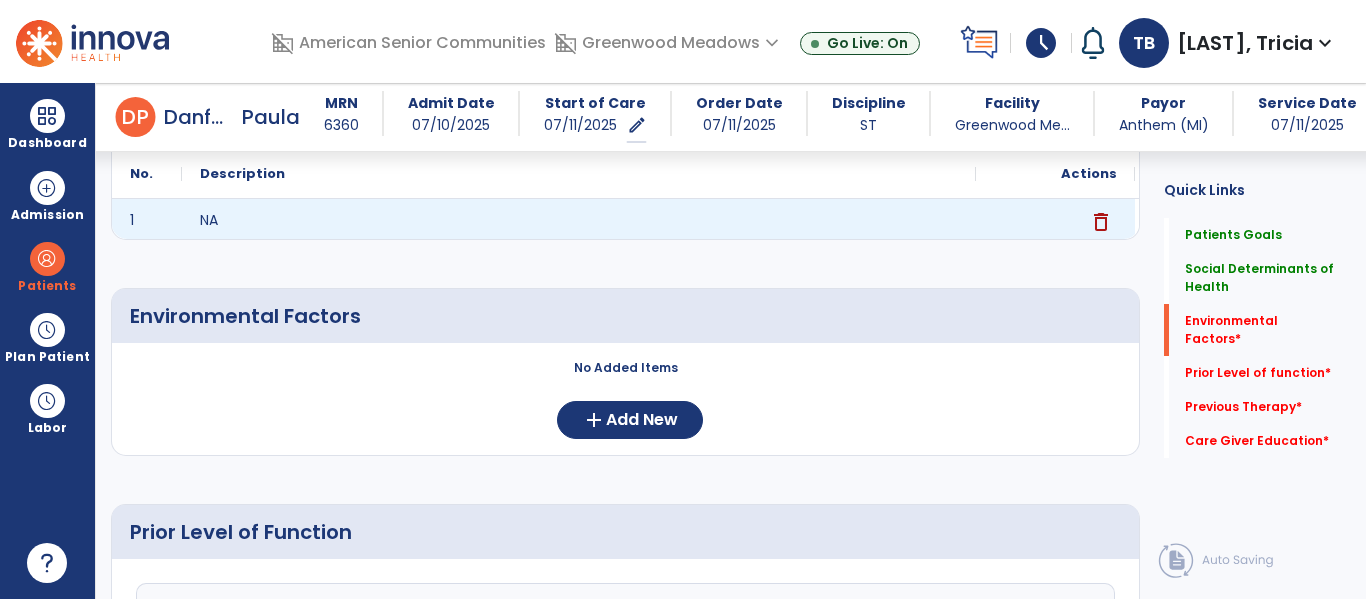 scroll, scrollTop: 500, scrollLeft: 0, axis: vertical 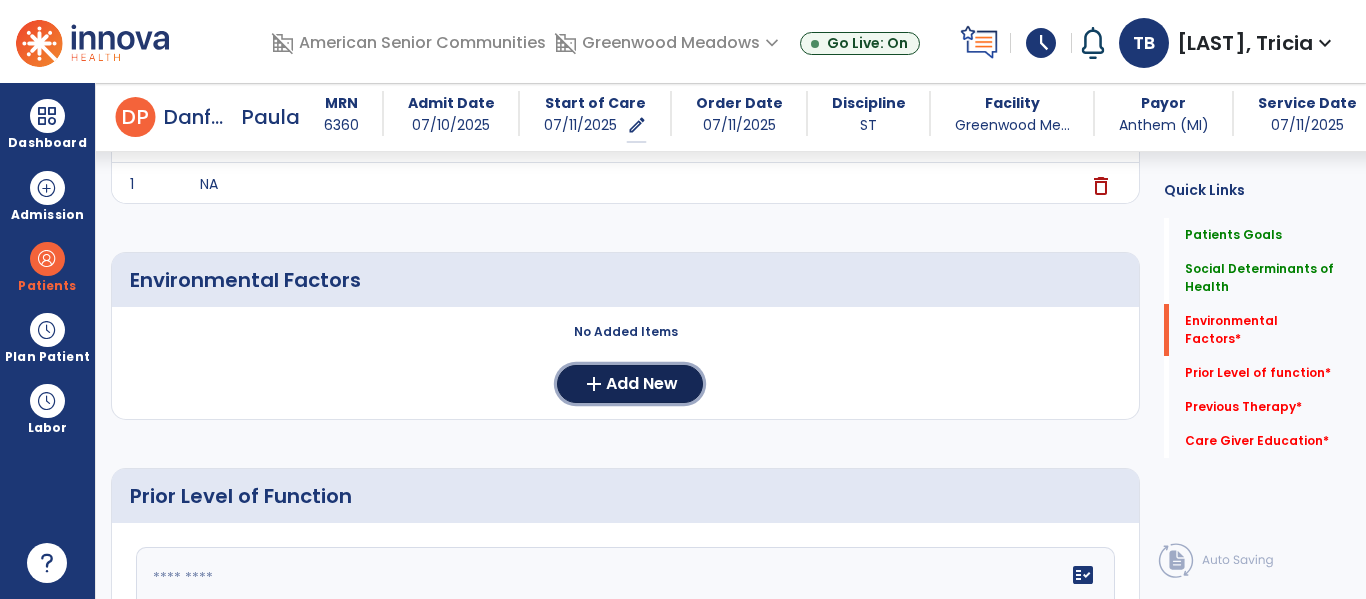 click on "Add New" 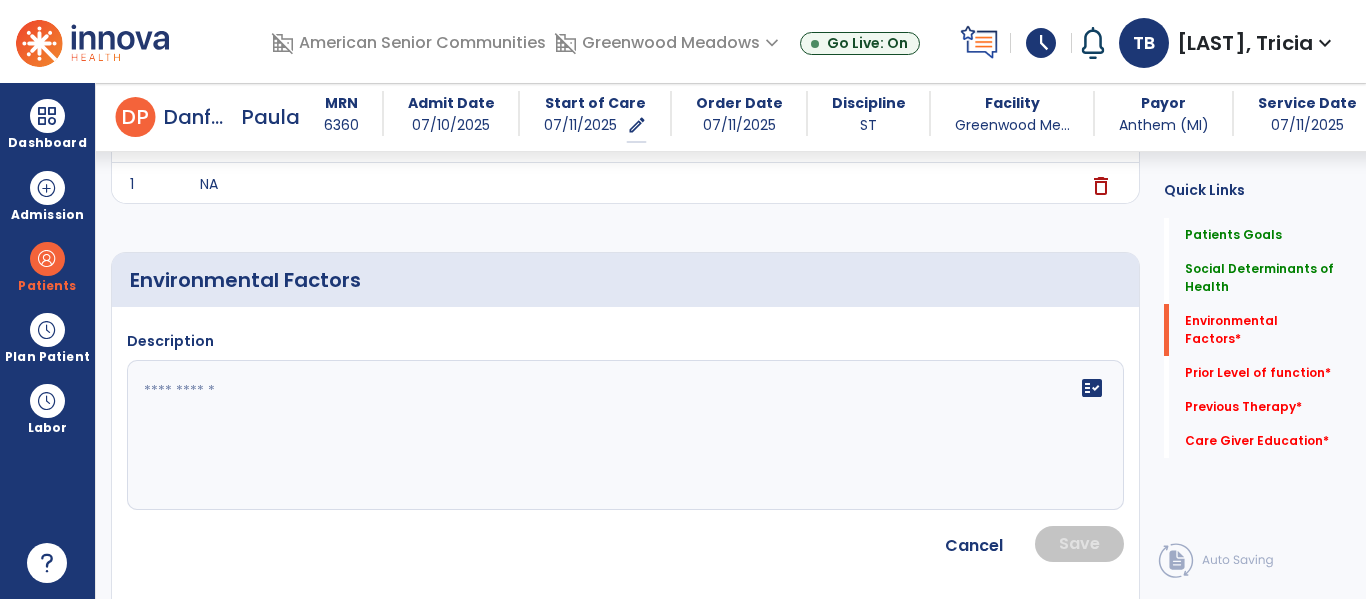 click 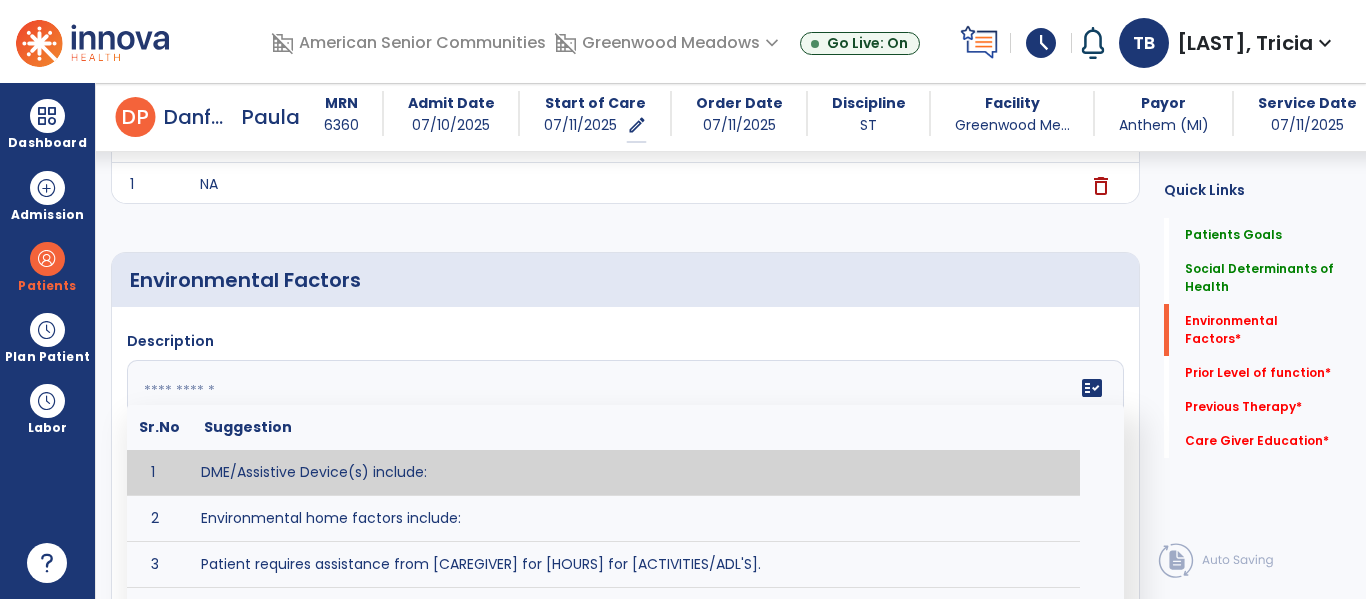 paste on "**********" 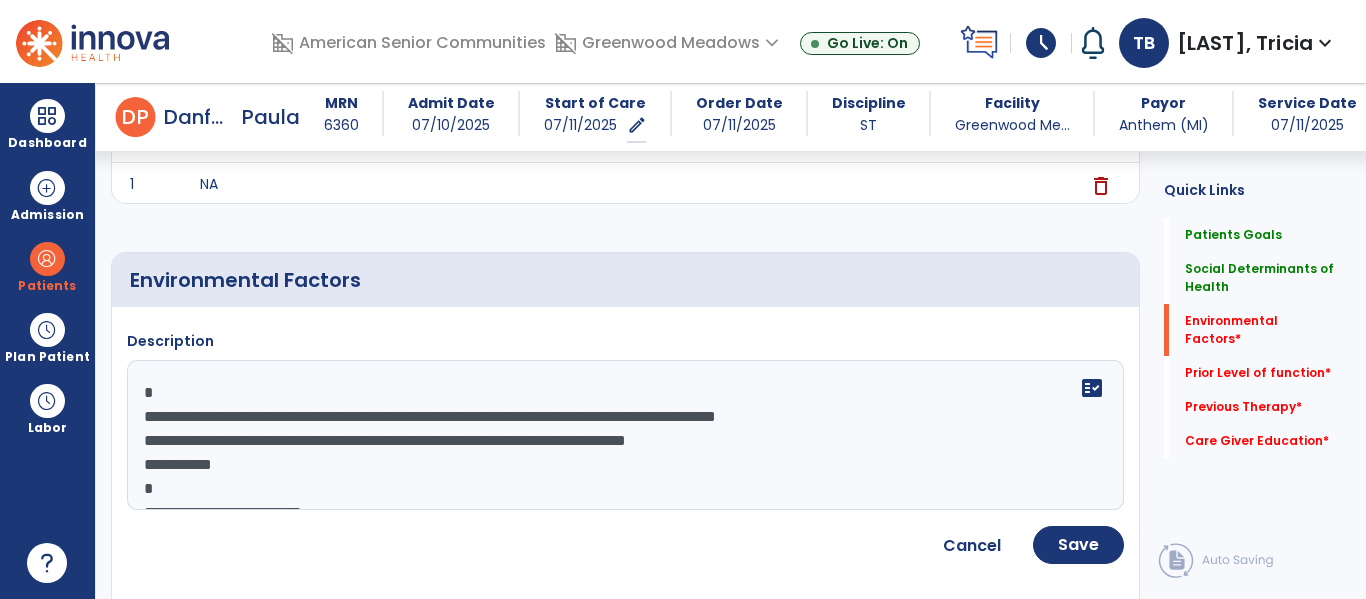 scroll, scrollTop: 40, scrollLeft: 0, axis: vertical 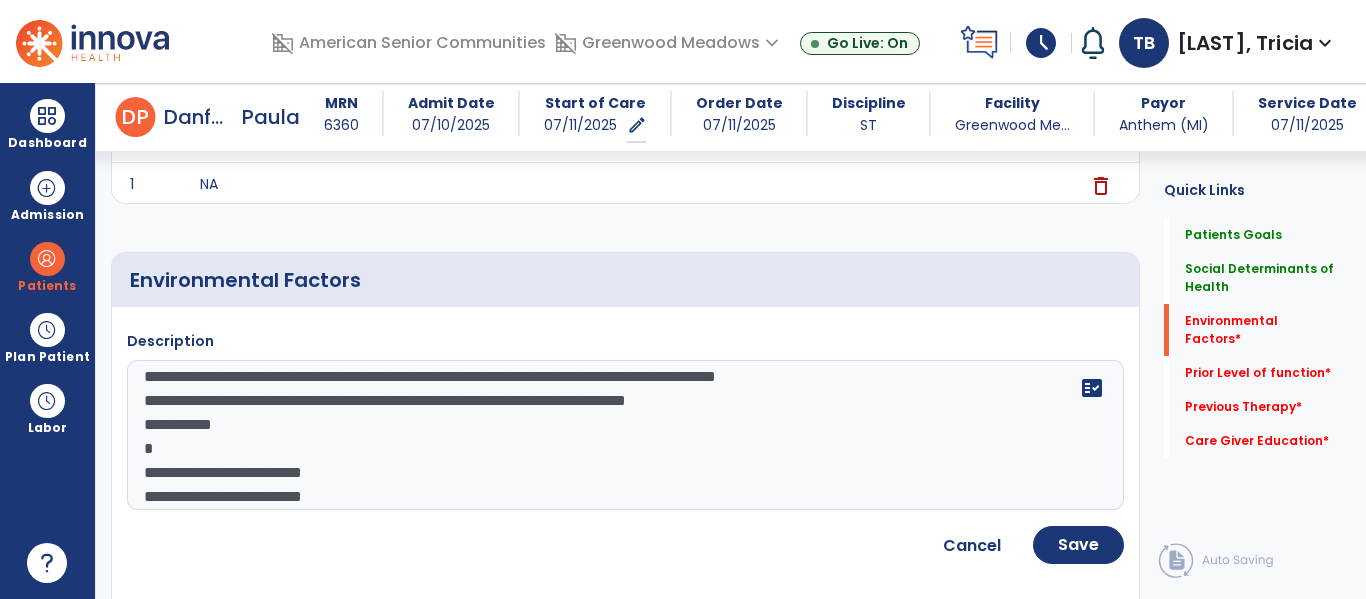 click on "**********" 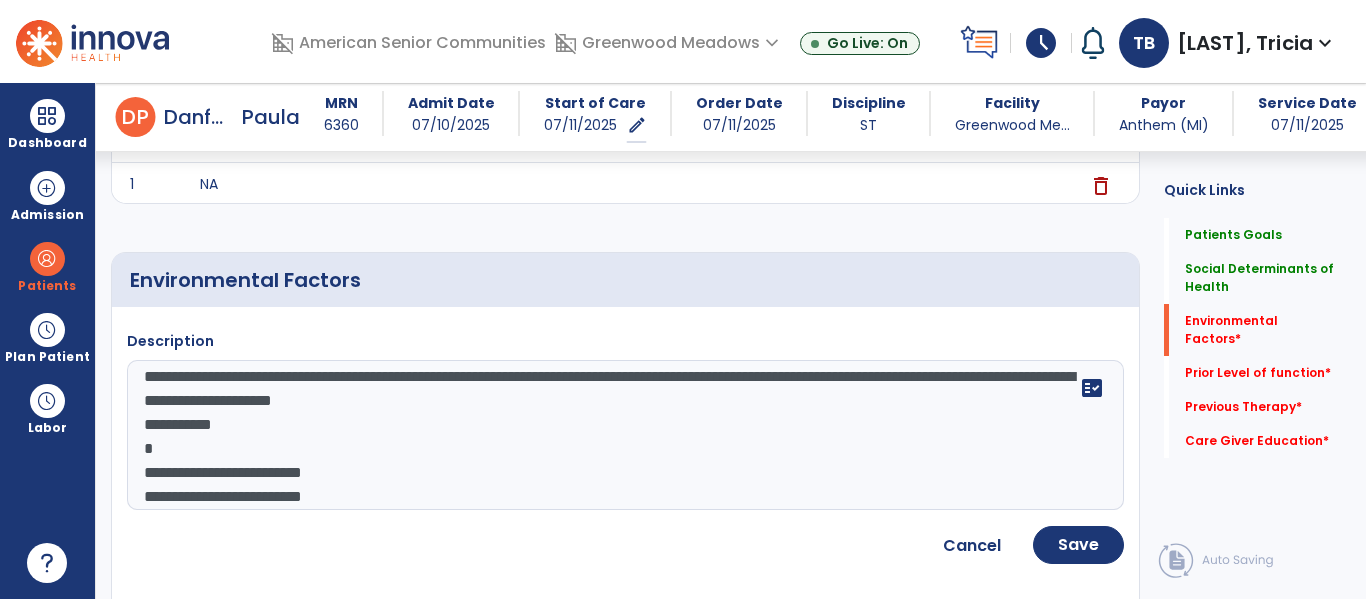 click on "**********" 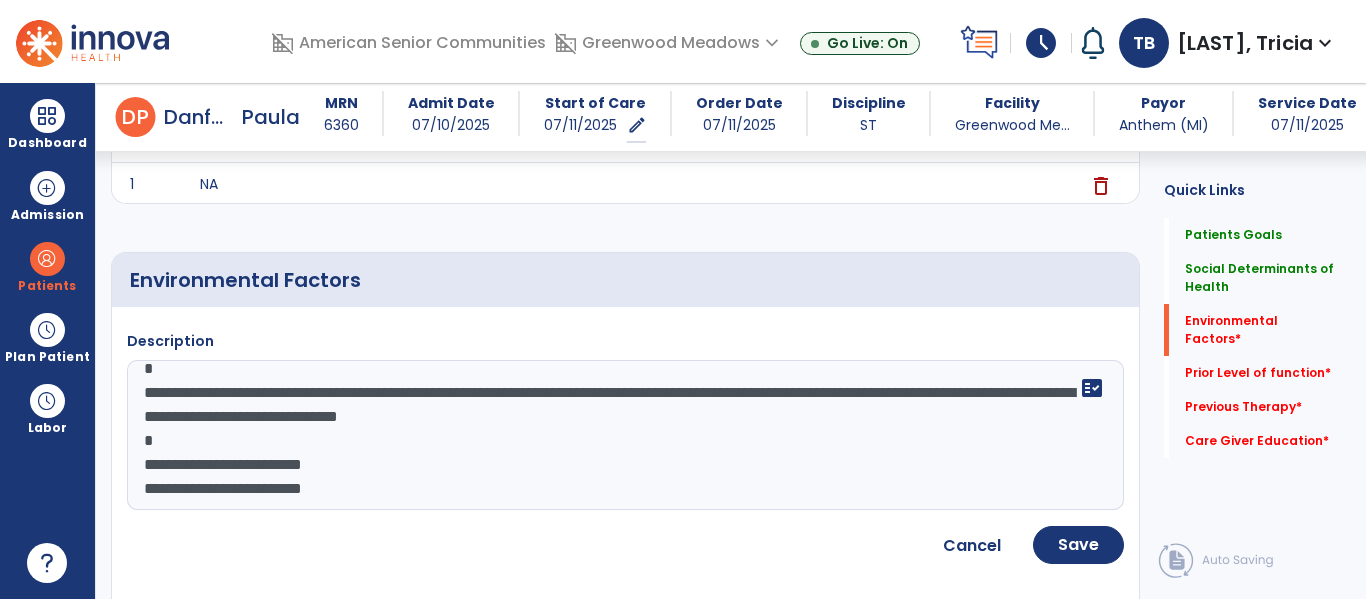 scroll, scrollTop: 24, scrollLeft: 0, axis: vertical 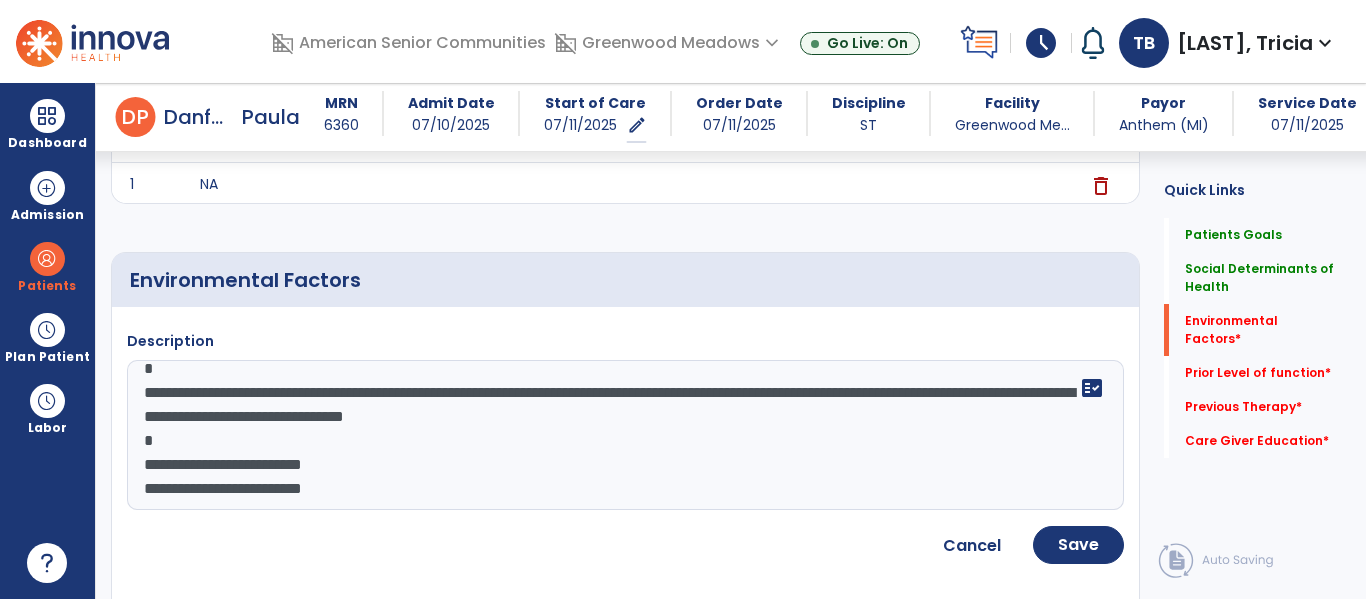 click on "**********" 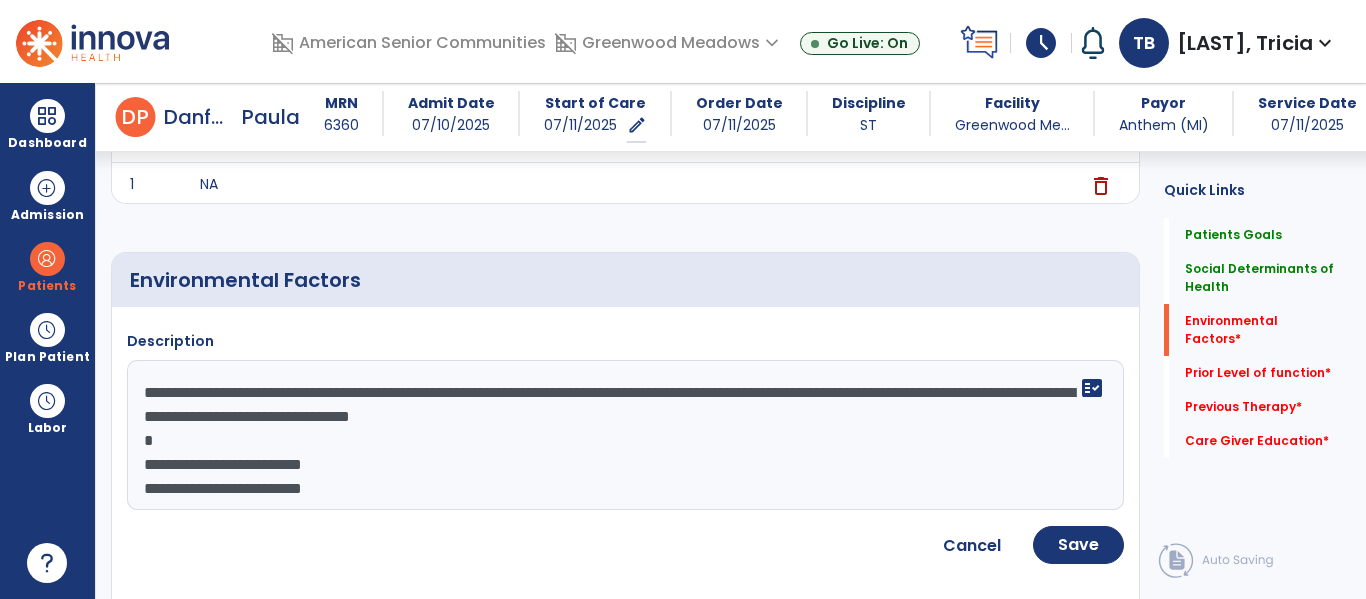 scroll, scrollTop: 0, scrollLeft: 0, axis: both 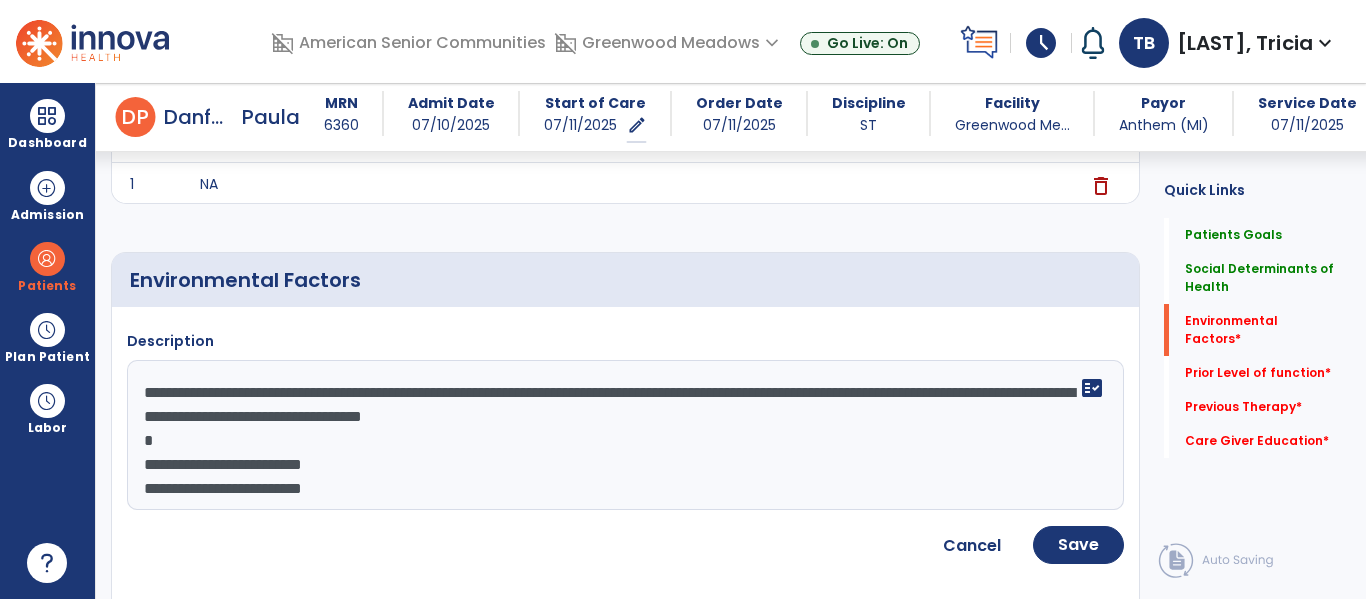 click on "**********" 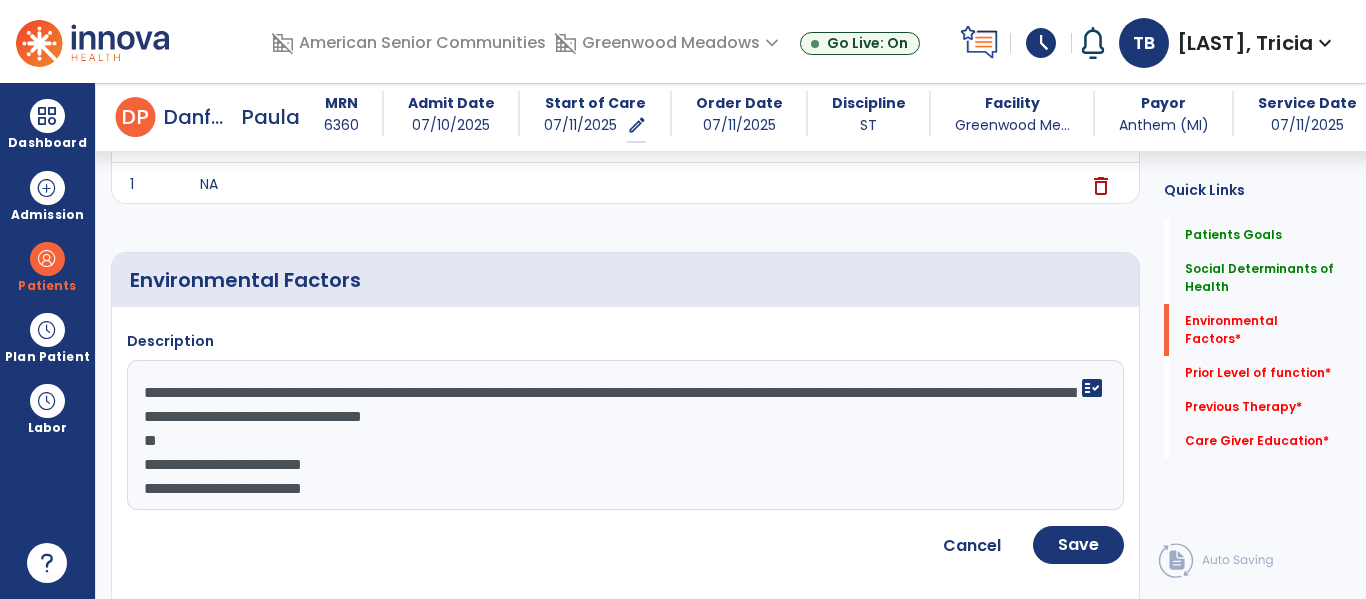 click on "**********" 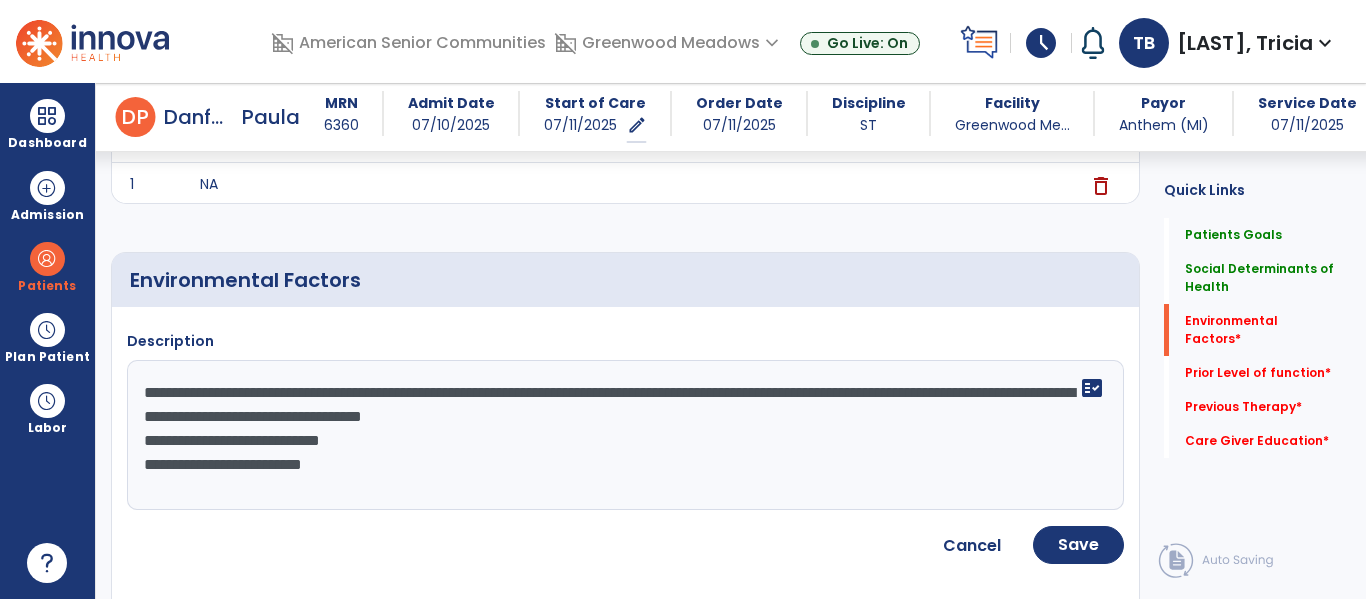 click on "**********" 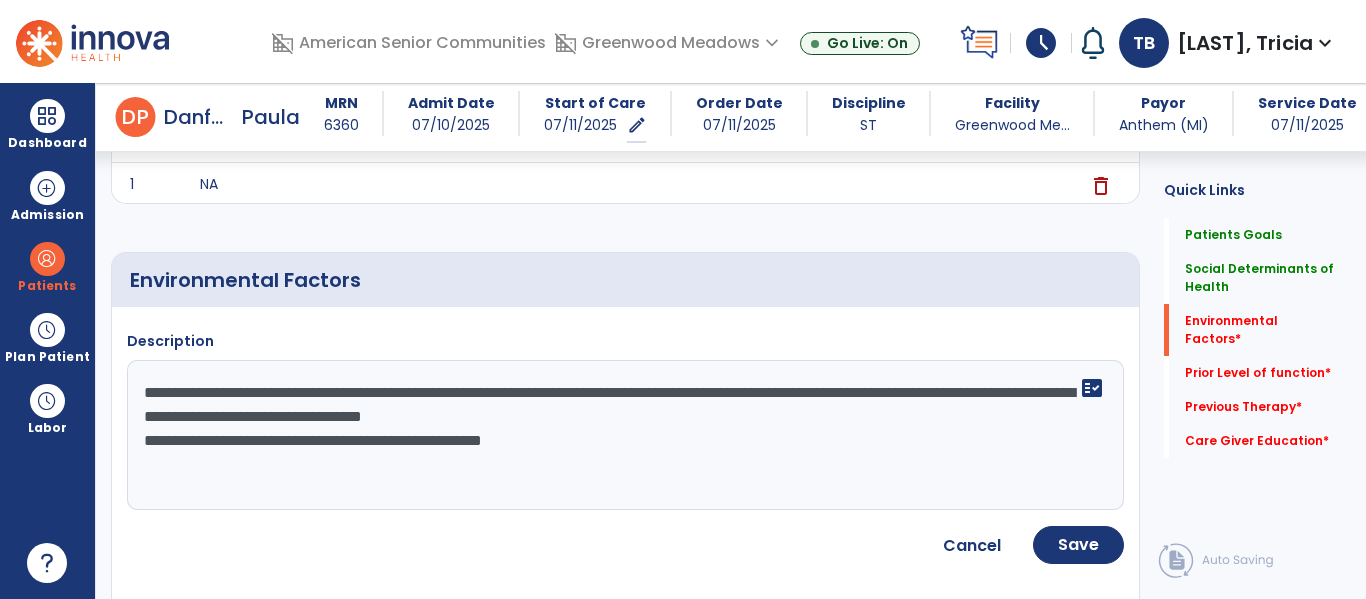 click on "**********" 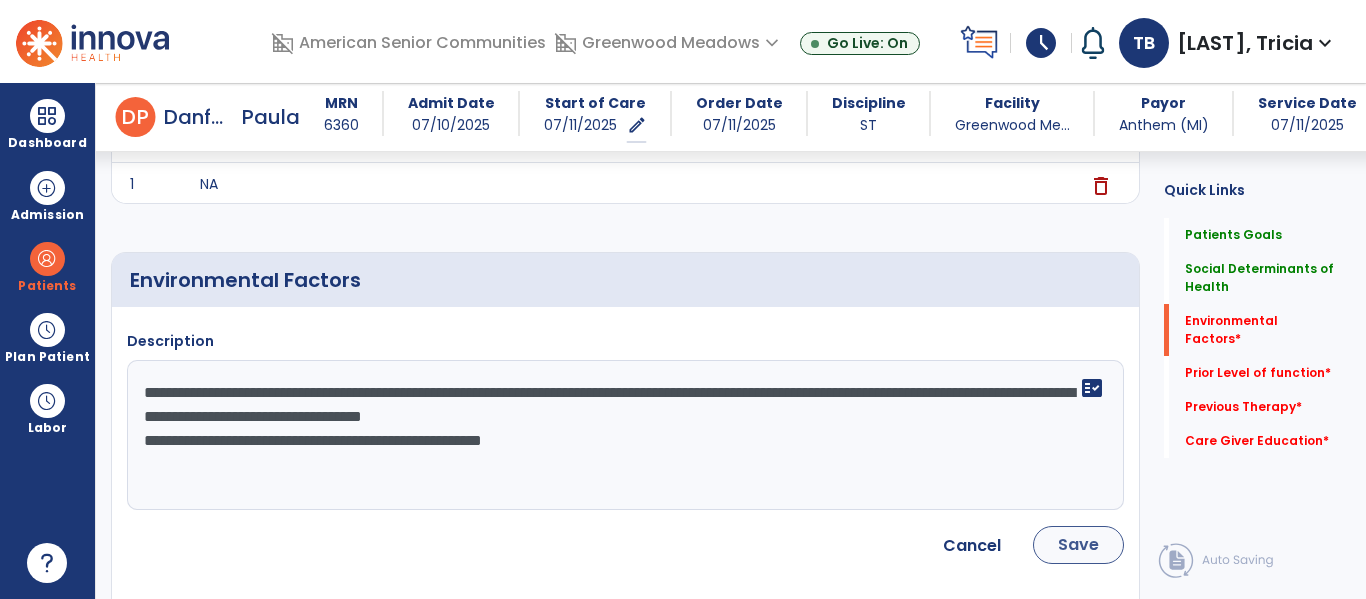 type on "**********" 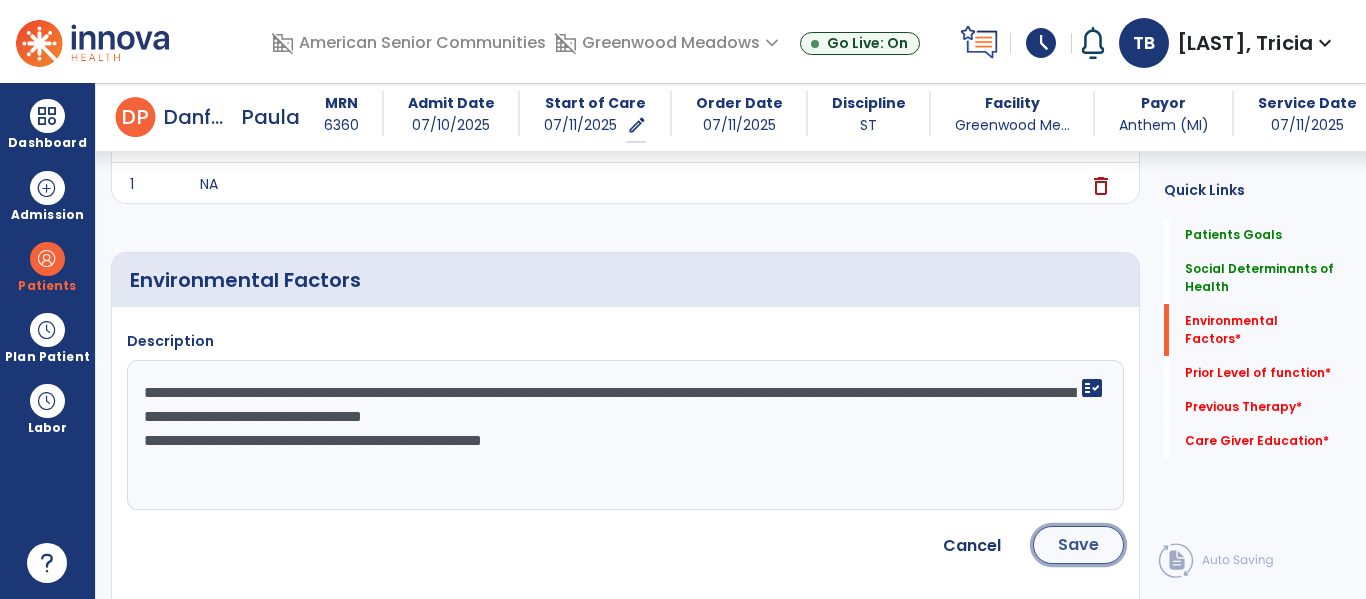 click on "Save" 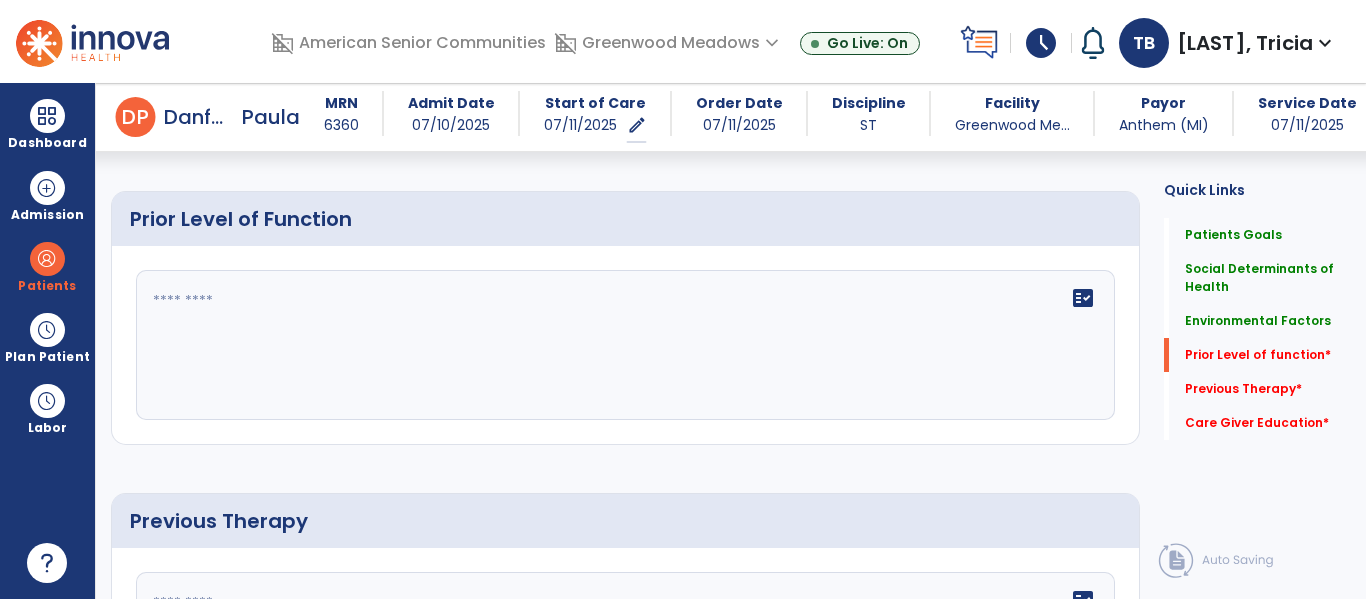 scroll, scrollTop: 848, scrollLeft: 0, axis: vertical 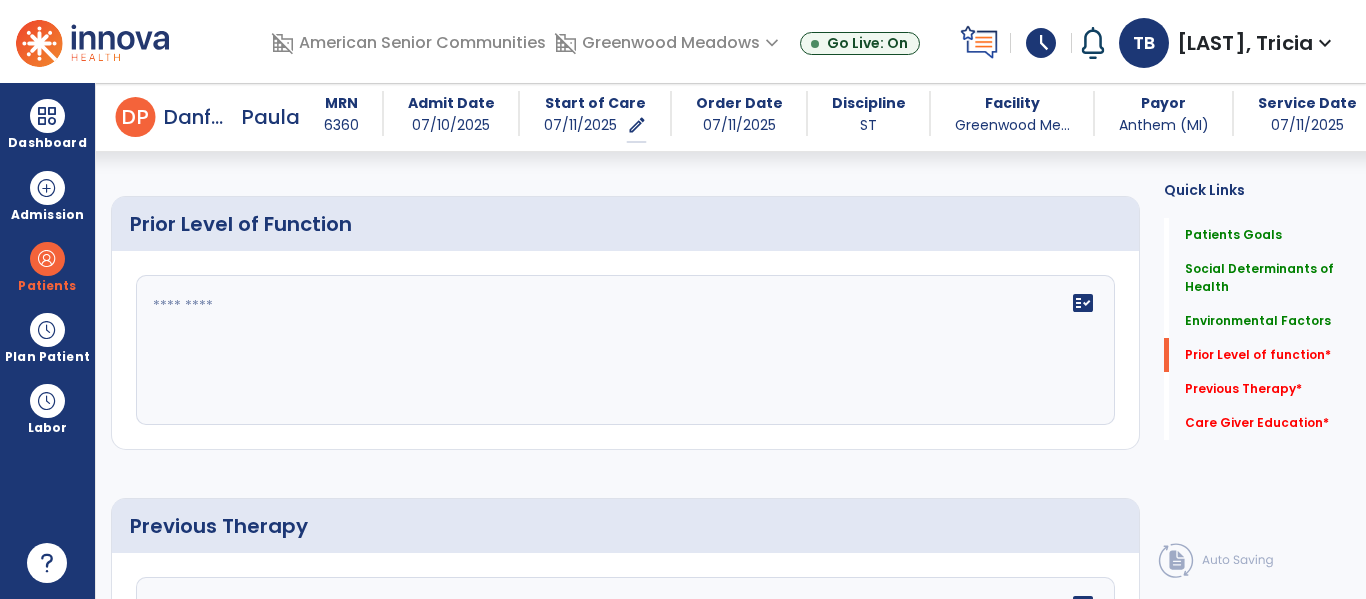 click 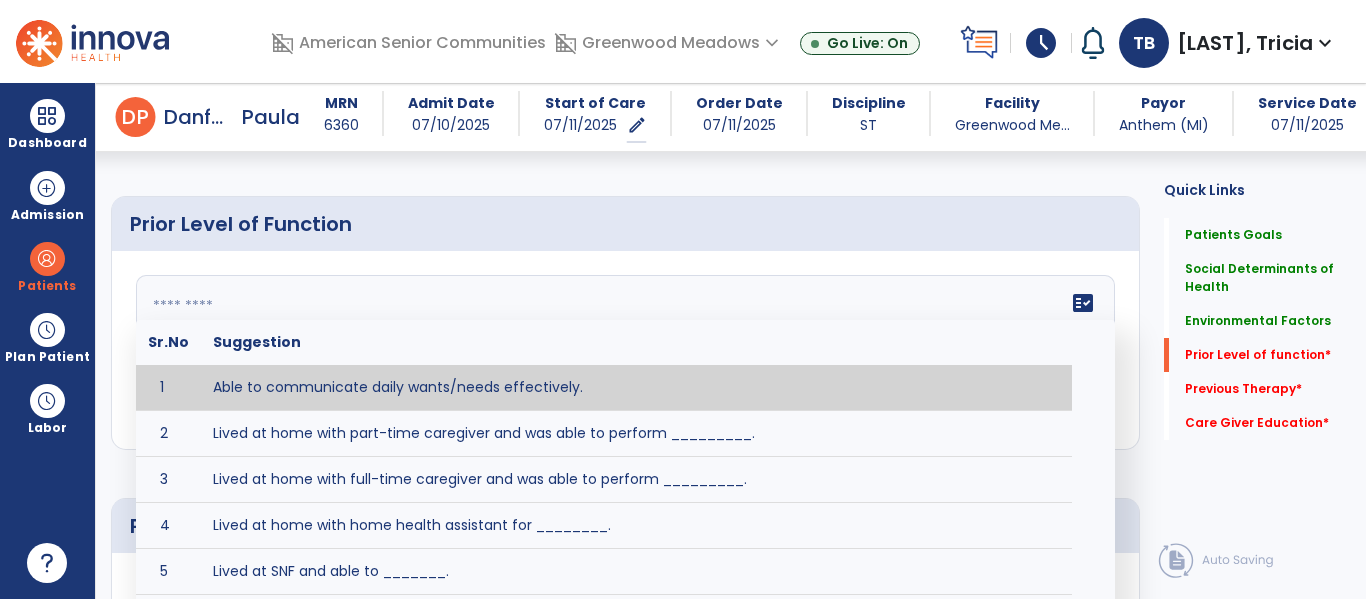 paste on "**********" 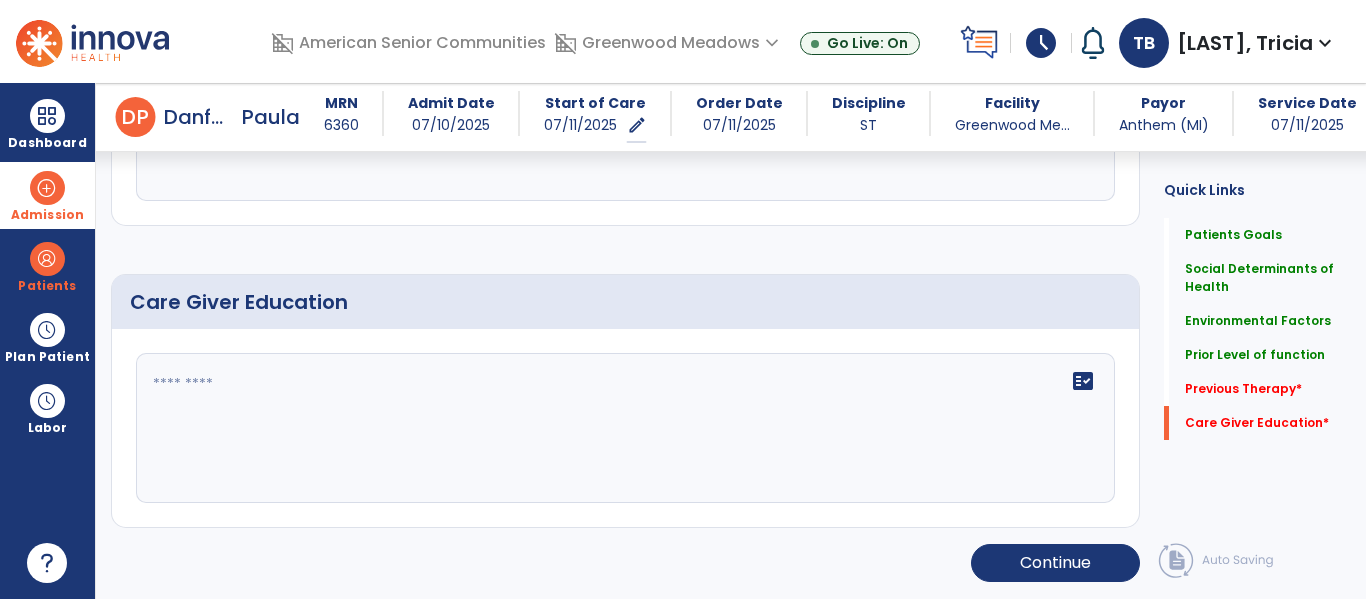 scroll, scrollTop: 1314, scrollLeft: 0, axis: vertical 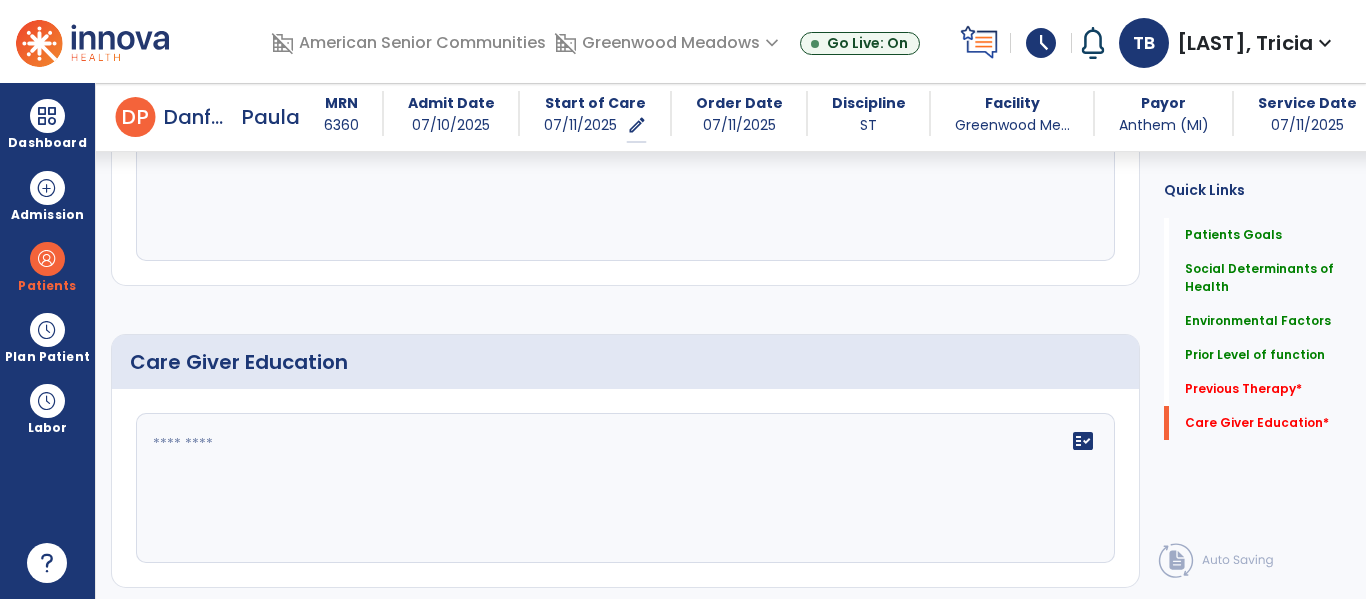 type on "**********" 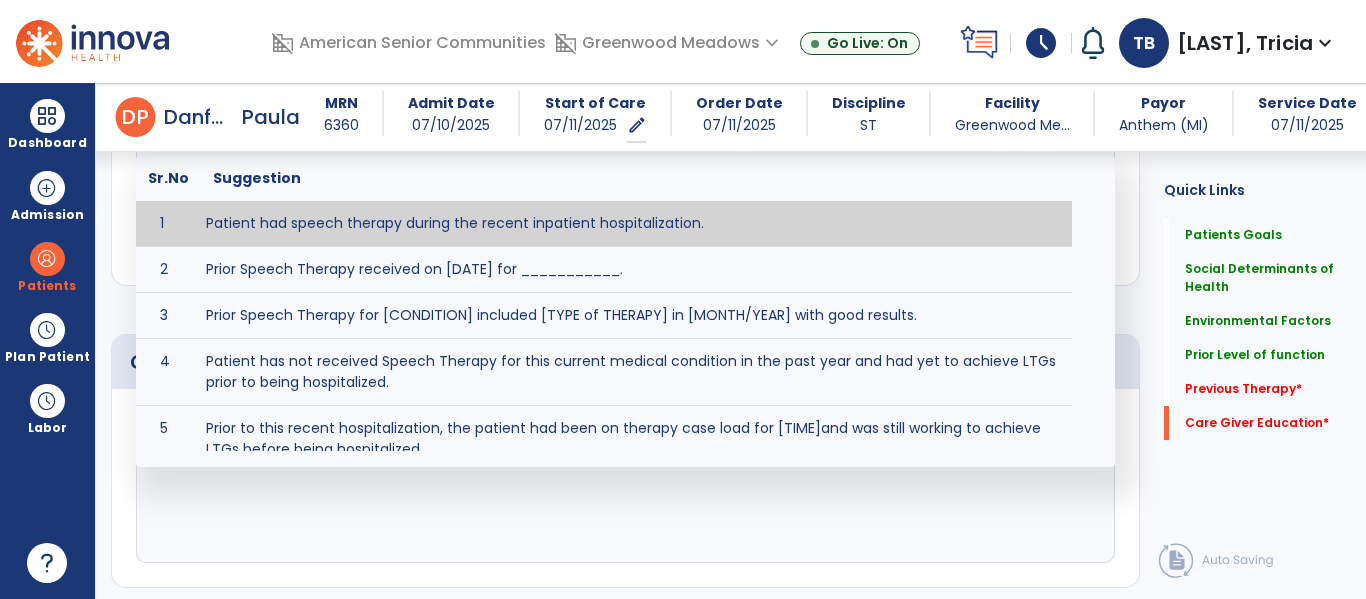 type on "**********" 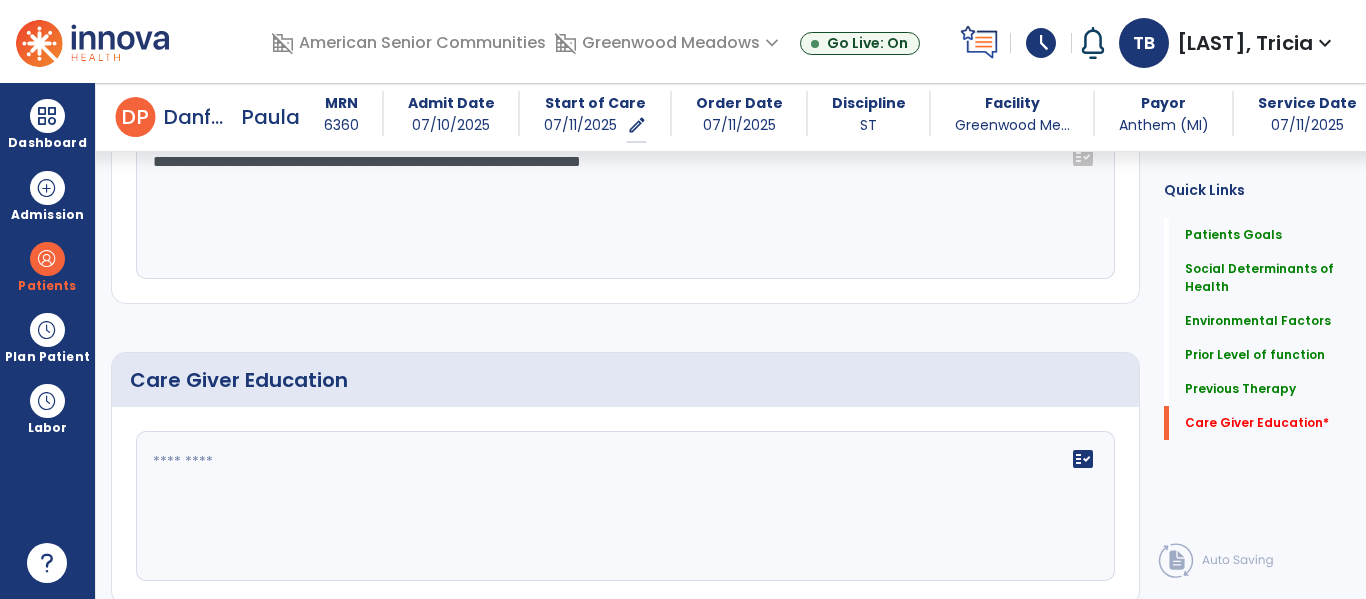 scroll, scrollTop: 1300, scrollLeft: 0, axis: vertical 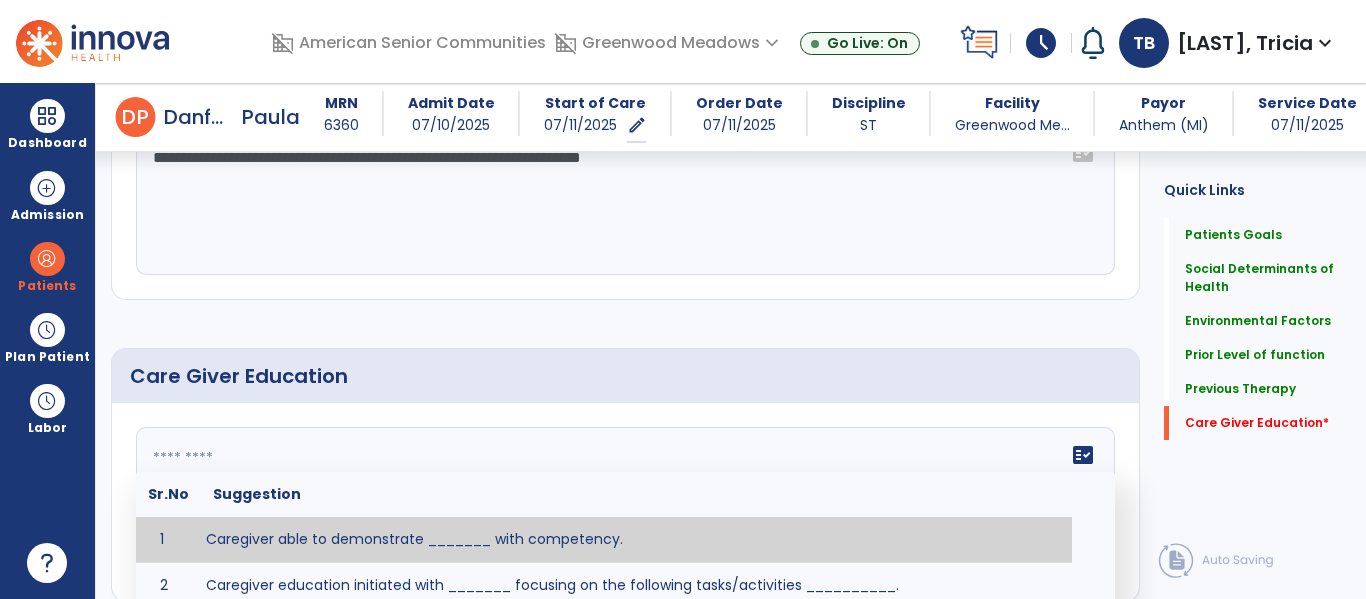 click on "fact_check  Sr.No Suggestion 1 Caregiver able to demonstrate _______ with competency. 2 Caregiver education initiated with _______ focusing on the following tasks/activities __________. 3 Home exercise program initiated with caregiver focusing on __________. 4 Patient educated in precautions and is able to recount information with [VALUE]% accuracy." 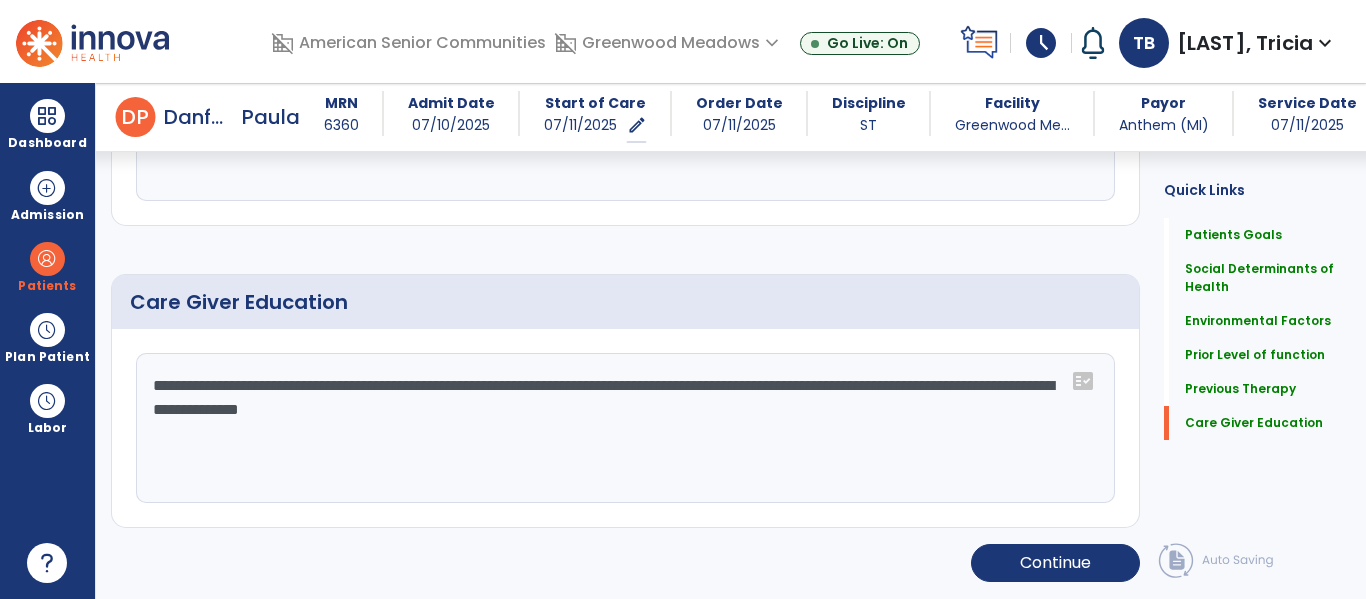 scroll, scrollTop: 1300, scrollLeft: 0, axis: vertical 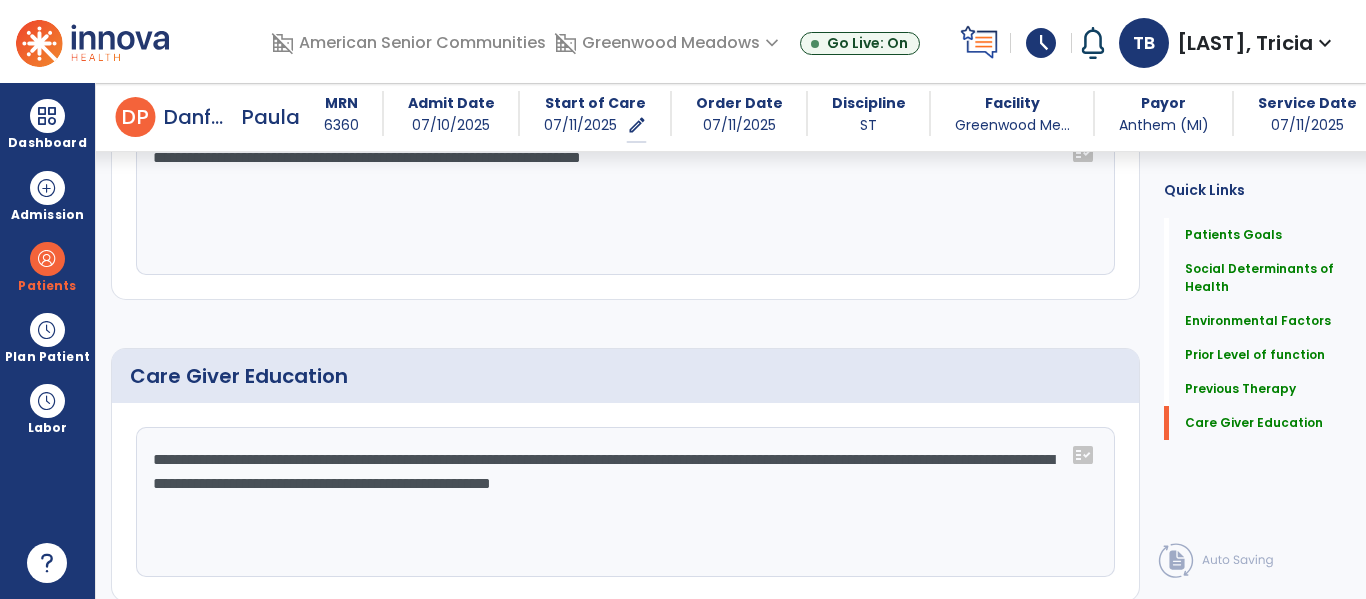 type on "**********" 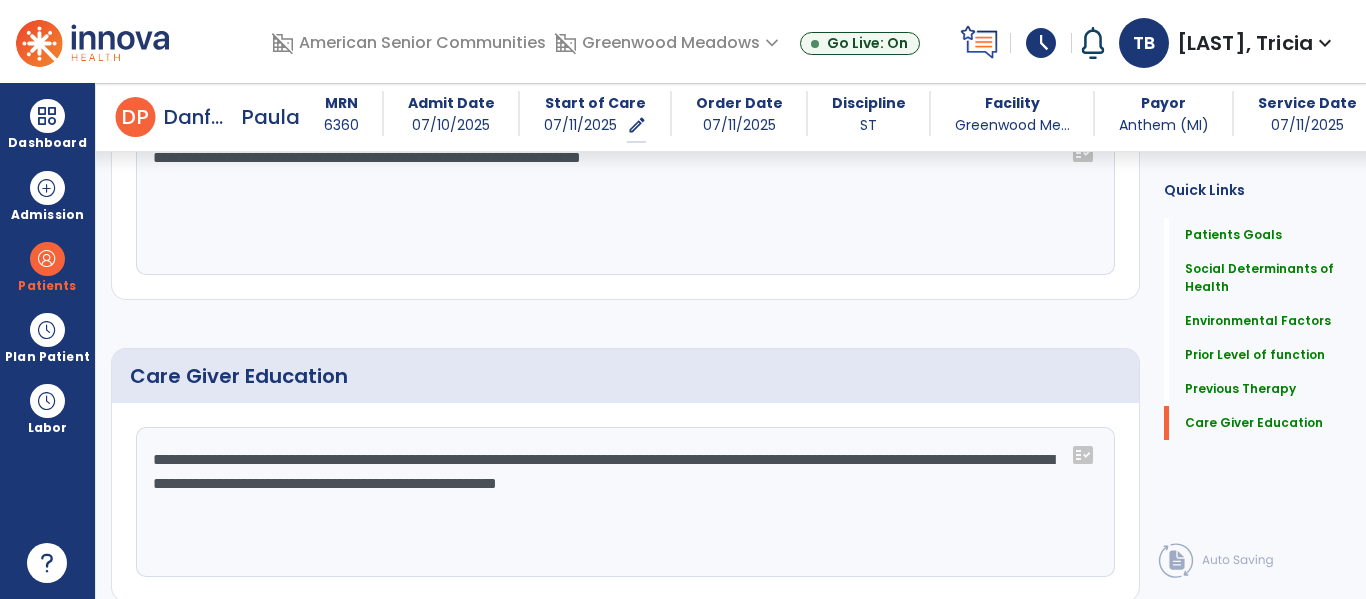scroll, scrollTop: 1368, scrollLeft: 0, axis: vertical 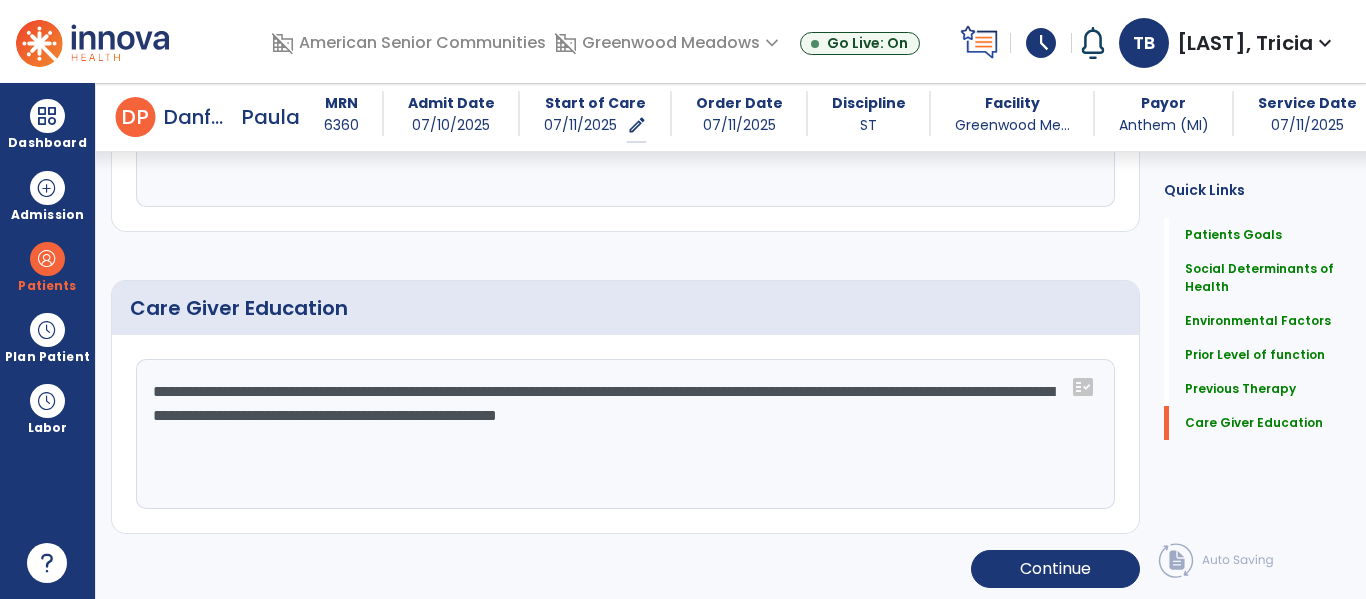 drag, startPoint x: 974, startPoint y: 421, endPoint x: 156, endPoint y: 392, distance: 818.5139 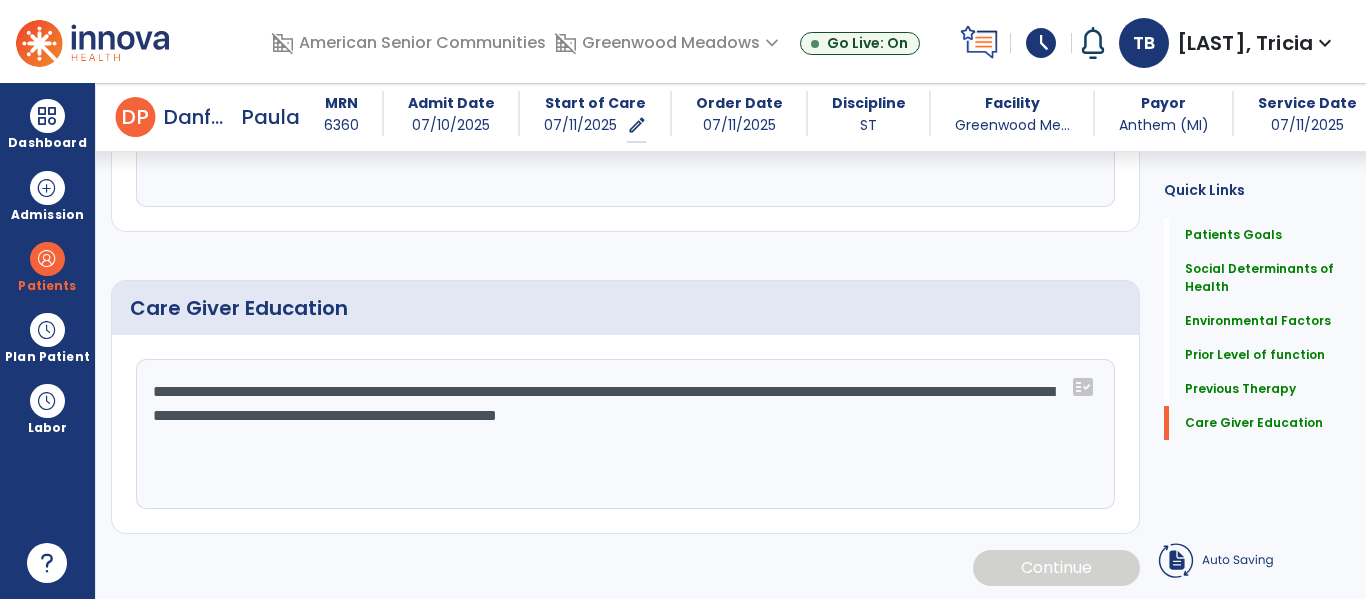 click on "Continue" 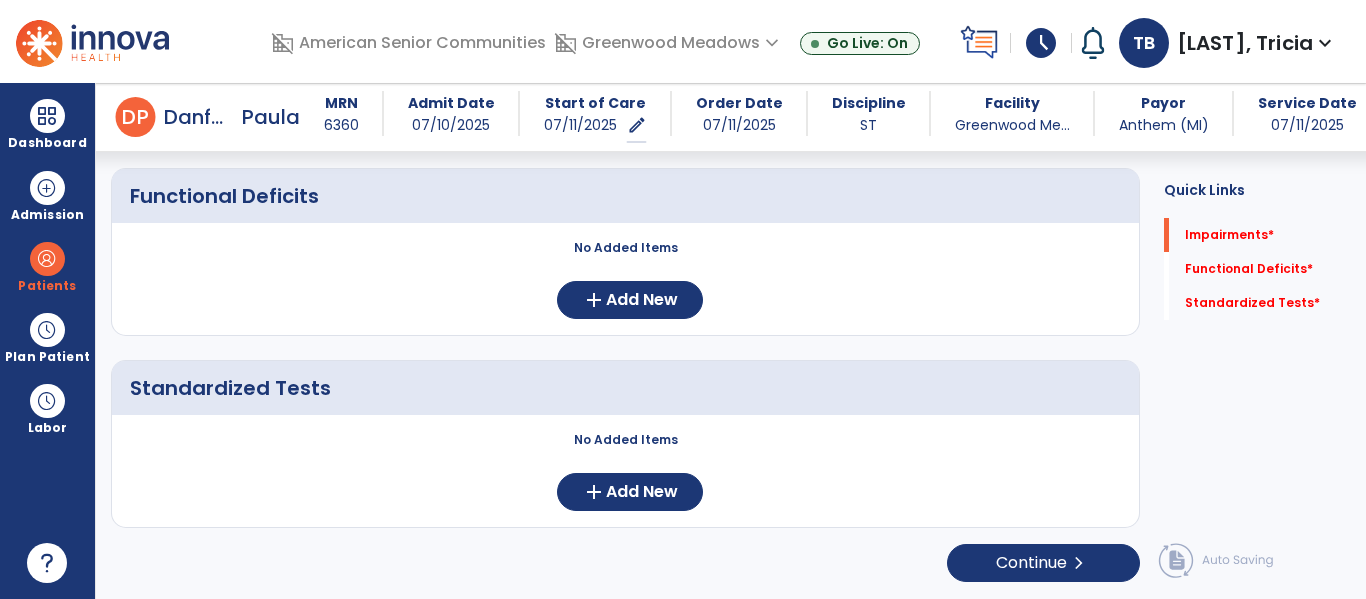 scroll, scrollTop: 352, scrollLeft: 0, axis: vertical 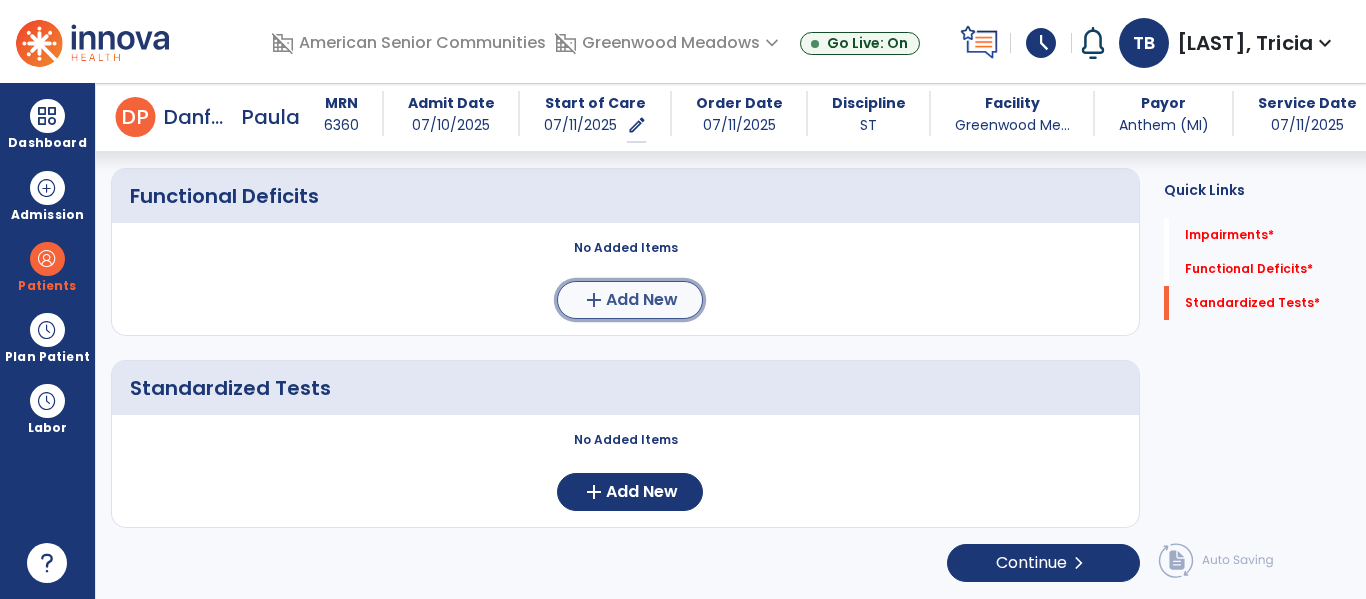 click on "Add New" 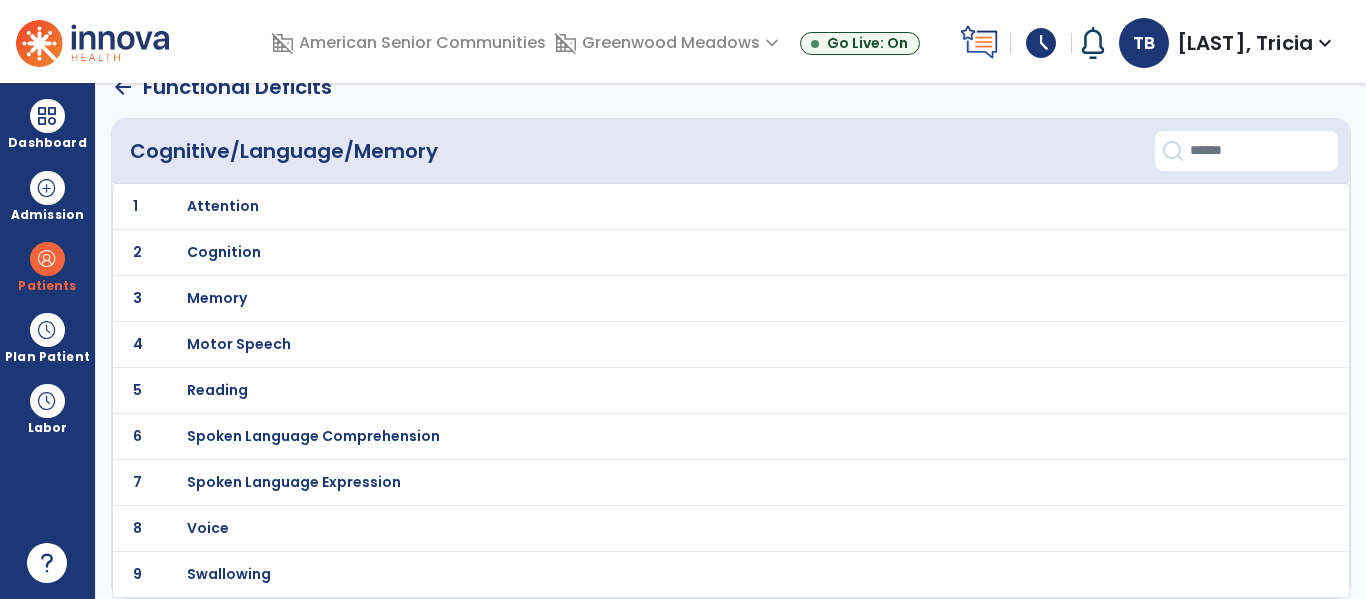 scroll, scrollTop: 0, scrollLeft: 0, axis: both 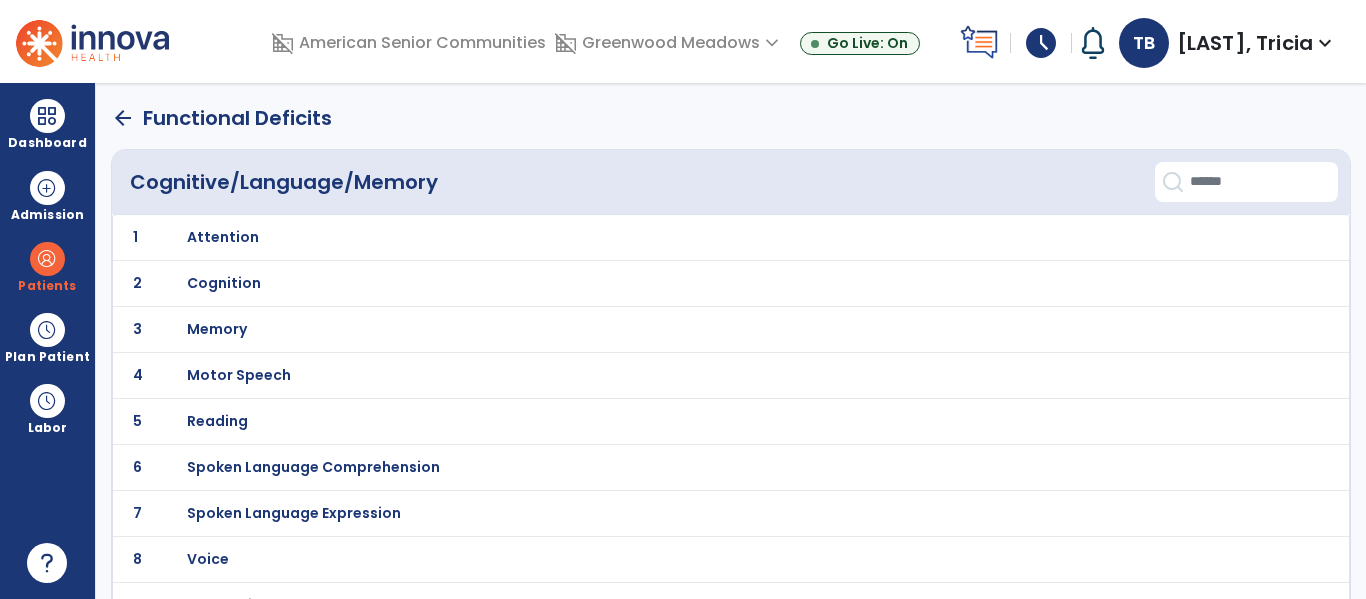 click on "Attention" at bounding box center [686, 237] 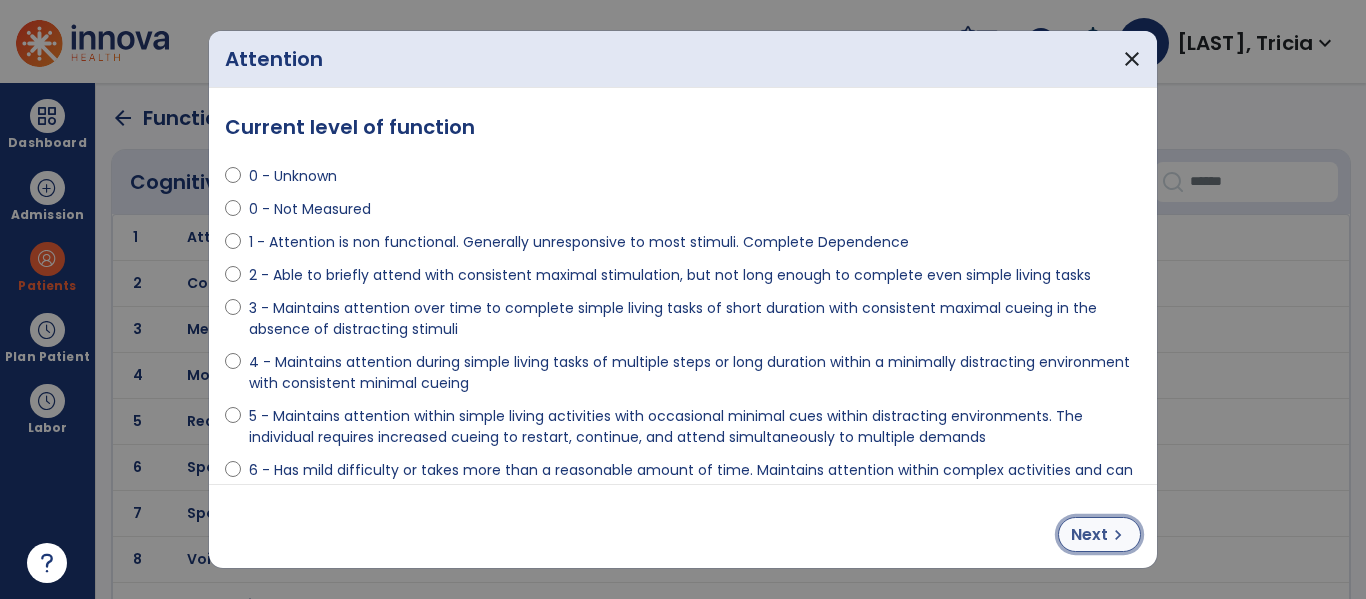 click on "Next" at bounding box center (1089, 535) 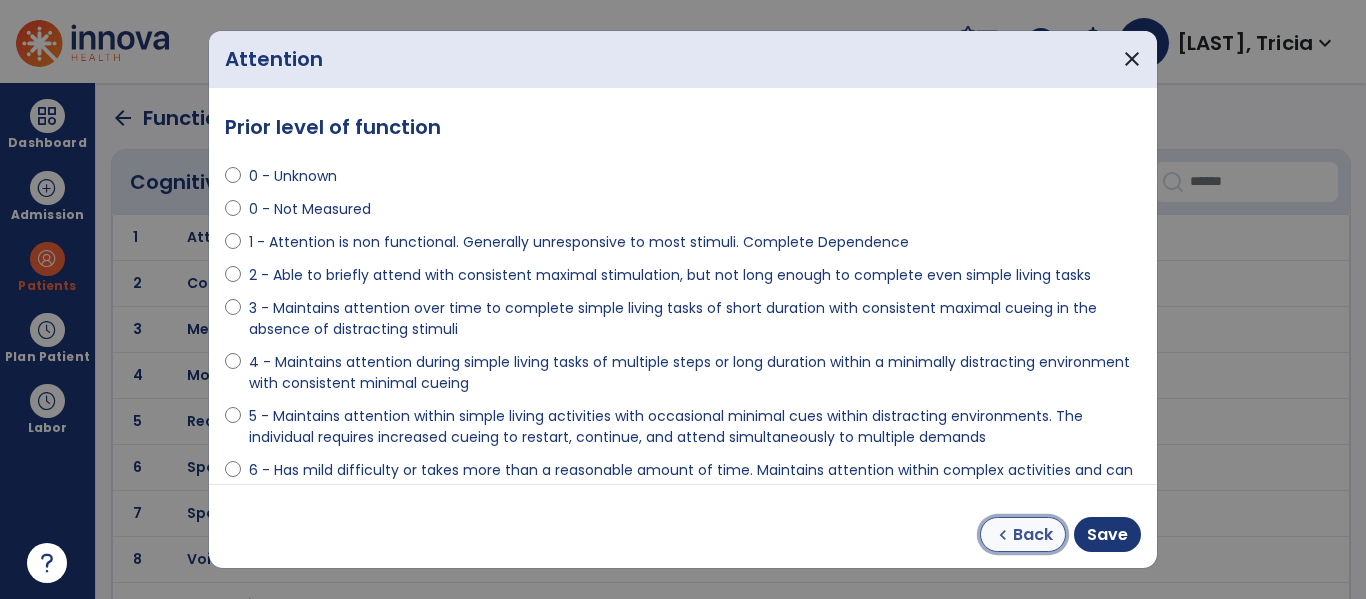 click on "chevron_left" at bounding box center [1003, 535] 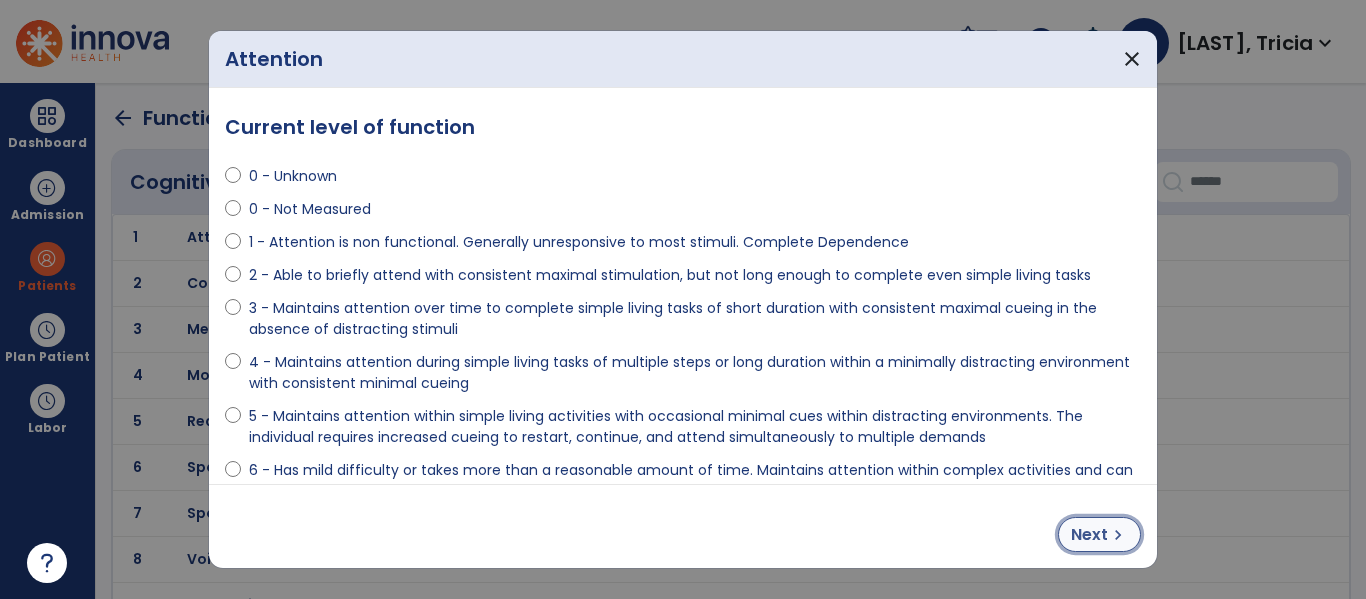 click on "Next" at bounding box center (1089, 535) 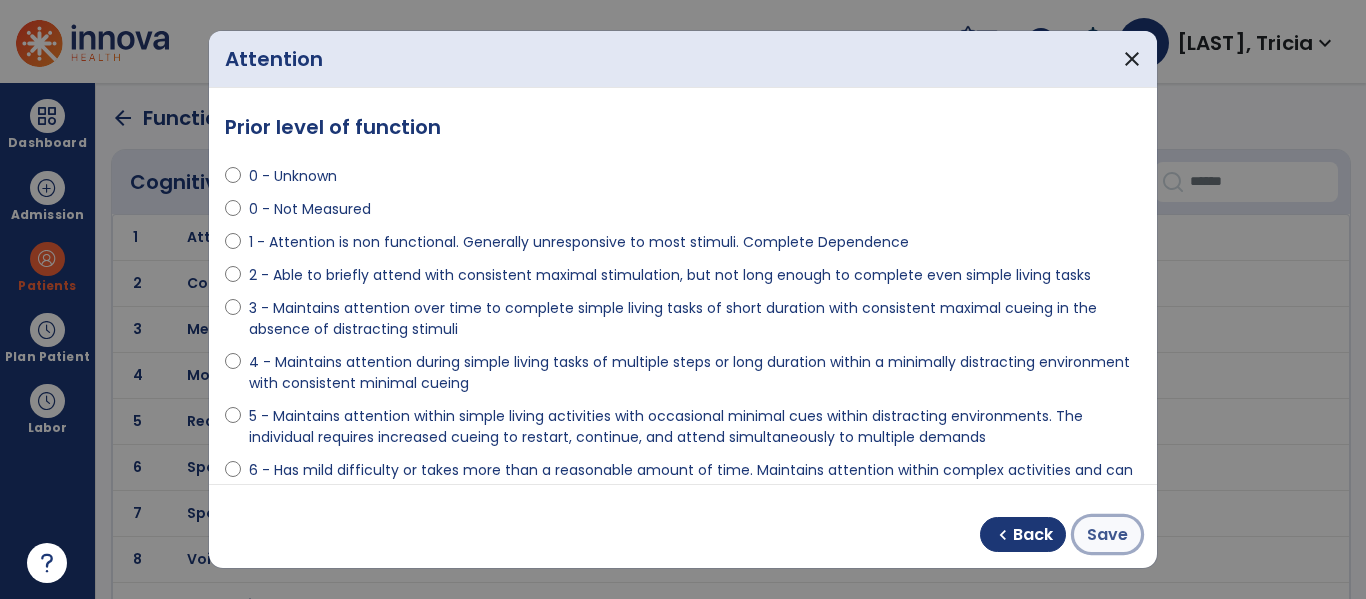 click on "Save" at bounding box center (1107, 534) 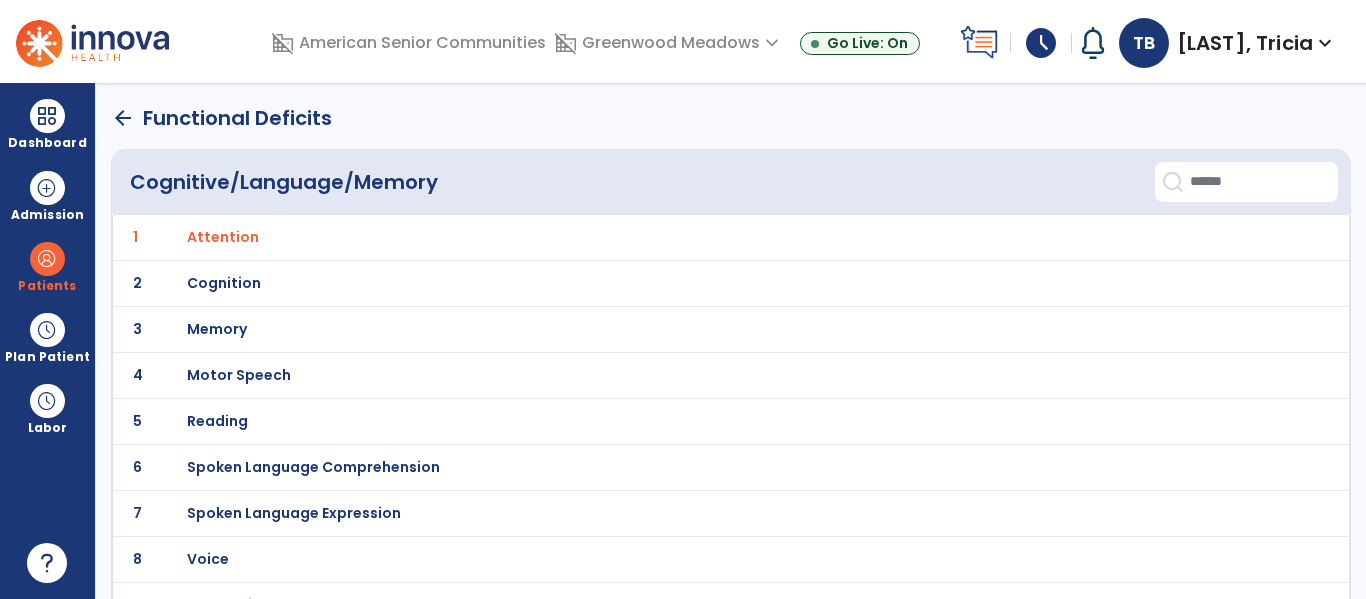 click on "2 Cognition" 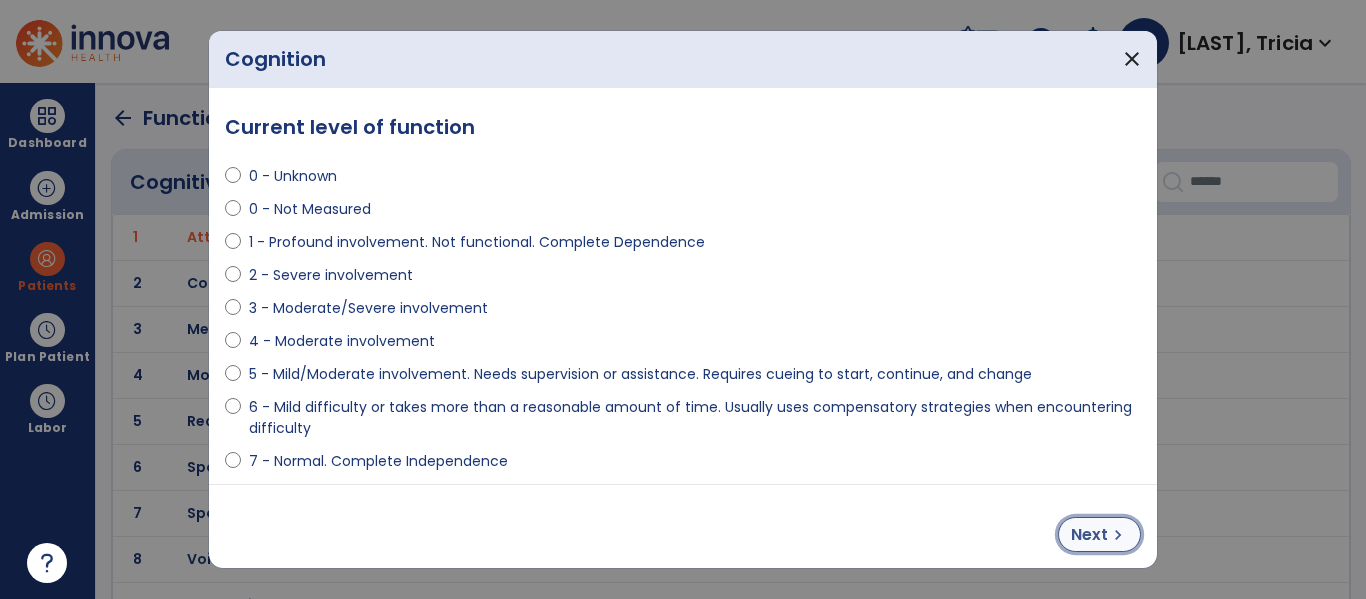 click on "Next" at bounding box center [1089, 535] 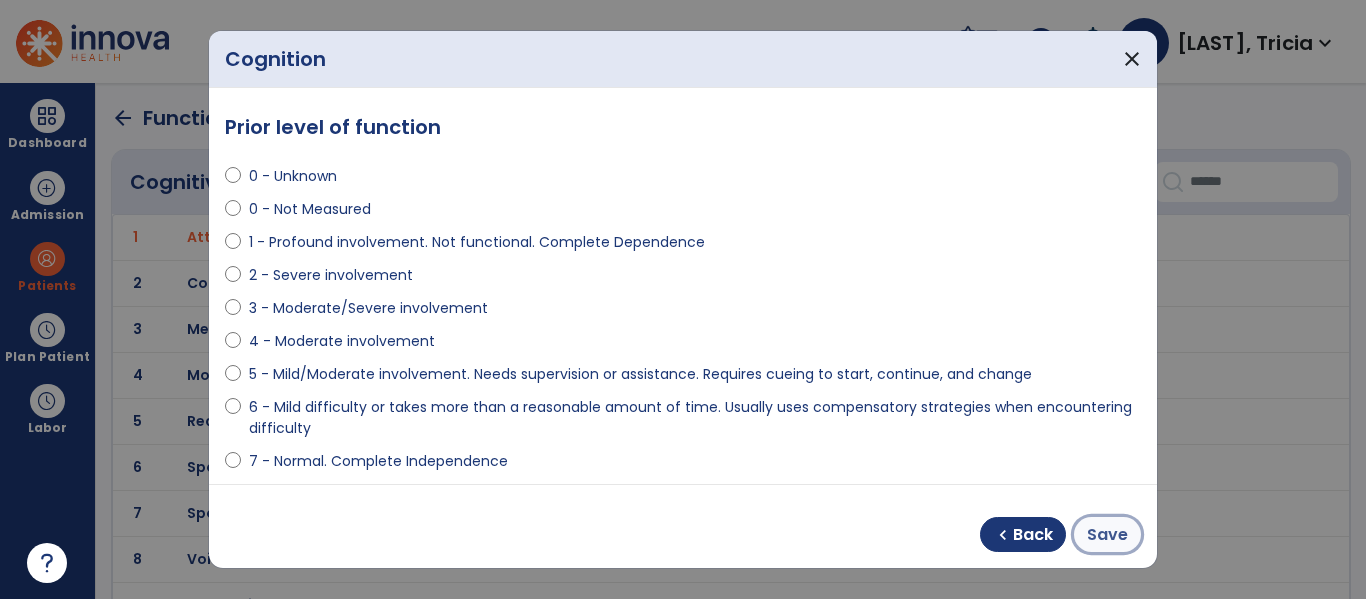 click on "Save" at bounding box center (1107, 535) 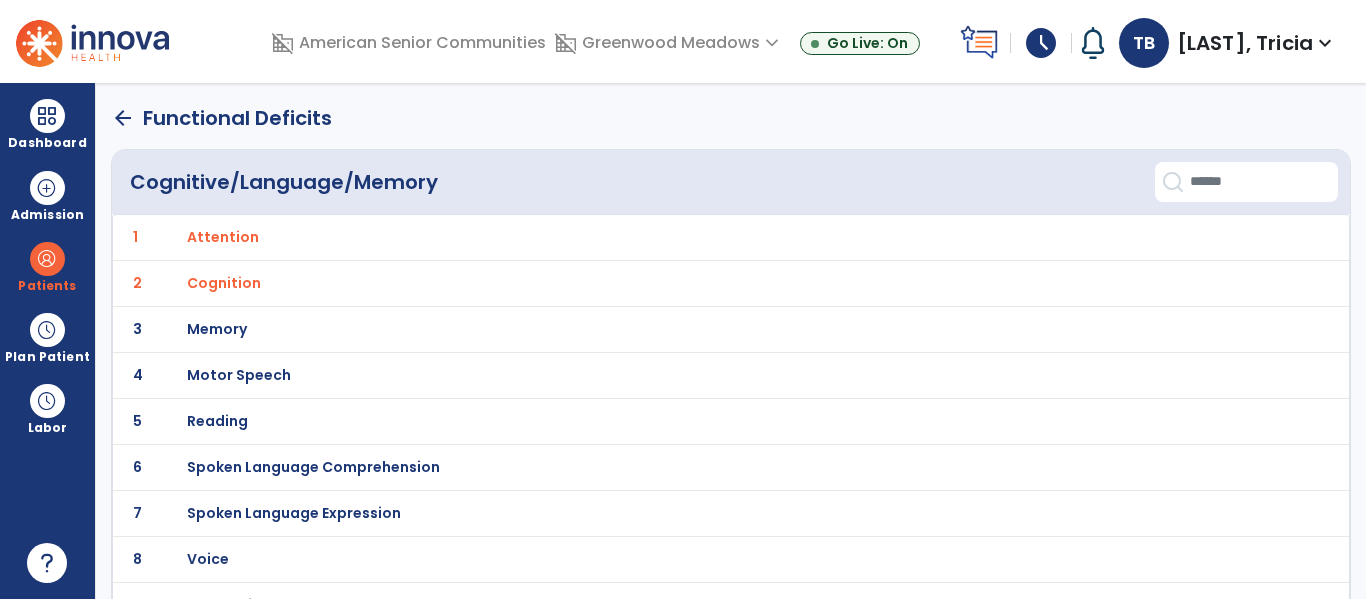 scroll, scrollTop: 31, scrollLeft: 0, axis: vertical 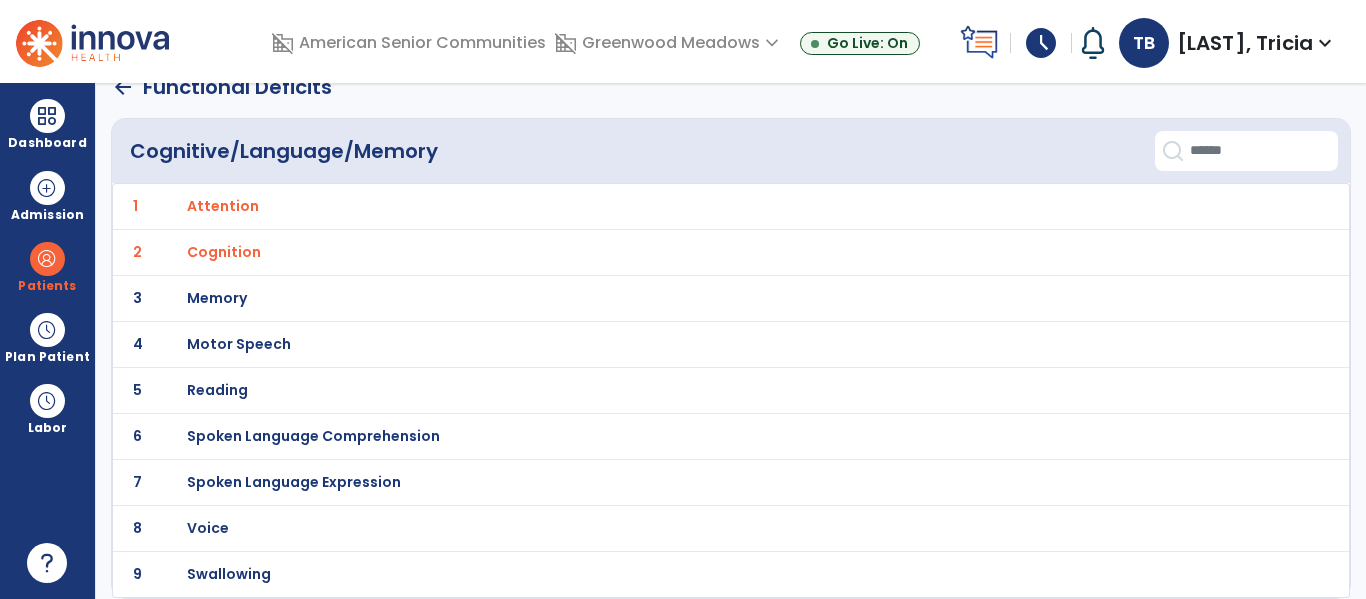 click on "Spoken Language Comprehension" at bounding box center (686, 206) 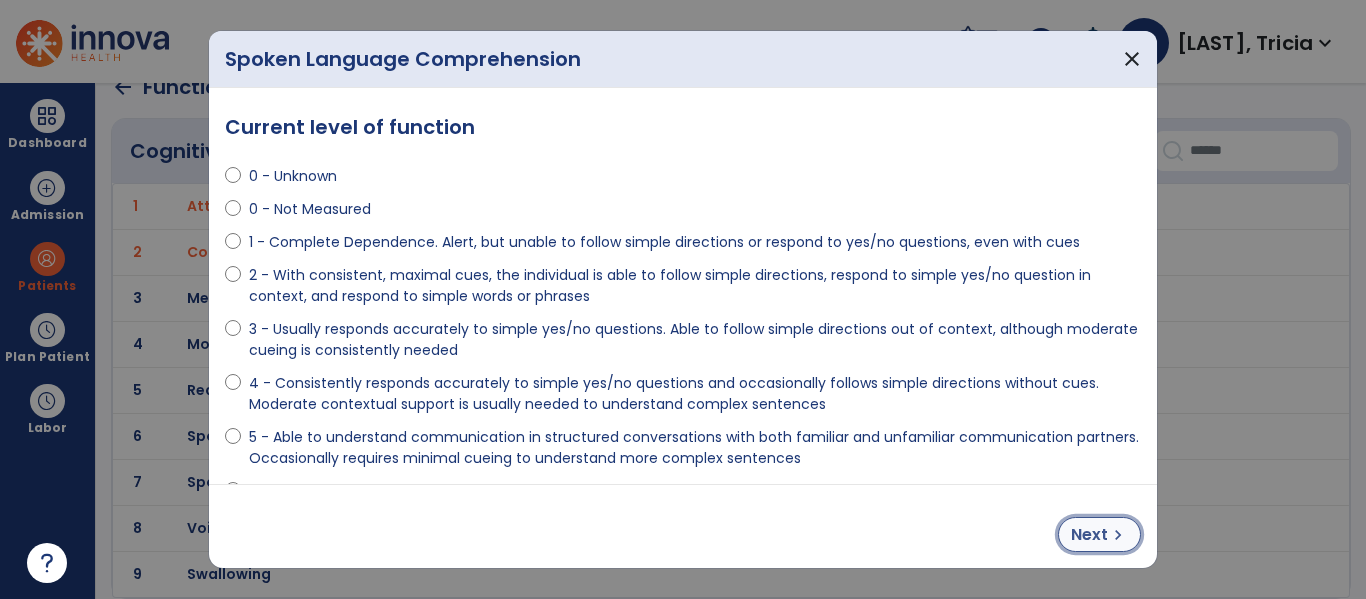 click on "Next" at bounding box center [1089, 535] 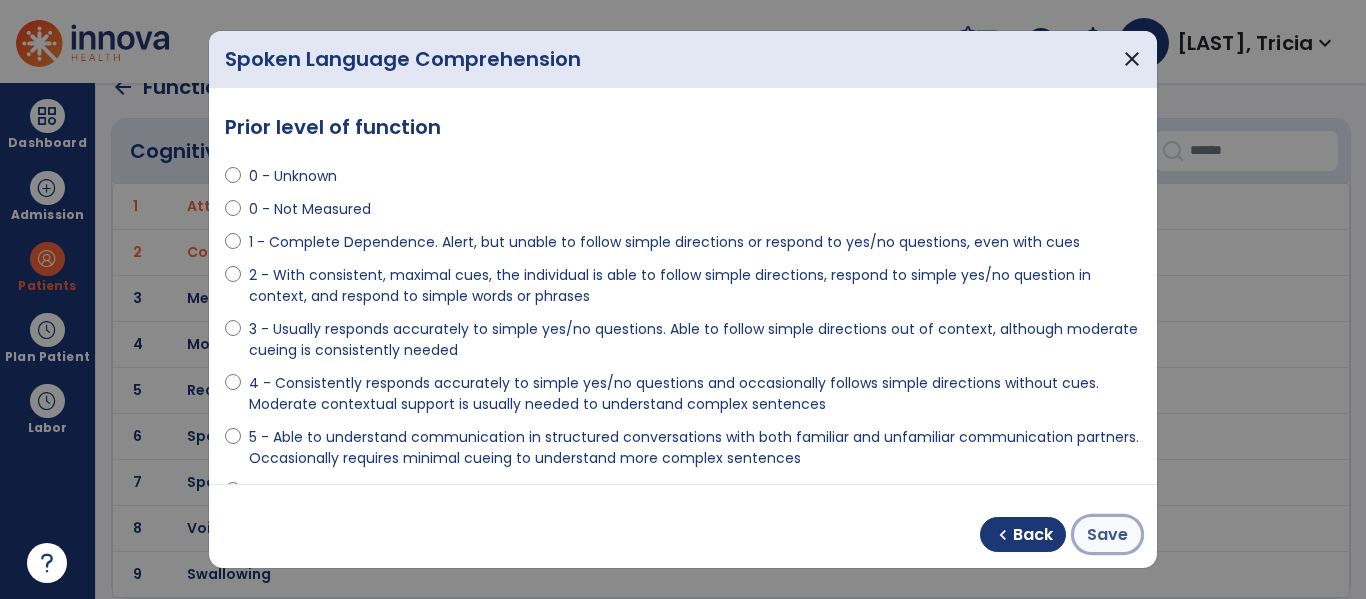 click on "Save" at bounding box center [1107, 535] 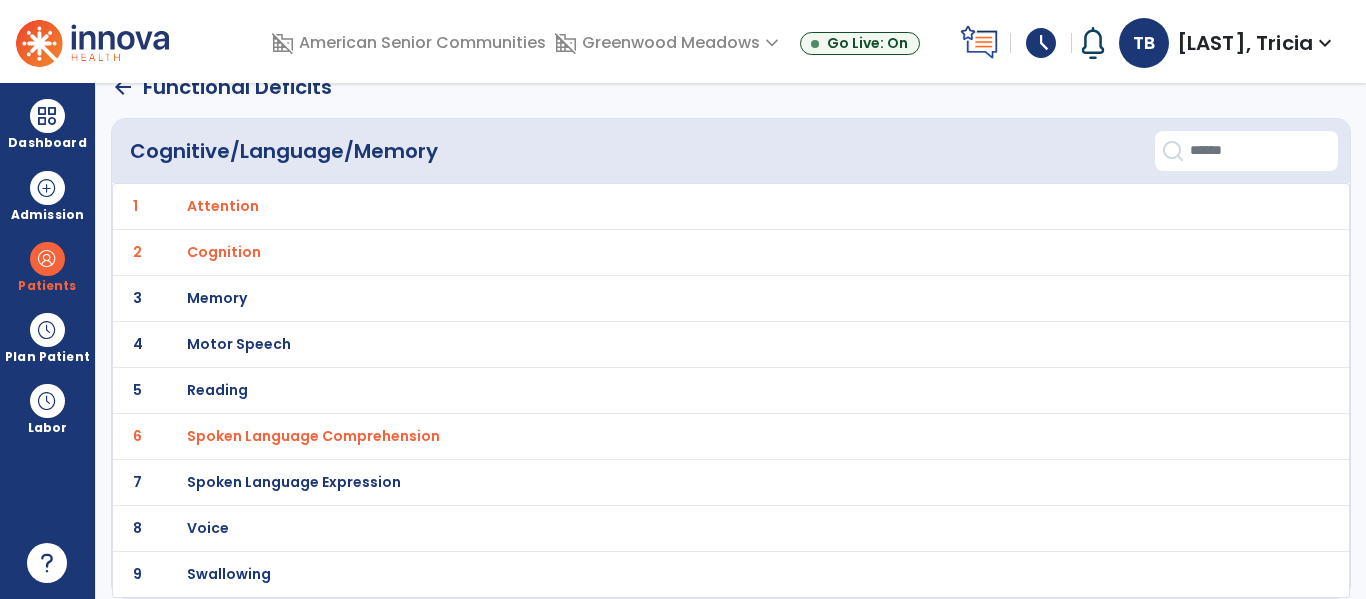 click on "Spoken Language Expression" at bounding box center (223, 206) 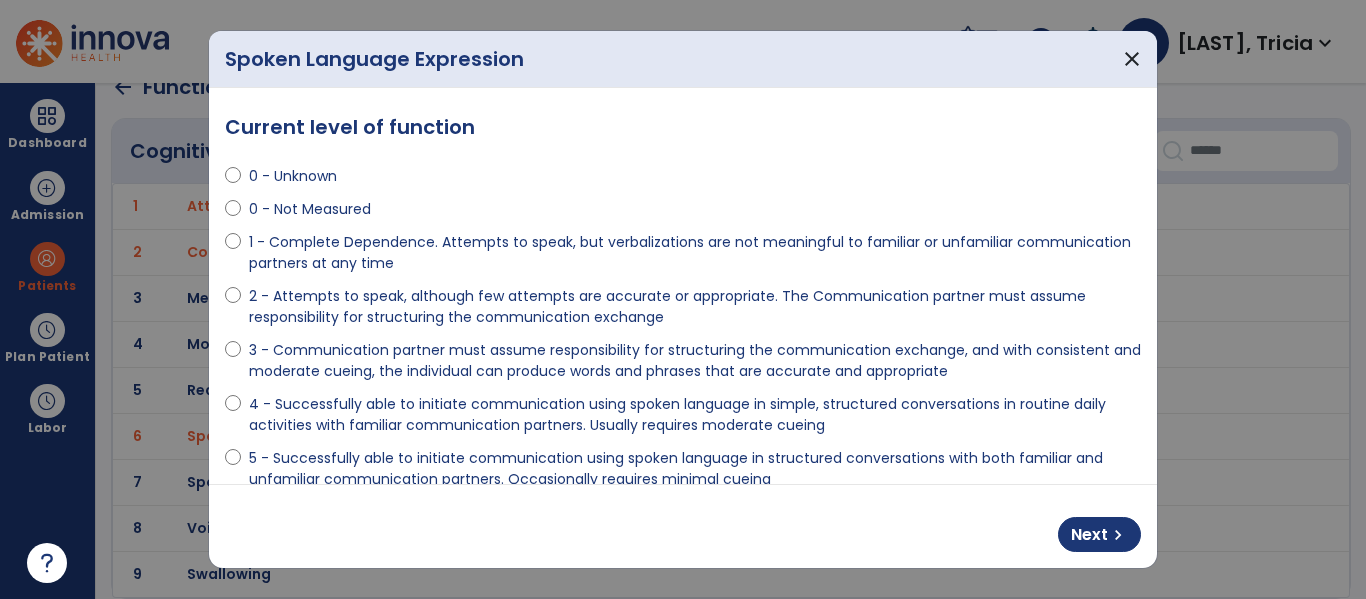 click on "Next  chevron_right" at bounding box center (683, 526) 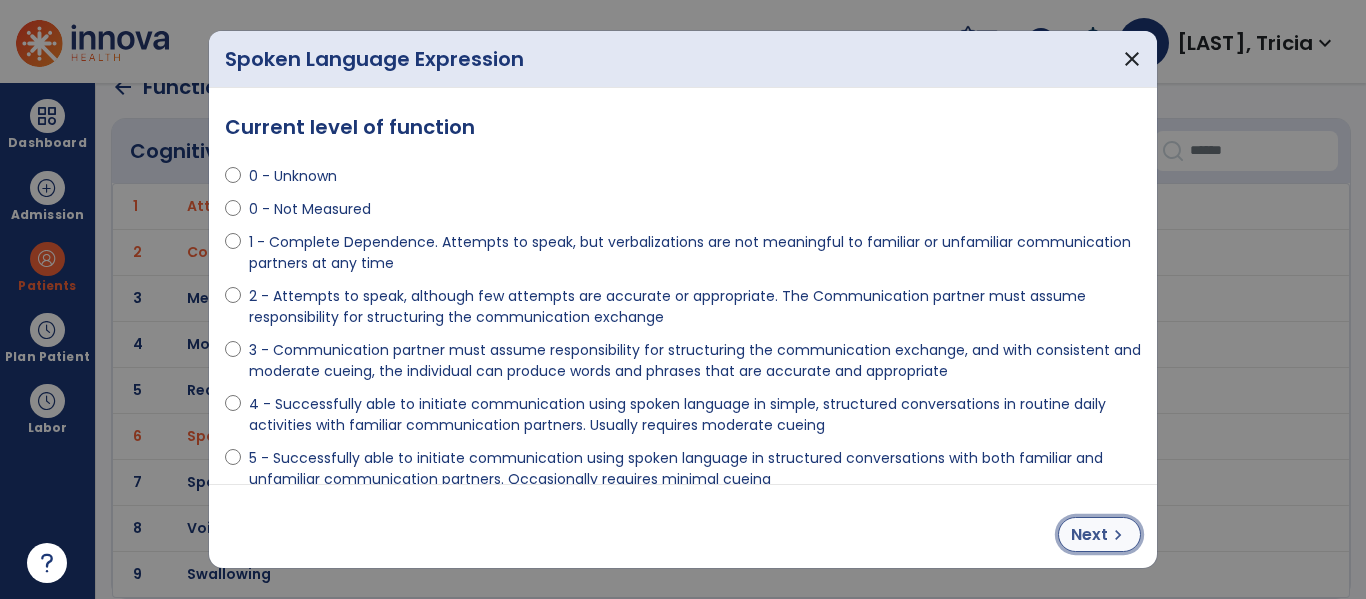 click on "Next" at bounding box center (1089, 535) 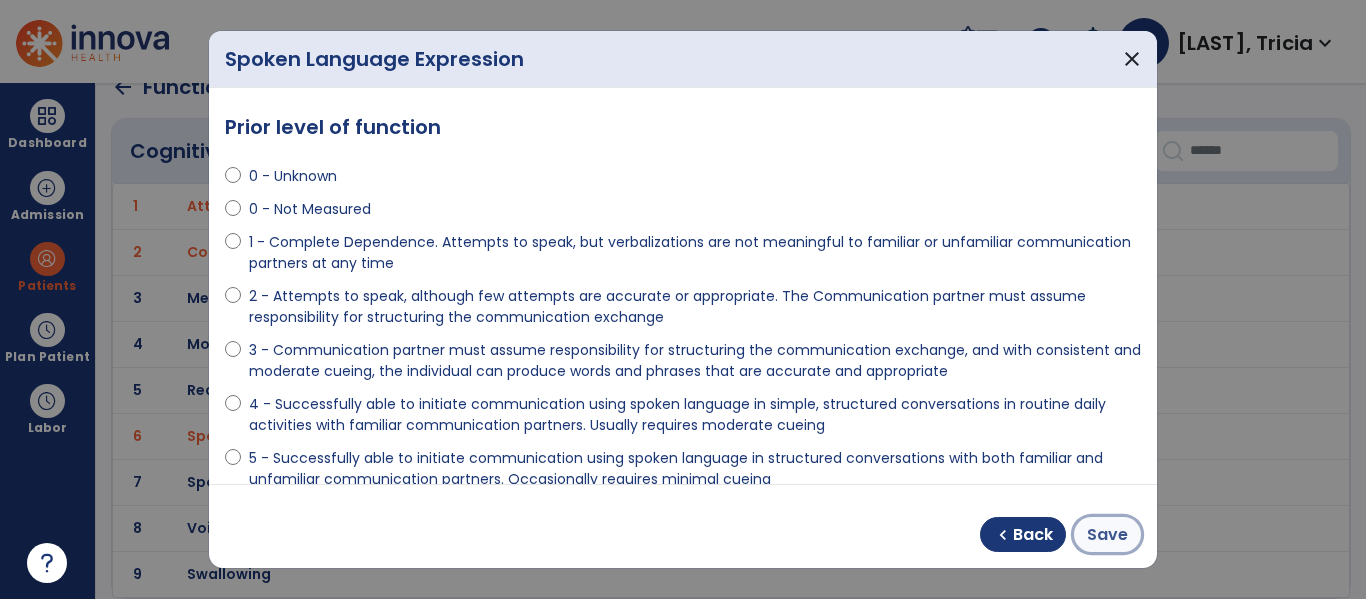 click on "Save" at bounding box center (1107, 535) 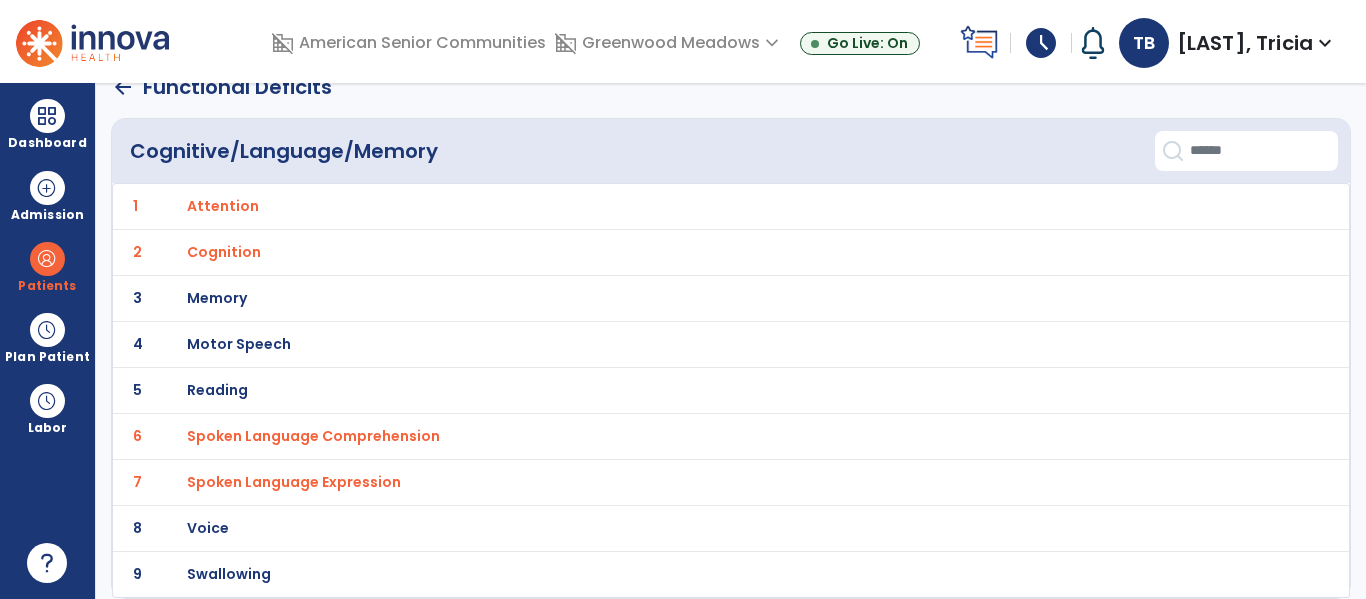 click on "9 Swallowing" 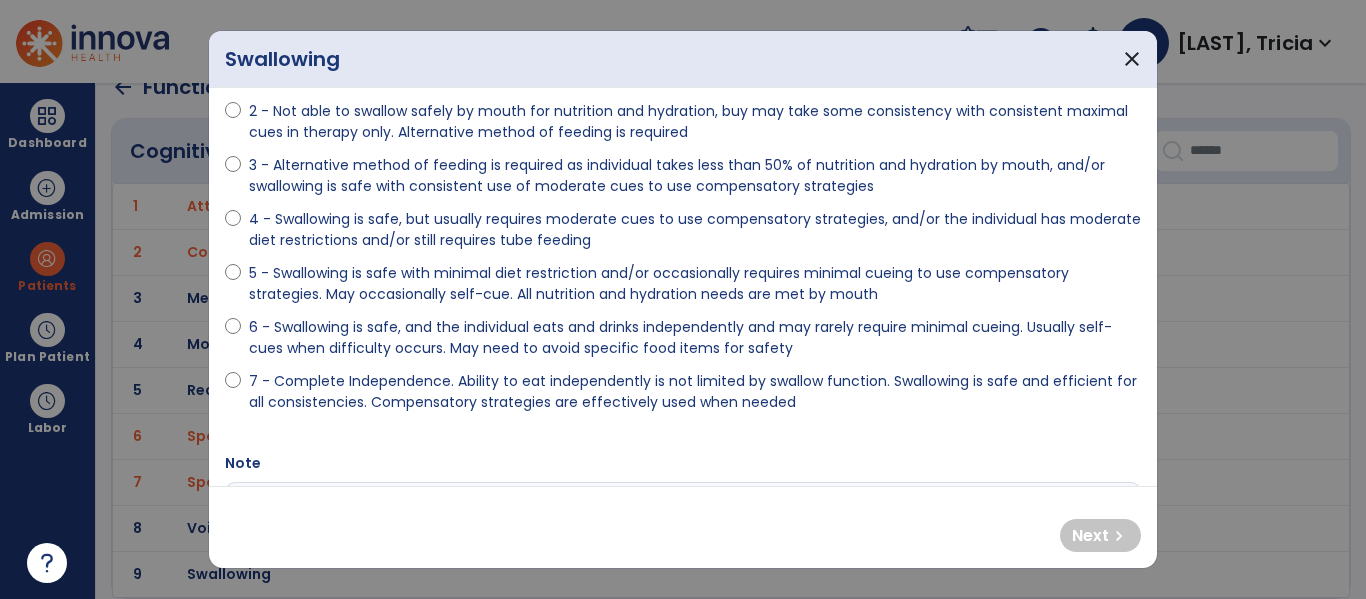scroll, scrollTop: 189, scrollLeft: 0, axis: vertical 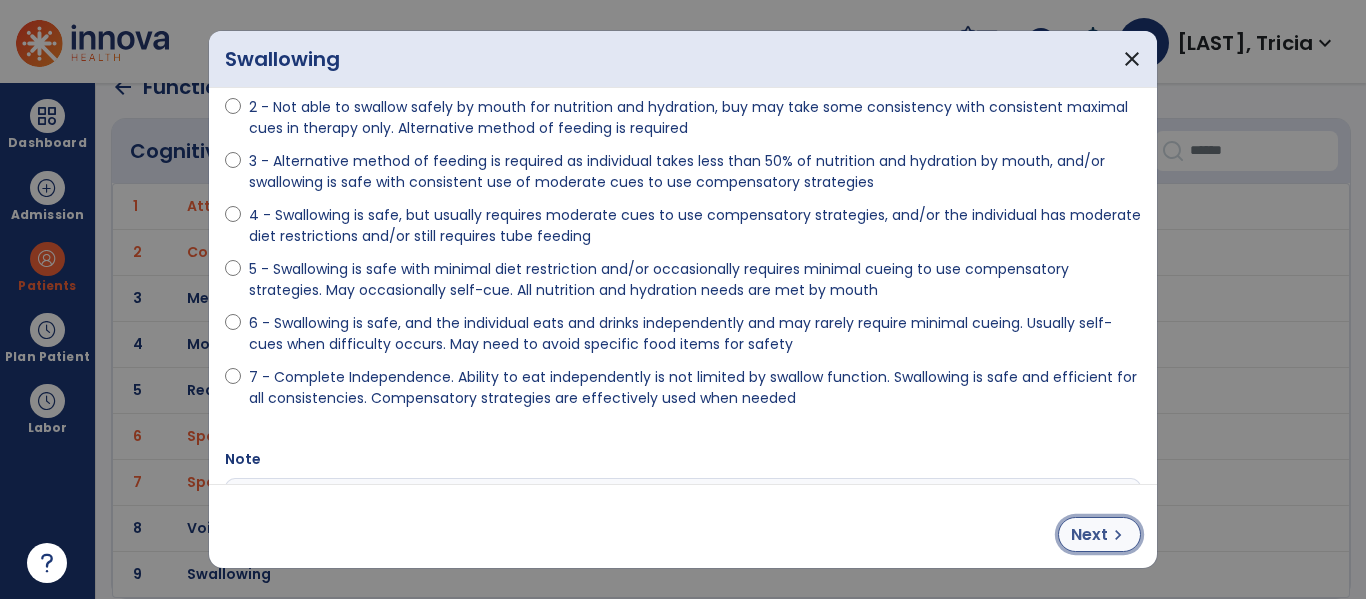 click on "Next" at bounding box center (1089, 535) 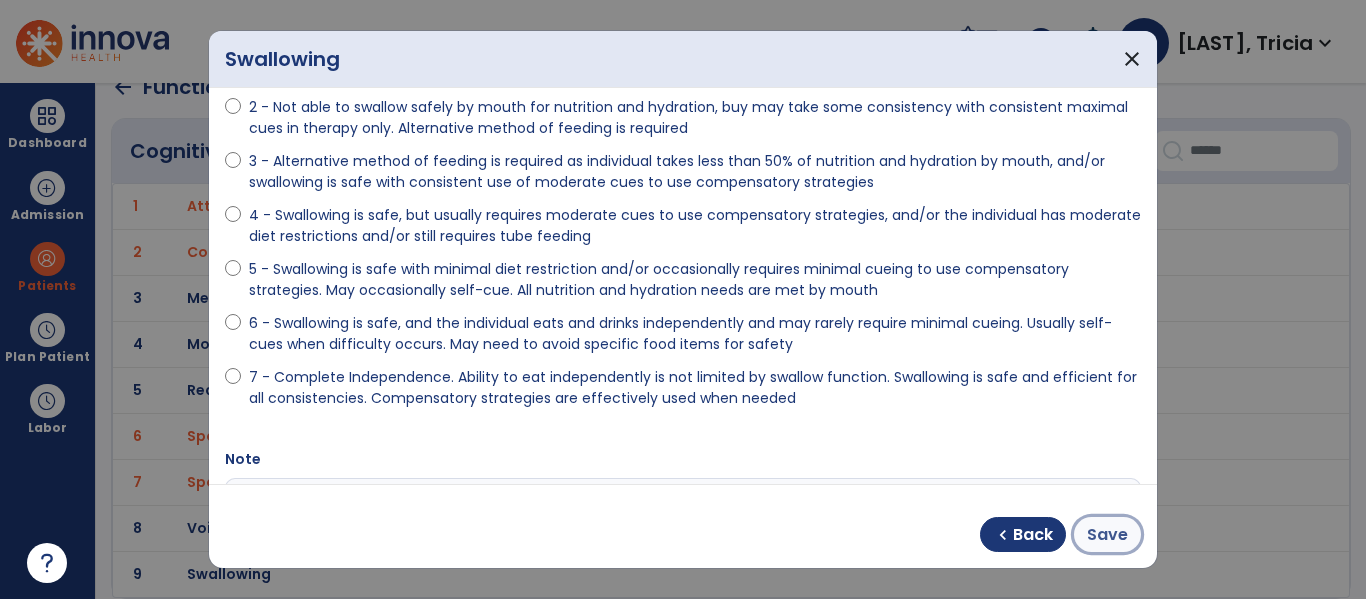 click on "Save" at bounding box center [1107, 535] 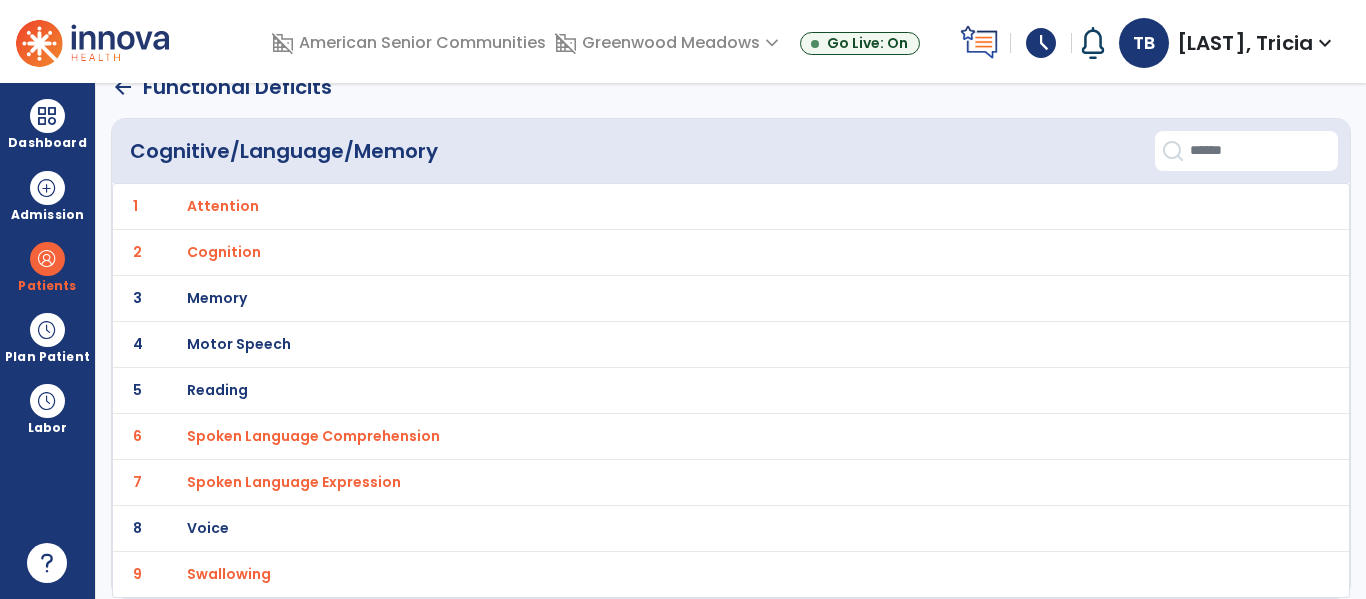 scroll, scrollTop: 0, scrollLeft: 0, axis: both 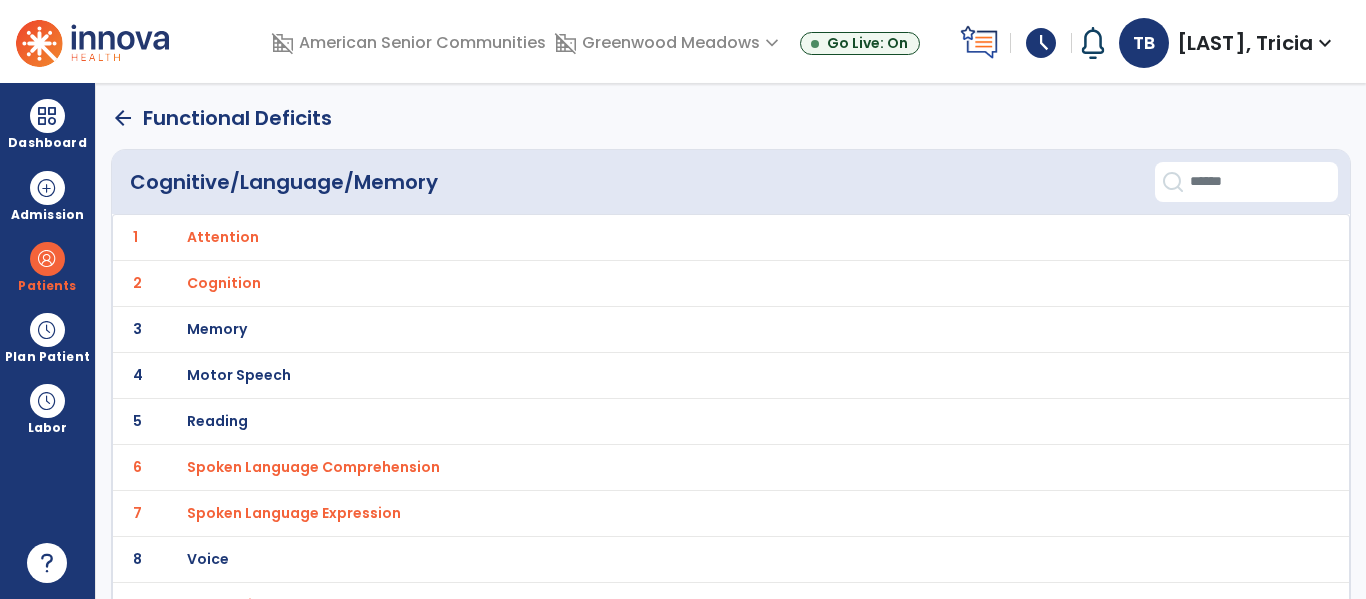 click on "arrow_back" 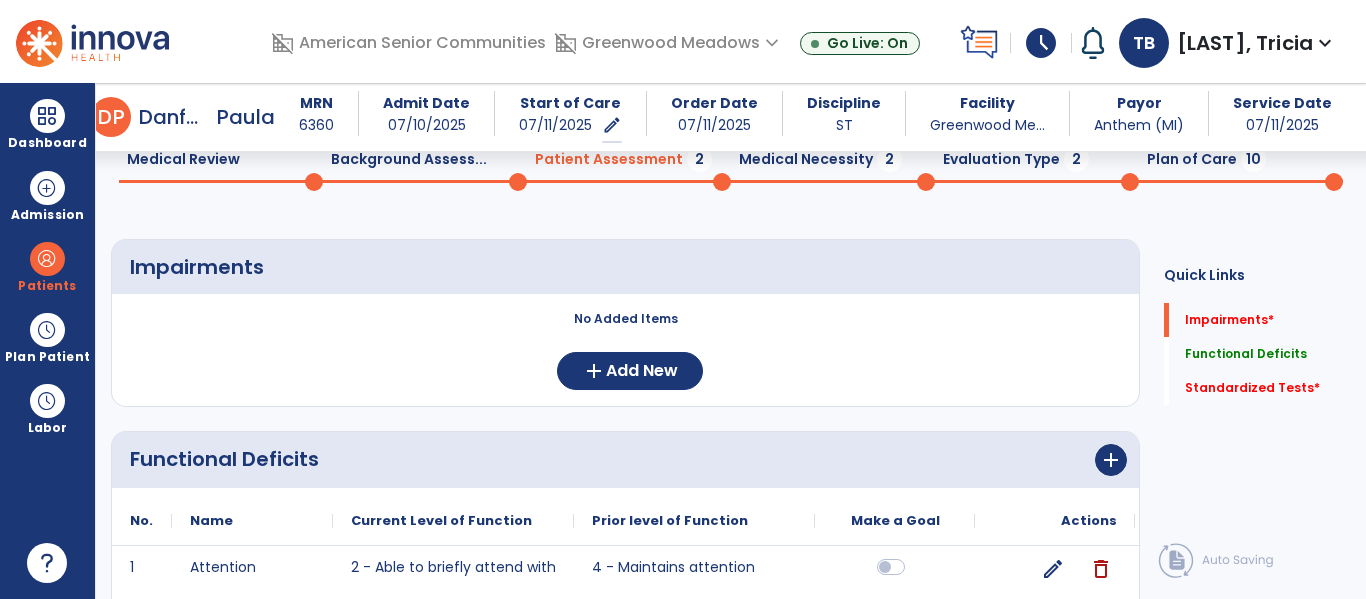 scroll, scrollTop: 237, scrollLeft: 0, axis: vertical 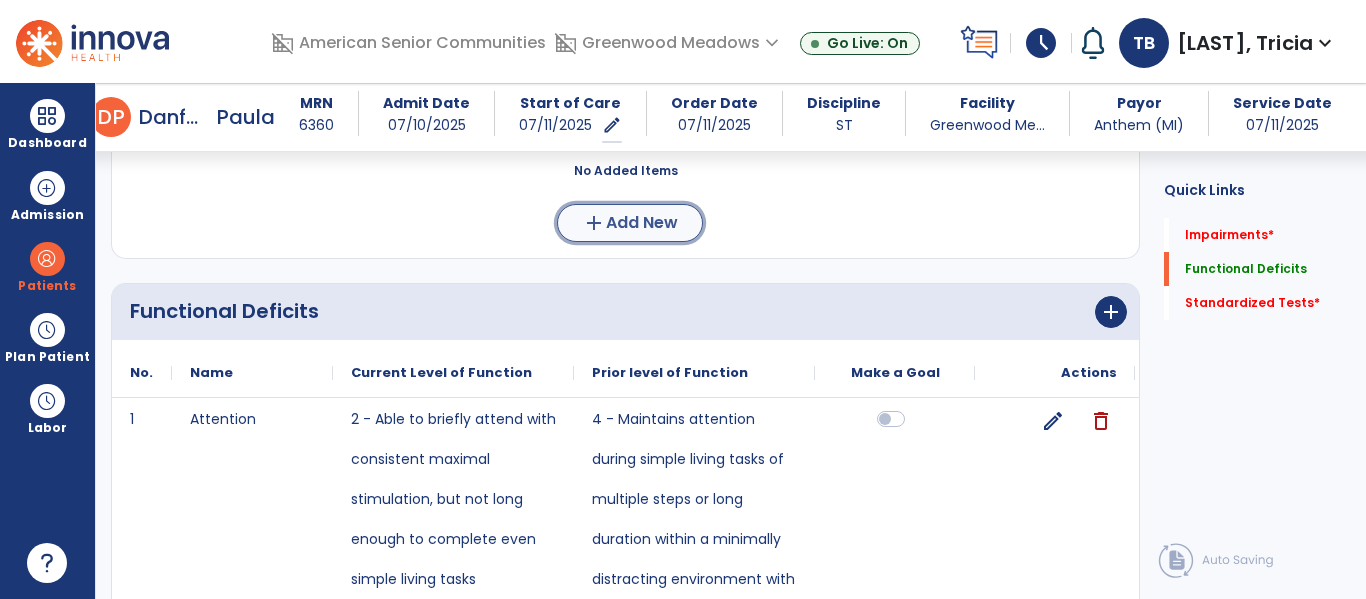 click on "Add New" 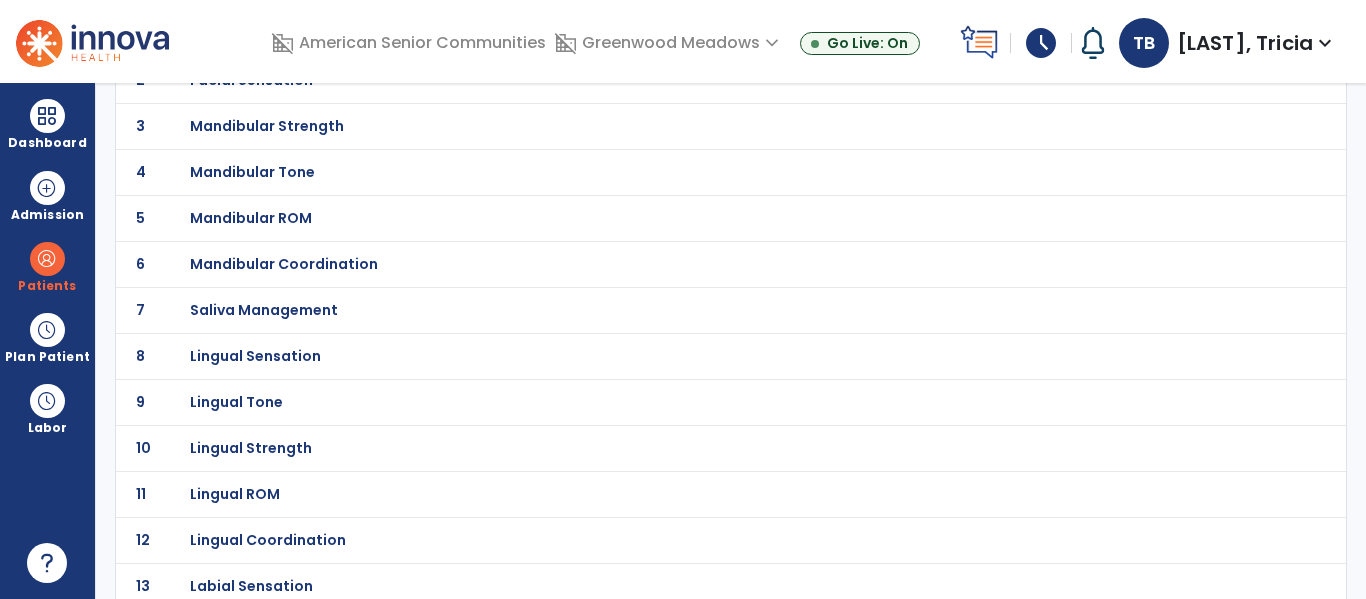 scroll, scrollTop: 0, scrollLeft: 0, axis: both 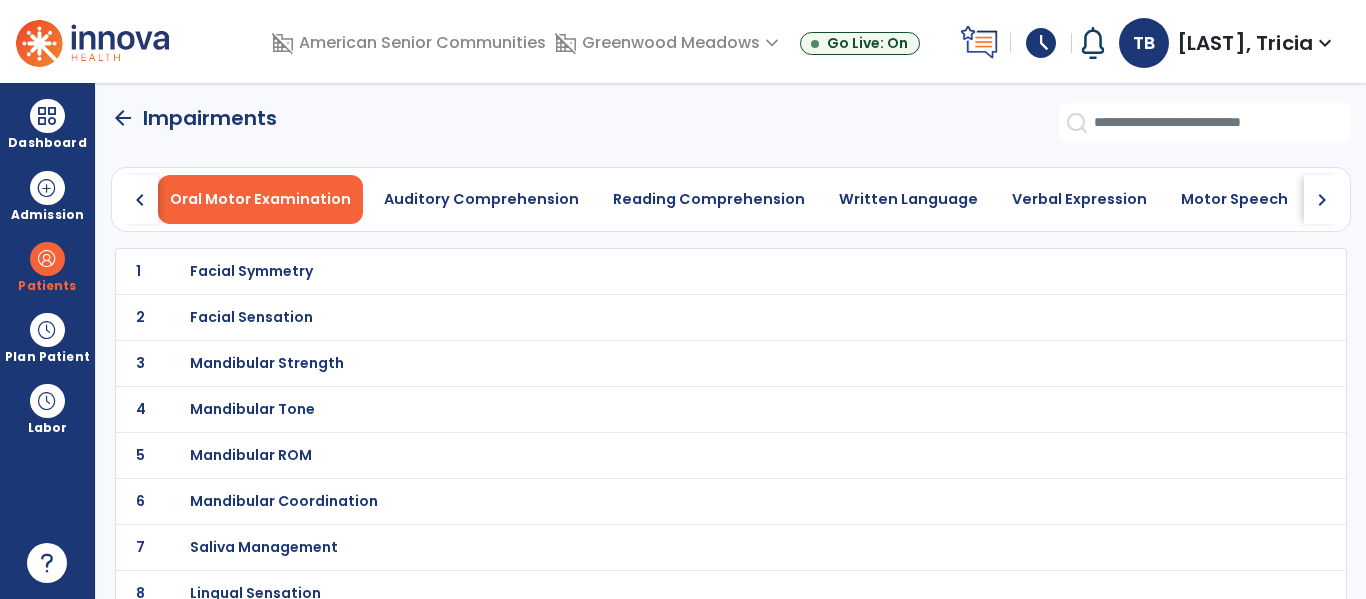 click on "Facial Symmetry" at bounding box center [687, 271] 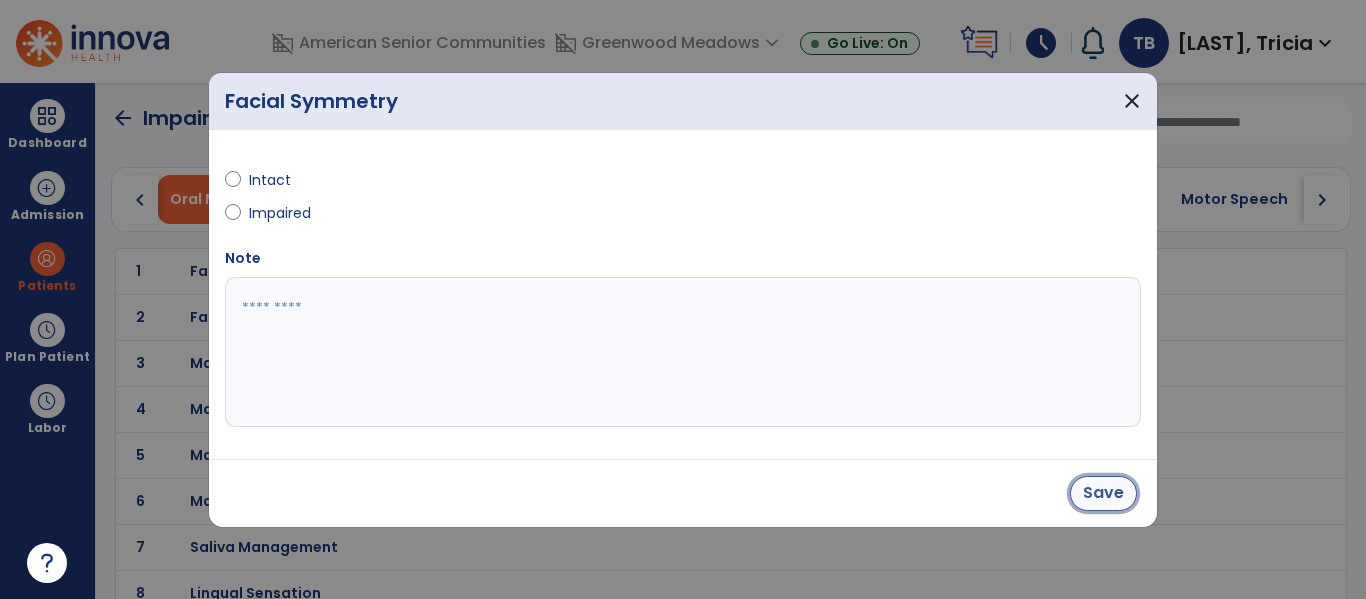 click on "Save" at bounding box center [1103, 493] 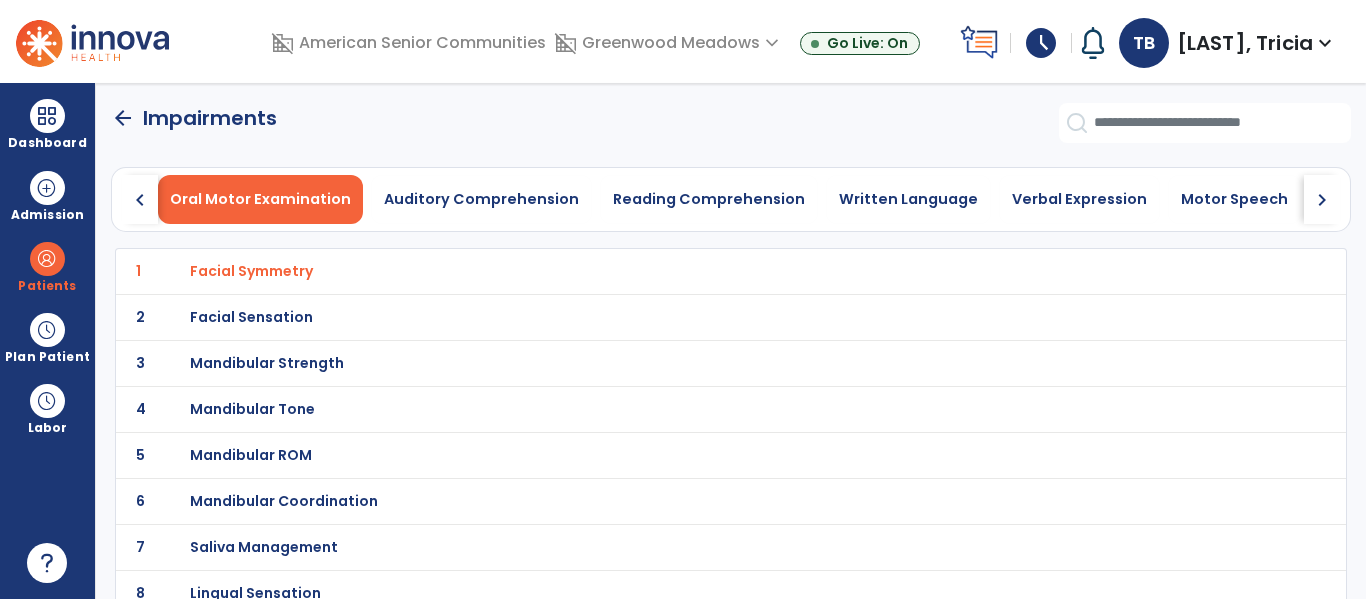 click on "Facial Sensation" at bounding box center (251, 271) 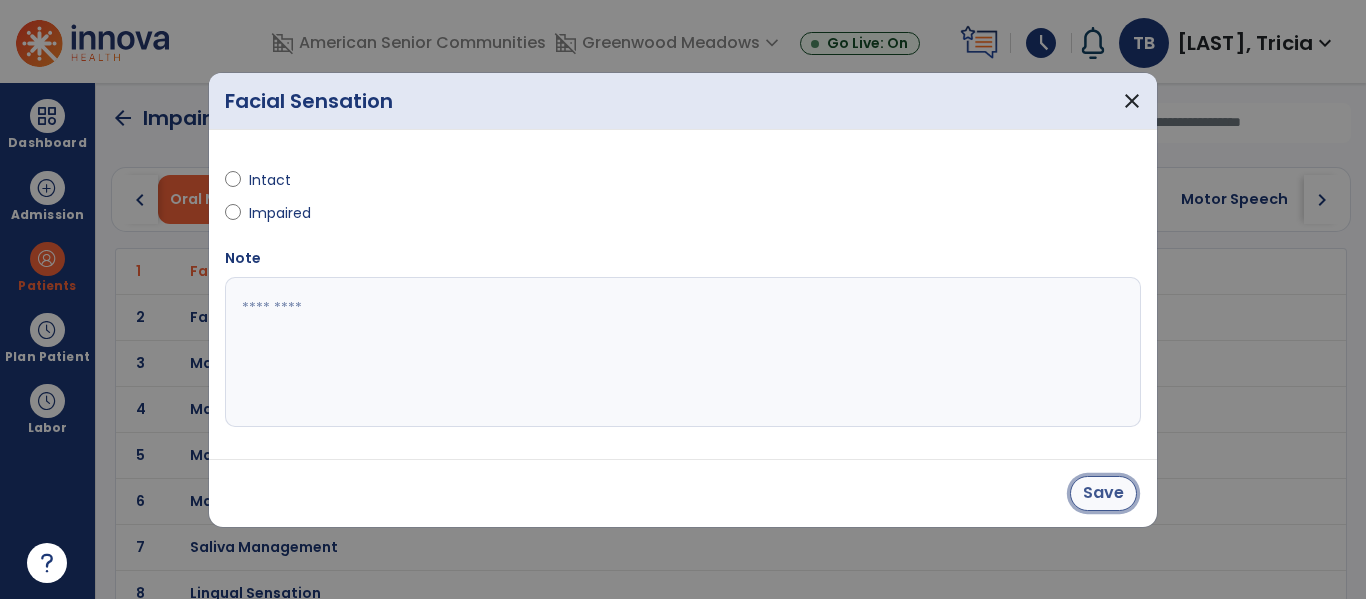 click on "Save" at bounding box center (1103, 493) 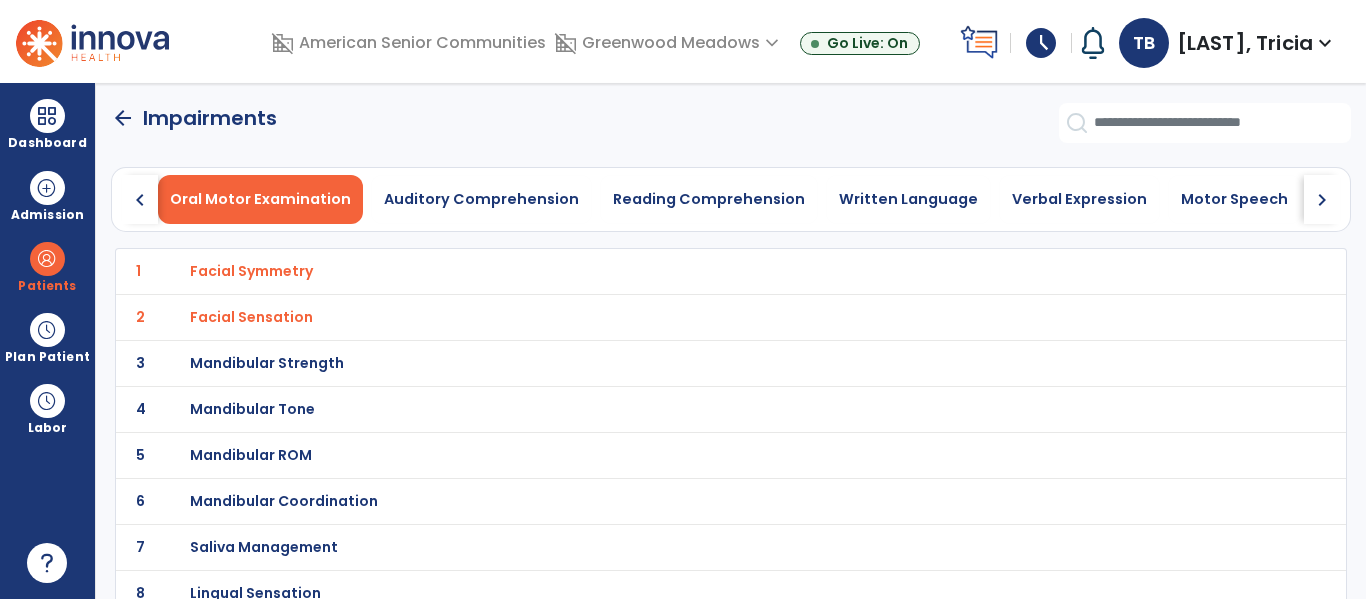 click on "3 Mandibular Strength" 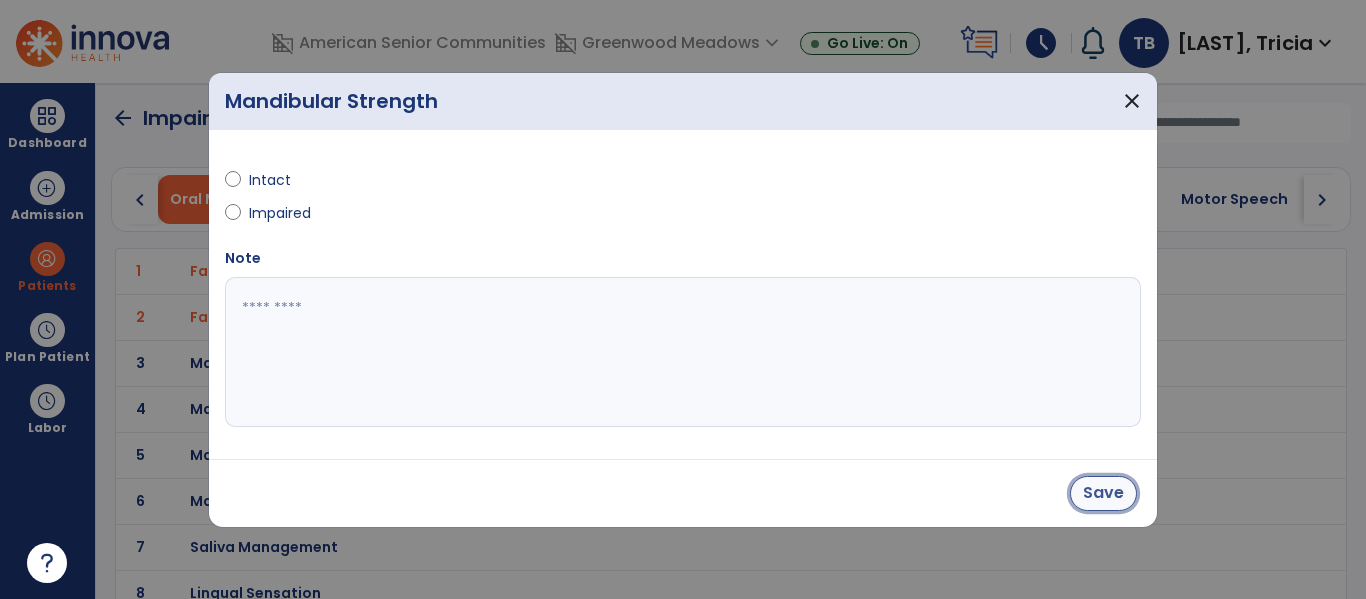 click on "Save" at bounding box center (1103, 493) 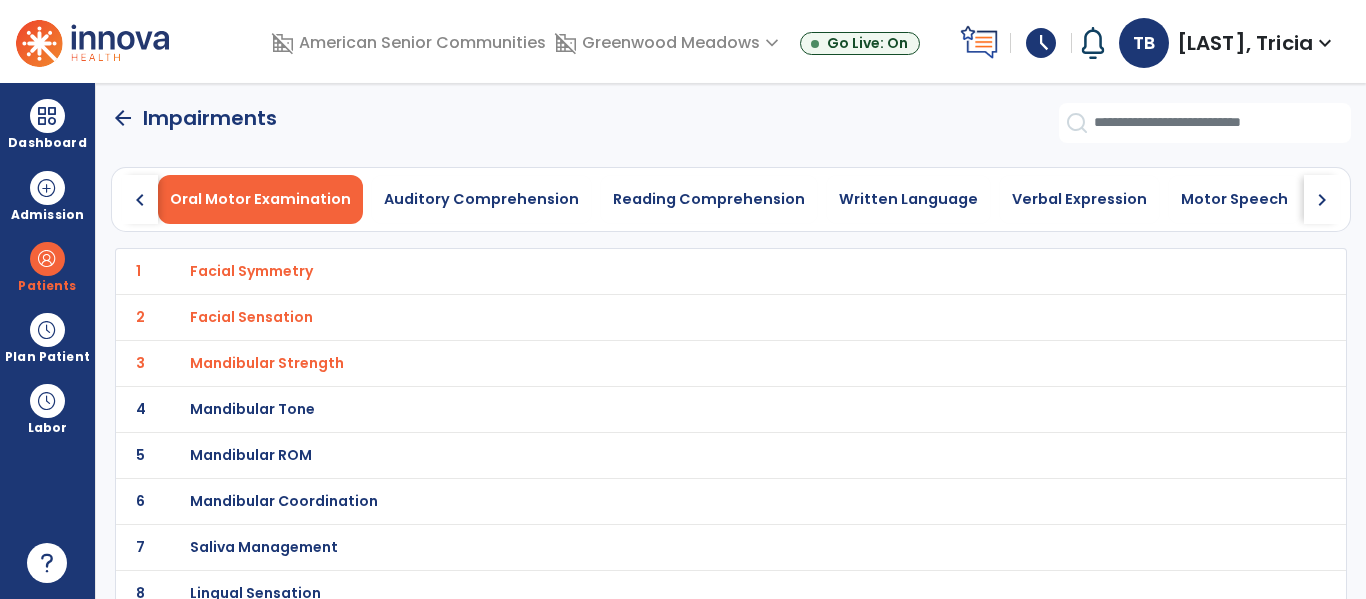 click on "Mandibular Tone" at bounding box center (687, 271) 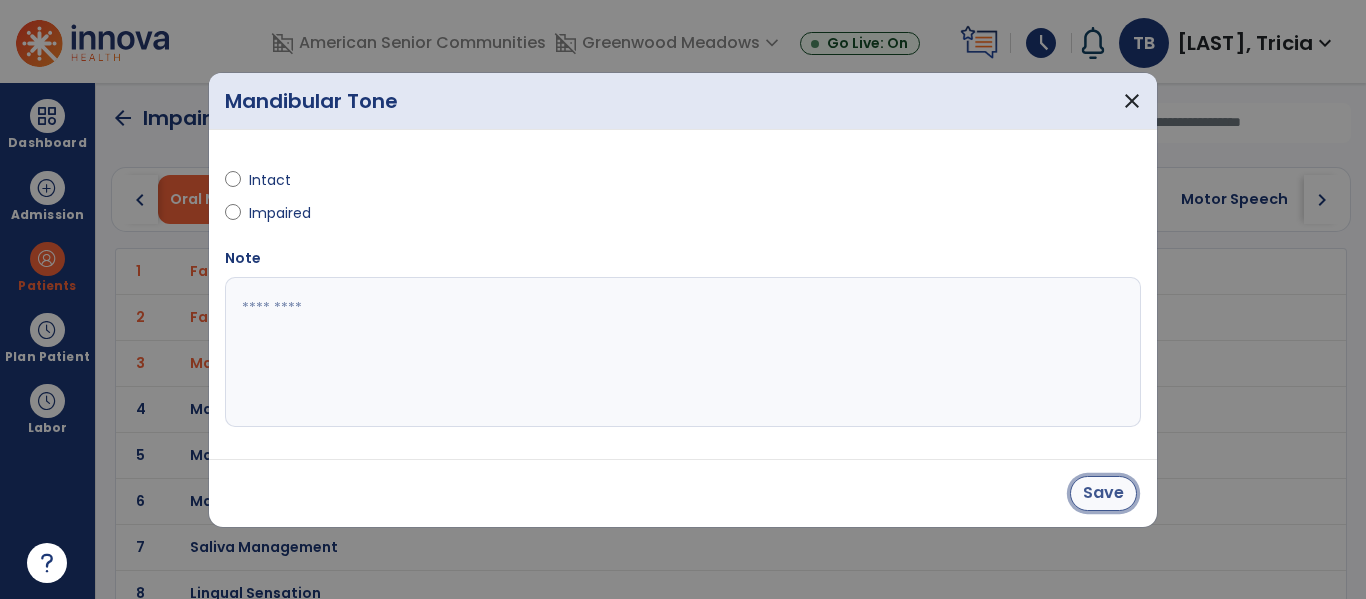 click on "Save" at bounding box center (1103, 493) 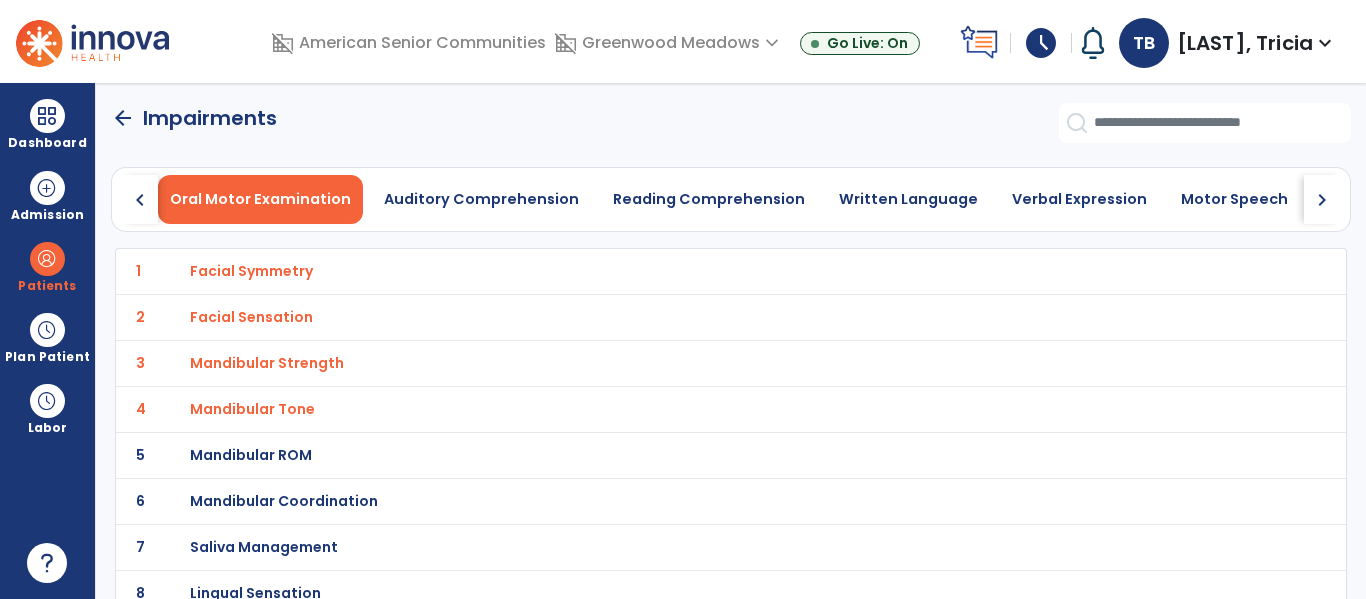 click on "5 Mandibular ROM" 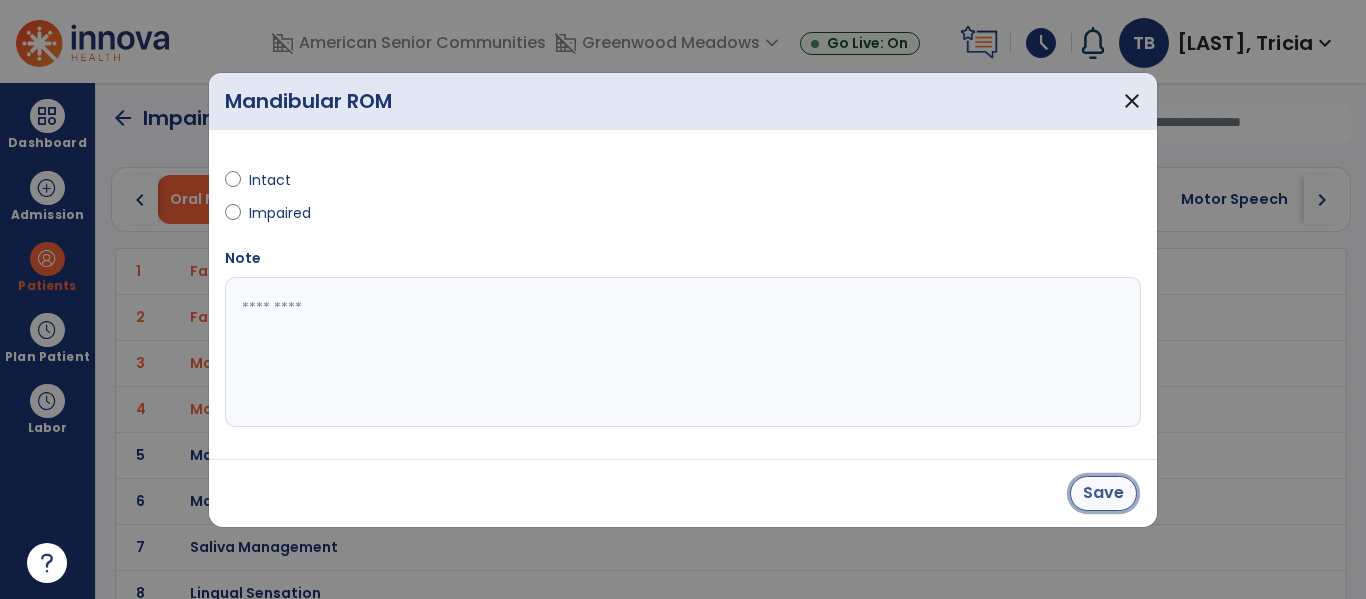 click on "Save" at bounding box center [1103, 493] 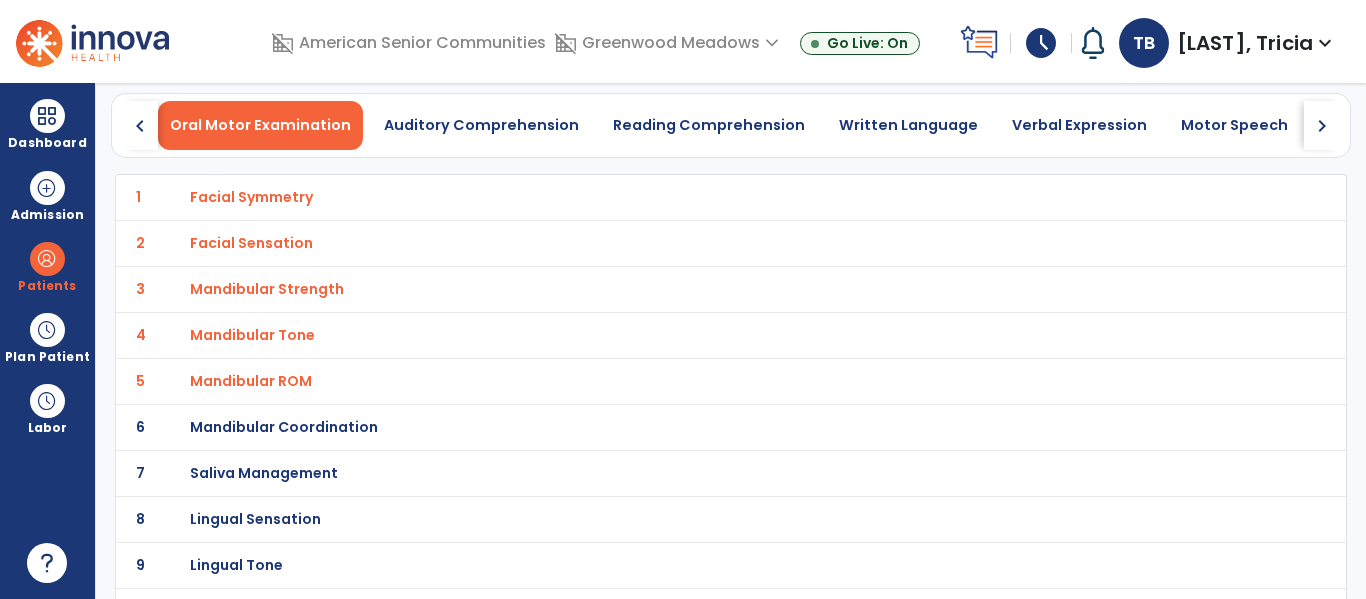 scroll, scrollTop: 78, scrollLeft: 0, axis: vertical 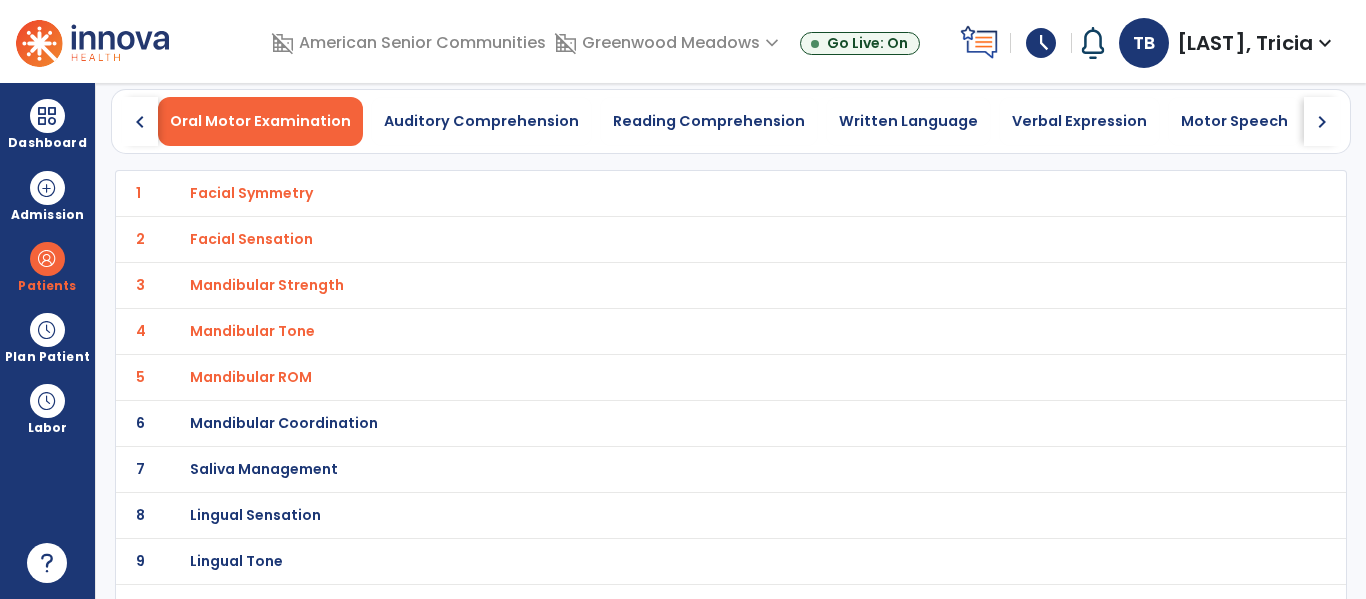 click on "Mandibular Coordination" at bounding box center (687, 193) 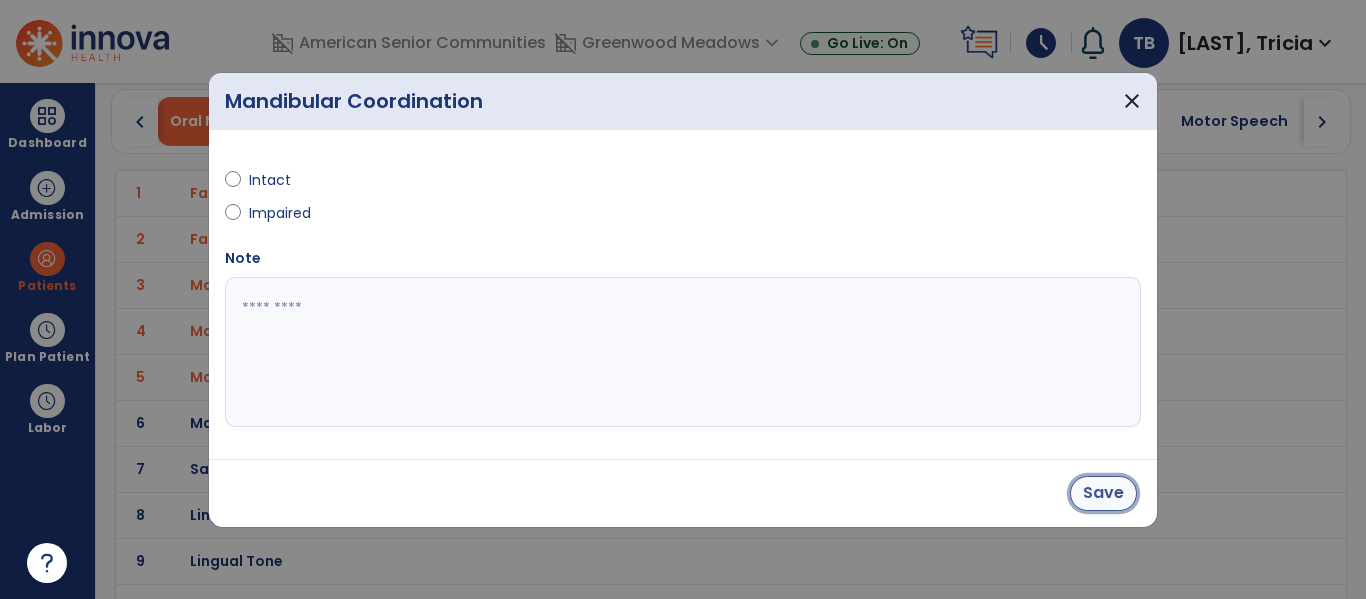 click on "Save" at bounding box center [1103, 493] 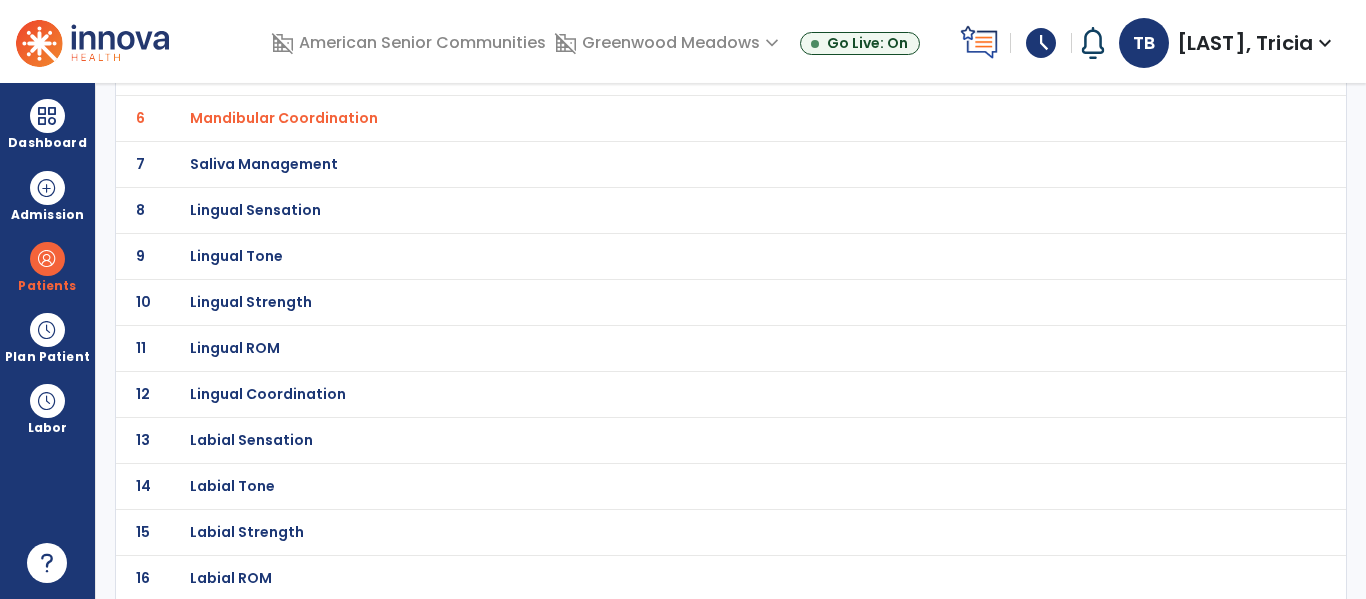 scroll, scrollTop: 387, scrollLeft: 0, axis: vertical 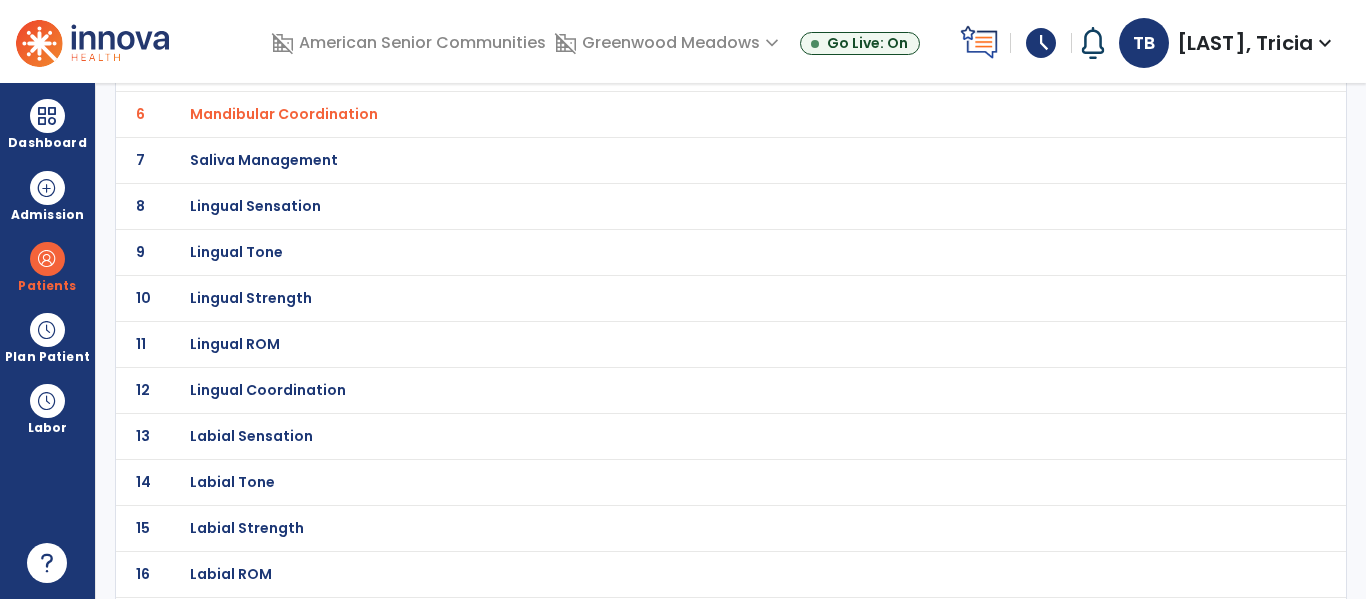 click on "Lingual Sensation" at bounding box center [251, -116] 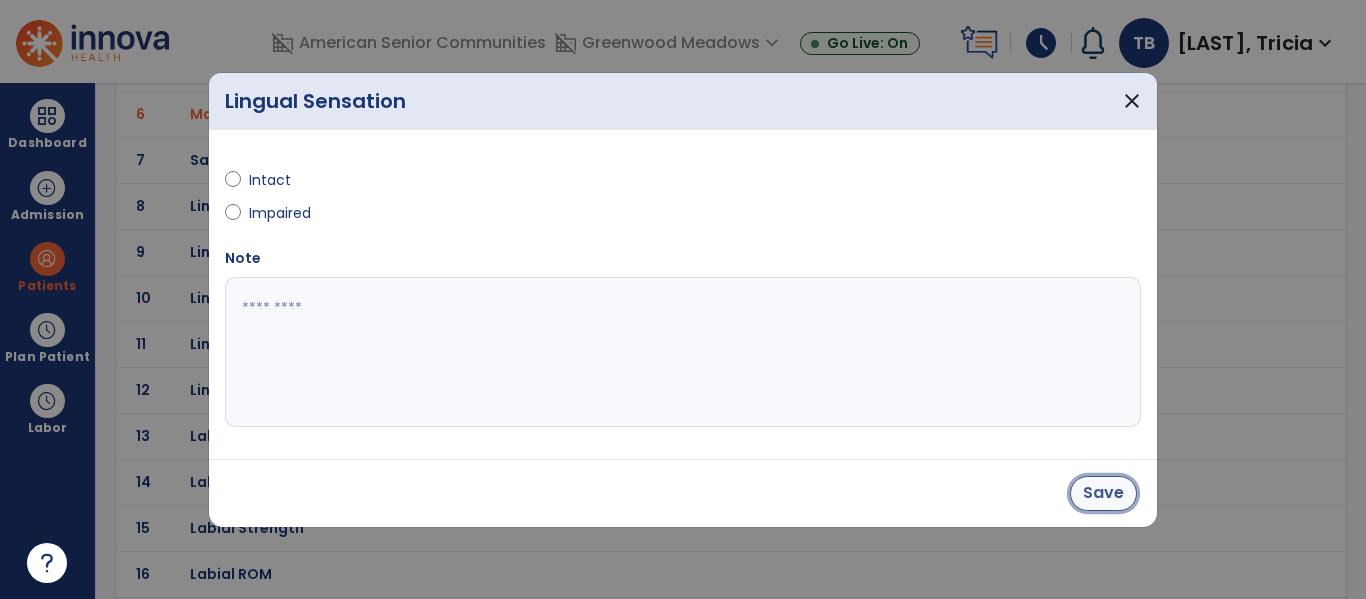 click on "Save" at bounding box center (1103, 493) 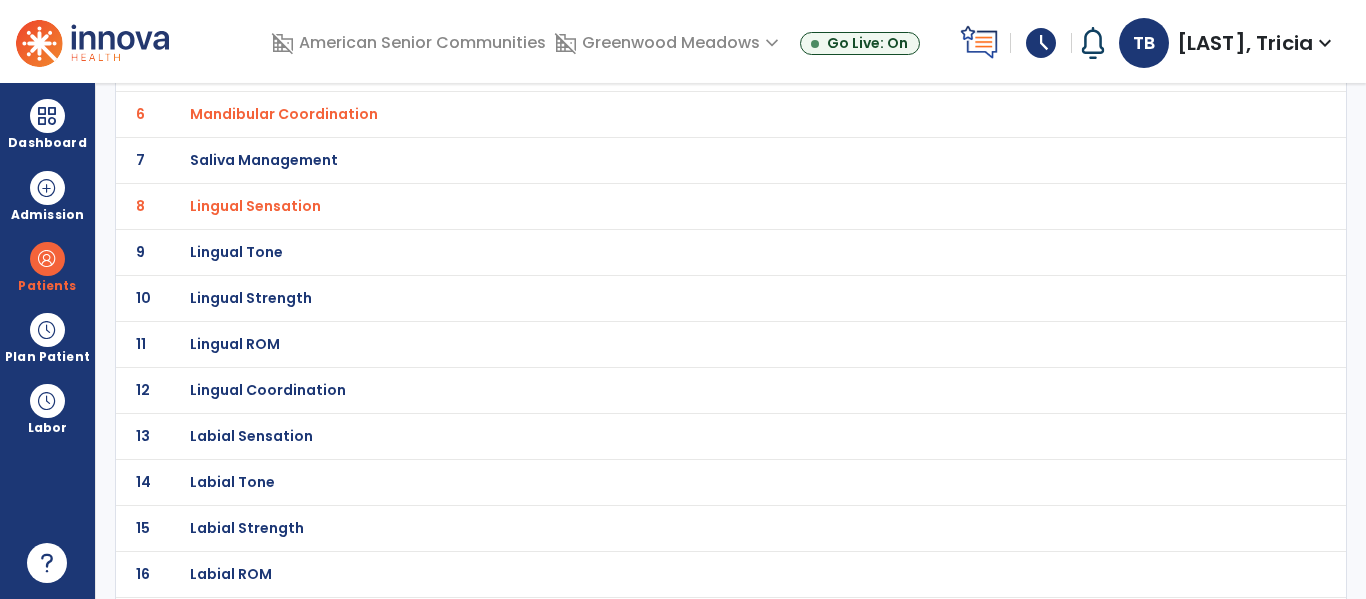click on "Lingual Tone" at bounding box center [251, -116] 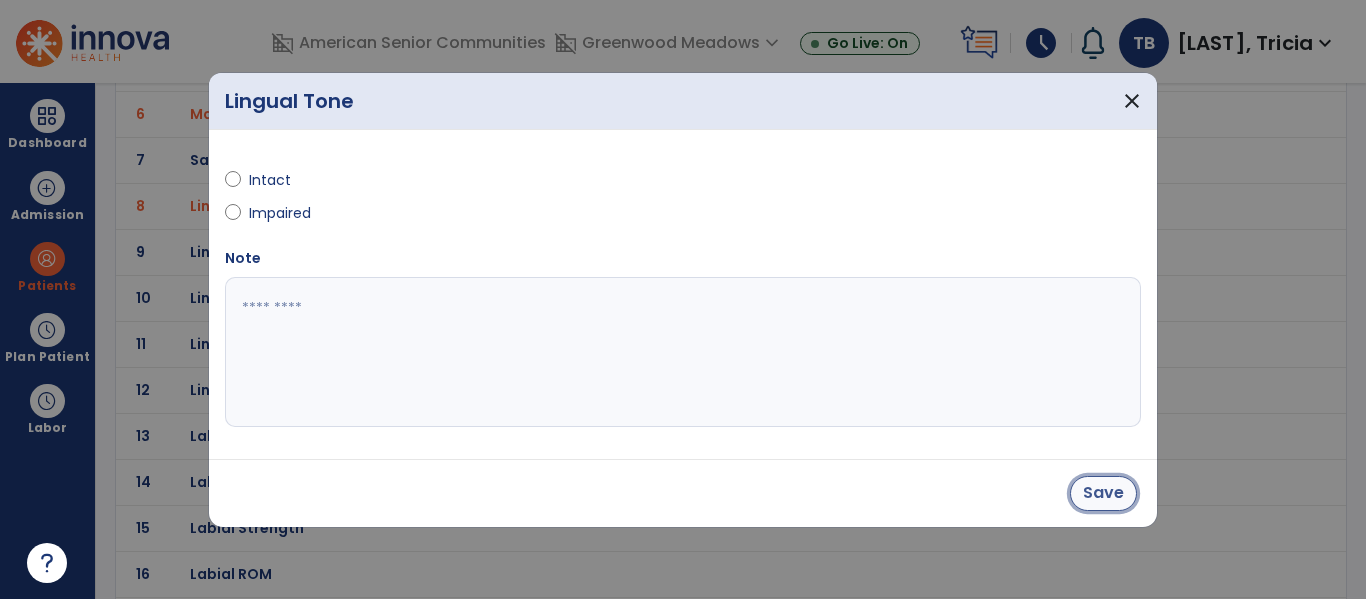click on "Save" at bounding box center [1103, 493] 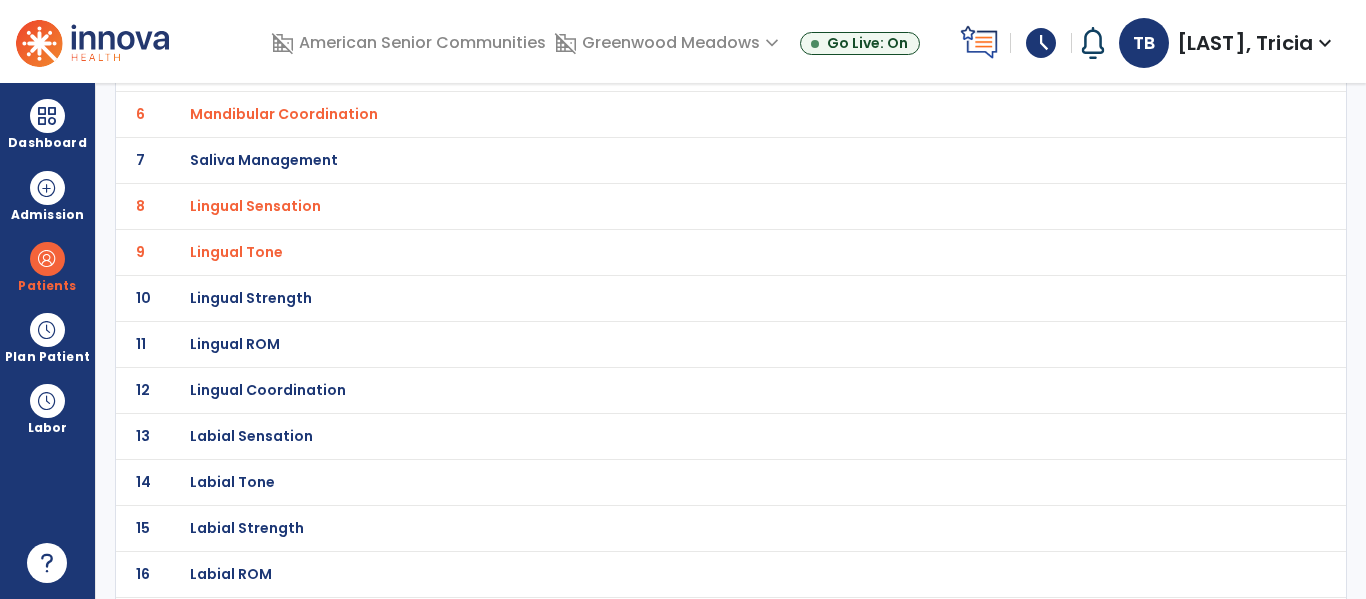 click on "10 Lingual Strength" 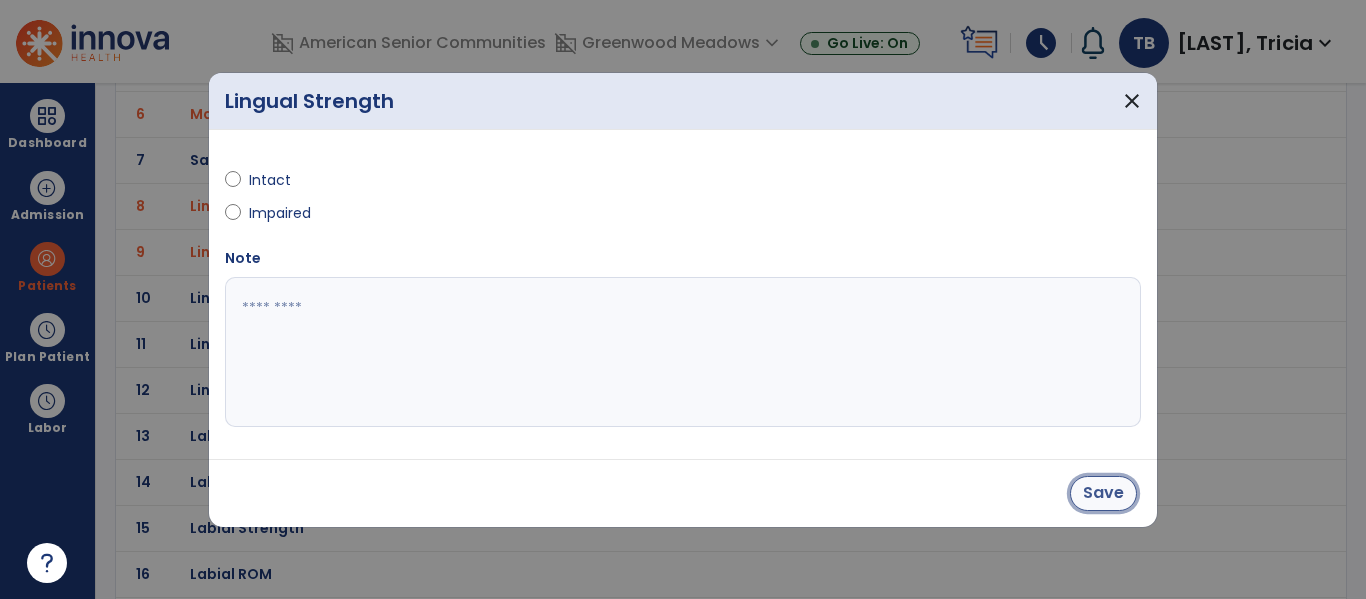 click on "Save" at bounding box center (1103, 493) 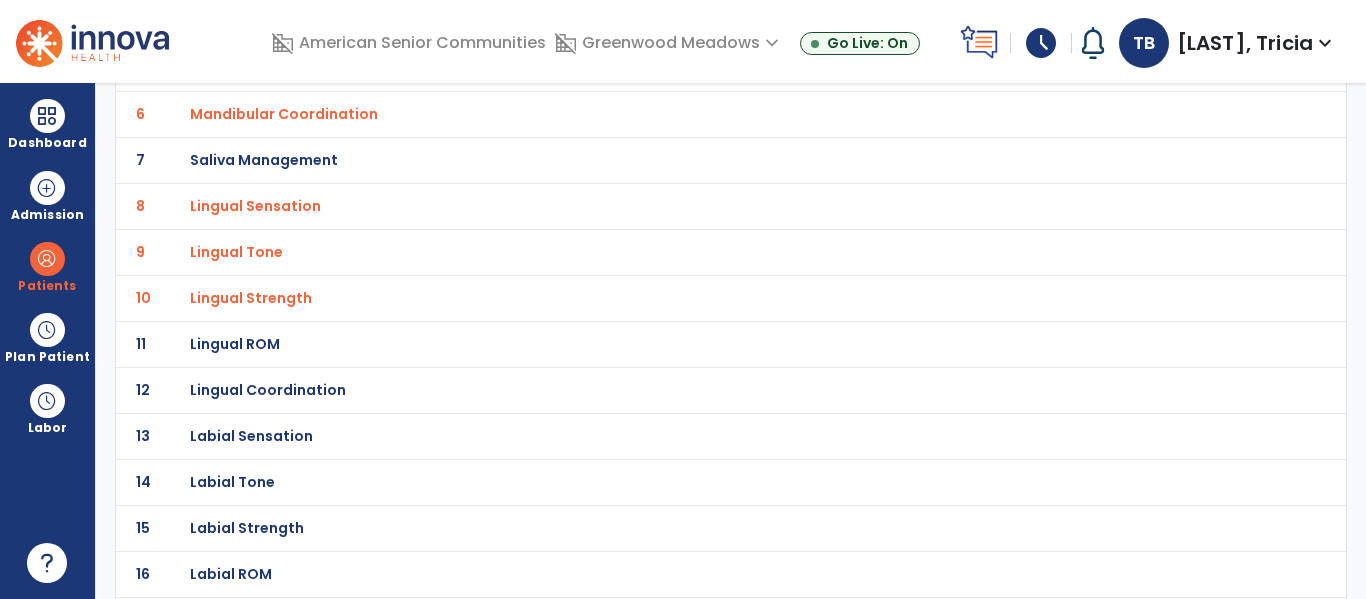 click on "Lingual ROM" at bounding box center [251, -116] 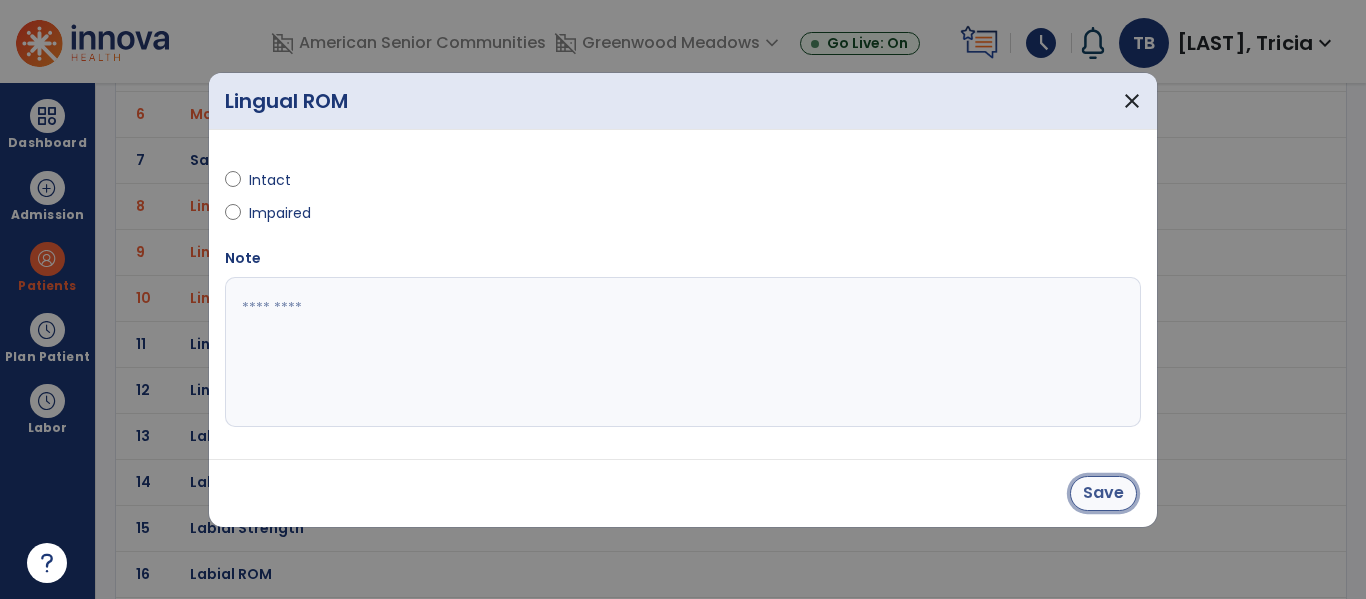 click on "Save" at bounding box center (1103, 493) 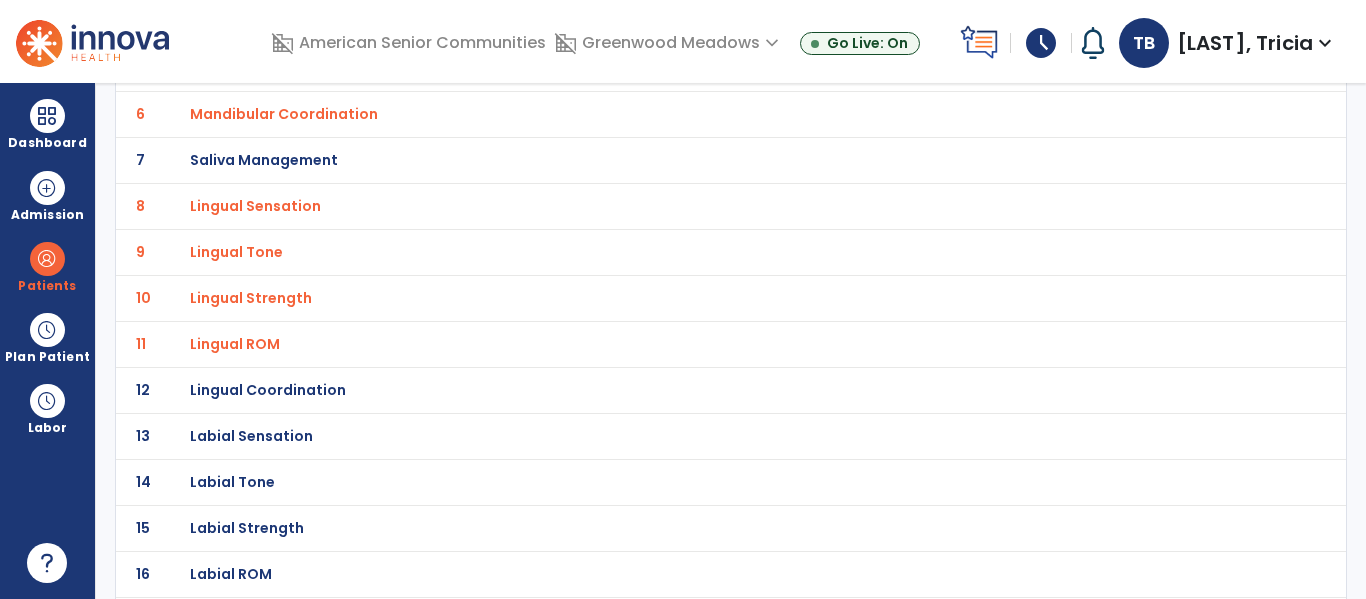 click on "Lingual Coordination" at bounding box center (251, -116) 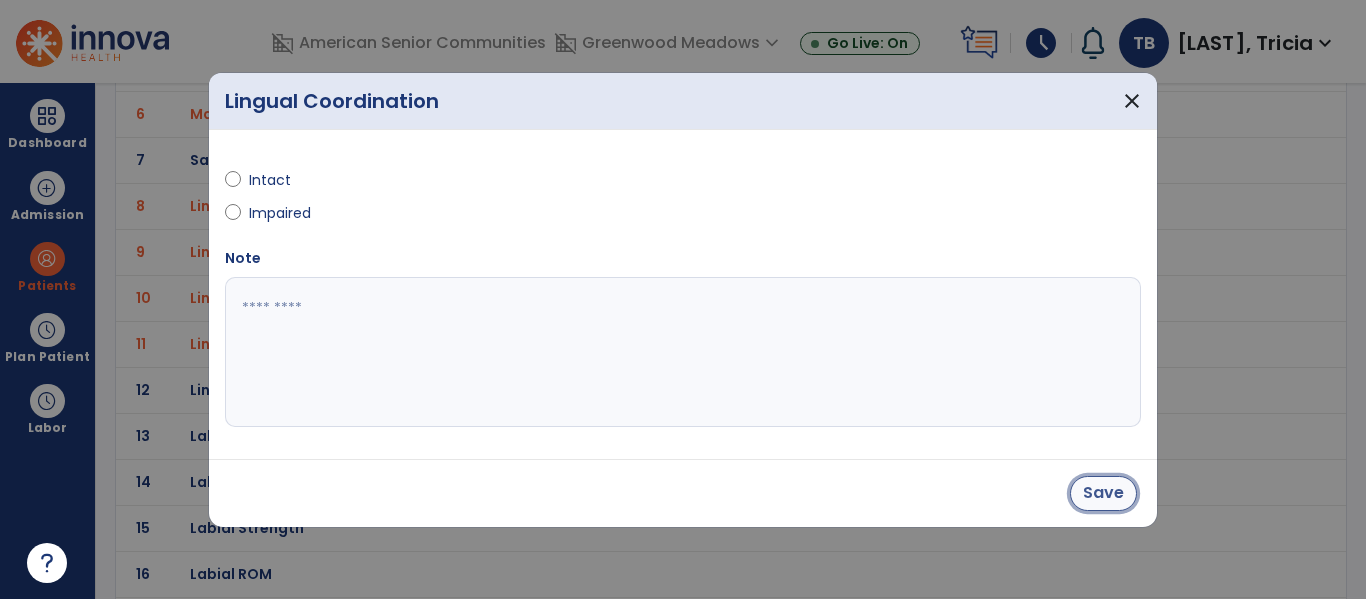 click on "Save" at bounding box center (1103, 493) 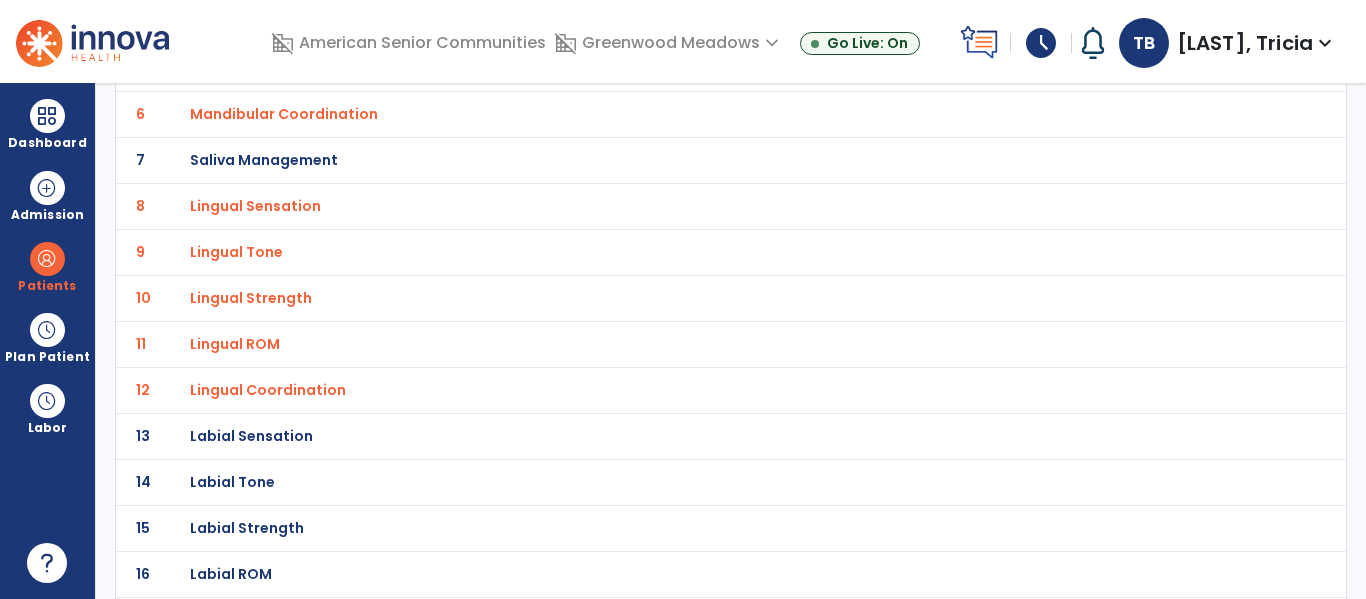 scroll, scrollTop: 422, scrollLeft: 0, axis: vertical 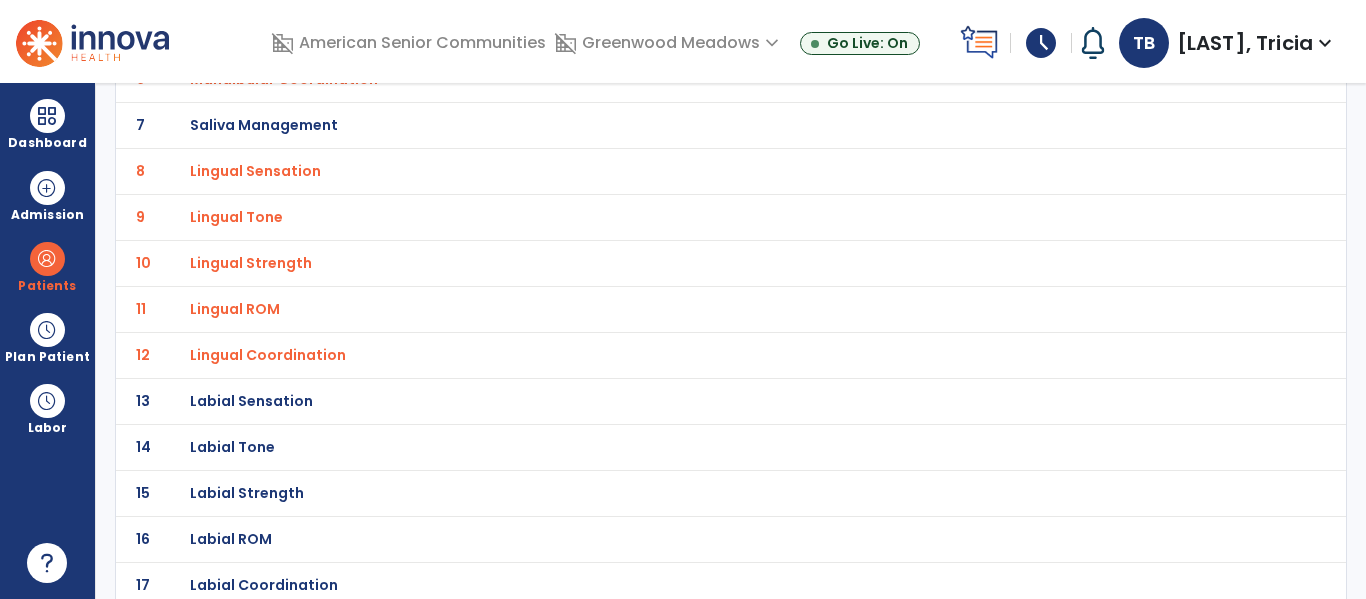 click on "Labial Sensation" at bounding box center (251, -151) 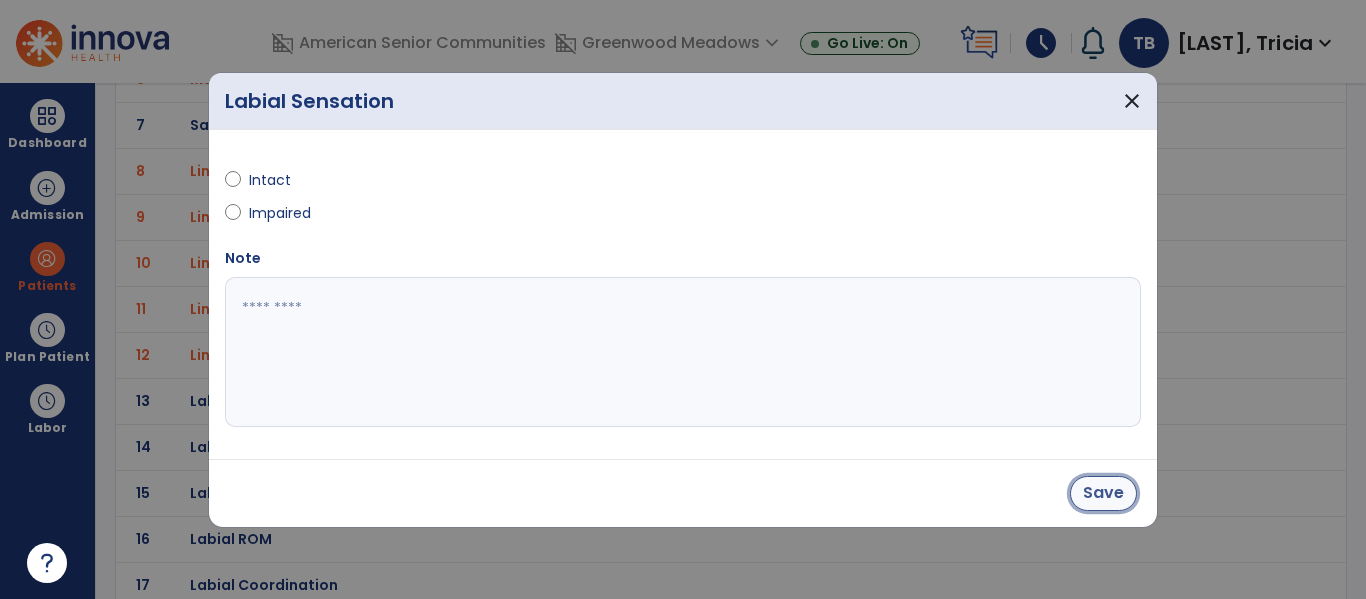 click on "Save" at bounding box center [1103, 493] 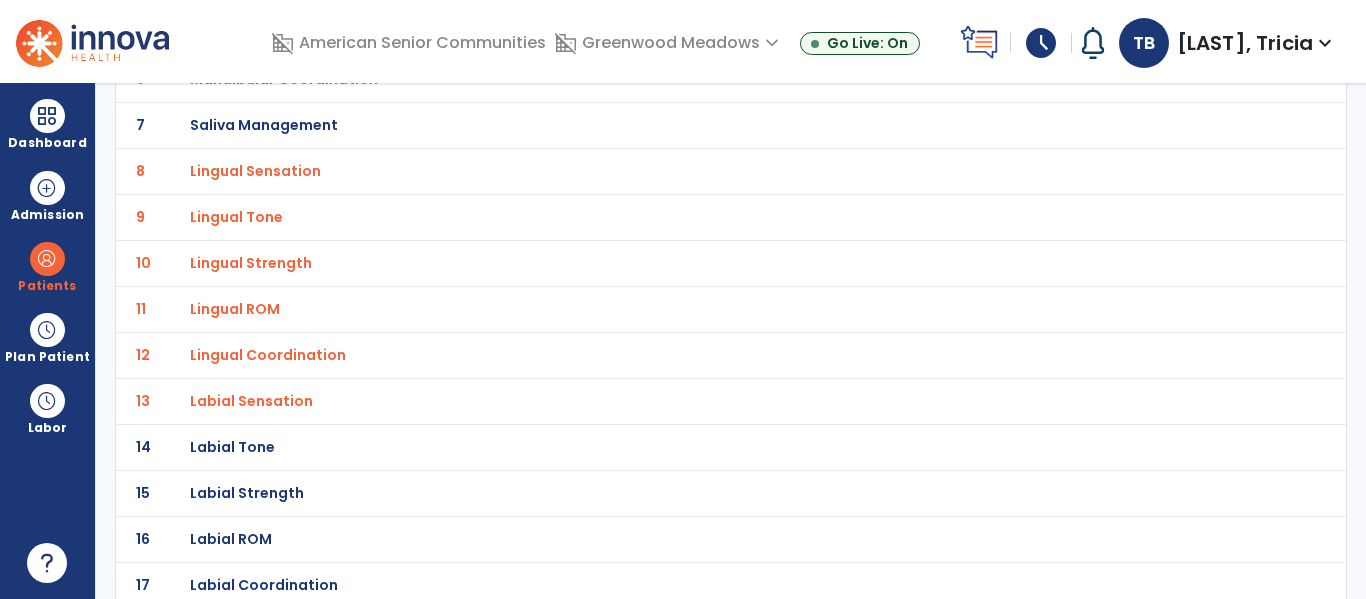 scroll, scrollTop: 432, scrollLeft: 0, axis: vertical 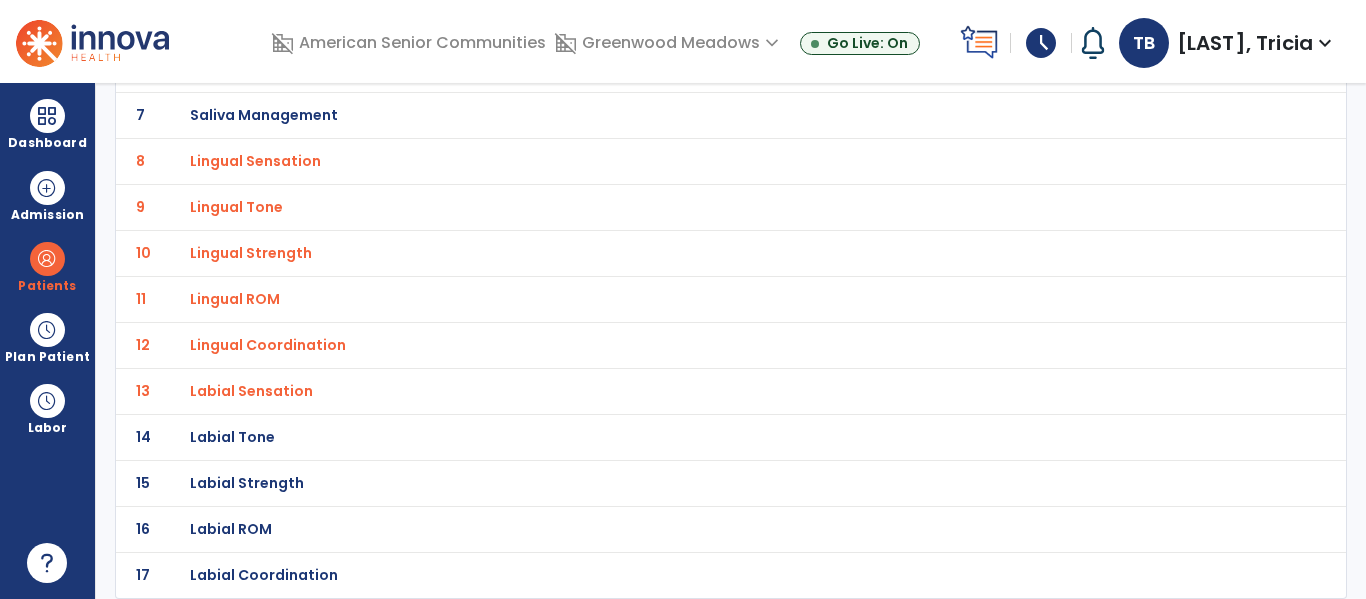 click on "14 Labial Tone" 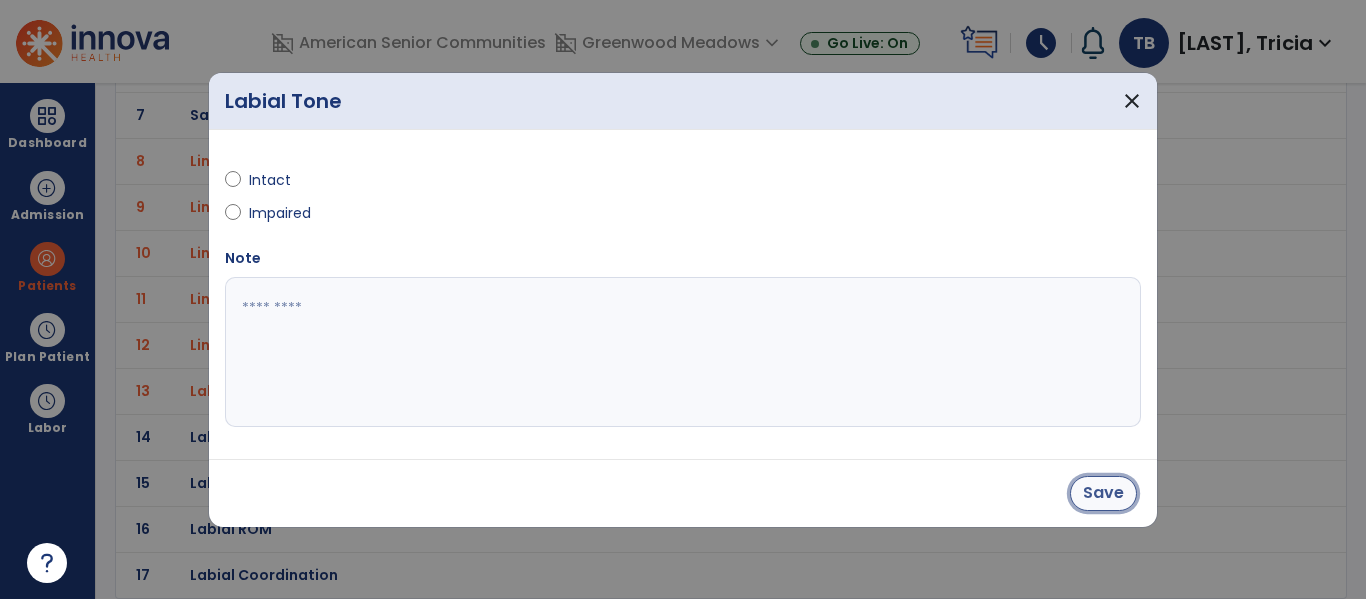 click on "Save" at bounding box center [1103, 493] 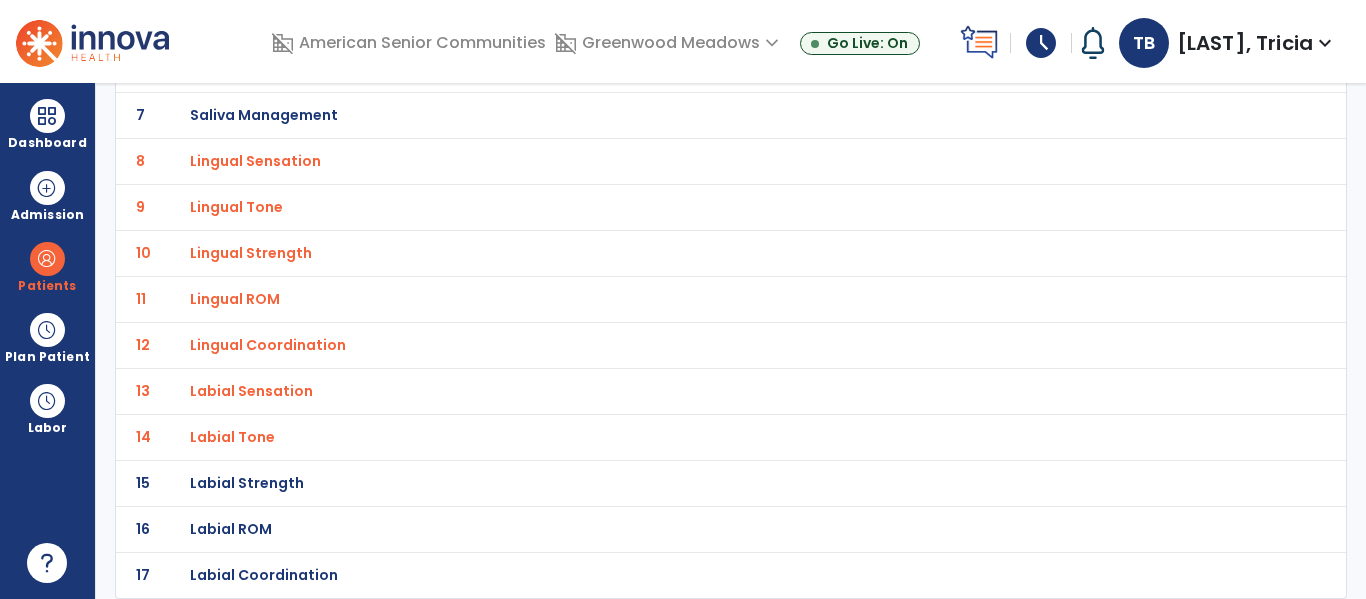 click on "Labial Strength" at bounding box center (251, -161) 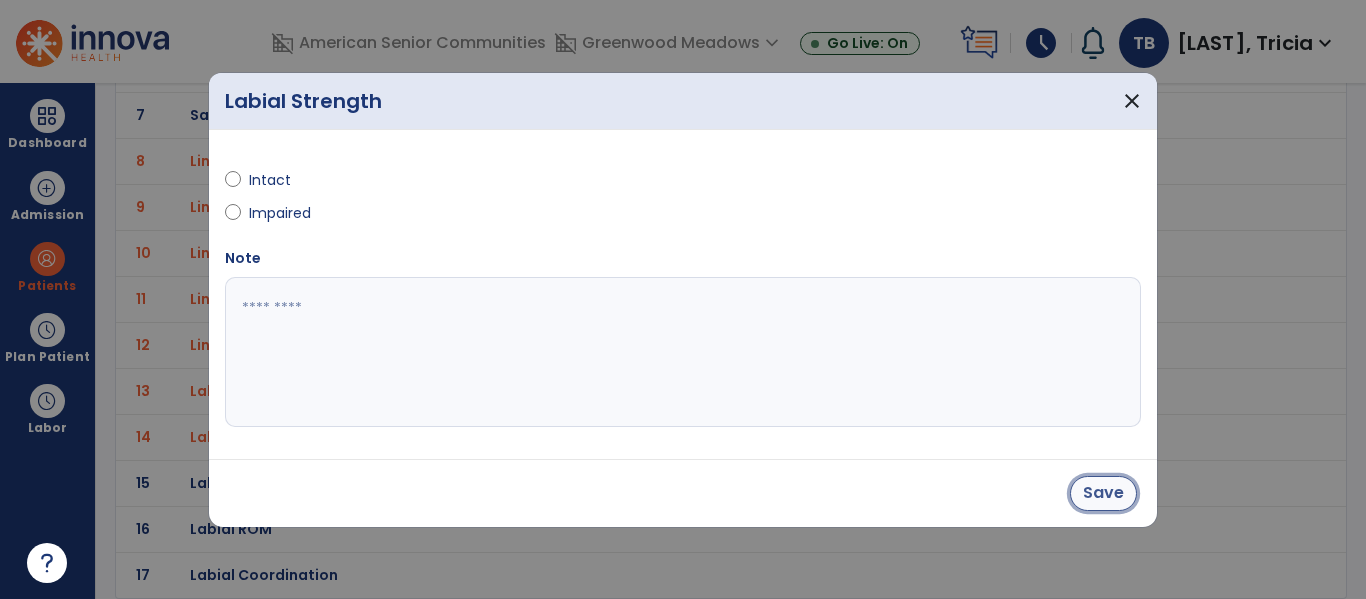 click on "Save" at bounding box center [1103, 493] 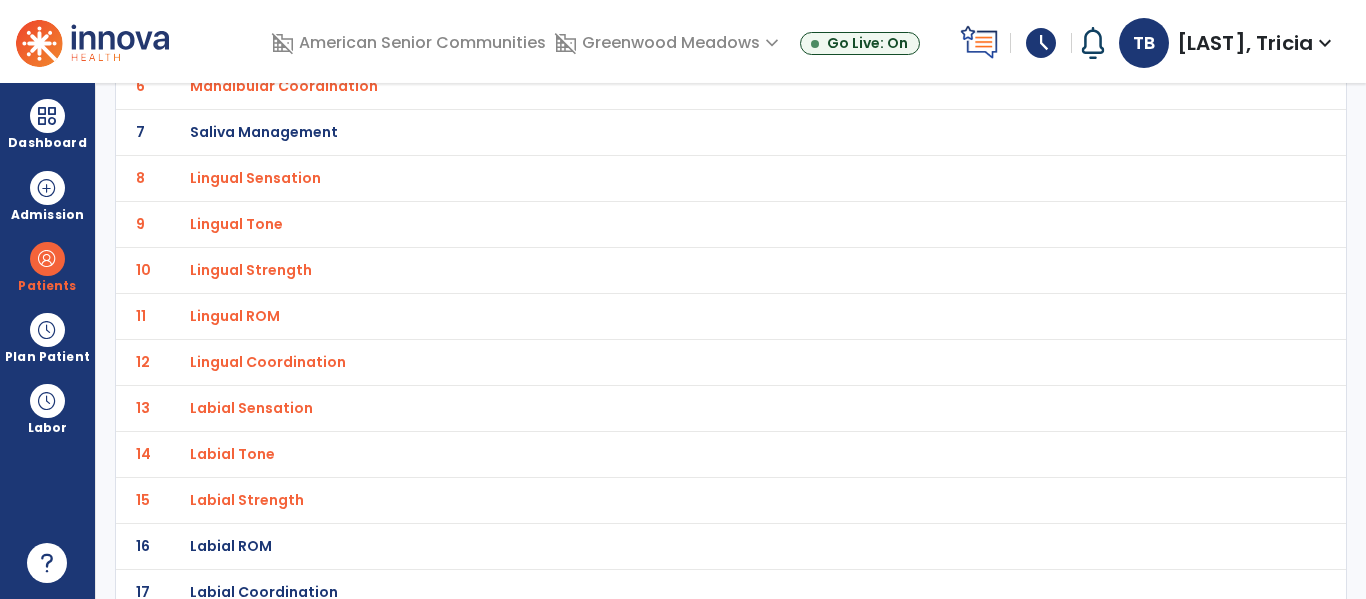 scroll, scrollTop: 0, scrollLeft: 0, axis: both 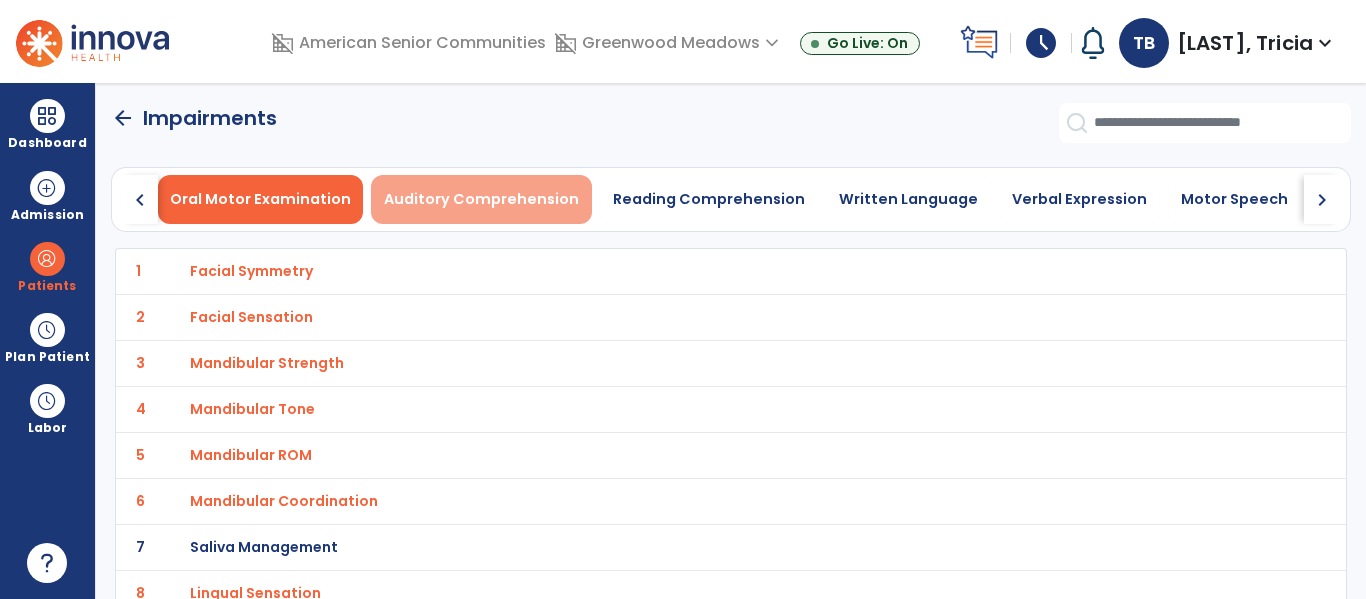 click on "Auditory Comprehension" at bounding box center [481, 199] 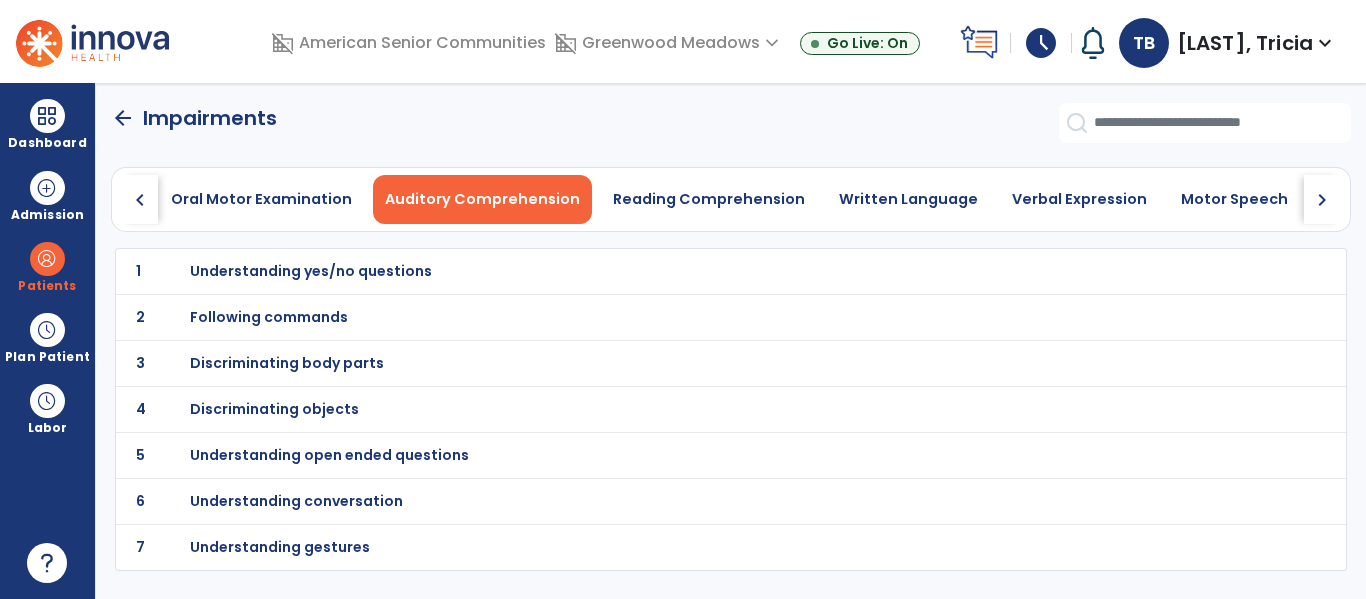 click on "2 Following commands" 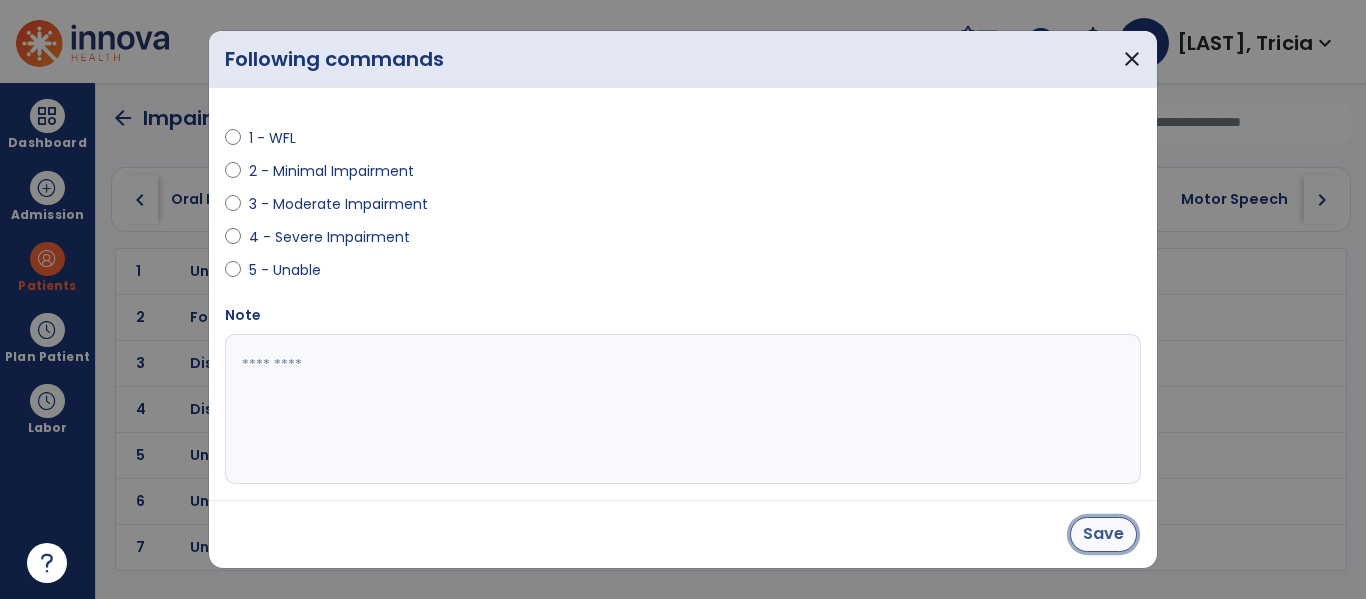 click on "Save" at bounding box center (1103, 534) 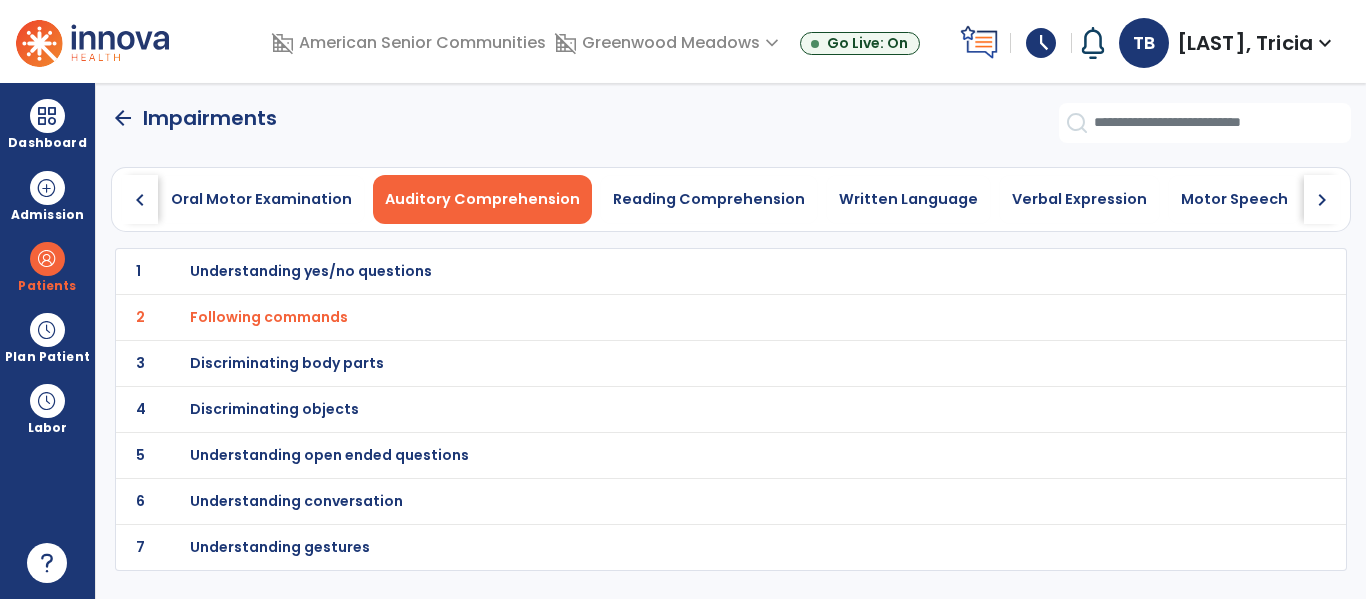 click on "Understanding yes/no questions" at bounding box center [311, 271] 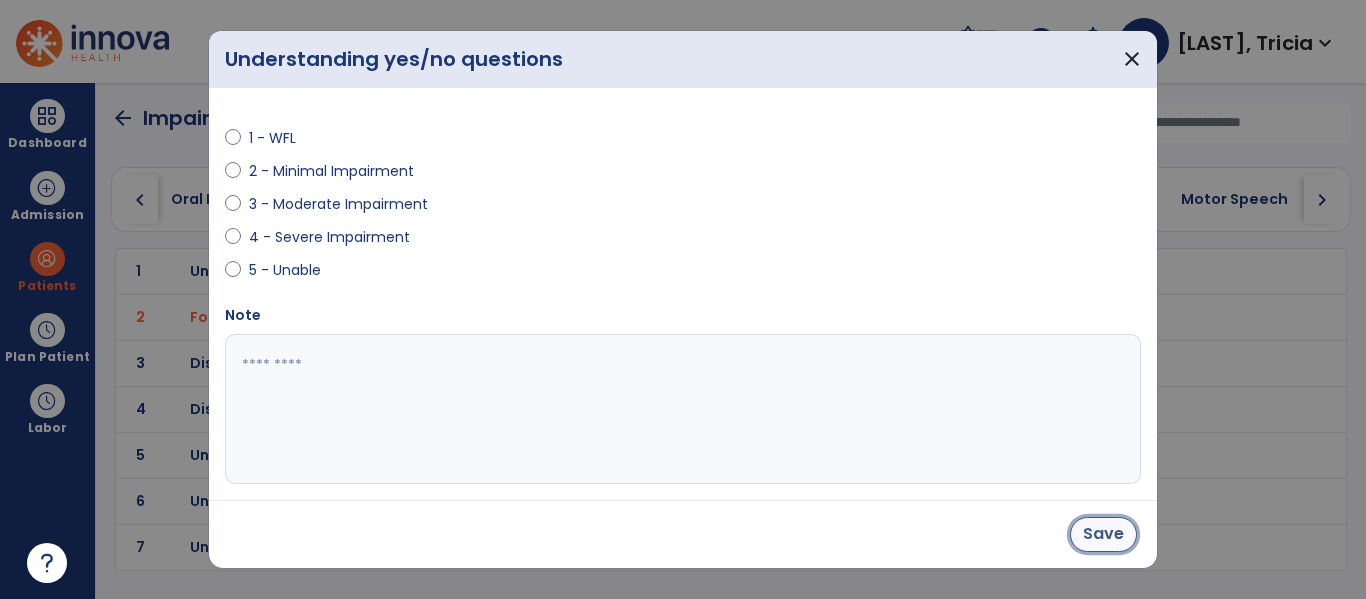 click on "Save" at bounding box center (1103, 534) 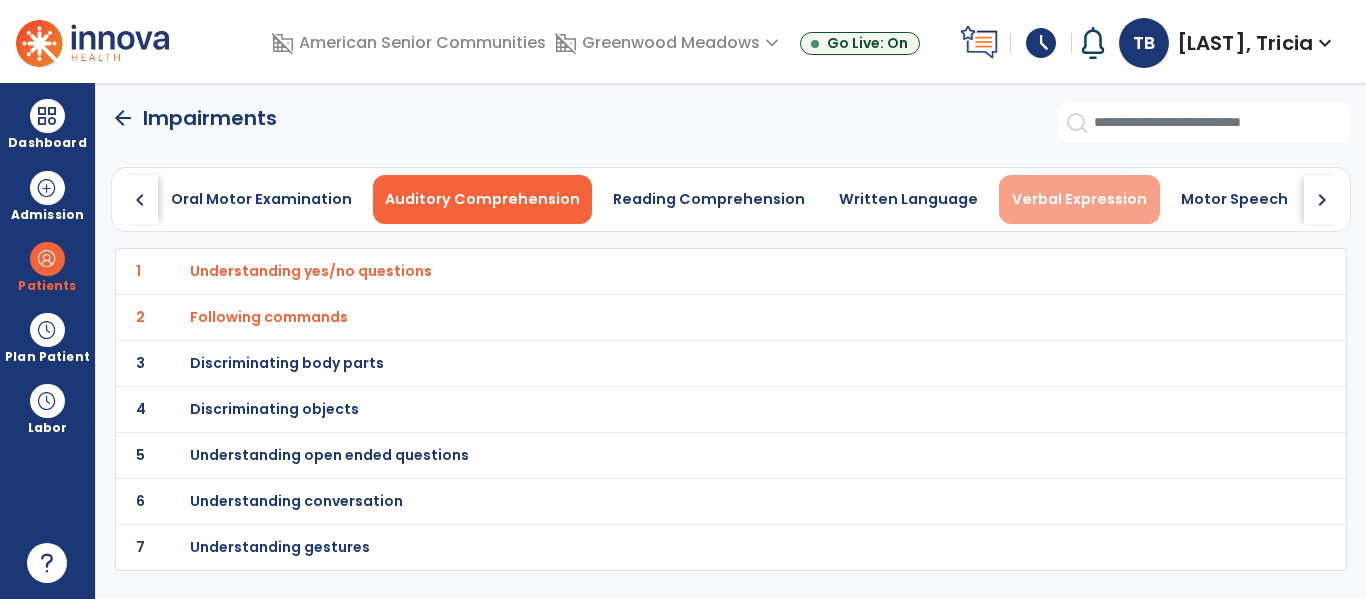 click on "Verbal Expression" at bounding box center (1079, 199) 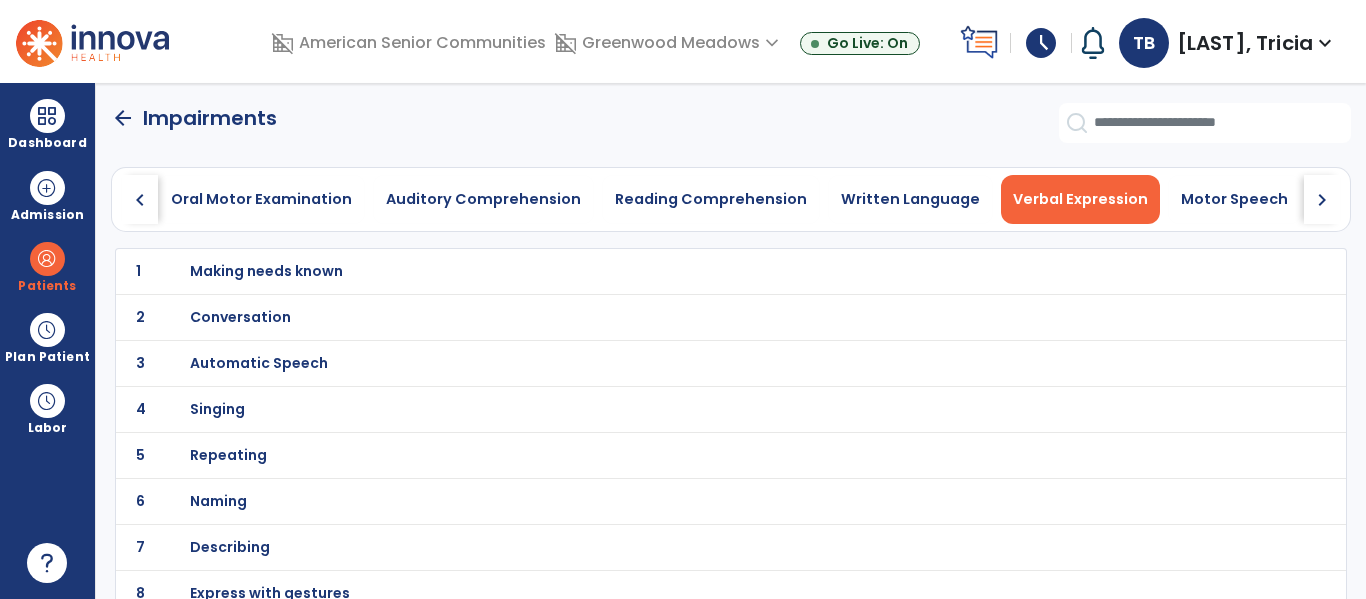 click on "Making needs known" at bounding box center [266, 271] 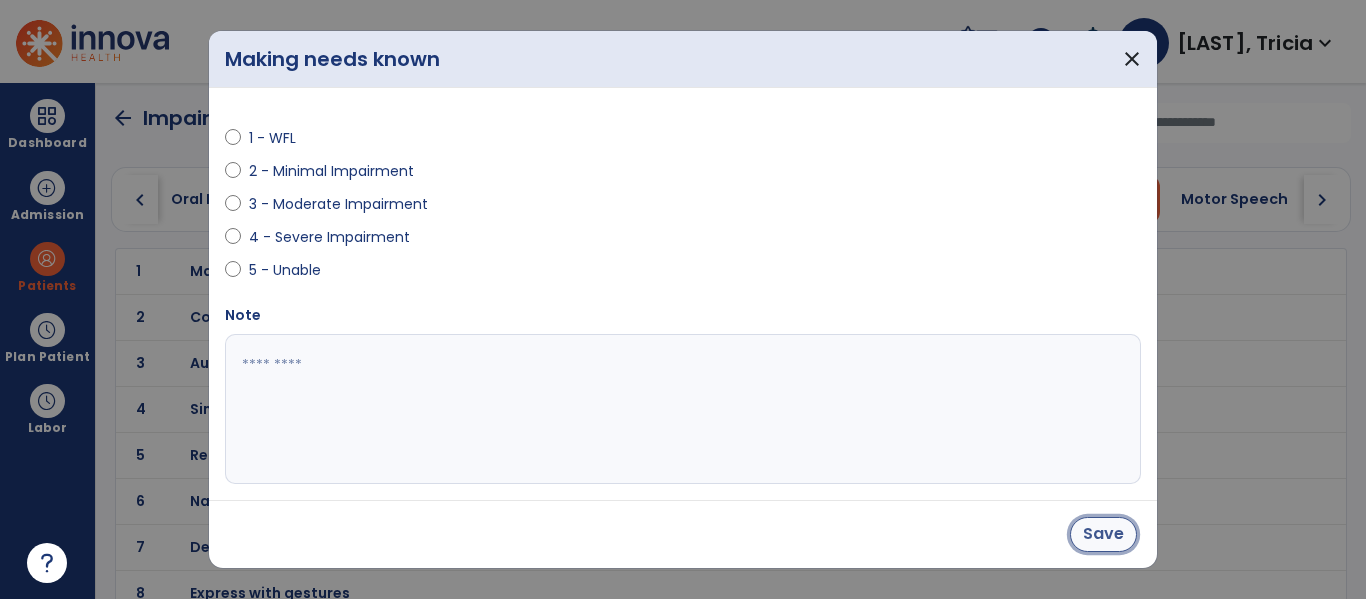 click on "Save" at bounding box center [1103, 534] 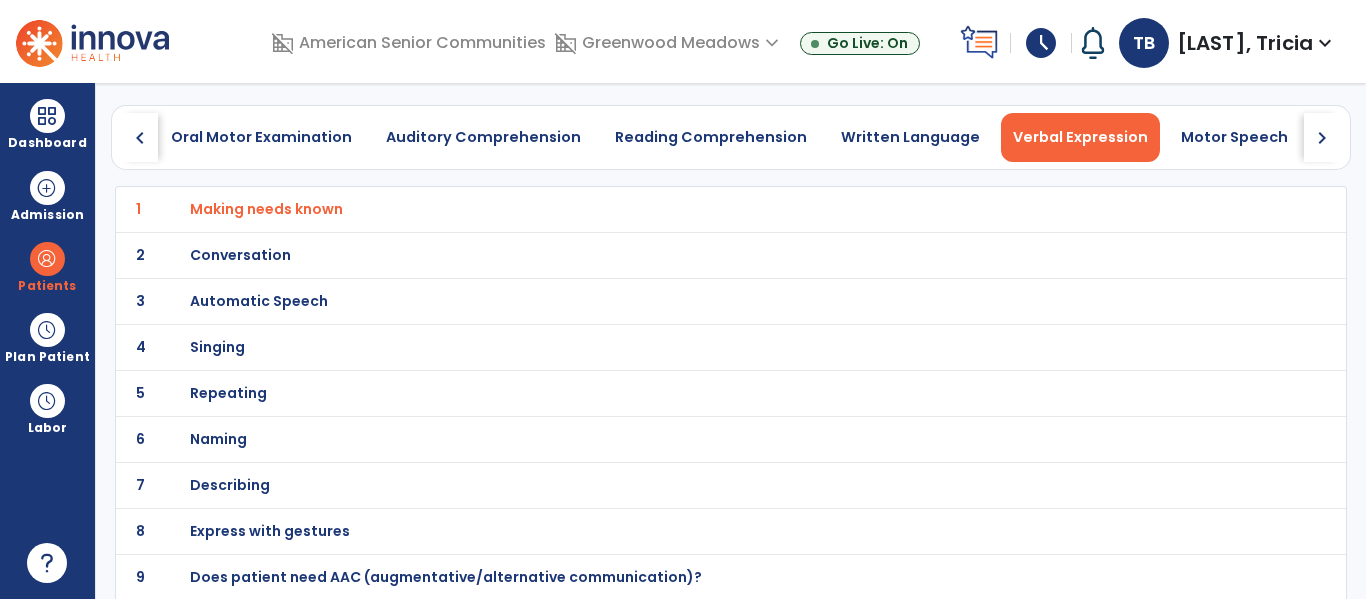 scroll, scrollTop: 64, scrollLeft: 0, axis: vertical 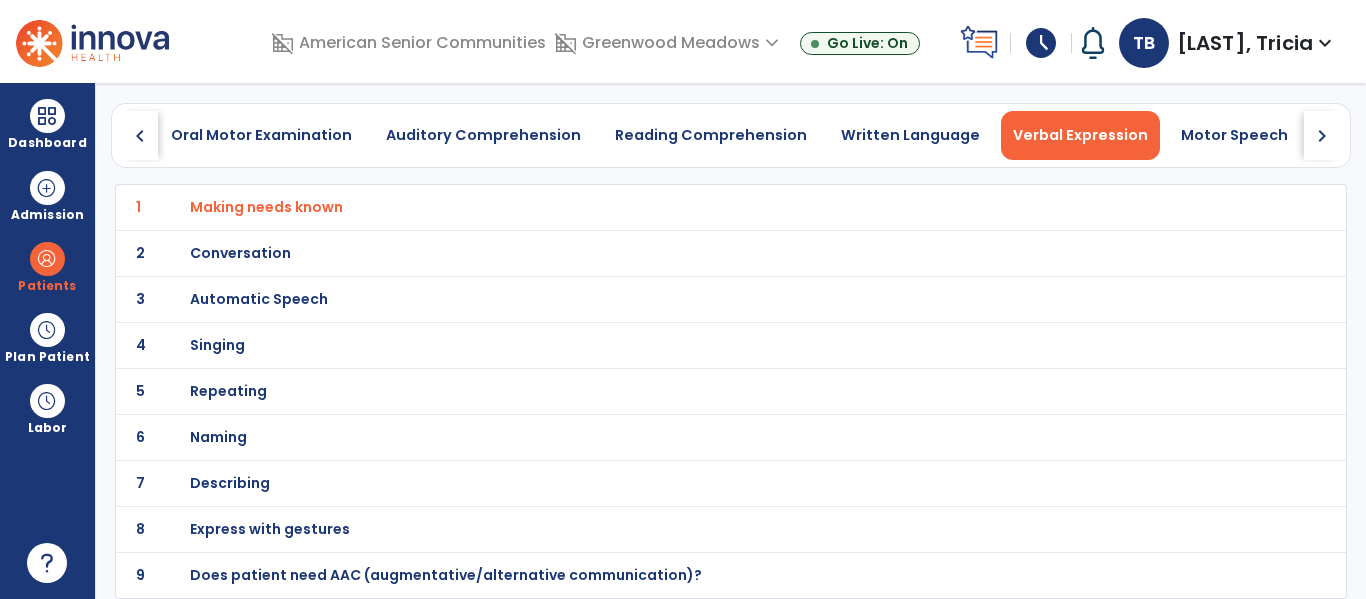 click on "Express with gestures" at bounding box center [266, 207] 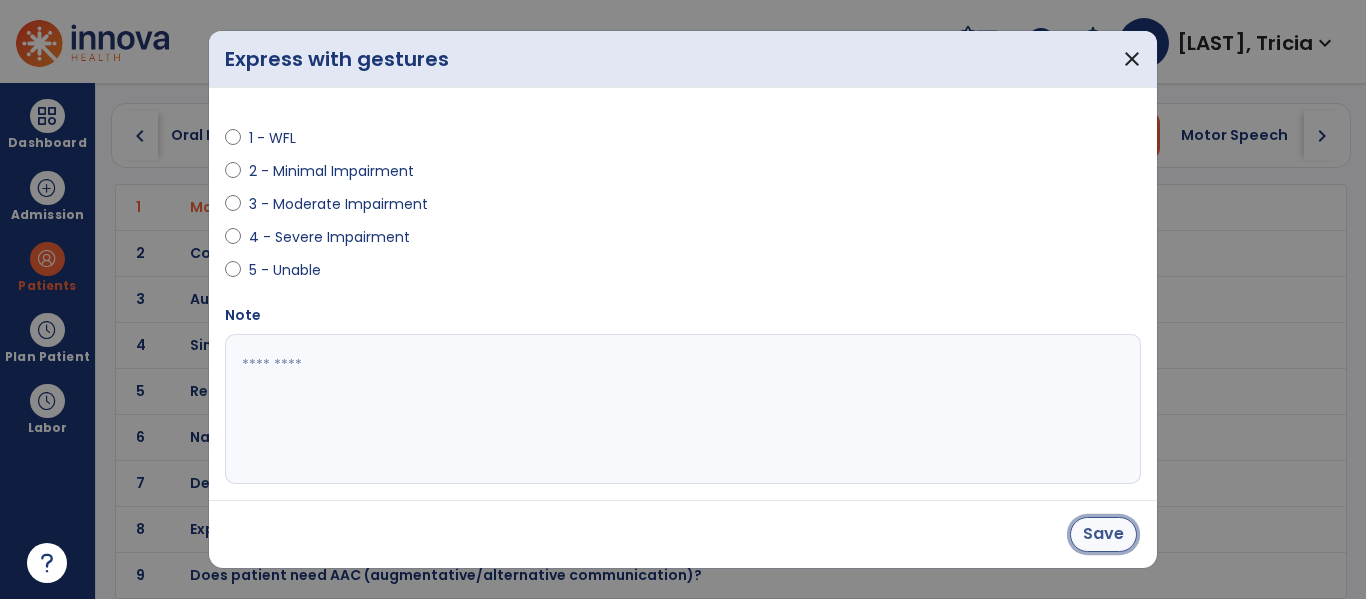 click on "Save" at bounding box center (1103, 534) 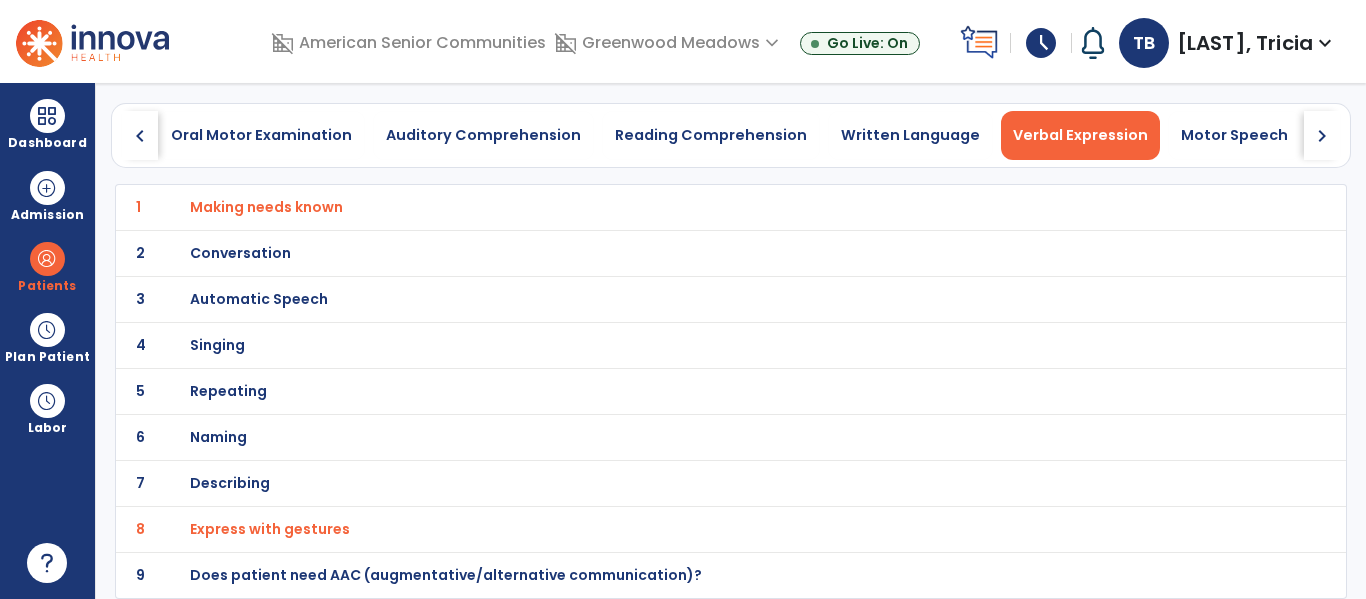 click on "chevron_right" 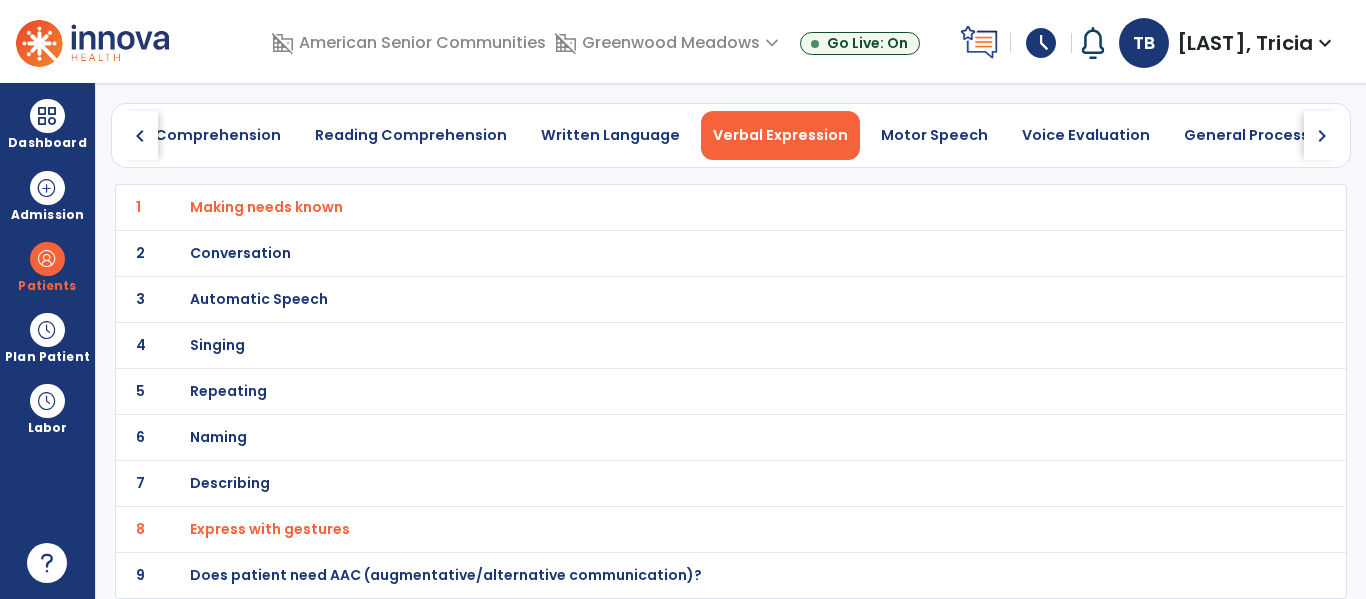 click on "chevron_right" 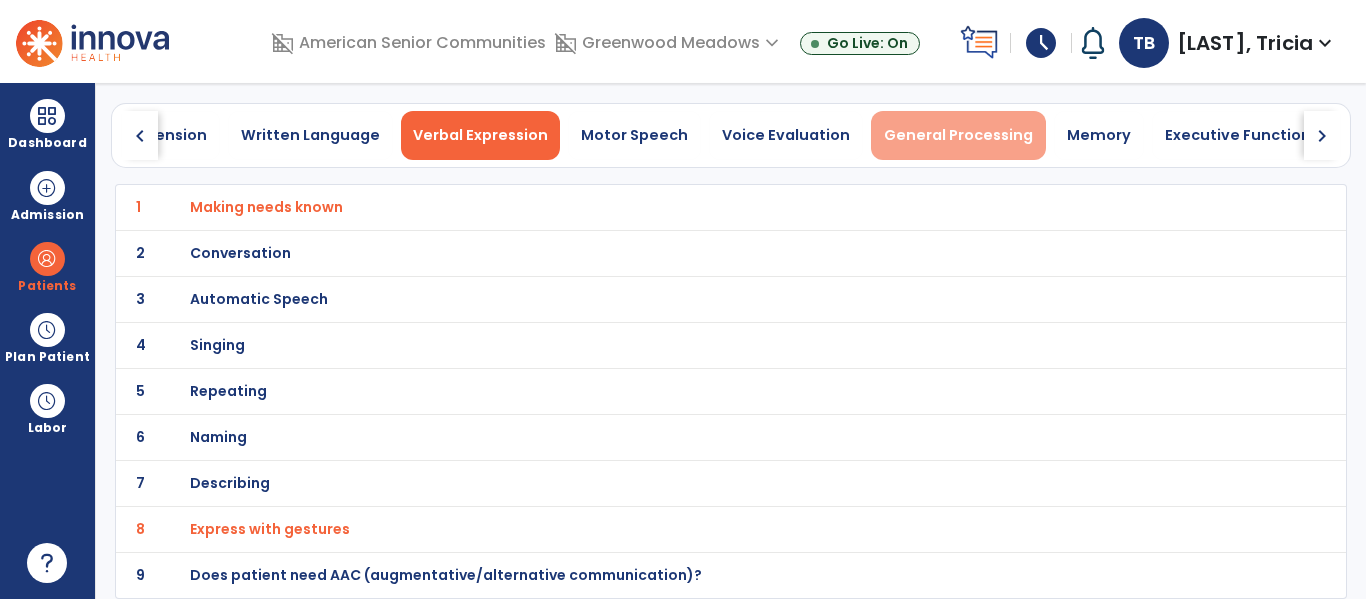 click on "General Processing" at bounding box center [958, 135] 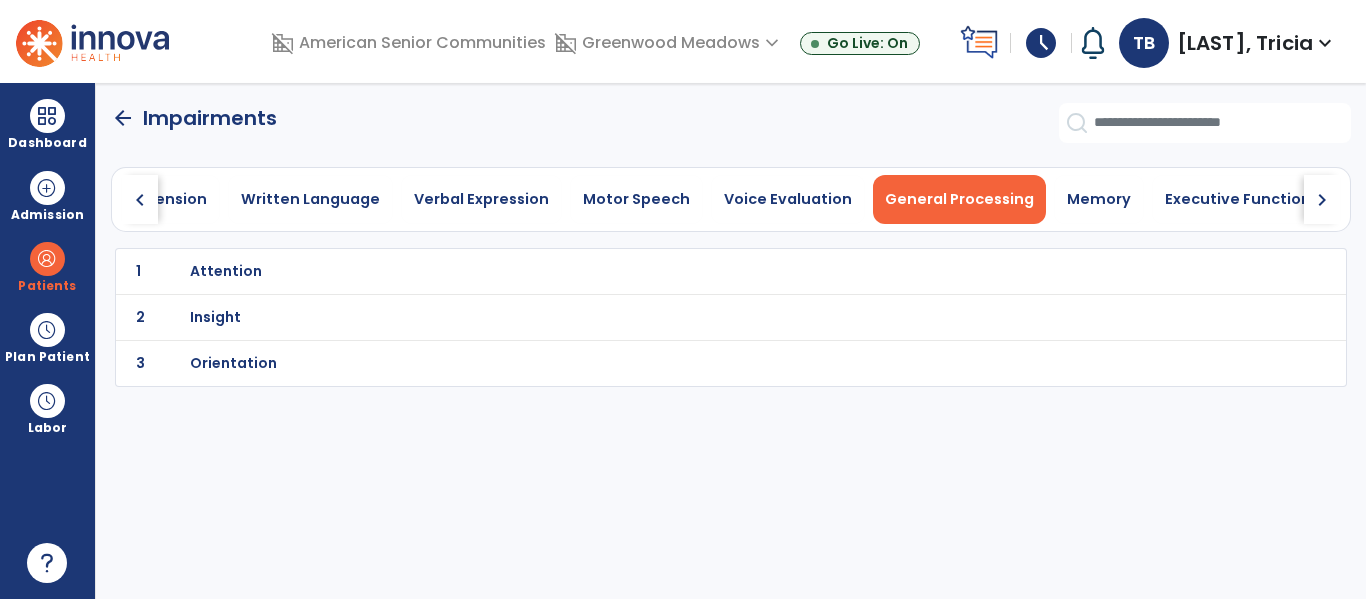 scroll, scrollTop: 0, scrollLeft: 0, axis: both 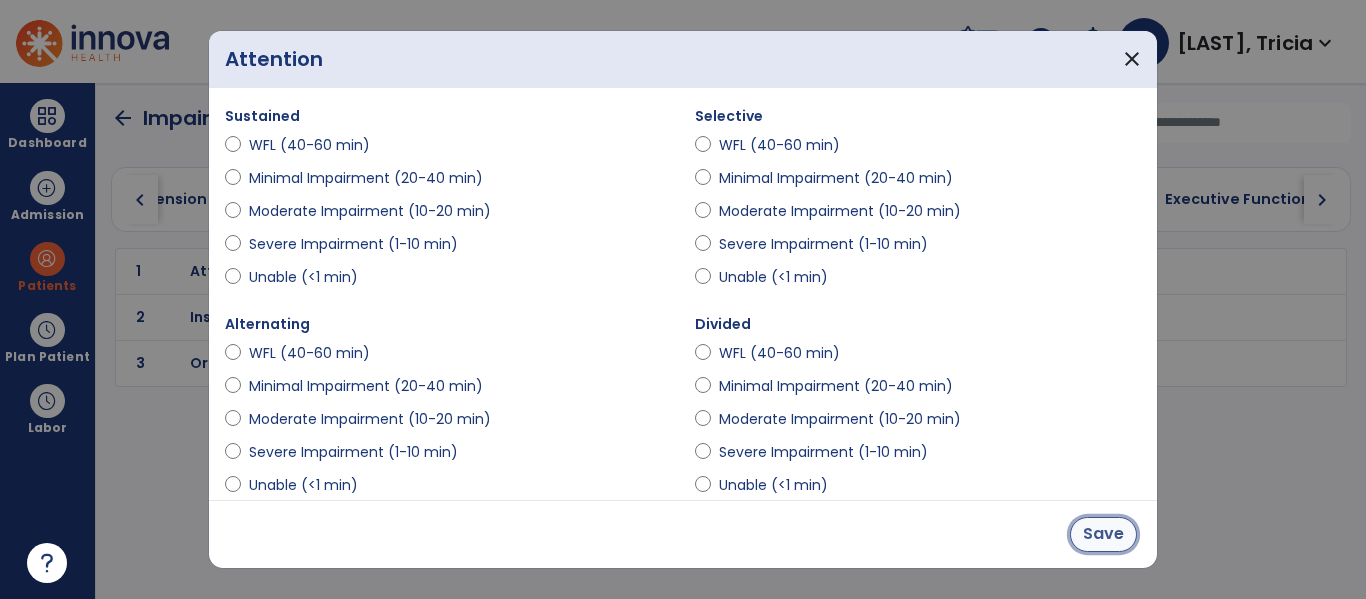 click on "Save" at bounding box center [1103, 534] 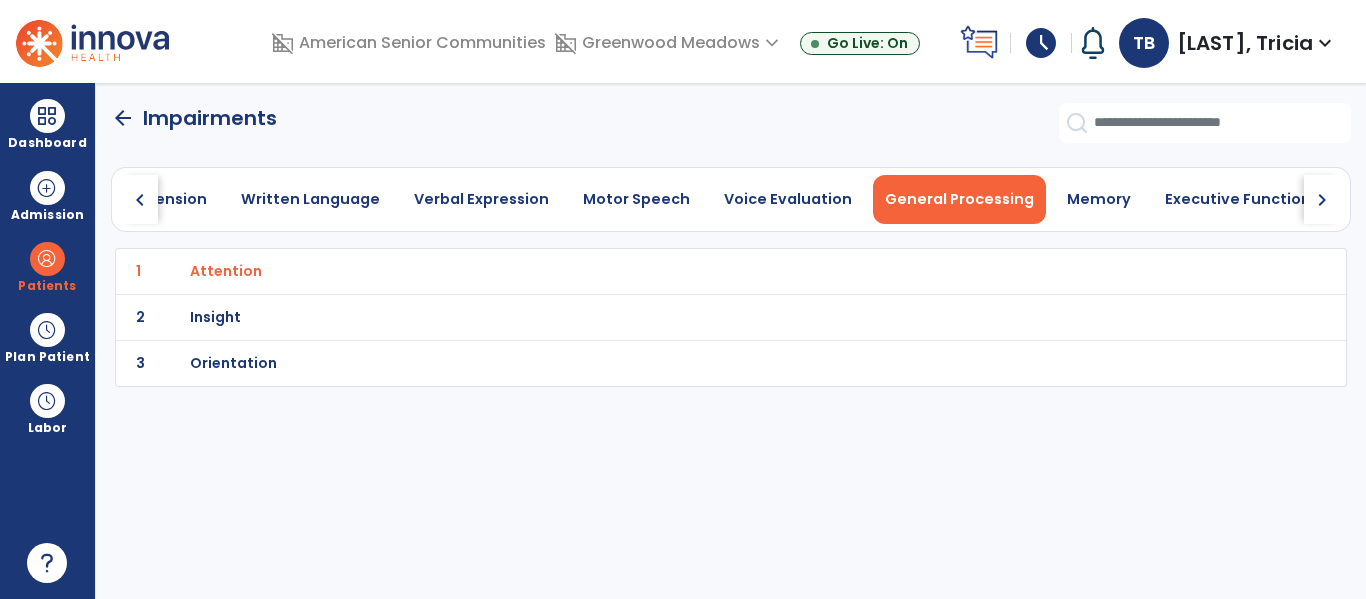 click on "Insight" at bounding box center [687, 271] 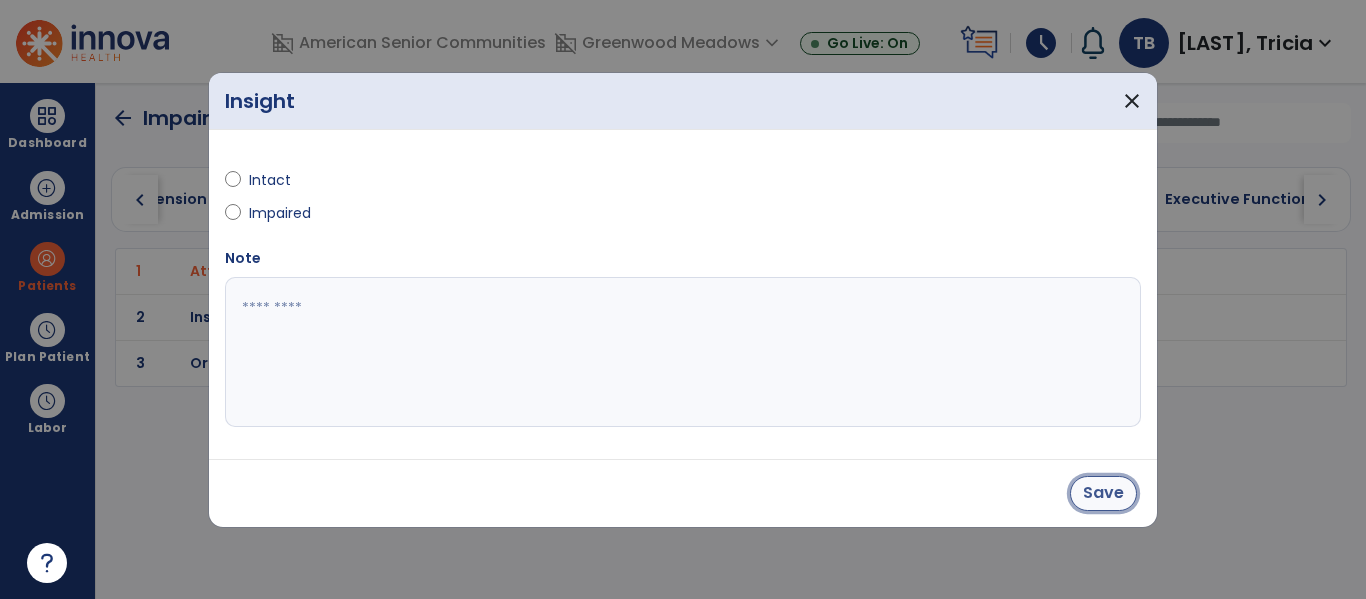 click on "Save" at bounding box center [1103, 493] 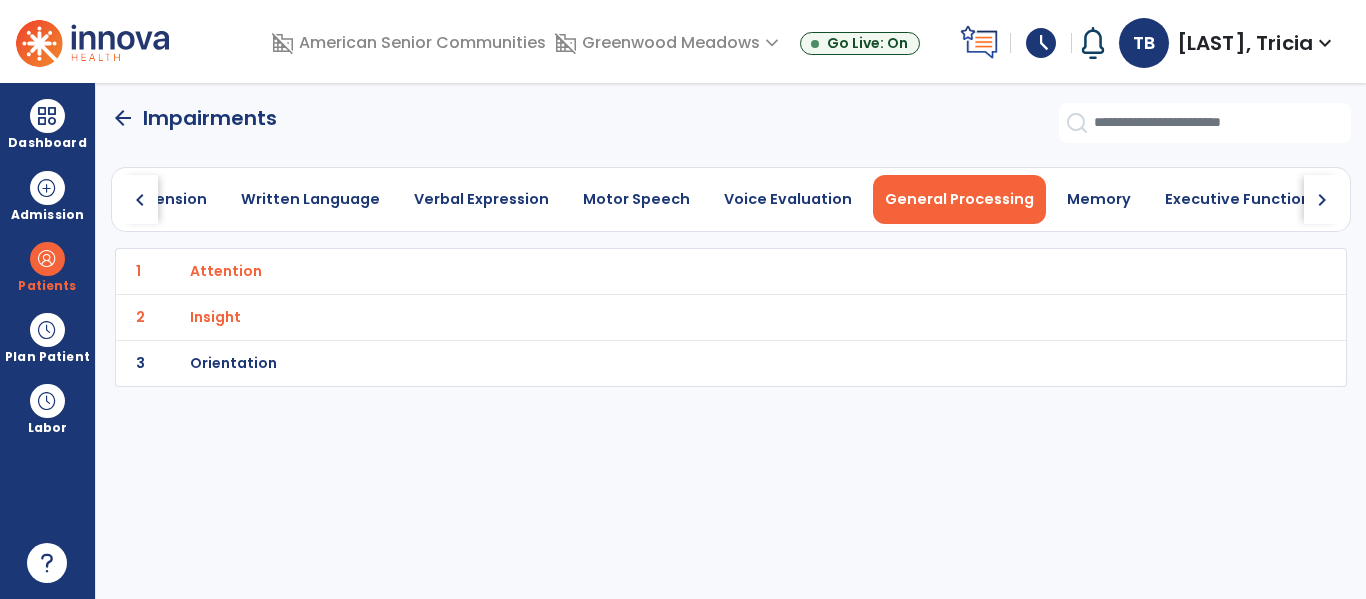 click on "Orientation" at bounding box center (226, 271) 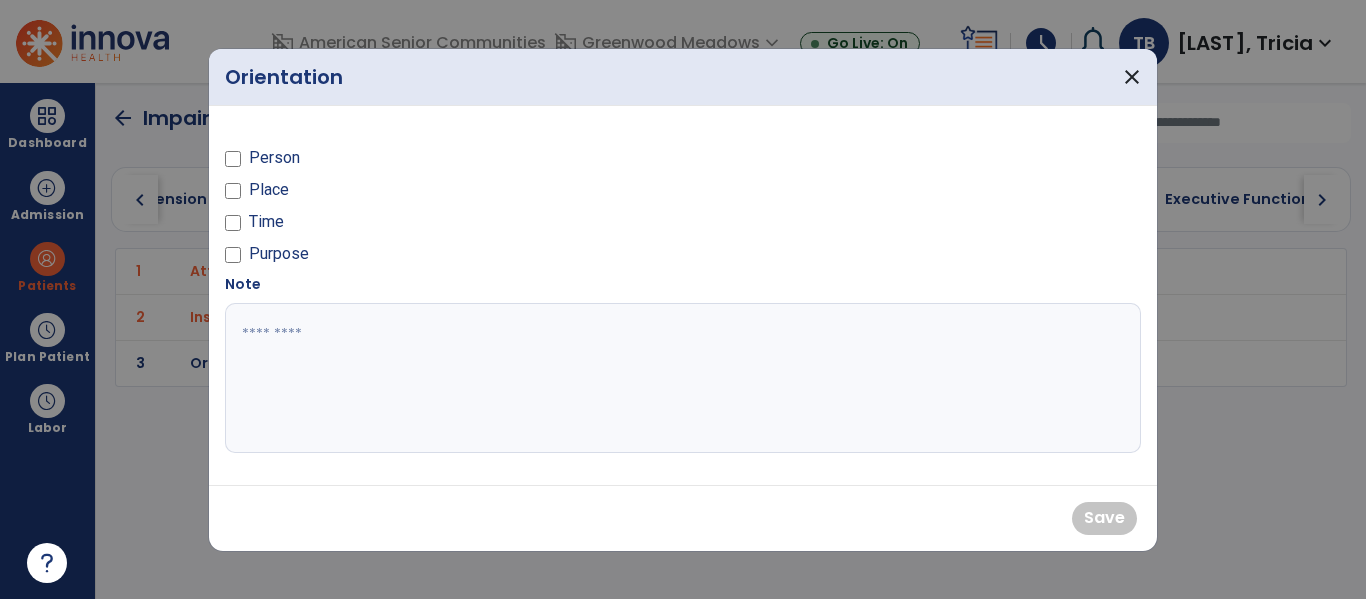 click at bounding box center (683, 378) 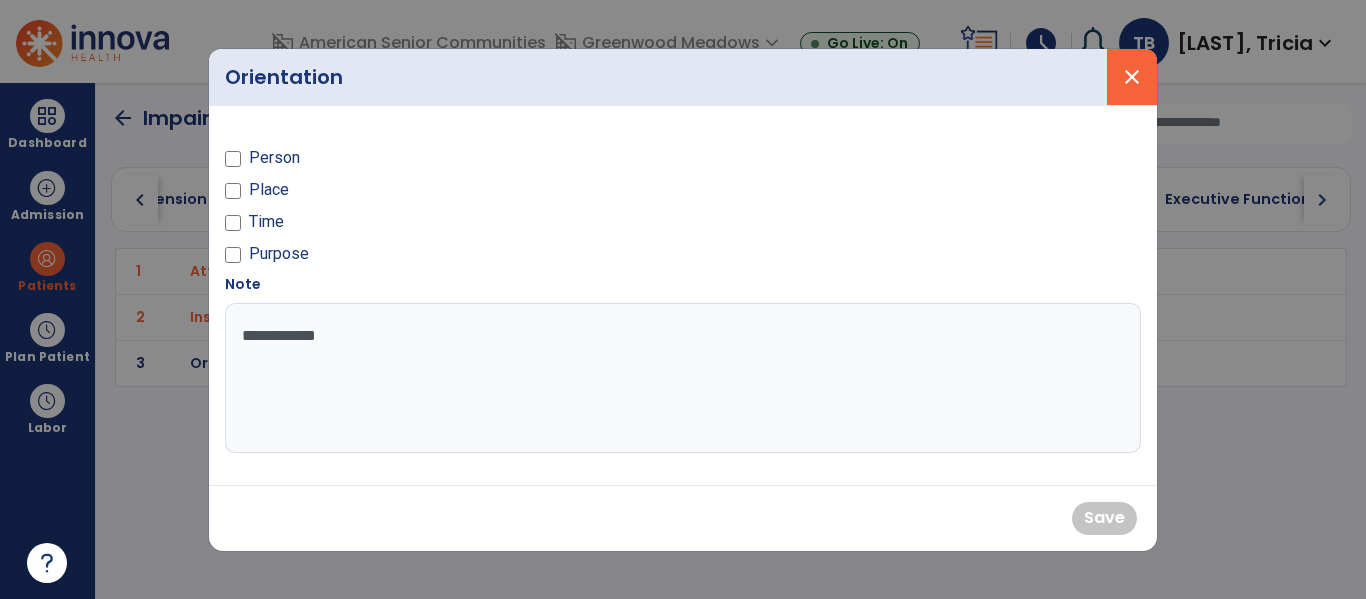 type on "**********" 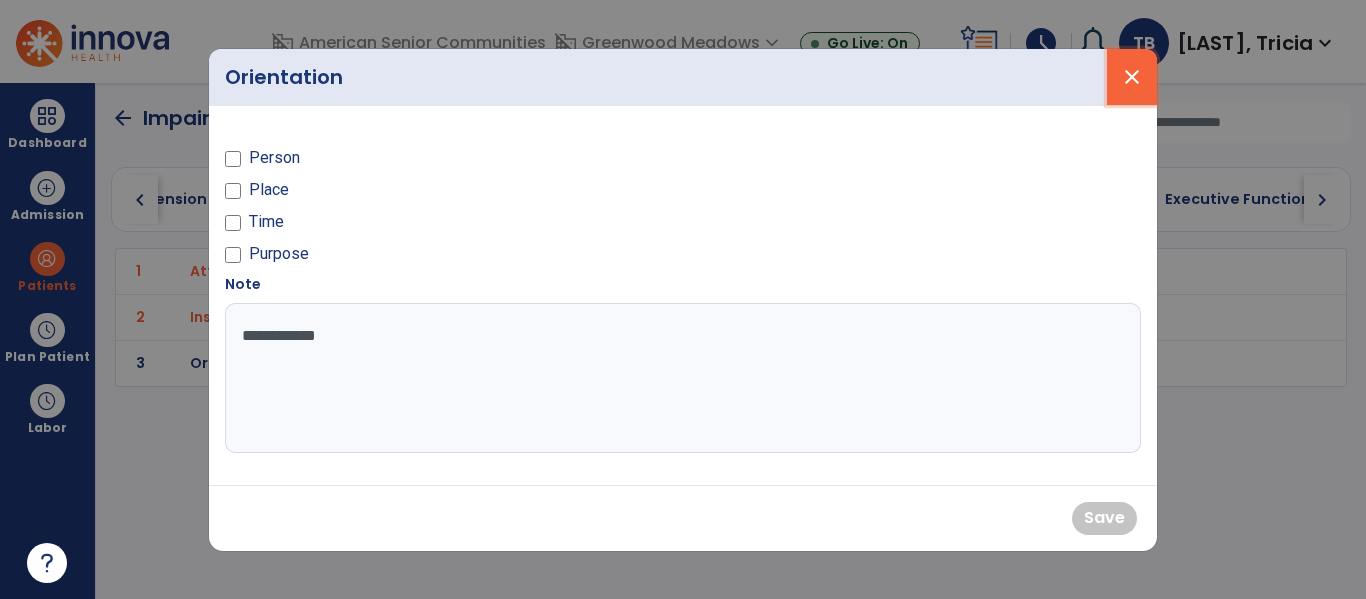 click on "close" at bounding box center (1132, 77) 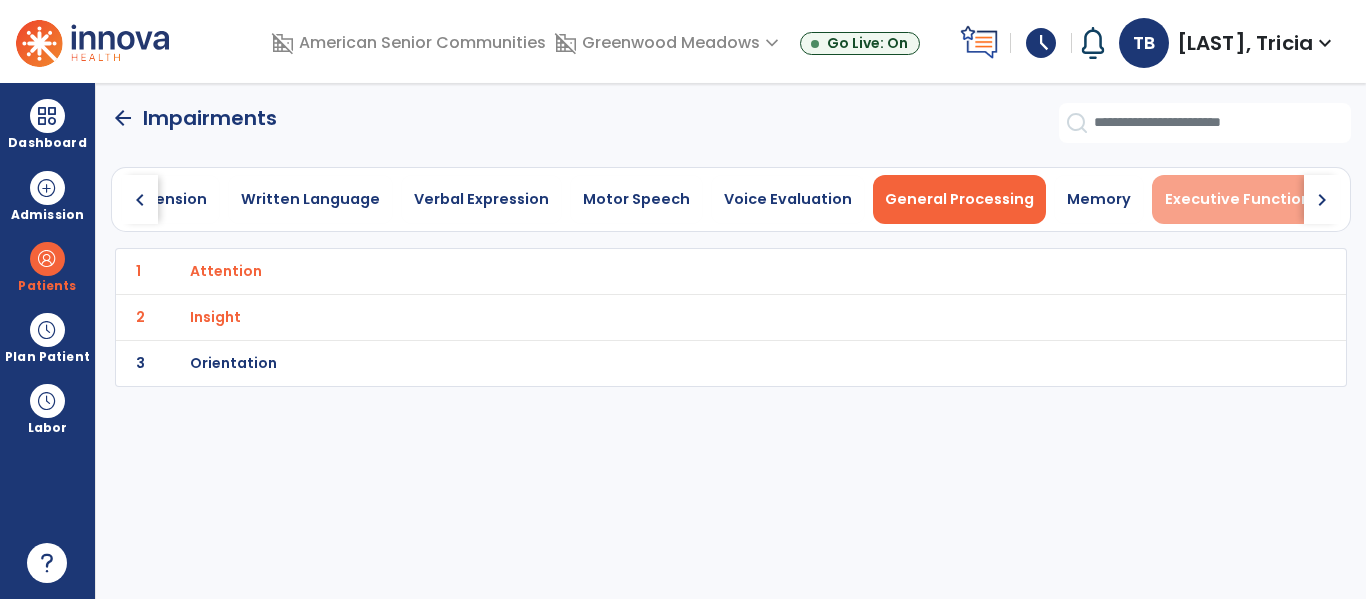 click on "Executive Functioning" at bounding box center (1250, 199) 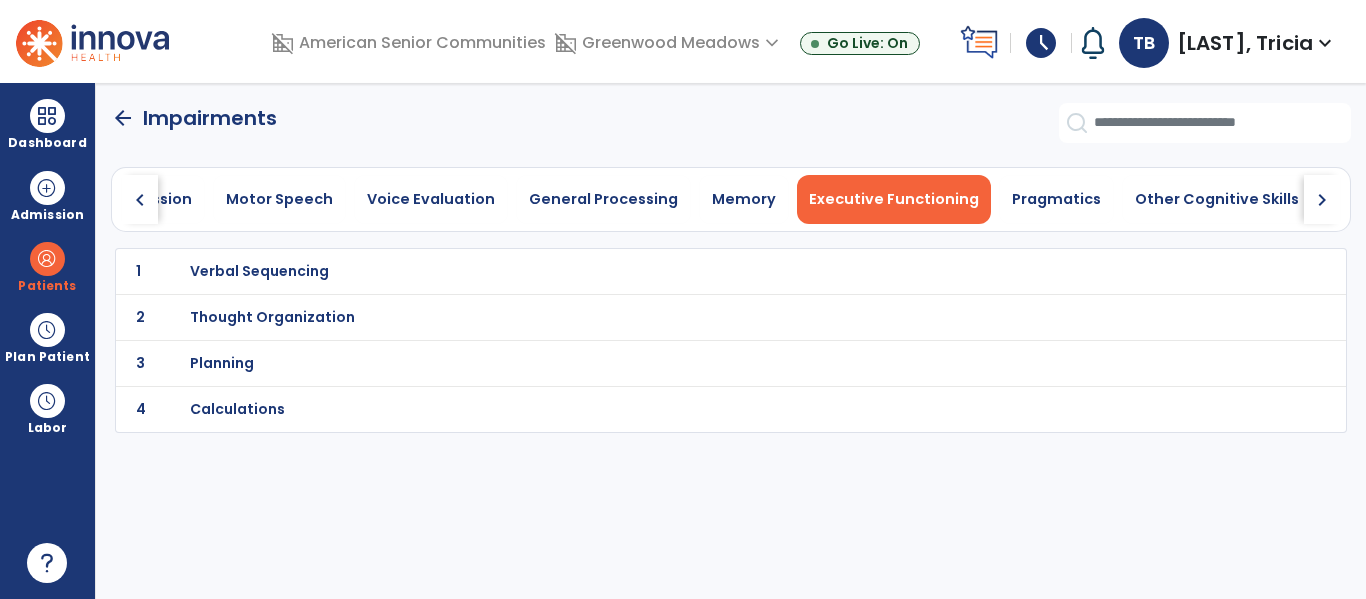 scroll, scrollTop: 0, scrollLeft: 994, axis: horizontal 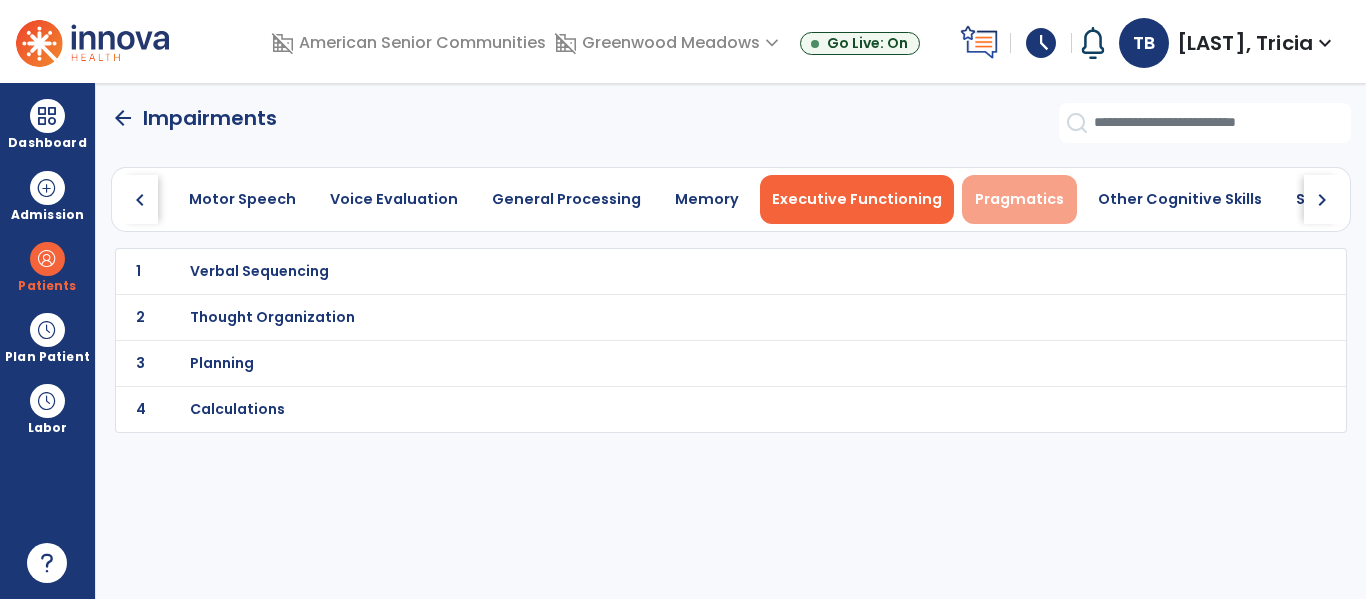 click on "Pragmatics" at bounding box center (1019, 199) 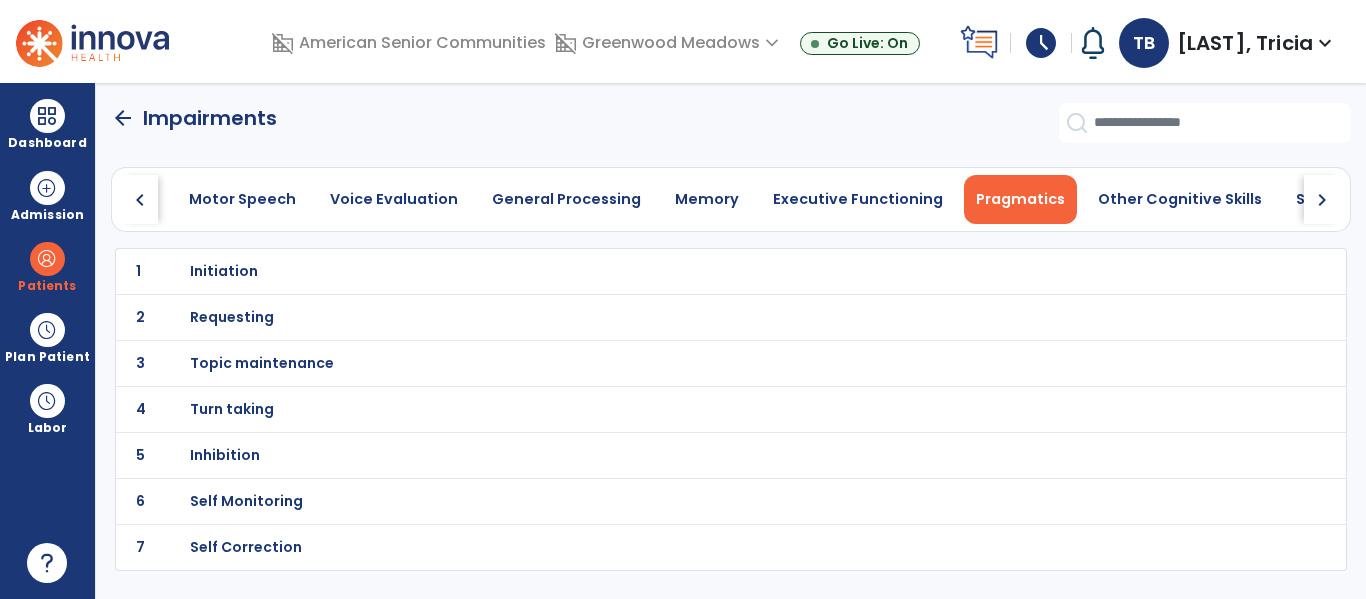 scroll, scrollTop: 0, scrollLeft: 992, axis: horizontal 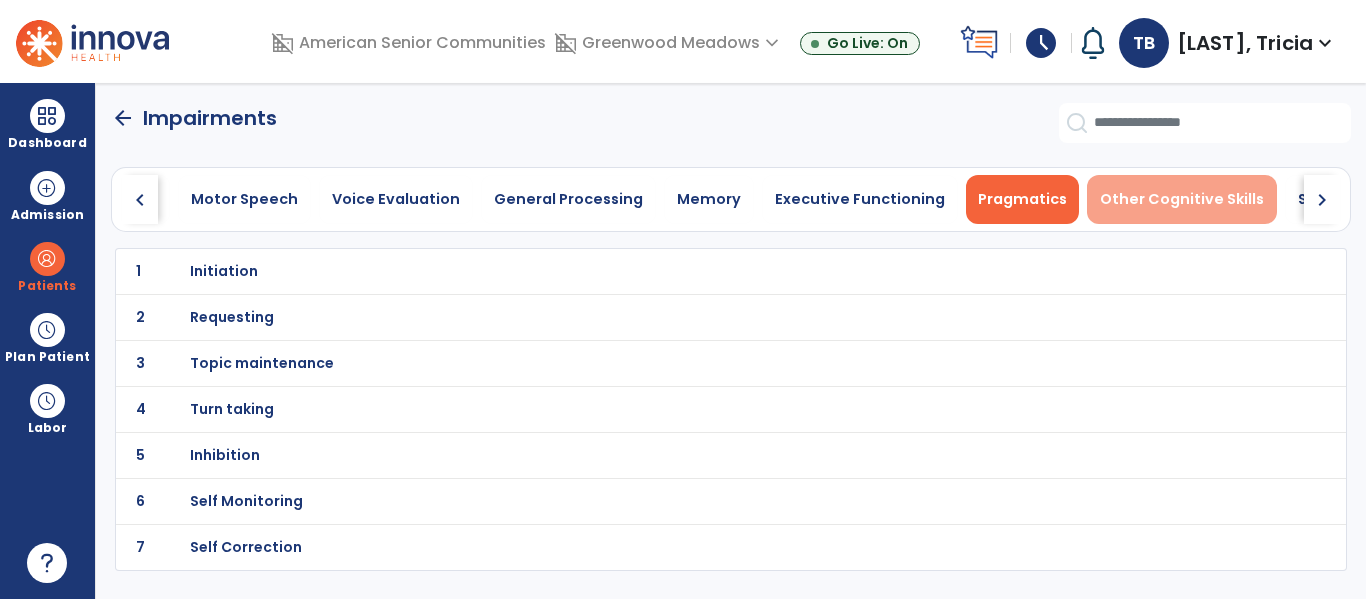 click on "Other Cognitive Skills" at bounding box center [1182, 199] 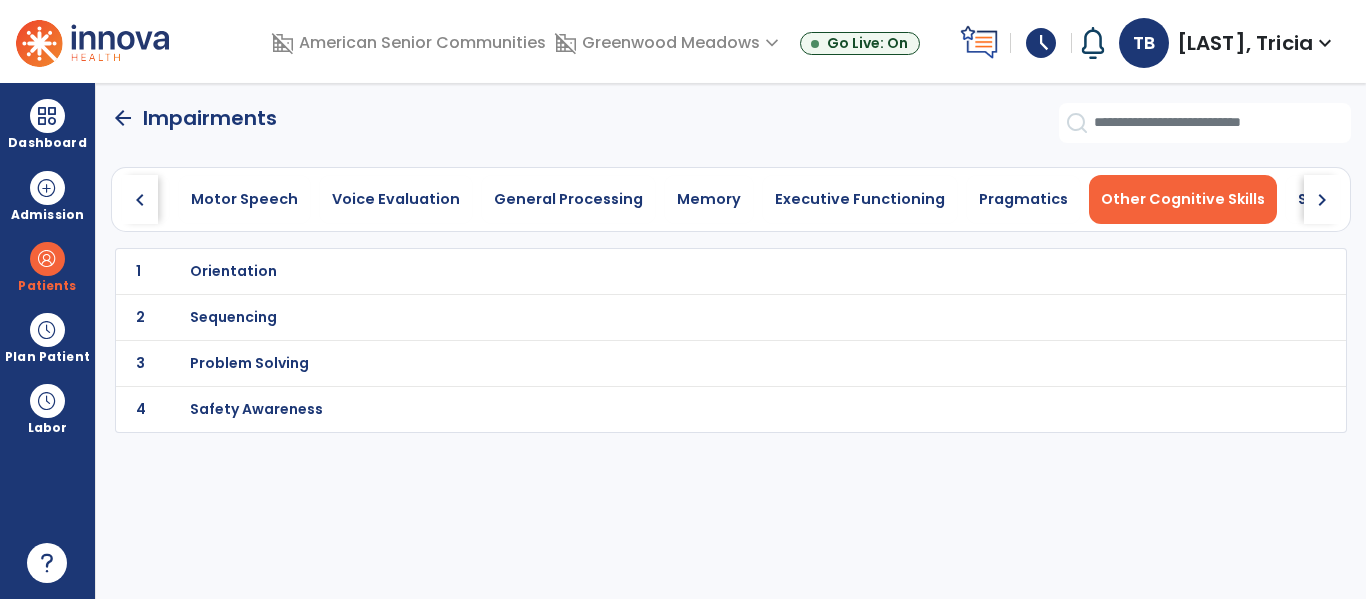 click on "Orientation" at bounding box center (687, 271) 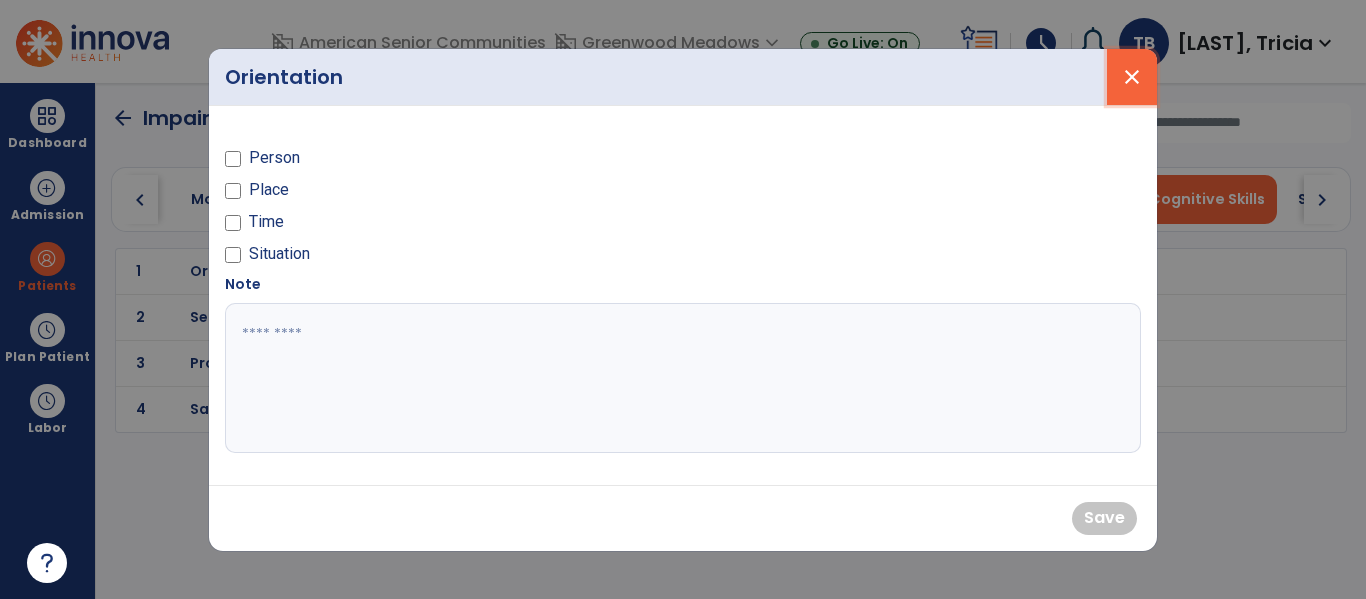 click on "close" at bounding box center (1132, 77) 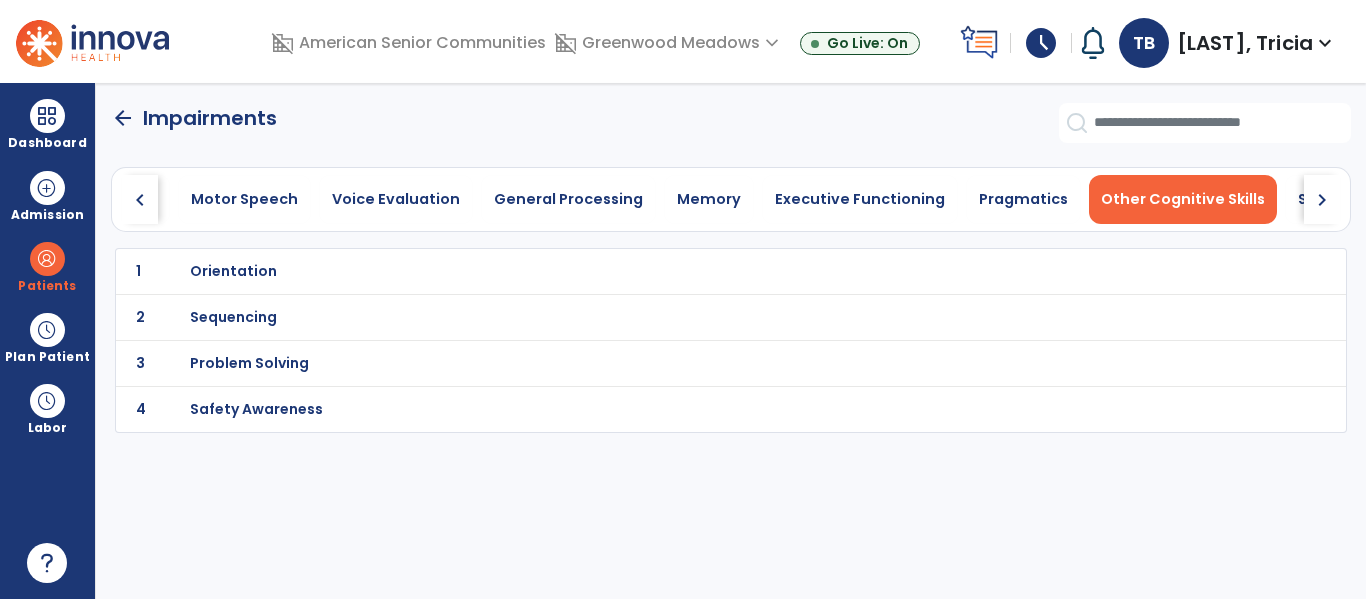 click on "4 Safety Awareness" 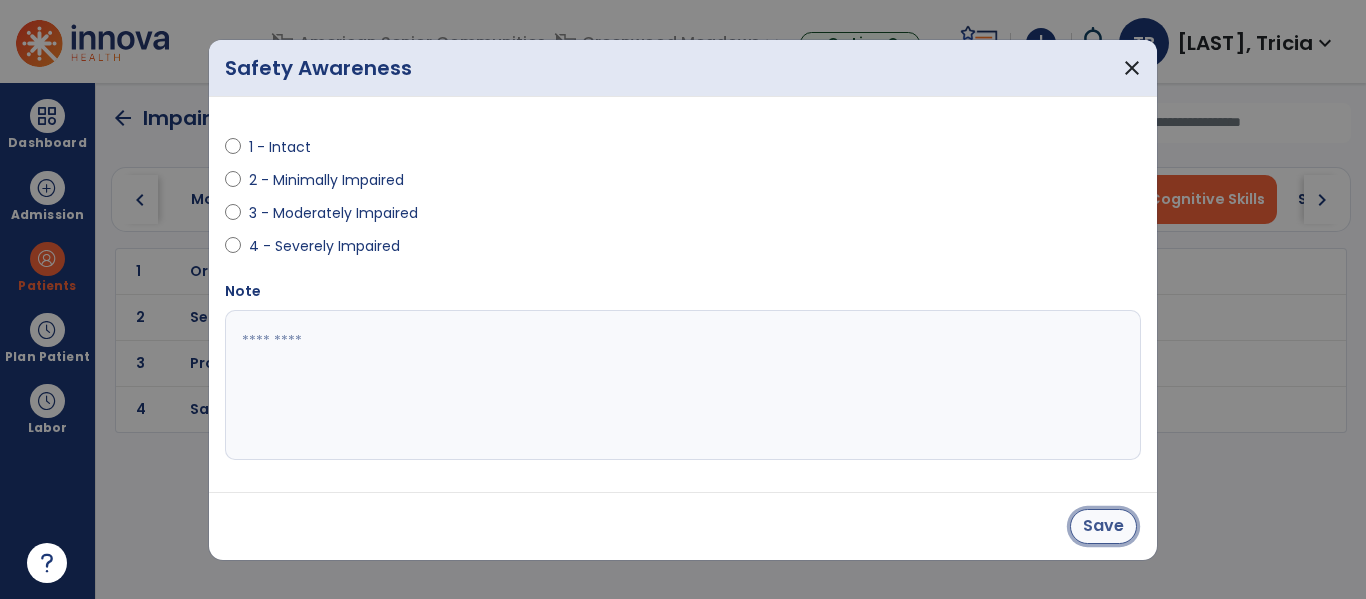 click on "Save" at bounding box center (1103, 526) 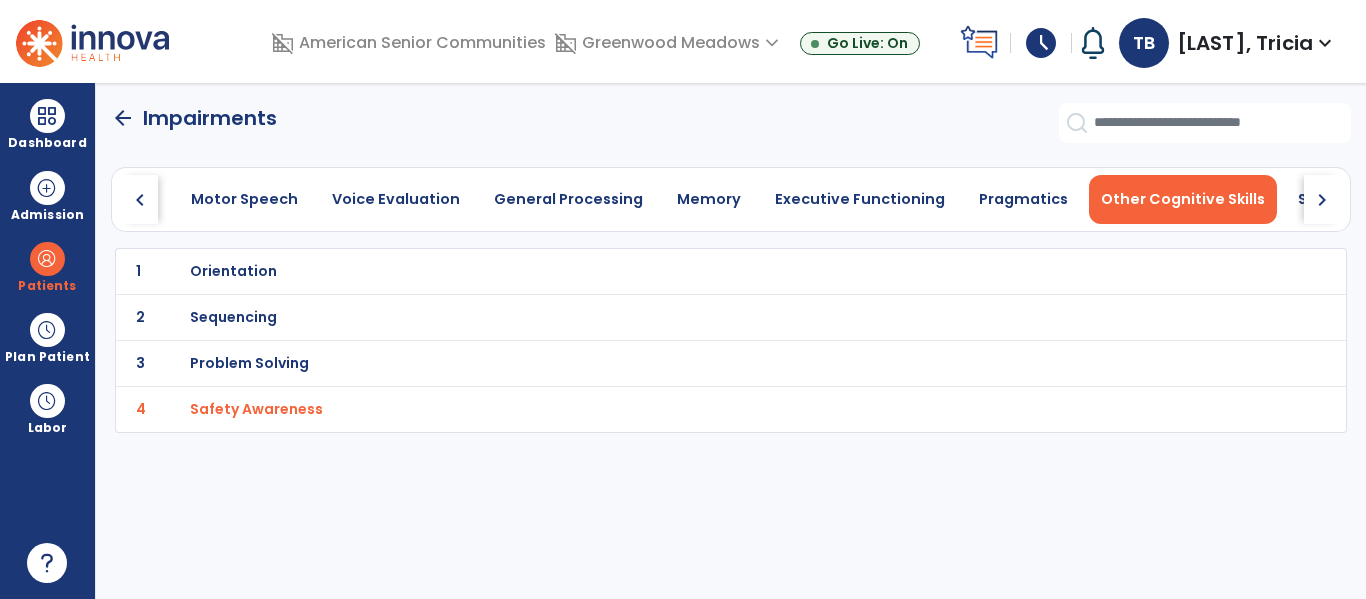 click on "chevron_right" 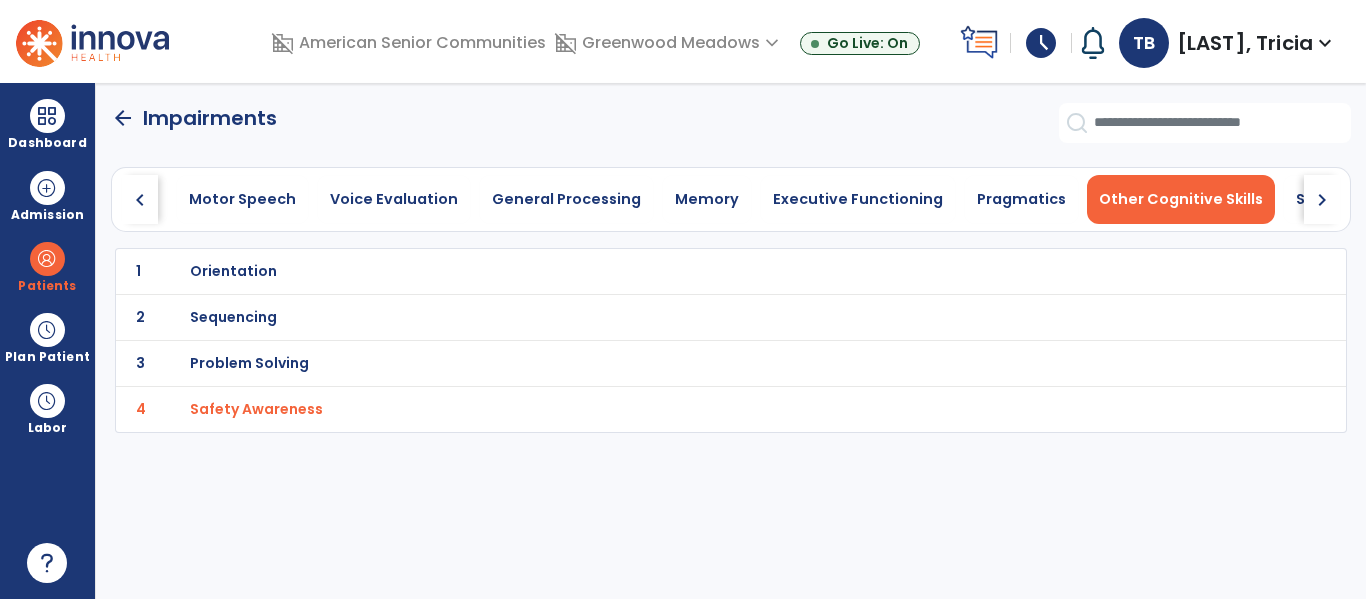 click on "chevron_right" 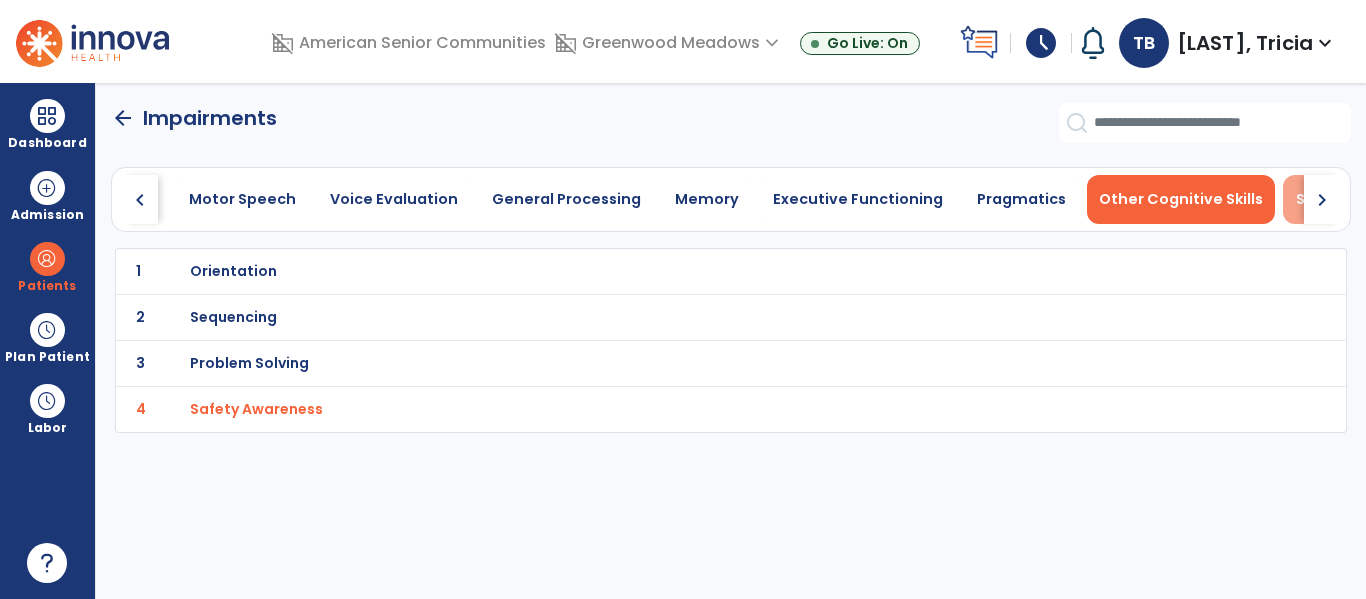 click on "Swallowing" at bounding box center (1338, 199) 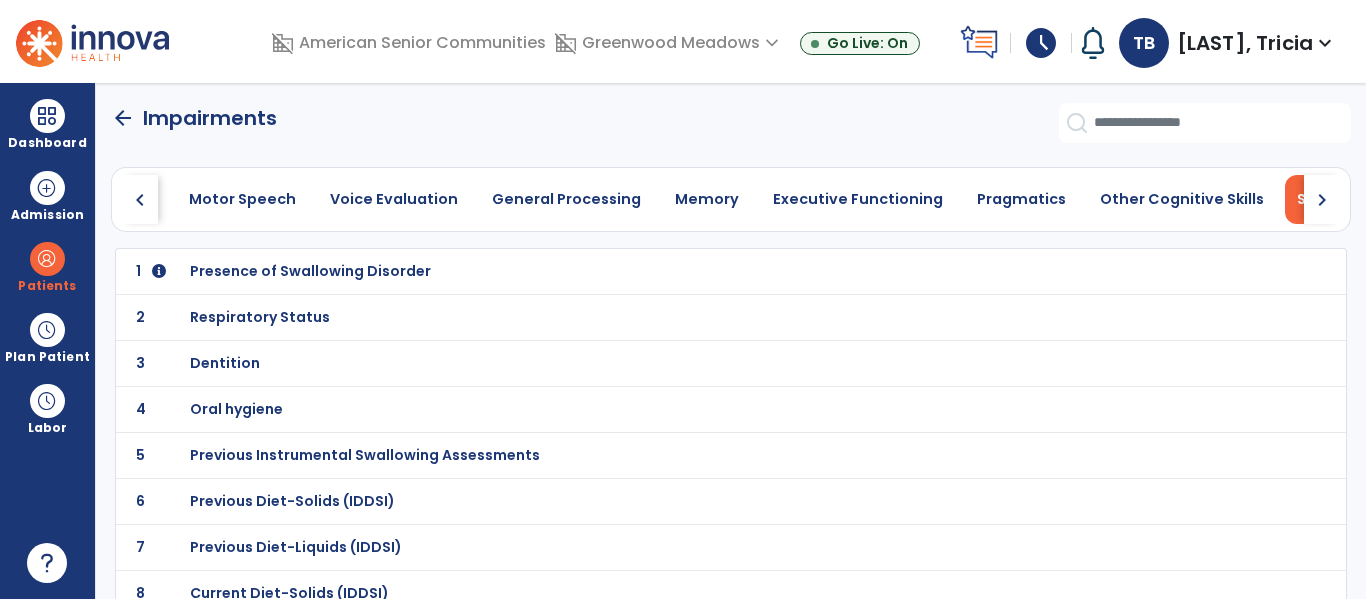 click on "Presence of Swallowing Disorder" at bounding box center [310, 271] 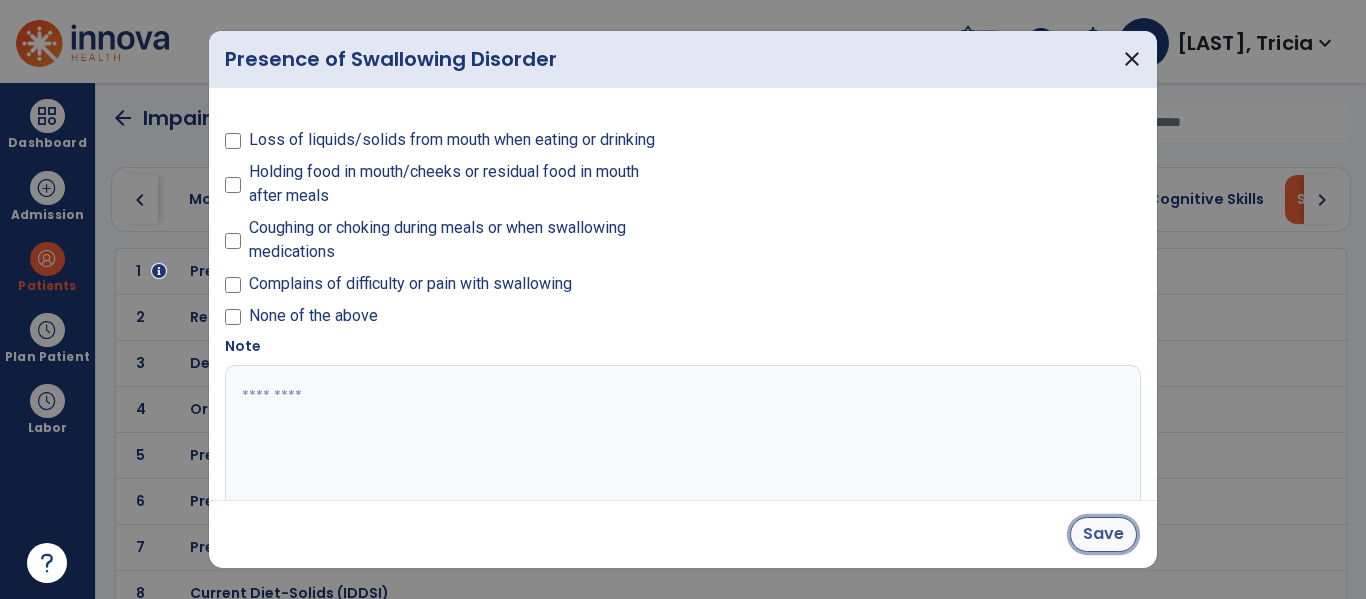click on "Save" at bounding box center (1103, 534) 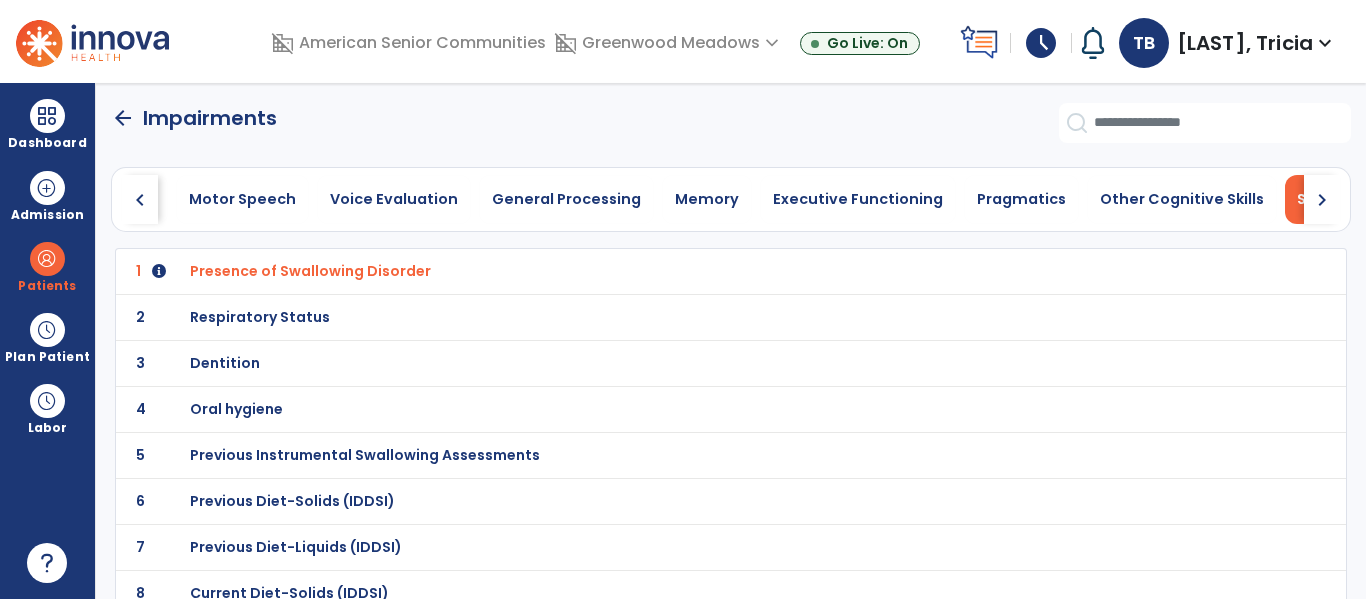 click on "Respiratory Status" at bounding box center [687, 271] 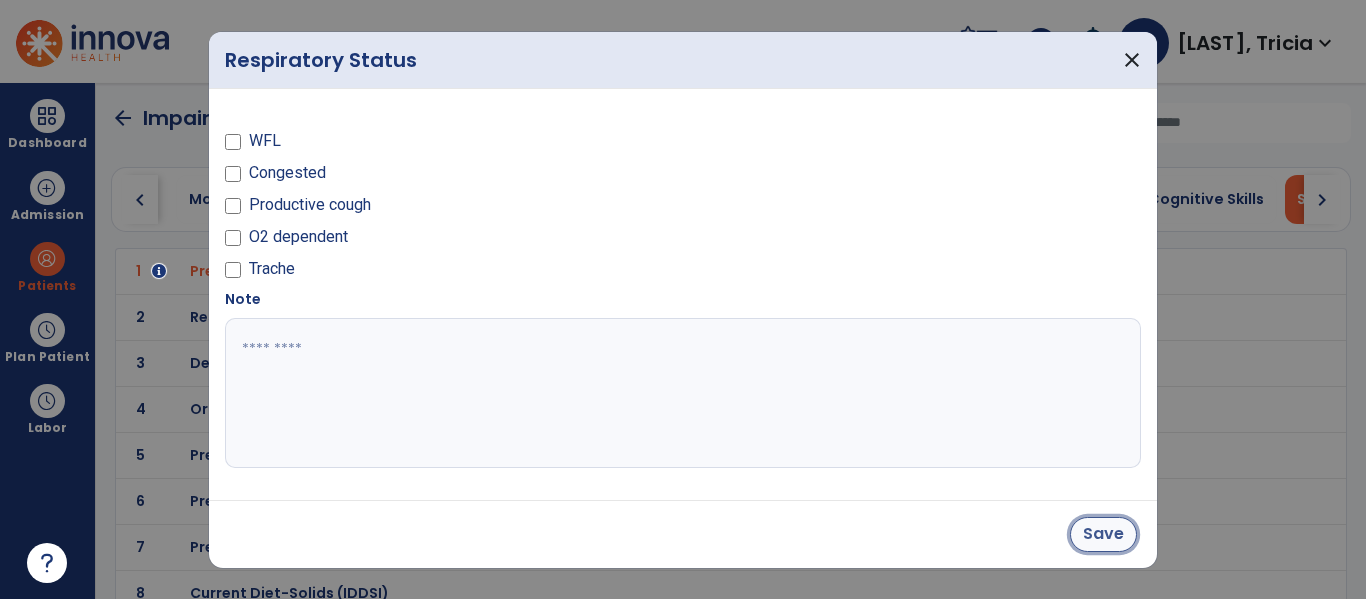 click on "Save" at bounding box center [1103, 534] 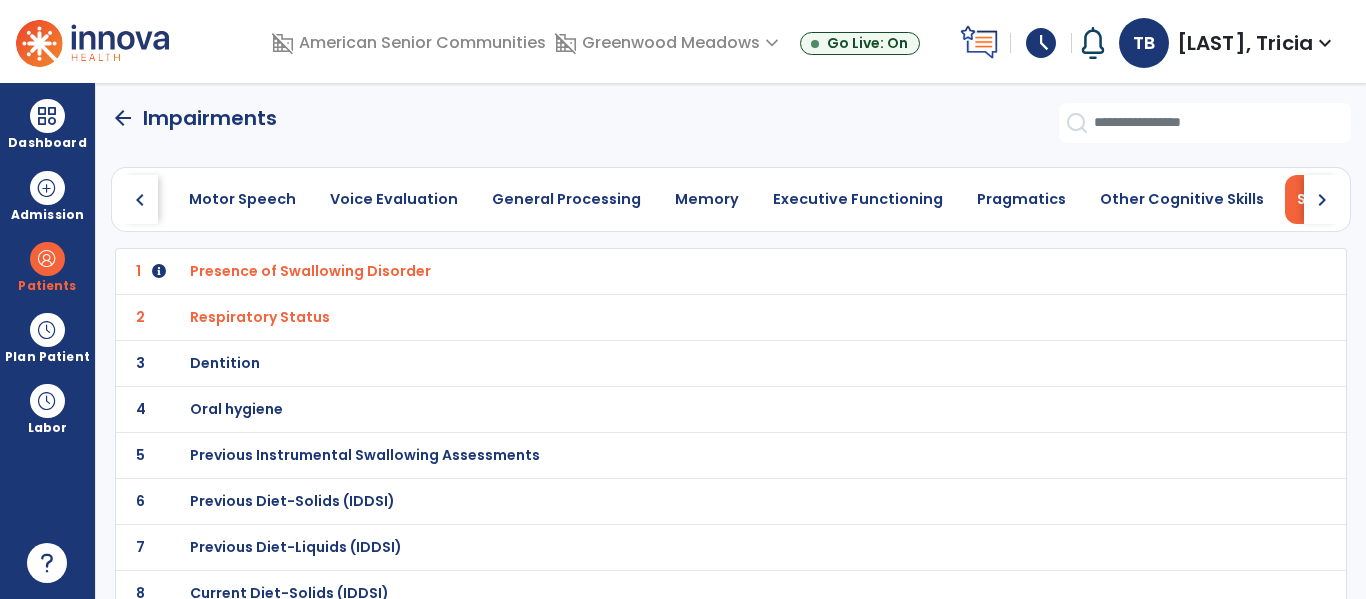 click on "Dentition" at bounding box center (310, 271) 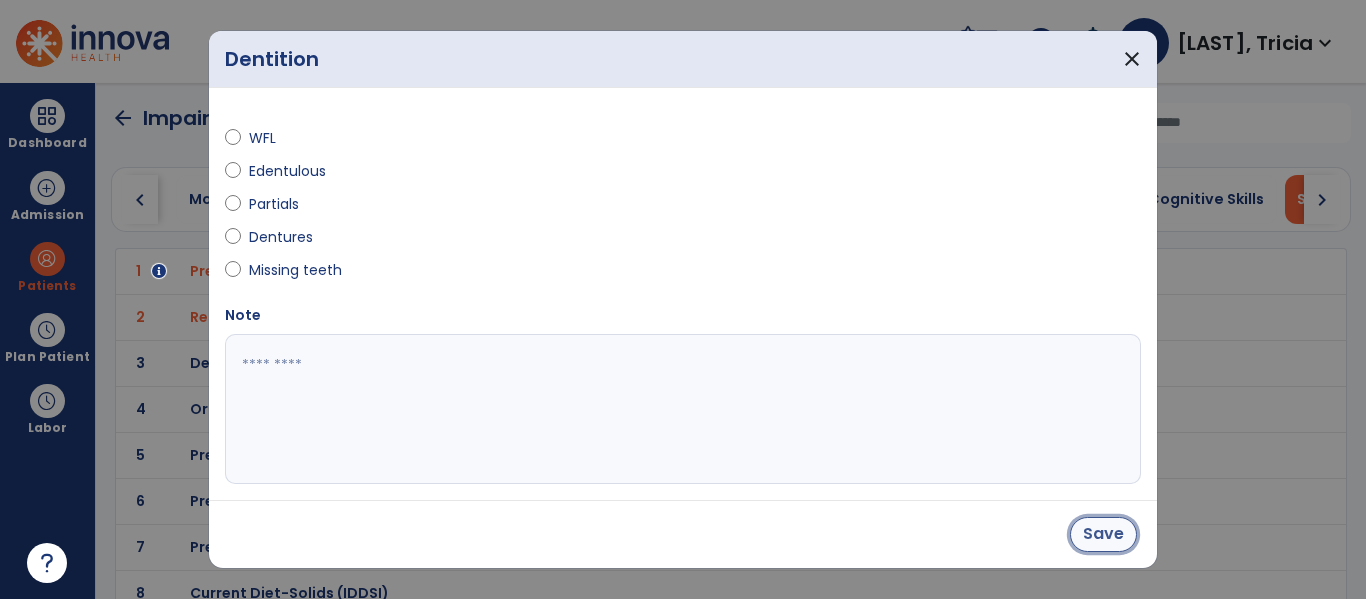 click on "Save" at bounding box center (1103, 534) 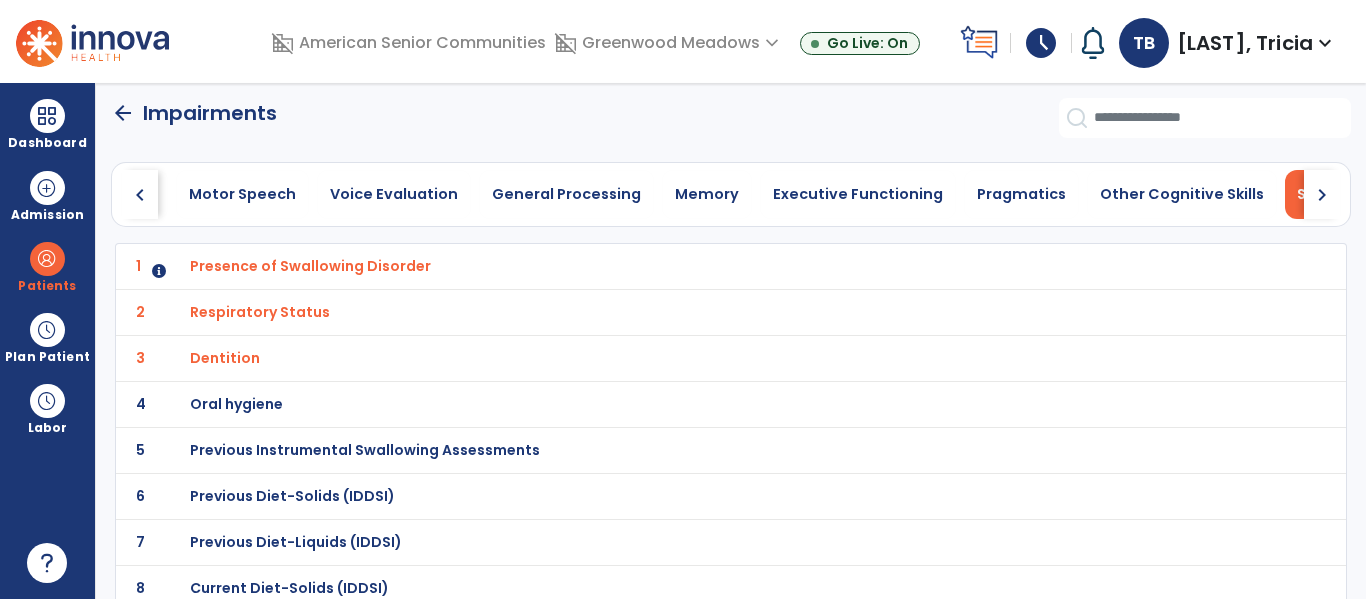 scroll, scrollTop: 74, scrollLeft: 0, axis: vertical 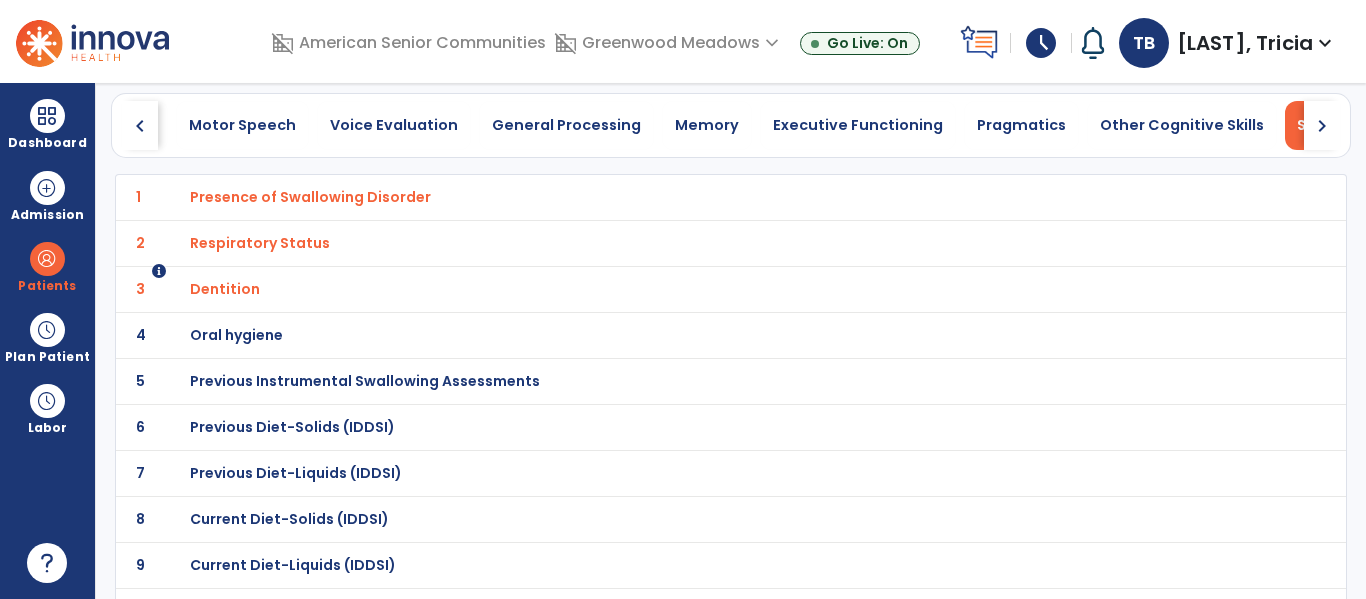 click on "Oral hygiene" at bounding box center [310, 197] 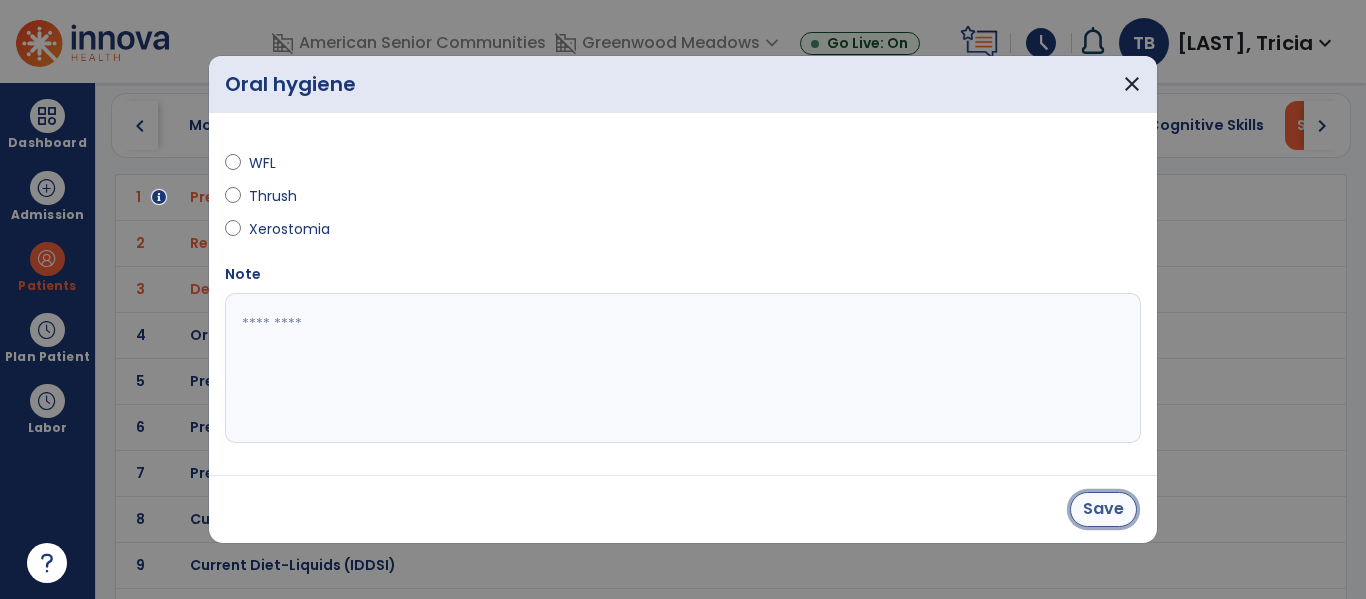 click on "Save" at bounding box center (1103, 509) 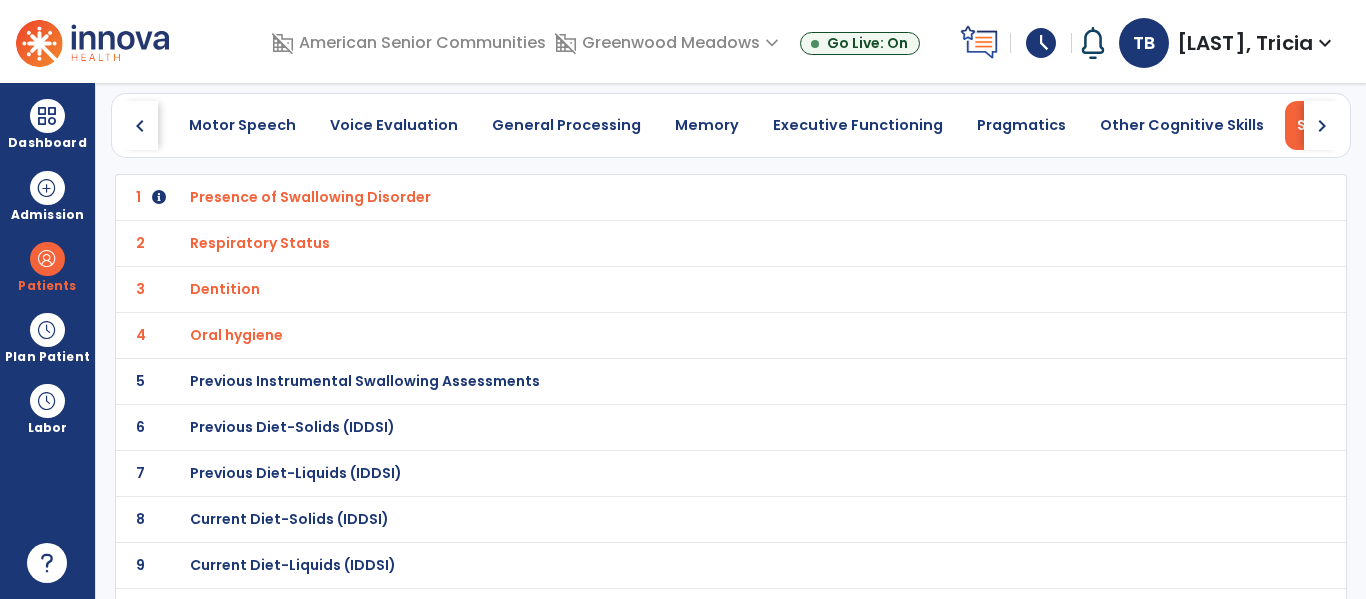 click on "Previous Diet-Solids (IDDSI)" at bounding box center [310, 197] 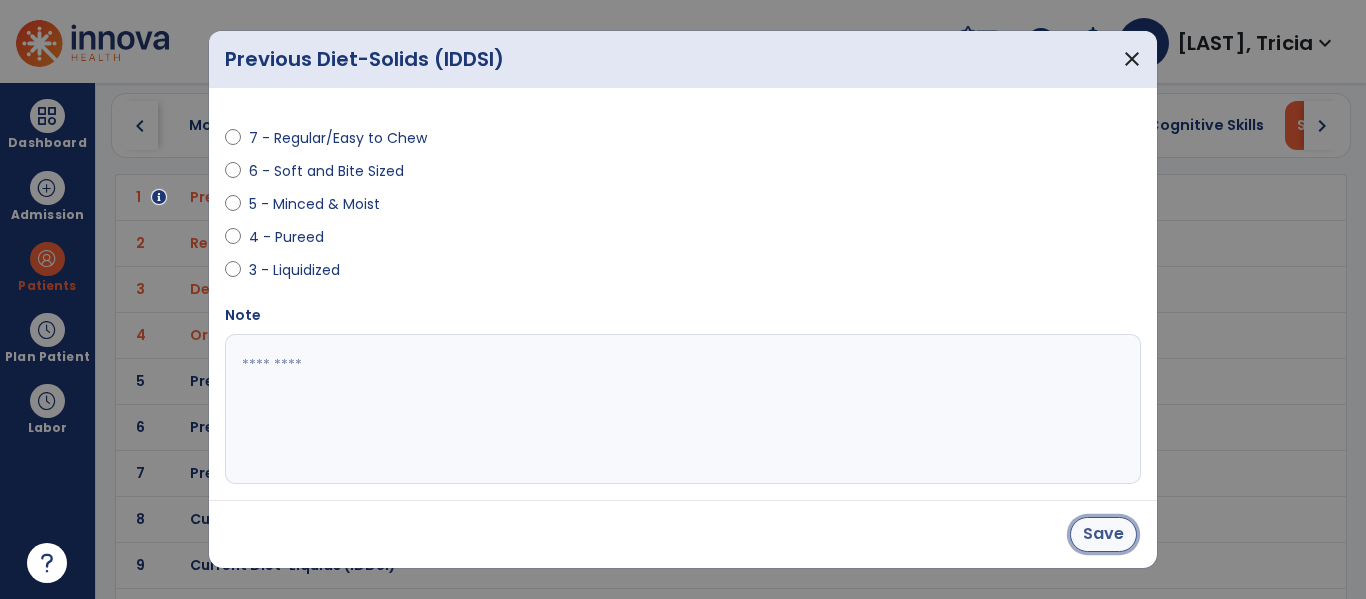 click on "Save" at bounding box center (1103, 534) 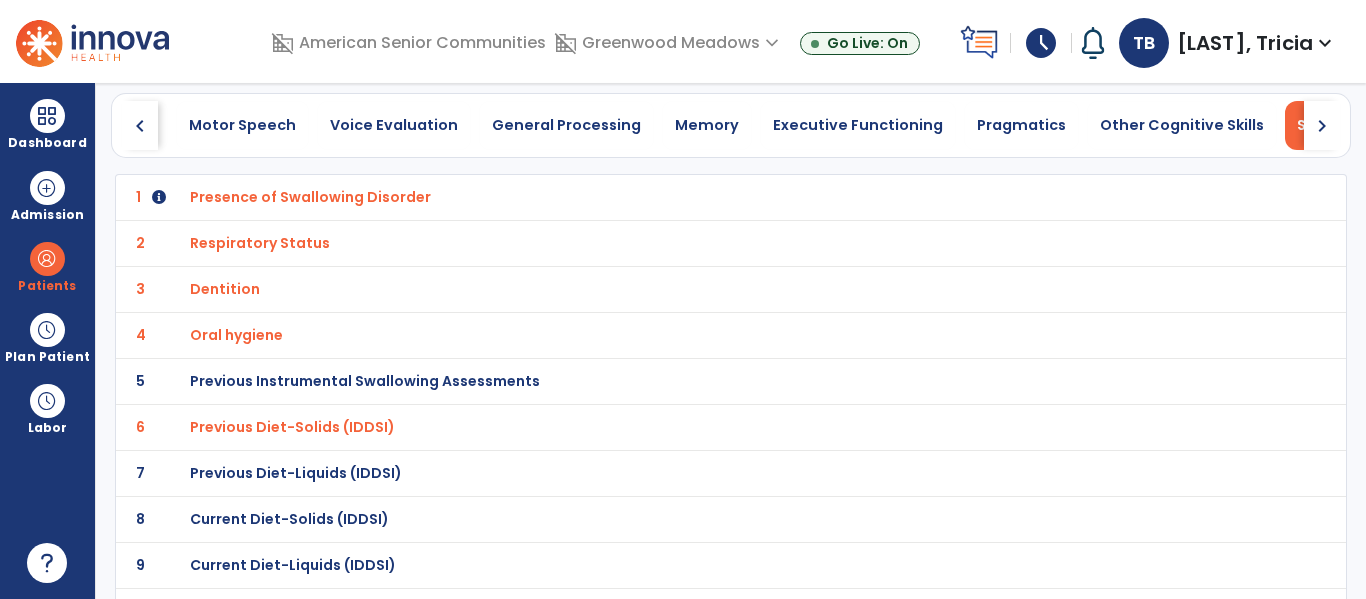 click on "7 Previous Diet-Liquids (IDDSI)" 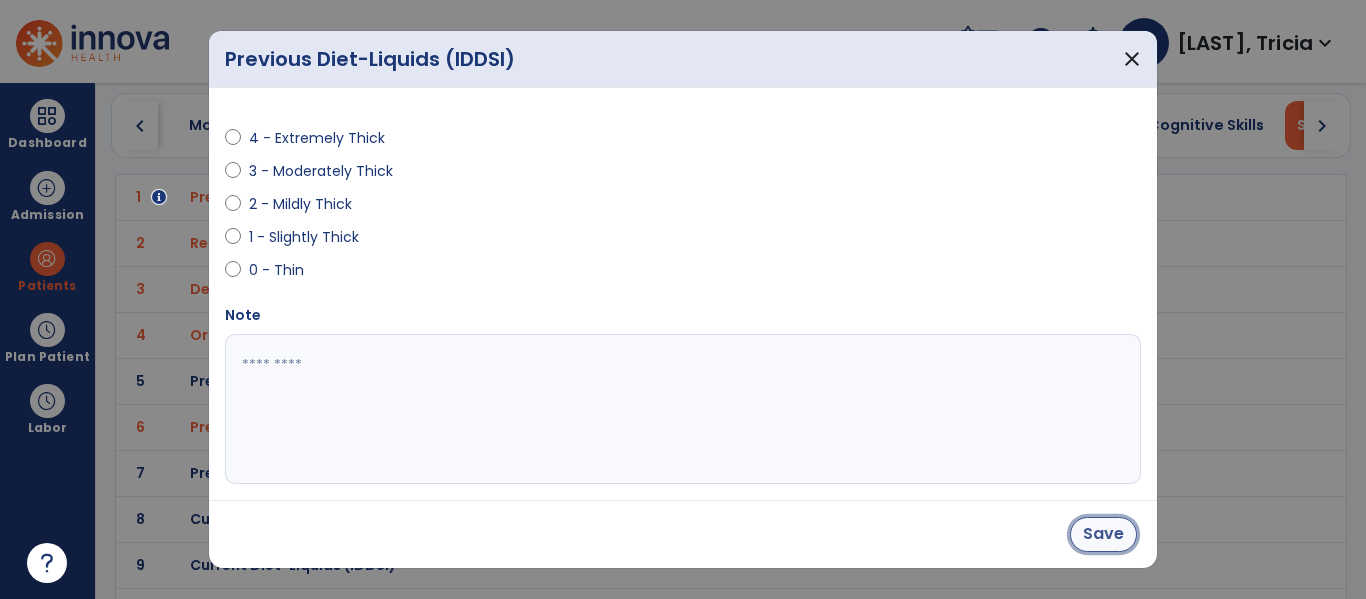 click on "Save" at bounding box center (1103, 534) 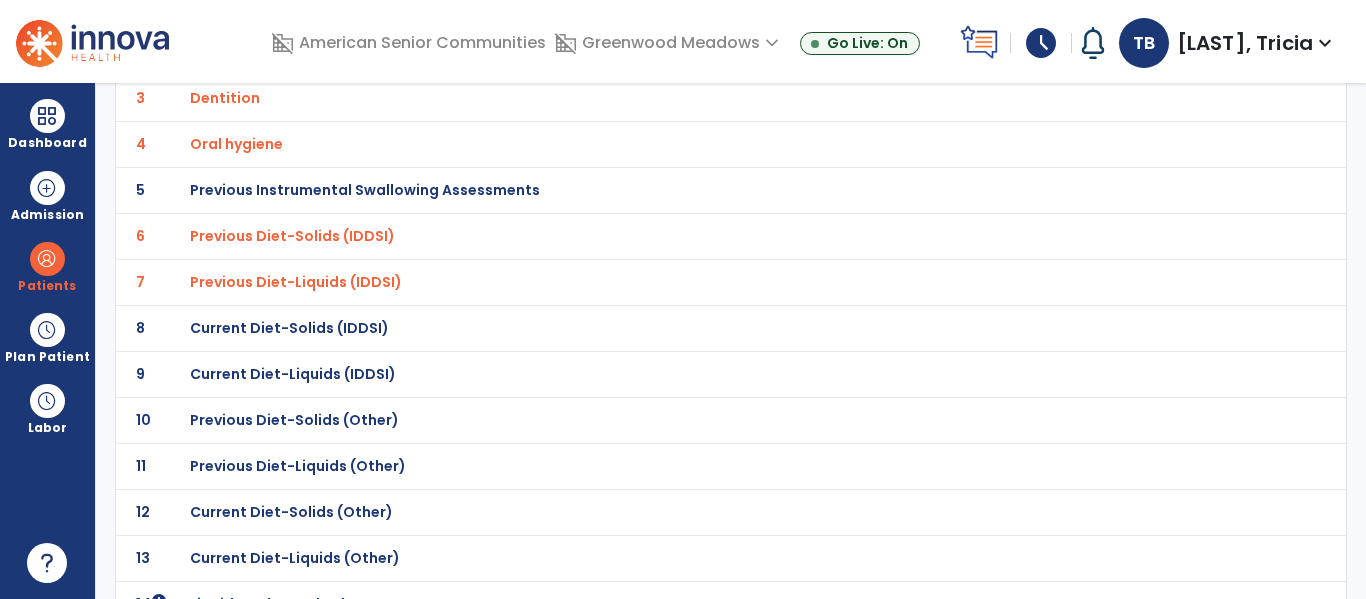 scroll, scrollTop: 266, scrollLeft: 0, axis: vertical 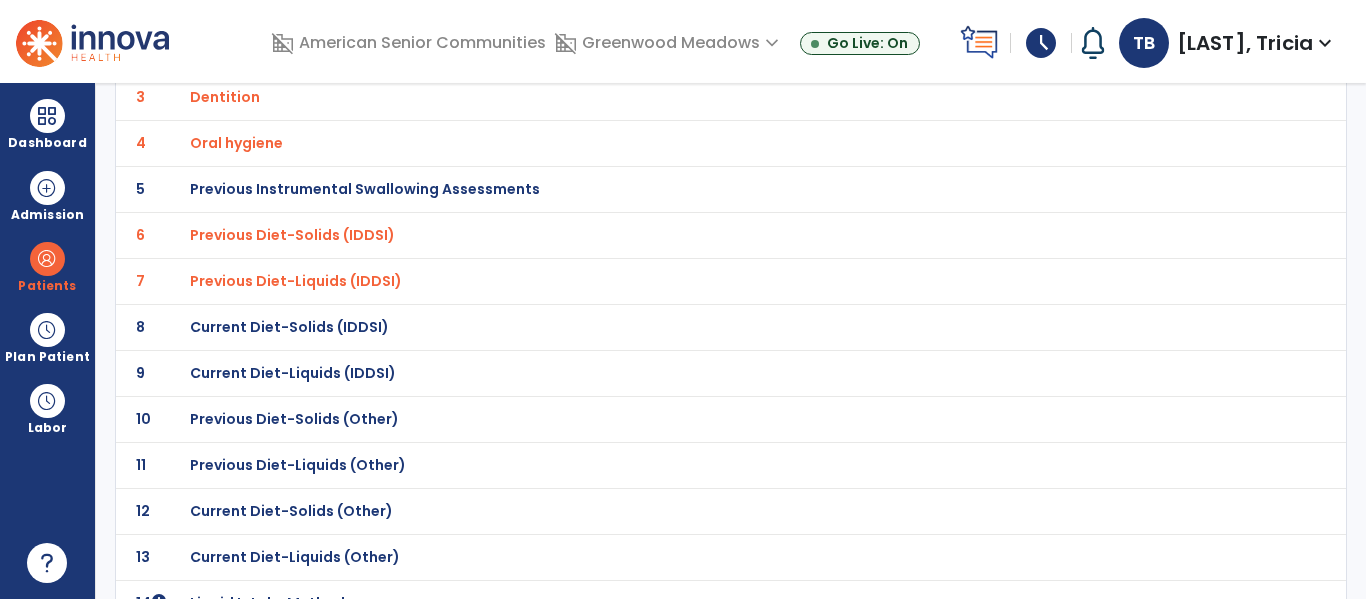 click on "Current Diet-Solids (IDDSI)" at bounding box center [310, 5] 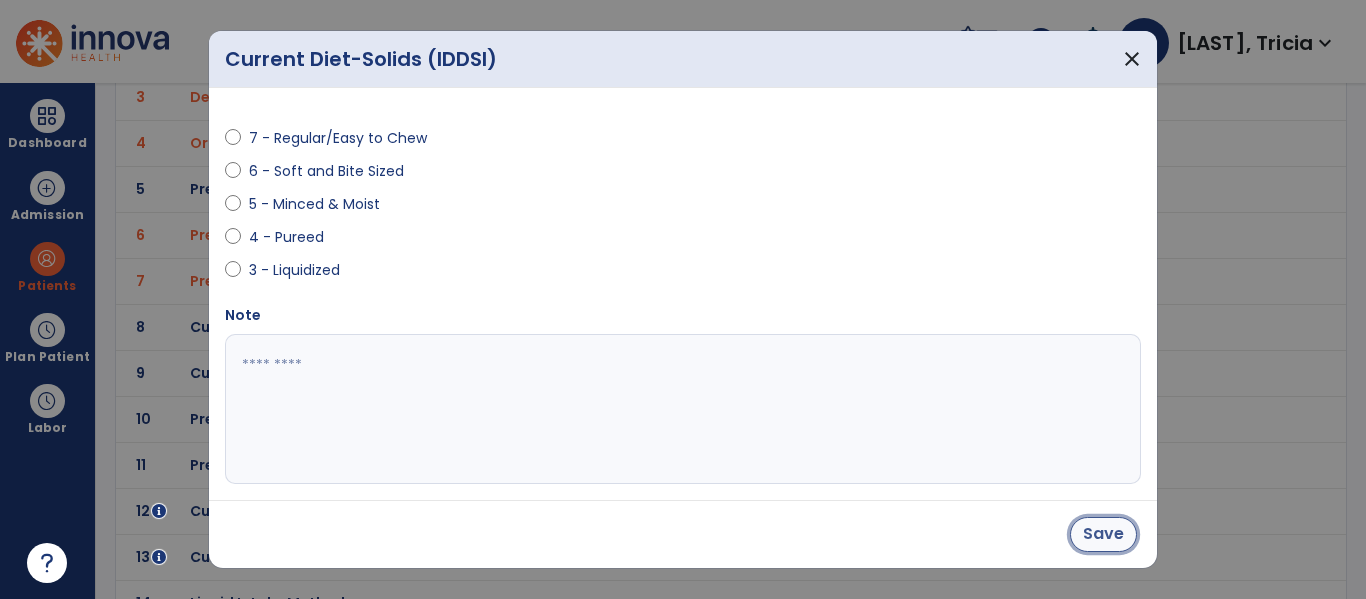 click on "Save" at bounding box center (1103, 534) 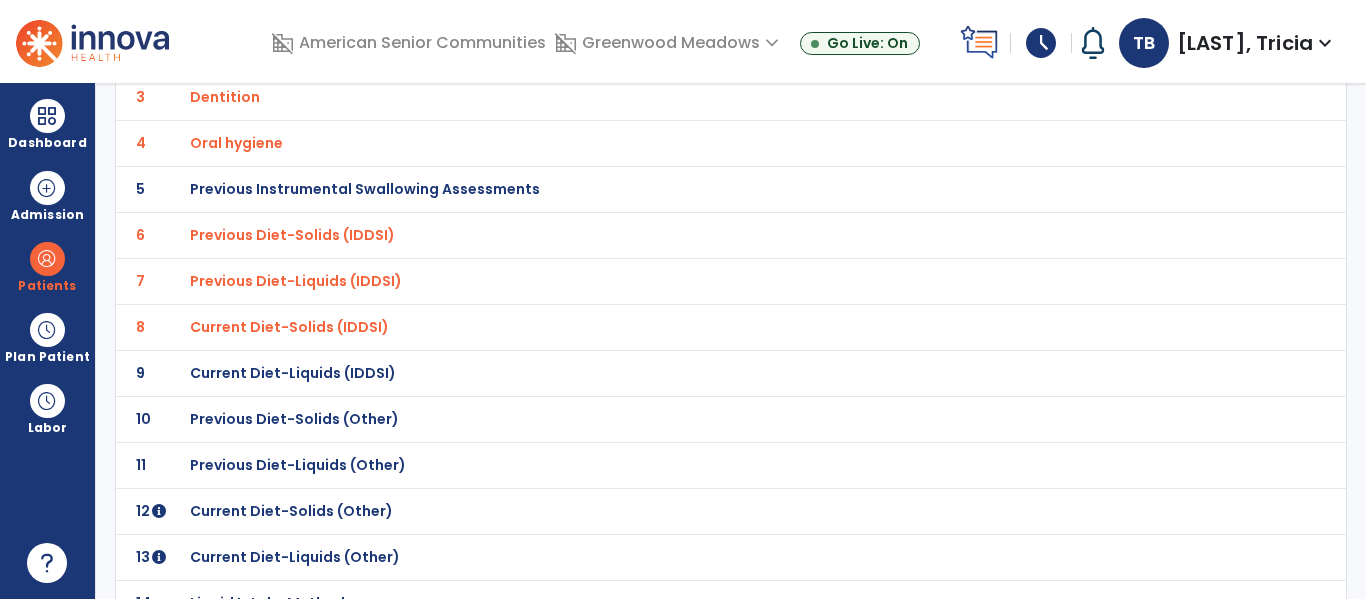 click on "Current Diet-Liquids (IDDSI)" at bounding box center (310, 5) 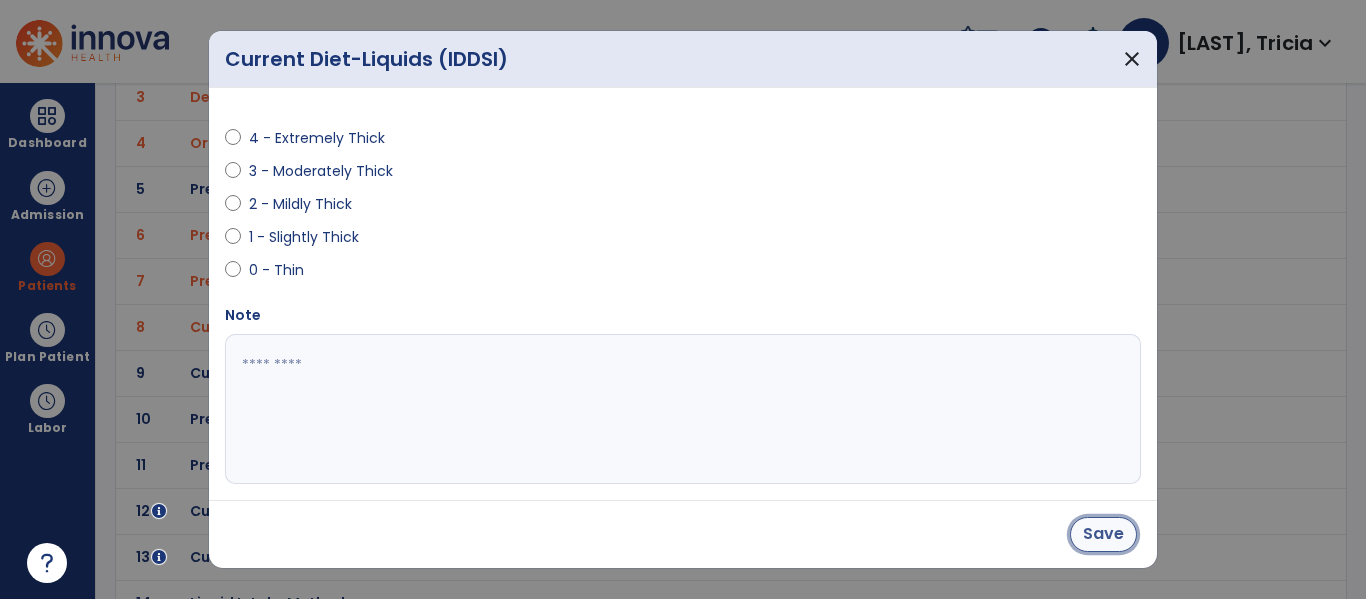click on "Save" at bounding box center [1103, 534] 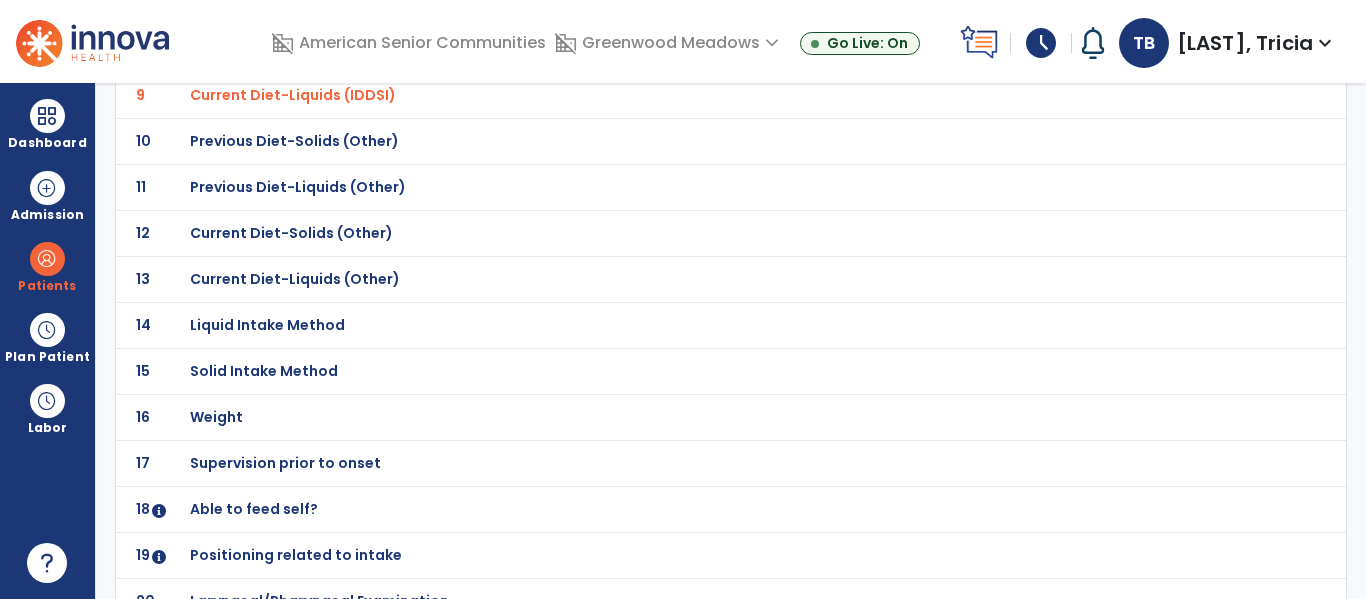 scroll, scrollTop: 570, scrollLeft: 0, axis: vertical 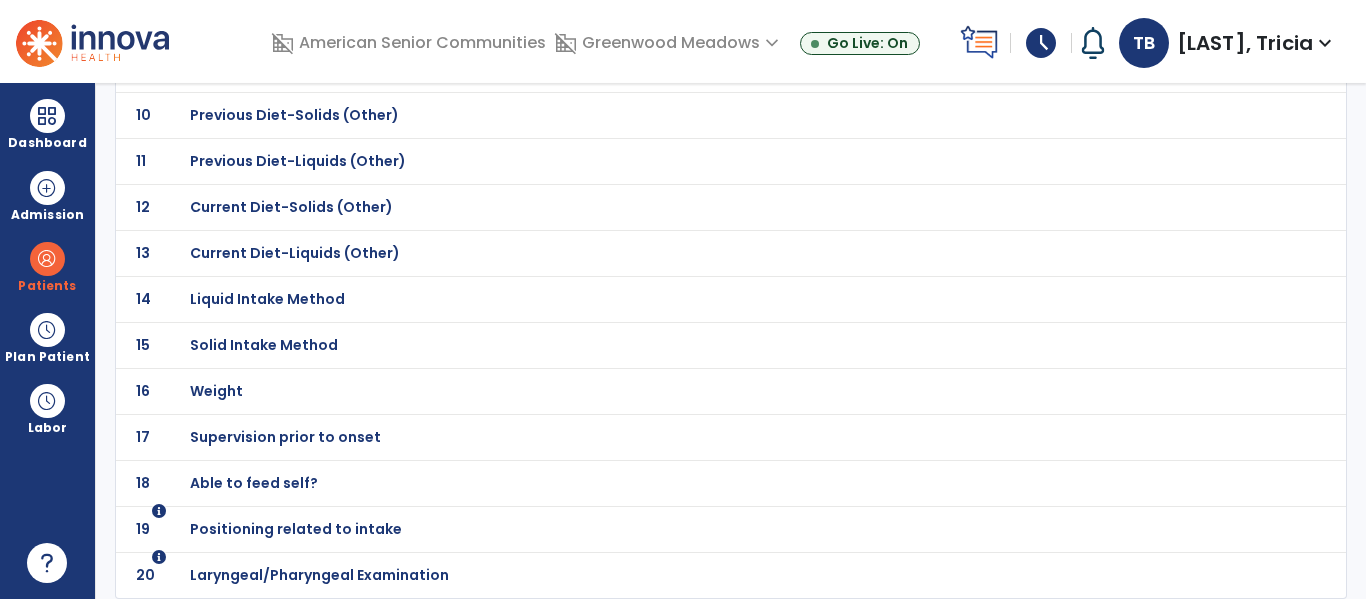 click on "Solid Intake Method" at bounding box center (310, -299) 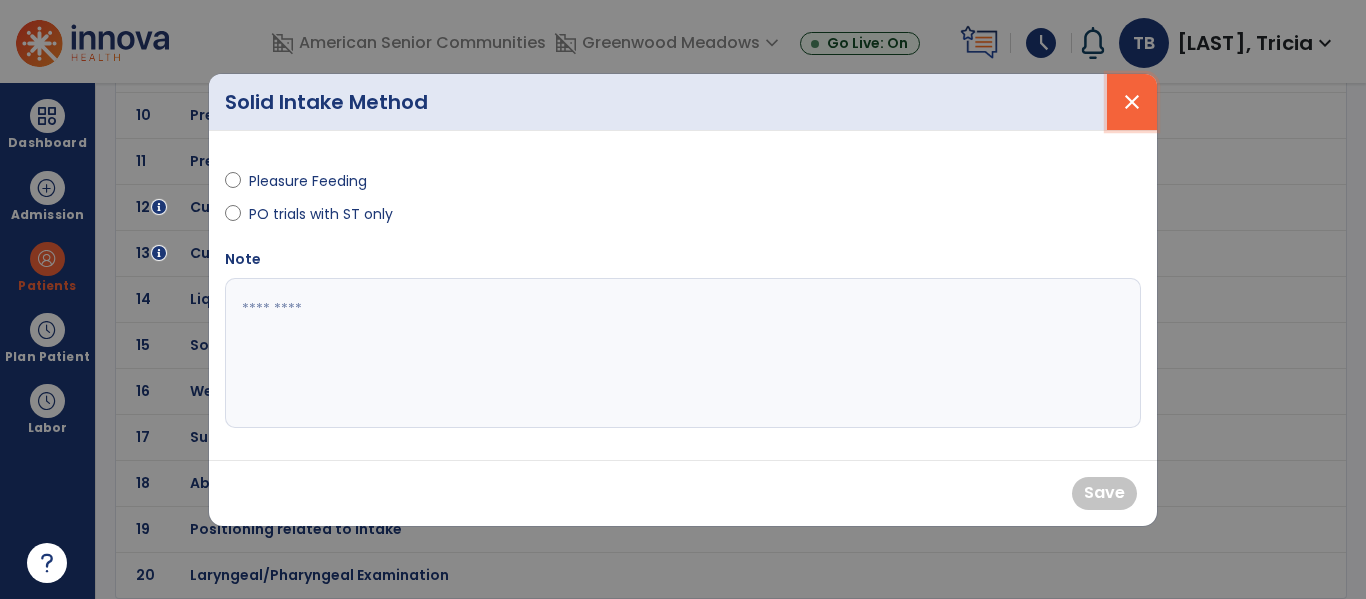 click on "close" at bounding box center [1132, 102] 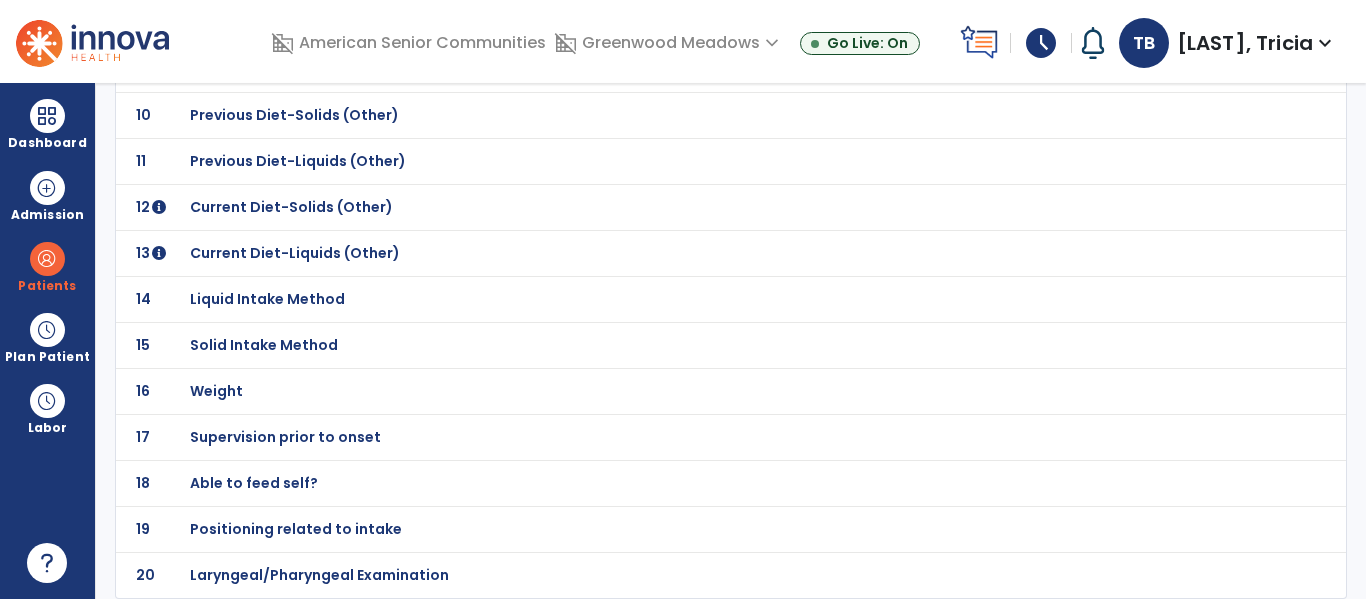 click on "Able to feed self?" at bounding box center [310, -299] 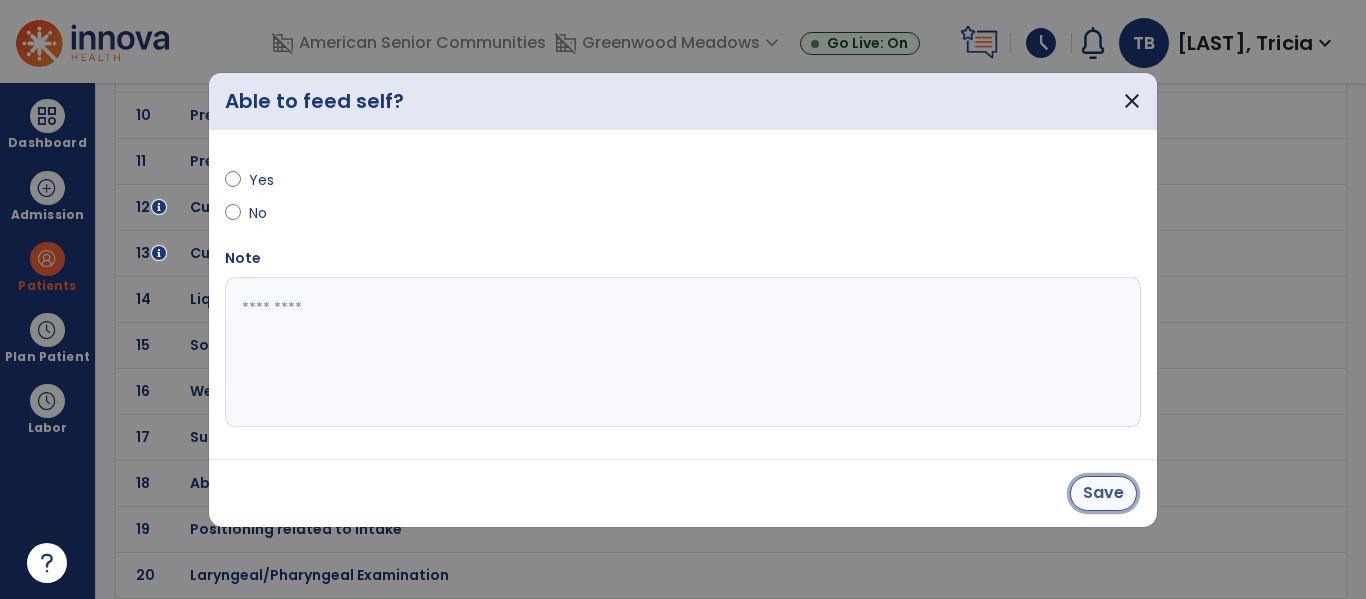 click on "Save" at bounding box center (1103, 493) 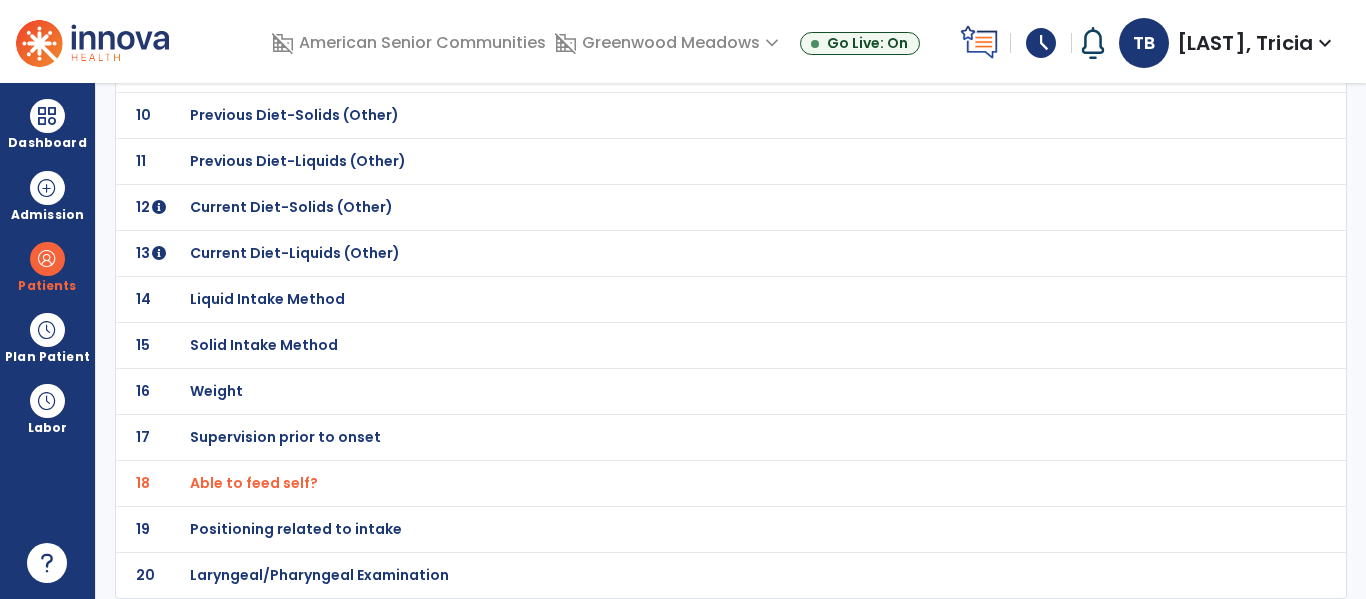 click on "Positioning related to intake" at bounding box center (310, -299) 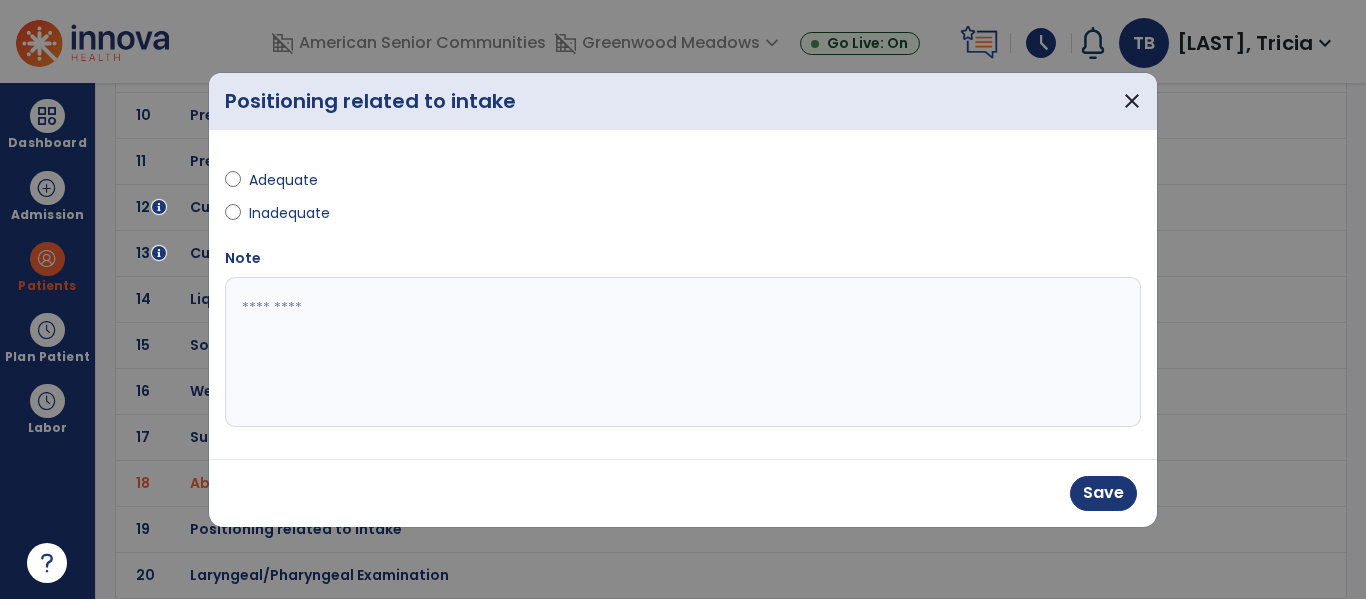 click at bounding box center [683, 352] 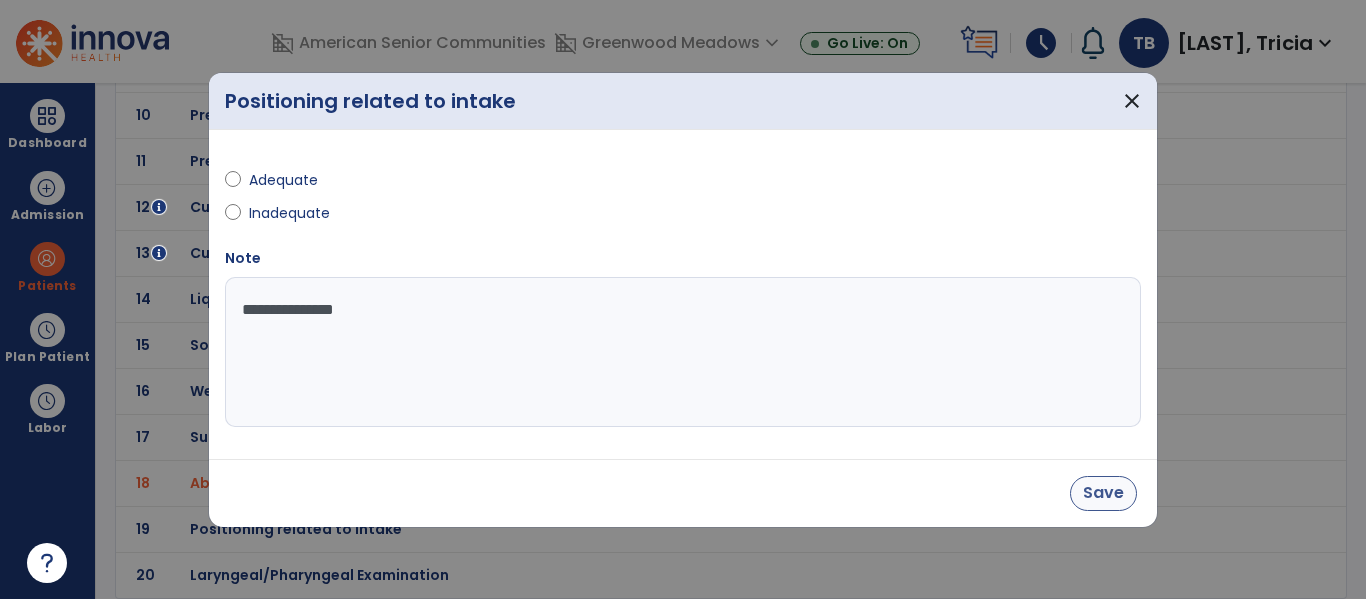 type on "**********" 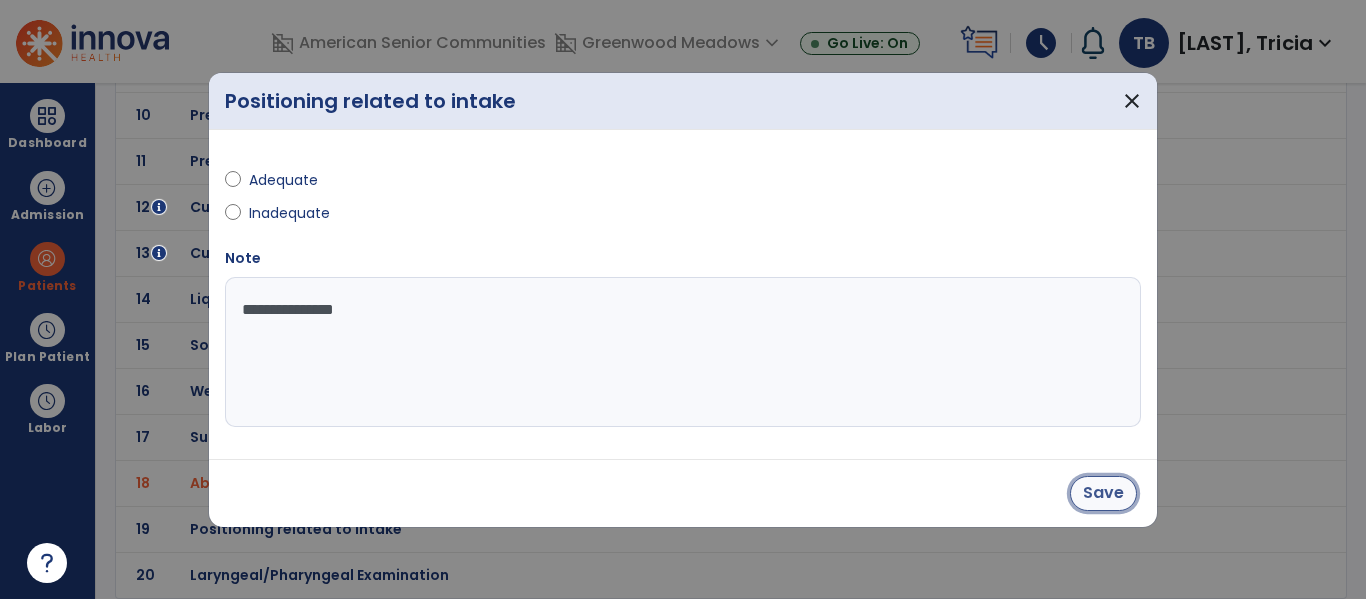 click on "Save" at bounding box center (1103, 493) 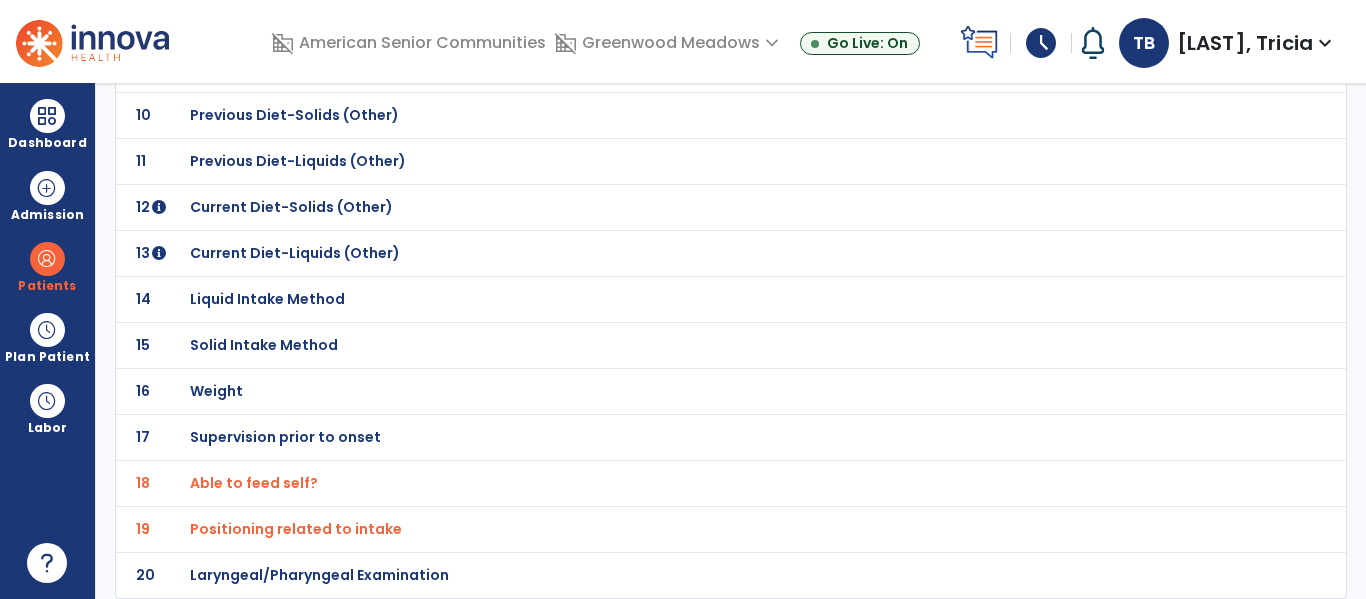 scroll, scrollTop: 0, scrollLeft: 0, axis: both 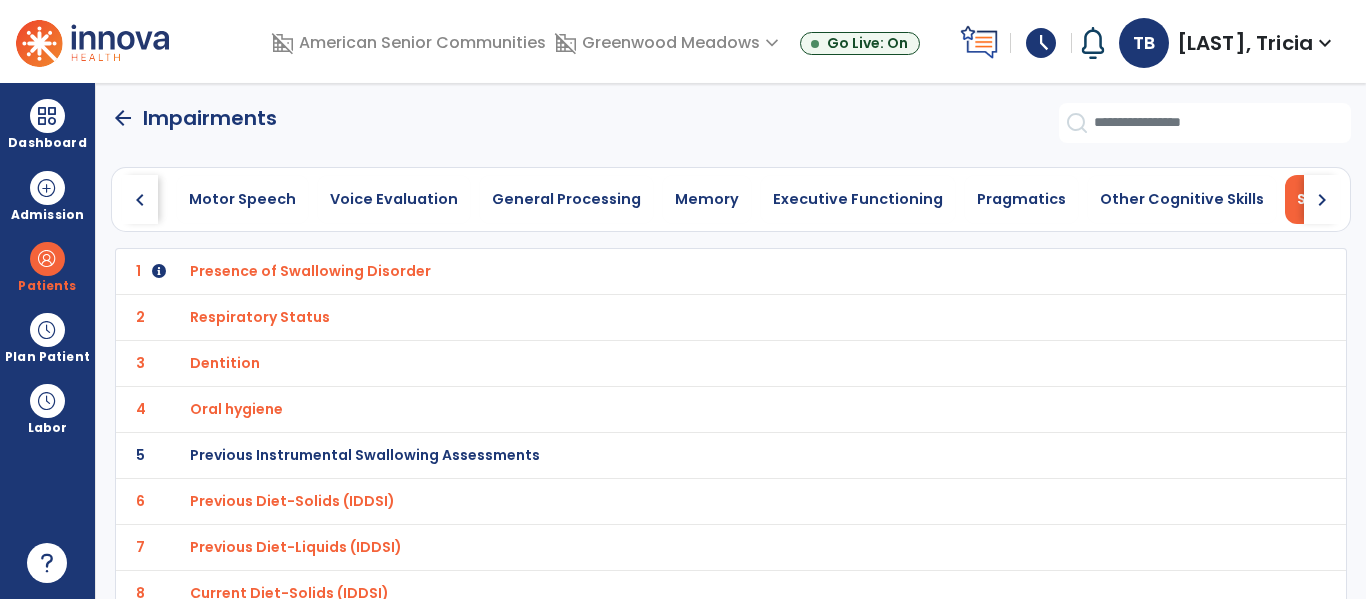 click on "arrow_back" 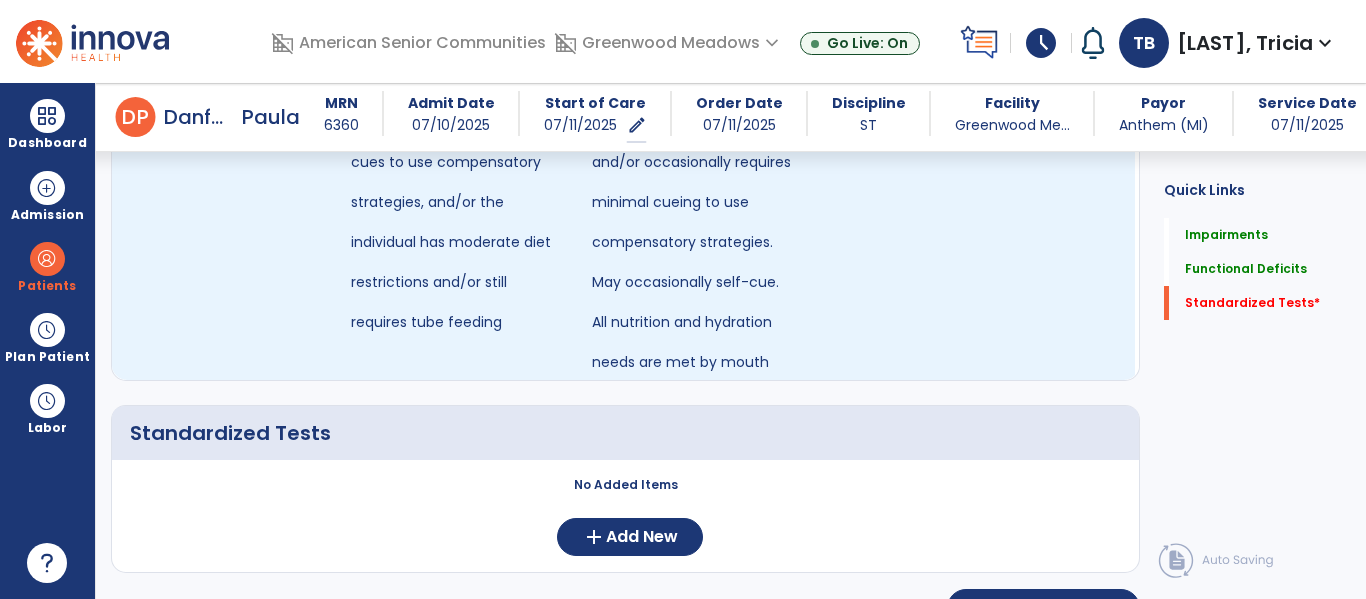 scroll, scrollTop: 3207, scrollLeft: 0, axis: vertical 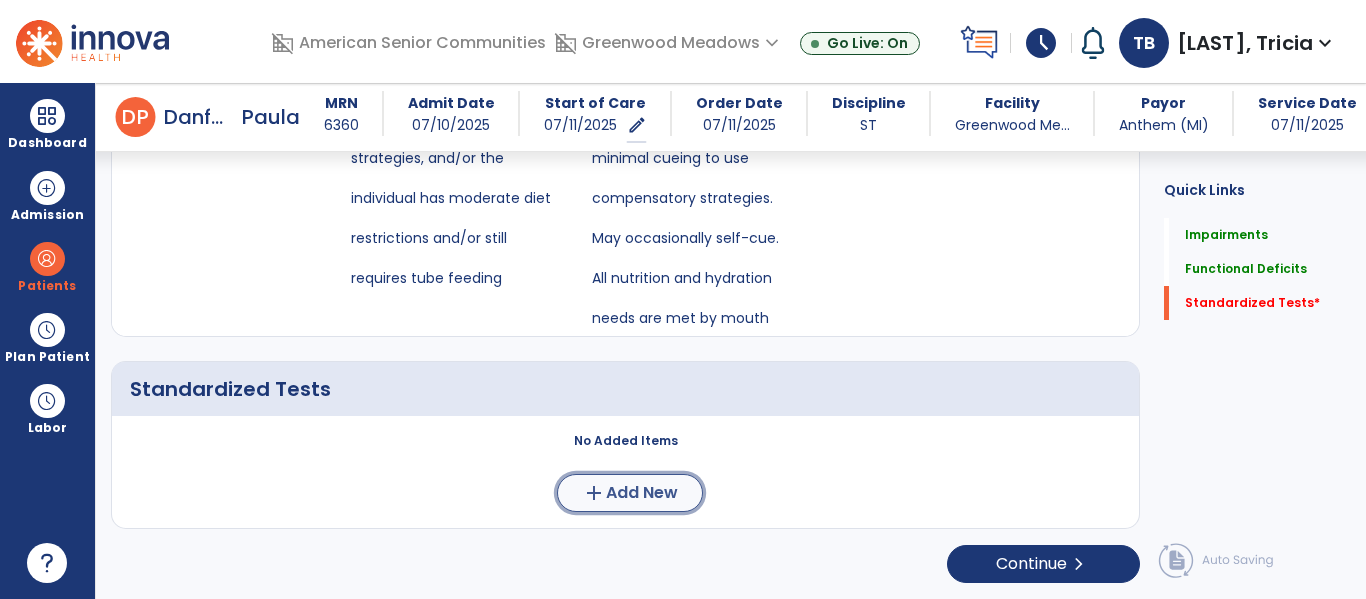 click on "Add New" 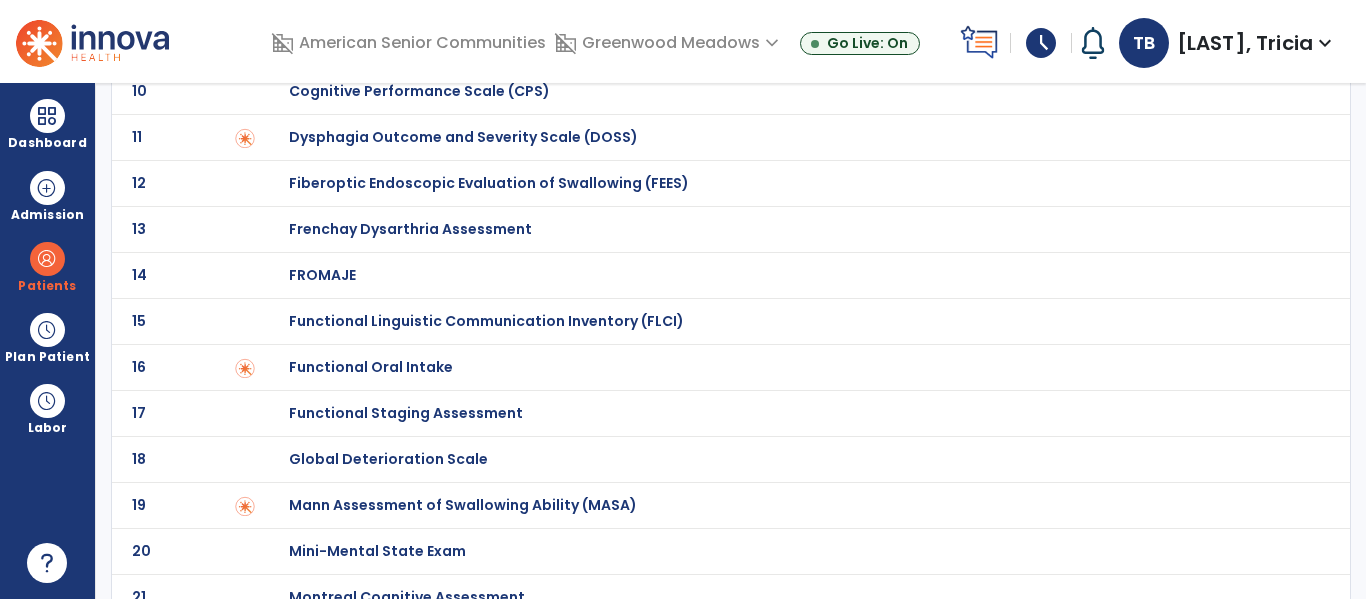scroll, scrollTop: 524, scrollLeft: 0, axis: vertical 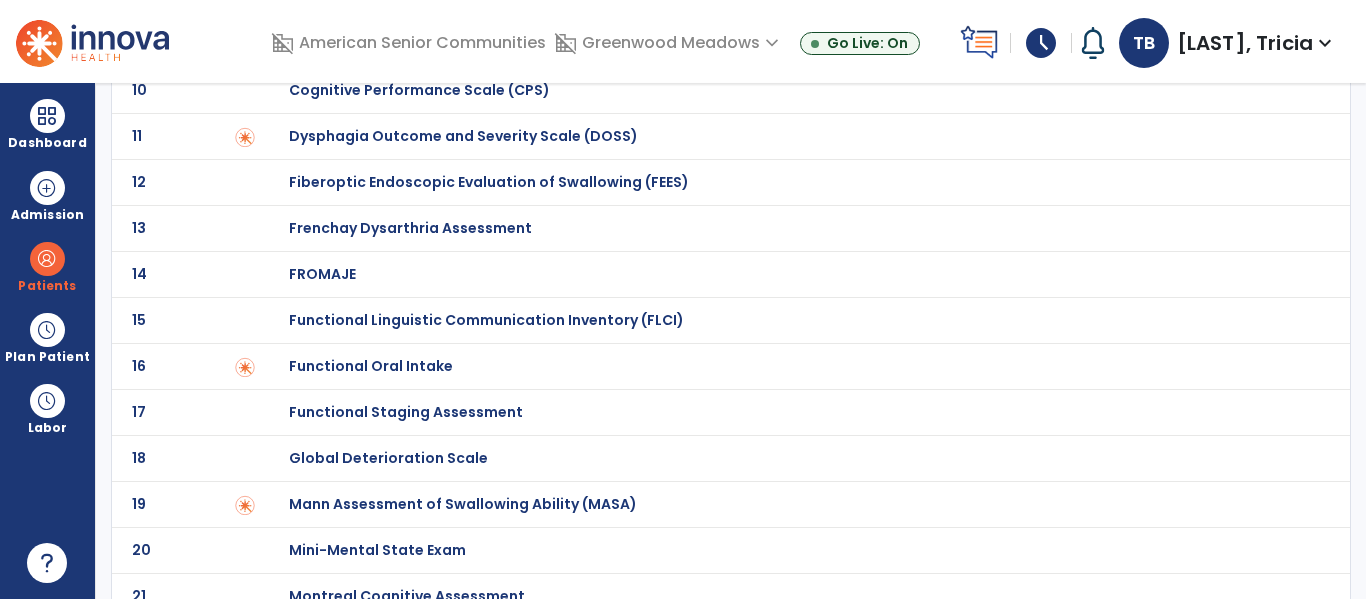 click on "Functional Staging Assessment" at bounding box center (368, -324) 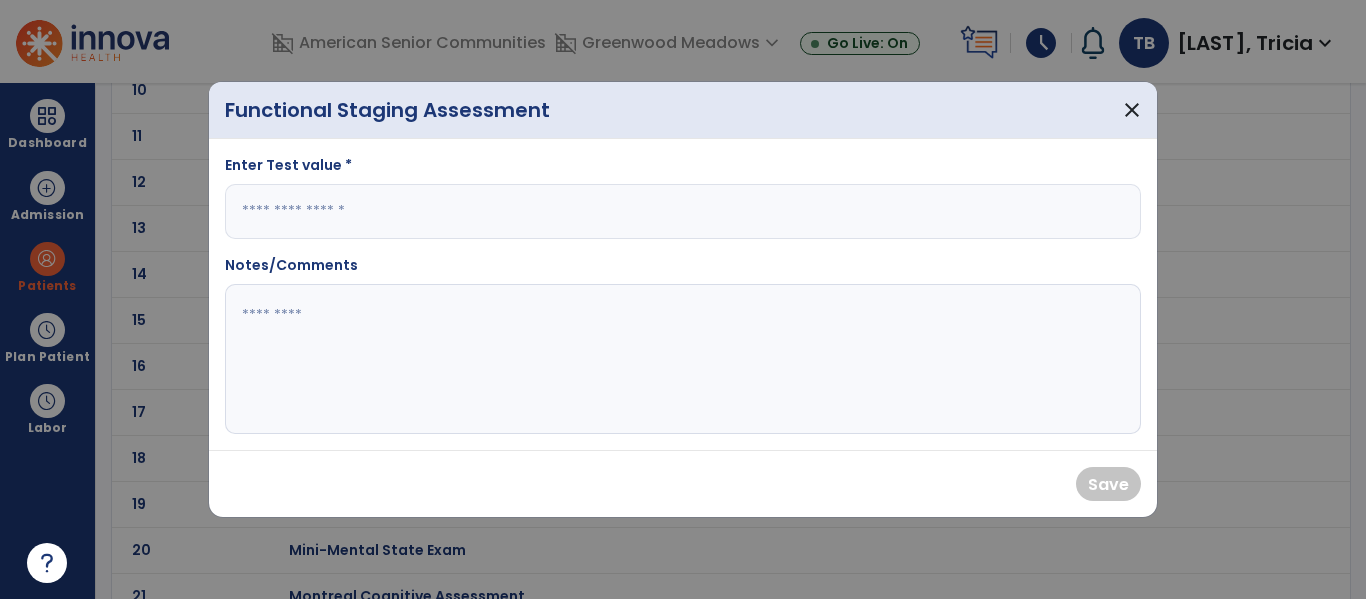 click at bounding box center (683, 211) 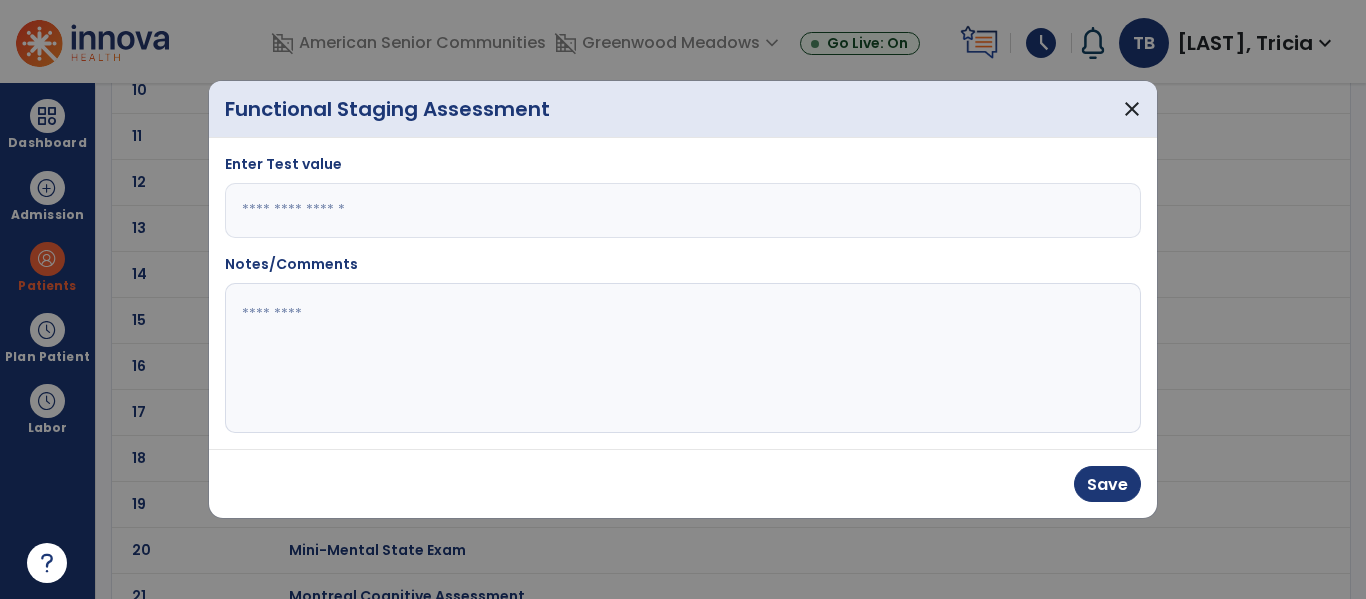 type on "*" 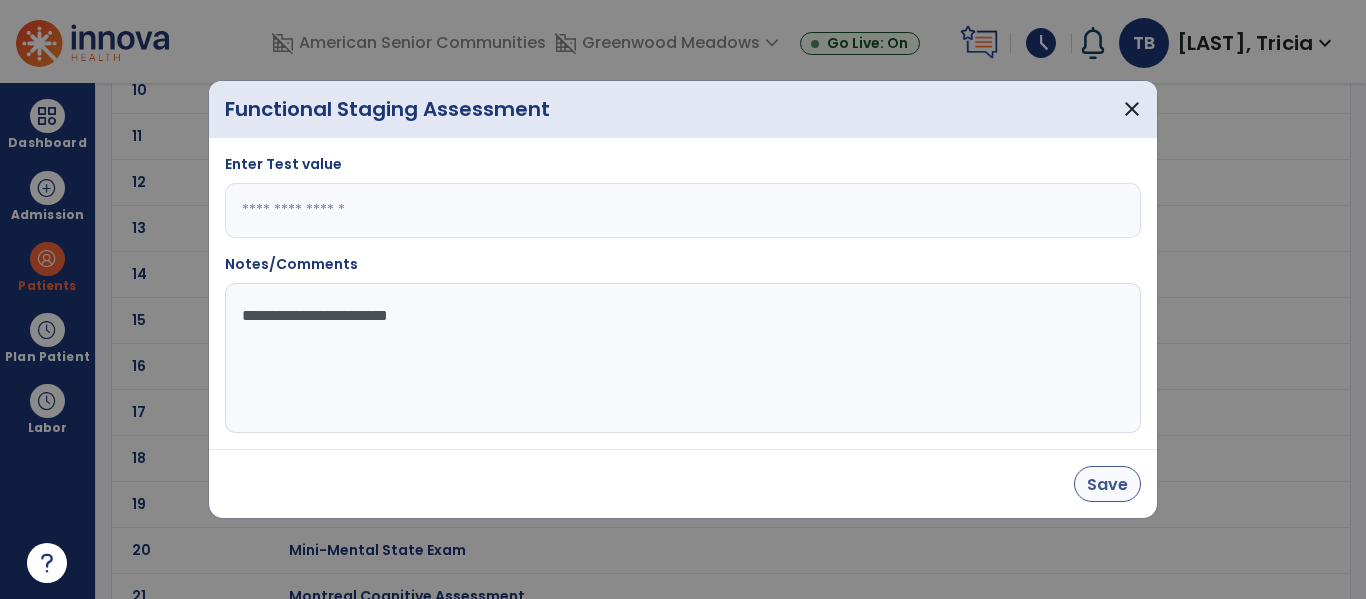 type on "**********" 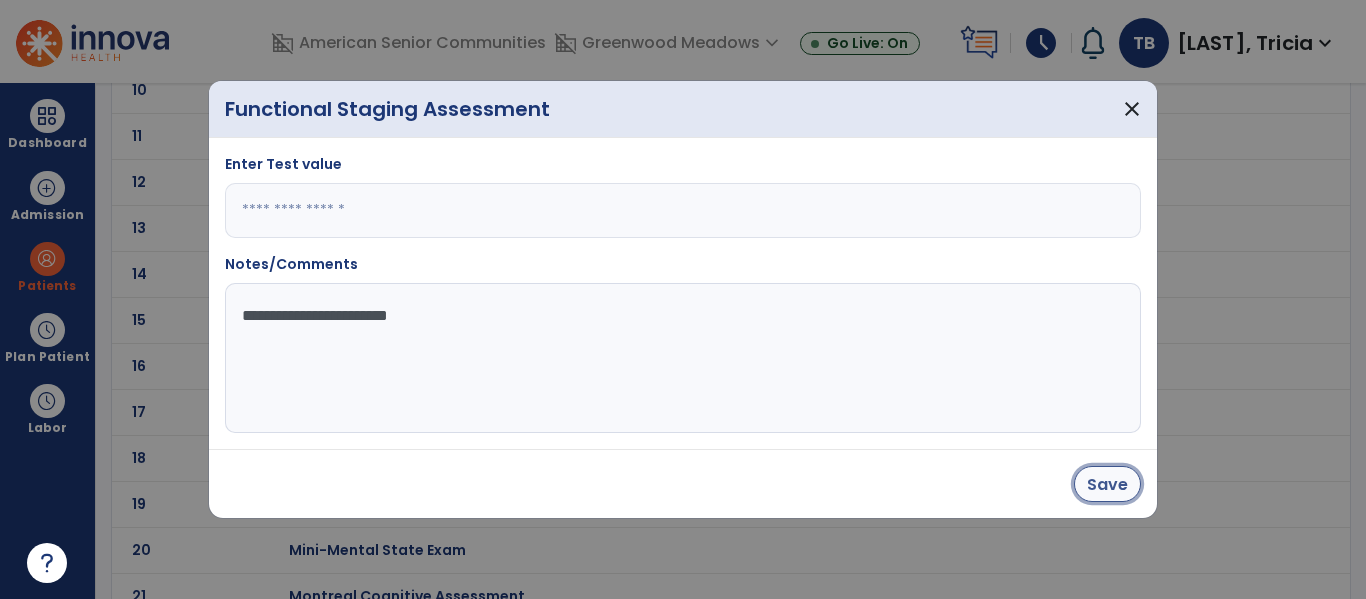 click on "Save" at bounding box center [1107, 484] 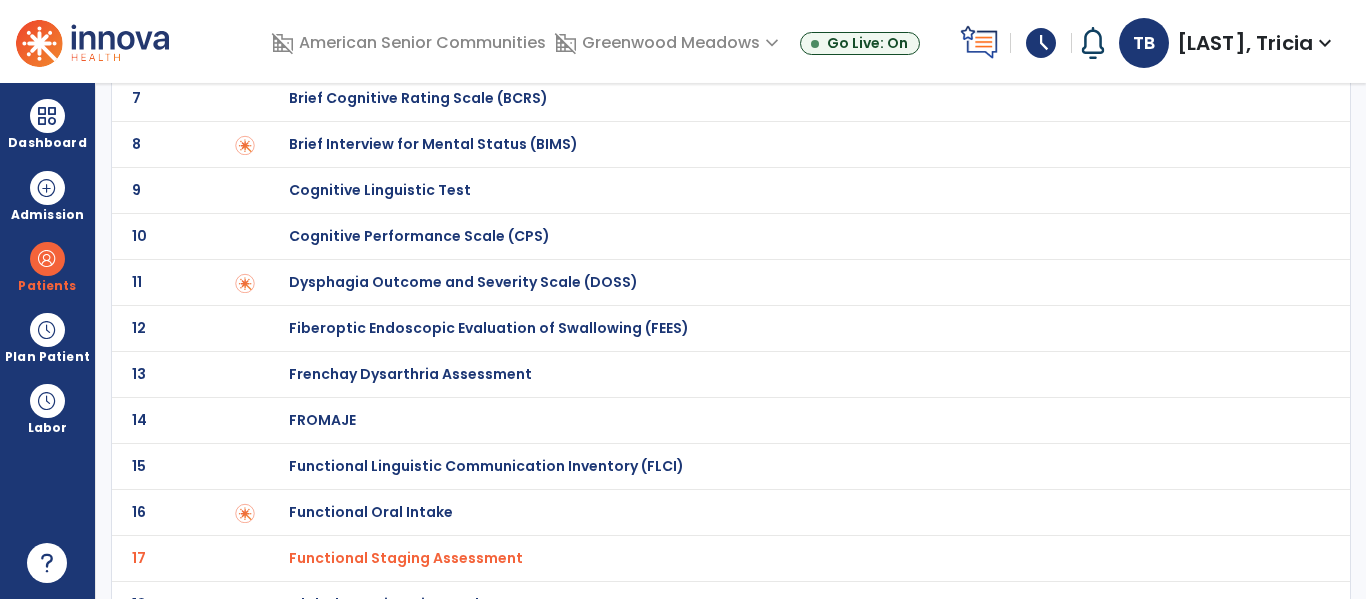 scroll, scrollTop: 377, scrollLeft: 0, axis: vertical 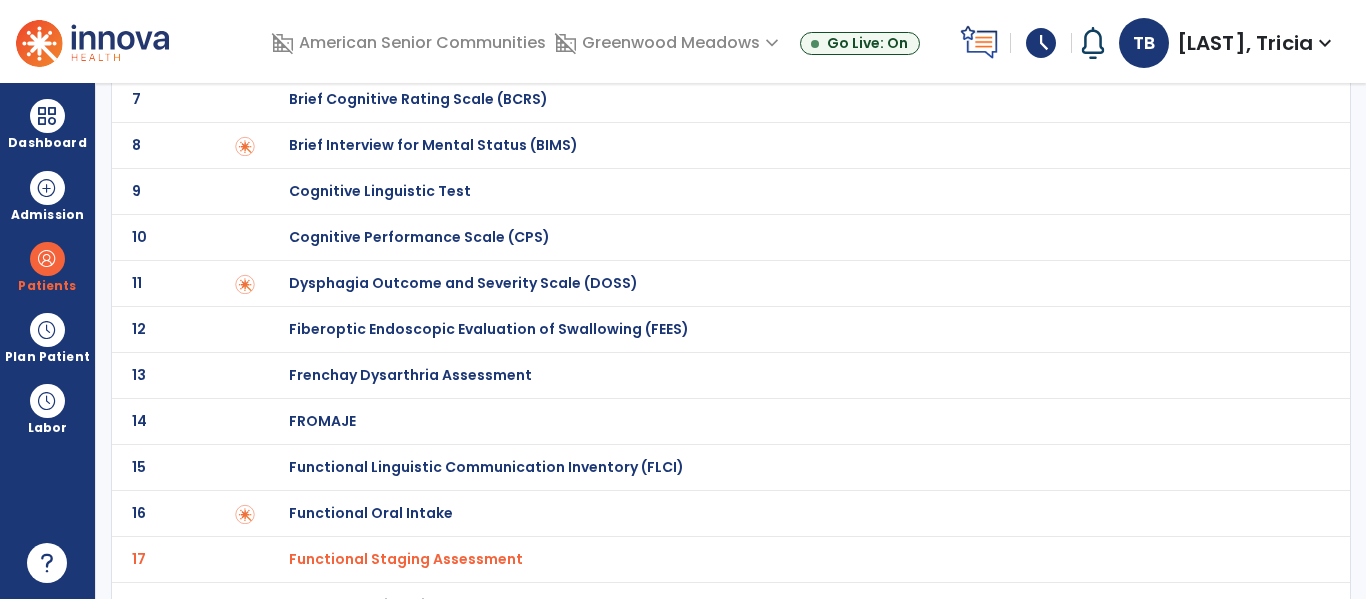 click on "11 Dysphagia Outcome and Severity Scale (DOSS)" 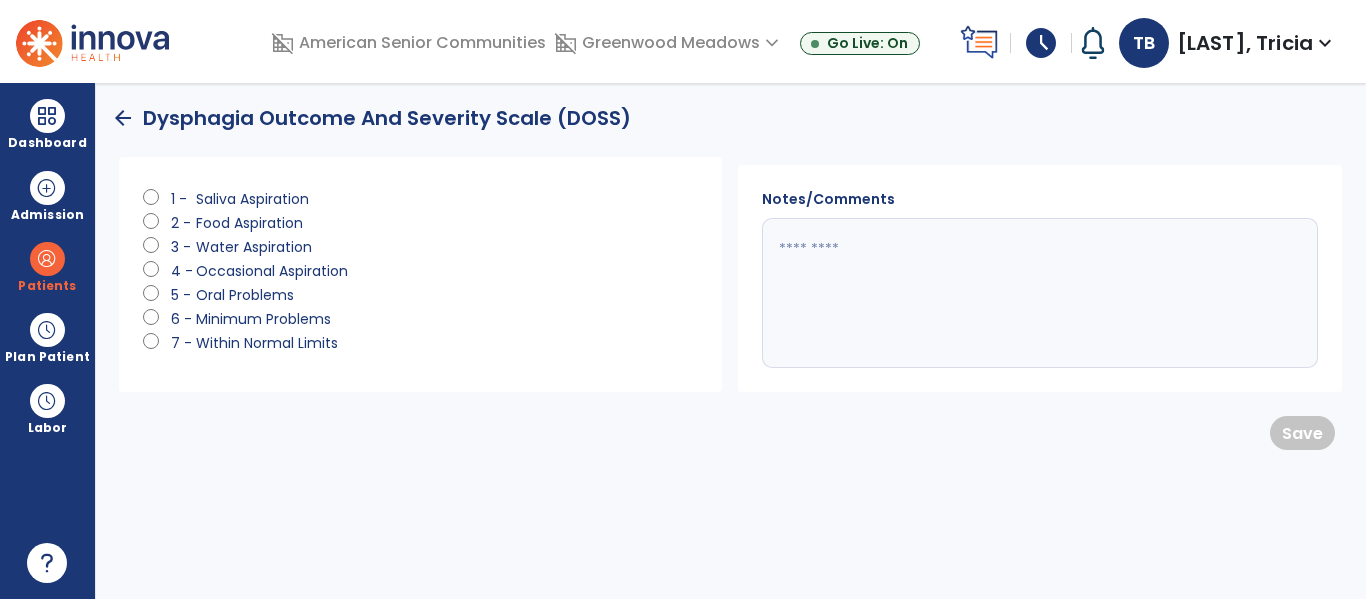 scroll, scrollTop: 0, scrollLeft: 0, axis: both 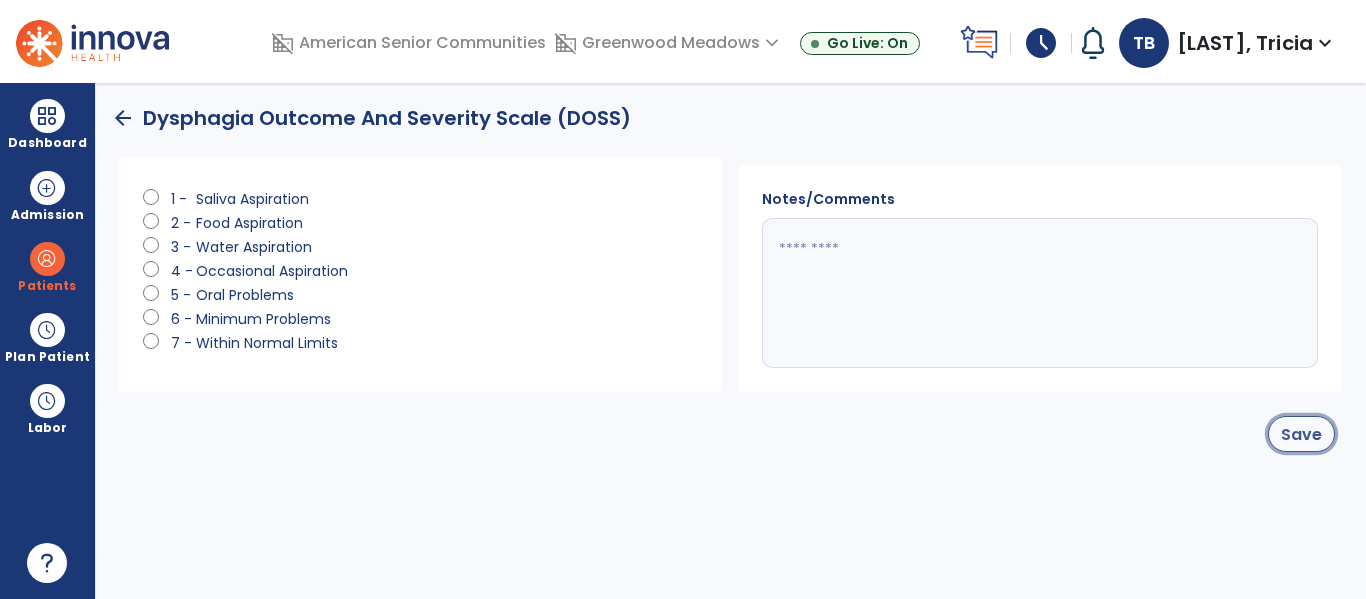 click on "Save" 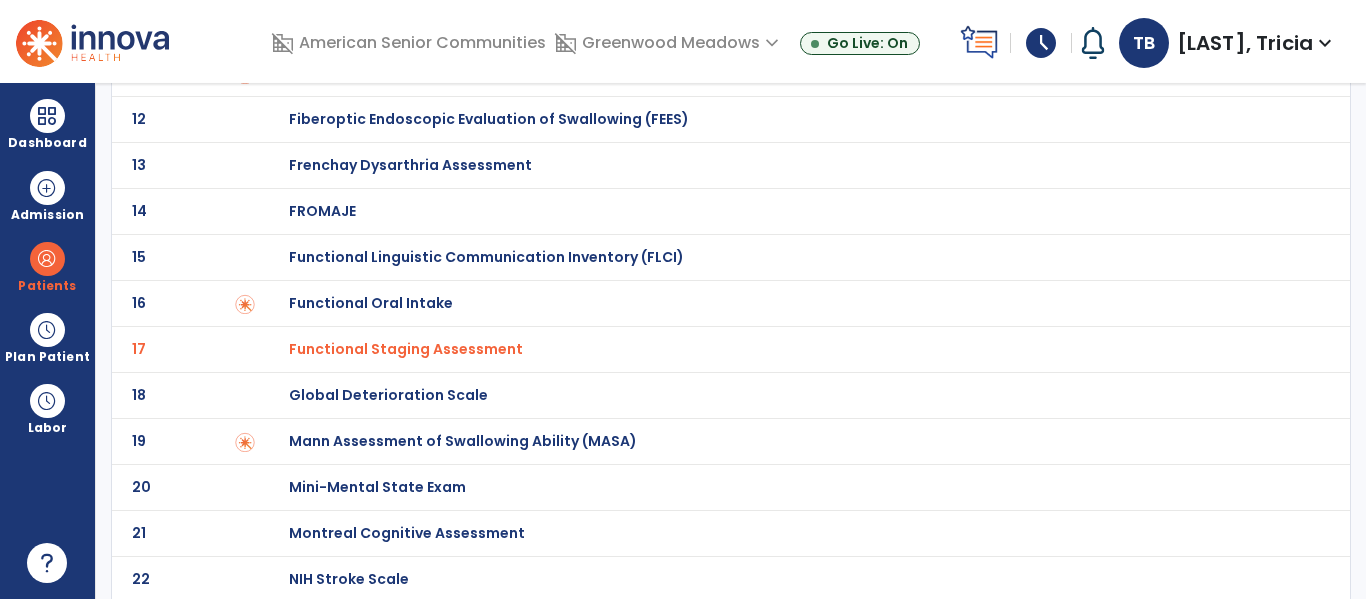 scroll, scrollTop: 587, scrollLeft: 0, axis: vertical 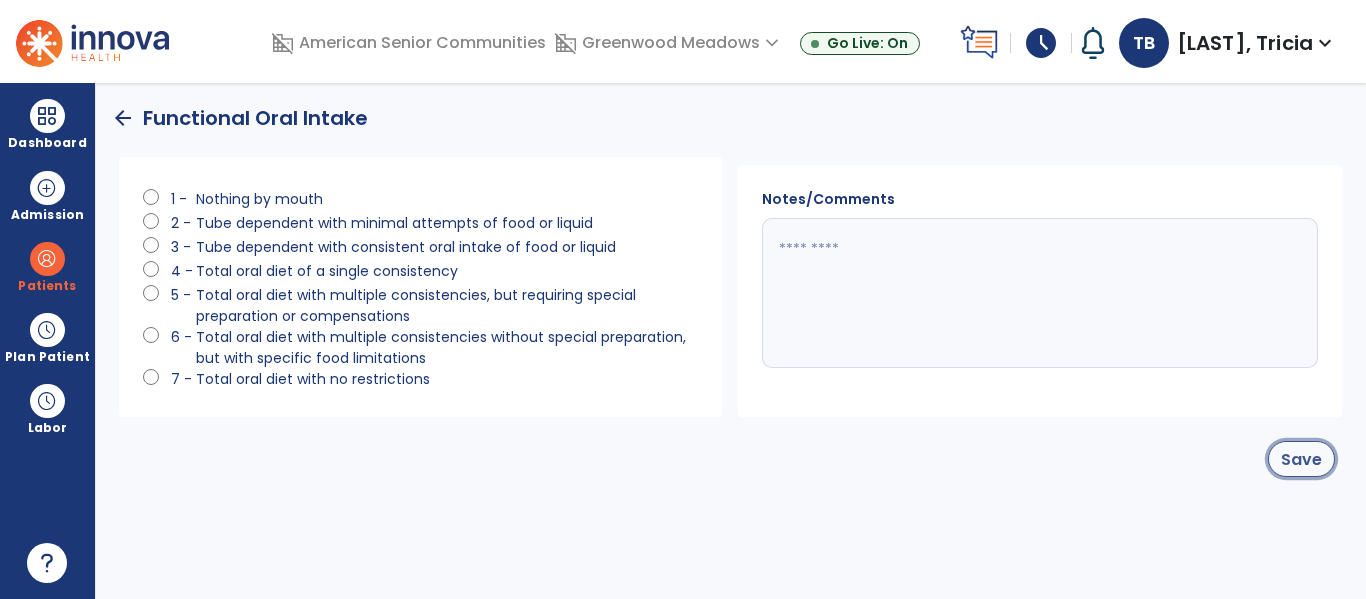 click on "Save" 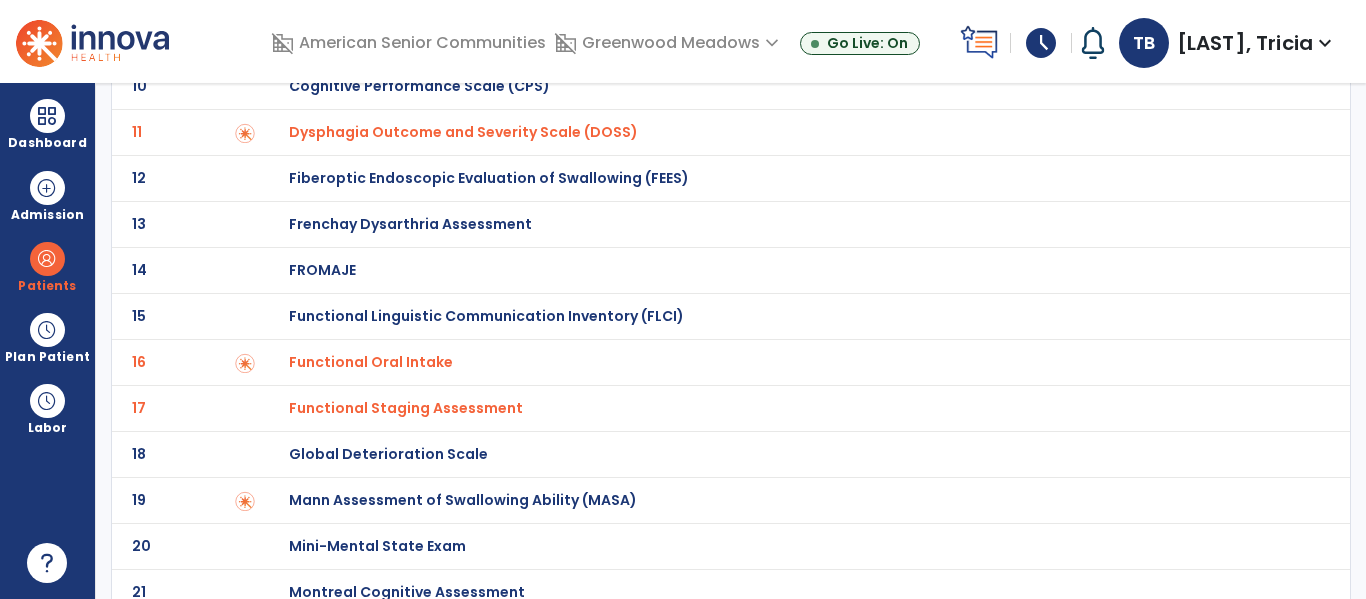 scroll, scrollTop: 534, scrollLeft: 0, axis: vertical 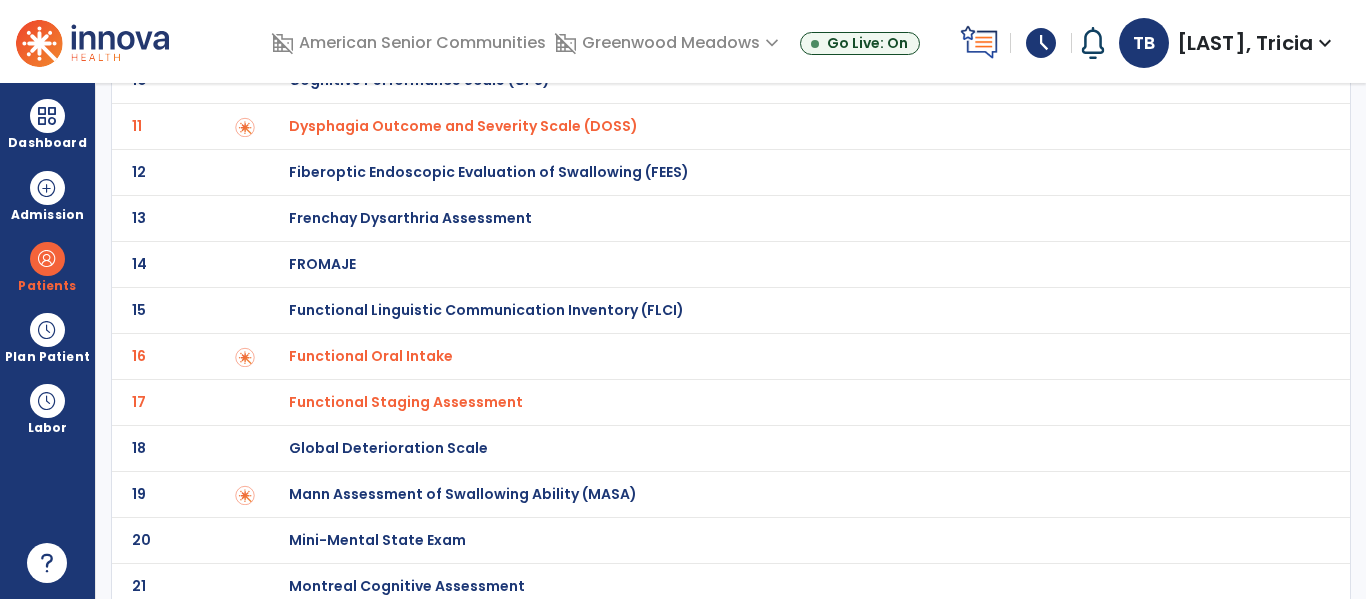 click on "Global Deterioration Scale" at bounding box center [368, -334] 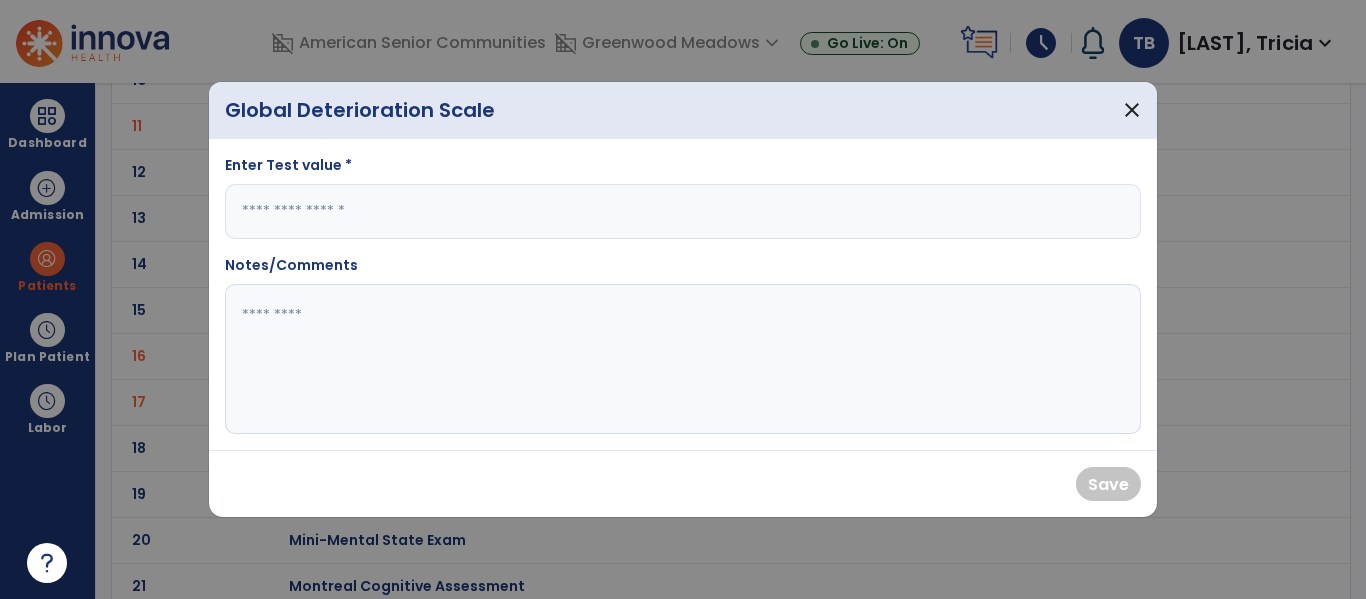 click at bounding box center (683, 211) 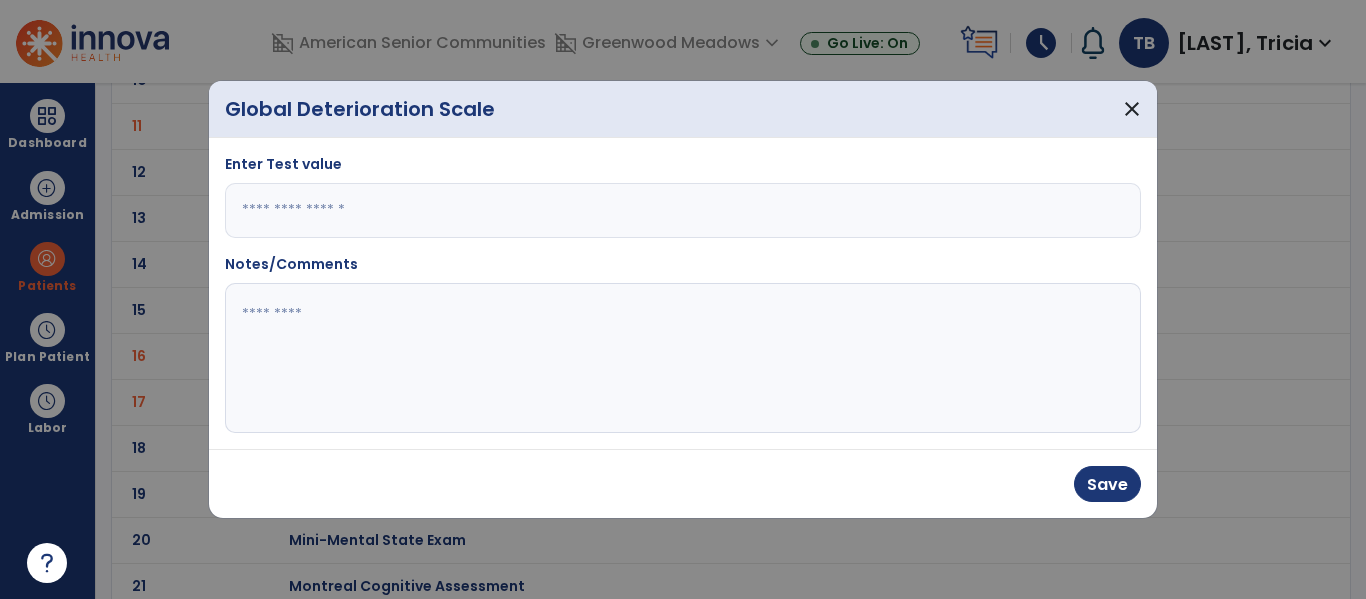 type on "*" 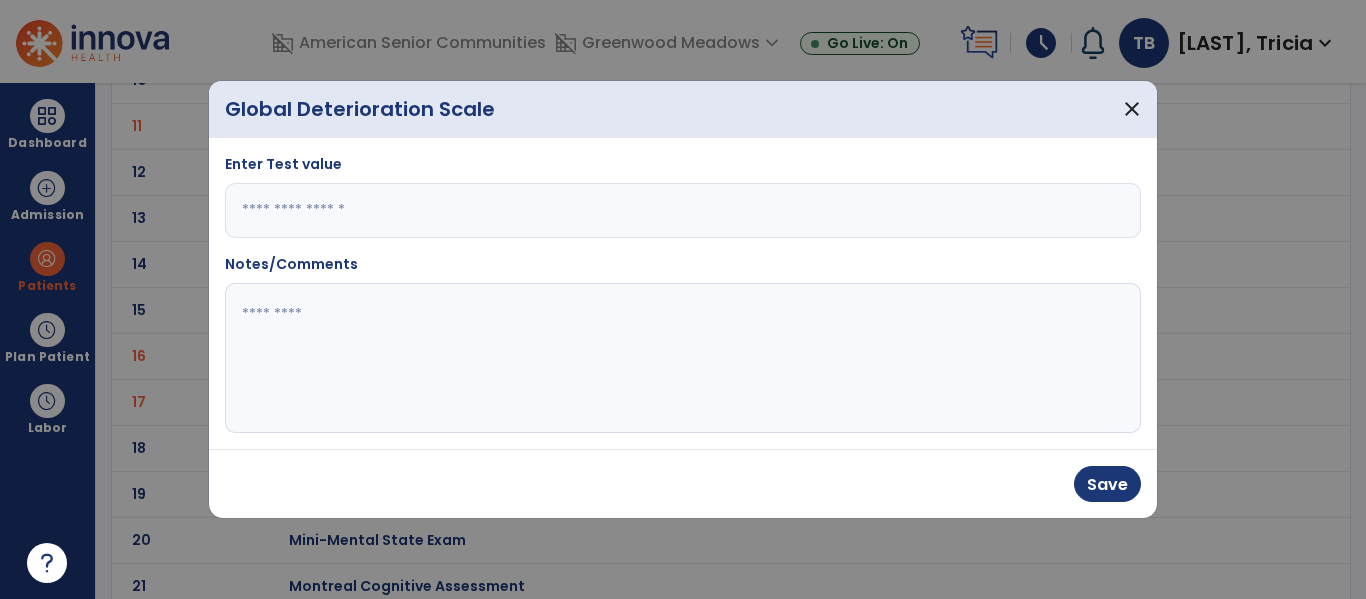 type on "*" 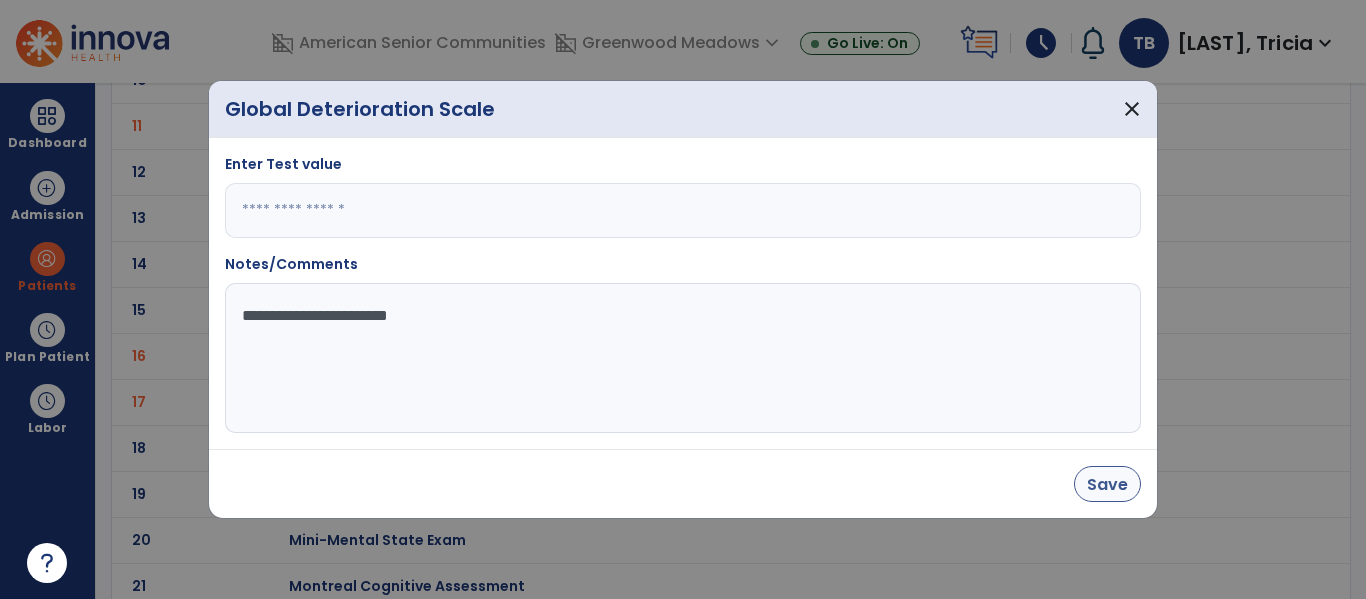type on "**********" 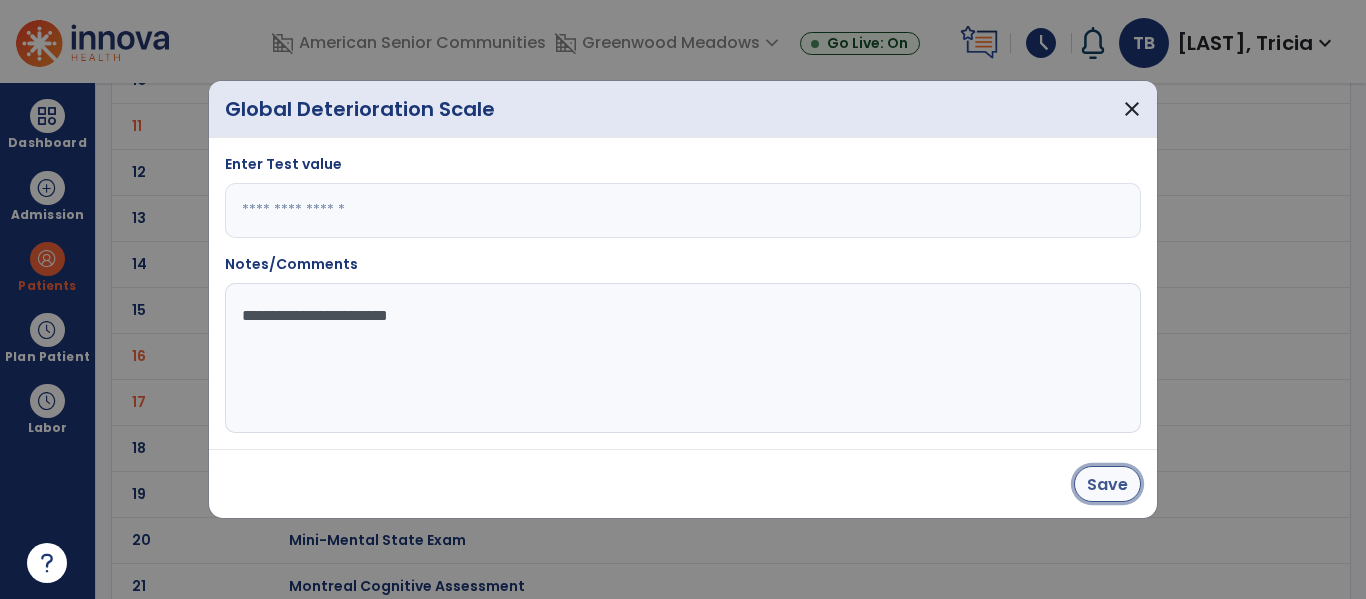 click on "Save" at bounding box center (1107, 484) 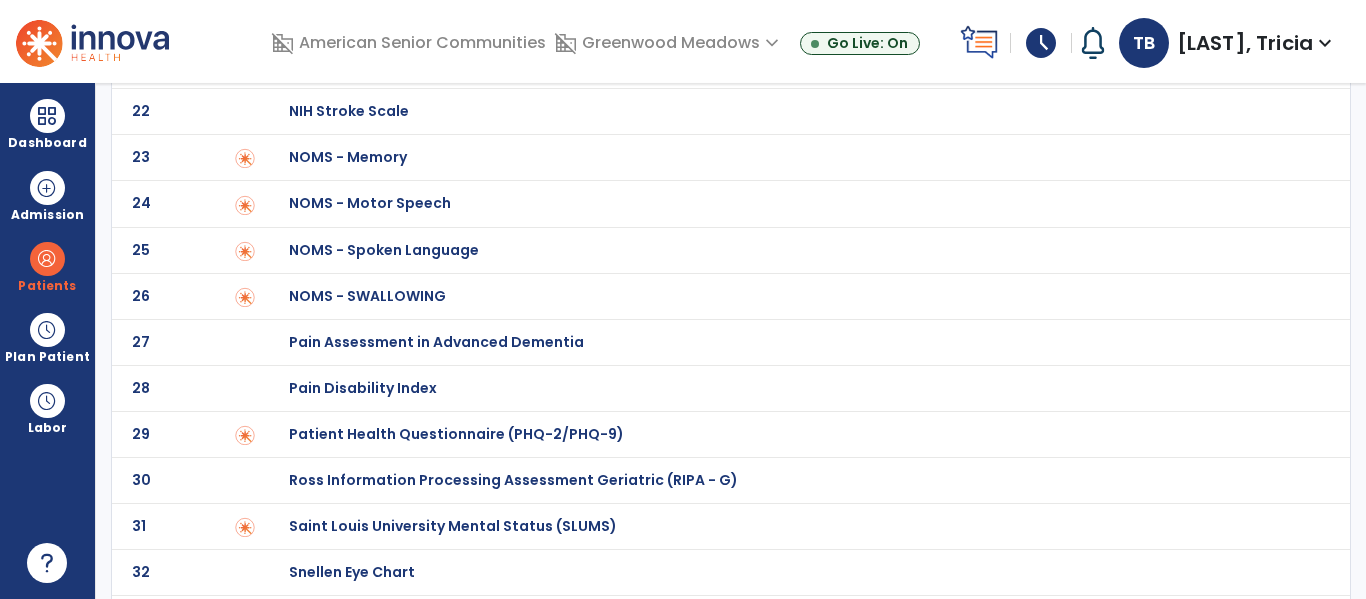 scroll, scrollTop: 0, scrollLeft: 0, axis: both 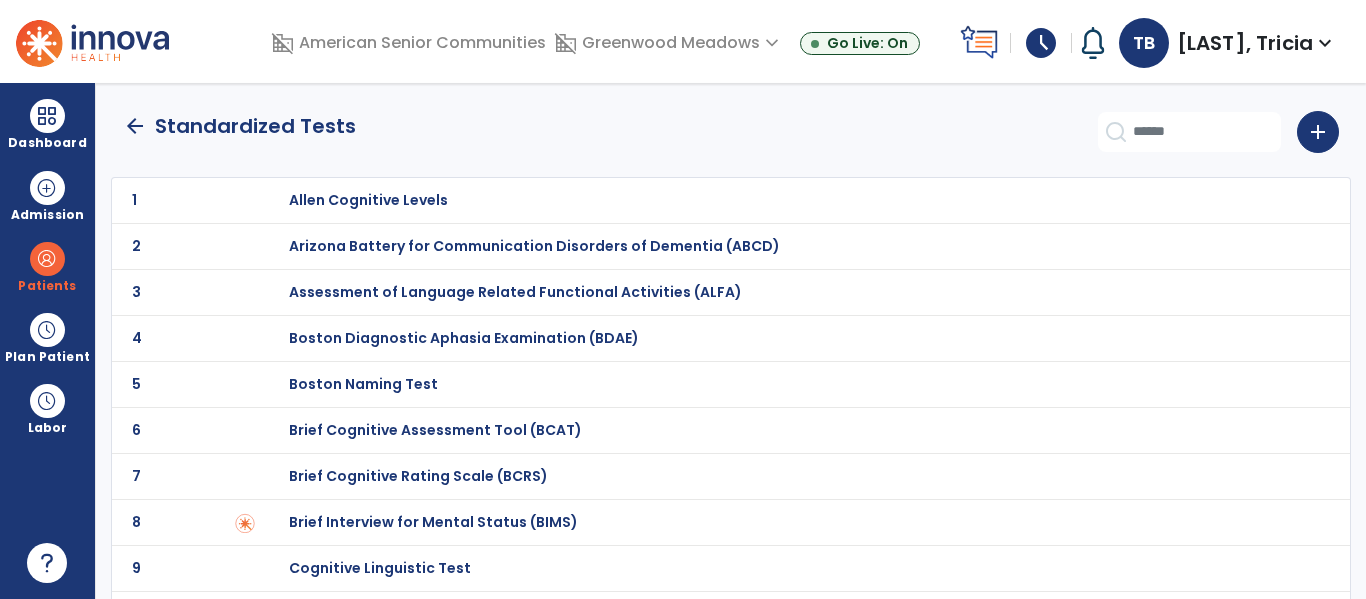 click on "arrow_back" 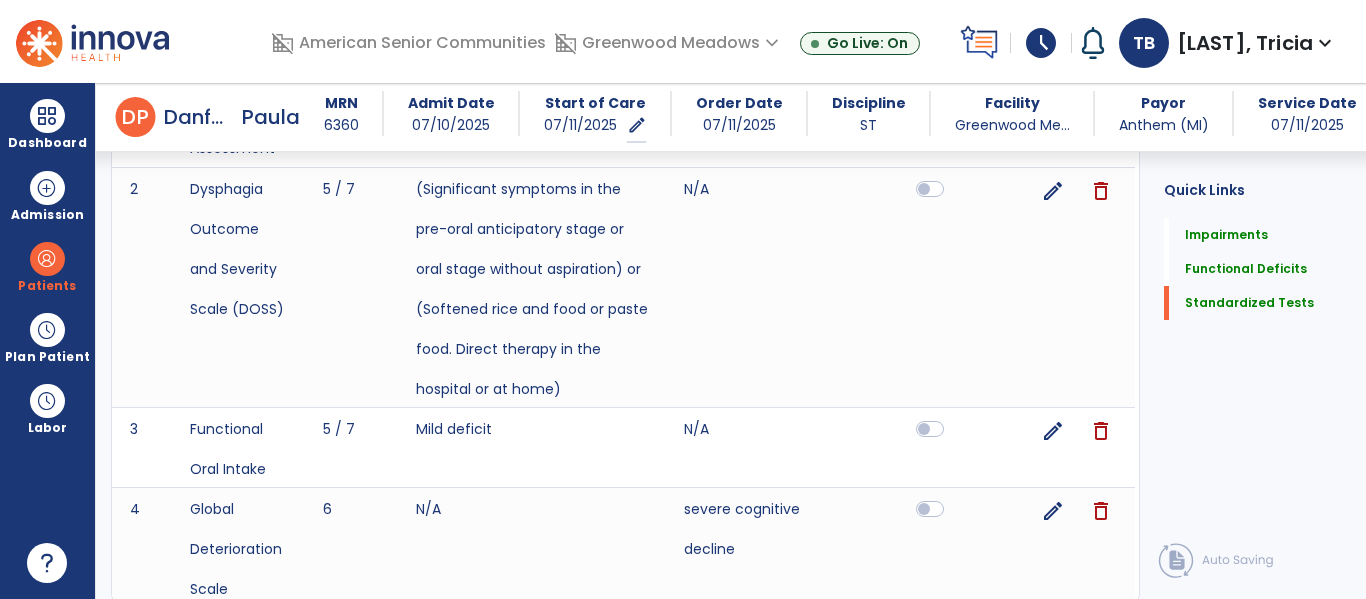 scroll, scrollTop: 3715, scrollLeft: 0, axis: vertical 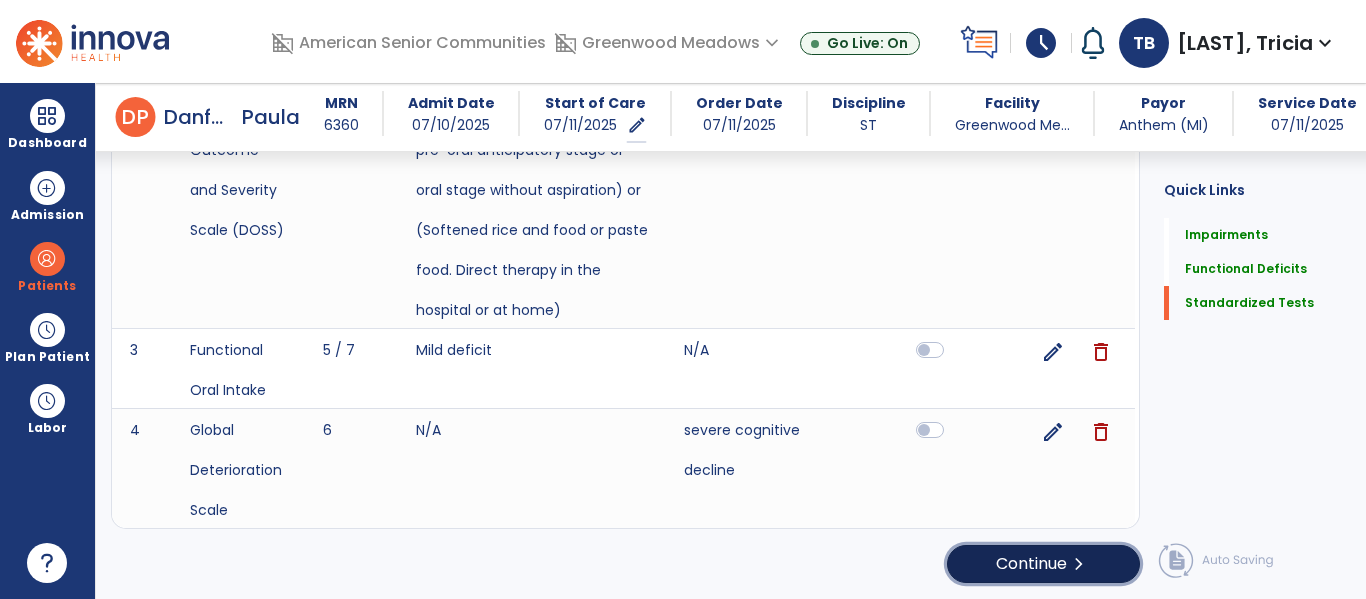 click on "Continue  chevron_right" 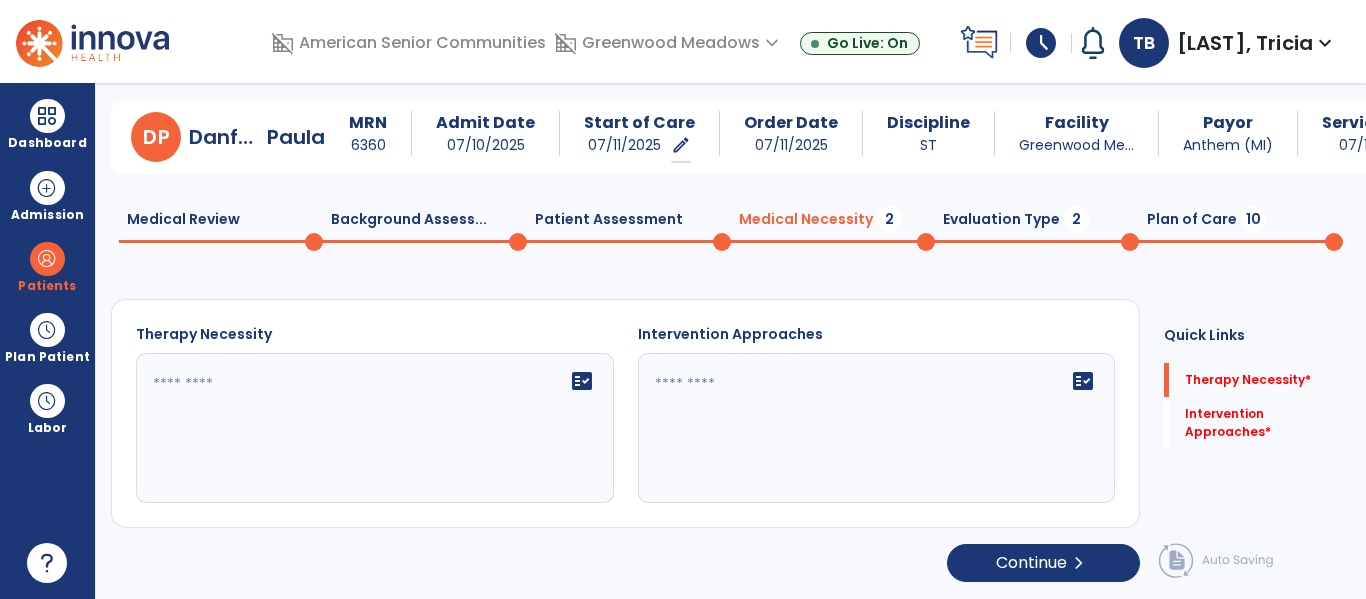 scroll, scrollTop: 29, scrollLeft: 0, axis: vertical 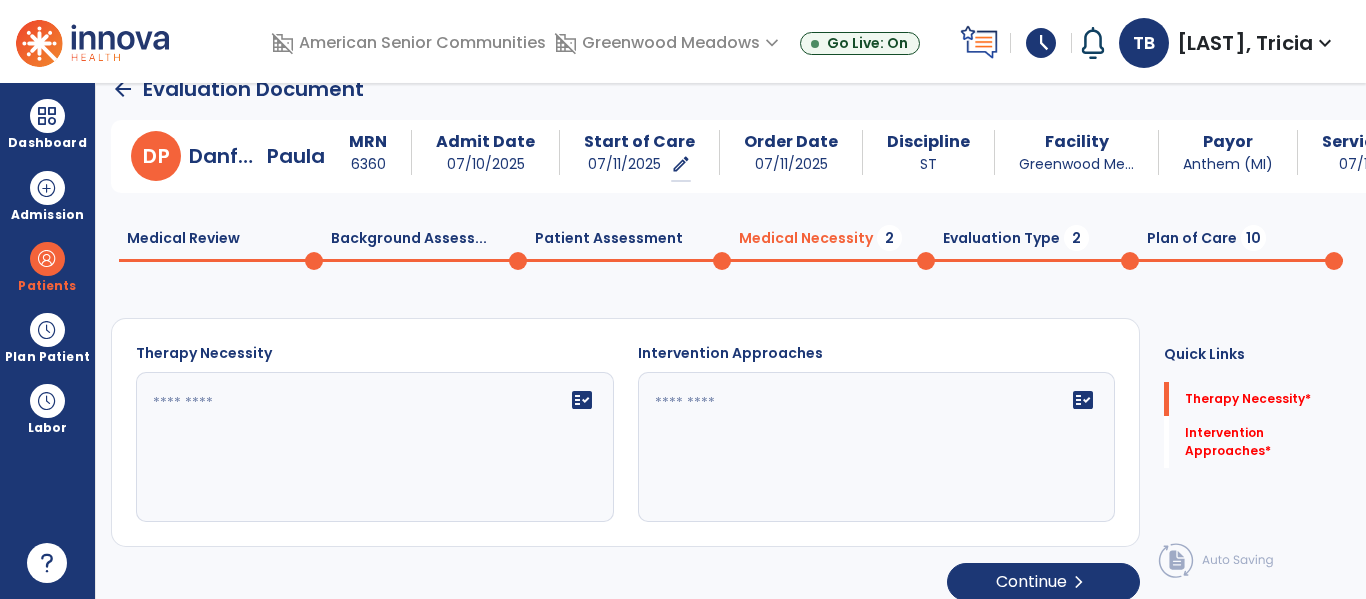 click on "Medical Review  0" 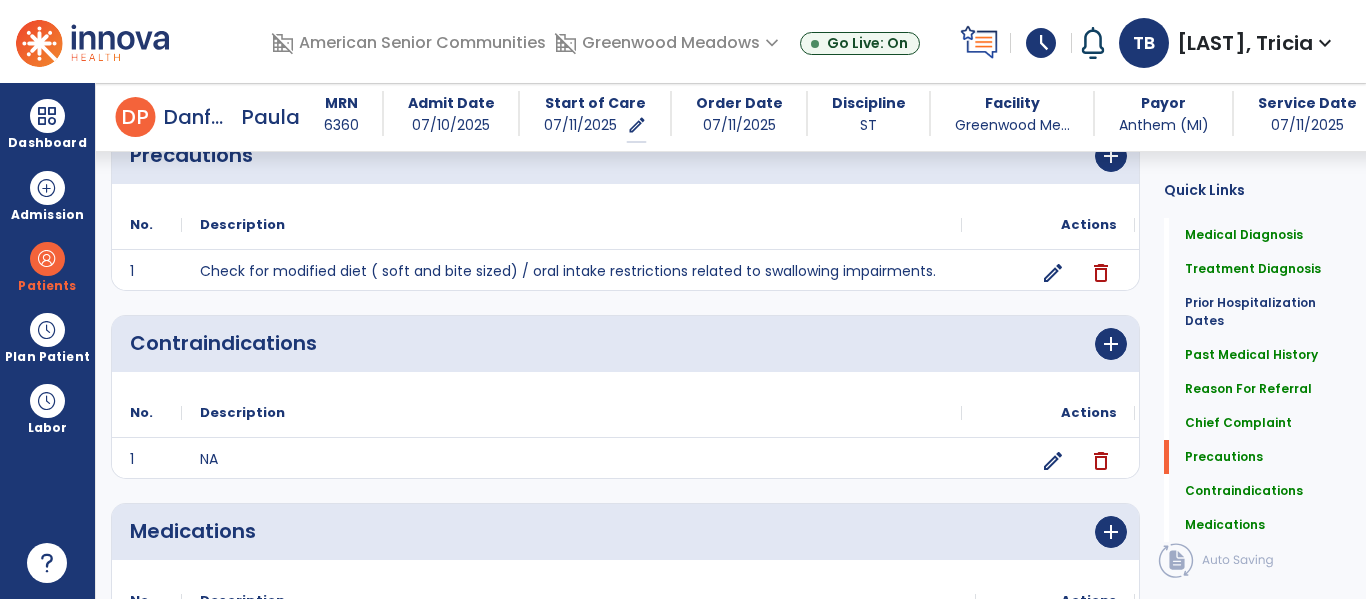 scroll, scrollTop: 1699, scrollLeft: 0, axis: vertical 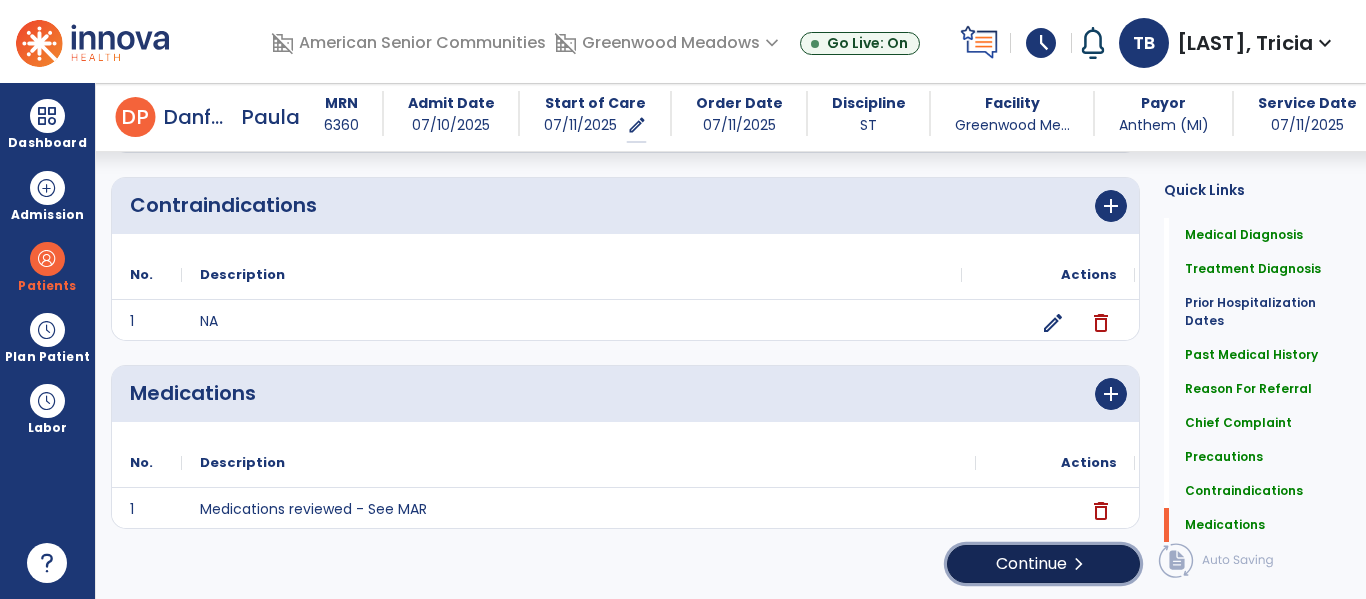 click on "Continue  chevron_right" 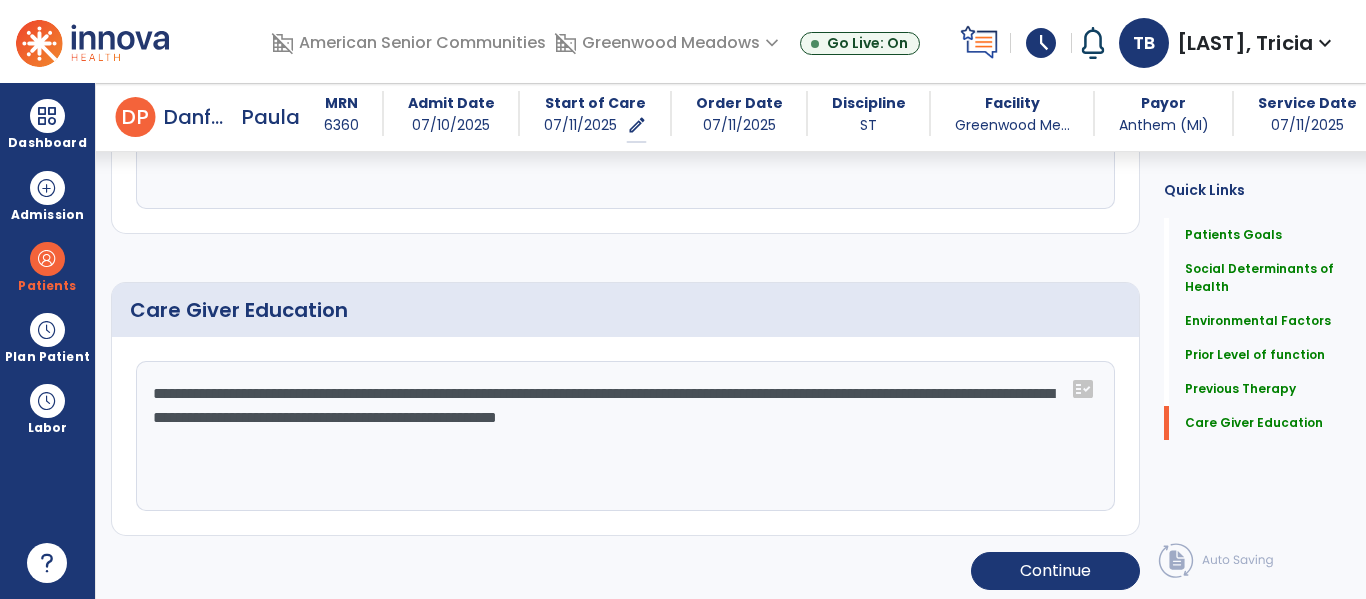 scroll, scrollTop: 1373, scrollLeft: 0, axis: vertical 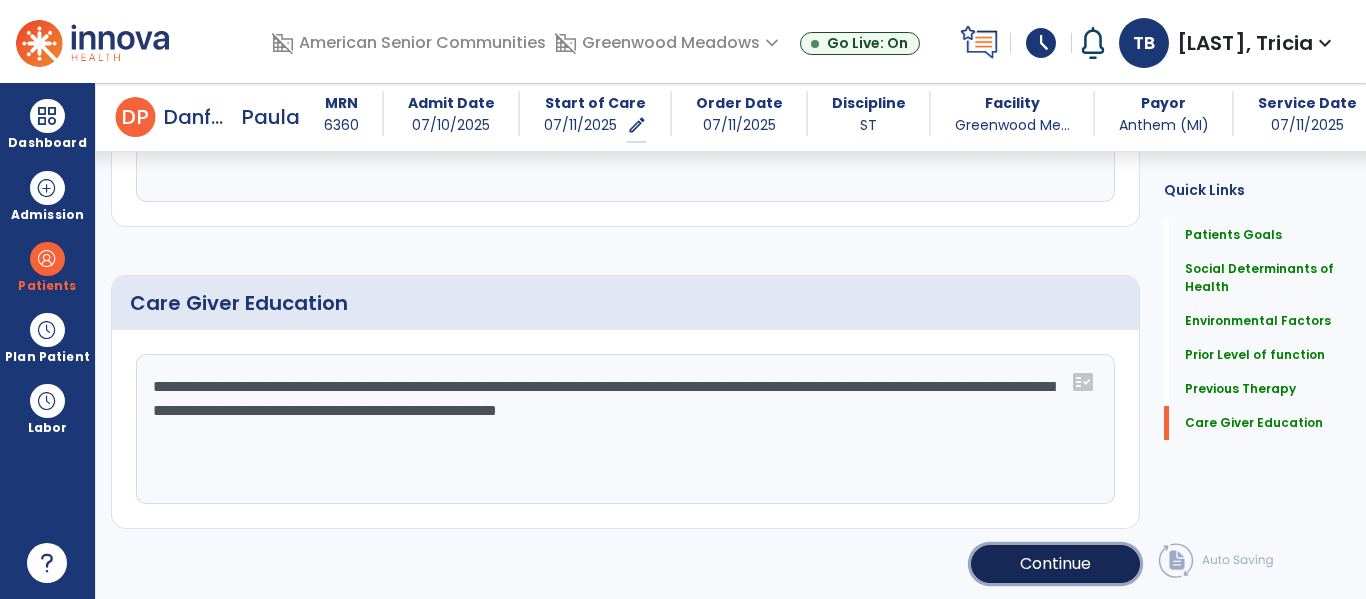 click on "Continue" 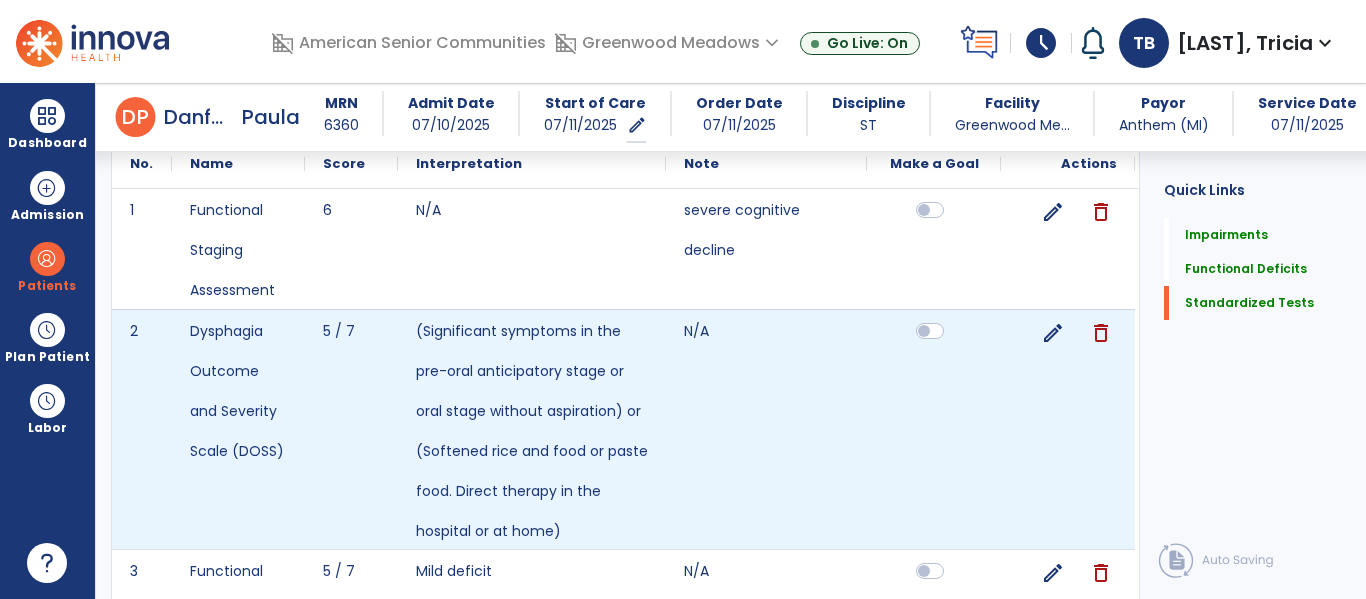 scroll, scrollTop: 3715, scrollLeft: 0, axis: vertical 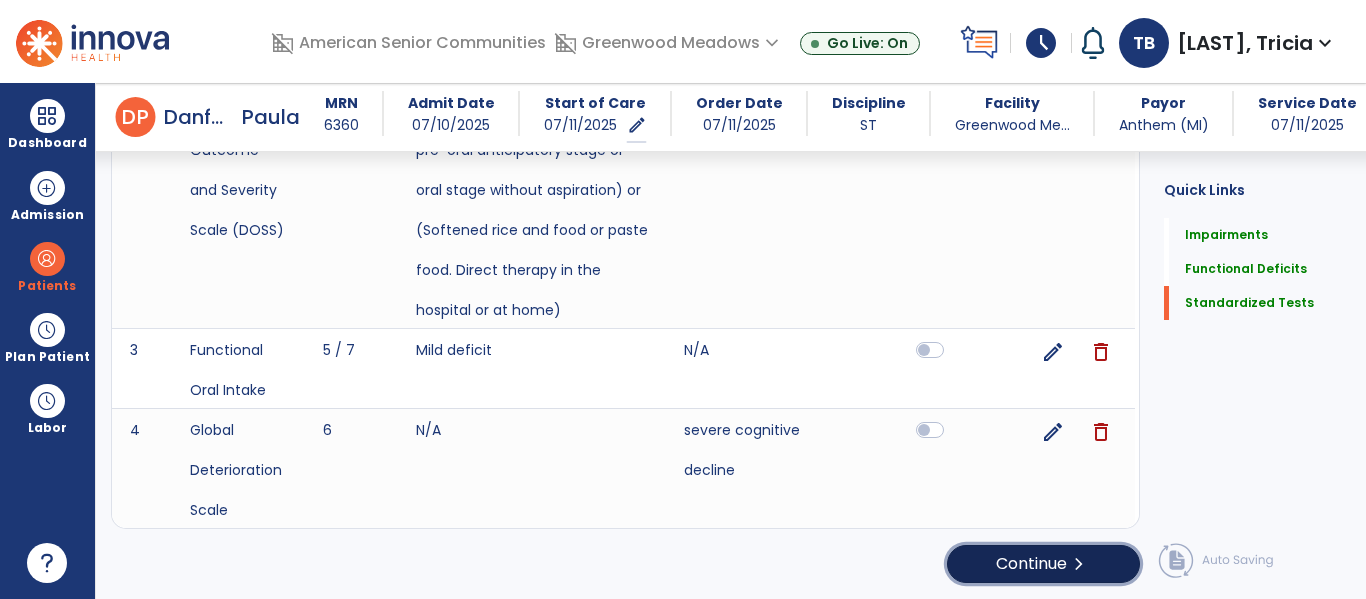 click on "Continue  chevron_right" 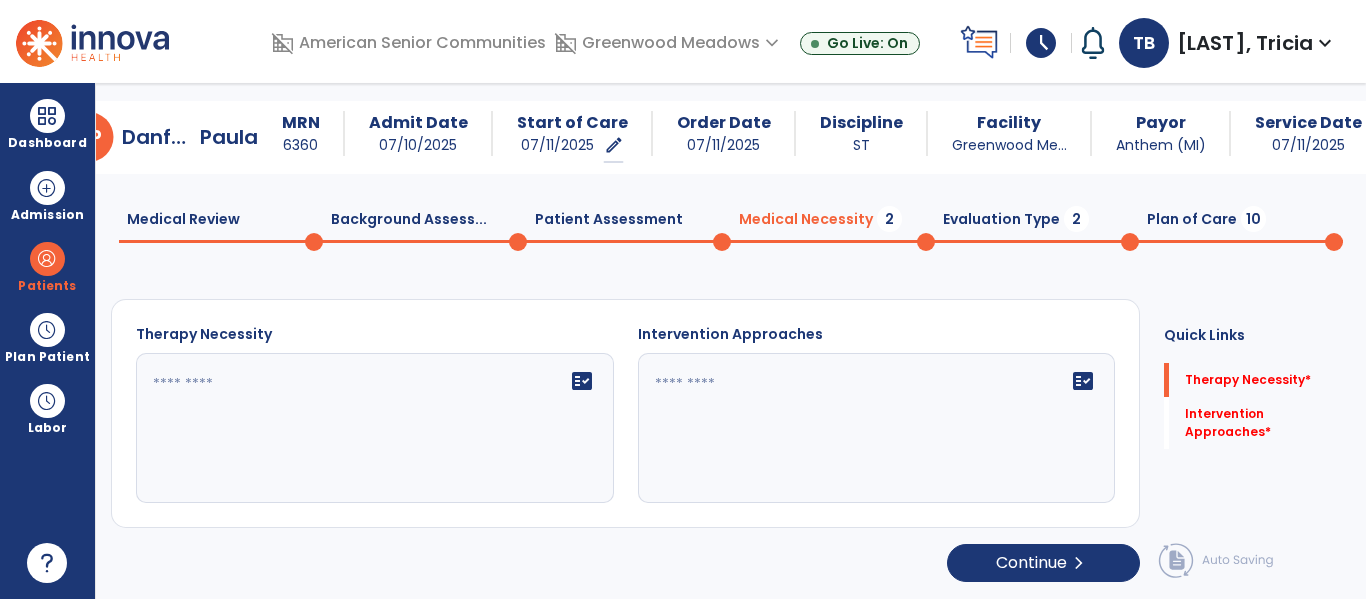 scroll, scrollTop: 29, scrollLeft: 0, axis: vertical 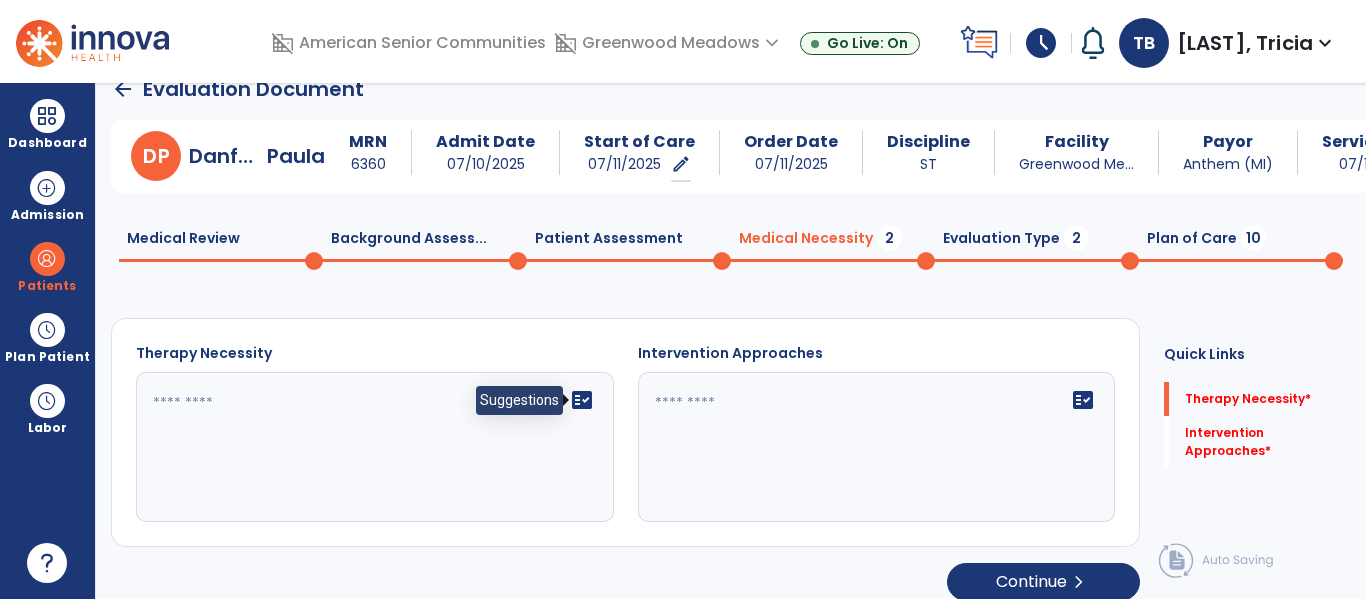 click on "fact_check" 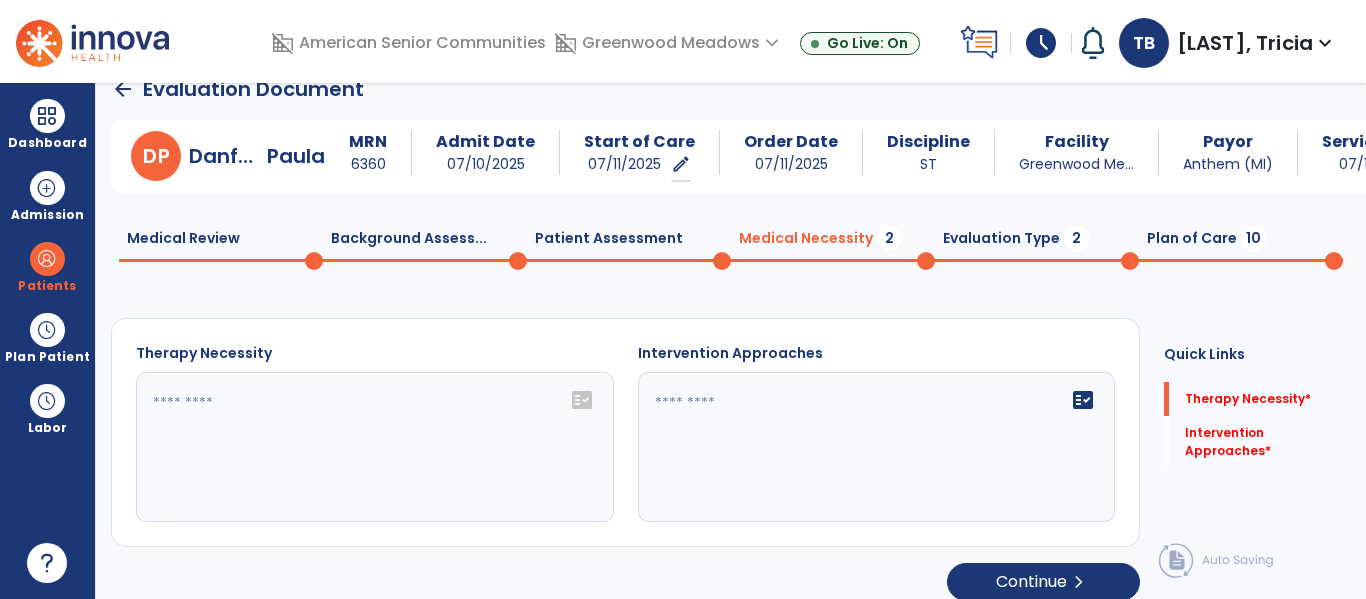click on "fact_check" 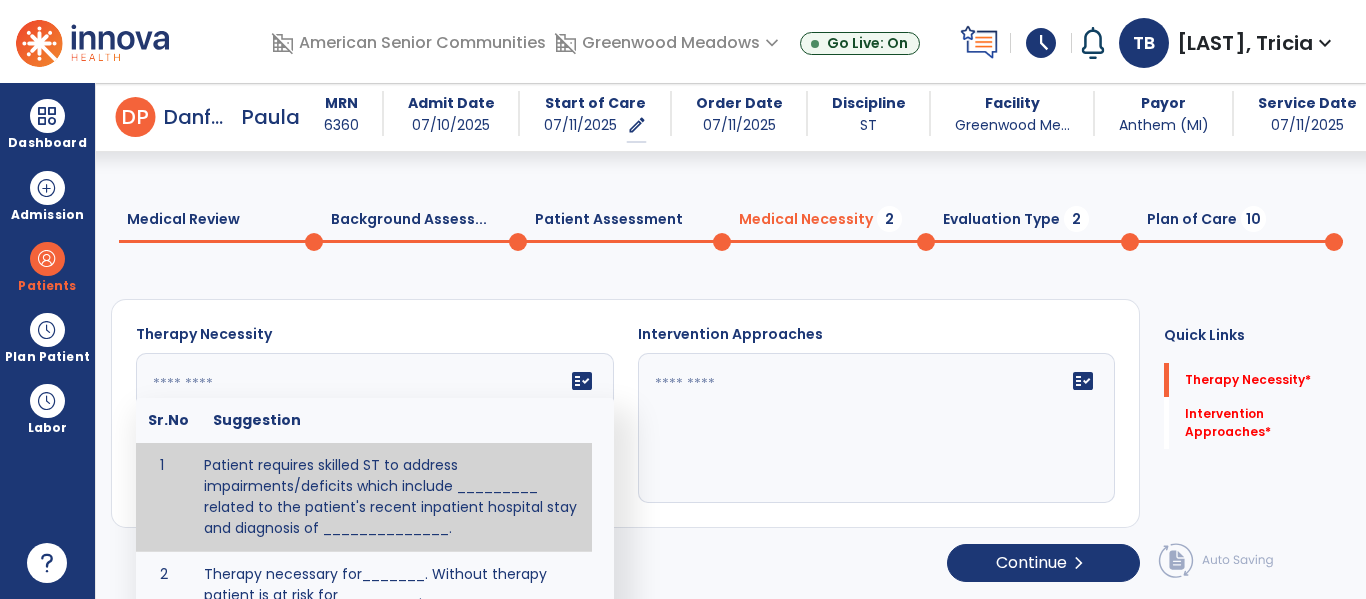 scroll, scrollTop: 65, scrollLeft: 0, axis: vertical 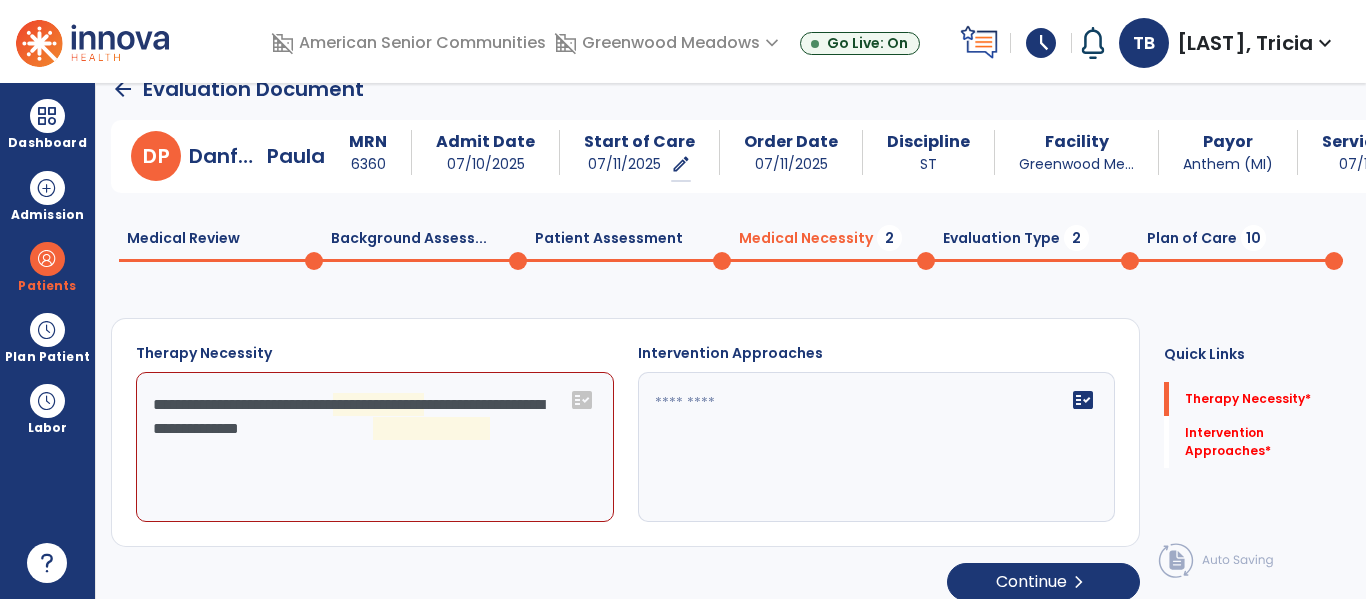 click on "**********" 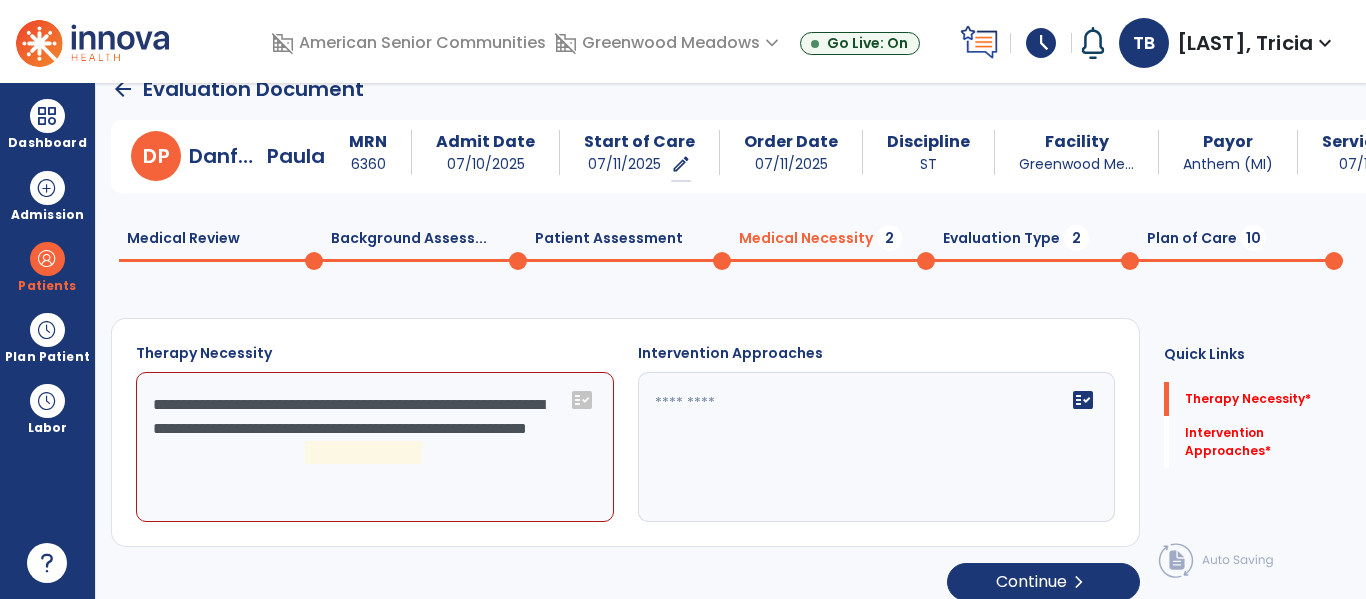 click on "**********" 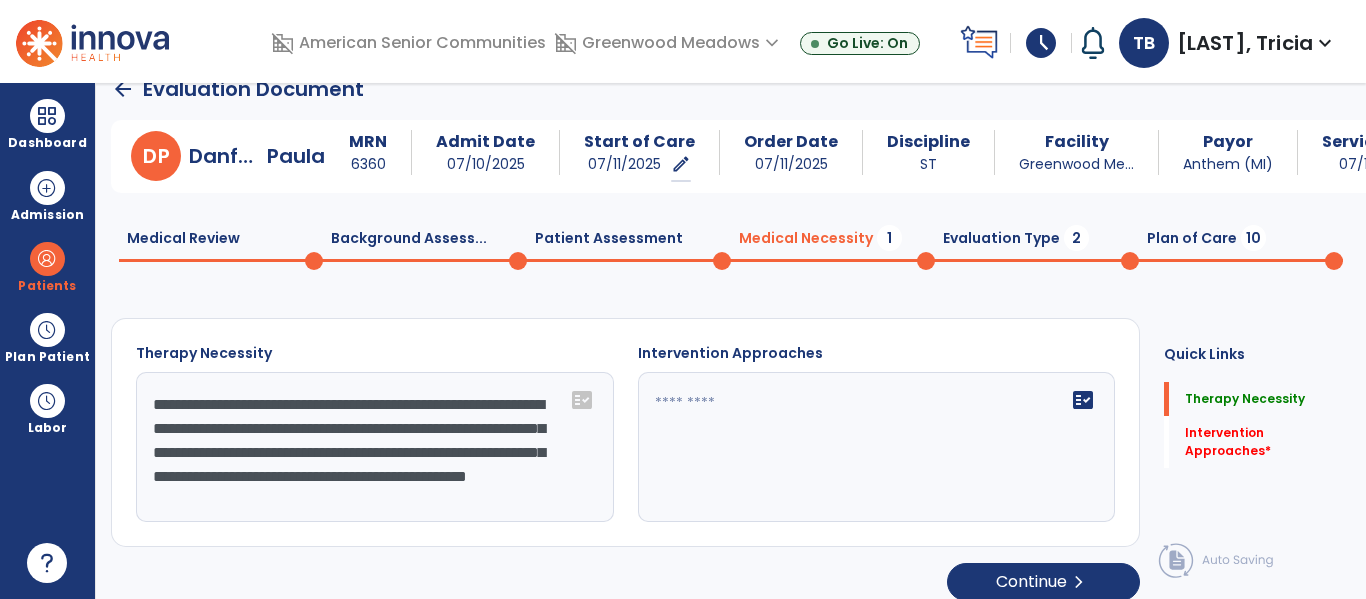 scroll, scrollTop: 16, scrollLeft: 0, axis: vertical 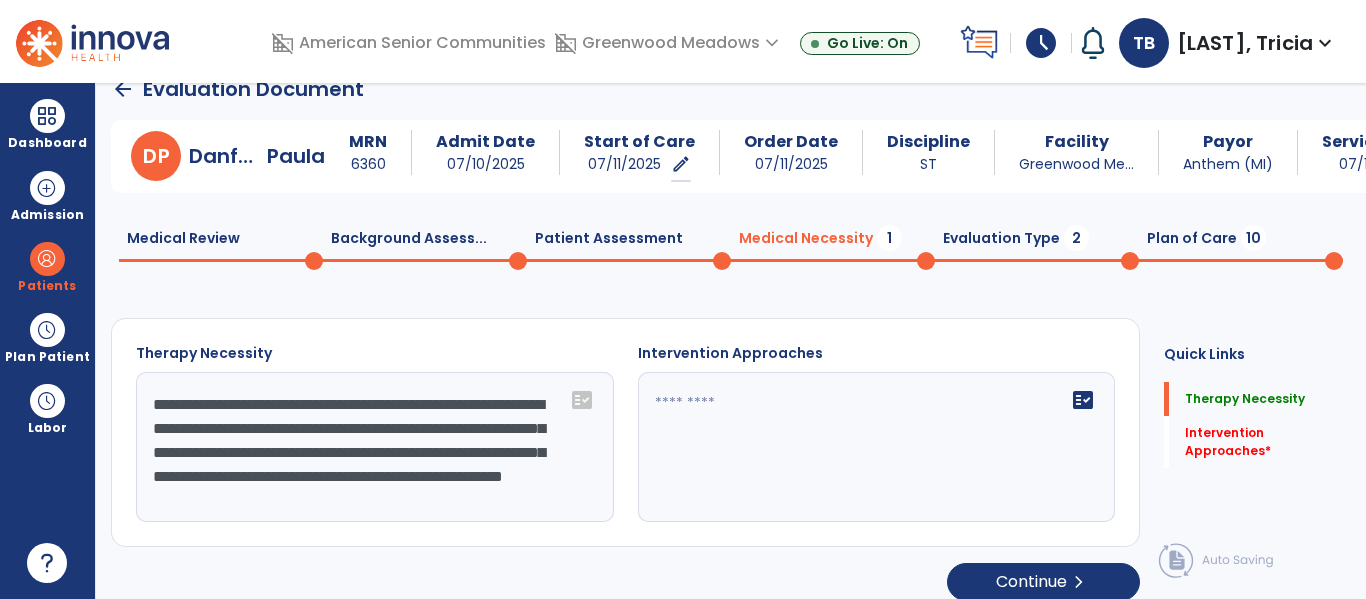 type on "**********" 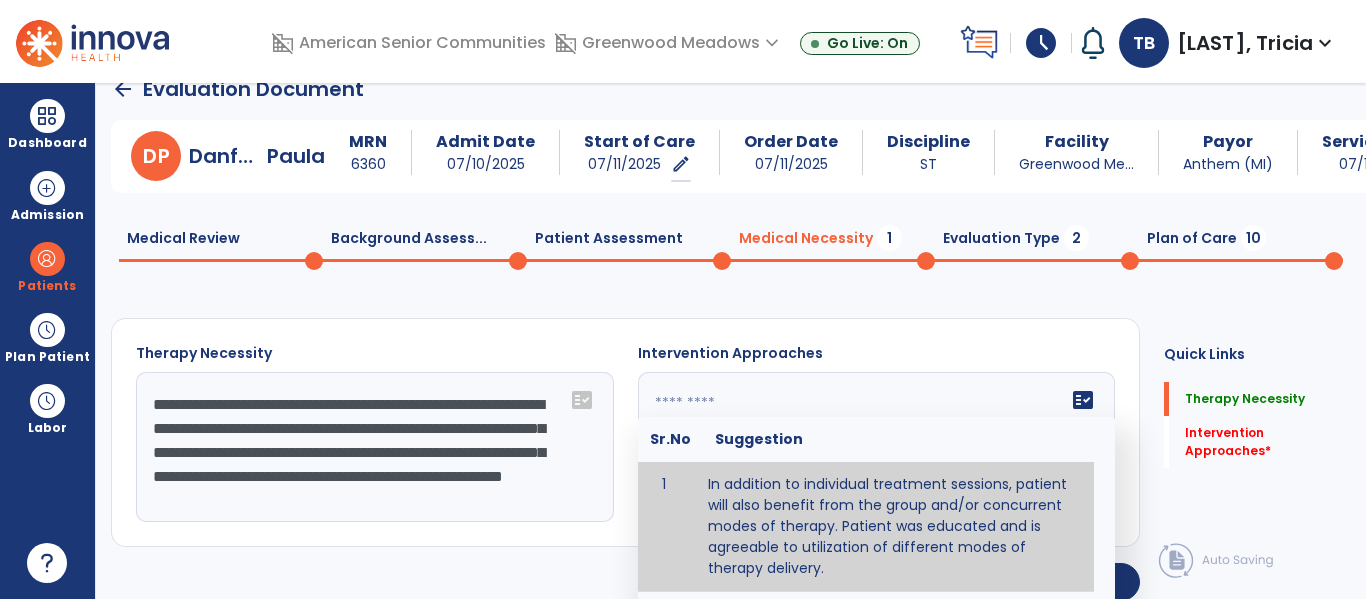 click 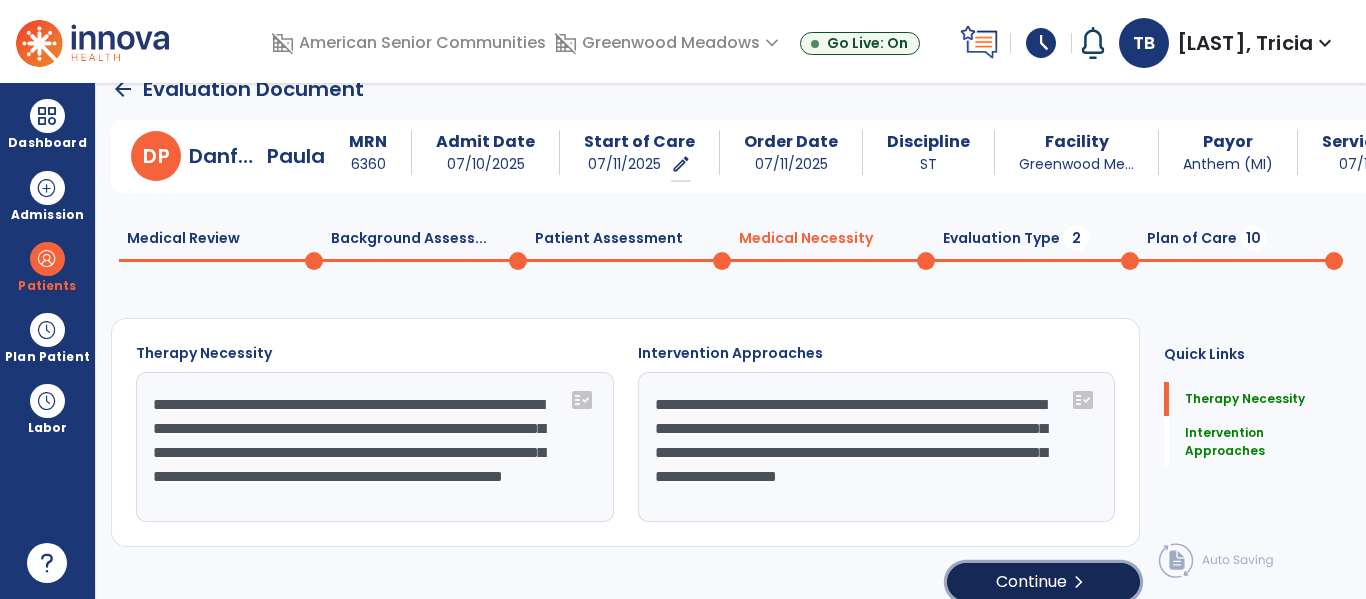 click on "Continue  chevron_right" 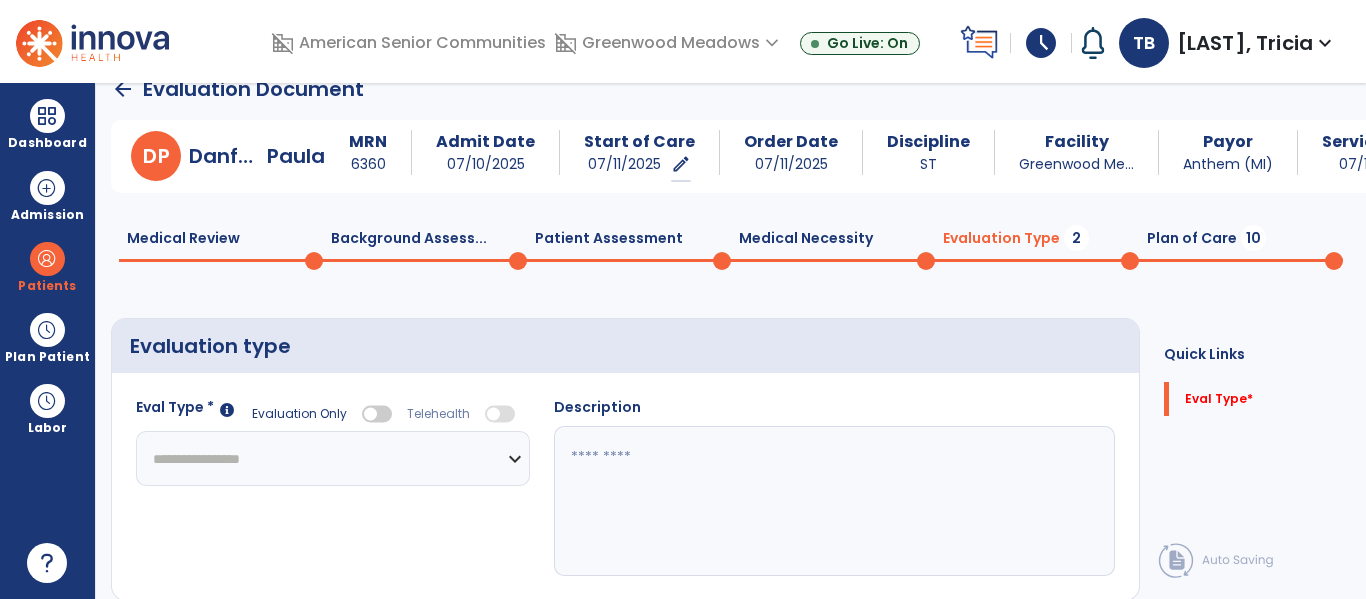 click on "**********" 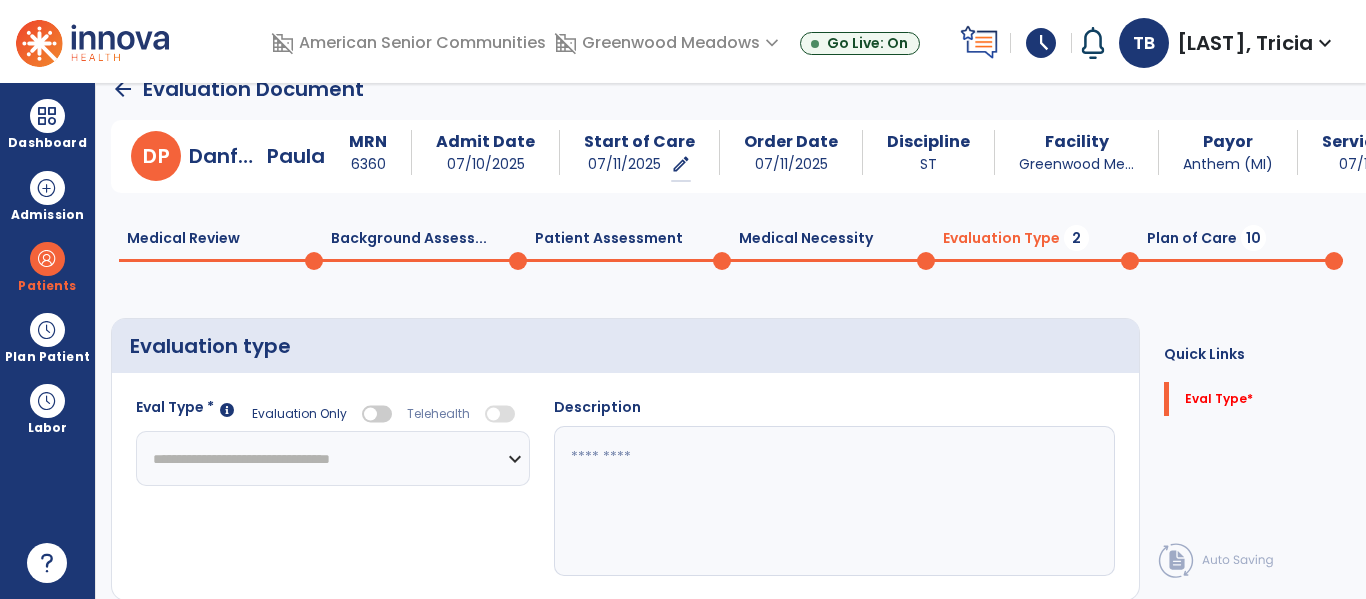 click on "**********" 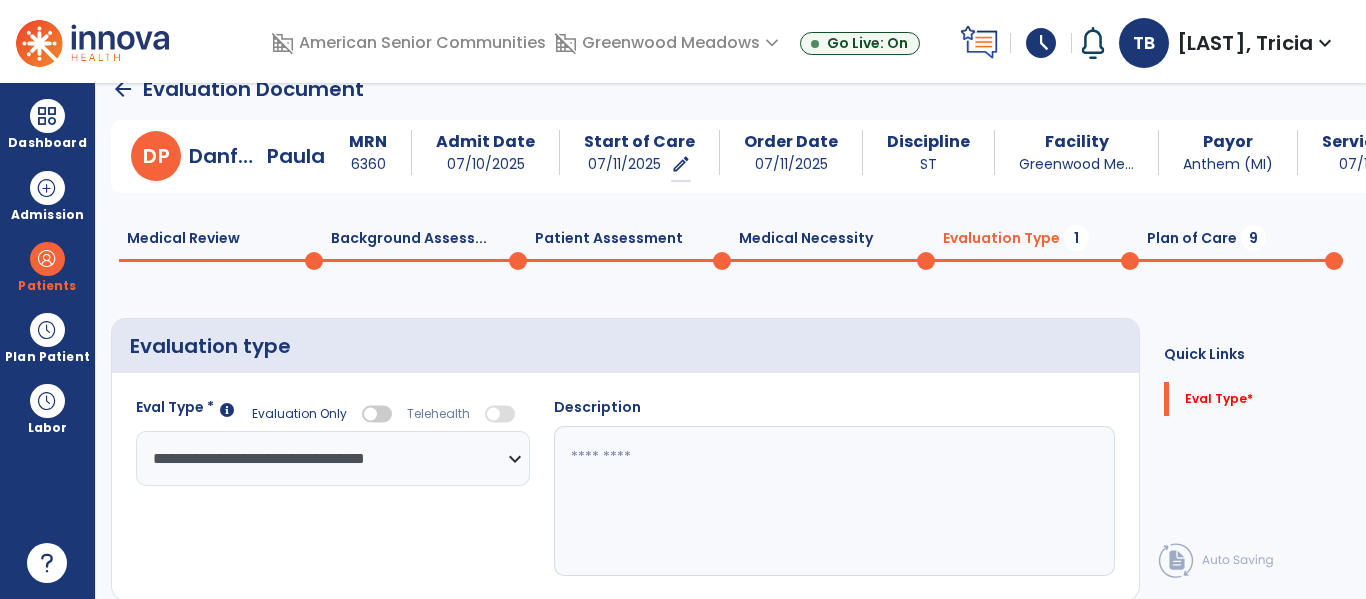 click 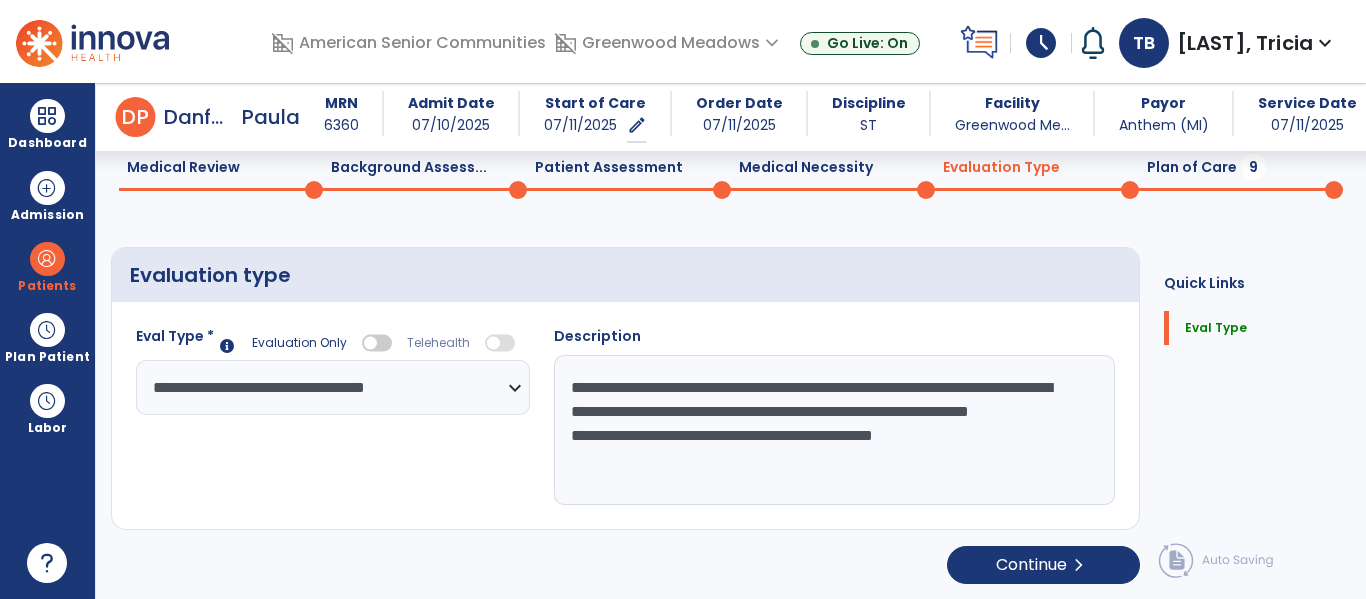 scroll, scrollTop: 82, scrollLeft: 0, axis: vertical 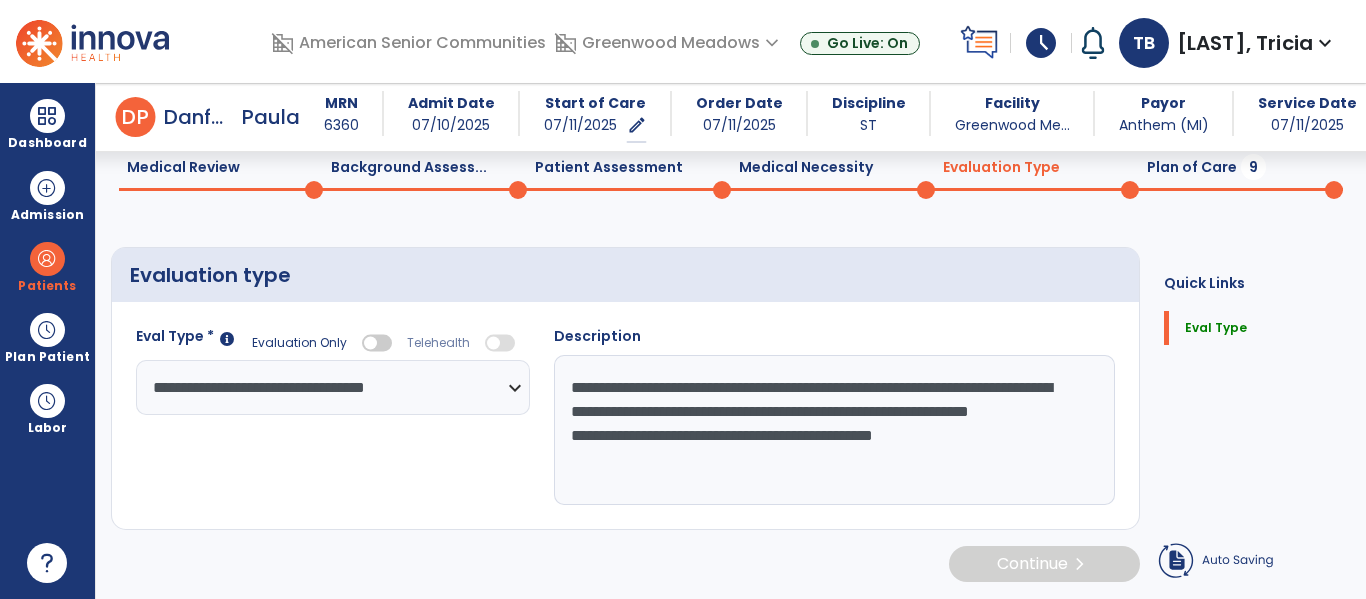 type on "**********" 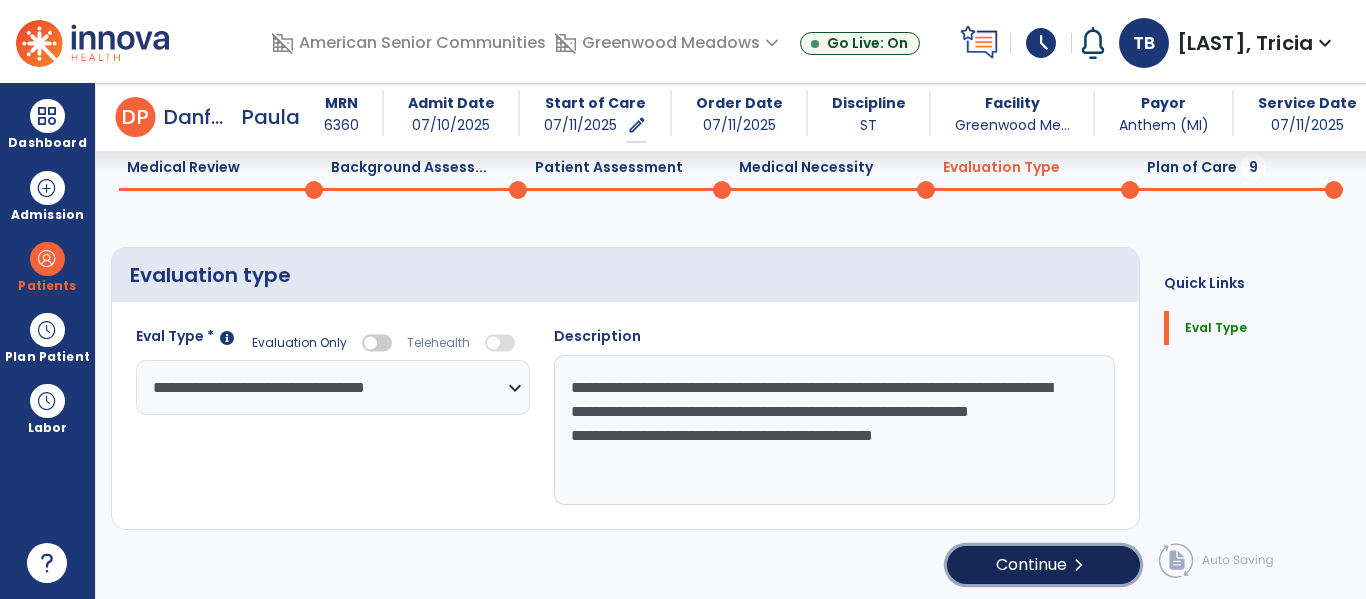 click on "chevron_right" 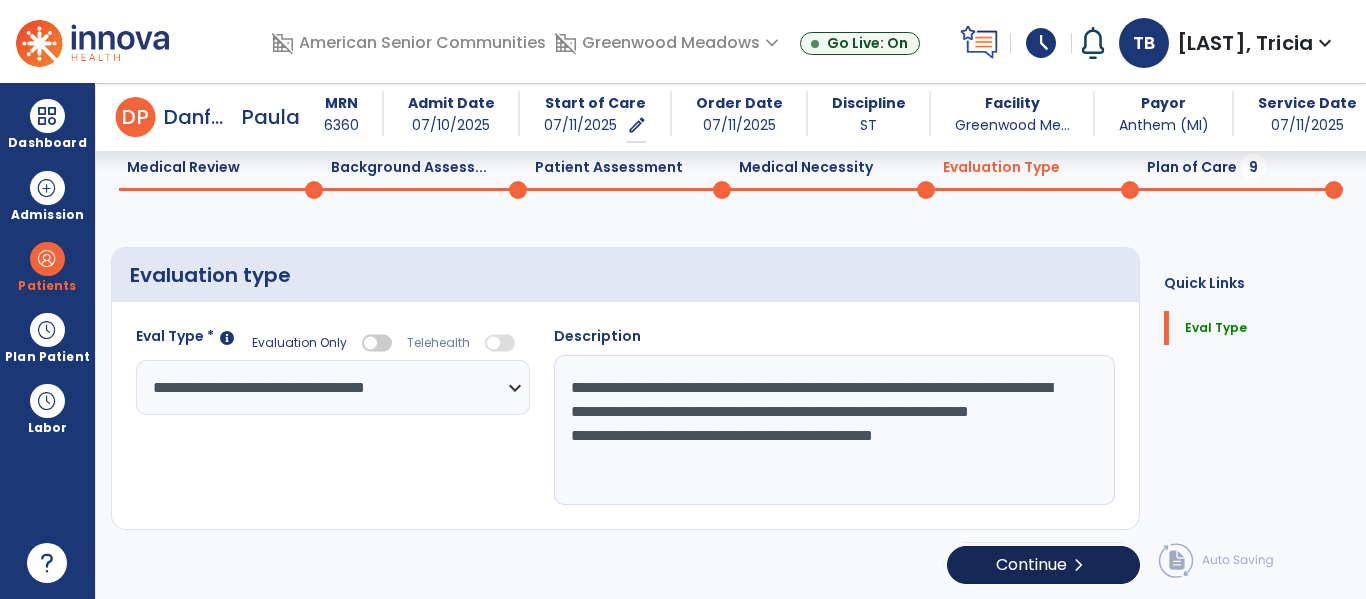 scroll, scrollTop: 82, scrollLeft: 0, axis: vertical 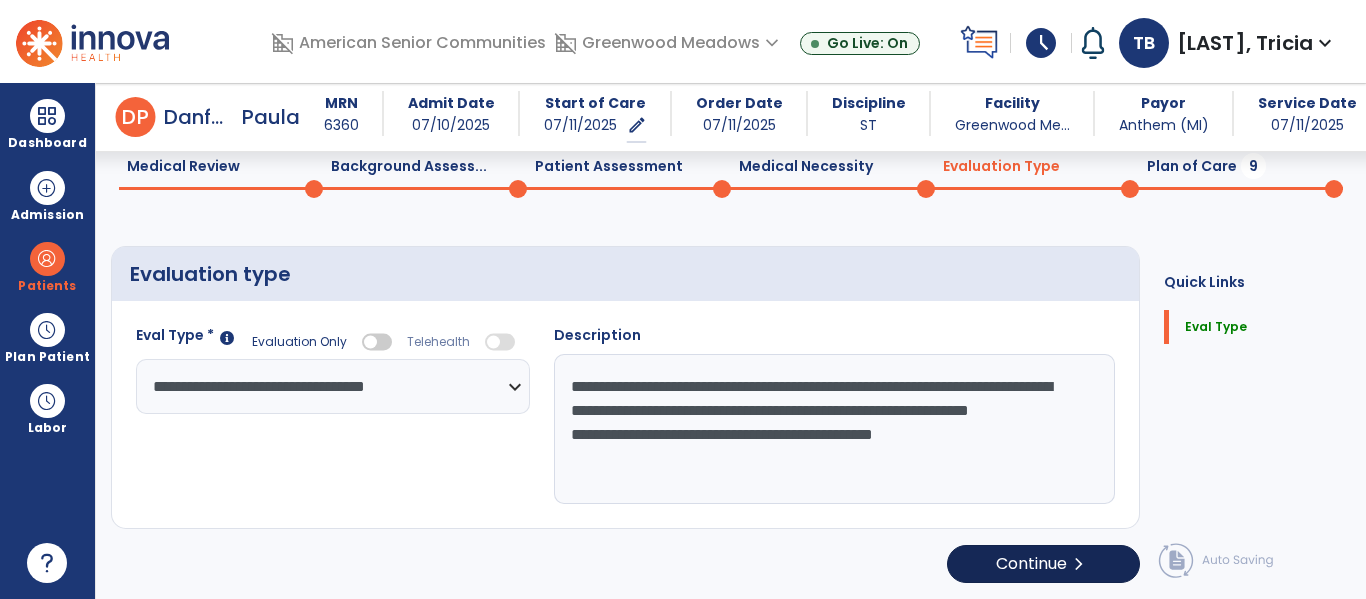 select on "*****" 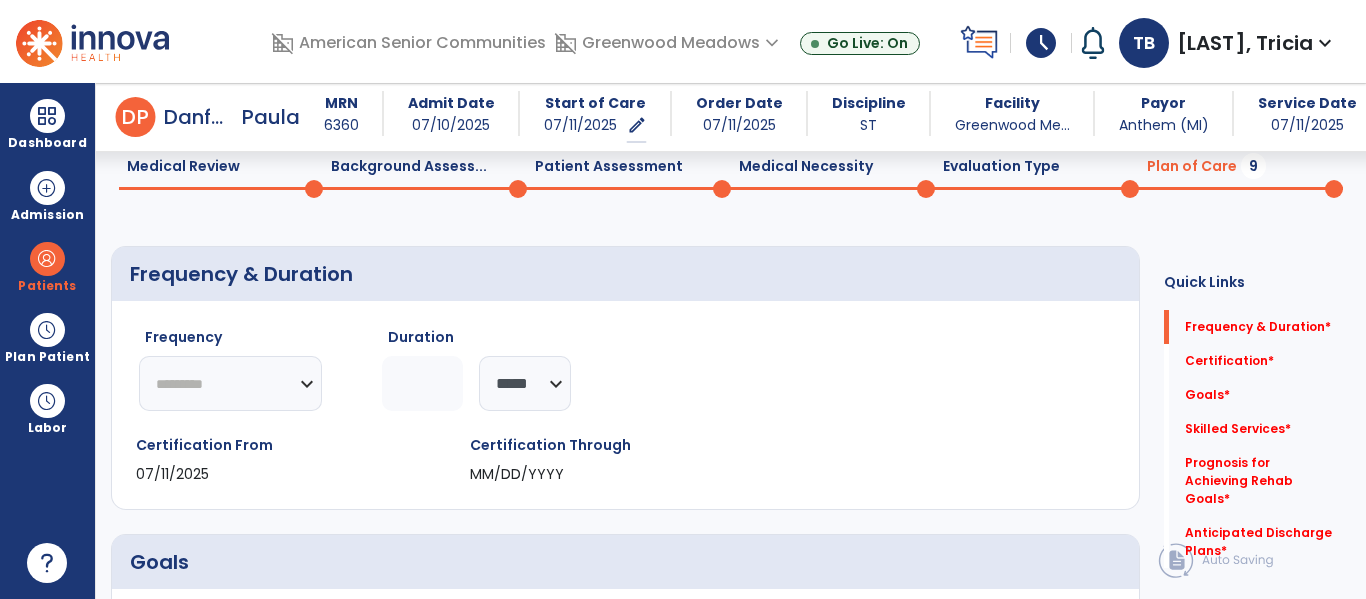click on "********* ** ** ** ** ** ** **" 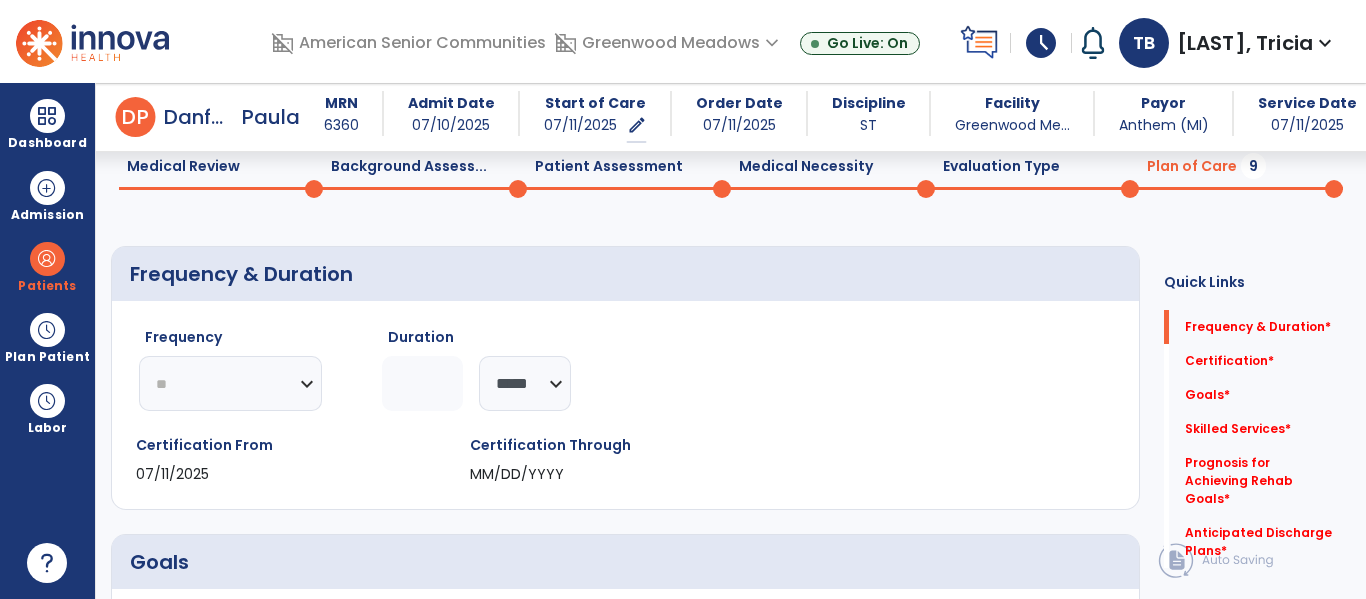 click on "********* ** ** ** ** ** ** **" 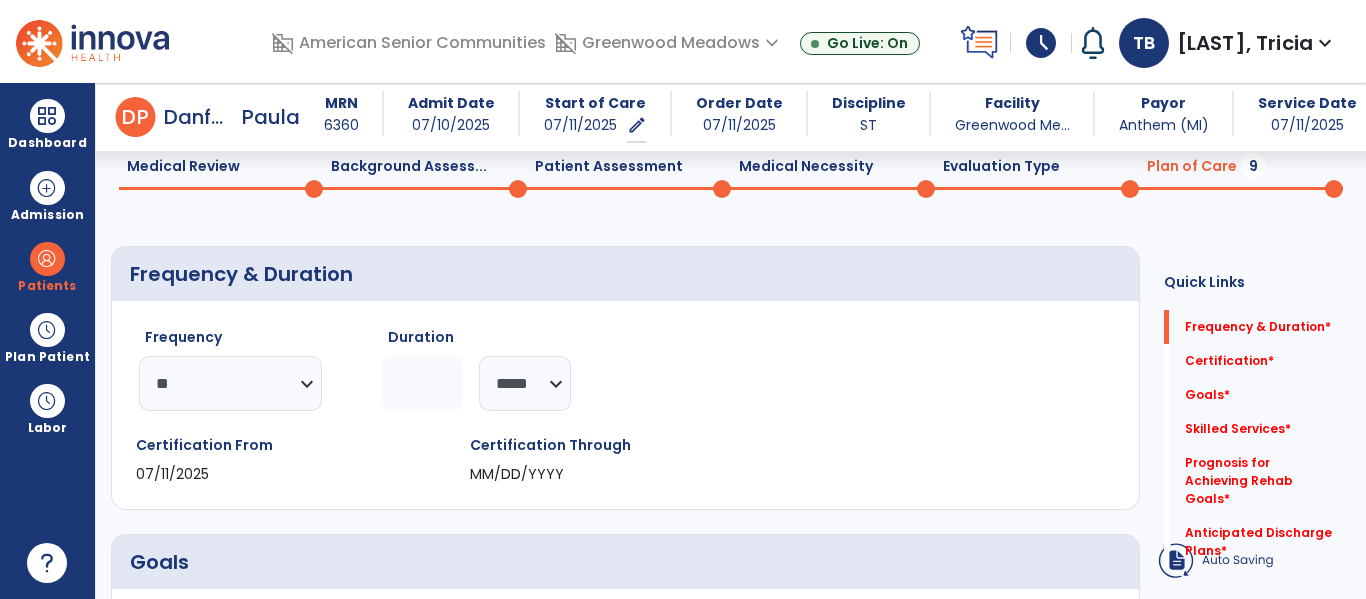 click 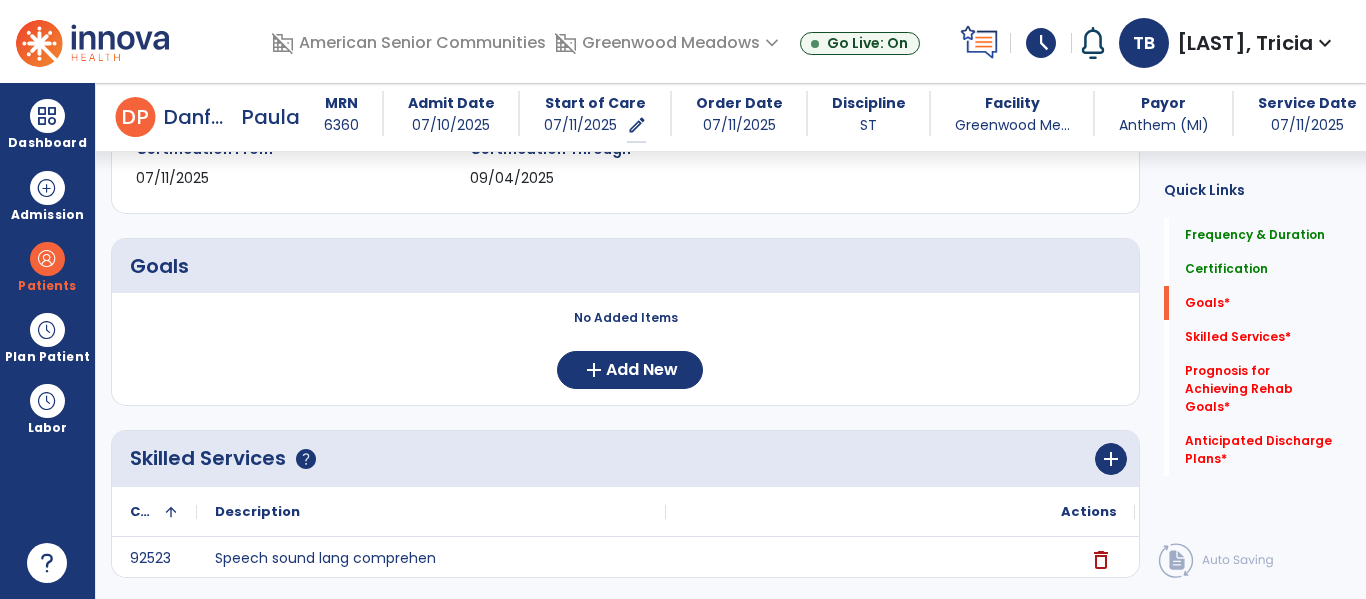 scroll, scrollTop: 384, scrollLeft: 0, axis: vertical 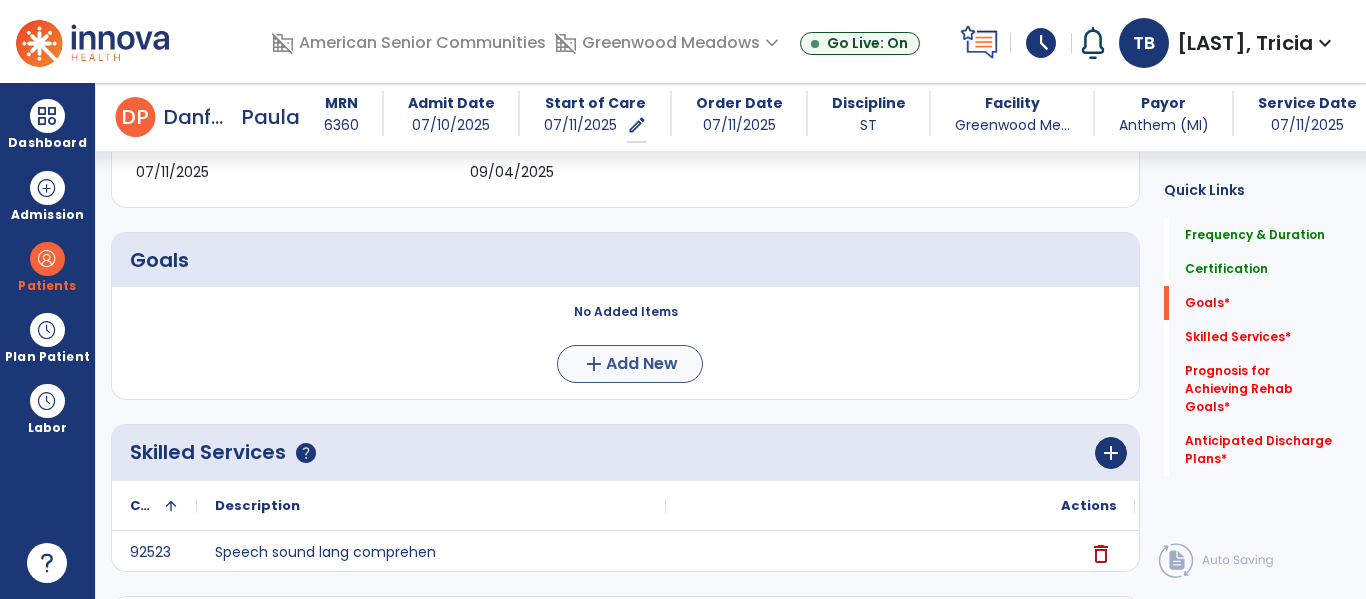 type on "*" 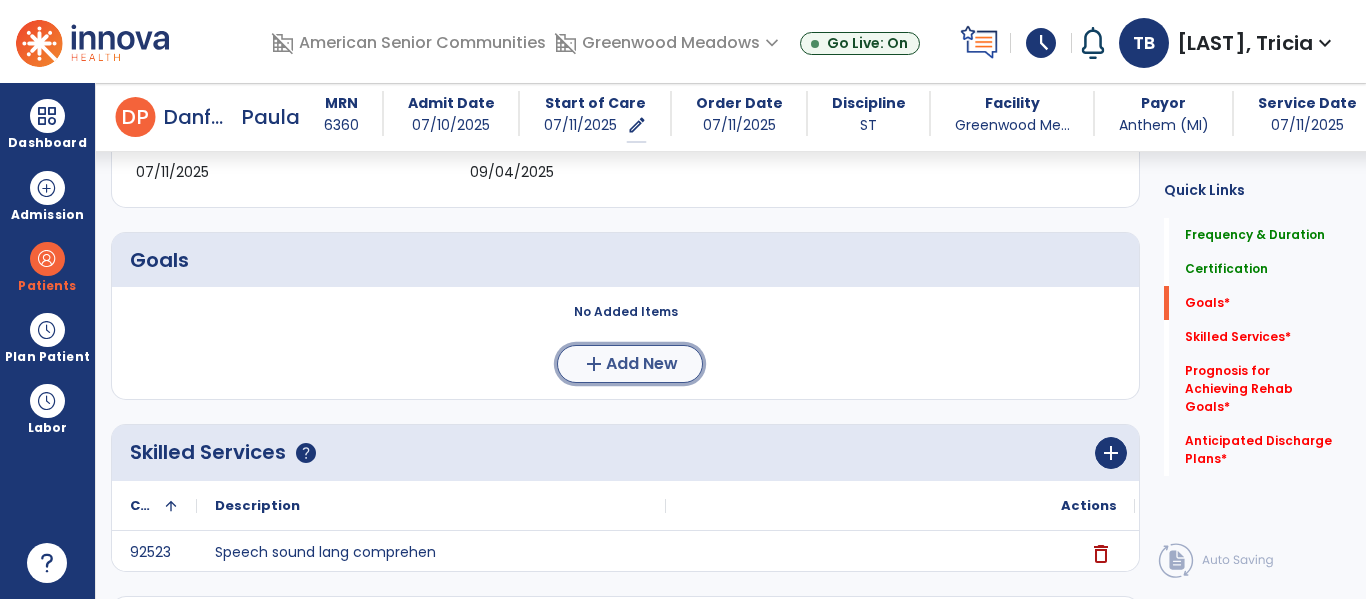 click on "Add New" at bounding box center [642, 364] 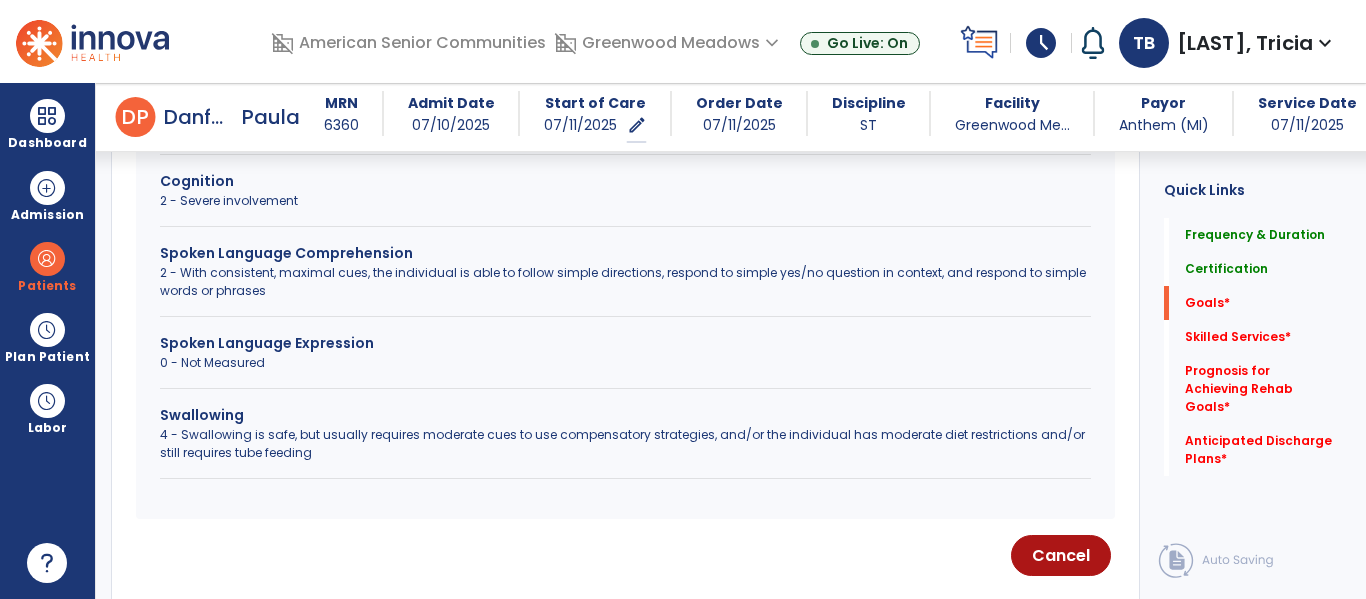 scroll, scrollTop: 766, scrollLeft: 0, axis: vertical 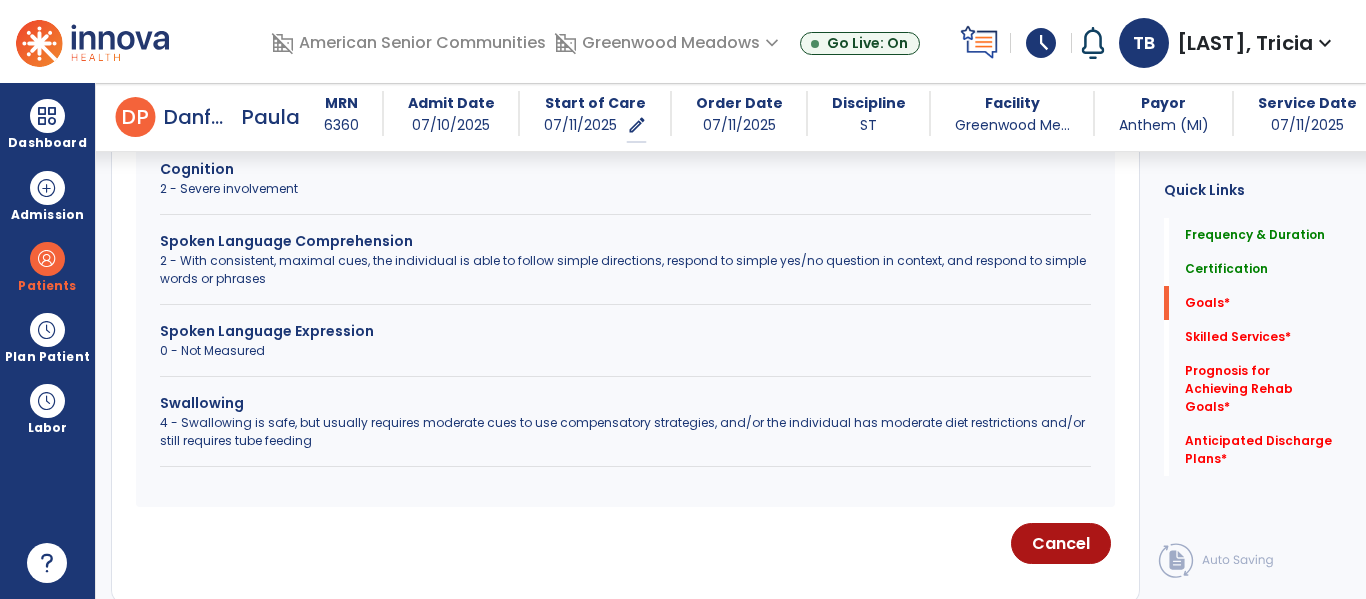 click on "4 - Swallowing is safe, but usually requires moderate cues to use compensatory strategies, and/or the individual has moderate diet restrictions and/or still requires tube feeding" at bounding box center [625, 432] 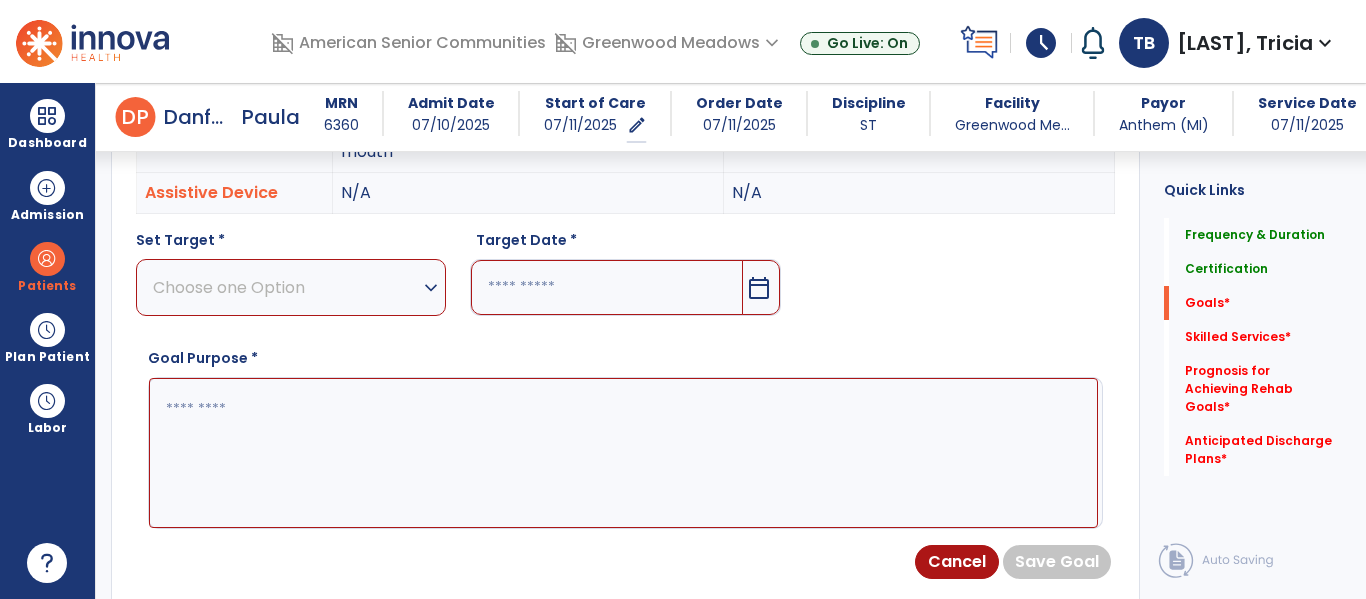 click on "Choose one Option" at bounding box center (286, 287) 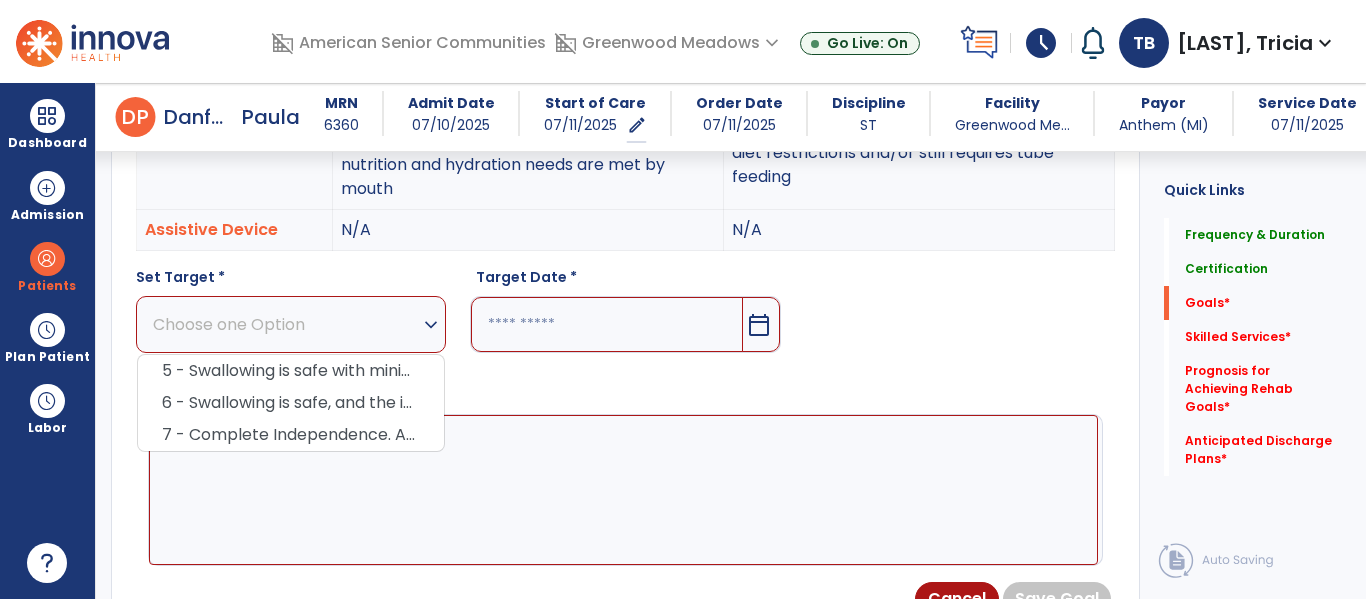 scroll, scrollTop: 727, scrollLeft: 0, axis: vertical 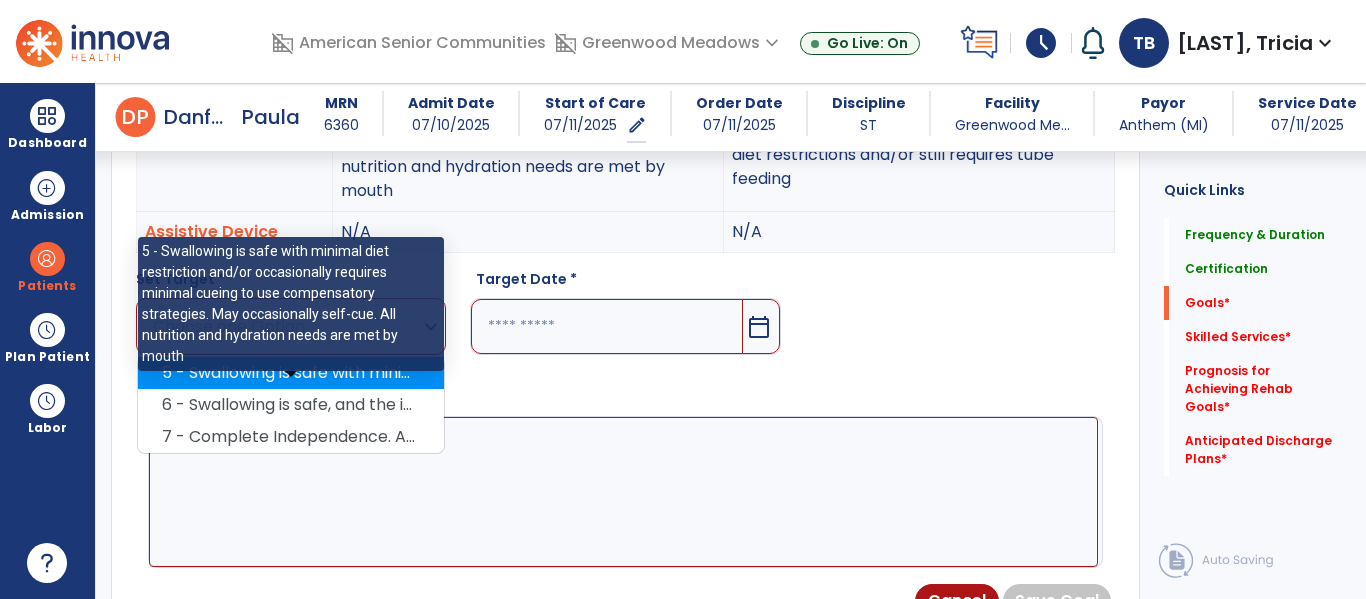 click on "5 - Swallowing is safe with minimal diet restriction and/or occasionally requires minimal cueing to use compensatory strategies. May occasionally self-cue. All nutrition and hydration needs are met by mouth" at bounding box center (291, 373) 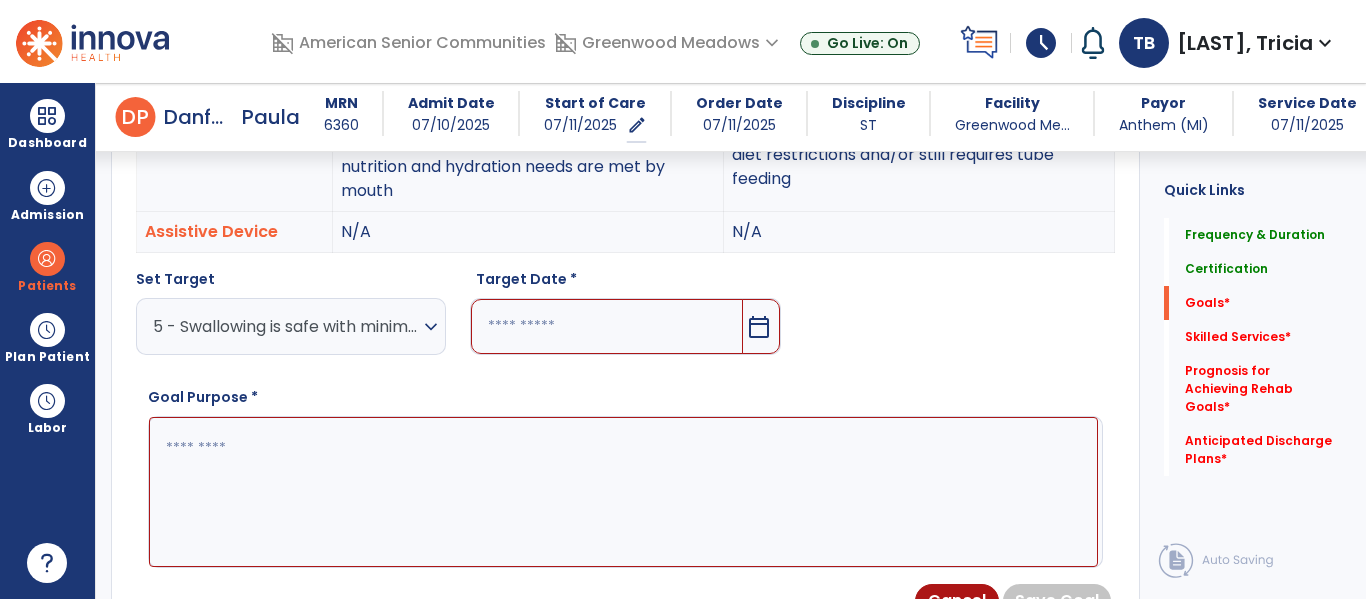 click at bounding box center [606, 326] 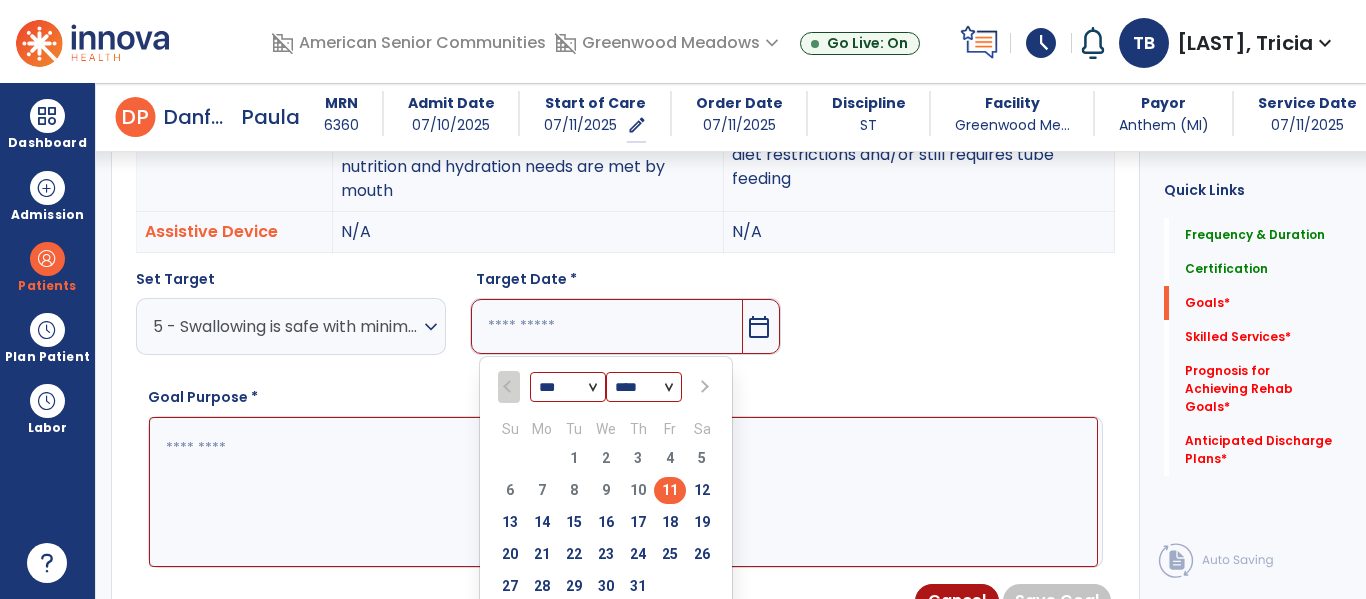 click on "*** *** ***" at bounding box center [568, 388] 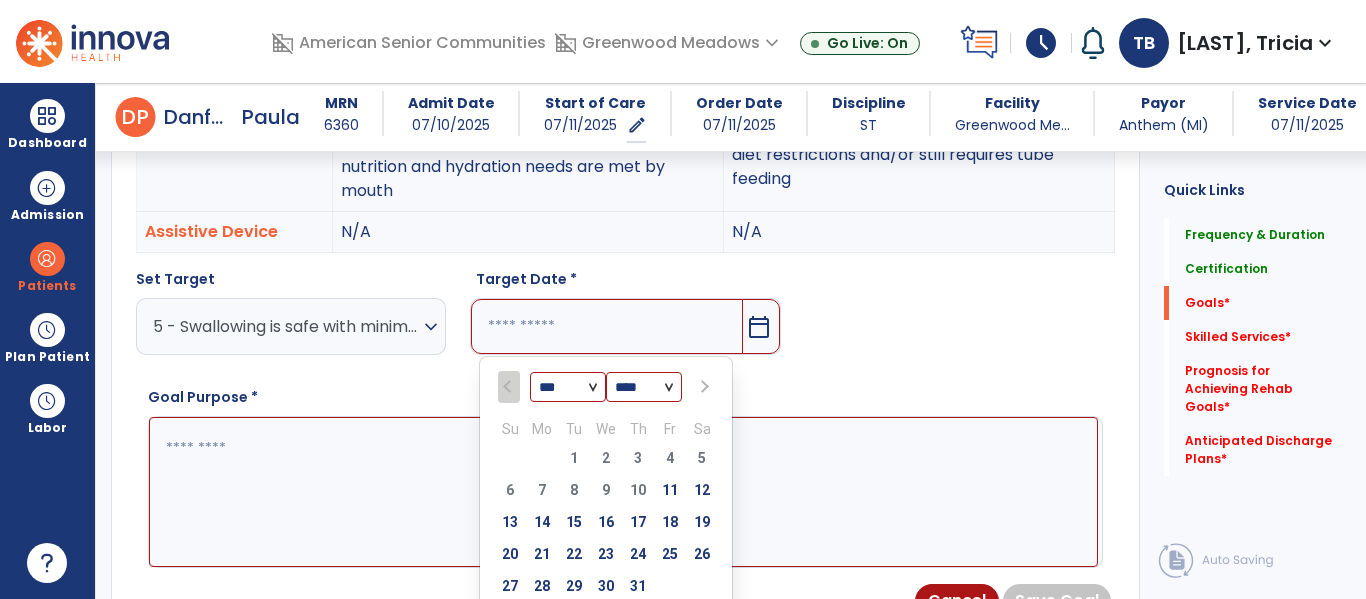 select on "*" 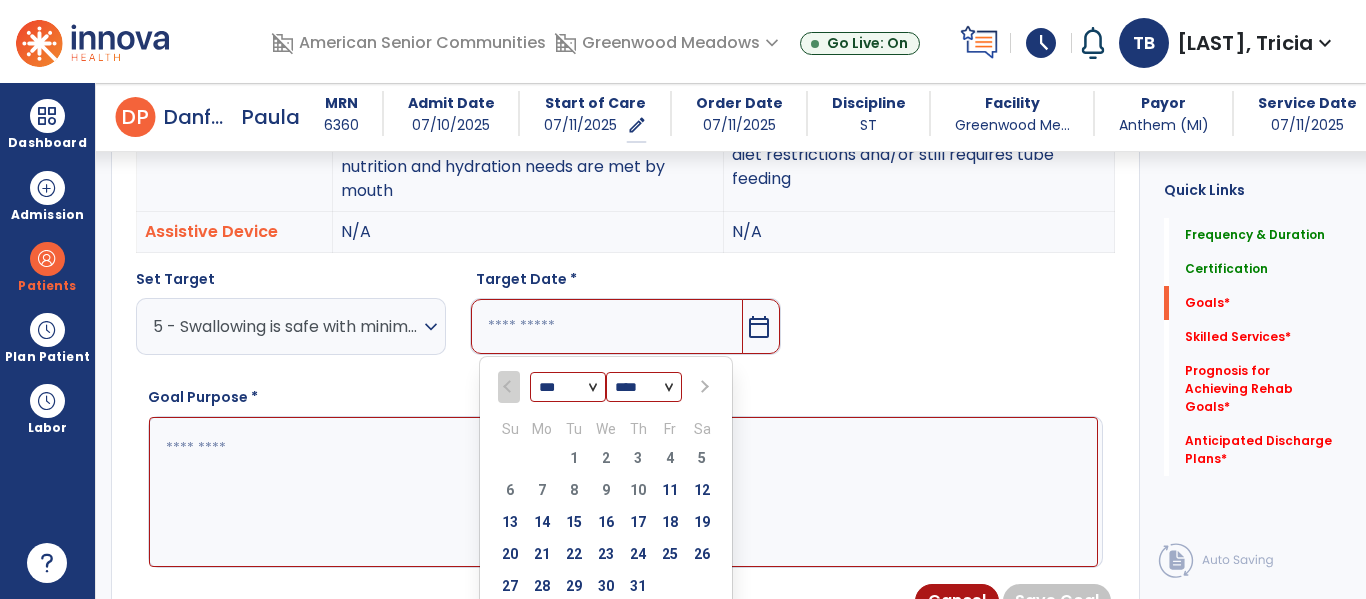 click on "*** *** ***" at bounding box center [568, 388] 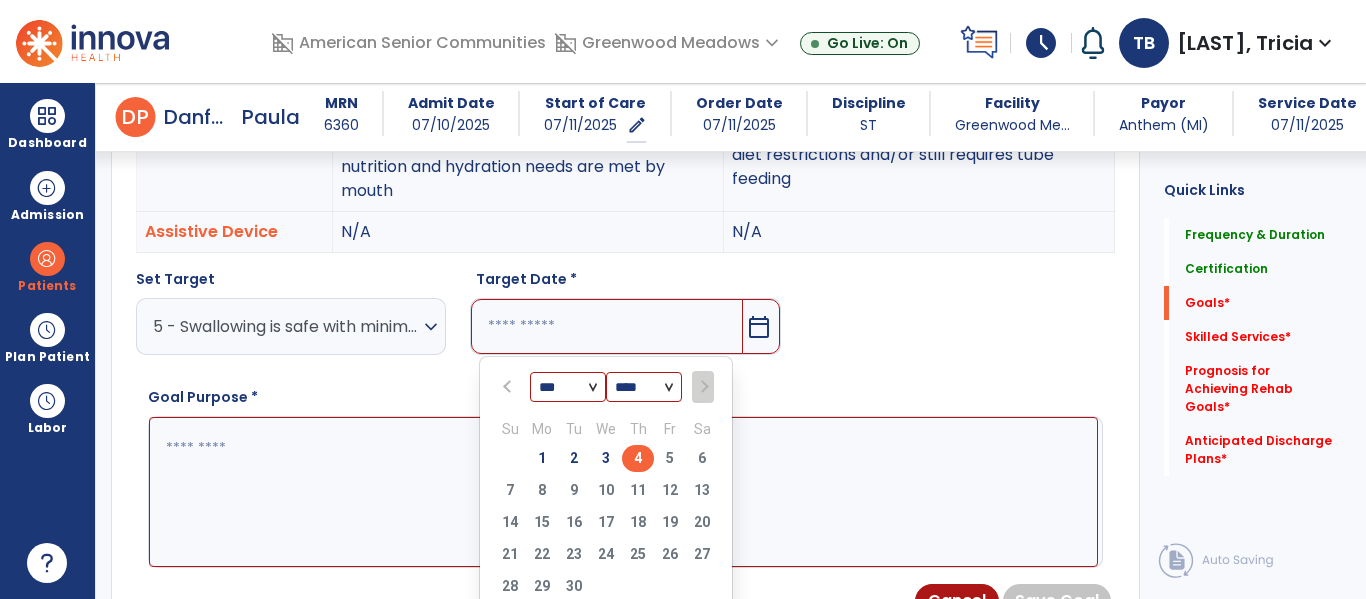click on "4" at bounding box center [638, 458] 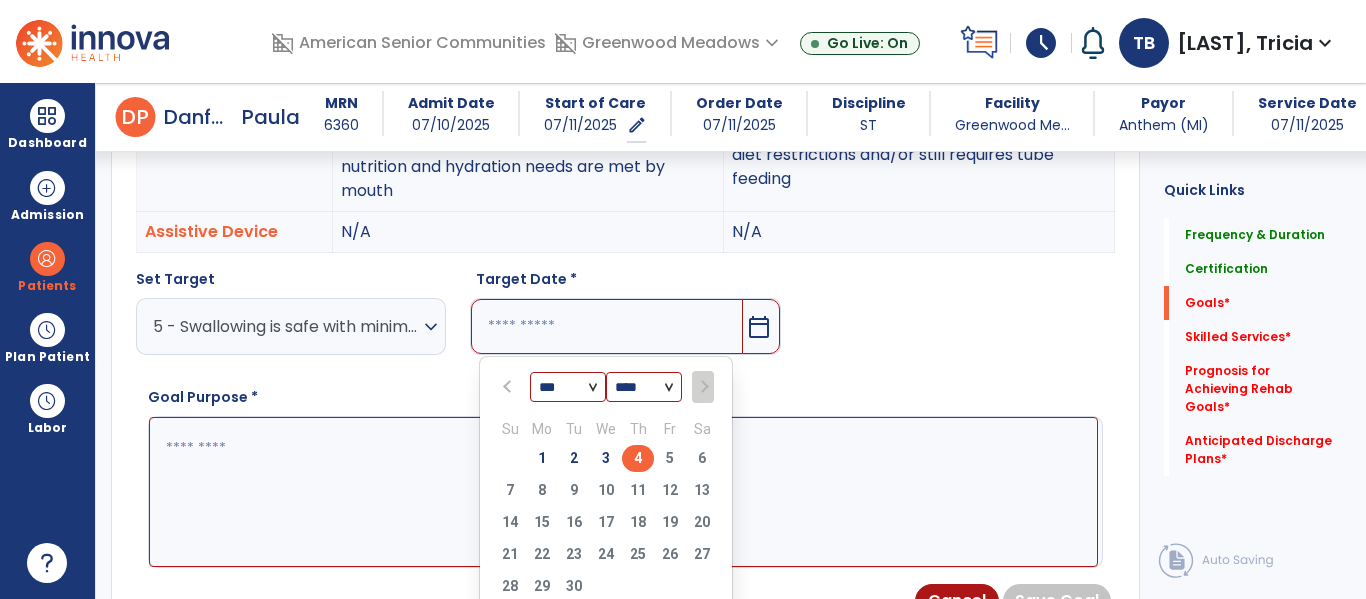 type on "********" 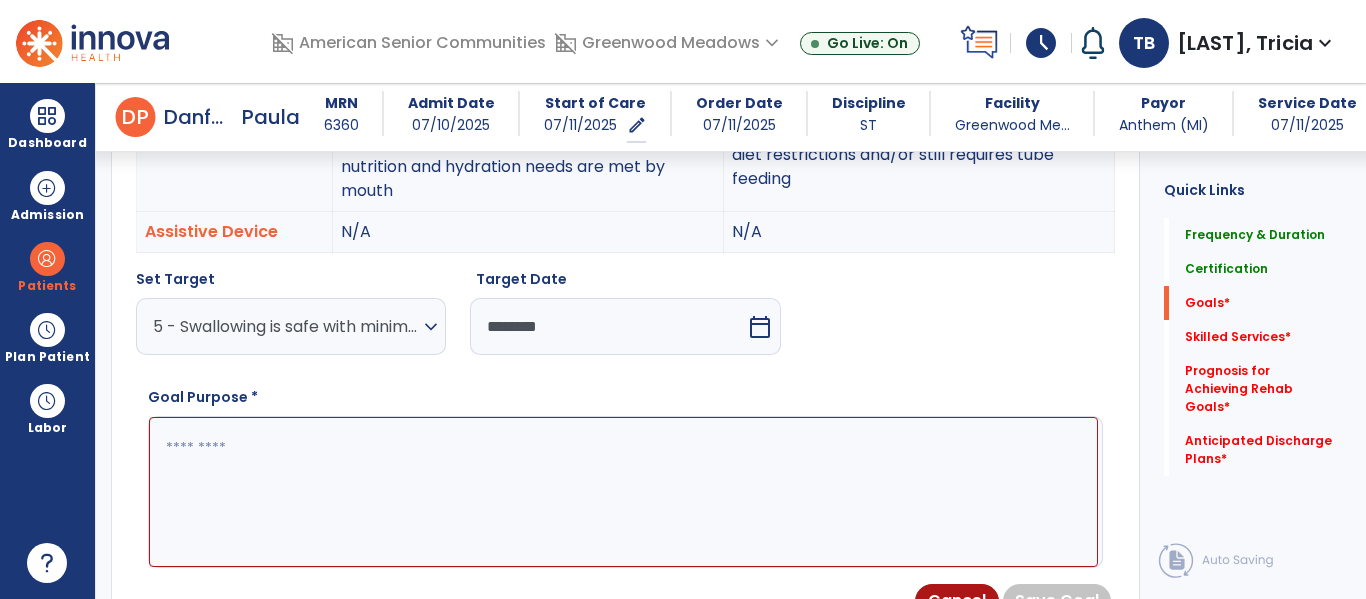 click at bounding box center [623, 492] 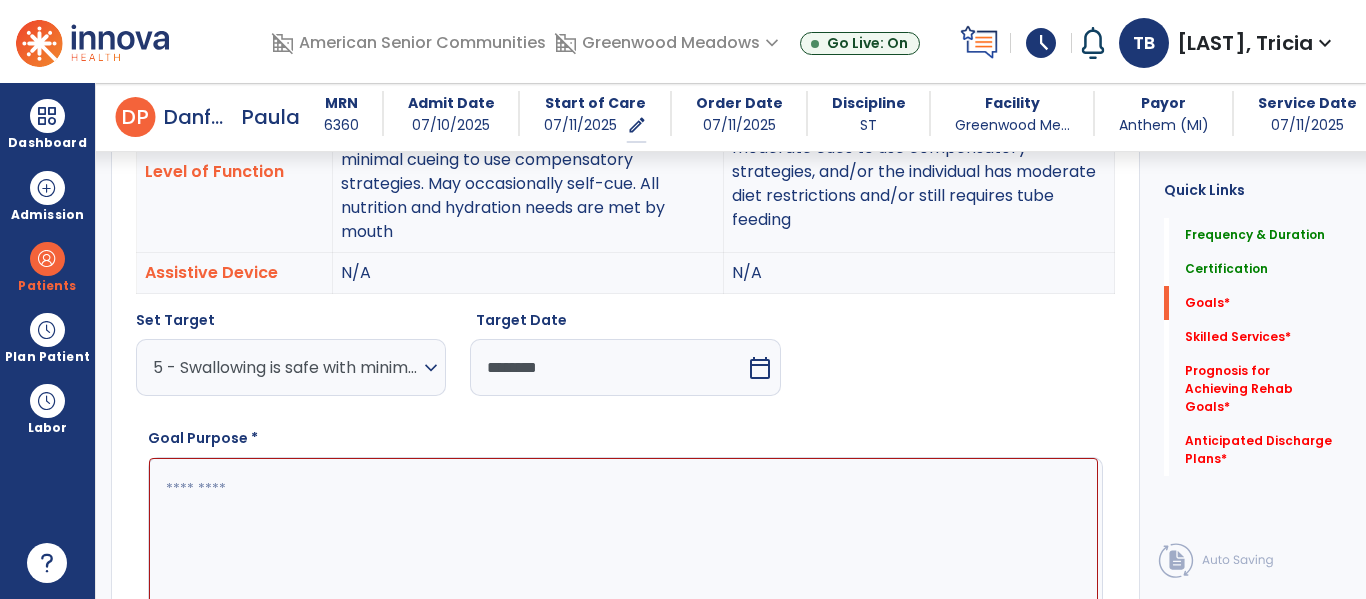 scroll, scrollTop: 690, scrollLeft: 0, axis: vertical 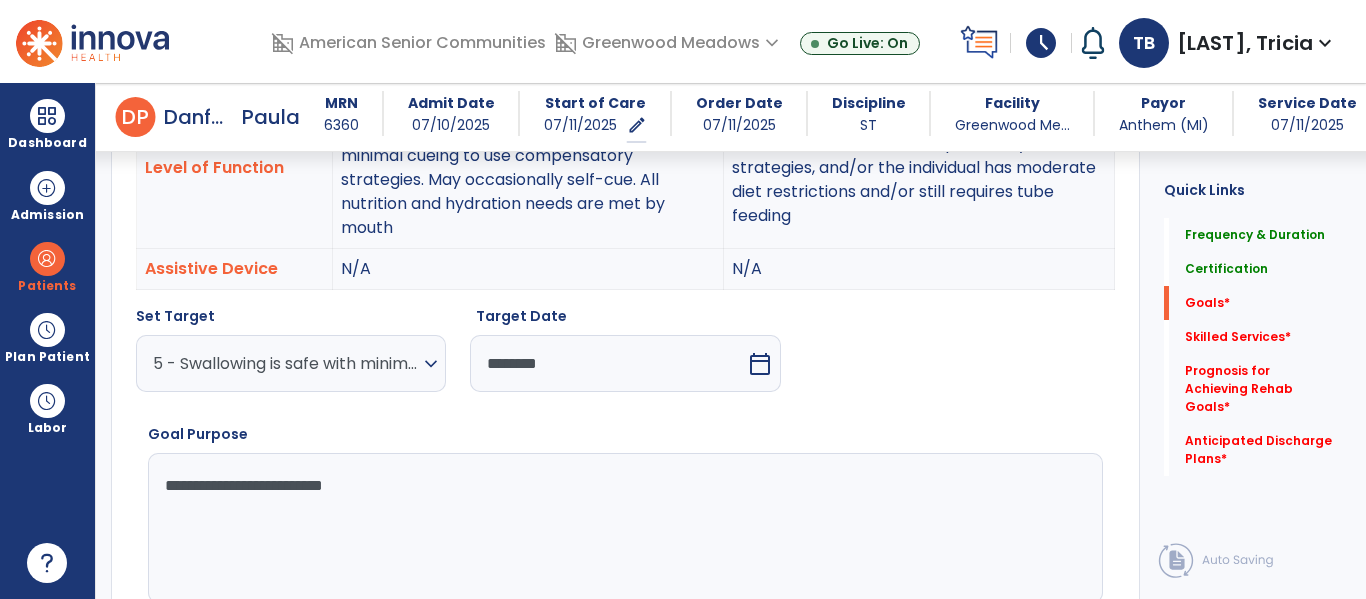type on "**********" 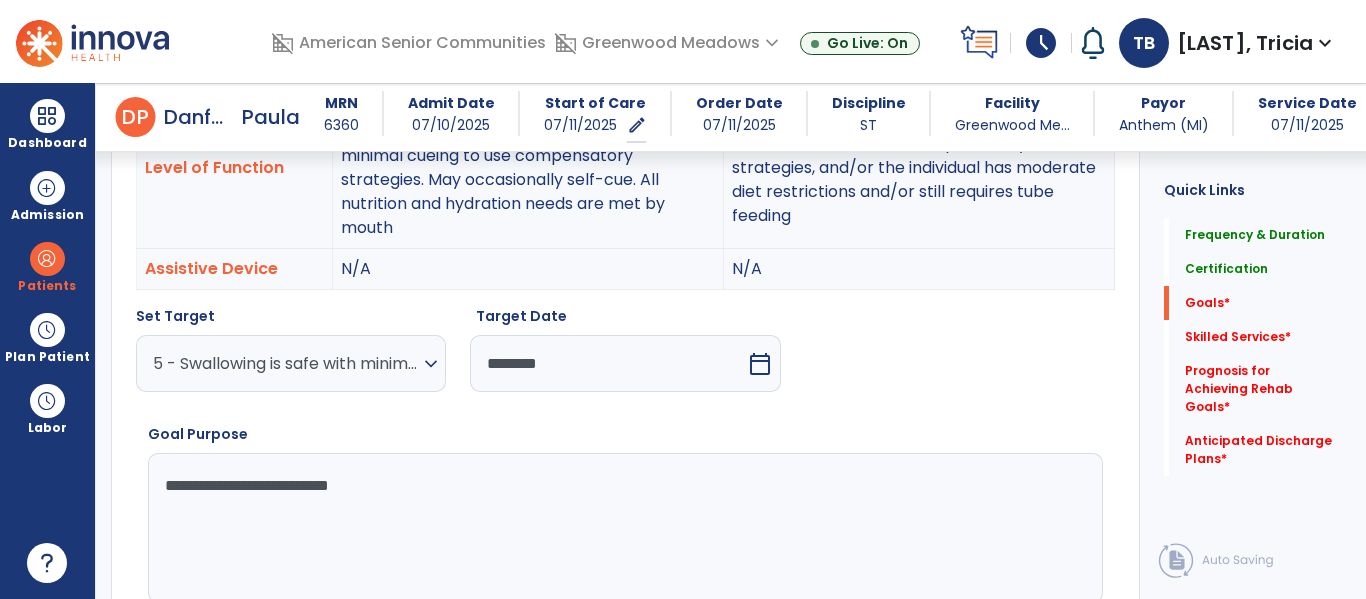 scroll, scrollTop: 793, scrollLeft: 0, axis: vertical 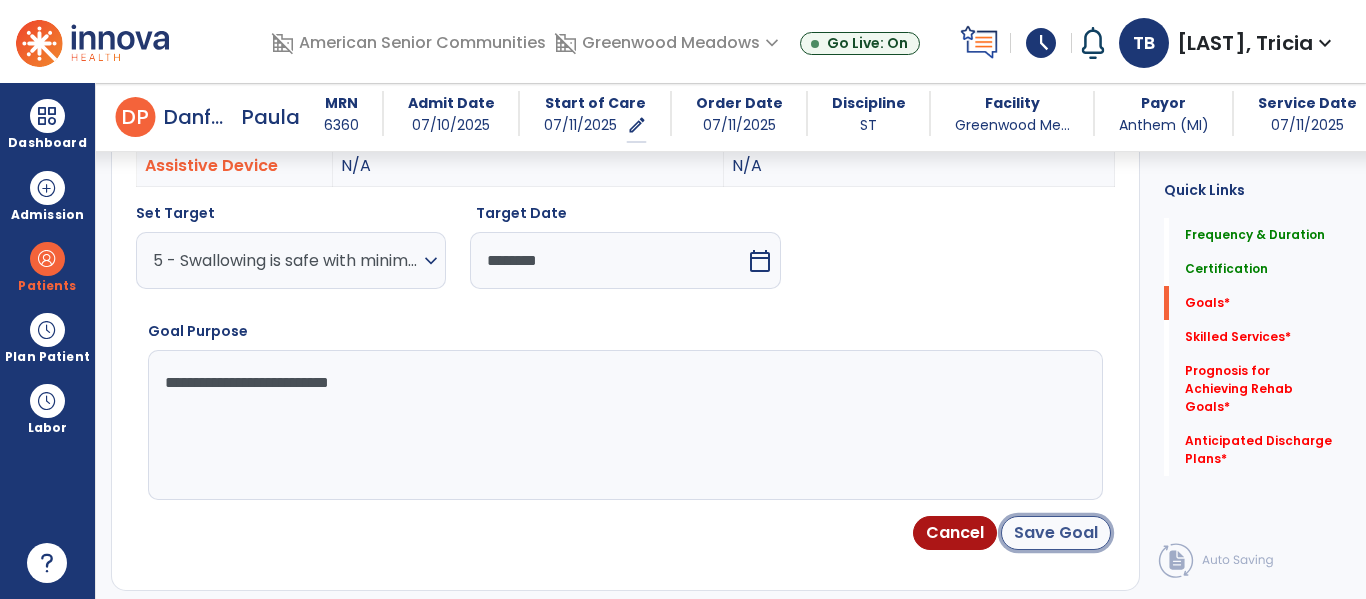 click on "Save Goal" at bounding box center [1056, 533] 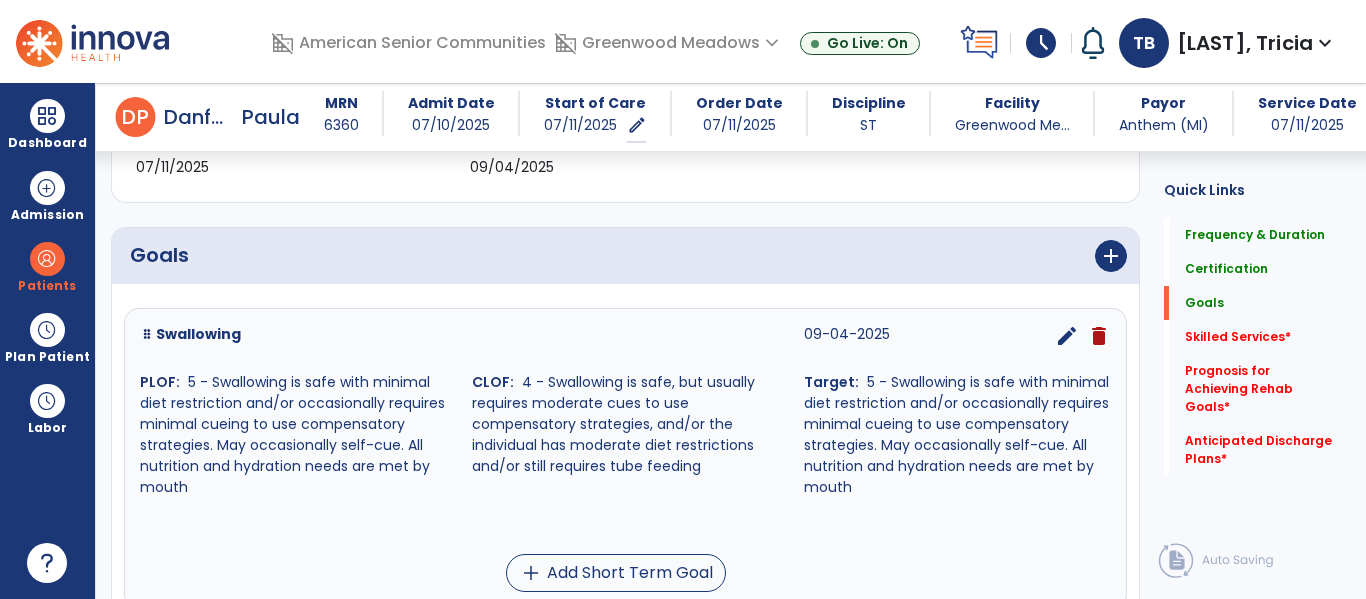 scroll, scrollTop: 393, scrollLeft: 0, axis: vertical 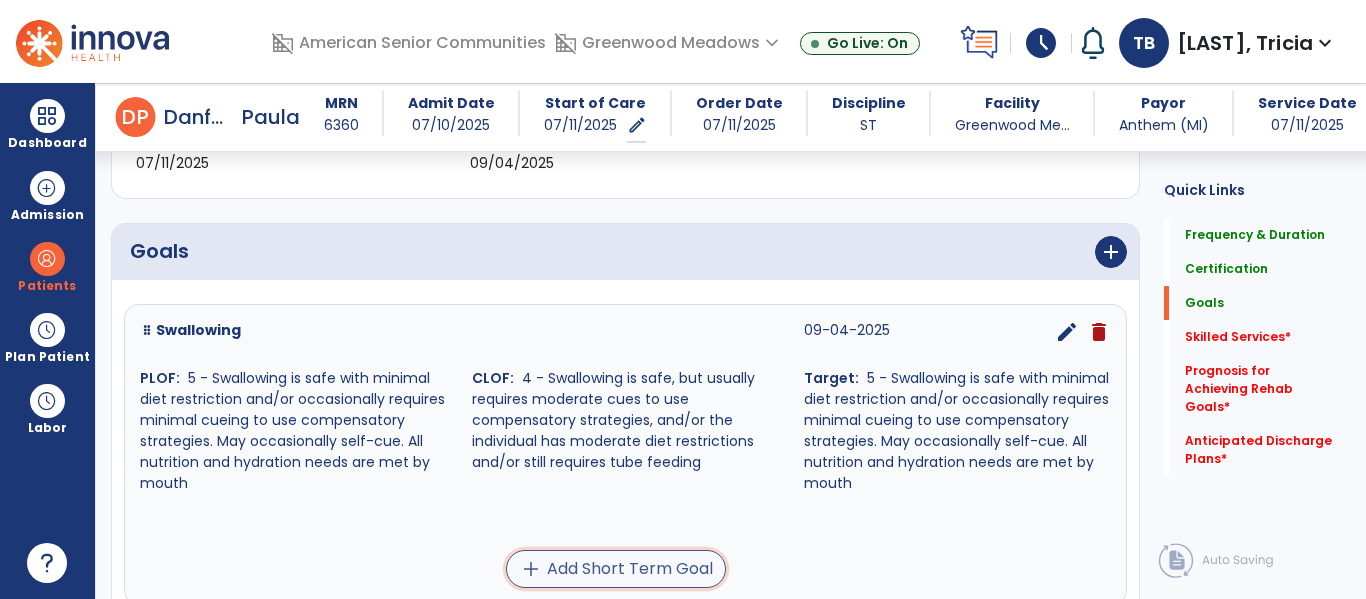 click on "add  Add Short Term Goal" at bounding box center [616, 569] 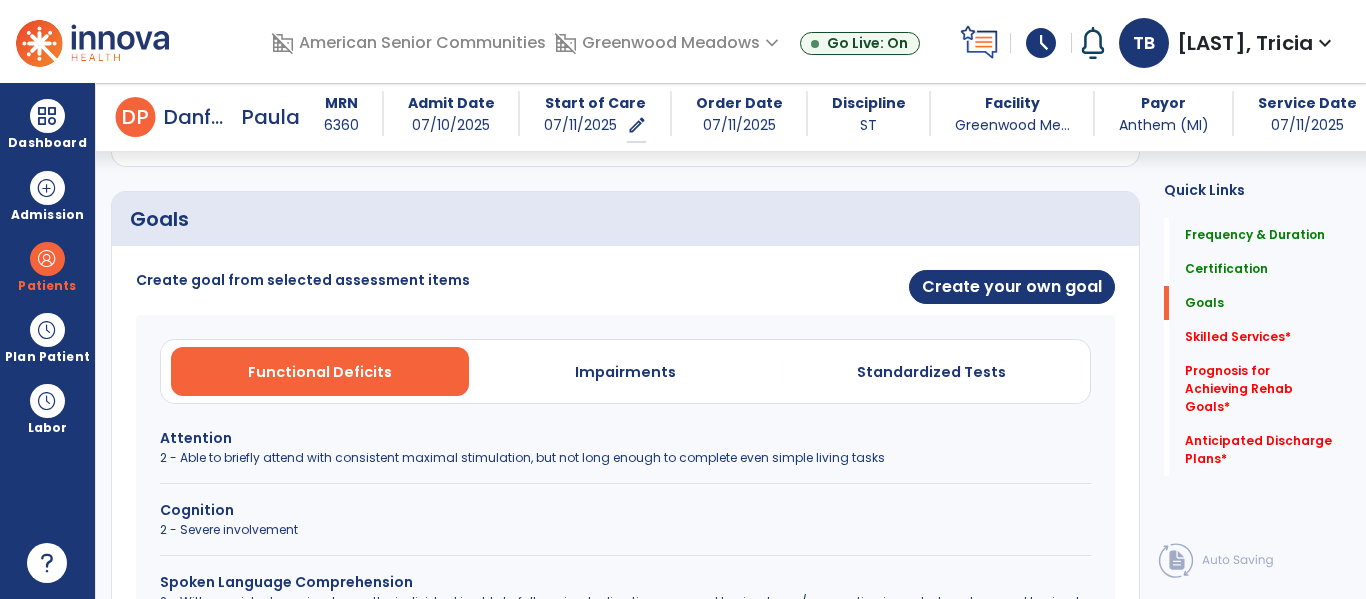 scroll, scrollTop: 421, scrollLeft: 0, axis: vertical 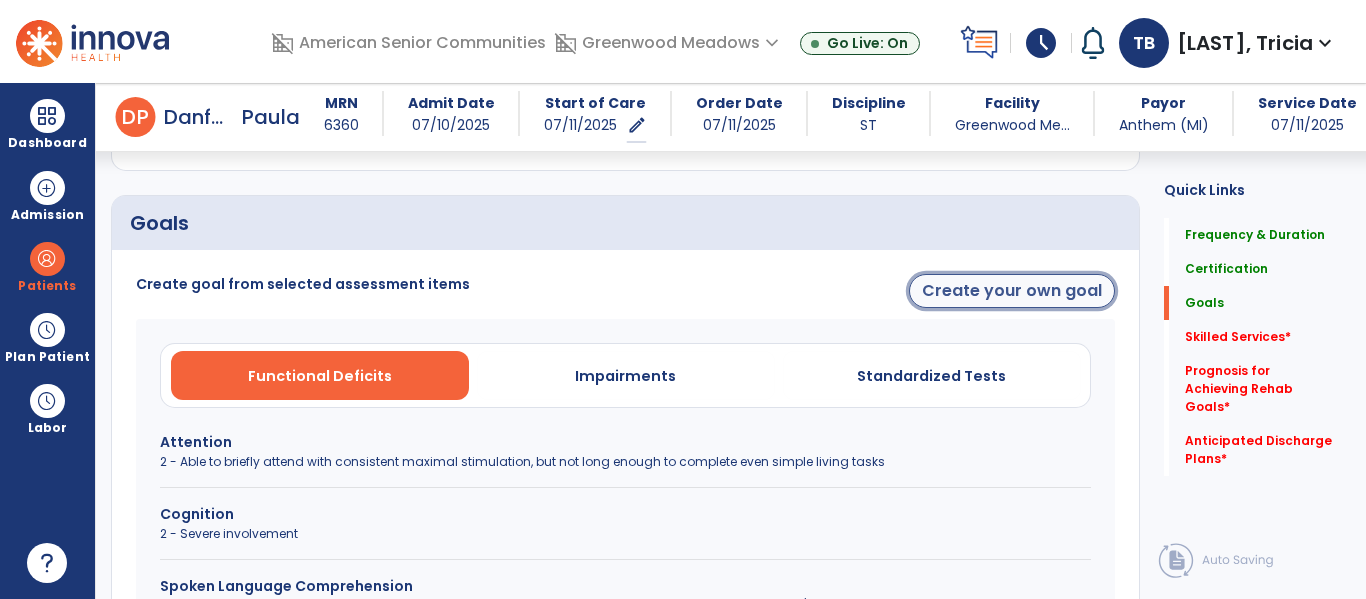 click on "Create your own goal" at bounding box center (1012, 291) 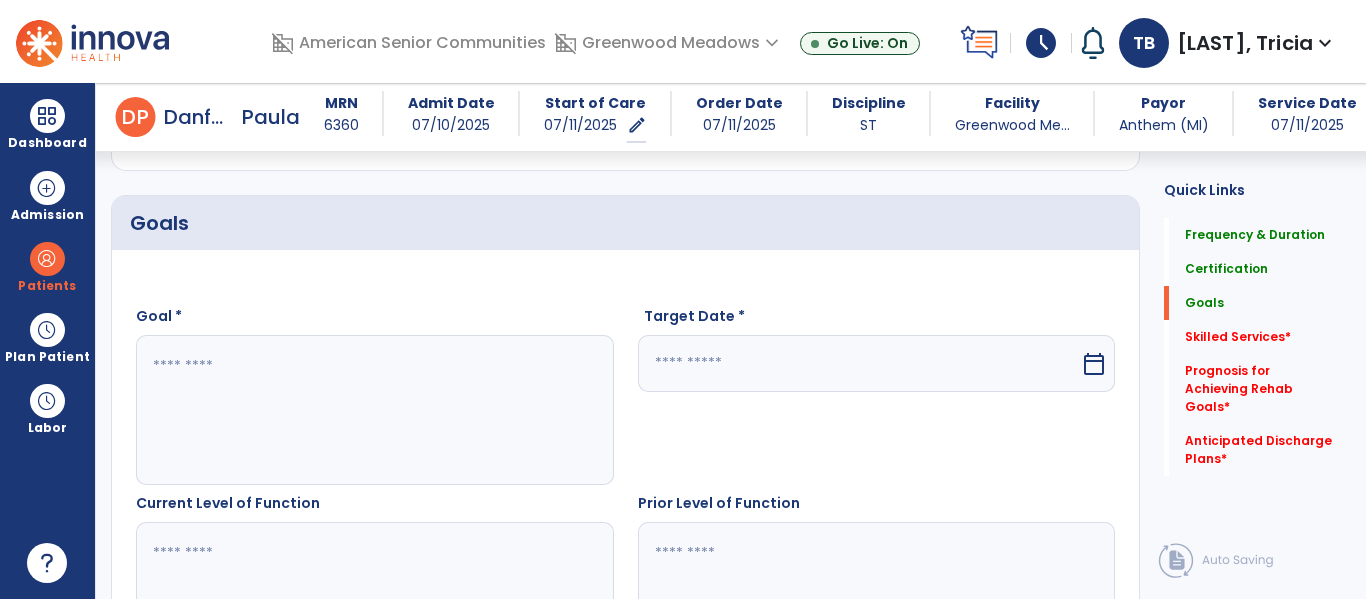 click at bounding box center (374, 410) 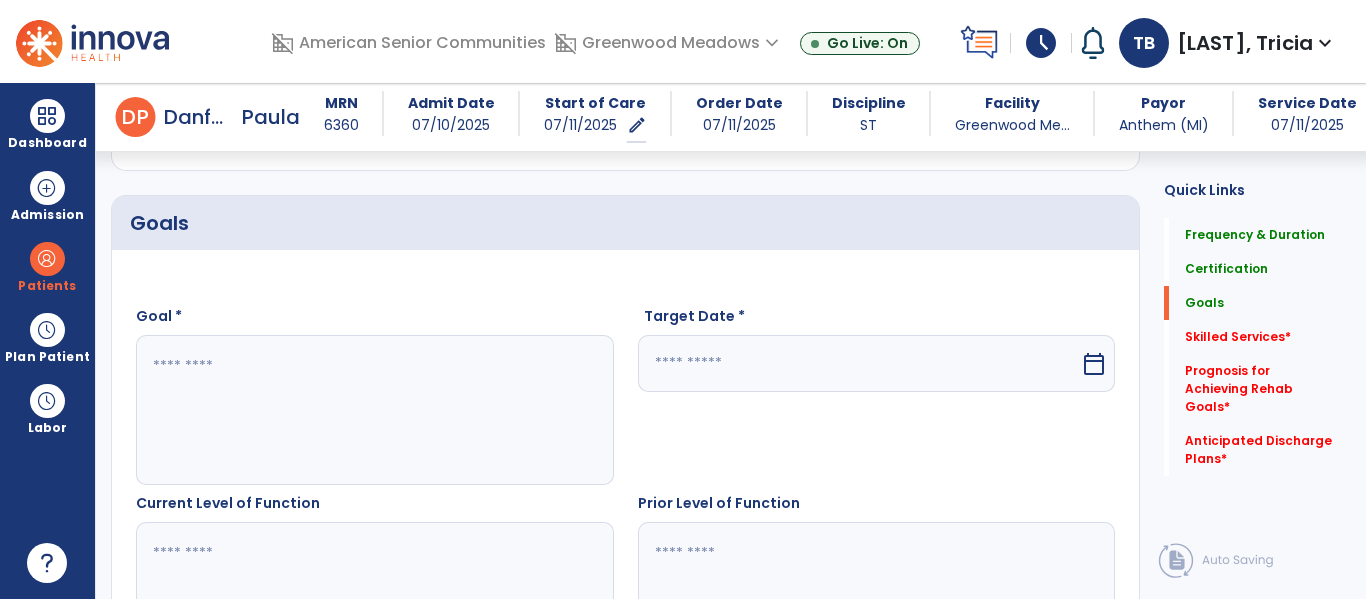 paste on "**********" 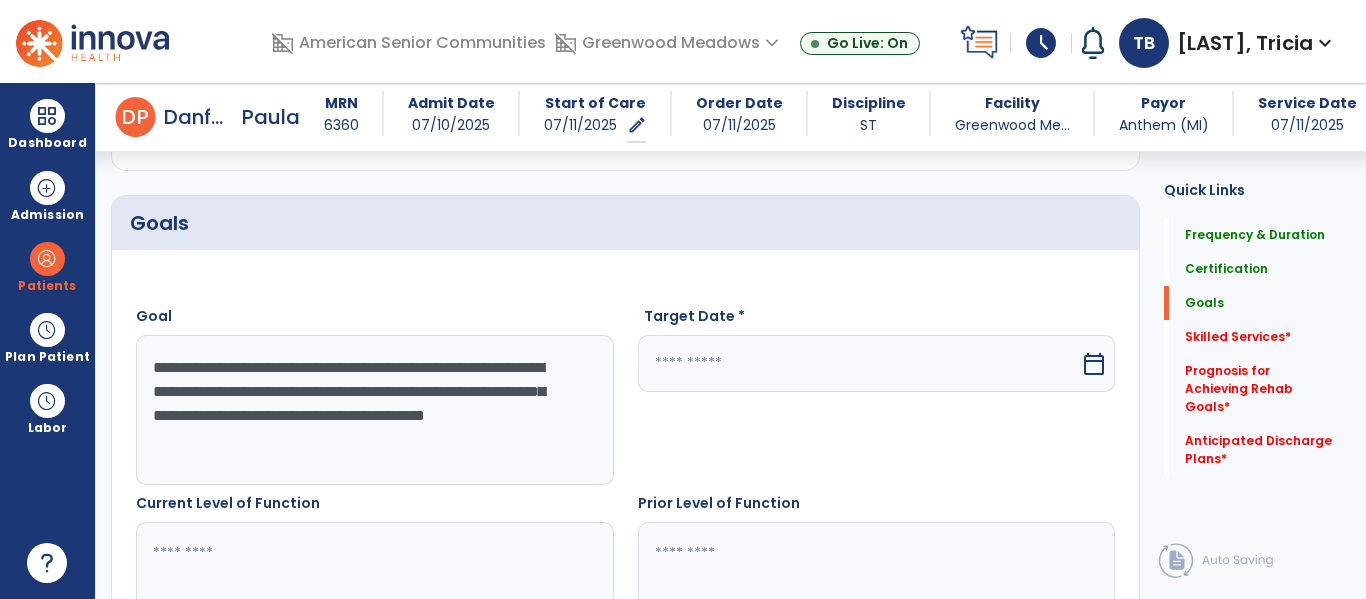 type on "**********" 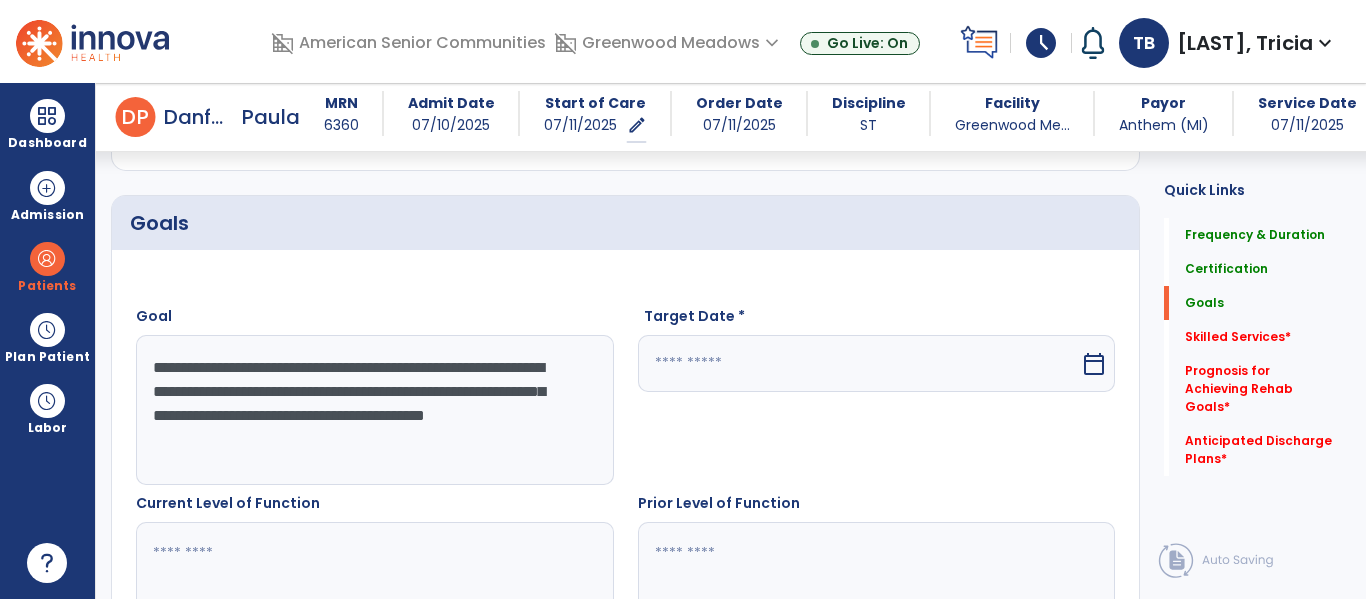 click at bounding box center (859, 363) 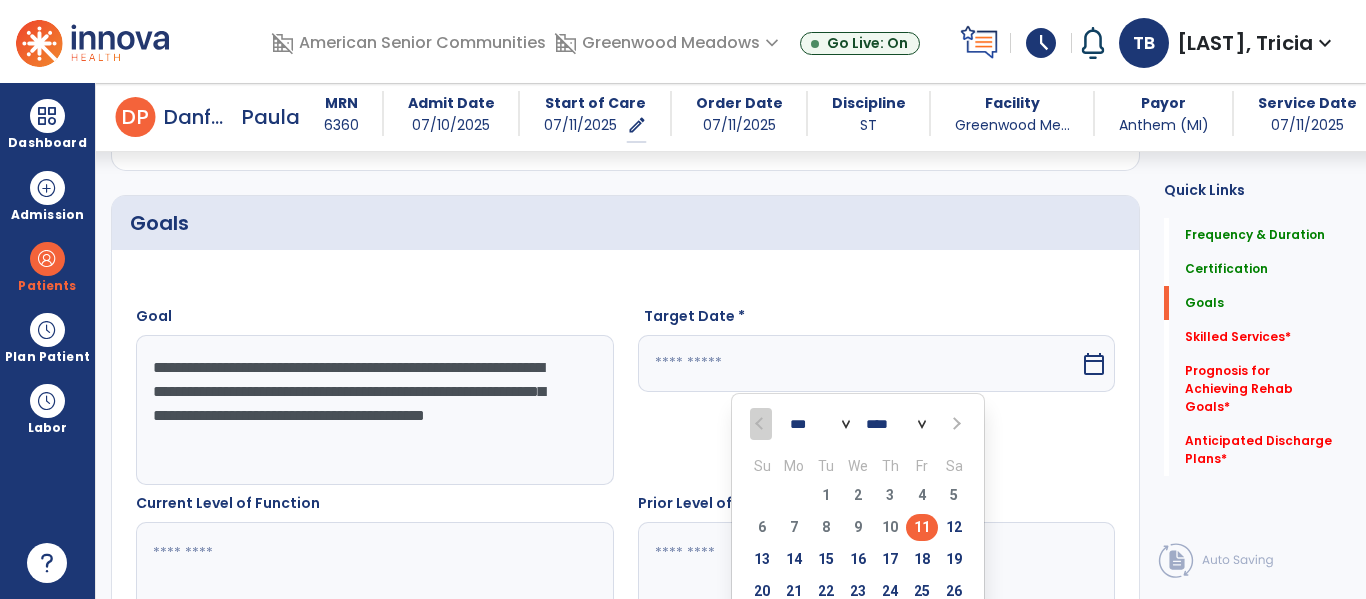 scroll, scrollTop: 589, scrollLeft: 0, axis: vertical 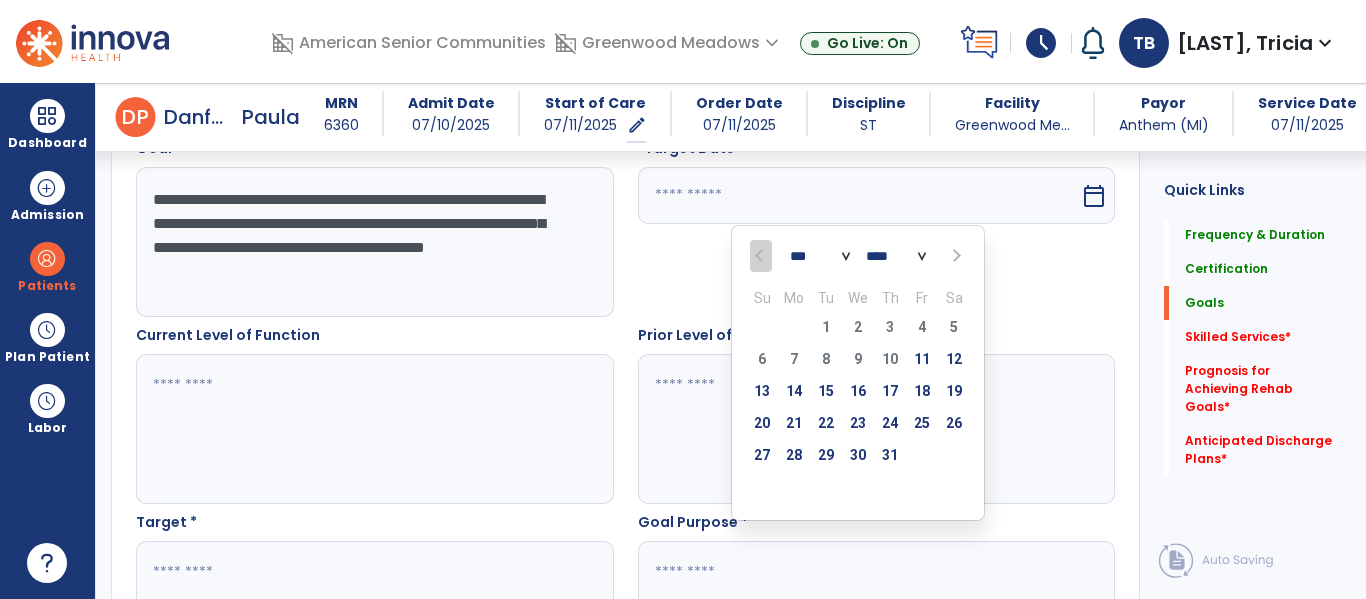 click on "*** *** ***" at bounding box center [820, 257] 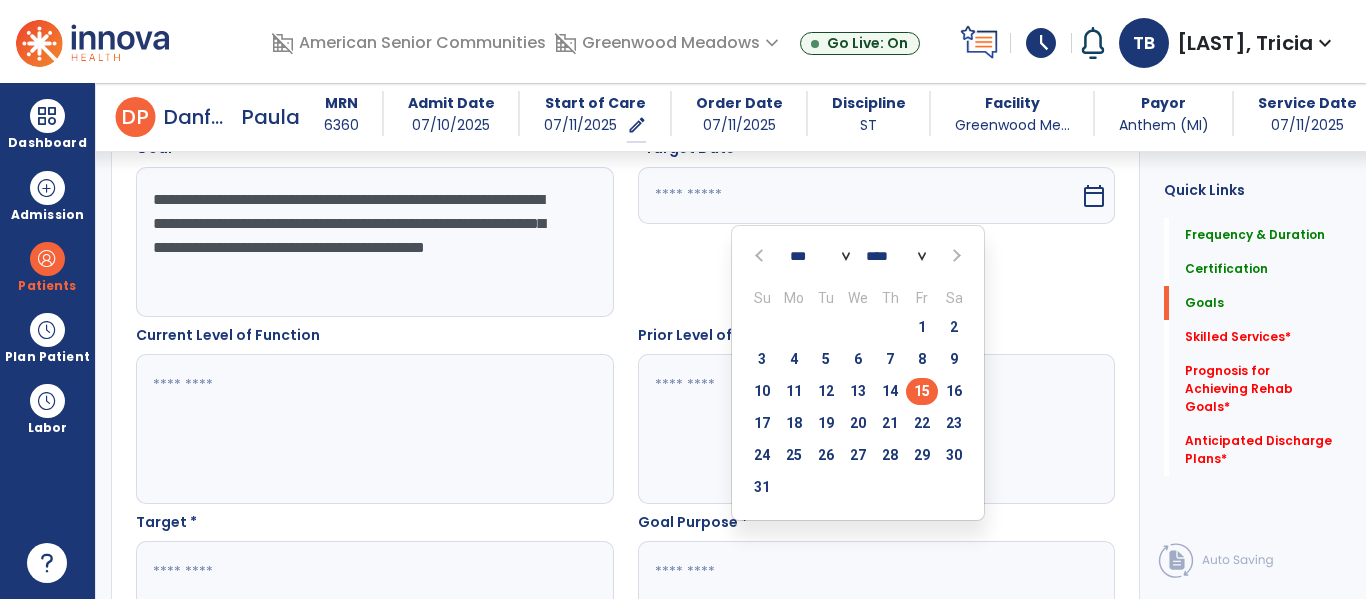 click on "15" at bounding box center (922, 391) 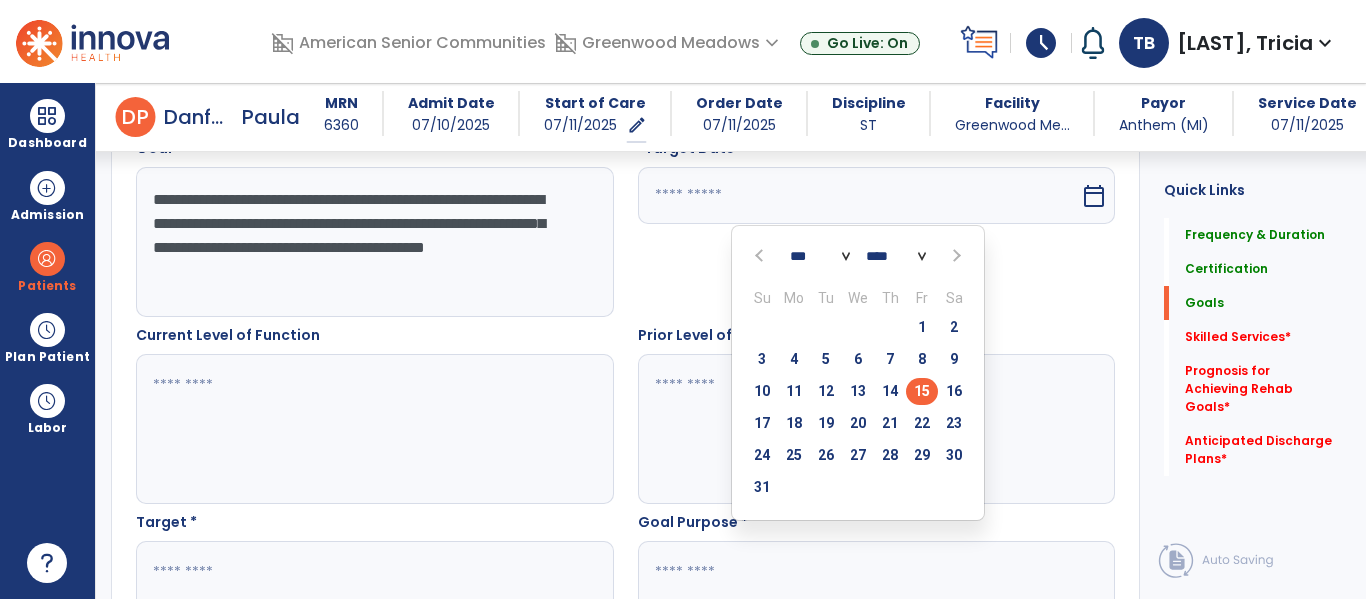 type on "*********" 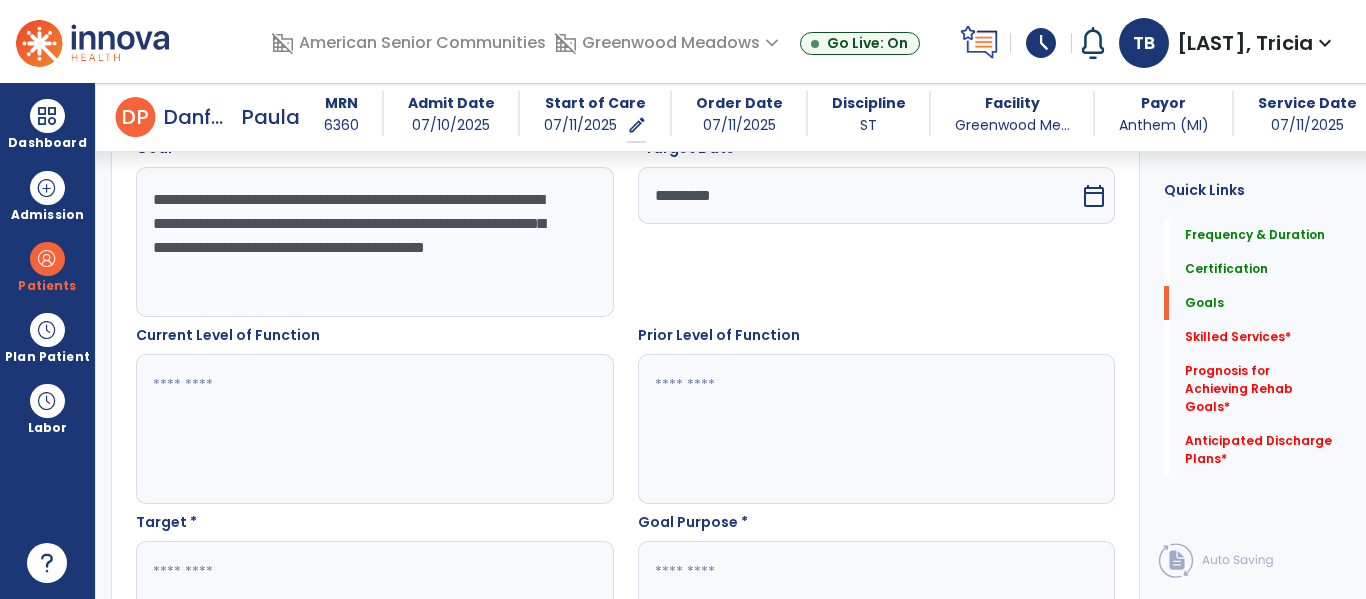 click at bounding box center (374, 429) 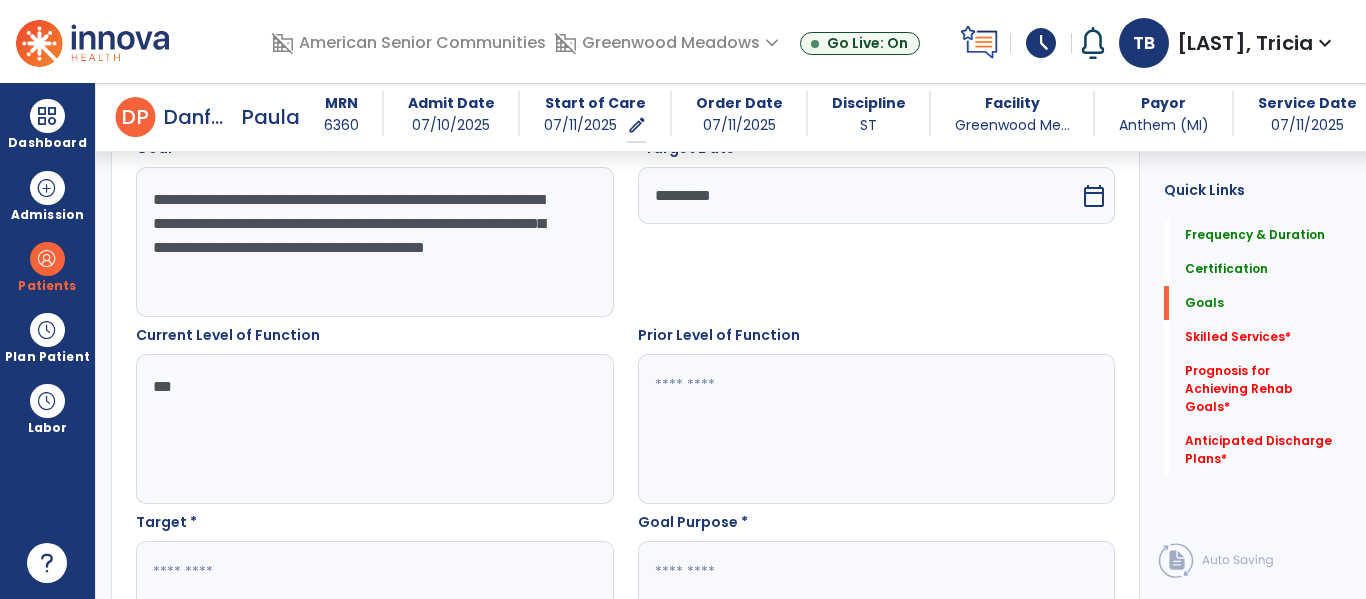 type on "***" 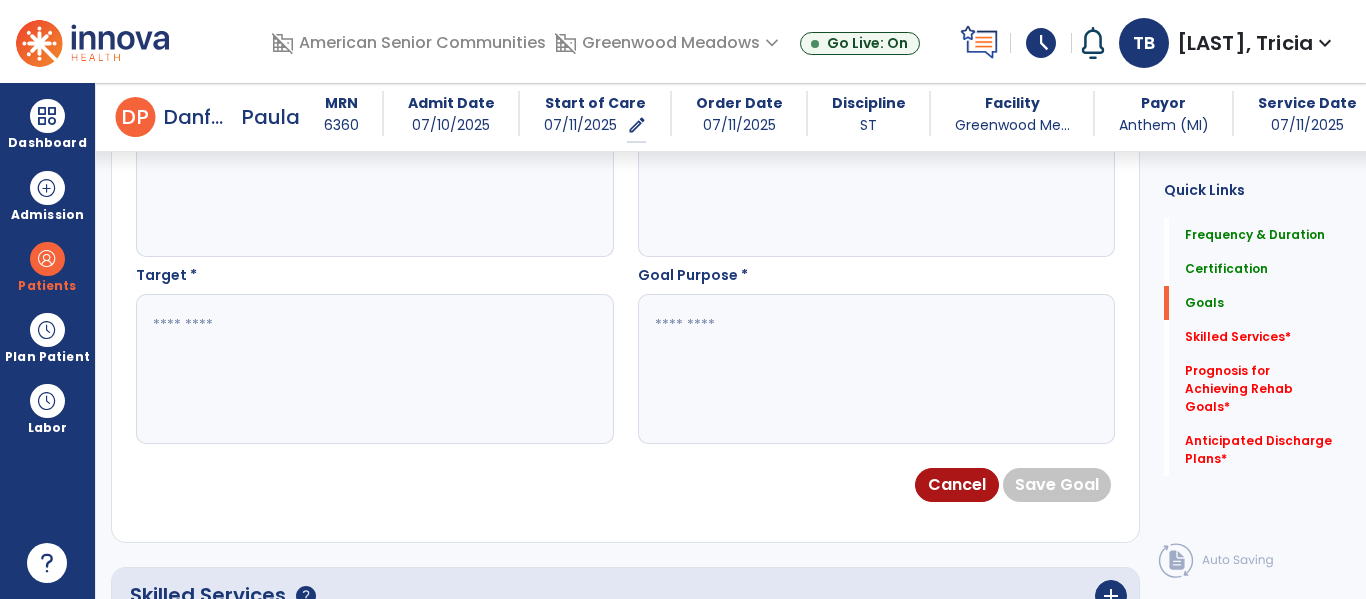 scroll, scrollTop: 834, scrollLeft: 0, axis: vertical 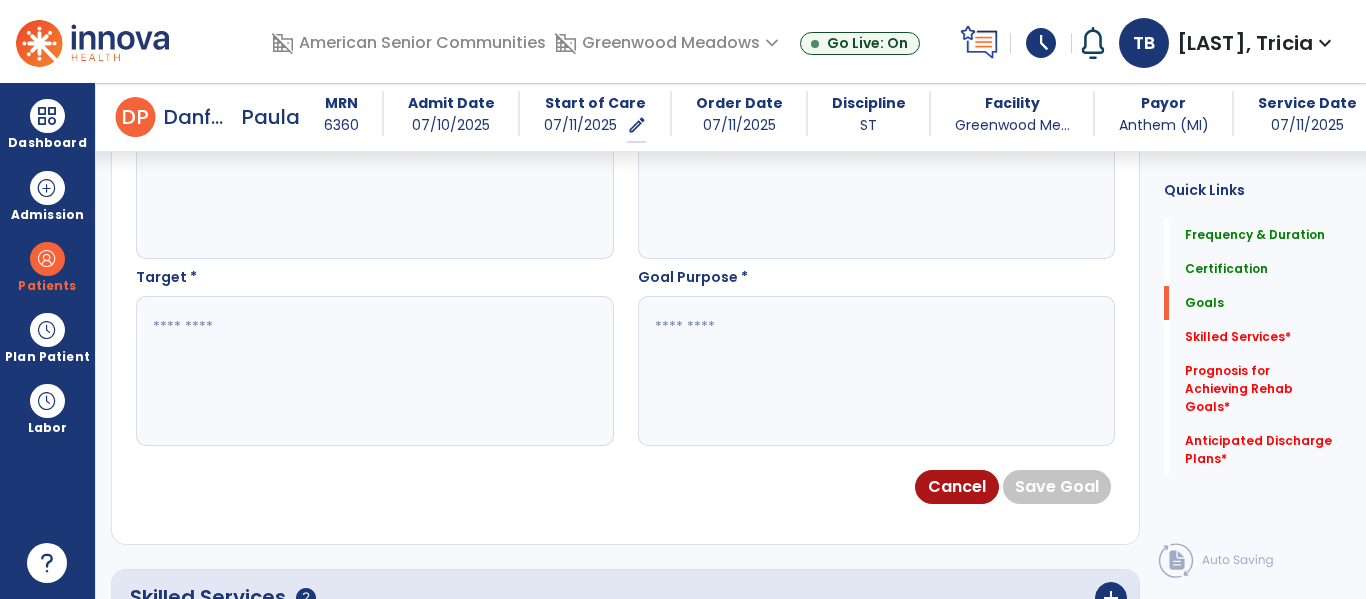 type on "***" 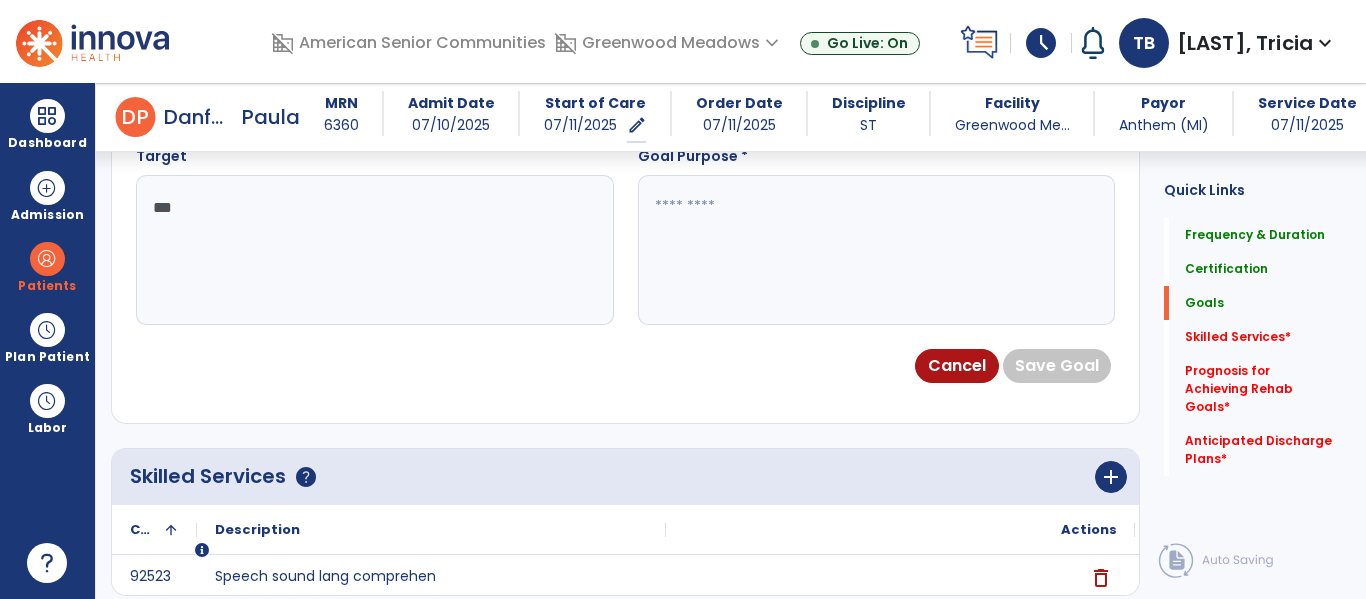 scroll, scrollTop: 951, scrollLeft: 0, axis: vertical 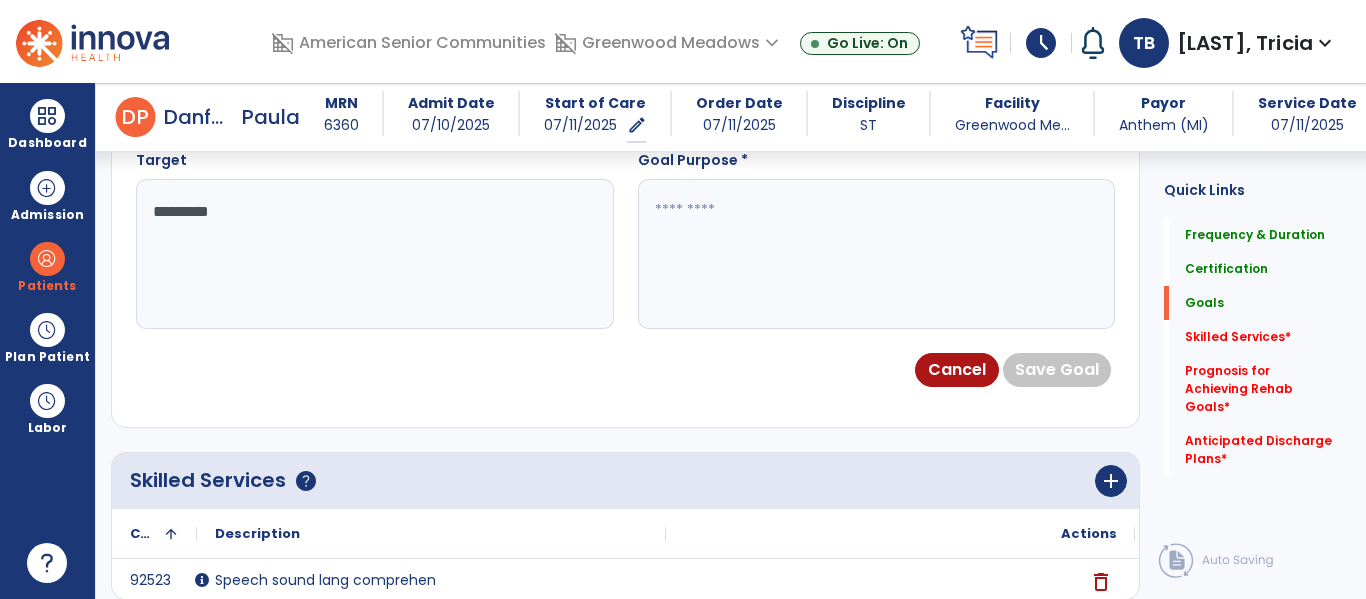 type on "*********" 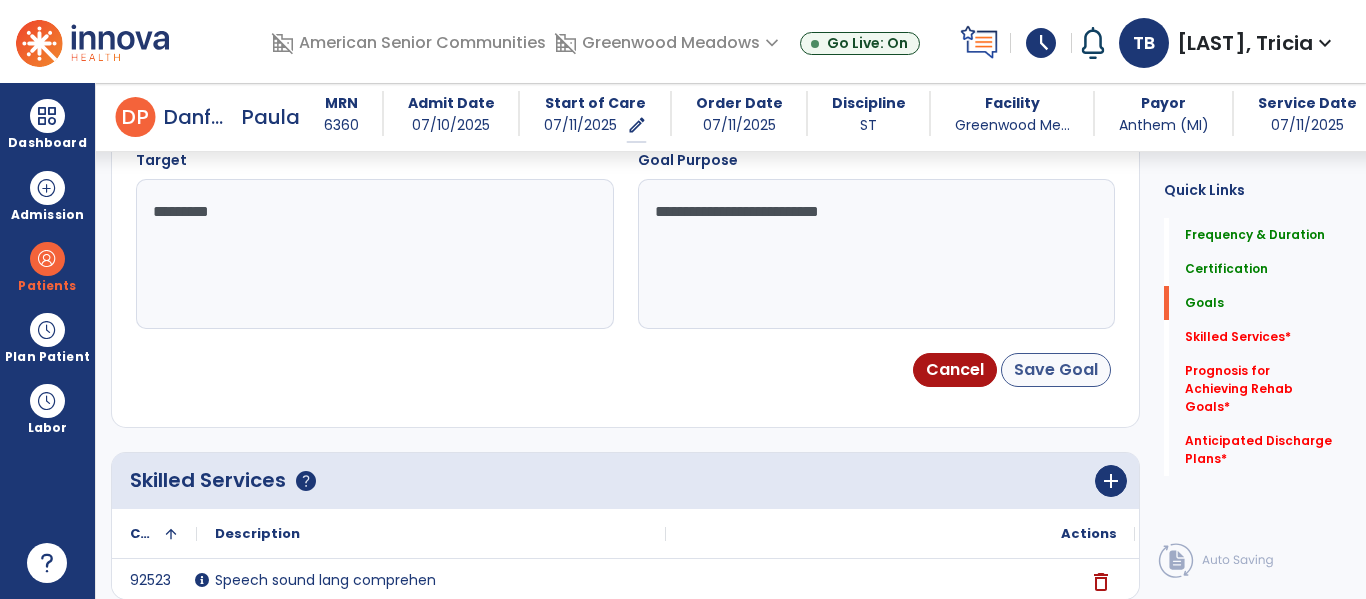type on "**********" 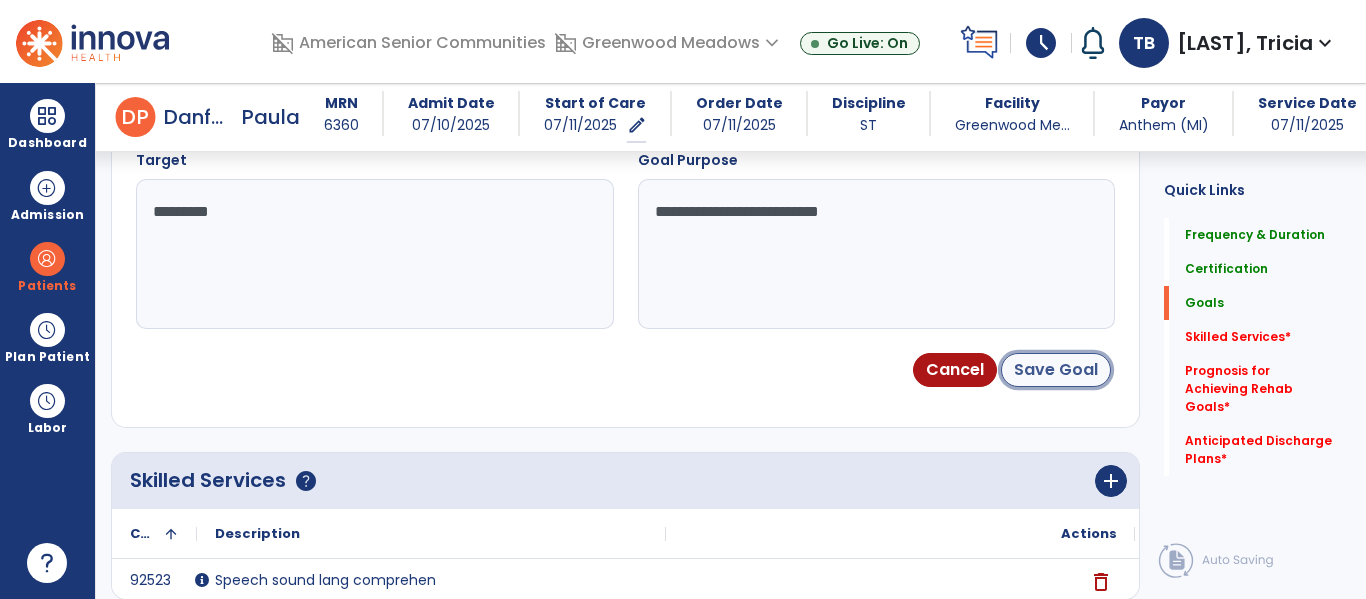 click on "Save Goal" at bounding box center (1056, 370) 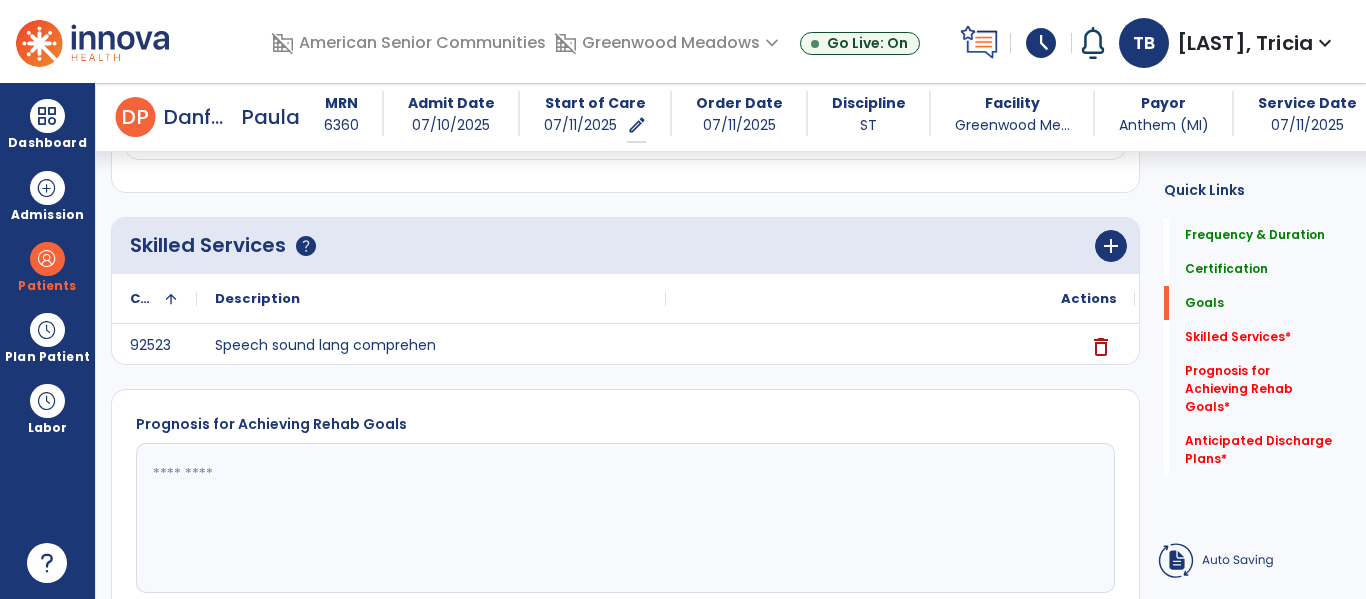 scroll, scrollTop: 246, scrollLeft: 0, axis: vertical 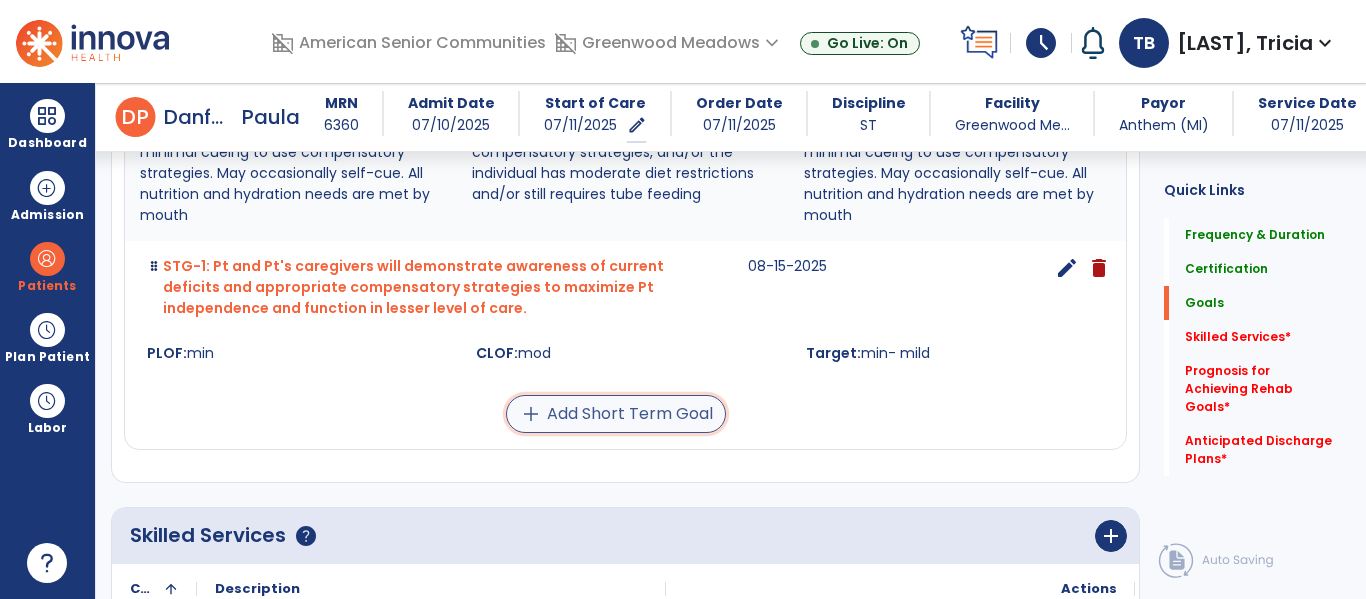 click on "add  Add Short Term Goal" at bounding box center [616, 414] 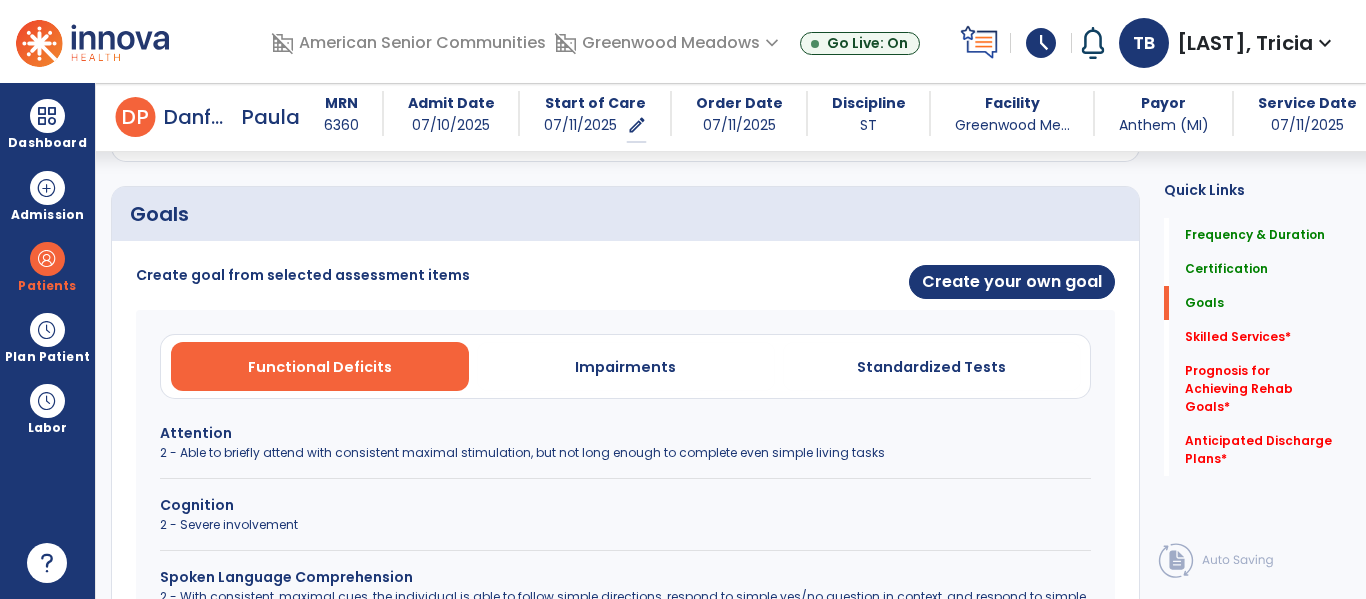 scroll, scrollTop: 402, scrollLeft: 0, axis: vertical 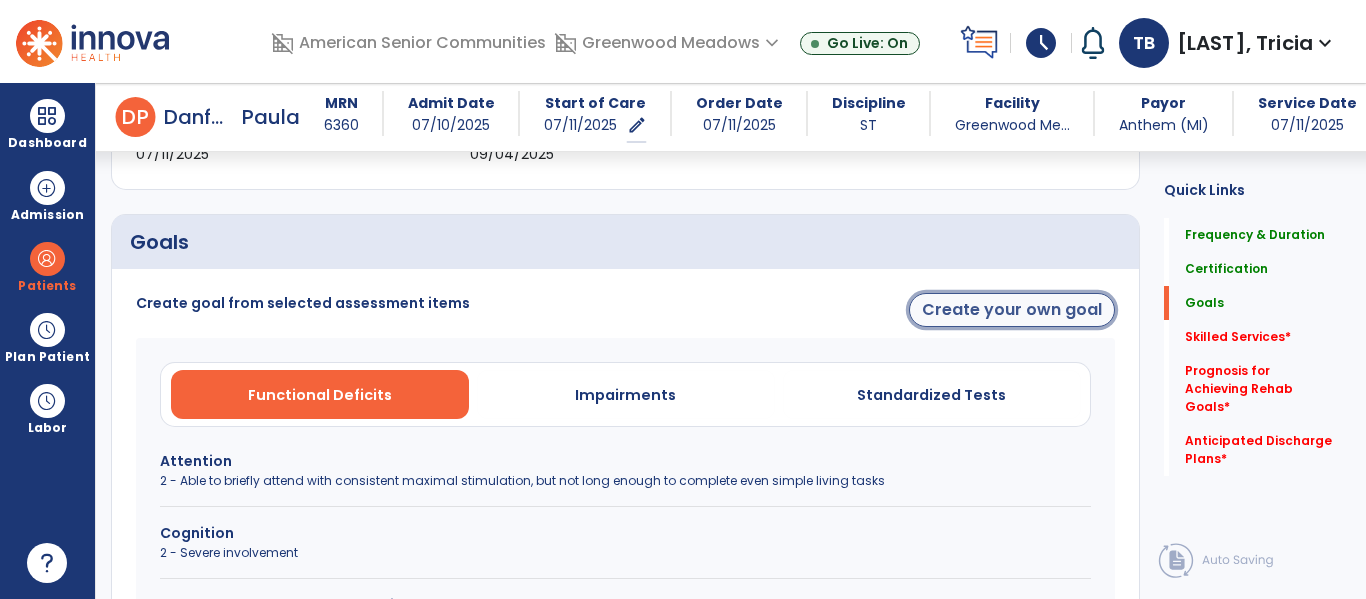 click on "Create your own goal" at bounding box center (1012, 310) 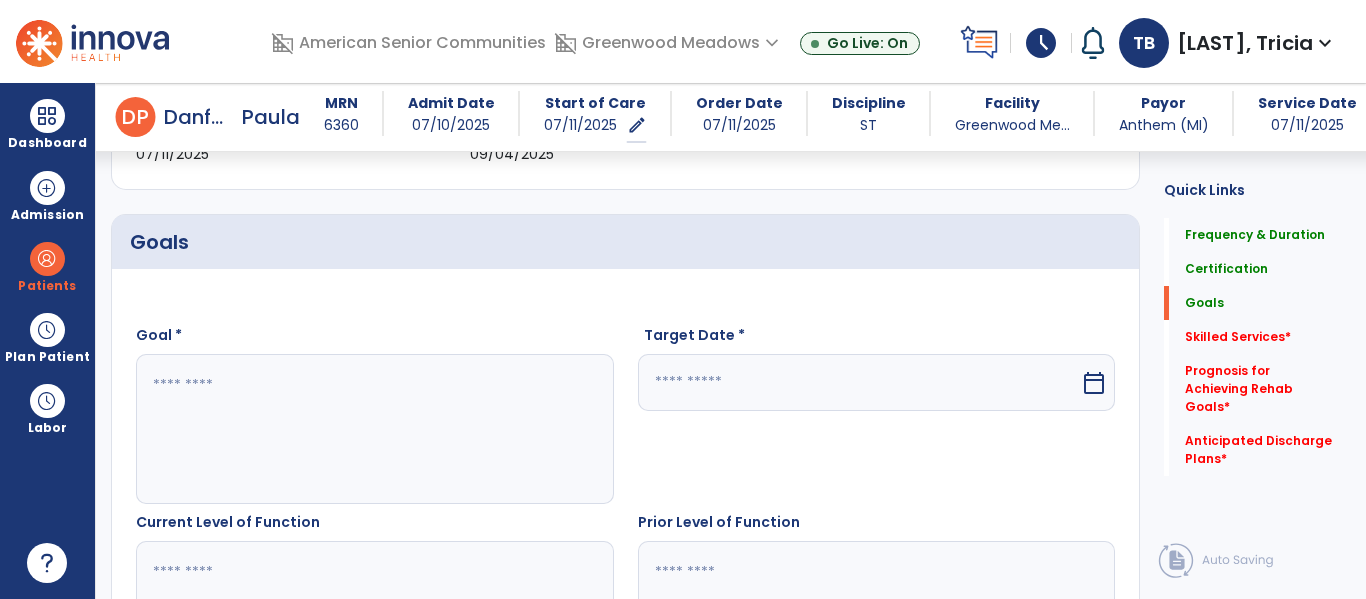 click at bounding box center (374, 429) 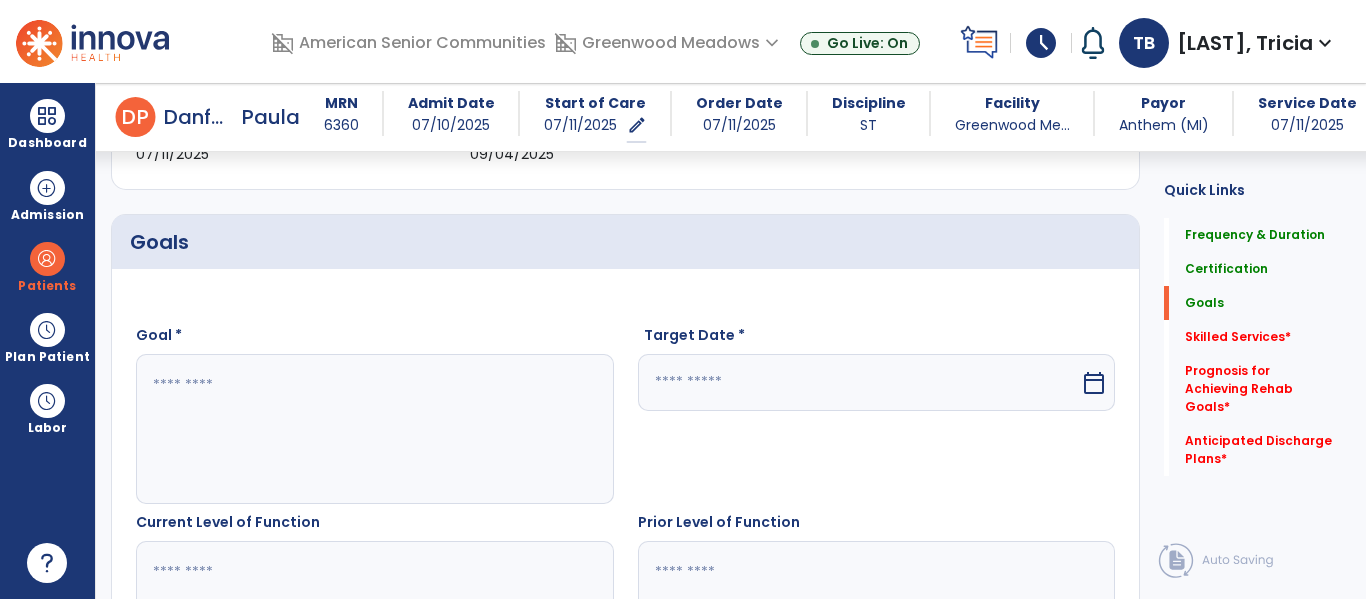 paste on "**********" 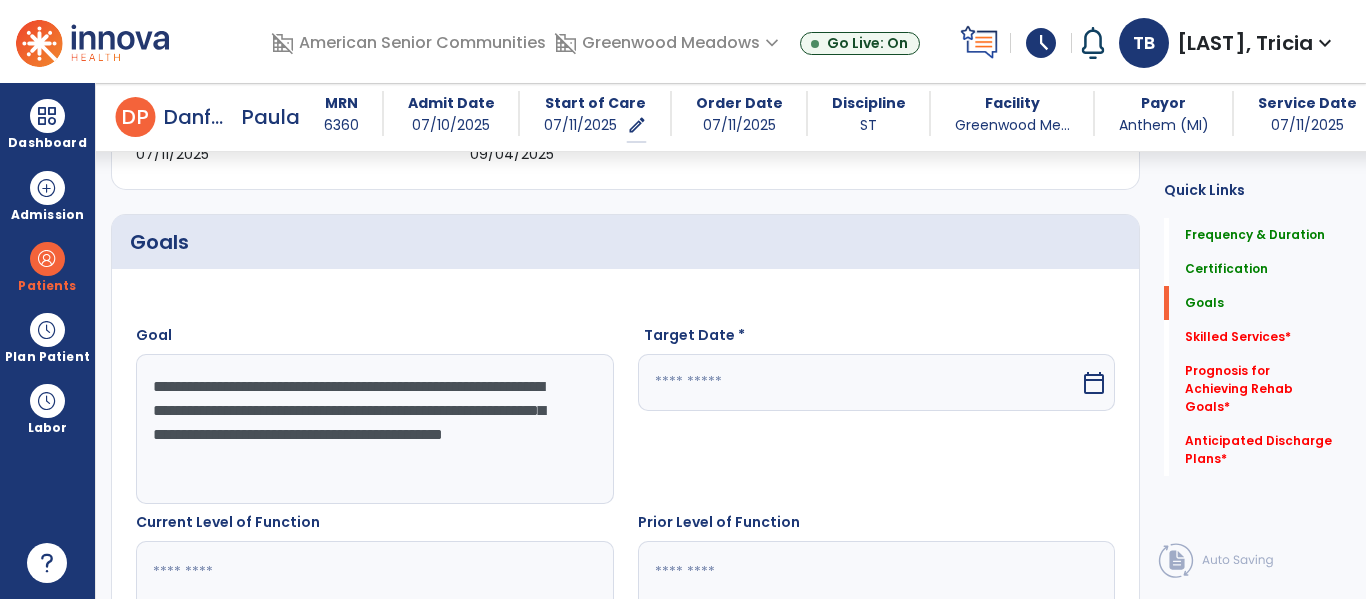 click on "**********" at bounding box center (374, 429) 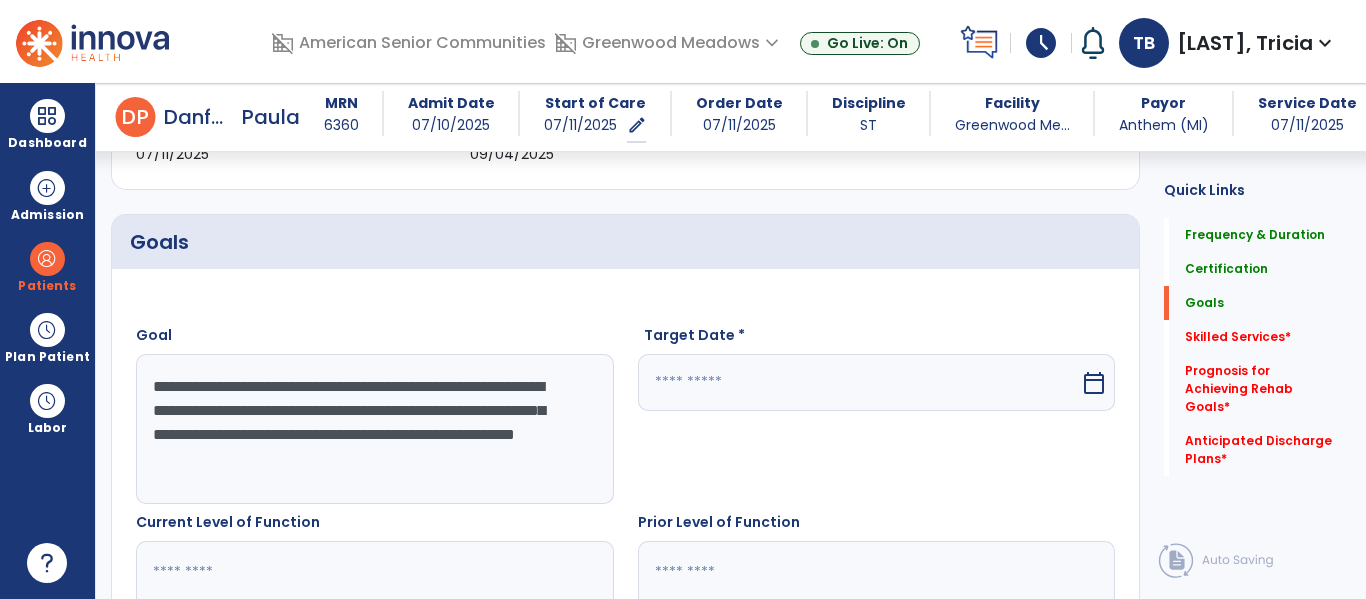 type on "**********" 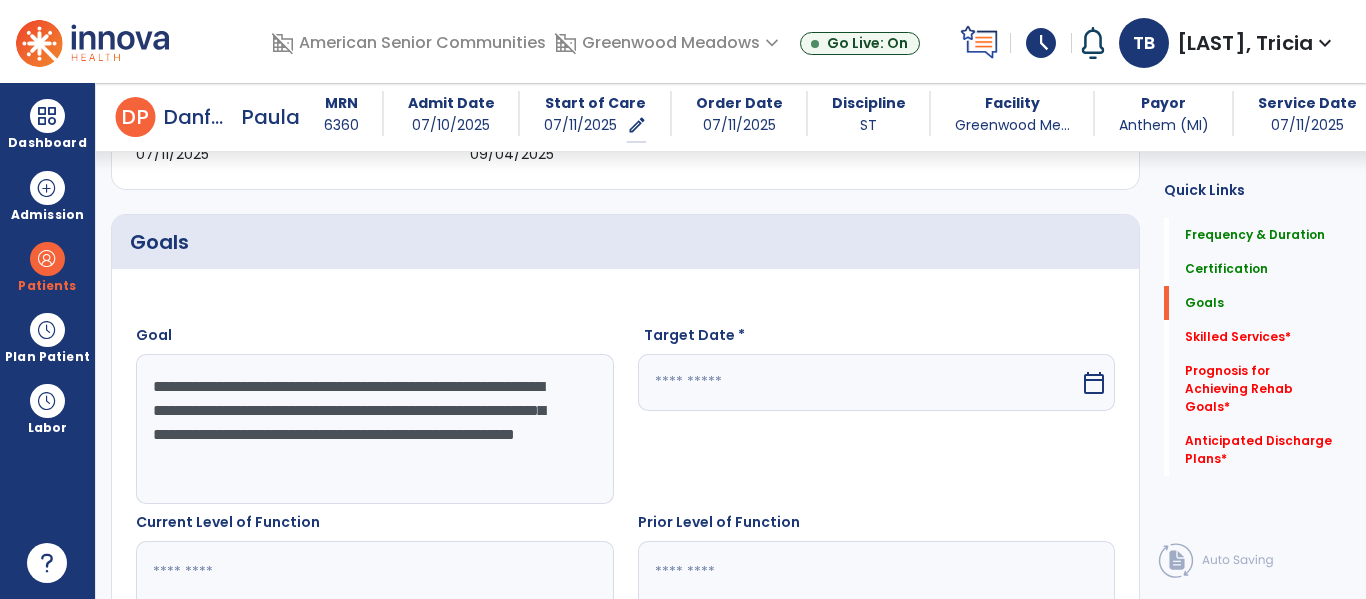 click at bounding box center (859, 382) 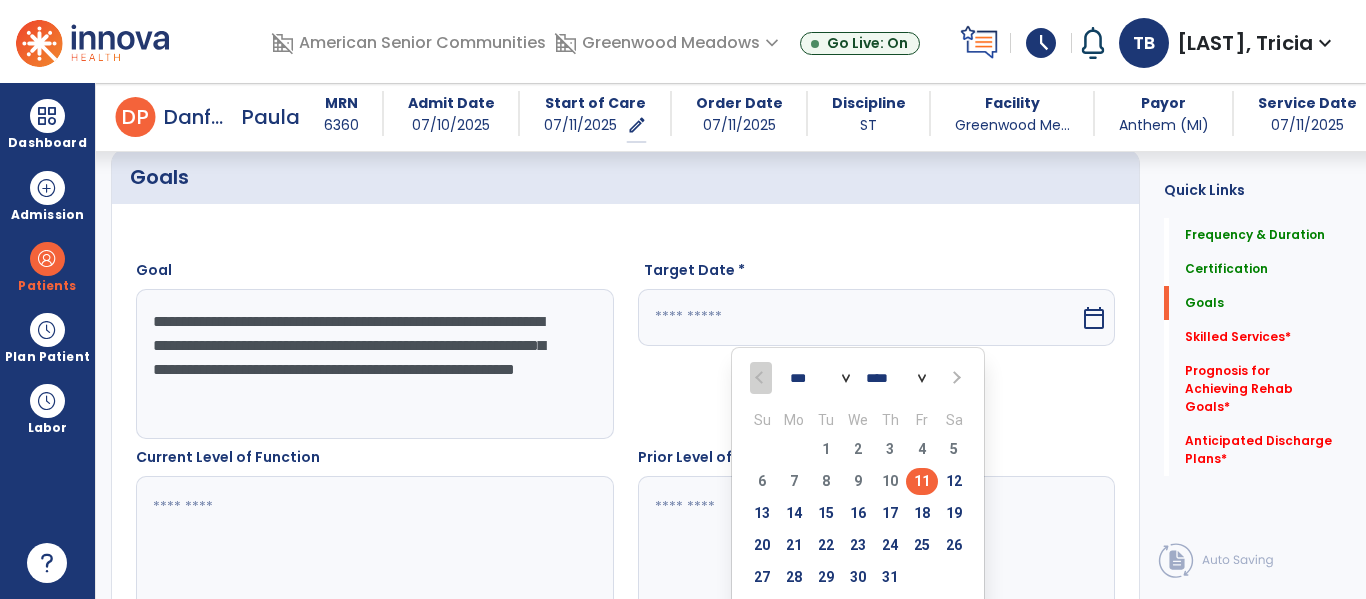 scroll, scrollTop: 486, scrollLeft: 0, axis: vertical 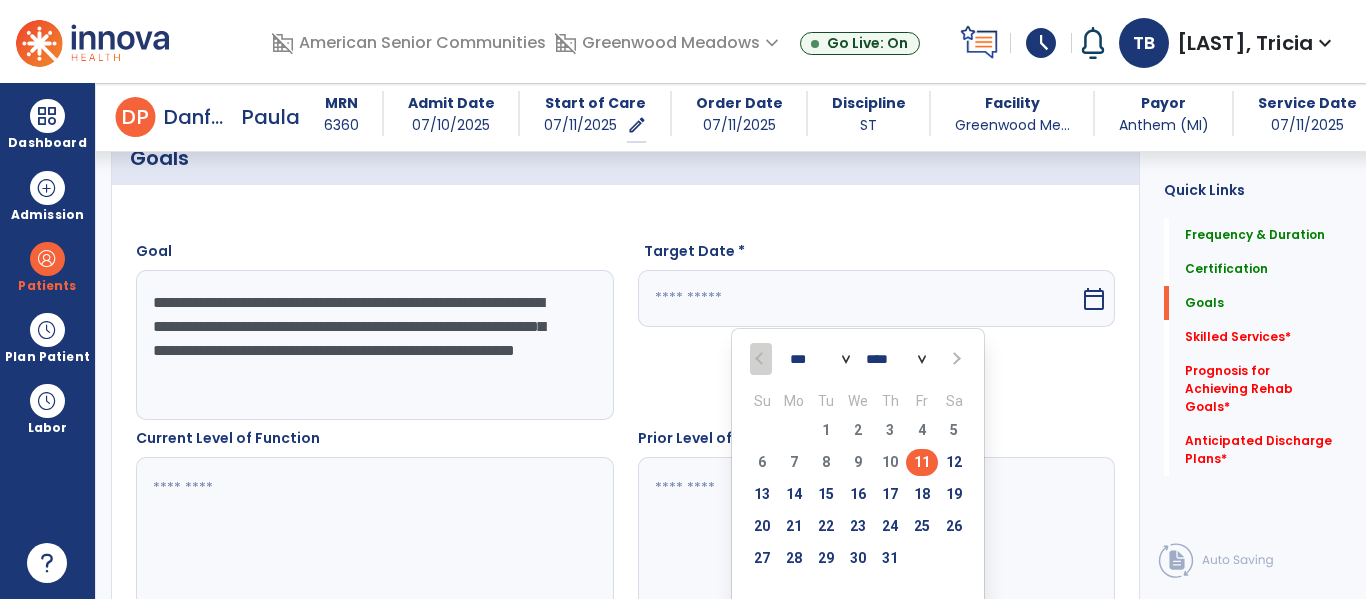click on "*** *** ***" at bounding box center [820, 360] 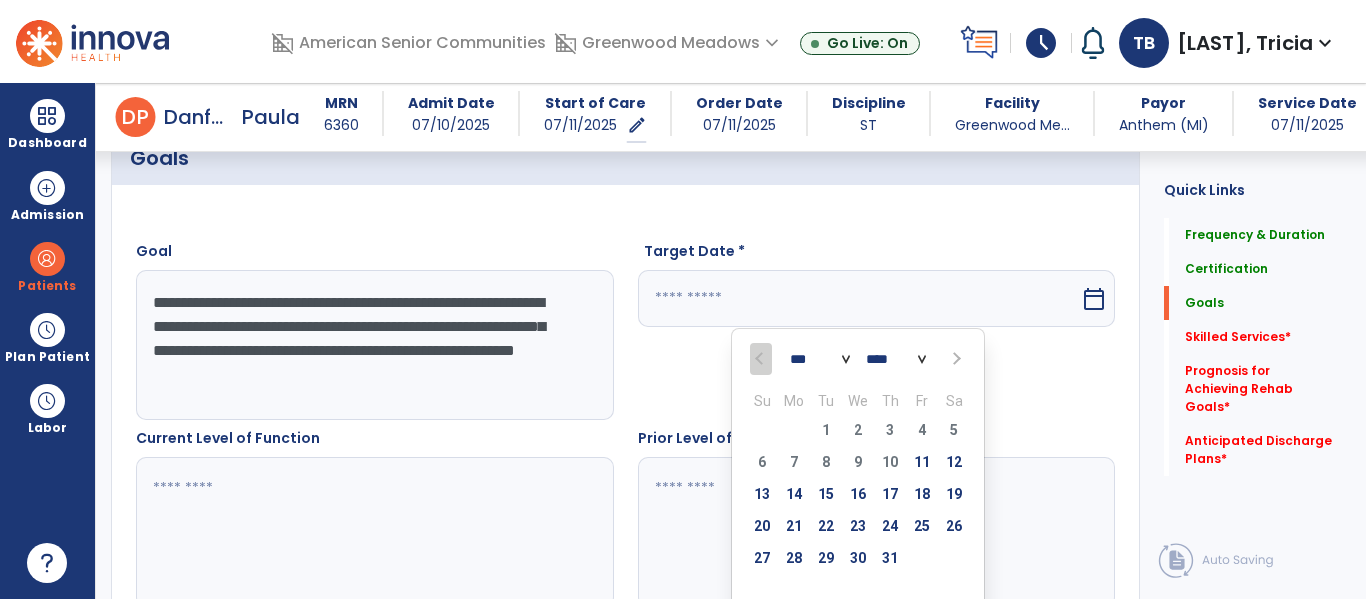 select on "*" 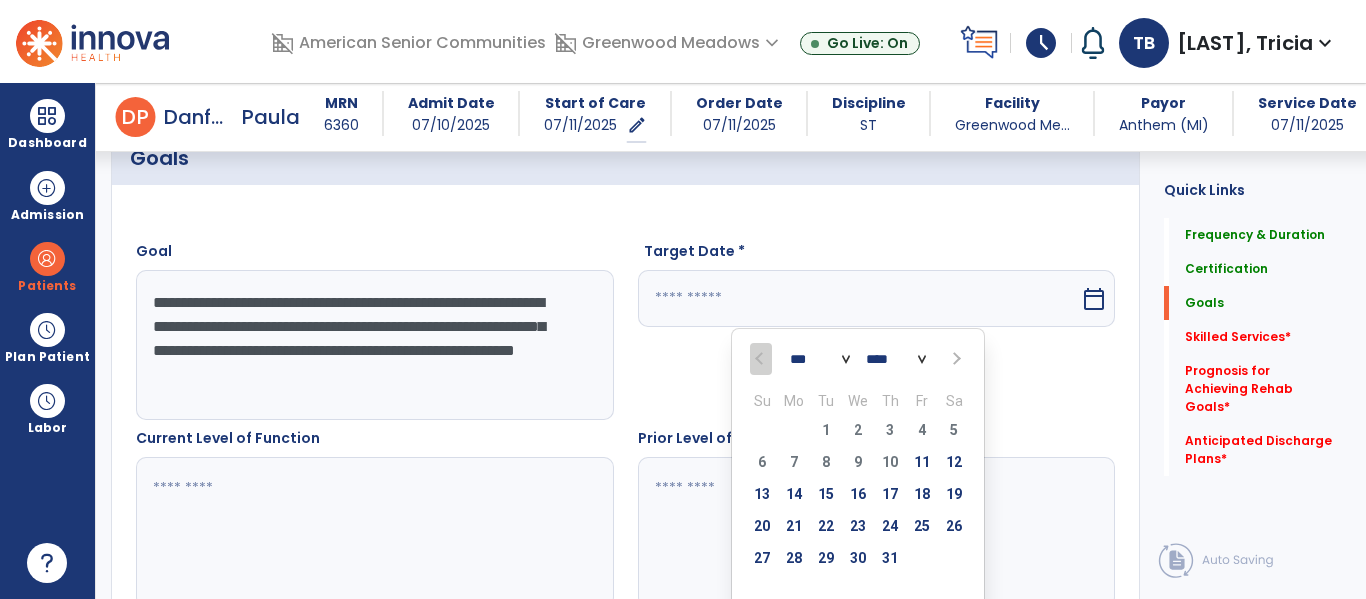 click on "*** *** ***" at bounding box center [820, 360] 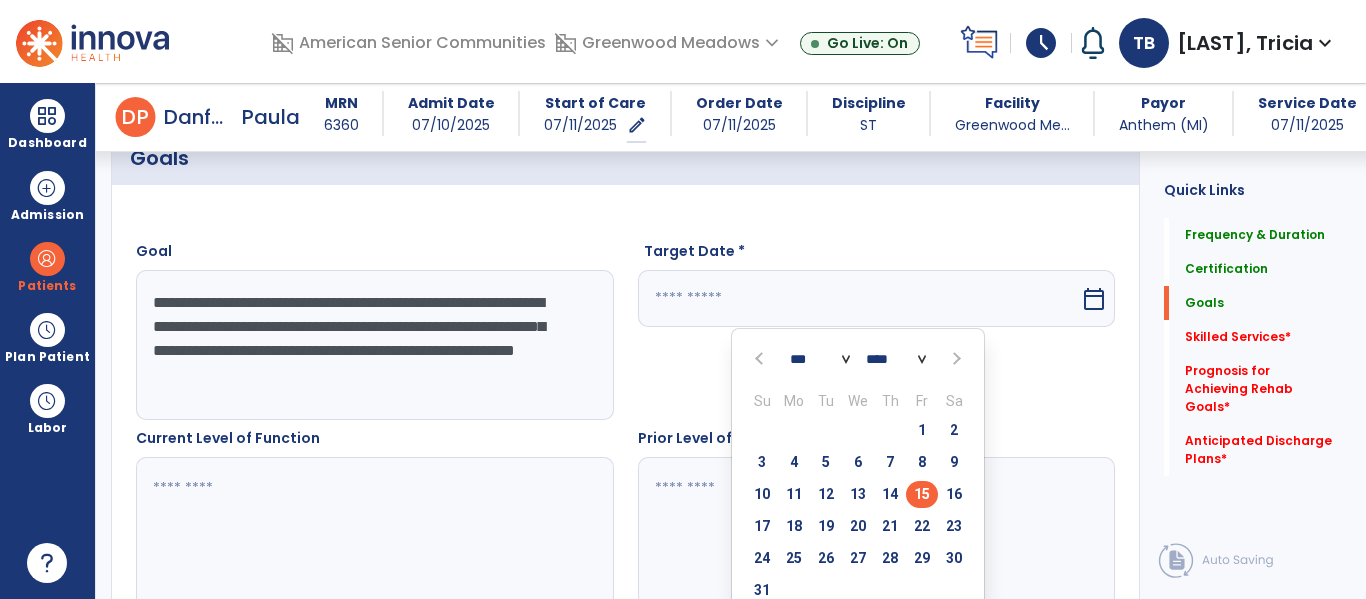 click on "15" at bounding box center (922, 494) 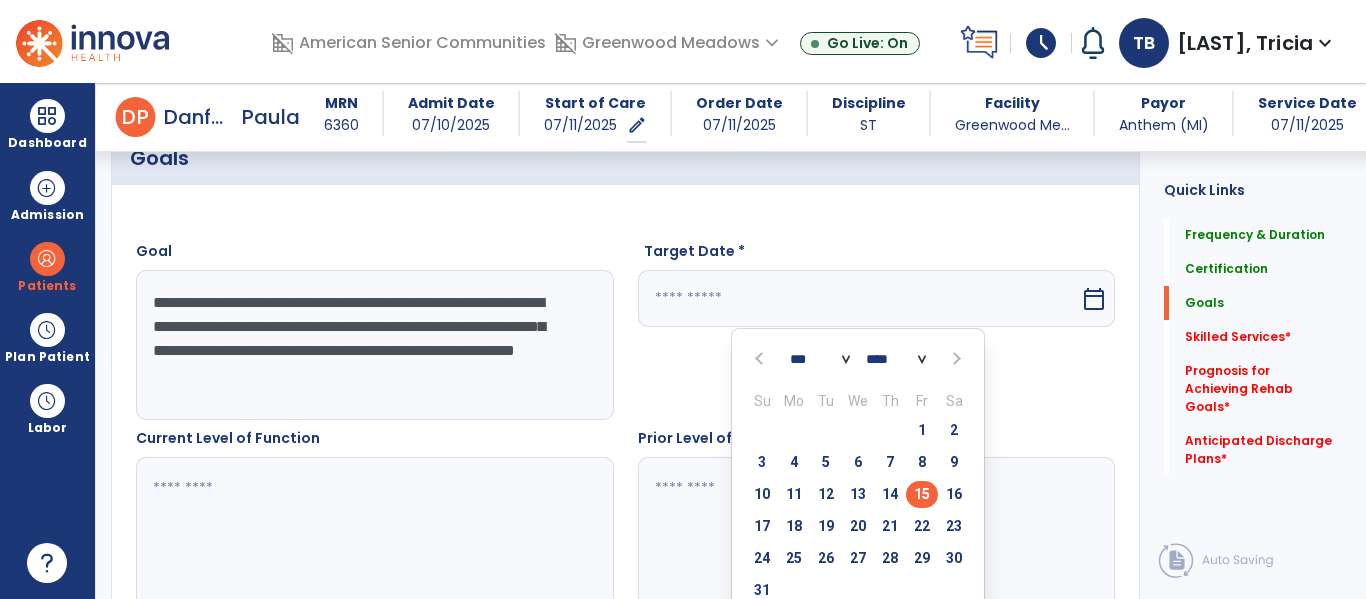 type on "*********" 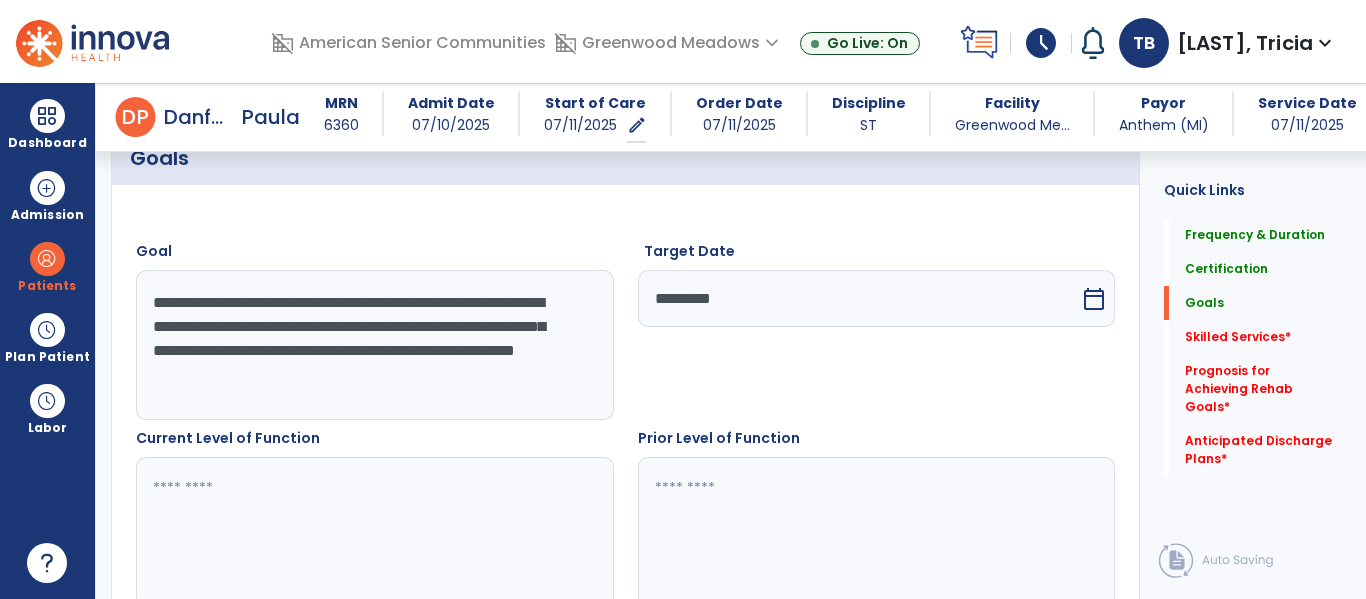 click at bounding box center [374, 532] 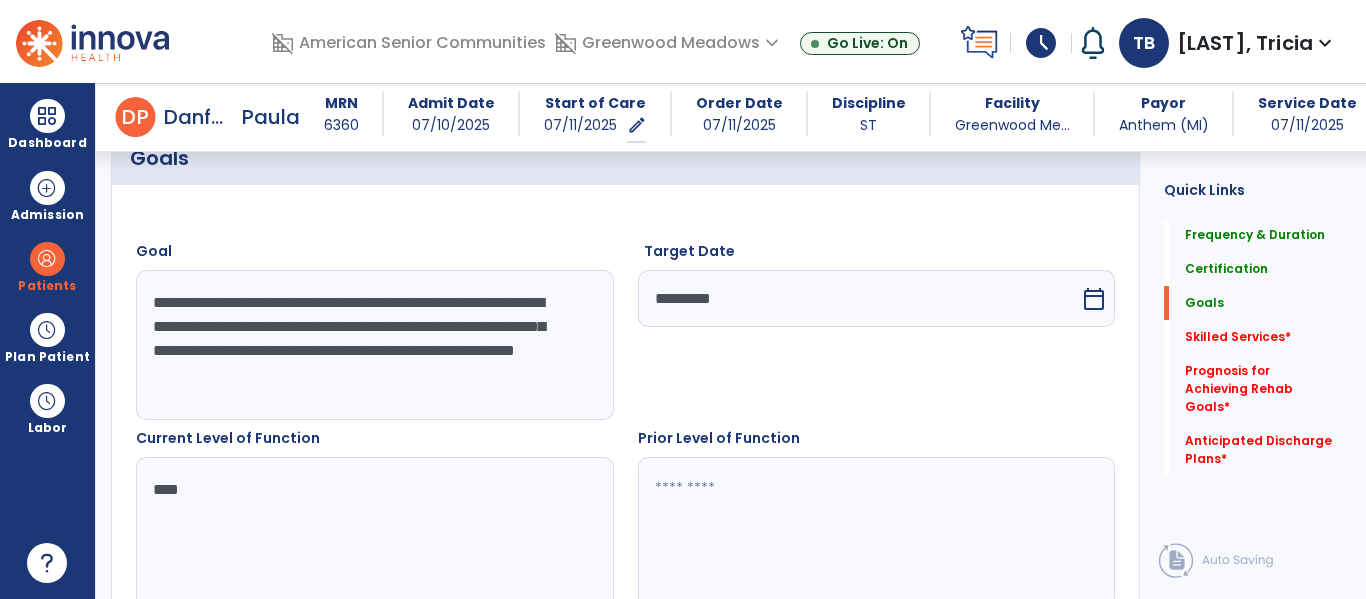 type on "***" 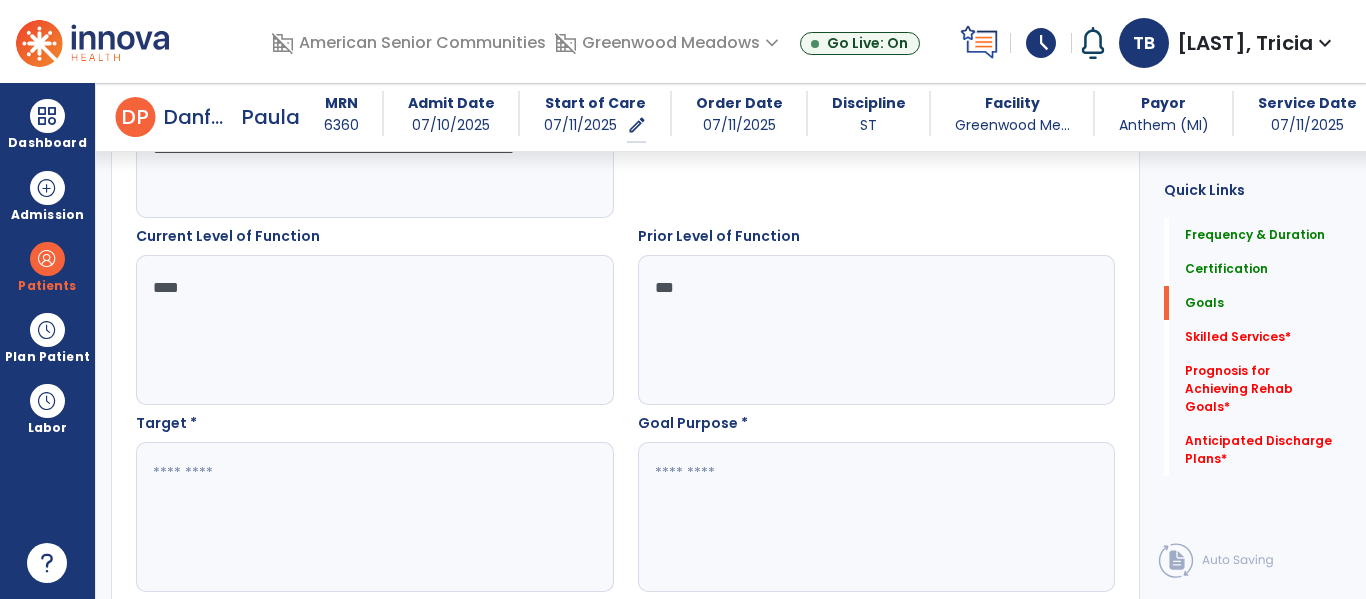 scroll, scrollTop: 707, scrollLeft: 0, axis: vertical 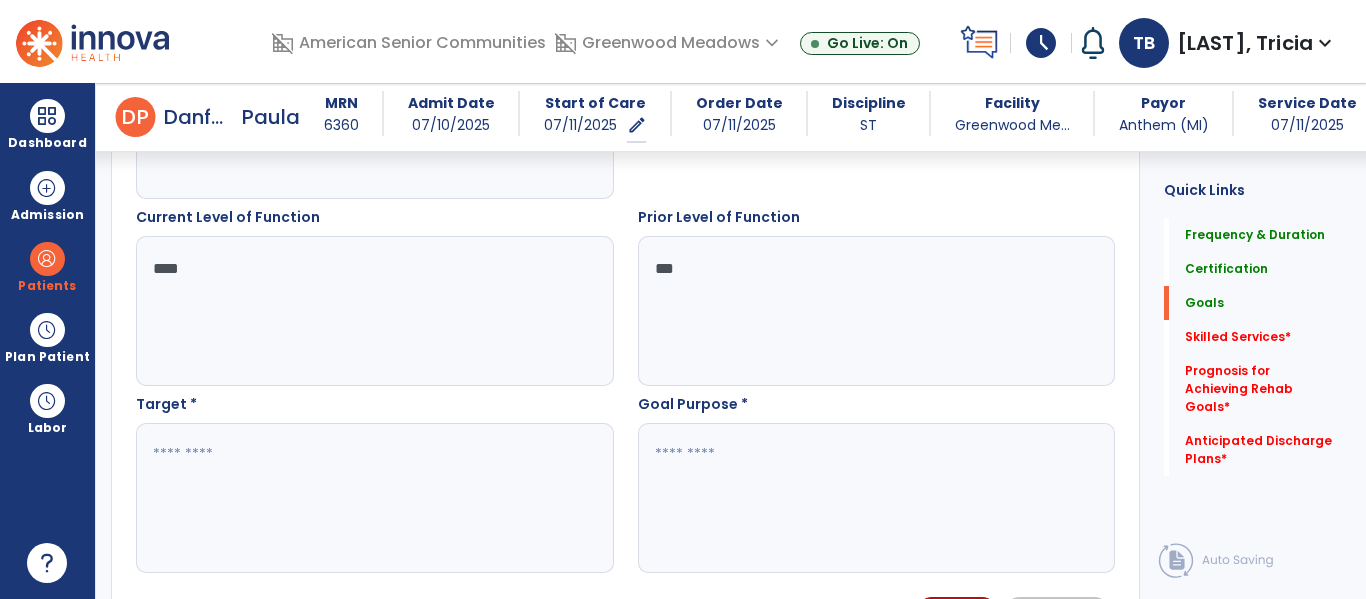type on "***" 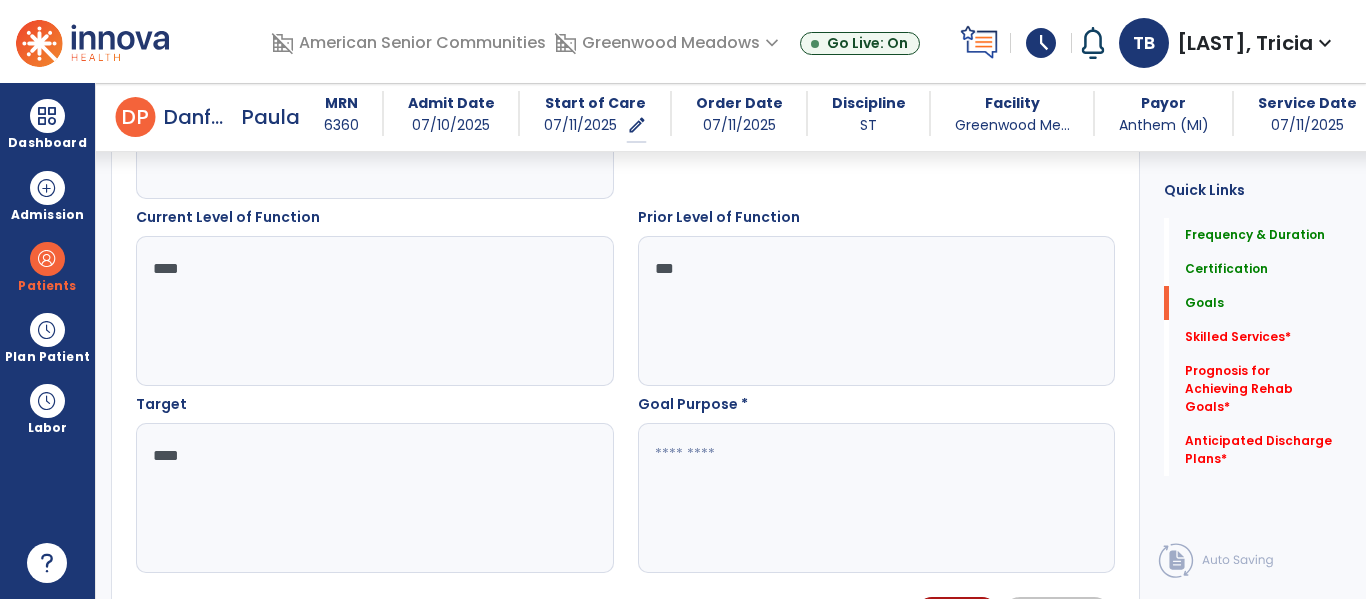 type on "****" 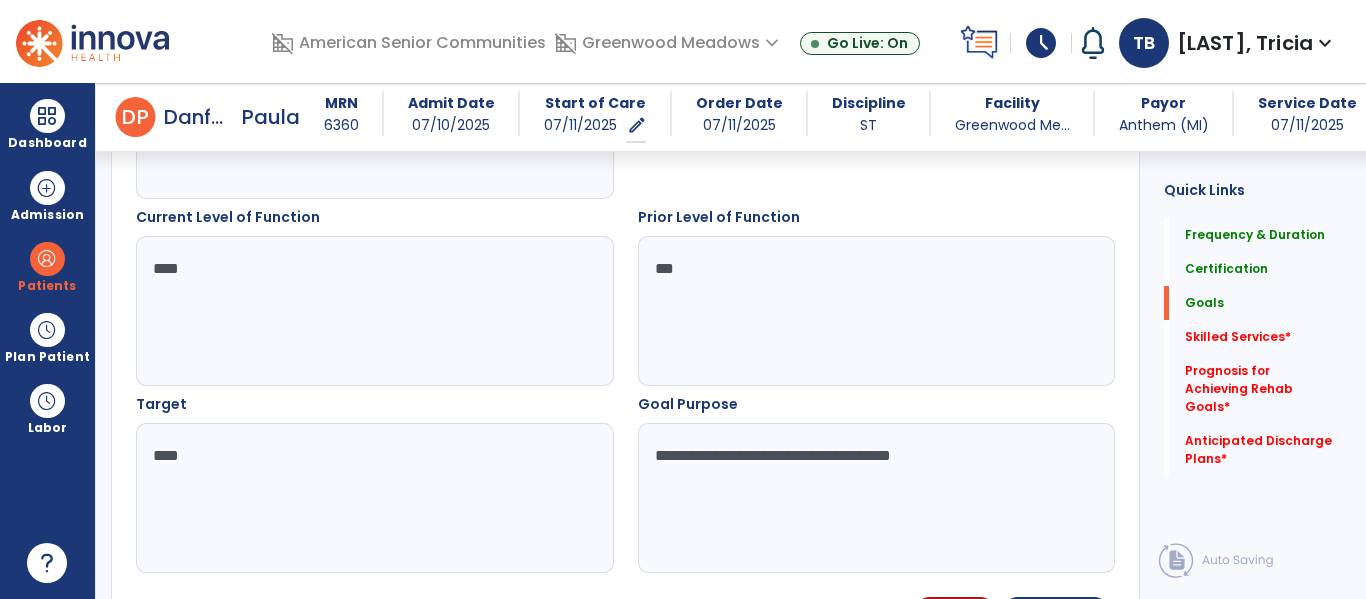 scroll, scrollTop: 884, scrollLeft: 0, axis: vertical 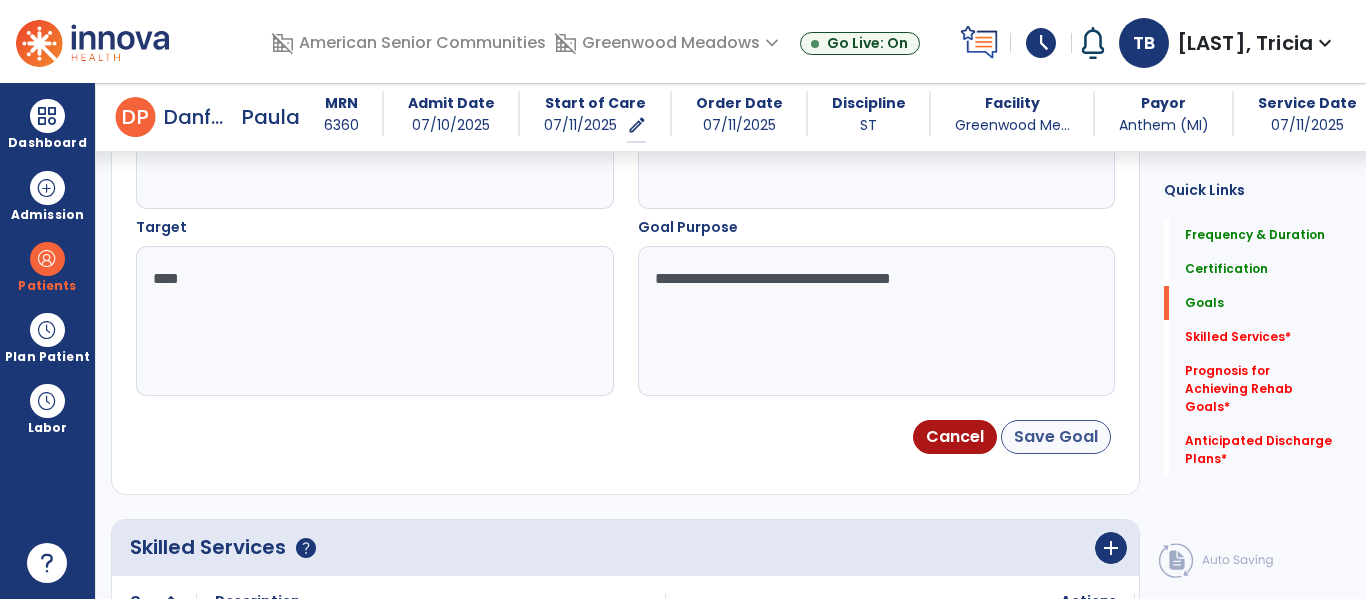 type on "**********" 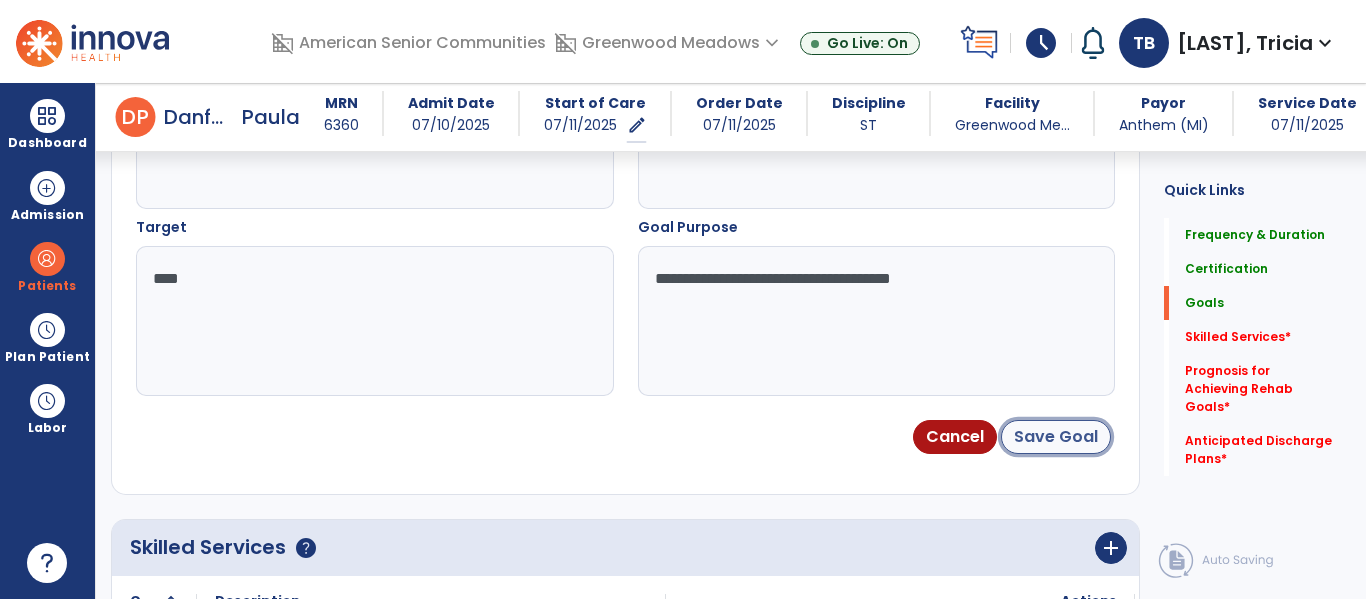 click on "Save Goal" at bounding box center [1056, 437] 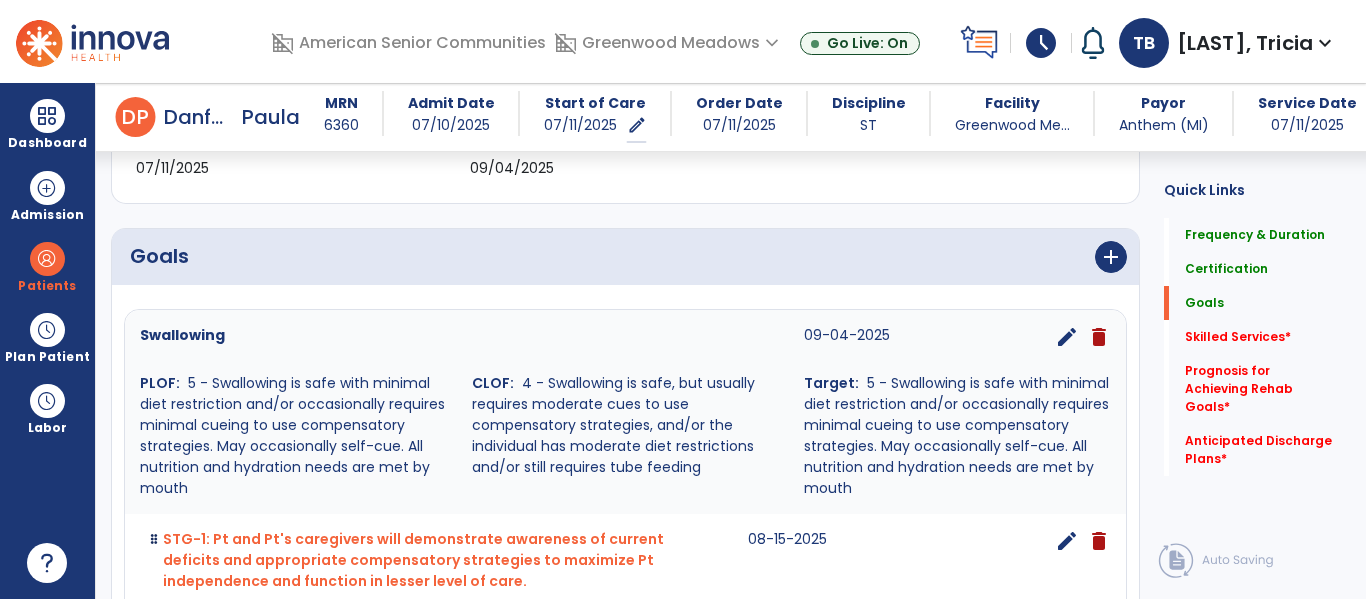 scroll, scrollTop: 387, scrollLeft: 0, axis: vertical 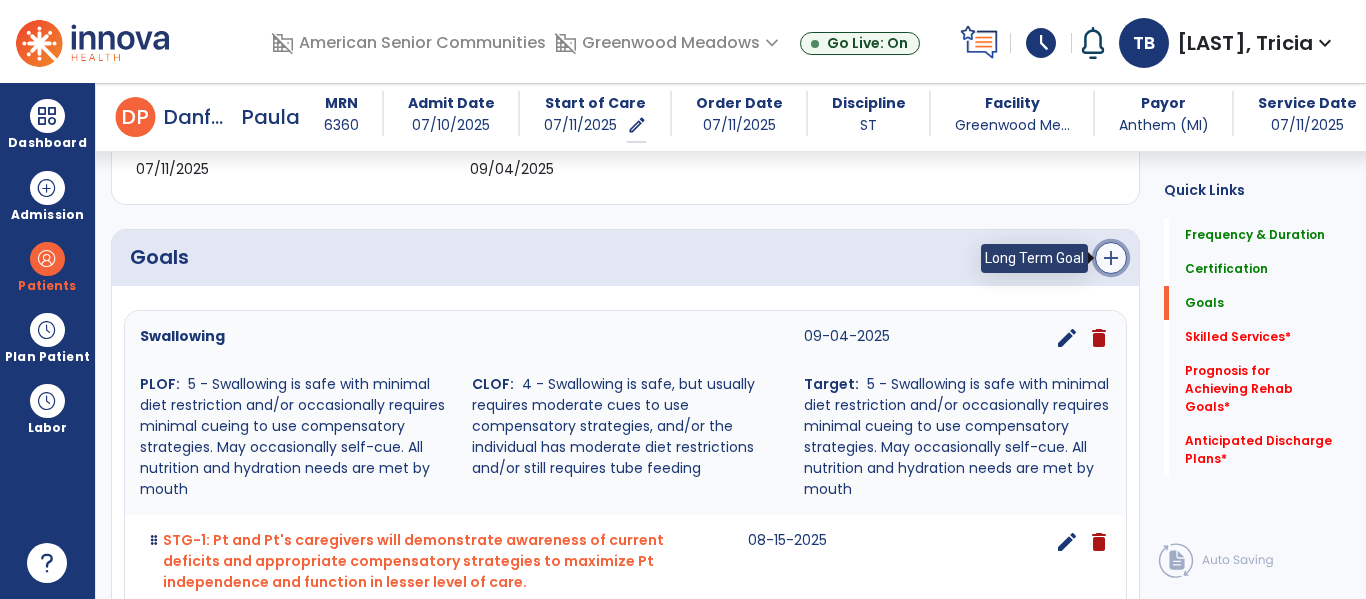 click on "add" at bounding box center (1111, 258) 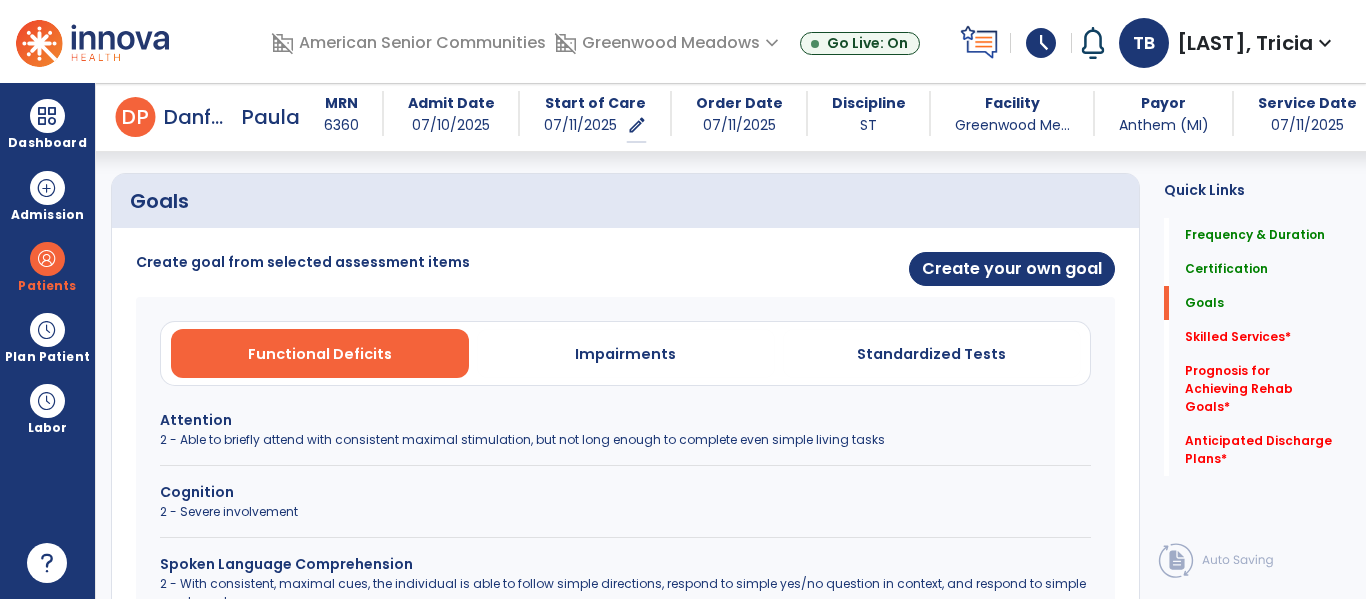 scroll, scrollTop: 546, scrollLeft: 0, axis: vertical 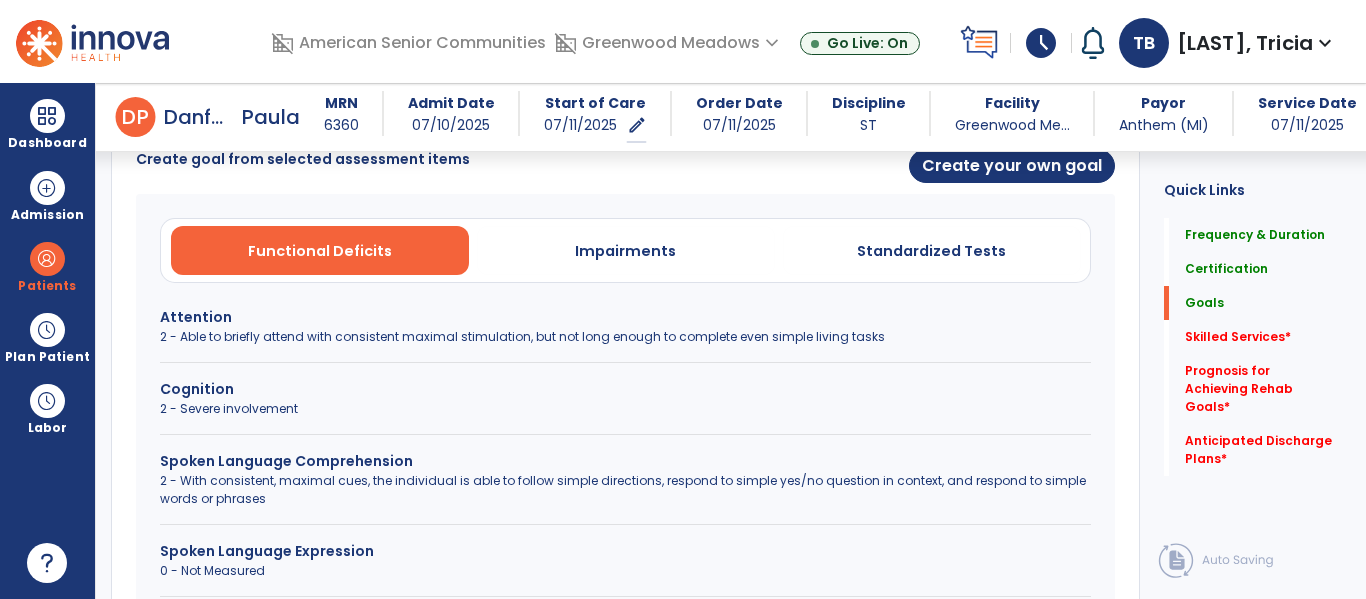 click on "2 - Severe involvement" at bounding box center (625, 409) 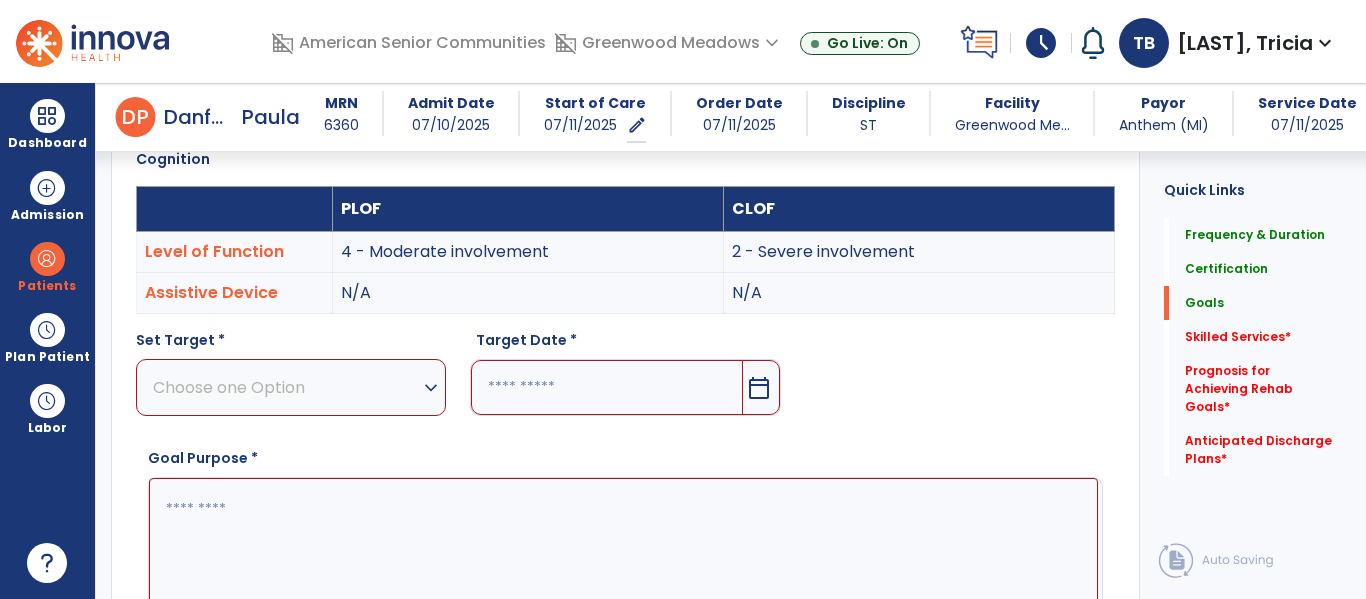 click on "Choose one Option" at bounding box center [286, 387] 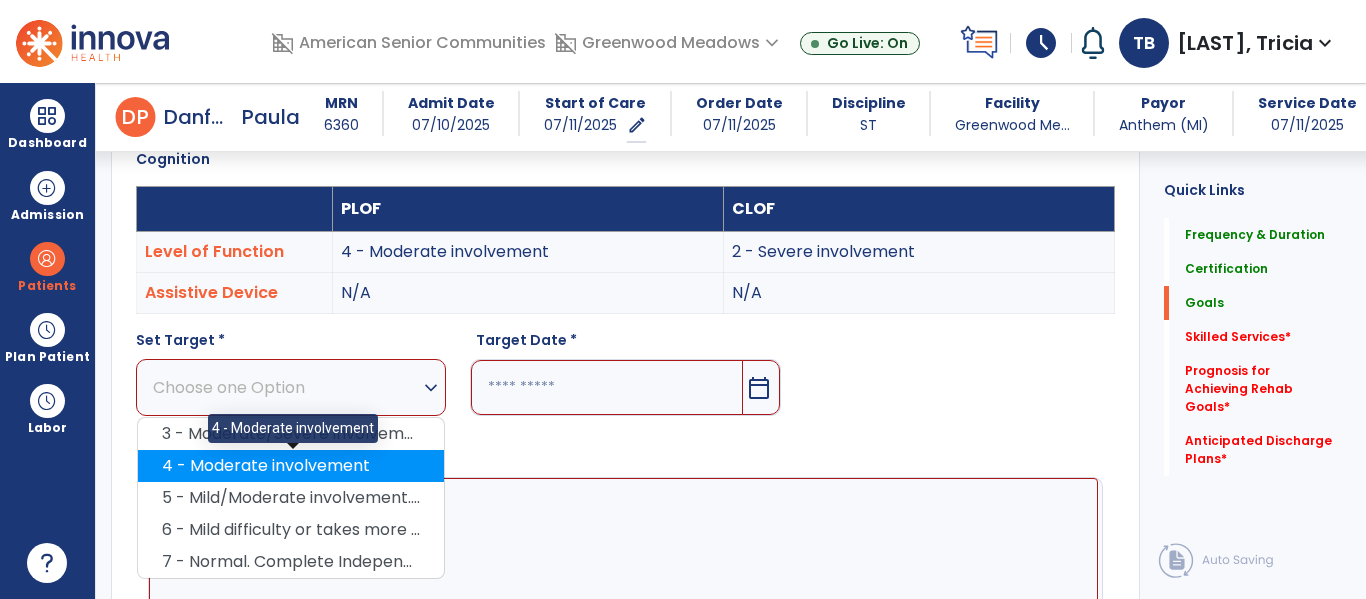 click on "4 - Moderate involvement" at bounding box center [291, 466] 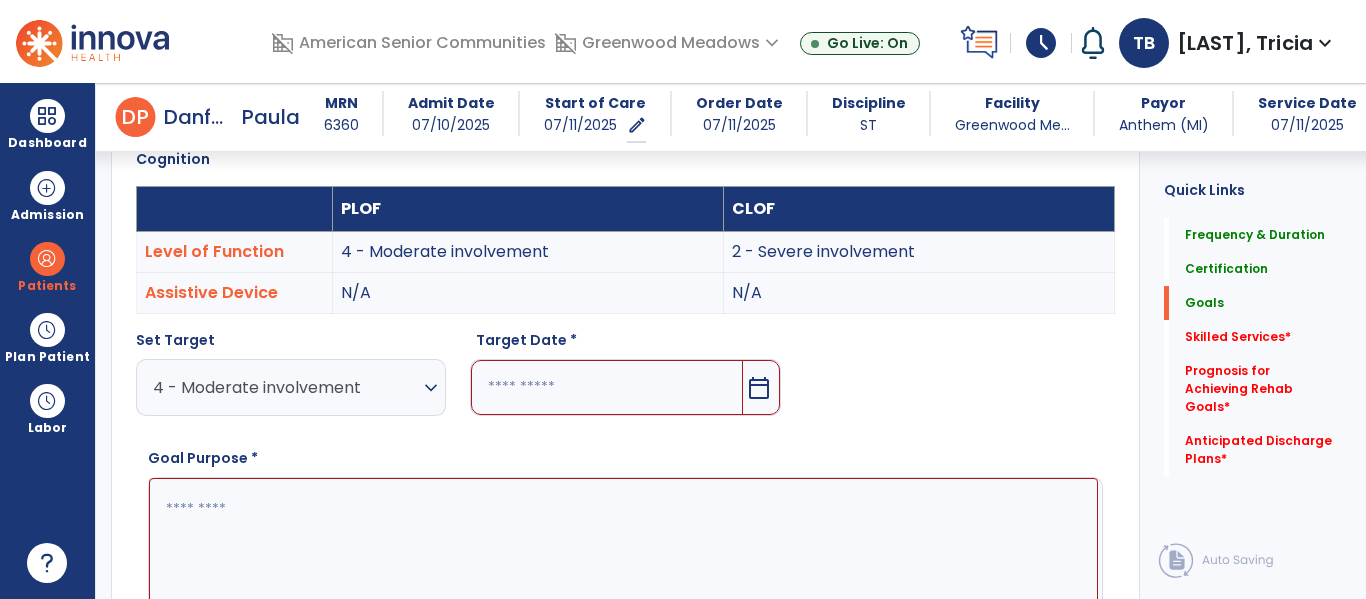 click at bounding box center (606, 387) 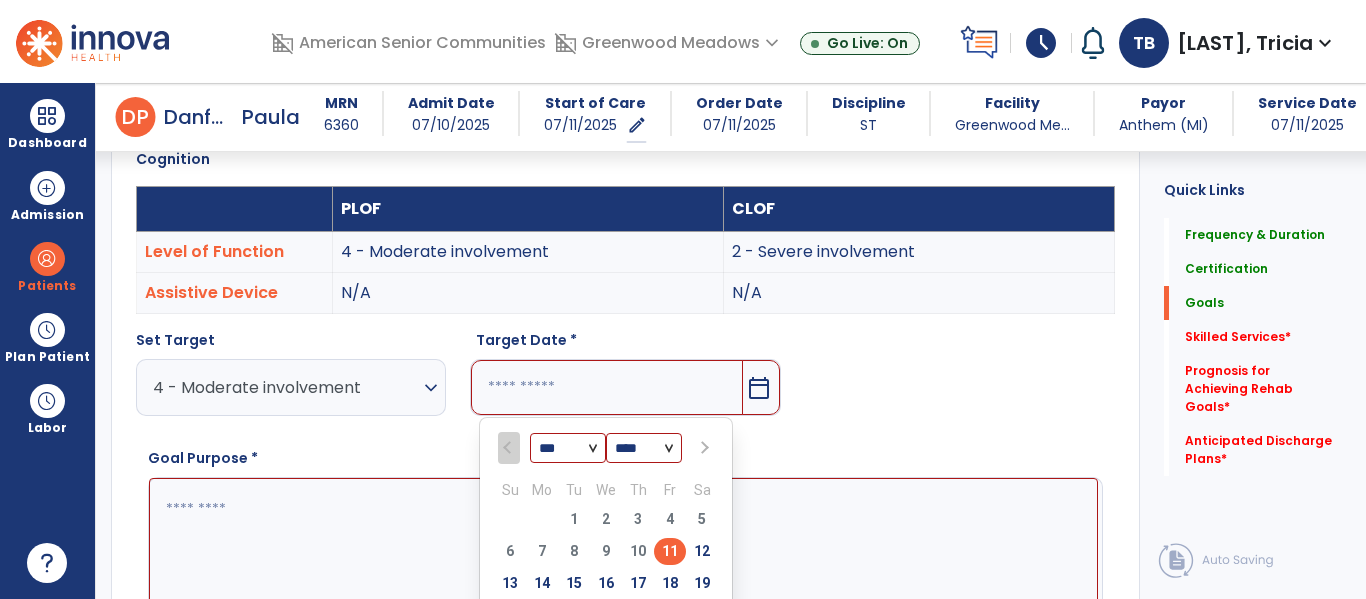 click on "*** *** ***" at bounding box center (568, 449) 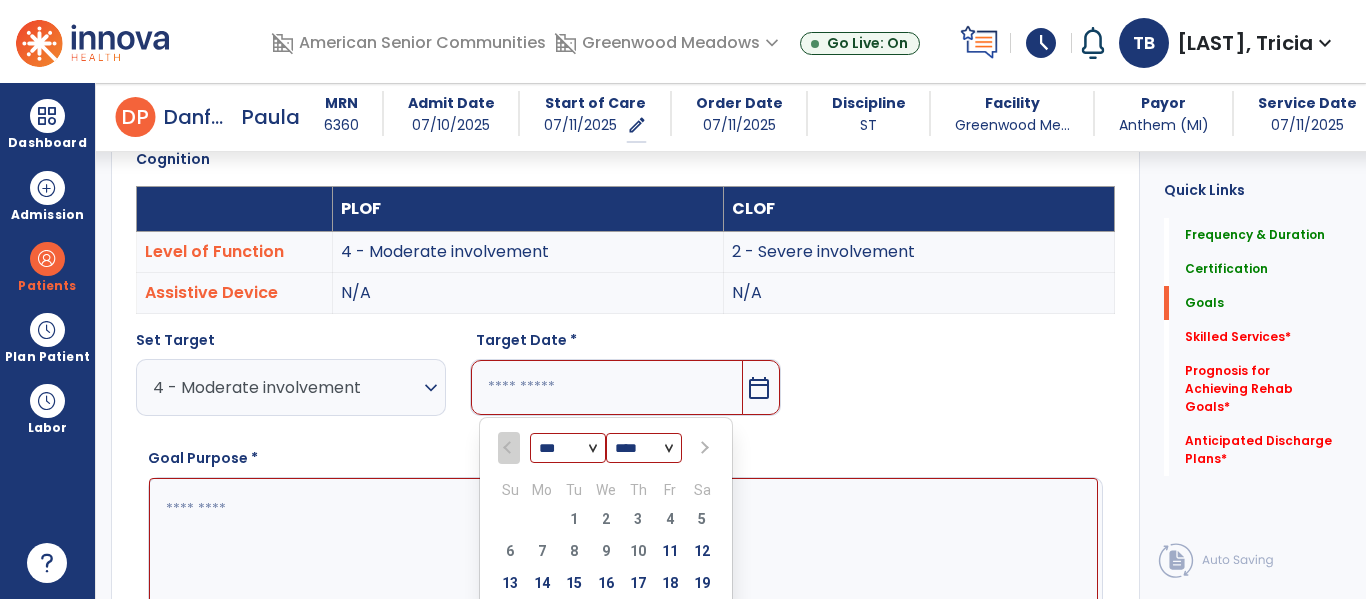 select on "*" 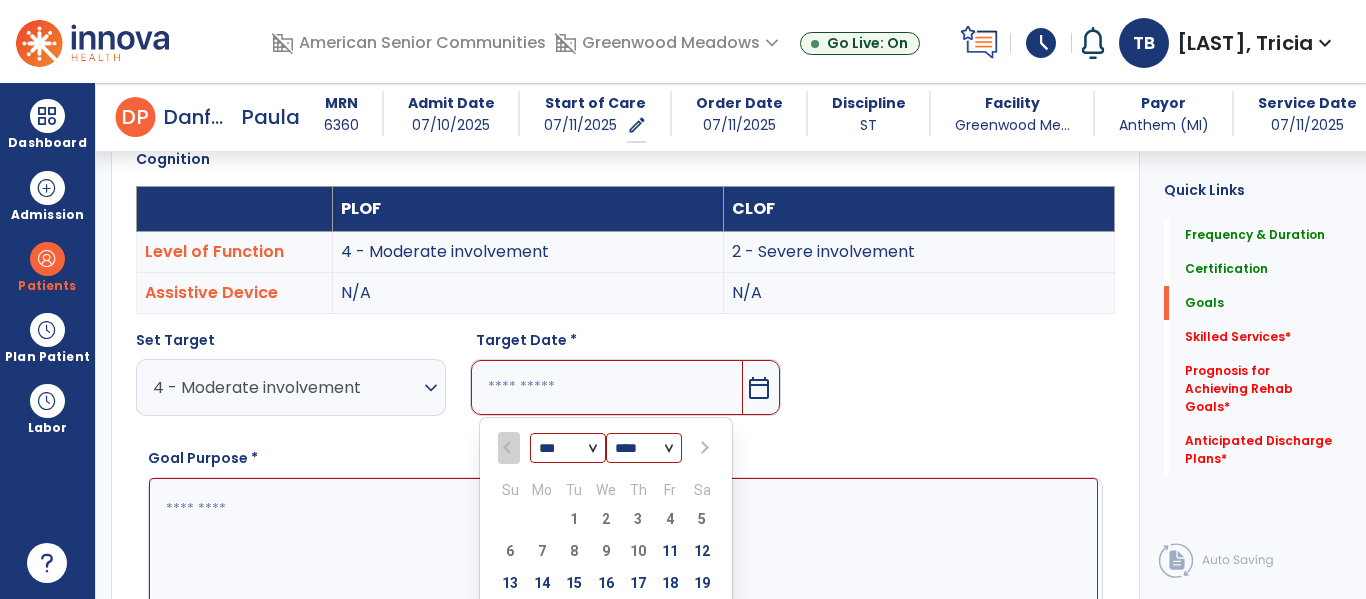 click on "*** *** ***" at bounding box center [568, 449] 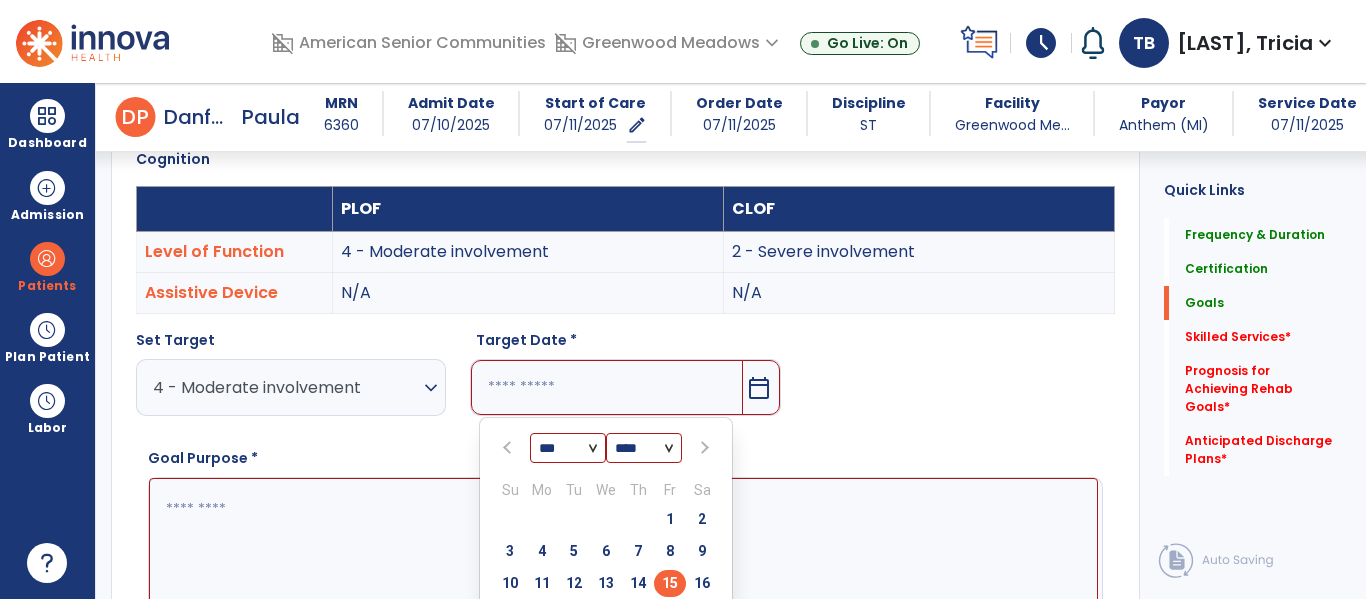 click on "15" at bounding box center (670, 583) 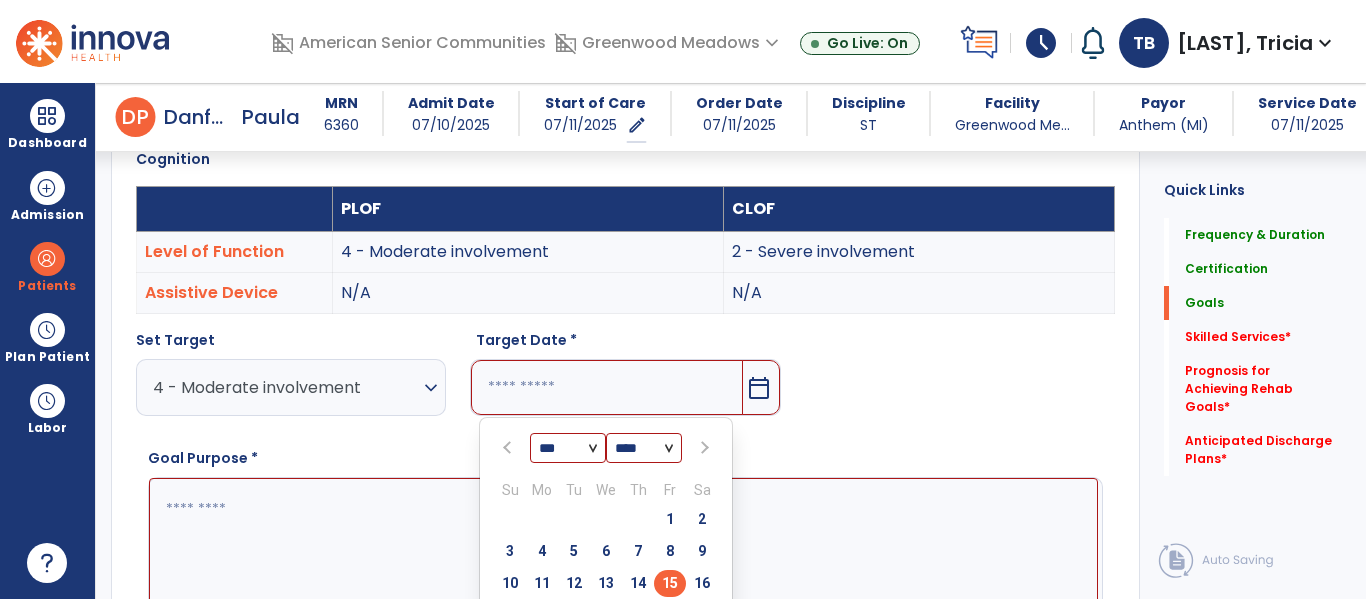 type on "*********" 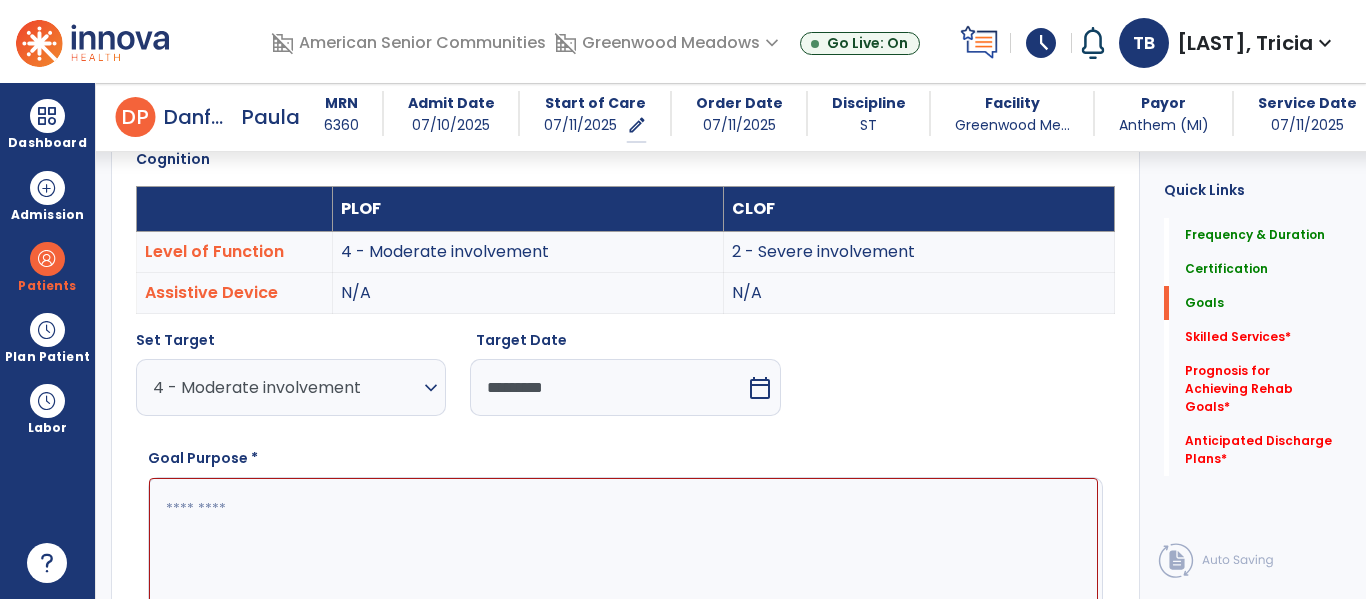 click at bounding box center [623, 553] 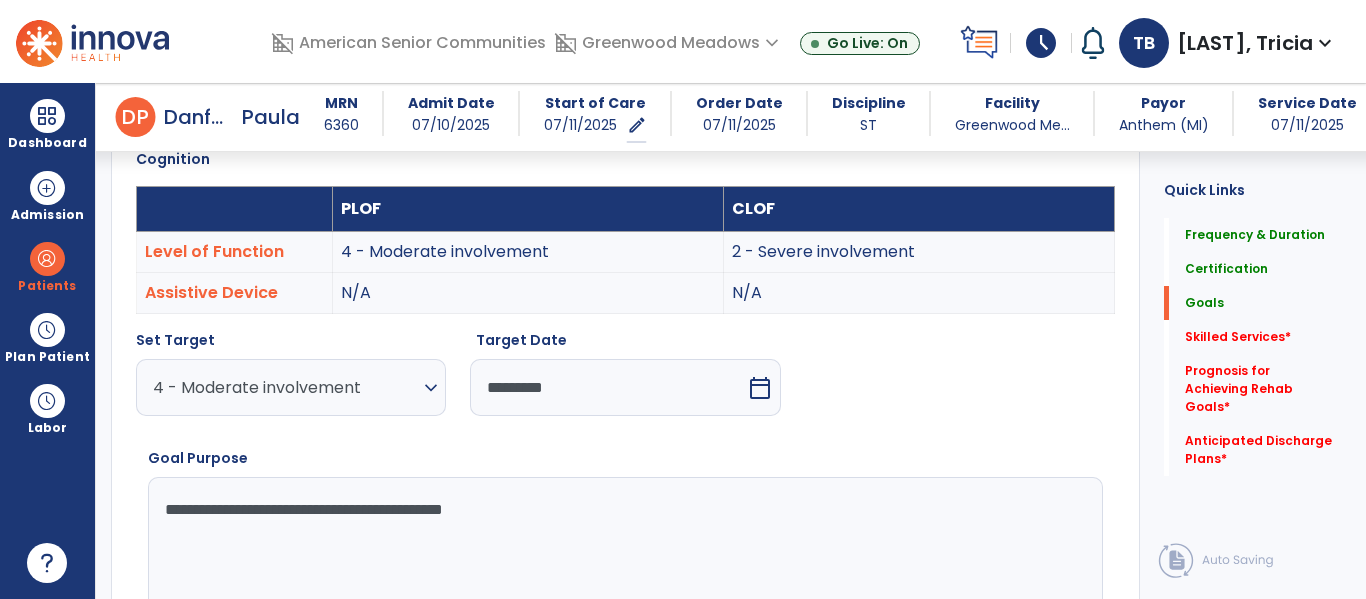 scroll, scrollTop: 775, scrollLeft: 0, axis: vertical 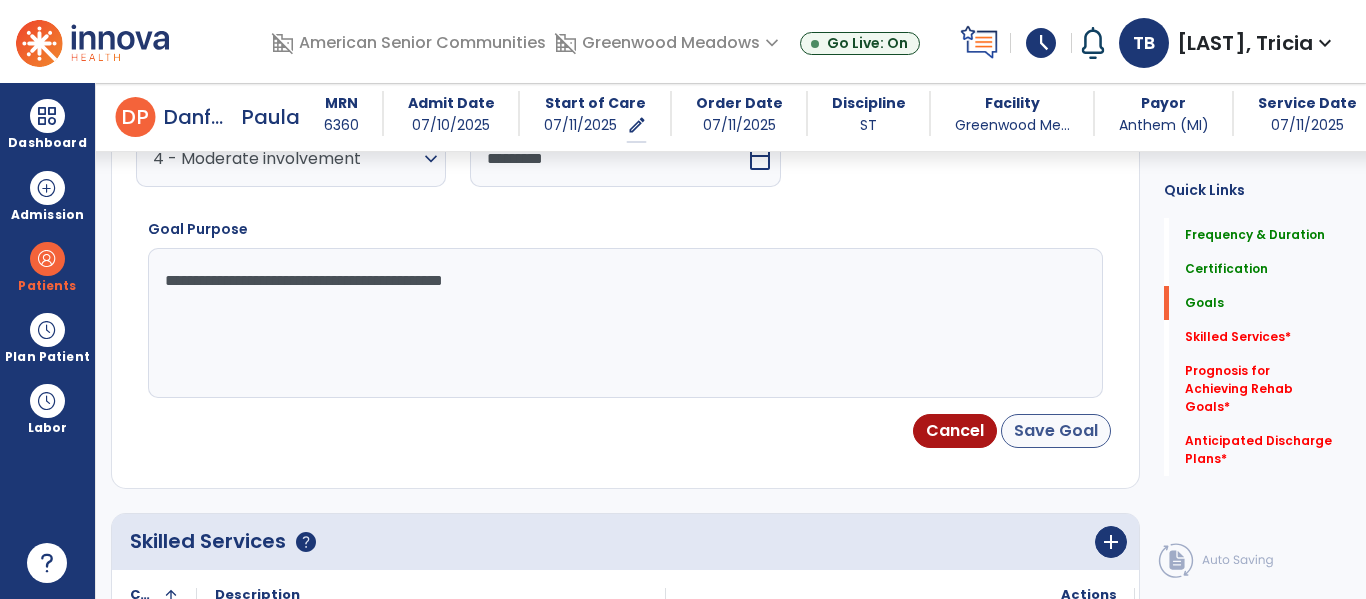 type on "**********" 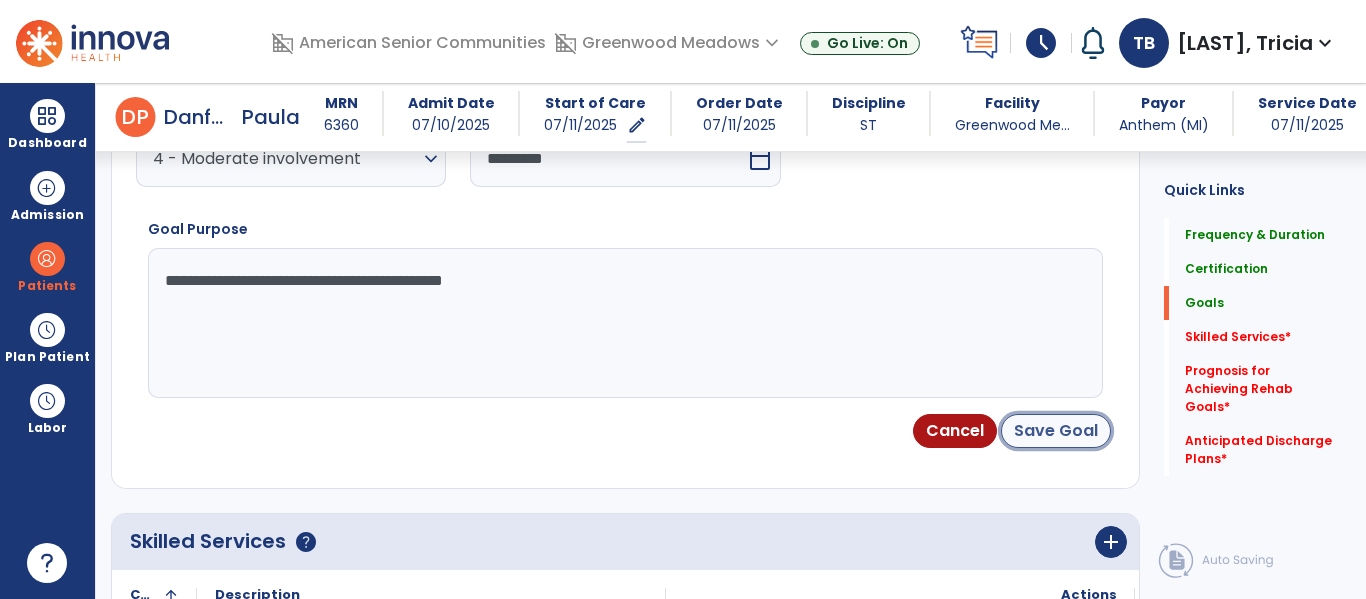 click on "Save Goal" at bounding box center [1056, 431] 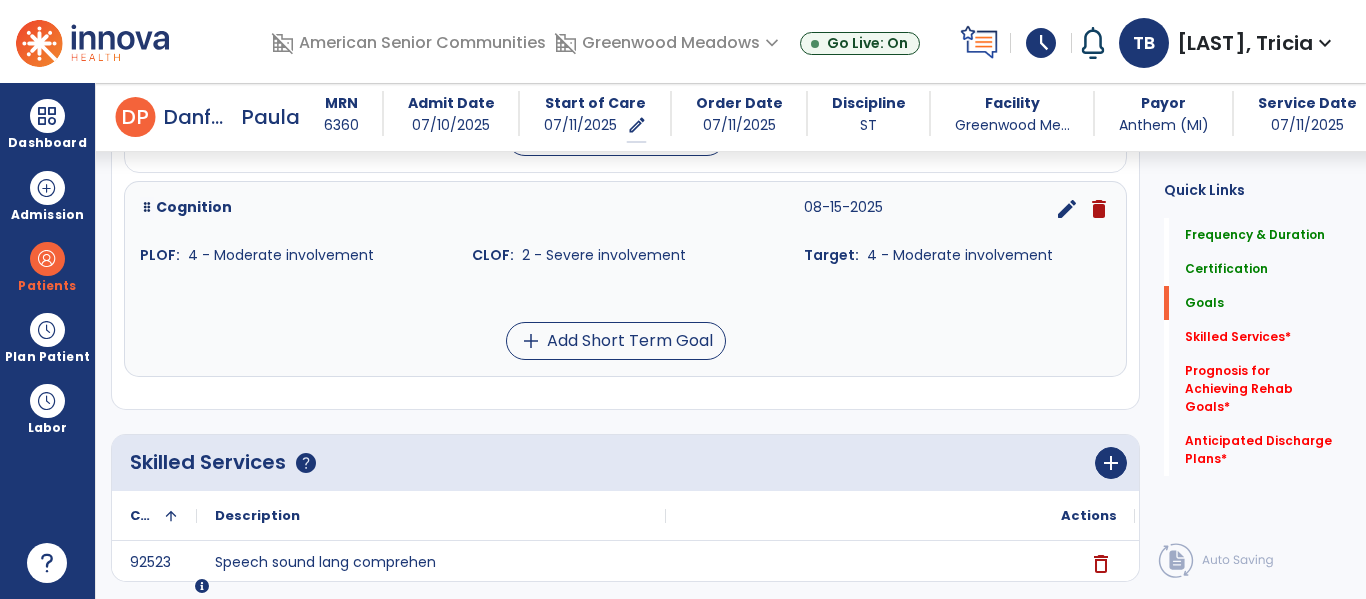 scroll, scrollTop: 1083, scrollLeft: 0, axis: vertical 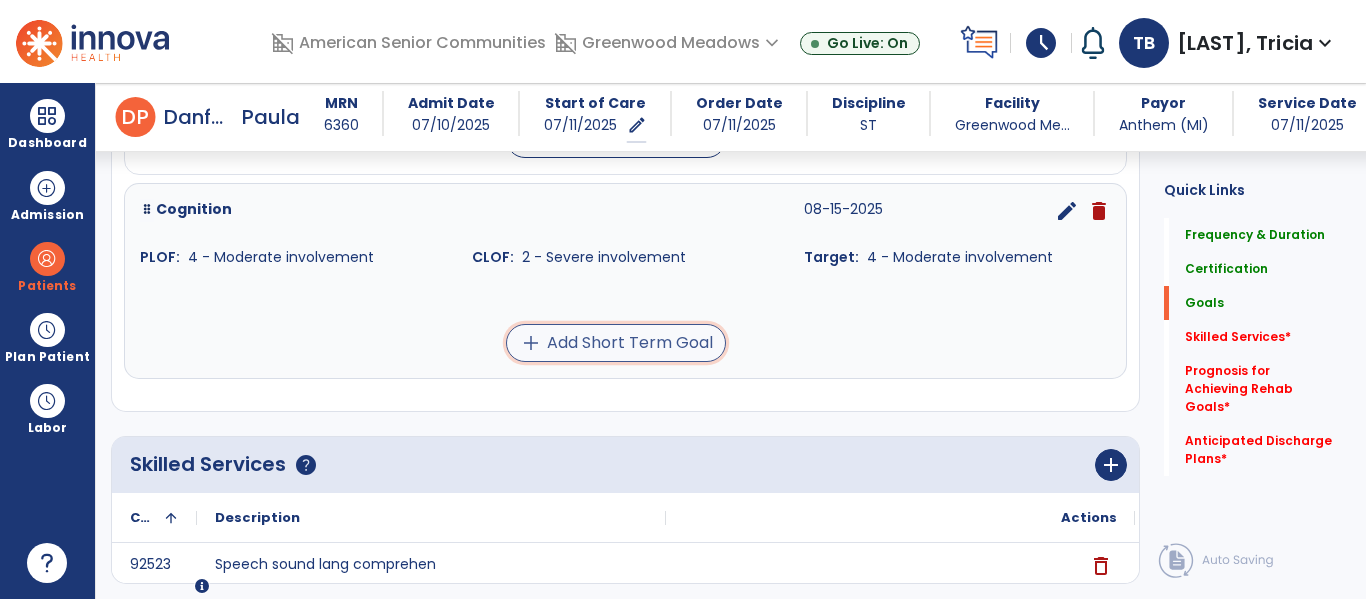 click on "add  Add Short Term Goal" at bounding box center (616, 343) 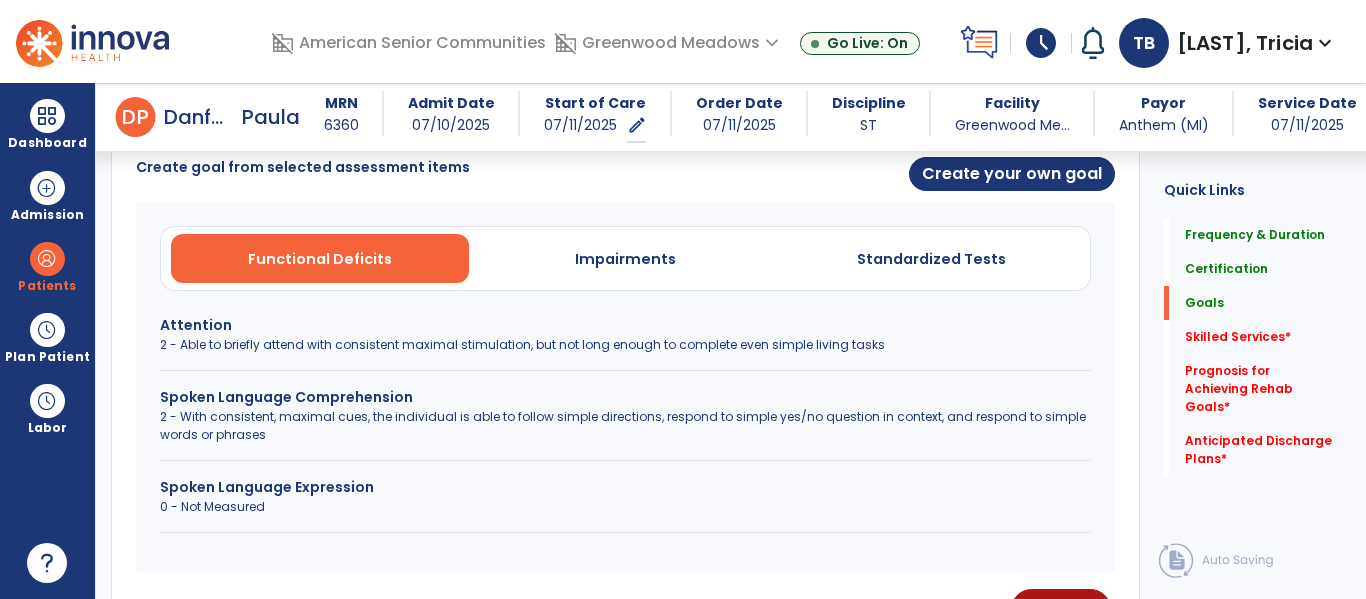 scroll, scrollTop: 533, scrollLeft: 0, axis: vertical 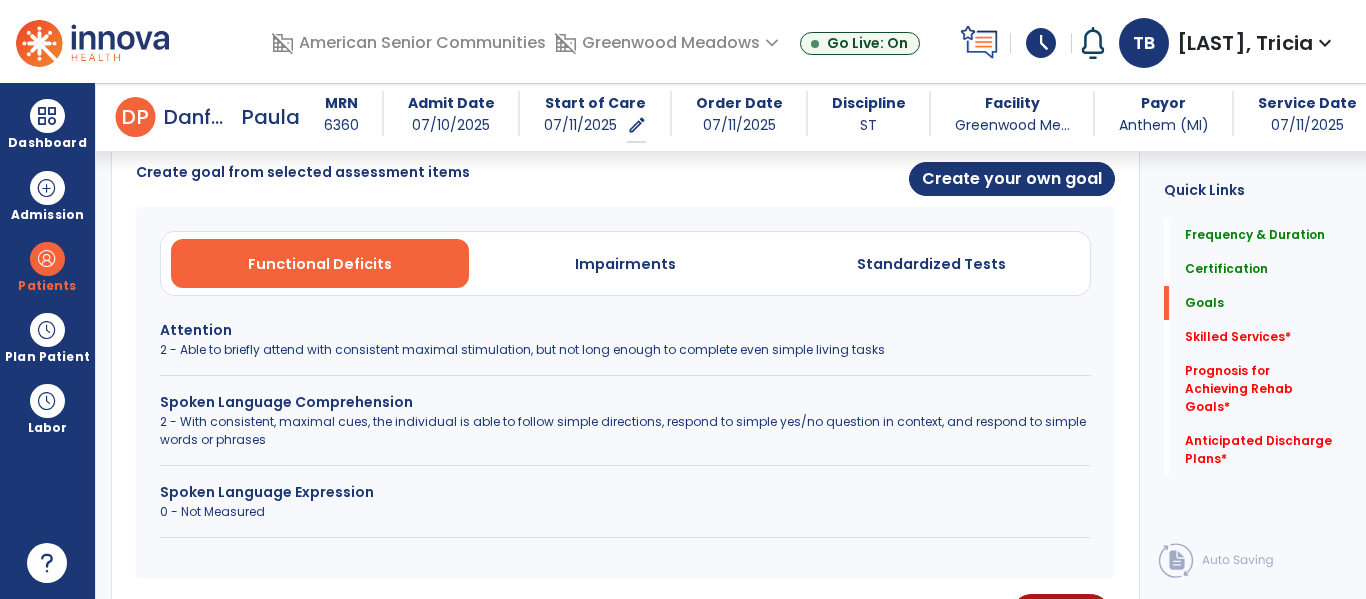 click on "2 - Able to briefly attend with consistent maximal stimulation, but not long enough to complete even simple living tasks" at bounding box center [625, 350] 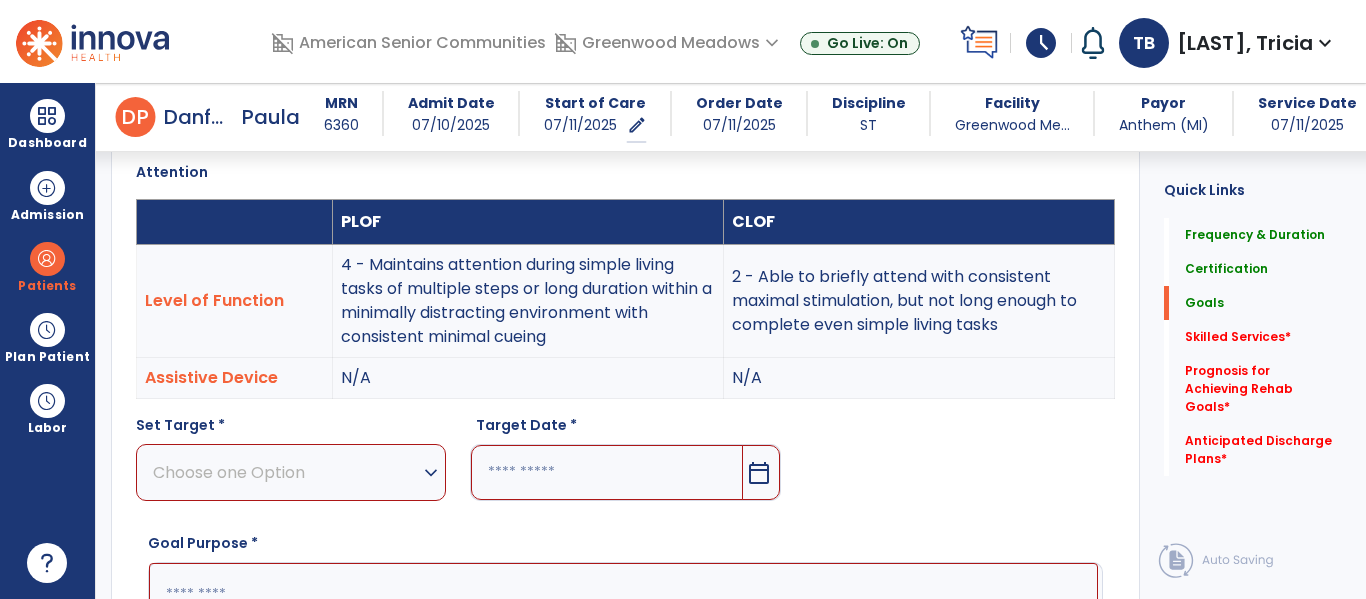 click on "Choose one Option   expand_more" at bounding box center (291, 472) 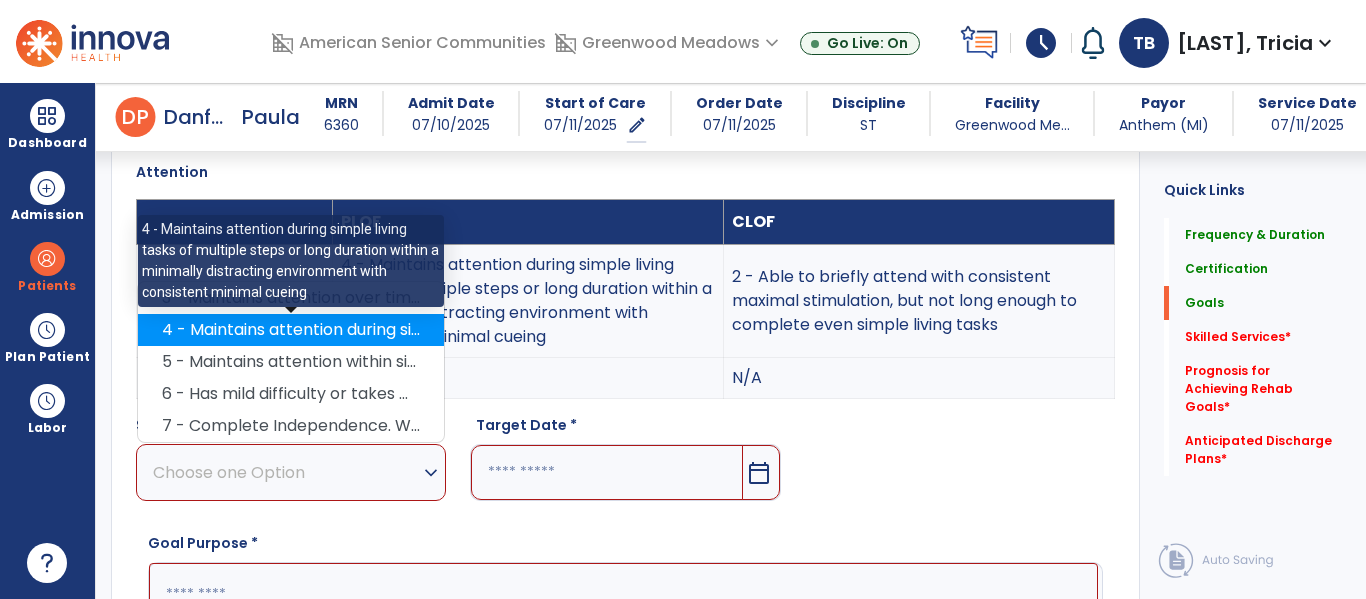 click on "4 - Maintains attention during simple living tasks of multiple steps or long duration within a minimally distracting environment with consistent minimal cueing" at bounding box center (291, 330) 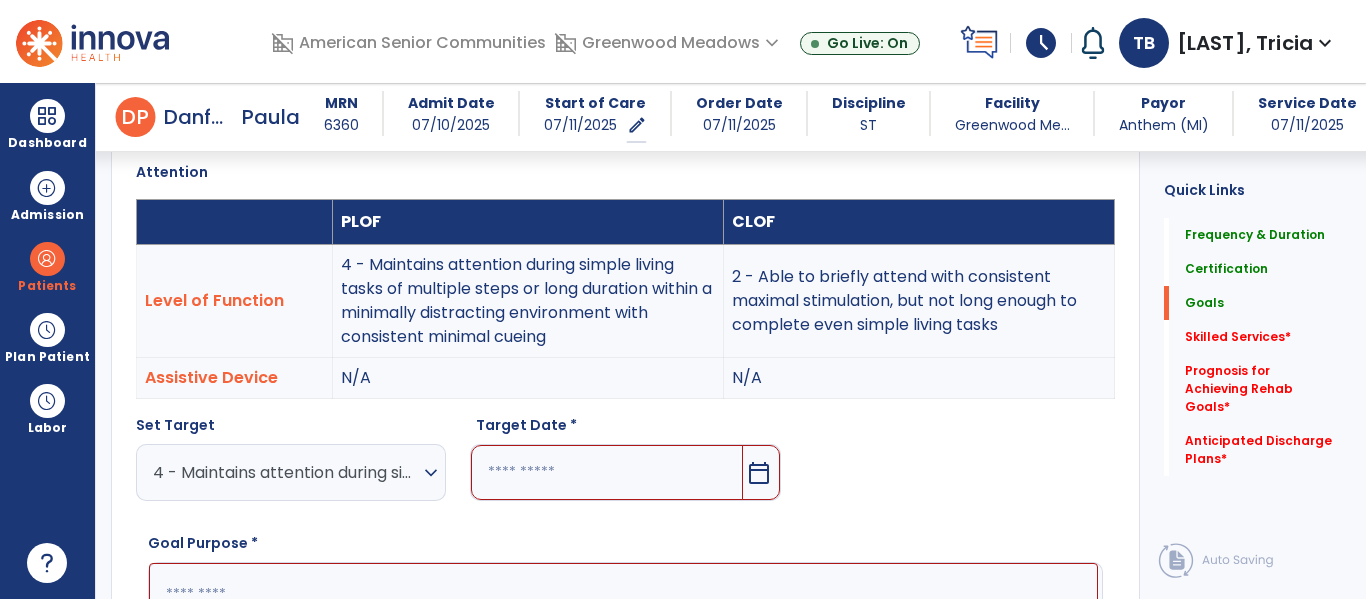 click at bounding box center [606, 472] 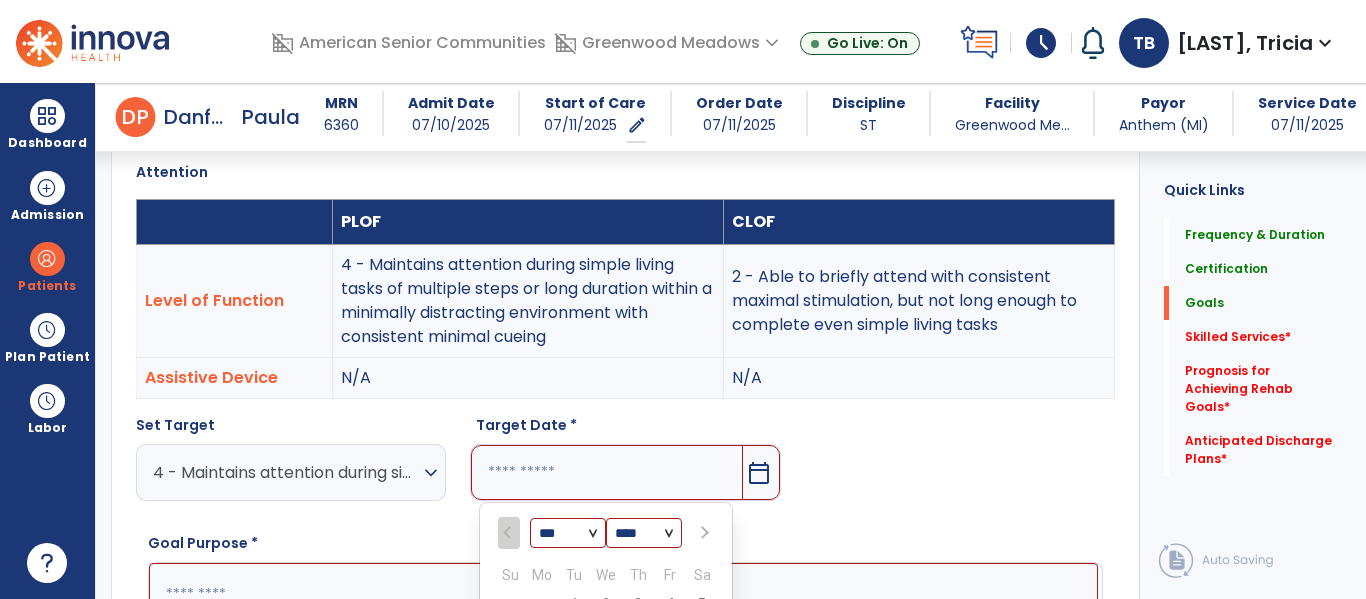 scroll, scrollTop: 832, scrollLeft: 0, axis: vertical 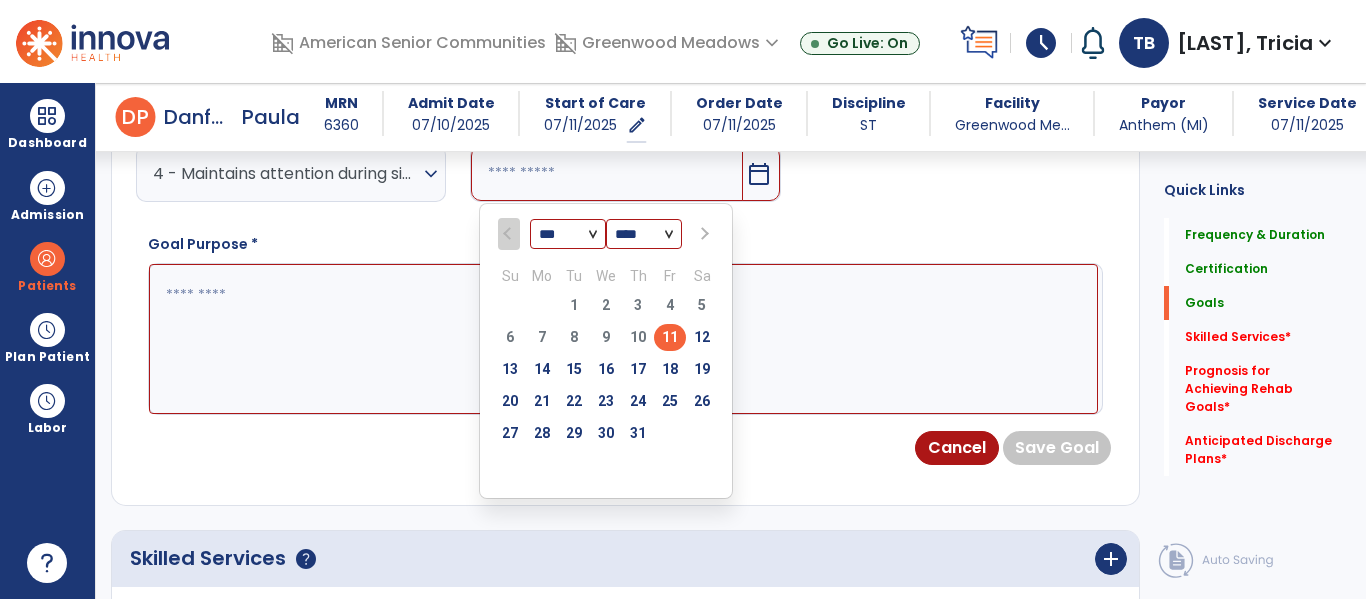 click on "*** *** ***" at bounding box center [568, 235] 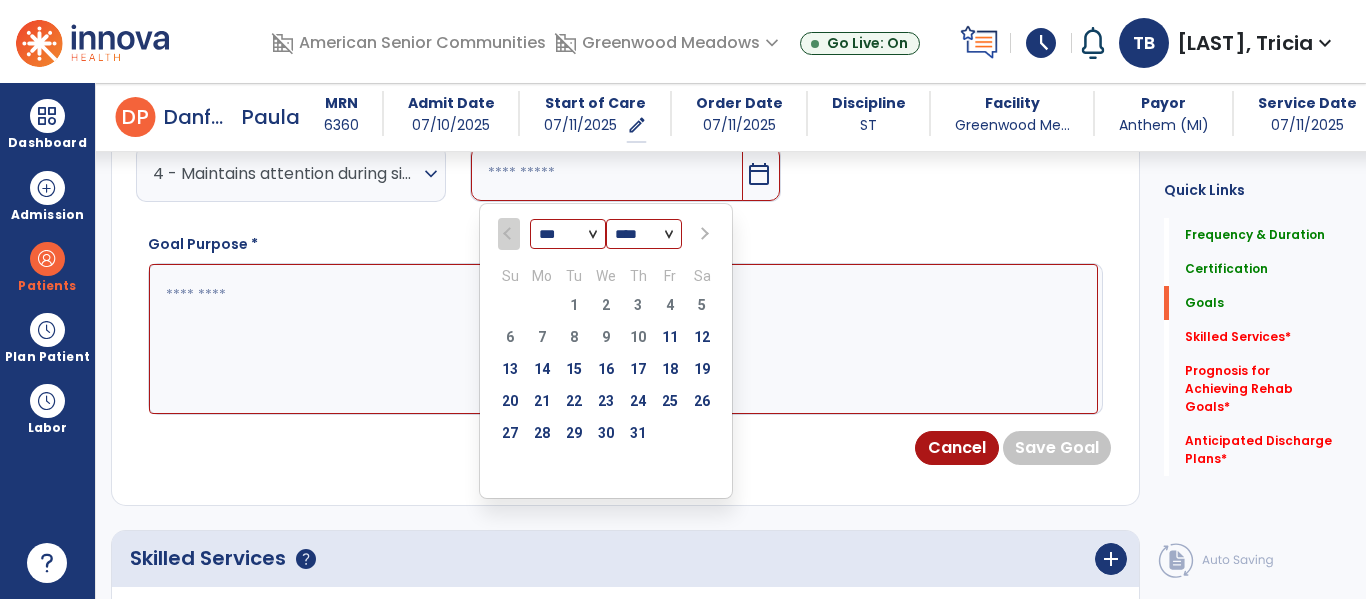 select on "*" 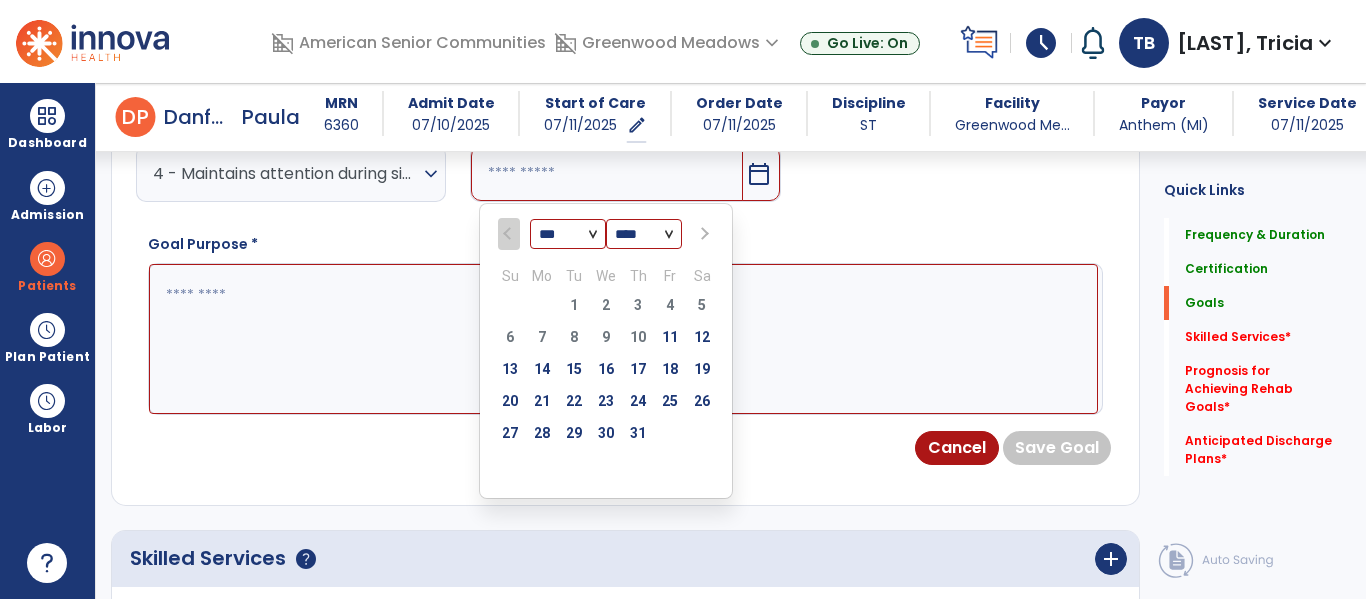 click on "*** *** ***" at bounding box center (568, 235) 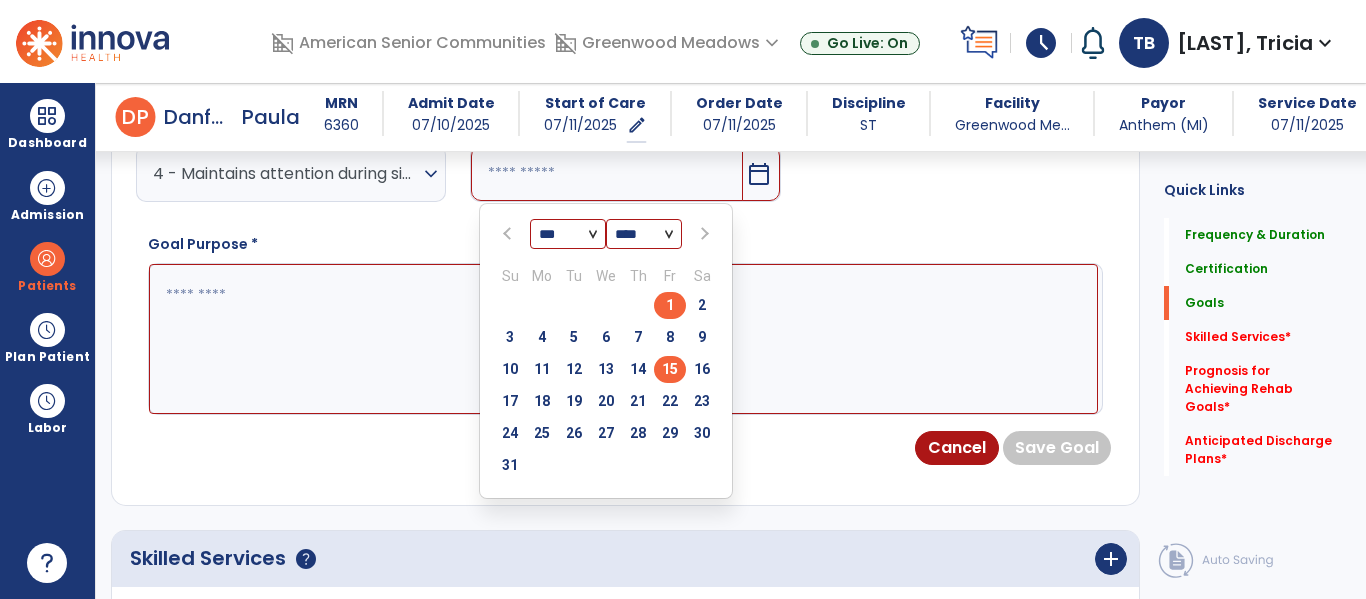 click on "15" at bounding box center (670, 369) 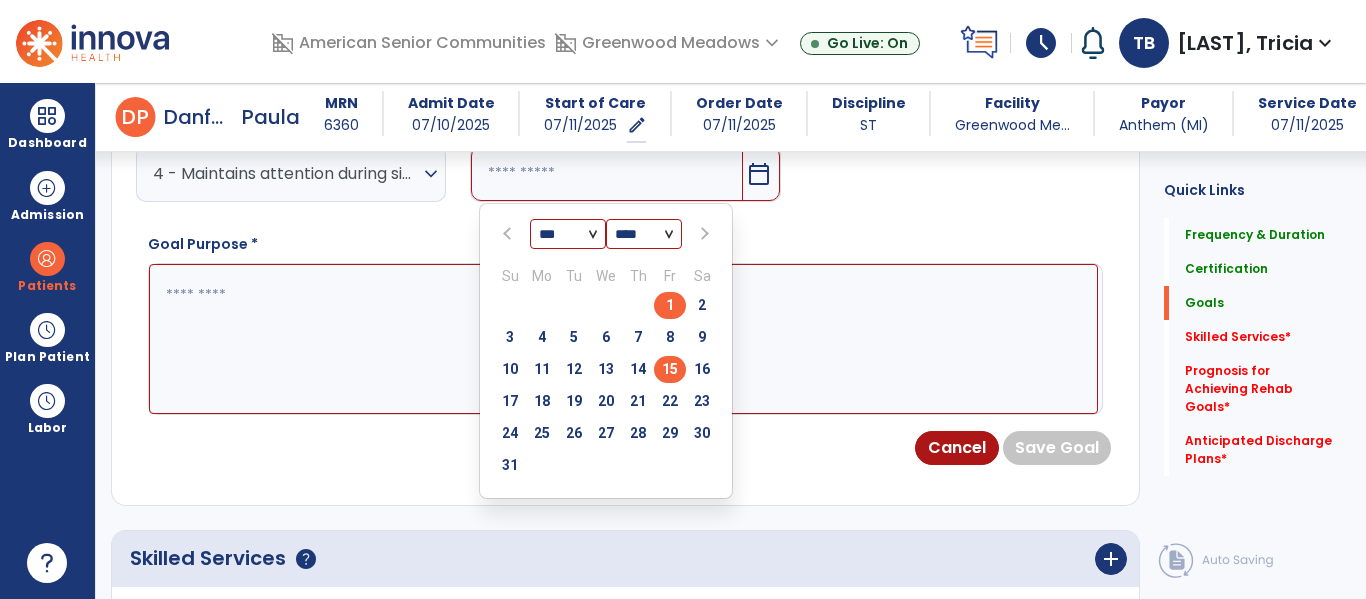 type on "*********" 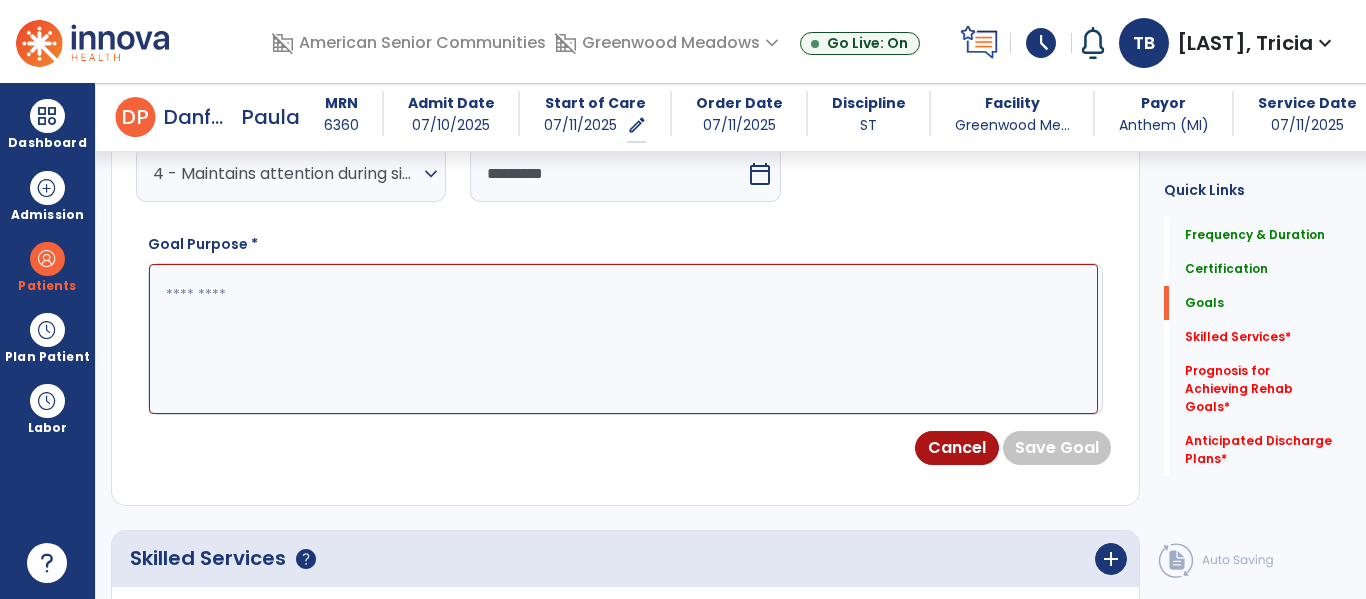 click at bounding box center (623, 339) 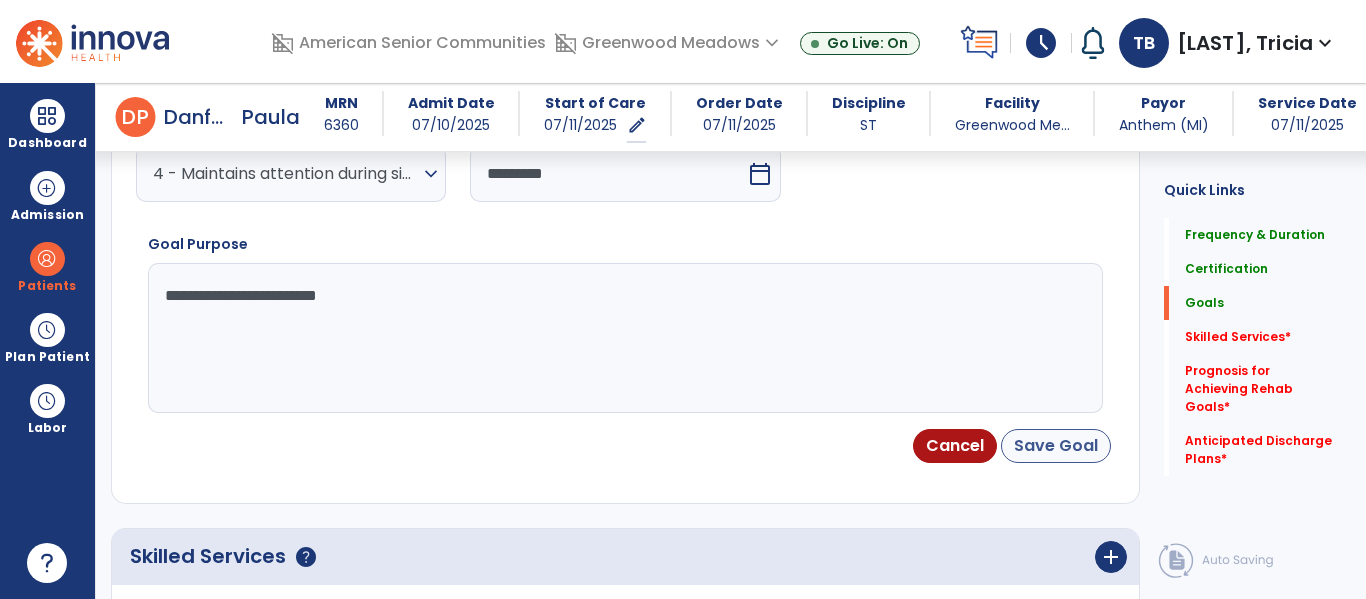 type on "**********" 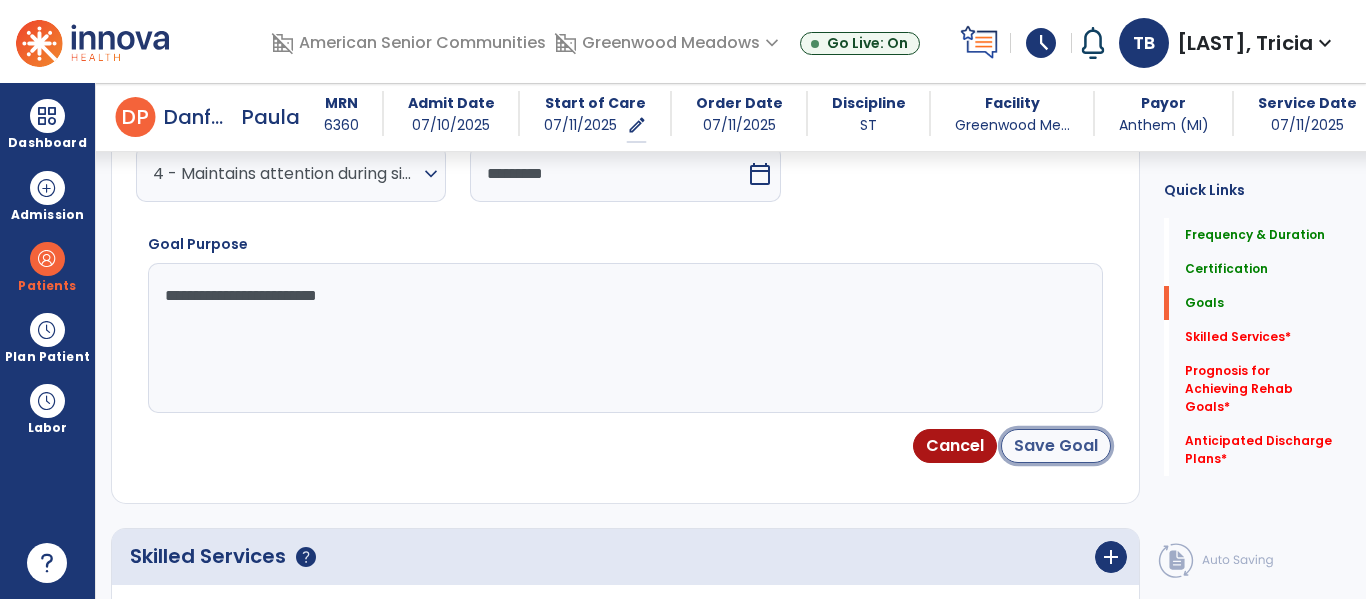 click on "Save Goal" at bounding box center (1056, 446) 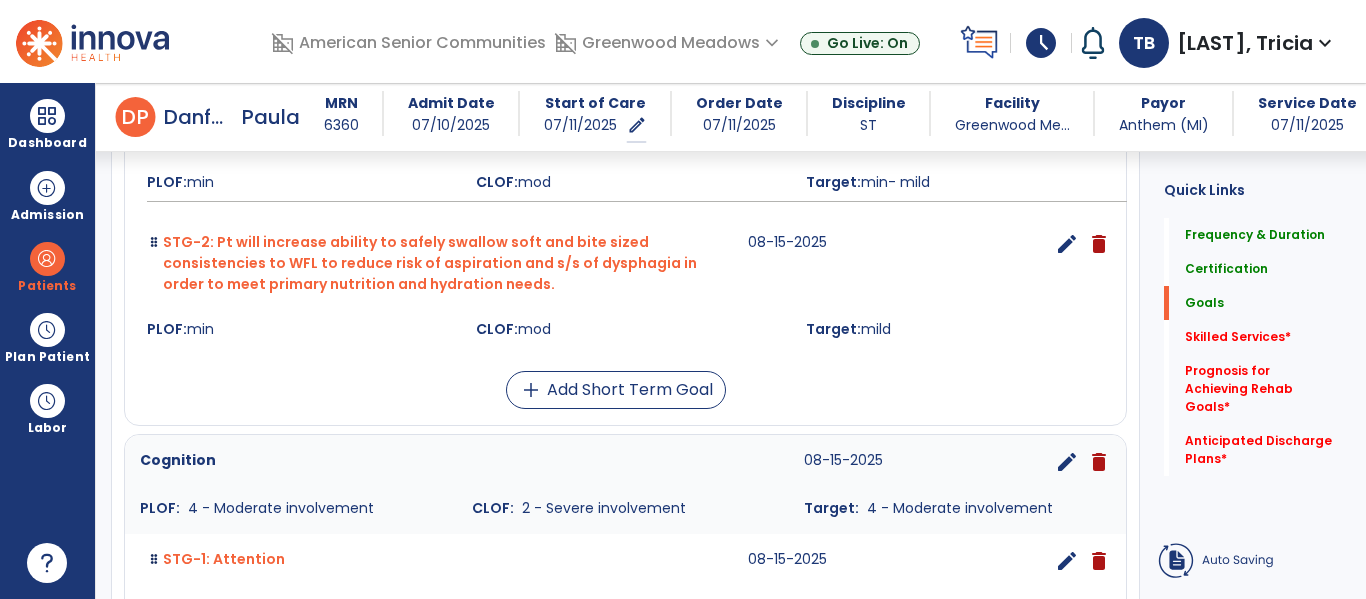 scroll, scrollTop: 170, scrollLeft: 0, axis: vertical 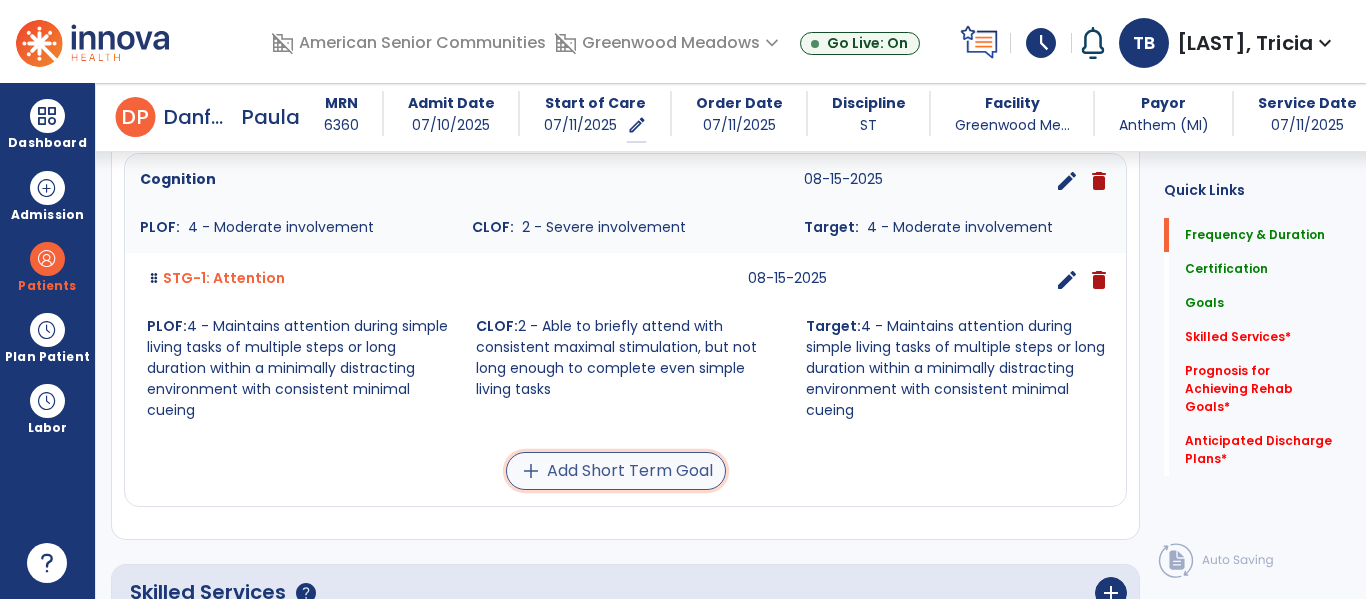 click on "add  Add Short Term Goal" at bounding box center [616, 471] 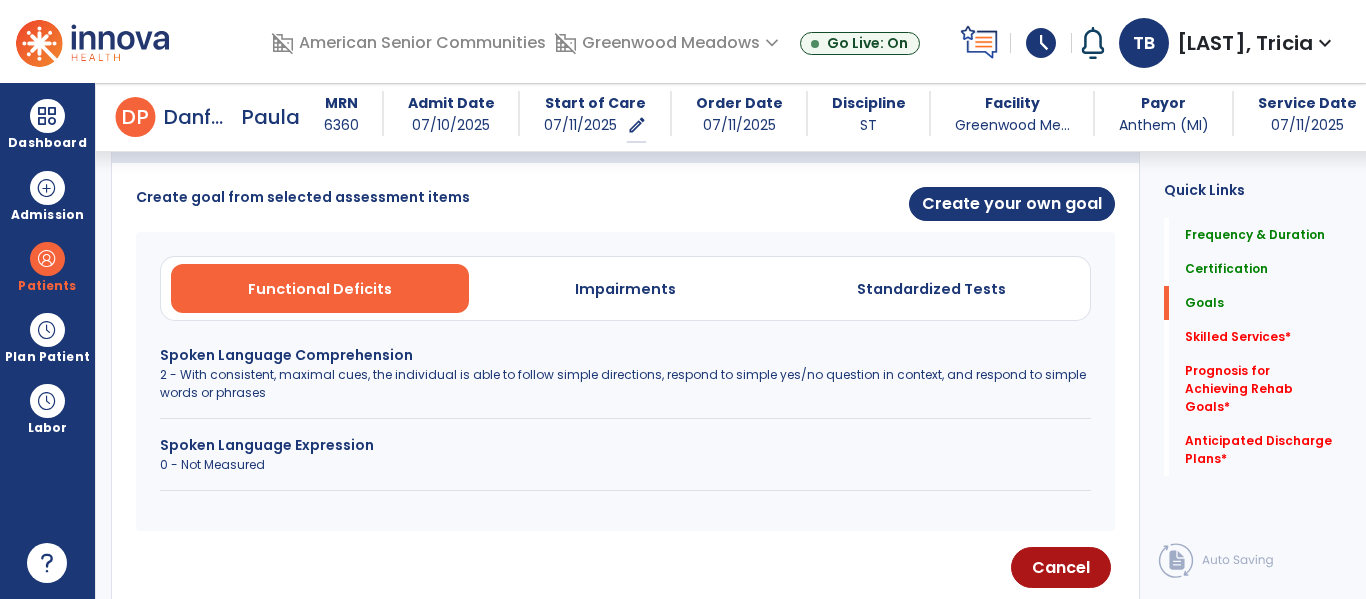 scroll, scrollTop: 489, scrollLeft: 0, axis: vertical 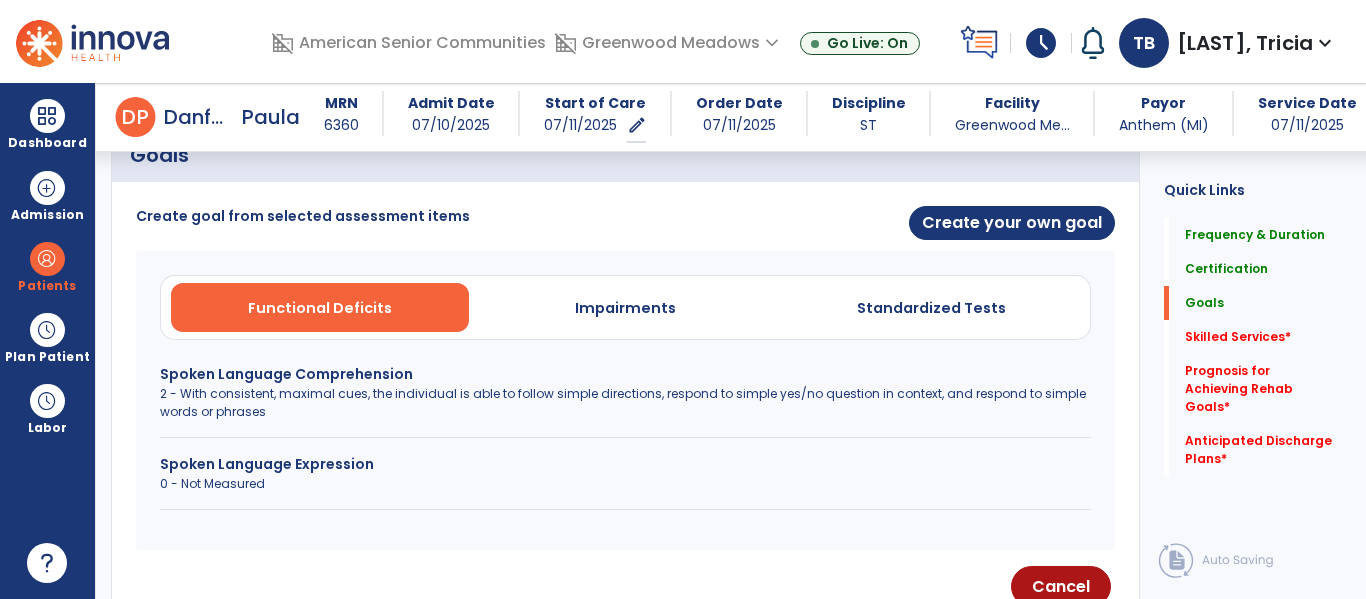 click on "2 - With consistent, maximal cues, the individual is able to follow simple directions, respond to simple yes/no question in context, and respond to simple words or phrases" at bounding box center (625, 403) 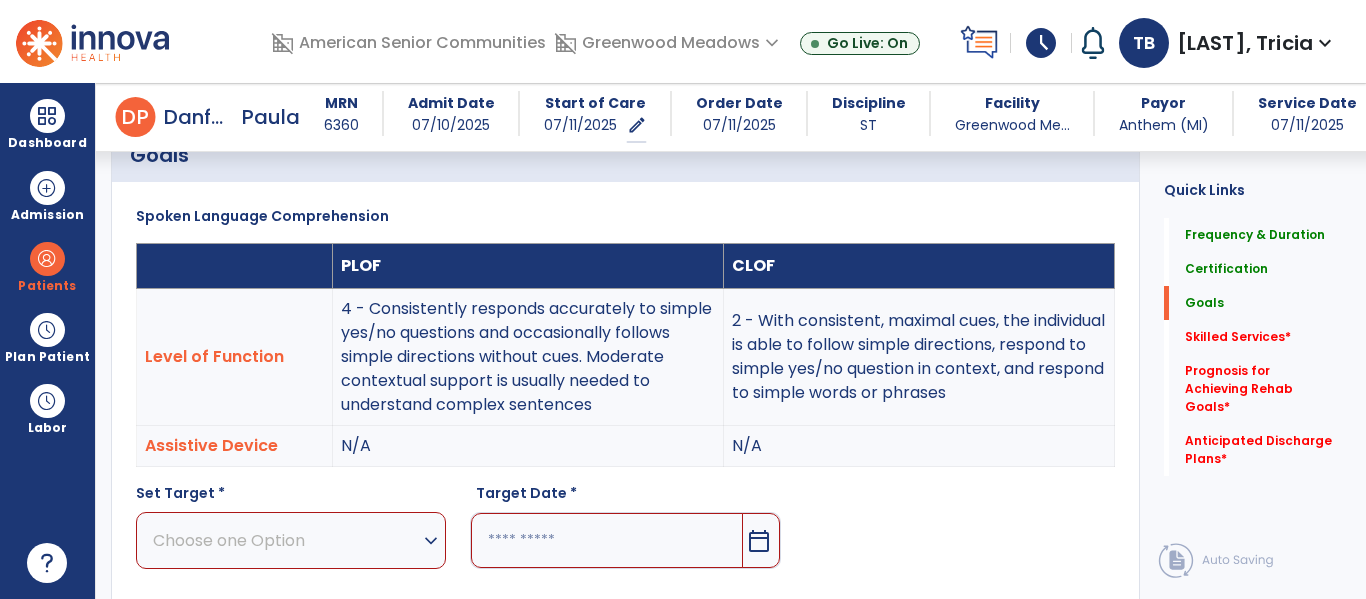 click on "Choose one Option" at bounding box center (286, 540) 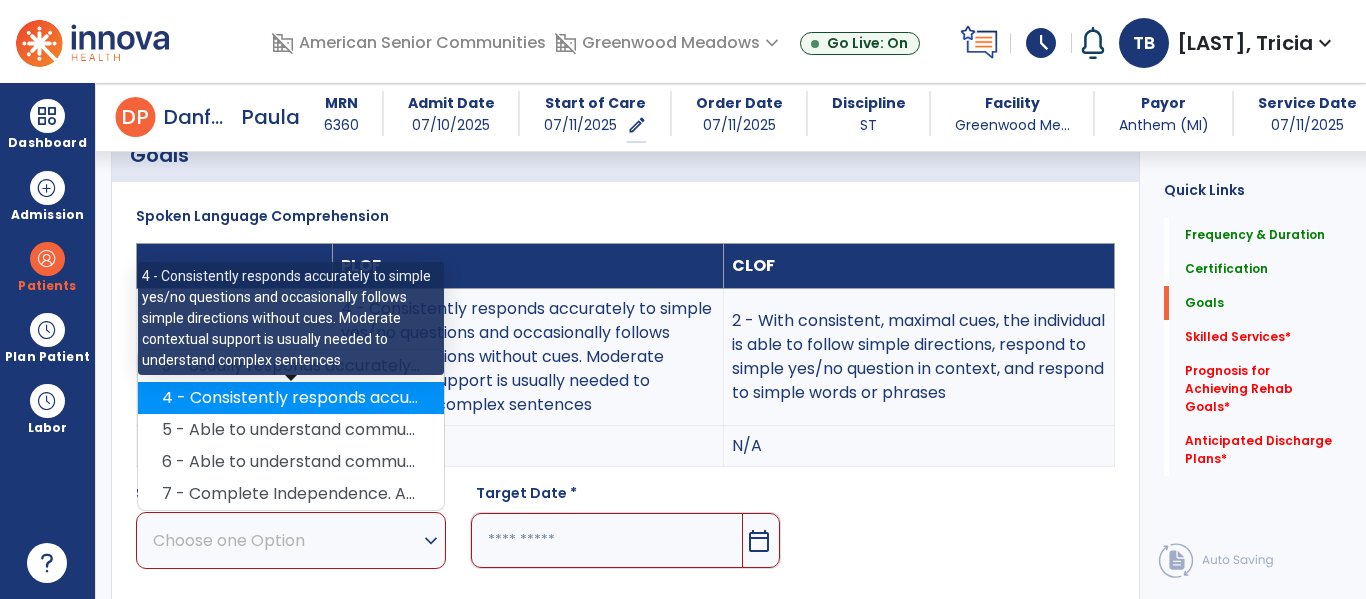 click on "4 - Consistently responds accurately to simple yes/no questions and occasionally follows simple directions without cues. Moderate contextual support is usually needed to understand complex sentences" at bounding box center (291, 398) 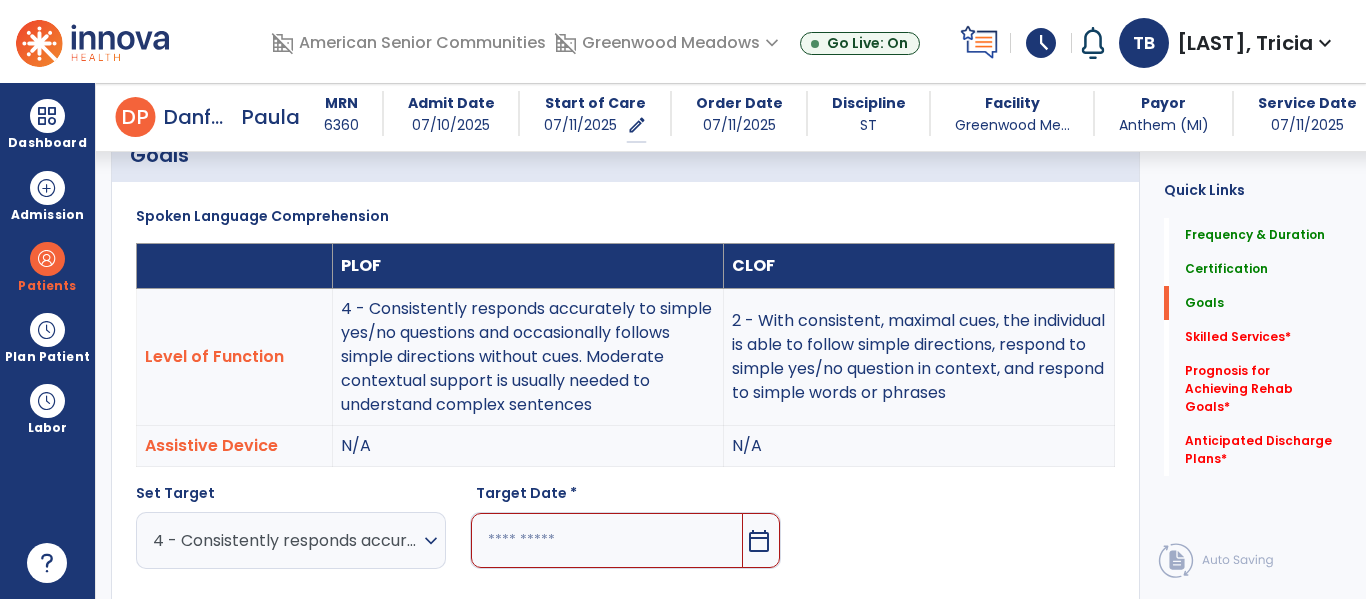 click at bounding box center (606, 540) 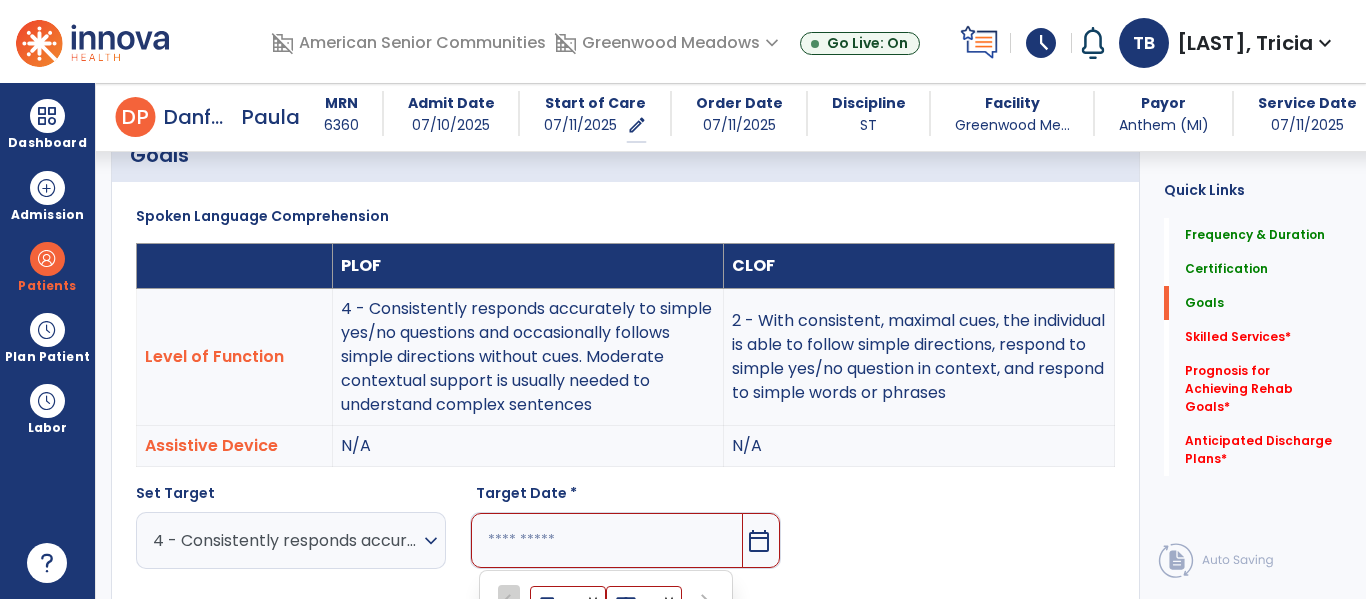 scroll, scrollTop: 856, scrollLeft: 0, axis: vertical 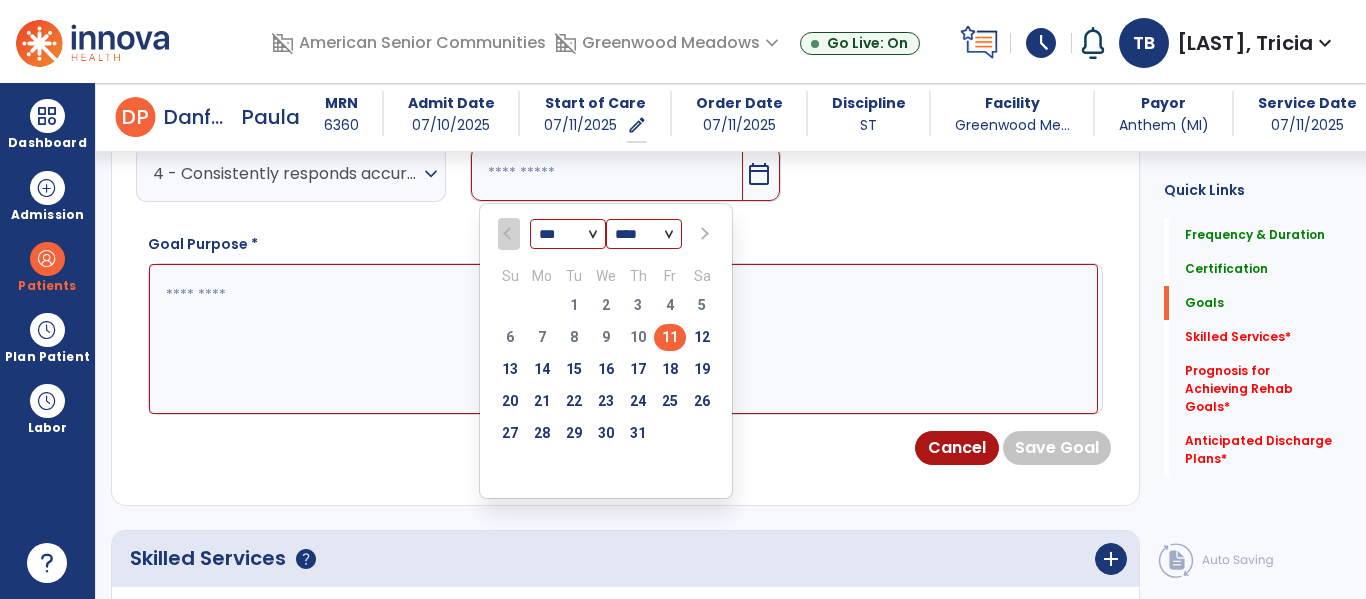 click on "*** *** ***" at bounding box center (568, 235) 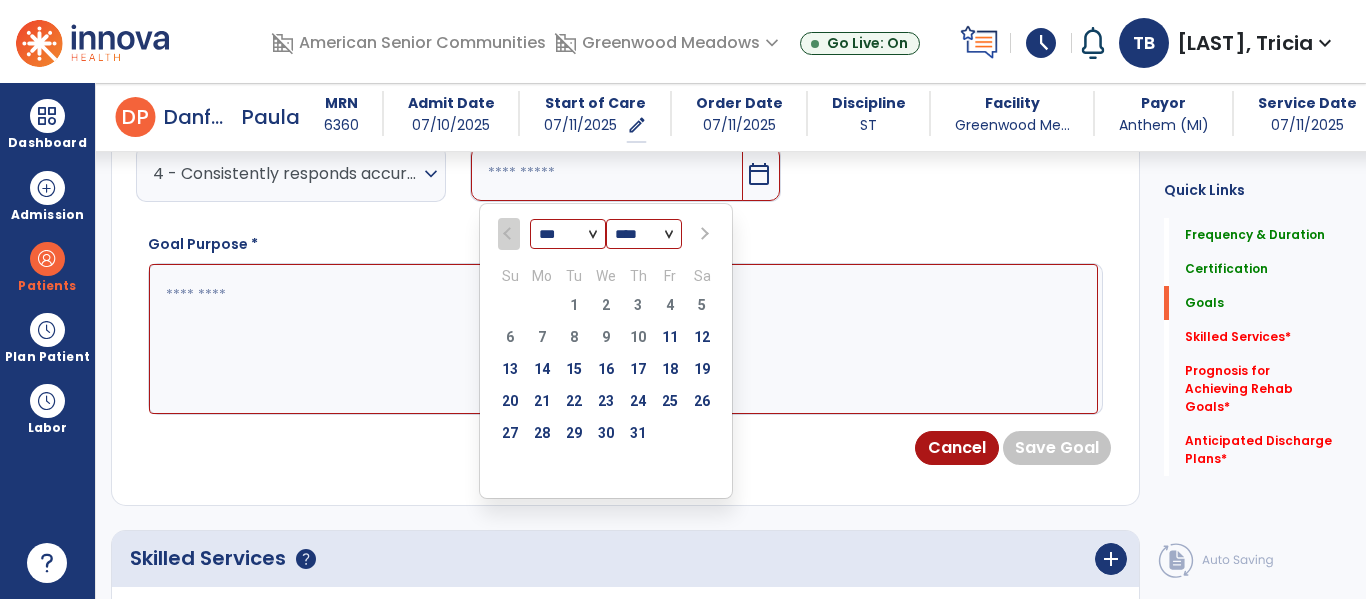select on "*" 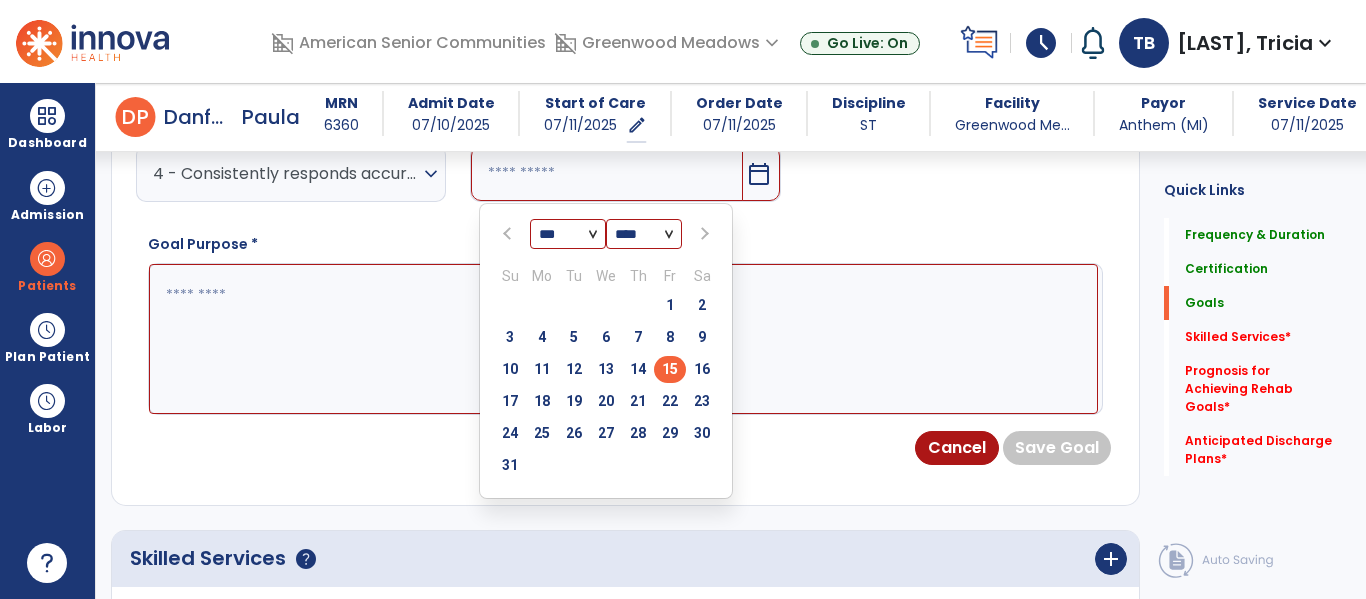 click on "15" at bounding box center [670, 369] 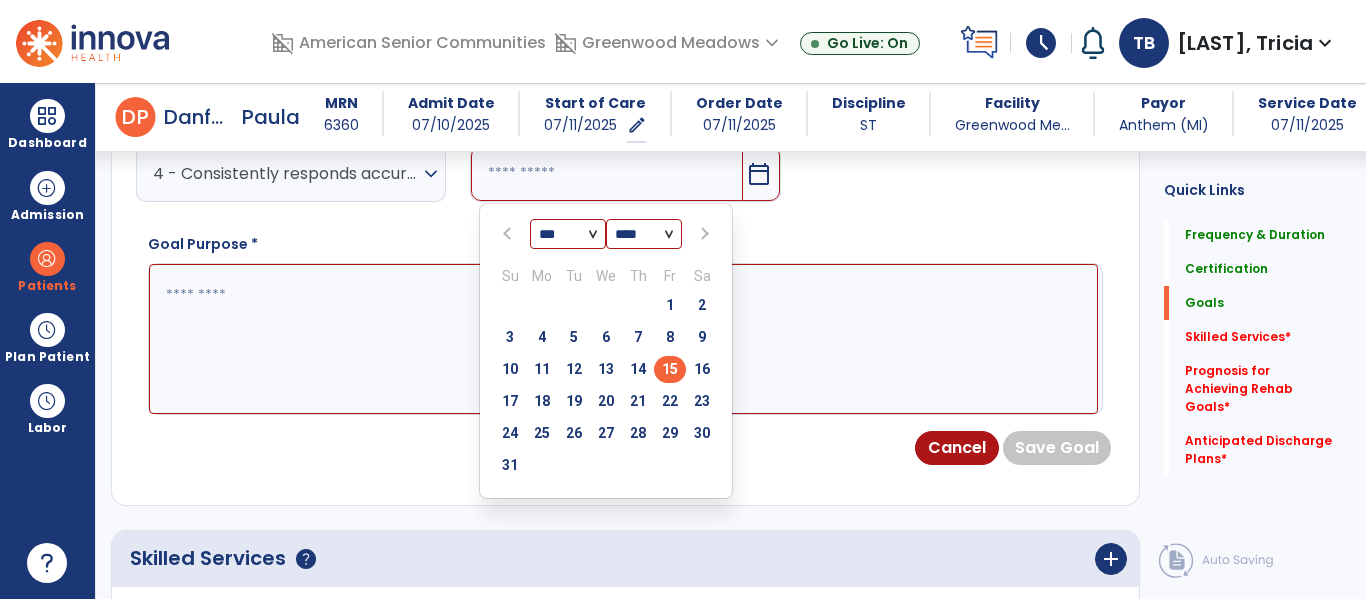 type on "*********" 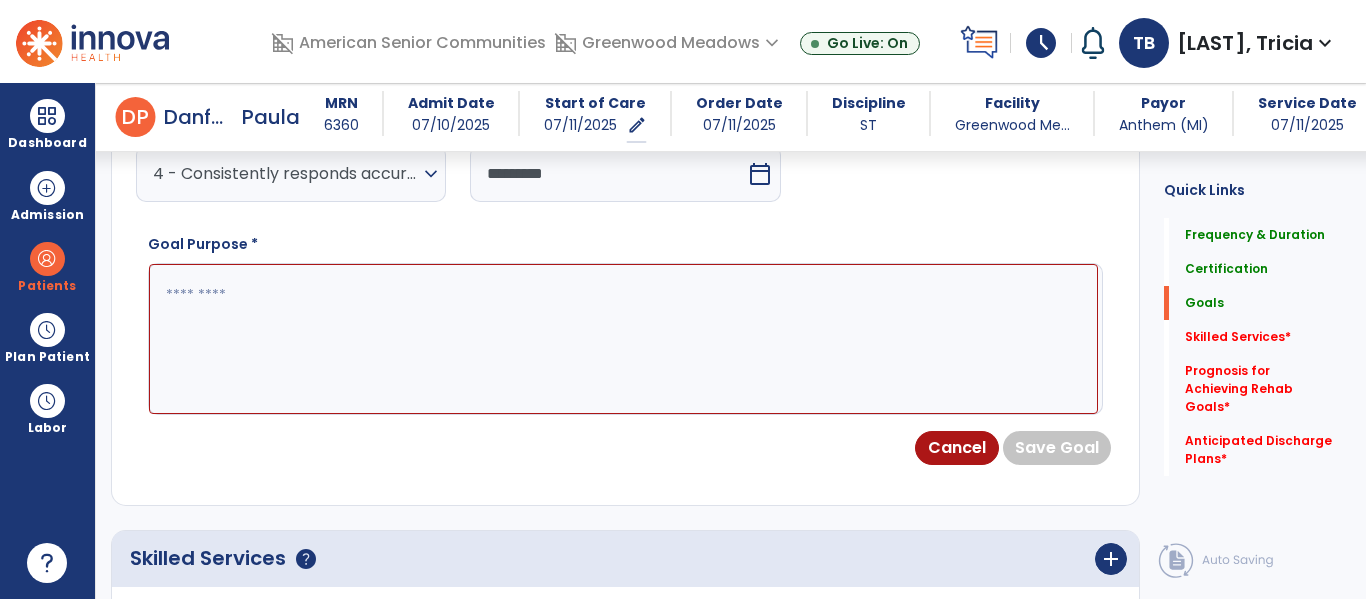 click at bounding box center [623, 339] 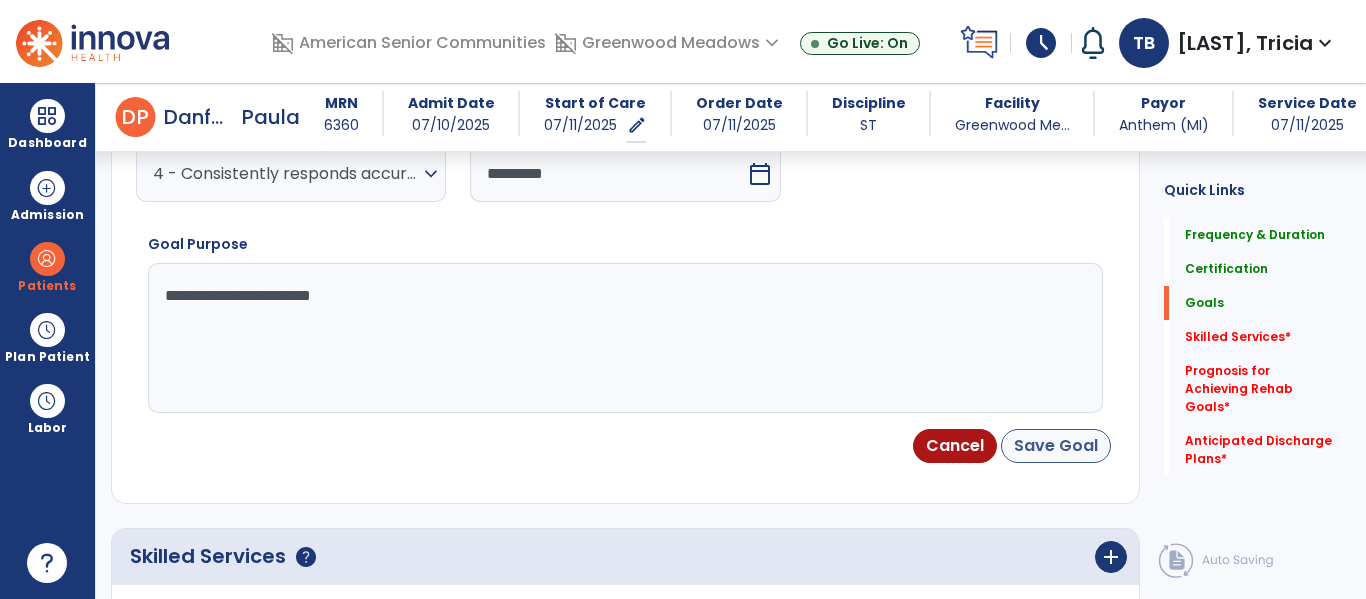 type on "**********" 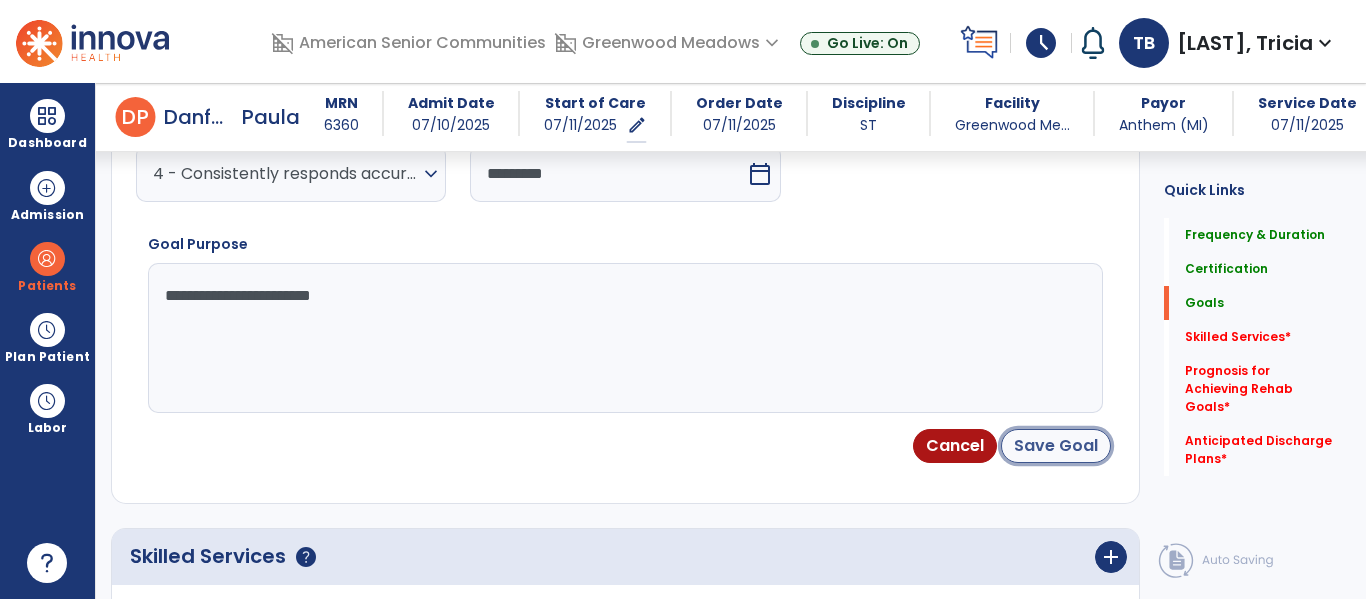 click on "Save Goal" at bounding box center (1056, 446) 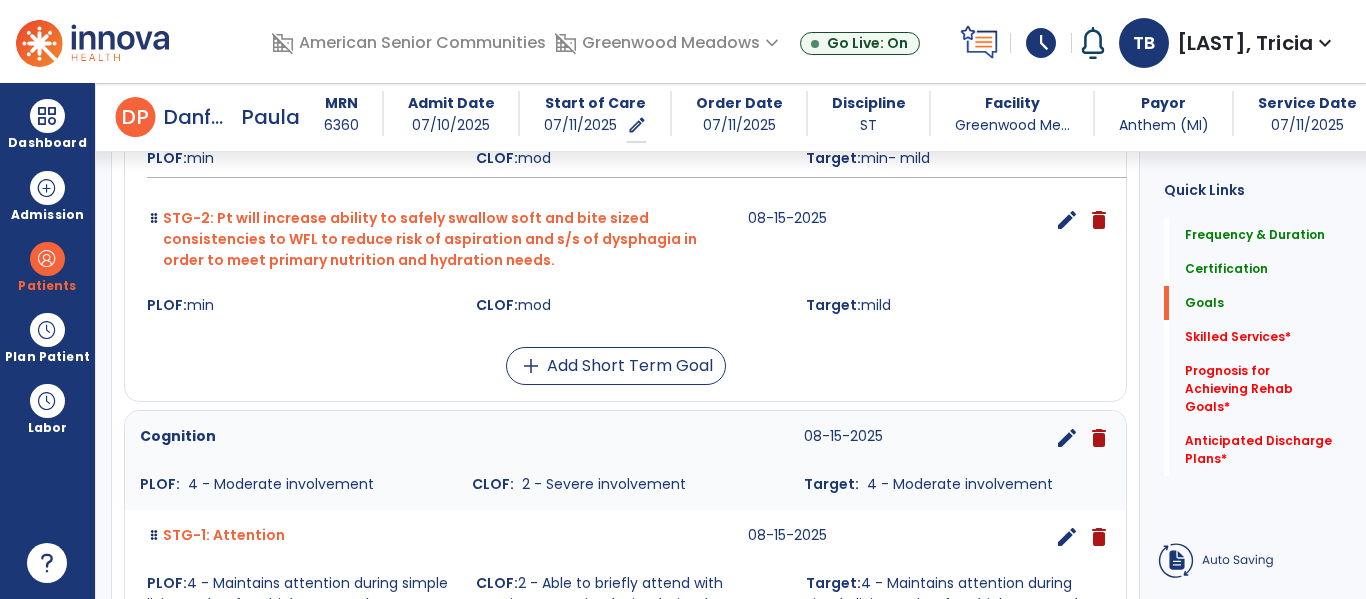 scroll, scrollTop: 170, scrollLeft: 0, axis: vertical 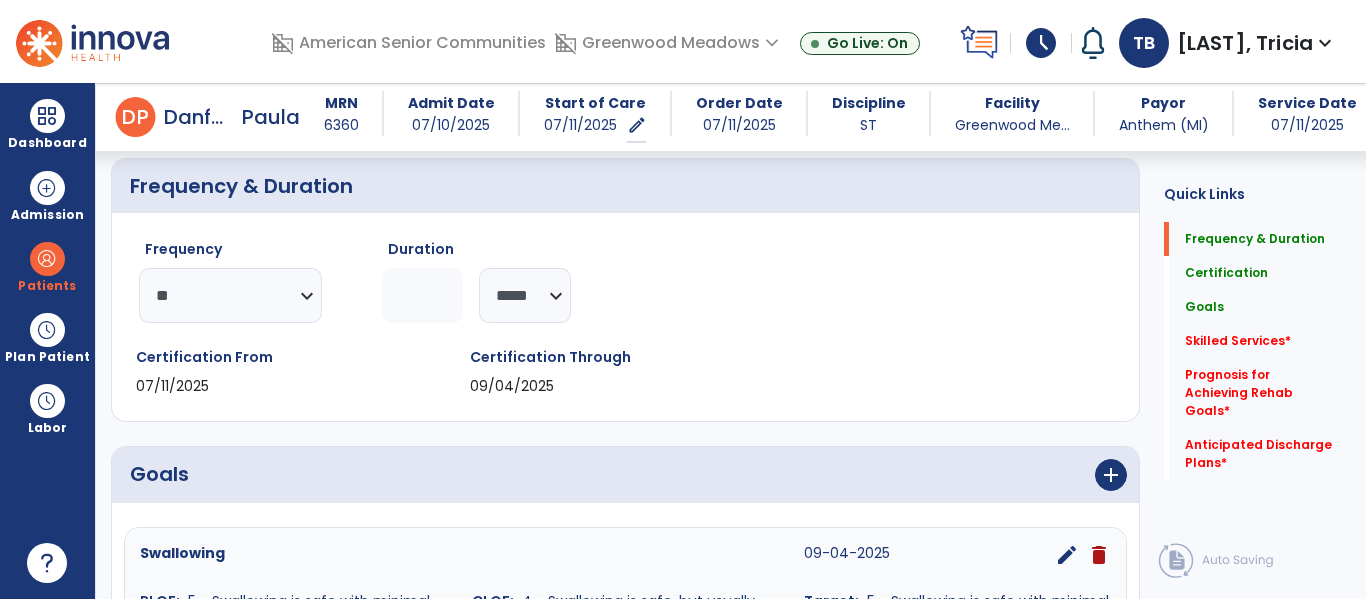 click on "add  Add Short Term Goal" at bounding box center (616, 1627) 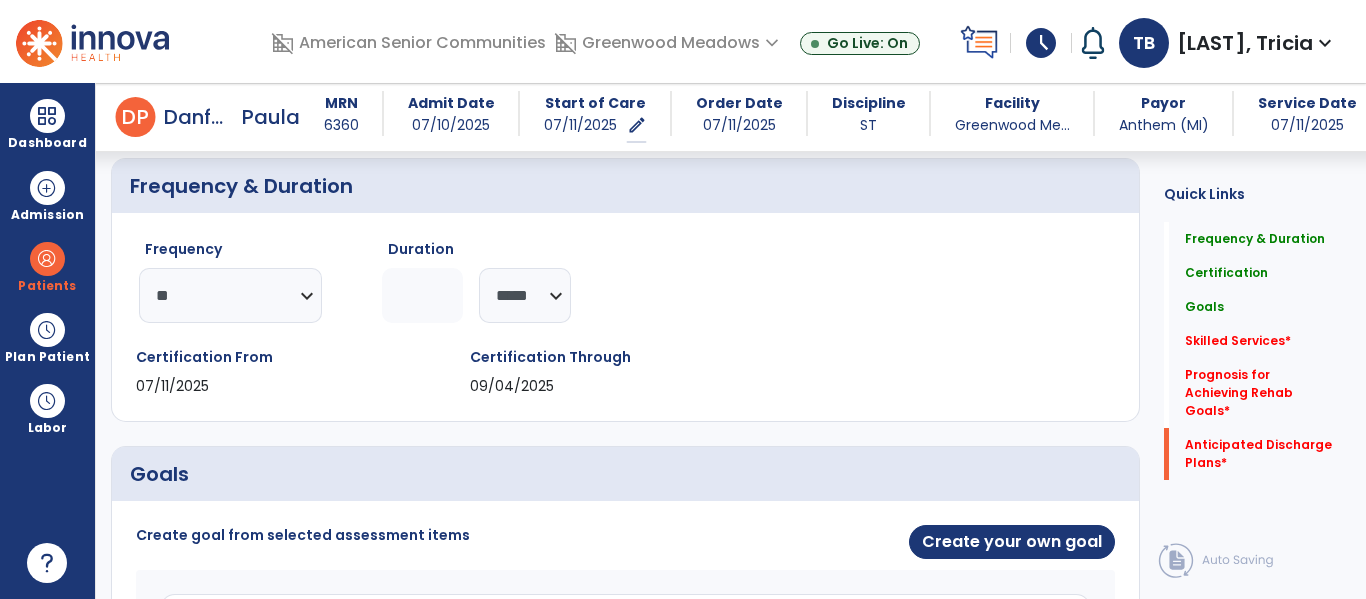 click on "Spoken Language Expression" at bounding box center (625, 693) 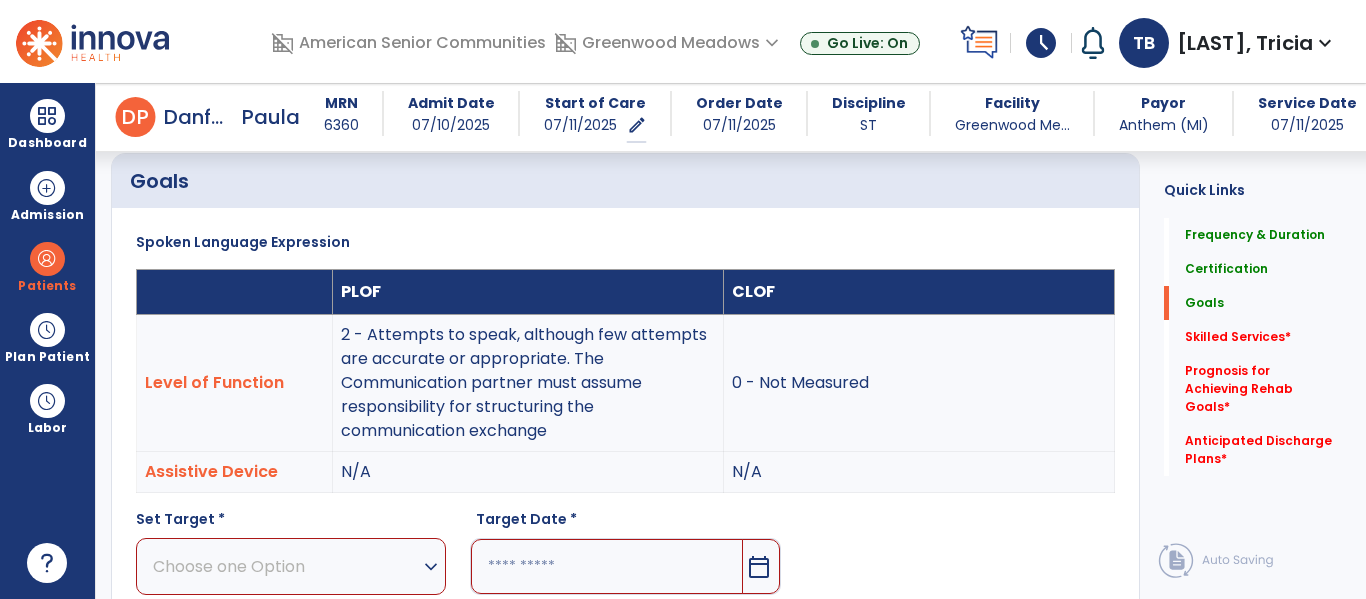 click on "Choose one Option" at bounding box center (286, 566) 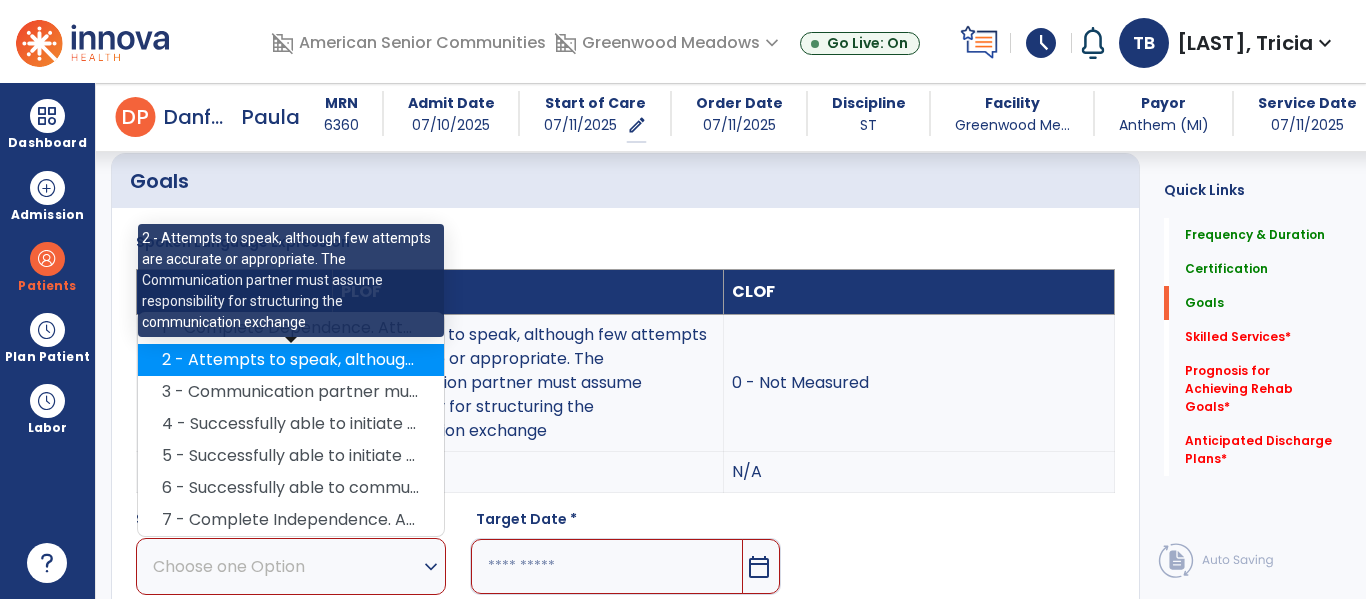 click on "2 - Attempts to speak, although few attempts are accurate or appropriate. The Communication partner must assume responsibility for structuring the communication exchange" at bounding box center [291, 360] 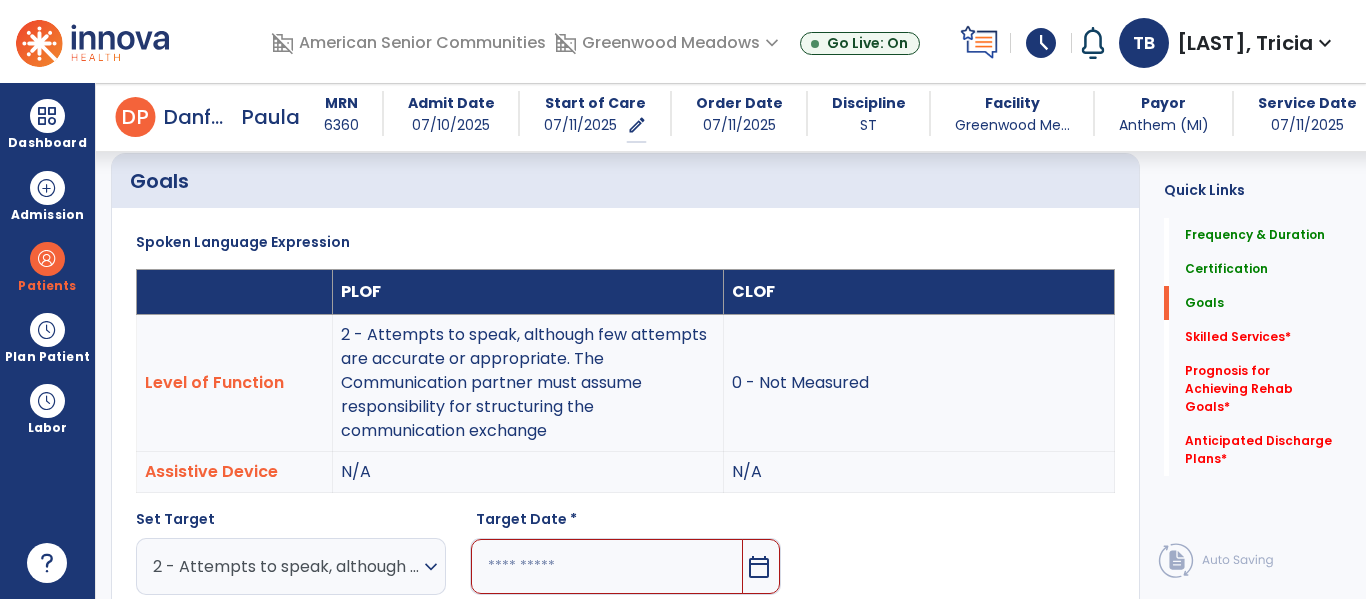 click at bounding box center [606, 566] 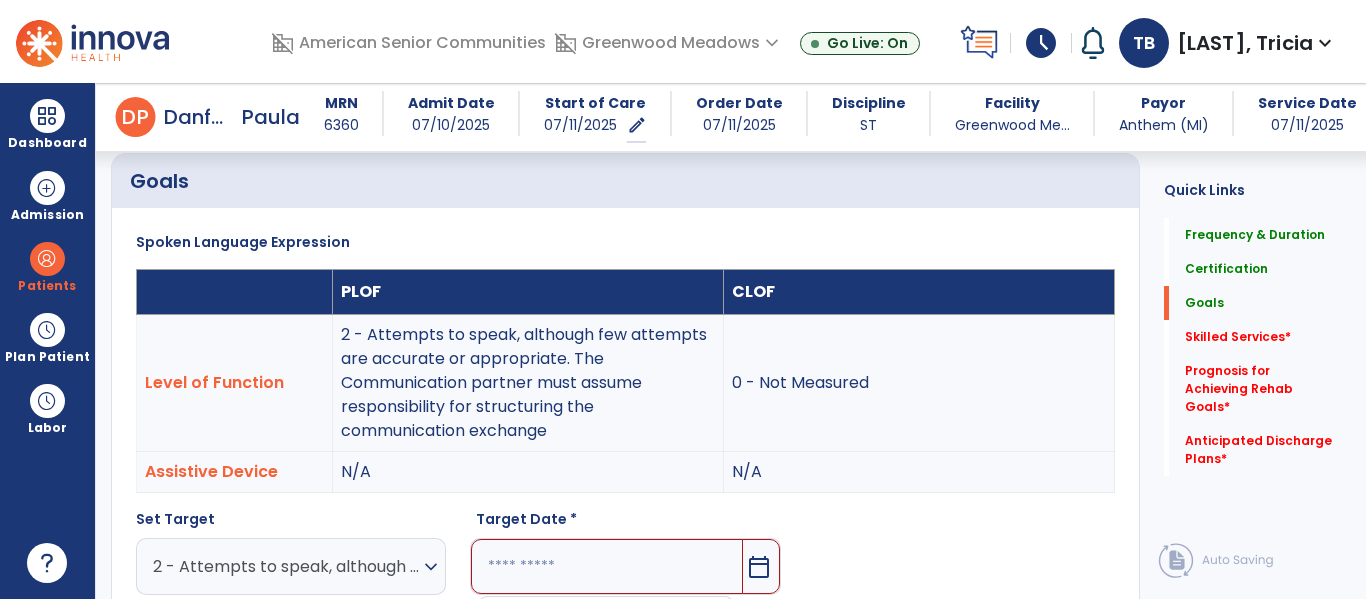 scroll, scrollTop: 856, scrollLeft: 0, axis: vertical 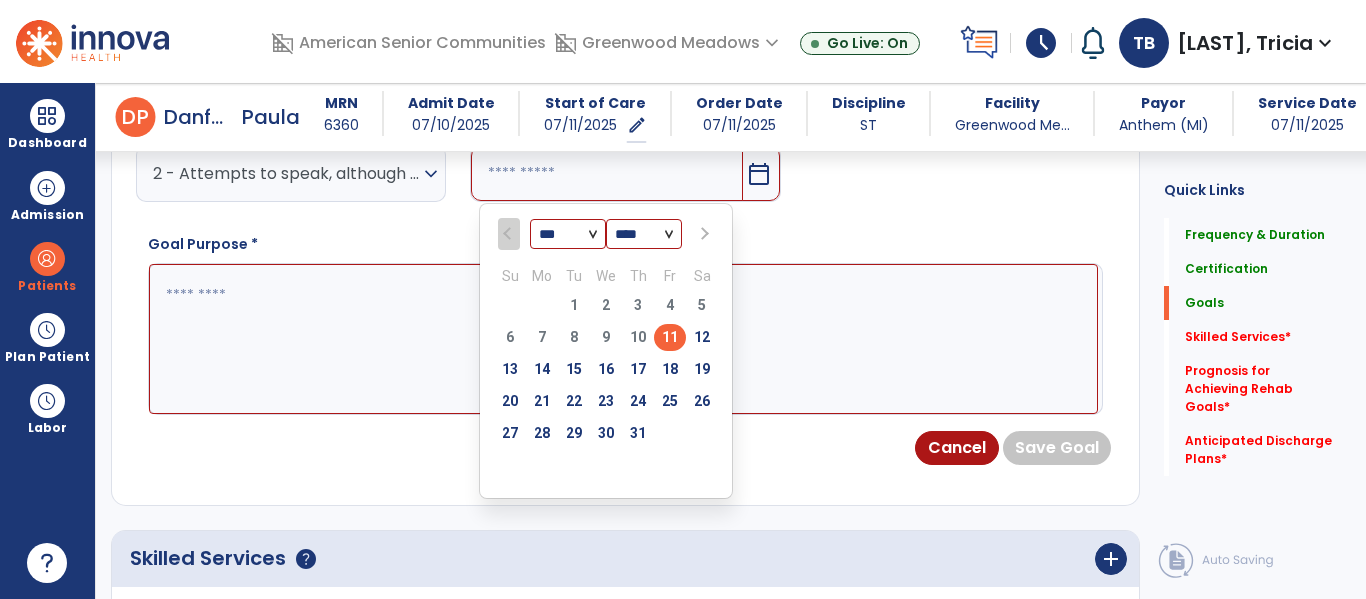 click on "*** *** ***" at bounding box center [568, 235] 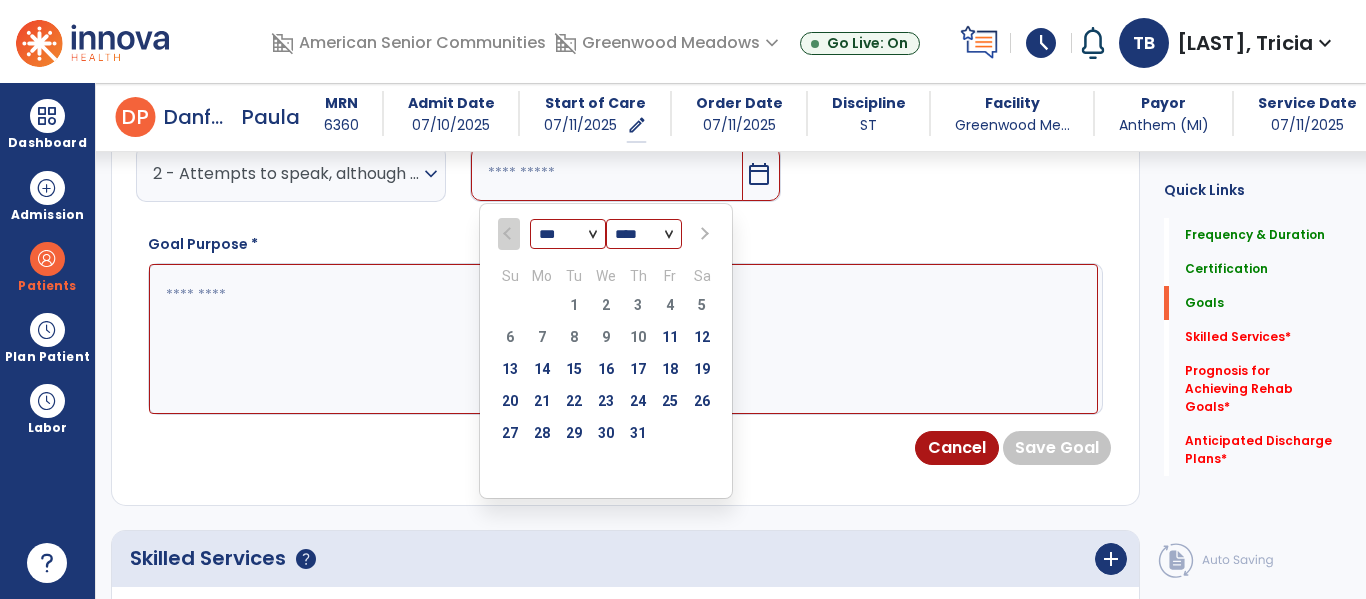 select on "*" 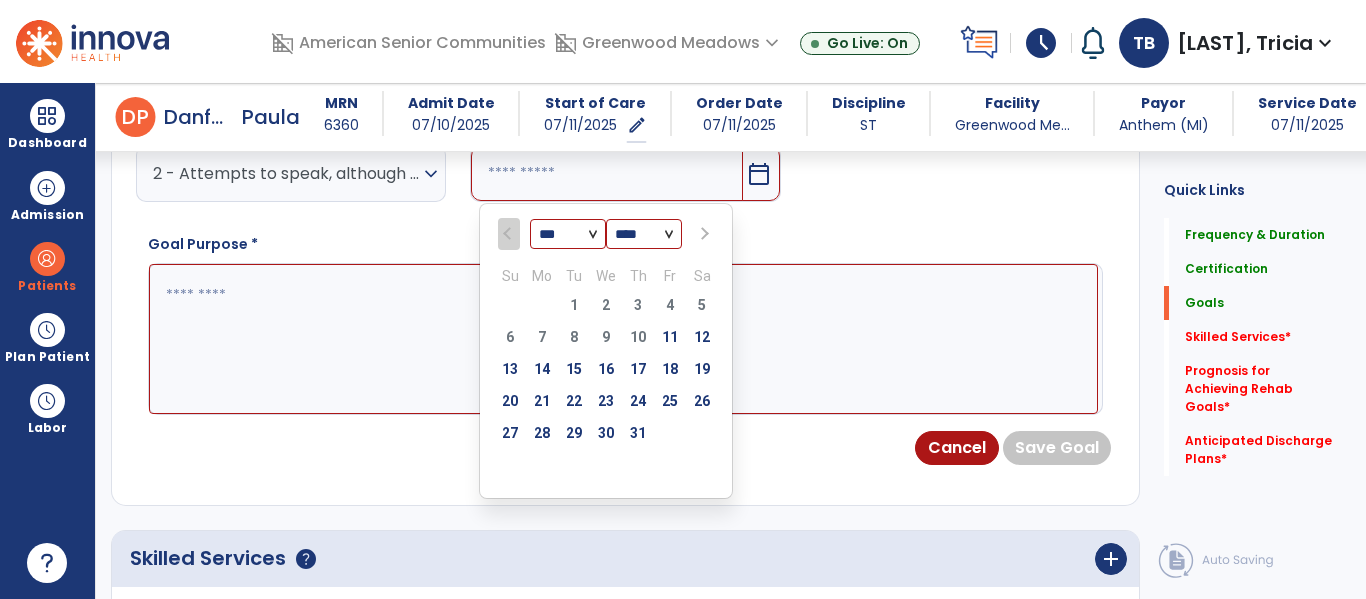 click on "*** *** ***" at bounding box center [568, 235] 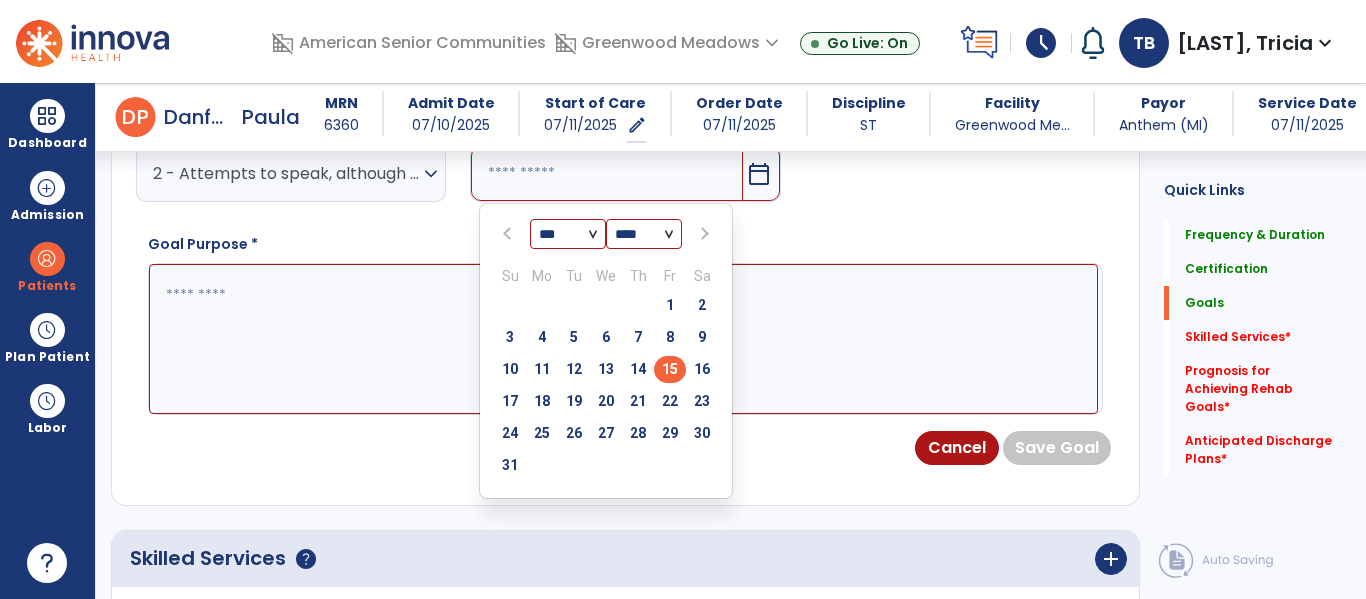 click on "15" at bounding box center (670, 369) 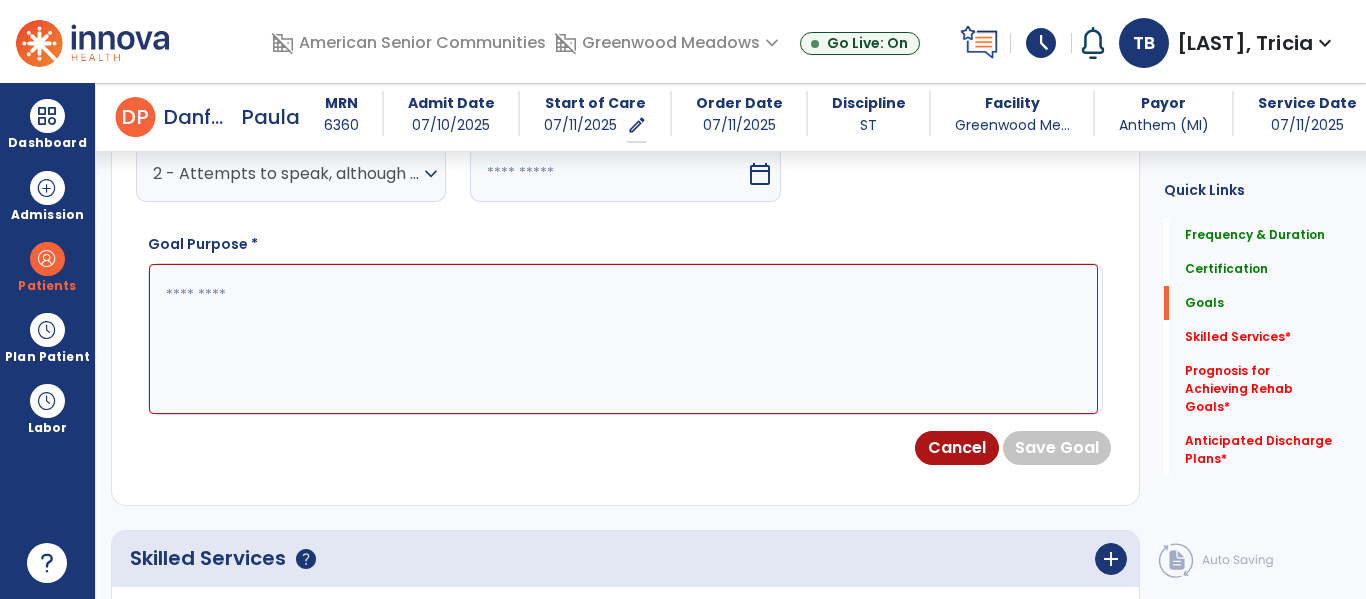 type on "*********" 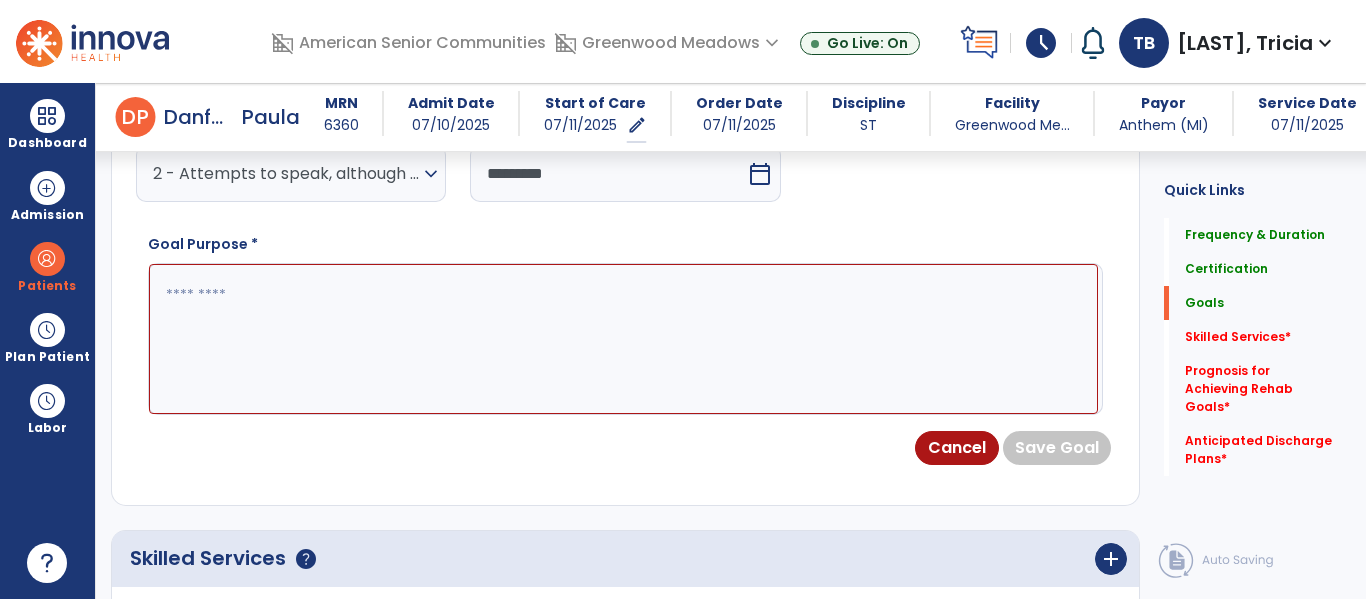click at bounding box center [623, 339] 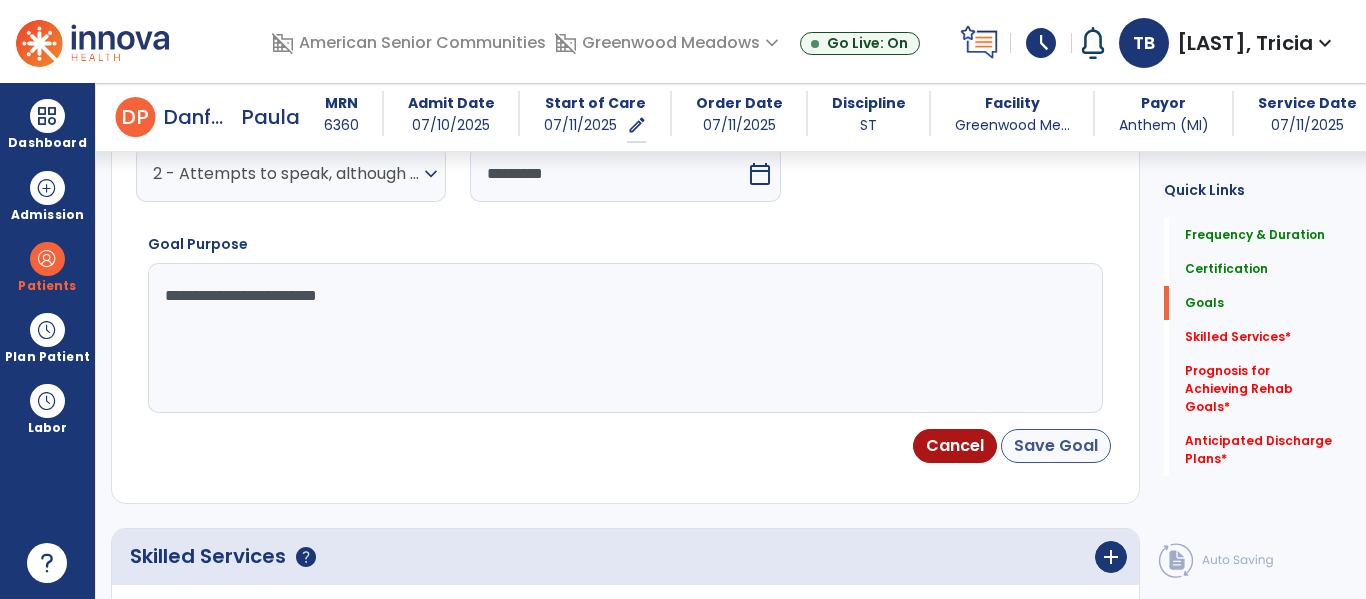 type on "**********" 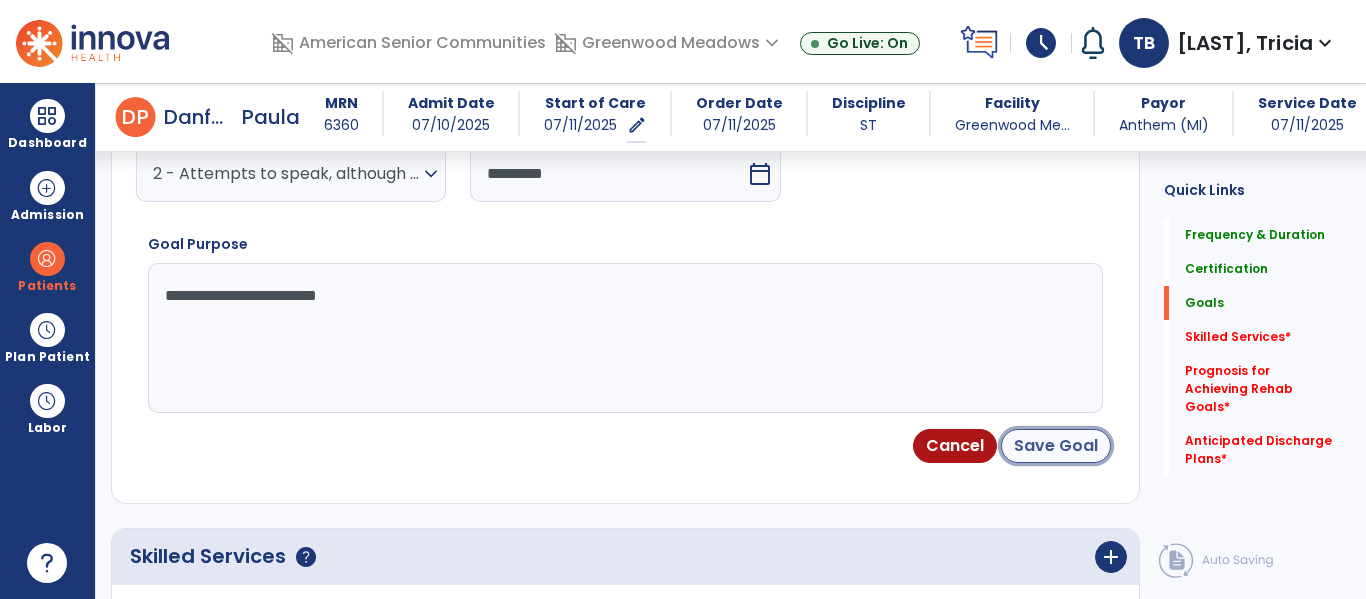 click on "Save Goal" at bounding box center (1056, 446) 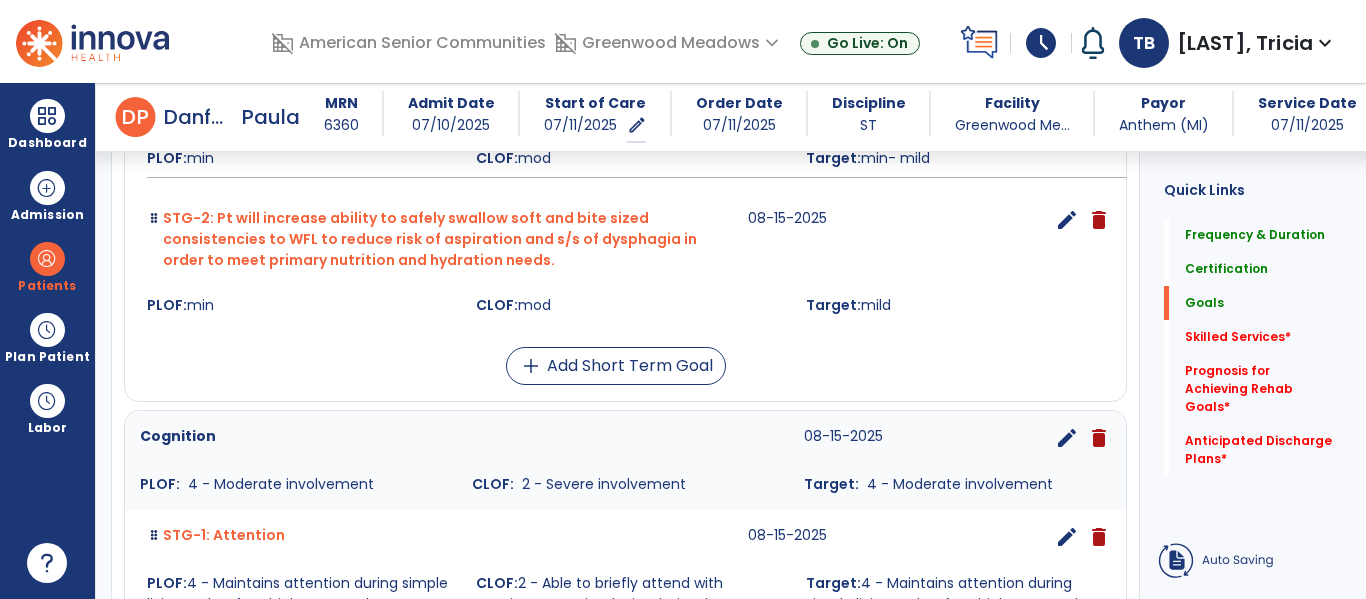 scroll, scrollTop: 170, scrollLeft: 0, axis: vertical 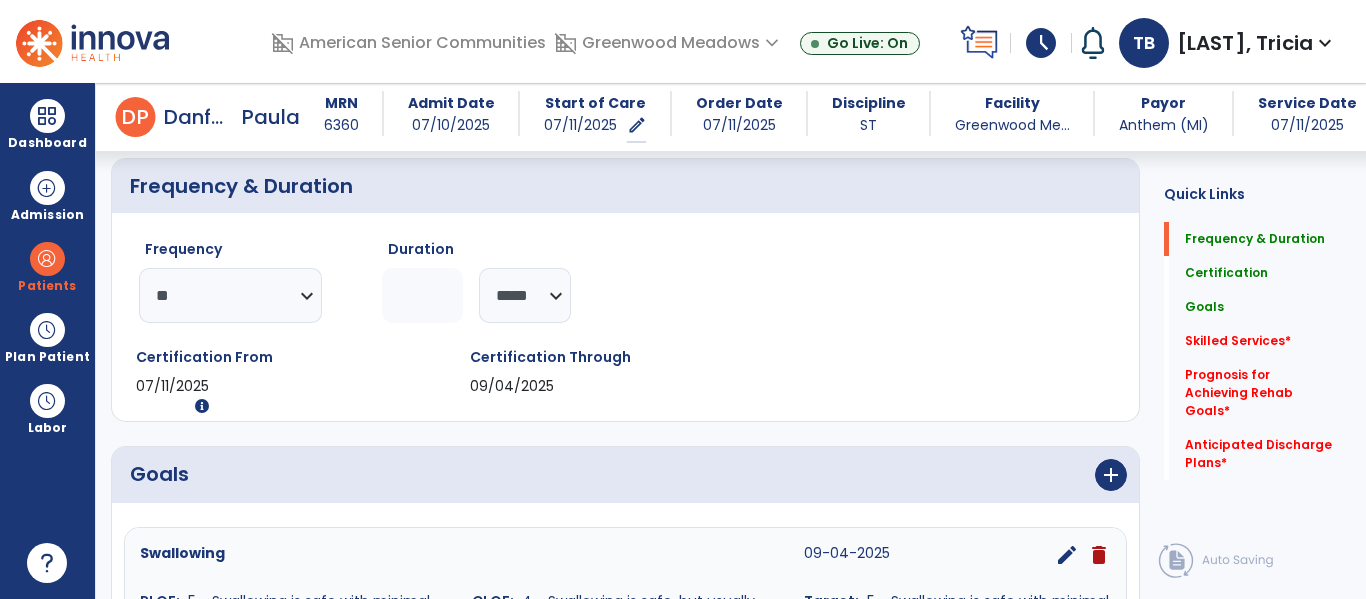 click on "add" 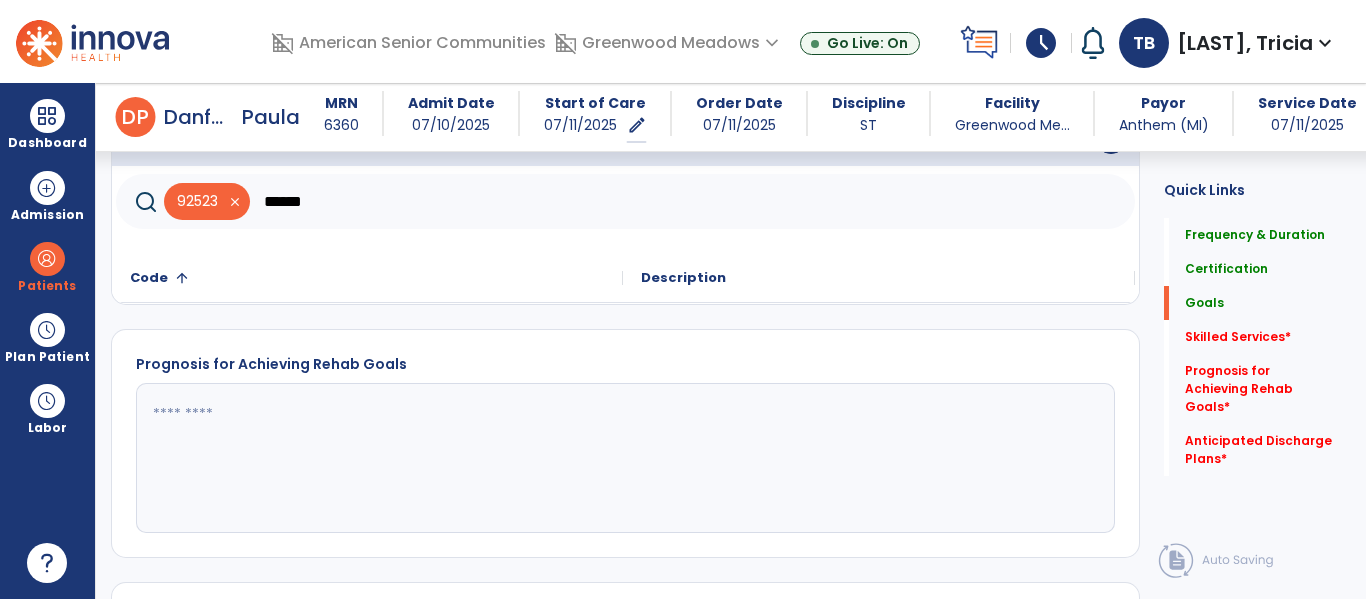scroll, scrollTop: 1974, scrollLeft: 0, axis: vertical 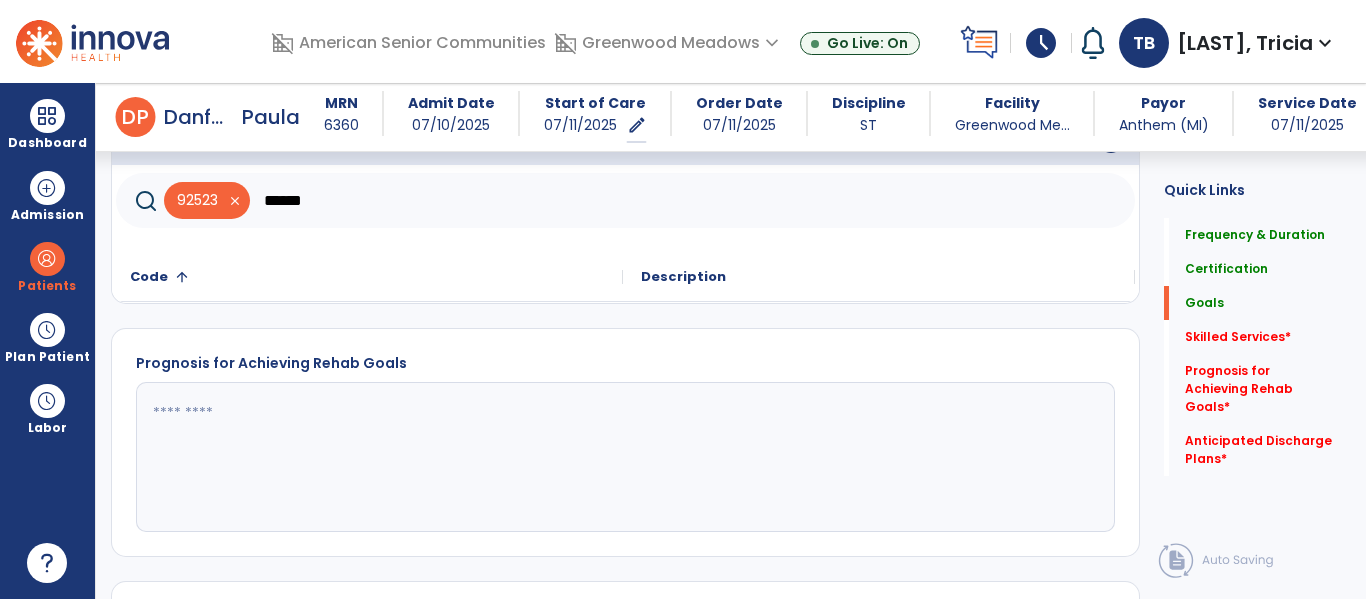 type on "******" 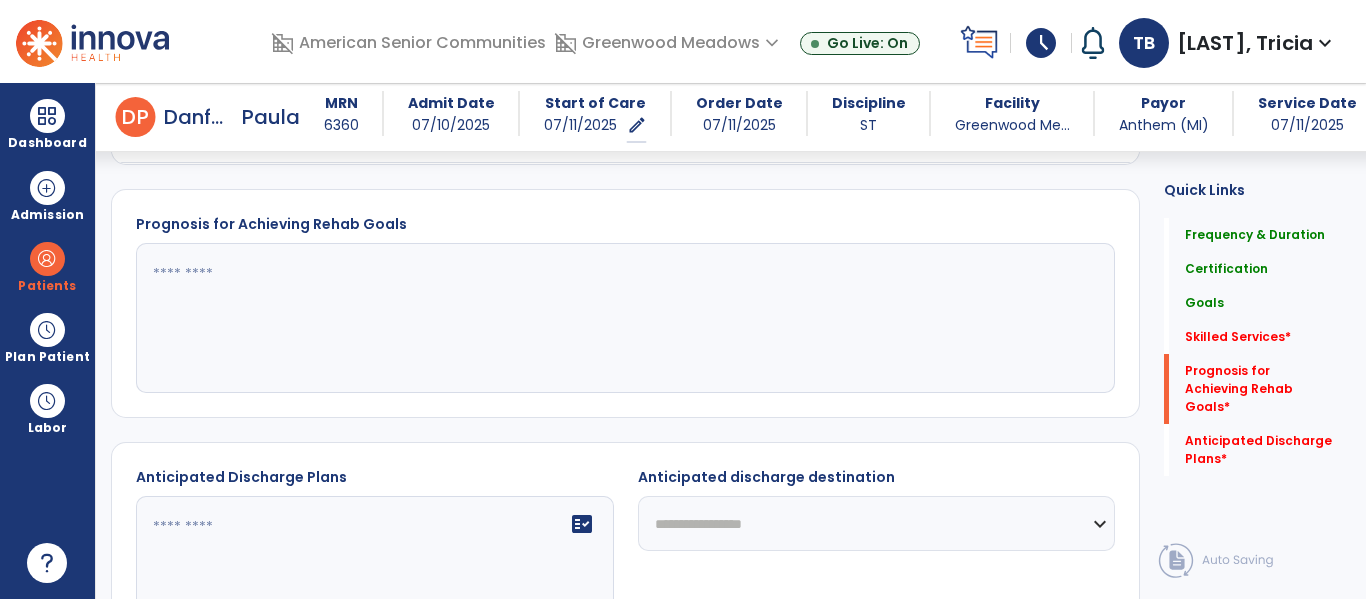 scroll, scrollTop: 2195, scrollLeft: 0, axis: vertical 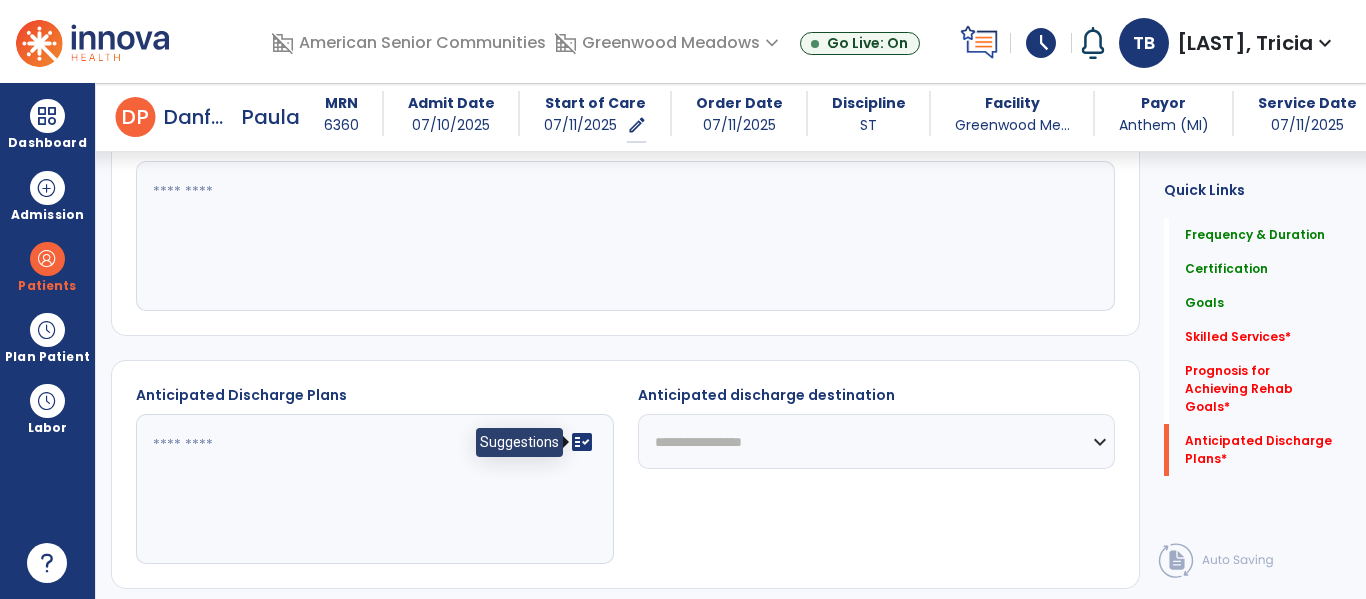 click on "fact_check" 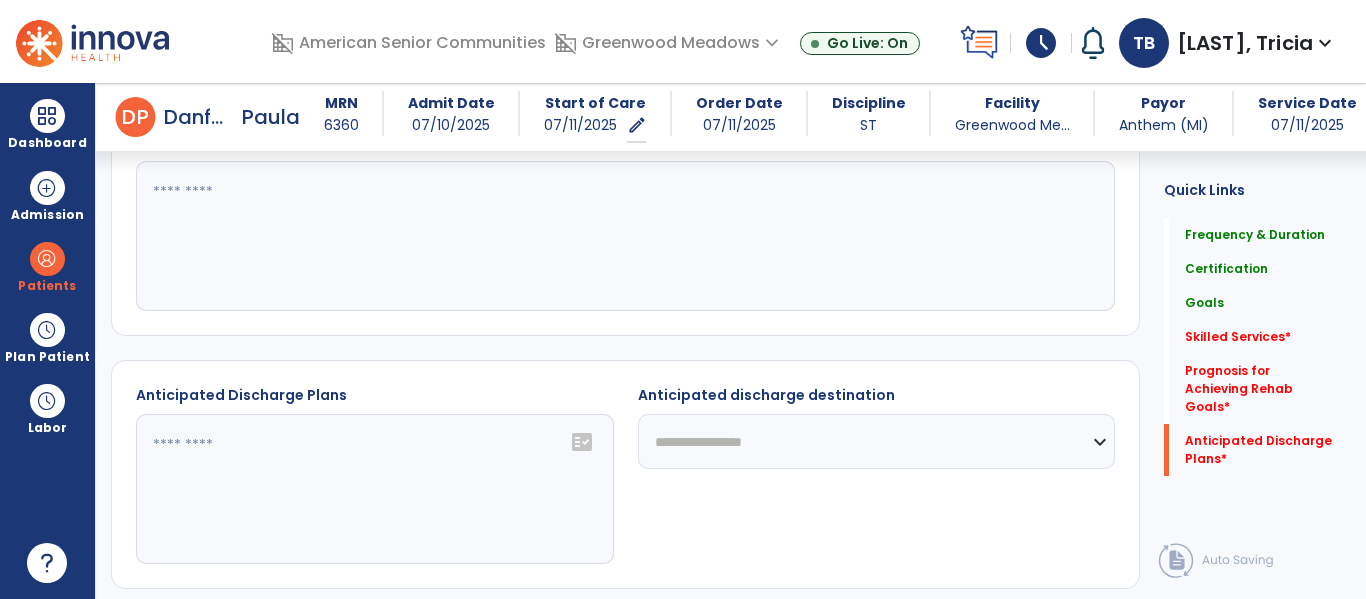 click on "fact_check" 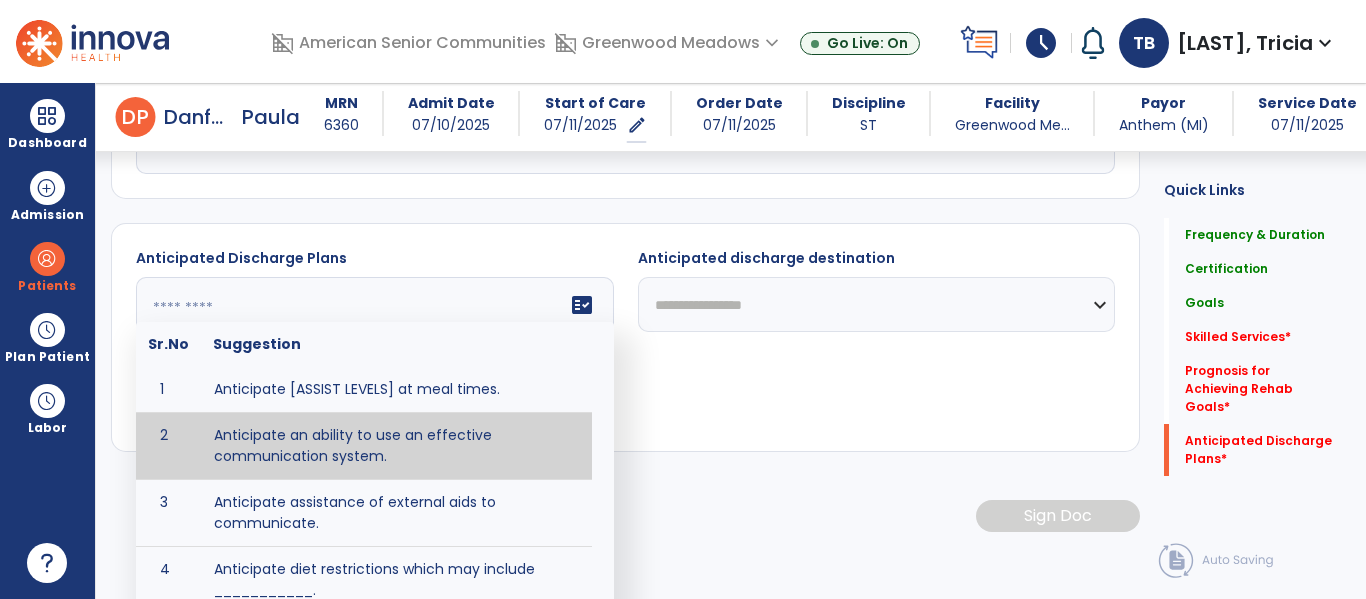 scroll, scrollTop: 2331, scrollLeft: 0, axis: vertical 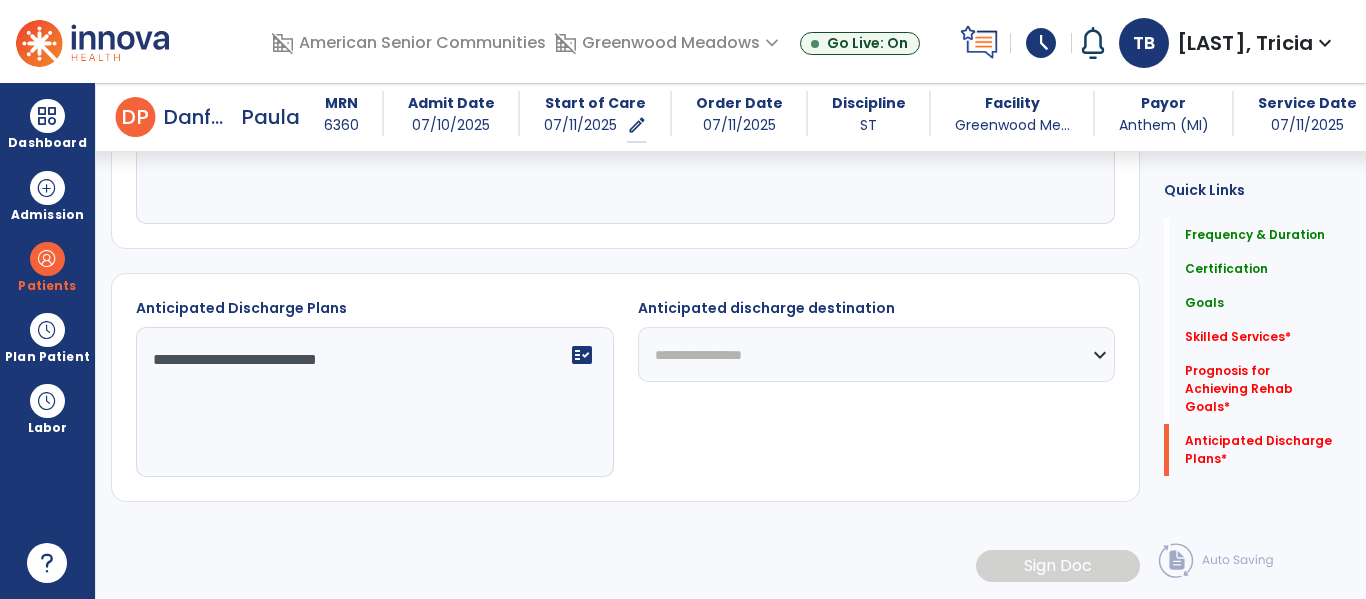 type on "**********" 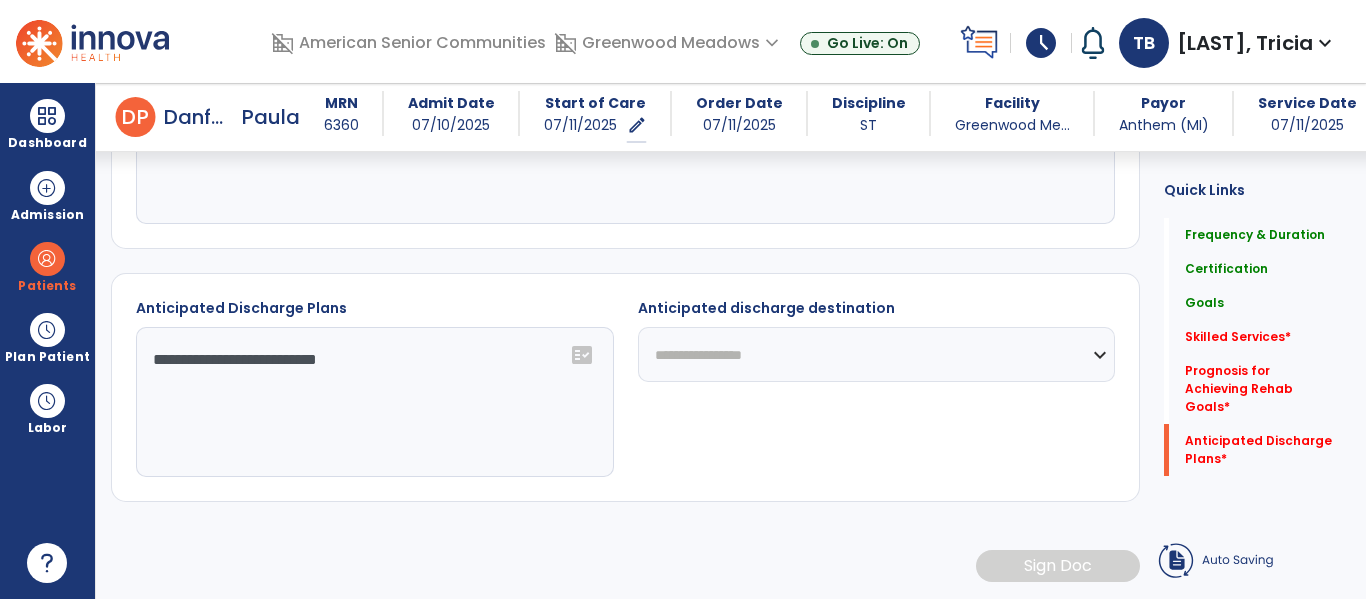 scroll, scrollTop: 2010, scrollLeft: 0, axis: vertical 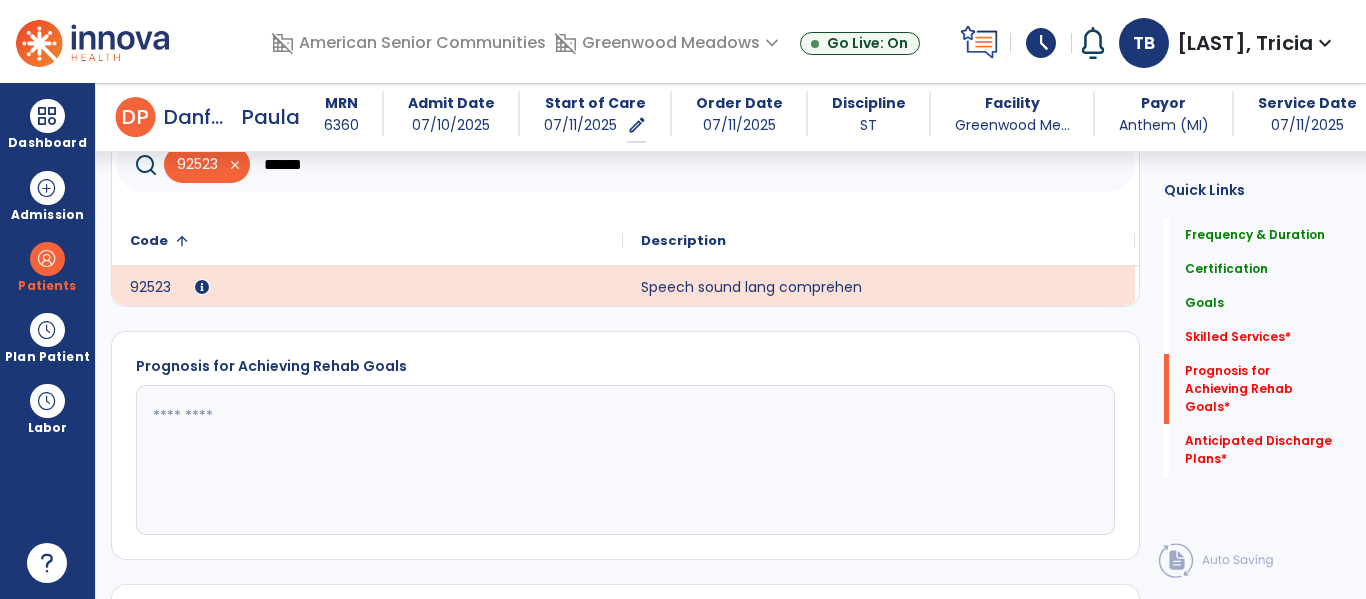 click on "******" 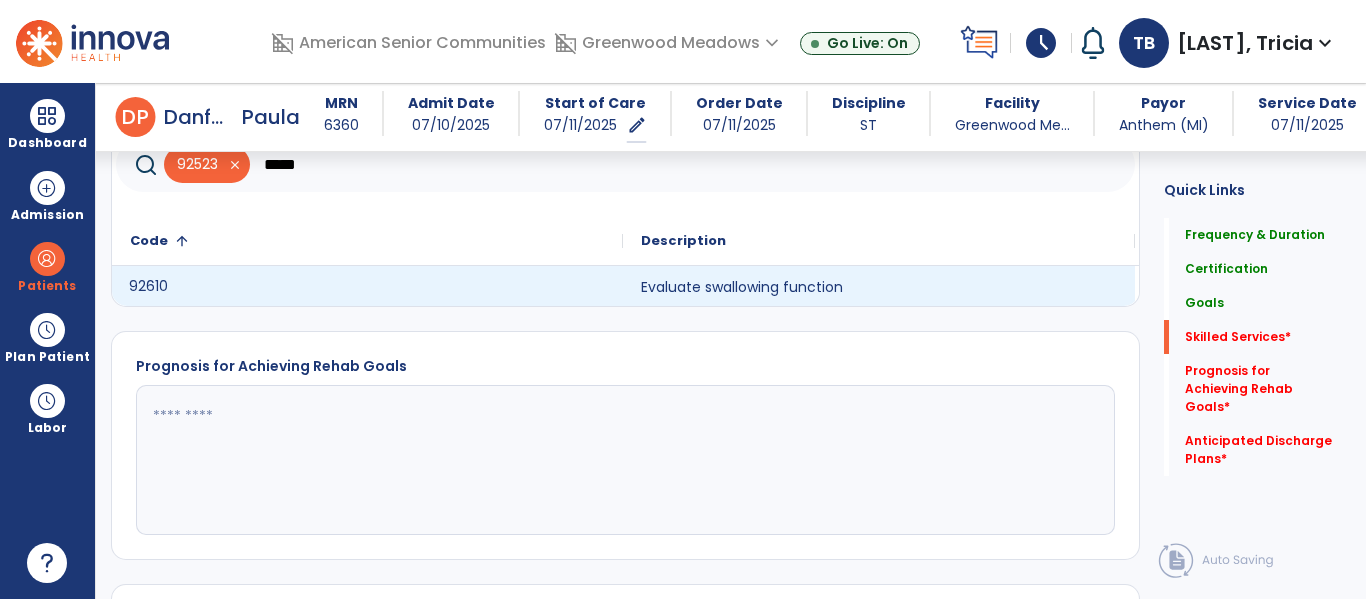click on "92610" 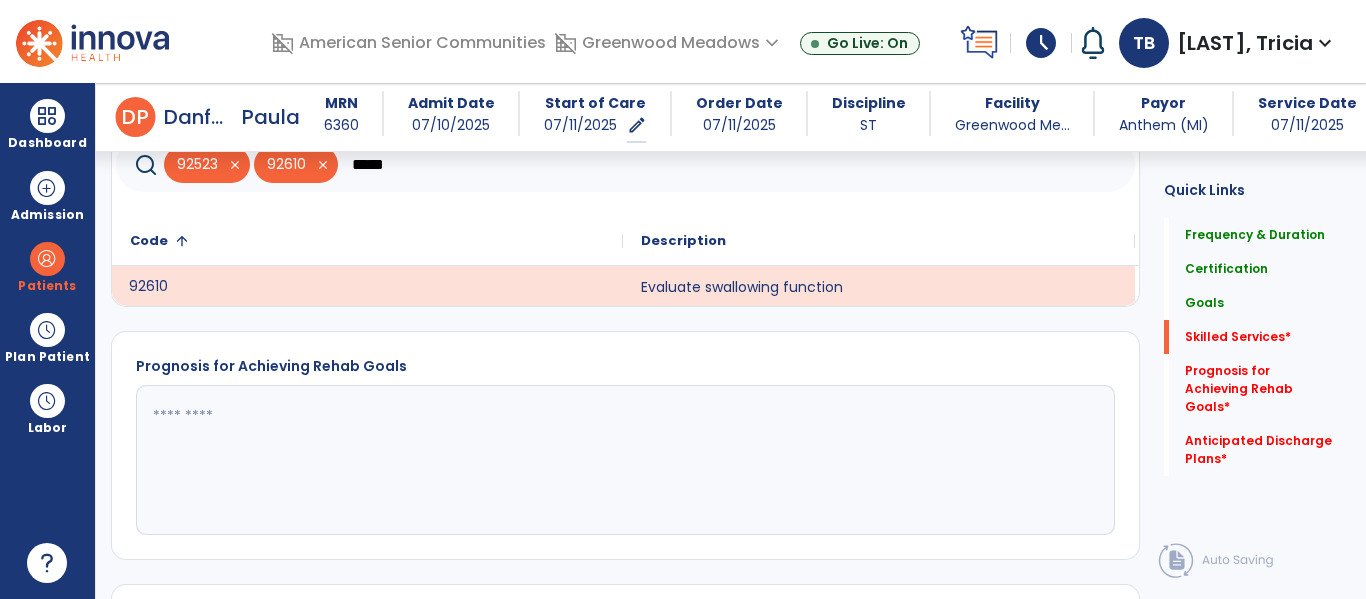 click on "*****" 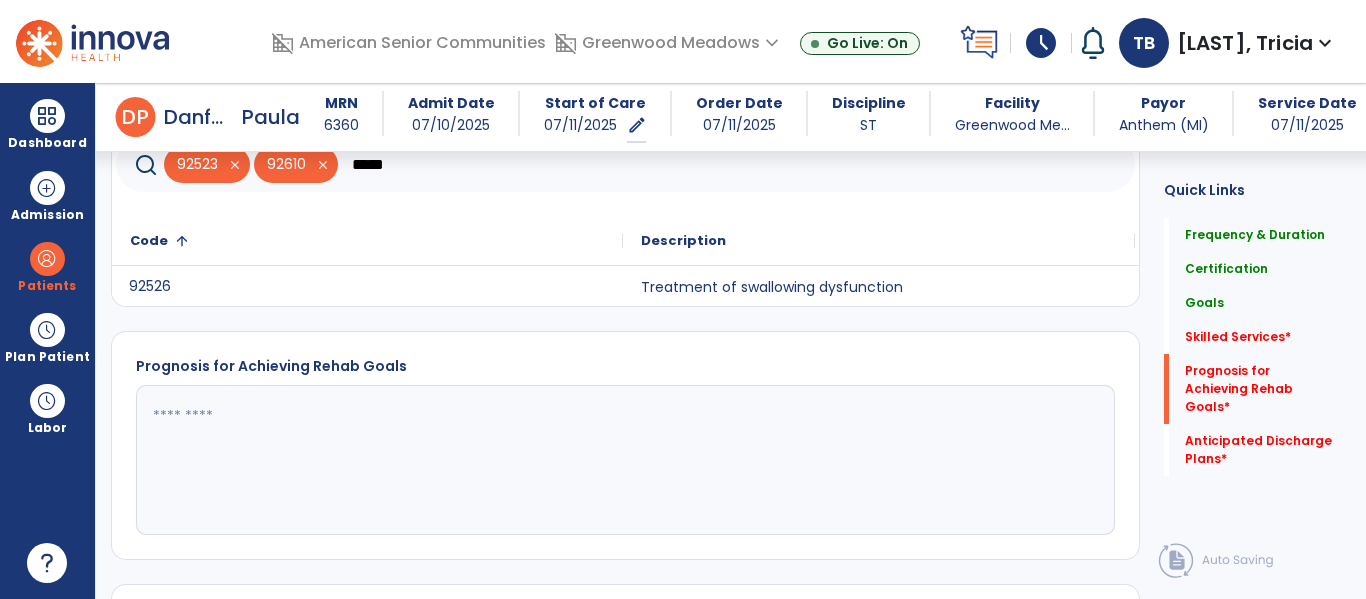 click on "92526" 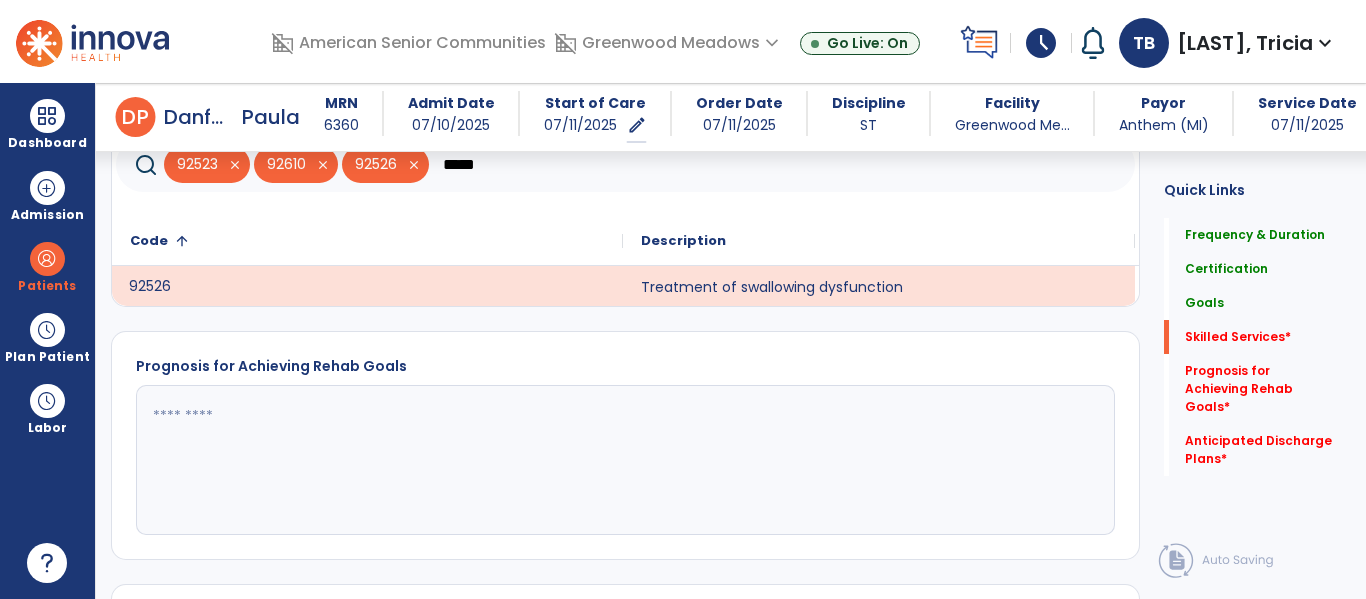 click on "*****" 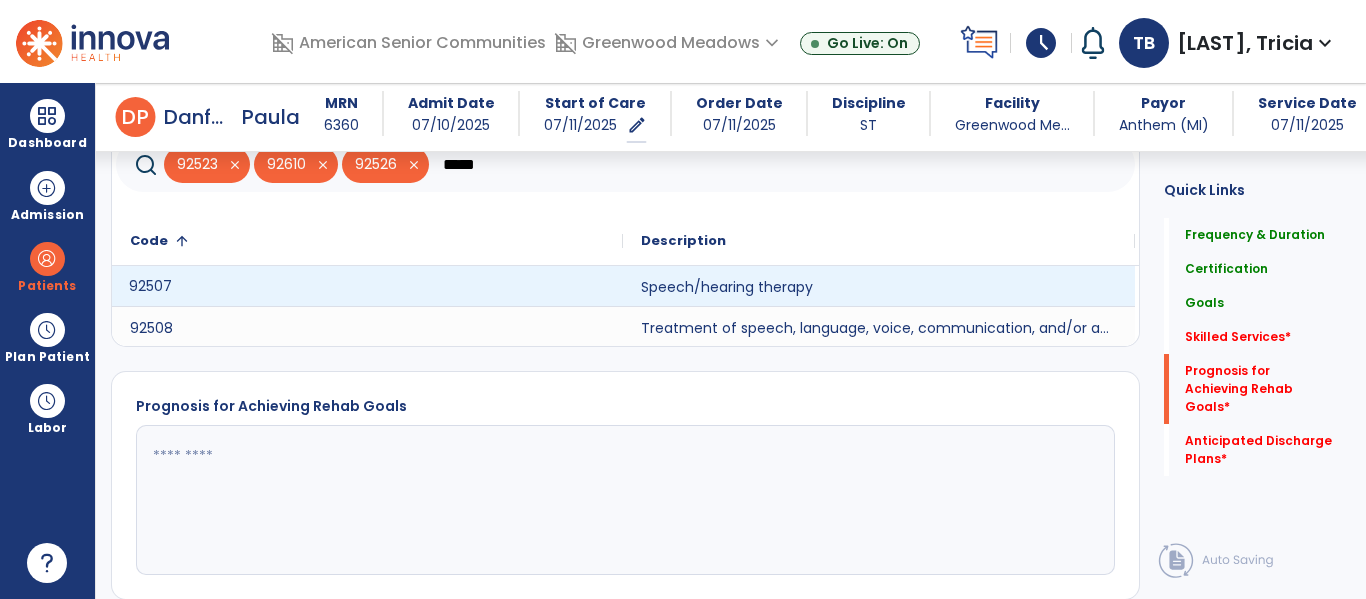 click on "92507" 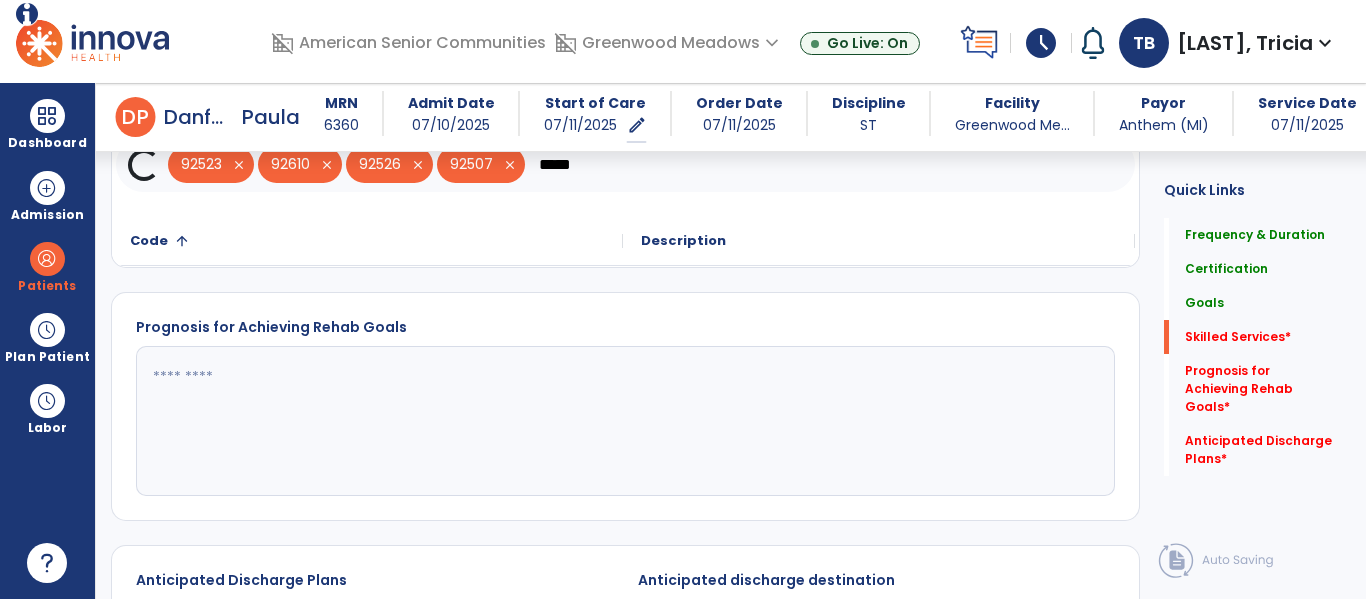 click on "*****" 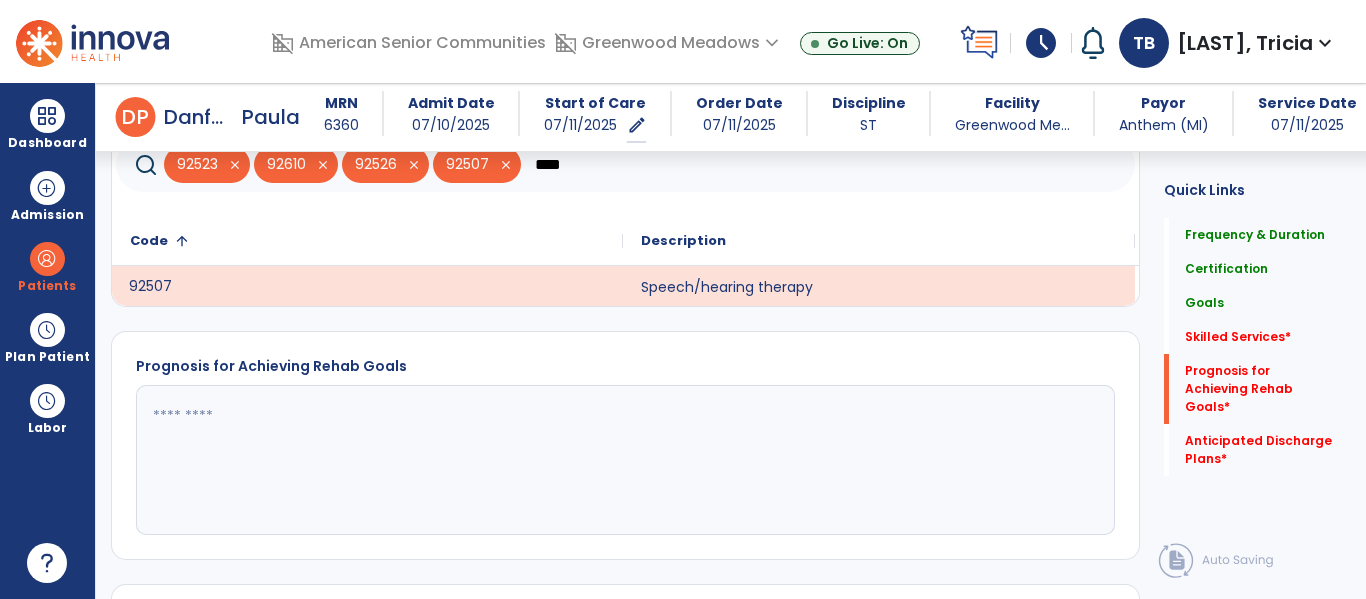 type on "*****" 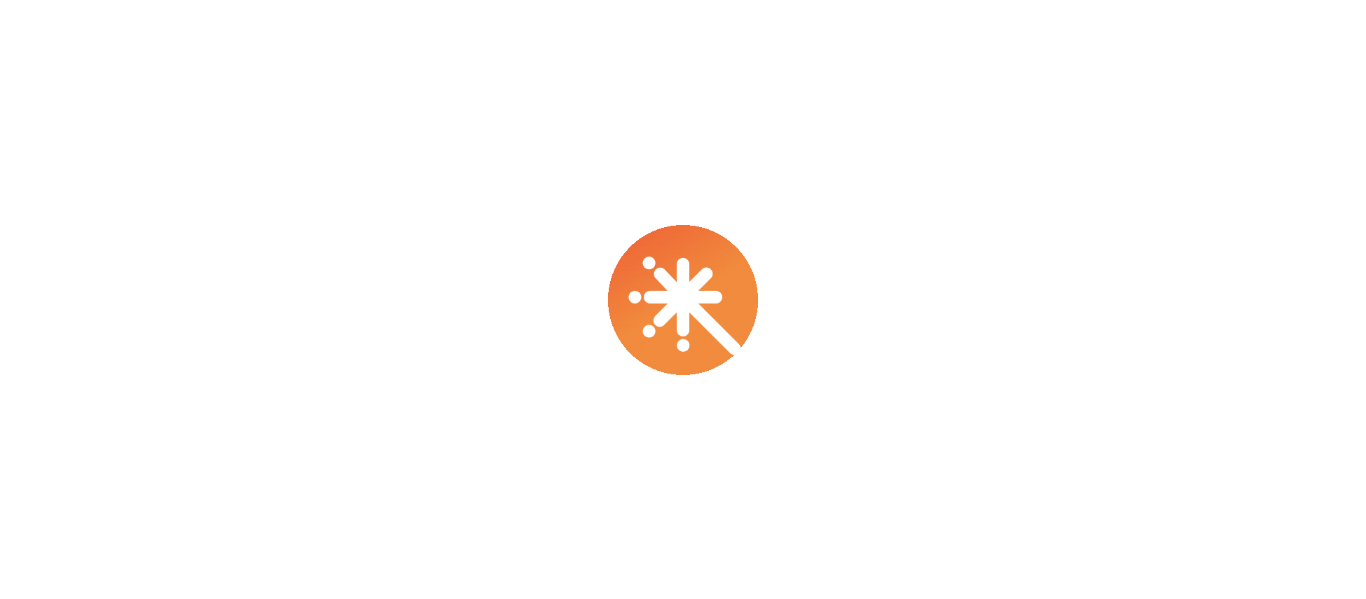 scroll, scrollTop: 0, scrollLeft: 0, axis: both 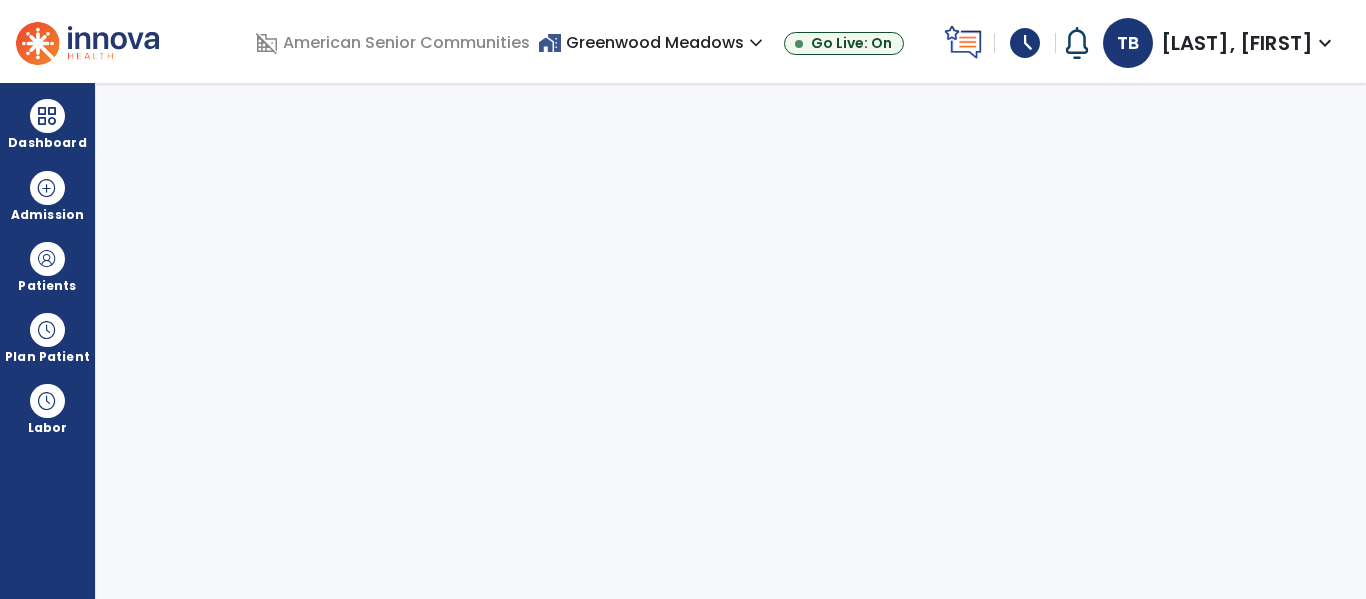 select on "****" 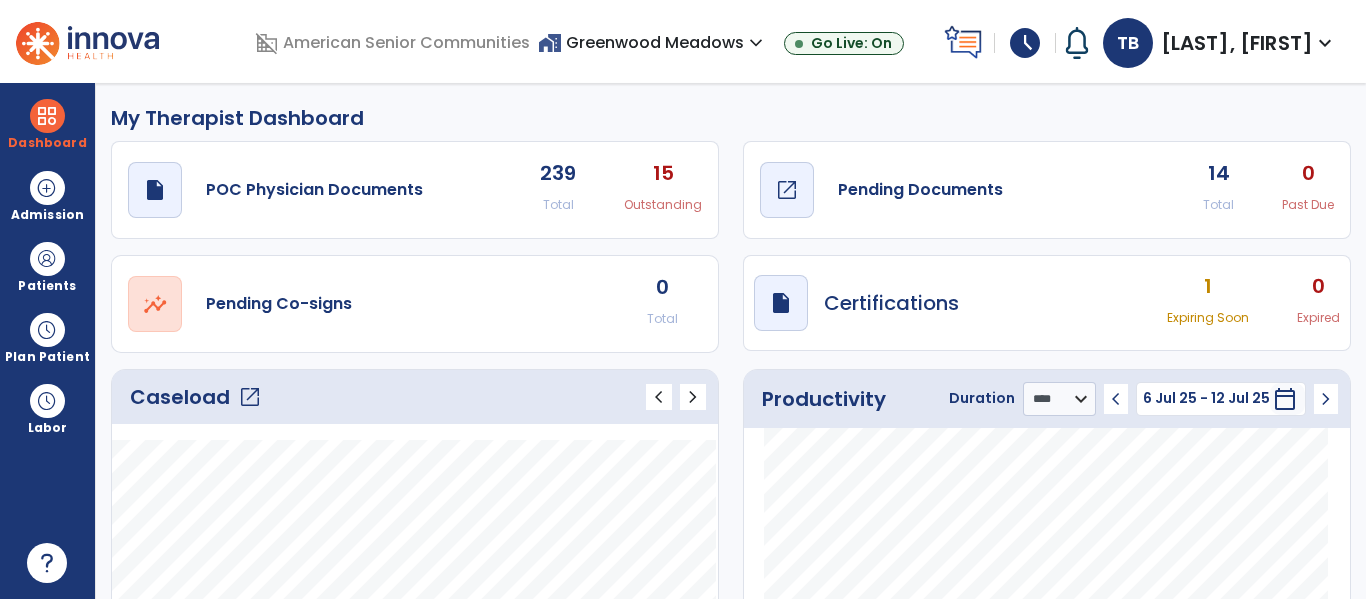 click on "open_in_new" 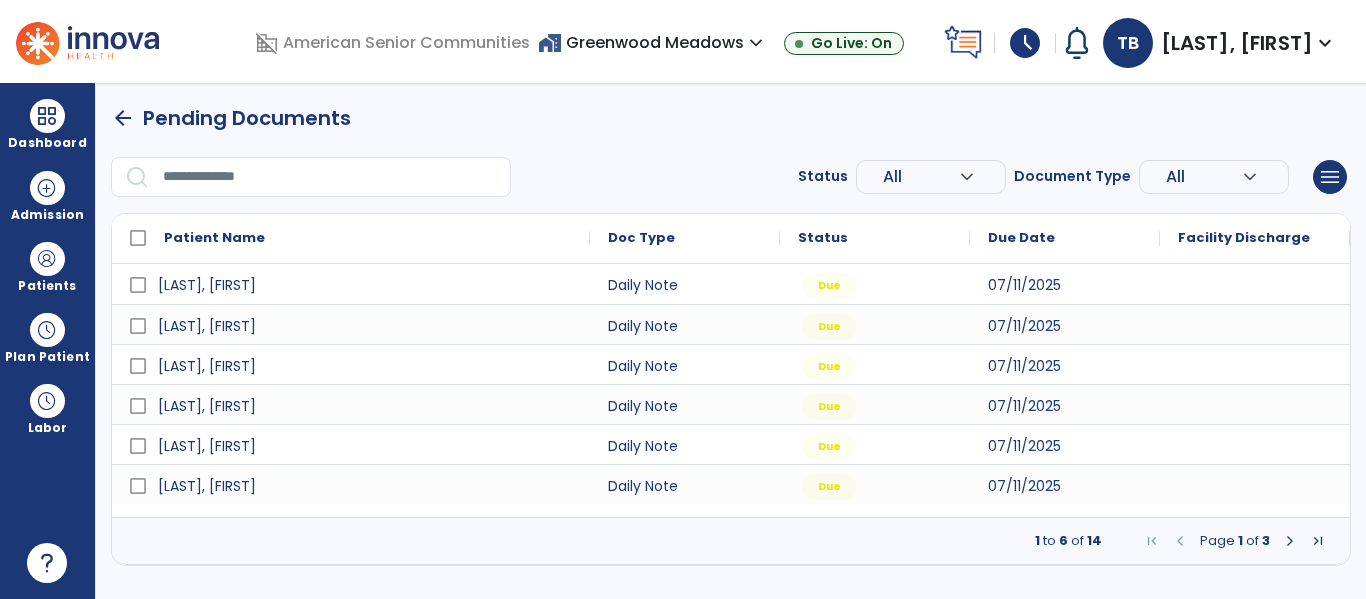 click at bounding box center (1290, 541) 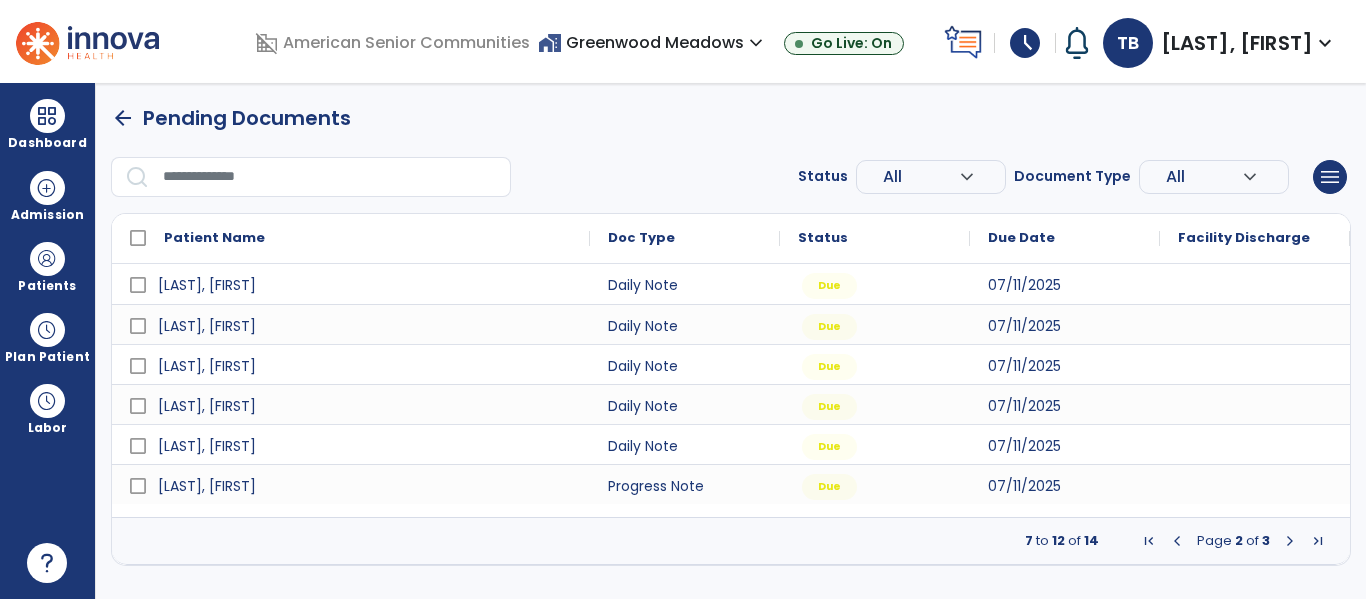 click at bounding box center (1290, 541) 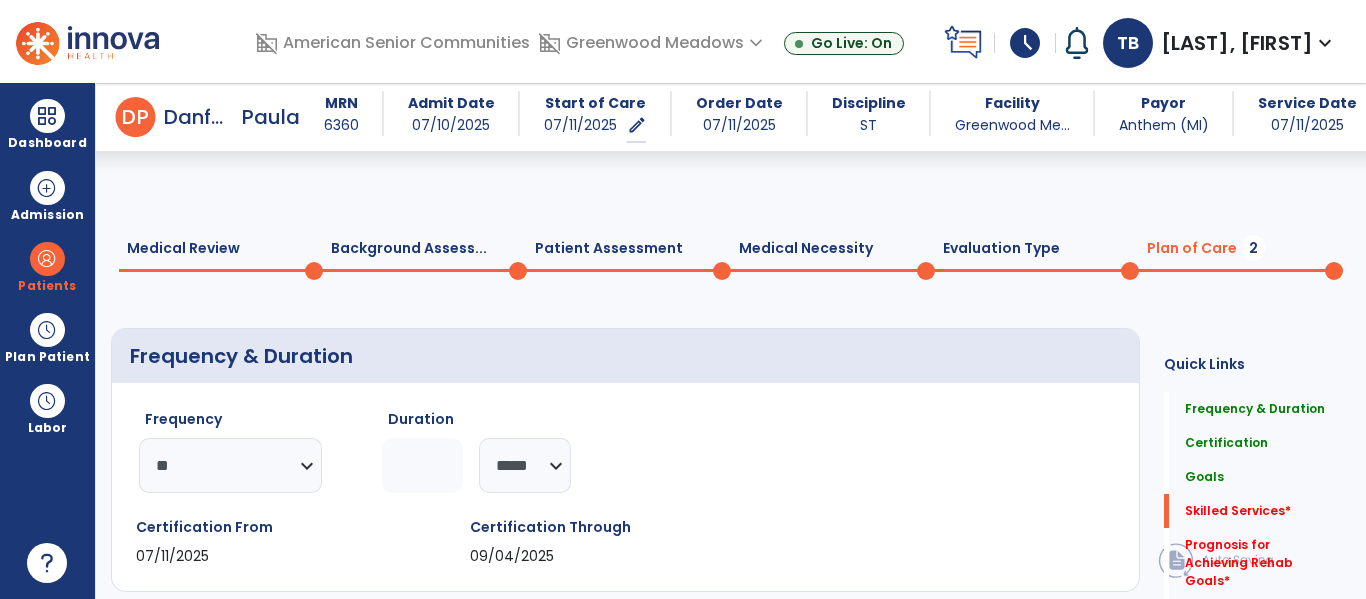 select on "**" 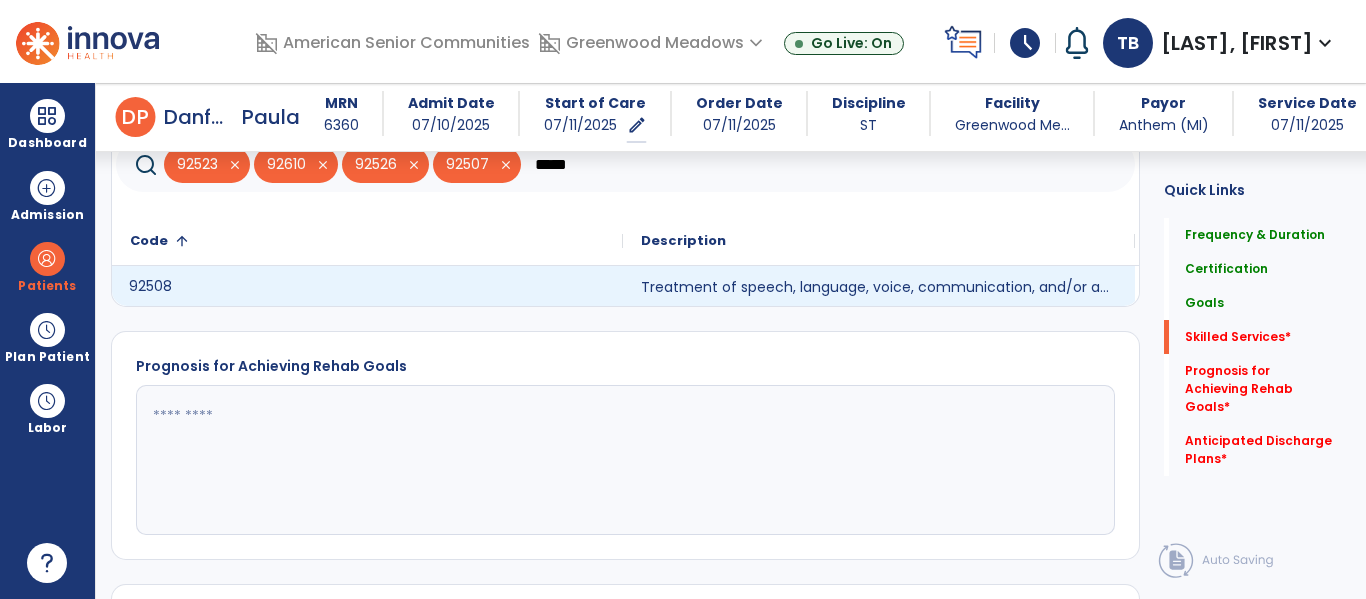 click on "92508" 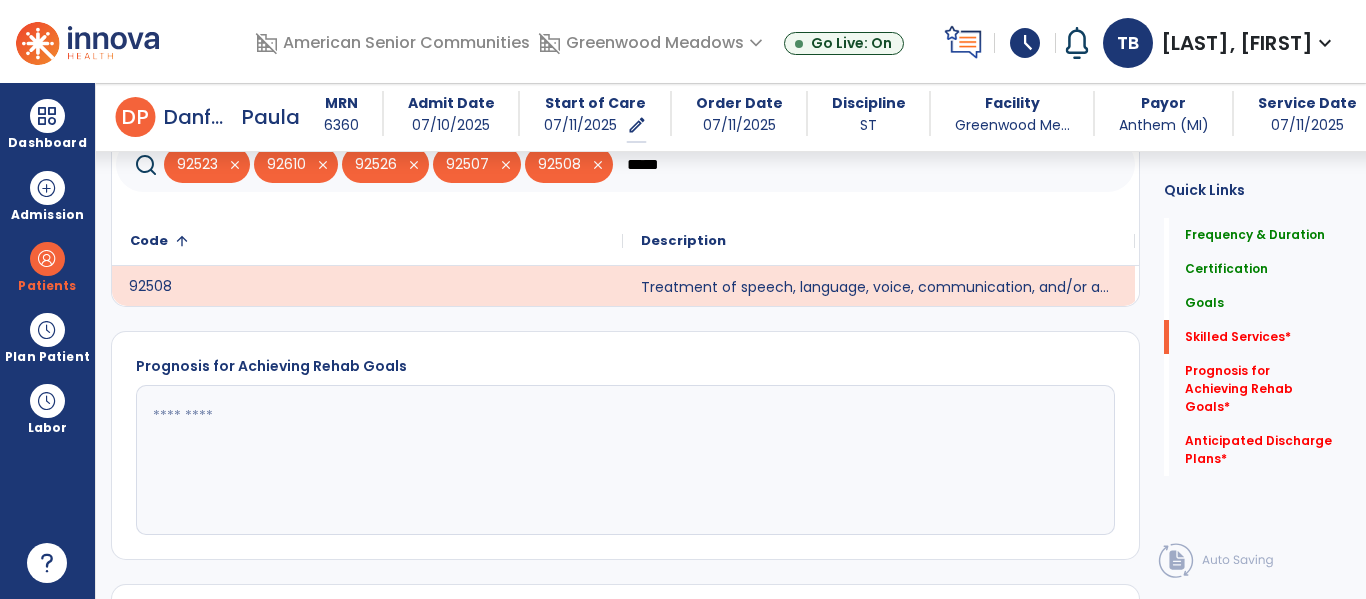 click on "*****" 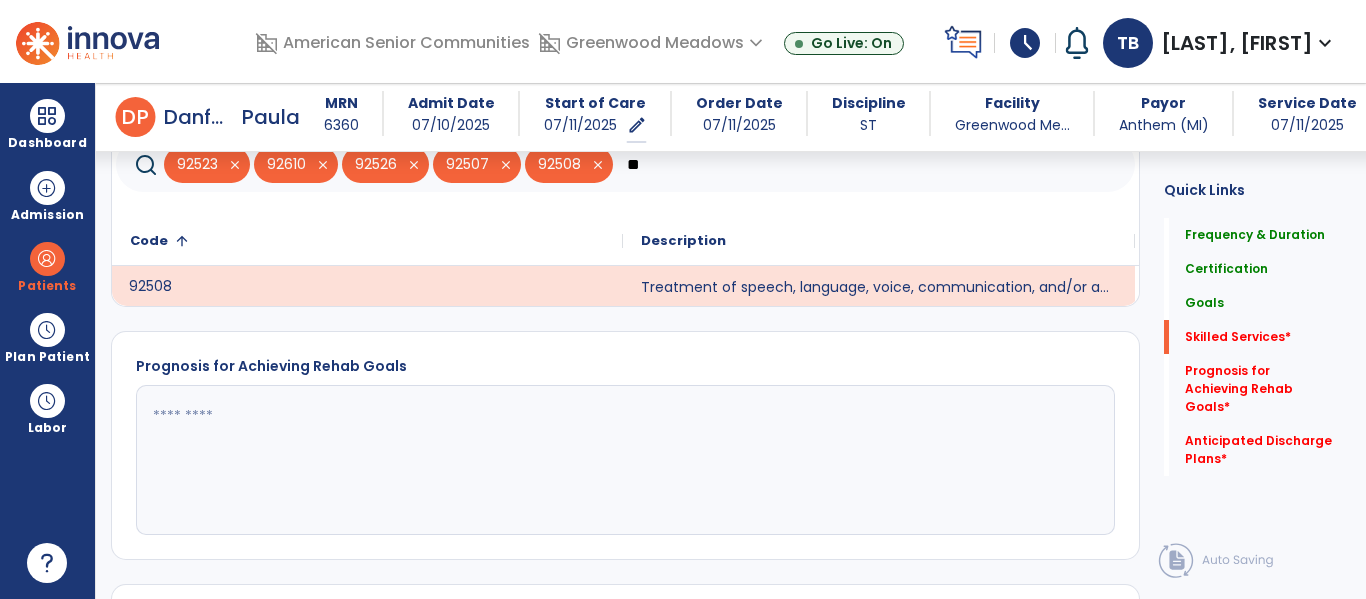 type on "*" 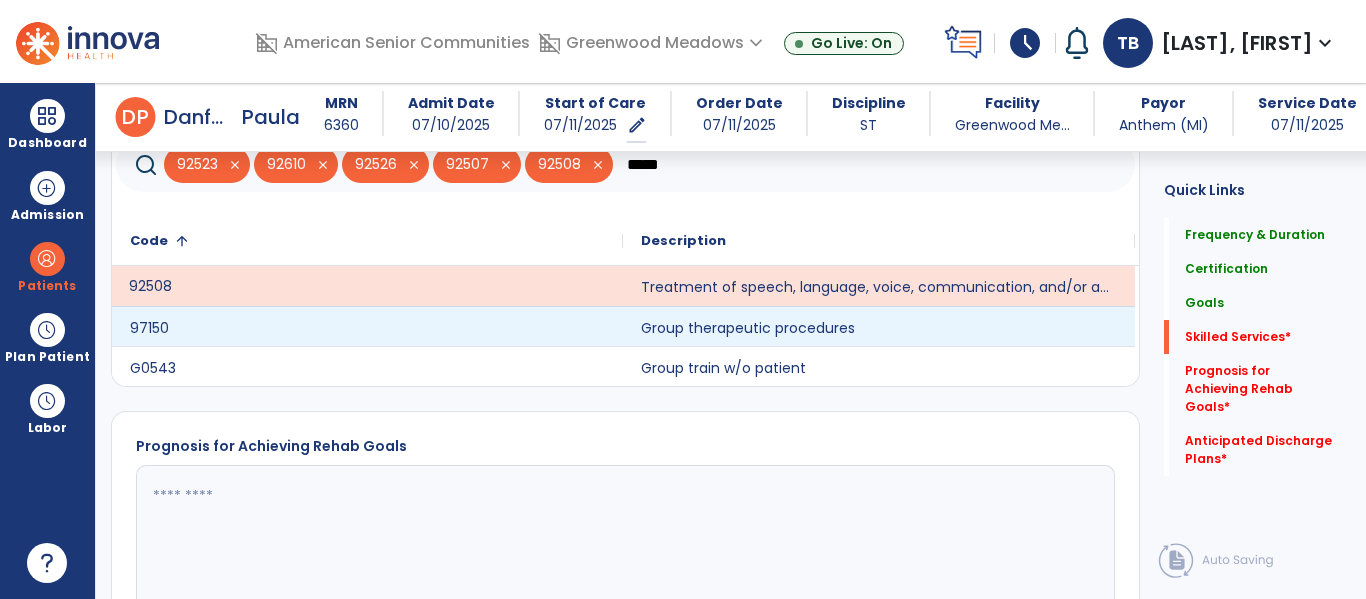 type on "*****" 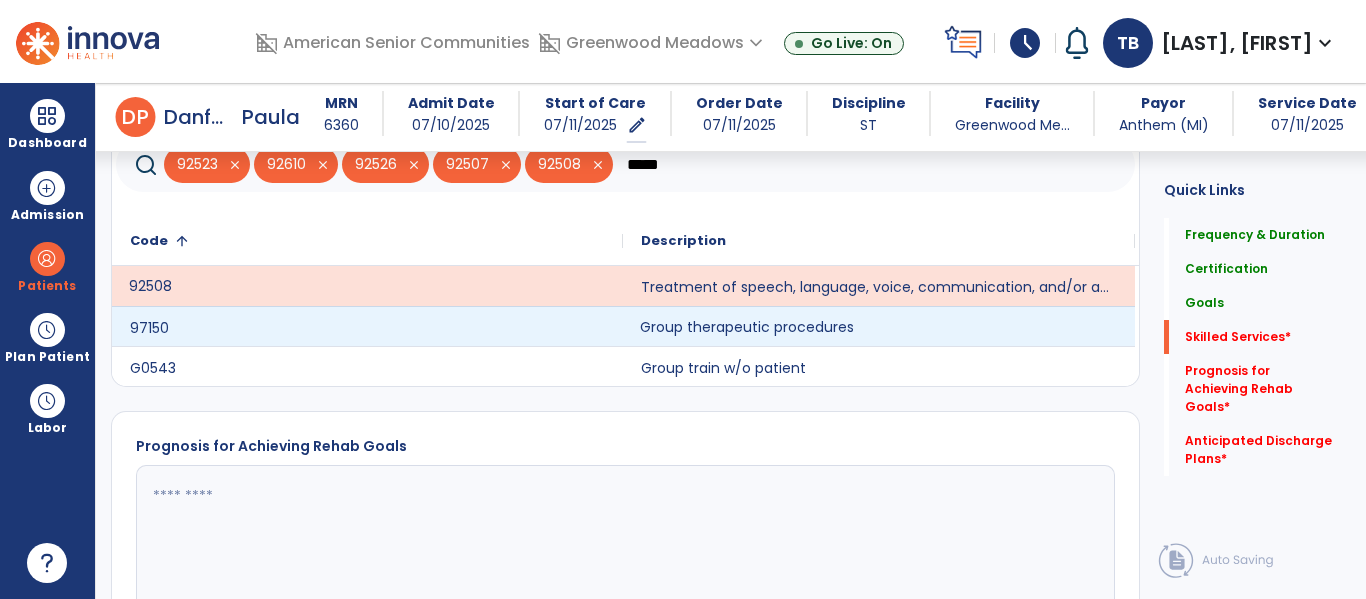 click on "Group therapeutic procedures" 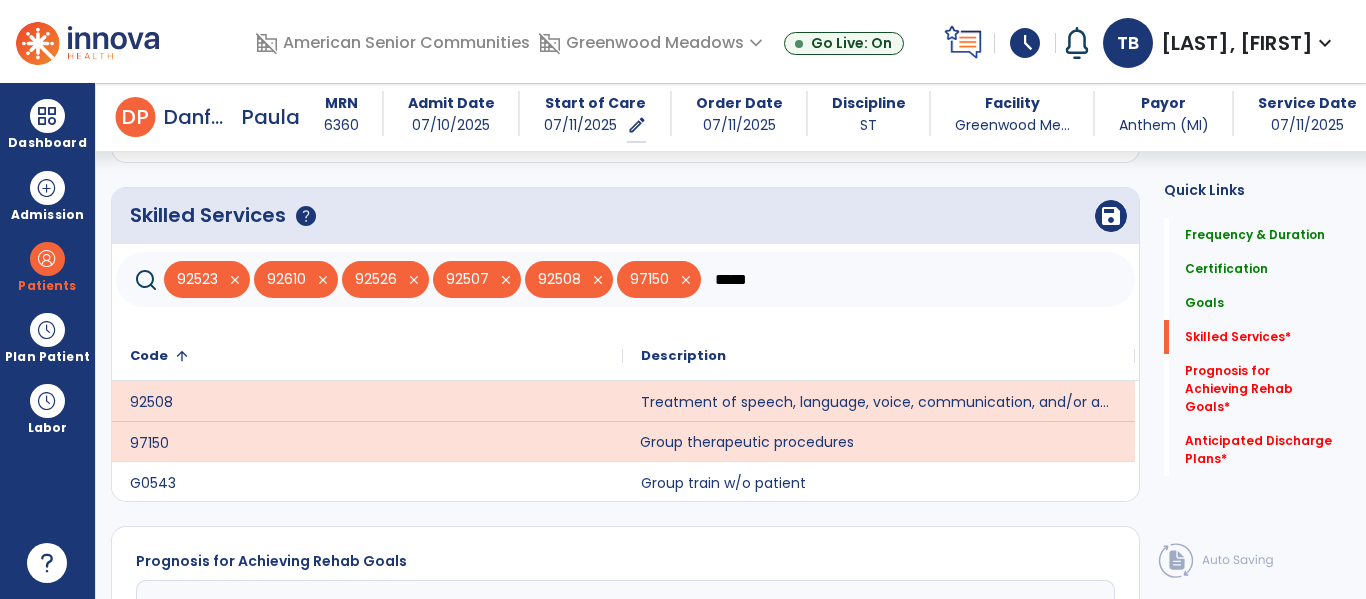 scroll, scrollTop: 1885, scrollLeft: 0, axis: vertical 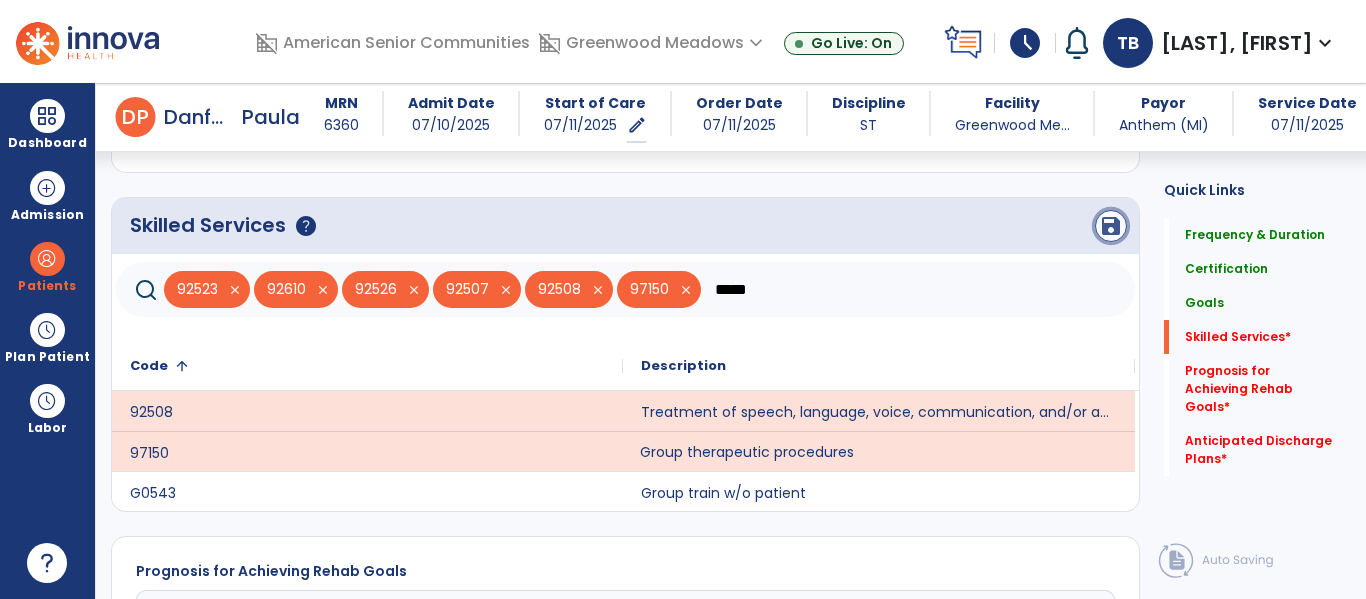 click on "save" 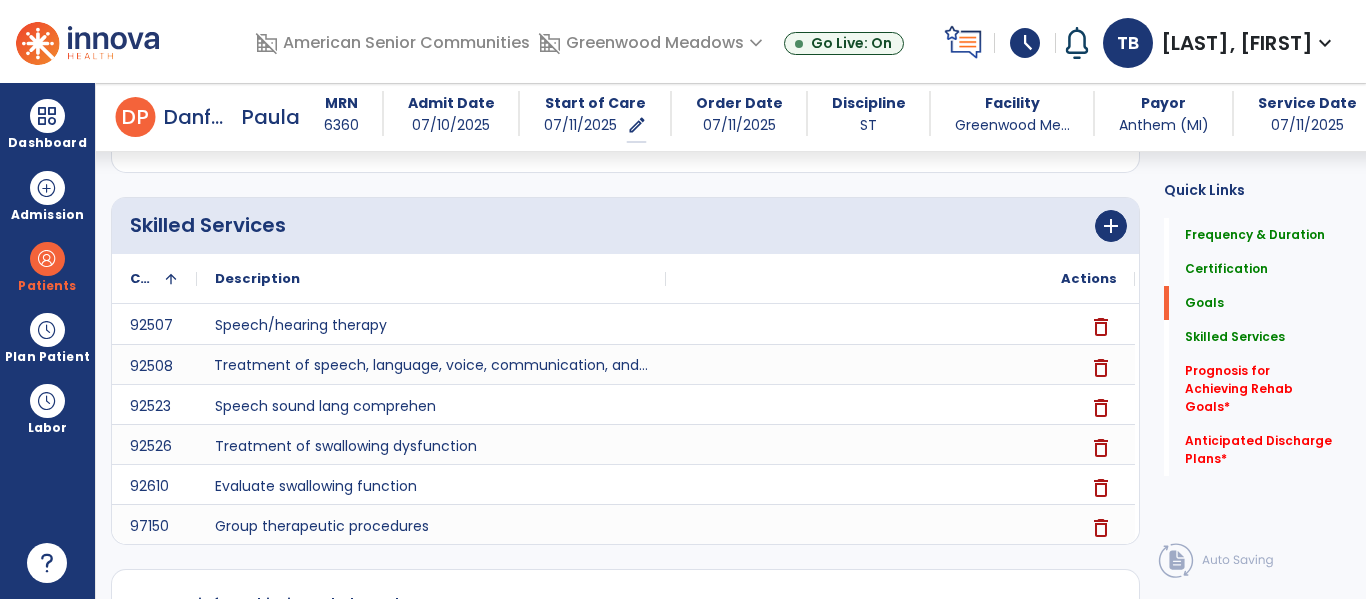 click 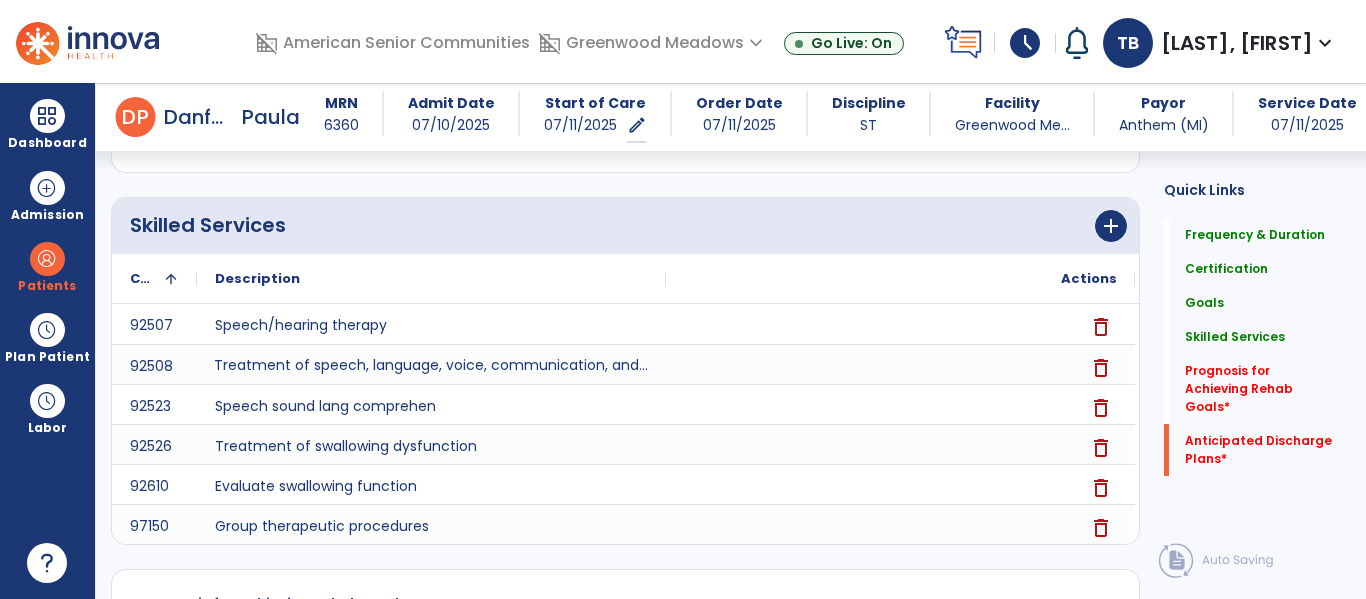scroll, scrollTop: 2334, scrollLeft: 0, axis: vertical 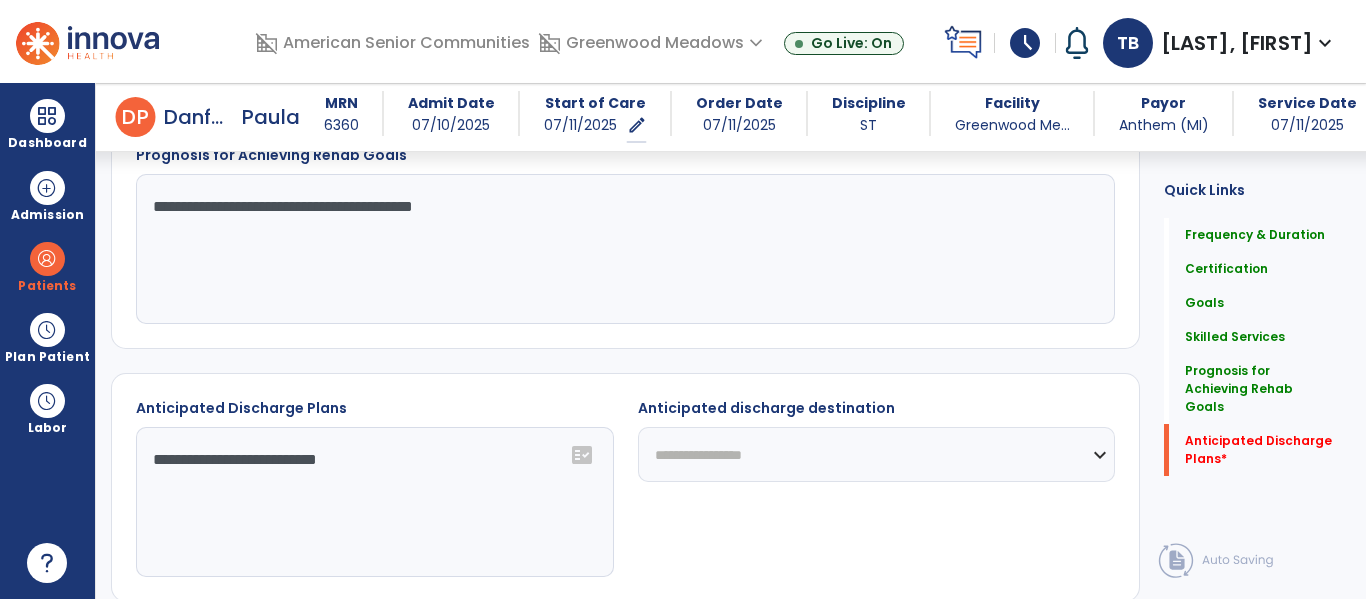 type on "**********" 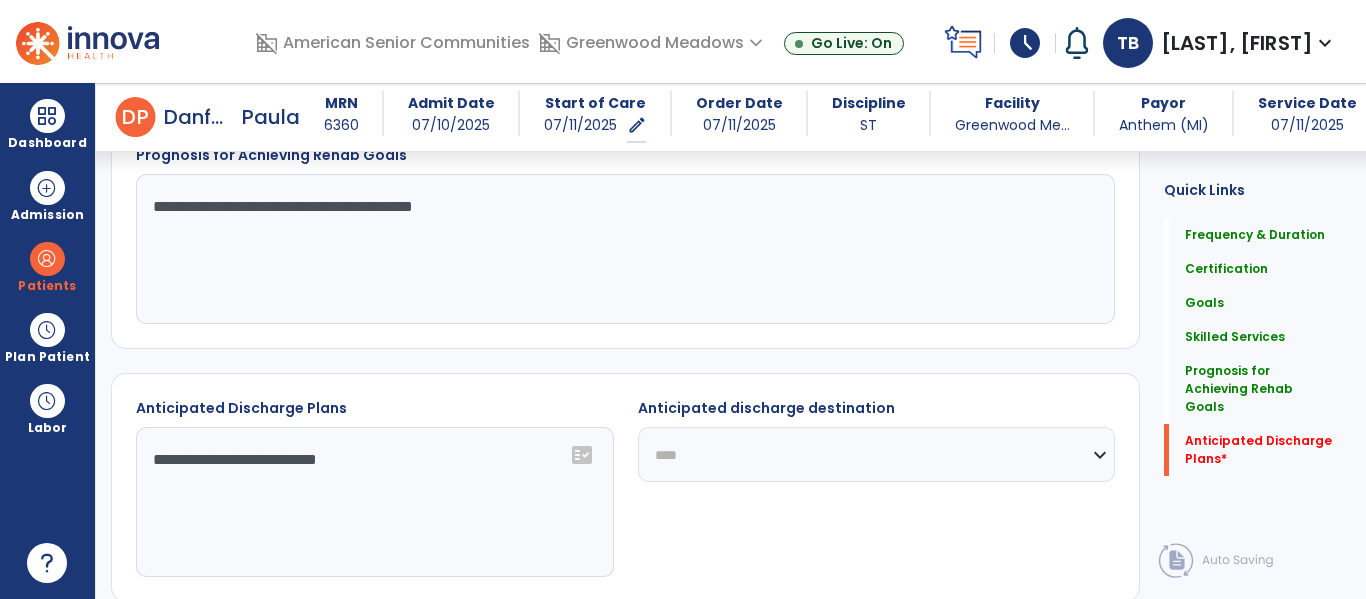 click on "**********" 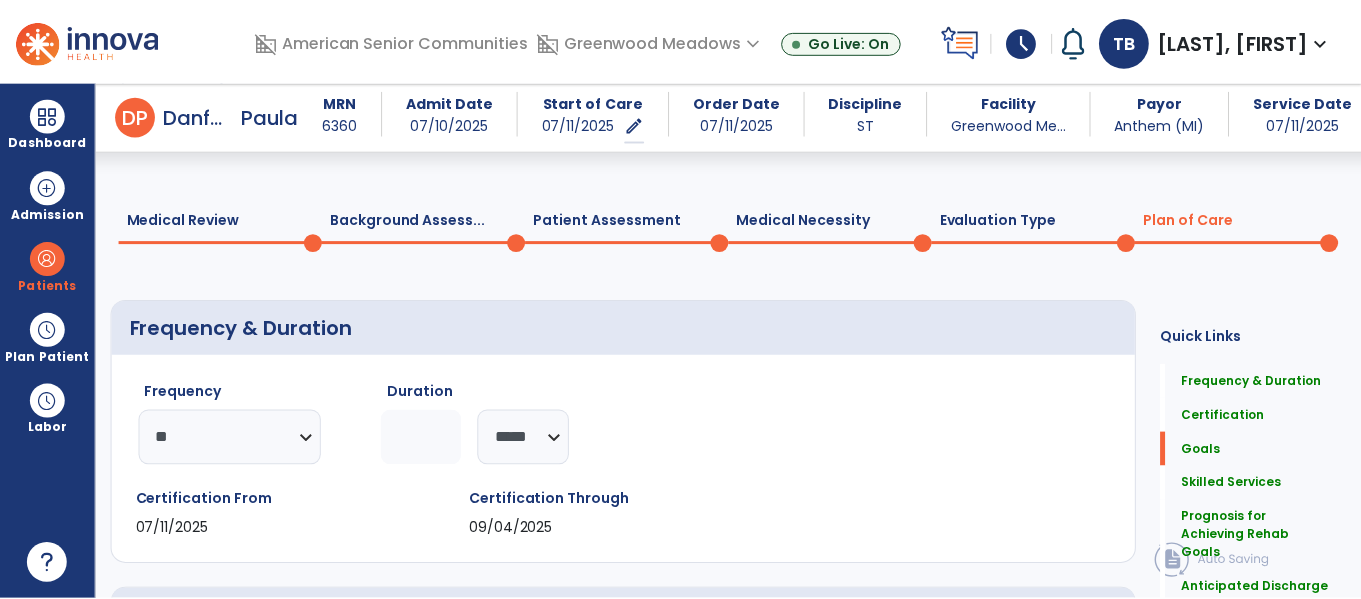 scroll, scrollTop: 2435, scrollLeft: 0, axis: vertical 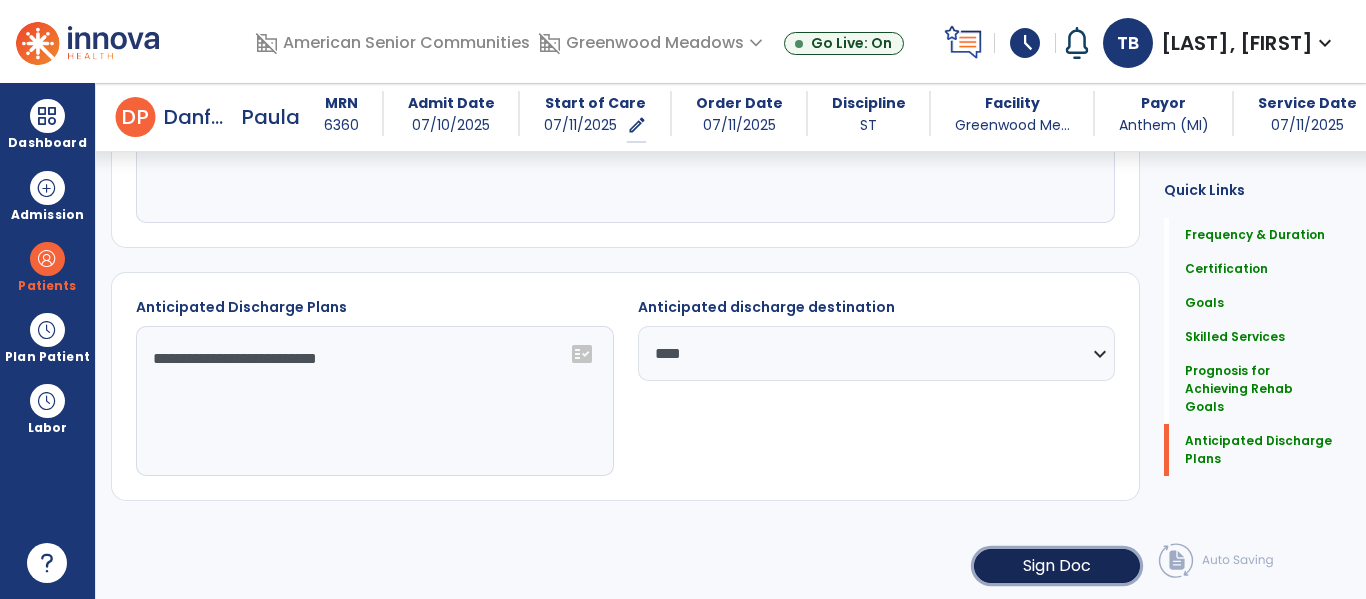 click on "Sign Doc" 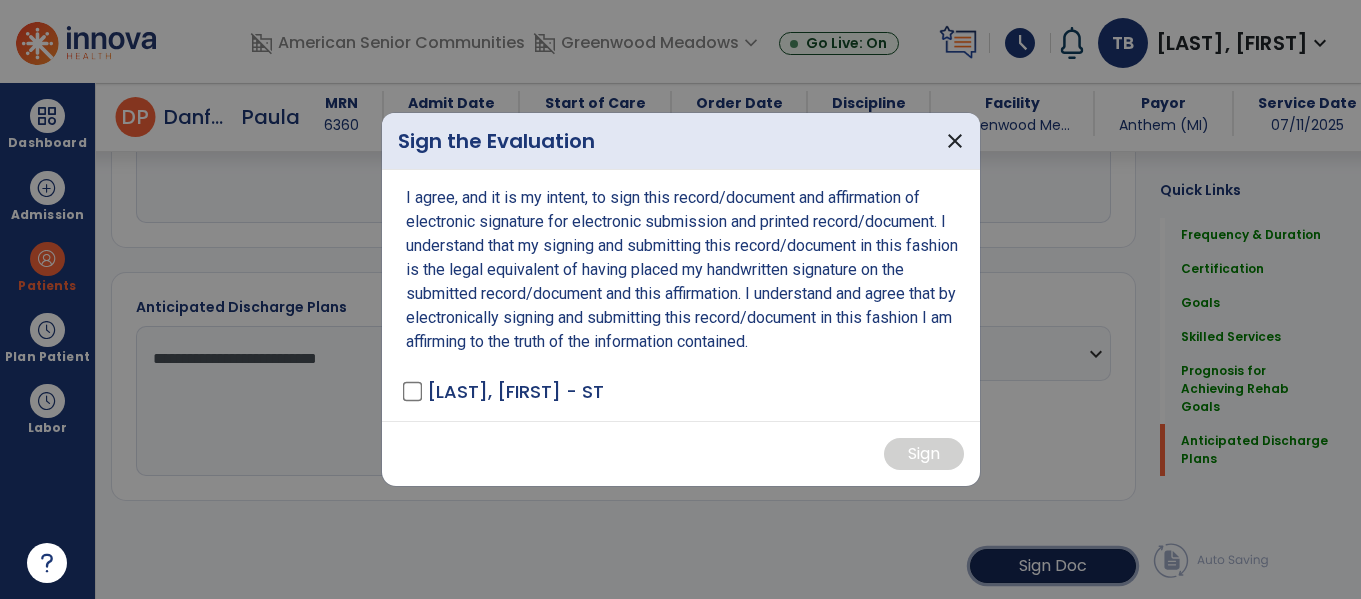 scroll, scrollTop: 2435, scrollLeft: 0, axis: vertical 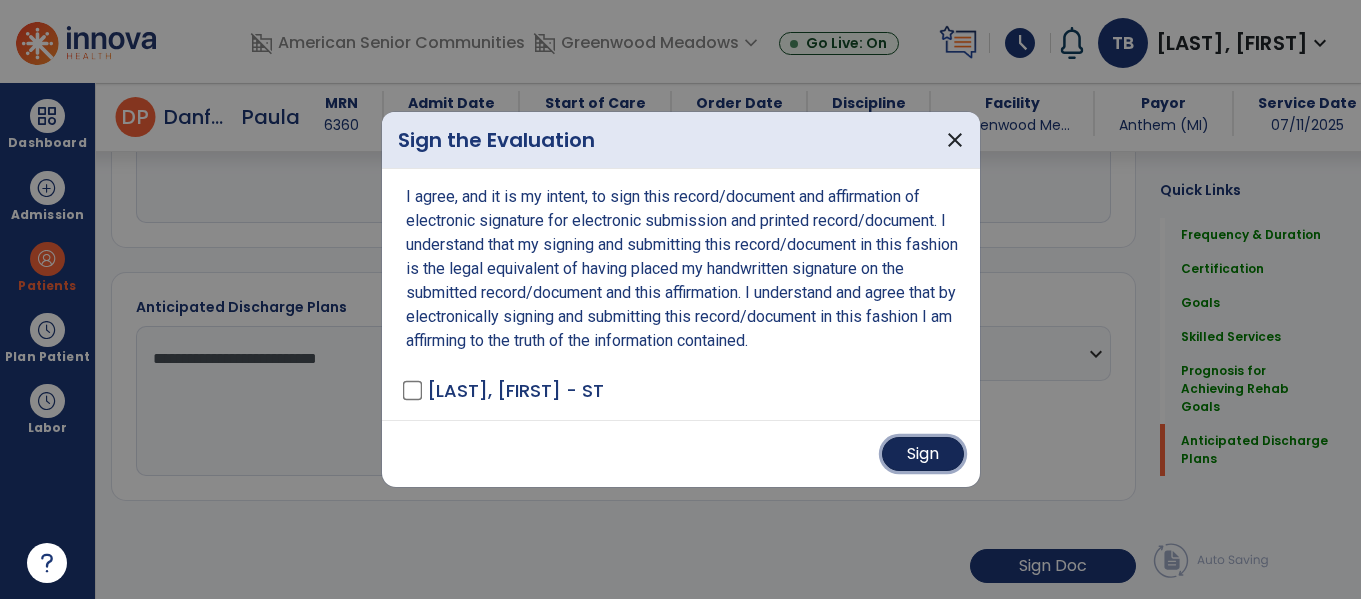 click on "Sign" at bounding box center (923, 454) 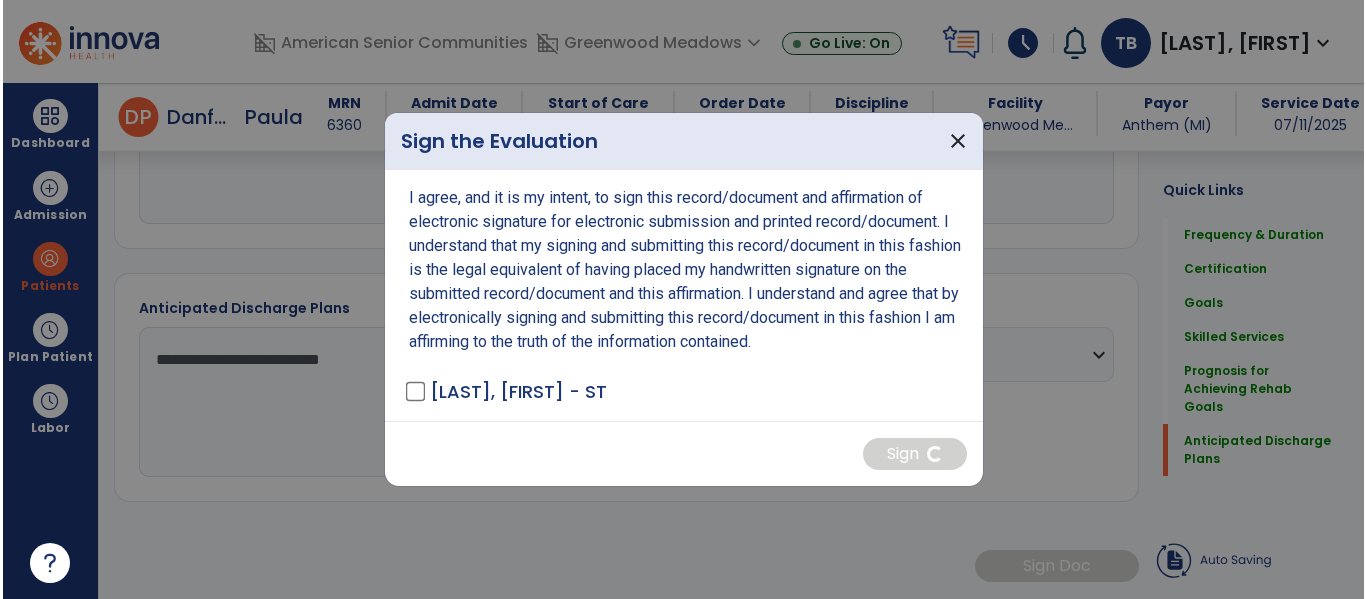 scroll, scrollTop: 2434, scrollLeft: 0, axis: vertical 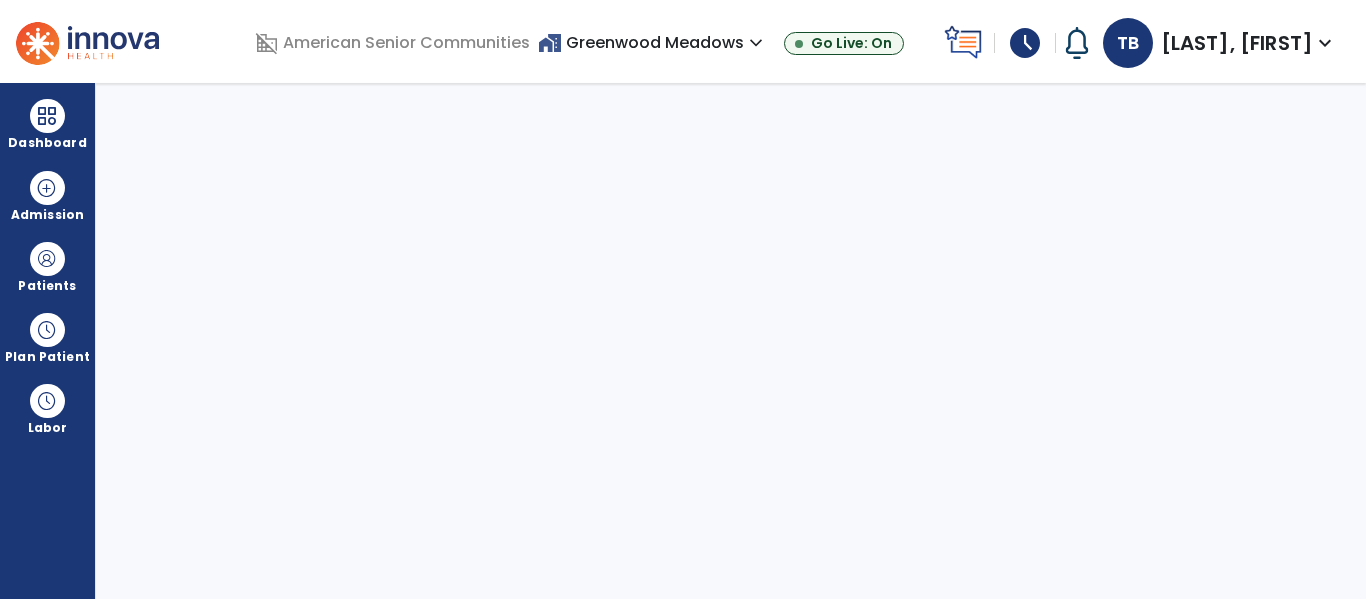 select on "****" 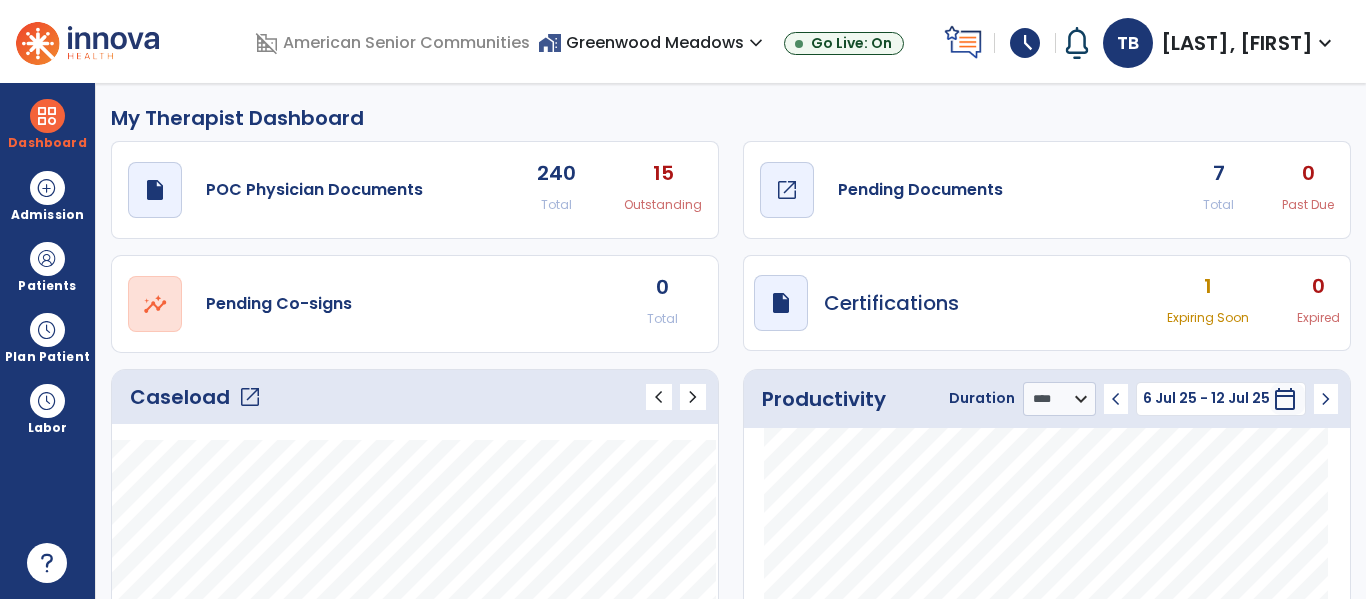 click on "draft   open_in_new" 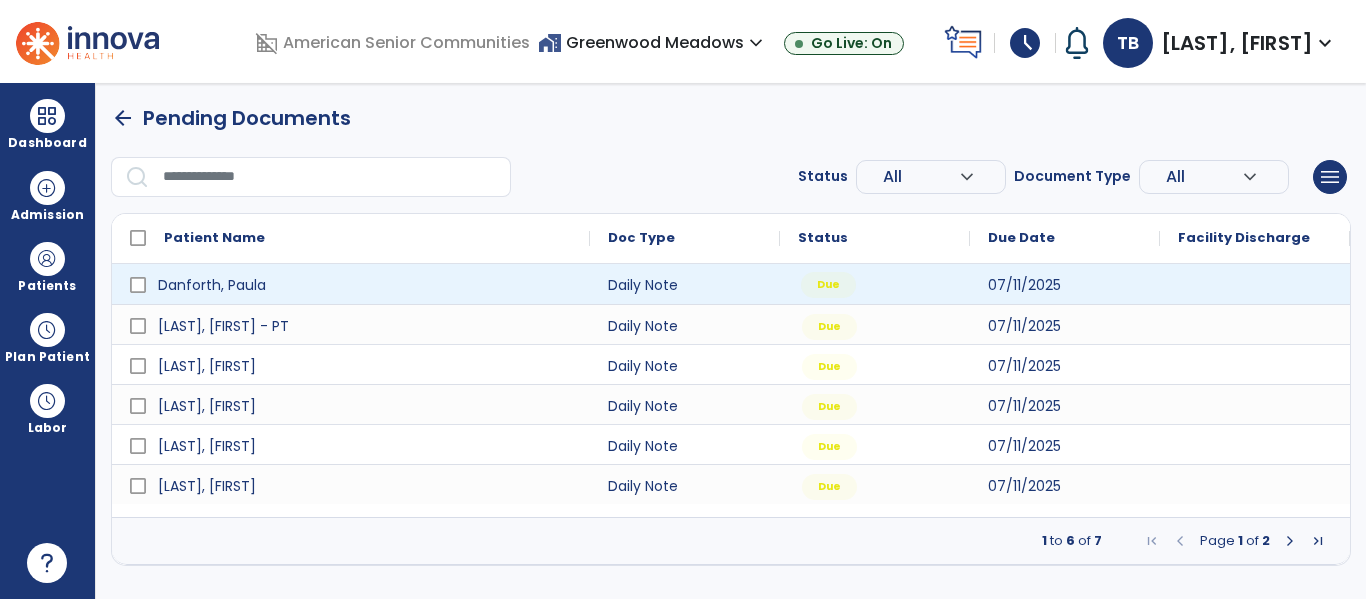 click on "Due" at bounding box center (875, 284) 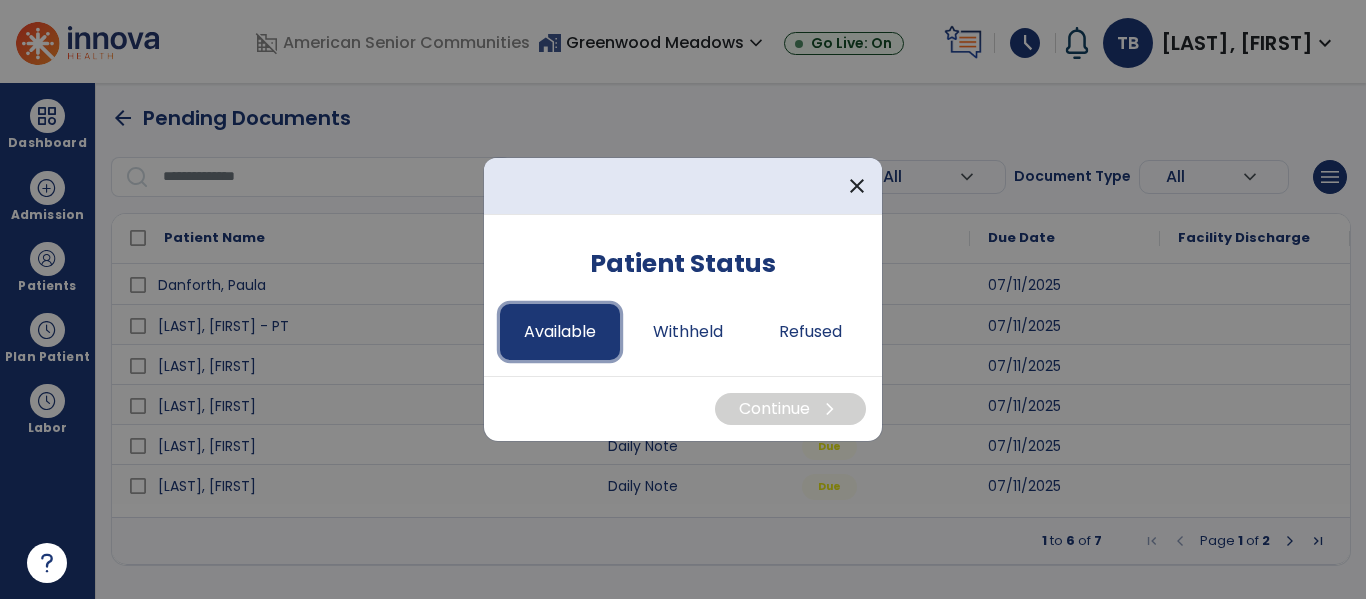 click on "Available" at bounding box center (560, 332) 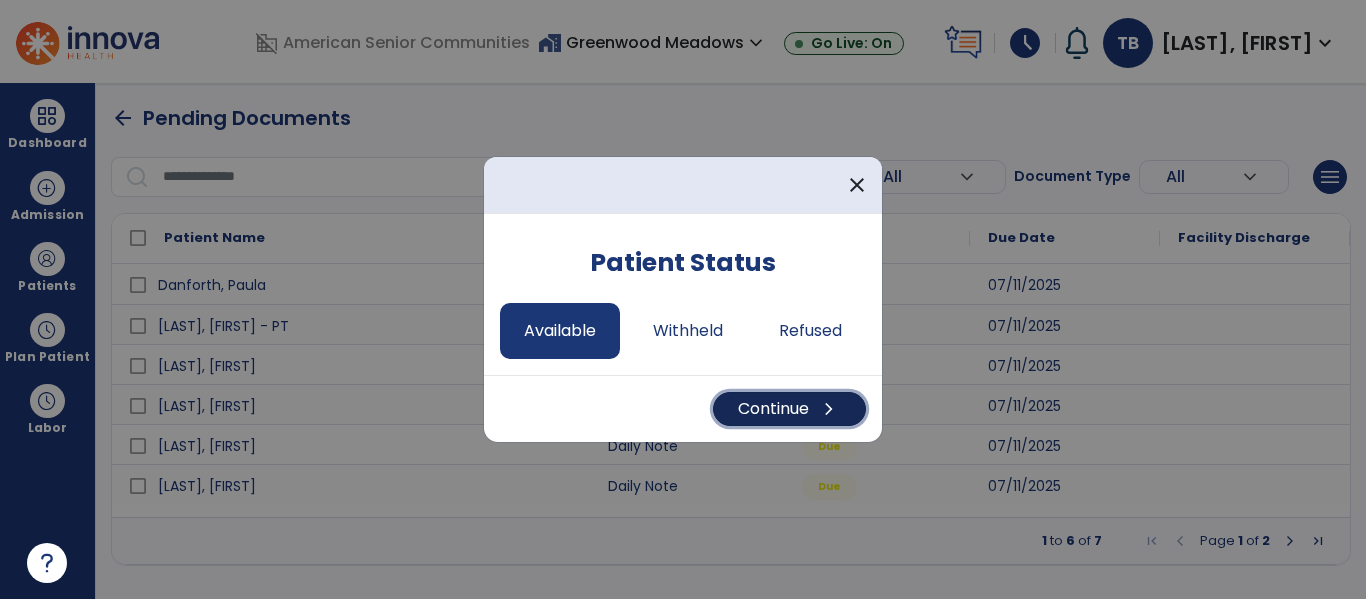 click on "Continue   chevron_right" at bounding box center (789, 409) 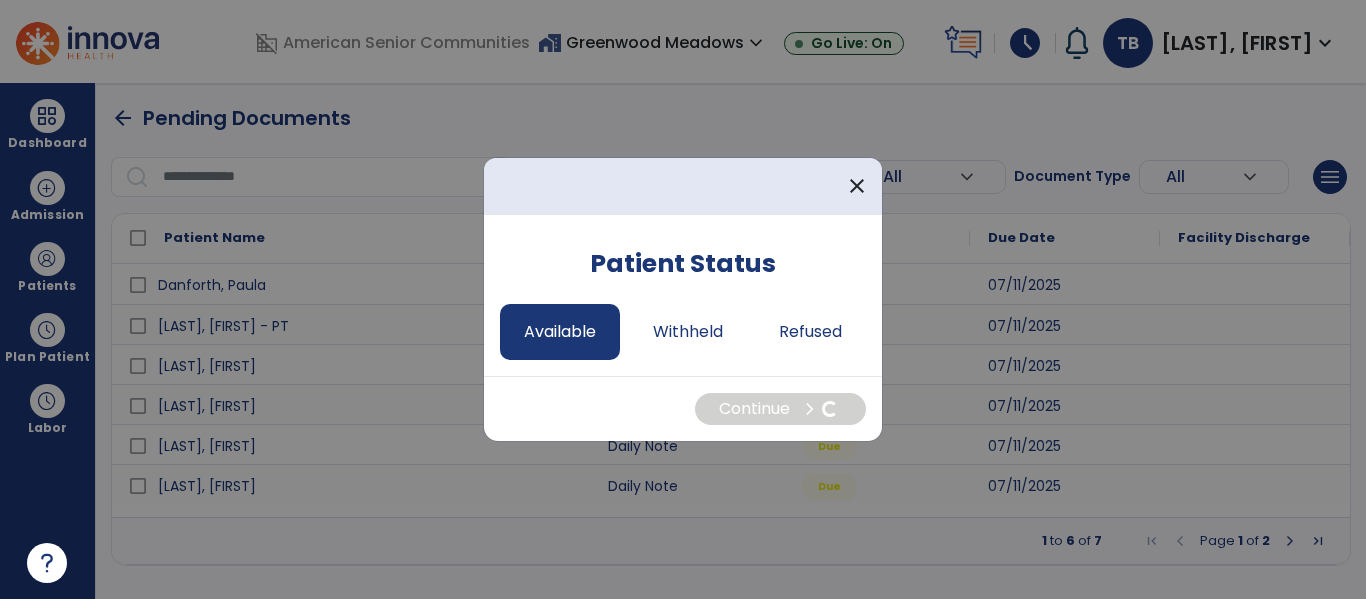 select on "*" 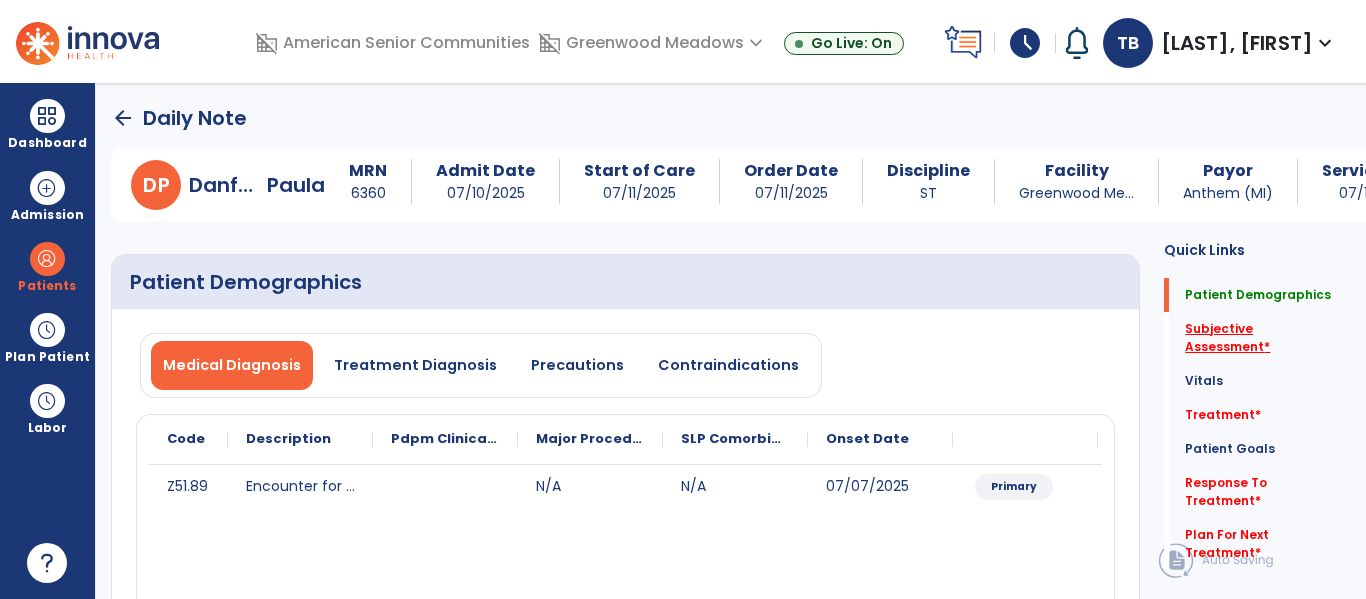 click on "Subjective Assessment   *" 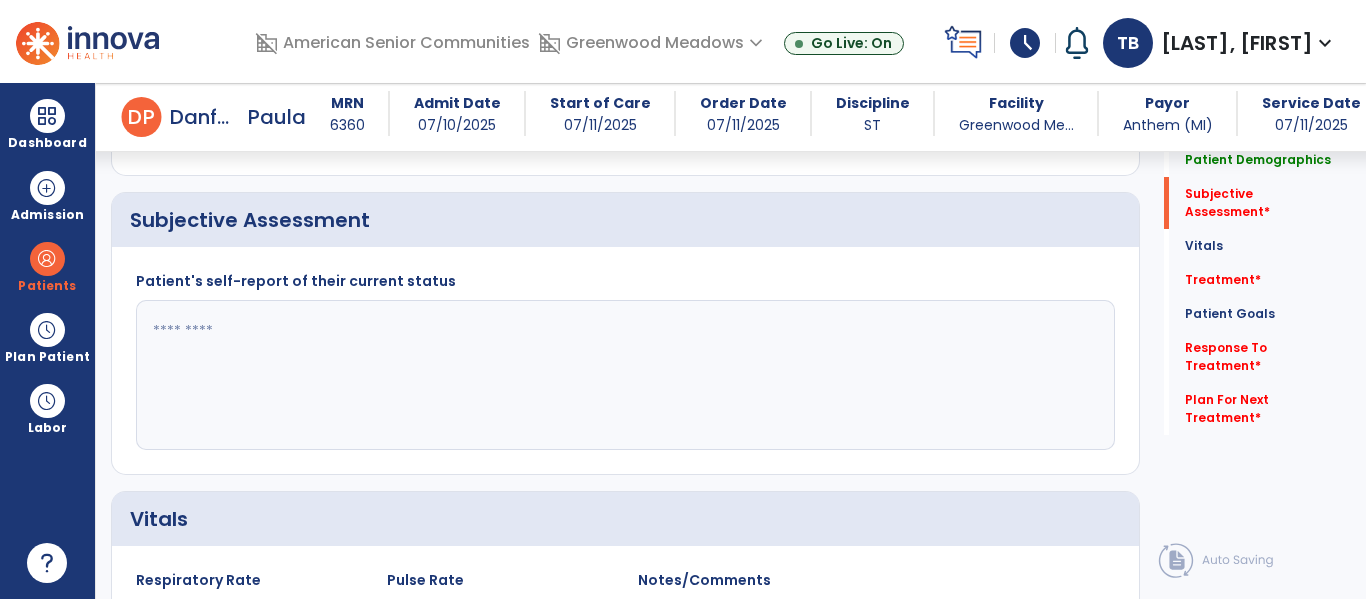 scroll, scrollTop: 457, scrollLeft: 0, axis: vertical 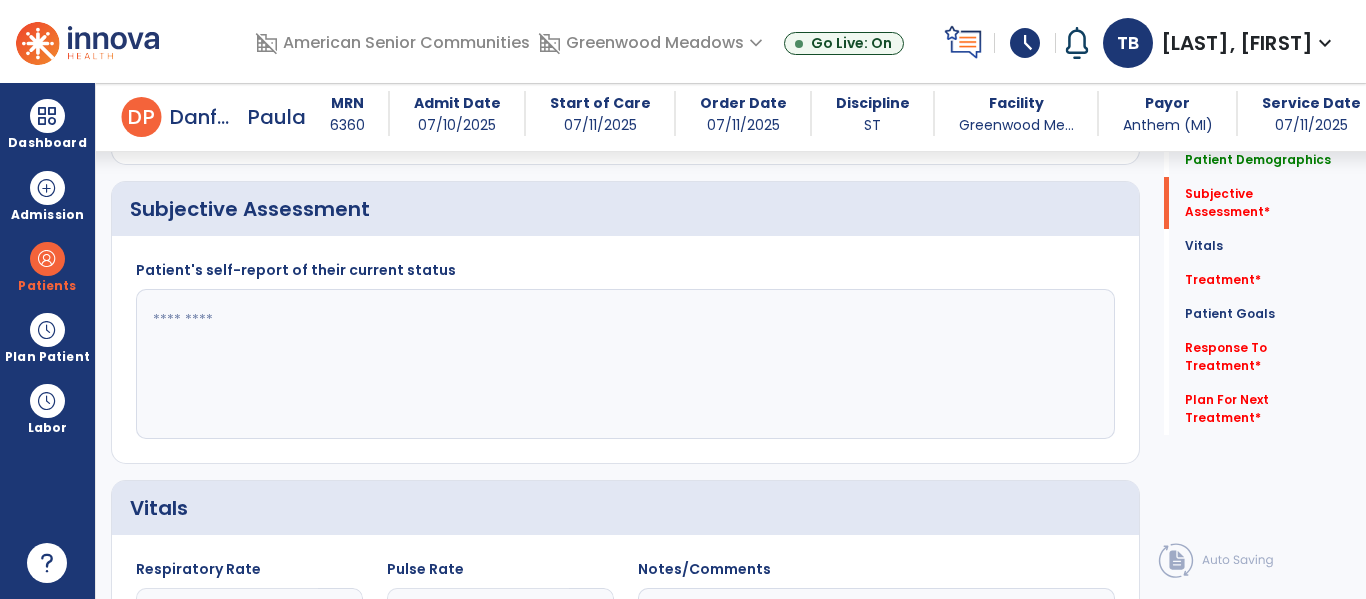click 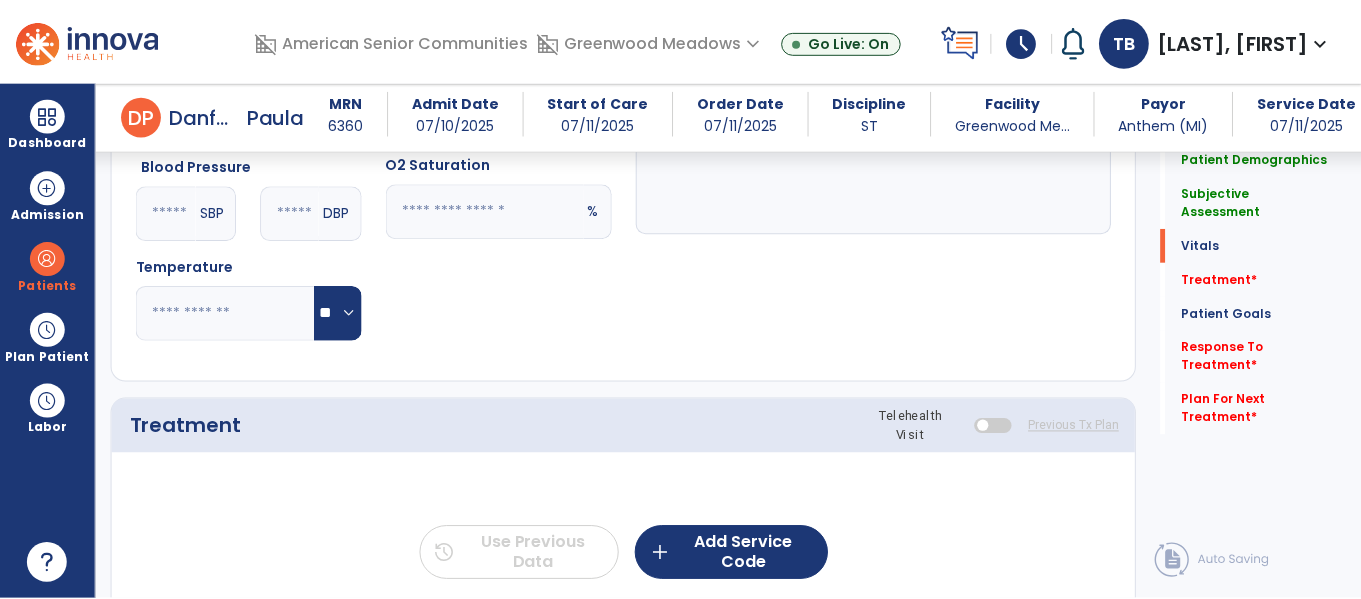 scroll, scrollTop: 979, scrollLeft: 0, axis: vertical 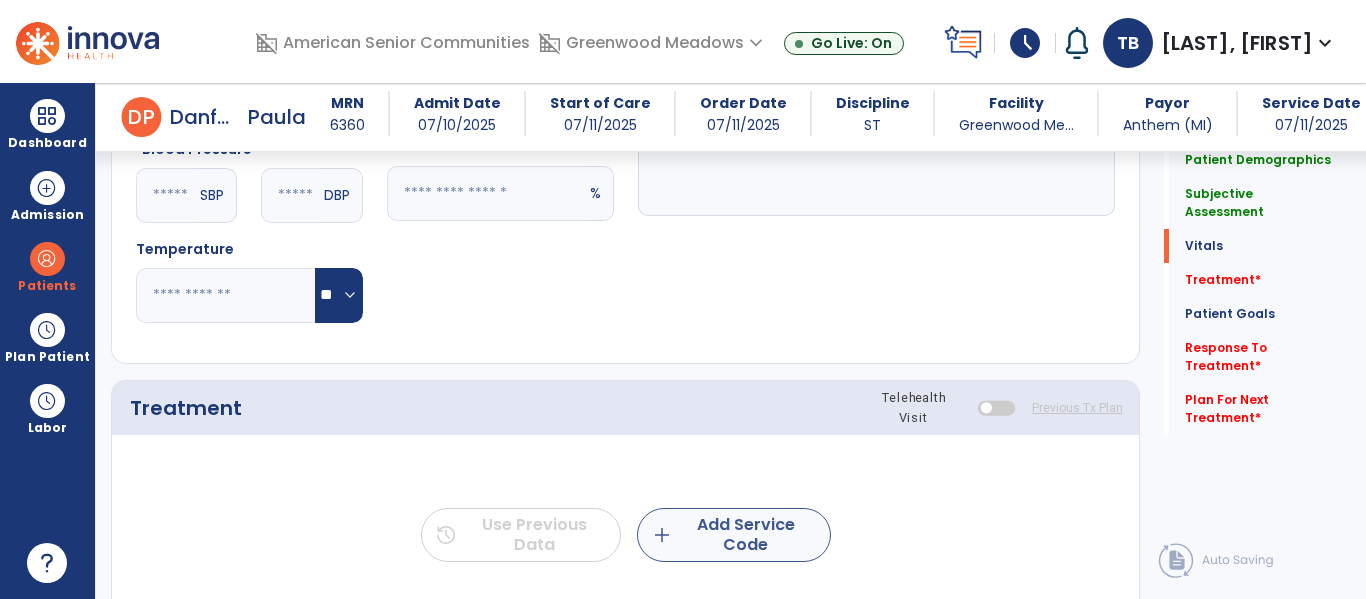 type on "**********" 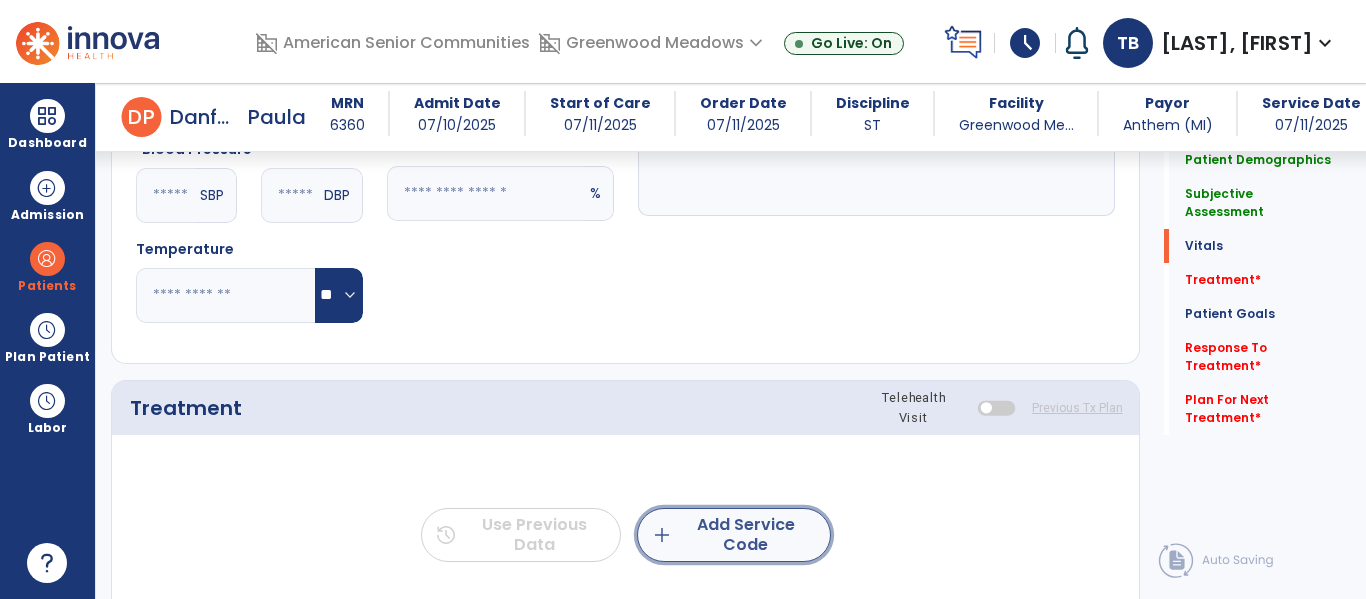 click on "add  Add Service Code" 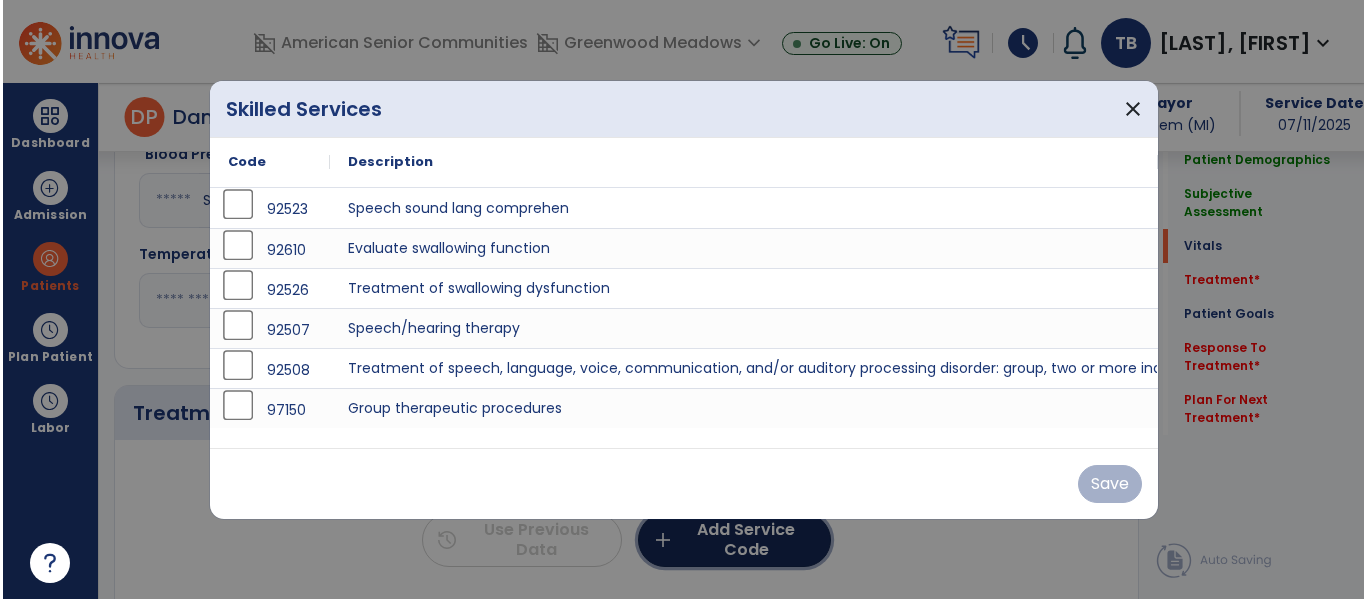 scroll, scrollTop: 979, scrollLeft: 0, axis: vertical 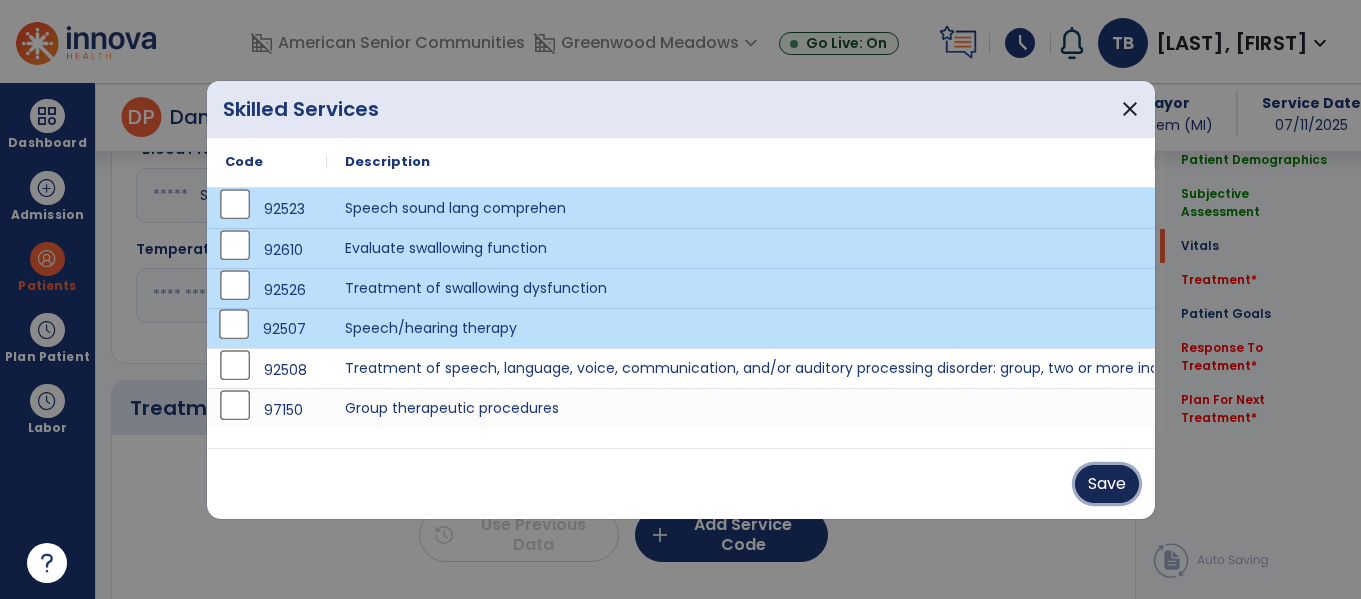 click on "Save" at bounding box center (1107, 484) 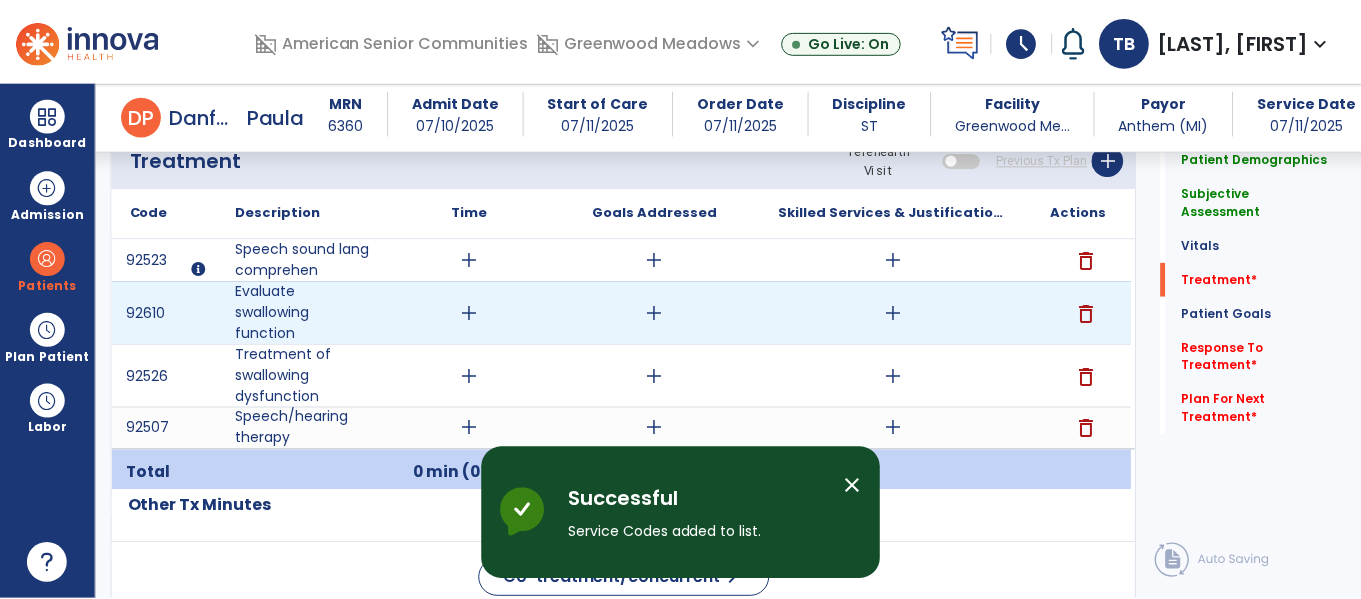 scroll, scrollTop: 1231, scrollLeft: 0, axis: vertical 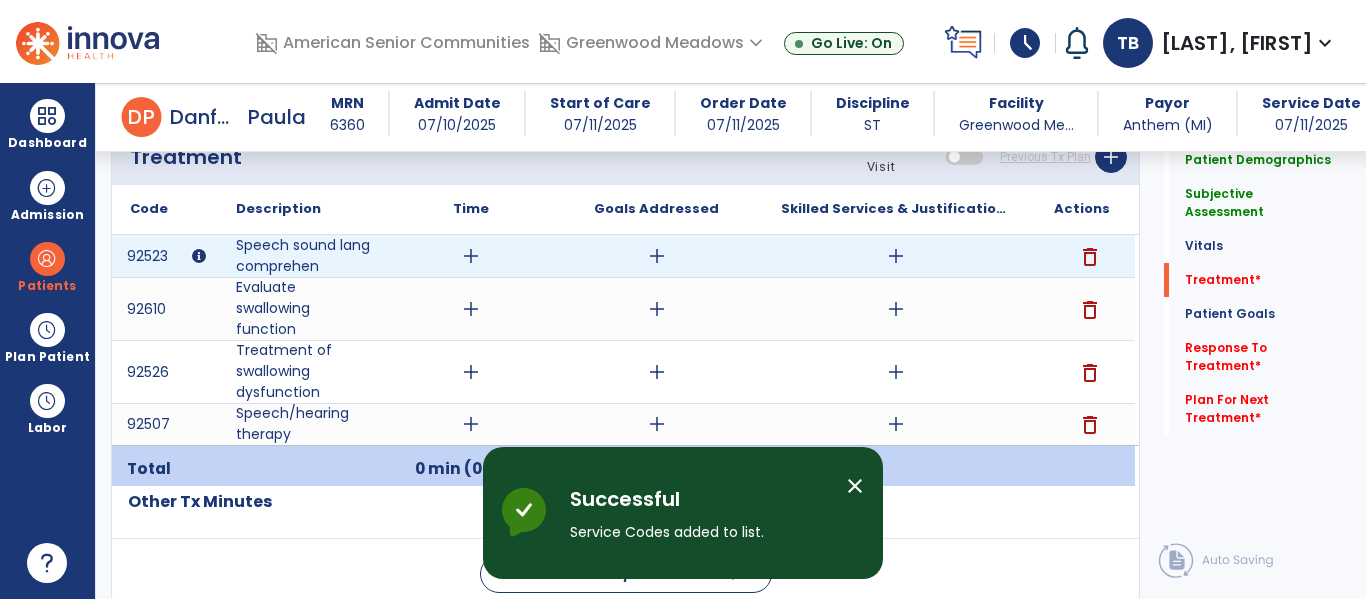 click on "add" at bounding box center (471, 256) 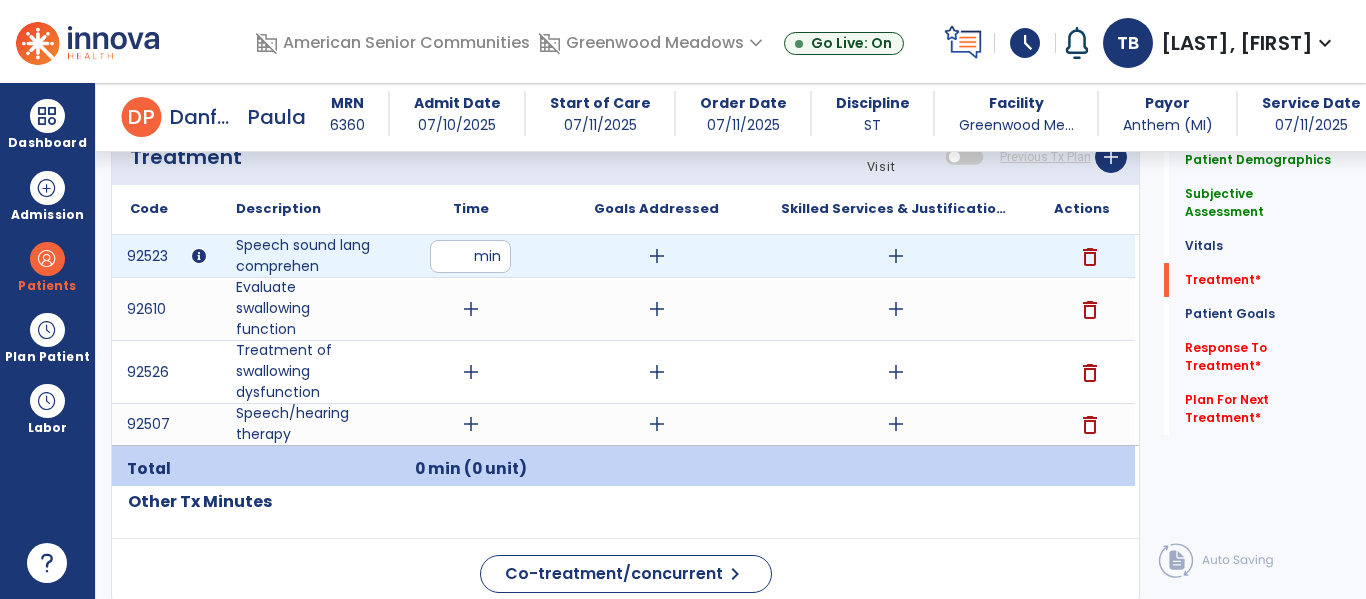 type on "**" 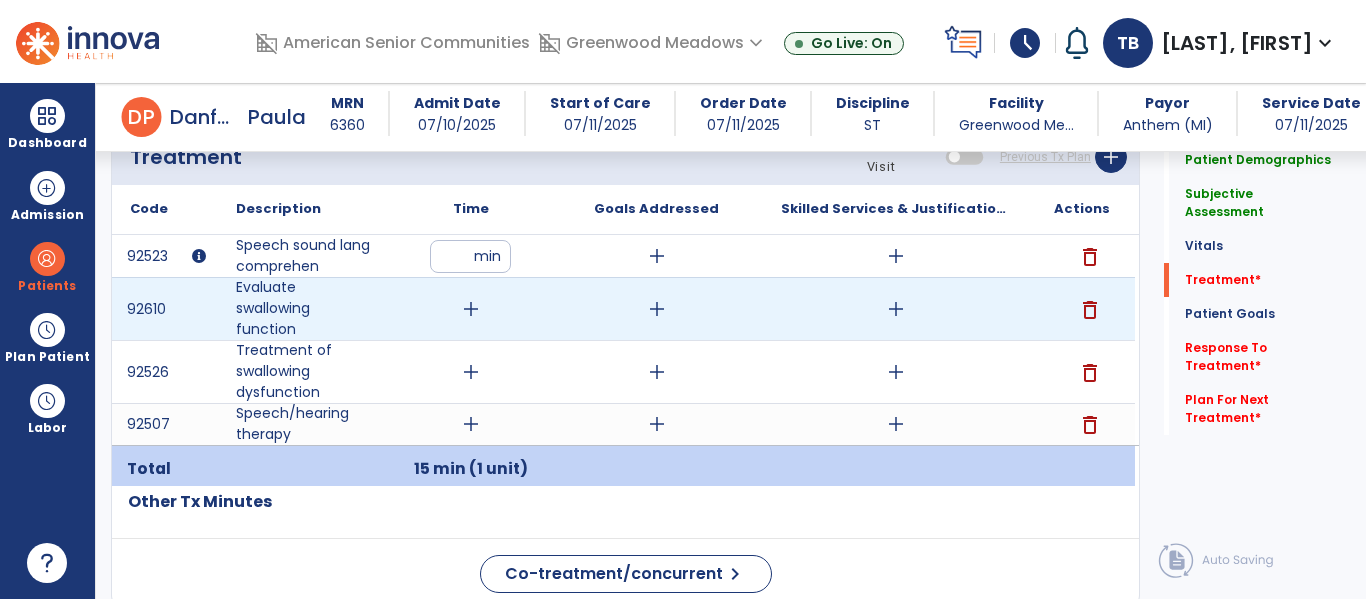 click on "add" at bounding box center (471, 309) 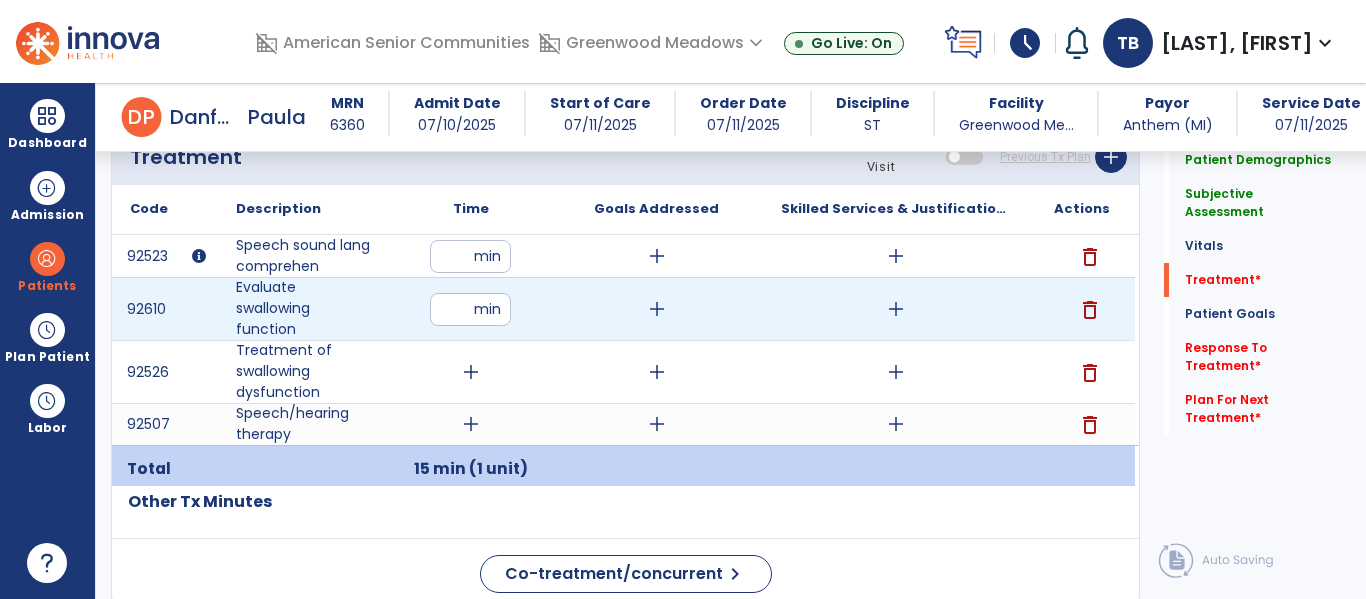type on "**" 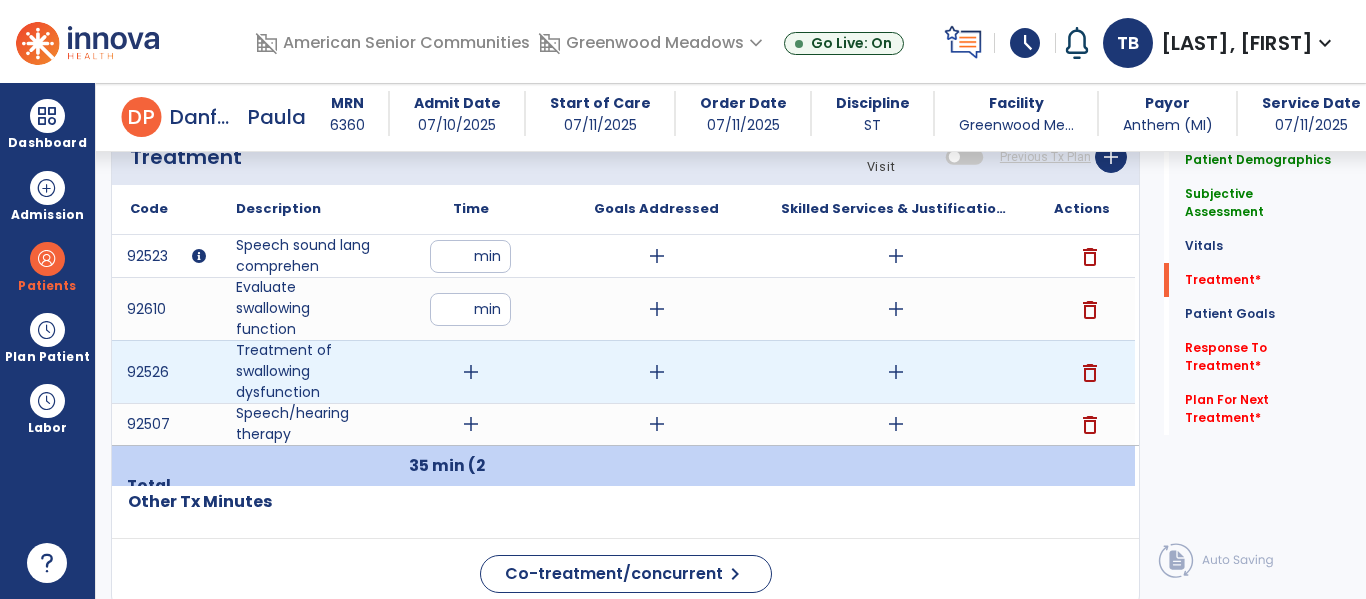 click on "add" at bounding box center (471, 372) 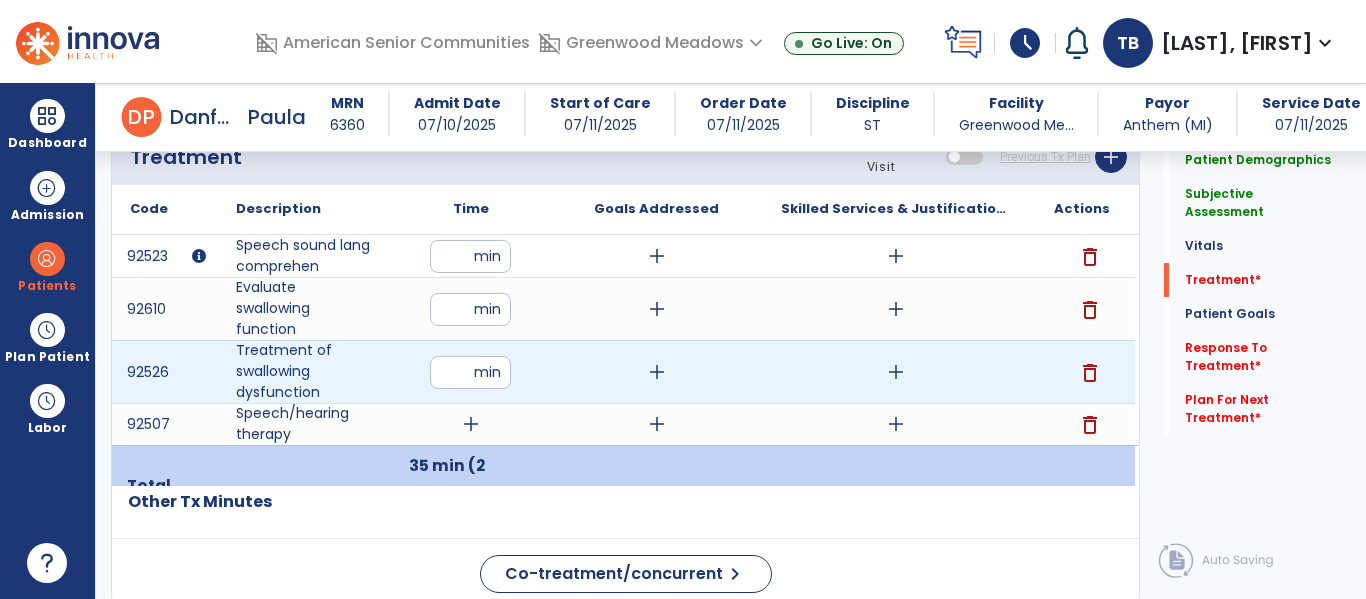type on "**" 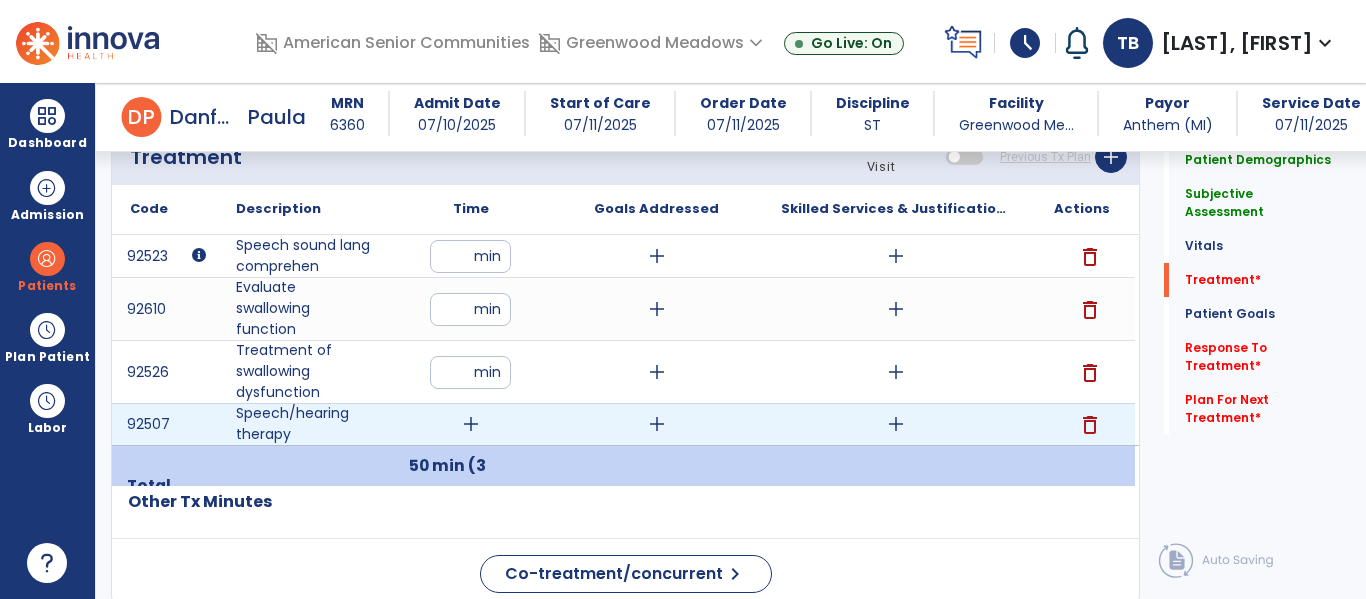 click on "add" at bounding box center (471, 424) 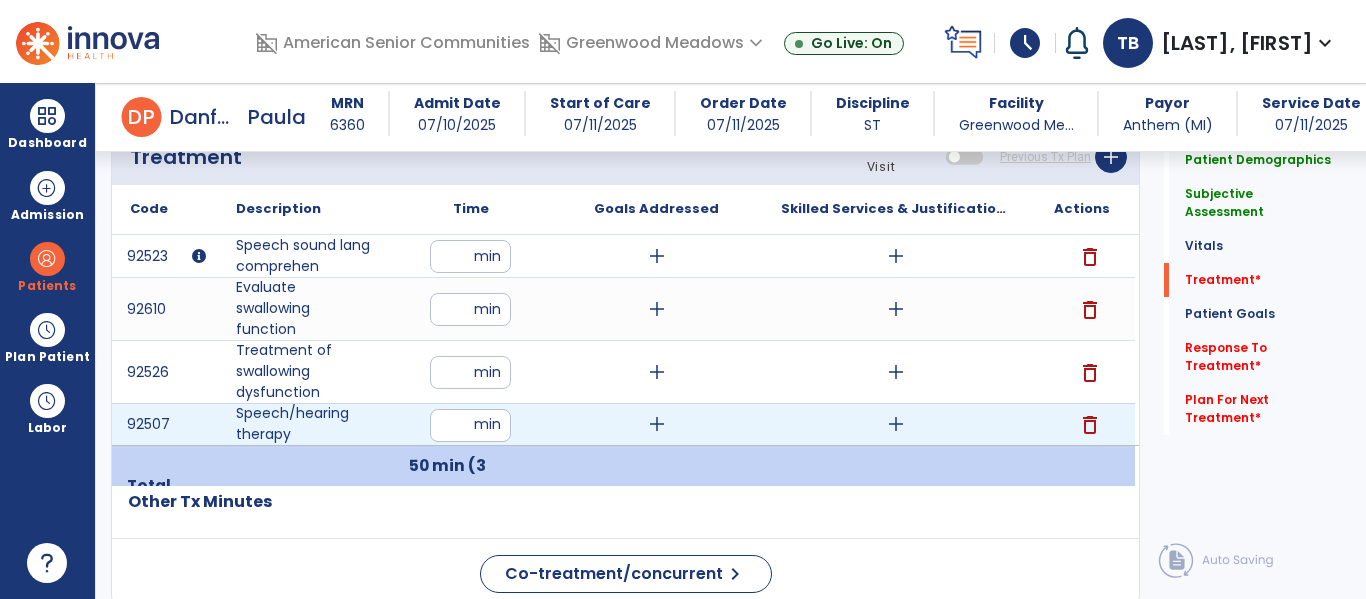 type on "**" 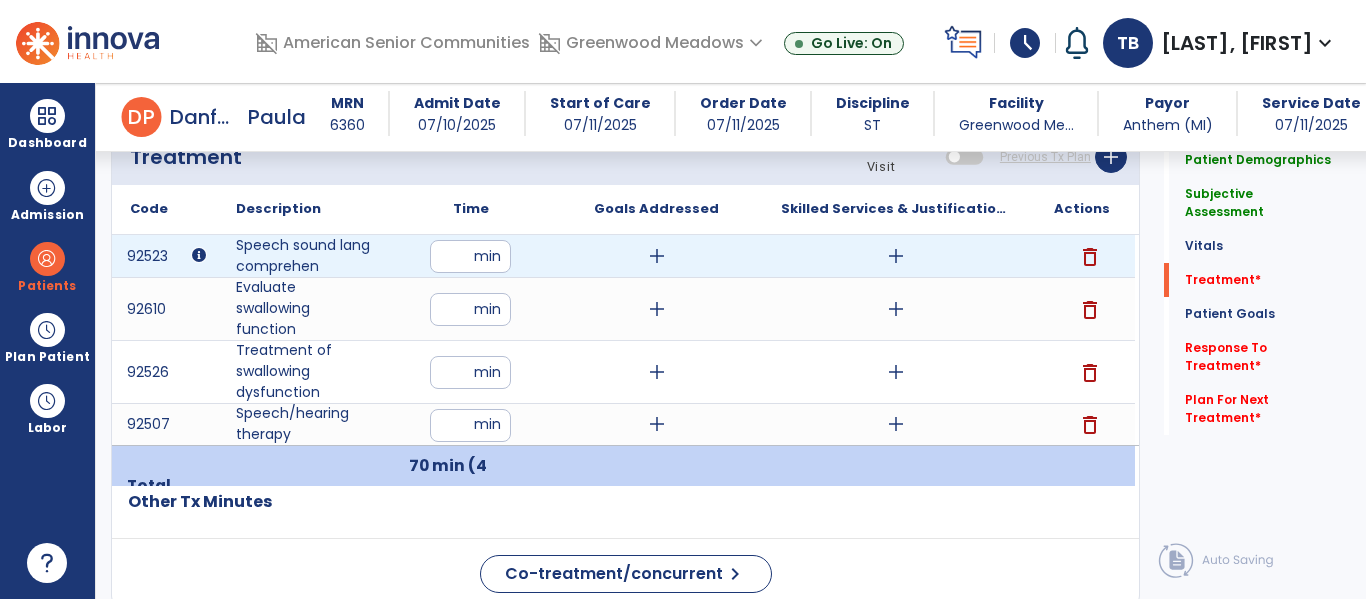 click on "add" at bounding box center [657, 256] 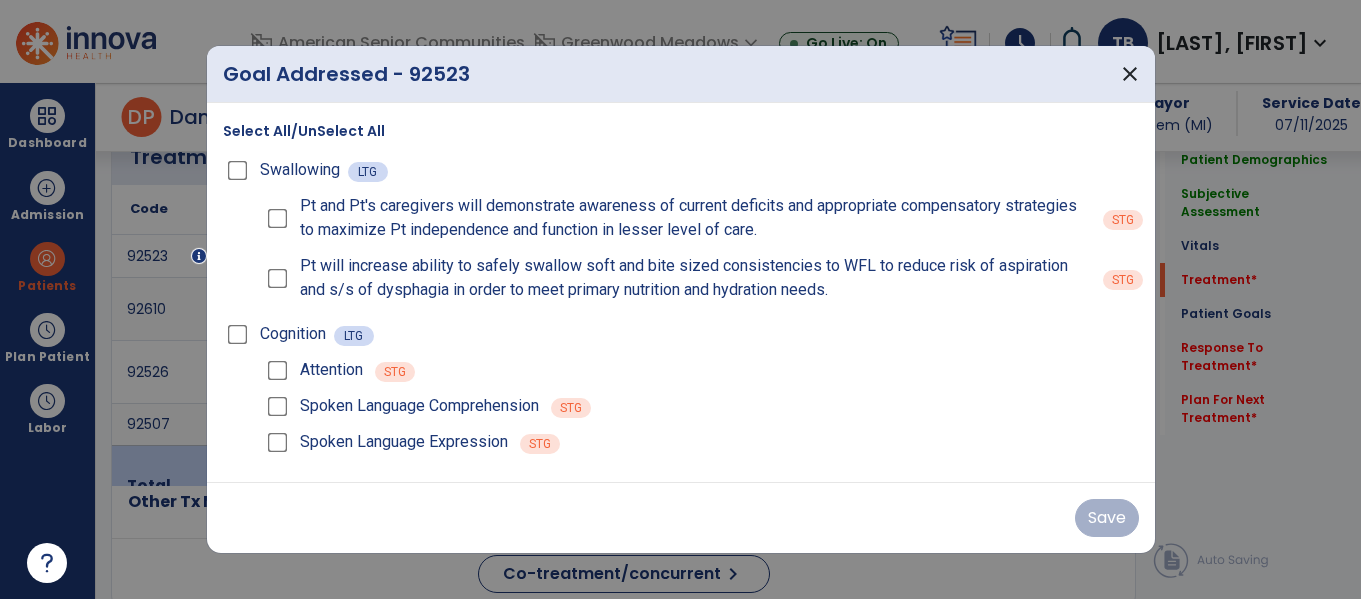 scroll, scrollTop: 1231, scrollLeft: 0, axis: vertical 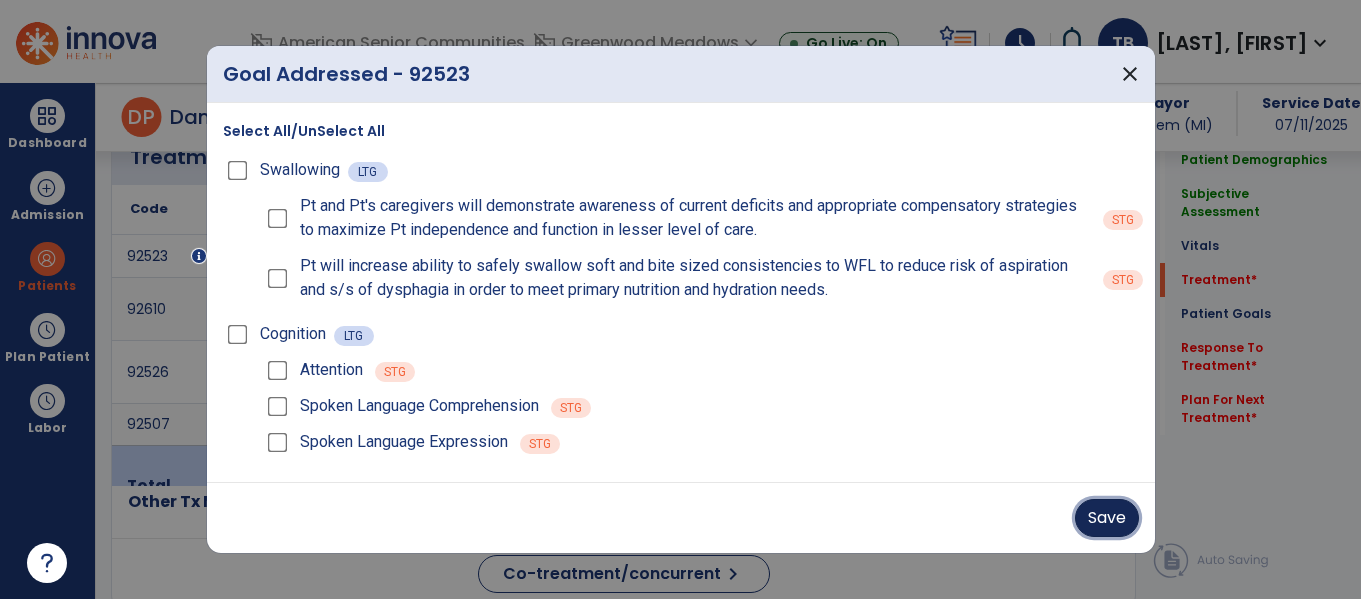 click on "Save" at bounding box center (1107, 518) 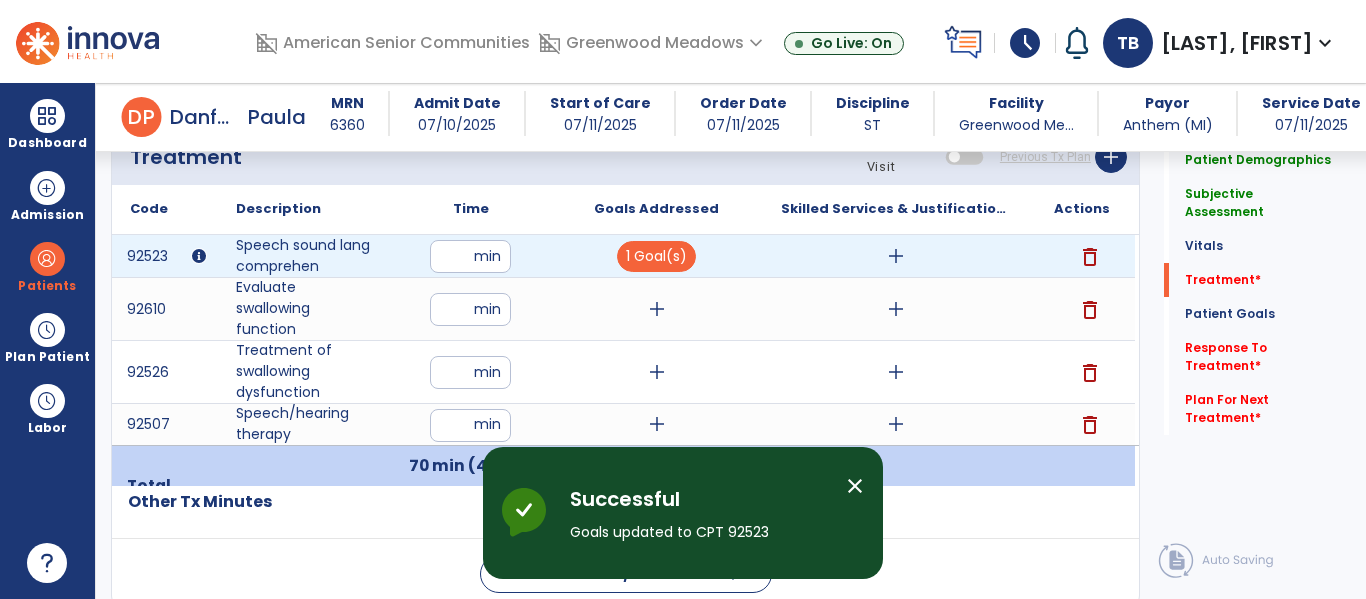 click on "add" at bounding box center (896, 256) 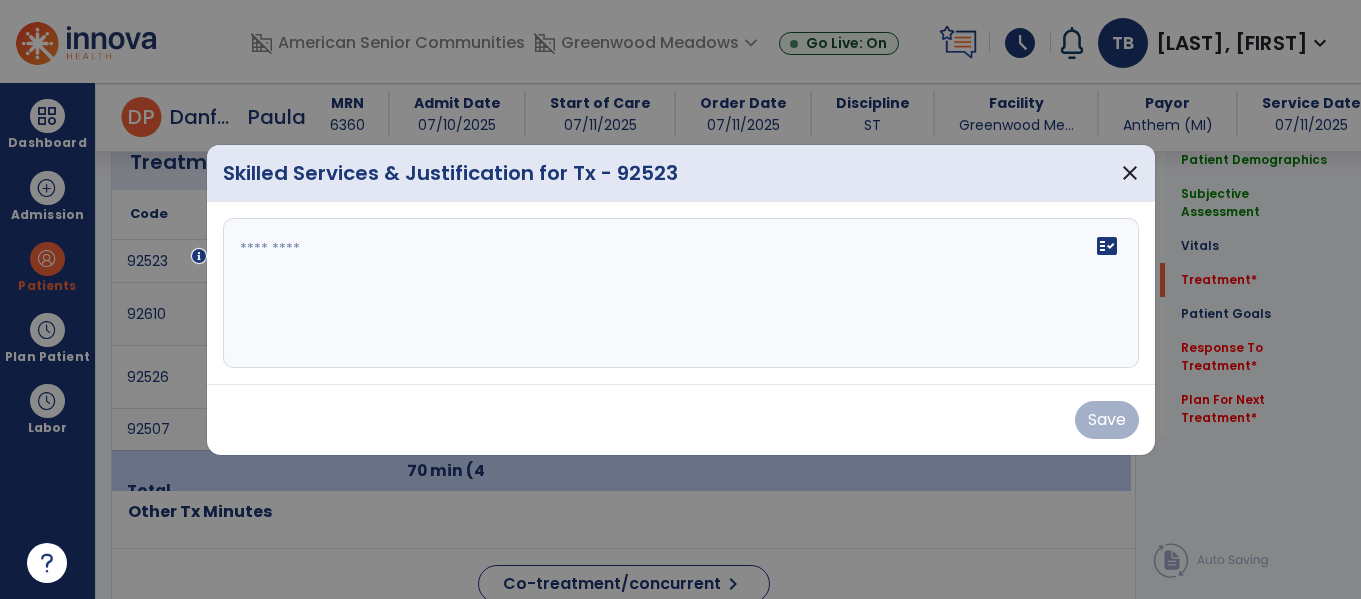 scroll, scrollTop: 1231, scrollLeft: 0, axis: vertical 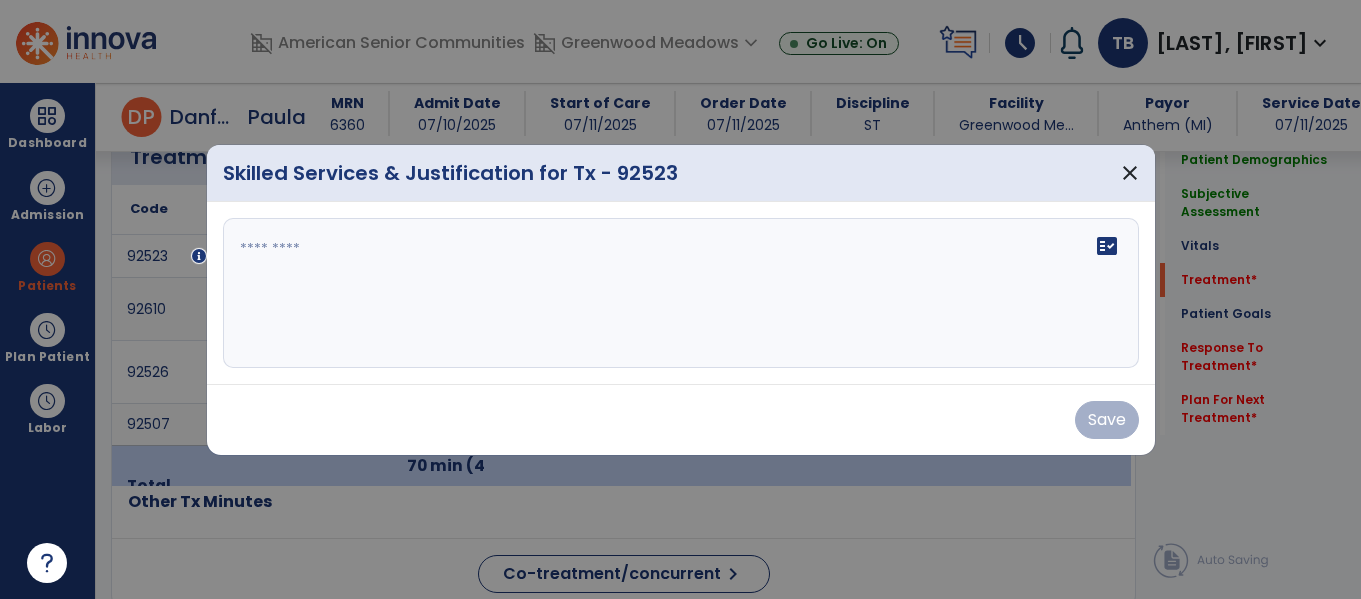 click at bounding box center (681, 293) 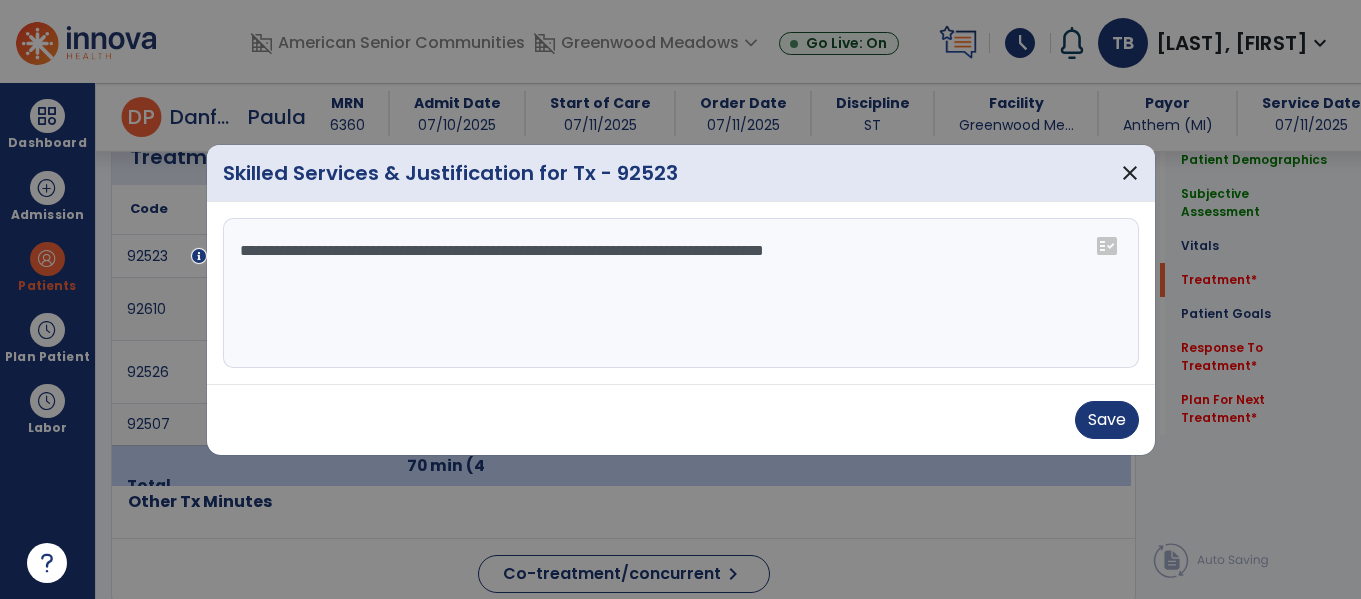 click on "**********" at bounding box center (681, 293) 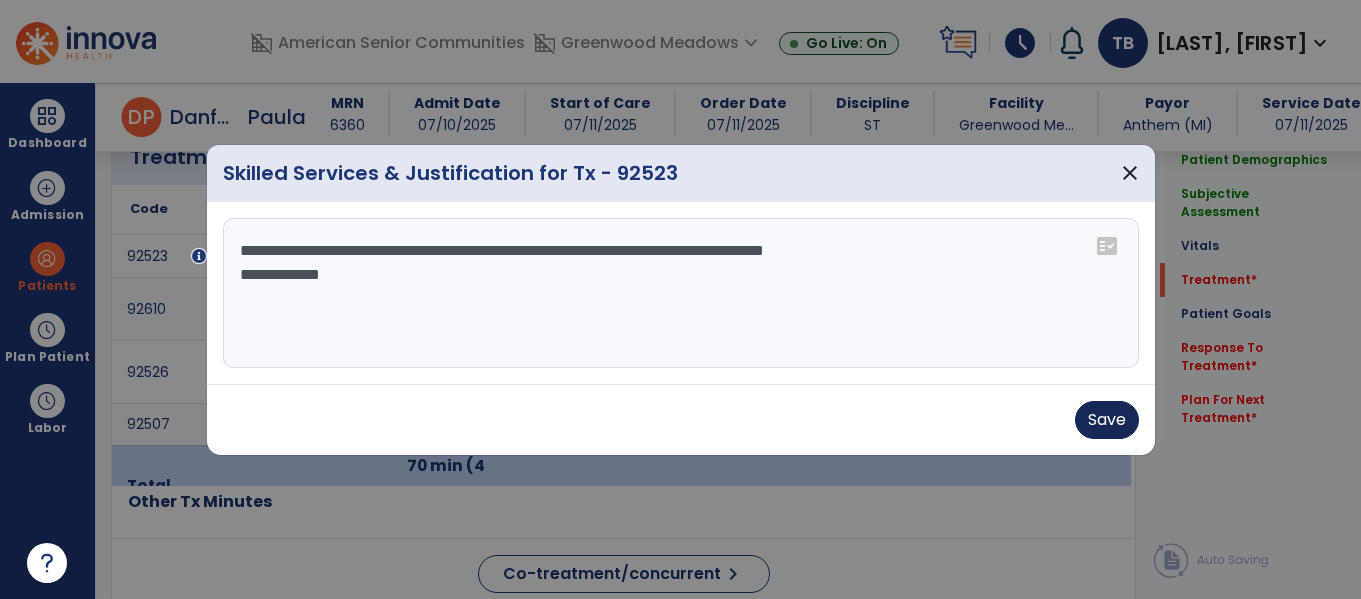 type on "**********" 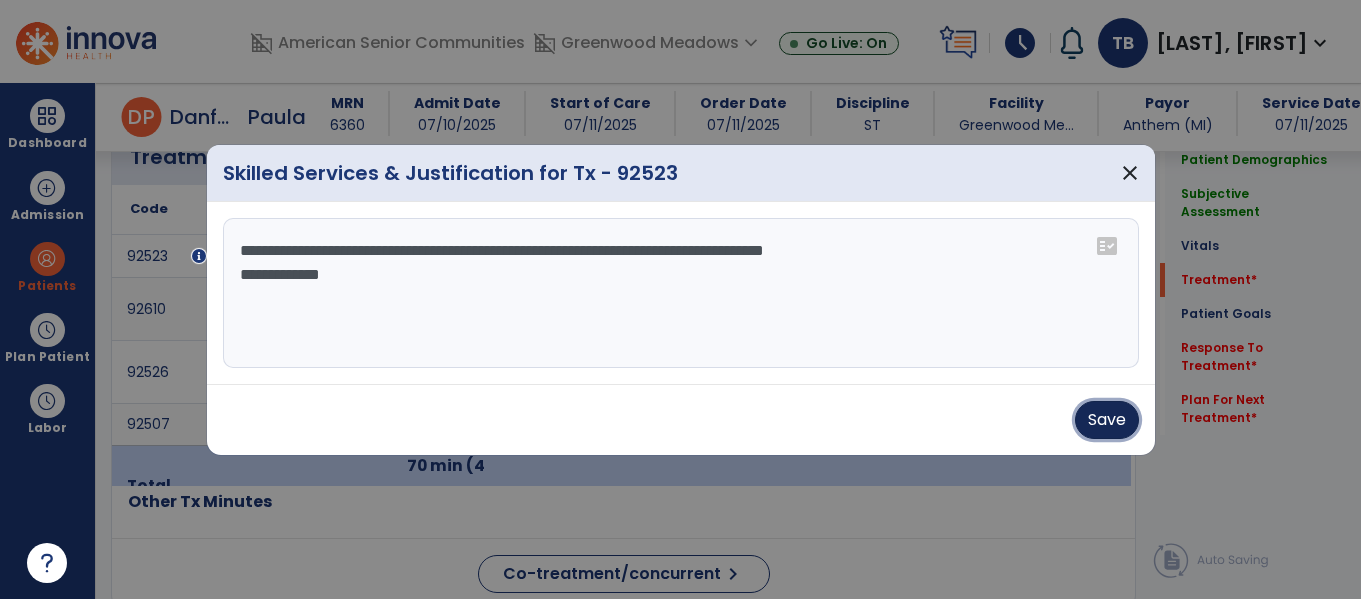 click on "Save" at bounding box center [1107, 420] 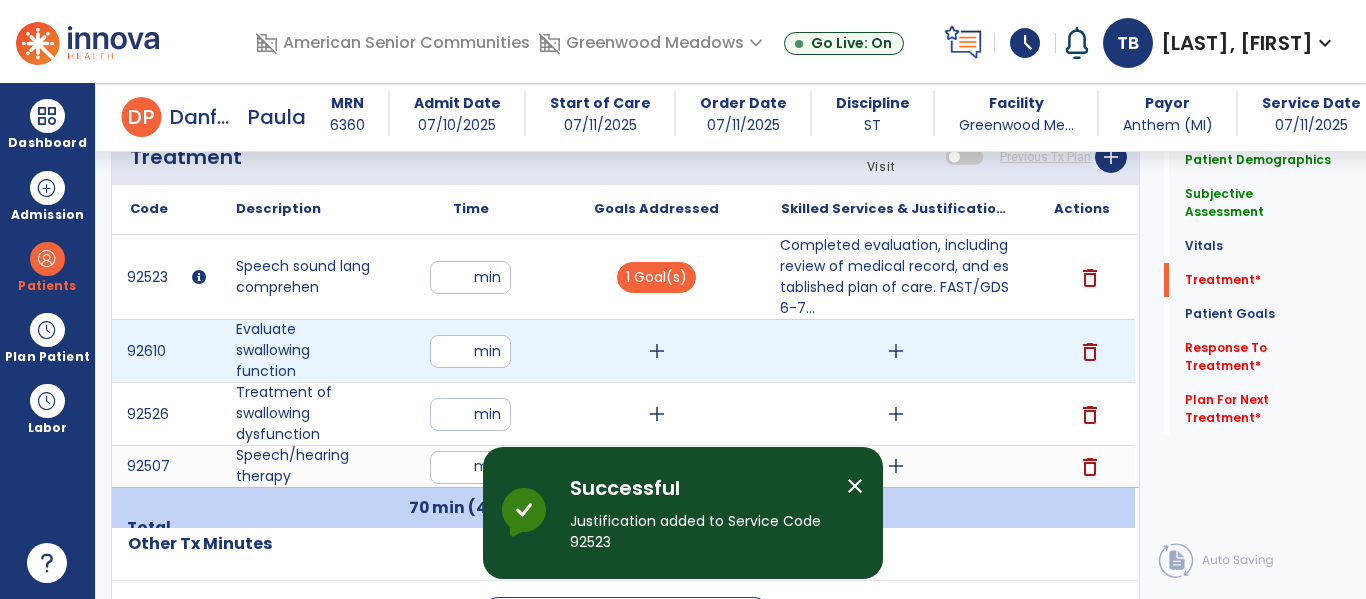 click on "add" at bounding box center (657, 351) 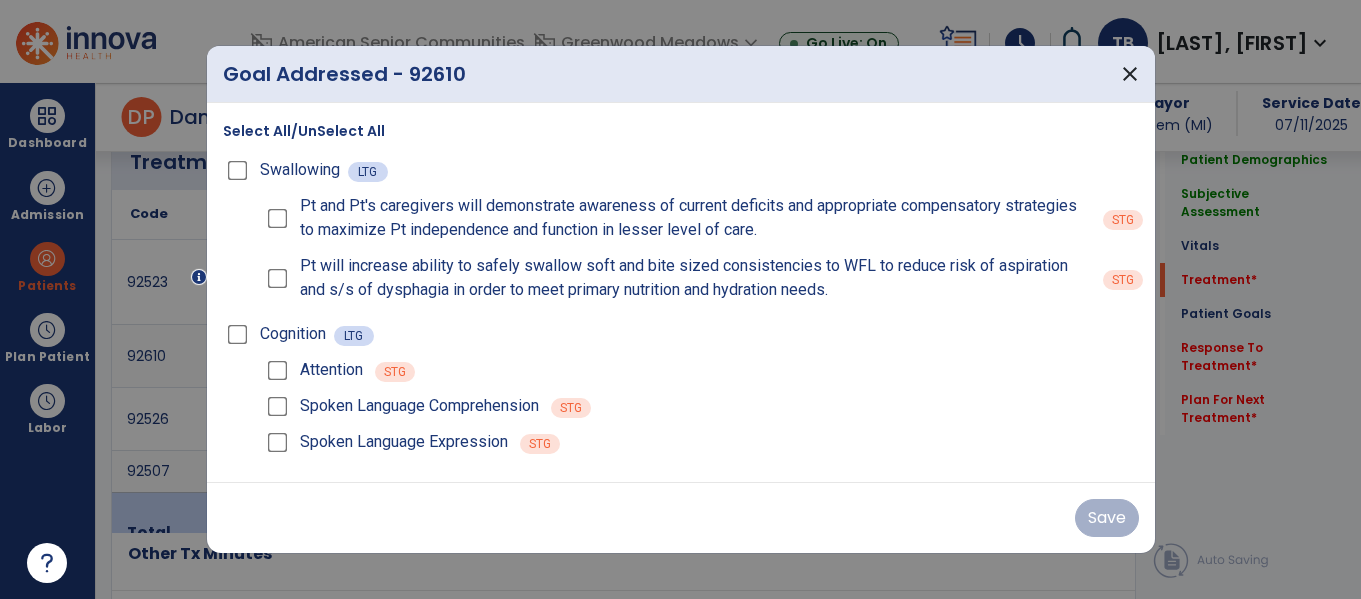scroll, scrollTop: 1231, scrollLeft: 0, axis: vertical 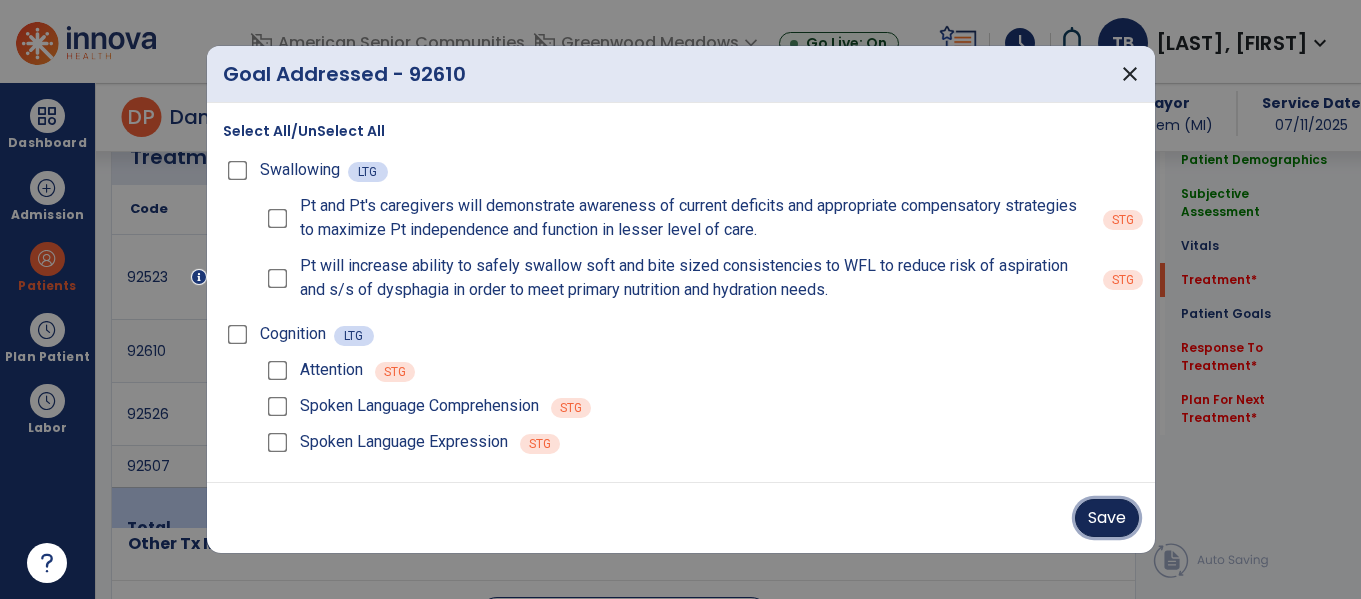 click on "Save" at bounding box center (1107, 518) 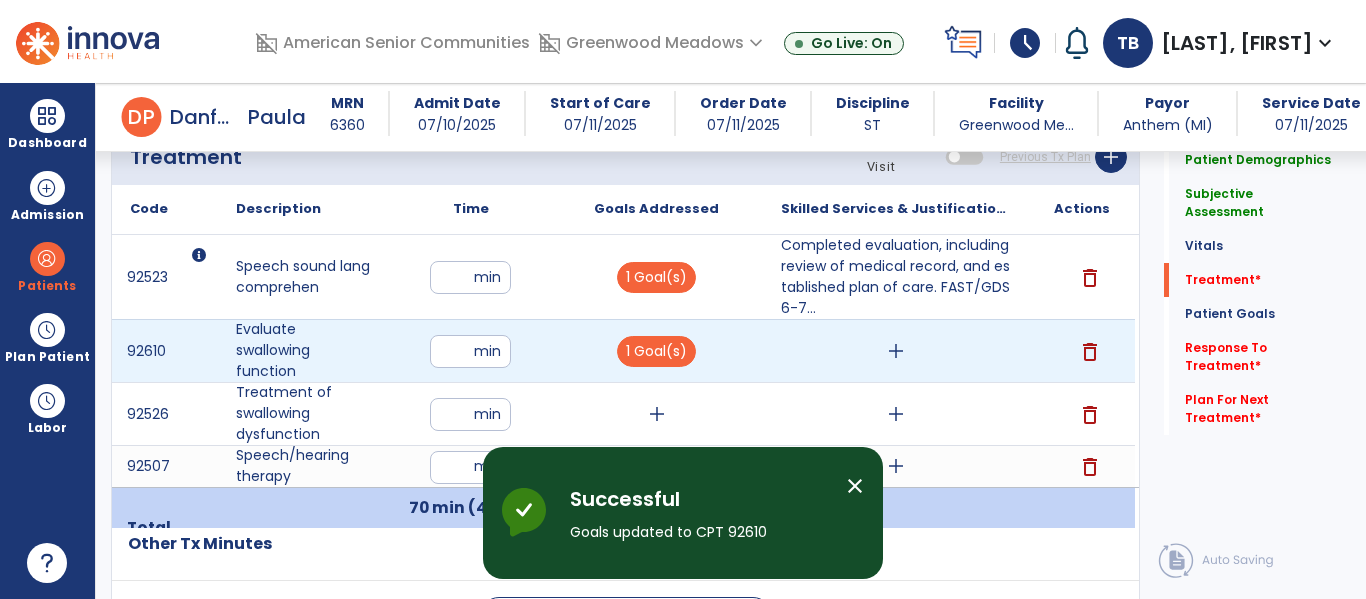 click on "add" at bounding box center [896, 351] 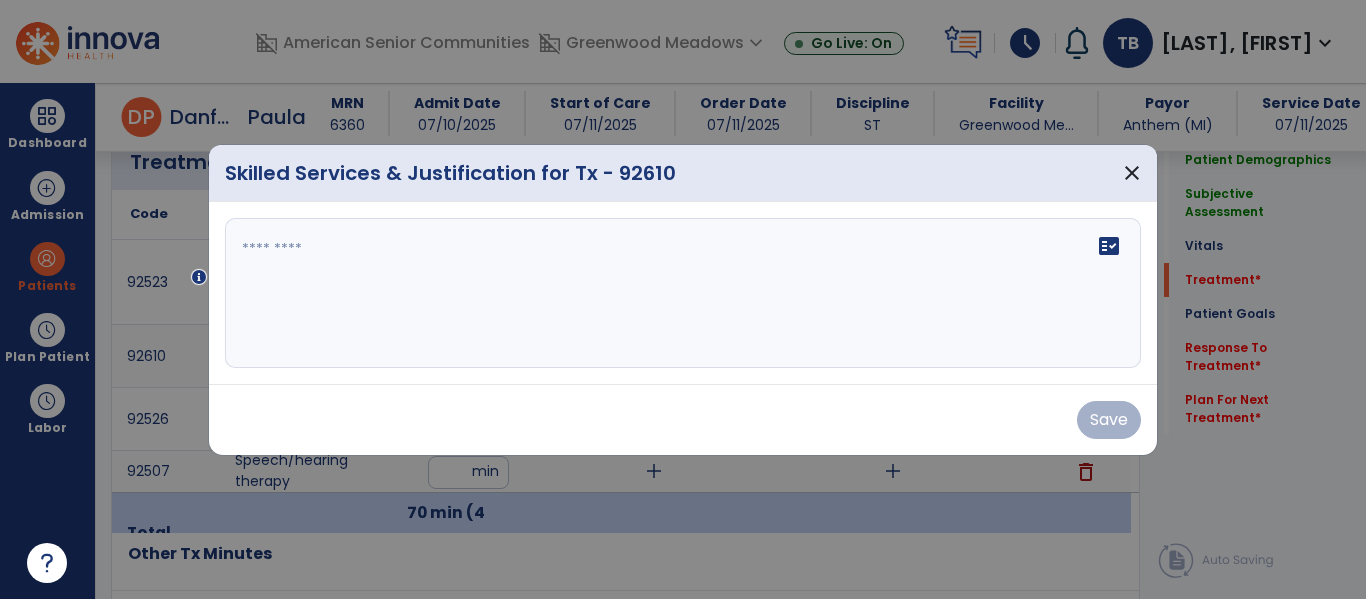 scroll, scrollTop: 1231, scrollLeft: 0, axis: vertical 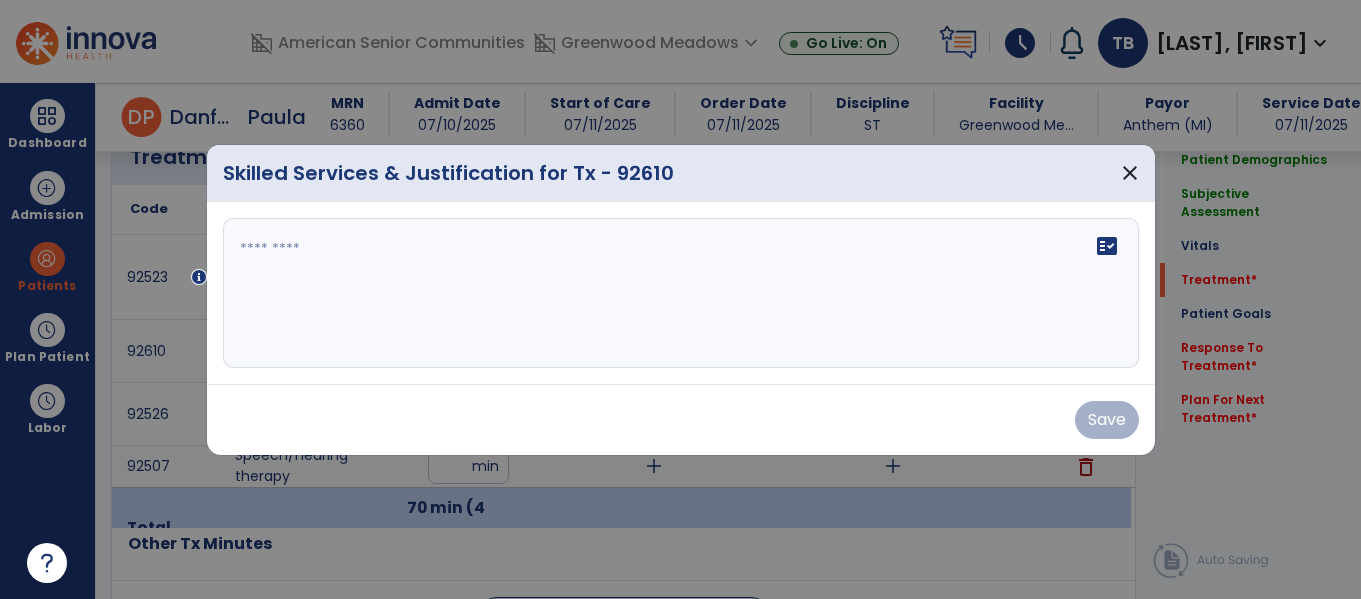 click on "fact_check" at bounding box center [681, 293] 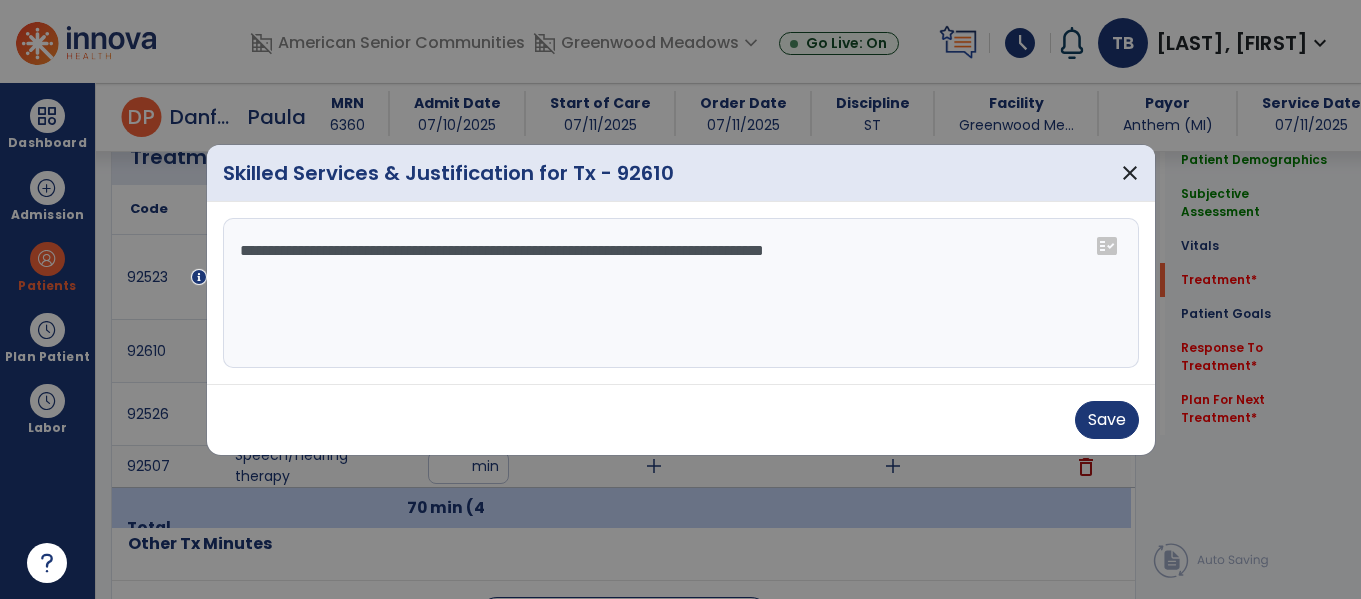 click on "**********" at bounding box center [681, 293] 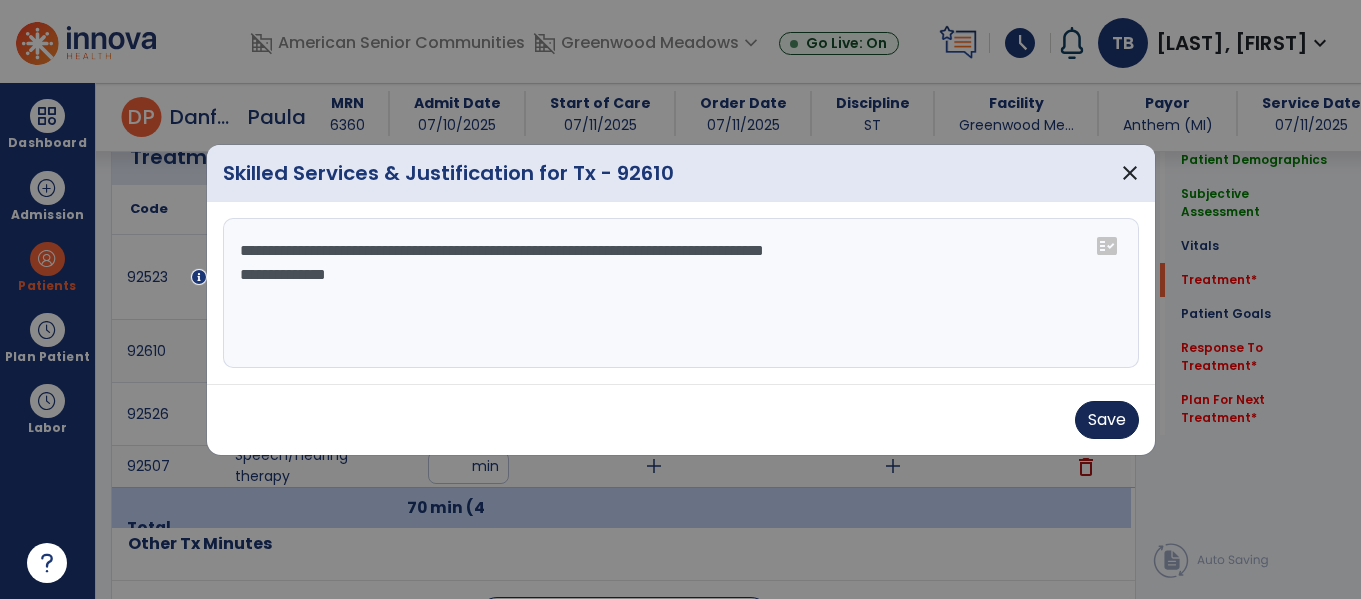 type on "**********" 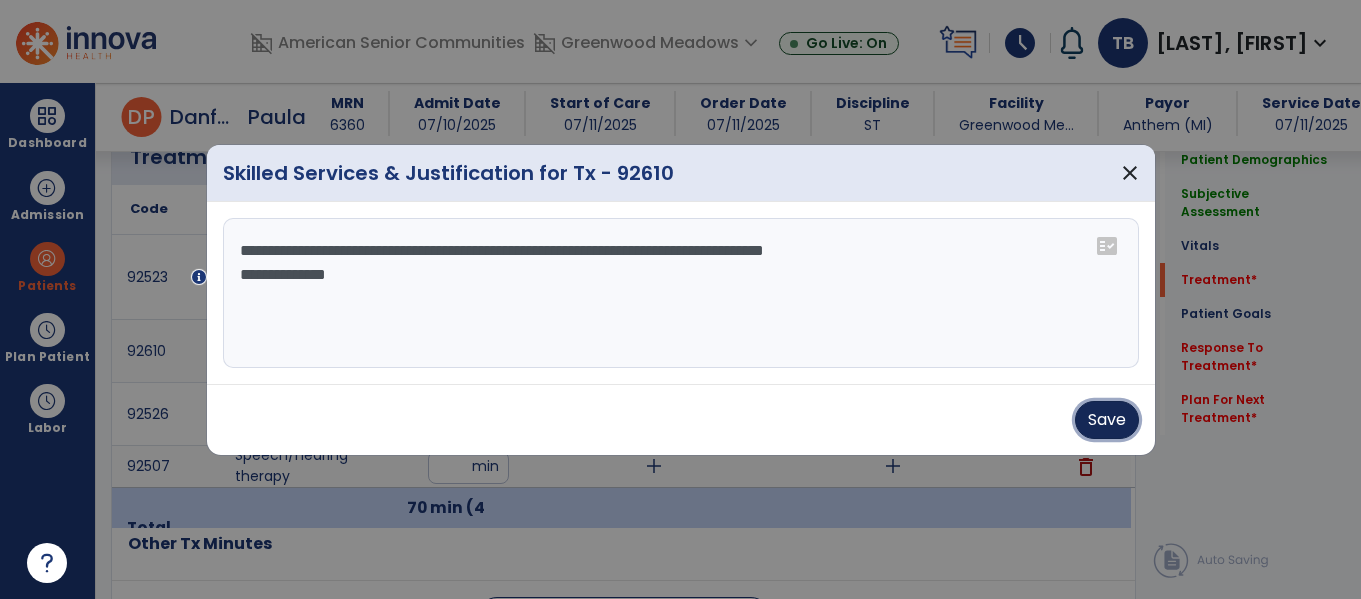 click on "Save" at bounding box center (1107, 420) 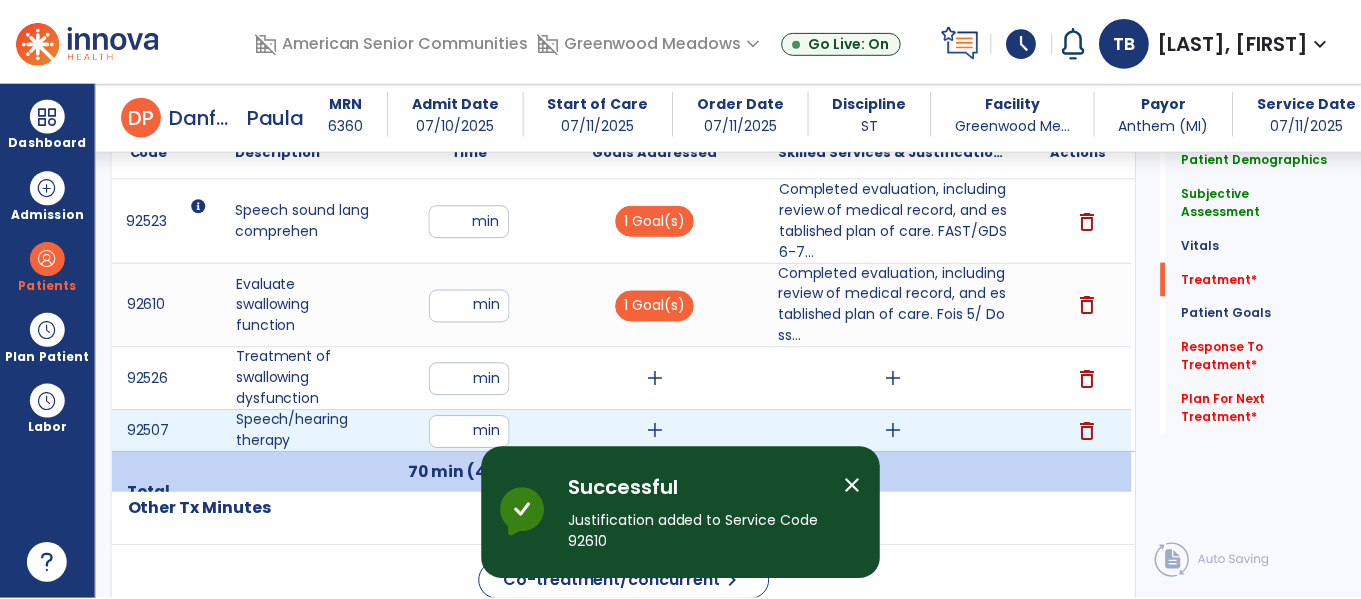 scroll, scrollTop: 1303, scrollLeft: 0, axis: vertical 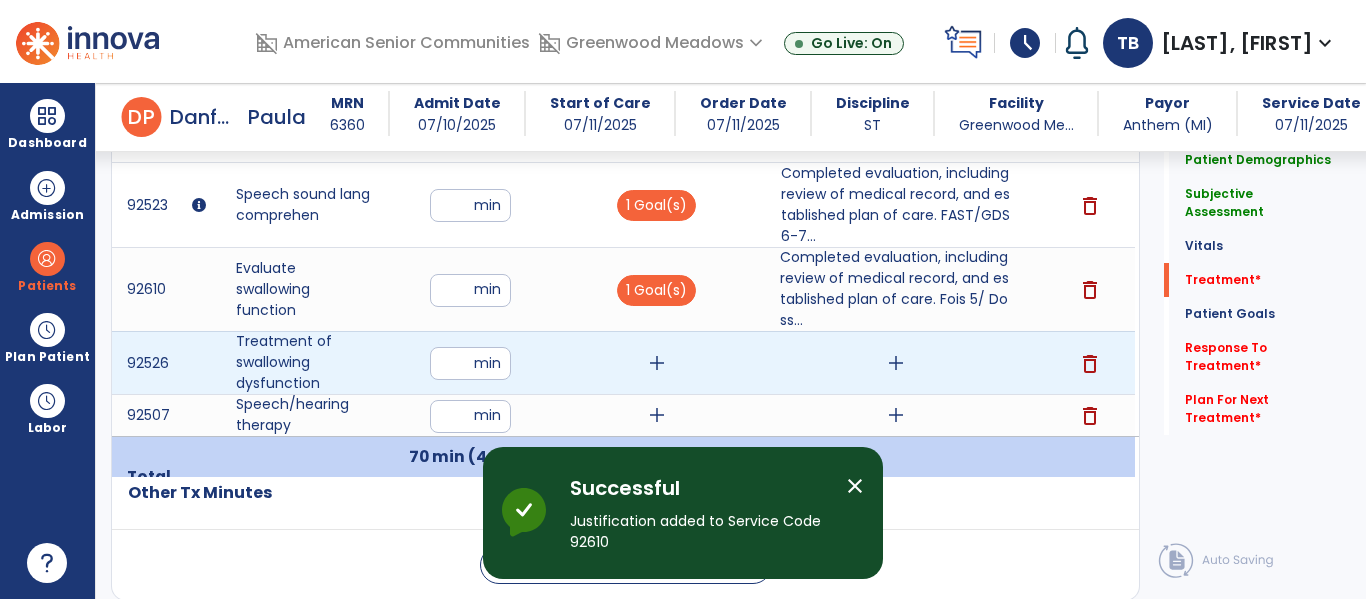 click on "add" at bounding box center (657, 363) 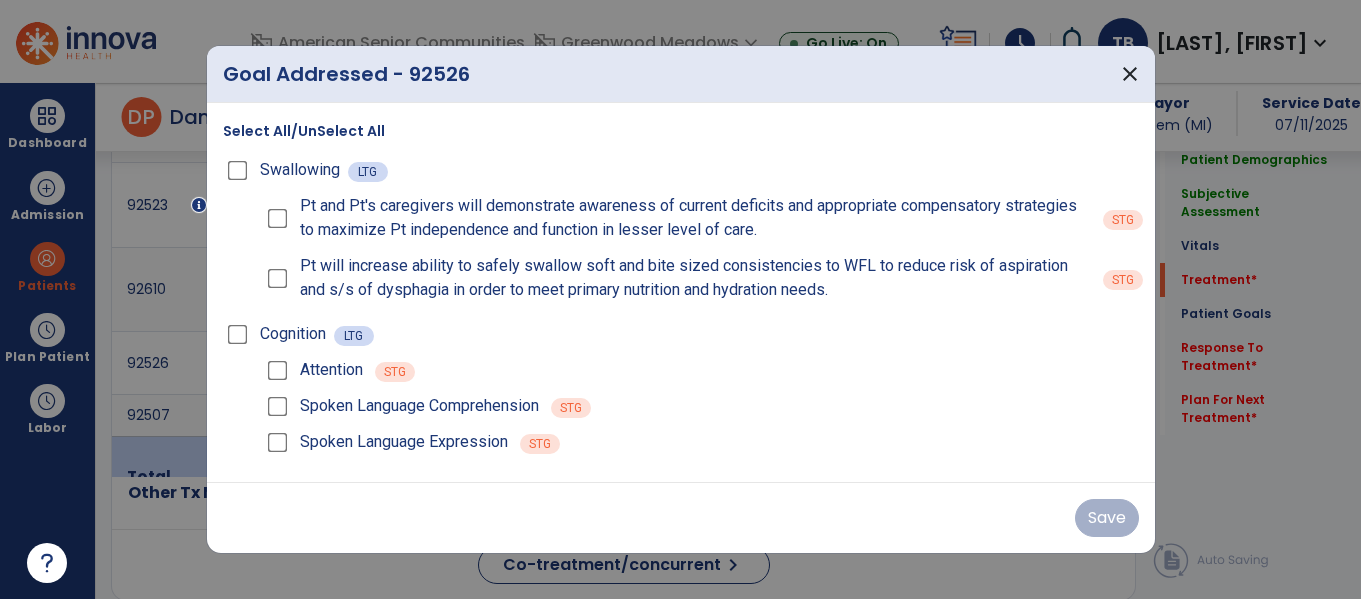 scroll, scrollTop: 1303, scrollLeft: 0, axis: vertical 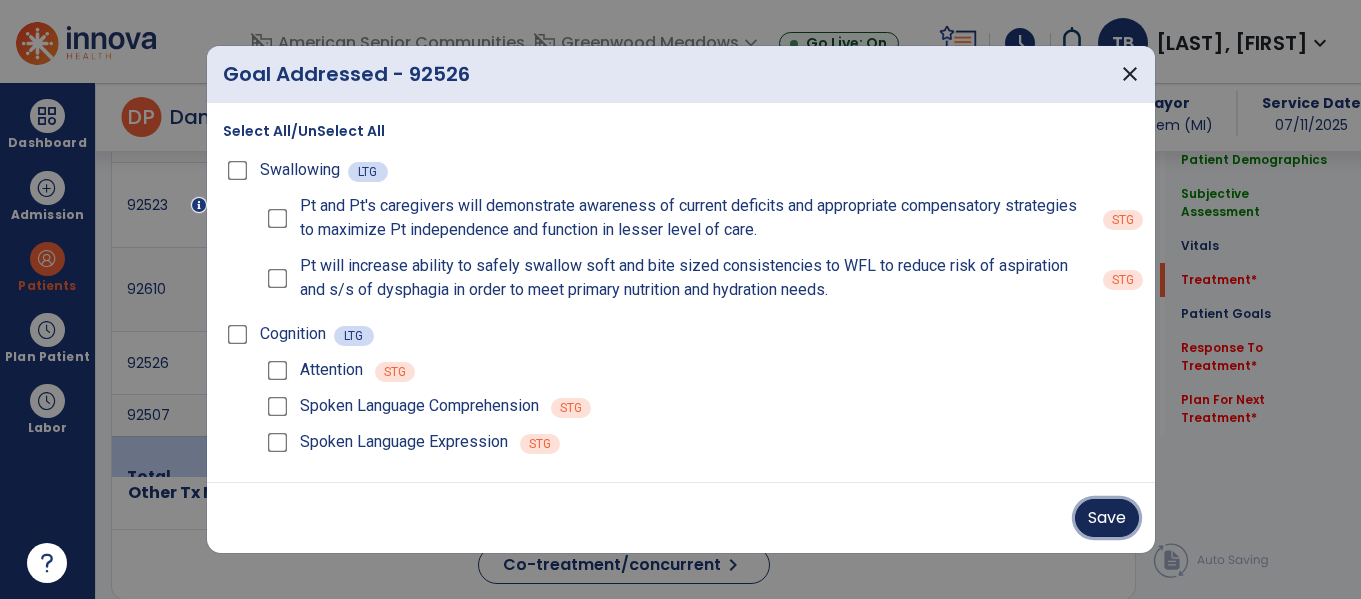 click on "Save" at bounding box center [1107, 518] 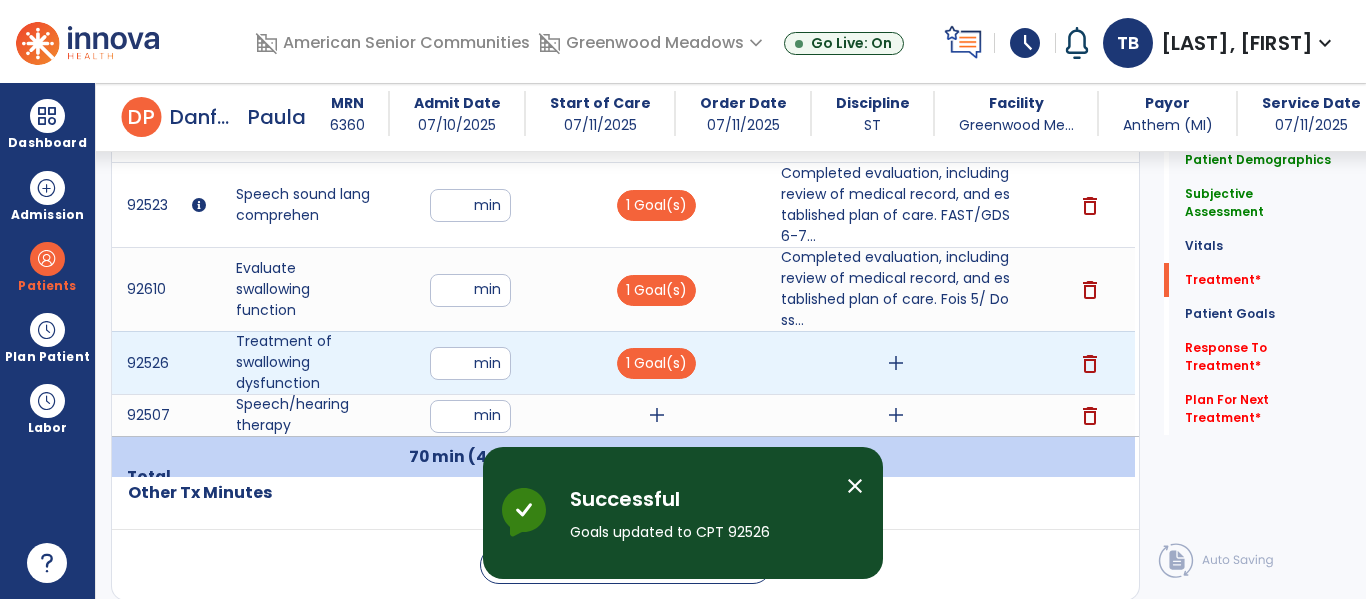 click on "add" at bounding box center [896, 363] 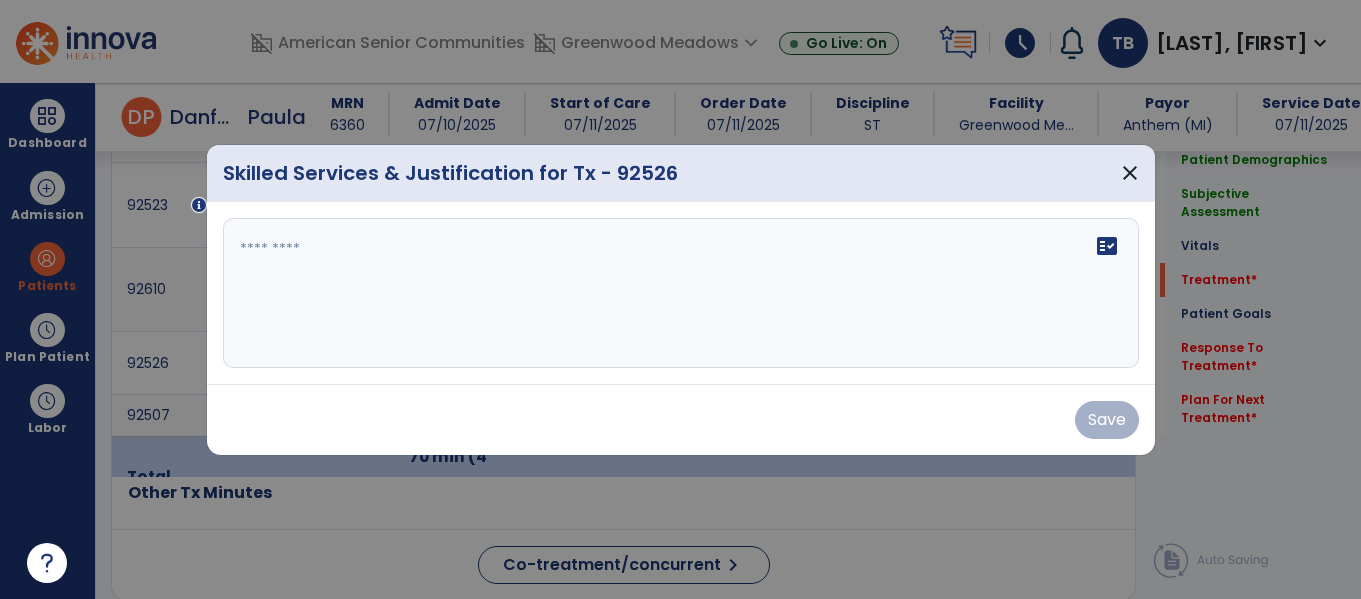 scroll, scrollTop: 1303, scrollLeft: 0, axis: vertical 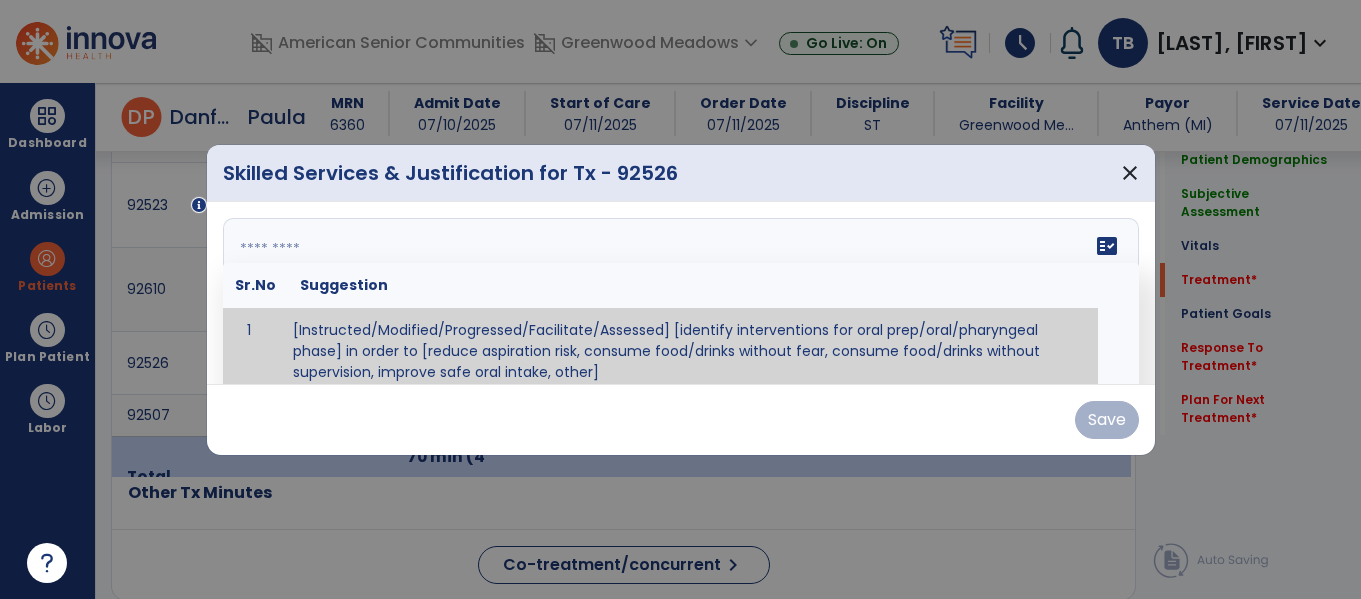 click on "fact_check  Sr.No Suggestion 1 [Instructed/Modified/Progressed/Facilitate/Assessed] [identify interventions for oral prep/oral/pharyngeal phase] in order to [reduce aspiration risk, consume food/drinks without fear, consume food/drinks without supervision, improve safe oral intake, other] 2 [Instructed/Modified/Progressed/Facilitate/Assessed] [identify compensatory methods such as alternating bites/sips, effortful swallow, other] in order to [reduce aspiration risk, consume food/drinks without fear, consume food/drinks without supervision, improve safe oral intake, other] 3 [Instructed/Modified/Progressed/Assessed] trials of [identify IDDSI Food/Drink Level or NDD Solid/Liquid Level] in order to [reduce aspiration risk, consume food/drinks without fear, consume food/drinks without supervision, improve safe oral intake, other] 4 5 Assessed swallow with administration of [identify test]" at bounding box center [681, 293] 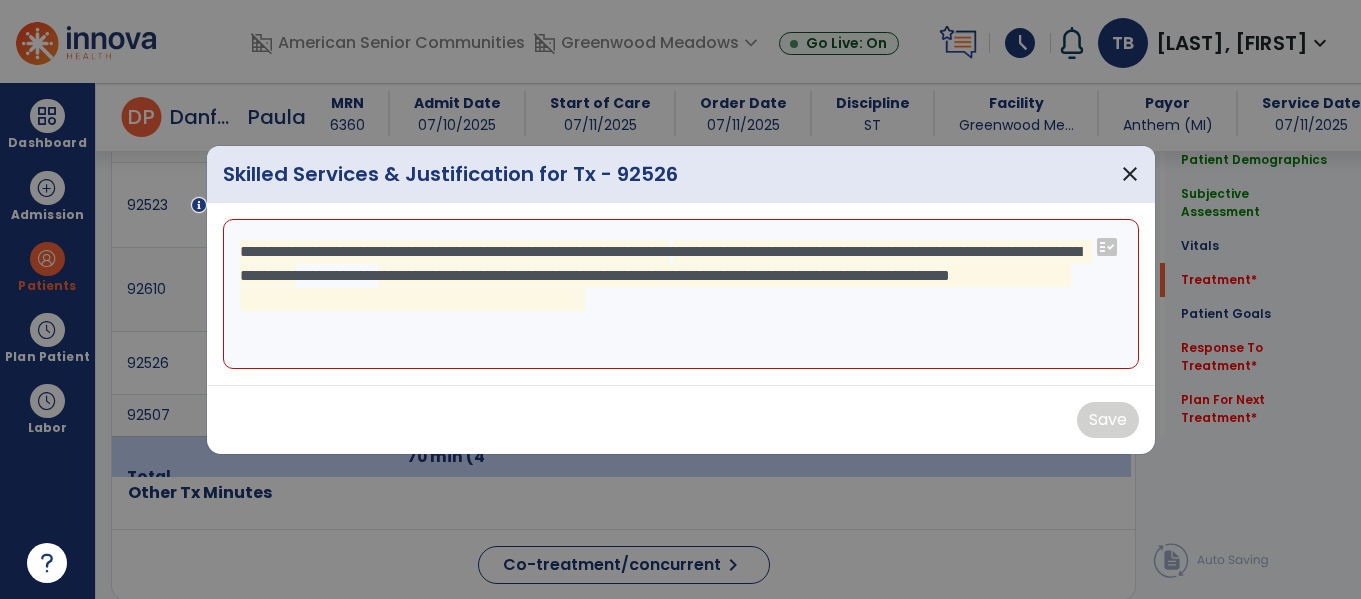click on "**********" at bounding box center [681, 294] 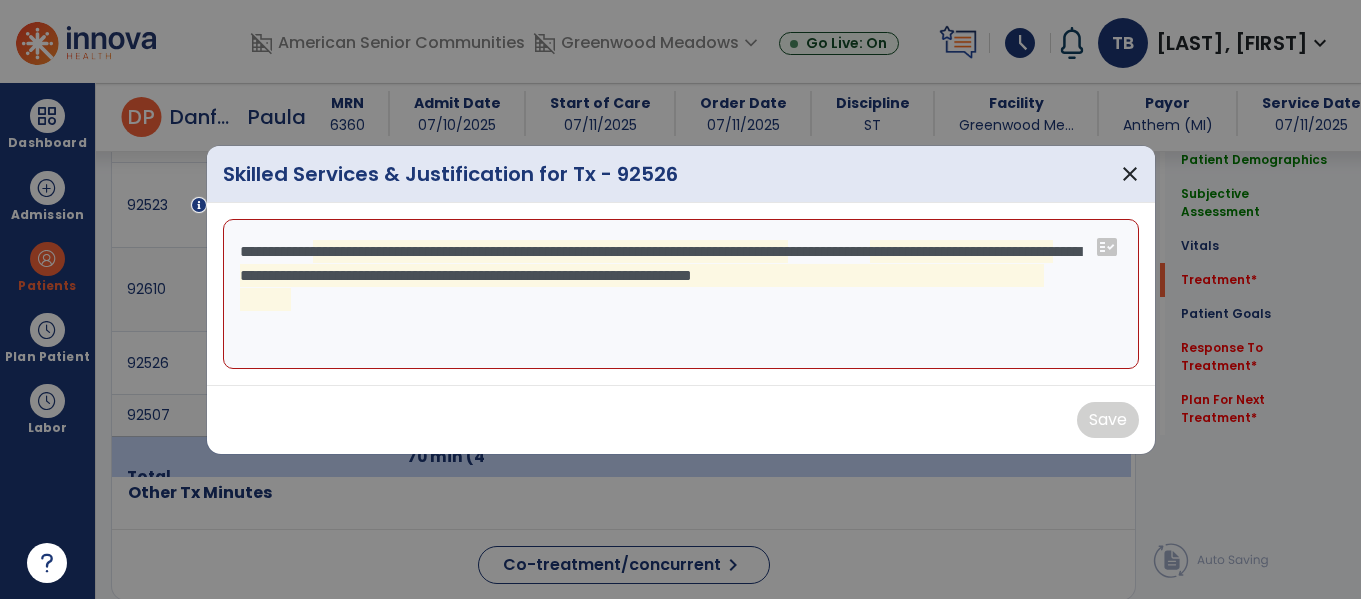 click on "**********" at bounding box center [681, 294] 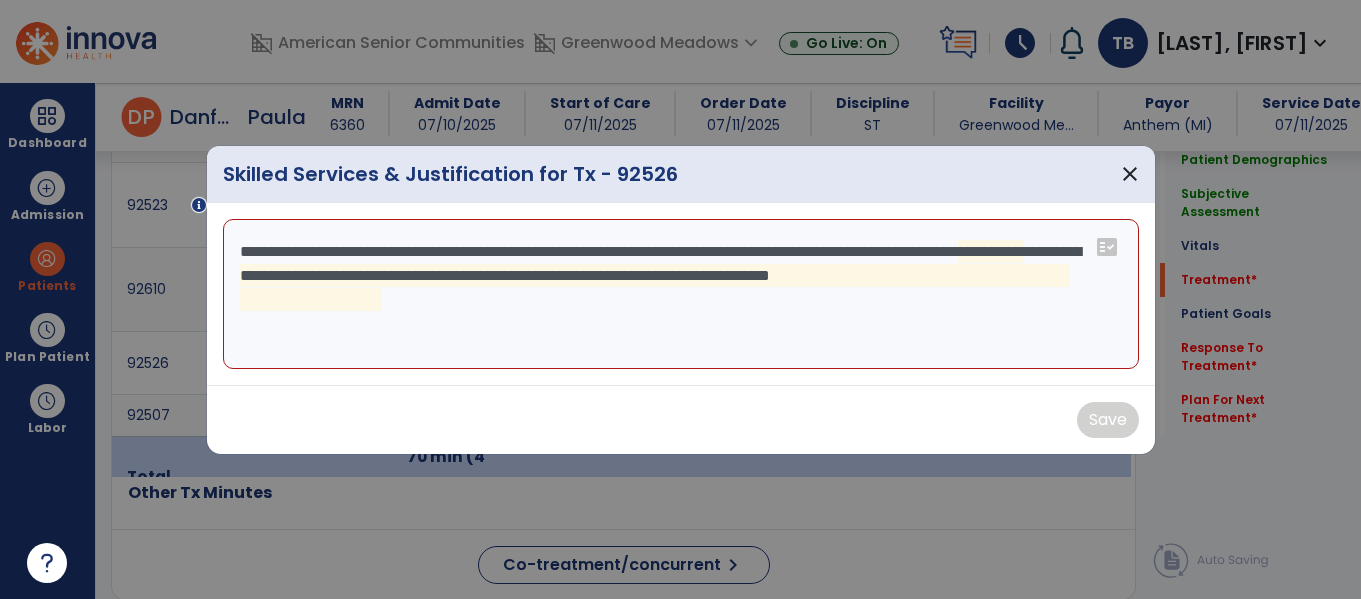 click on "**********" at bounding box center (681, 294) 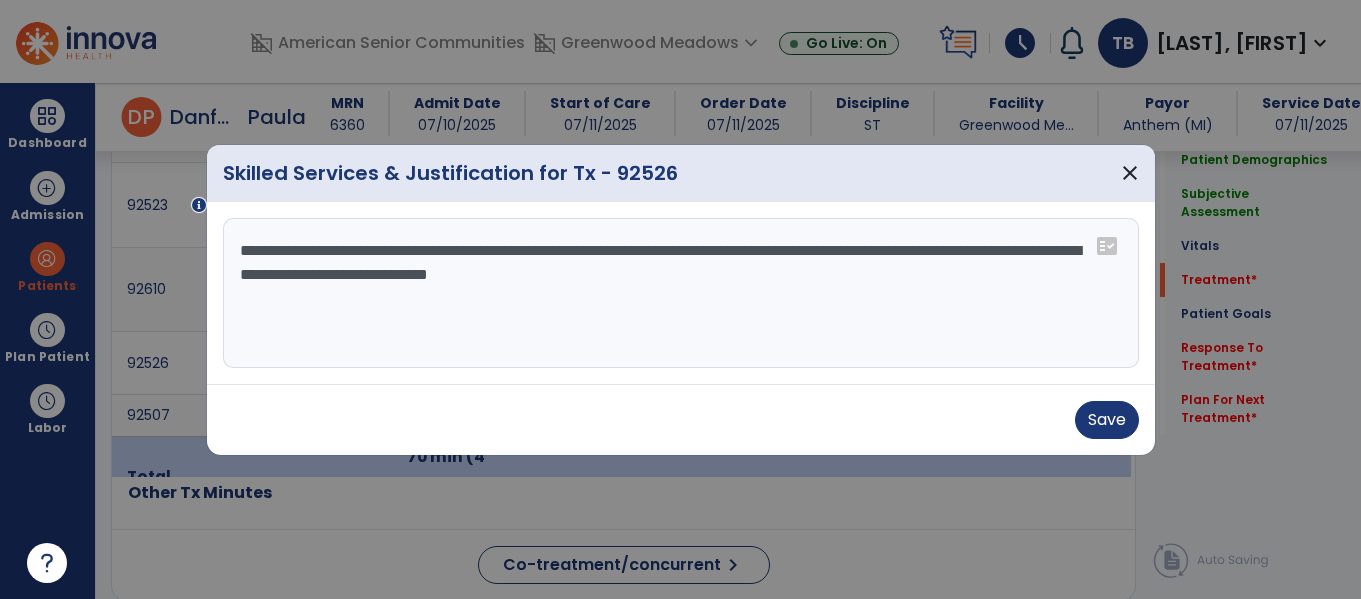 paste on "**********" 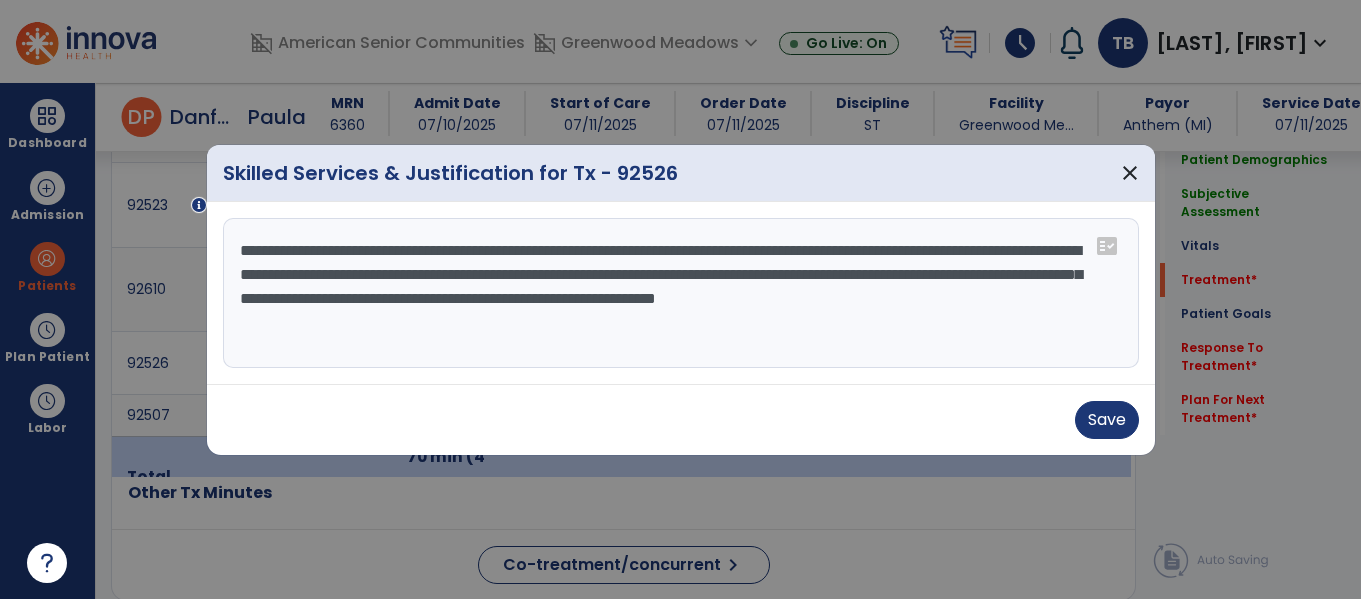 drag, startPoint x: 492, startPoint y: 332, endPoint x: 761, endPoint y: 282, distance: 273.6074 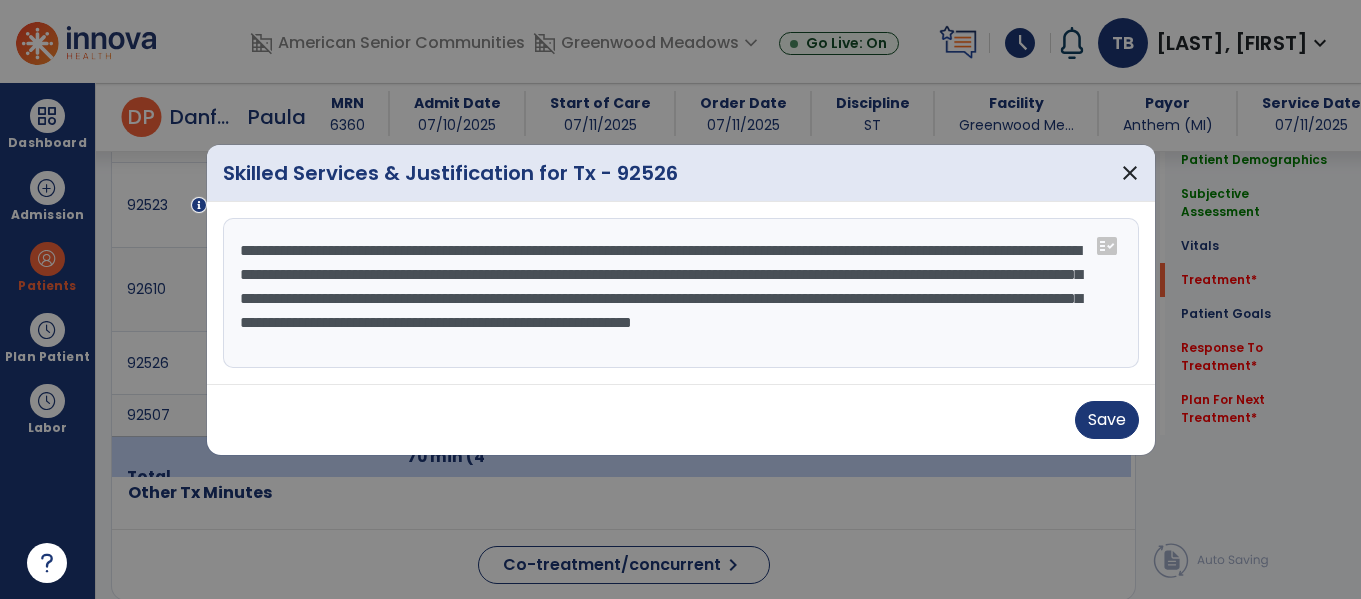 click on "**********" at bounding box center (681, 293) 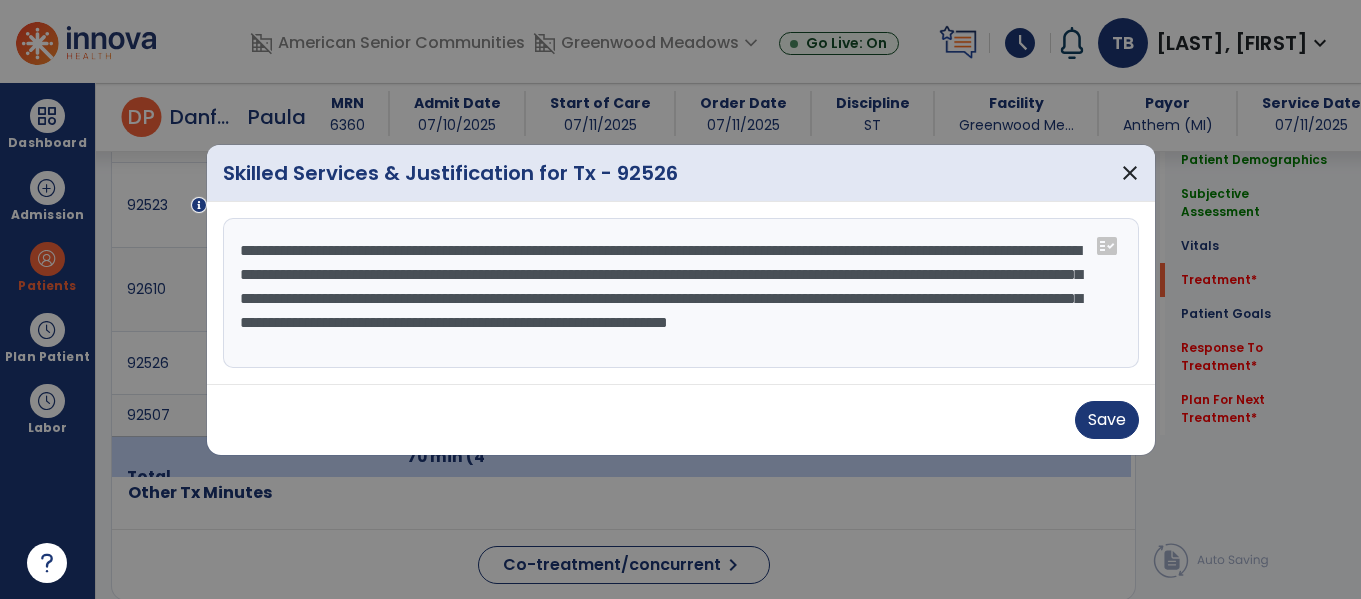 click on "**********" at bounding box center (681, 293) 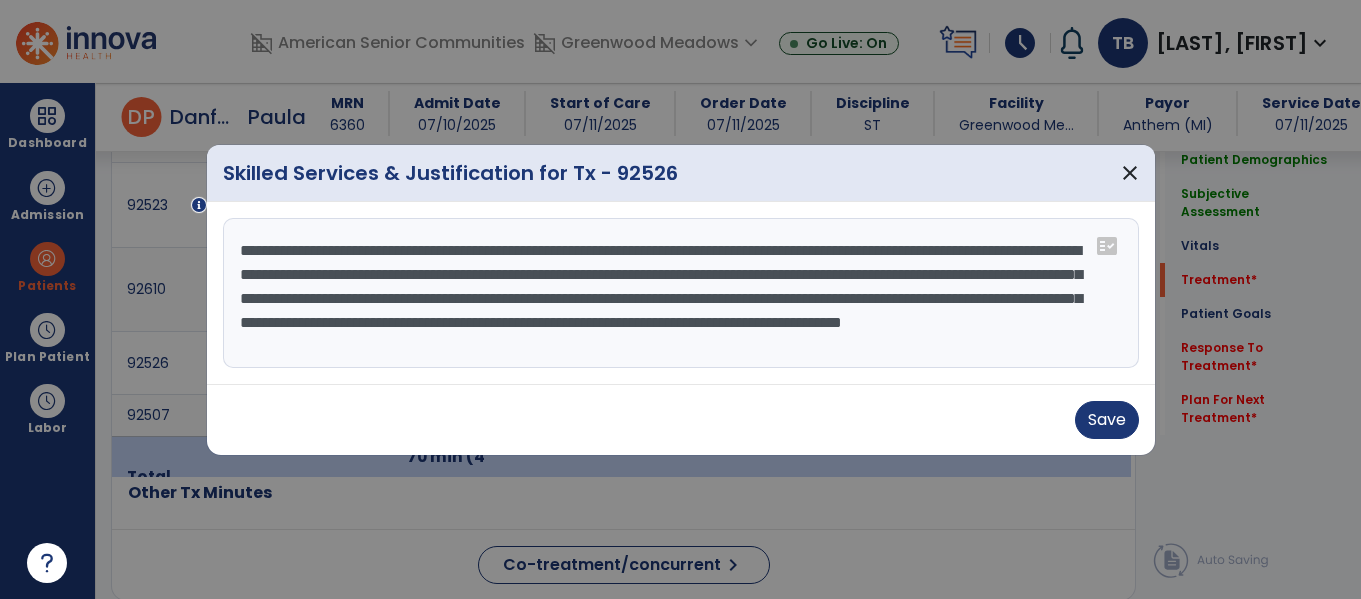 scroll, scrollTop: 16, scrollLeft: 0, axis: vertical 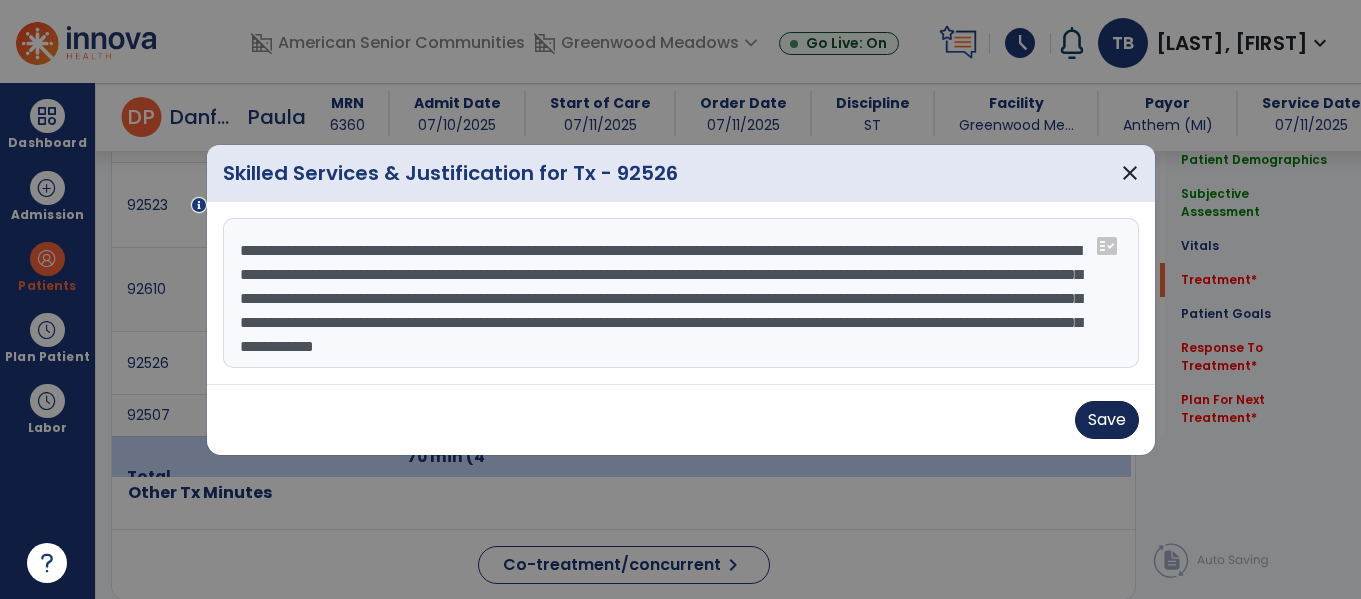 type on "**********" 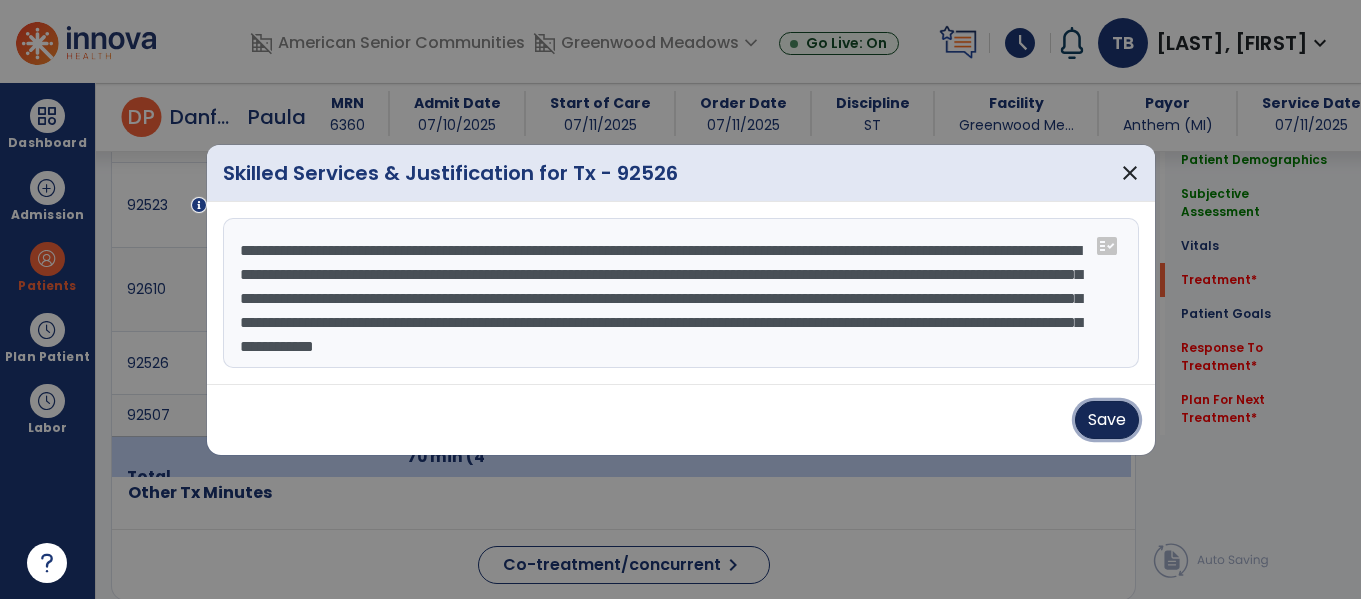 click on "Save" at bounding box center (1107, 420) 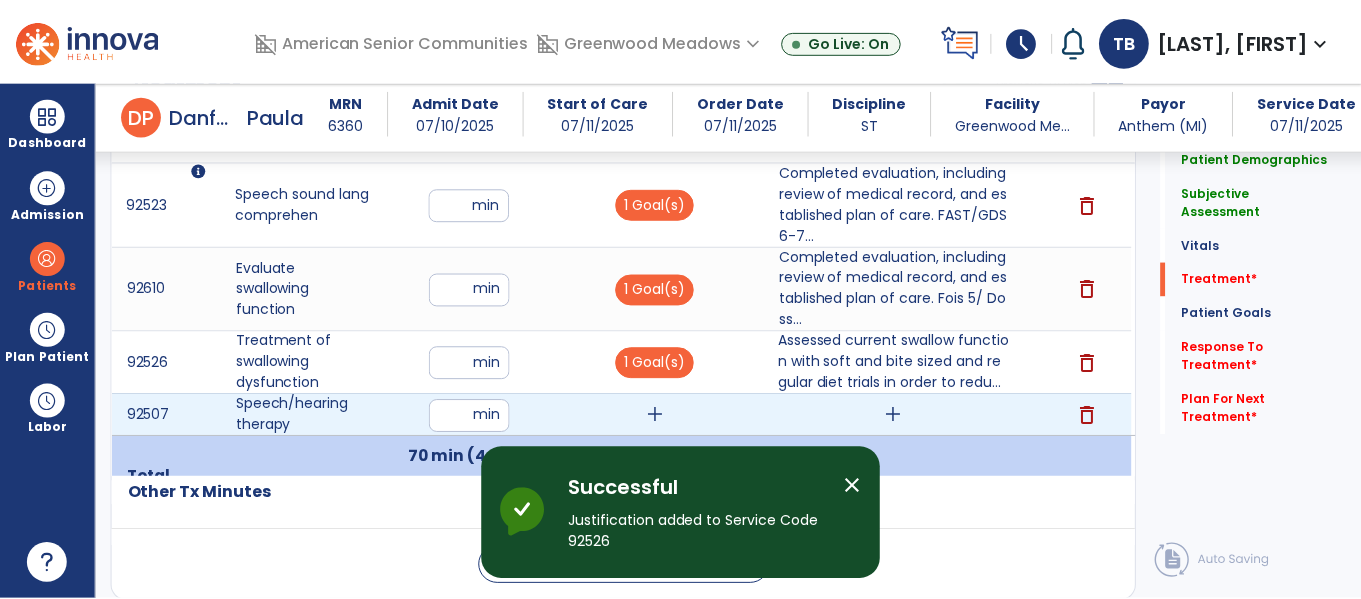 scroll, scrollTop: 1341, scrollLeft: 0, axis: vertical 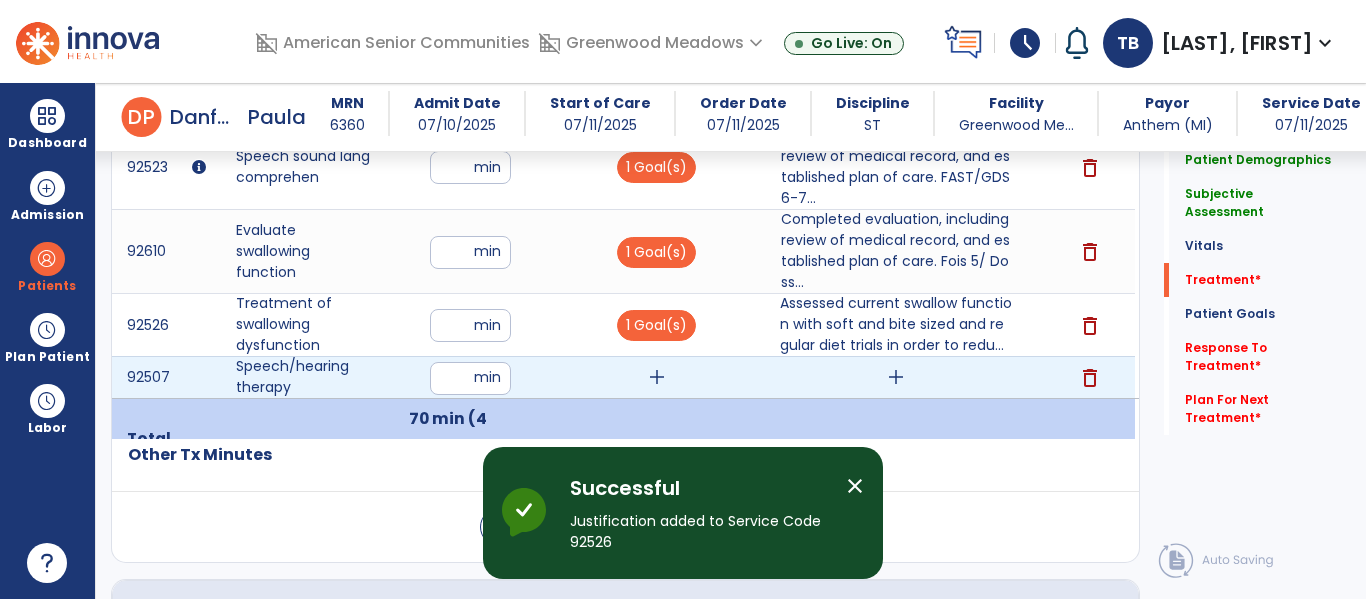 click on "add" at bounding box center [657, 377] 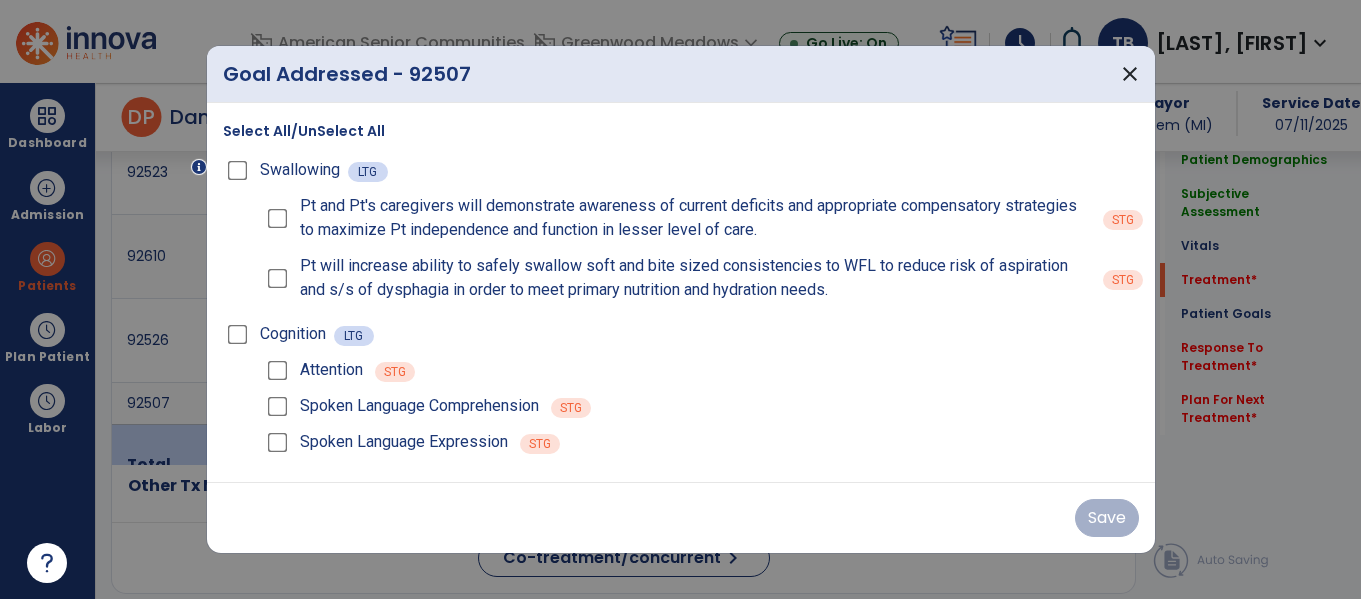 scroll, scrollTop: 1341, scrollLeft: 0, axis: vertical 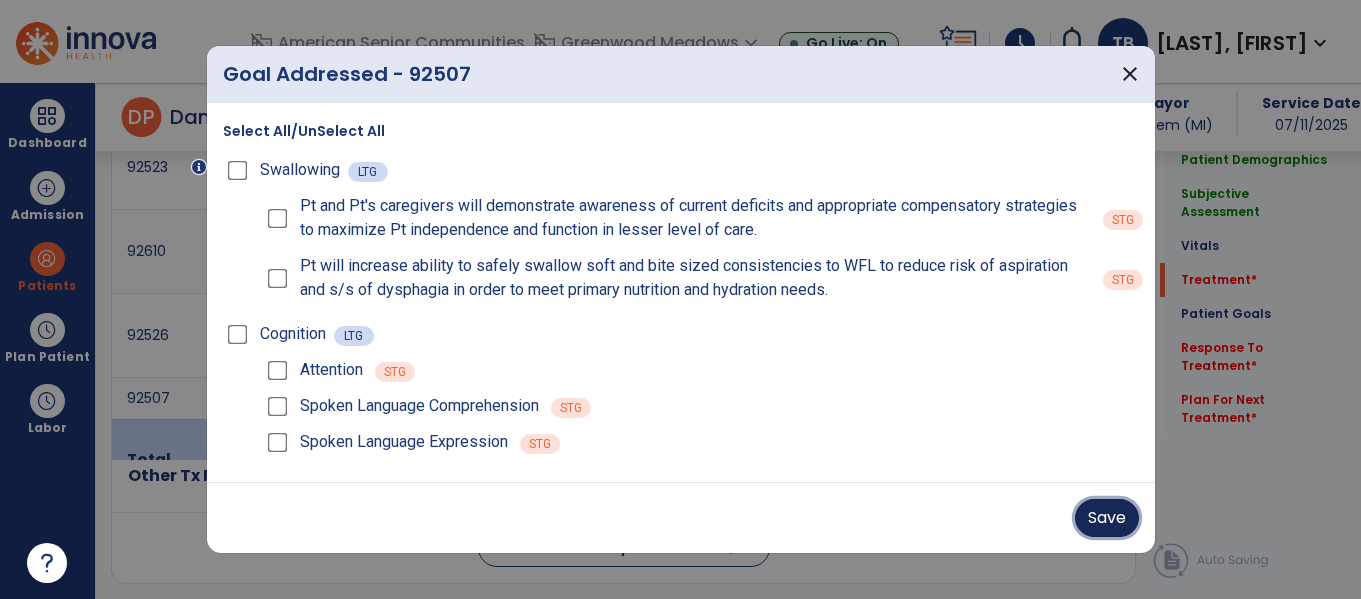 click on "Save" at bounding box center [1107, 518] 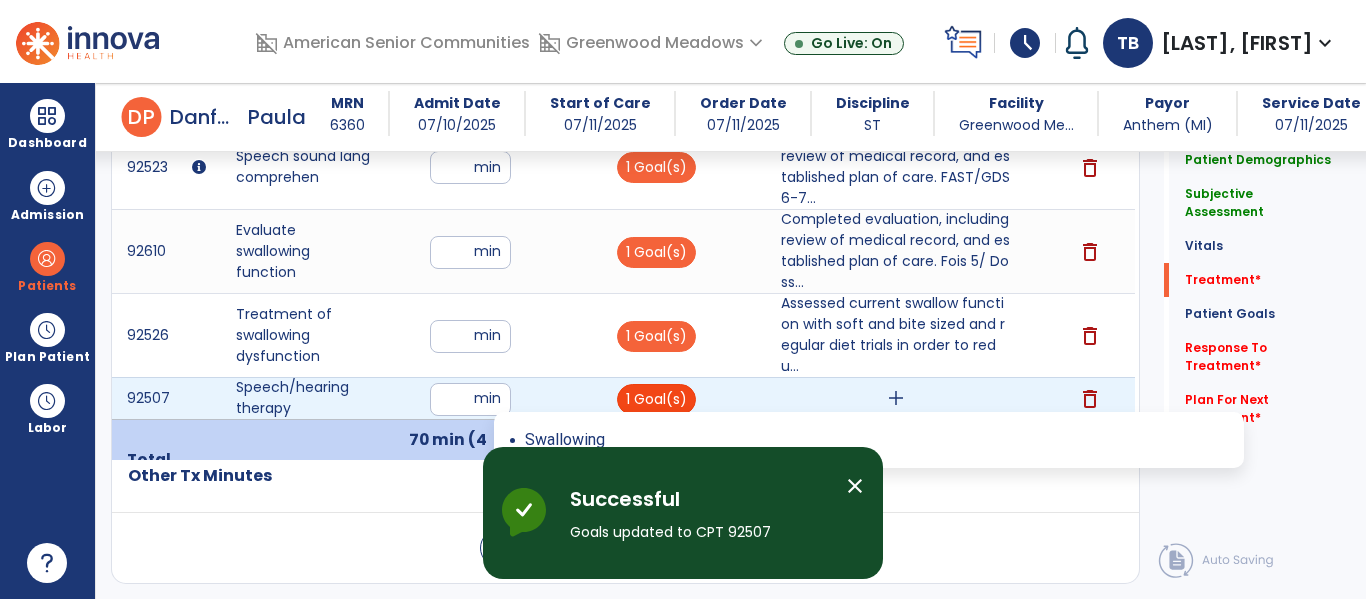 click on "1 Goal(s)" at bounding box center [656, 399] 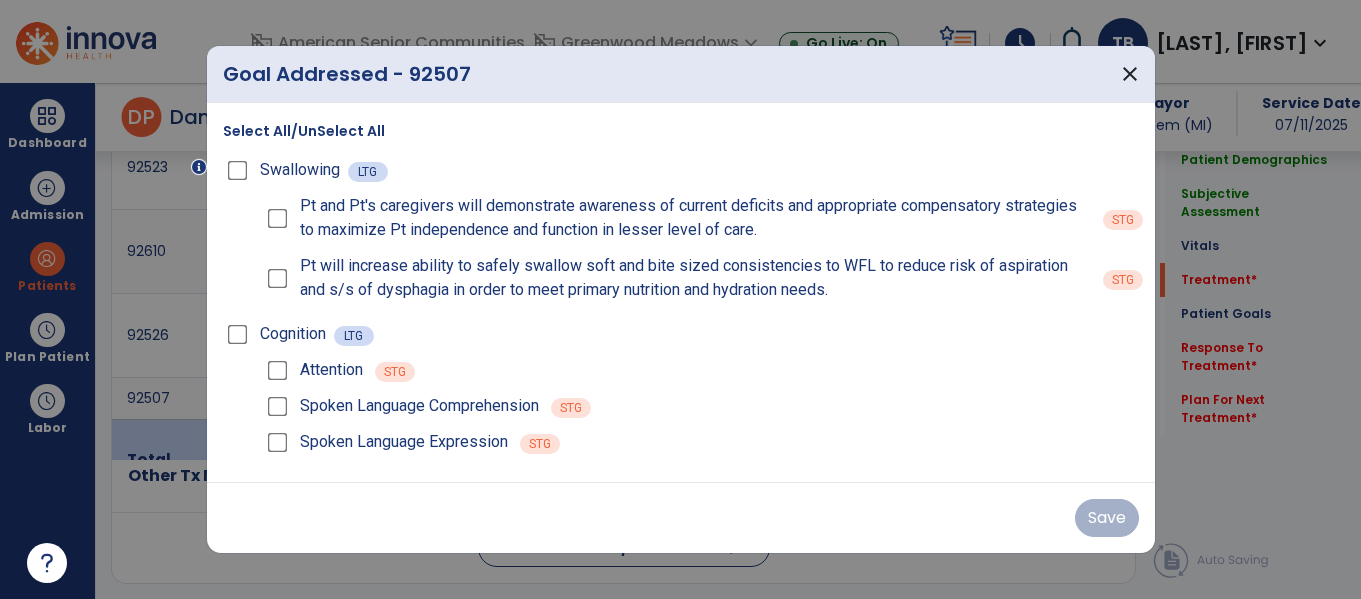 scroll, scrollTop: 1341, scrollLeft: 0, axis: vertical 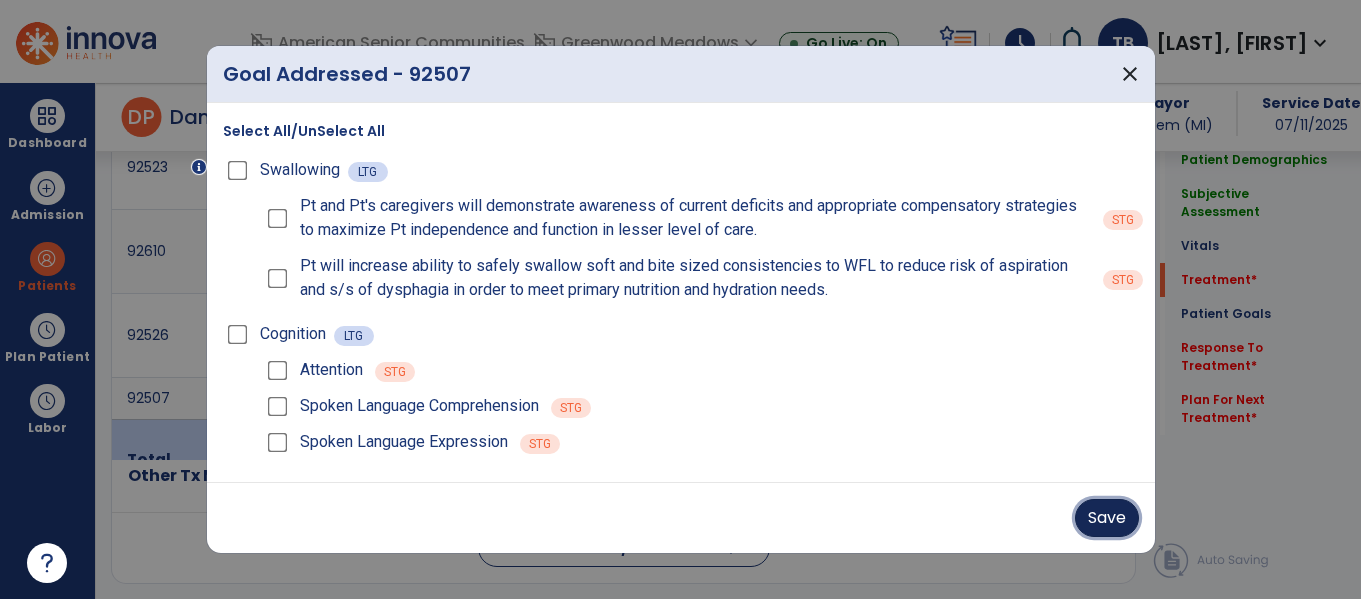 click on "Save" at bounding box center [1107, 518] 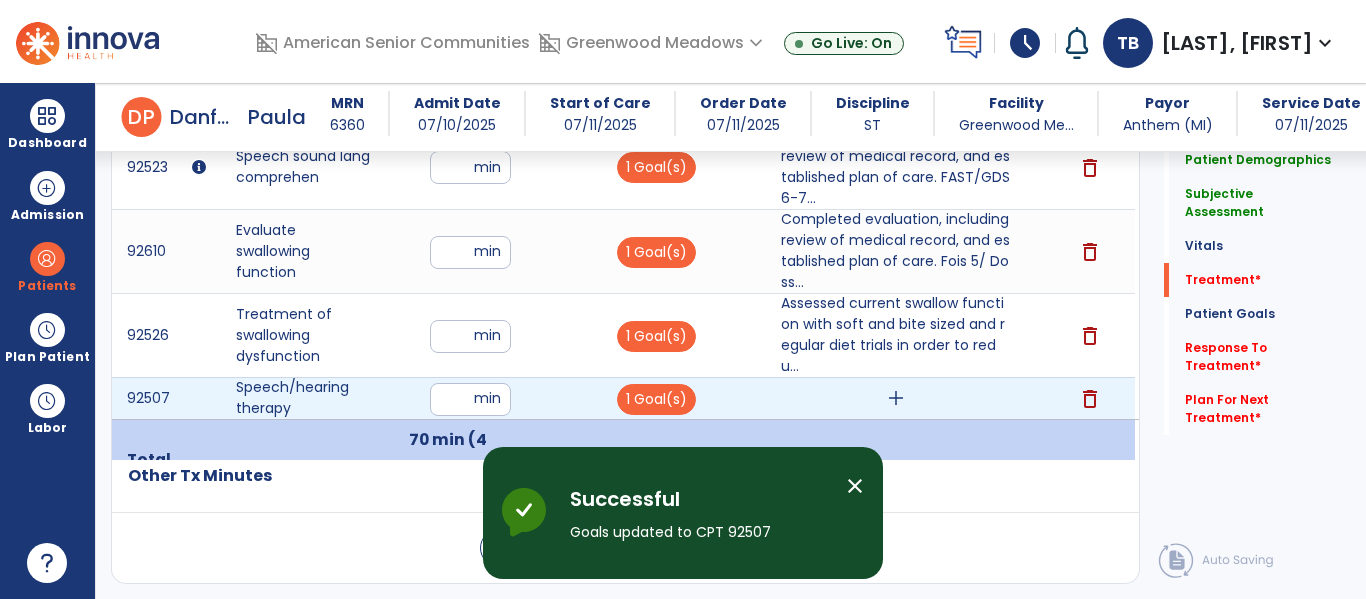click on "add" at bounding box center (896, 398) 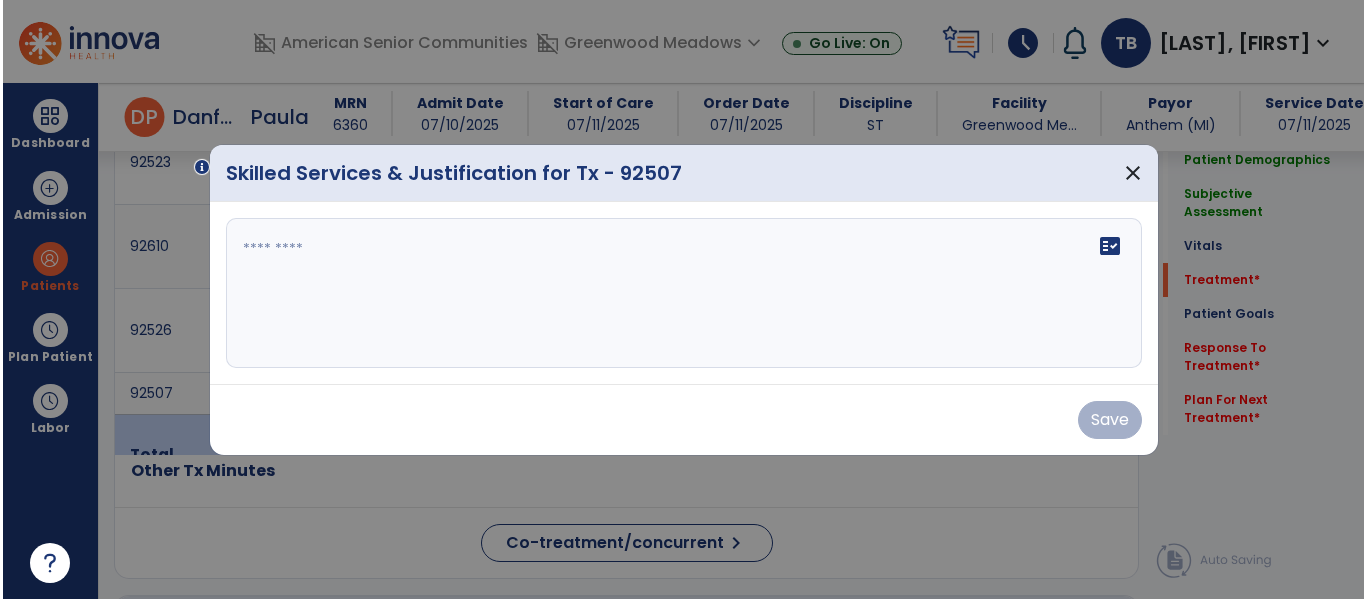 scroll, scrollTop: 1341, scrollLeft: 0, axis: vertical 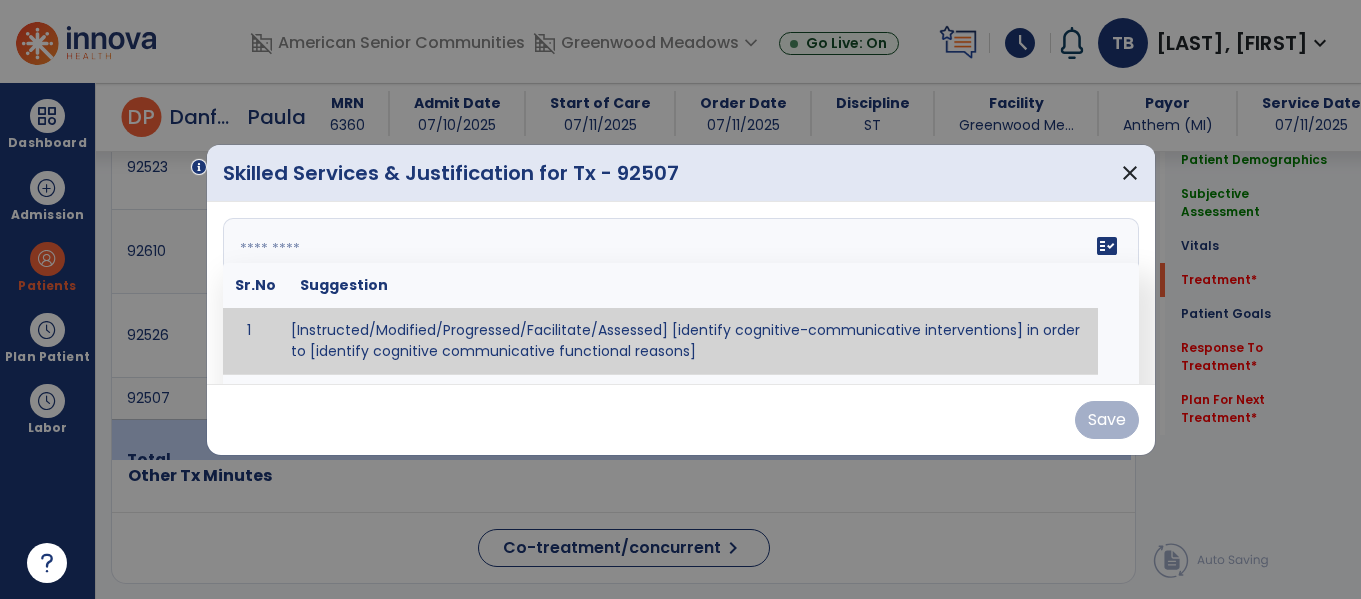 click on "fact_check  Sr.No Suggestion 1 [Instructed/Modified/Progressed/Facilitate/Assessed] [identify cognitive-communicative interventions] in order to [identify cognitive communicative functional reasons] 2 Assessed cognitive-communicative skills using [identify test]." at bounding box center (681, 293) 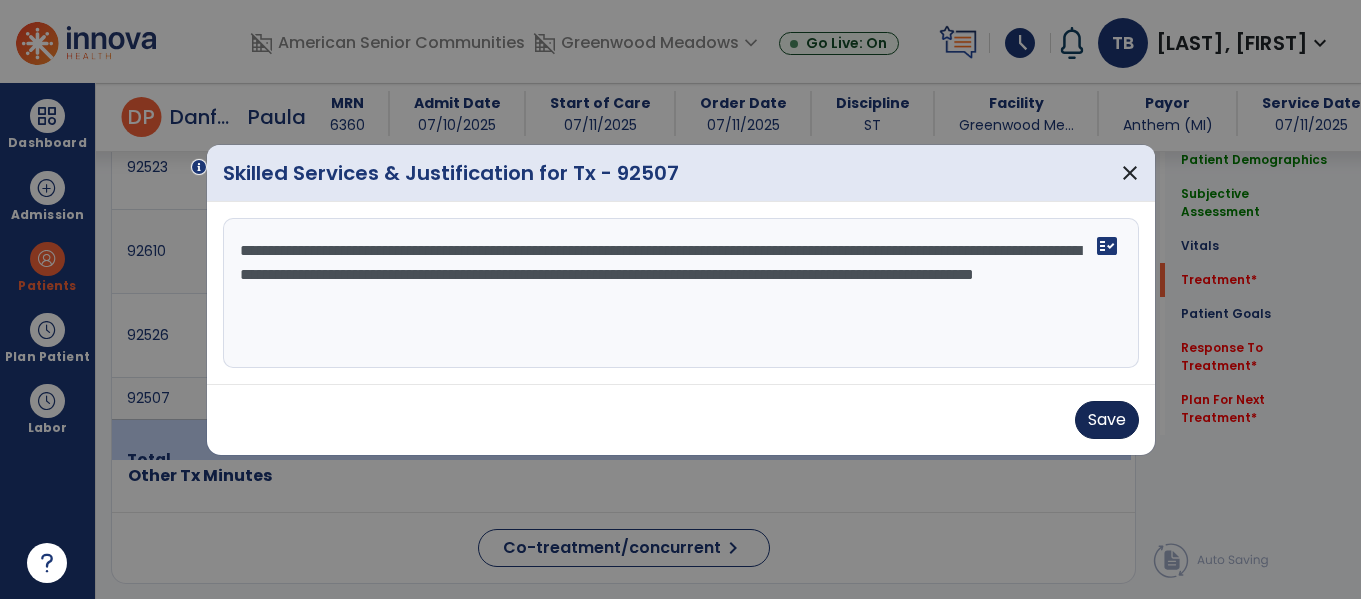 type on "**********" 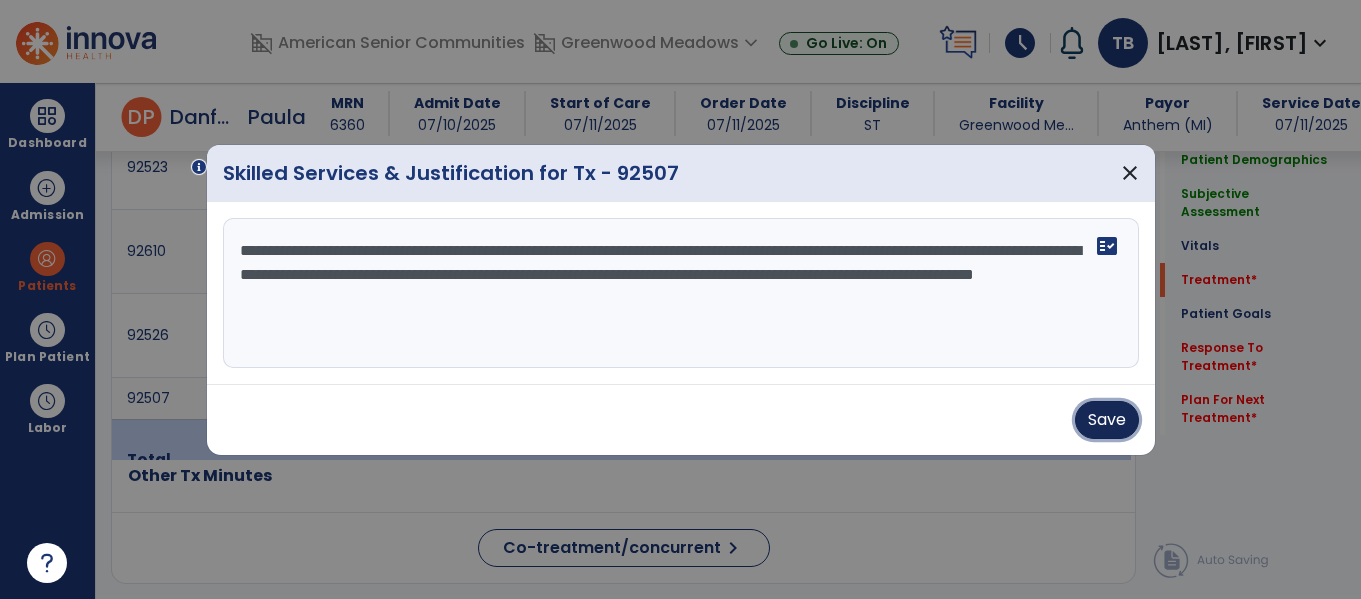 click on "Save" at bounding box center (1107, 420) 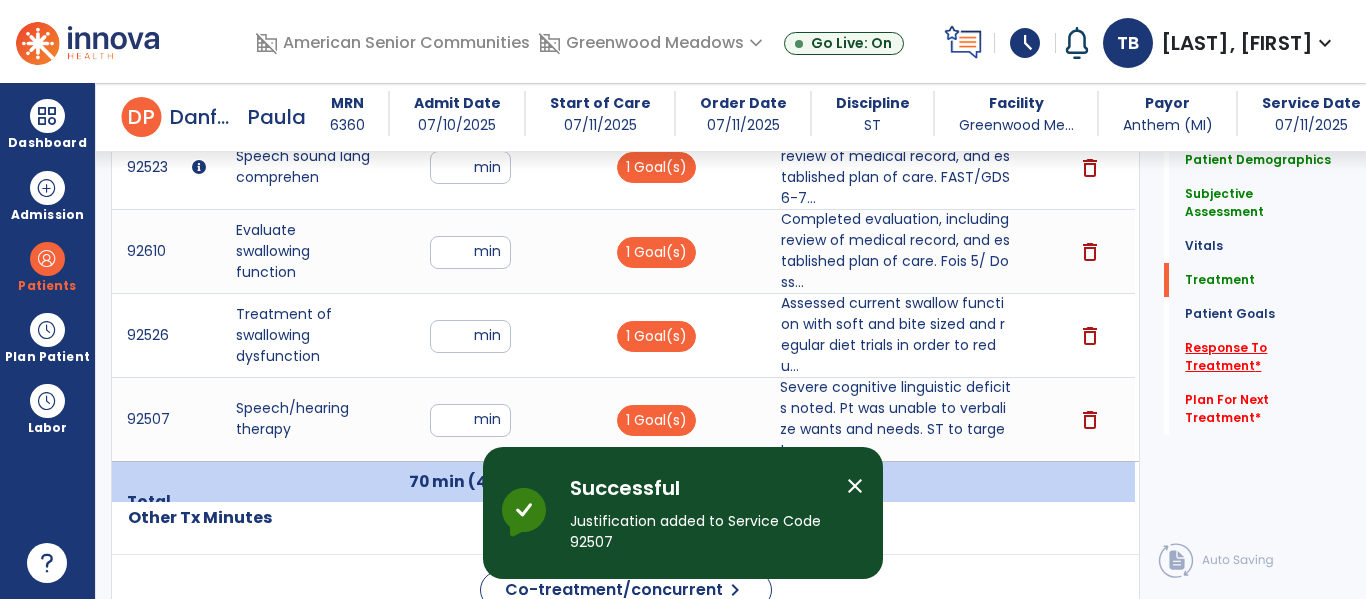 click on "Response To Treatment   *" 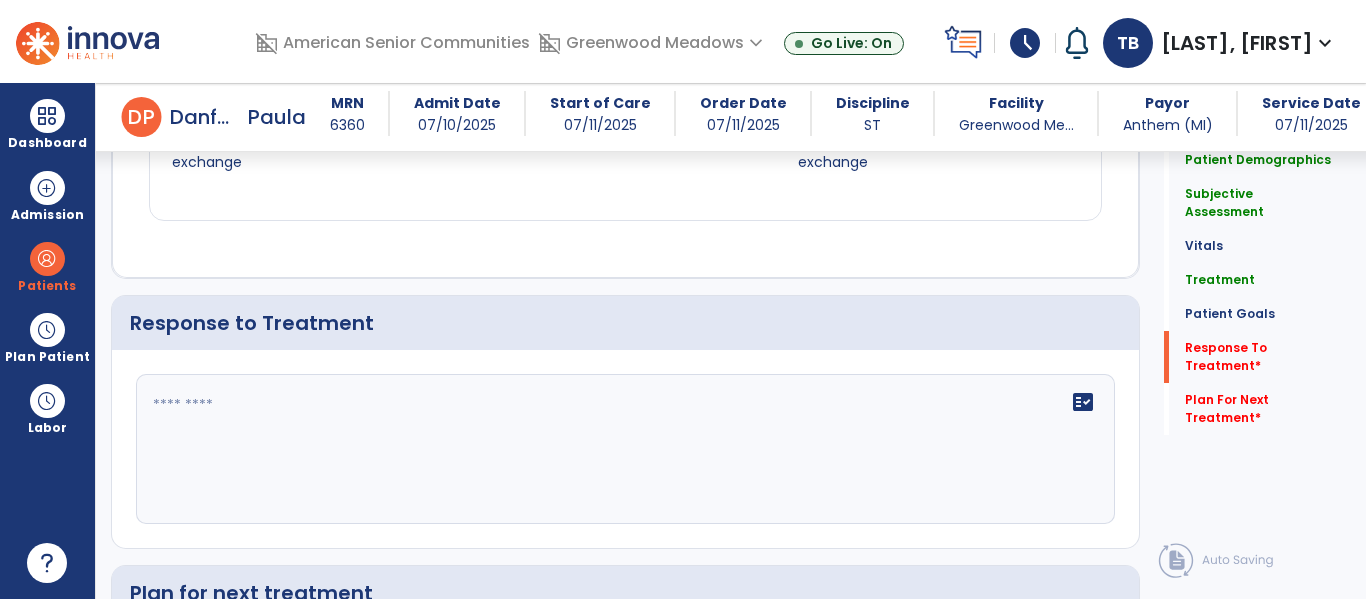 scroll, scrollTop: 3300, scrollLeft: 0, axis: vertical 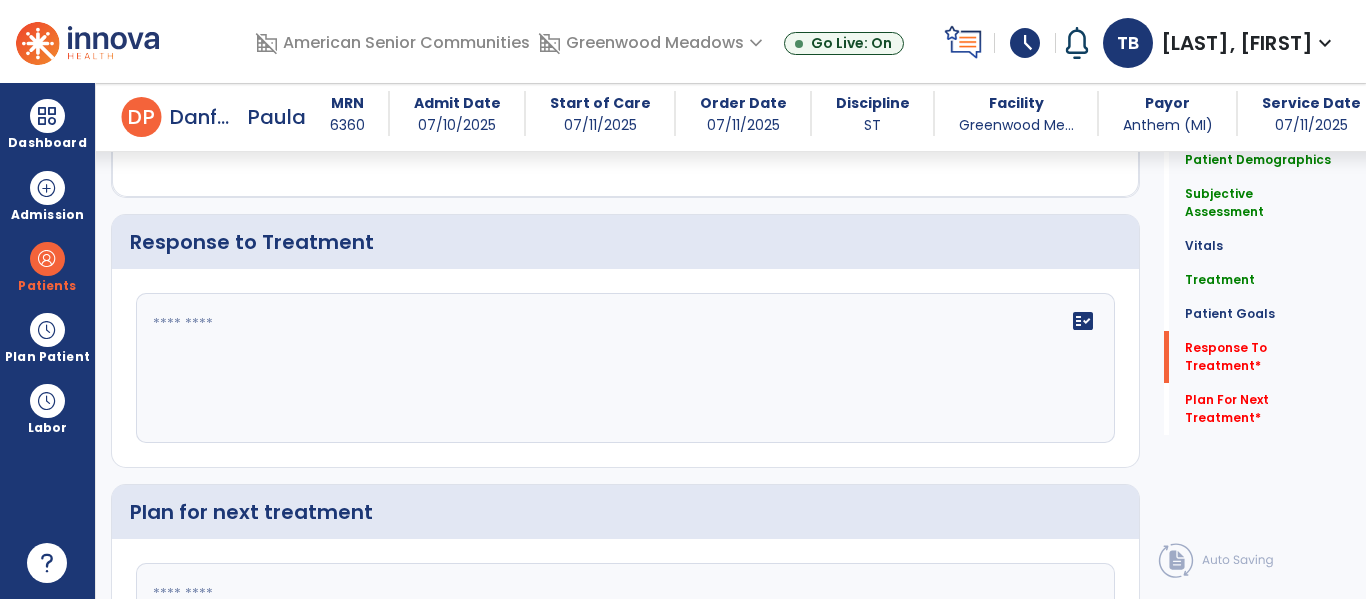 click on "fact_check" 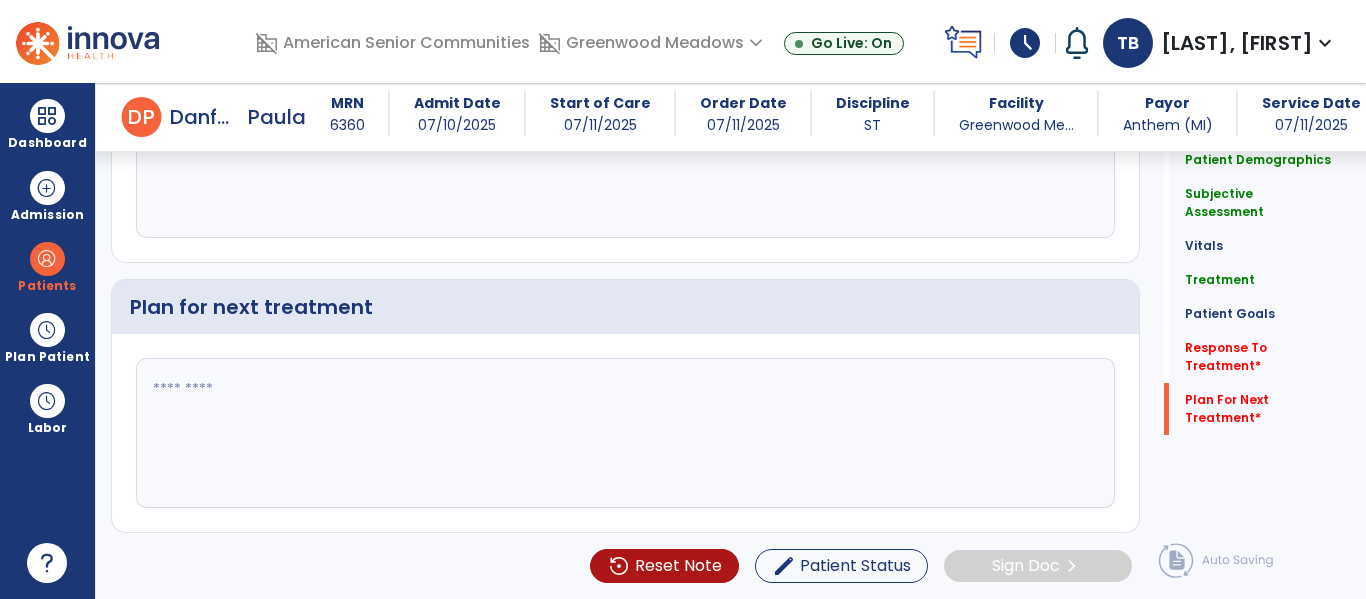 scroll, scrollTop: 3502, scrollLeft: 0, axis: vertical 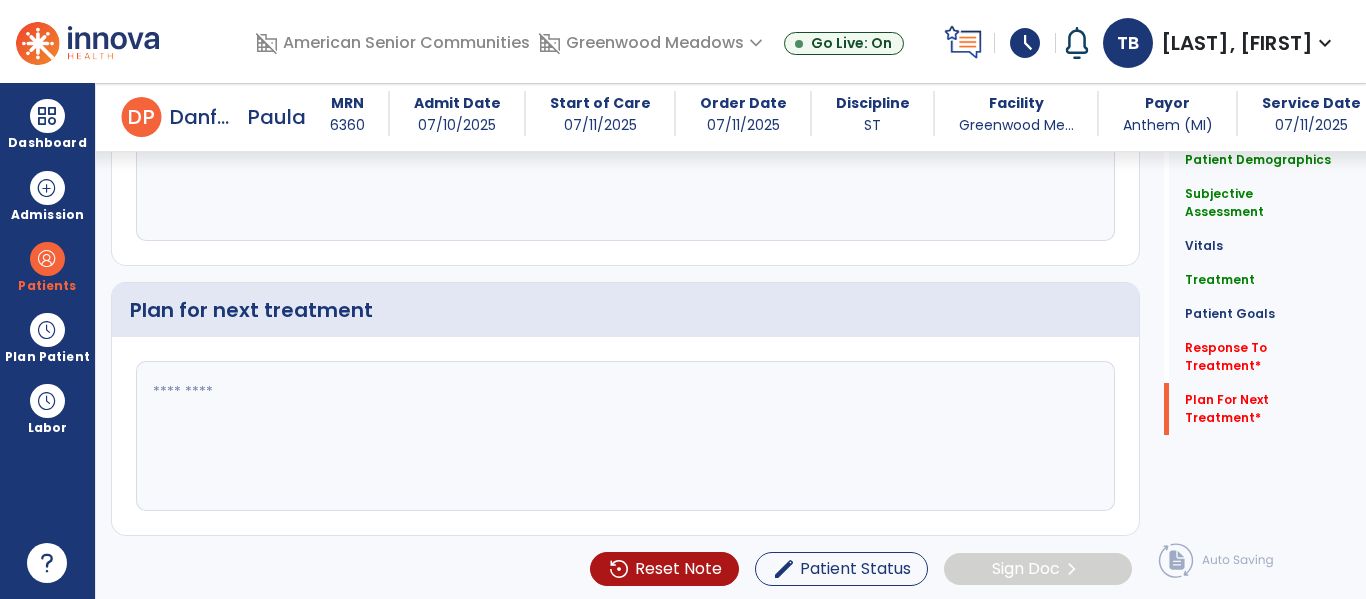 type on "********" 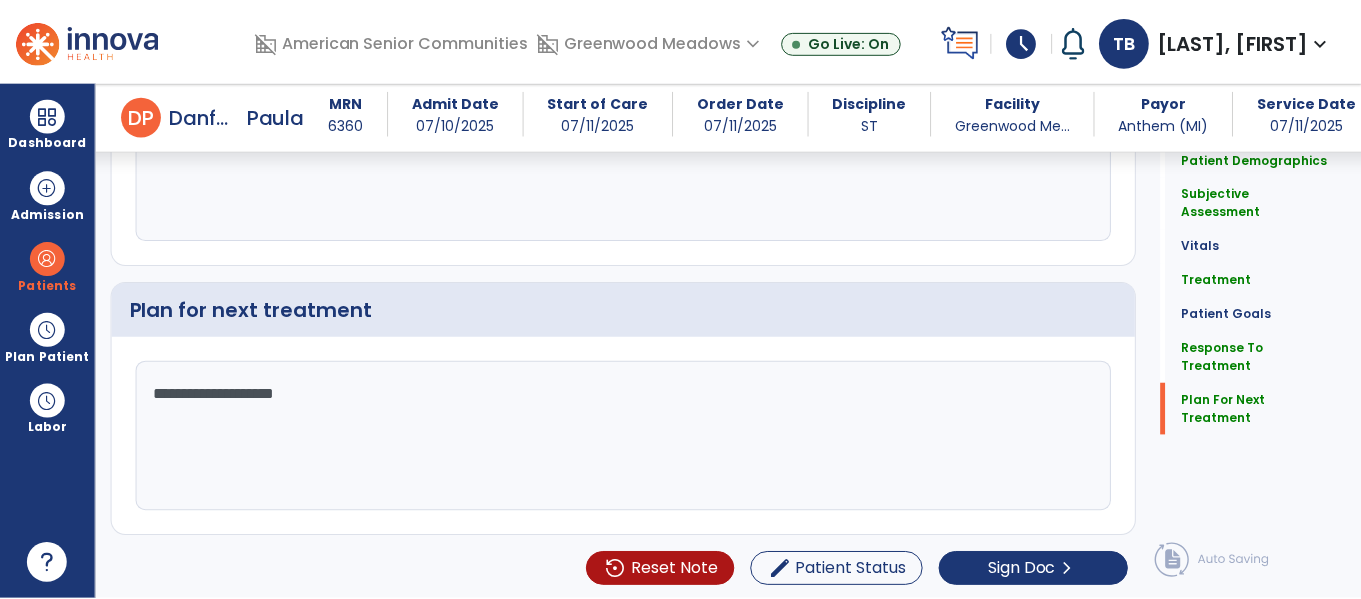 scroll, scrollTop: 3502, scrollLeft: 0, axis: vertical 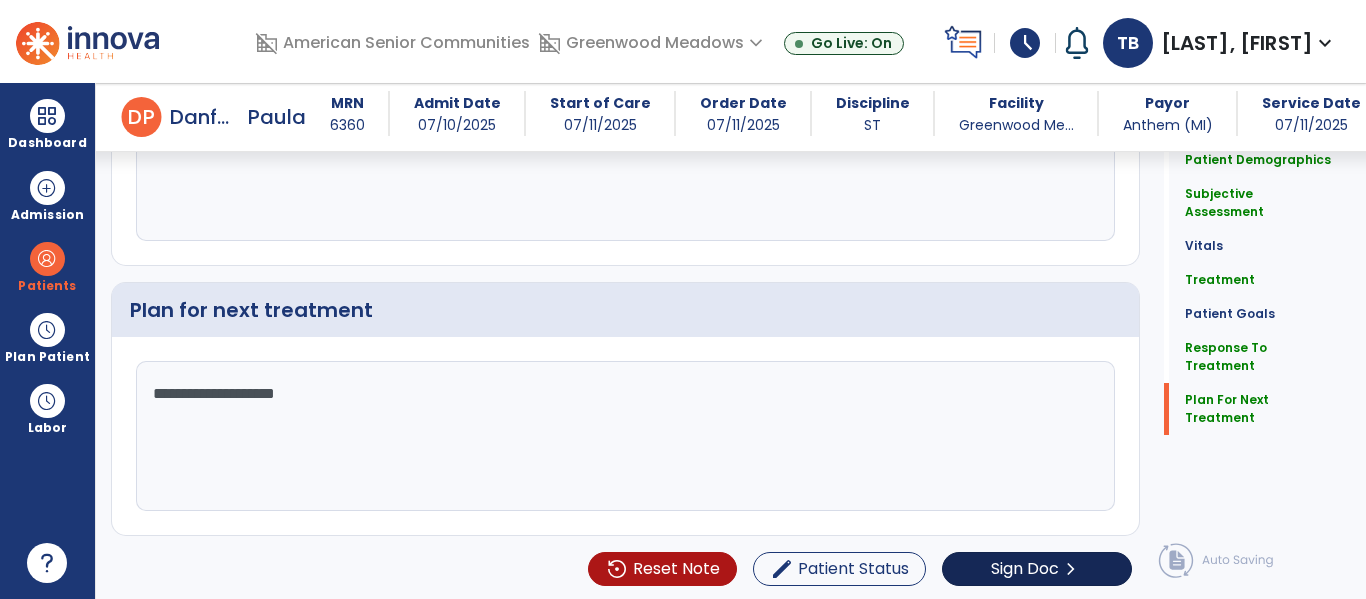 type on "**********" 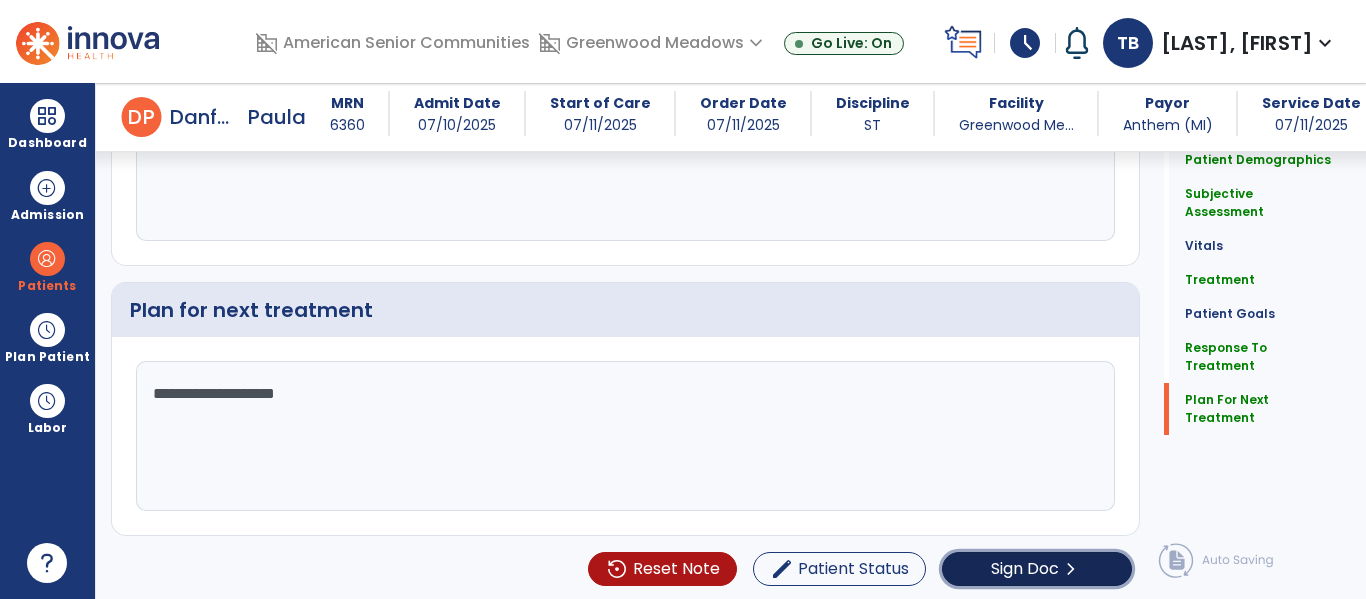 click on "Sign Doc" 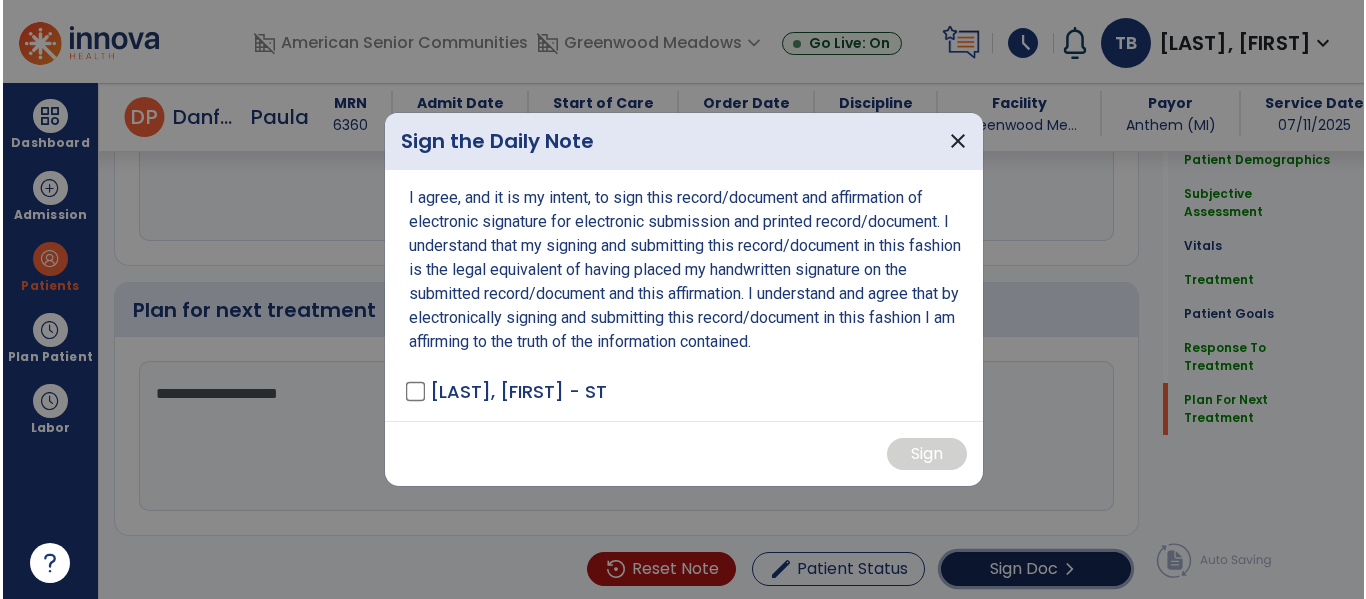 scroll, scrollTop: 3502, scrollLeft: 0, axis: vertical 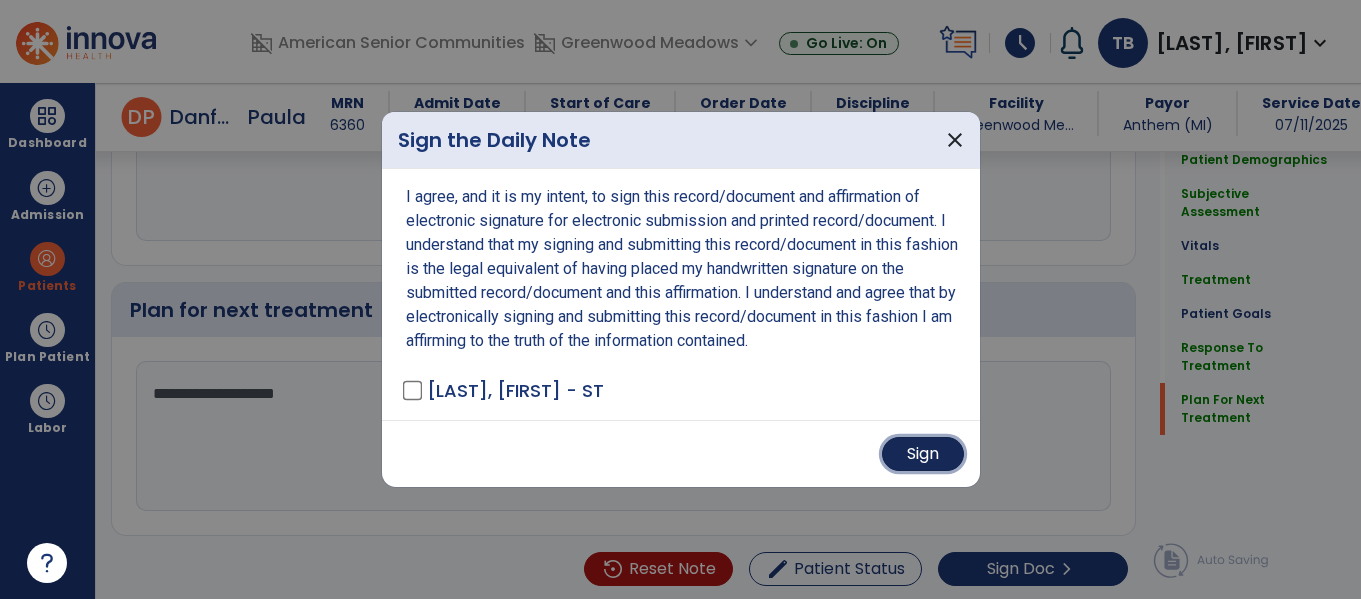 click on "Sign" at bounding box center (923, 454) 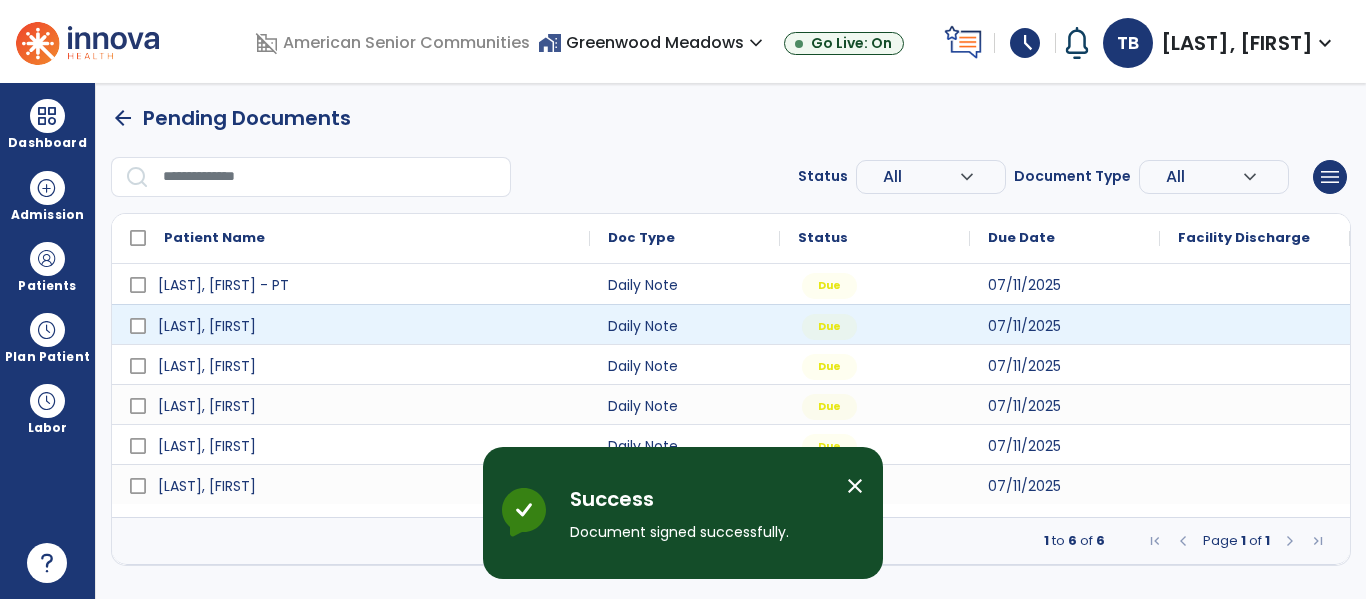 scroll, scrollTop: 0, scrollLeft: 0, axis: both 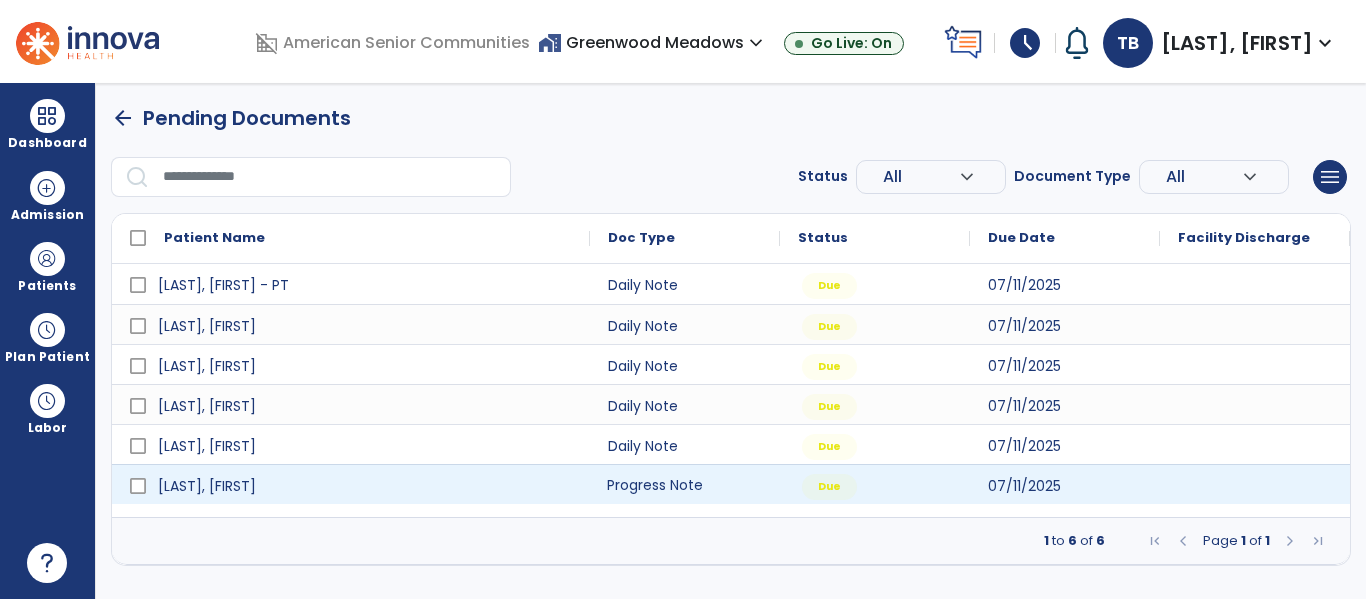 click on "Progress Note" at bounding box center (685, 484) 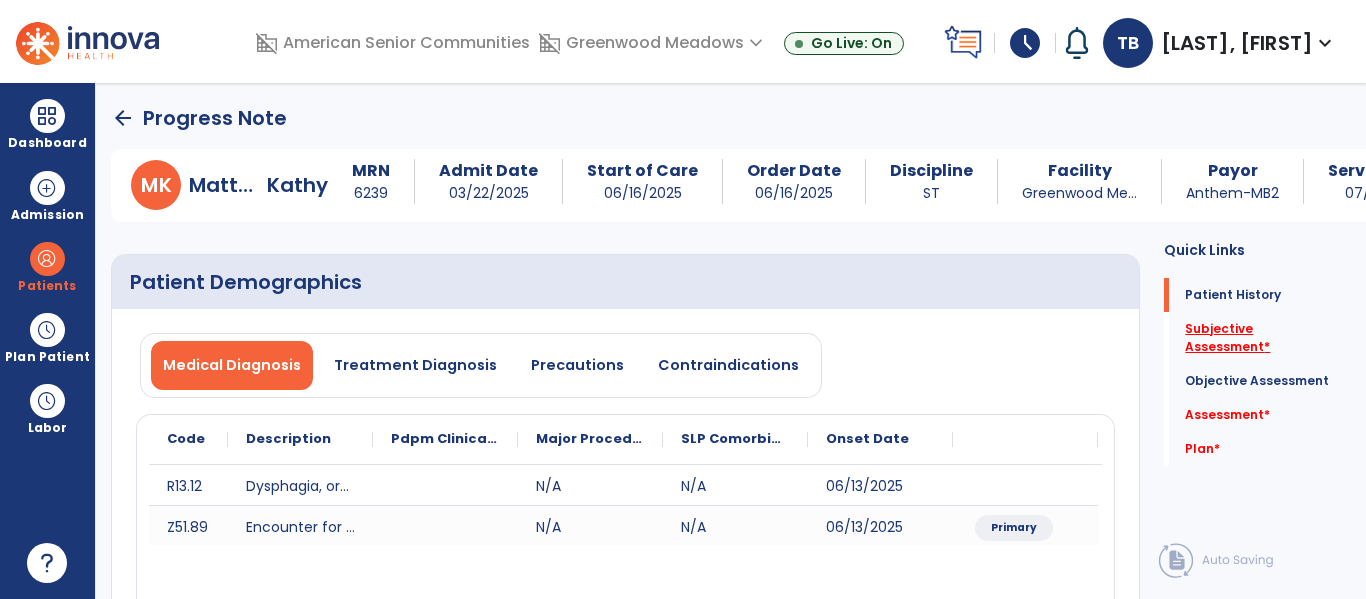click on "Subjective Assessment   *" 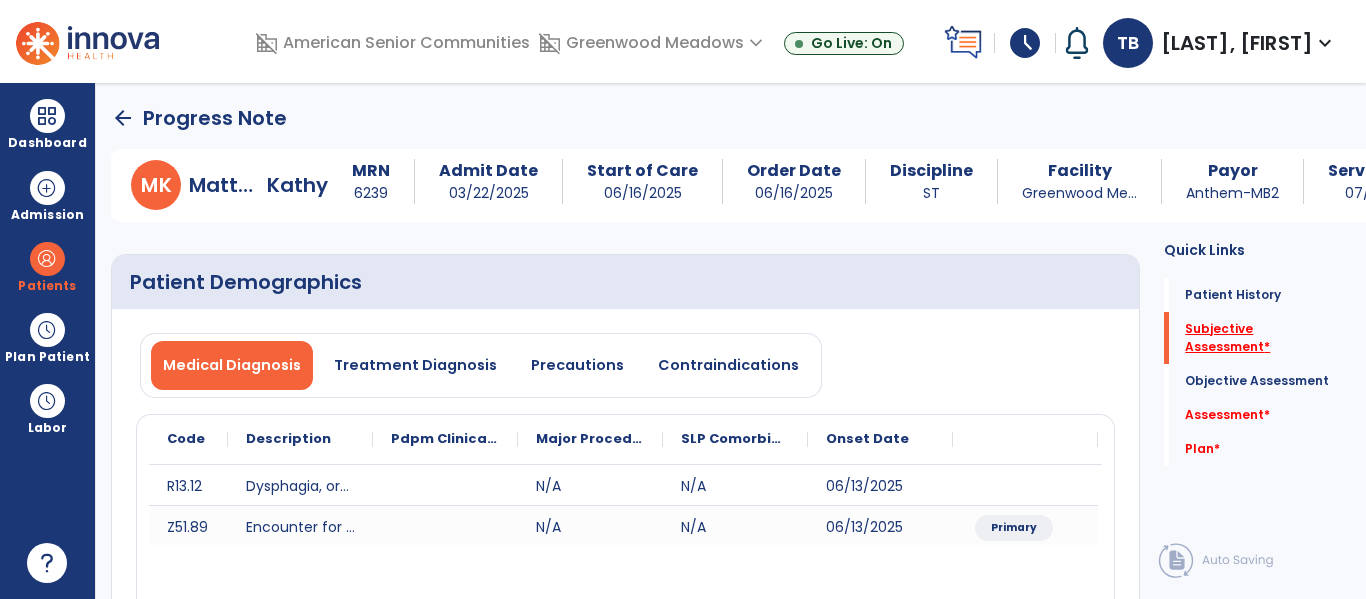 scroll, scrollTop: 42, scrollLeft: 0, axis: vertical 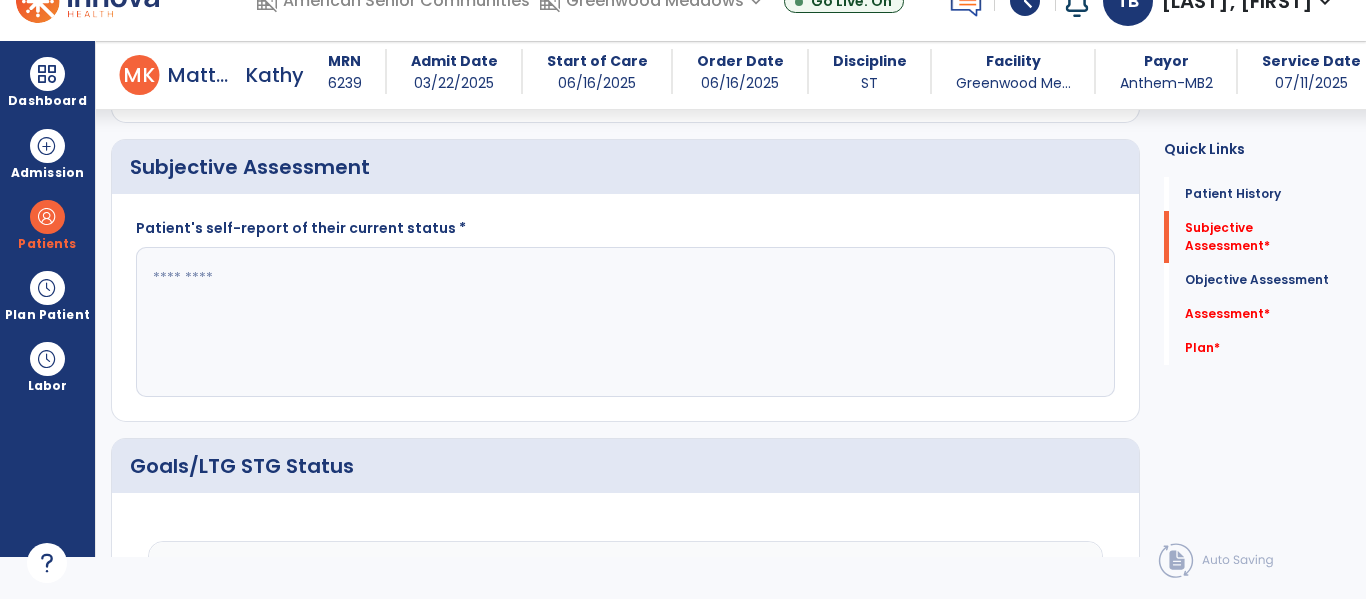 click 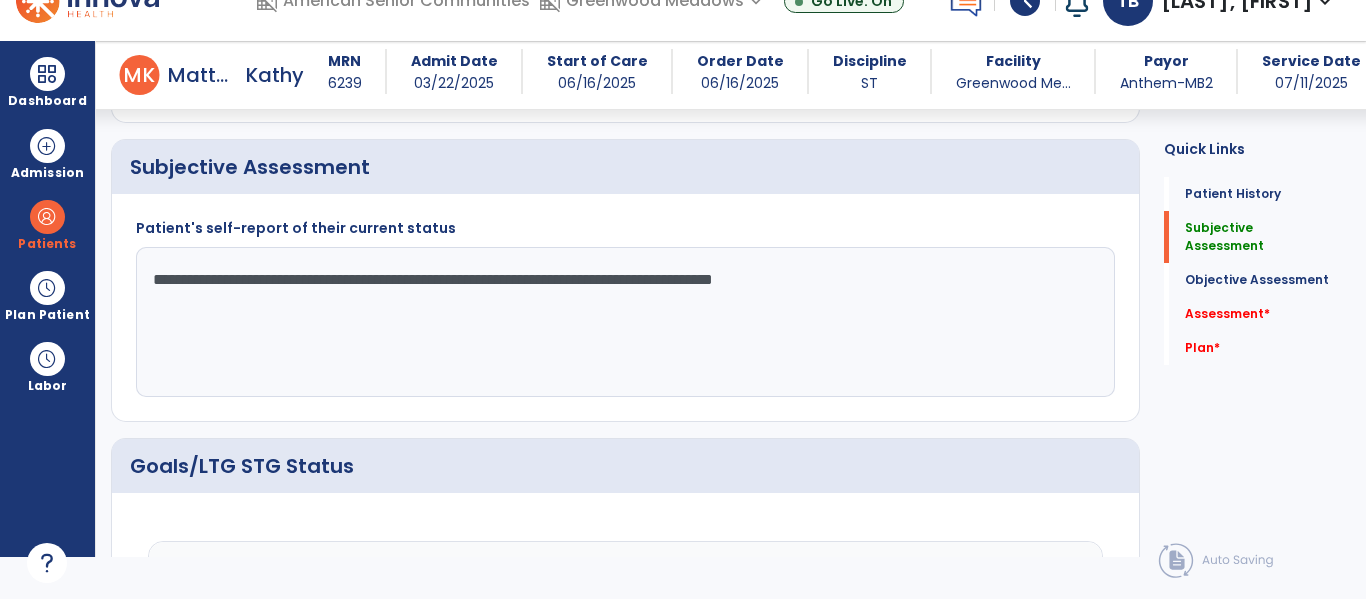drag, startPoint x: 896, startPoint y: 298, endPoint x: 97, endPoint y: 310, distance: 799.0901 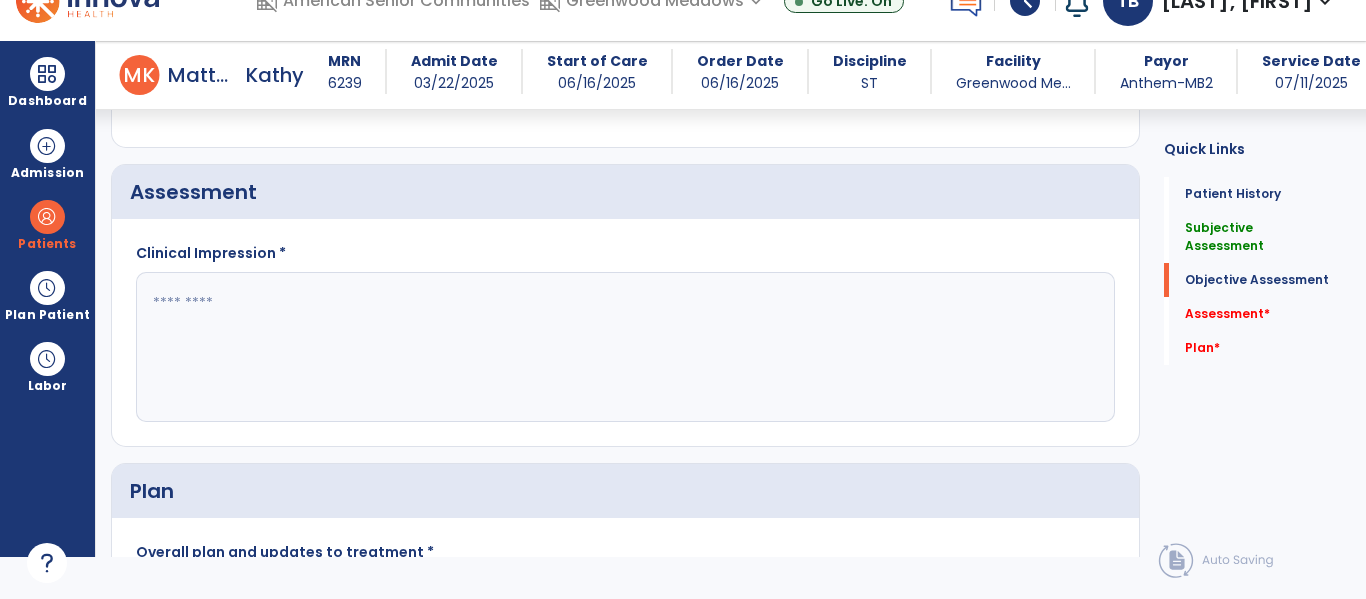 scroll, scrollTop: 2309, scrollLeft: 0, axis: vertical 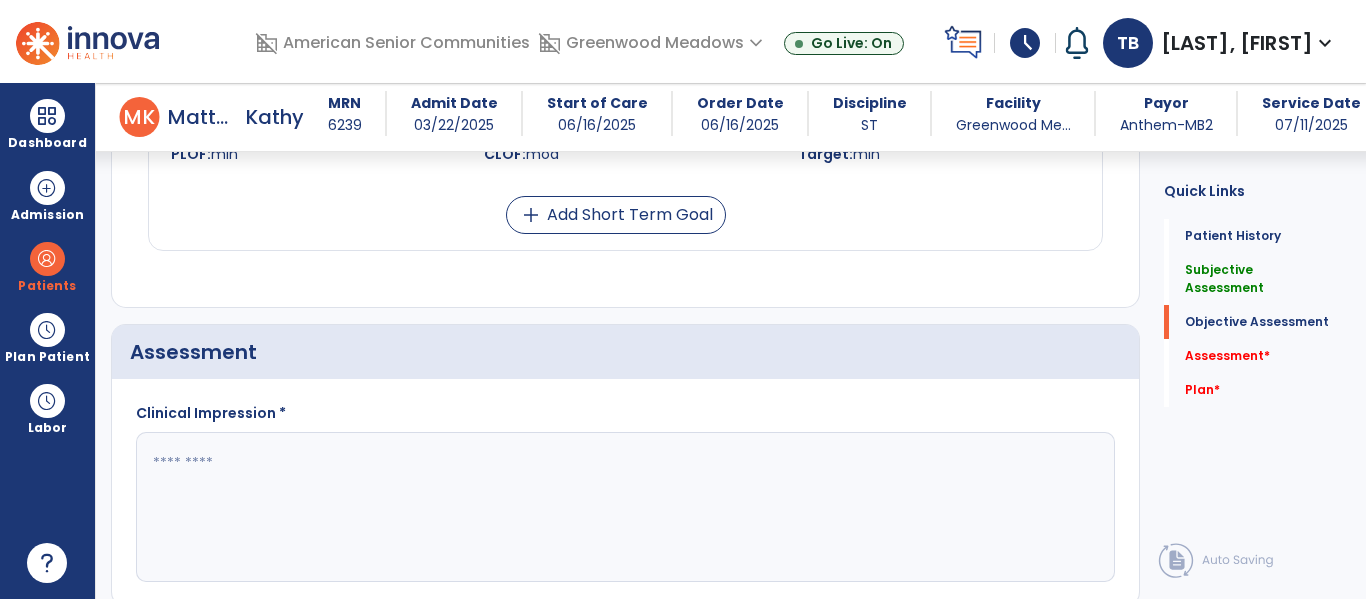type on "**********" 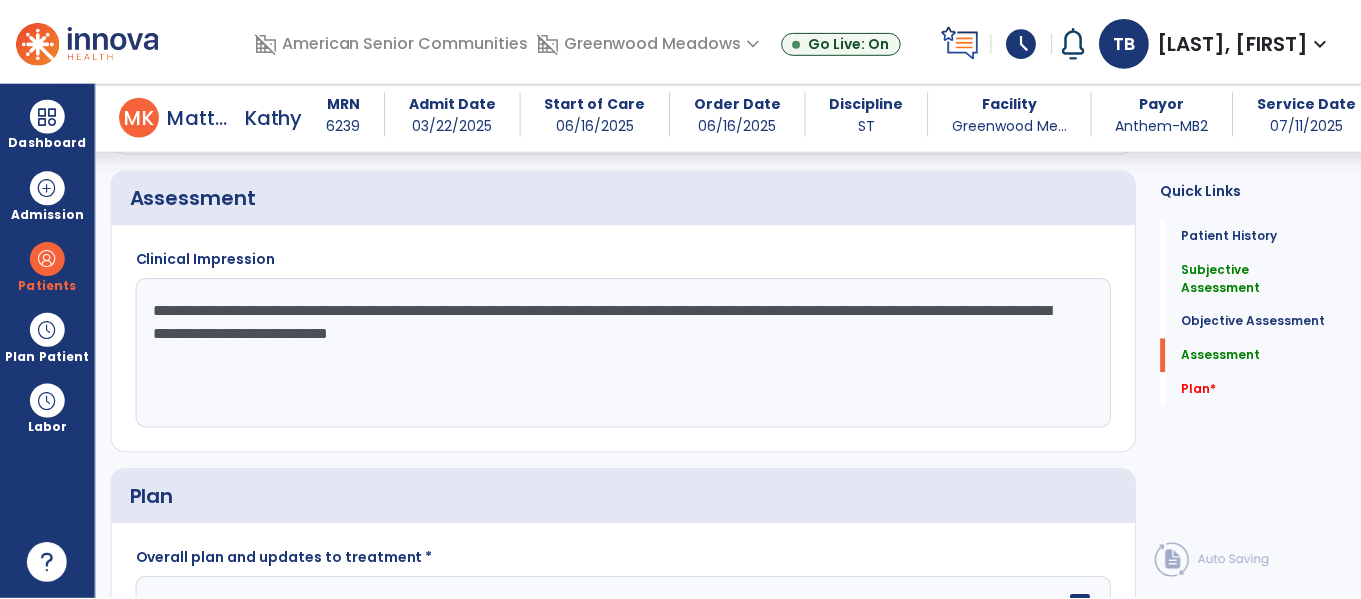 scroll, scrollTop: 2309, scrollLeft: 0, axis: vertical 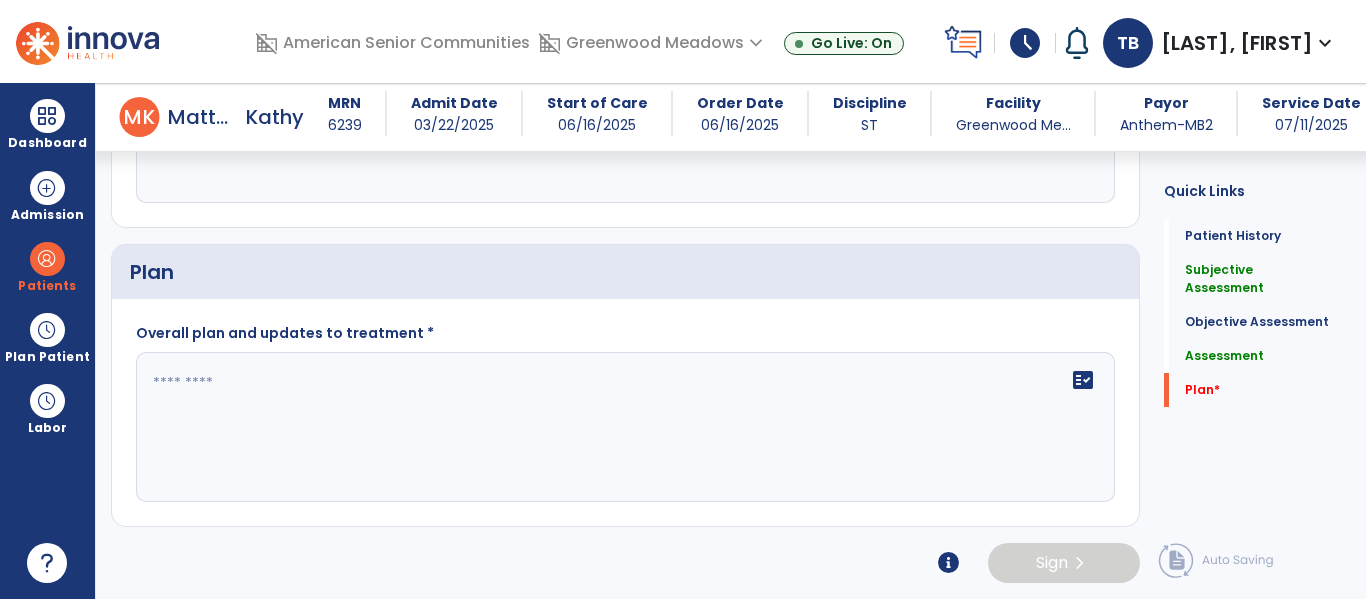 type on "**********" 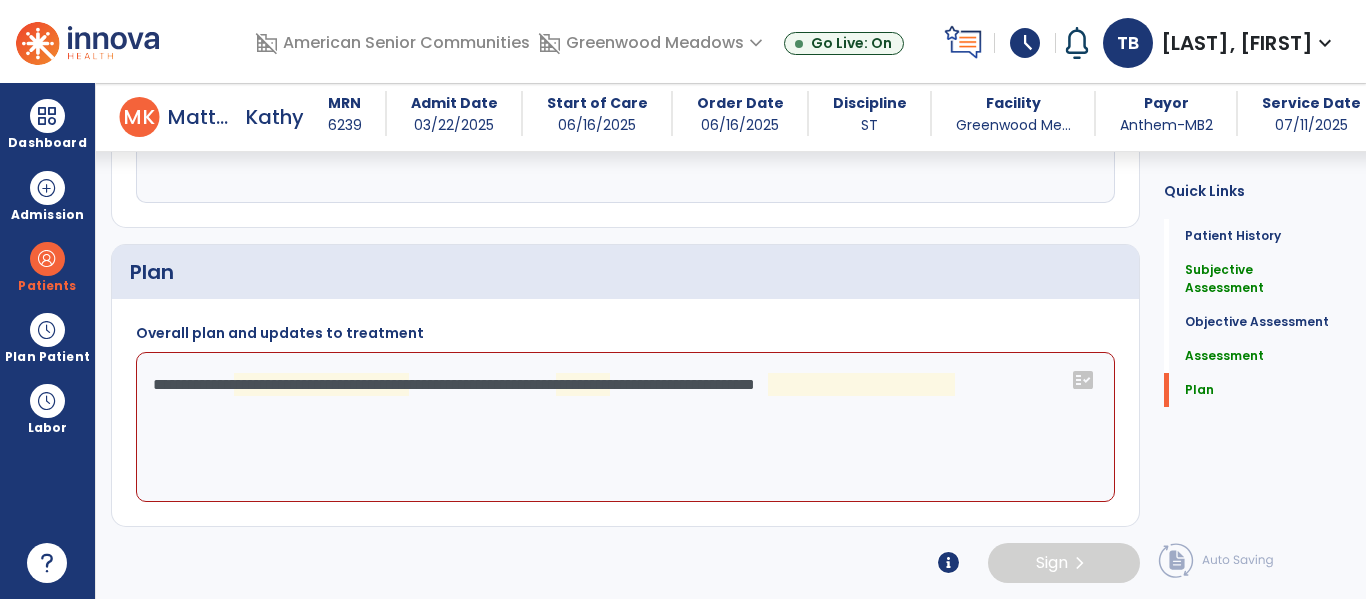 click on "**********" 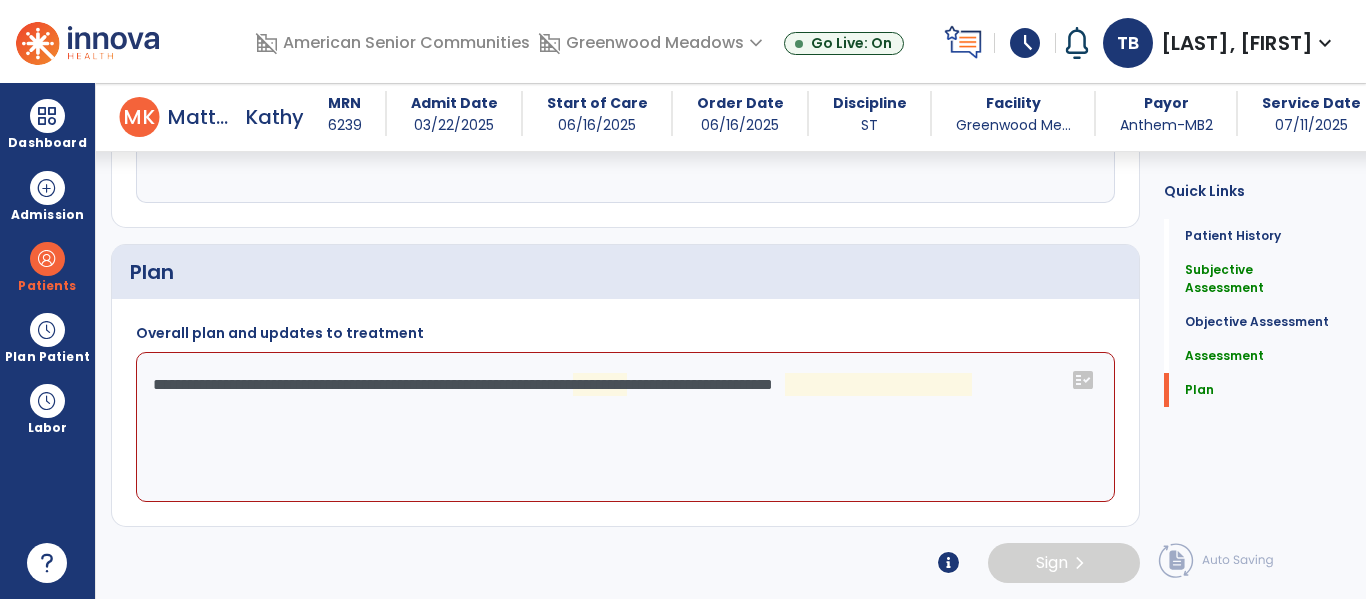 click on "**********" 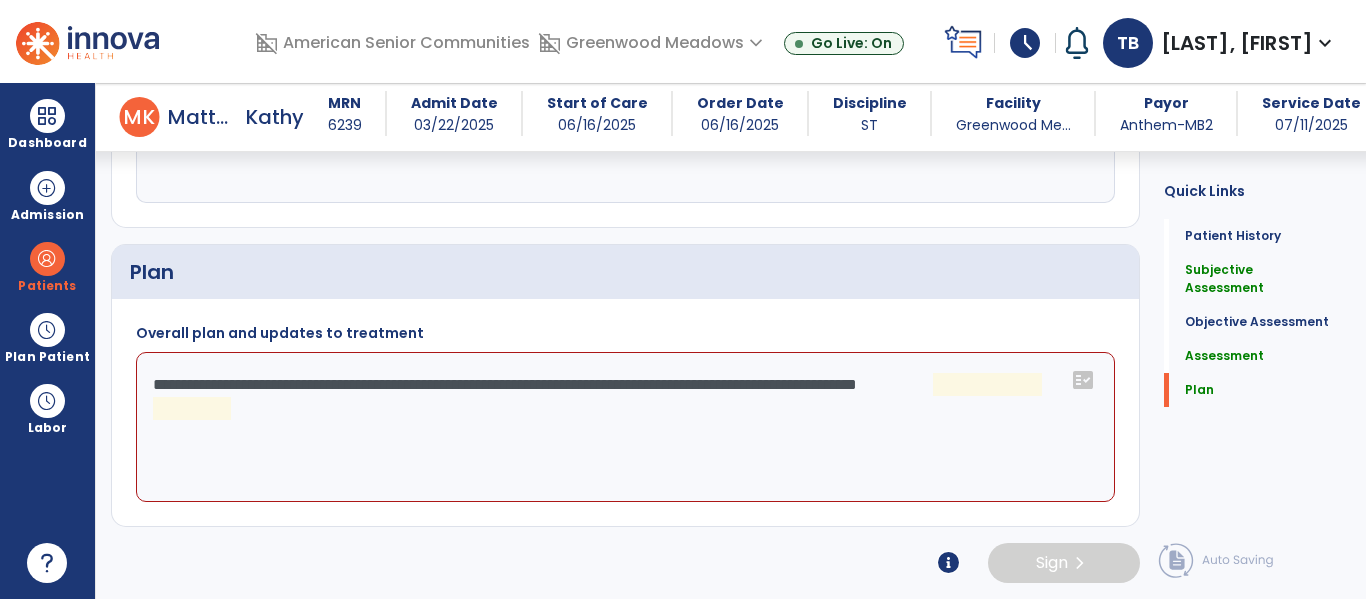 click on "**********" 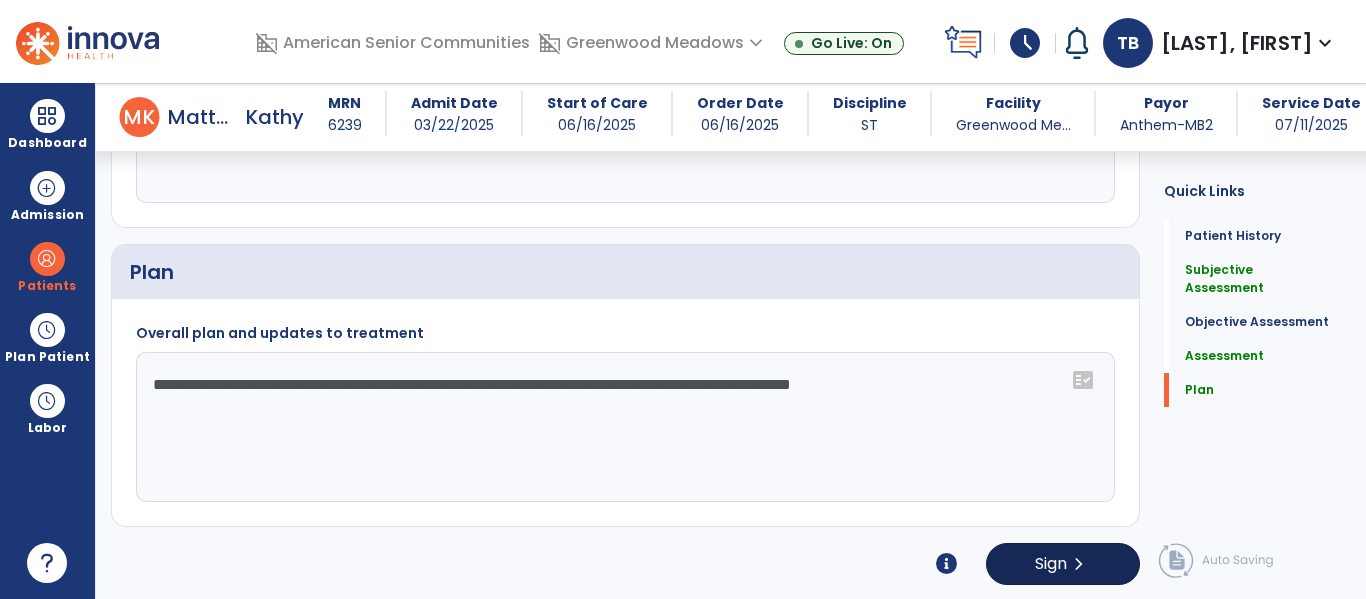 type on "**********" 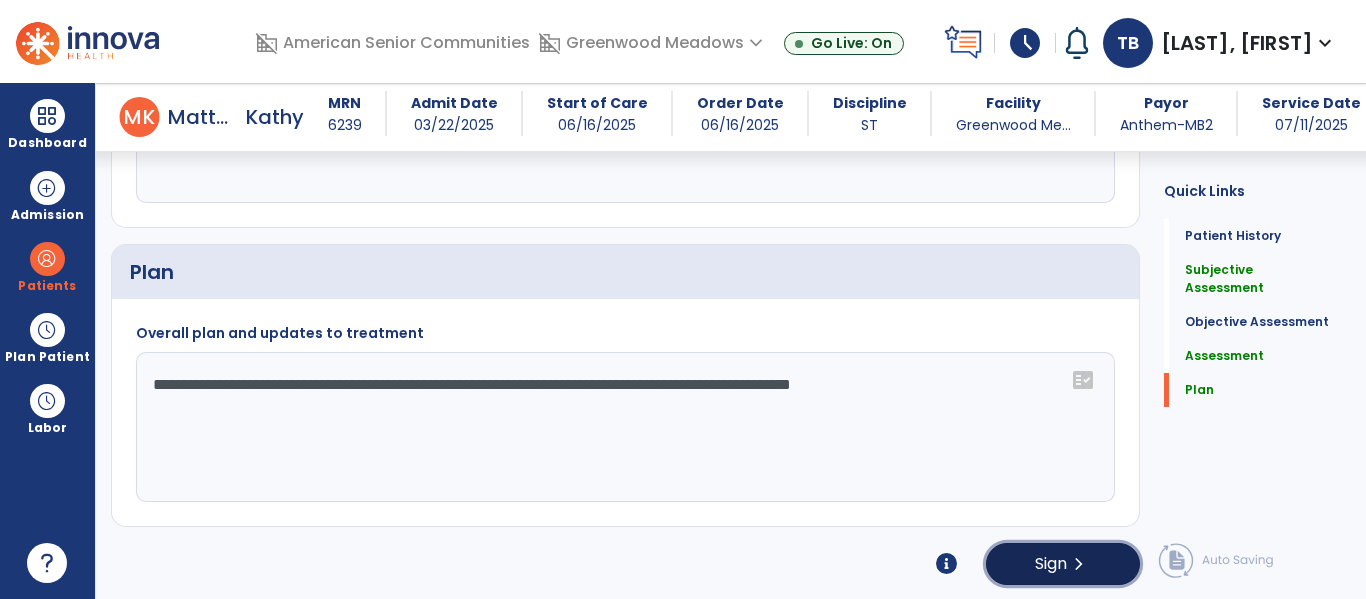 click on "chevron_right" 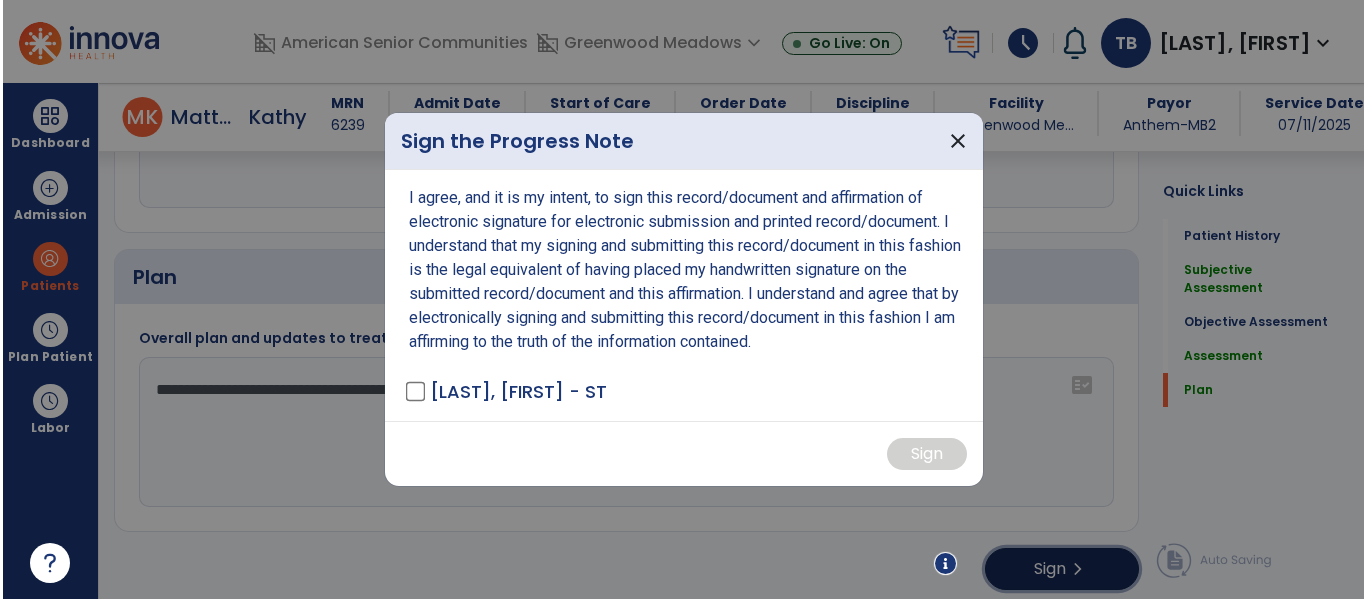 scroll, scrollTop: 2309, scrollLeft: 0, axis: vertical 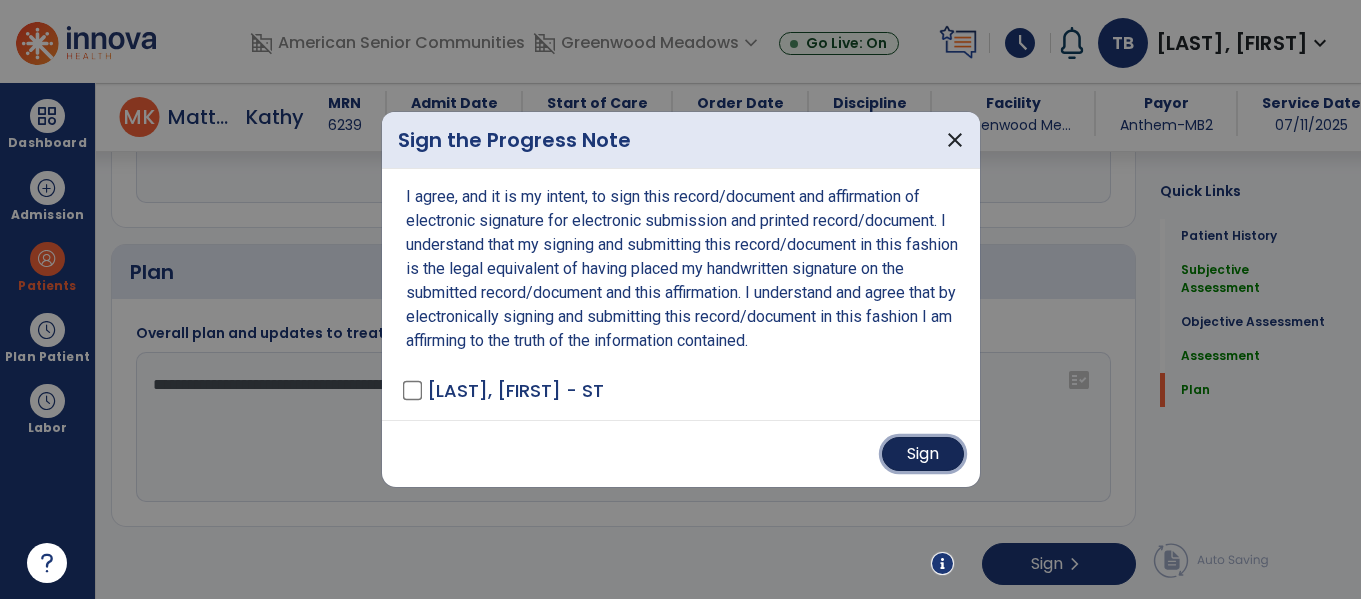 click on "Sign" at bounding box center (923, 454) 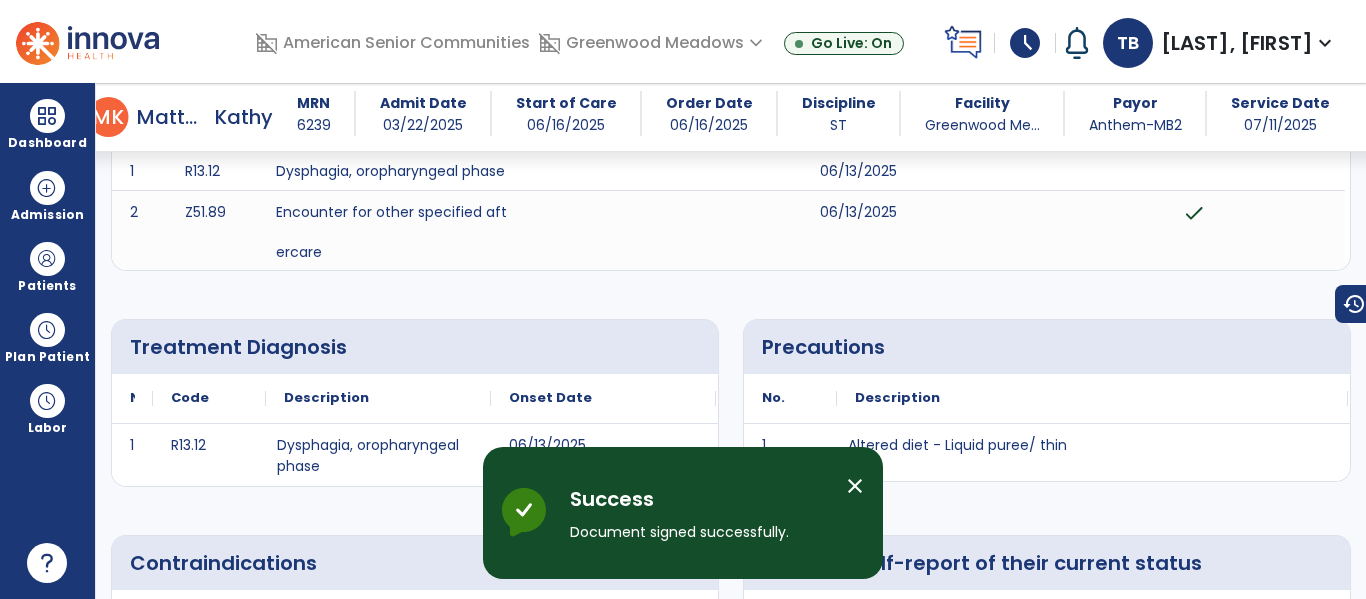 scroll, scrollTop: 0, scrollLeft: 0, axis: both 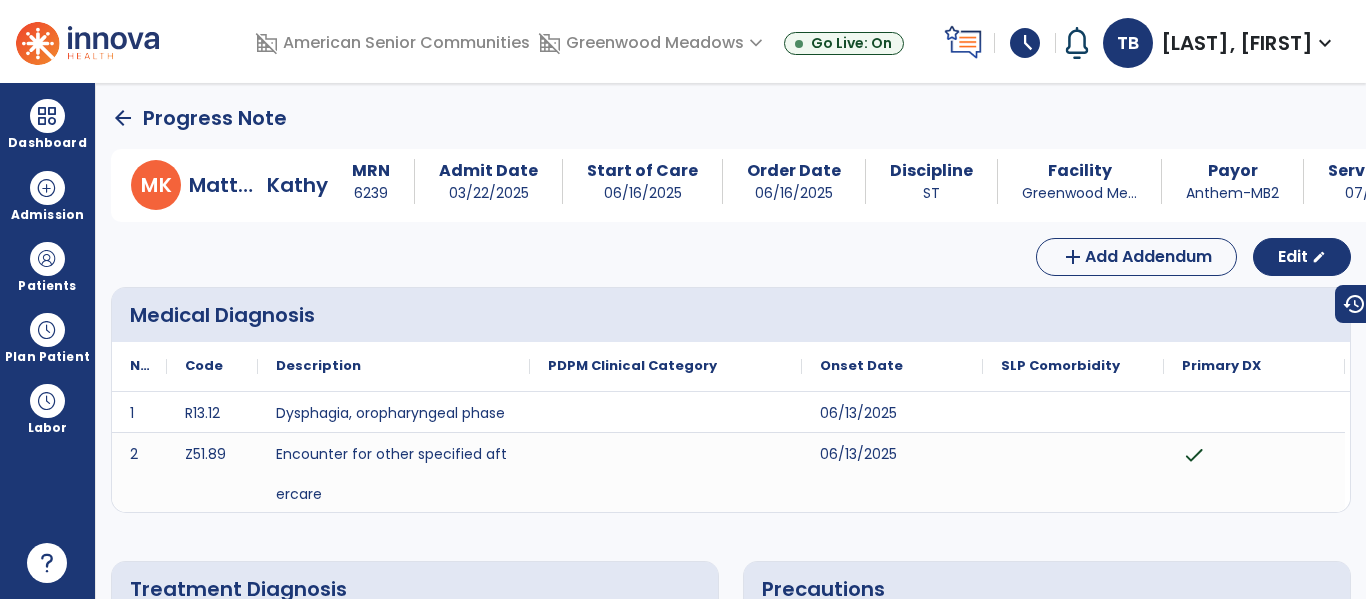 click on "arrow_back" 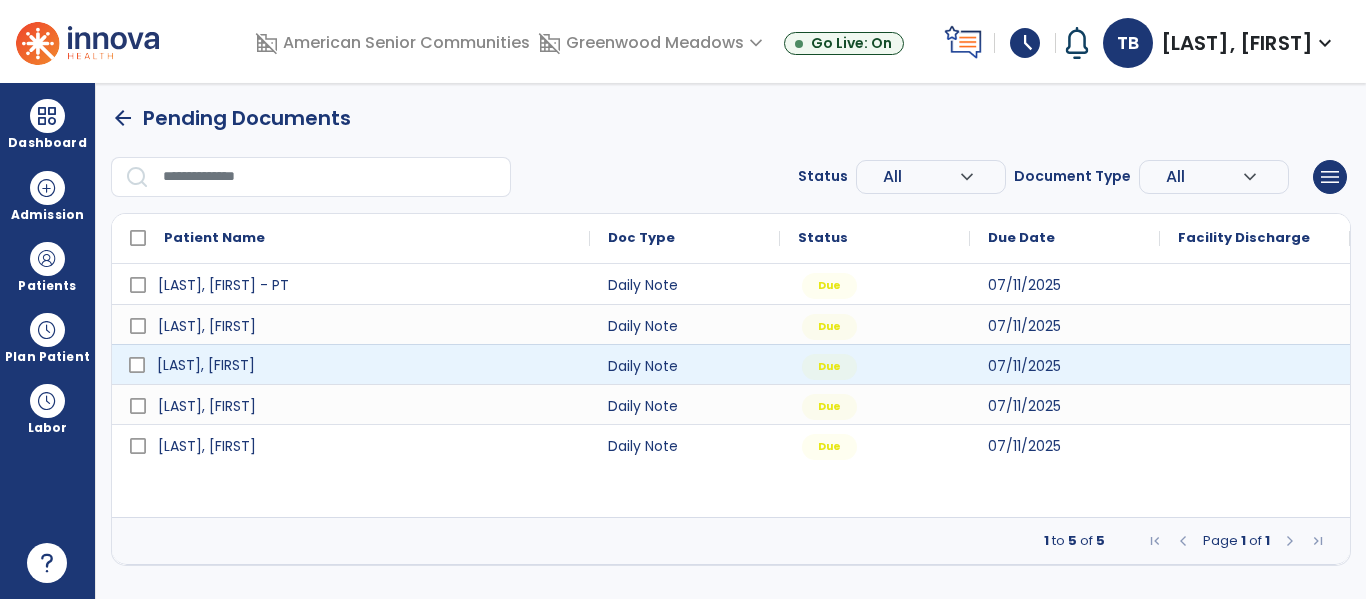 click on "[LAST], [FIRST]" at bounding box center [351, 364] 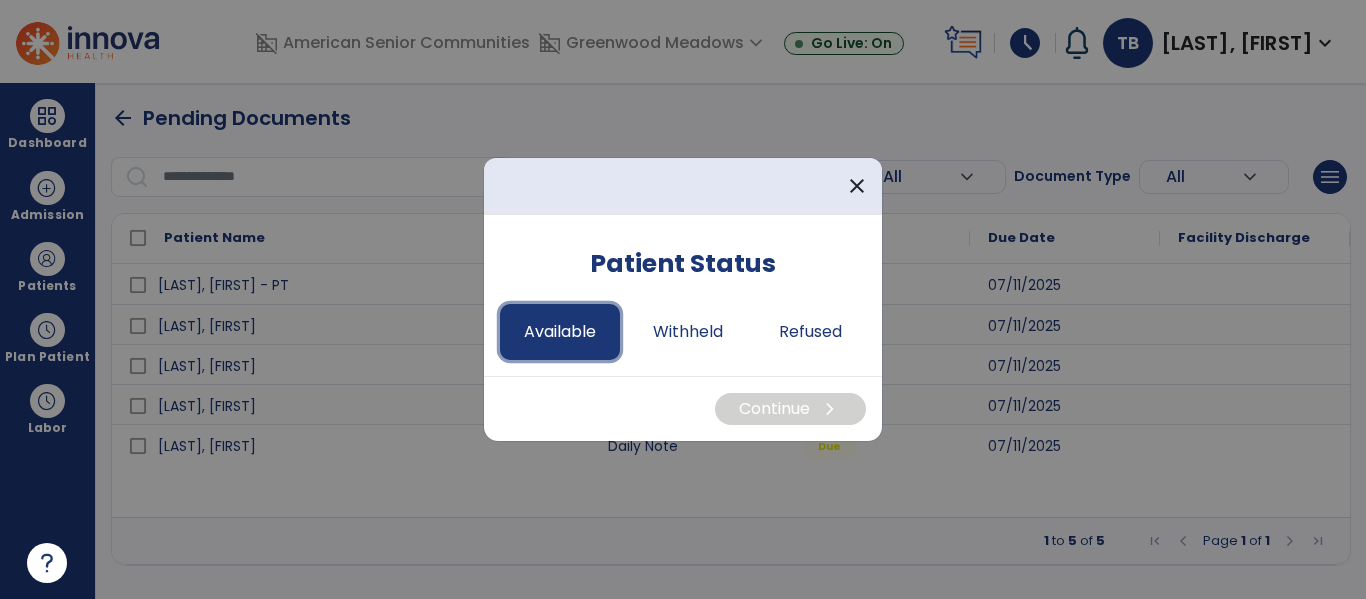 click on "Available" at bounding box center (560, 332) 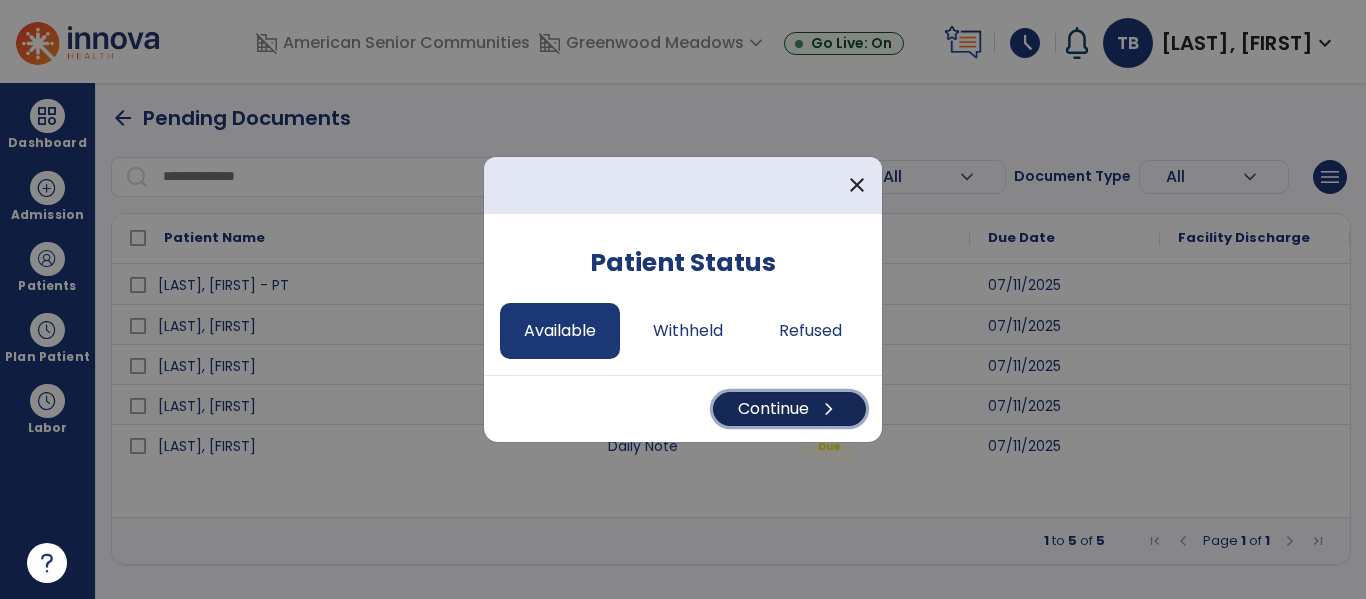 click on "Continue   chevron_right" at bounding box center [789, 409] 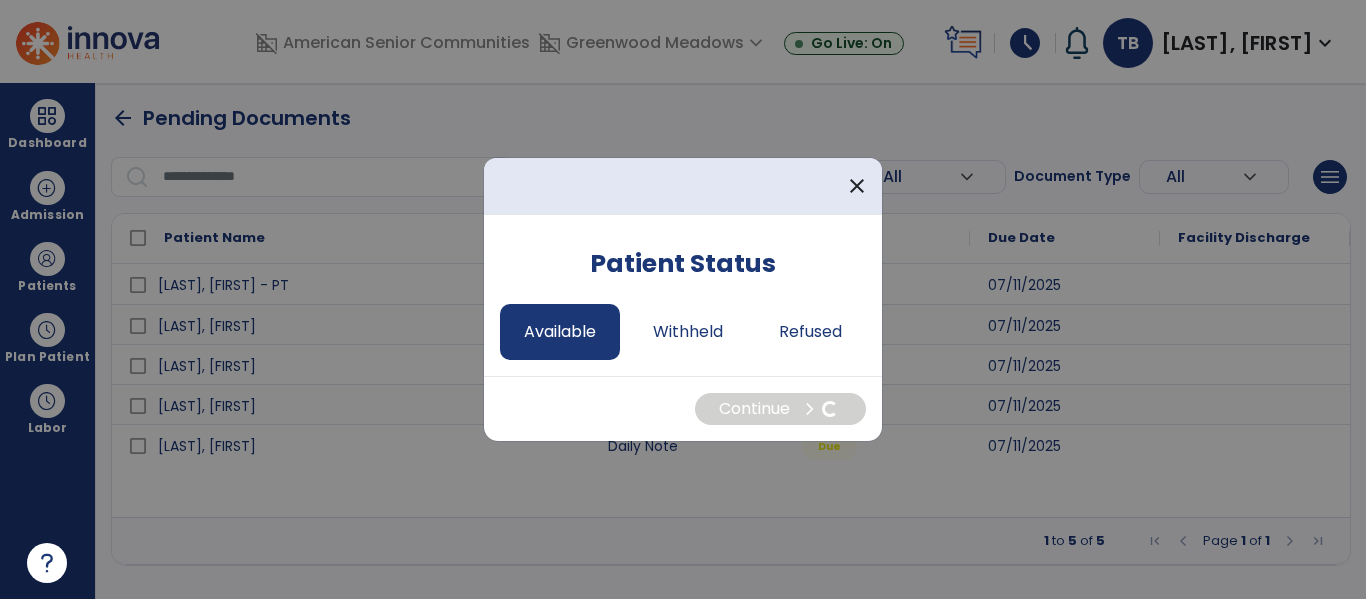 select on "*" 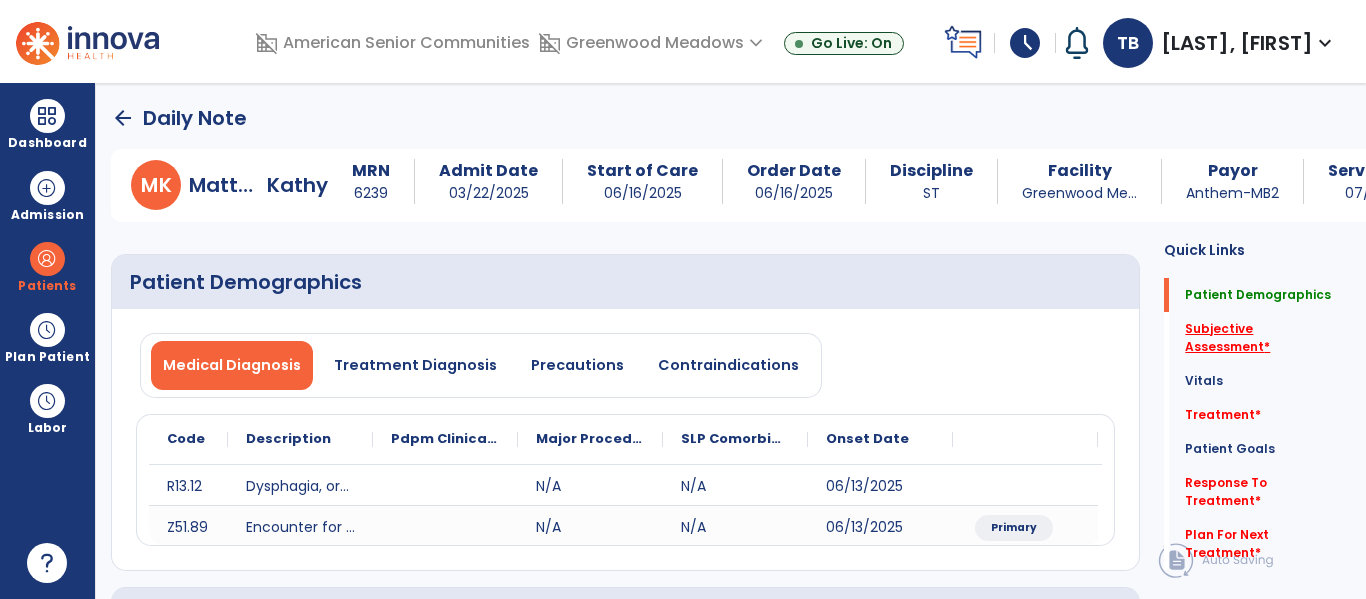 click on "Subjective Assessment   *" 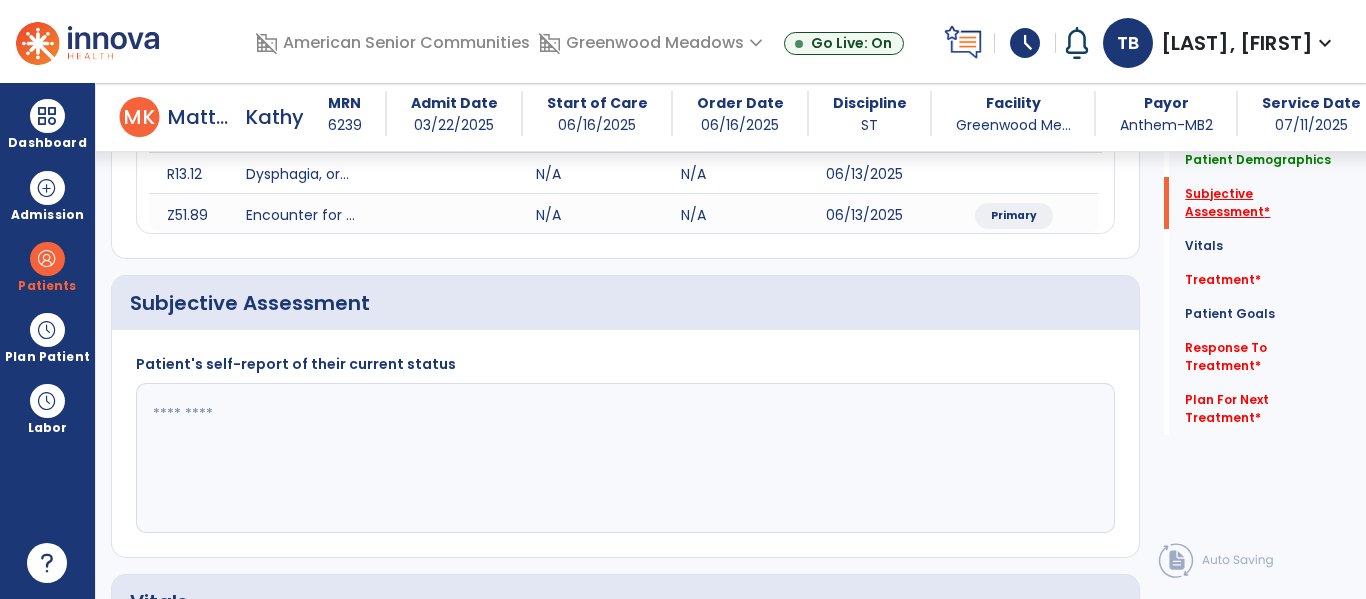 scroll, scrollTop: 387, scrollLeft: 0, axis: vertical 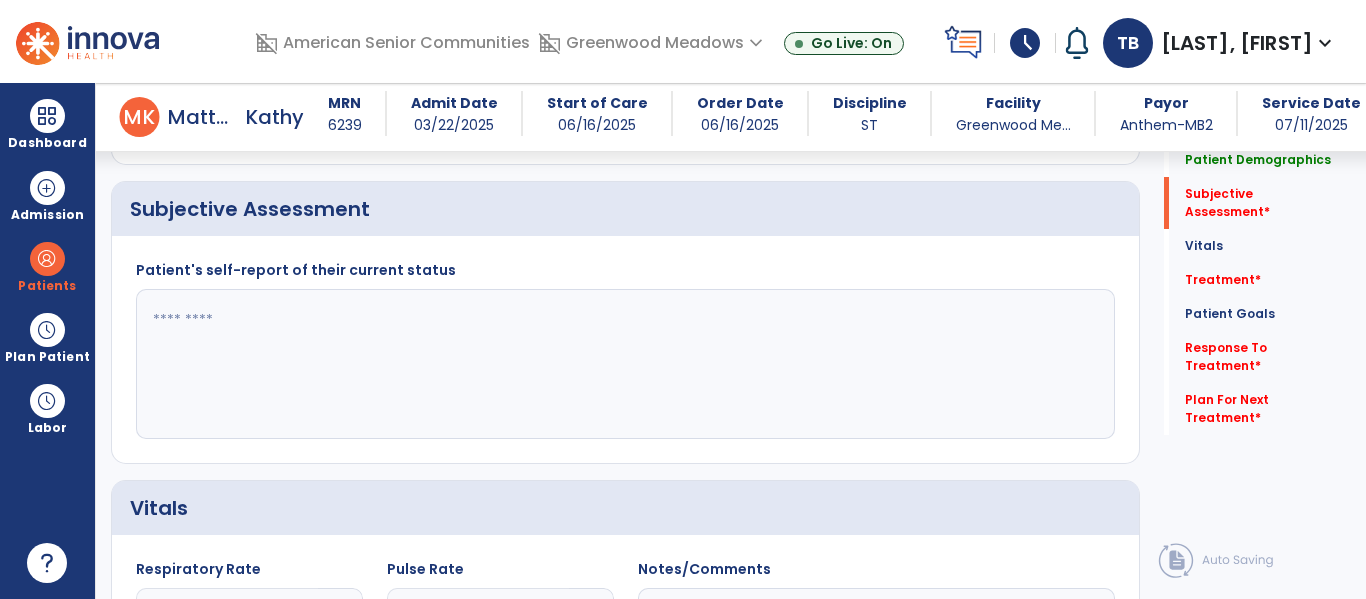 click 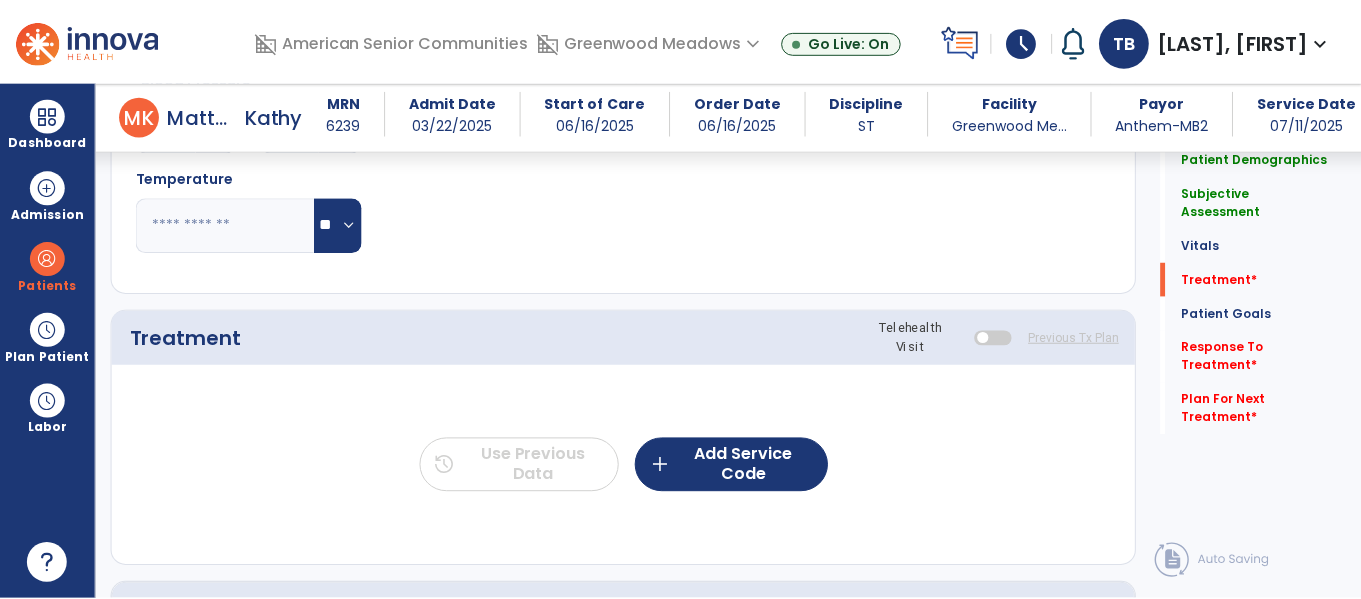 scroll, scrollTop: 1053, scrollLeft: 0, axis: vertical 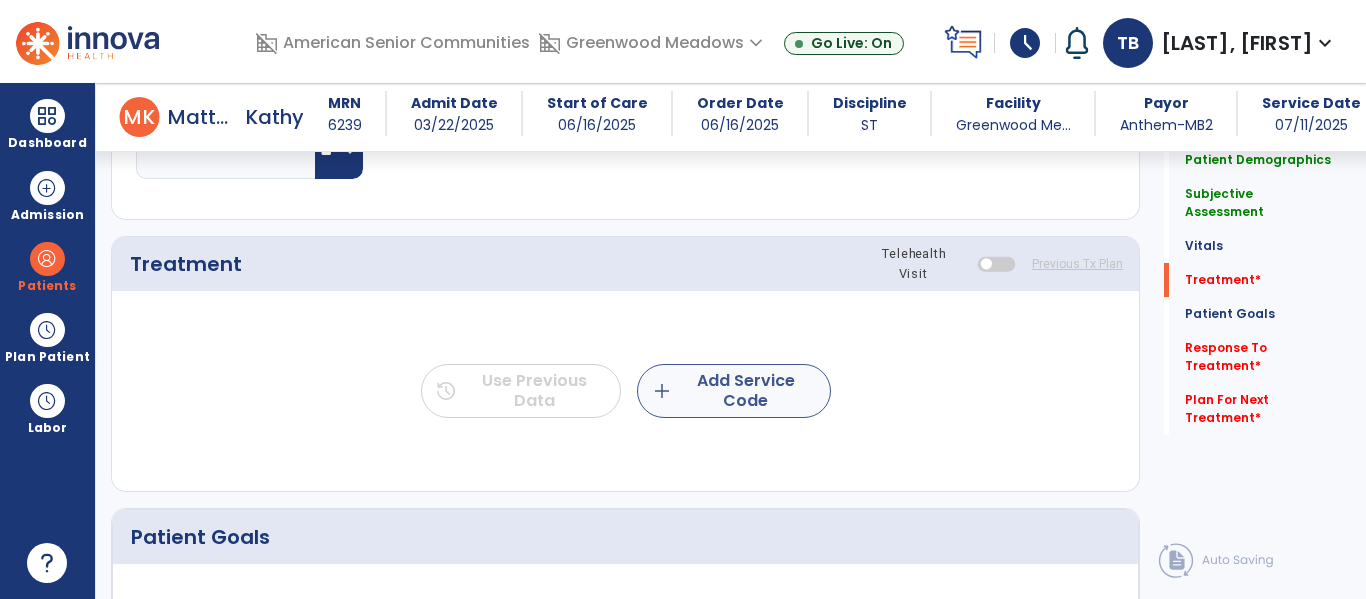 type on "**********" 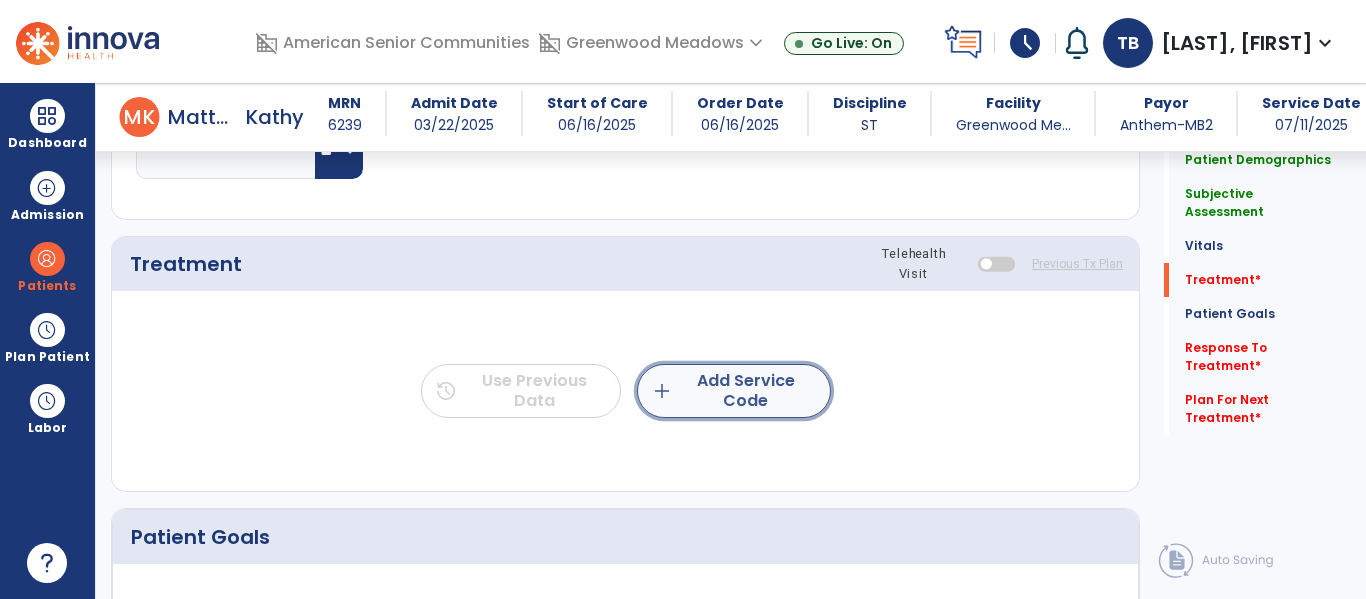 click on "add  Add Service Code" 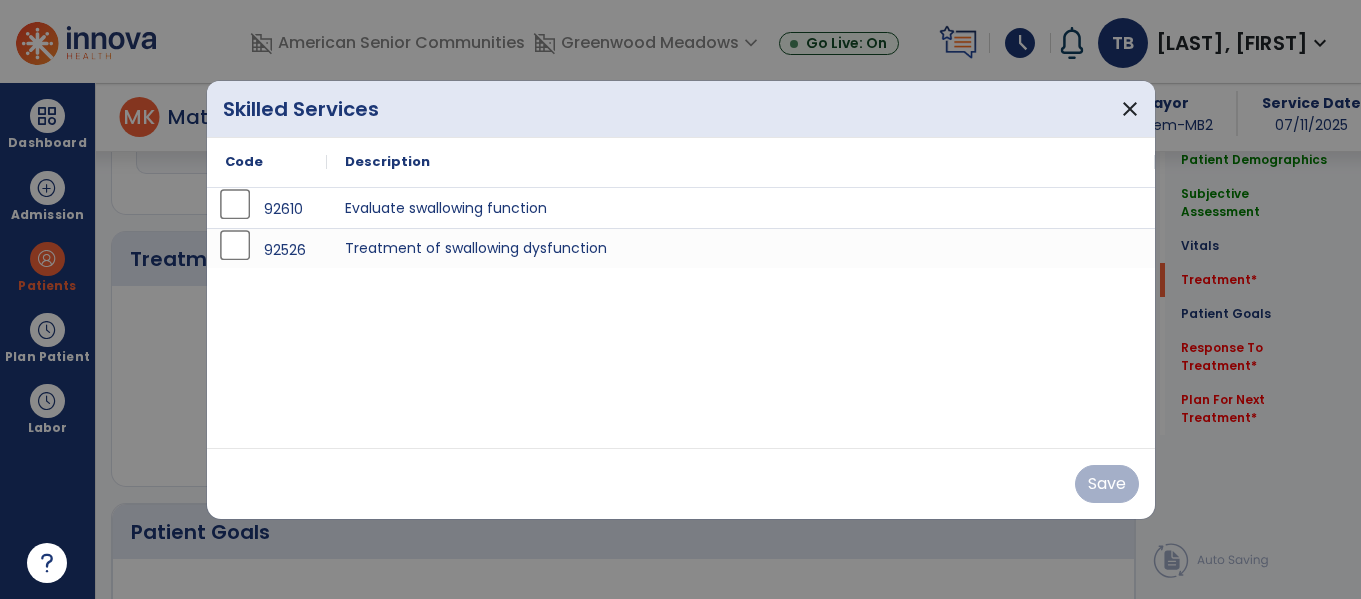 scroll, scrollTop: 1053, scrollLeft: 0, axis: vertical 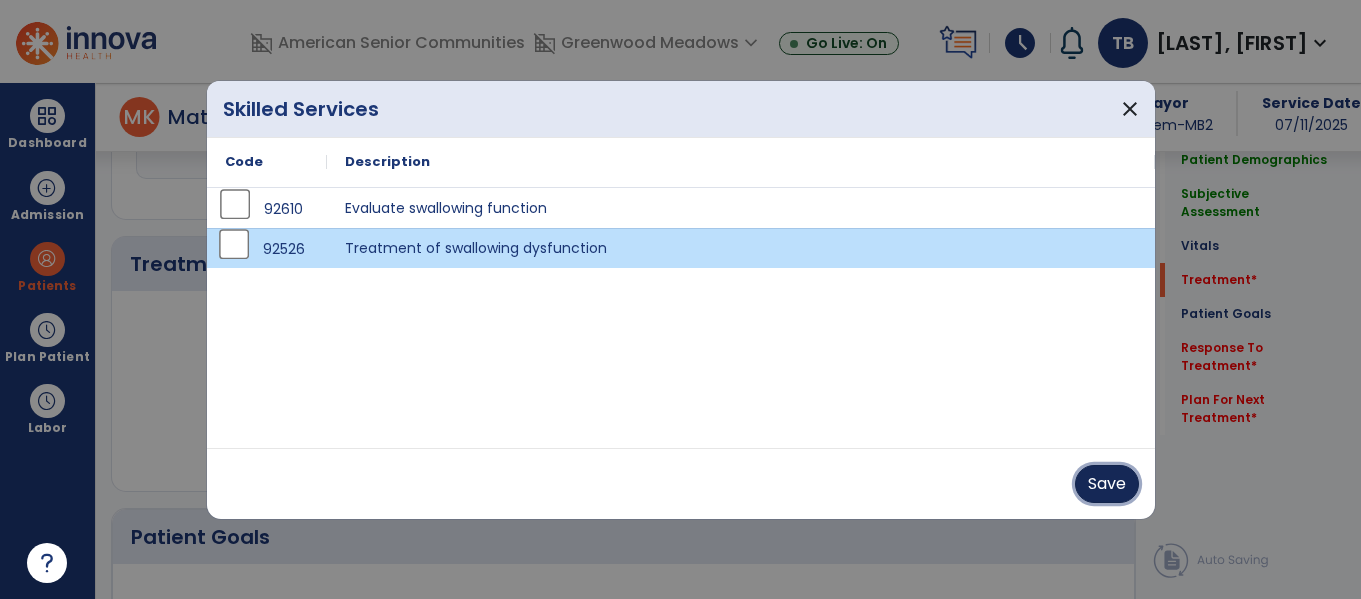 click on "Save" at bounding box center (1107, 484) 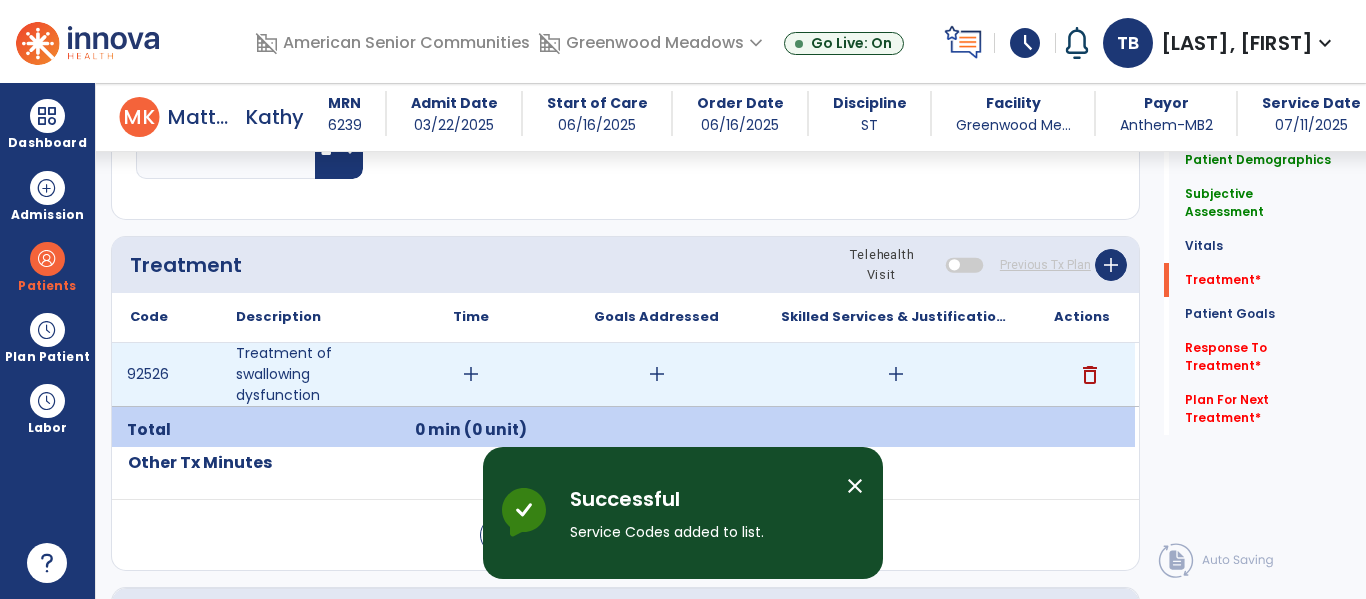 click on "add" at bounding box center (471, 374) 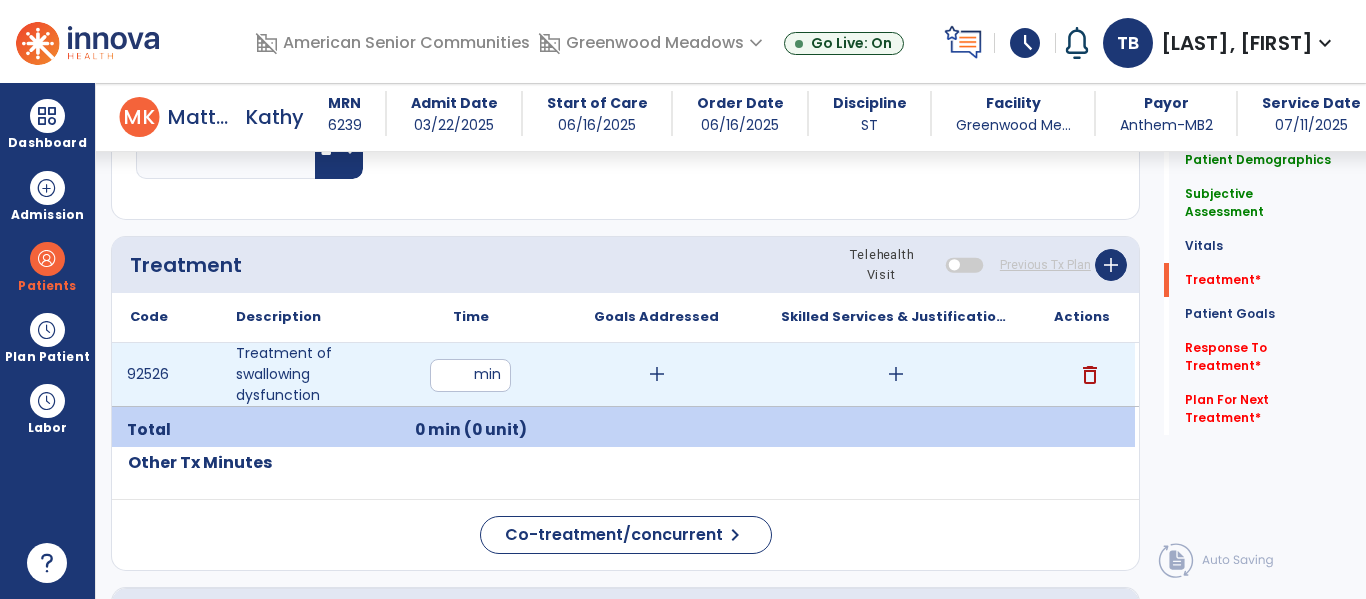 type on "**" 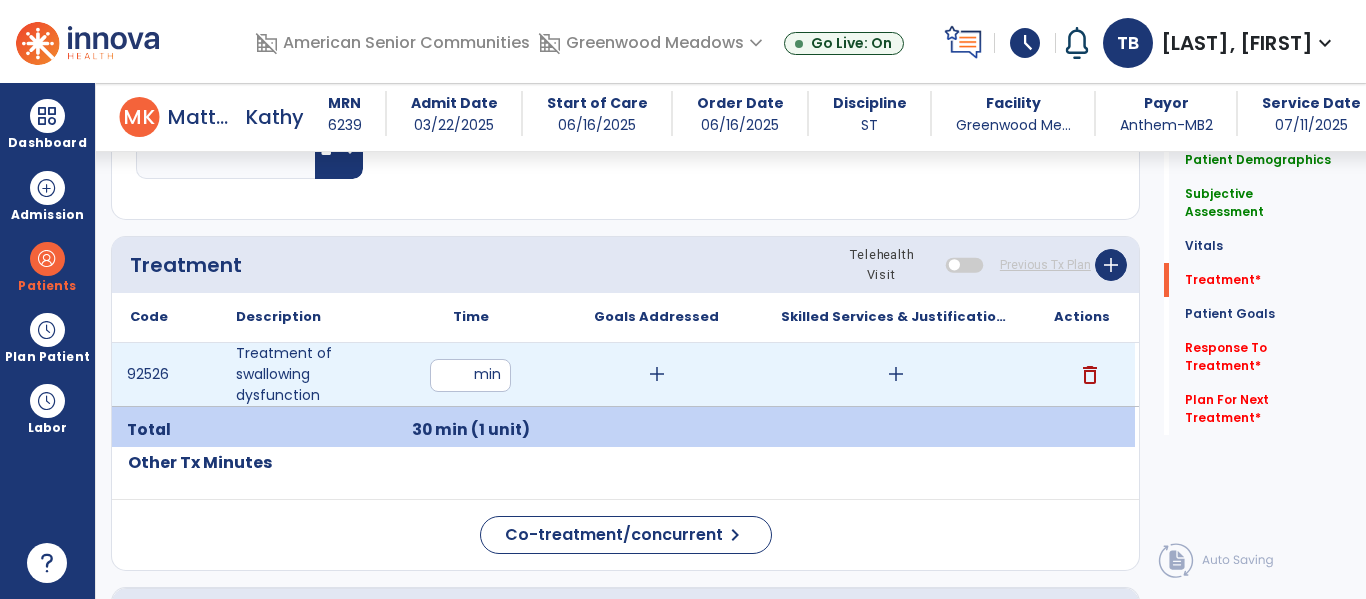 click on "add" at bounding box center [657, 374] 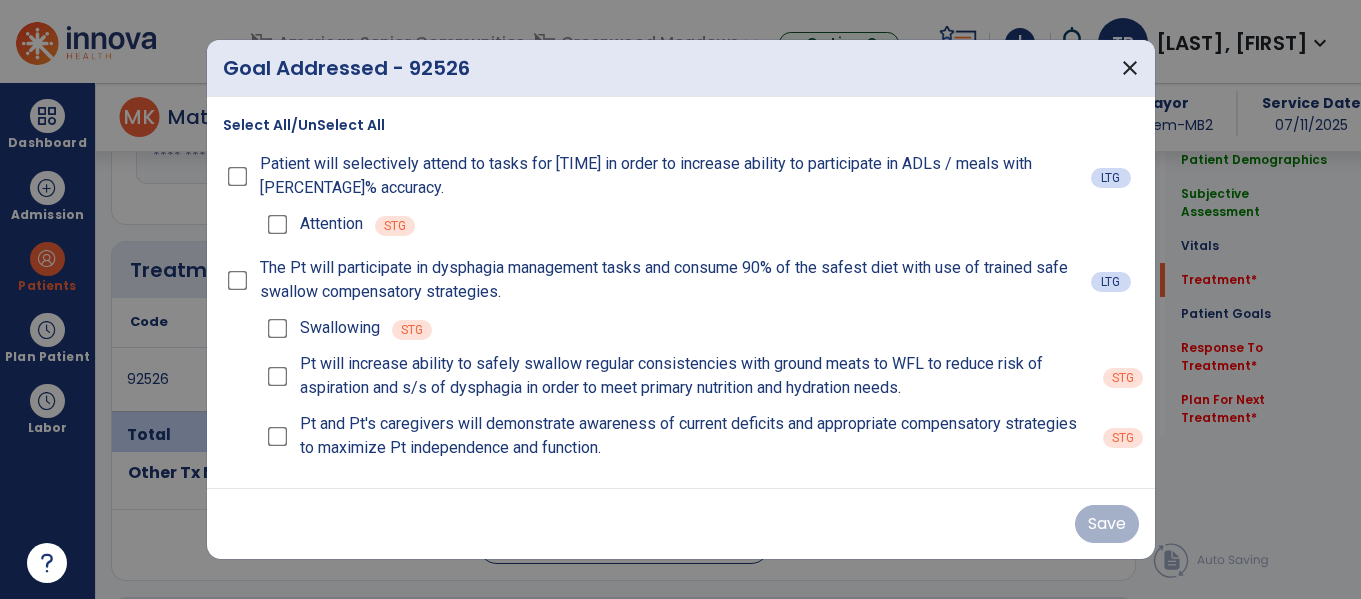scroll, scrollTop: 1053, scrollLeft: 0, axis: vertical 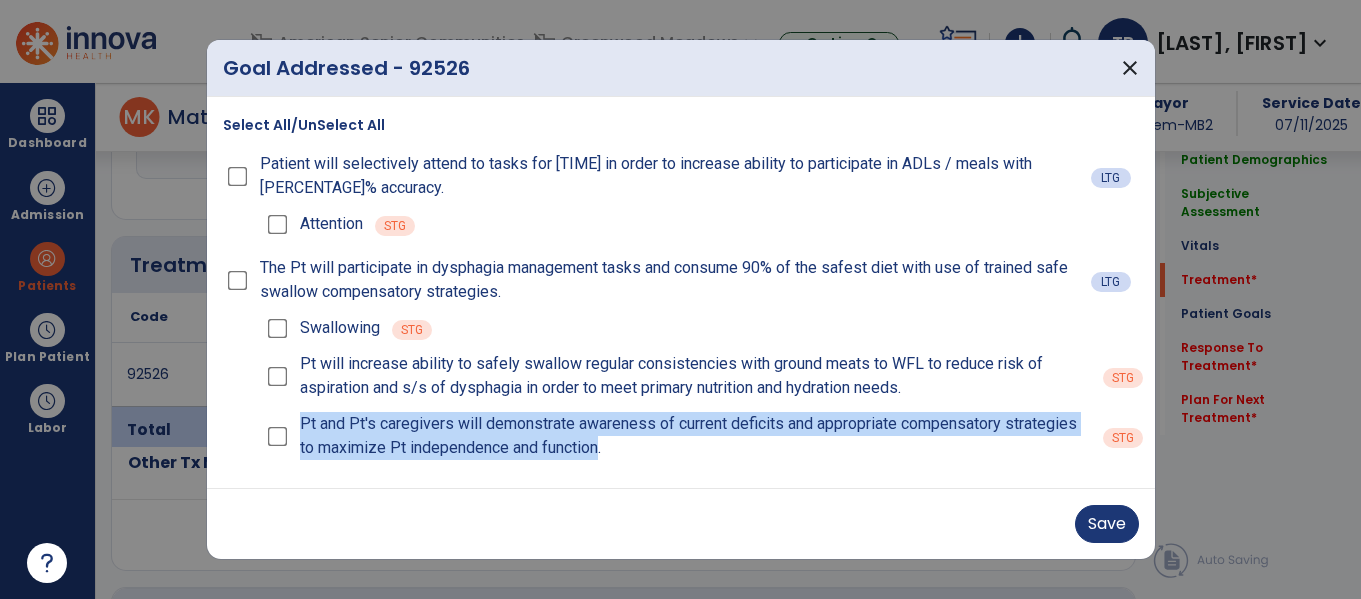 drag, startPoint x: 604, startPoint y: 450, endPoint x: 288, endPoint y: 405, distance: 319.18802 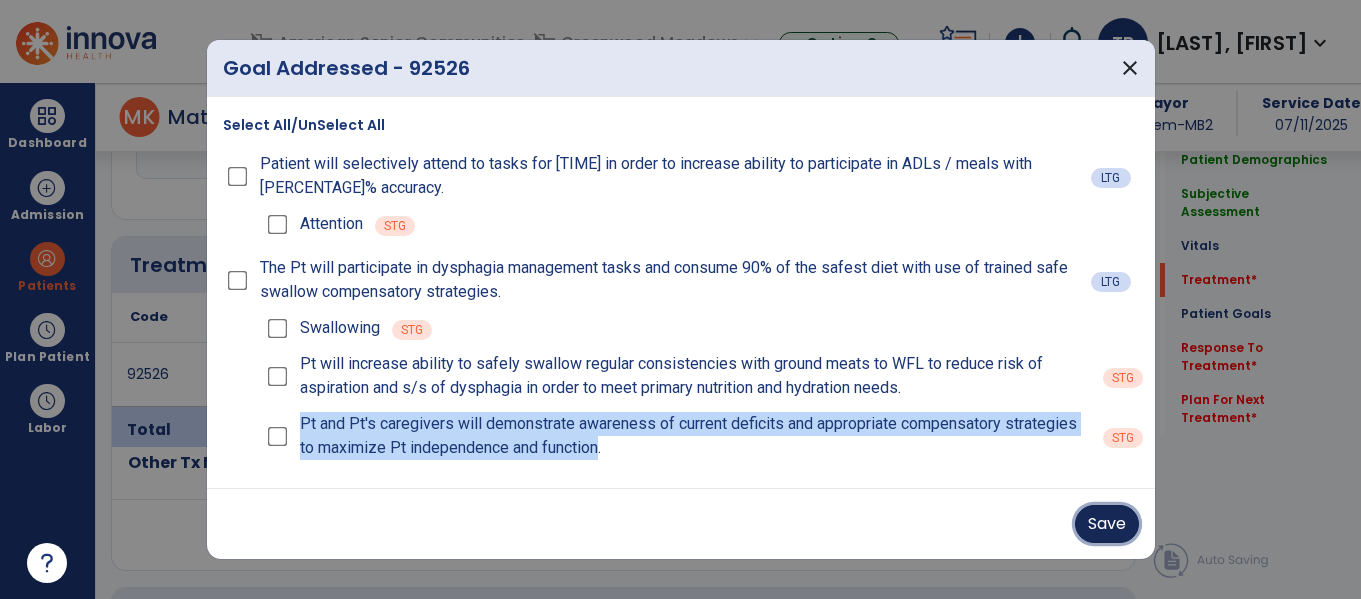 click on "Save" at bounding box center [1107, 524] 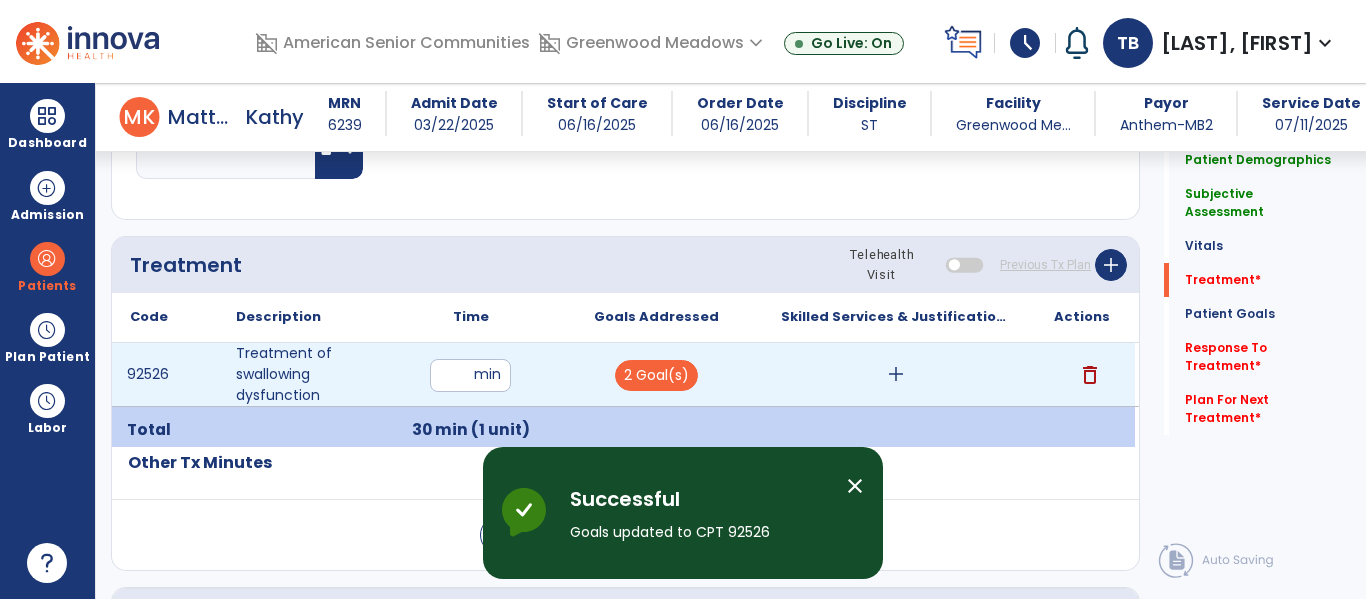 click on "add" at bounding box center [896, 374] 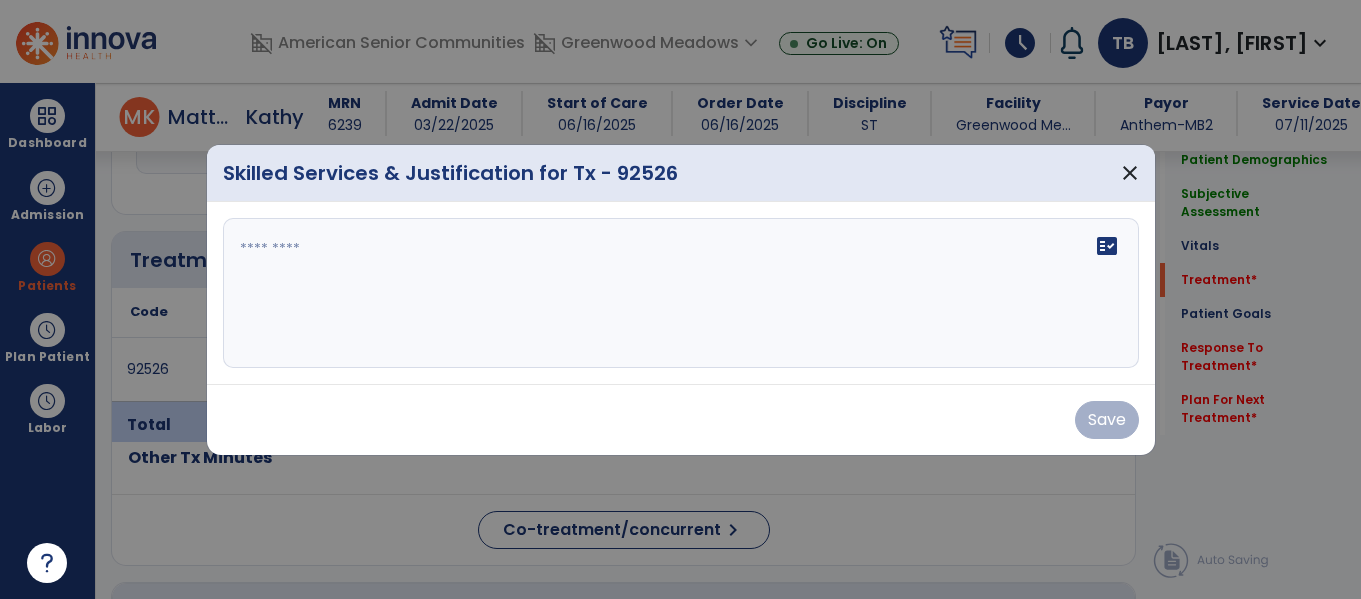 scroll, scrollTop: 1053, scrollLeft: 0, axis: vertical 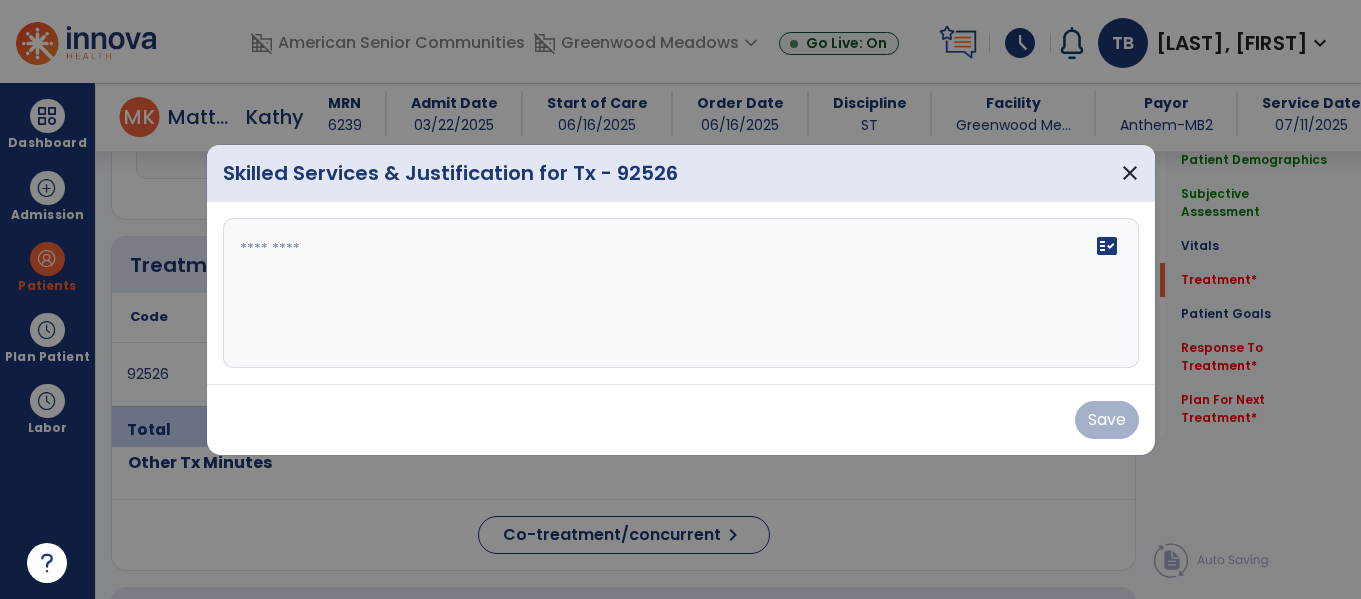 click on "fact_check" at bounding box center (681, 293) 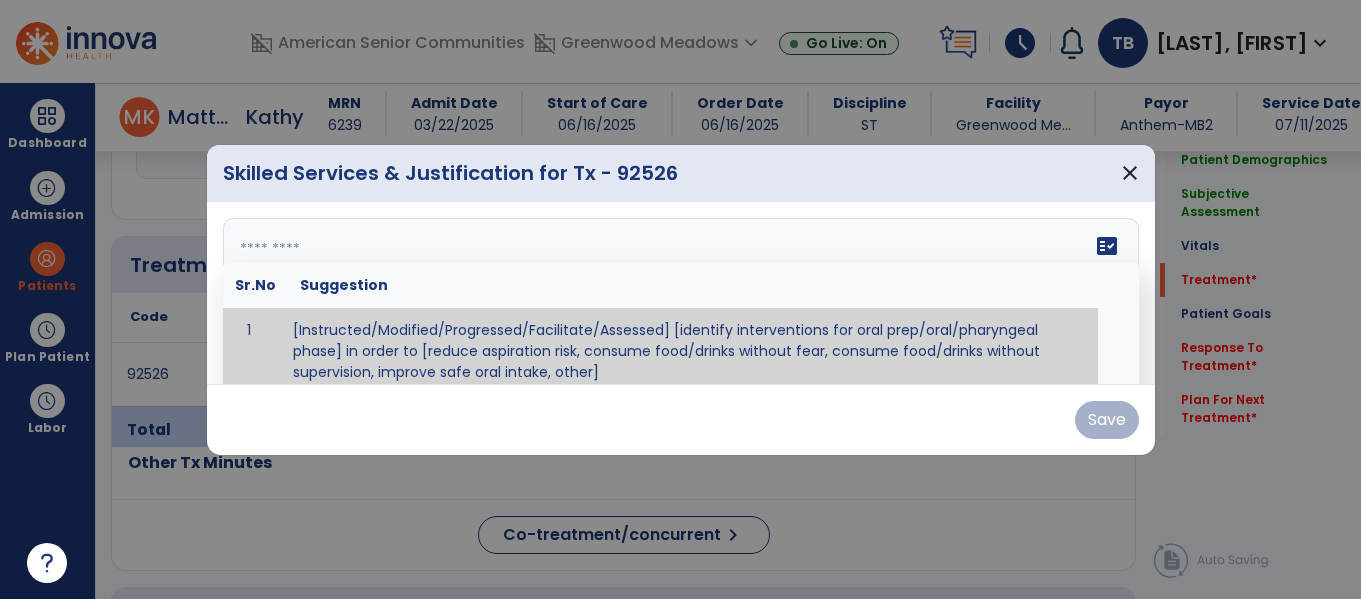 scroll, scrollTop: 12, scrollLeft: 0, axis: vertical 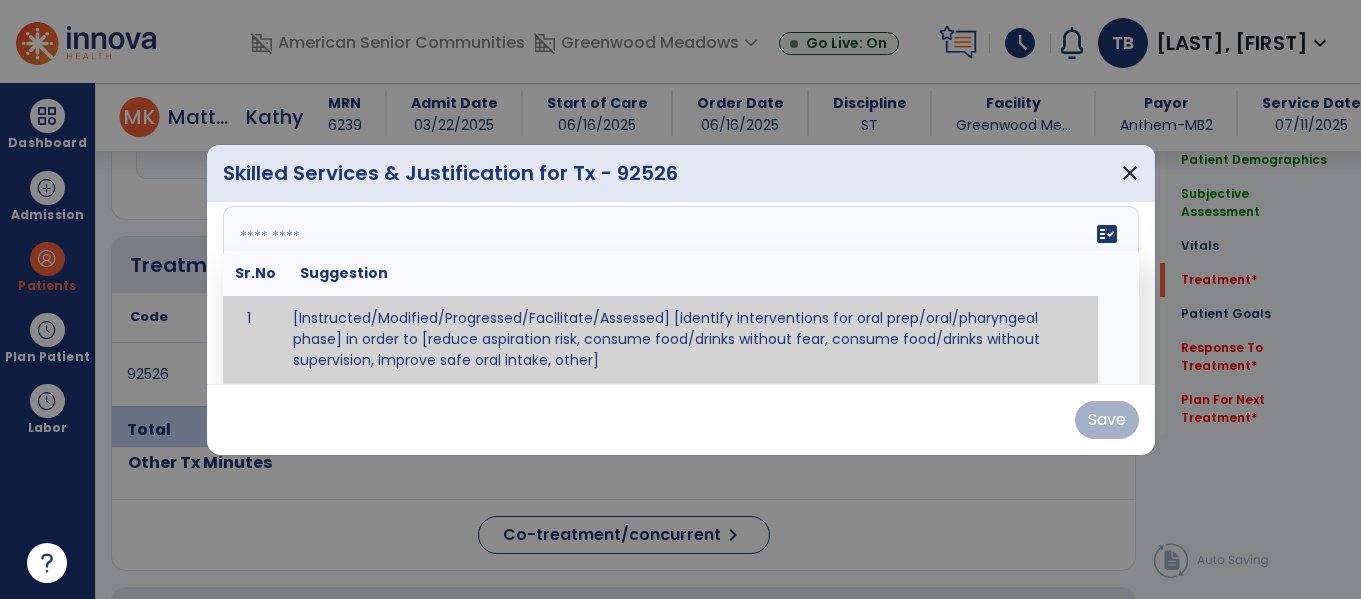 paste on "**********" 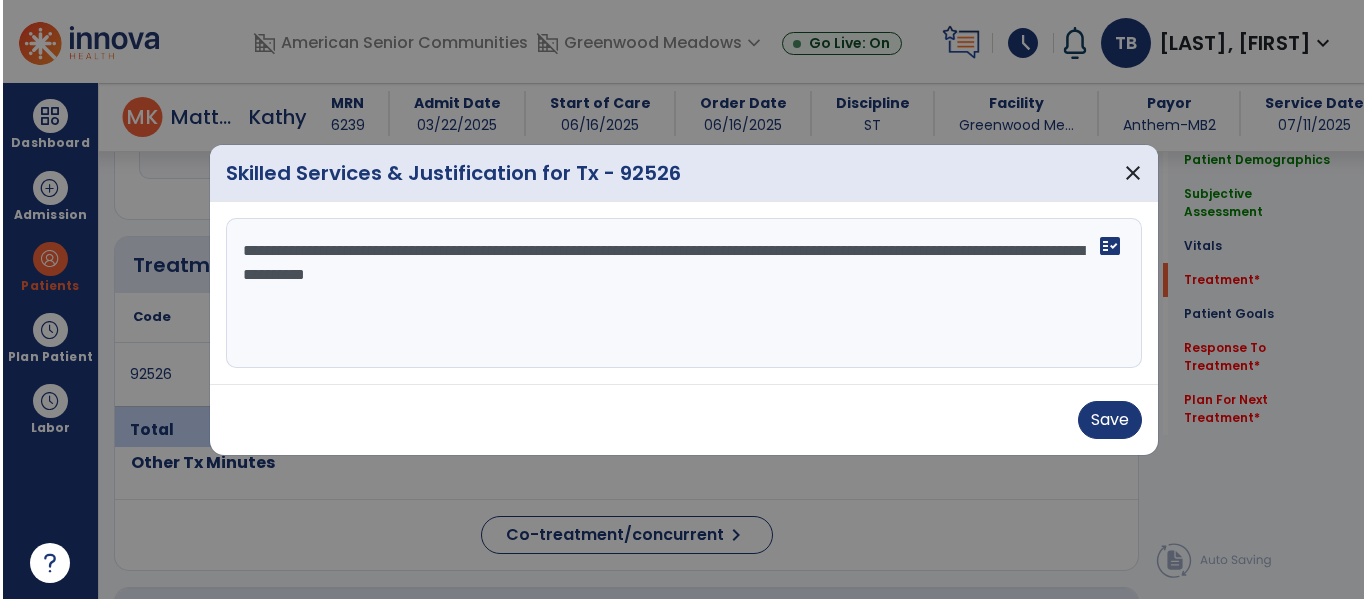 scroll, scrollTop: 0, scrollLeft: 0, axis: both 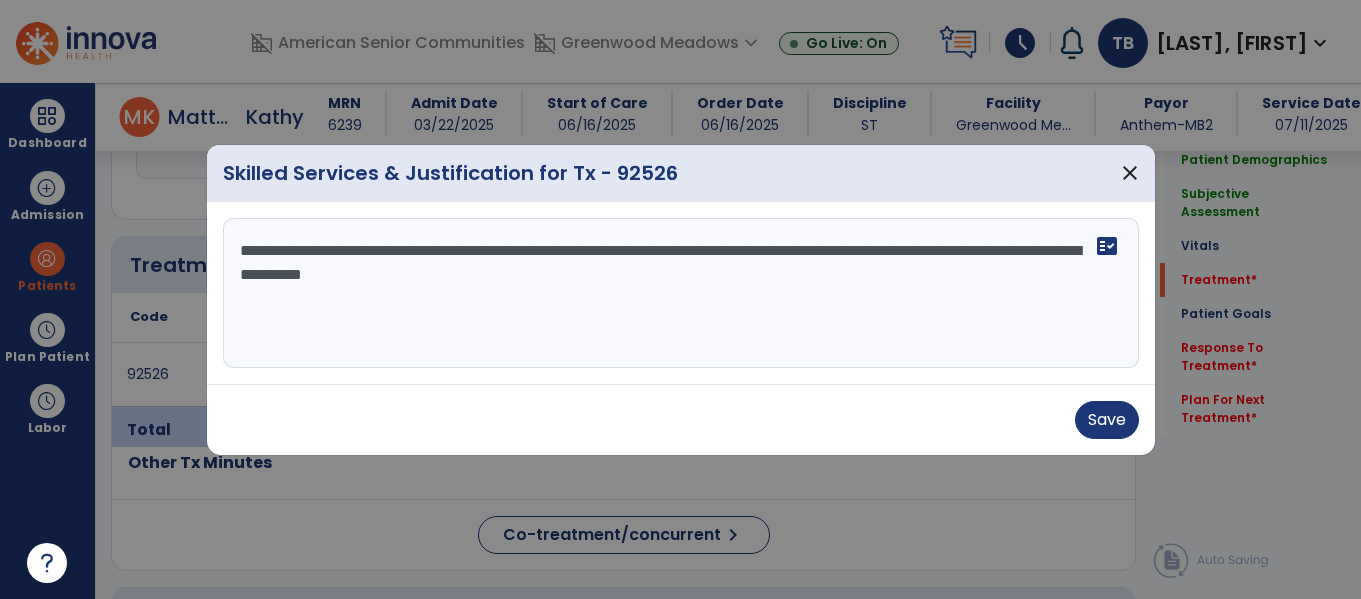 click on "**********" at bounding box center (681, 293) 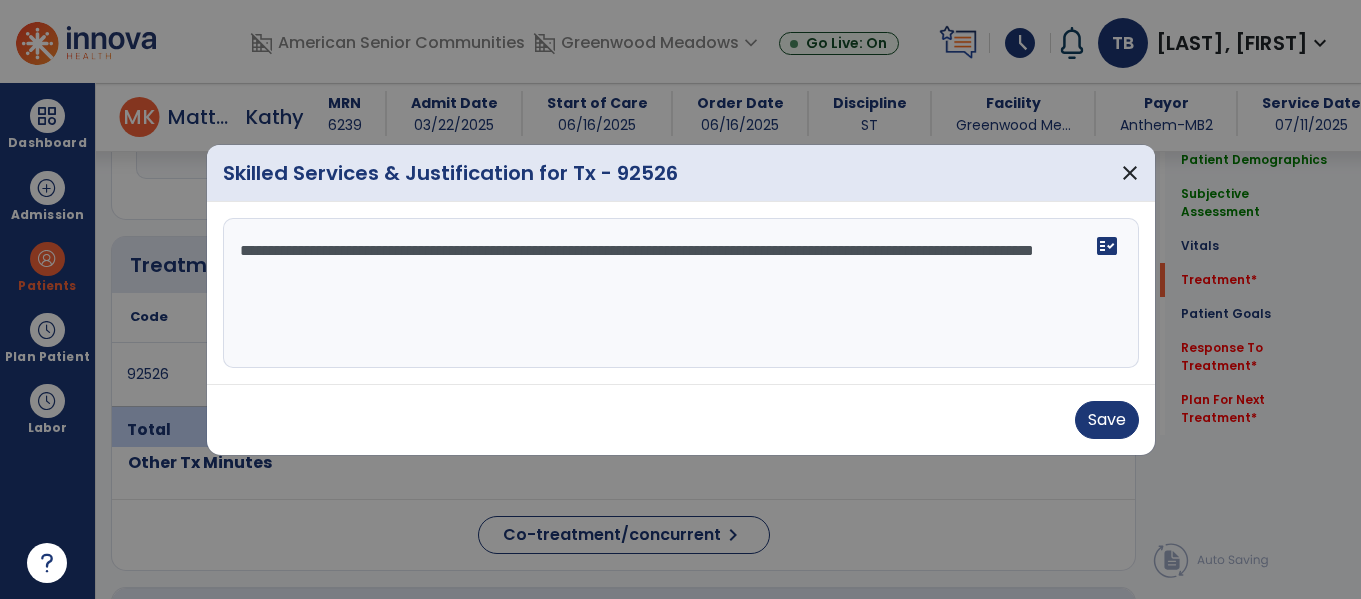 click on "**********" at bounding box center [681, 293] 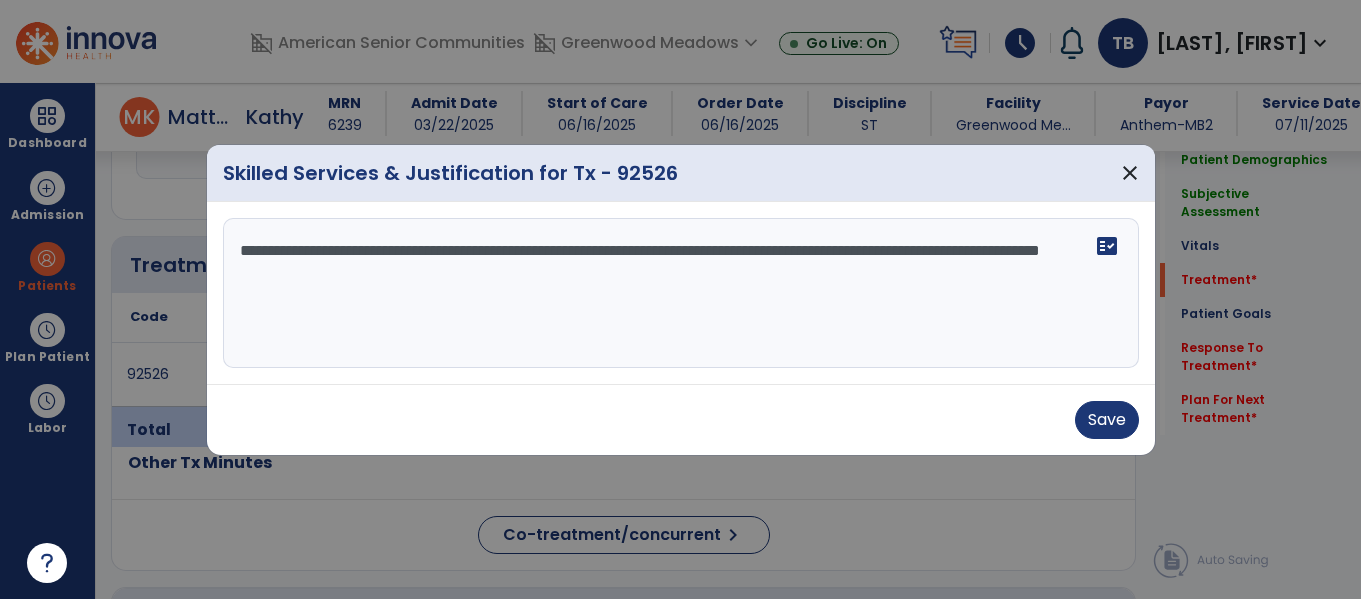 click on "**********" at bounding box center [681, 293] 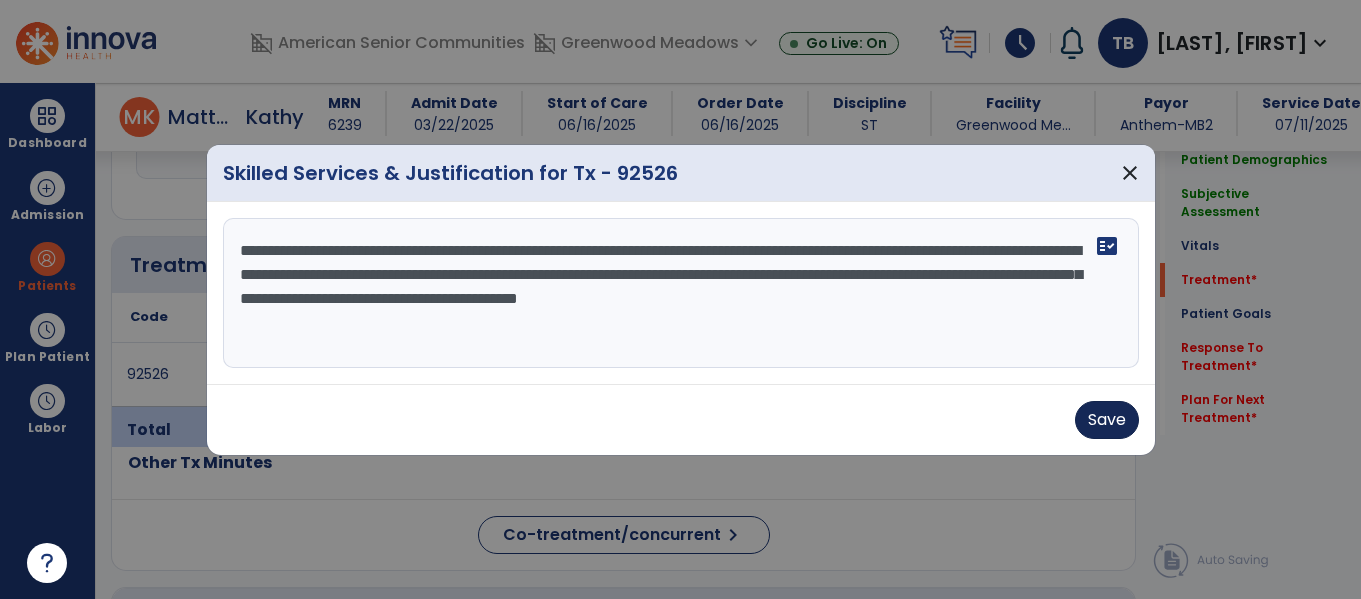 type on "**********" 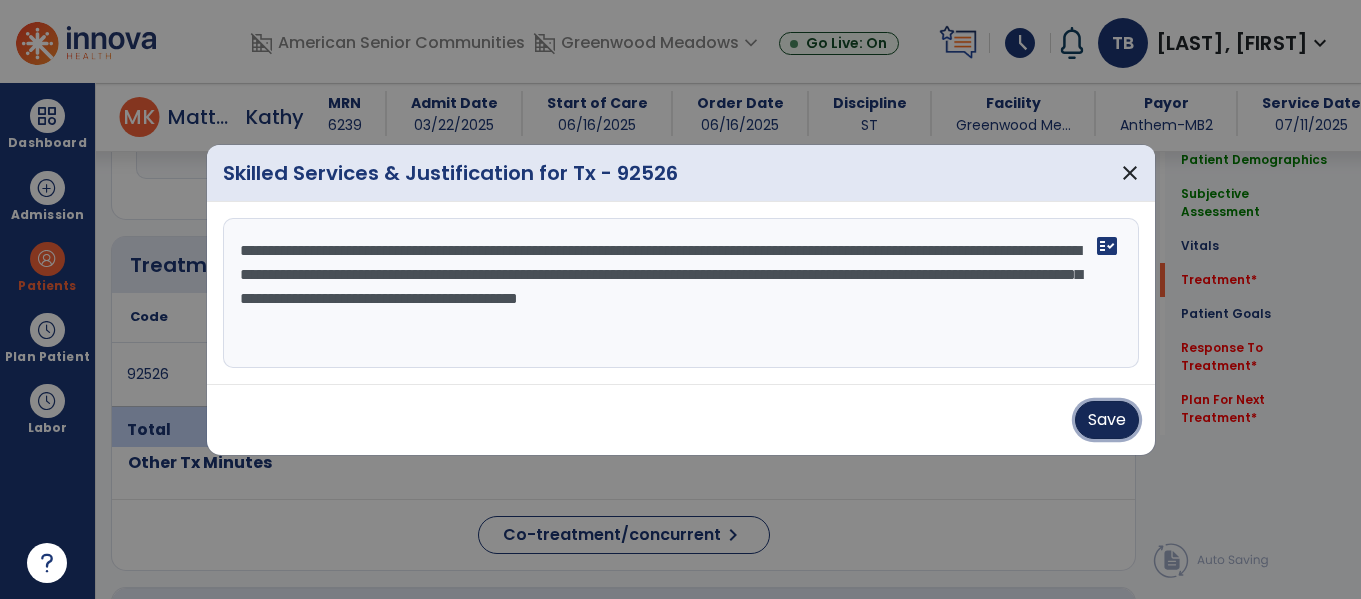 click on "Save" at bounding box center (1107, 420) 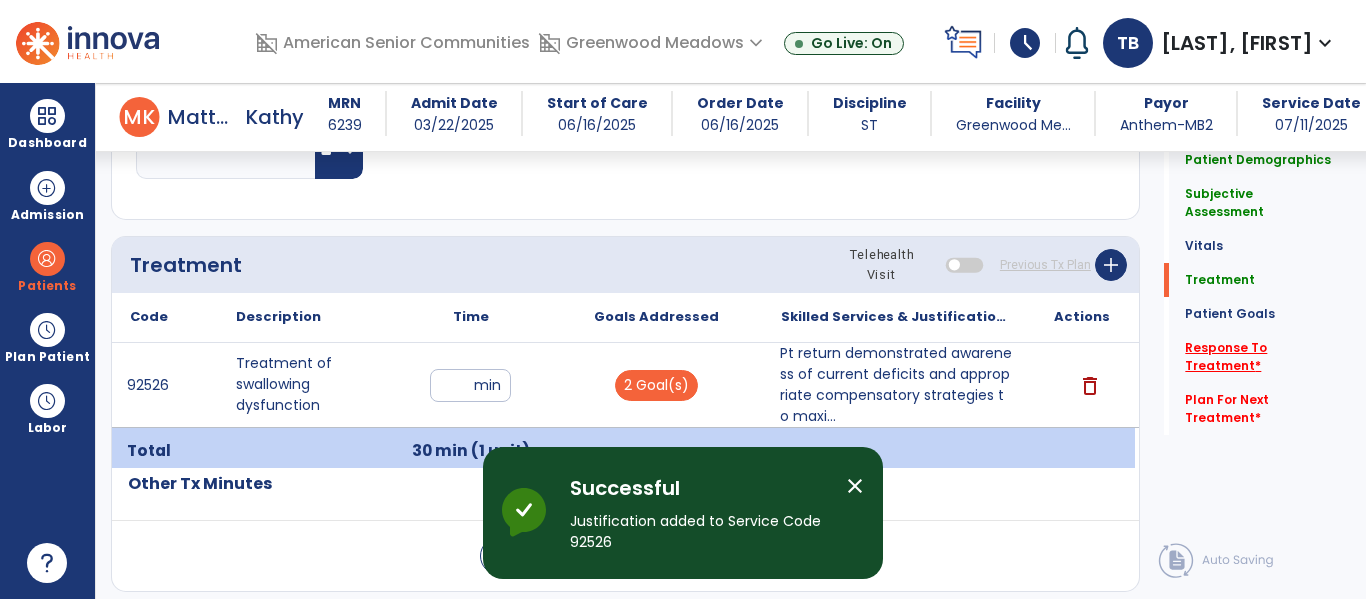 click on "Response To Treatment   *" 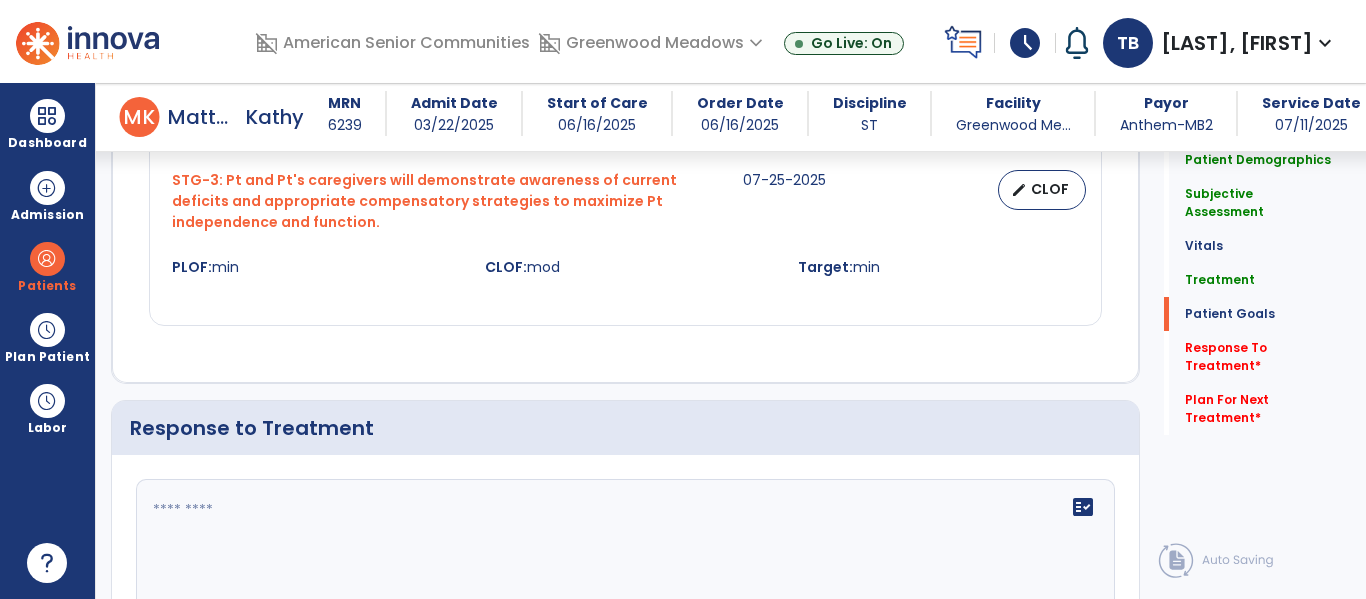scroll, scrollTop: 2690, scrollLeft: 0, axis: vertical 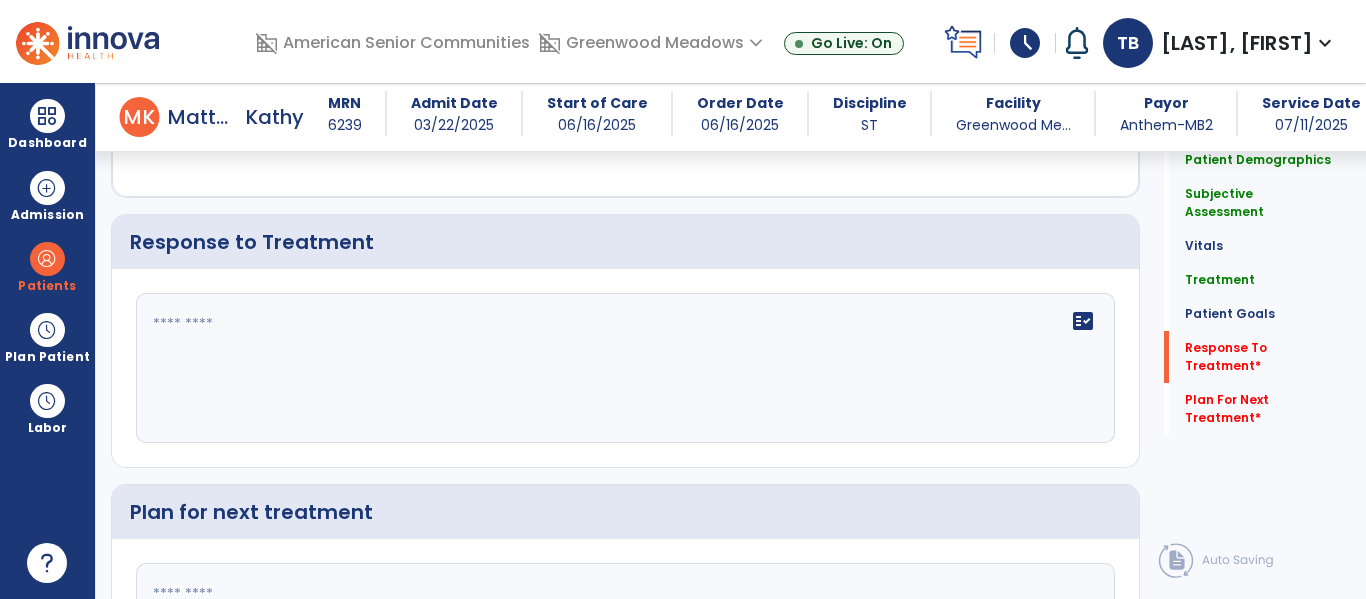 click on "fact_check" 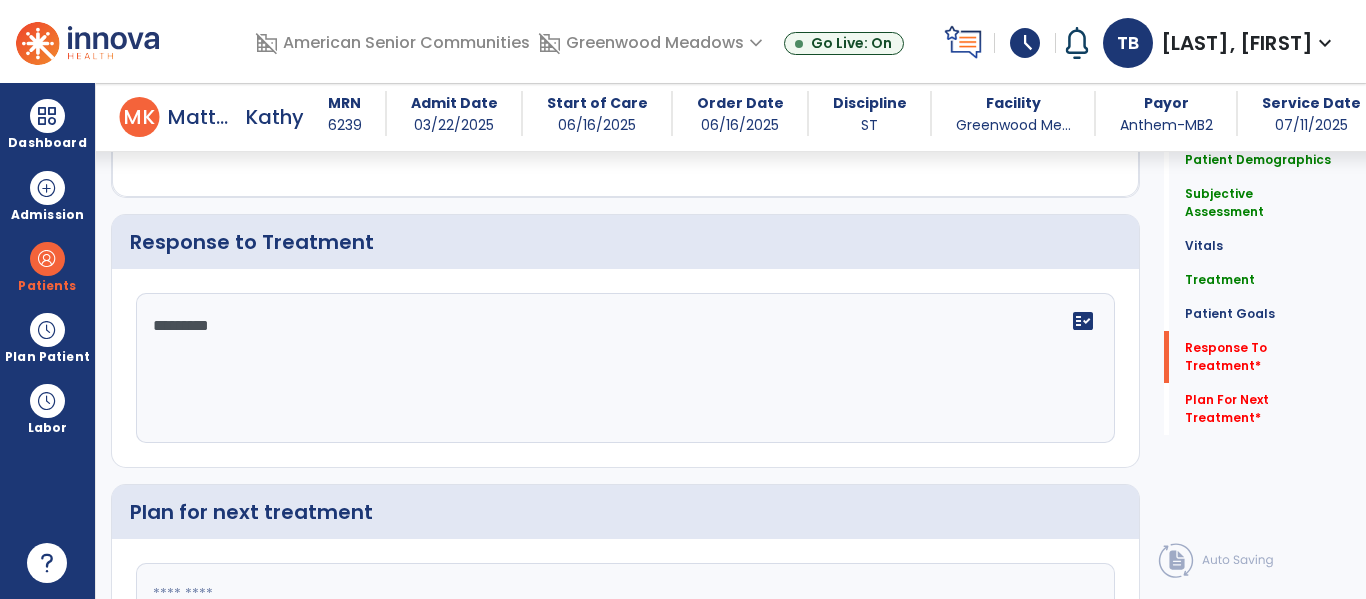 scroll, scrollTop: 2797, scrollLeft: 0, axis: vertical 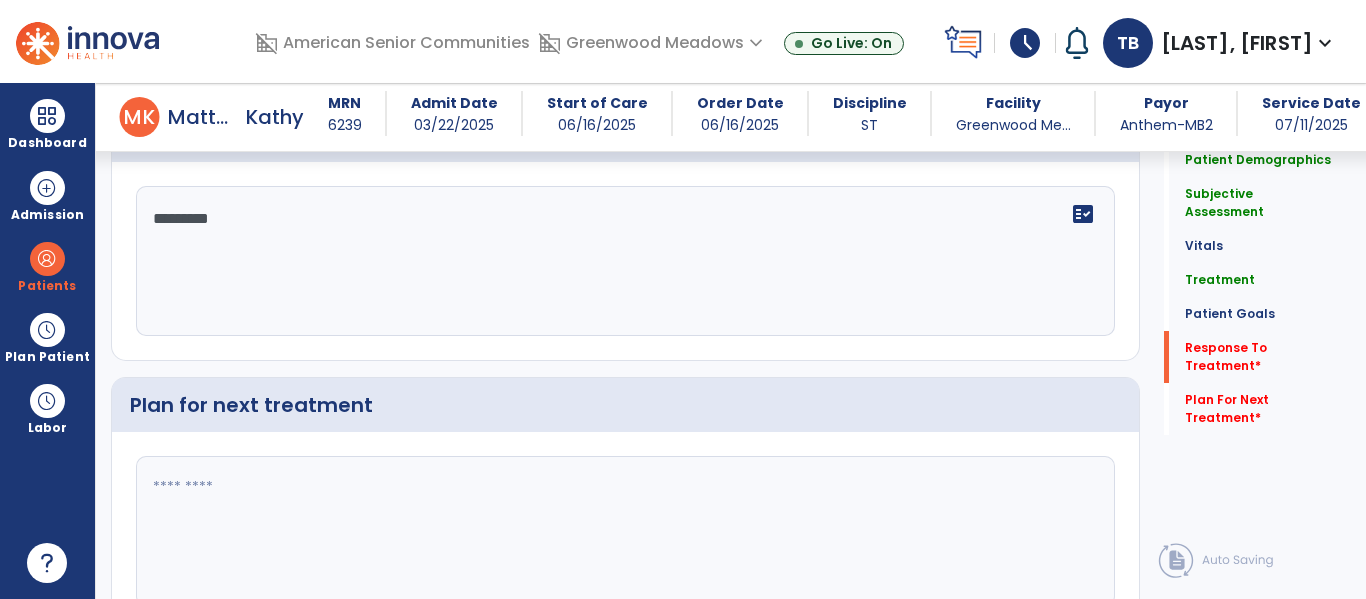 type on "********" 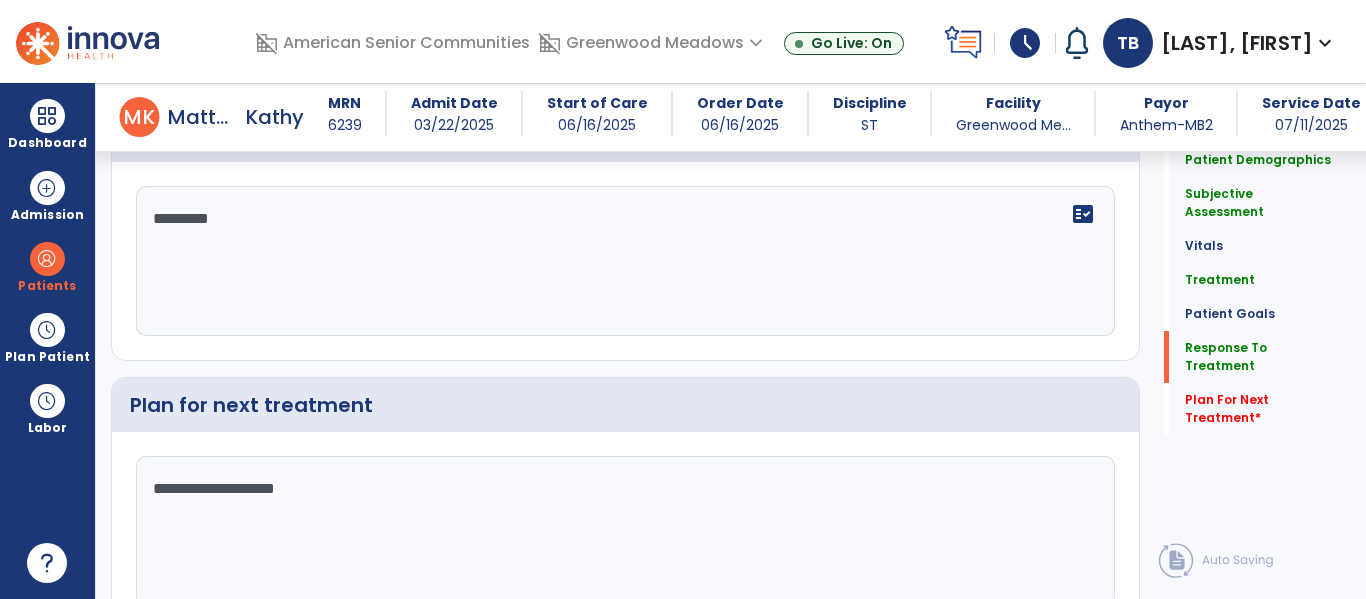 scroll, scrollTop: 2895, scrollLeft: 0, axis: vertical 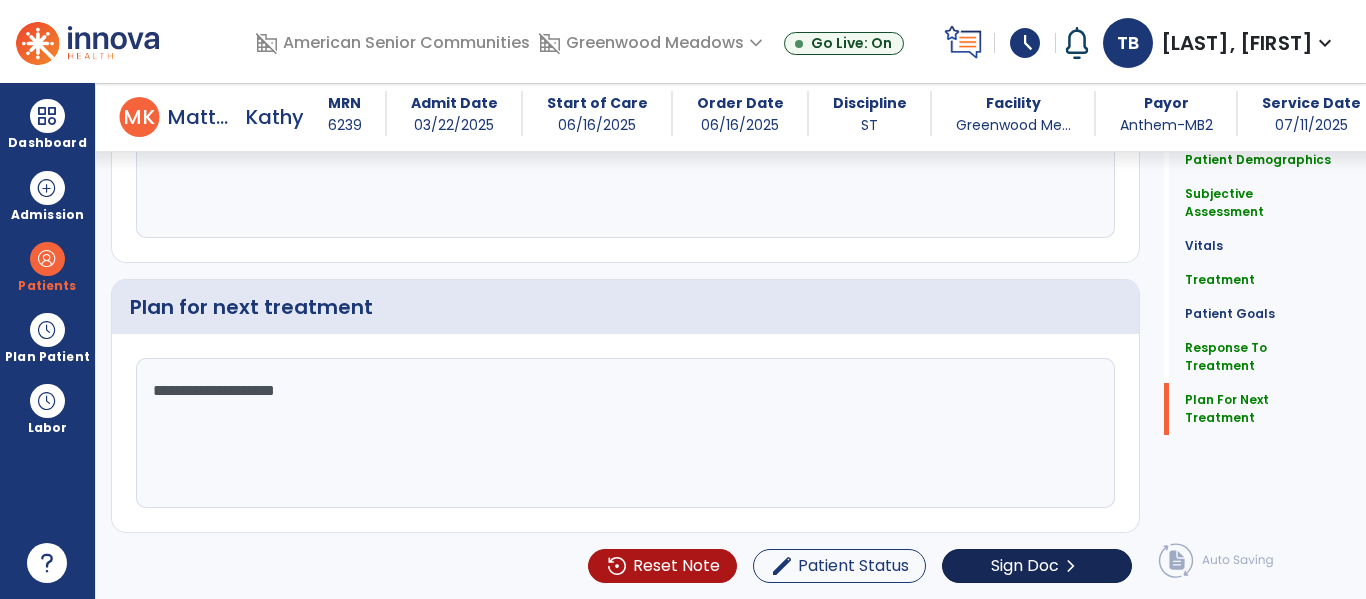 type on "**********" 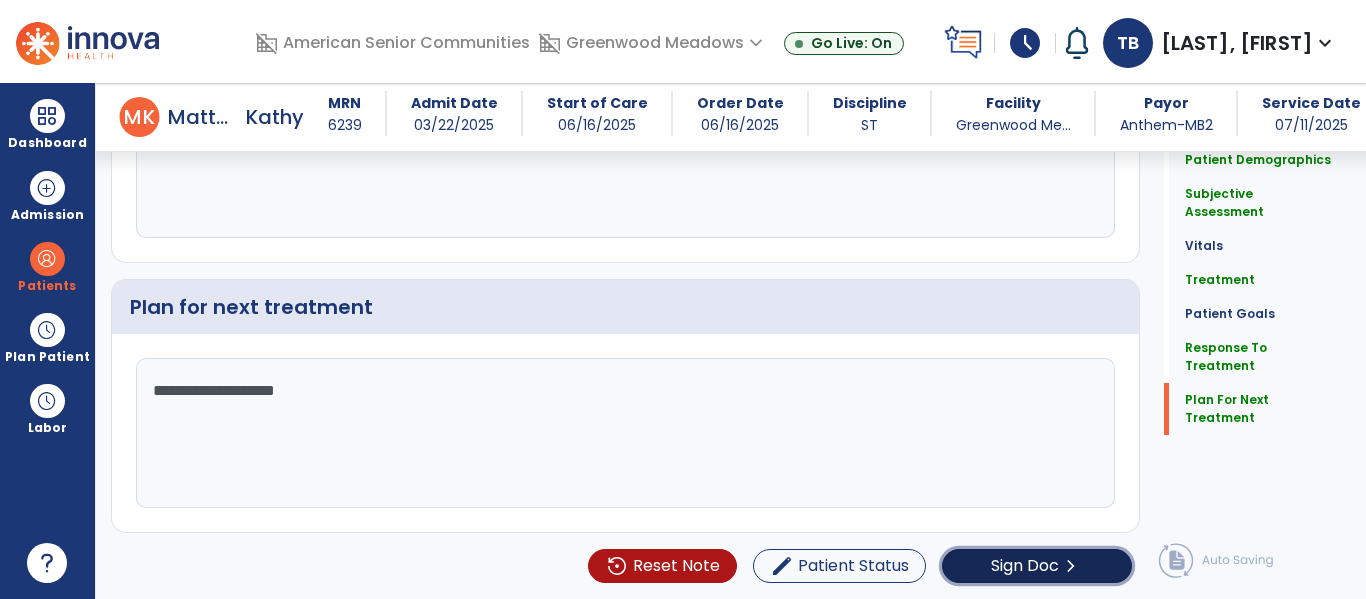 click on "Sign Doc" 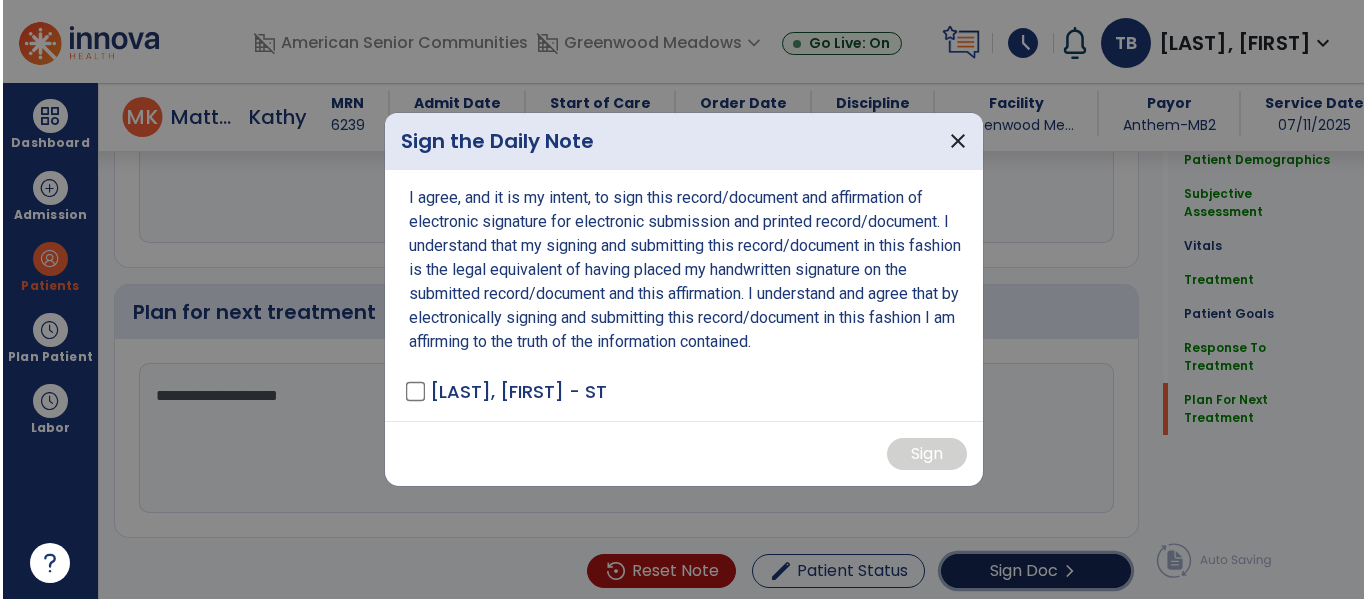 scroll, scrollTop: 2895, scrollLeft: 0, axis: vertical 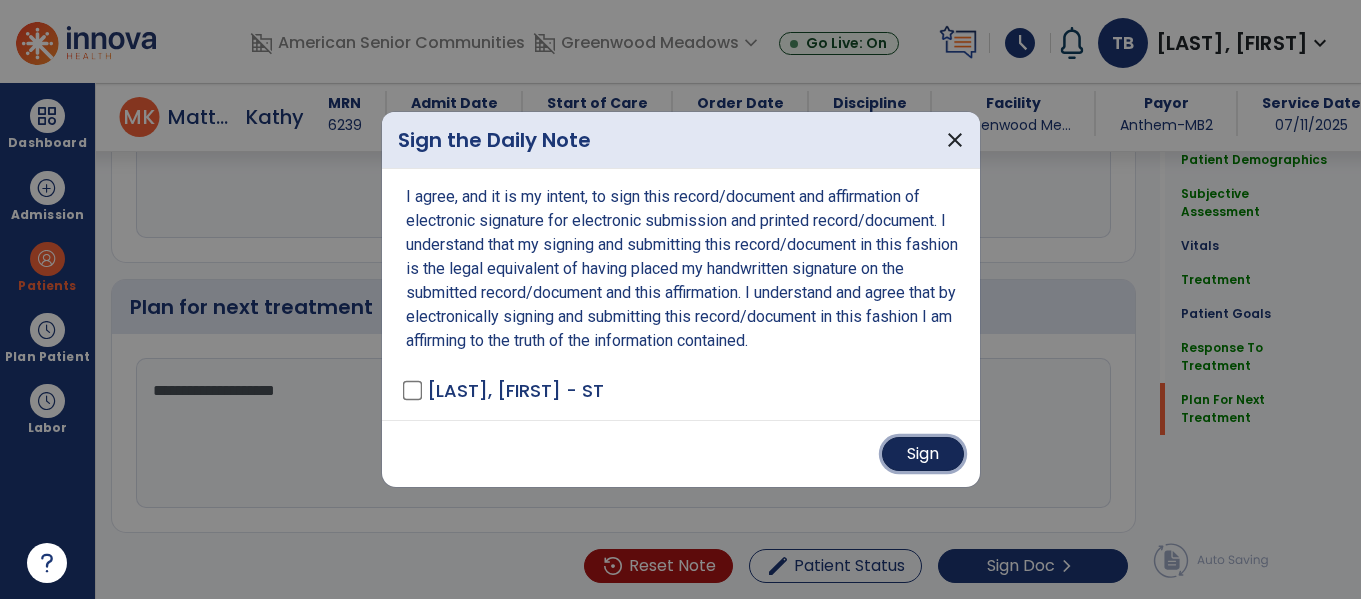 click on "Sign" at bounding box center [923, 454] 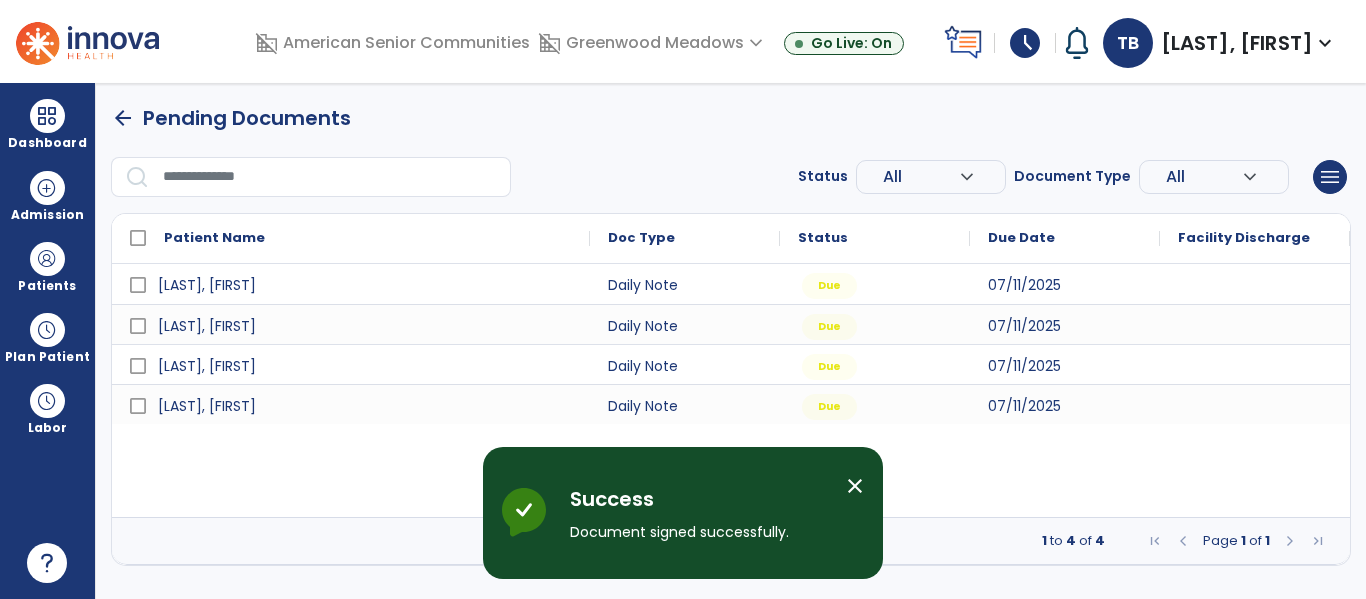 scroll, scrollTop: 0, scrollLeft: 0, axis: both 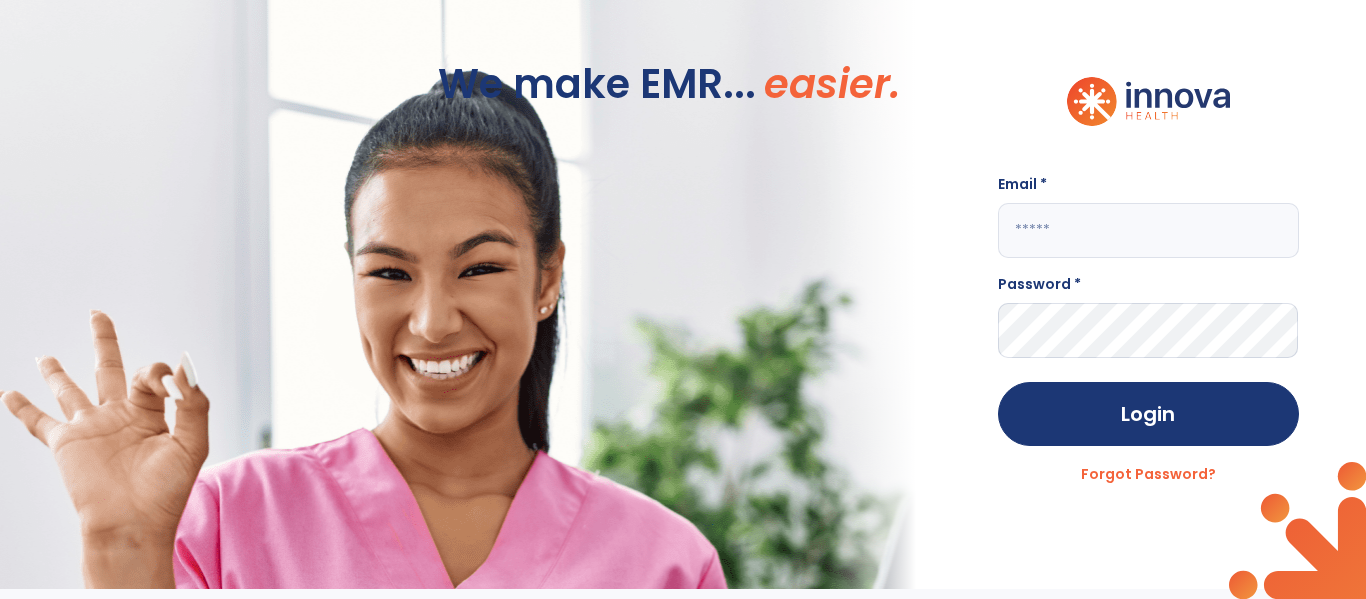 click 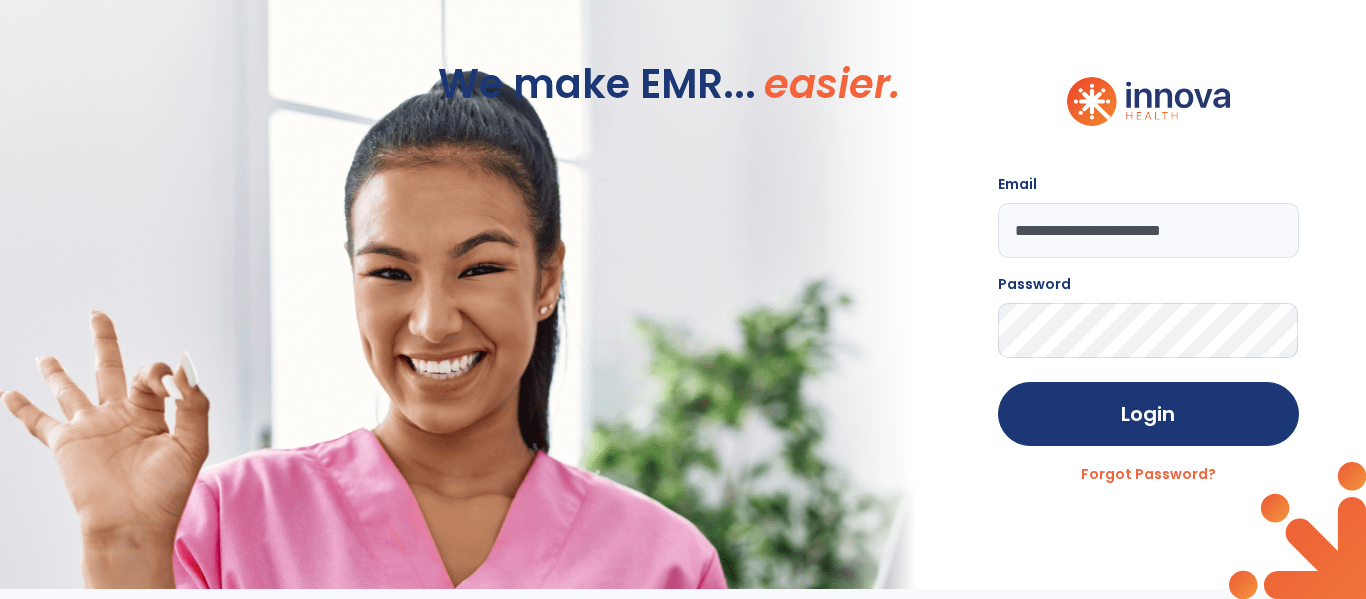click on "Login" 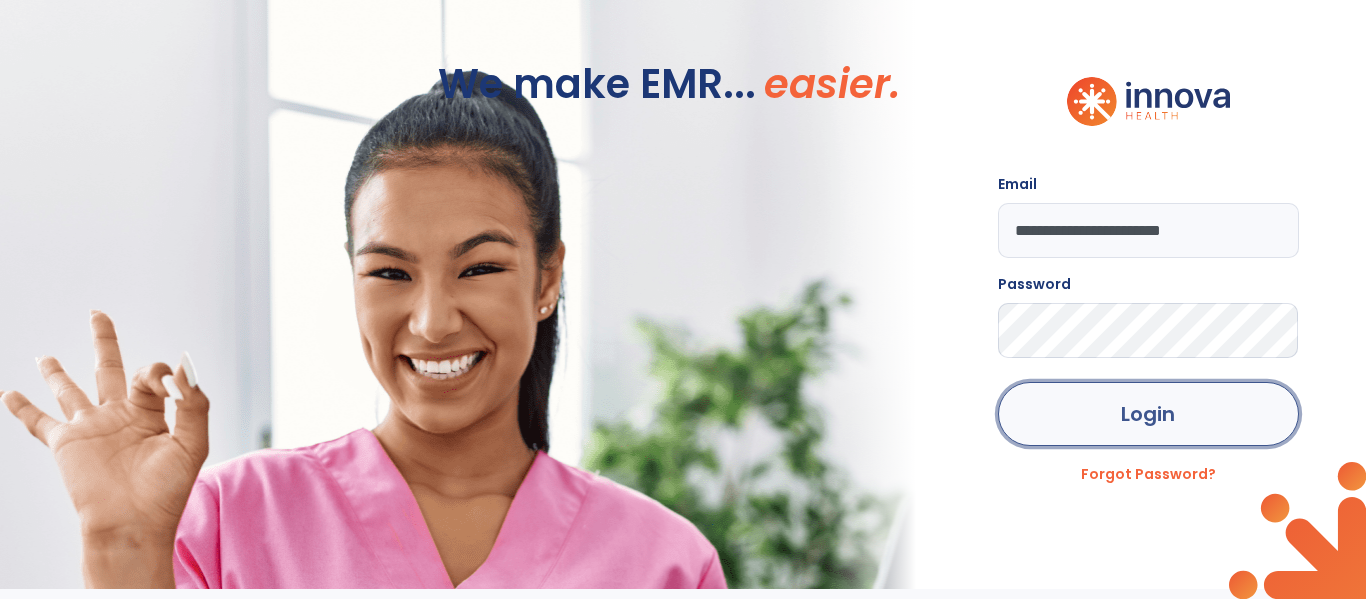 click on "Login" 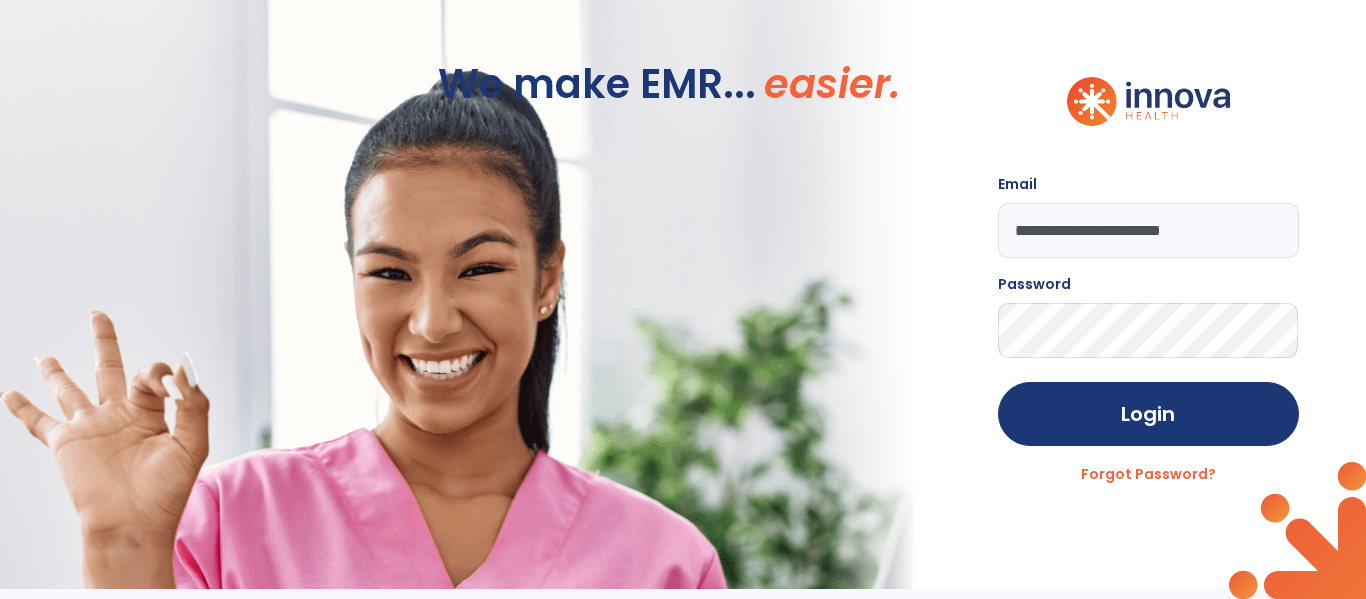 click on "Login" 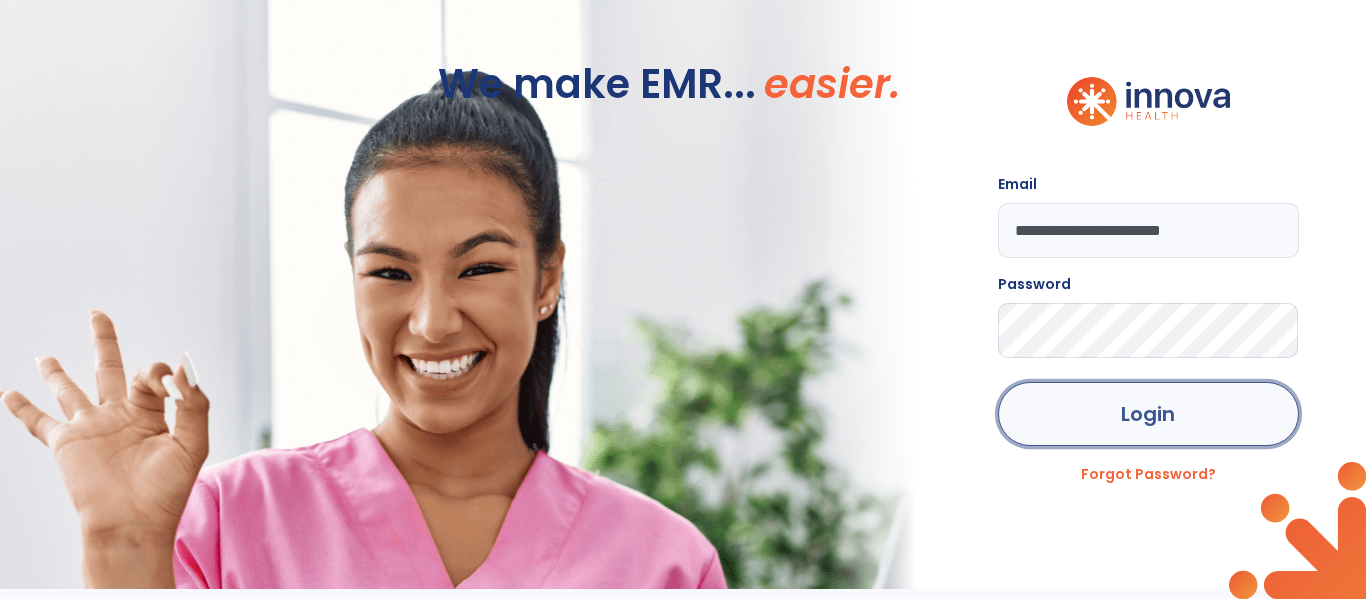 click on "Login" 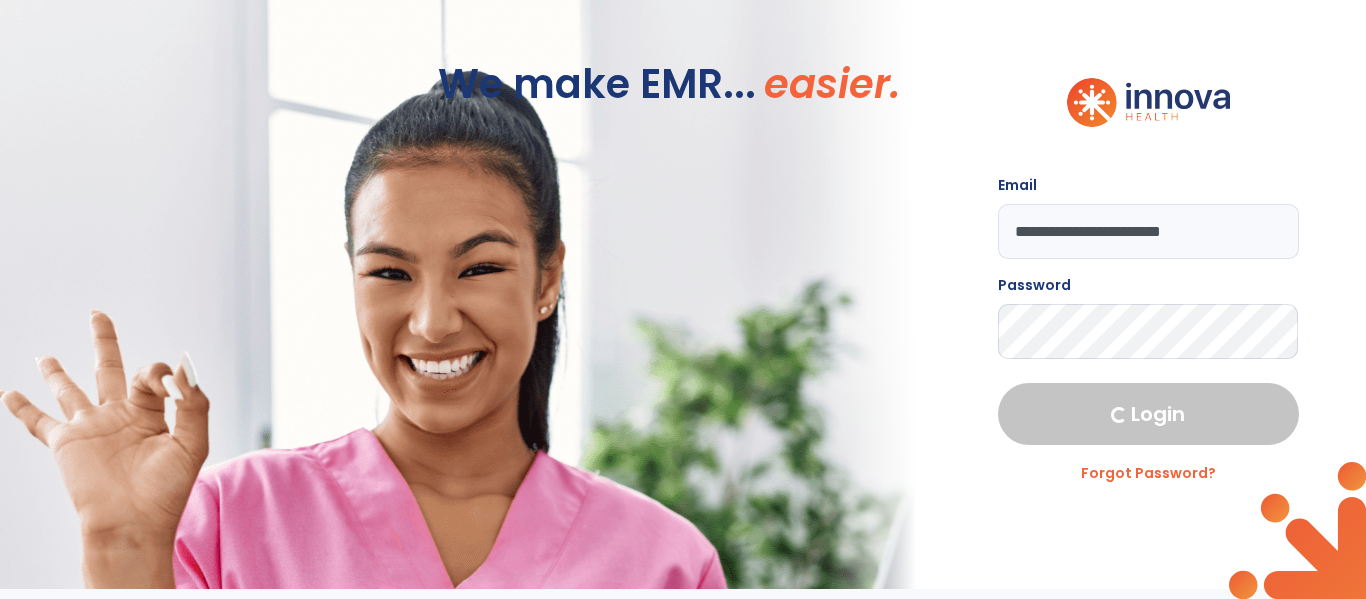 select on "****" 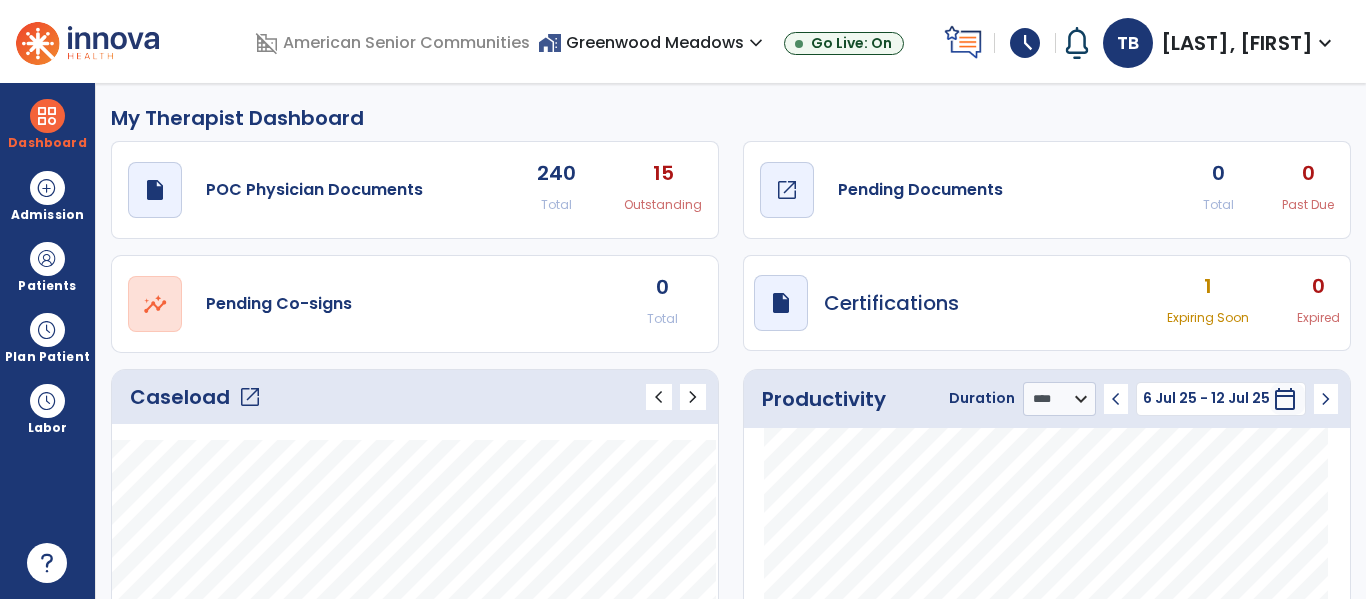 click on "draft   open_in_new" 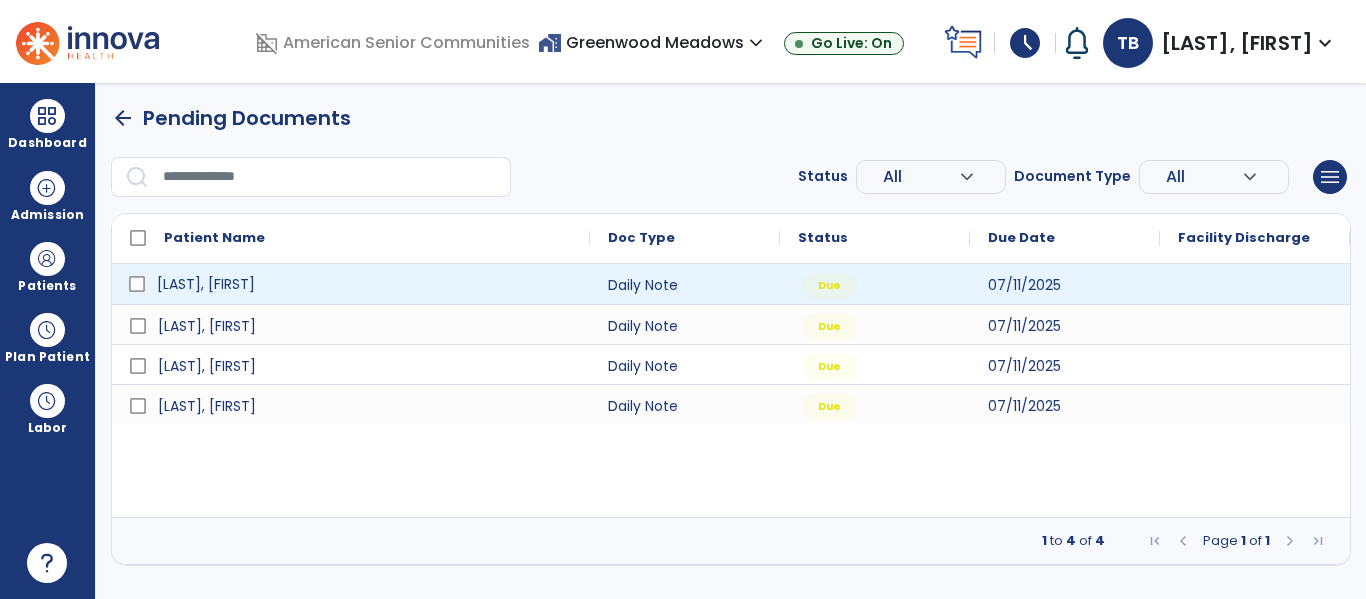 click on "[LAST], [FIRST]" at bounding box center (365, 284) 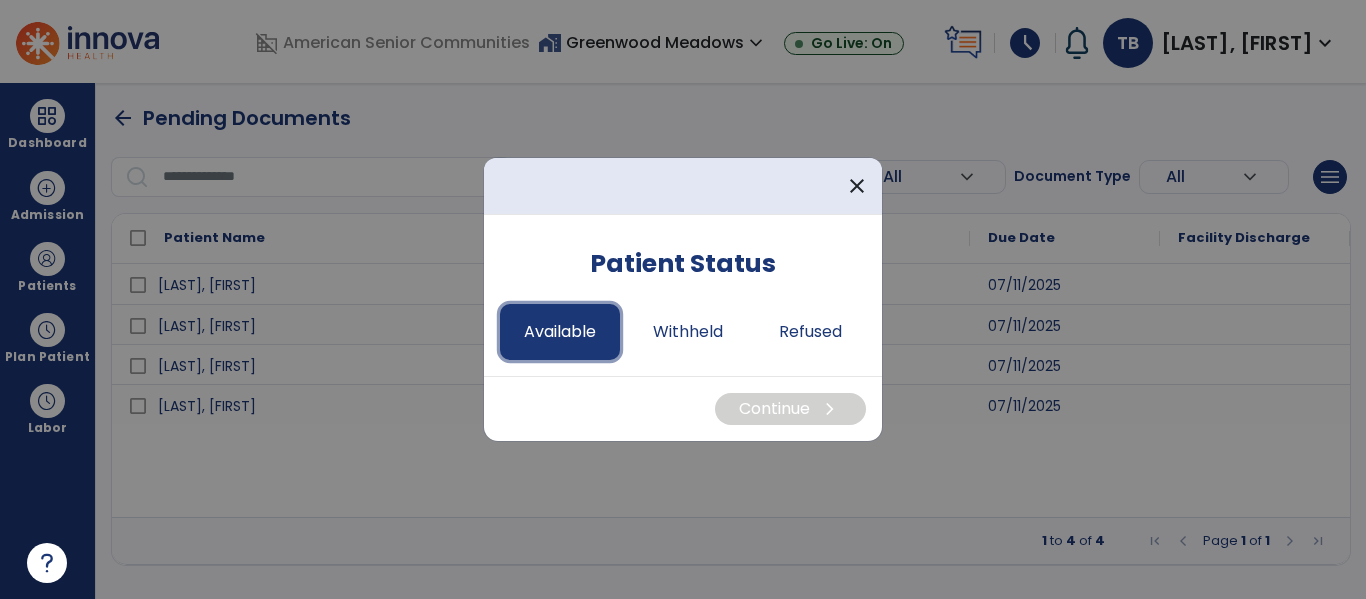 click on "Available" at bounding box center [560, 332] 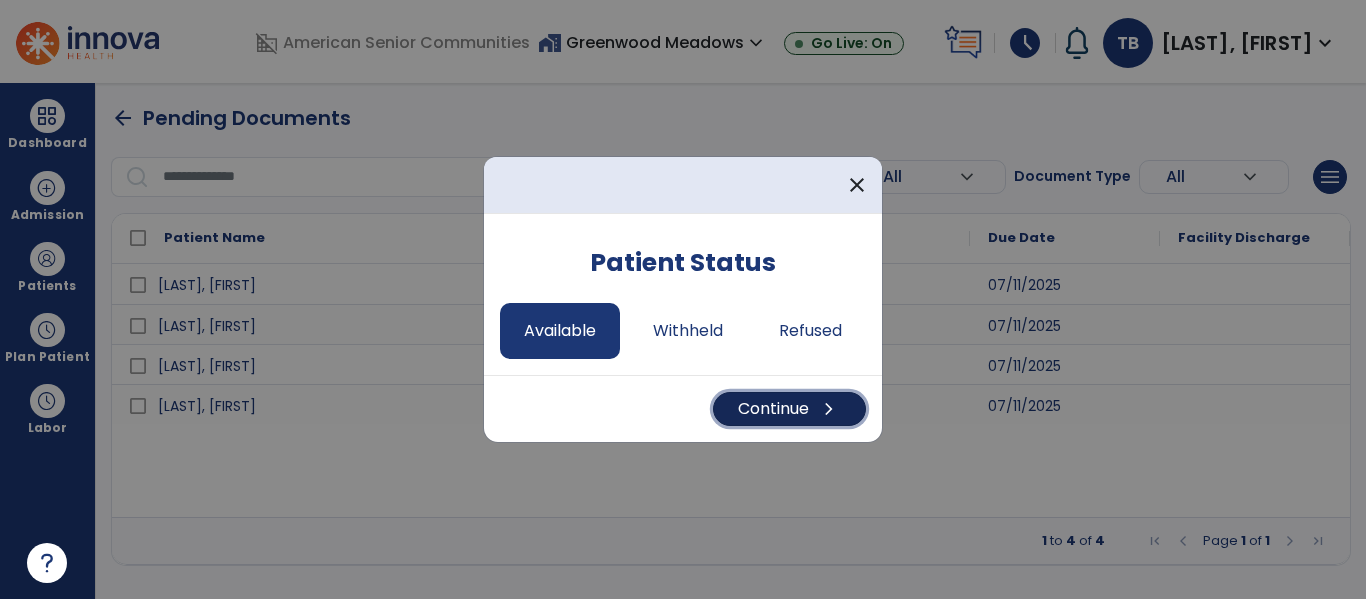 click on "Continue   chevron_right" at bounding box center (789, 409) 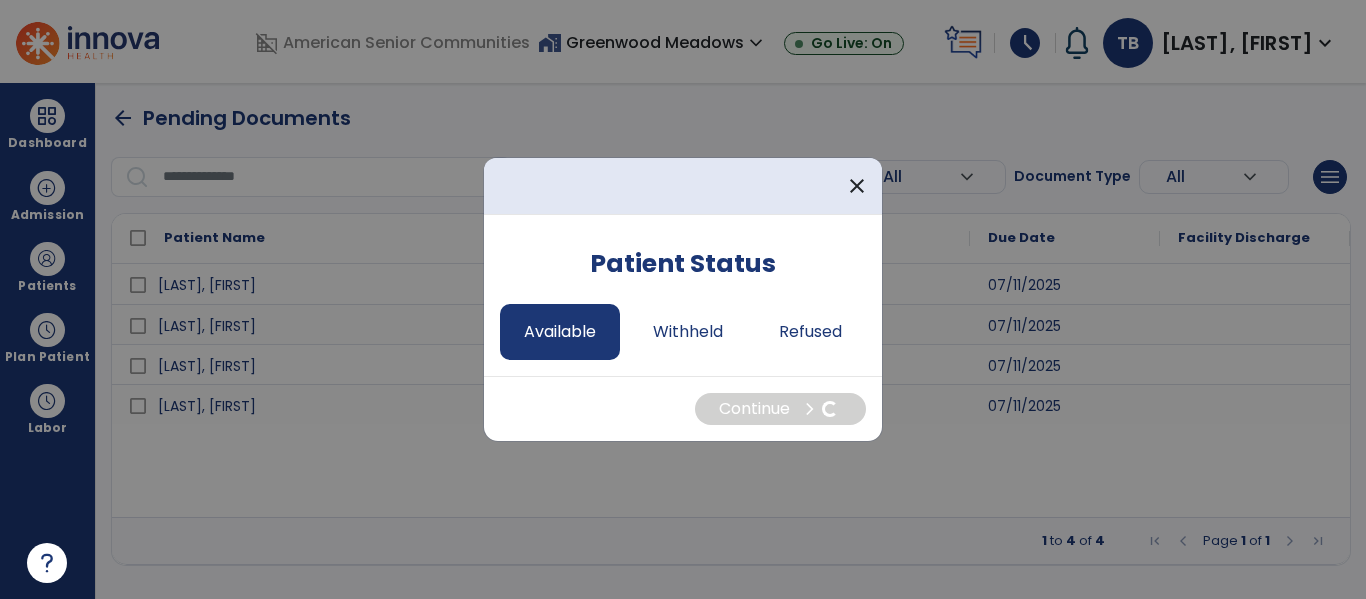 select on "*" 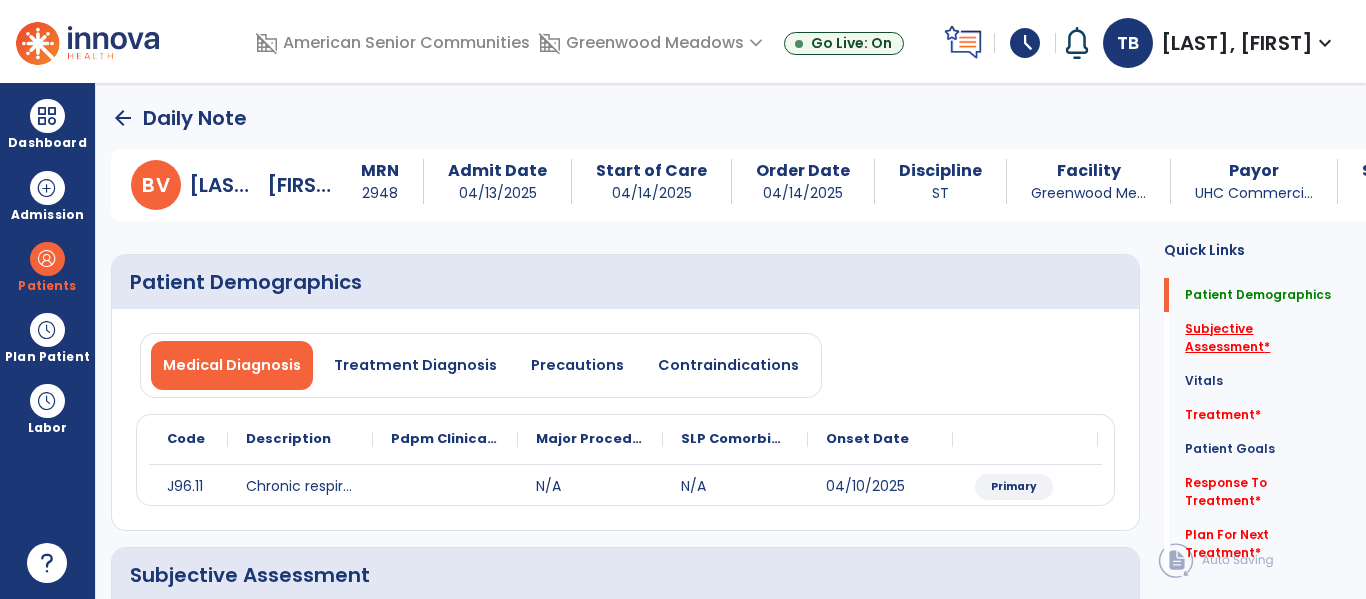 click on "Subjective Assessment   *" 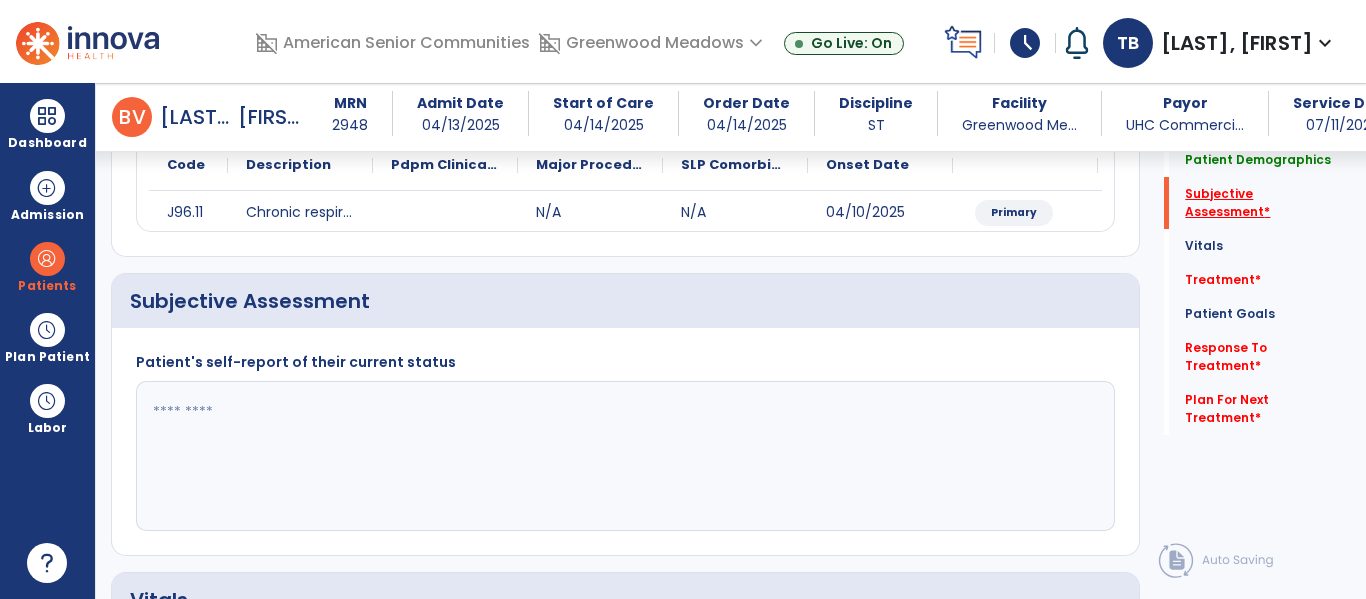 scroll, scrollTop: 347, scrollLeft: 0, axis: vertical 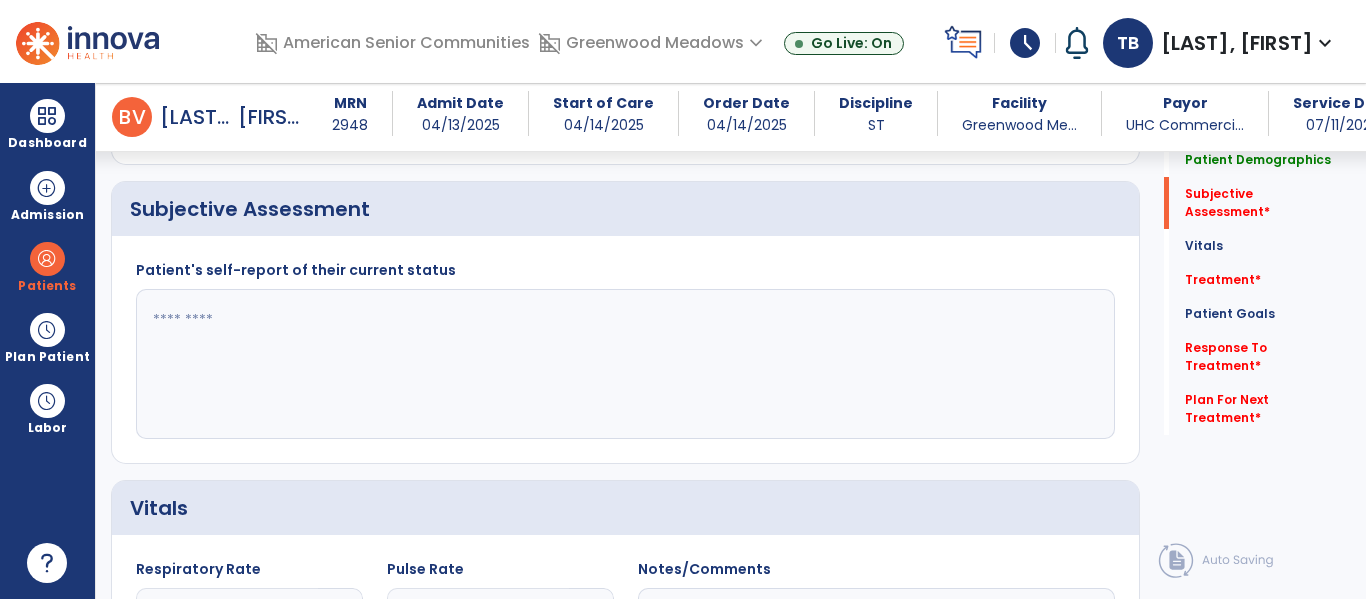 click 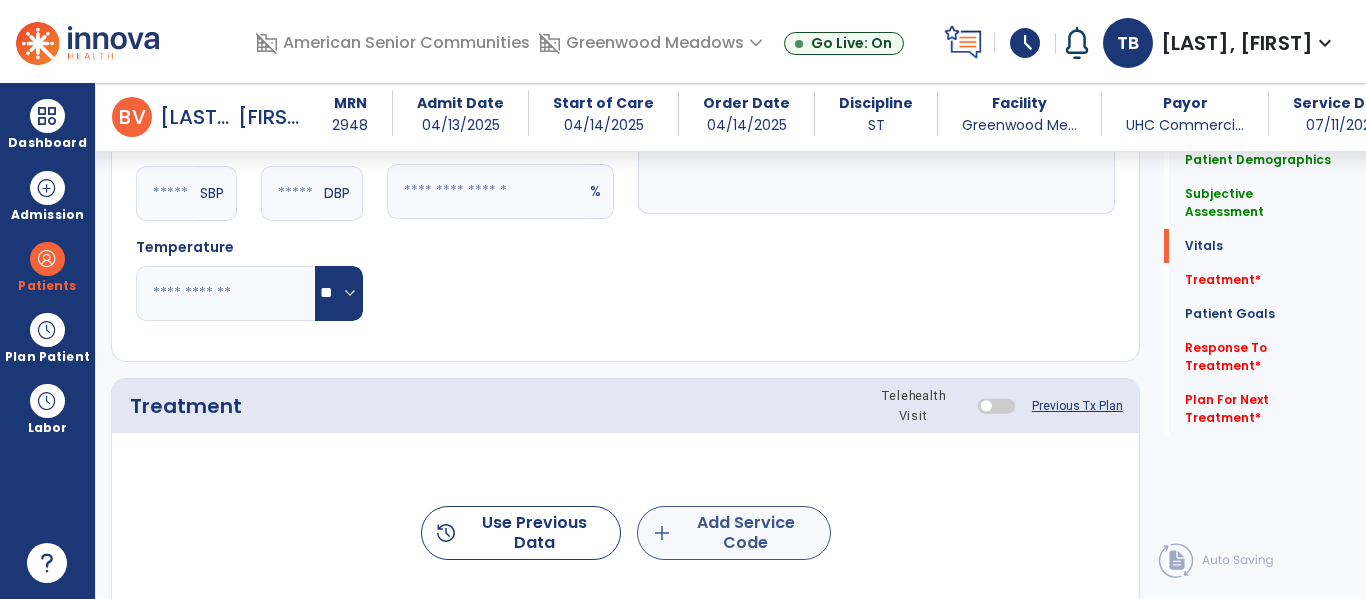 type on "**********" 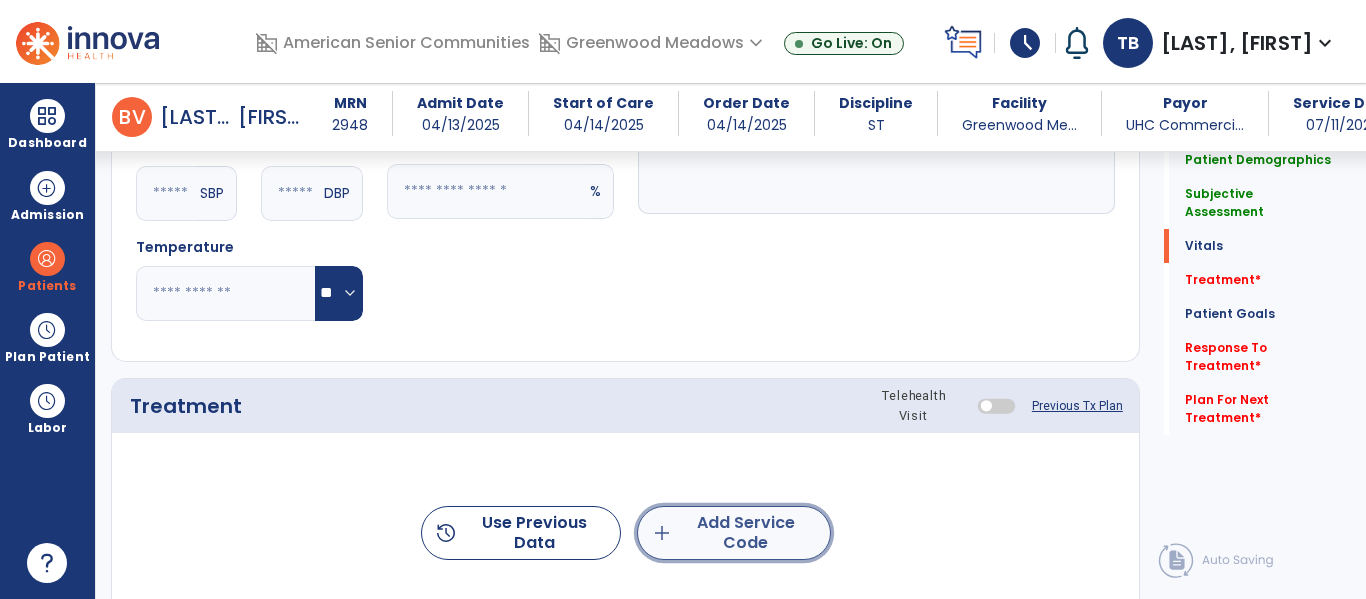 click on "add  Add Service Code" 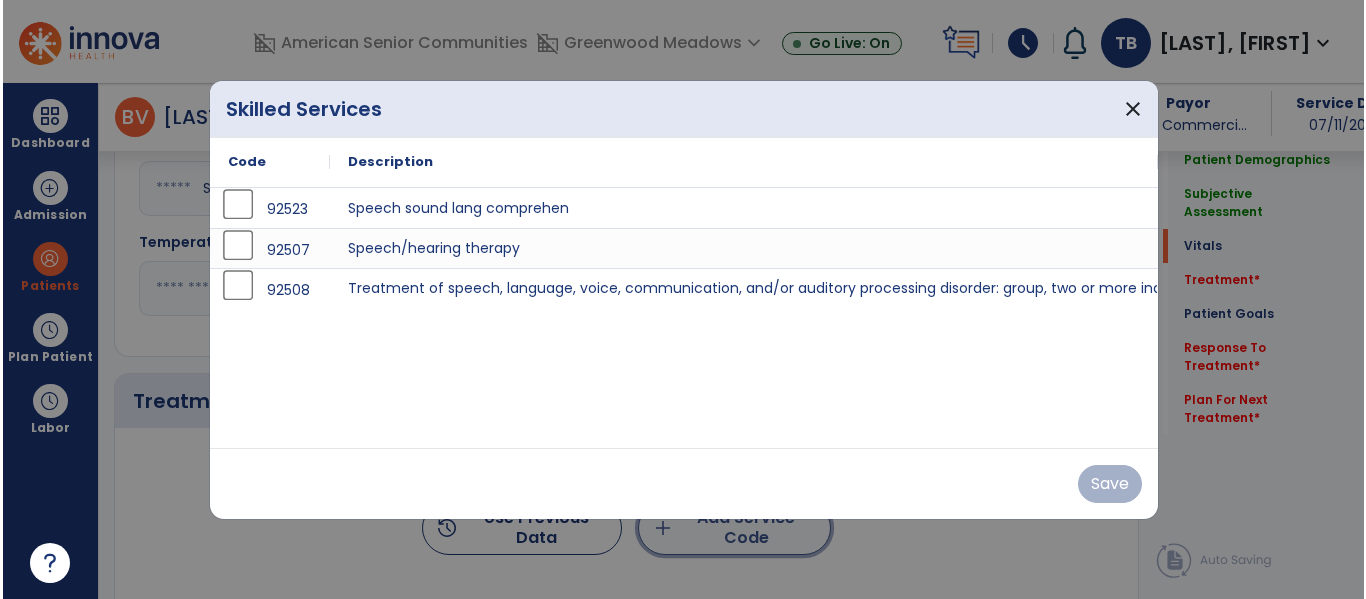 scroll, scrollTop: 871, scrollLeft: 0, axis: vertical 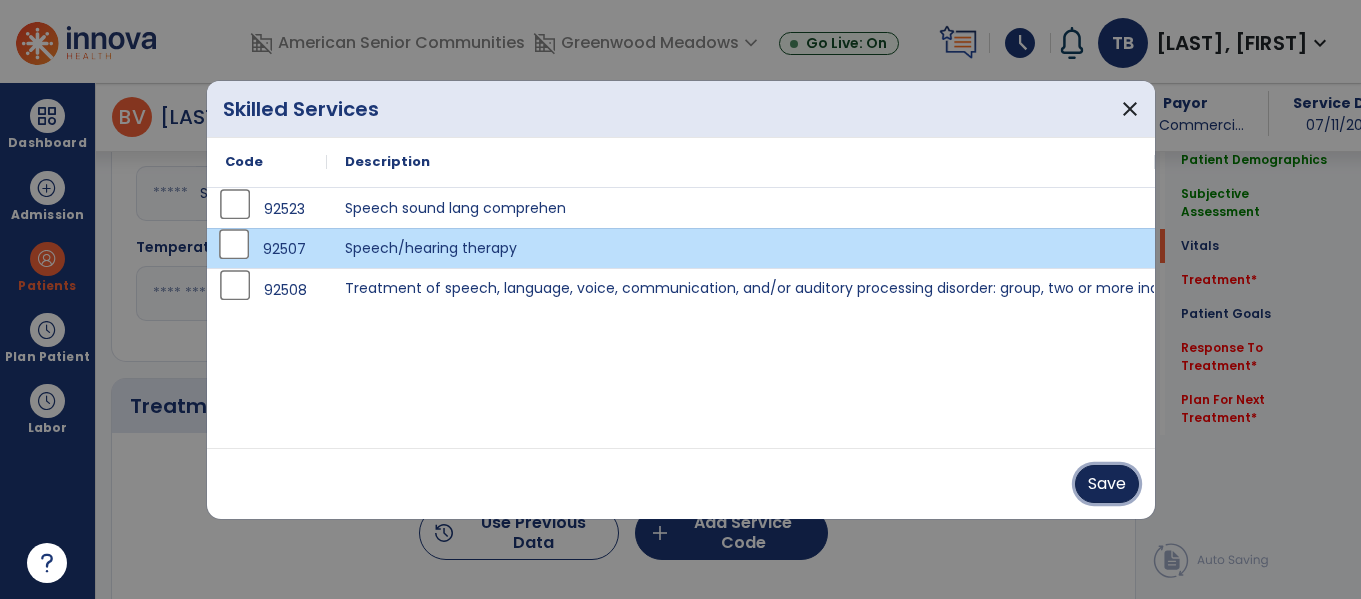 click on "Save" at bounding box center [1107, 484] 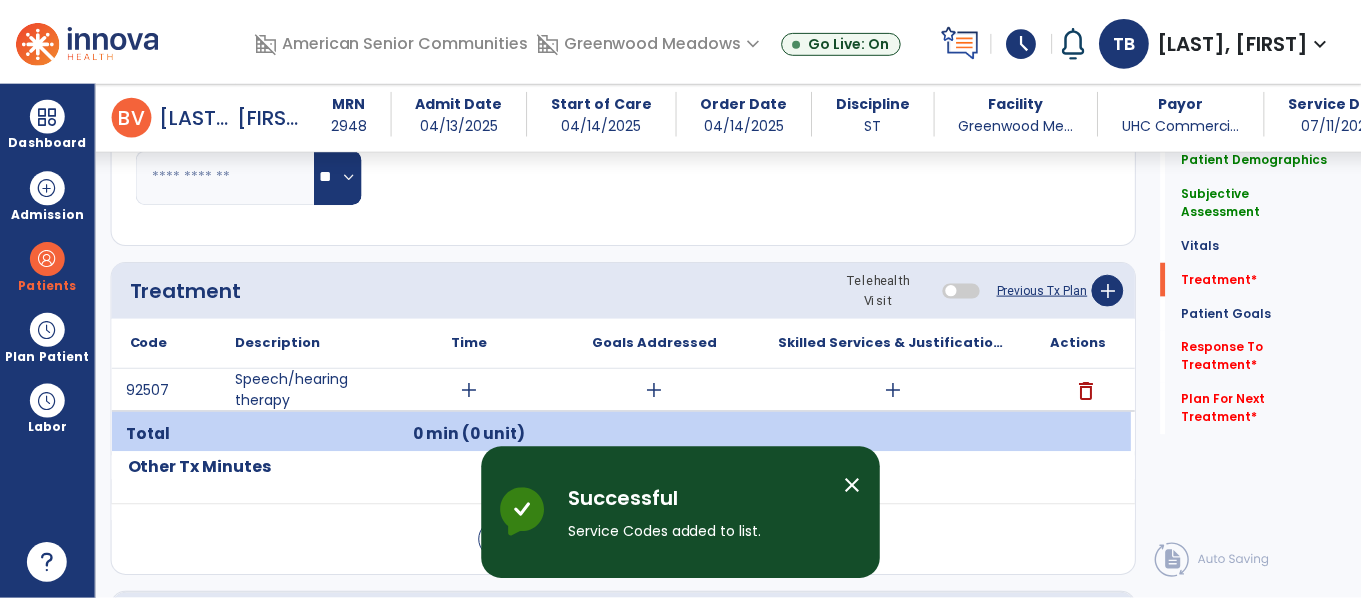 scroll, scrollTop: 982, scrollLeft: 0, axis: vertical 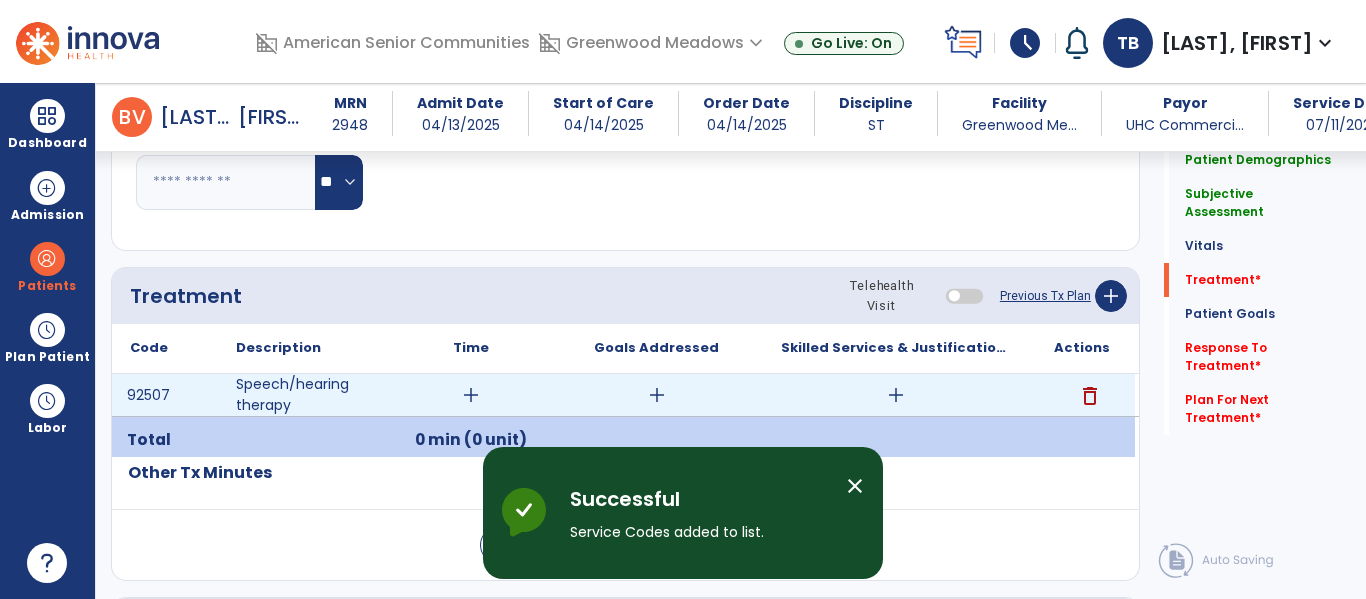 click on "add" at bounding box center (471, 395) 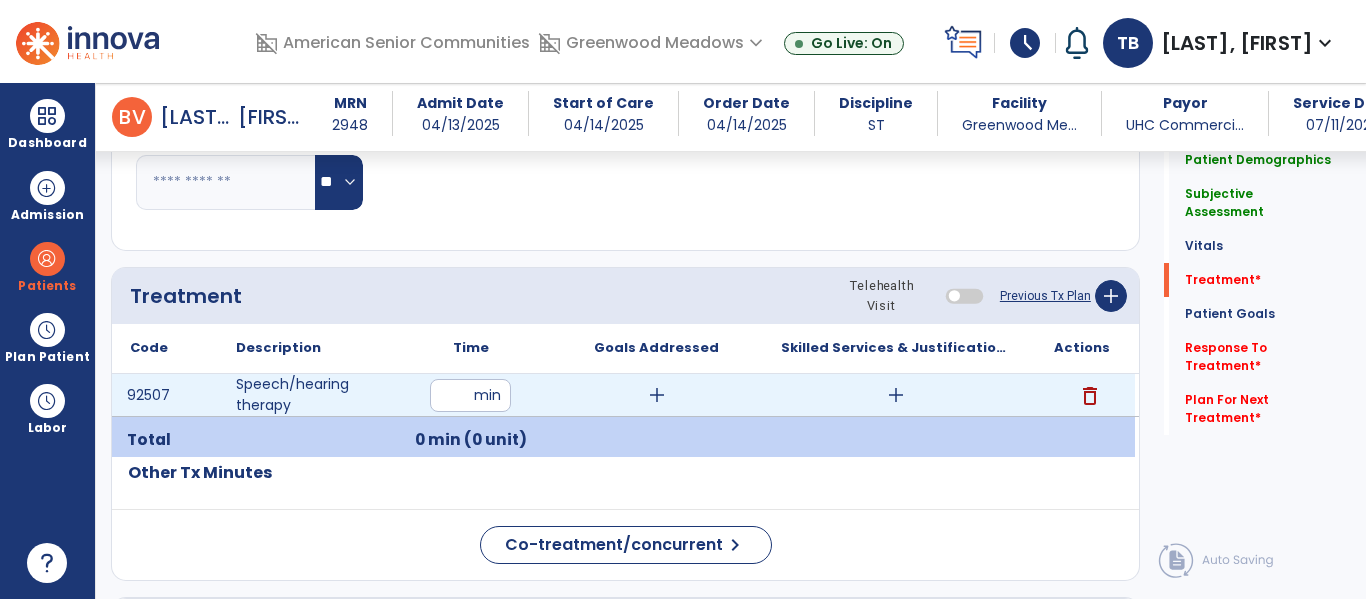 type on "**" 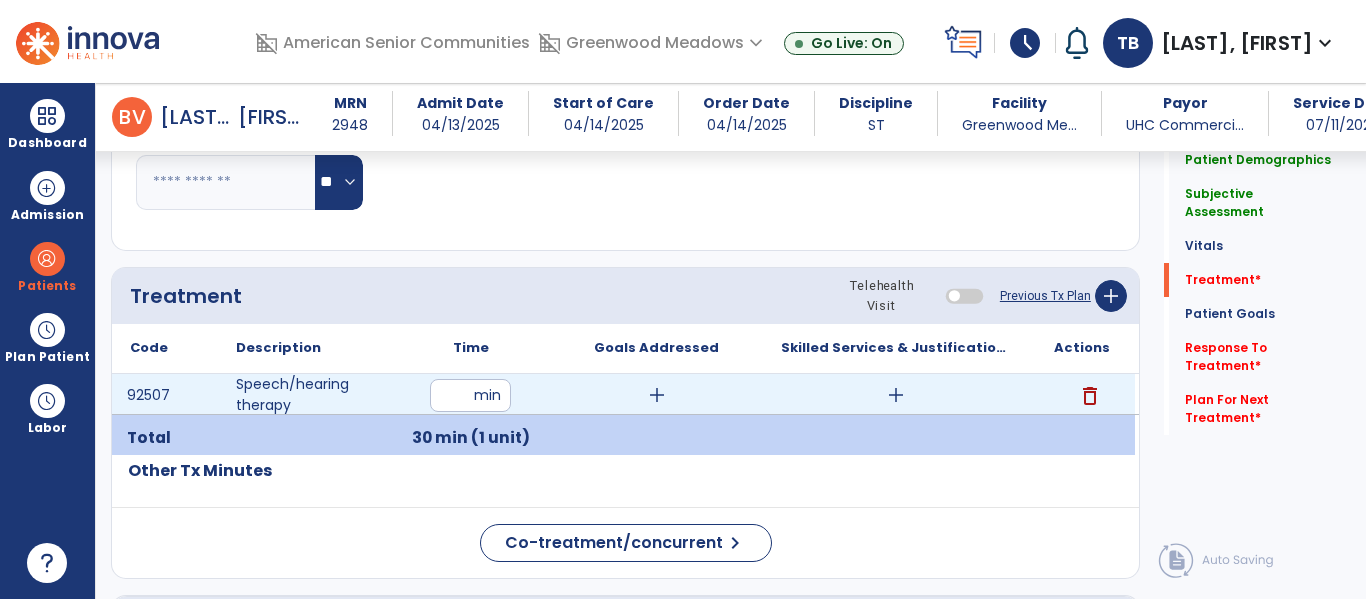 click on "add" at bounding box center [657, 395] 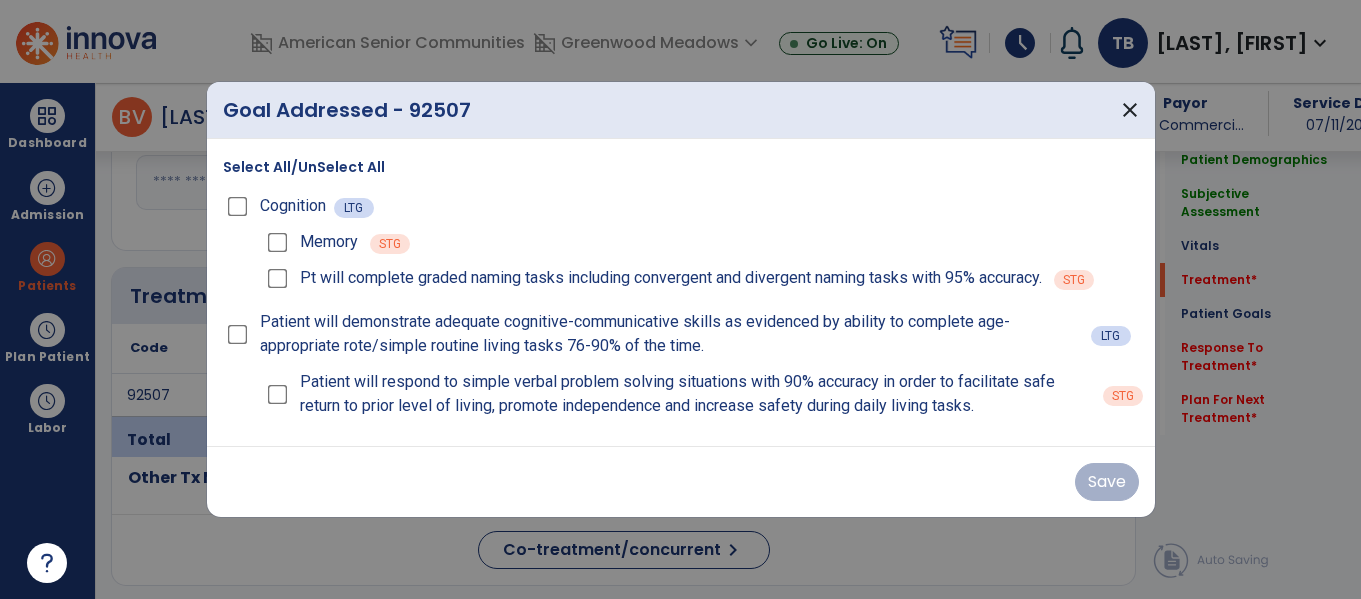 scroll, scrollTop: 982, scrollLeft: 0, axis: vertical 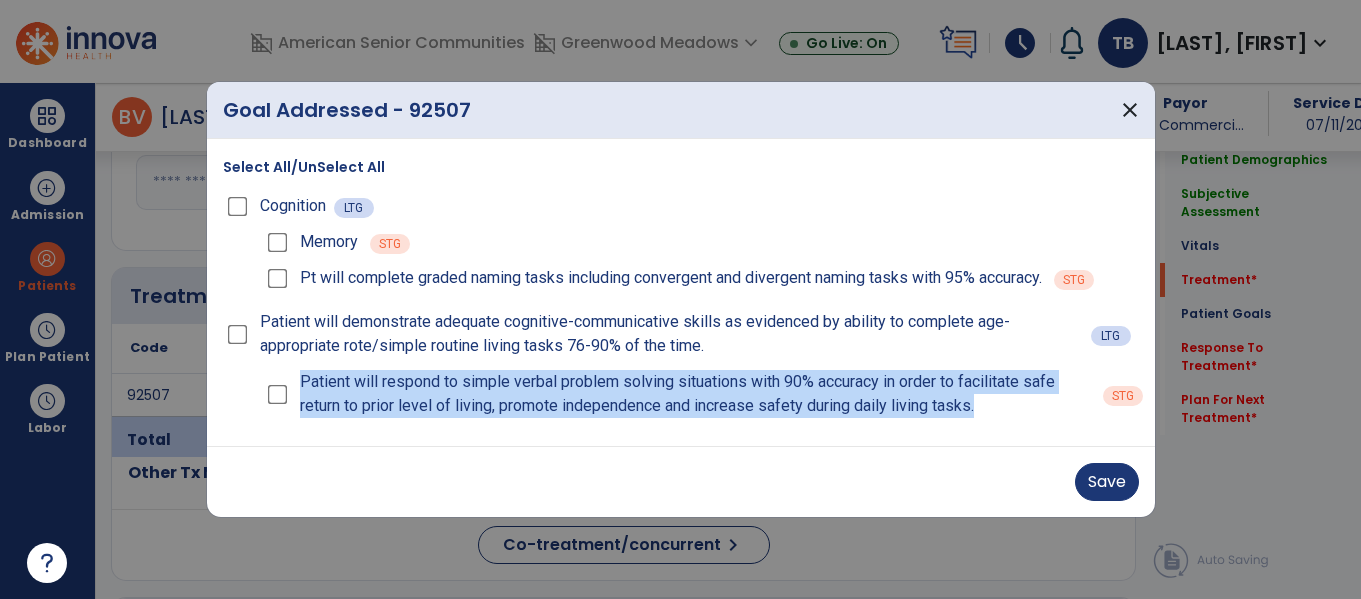 drag, startPoint x: 991, startPoint y: 406, endPoint x: 300, endPoint y: 378, distance: 691.5671 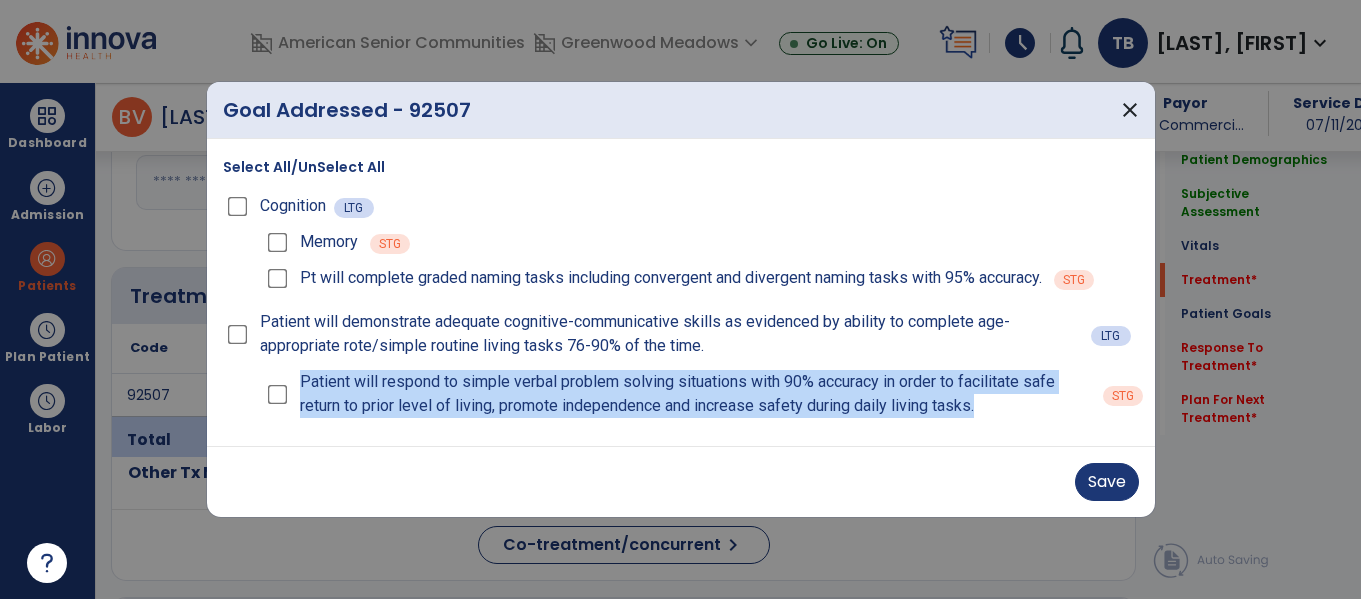 click on "Patient will respond to simple verbal problem solving situations with 90% accuracy in order to facilitate safe return to prior level of living, promote independence and increase safety during daily living tasks." at bounding box center (695, 394) 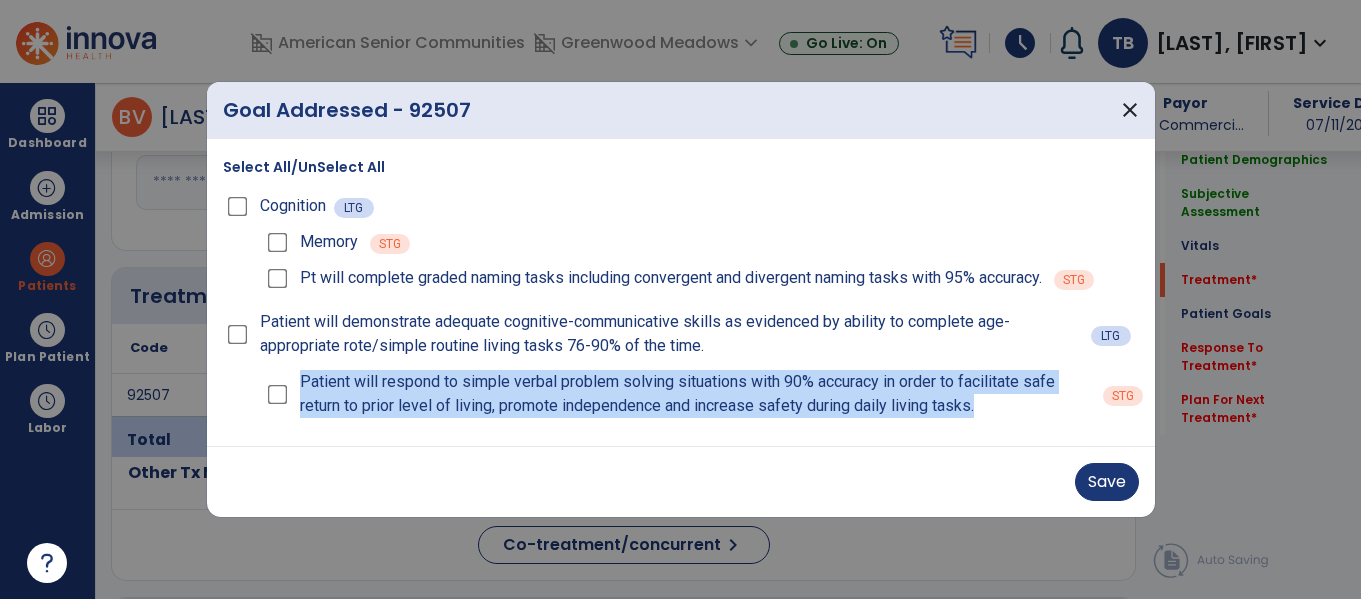 copy on "Patient will respond to simple verbal problem solving situations with 90% accuracy in order to facilitate safe return to prior level of living, promote independence and increase safety during daily living tasks." 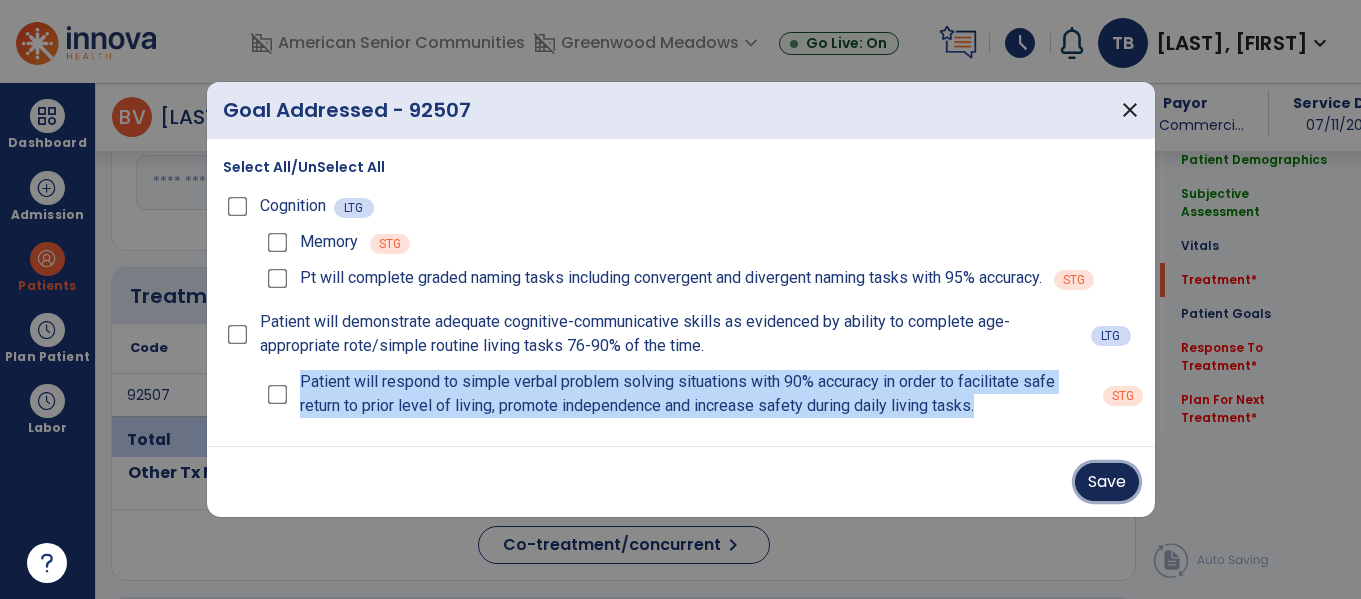 click on "Save" at bounding box center [1107, 482] 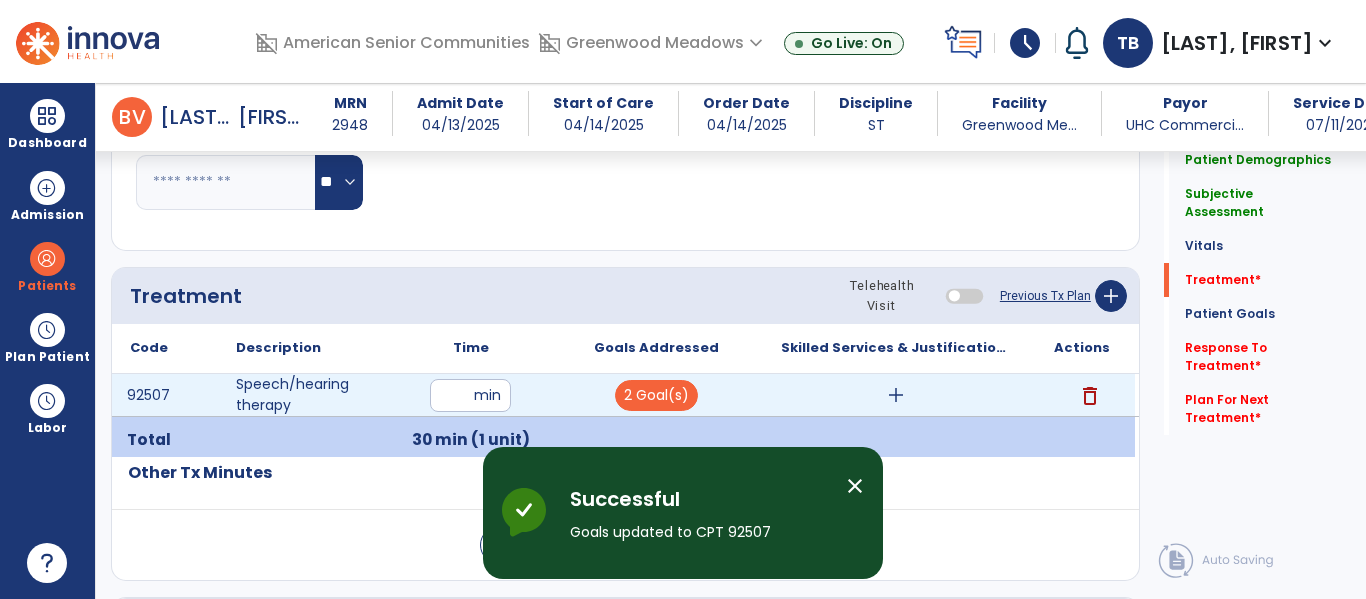 click on "add" at bounding box center (896, 395) 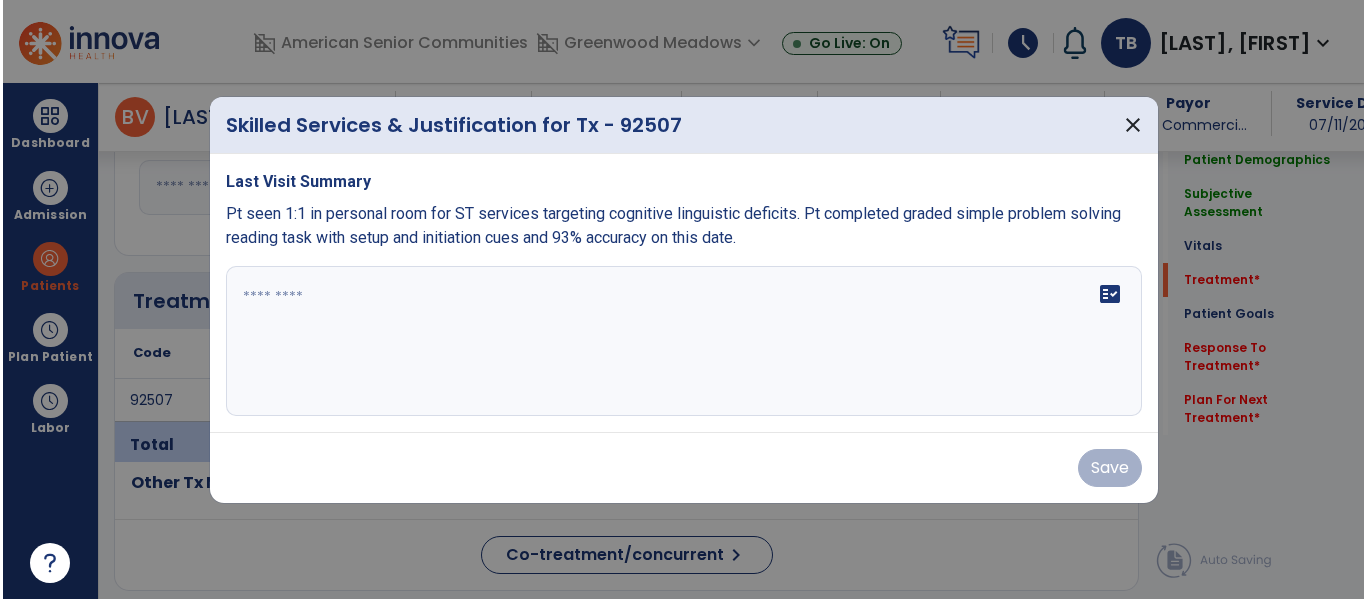 scroll, scrollTop: 982, scrollLeft: 0, axis: vertical 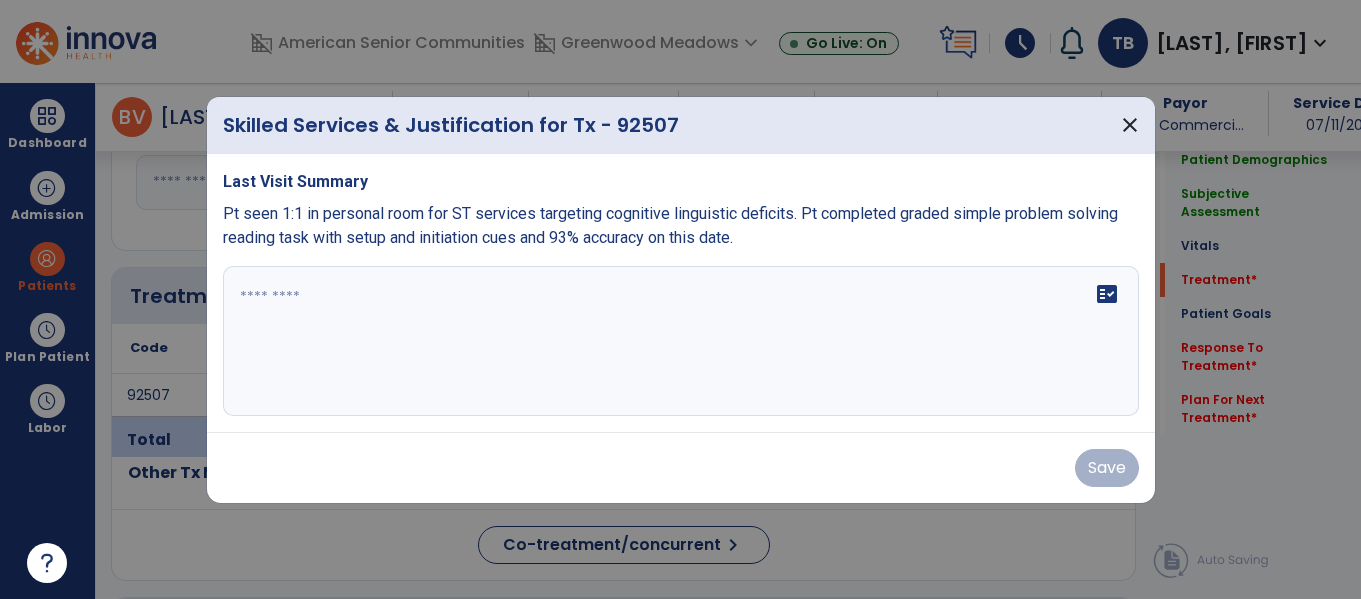 click on "fact_check" at bounding box center (681, 341) 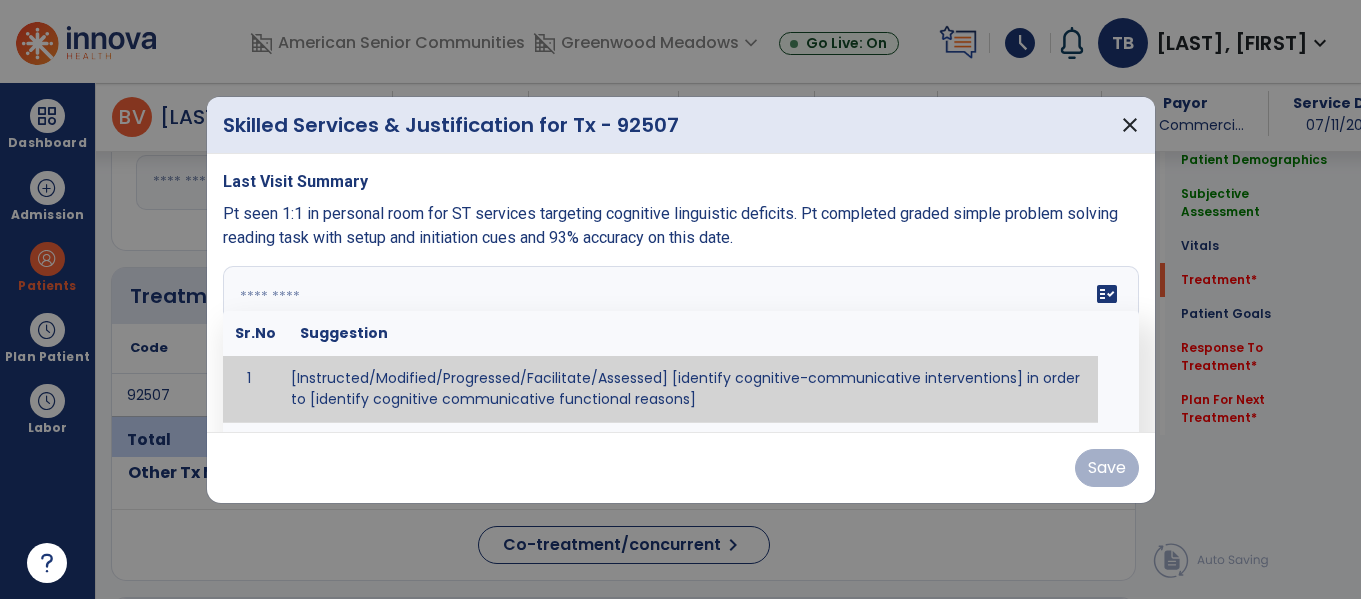 paste on "**********" 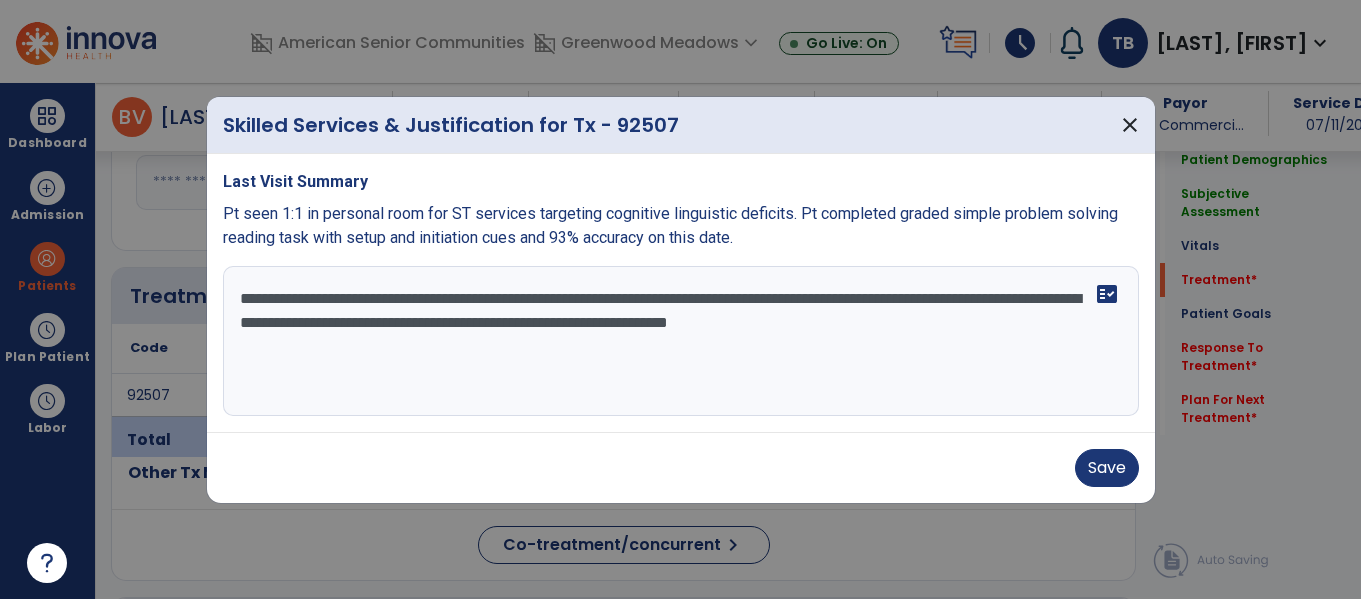 click on "**********" at bounding box center [681, 341] 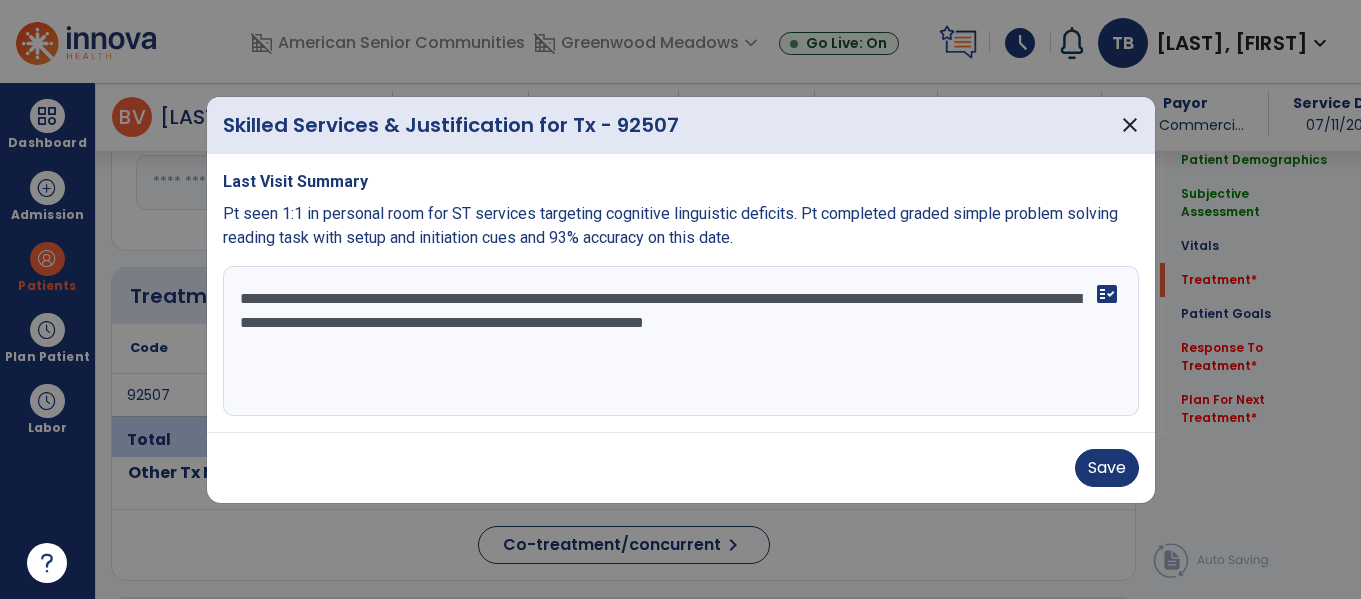 click on "**********" at bounding box center [681, 341] 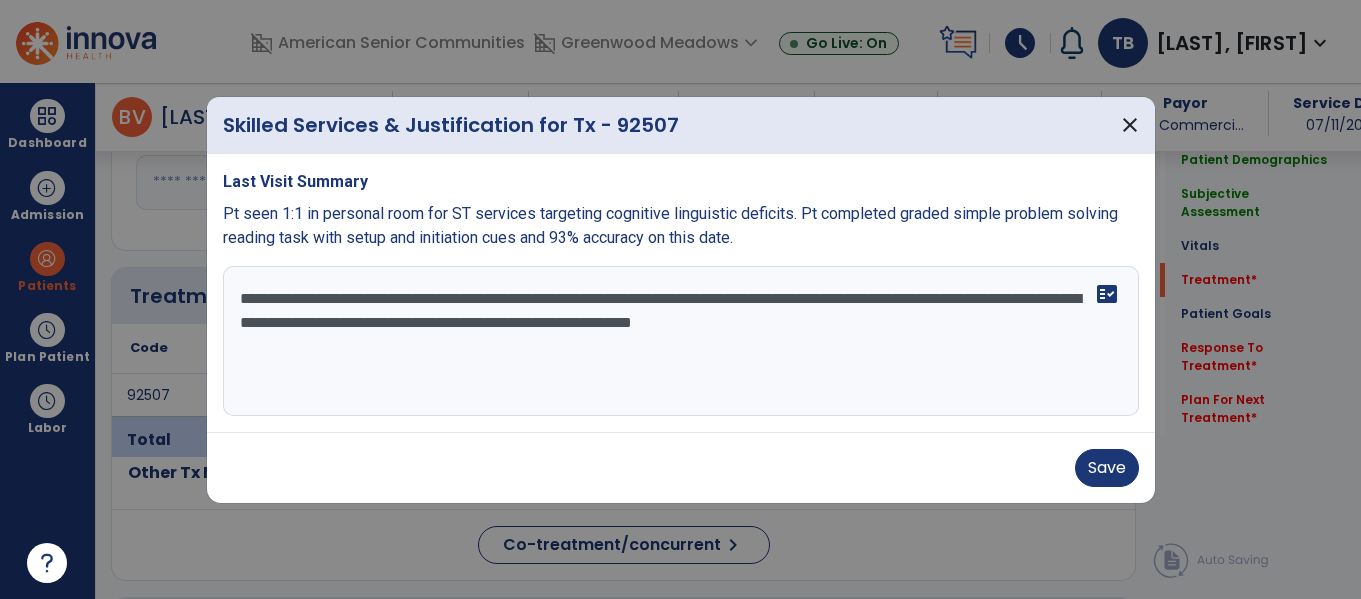click on "**********" at bounding box center (681, 341) 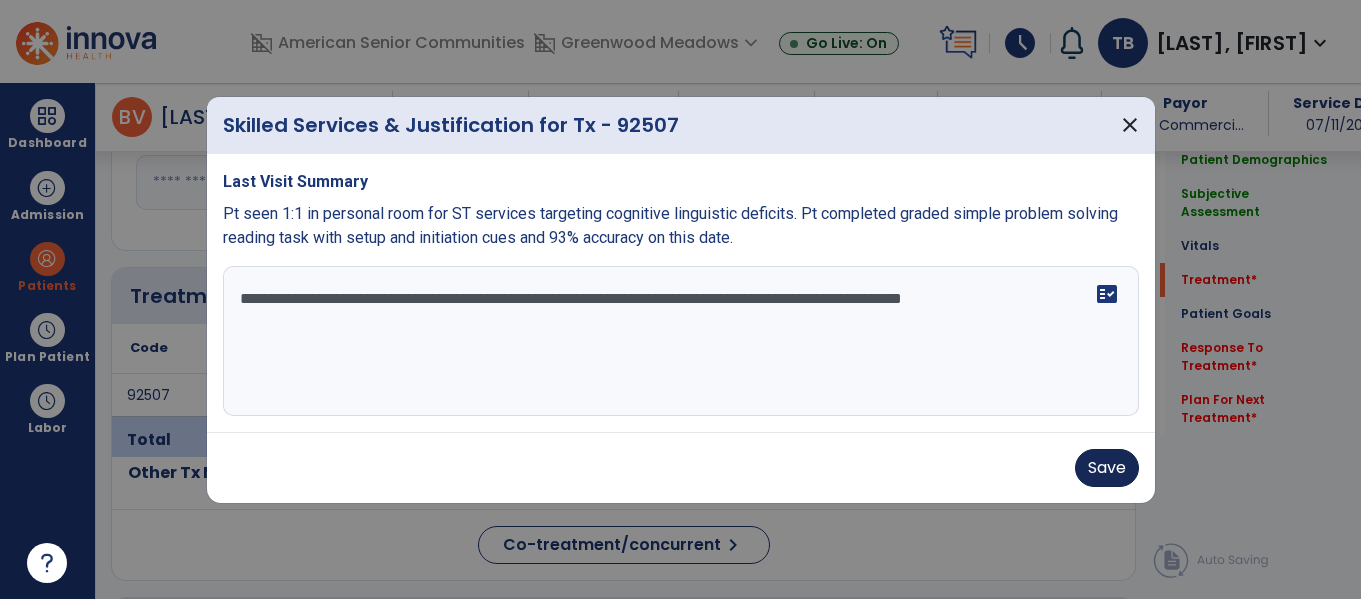 type on "**********" 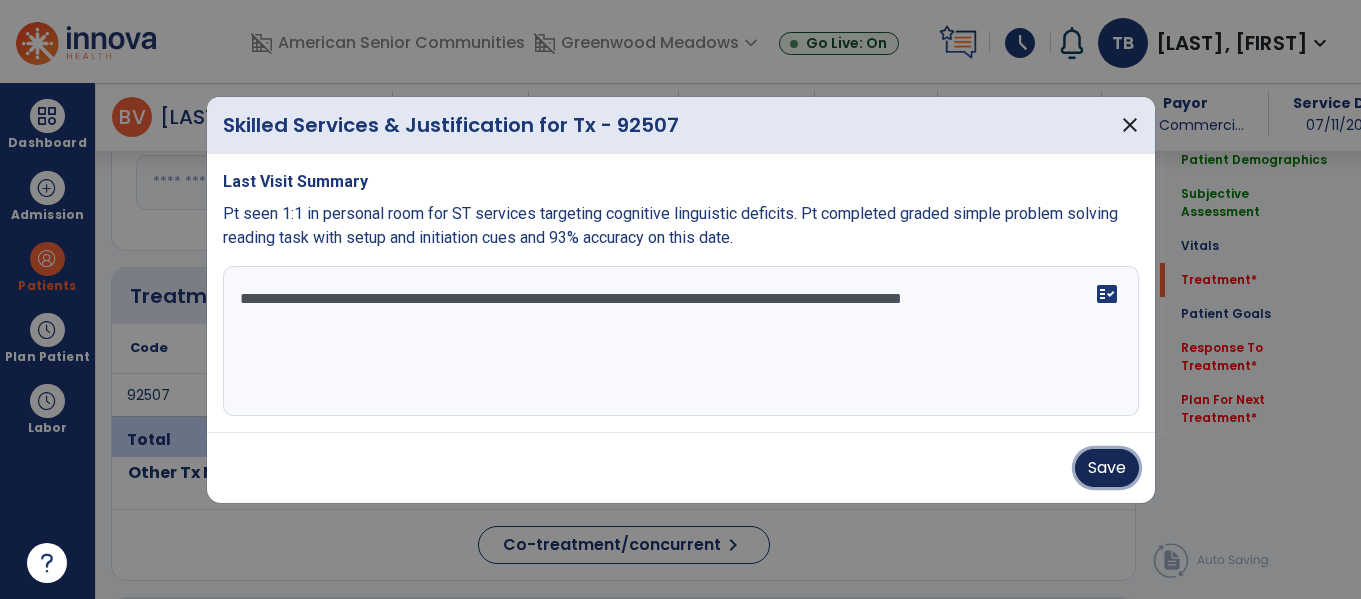 click on "Save" at bounding box center (1107, 468) 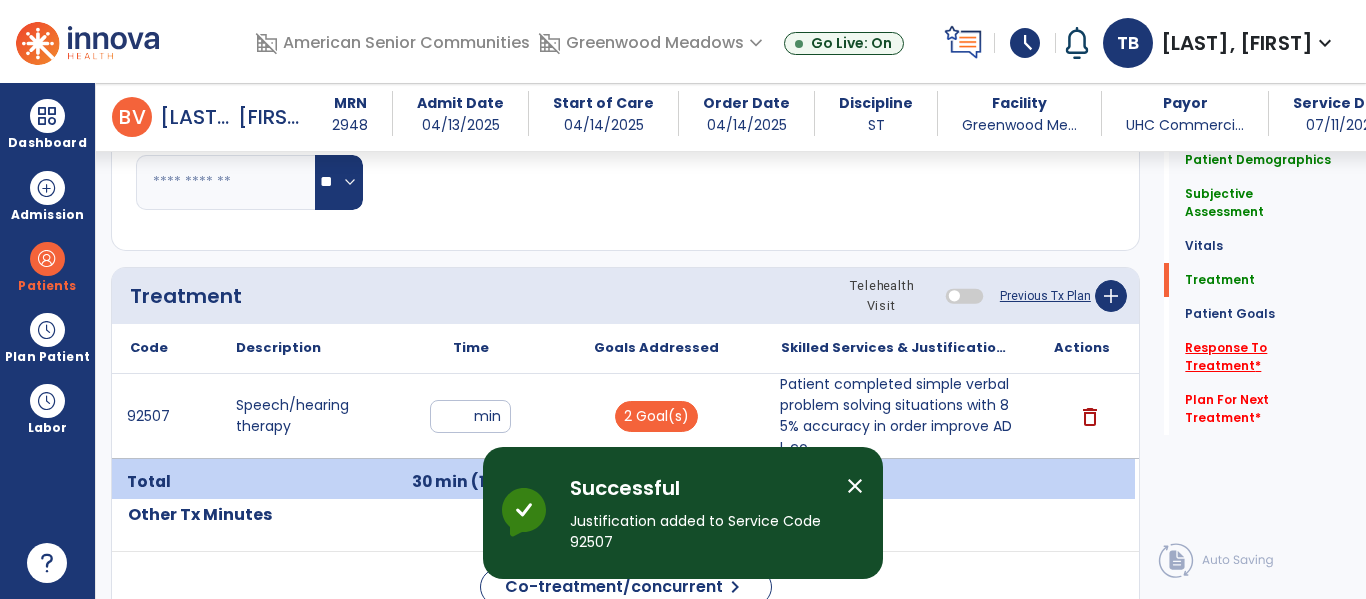 click on "Response To Treatment   *" 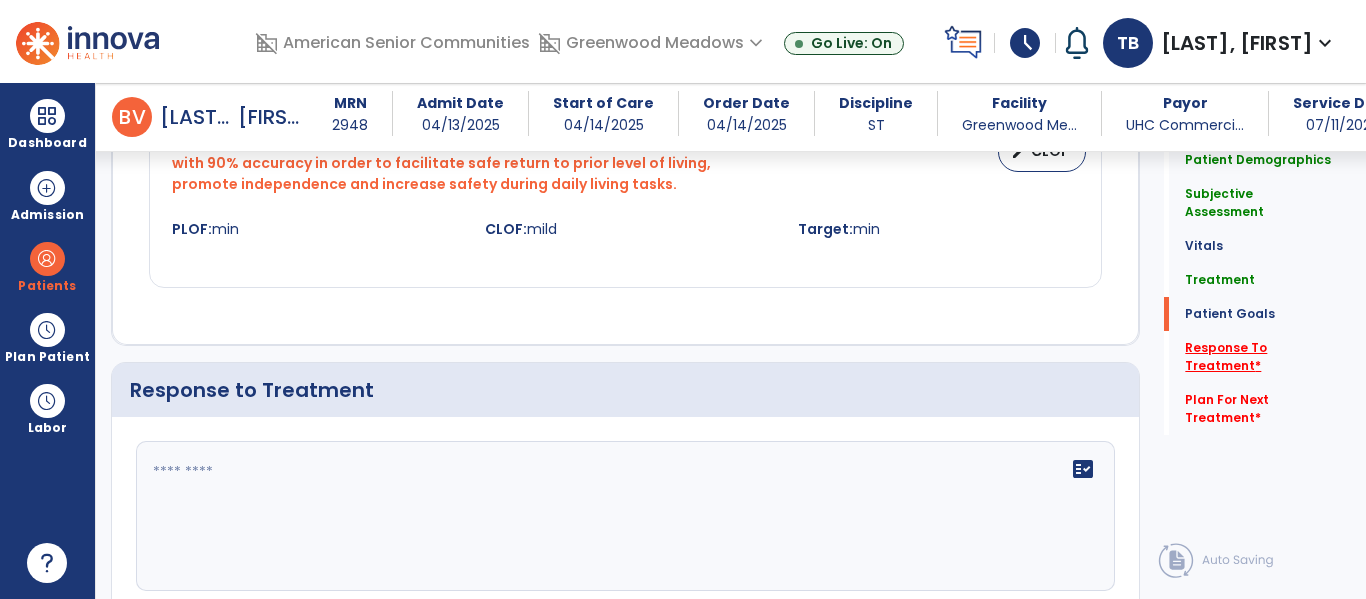 scroll, scrollTop: 2461, scrollLeft: 0, axis: vertical 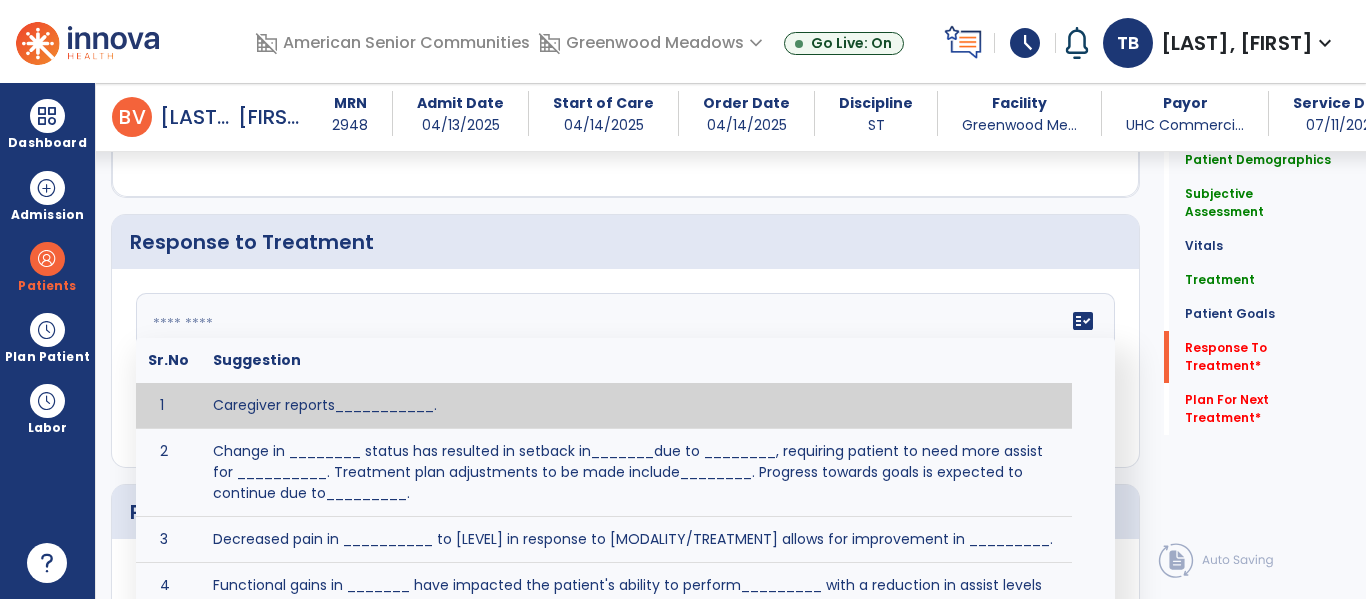 click on "fact_check  Sr.No Suggestion 1 Caregiver reports___________. 2 Change in ________ status has resulted in setback in_______due to ________, requiring patient to need more assist for __________.   Treatment plan adjustments to be made include________.  Progress towards goals is expected to continue due to_________. 3 Decreased pain in __________ to [LEVEL] in response to [MODALITY/TREATMENT] allows for improvement in _________. 4 Functional gains in _______ have impacted the patient's ability to perform_________ with a reduction in assist levels to_________. 5 Functional progress this week has been significant due to__________. 6 Gains in ________ have improved the patient's ability to perform ______with decreased levels of assist to___________. 7 Improvement in ________allows patient to tolerate higher levels of challenges in_________. 8 Pain in [AREA] has decreased to [LEVEL] in response to [TREATMENT/MODALITY], allowing fore ease in completing__________. 9 10 11 12 13 14 15 16 17 18 19 20 21" 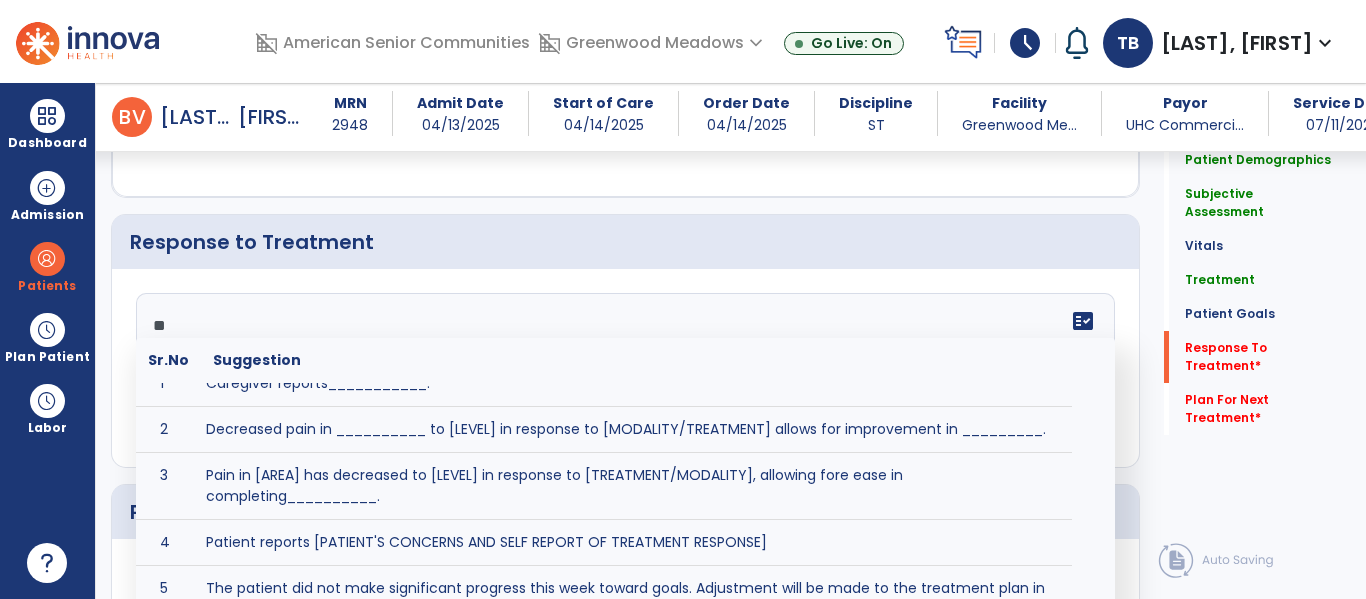 scroll, scrollTop: 43, scrollLeft: 0, axis: vertical 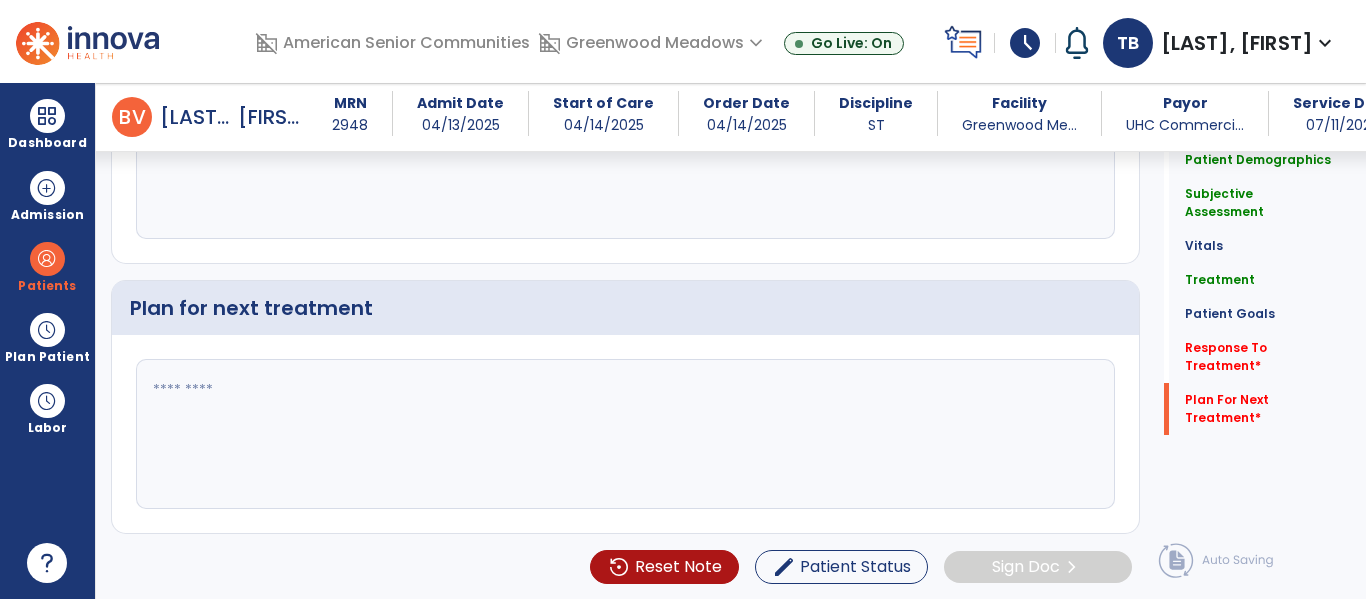 type on "********" 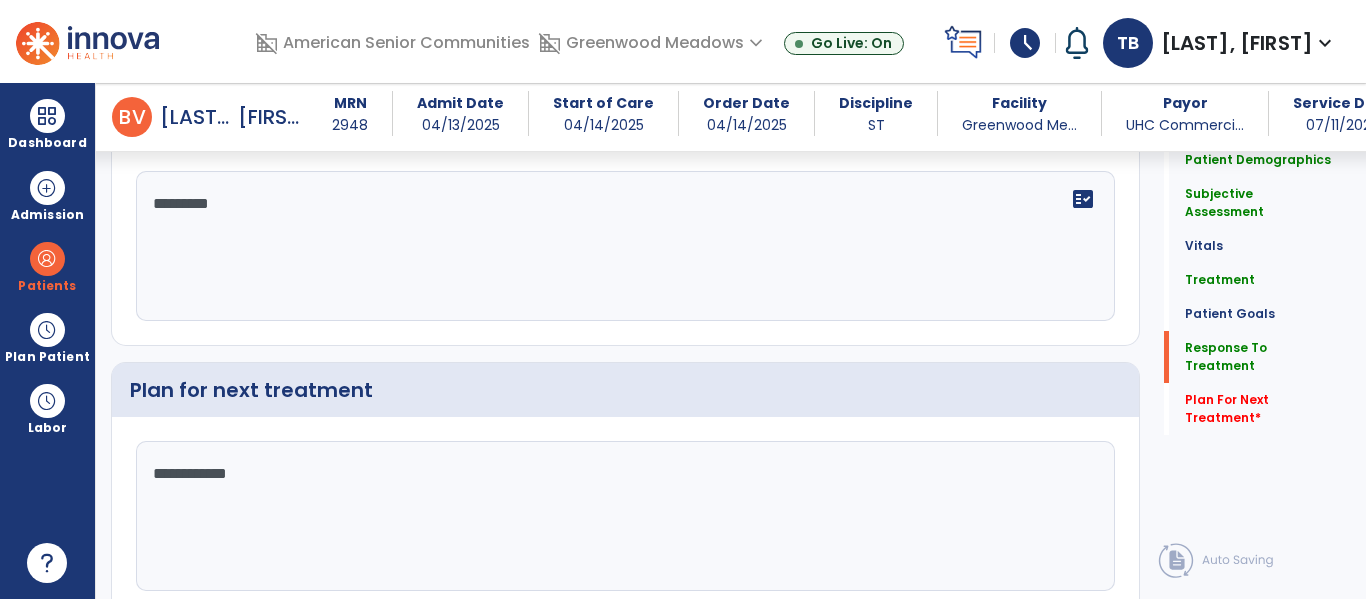 scroll, scrollTop: 2666, scrollLeft: 0, axis: vertical 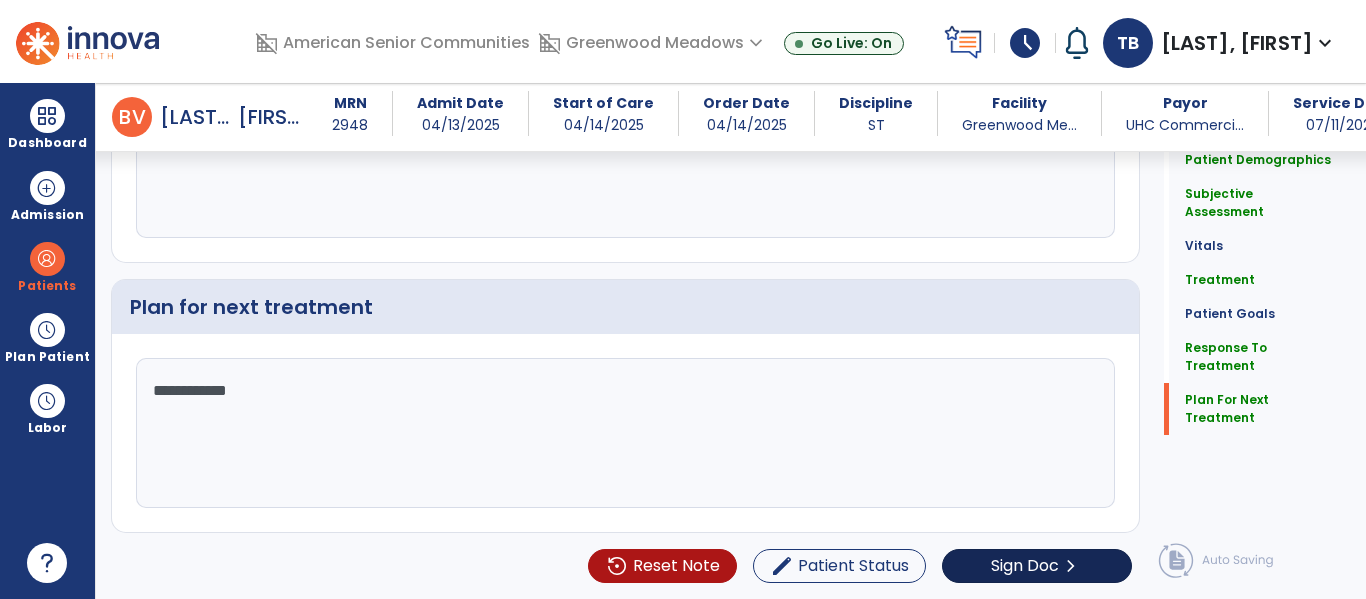 type on "**********" 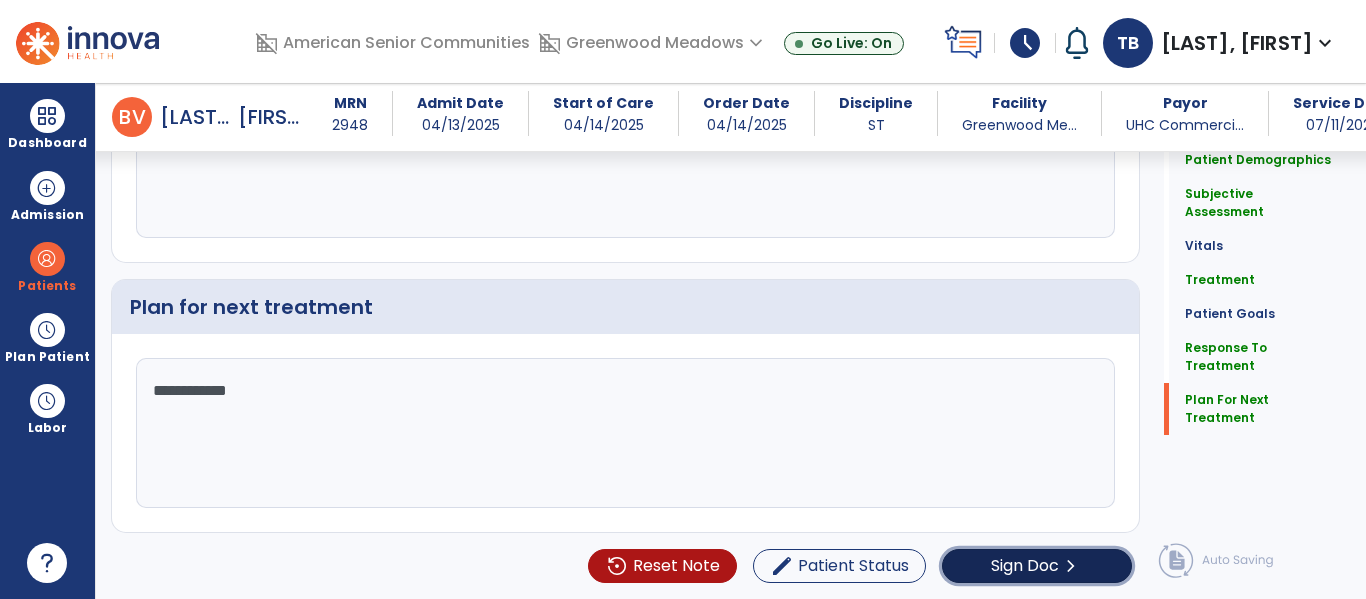 click on "Sign Doc" 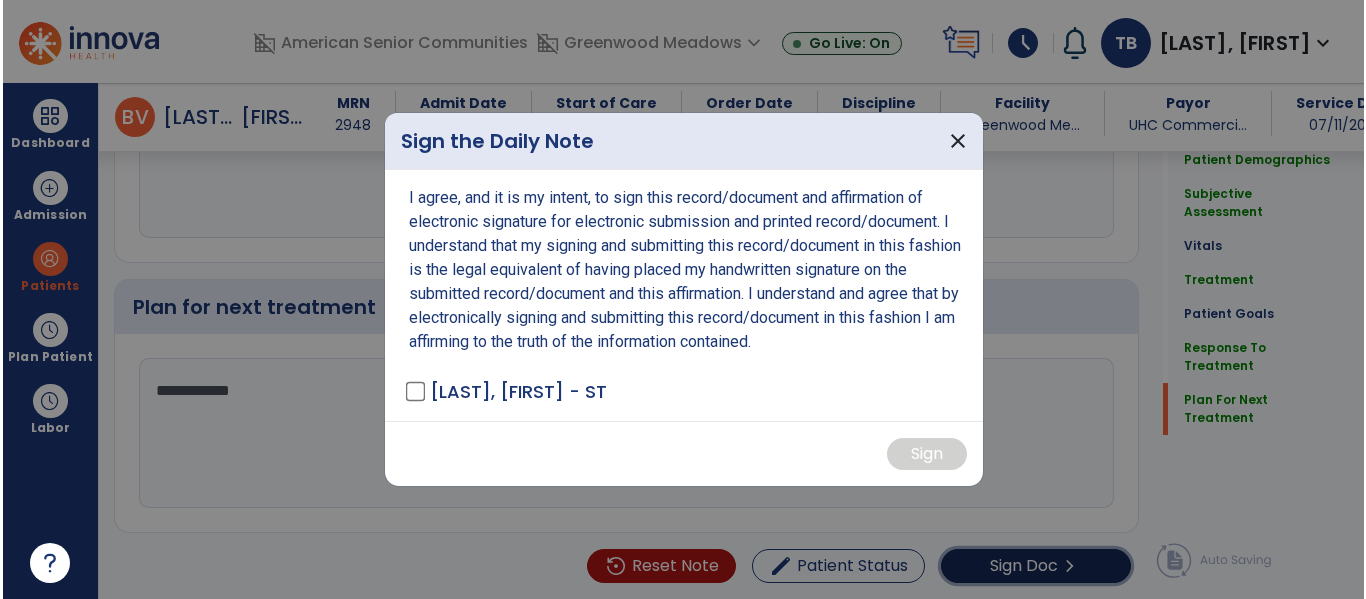 scroll, scrollTop: 2666, scrollLeft: 0, axis: vertical 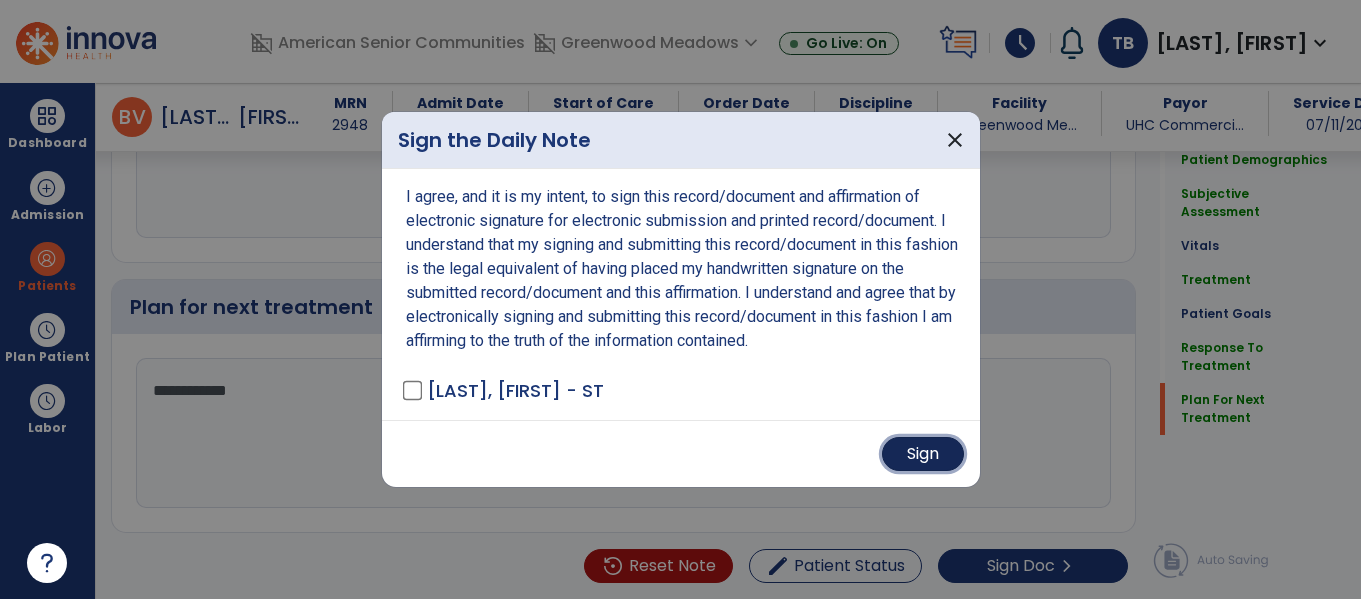 click on "Sign" at bounding box center [923, 454] 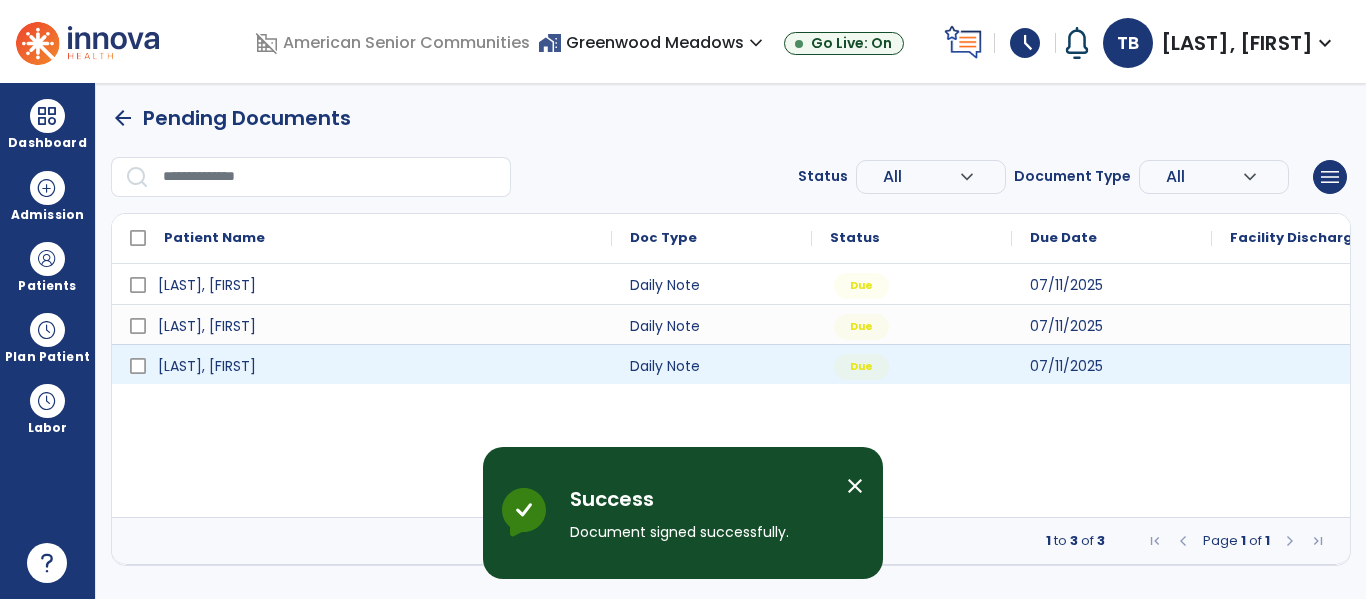 scroll, scrollTop: 0, scrollLeft: 0, axis: both 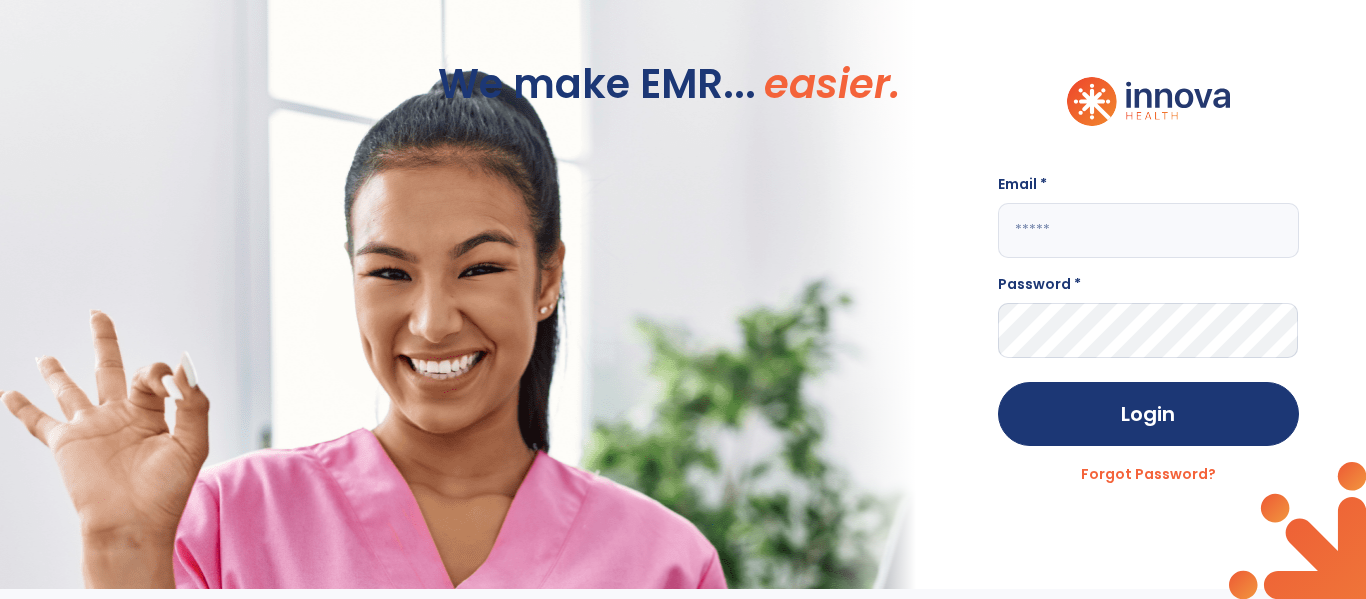 click 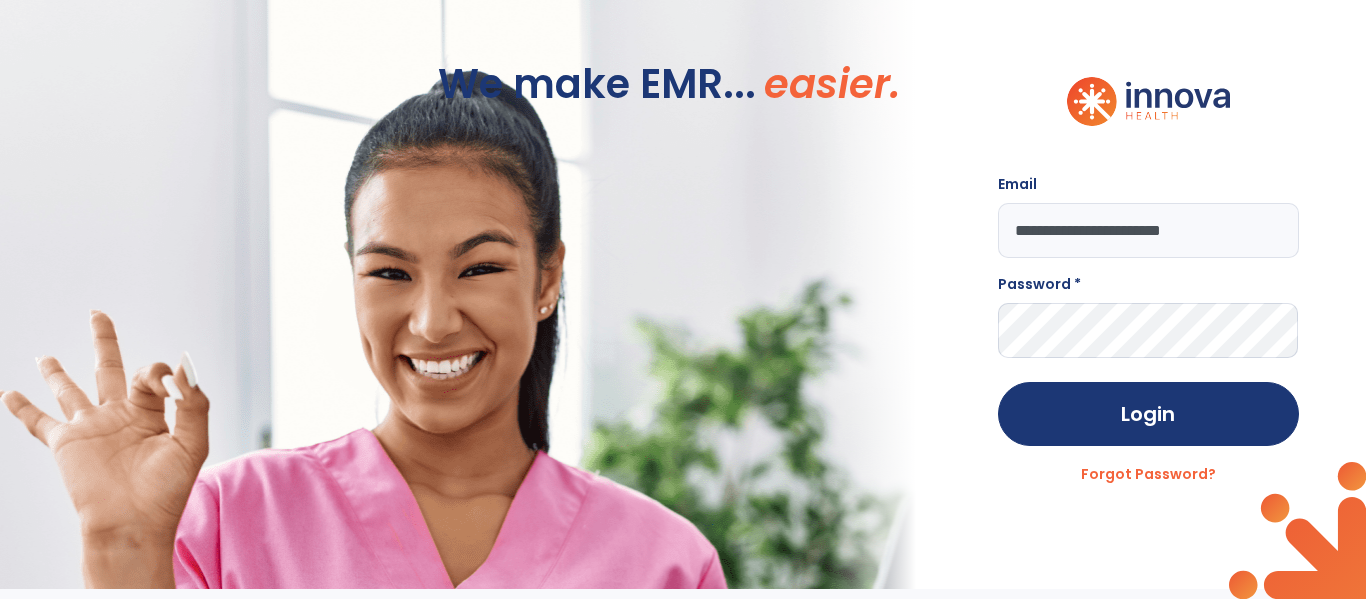 type on "**********" 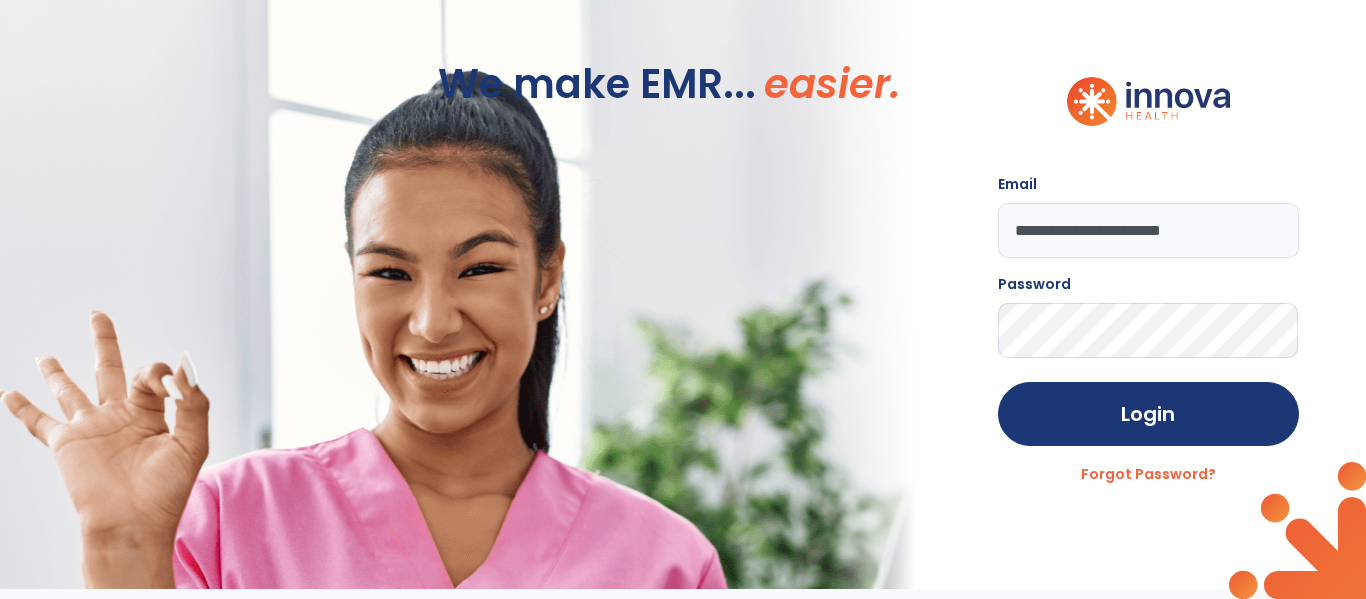 click on "Login" 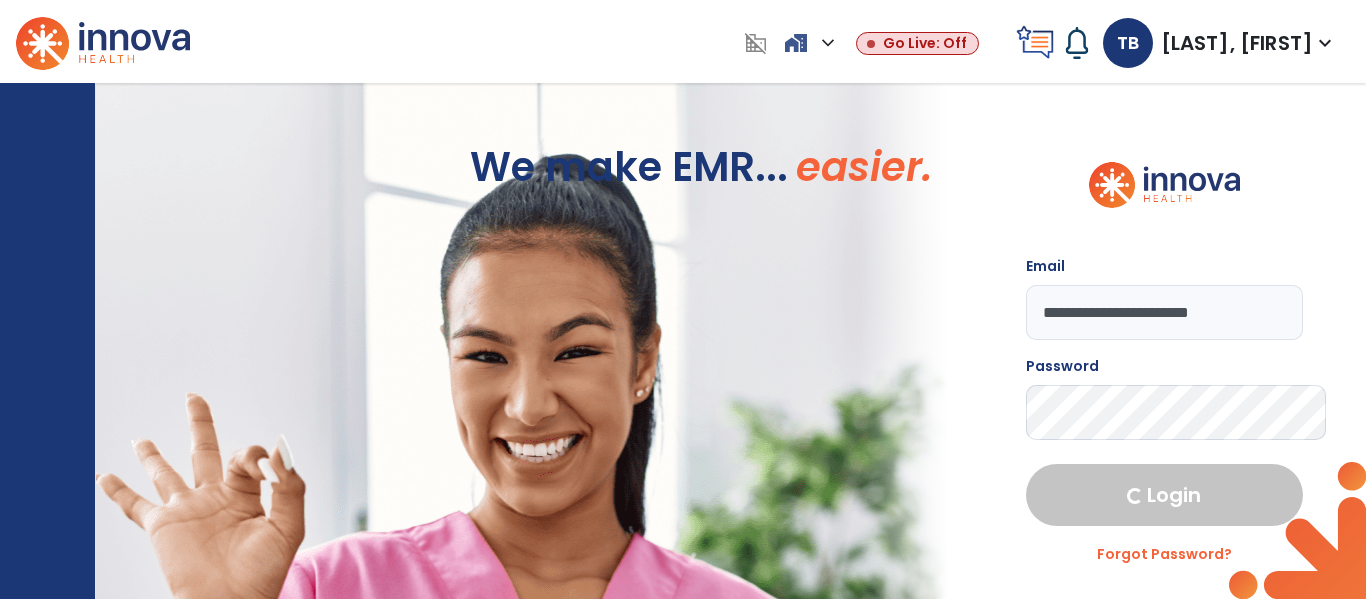 select on "****" 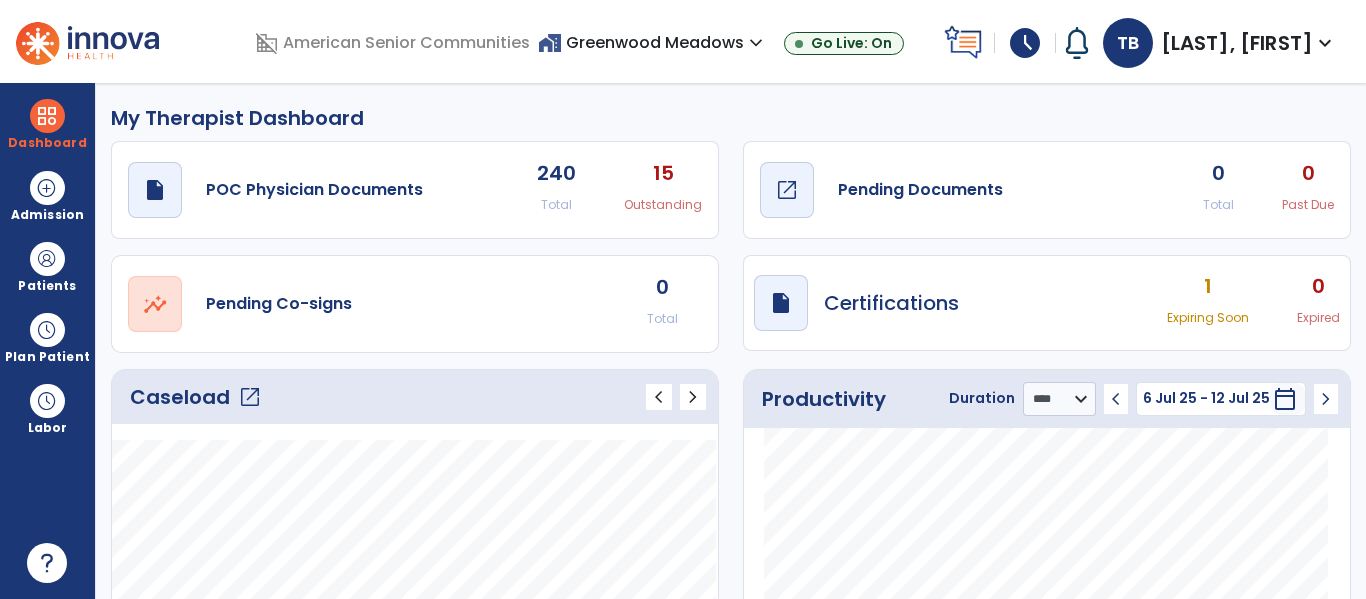 click on "draft   open_in_new" 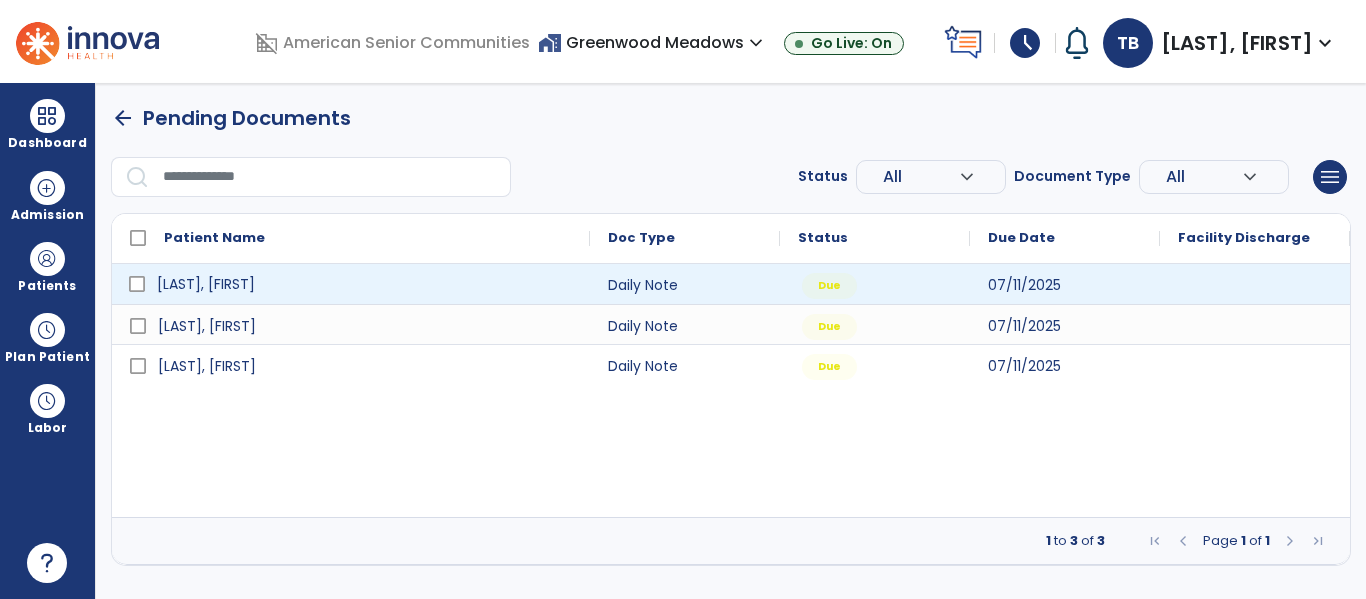 click on "[LAST], [FIRST]" at bounding box center [365, 284] 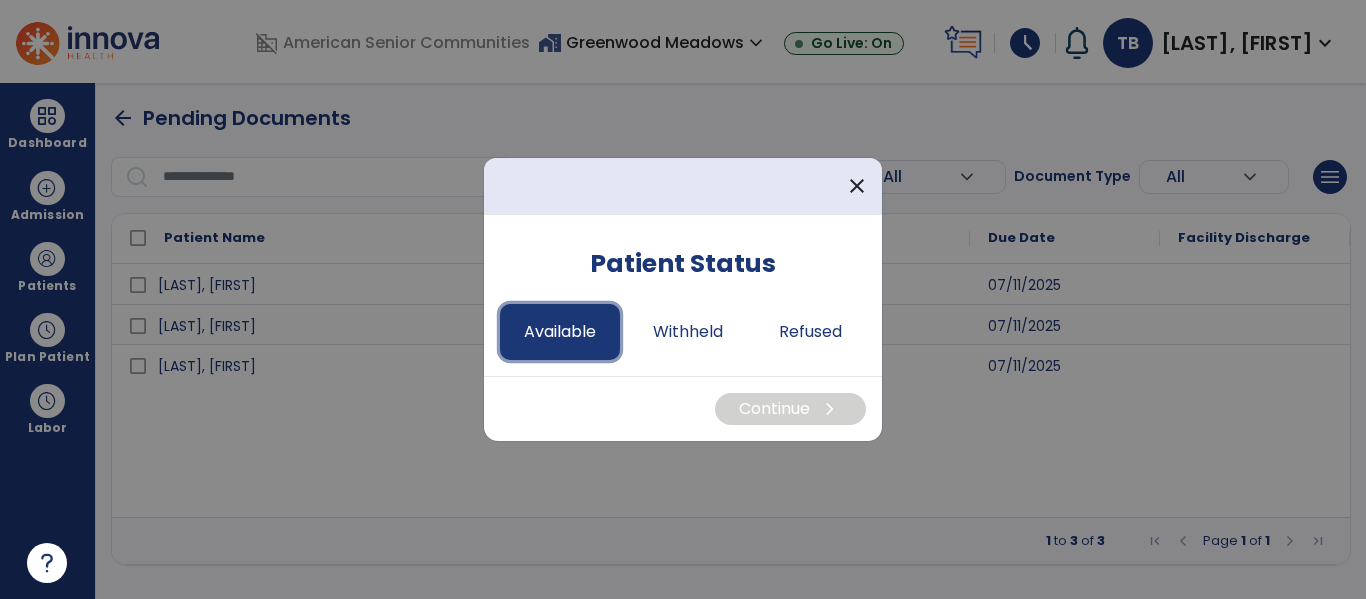 click on "Available" at bounding box center [560, 332] 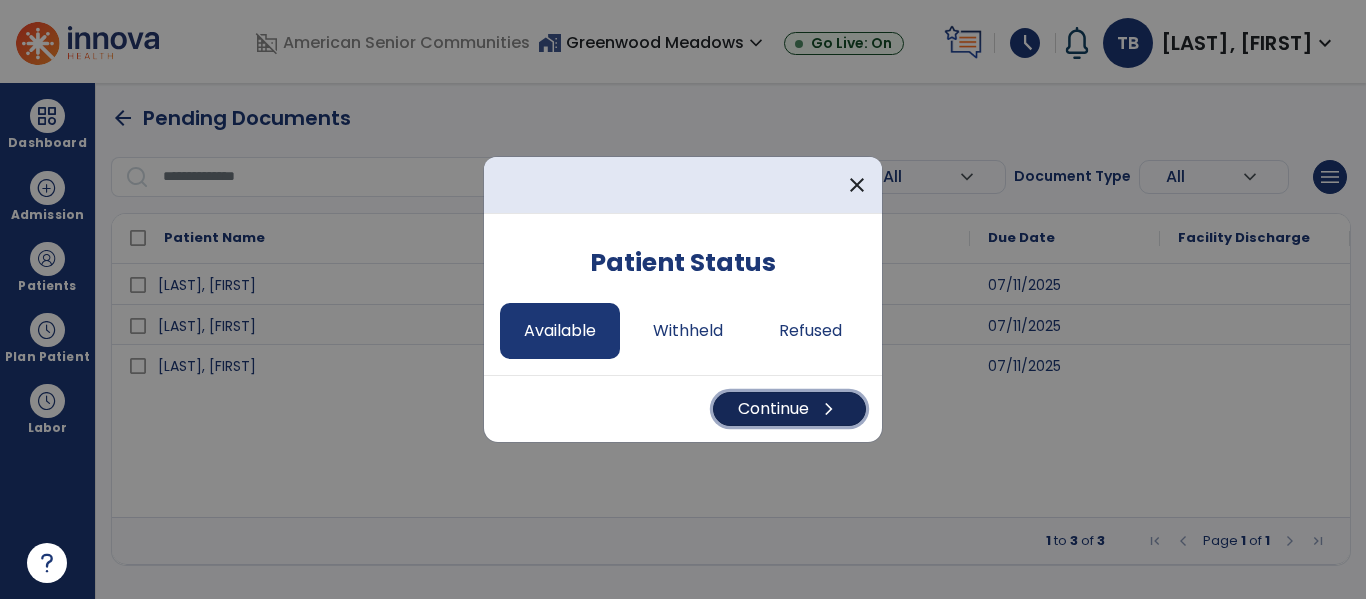 click on "Continue   chevron_right" at bounding box center (789, 409) 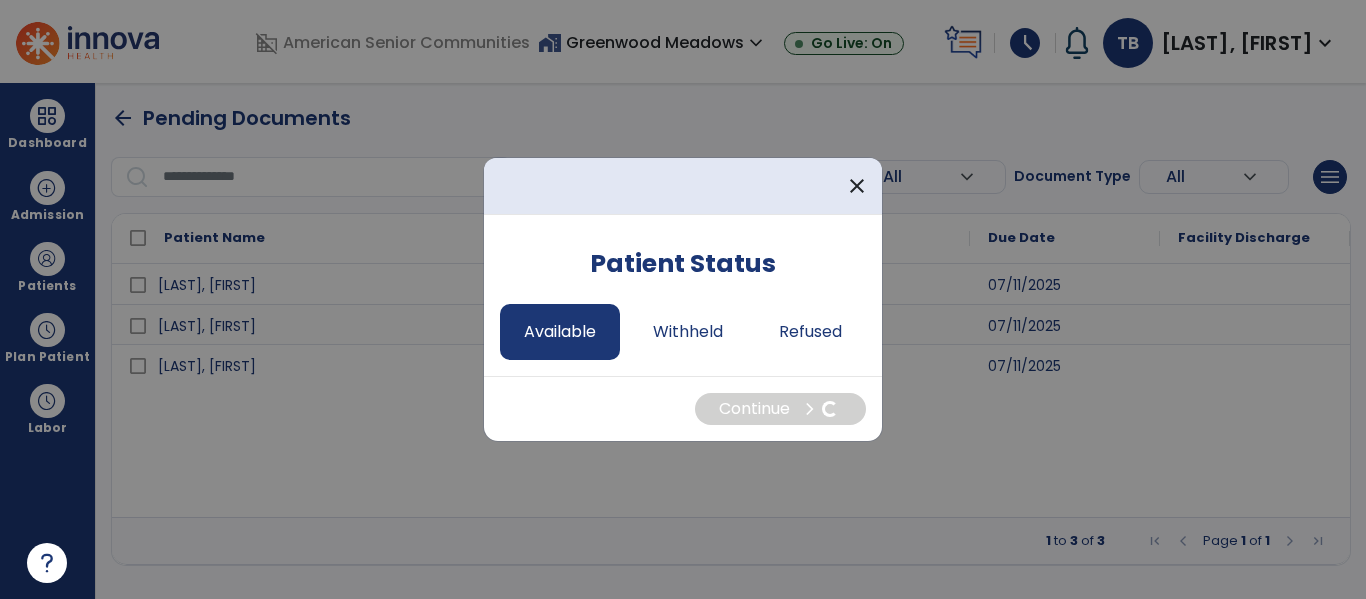 select on "*" 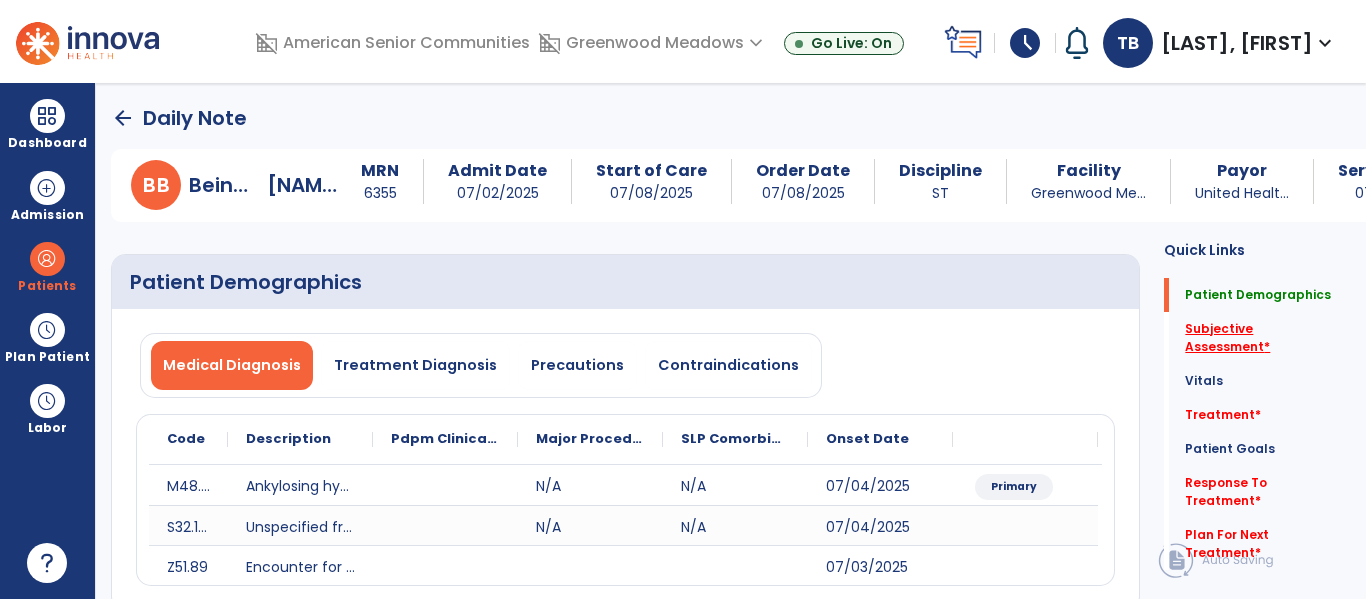 click on "Subjective Assessment   *" 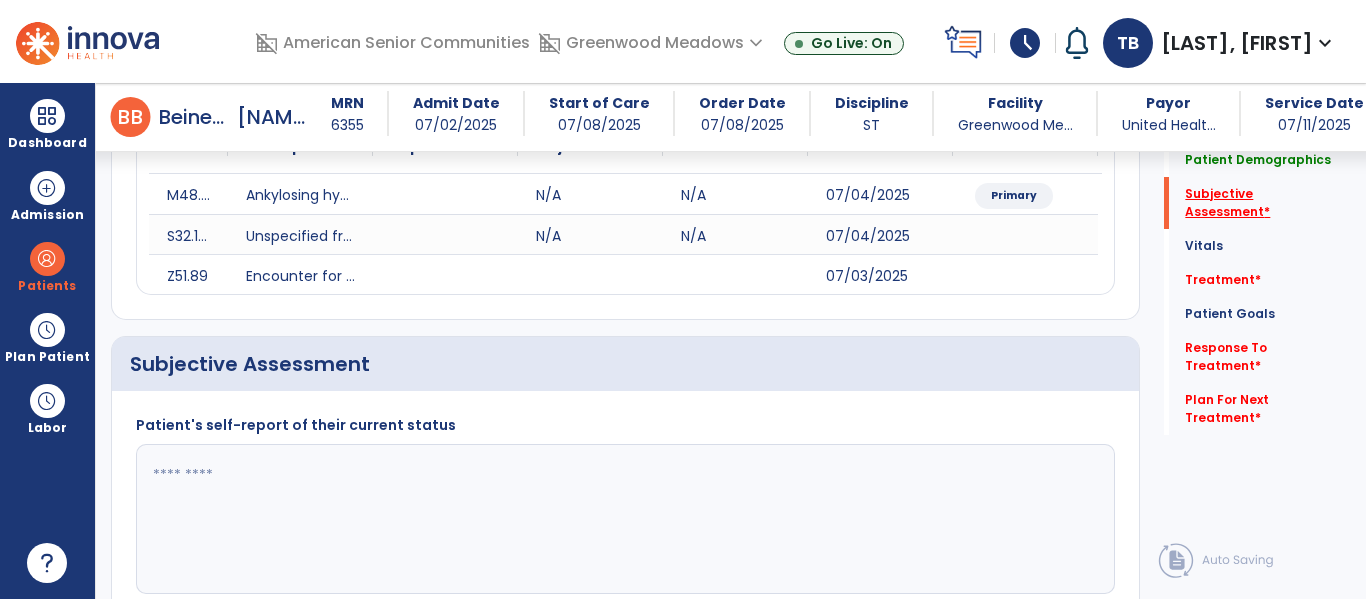 scroll, scrollTop: 427, scrollLeft: 0, axis: vertical 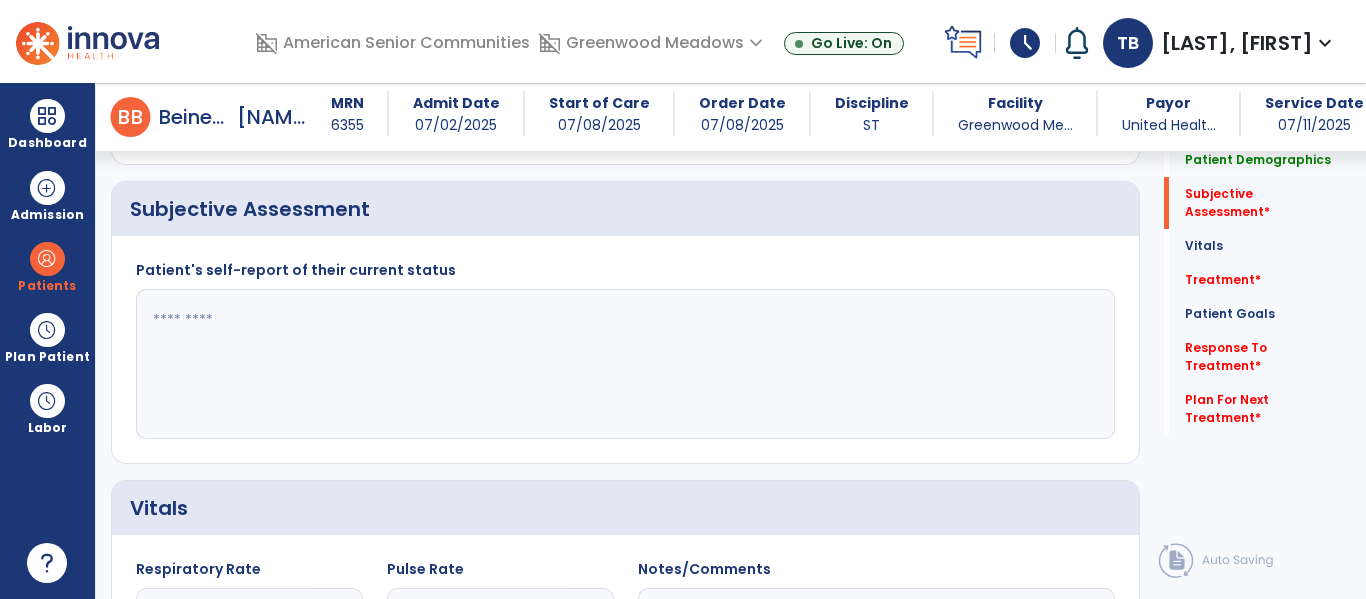 click 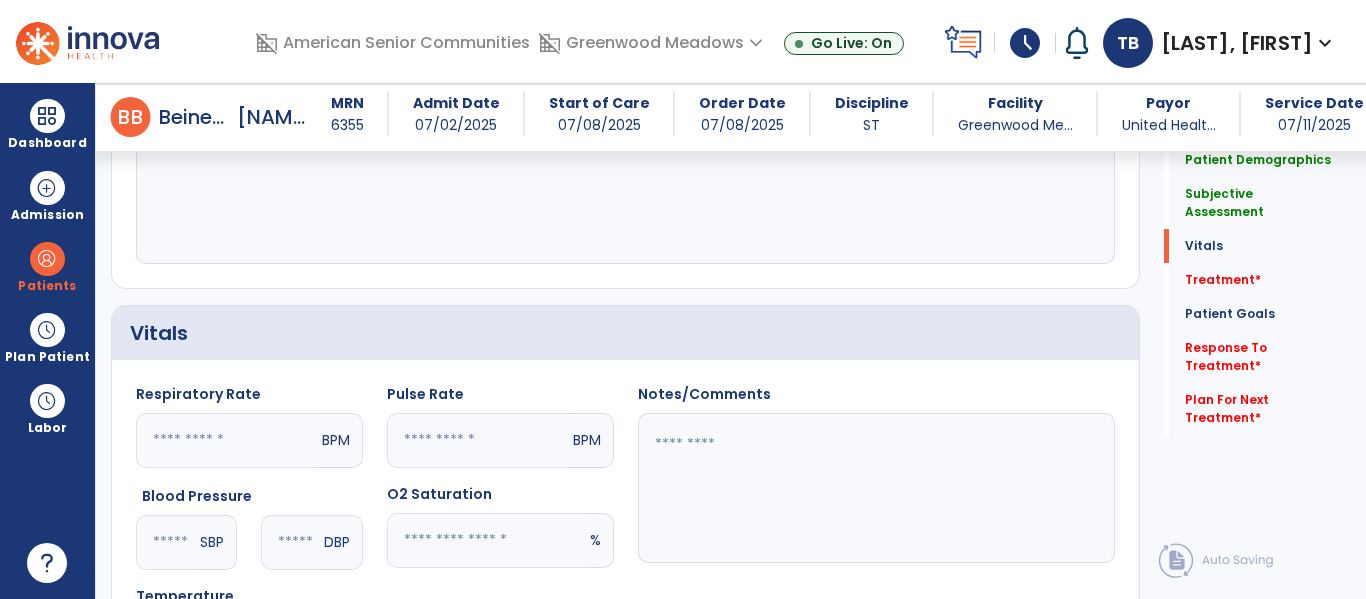 scroll, scrollTop: 611, scrollLeft: 0, axis: vertical 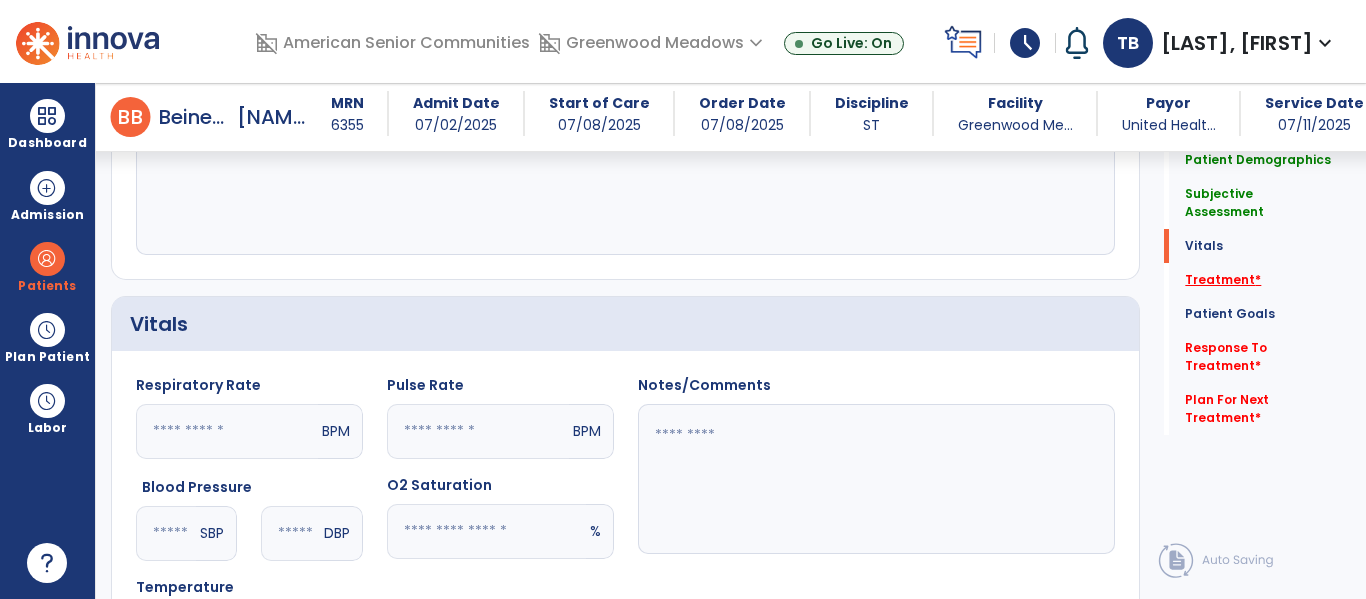 type on "**********" 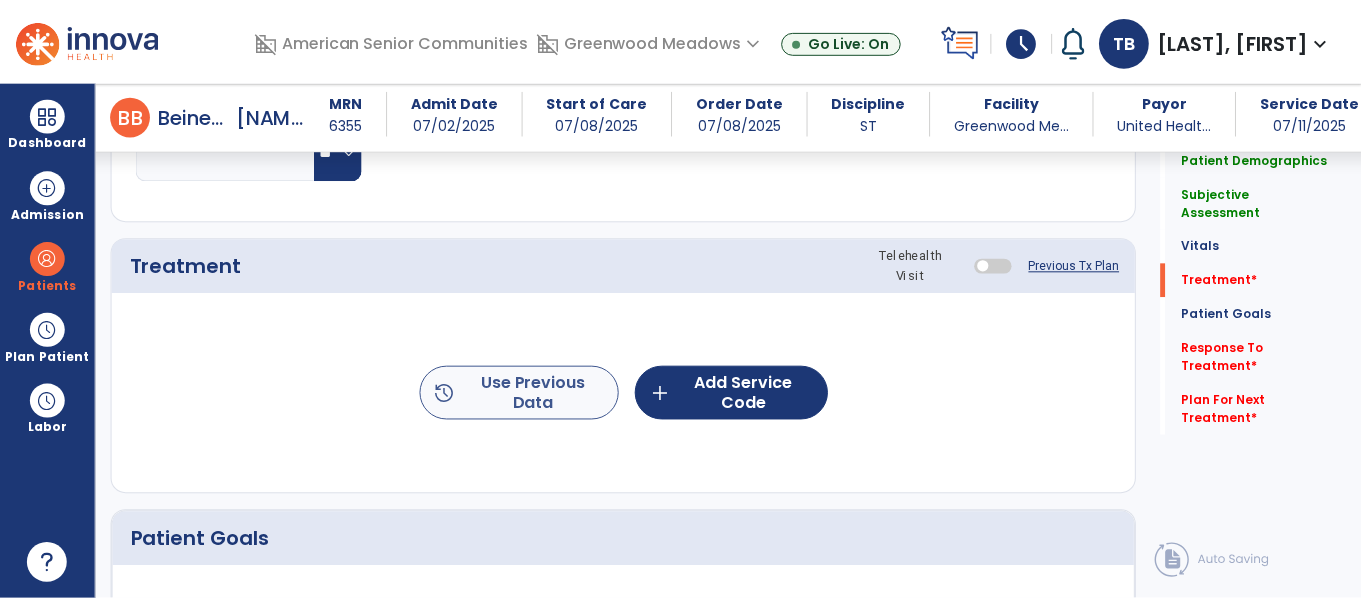 scroll, scrollTop: 1116, scrollLeft: 0, axis: vertical 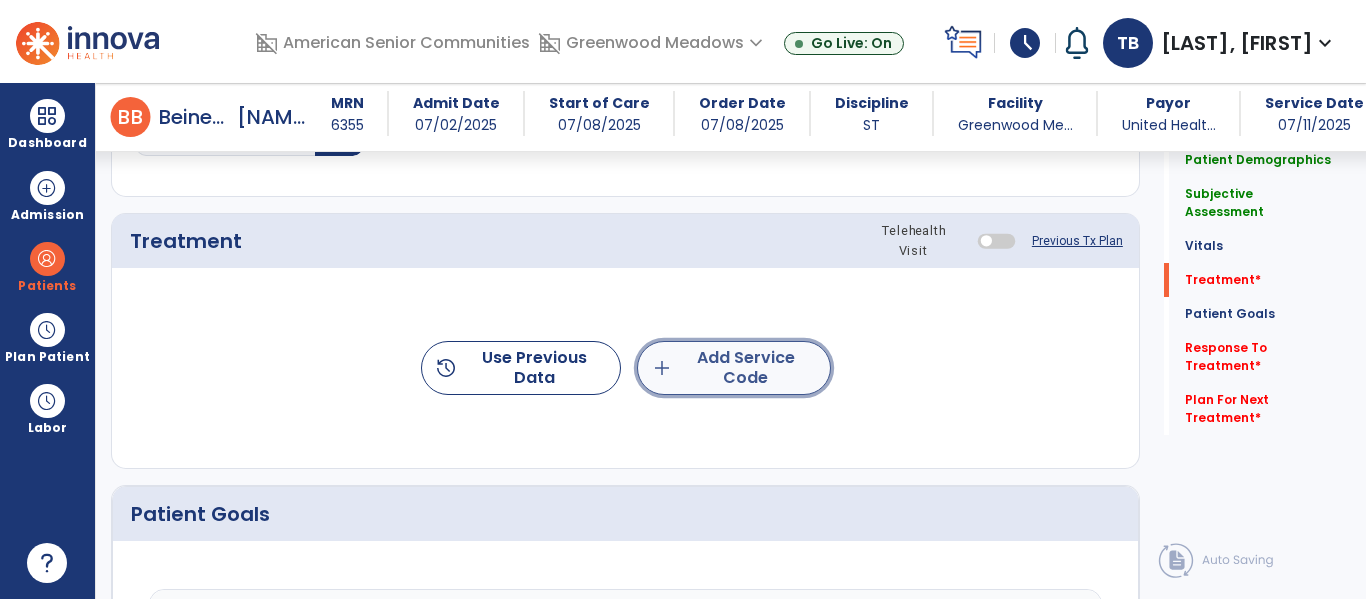 click on "add  Add Service Code" 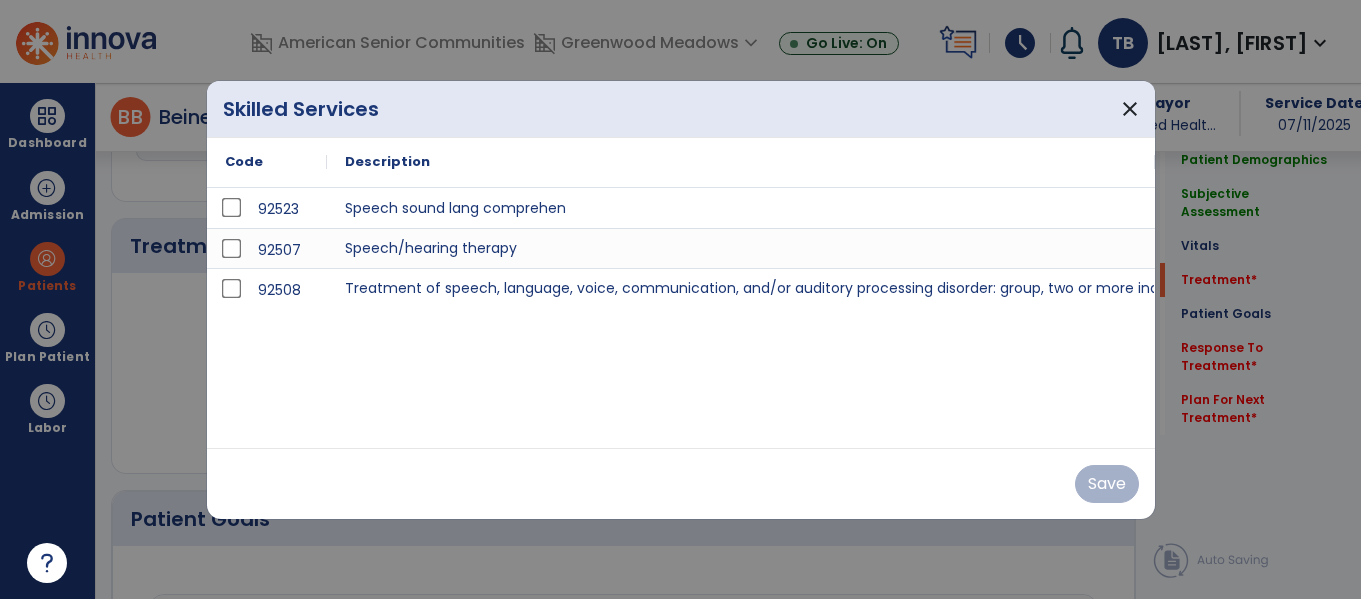 scroll, scrollTop: 1116, scrollLeft: 0, axis: vertical 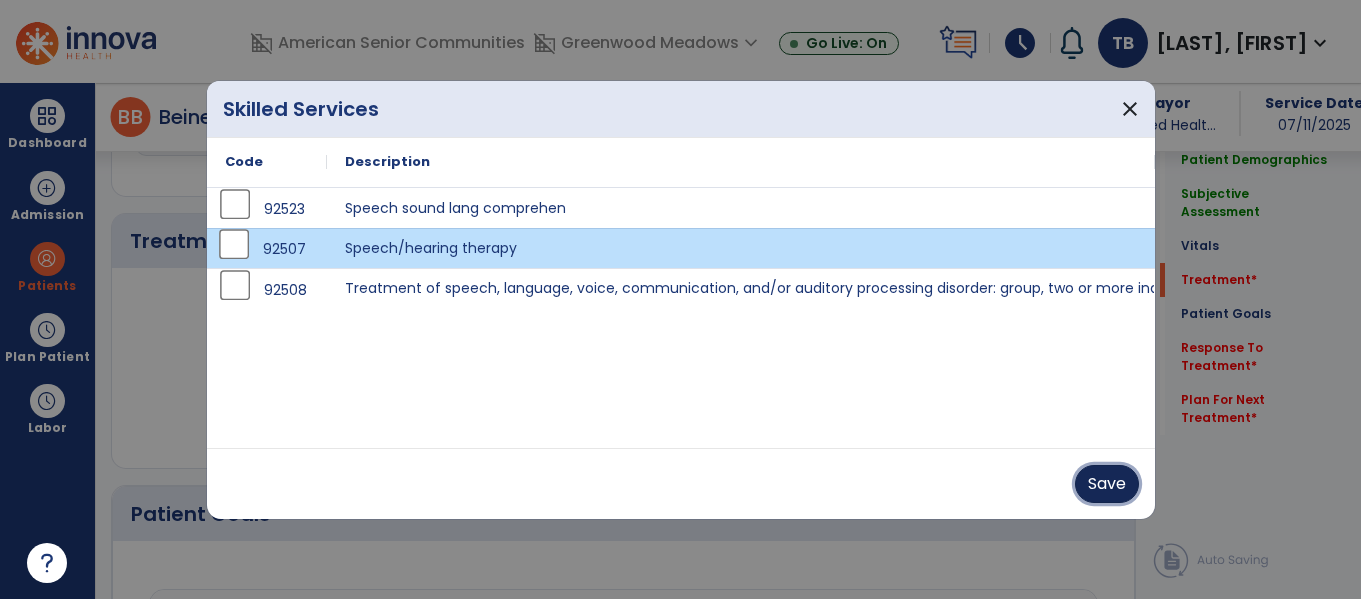 click on "Save" at bounding box center (1107, 484) 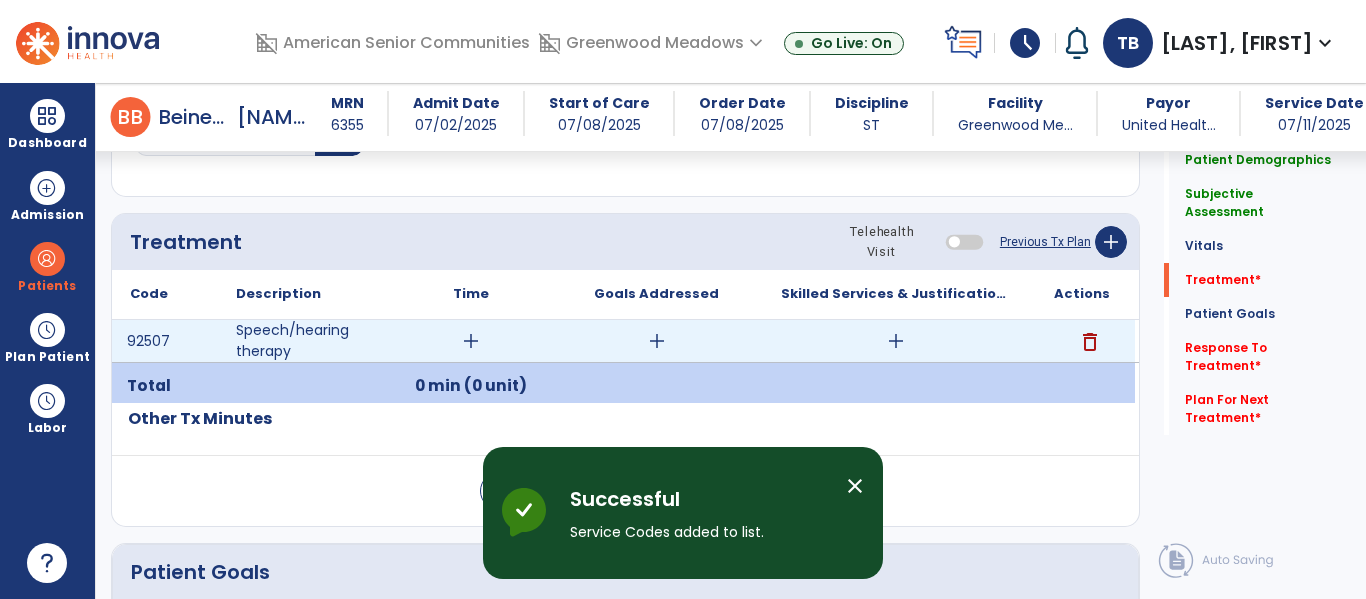 click on "add" at bounding box center [471, 341] 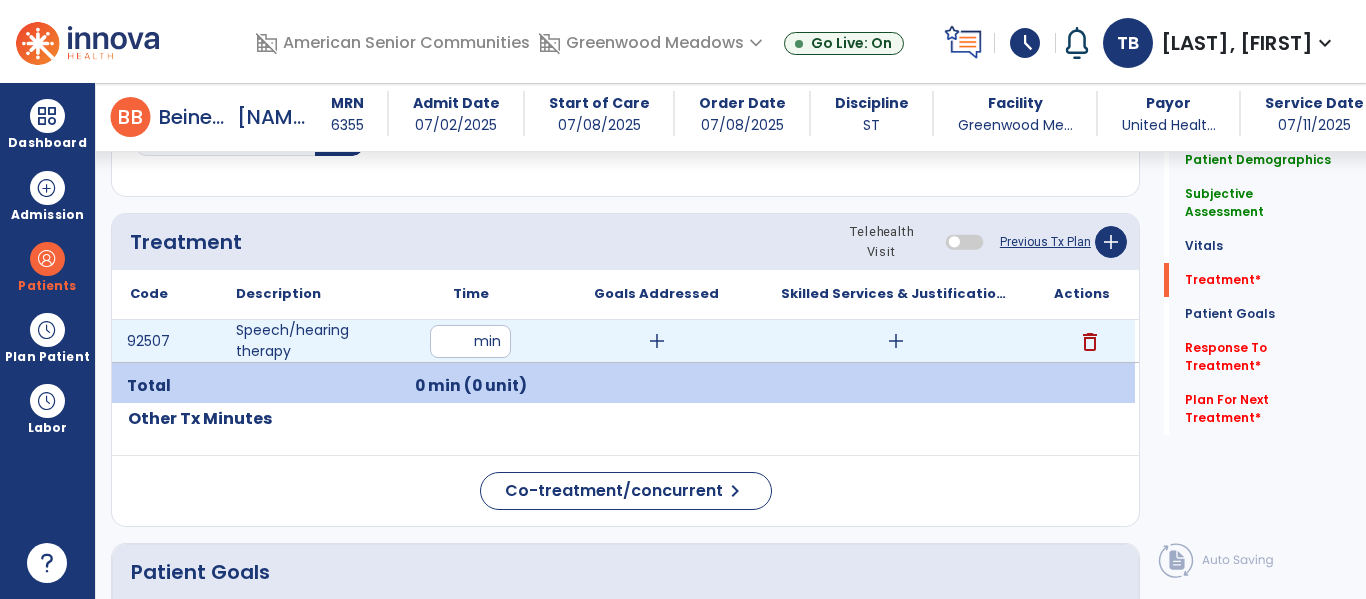 type on "**" 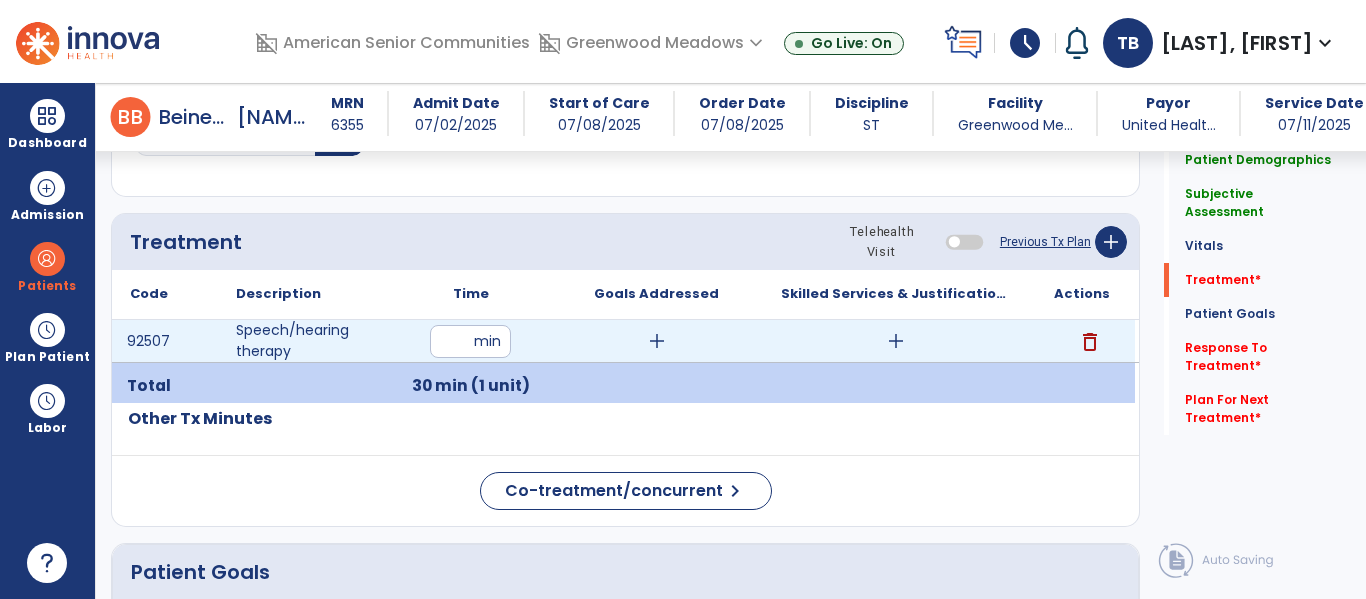 click on "add" at bounding box center [657, 341] 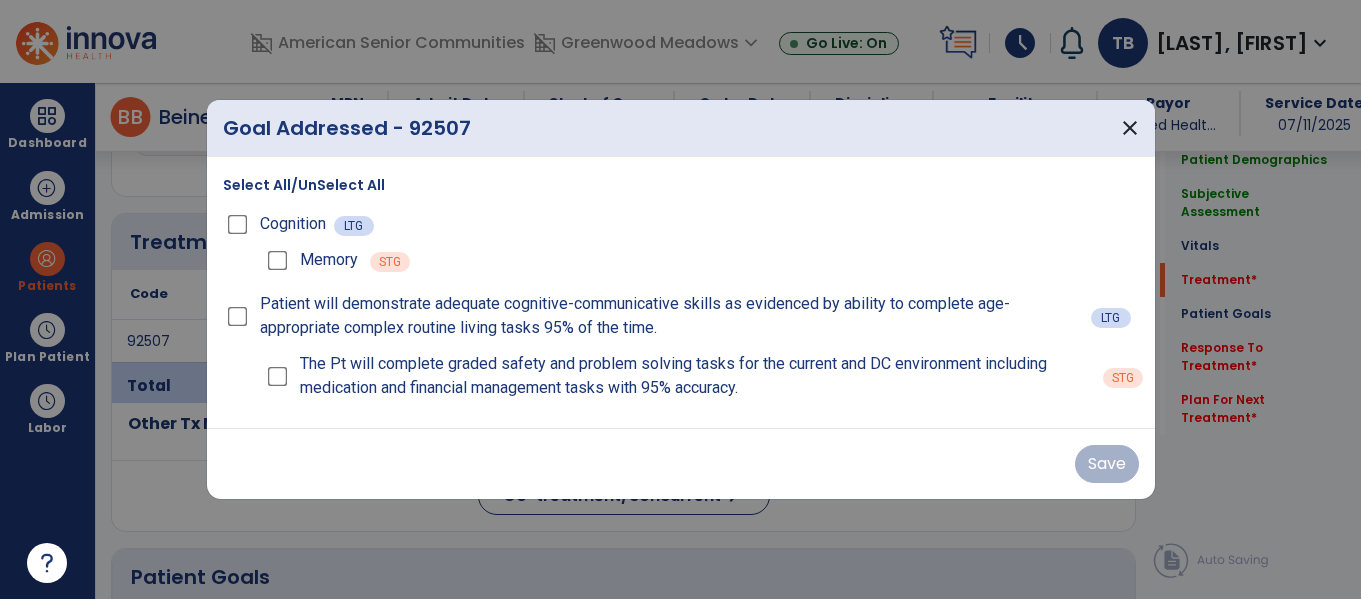 scroll, scrollTop: 1116, scrollLeft: 0, axis: vertical 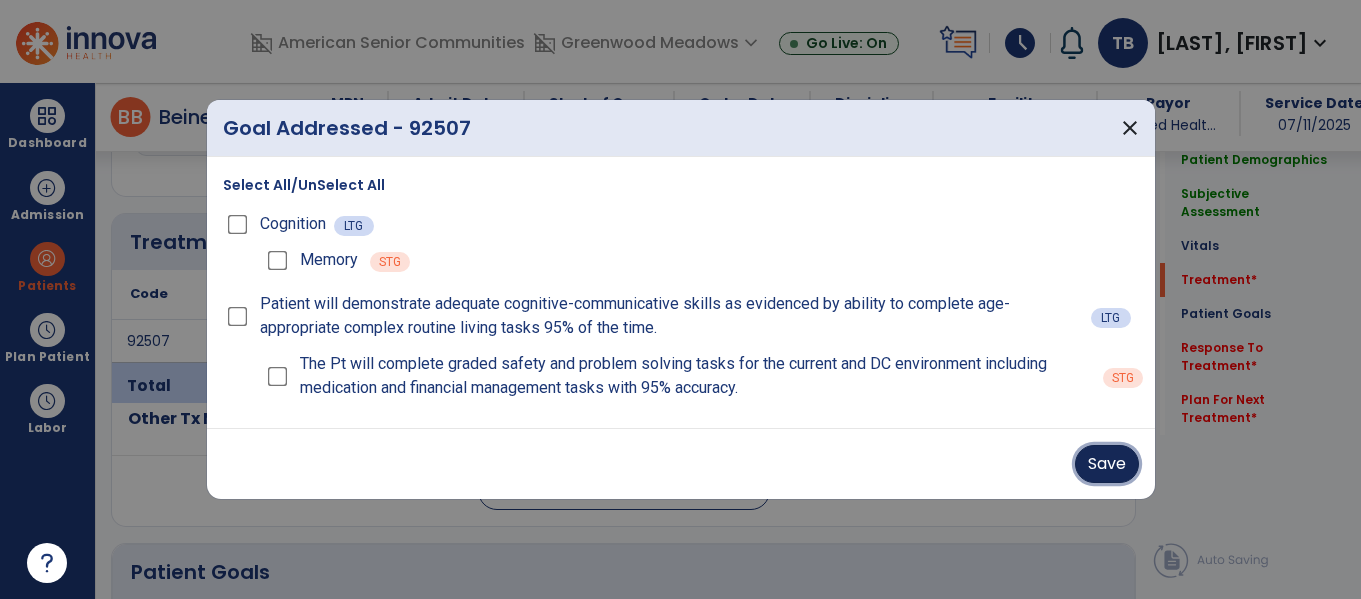 click on "Save" at bounding box center (1107, 464) 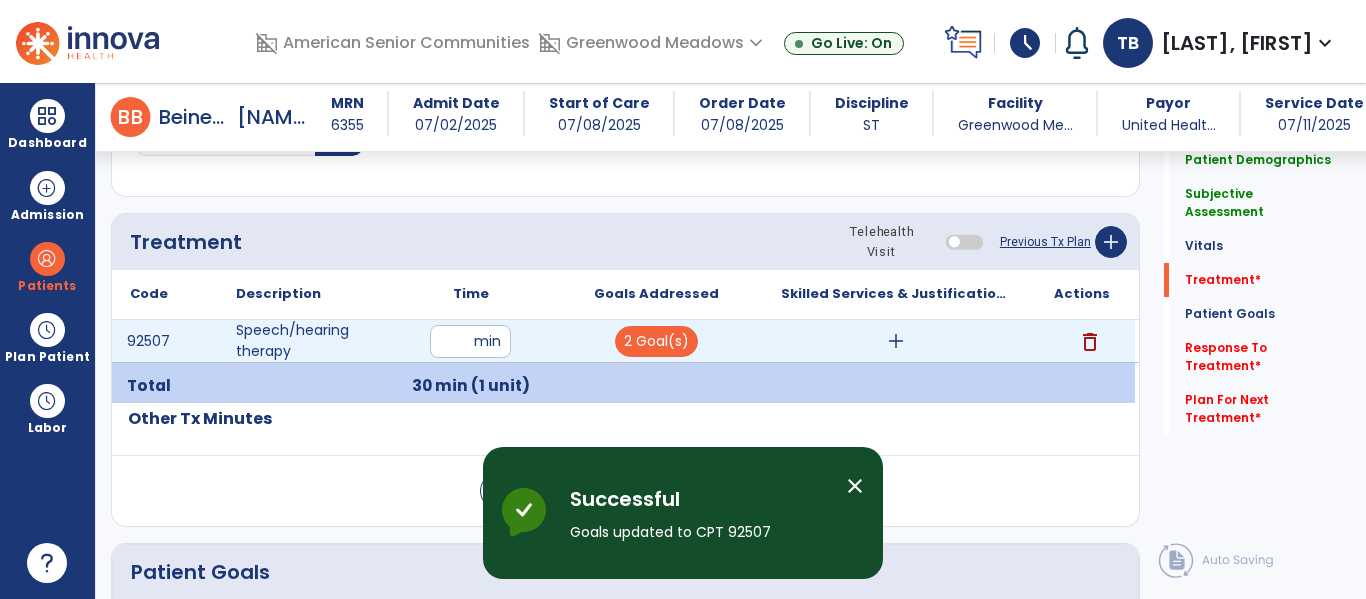 click on "add" at bounding box center (896, 341) 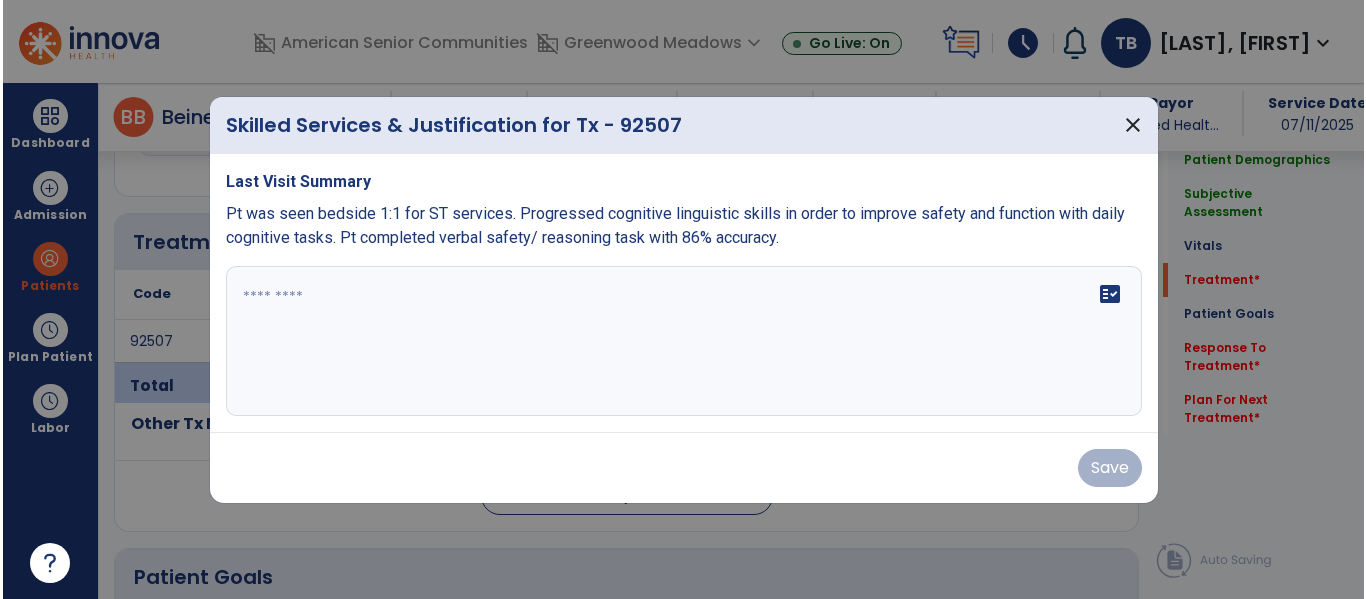 scroll, scrollTop: 1116, scrollLeft: 0, axis: vertical 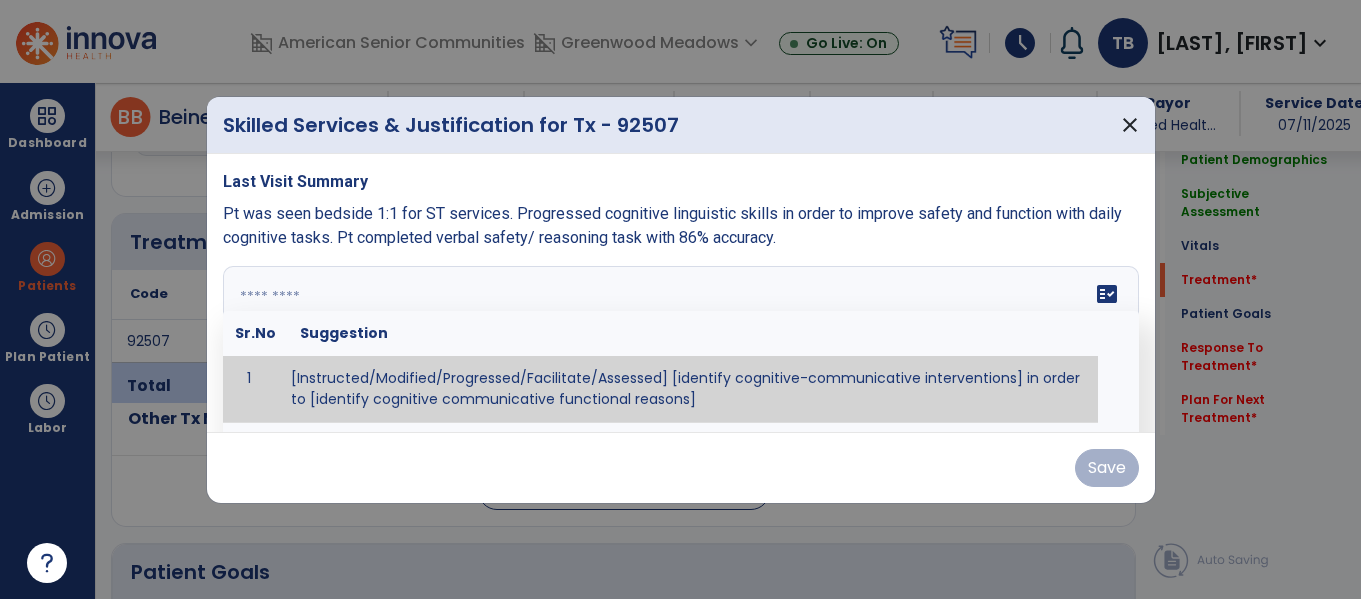 click on "fact_check  Sr.No Suggestion 1 [Instructed/Modified/Progressed/Facilitate/Assessed] [identify cognitive-communicative interventions] in order to [identify cognitive communicative functional reasons] 2 Assessed cognitive-communicative skills using [identify test]." at bounding box center [681, 341] 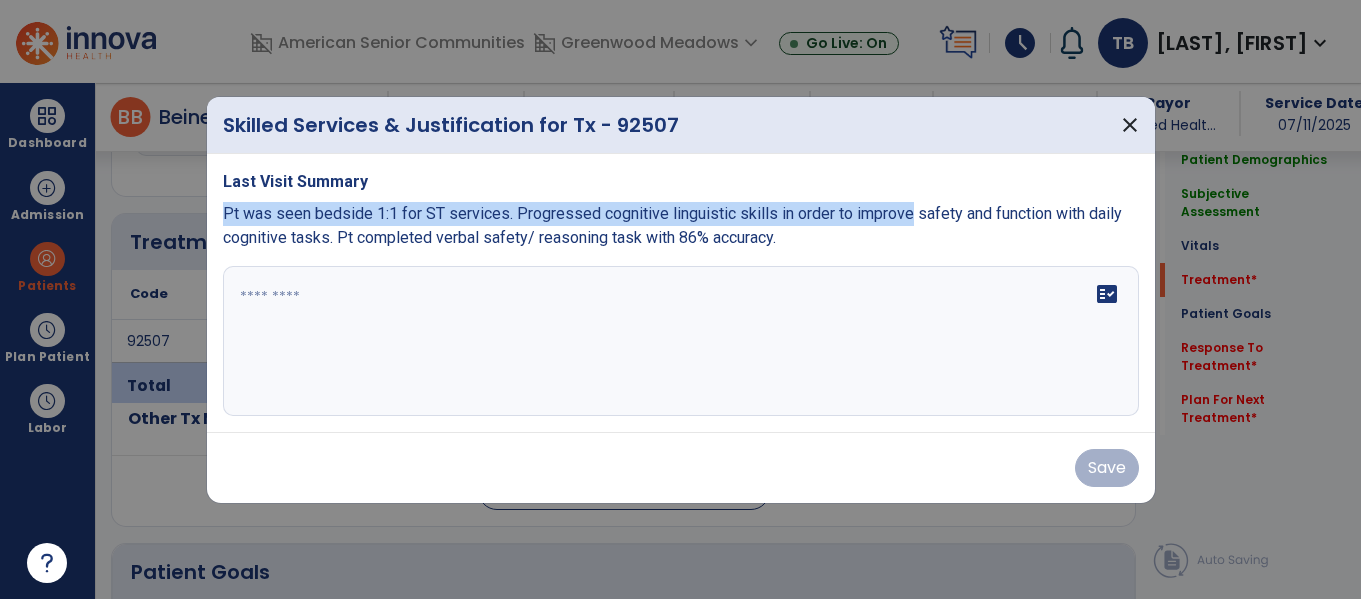 drag, startPoint x: 909, startPoint y: 215, endPoint x: 218, endPoint y: 215, distance: 691 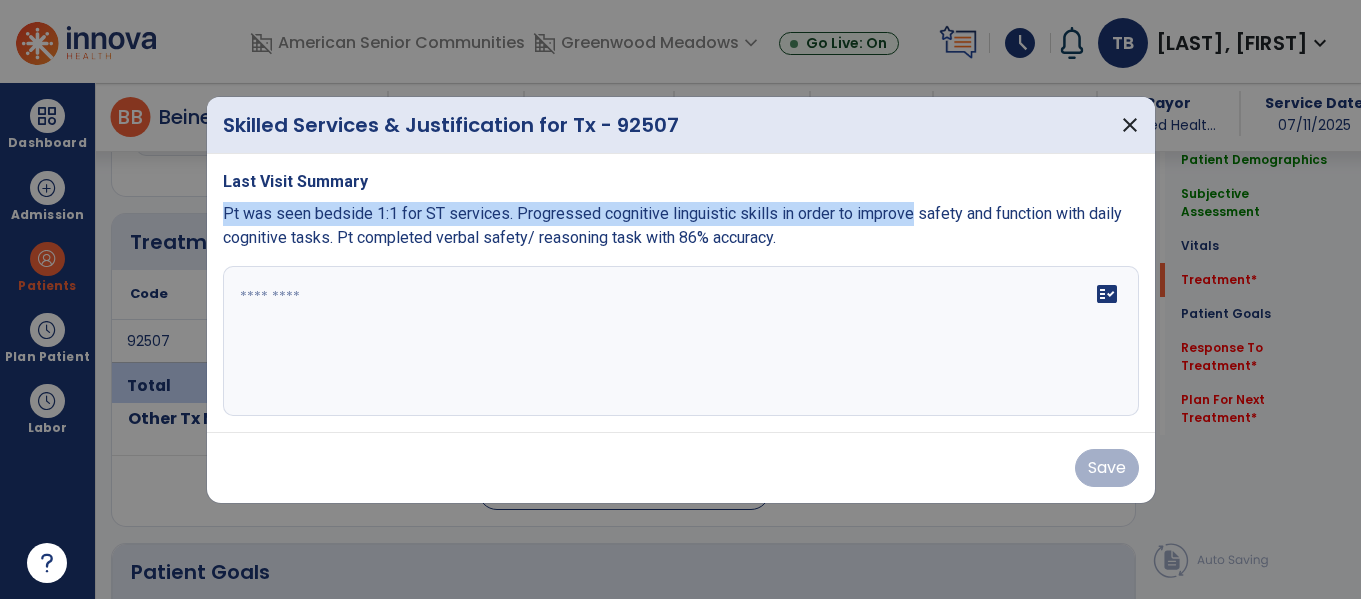 click on "Last Visit Summary Pt was seen bedside 1:1 for ST services. Progressed cognitive linguistic skills in order to improve safety and function with daily cognitive tasks. Pt completed verbal safety/ reasoning task with 86% accuracy. fact_check" at bounding box center (681, 293) 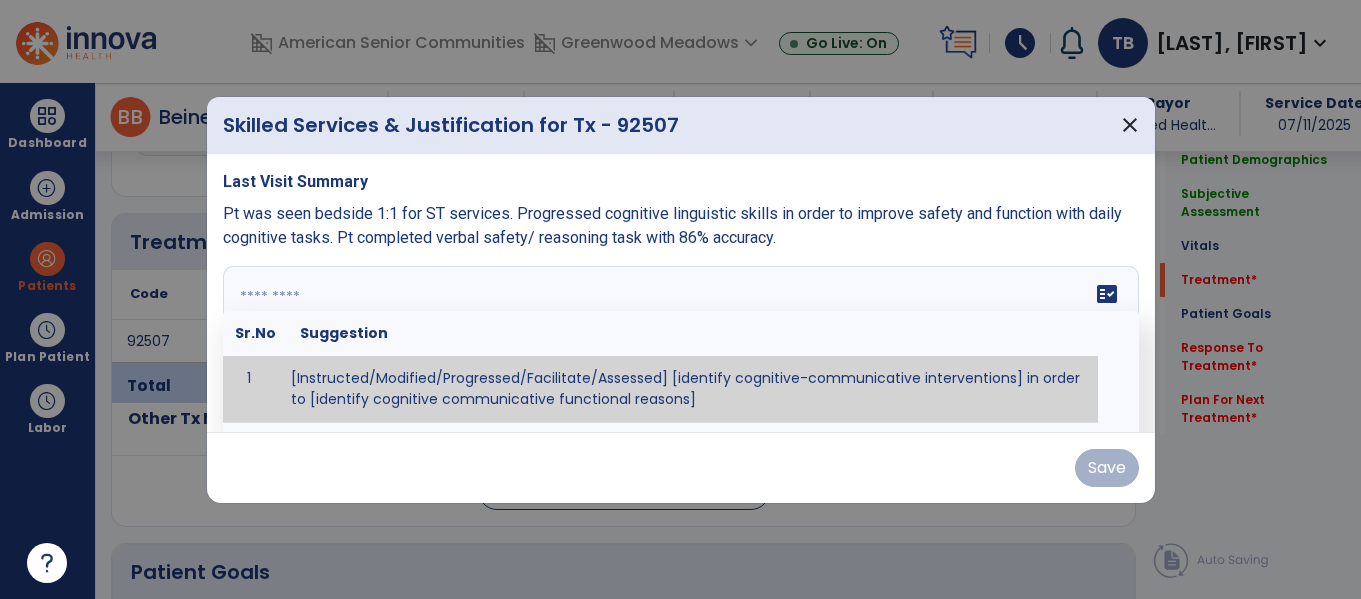 paste on "**********" 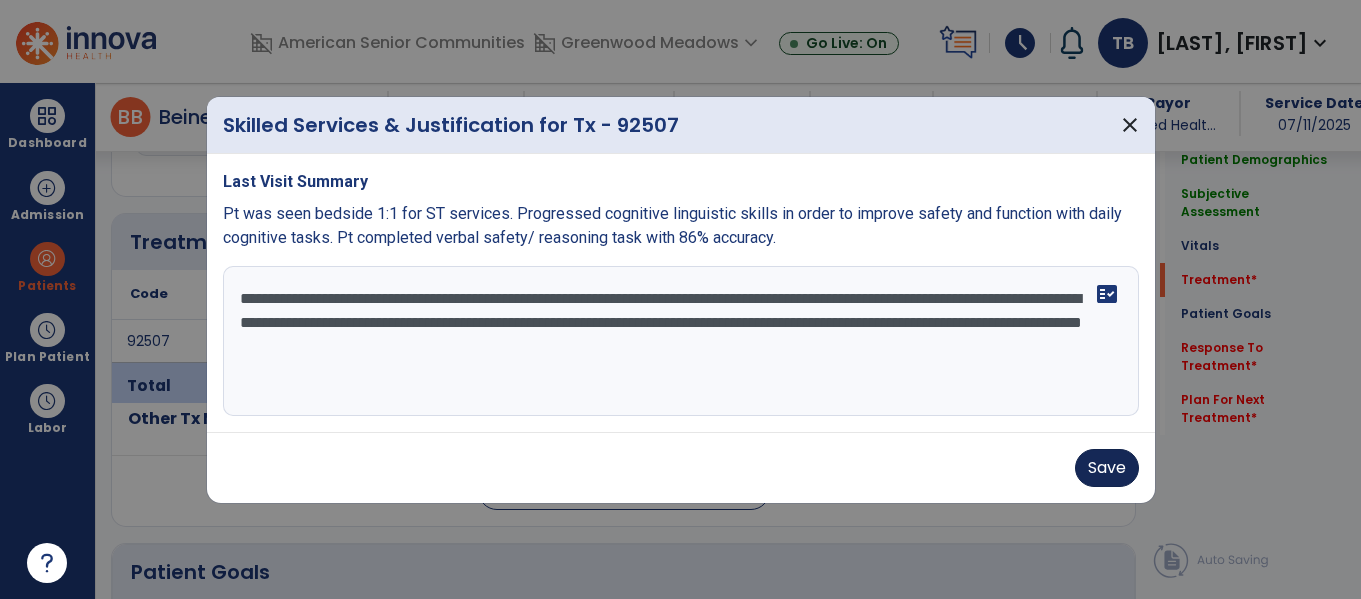 type on "**********" 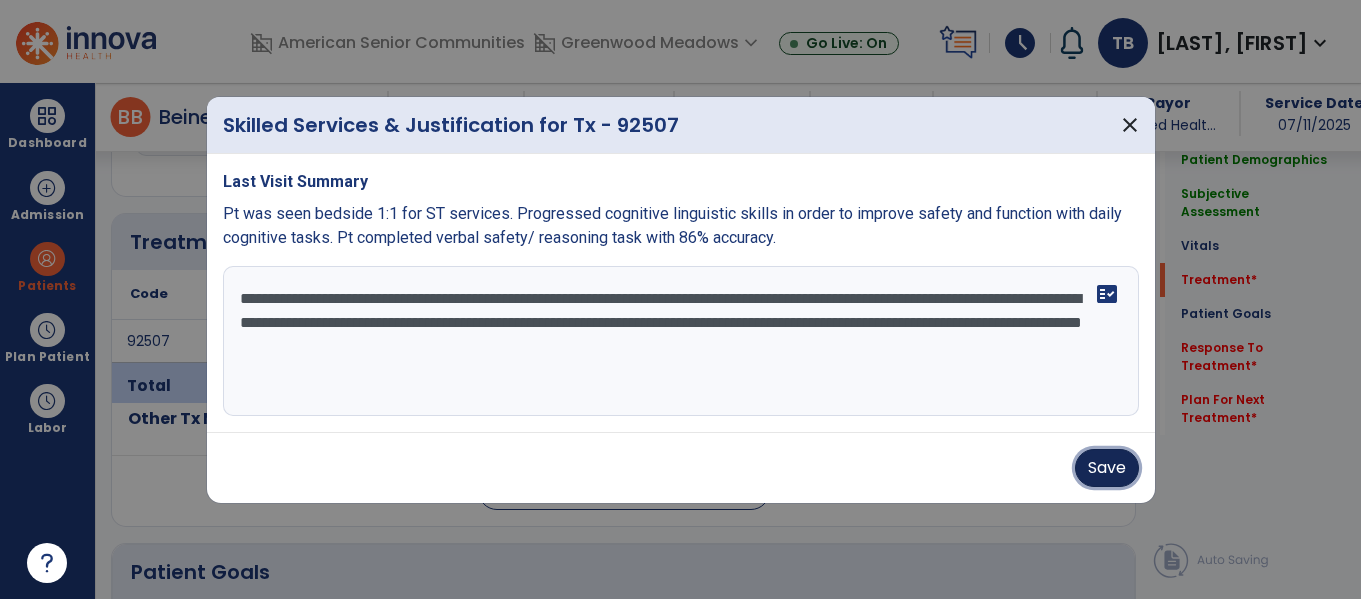 click on "Save" at bounding box center [1107, 468] 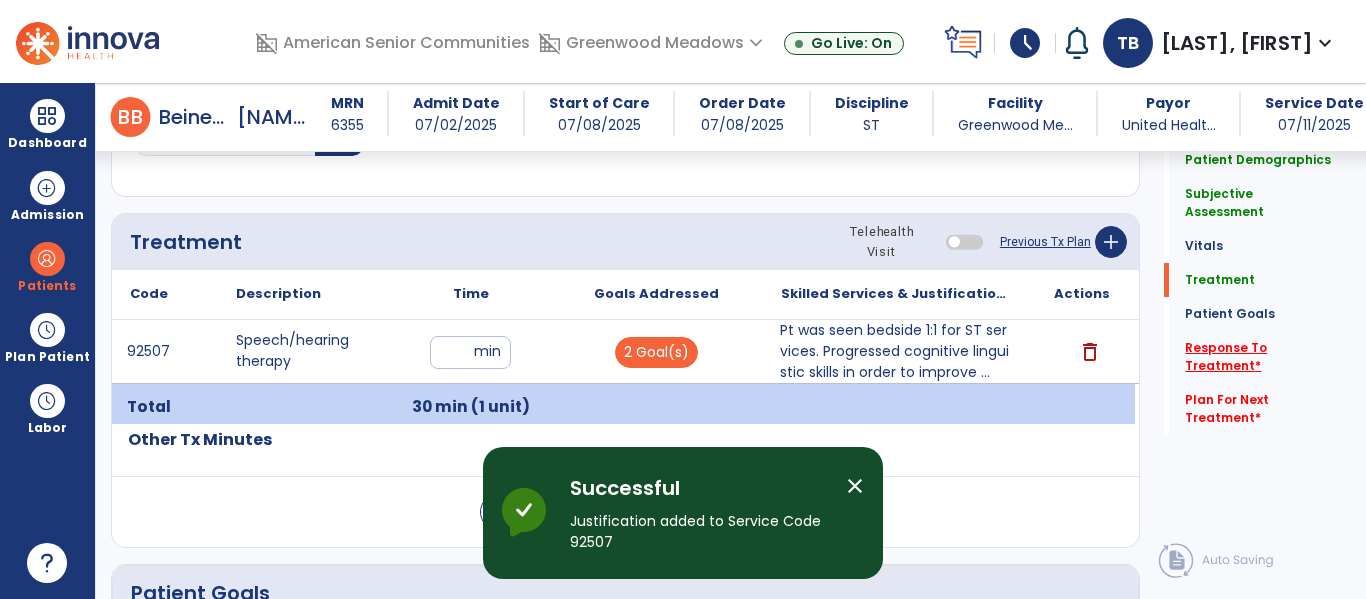 click on "Response To Treatment   *" 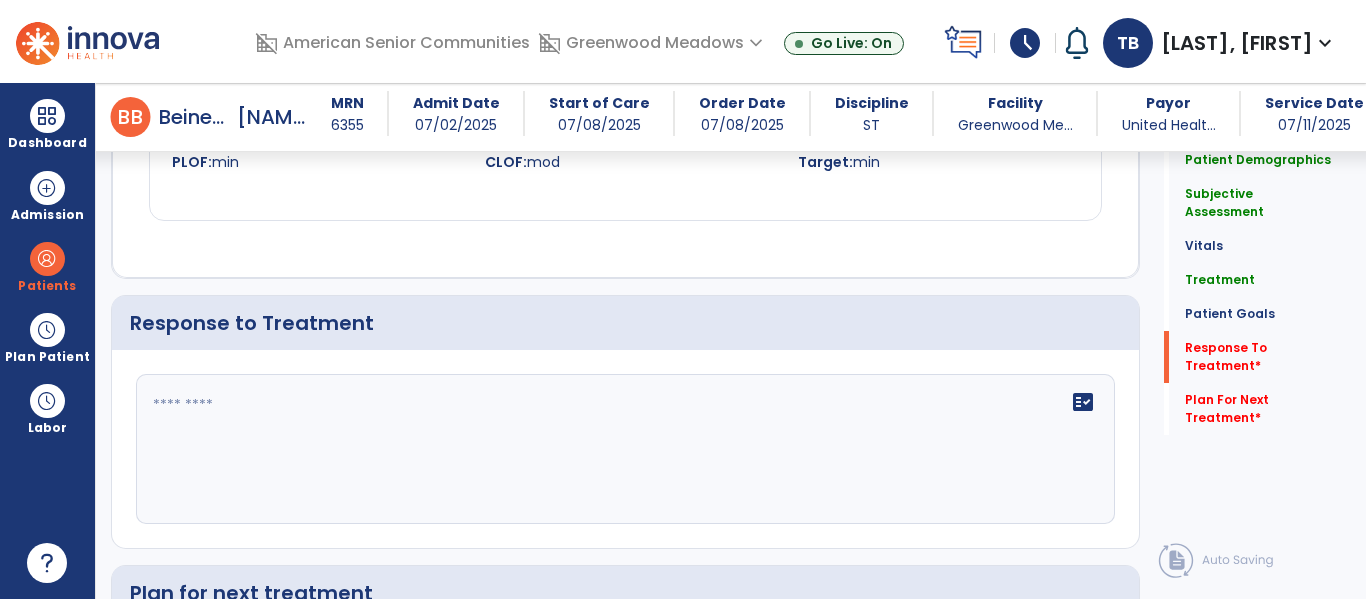 scroll, scrollTop: 2415, scrollLeft: 0, axis: vertical 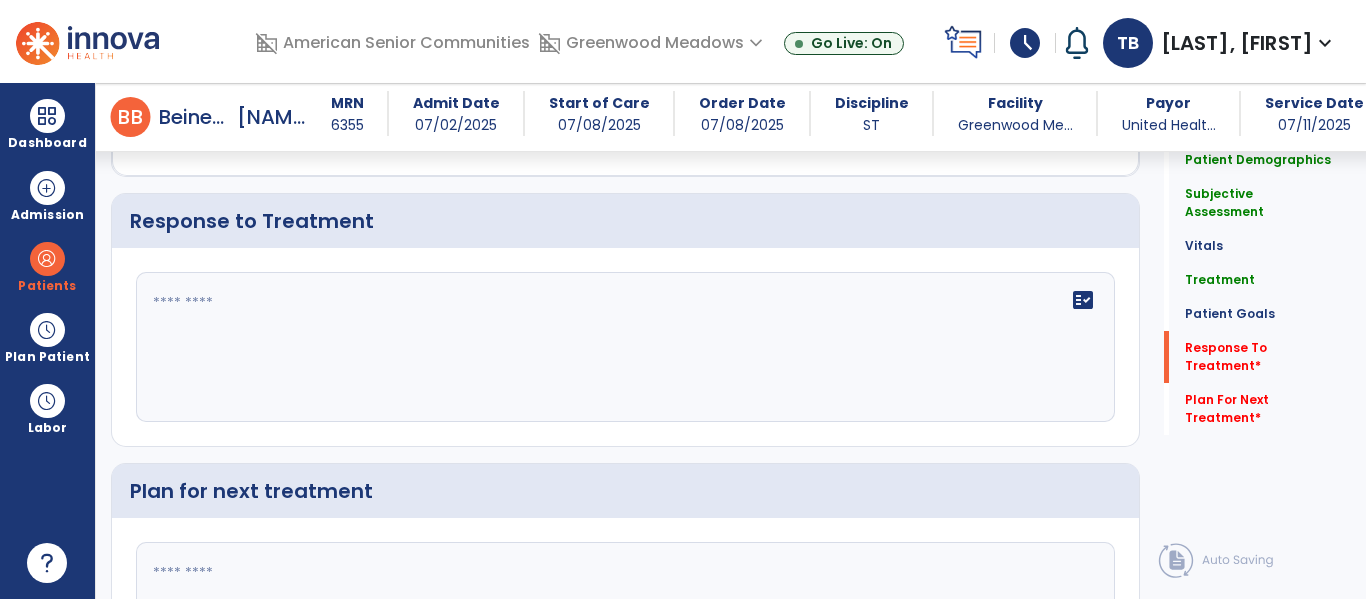 click on "fact_check" 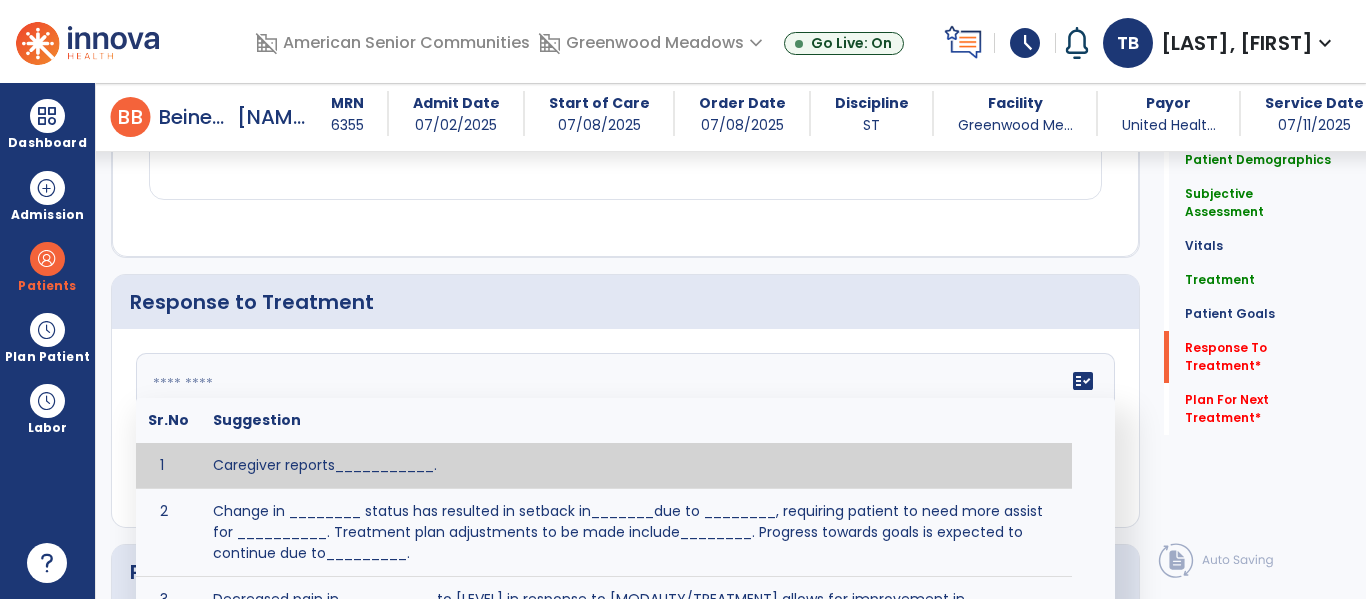 scroll, scrollTop: 2335, scrollLeft: 0, axis: vertical 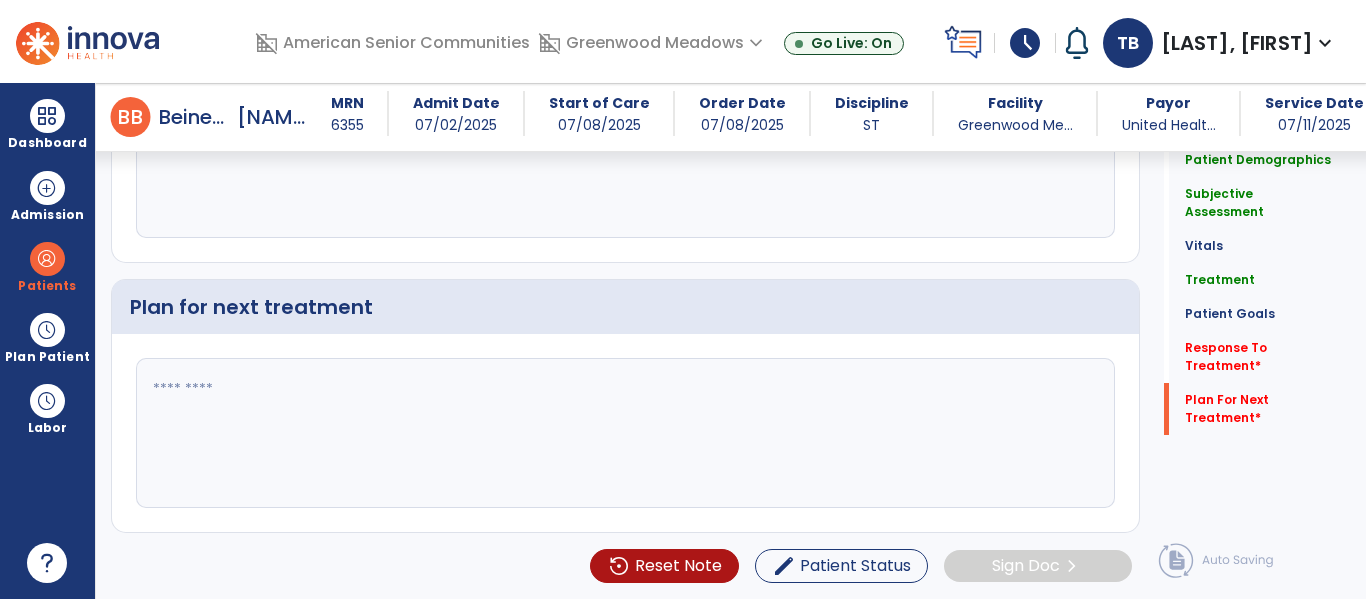 type on "********" 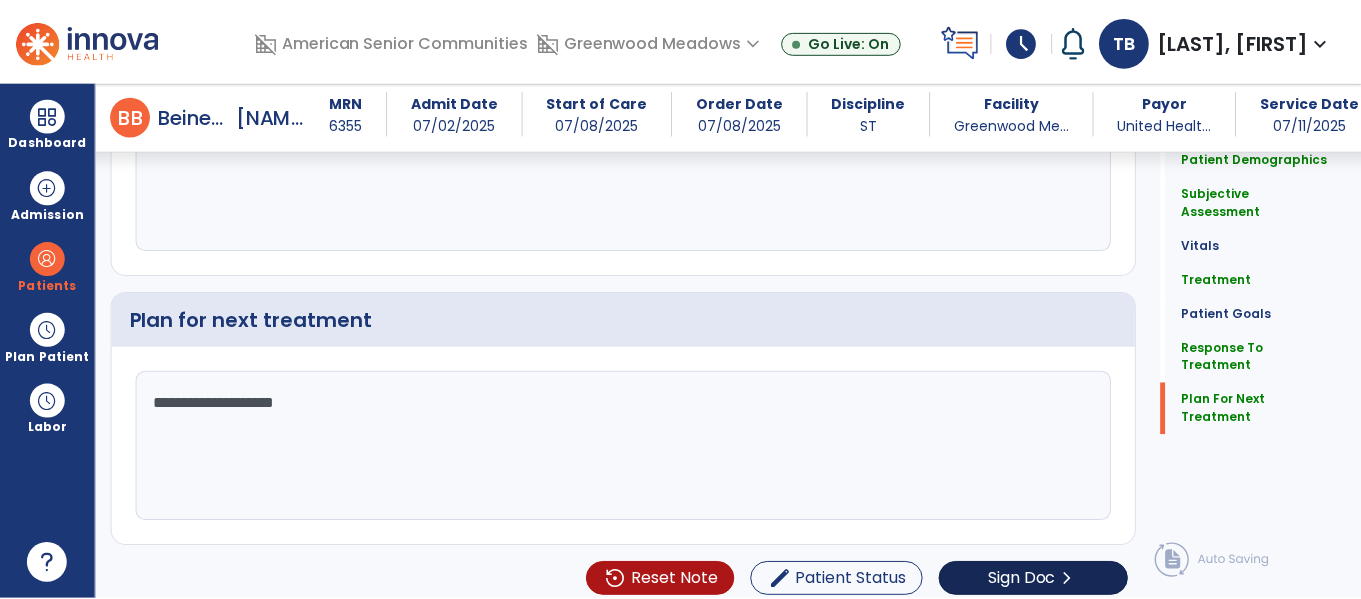 scroll, scrollTop: 2609, scrollLeft: 0, axis: vertical 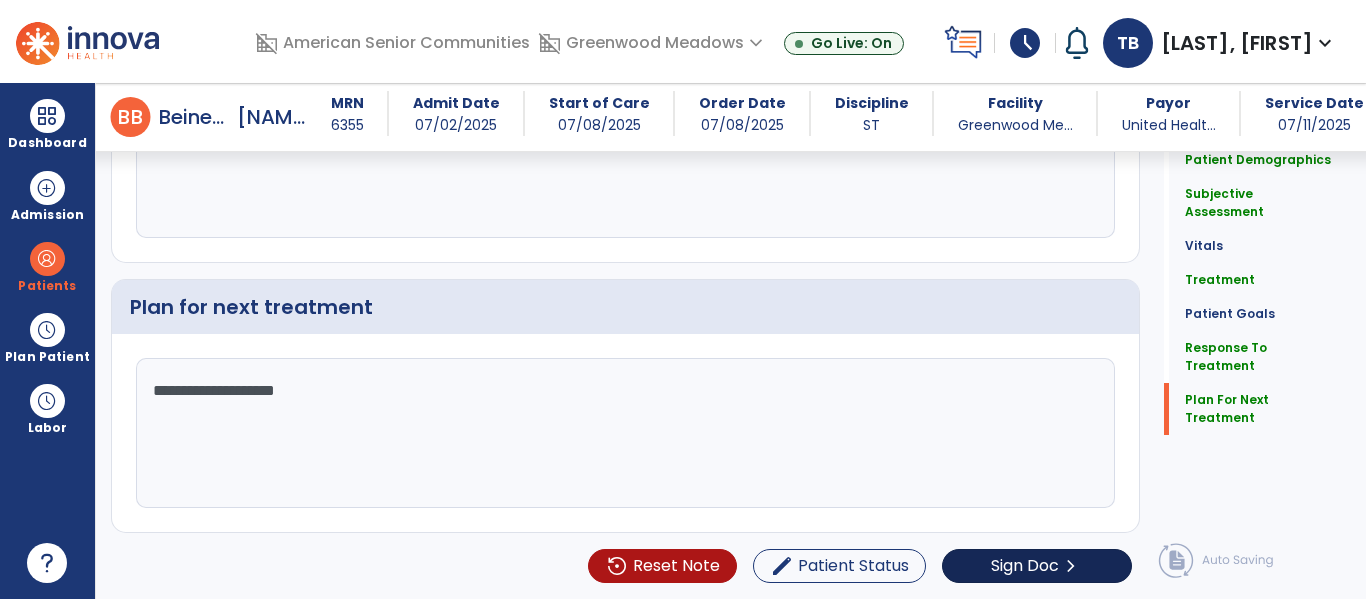 type on "**********" 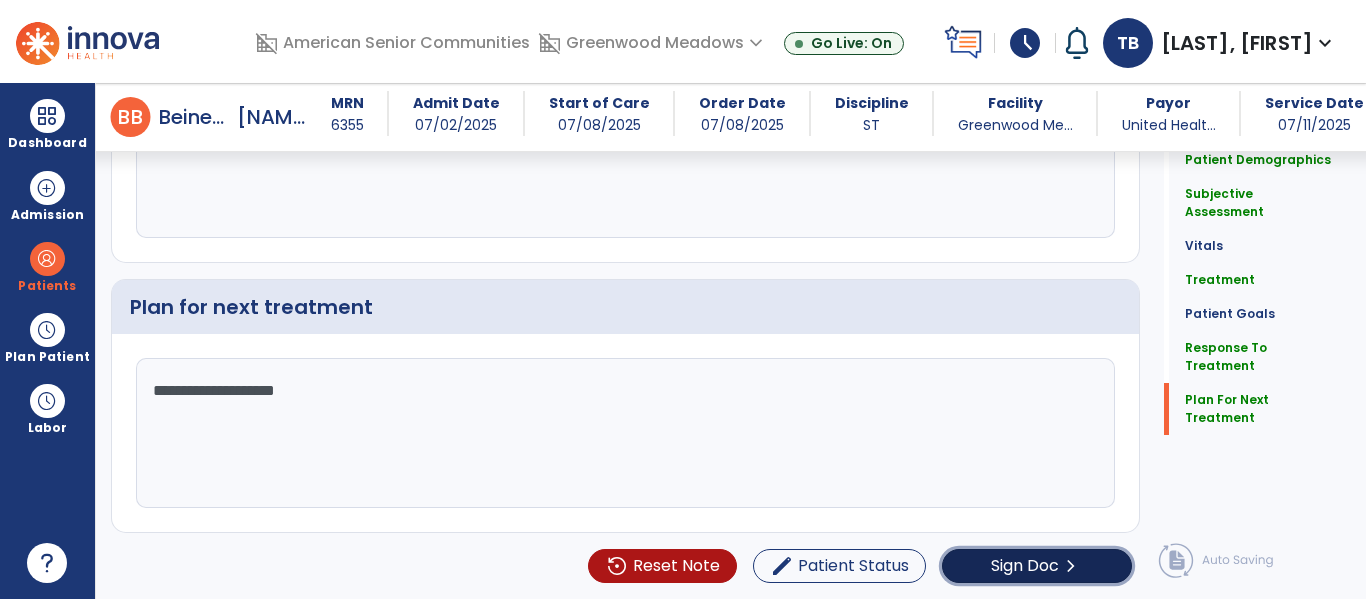 click on "chevron_right" 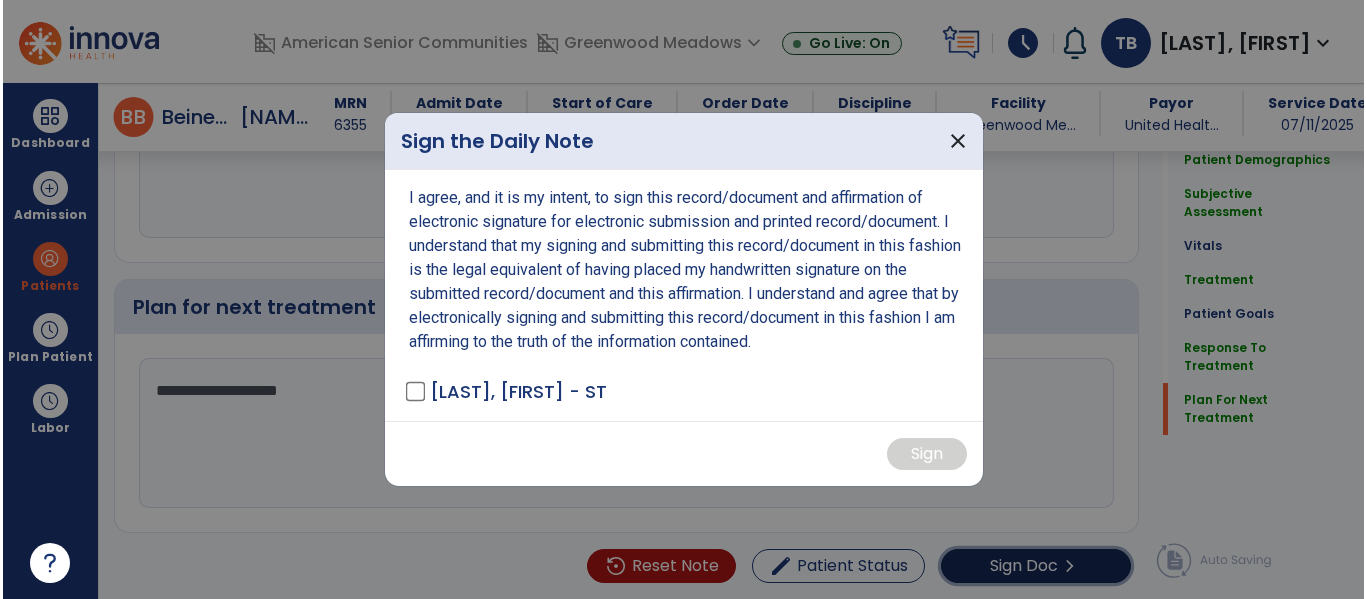 scroll, scrollTop: 2609, scrollLeft: 0, axis: vertical 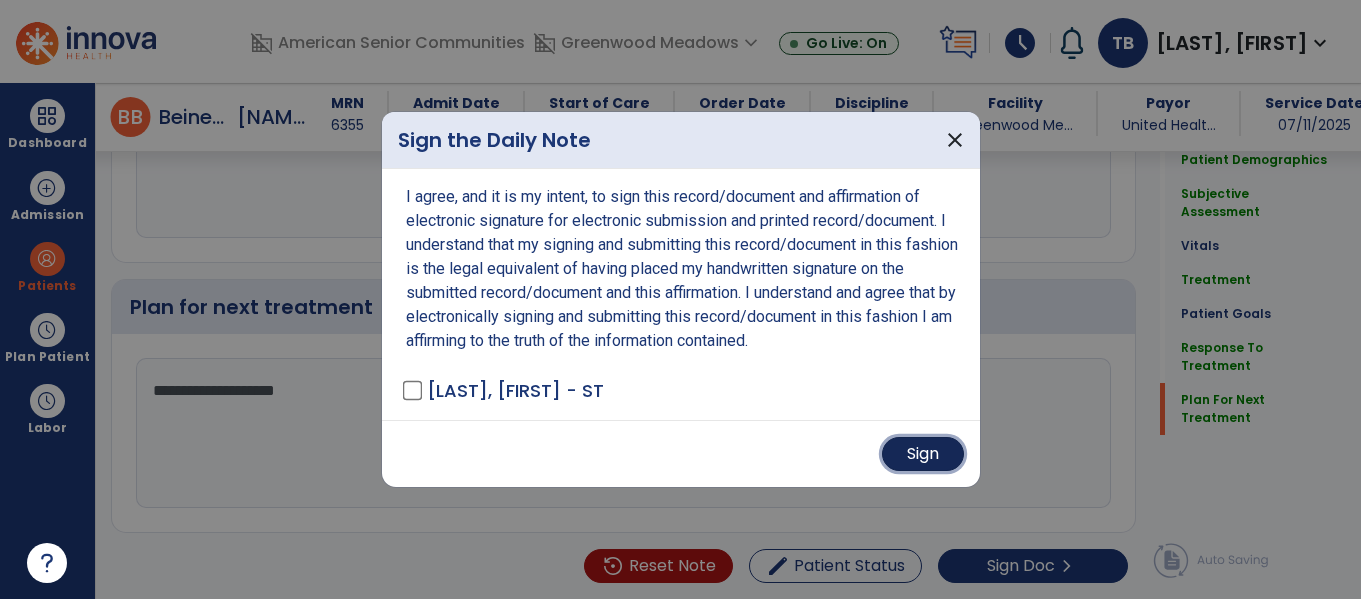 click on "Sign" at bounding box center (923, 454) 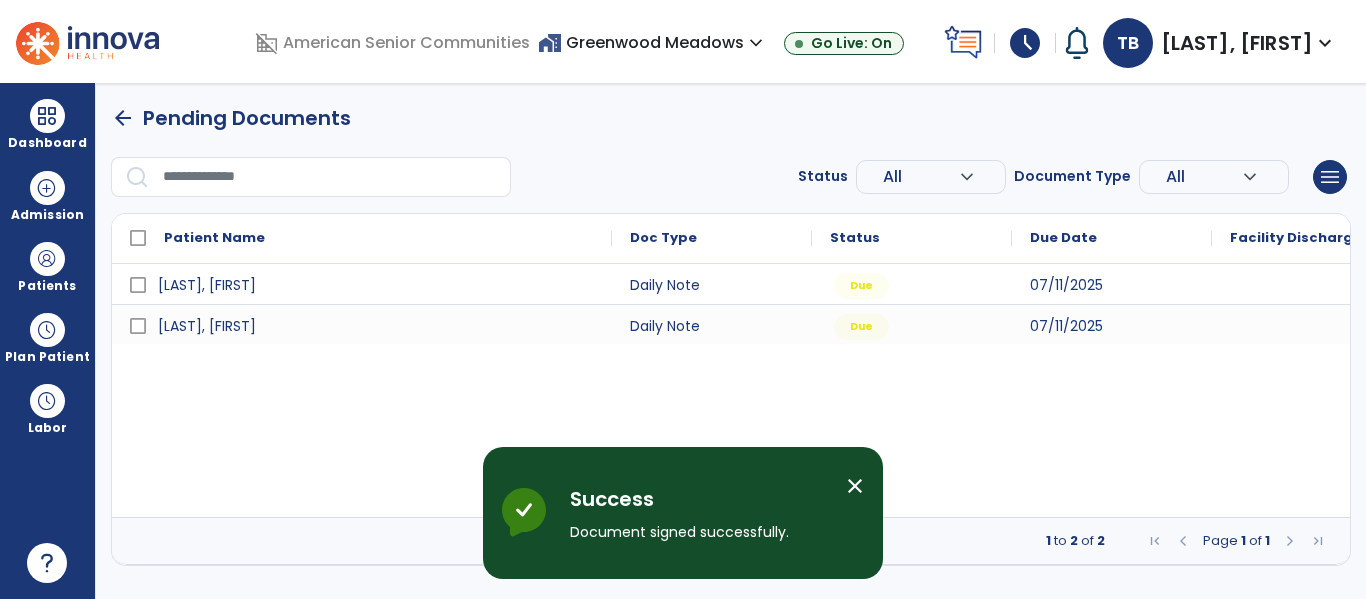 scroll, scrollTop: 0, scrollLeft: 0, axis: both 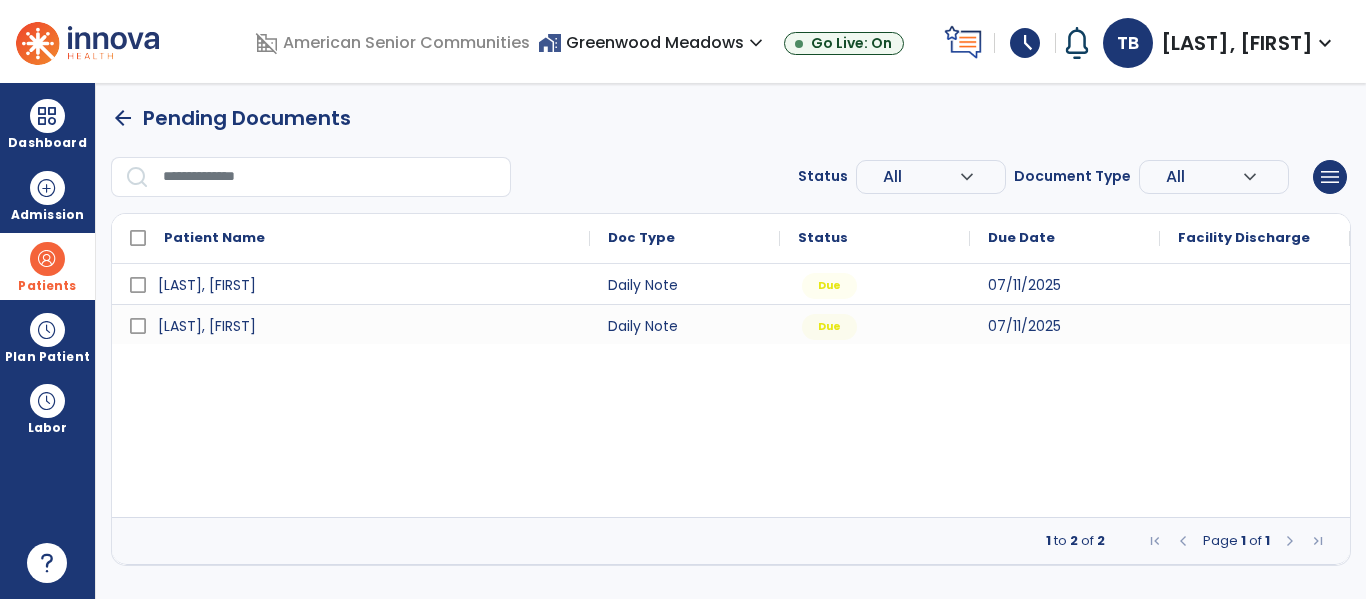 click on "Patients" at bounding box center [47, 266] 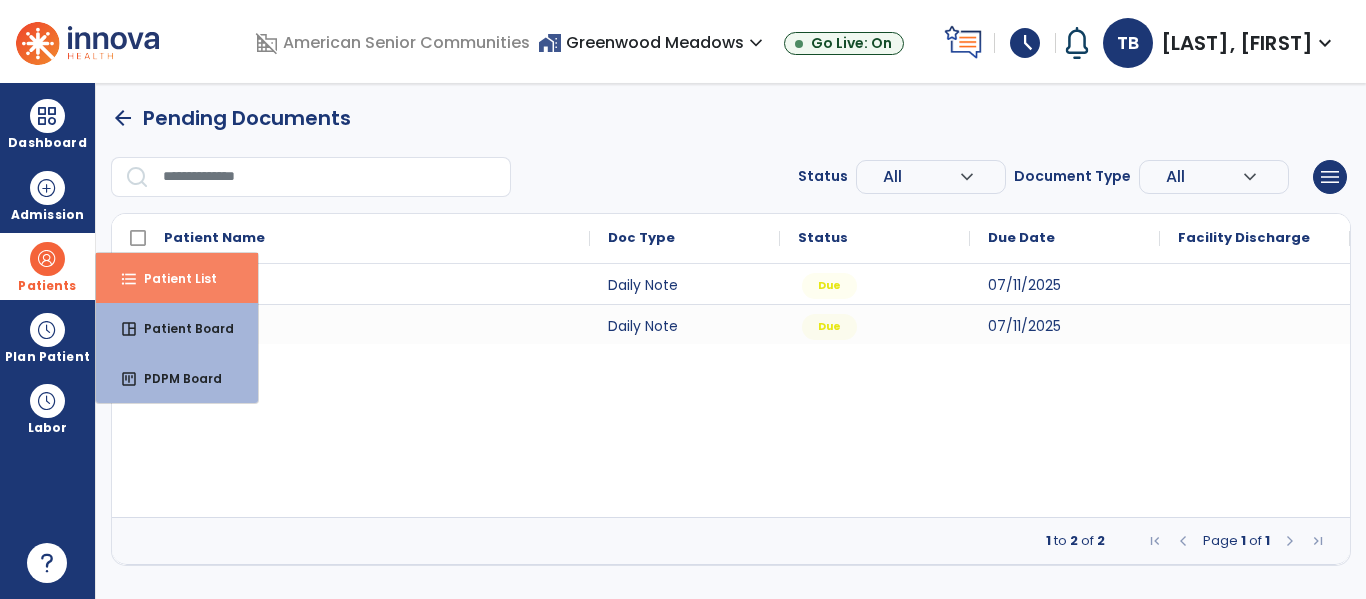click on "format_list_bulleted  Patient List" at bounding box center (177, 278) 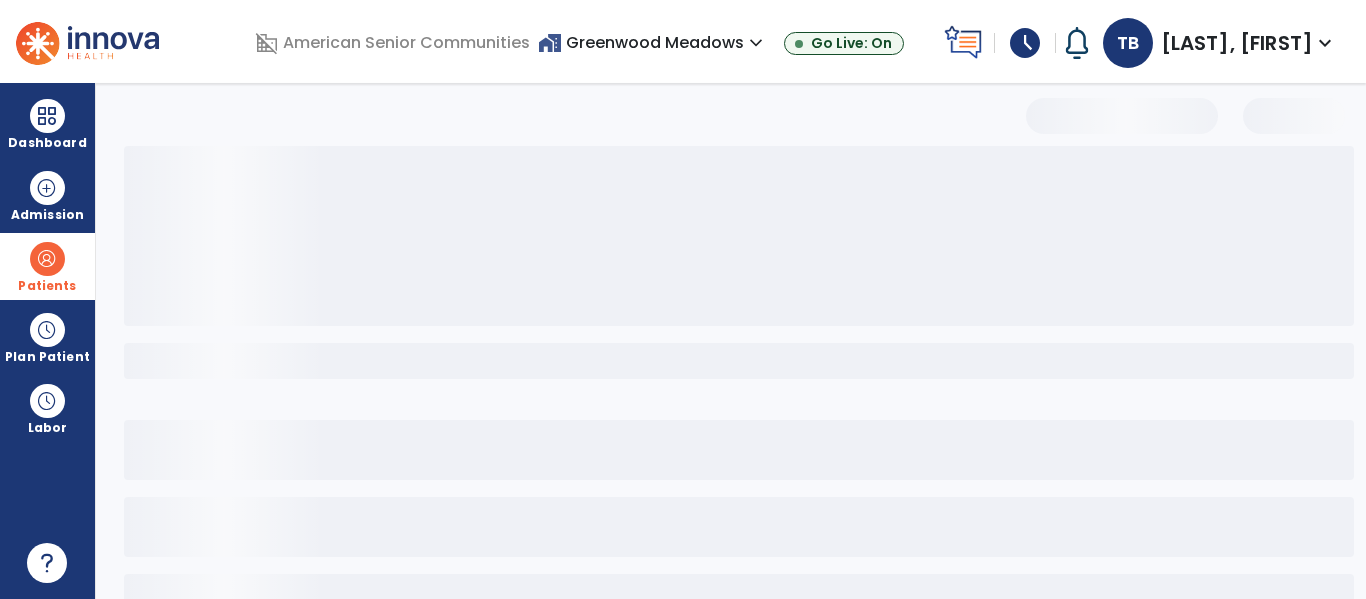 select on "***" 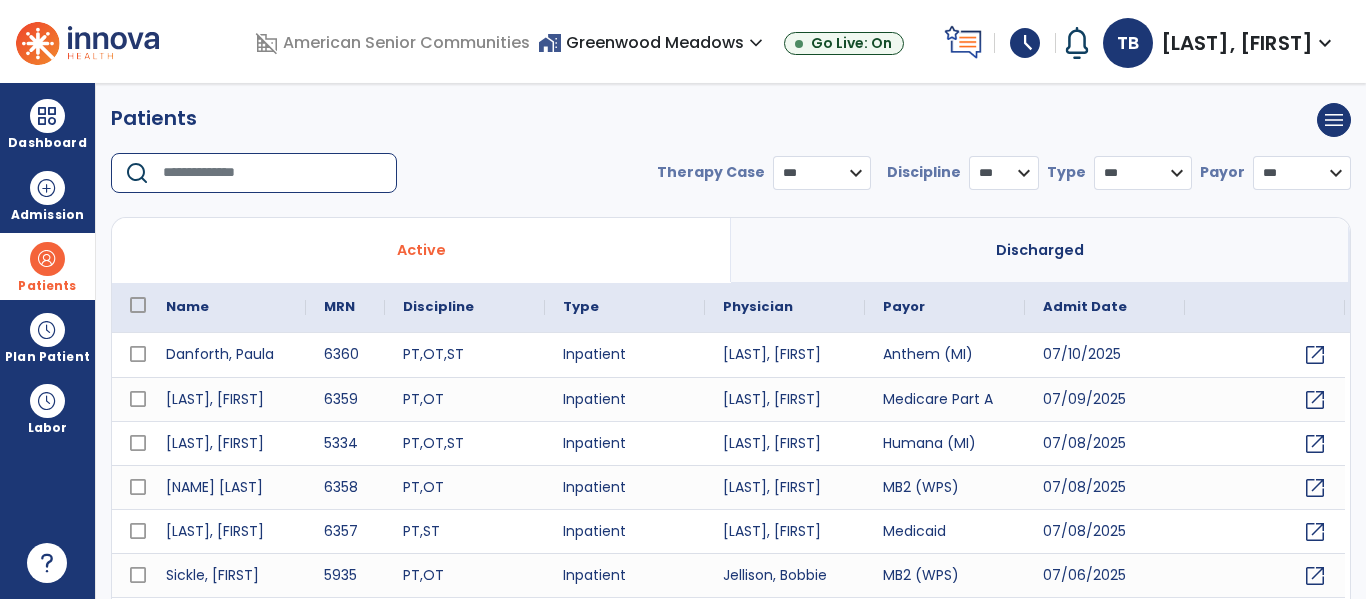 click at bounding box center [273, 173] 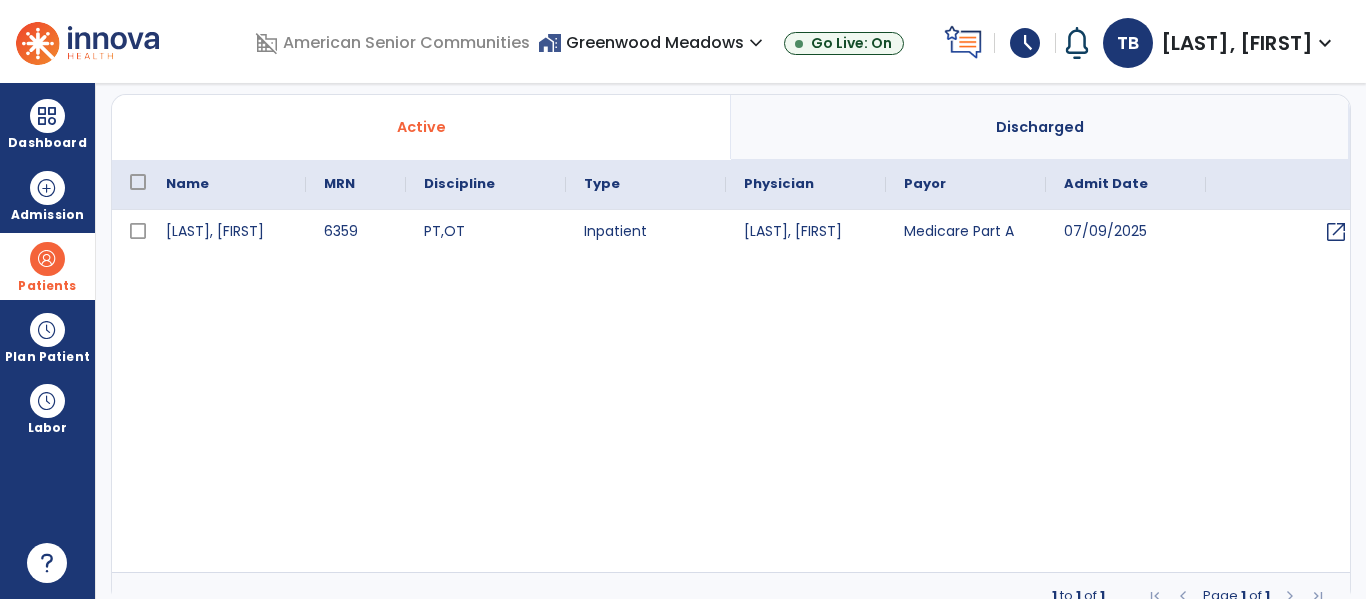 scroll, scrollTop: 125, scrollLeft: 0, axis: vertical 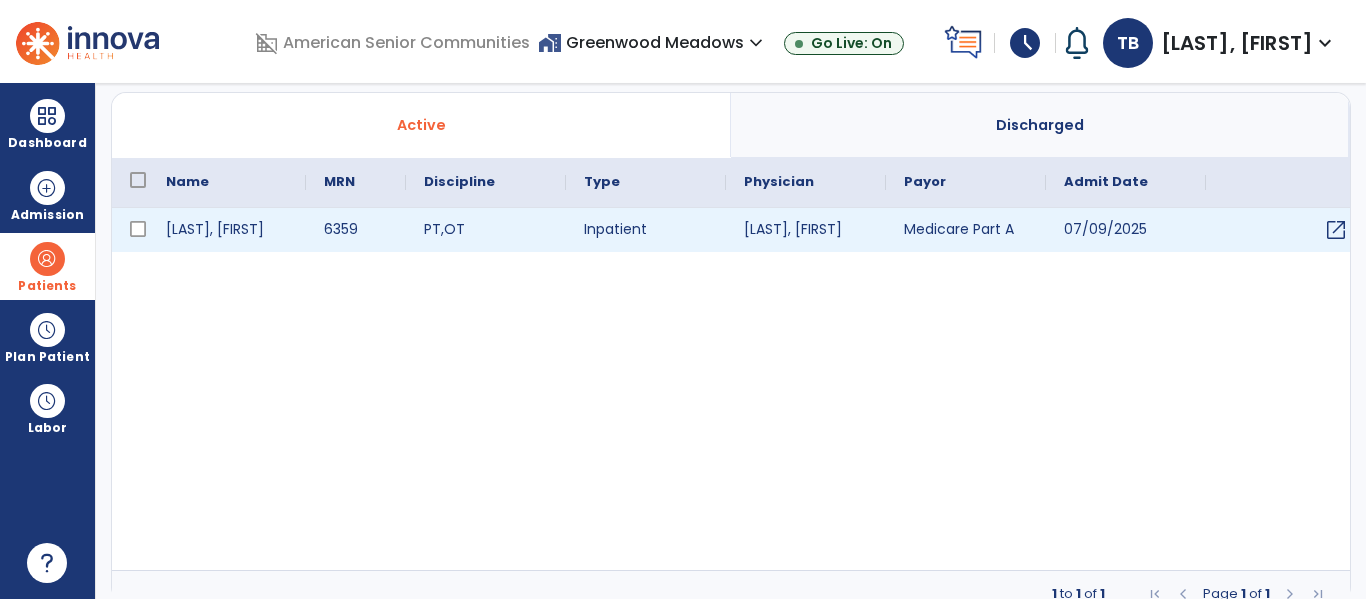 type on "**********" 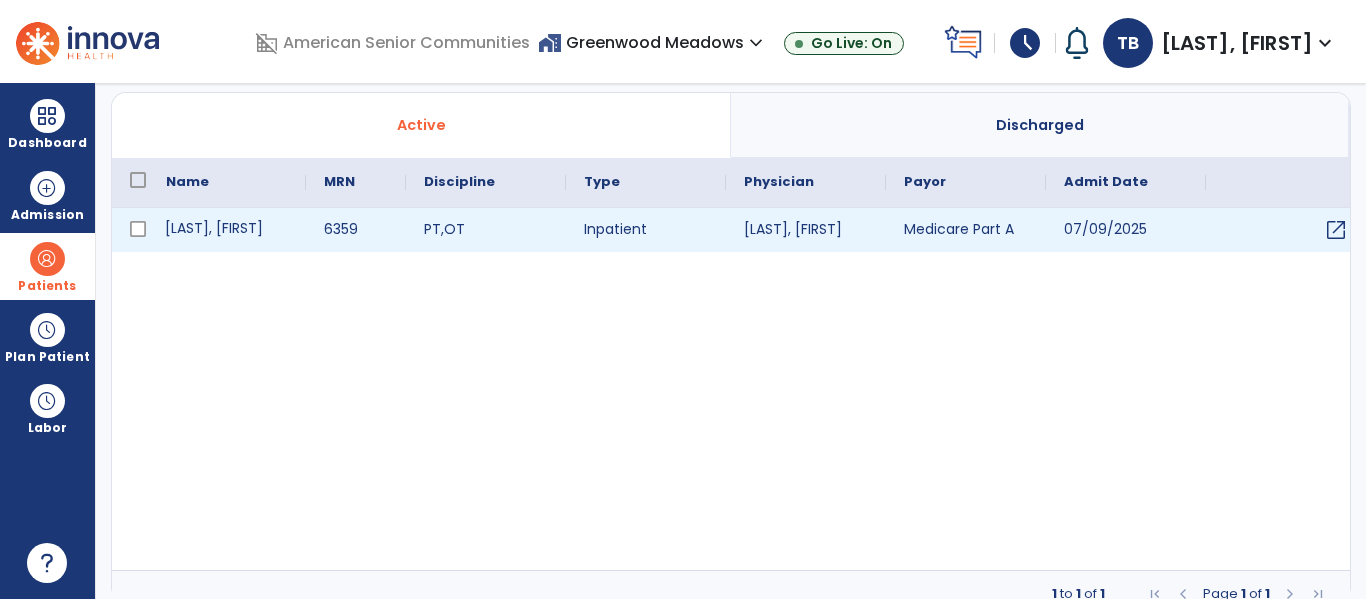 click on "[LAST], [FIRST]" at bounding box center (227, 230) 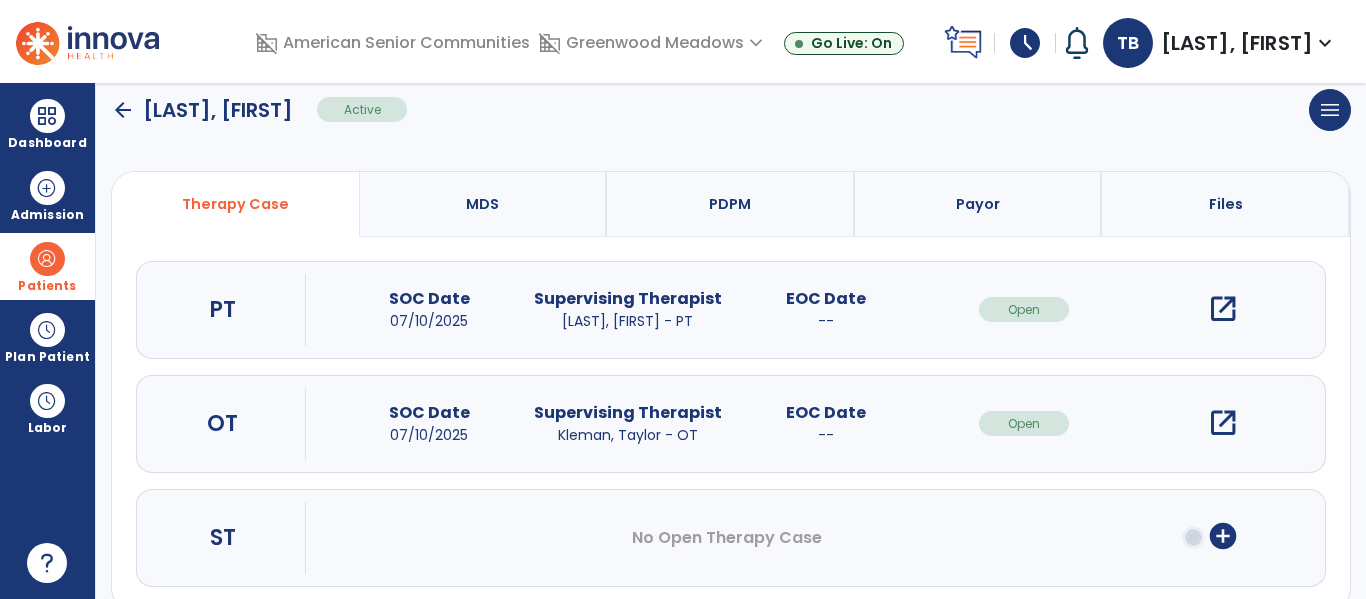 click on "add_circle" at bounding box center (1223, 536) 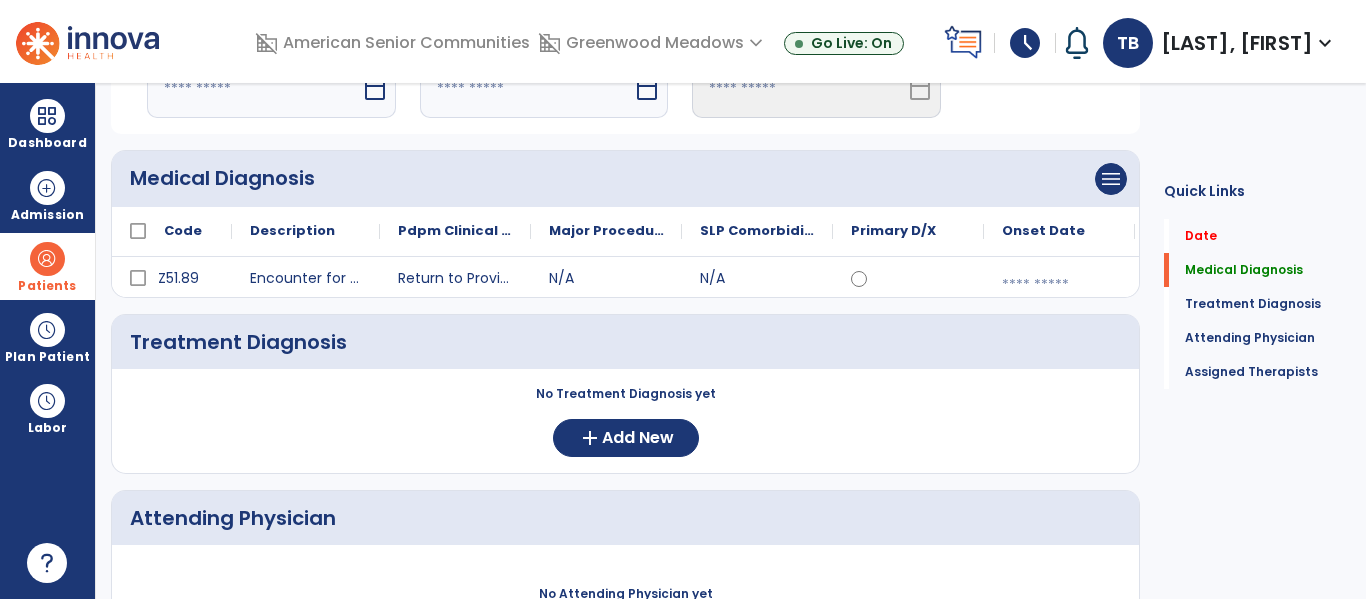 scroll, scrollTop: 0, scrollLeft: 0, axis: both 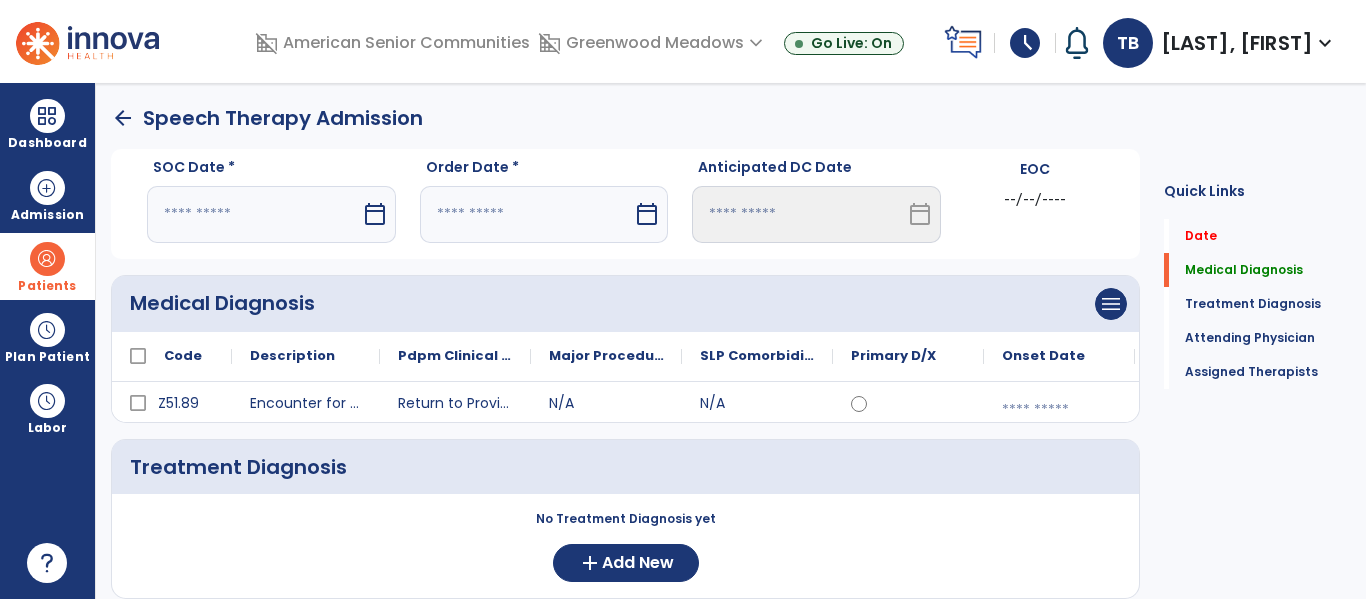 click on "calendar_today" at bounding box center [375, 214] 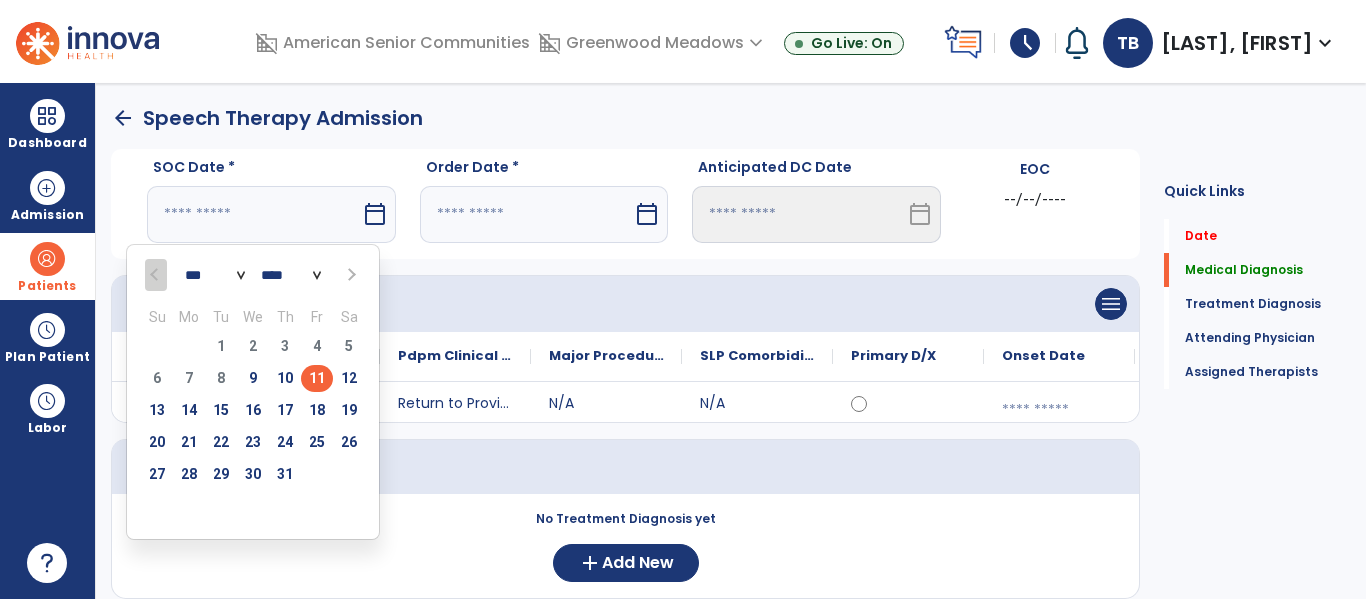click on "11" at bounding box center [317, 378] 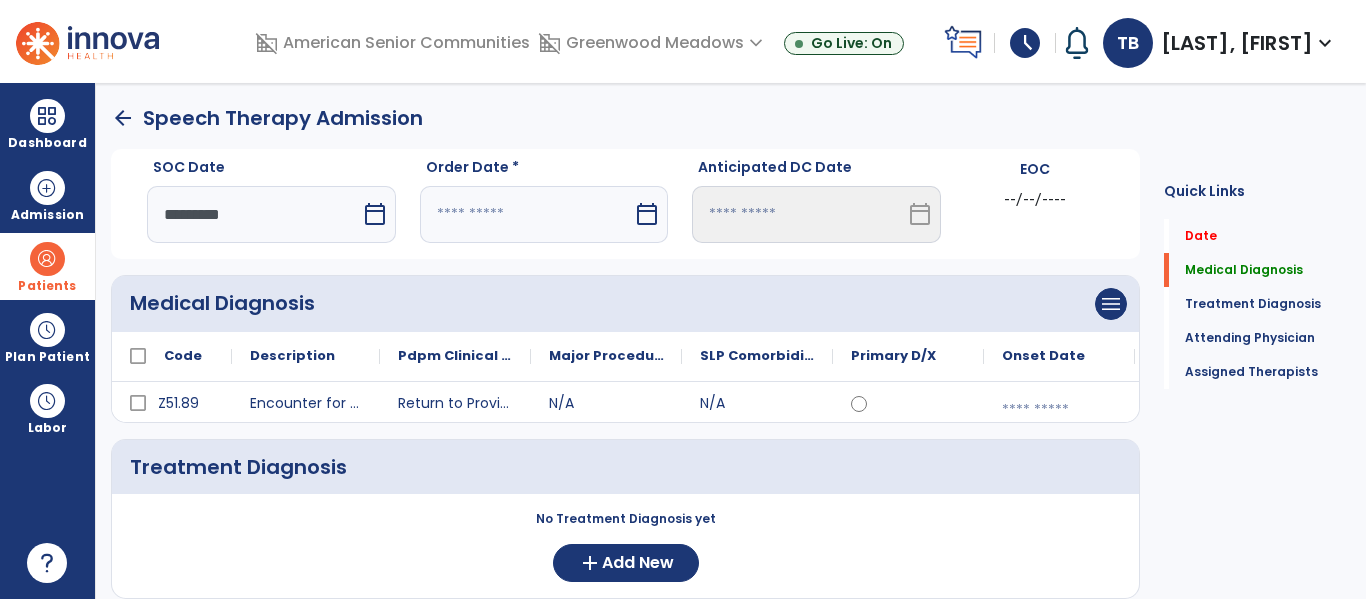 click on "calendar_today" at bounding box center (647, 214) 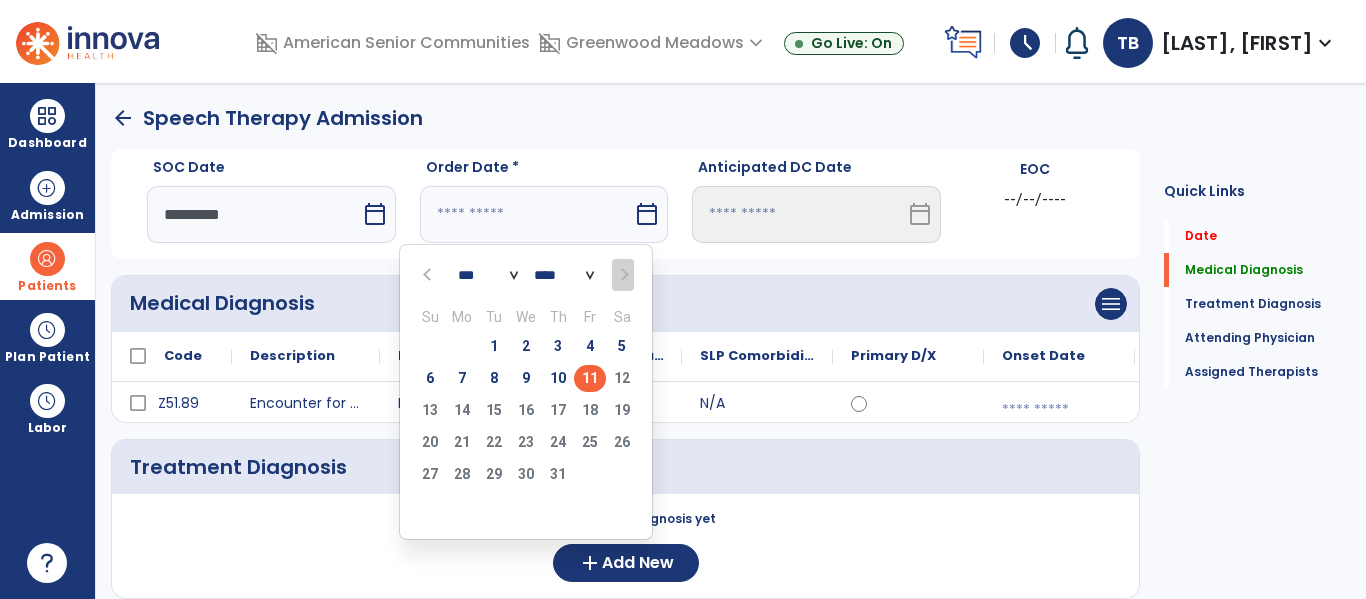 click on "11" at bounding box center [590, 378] 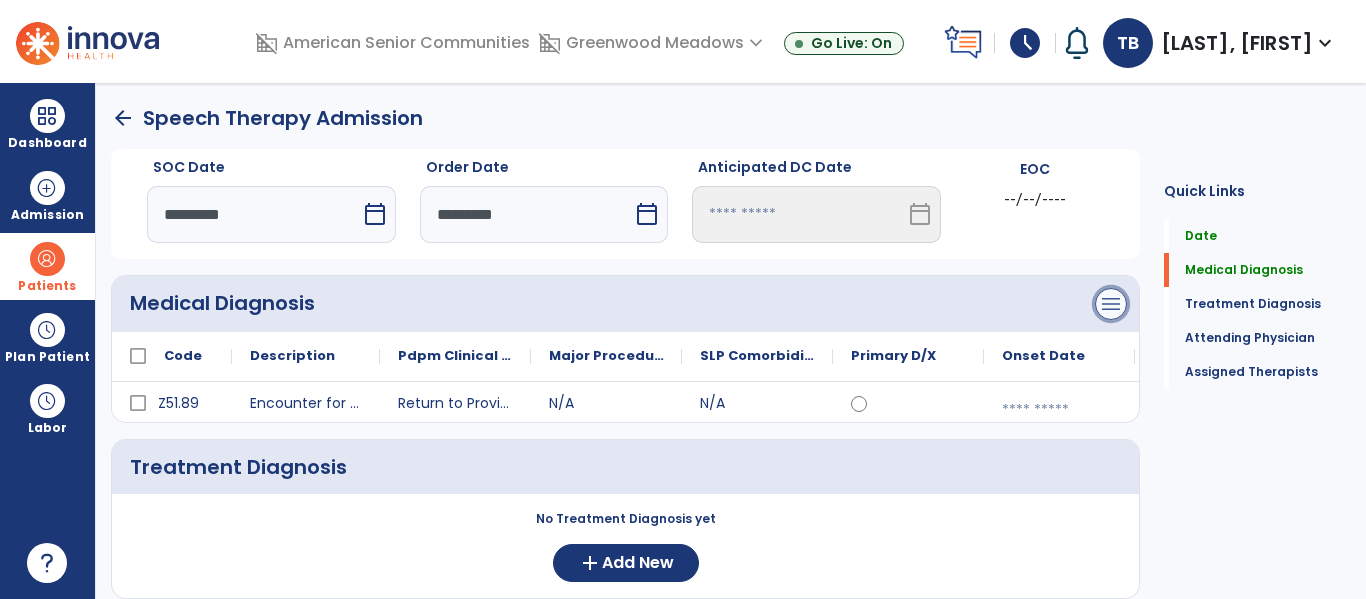 click on "menu" at bounding box center (1111, 304) 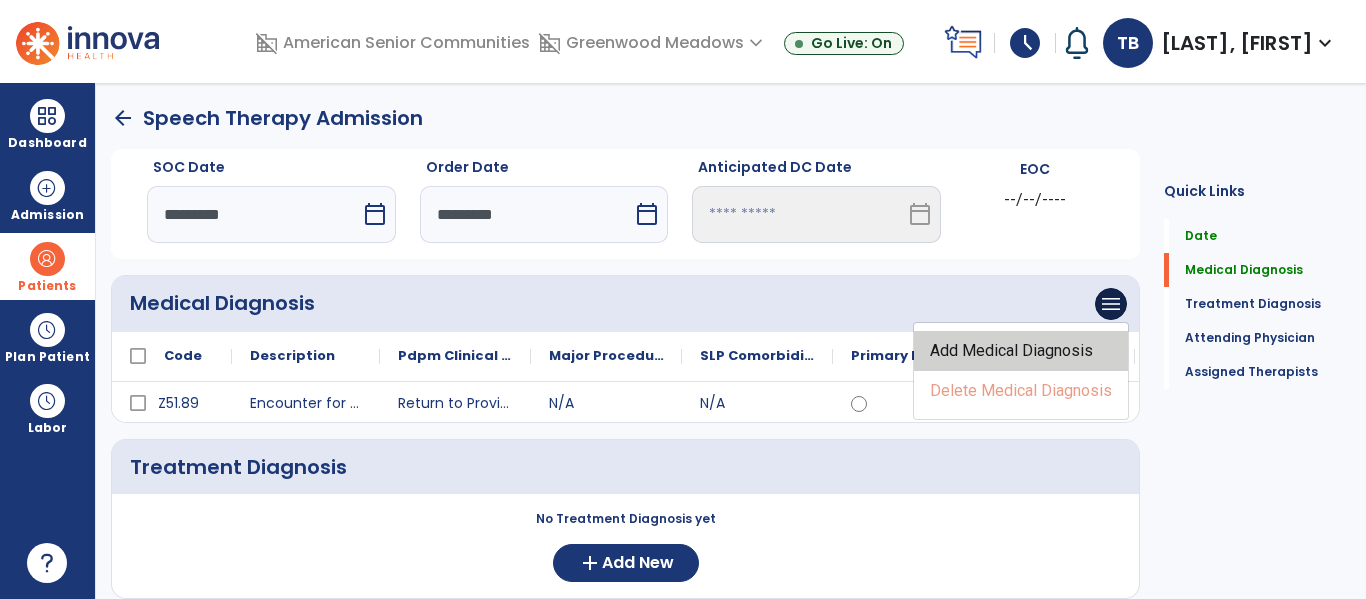 click on "Add Medical Diagnosis" 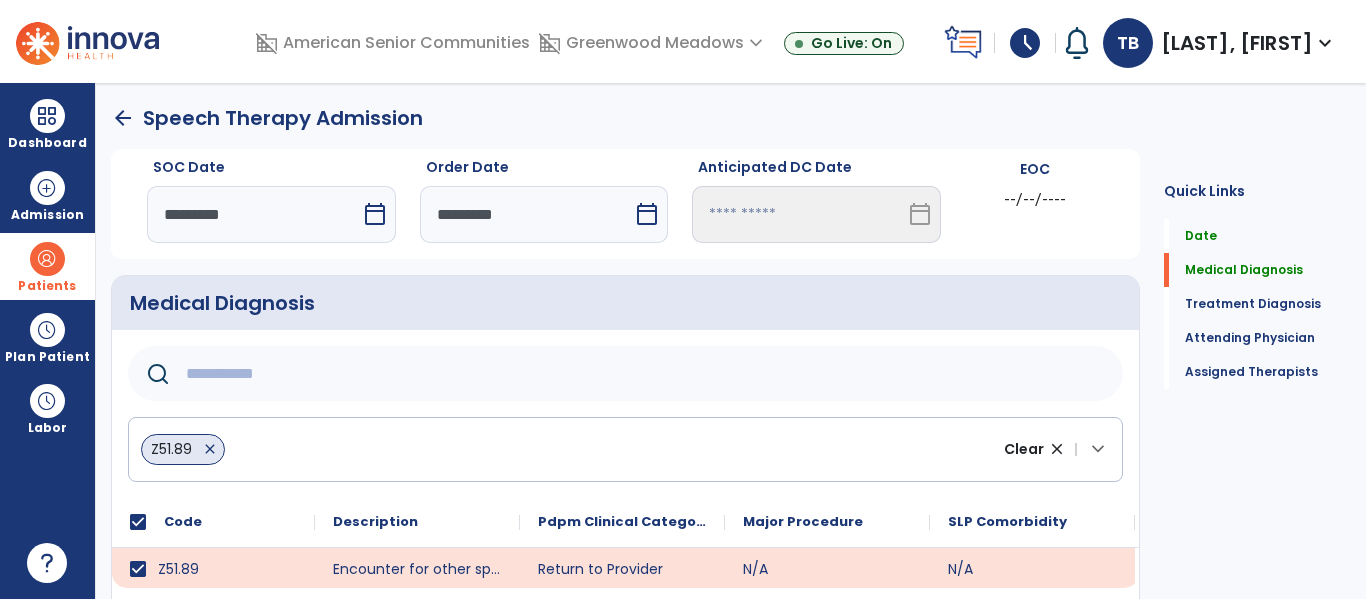 click 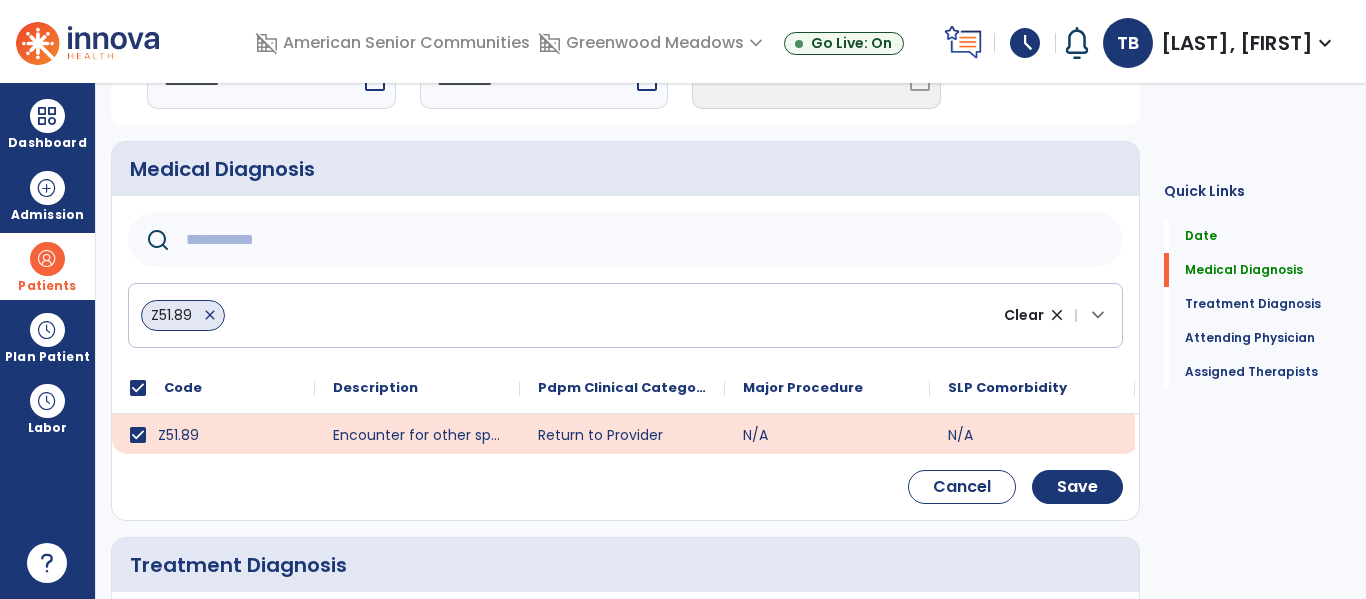 scroll, scrollTop: 135, scrollLeft: 0, axis: vertical 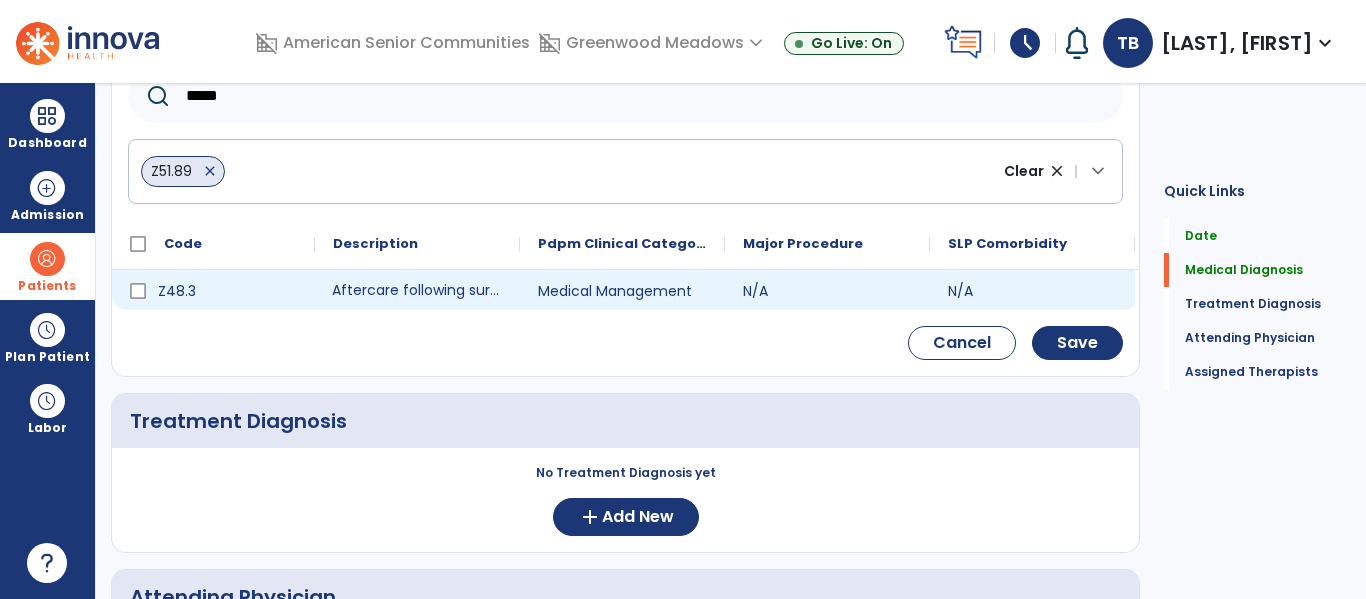 click on "Aftercare following surgery for neoplasm" 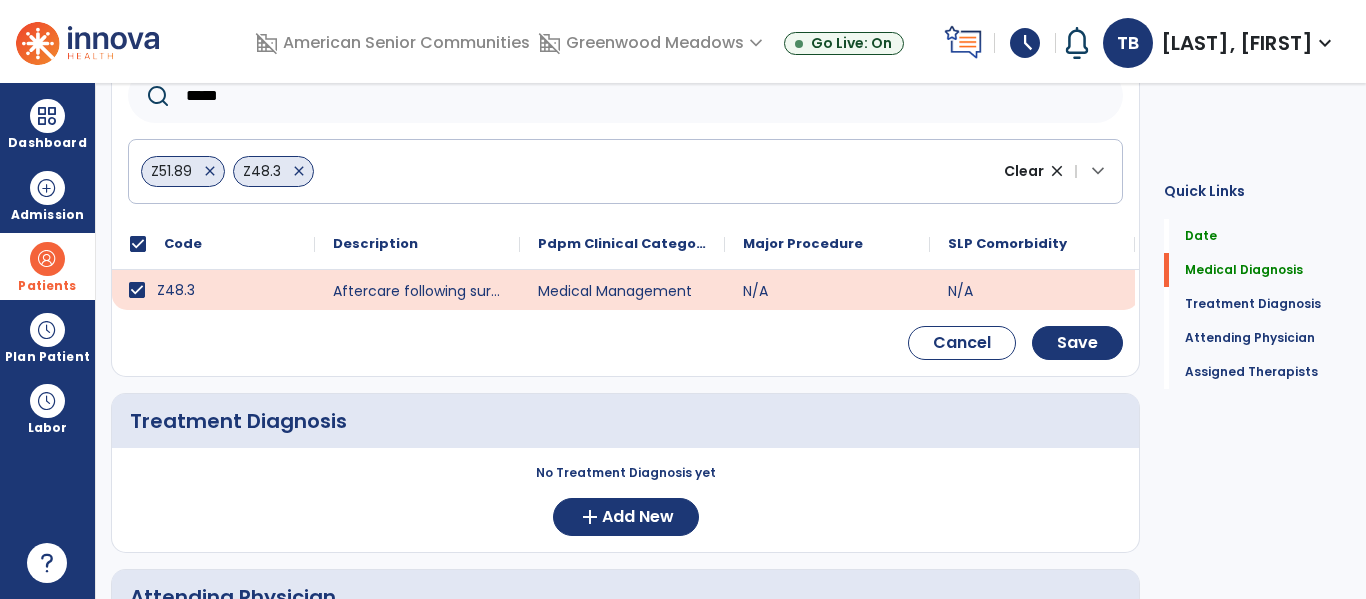 click on "*****" 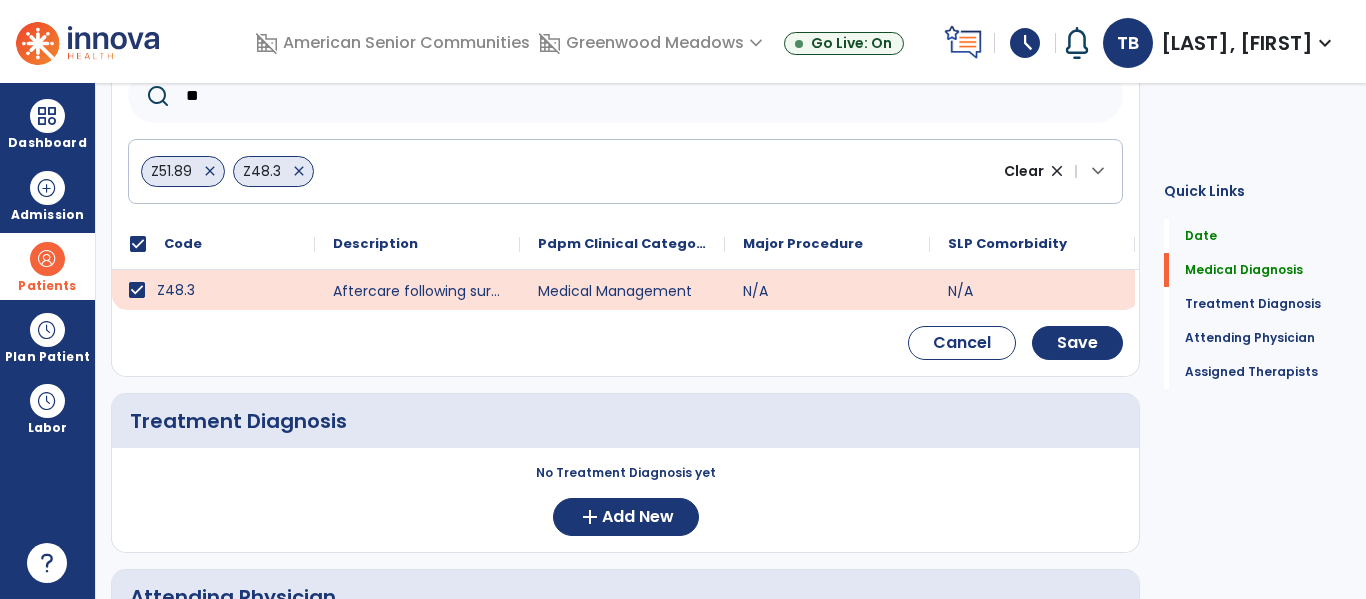 type on "*" 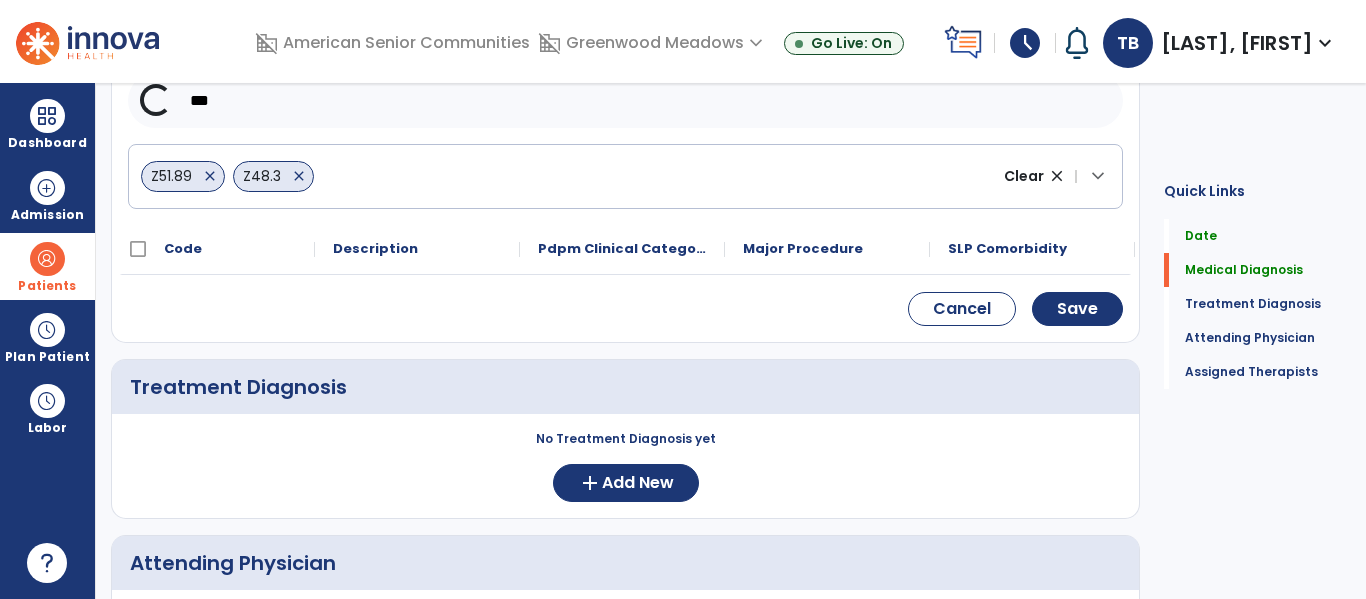 scroll, scrollTop: 278, scrollLeft: 0, axis: vertical 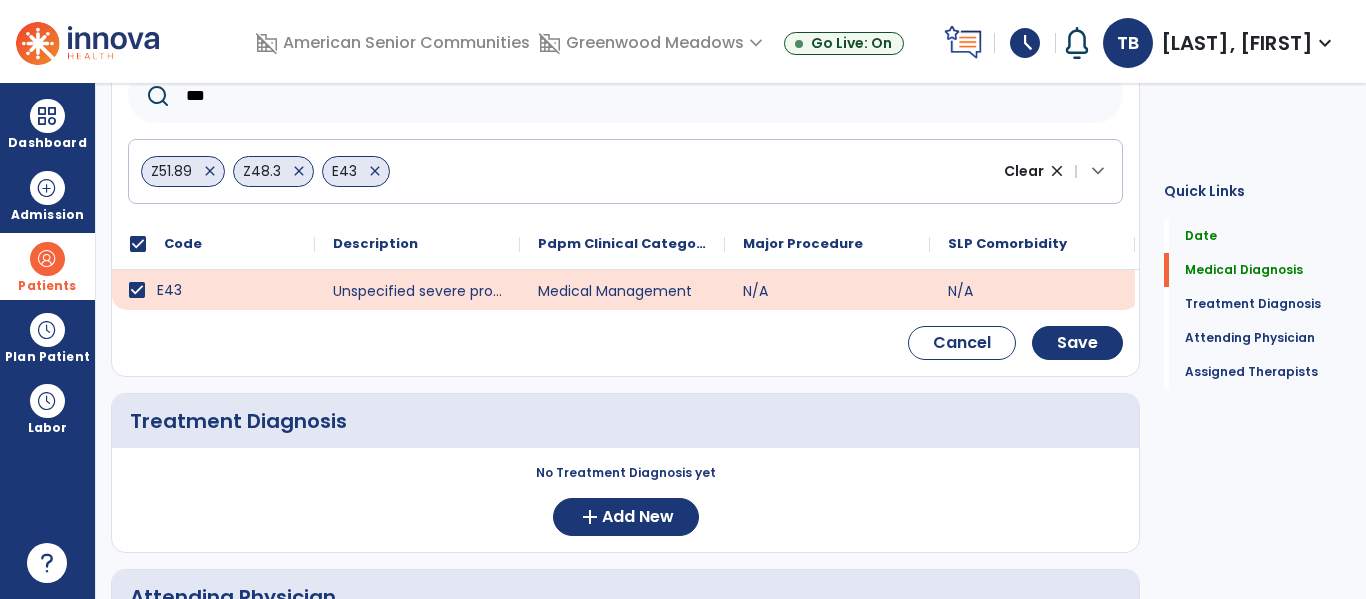 click on "***" 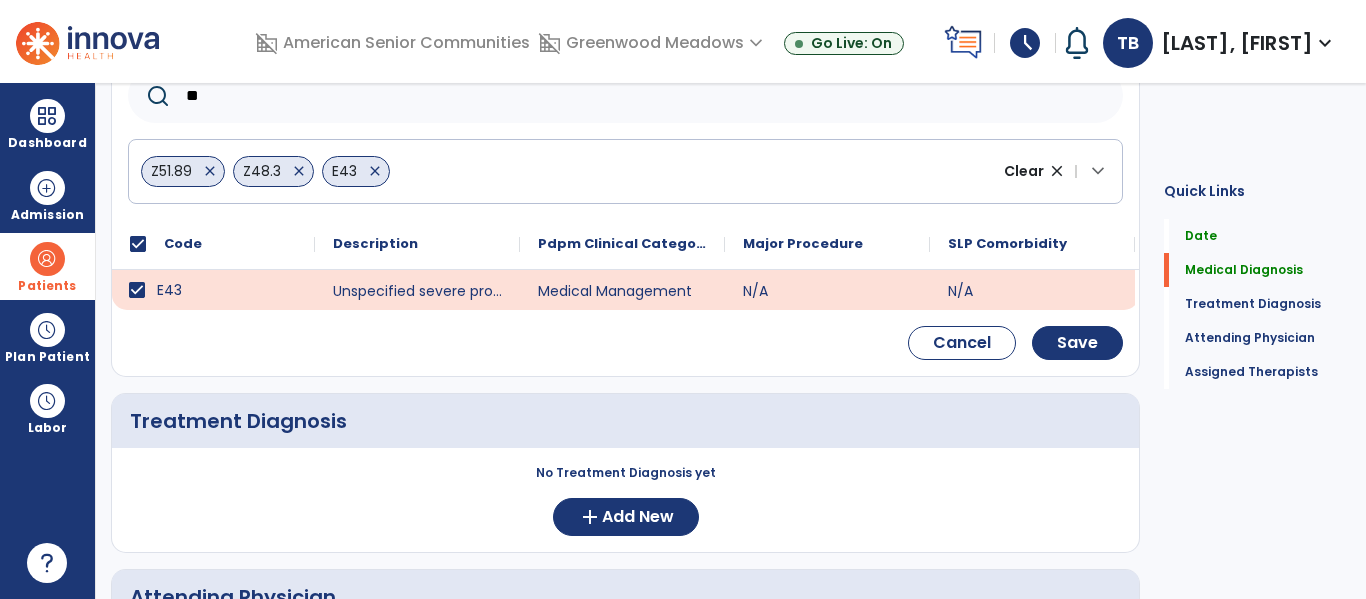 type on "*" 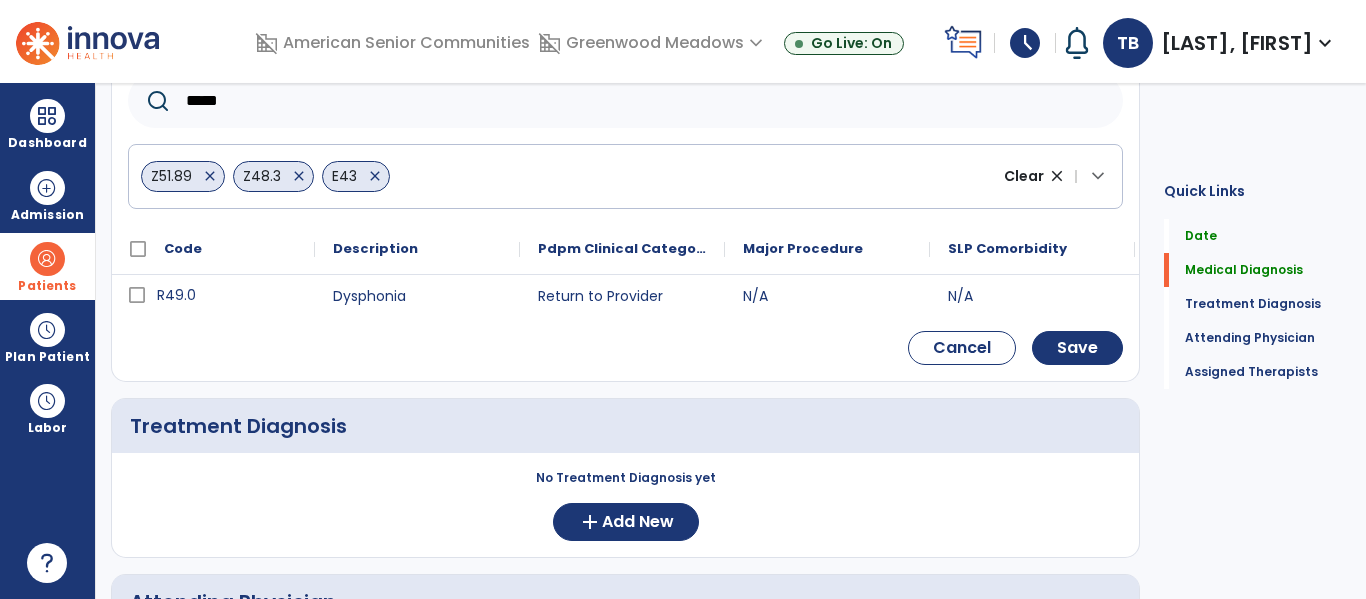 scroll, scrollTop: 278, scrollLeft: 0, axis: vertical 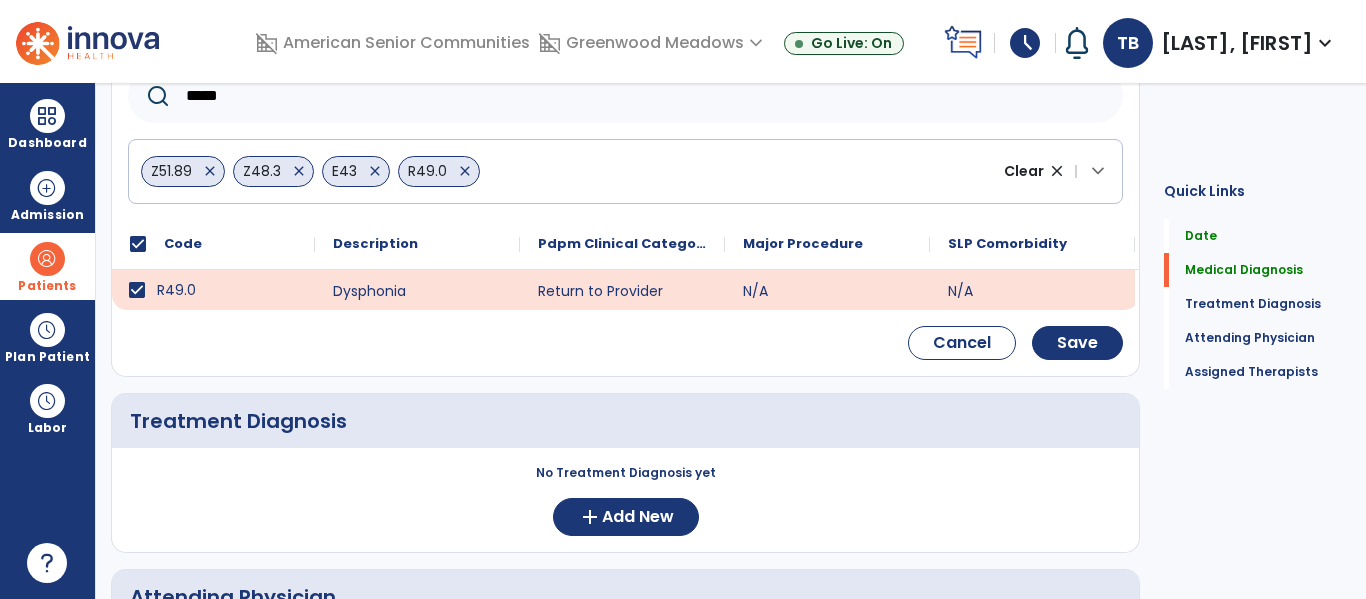 click on "*****" 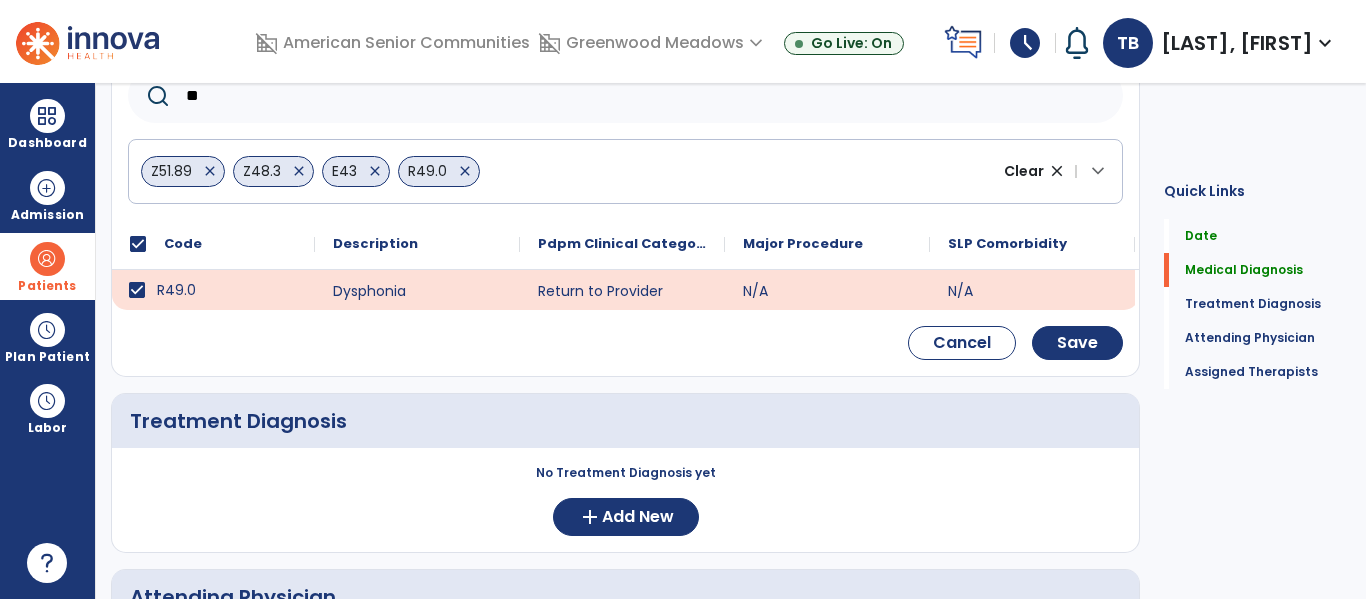 type on "*" 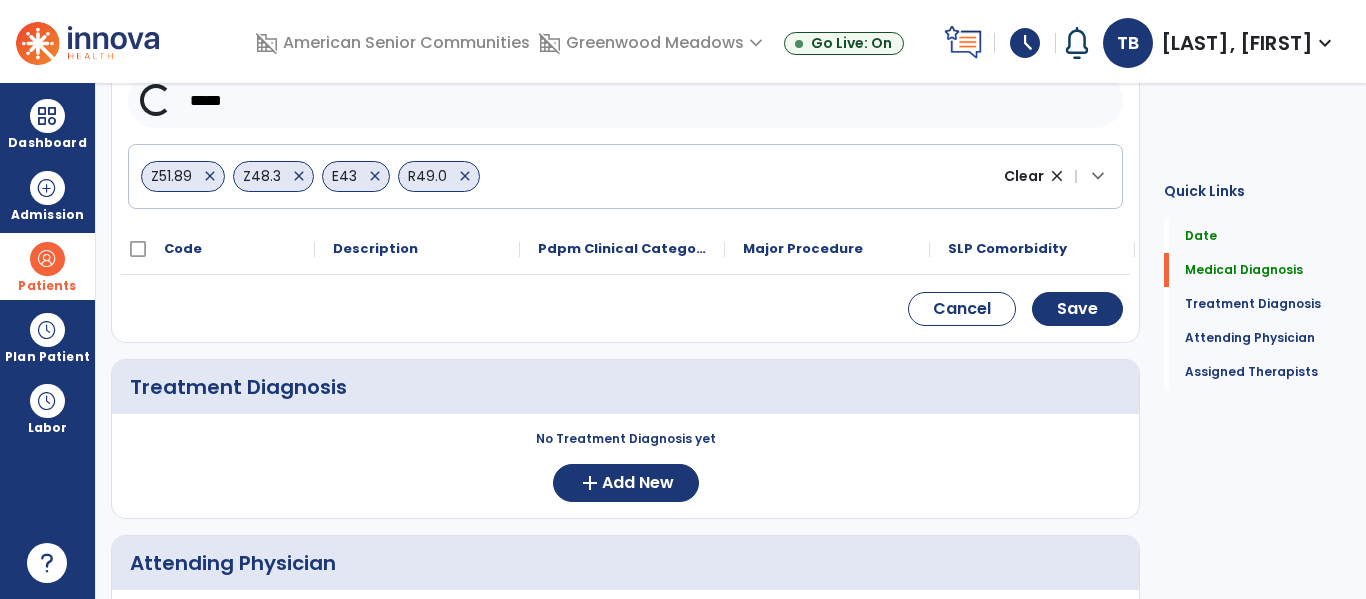 scroll, scrollTop: 278, scrollLeft: 0, axis: vertical 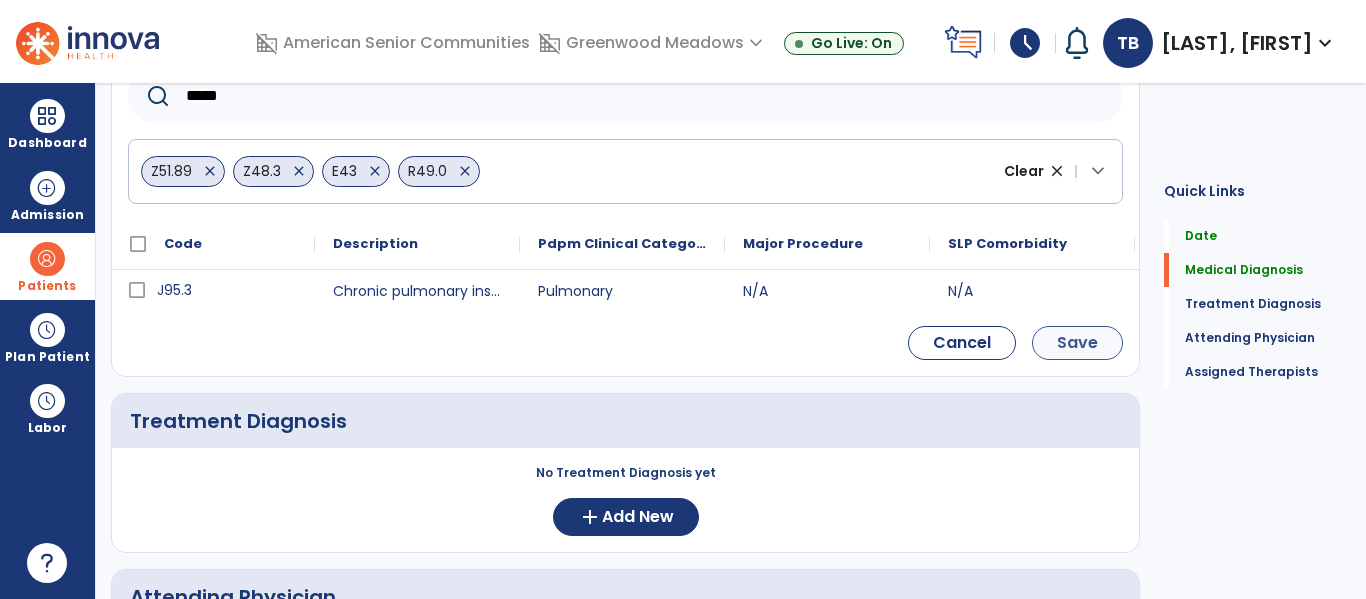 type on "*****" 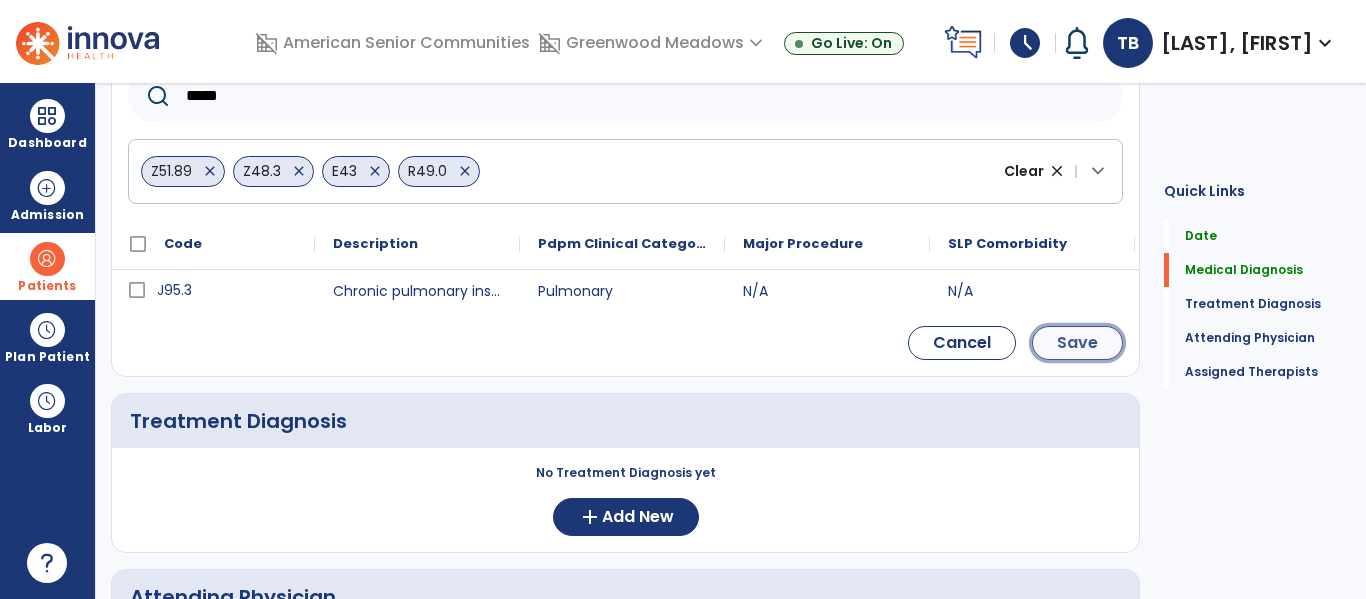 click on "Save" 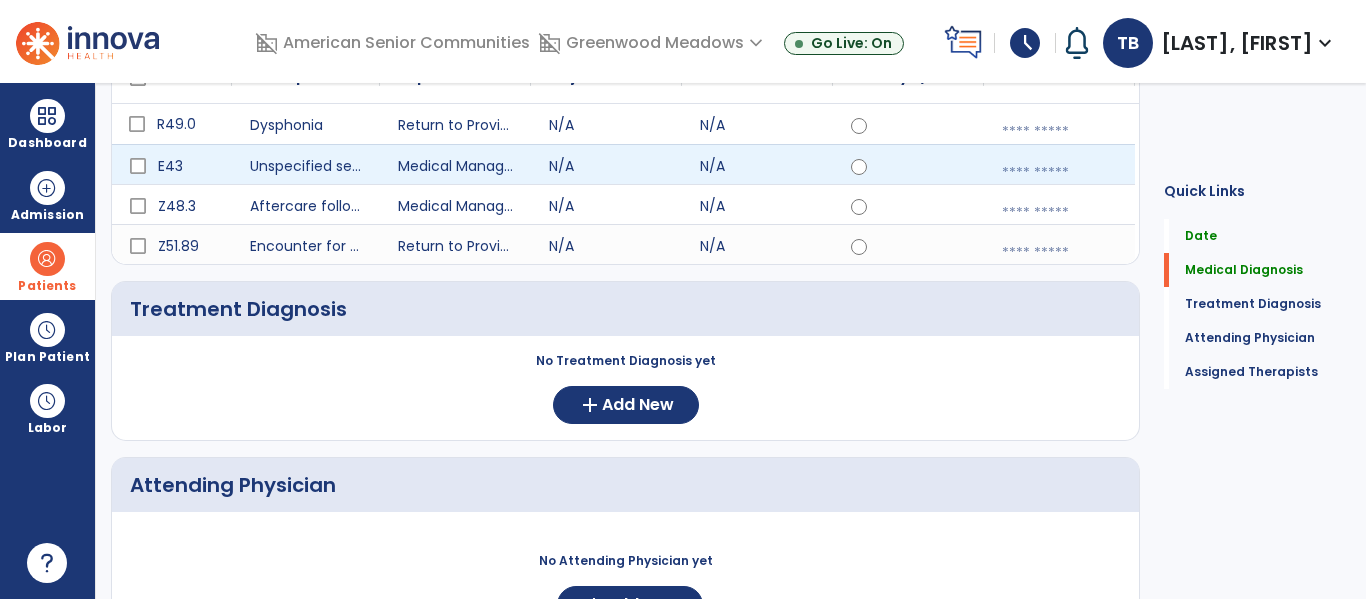 scroll, scrollTop: 112, scrollLeft: 0, axis: vertical 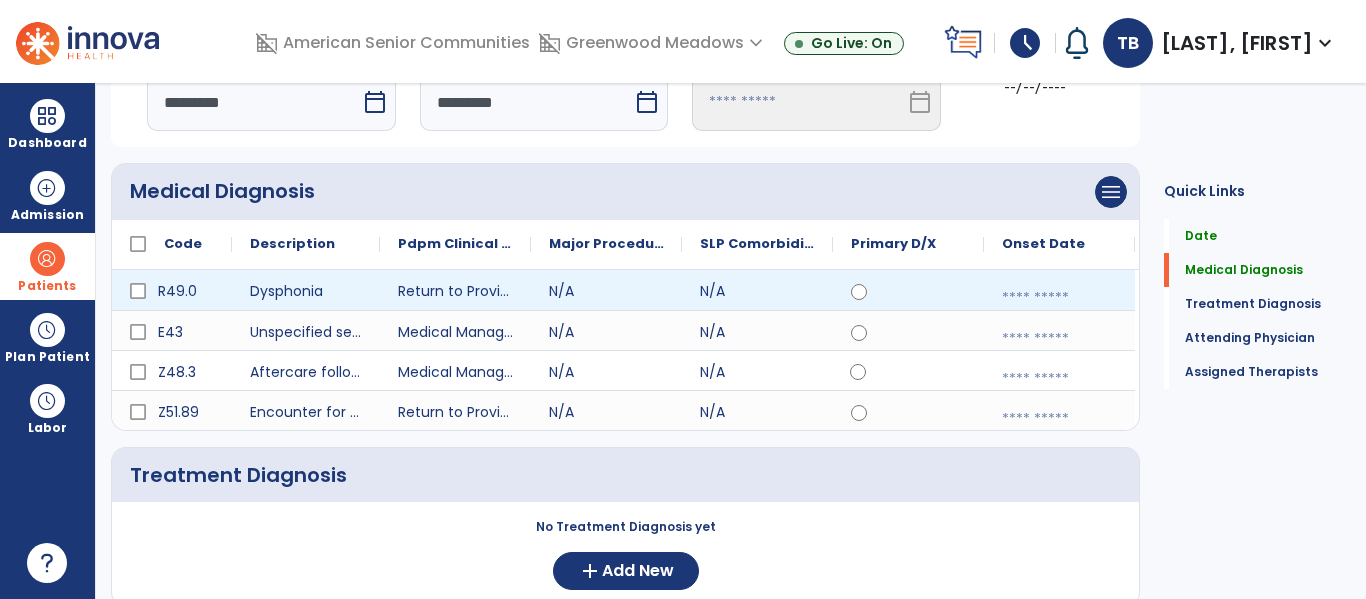 click at bounding box center [1059, 298] 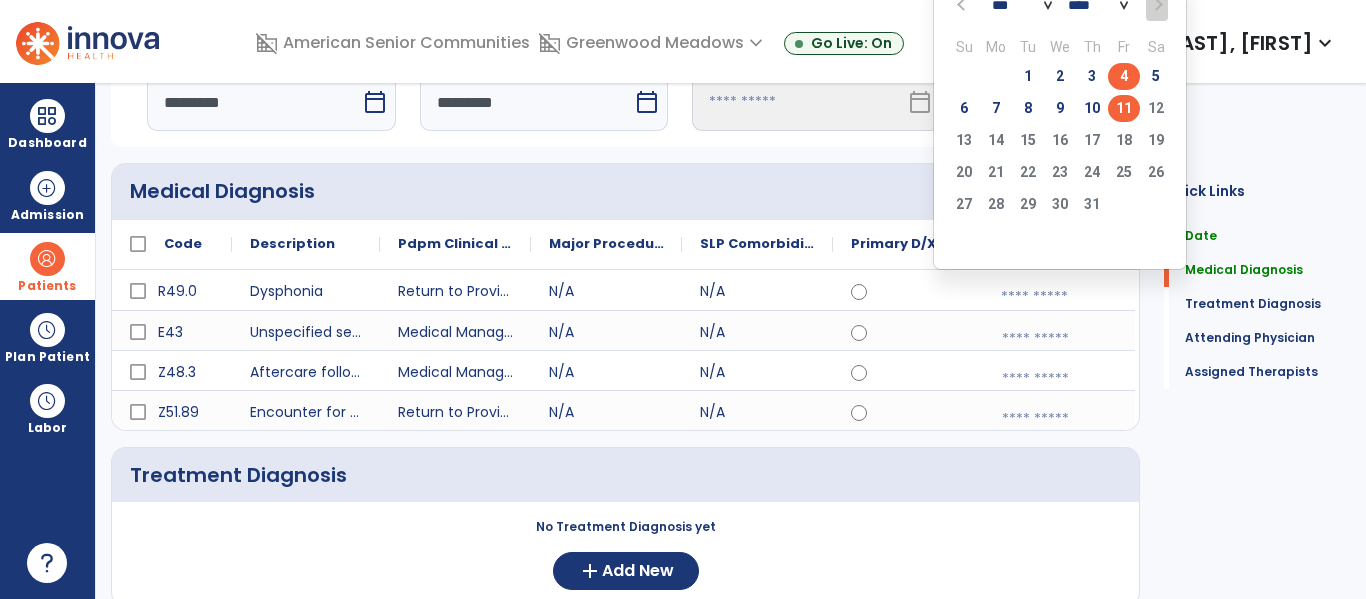 click on "4" 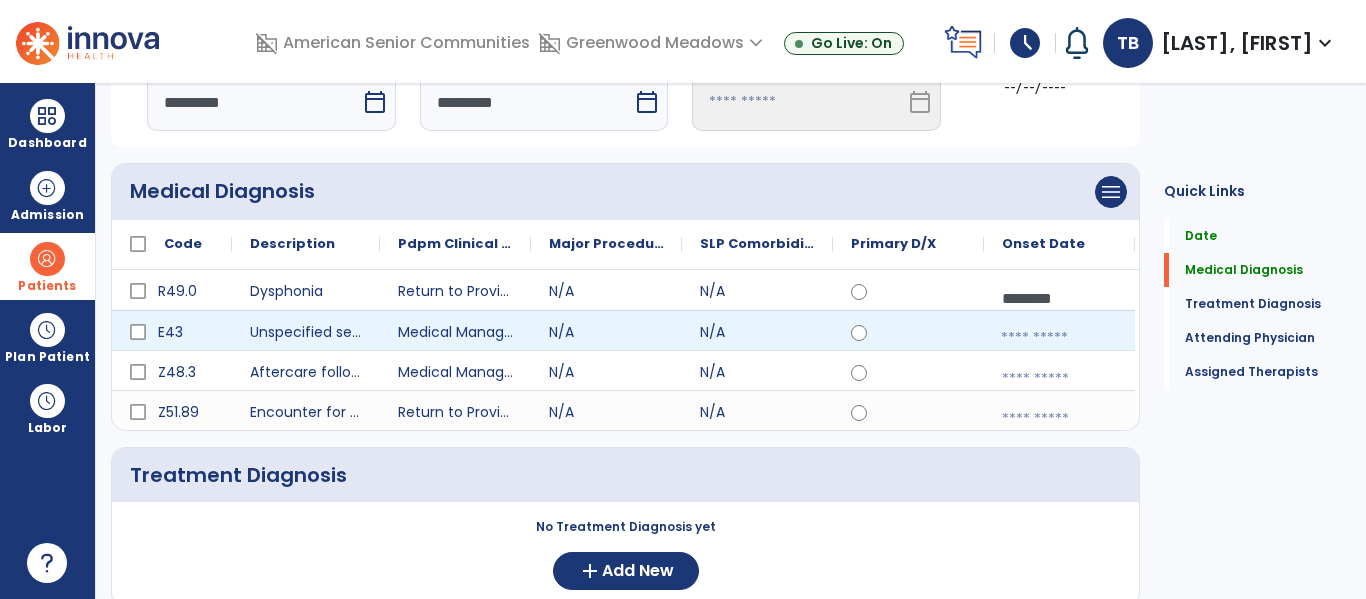 click at bounding box center (1059, 338) 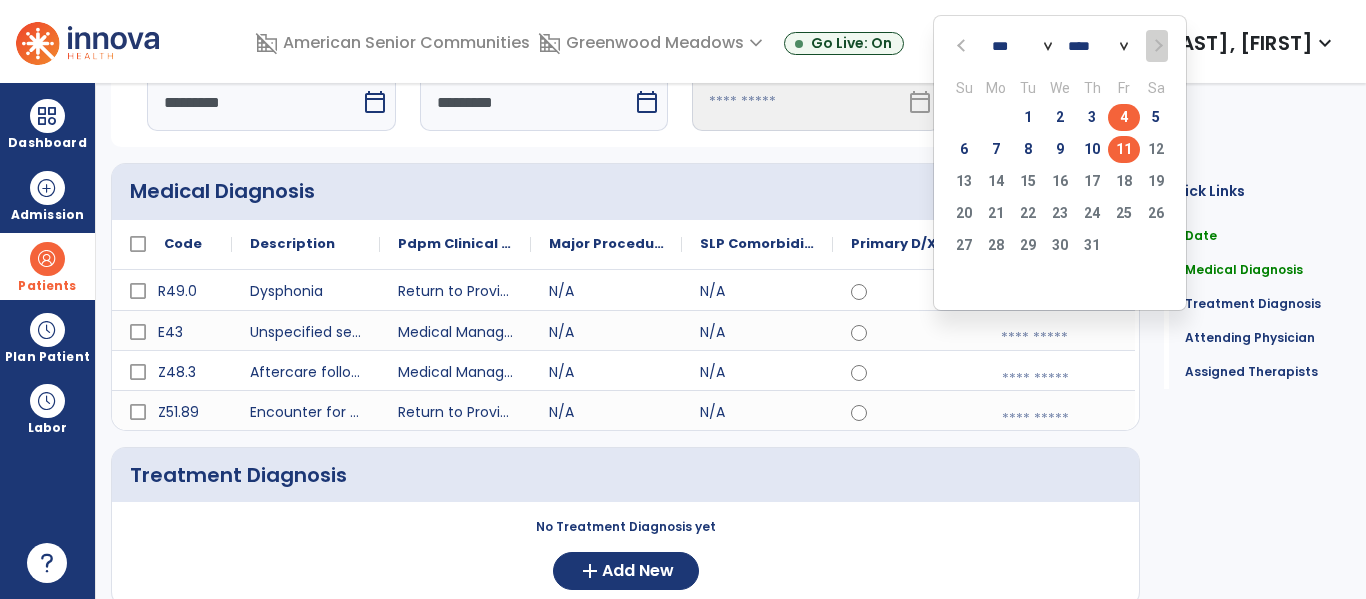 click on "4" 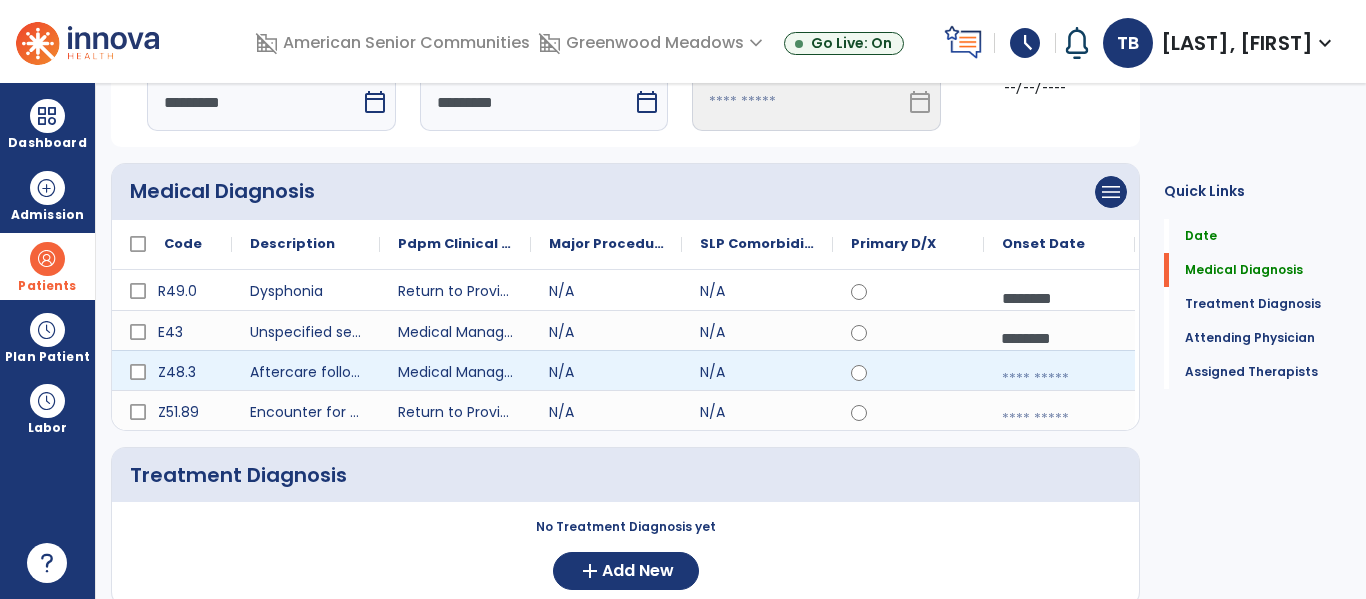 click at bounding box center (1059, 379) 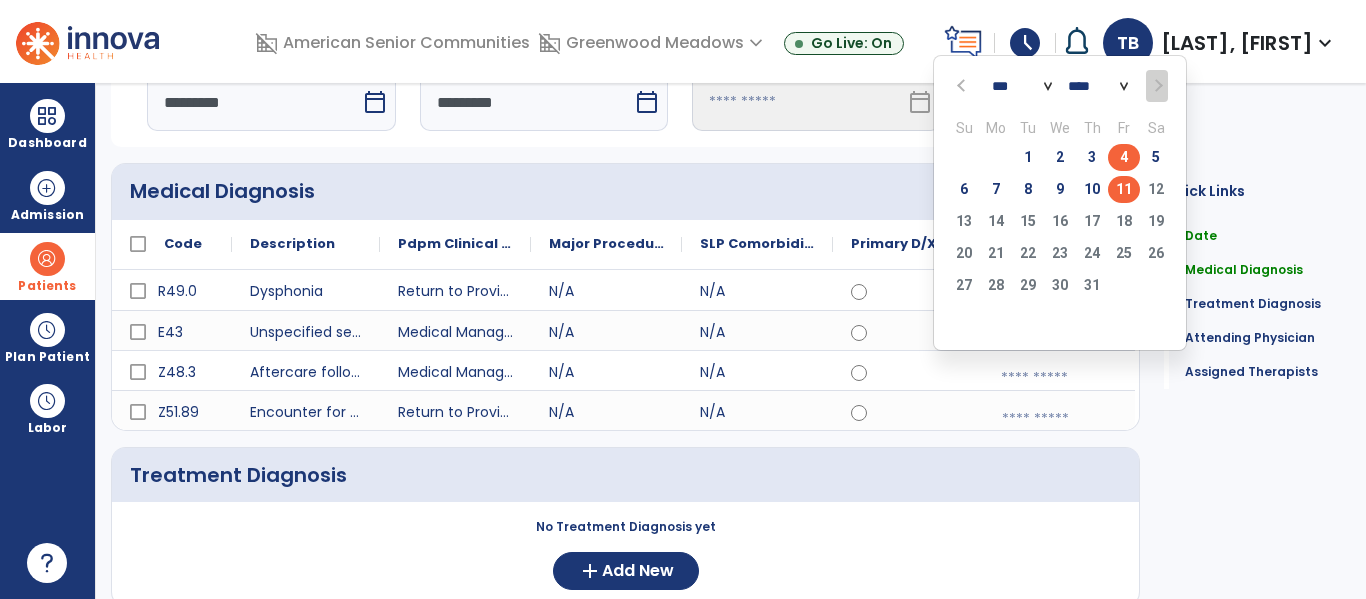 click on "4" 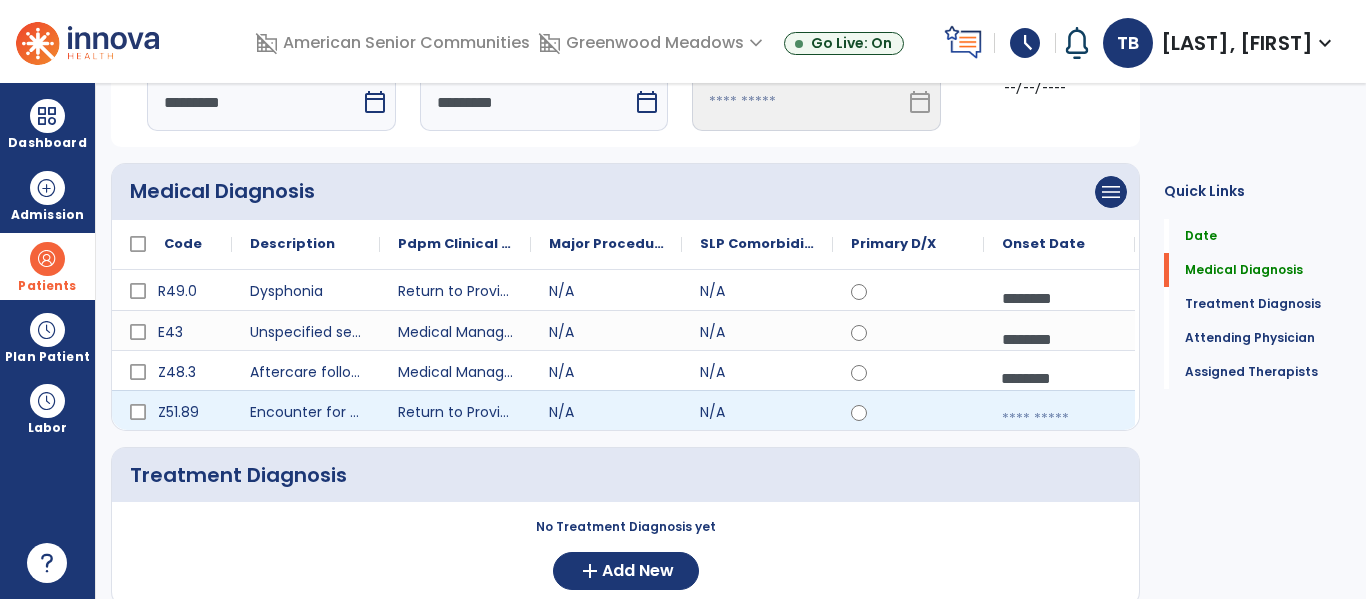 click at bounding box center [1059, 419] 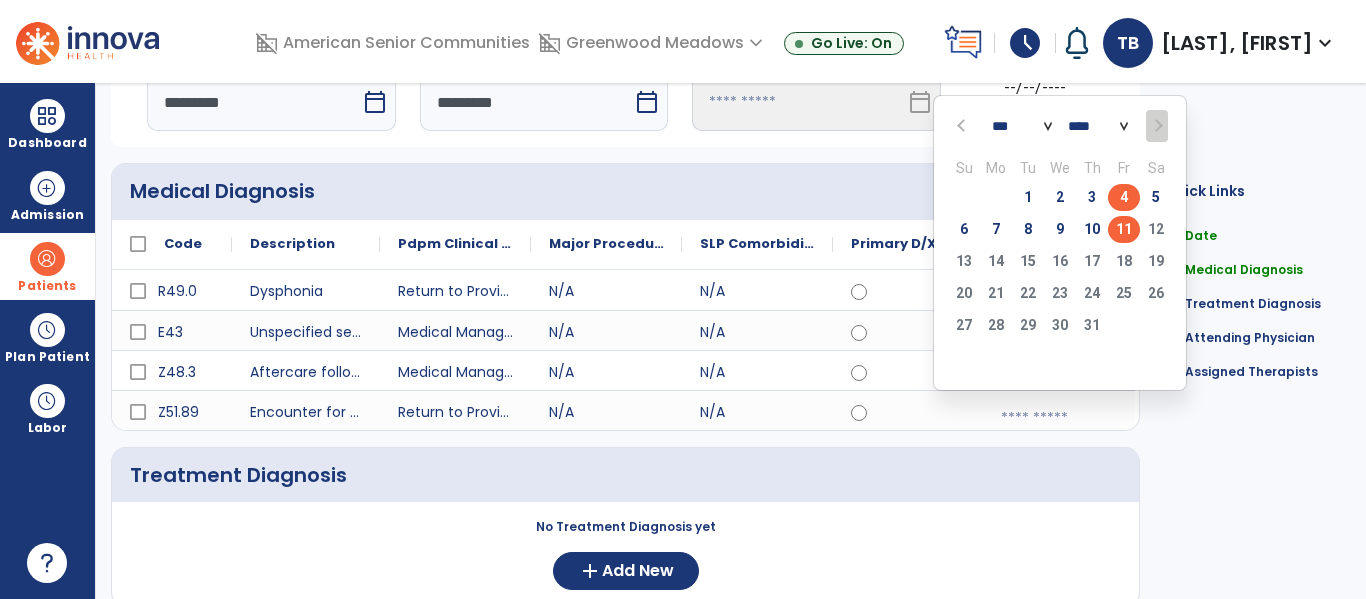 click on "4" 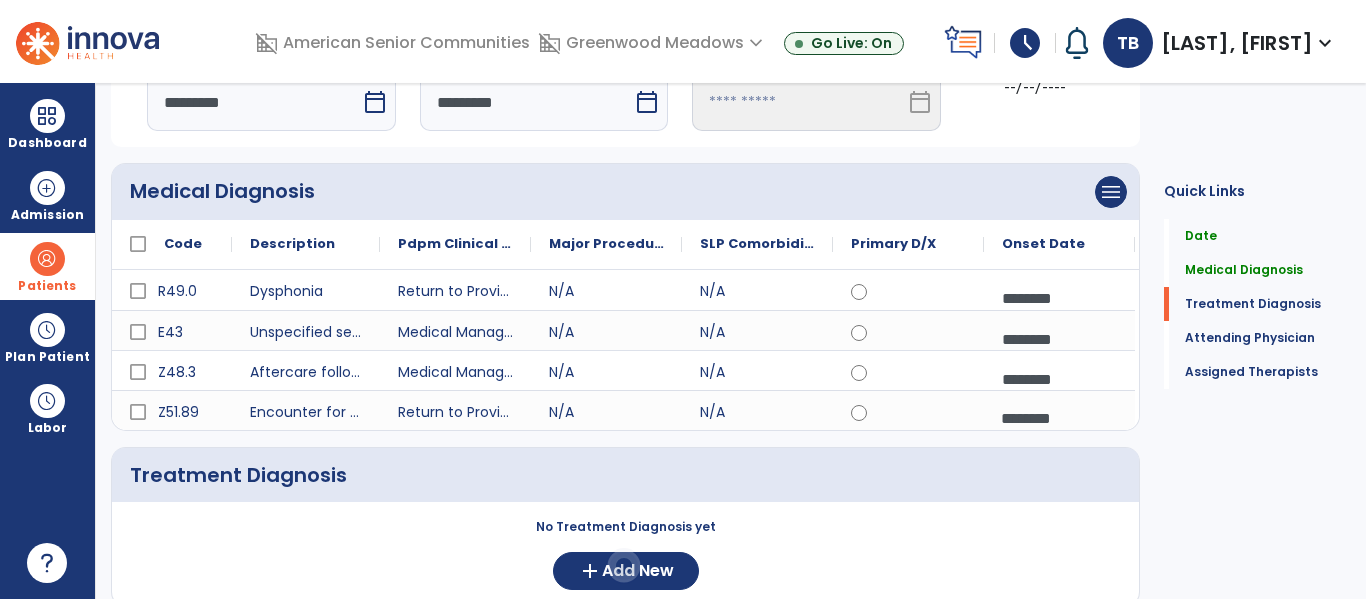 scroll, scrollTop: 346, scrollLeft: 0, axis: vertical 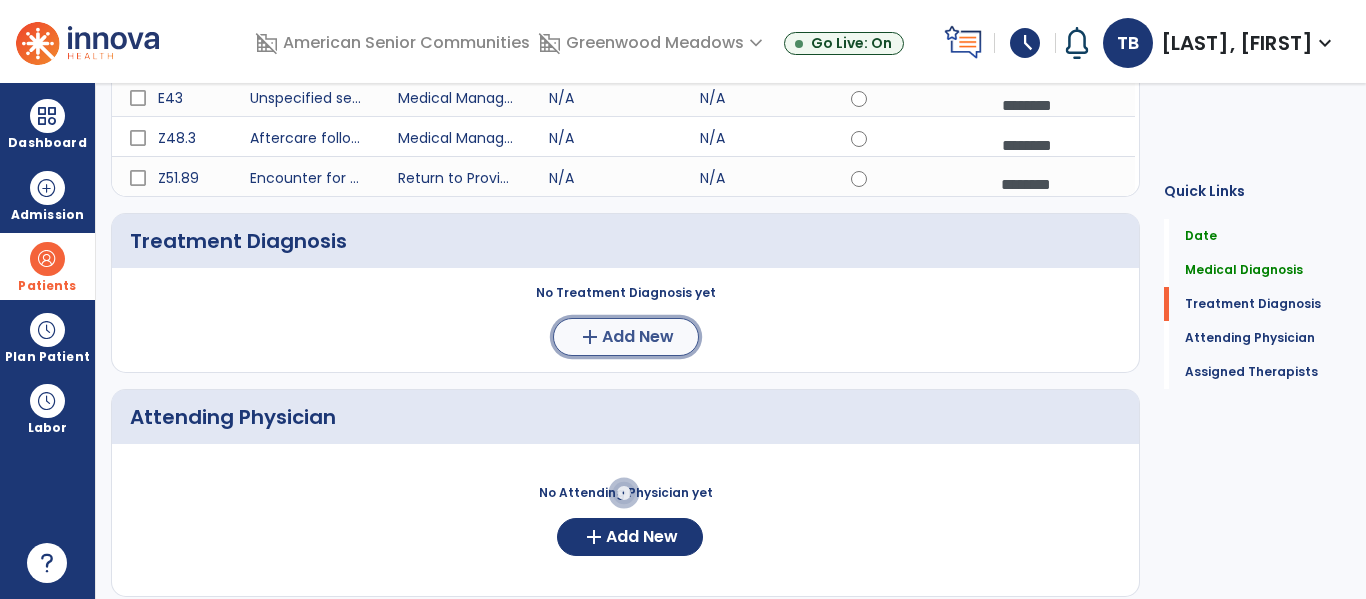click on "Add New" 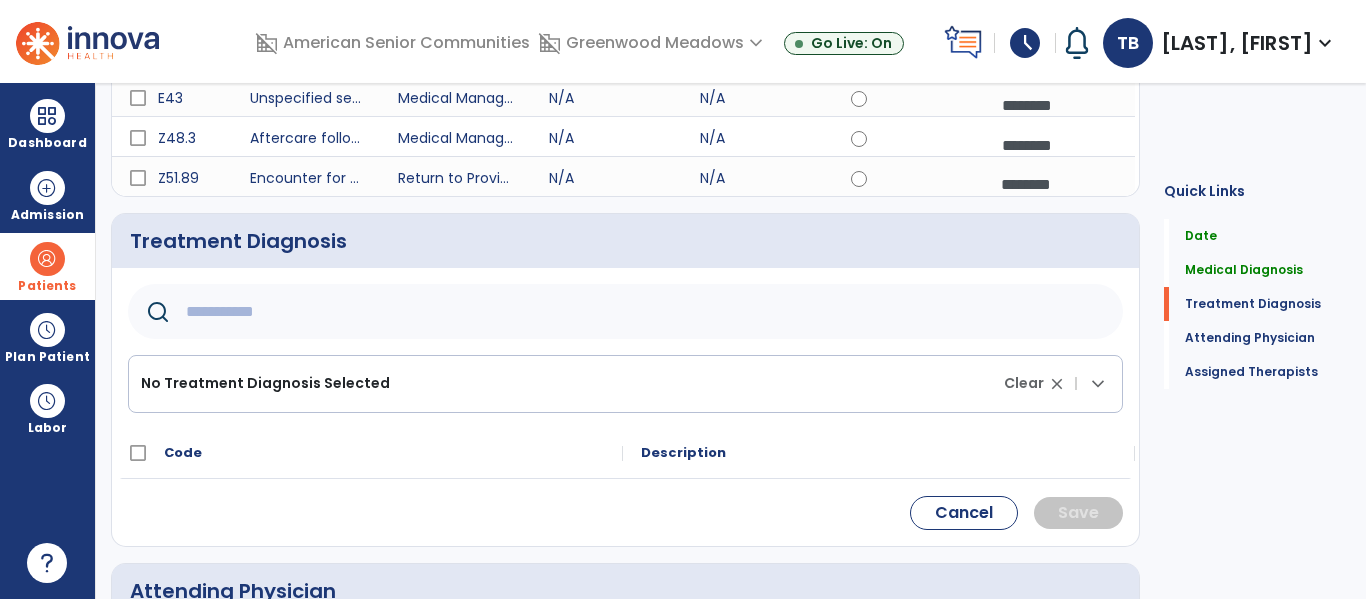click 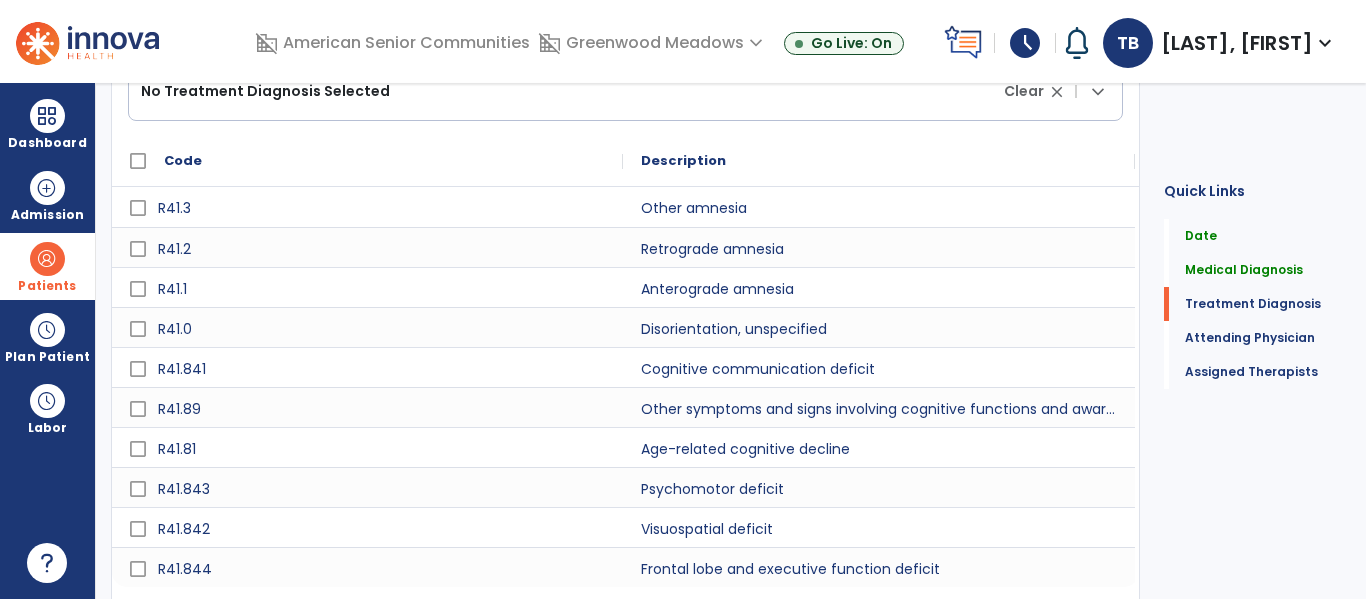 scroll, scrollTop: 672, scrollLeft: 0, axis: vertical 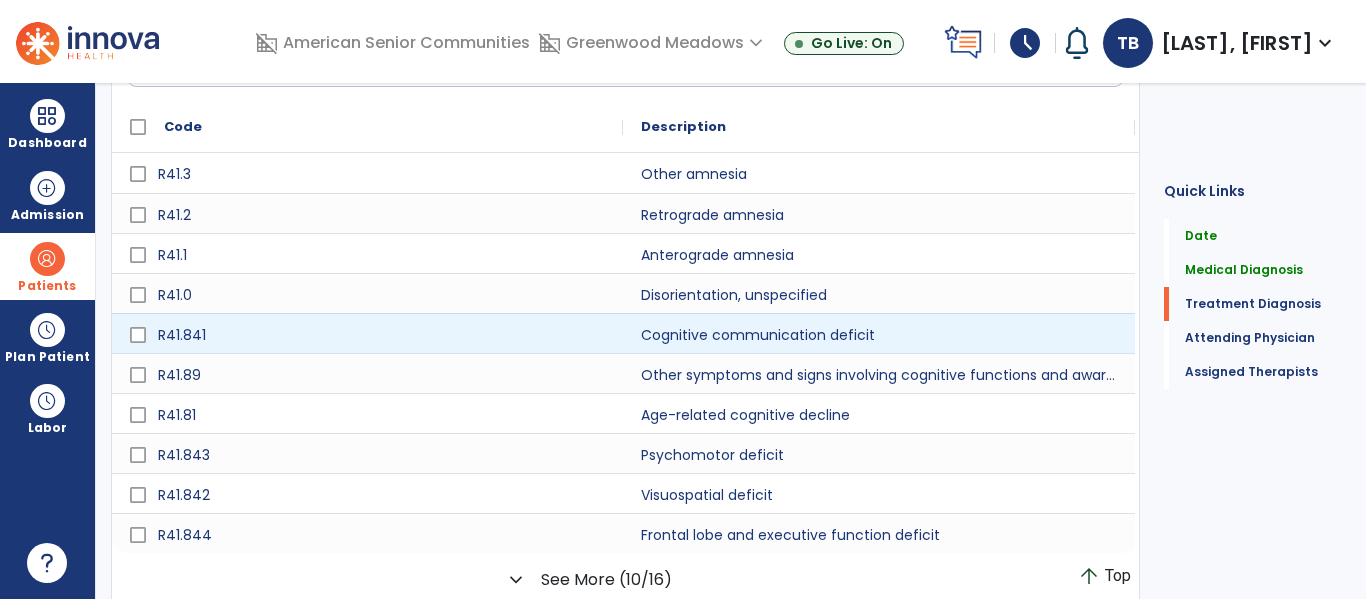 type on "***" 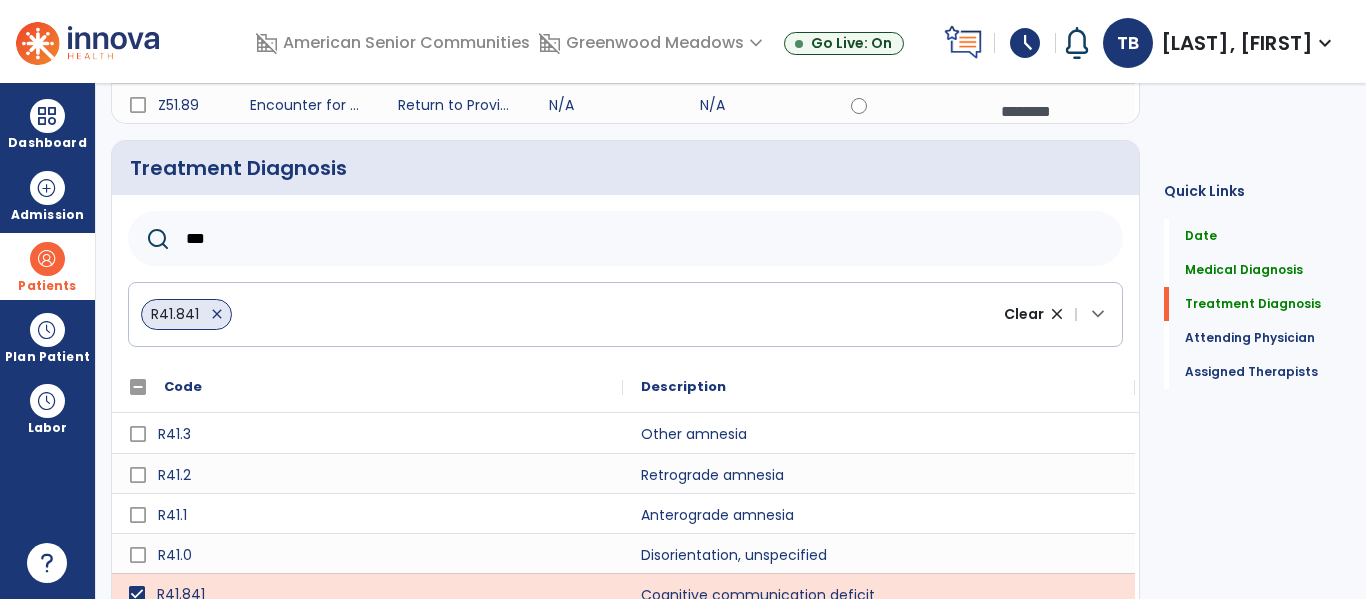 scroll, scrollTop: 416, scrollLeft: 0, axis: vertical 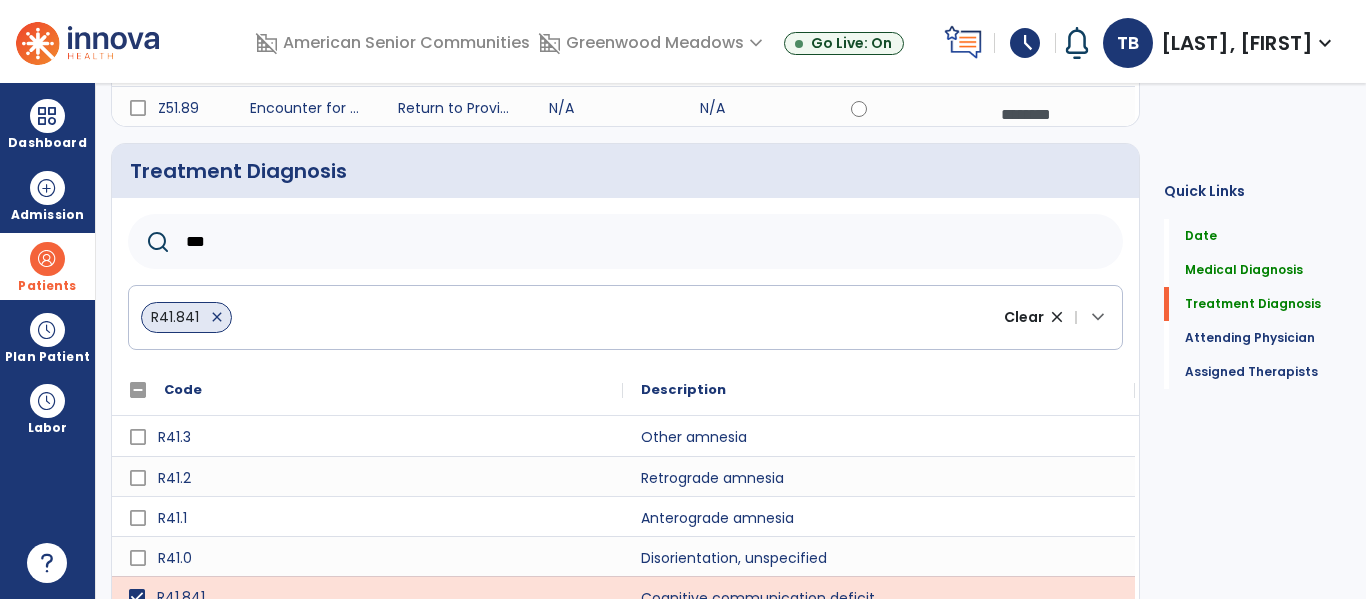 click on "***" 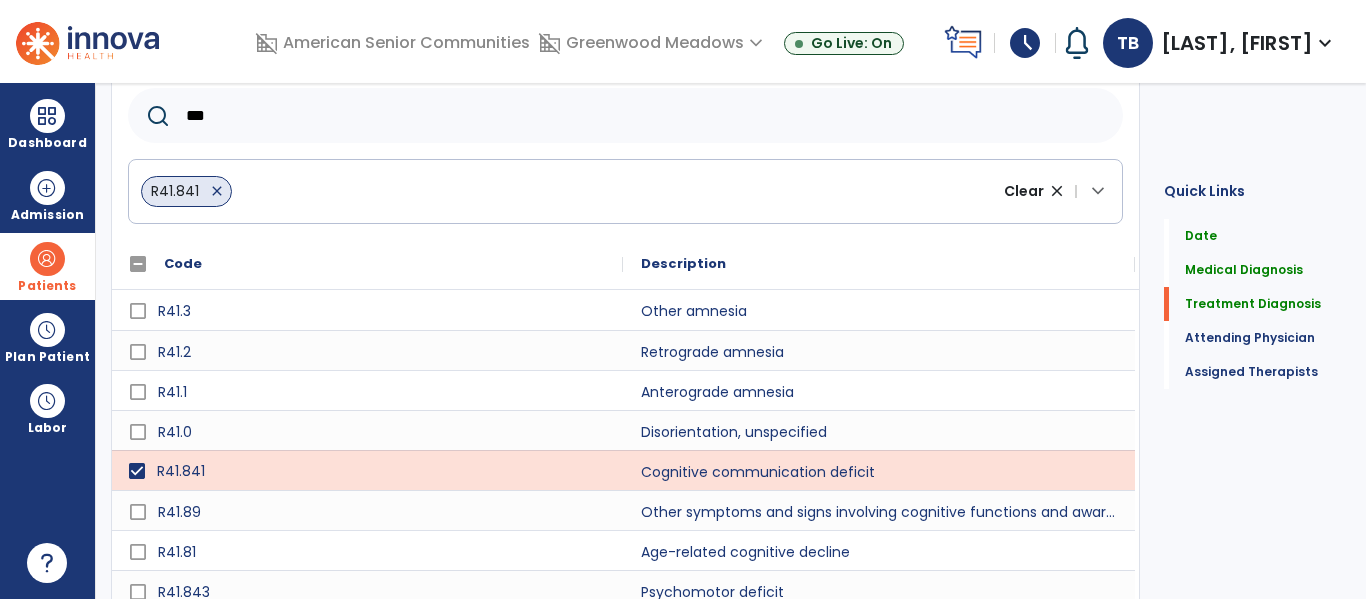 scroll, scrollTop: 879, scrollLeft: 0, axis: vertical 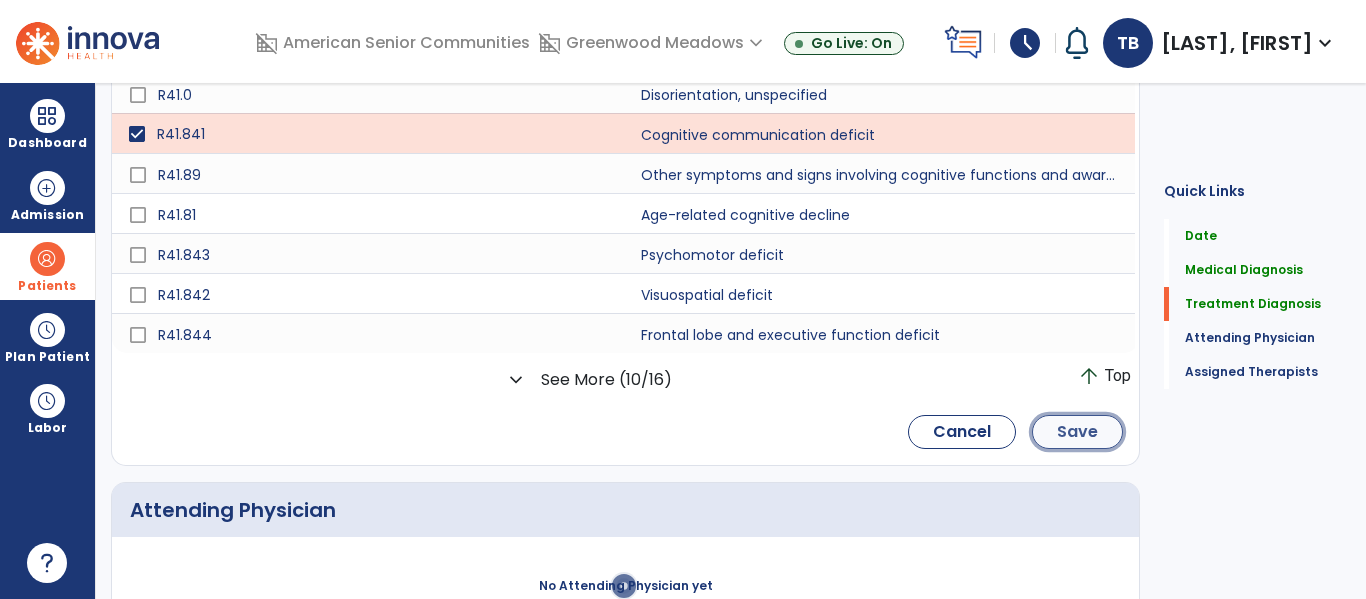 click on "Save" 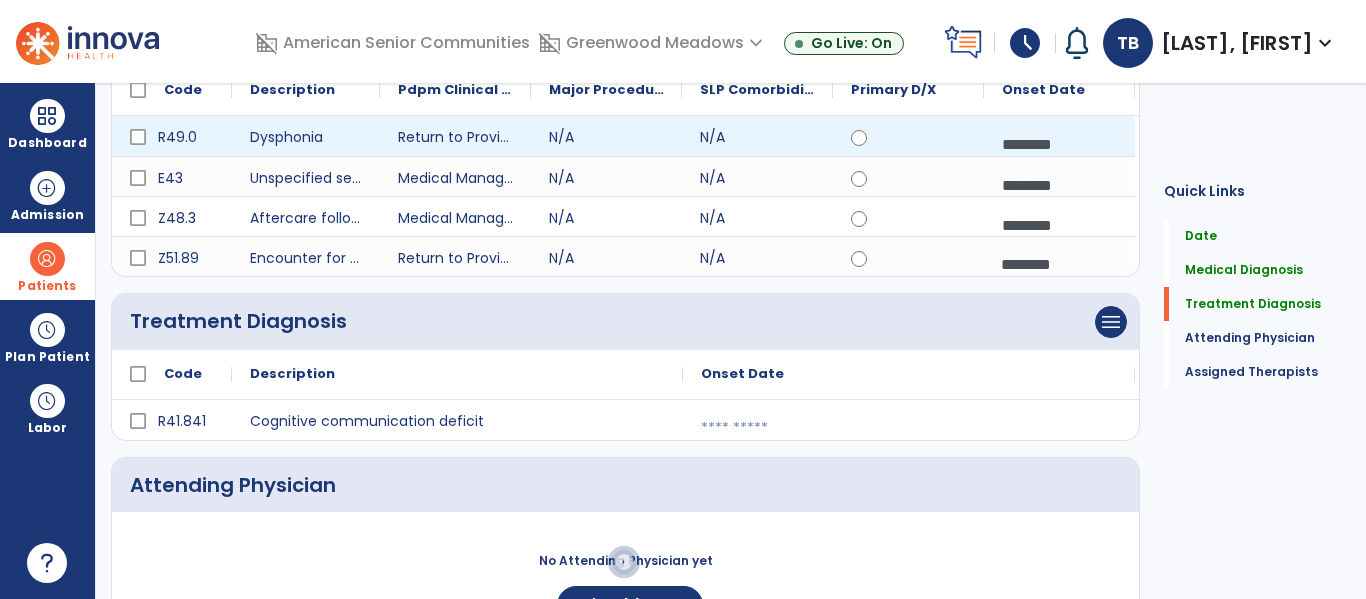 scroll, scrollTop: 265, scrollLeft: 0, axis: vertical 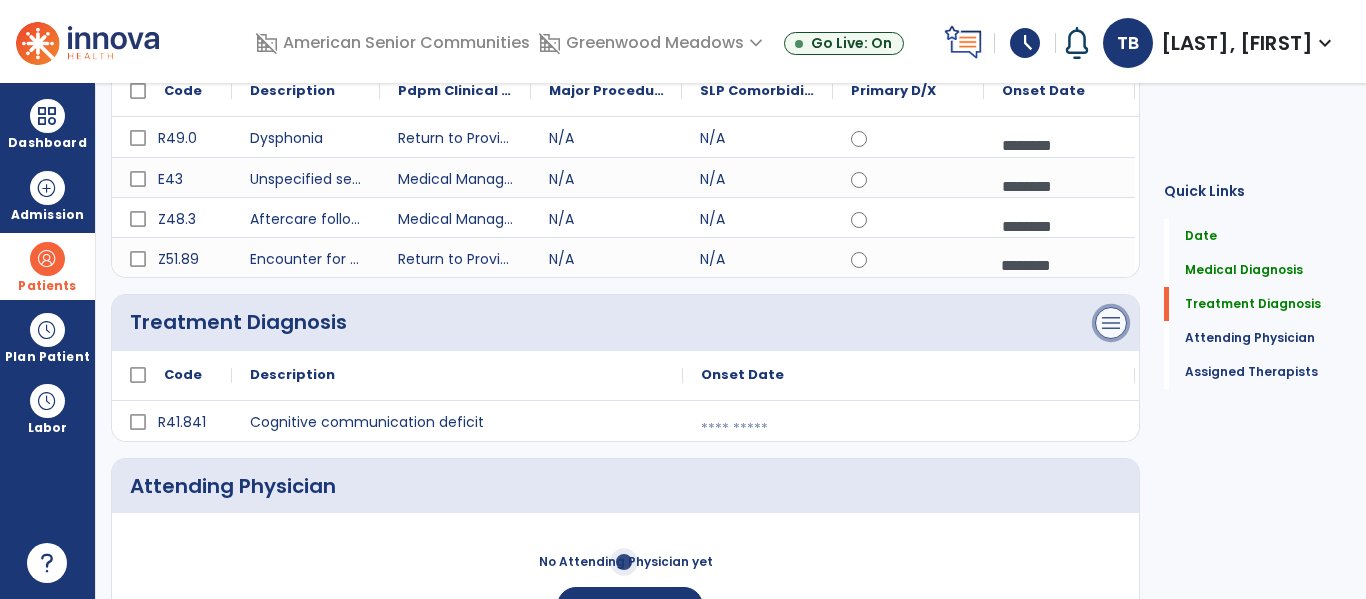 click on "menu" at bounding box center (1111, 39) 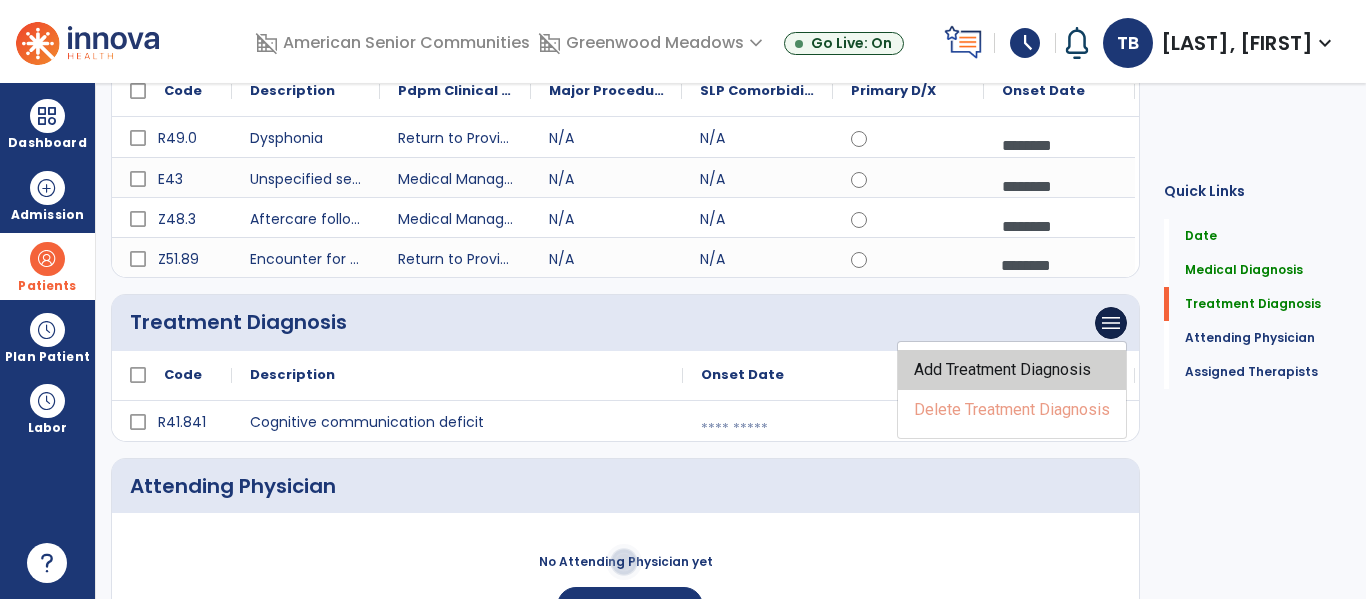 click on "Add Treatment Diagnosis" 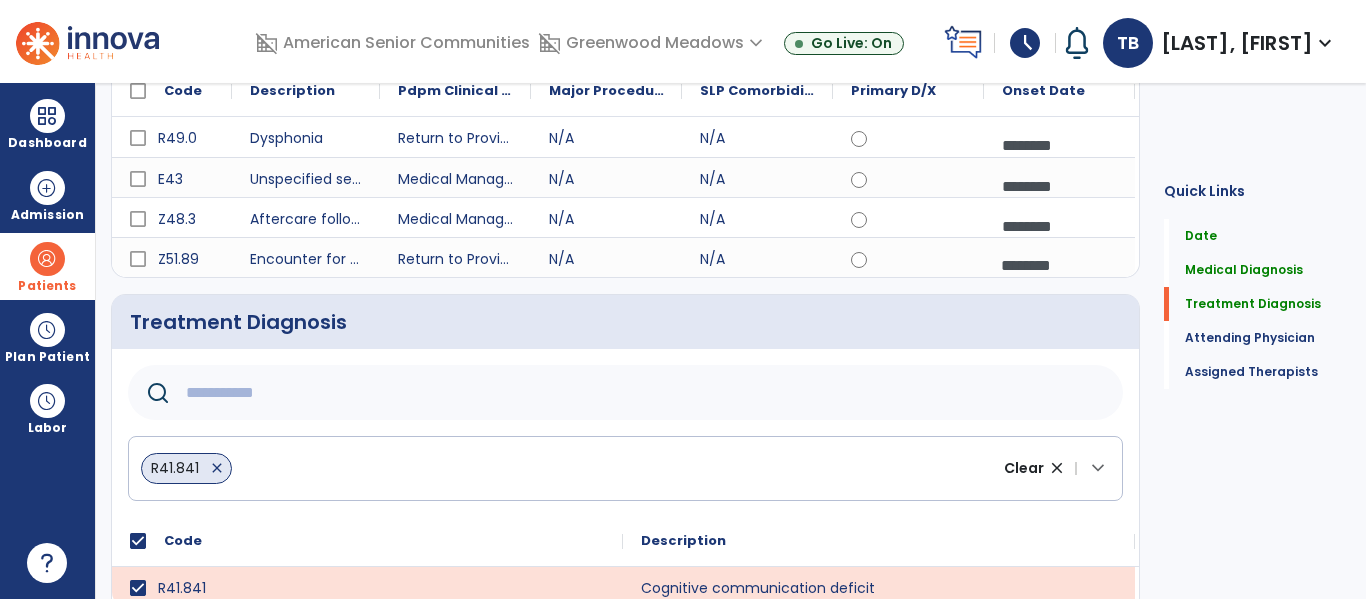 click 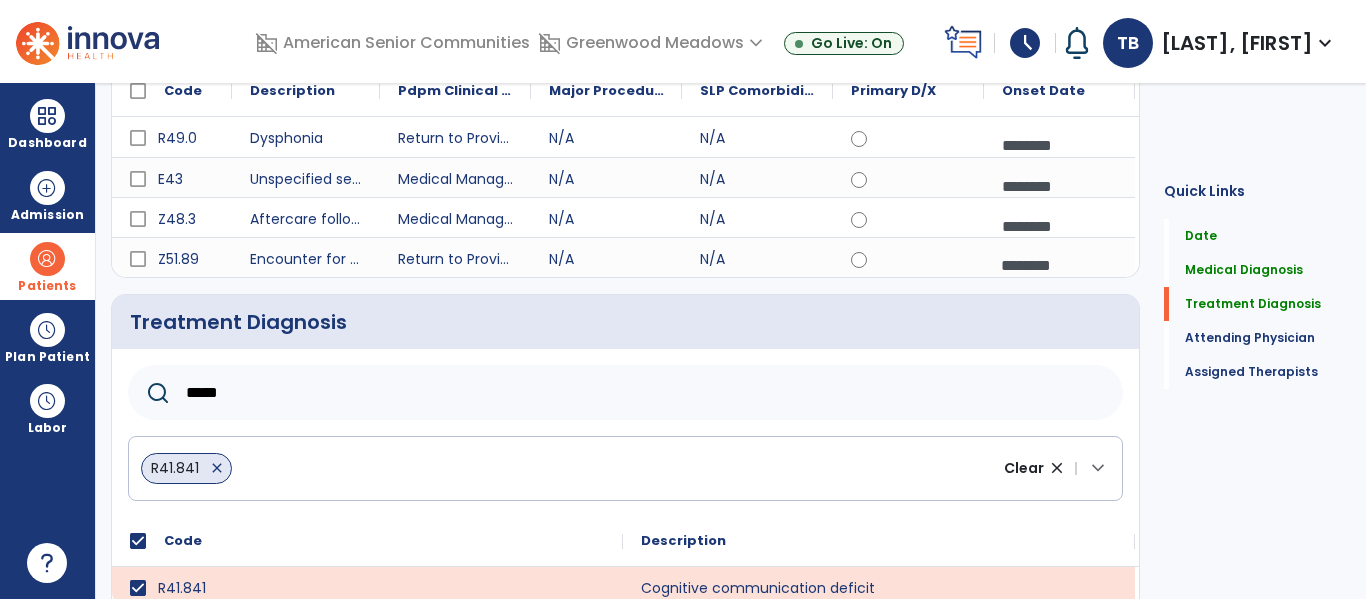 type on "*****" 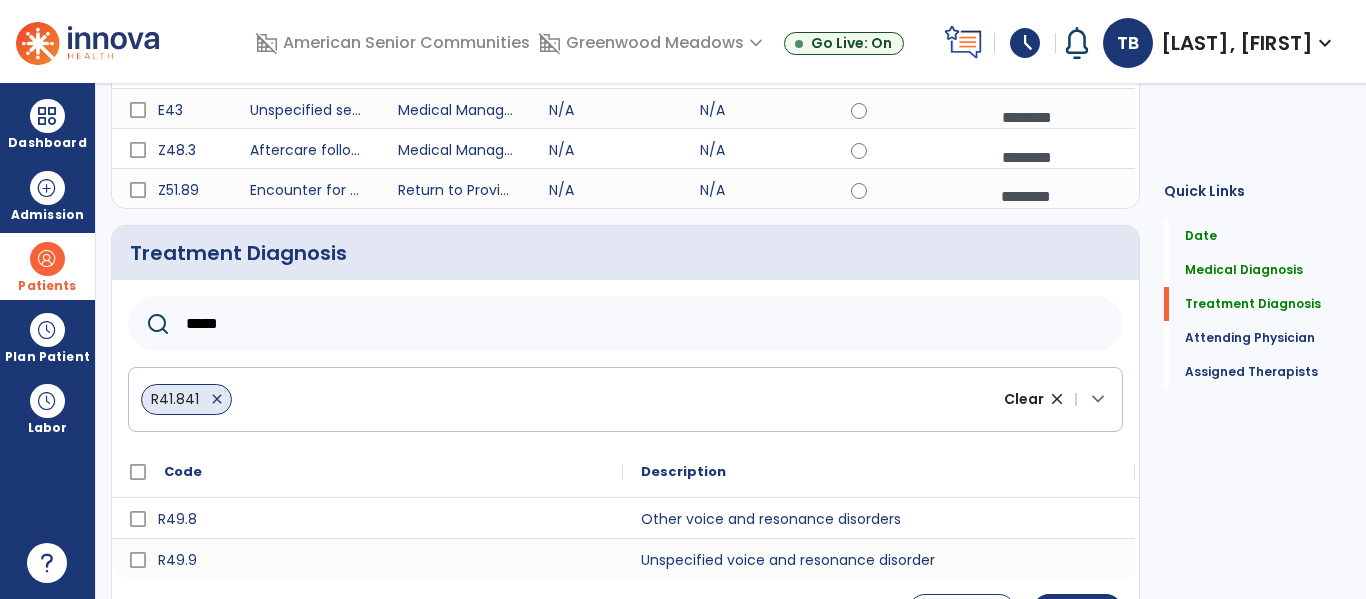 scroll, scrollTop: 338, scrollLeft: 0, axis: vertical 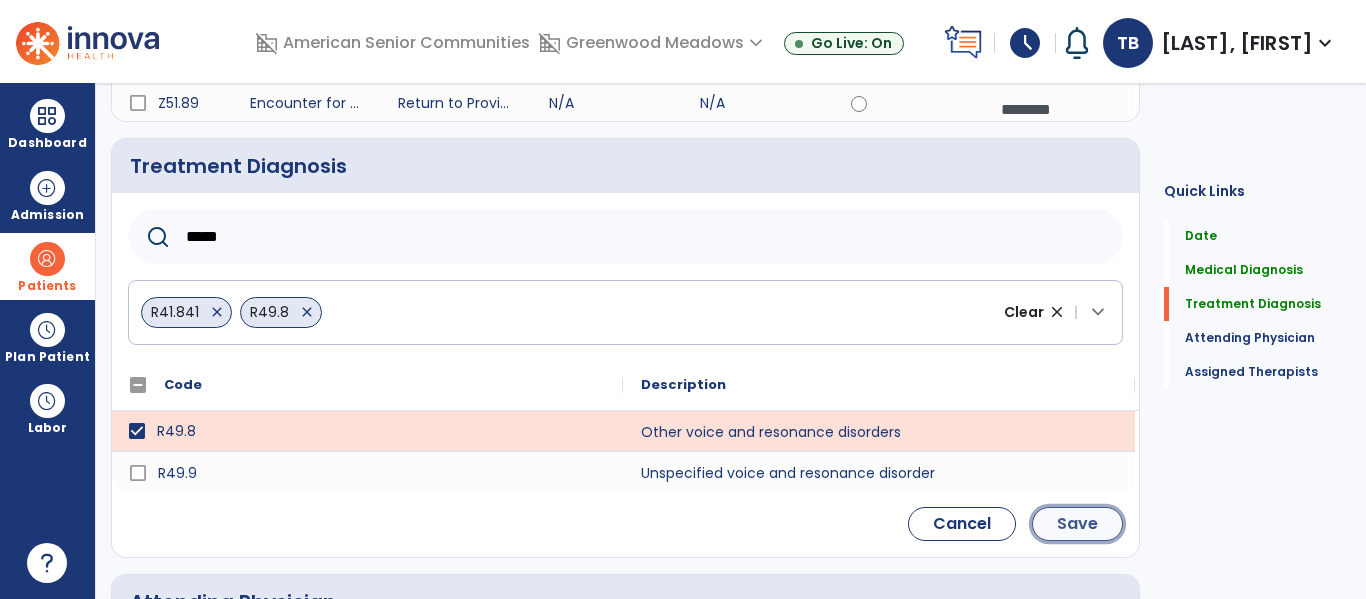 click on "Save" 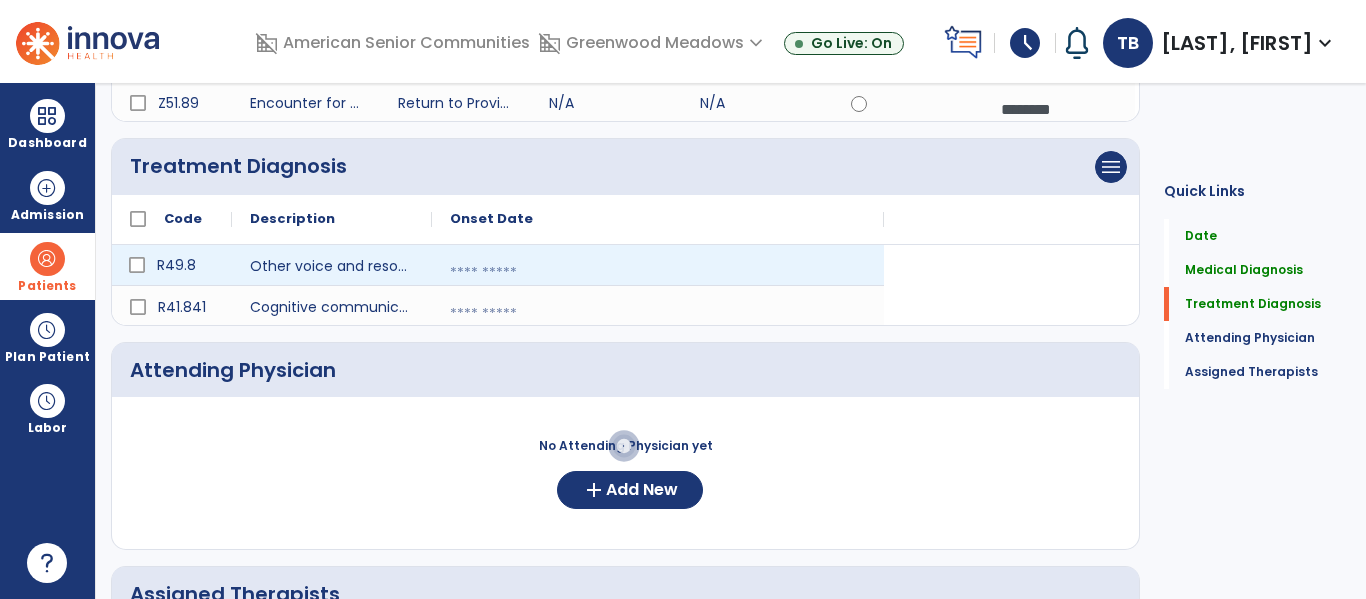 click at bounding box center [658, 273] 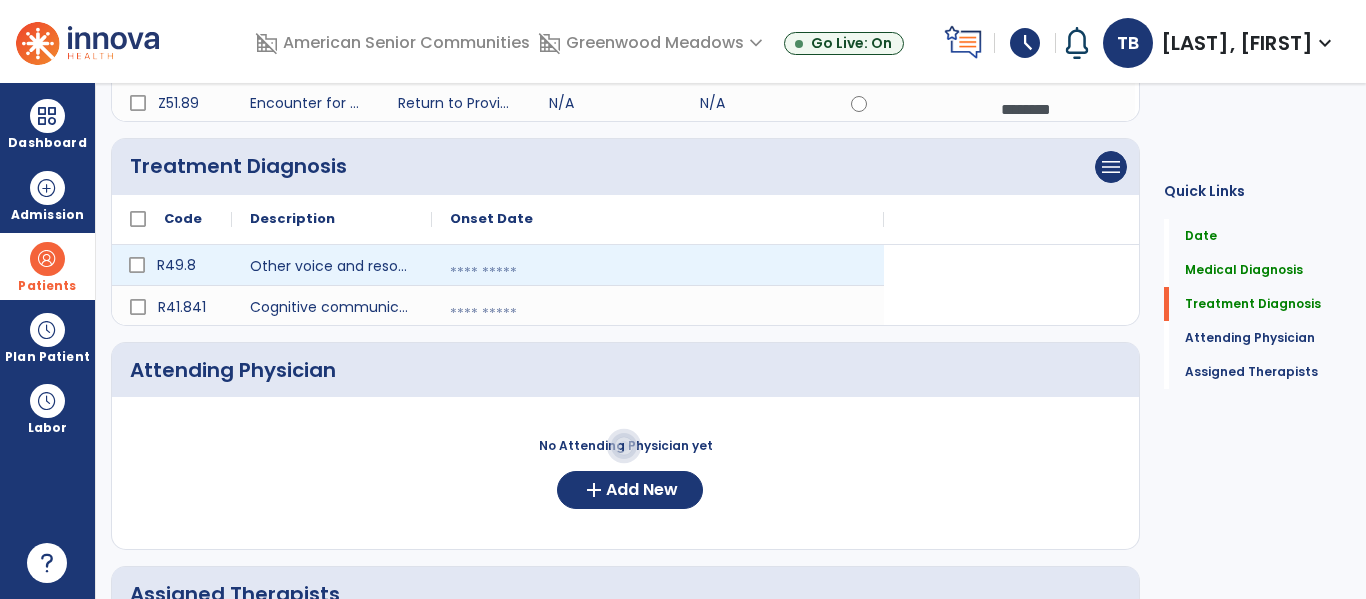 select on "*" 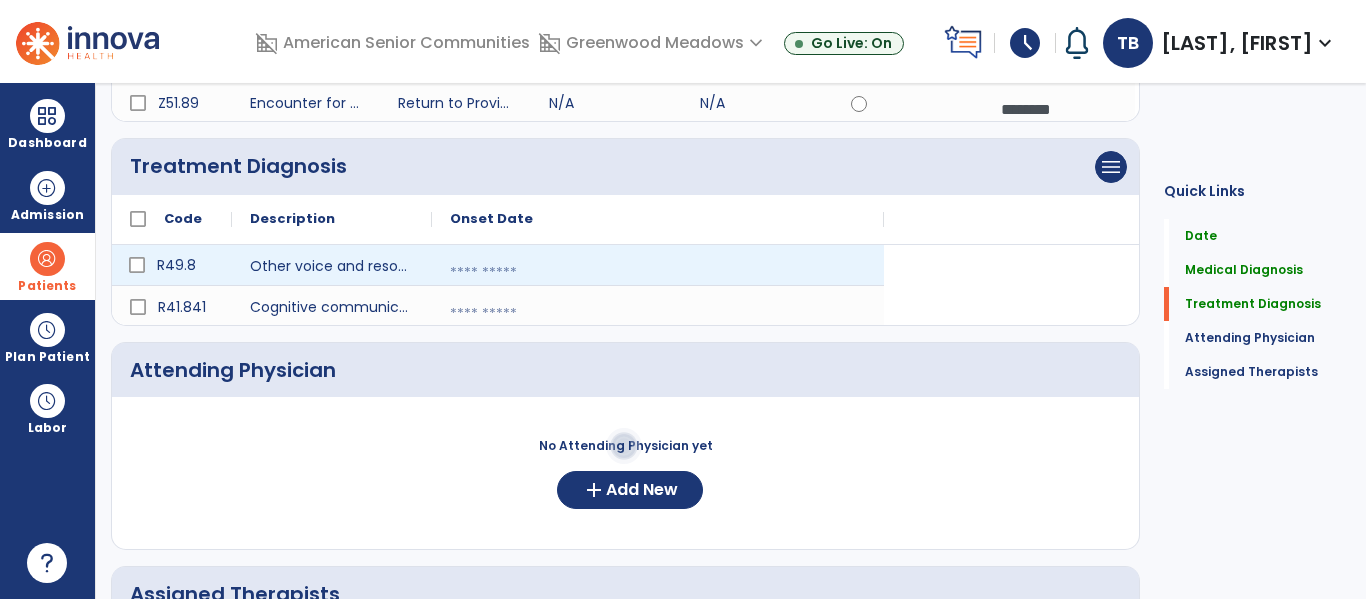 select on "****" 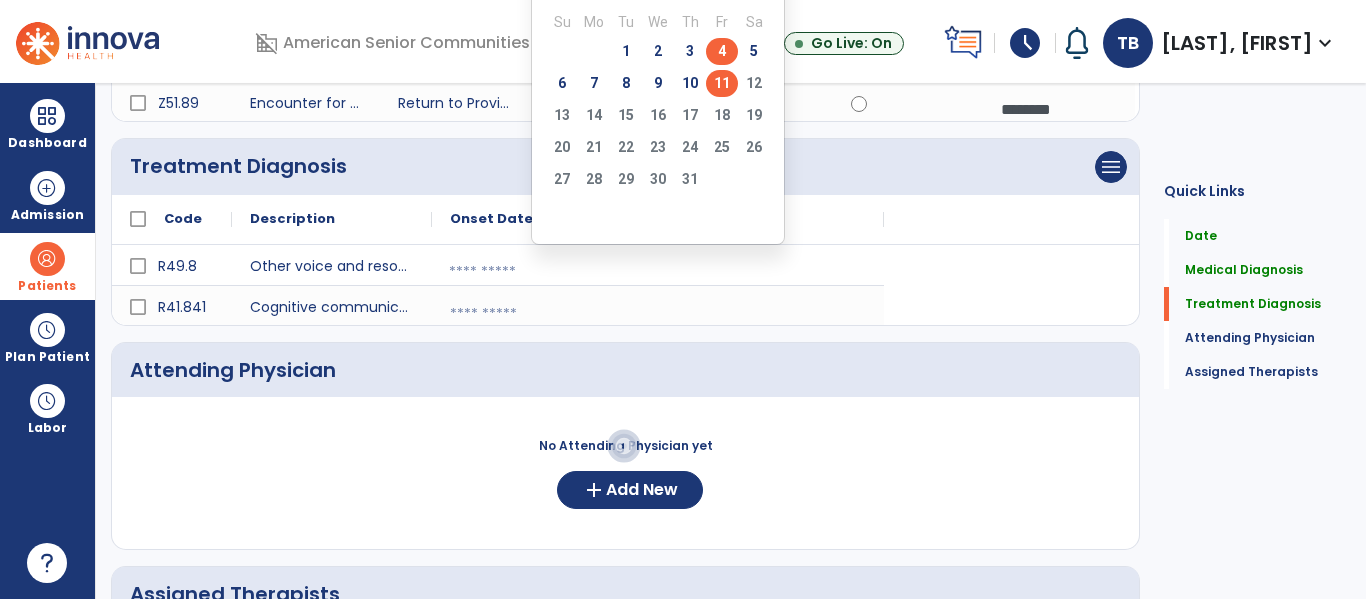 click on "4" 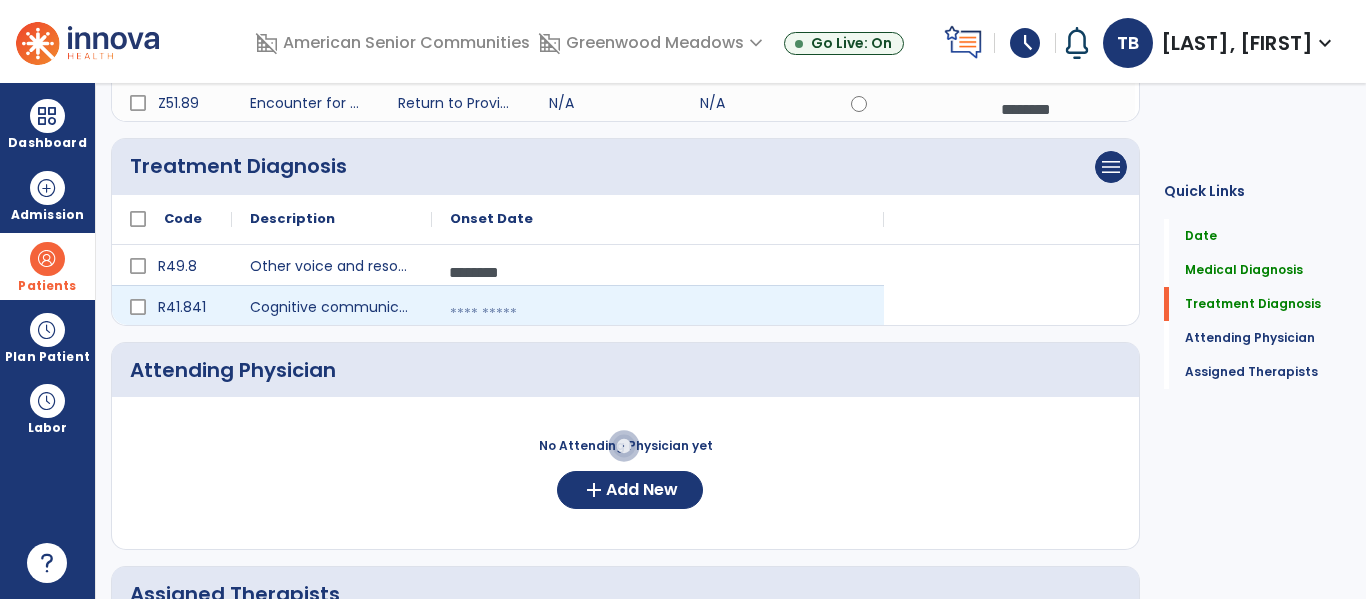 click at bounding box center (658, 314) 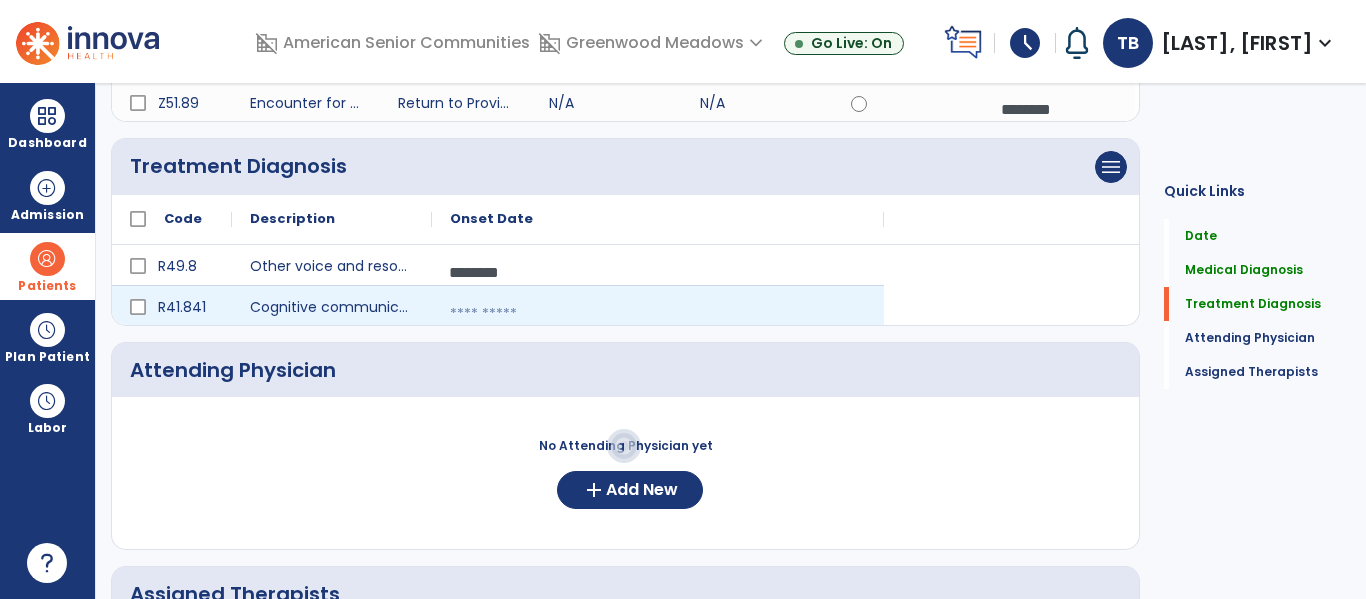 select on "*" 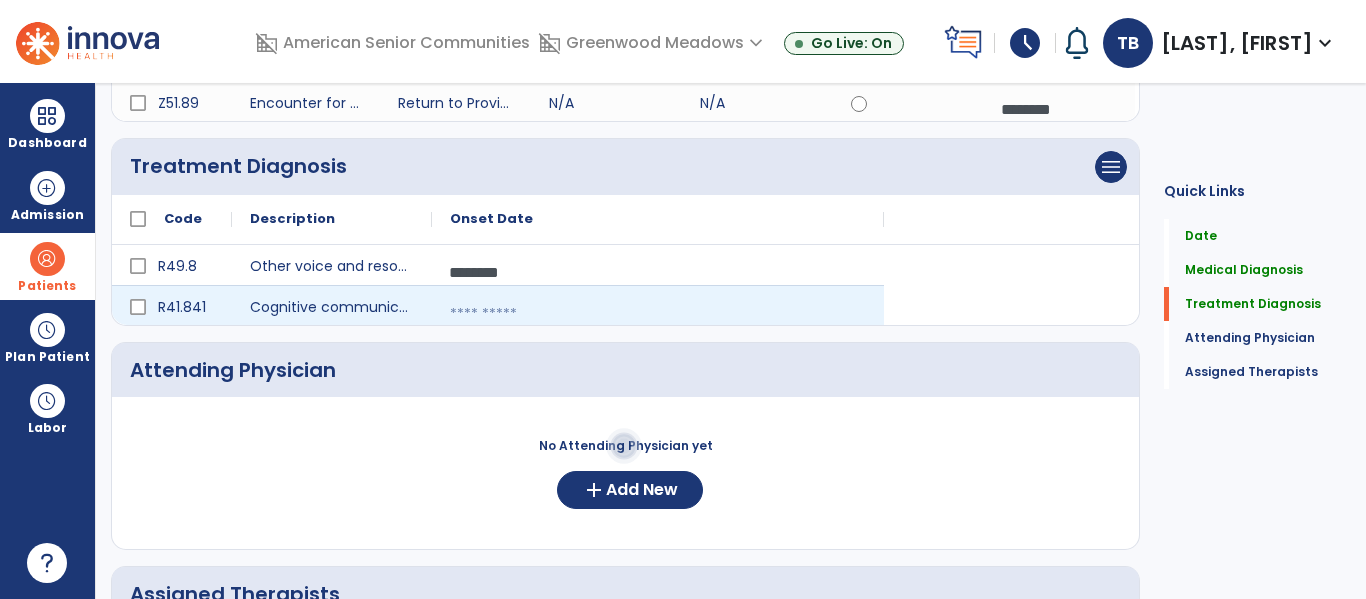 select on "****" 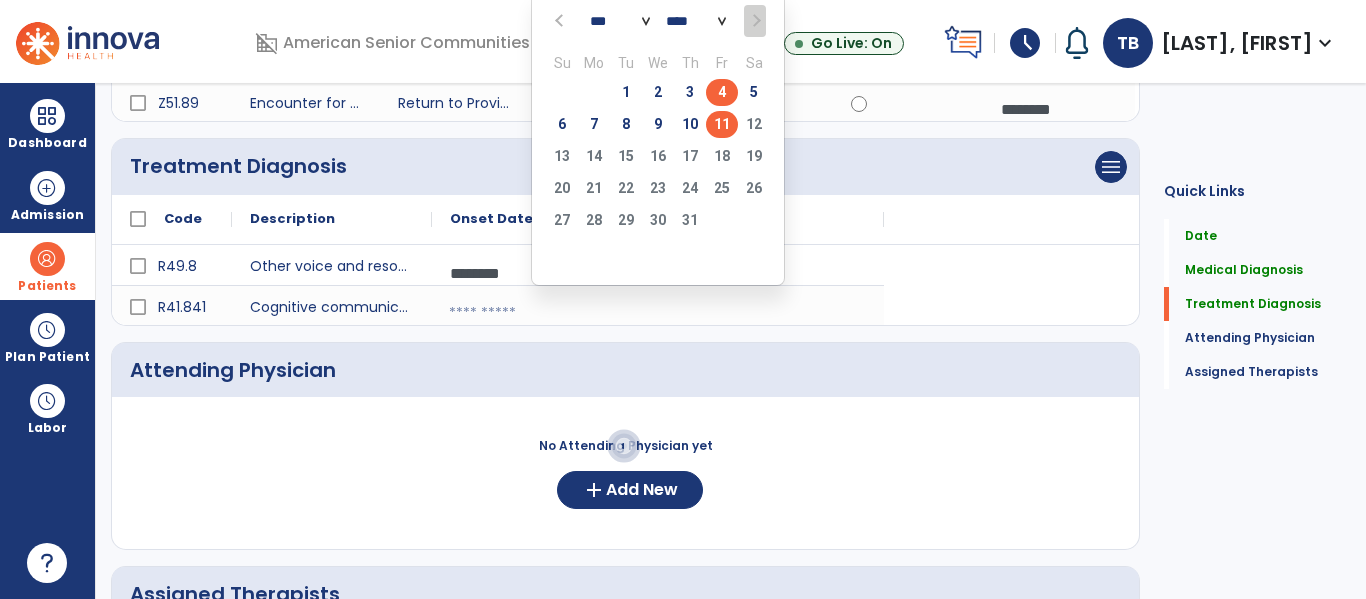 click on "4" 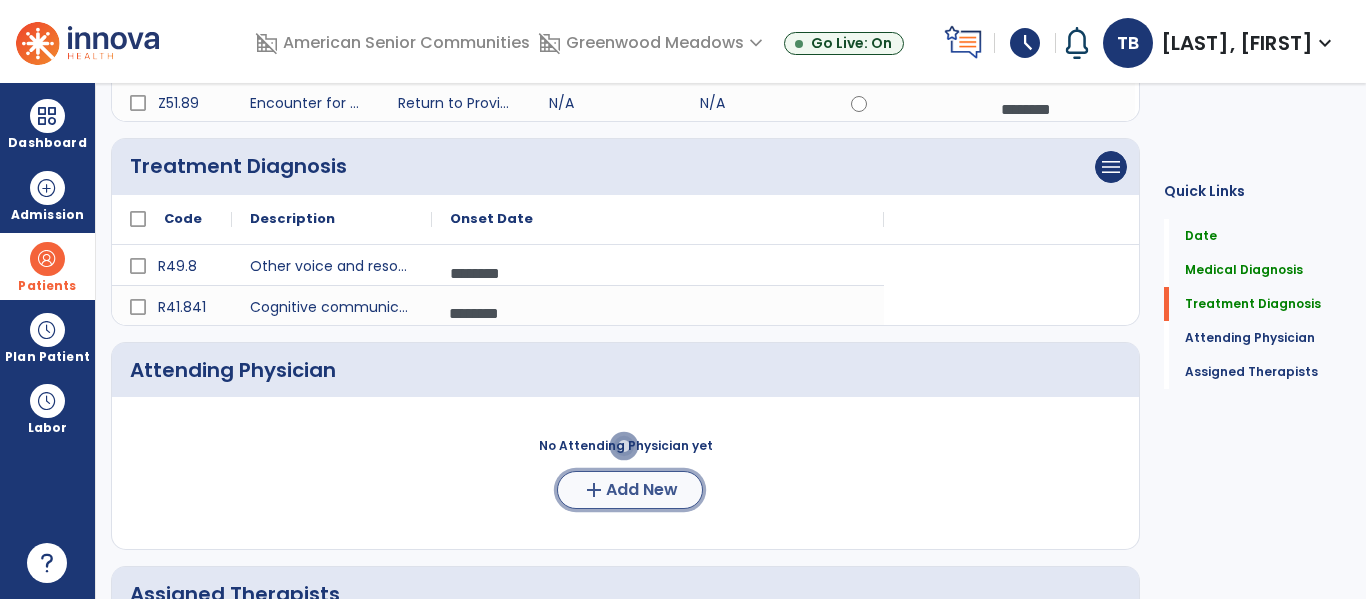 click on "Add New" 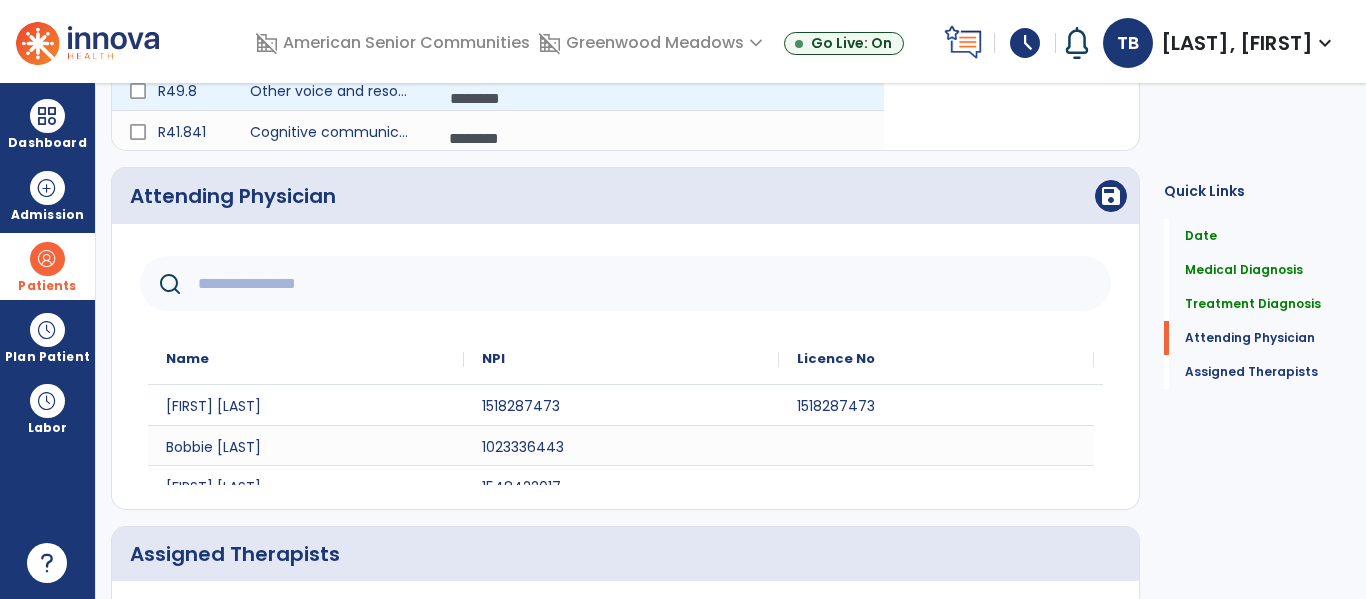 scroll, scrollTop: 596, scrollLeft: 0, axis: vertical 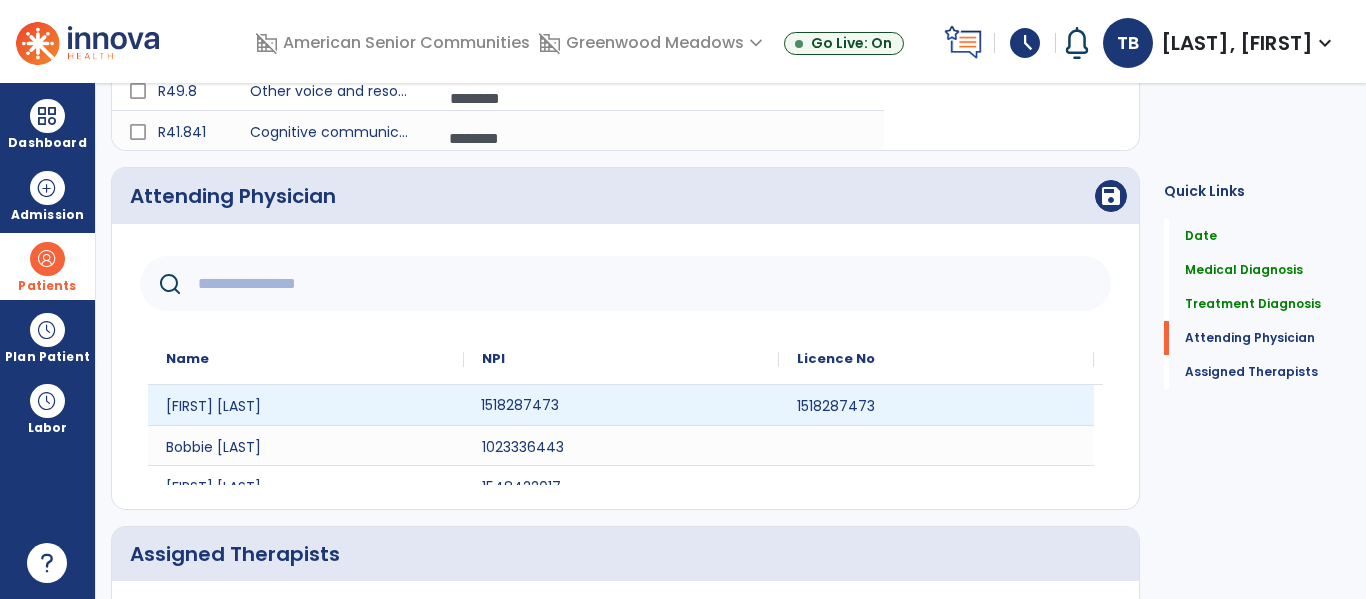 click on "1518287473" 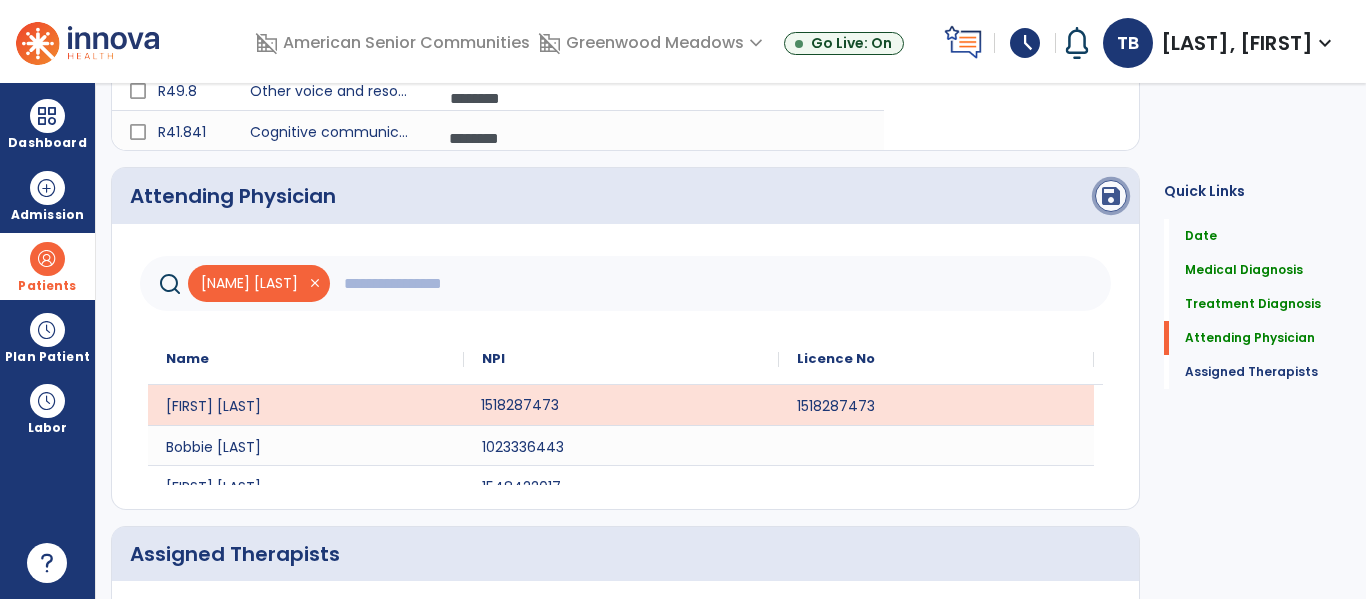 click on "save" 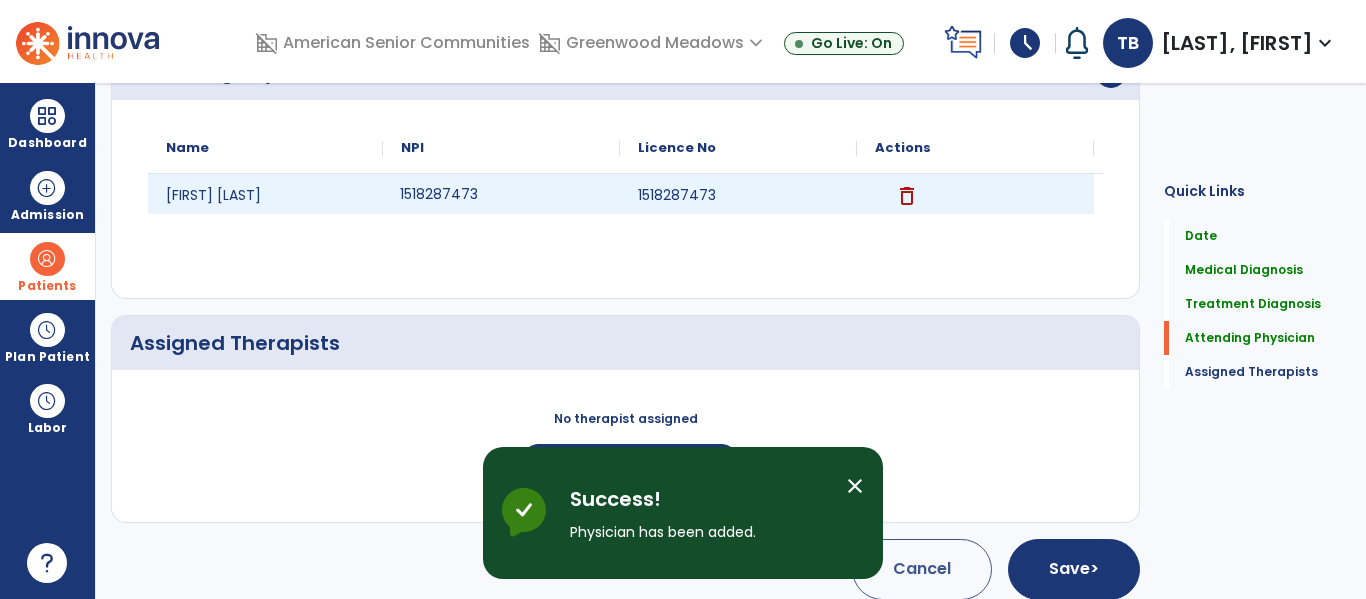 scroll, scrollTop: 737, scrollLeft: 0, axis: vertical 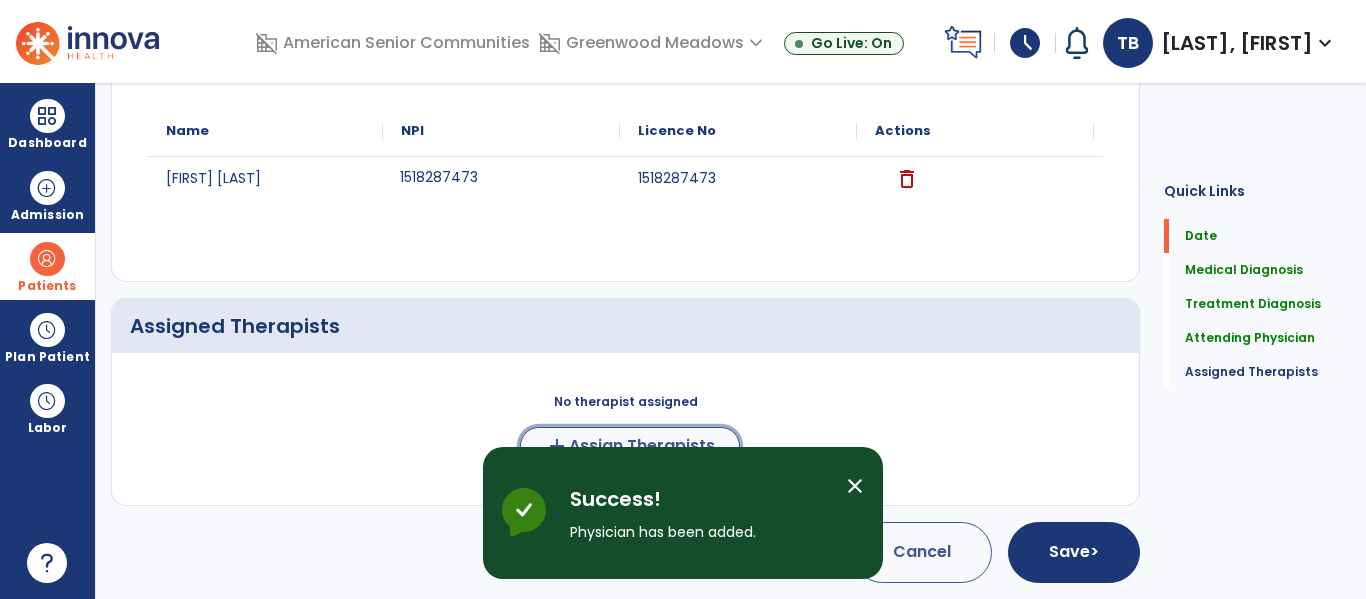 click on "Assign Therapists" 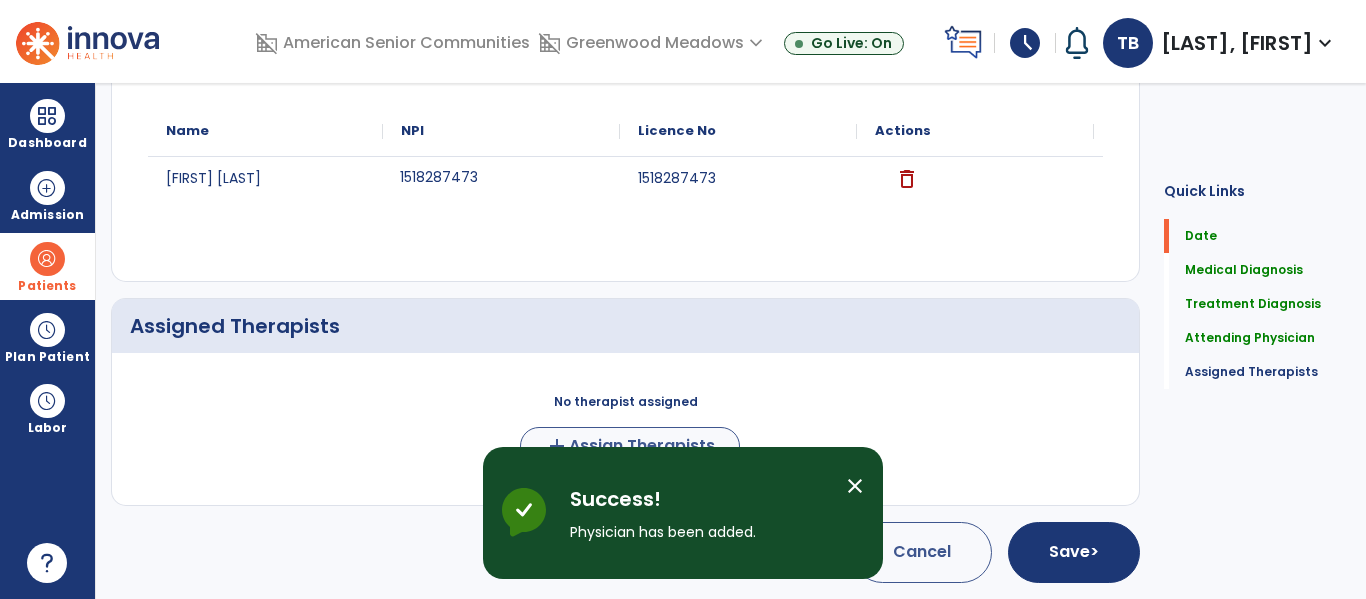 scroll, scrollTop: 733, scrollLeft: 0, axis: vertical 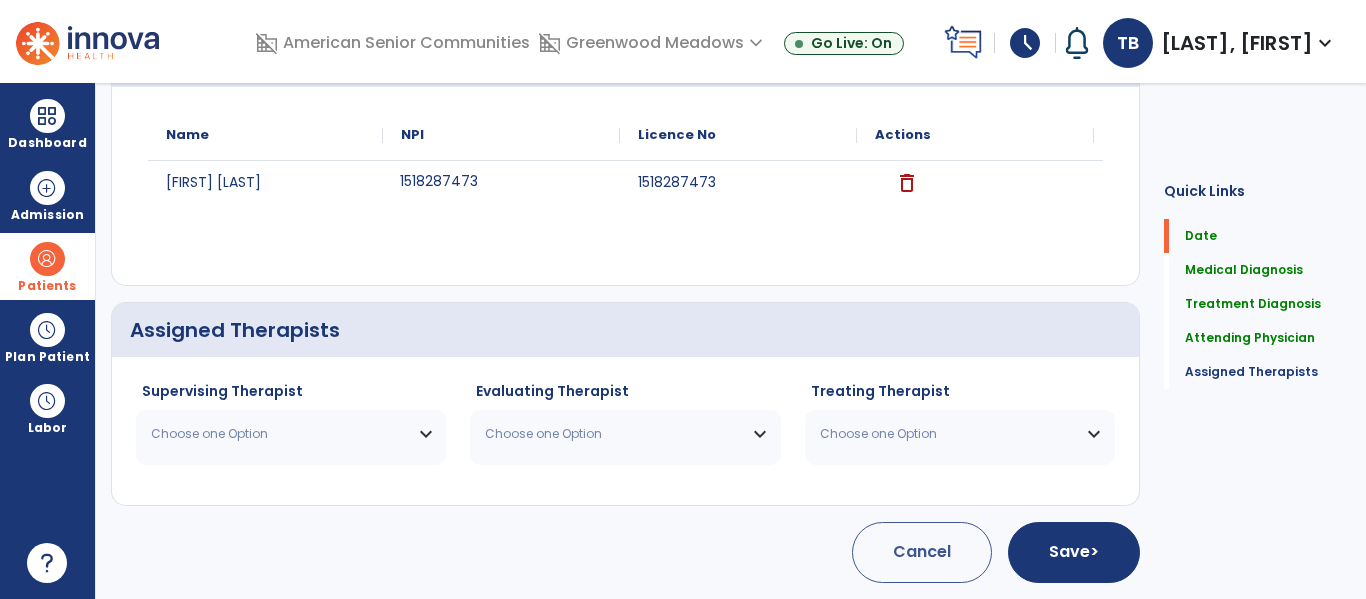 click on "Choose one Option" at bounding box center [291, 434] 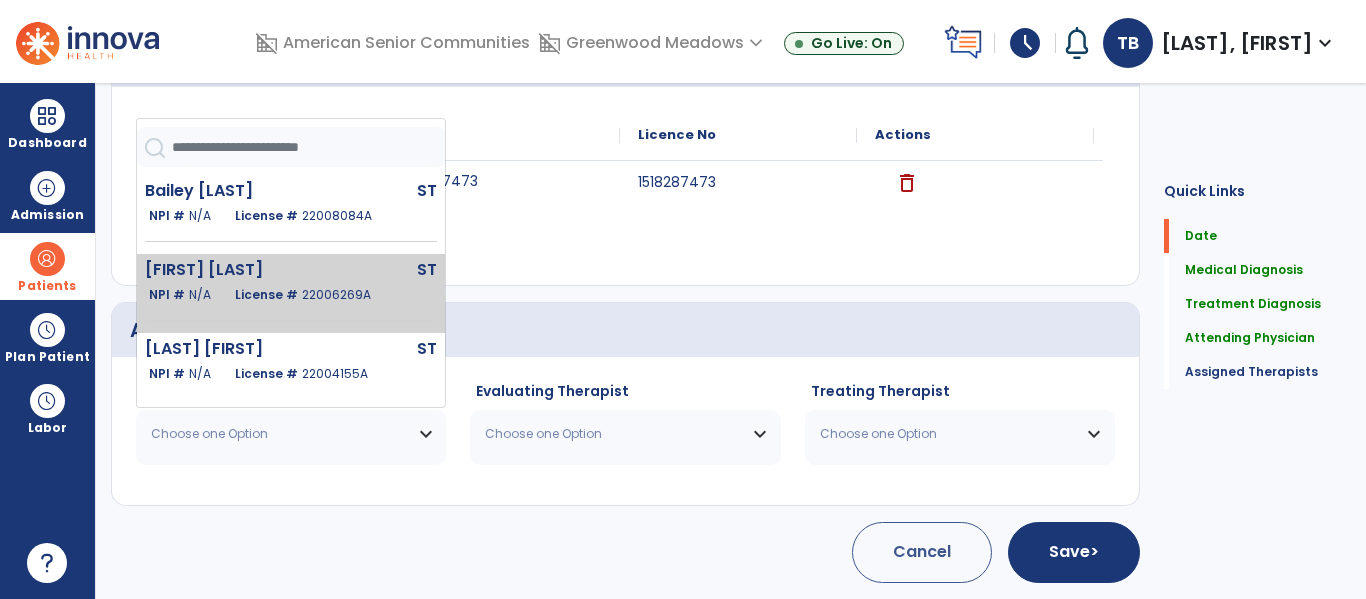click on "[FIRST] [LAST]" 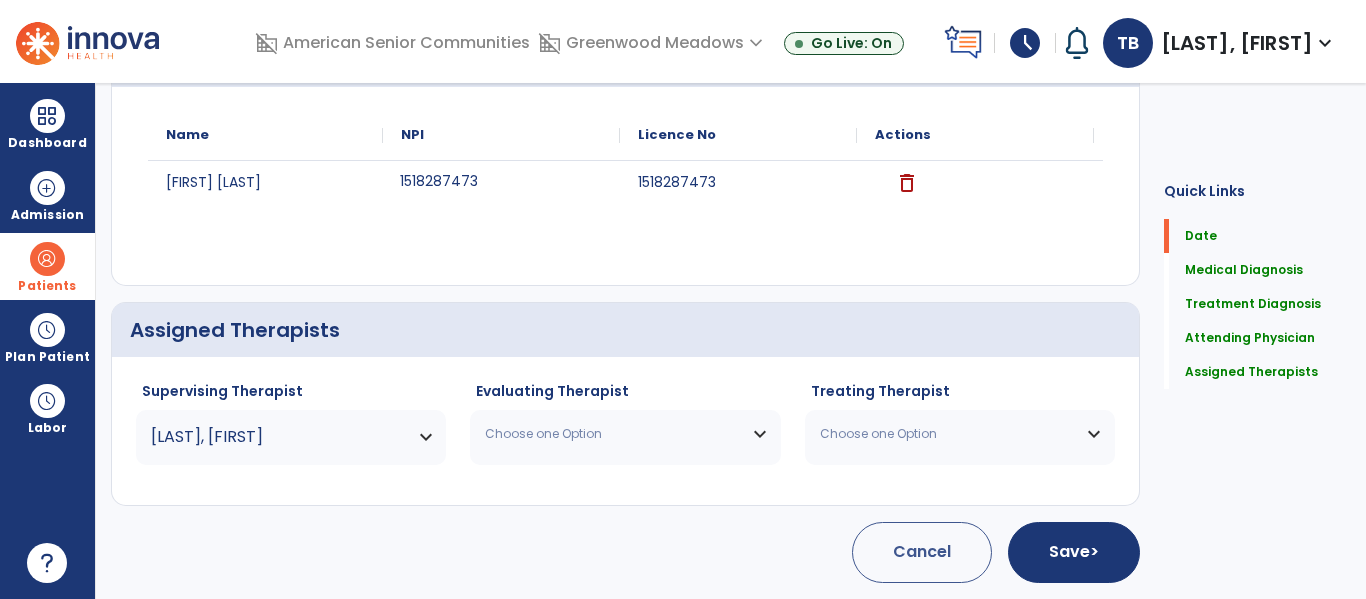 click on "Choose one Option" at bounding box center (612, 434) 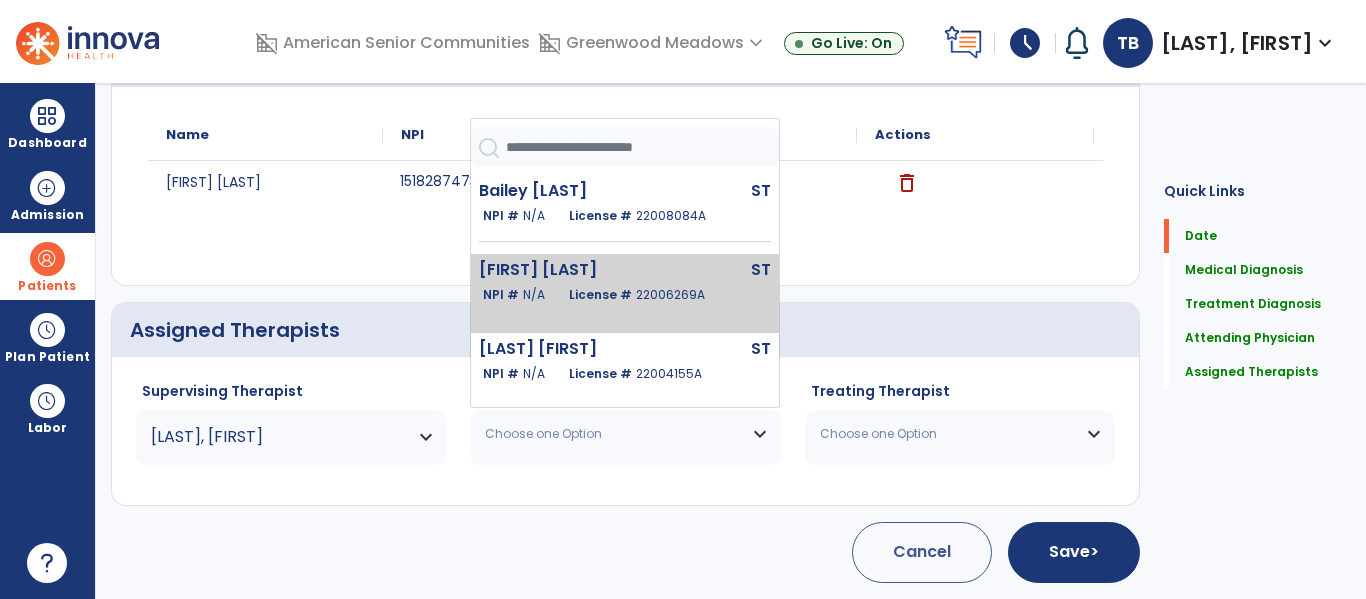 click on "[FIRST] [LAST]" 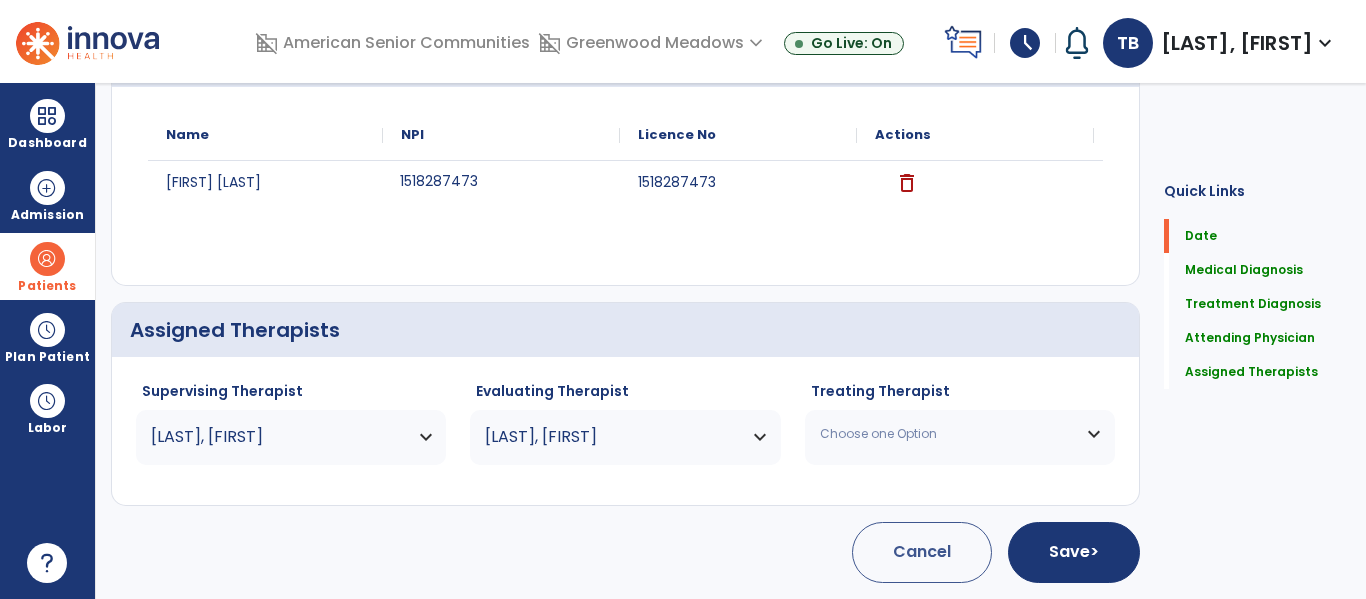 click on "Choose one Option" at bounding box center (960, 434) 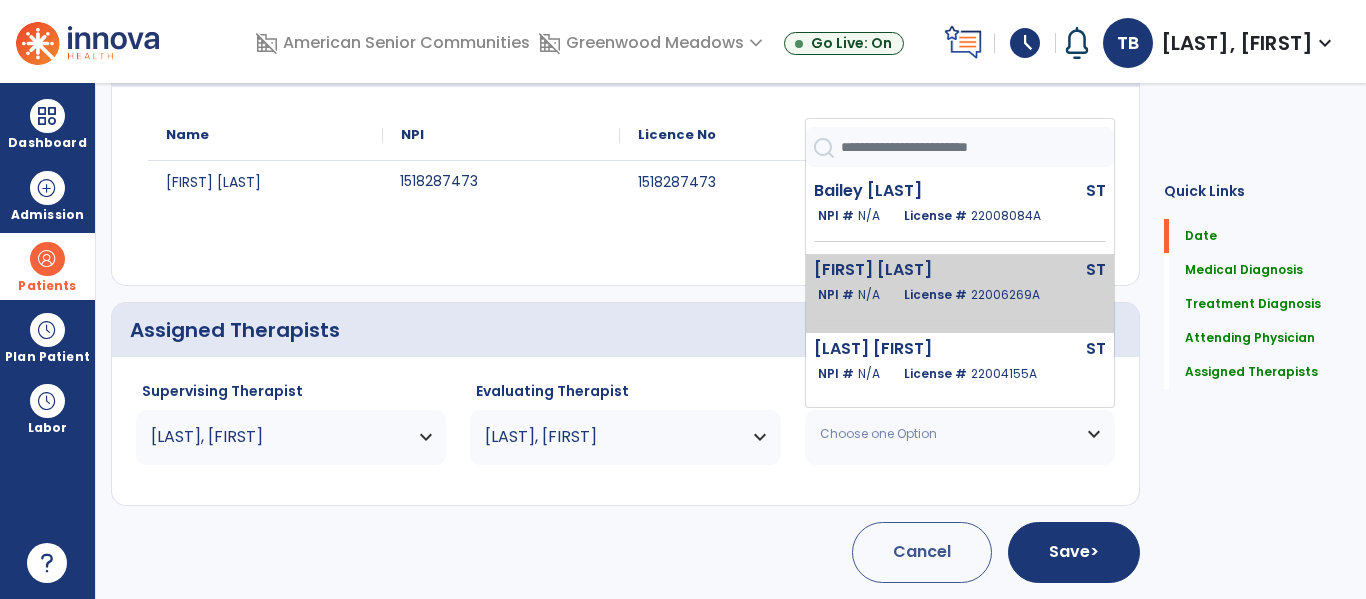 click on "[FIRST] [LAST]" 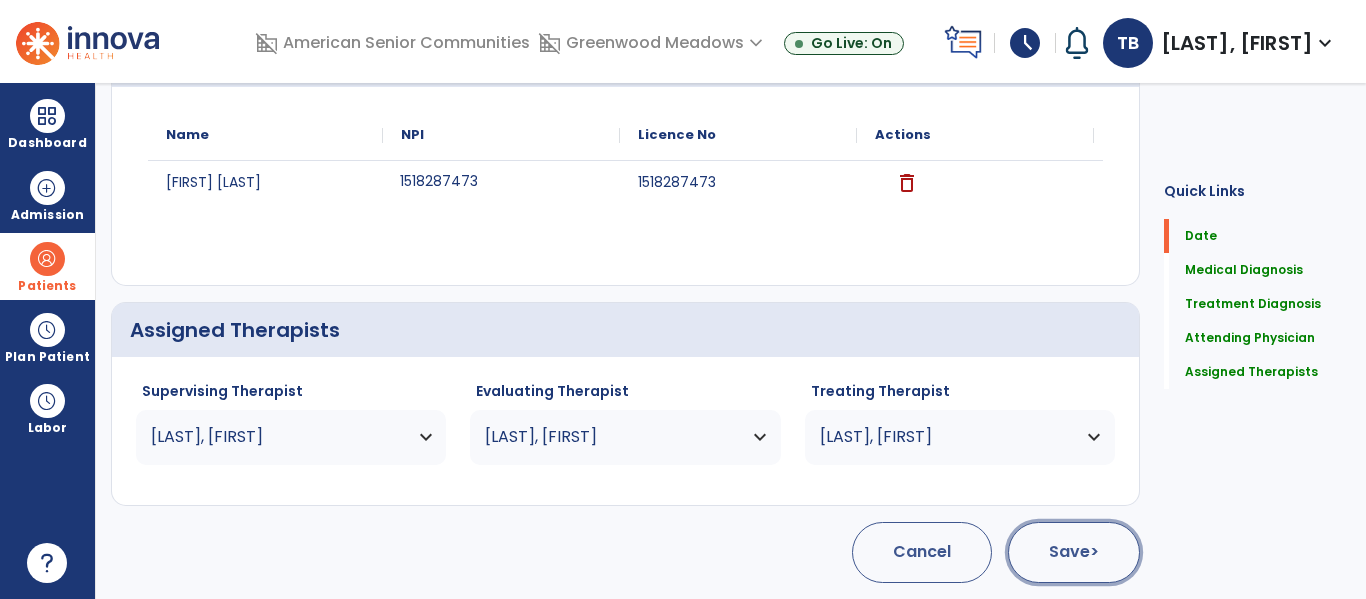 click on "Save  >" 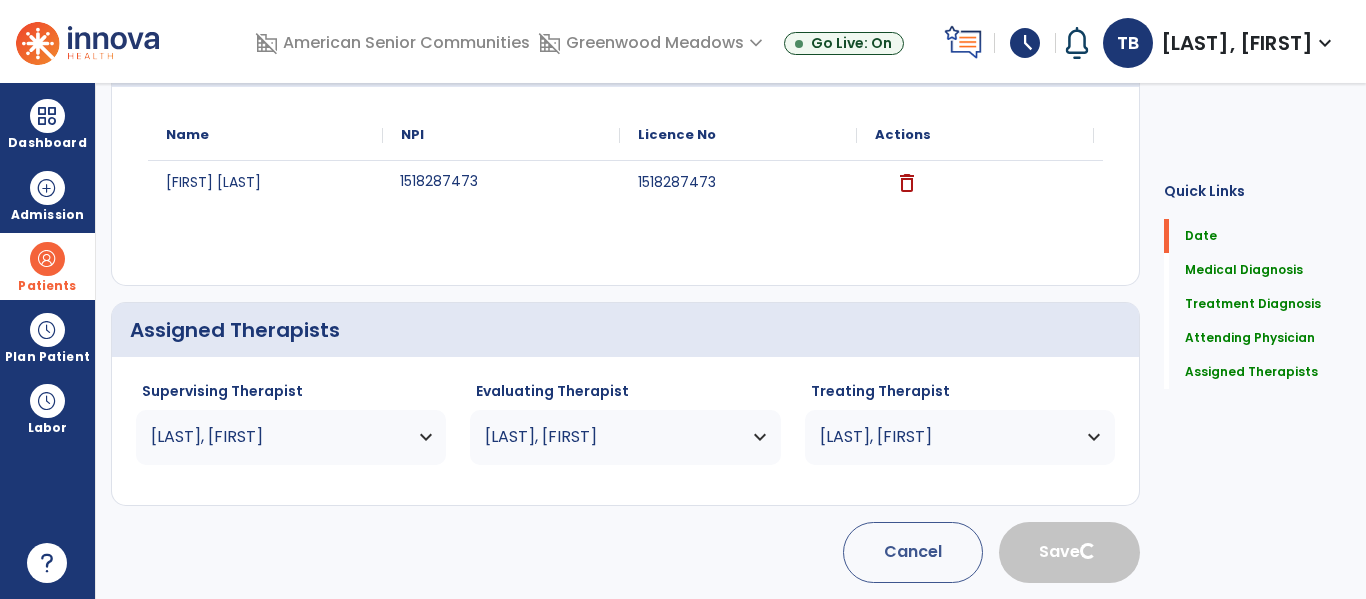 type 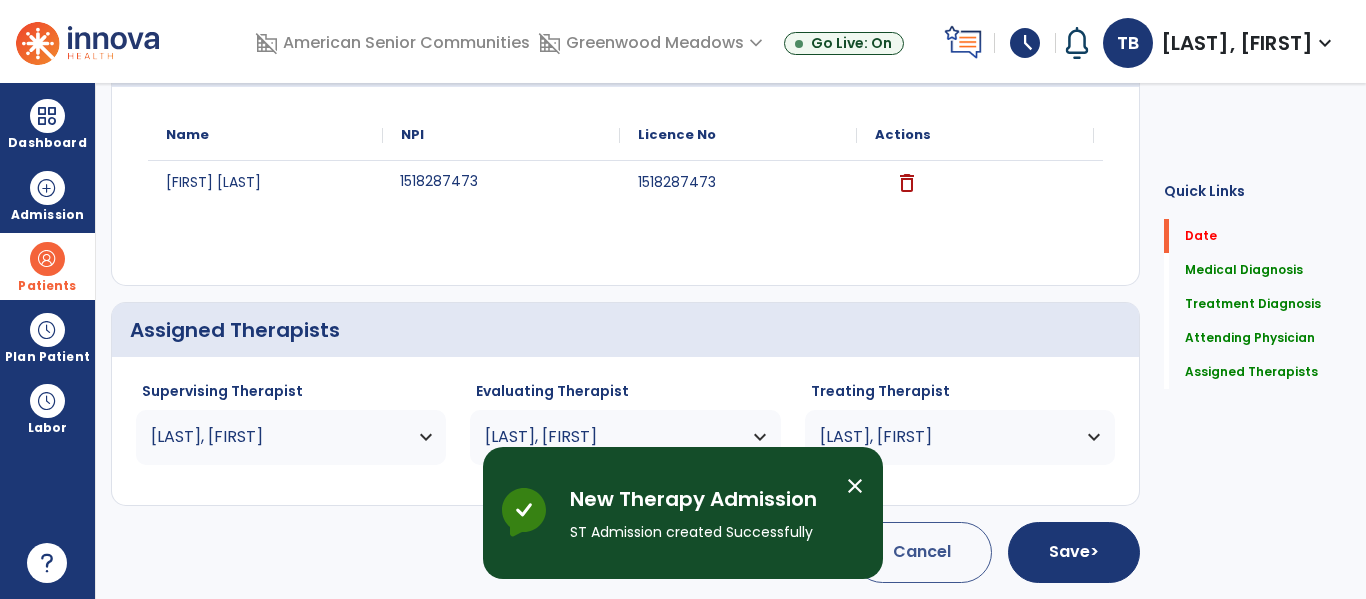 scroll, scrollTop: 162, scrollLeft: 0, axis: vertical 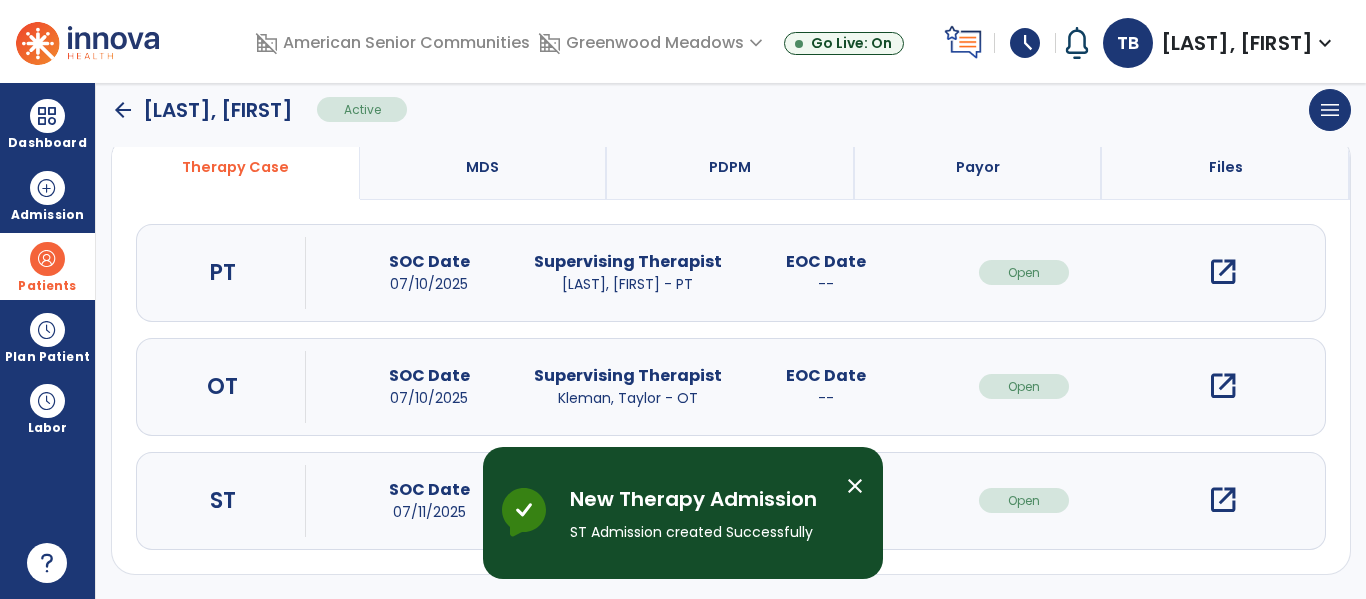 click on "open_in_new" at bounding box center (1223, 500) 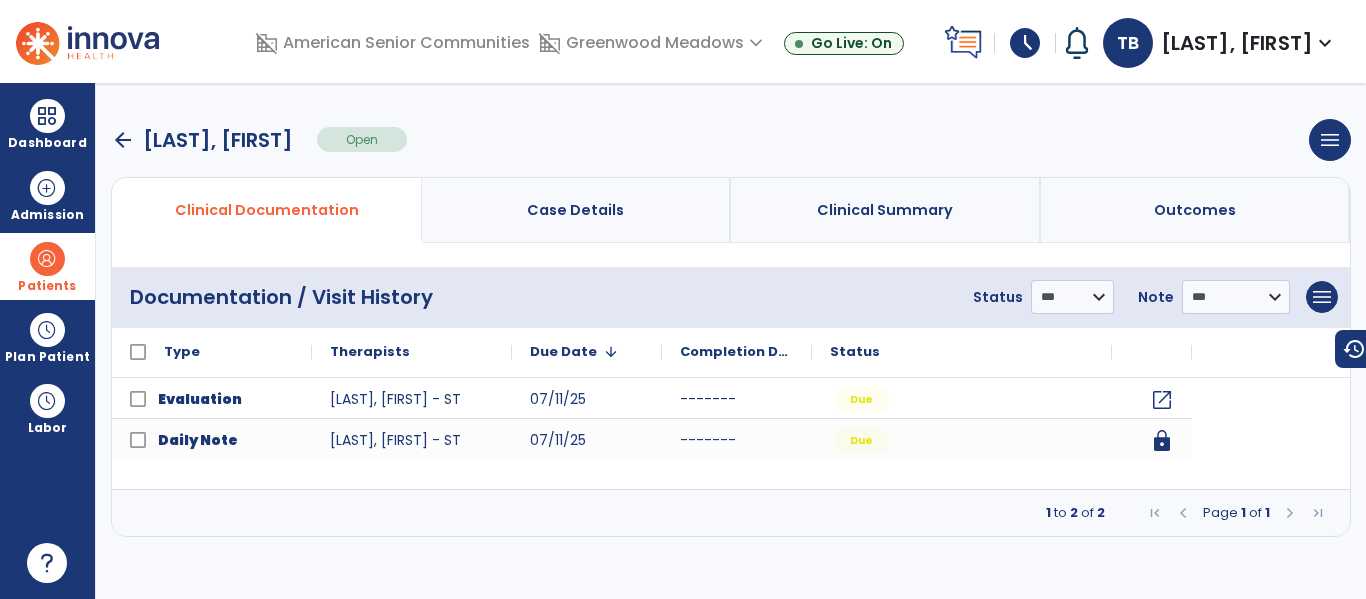 scroll, scrollTop: 0, scrollLeft: 0, axis: both 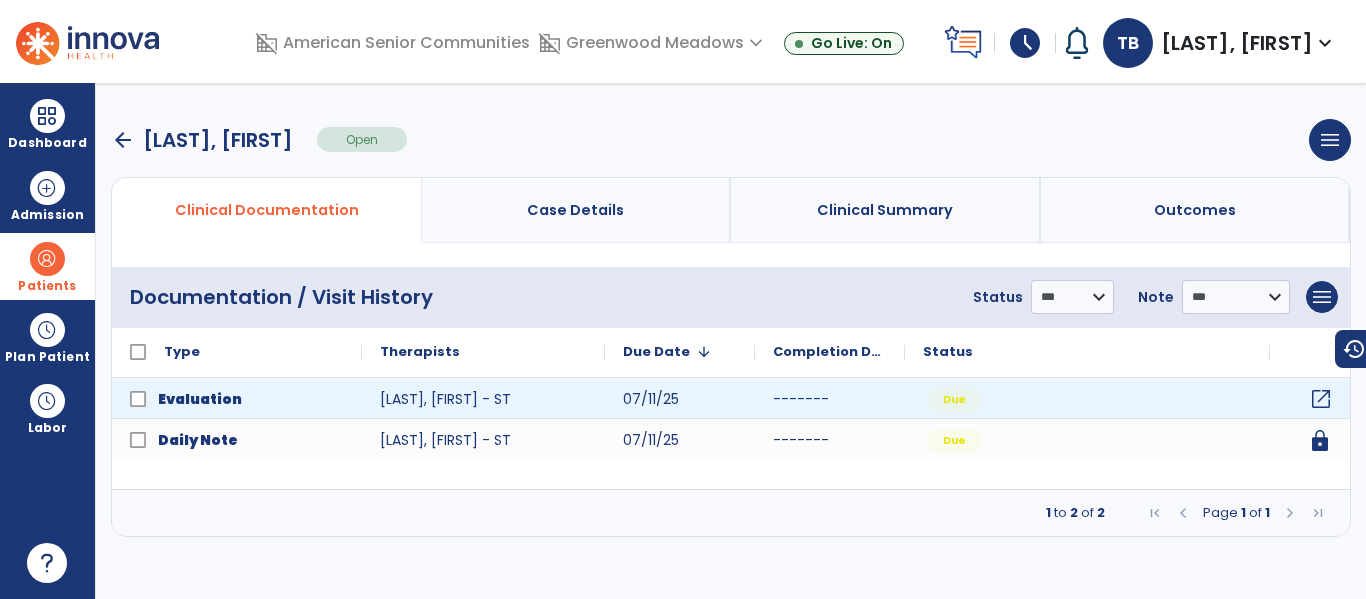 click on "open_in_new" 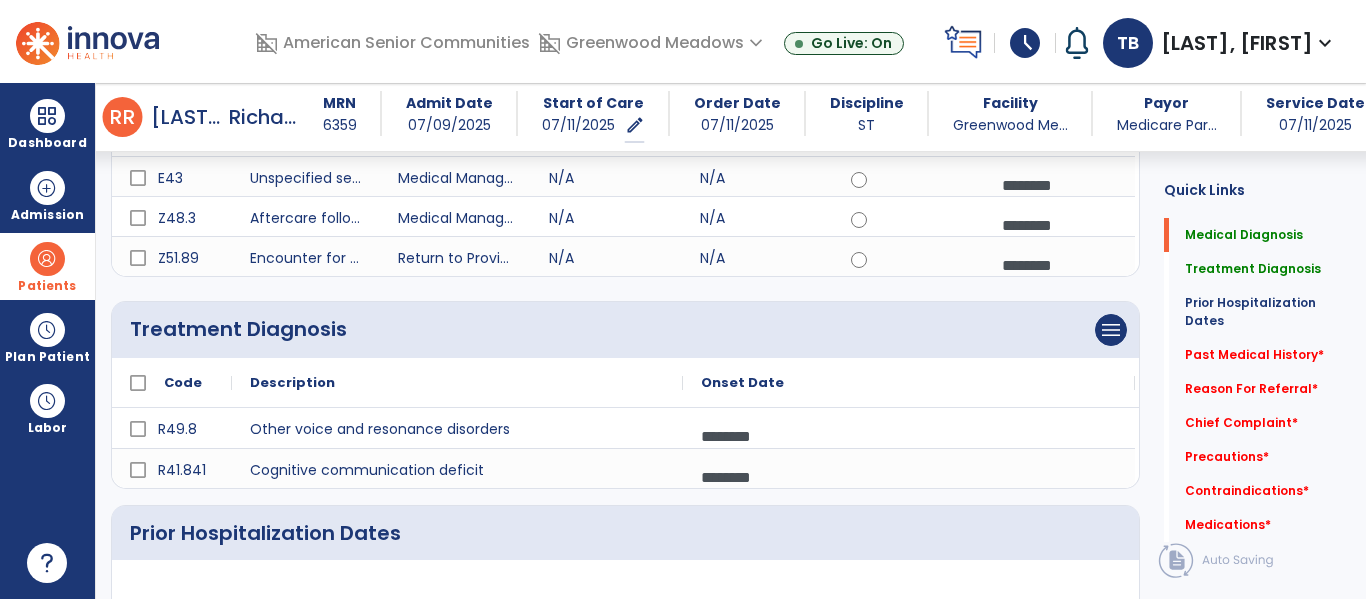 scroll, scrollTop: 381, scrollLeft: 0, axis: vertical 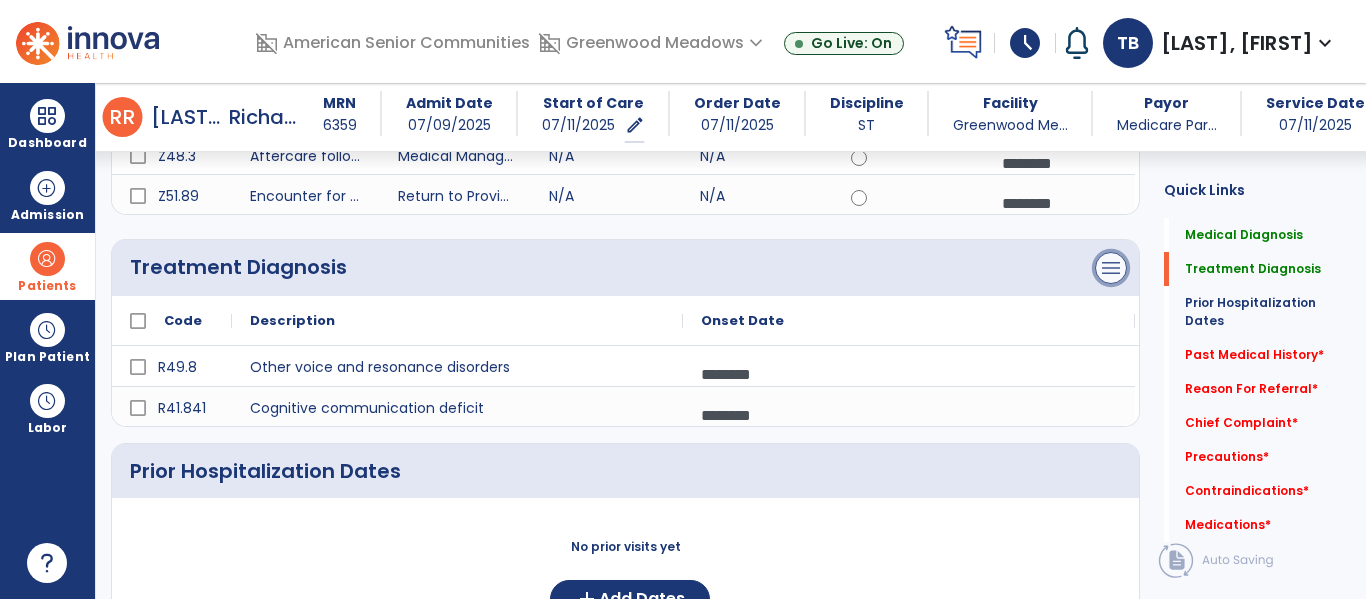 click on "menu" at bounding box center (1111, -24) 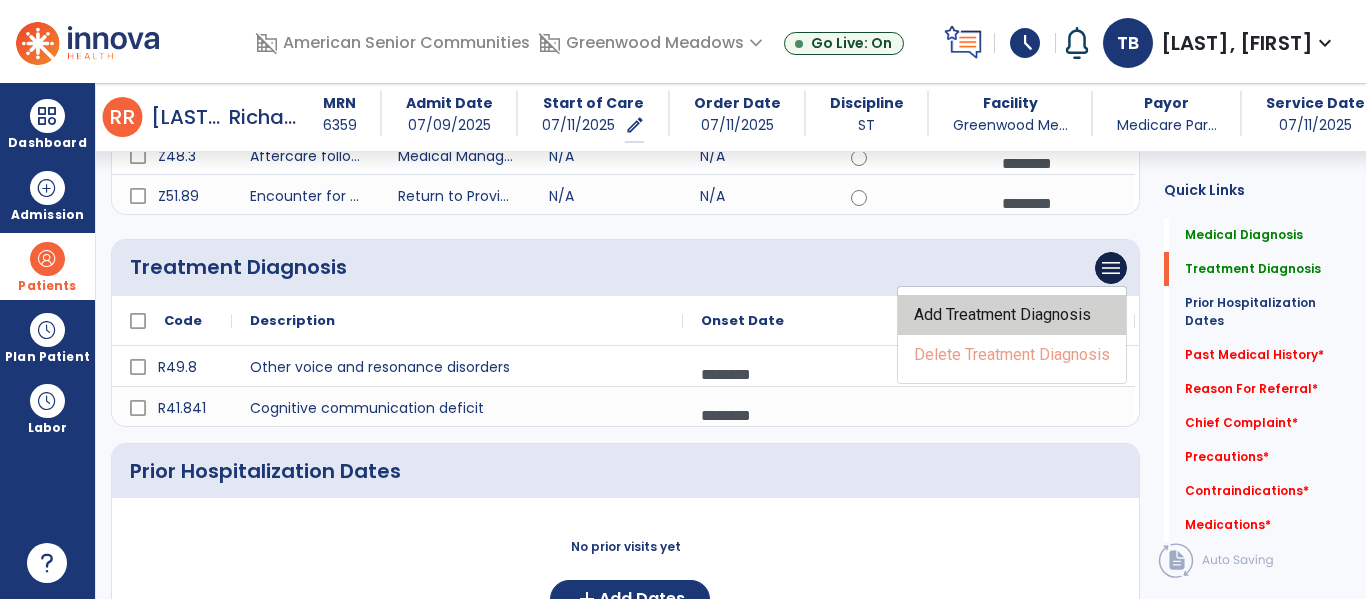 click on "Add Treatment Diagnosis" 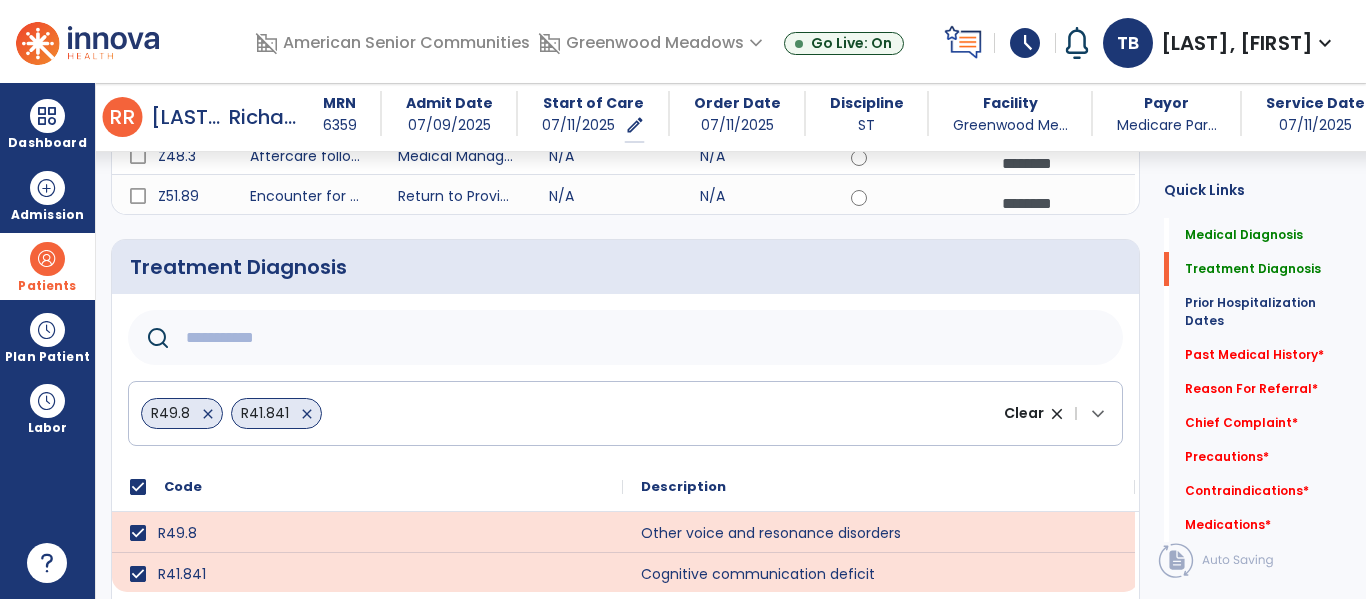 click 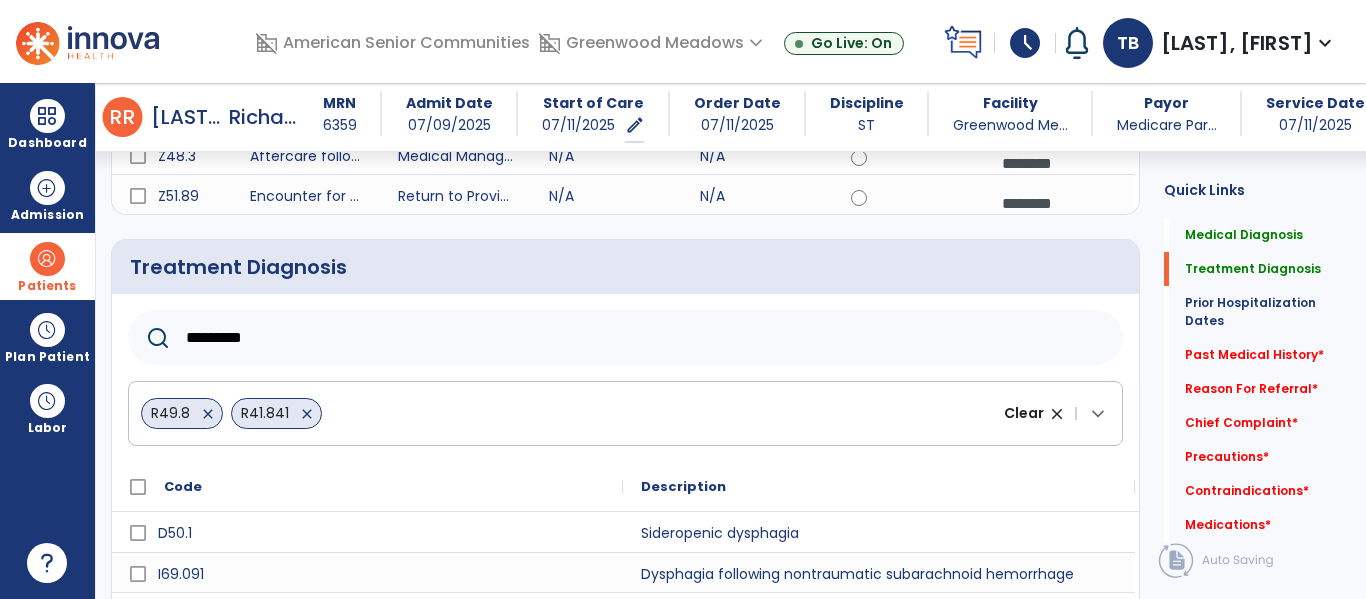 scroll, scrollTop: 740, scrollLeft: 0, axis: vertical 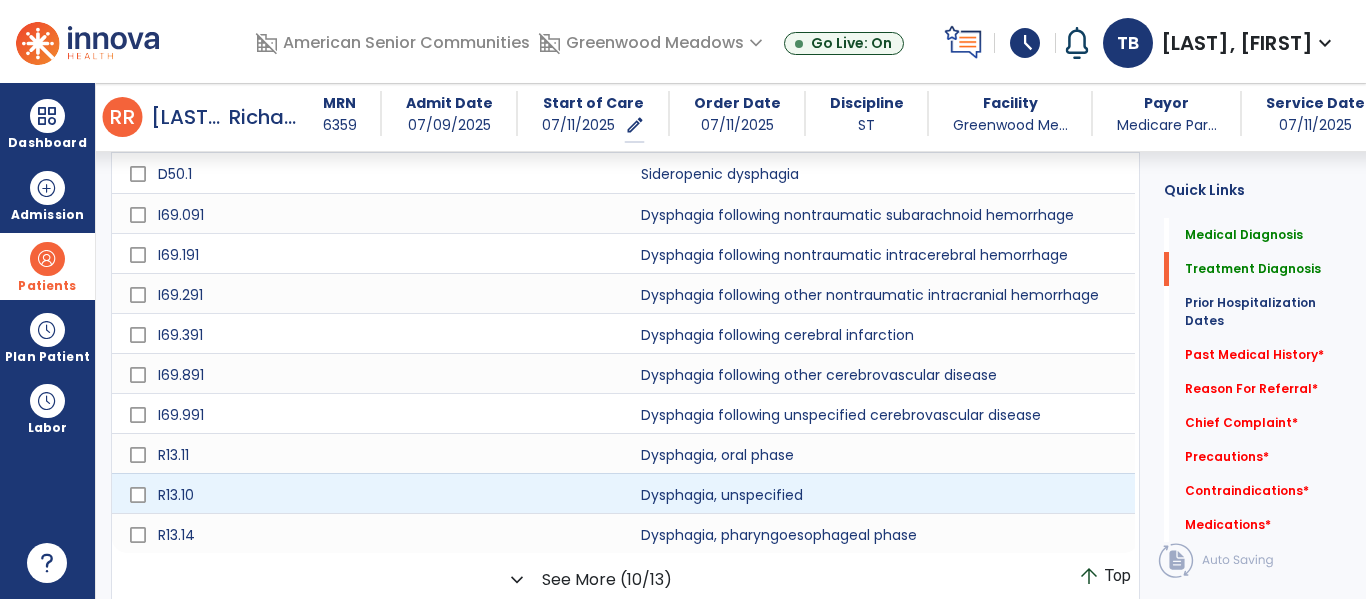 type on "*********" 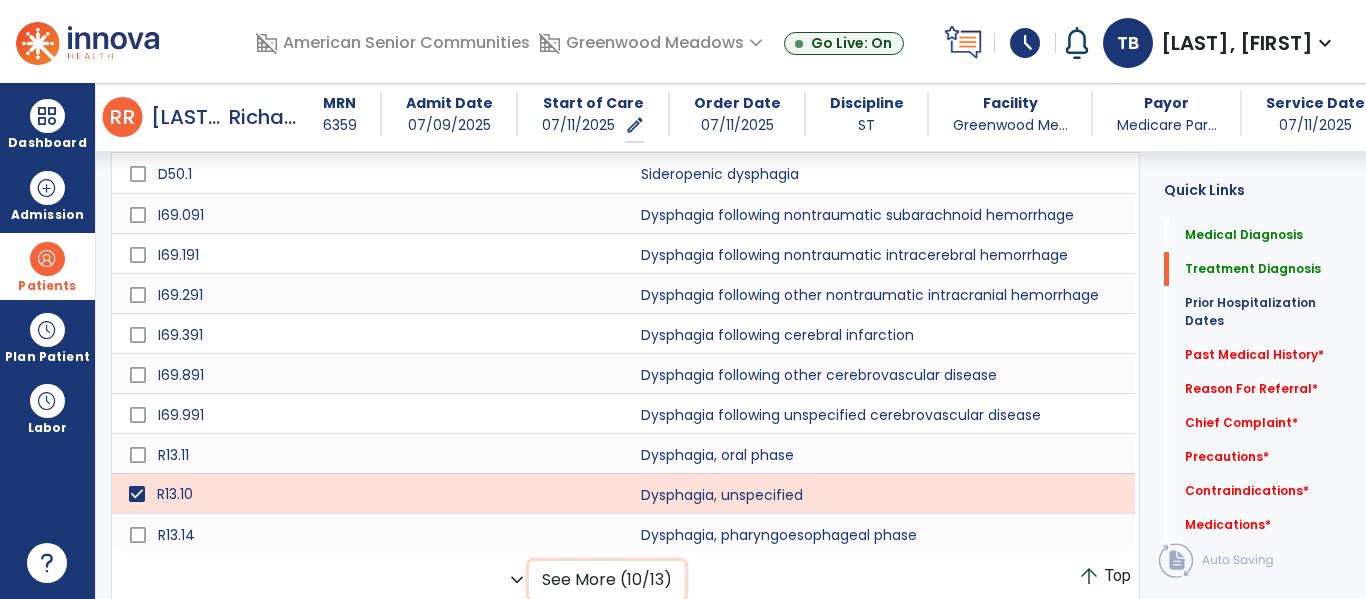 click on "See More (10/13)" 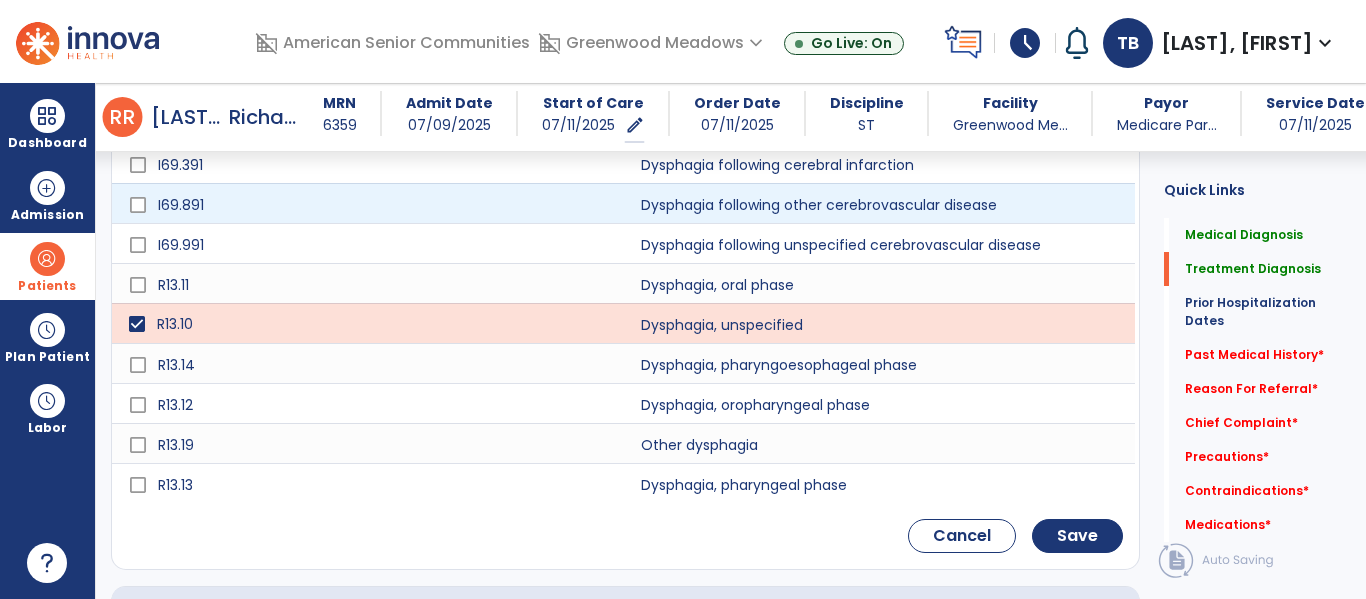 scroll, scrollTop: 911, scrollLeft: 0, axis: vertical 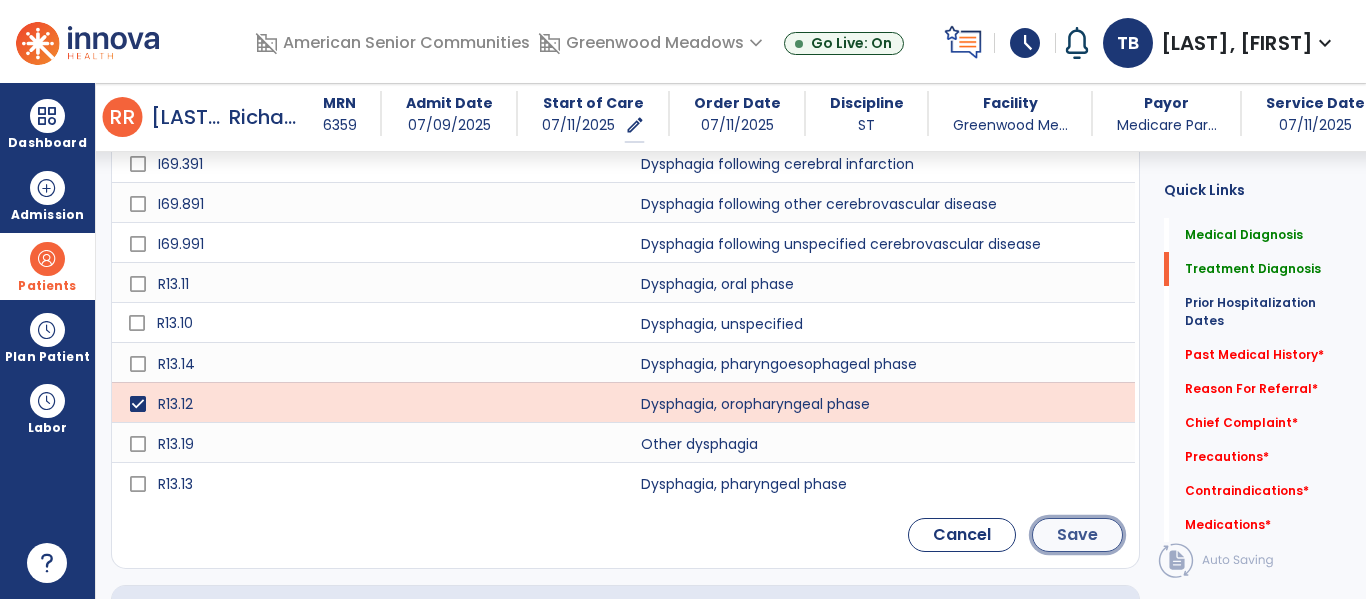 click on "Save" 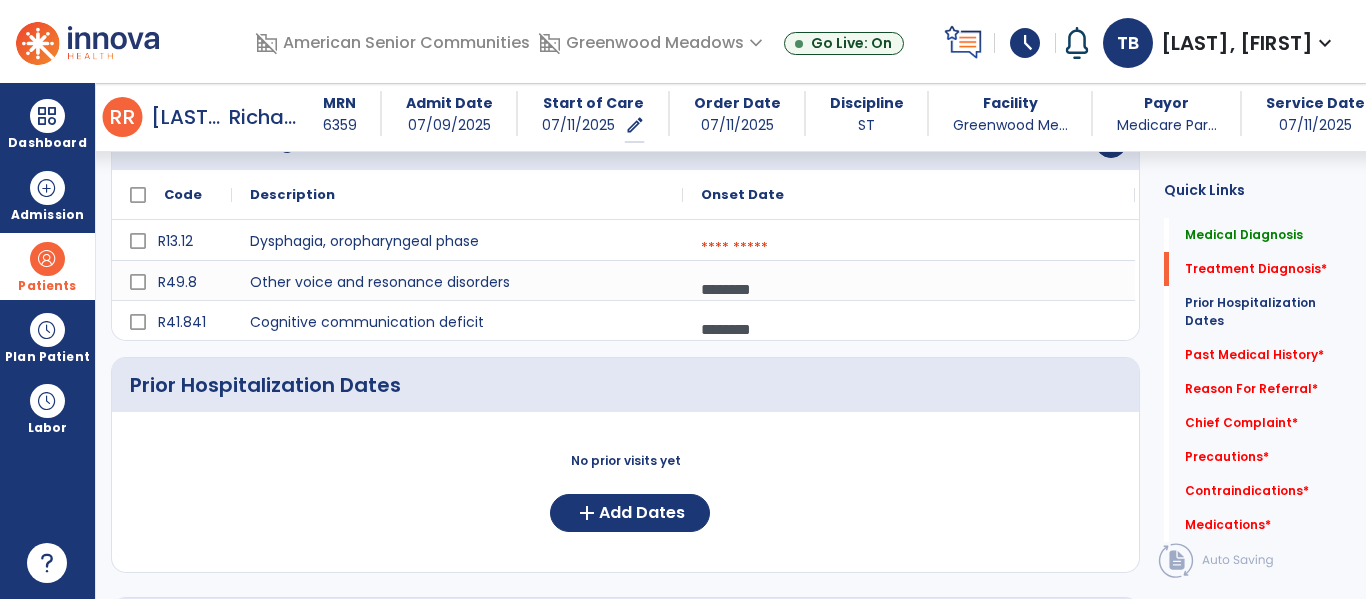 scroll, scrollTop: 501, scrollLeft: 0, axis: vertical 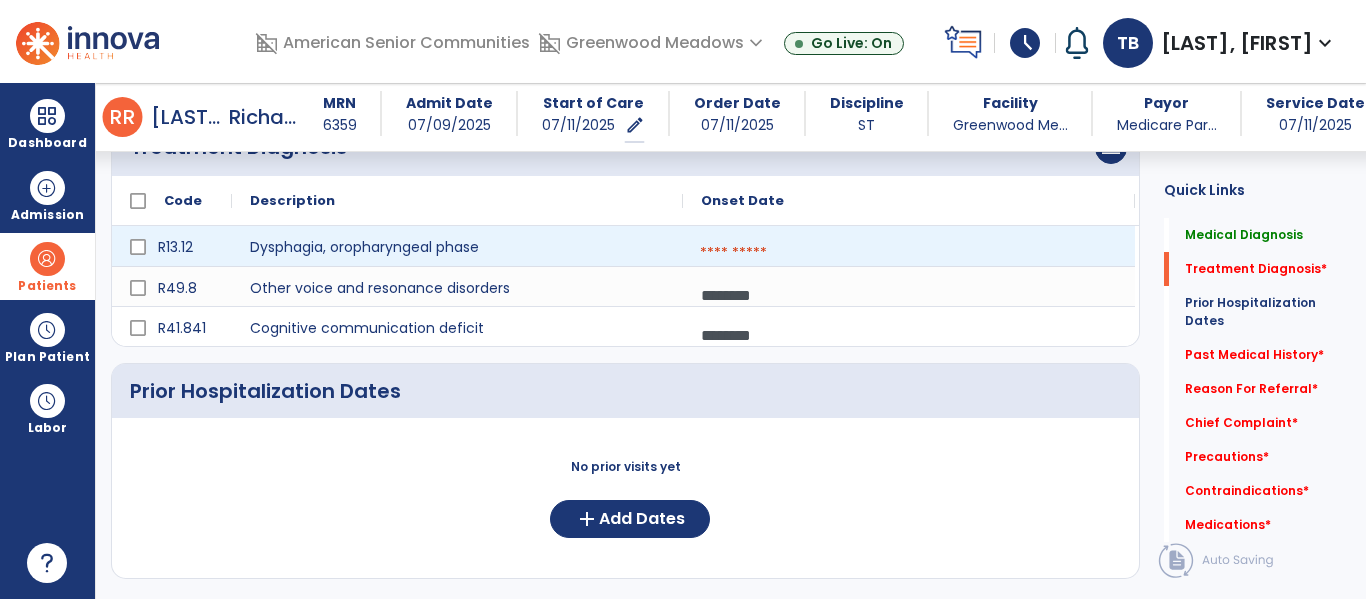 click at bounding box center [909, 253] 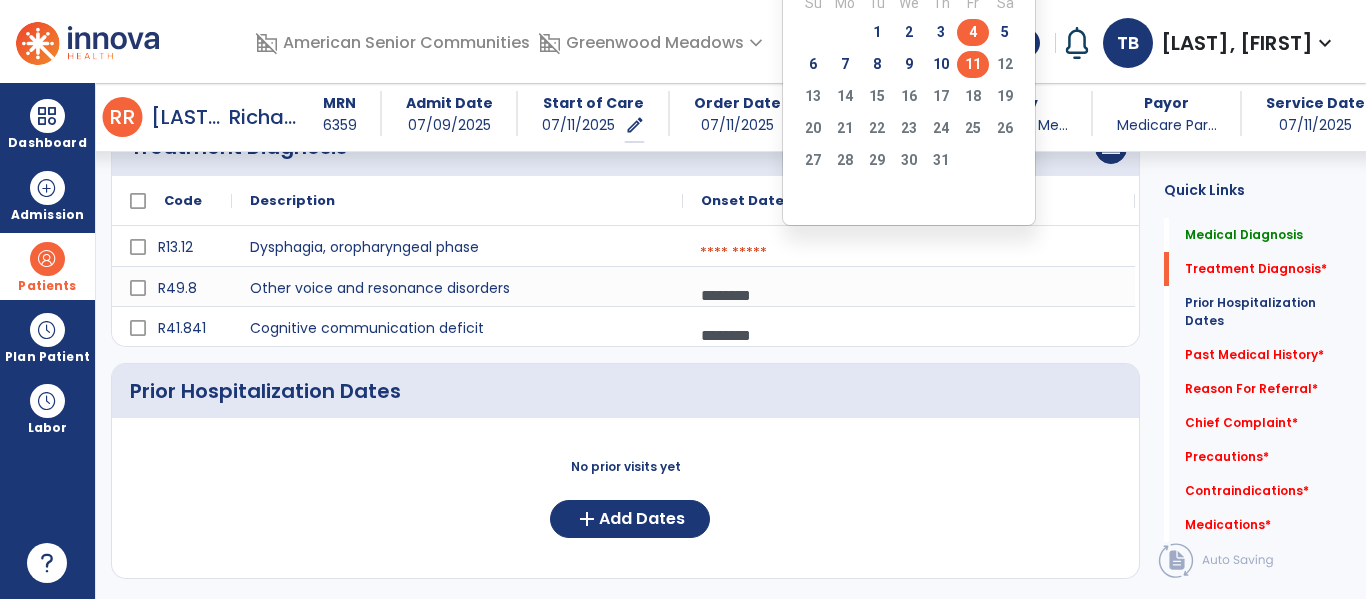 click on "4" 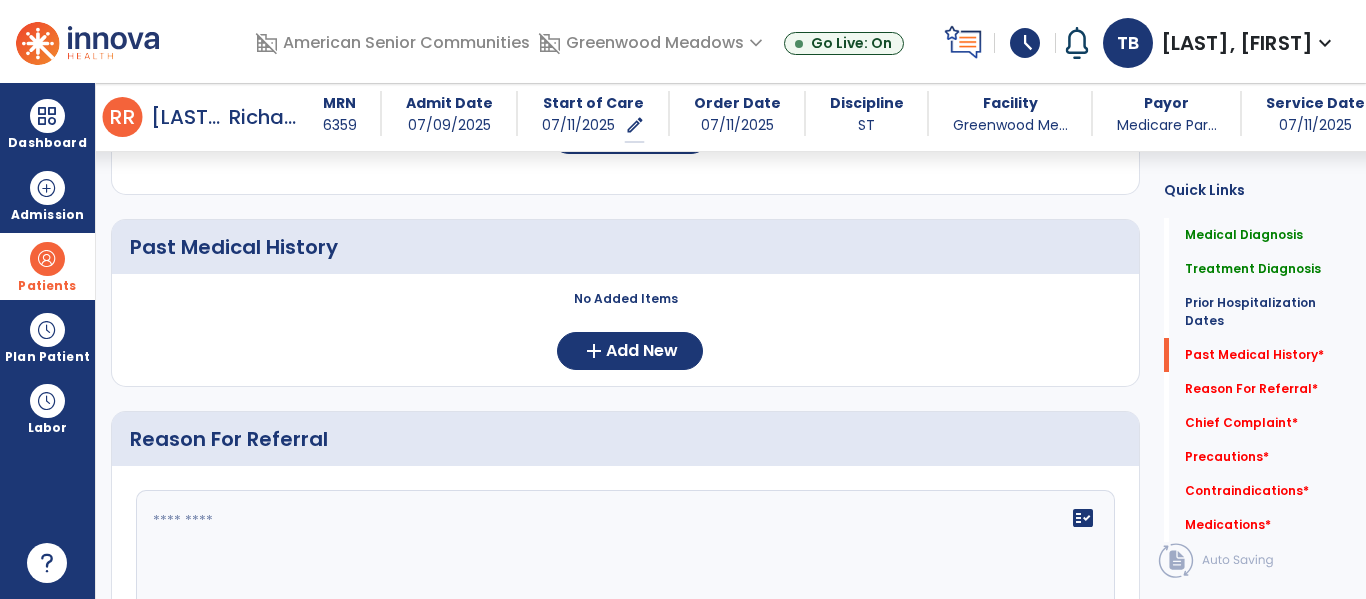 scroll, scrollTop: 884, scrollLeft: 0, axis: vertical 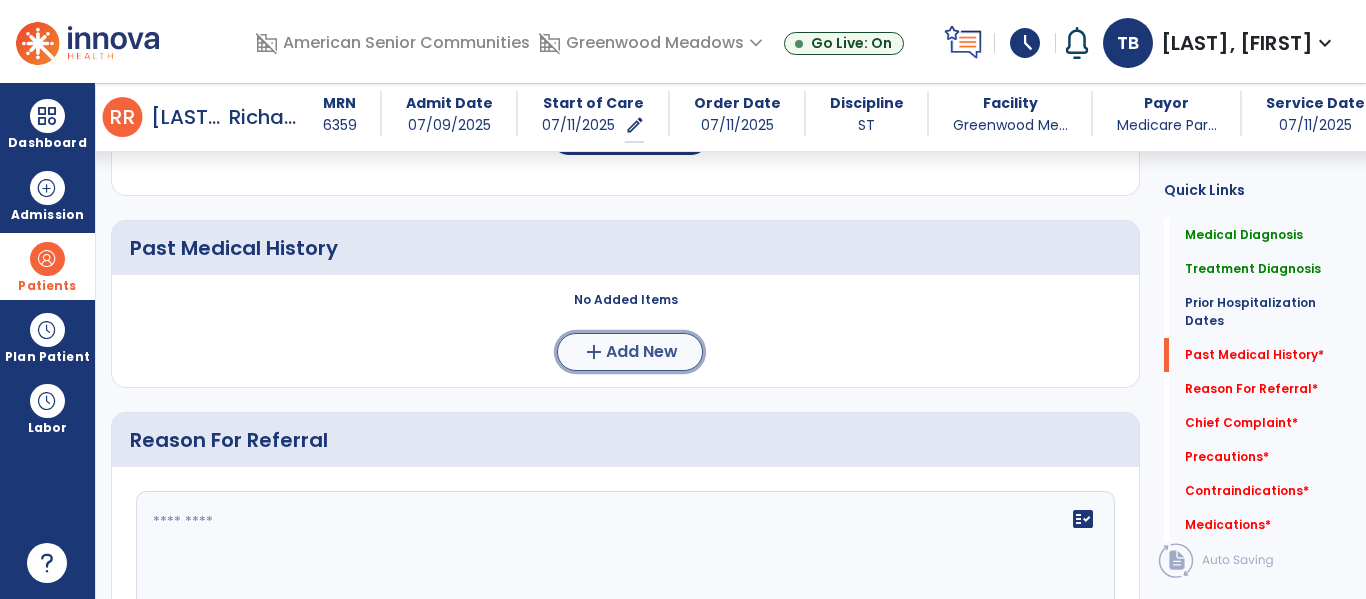 click on "add  Add New" 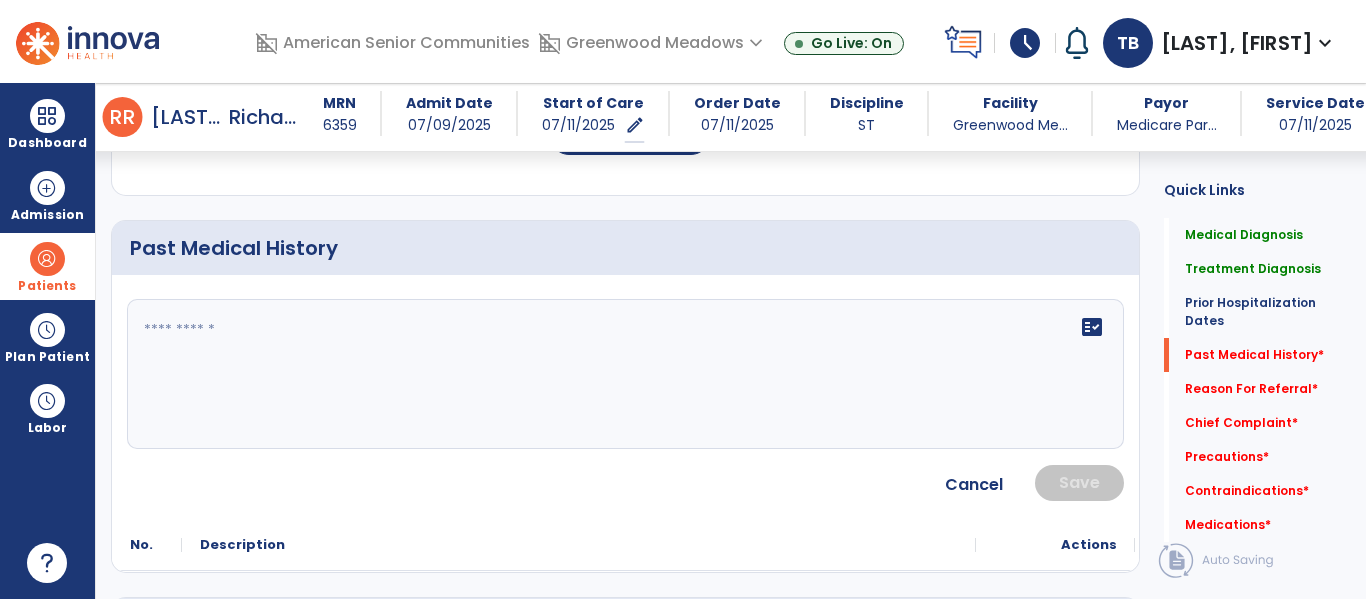 click on "fact_check" 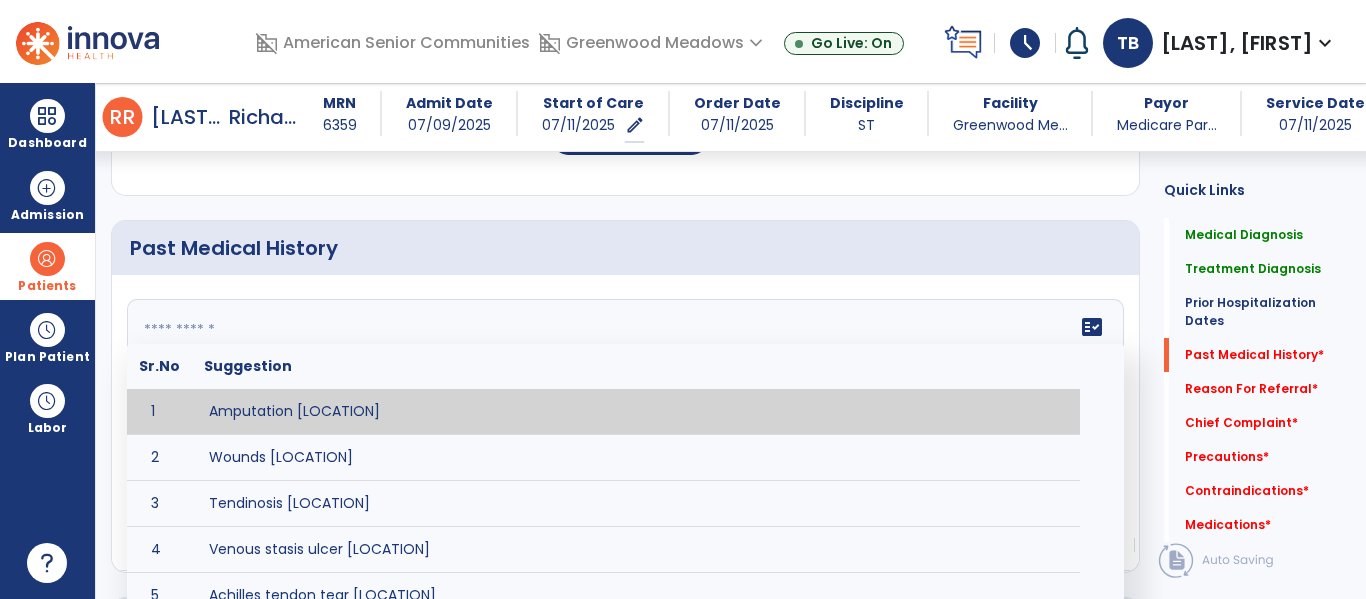 paste on "**********" 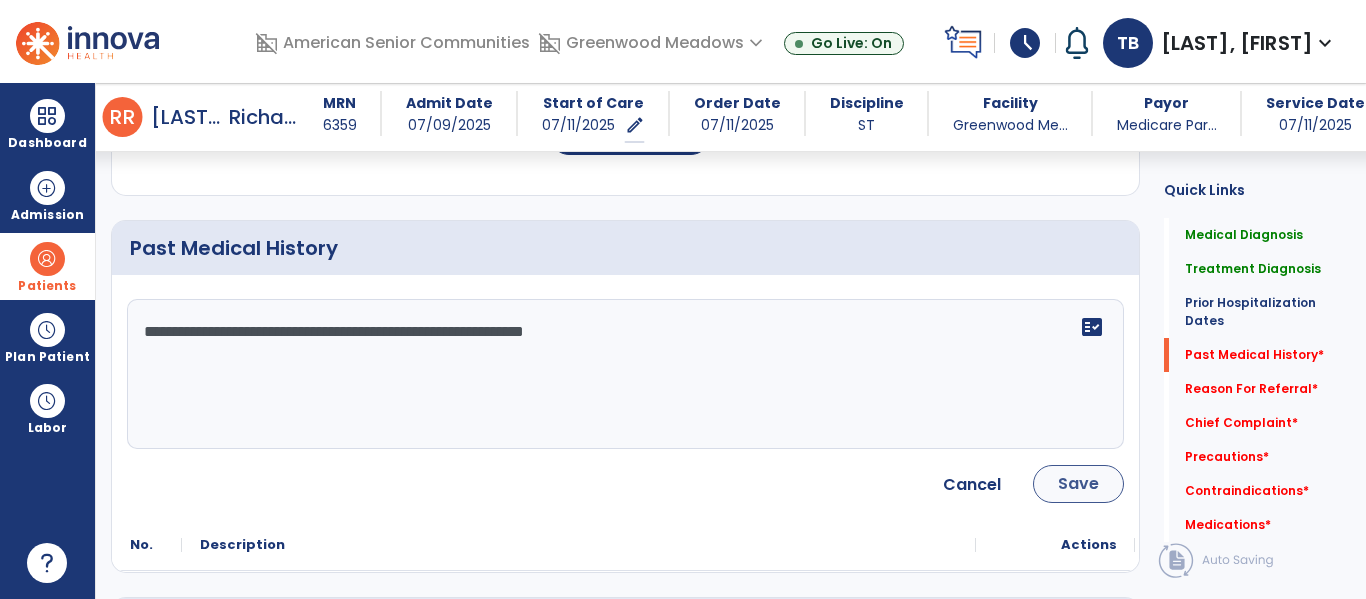 type on "**********" 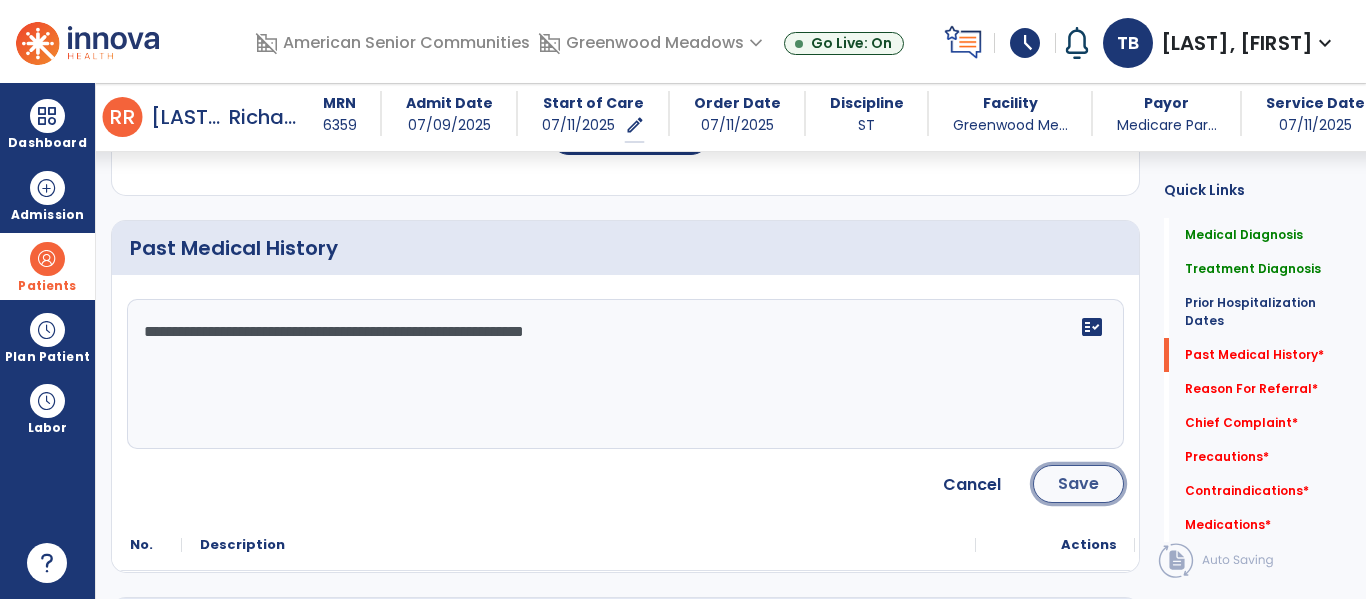 click on "Save" 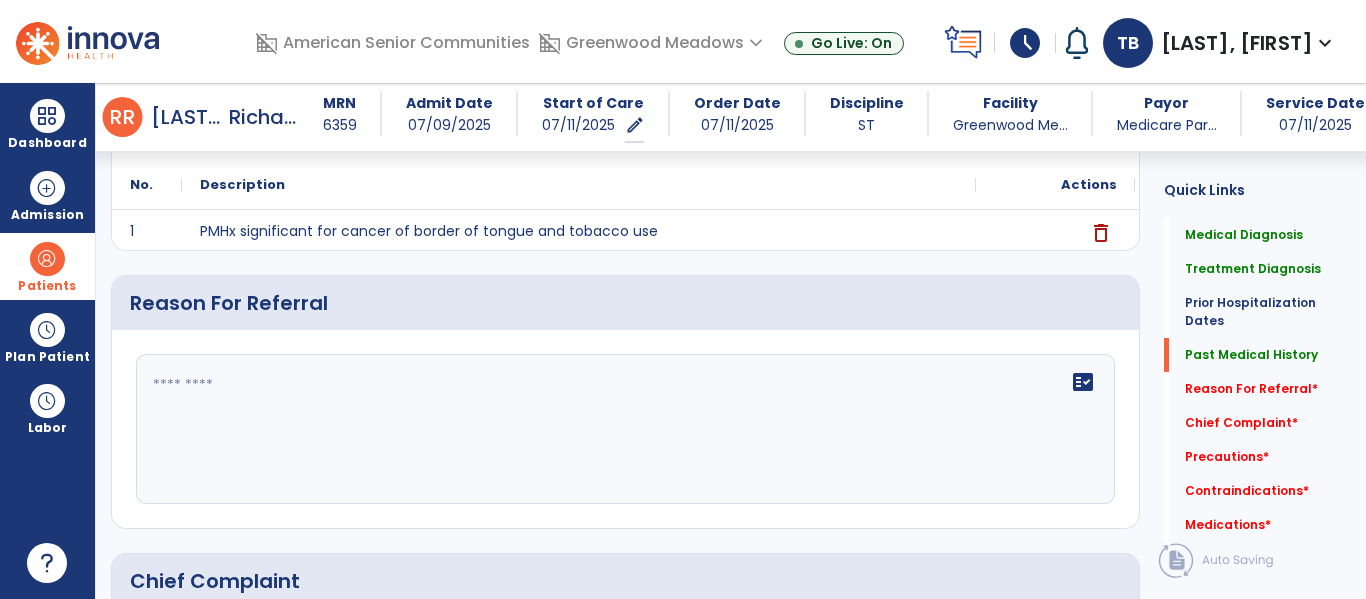 scroll, scrollTop: 1057, scrollLeft: 0, axis: vertical 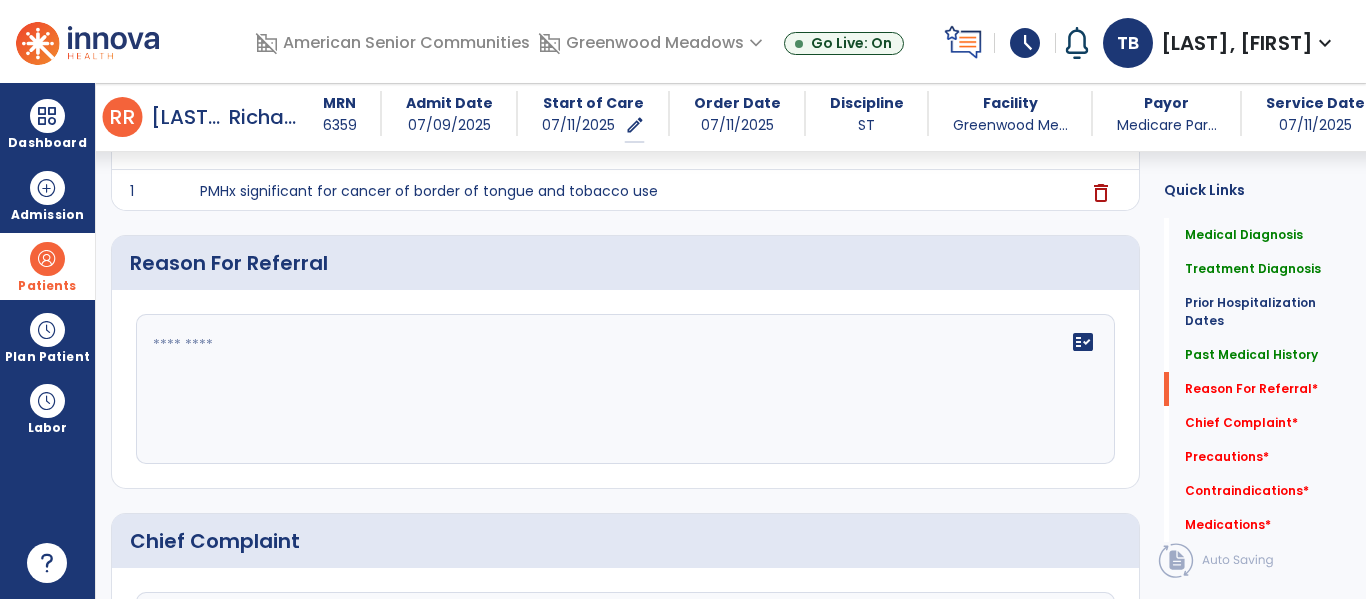 click 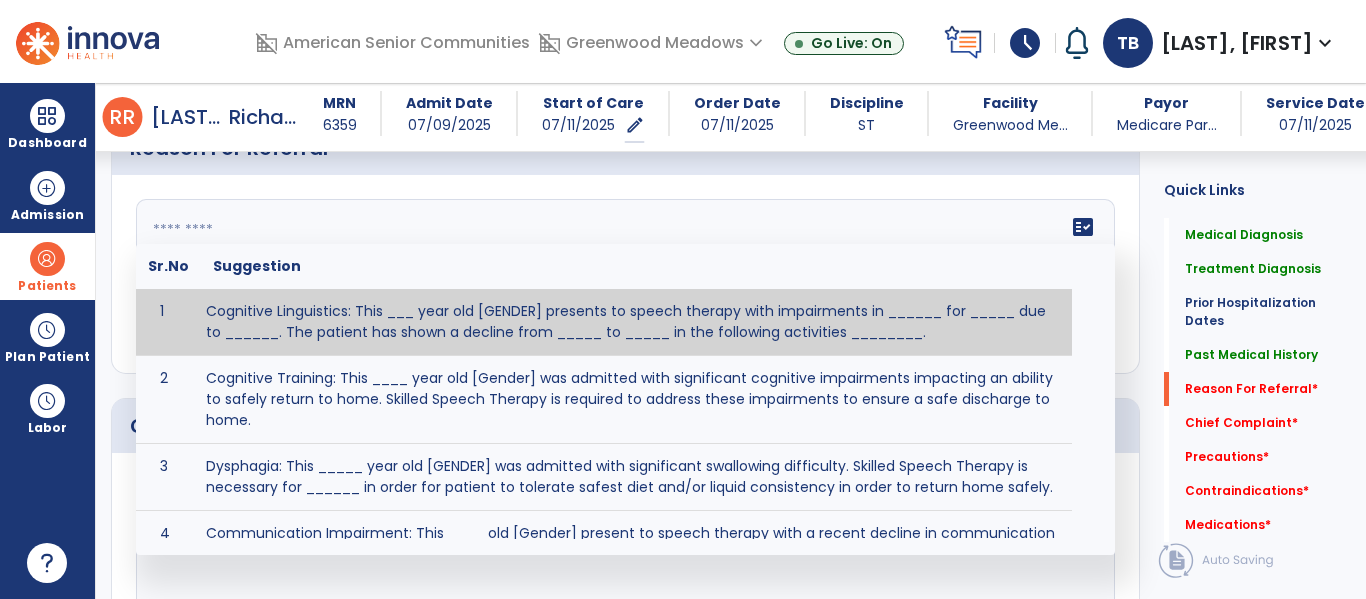 scroll, scrollTop: 1173, scrollLeft: 0, axis: vertical 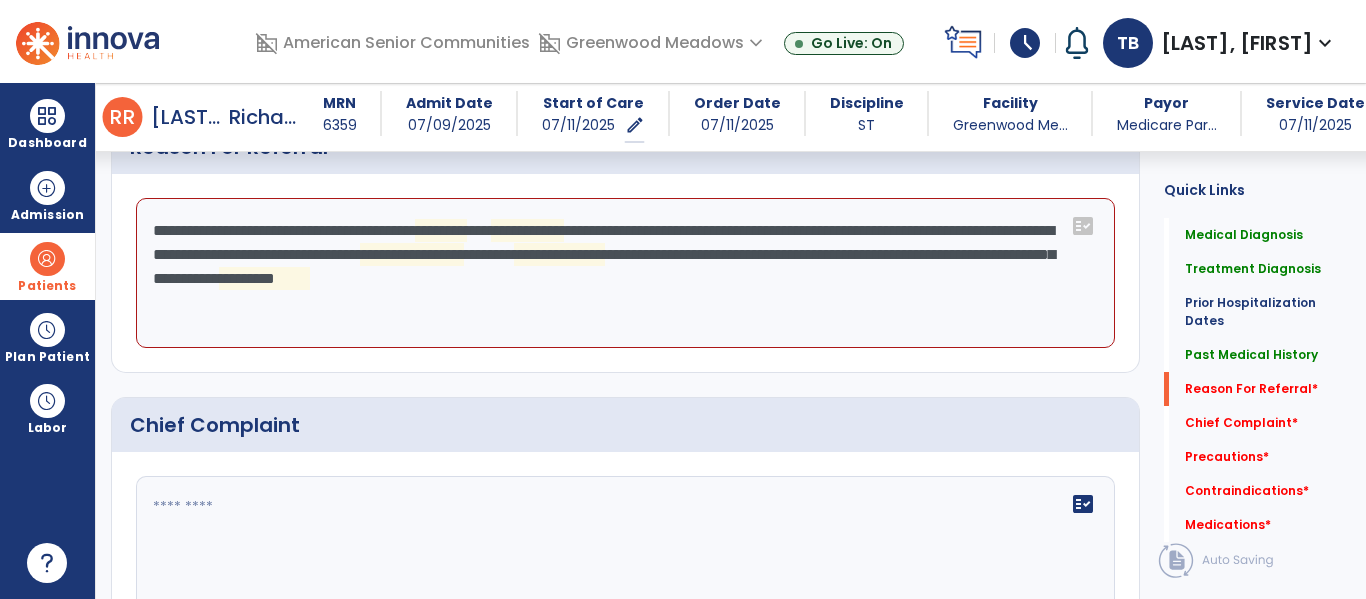 click on "**********" 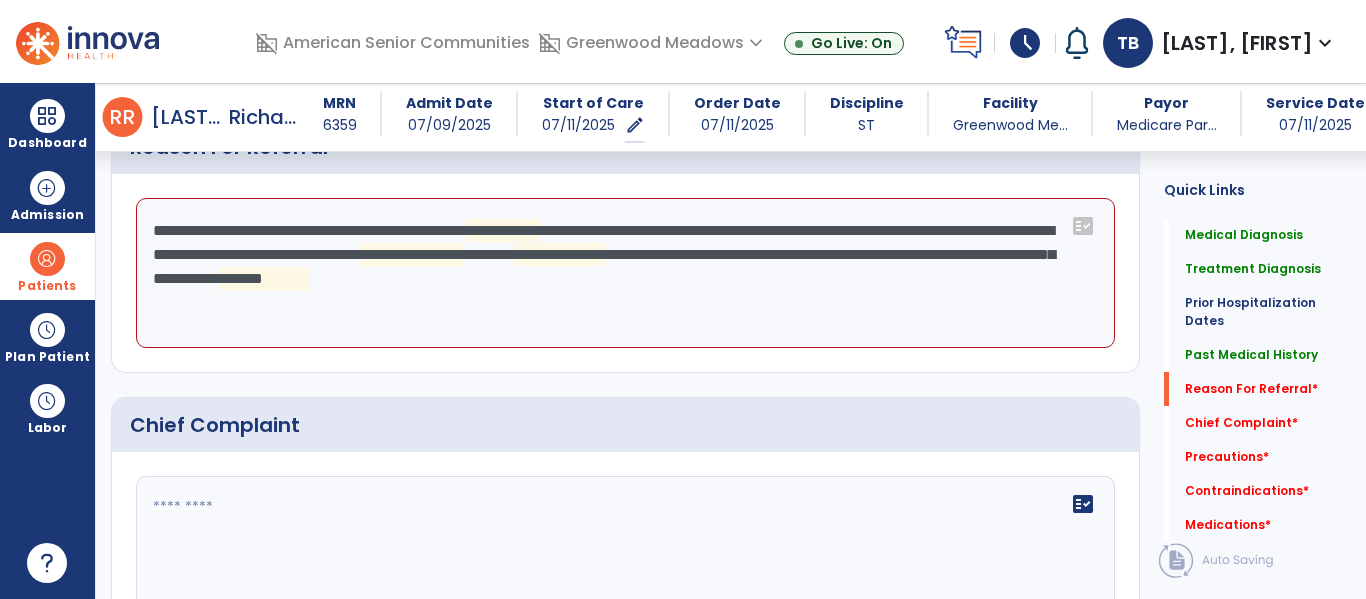 click on "**********" 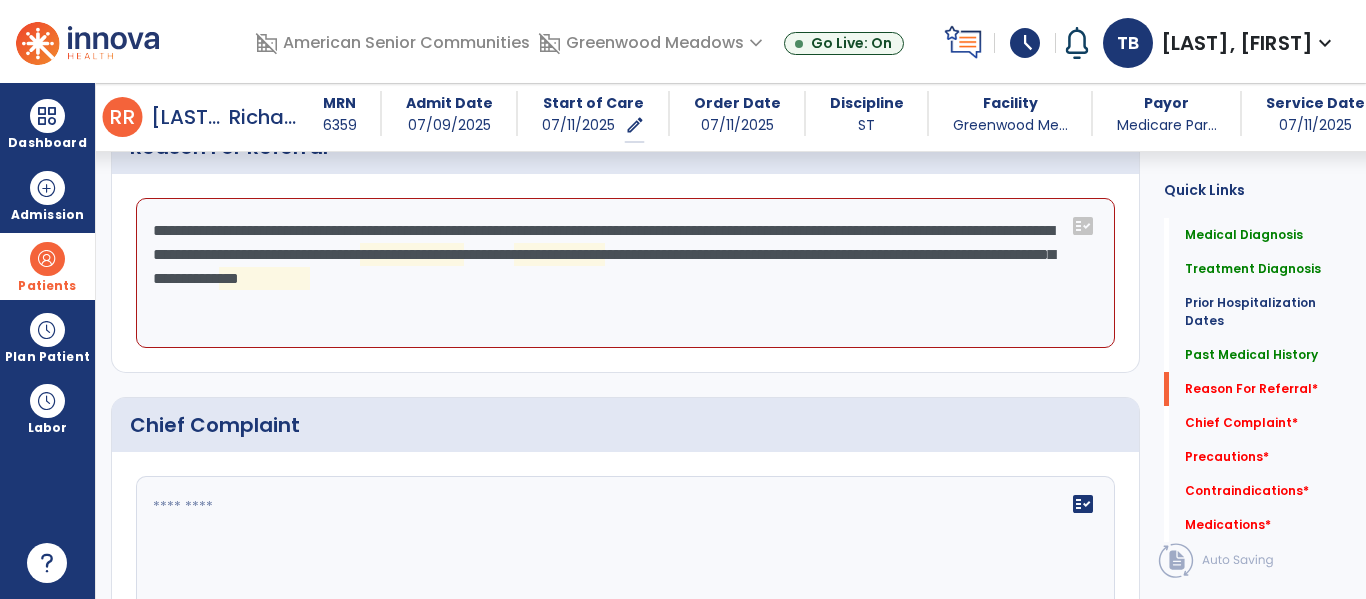 click on "**********" 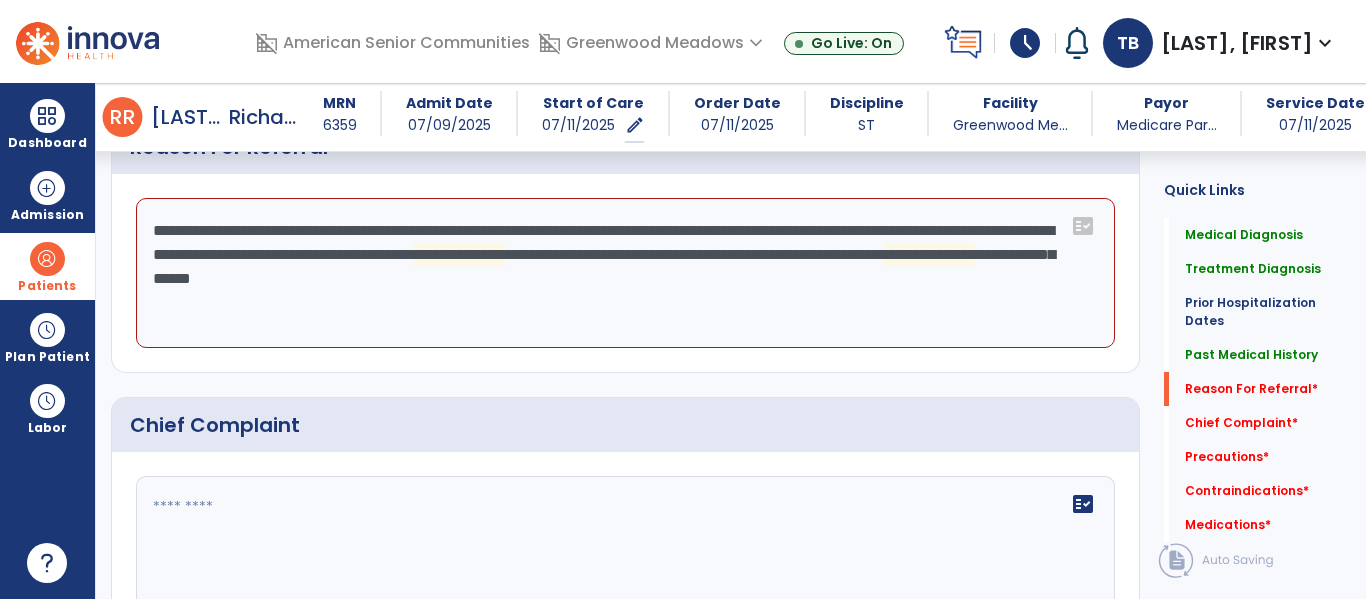 click on "**********" 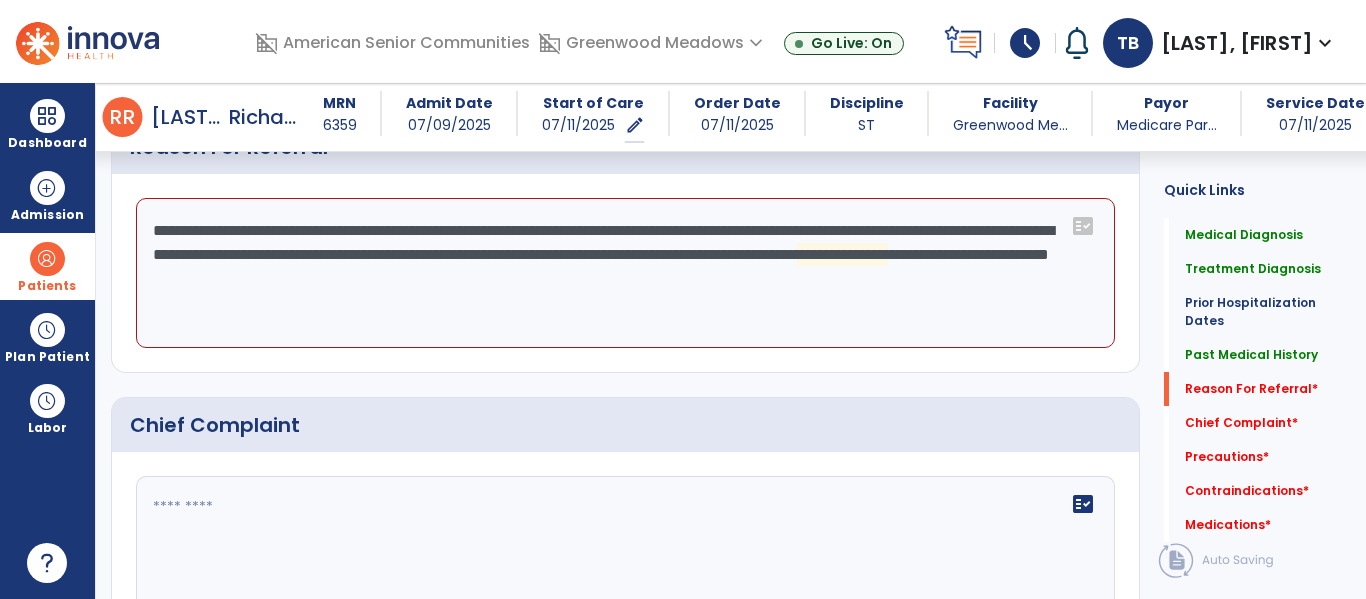 click on "**********" 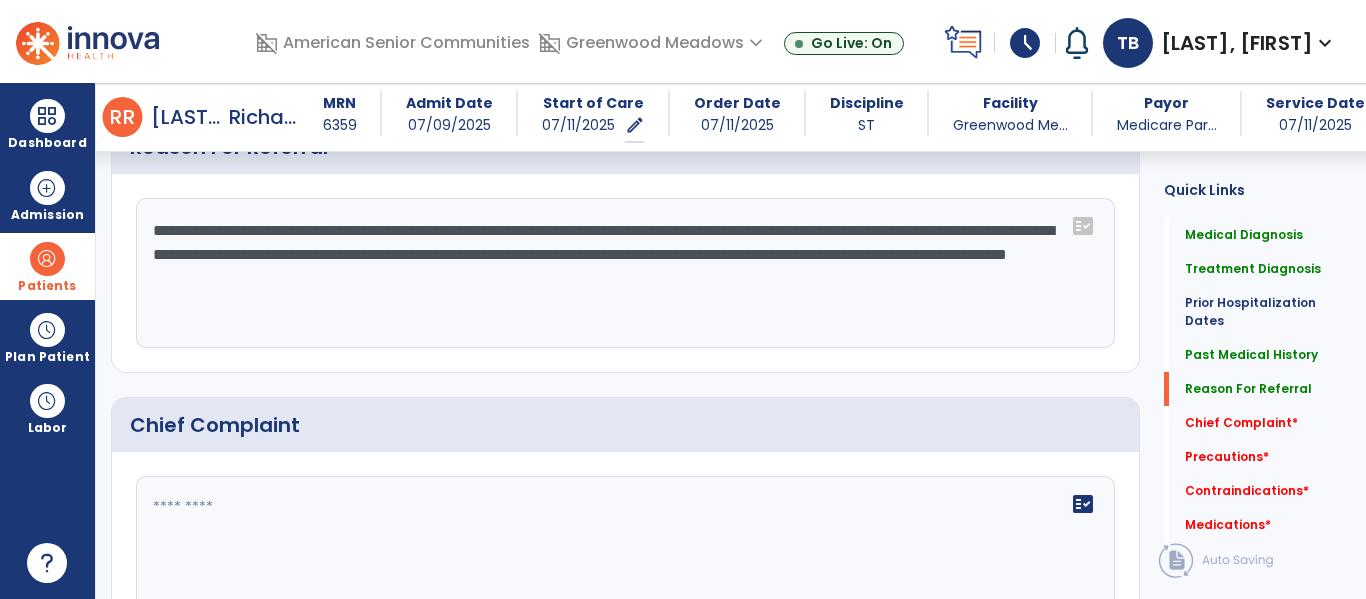 click on "**********" 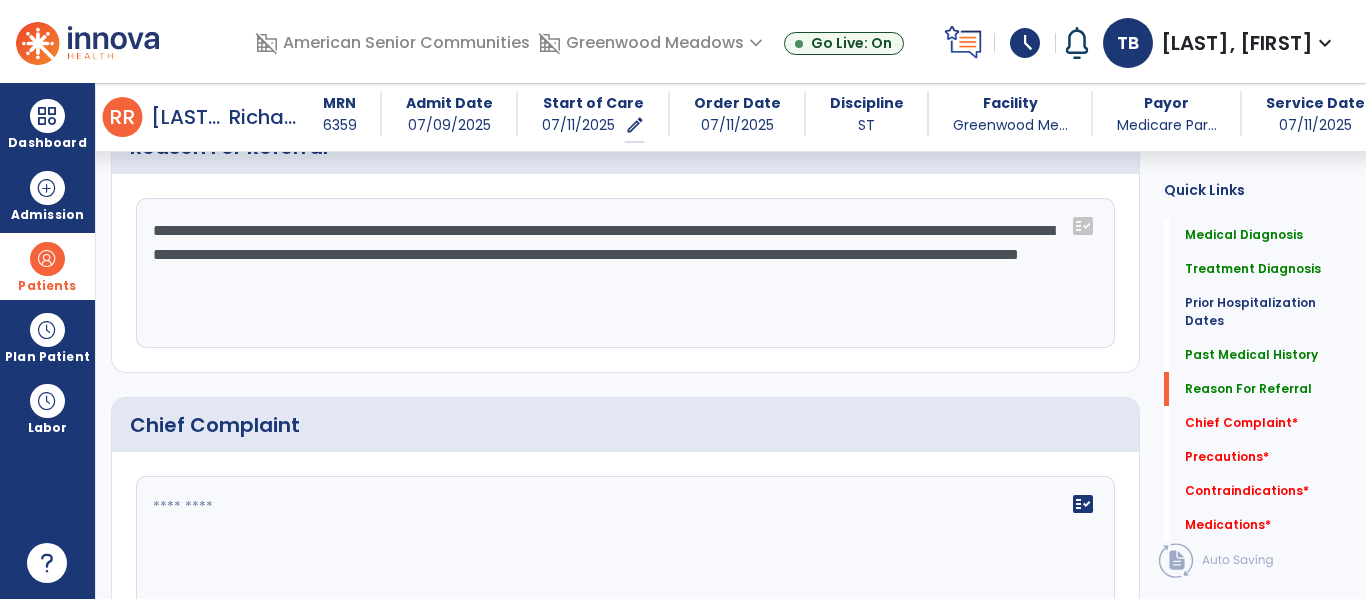 click on "**********" 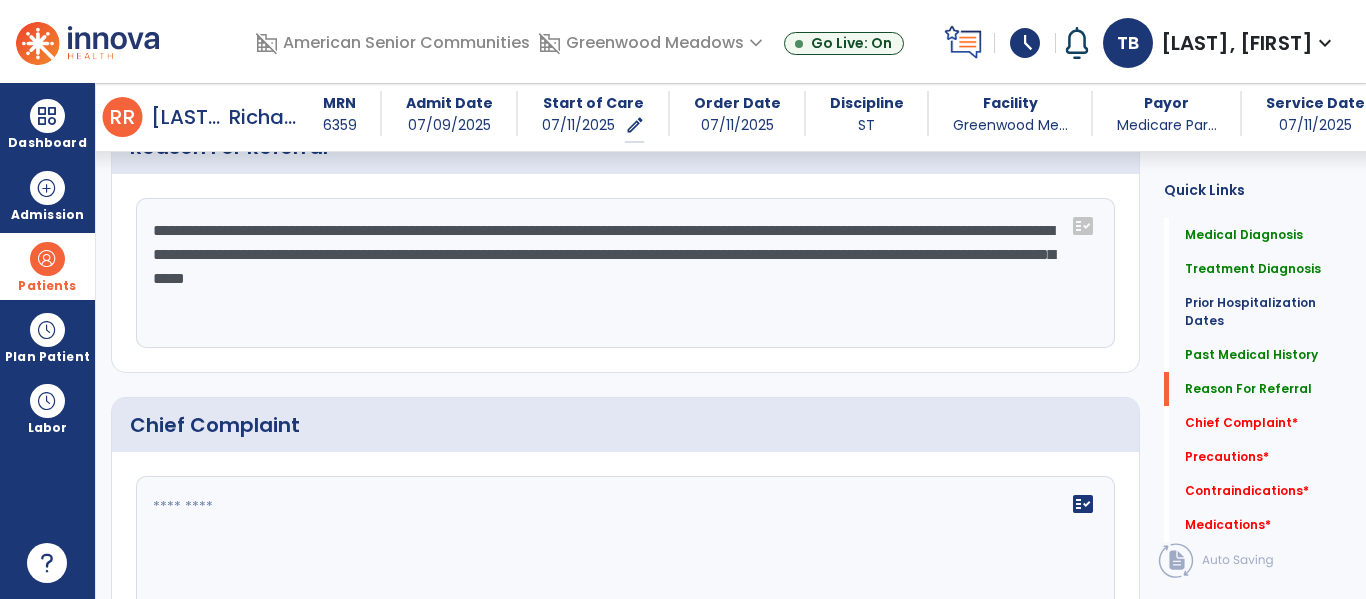 click on "**********" 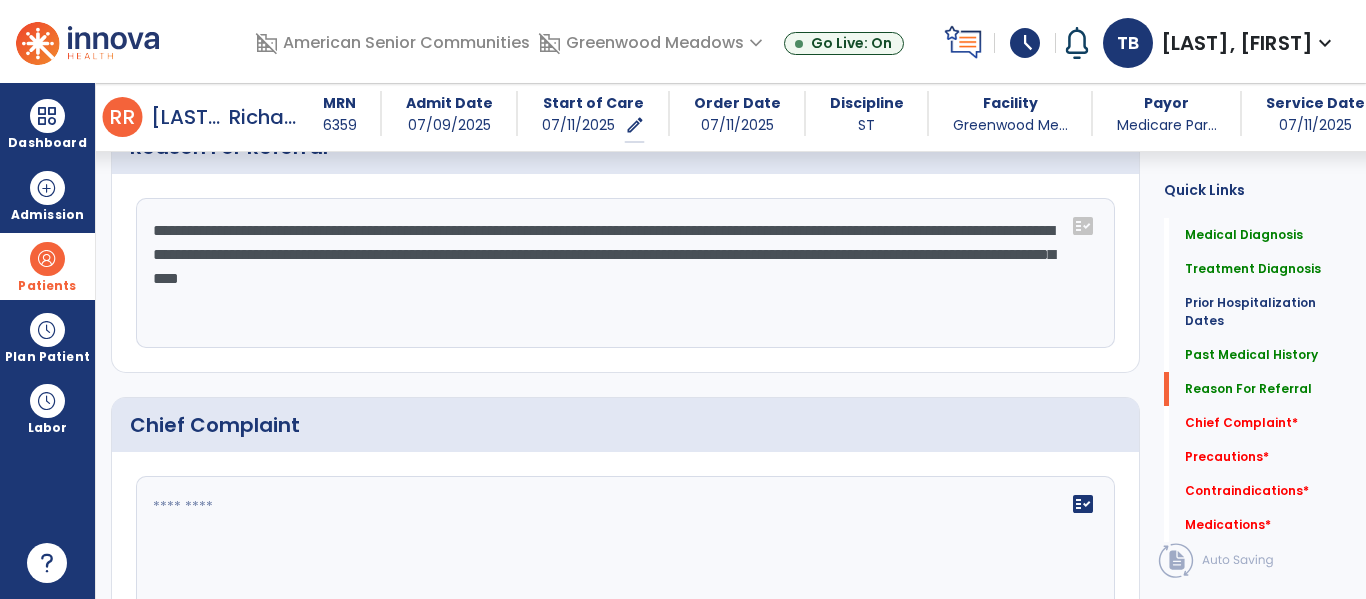 click on "**********" 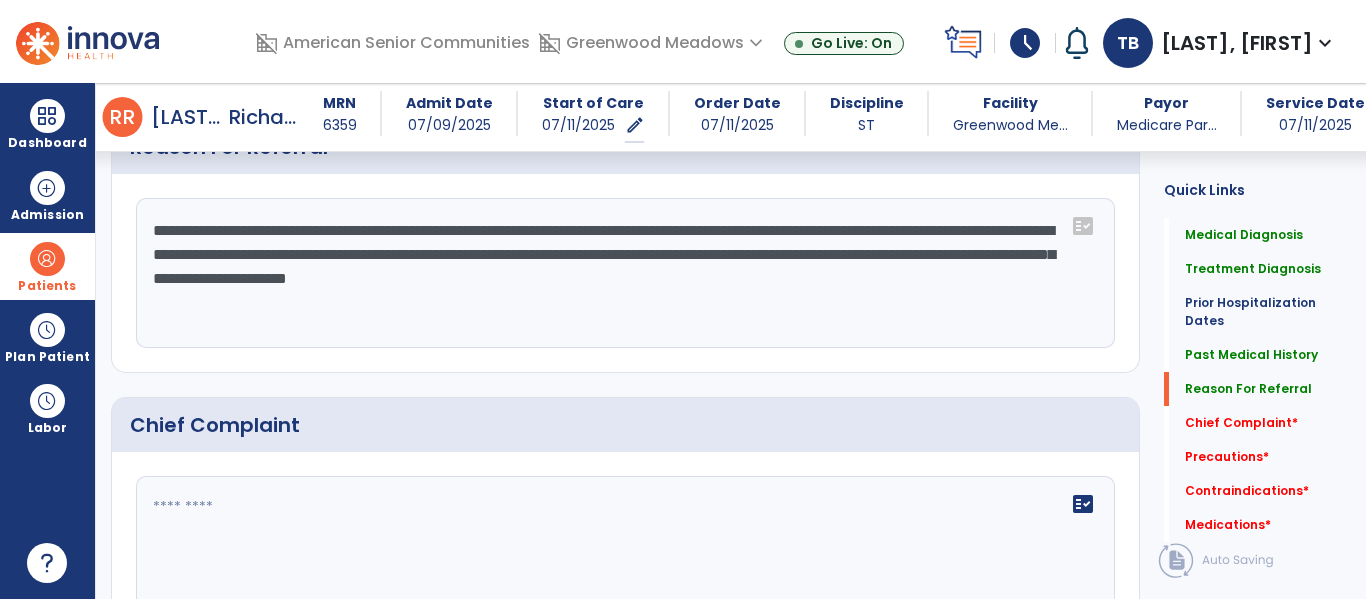 click on "**********" 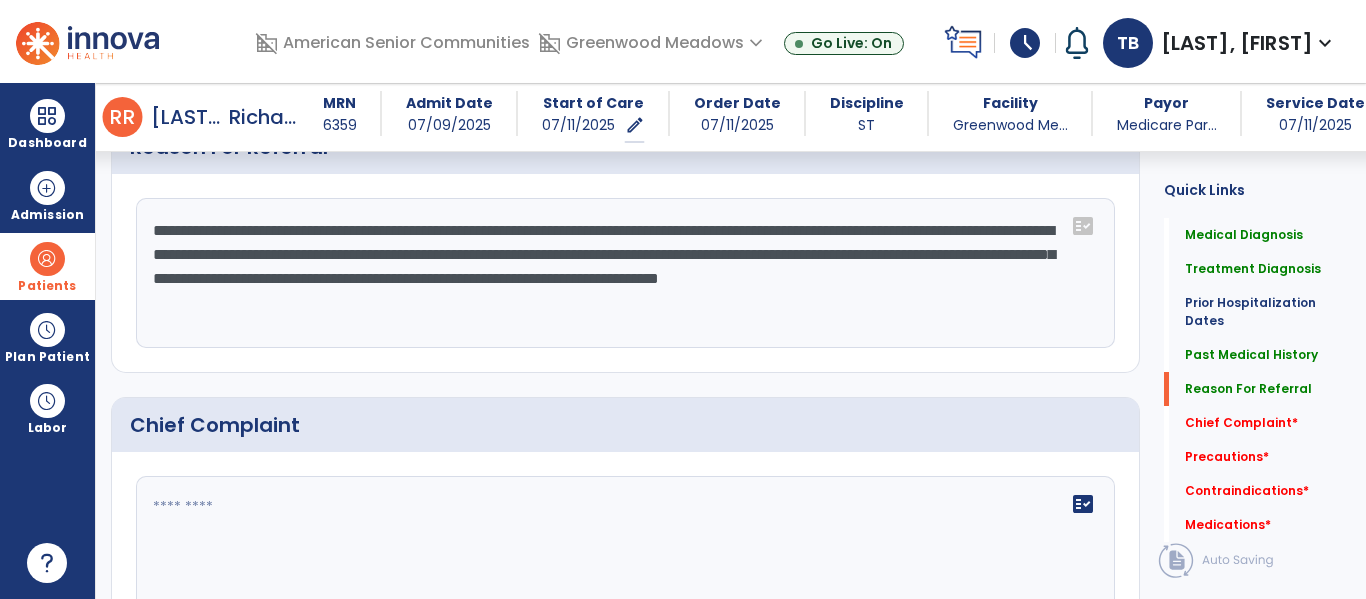 click on "**********" 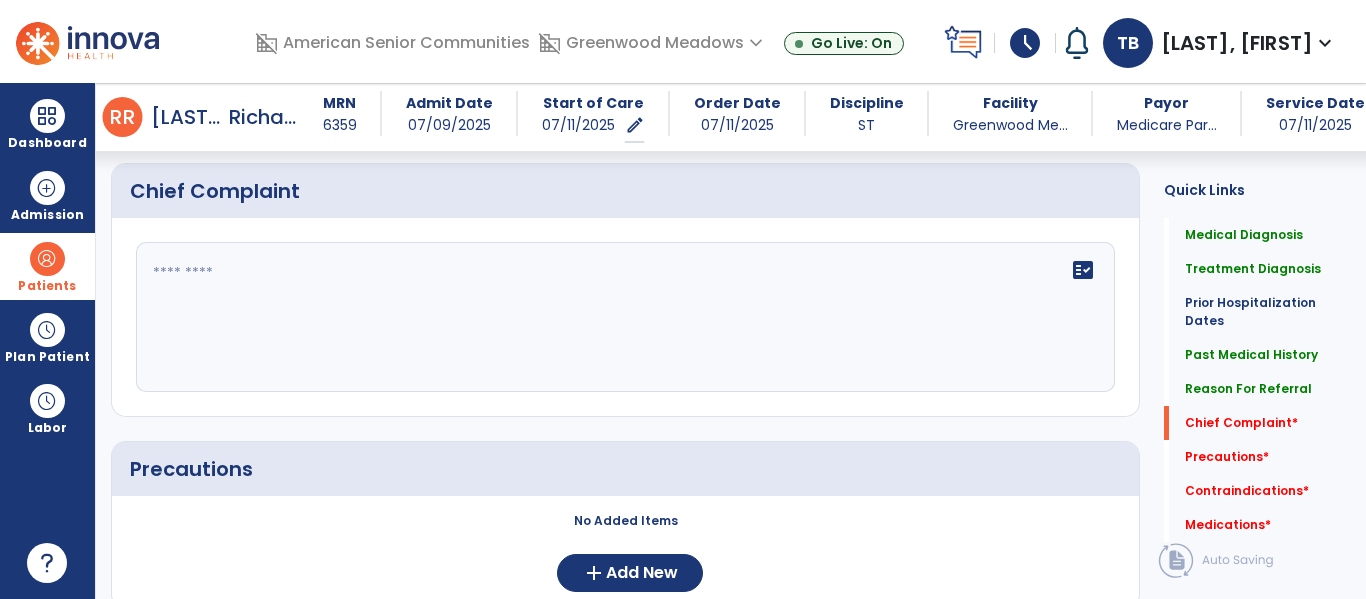 scroll, scrollTop: 1412, scrollLeft: 0, axis: vertical 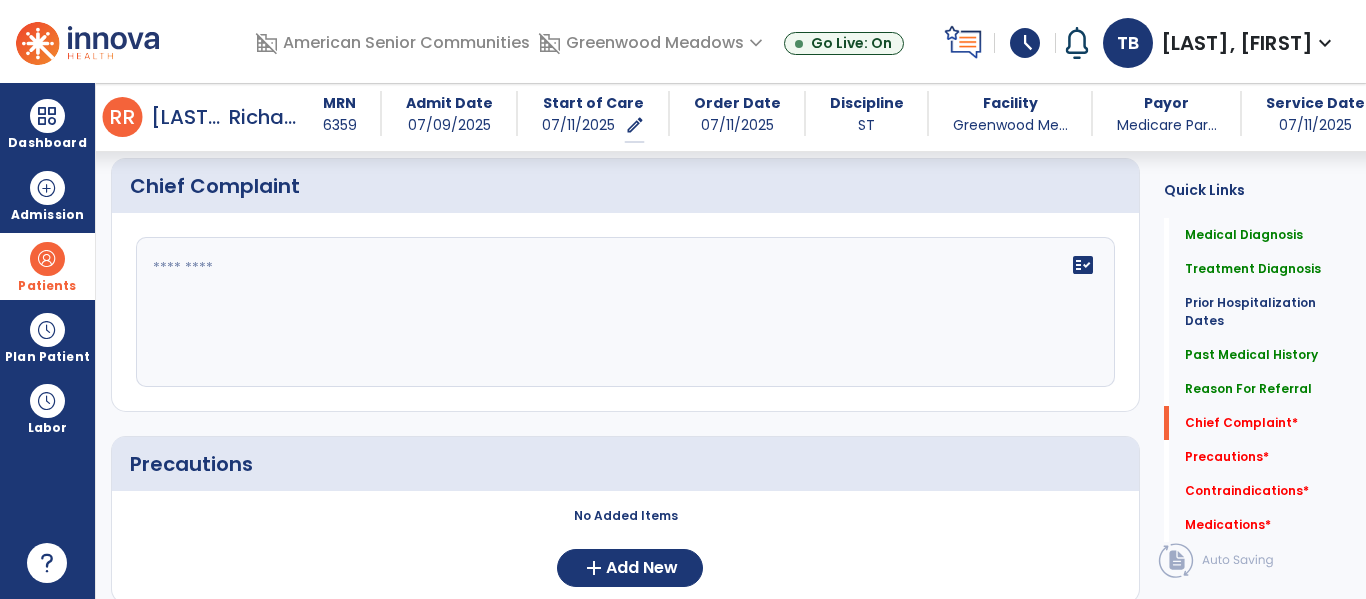 type on "**********" 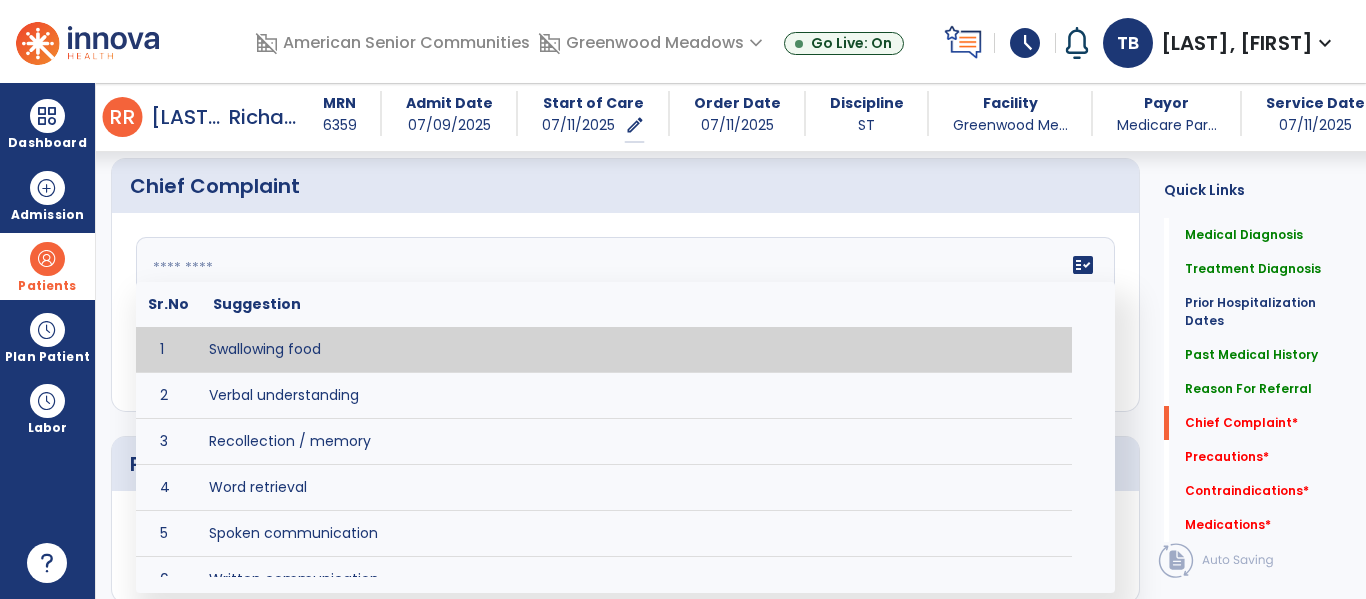 scroll, scrollTop: 91, scrollLeft: 0, axis: vertical 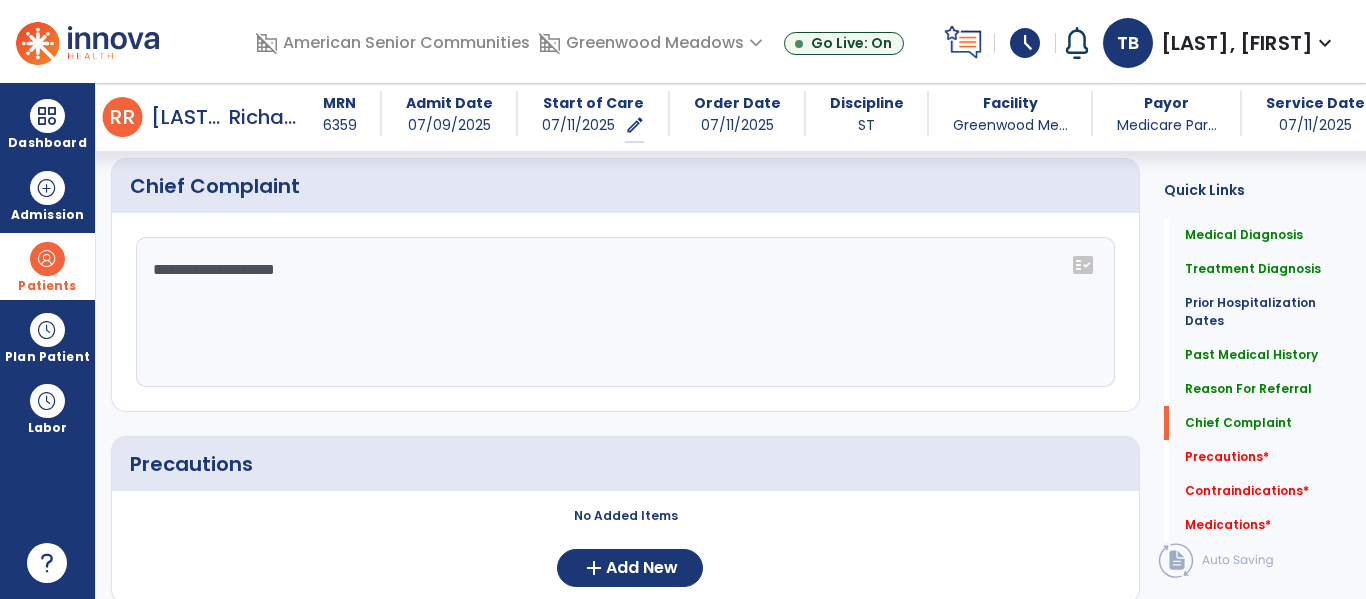 click on "**********" 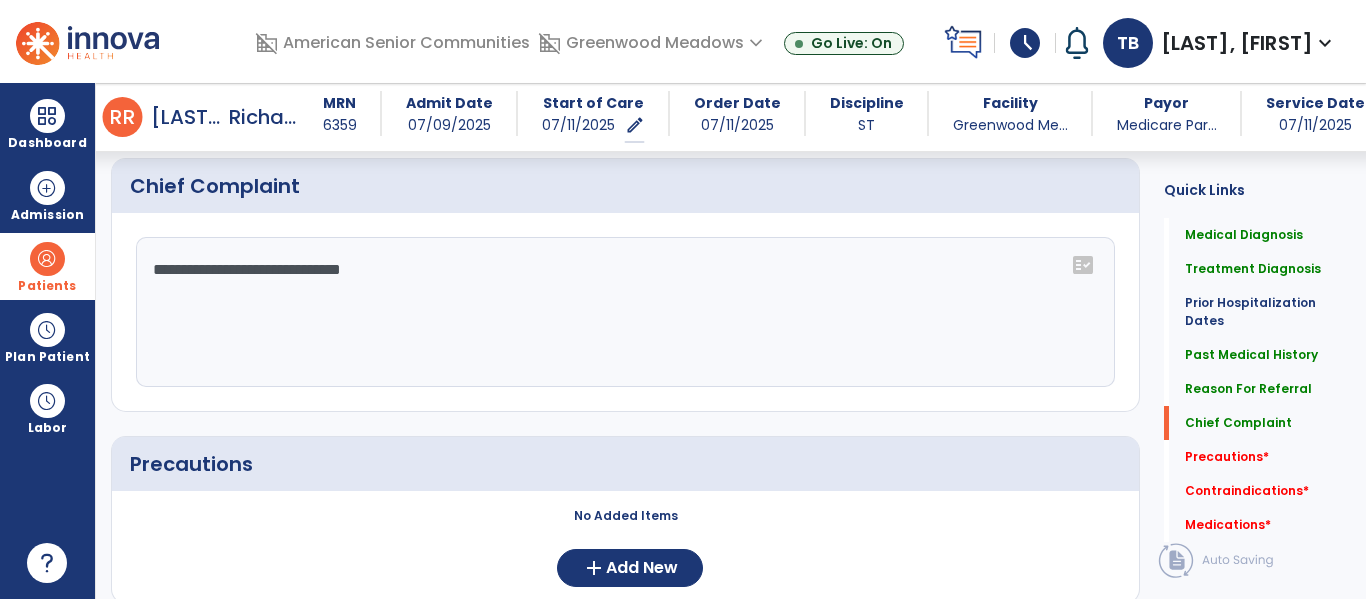 scroll, scrollTop: 1551, scrollLeft: 0, axis: vertical 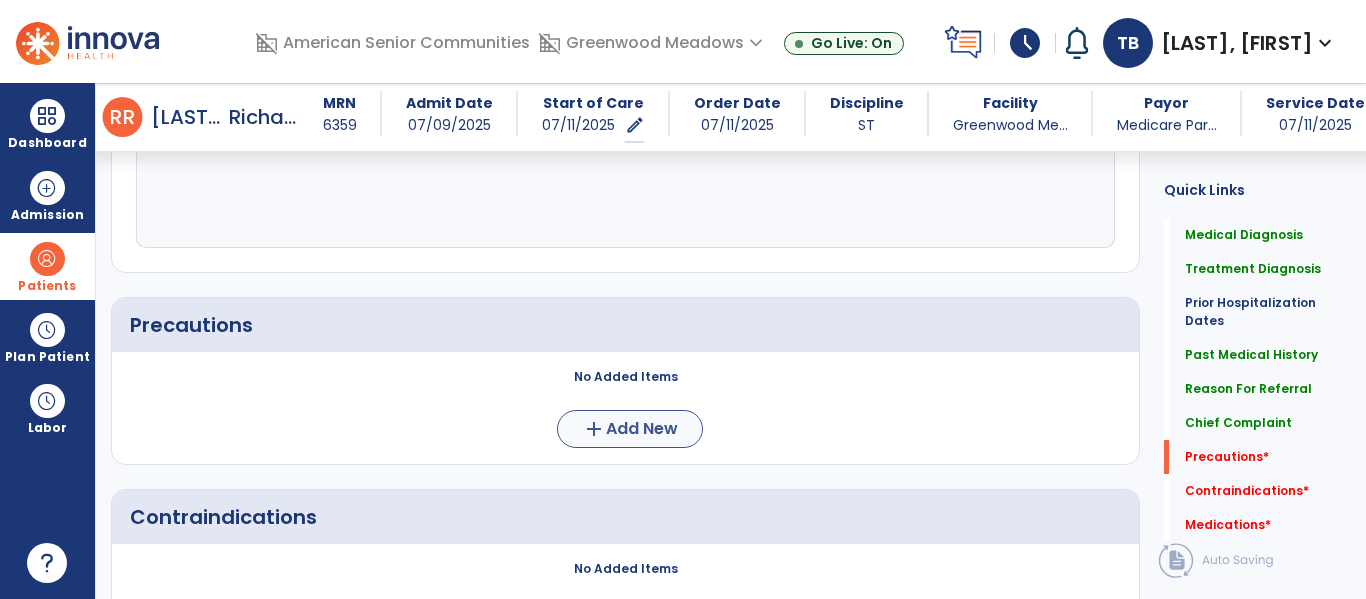 type on "**********" 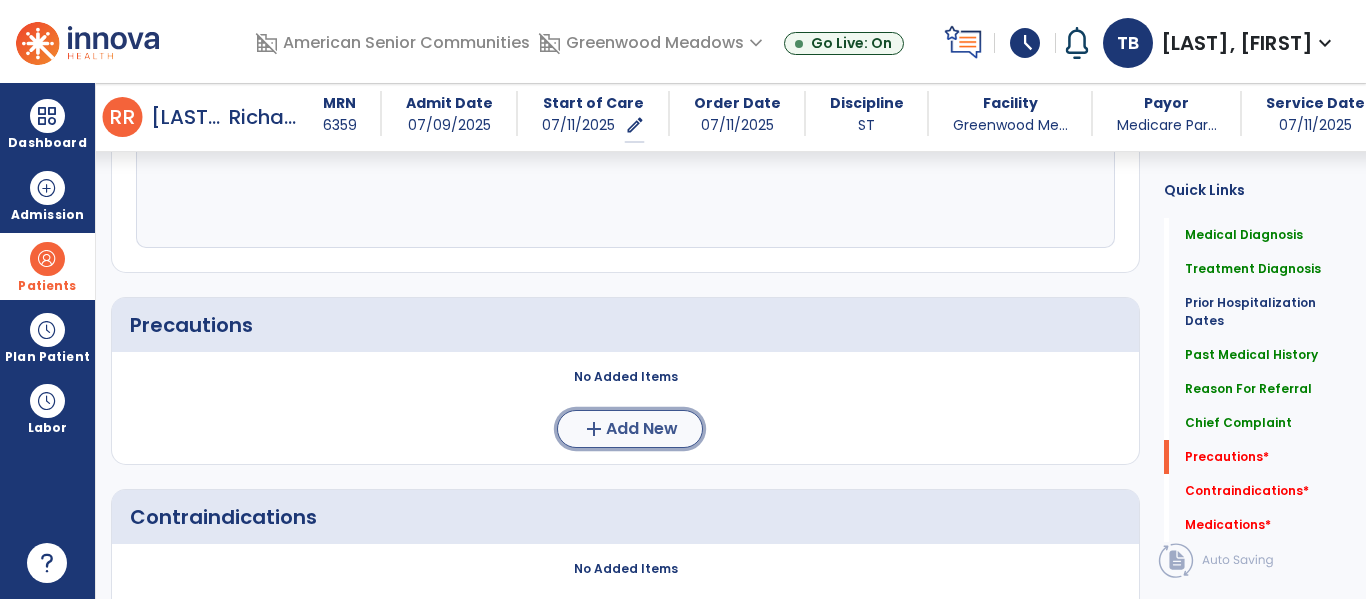 click on "add  Add New" 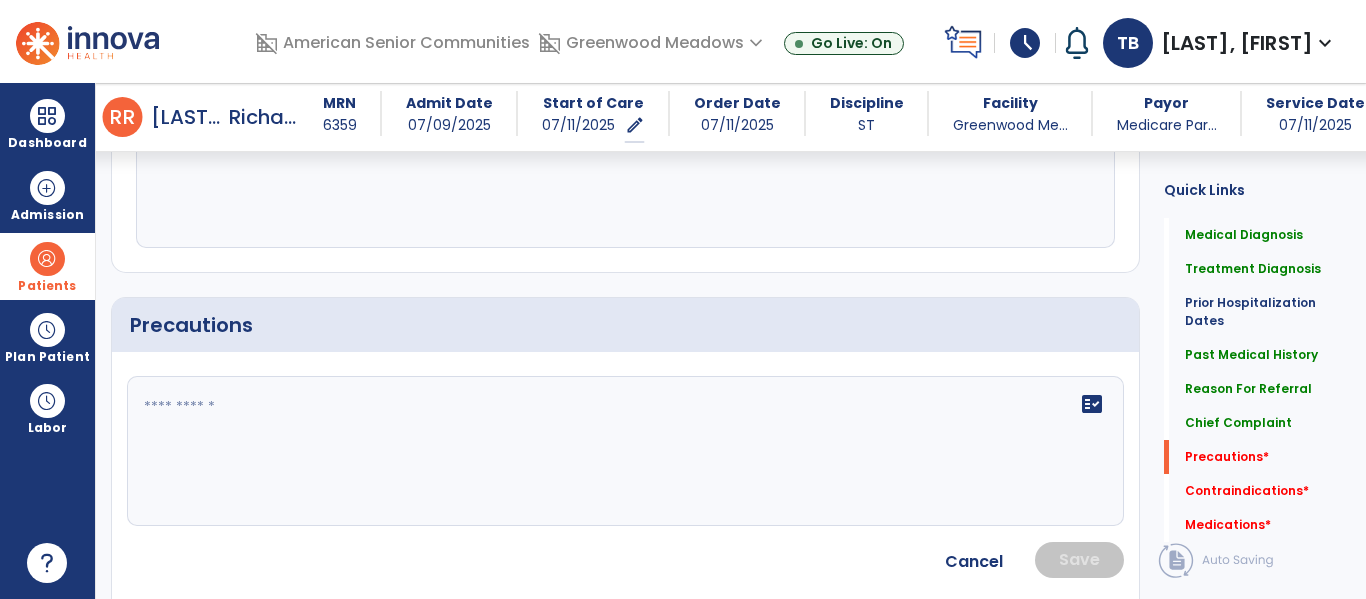 click on "fact_check" 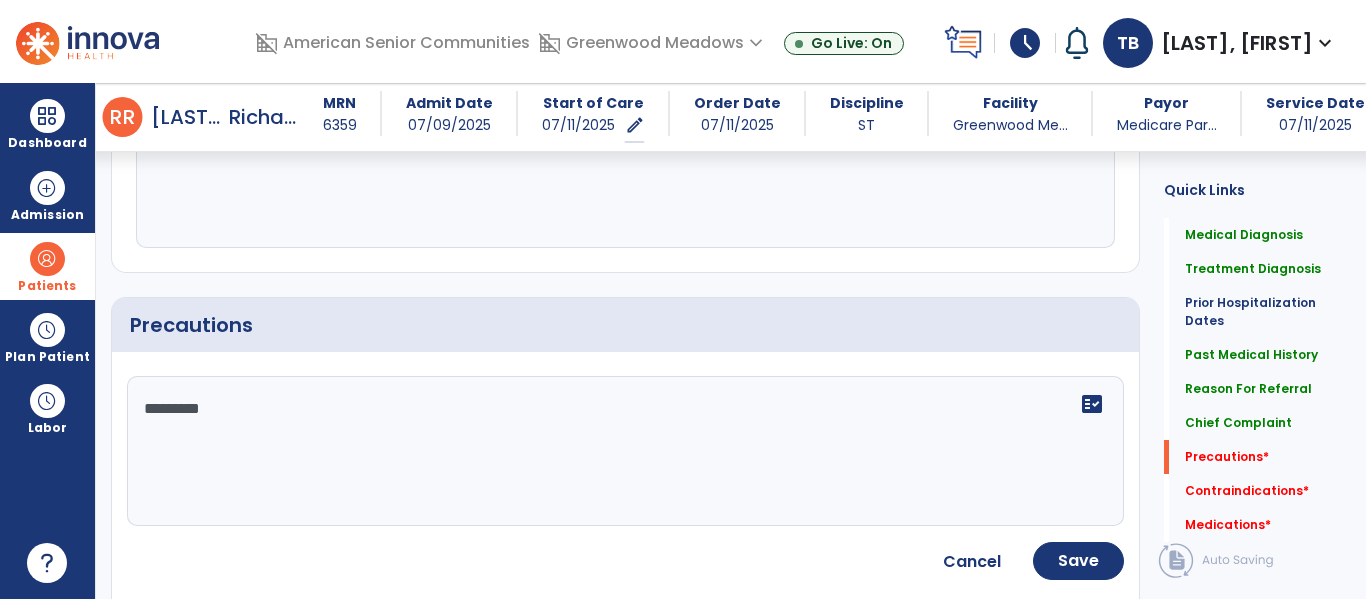 type on "**********" 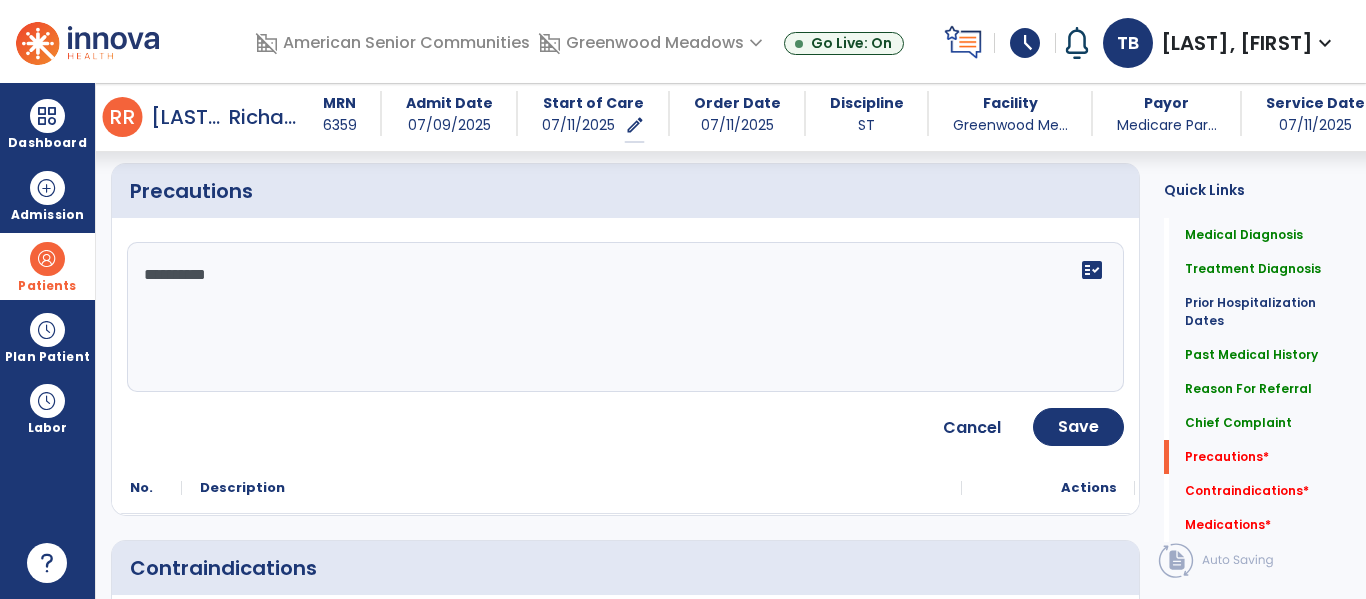 scroll, scrollTop: 1701, scrollLeft: 0, axis: vertical 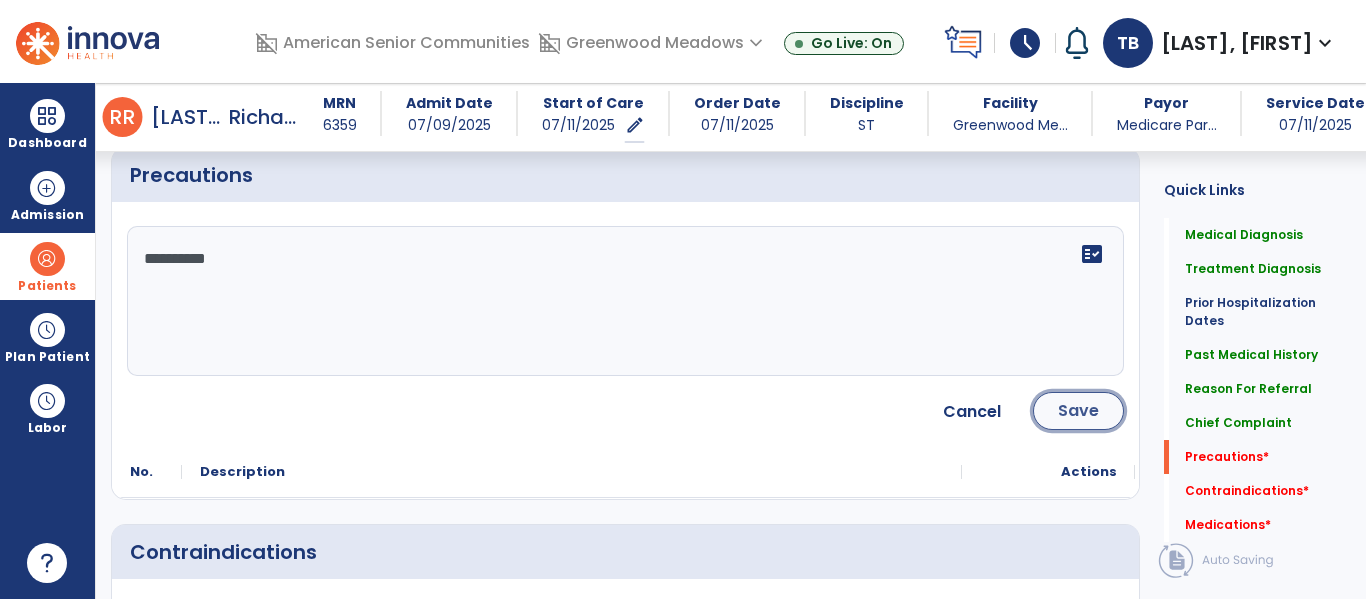 click on "Save" 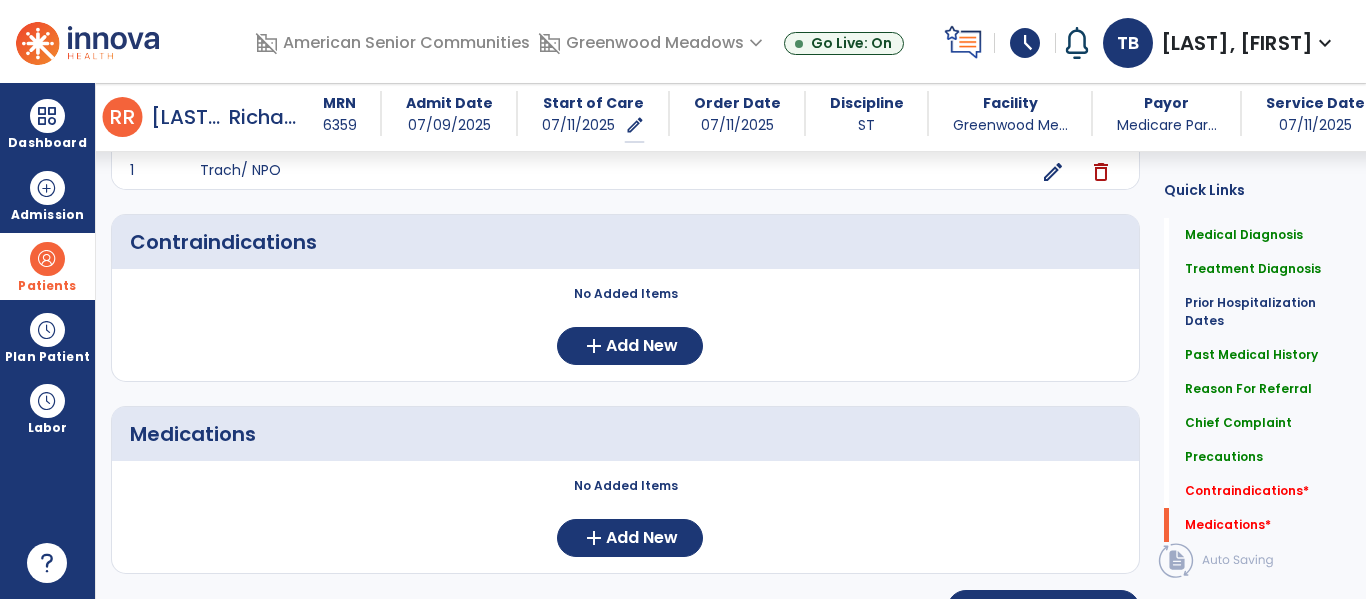 scroll, scrollTop: 1827, scrollLeft: 0, axis: vertical 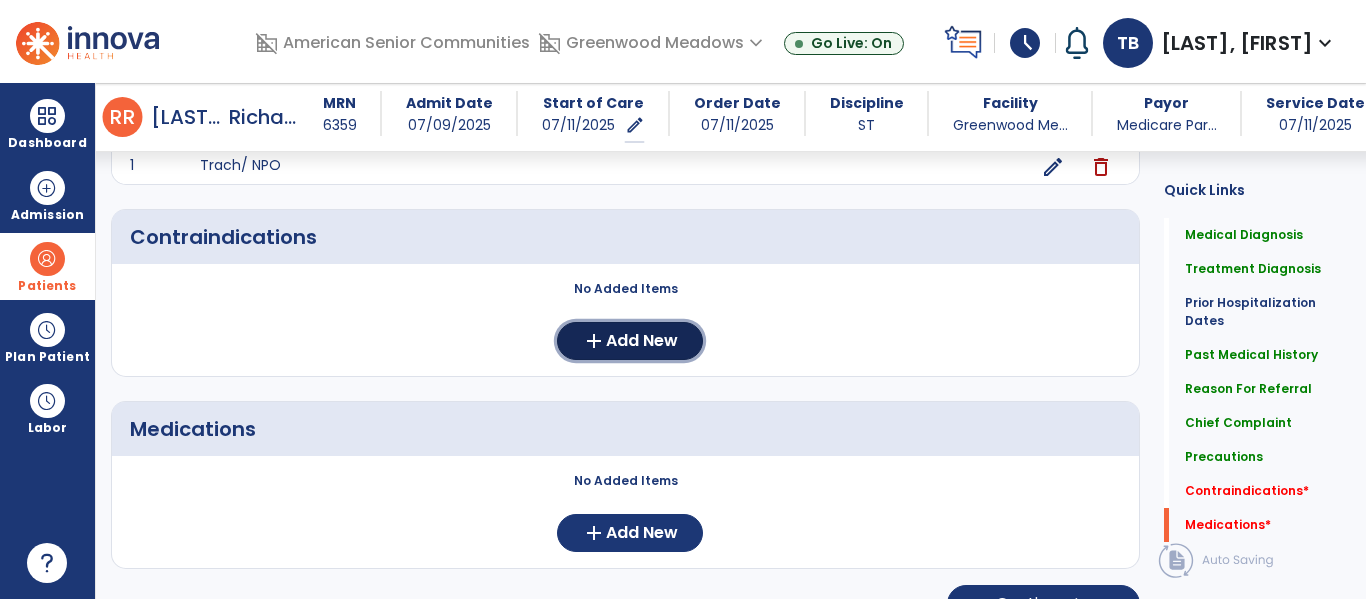 click on "add  Add New" 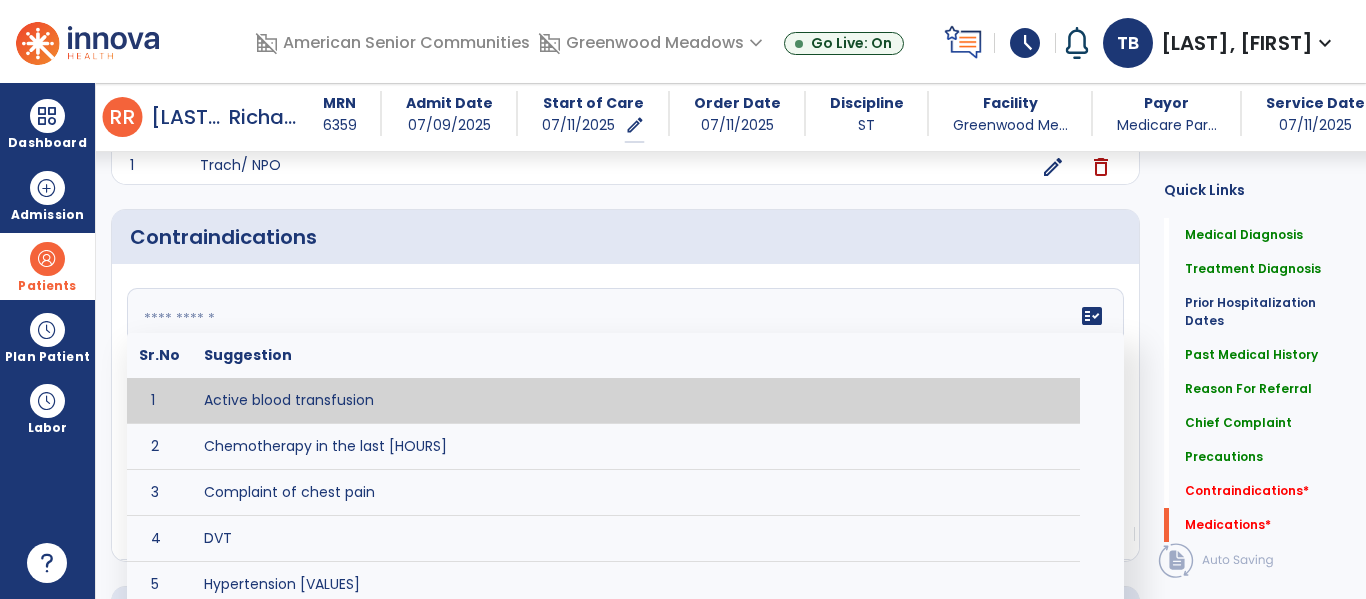 click on "fact_check  Sr.No Suggestion 1 Active blood transfusion 2 Chemotherapy in the last [HOURS] 3 Complaint of chest pain 4 DVT 5 Hypertension [VALUES] 6 Inflammation or infection in the heart. 7 Oxygen saturation lower than [VALUE] 8 Pacemaker 9 Pulmonary infarction 10 Recent changes in EKG 11 Severe aortic stenosis 12 Severe dehydration 13 Severe diaphoresis 14 Severe orthostatic hypotension 15 Severe shortness of breath/dyspnea 16 Significantly elevated potassium levels 17 Significantly low potassium levels 18 Suspected or known dissecting aneurysm 19 Systemic infection 20 Uncontrolled diabetes with blood sugar levels greater than [VALUE] or less than [Value]  21 Unstable angina 22 Untreated blood clots" 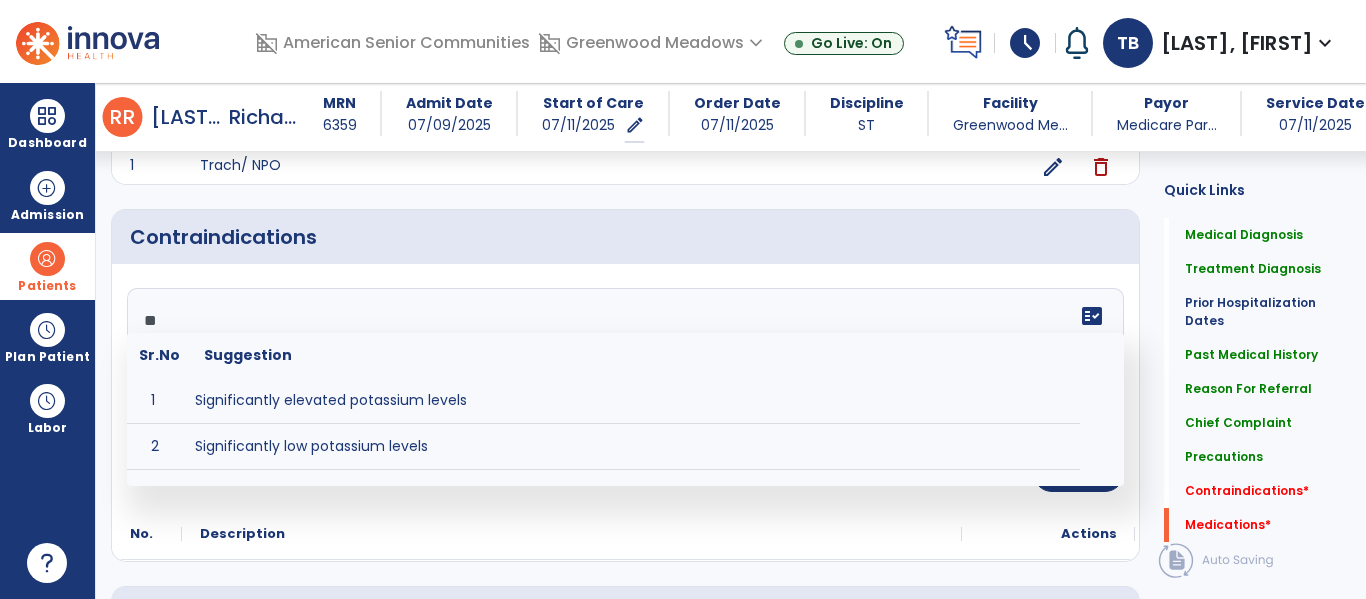 type on "**" 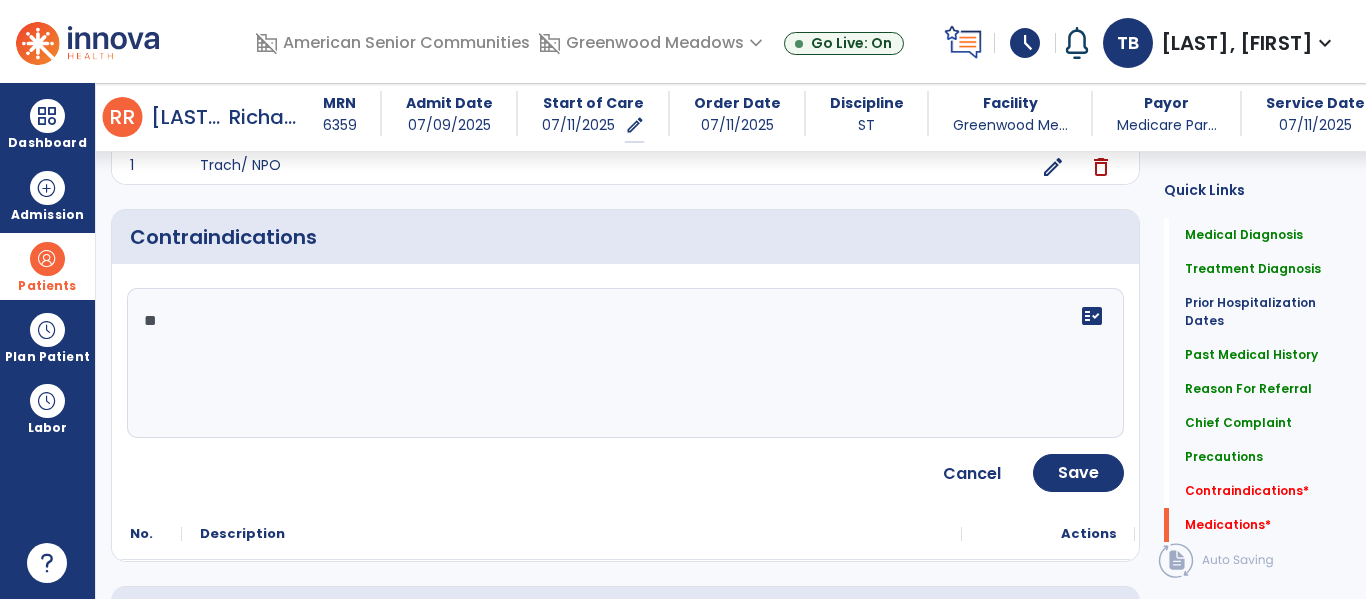 click on "Actions" 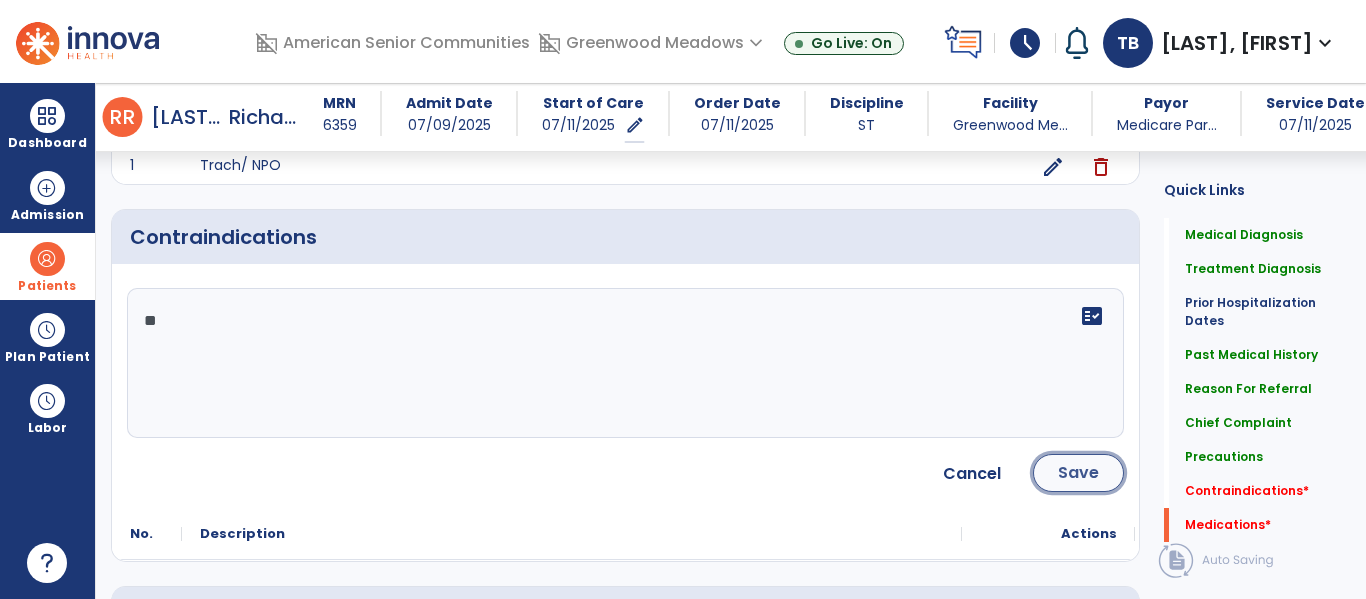click on "Save" 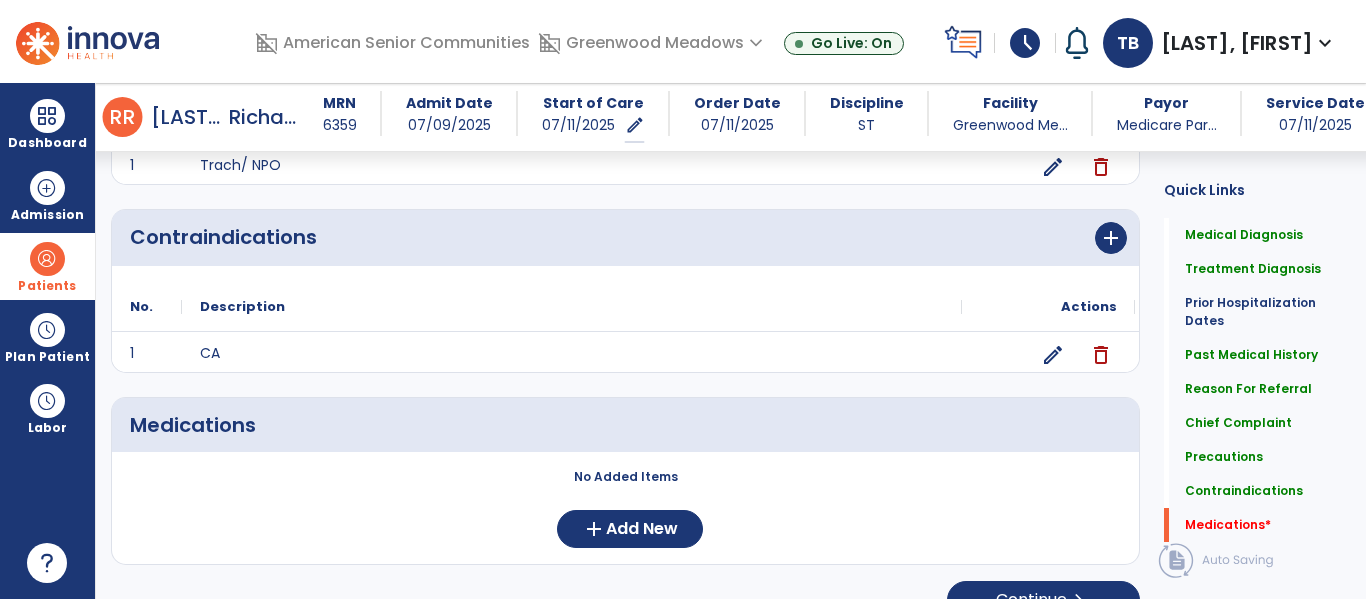 scroll, scrollTop: 1863, scrollLeft: 0, axis: vertical 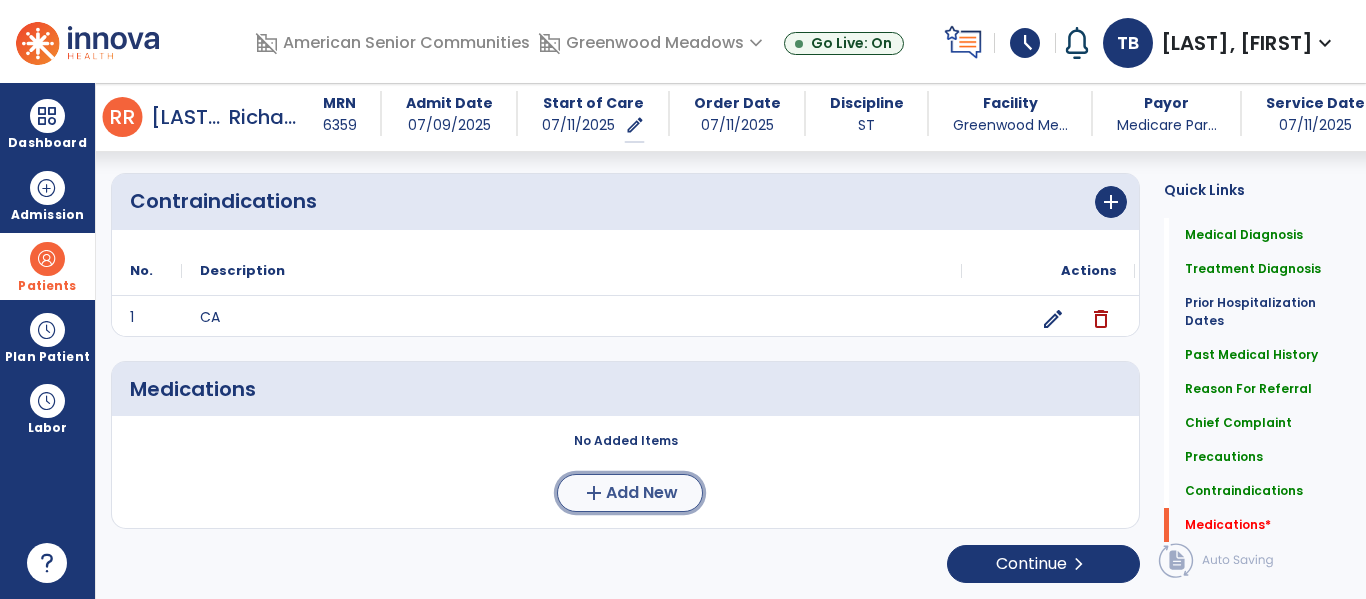 click on "Add New" 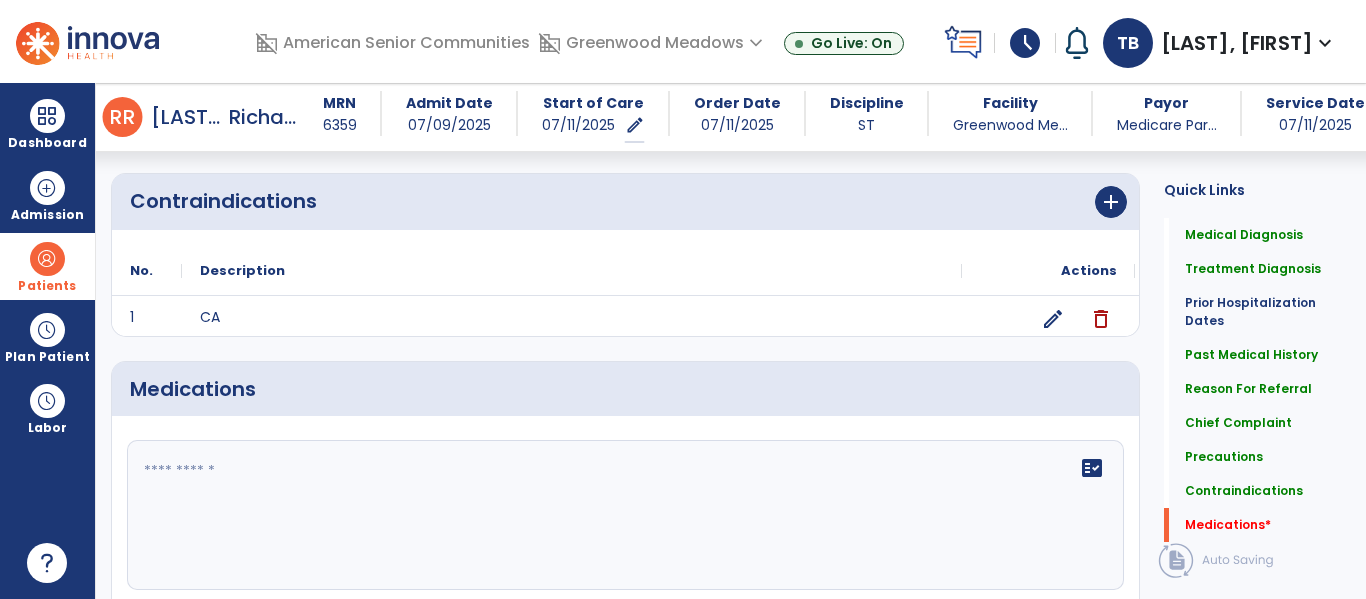 click on "fact_check" 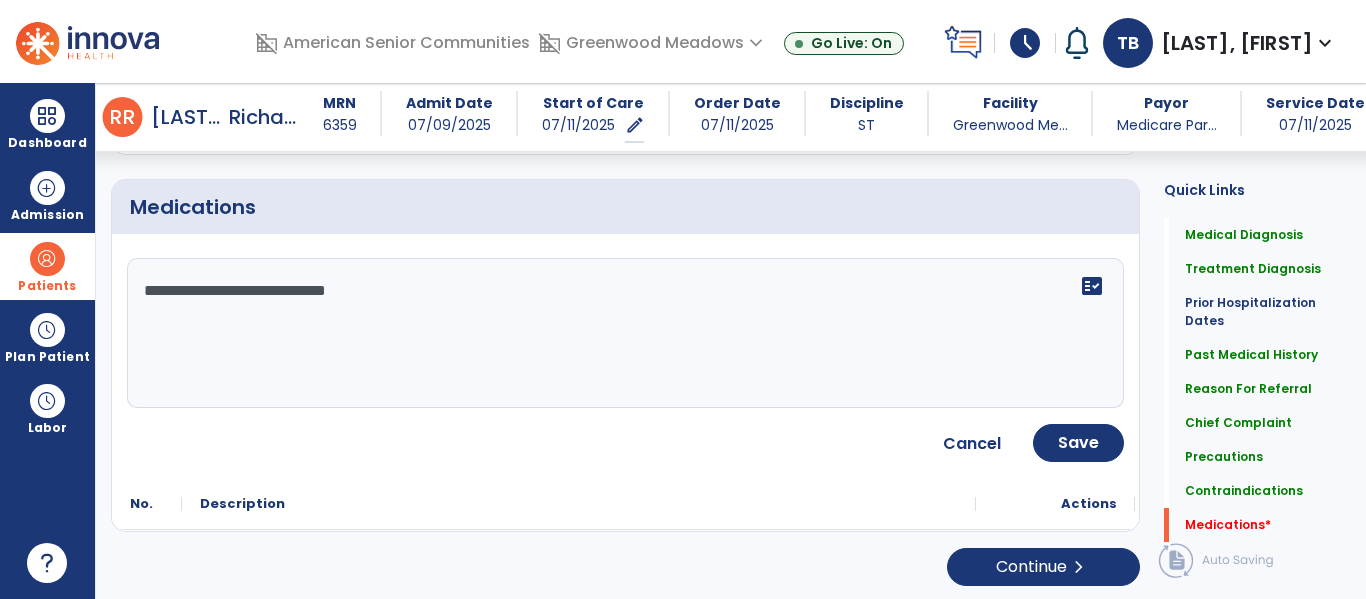 scroll, scrollTop: 2048, scrollLeft: 0, axis: vertical 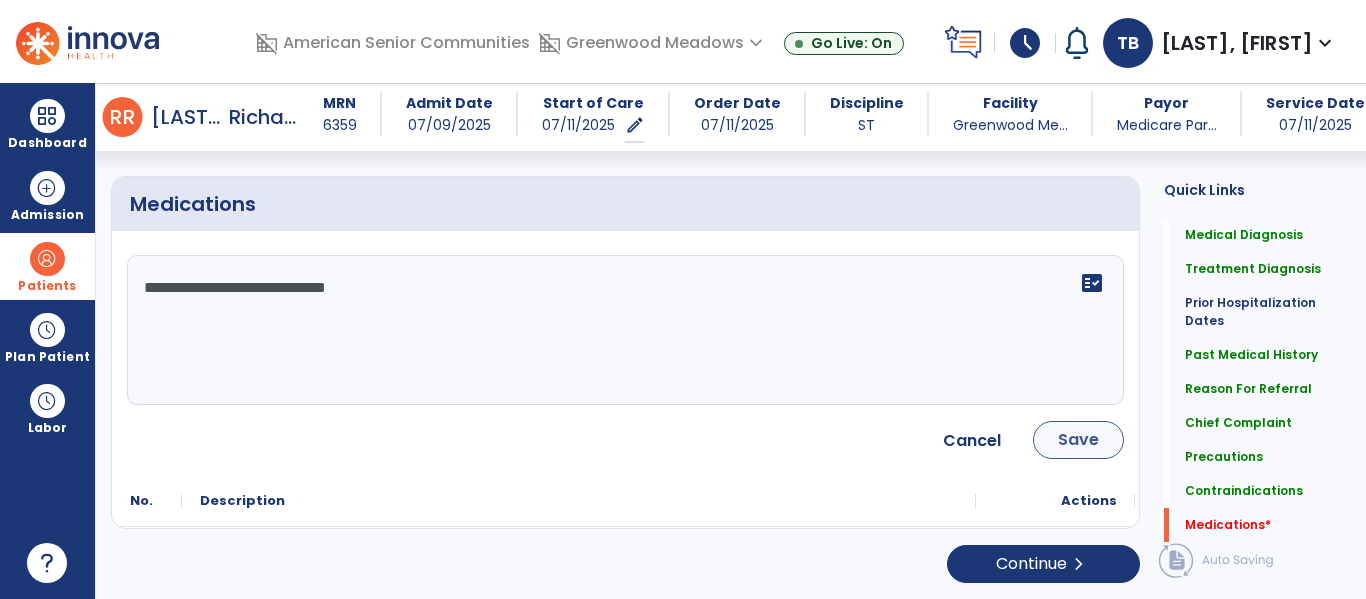 type on "**********" 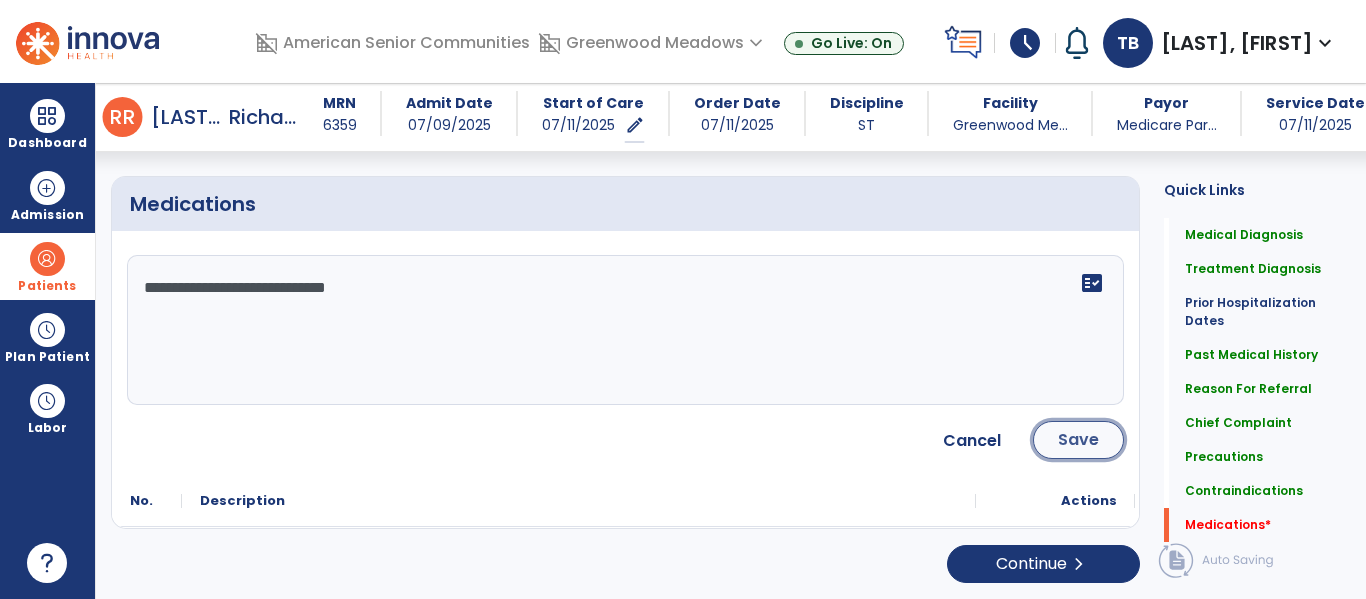 click on "Save" 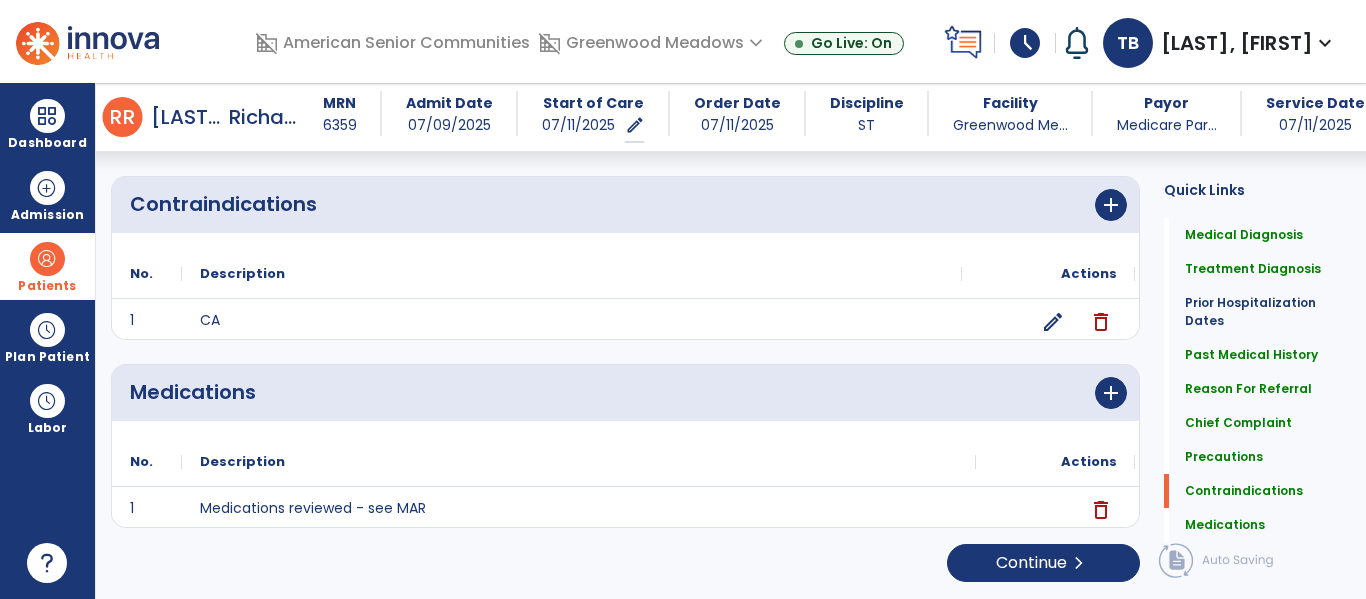 scroll, scrollTop: 1859, scrollLeft: 0, axis: vertical 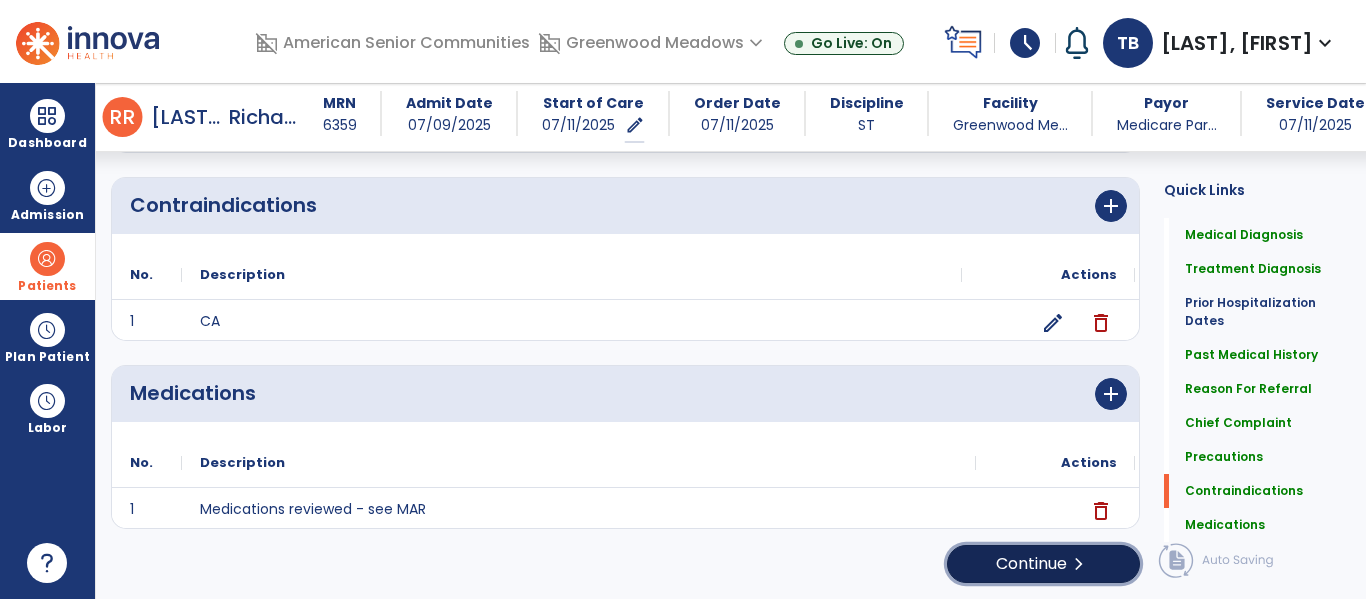 click on "chevron_right" 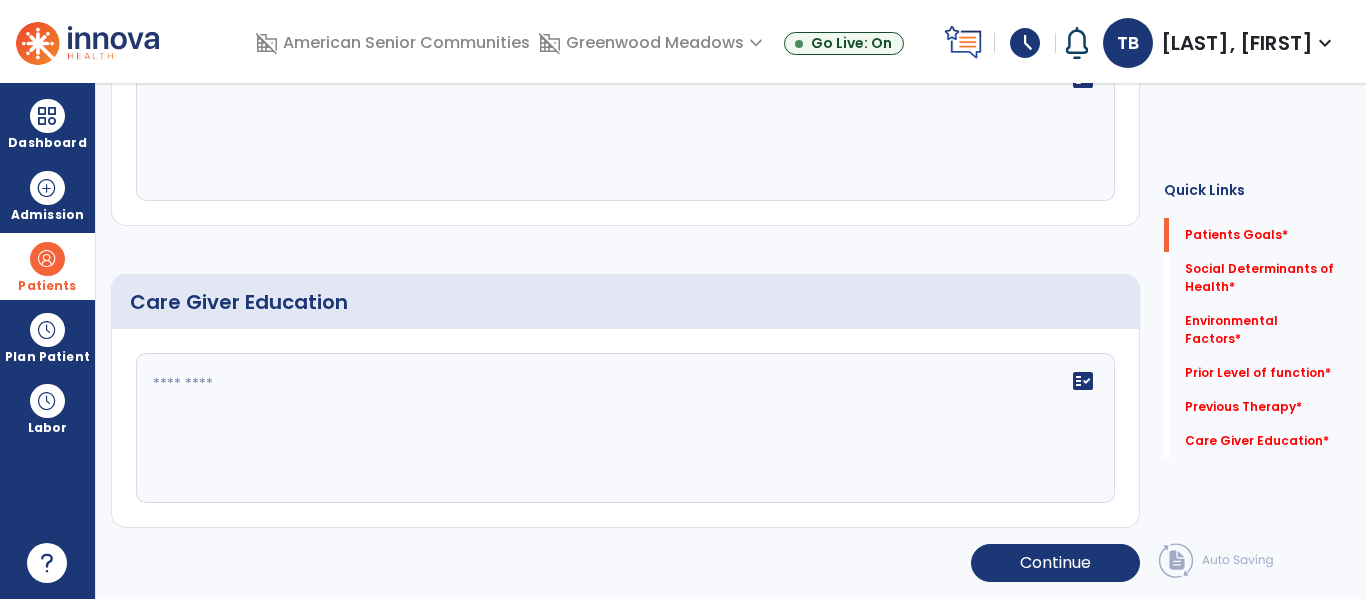 scroll, scrollTop: 0, scrollLeft: 0, axis: both 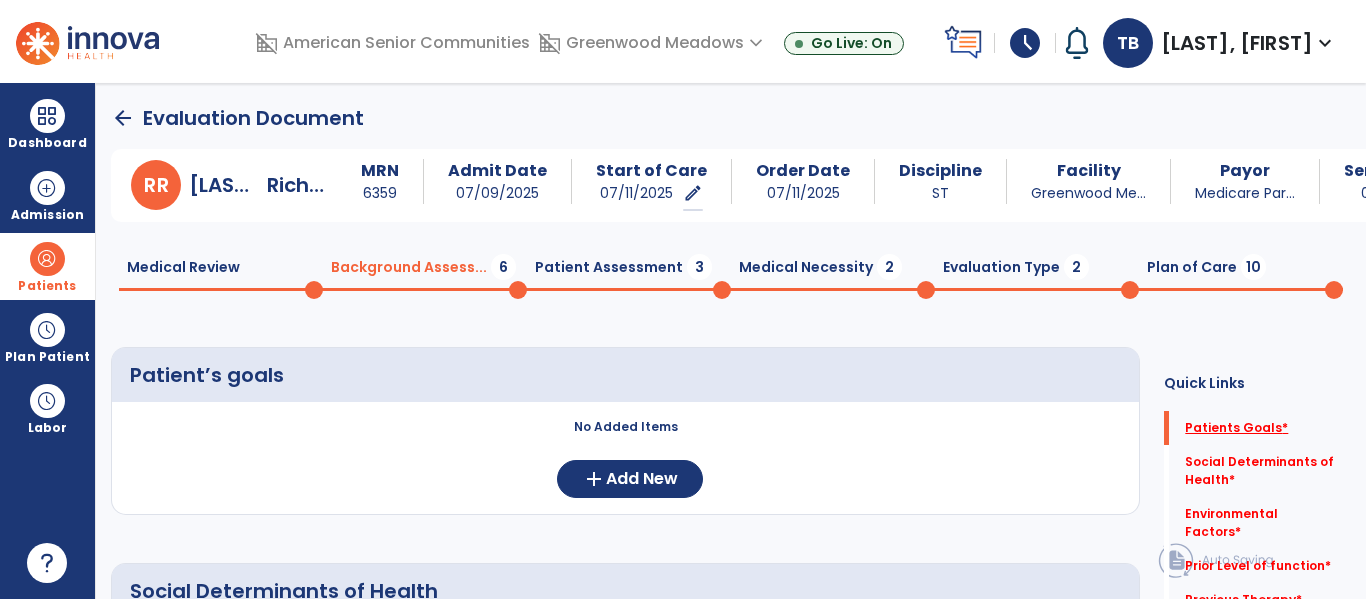 click on "Patients Goals   *" 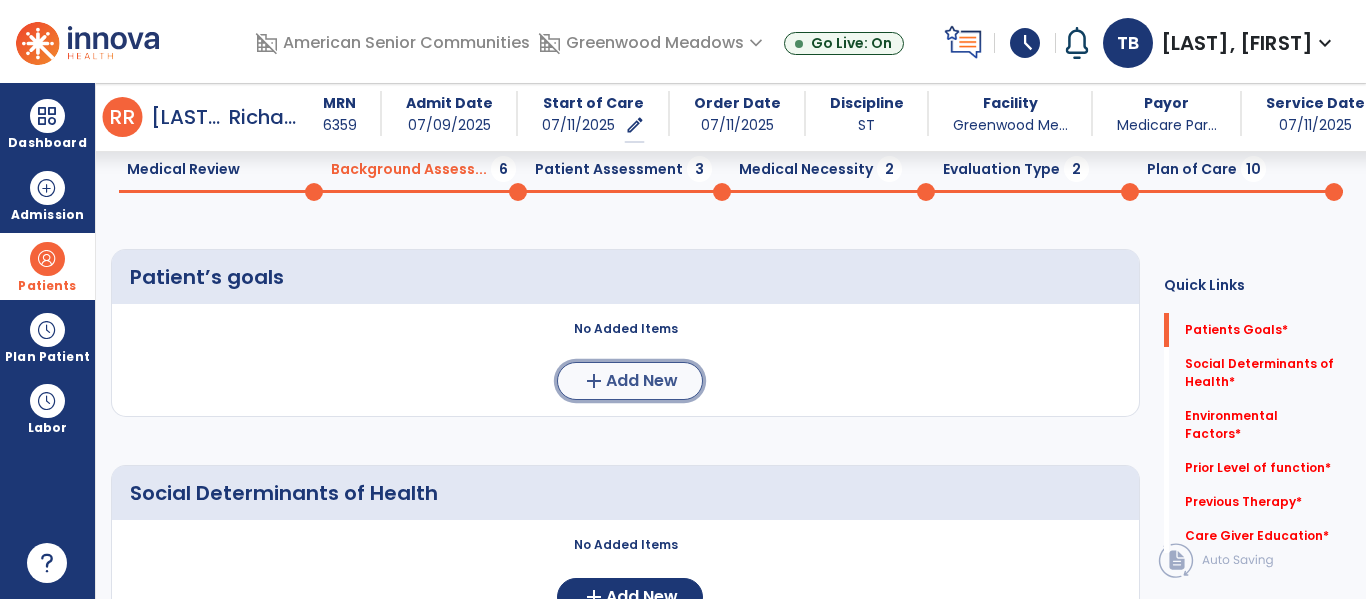 click on "Add New" 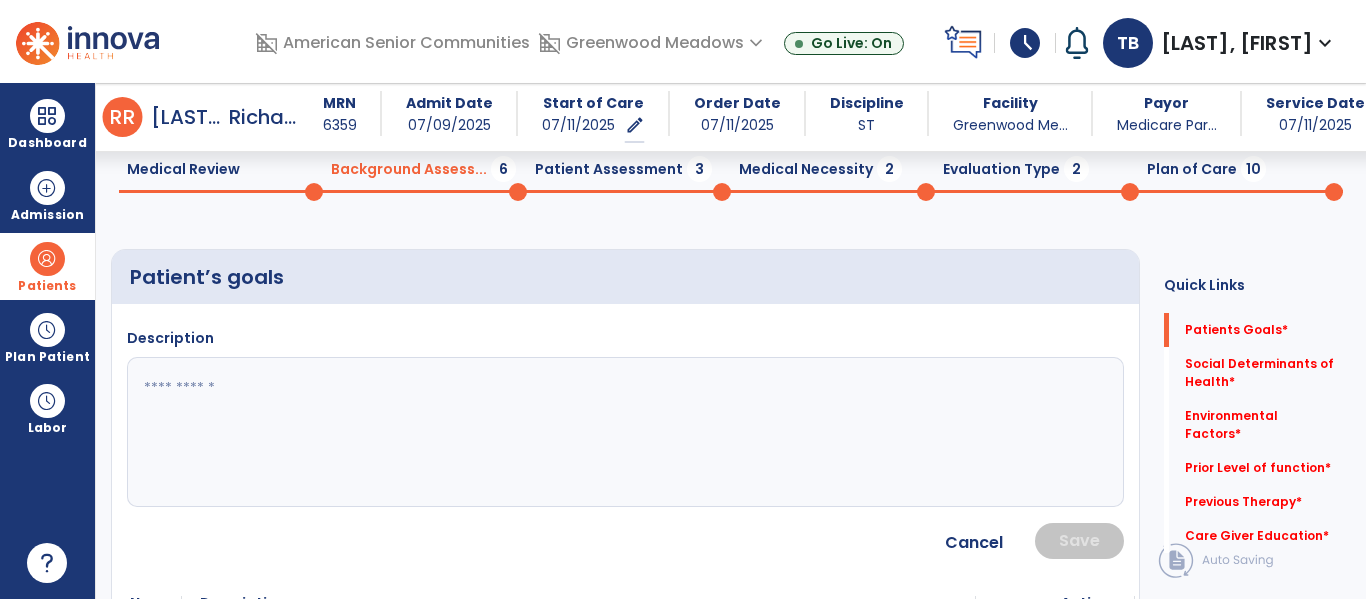 click 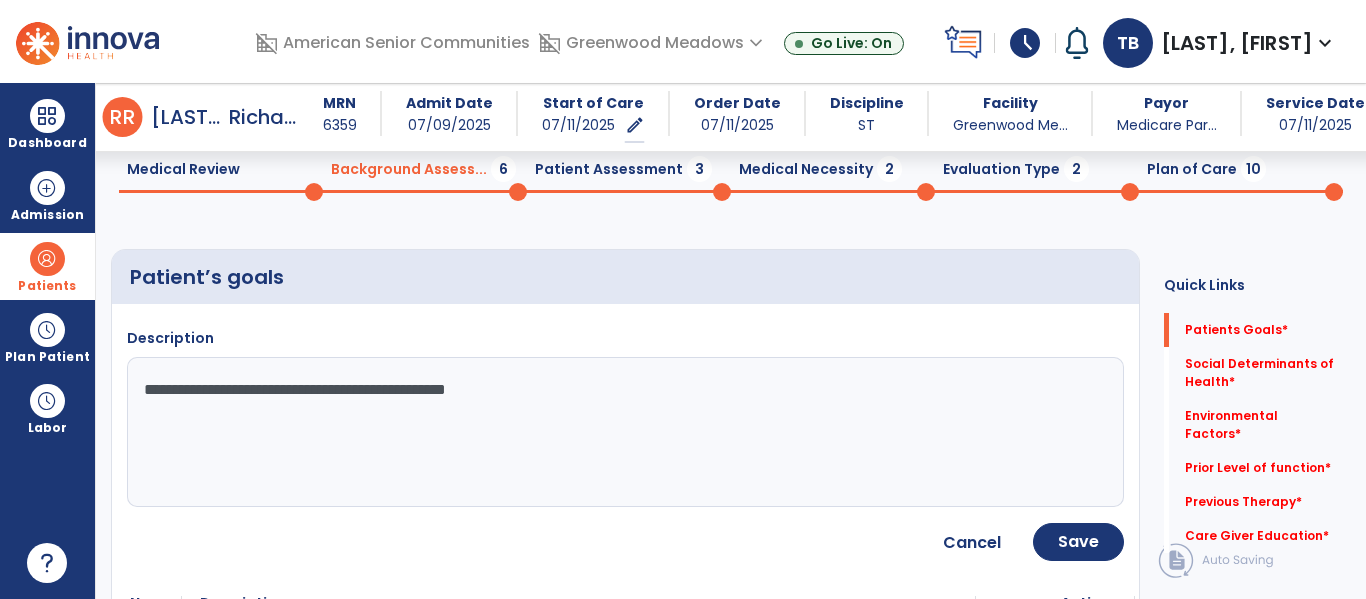 click on "**********" 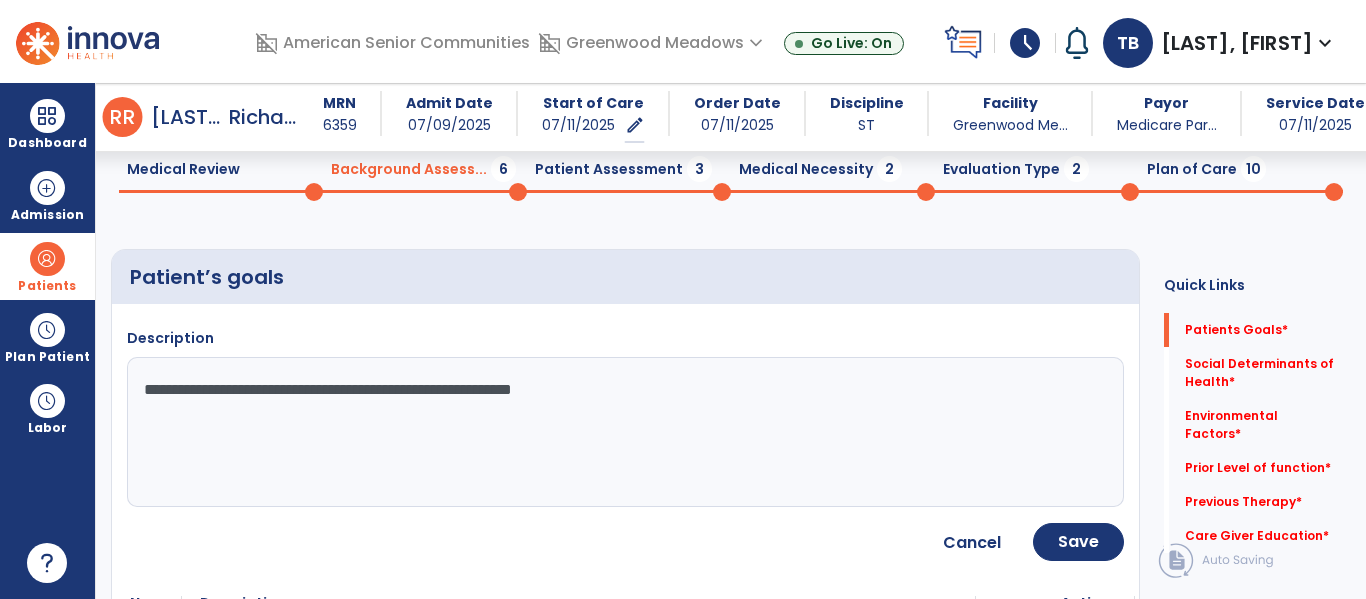 type on "**********" 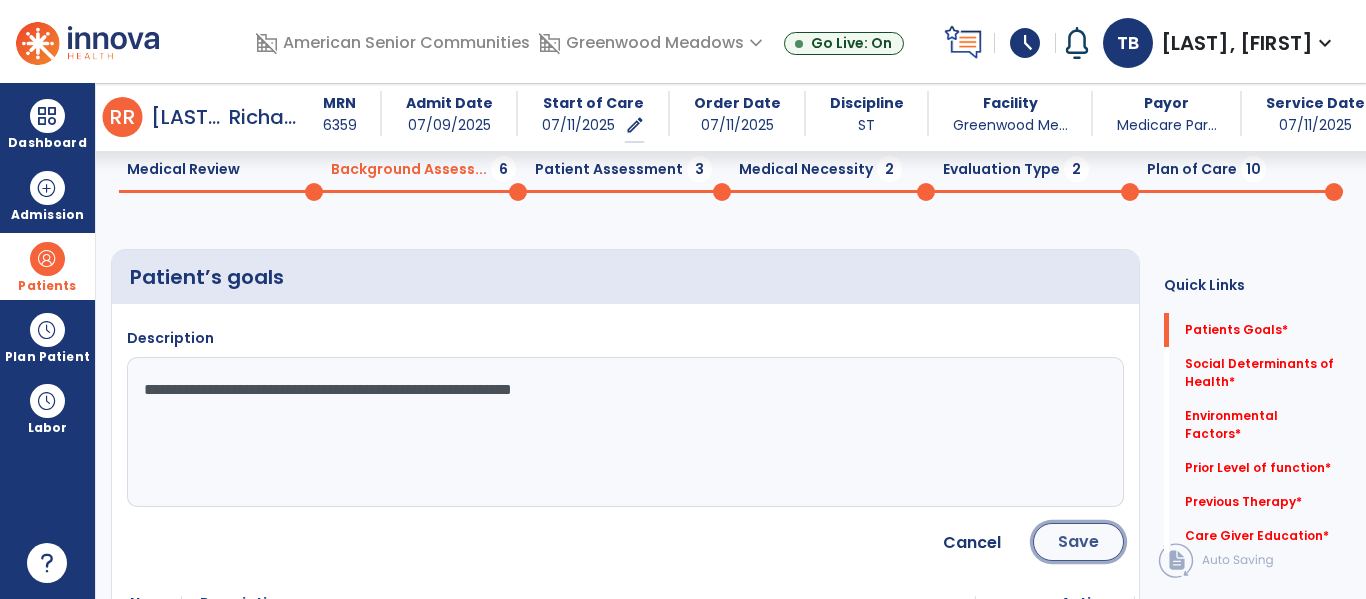 click on "Save" 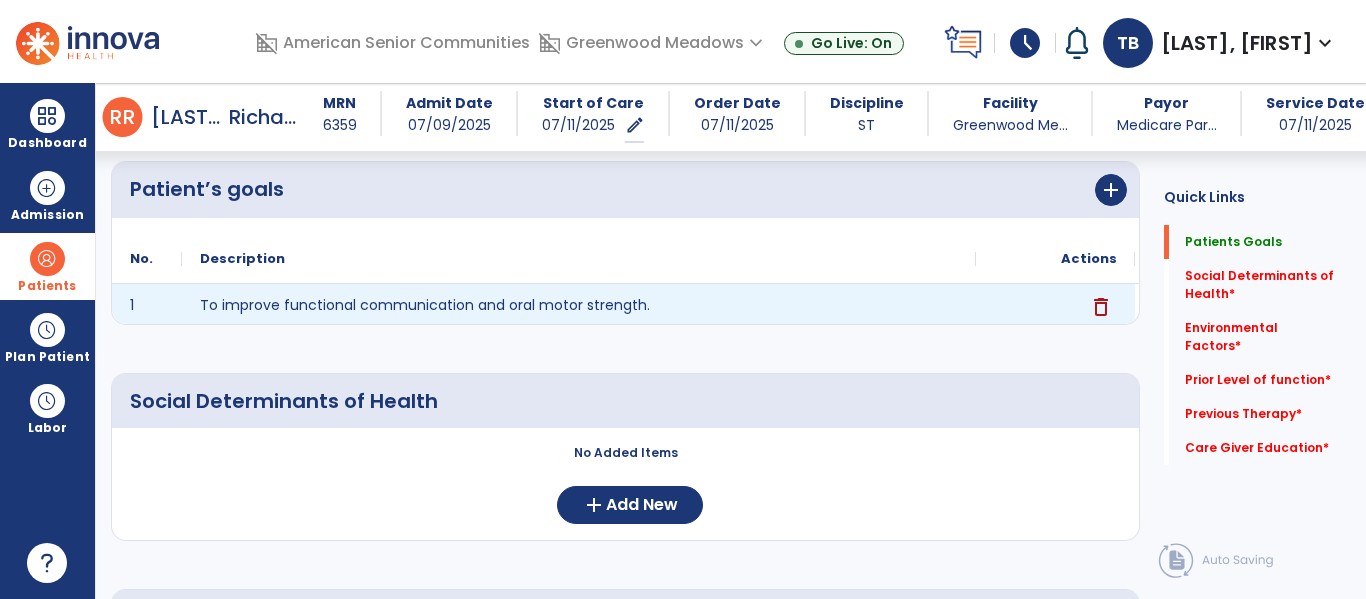 scroll, scrollTop: 170, scrollLeft: 0, axis: vertical 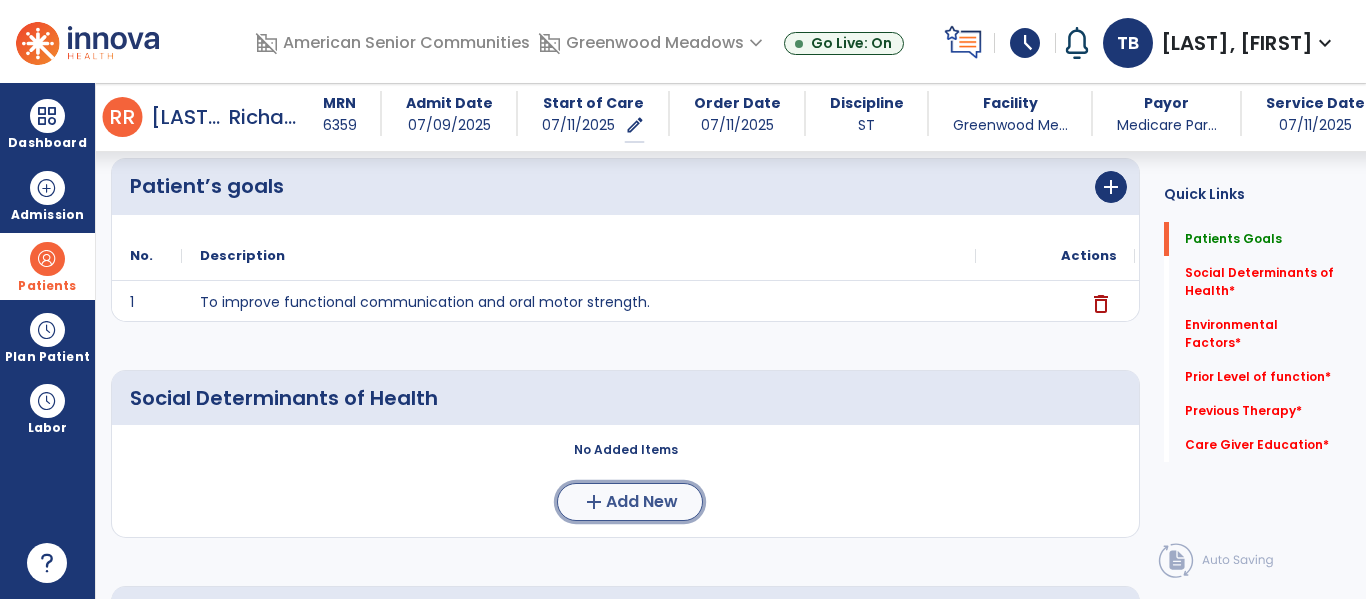 click on "Add New" 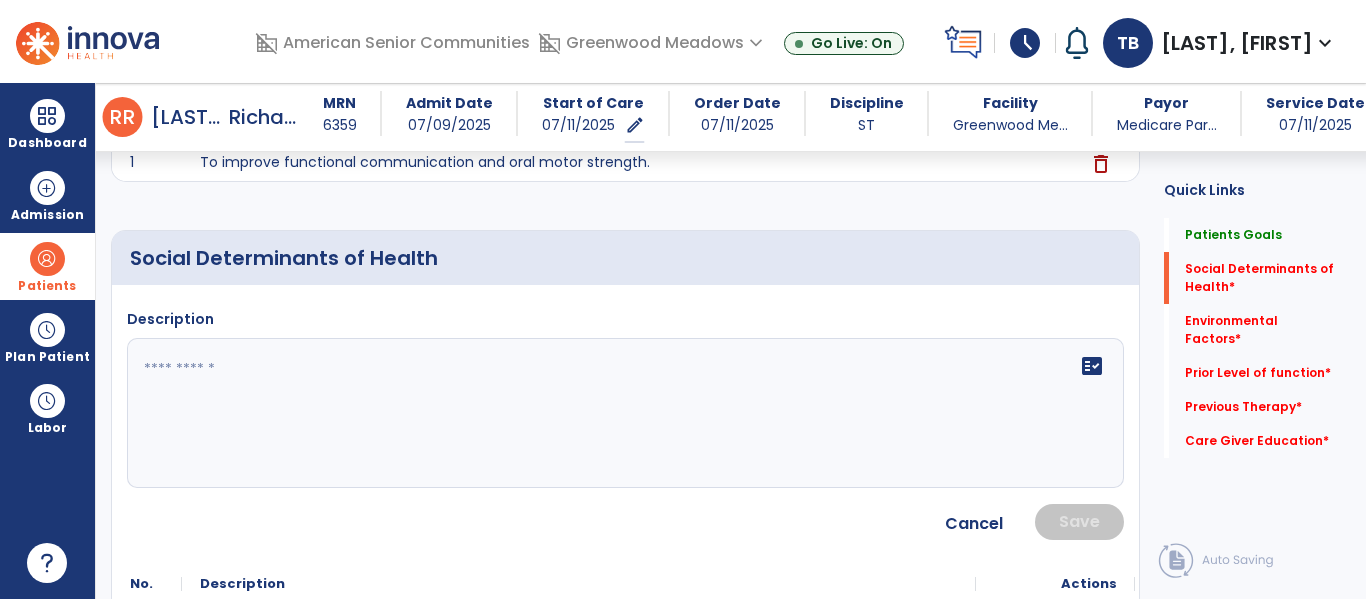 scroll, scrollTop: 322, scrollLeft: 0, axis: vertical 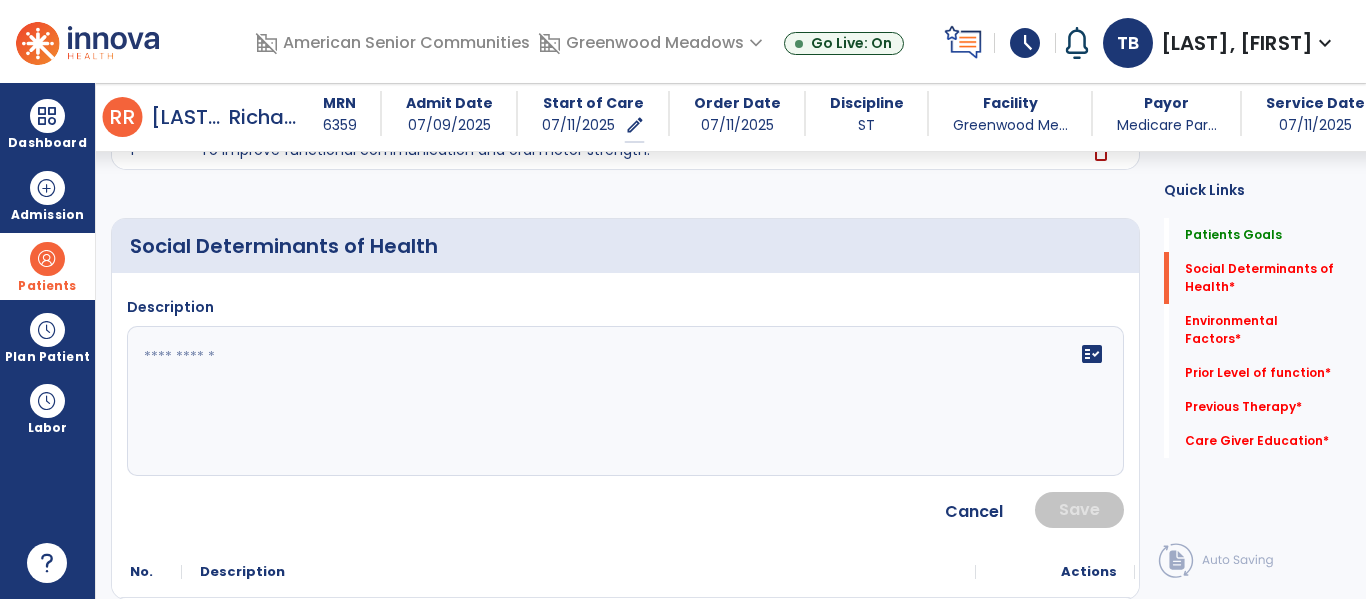 click 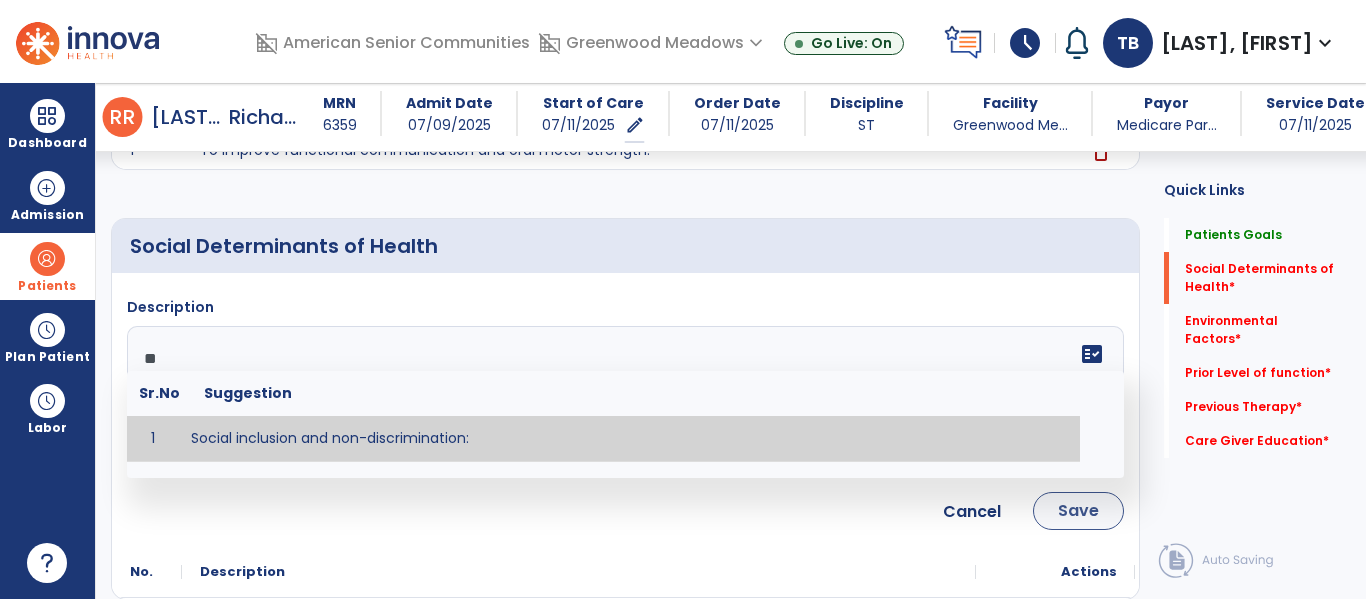 type on "**" 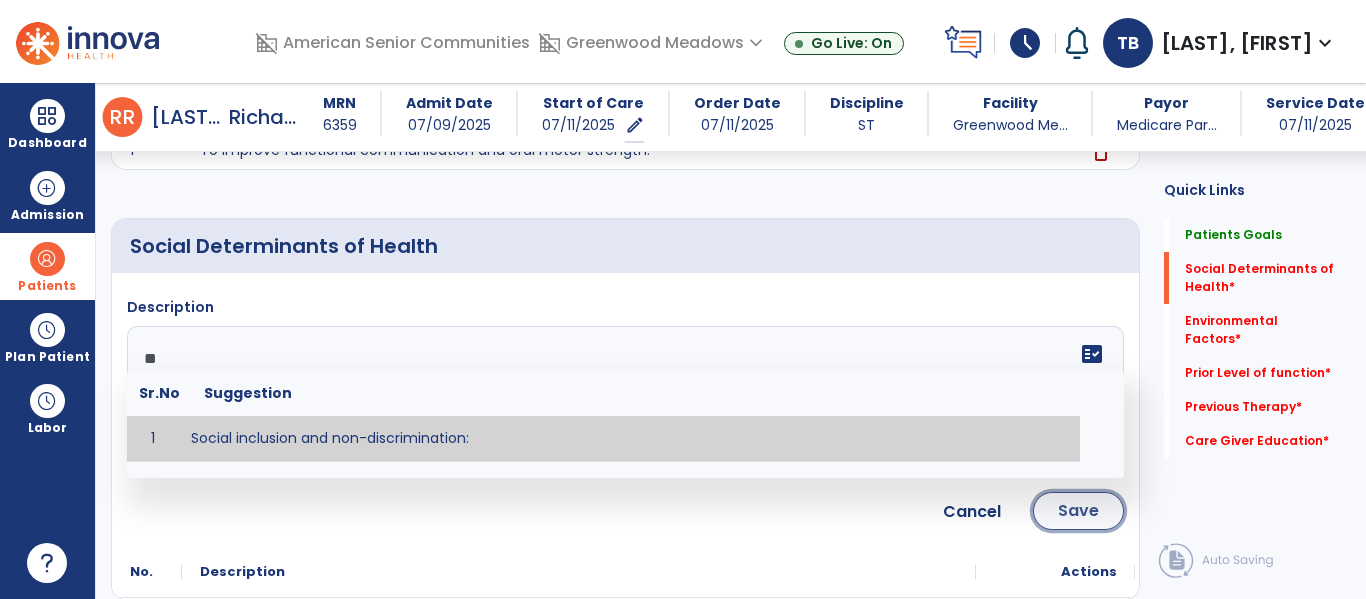click on "Save" 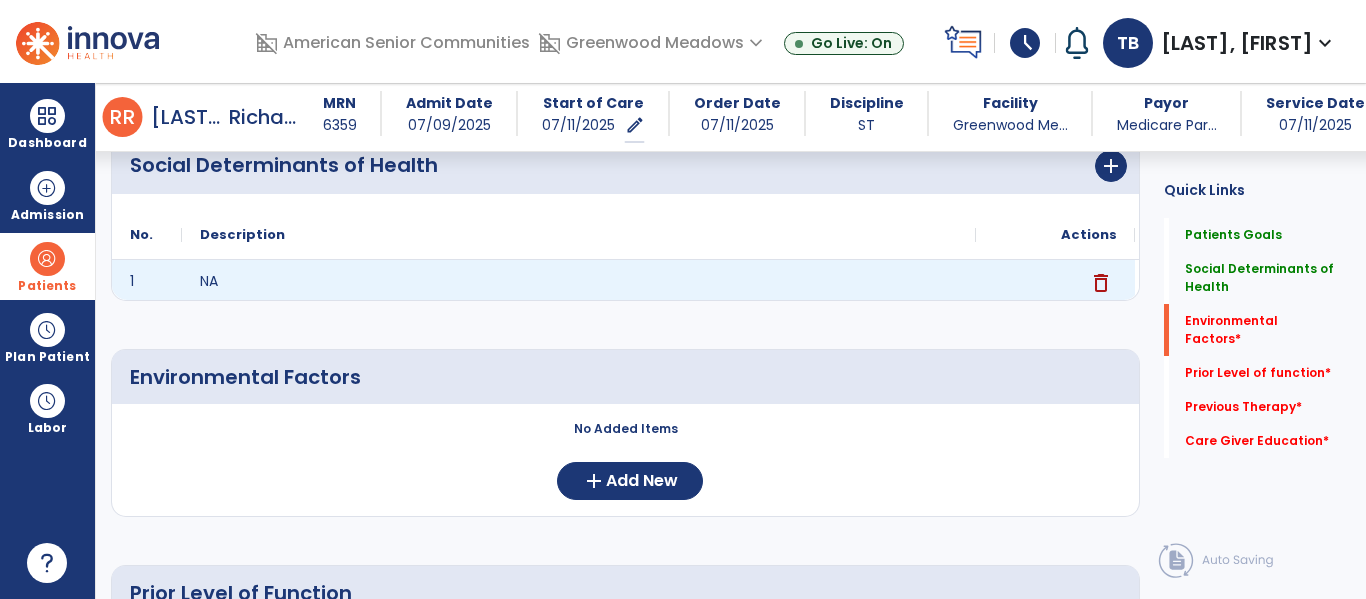 scroll, scrollTop: 465, scrollLeft: 0, axis: vertical 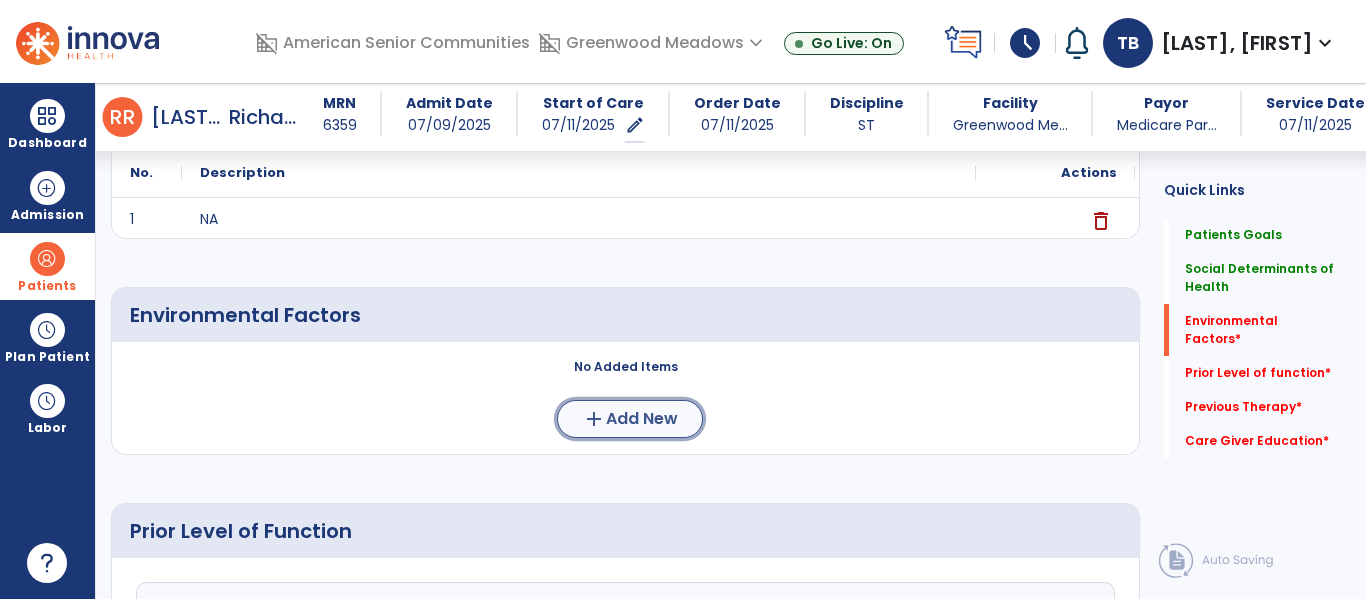 click on "Add New" 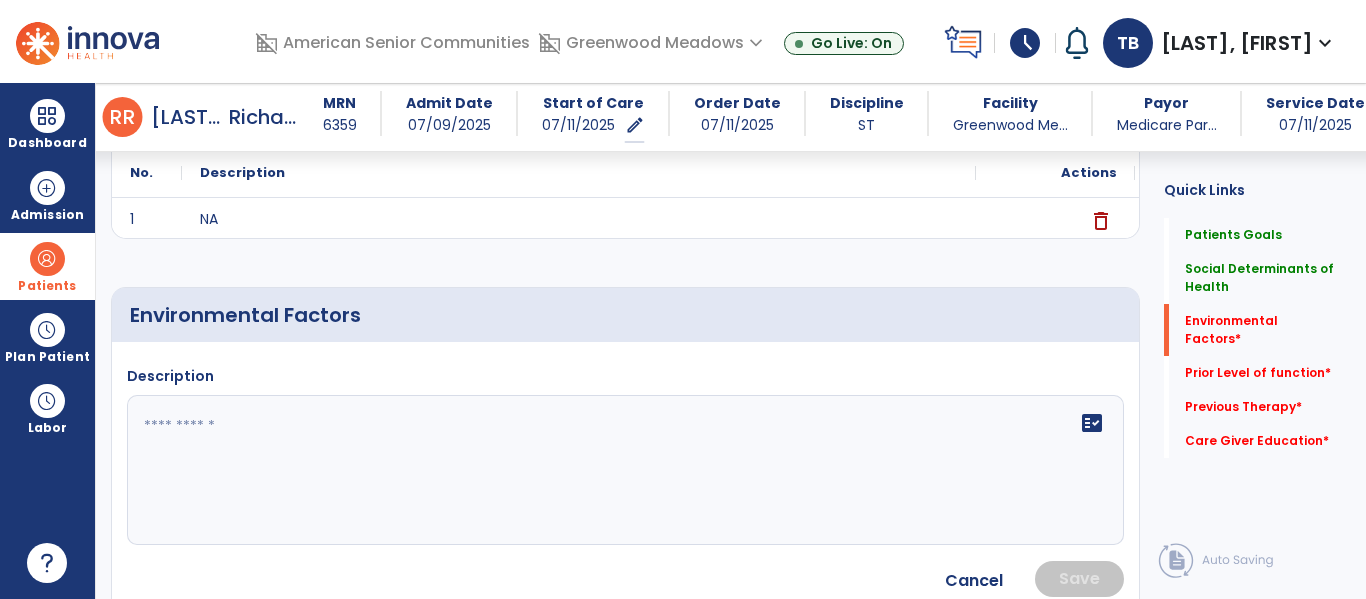 click 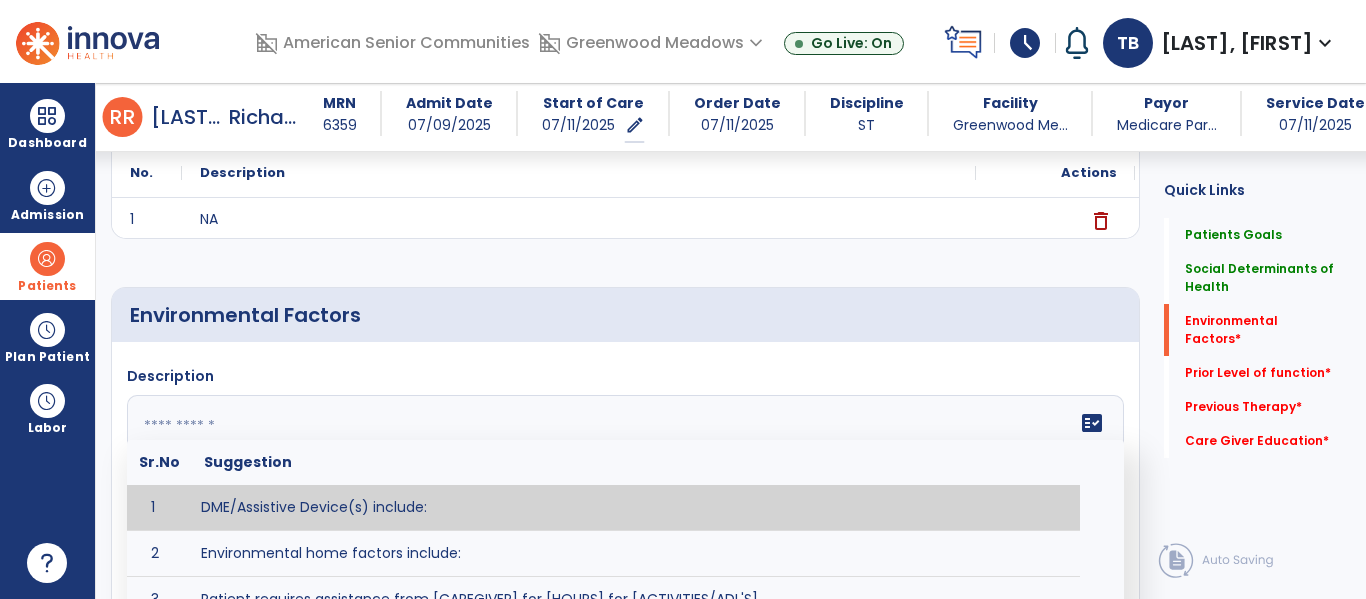 paste on "**********" 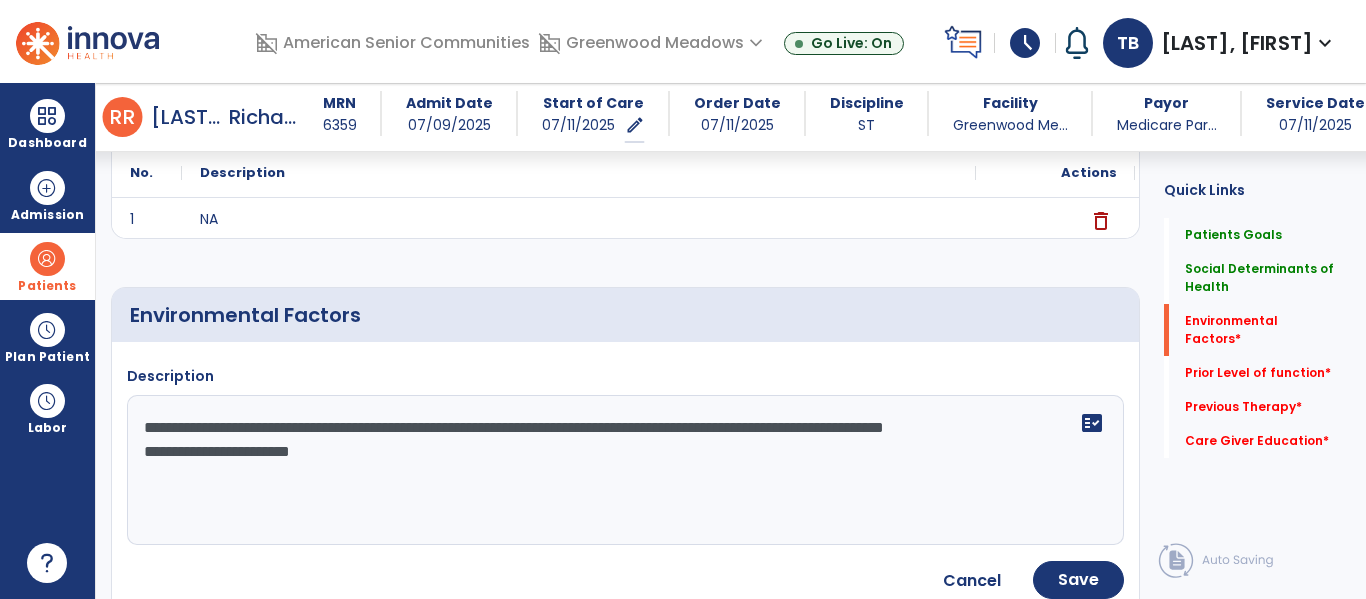 click on "**********" 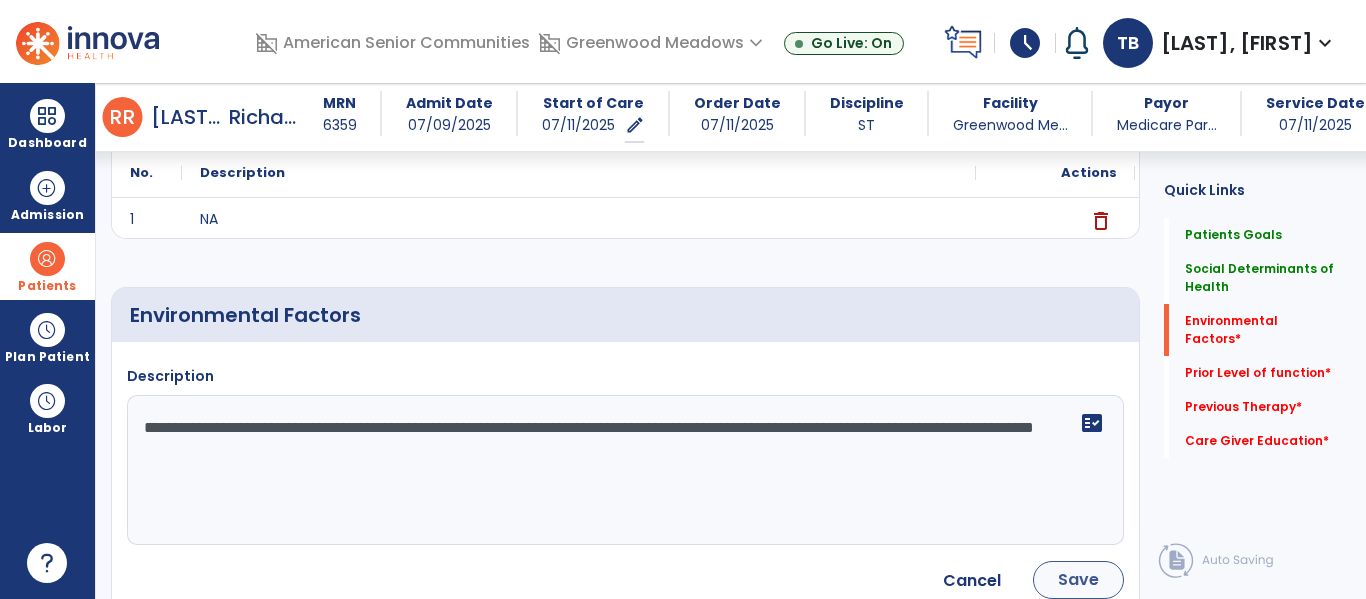type on "**********" 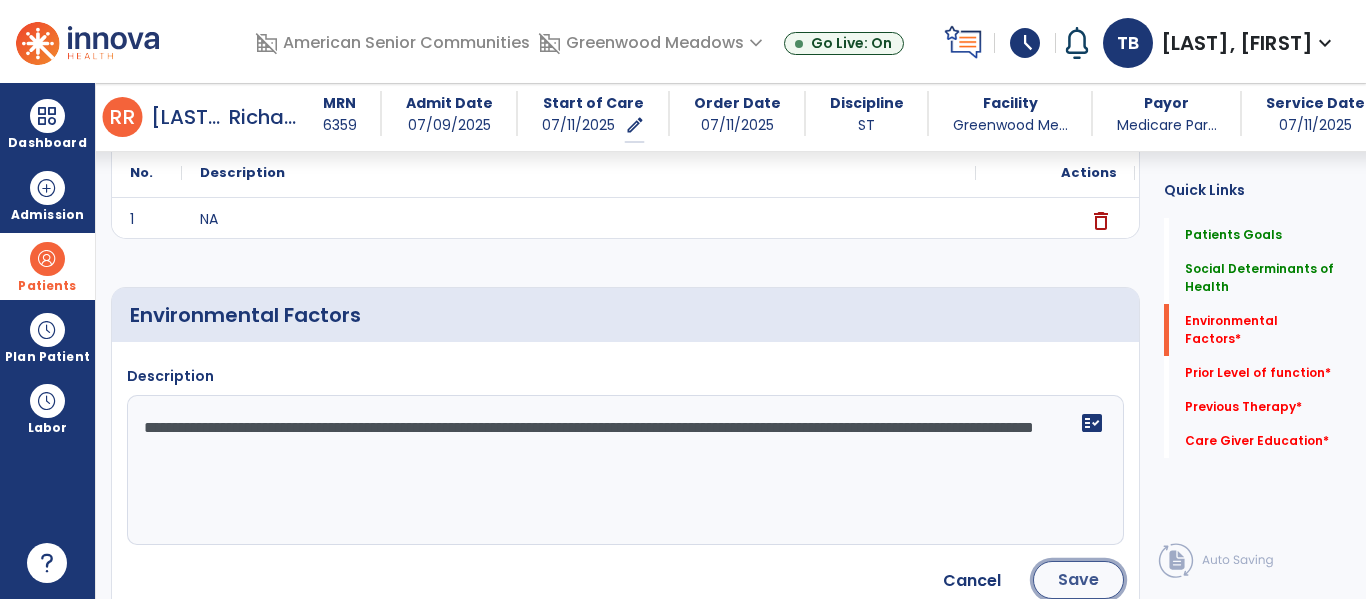 click on "Save" 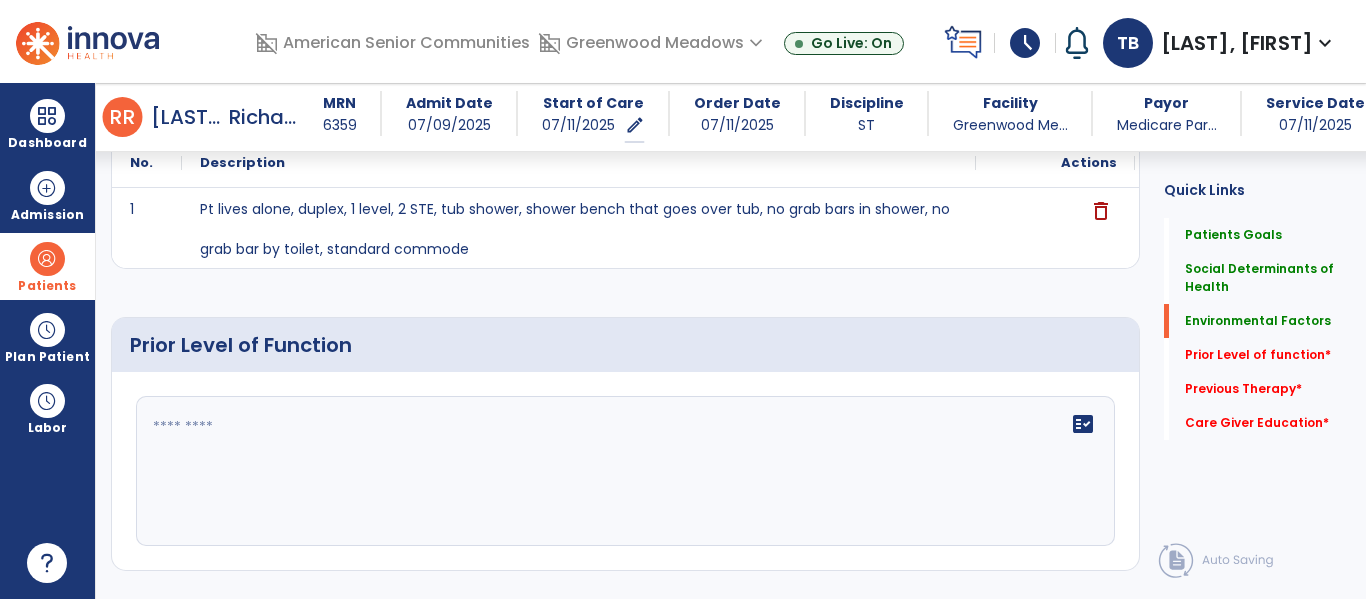 scroll, scrollTop: 721, scrollLeft: 0, axis: vertical 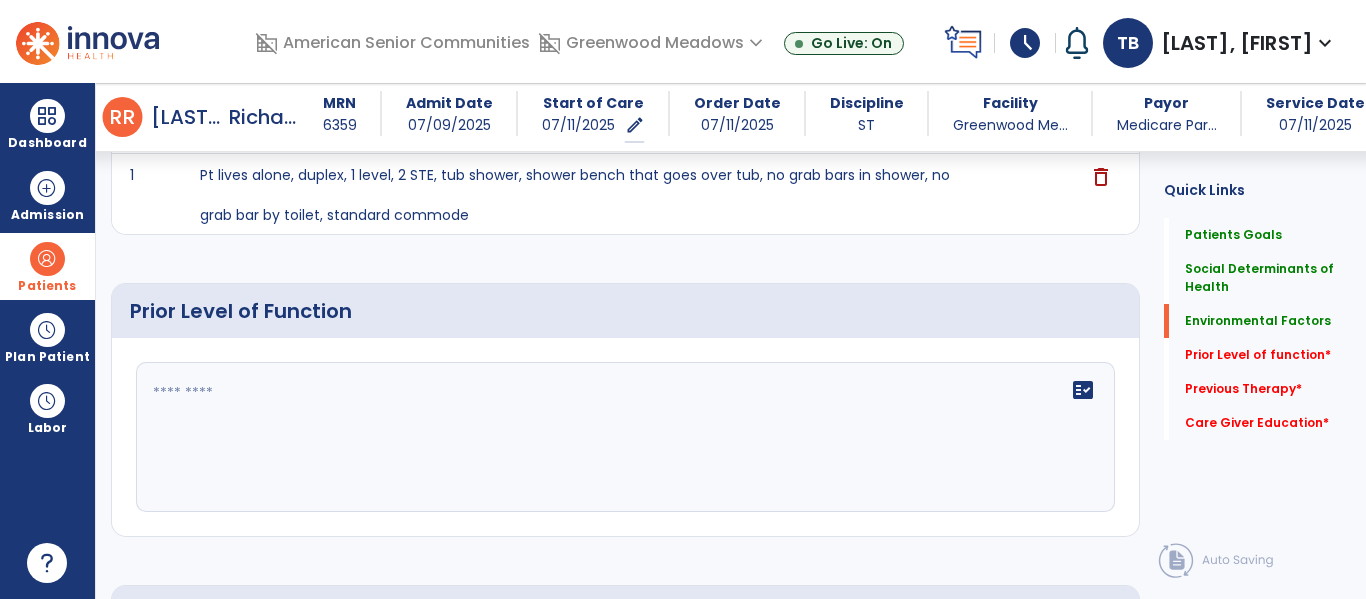 click 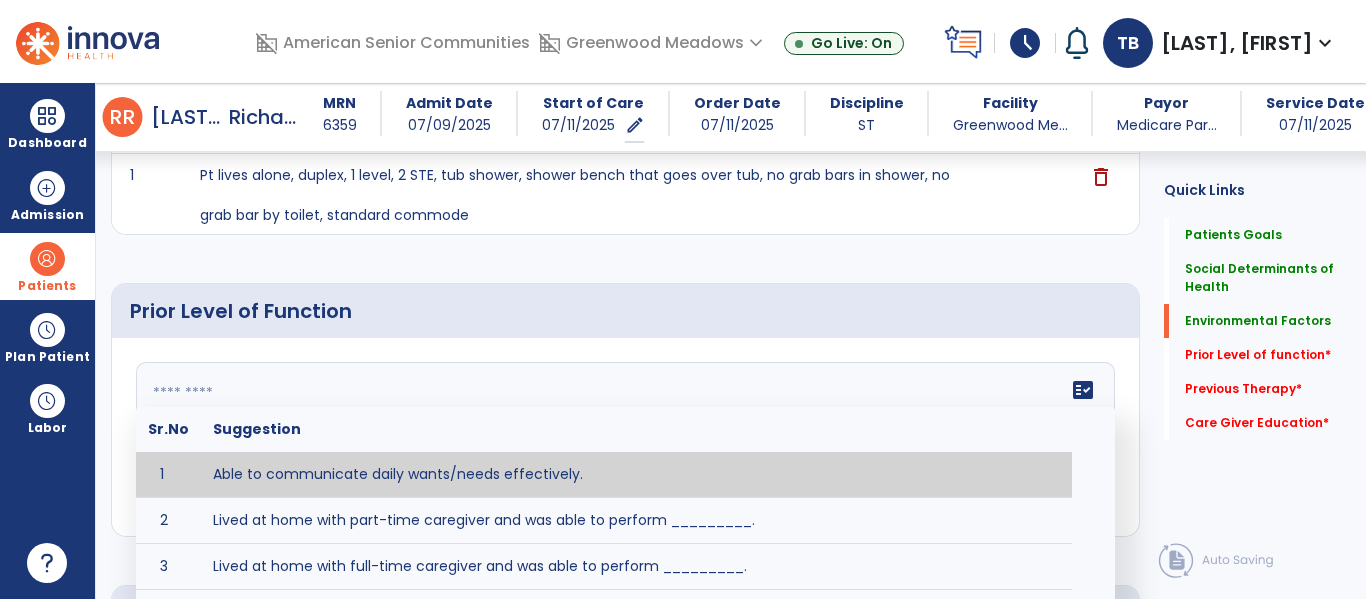 paste on "**********" 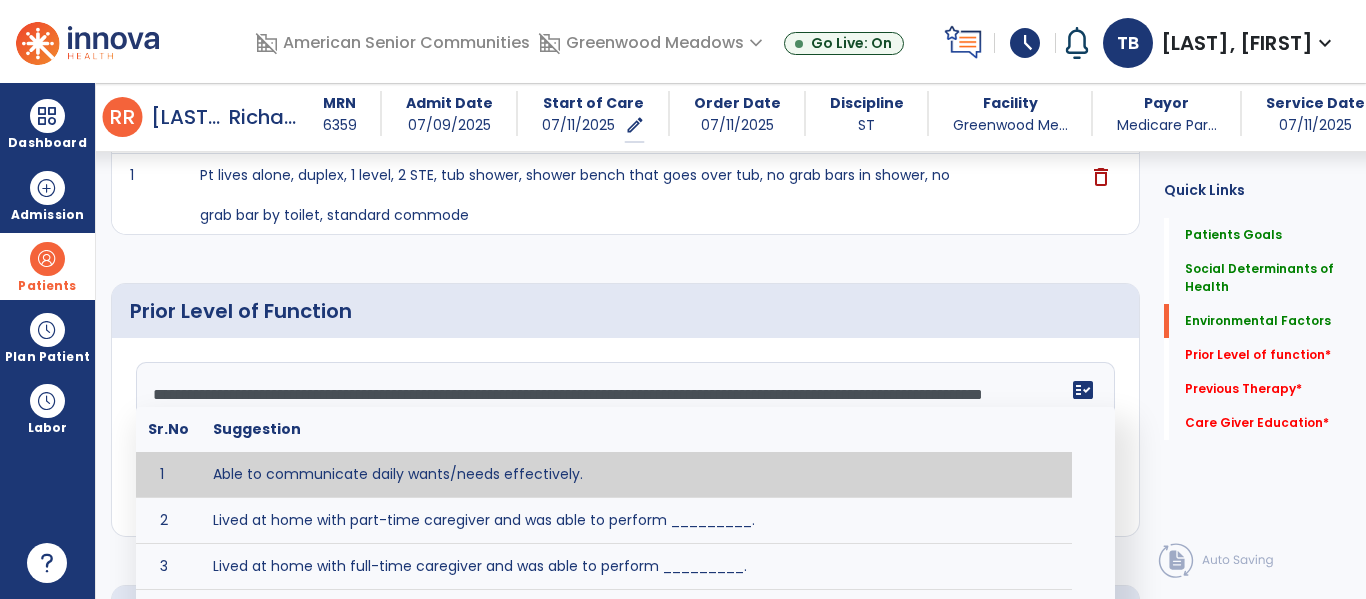 scroll, scrollTop: 16, scrollLeft: 0, axis: vertical 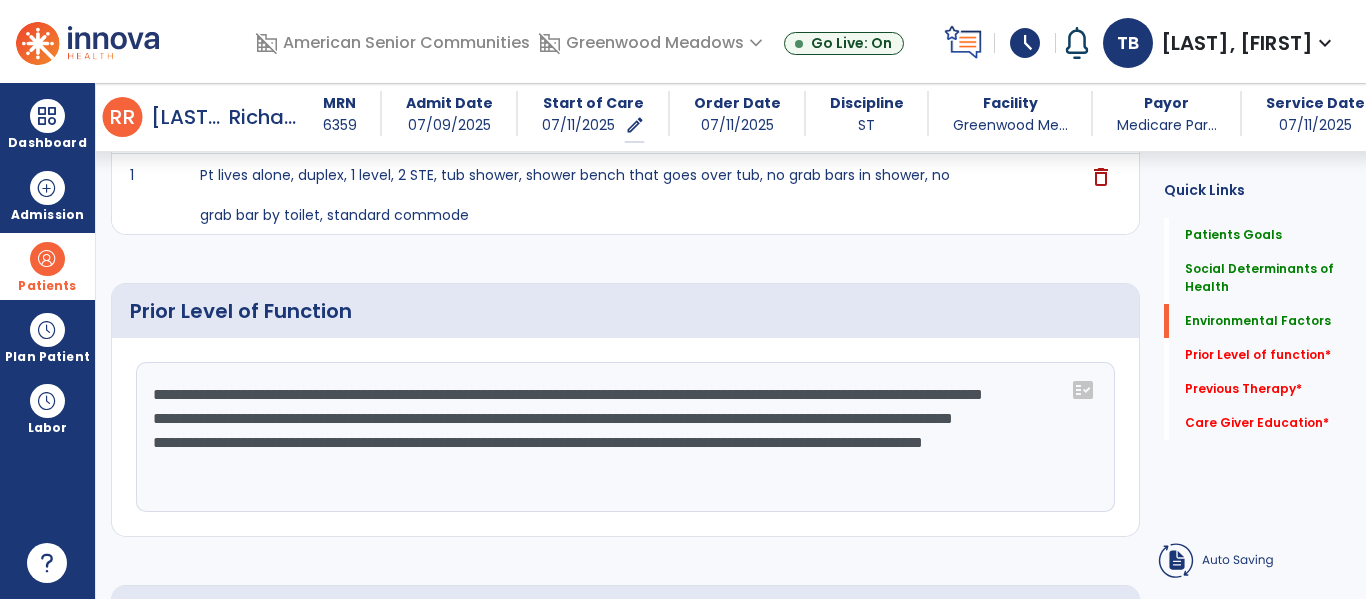 click on "**********" 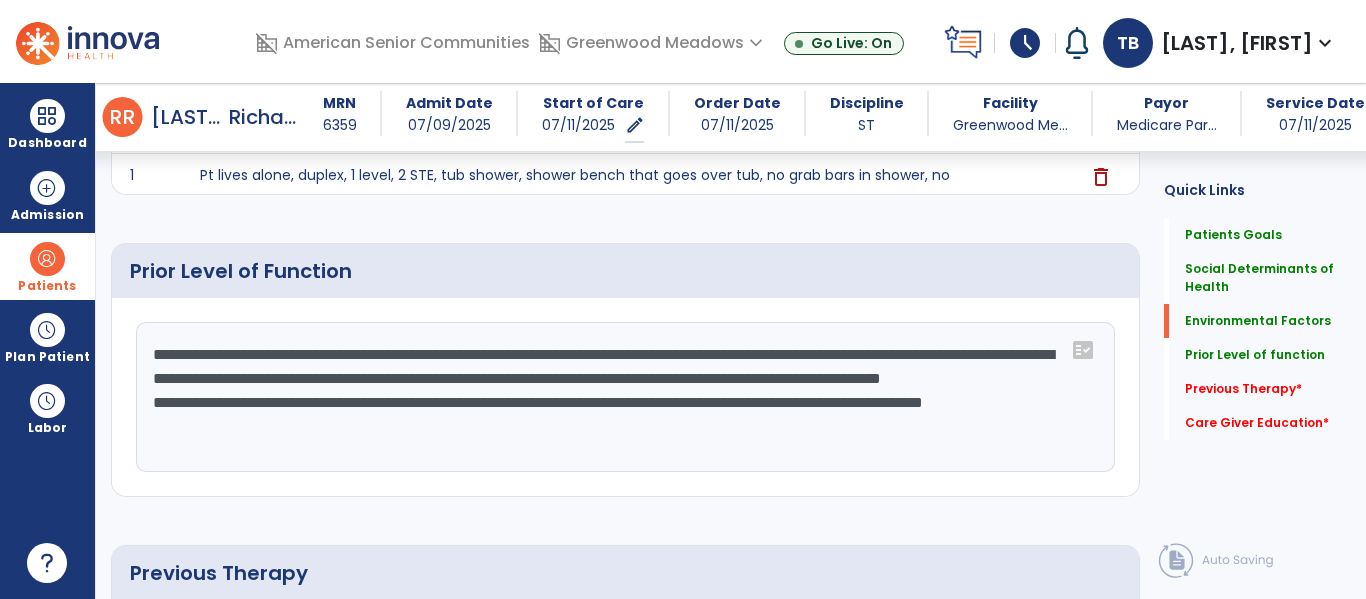 scroll, scrollTop: 0, scrollLeft: 0, axis: both 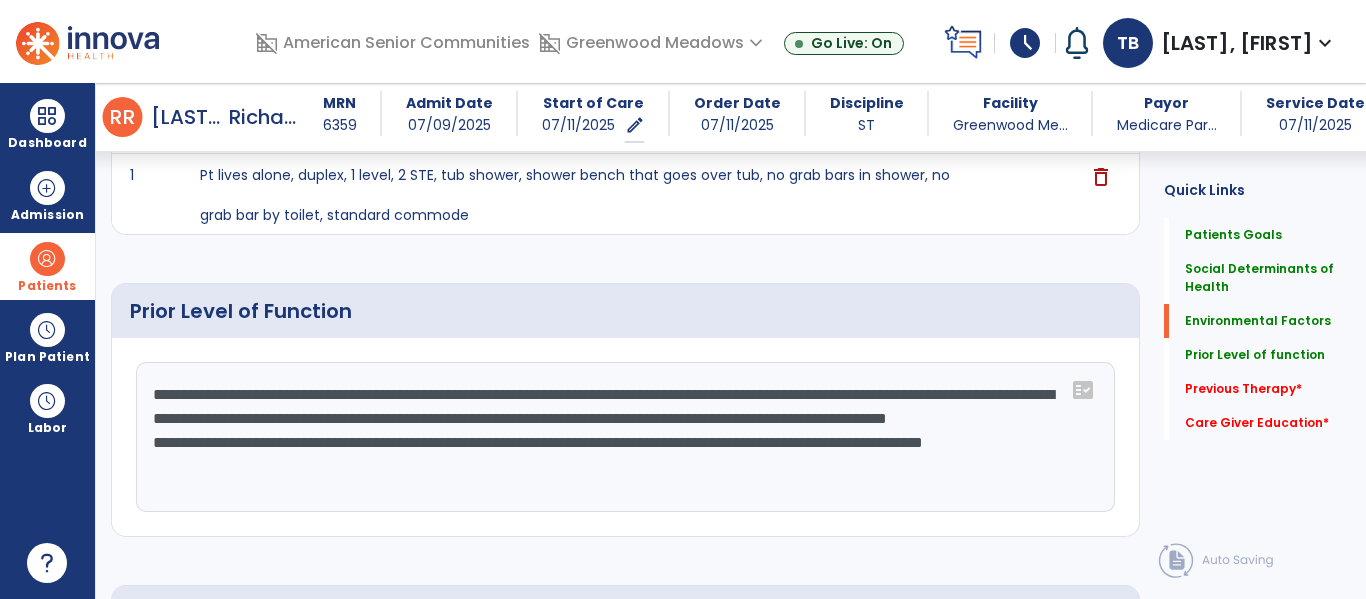 click on "**********" 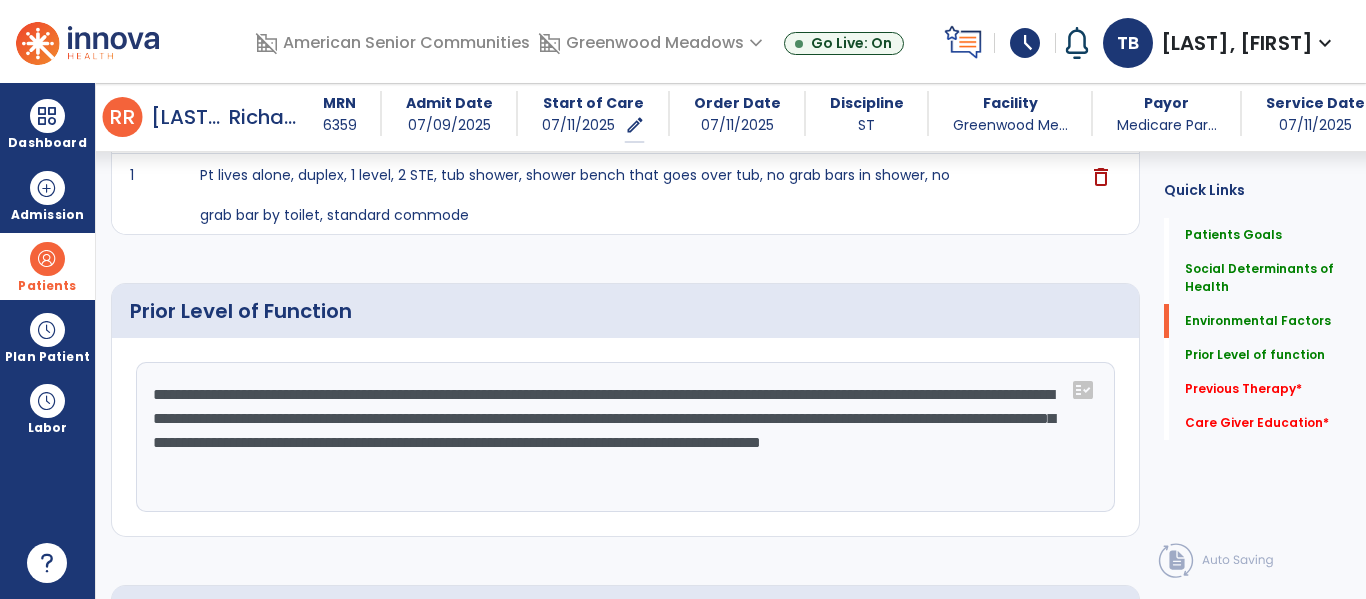 click on "**********" 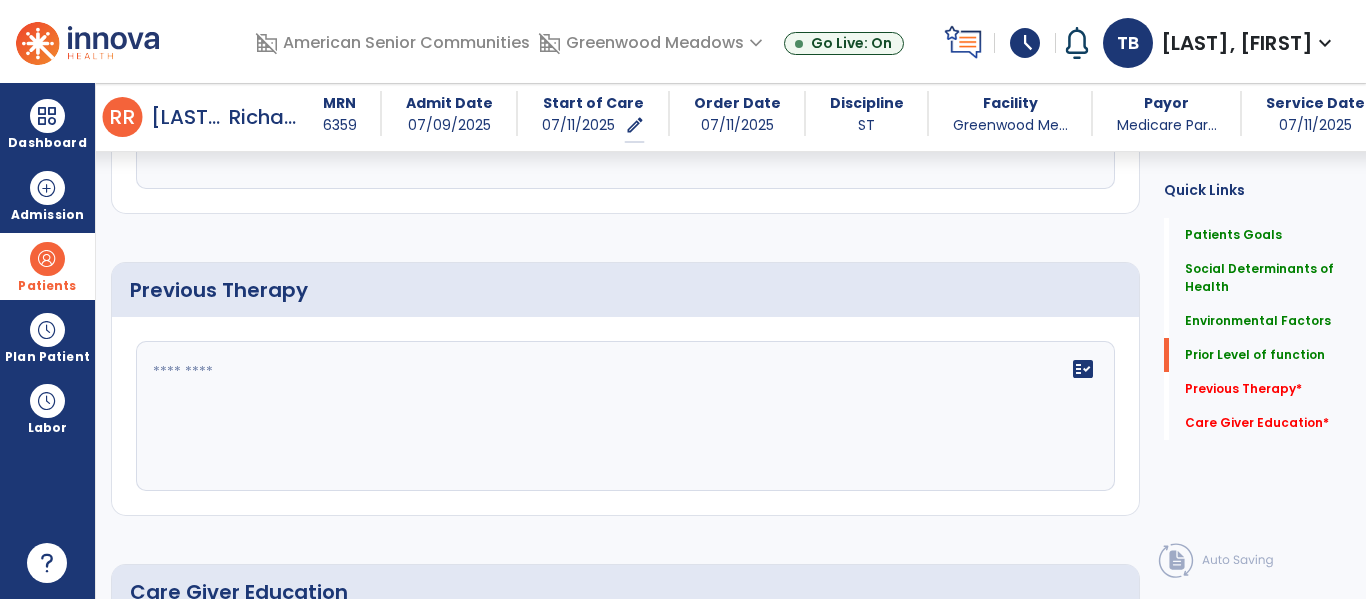 scroll, scrollTop: 1056, scrollLeft: 0, axis: vertical 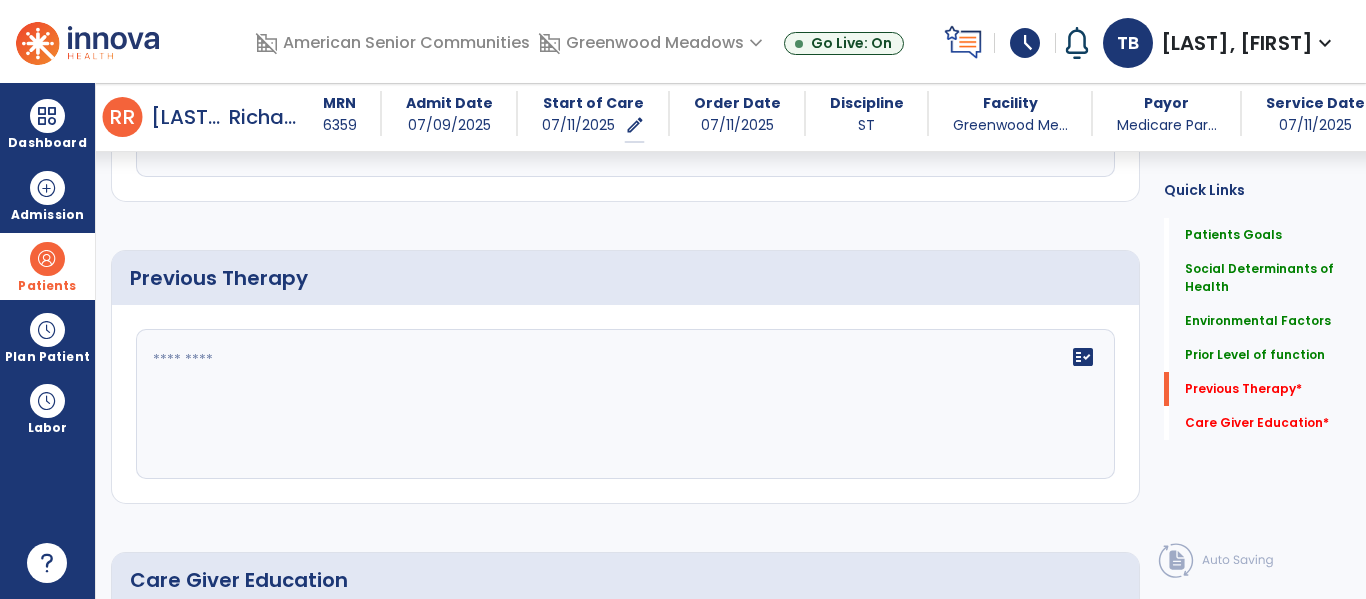 type on "**********" 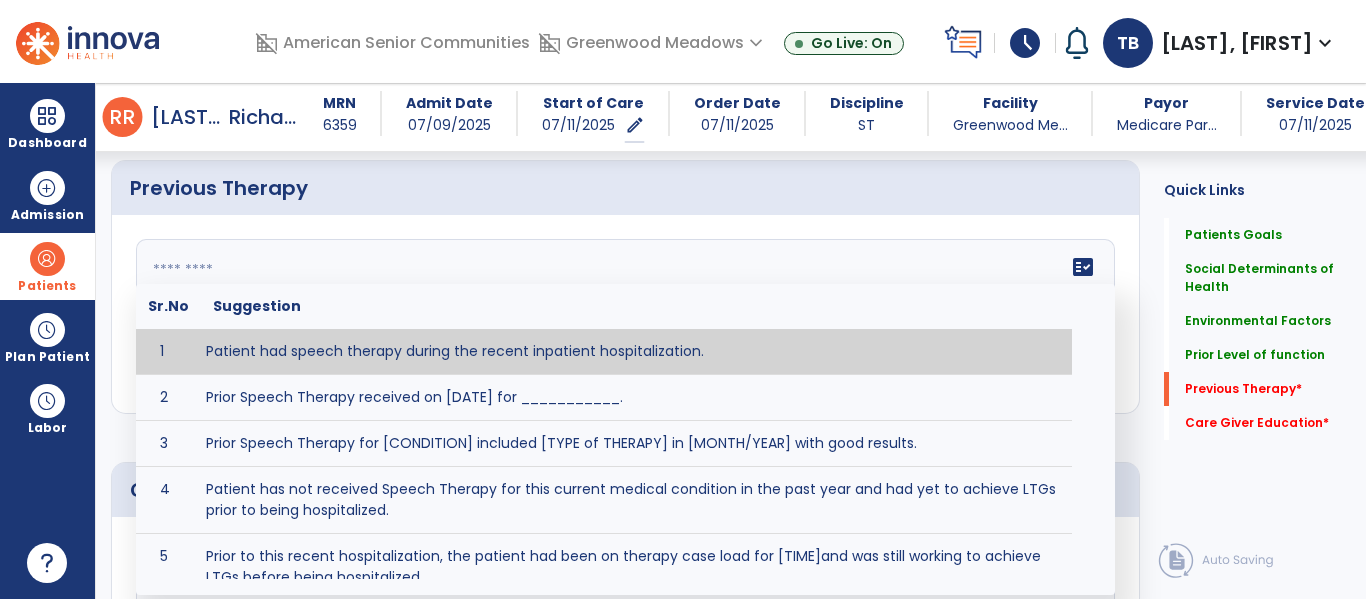 scroll, scrollTop: 1155, scrollLeft: 0, axis: vertical 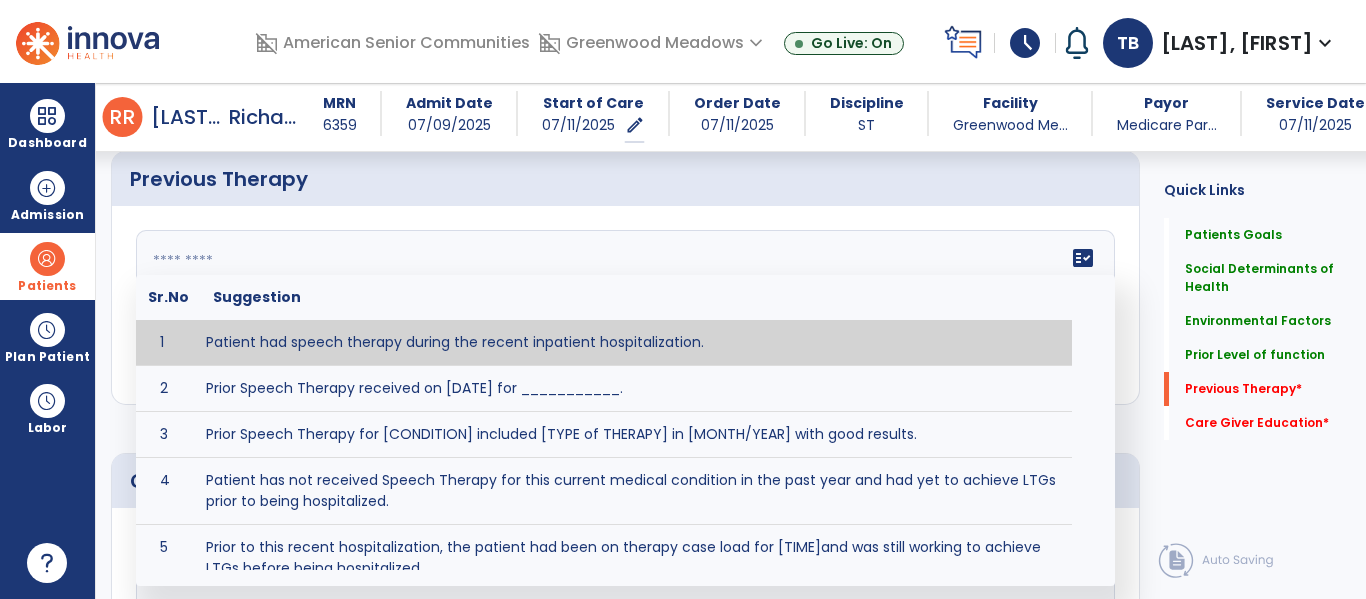 type on "**********" 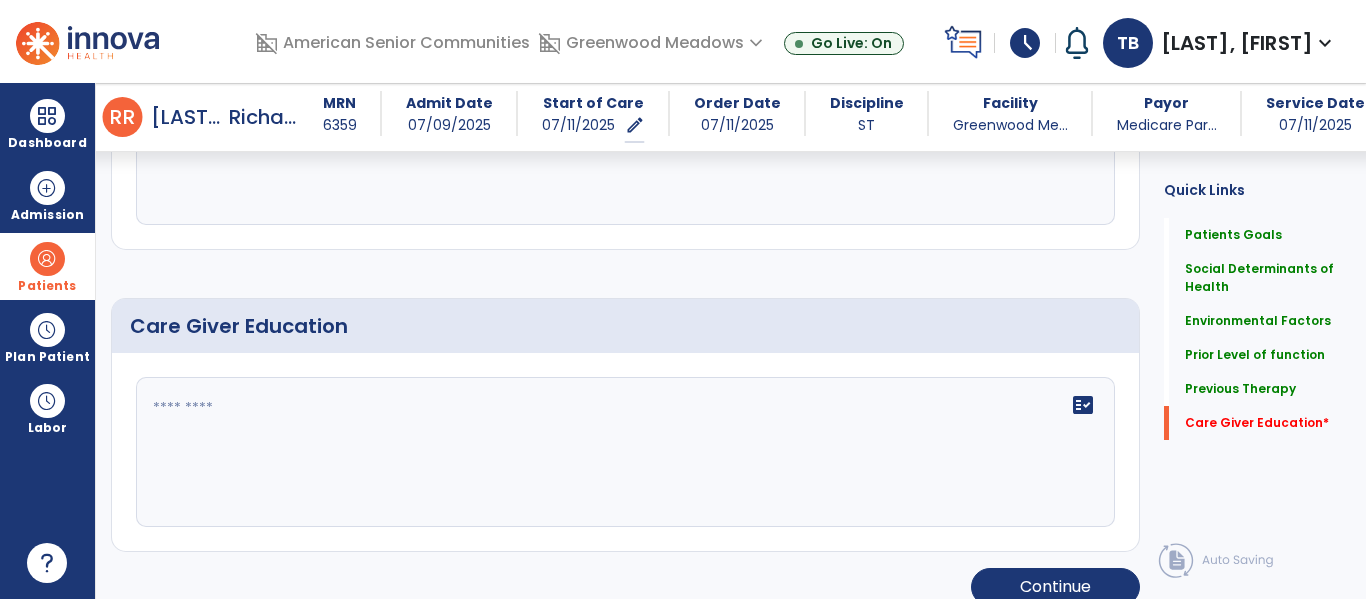 scroll, scrollTop: 1333, scrollLeft: 0, axis: vertical 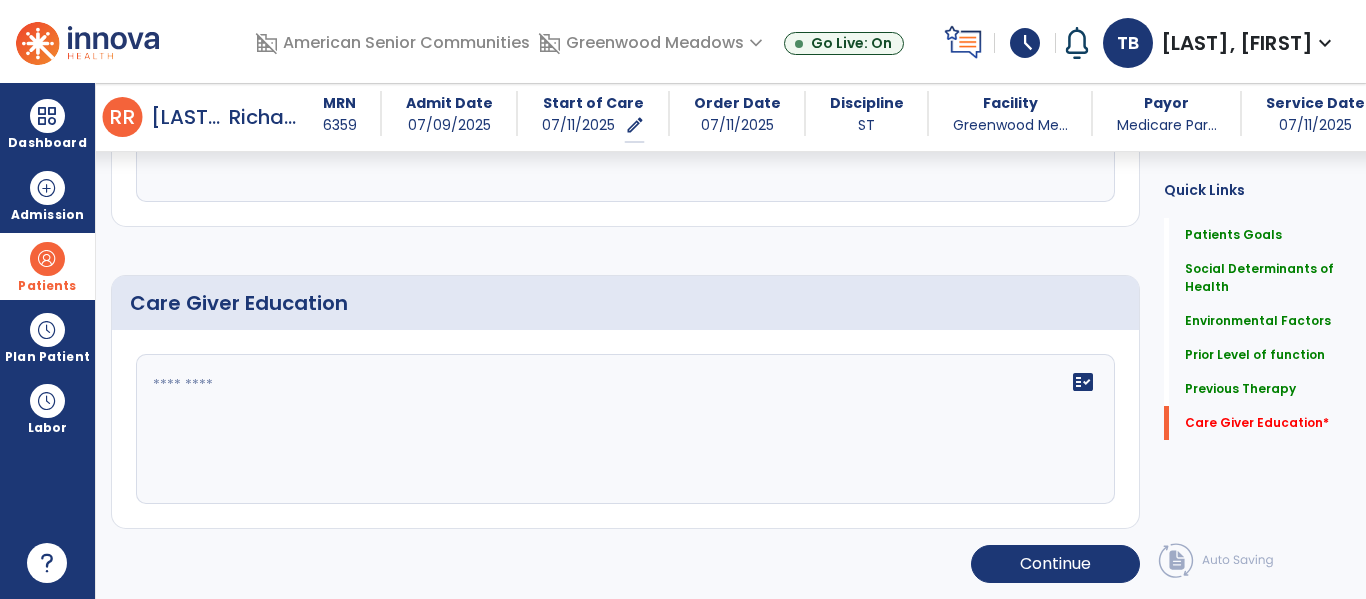 click on "fact_check" 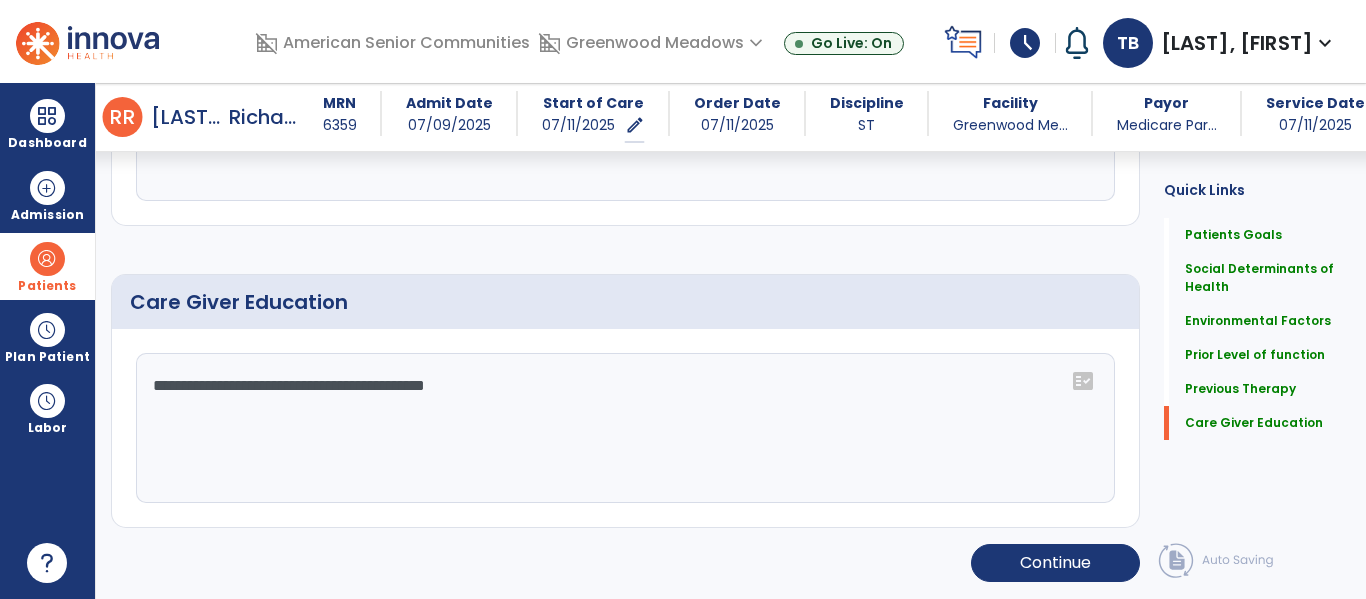 scroll, scrollTop: 1333, scrollLeft: 0, axis: vertical 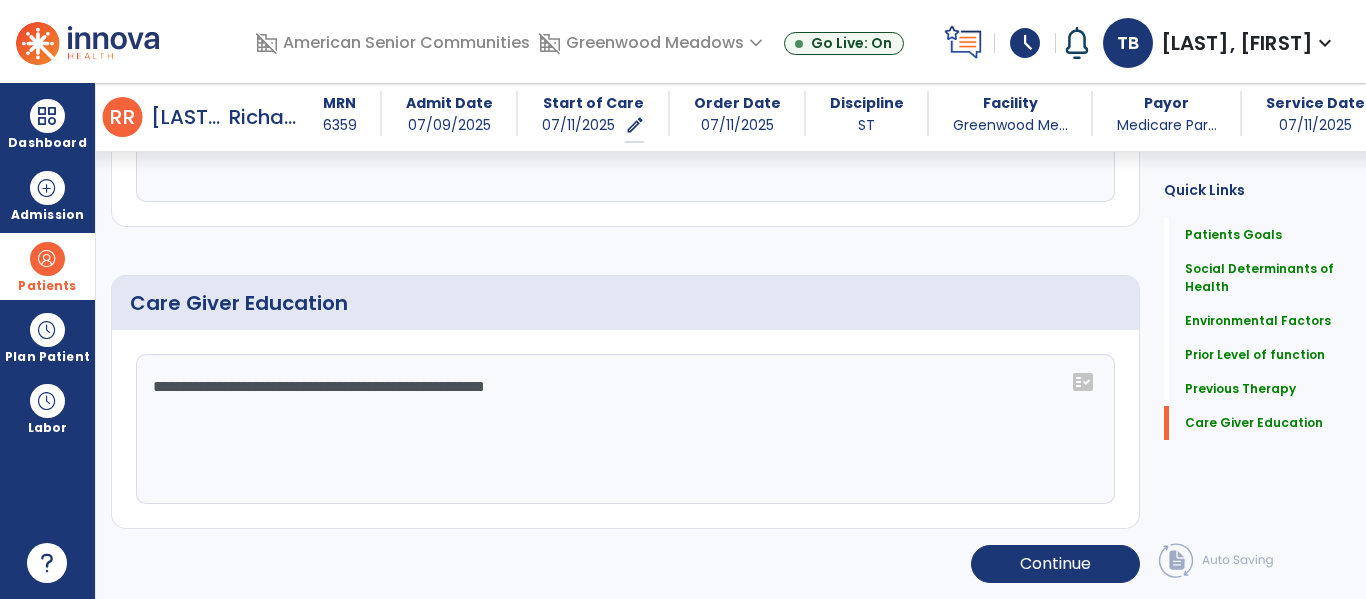 type on "**********" 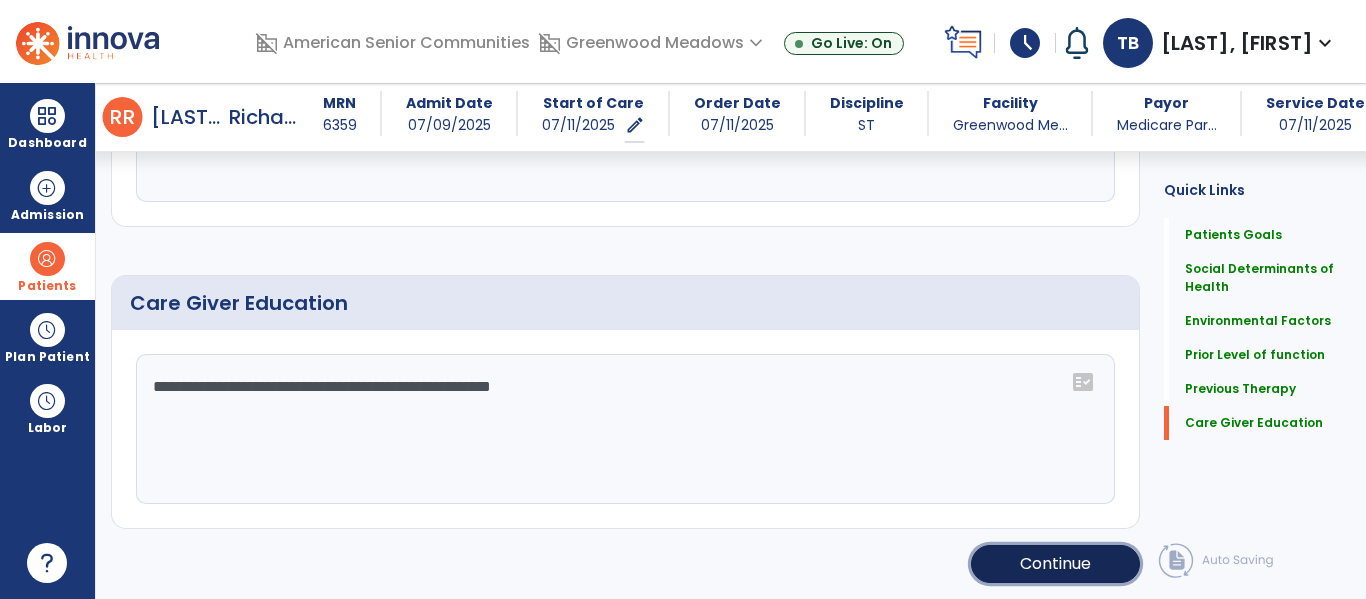 click on "Continue" 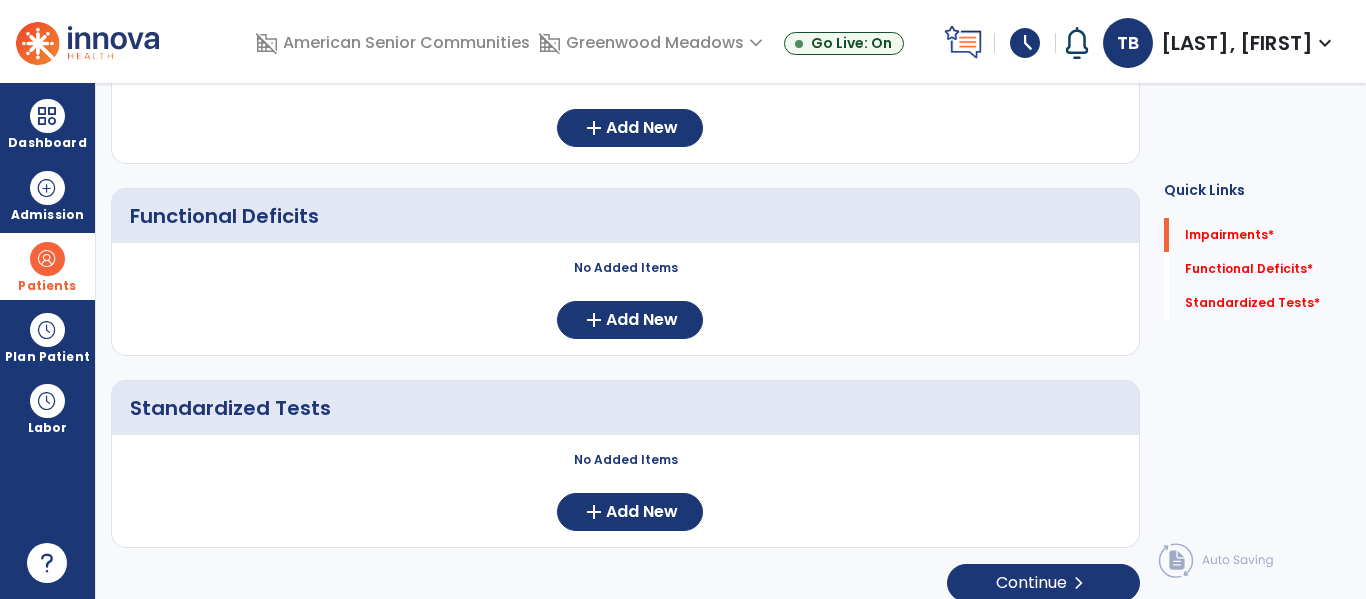 scroll, scrollTop: 21, scrollLeft: 0, axis: vertical 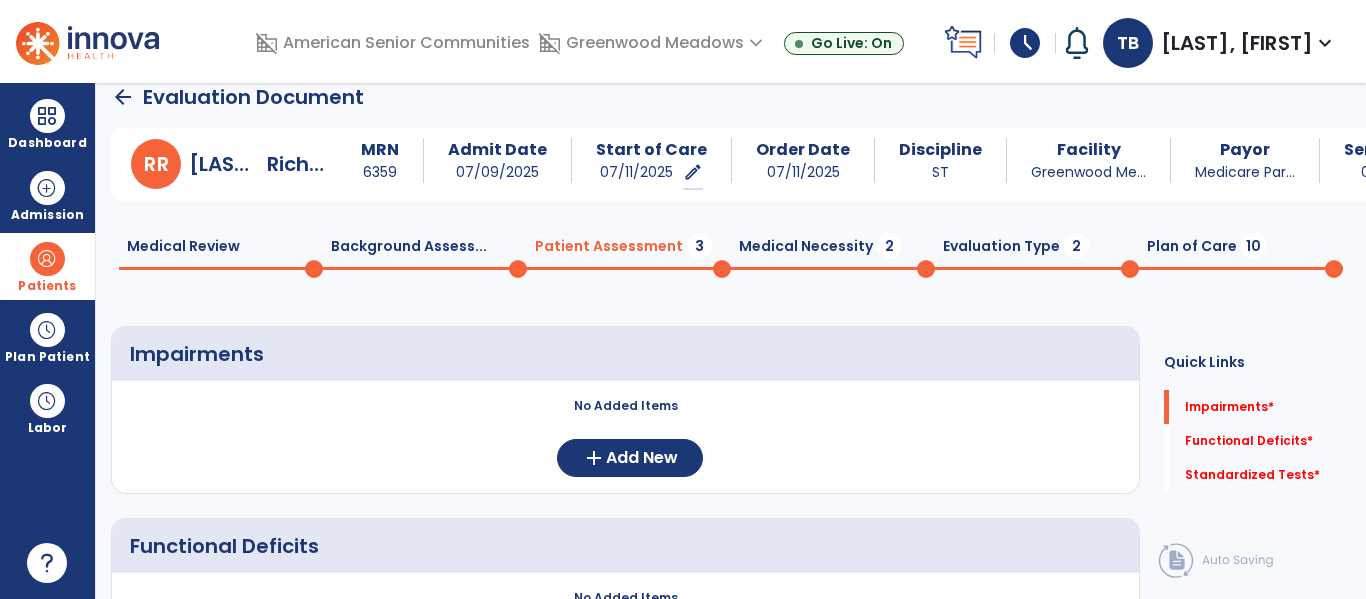 click on "Medical Necessity  2" 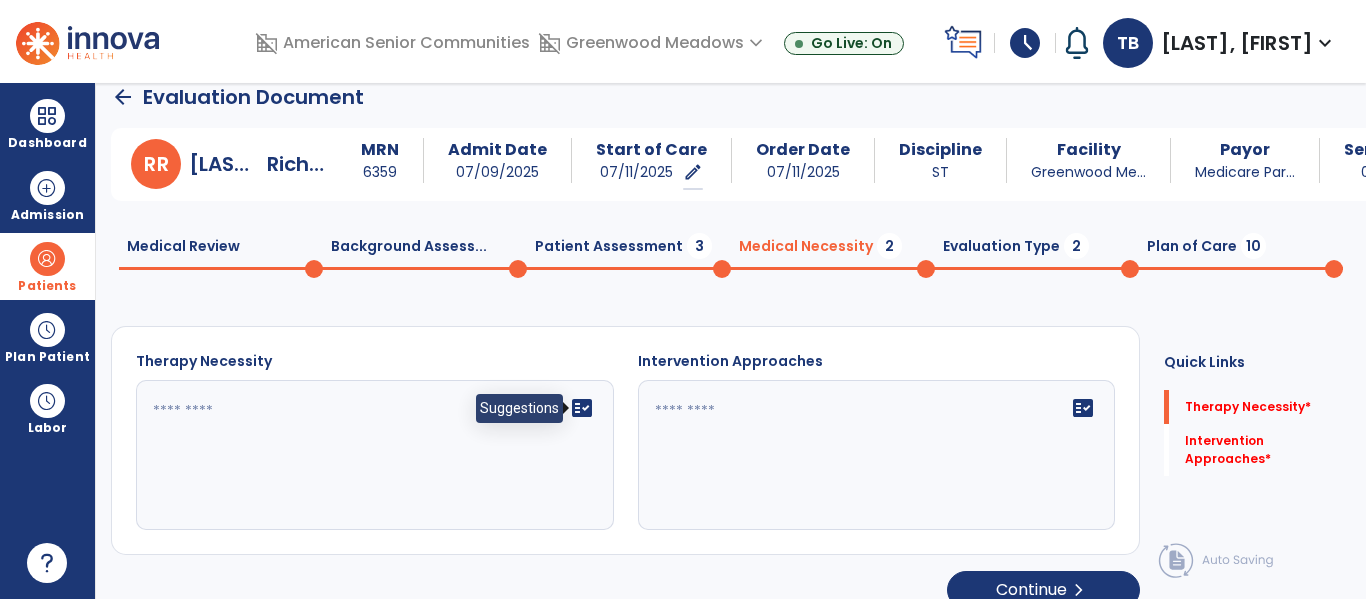 click on "fact_check" 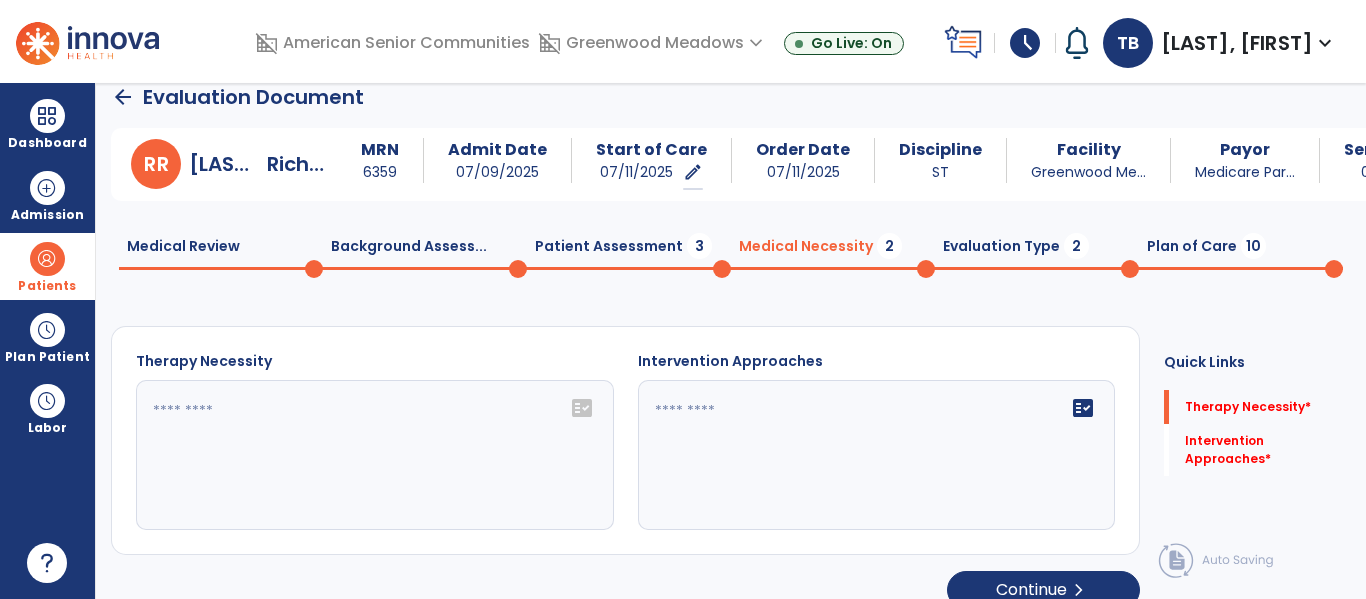 click on "fact_check" 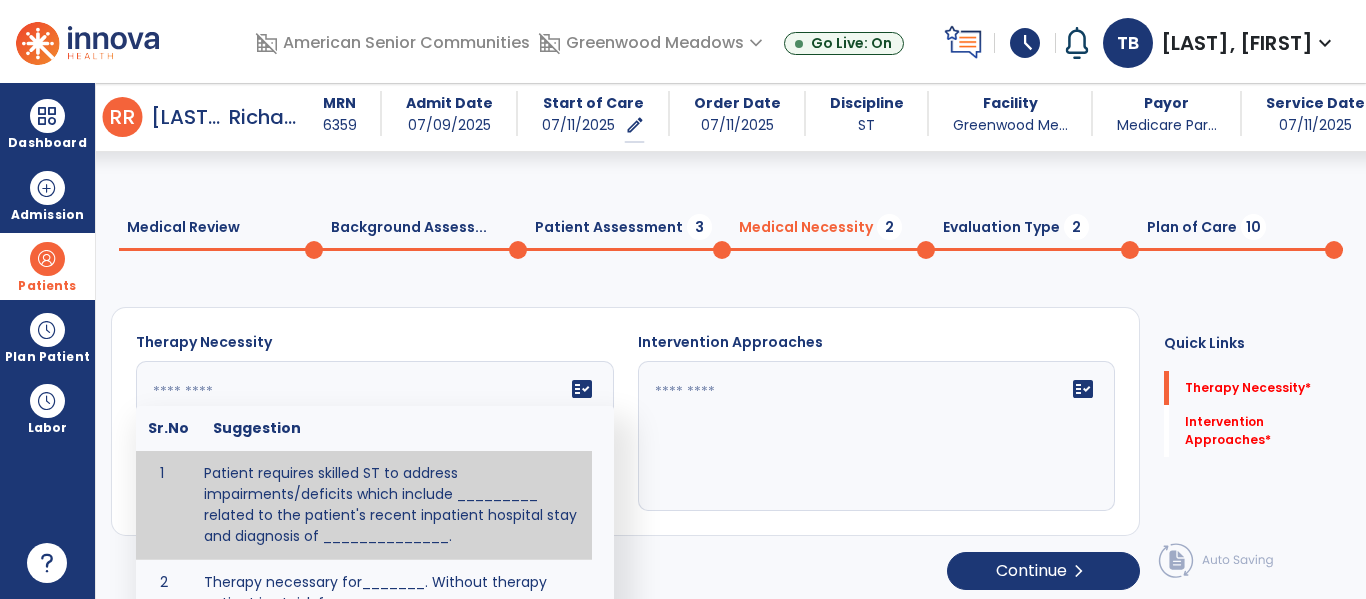 scroll, scrollTop: 65, scrollLeft: 0, axis: vertical 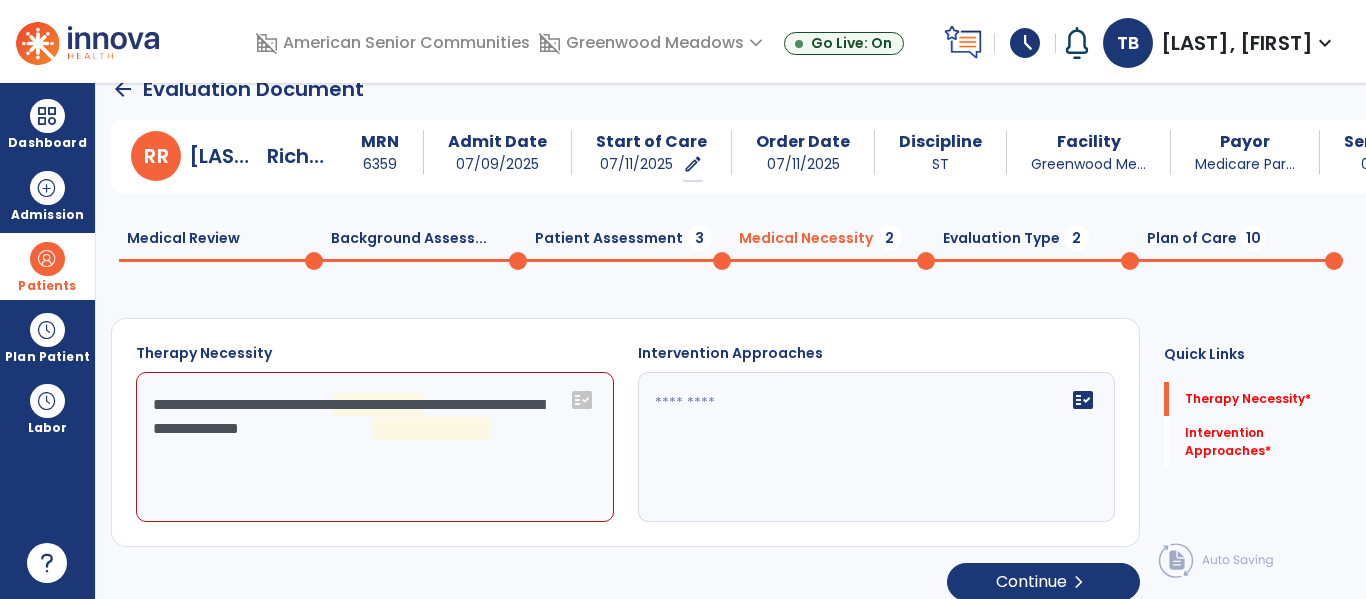 click on "**********" 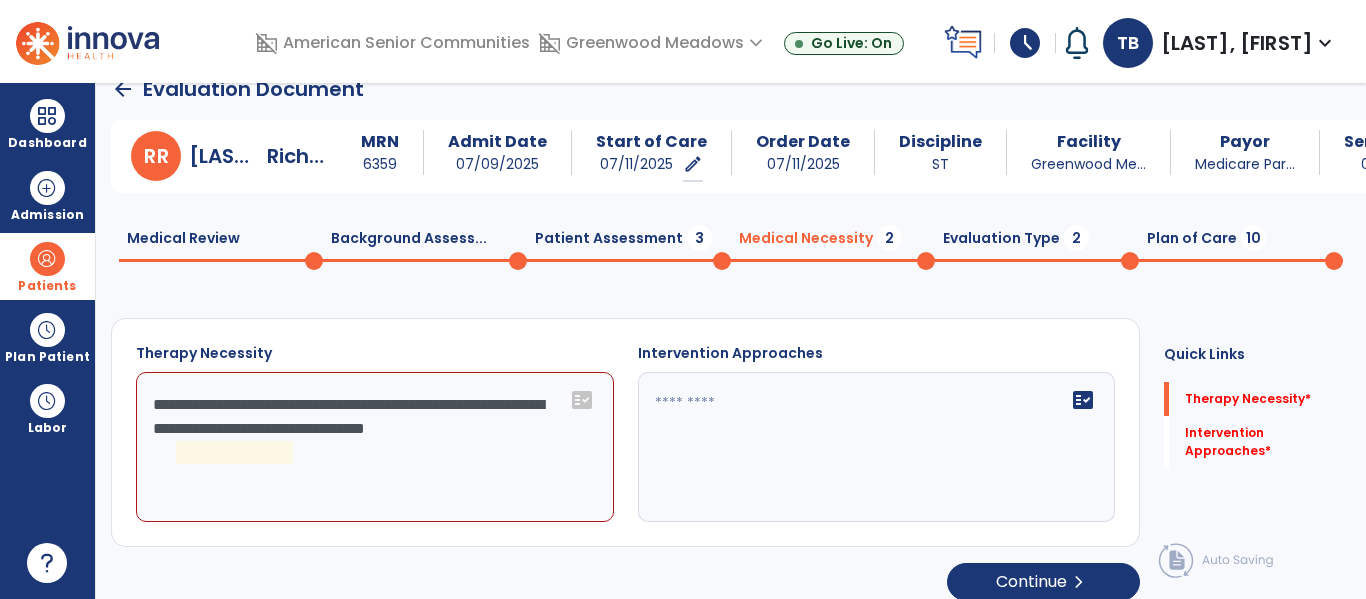click on "**********" 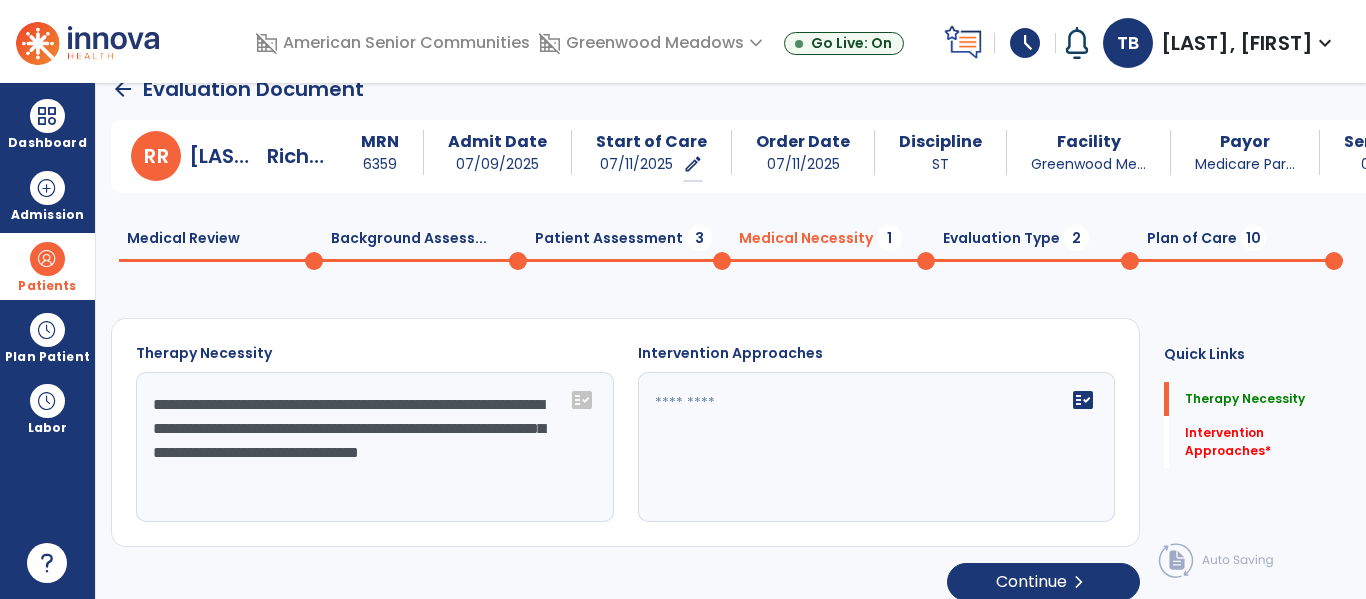 type on "**********" 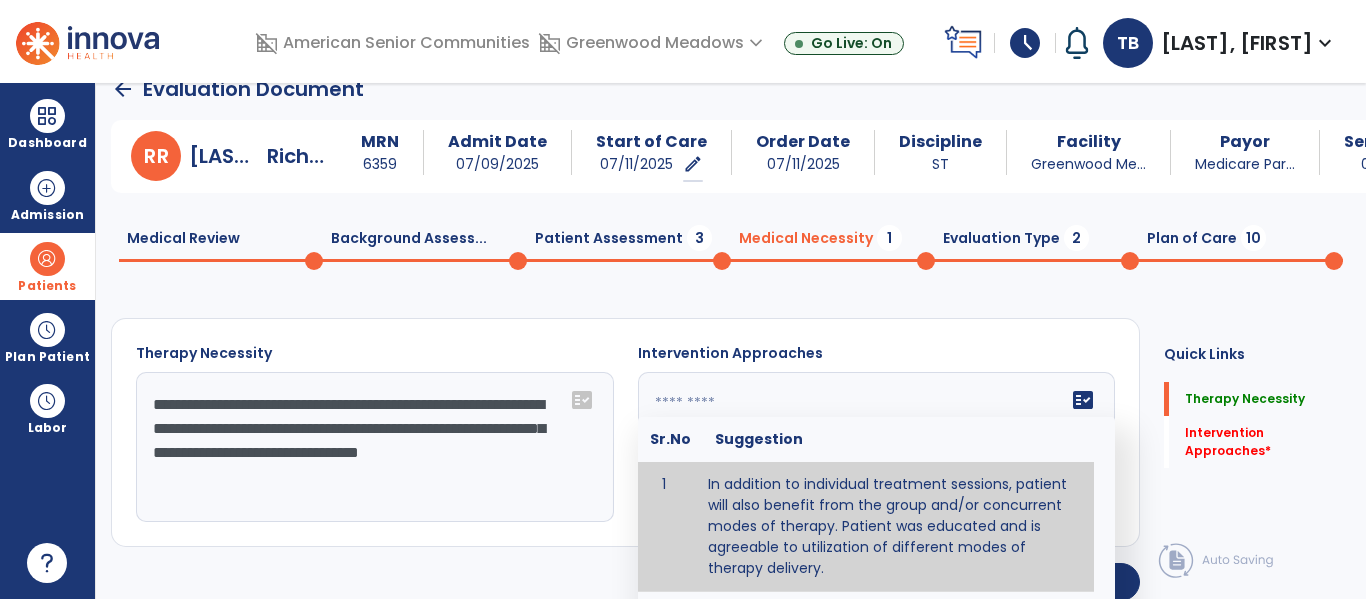 type on "**********" 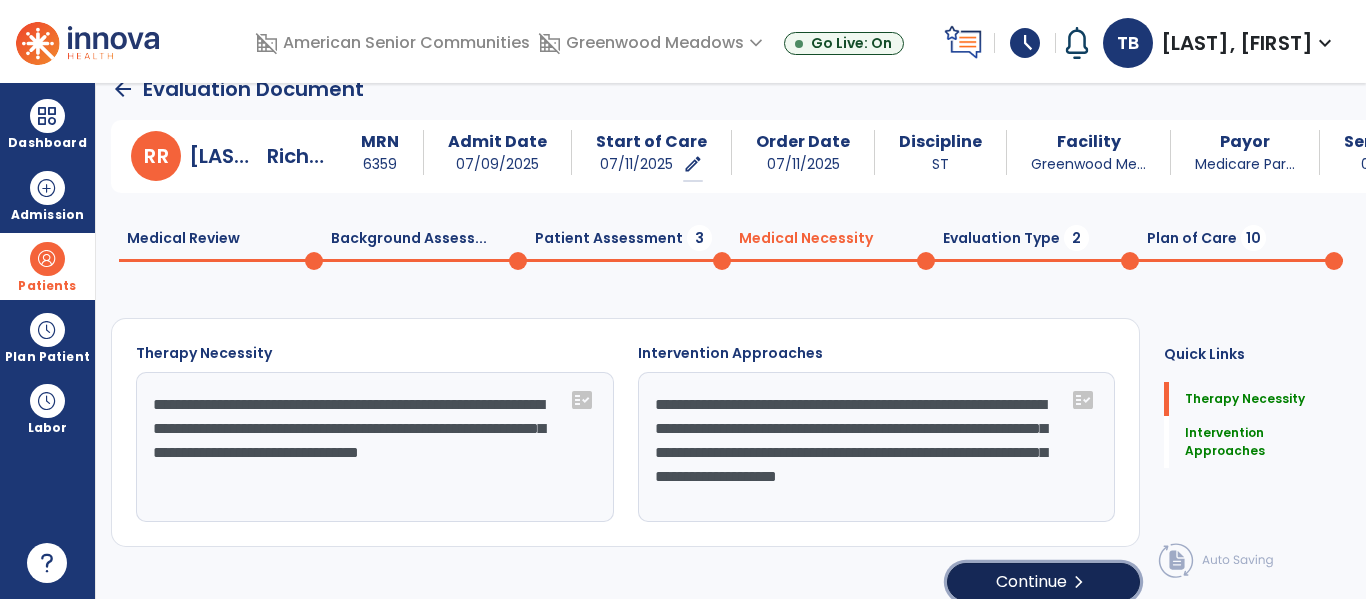 click on "Continue  chevron_right" 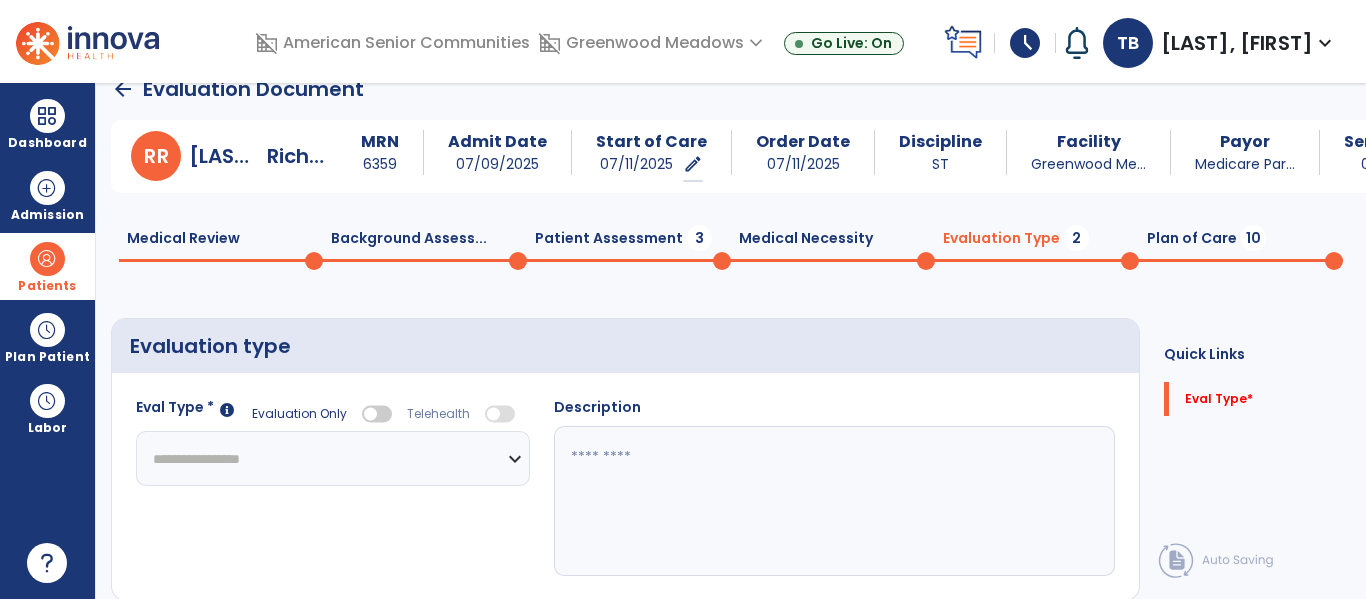 click on "**********" 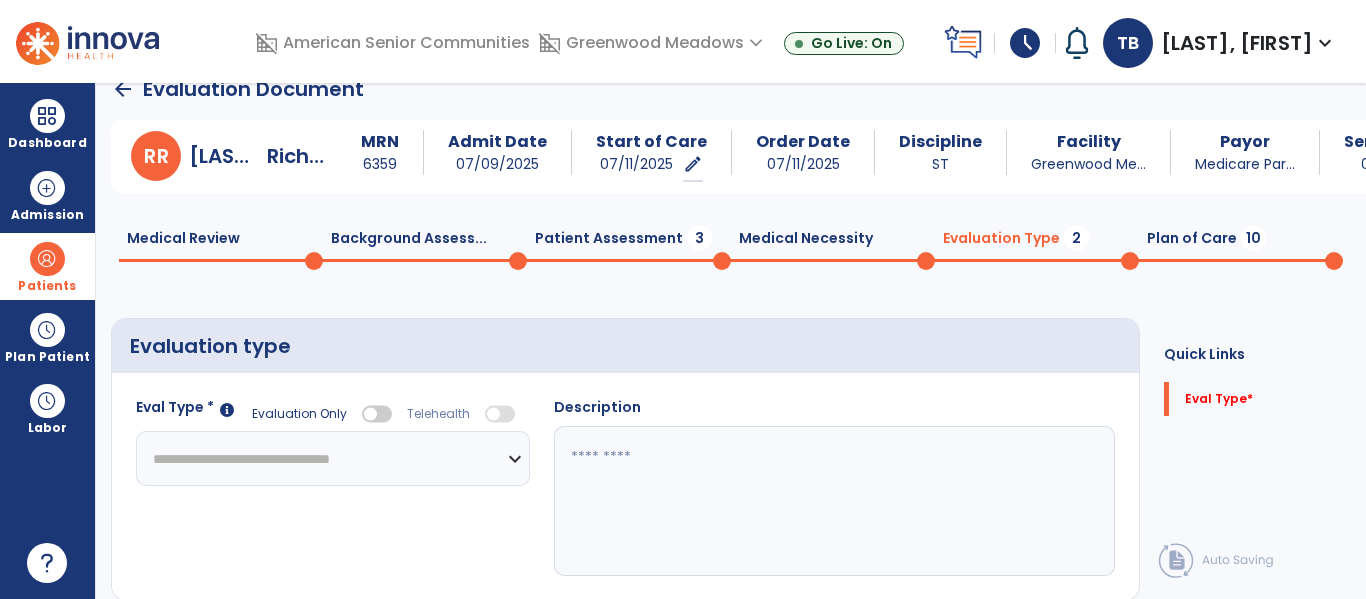 click on "**********" 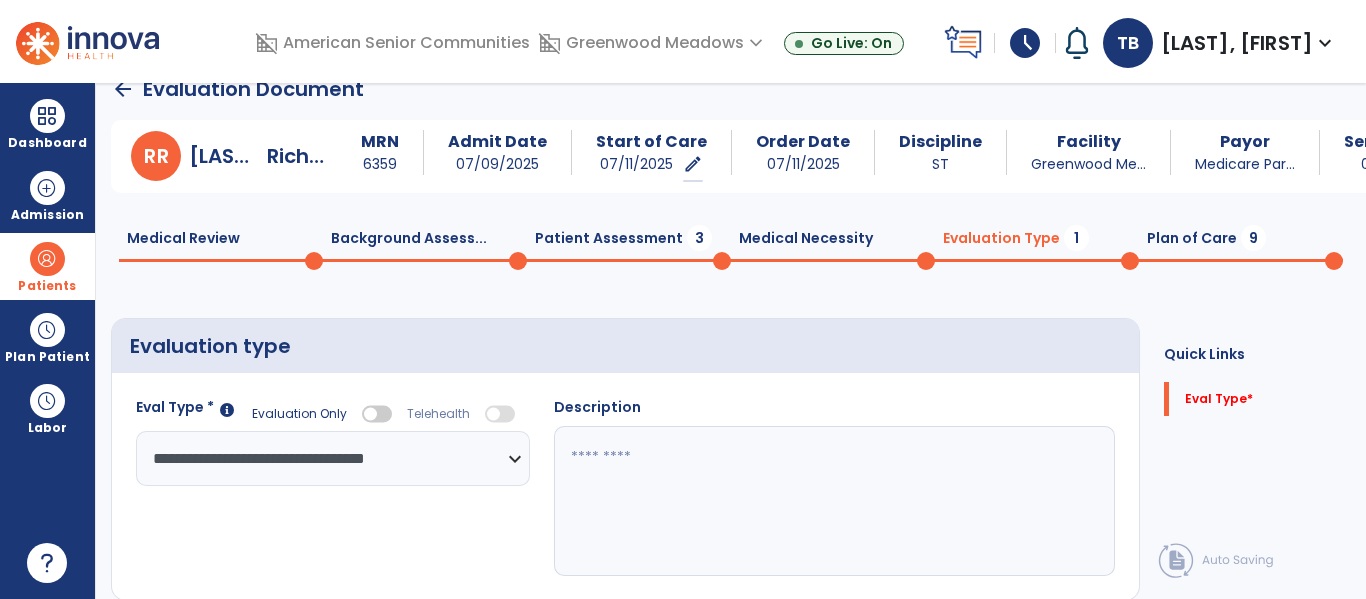 click 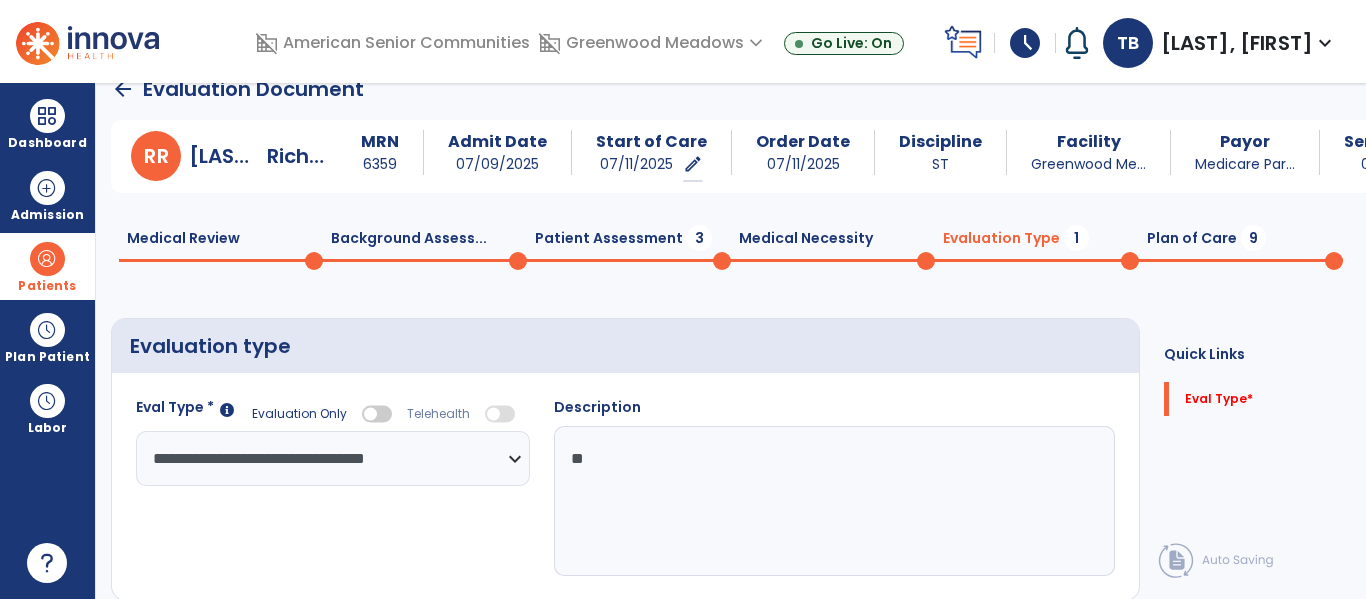 type on "*" 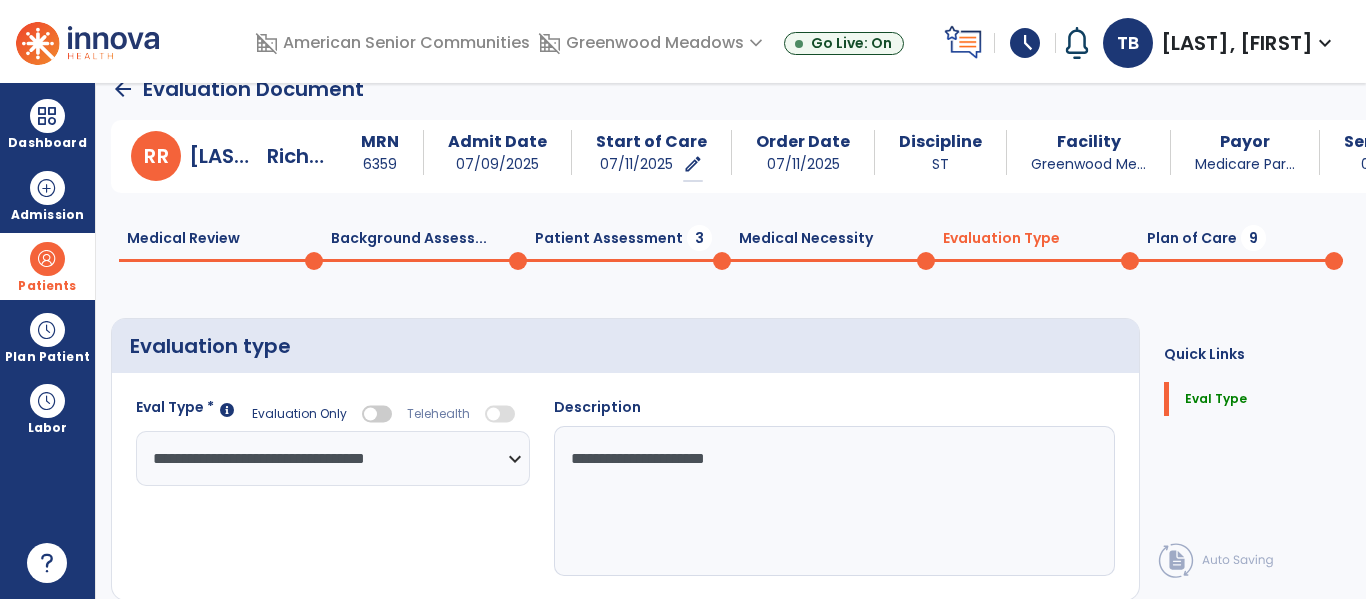 click on "**********" 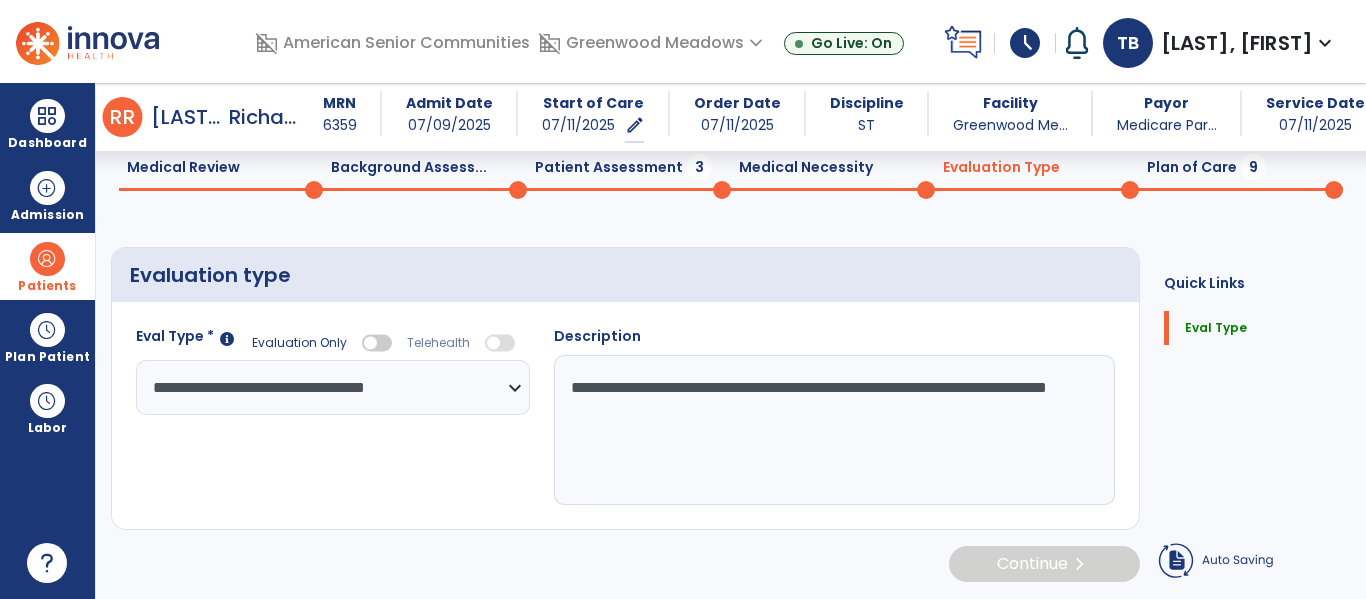 scroll, scrollTop: 82, scrollLeft: 0, axis: vertical 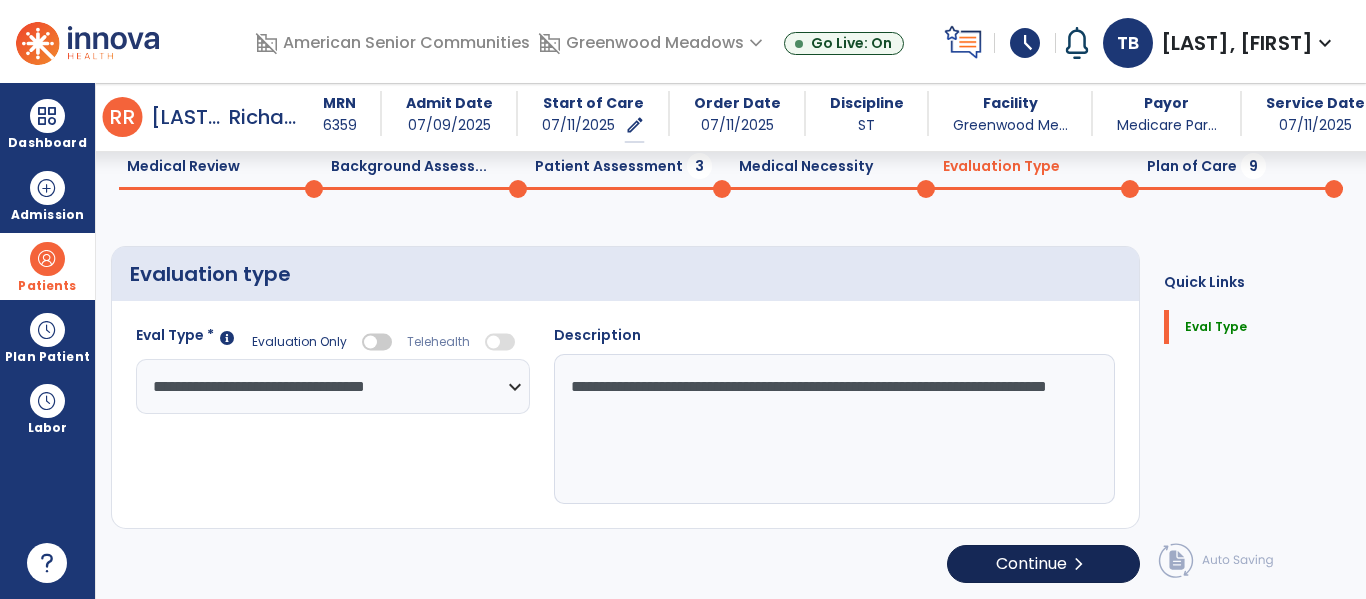 type on "**********" 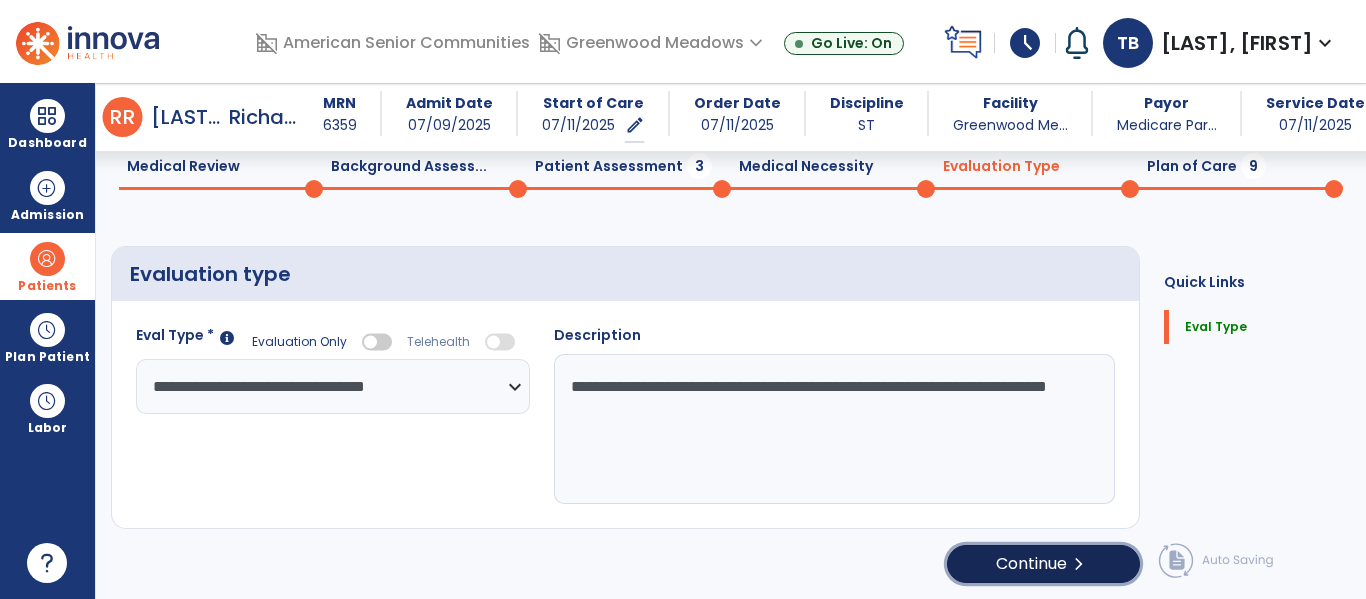 click on "Continue  chevron_right" 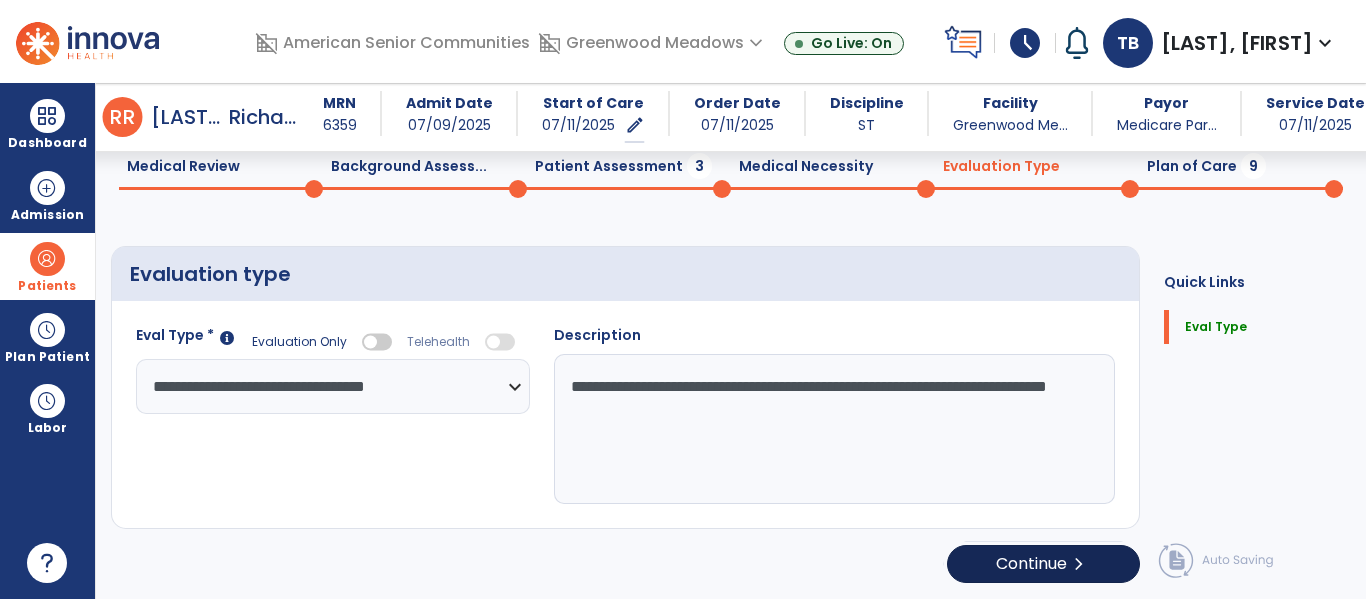 select on "*****" 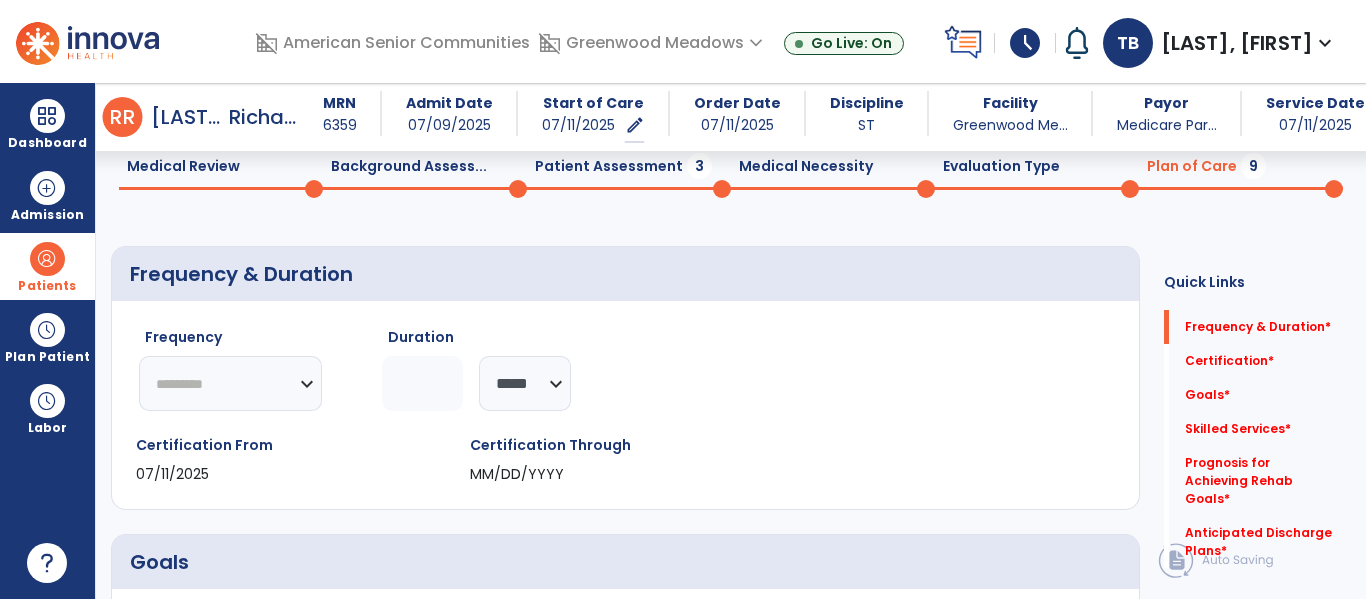click on "********* ** ** ** ** ** ** **" 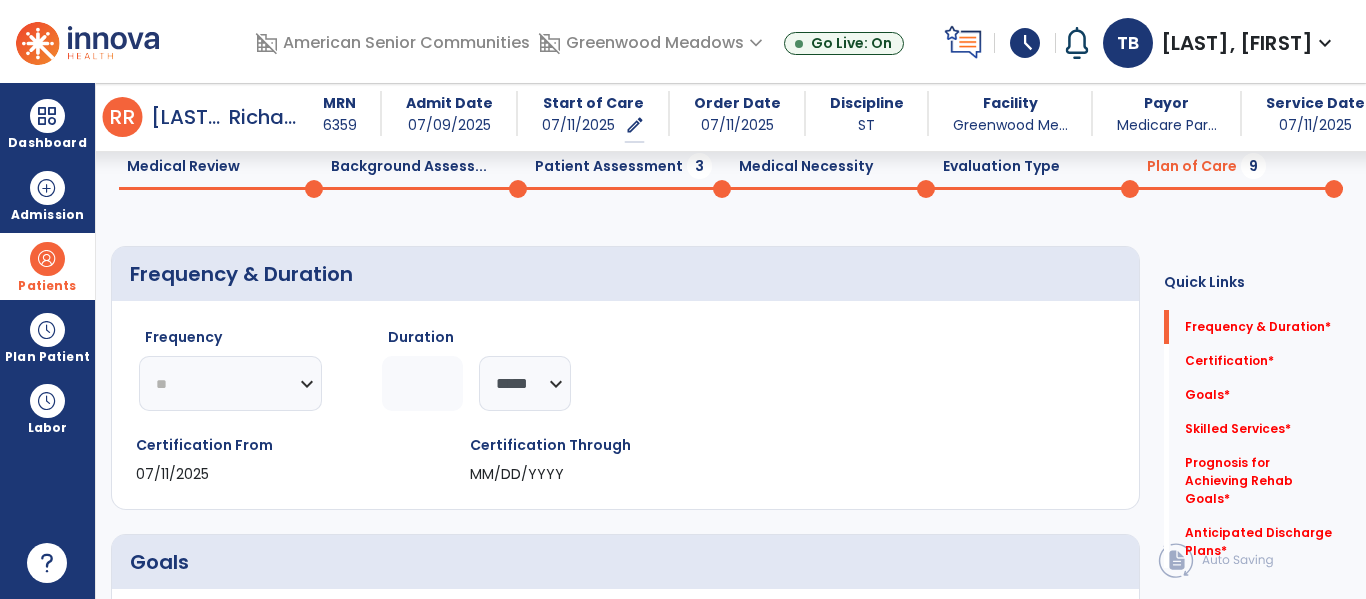 click on "********* ** ** ** ** ** ** **" 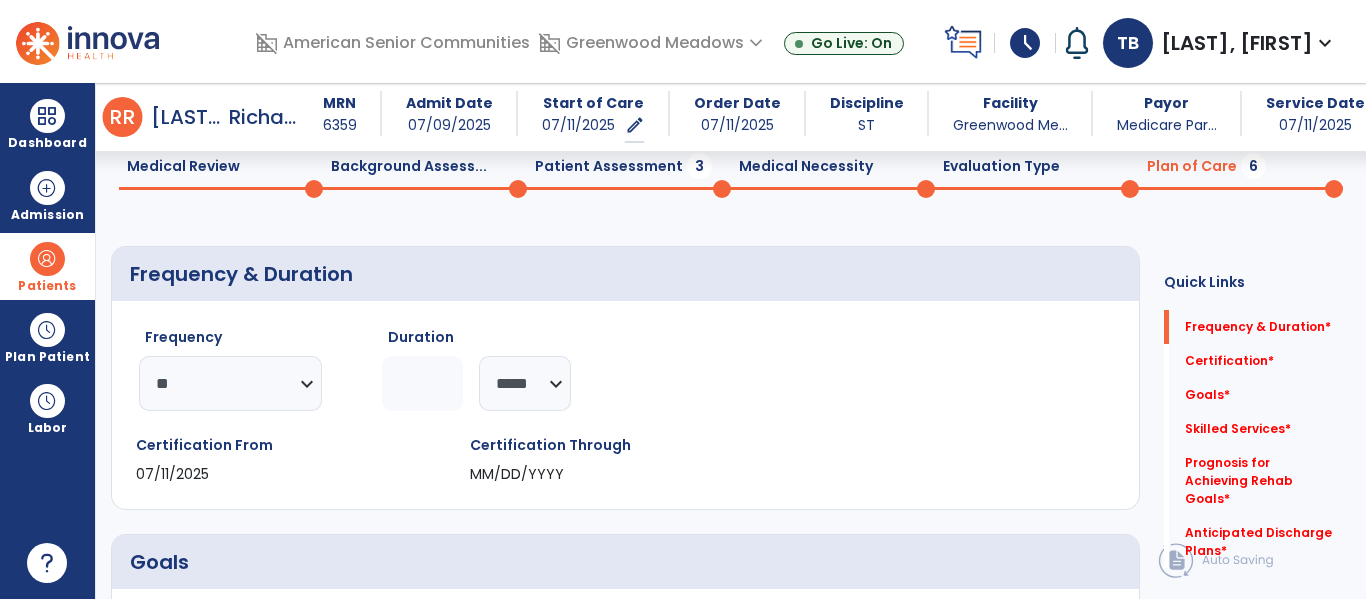 click 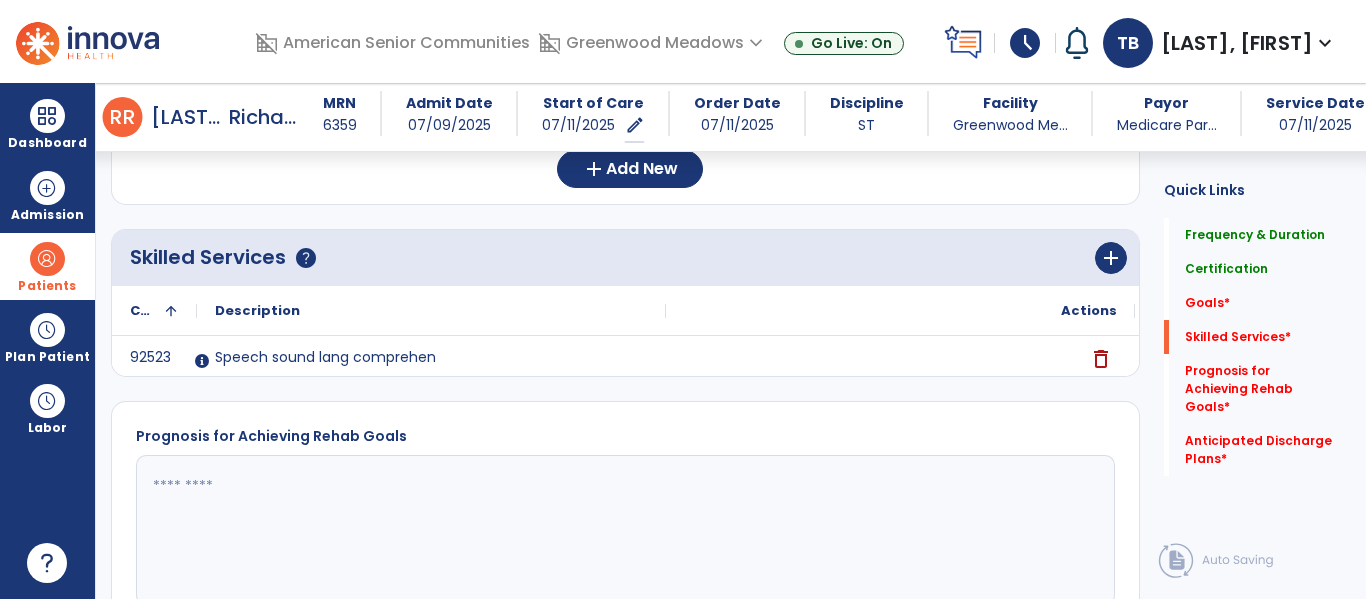 scroll, scrollTop: 572, scrollLeft: 0, axis: vertical 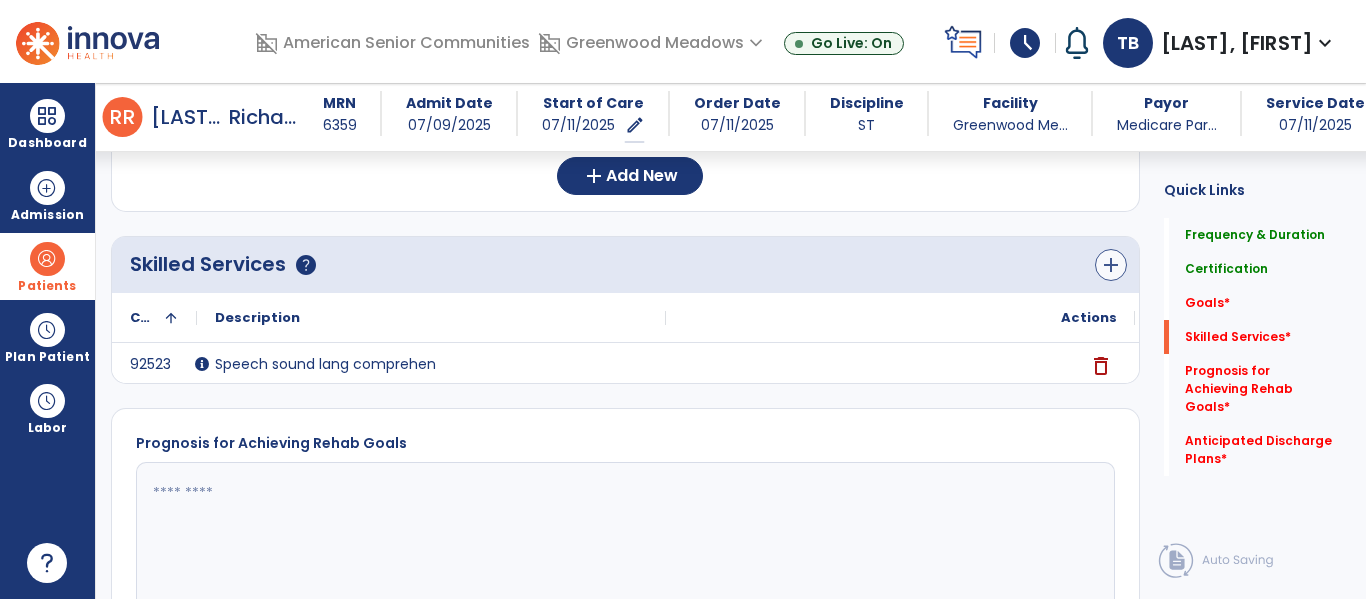 type on "*" 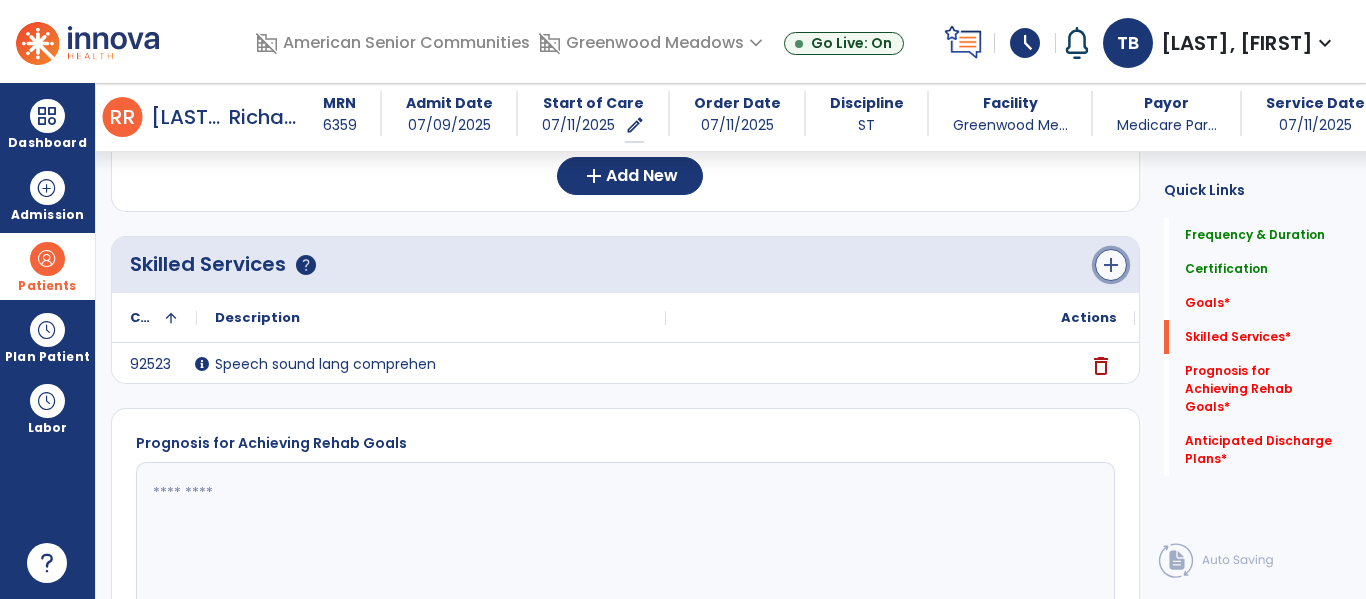 click on "add" 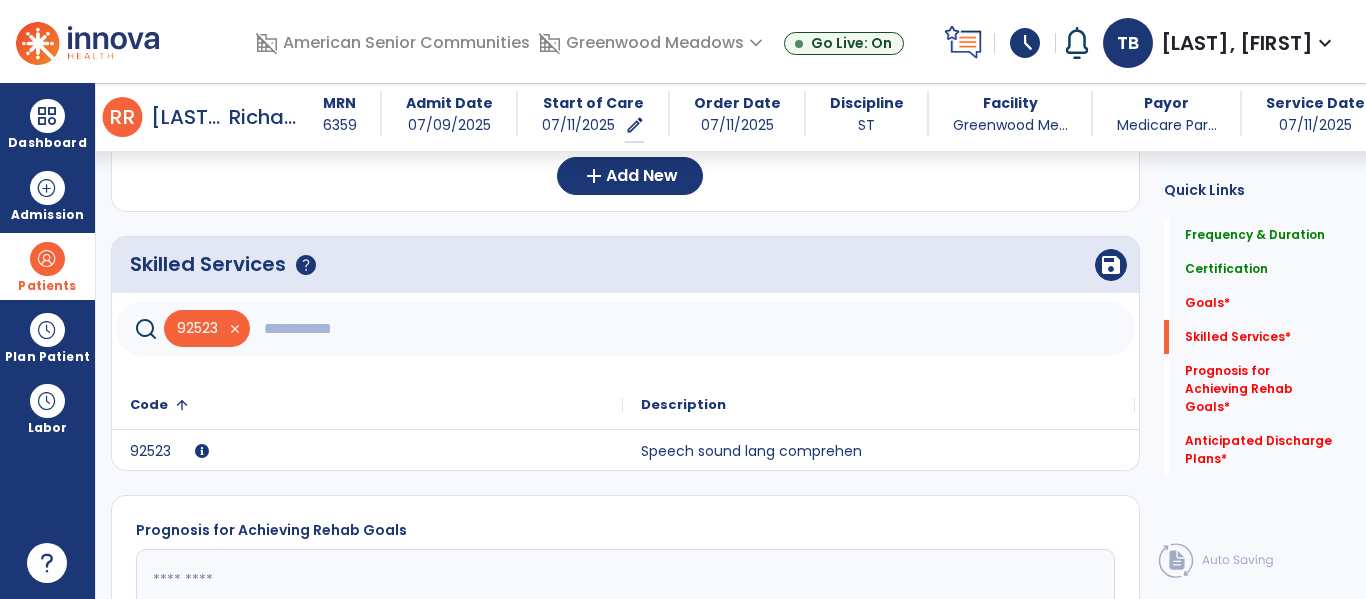 click 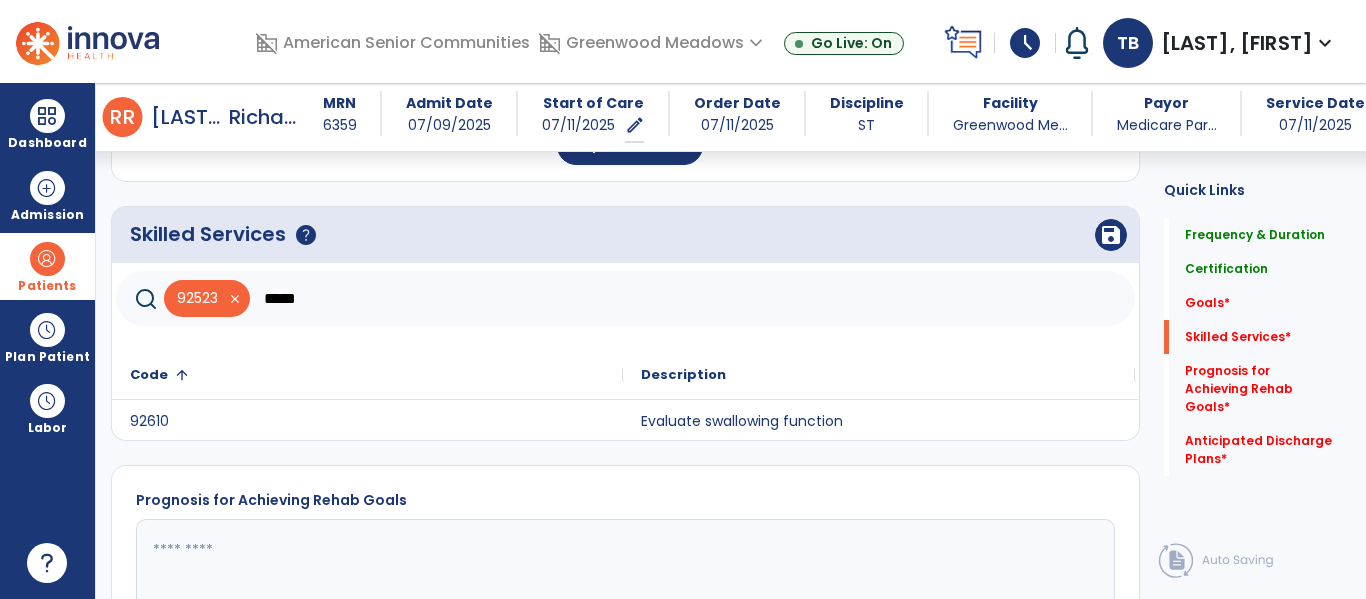 scroll, scrollTop: 606, scrollLeft: 0, axis: vertical 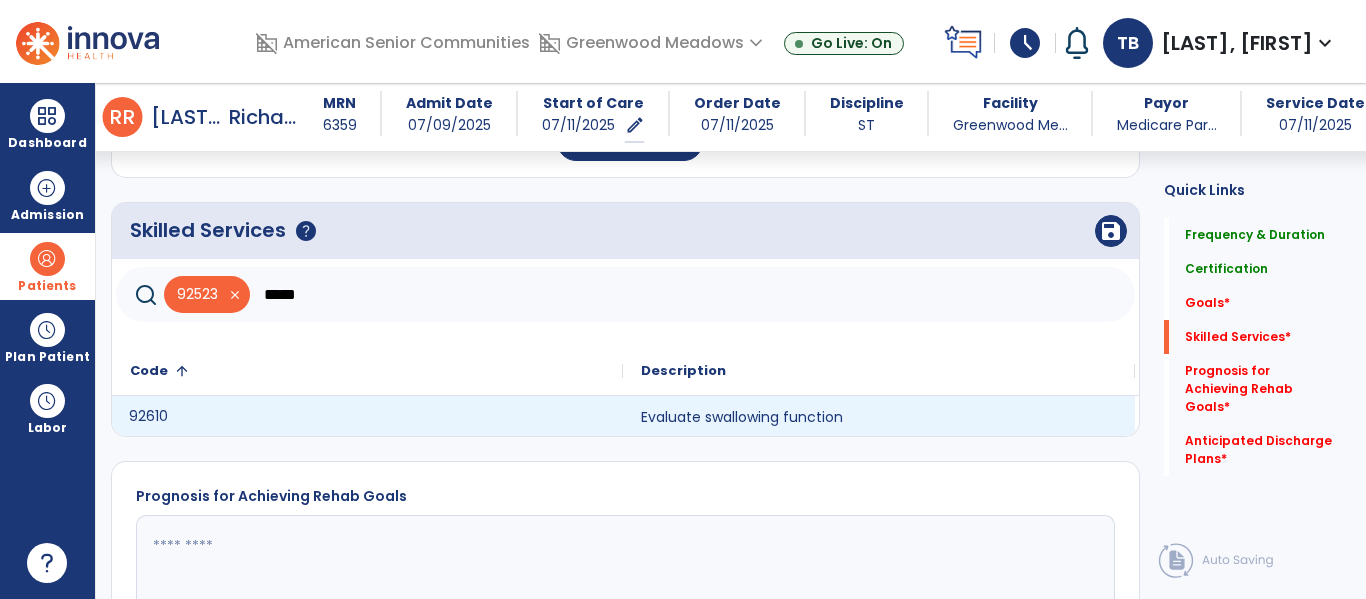 click on "92610" 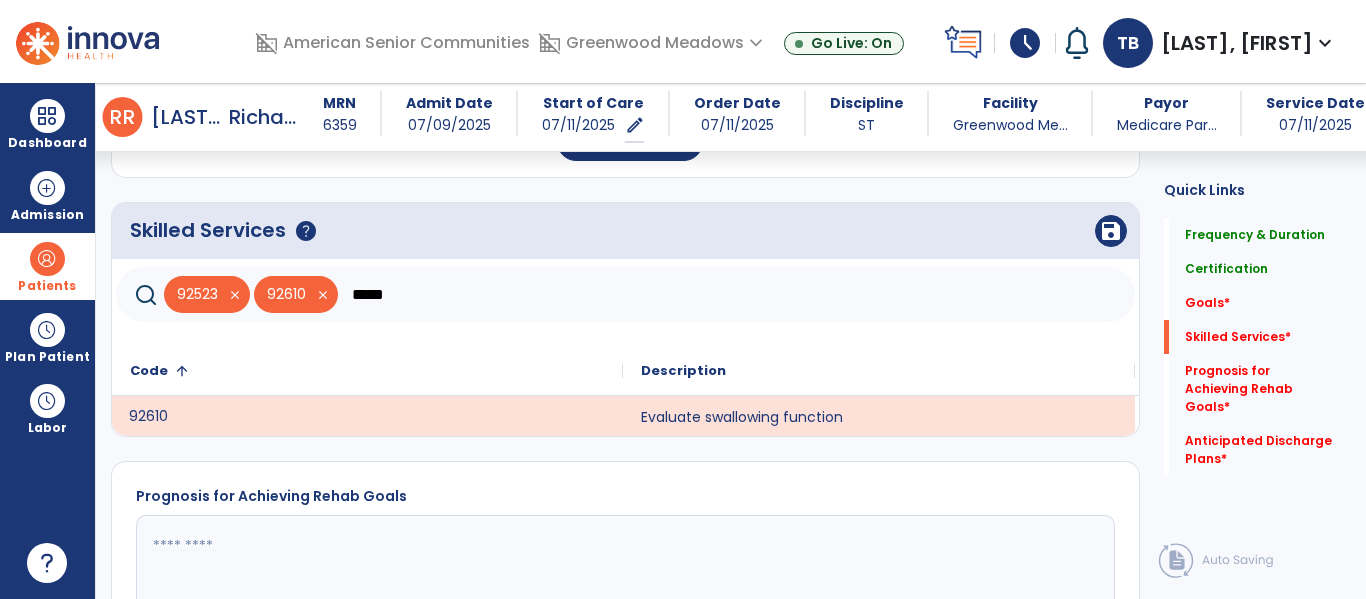 click on "*****" 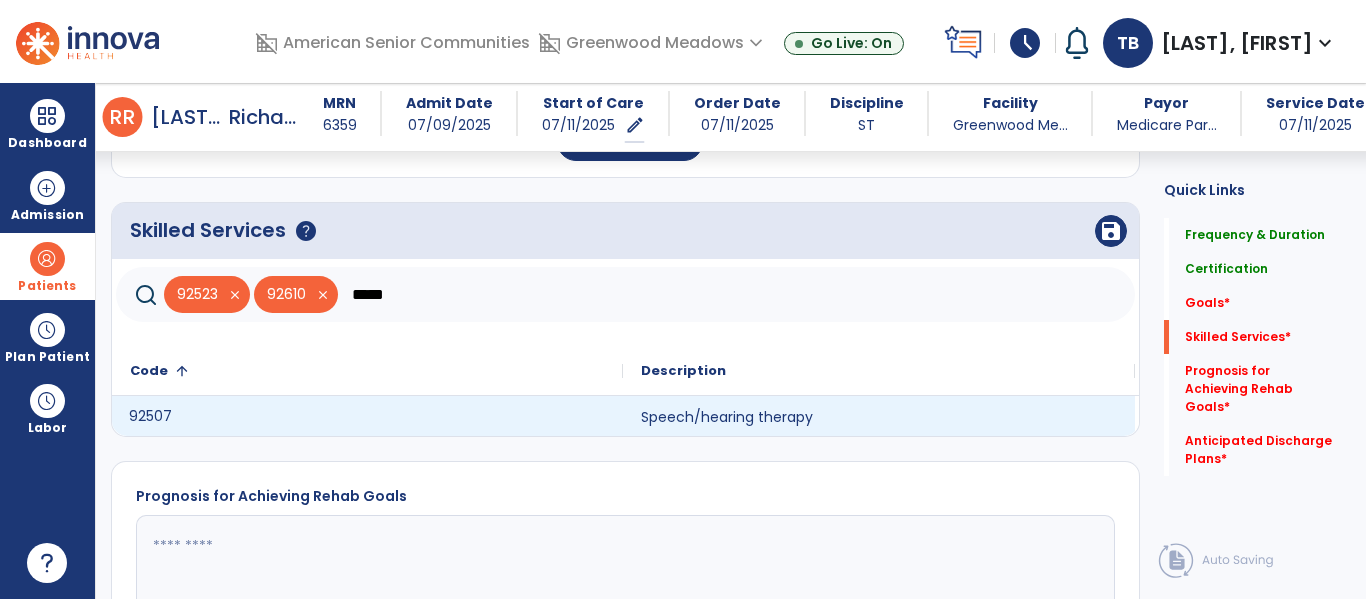 click on "92507" 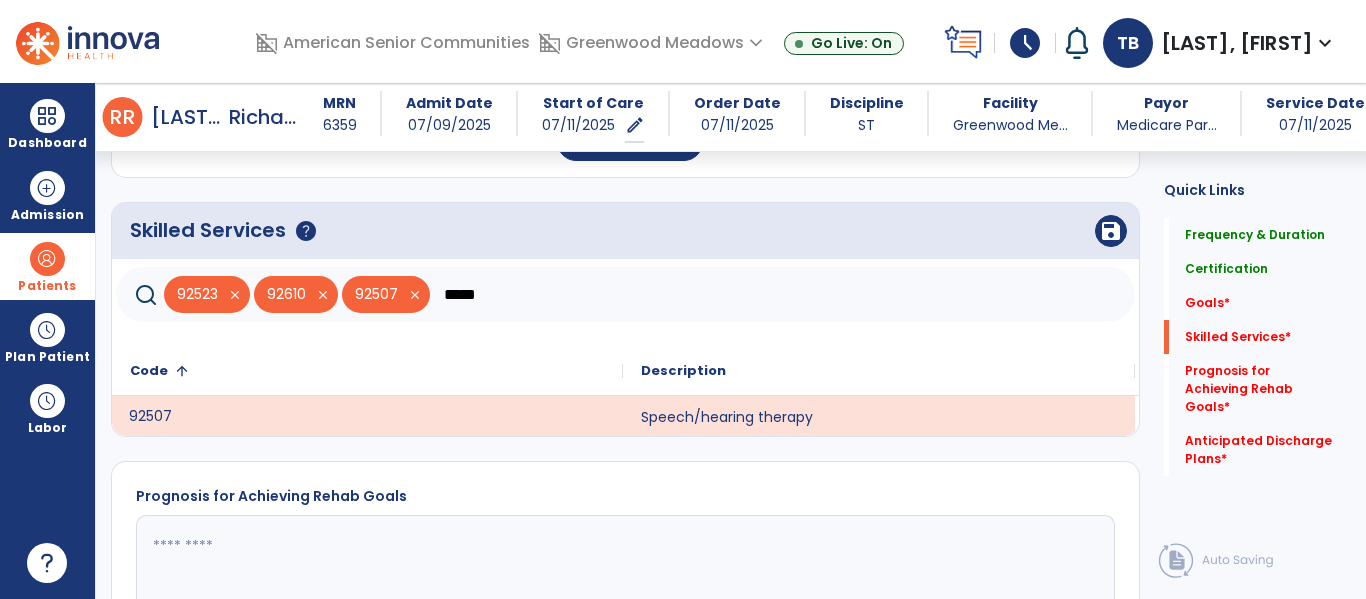click on "*****" 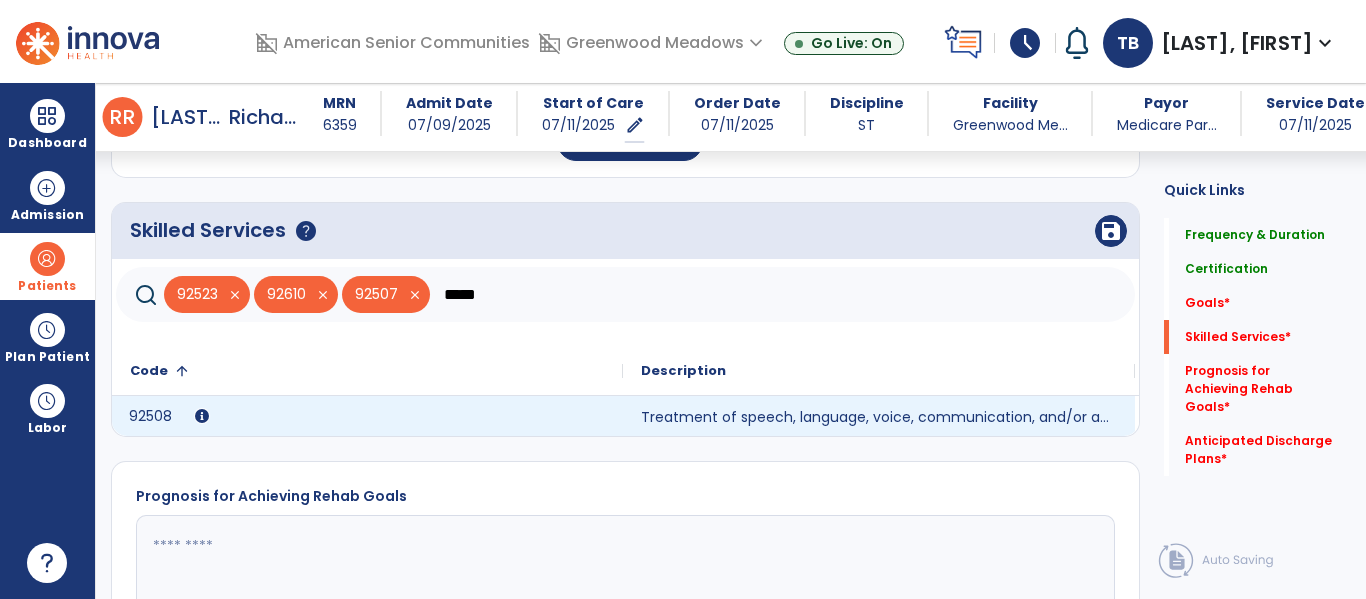 type on "*****" 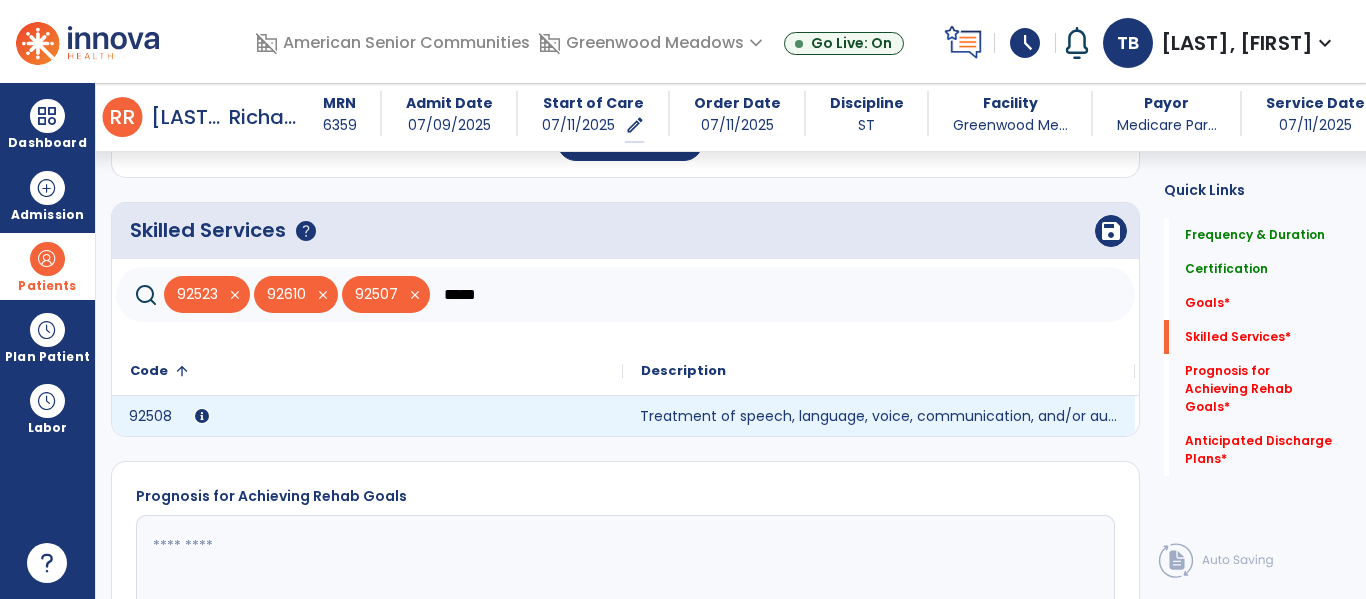 click on "Treatment of speech, language, voice, communication, and/or auditory processing disorder: group, two or more individuals." 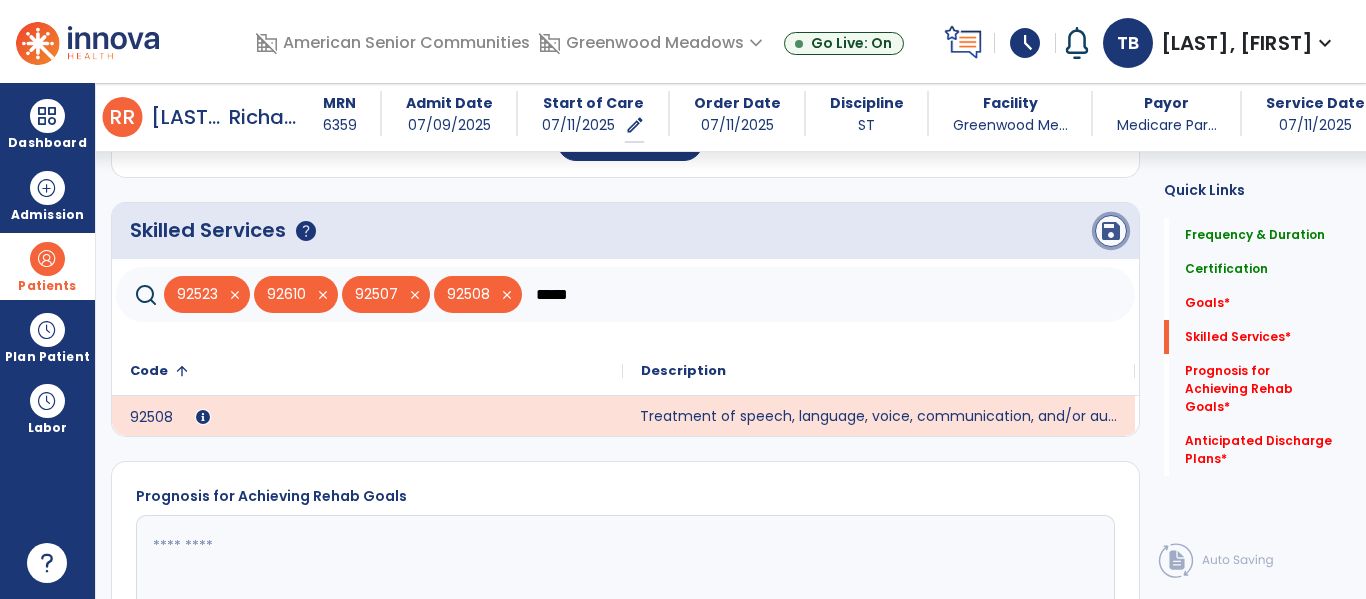 click on "save" 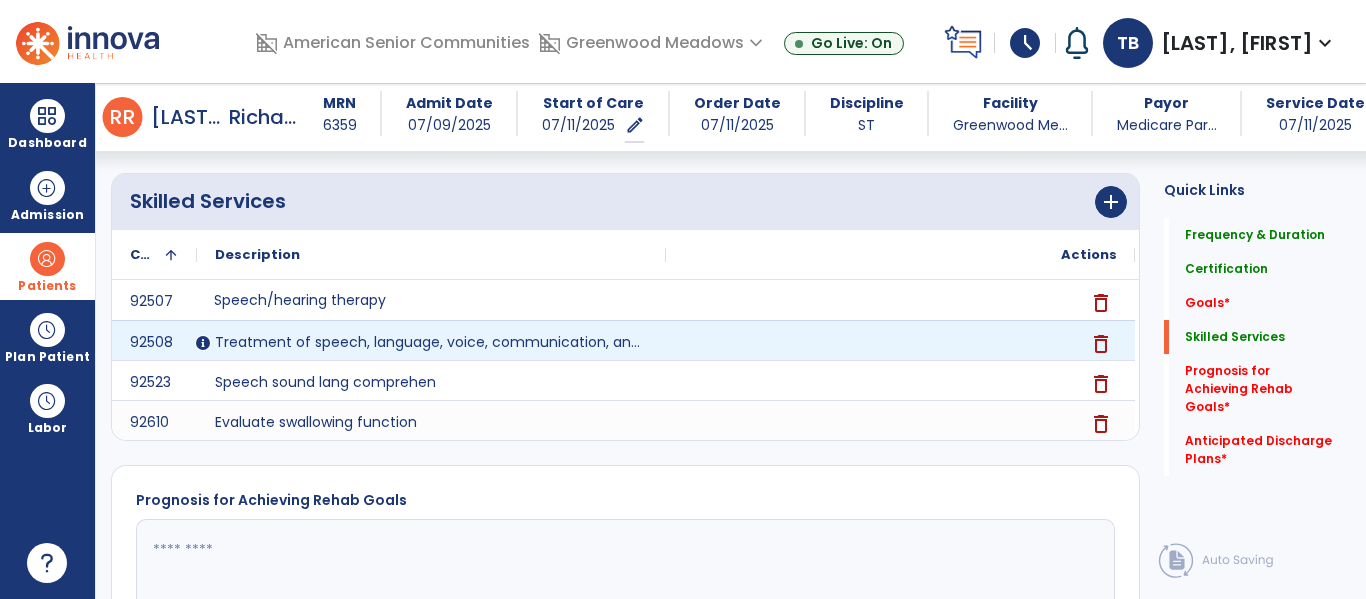 scroll, scrollTop: 634, scrollLeft: 0, axis: vertical 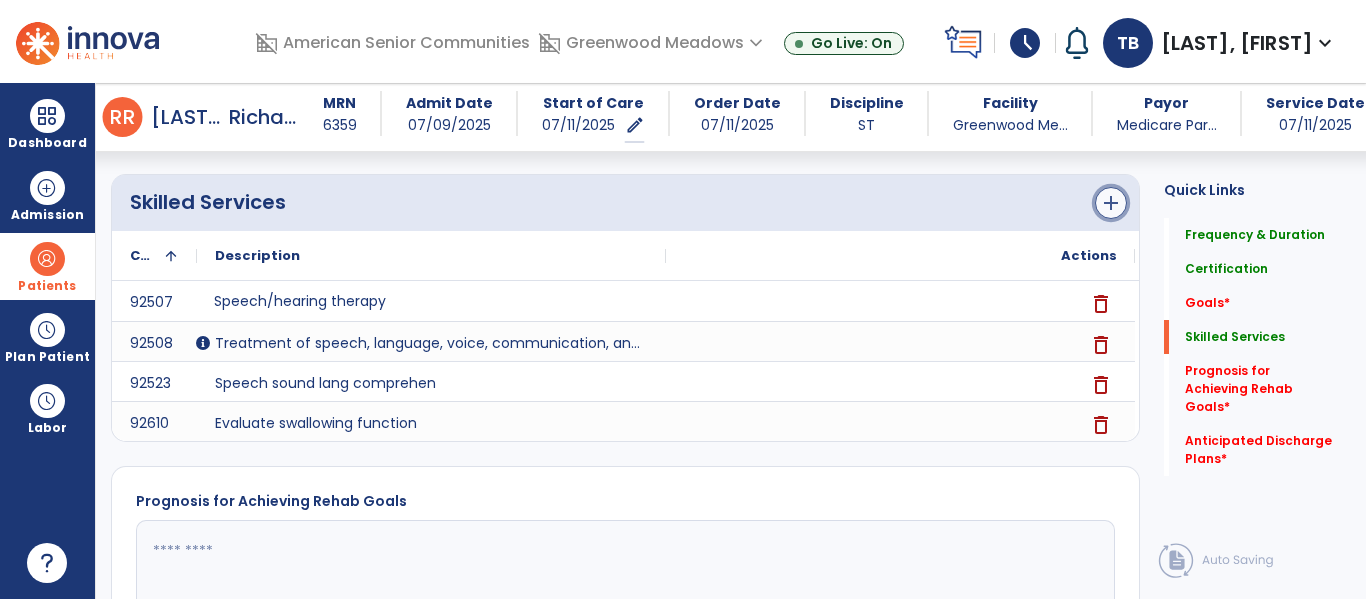 click on "add" 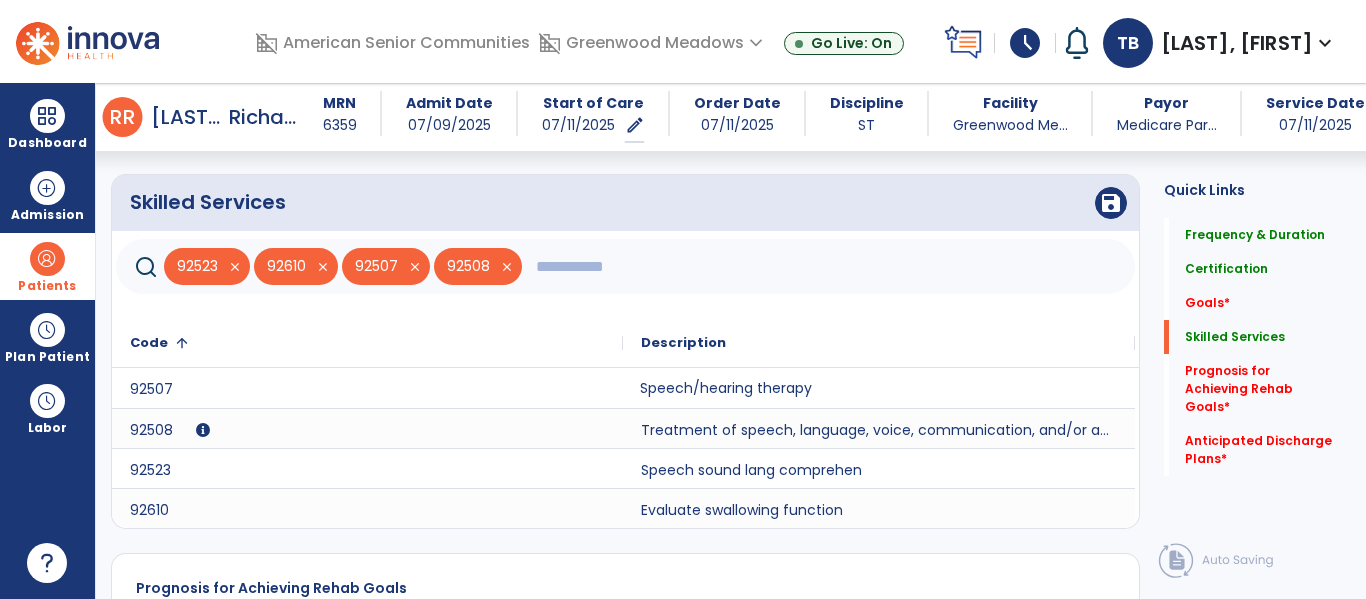 click 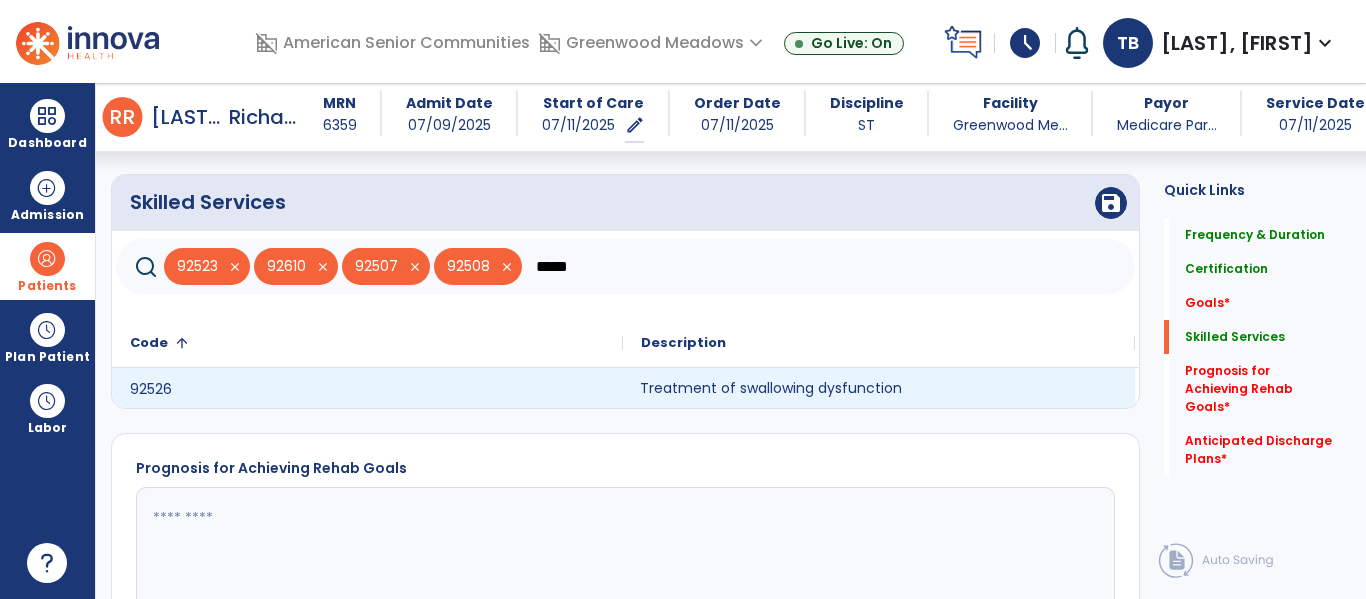 type on "*****" 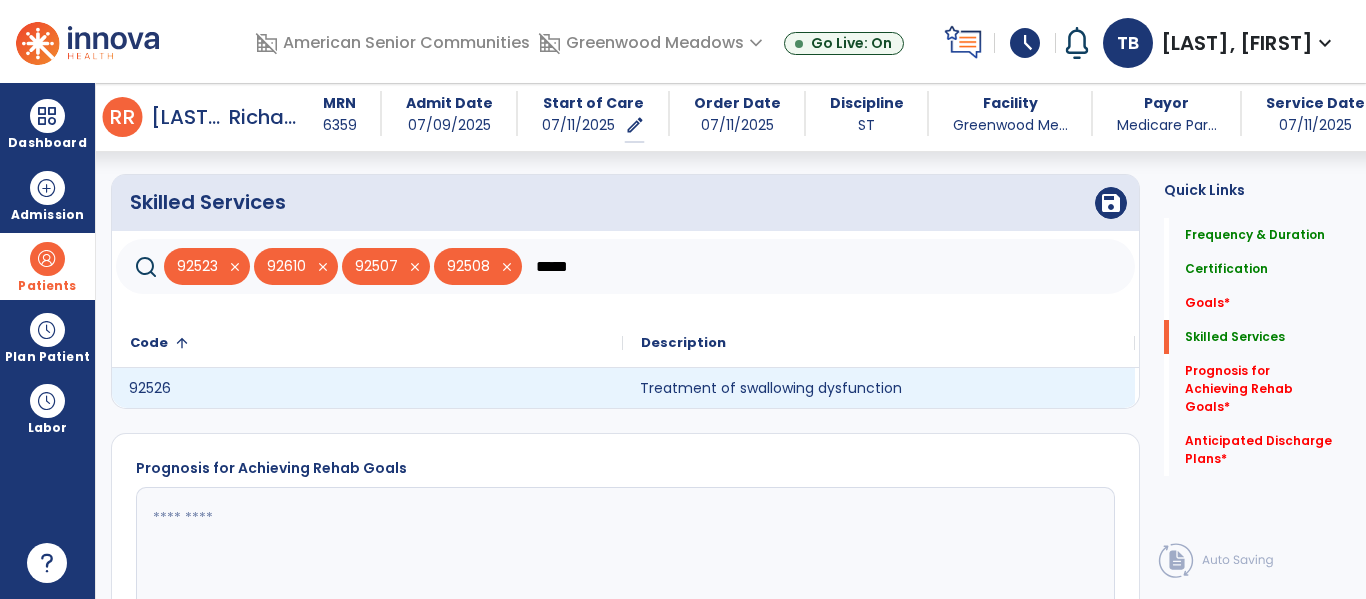 click on "92526" 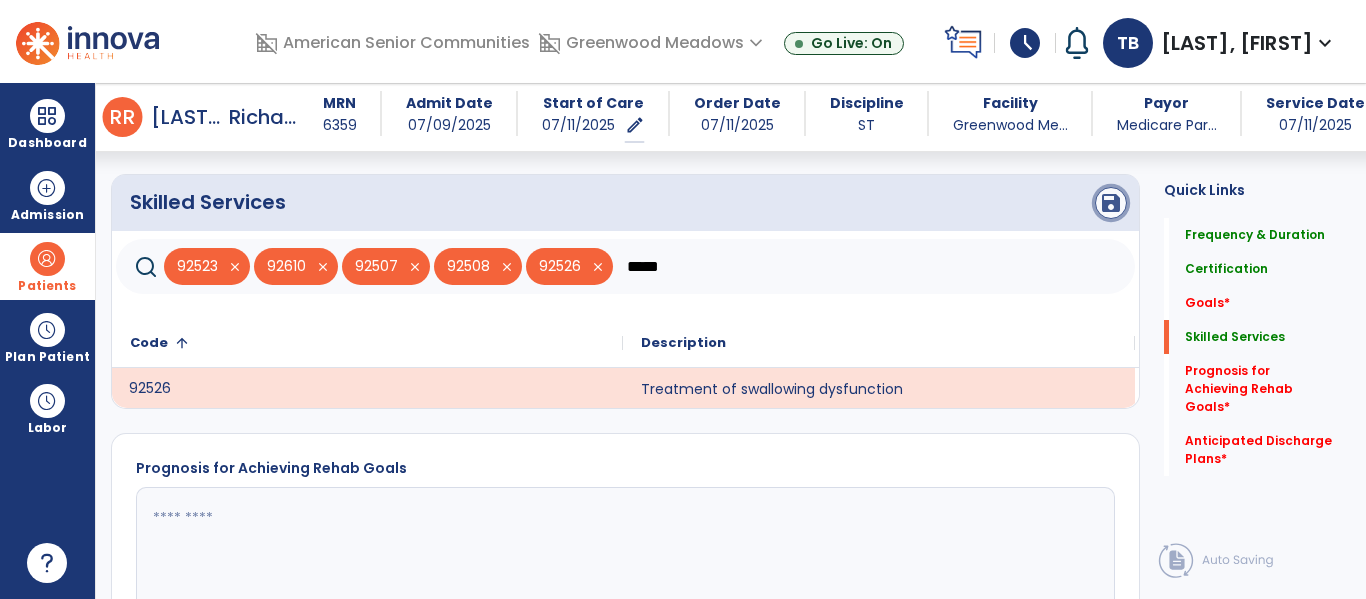 click on "save" 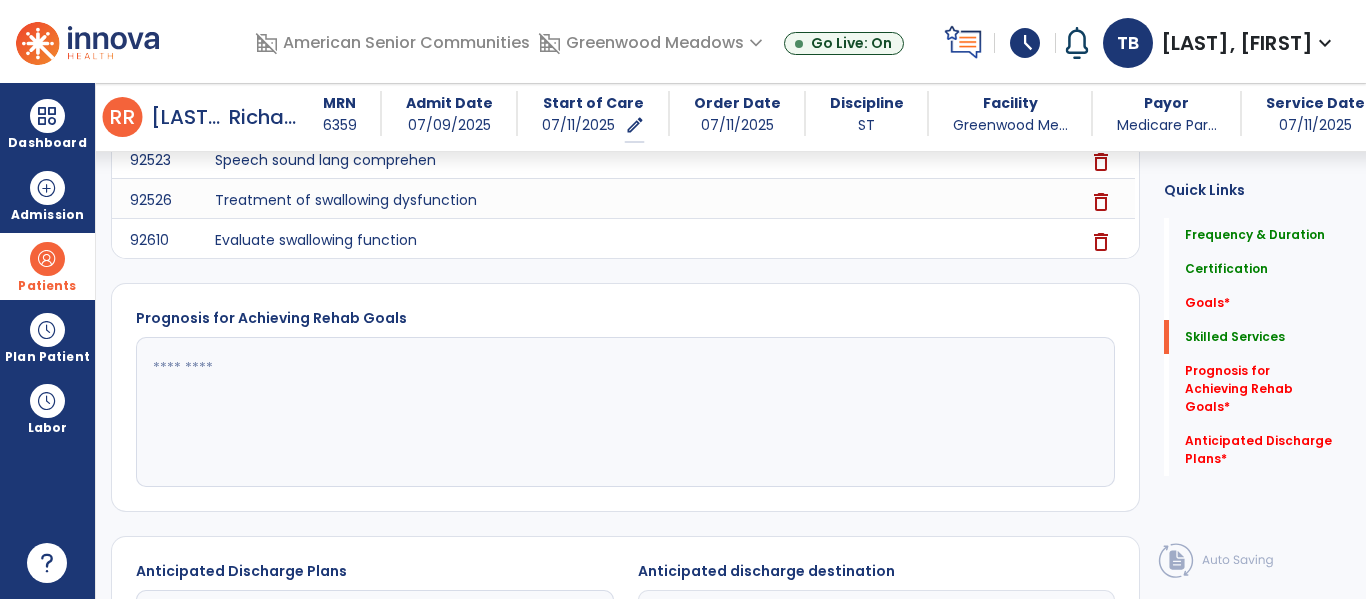 scroll, scrollTop: 898, scrollLeft: 0, axis: vertical 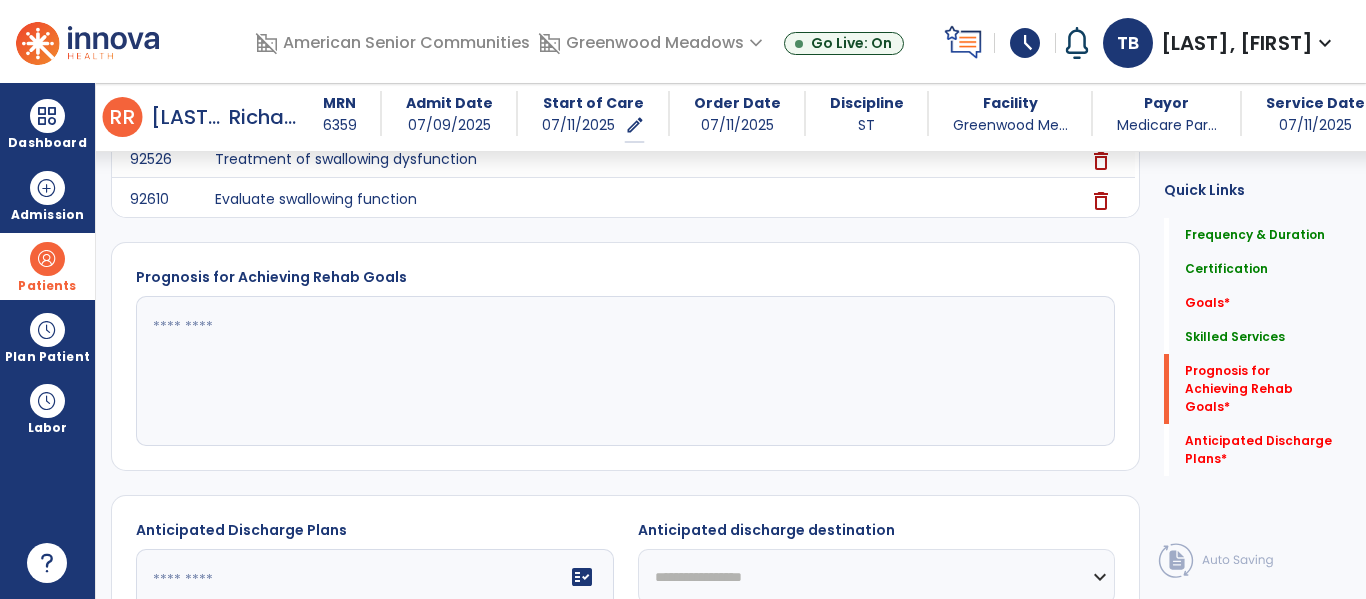 click 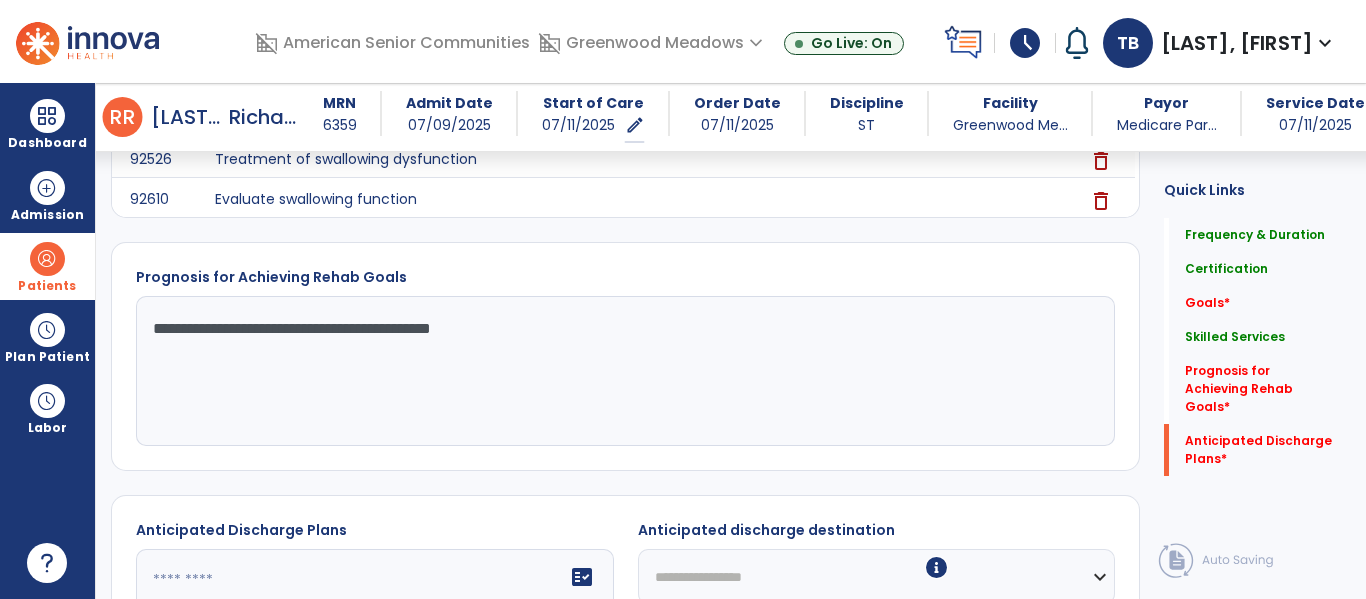 scroll, scrollTop: 1116, scrollLeft: 0, axis: vertical 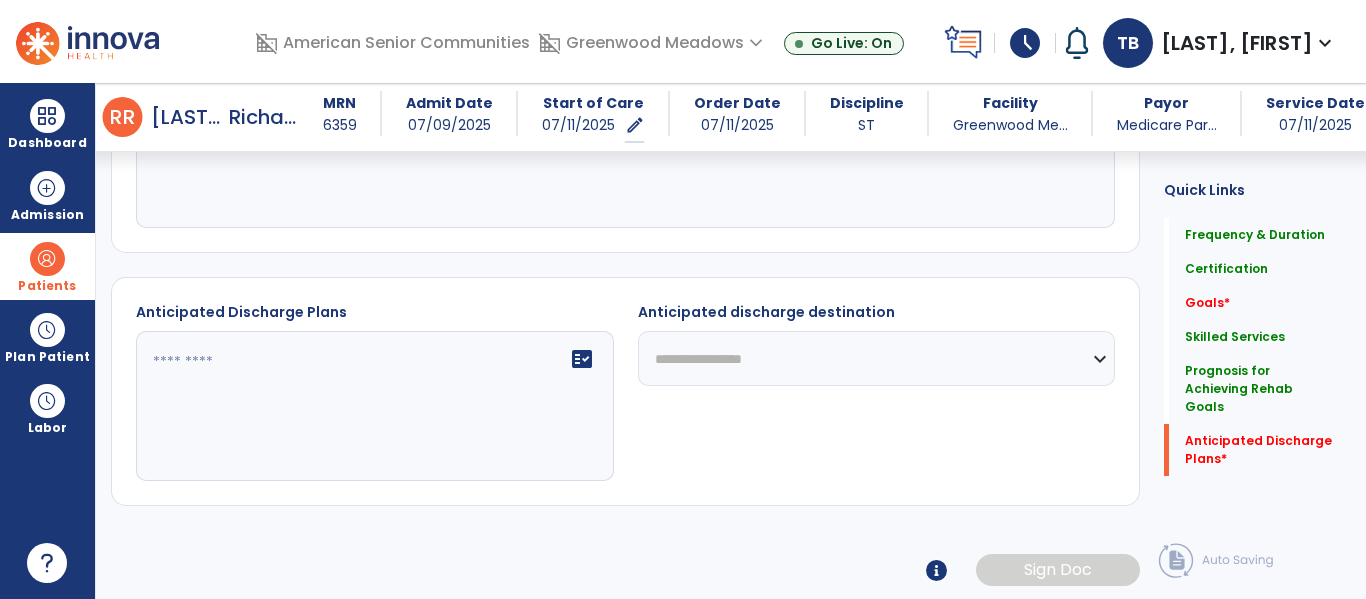 type on "**********" 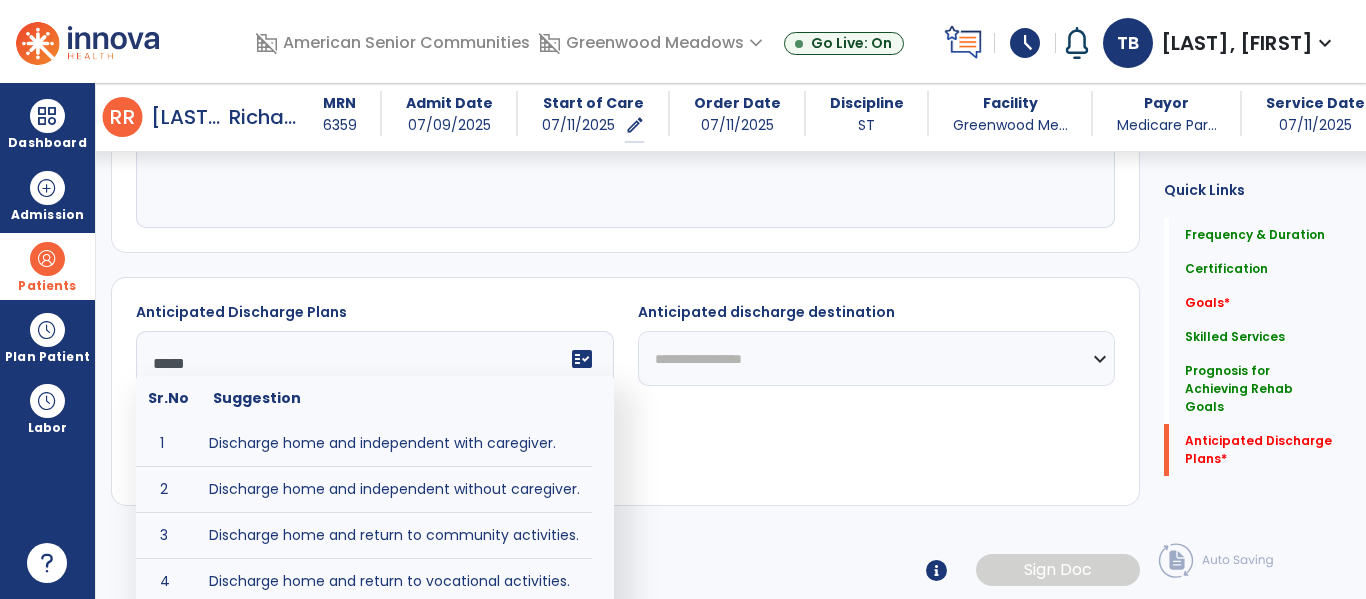 type on "****" 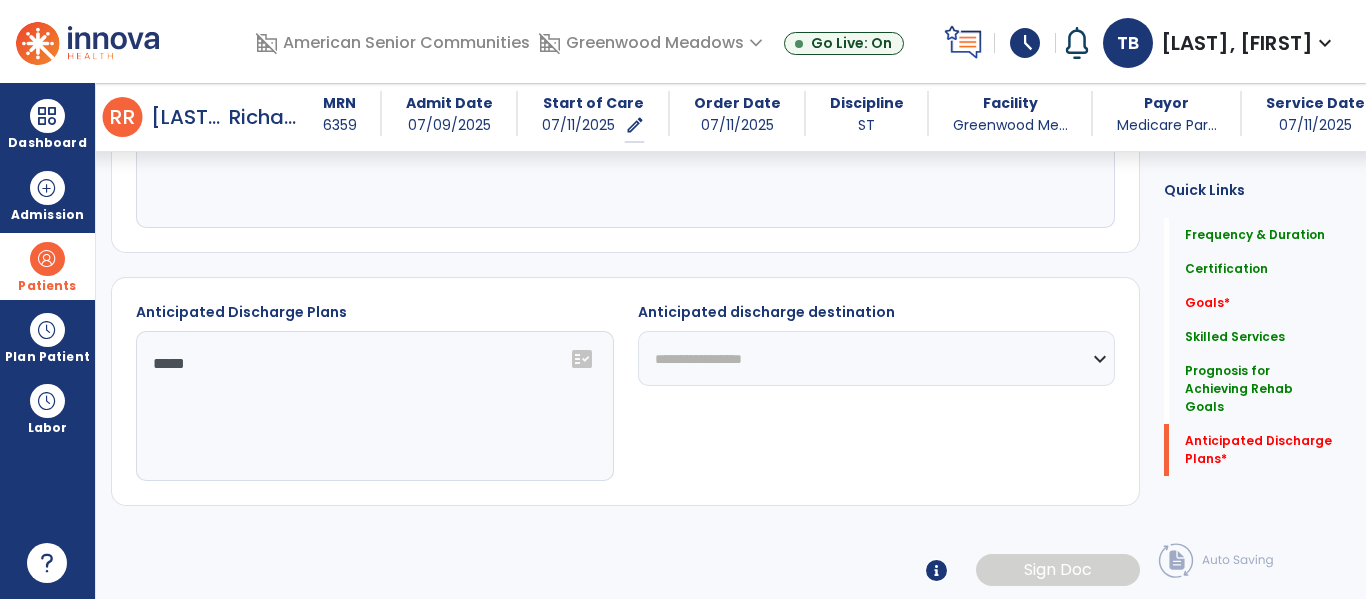 select on "****" 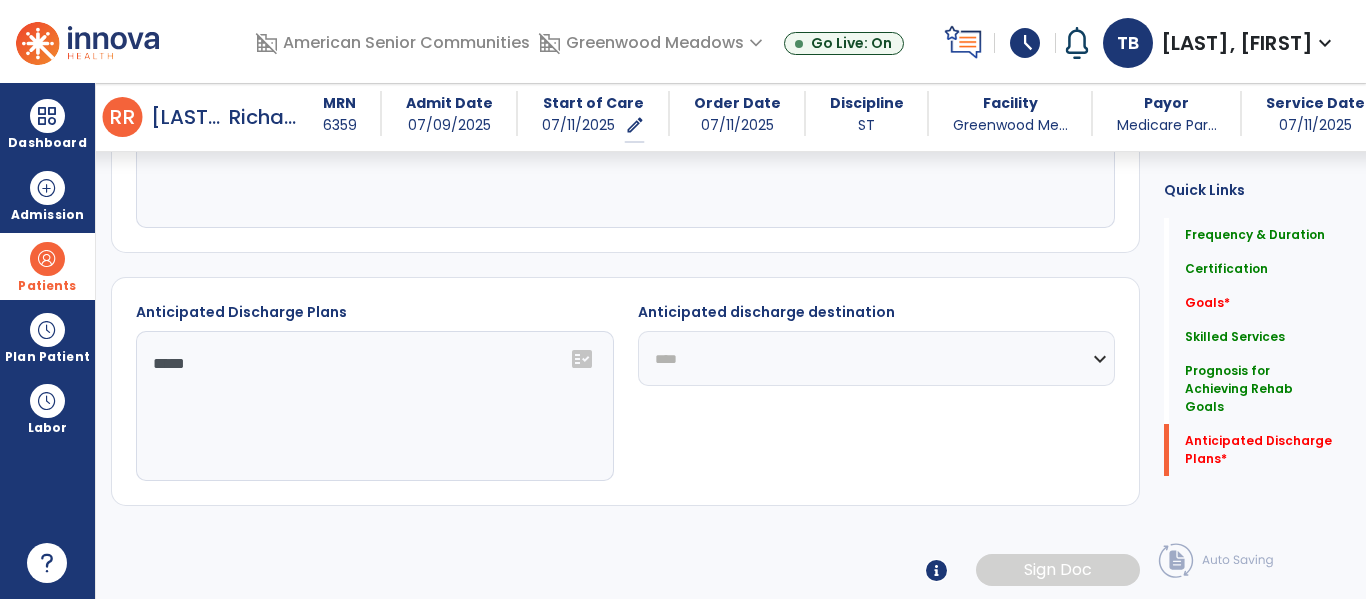 click on "**********" 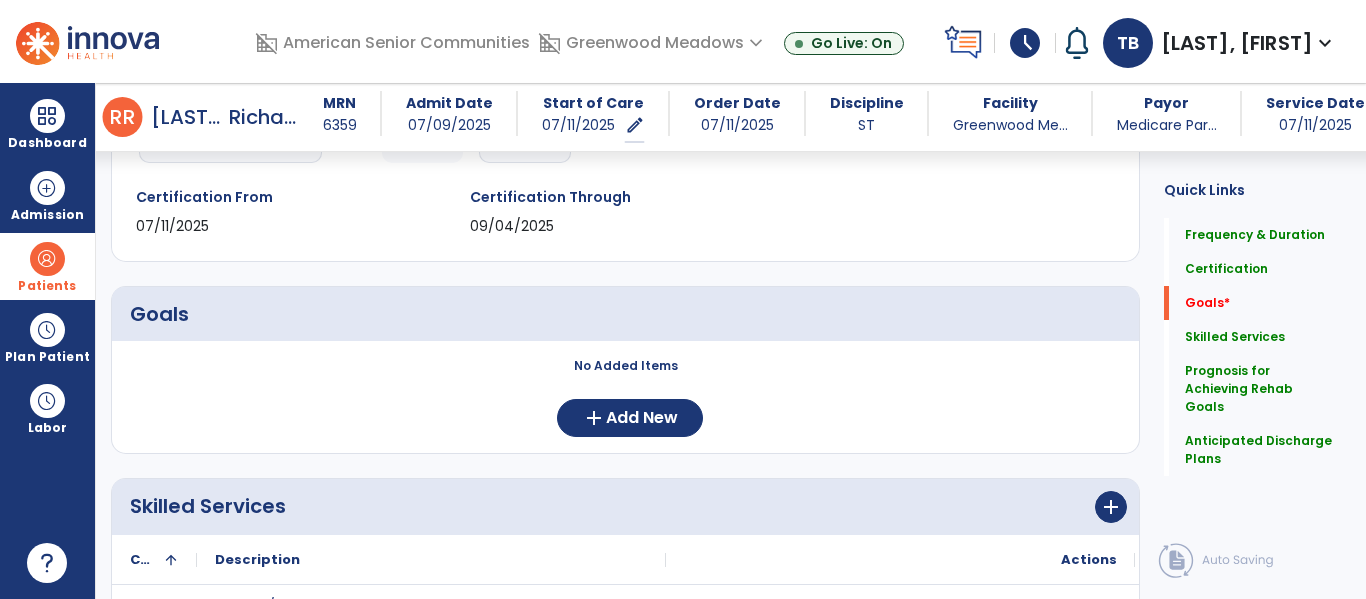 scroll, scrollTop: 331, scrollLeft: 0, axis: vertical 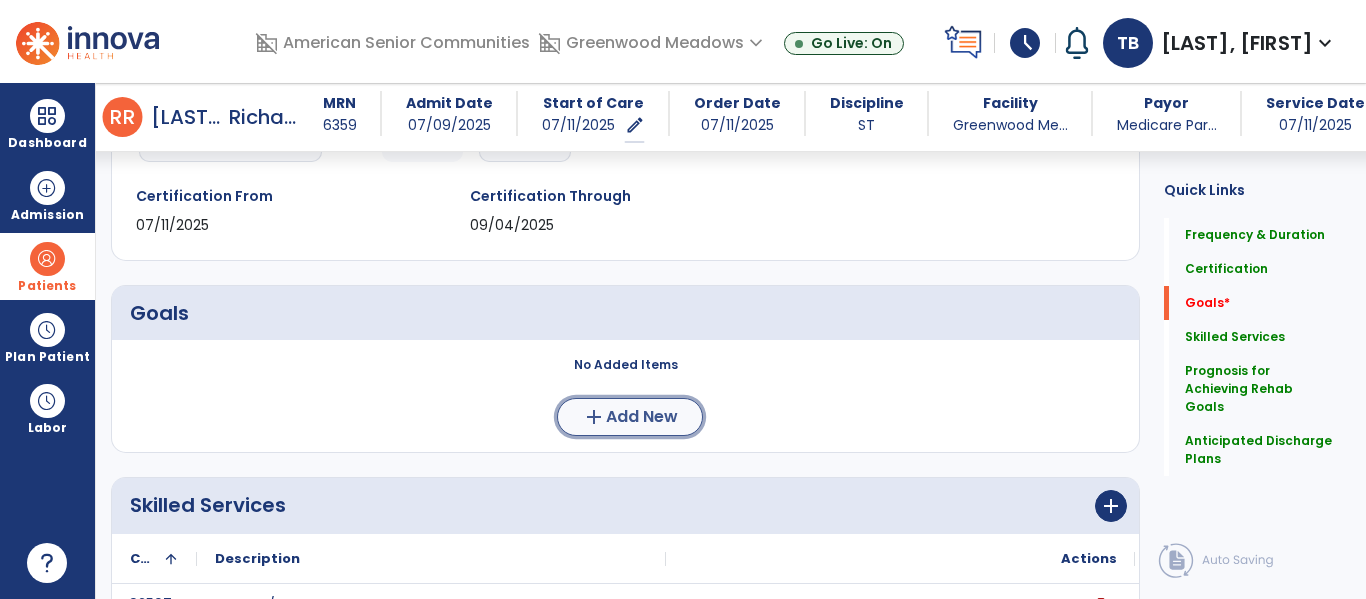 click on "add  Add New" at bounding box center (630, 417) 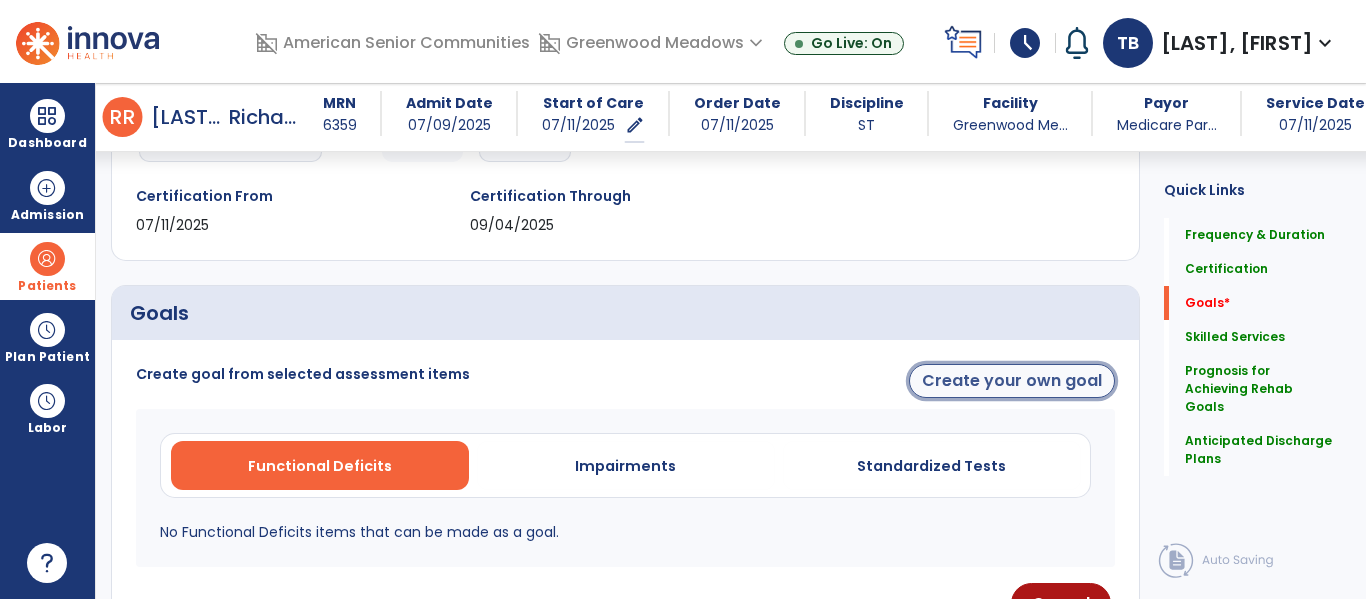 click on "Create your own goal" at bounding box center (1012, 381) 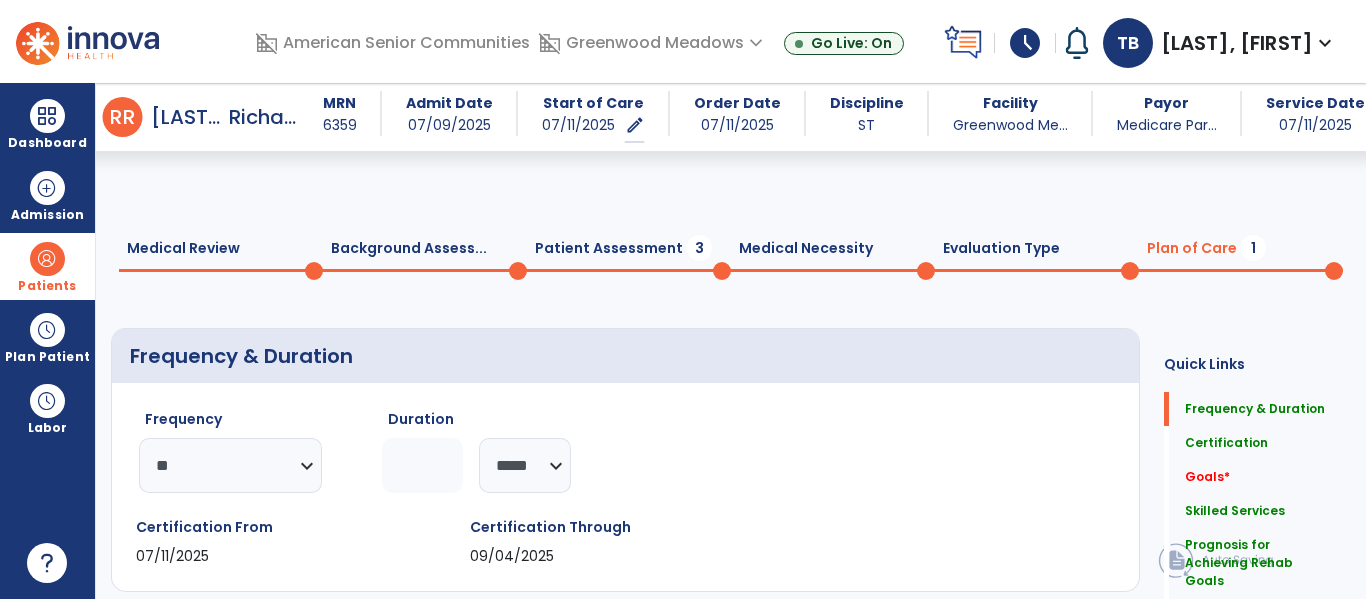 scroll, scrollTop: 278, scrollLeft: 0, axis: vertical 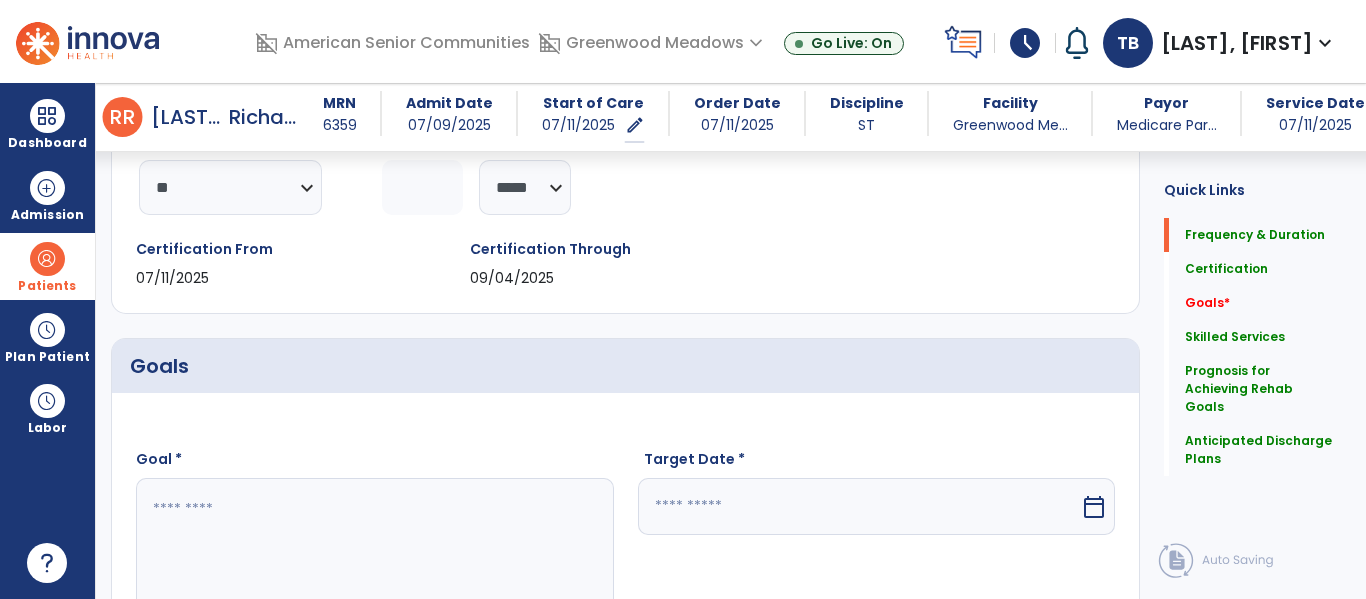 click at bounding box center (374, 553) 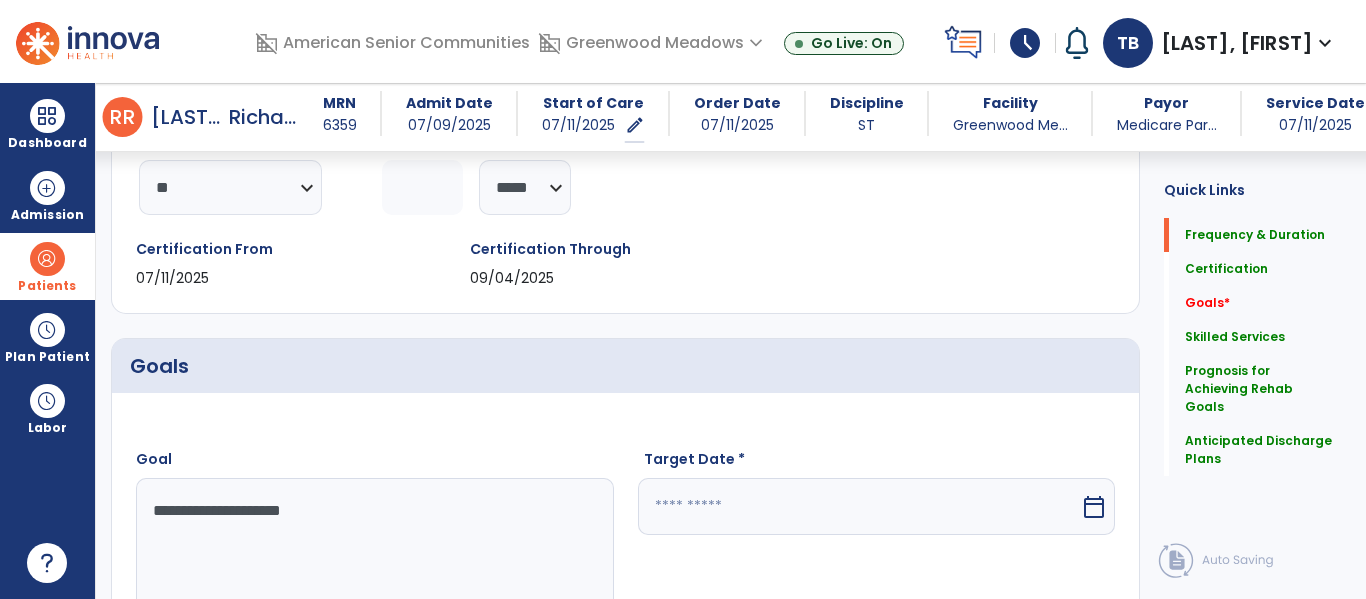 paste on "**********" 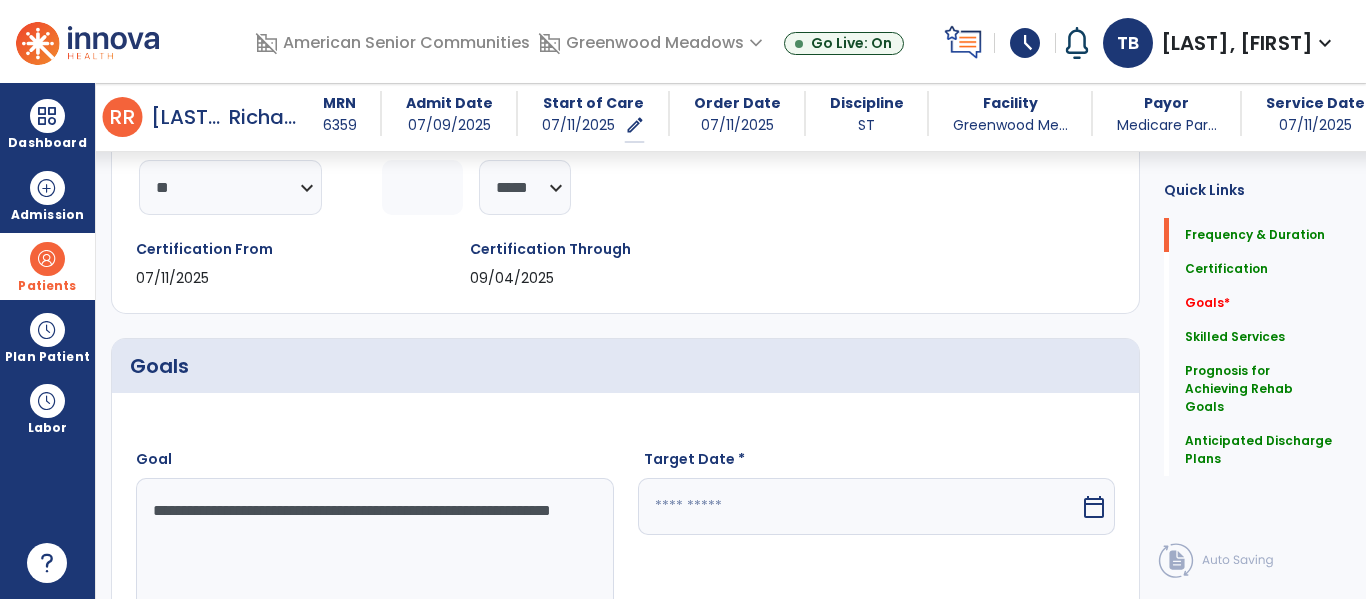 click on "**********" at bounding box center [374, 553] 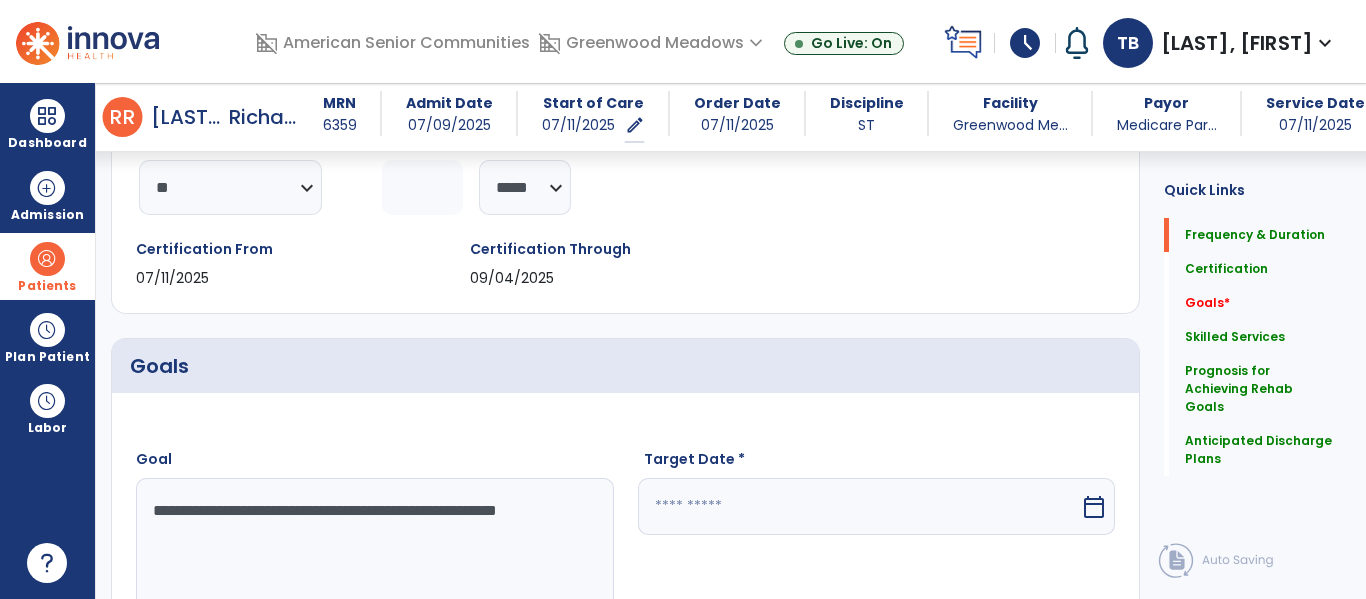 click on "**********" at bounding box center [374, 553] 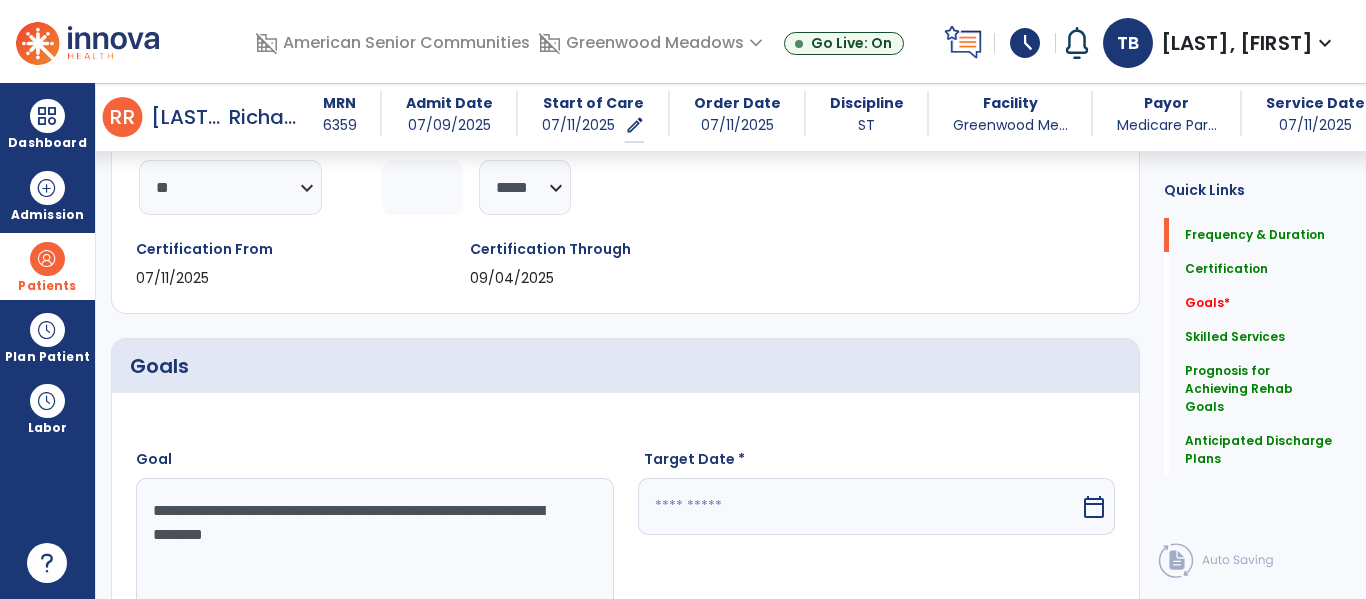 type on "**********" 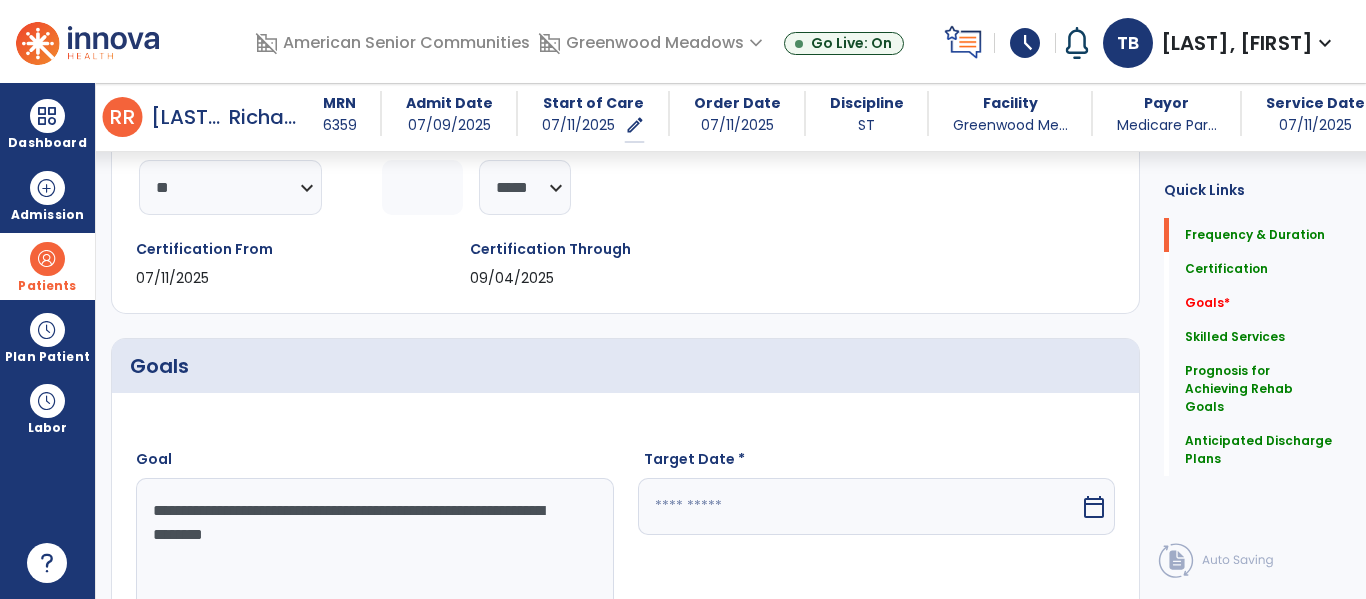 click at bounding box center (859, 506) 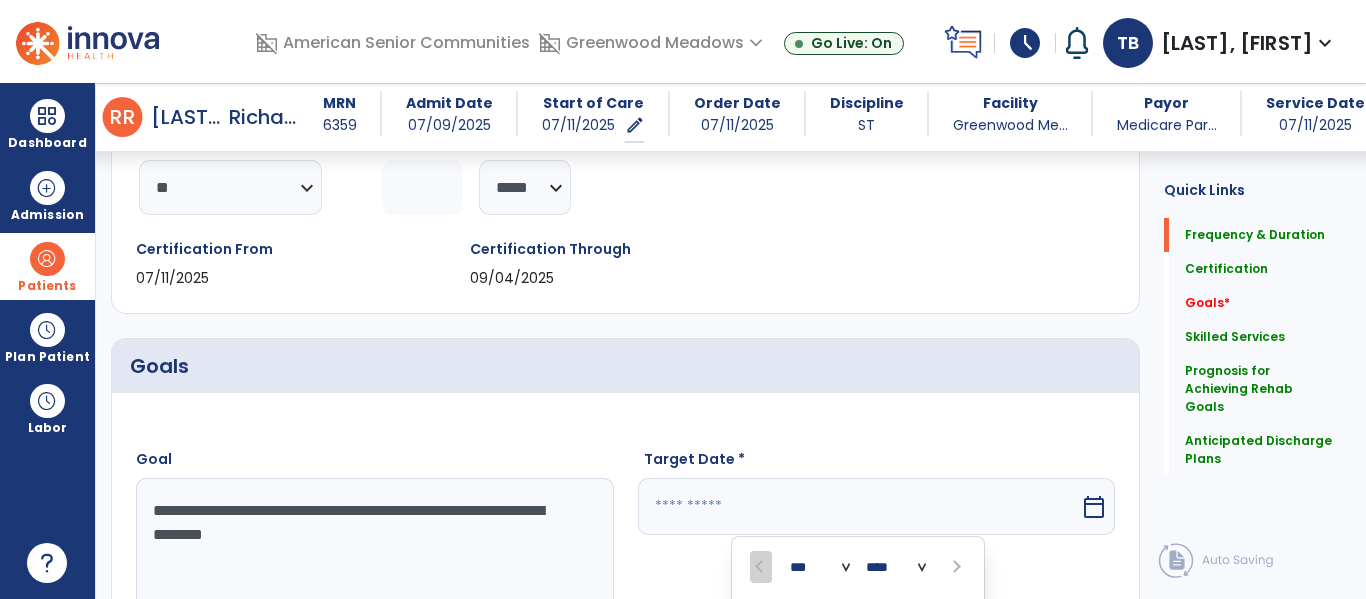 scroll, scrollTop: 611, scrollLeft: 0, axis: vertical 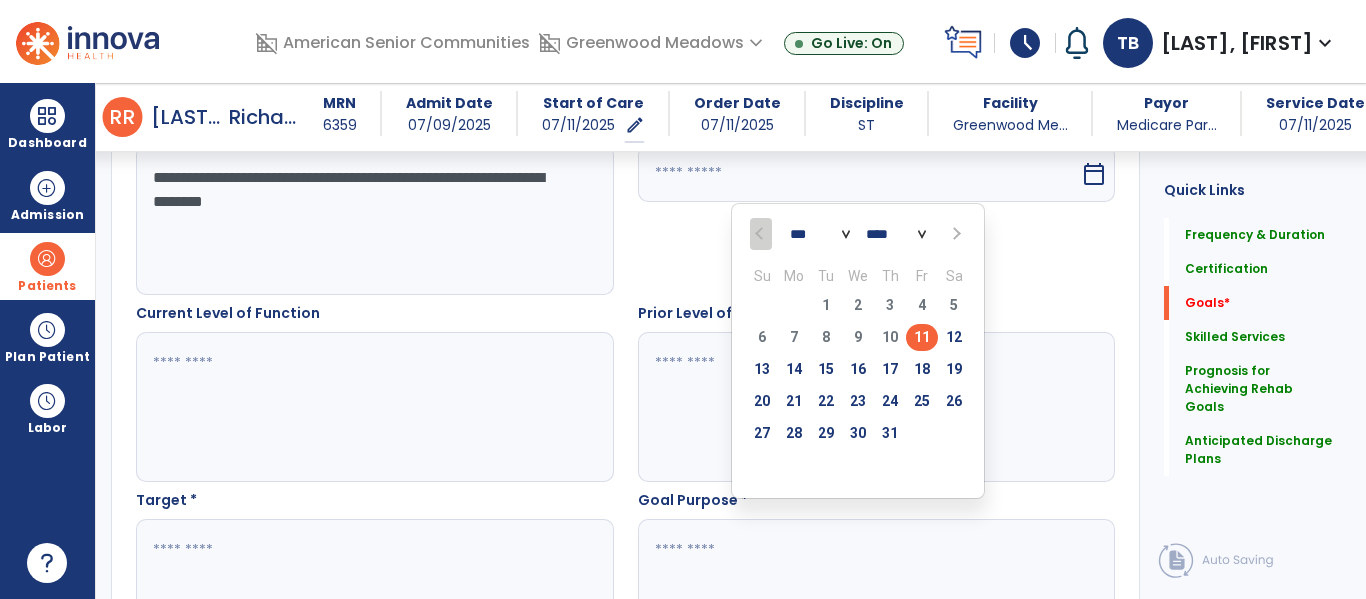 click on "*** *** ***" at bounding box center [820, 235] 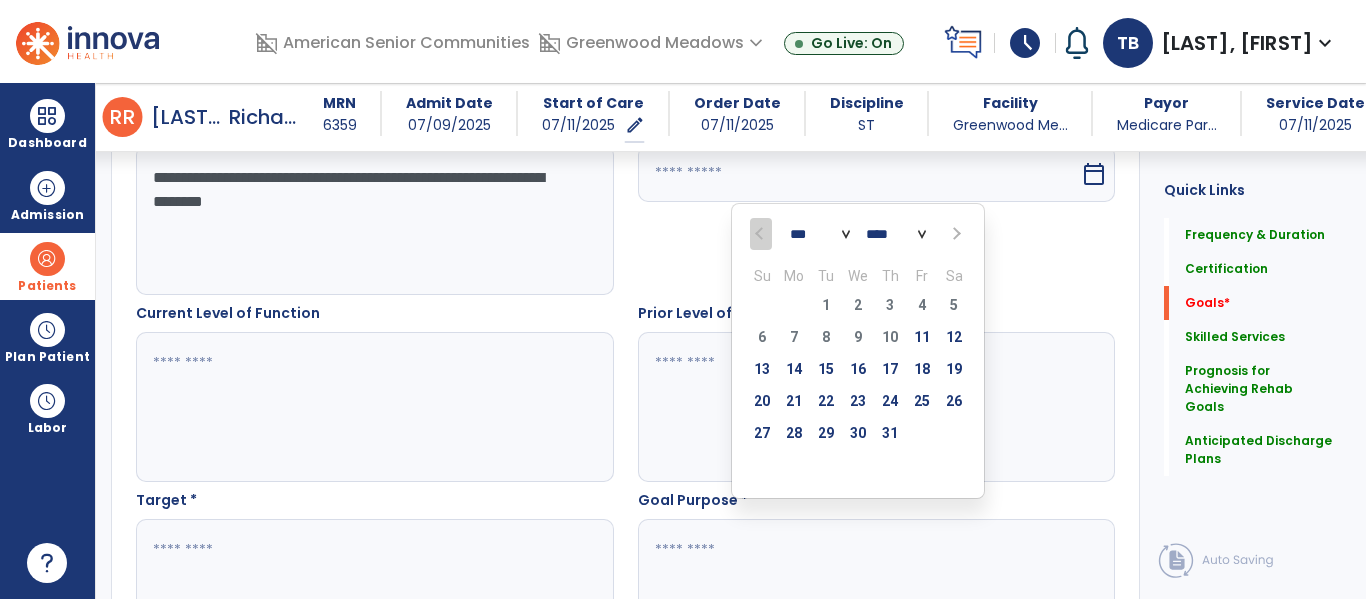 select on "*" 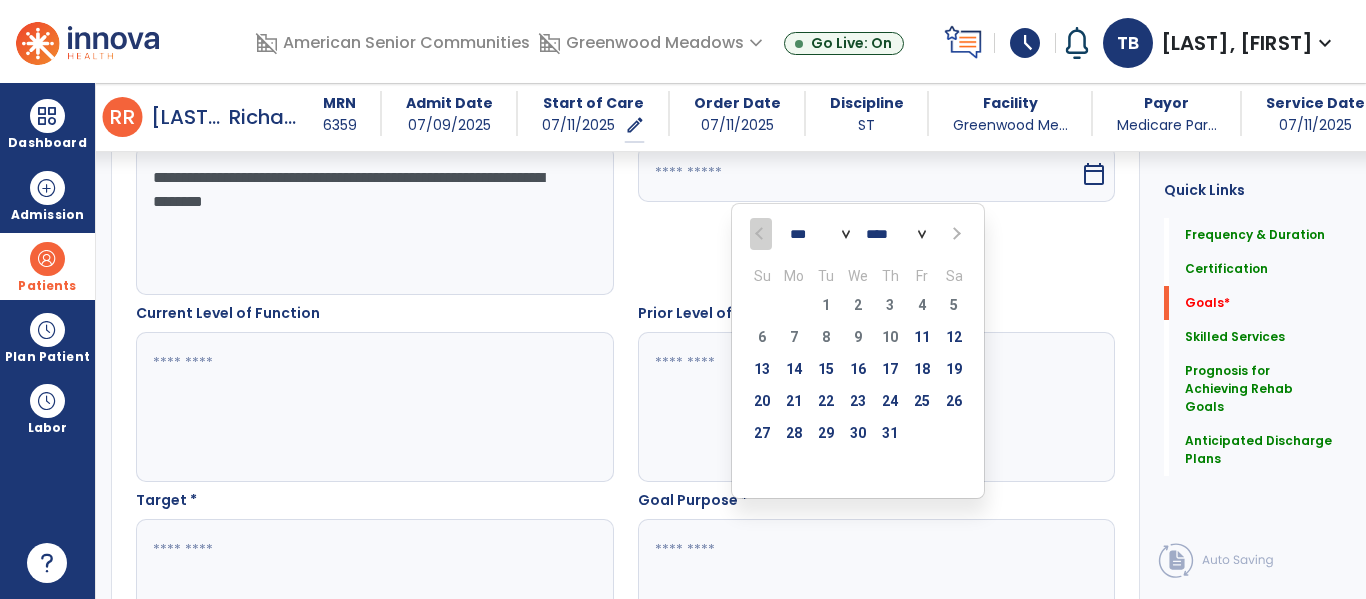 click on "*** *** ***" at bounding box center (820, 235) 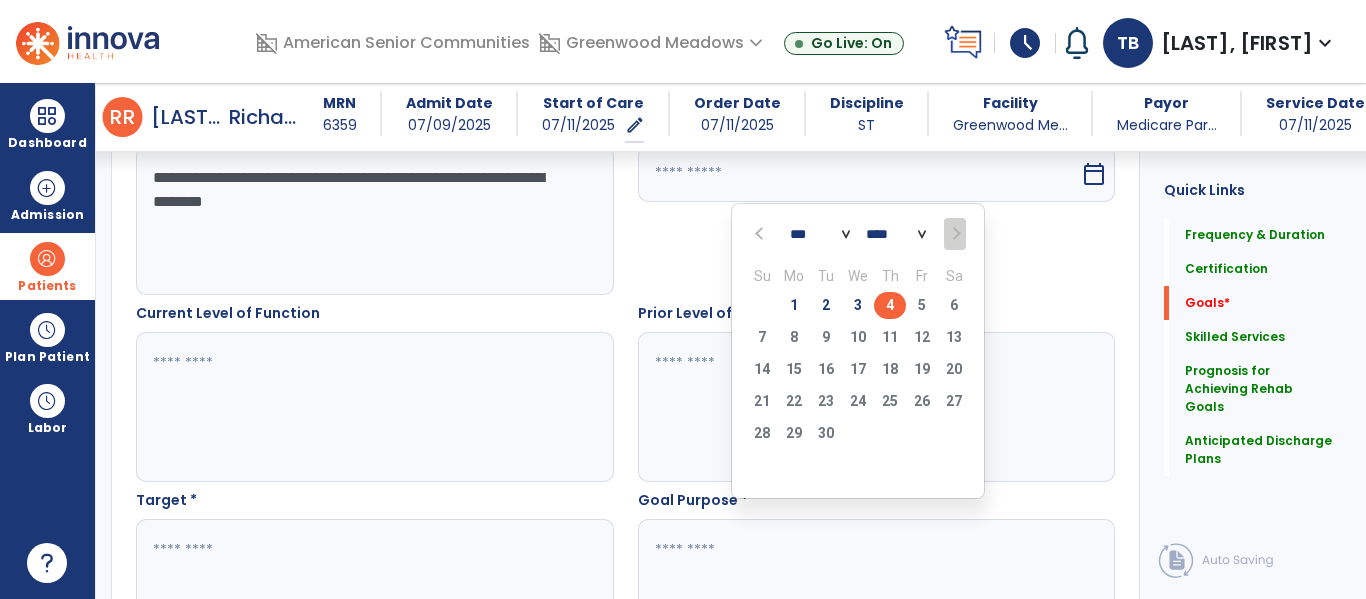 click on "4" at bounding box center [890, 305] 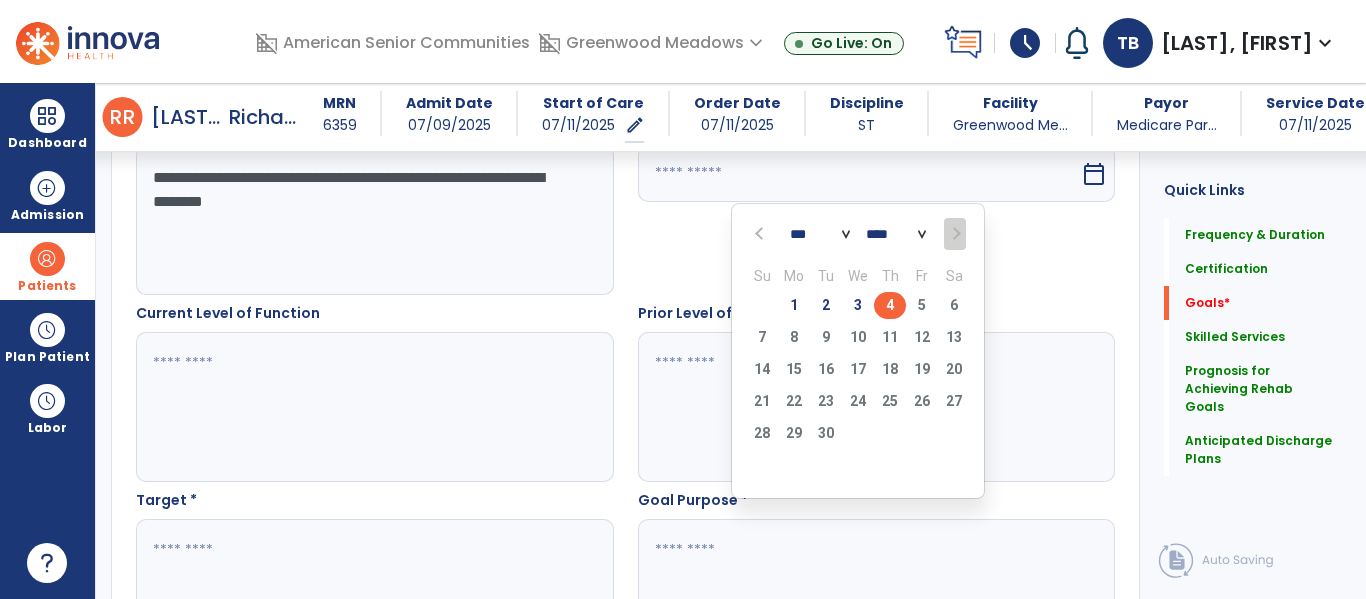 type on "********" 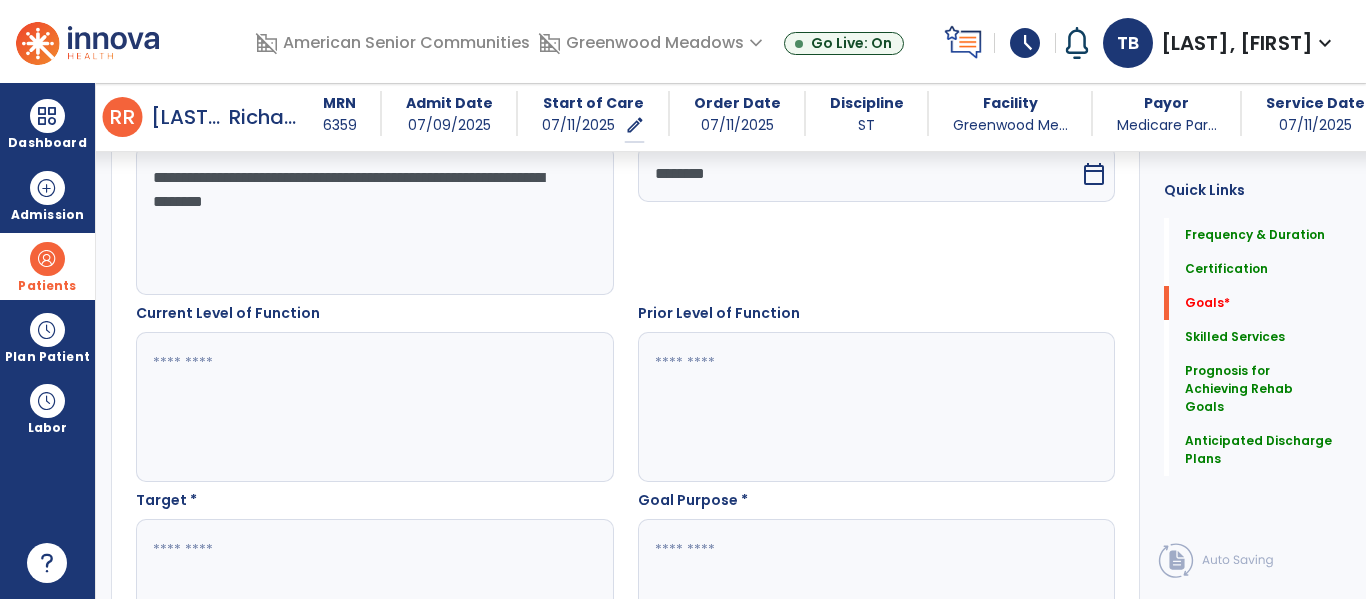 click at bounding box center (374, 407) 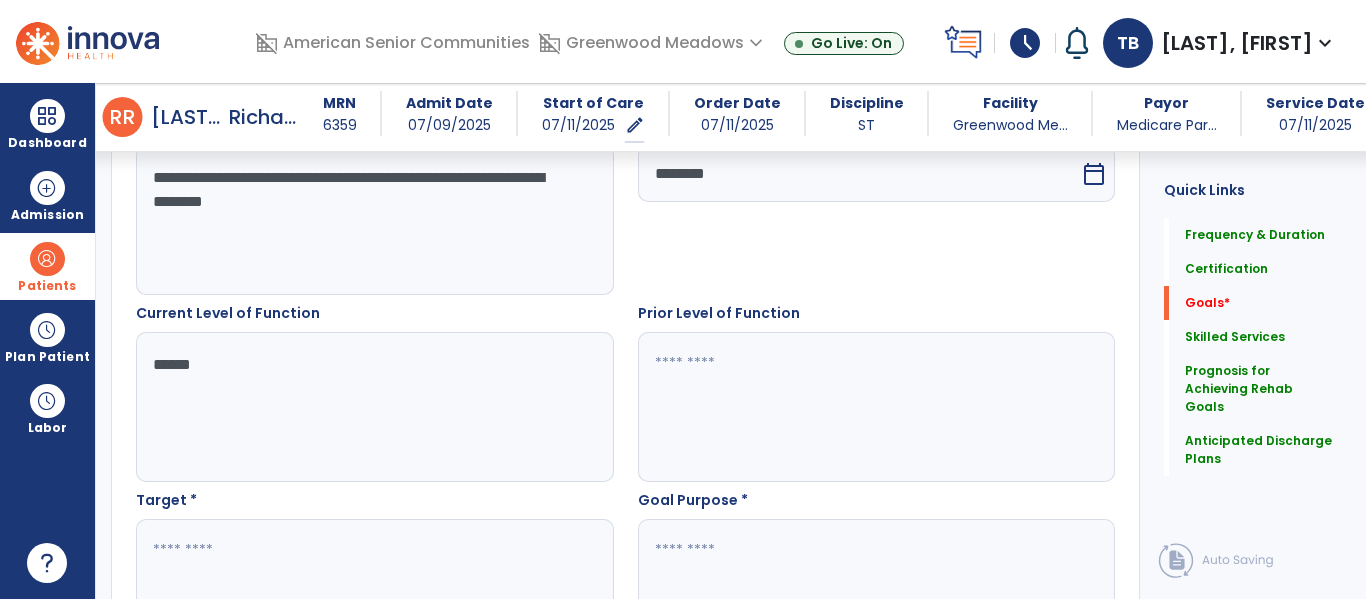 type on "******" 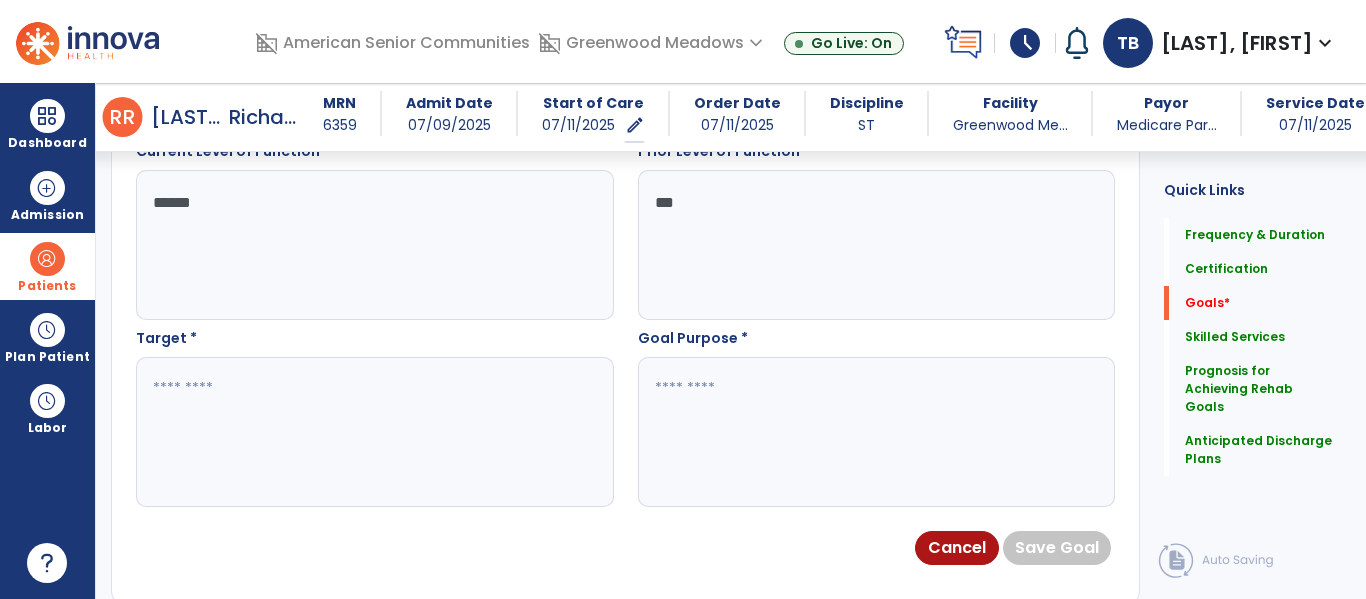 scroll, scrollTop: 780, scrollLeft: 0, axis: vertical 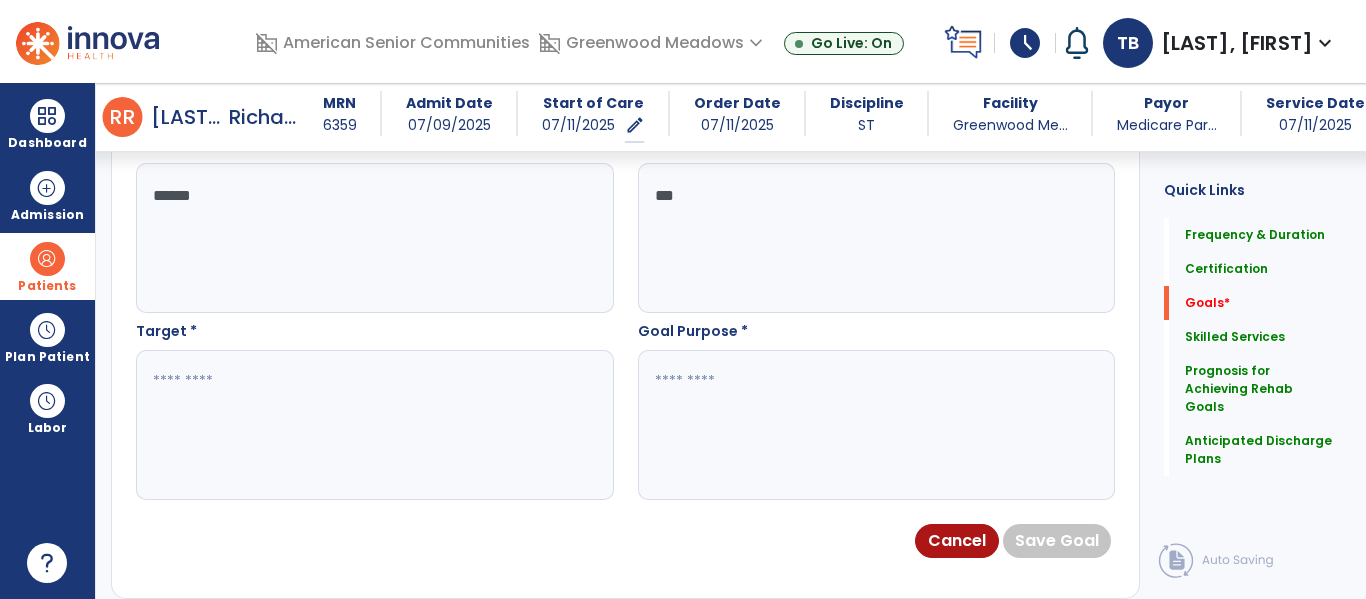 type on "***" 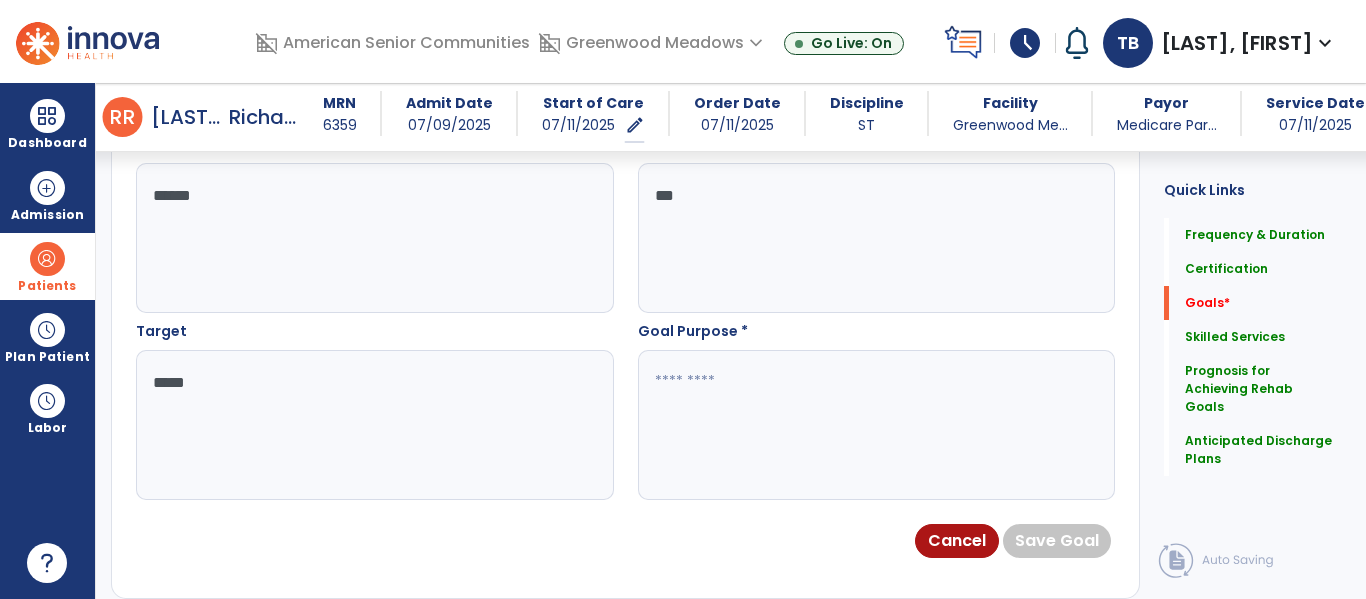 type on "****" 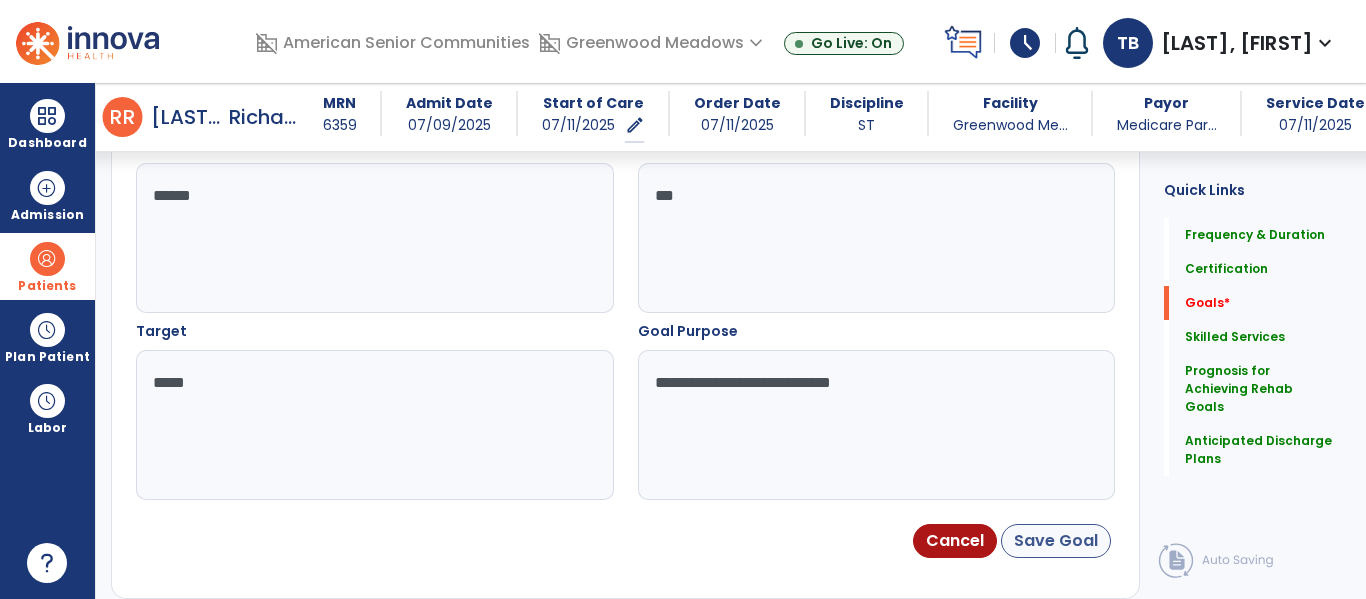 type on "**********" 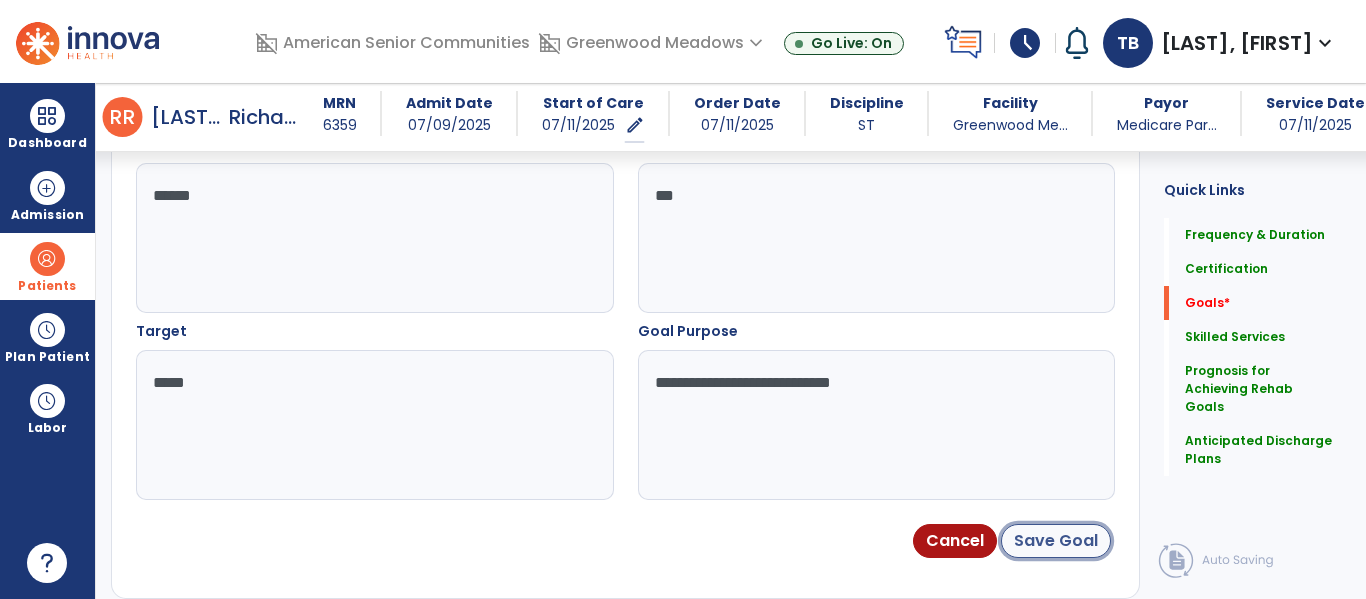 click on "Save Goal" at bounding box center (1056, 541) 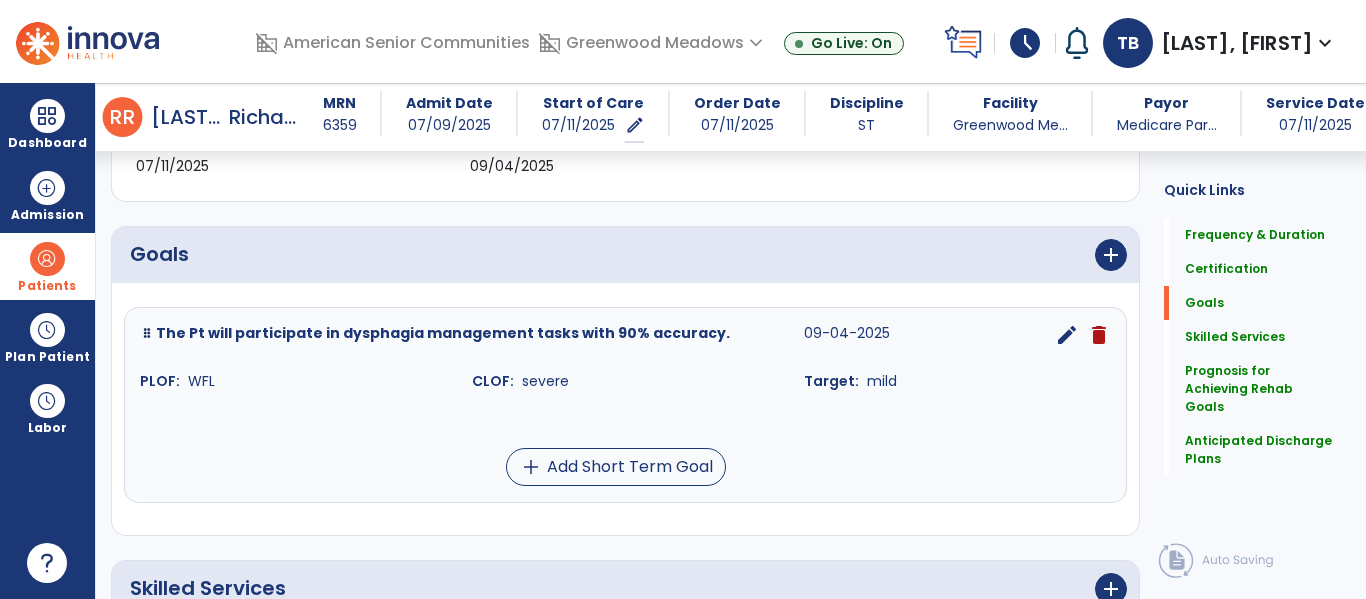 scroll, scrollTop: 396, scrollLeft: 0, axis: vertical 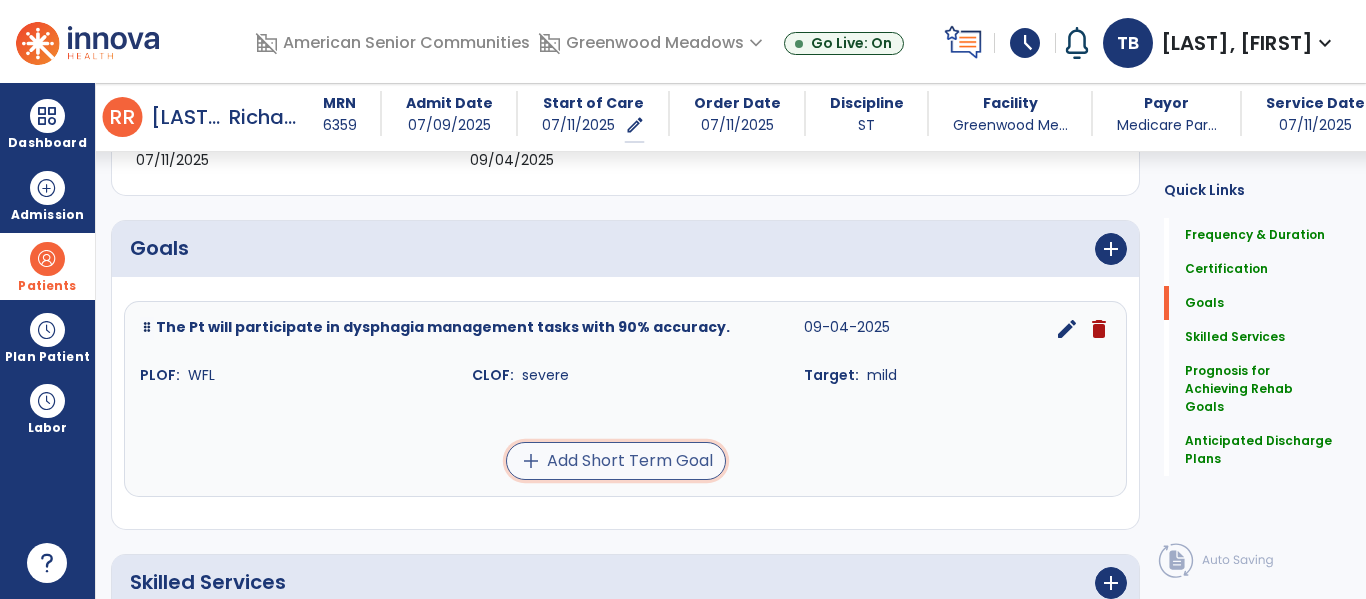 click on "add  Add Short Term Goal" at bounding box center [616, 461] 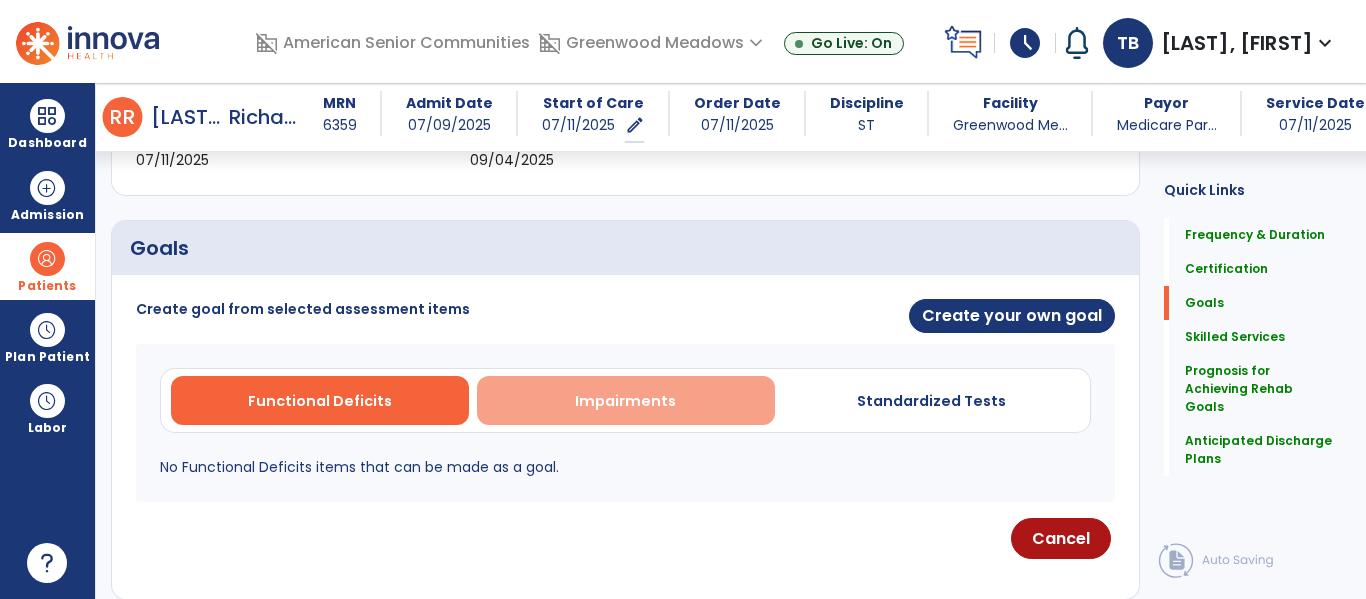 scroll, scrollTop: 416, scrollLeft: 0, axis: vertical 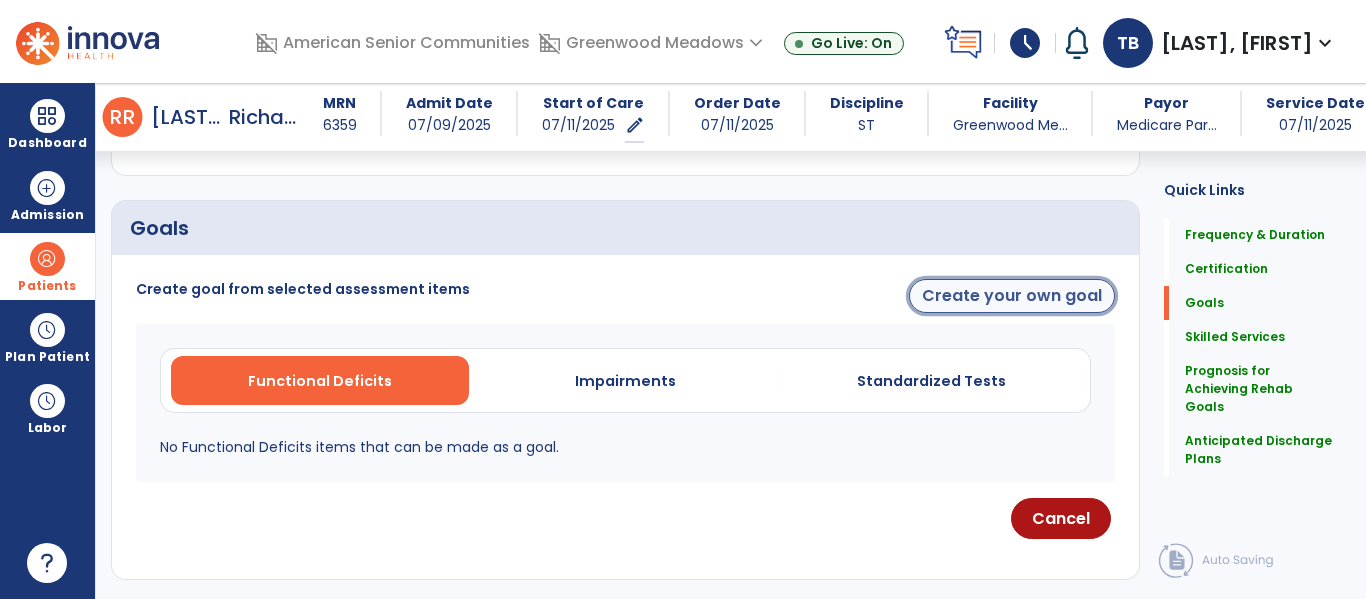 click on "Create your own goal" at bounding box center (1012, 296) 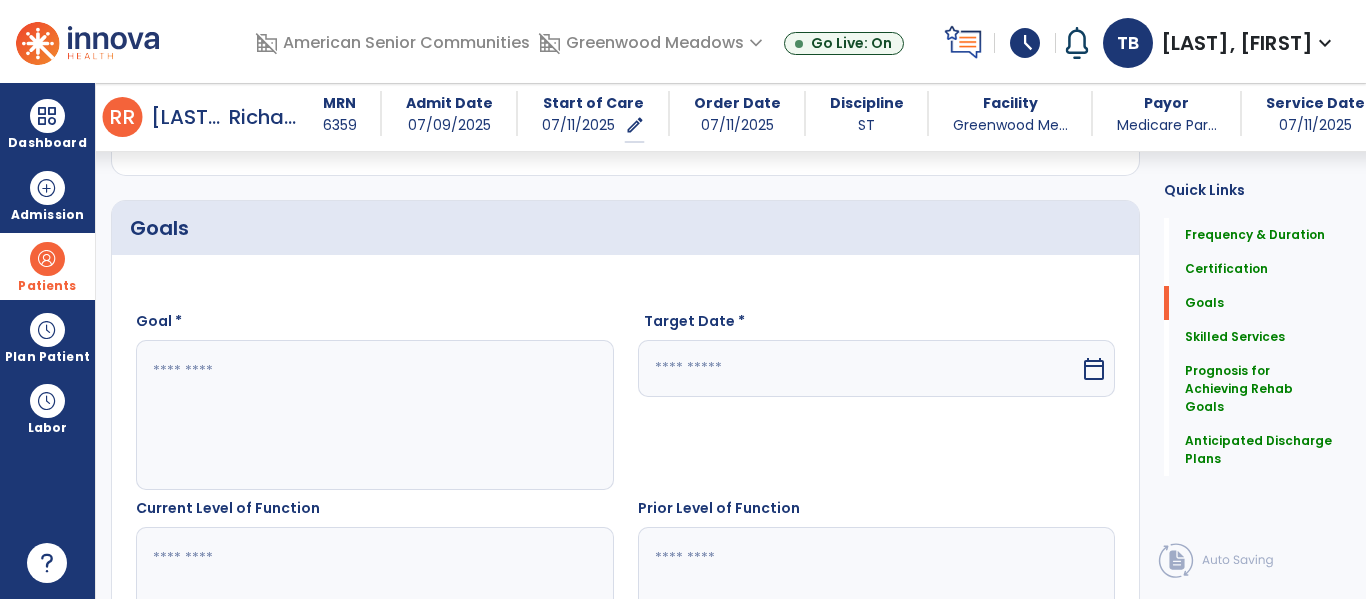 click at bounding box center [374, 415] 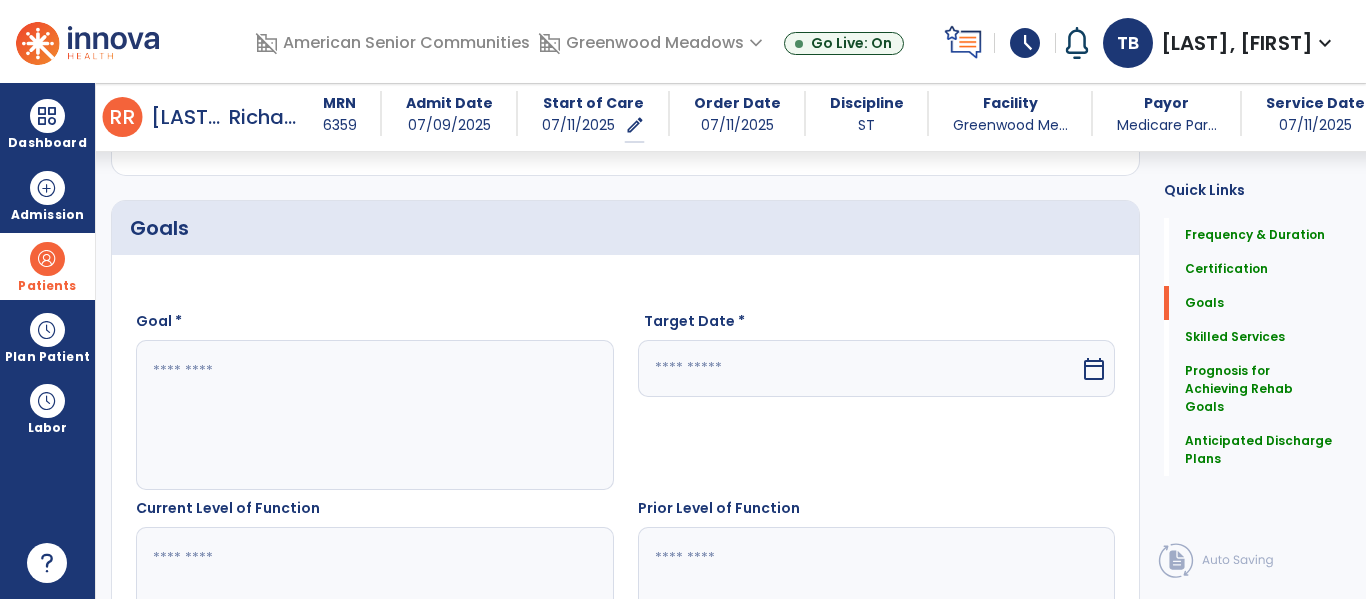 paste on "**********" 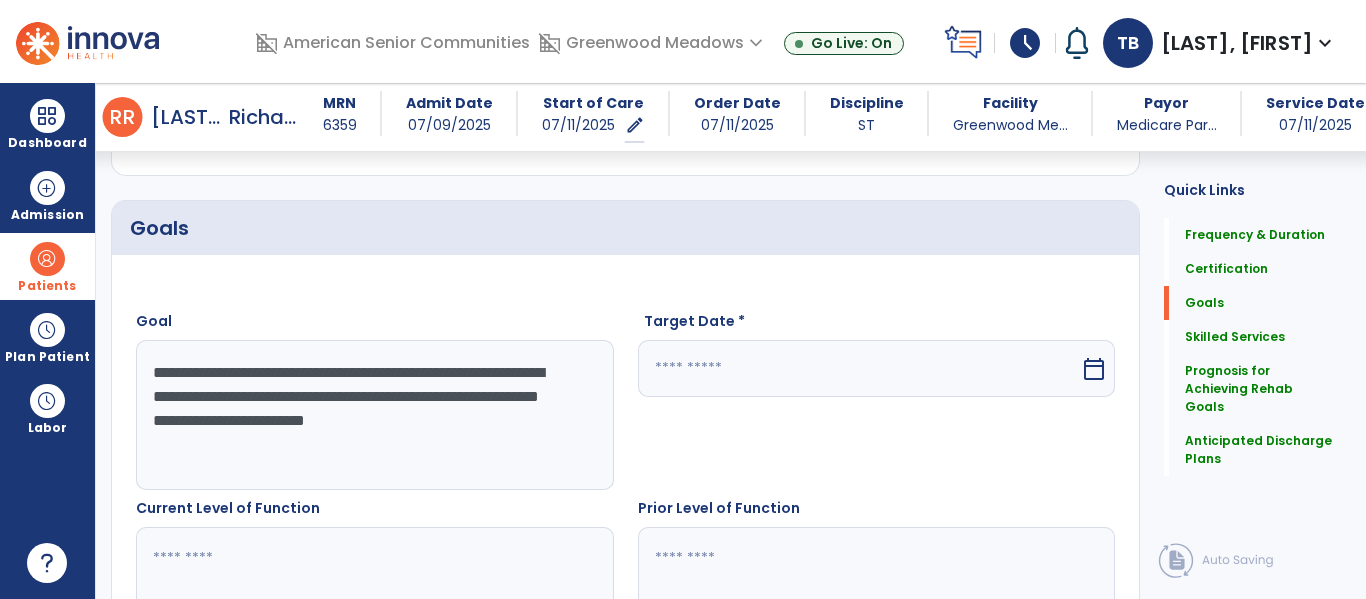click on "**********" at bounding box center [374, 415] 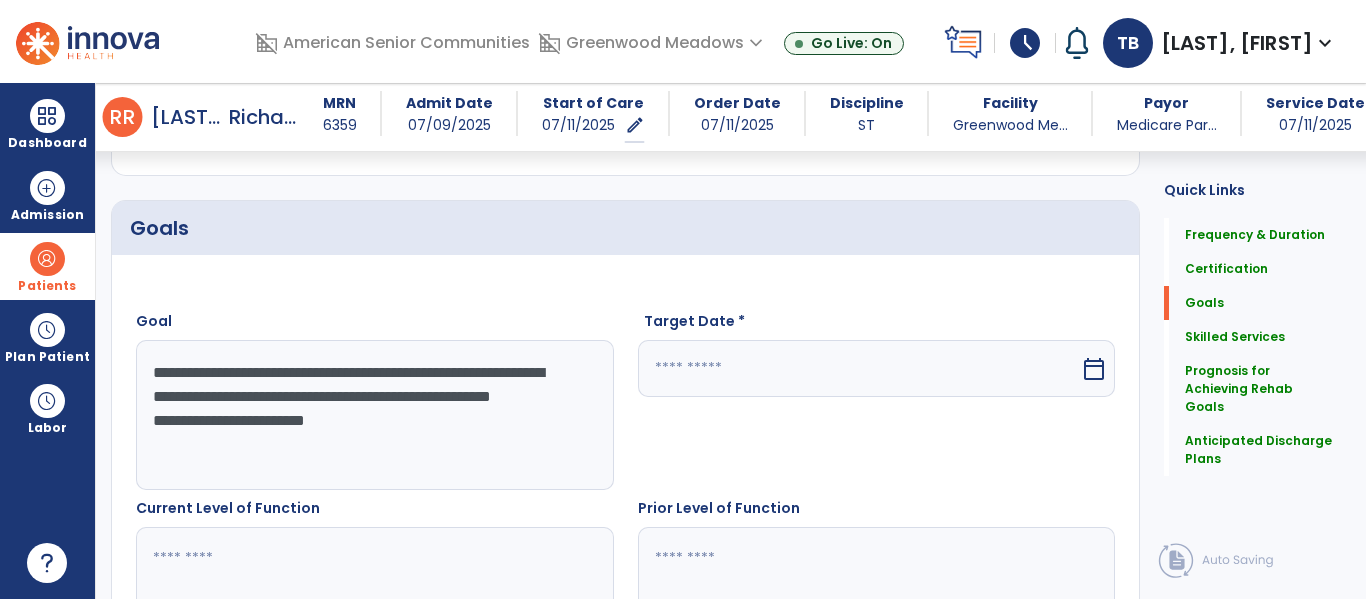 click on "**********" at bounding box center (374, 415) 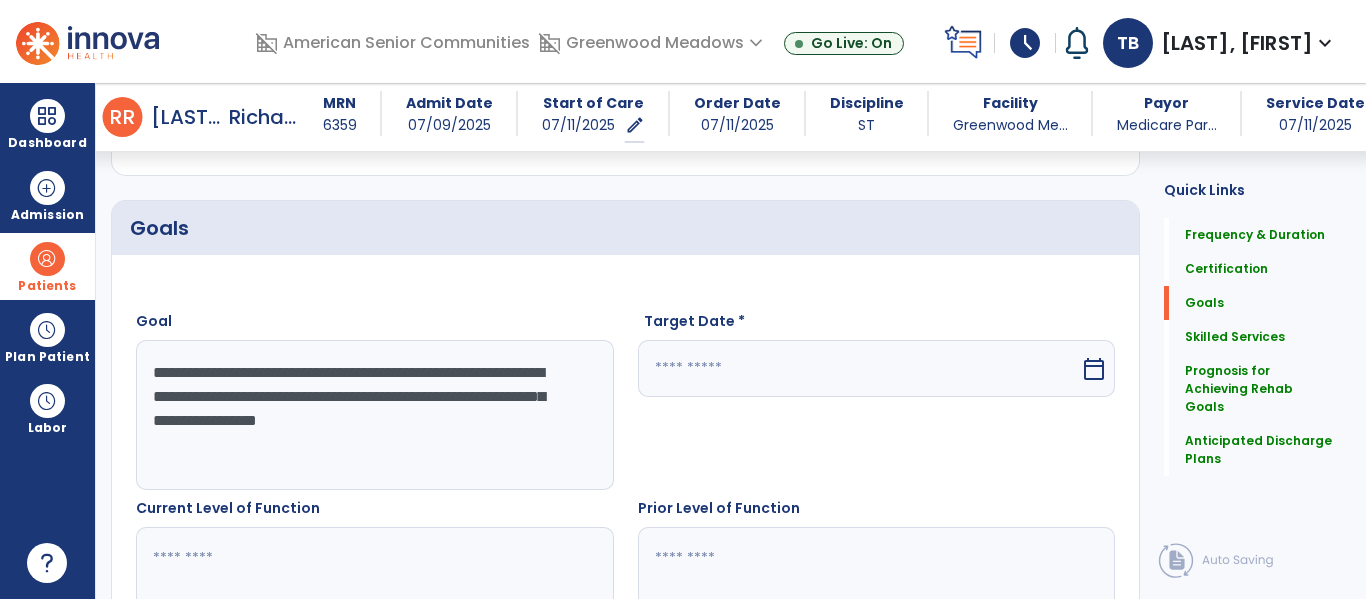 click on "**********" at bounding box center [374, 415] 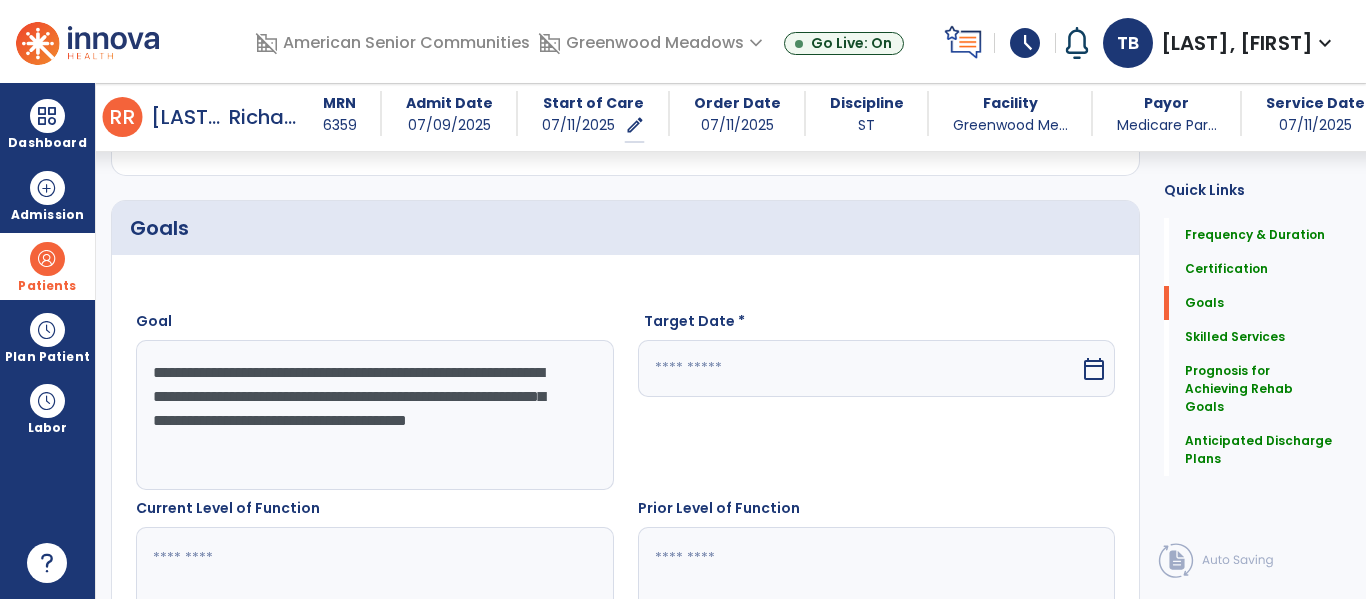 type on "**********" 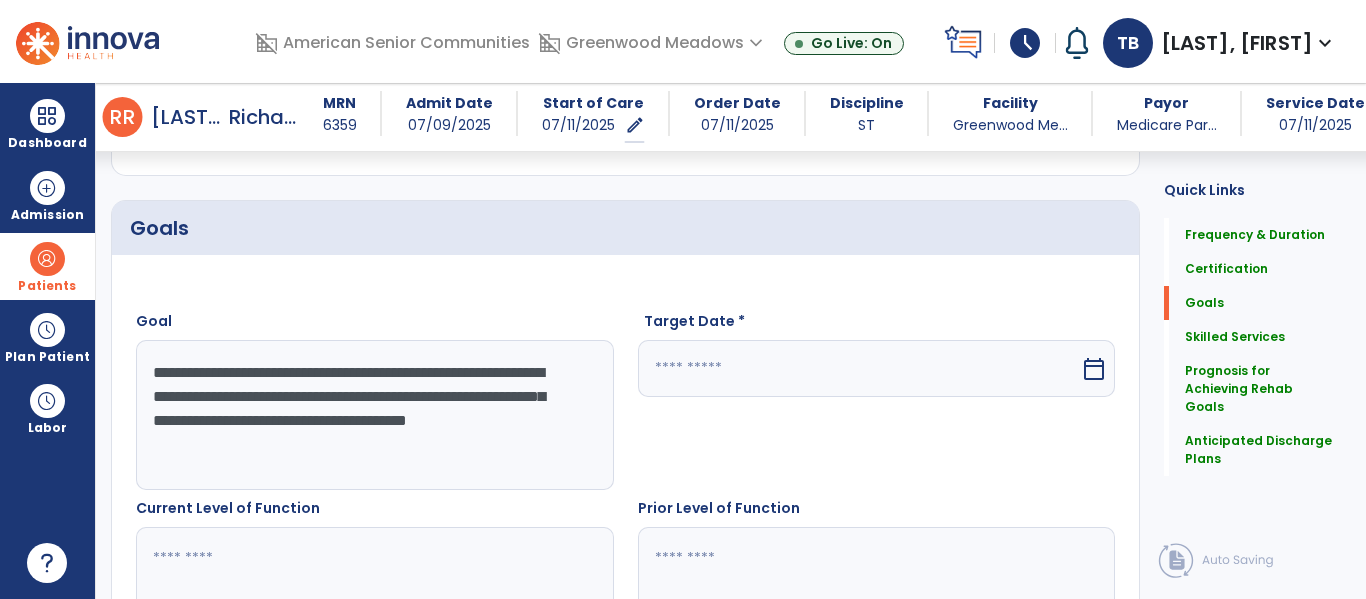 click at bounding box center (859, 368) 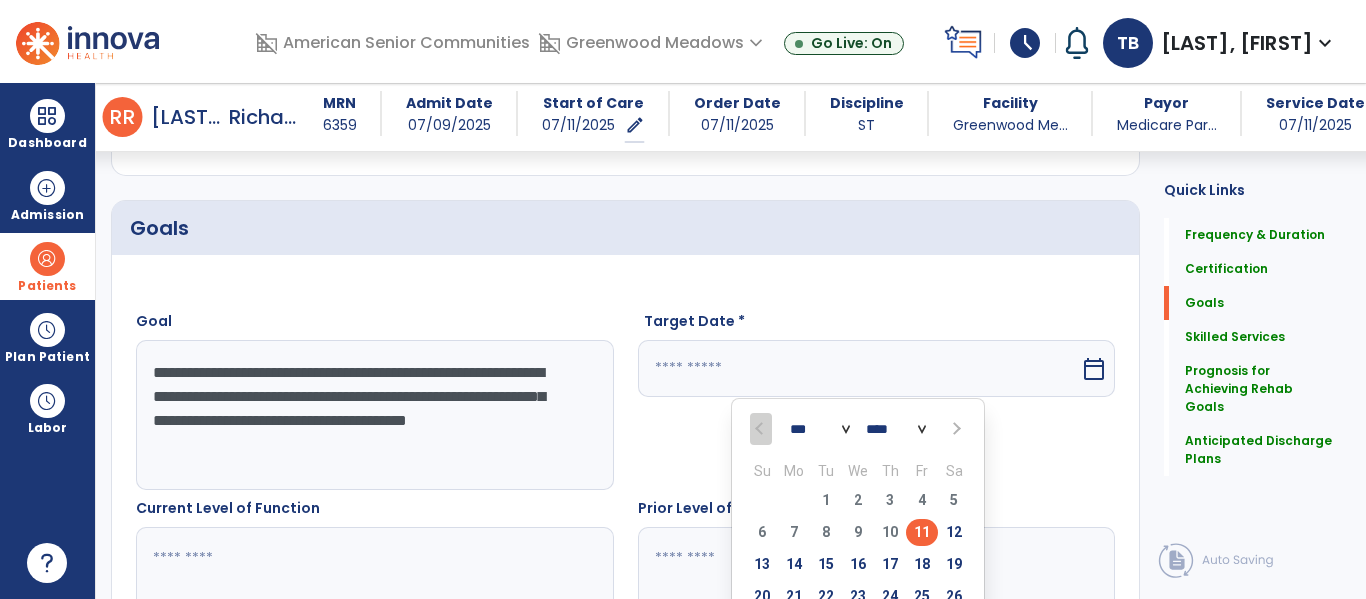 scroll, scrollTop: 555, scrollLeft: 0, axis: vertical 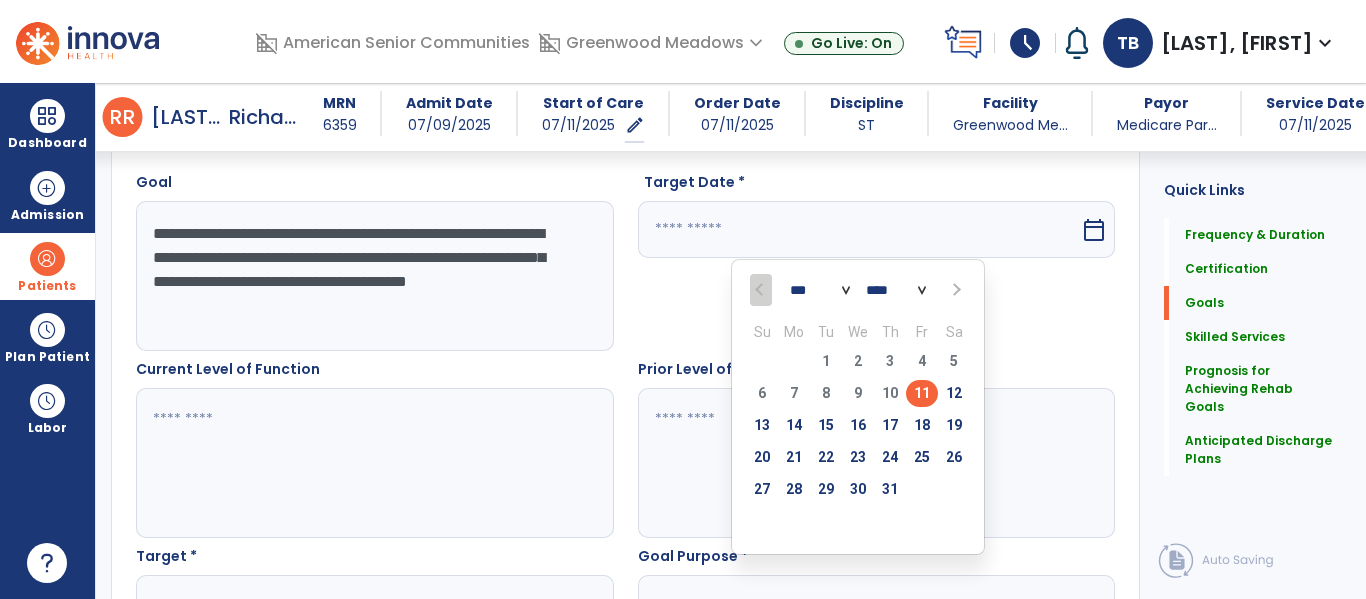 click on "*** *** ***" at bounding box center (820, 291) 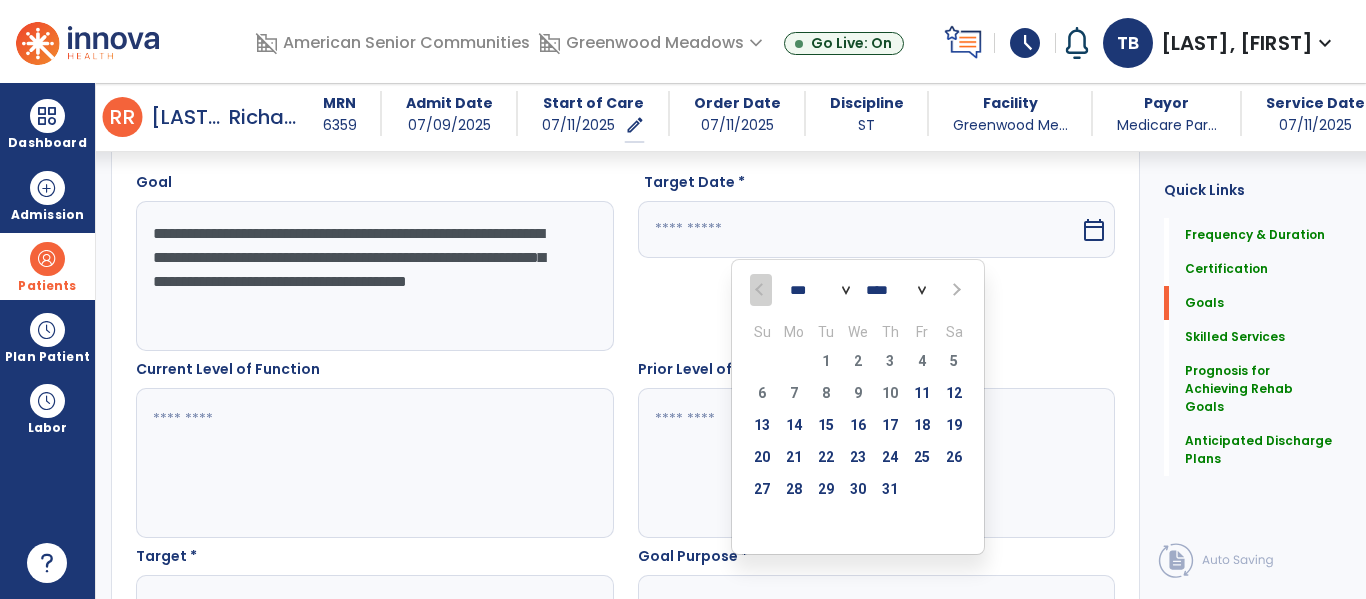 select on "*" 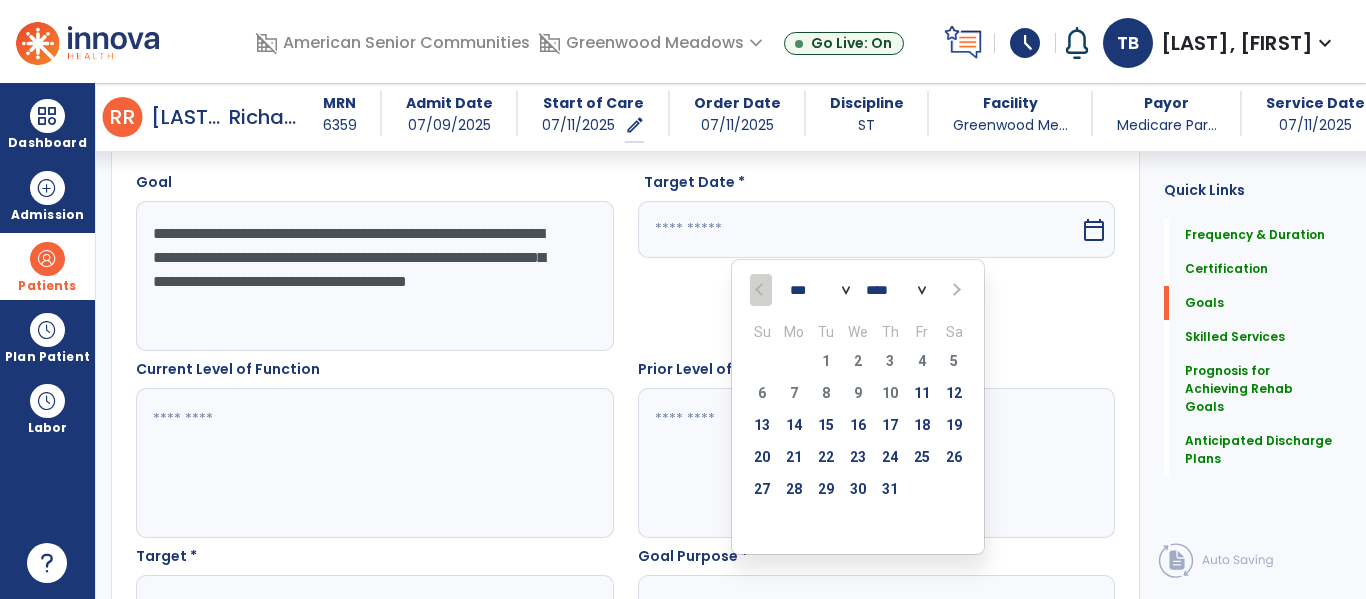 click on "*** *** ***" at bounding box center (820, 291) 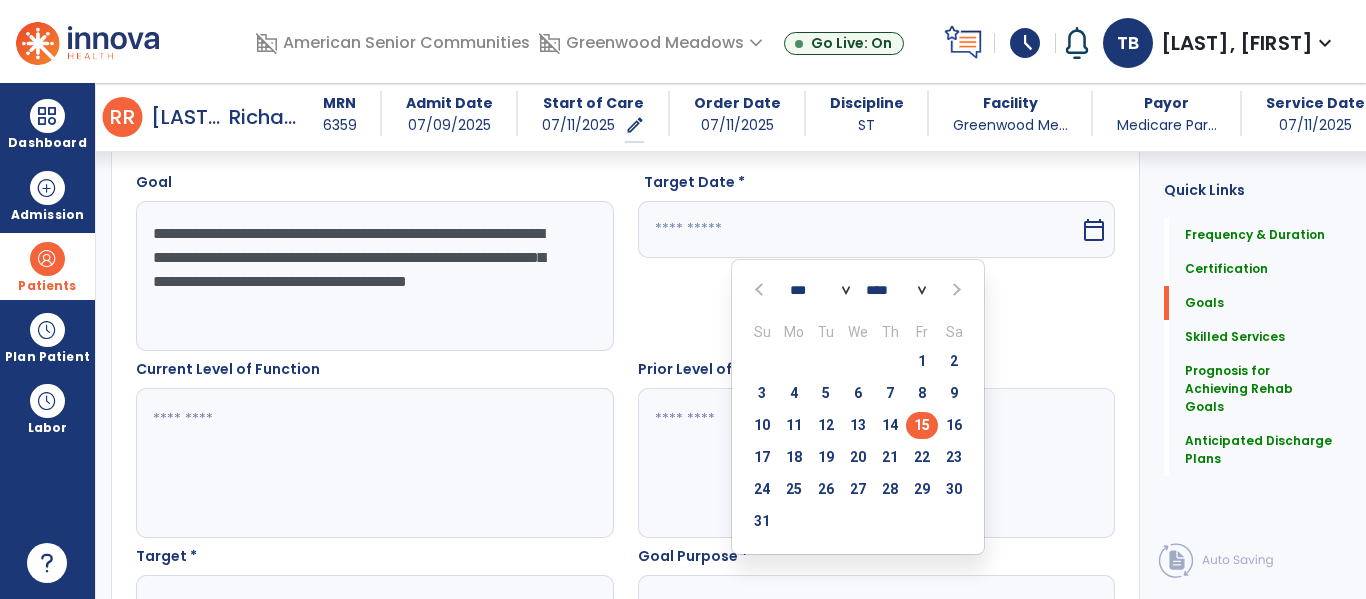 click on "15" at bounding box center (922, 425) 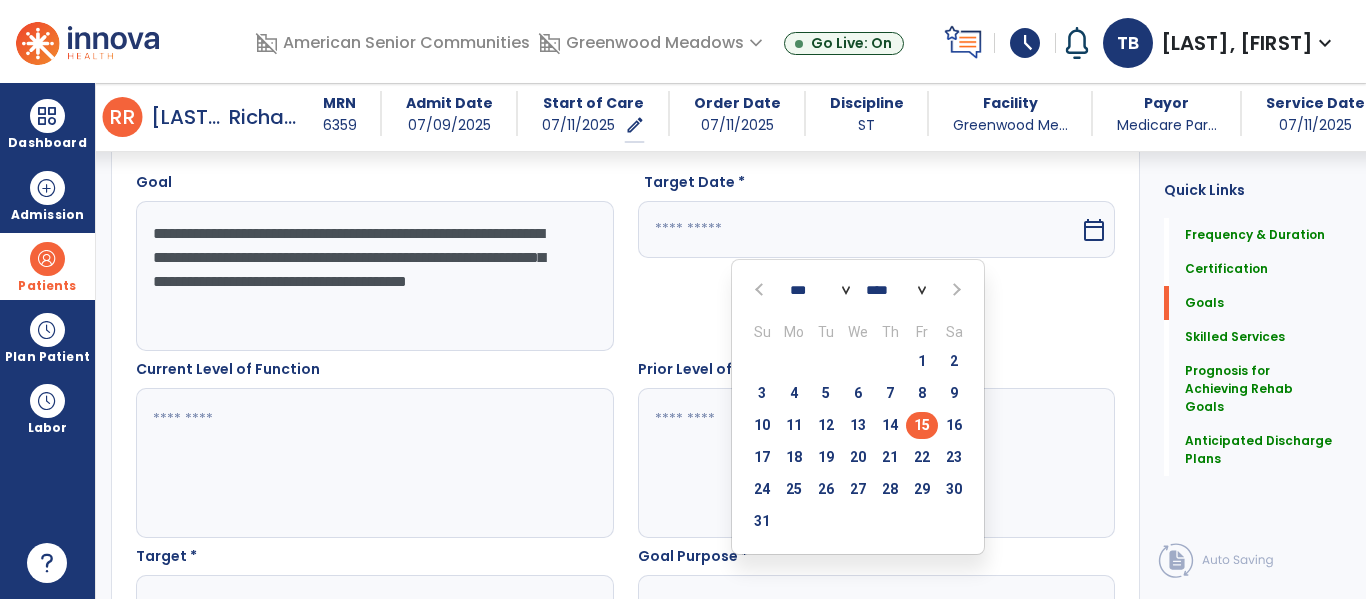 type on "*********" 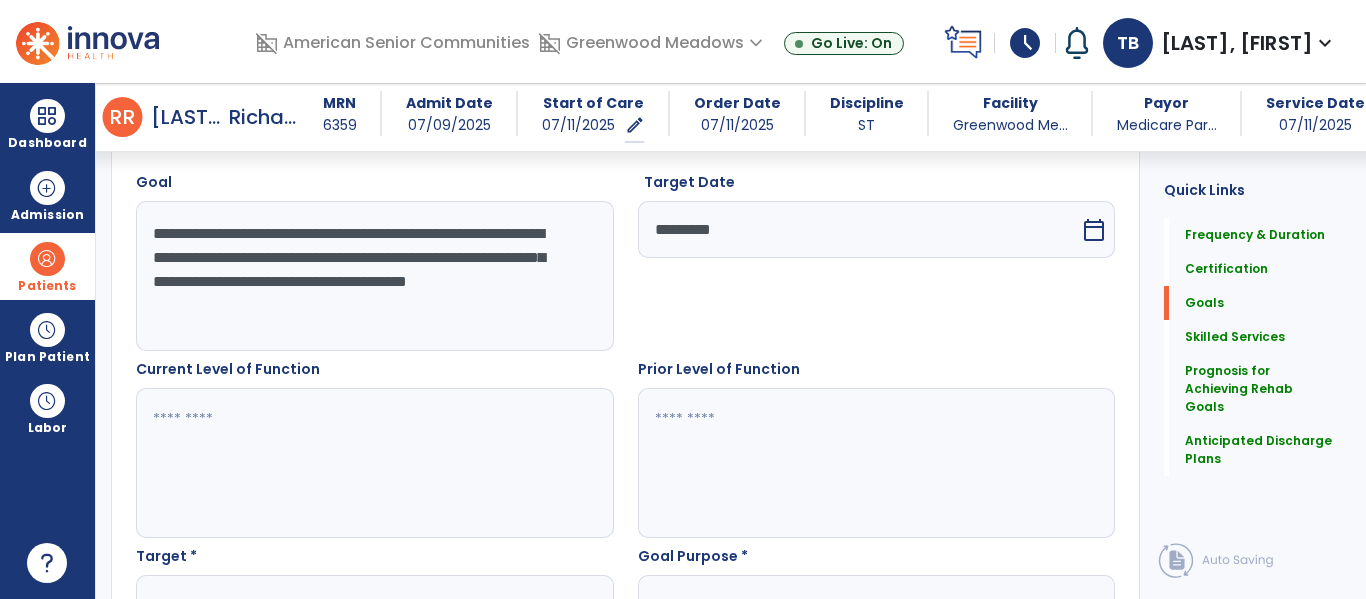 click at bounding box center (374, 463) 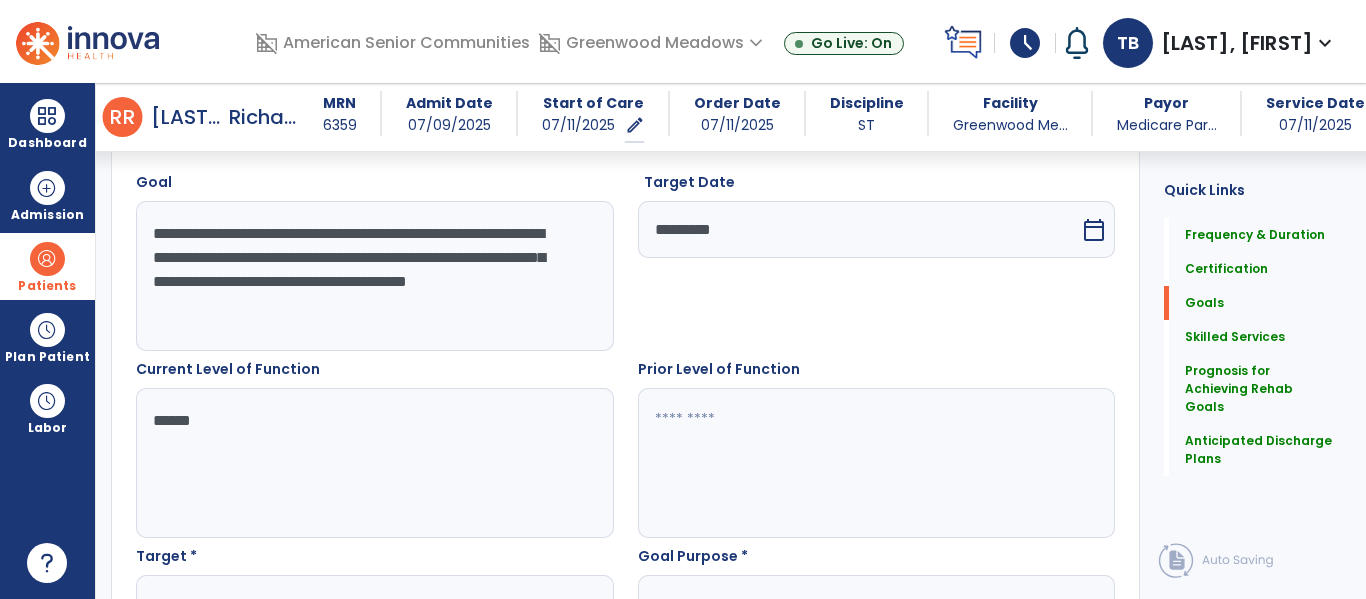 type on "******" 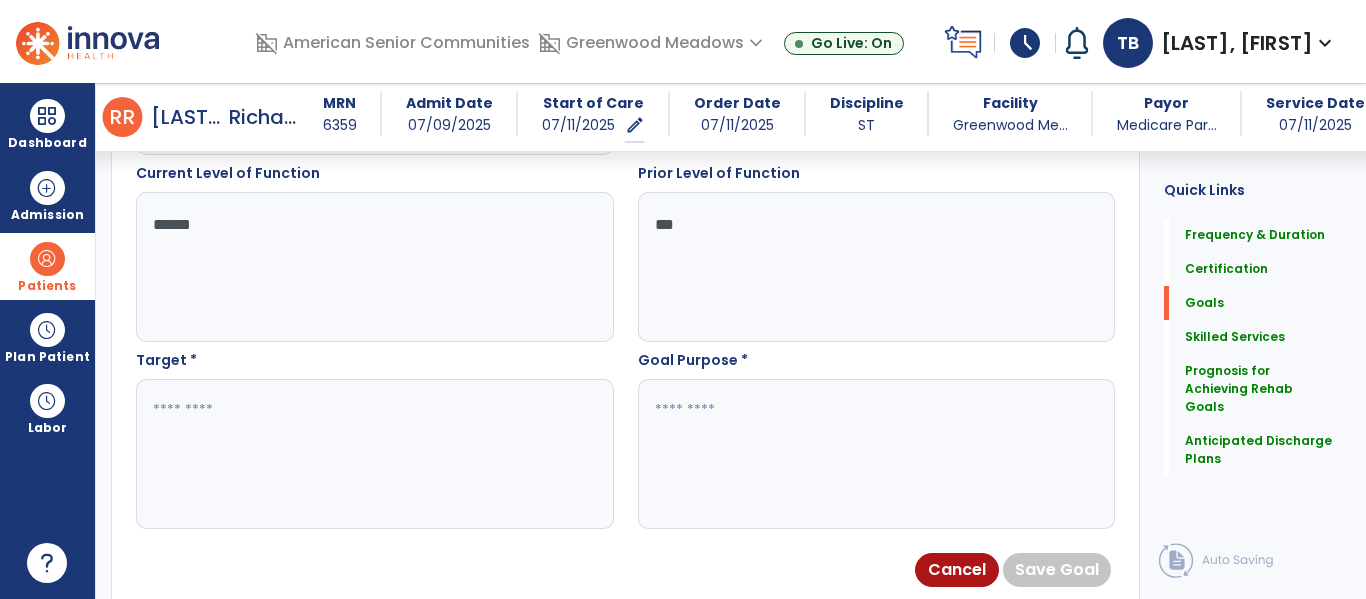 scroll, scrollTop: 755, scrollLeft: 0, axis: vertical 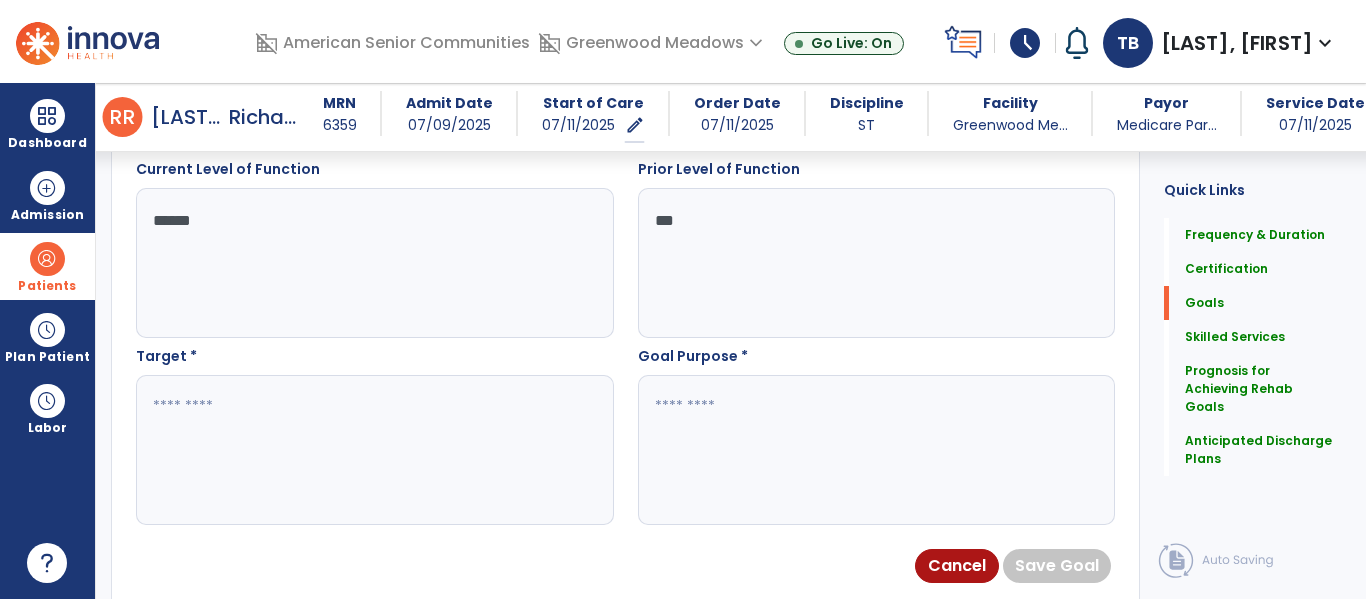 type on "***" 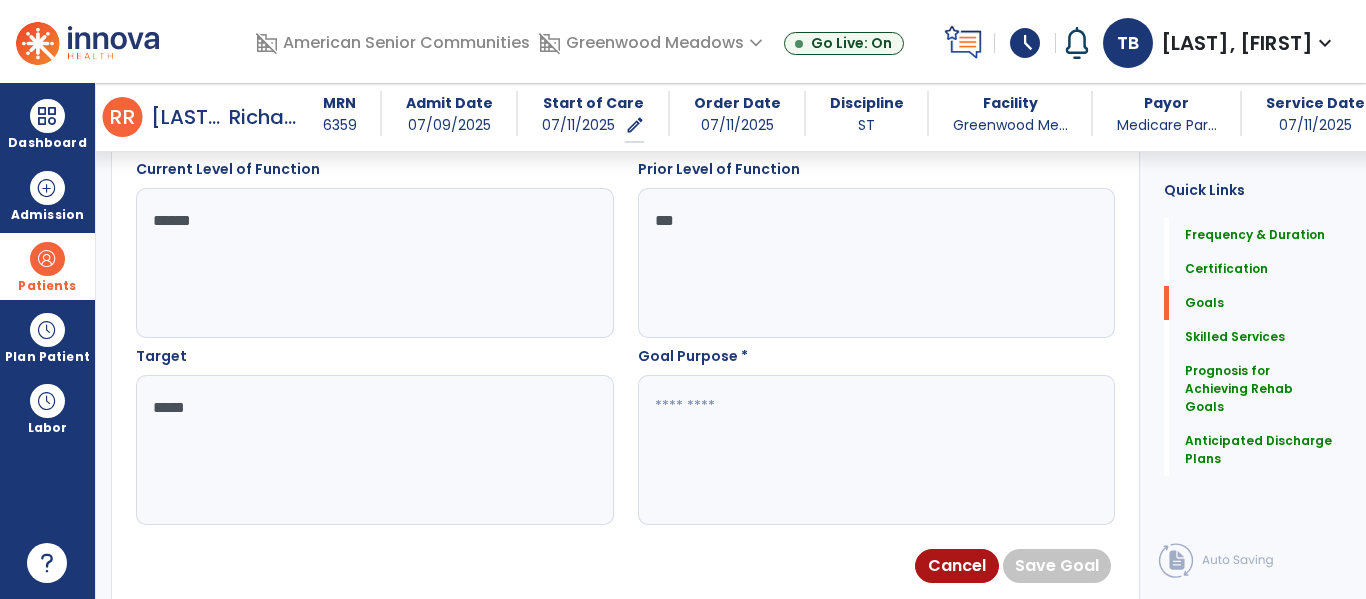 type on "****" 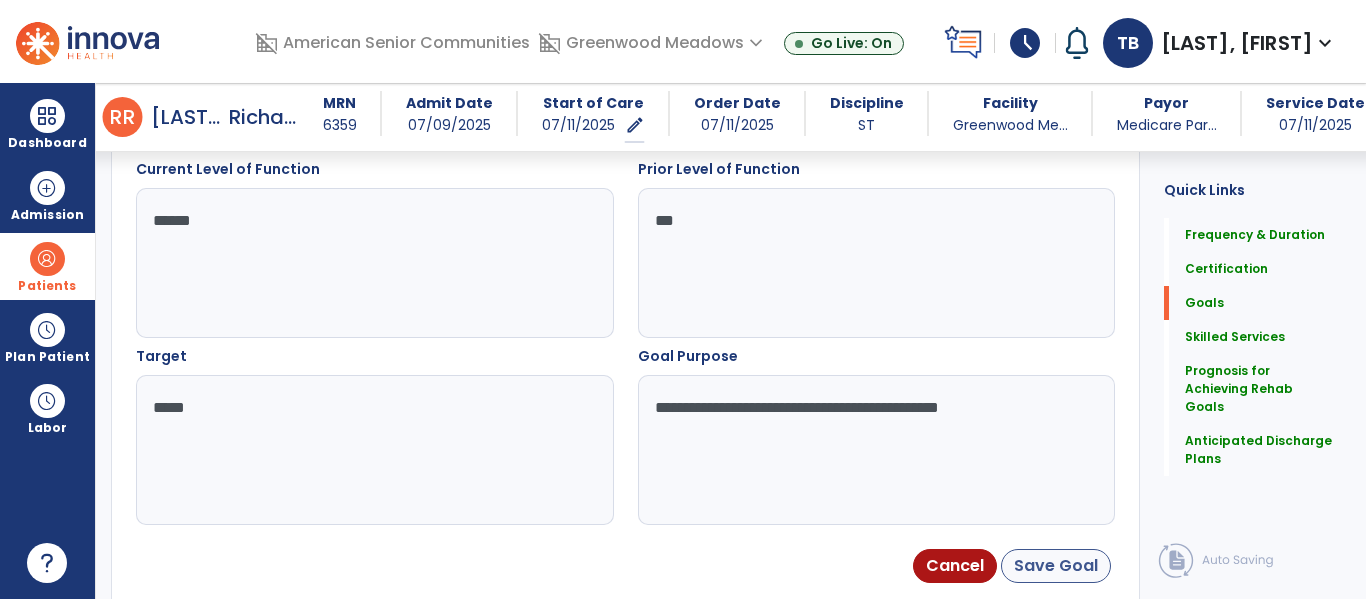 type on "**********" 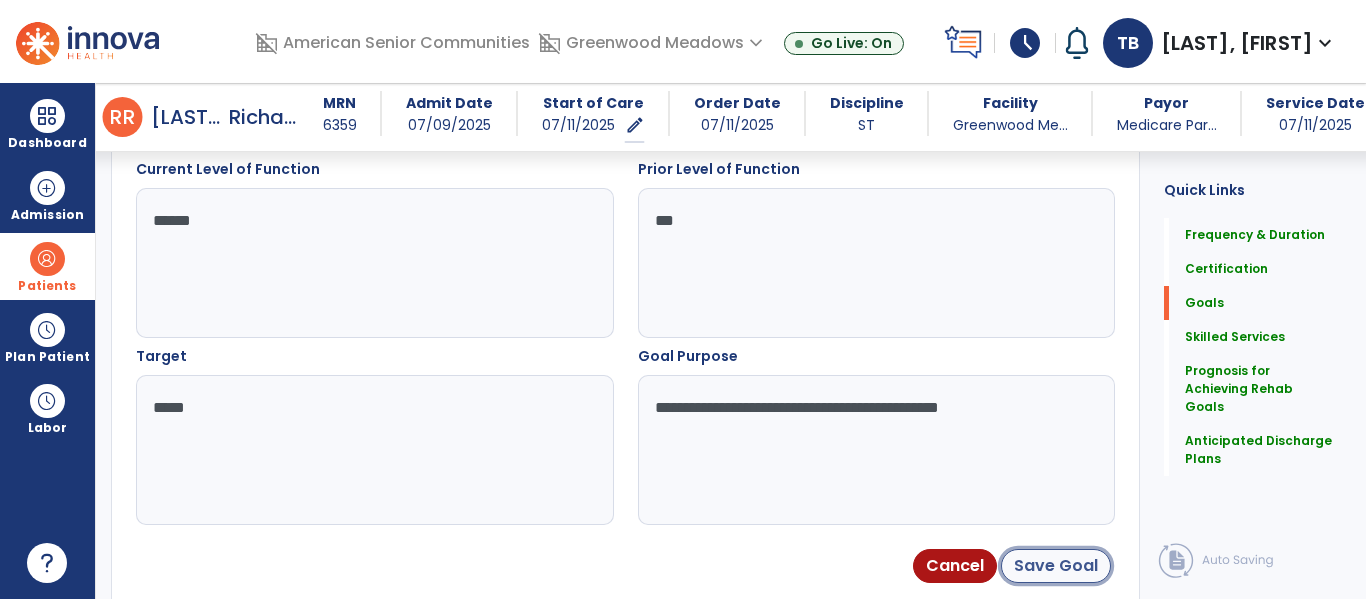 click on "Save Goal" at bounding box center (1056, 566) 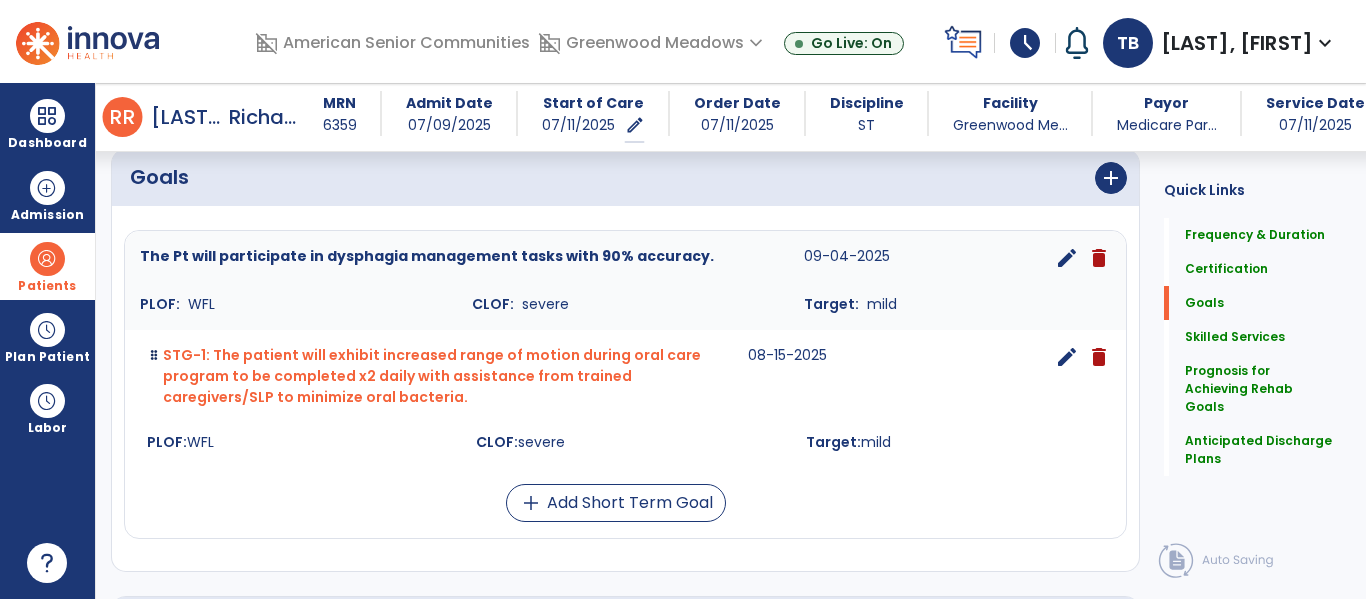 scroll, scrollTop: 468, scrollLeft: 0, axis: vertical 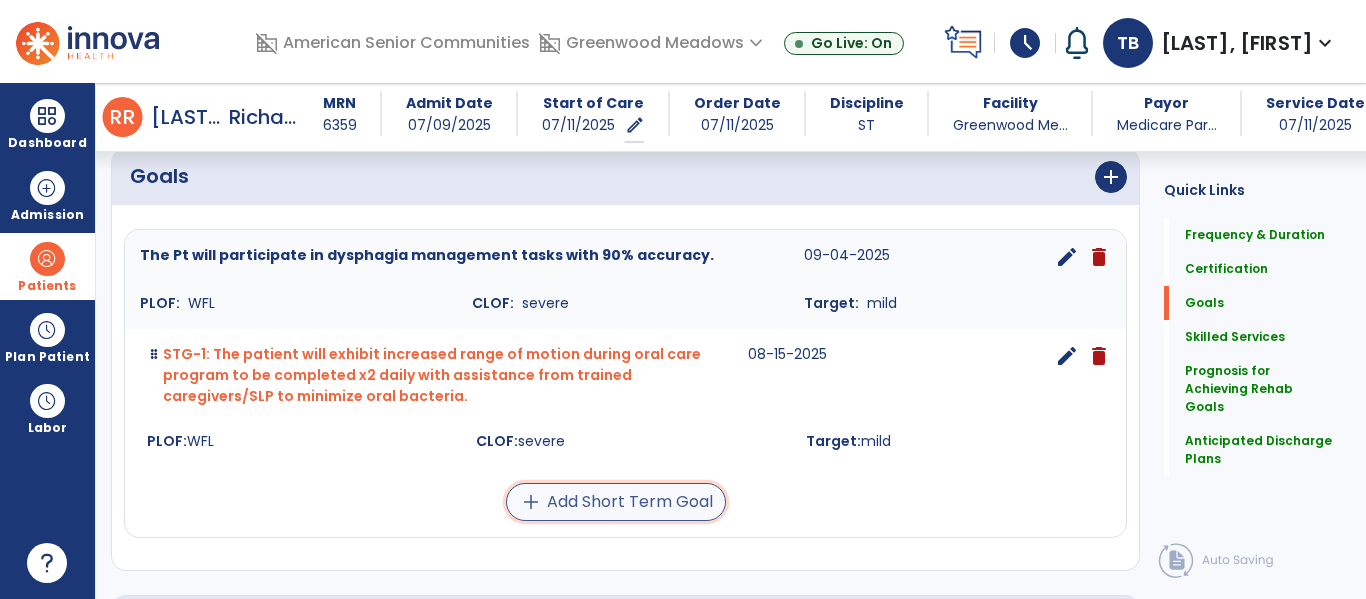 click on "add  Add Short Term Goal" at bounding box center (616, 502) 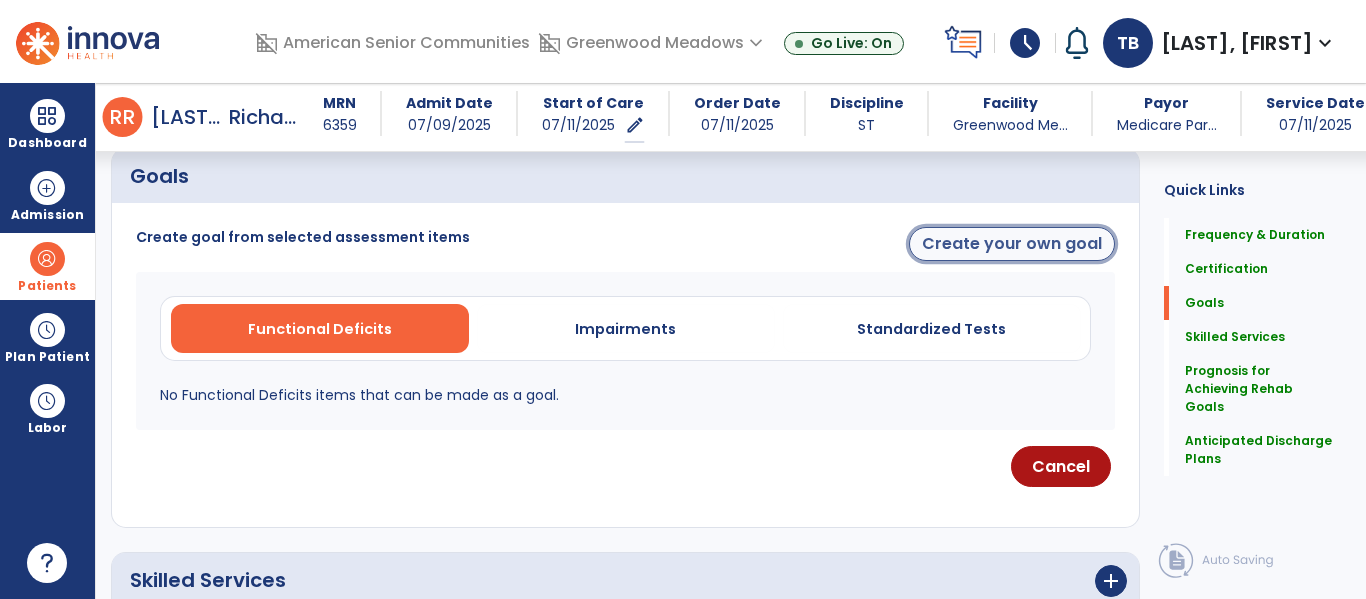 click on "Create your own goal" at bounding box center [1012, 244] 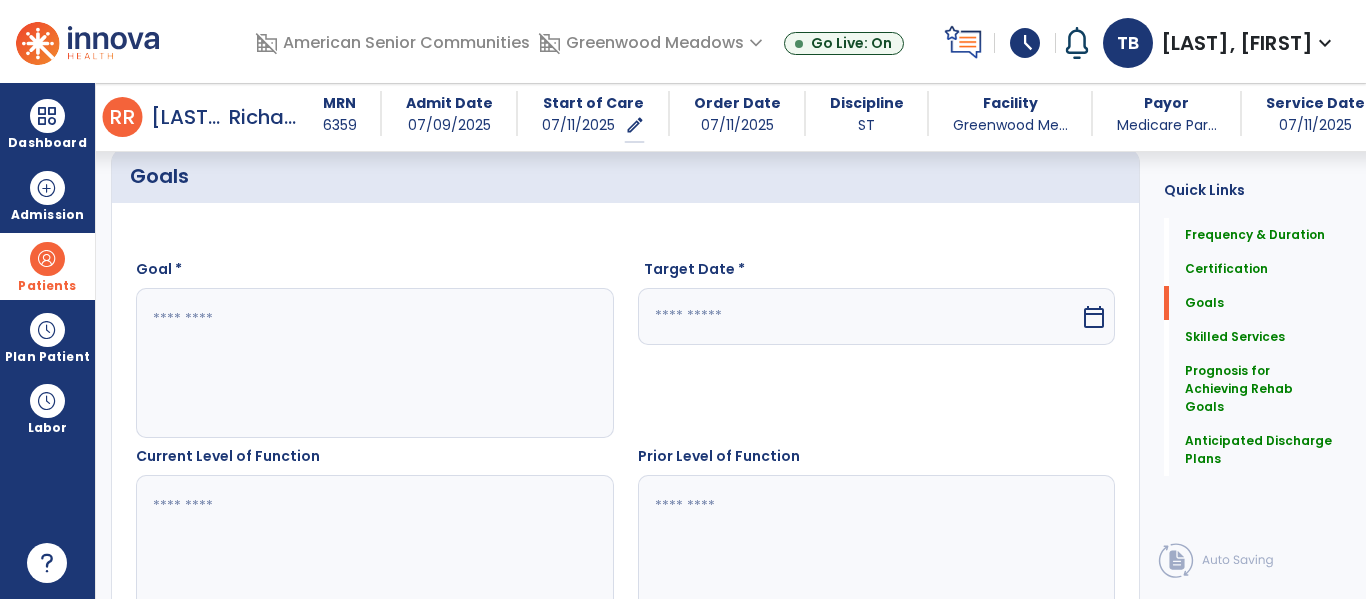 click at bounding box center (374, 363) 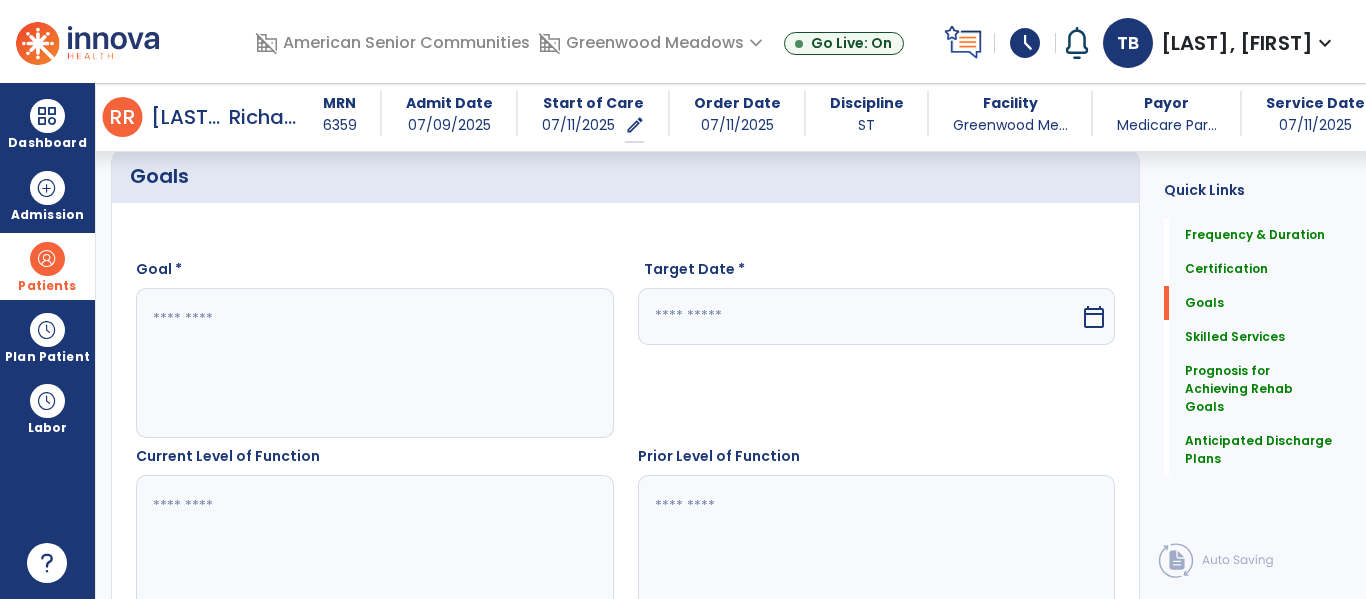 paste on "**********" 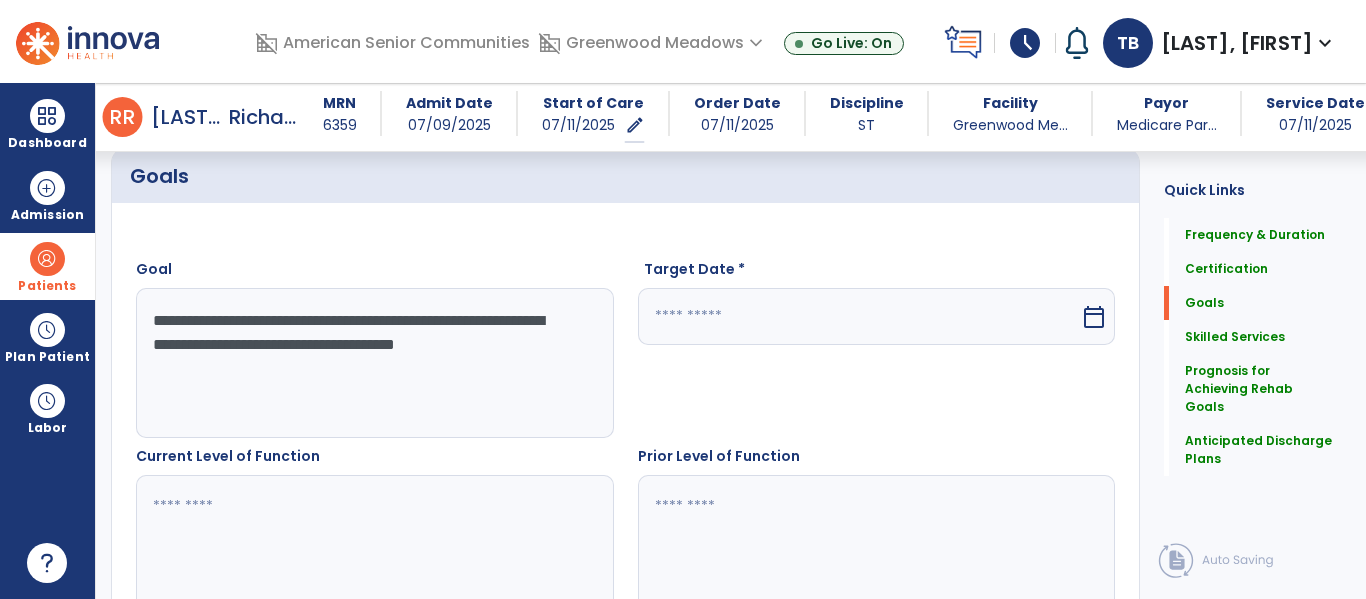 click on "**********" at bounding box center (374, 363) 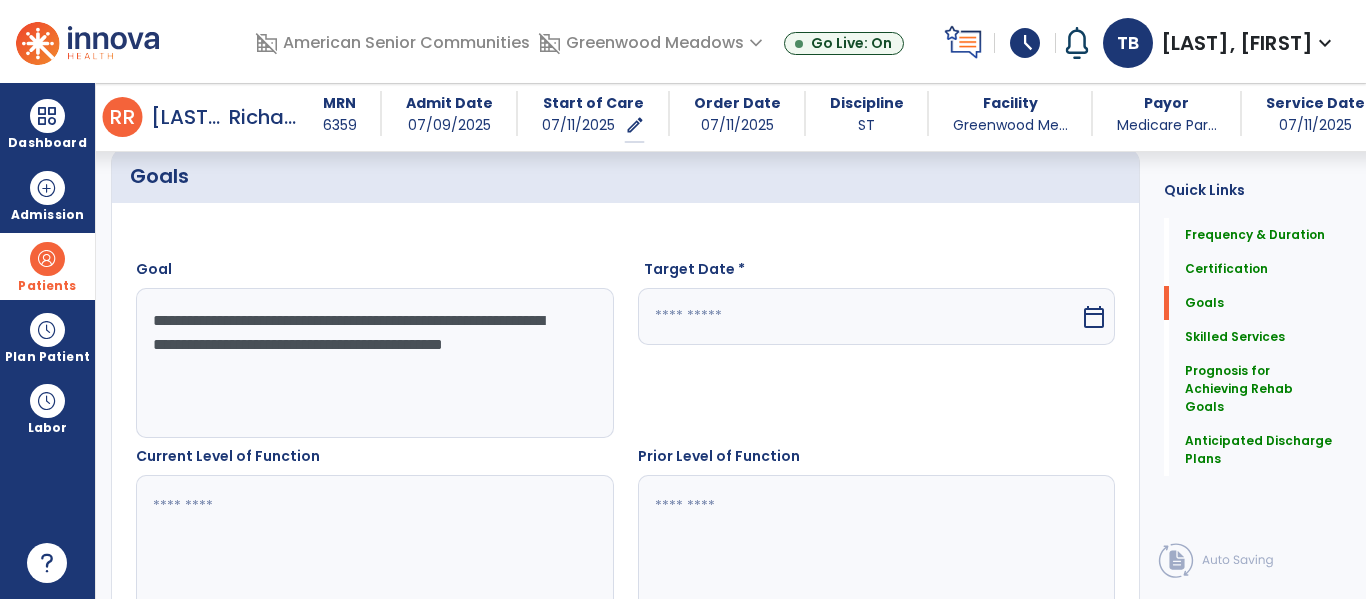 type on "**********" 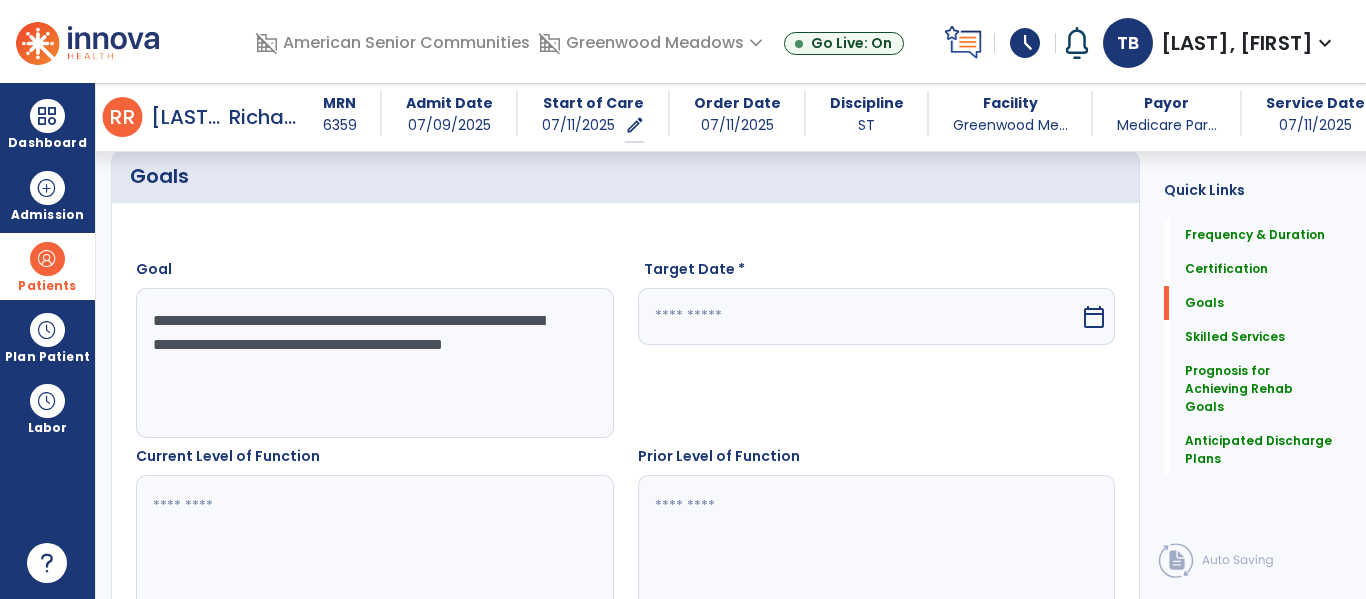 click at bounding box center [859, 316] 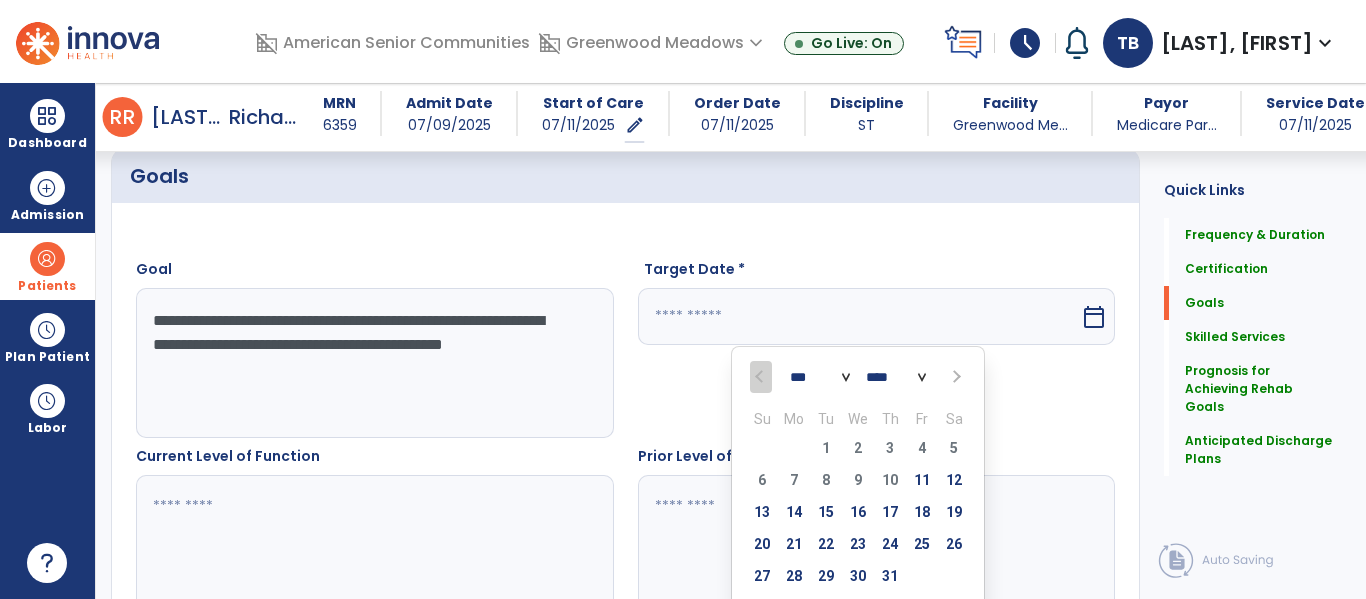 click on "*** *** ***" at bounding box center (820, 378) 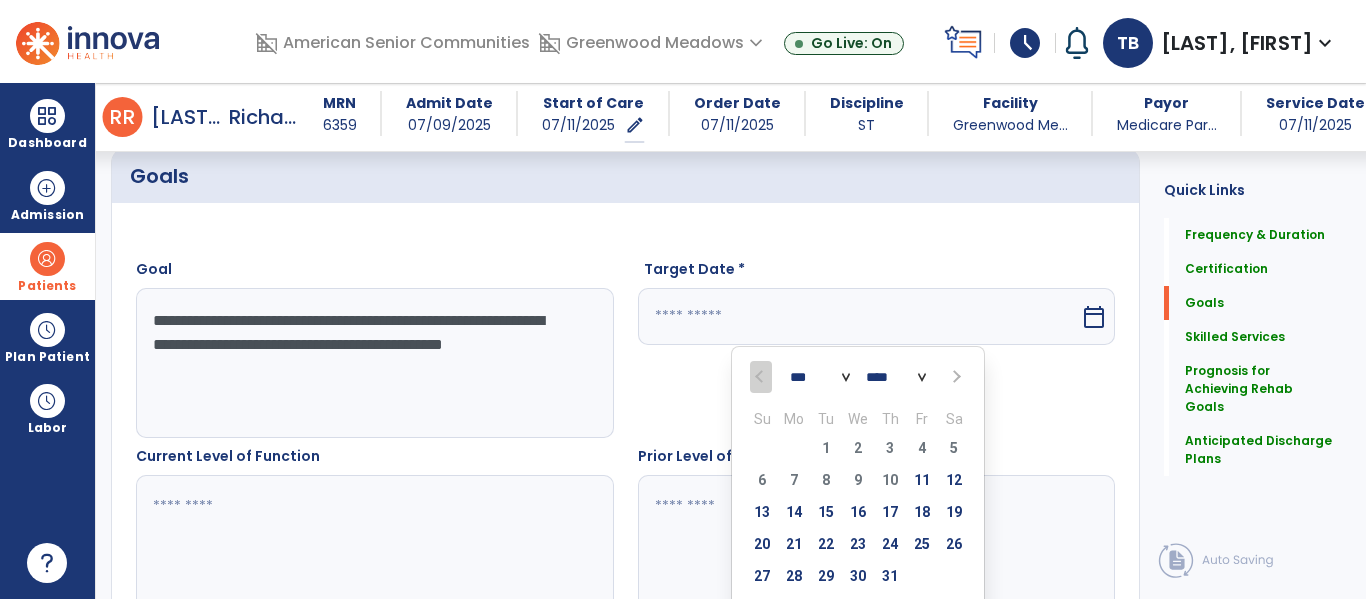 select on "*" 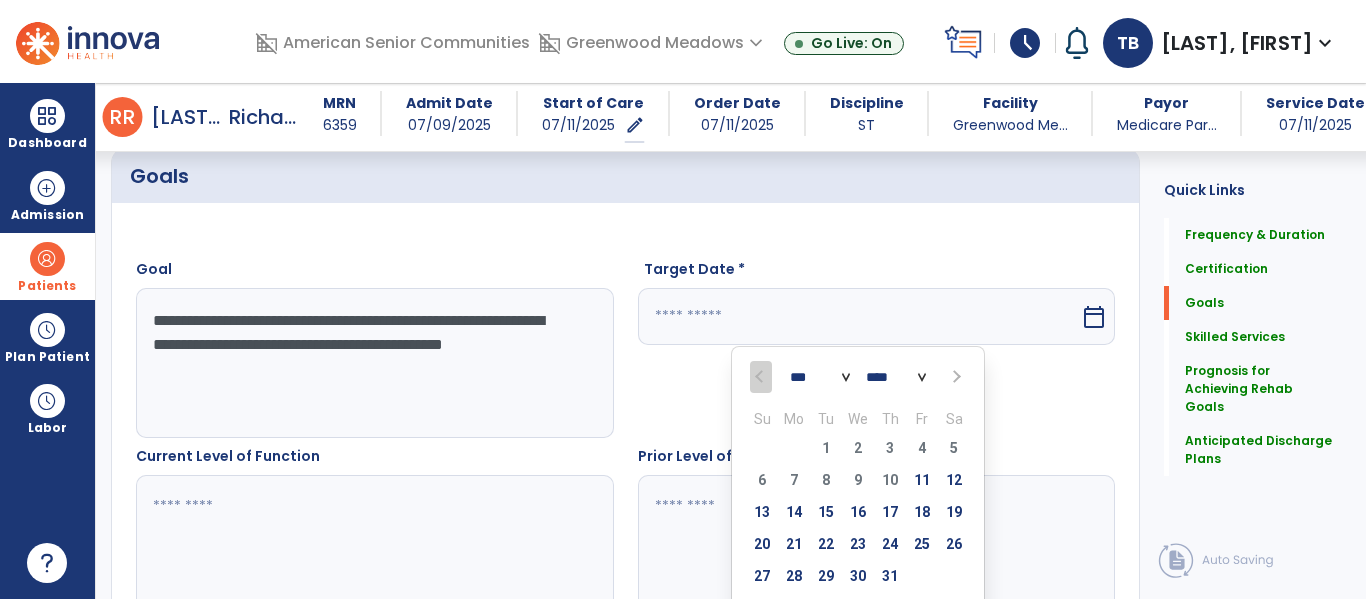 click on "*** *** ***" at bounding box center [820, 378] 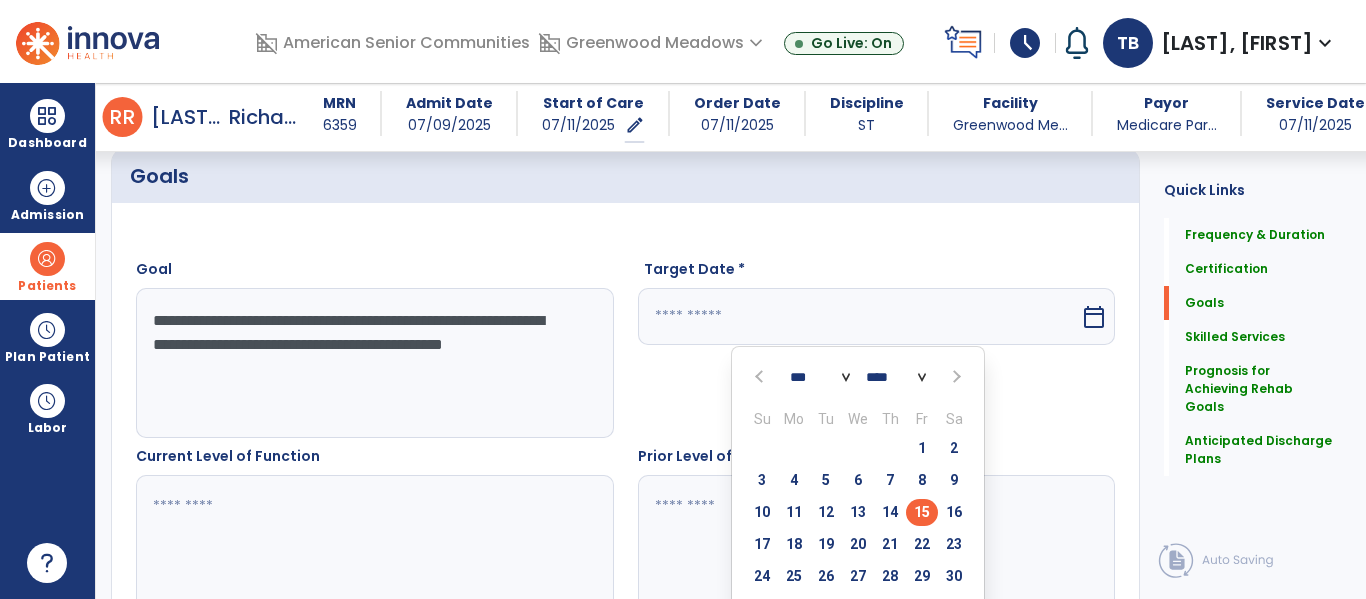 click on "15" at bounding box center [922, 512] 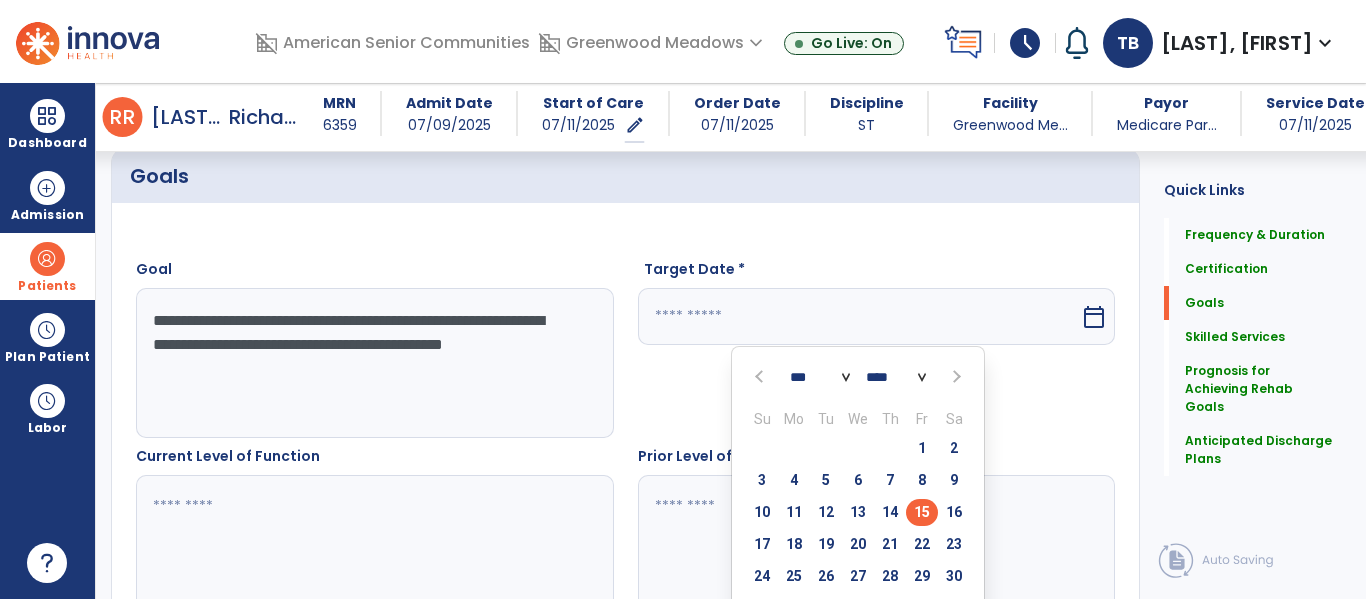 type on "*********" 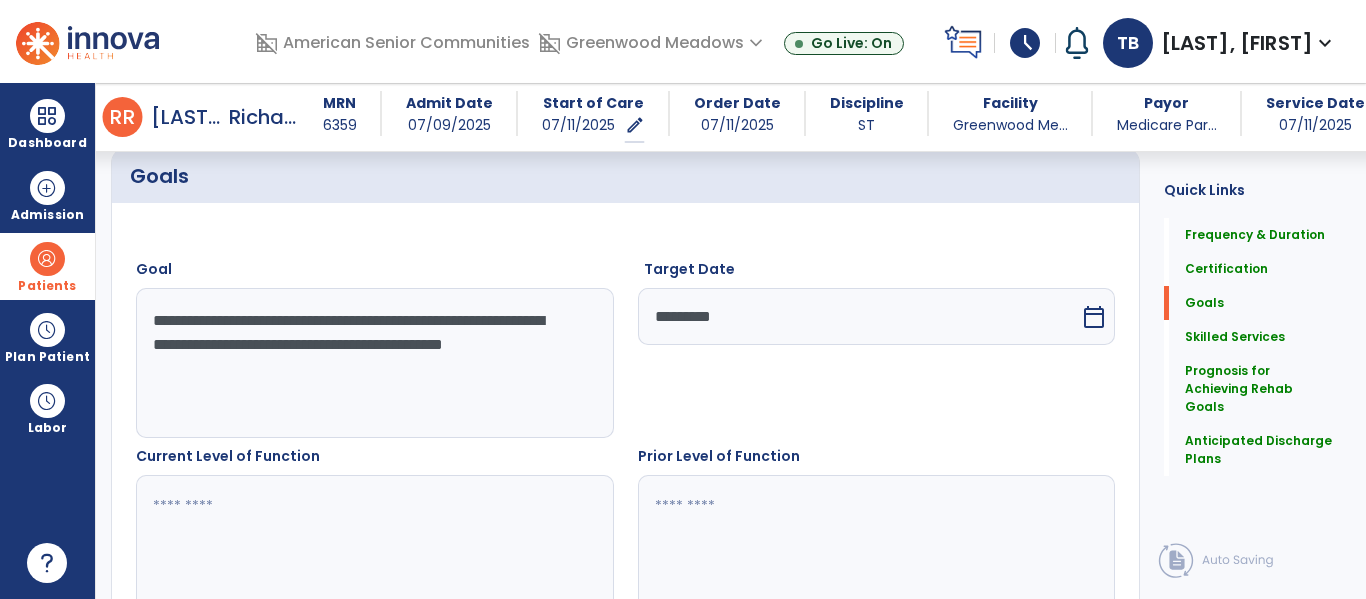 click at bounding box center [374, 550] 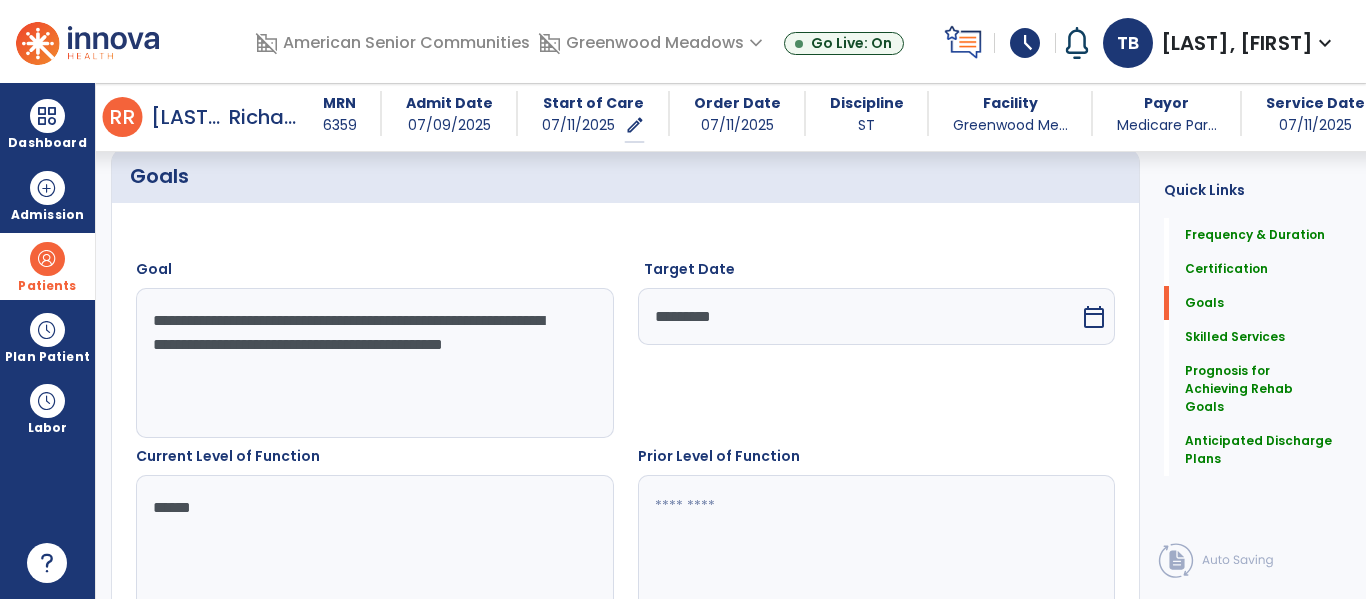 type on "******" 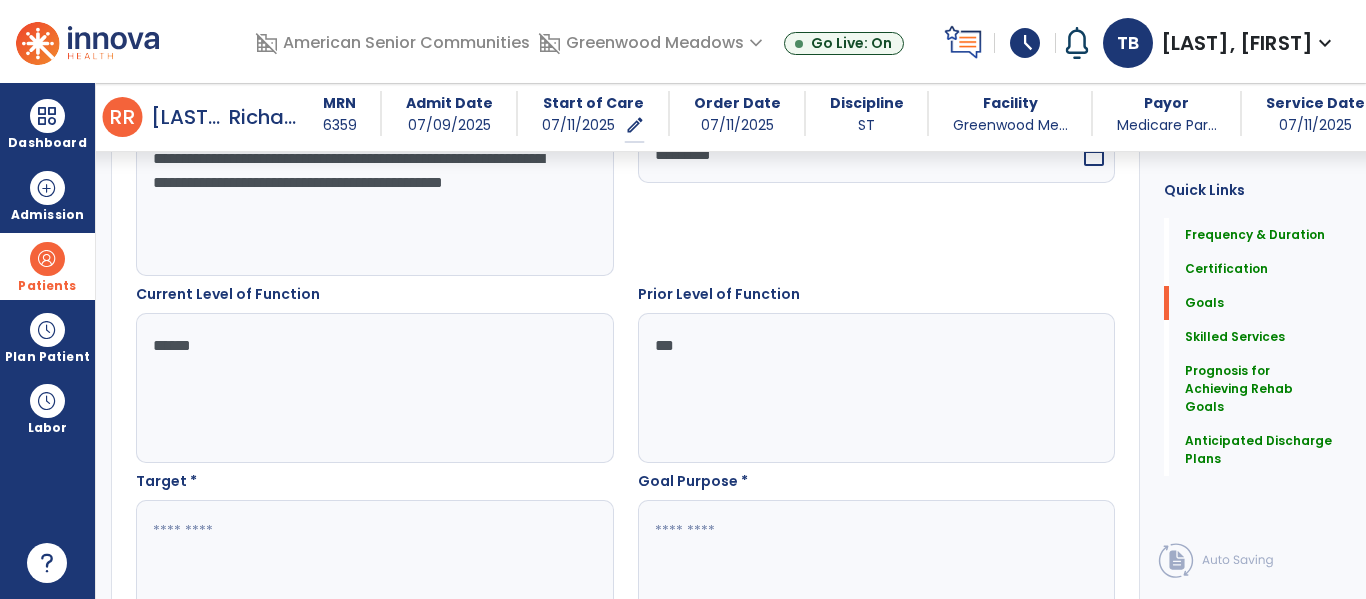 scroll, scrollTop: 652, scrollLeft: 0, axis: vertical 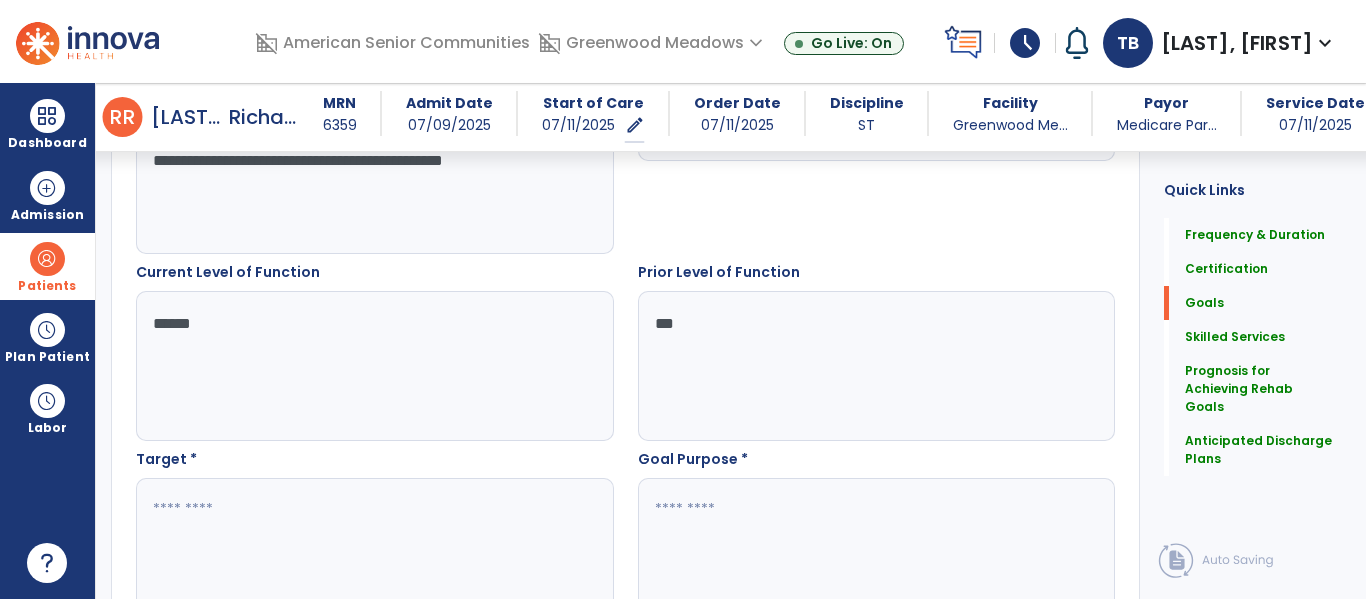 type on "***" 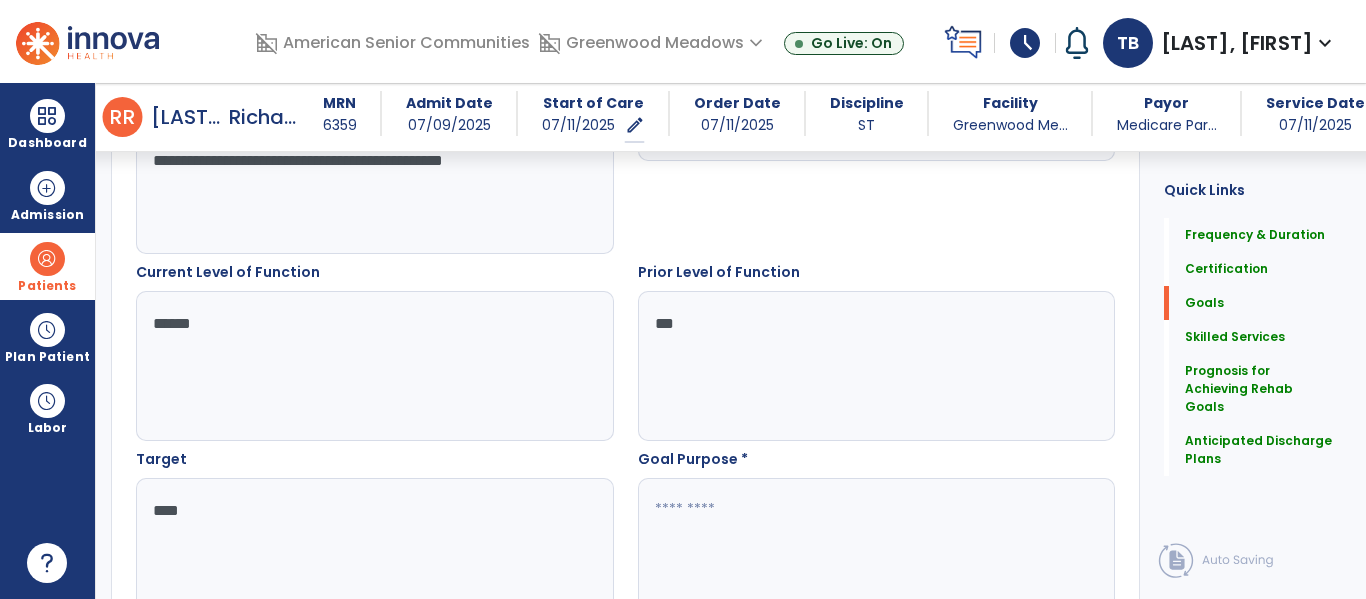 type on "****" 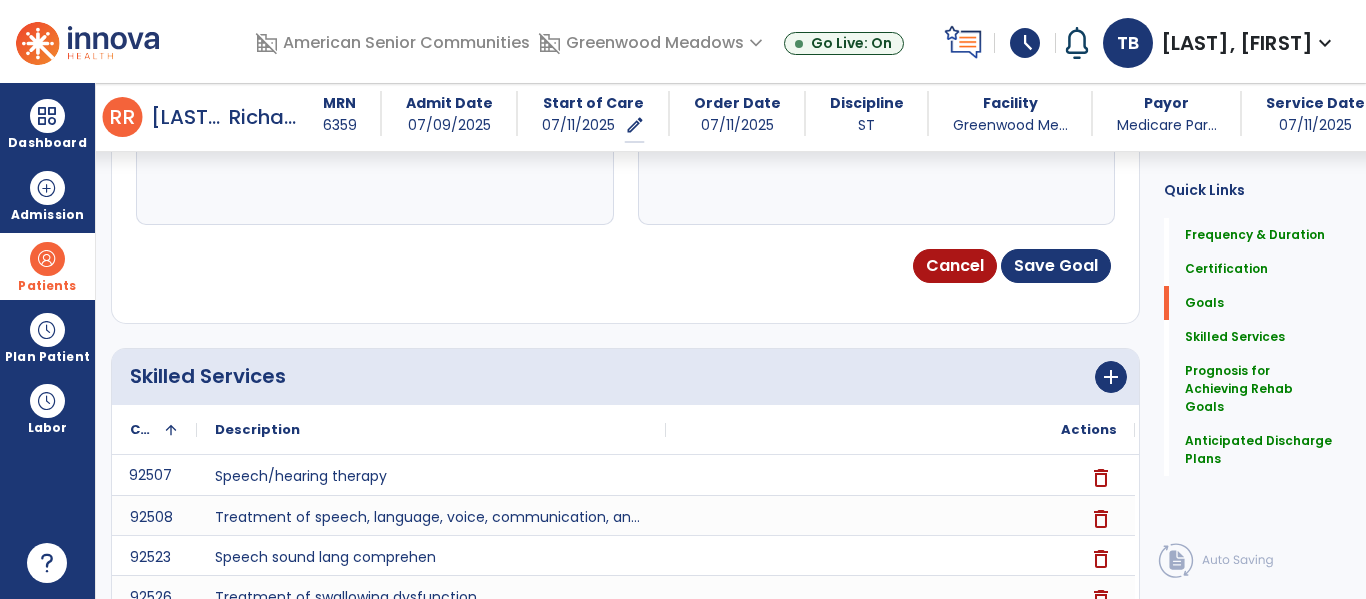 scroll, scrollTop: 1054, scrollLeft: 0, axis: vertical 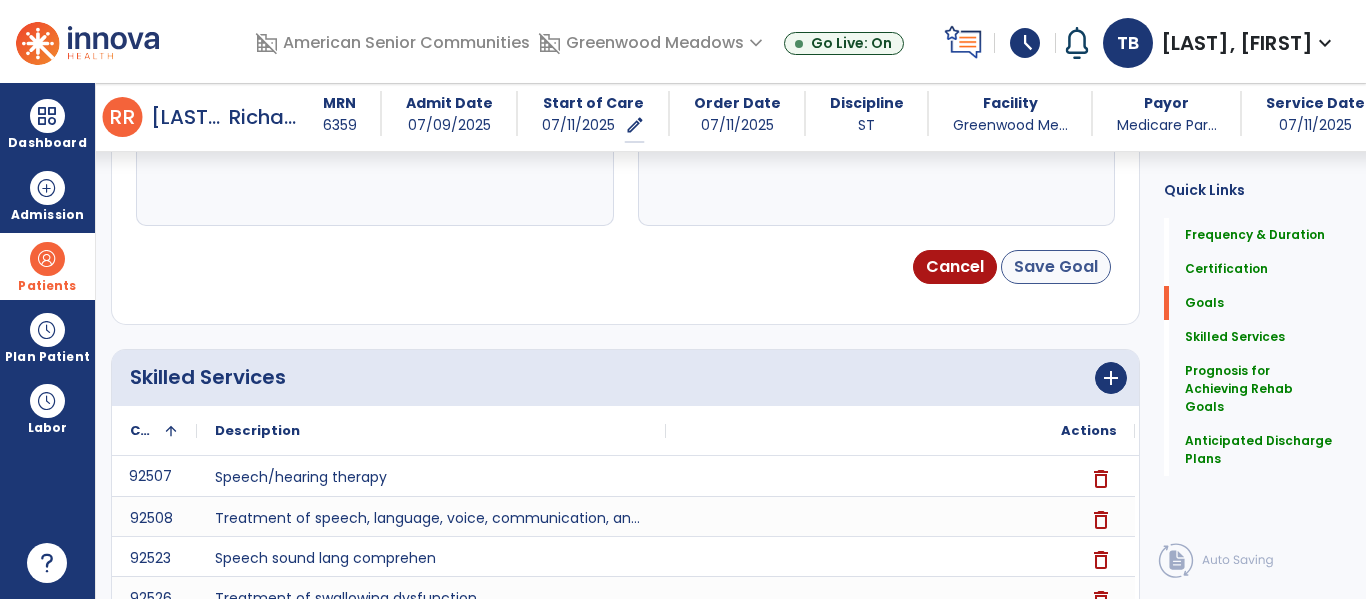 type on "**********" 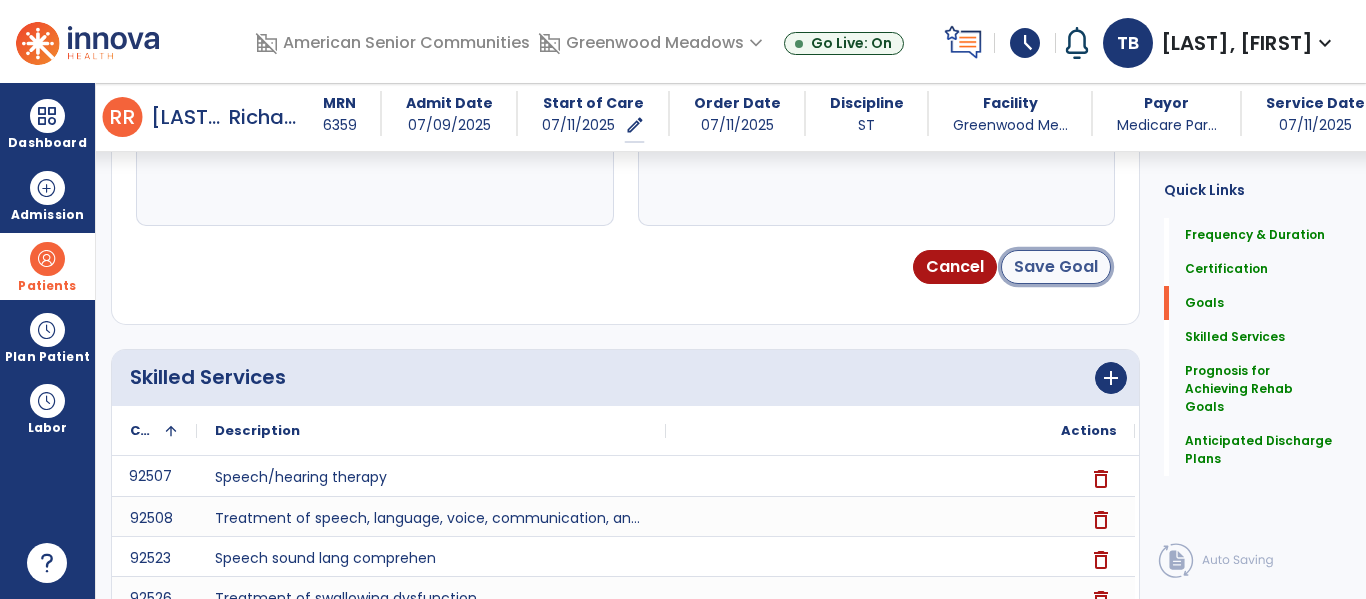click on "Save Goal" at bounding box center (1056, 267) 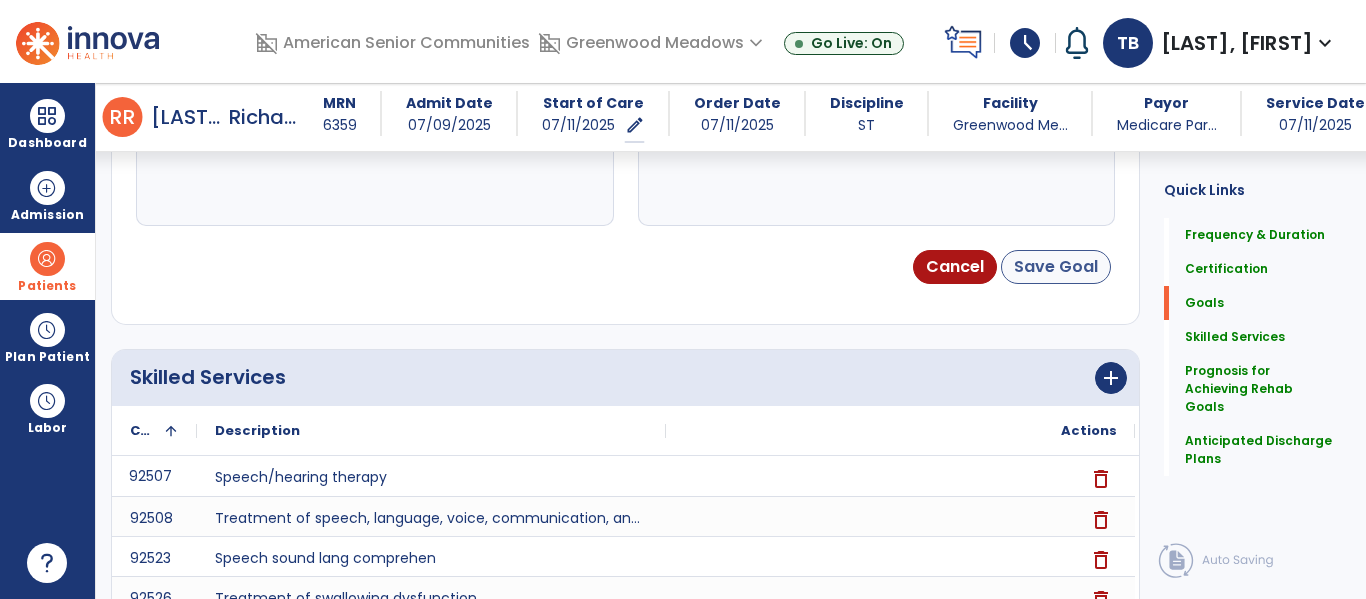 scroll, scrollTop: 349, scrollLeft: 0, axis: vertical 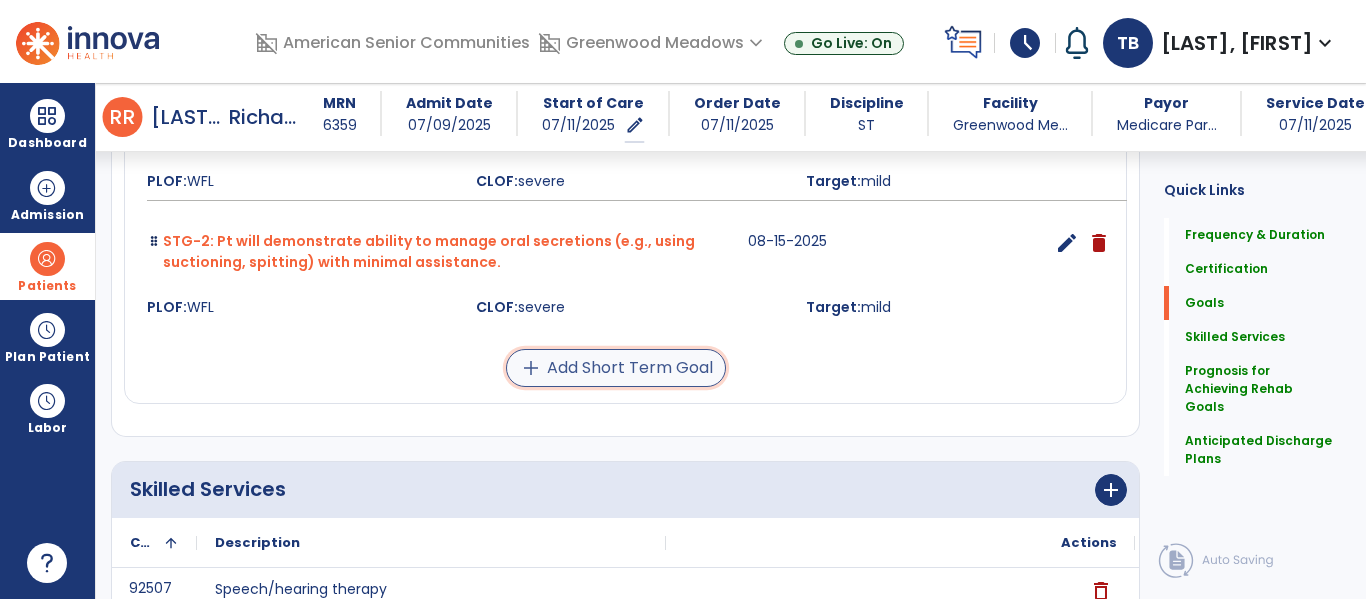 click on "add  Add Short Term Goal" at bounding box center (616, 368) 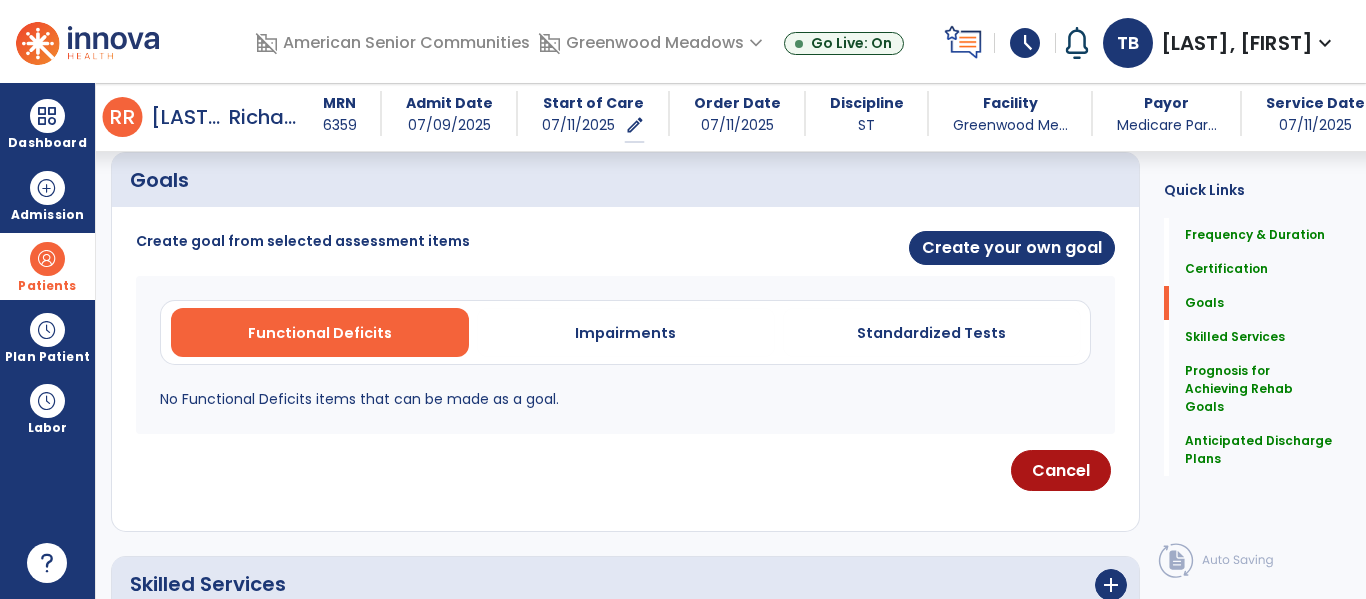scroll, scrollTop: 369, scrollLeft: 0, axis: vertical 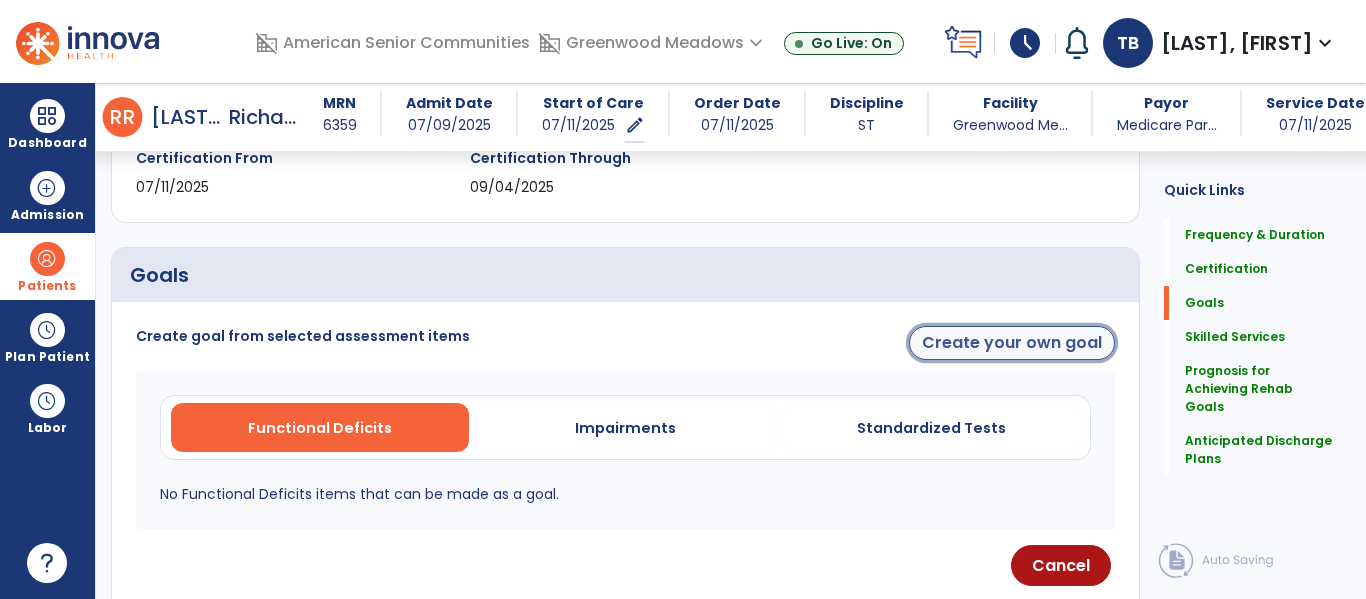 click on "Create your own goal" at bounding box center (1012, 343) 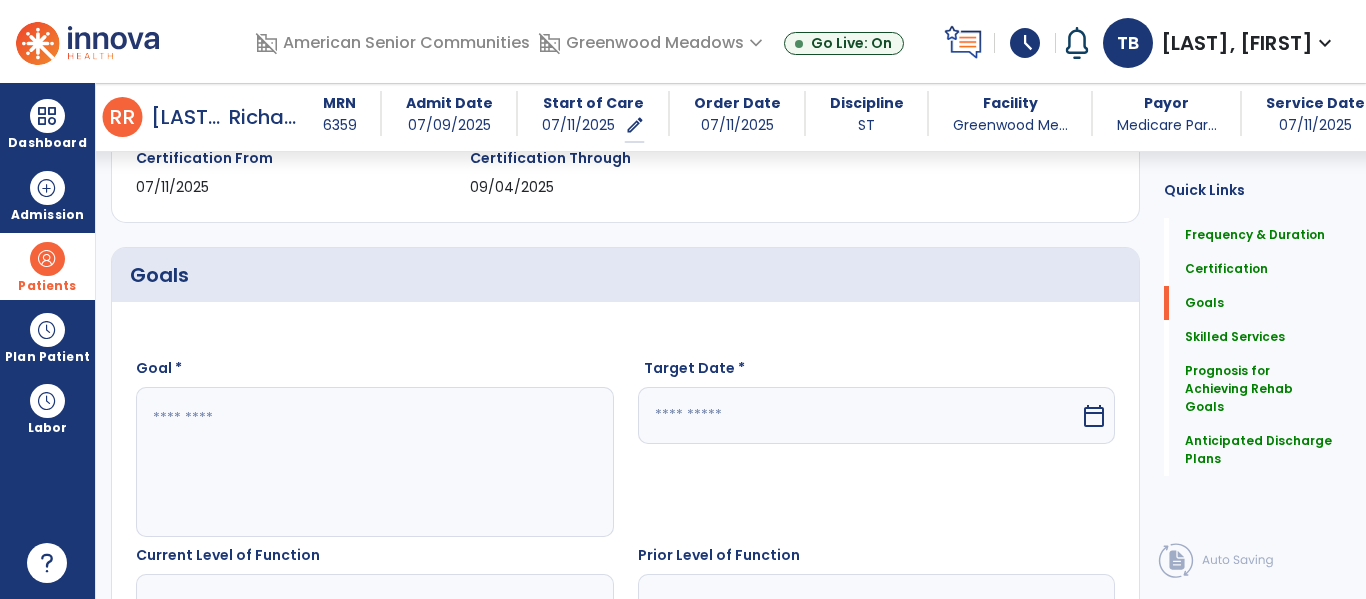 click at bounding box center (374, 462) 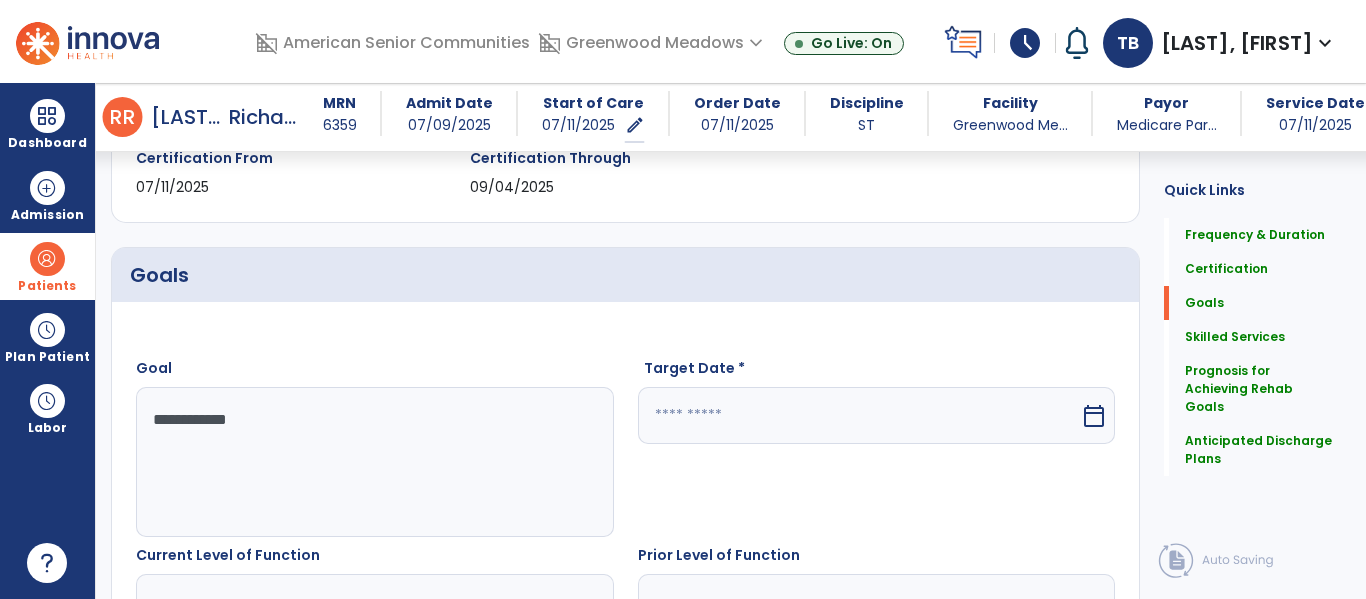 paste on "**********" 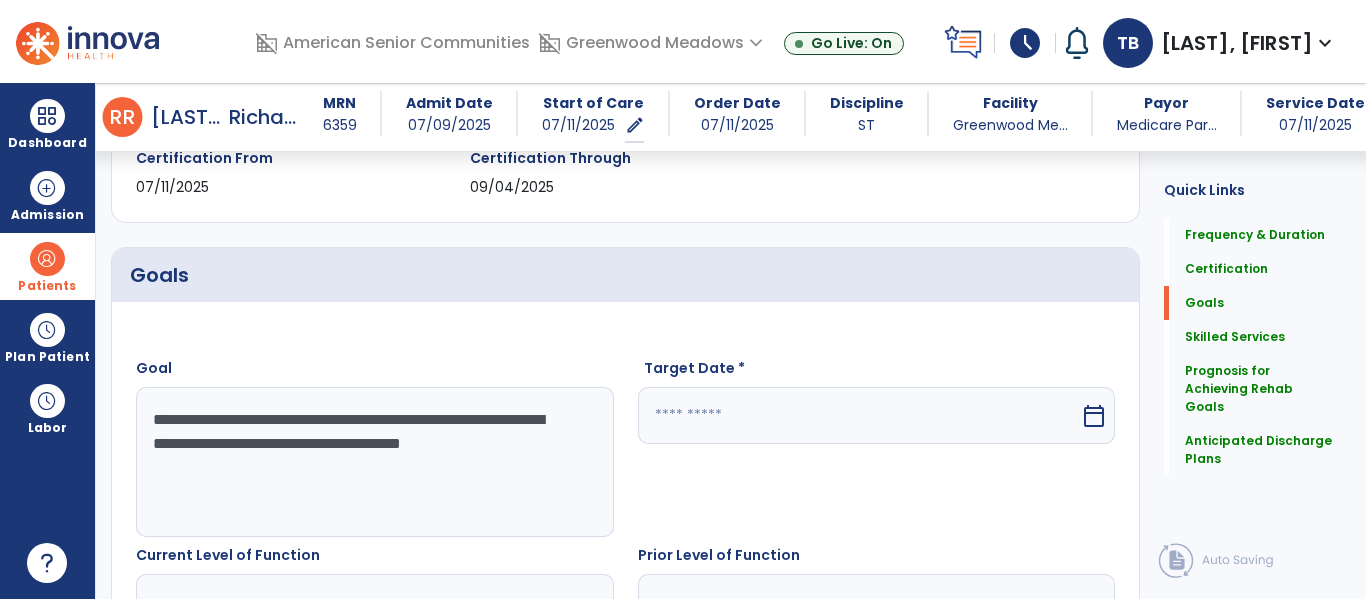 click on "**********" at bounding box center [374, 462] 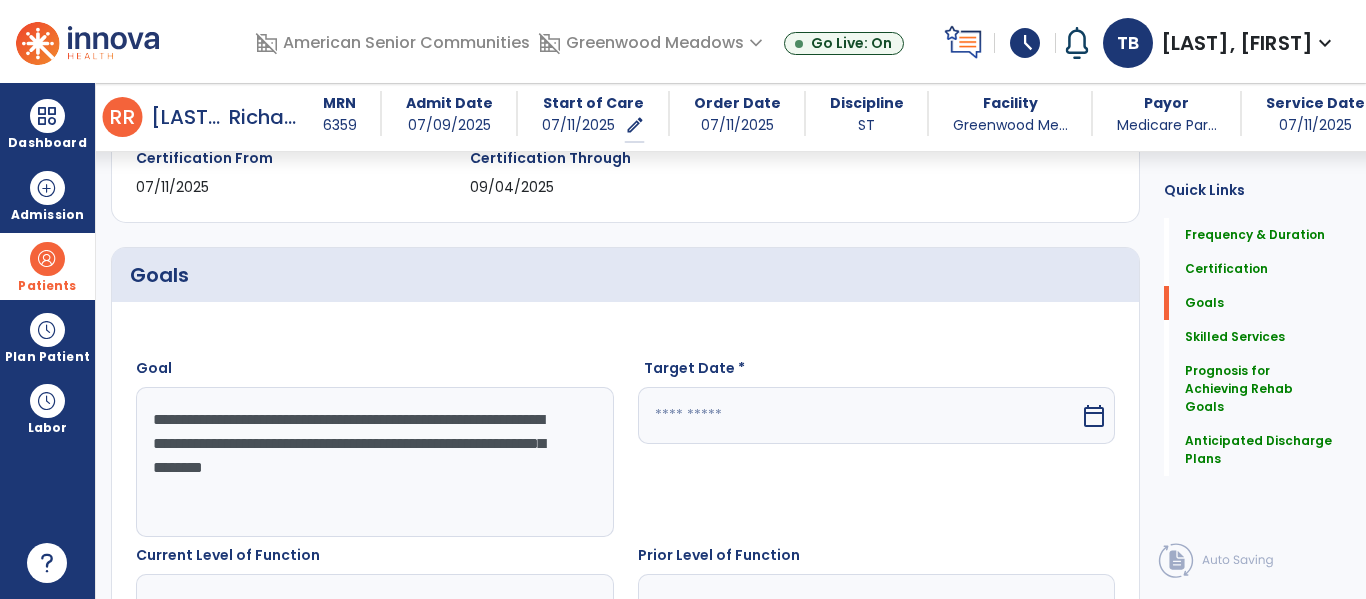 type on "**********" 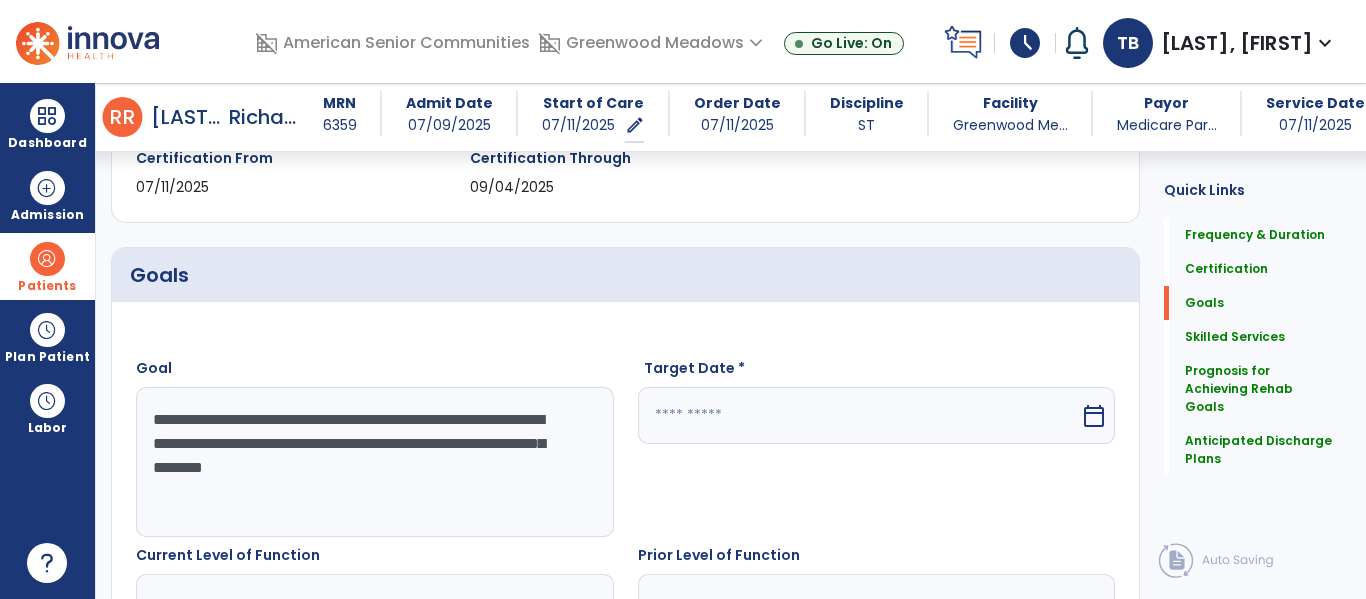 click at bounding box center (859, 415) 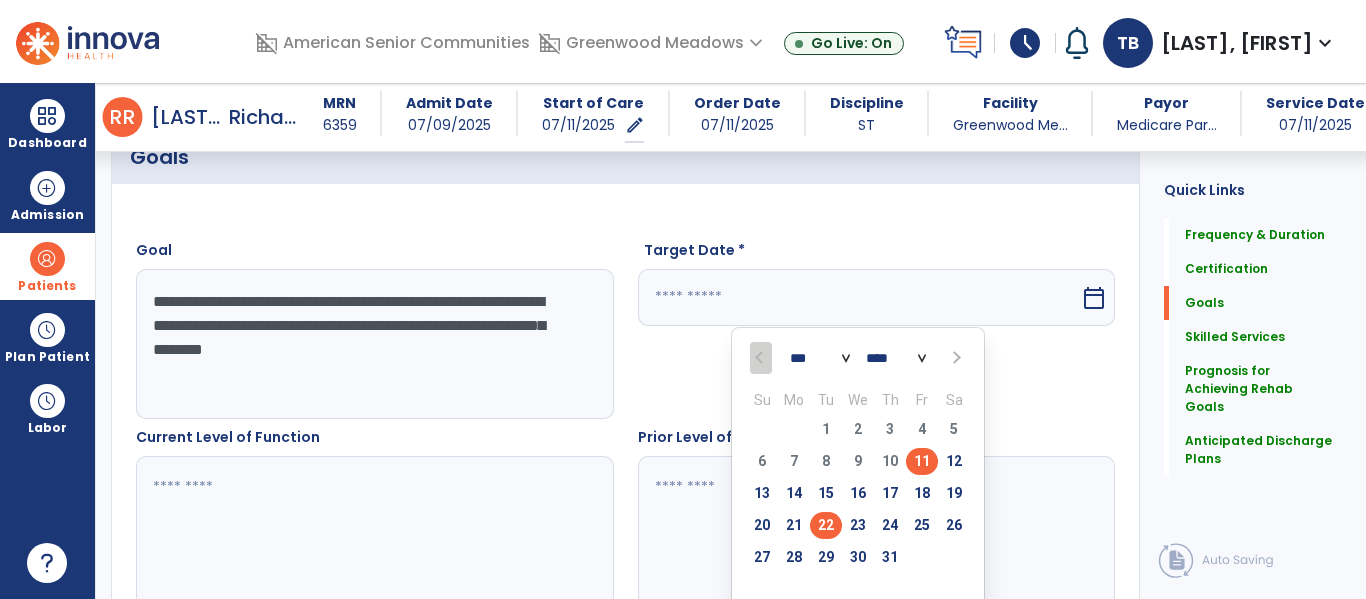 scroll, scrollTop: 485, scrollLeft: 0, axis: vertical 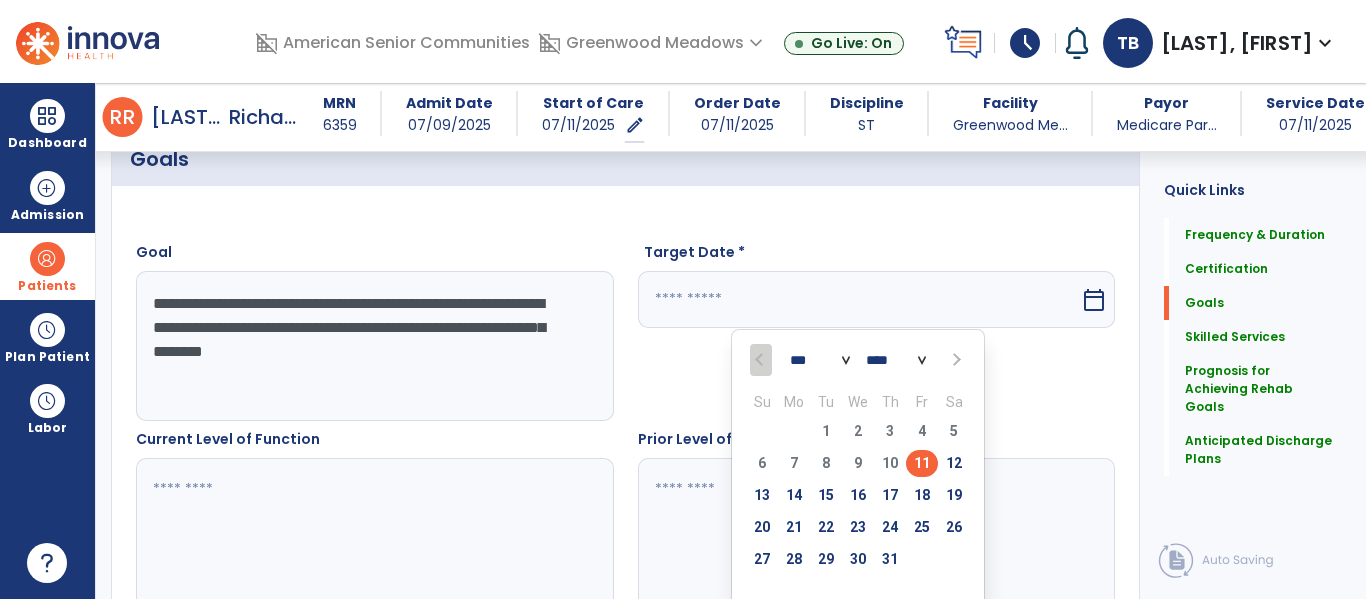 click on "*** *** ***" at bounding box center [820, 361] 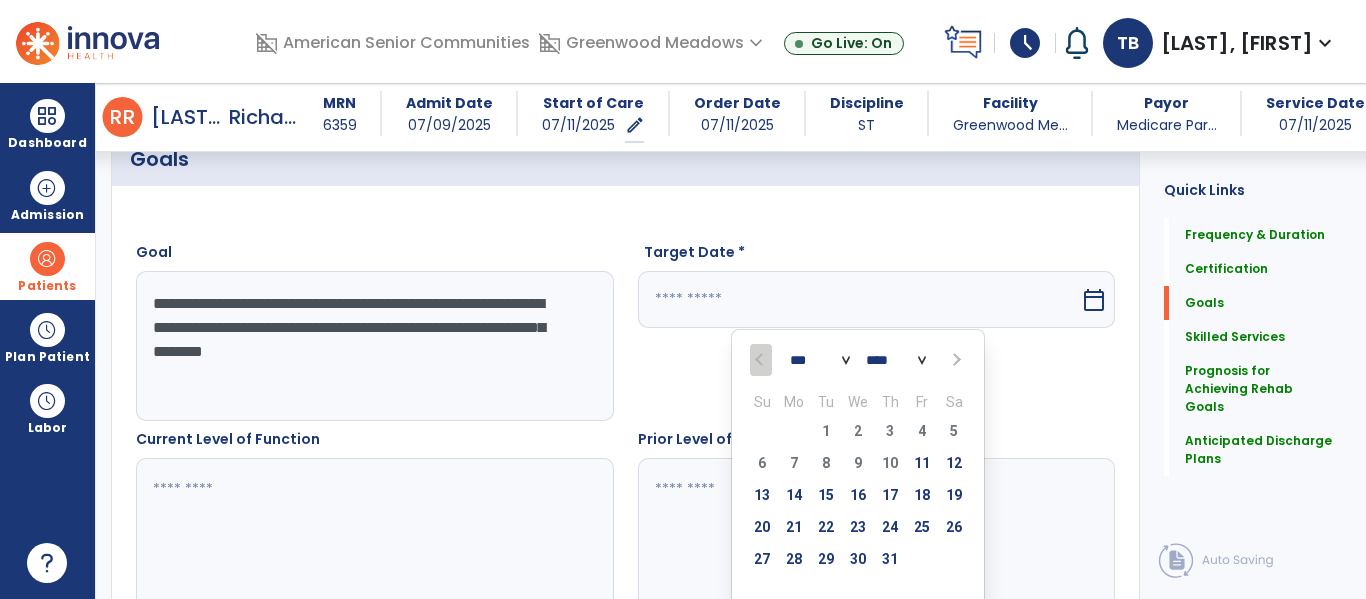 select on "*" 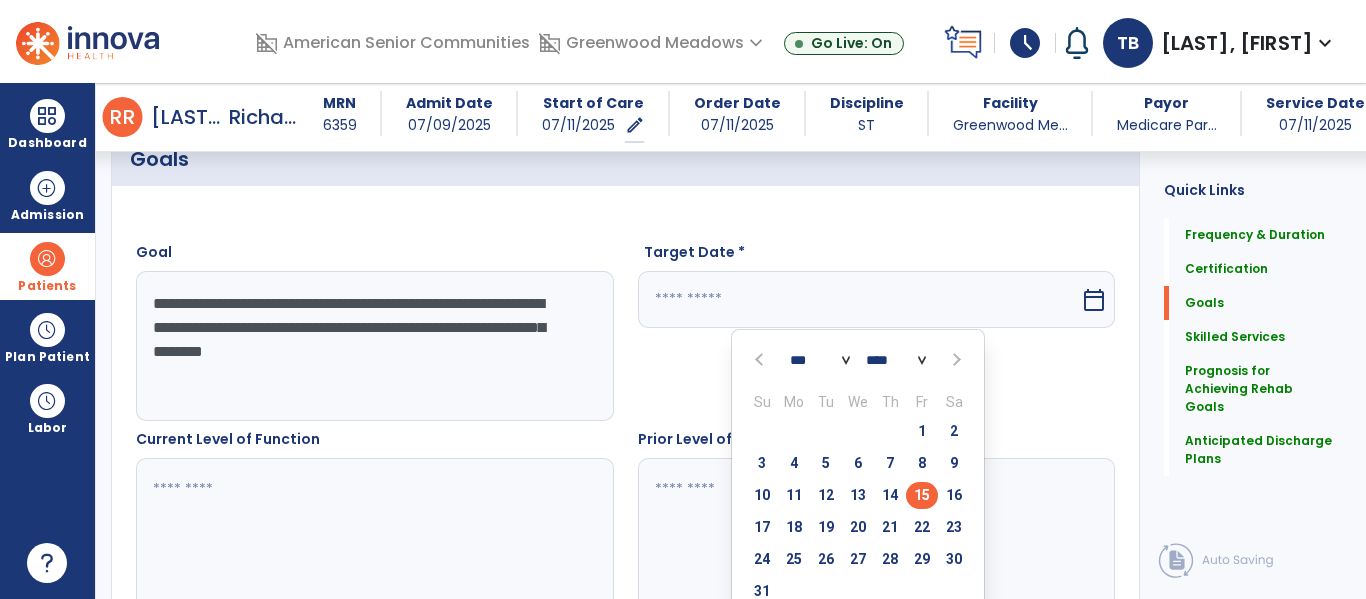 click on "15" at bounding box center (922, 495) 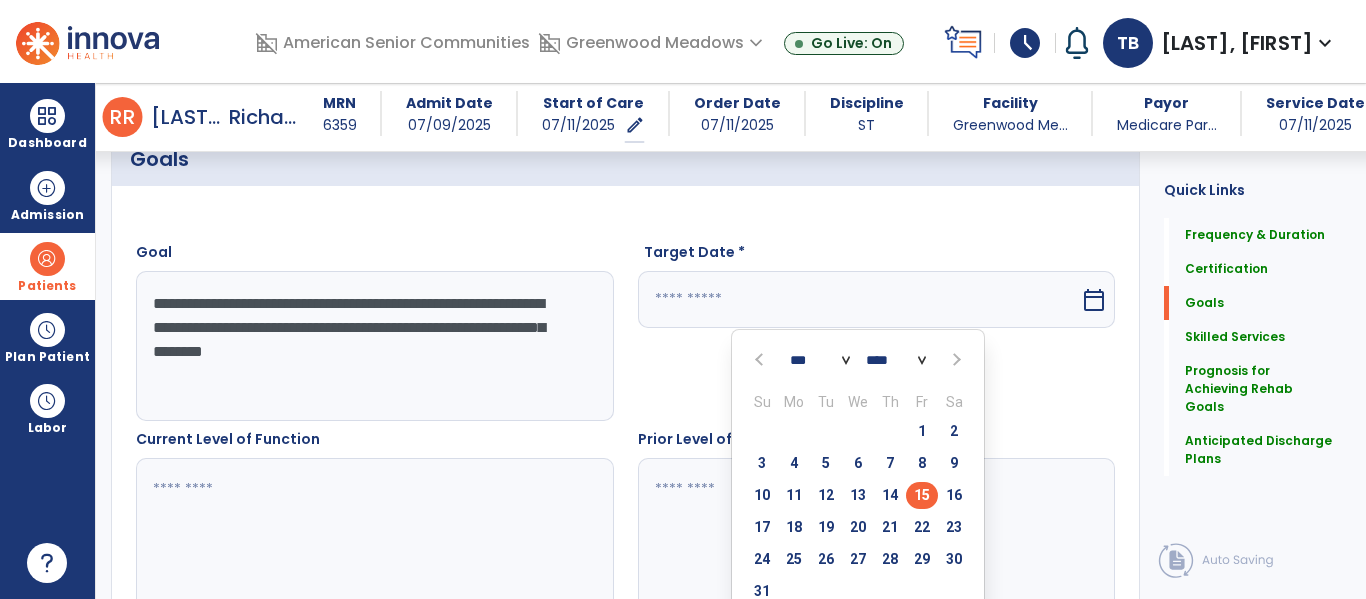 type on "*********" 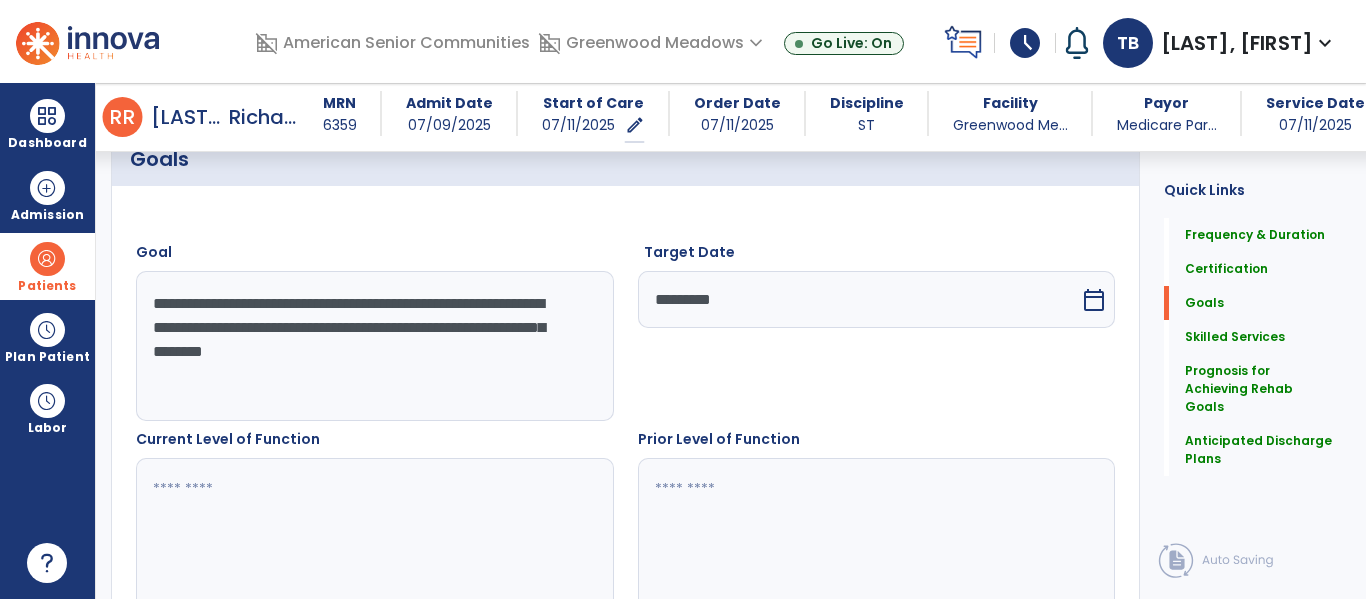 click at bounding box center [374, 533] 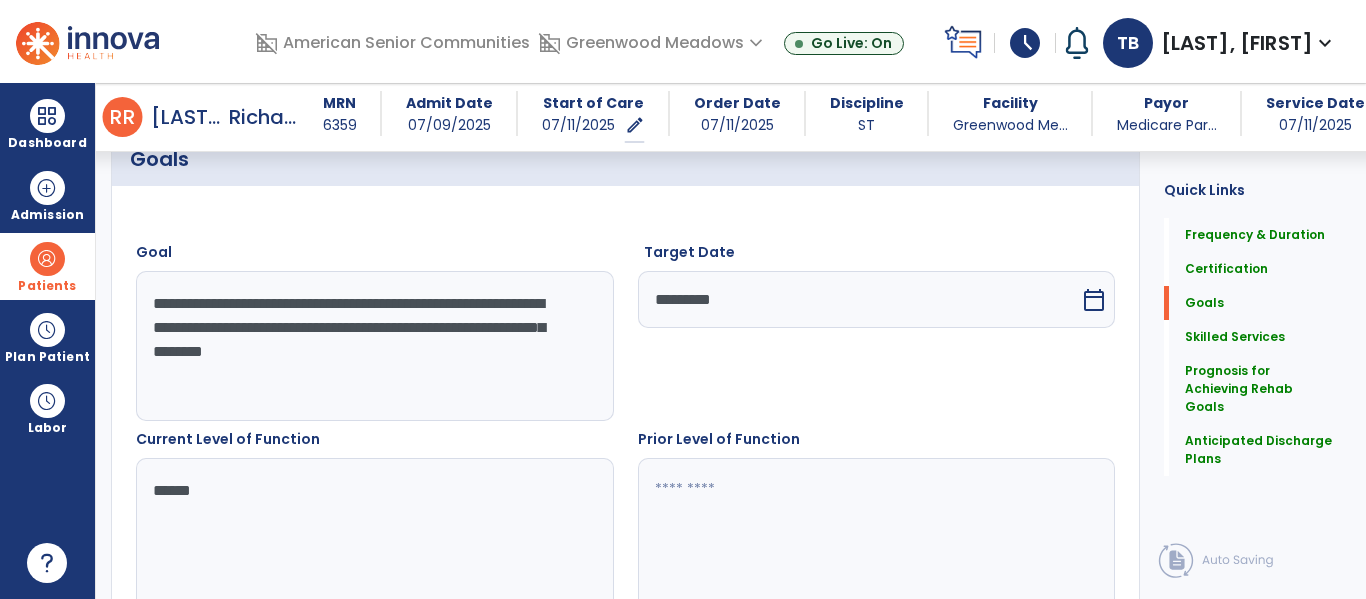 type on "******" 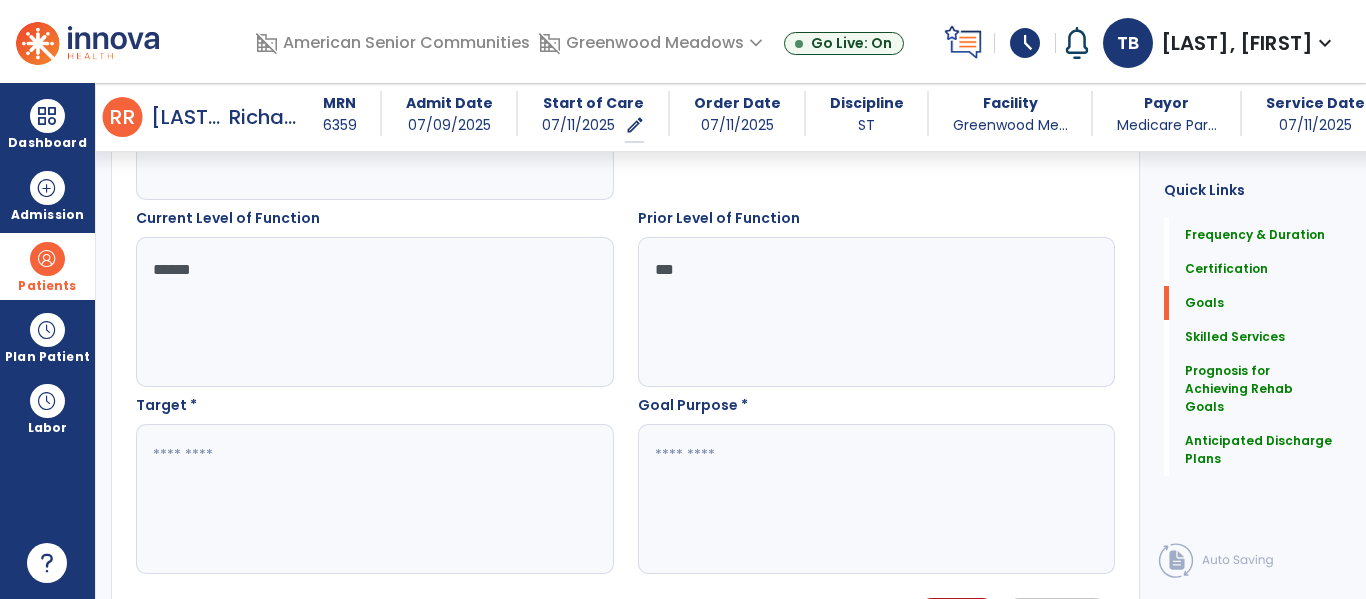 scroll, scrollTop: 707, scrollLeft: 0, axis: vertical 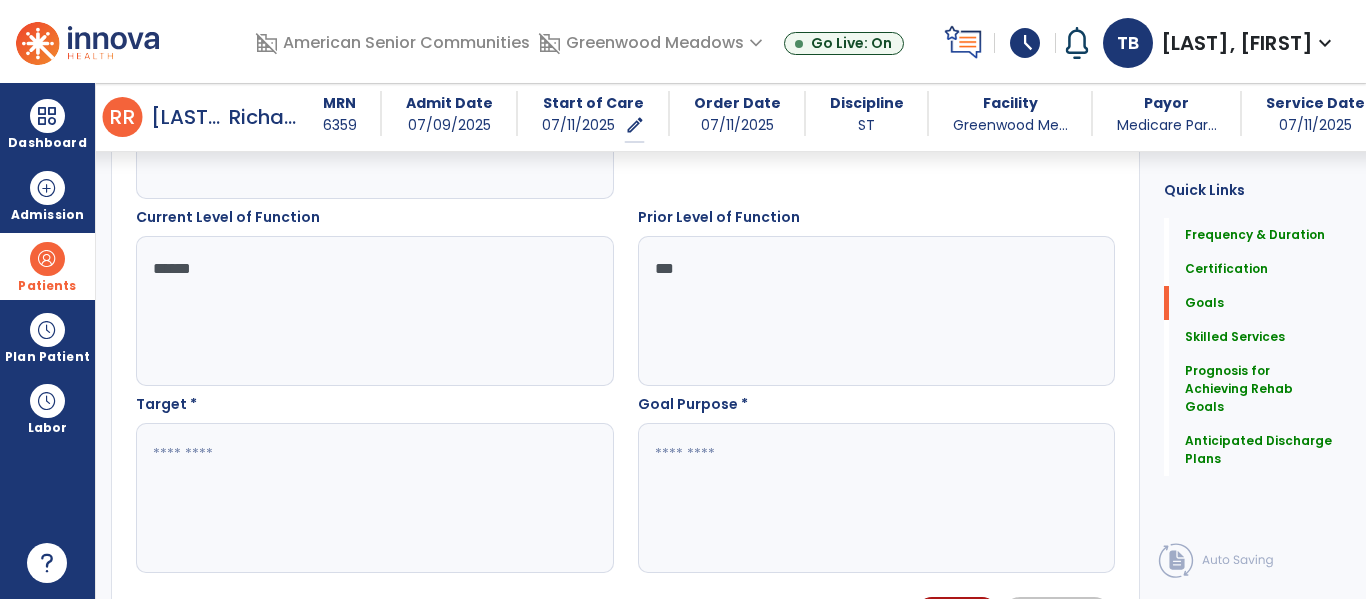 type on "***" 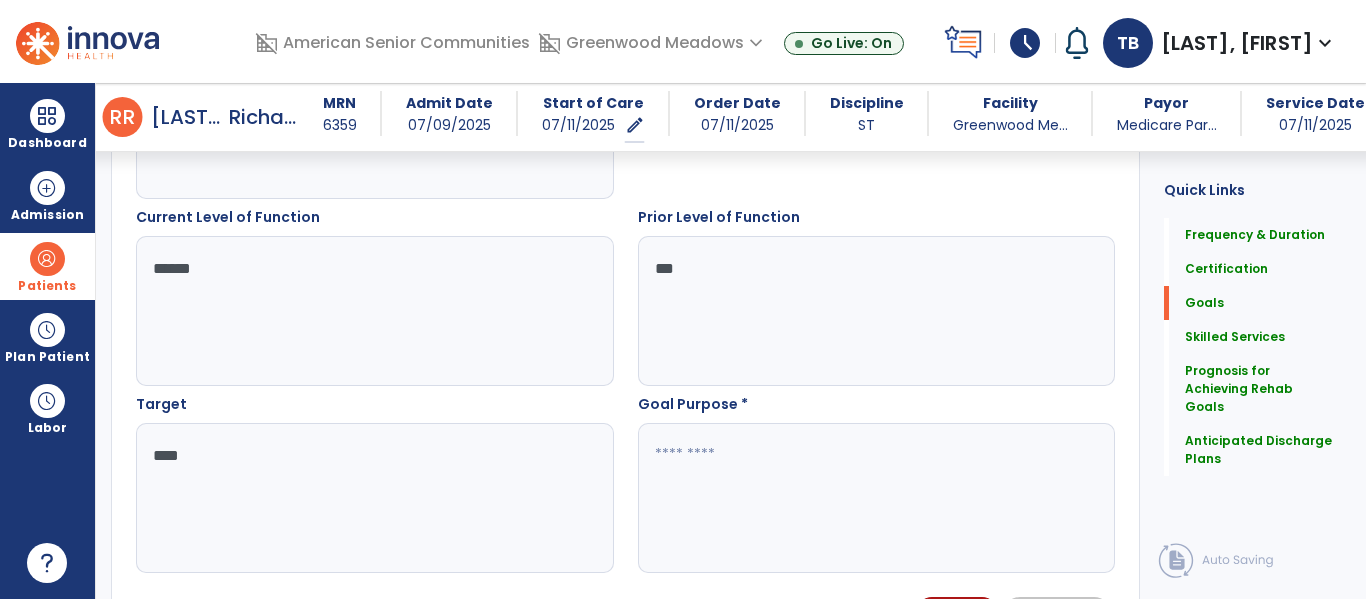 type on "****" 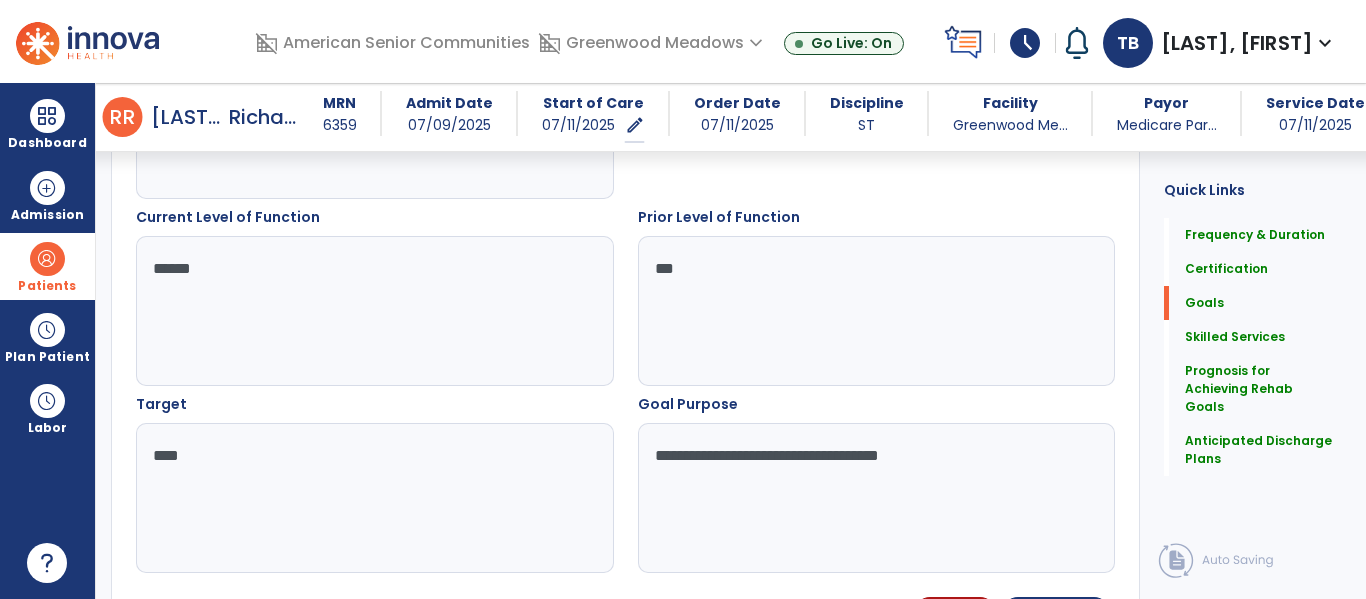 scroll, scrollTop: 859, scrollLeft: 0, axis: vertical 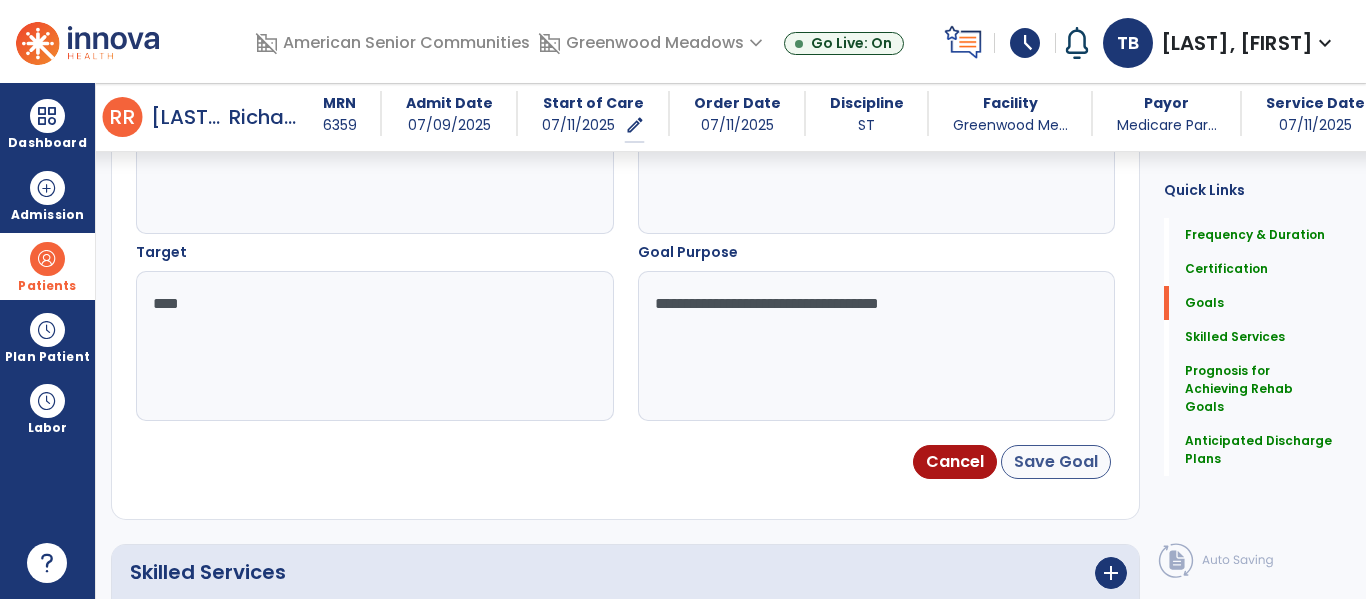 type on "**********" 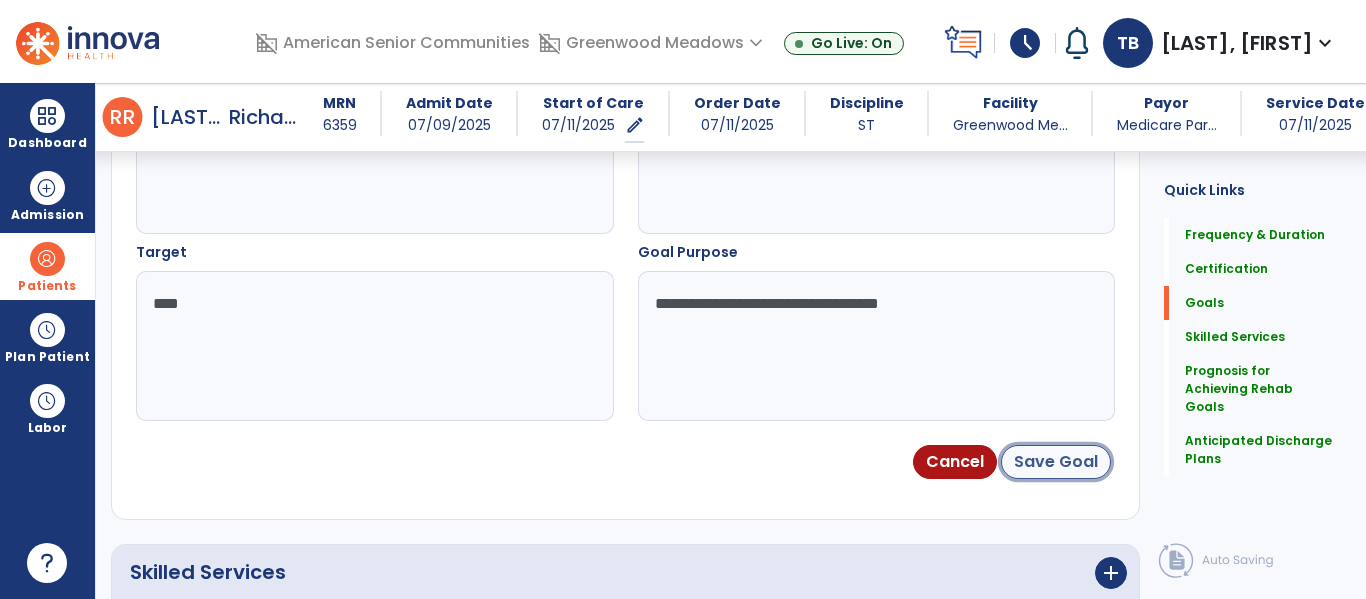 click on "Save Goal" at bounding box center [1056, 462] 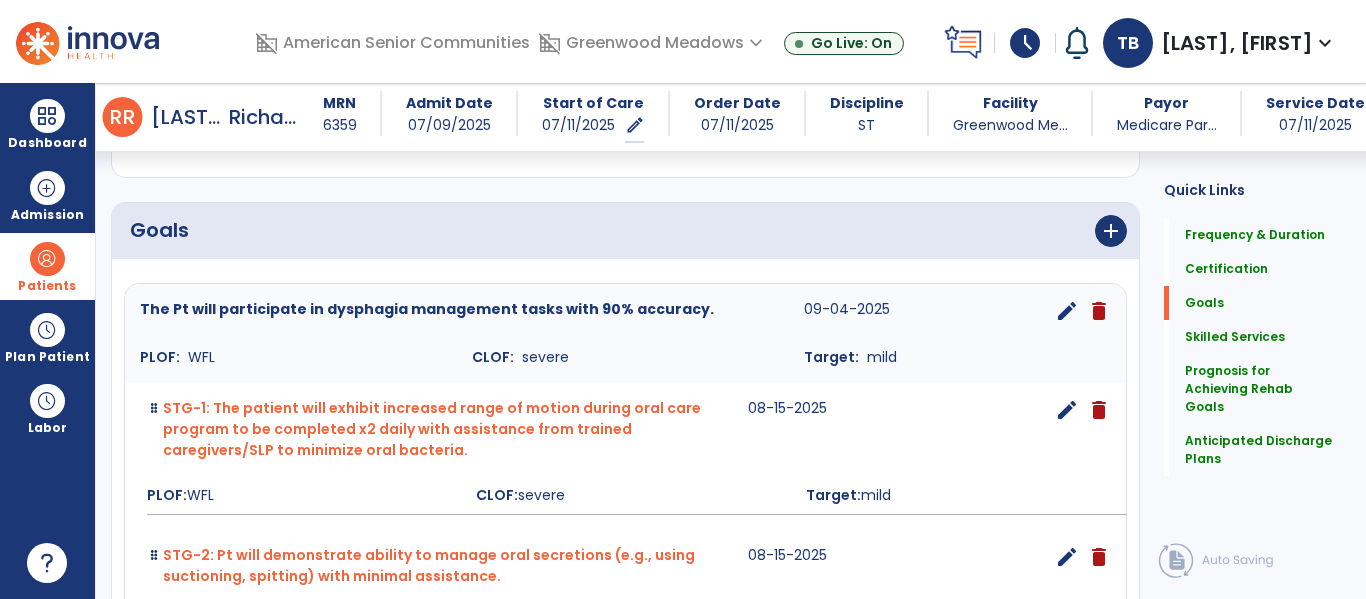 scroll, scrollTop: 412, scrollLeft: 0, axis: vertical 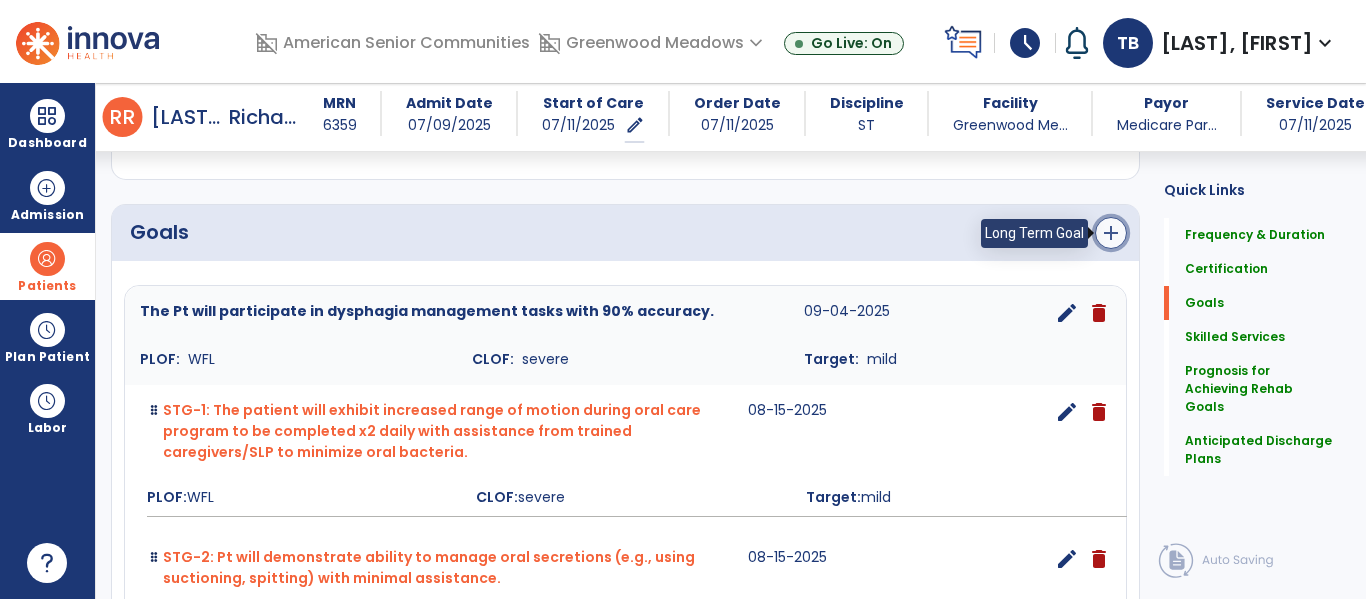 click on "add" at bounding box center [1111, 233] 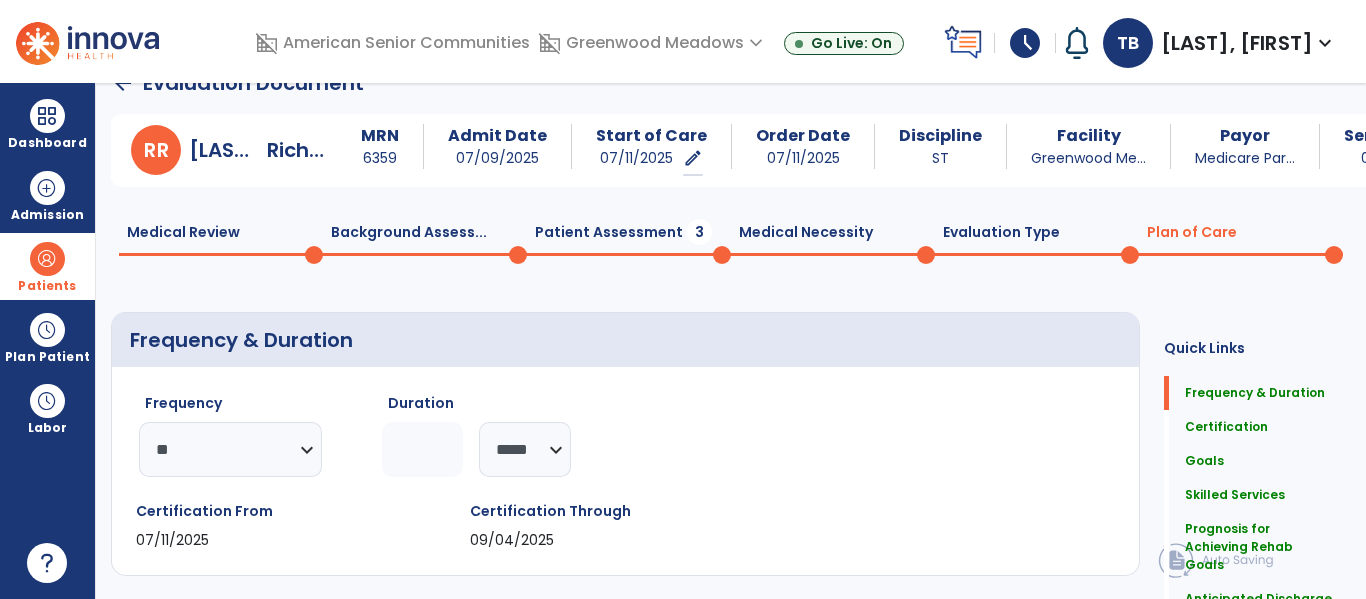 scroll, scrollTop: 0, scrollLeft: 0, axis: both 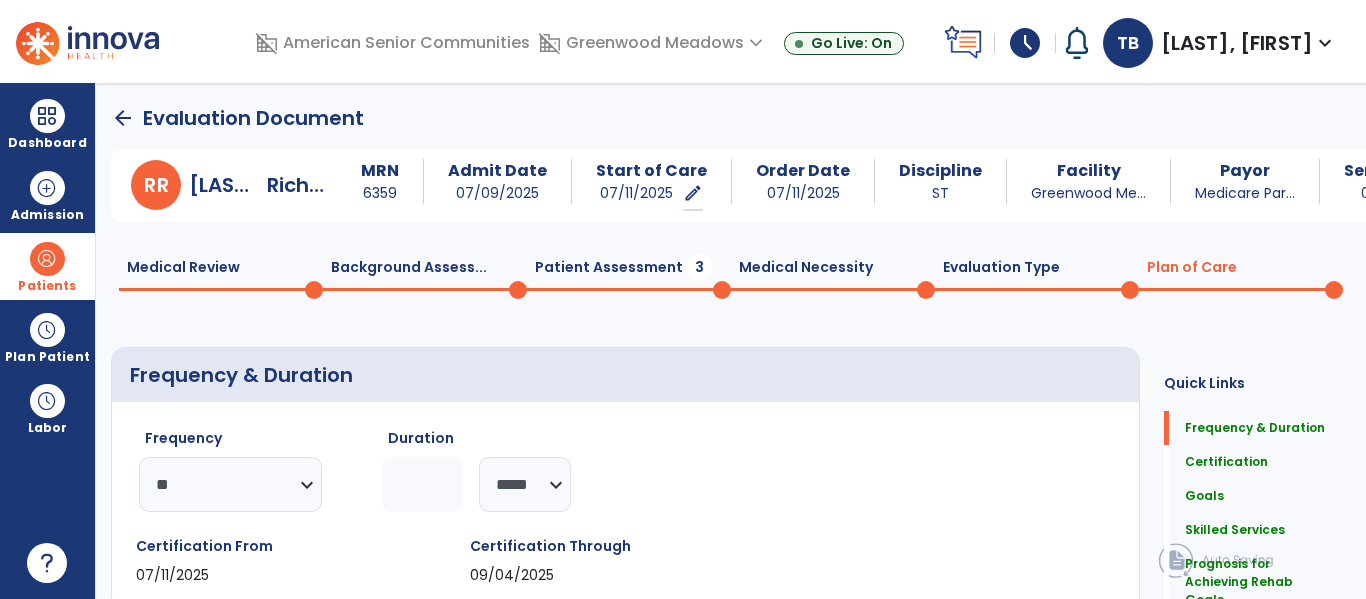 click on "Patient Assessment  3" 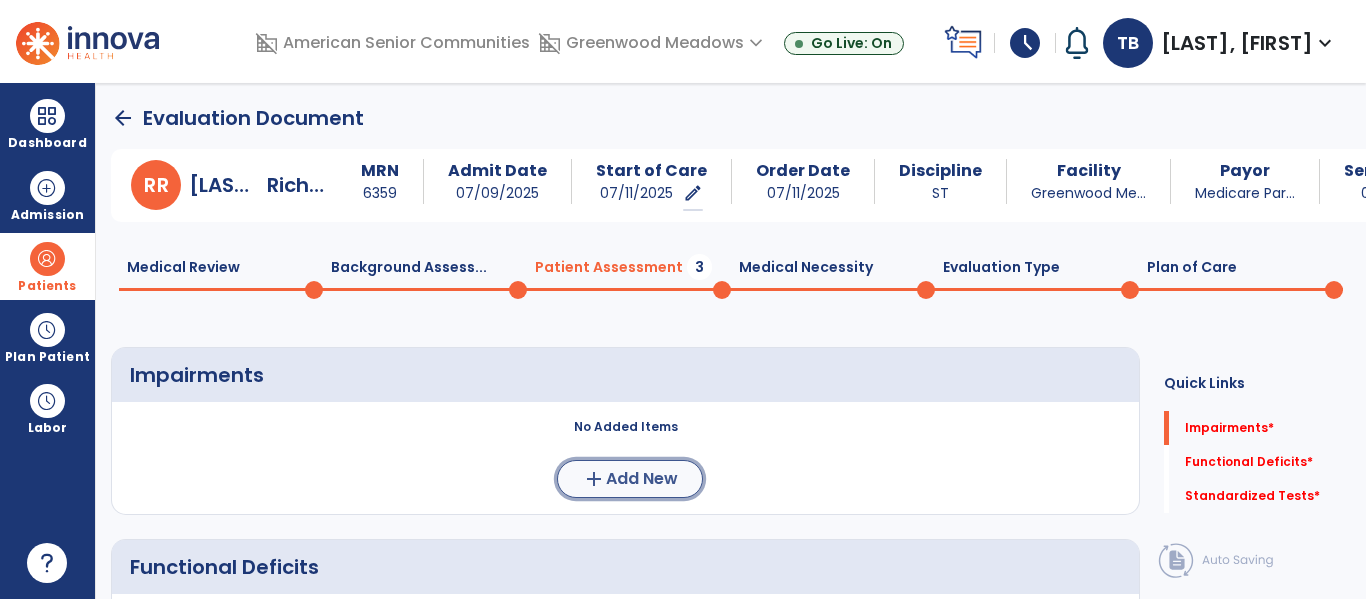 click on "Add New" 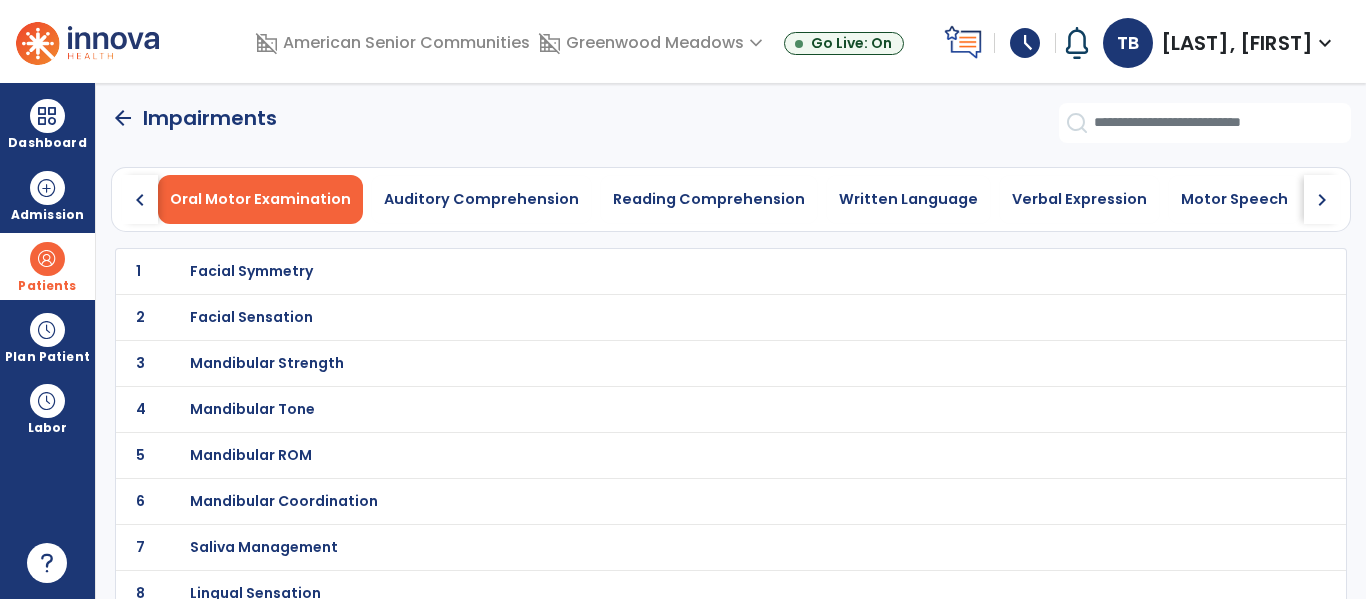 click on "Facial Symmetry" at bounding box center (251, 271) 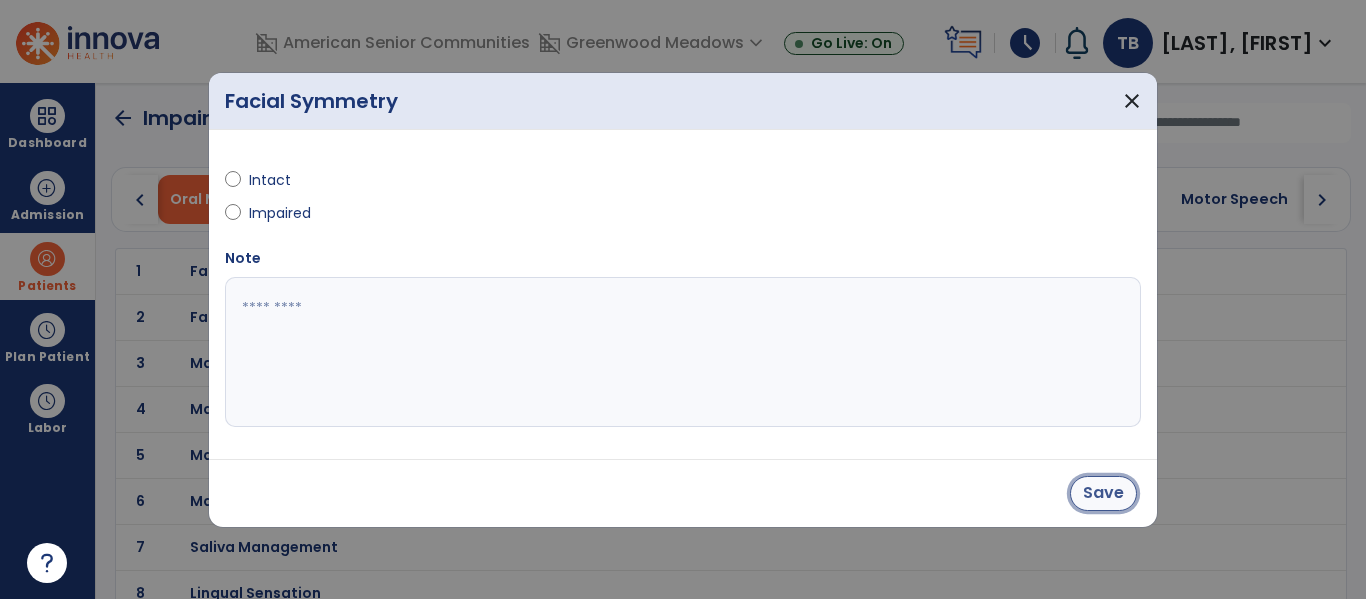 click on "Save" at bounding box center [1103, 493] 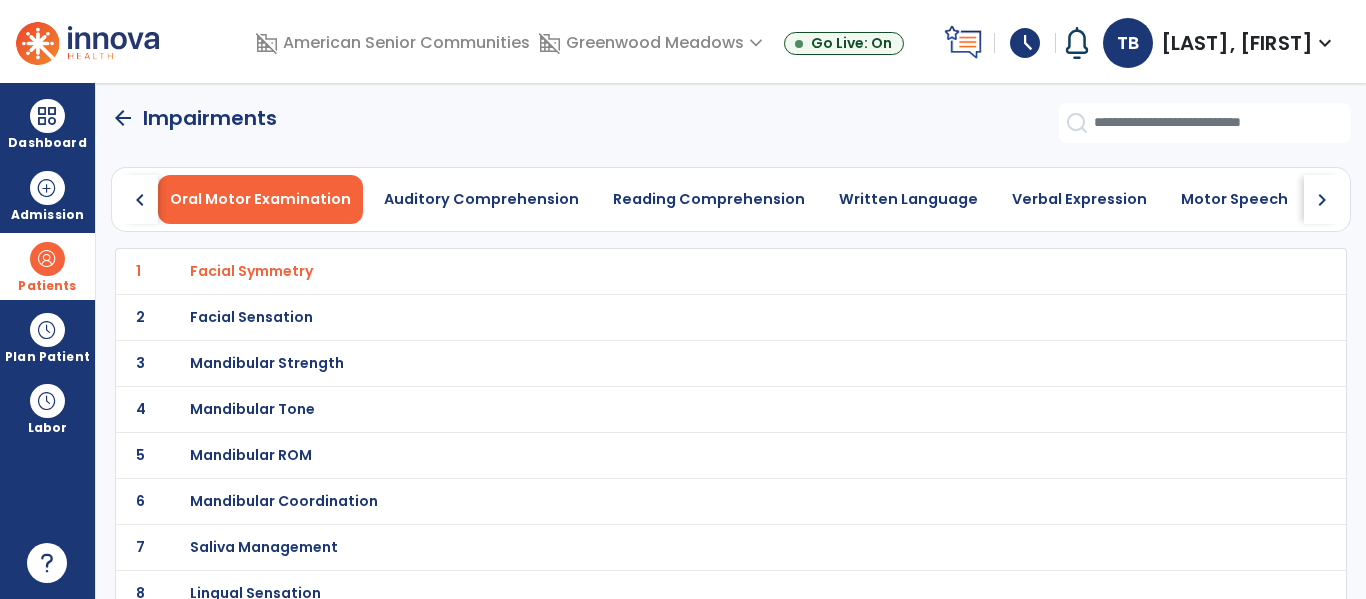 click on "Facial Sensation" at bounding box center (687, 271) 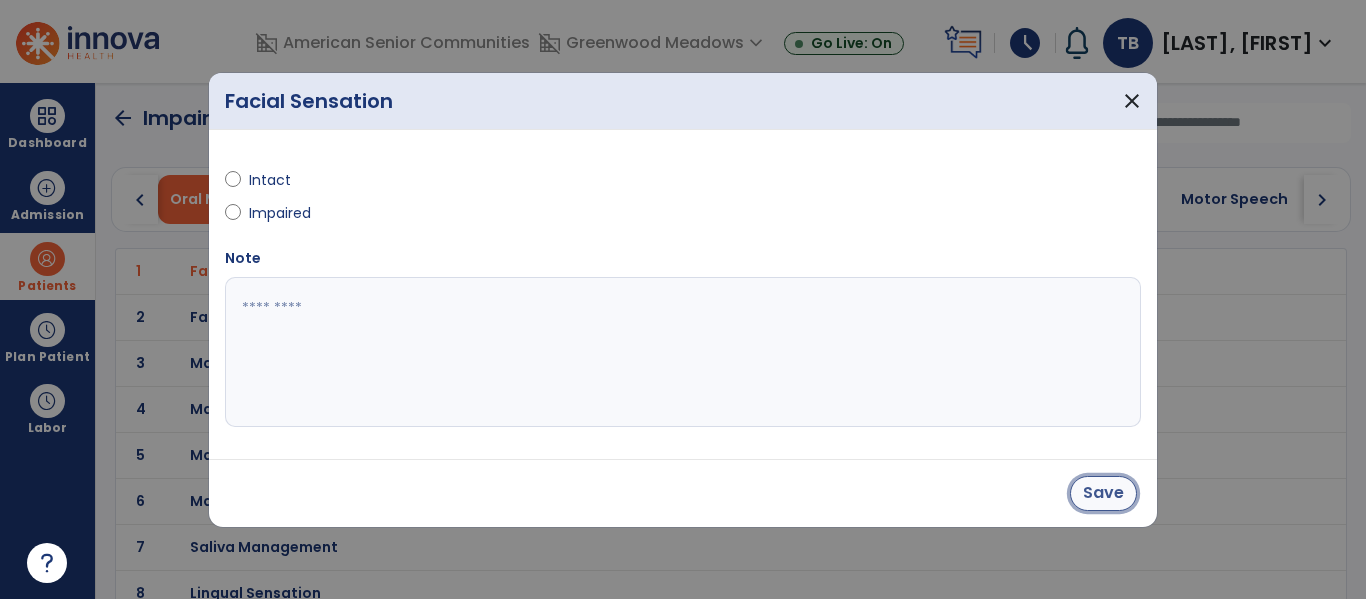 click on "Save" at bounding box center (1103, 493) 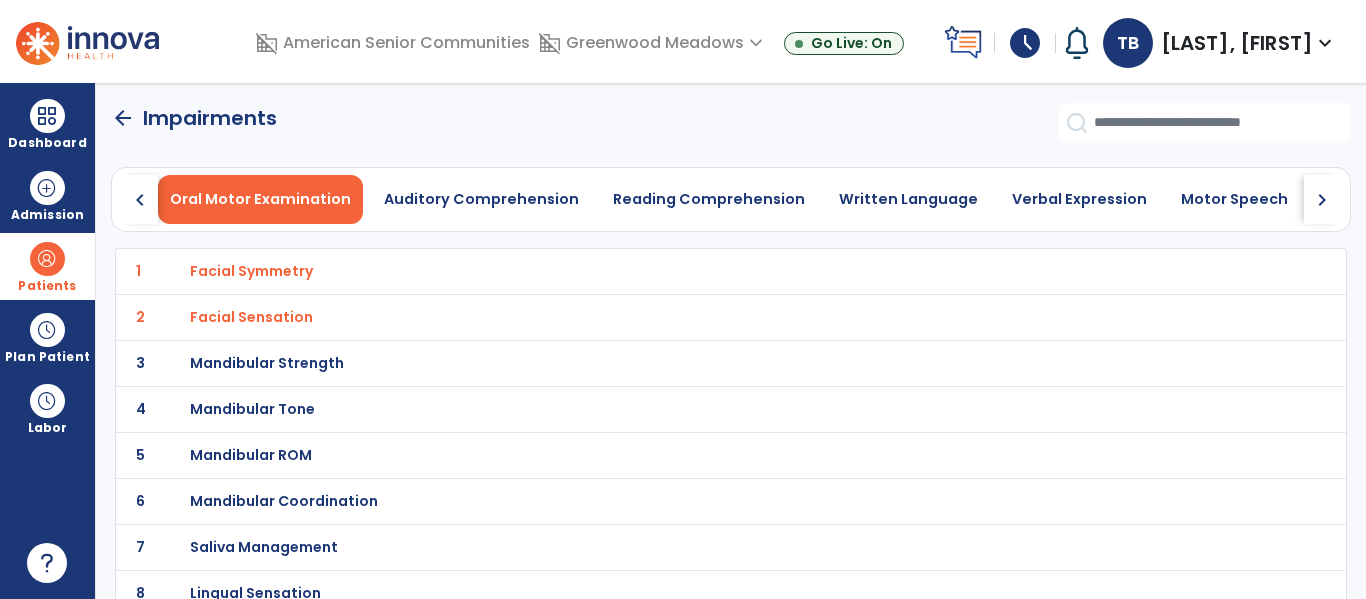 click on "Mandibular Strength" at bounding box center (687, 271) 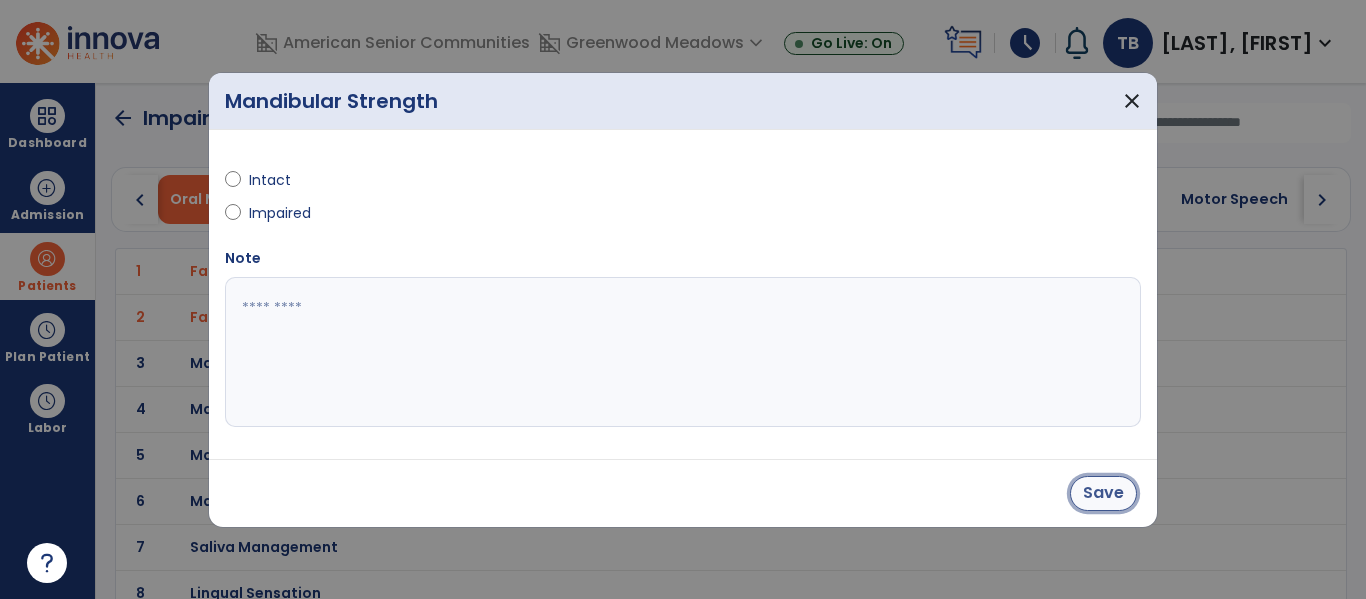 click on "Save" at bounding box center [1103, 493] 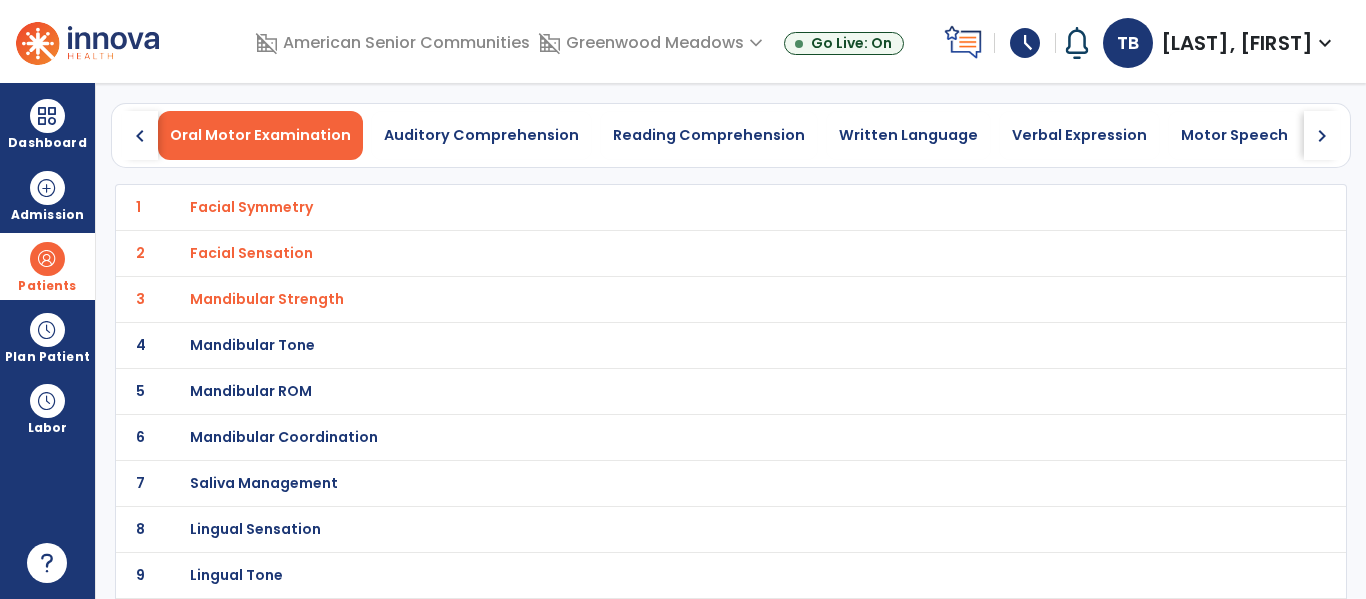 scroll, scrollTop: 65, scrollLeft: 0, axis: vertical 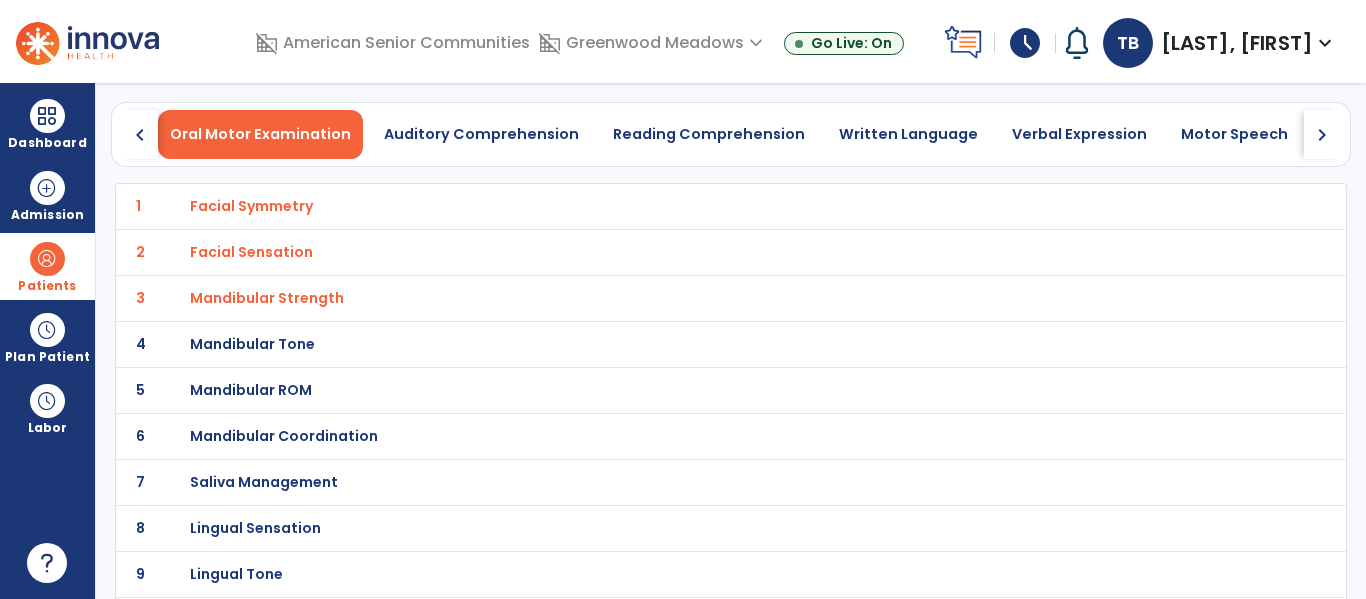 click on "Mandibular ROM" at bounding box center (251, 206) 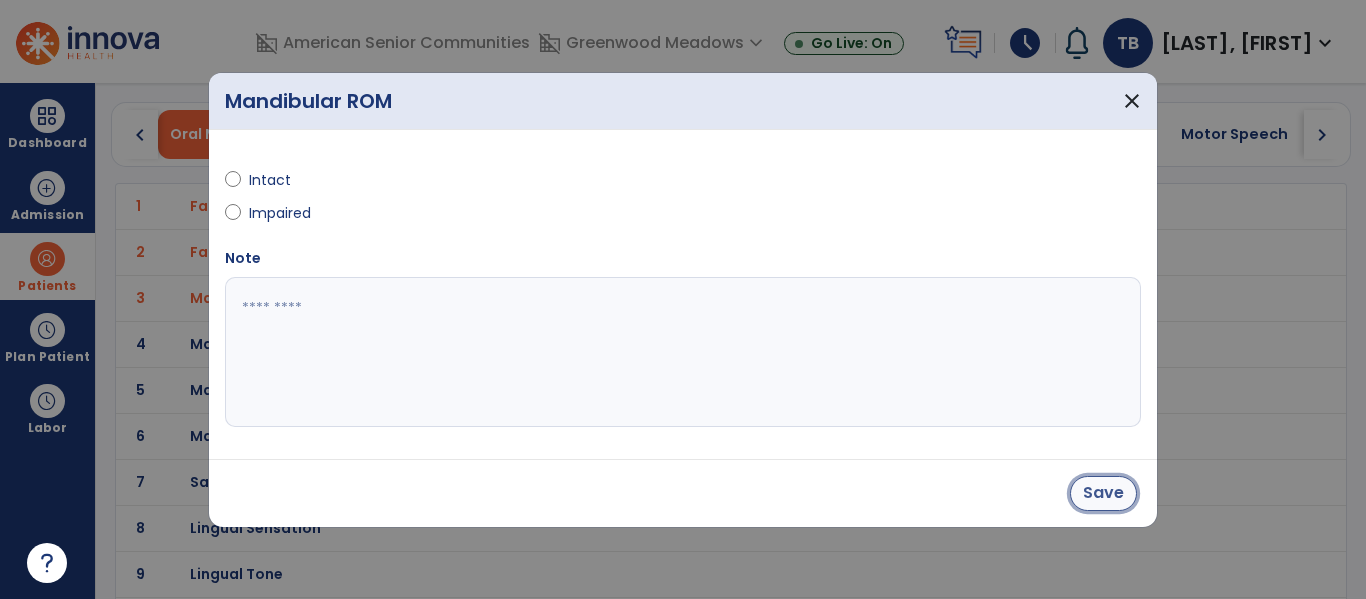 click on "Save" at bounding box center (1103, 493) 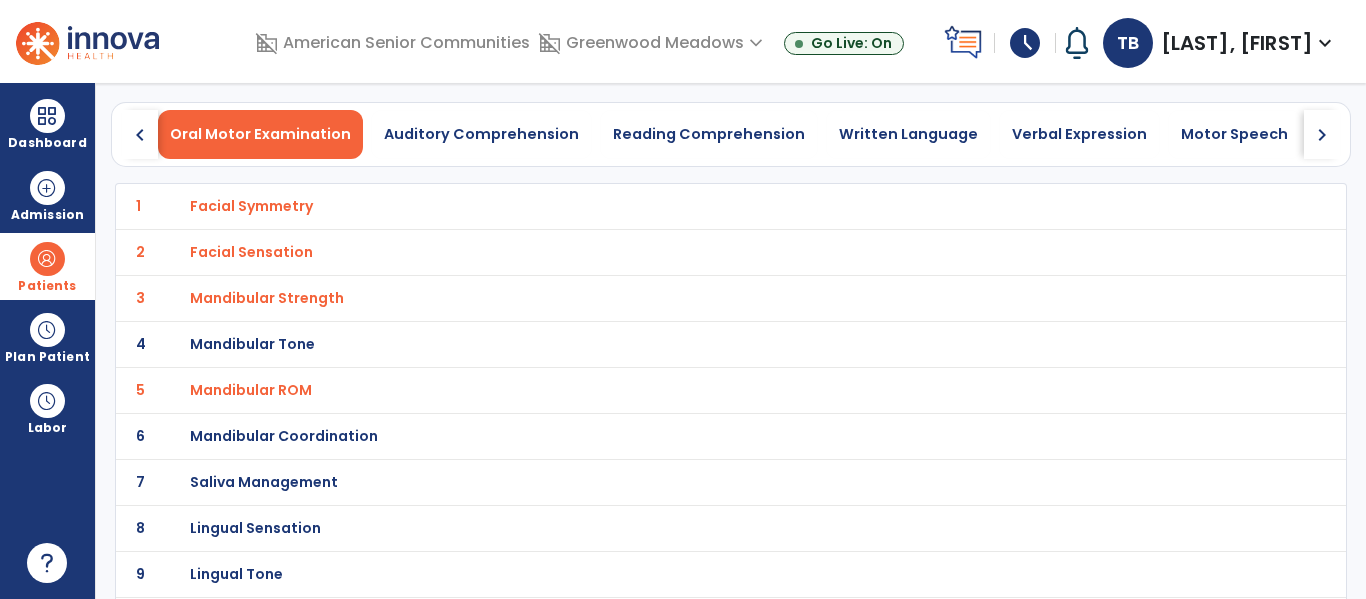 click on "Mandibular Tone" at bounding box center [687, 206] 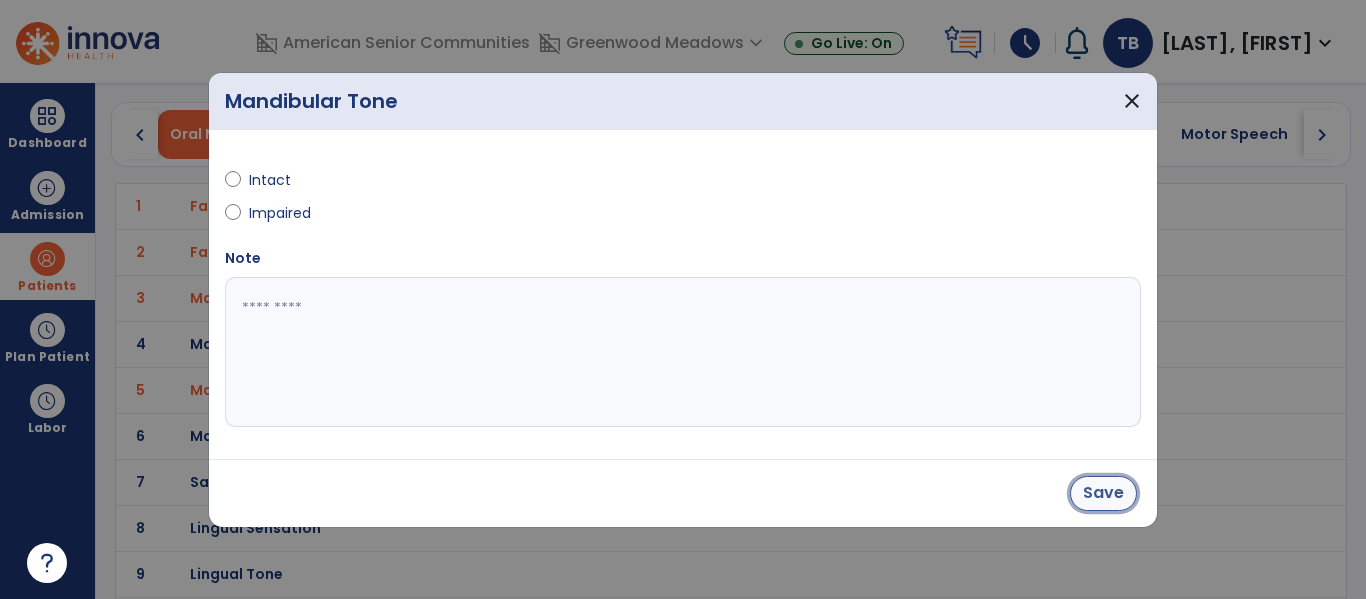 click on "Save" at bounding box center [1103, 493] 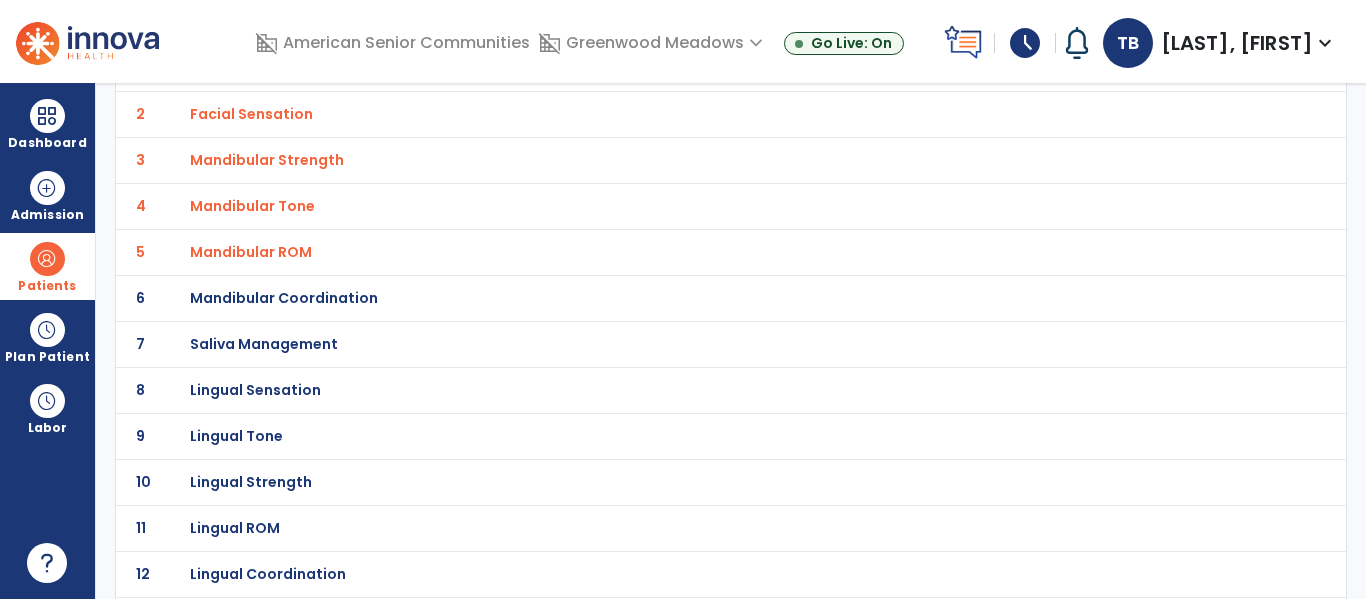 scroll, scrollTop: 204, scrollLeft: 0, axis: vertical 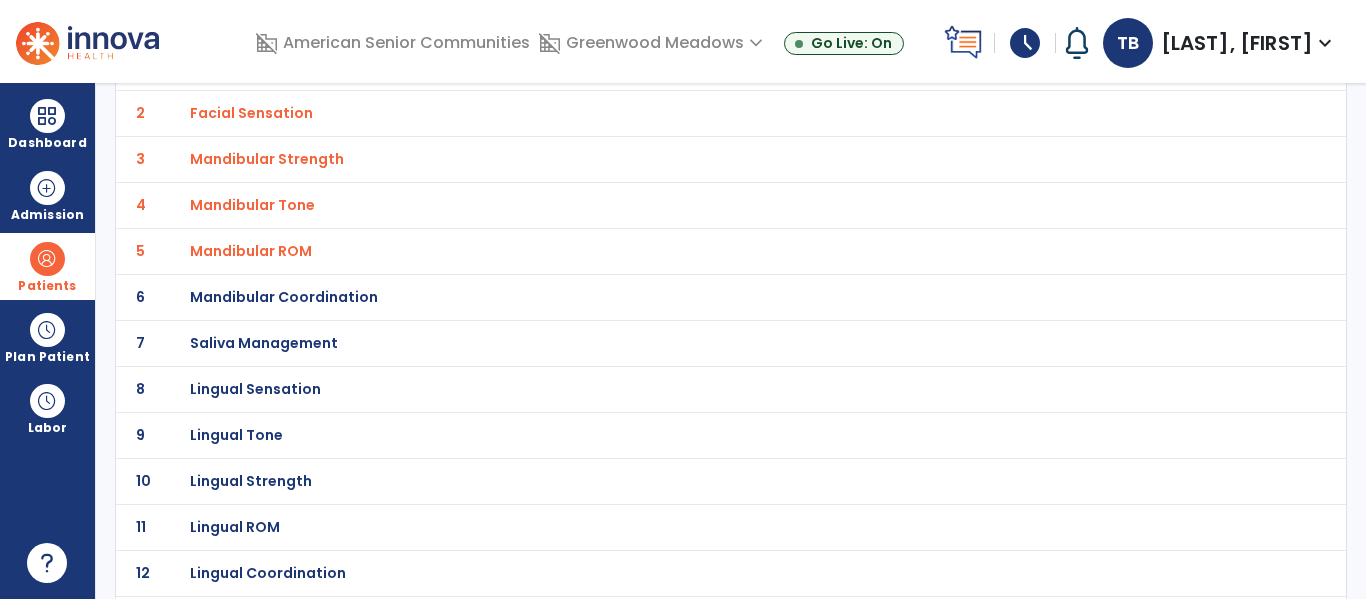 click on "Mandibular Coordination" at bounding box center [251, 67] 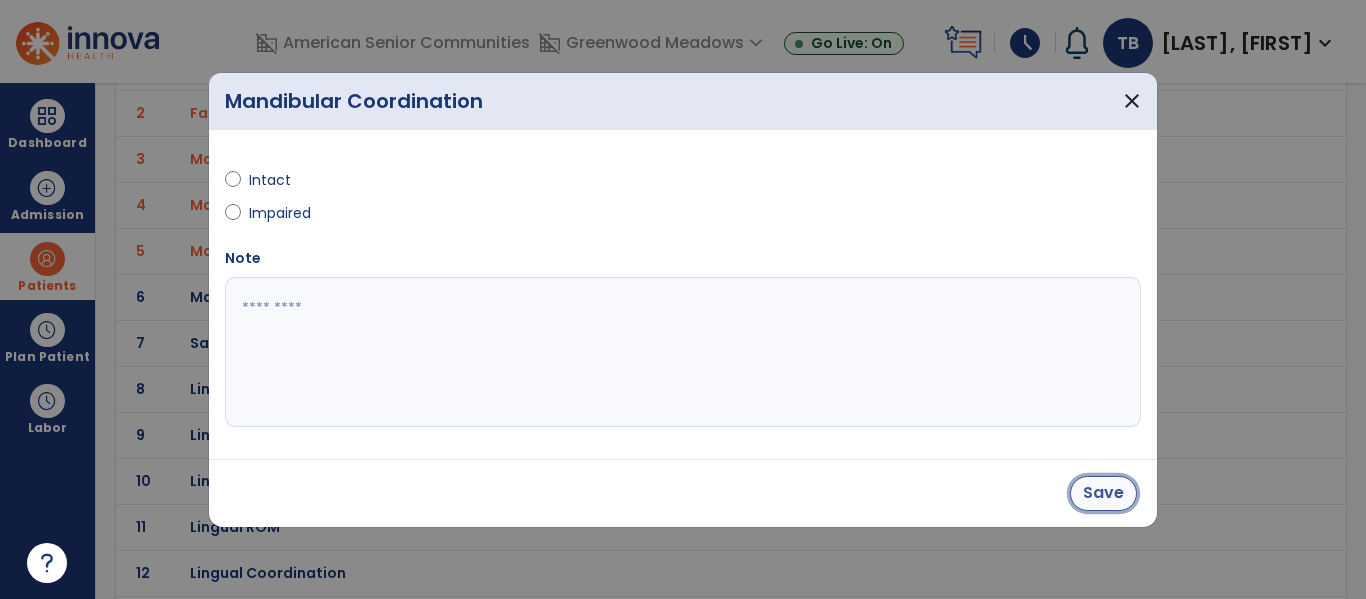 click on "Save" at bounding box center [1103, 493] 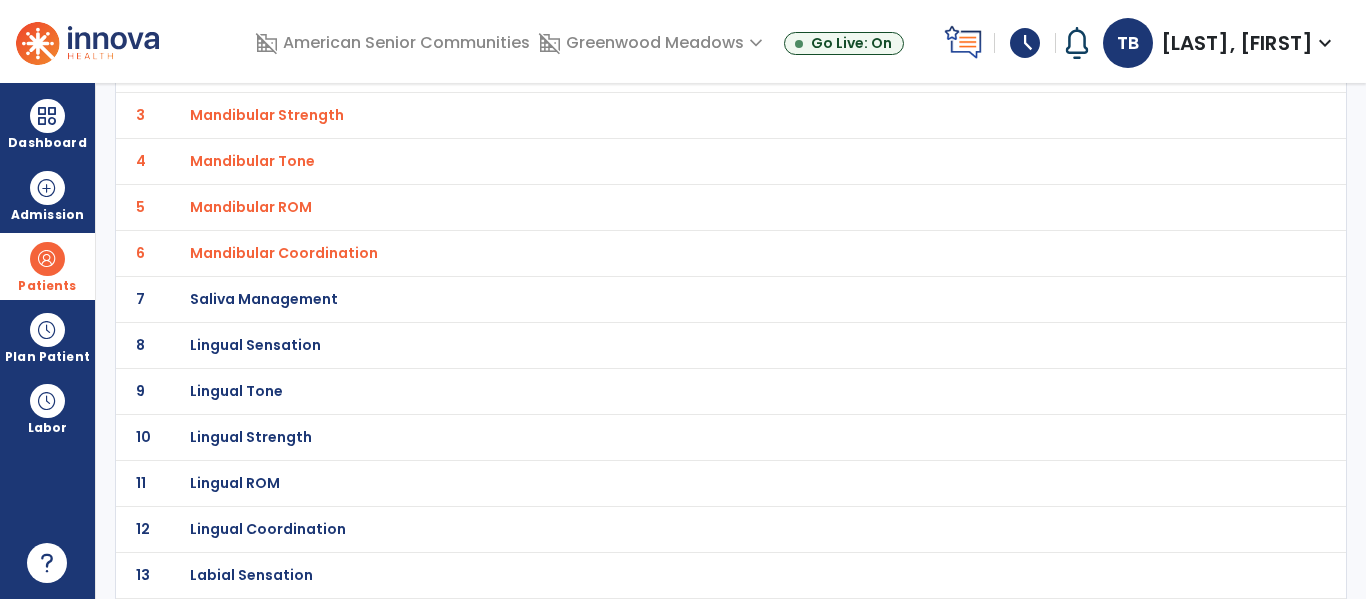 scroll, scrollTop: 249, scrollLeft: 0, axis: vertical 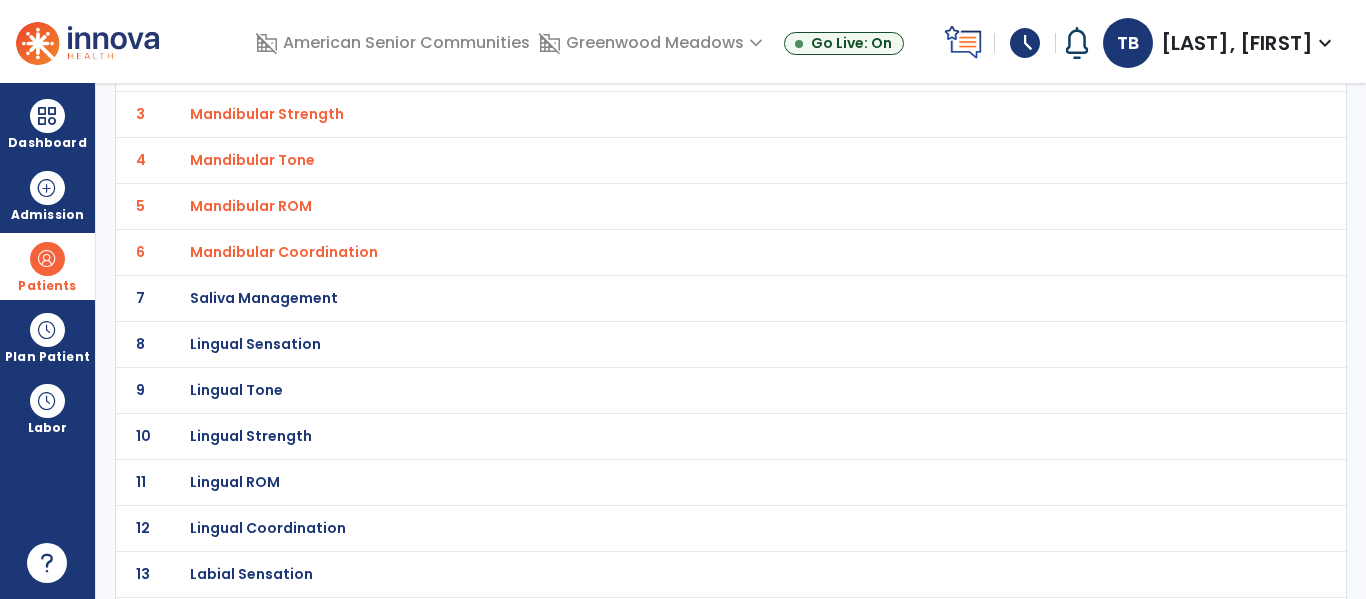 click on "7 Saliva Management" 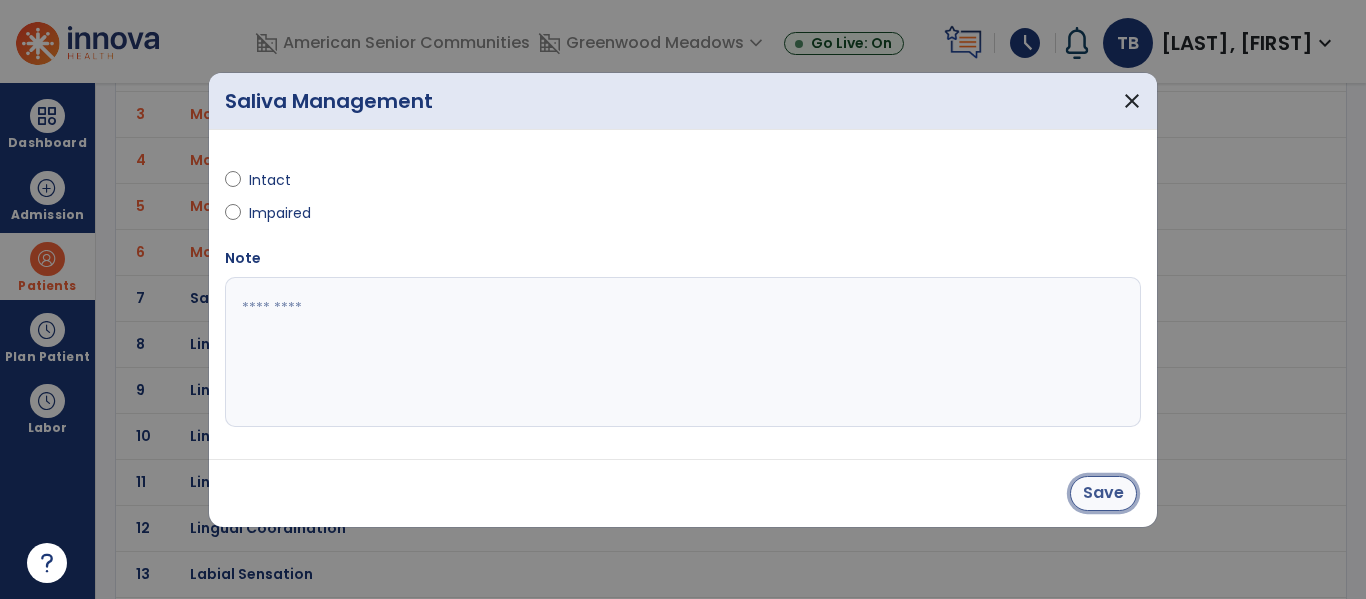 click on "Save" at bounding box center [1103, 493] 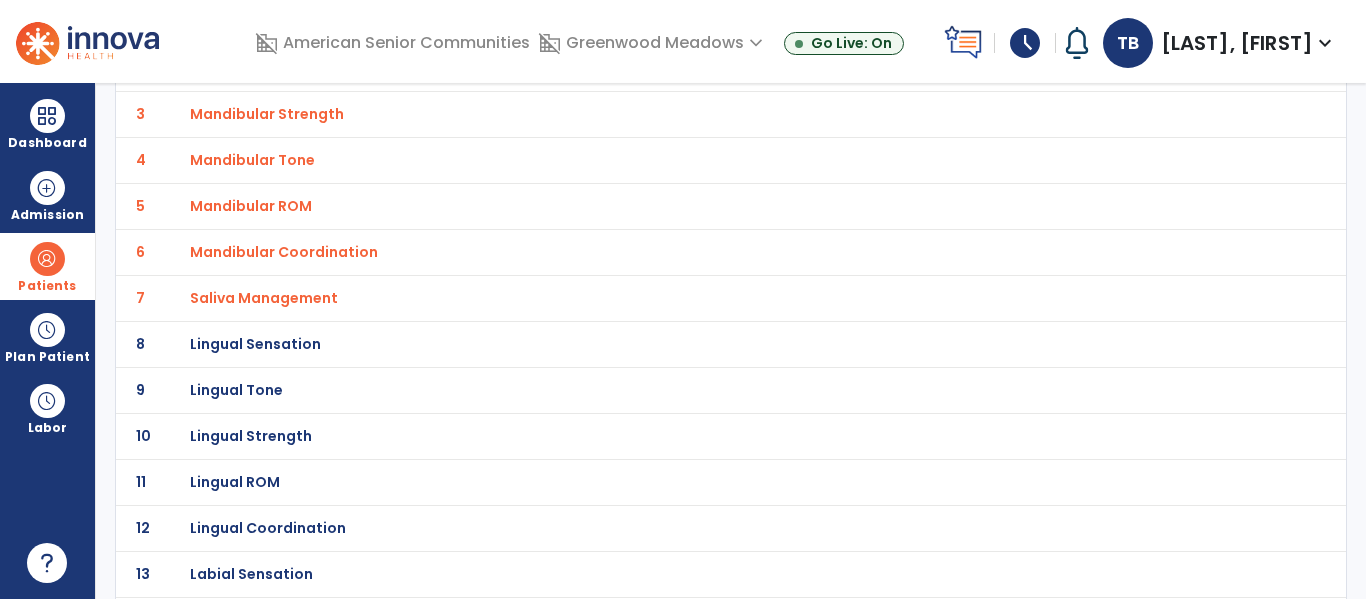 click on "8 Lingual Sensation" 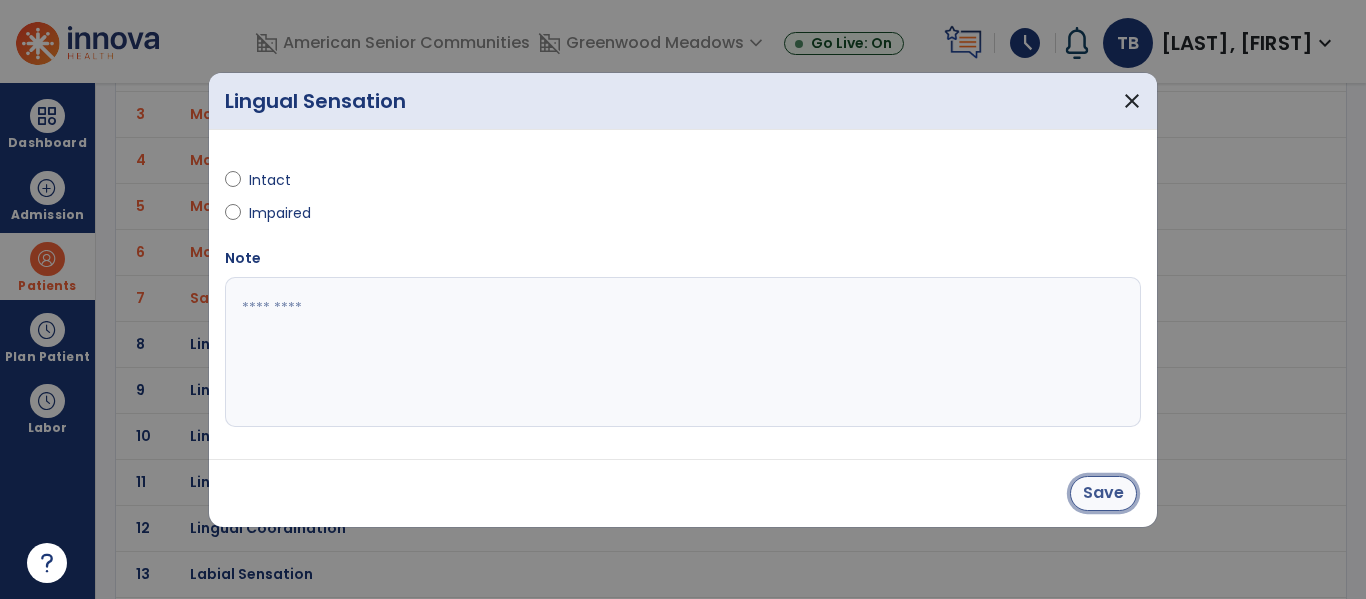 click on "Save" at bounding box center [1103, 493] 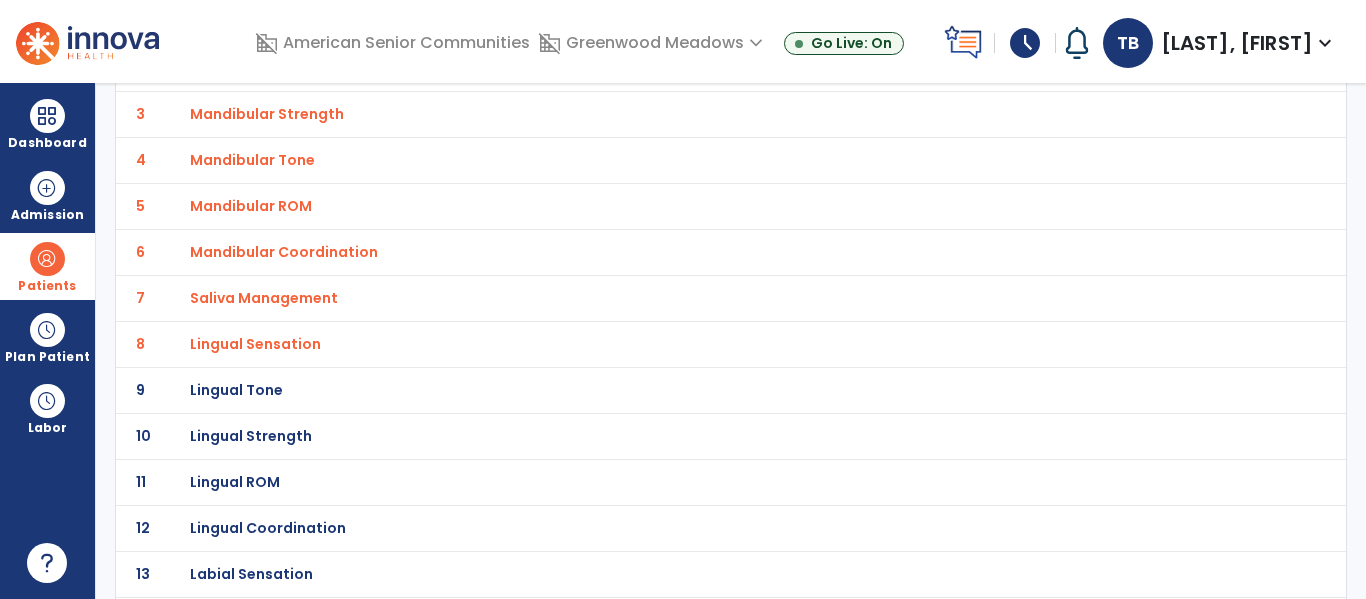 click on "9 Lingual Tone" 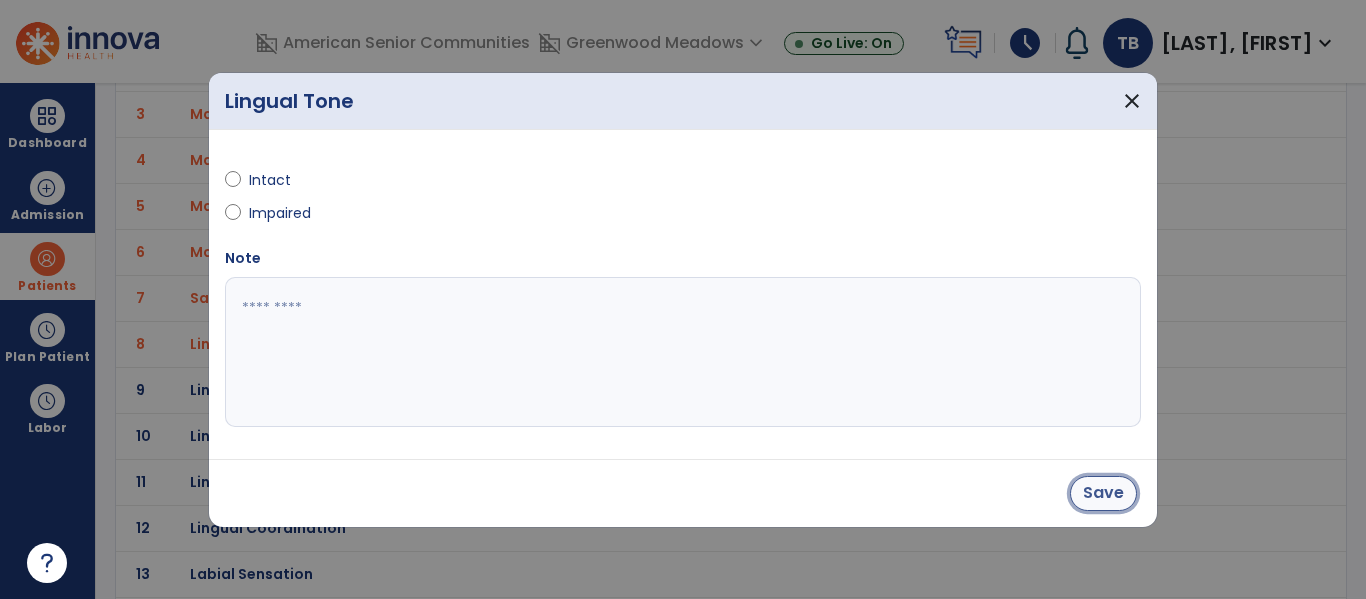click on "Save" at bounding box center [1103, 493] 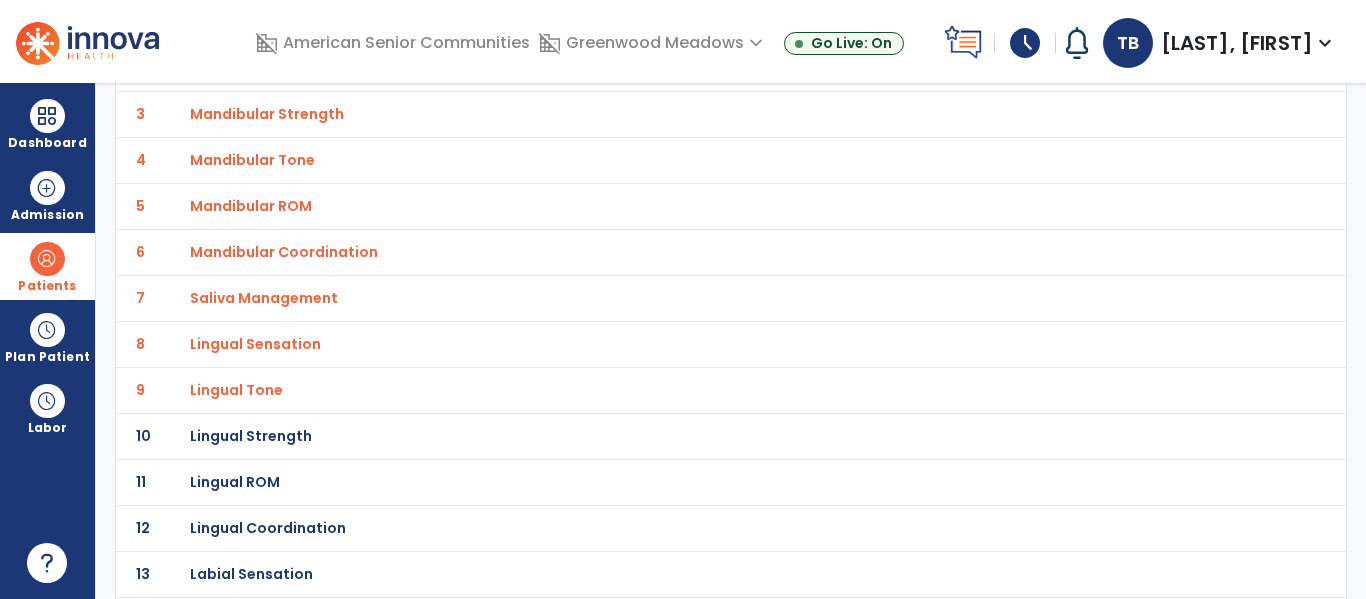 click on "10 Lingual Strength" 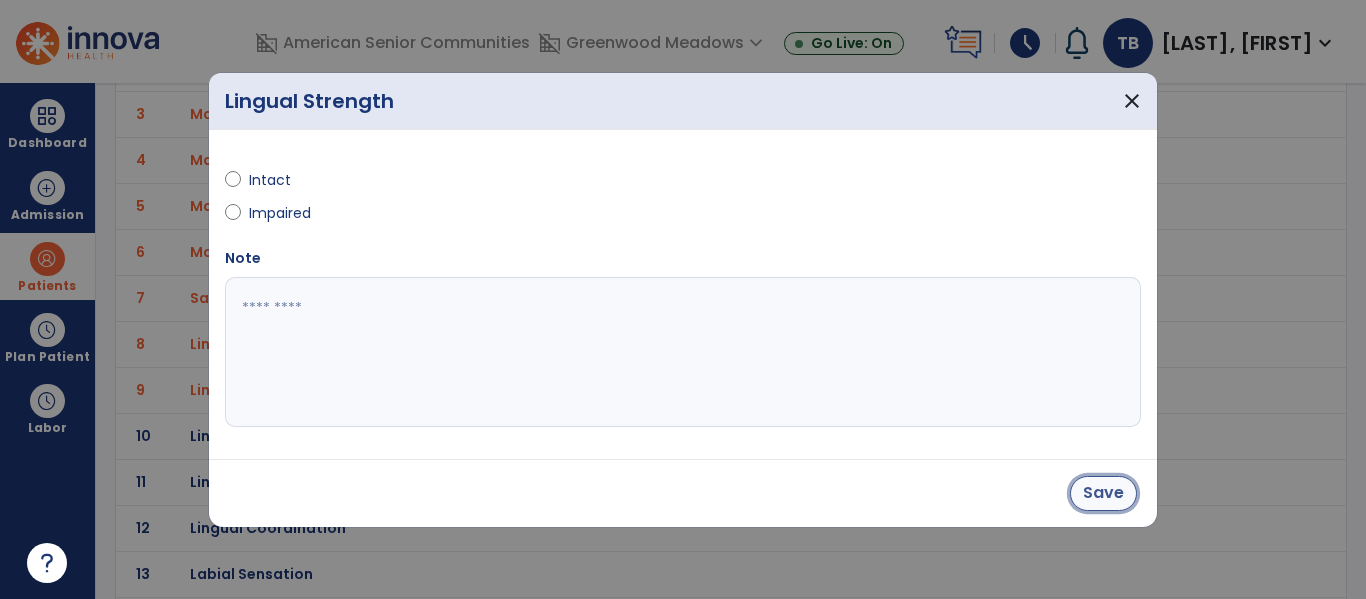 click on "Save" at bounding box center (1103, 493) 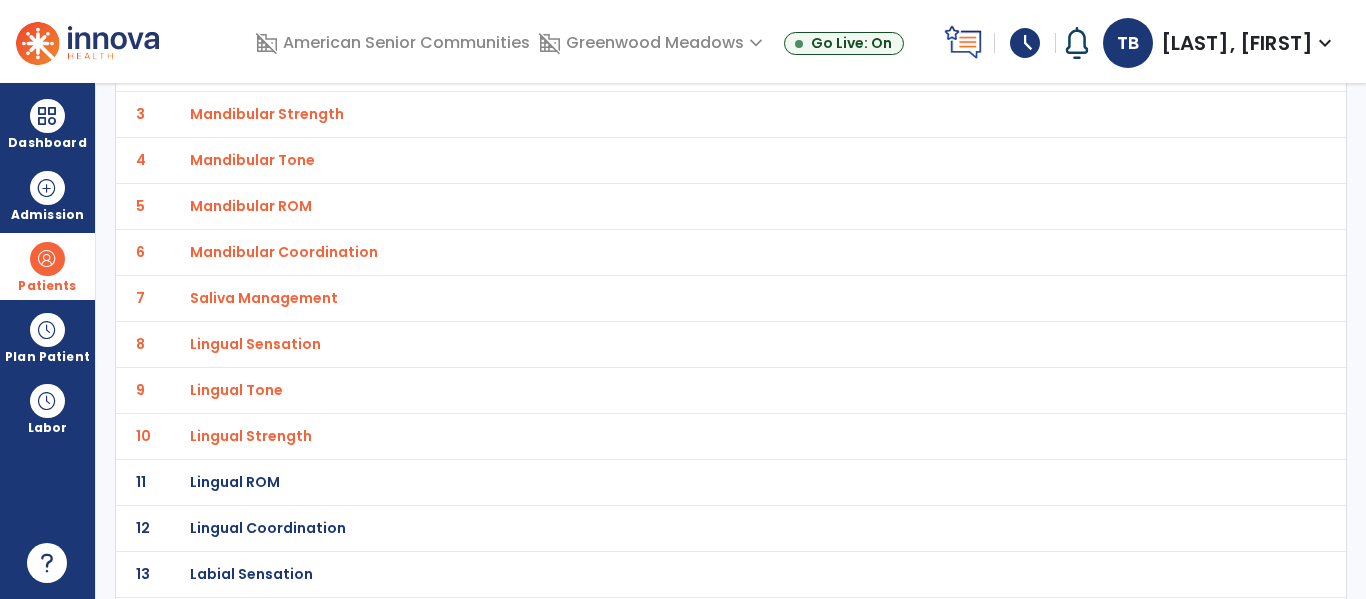click on "11 Lingual ROM" 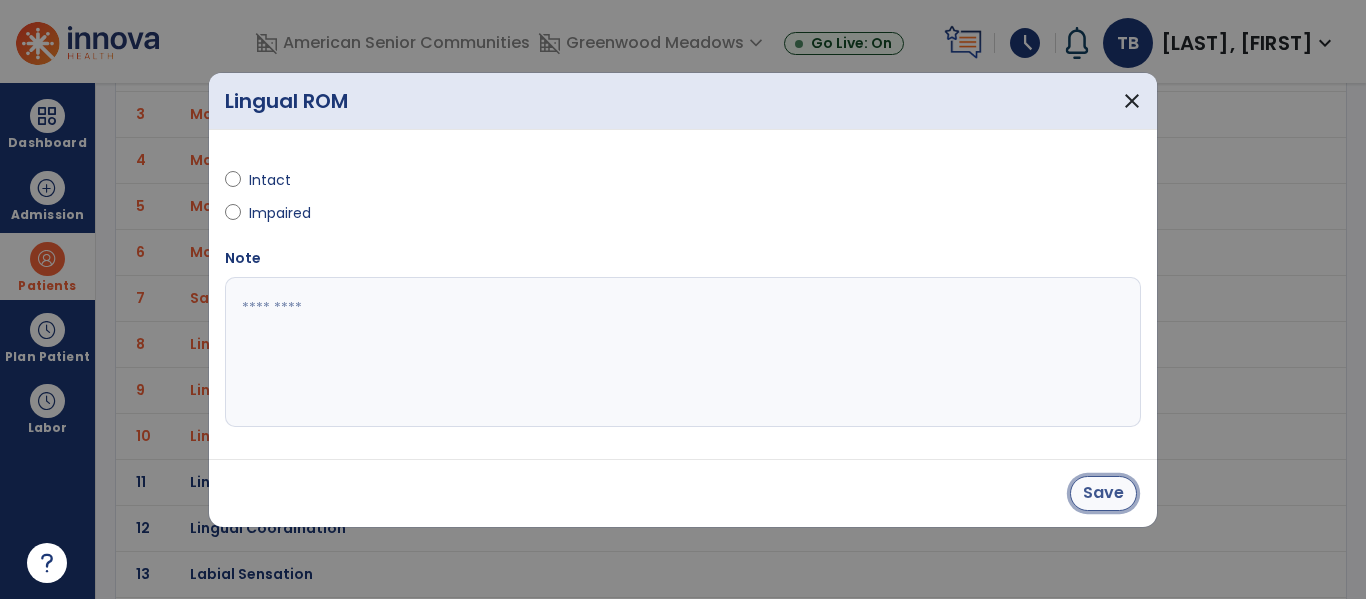 click on "Save" at bounding box center [1103, 493] 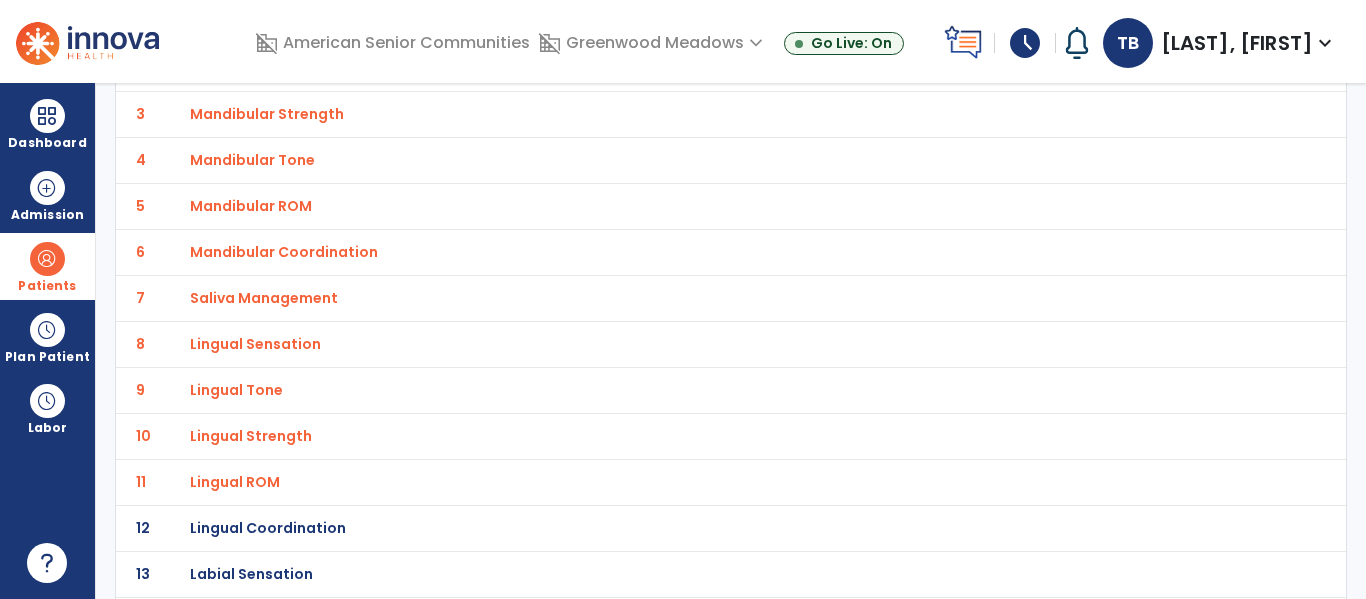 click on "Lingual Coordination" at bounding box center [687, 22] 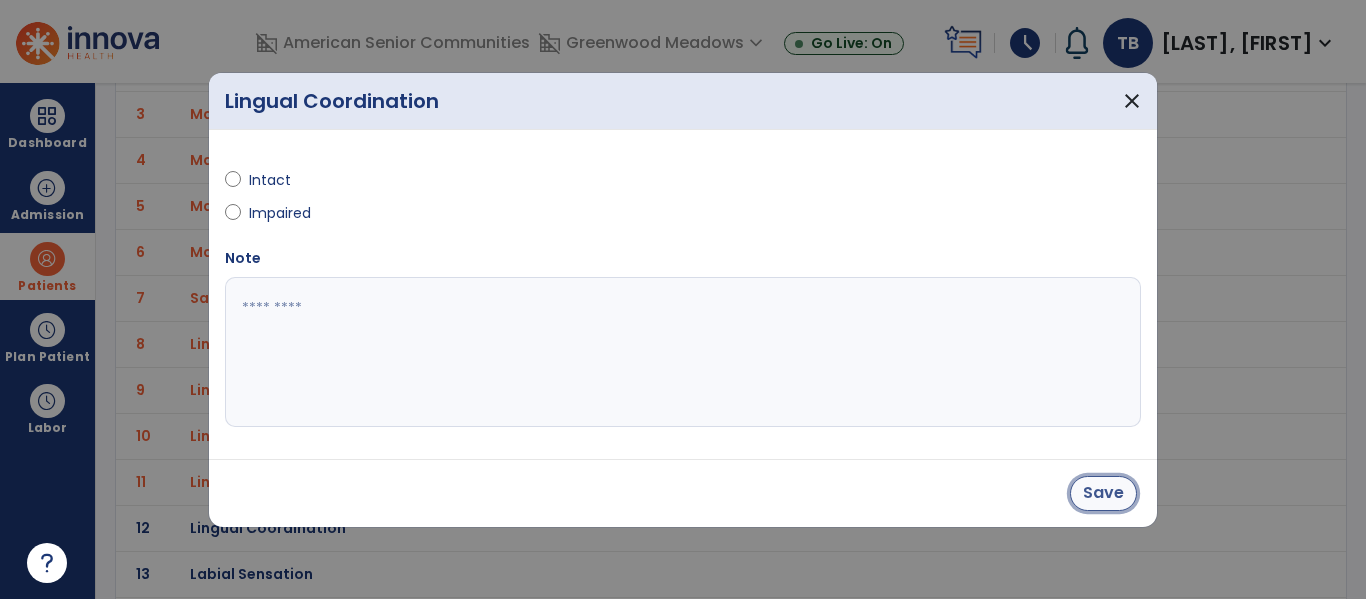 click on "Save" at bounding box center (1103, 493) 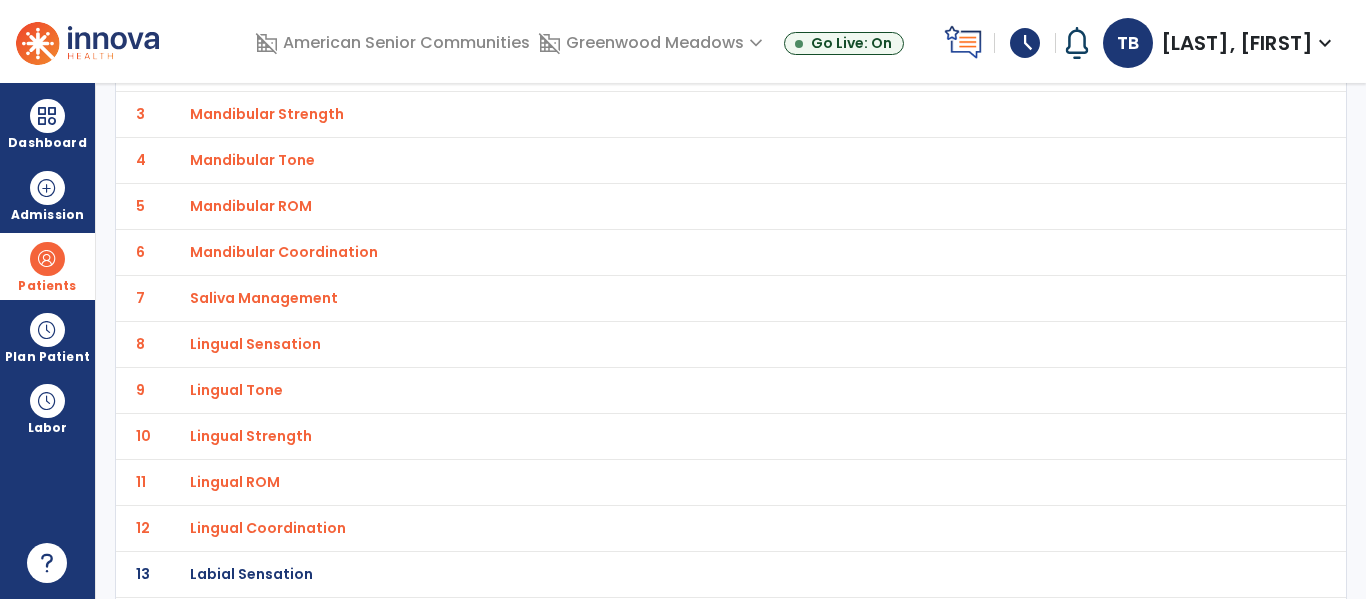 click on "Labial Sensation" at bounding box center (251, 22) 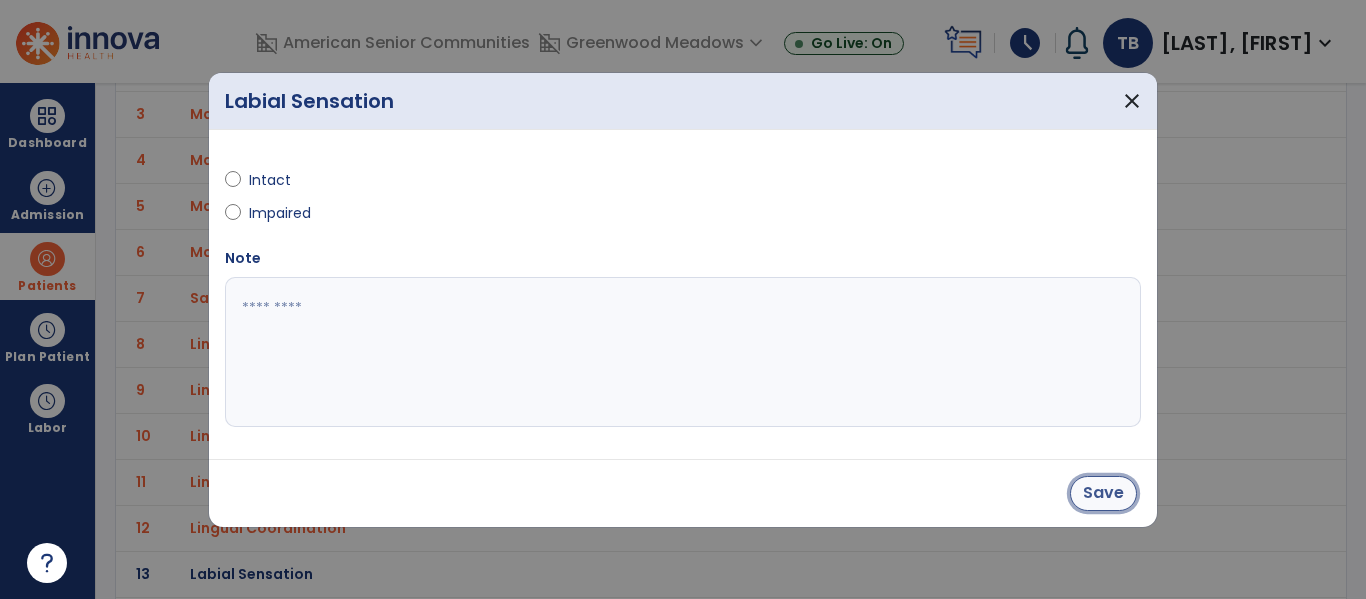 click on "Save" at bounding box center [1103, 493] 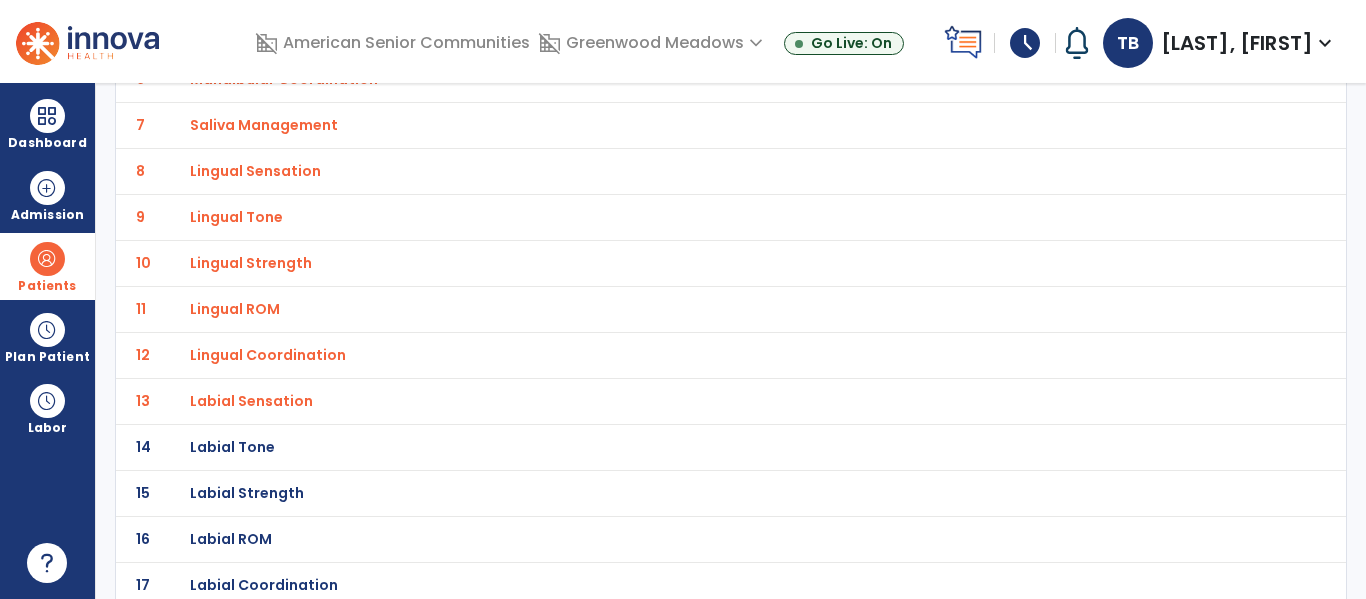 scroll, scrollTop: 432, scrollLeft: 0, axis: vertical 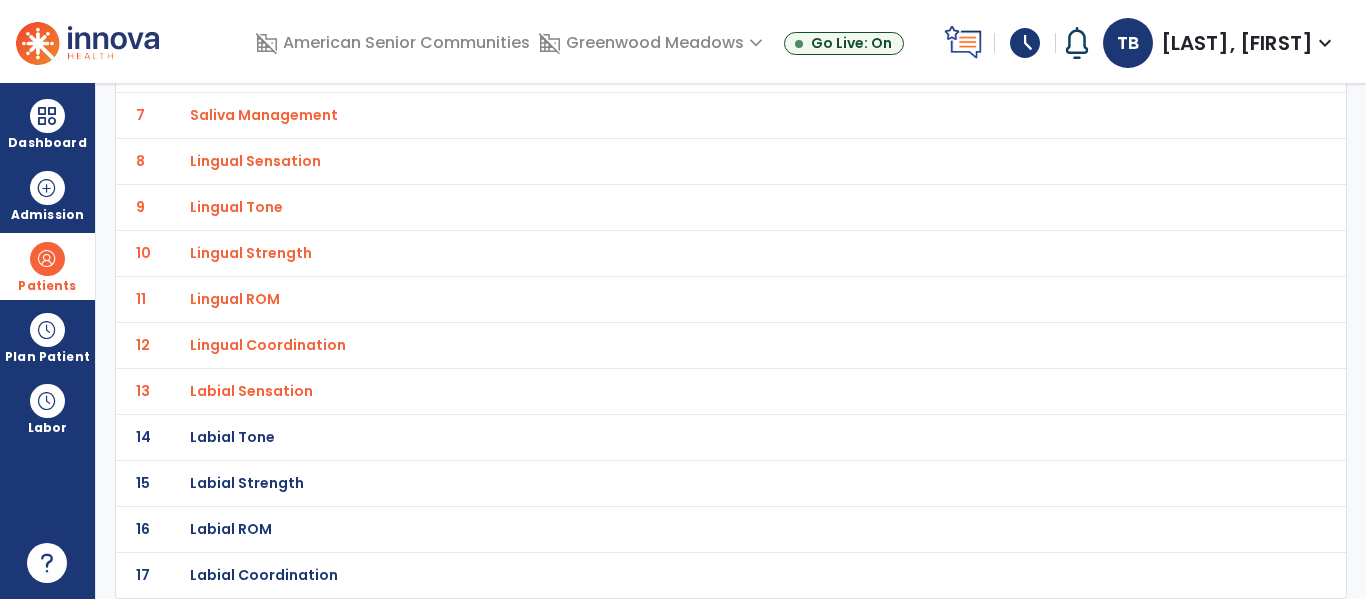 click on "Labial Tone" at bounding box center (687, -161) 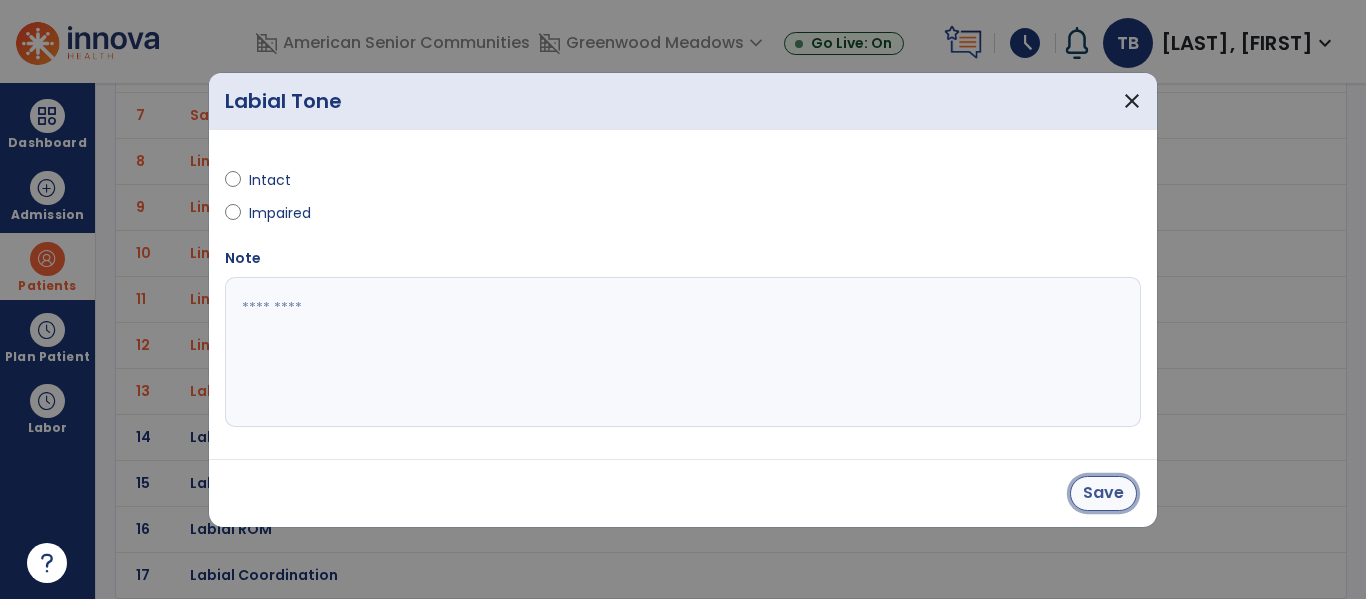 click on "Save" at bounding box center (1103, 493) 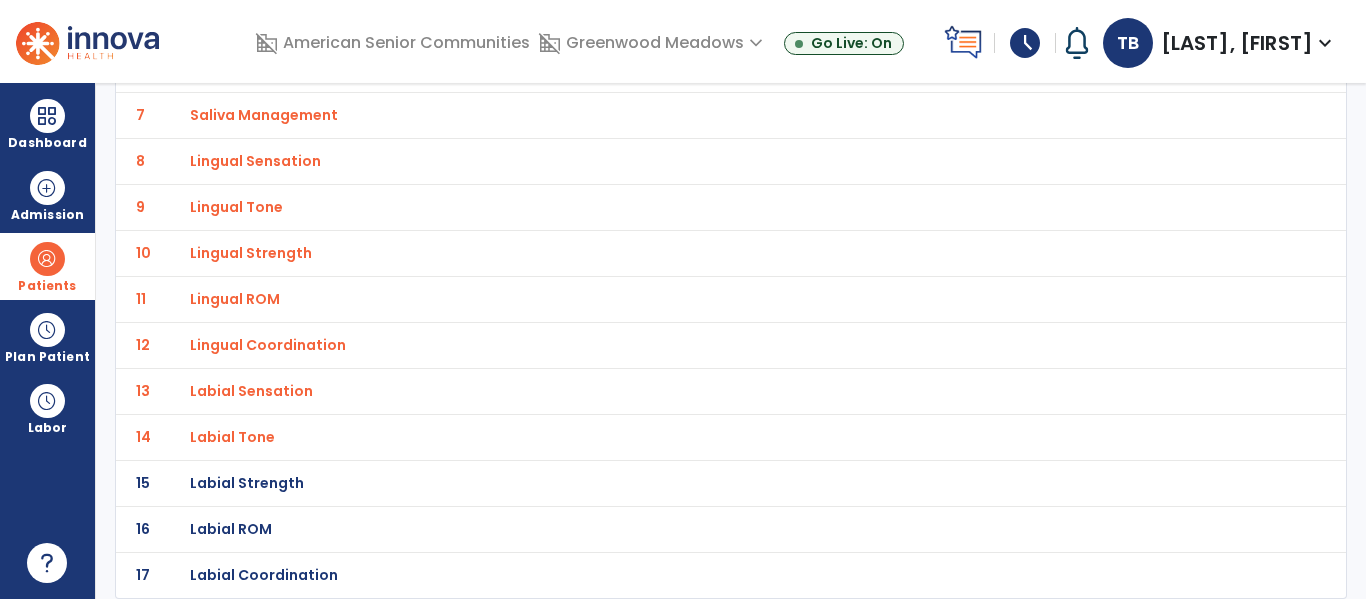 click on "Labial Strength" at bounding box center (251, -161) 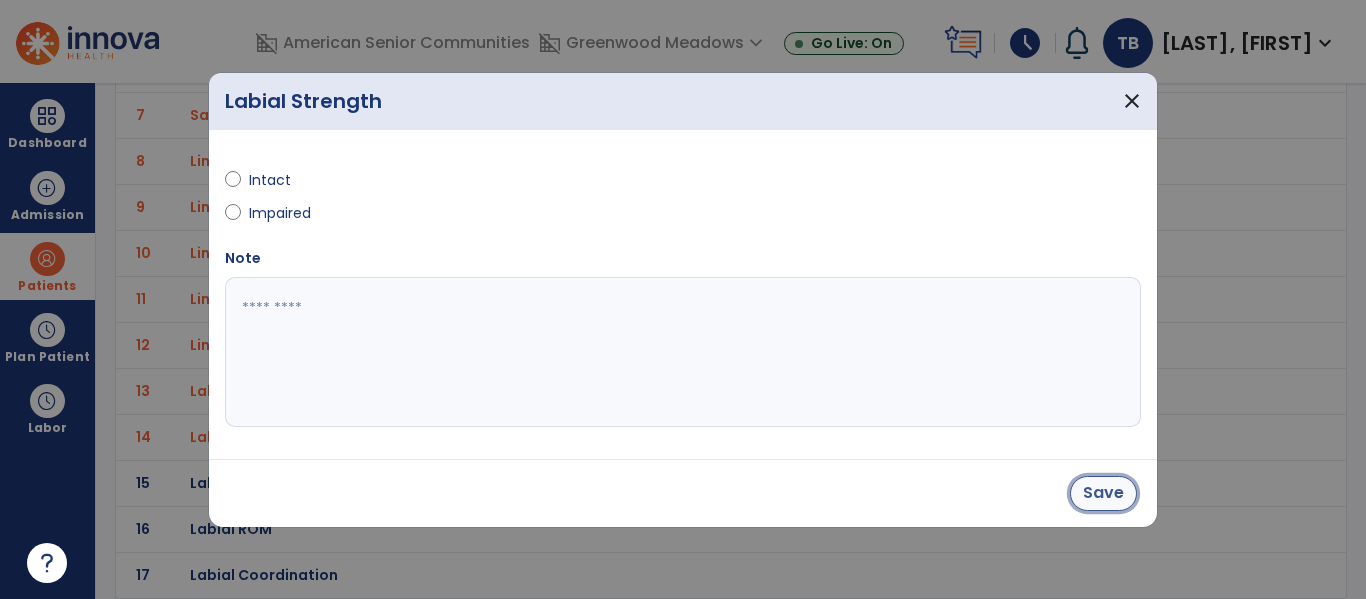 click on "Save" at bounding box center [1103, 493] 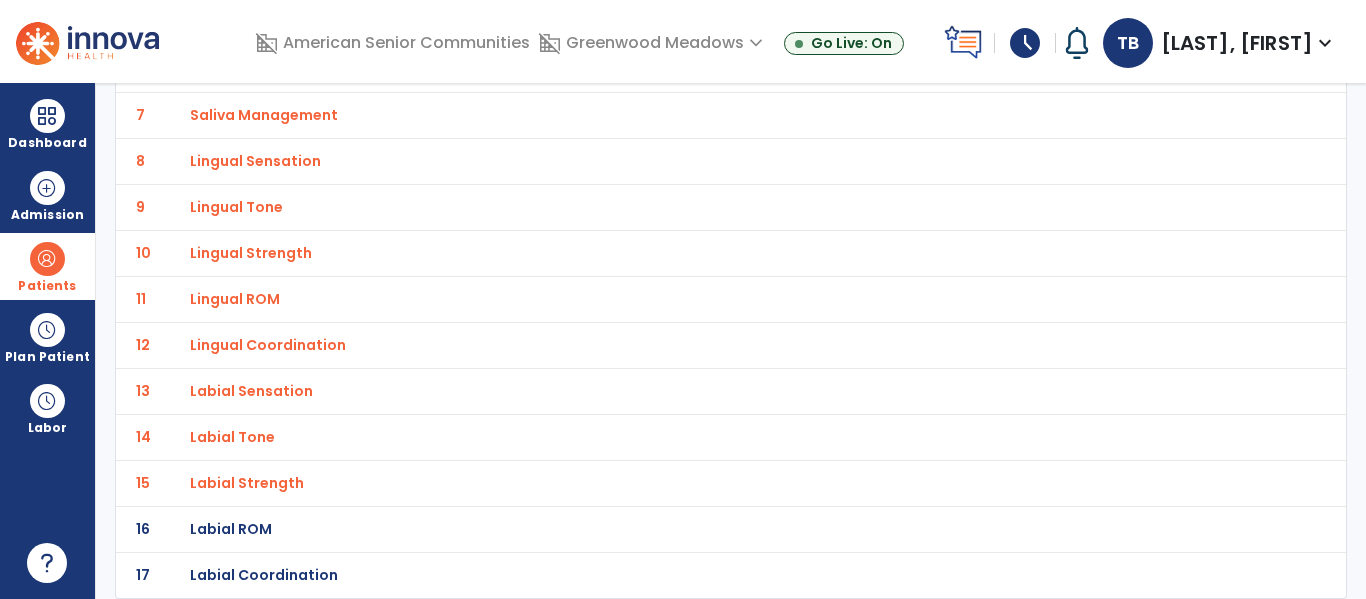 click on "Labial ROM" at bounding box center [687, -161] 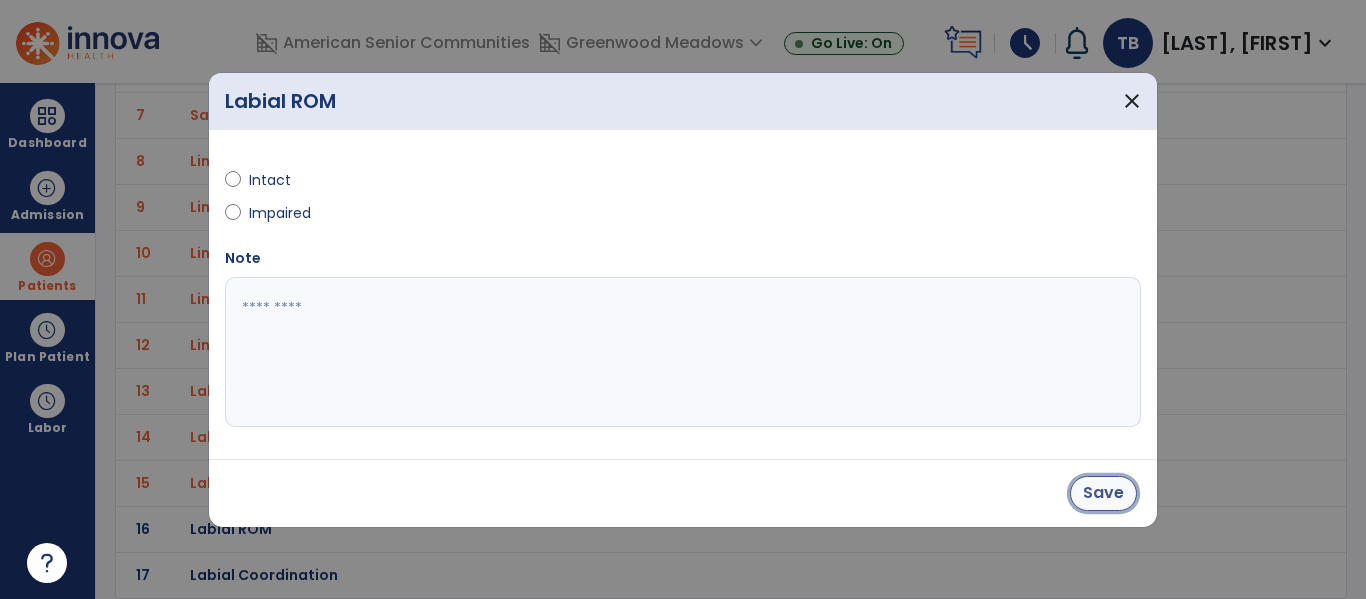 click on "Save" at bounding box center (1103, 493) 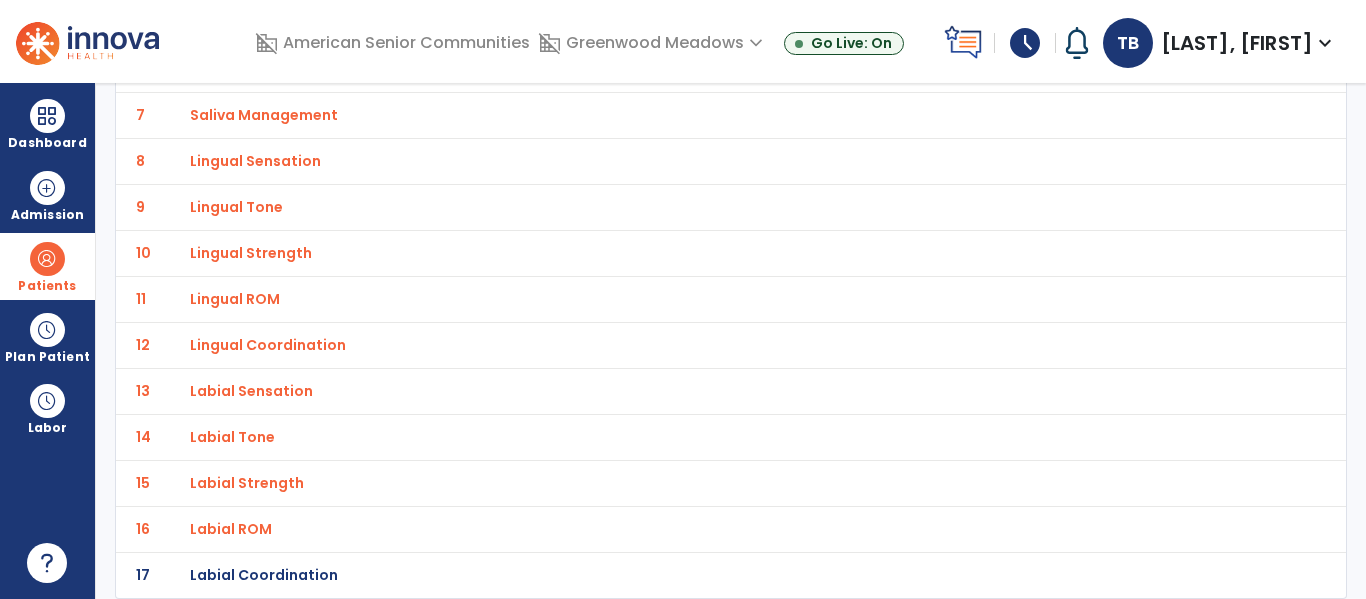 click on "Labial Coordination" at bounding box center [251, -161] 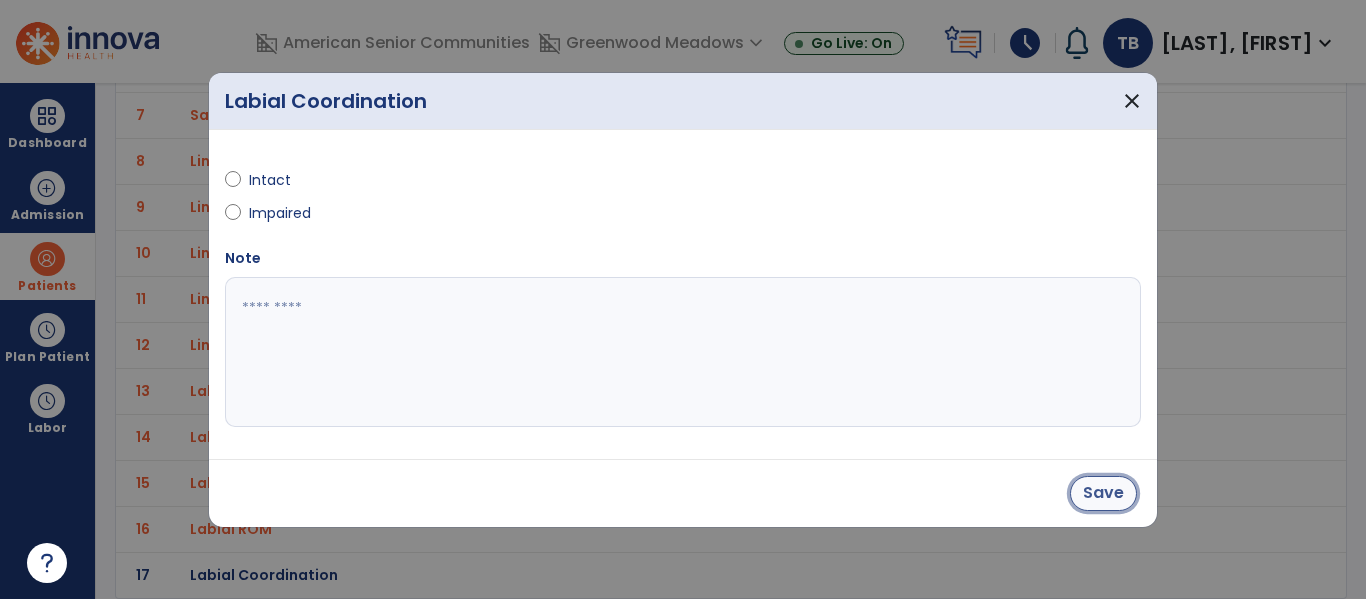 click on "Save" at bounding box center (1103, 493) 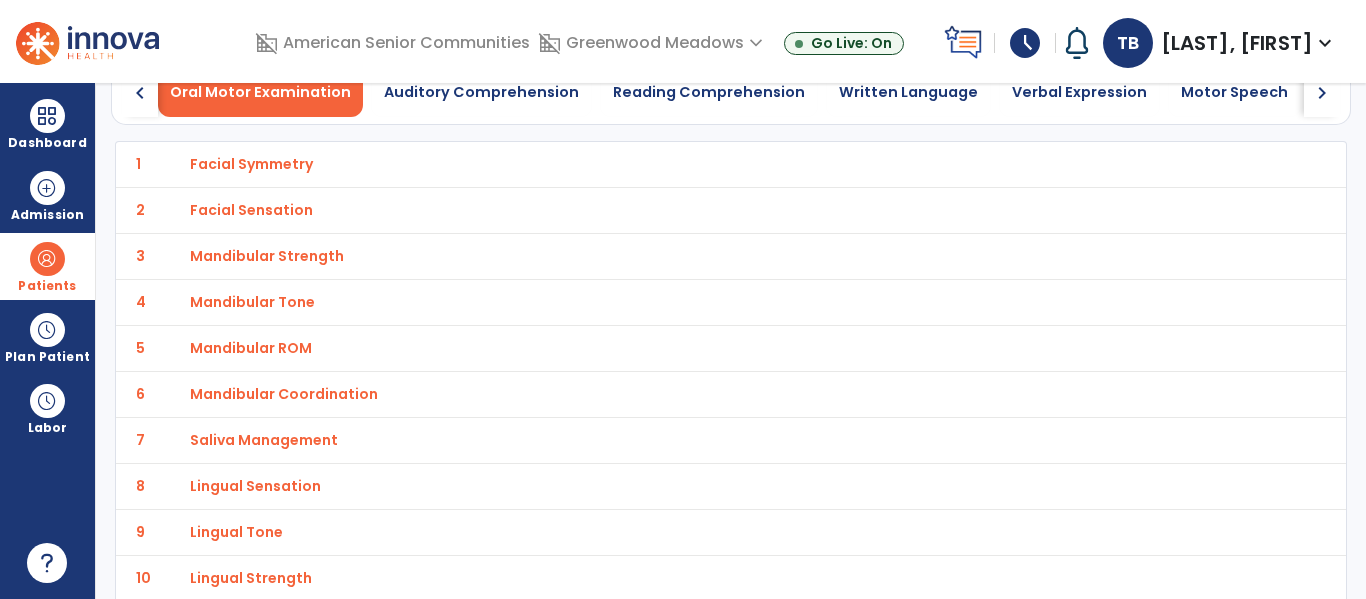 scroll, scrollTop: 0, scrollLeft: 0, axis: both 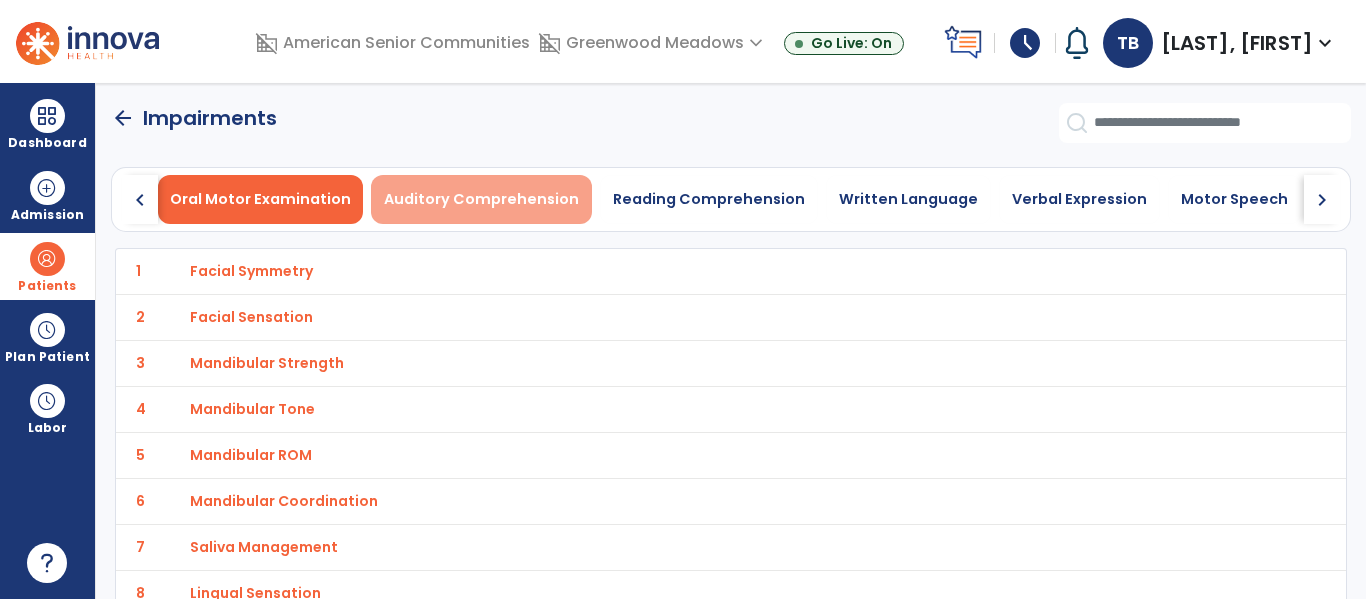 click on "Auditory Comprehension" at bounding box center [481, 199] 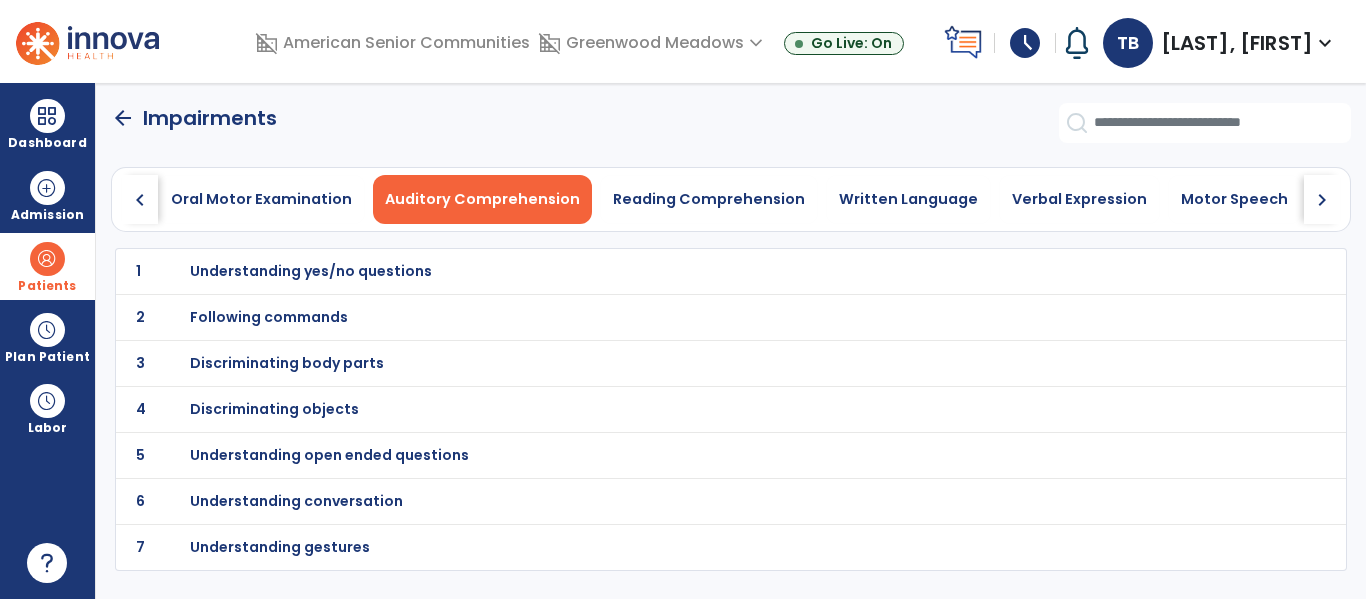 click on "Understanding open ended questions" at bounding box center [311, 271] 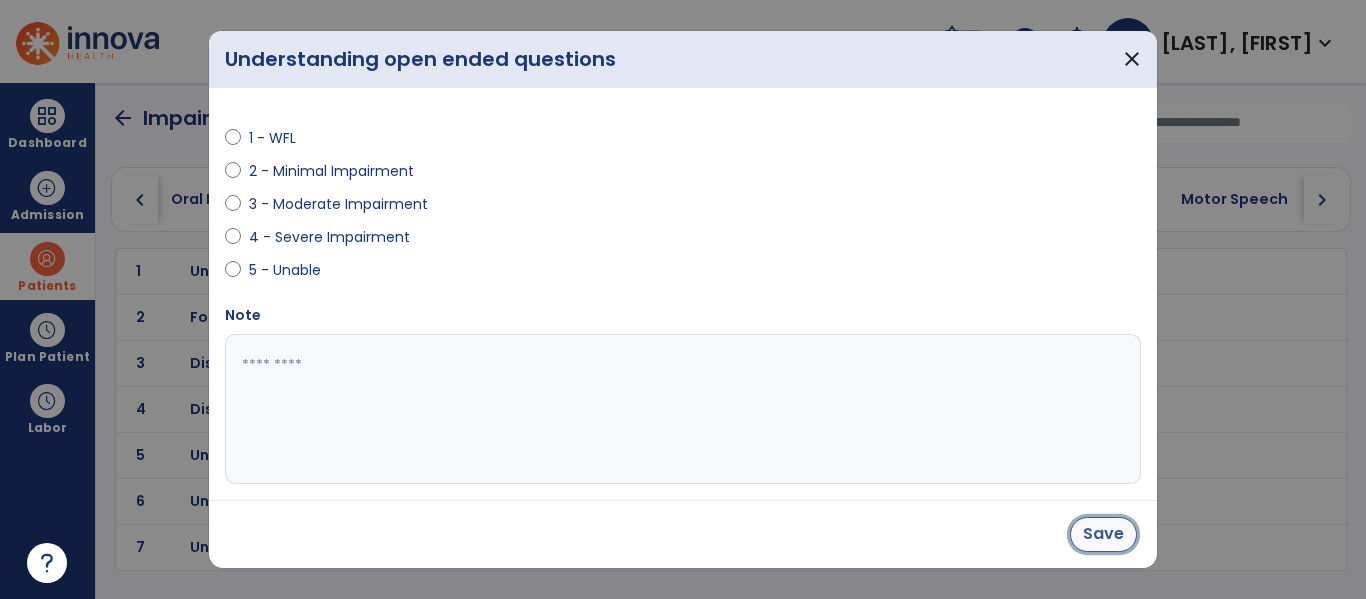 click on "Save" at bounding box center (1103, 534) 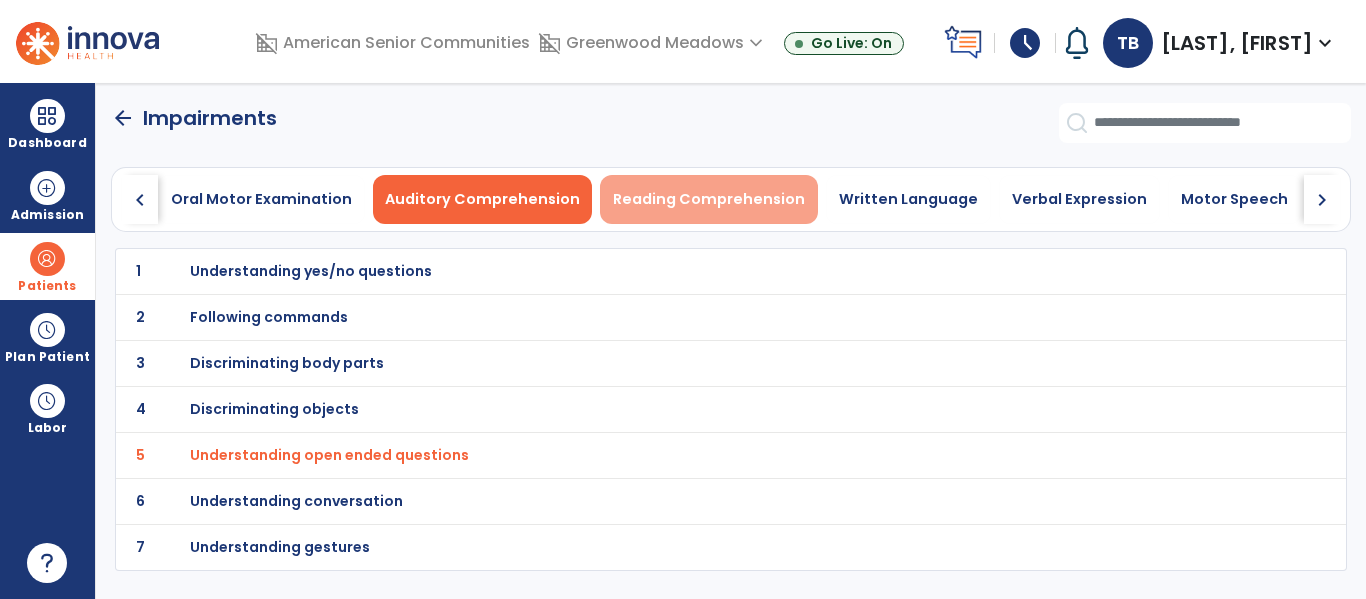 click on "Reading Comprehension" at bounding box center [709, 199] 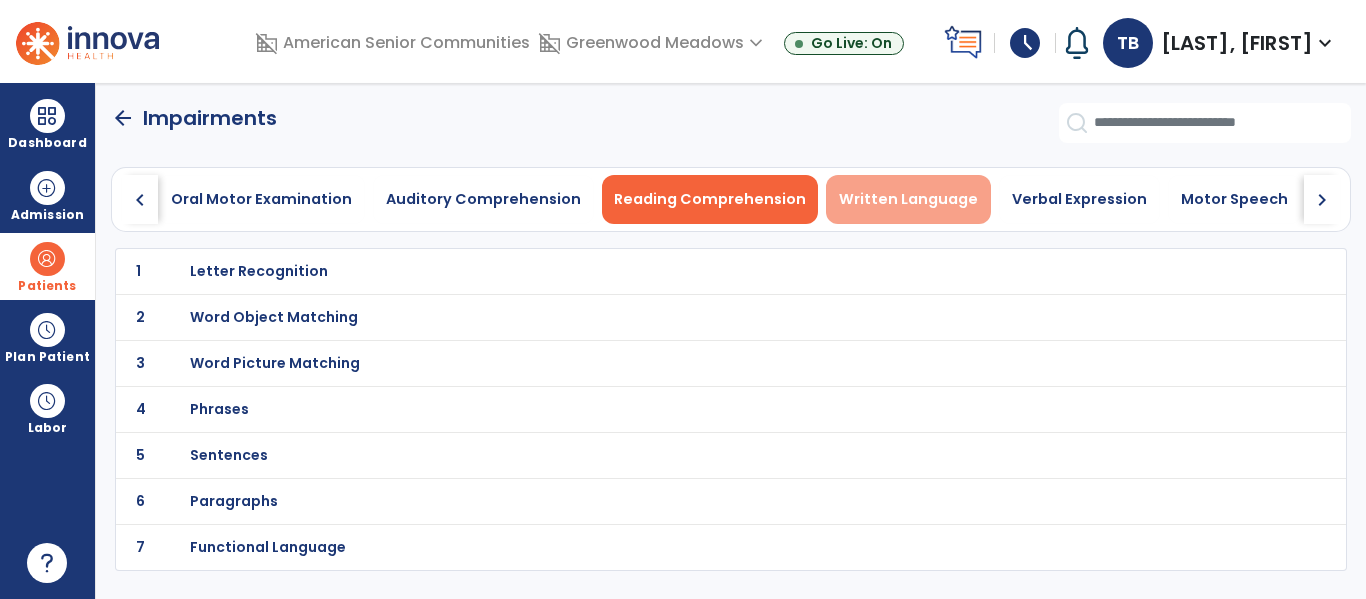 click on "Written Language" at bounding box center [908, 199] 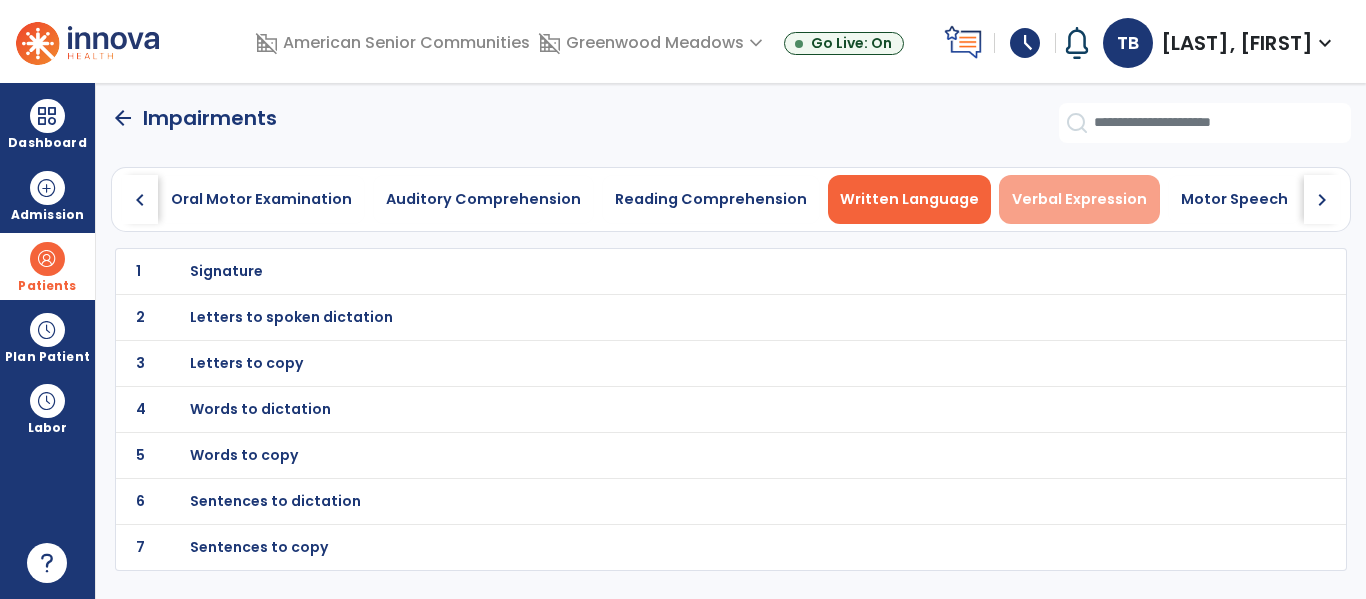 click on "Verbal Expression" at bounding box center [1079, 199] 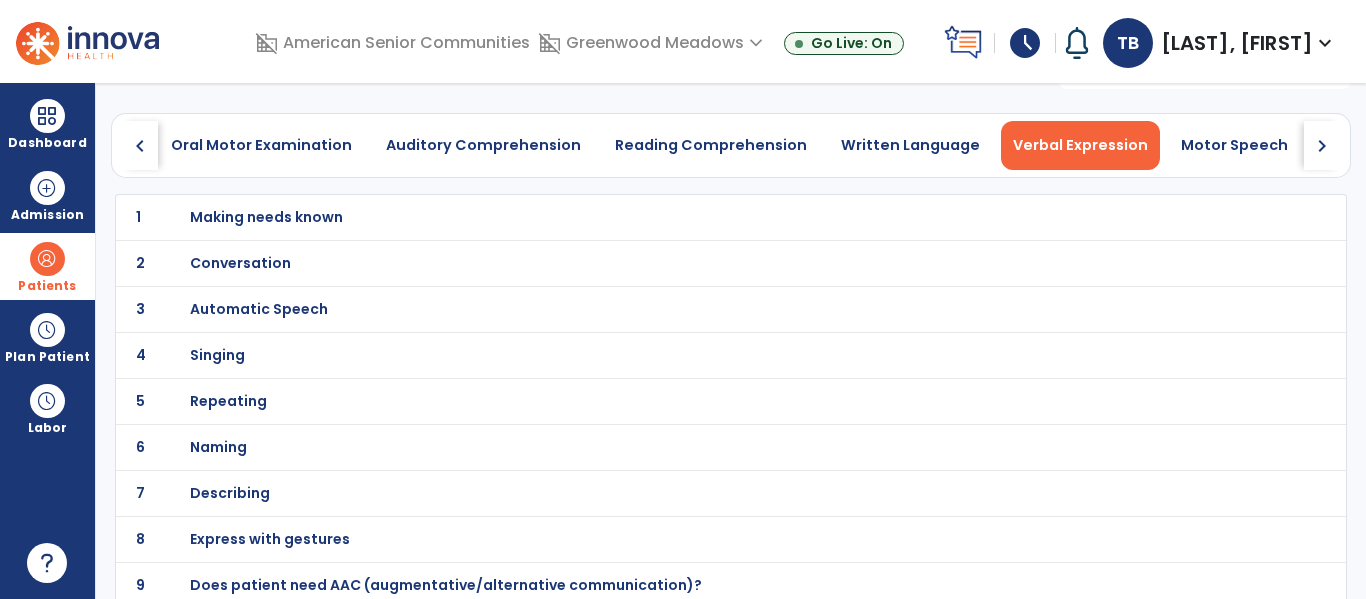 scroll, scrollTop: 64, scrollLeft: 0, axis: vertical 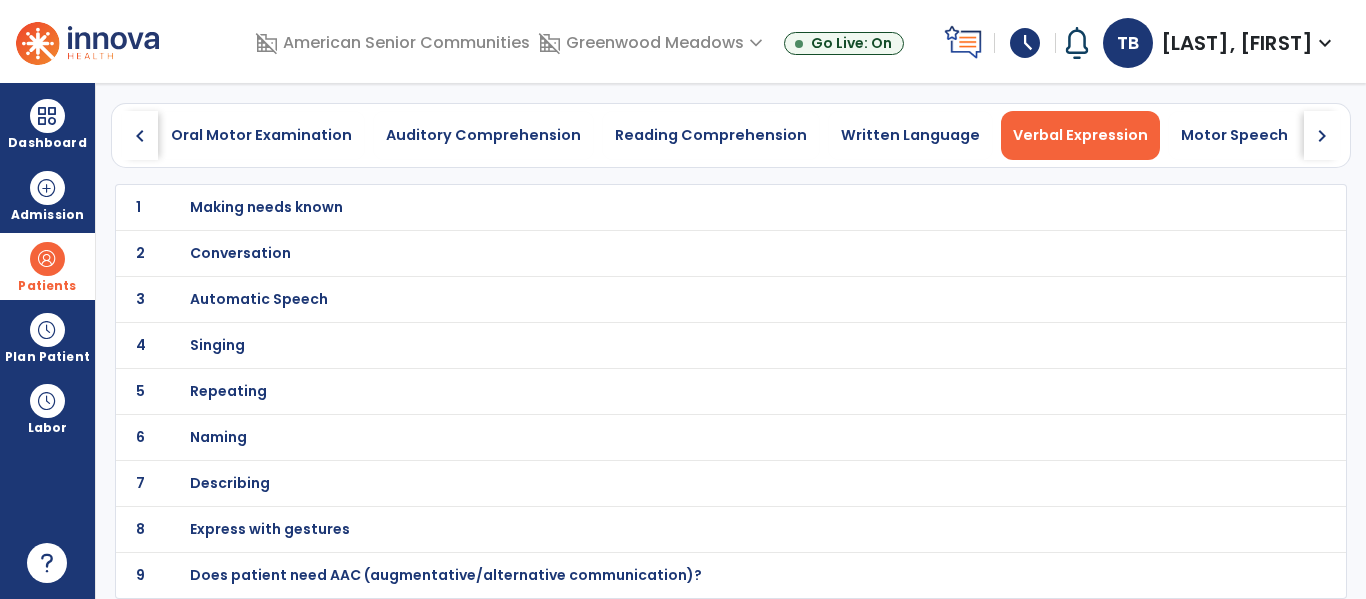 click on "Does patient need AAC (augmentative/alternative communication)?" at bounding box center [266, 207] 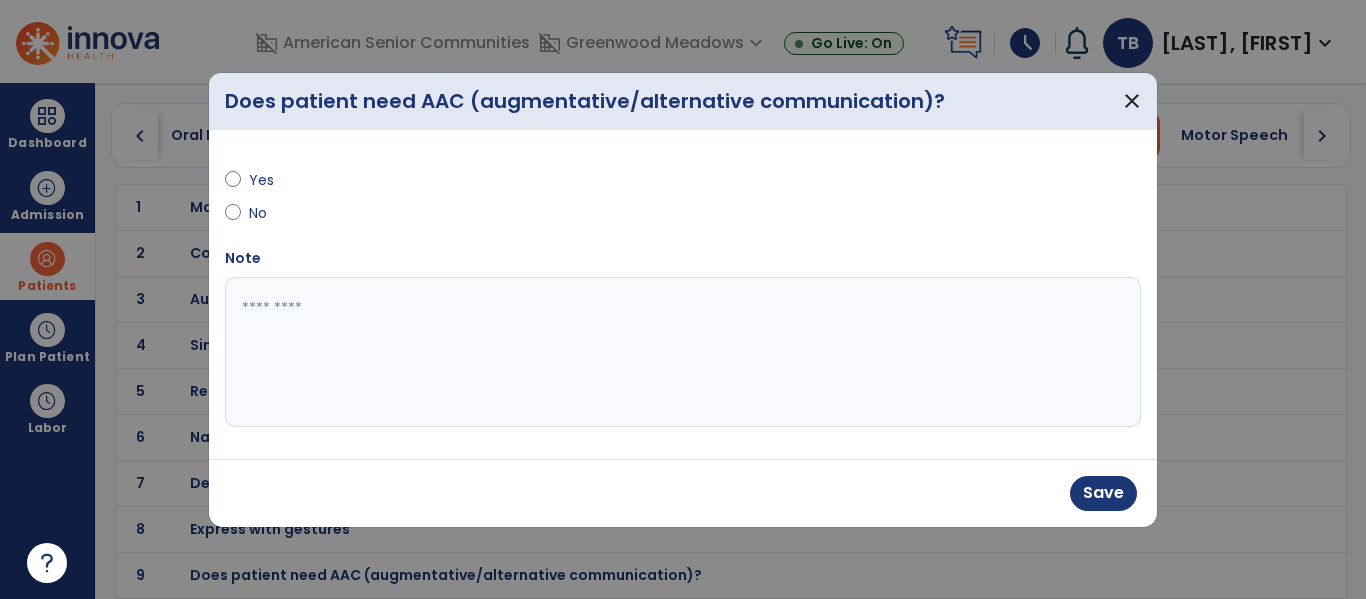 click at bounding box center (683, 352) 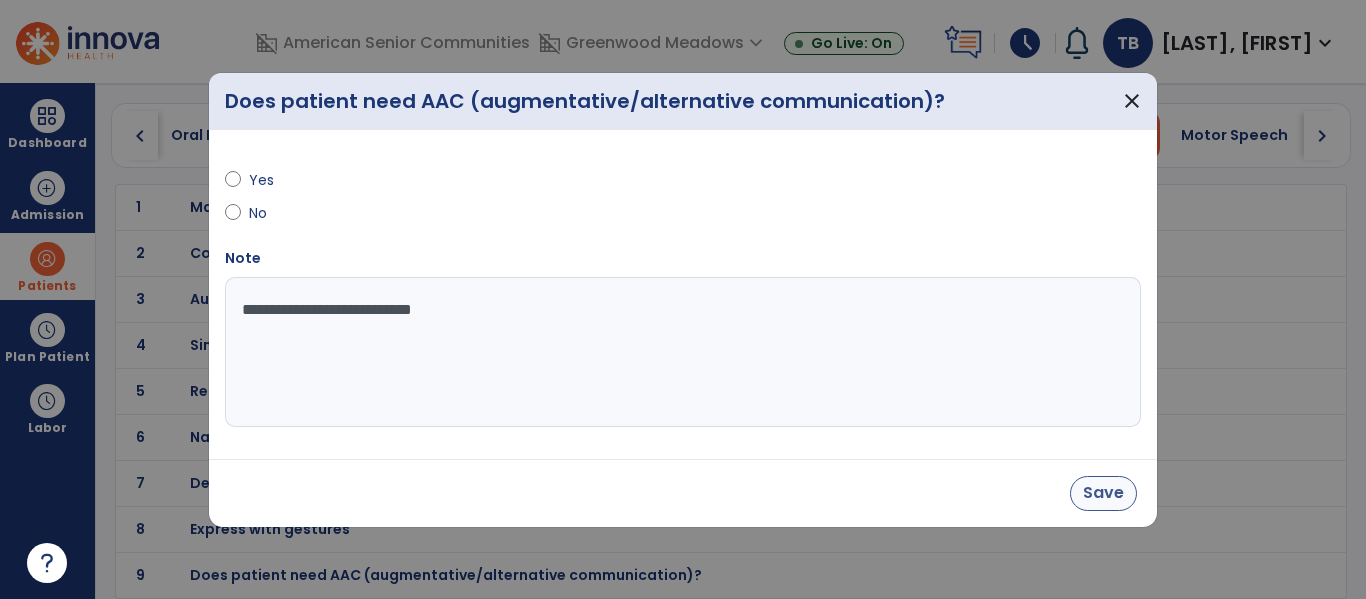 type on "**********" 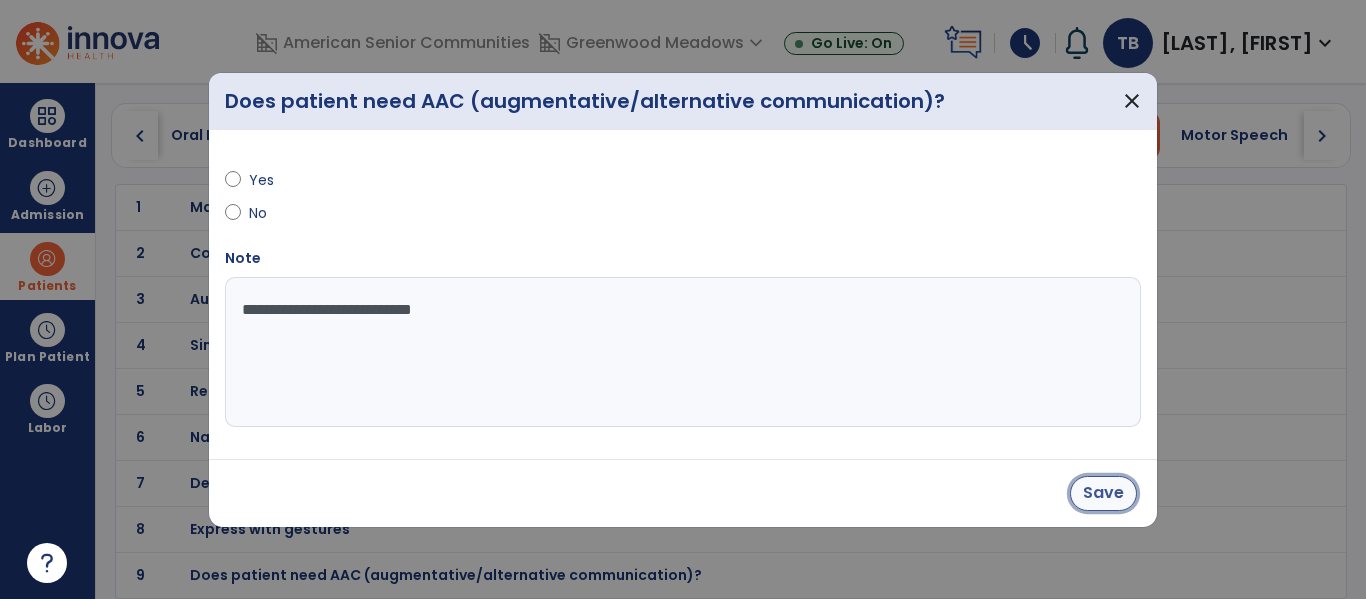 click on "Save" at bounding box center (1103, 493) 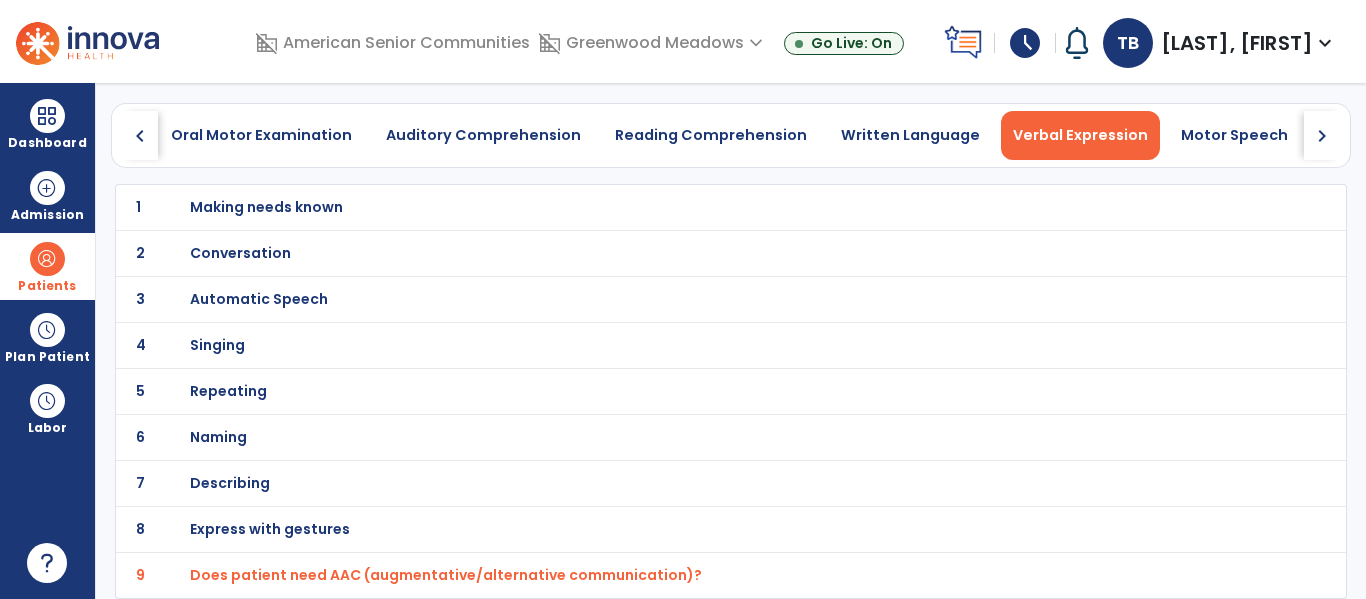 click on "Conversation" at bounding box center [266, 207] 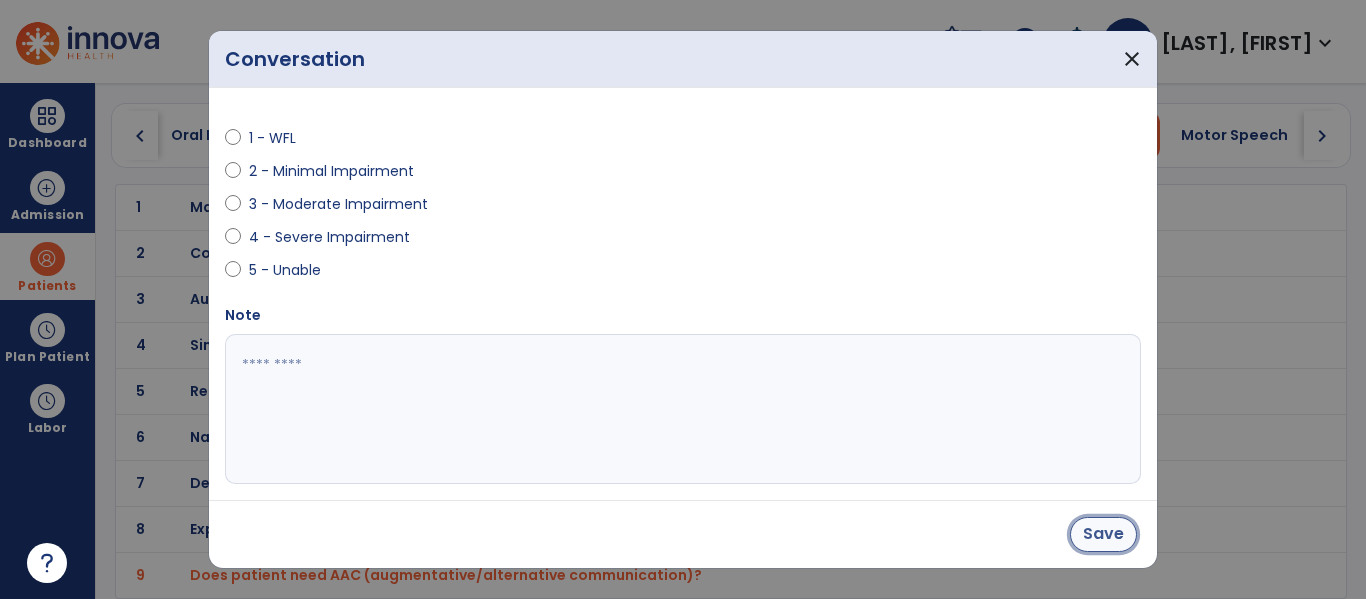 click on "Save" at bounding box center (1103, 534) 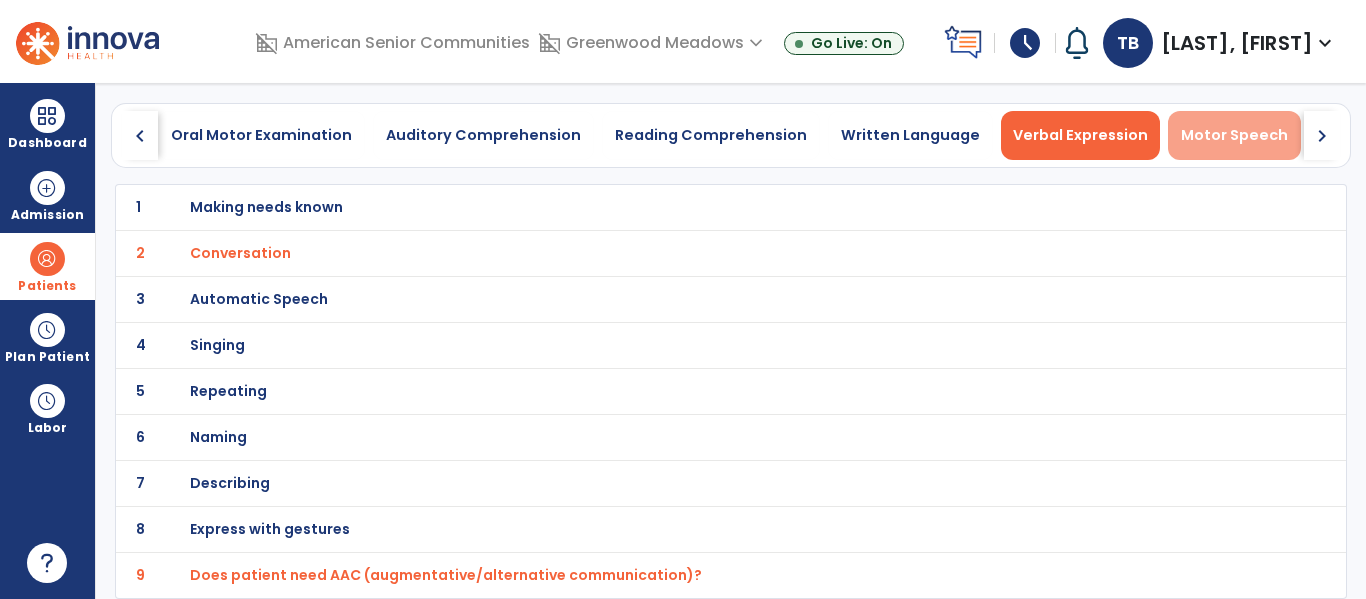 click on "Motor Speech" at bounding box center (1234, 135) 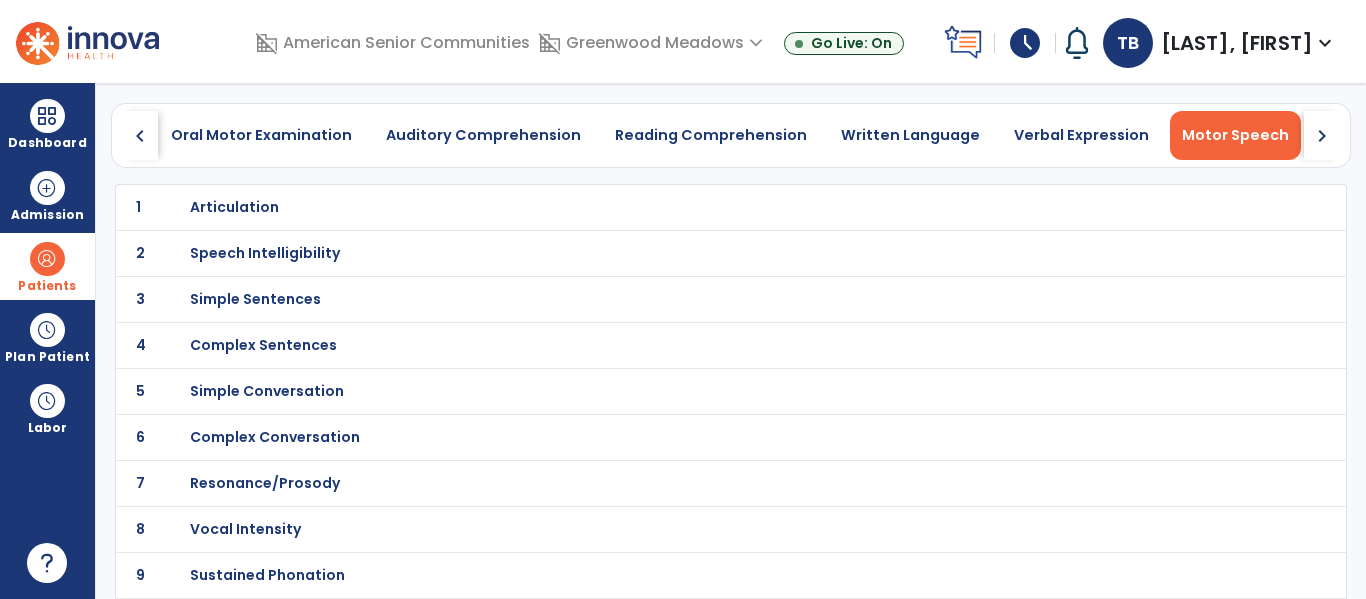 click on "Articulation" at bounding box center [687, 207] 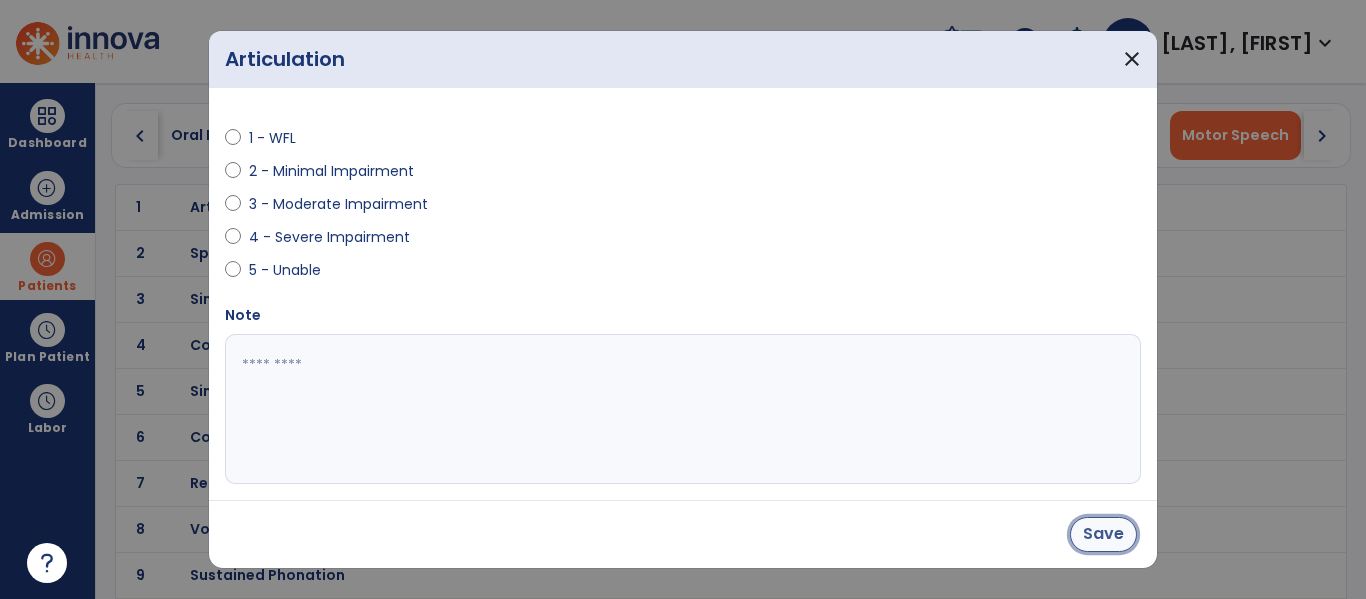 click on "Save" at bounding box center (1103, 534) 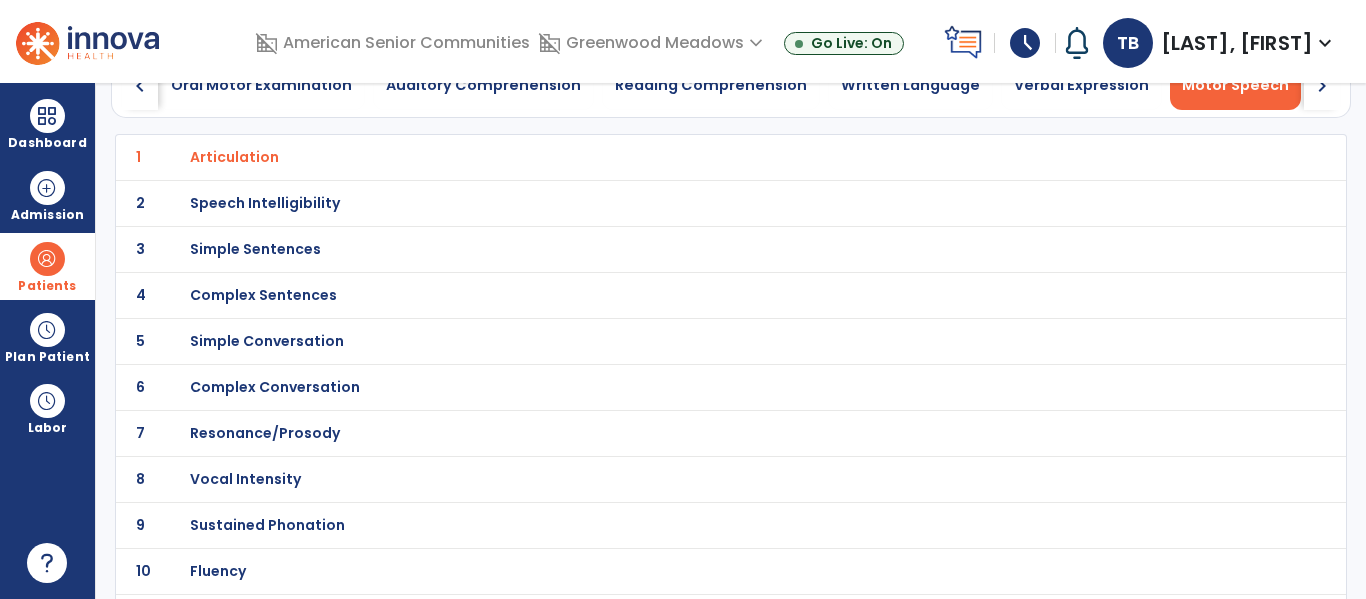 scroll, scrollTop: 116, scrollLeft: 0, axis: vertical 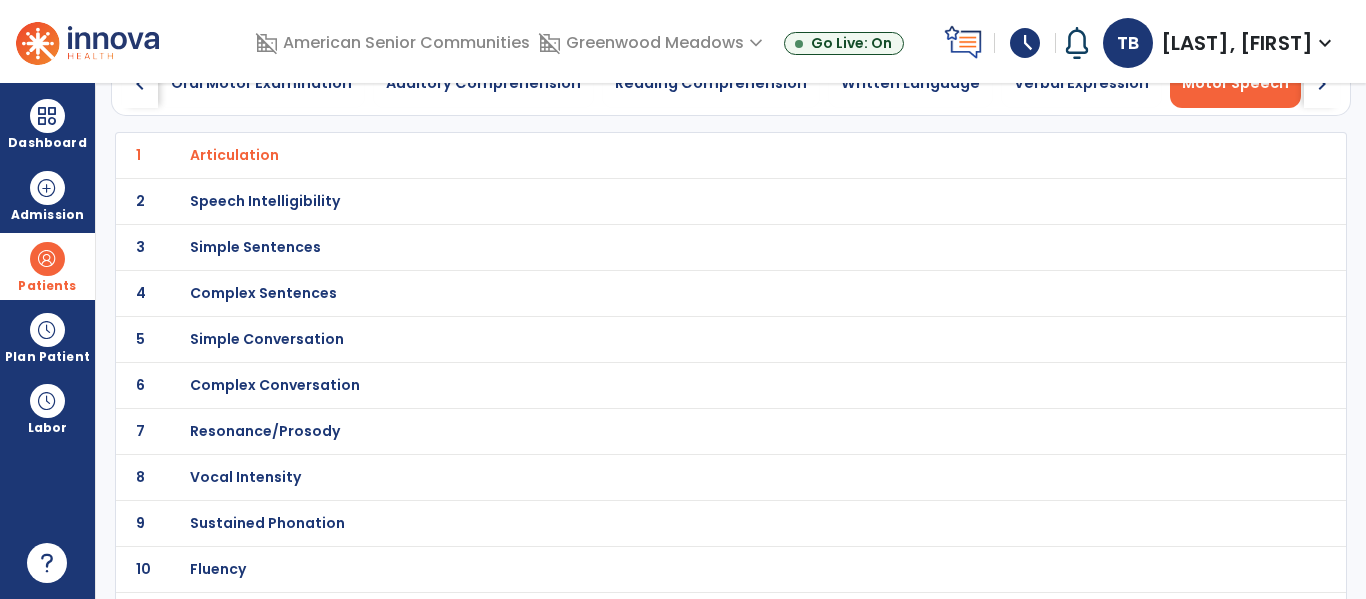 click on "2 Speech Intelligibility" 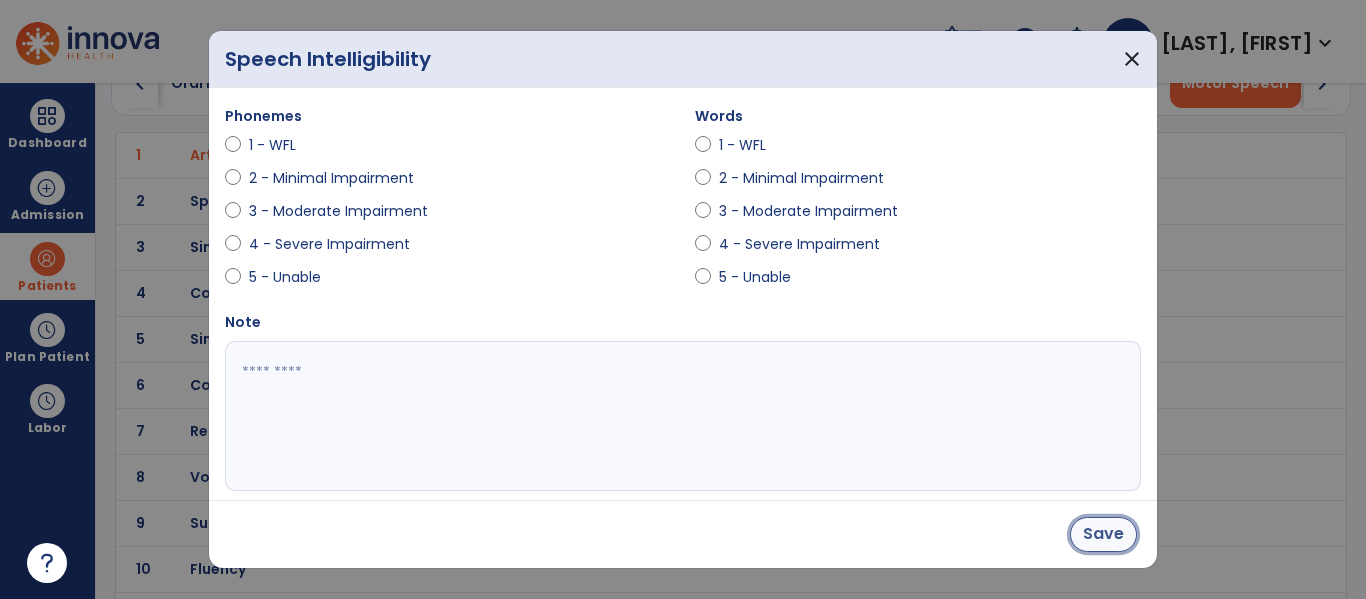 click on "Save" at bounding box center [1103, 534] 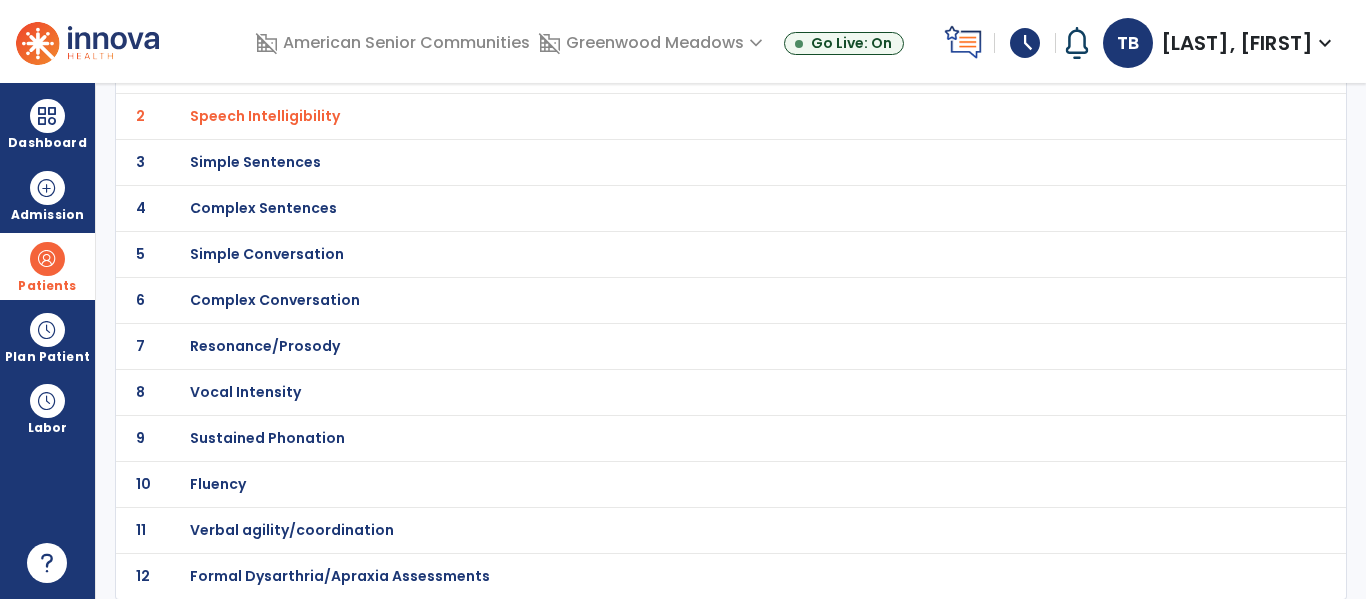 scroll, scrollTop: 202, scrollLeft: 0, axis: vertical 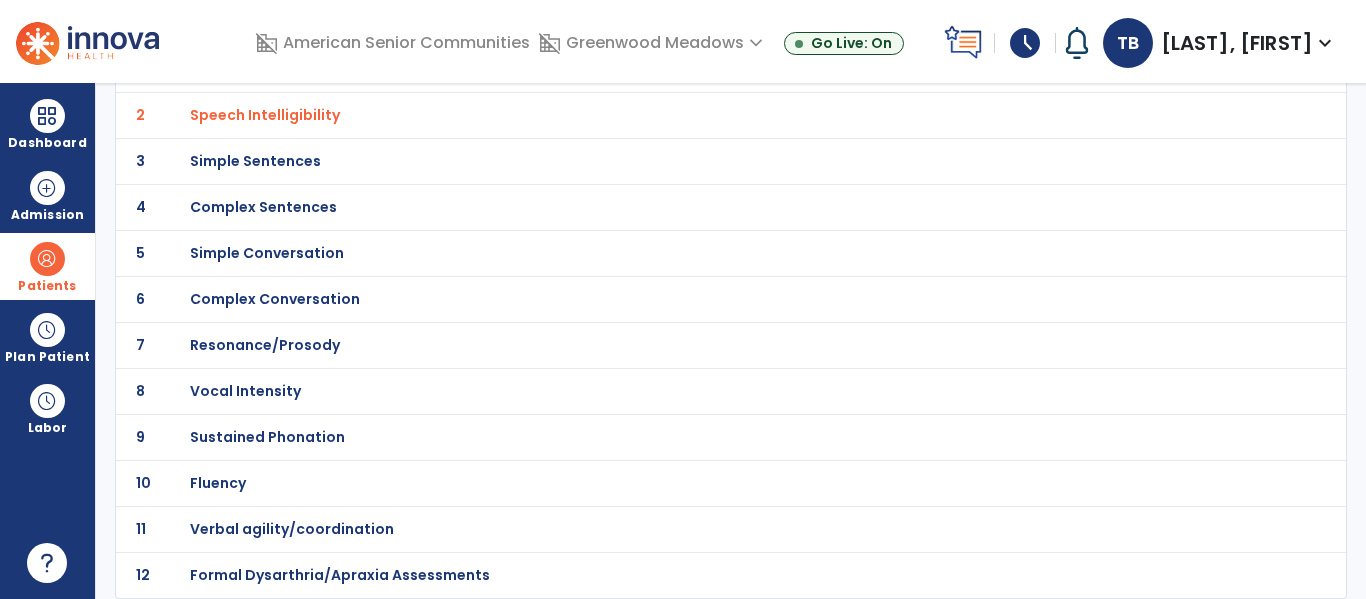 click on "Vocal Intensity" at bounding box center [234, 69] 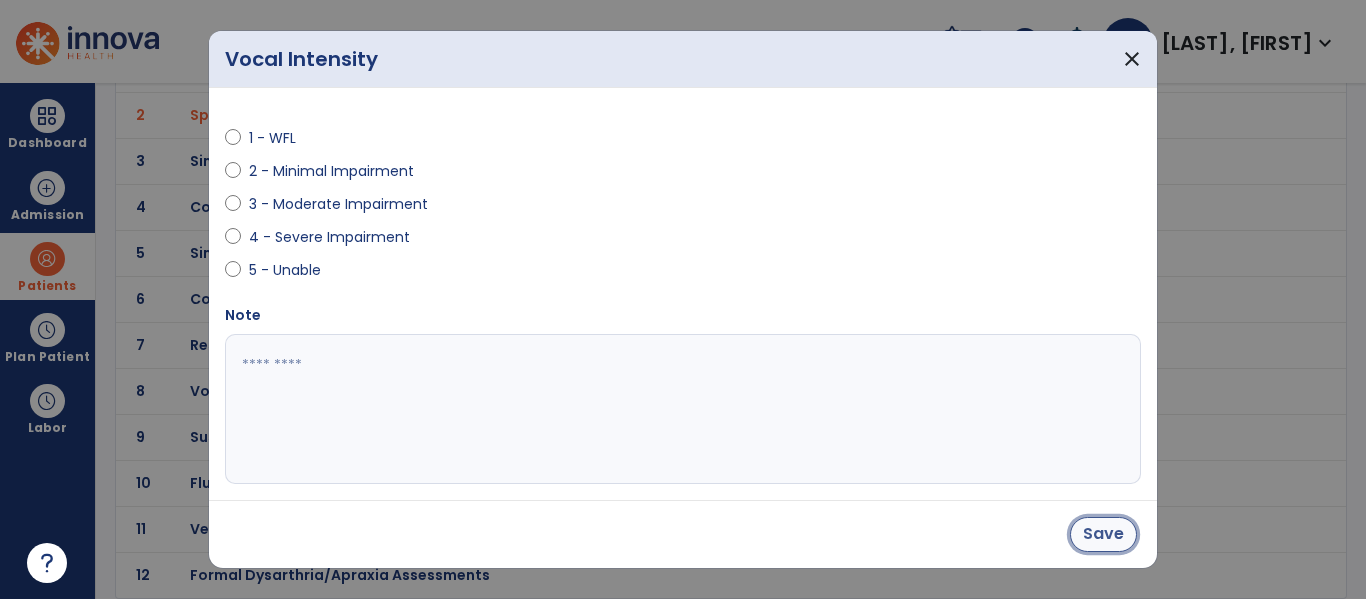 click on "Save" at bounding box center (1103, 534) 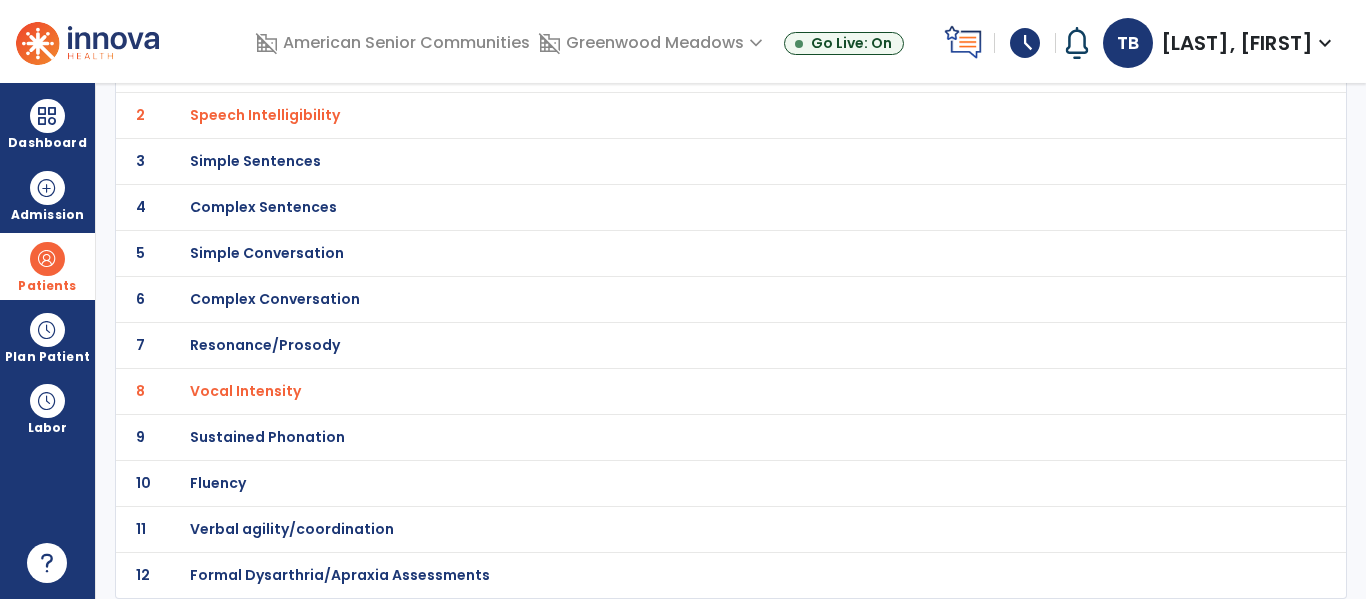 click on "Sustained Phonation" at bounding box center (234, 69) 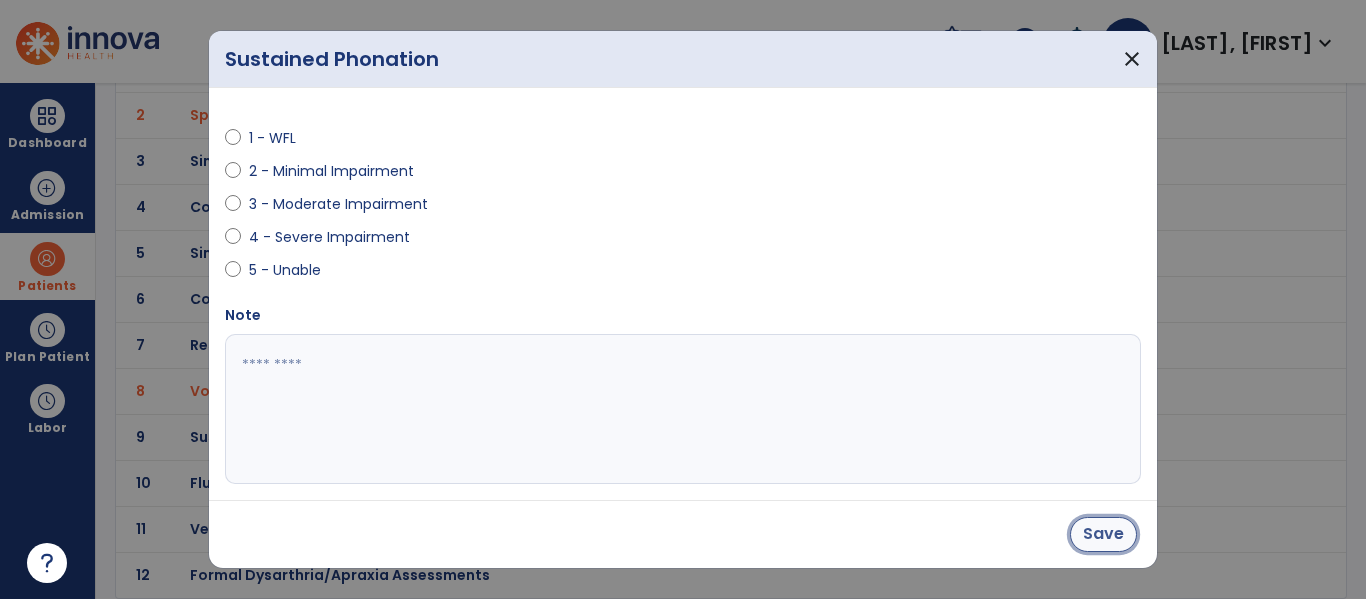 click on "Save" at bounding box center (1103, 534) 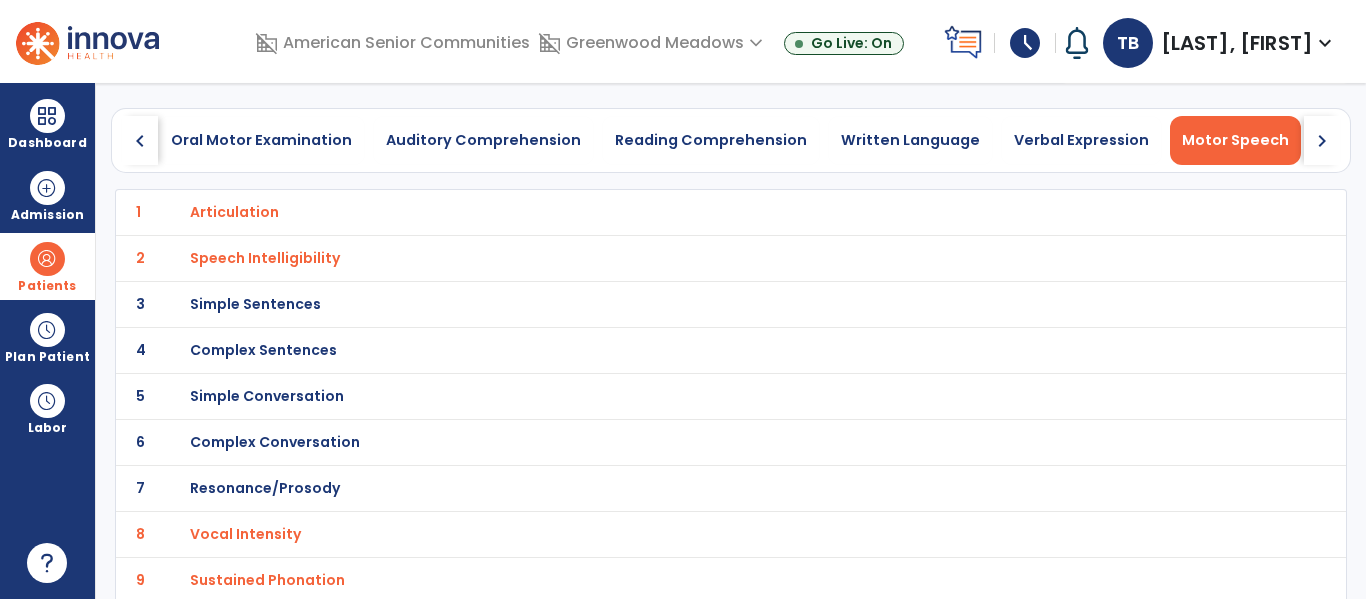 scroll, scrollTop: 58, scrollLeft: 0, axis: vertical 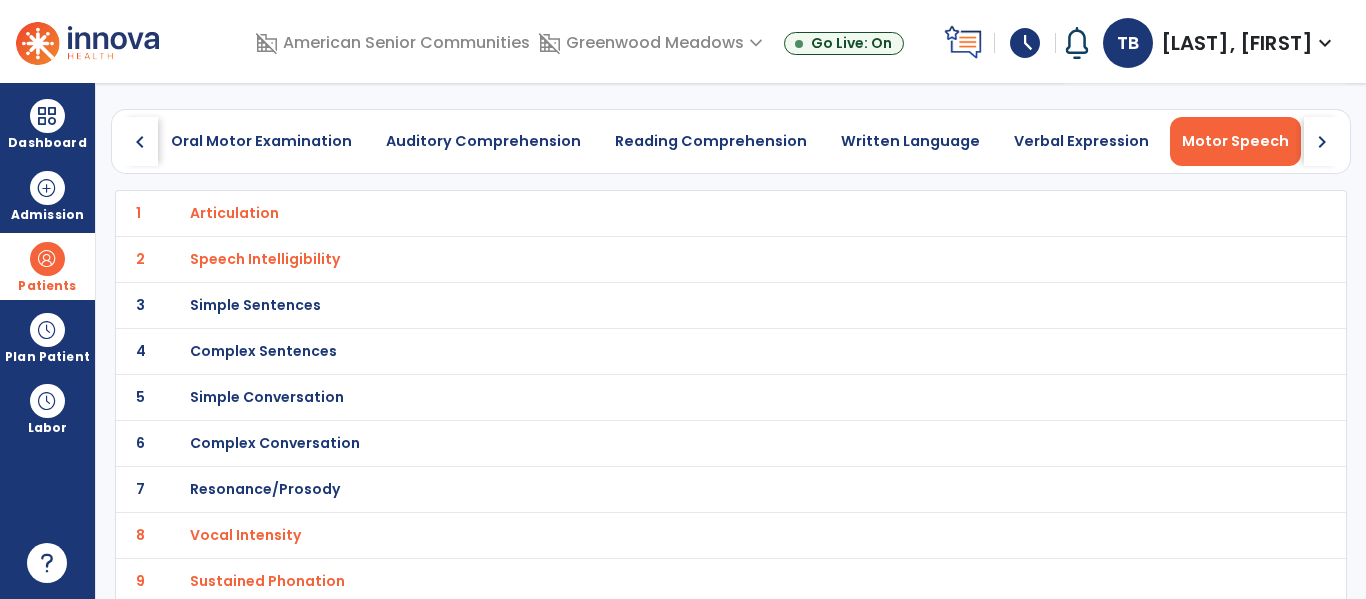 click on "Complex Conversation" at bounding box center (234, 213) 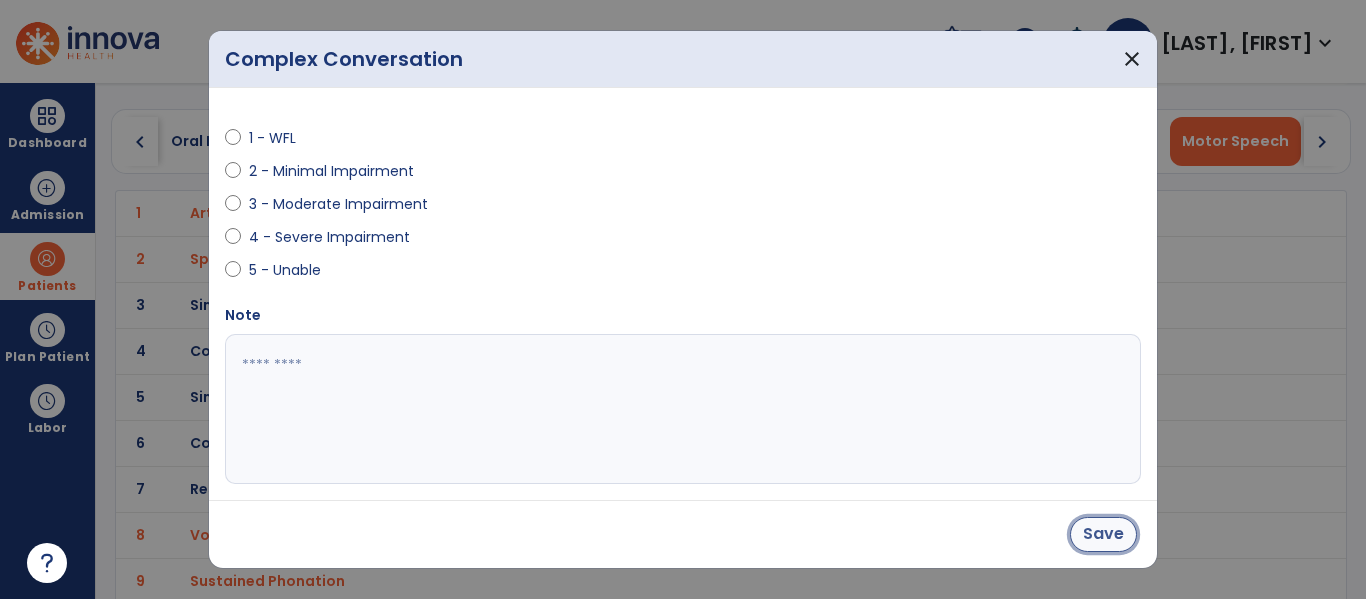 click on "Save" at bounding box center [1103, 534] 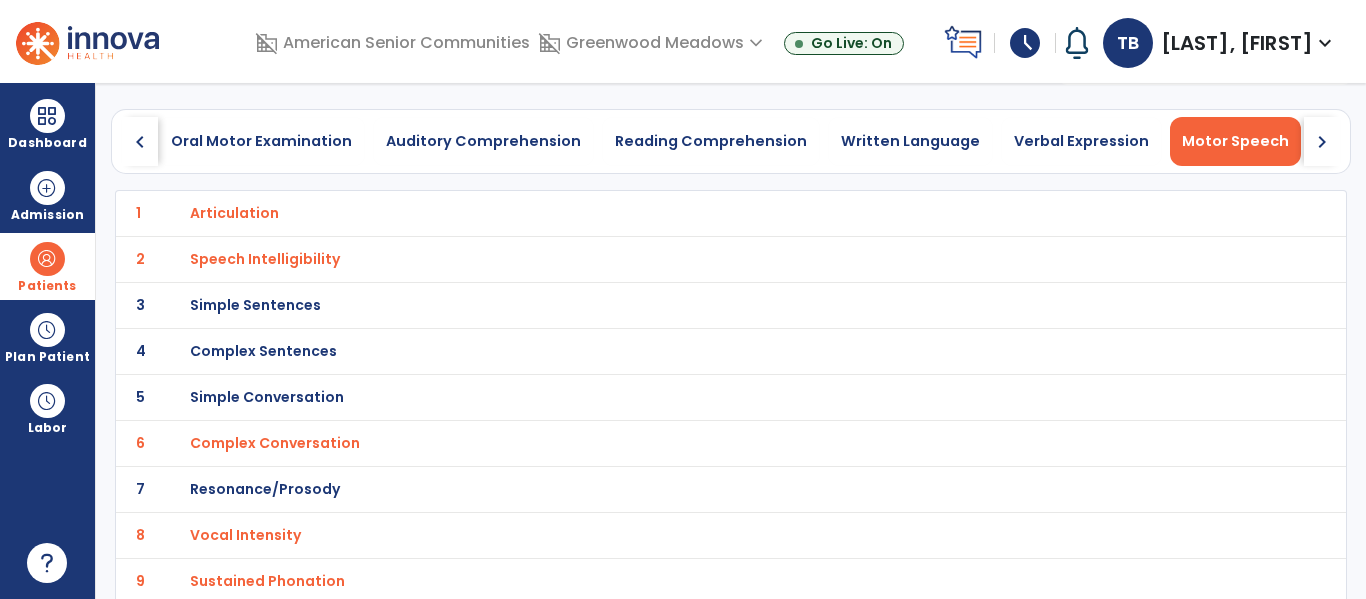 click on "chevron_right" 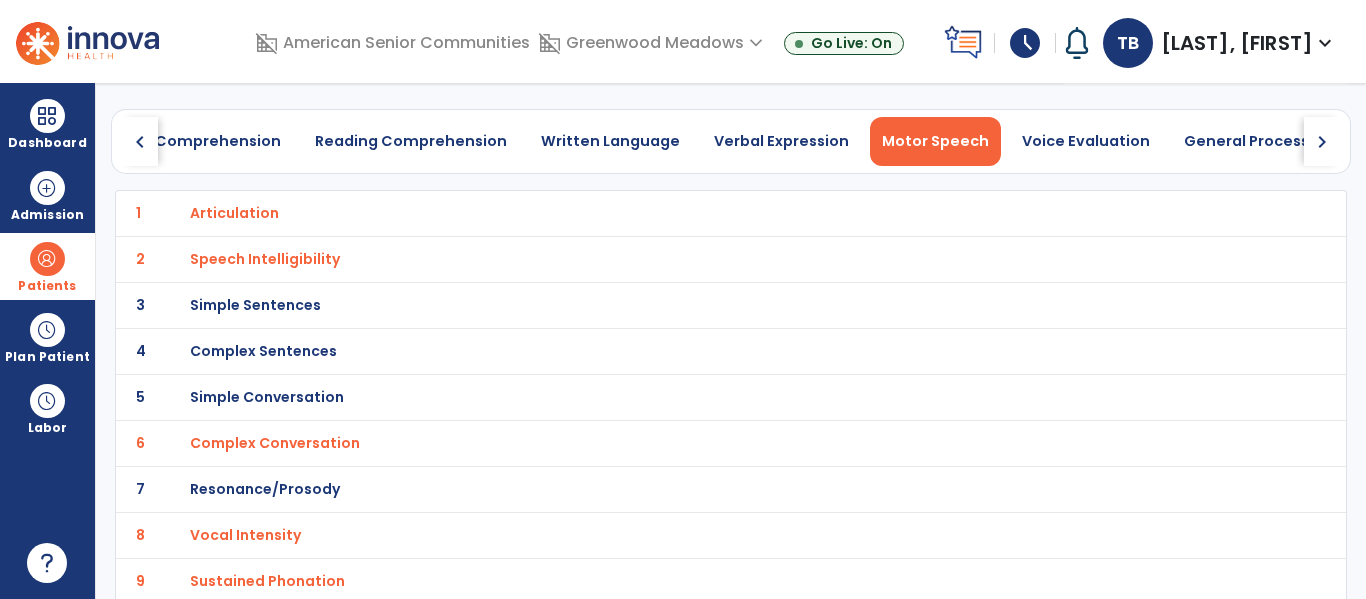 click on "chevron_right" 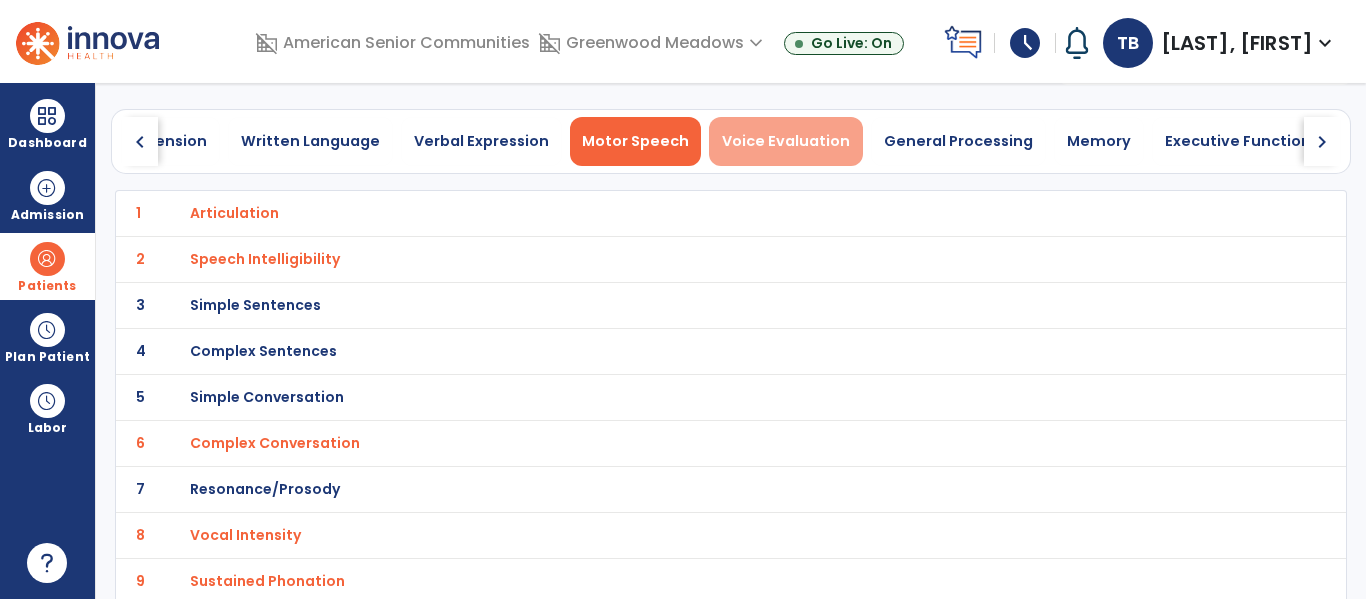 click on "Voice Evaluation" at bounding box center [786, 141] 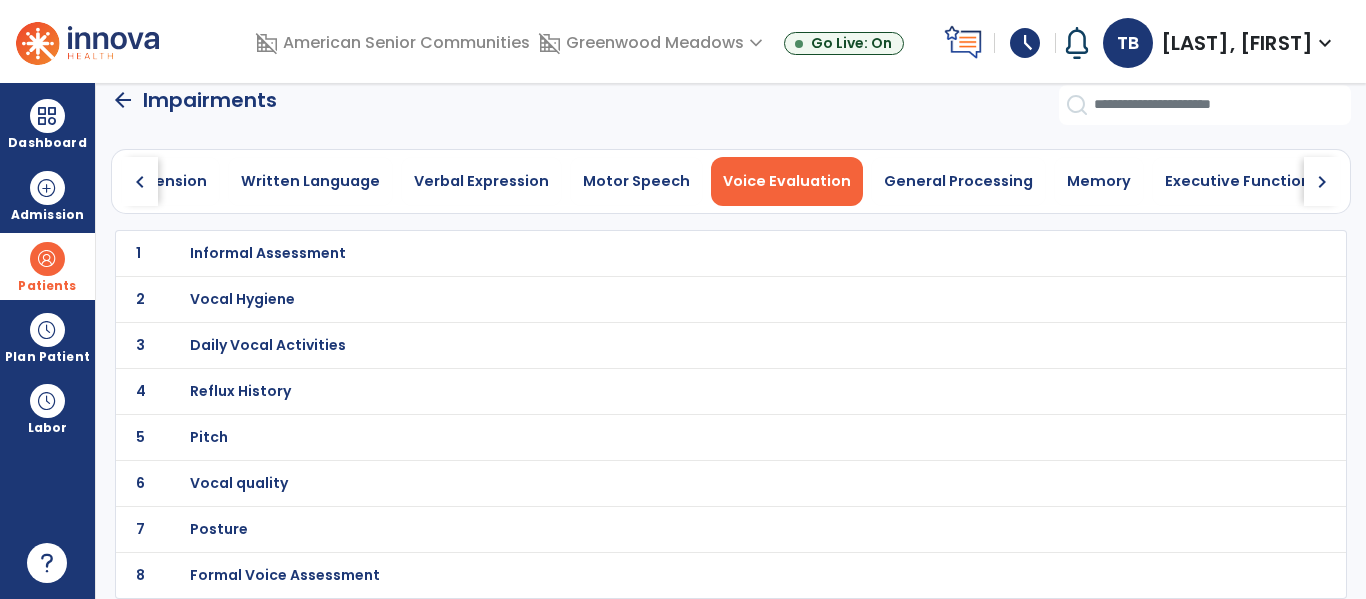 scroll, scrollTop: 18, scrollLeft: 0, axis: vertical 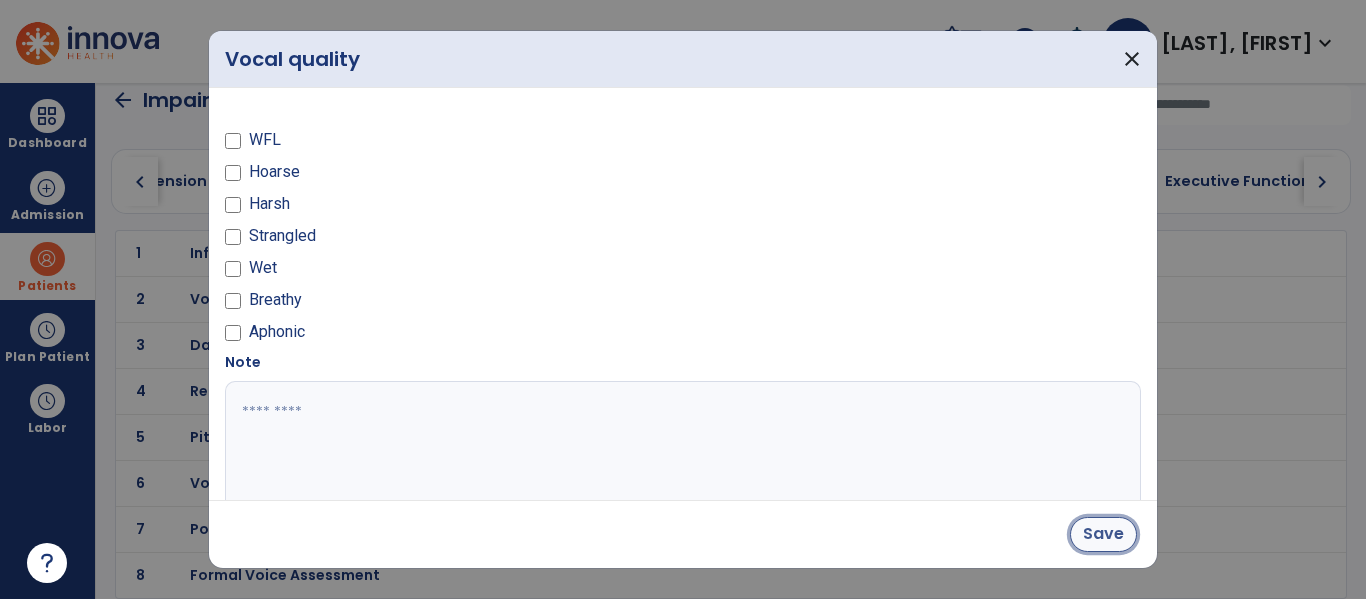 click on "Save" at bounding box center [1103, 534] 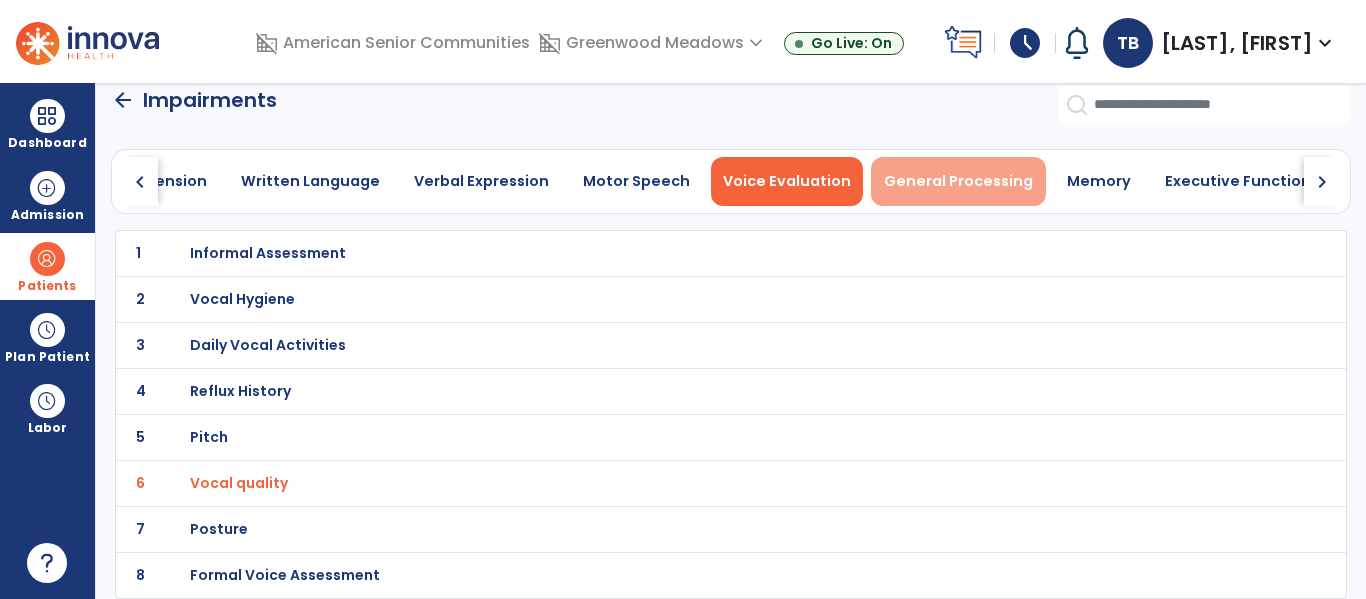 click on "General Processing" at bounding box center [958, 181] 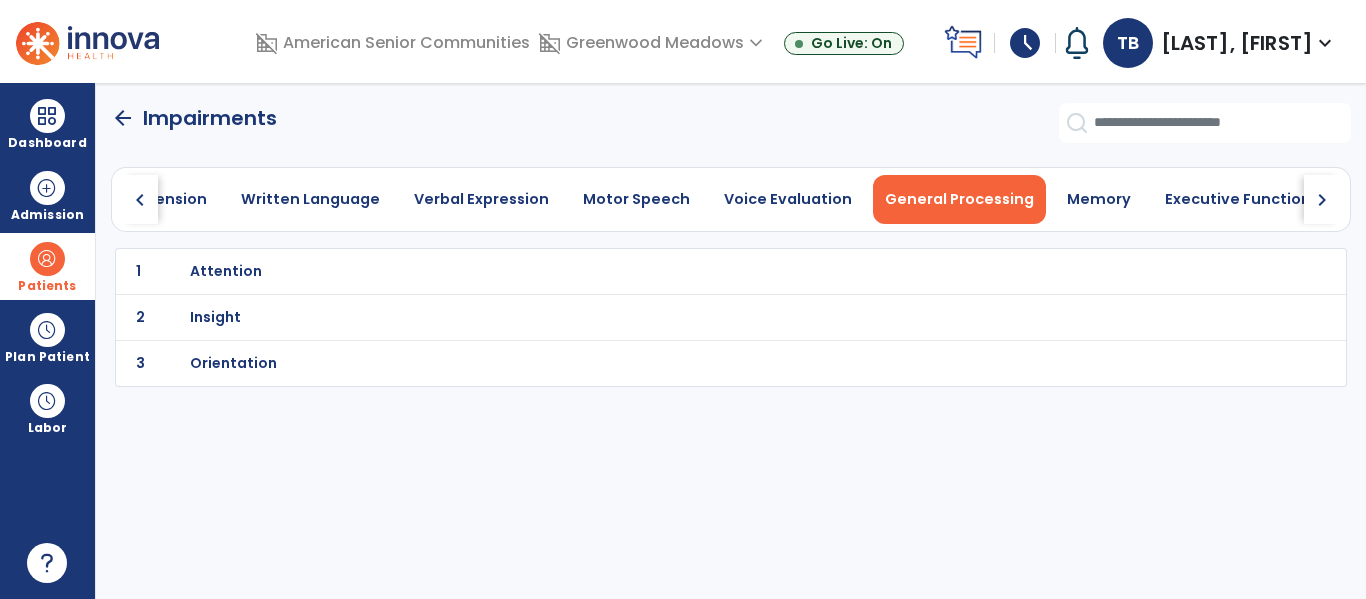scroll, scrollTop: 0, scrollLeft: 0, axis: both 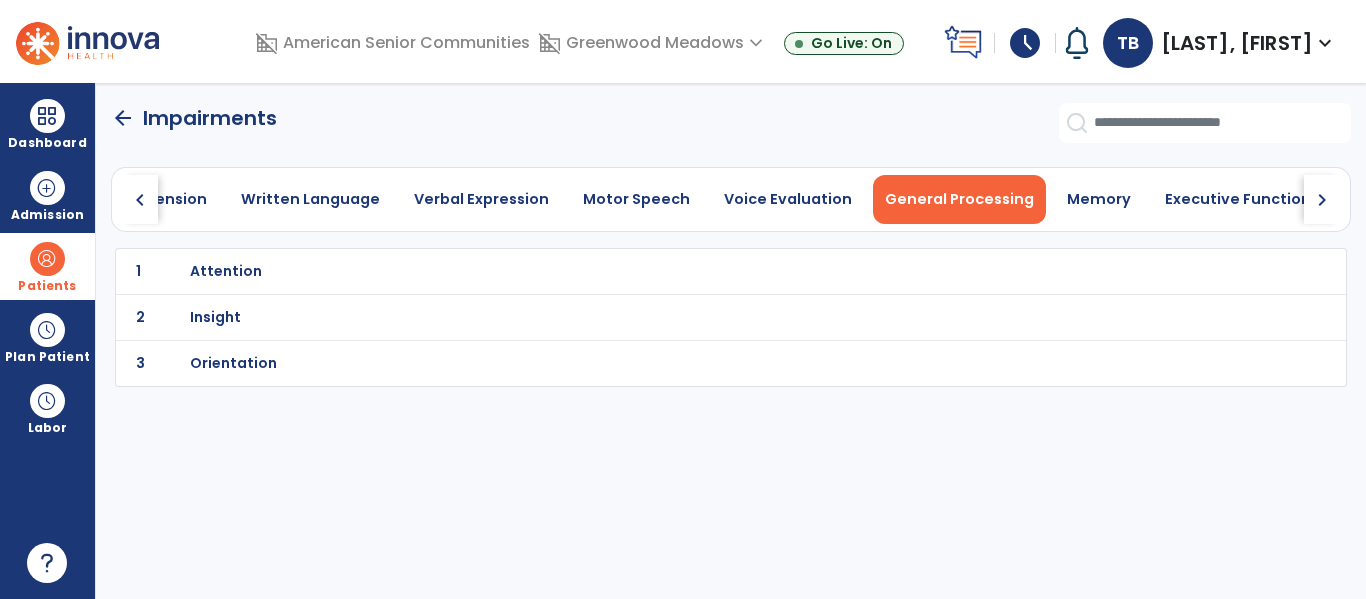 click on "chevron_right" 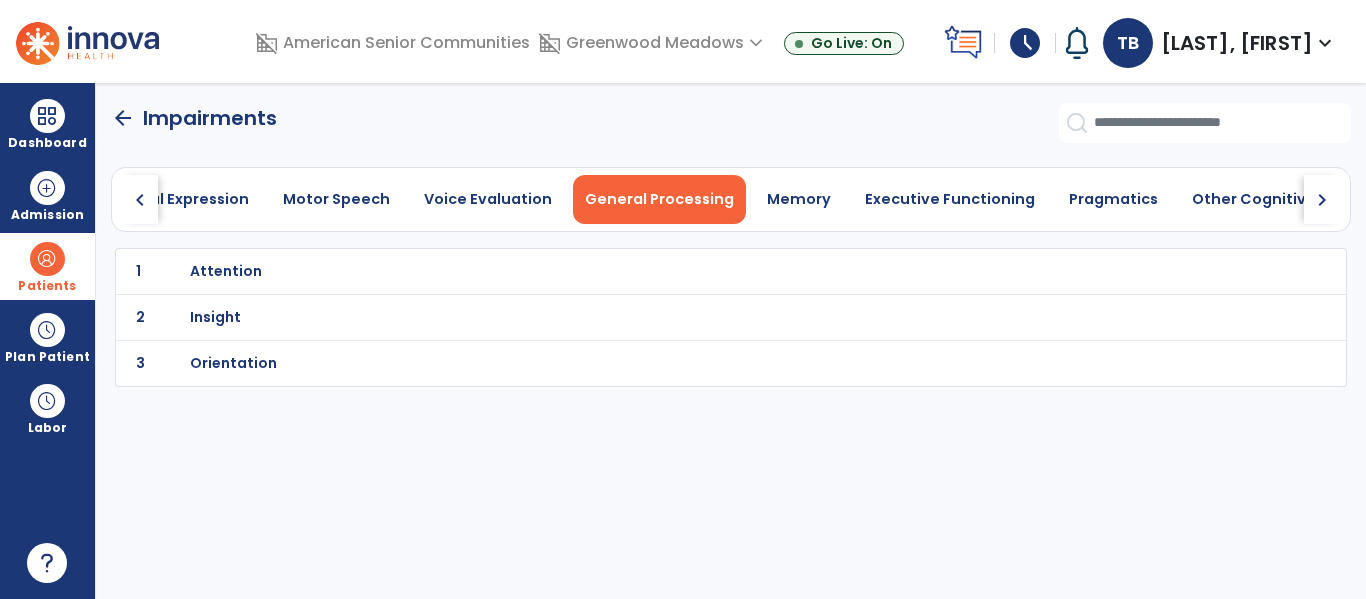 click on "chevron_right" 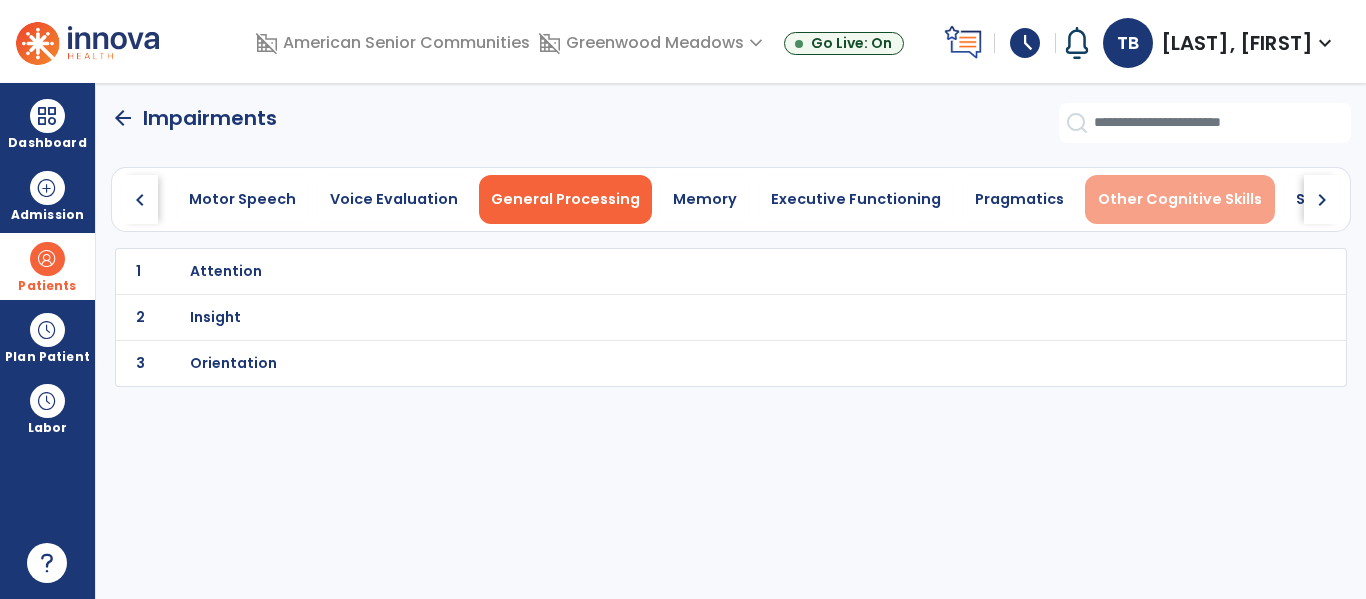 click on "Other Cognitive Skills" at bounding box center [1180, 199] 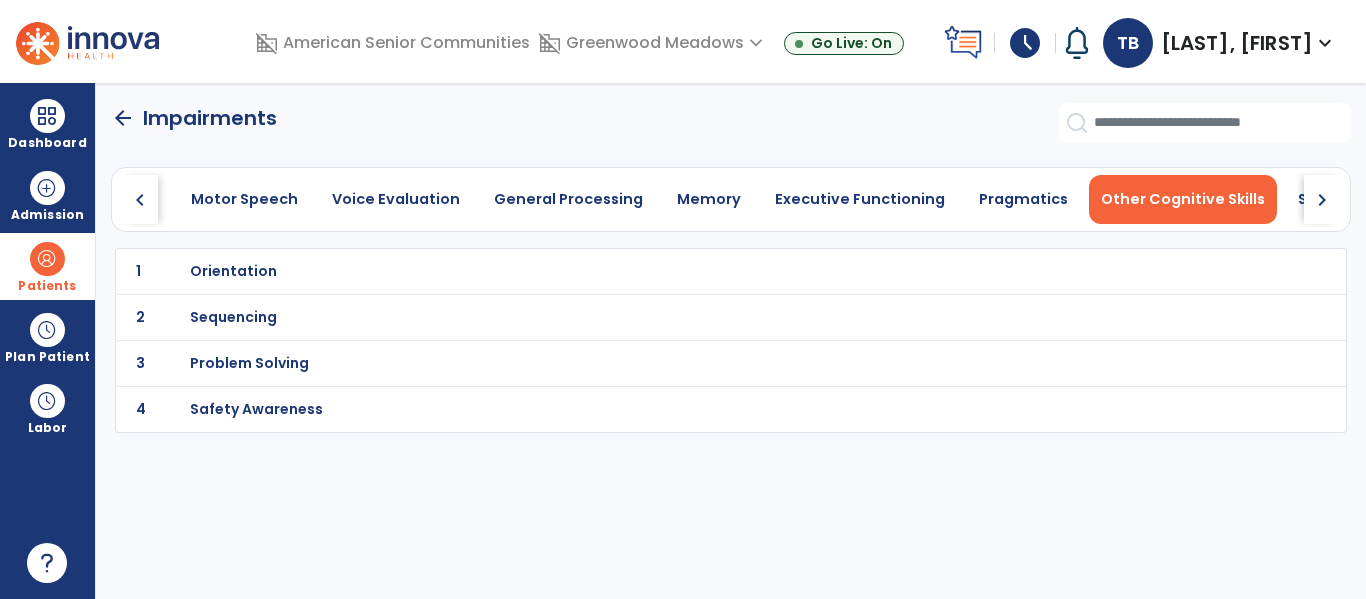 click on "4 Safety Awareness" 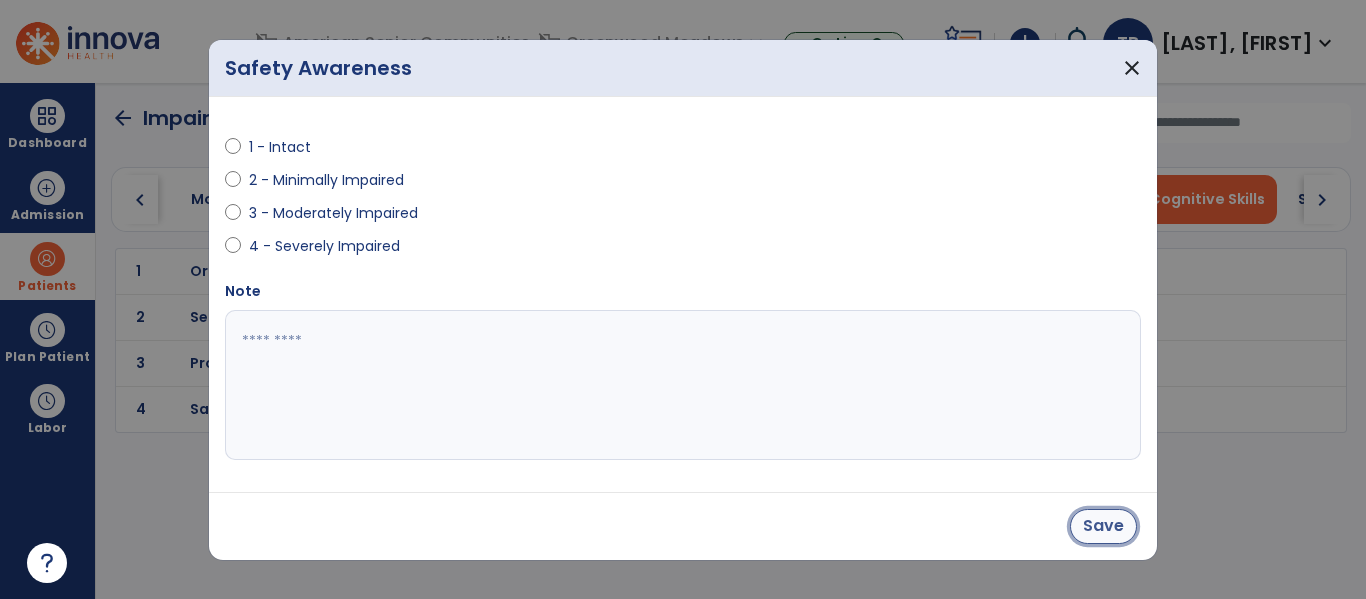 click on "Save" at bounding box center [1103, 526] 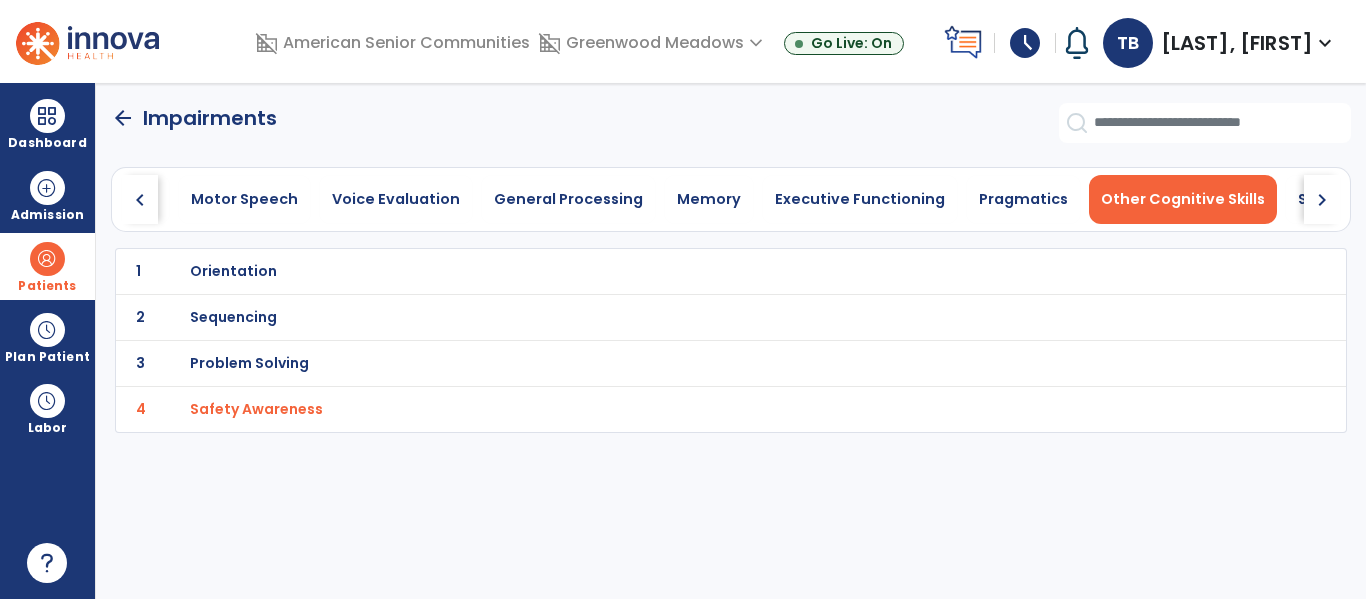 click on "chevron_right" 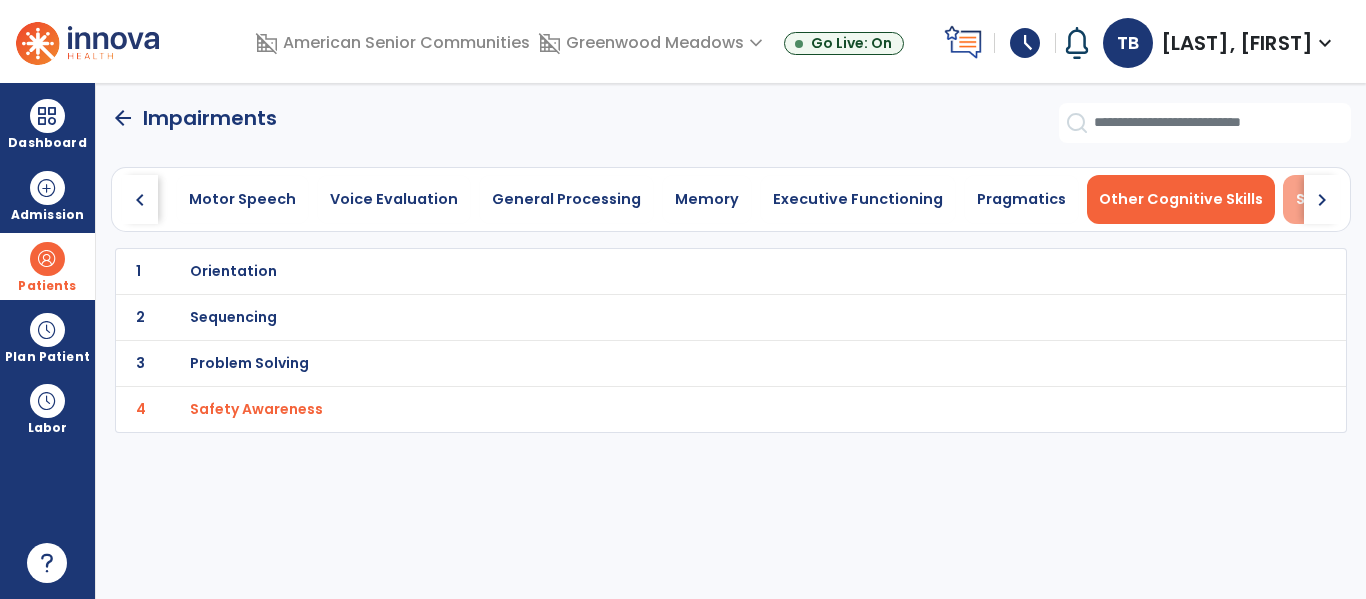 click on "Swallowing" at bounding box center [1338, 199] 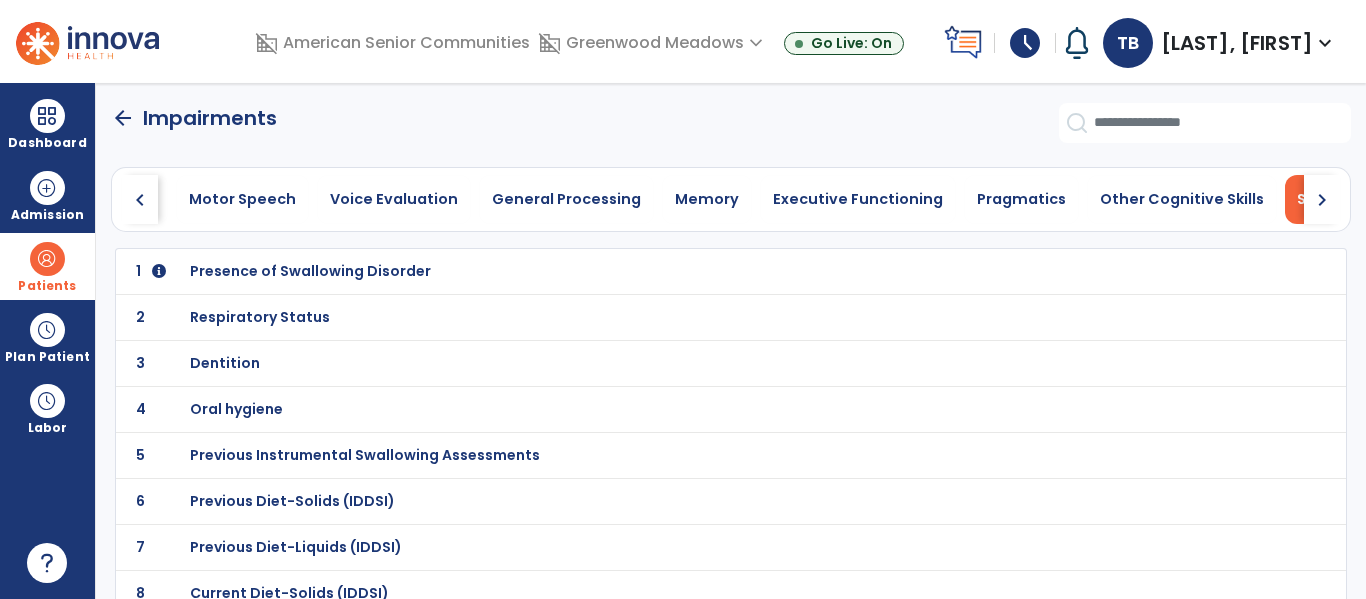 click on "Presence of Swallowing Disorder" at bounding box center [310, 271] 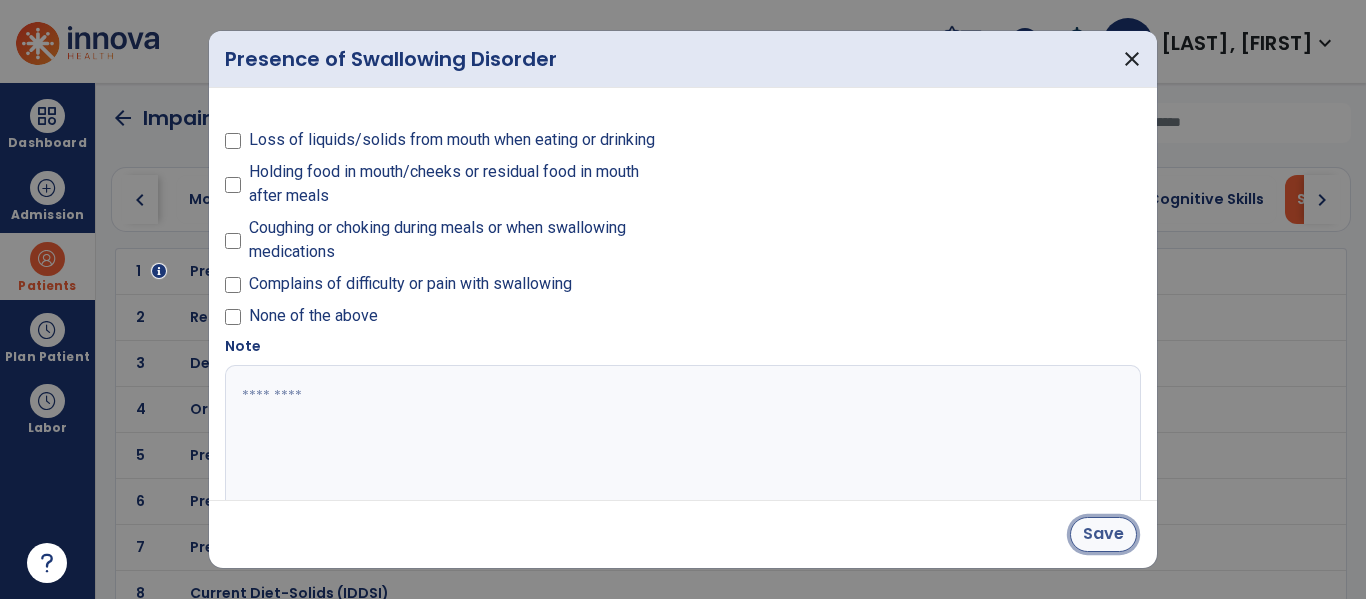 click on "Save" at bounding box center [1103, 534] 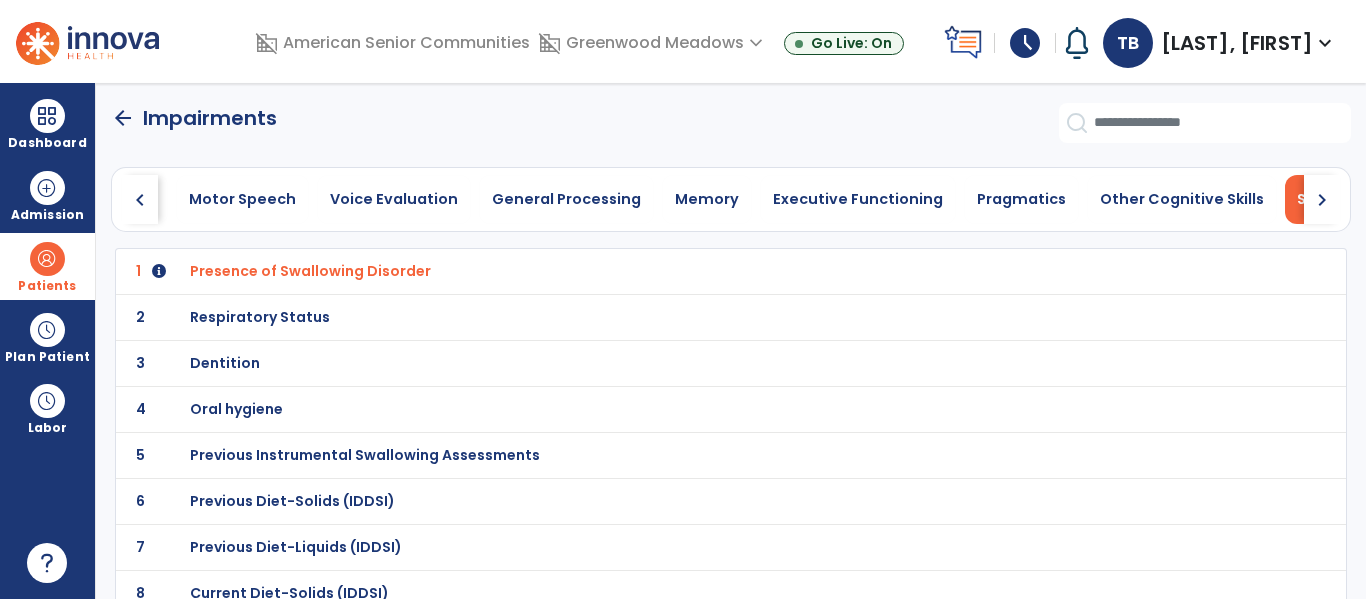 click on "Respiratory Status" at bounding box center [687, 271] 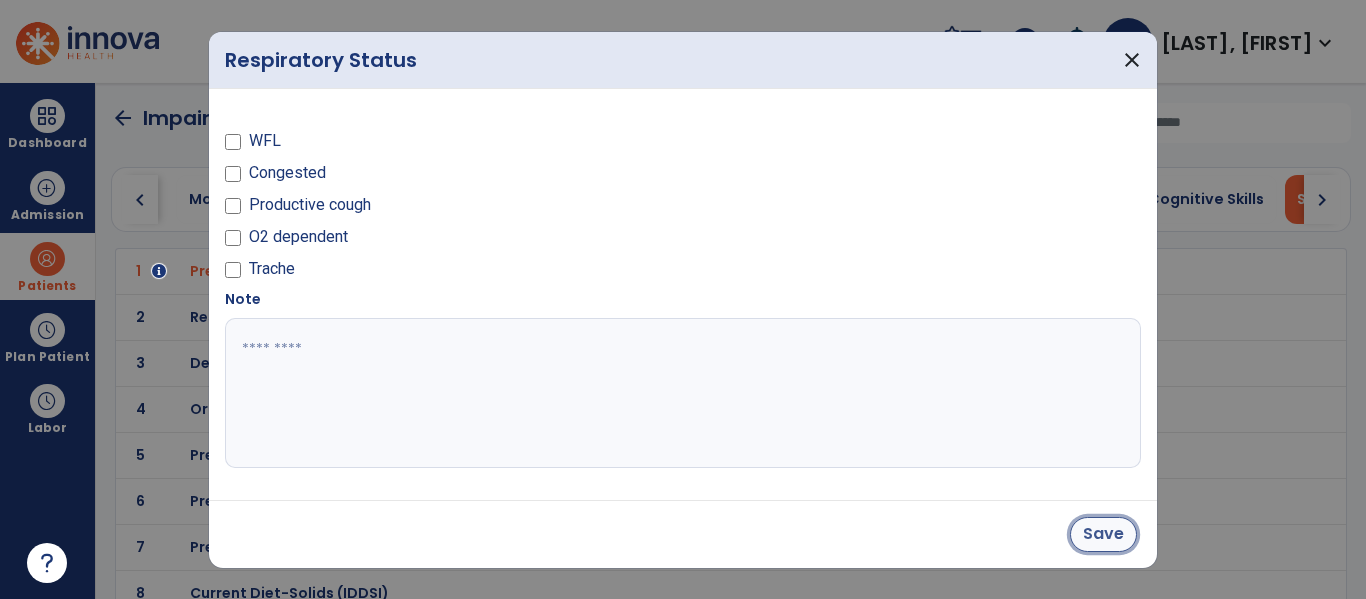 click on "Save" at bounding box center [1103, 534] 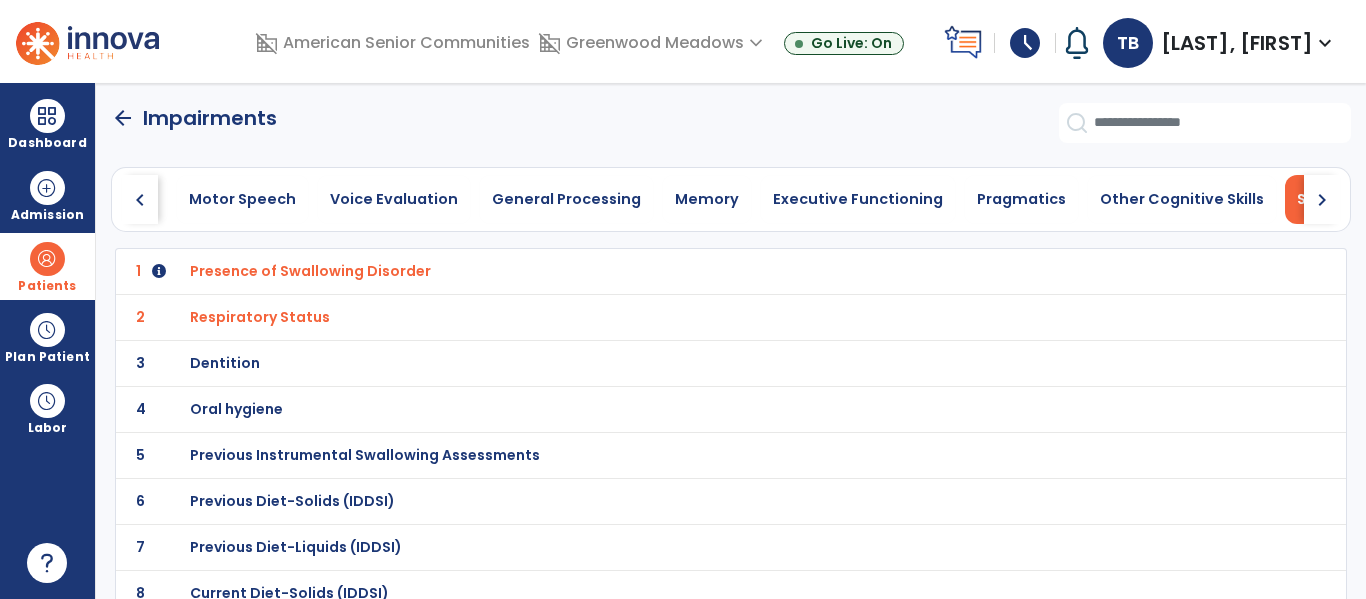 click on "Dentition" at bounding box center [687, 271] 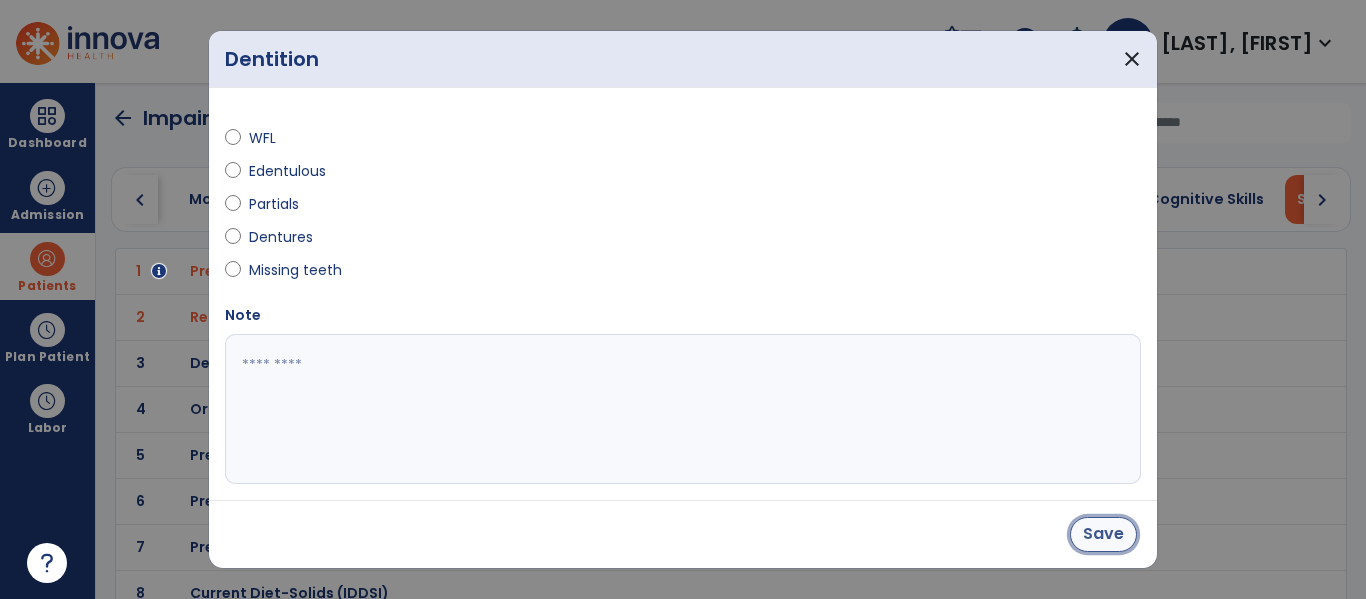 click on "Save" at bounding box center (1103, 534) 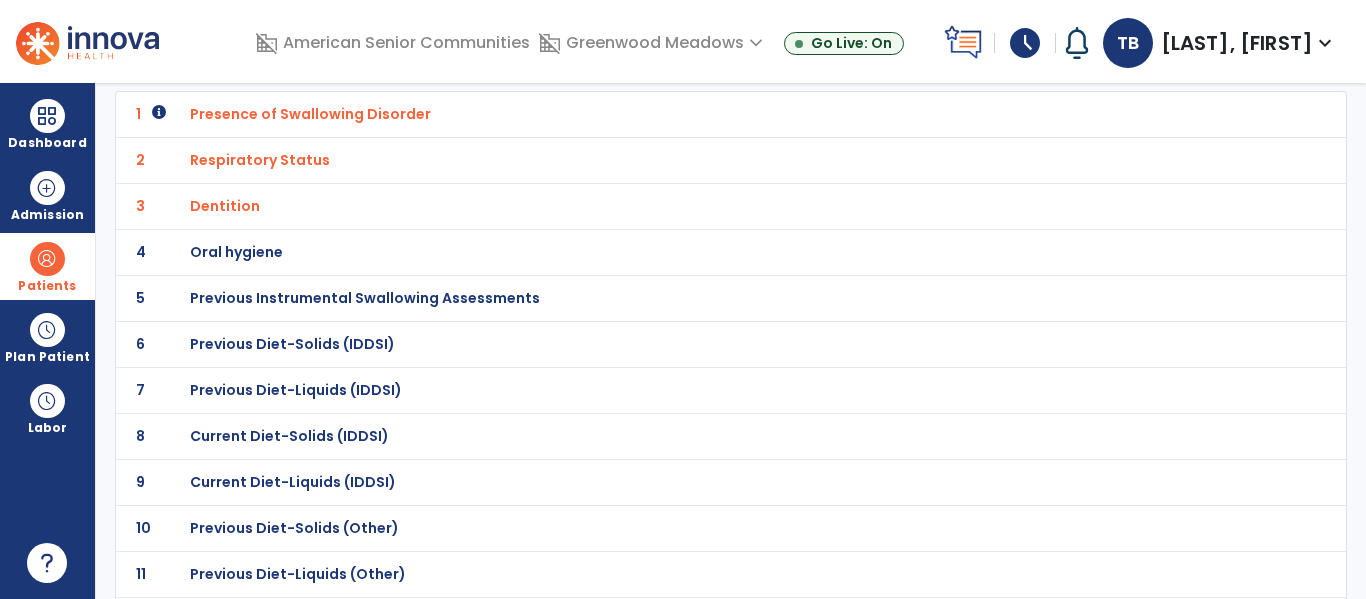 scroll, scrollTop: 160, scrollLeft: 0, axis: vertical 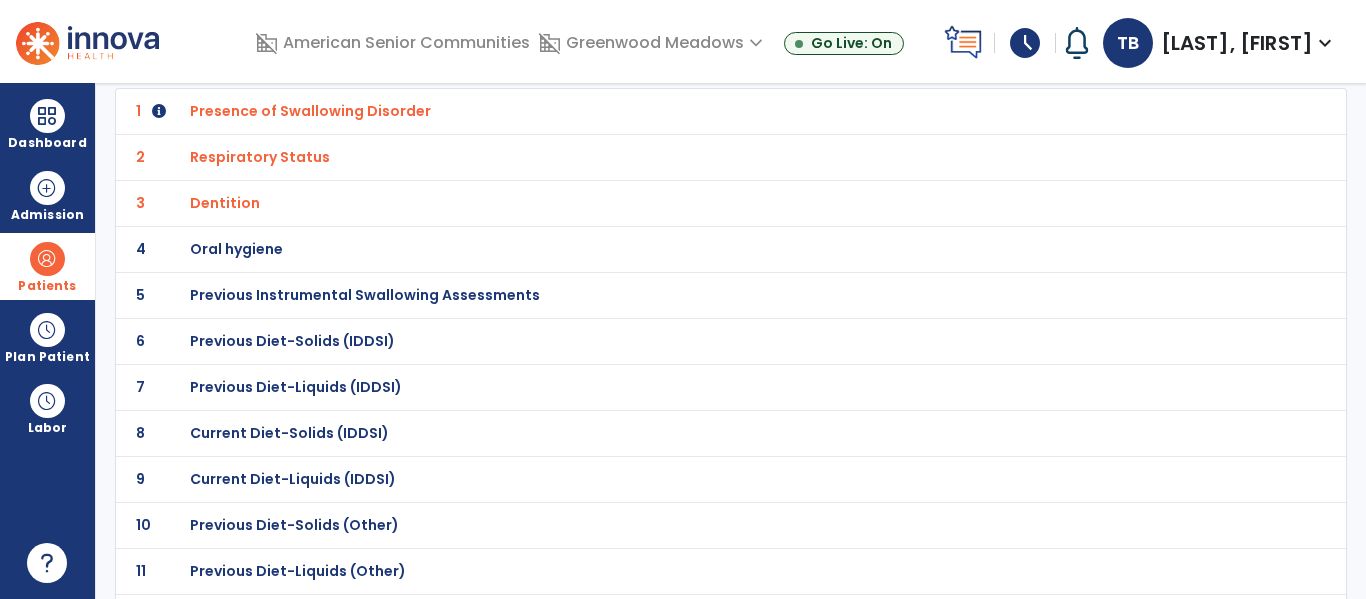 click on "Previous Diet-Solids (IDDSI)" at bounding box center (310, 111) 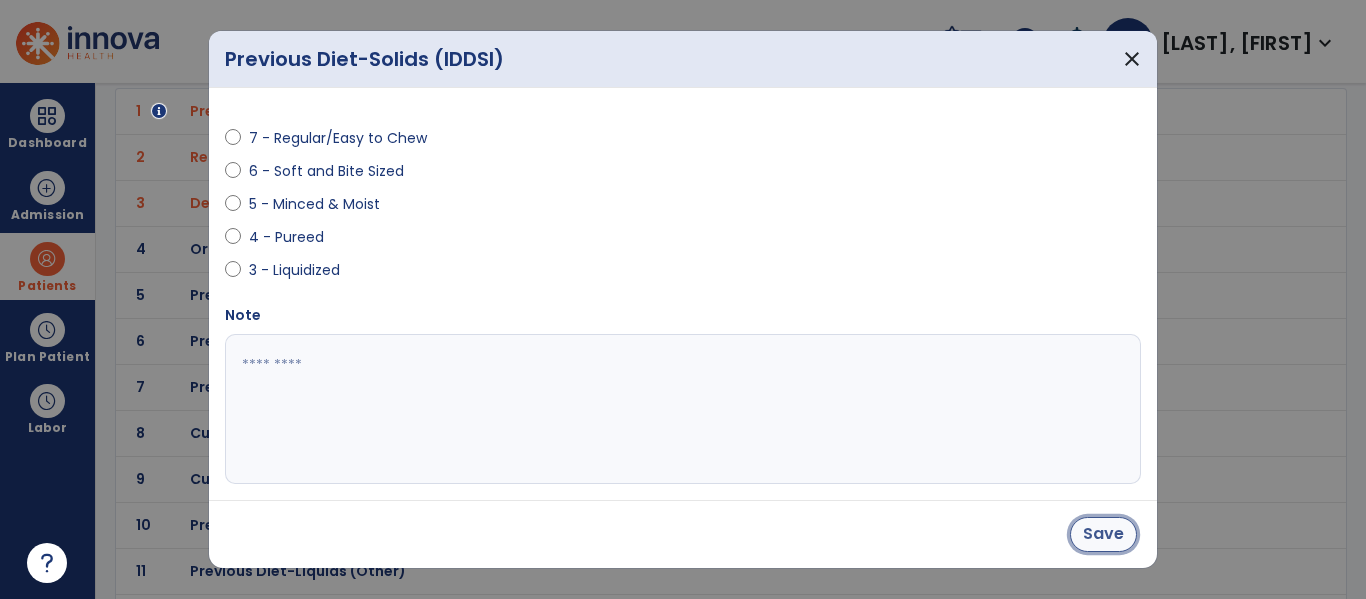 click on "Save" at bounding box center (1103, 534) 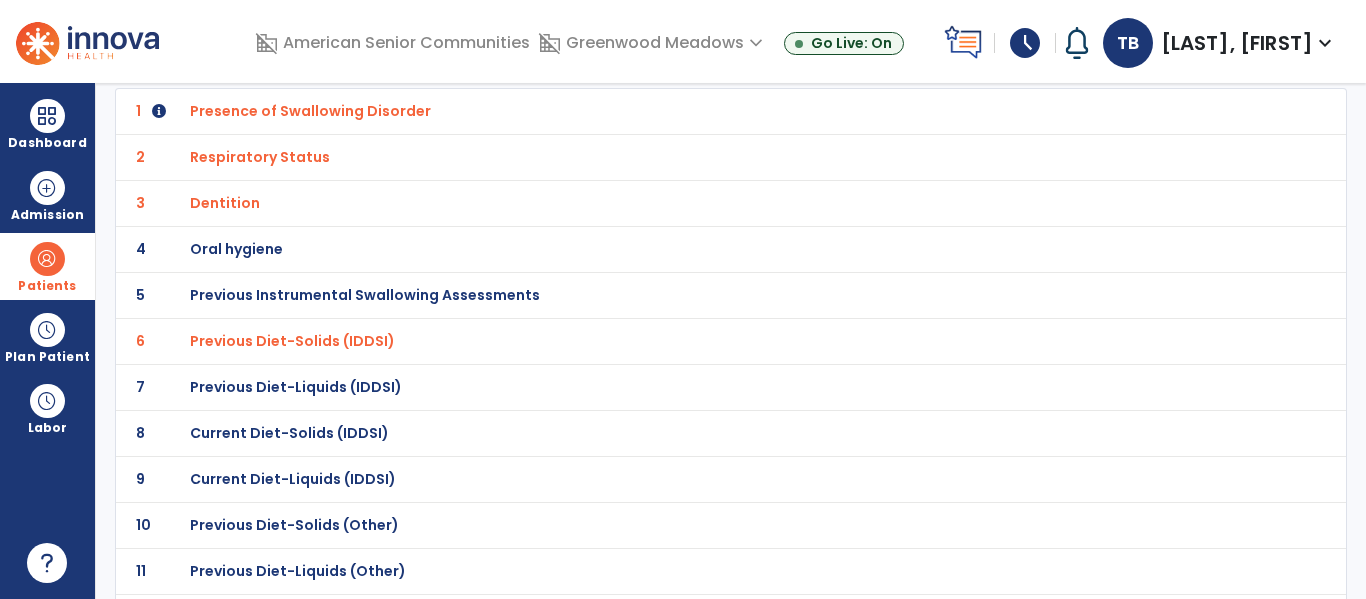 click on "7 Previous Diet-Liquids (IDDSI)" 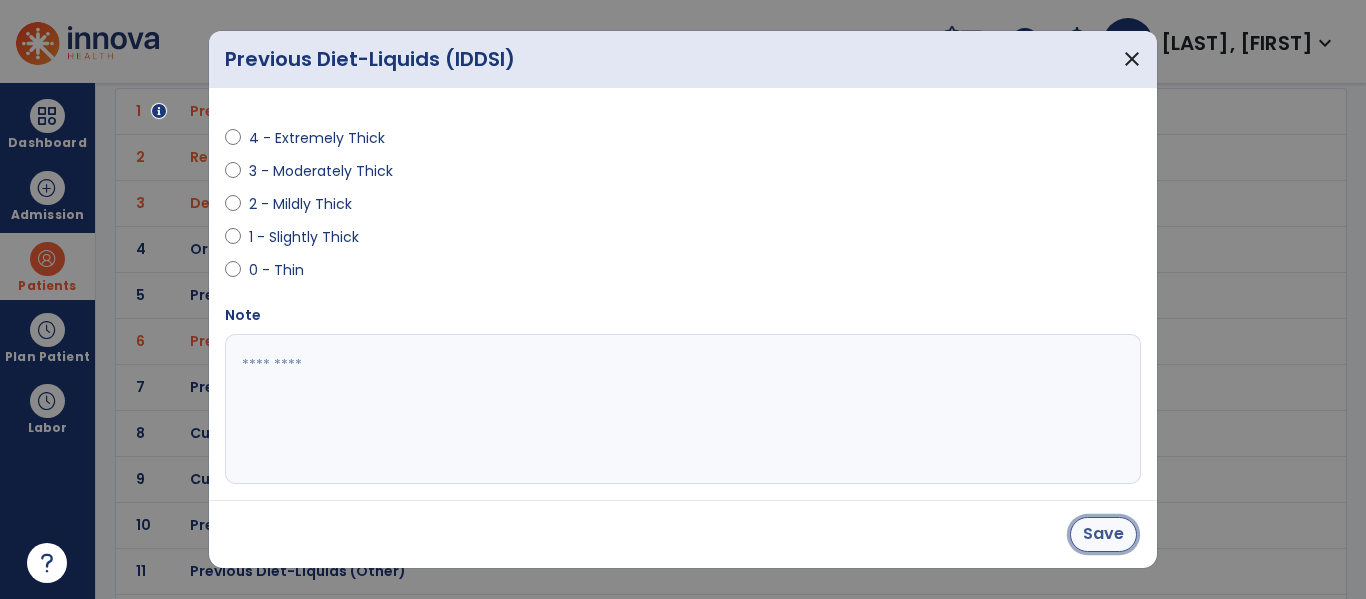 click on "Save" at bounding box center (1103, 534) 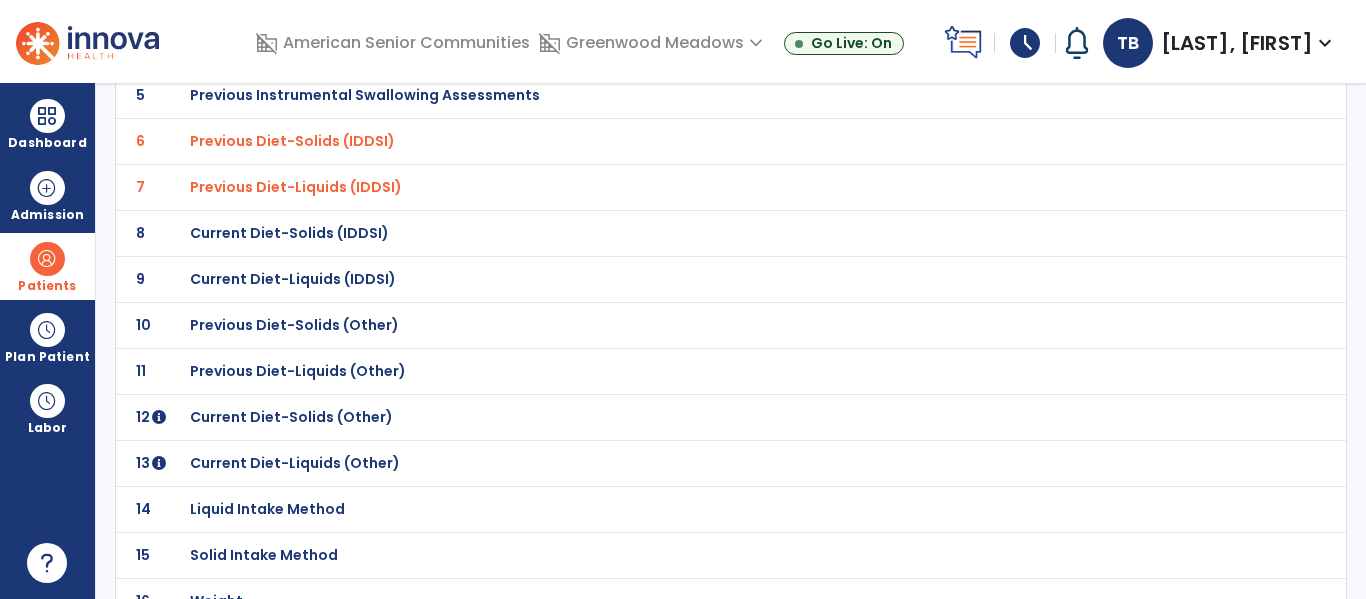 scroll, scrollTop: 367, scrollLeft: 0, axis: vertical 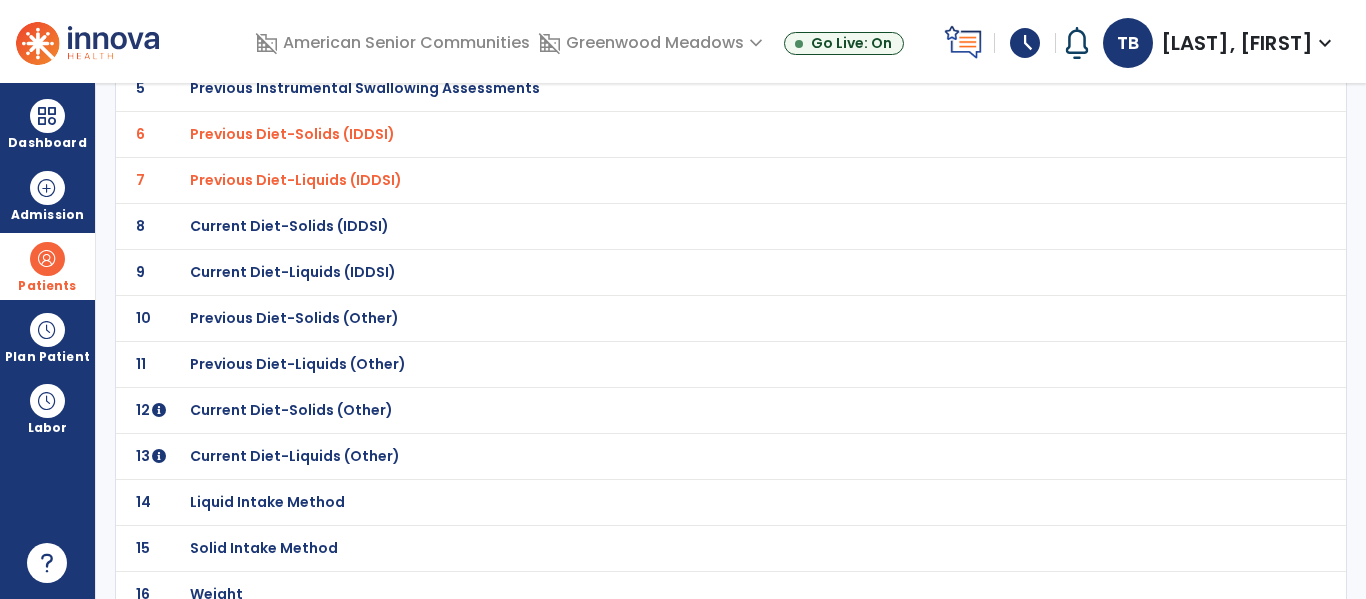 click on "12 Current Diet-Solids (Other)" 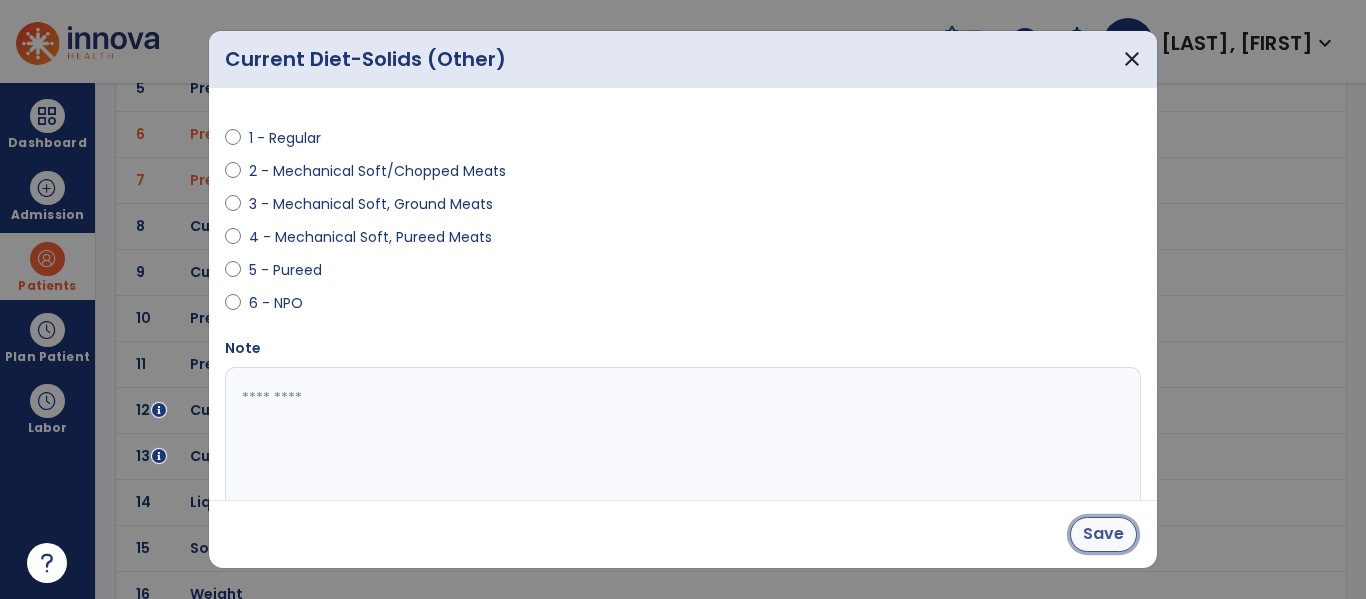 click on "Save" at bounding box center [1103, 534] 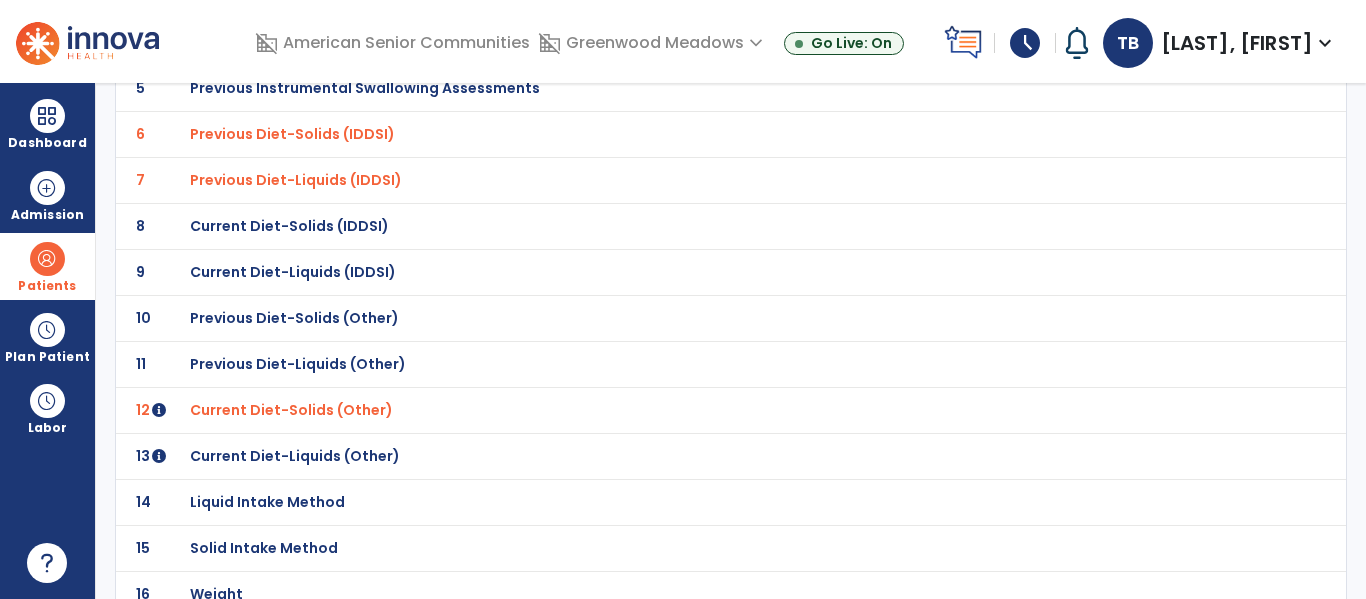 click on "Current Diet-Liquids (Other)" at bounding box center [310, -96] 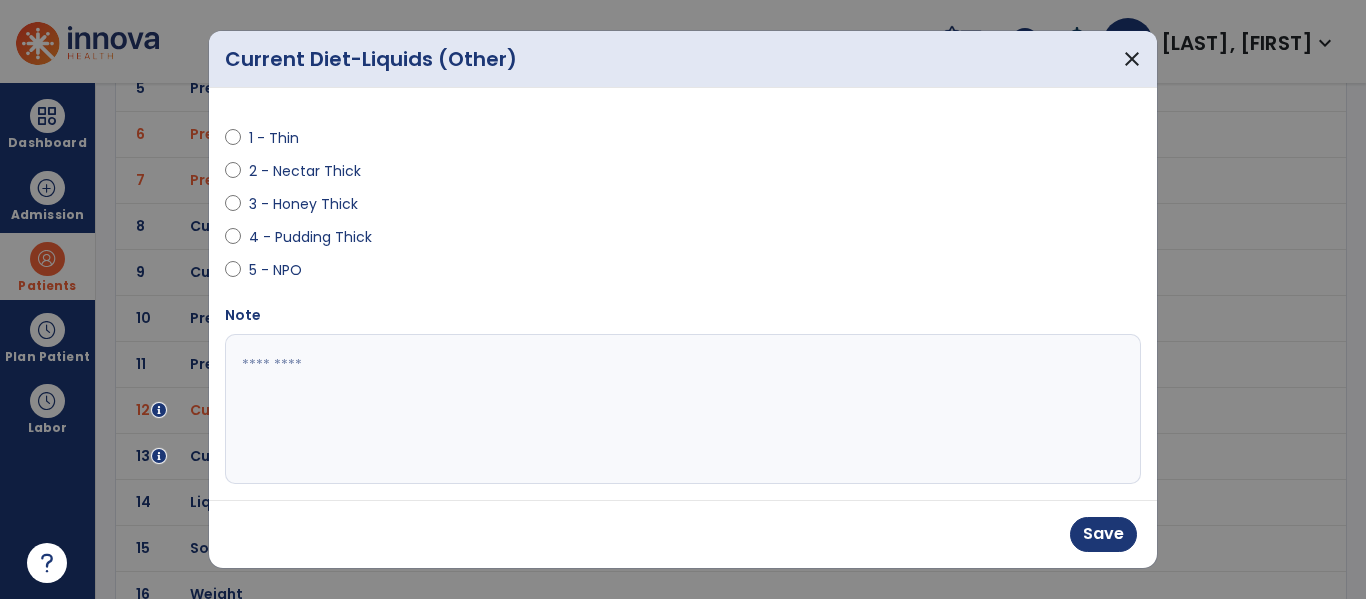 click at bounding box center [680, 409] 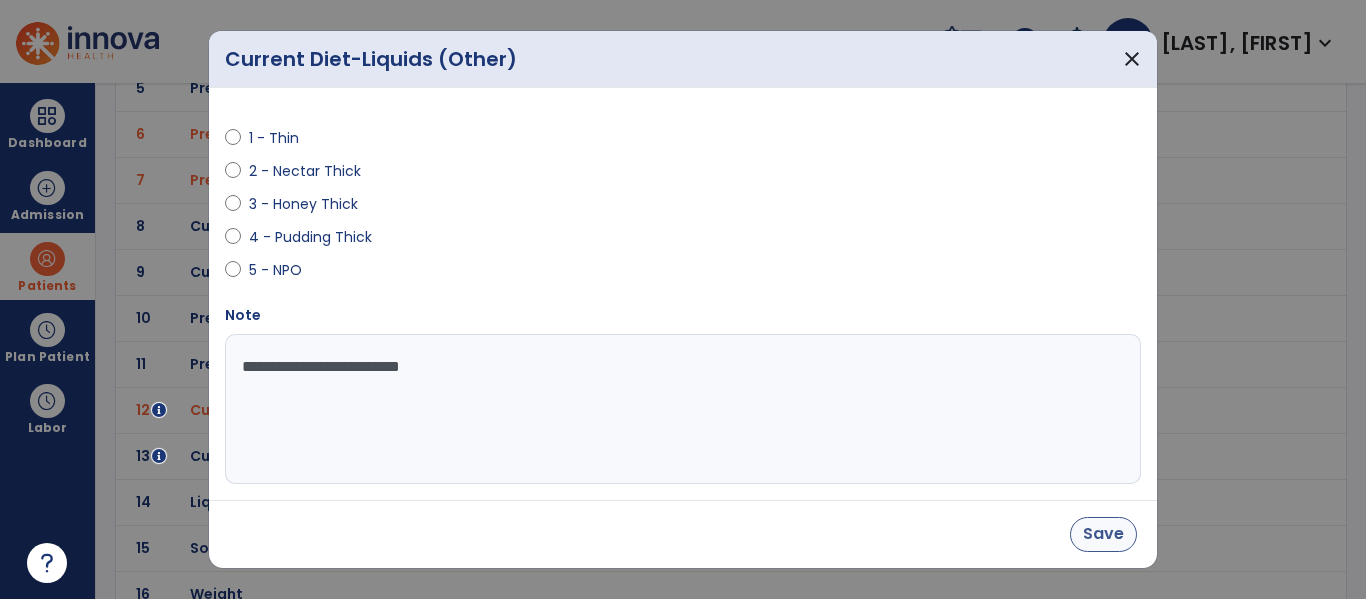type on "**********" 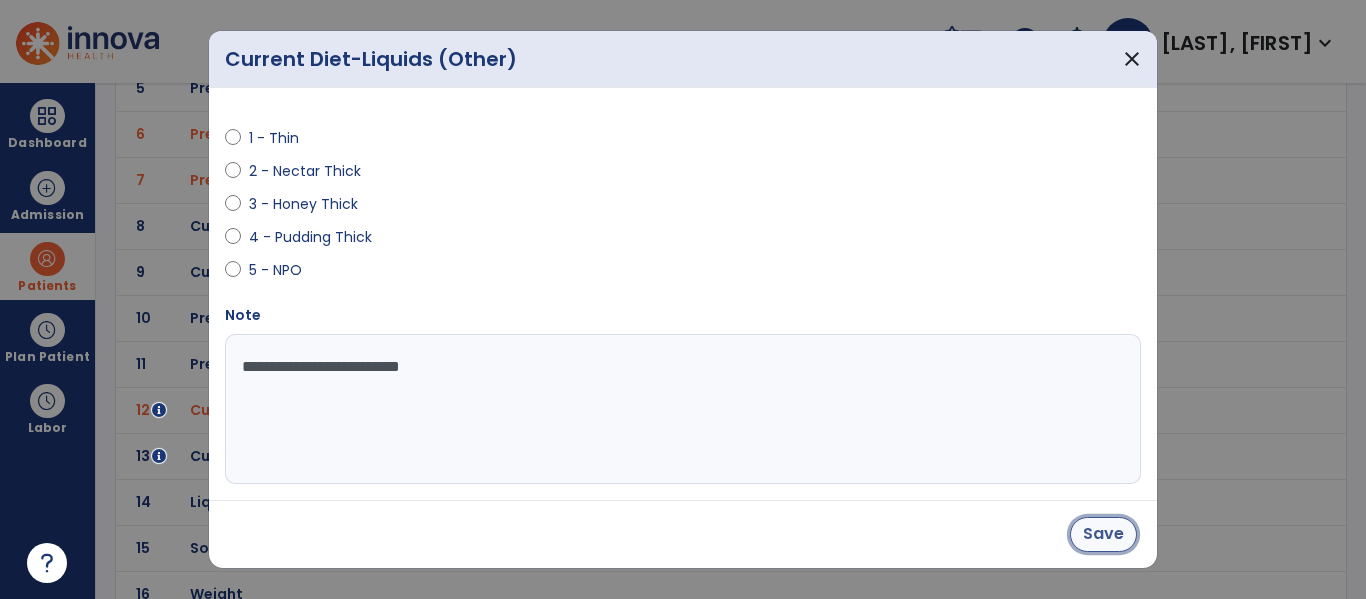 click on "Save" at bounding box center [1103, 534] 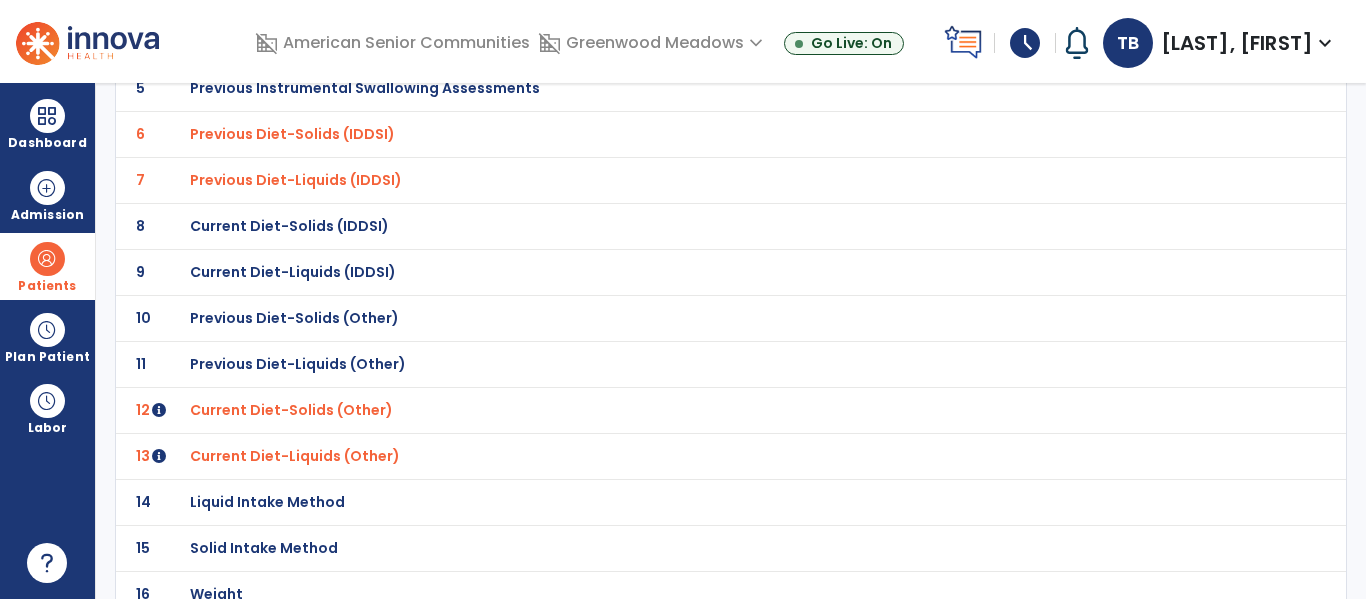 click on "Current Diet-Solids (Other)" at bounding box center (310, -96) 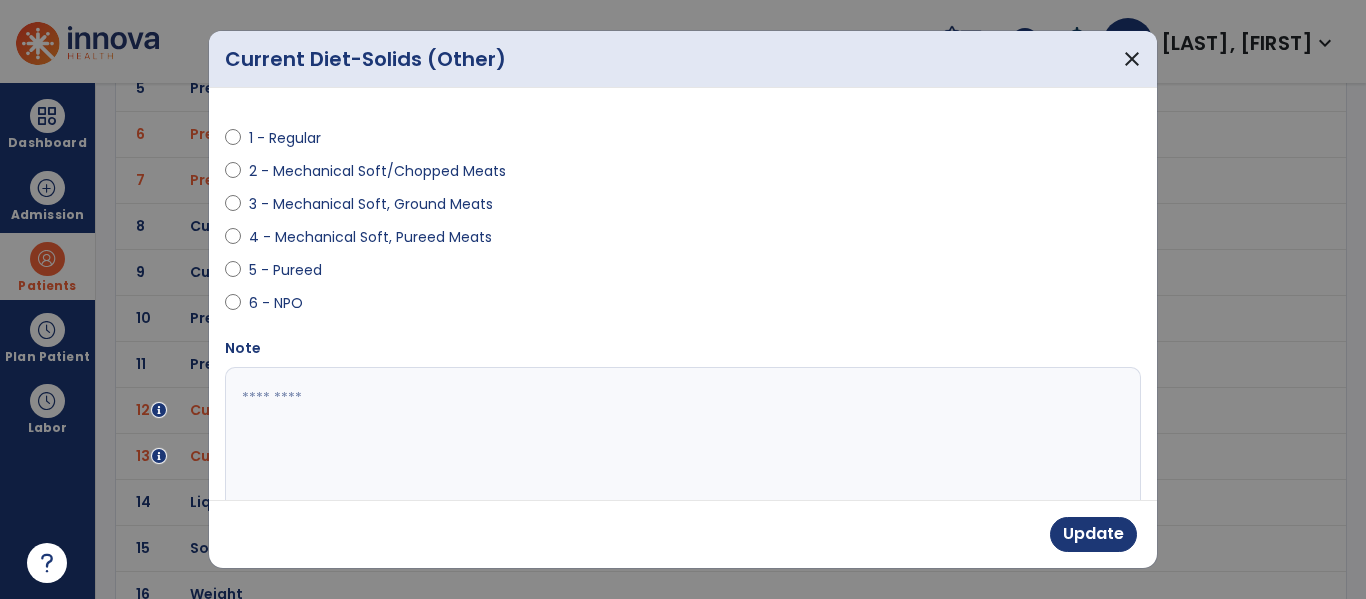 click at bounding box center [680, 442] 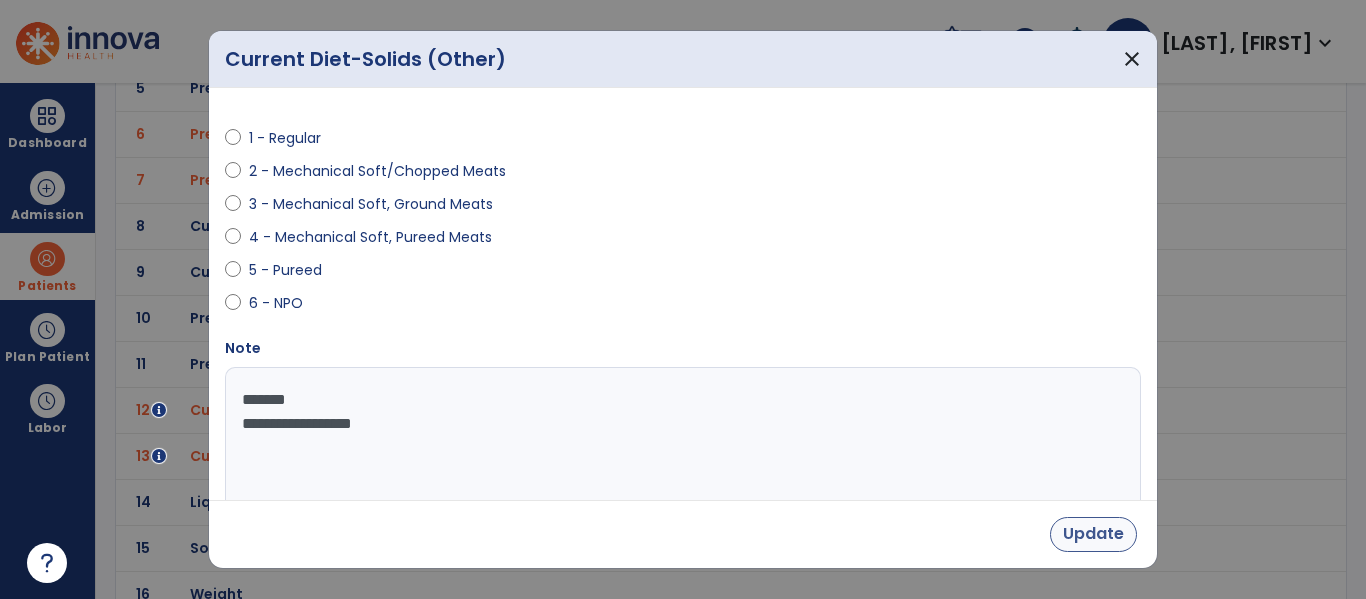 type on "**********" 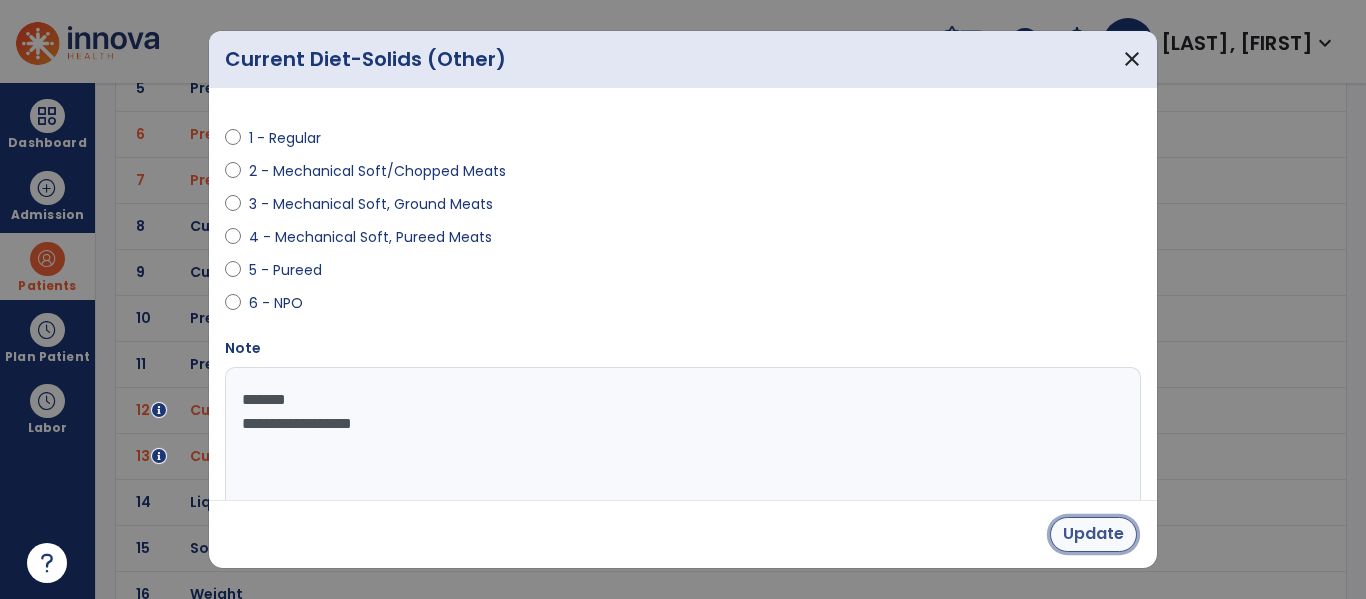click on "Update" at bounding box center [1093, 534] 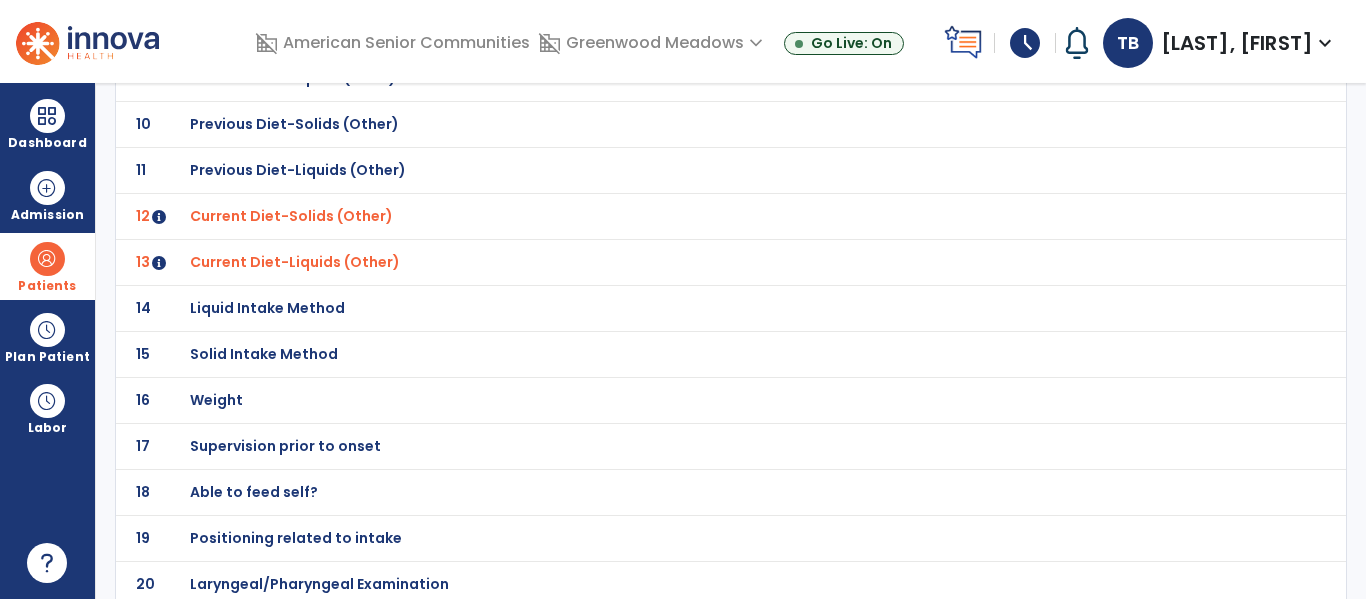 scroll, scrollTop: 560, scrollLeft: 0, axis: vertical 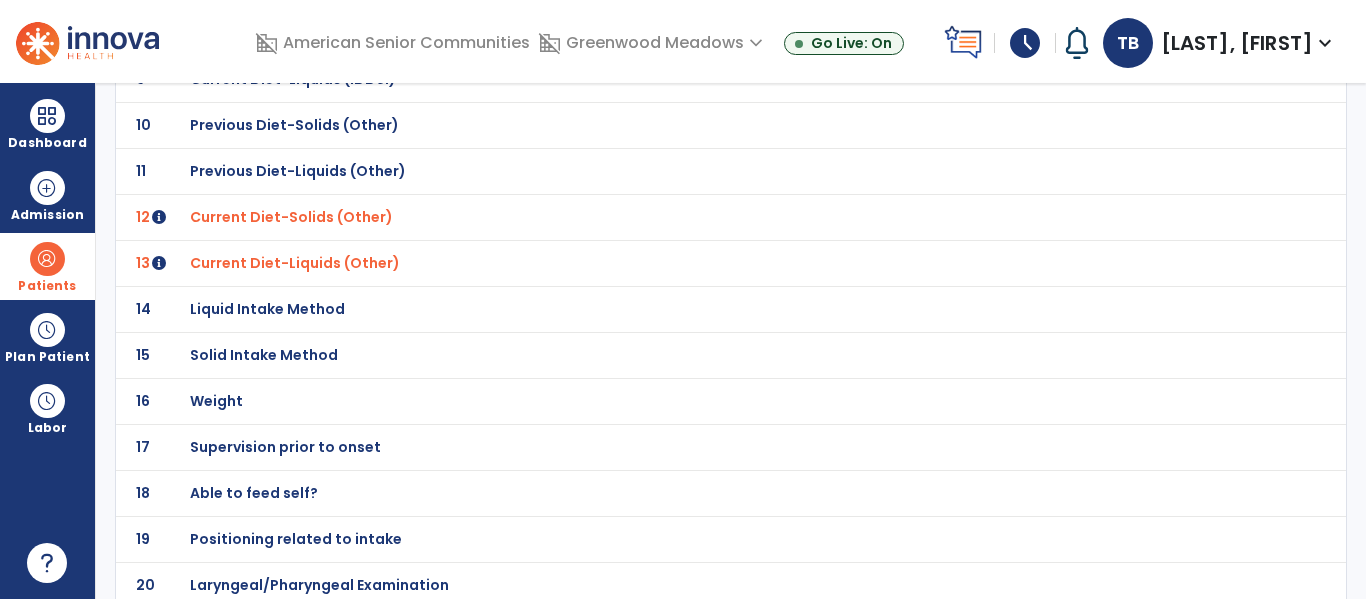 click on "Able to feed self?" at bounding box center (310, -289) 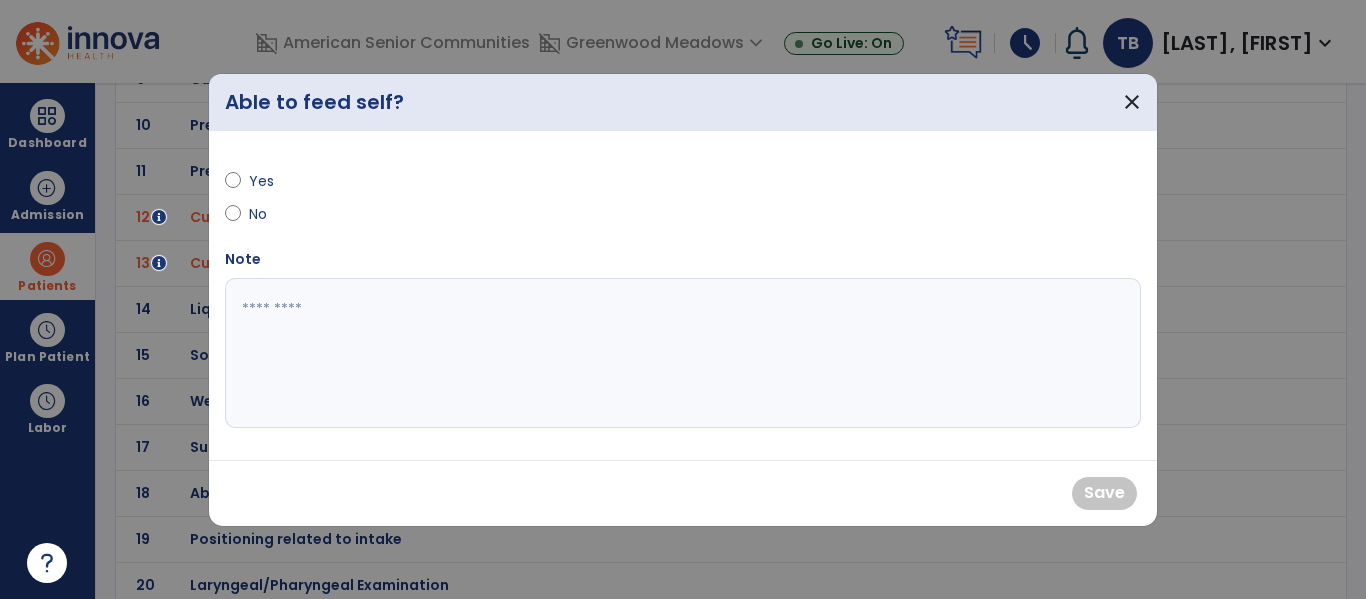 click on "Yes No" at bounding box center [448, 190] 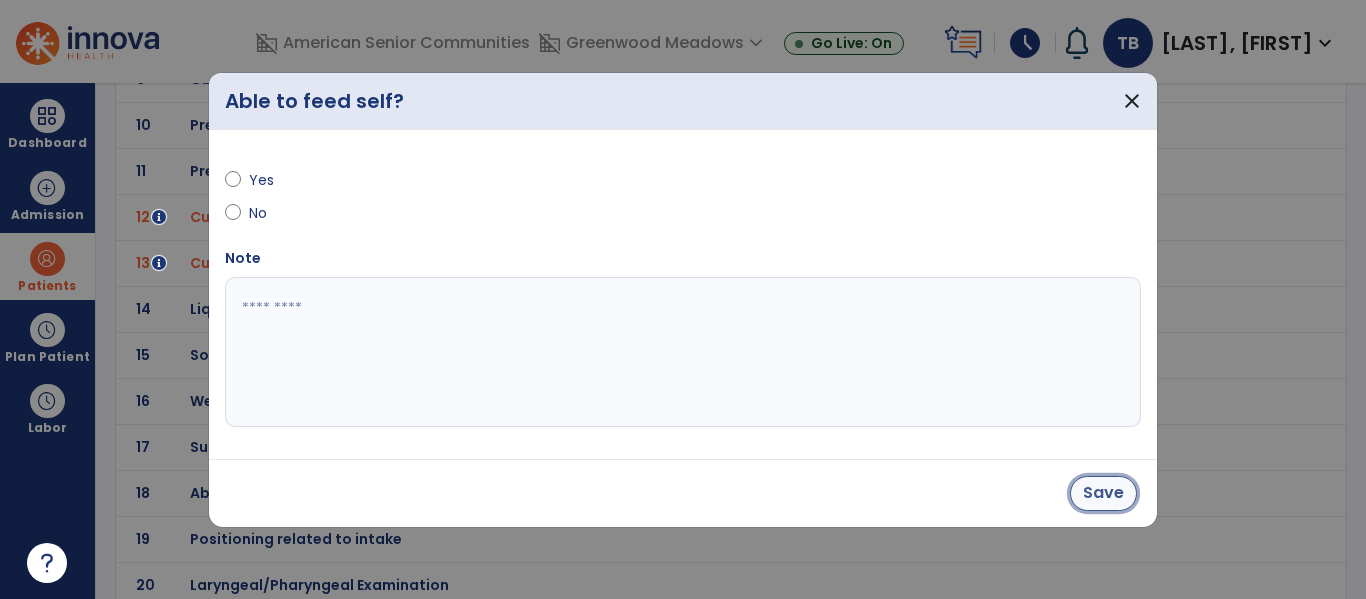 click on "Save" at bounding box center (1103, 493) 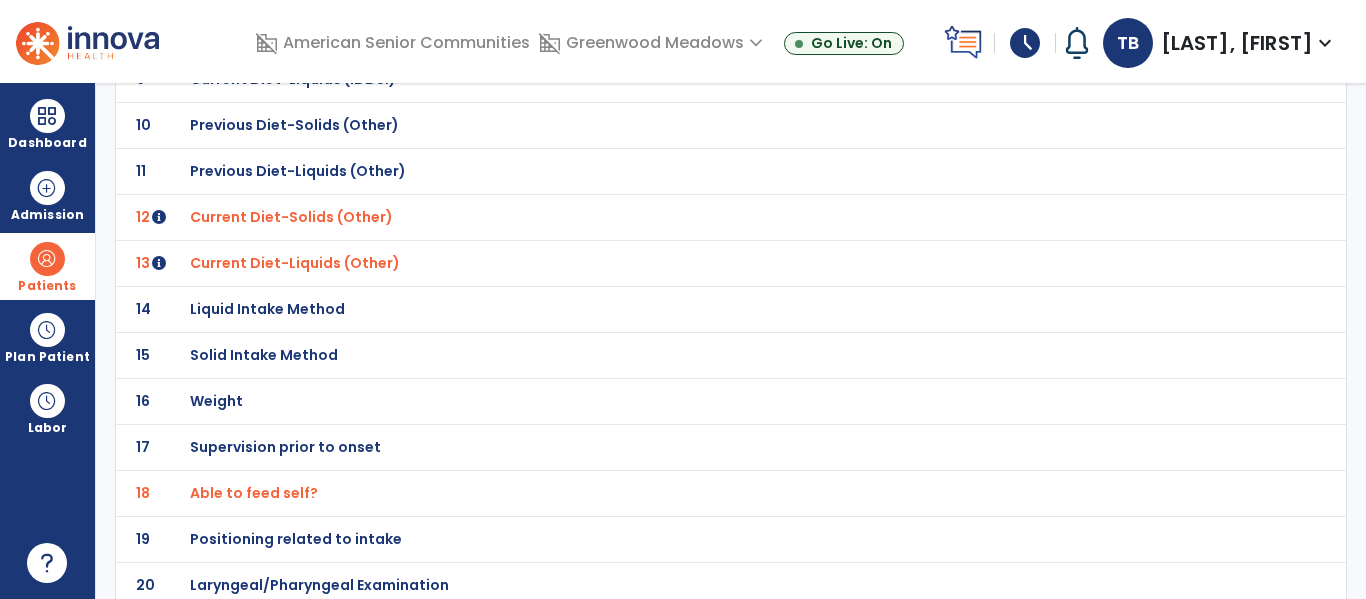 click on "Supervision prior to onset" at bounding box center (310, -289) 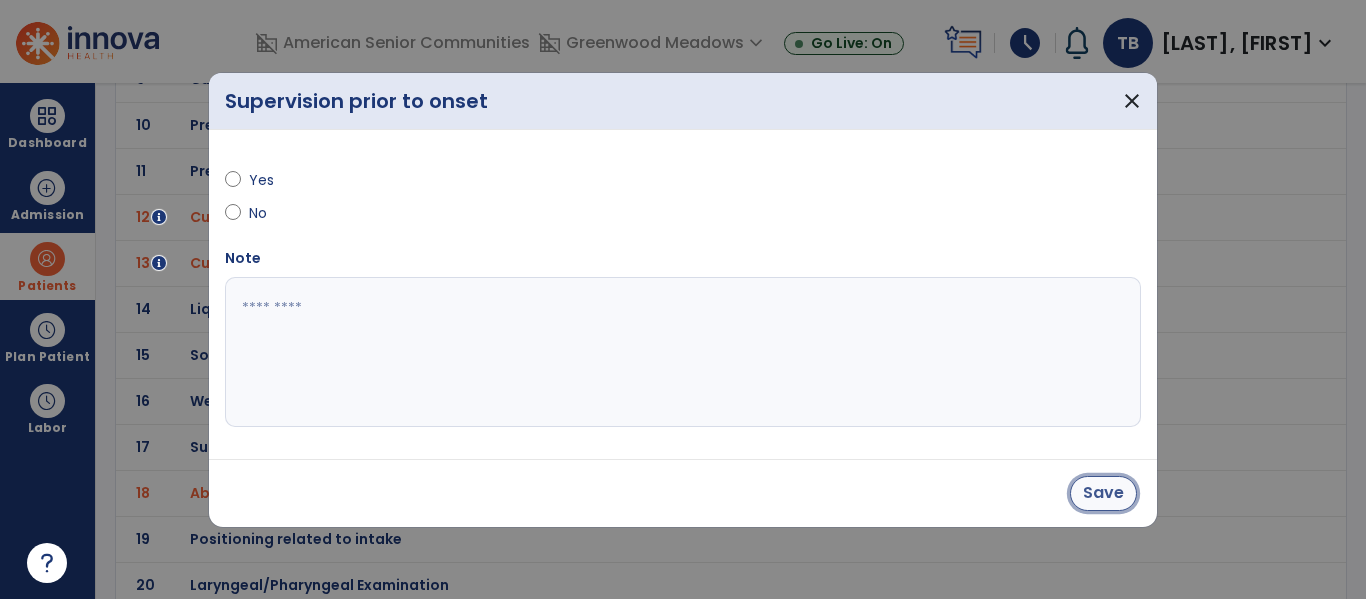 click on "Save" at bounding box center [1103, 493] 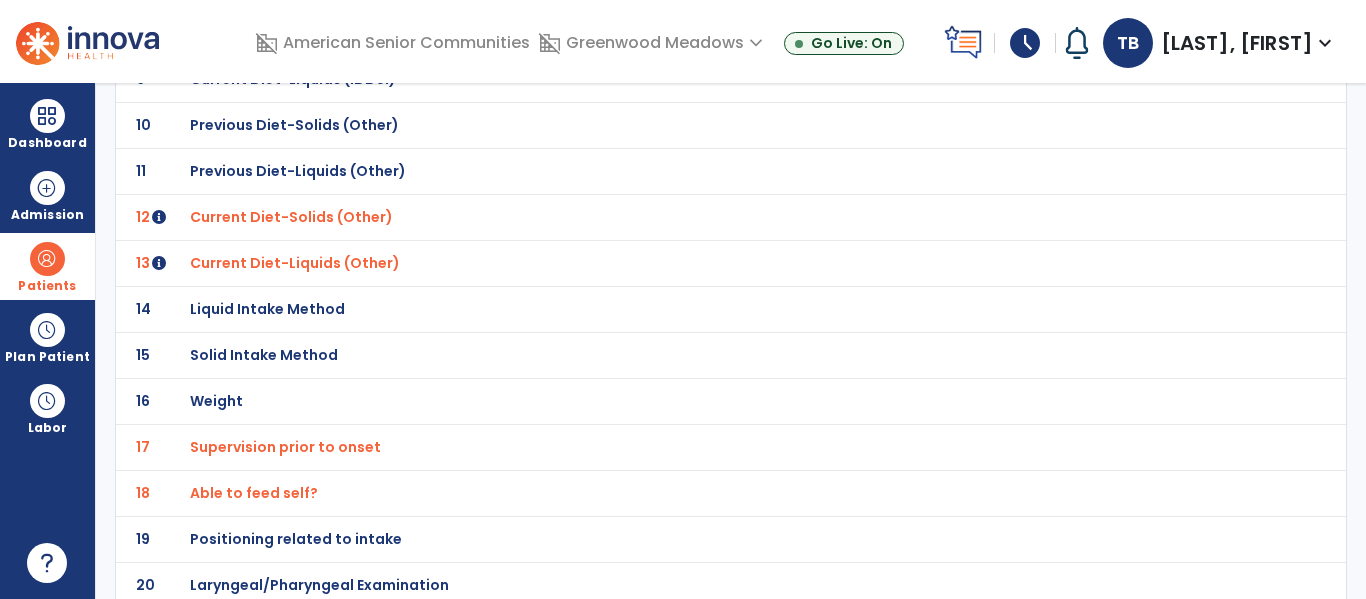 click on "Weight" at bounding box center [687, -289] 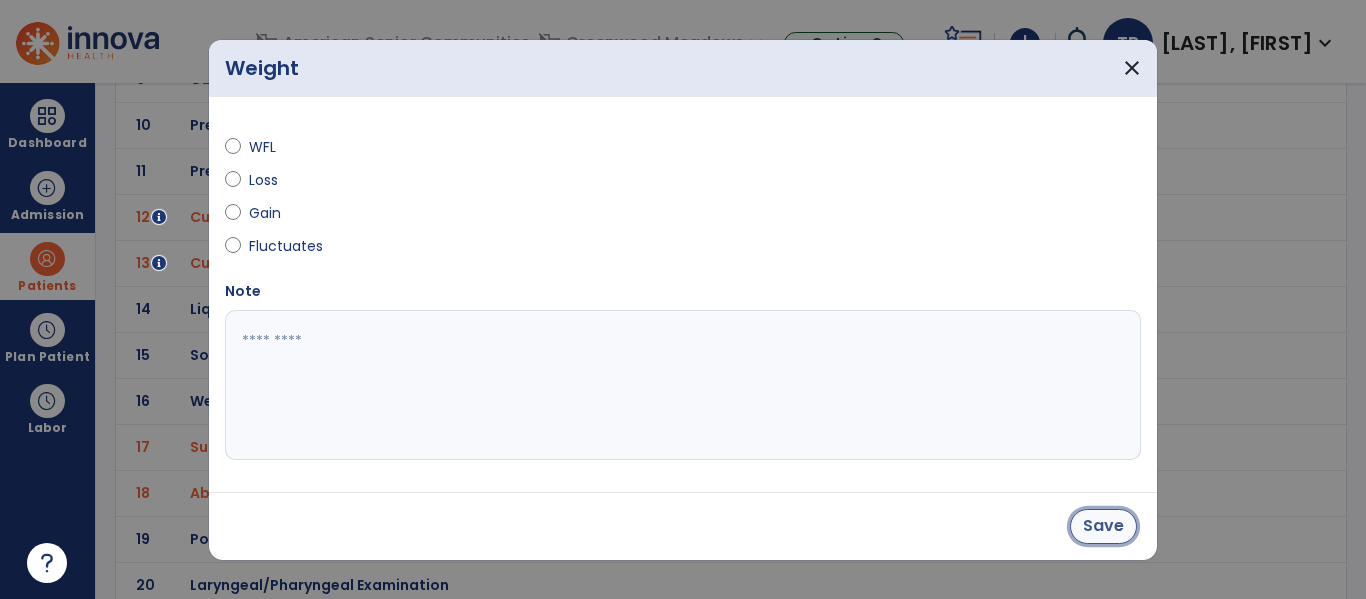 click on "Save" at bounding box center [1103, 526] 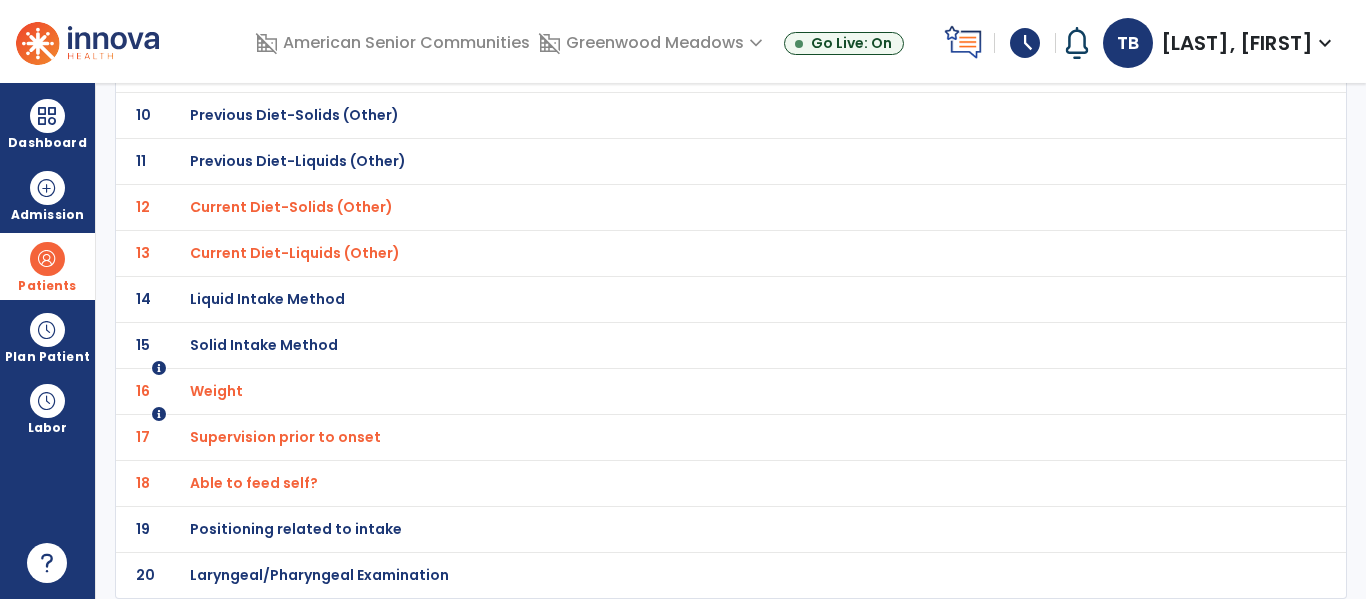 scroll, scrollTop: 0, scrollLeft: 0, axis: both 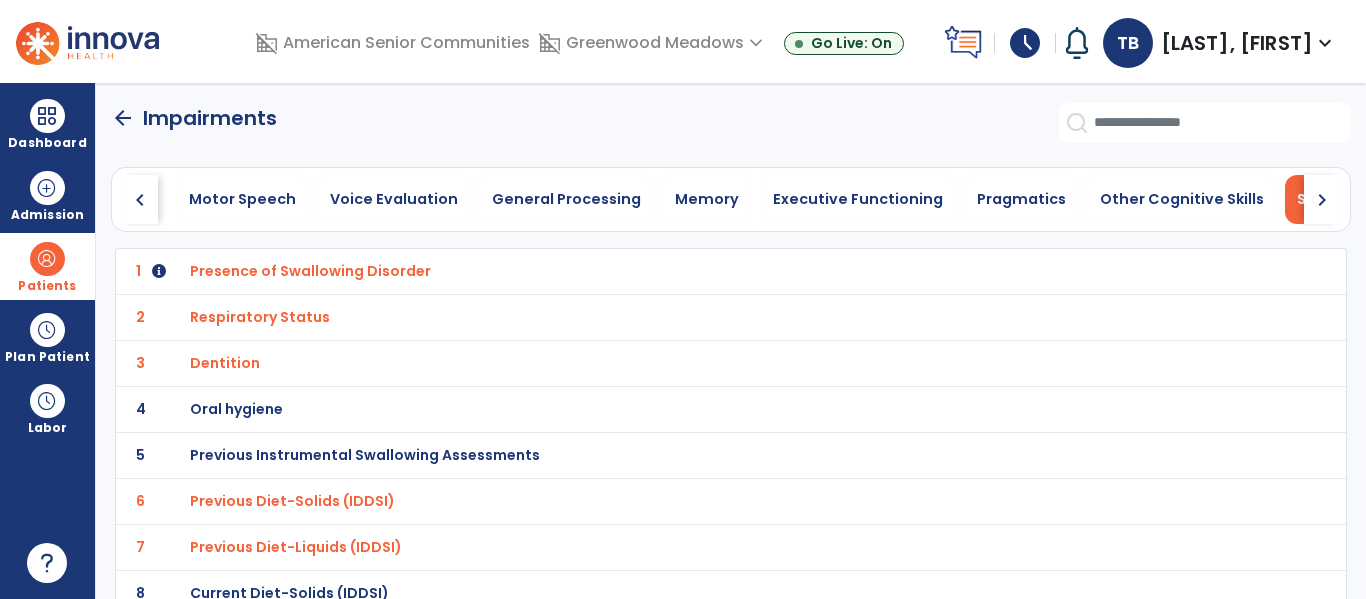 click on "chevron_right" 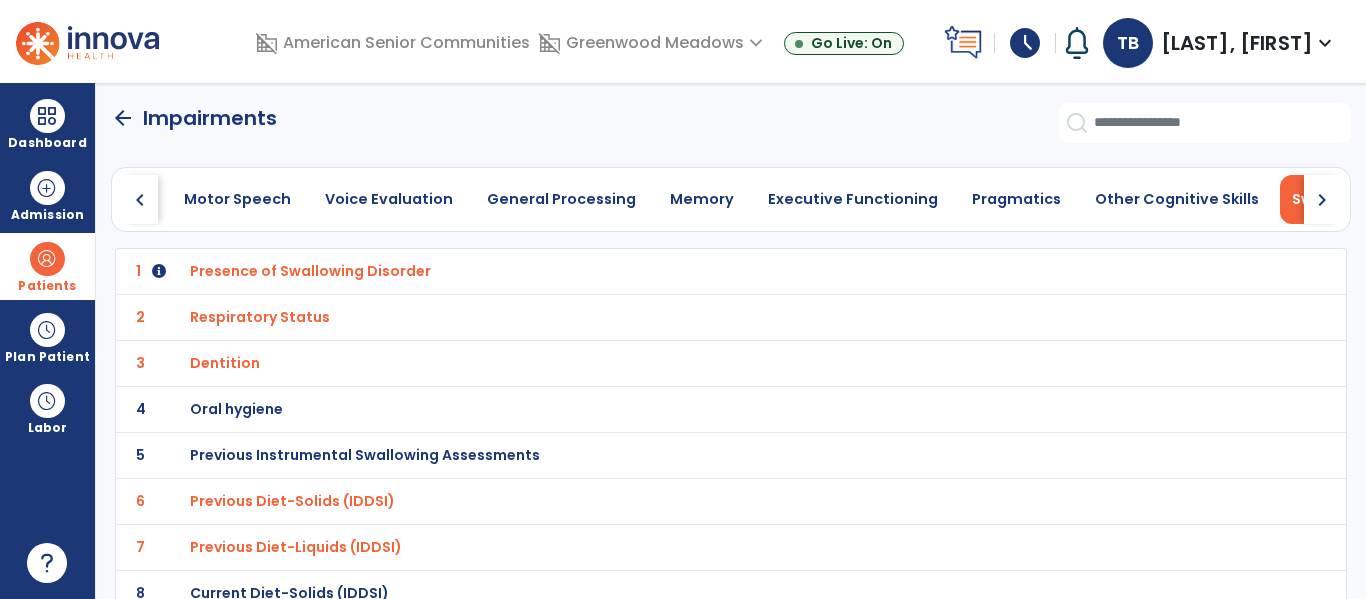 click on "chevron_right" 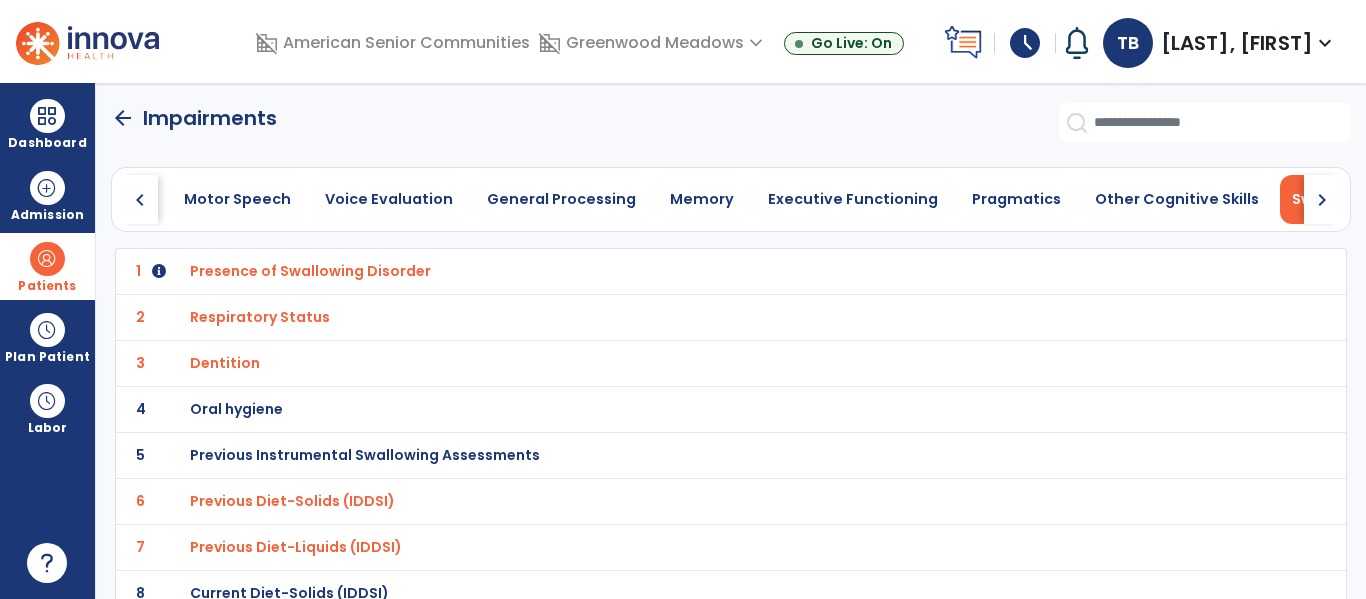 click on "arrow_back" 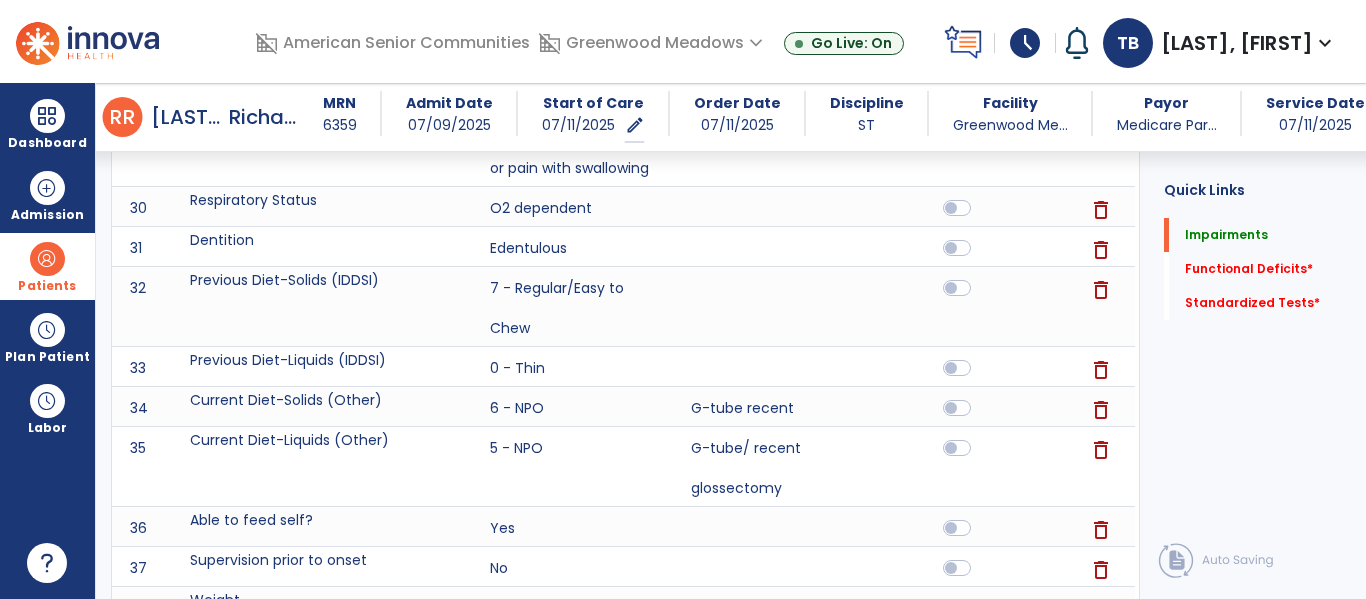 scroll, scrollTop: 2067, scrollLeft: 0, axis: vertical 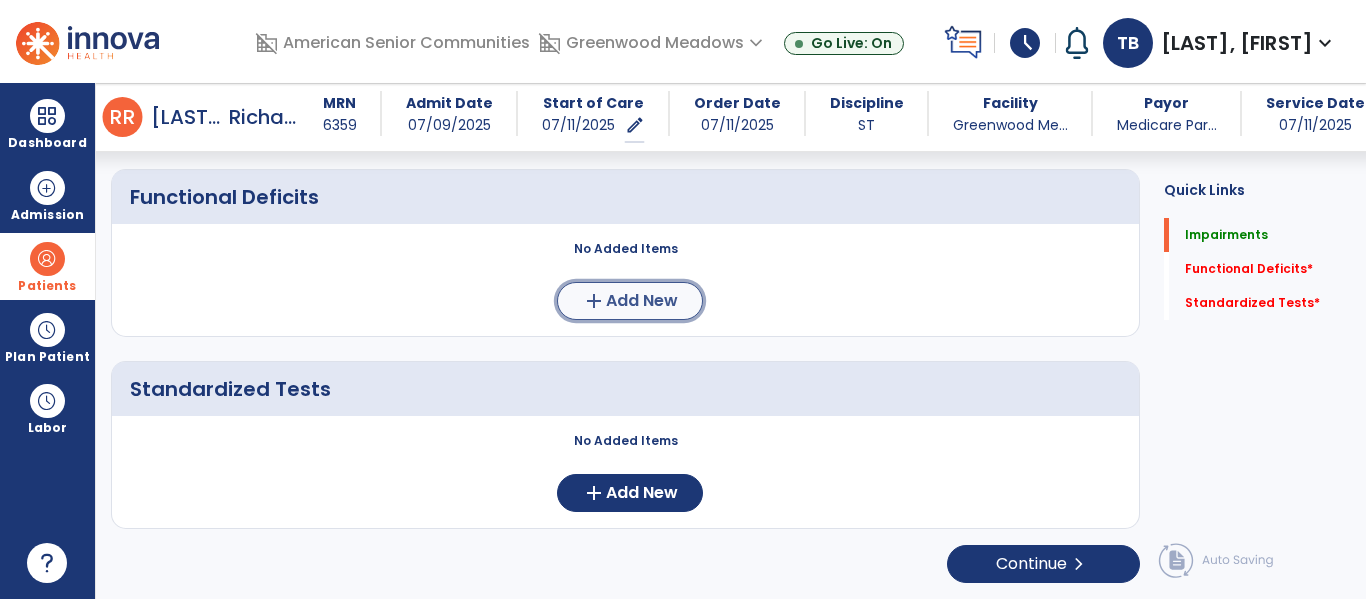 click on "Add New" 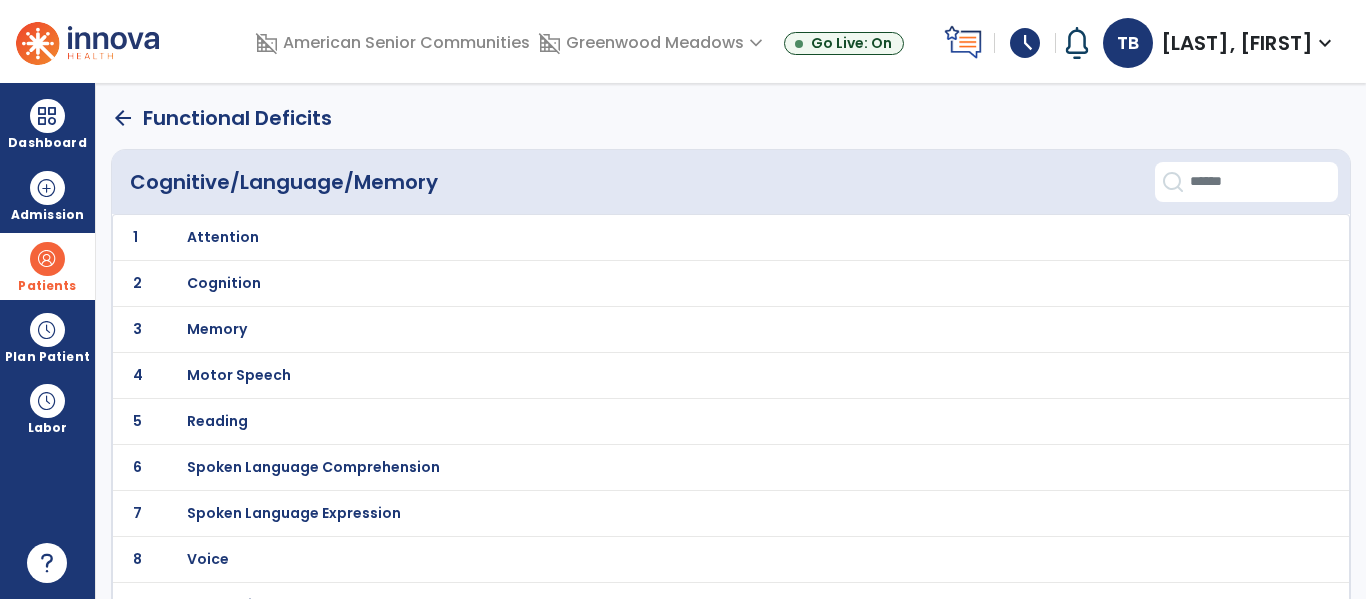 scroll, scrollTop: 31, scrollLeft: 0, axis: vertical 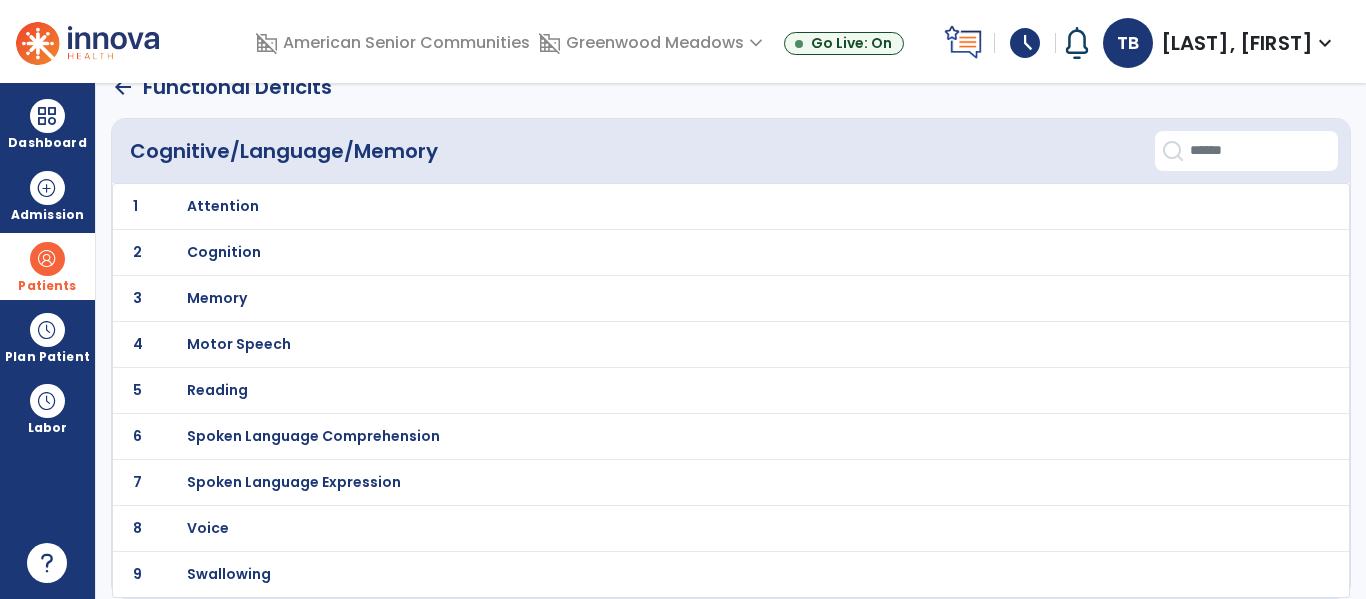 click on "Spoken Language Expression" at bounding box center (223, 206) 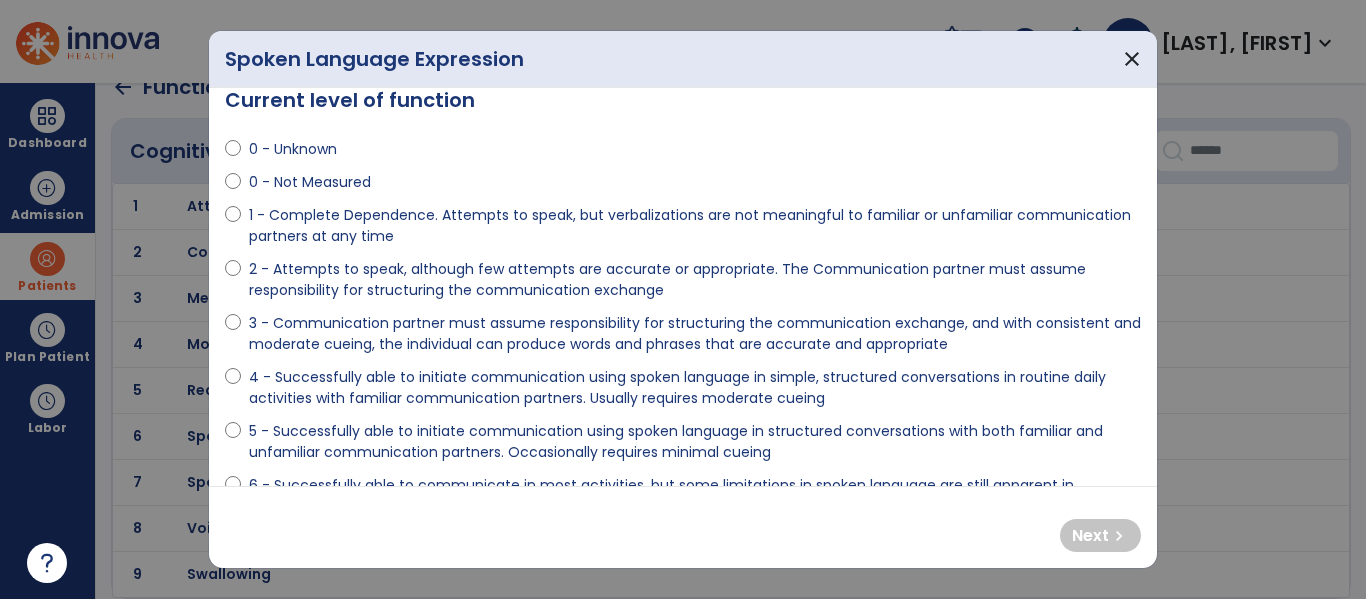 scroll, scrollTop: 28, scrollLeft: 0, axis: vertical 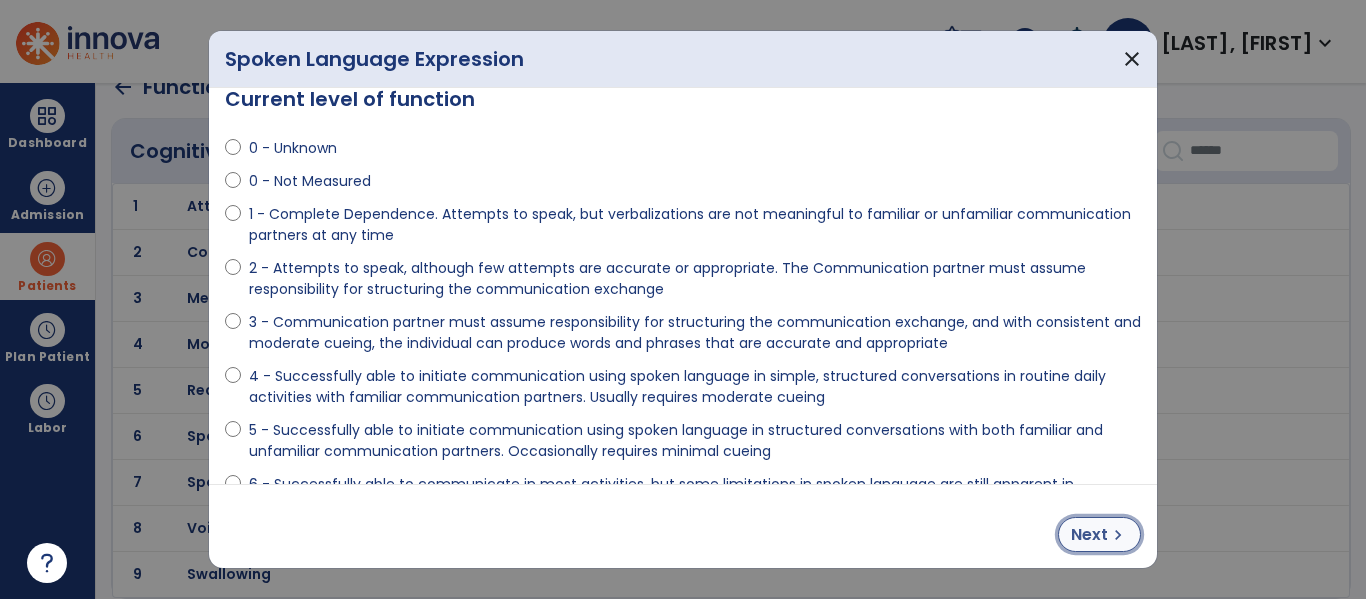 click on "chevron_right" at bounding box center (1118, 535) 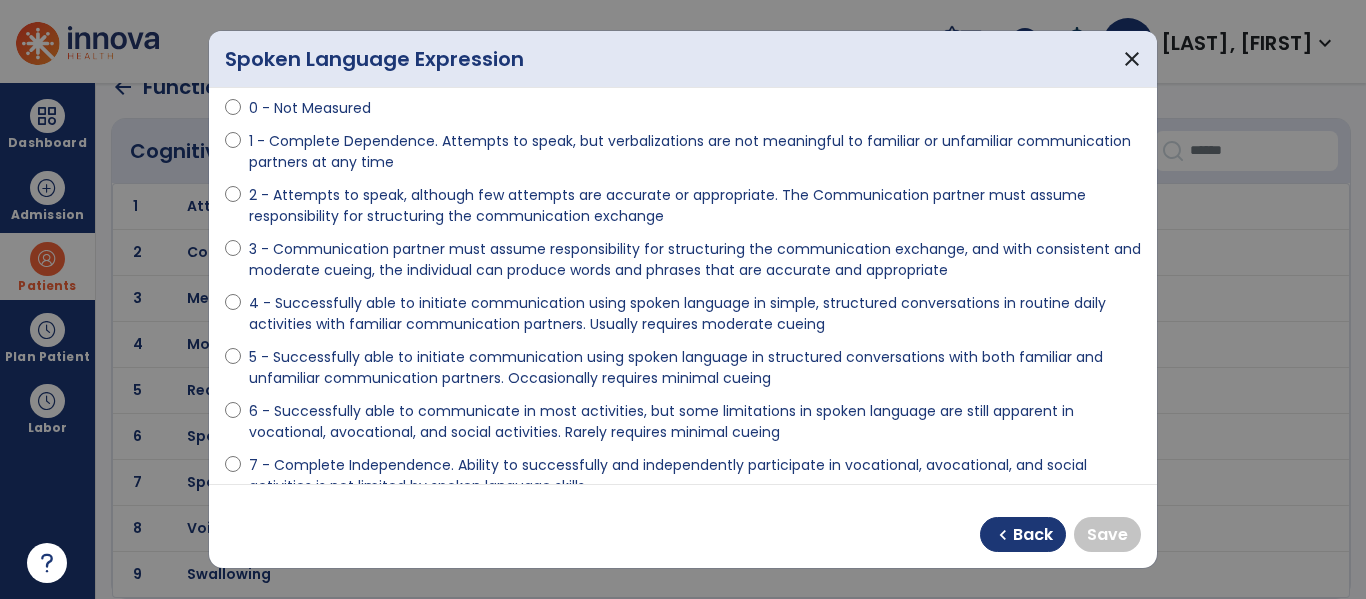scroll, scrollTop: 102, scrollLeft: 0, axis: vertical 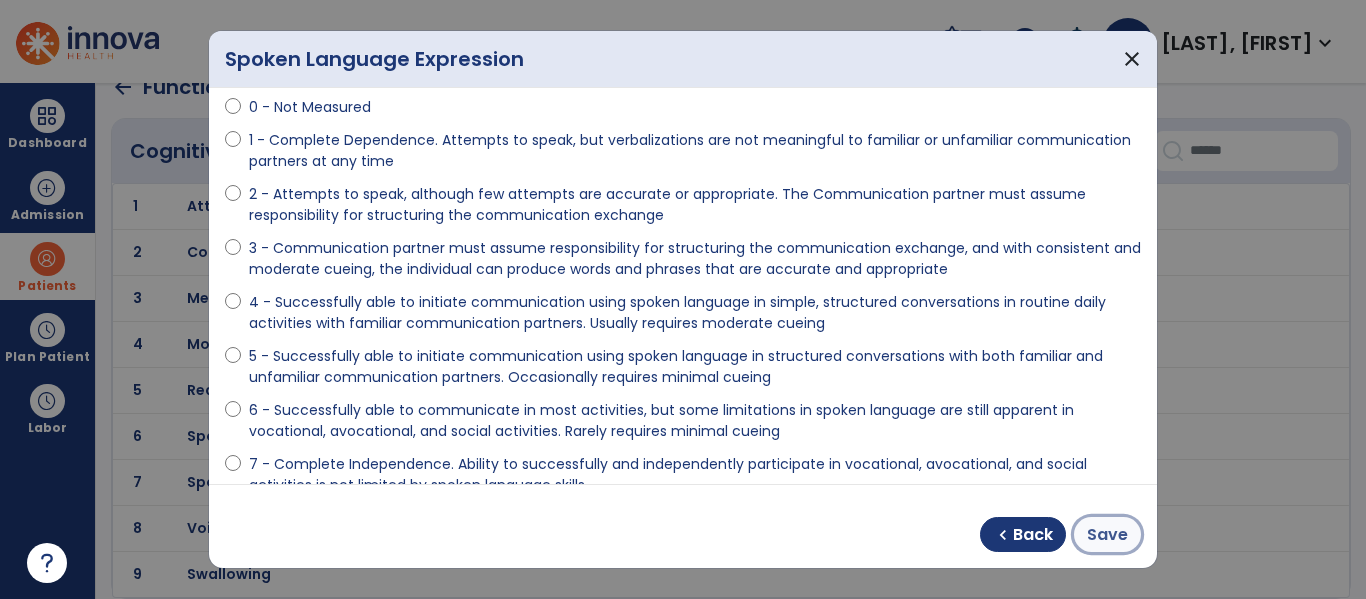 click on "Save" at bounding box center [1107, 535] 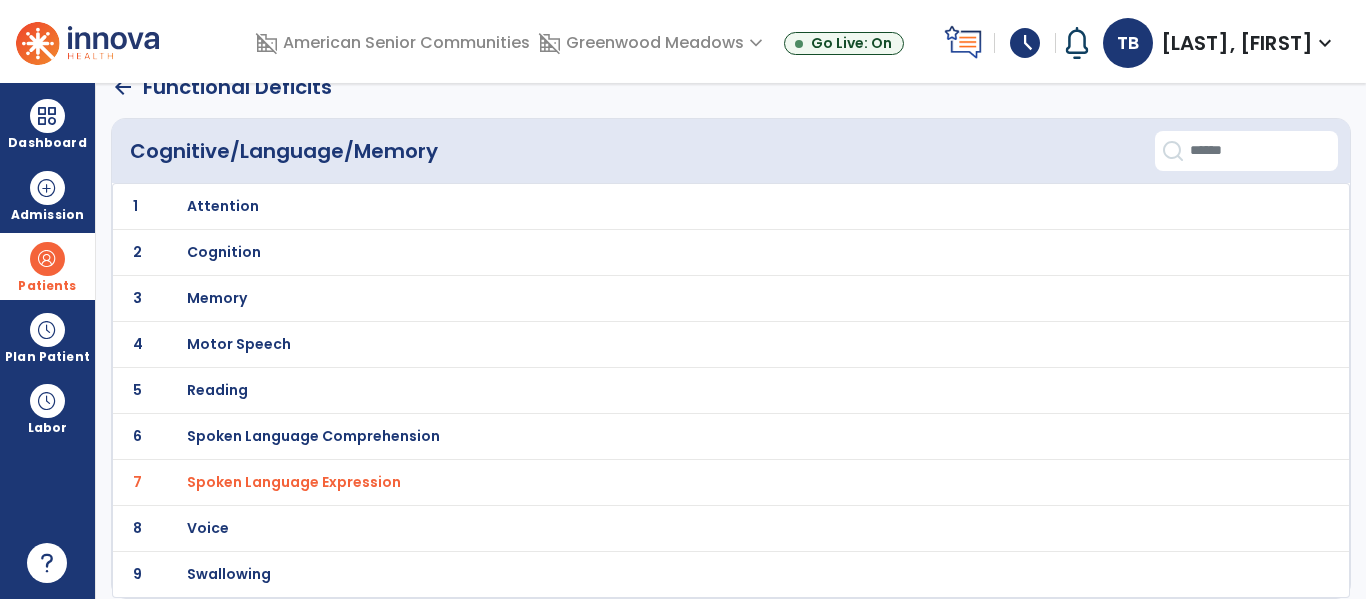click on "Voice" at bounding box center [686, 206] 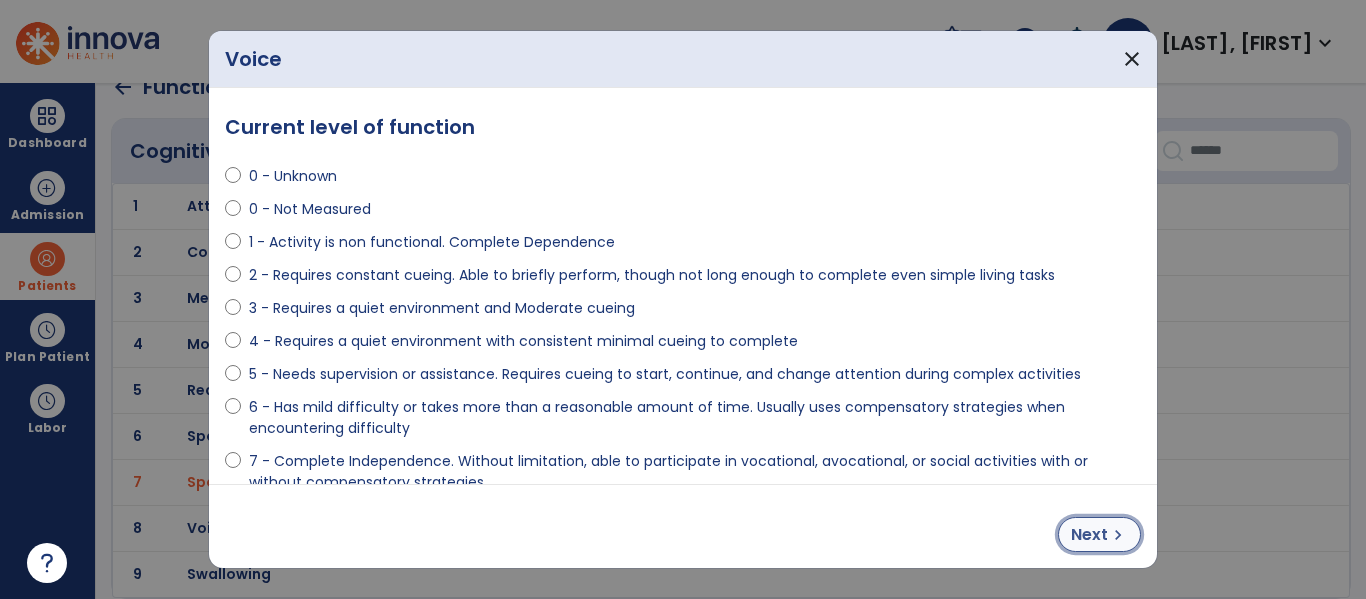 click on "chevron_right" at bounding box center [1118, 535] 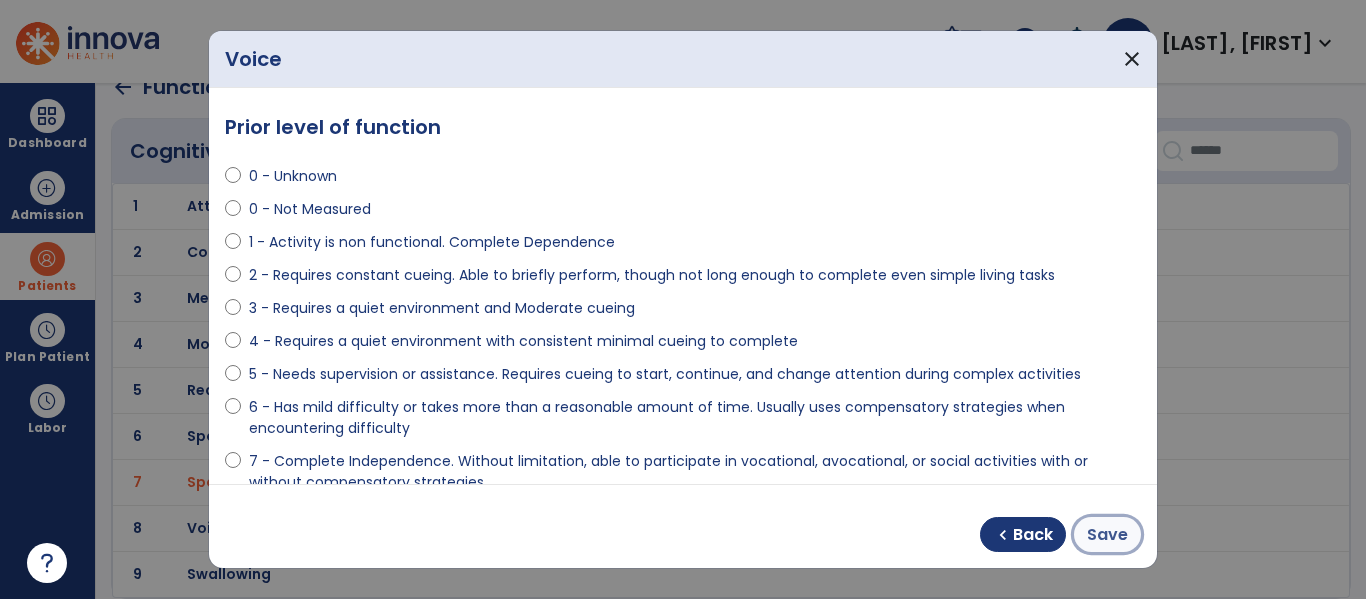 click on "Save" at bounding box center (1107, 534) 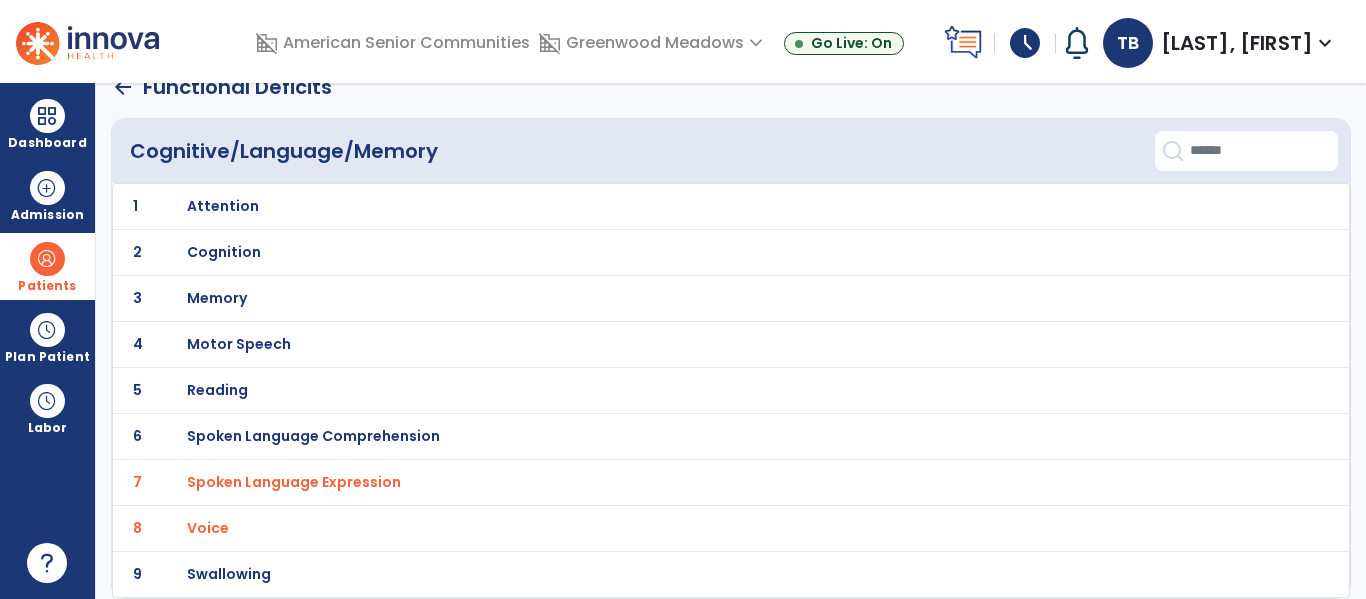 click on "Voice" at bounding box center (686, 206) 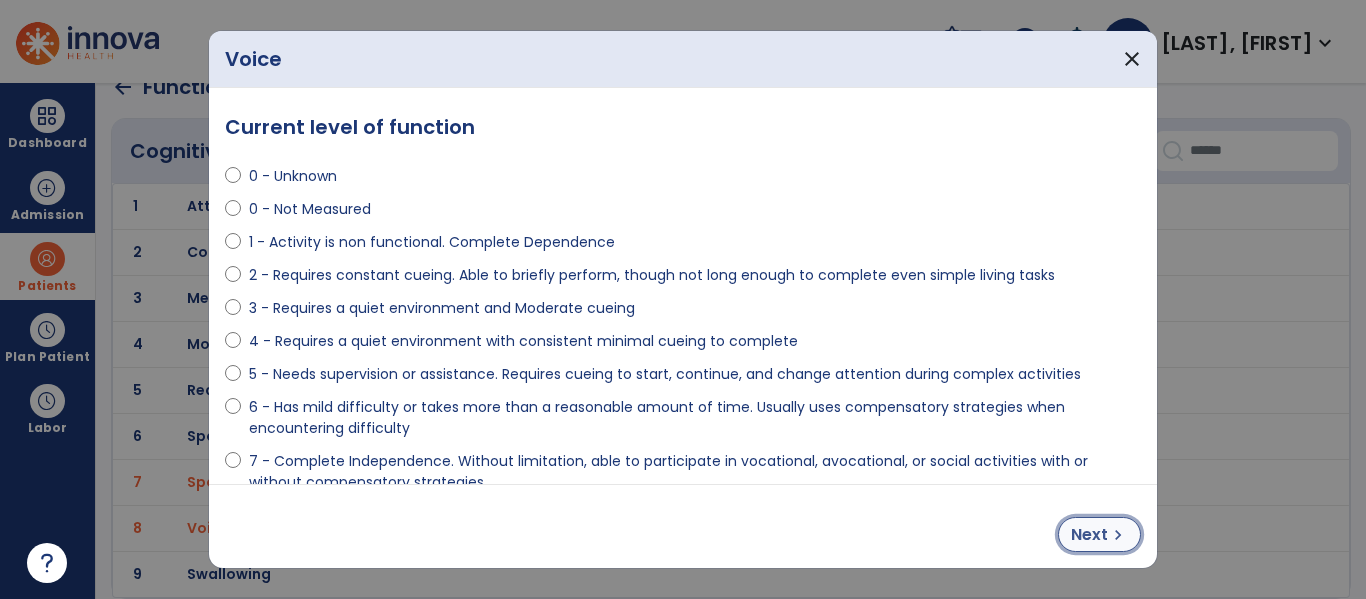 click on "Next" at bounding box center (1089, 535) 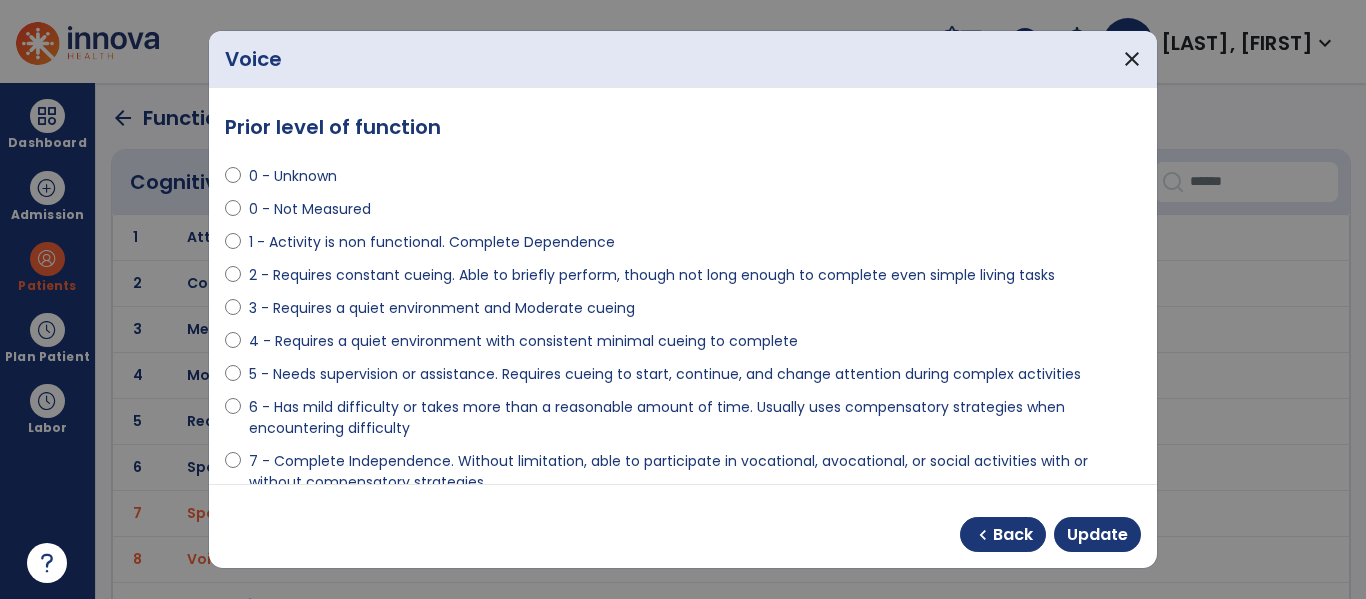 scroll, scrollTop: 0, scrollLeft: 0, axis: both 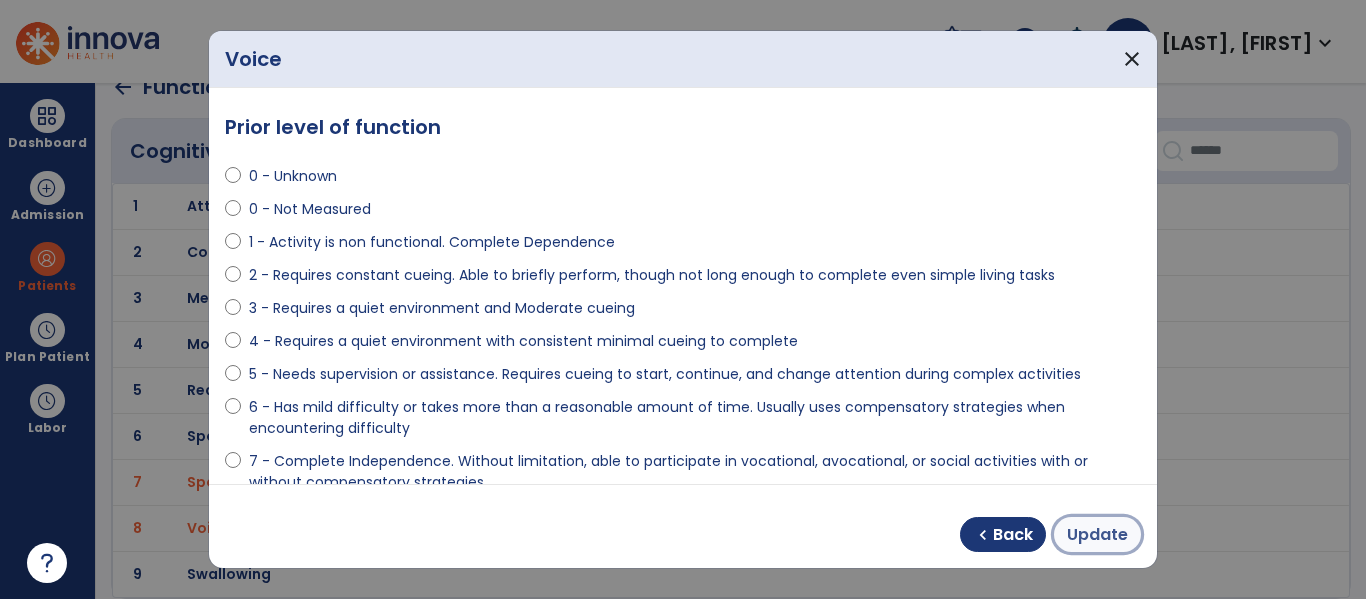 click on "Update" at bounding box center [1097, 535] 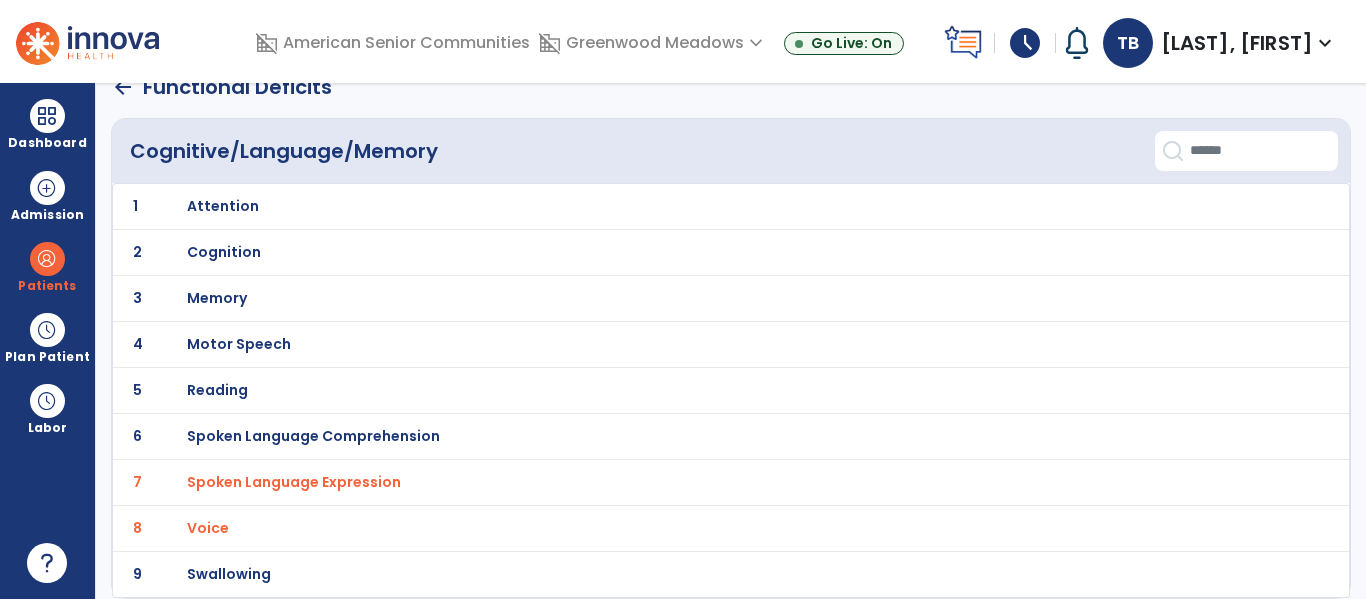 click on "9 Swallowing" 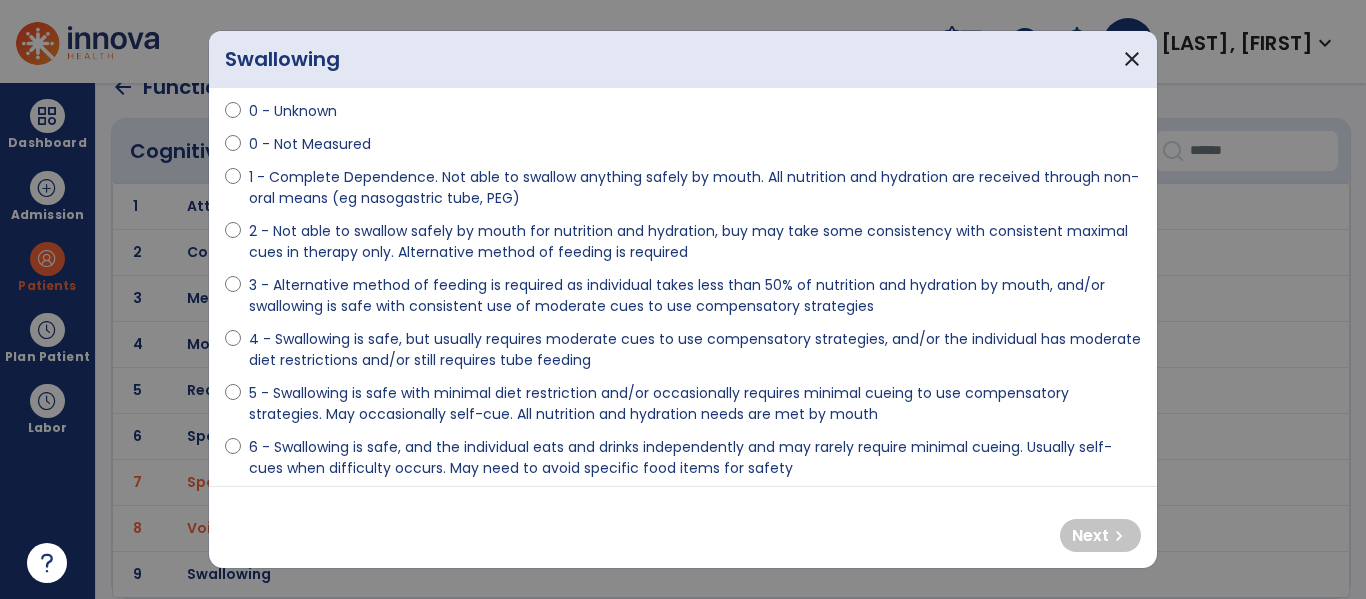 scroll, scrollTop: 69, scrollLeft: 0, axis: vertical 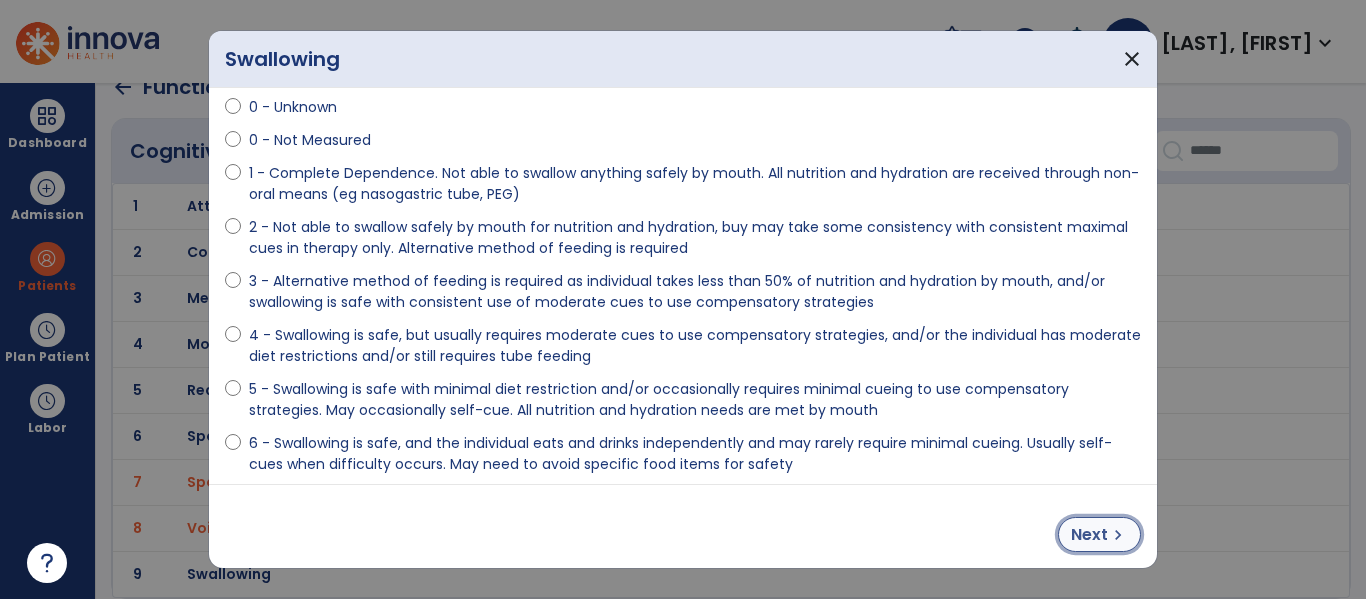 click on "Next  chevron_right" at bounding box center [1099, 534] 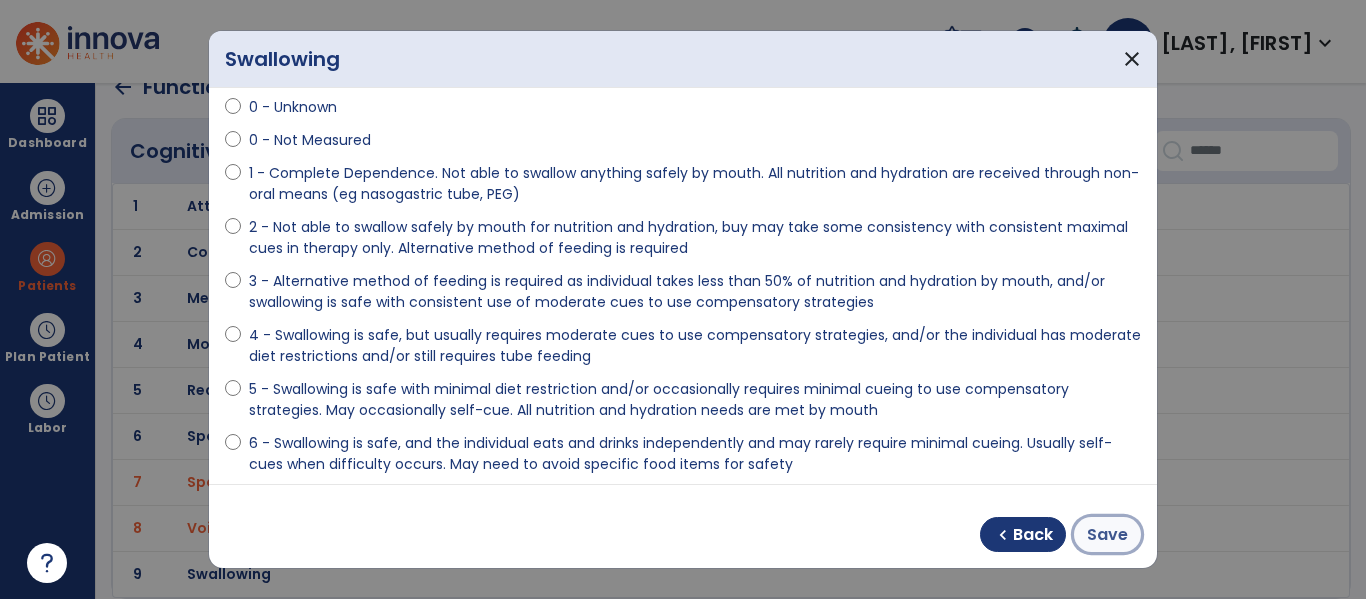 click on "Save" at bounding box center (1107, 535) 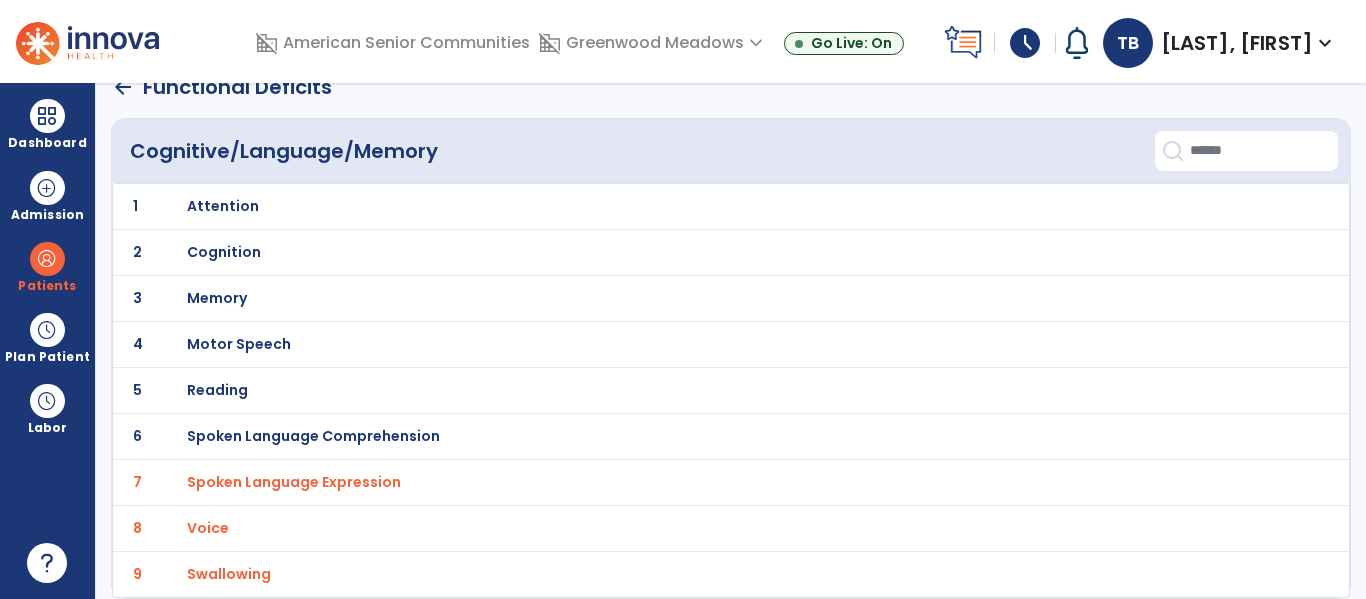 scroll, scrollTop: 0, scrollLeft: 0, axis: both 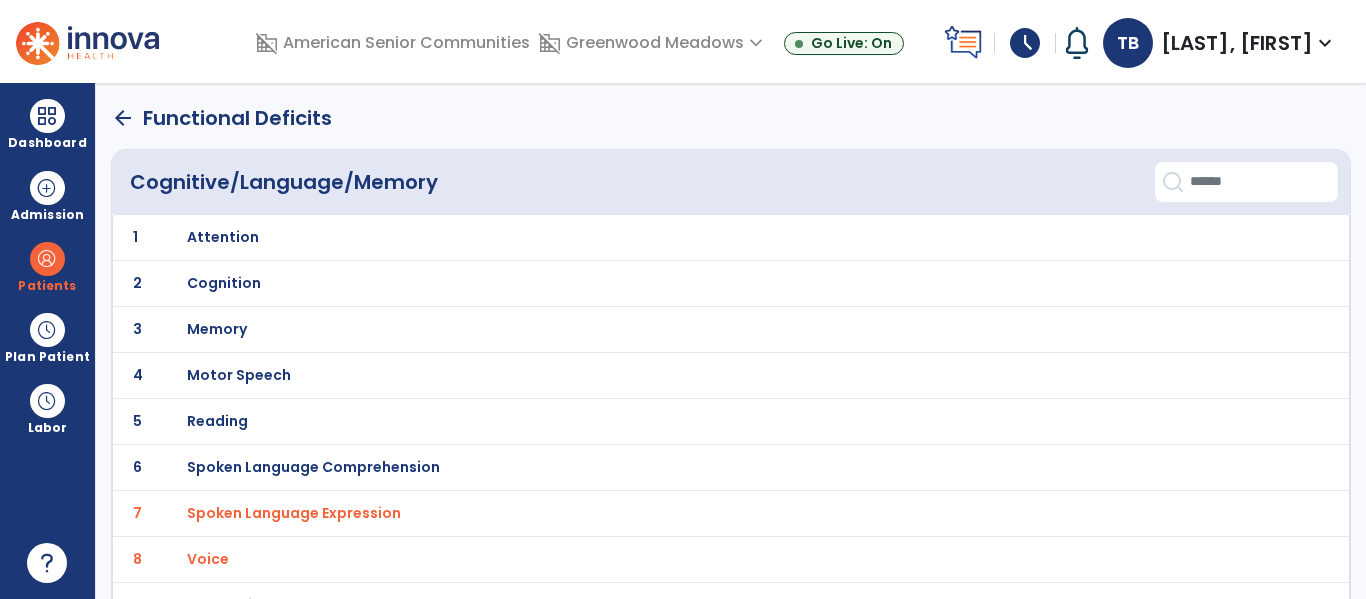 click on "arrow_back" 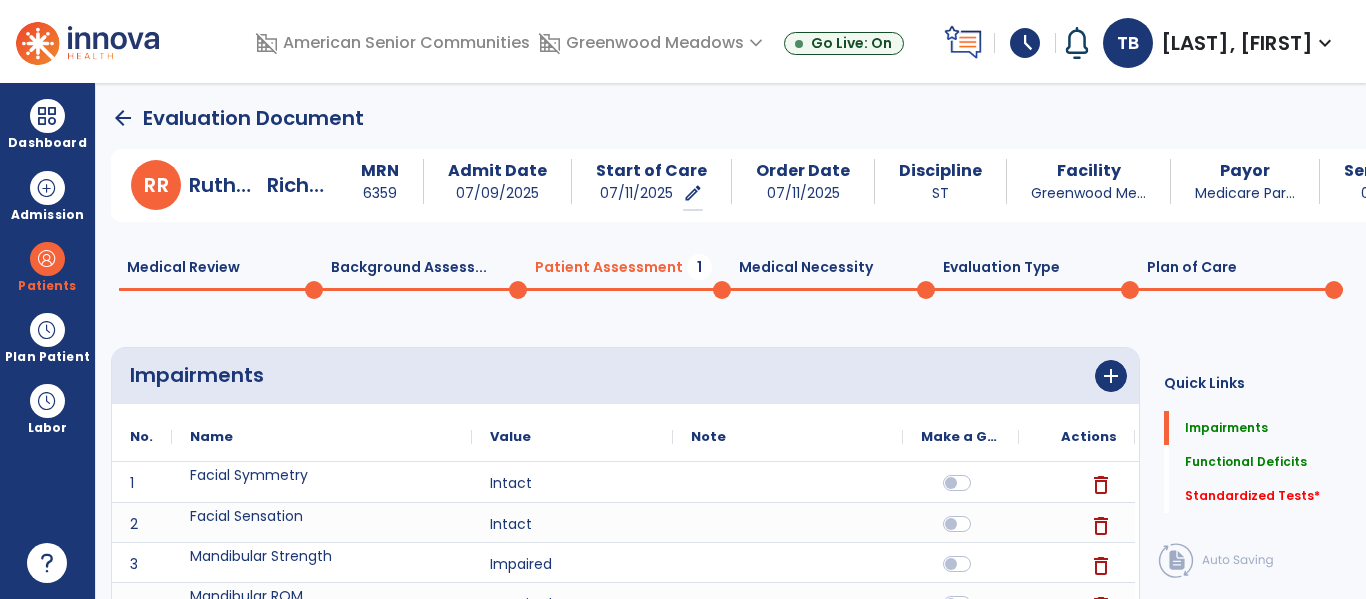 scroll, scrollTop: 20, scrollLeft: 0, axis: vertical 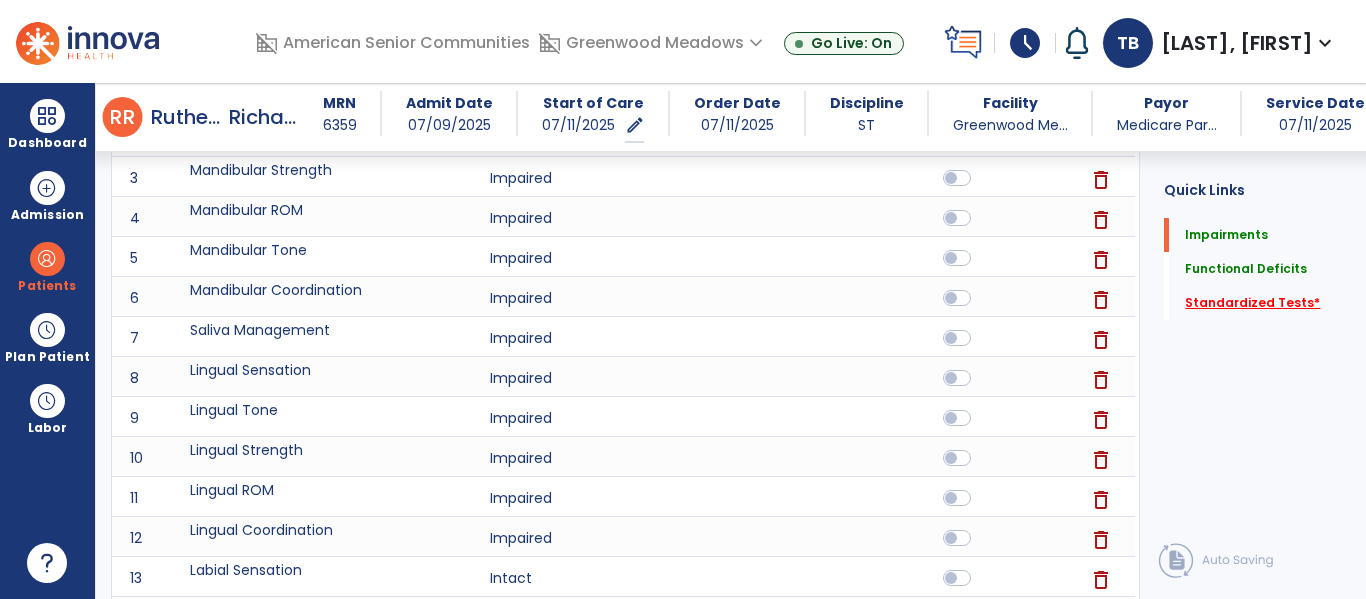 click on "Standardized Tests   *" 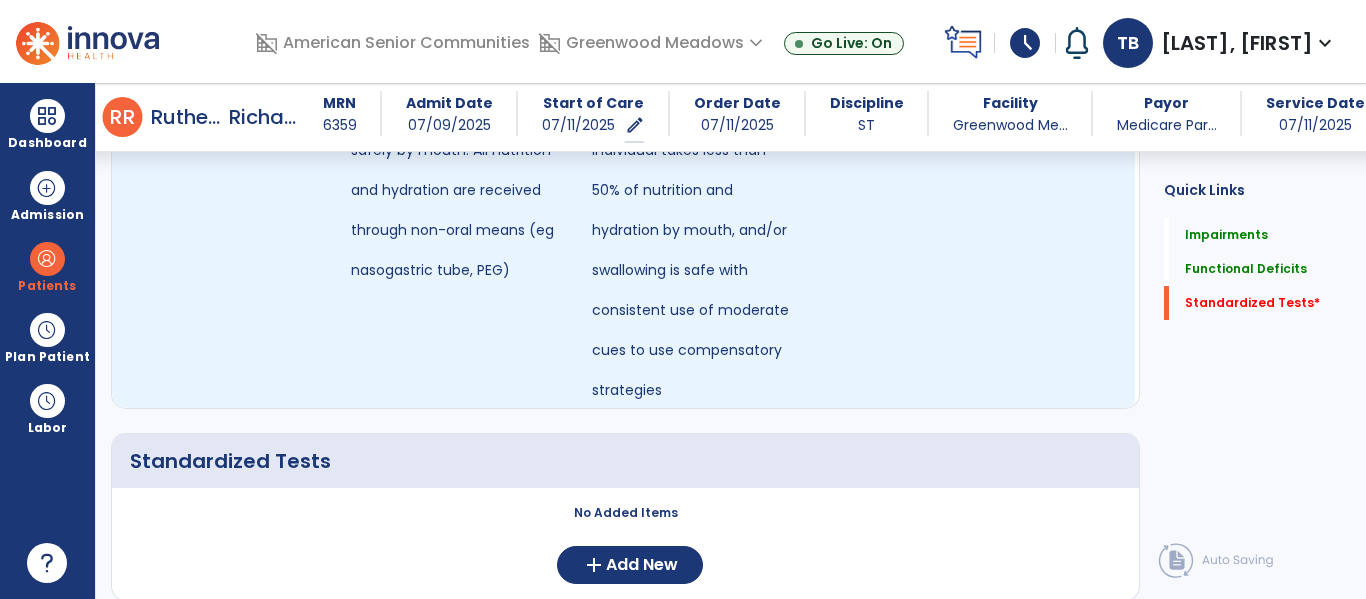 scroll, scrollTop: 2895, scrollLeft: 0, axis: vertical 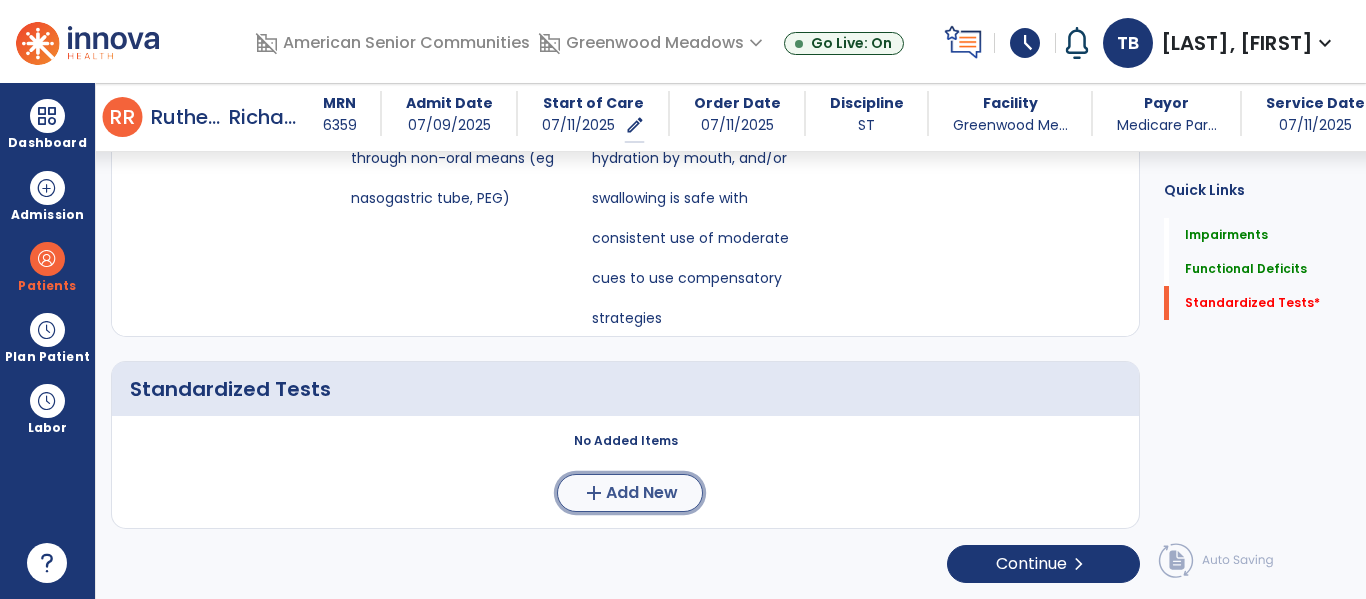 click on "Add New" 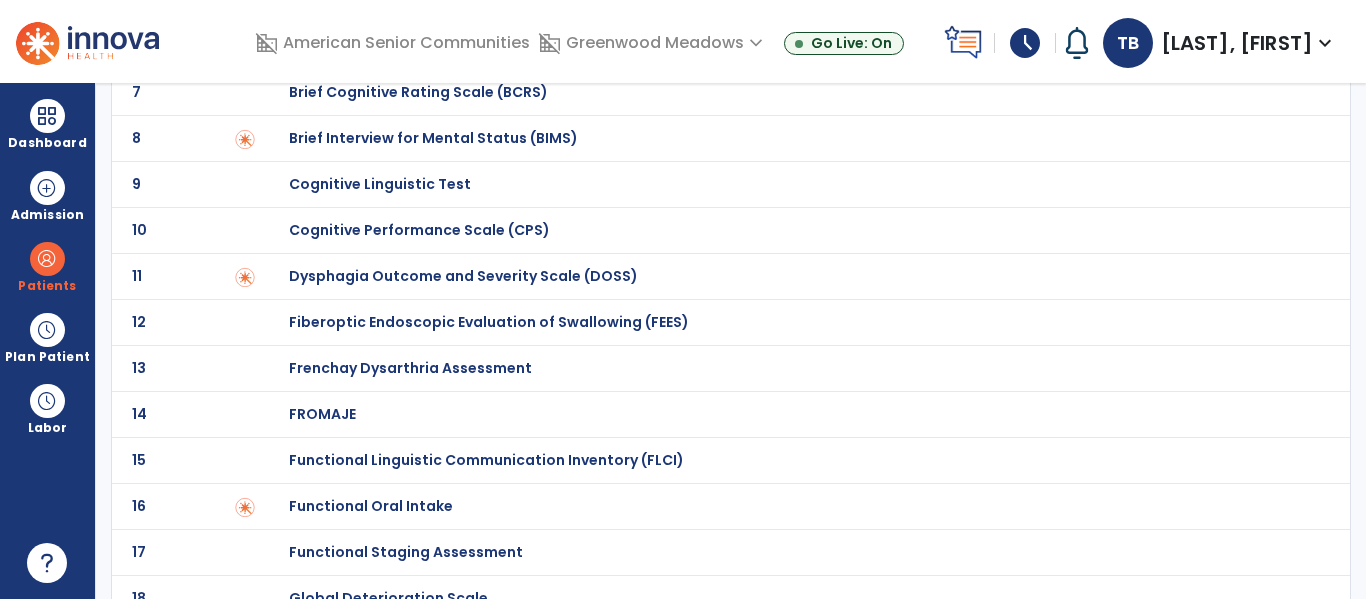 scroll, scrollTop: 387, scrollLeft: 0, axis: vertical 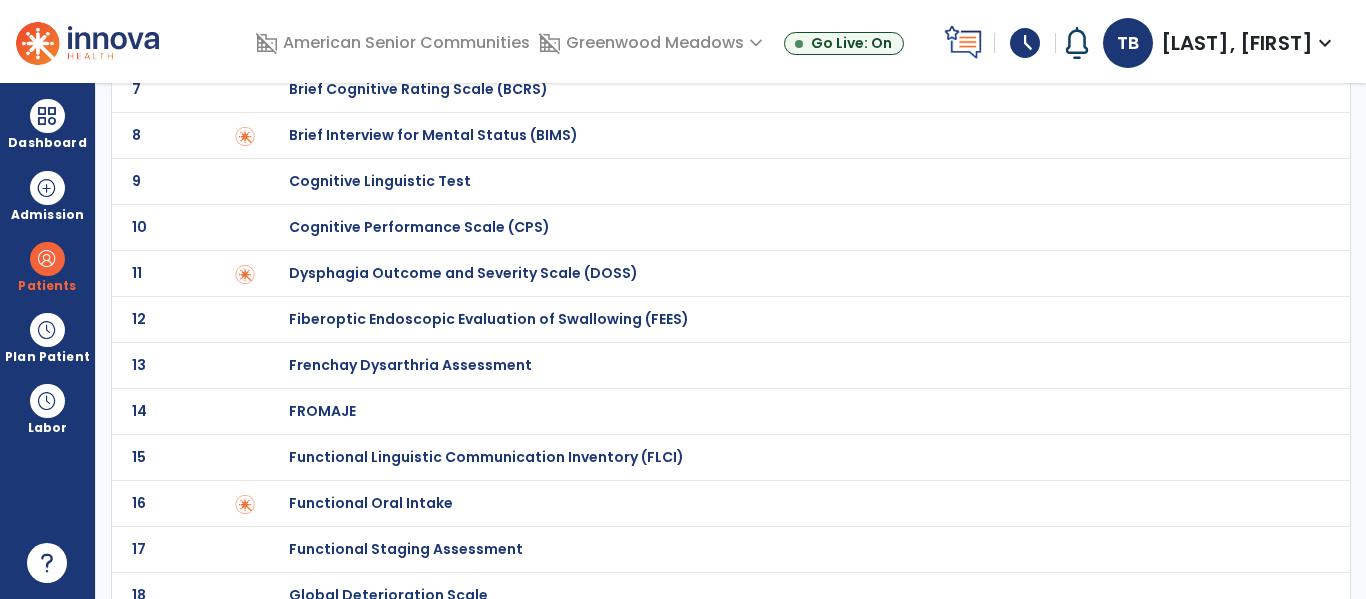 click on "Dysphagia Outcome and Severity Scale (DOSS)" at bounding box center (368, -187) 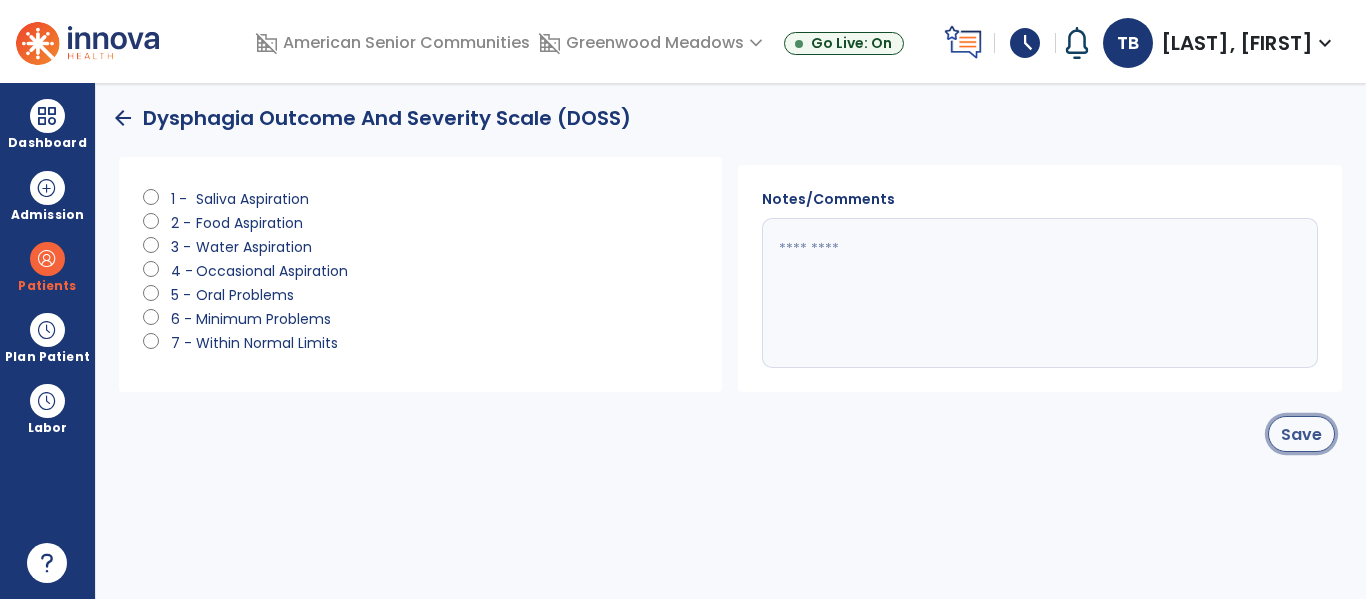 click on "Save" 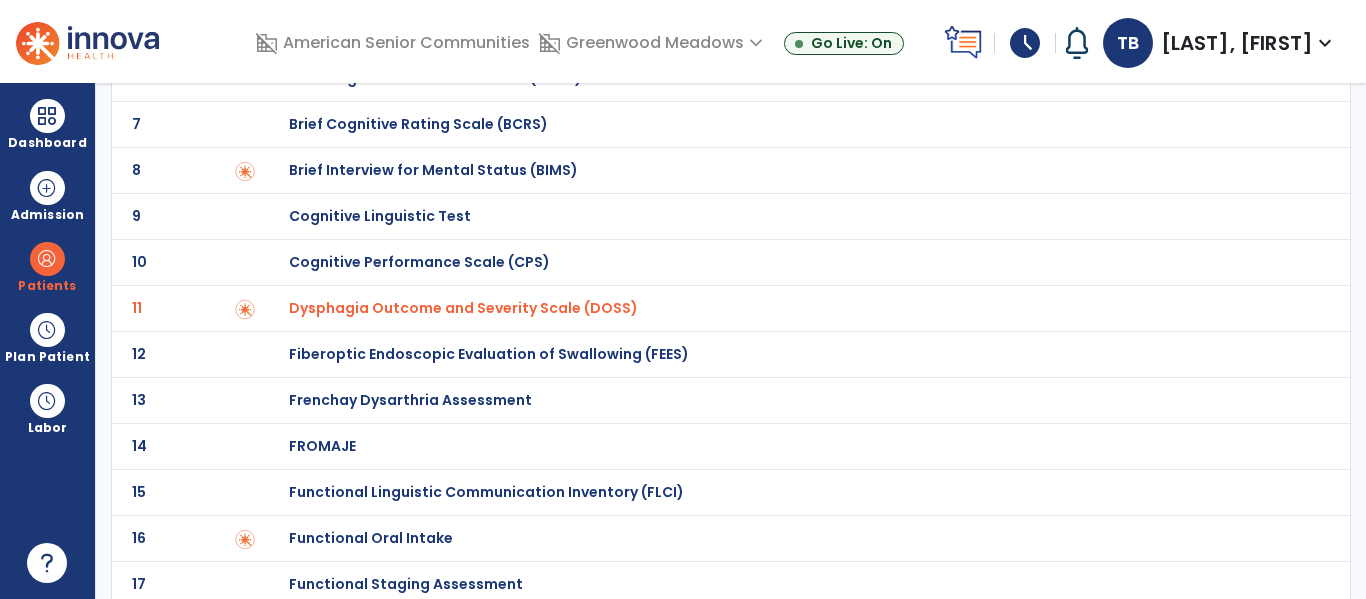 scroll, scrollTop: 358, scrollLeft: 0, axis: vertical 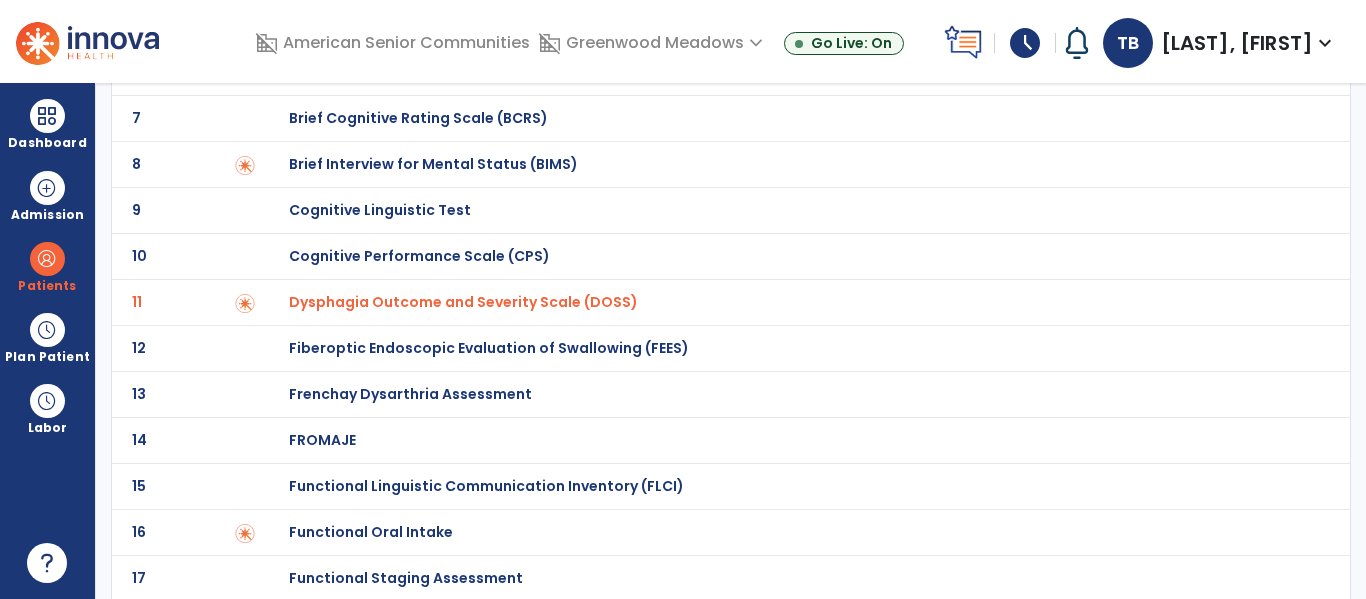 click on "Functional Oral Intake" at bounding box center [789, -158] 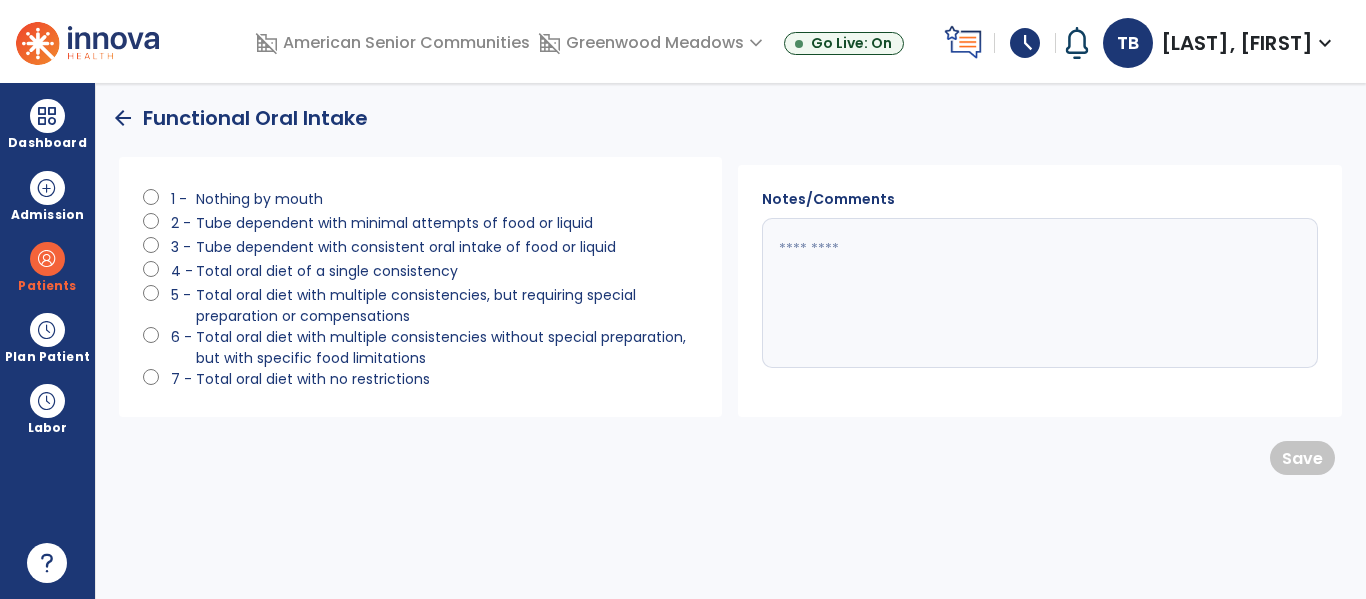 scroll, scrollTop: 0, scrollLeft: 0, axis: both 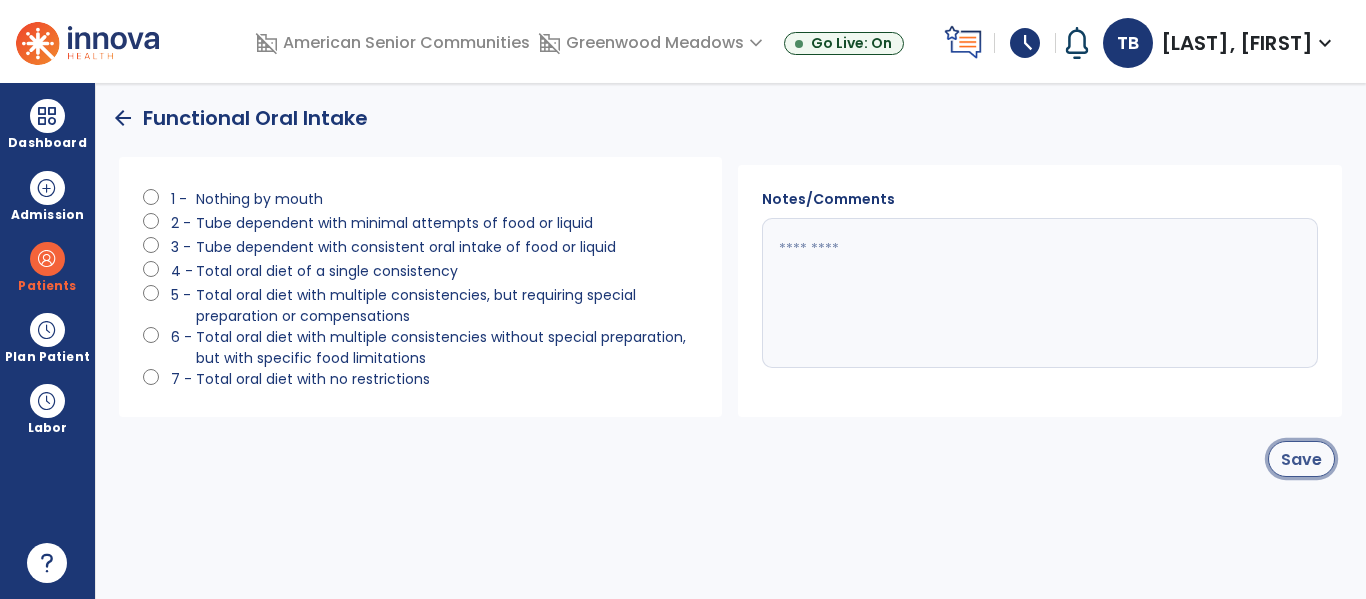 click on "Save" 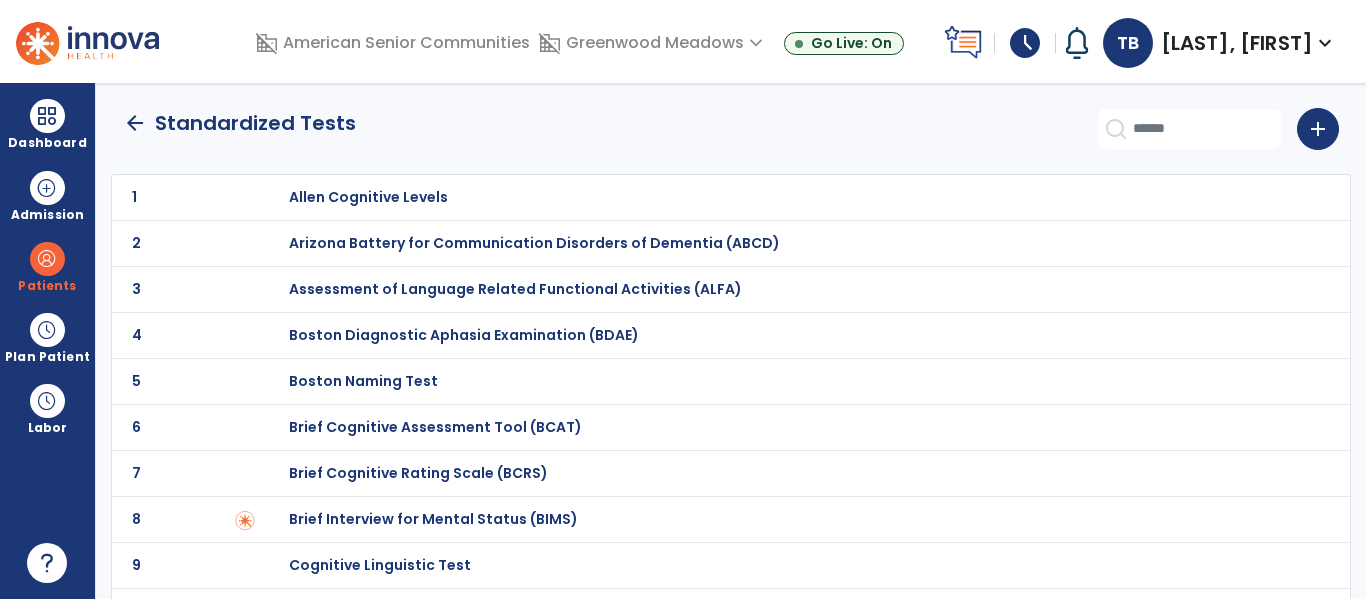 scroll, scrollTop: 4, scrollLeft: 0, axis: vertical 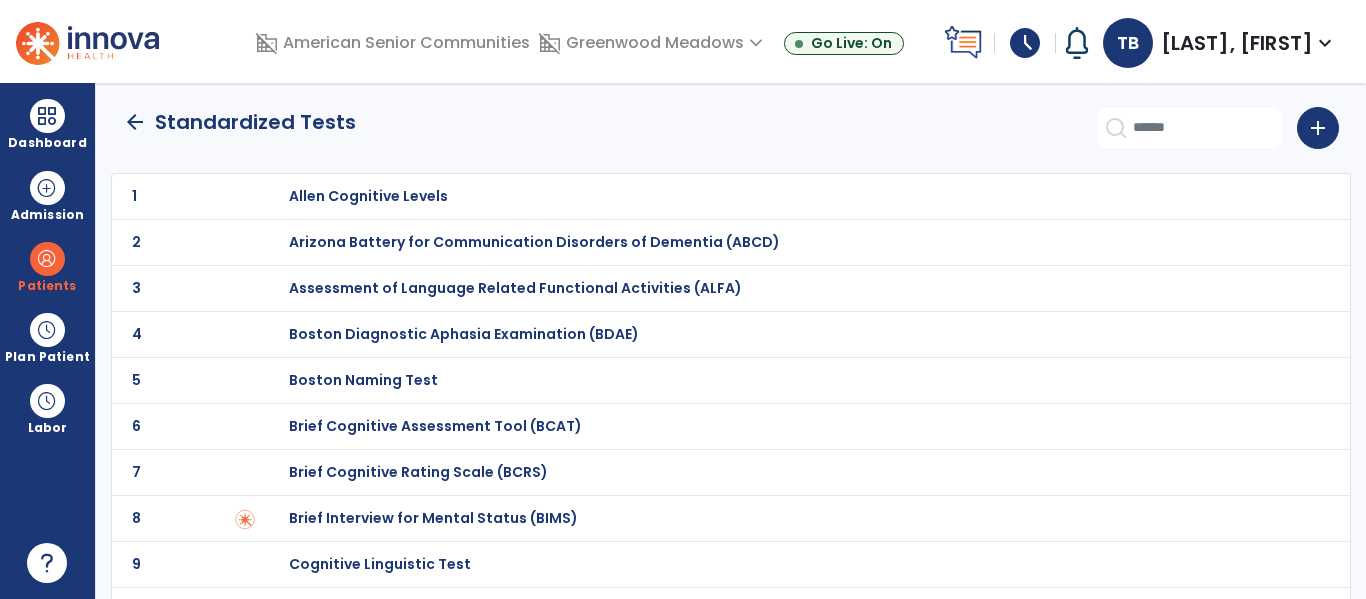 click on "arrow_back" 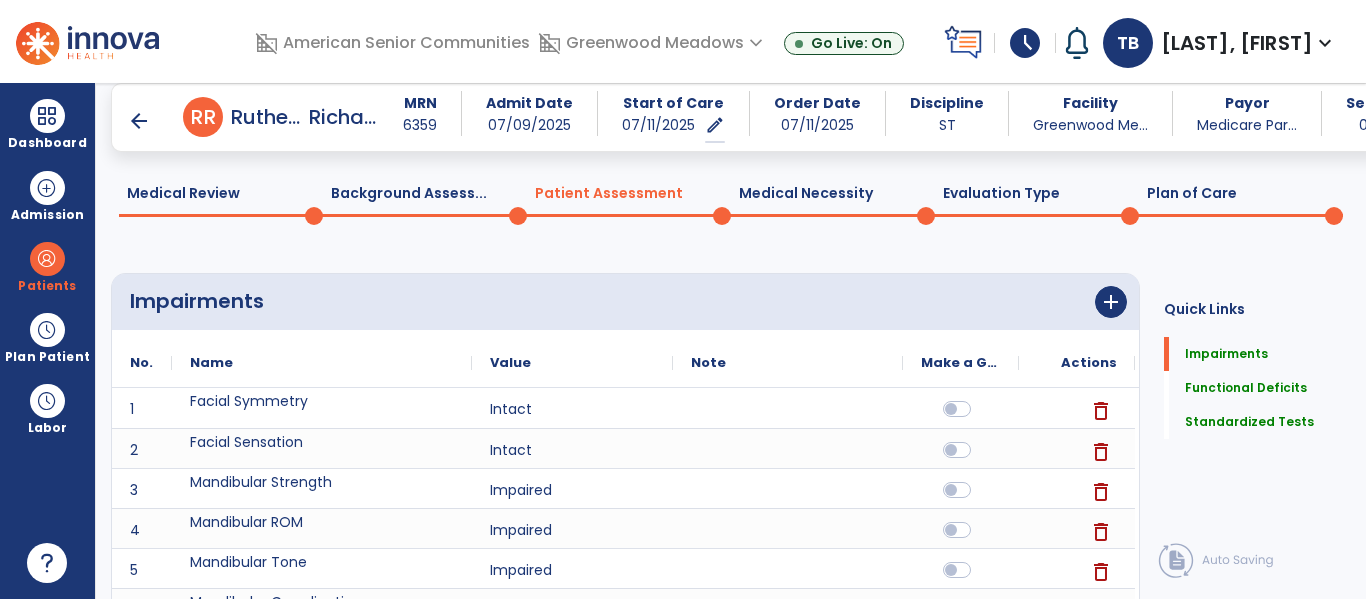 scroll, scrollTop: 57, scrollLeft: 0, axis: vertical 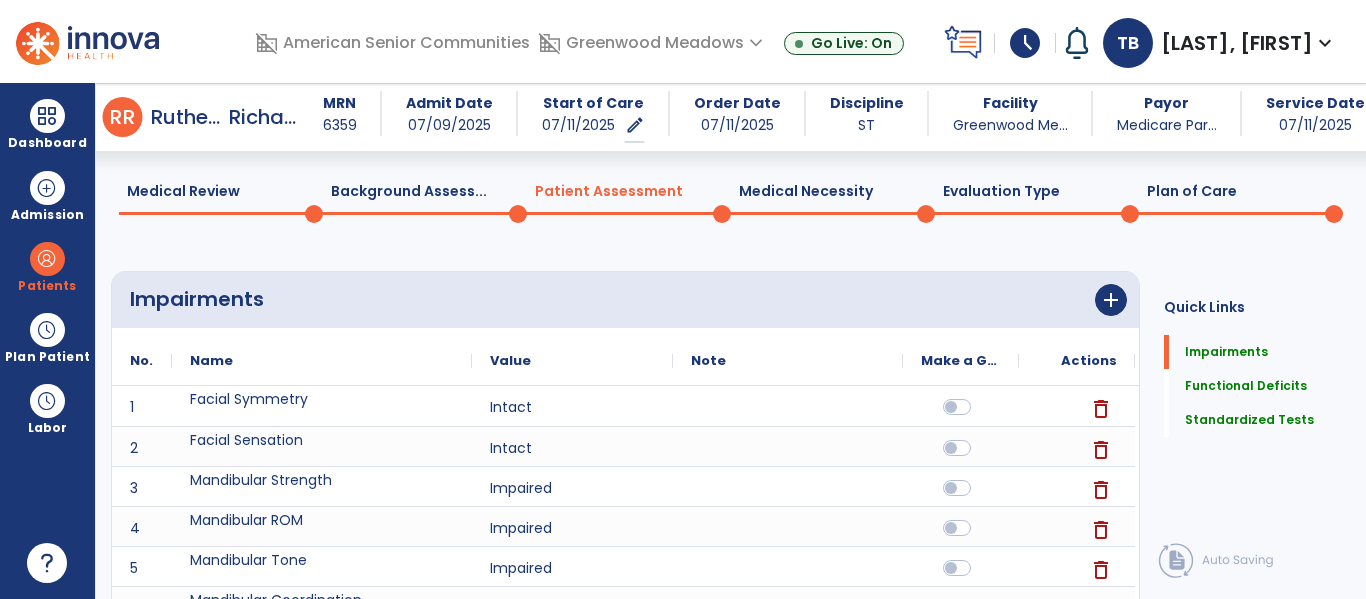 click on "Medical Necessity  0" 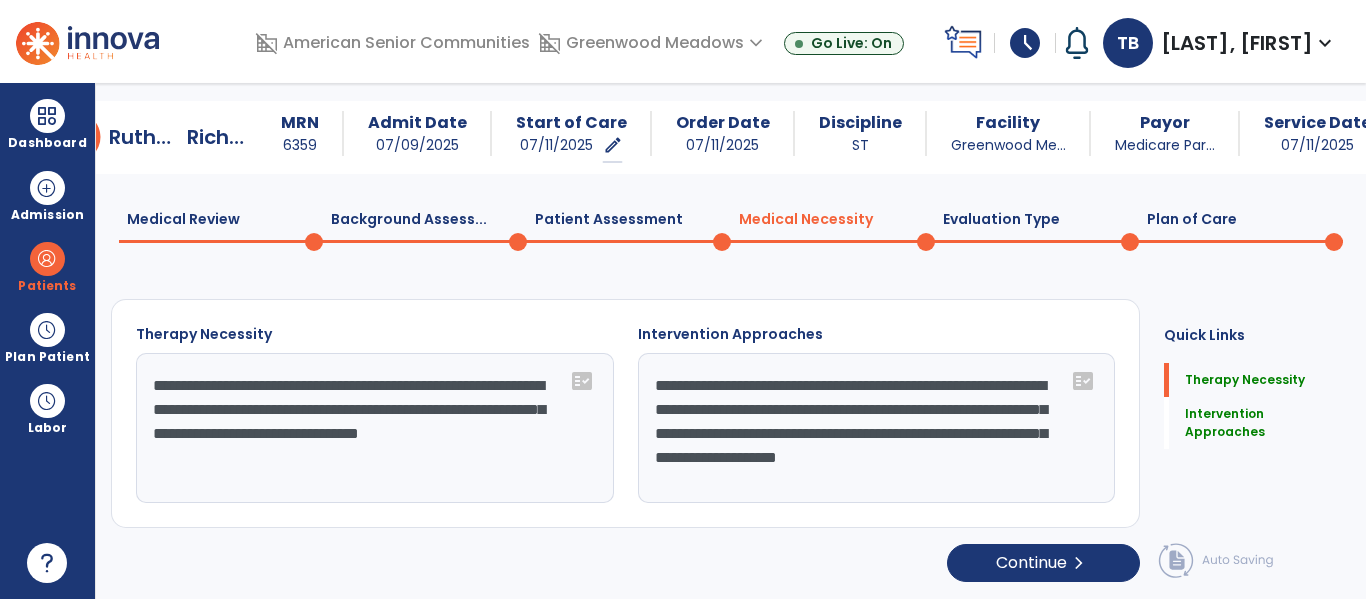scroll, scrollTop: 29, scrollLeft: 0, axis: vertical 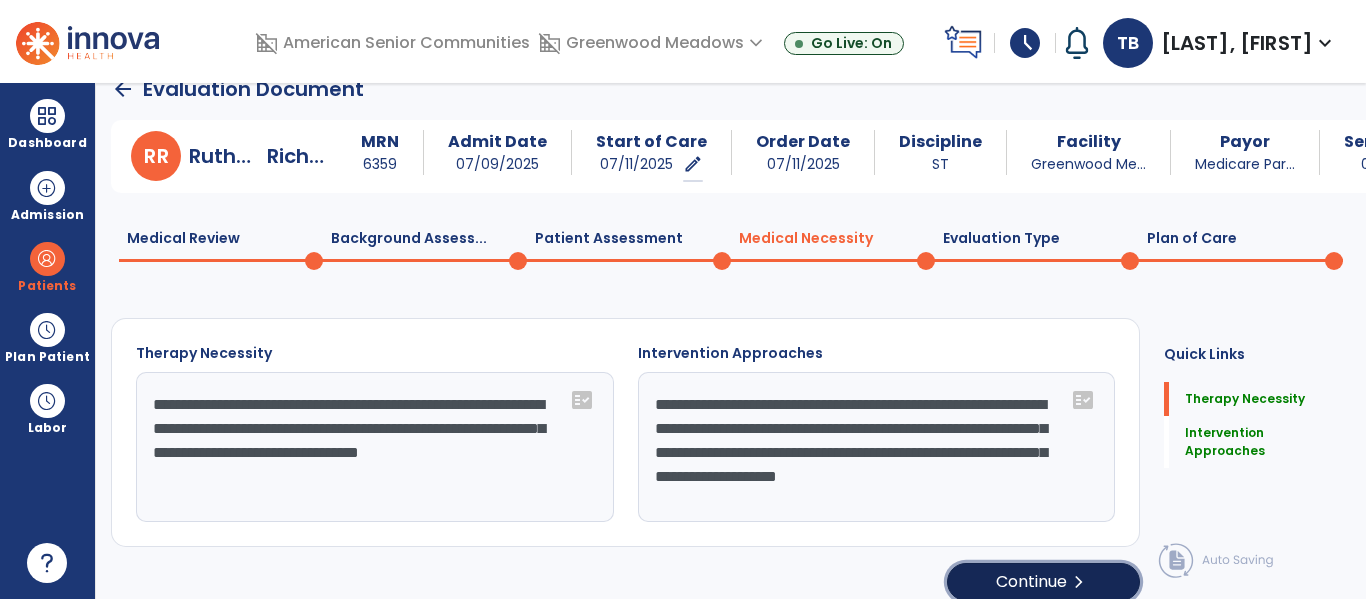 click on "Continue  chevron_right" 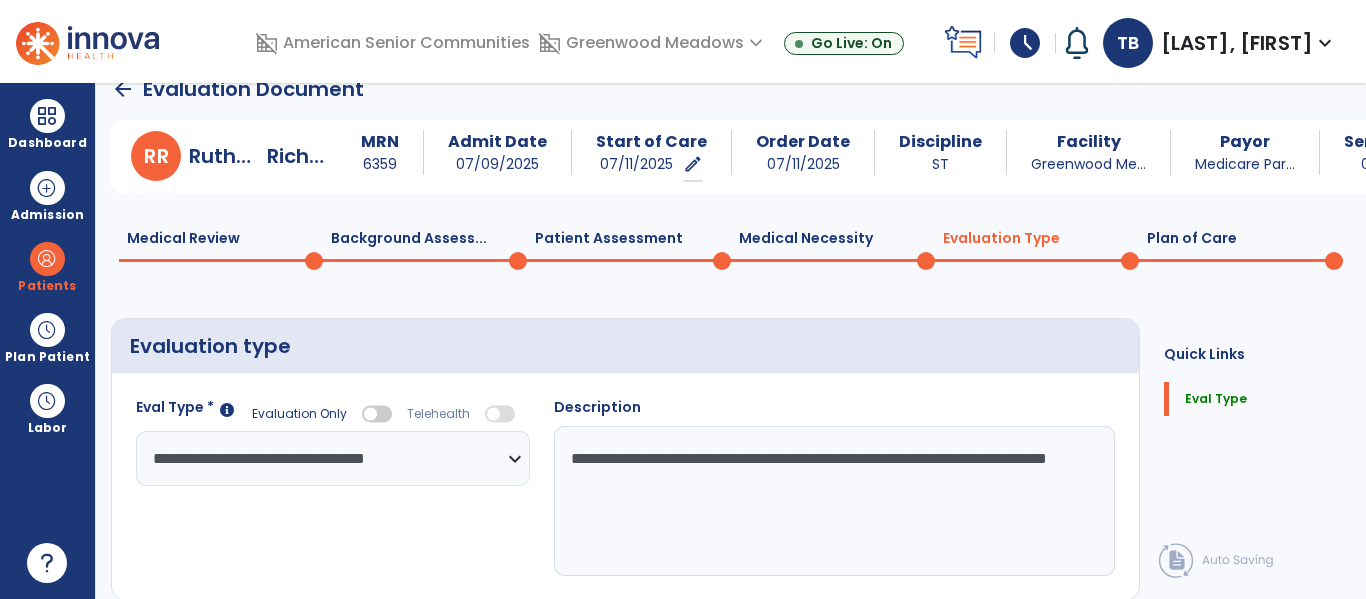 click on "**********" 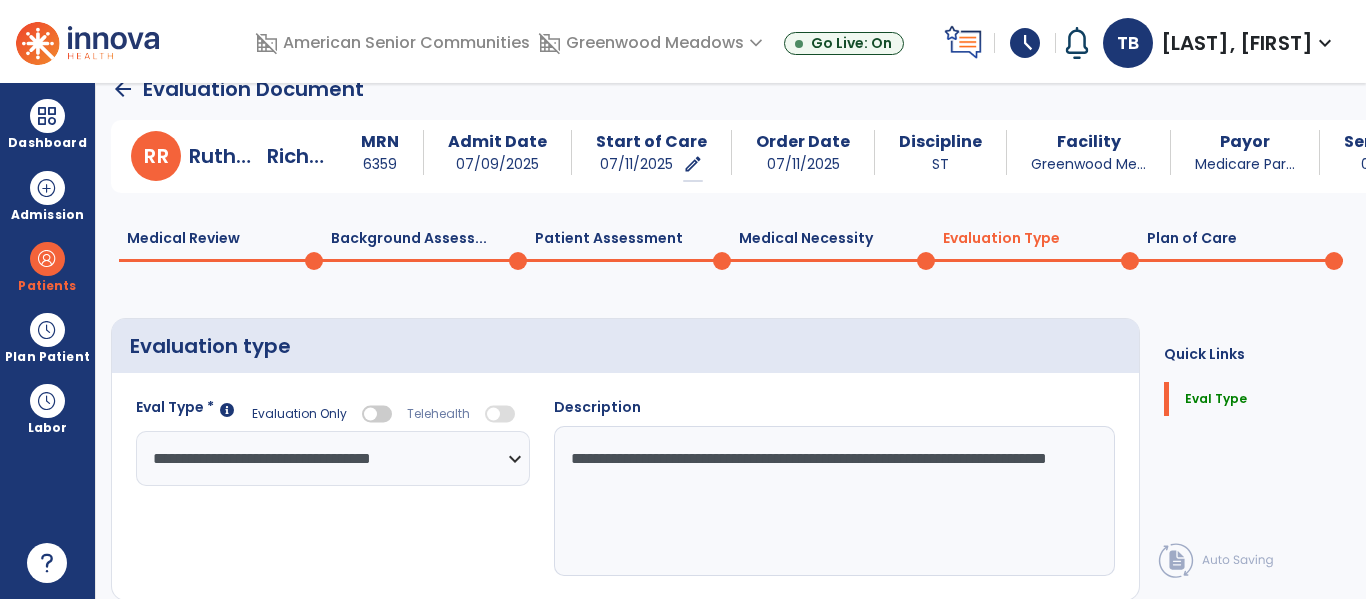 click on "**********" 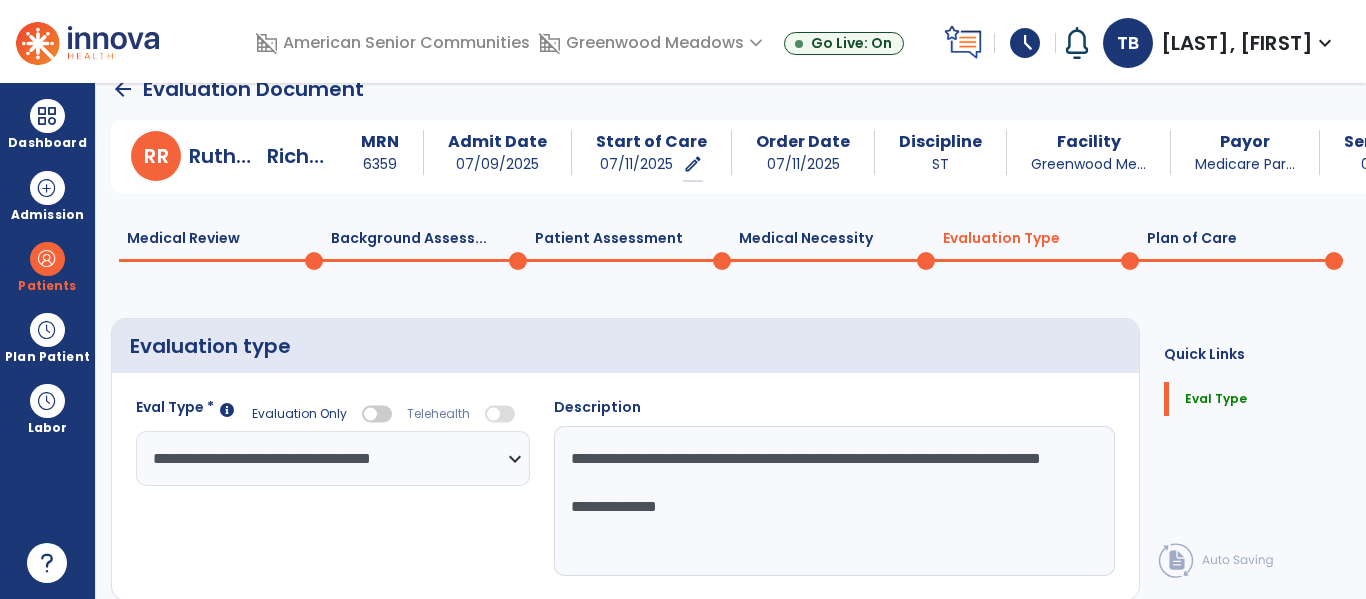 scroll, scrollTop: 82, scrollLeft: 0, axis: vertical 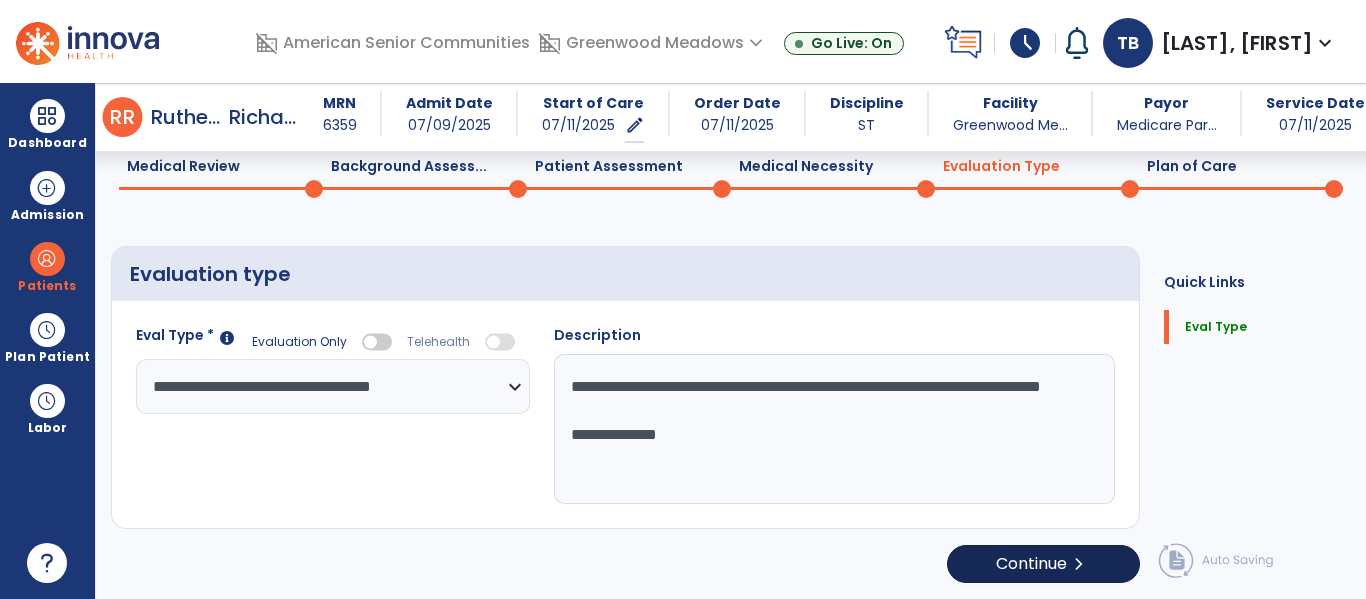 type on "**********" 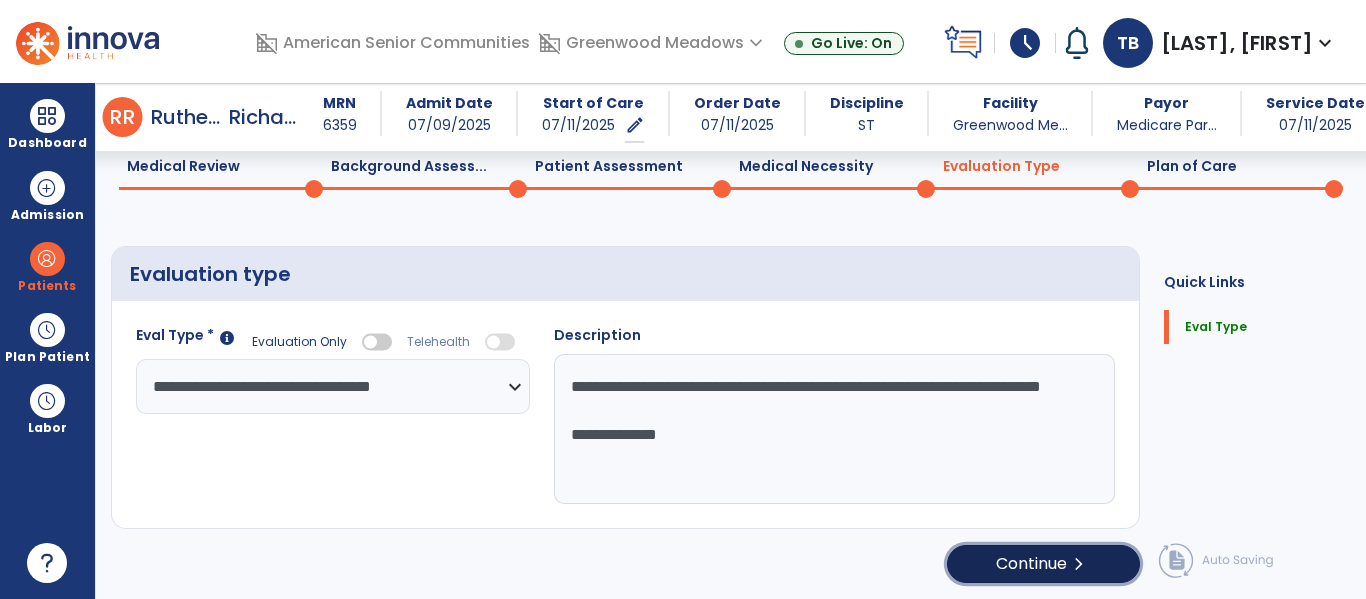 click on "Continue  chevron_right" 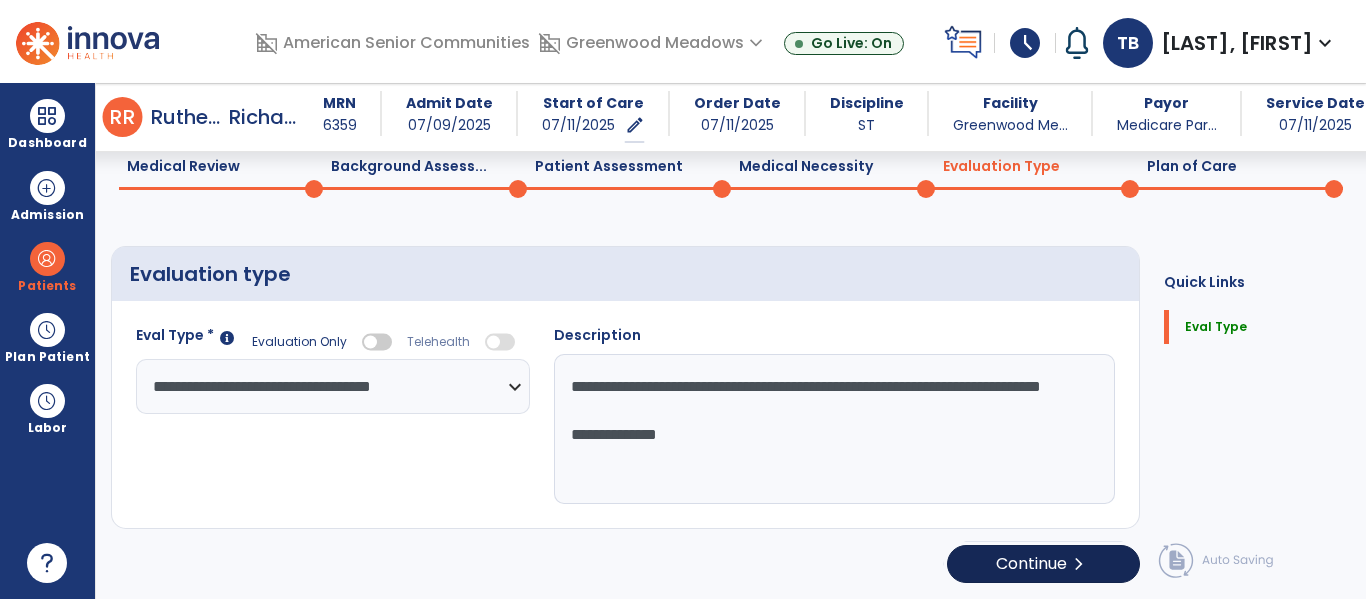 select on "**" 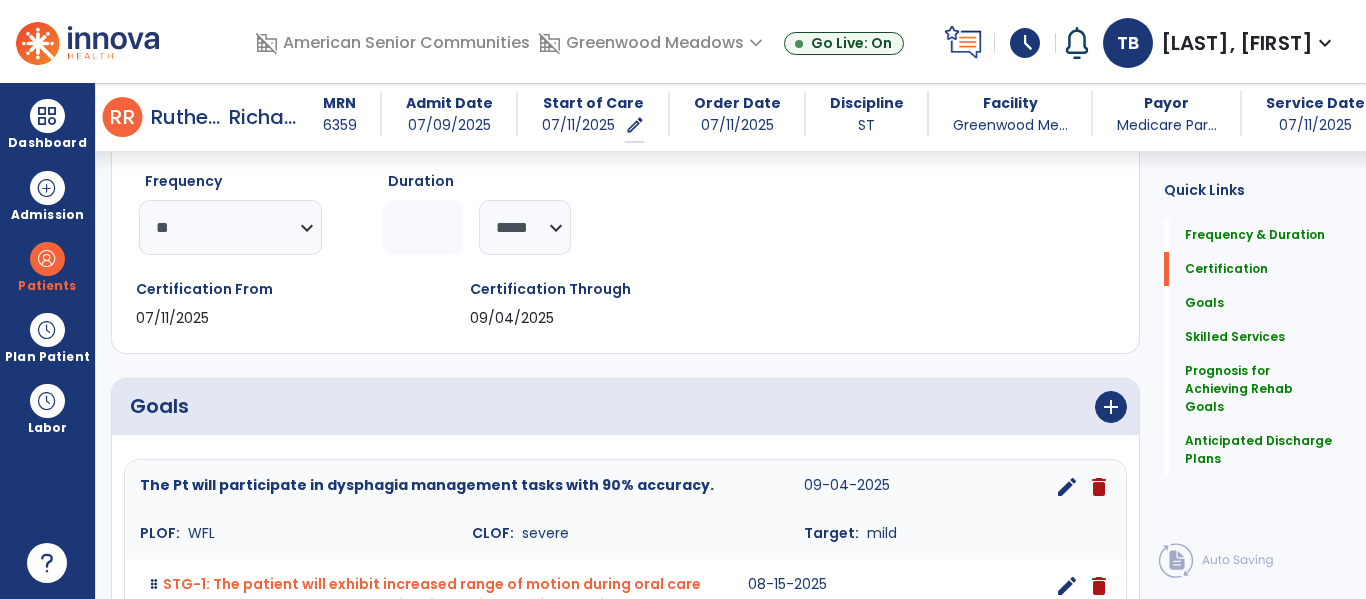 scroll, scrollTop: 234, scrollLeft: 0, axis: vertical 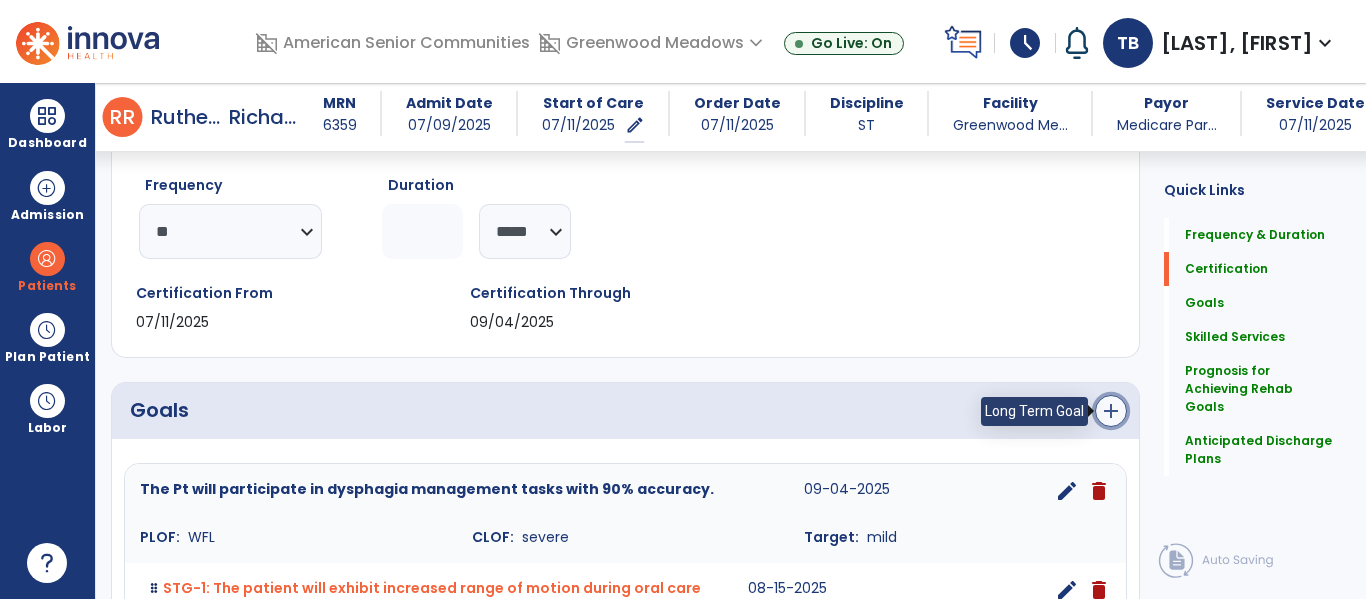 click on "add" at bounding box center [1111, 411] 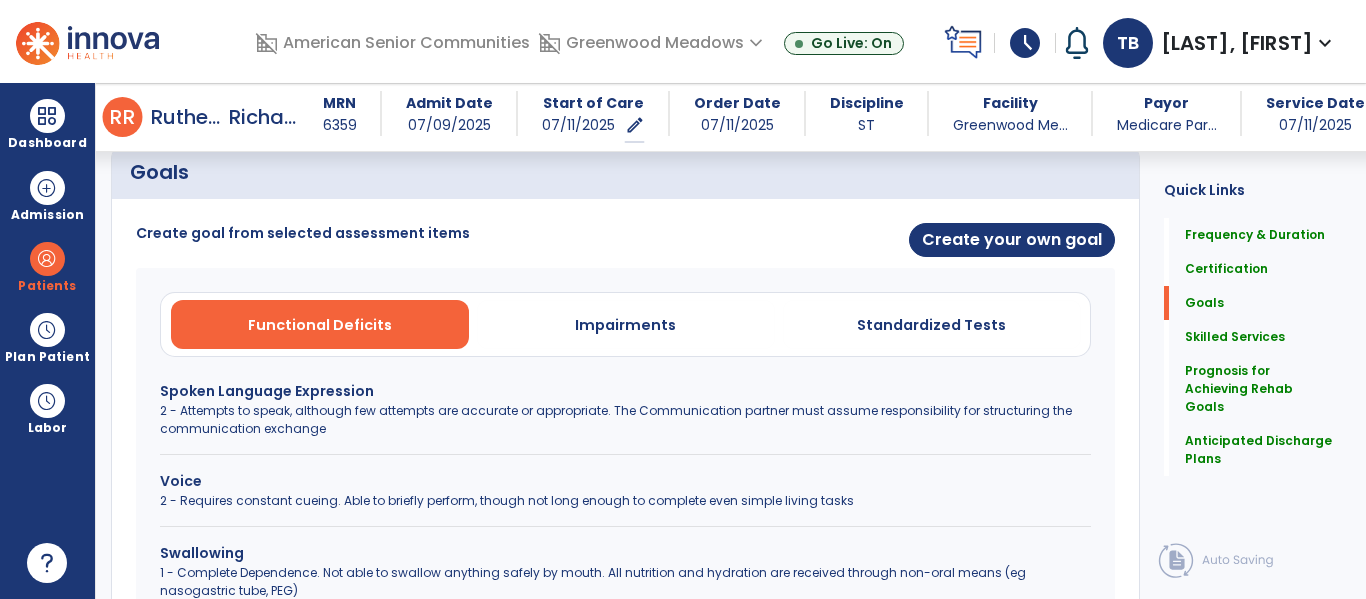 scroll, scrollTop: 477, scrollLeft: 0, axis: vertical 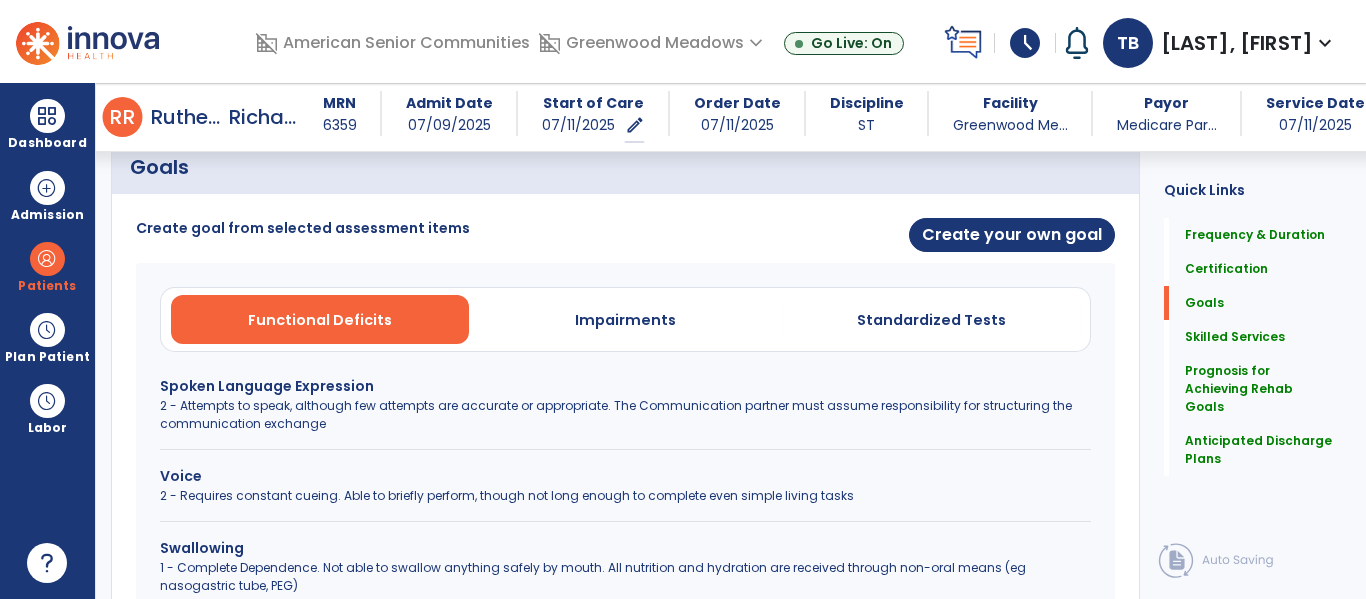 click on "2 - Attempts to speak, although few attempts are accurate or appropriate. The Communication partner must assume responsibility for structuring the communication exchange" at bounding box center [625, 415] 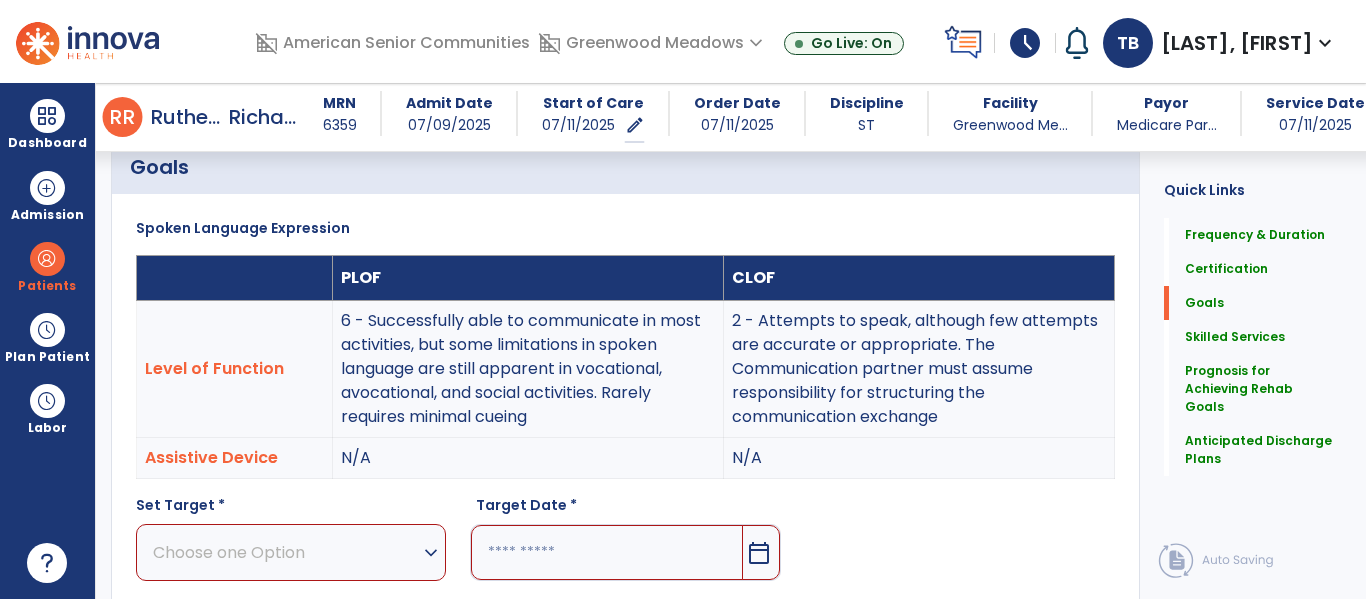 click on "Choose one Option" at bounding box center [286, 552] 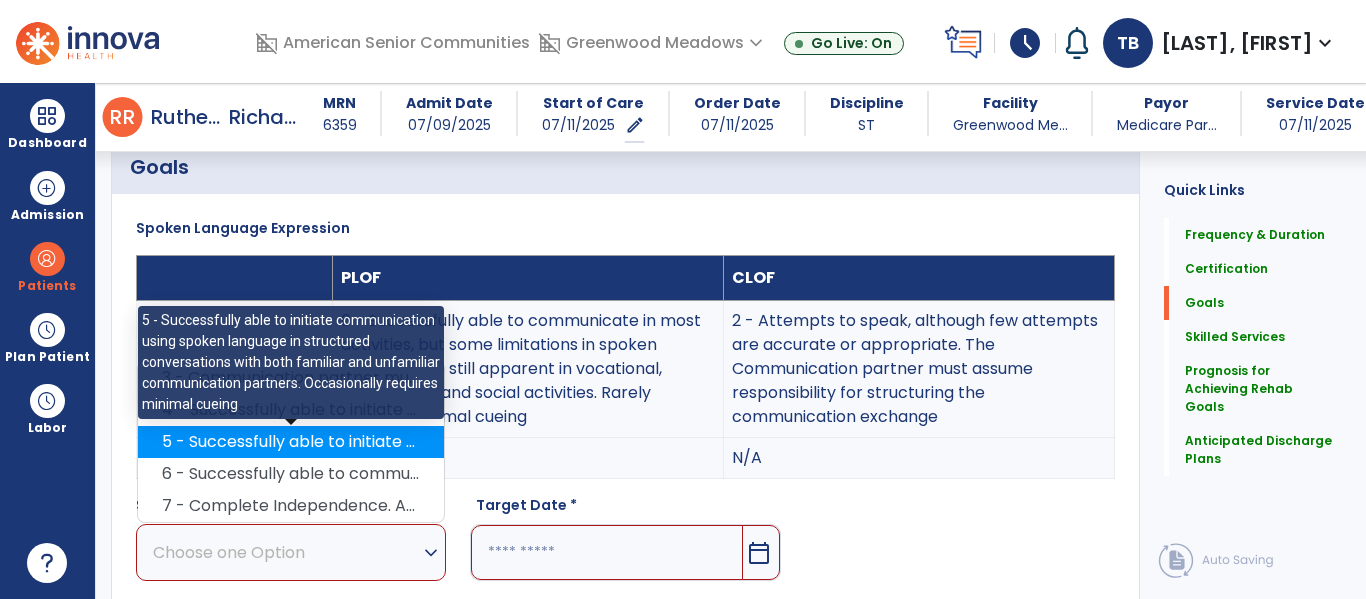 click on "5 - Successfully able to initiate communication using spoken language in structured conversations with both familiar and unfamiliar communication partners. Occasionally requires minimal cueing" at bounding box center [291, 442] 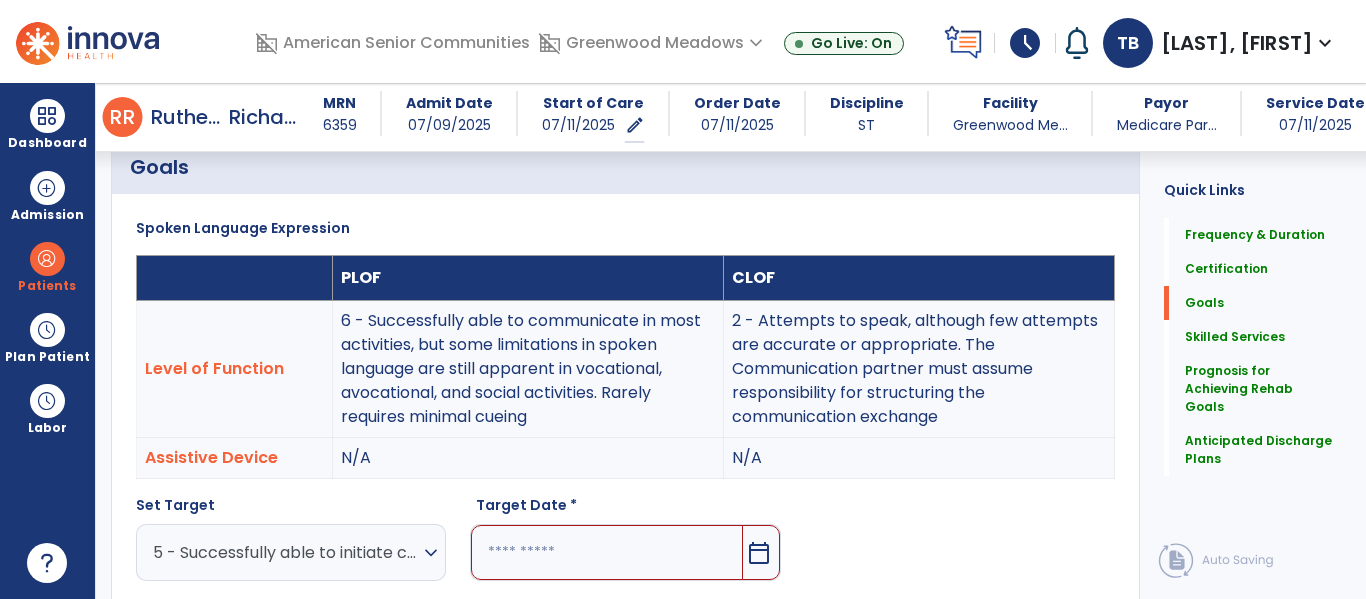 click at bounding box center (606, 552) 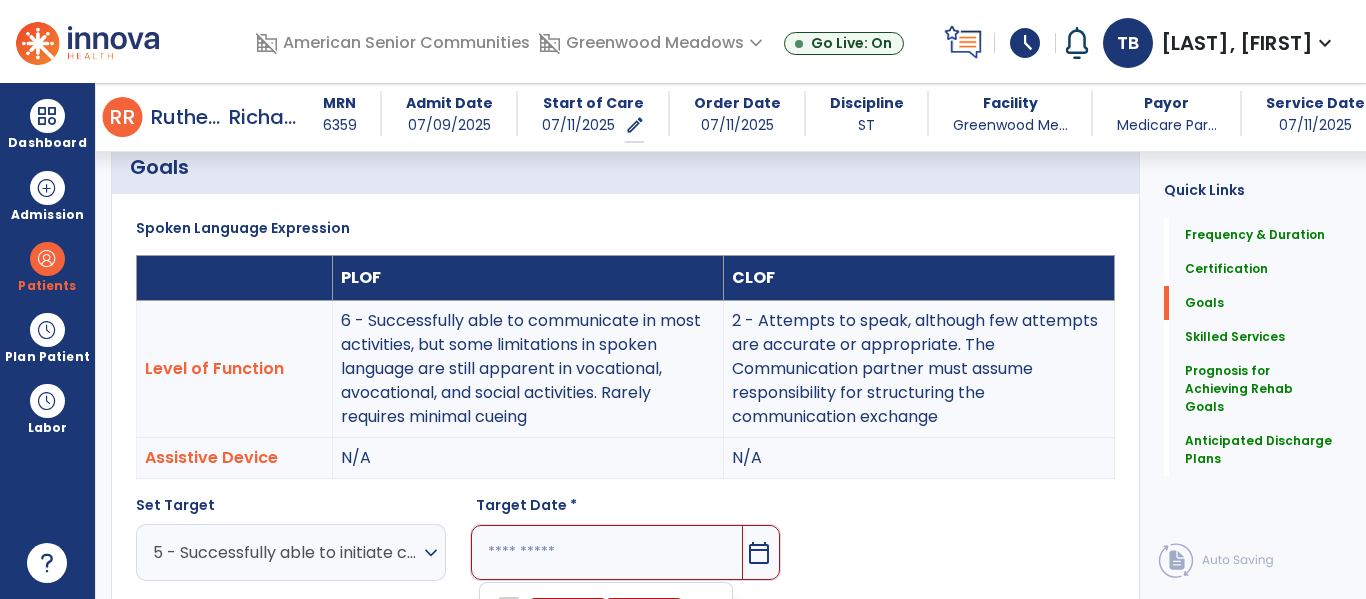 scroll, scrollTop: 856, scrollLeft: 0, axis: vertical 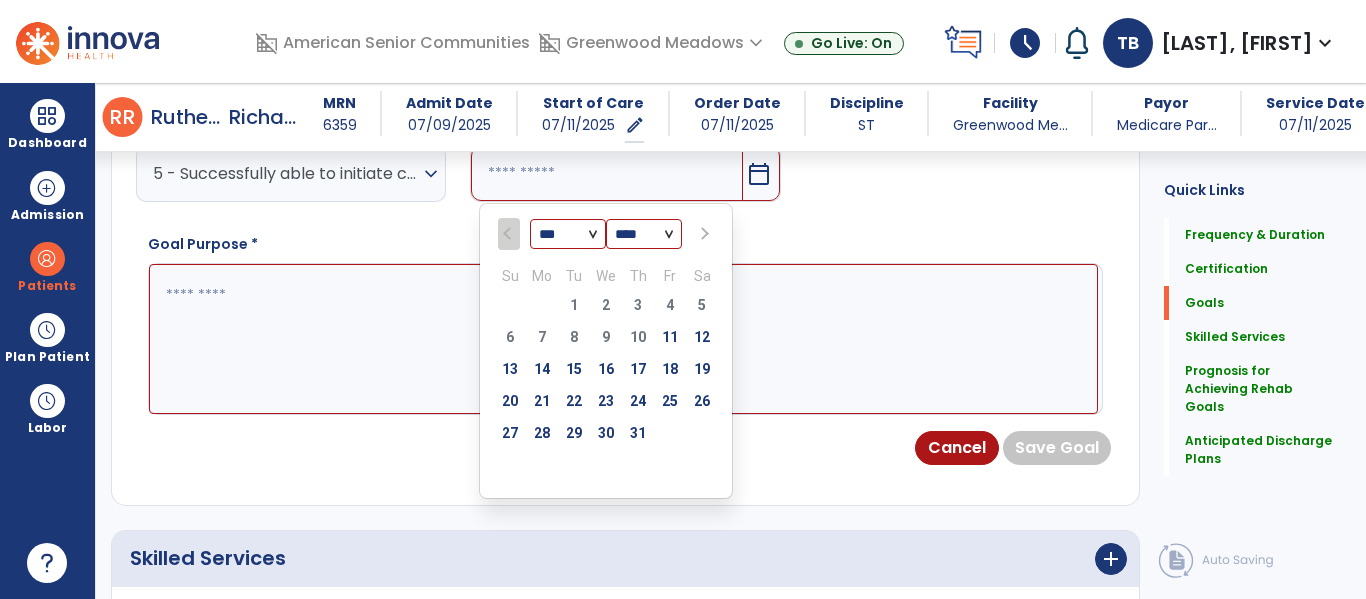 click on "*** *** ***" at bounding box center [568, 235] 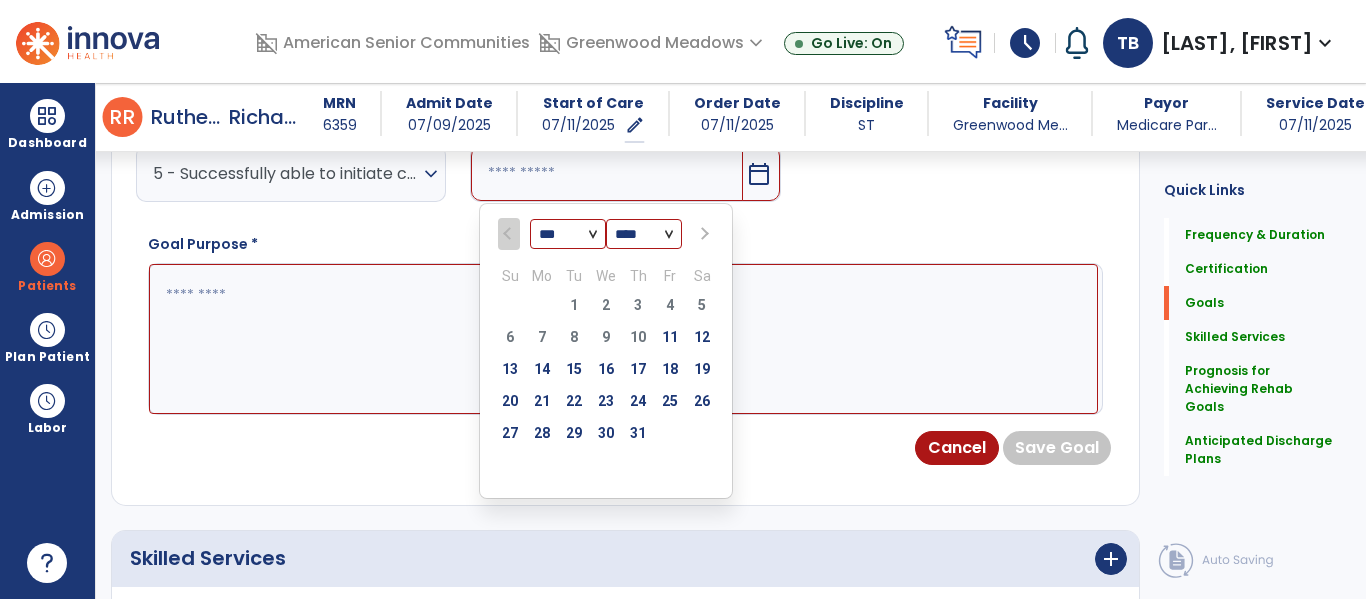 select on "*" 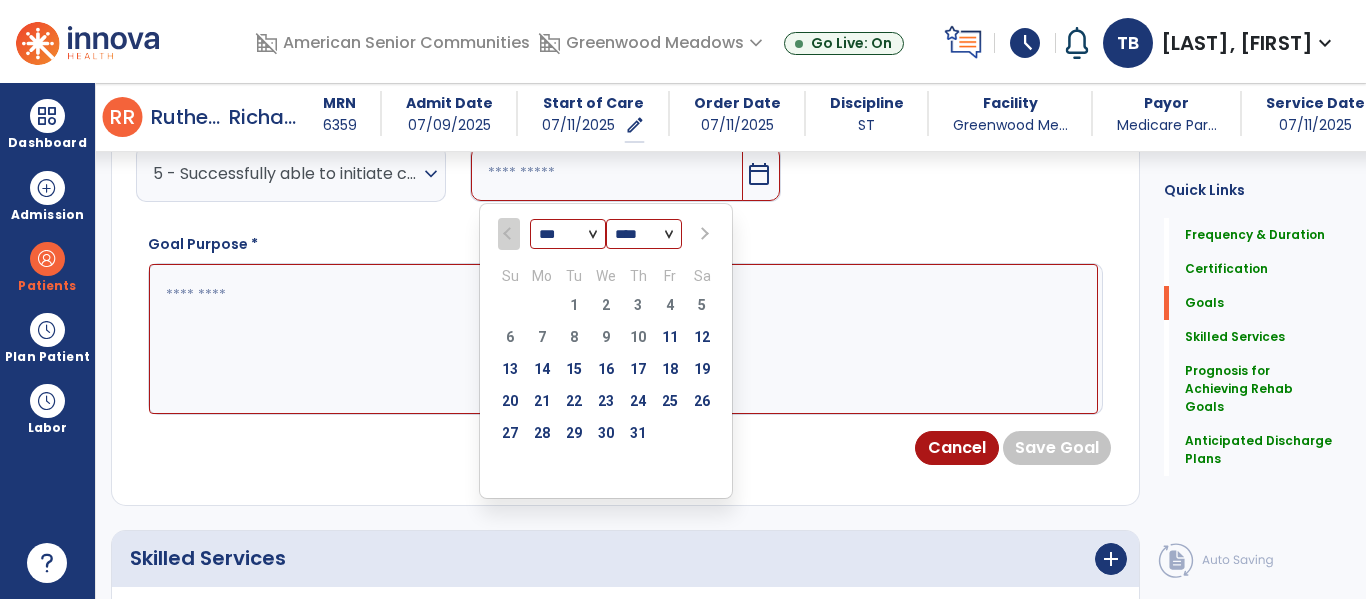 click on "*** *** ***" at bounding box center (568, 235) 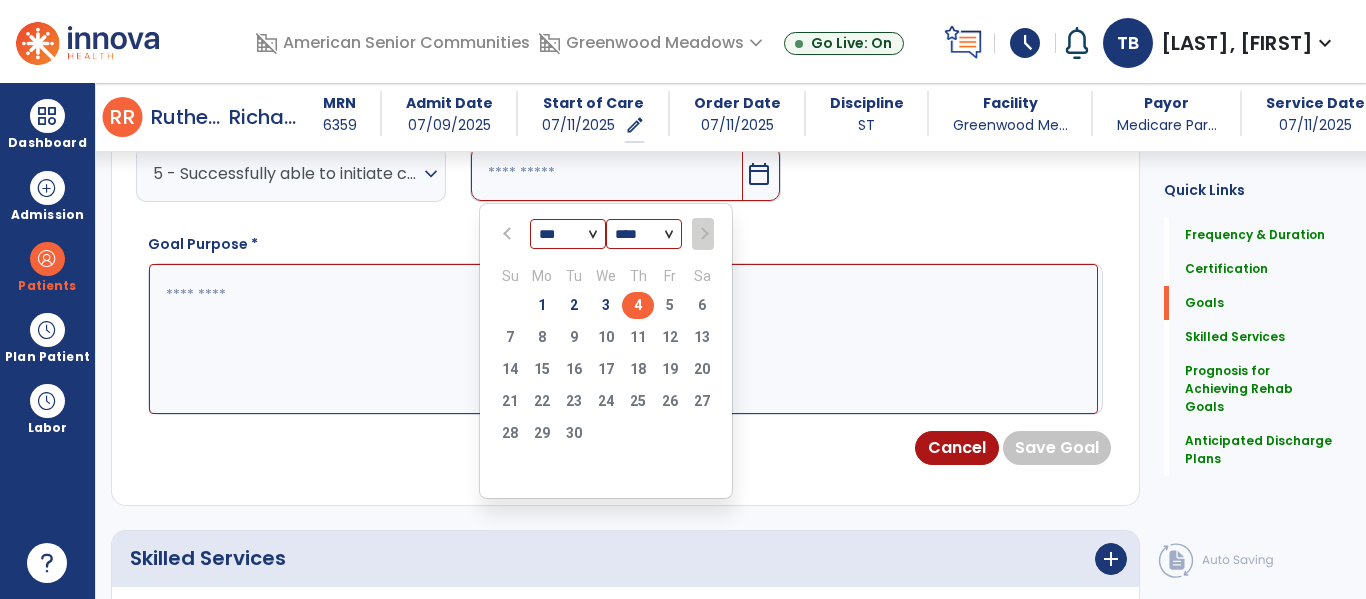 click on "4" at bounding box center [638, 305] 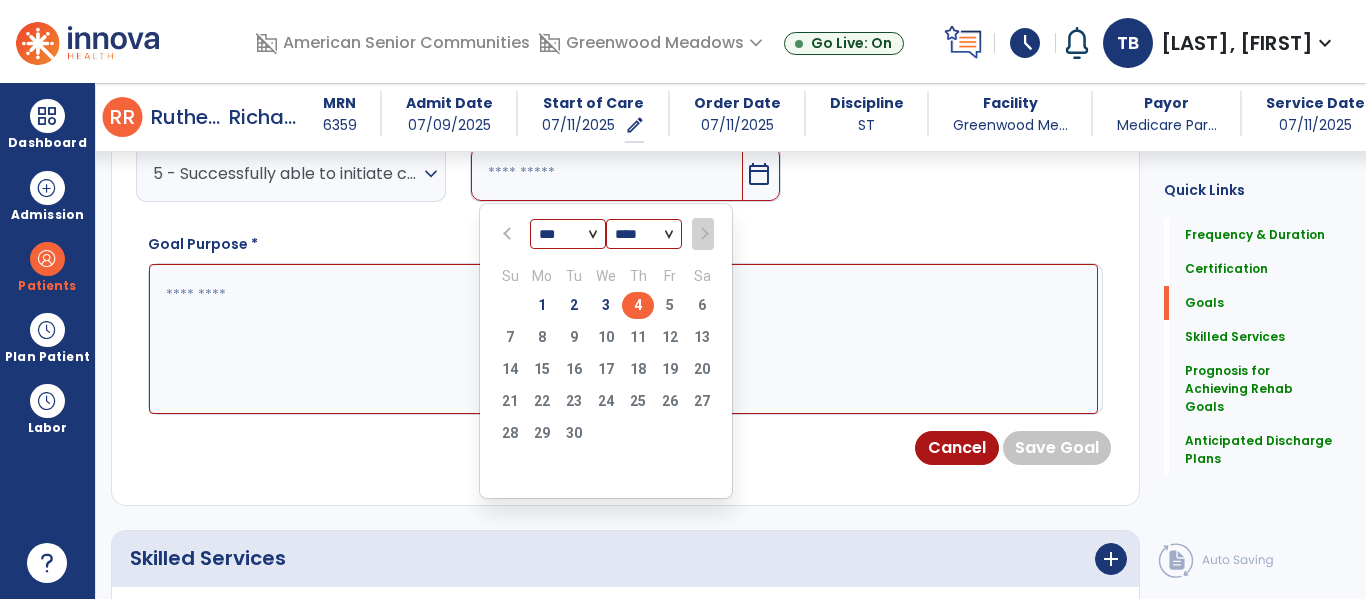 type on "********" 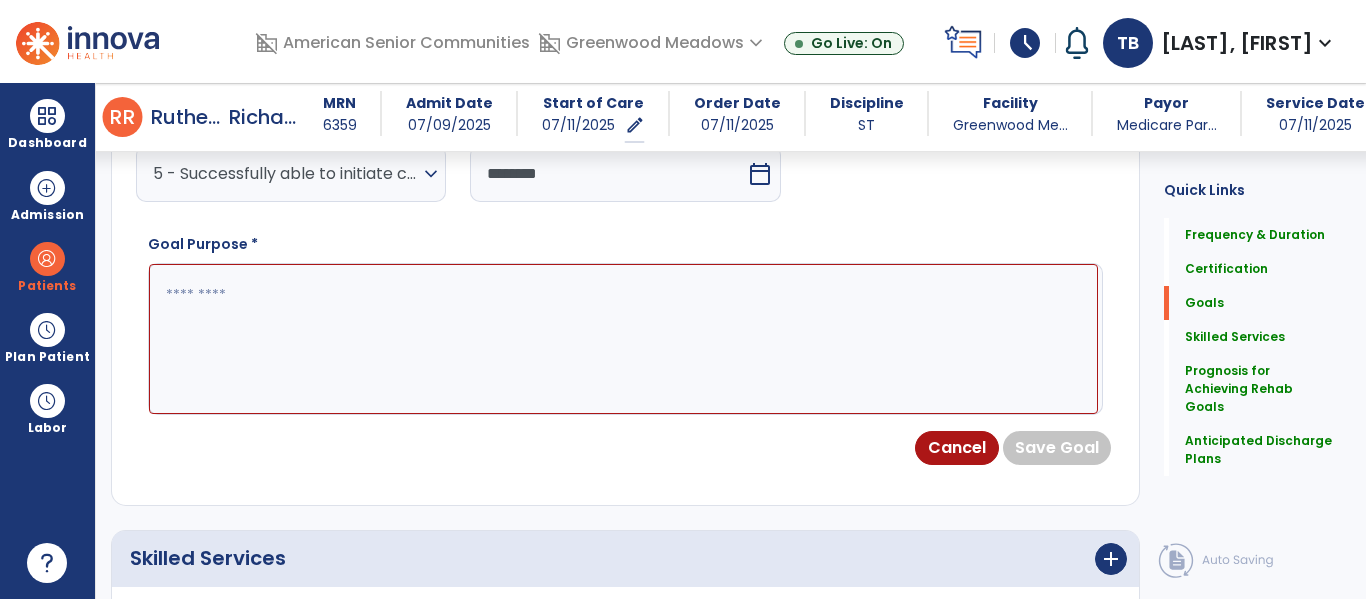 click at bounding box center (623, 339) 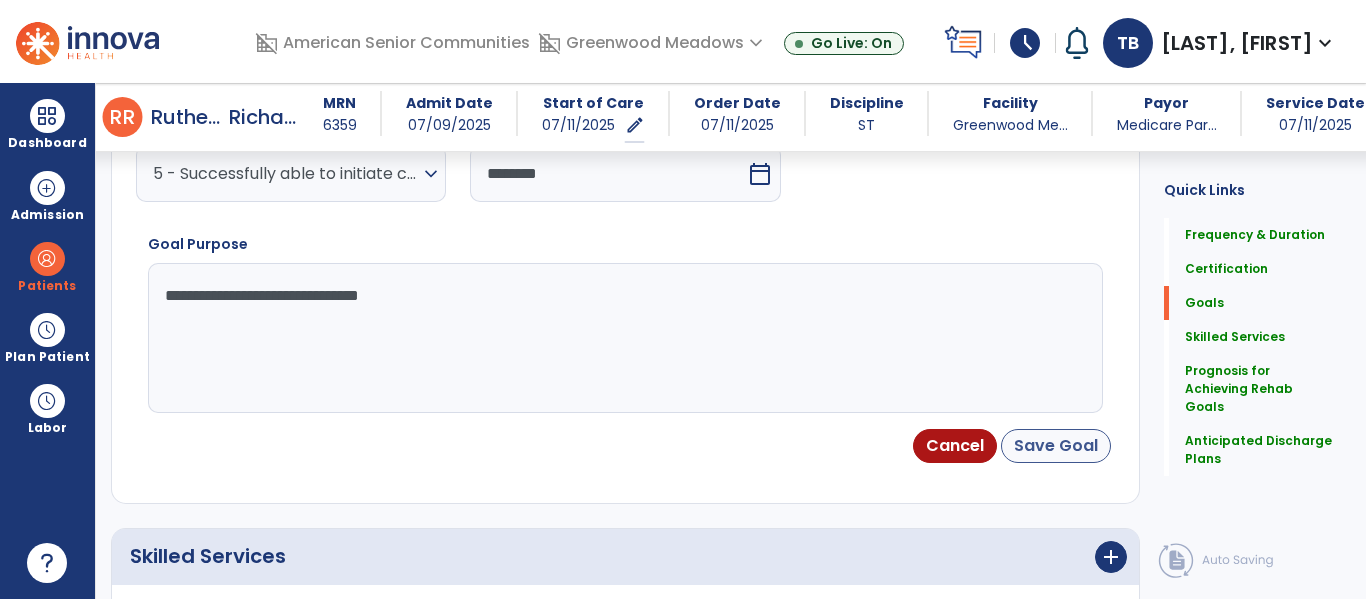 type on "**********" 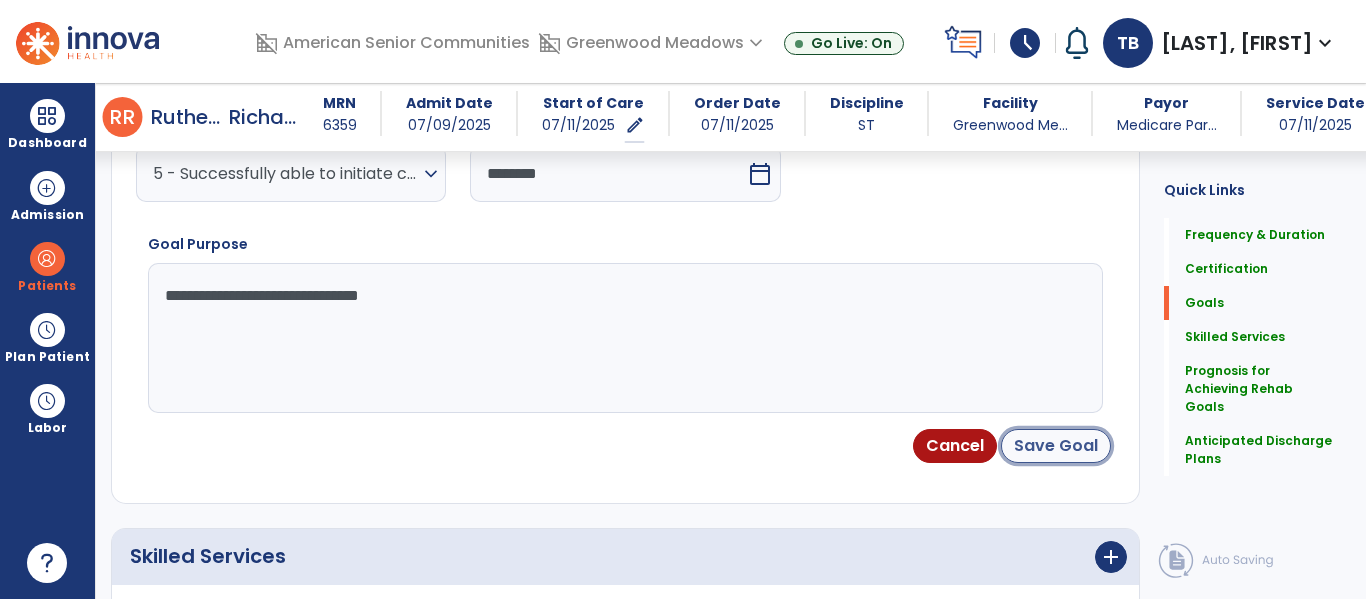 click on "Save Goal" at bounding box center [1056, 446] 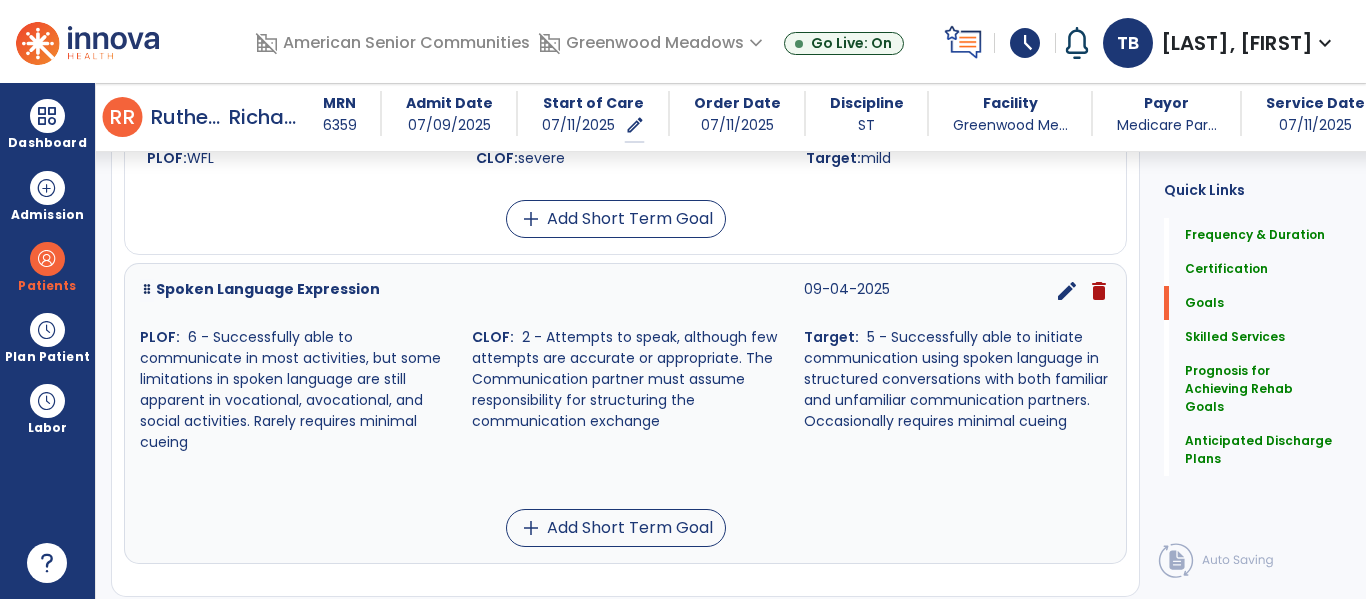 scroll, scrollTop: 1004, scrollLeft: 0, axis: vertical 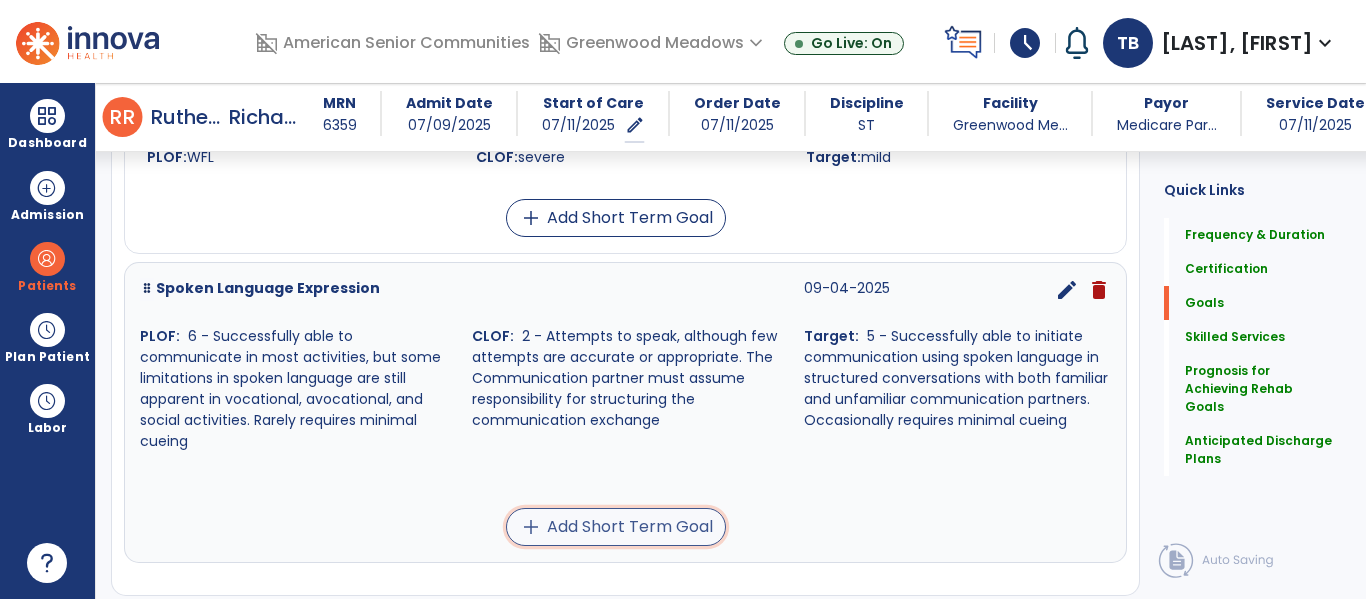 click on "add  Add Short Term Goal" at bounding box center (616, 527) 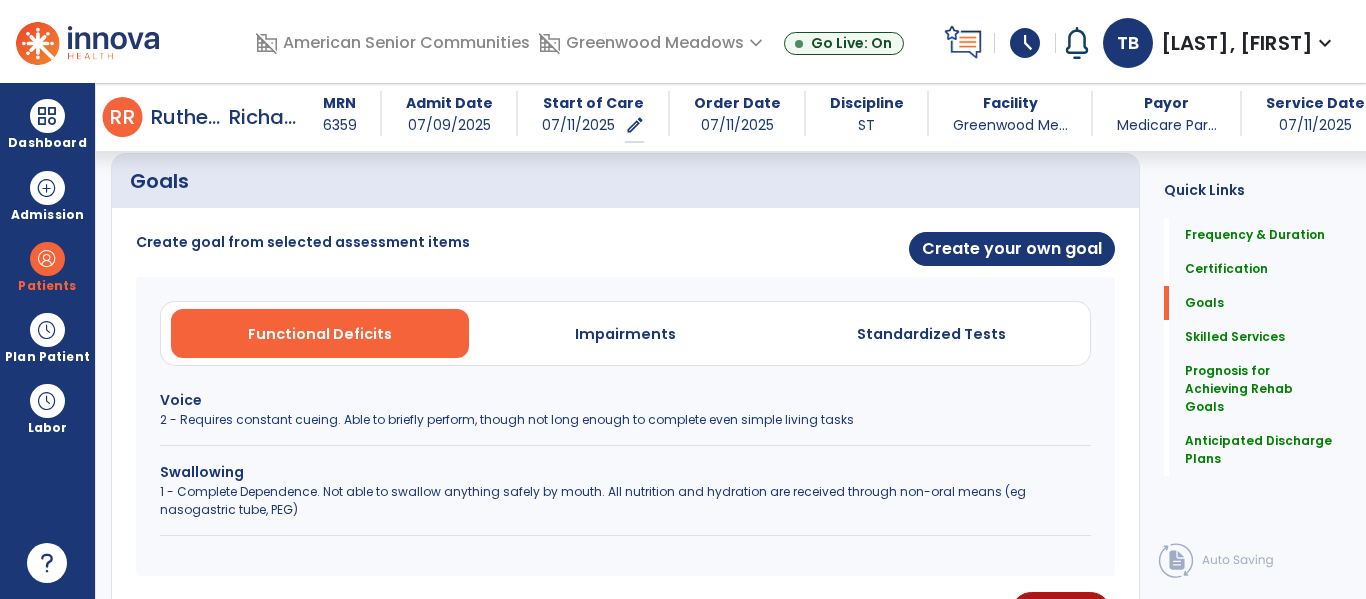 scroll, scrollTop: 458, scrollLeft: 0, axis: vertical 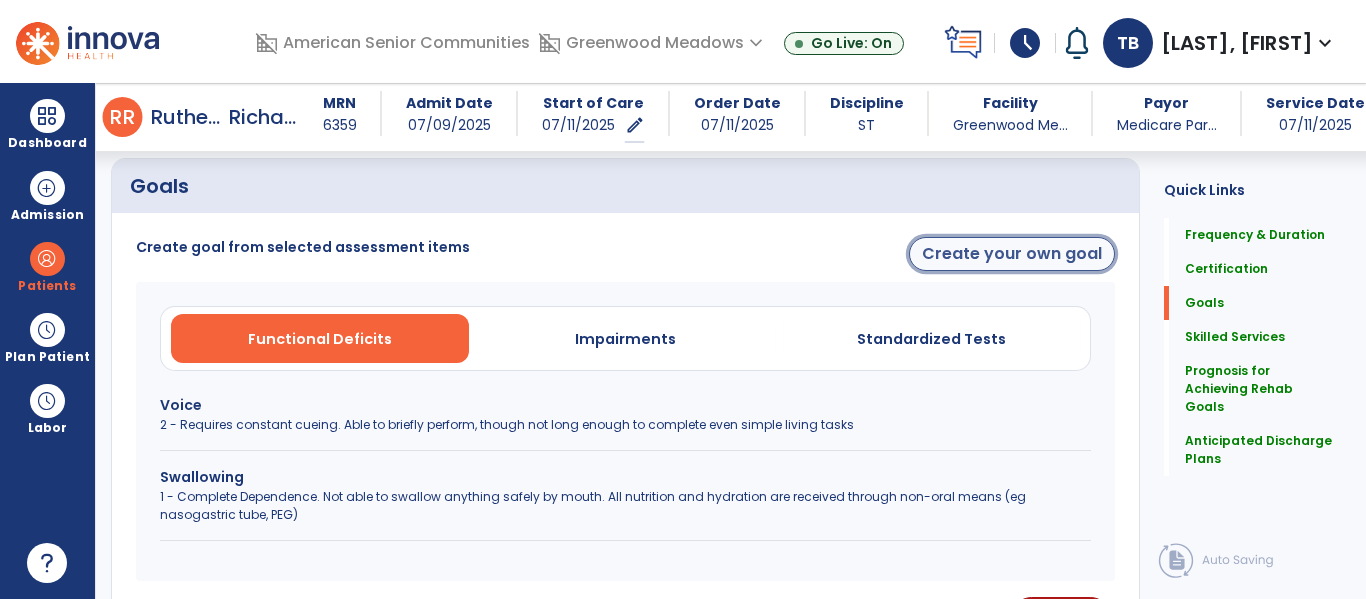 click on "Create your own goal" at bounding box center [1012, 254] 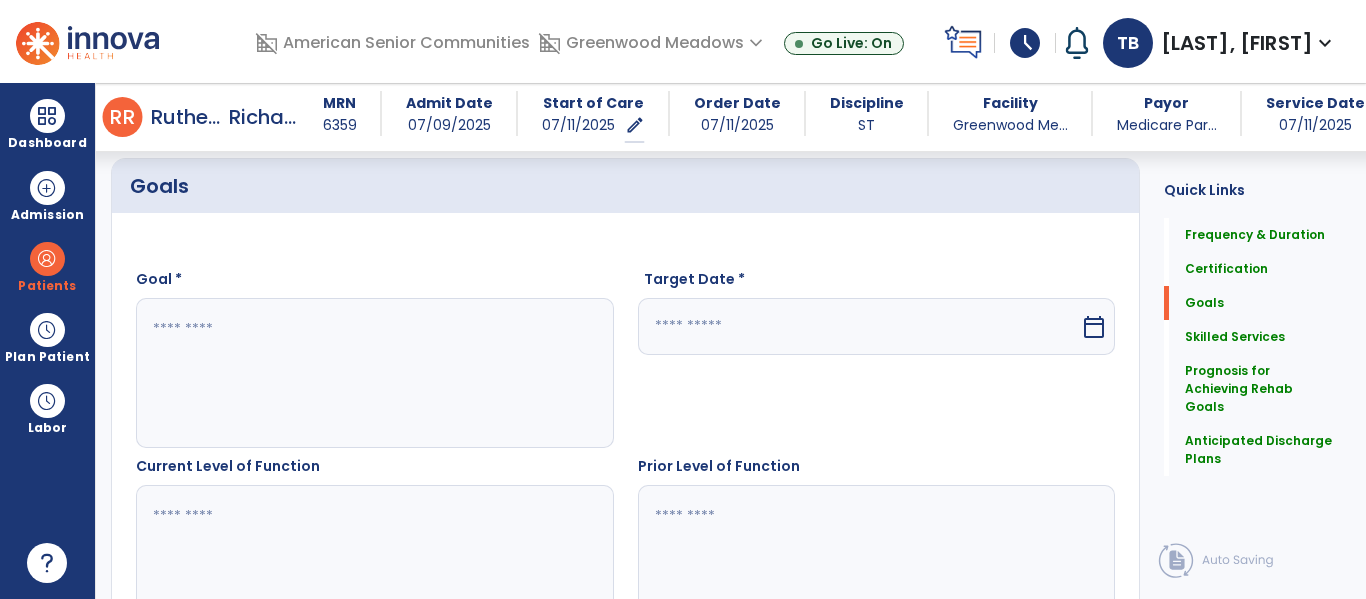 click at bounding box center [374, 373] 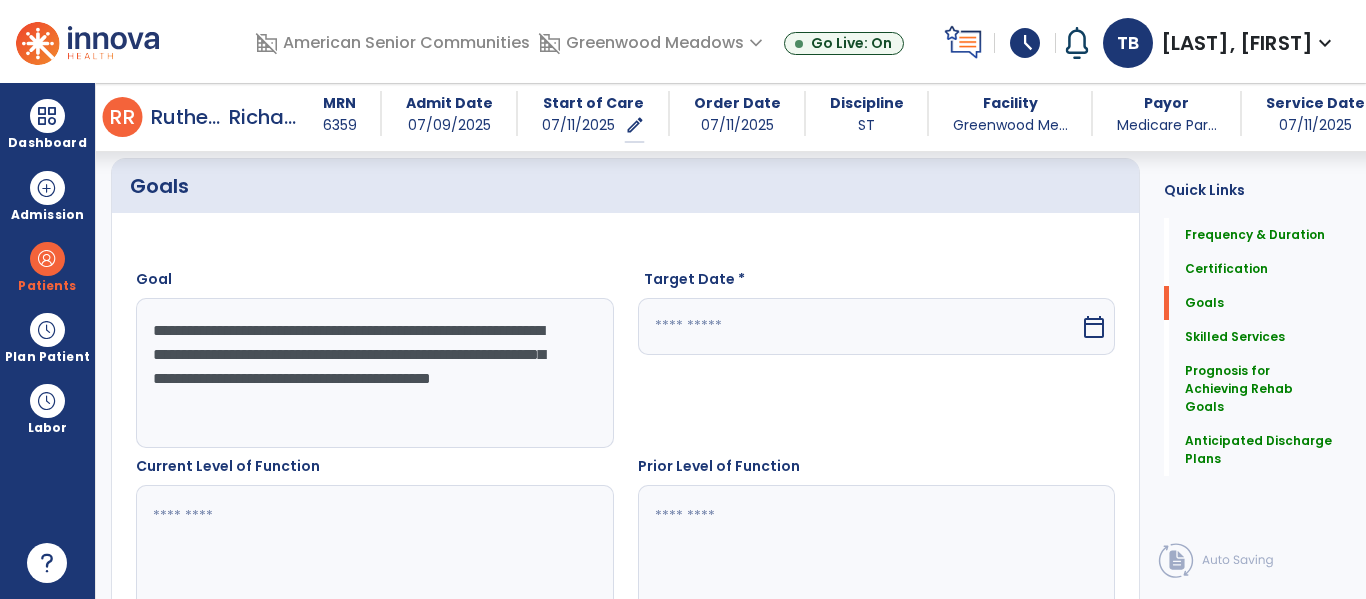 click on "**********" at bounding box center (374, 373) 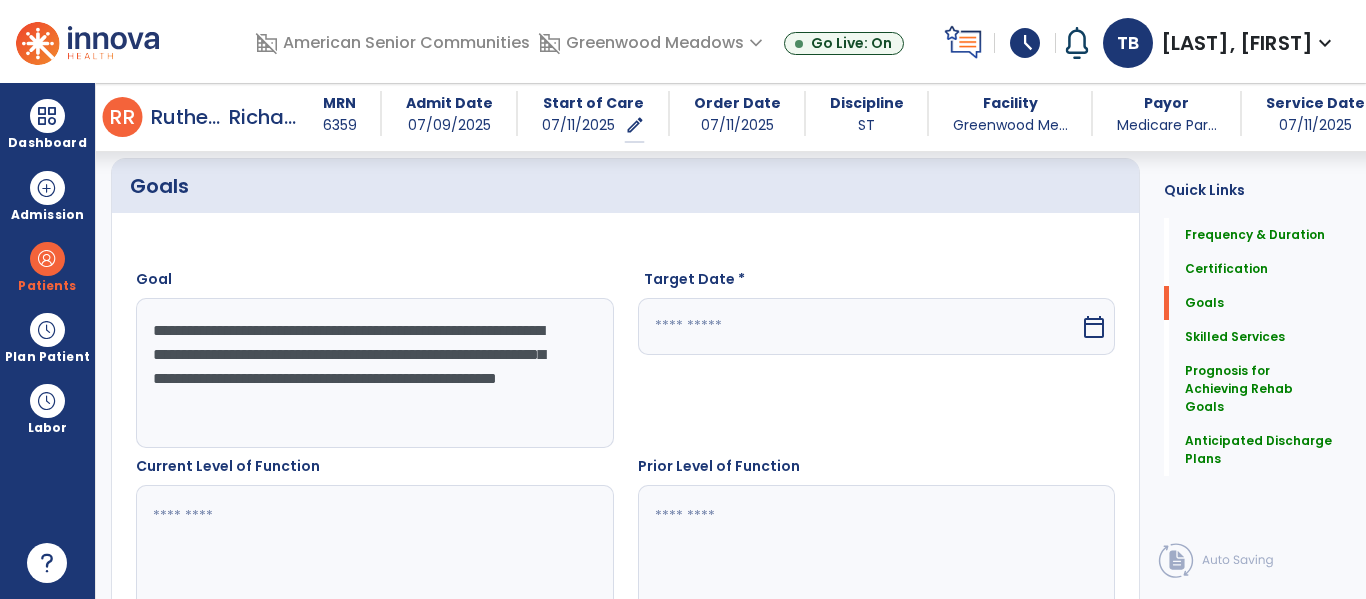 type on "**********" 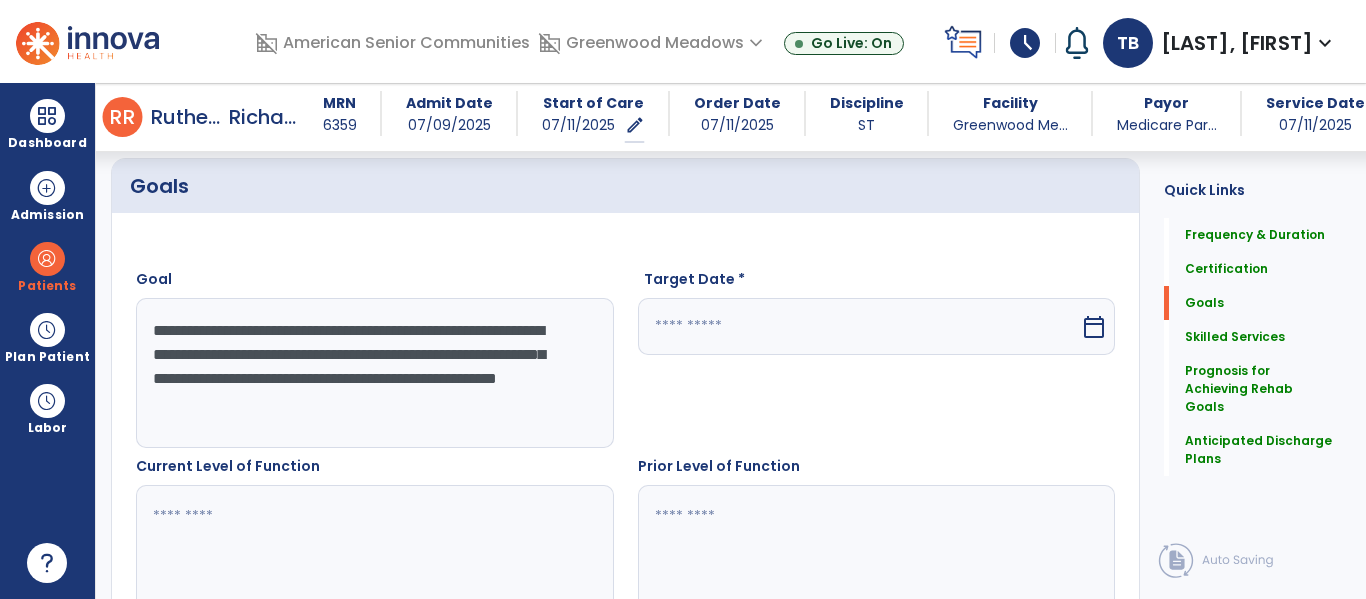 click at bounding box center [859, 326] 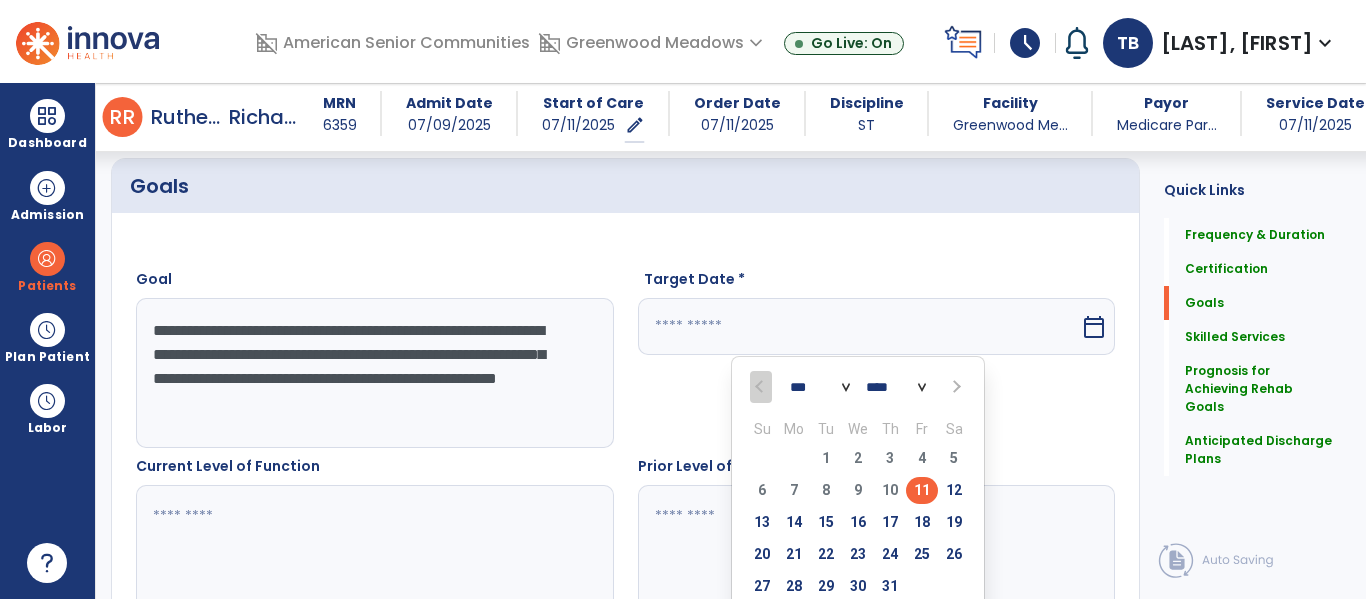 click on "*** *** ***" at bounding box center (820, 388) 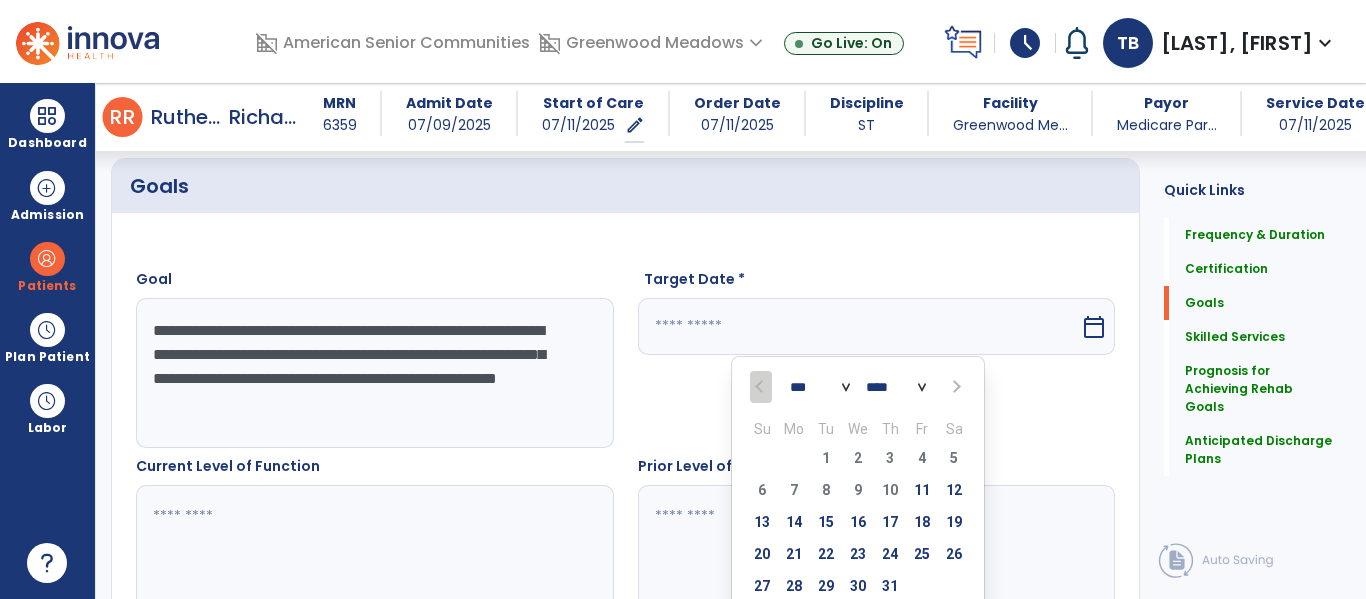 select on "*" 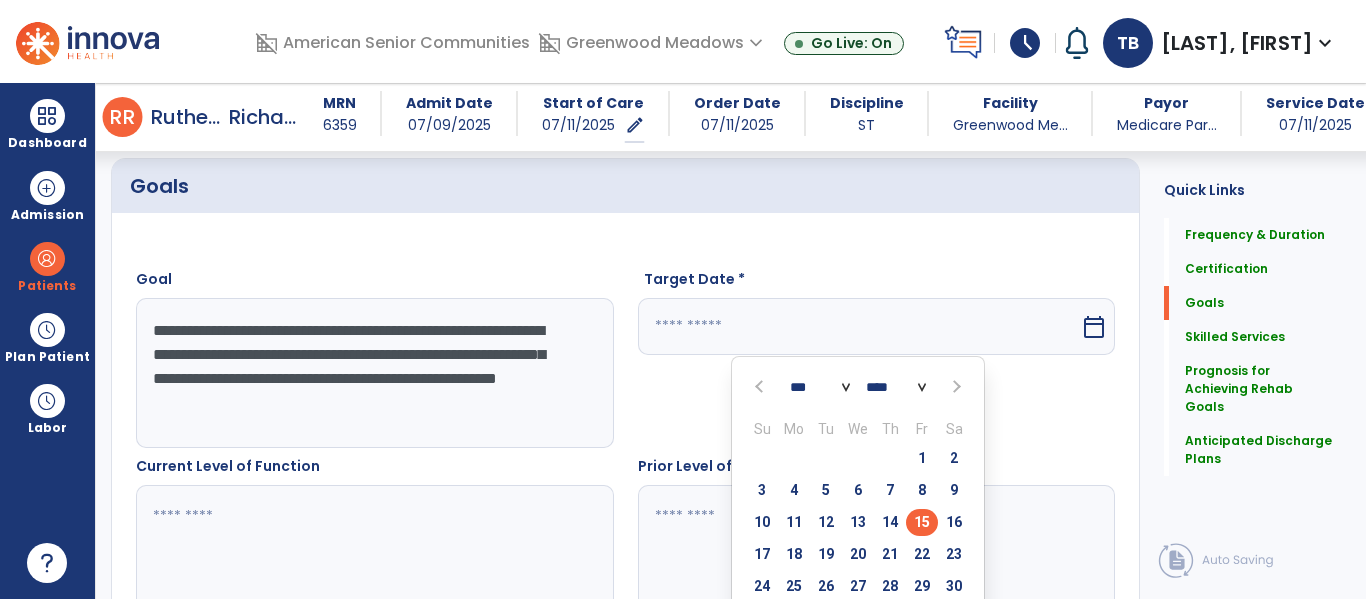 click on "15" at bounding box center (922, 522) 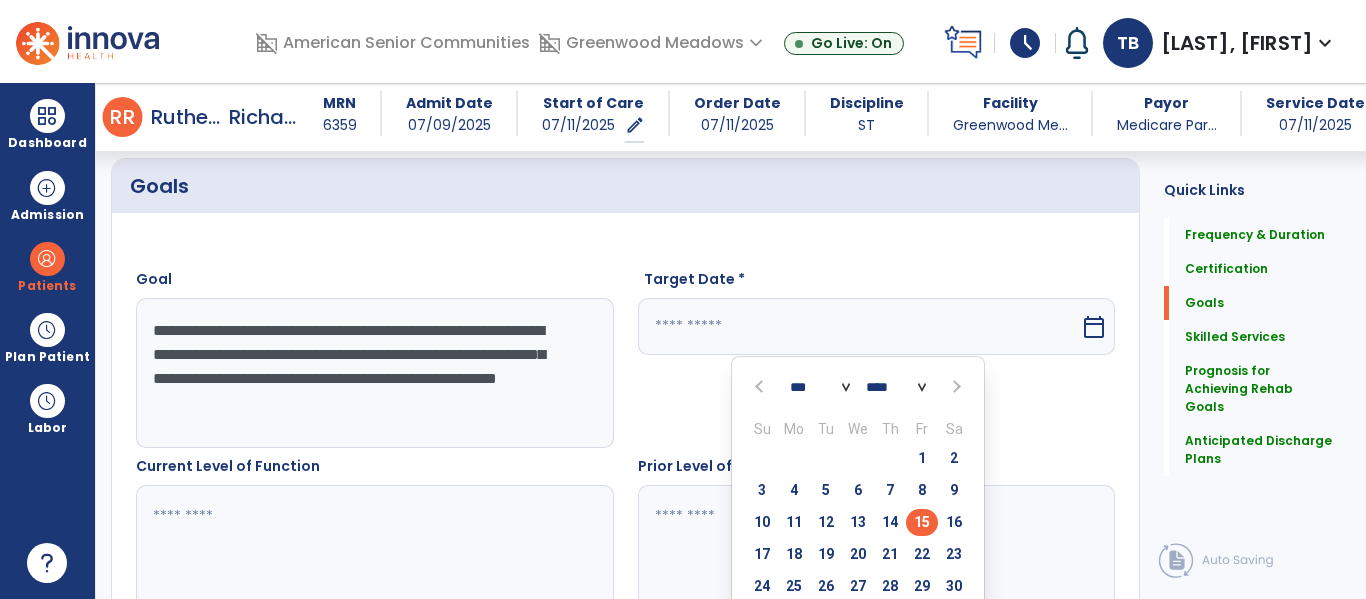 type on "*********" 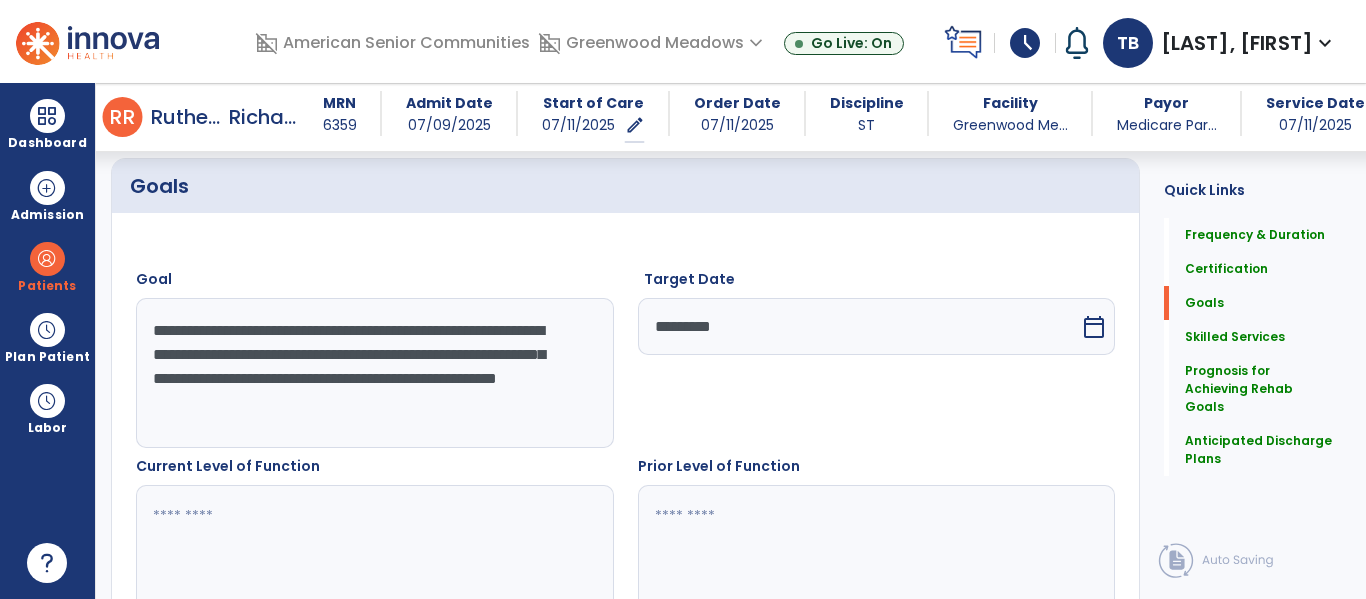 click at bounding box center (374, 560) 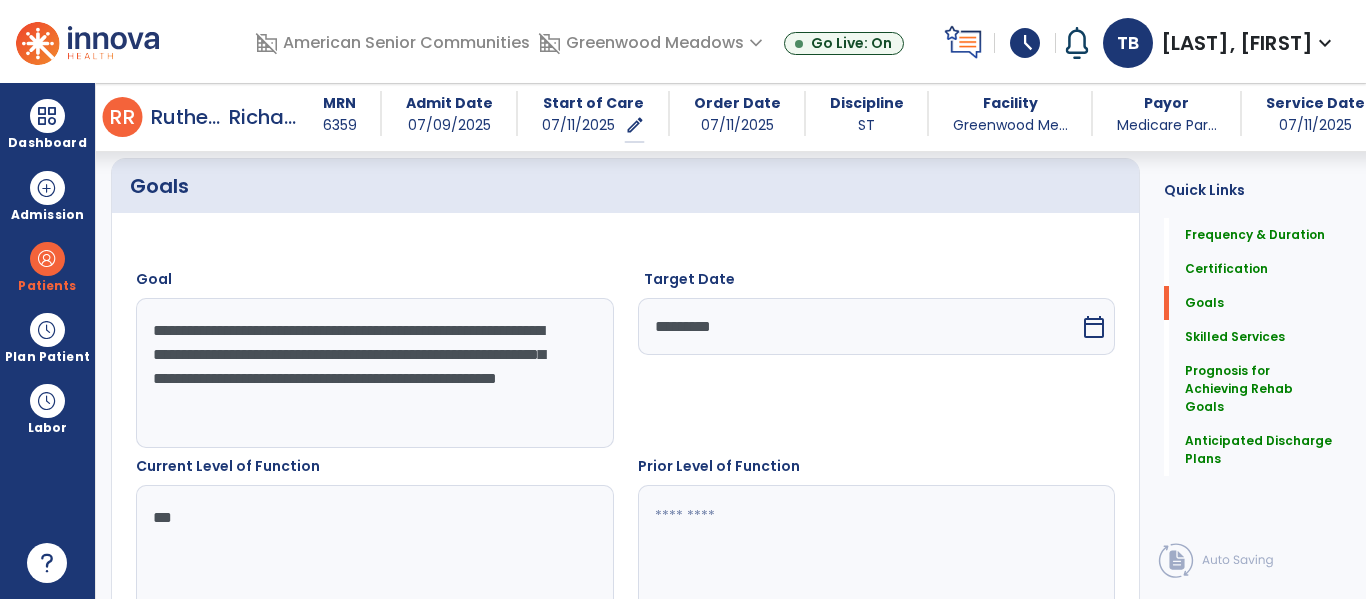 type on "***" 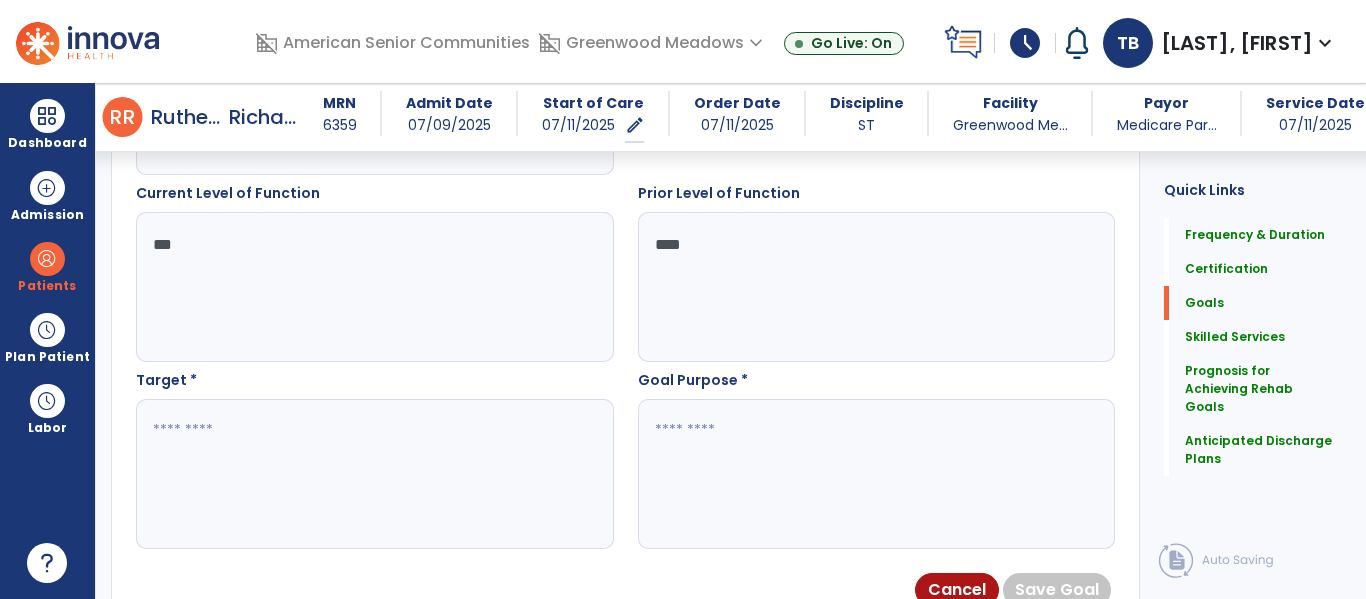 scroll, scrollTop: 734, scrollLeft: 0, axis: vertical 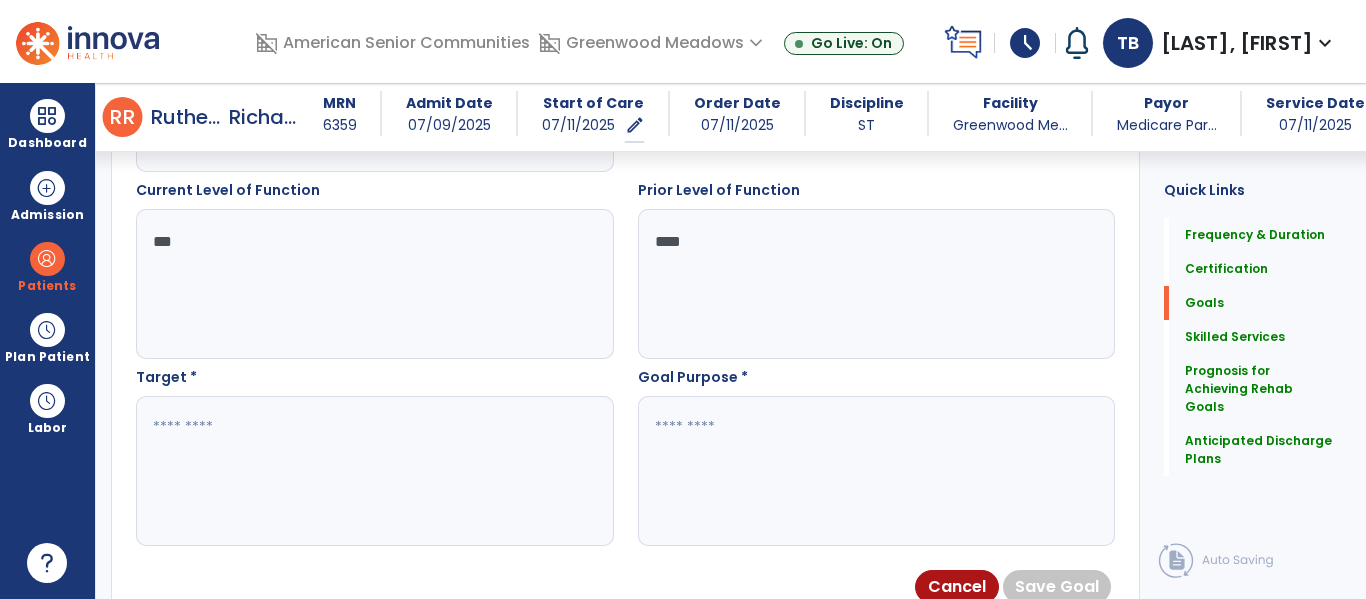 type on "***" 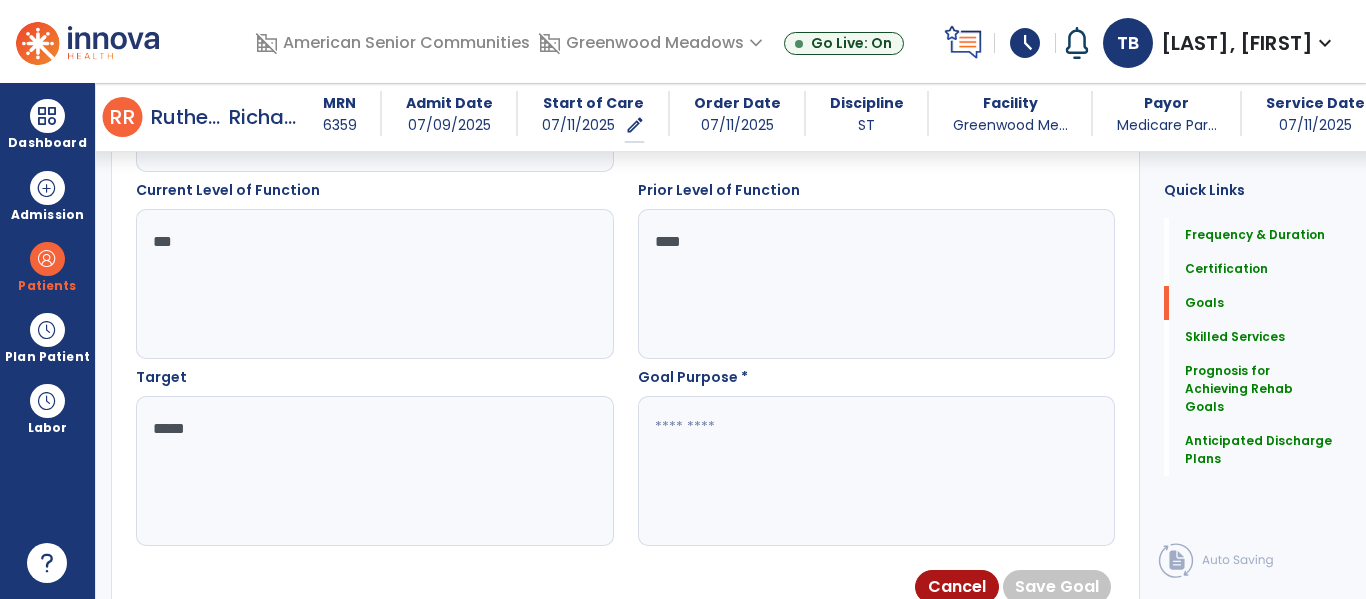 type on "****" 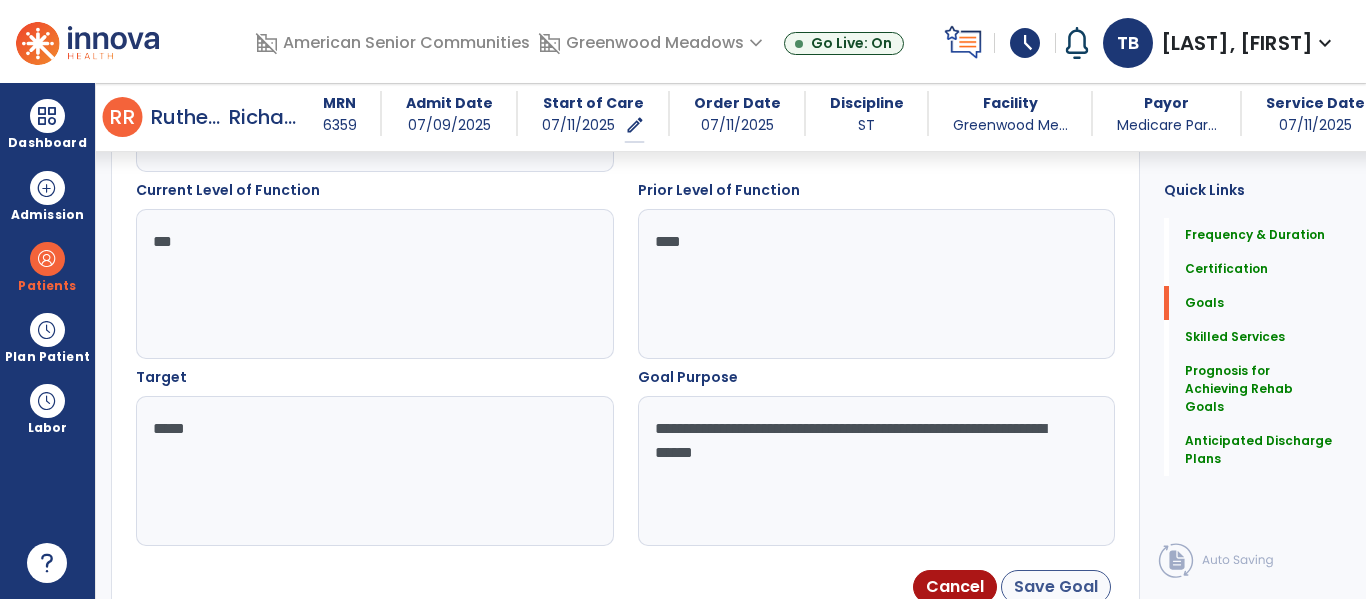 type on "**********" 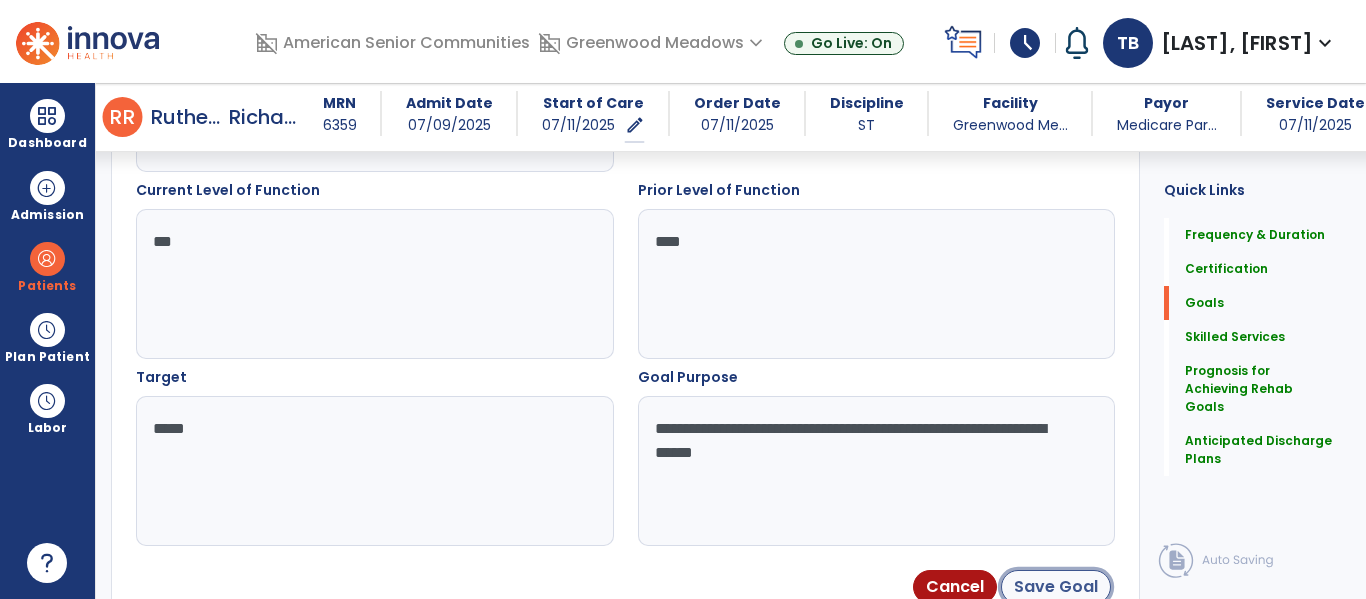 click on "Save Goal" at bounding box center [1056, 587] 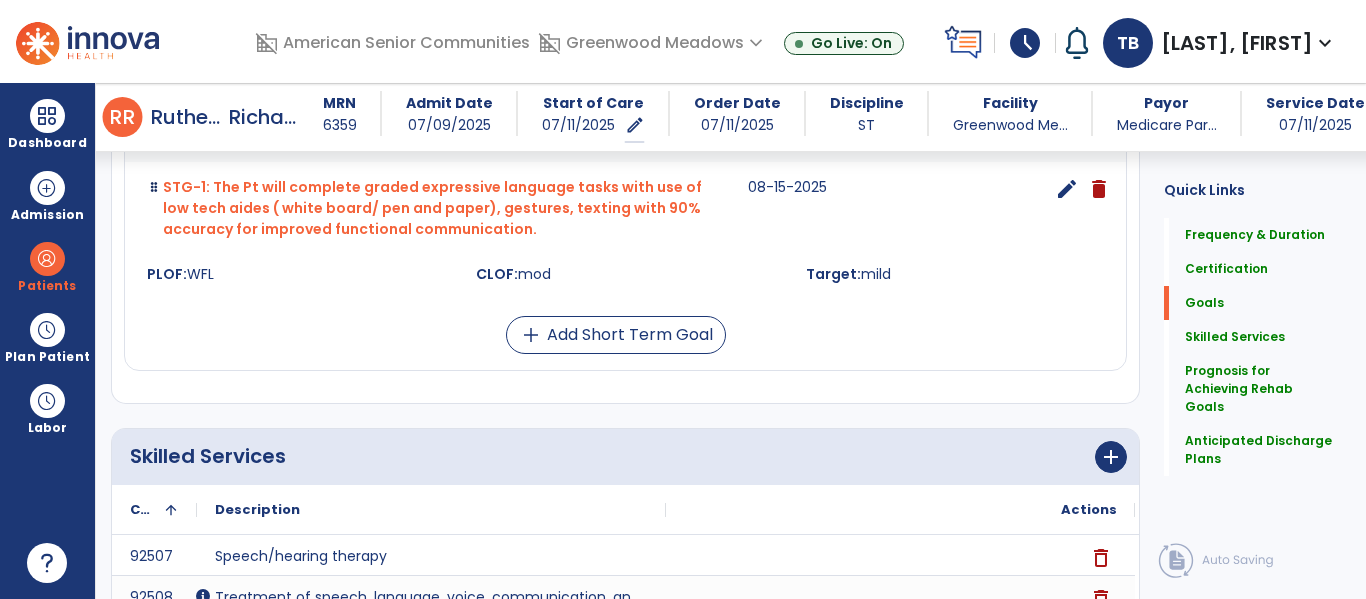 scroll, scrollTop: 1317, scrollLeft: 0, axis: vertical 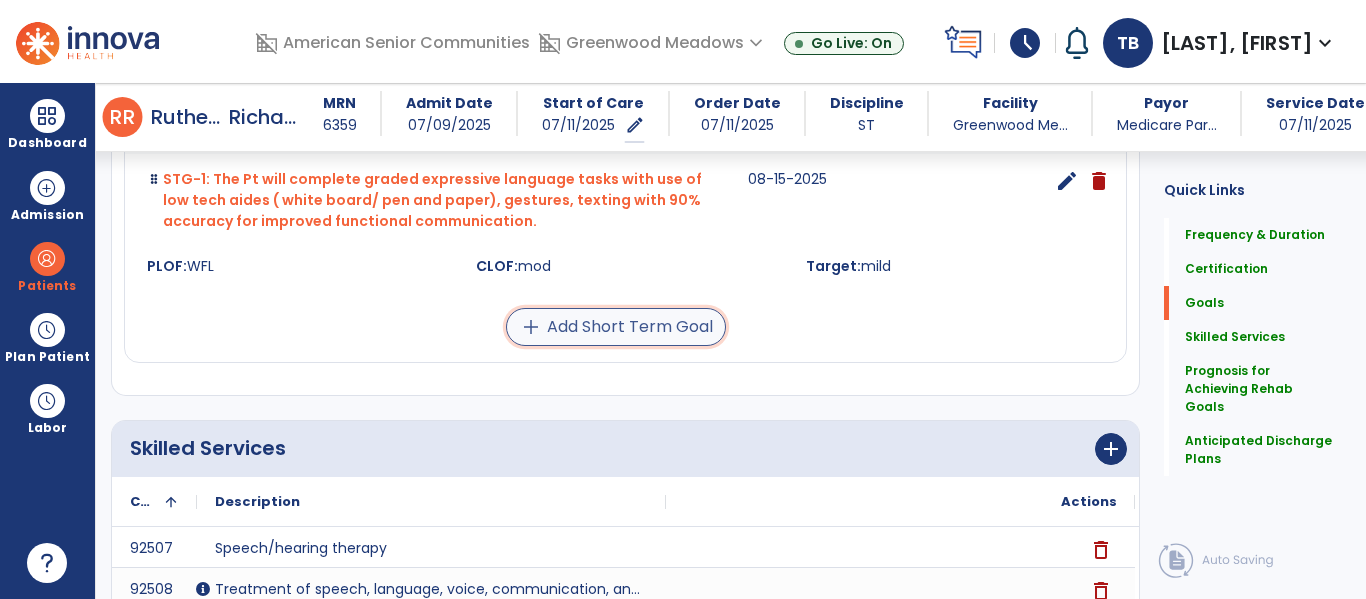 click on "add  Add Short Term Goal" at bounding box center (616, 327) 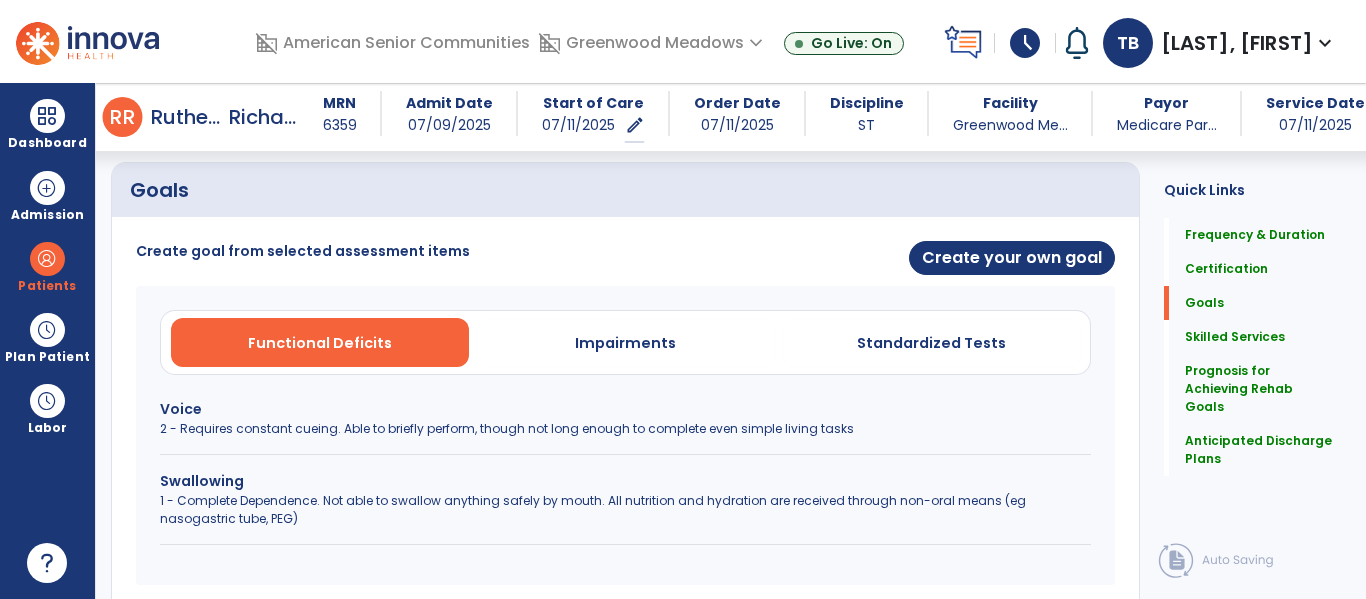 scroll, scrollTop: 442, scrollLeft: 0, axis: vertical 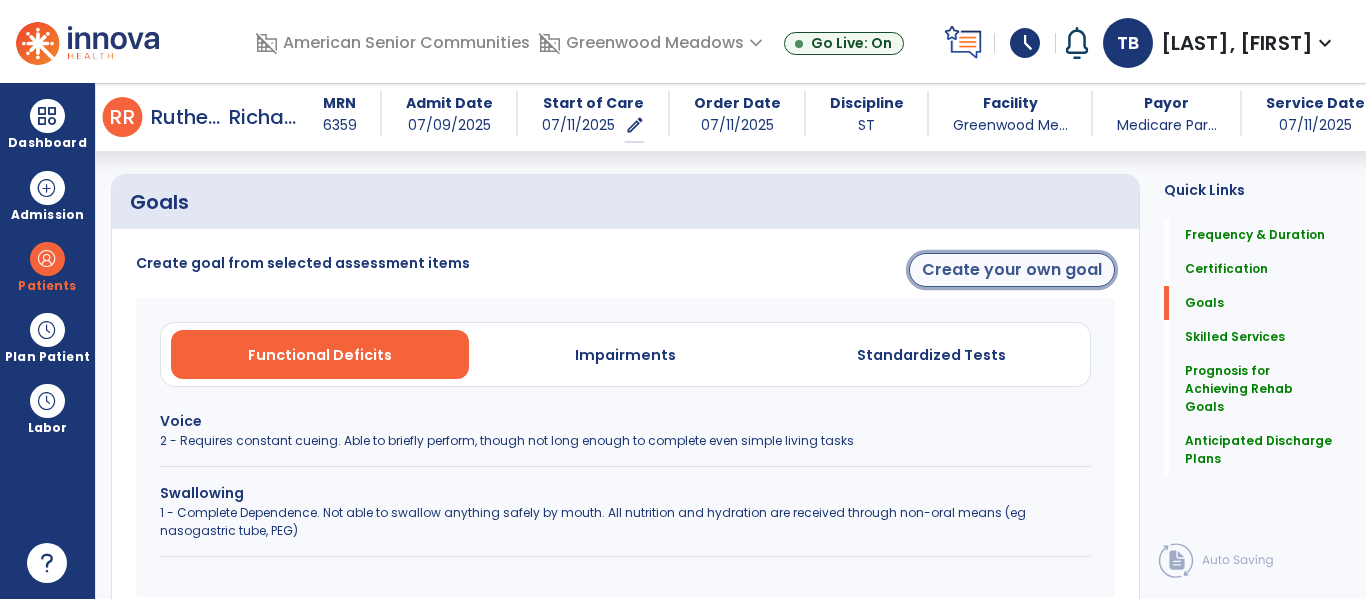 click on "Create your own goal" at bounding box center [1012, 270] 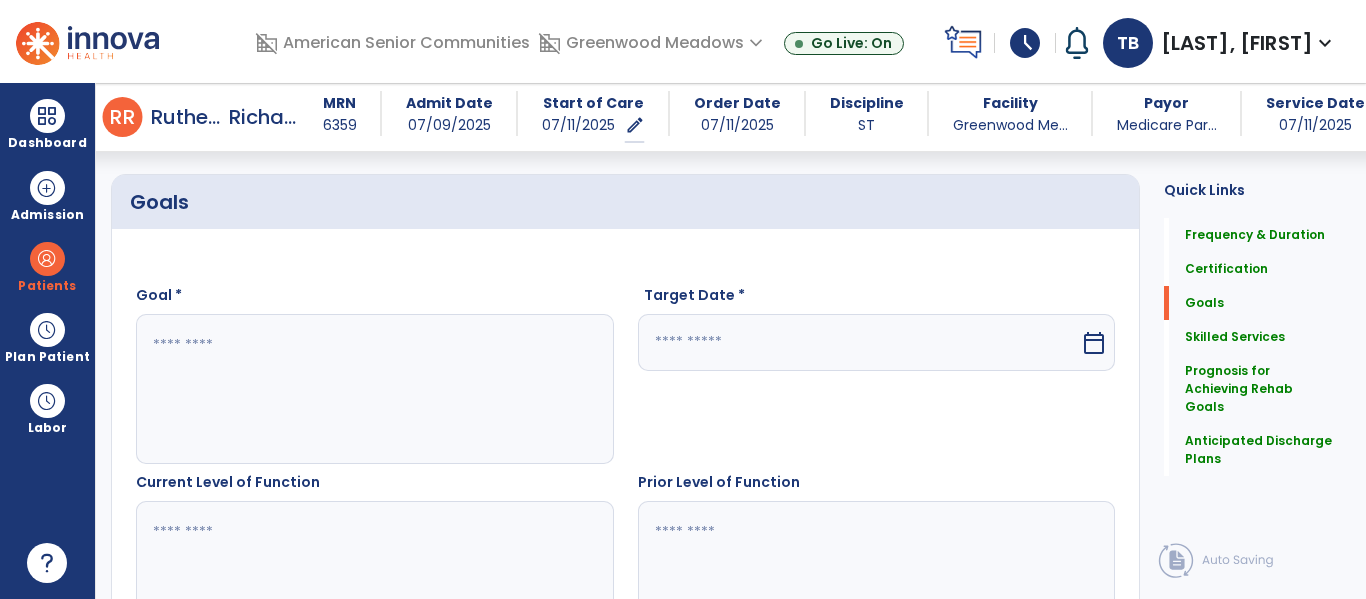 click at bounding box center [374, 389] 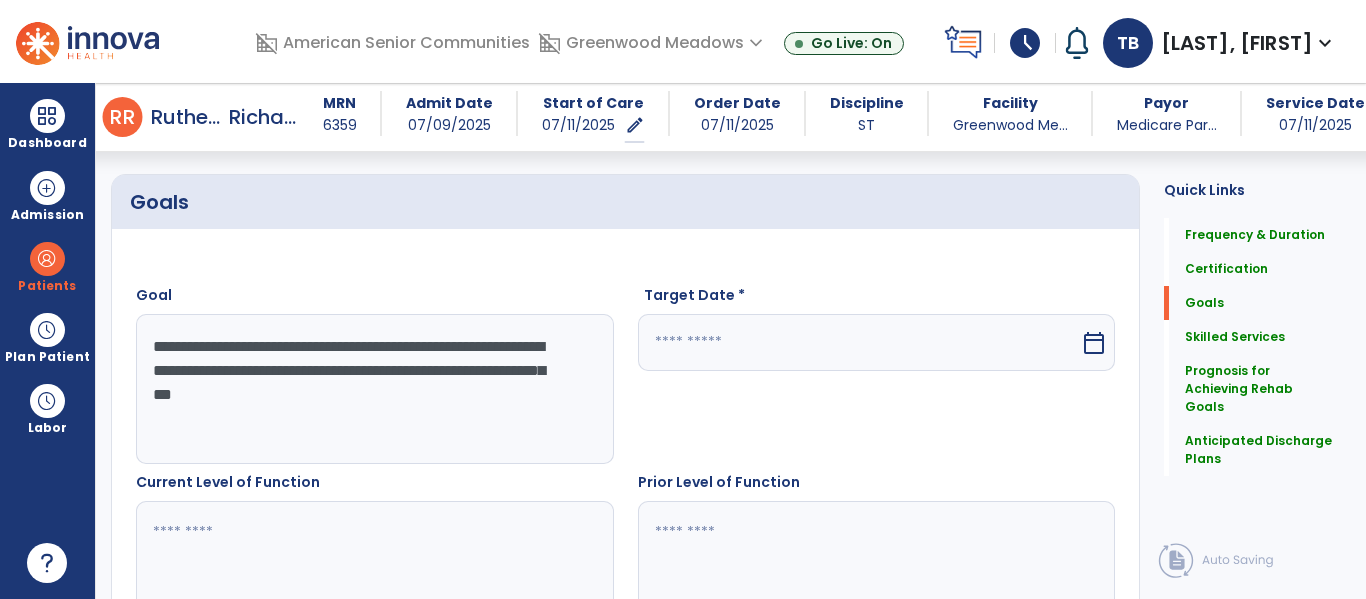 type on "**********" 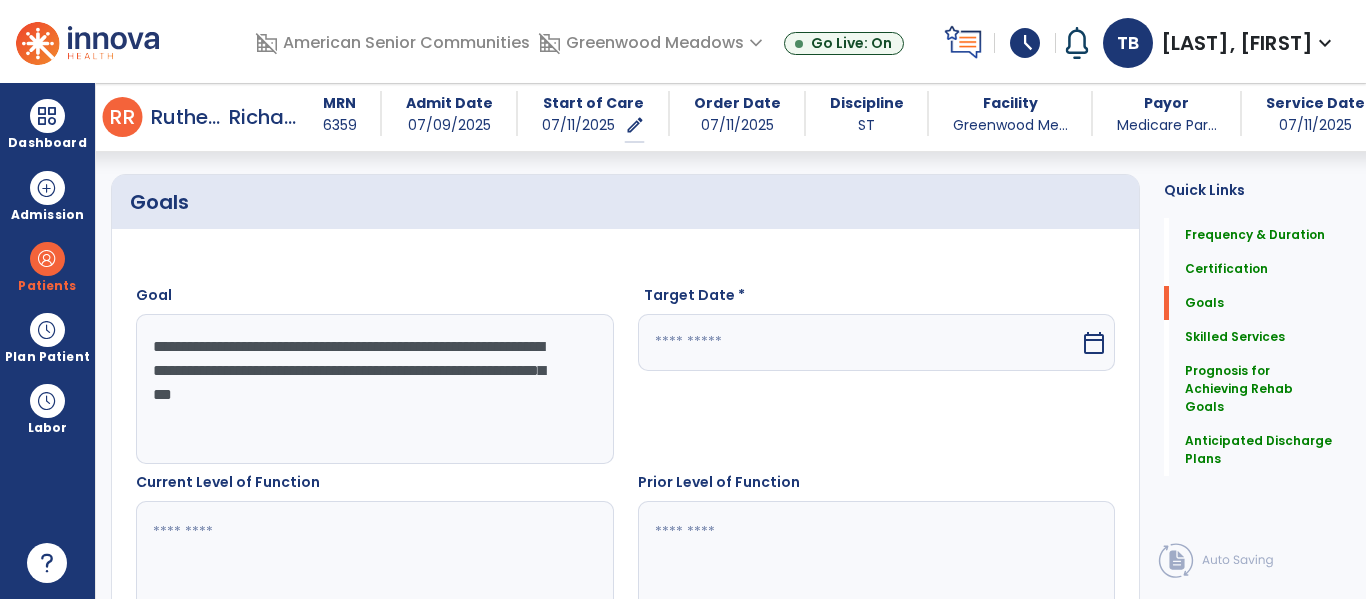 click at bounding box center [859, 342] 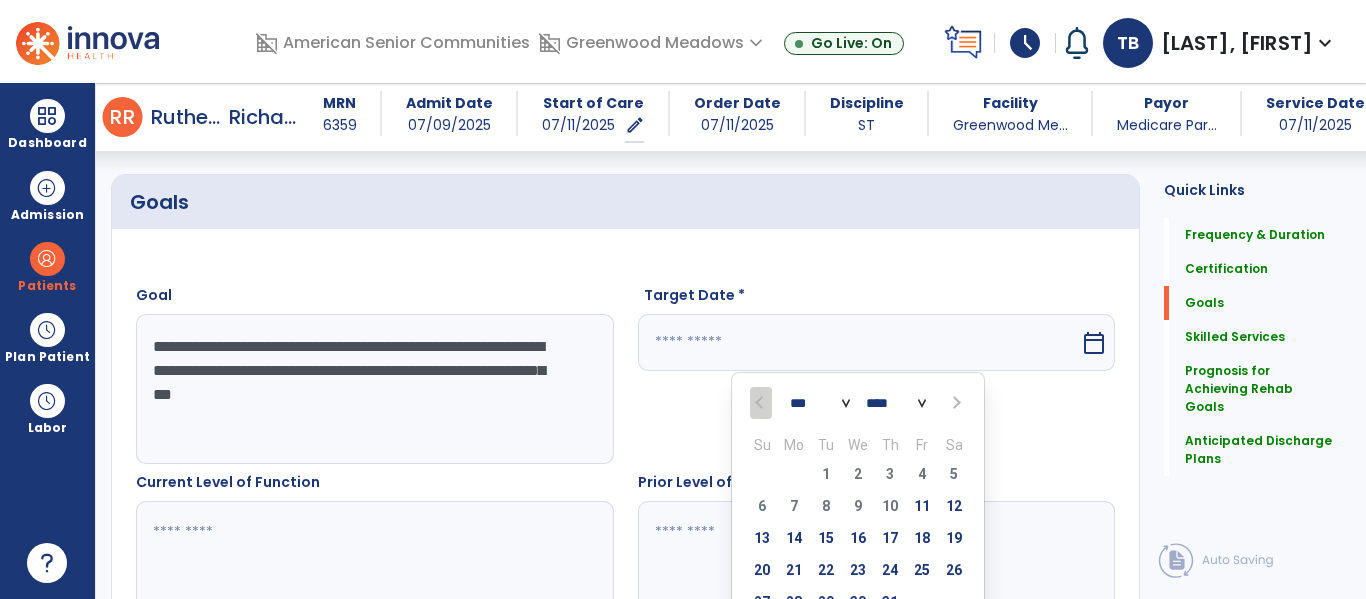 click on "*** *** ***" at bounding box center [820, 404] 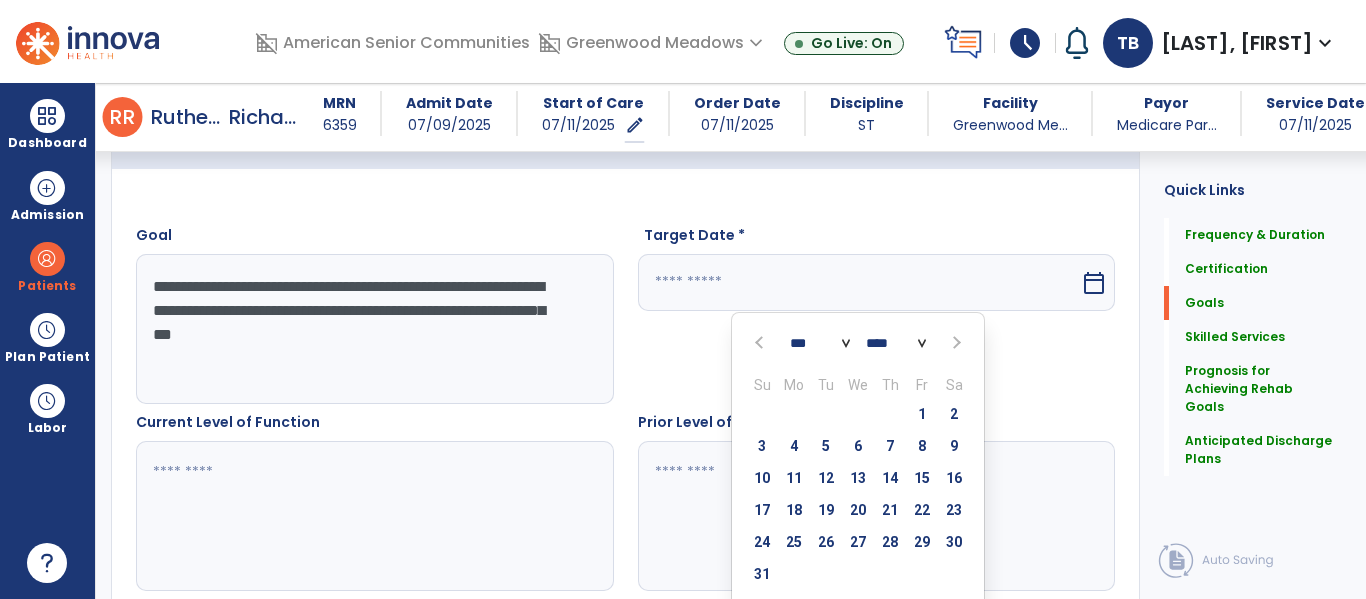 scroll, scrollTop: 506, scrollLeft: 0, axis: vertical 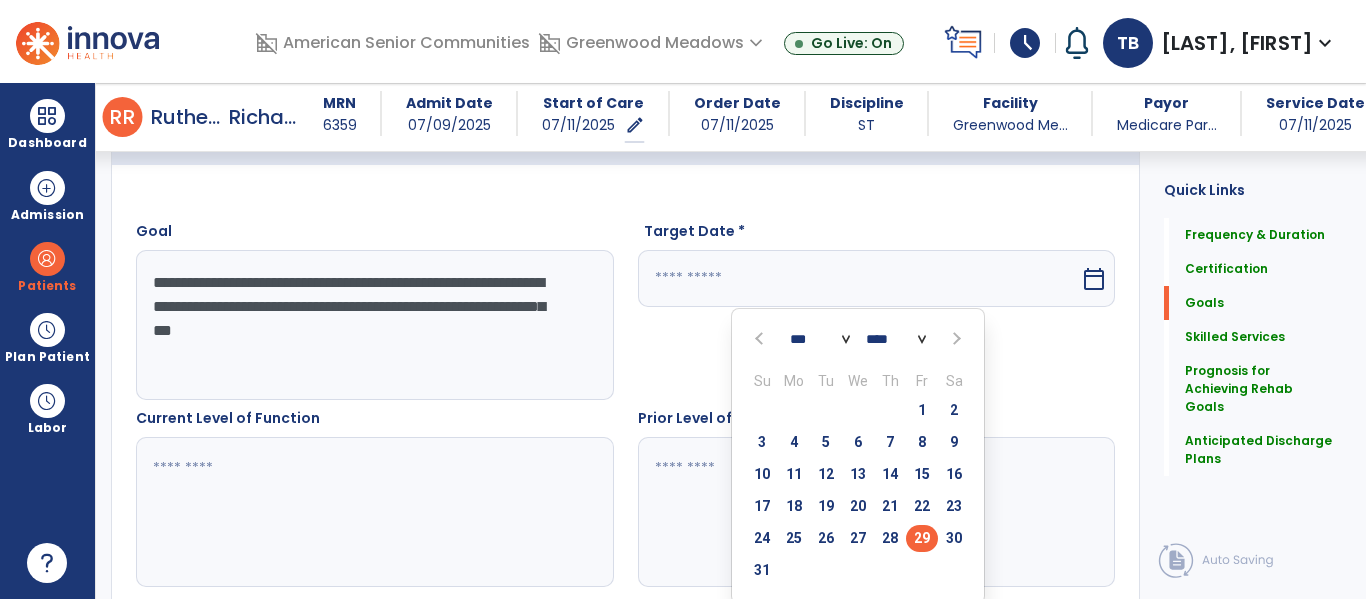 click on "29" at bounding box center (922, 538) 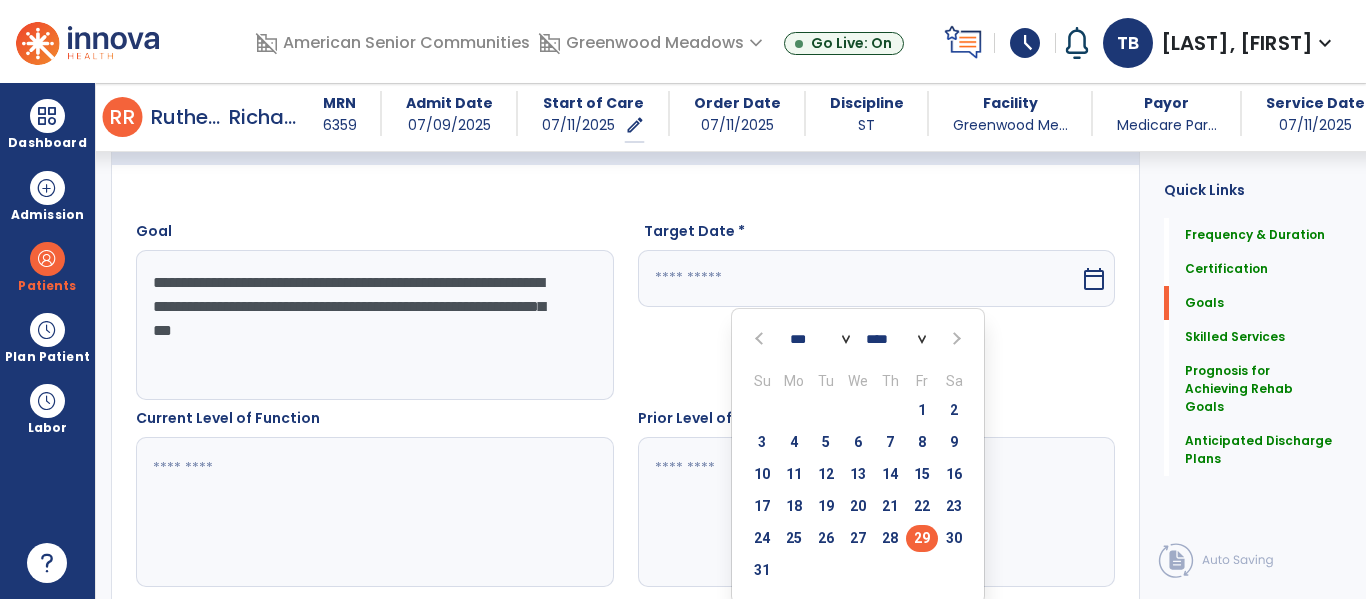 type on "*********" 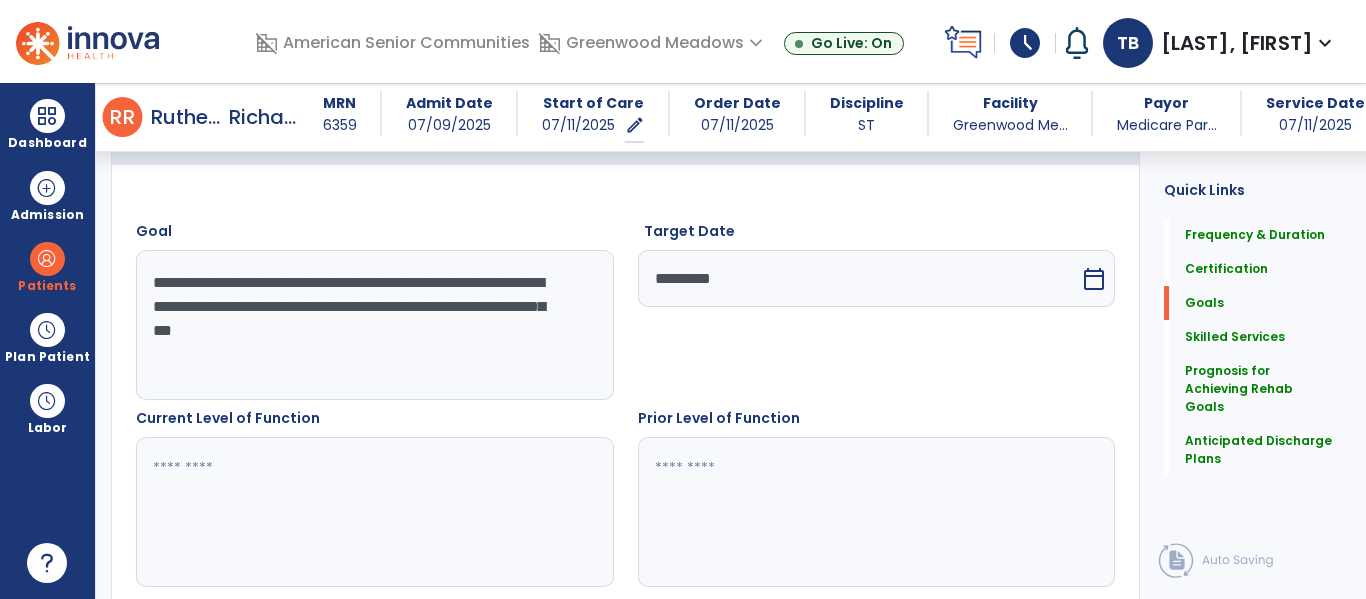 click at bounding box center (374, 512) 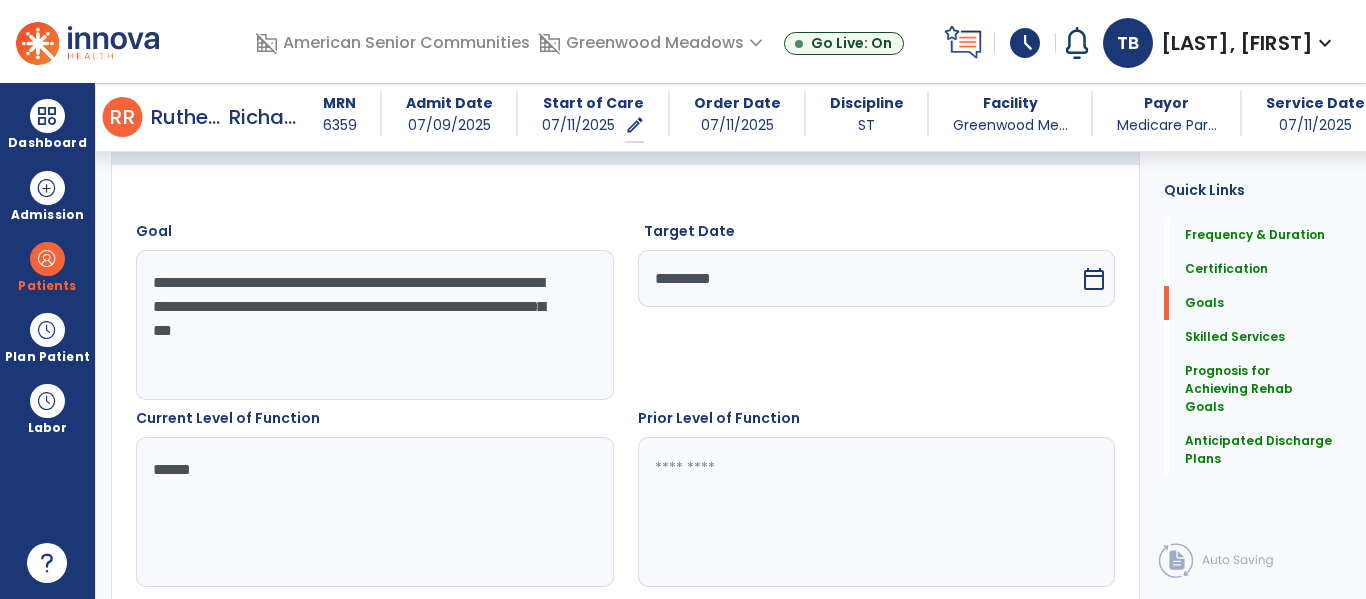 type on "******" 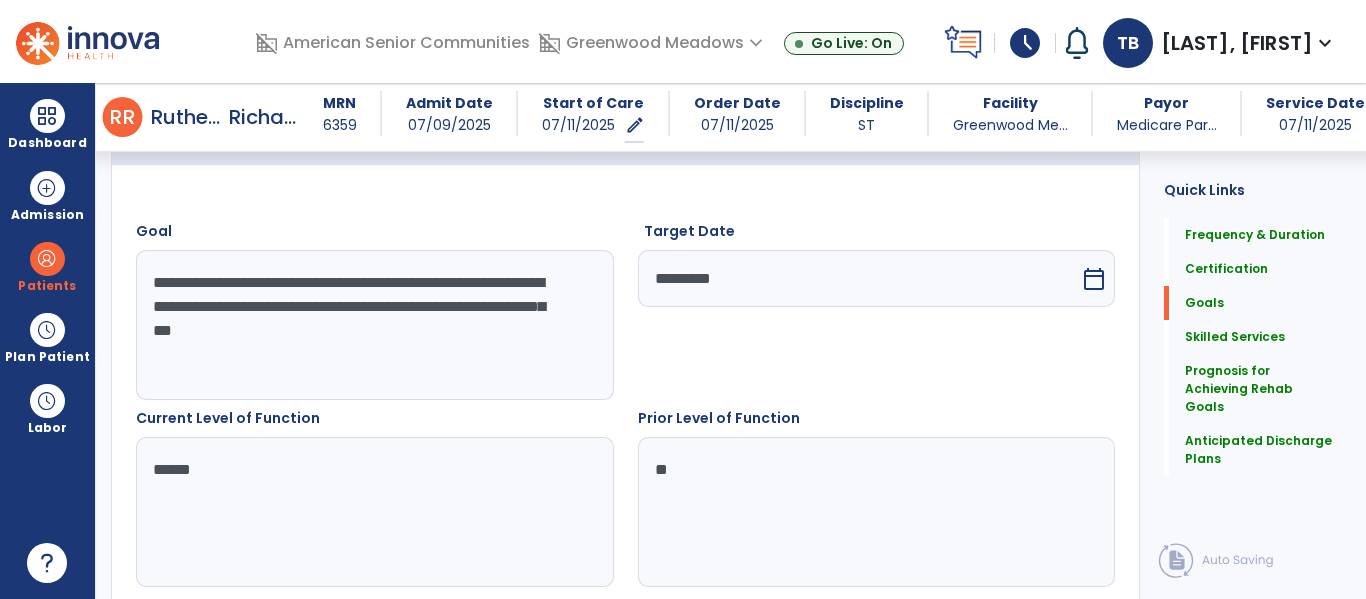 type on "*" 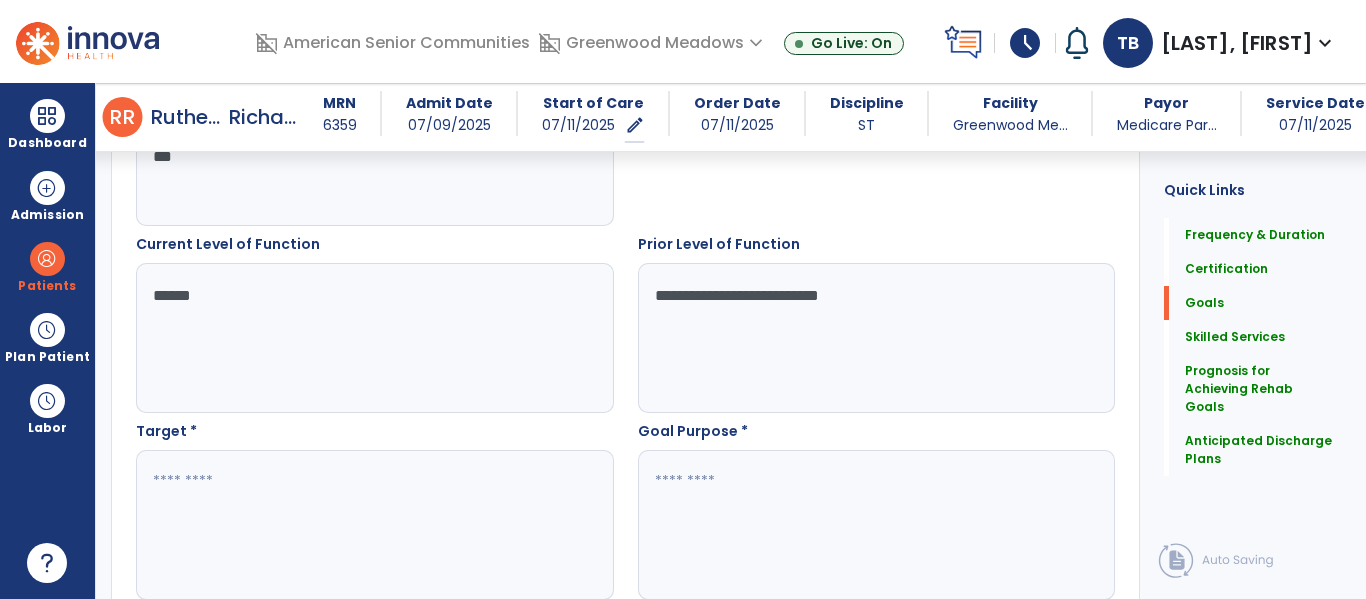 scroll, scrollTop: 689, scrollLeft: 0, axis: vertical 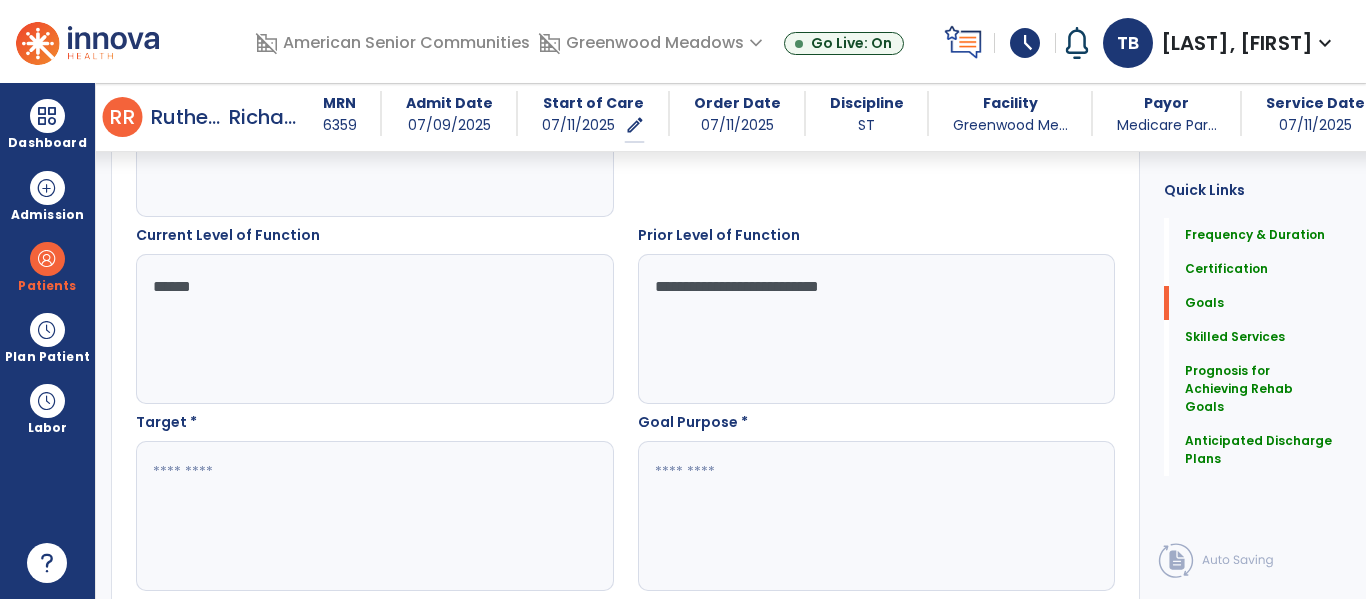 type on "**********" 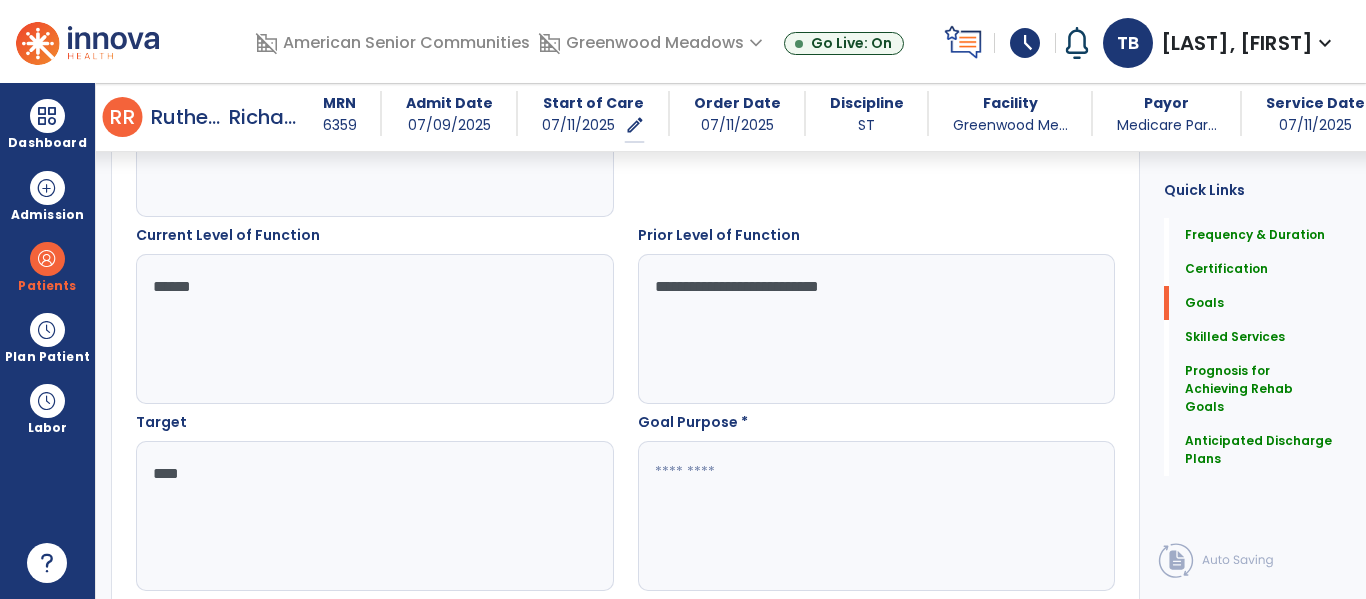 type on "****" 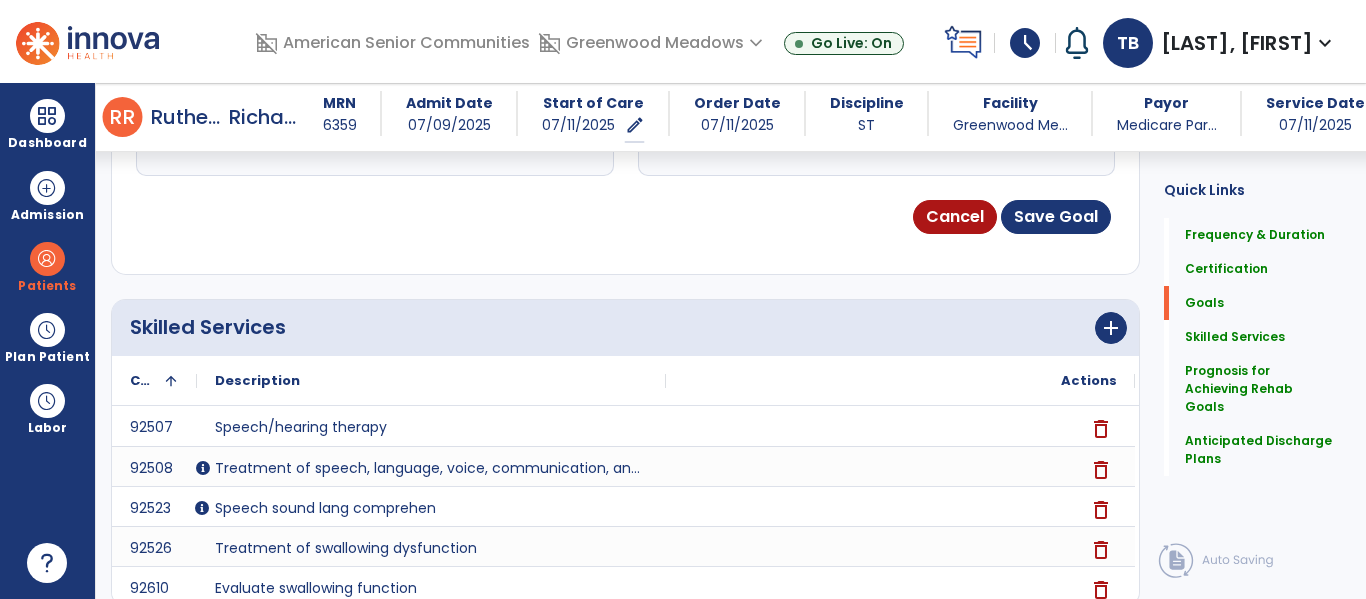 scroll, scrollTop: 1113, scrollLeft: 0, axis: vertical 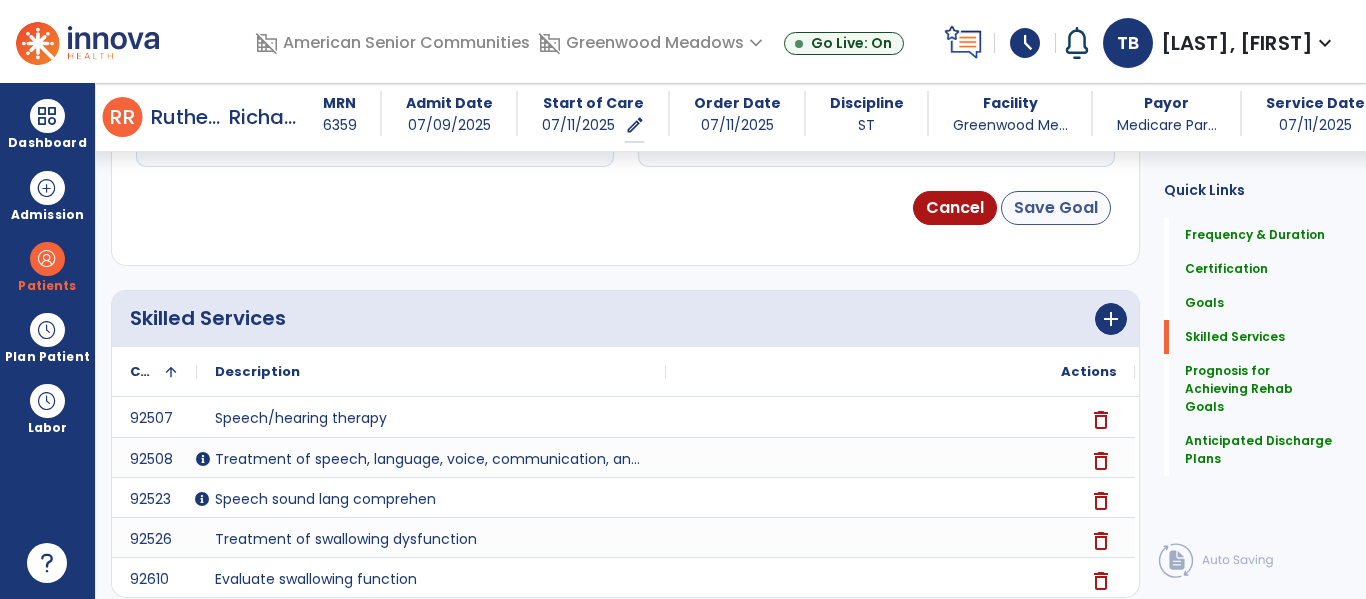type on "****" 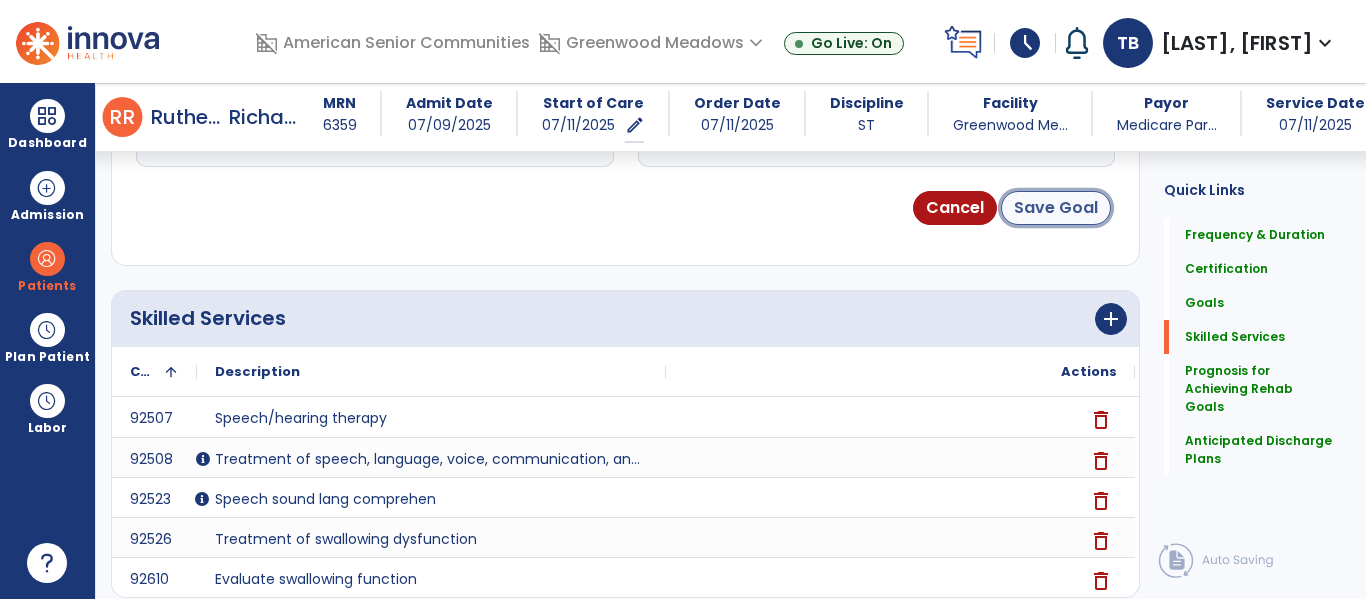 click on "Save Goal" at bounding box center [1056, 208] 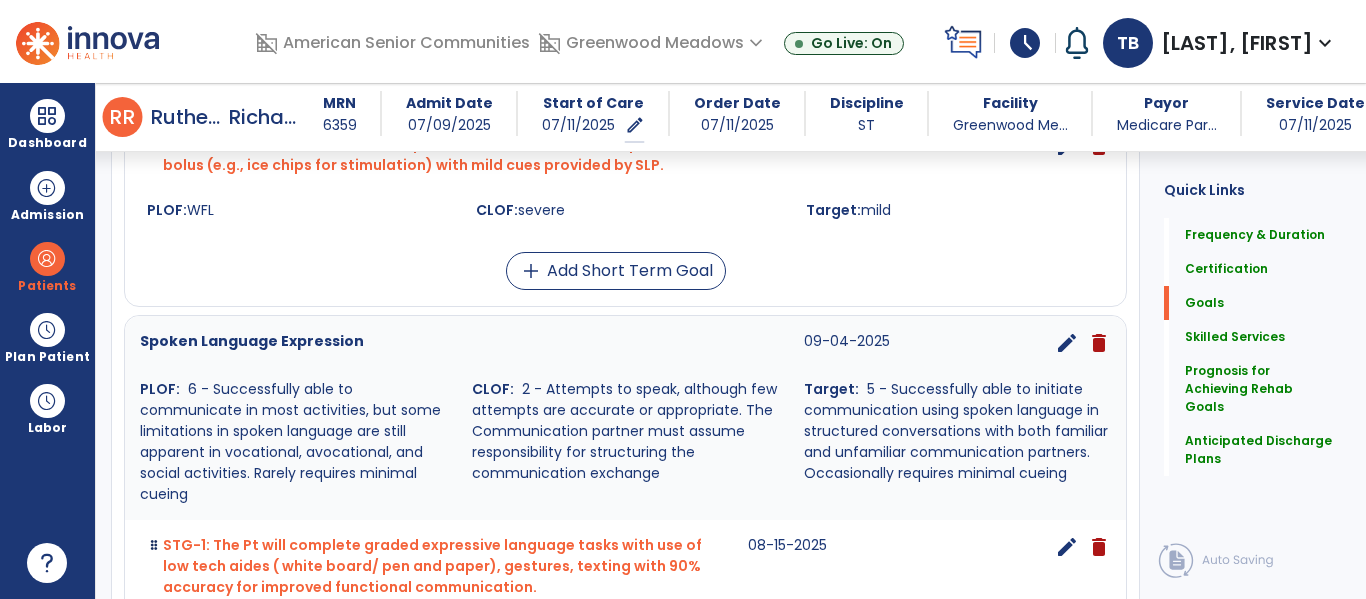 scroll, scrollTop: 954, scrollLeft: 0, axis: vertical 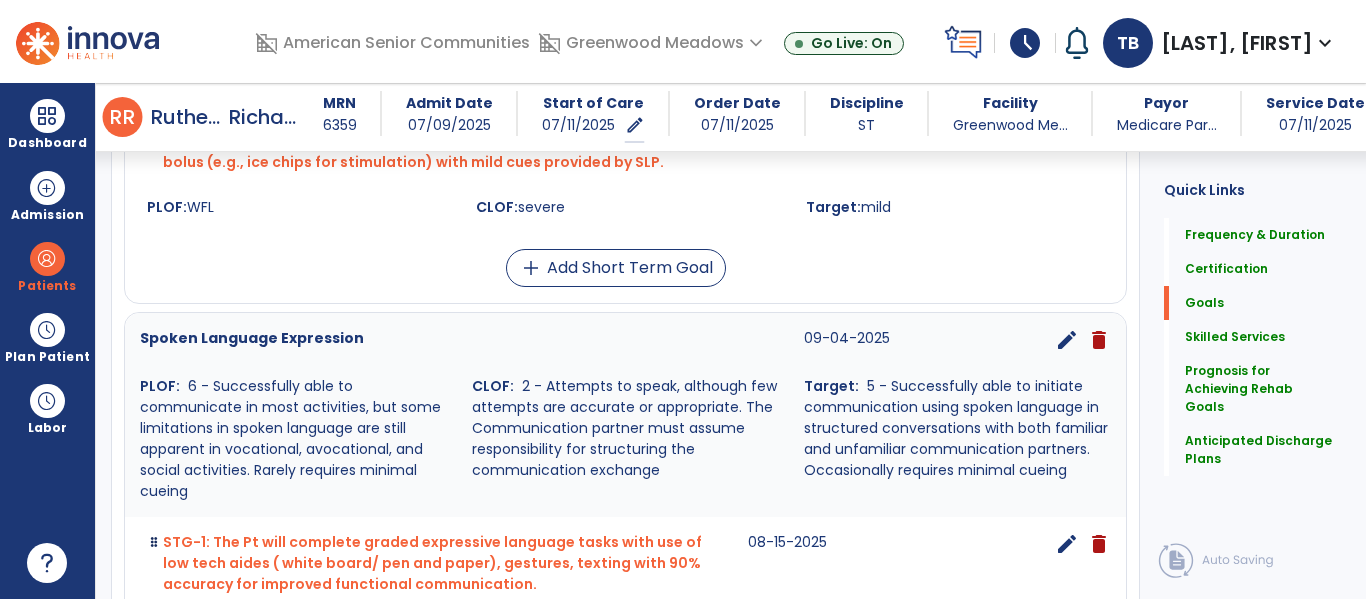 click on "5 - Successfully able to initiate communication using spoken language in structured conversations with both familiar and unfamiliar communication partners. Occasionally requires minimal cueing" at bounding box center [956, 428] 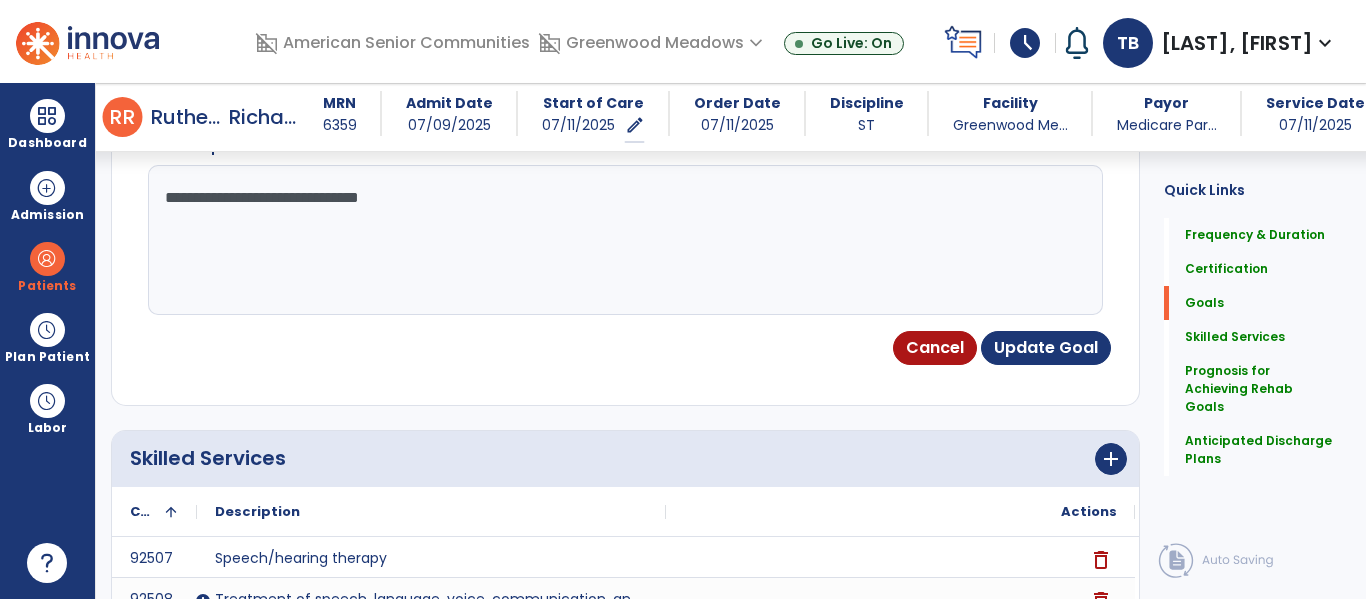 scroll, scrollTop: 77, scrollLeft: 0, axis: vertical 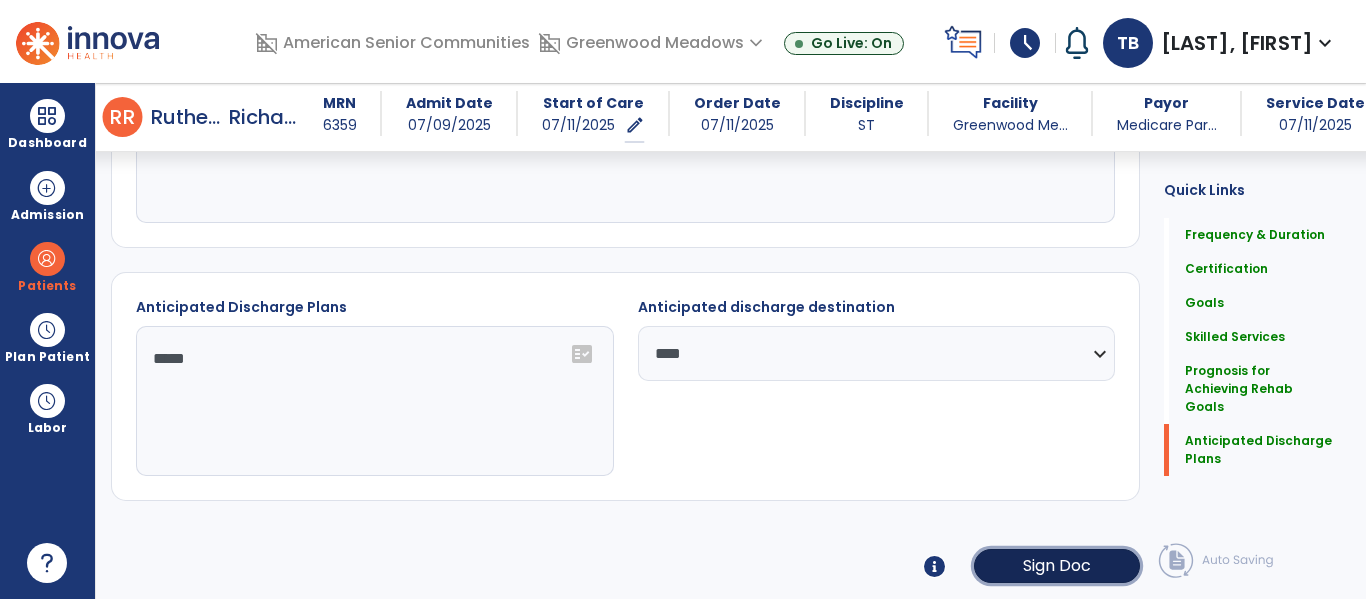 click on "Sign Doc" 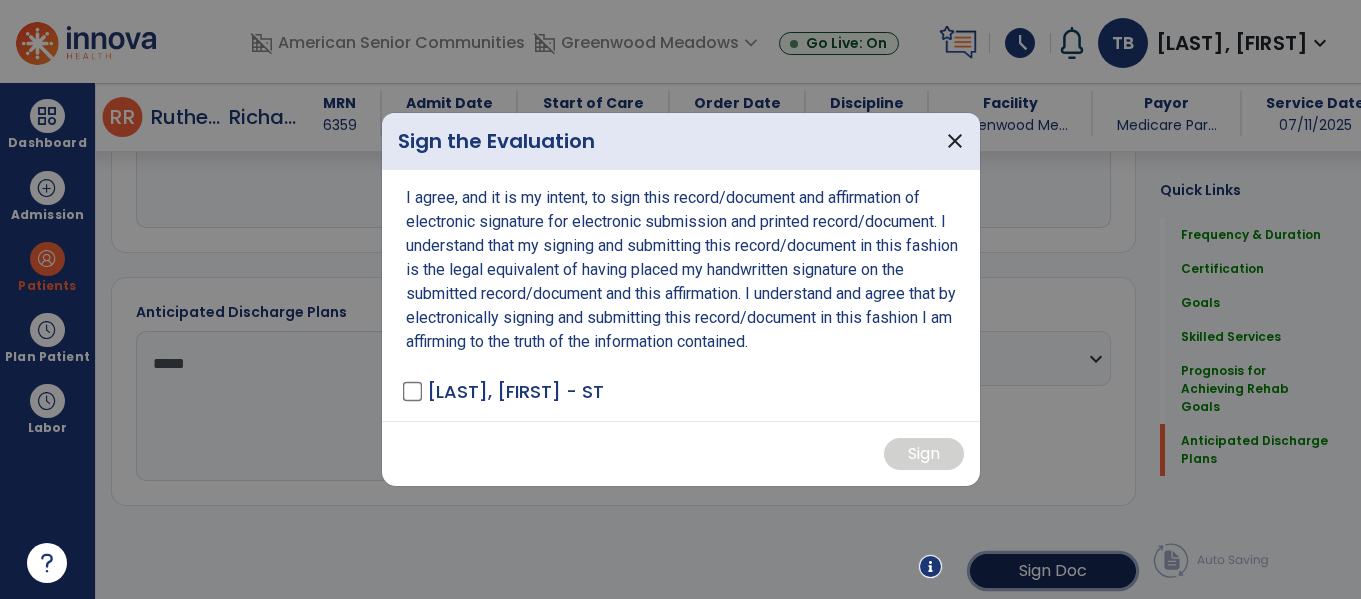 scroll, scrollTop: 1697, scrollLeft: 0, axis: vertical 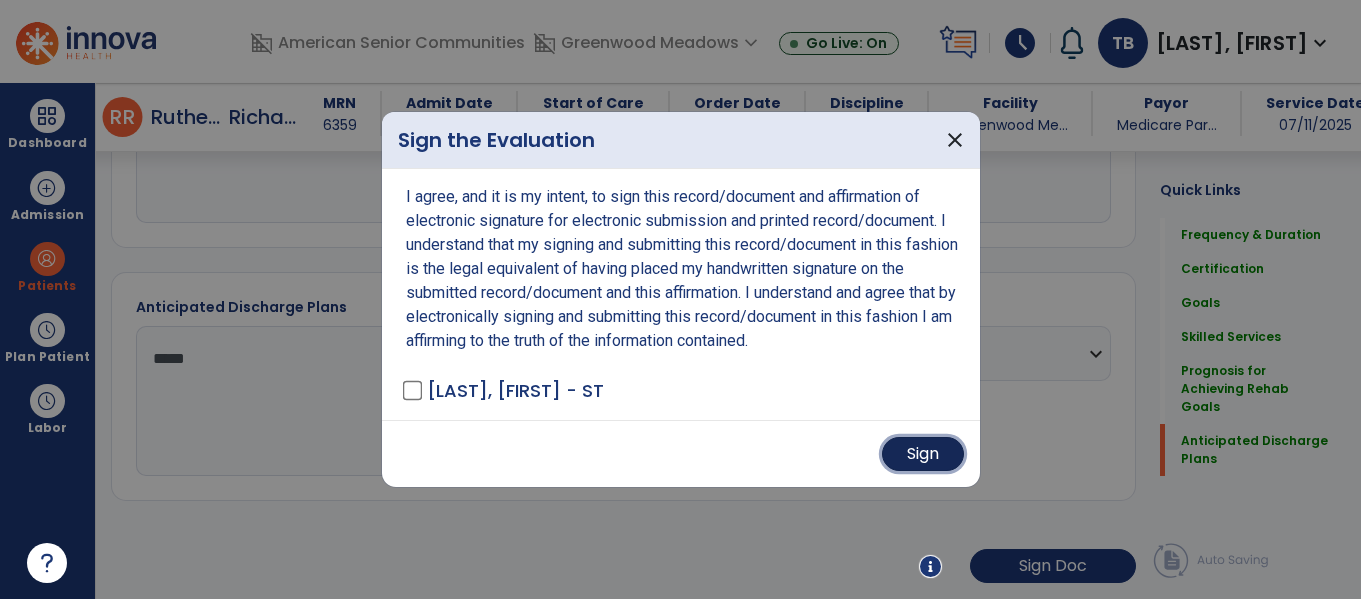 click on "Sign" at bounding box center (923, 454) 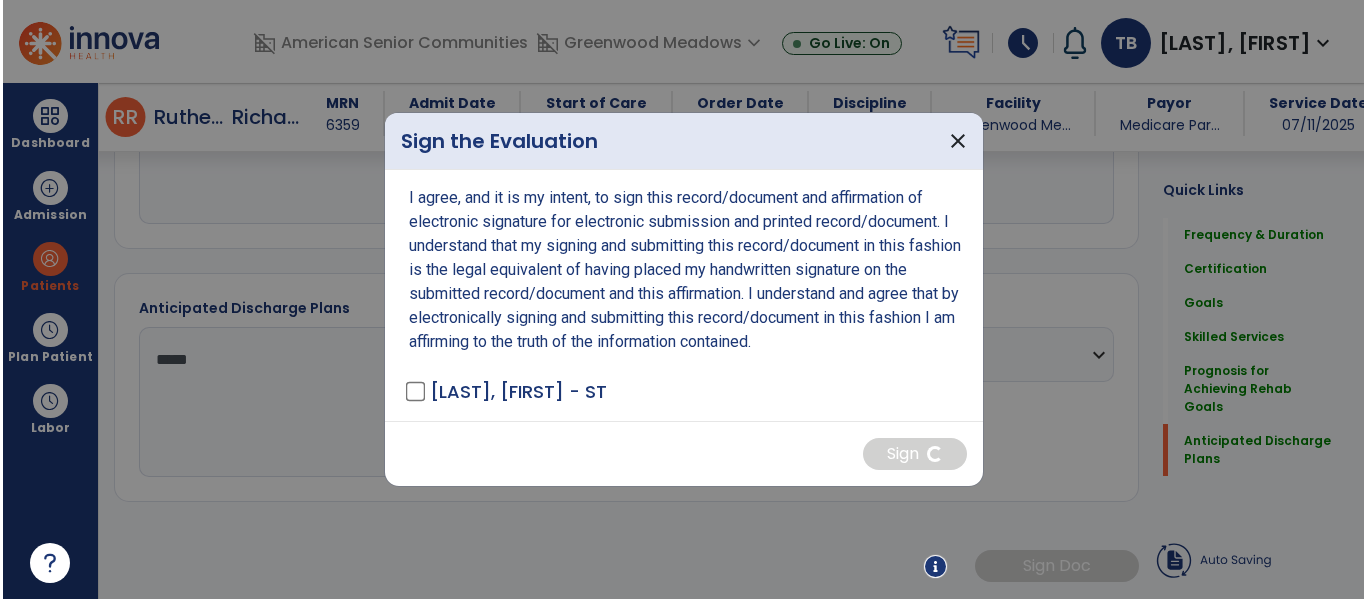 scroll, scrollTop: 1696, scrollLeft: 0, axis: vertical 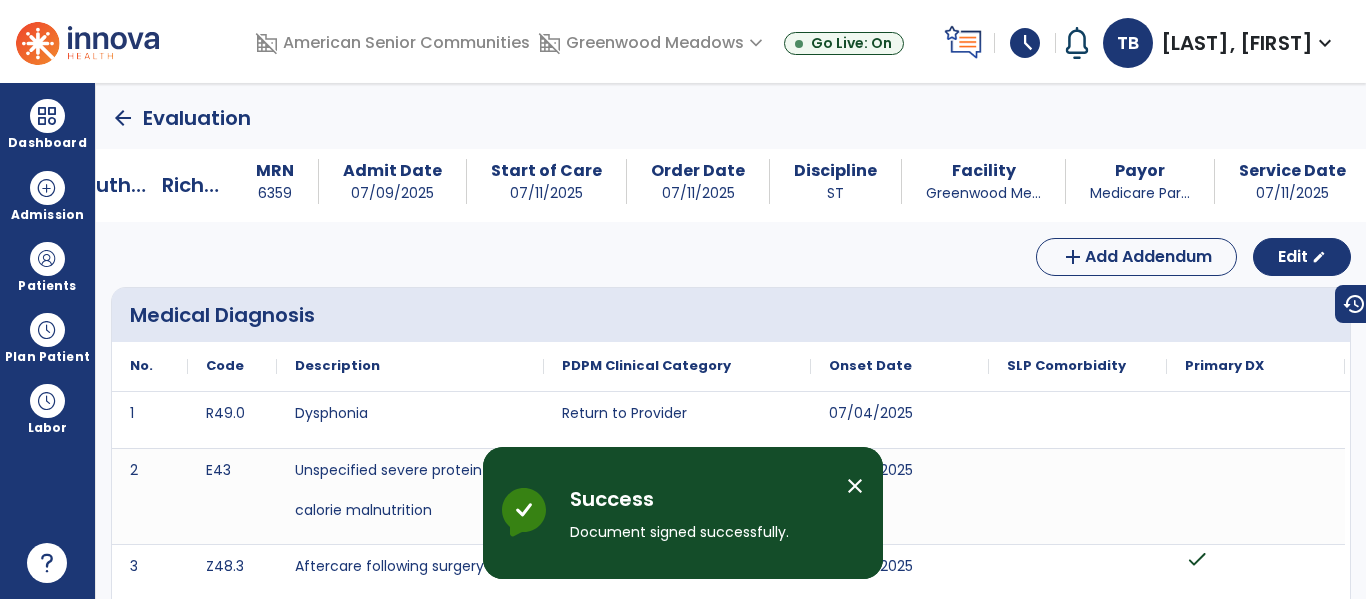 click on "arrow_back" 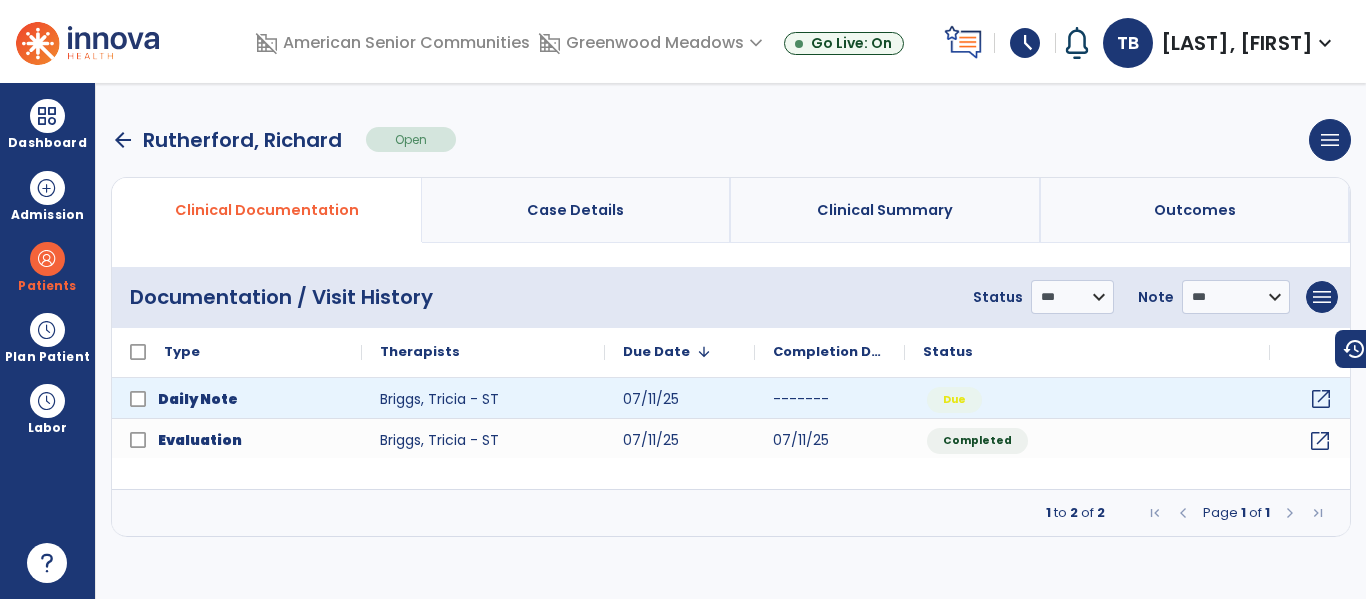 click on "open_in_new" 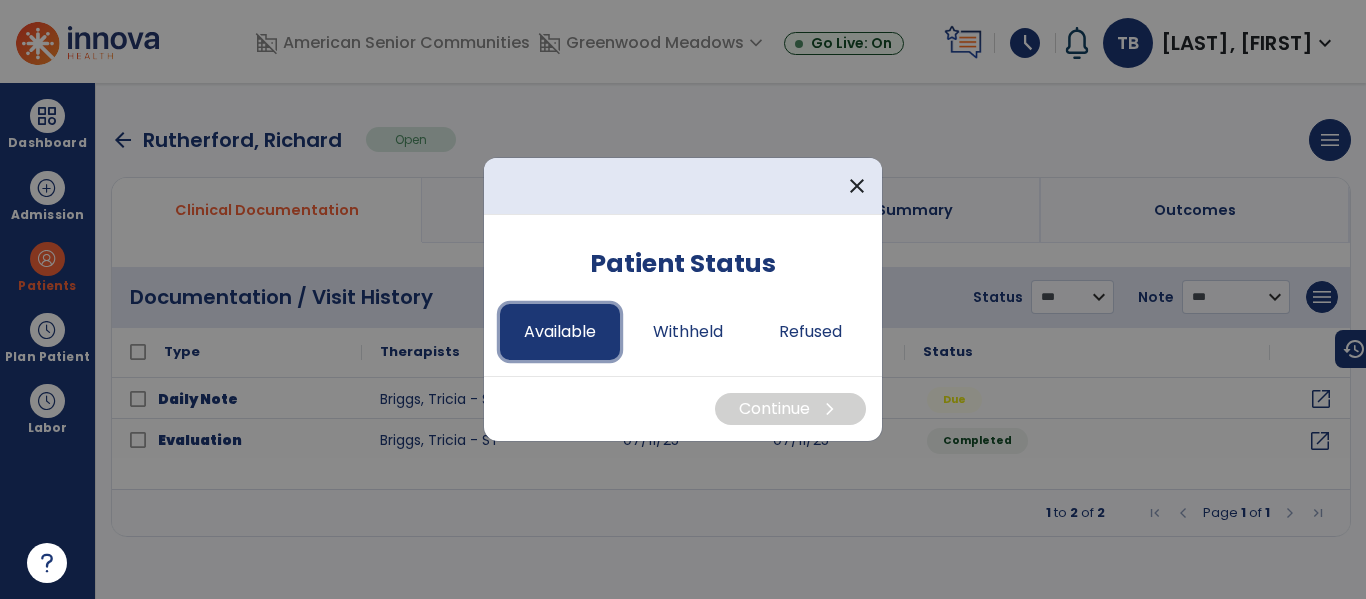 click on "Available" at bounding box center [560, 332] 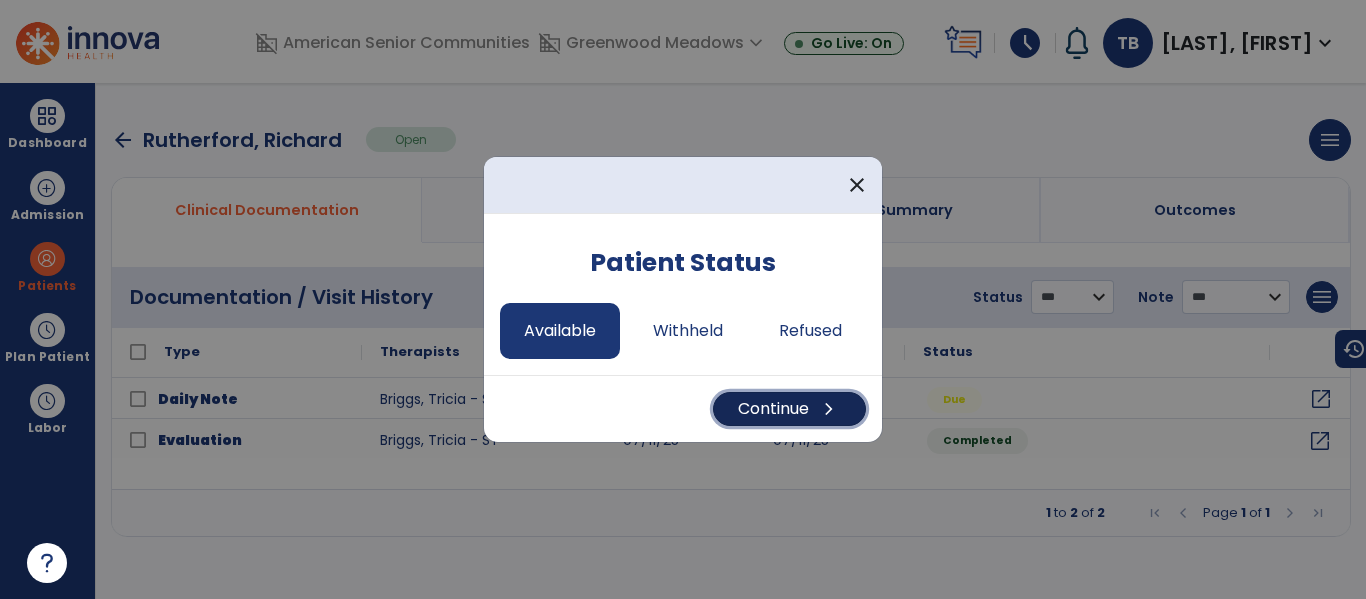 click on "chevron_right" at bounding box center [829, 409] 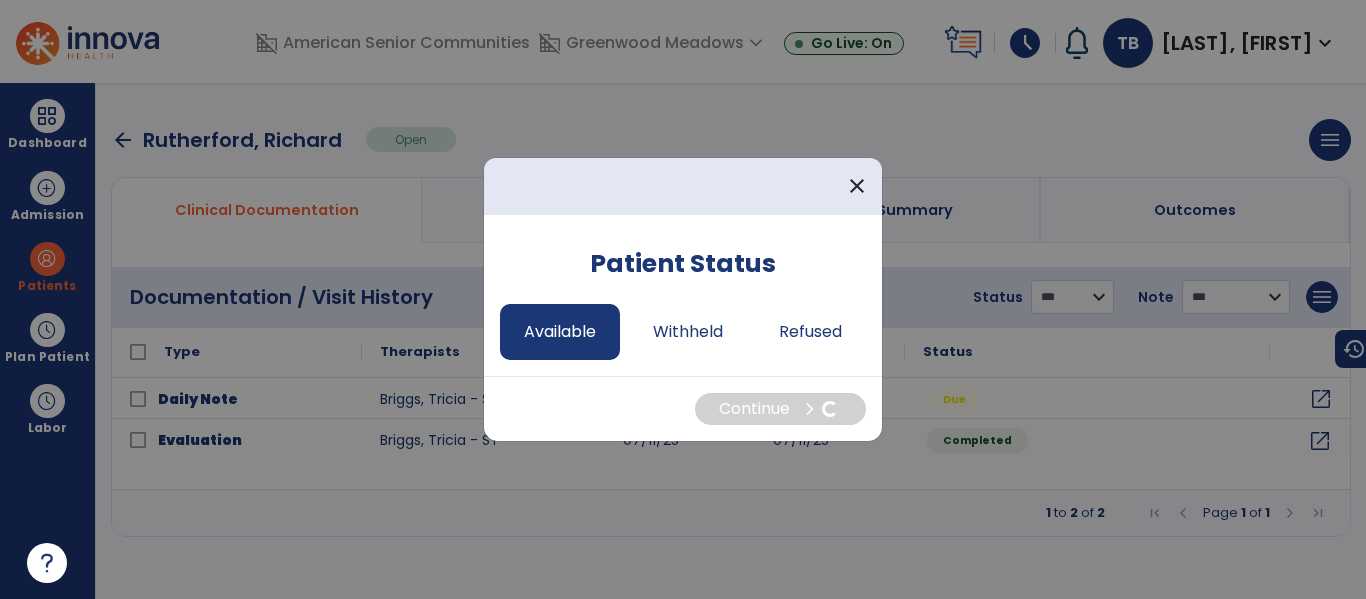 select on "*" 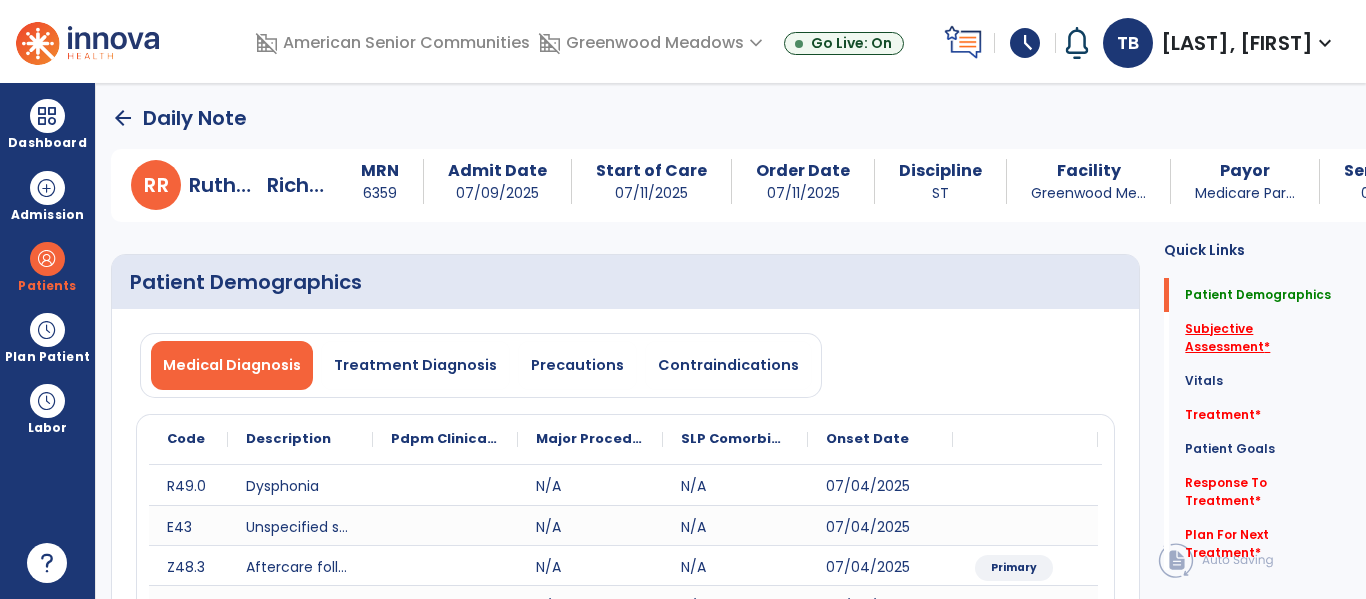 click on "Subjective Assessment   *" 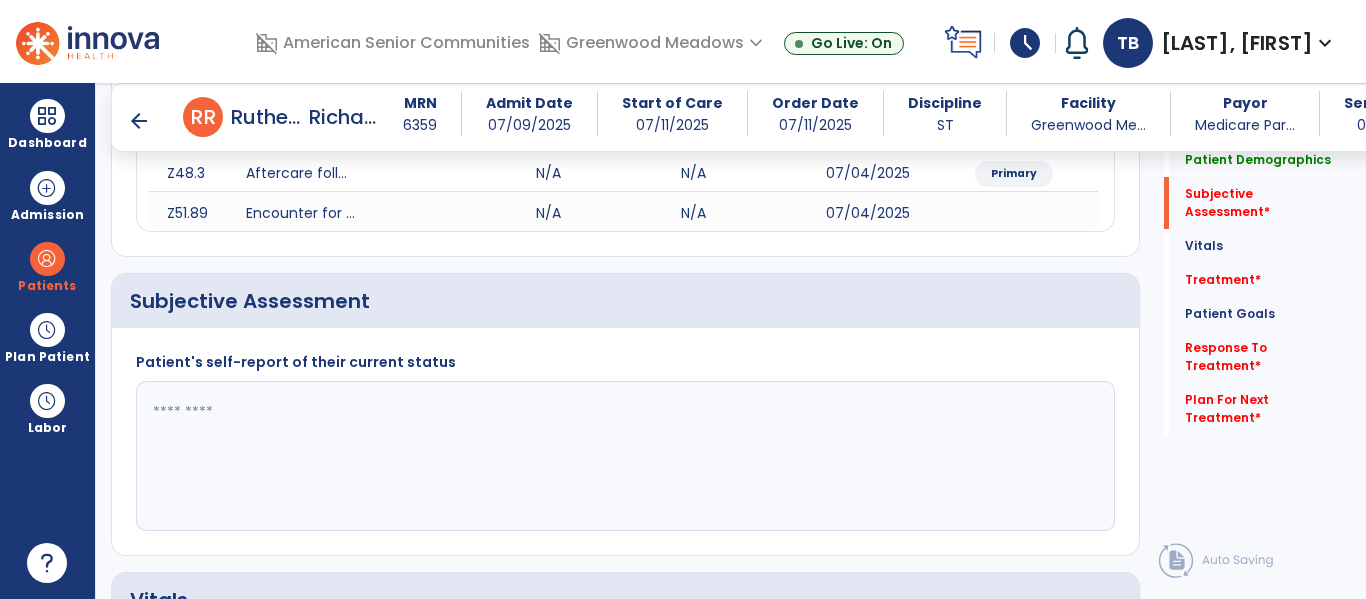scroll, scrollTop: 467, scrollLeft: 0, axis: vertical 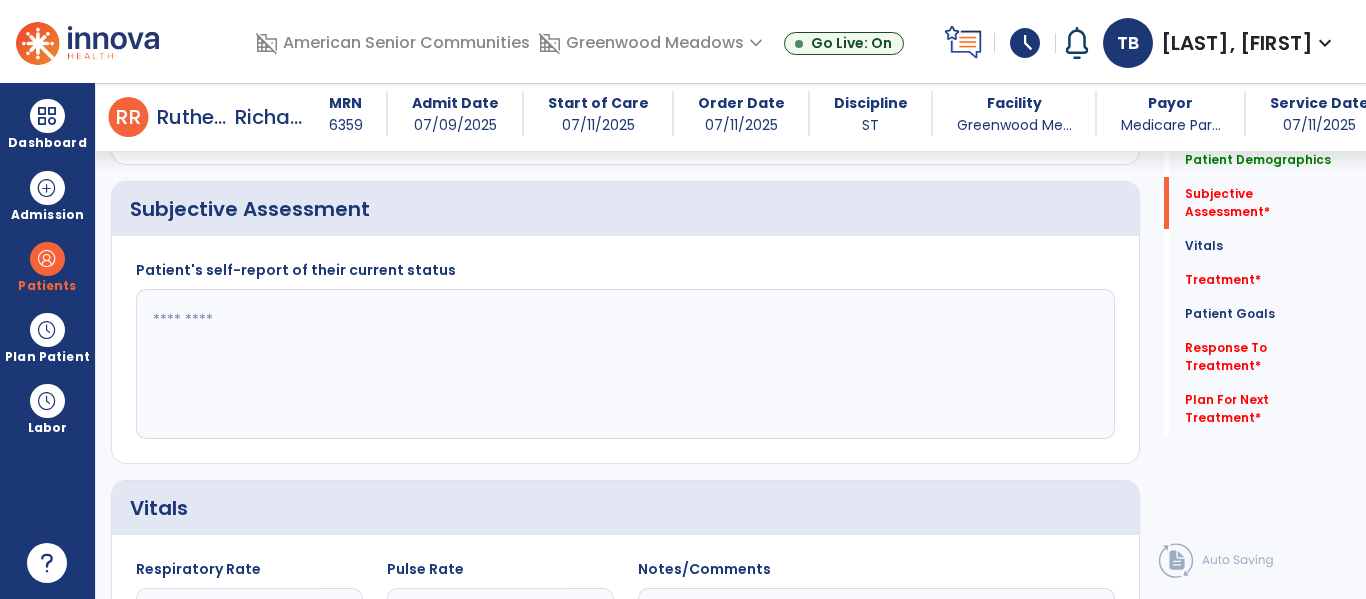 click 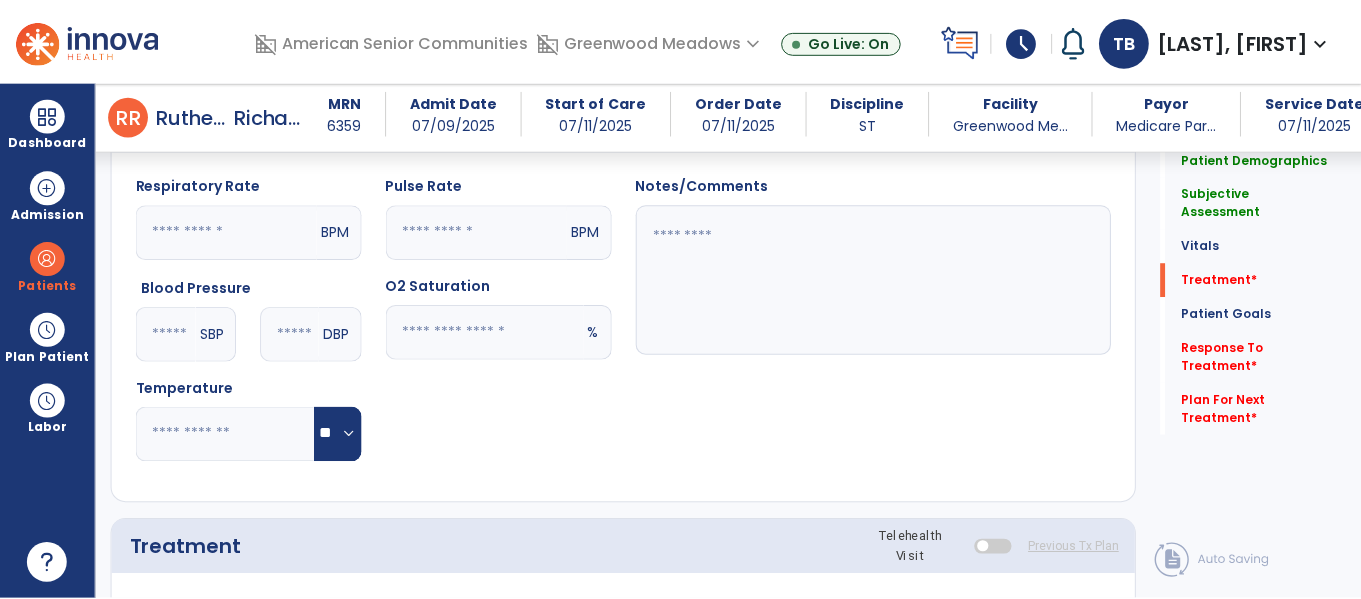 scroll, scrollTop: 1217, scrollLeft: 0, axis: vertical 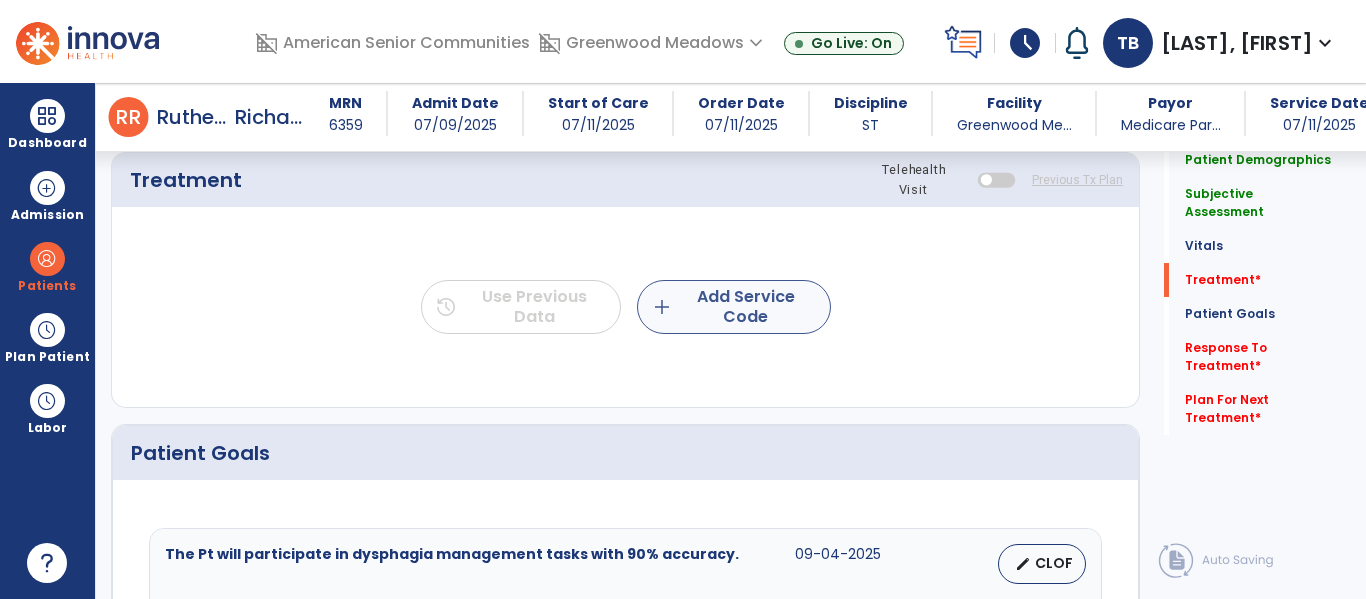 type on "**********" 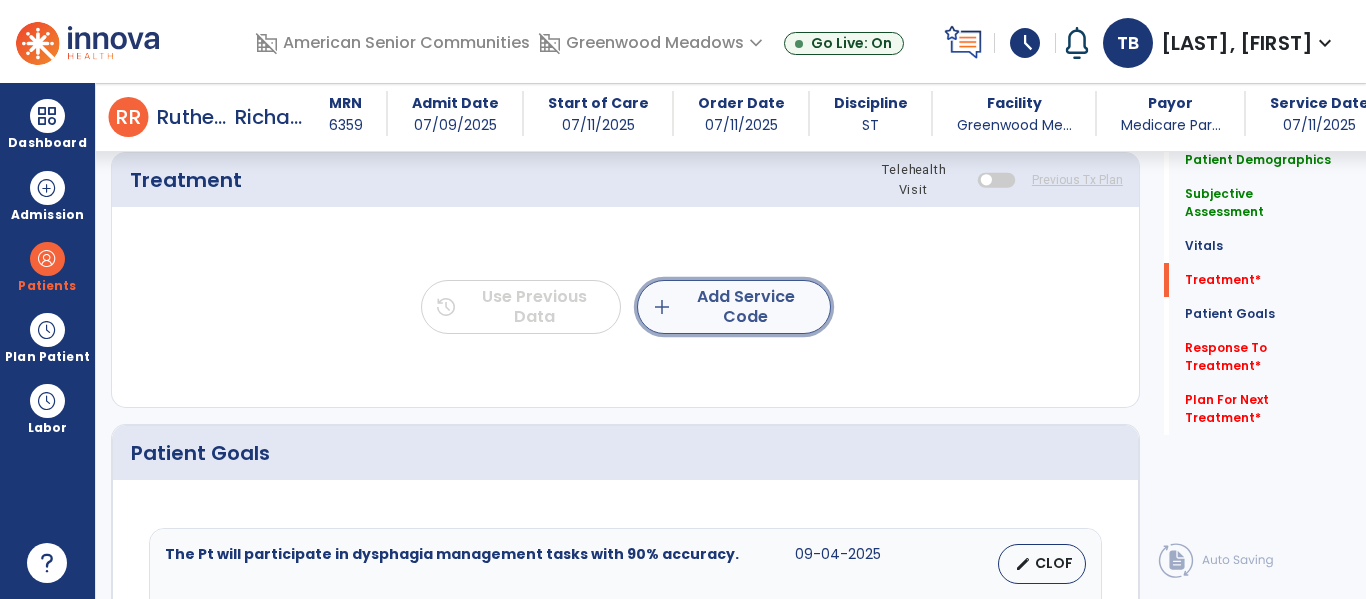 click on "add  Add Service Code" 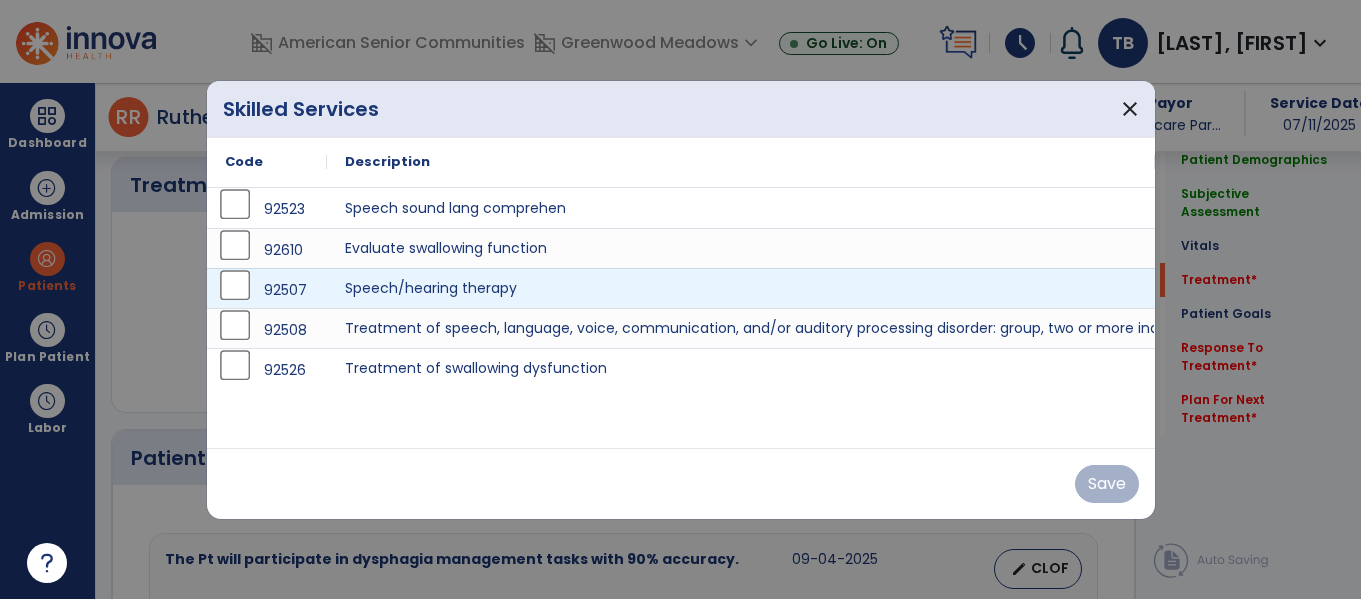 scroll, scrollTop: 1217, scrollLeft: 0, axis: vertical 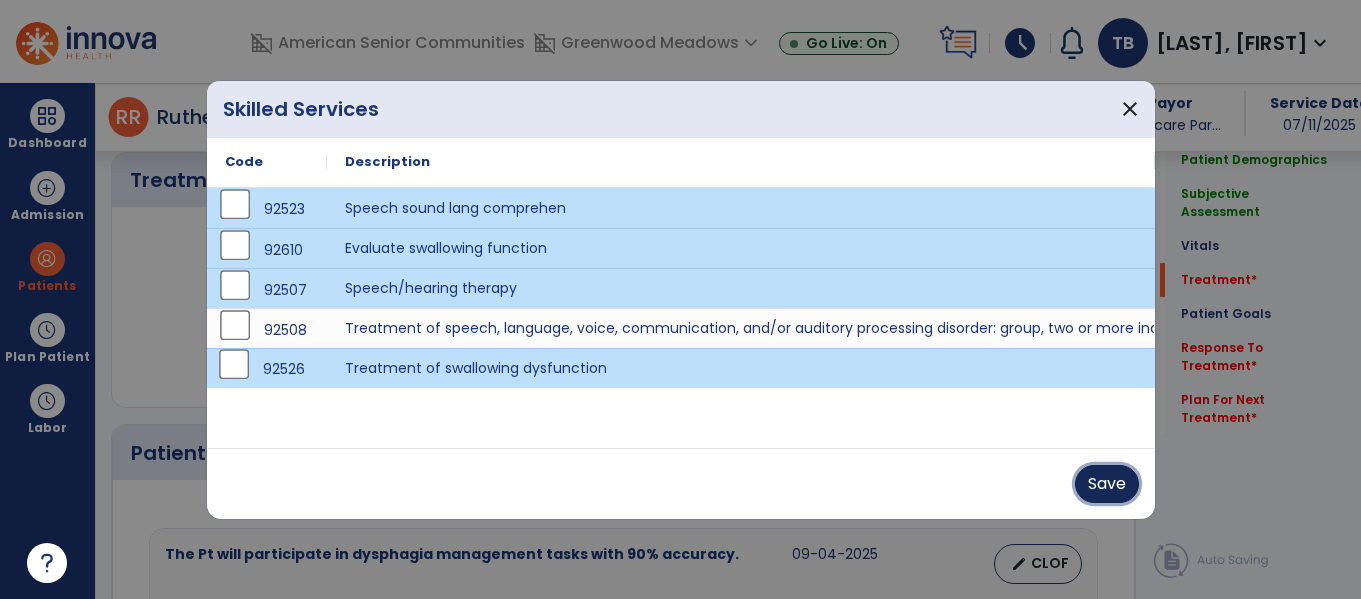 click on "Save" at bounding box center [1107, 484] 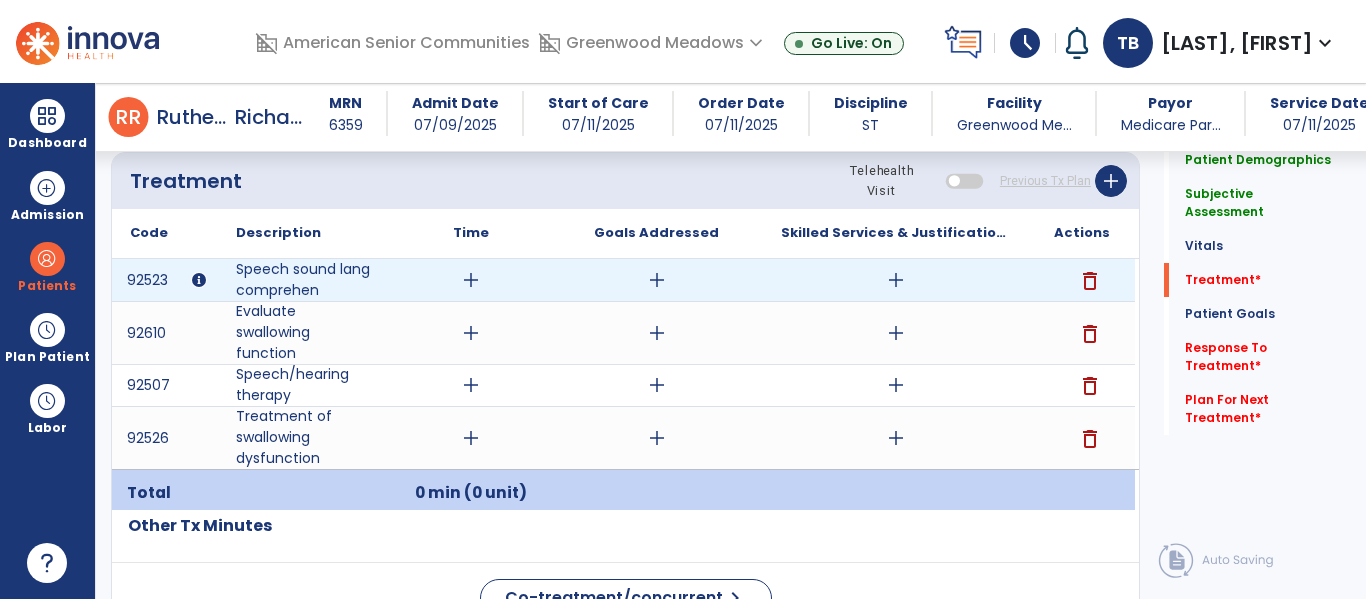 click on "add" at bounding box center (471, 280) 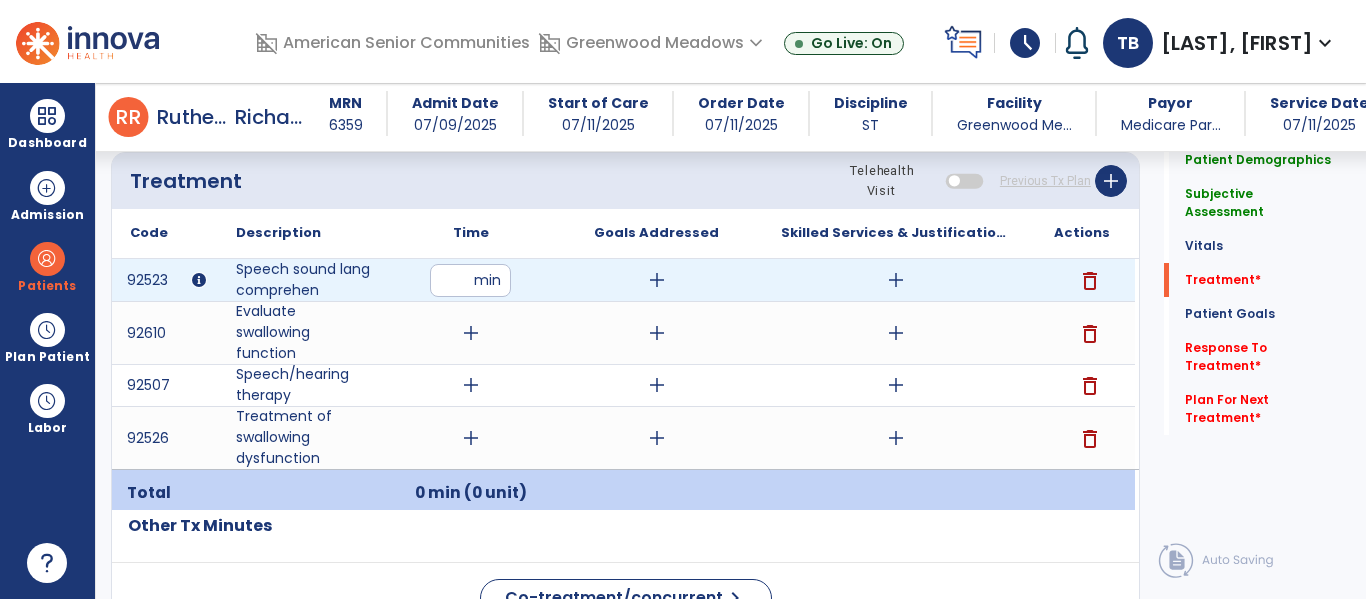type on "**" 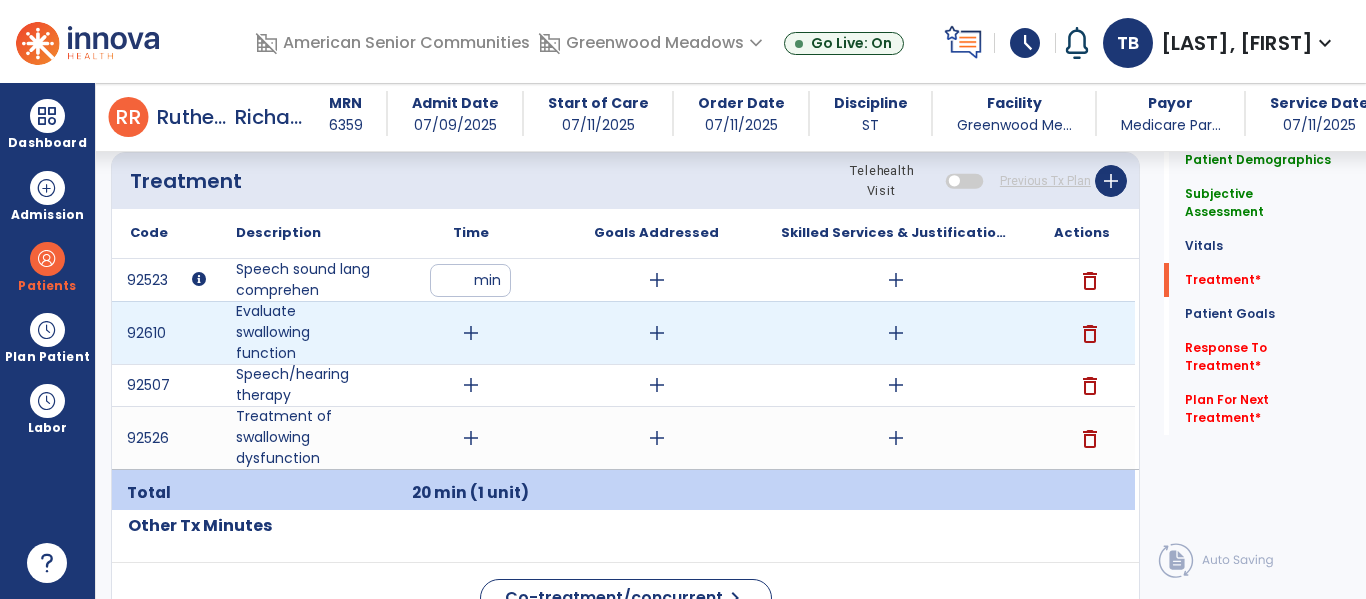 click on "add" at bounding box center (471, 333) 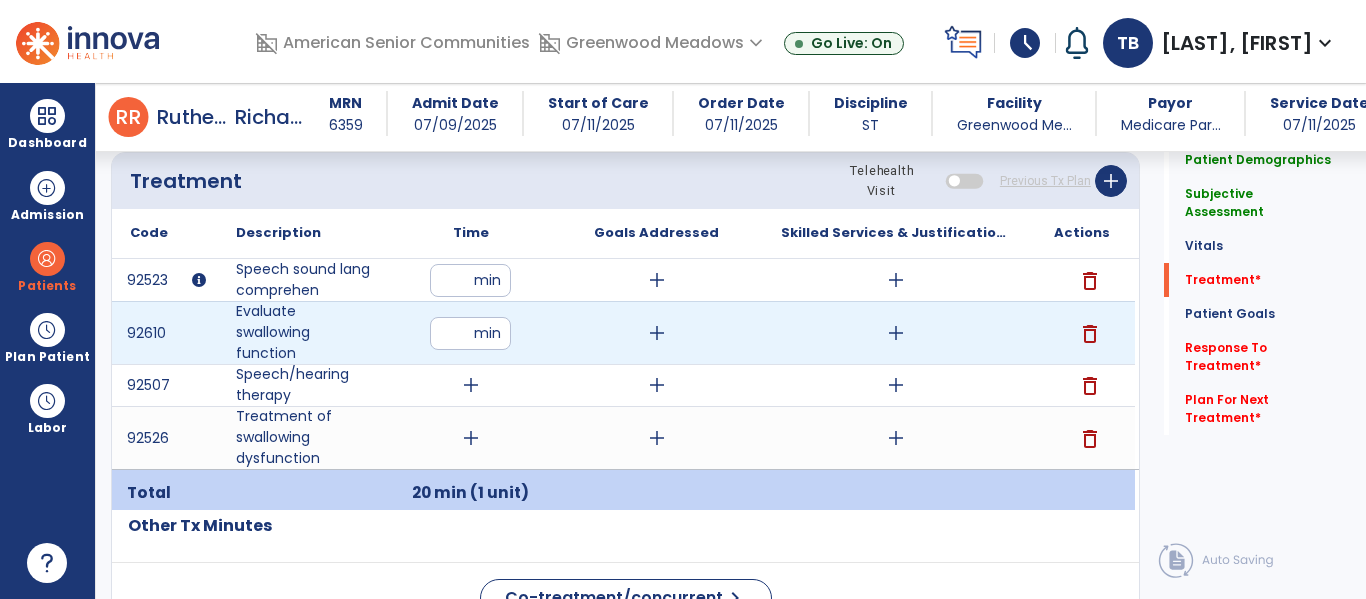 type on "**" 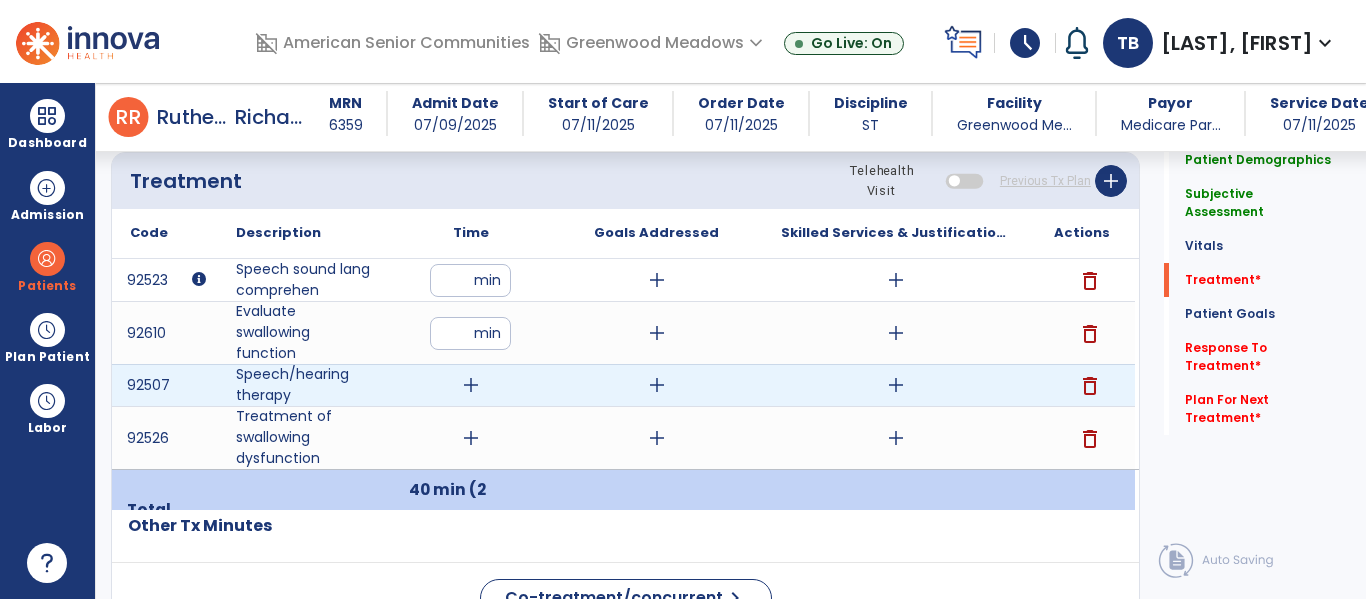 click on "add" at bounding box center [471, 385] 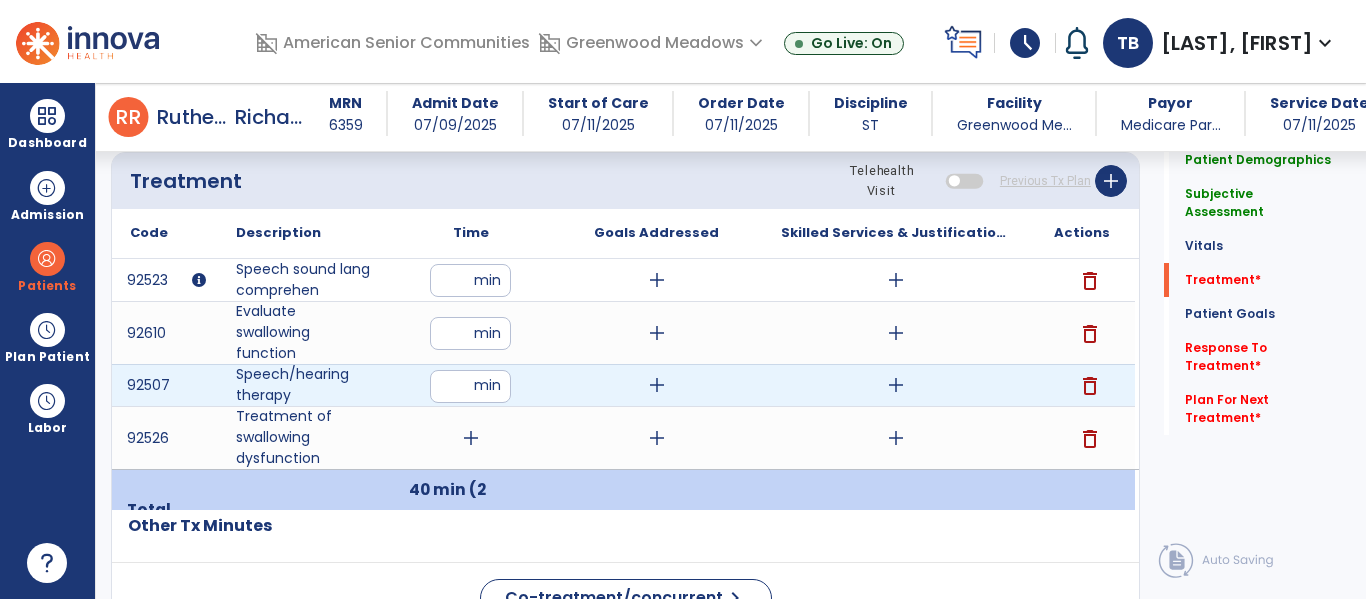 type on "**" 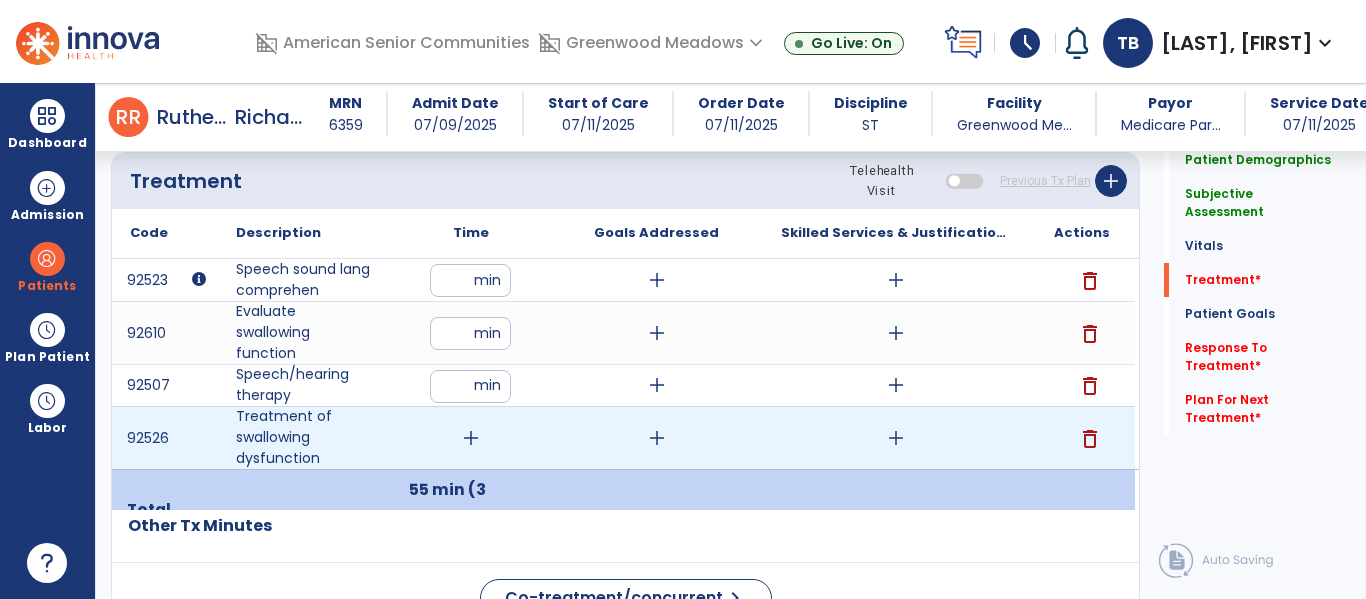 click on "add" at bounding box center (471, 438) 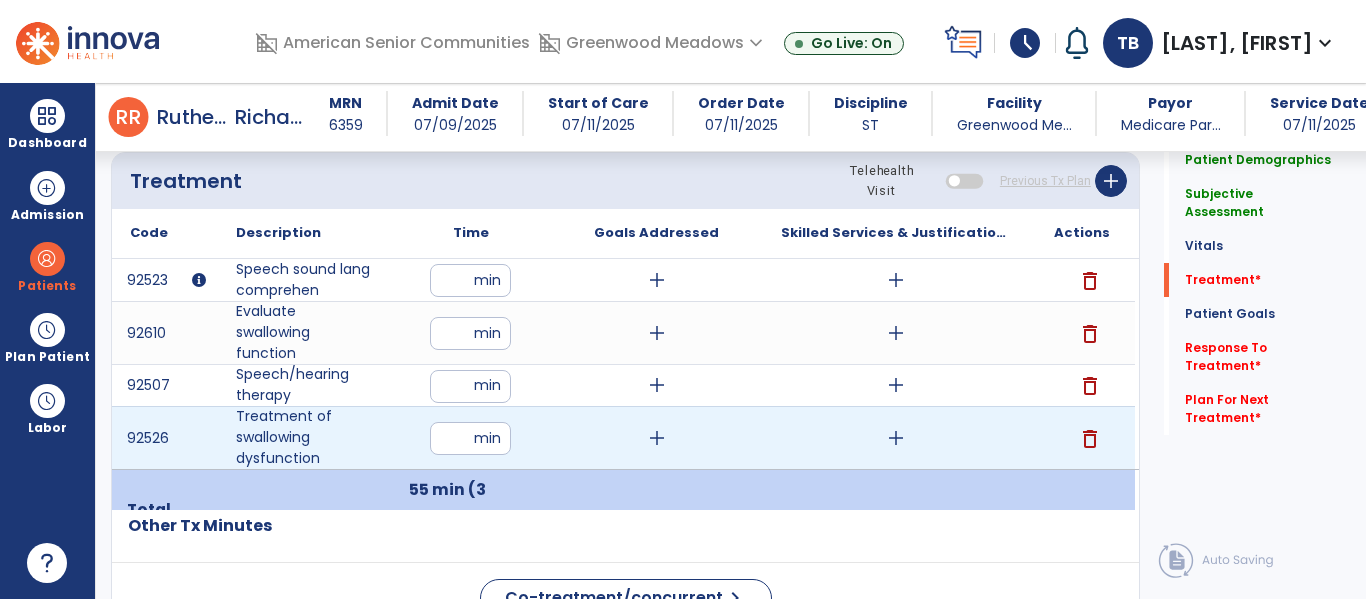 type on "**" 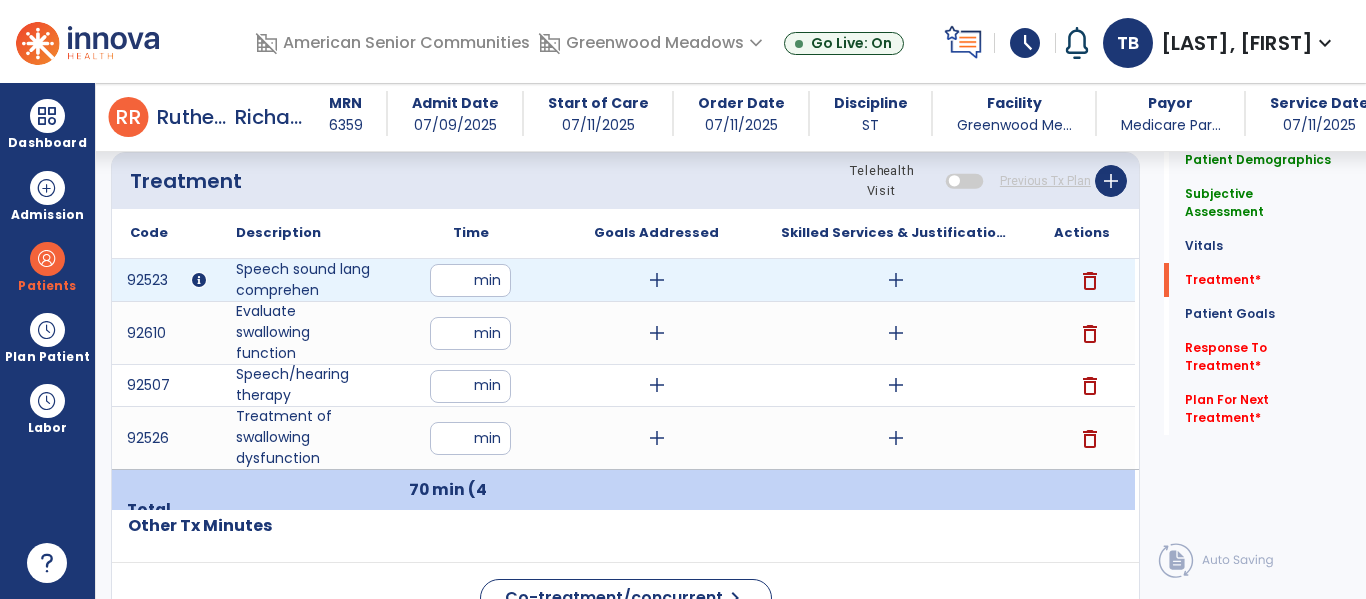 click on "add" at bounding box center (657, 280) 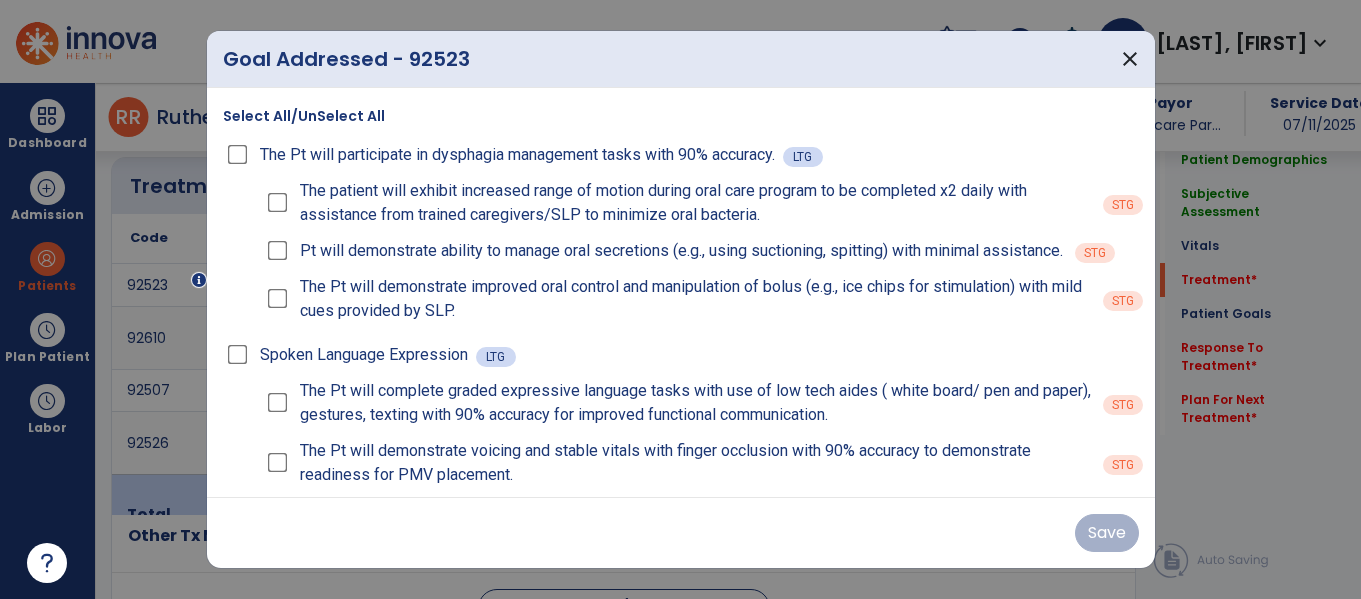 scroll, scrollTop: 1217, scrollLeft: 0, axis: vertical 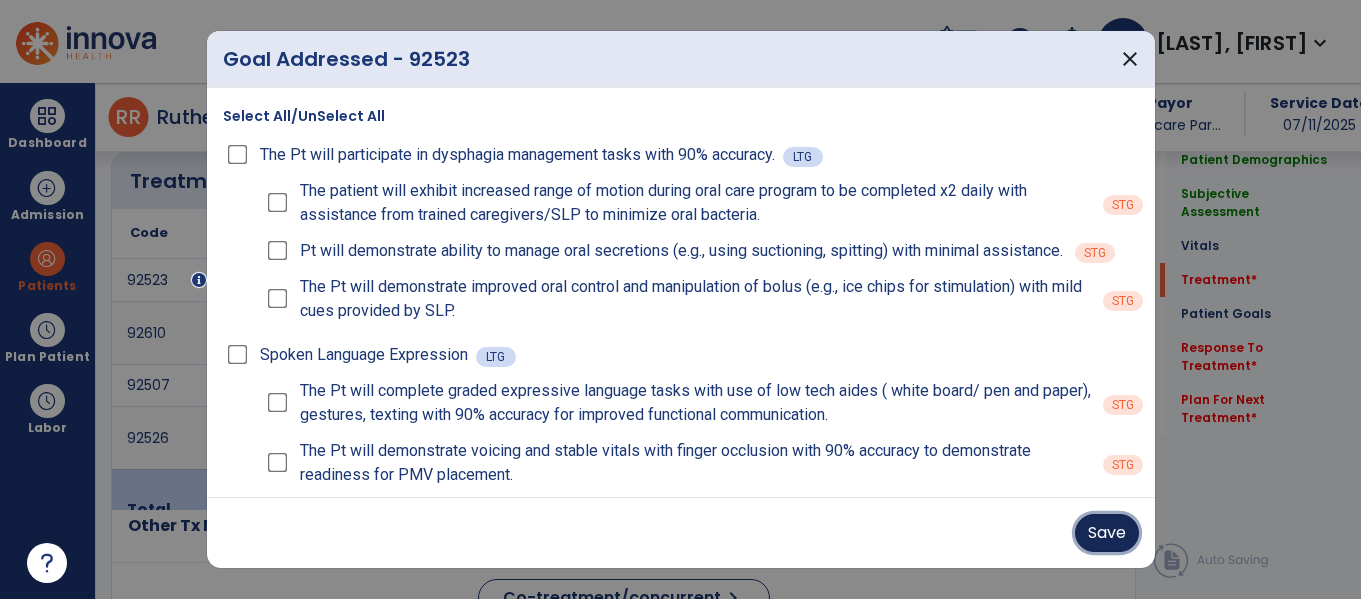 click on "Save" at bounding box center (1107, 533) 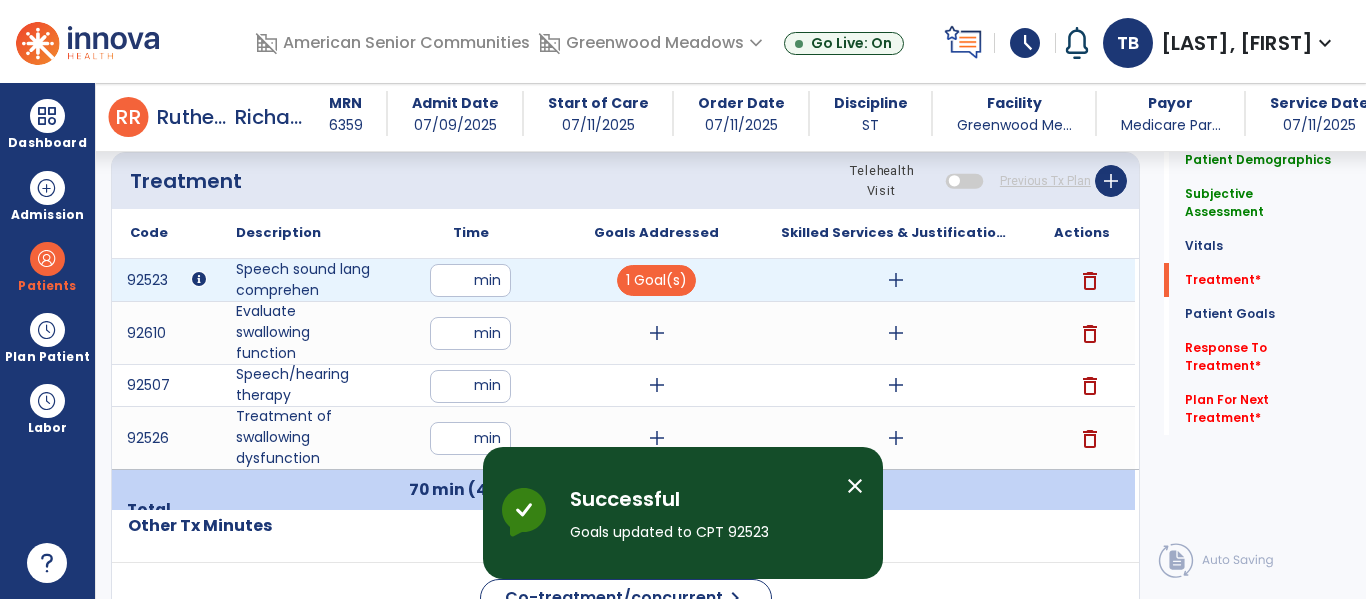 click on "add" at bounding box center (896, 280) 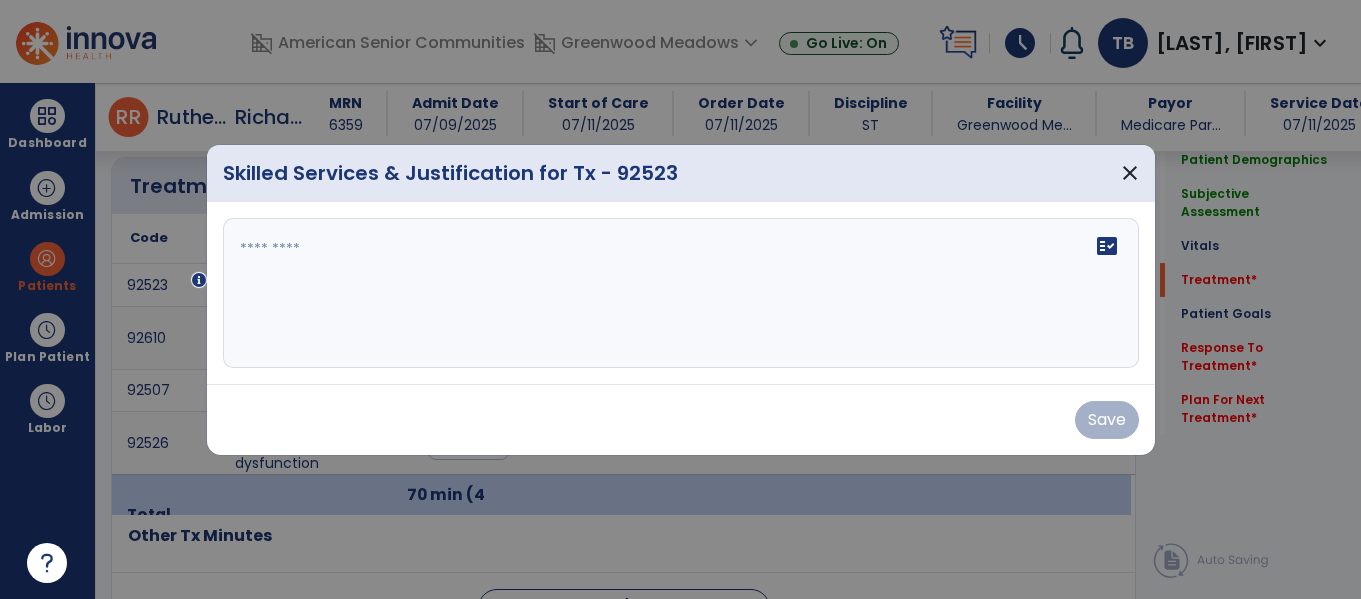scroll, scrollTop: 1217, scrollLeft: 0, axis: vertical 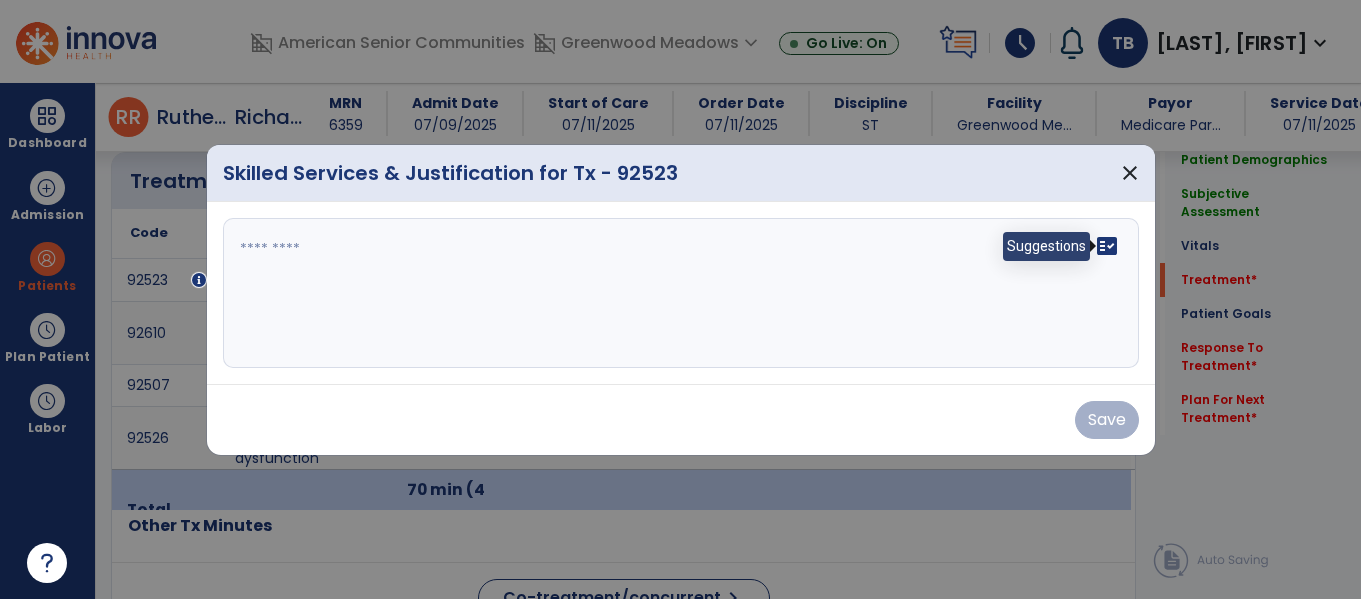 click on "fact_check" at bounding box center [1107, 246] 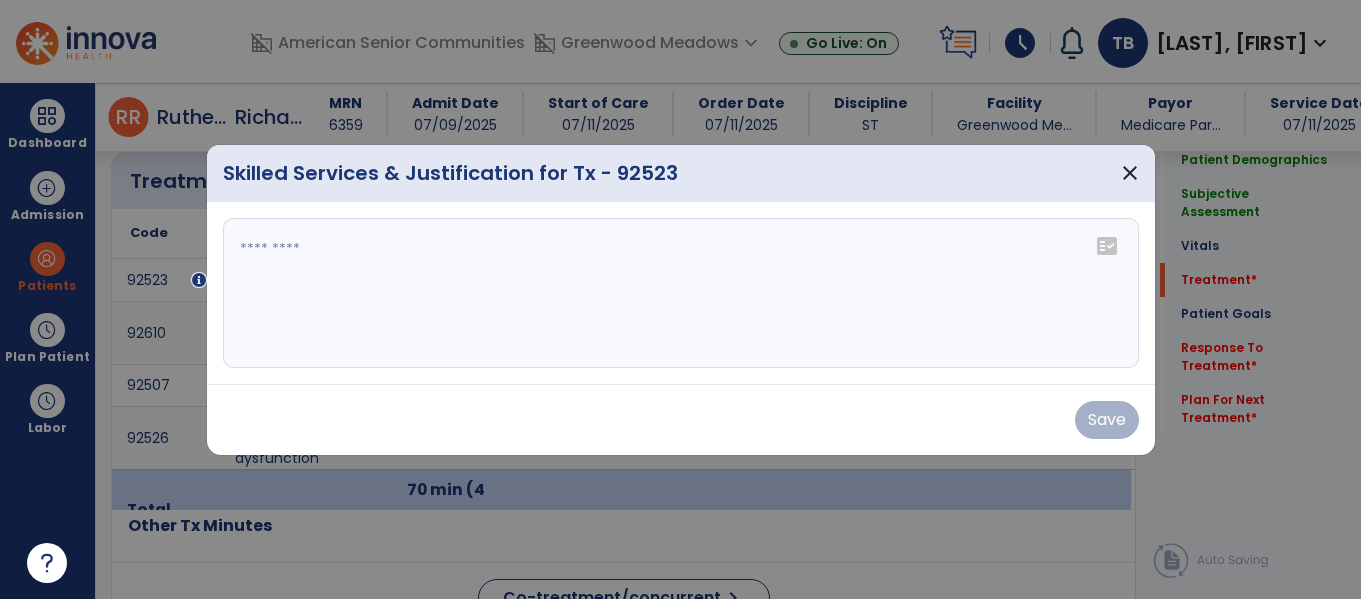 click on "fact_check" at bounding box center (1107, 246) 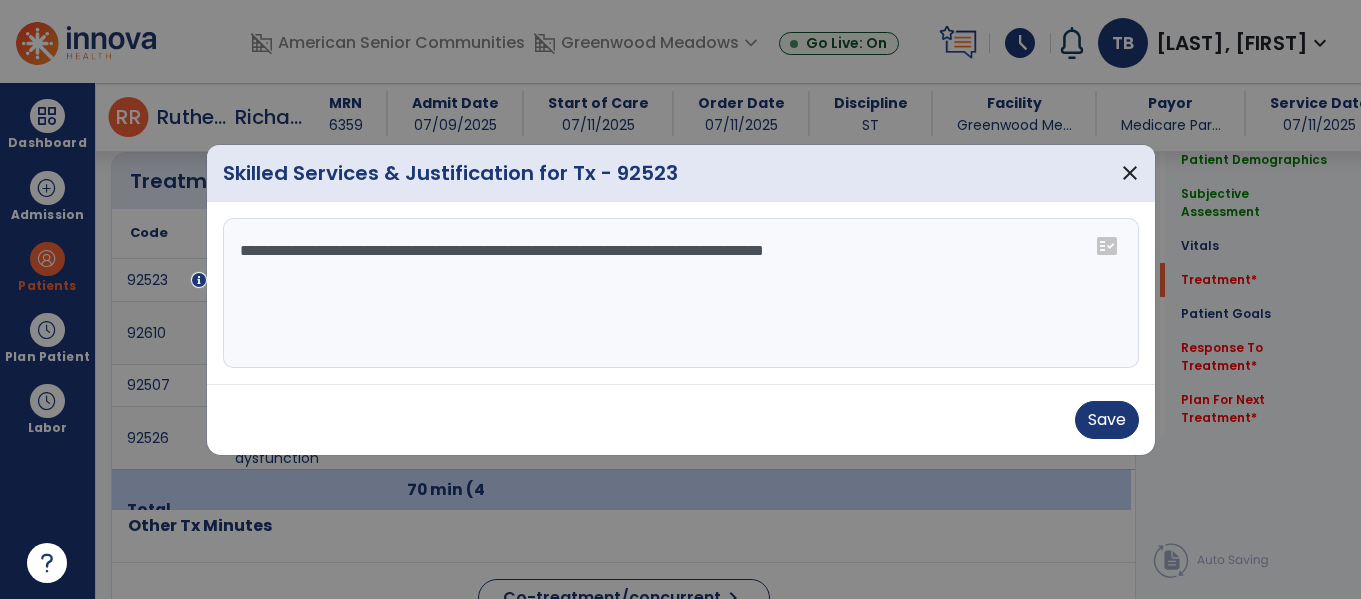 click on "**********" at bounding box center [681, 293] 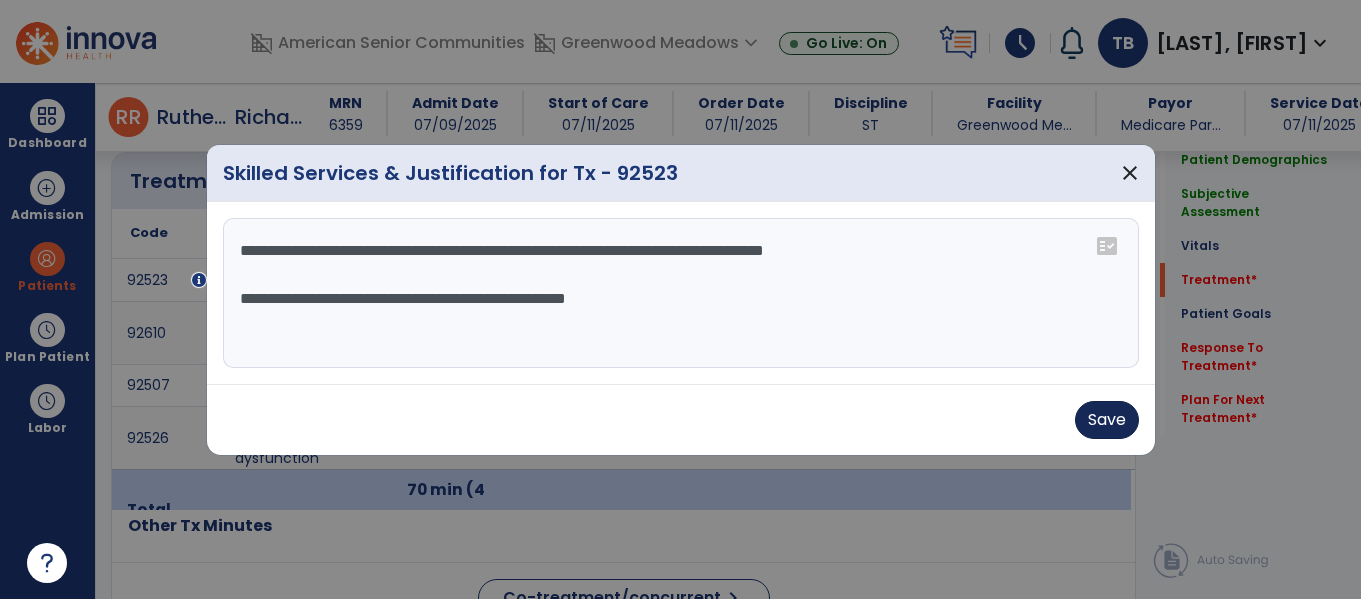 type on "**********" 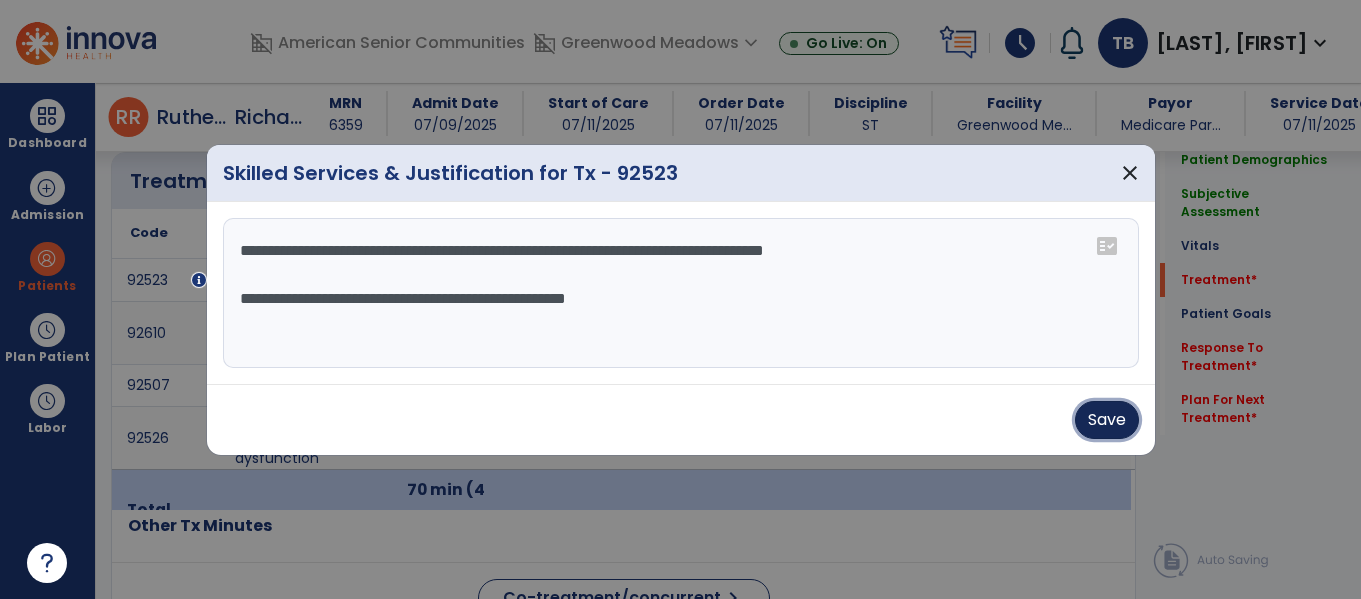 click on "Save" at bounding box center [1107, 420] 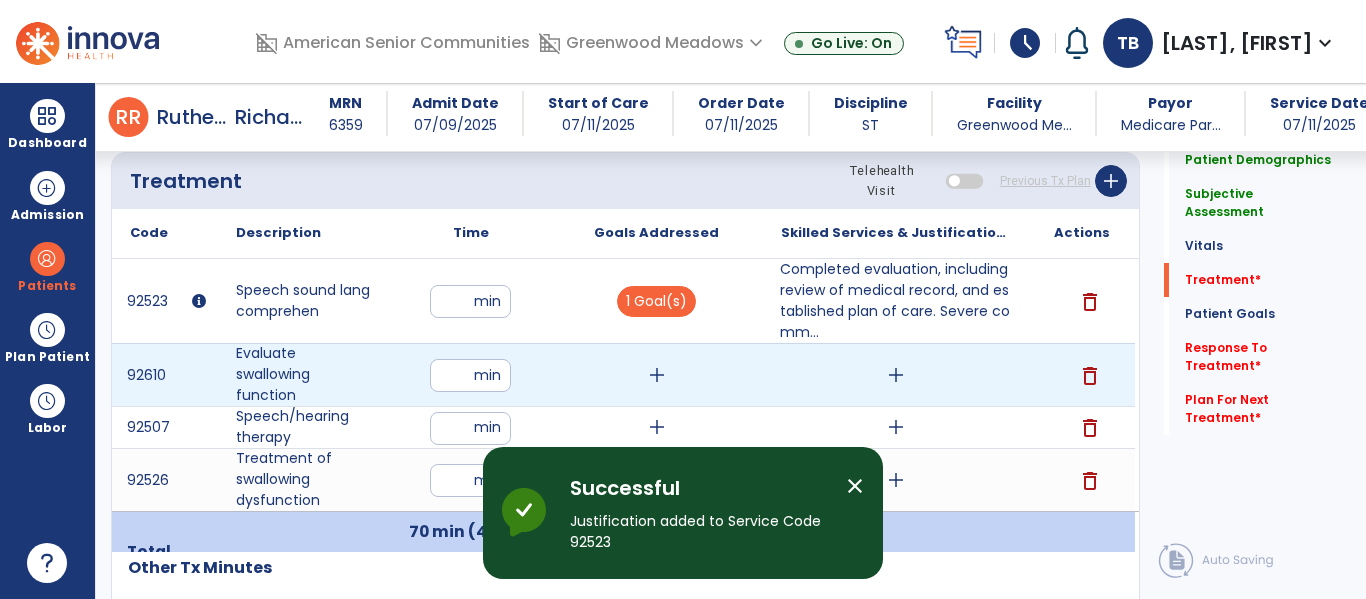 click on "add" at bounding box center (657, 375) 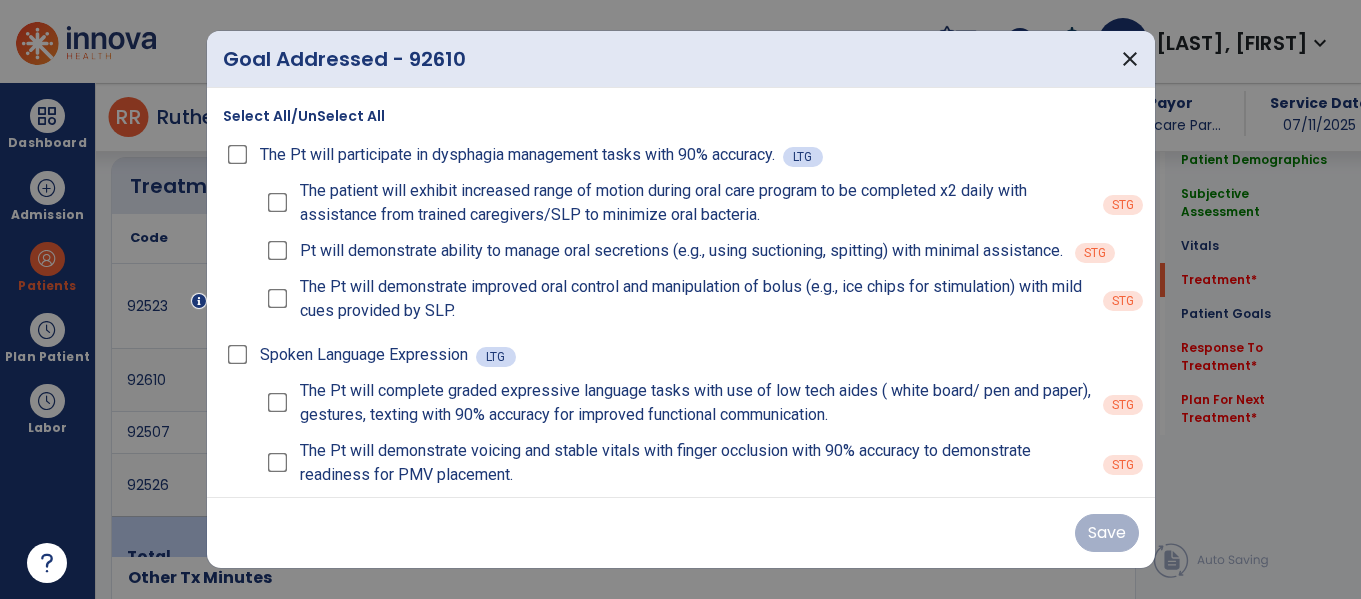 scroll, scrollTop: 1217, scrollLeft: 0, axis: vertical 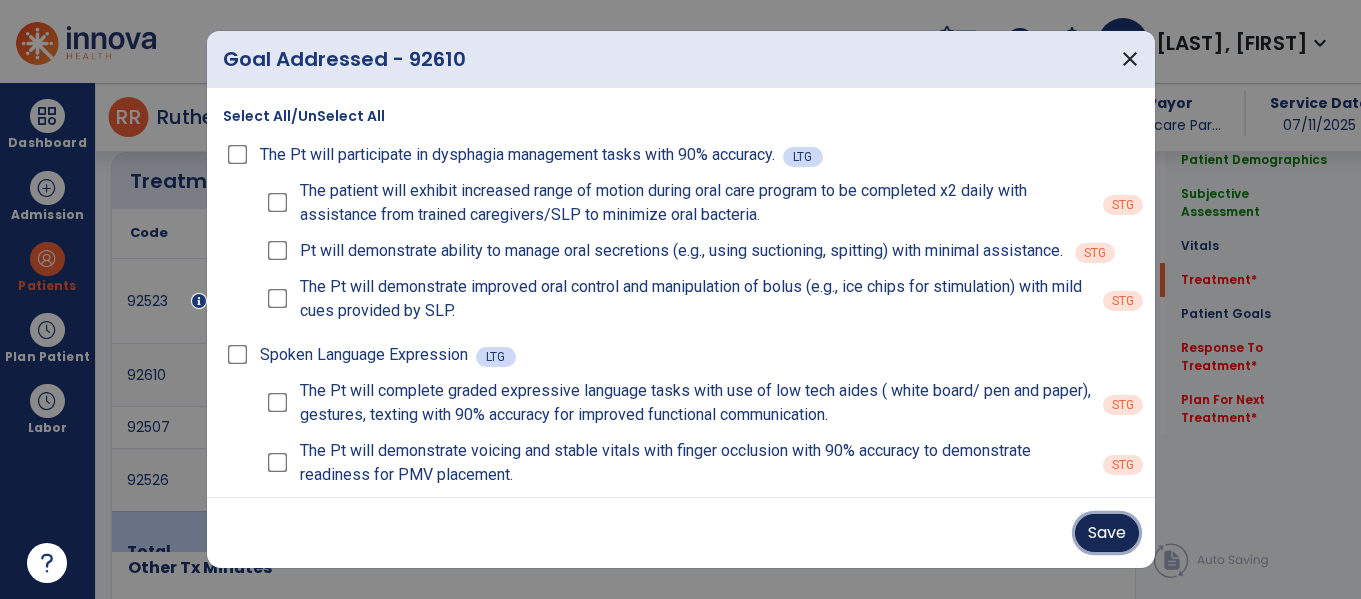 click on "Save" at bounding box center [1107, 533] 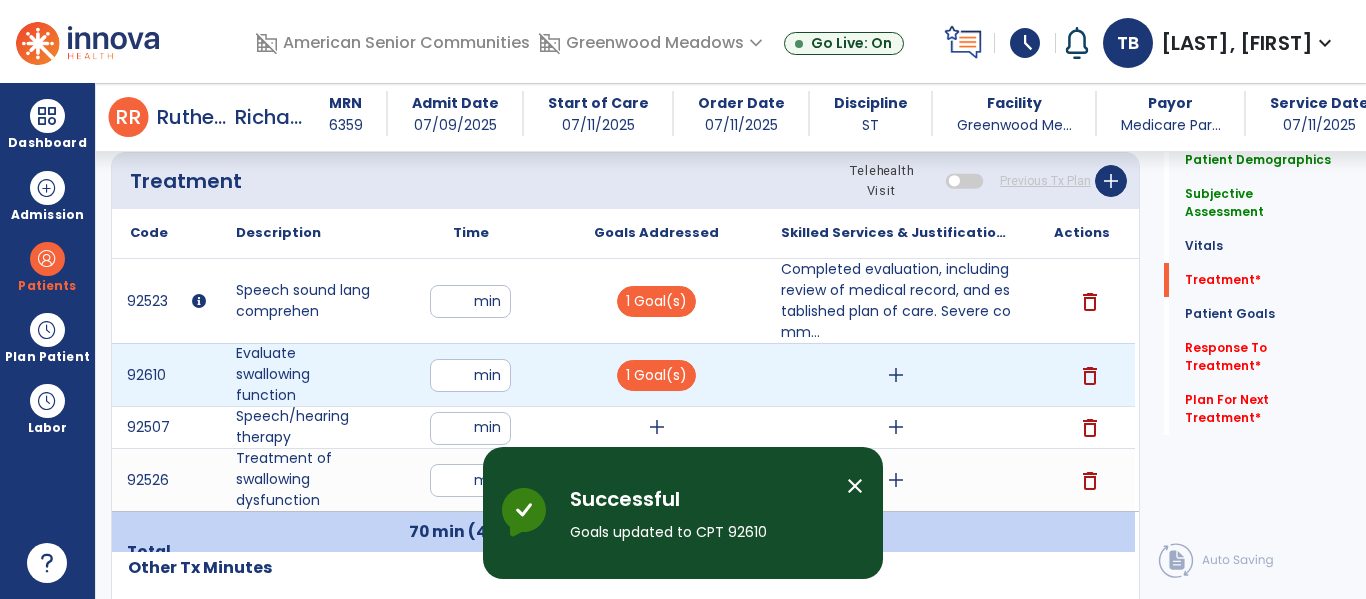 click on "add" at bounding box center (896, 375) 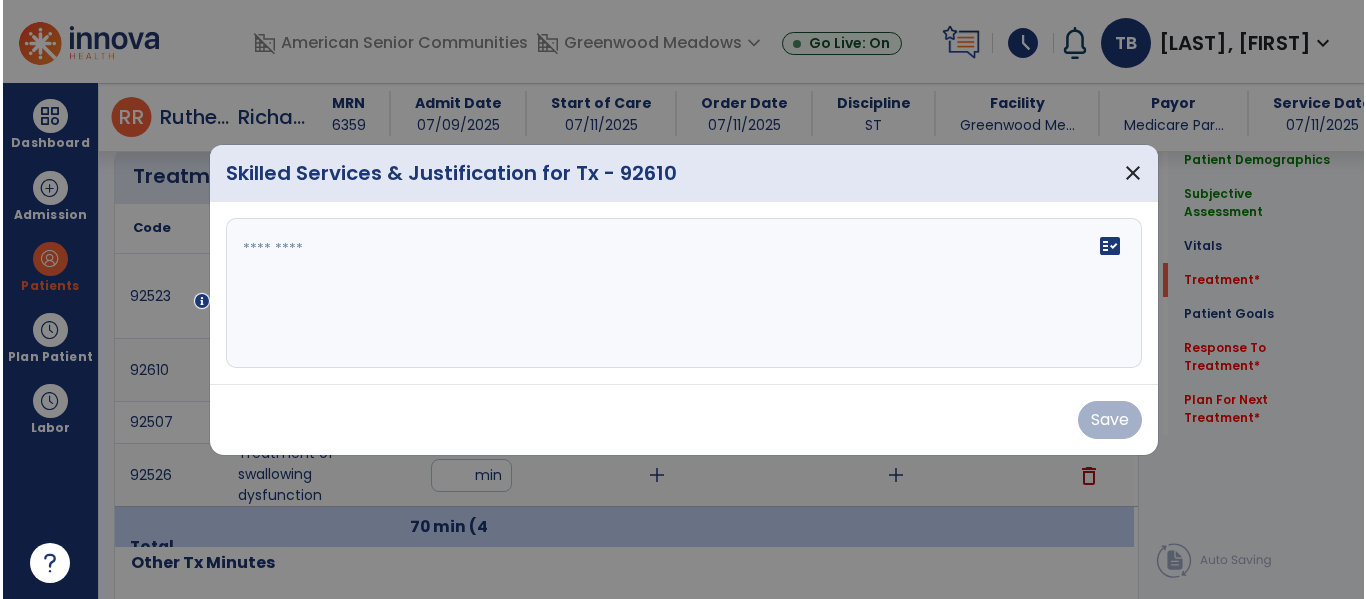scroll, scrollTop: 1217, scrollLeft: 0, axis: vertical 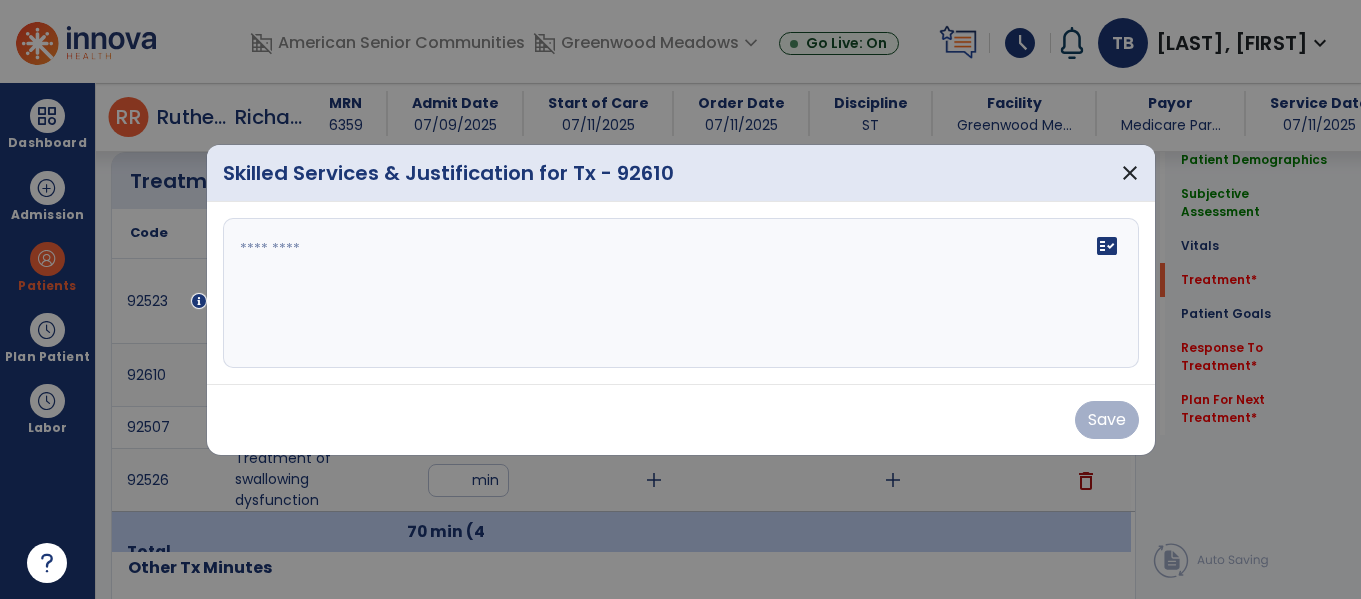 click at bounding box center (681, 293) 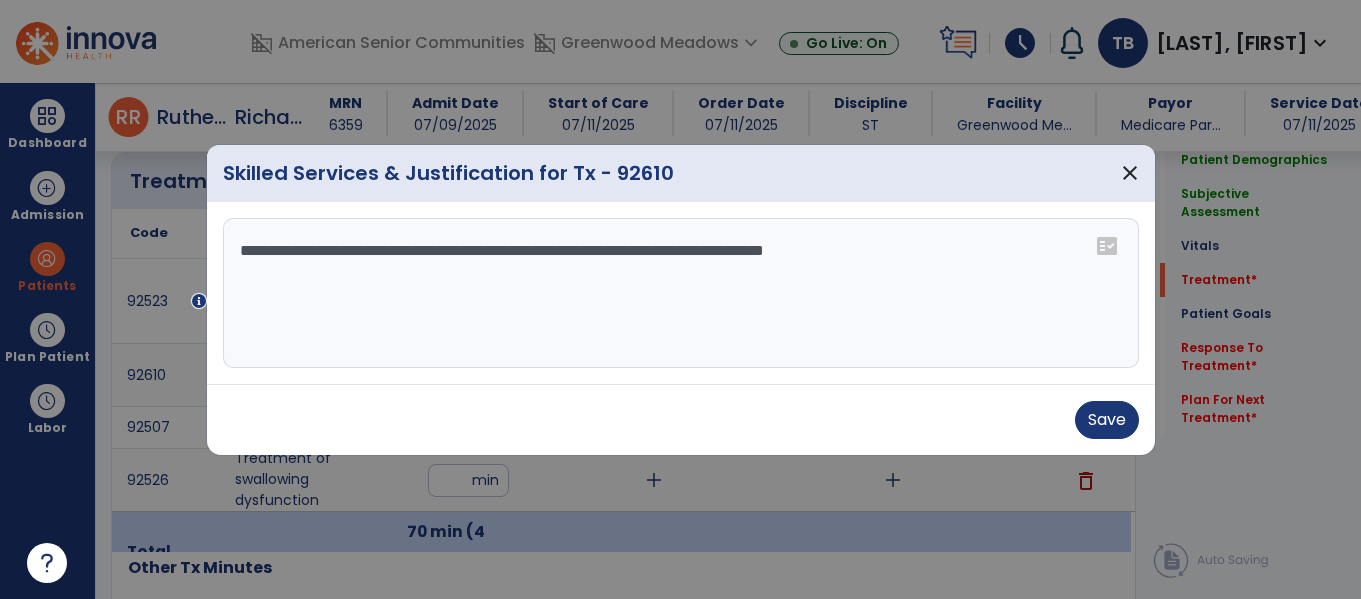 click on "**********" at bounding box center [681, 293] 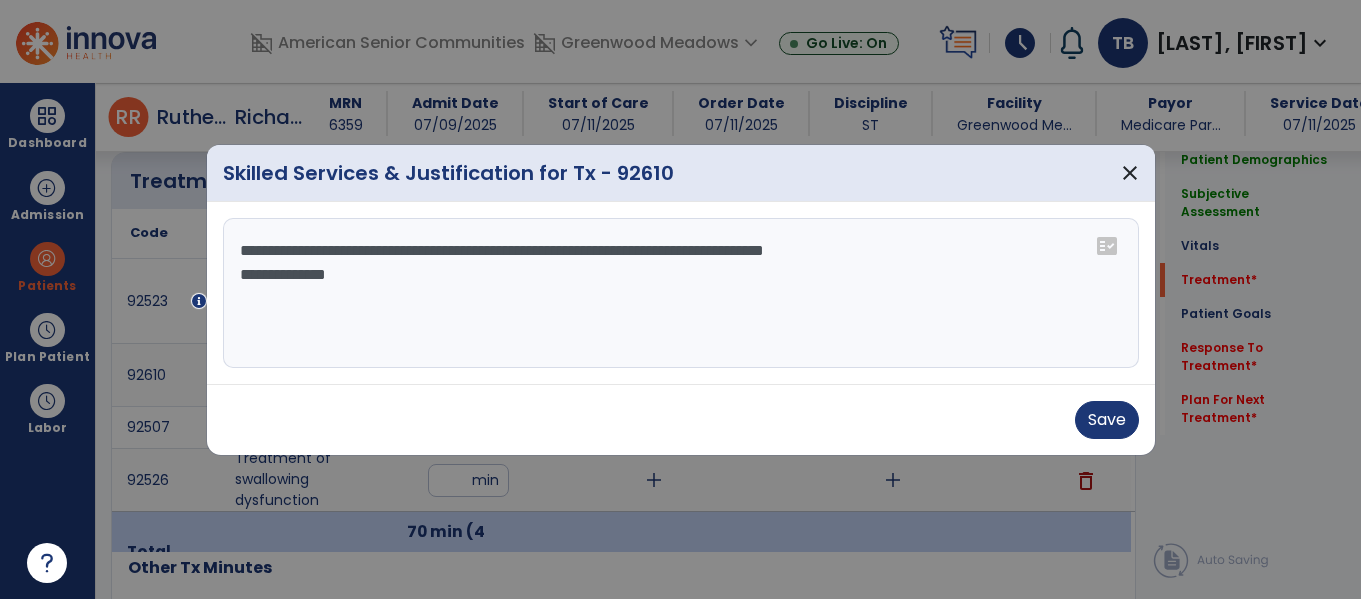 type on "**********" 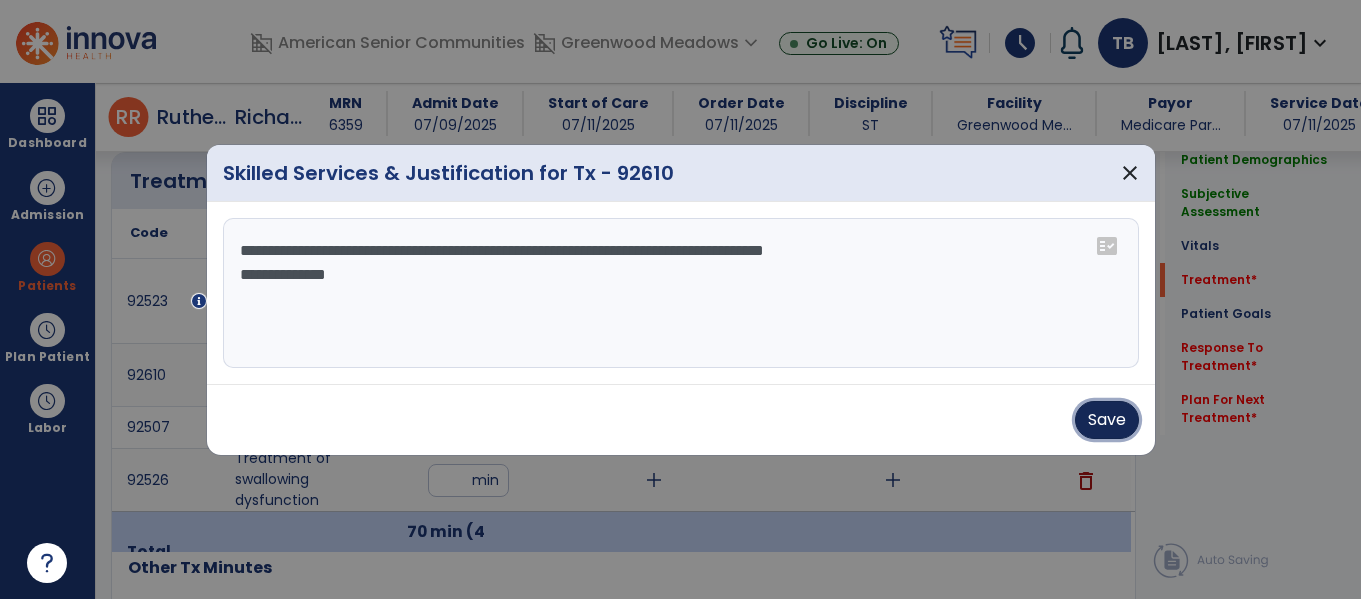 click on "Save" at bounding box center (1107, 420) 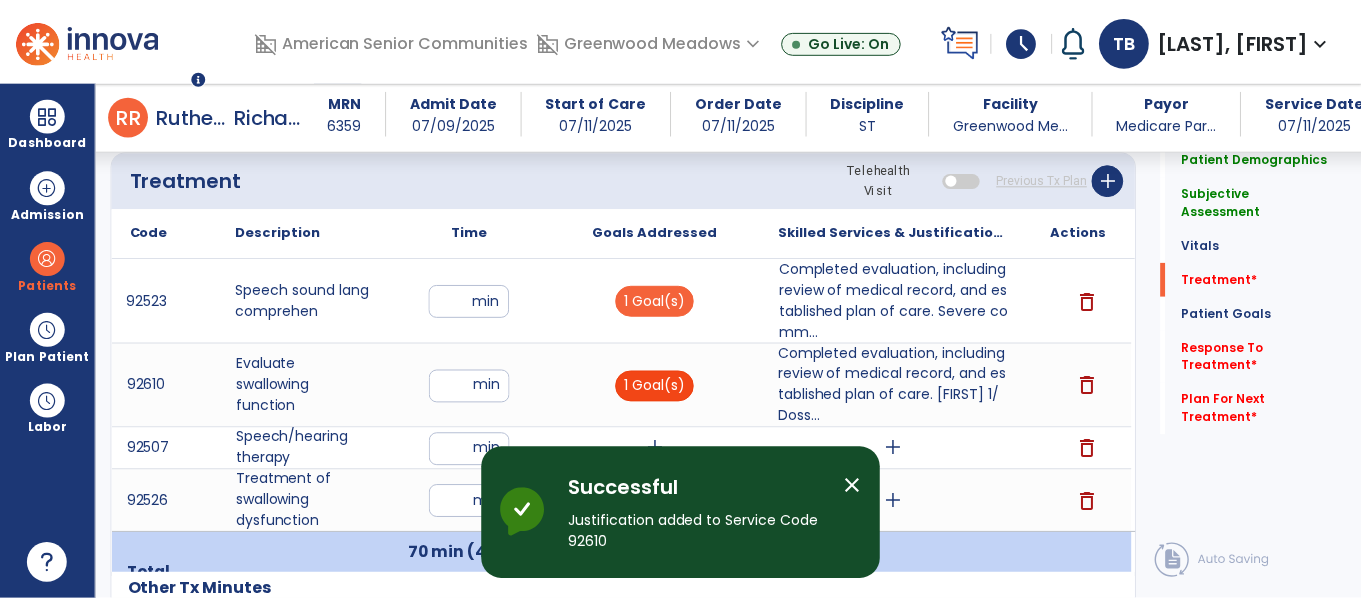 scroll, scrollTop: 1440, scrollLeft: 0, axis: vertical 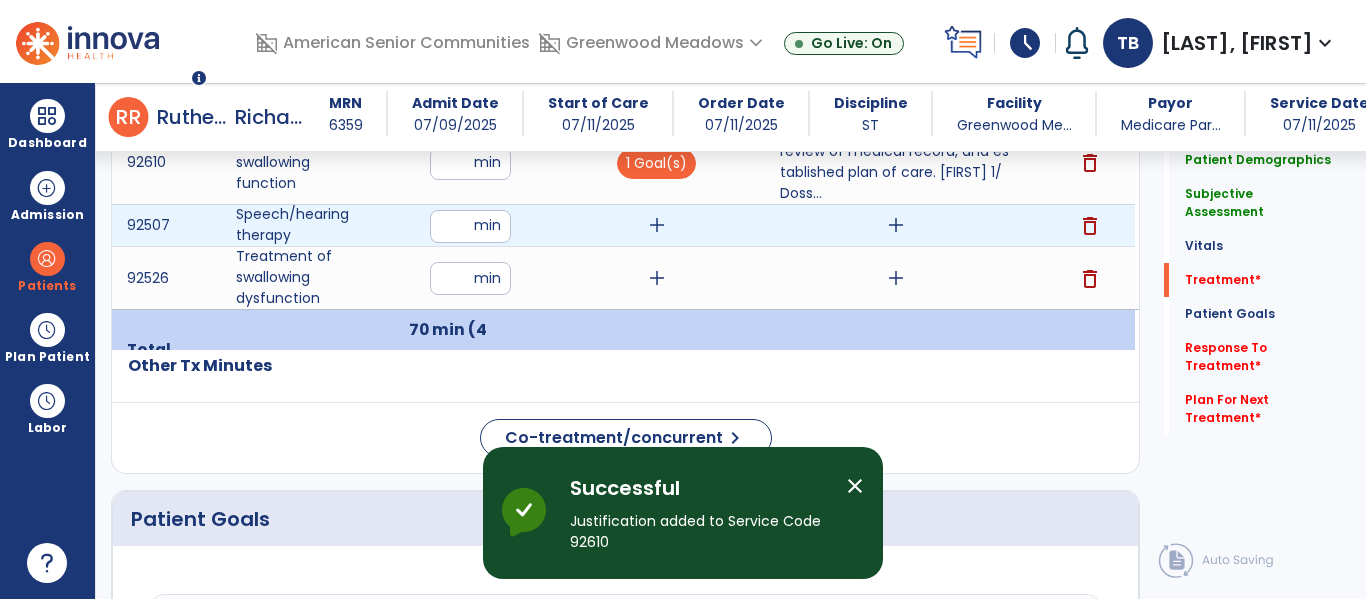 click on "add" at bounding box center (657, 225) 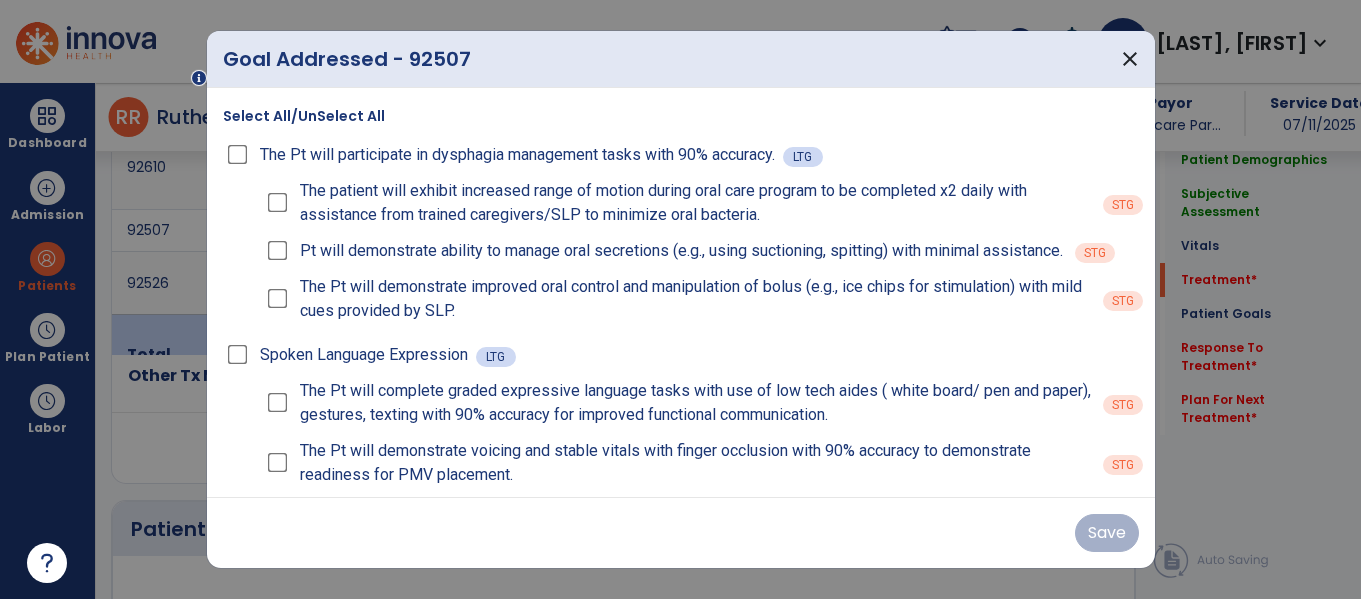 scroll, scrollTop: 1440, scrollLeft: 0, axis: vertical 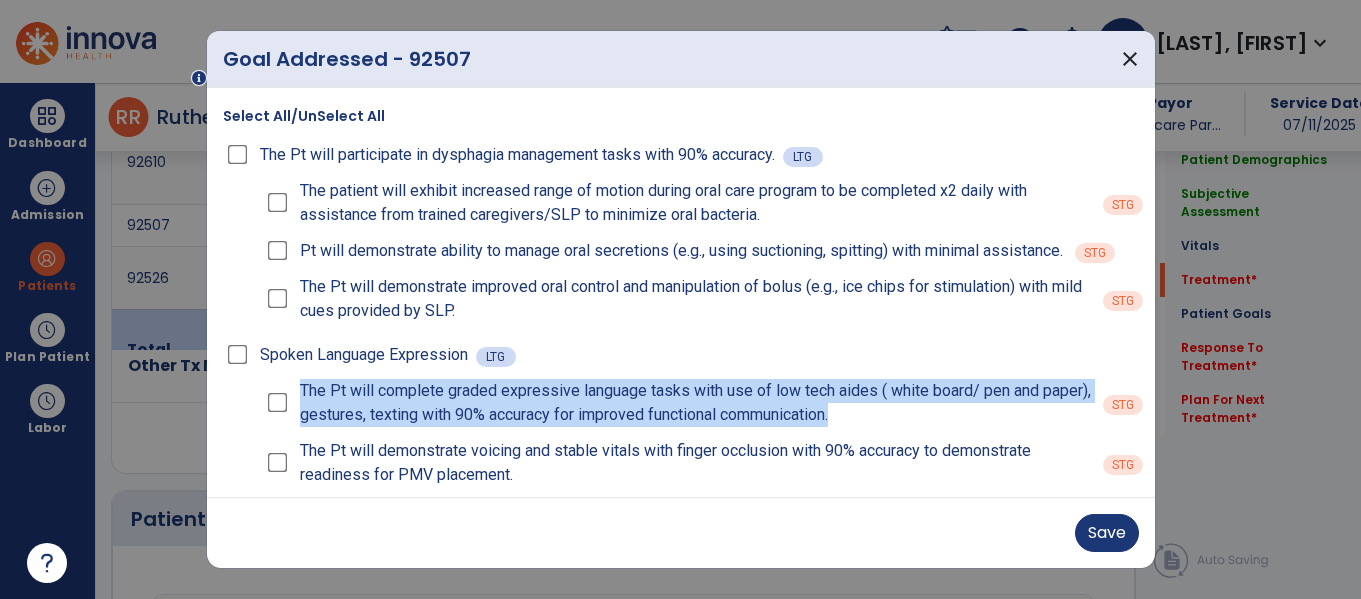 drag, startPoint x: 898, startPoint y: 416, endPoint x: 296, endPoint y: 393, distance: 602.4392 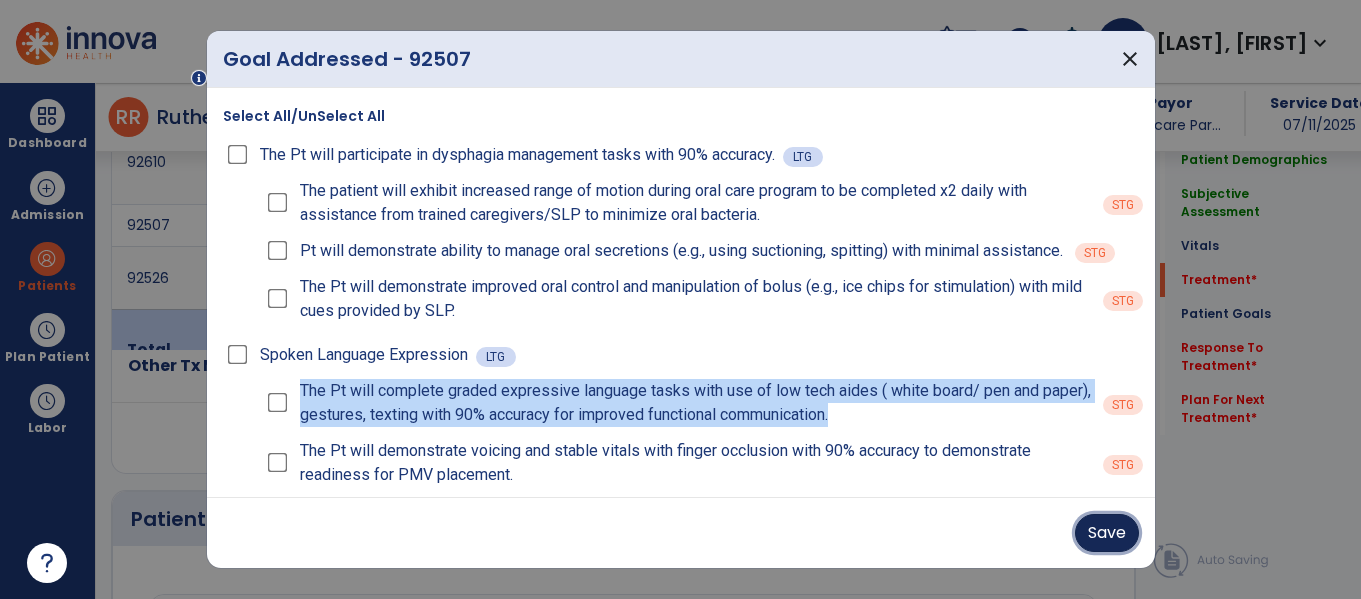 click on "Save" at bounding box center (1107, 533) 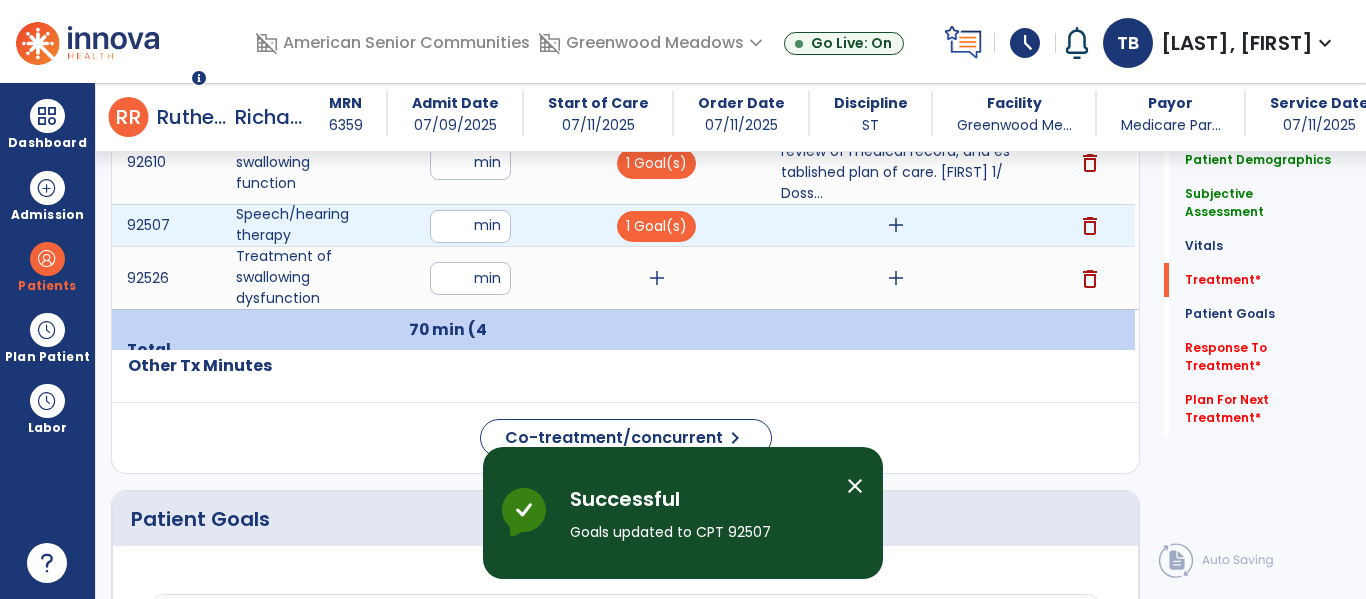 click on "add" at bounding box center [896, 225] 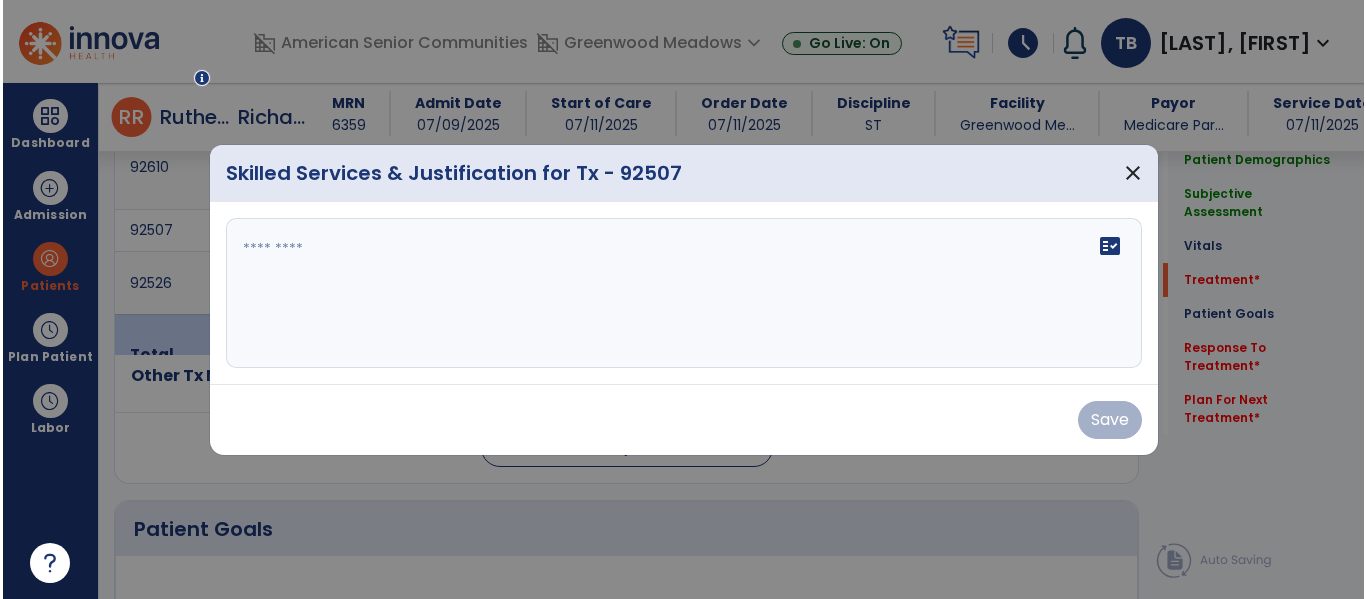scroll, scrollTop: 1440, scrollLeft: 0, axis: vertical 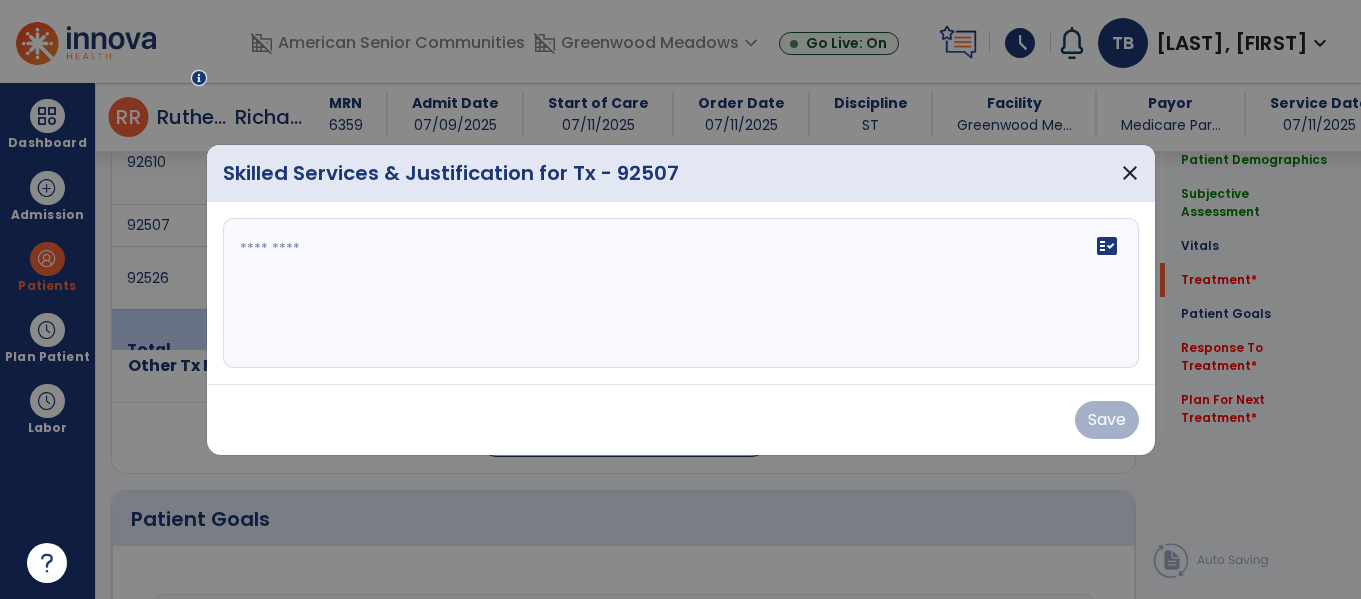 click at bounding box center (681, 293) 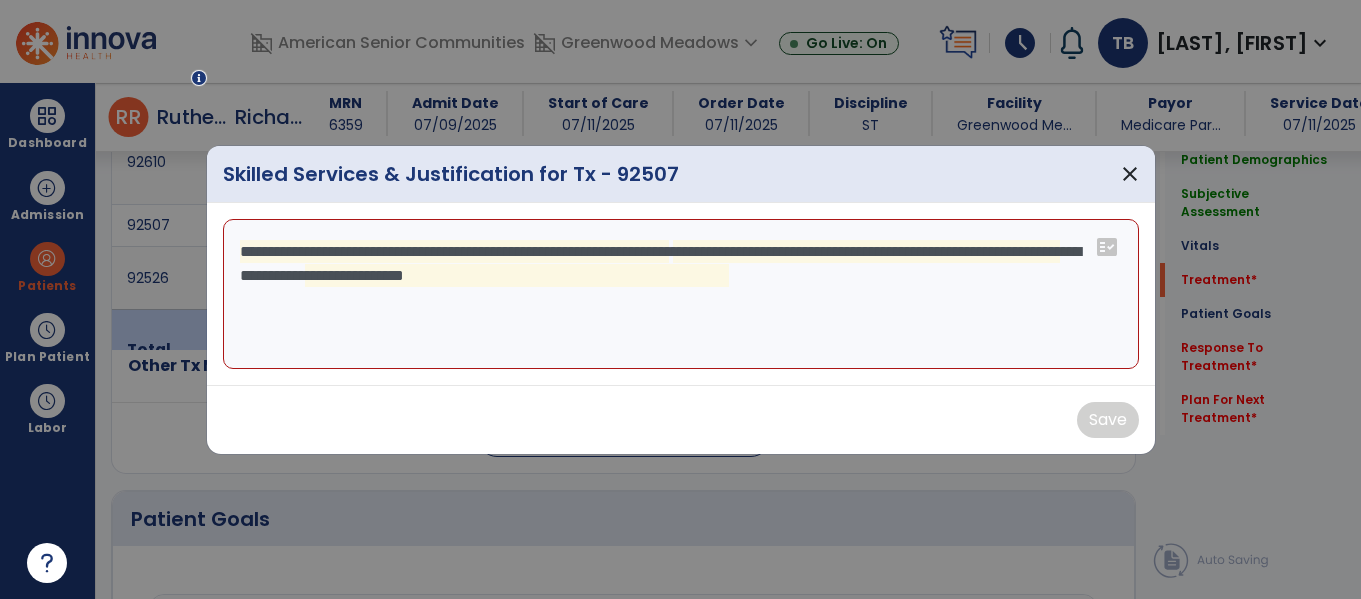 click on "**********" at bounding box center [681, 294] 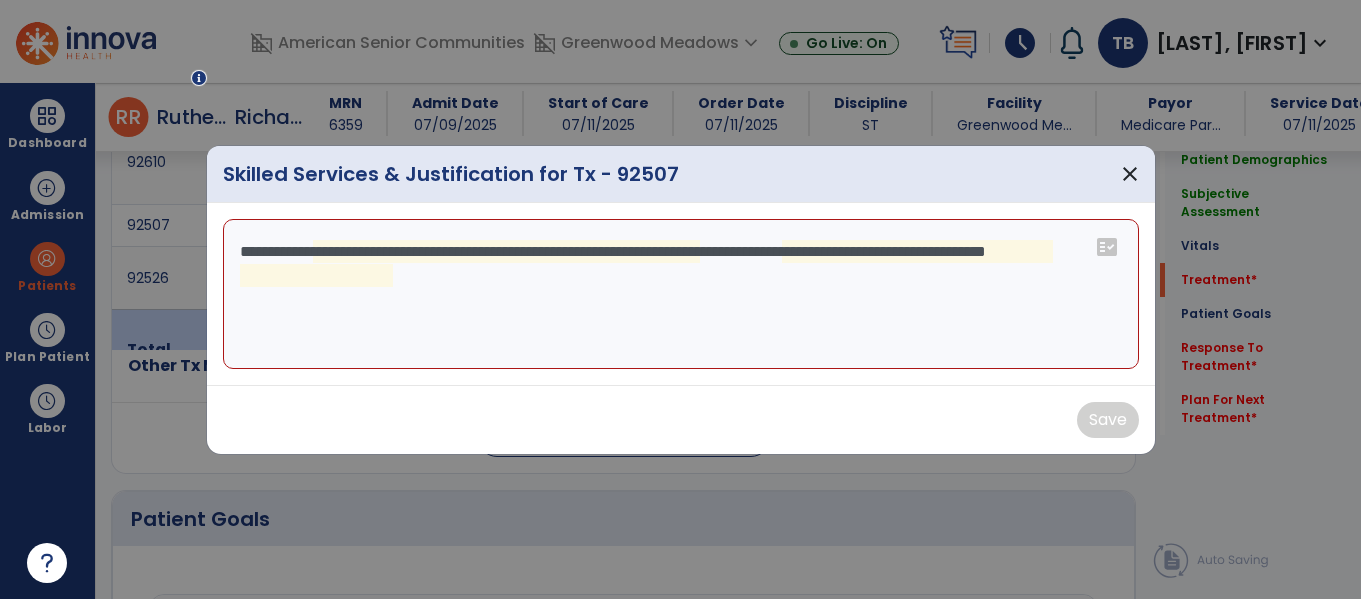 click on "**********" at bounding box center (681, 294) 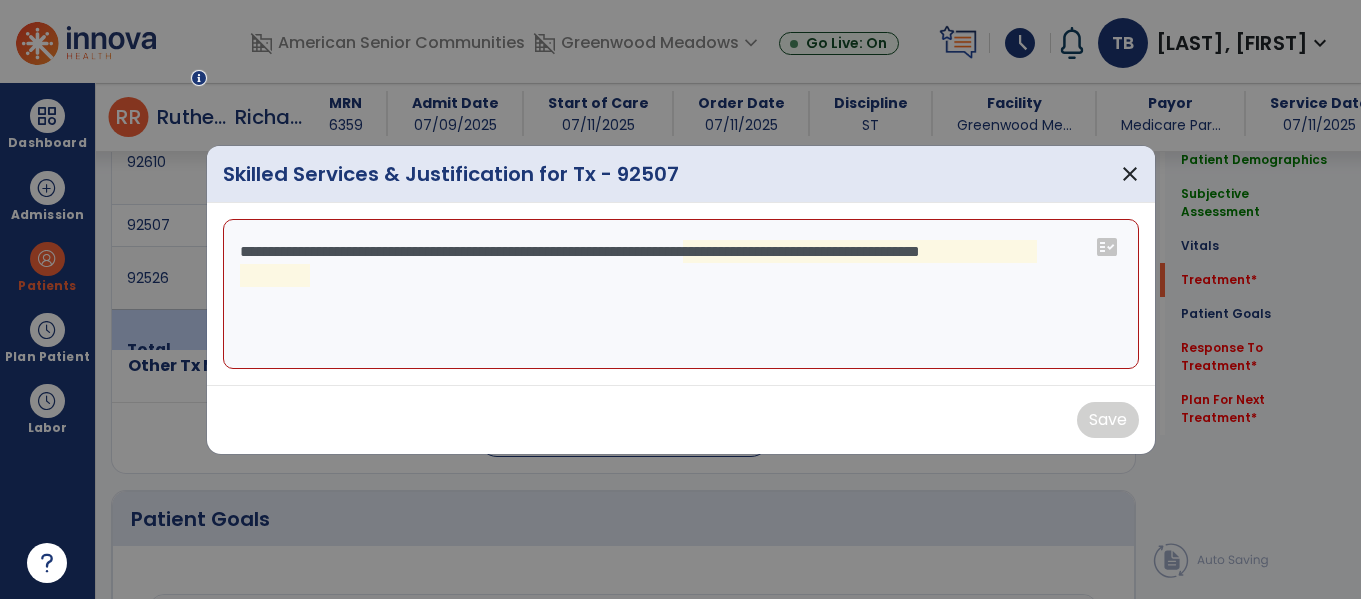 click on "**********" at bounding box center [681, 294] 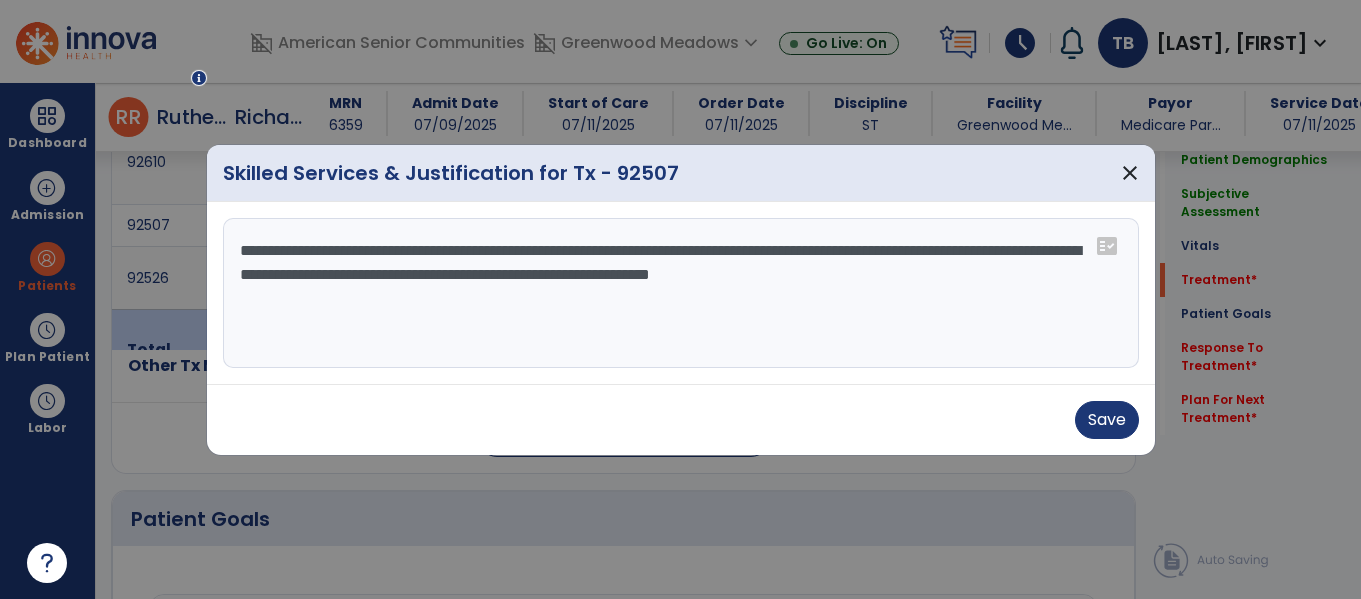 click on "**********" at bounding box center [681, 293] 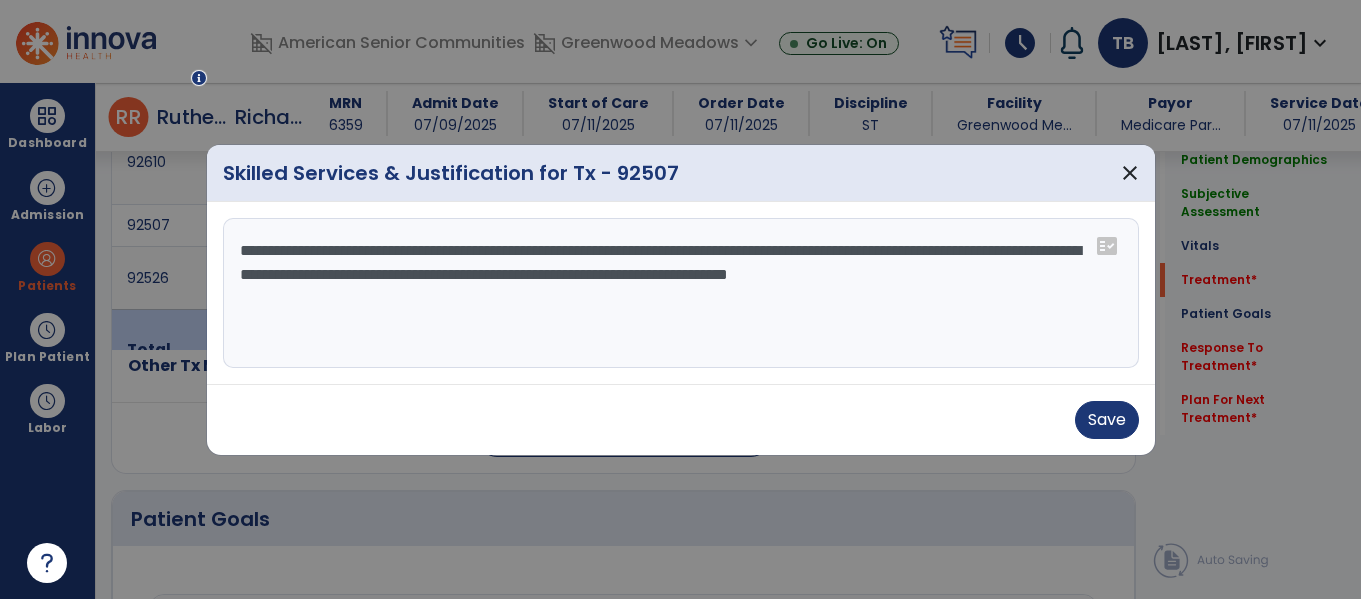 click on "**********" at bounding box center [681, 293] 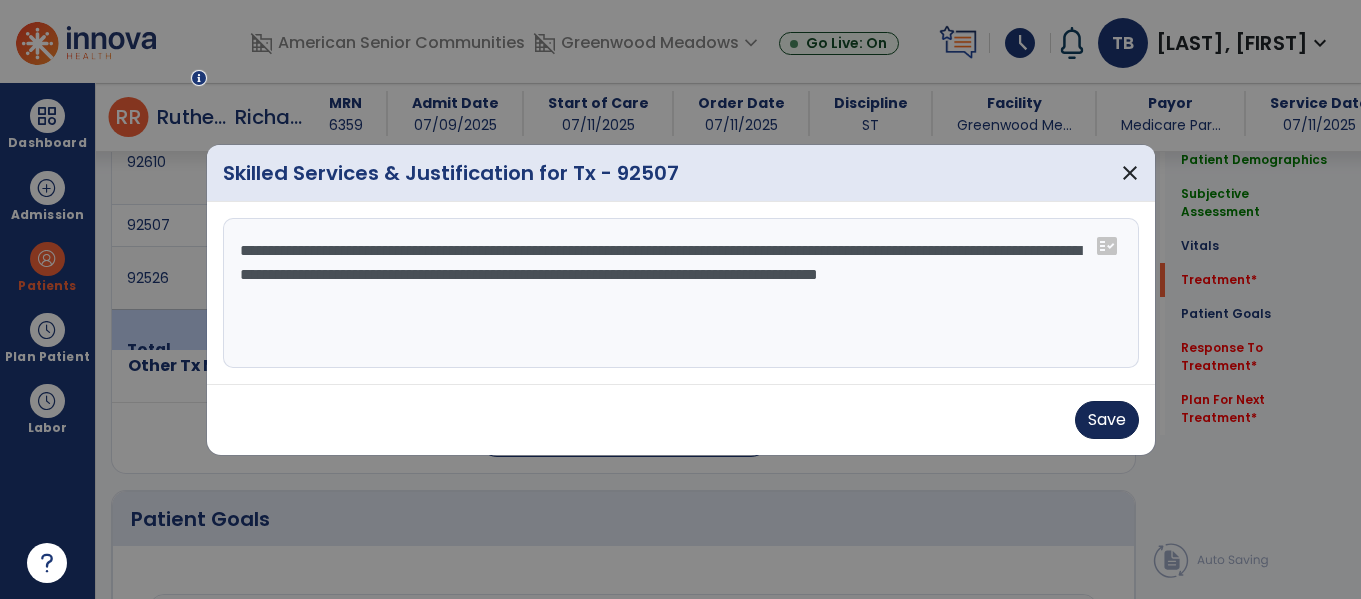 type on "**********" 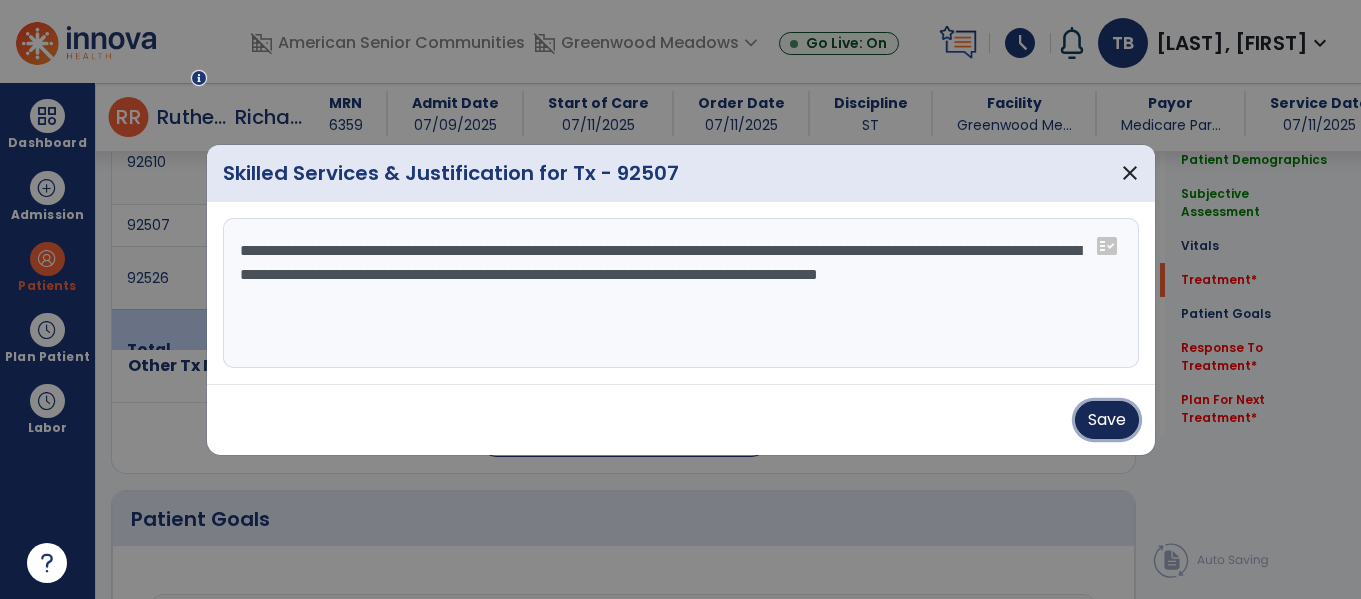 click on "Save" at bounding box center [1107, 420] 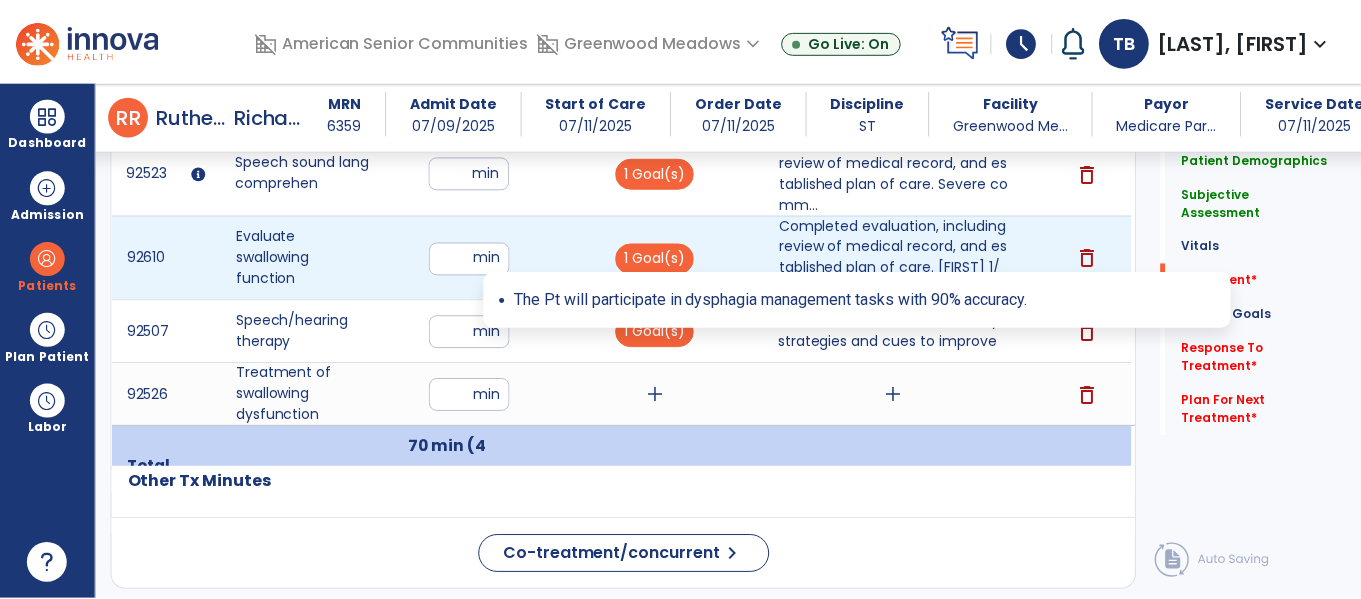 scroll, scrollTop: 1344, scrollLeft: 0, axis: vertical 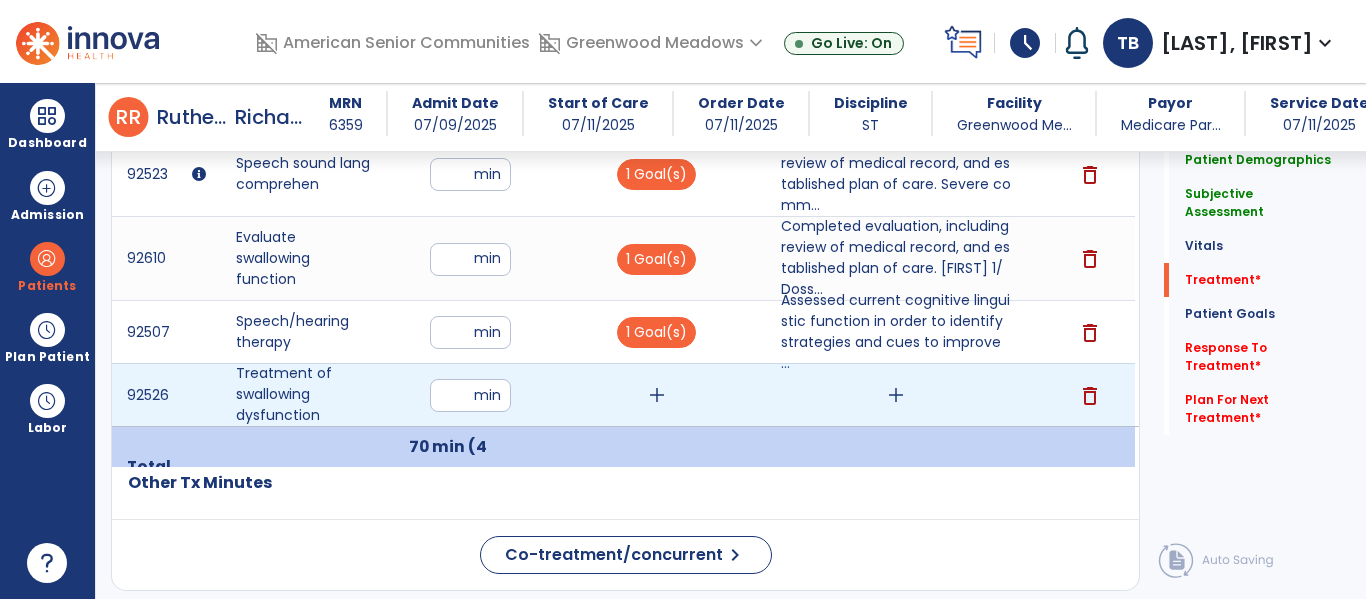 click on "add" at bounding box center [657, 395] 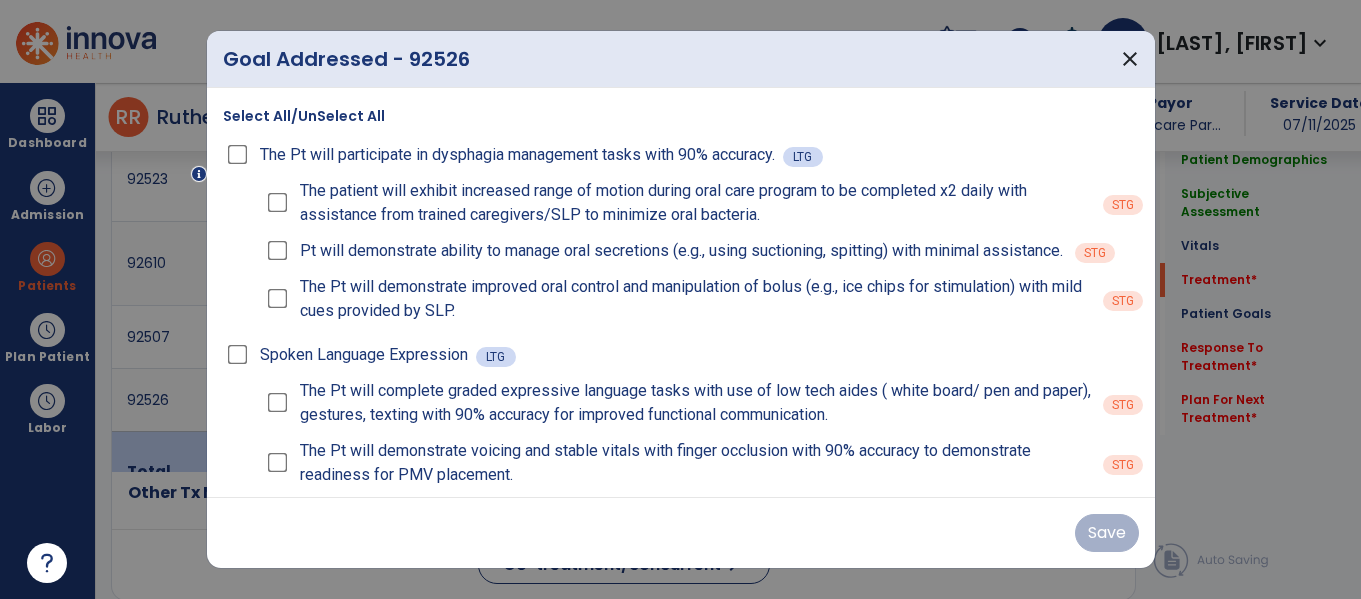 scroll, scrollTop: 1344, scrollLeft: 0, axis: vertical 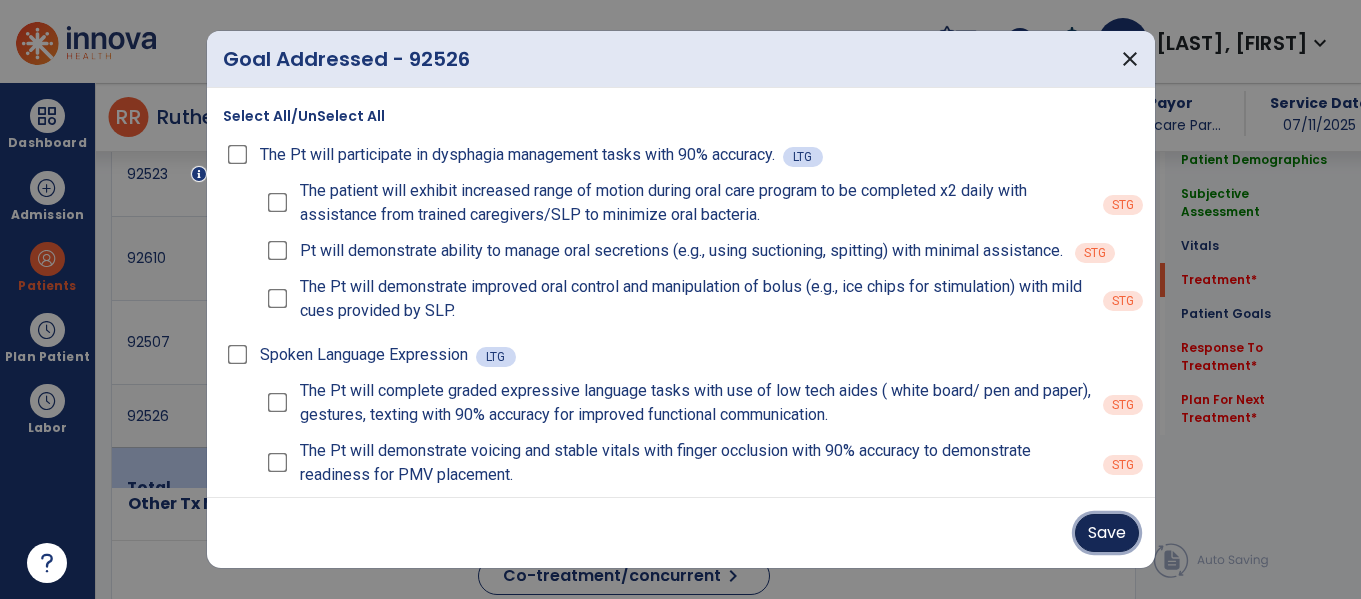click on "Save" at bounding box center (1107, 533) 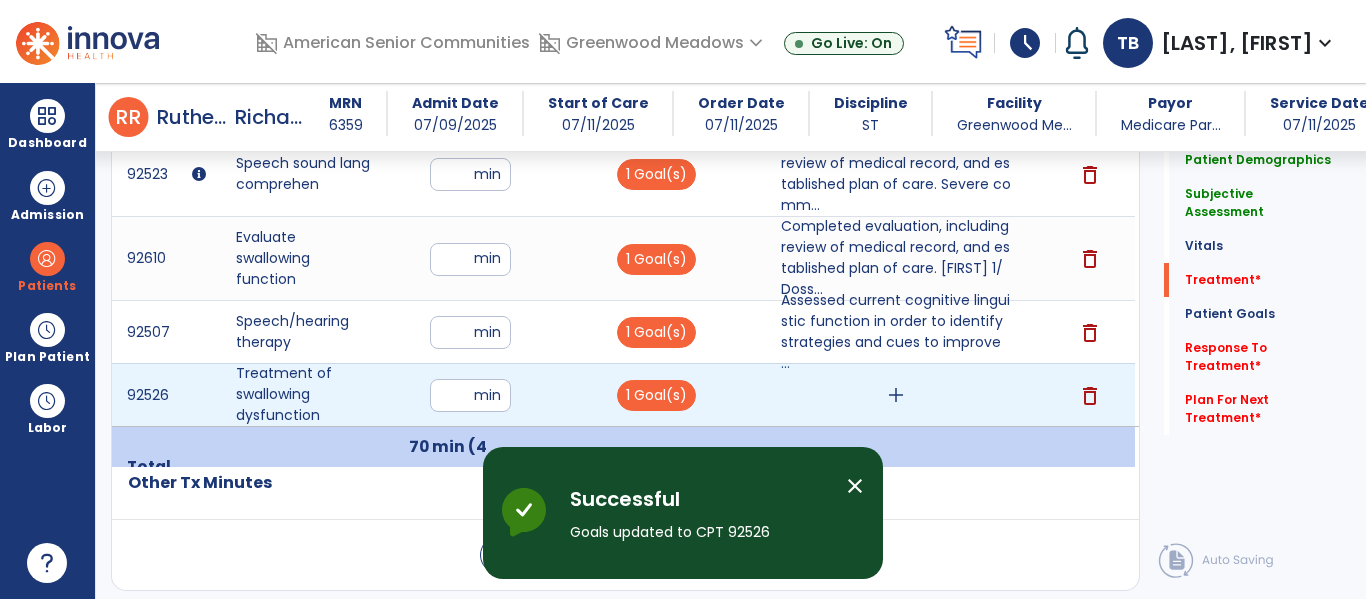 click on "add" at bounding box center [896, 395] 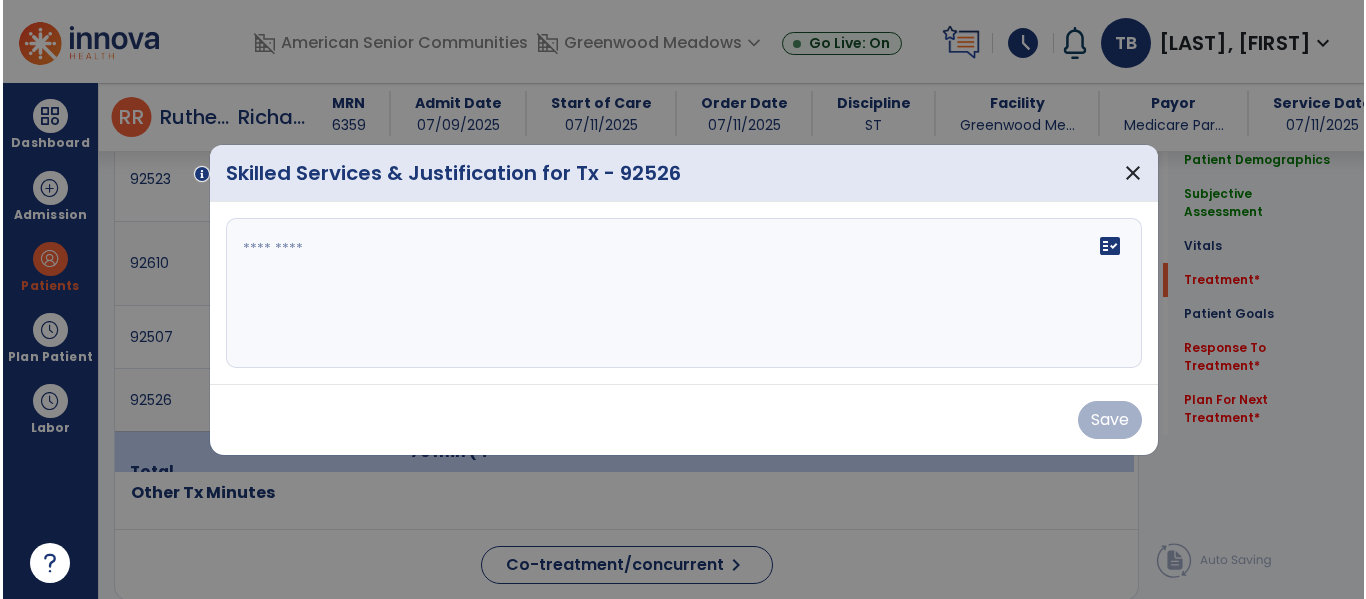 scroll, scrollTop: 1344, scrollLeft: 0, axis: vertical 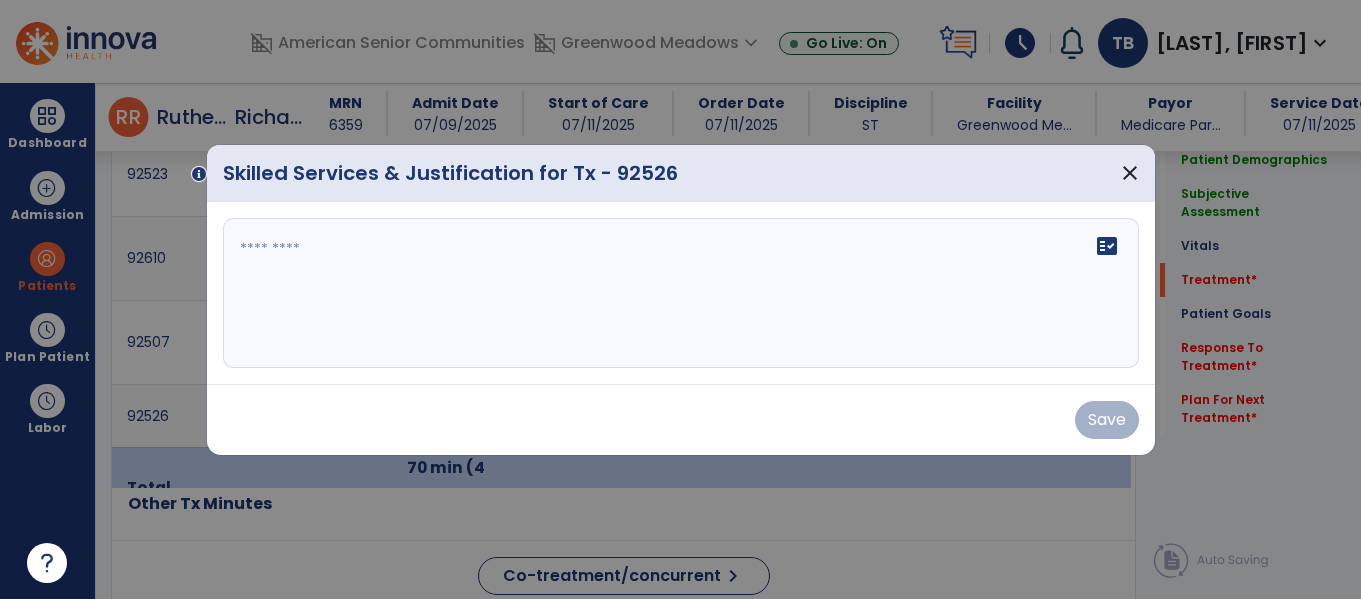 click at bounding box center [681, 293] 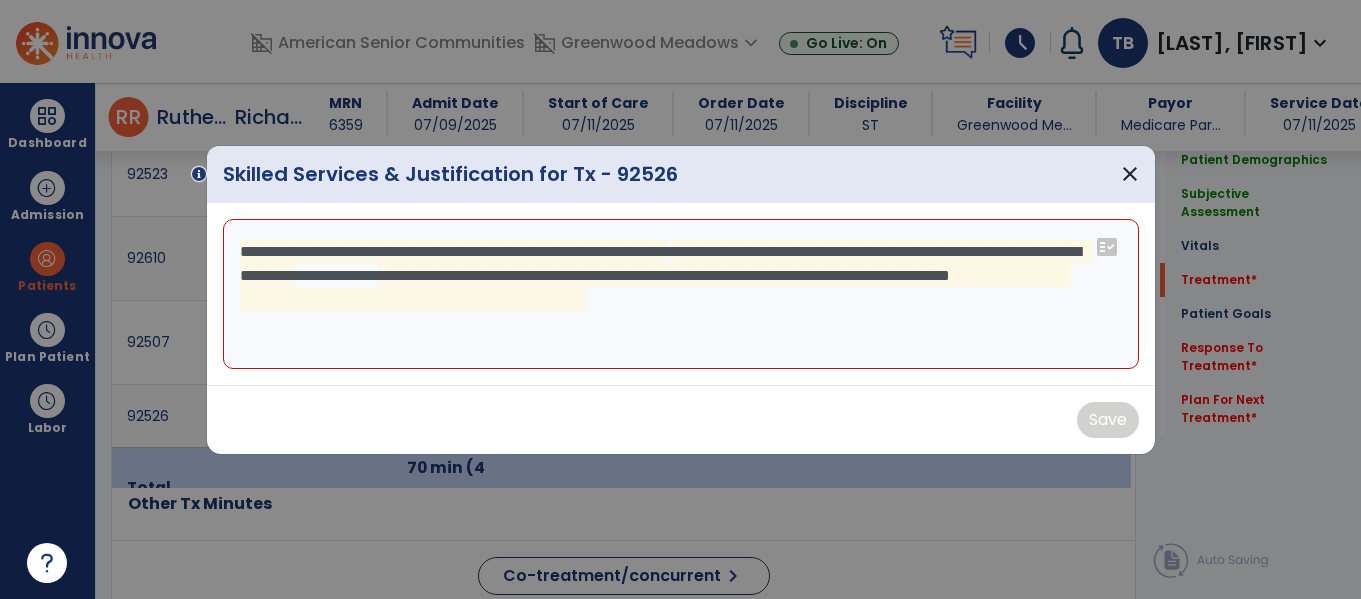 click on "**********" at bounding box center (681, 294) 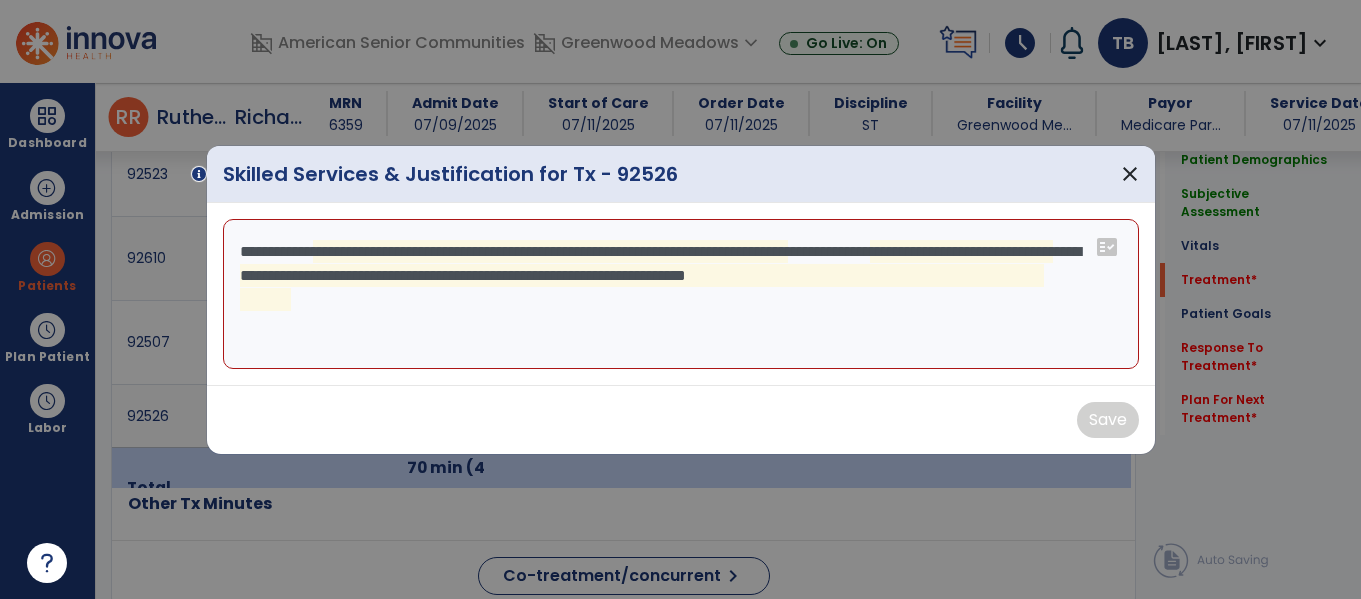 click on "**********" at bounding box center [681, 294] 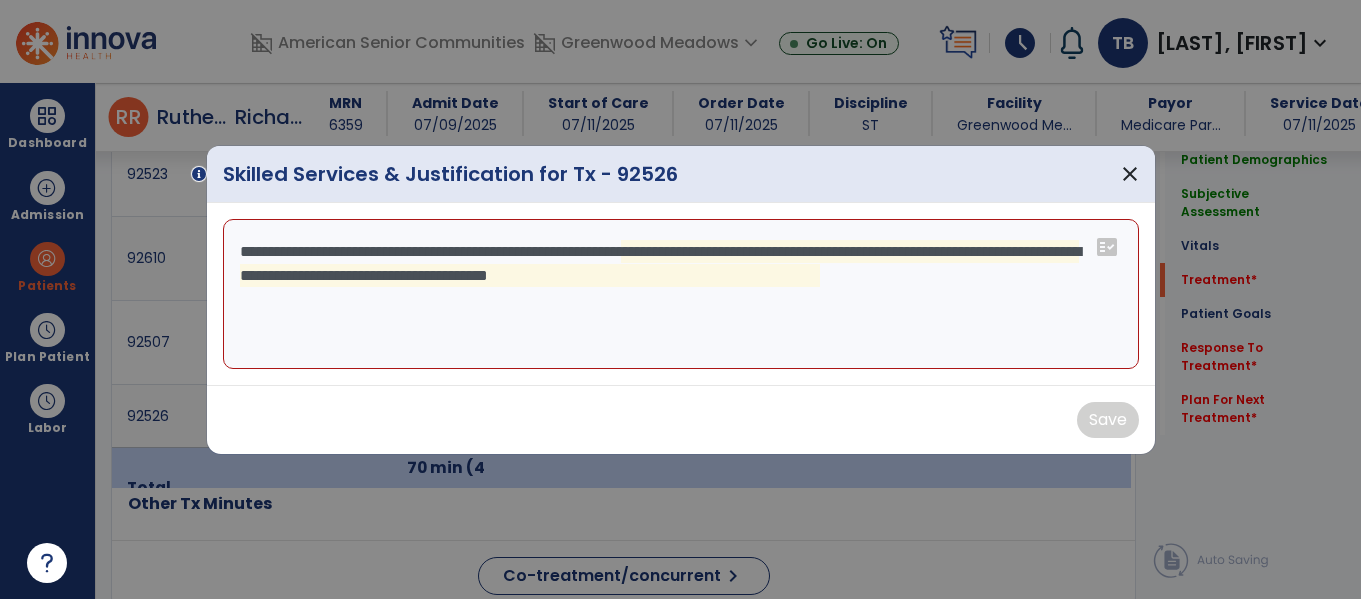 click on "**********" at bounding box center (681, 294) 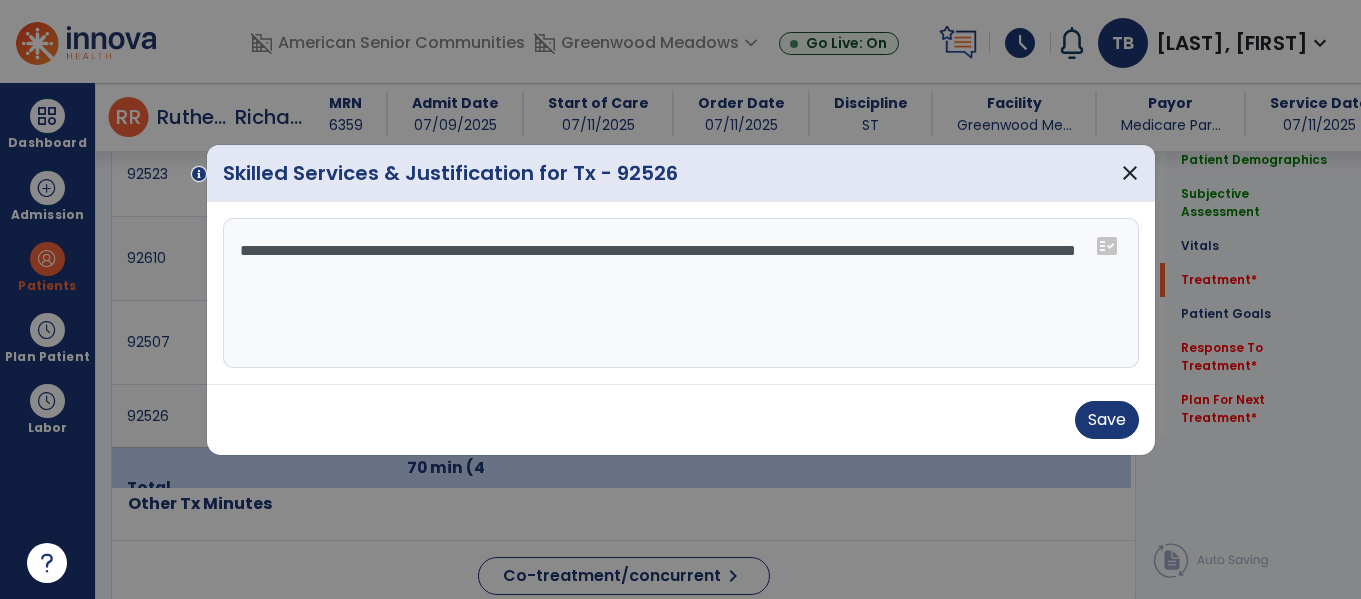 click on "**********" at bounding box center [681, 293] 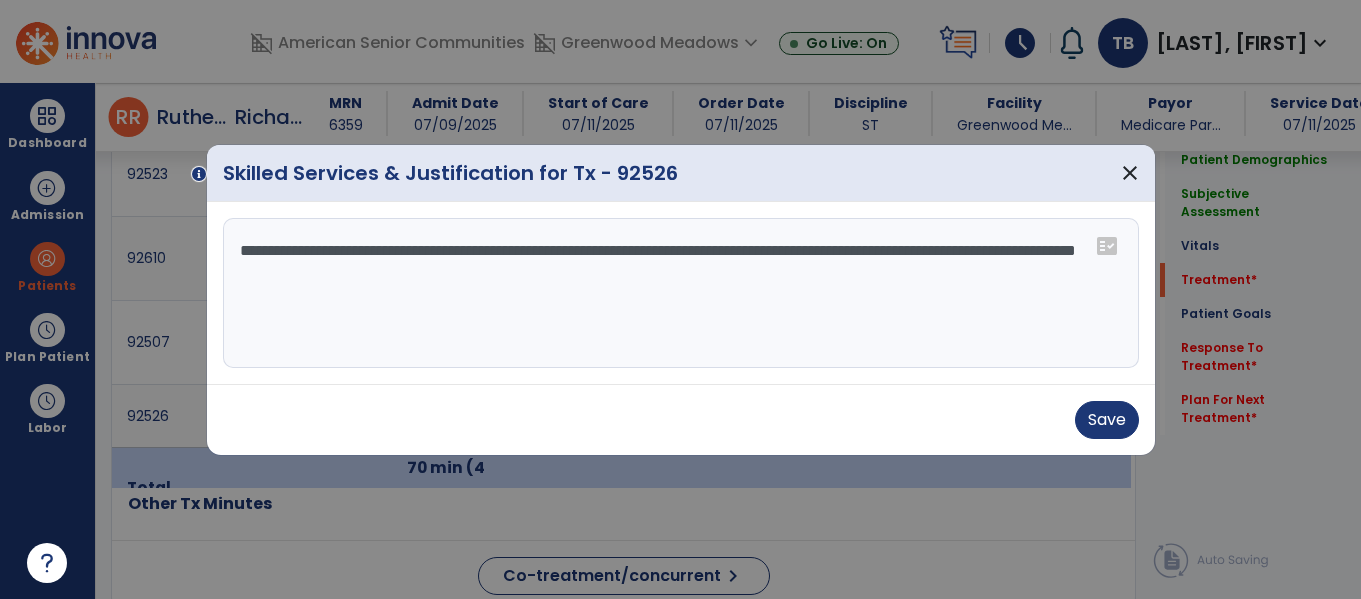 click on "**********" at bounding box center [681, 293] 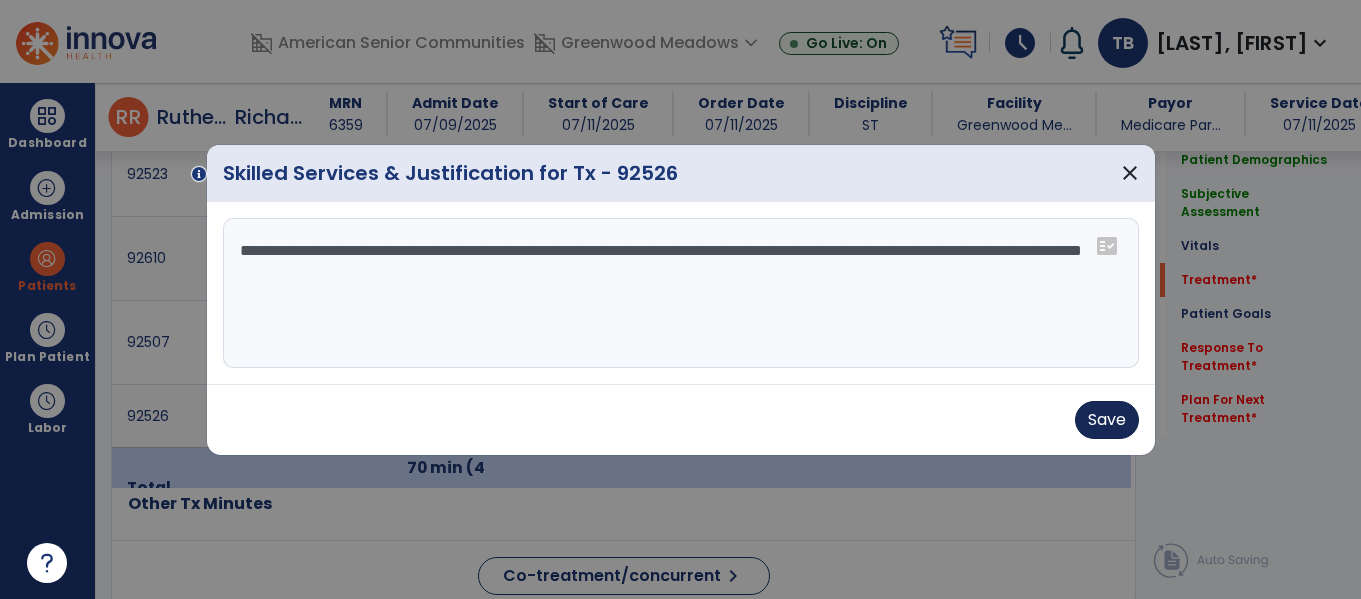 type on "**********" 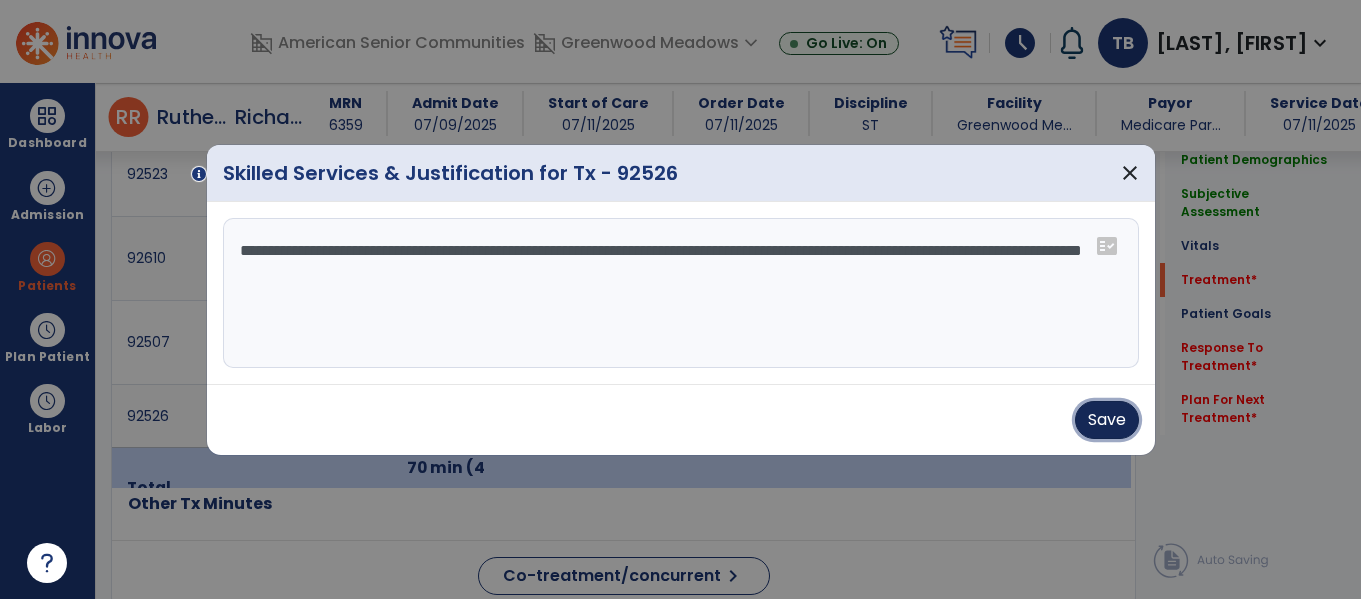 click on "Save" at bounding box center [1107, 420] 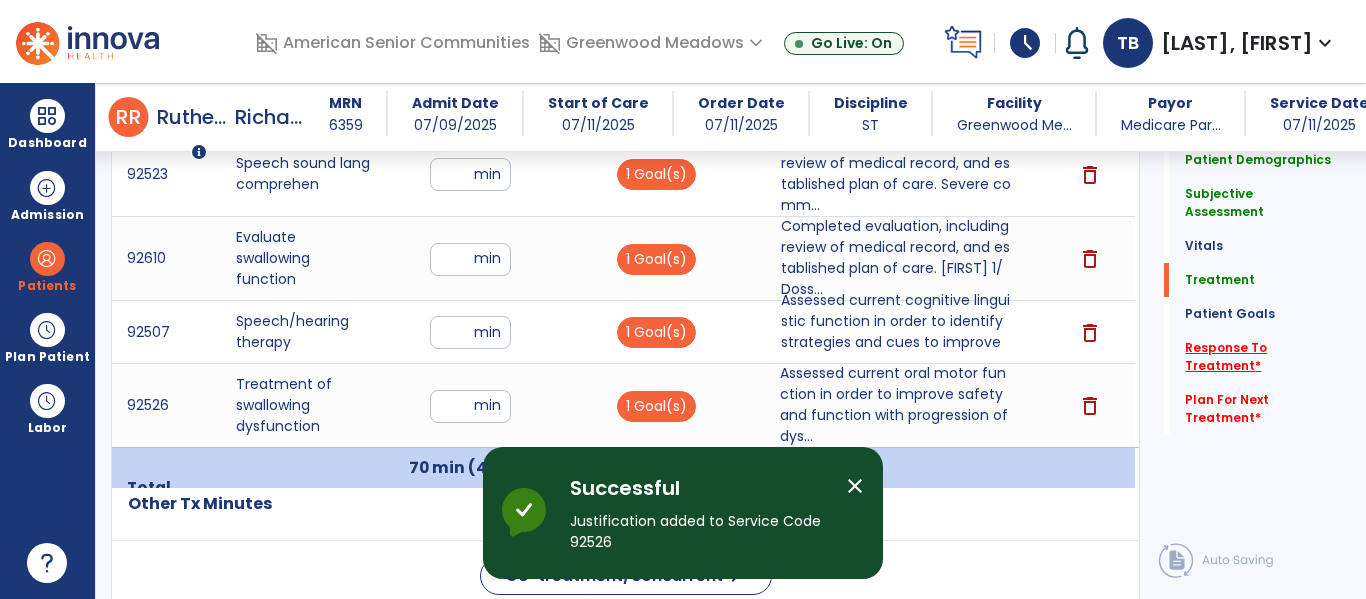 click on "Response To Treatment   *" 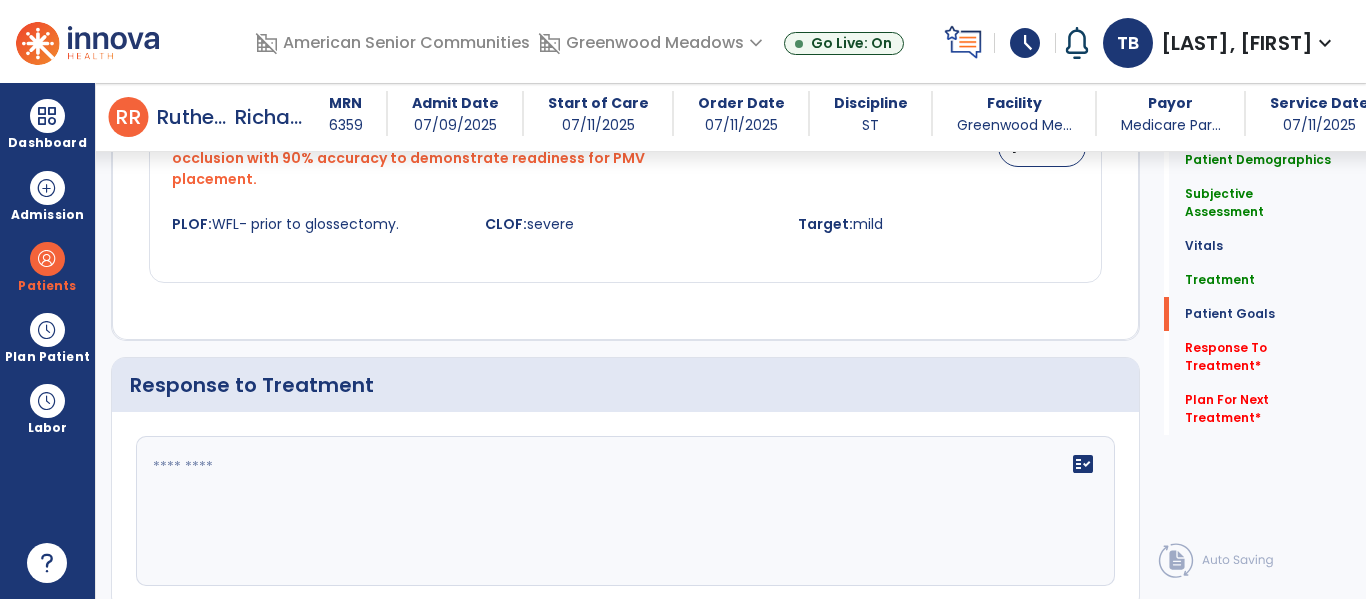 scroll, scrollTop: 3001, scrollLeft: 0, axis: vertical 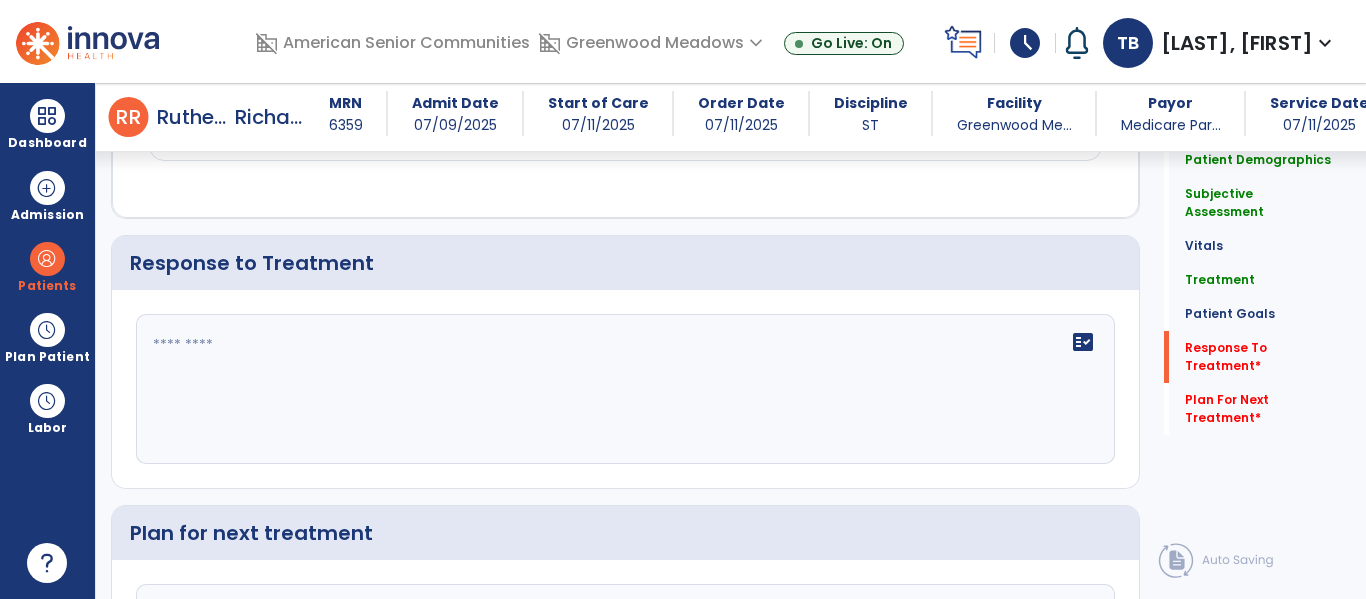 click on "fact_check" 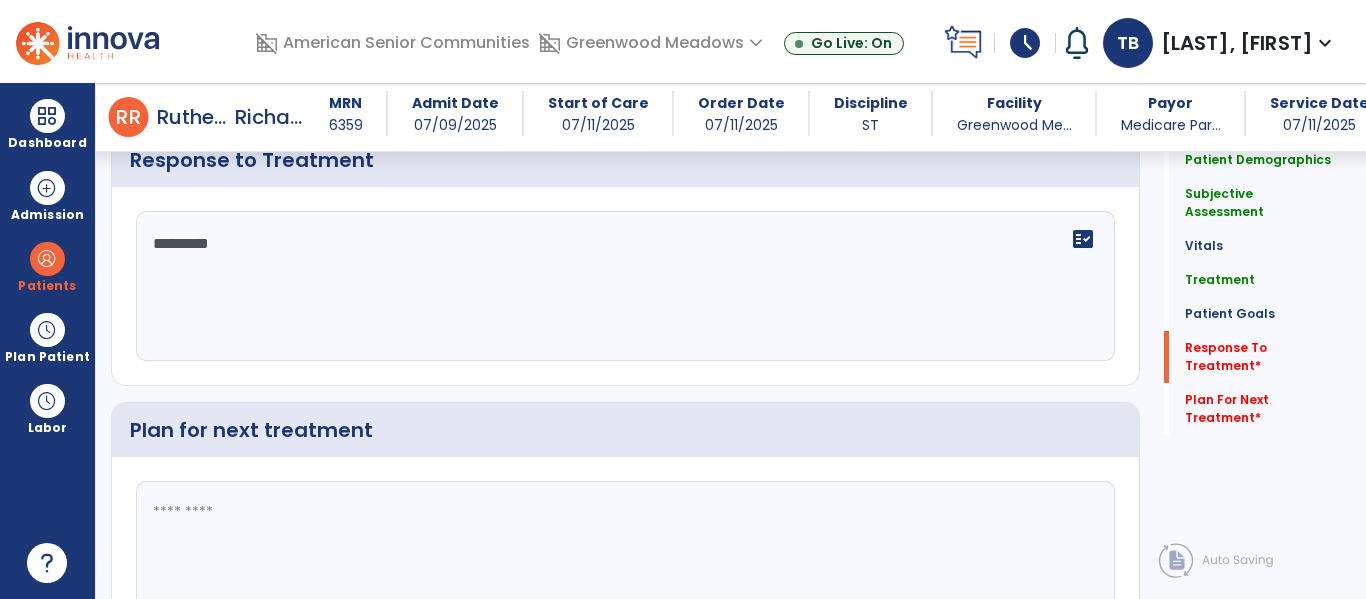 scroll, scrollTop: 3103, scrollLeft: 0, axis: vertical 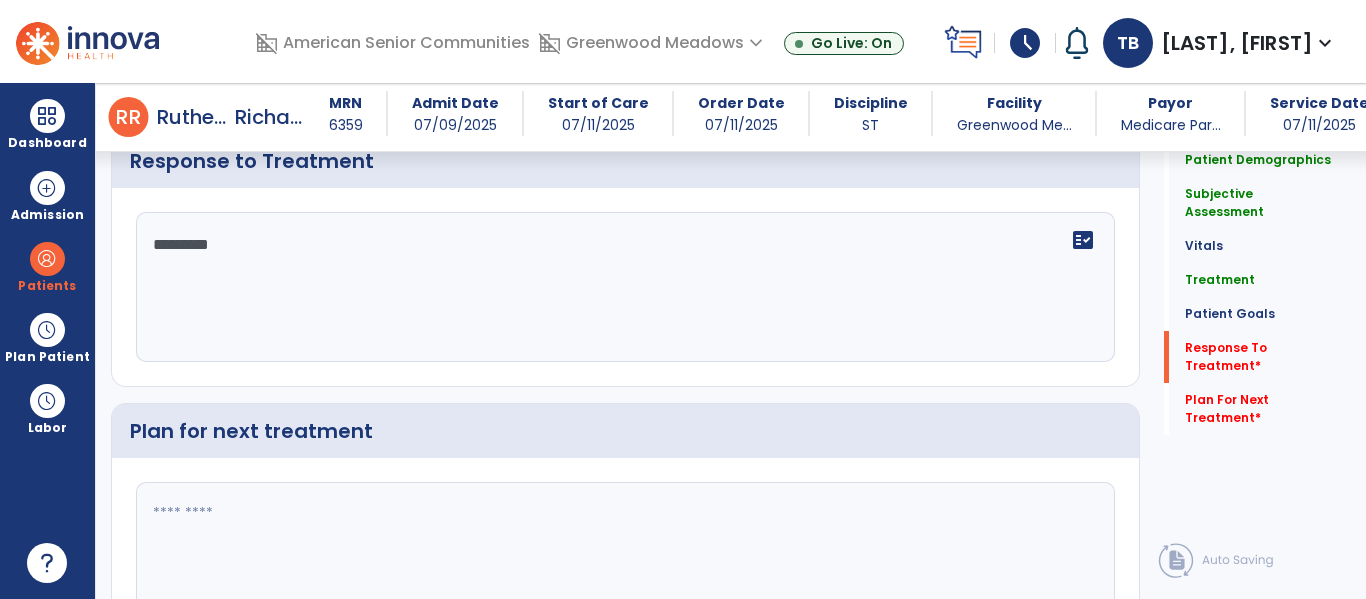 type on "********" 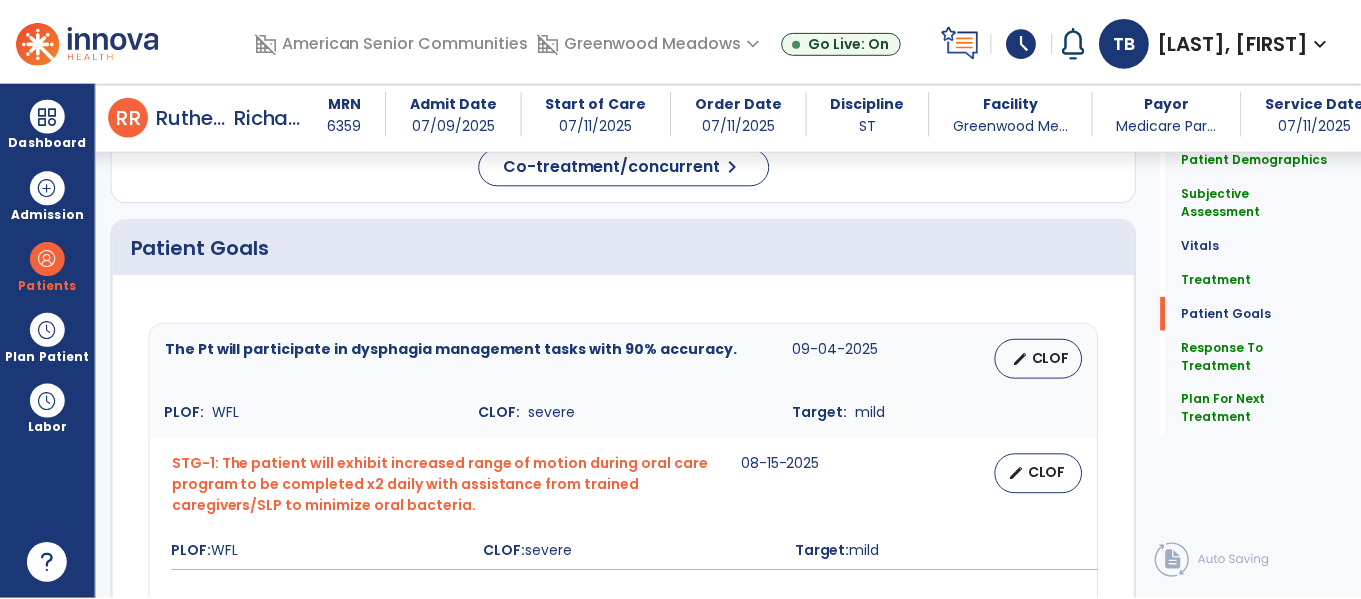 scroll, scrollTop: 3206, scrollLeft: 0, axis: vertical 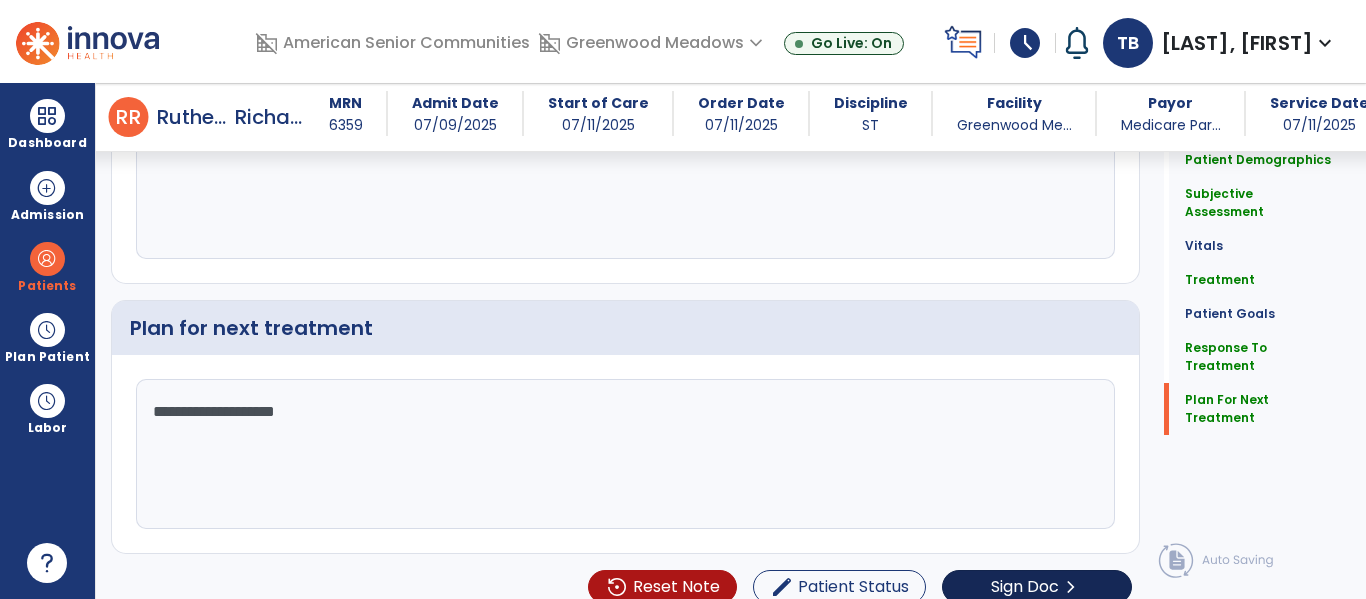 type on "**********" 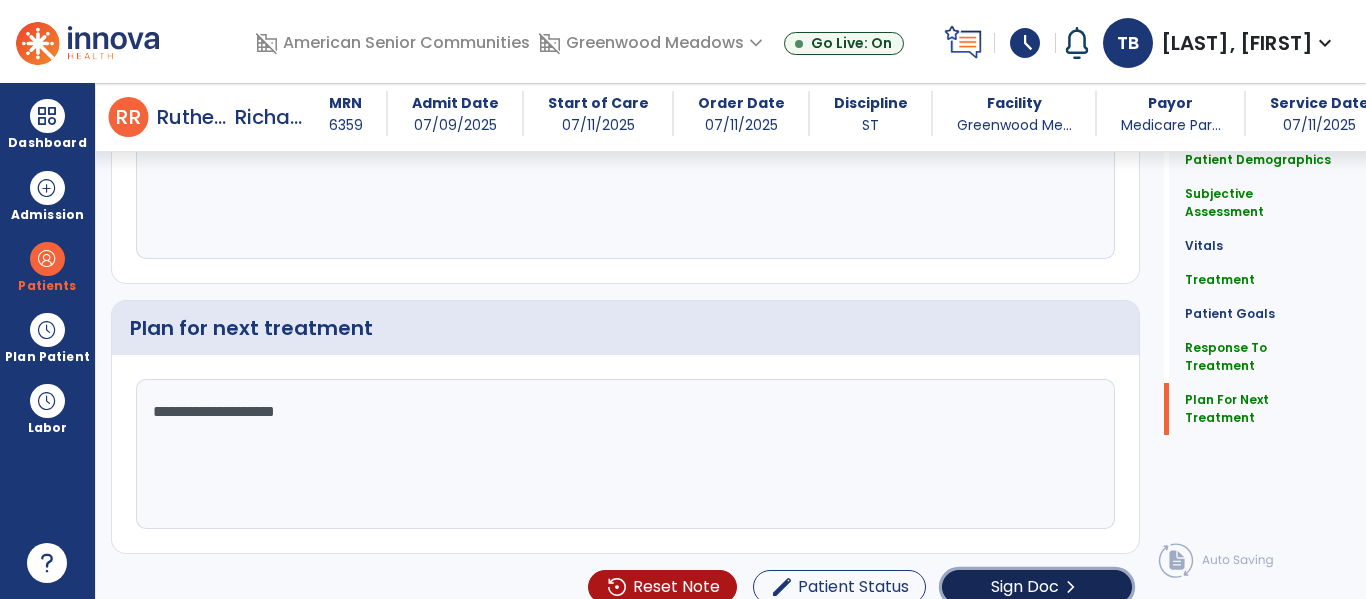 click on "chevron_right" 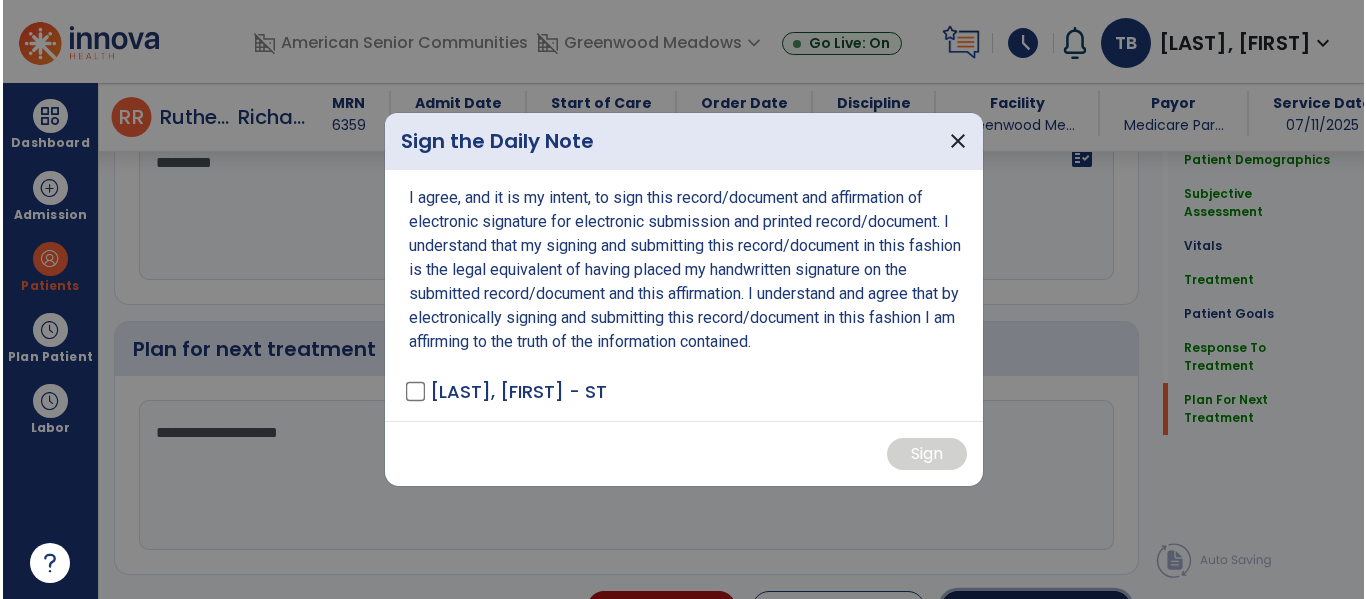 scroll, scrollTop: 3227, scrollLeft: 0, axis: vertical 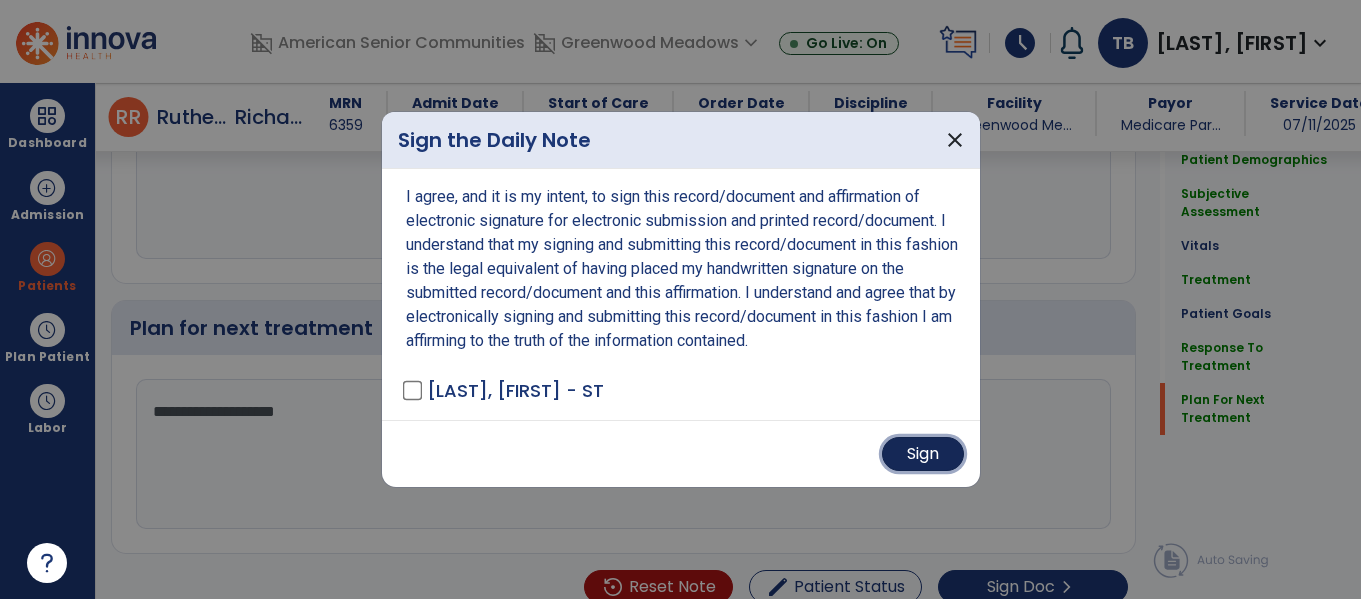 click on "Sign" at bounding box center (923, 454) 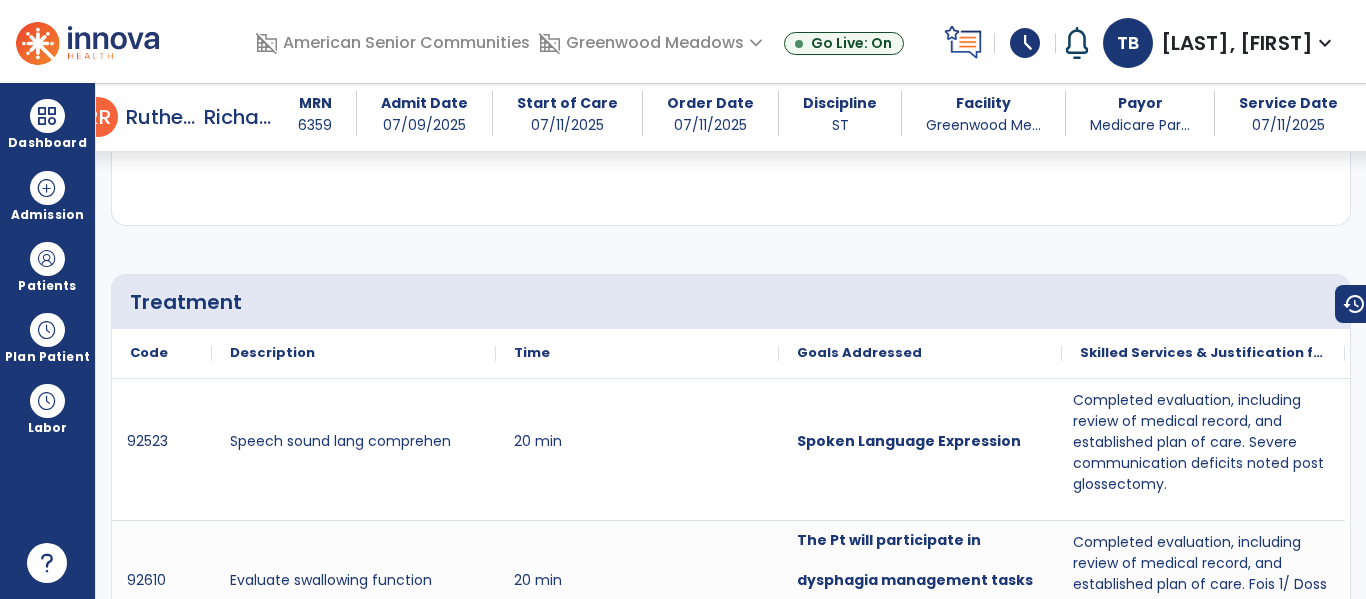 scroll, scrollTop: 0, scrollLeft: 0, axis: both 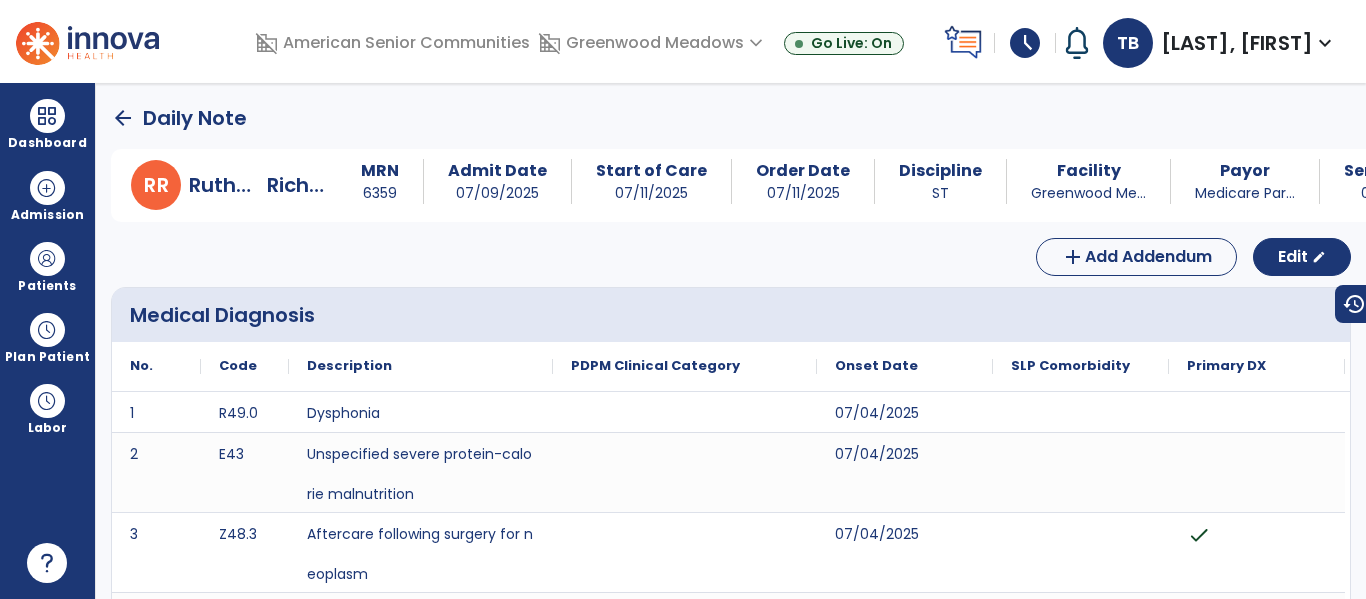 click on "arrow_back" 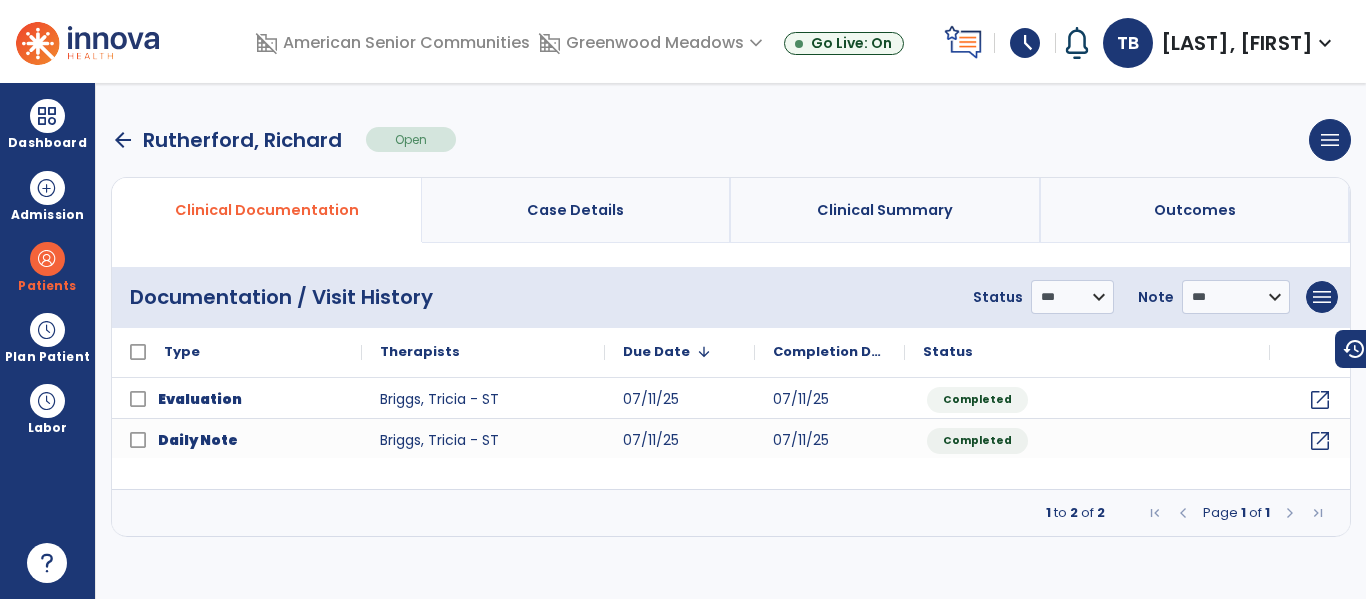 click on "Case Details" at bounding box center [577, 210] 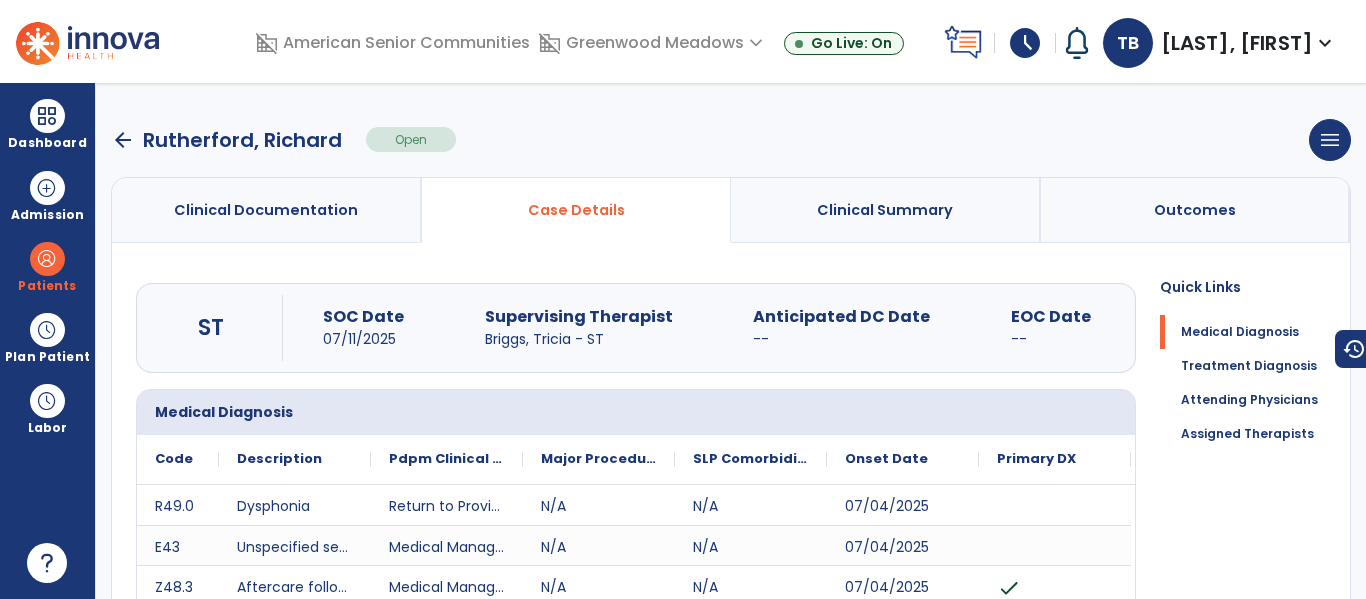 click on "arrow_back" at bounding box center [123, 140] 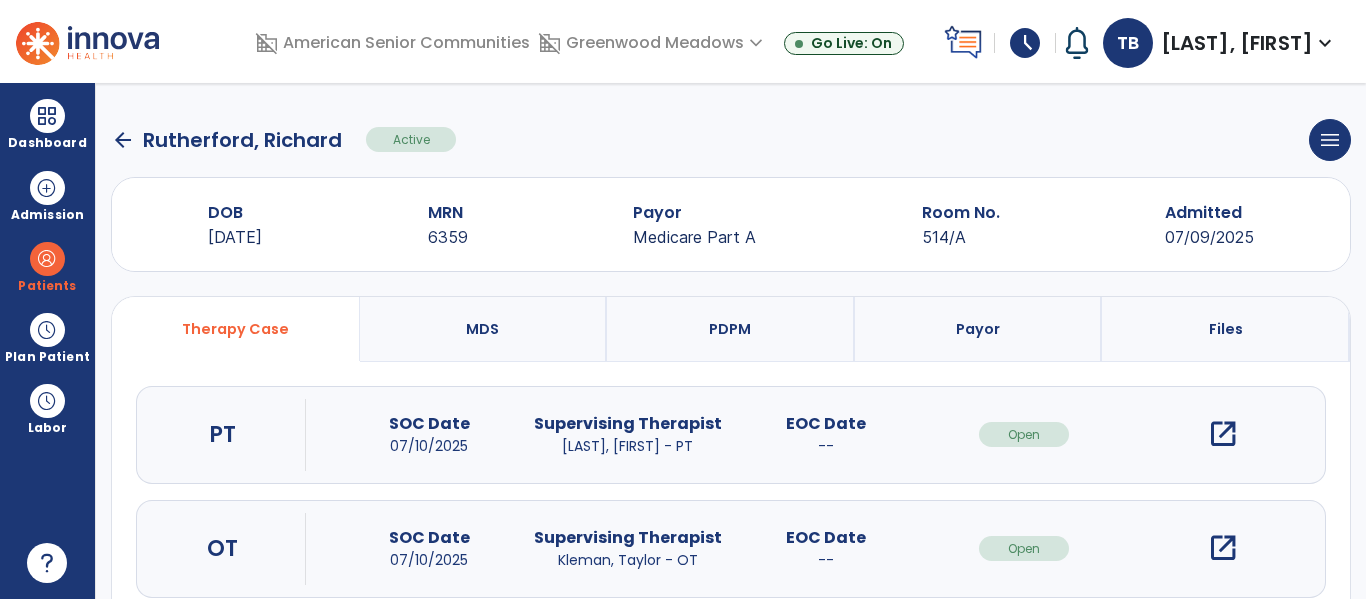 scroll, scrollTop: 162, scrollLeft: 0, axis: vertical 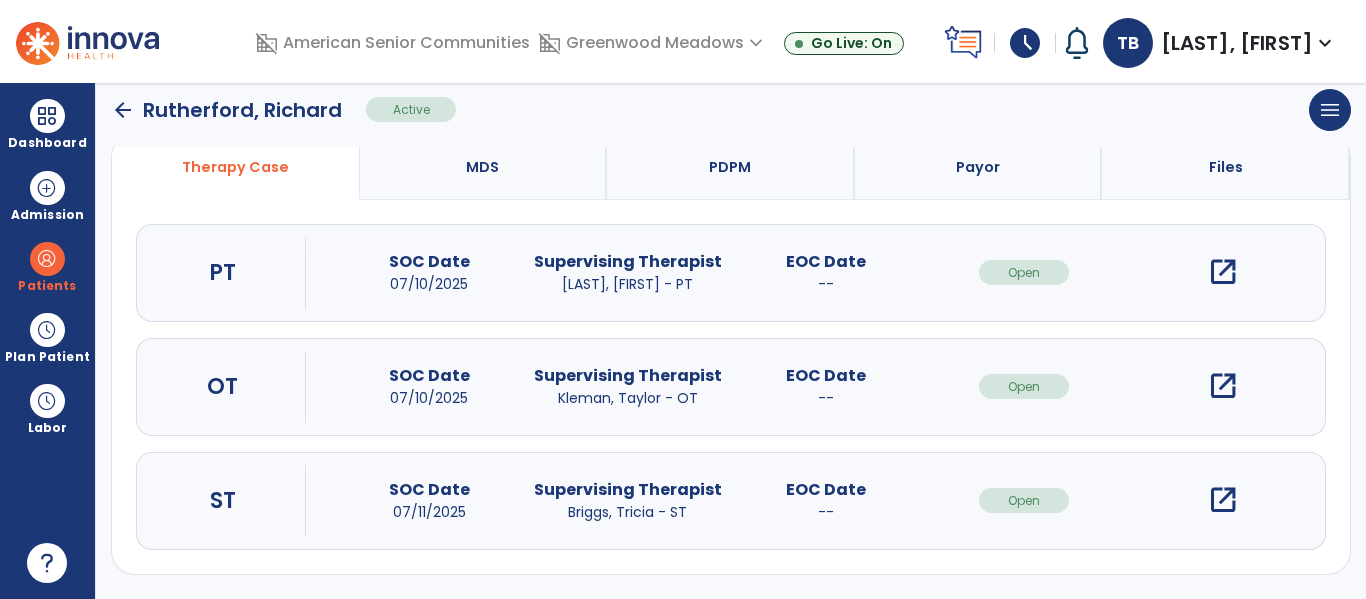 click on "arrow_back" 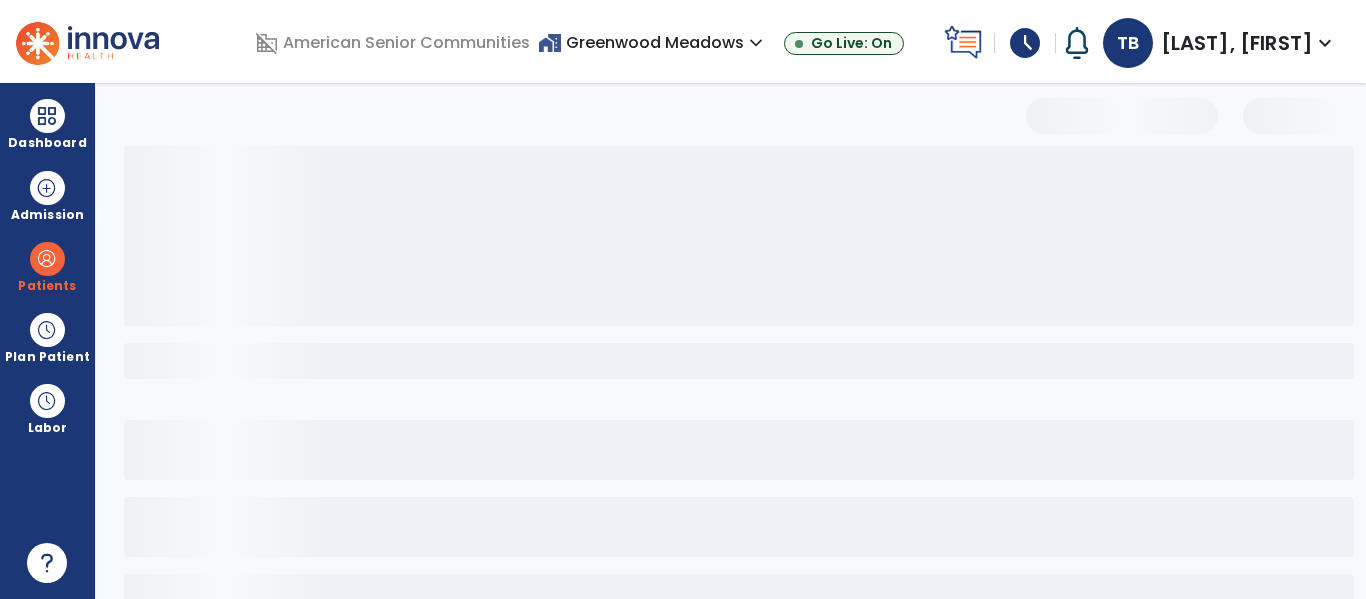 scroll, scrollTop: 144, scrollLeft: 0, axis: vertical 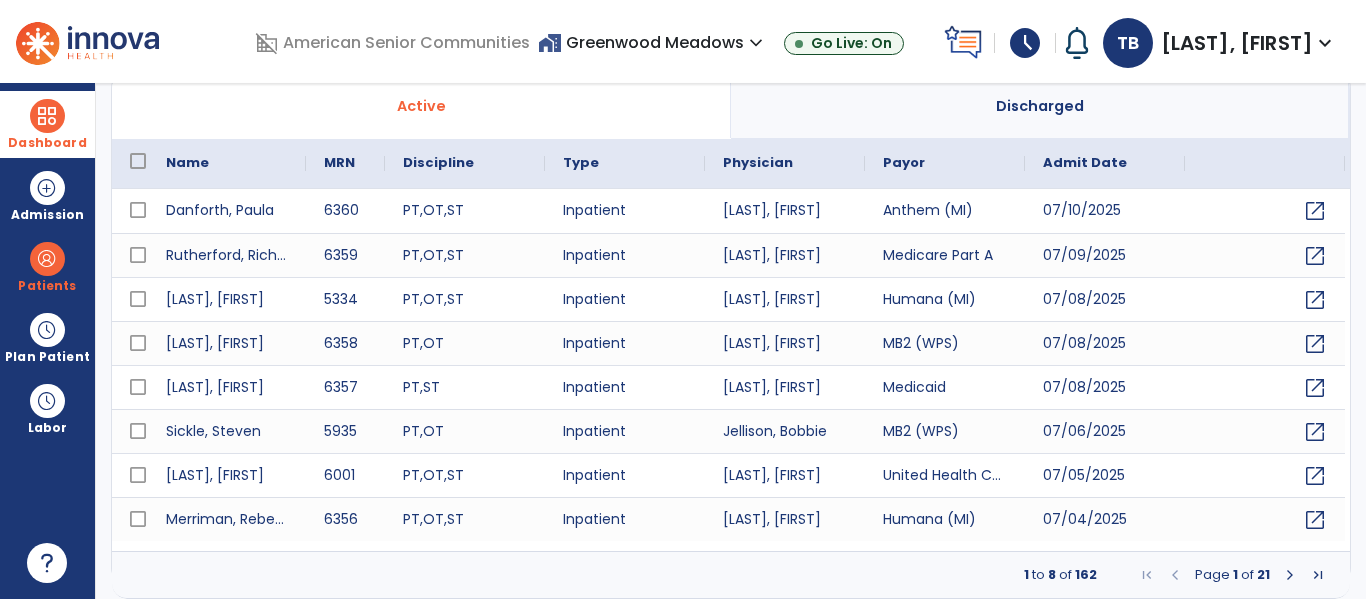 click at bounding box center (47, 116) 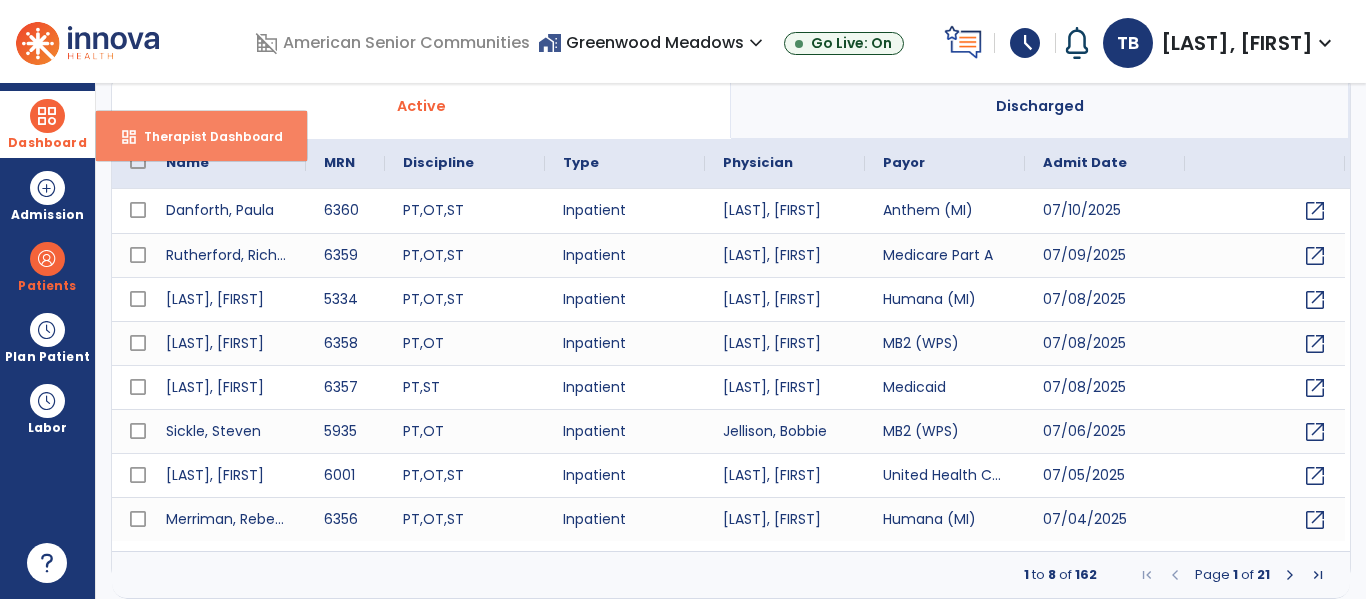 click on "dashboard  Therapist Dashboard" at bounding box center (201, 136) 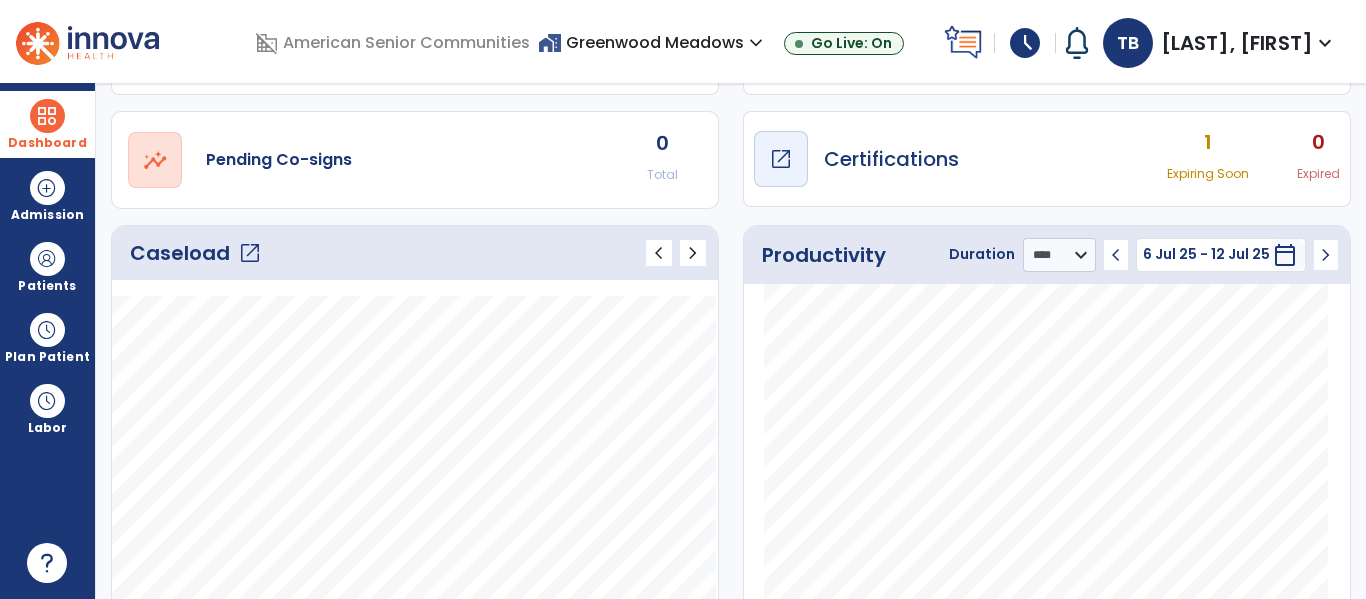 scroll, scrollTop: 0, scrollLeft: 0, axis: both 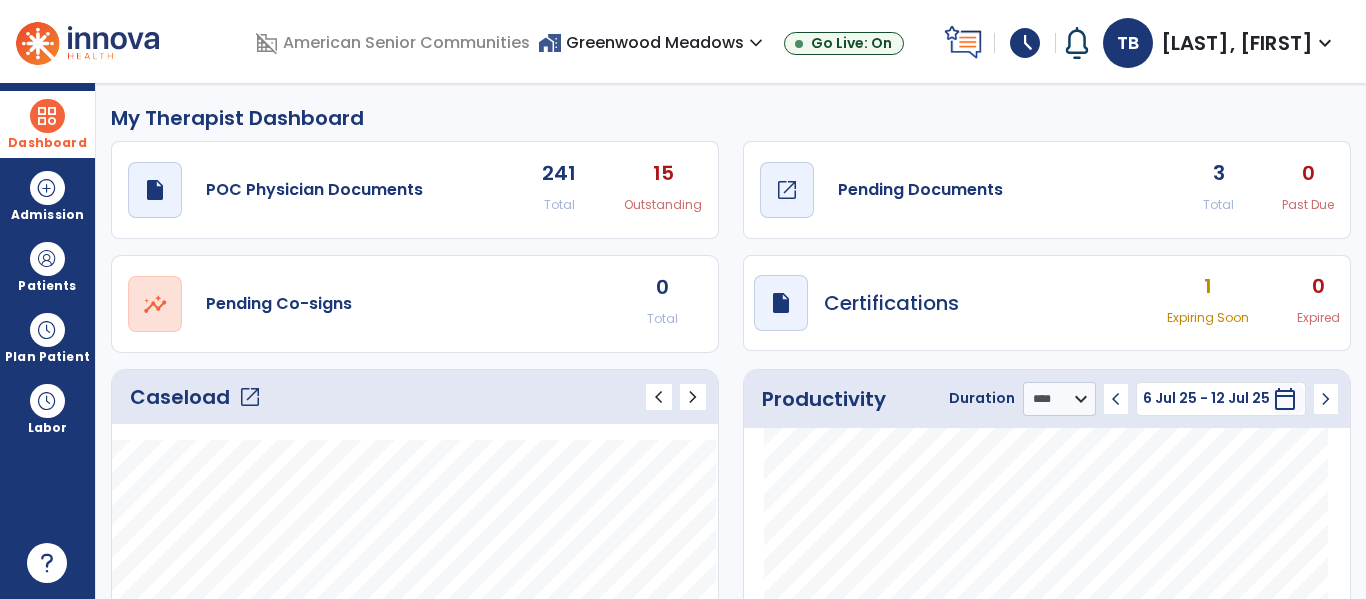 click on "open_in_new" 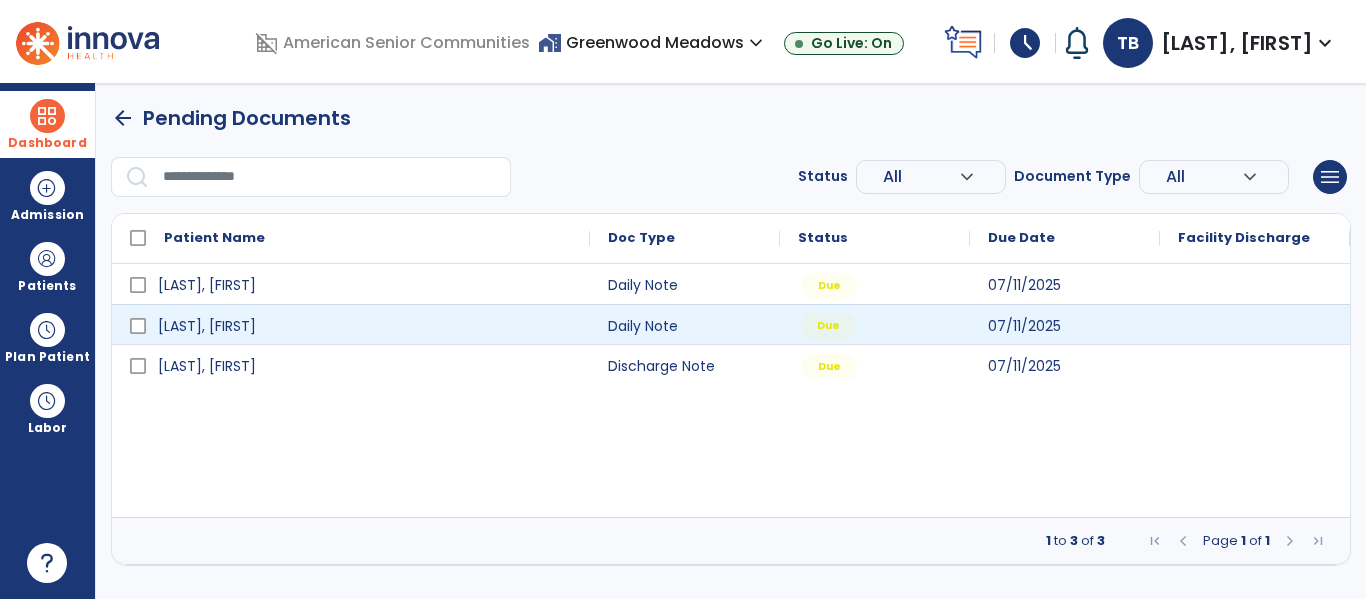 click on "Due" at bounding box center (828, 326) 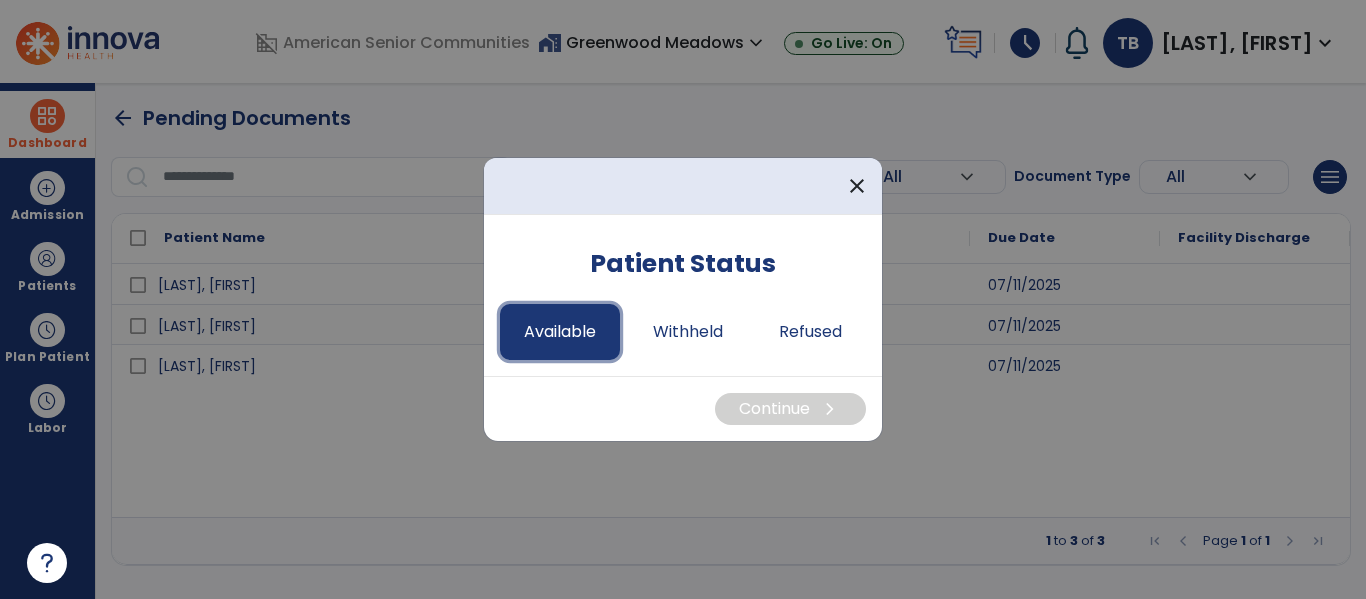 click on "Available" at bounding box center (560, 332) 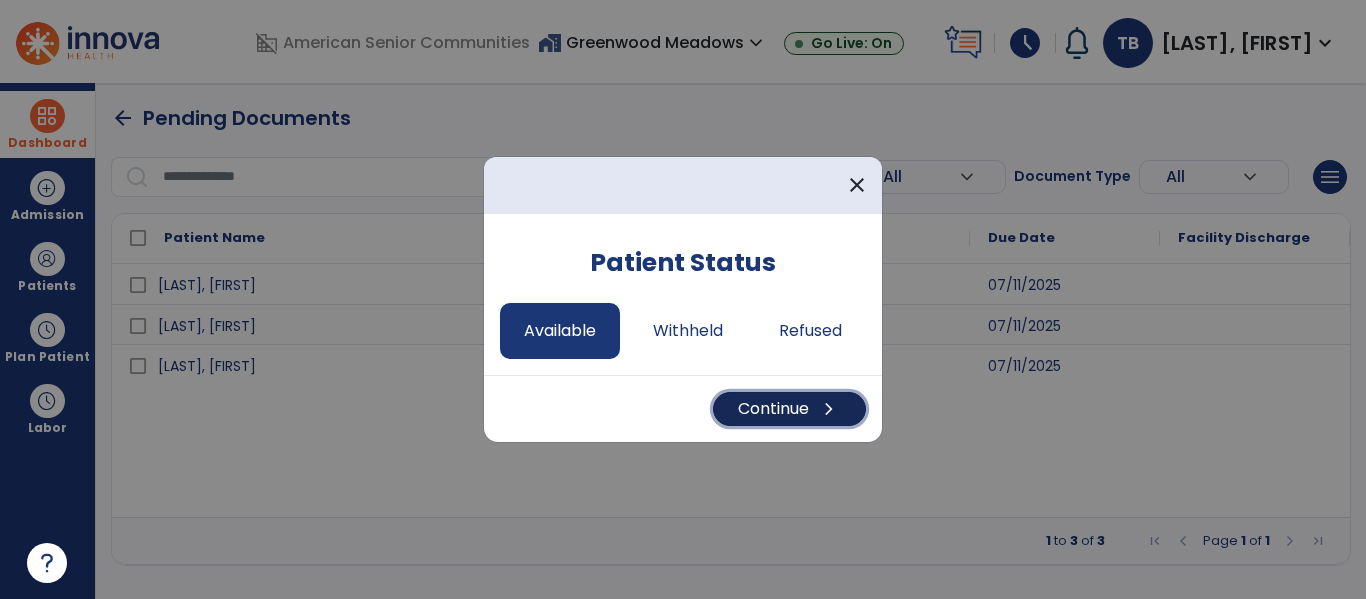 click on "Continue   chevron_right" at bounding box center [789, 409] 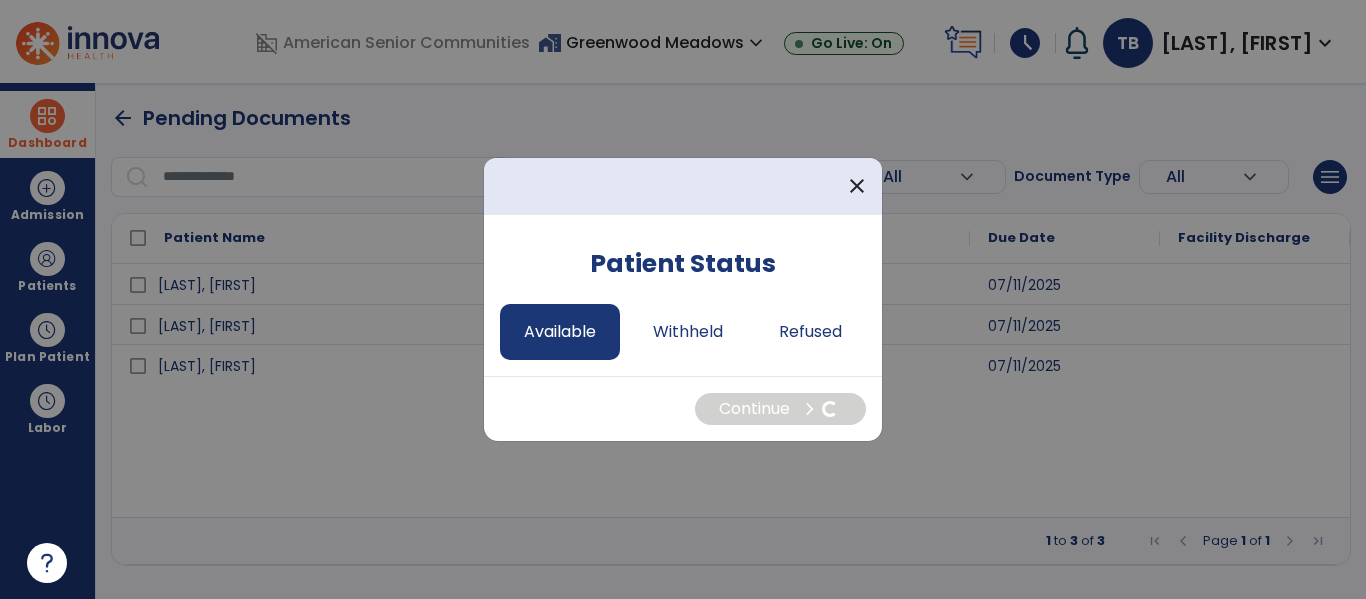 select on "*" 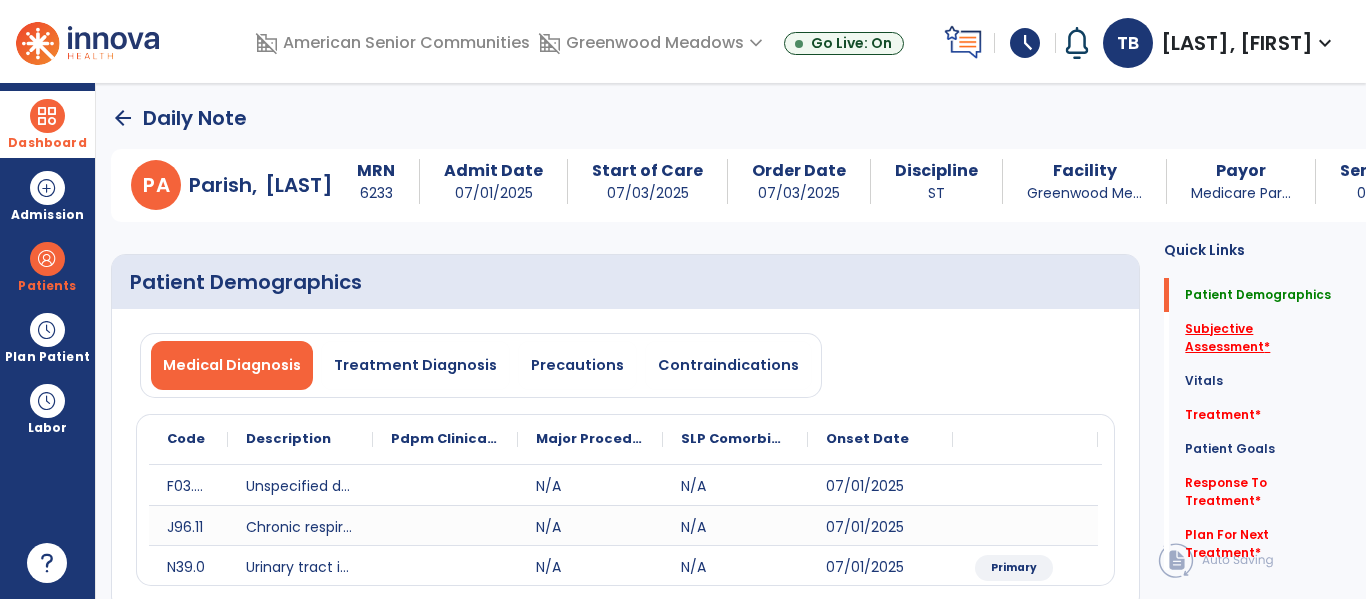 click on "Subjective Assessment   *" 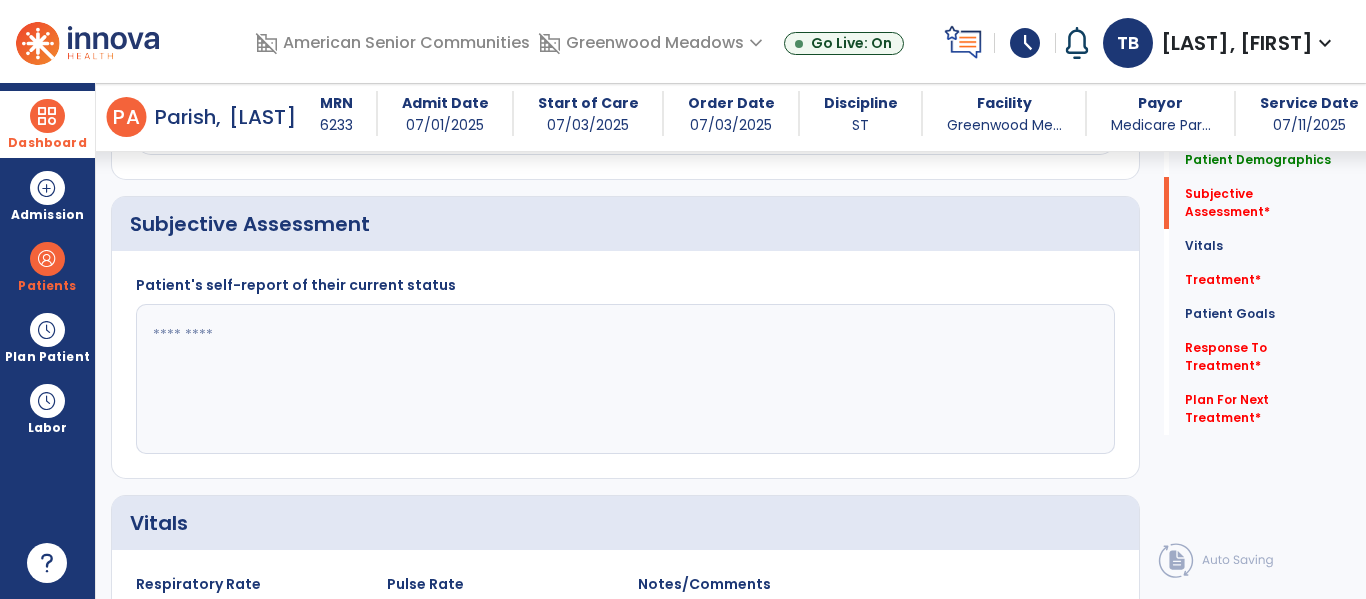 scroll, scrollTop: 427, scrollLeft: 0, axis: vertical 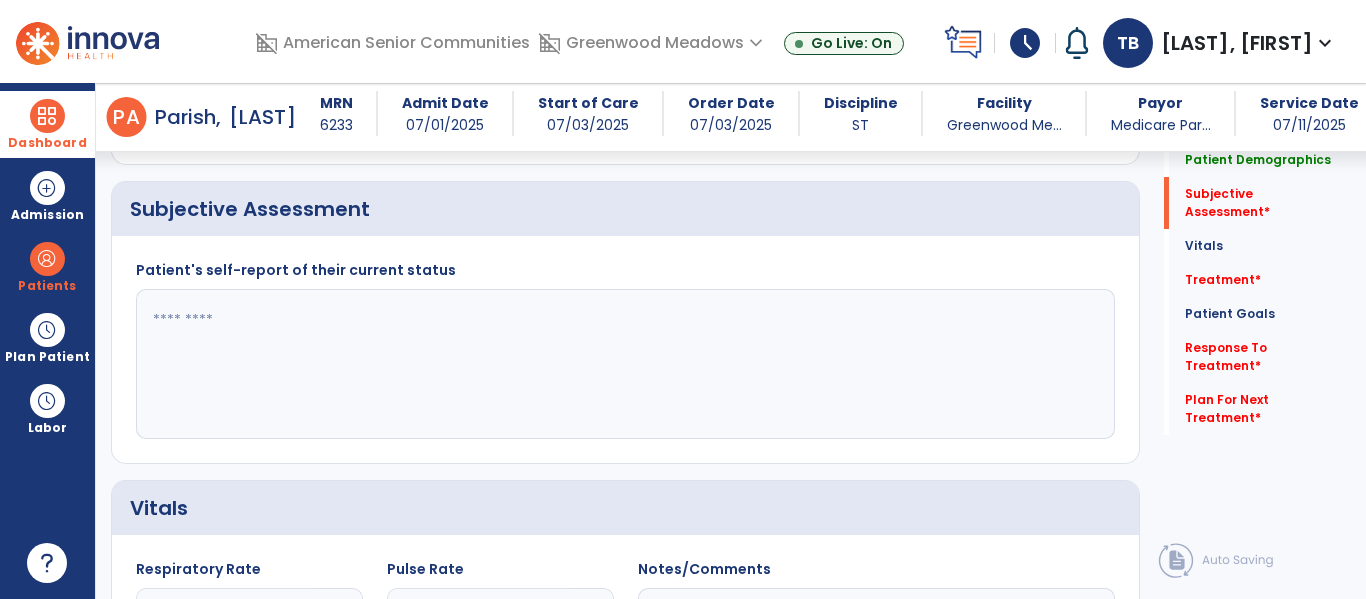 click 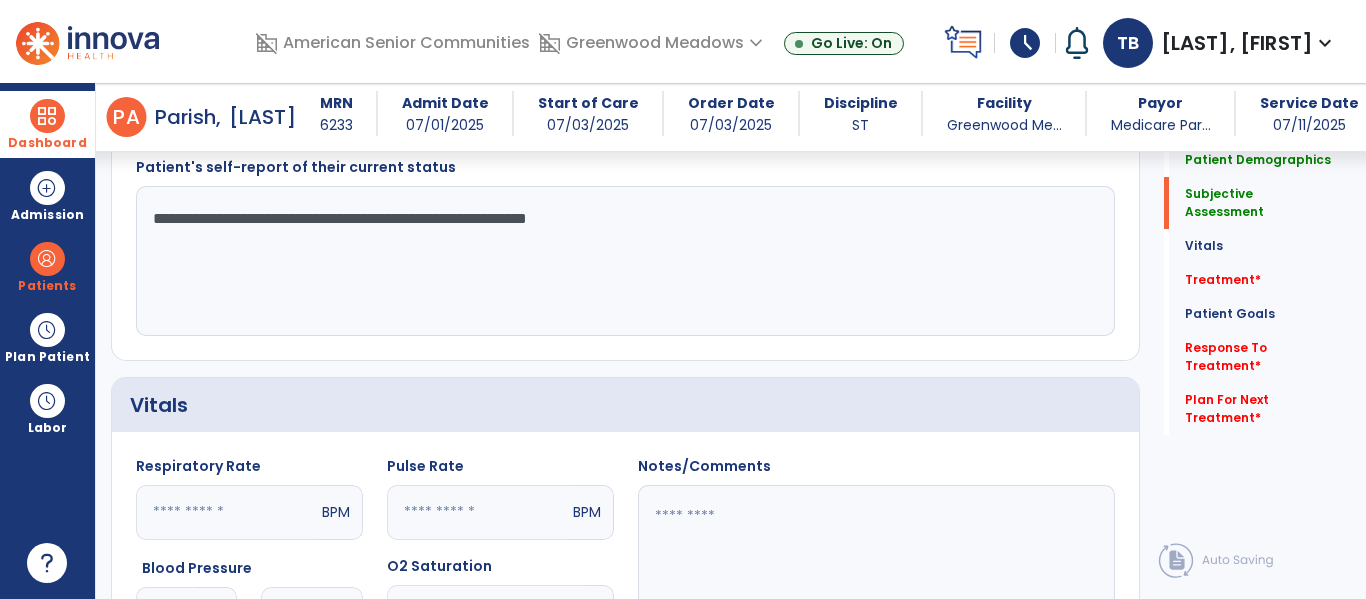 scroll, scrollTop: 529, scrollLeft: 0, axis: vertical 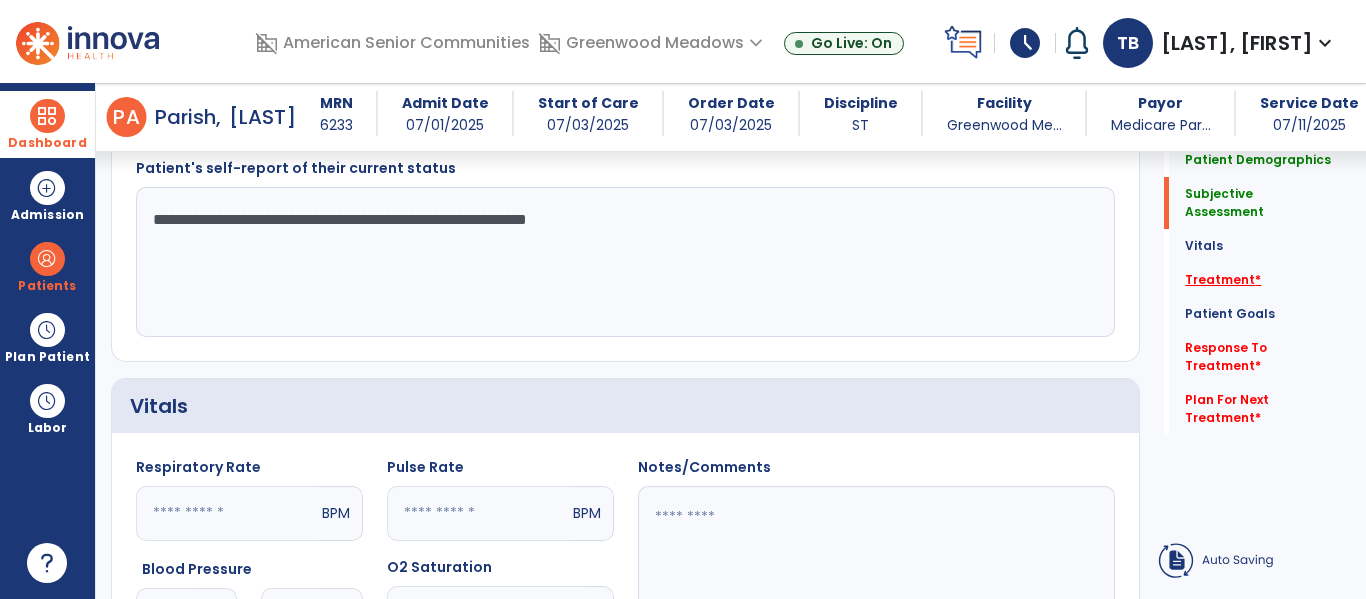 type on "**********" 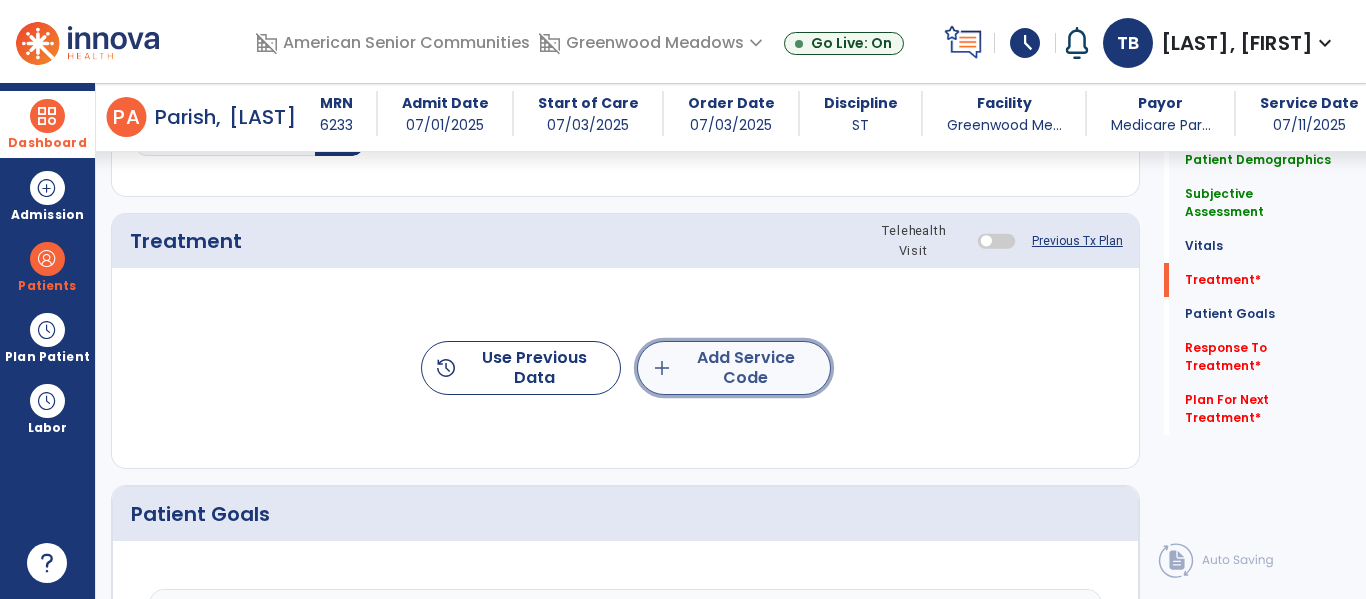 click on "add  Add Service Code" 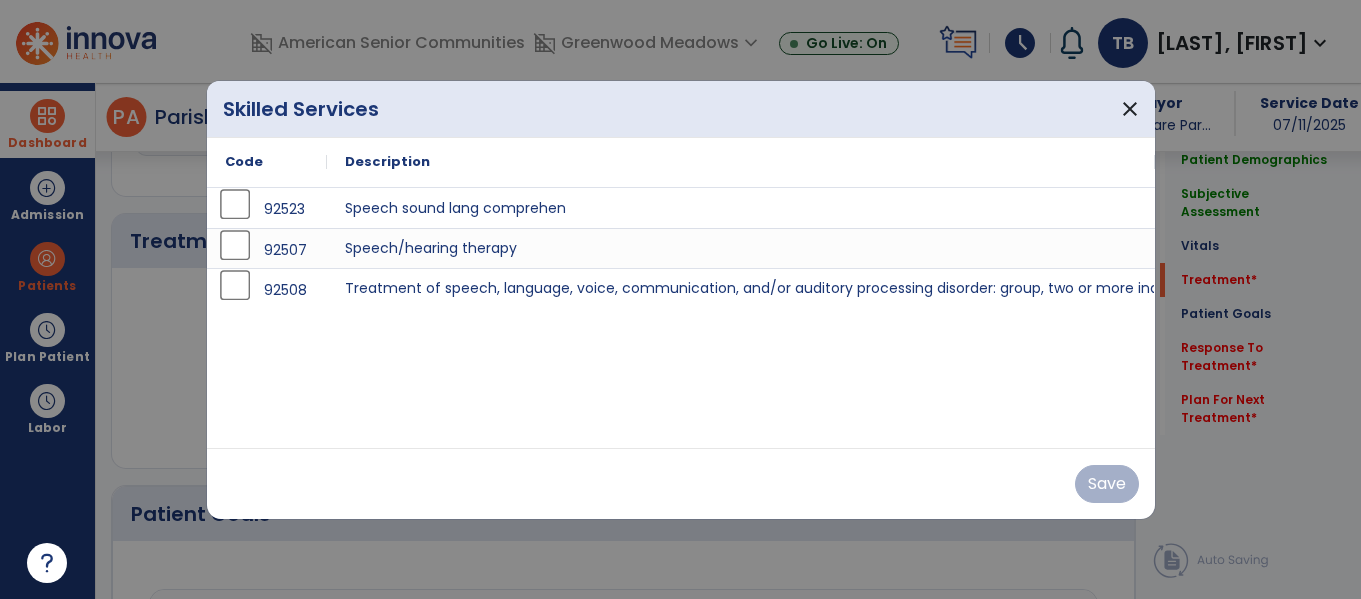 scroll, scrollTop: 1116, scrollLeft: 0, axis: vertical 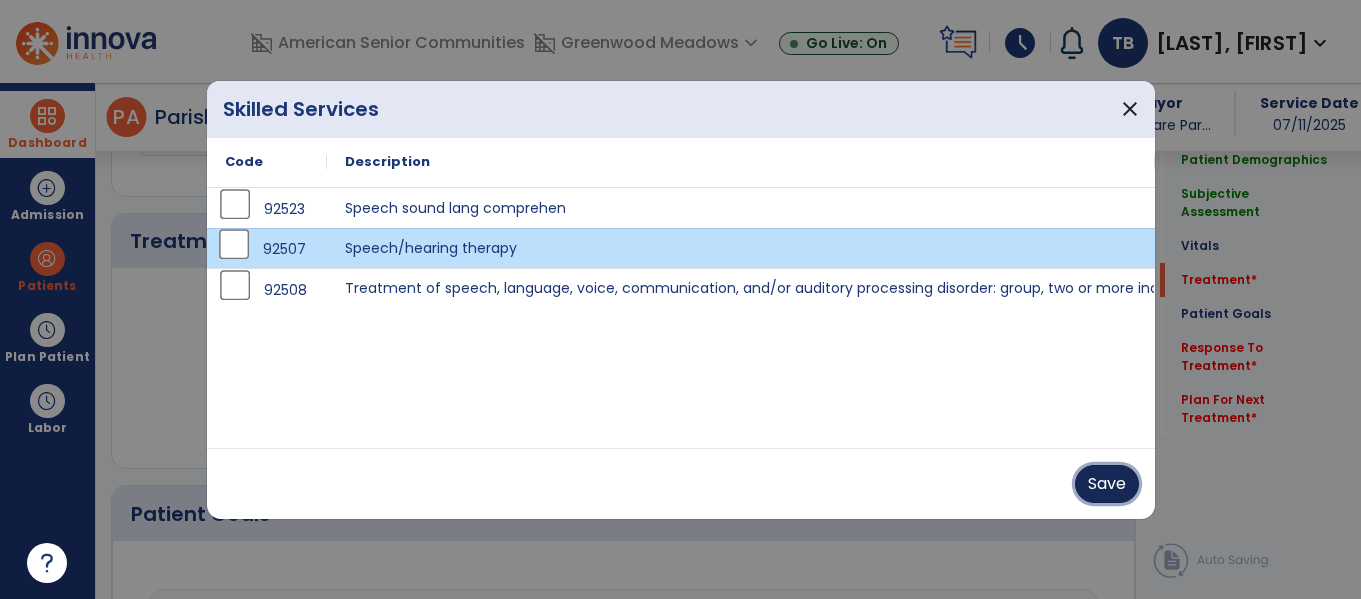 click on "Save" at bounding box center (1107, 484) 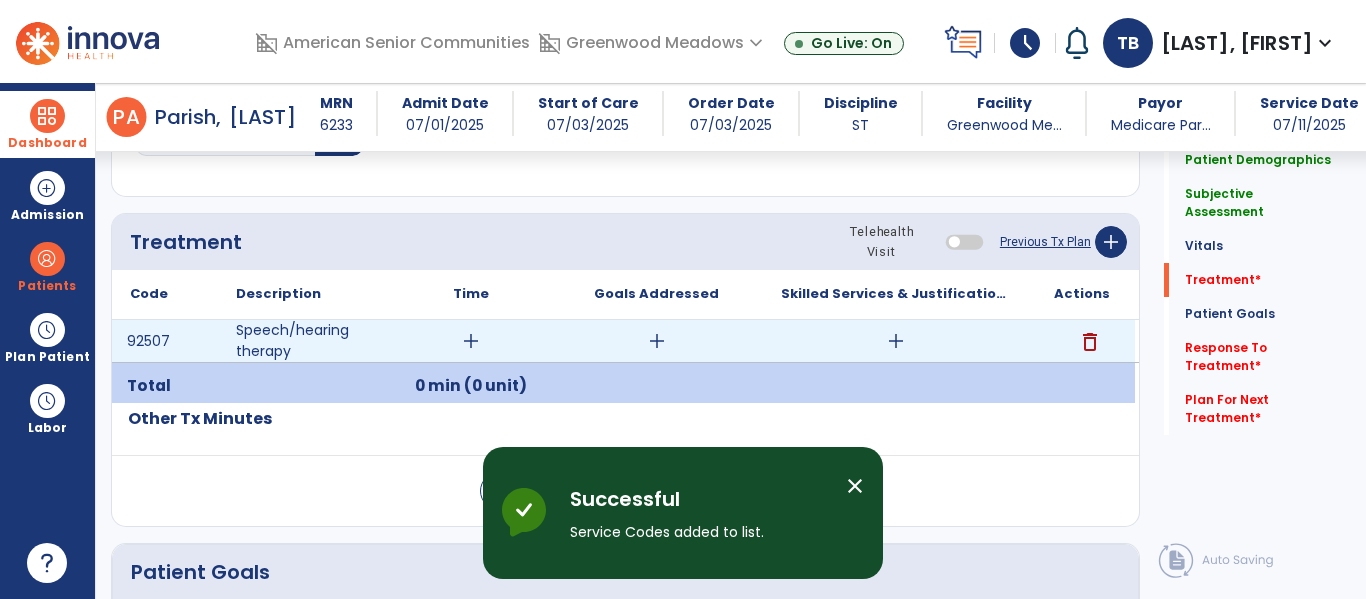 click on "add" at bounding box center (471, 341) 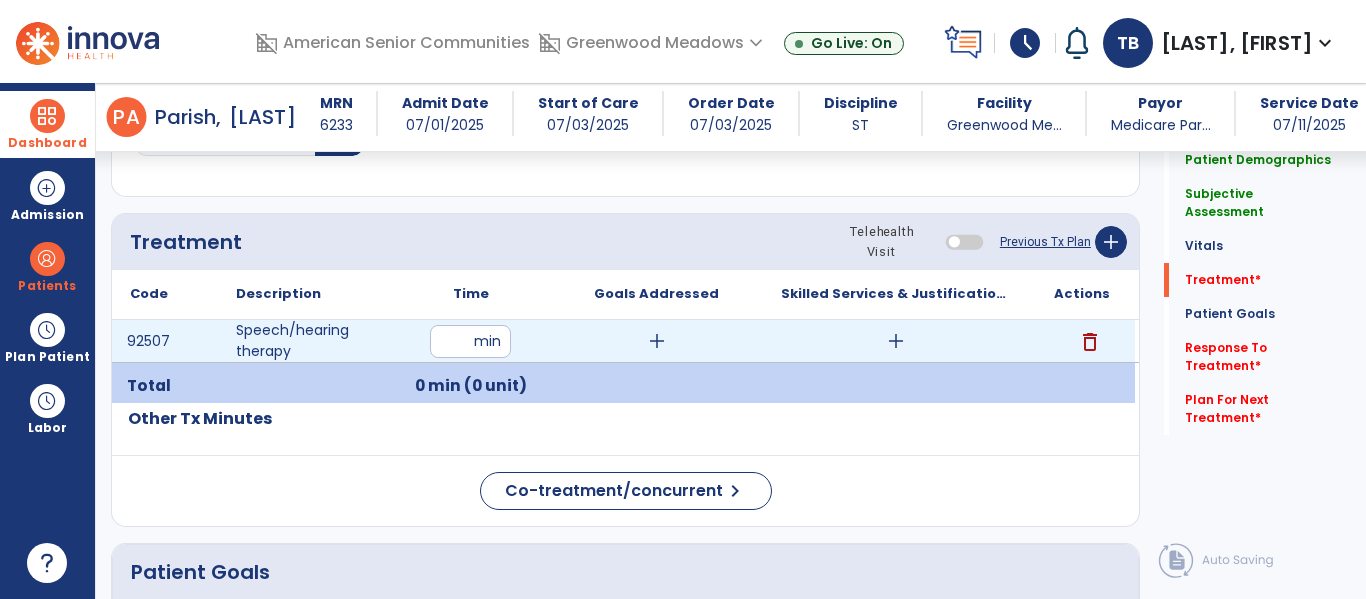 type on "**" 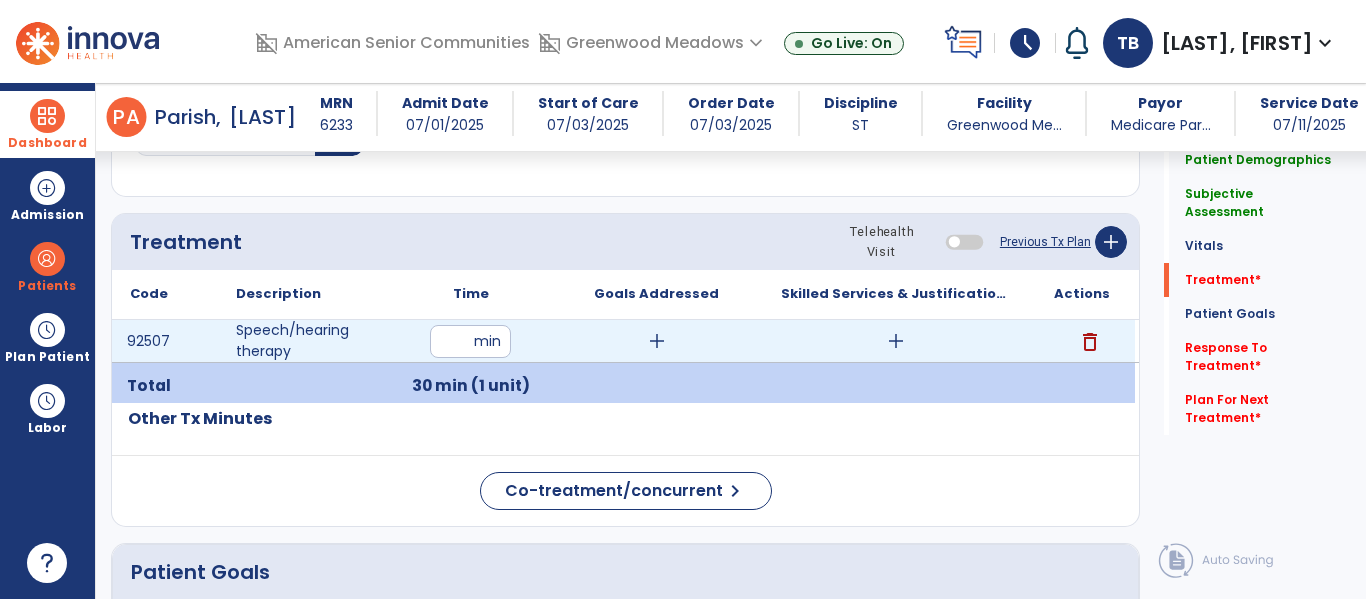 click on "add" at bounding box center (657, 341) 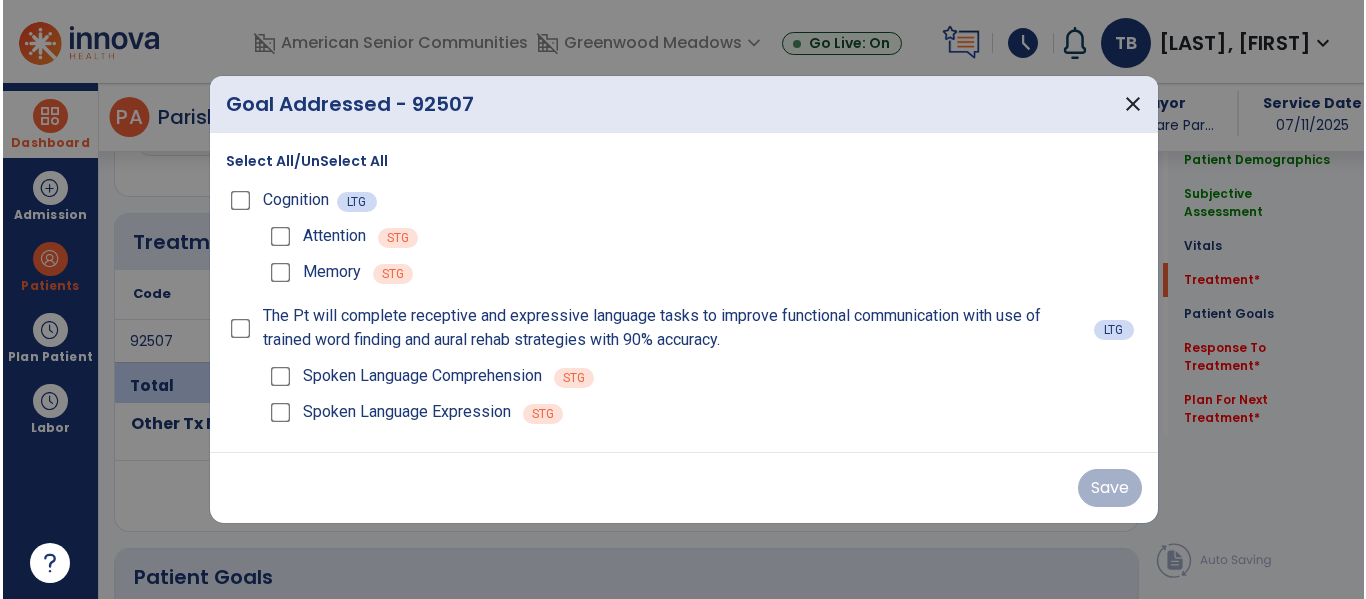 scroll, scrollTop: 1116, scrollLeft: 0, axis: vertical 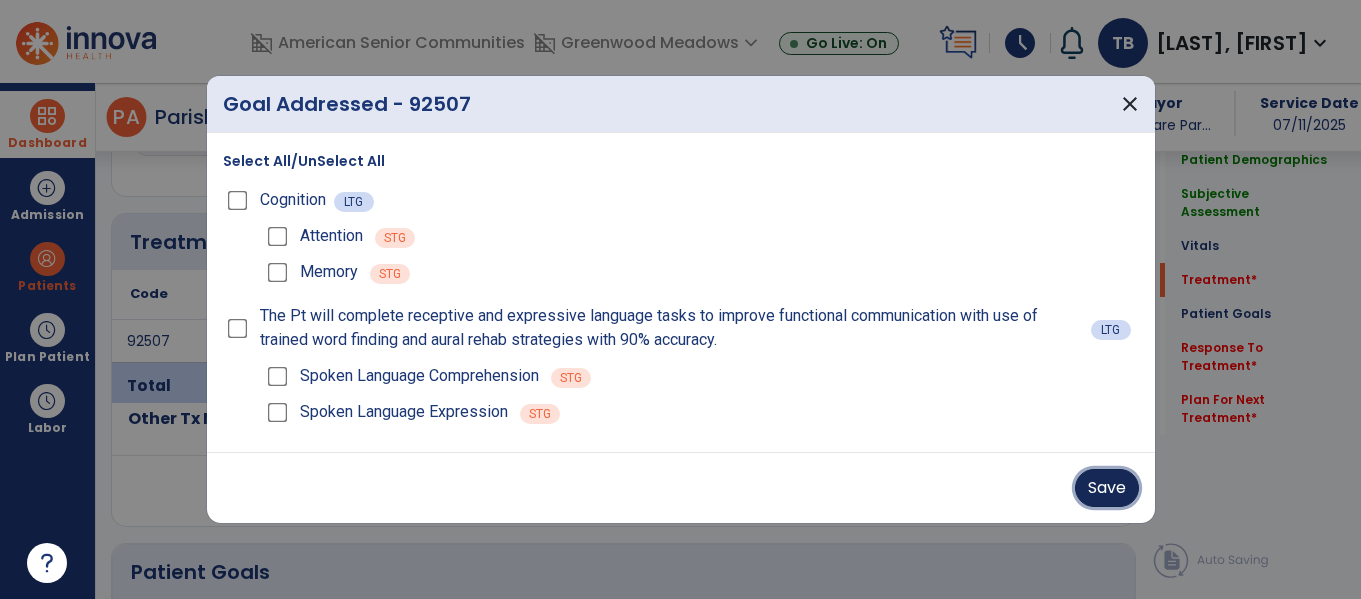 click on "Save" at bounding box center [1107, 488] 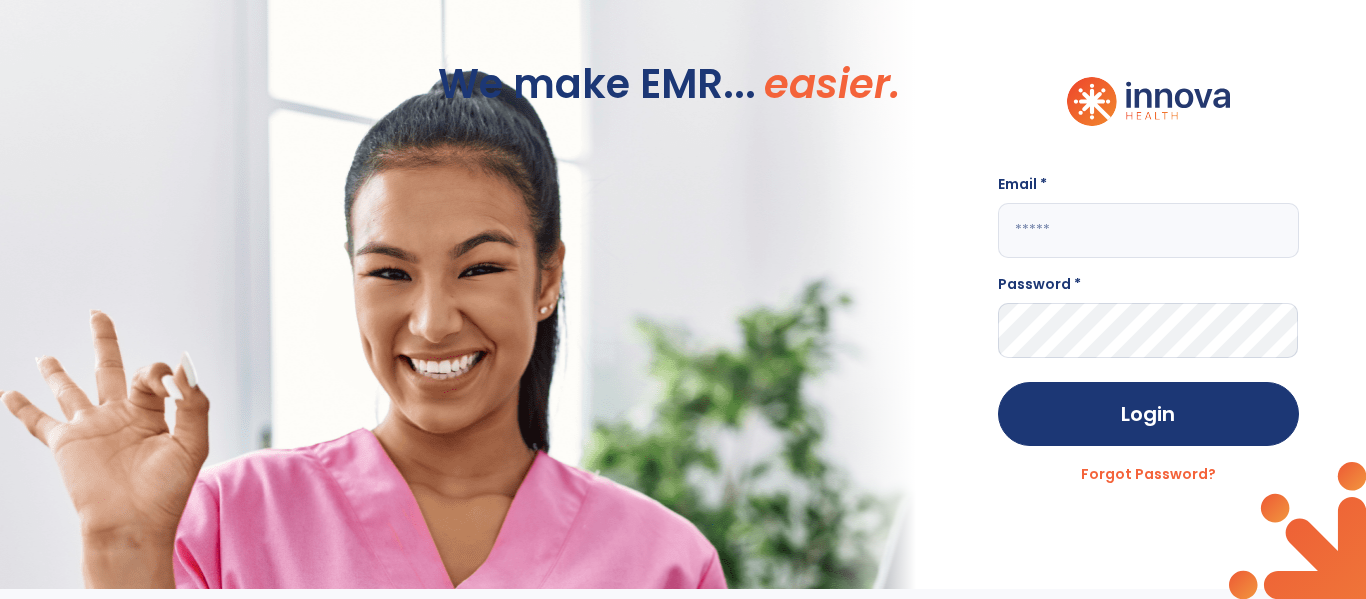 scroll, scrollTop: 0, scrollLeft: 0, axis: both 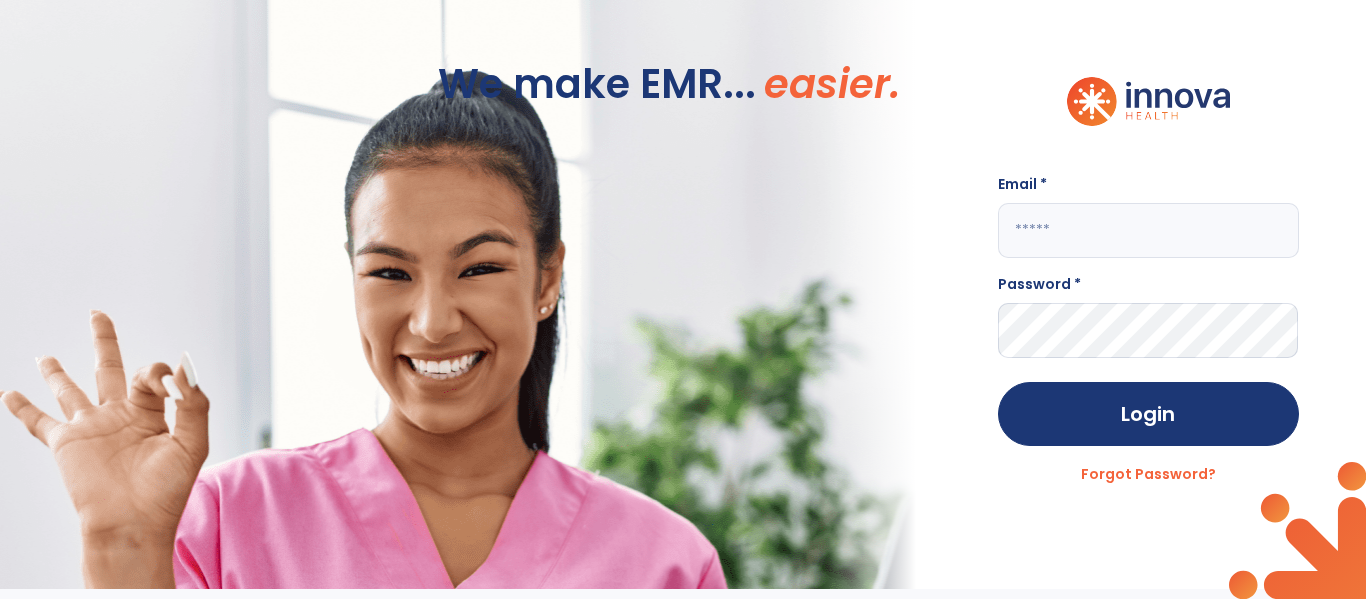click 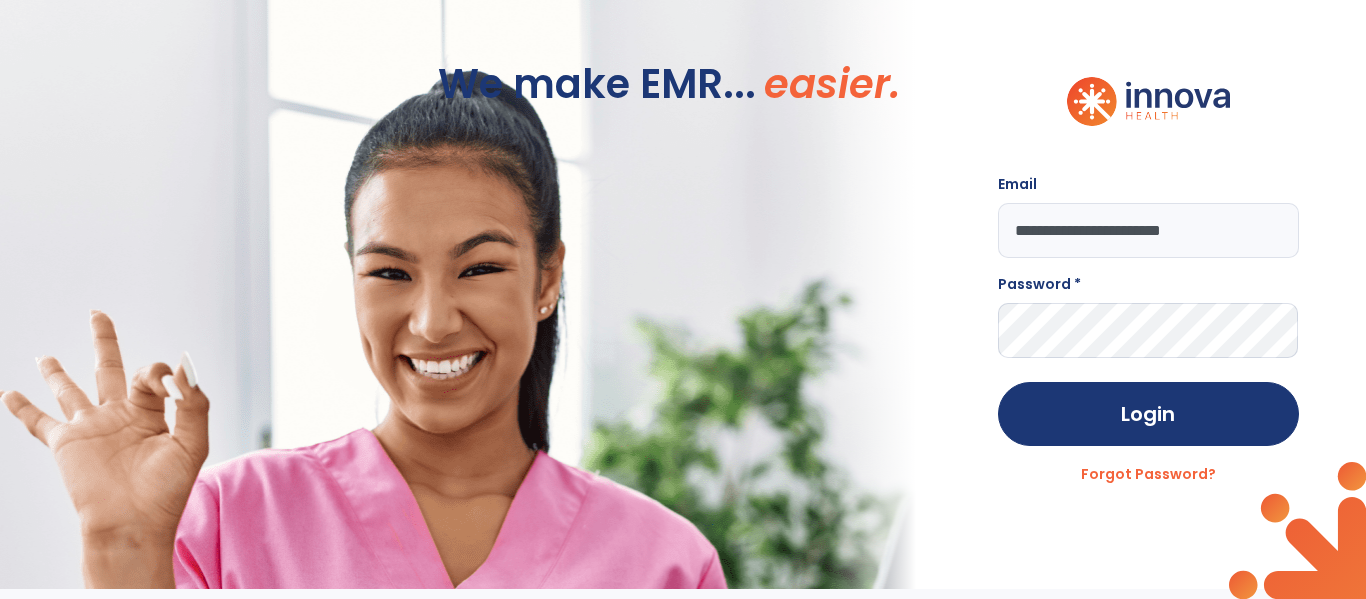 type on "**********" 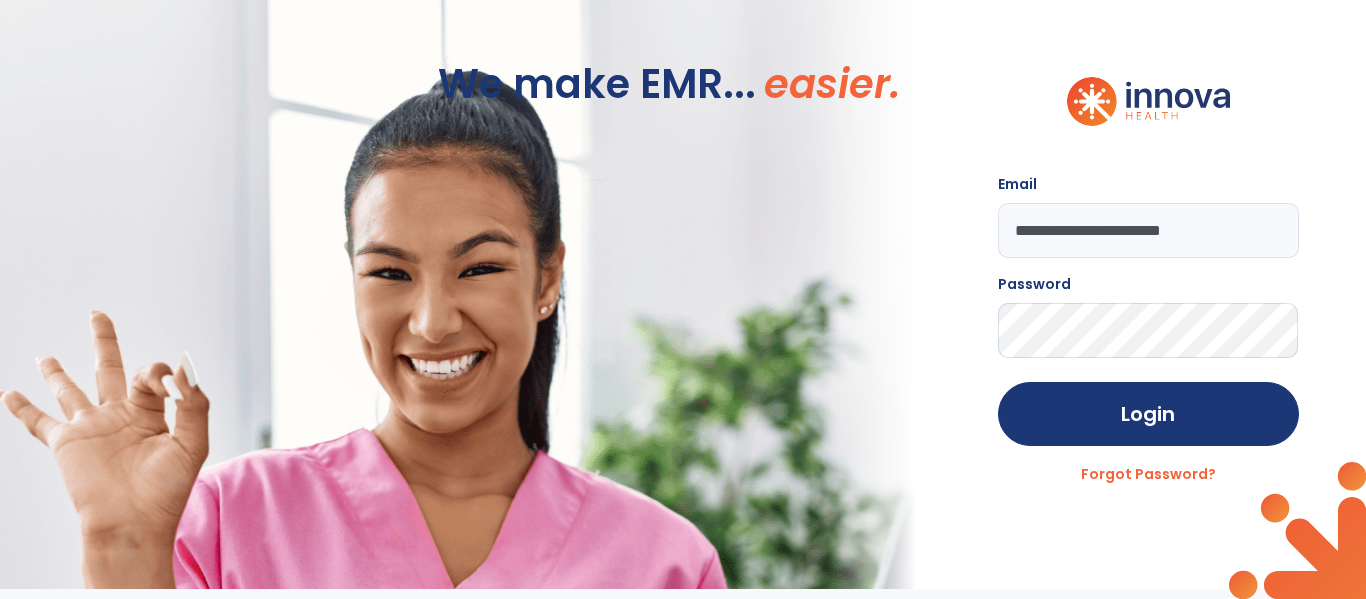 click on "Login" 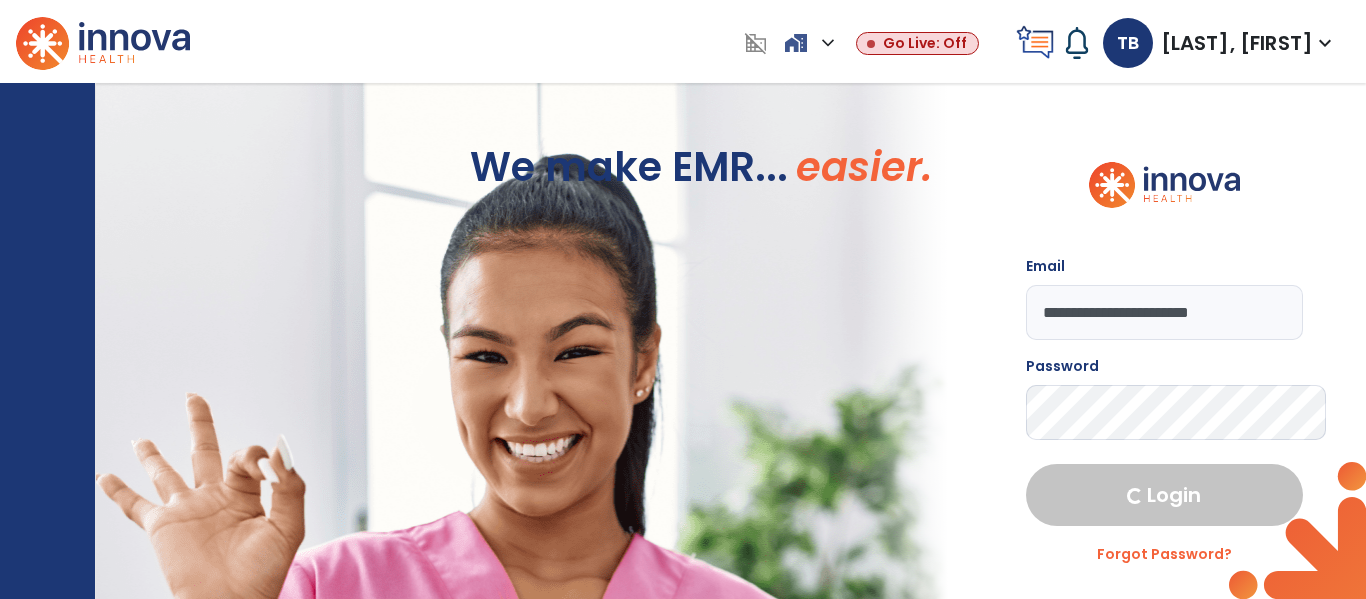 select on "****" 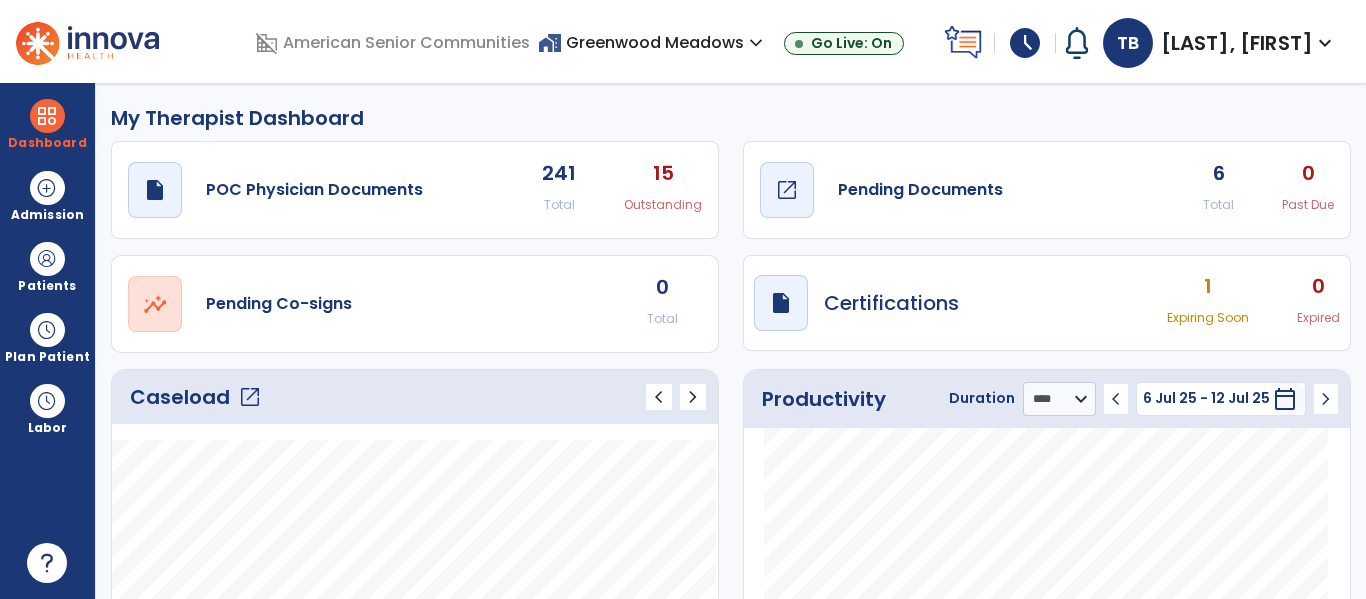 click on "draft   open_in_new" 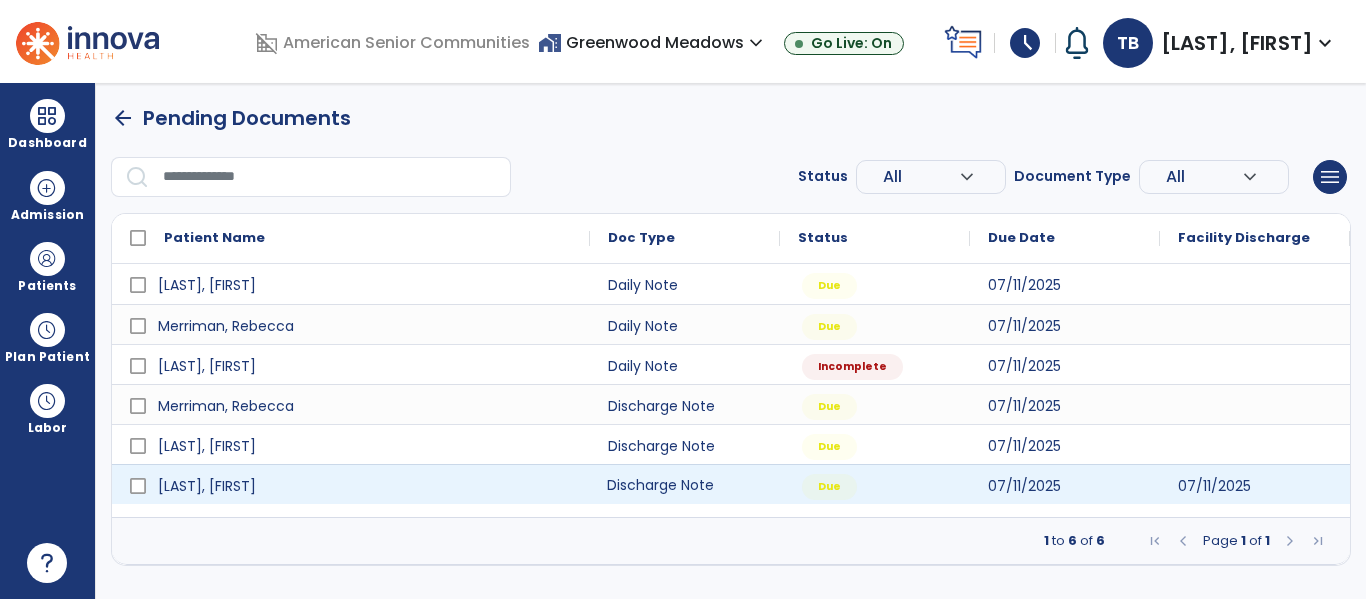 click on "Discharge Note" at bounding box center (685, 484) 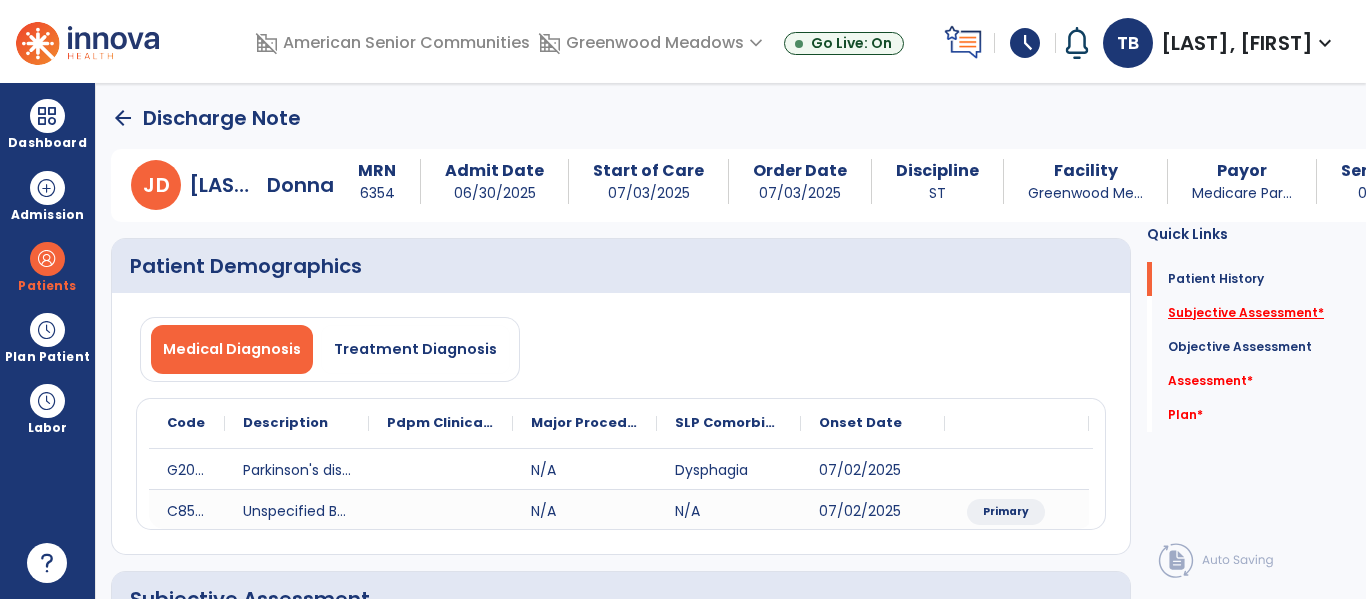 click on "Subjective Assessment   *" 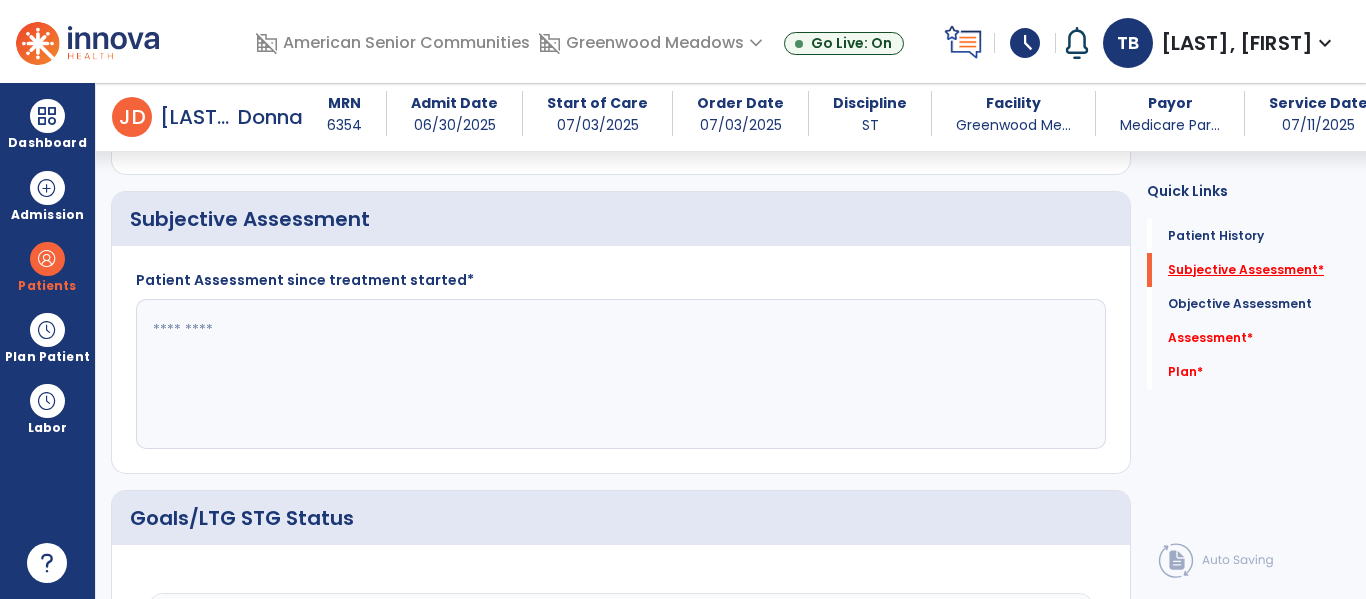 scroll, scrollTop: 371, scrollLeft: 0, axis: vertical 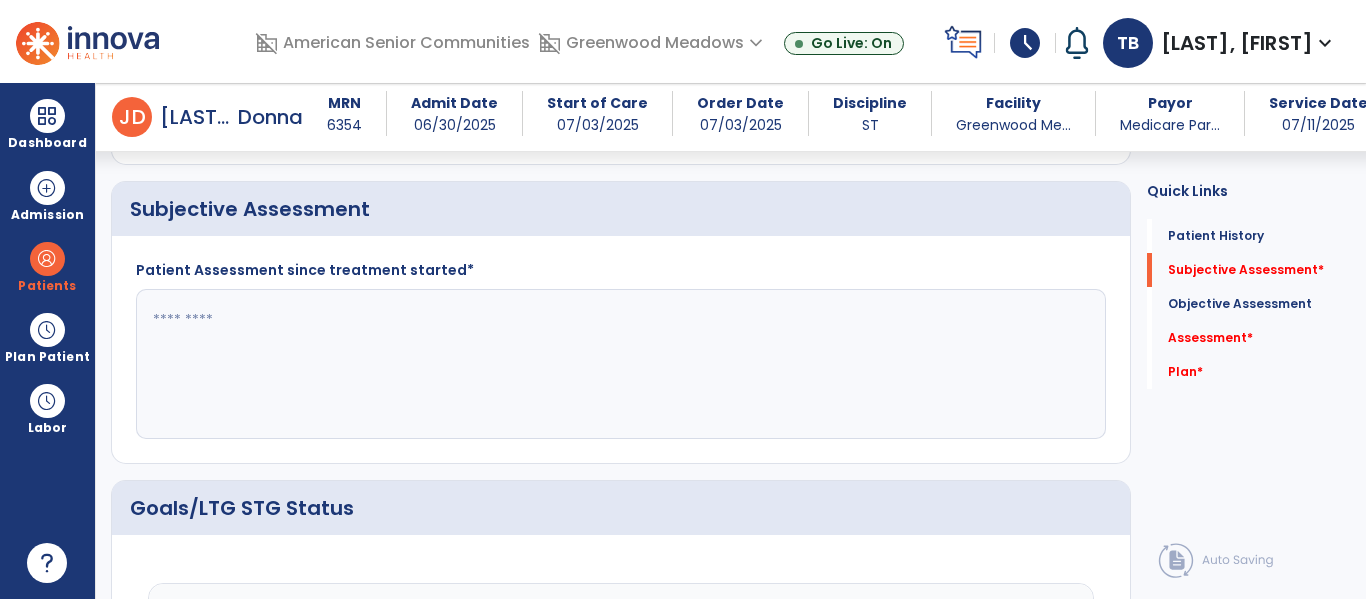 click 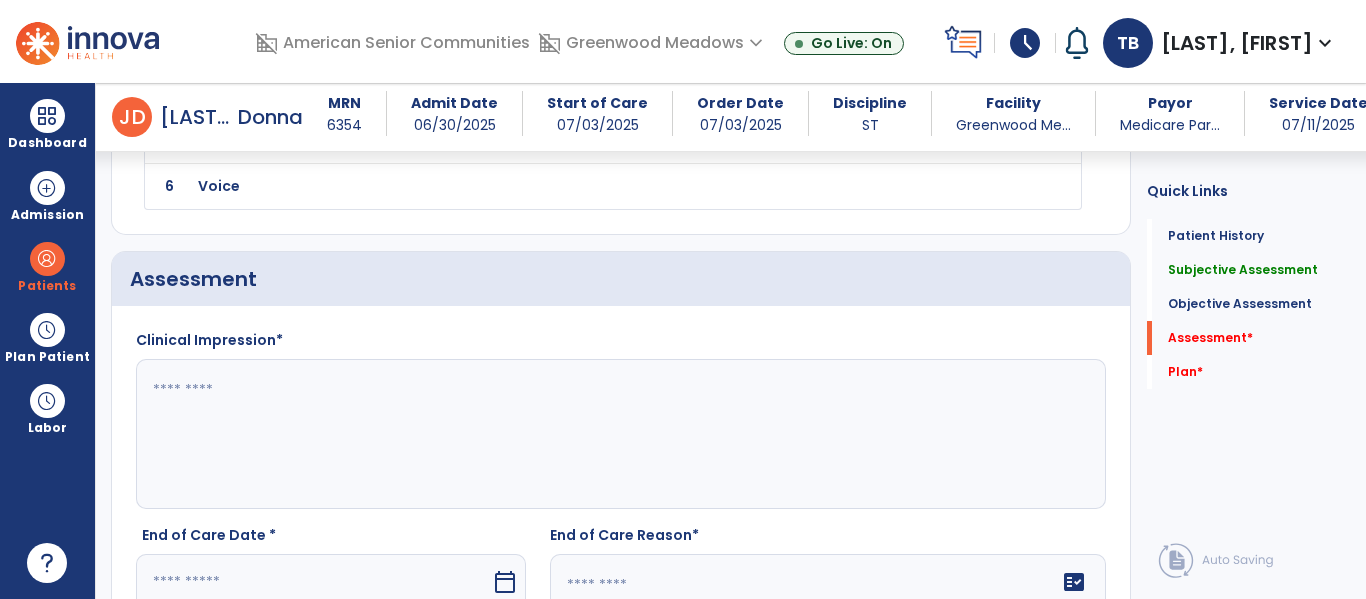 scroll, scrollTop: 3213, scrollLeft: 0, axis: vertical 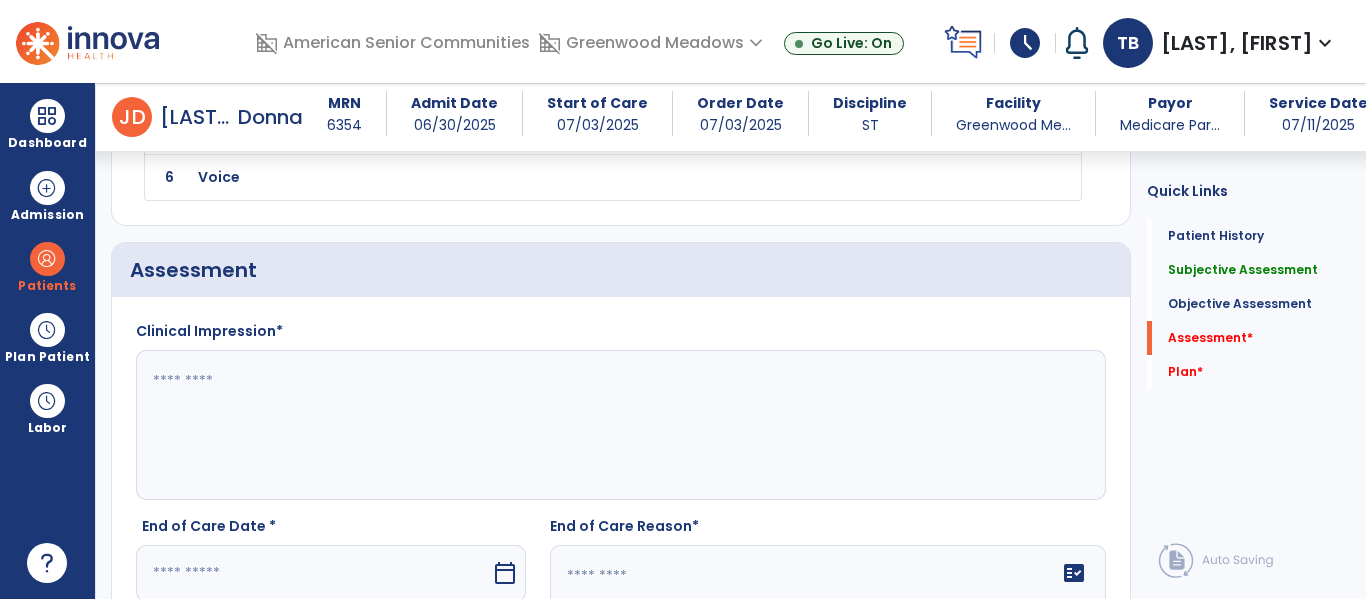 type on "**********" 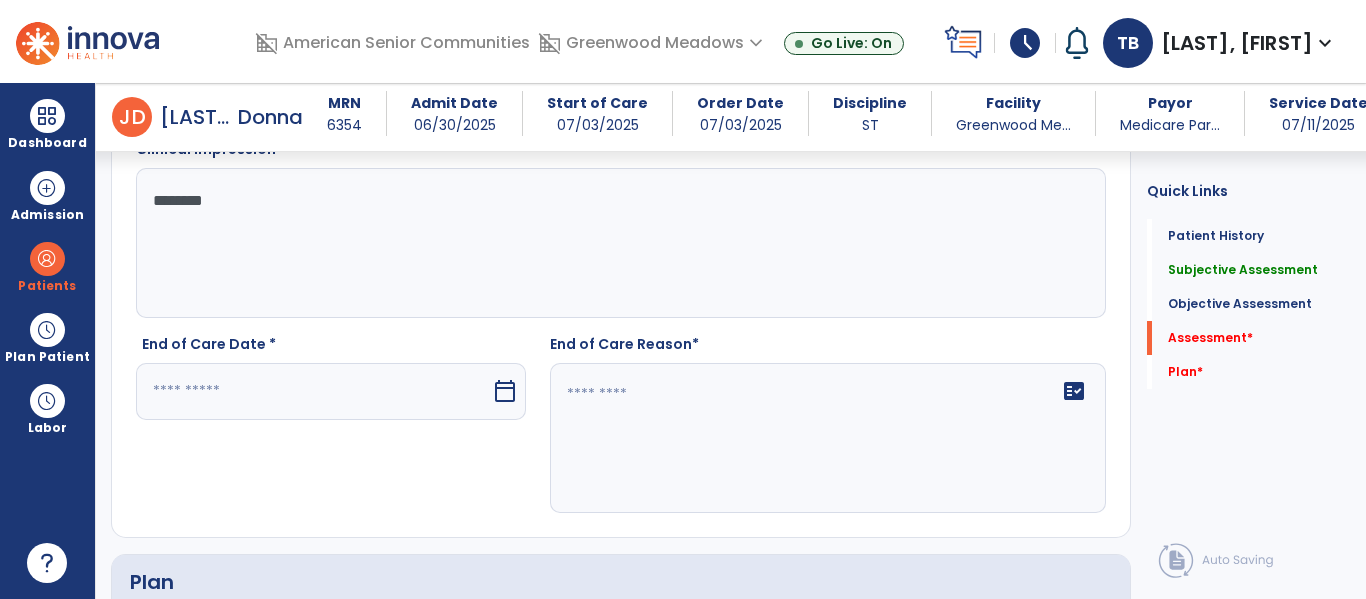 scroll, scrollTop: 3400, scrollLeft: 0, axis: vertical 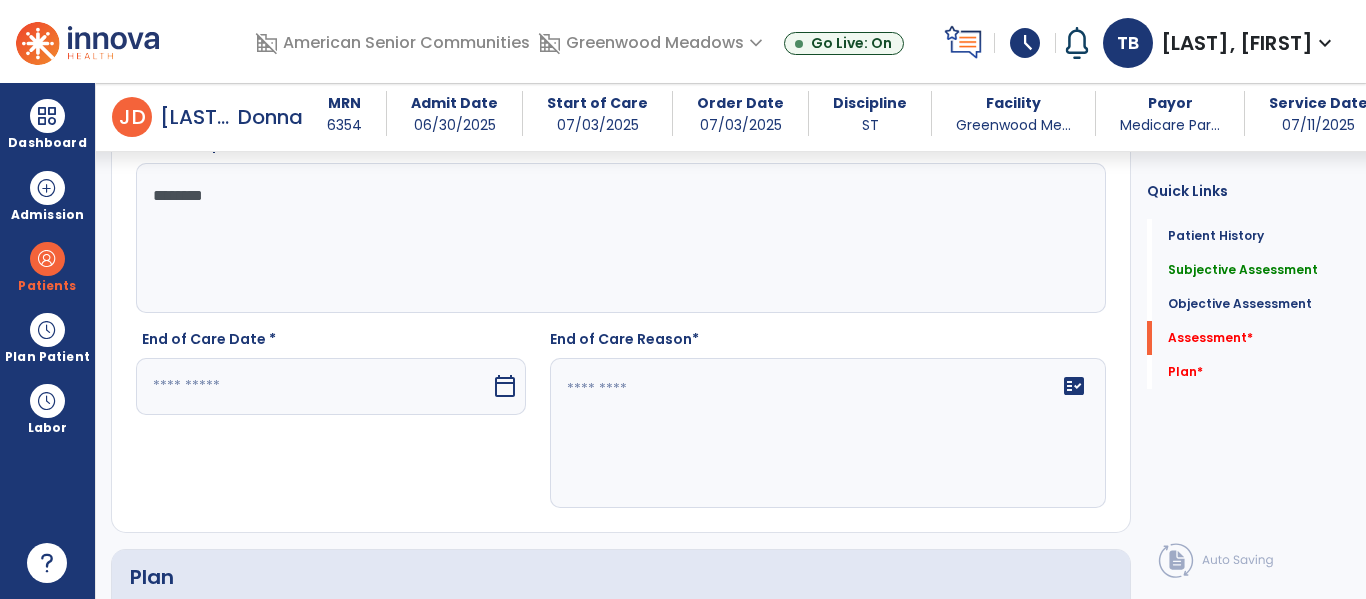 type on "********" 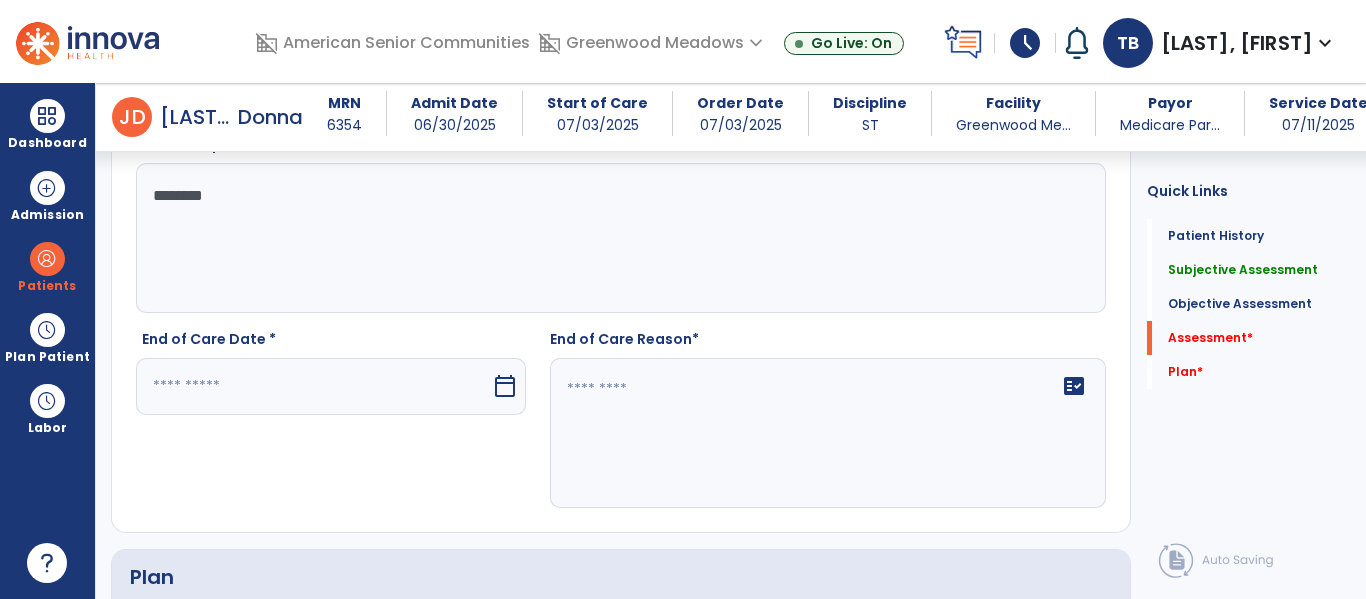 click at bounding box center (313, 386) 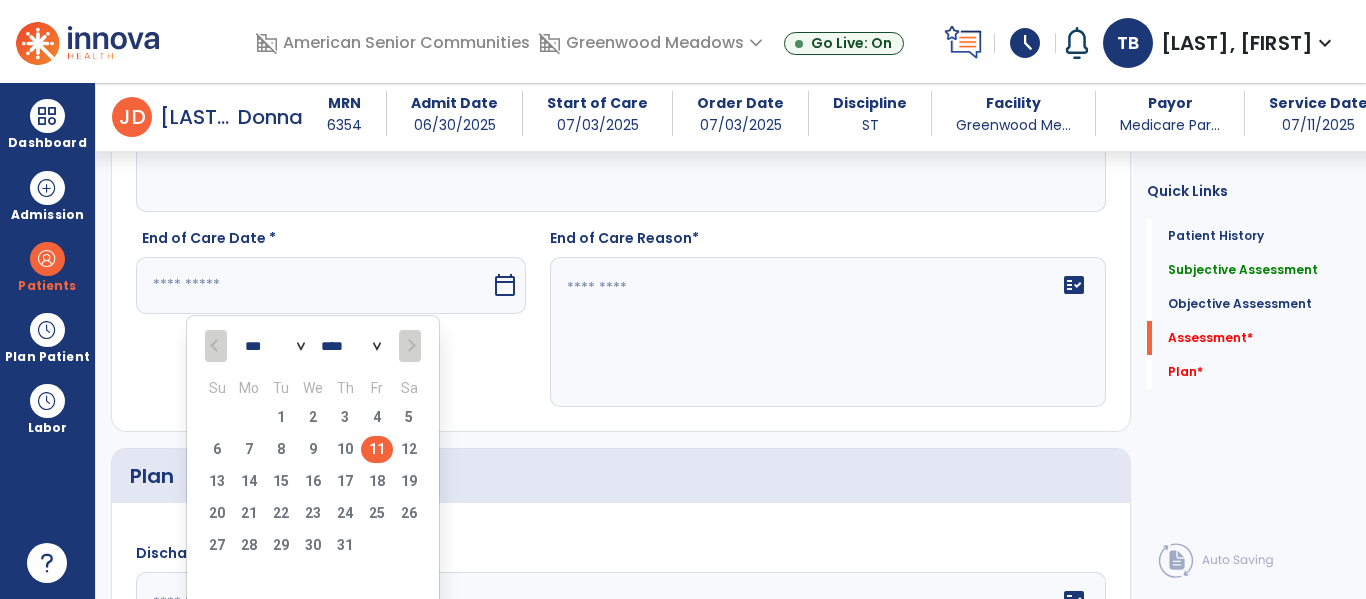 scroll, scrollTop: 3502, scrollLeft: 0, axis: vertical 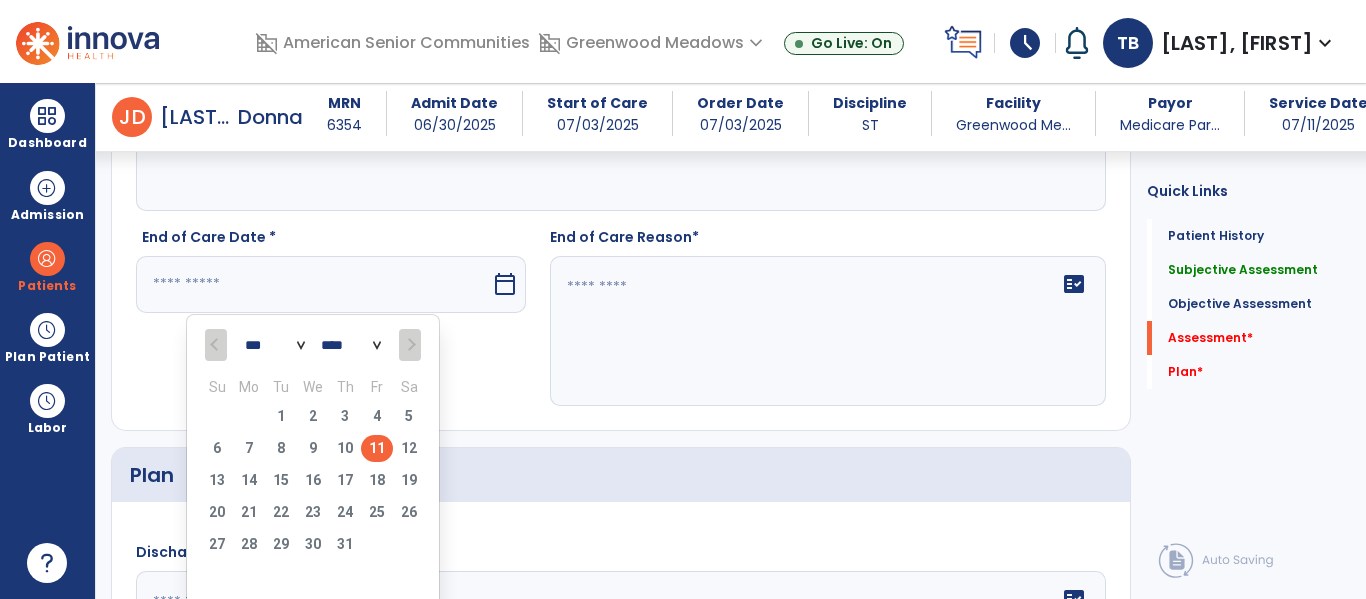 click on "***" at bounding box center [275, 345] 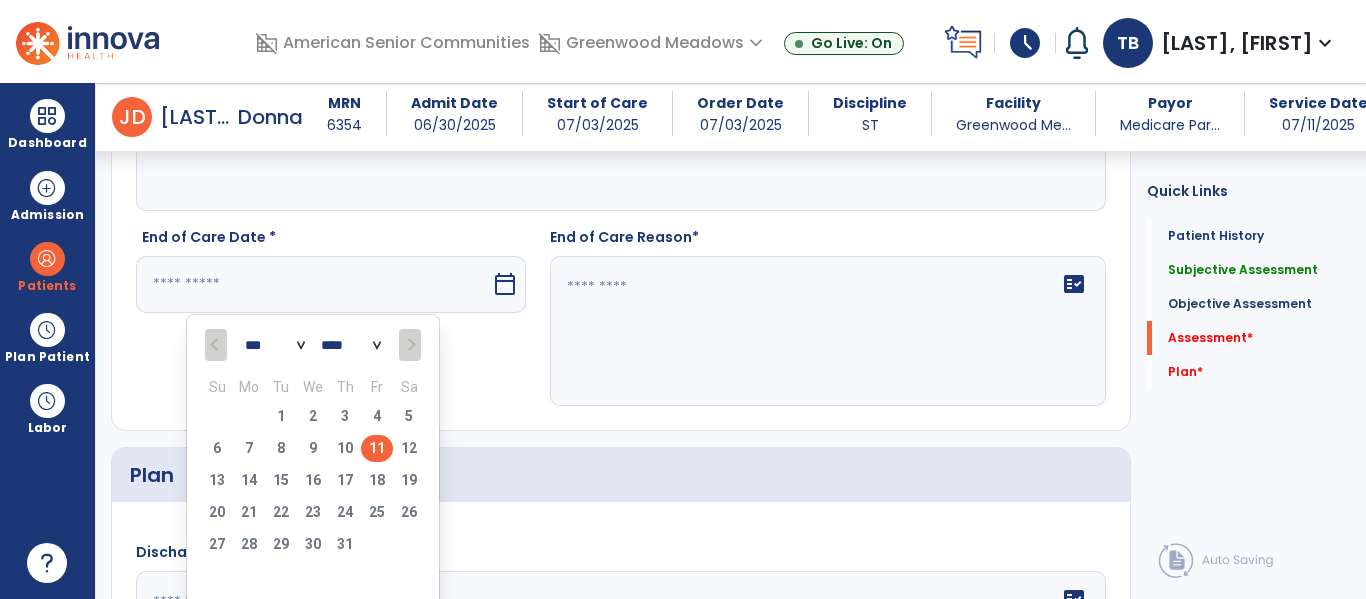type on "*********" 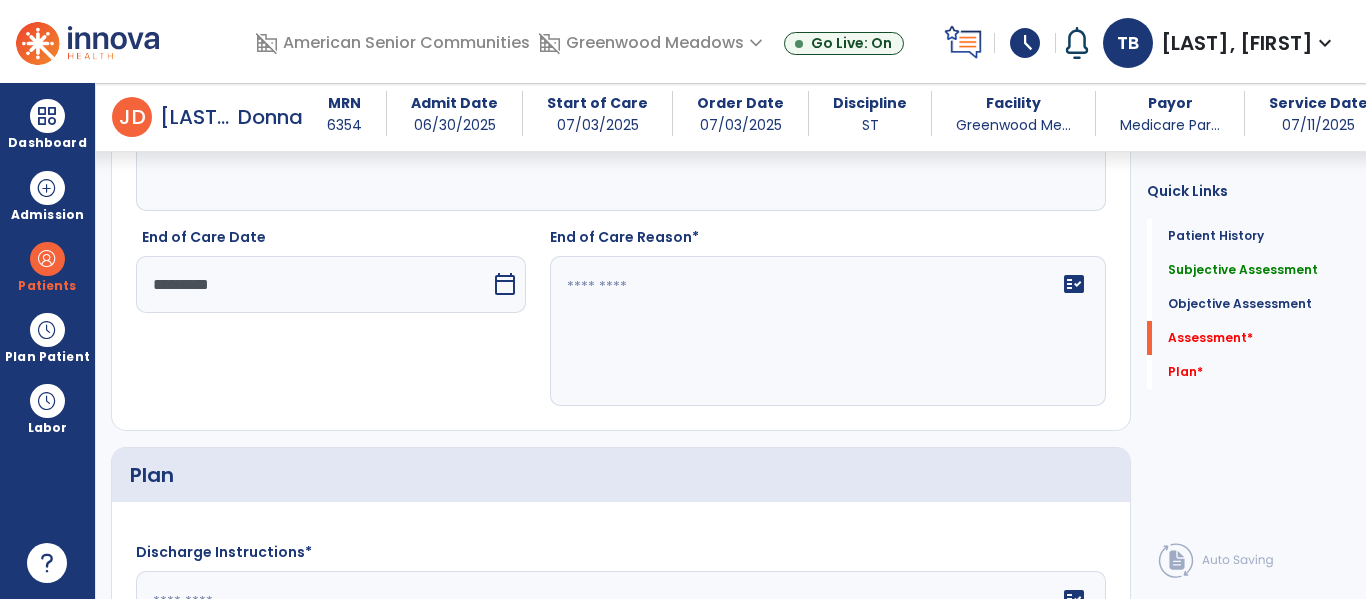 click on "fact_check" 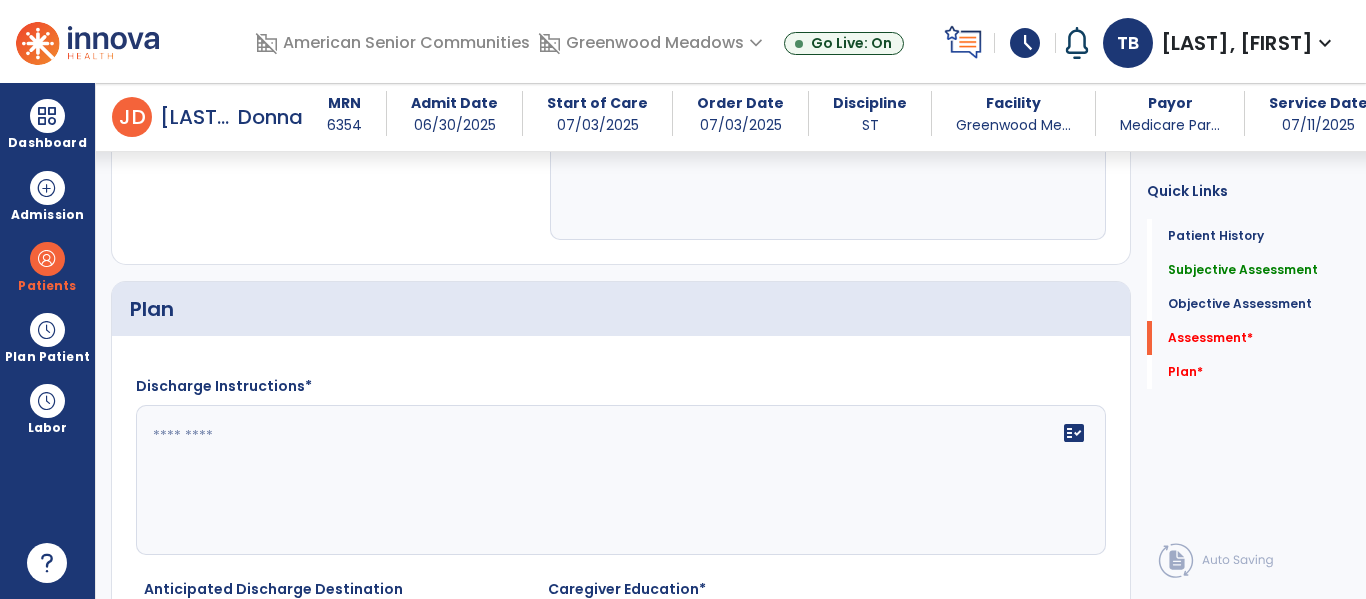 scroll, scrollTop: 3666, scrollLeft: 0, axis: vertical 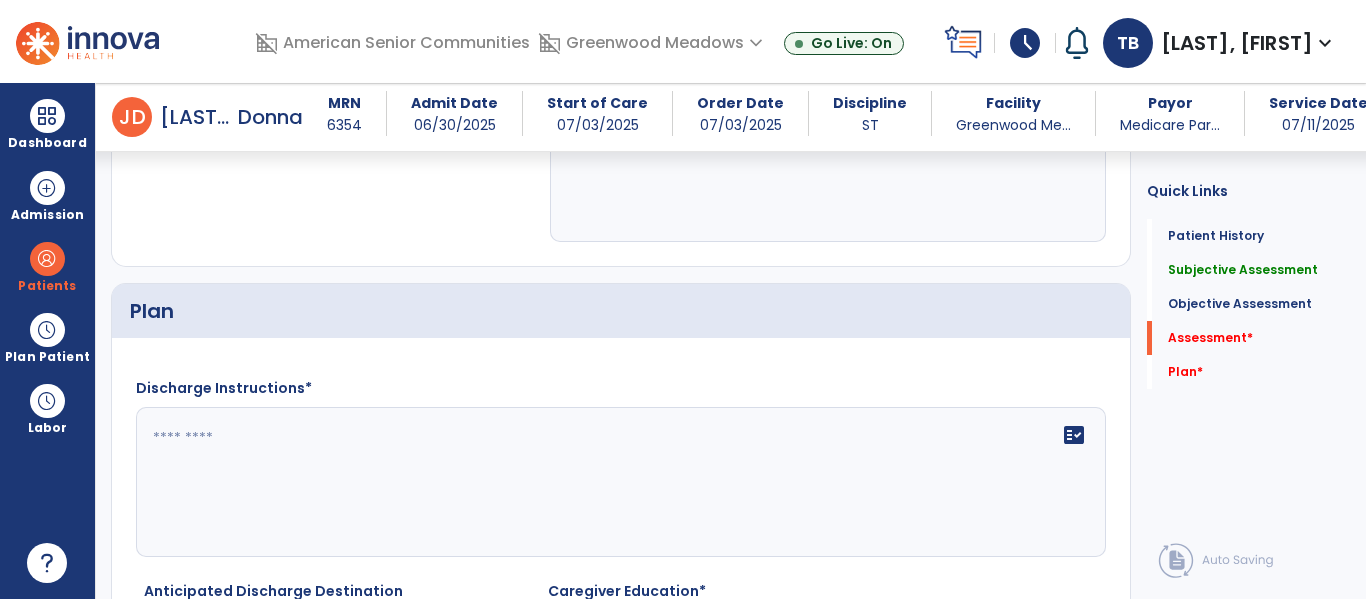 type on "********" 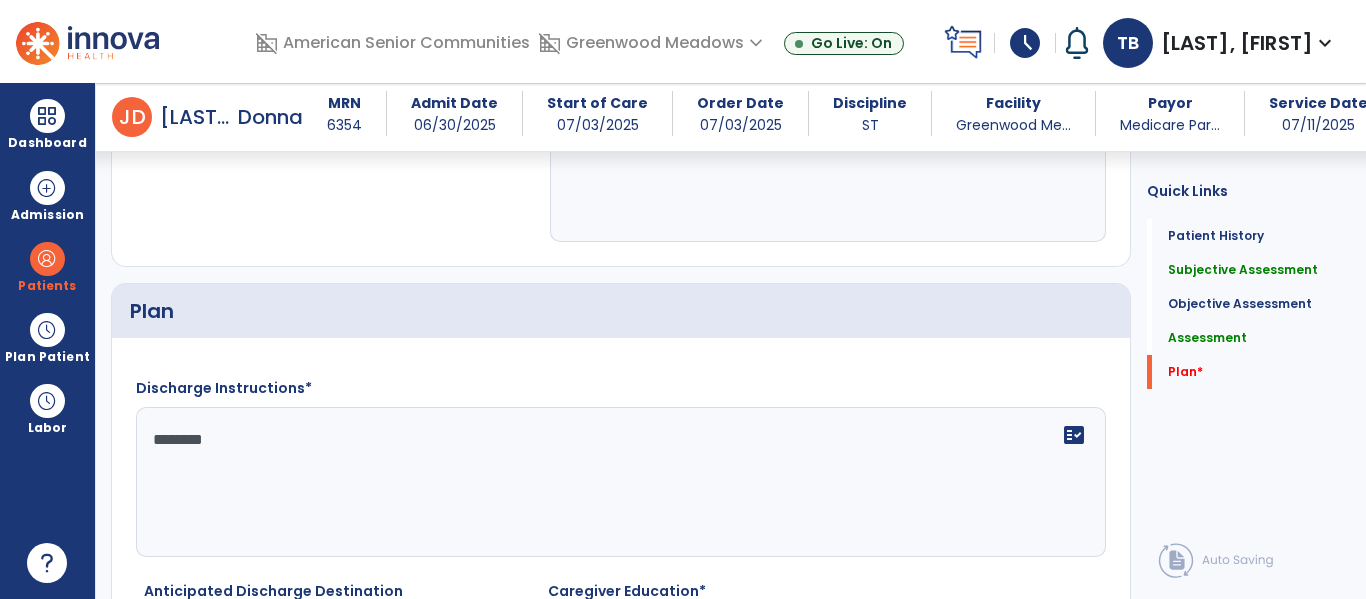 scroll, scrollTop: 3778, scrollLeft: 0, axis: vertical 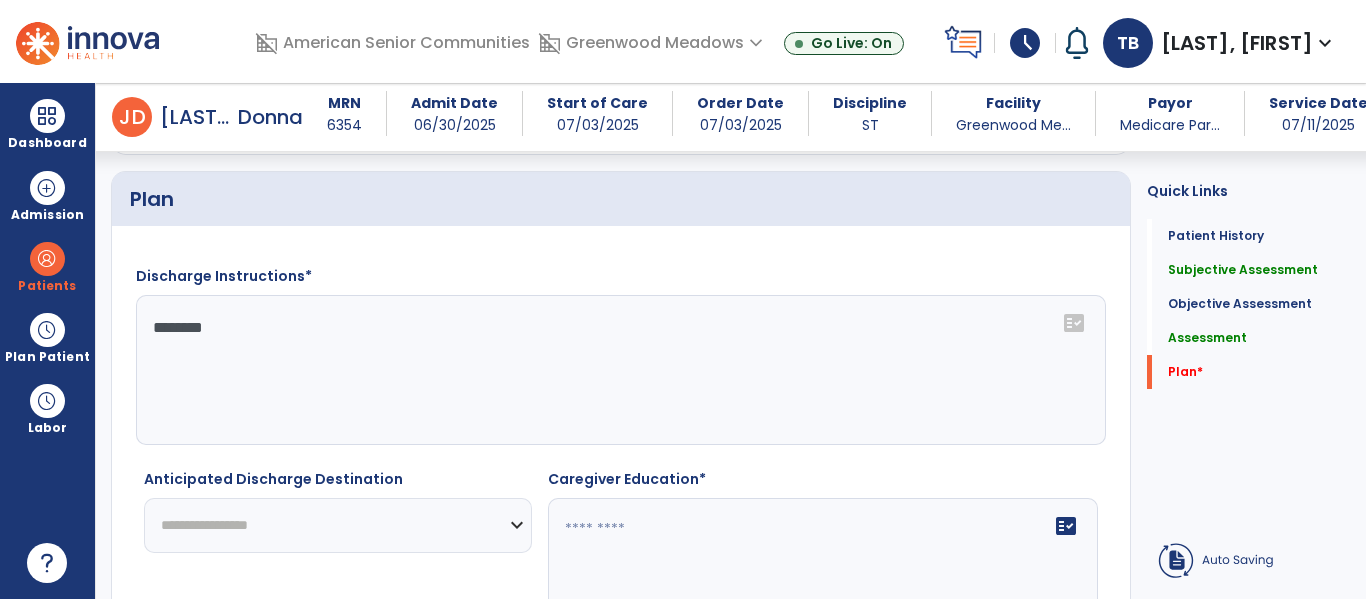 type on "********" 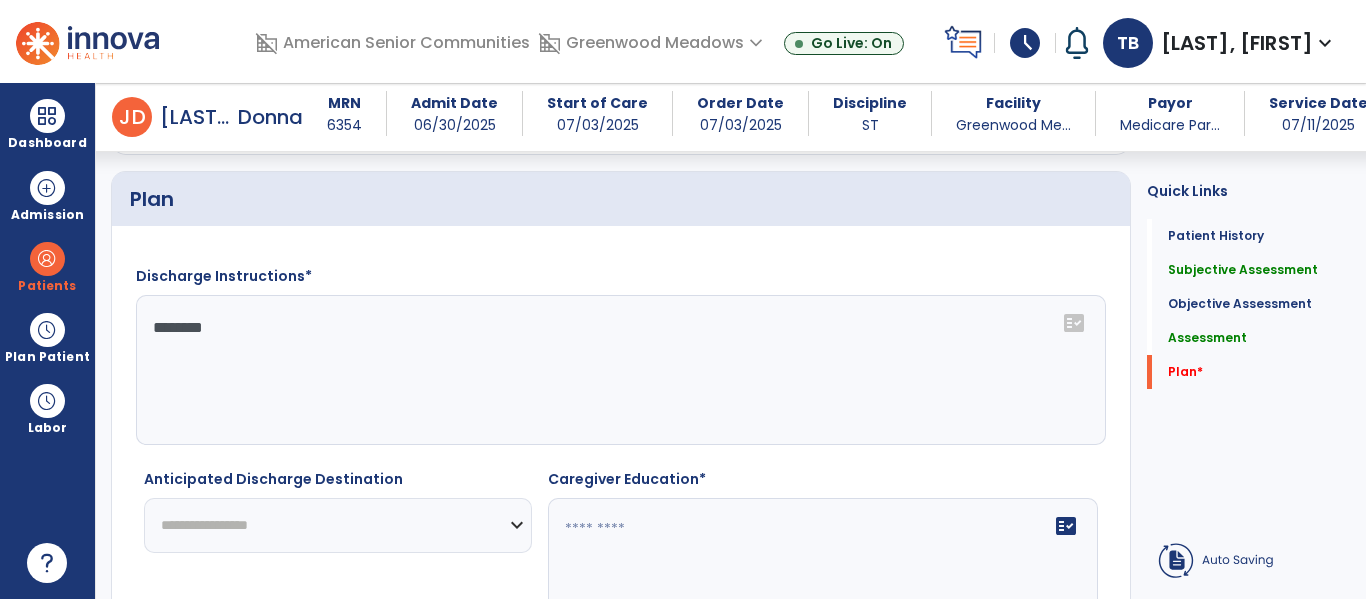 click on "**********" 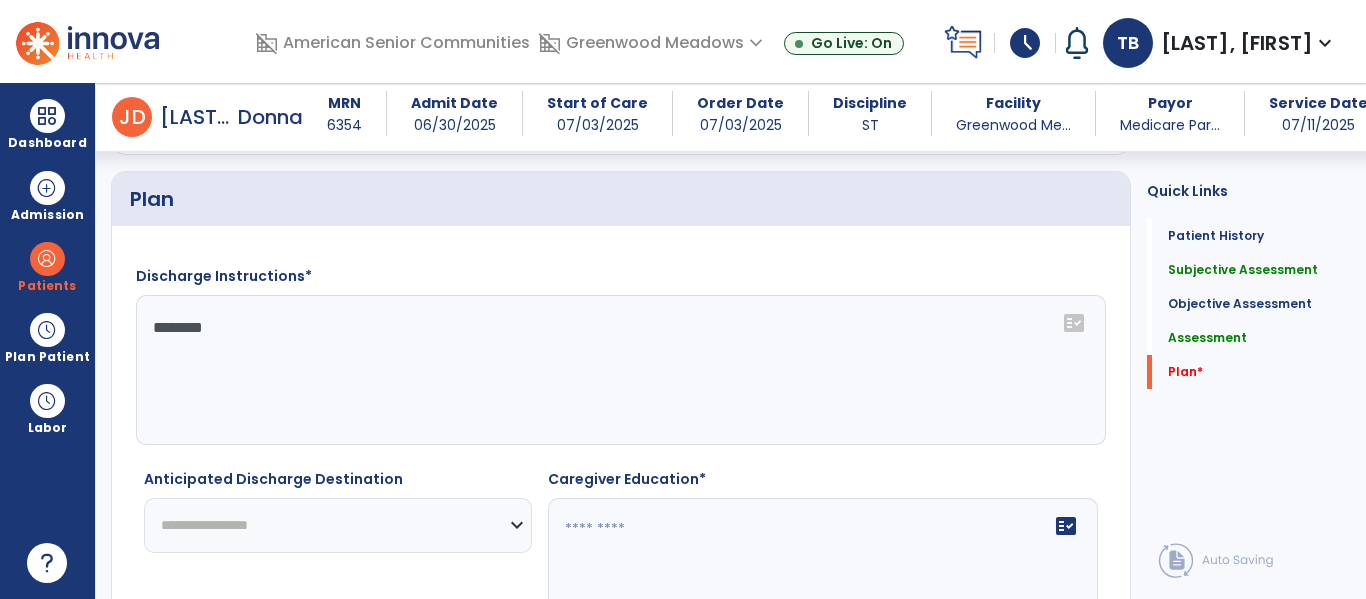 select on "********" 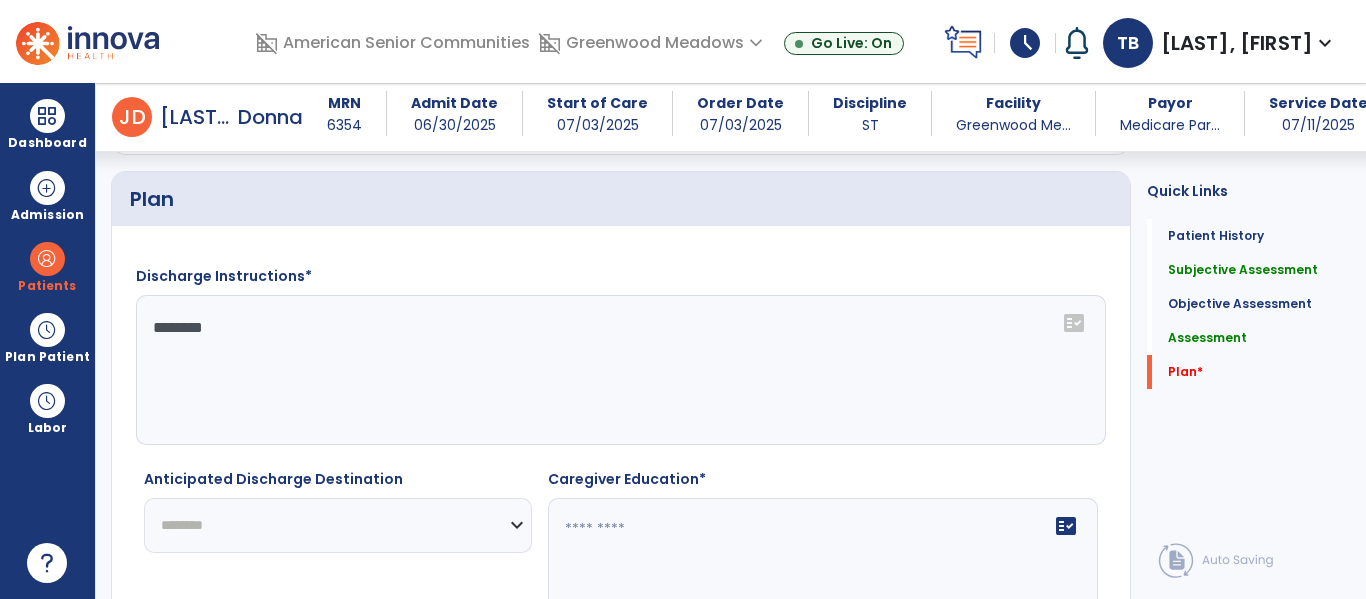 click on "**********" 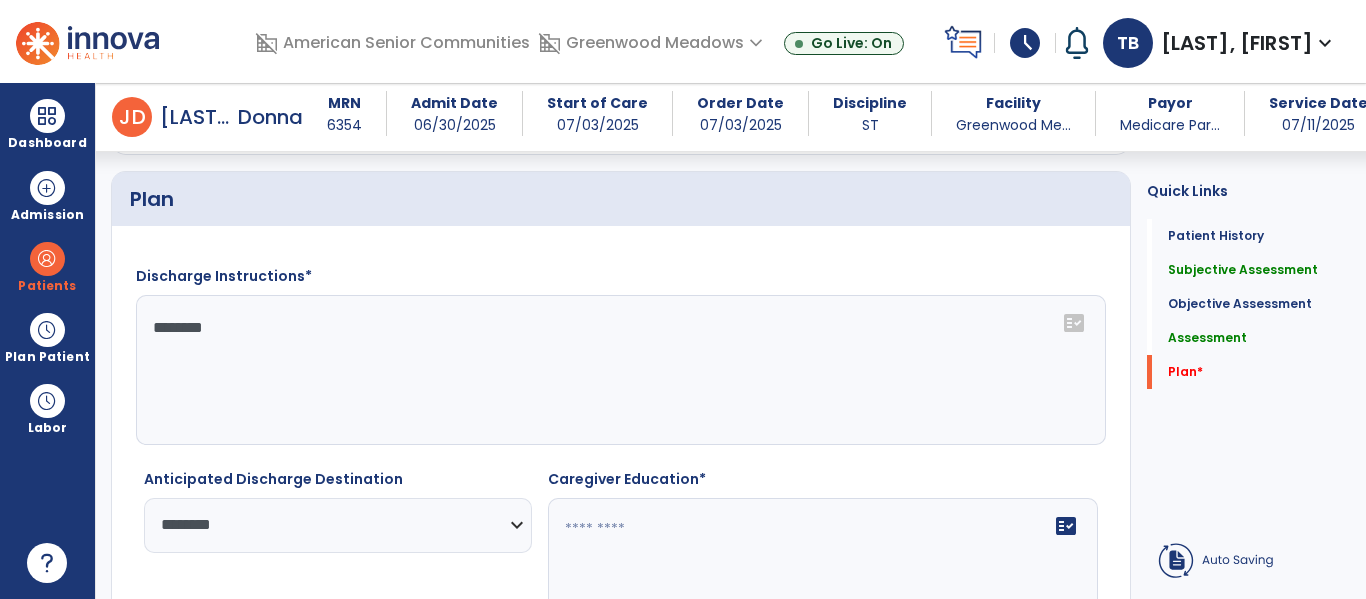 click on "fact_check" 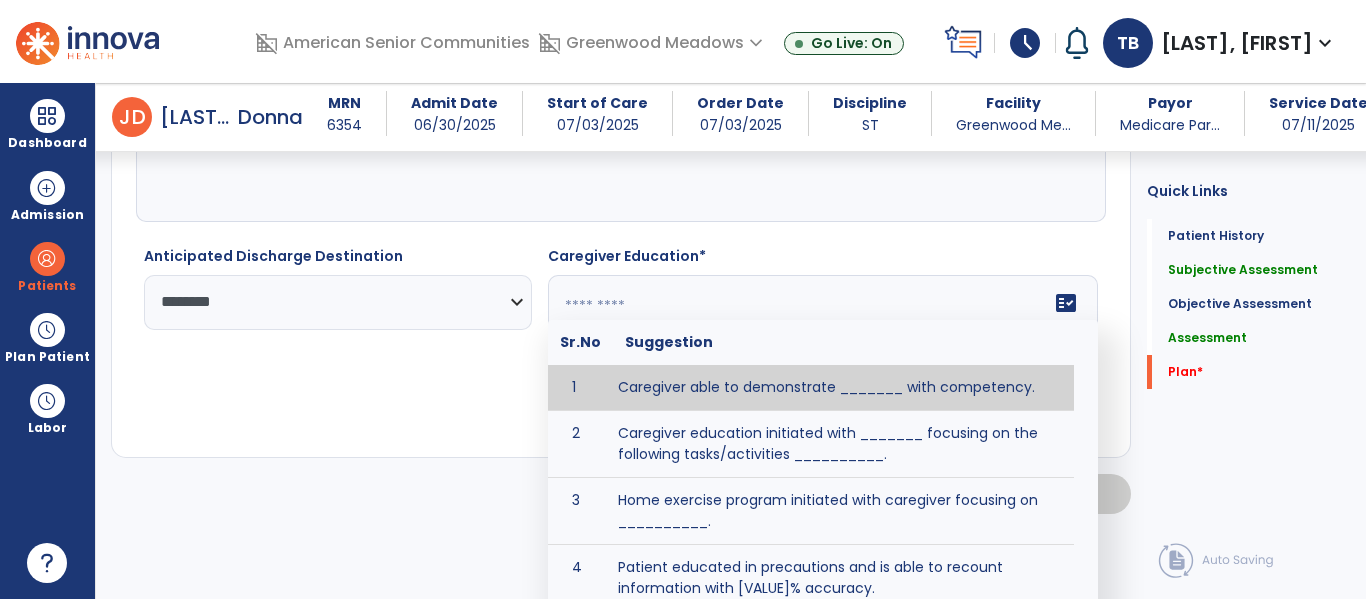 scroll, scrollTop: 4021, scrollLeft: 0, axis: vertical 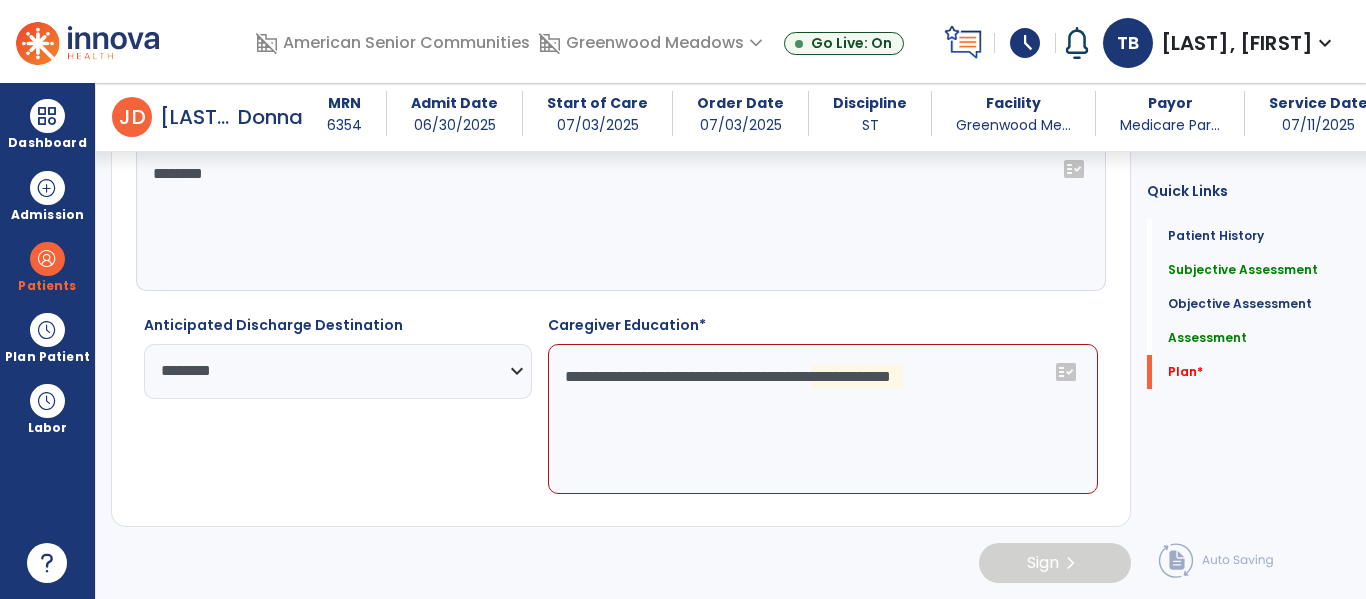 click on "**********" 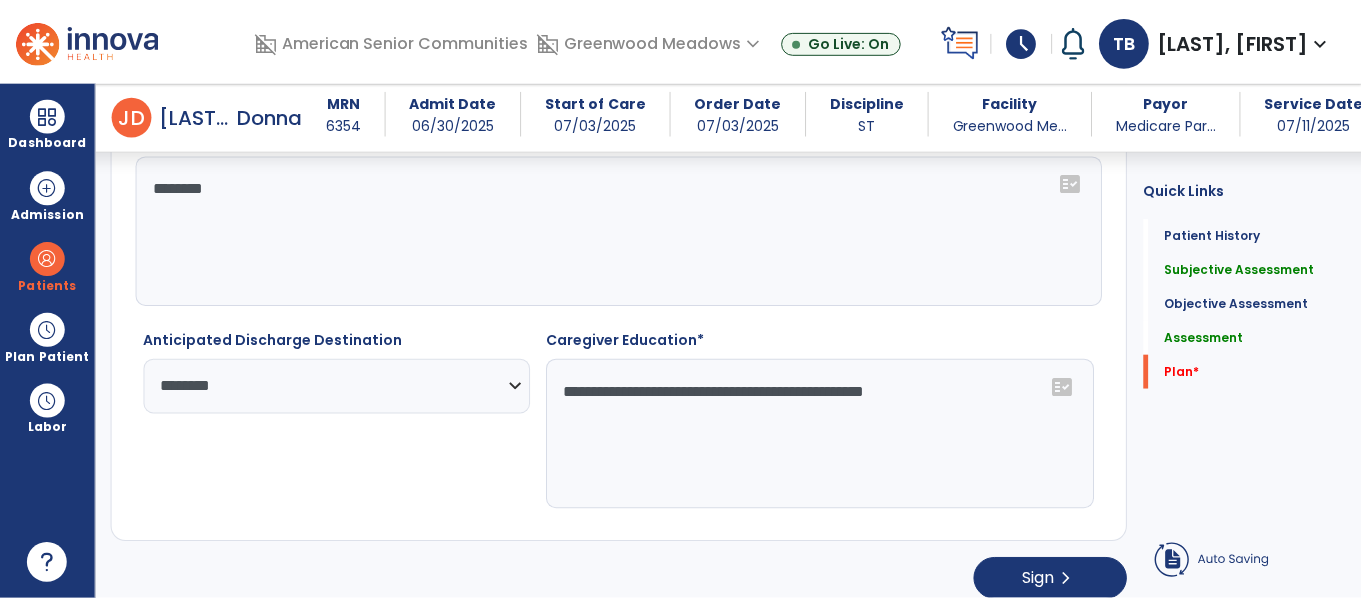 scroll, scrollTop: 3916, scrollLeft: 0, axis: vertical 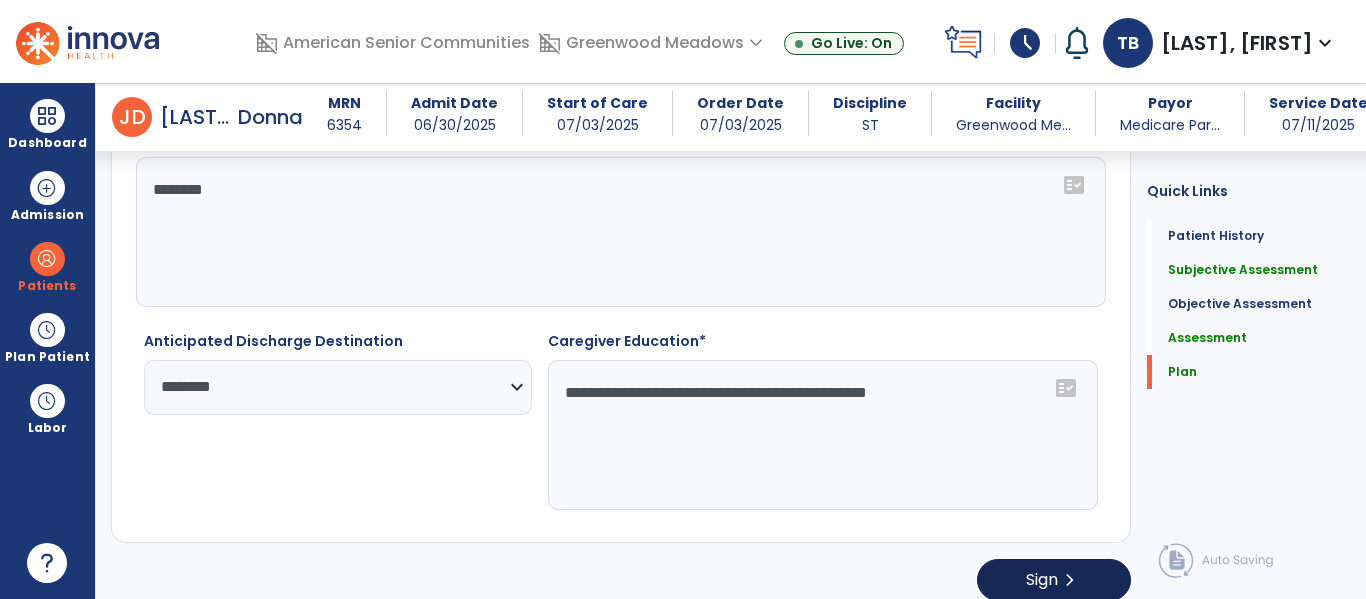 type on "**********" 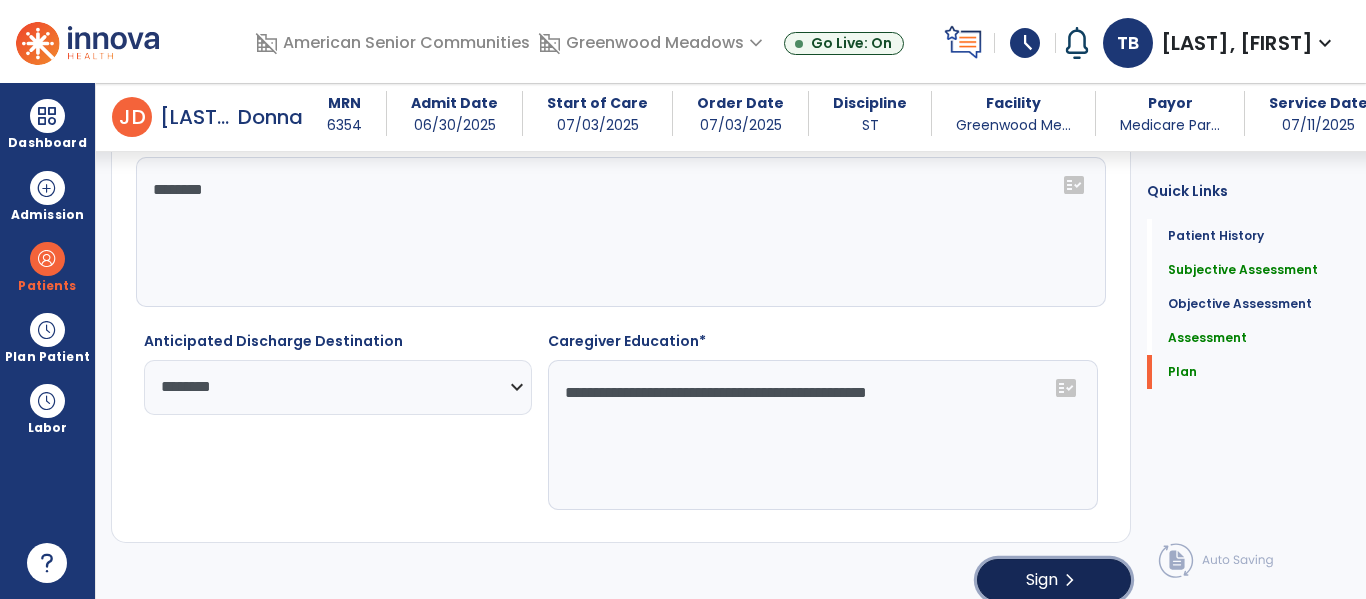 click on "chevron_right" 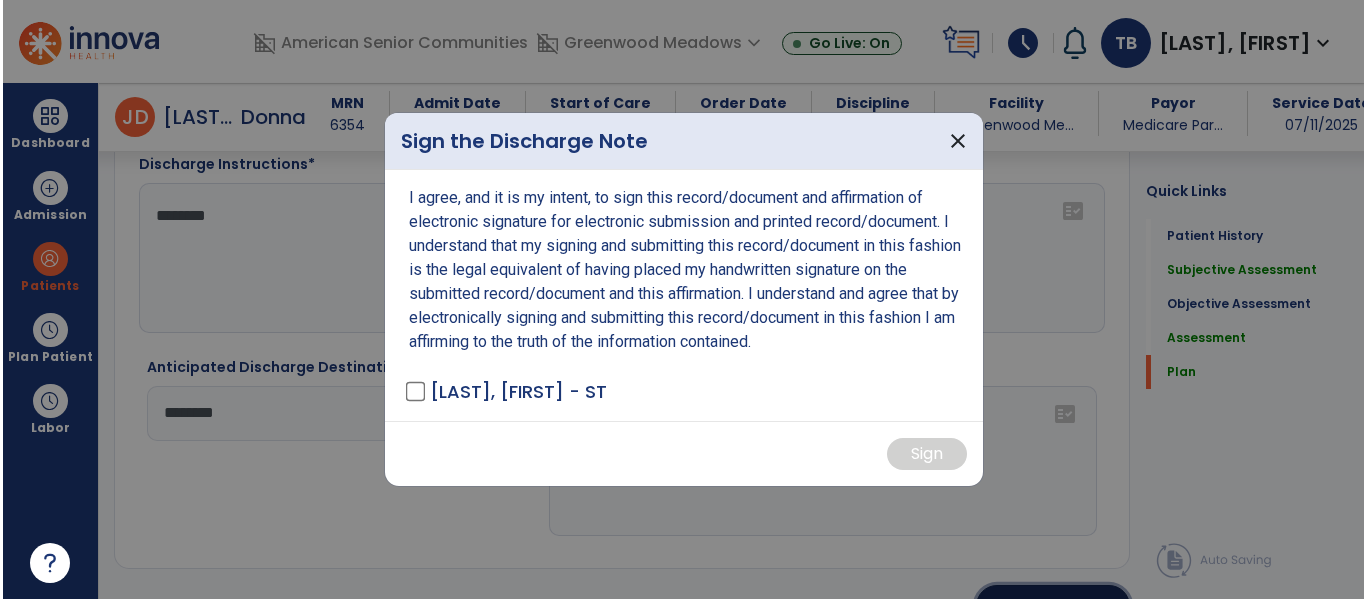 scroll, scrollTop: 3916, scrollLeft: 0, axis: vertical 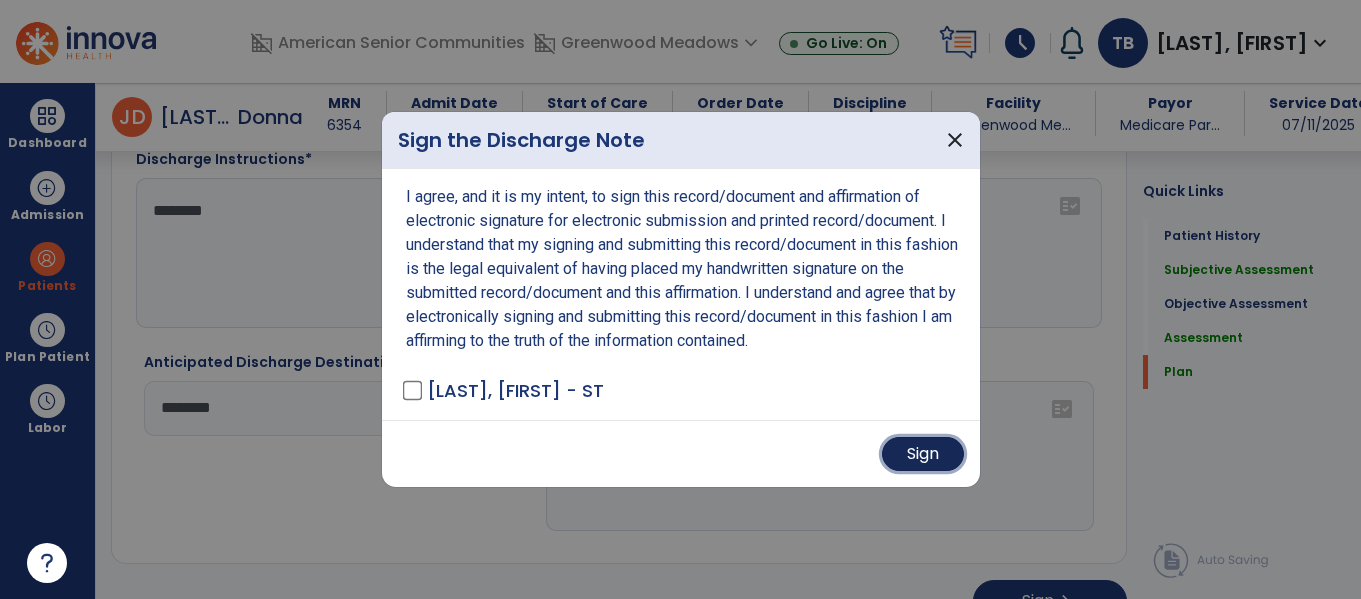 click on "Sign" at bounding box center (923, 454) 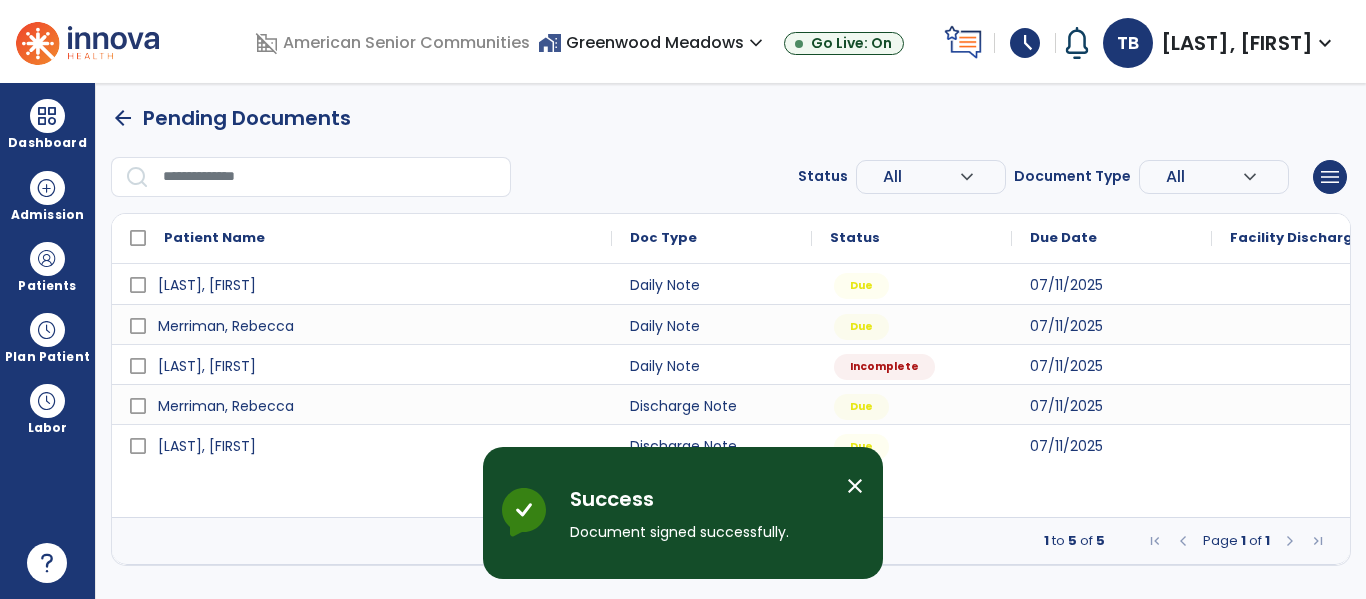 scroll, scrollTop: 0, scrollLeft: 0, axis: both 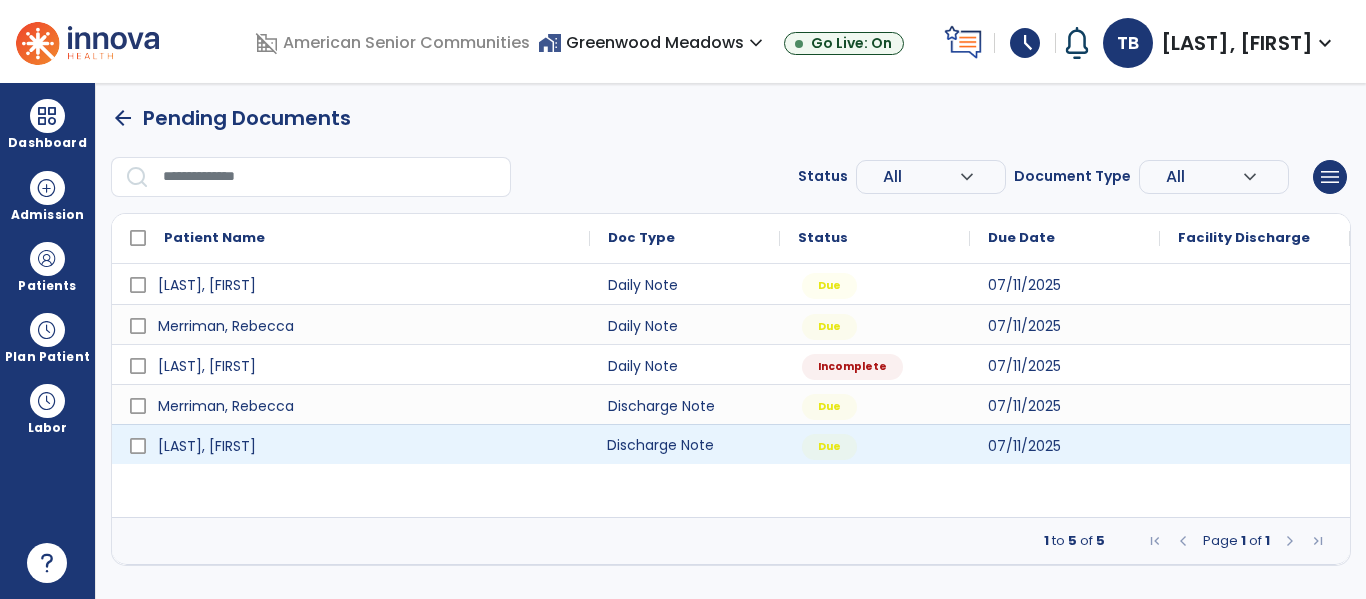 click on "Discharge Note" at bounding box center [685, 444] 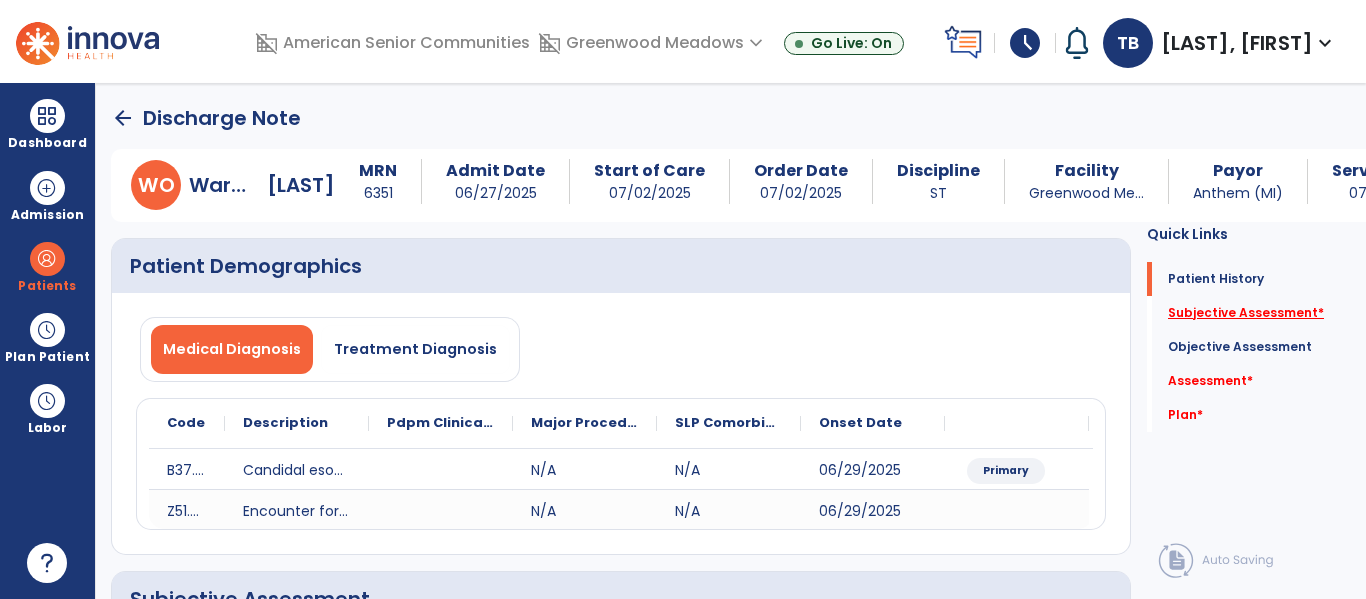 click on "Subjective Assessment   *" 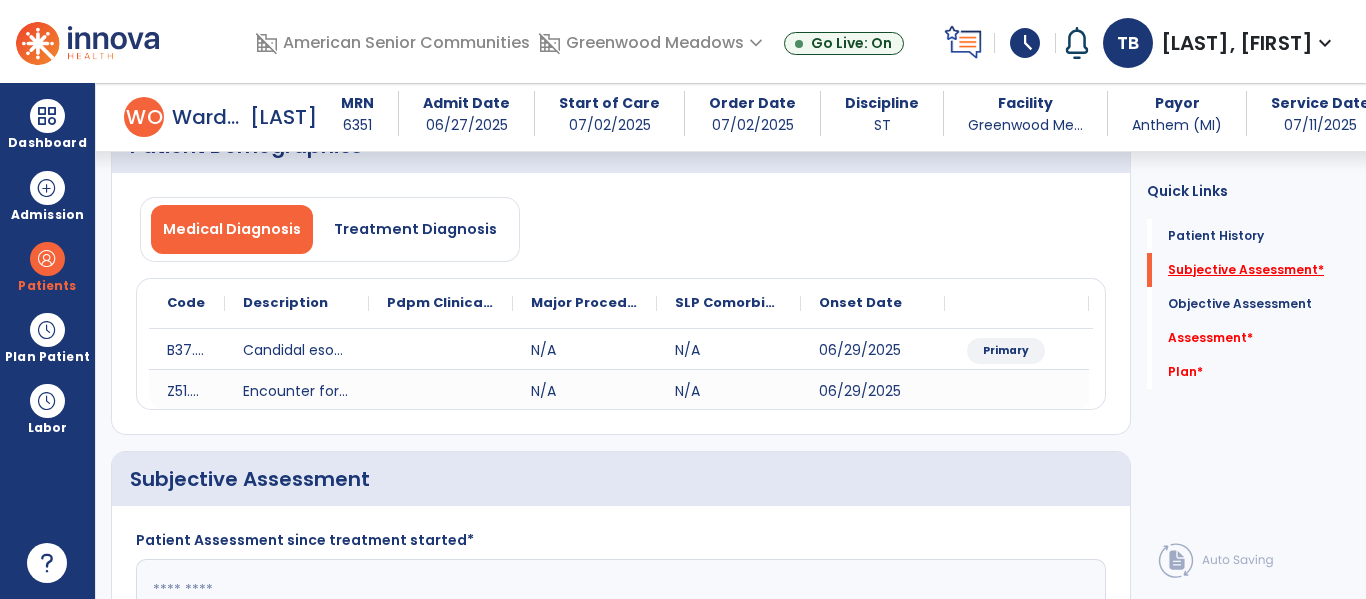 scroll, scrollTop: 371, scrollLeft: 0, axis: vertical 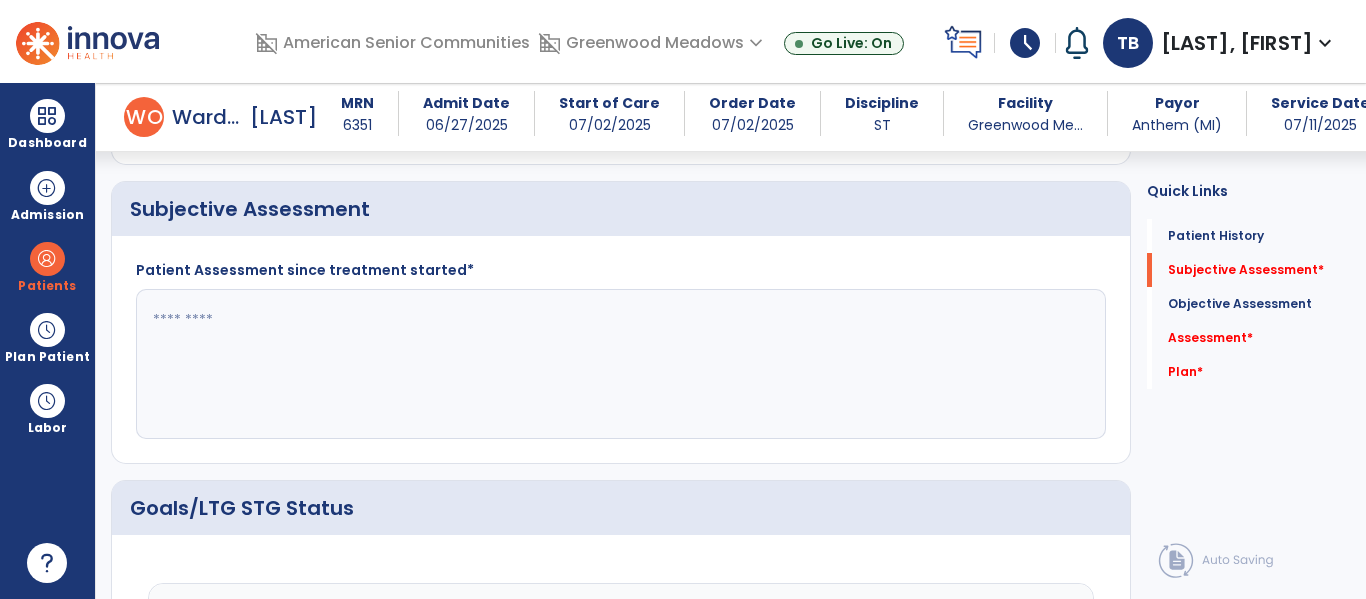 click 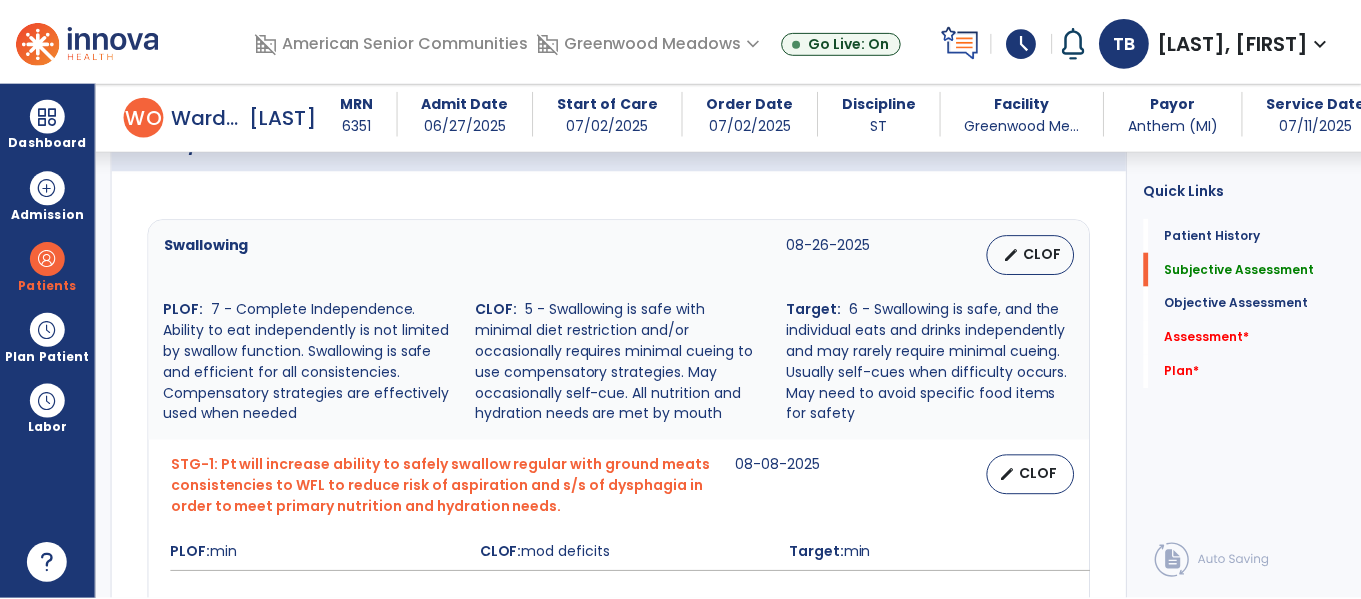 scroll, scrollTop: 737, scrollLeft: 0, axis: vertical 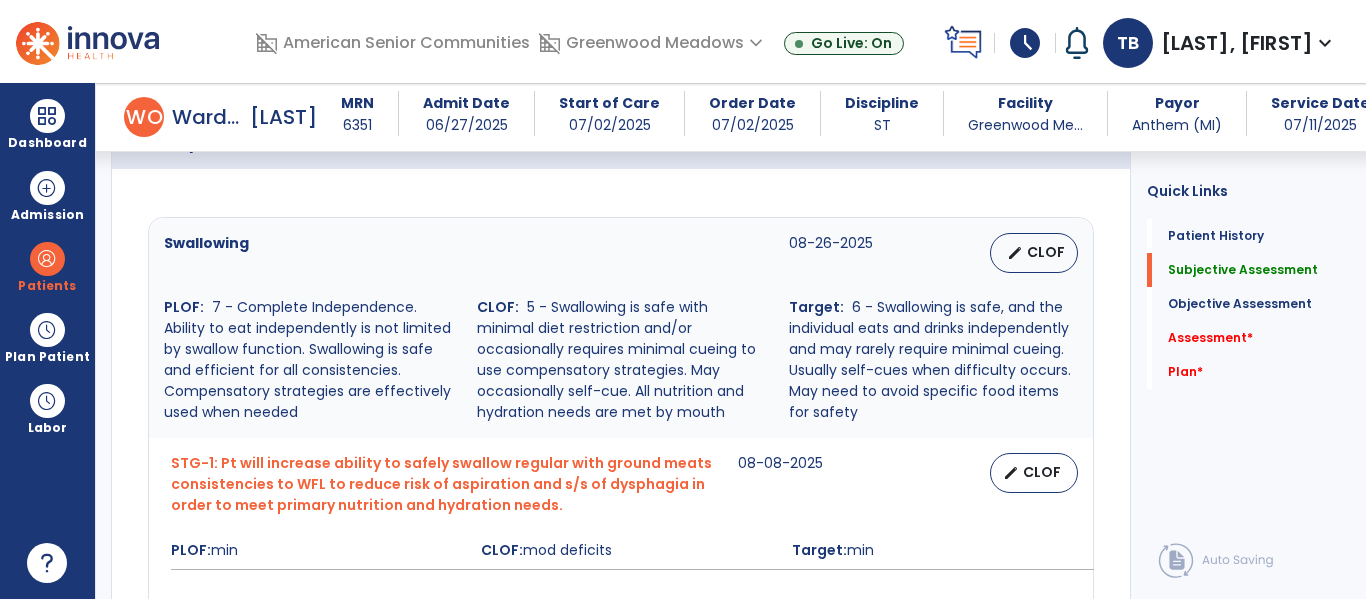 type on "**********" 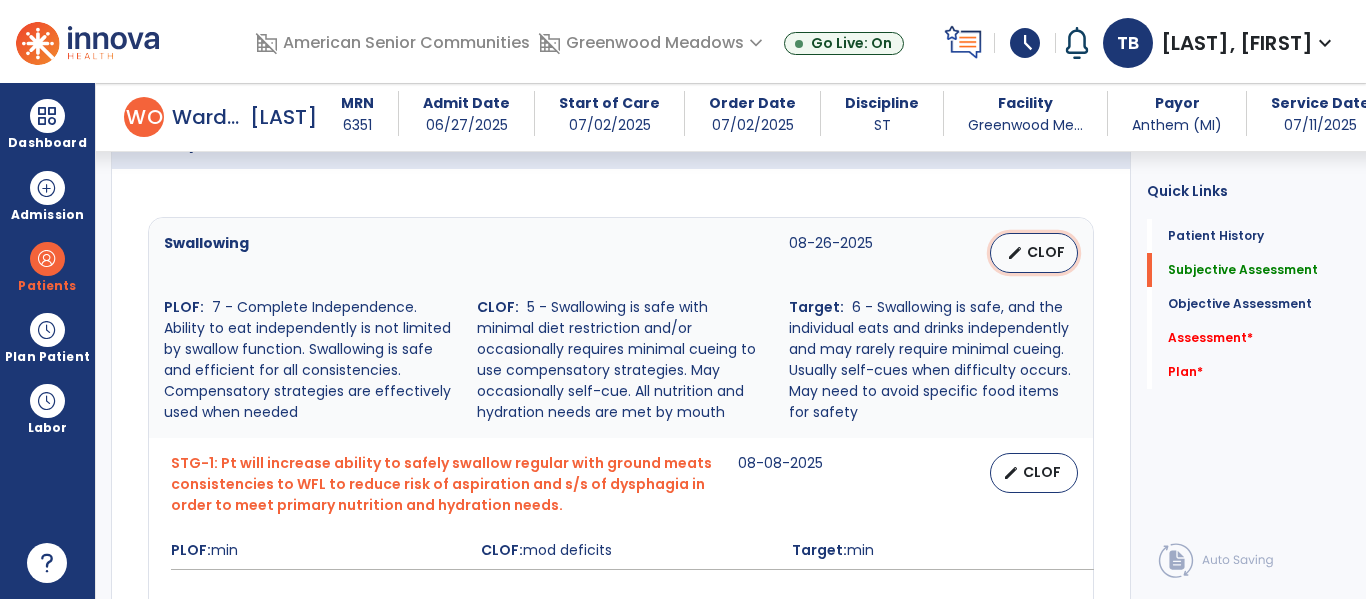 click on "edit   CLOF" at bounding box center (1034, 253) 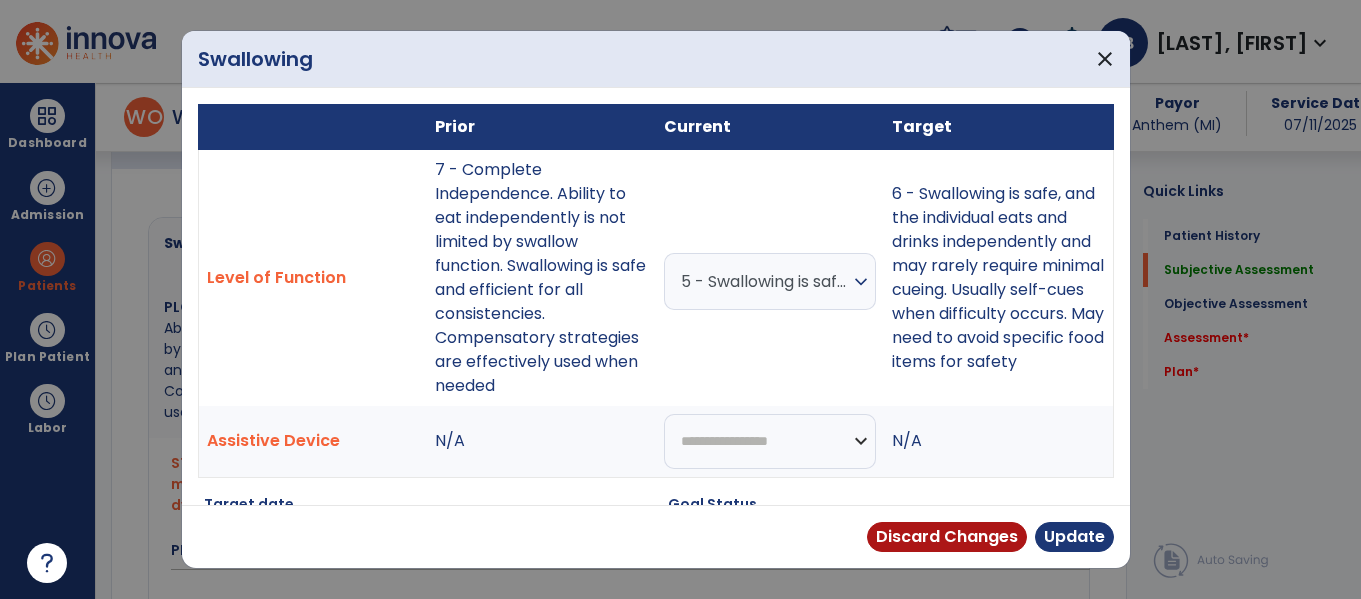 scroll, scrollTop: 737, scrollLeft: 0, axis: vertical 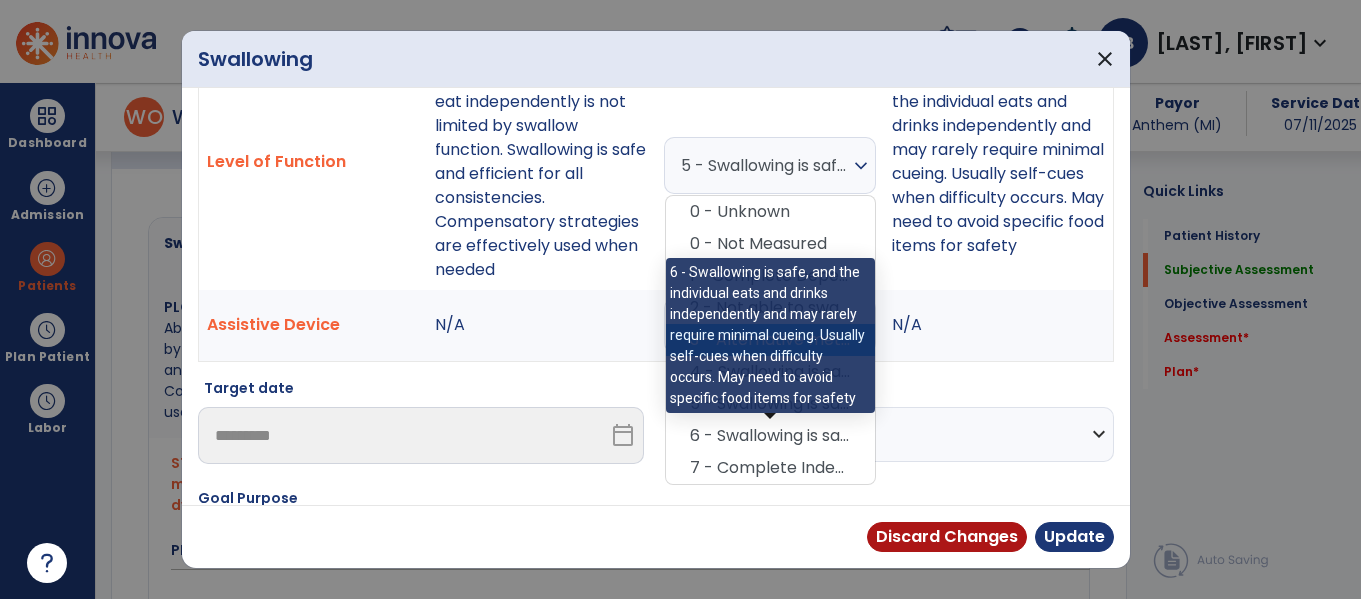 click on "6 - Swallowing is safe, and the individual eats and drinks independently and may rarely require minimal cueing. Usually self-cues when difficulty occurs. May need to avoid specific food items for safety" at bounding box center (770, 436) 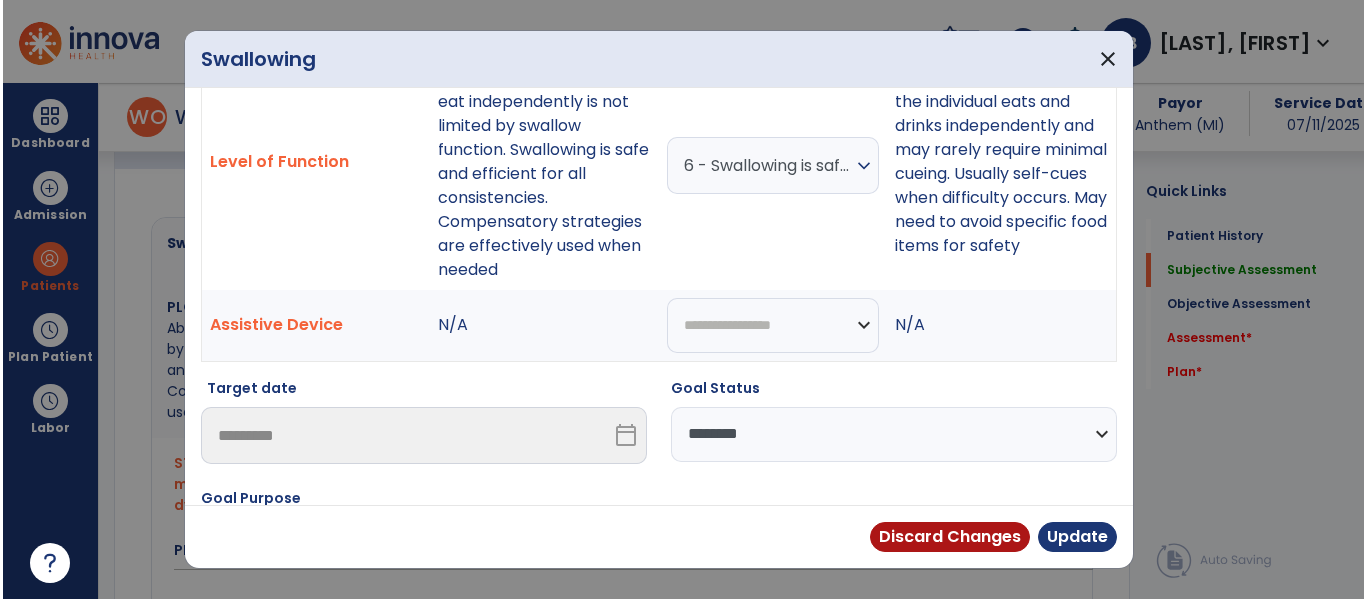 scroll, scrollTop: 292, scrollLeft: 0, axis: vertical 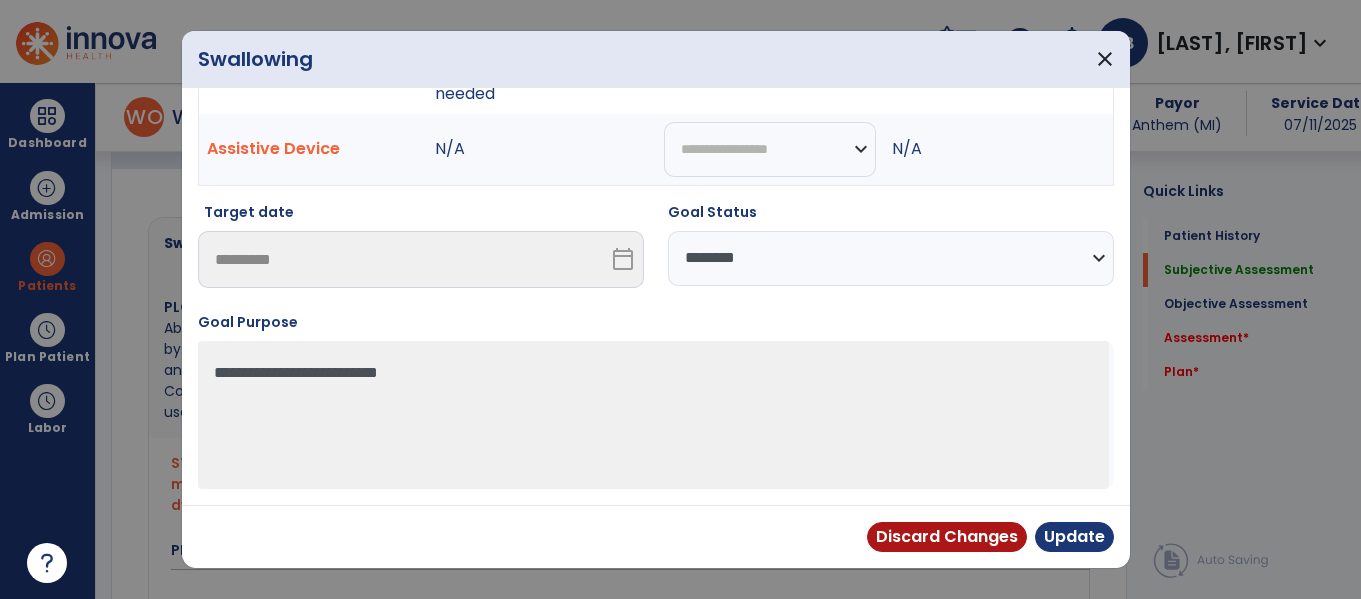 click on "**********" at bounding box center (891, 258) 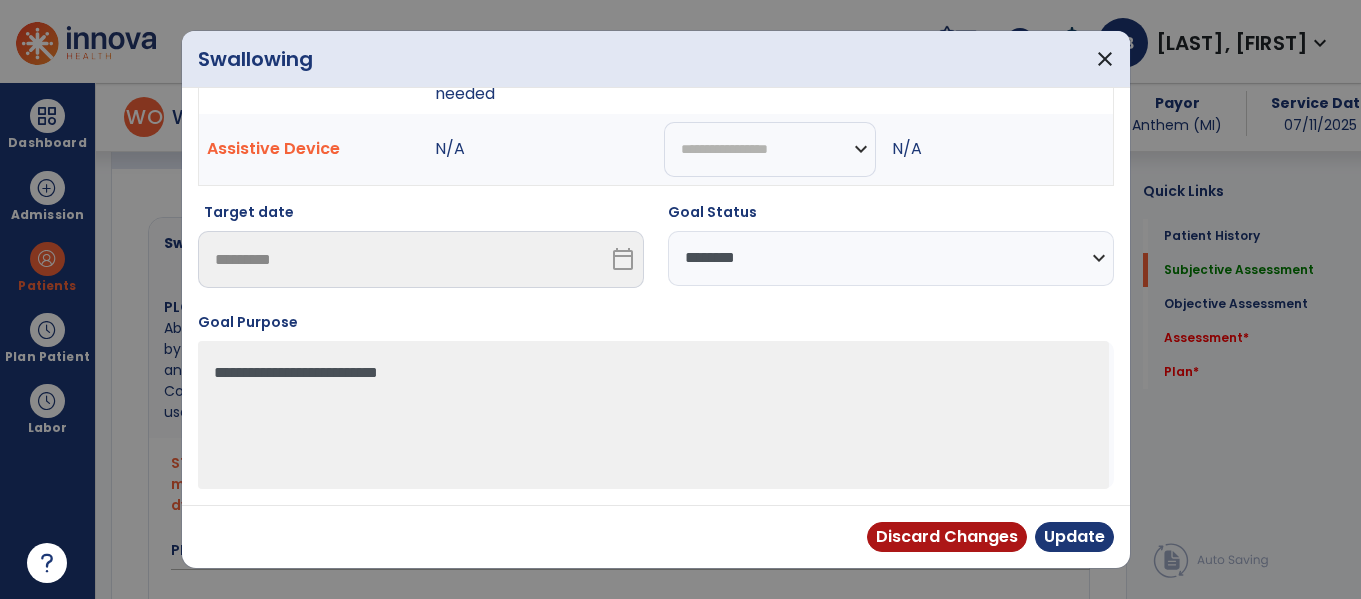 select on "**********" 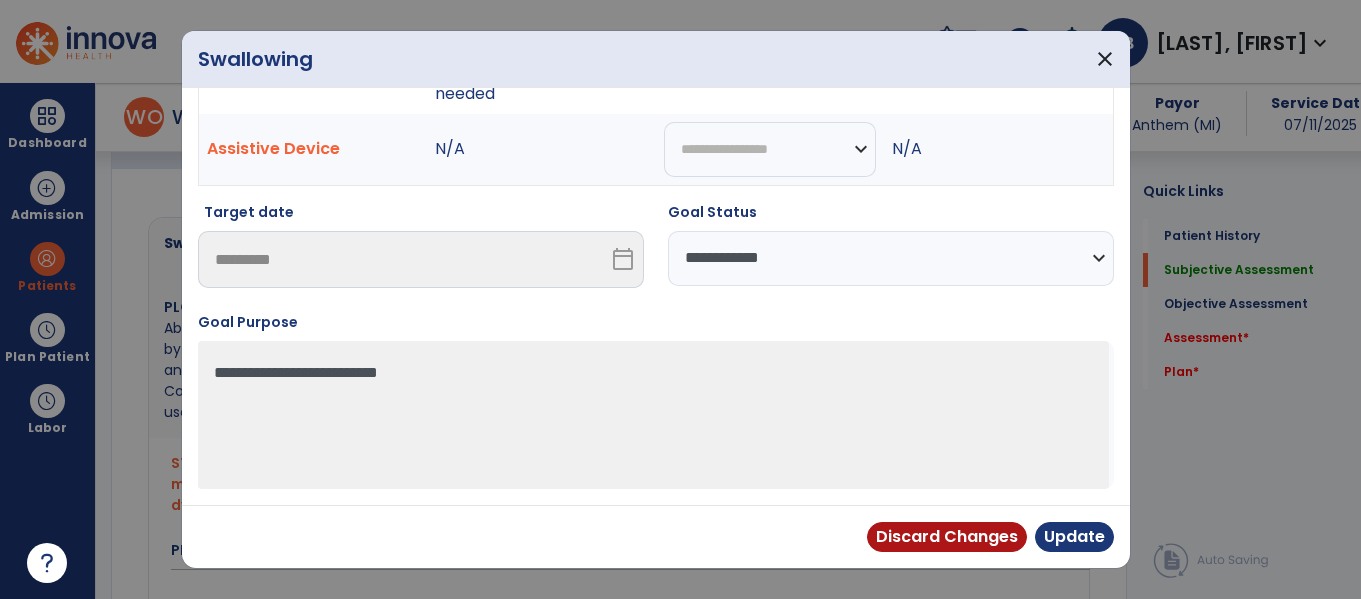 click on "**********" at bounding box center (891, 258) 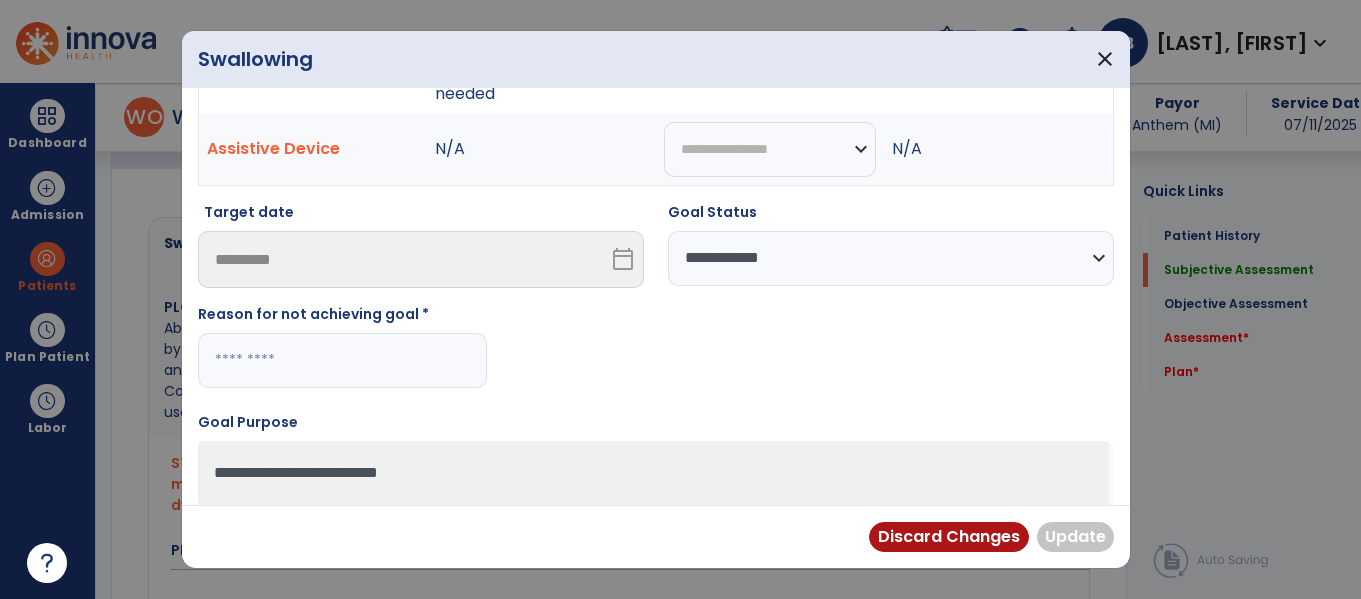 click at bounding box center (342, 360) 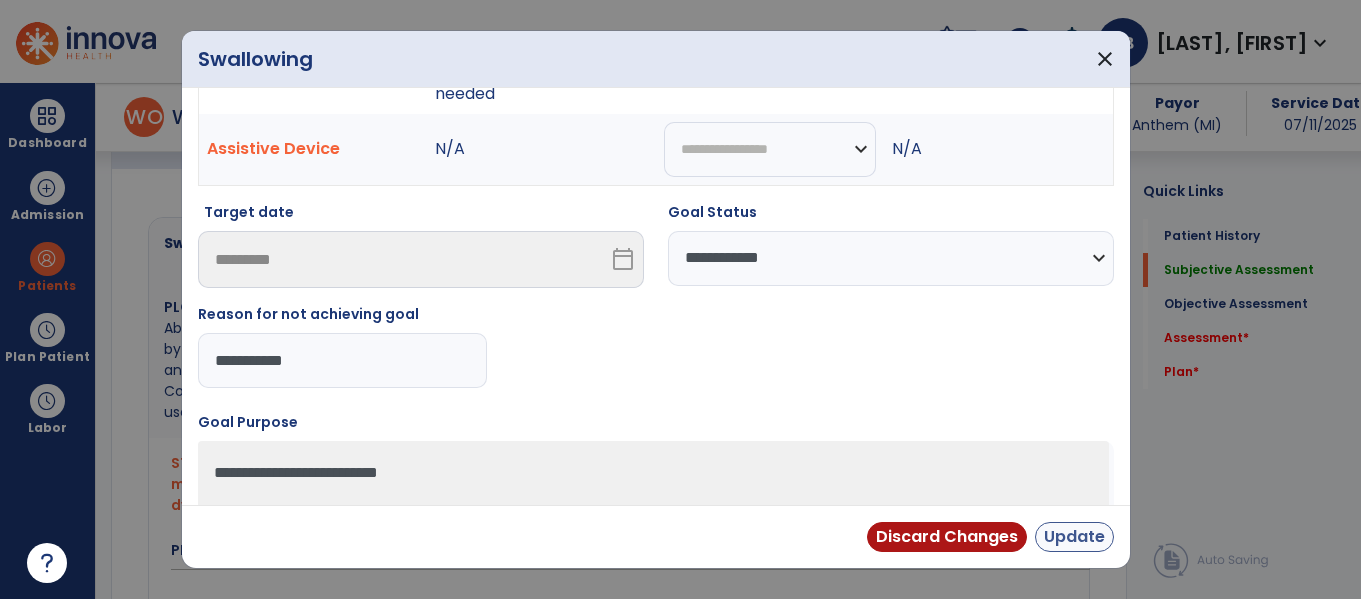 type on "**********" 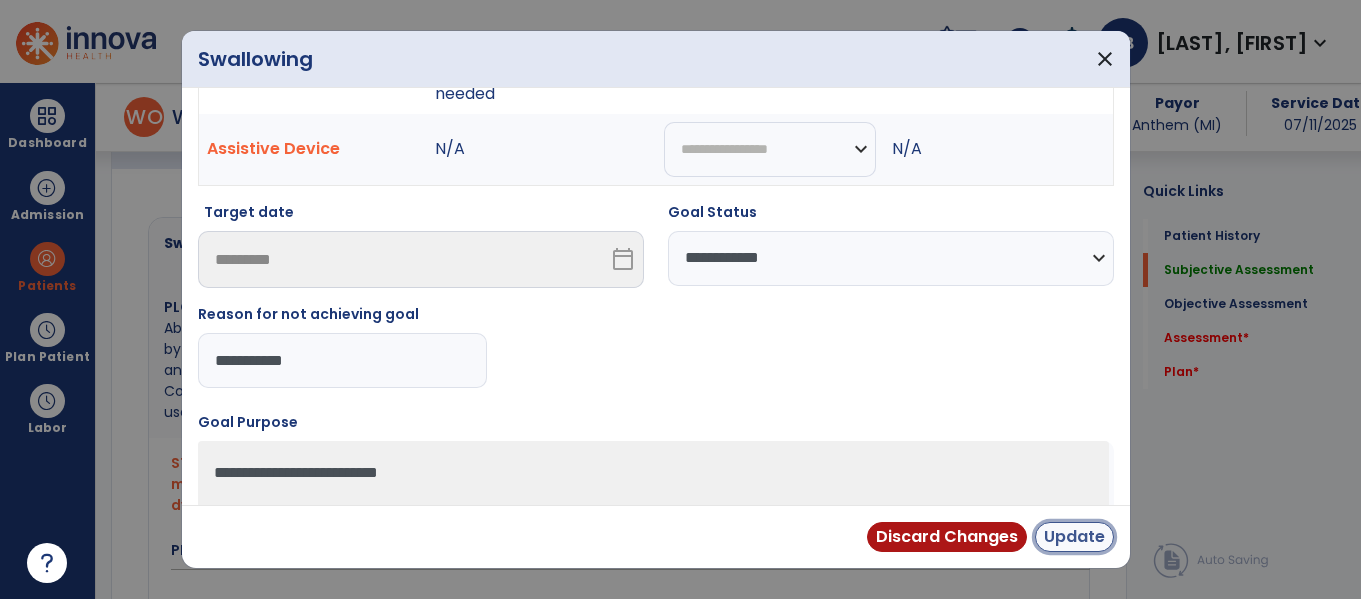 click on "Update" at bounding box center (1074, 537) 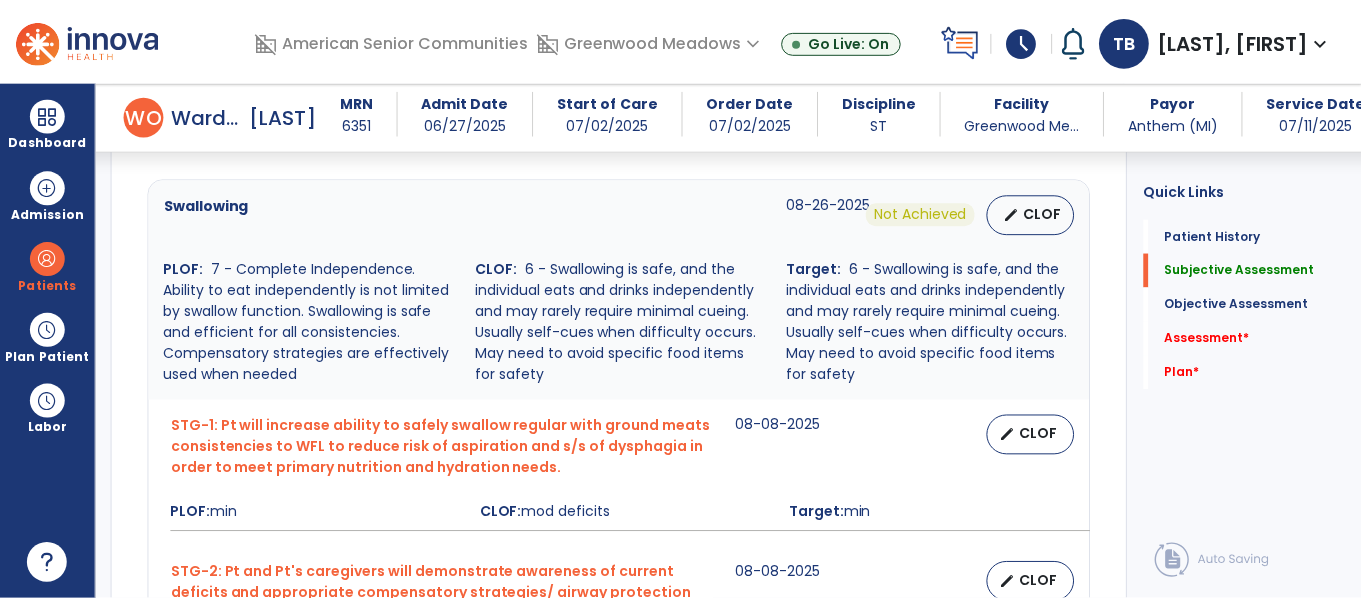 scroll, scrollTop: 780, scrollLeft: 0, axis: vertical 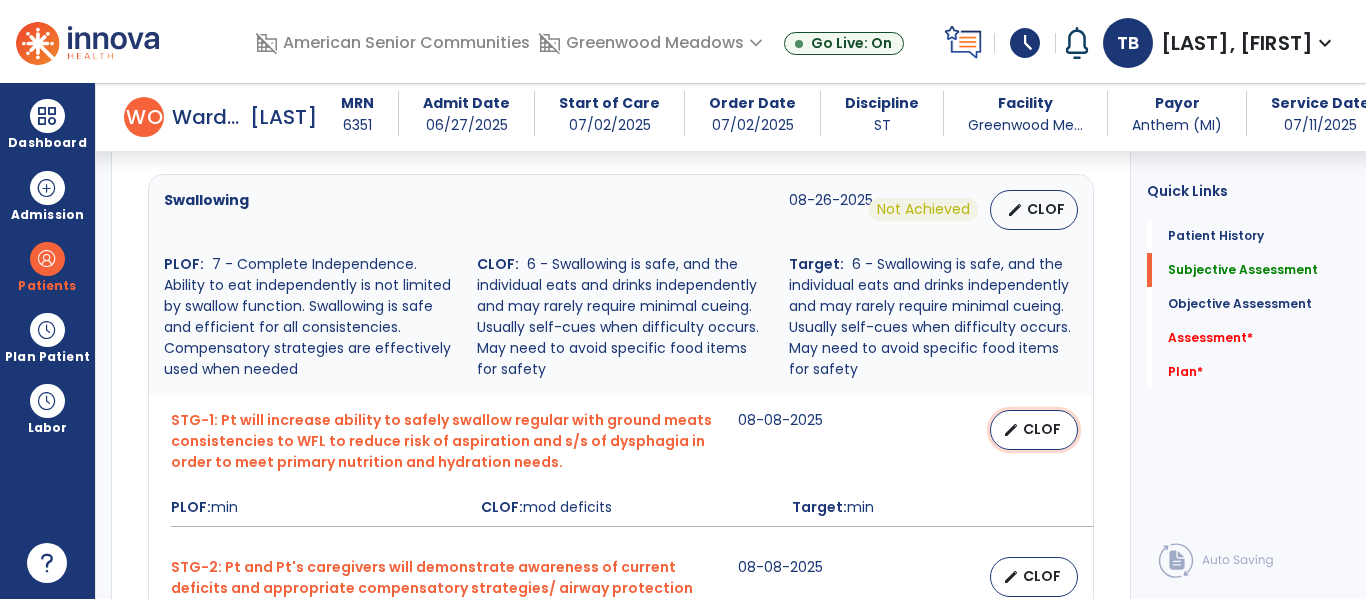click on "CLOF" at bounding box center (1042, 429) 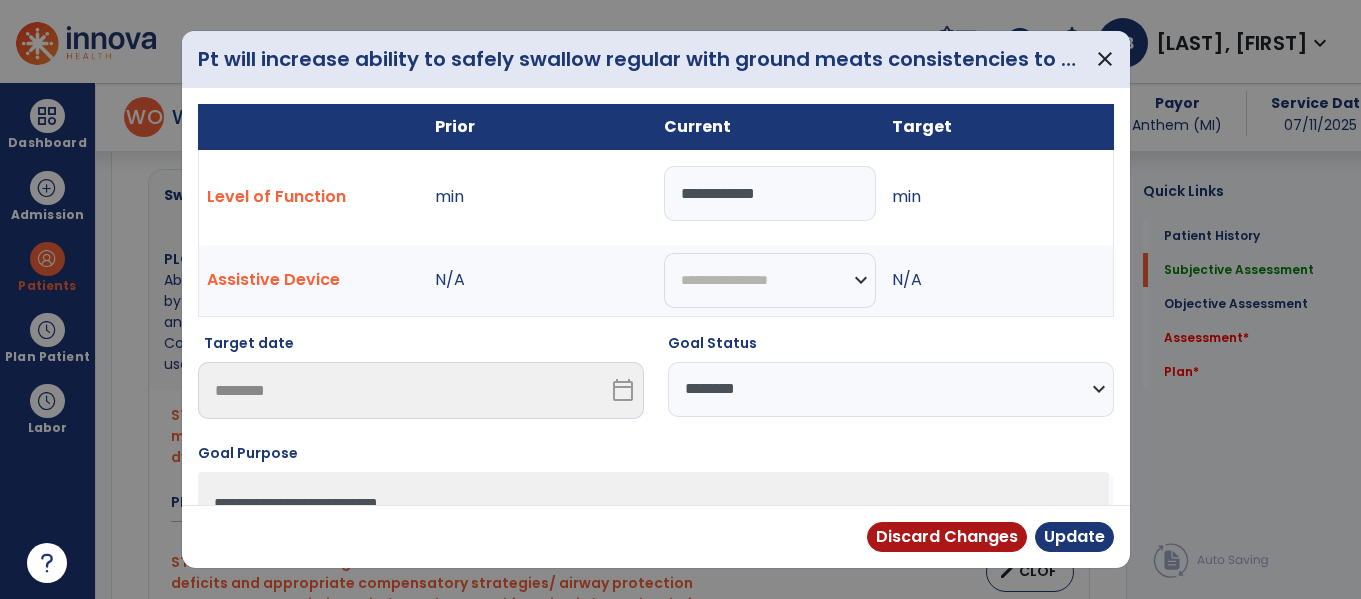 scroll, scrollTop: 780, scrollLeft: 0, axis: vertical 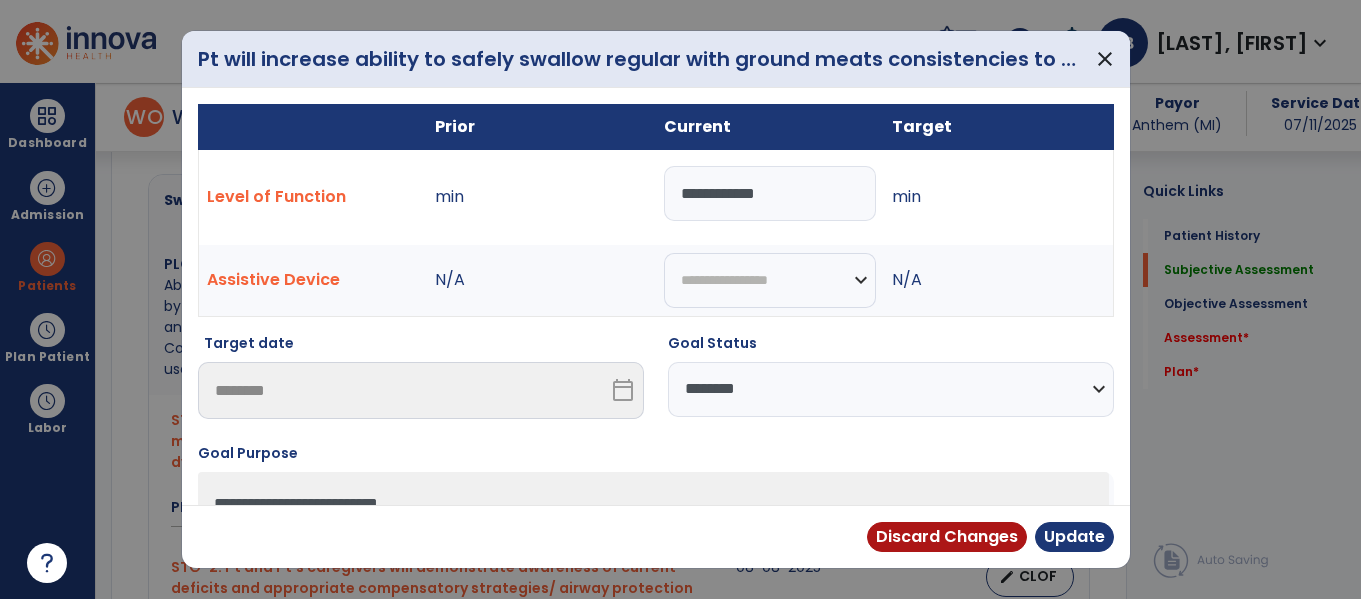click on "**********" at bounding box center [770, 193] 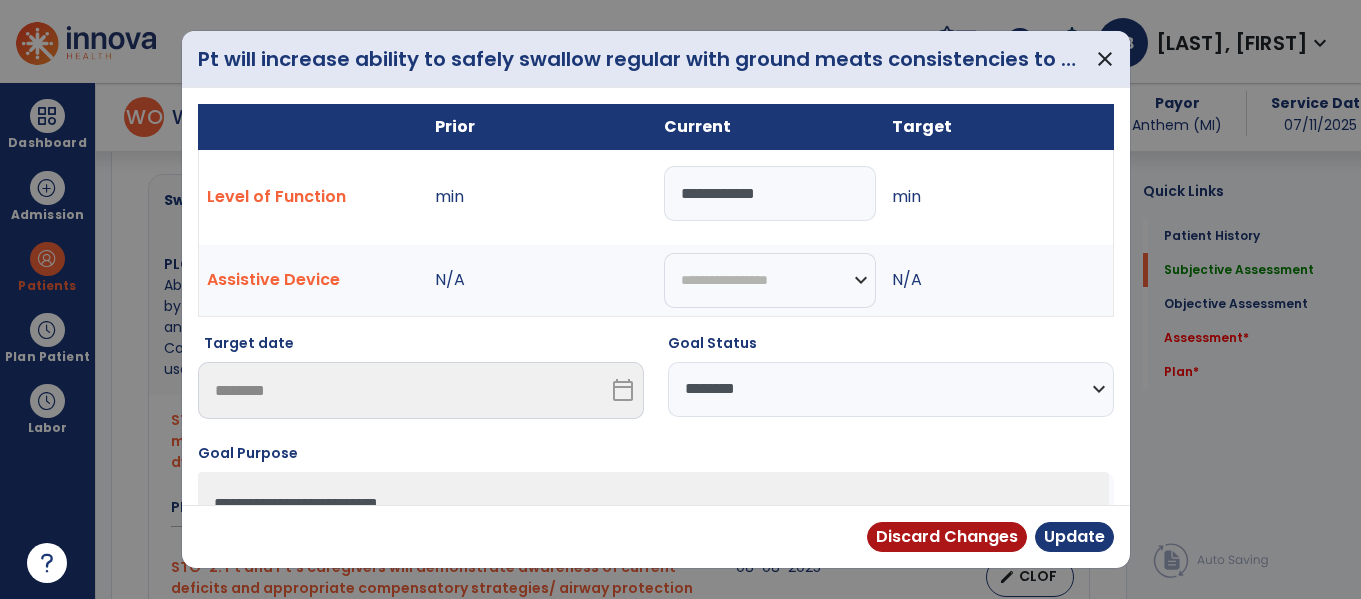 select on "**********" 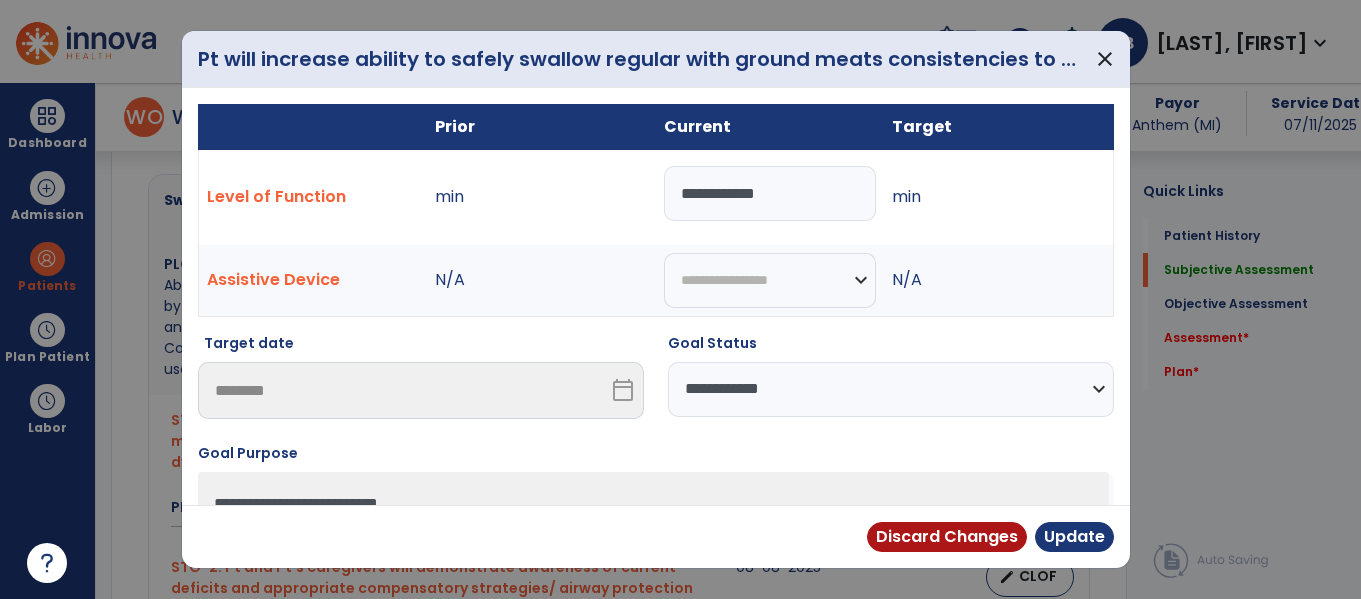 click on "**********" at bounding box center [891, 389] 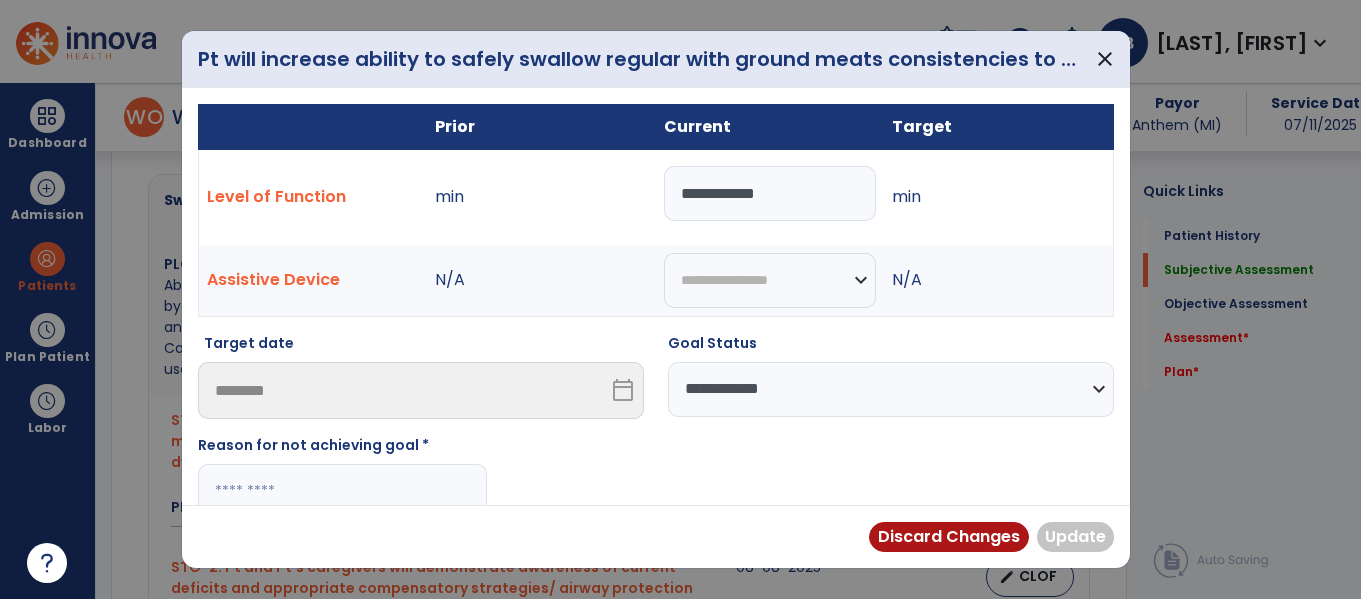 scroll, scrollTop: 87, scrollLeft: 0, axis: vertical 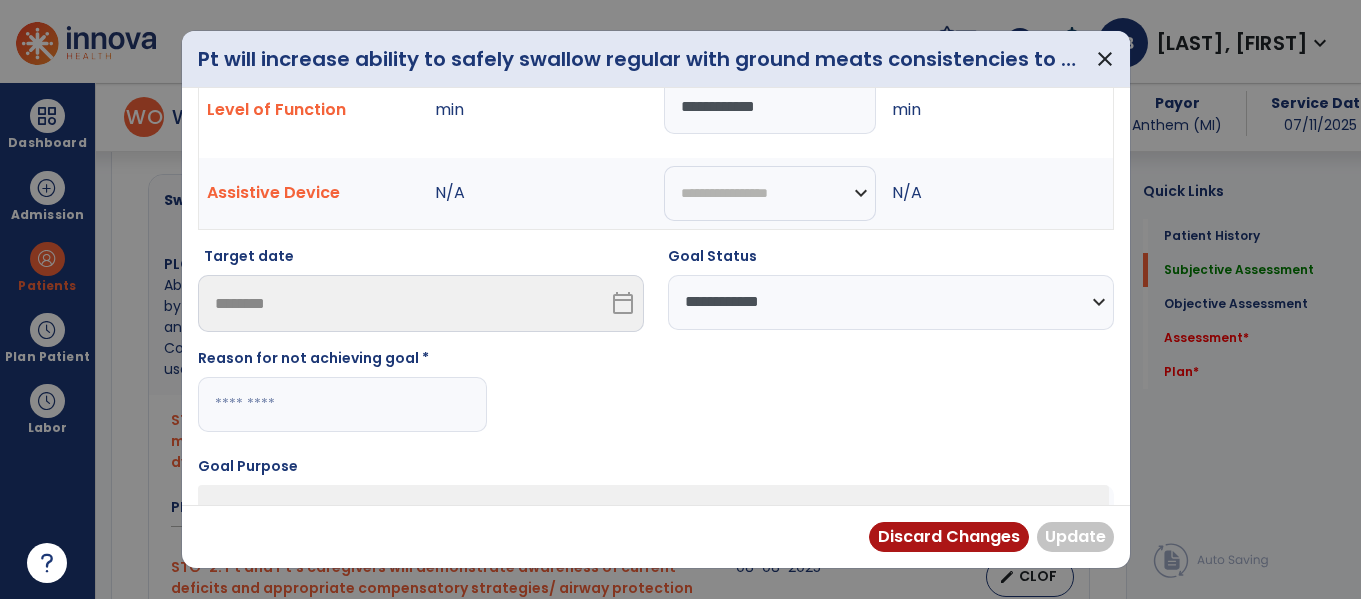 click at bounding box center [342, 404] 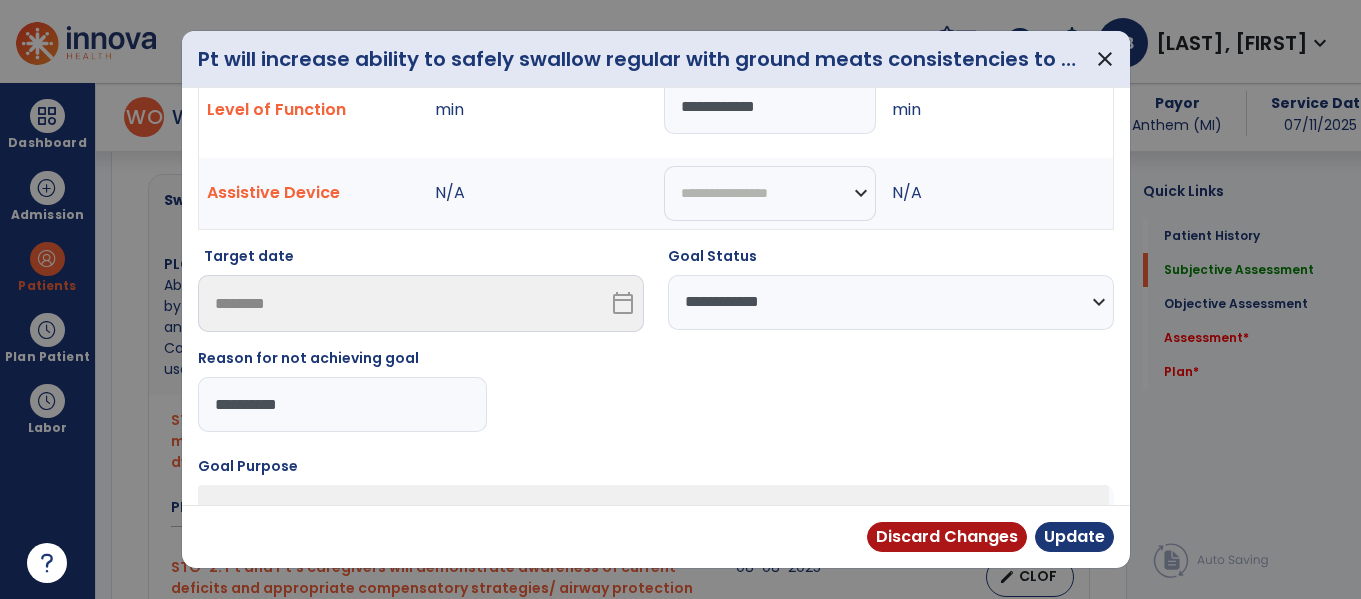type on "**********" 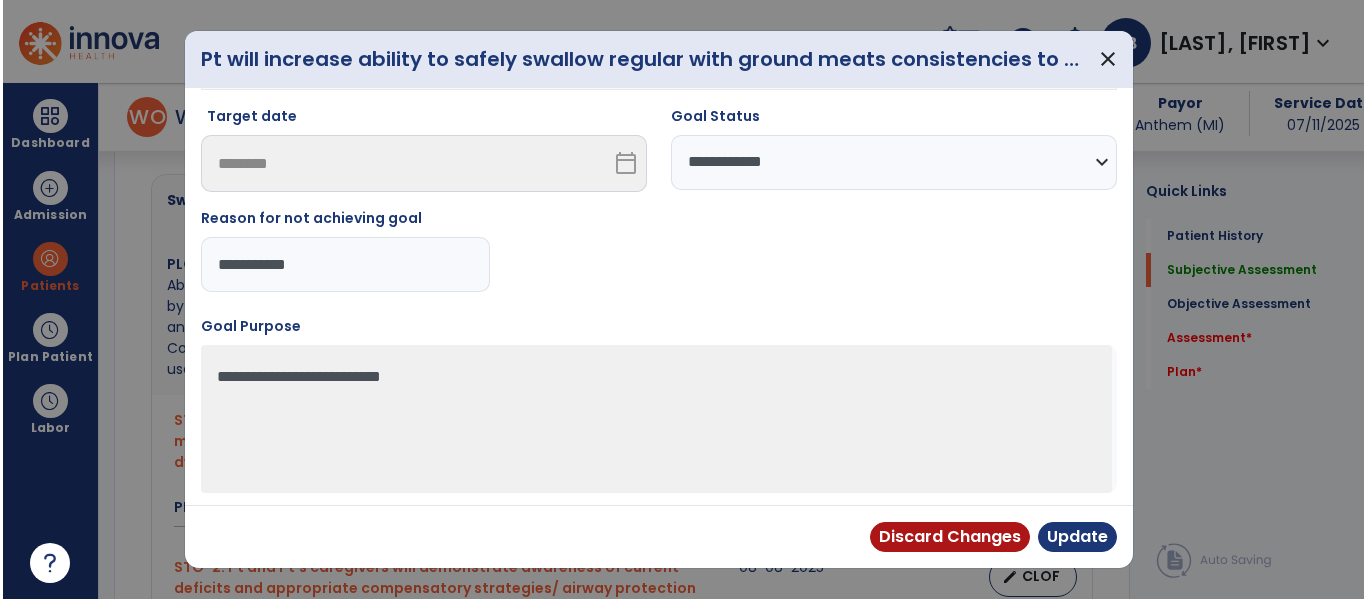 scroll, scrollTop: 230, scrollLeft: 0, axis: vertical 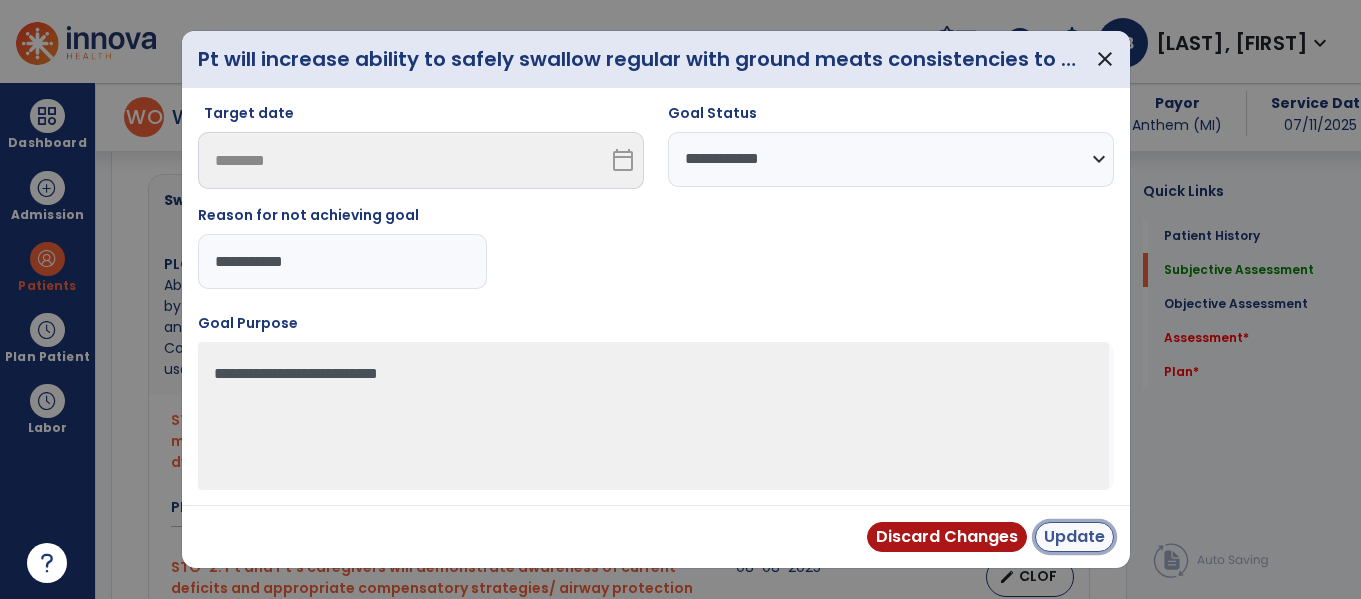click on "Update" at bounding box center (1074, 537) 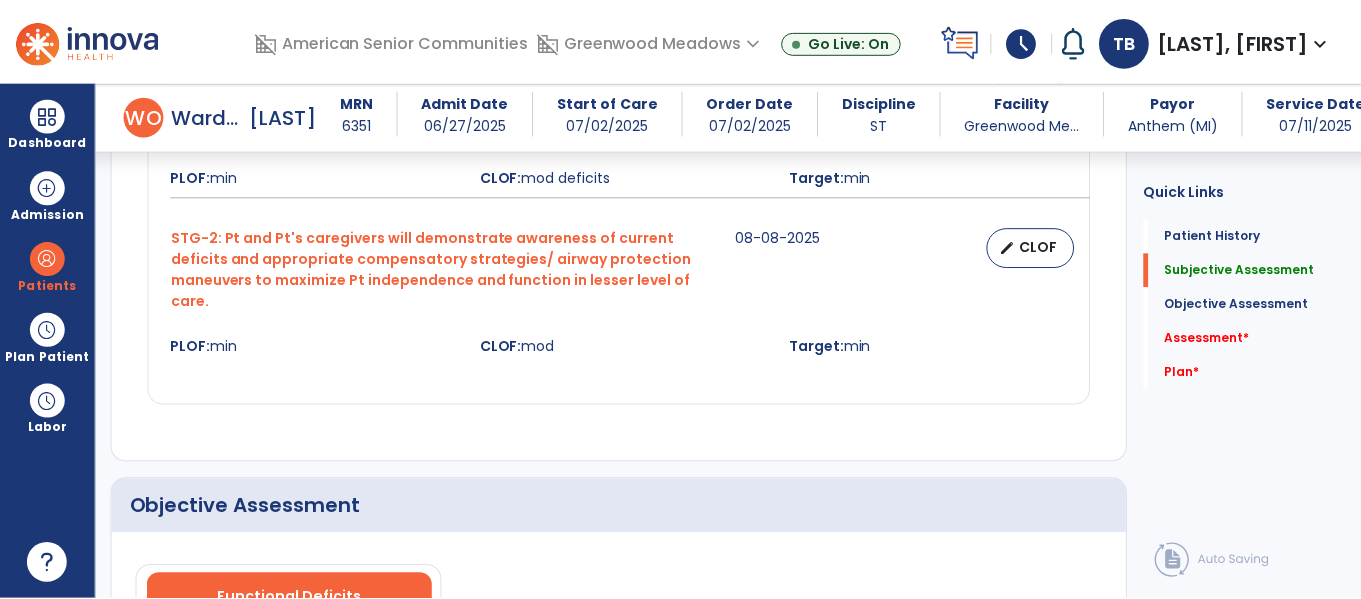 scroll, scrollTop: 1110, scrollLeft: 0, axis: vertical 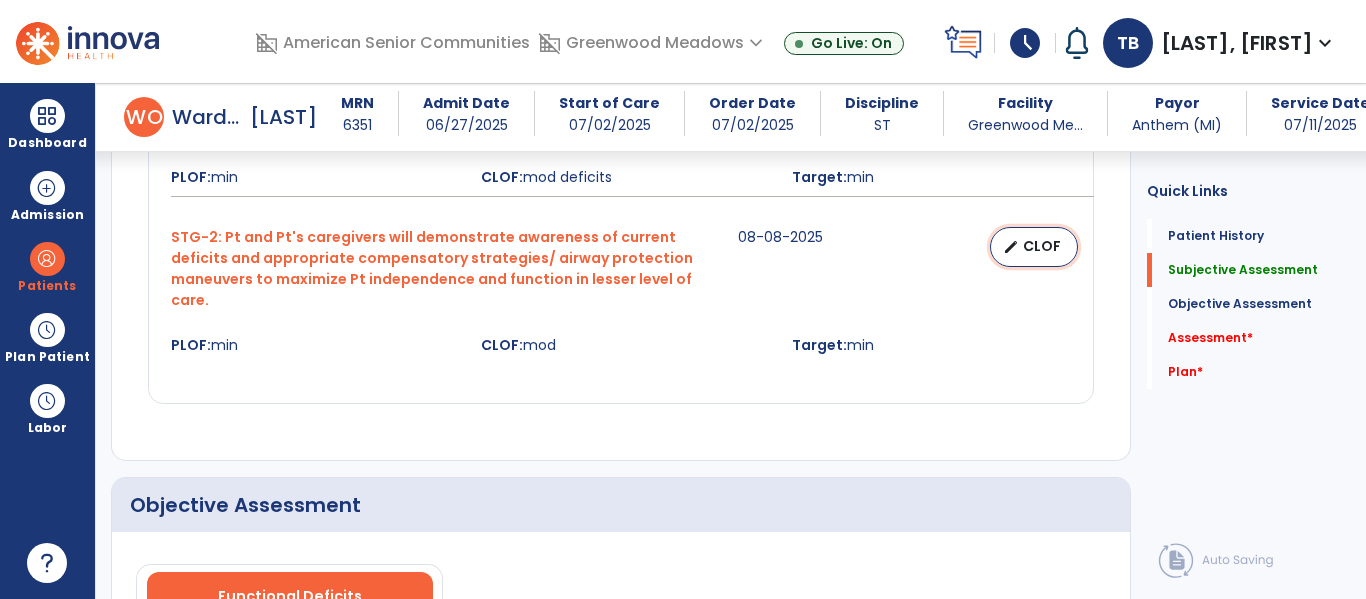 click on "CLOF" at bounding box center [1042, 246] 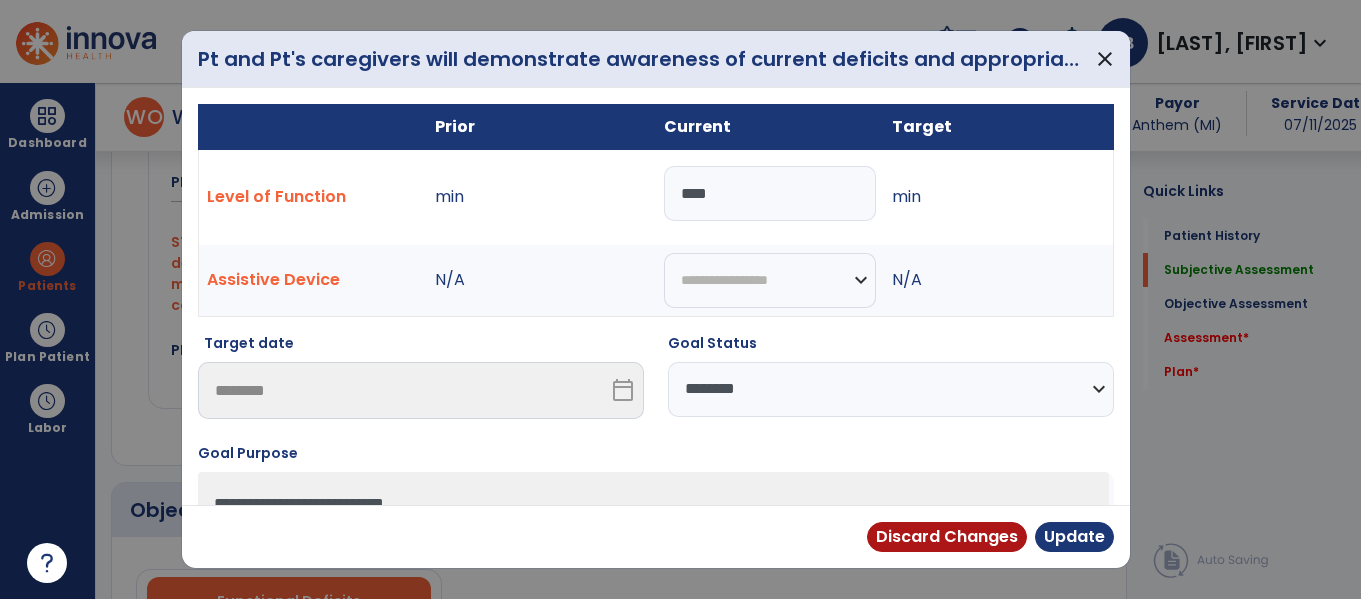 scroll, scrollTop: 1110, scrollLeft: 0, axis: vertical 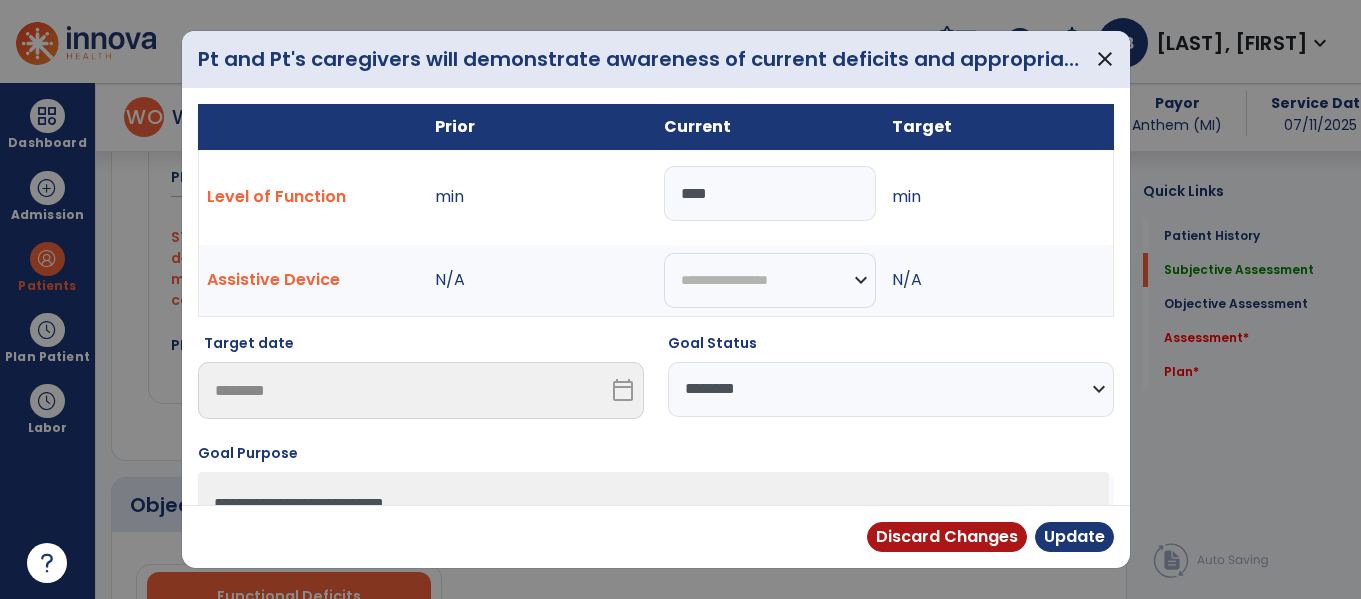 click on "***" at bounding box center [770, 193] 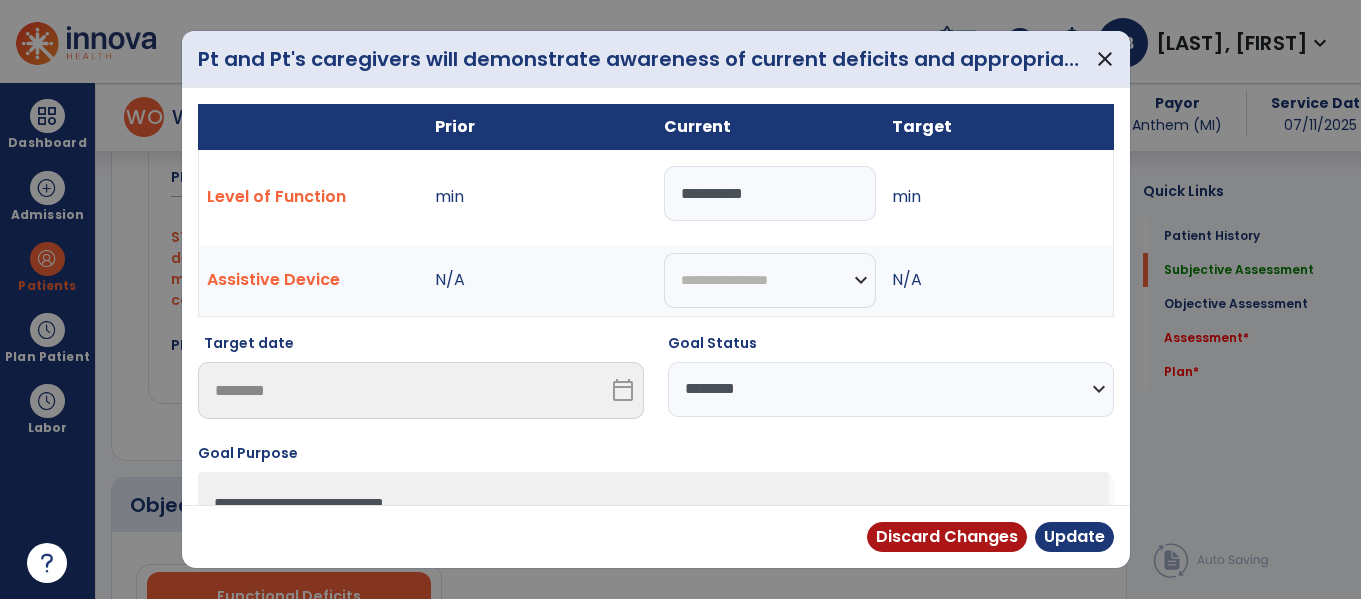 type on "**********" 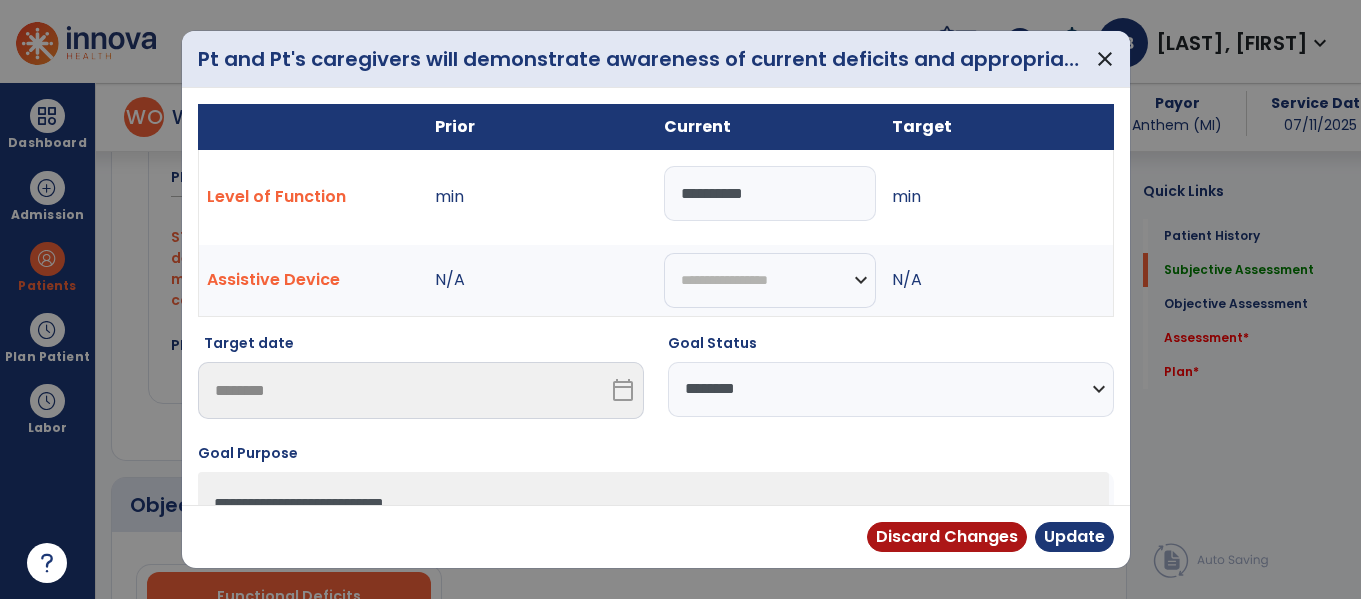 select on "********" 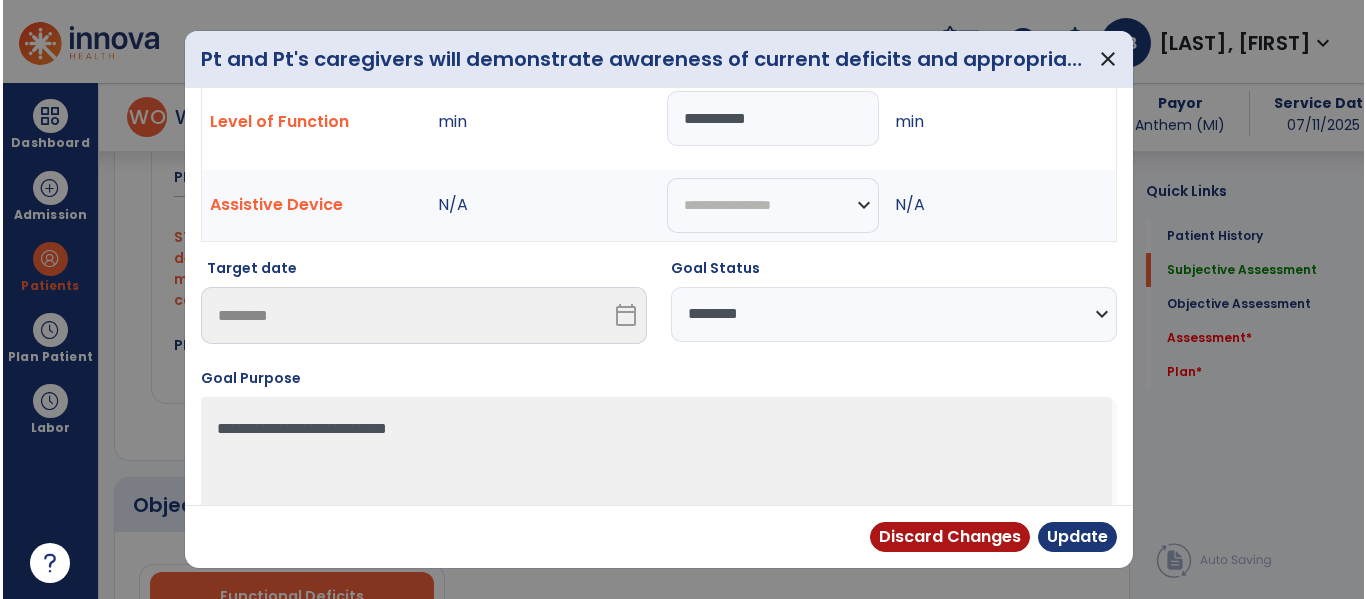 scroll, scrollTop: 82, scrollLeft: 0, axis: vertical 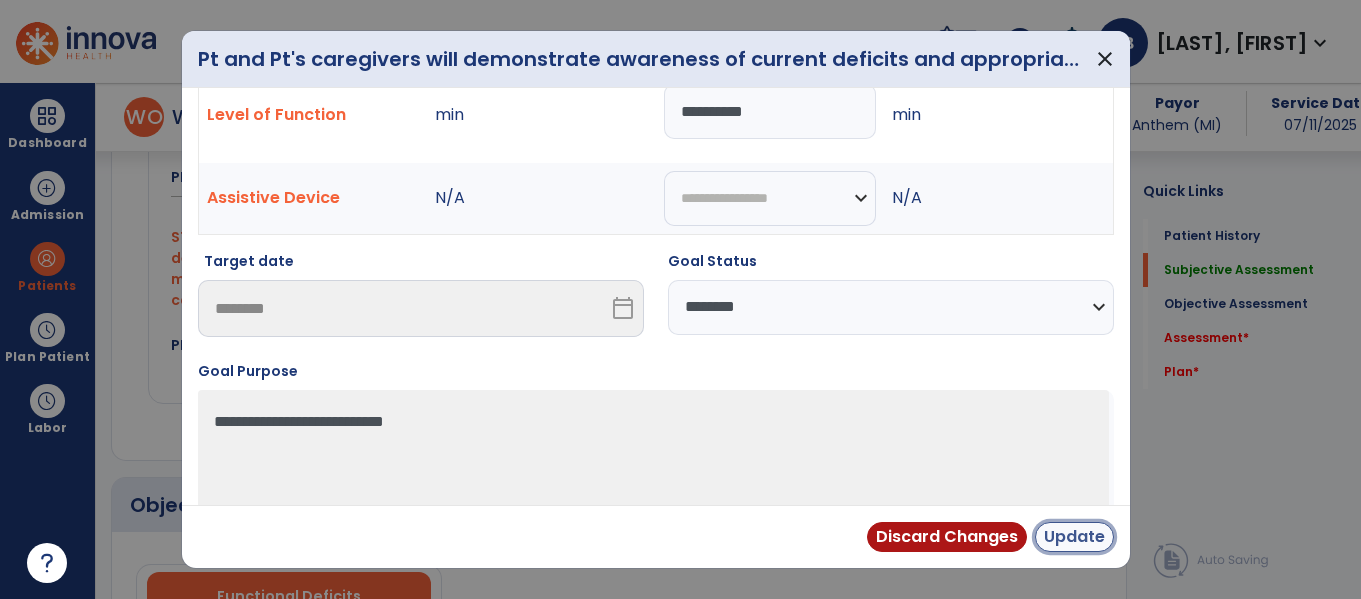 click on "Update" at bounding box center (1074, 537) 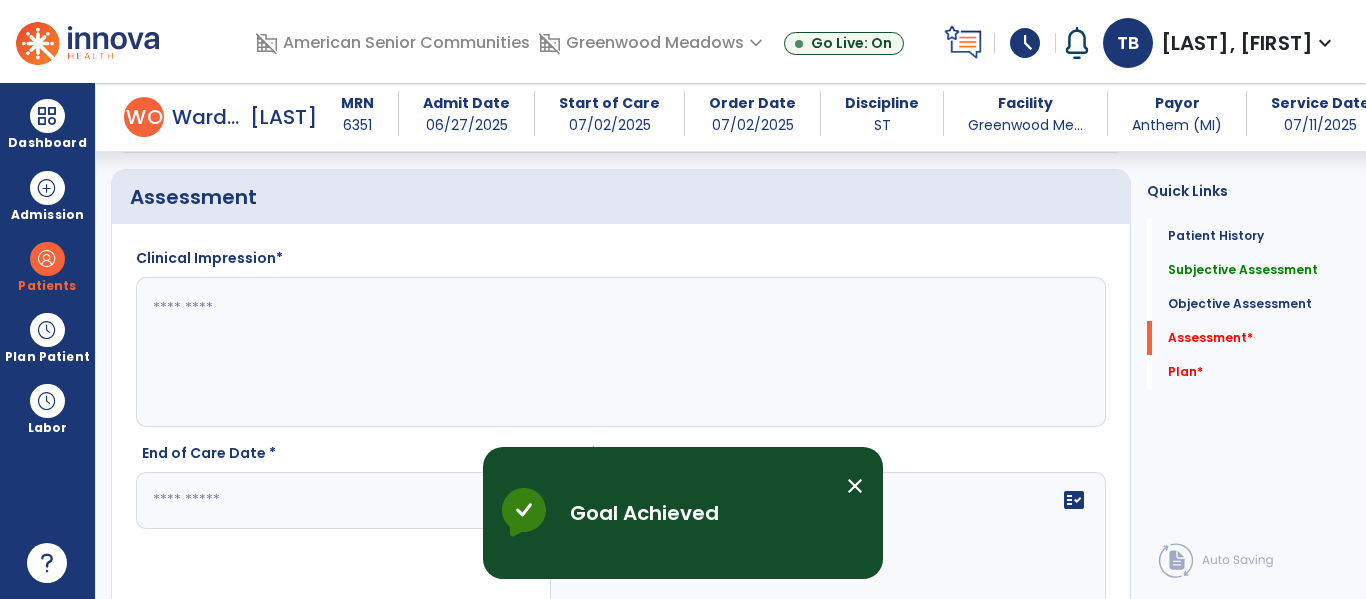 scroll, scrollTop: 1676, scrollLeft: 0, axis: vertical 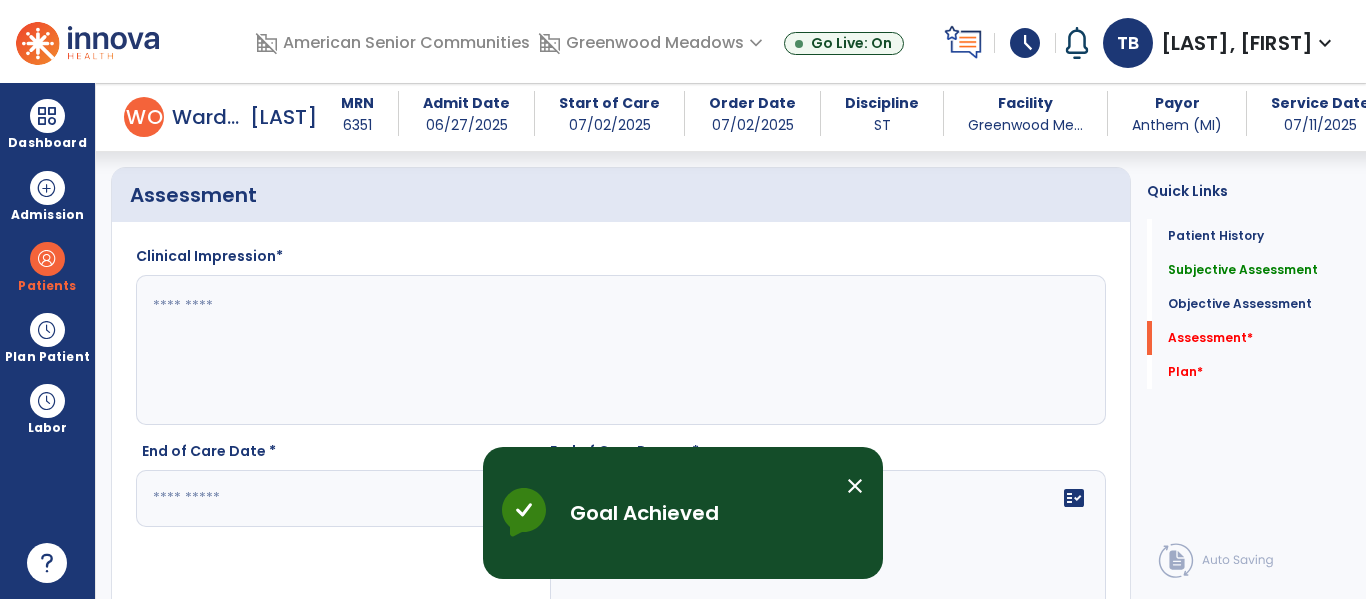 click 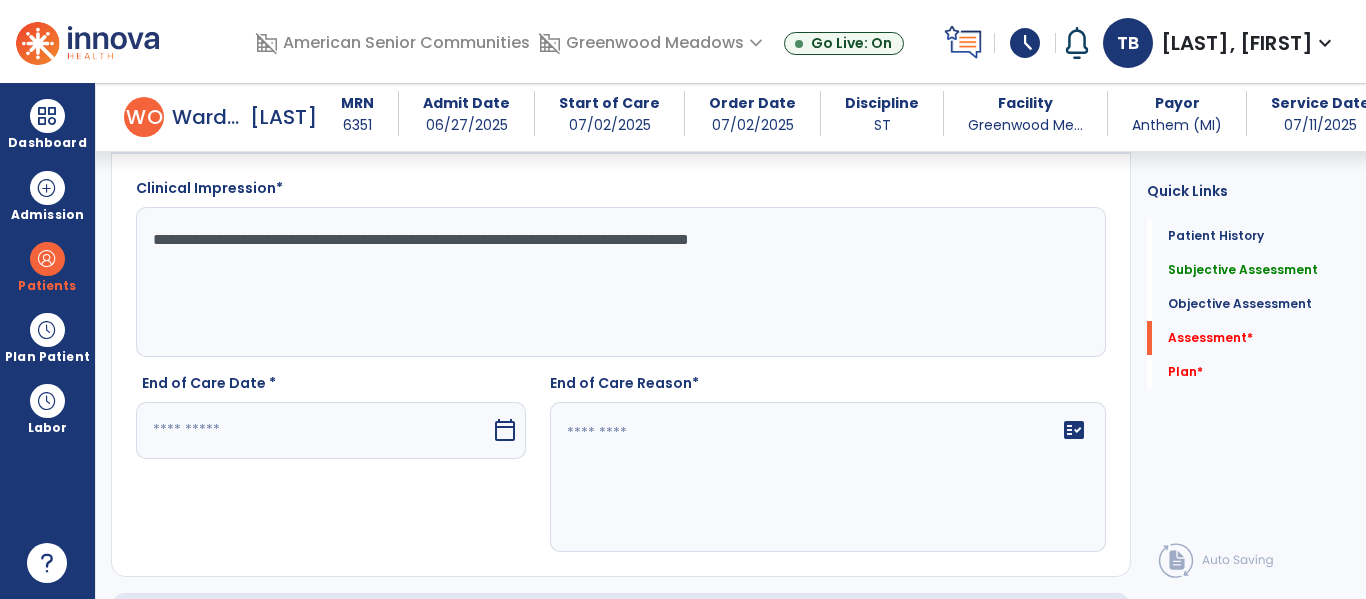 scroll, scrollTop: 1749, scrollLeft: 0, axis: vertical 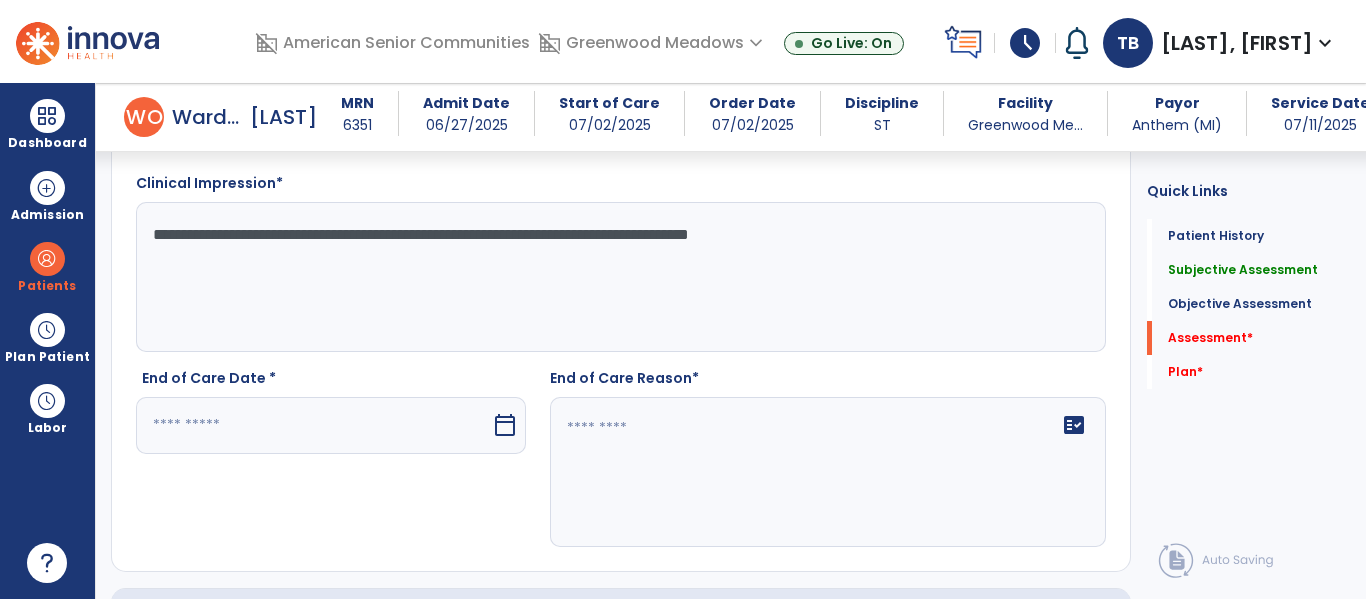 type on "**********" 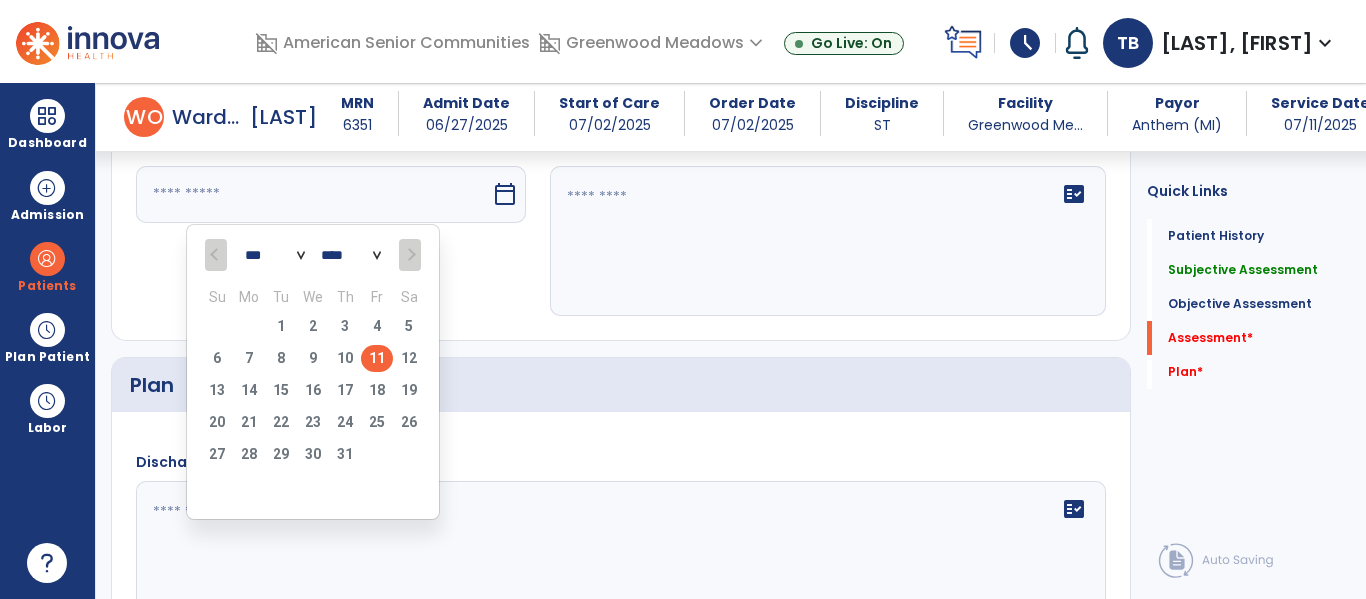 scroll, scrollTop: 1984, scrollLeft: 0, axis: vertical 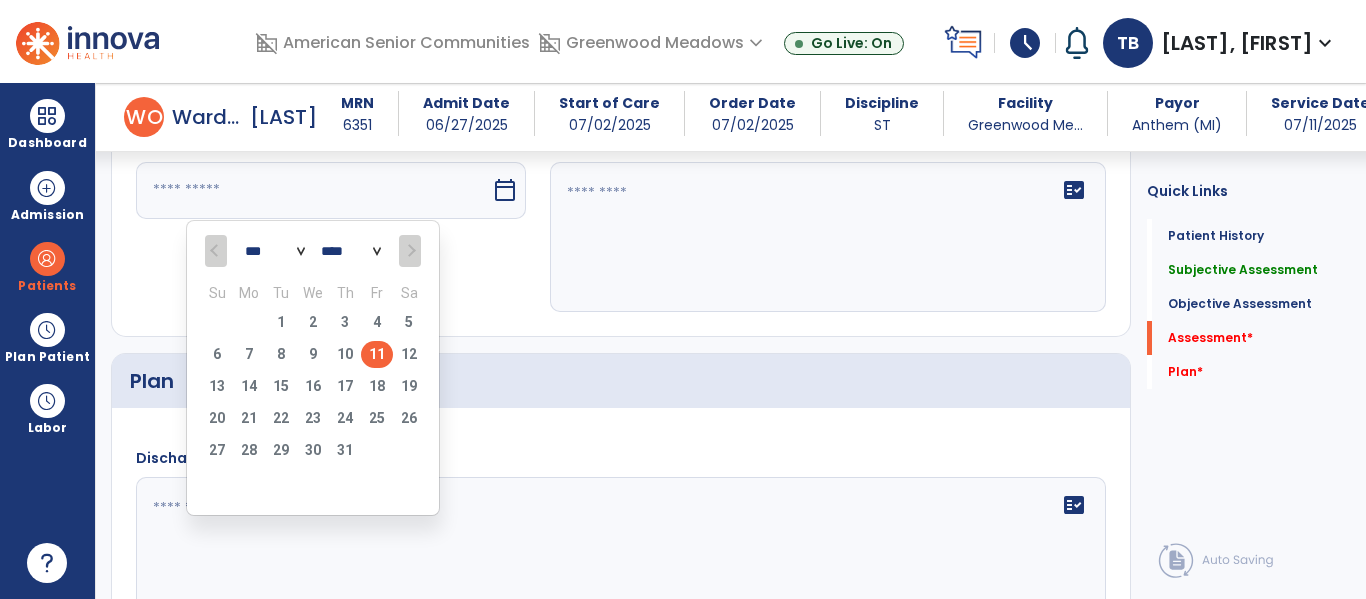 click on "11" at bounding box center (377, 354) 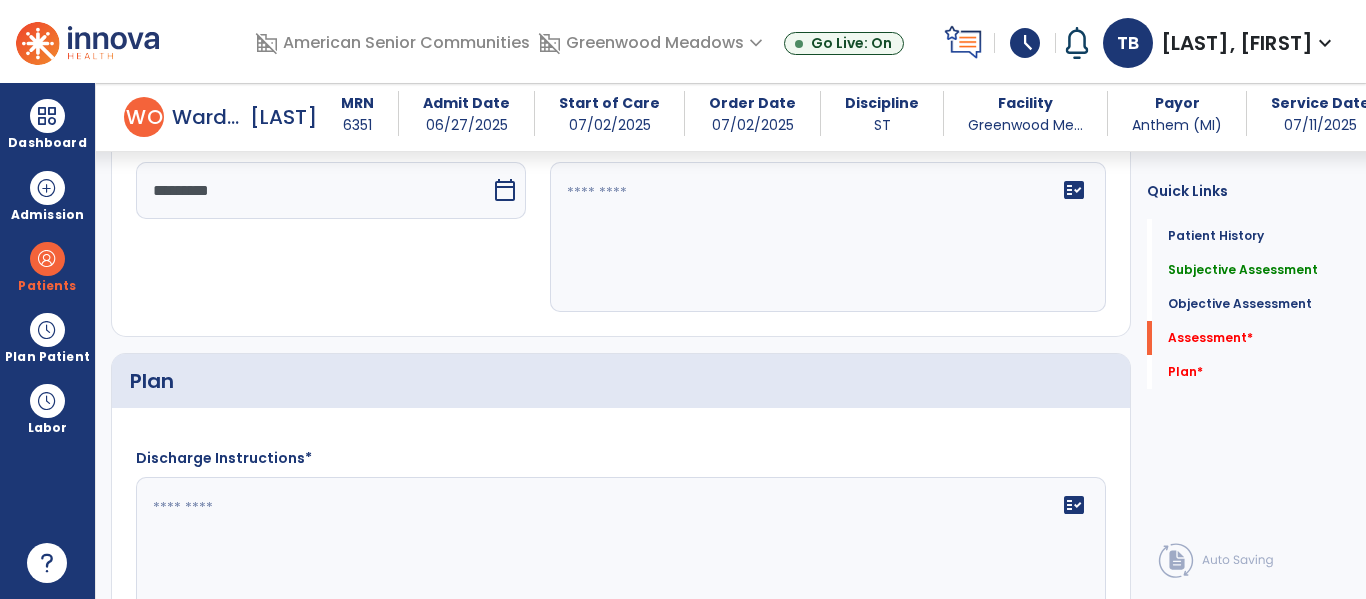 click on "fact_check" 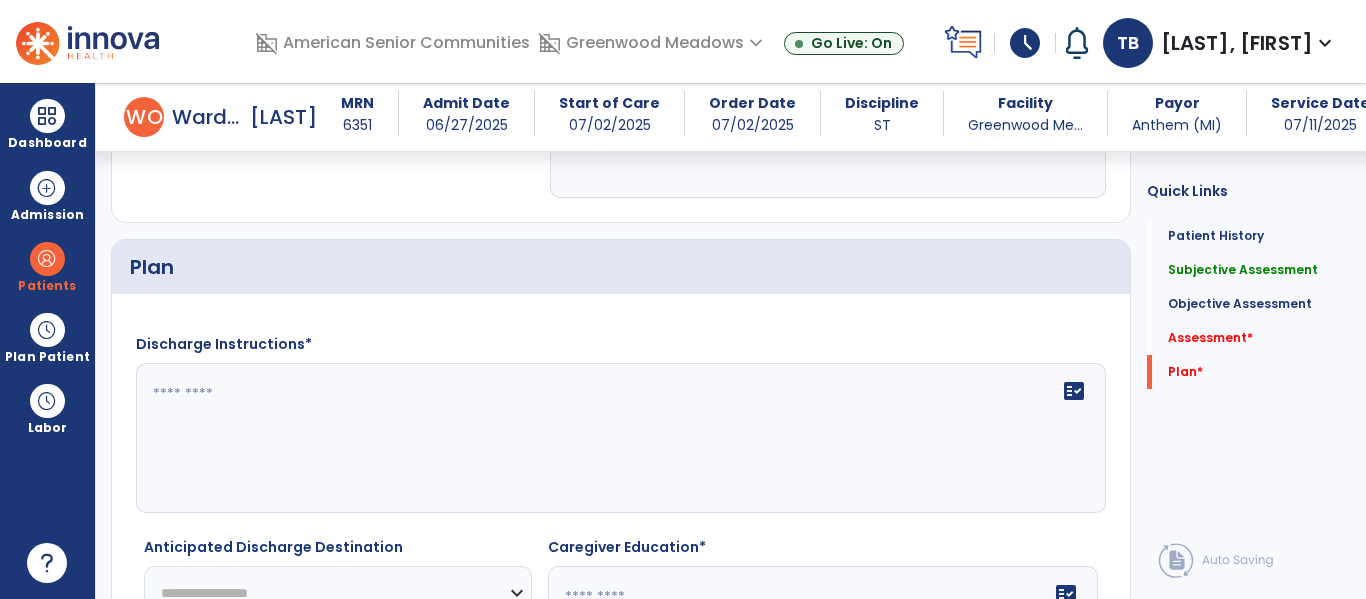 scroll, scrollTop: 2099, scrollLeft: 0, axis: vertical 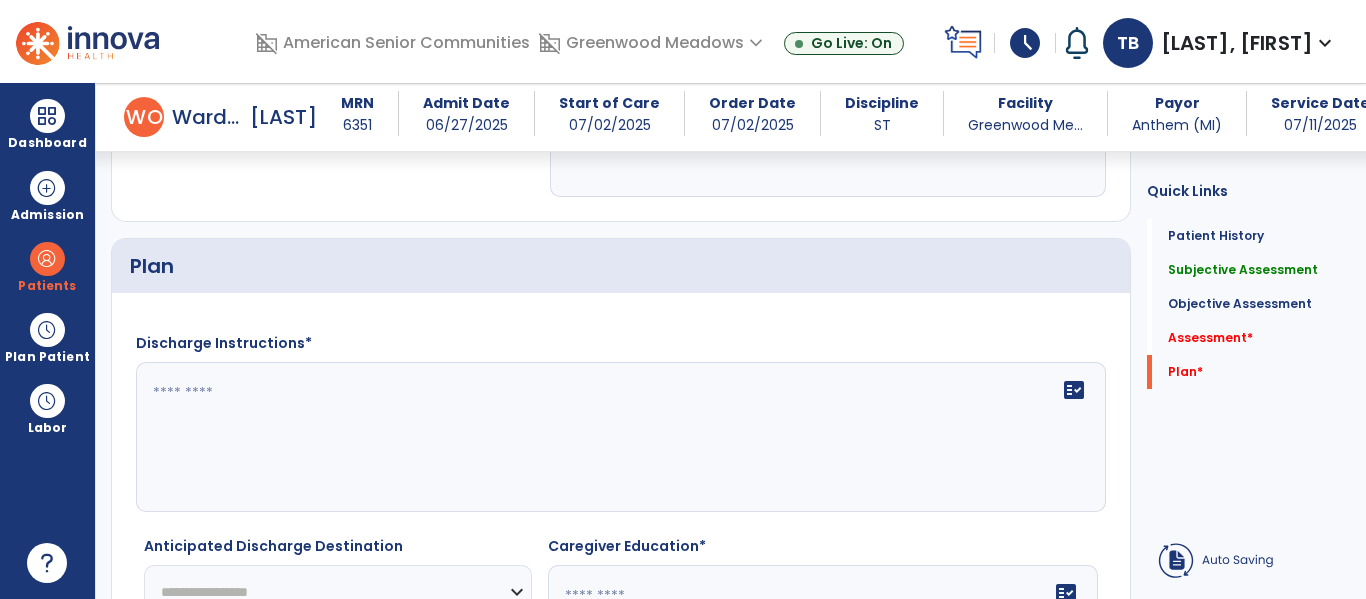 type on "**********" 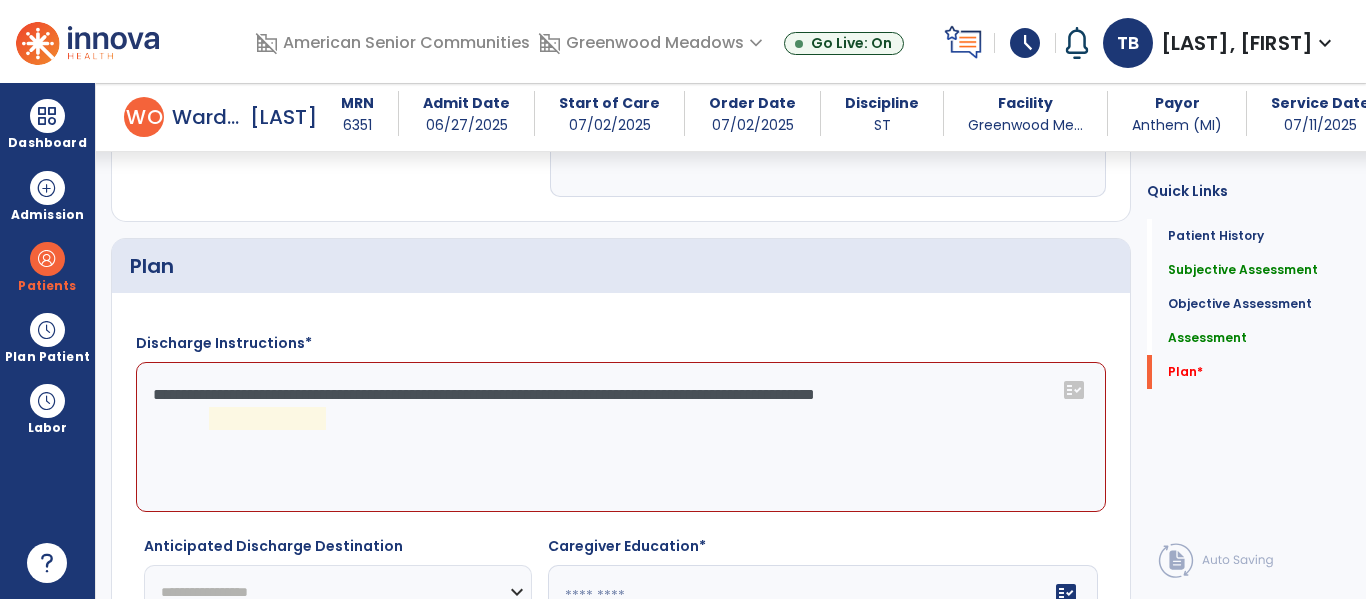 click on "**********" 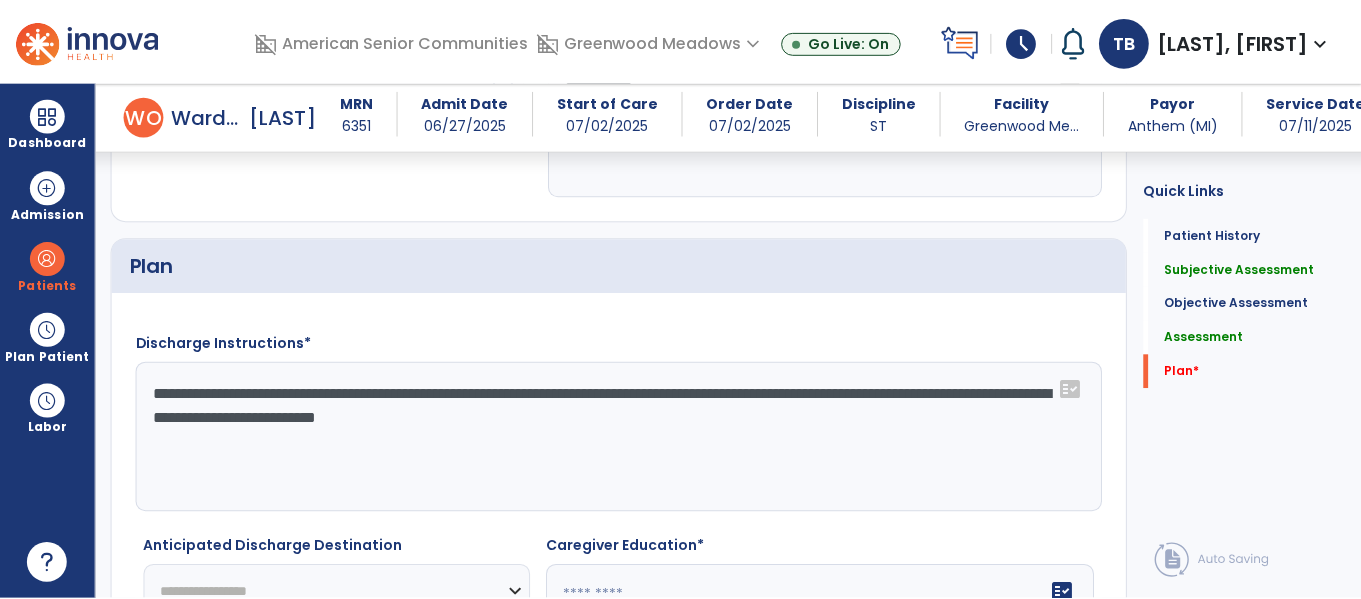 scroll, scrollTop: 2299, scrollLeft: 0, axis: vertical 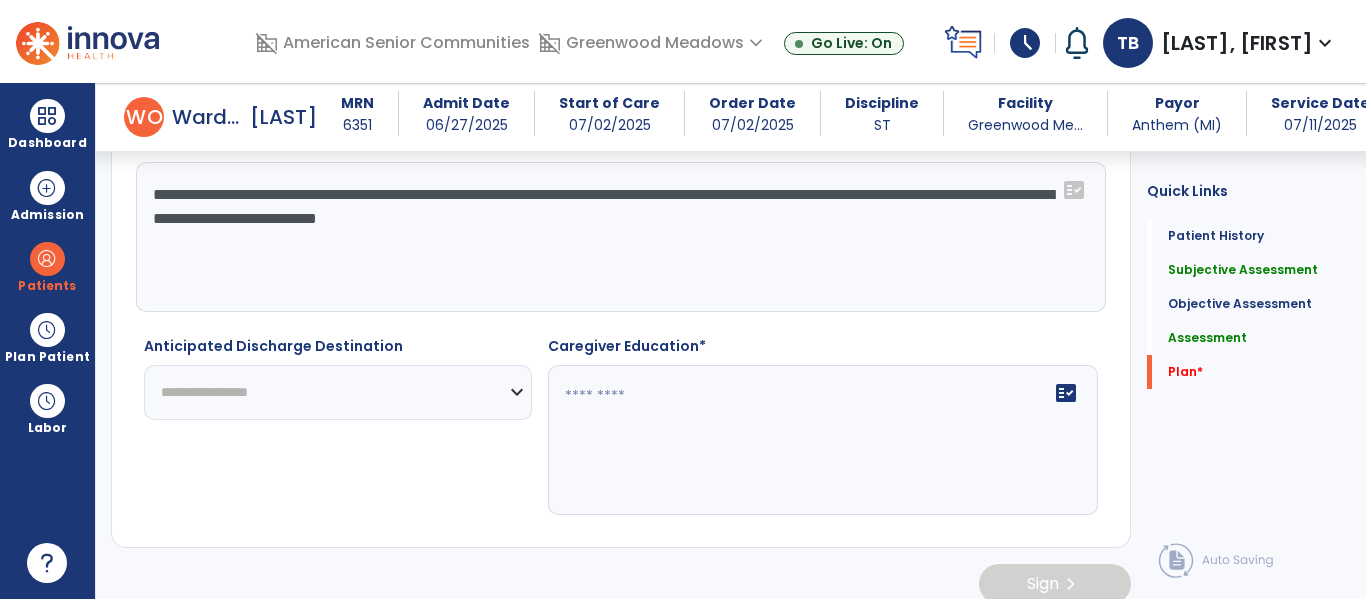 type on "**********" 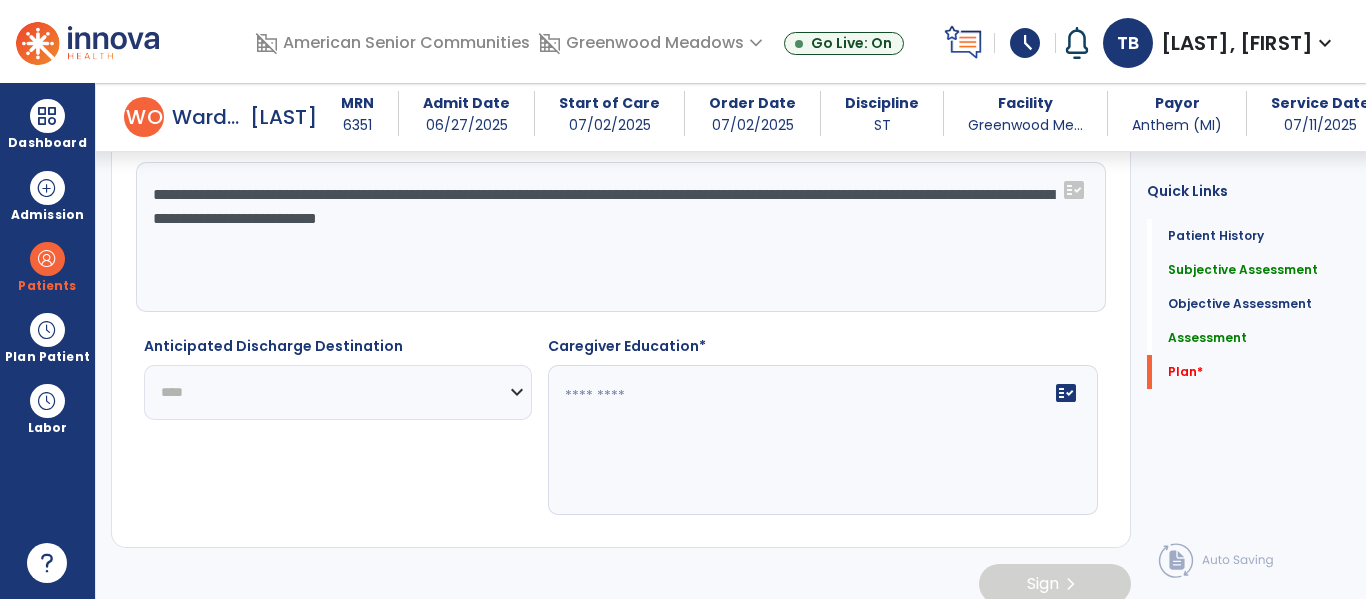 click on "**********" 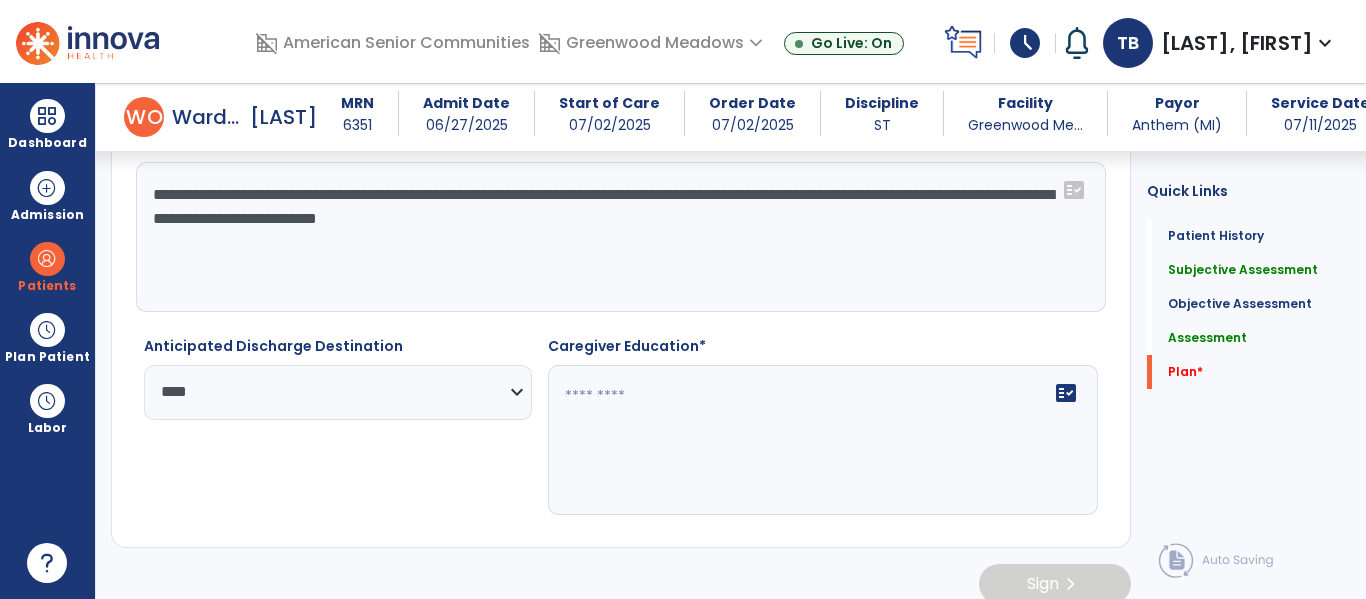 click 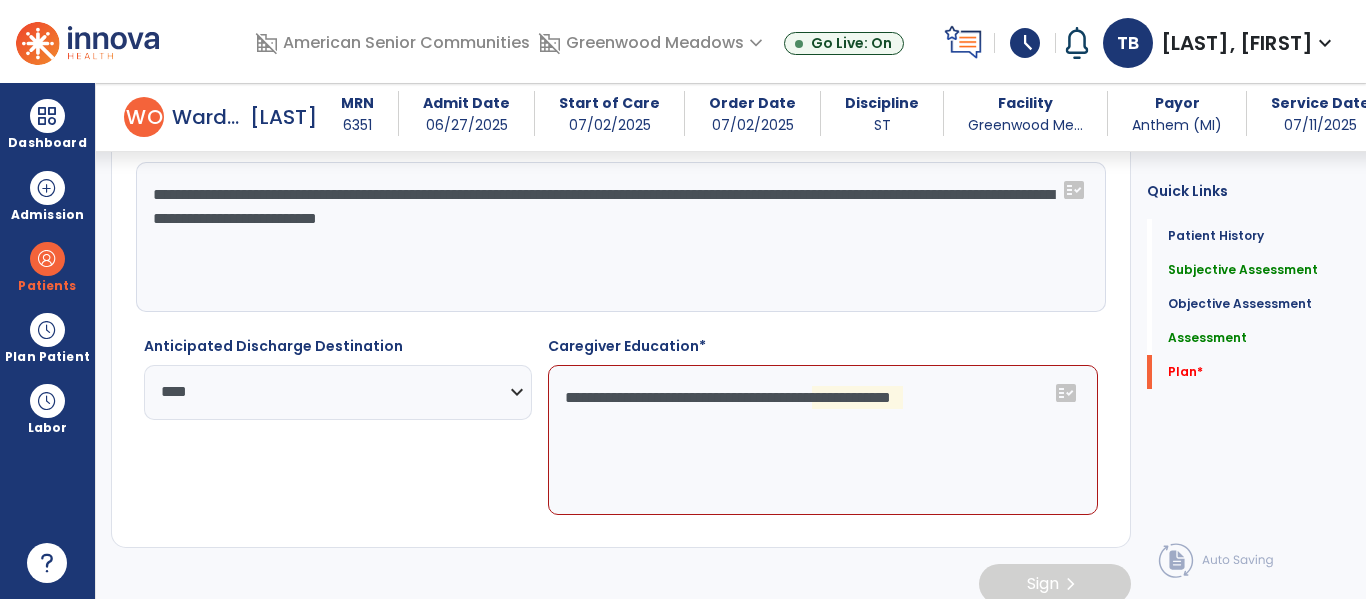 click on "**********" 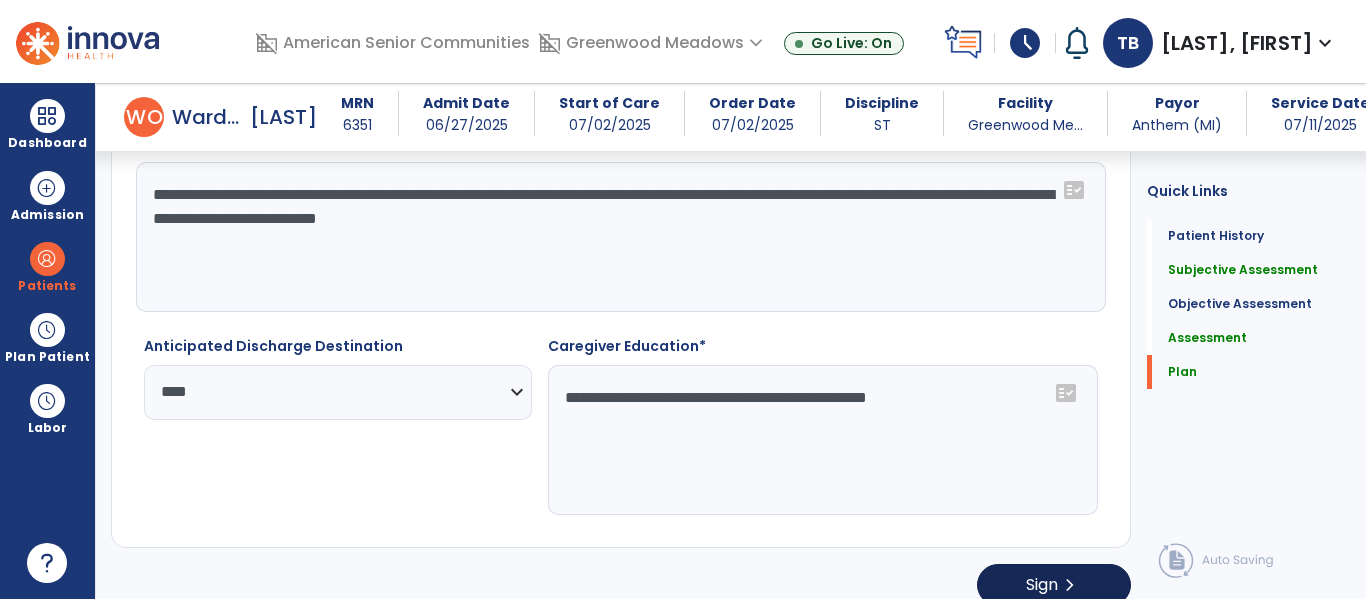type on "**********" 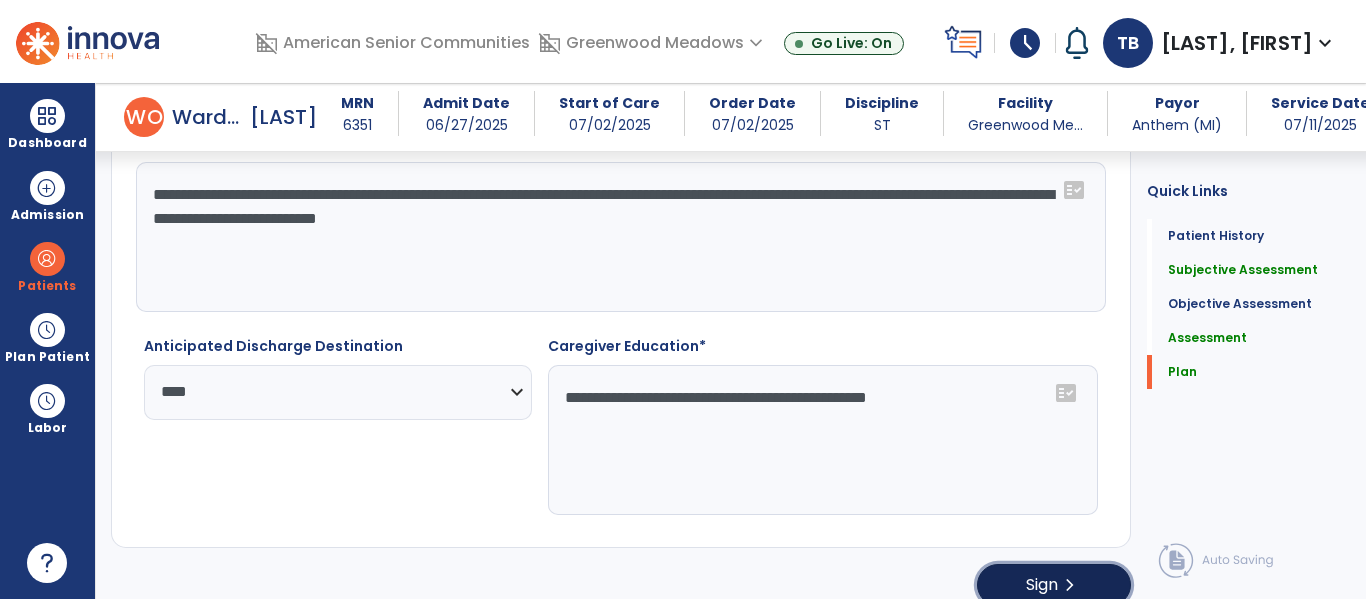 click on "Sign  chevron_right" 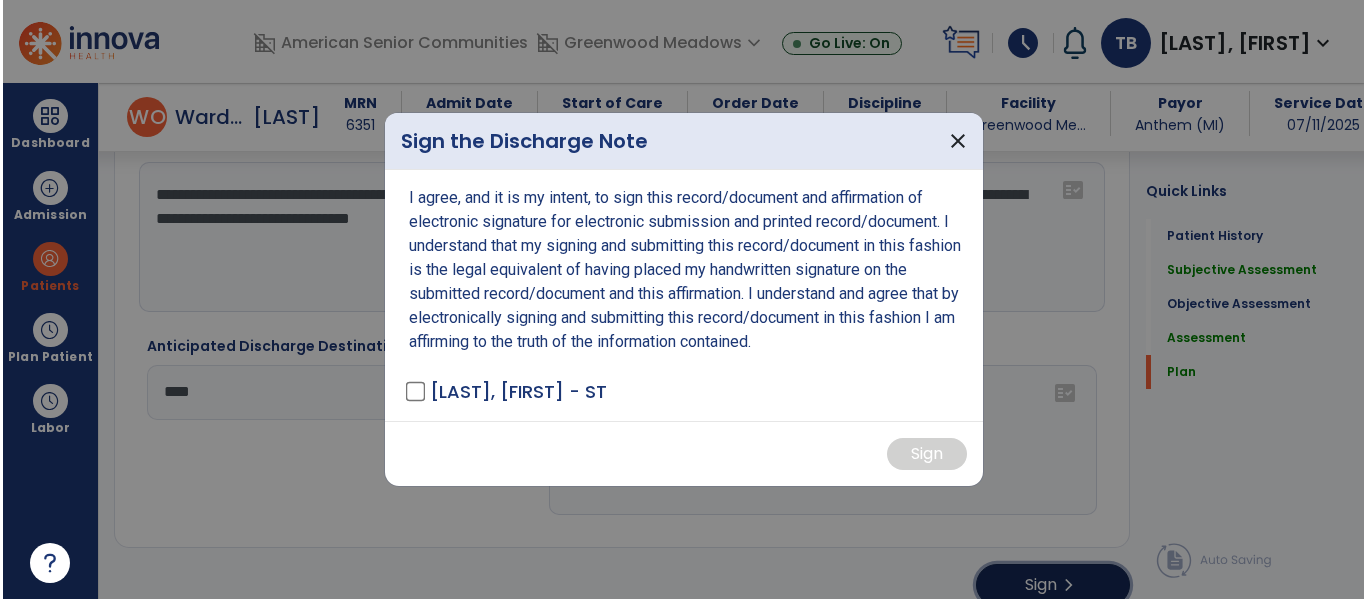 scroll, scrollTop: 2299, scrollLeft: 0, axis: vertical 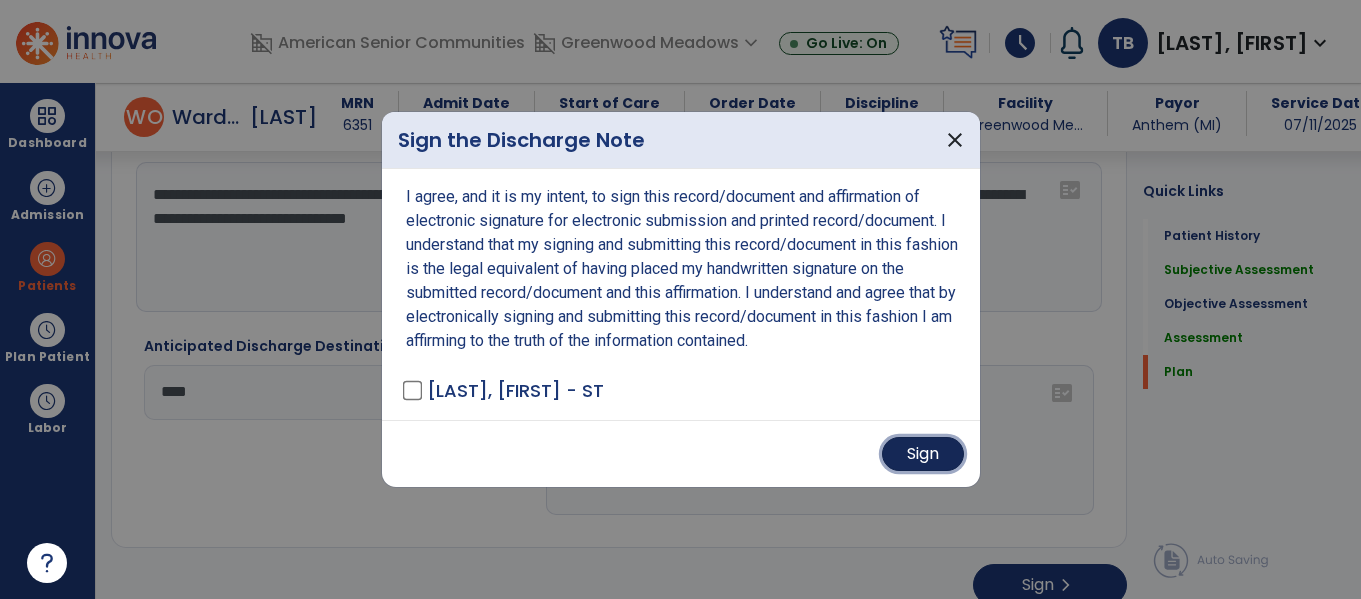 click on "Sign" at bounding box center (923, 454) 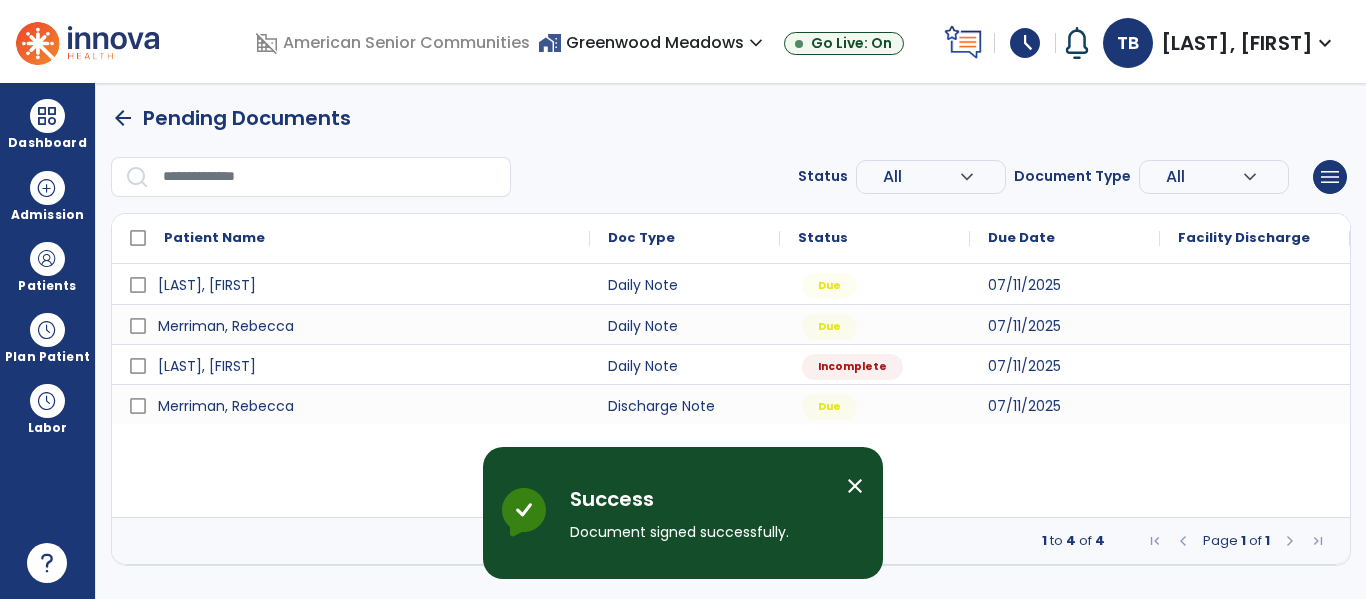 scroll, scrollTop: 0, scrollLeft: 0, axis: both 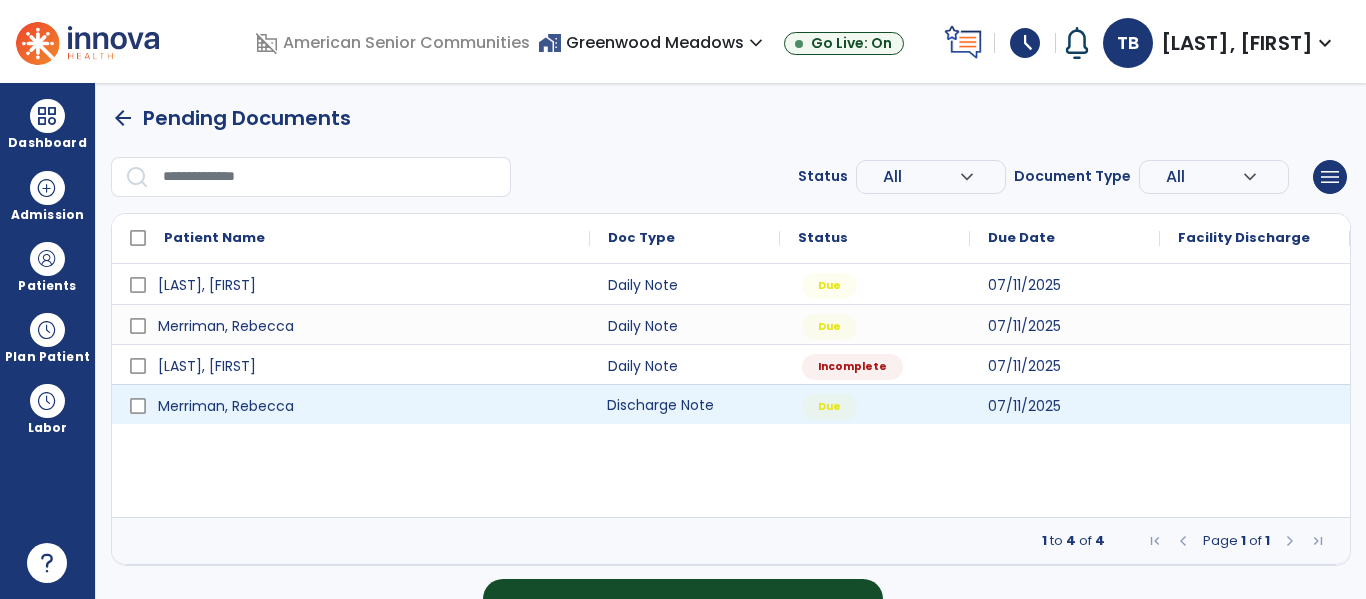 click on "Discharge Note" at bounding box center (685, 404) 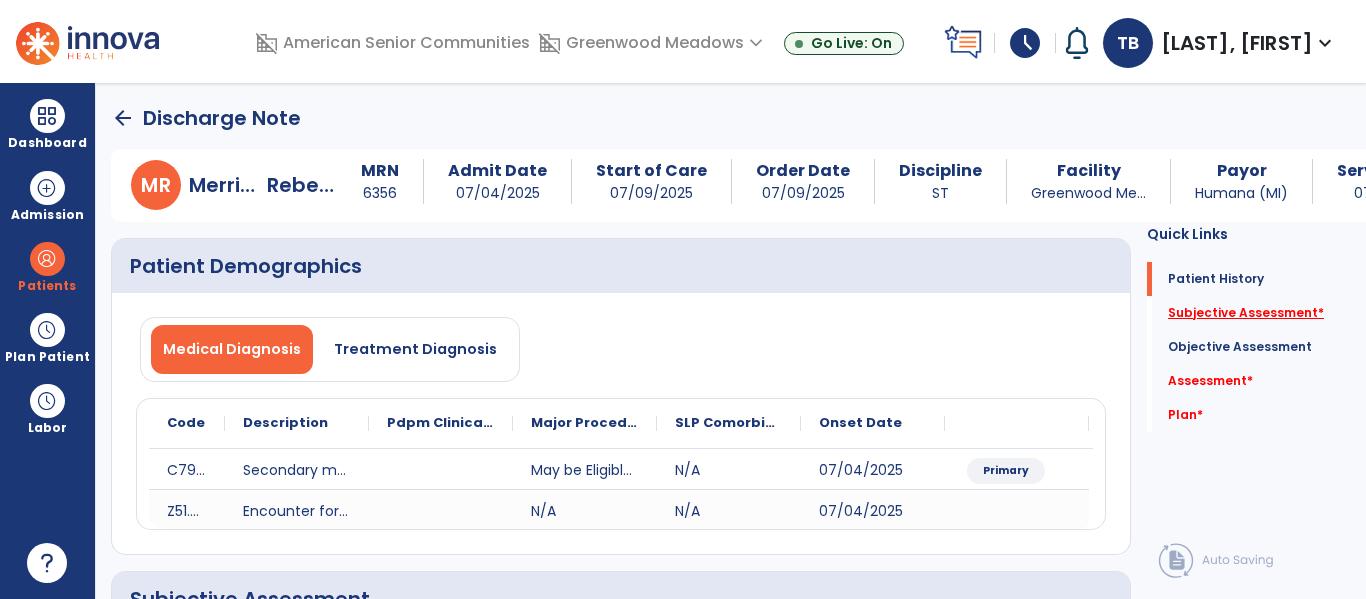 click on "Subjective Assessment   *" 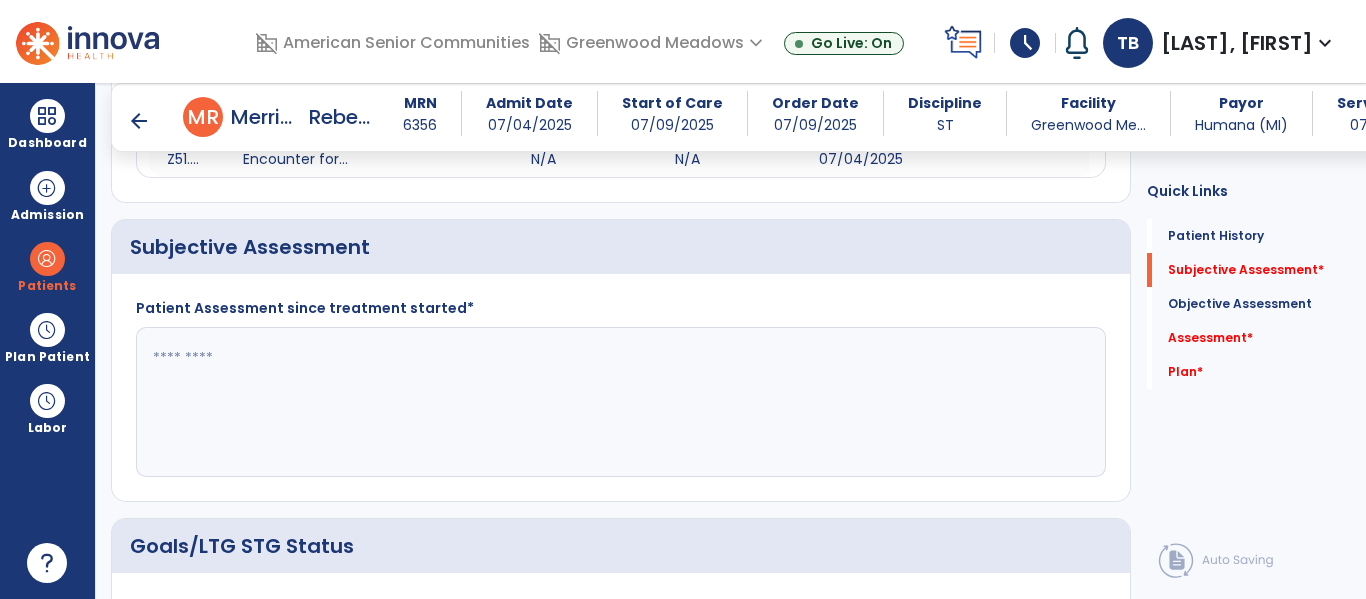 scroll, scrollTop: 371, scrollLeft: 0, axis: vertical 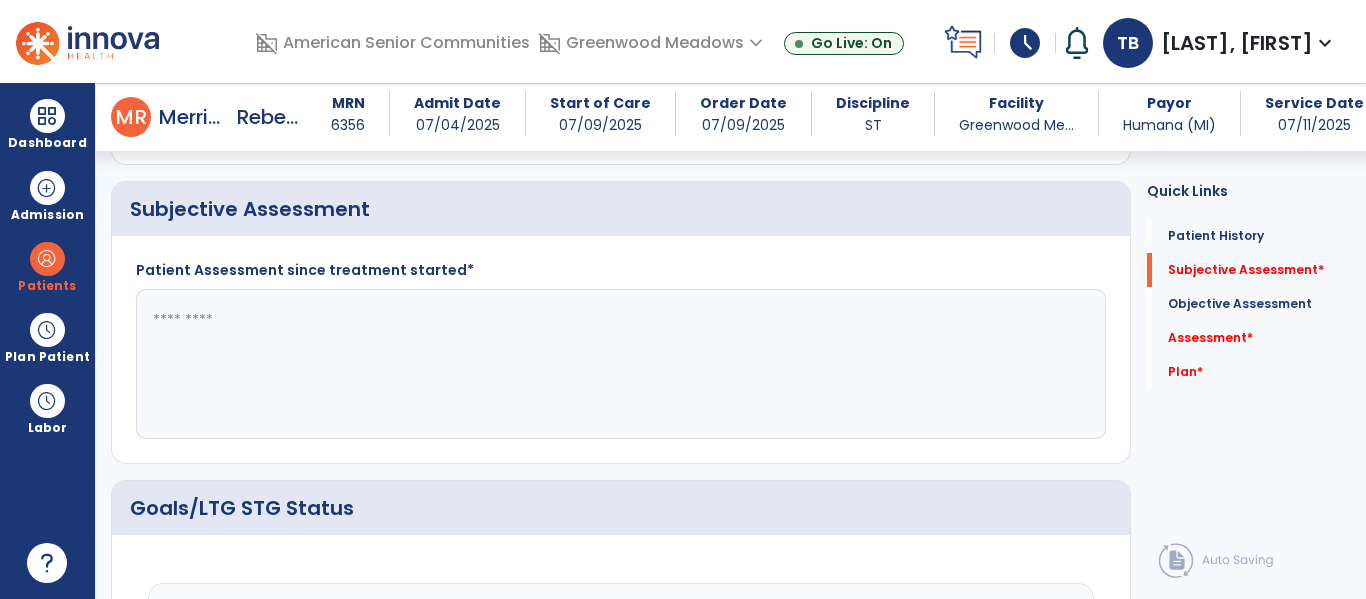 click 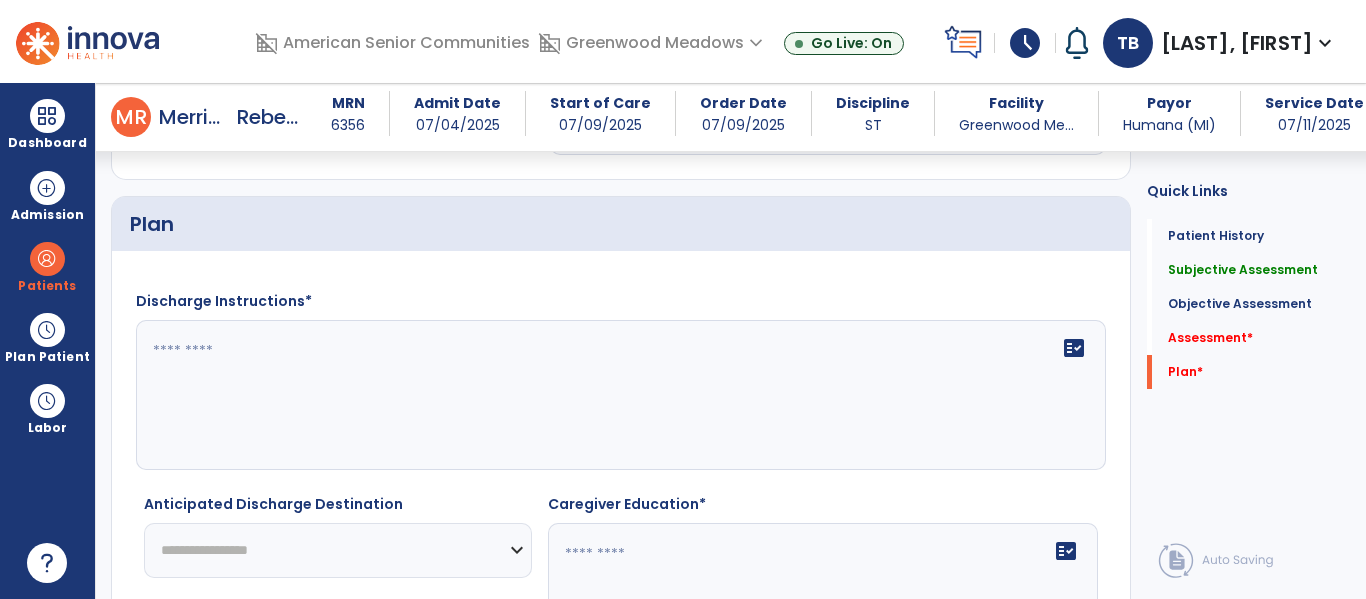 scroll, scrollTop: 2648, scrollLeft: 0, axis: vertical 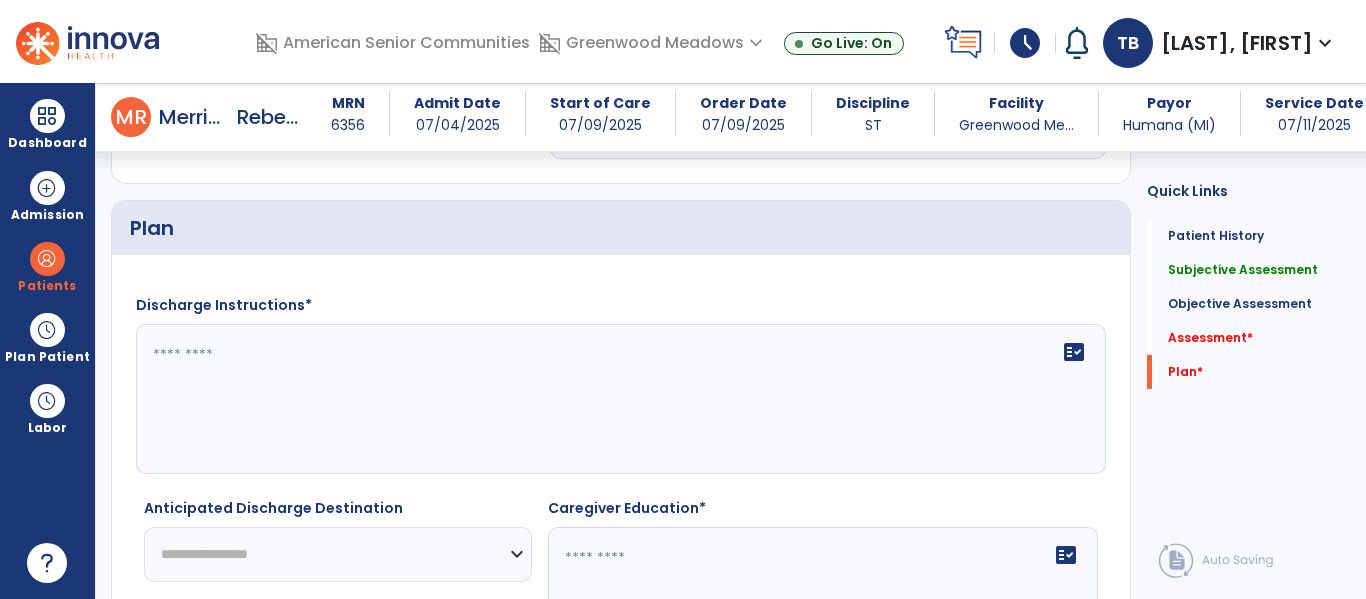 type on "**********" 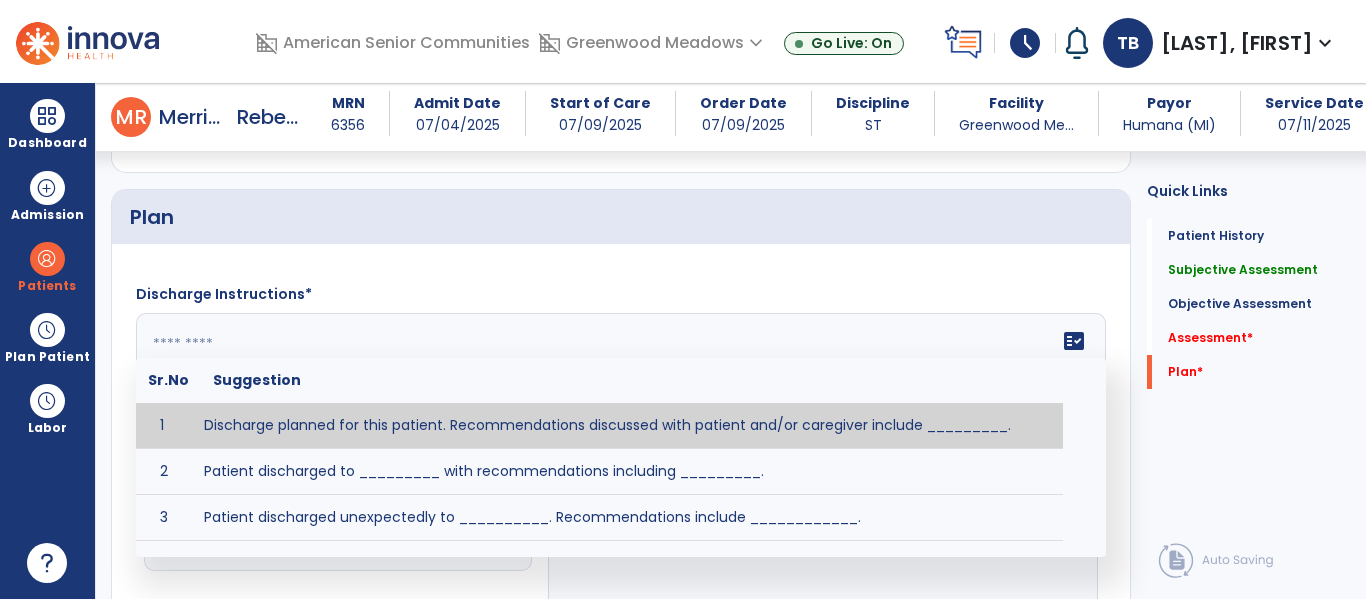 scroll, scrollTop: 2663, scrollLeft: 0, axis: vertical 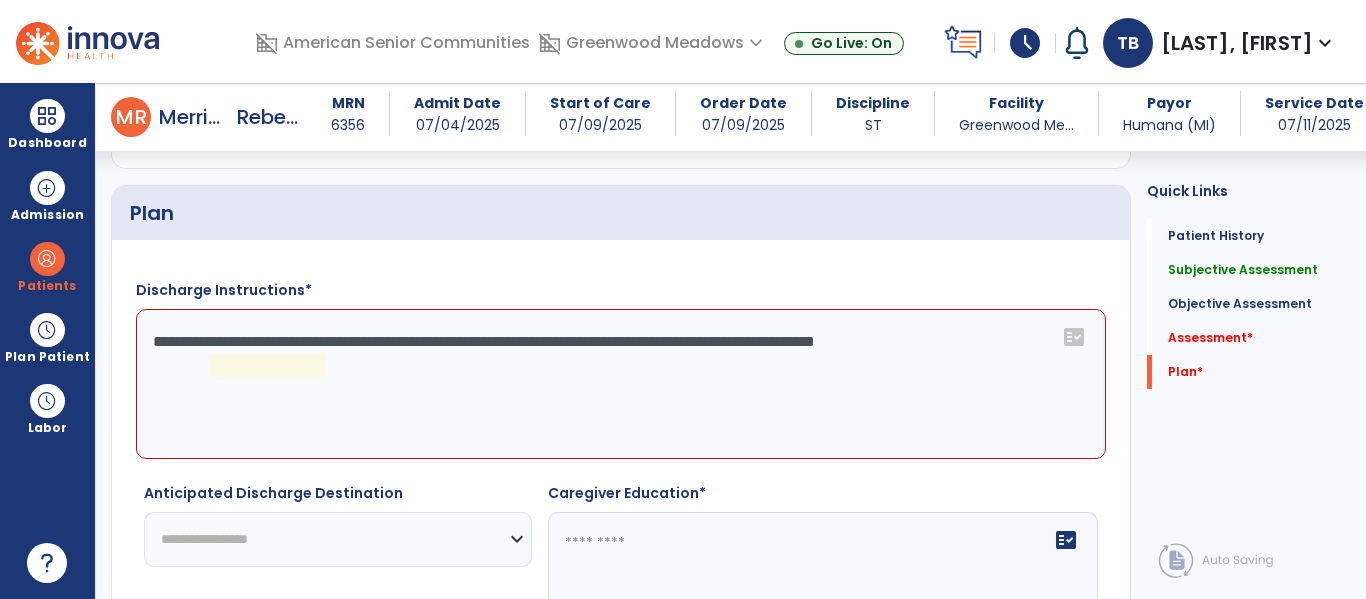 click on "**********" 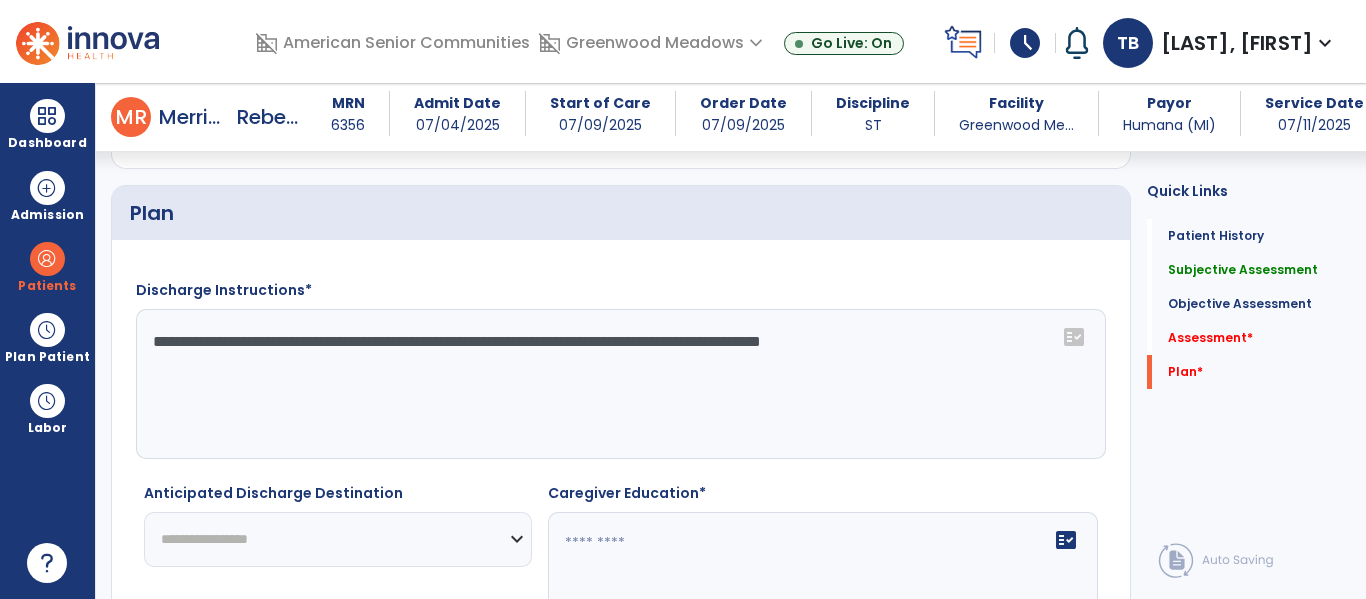 type on "**********" 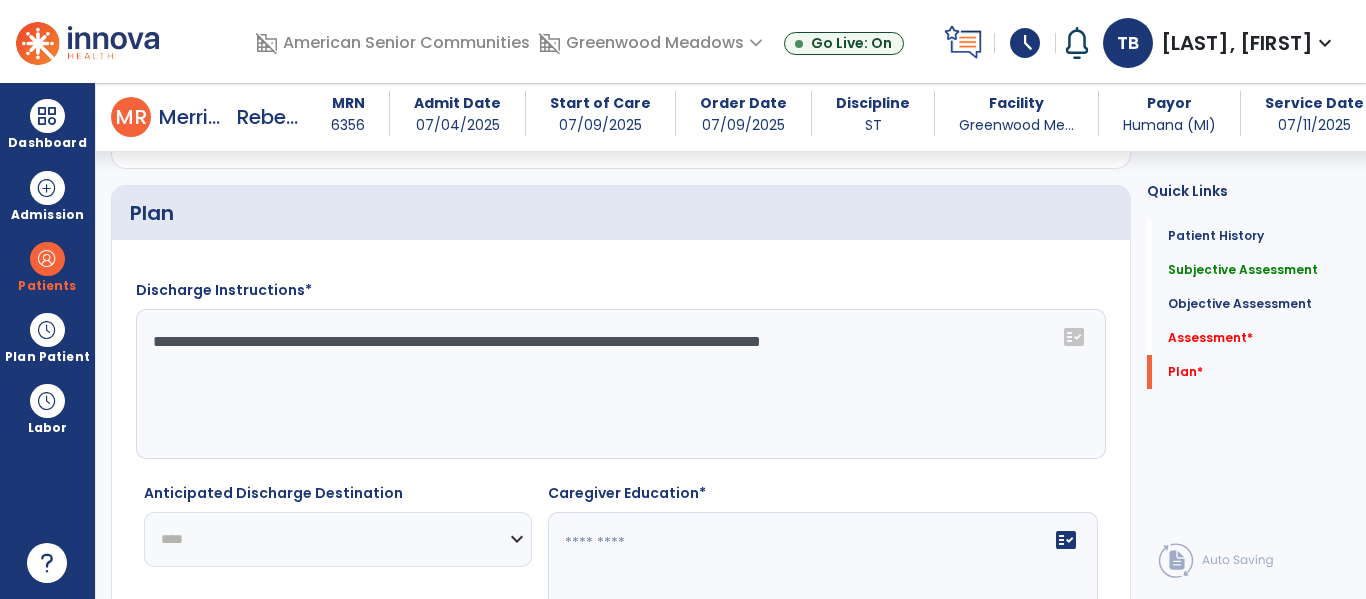 click on "**********" 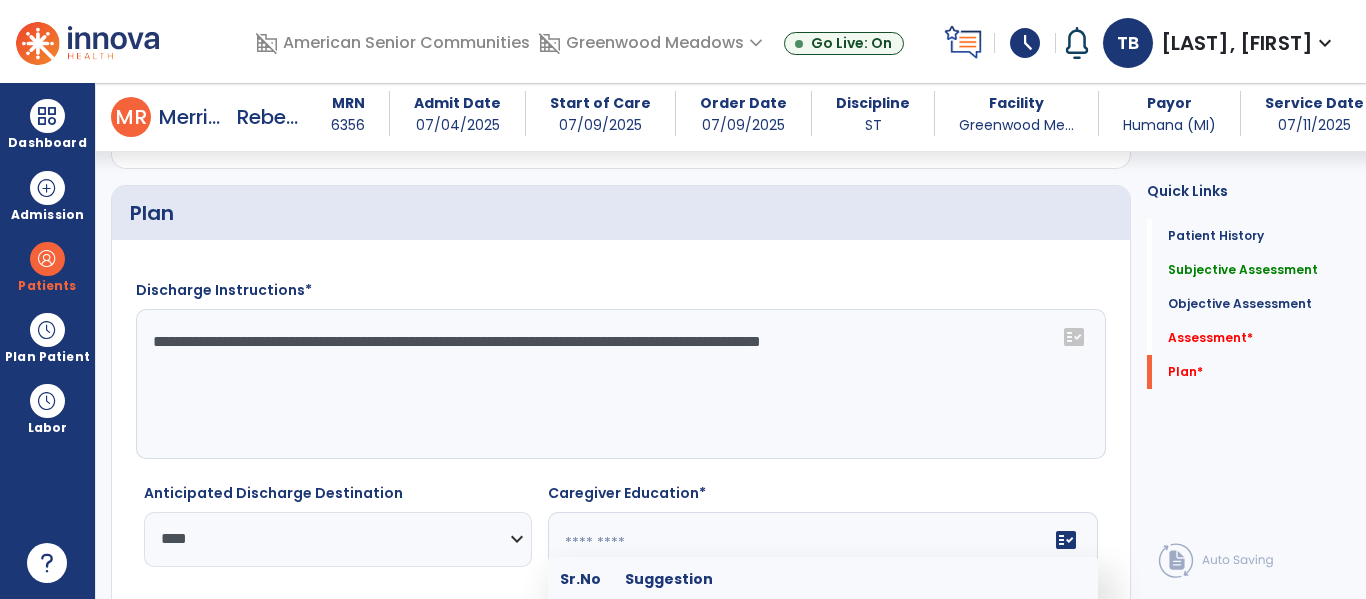 click 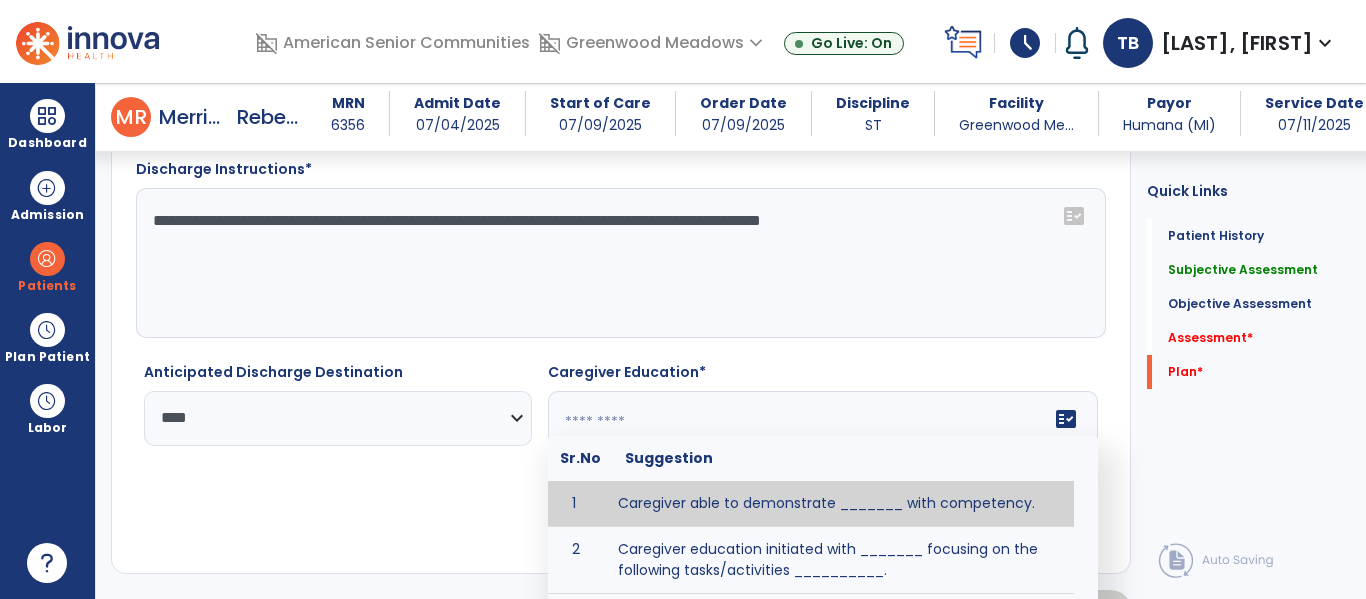 scroll, scrollTop: 2785, scrollLeft: 0, axis: vertical 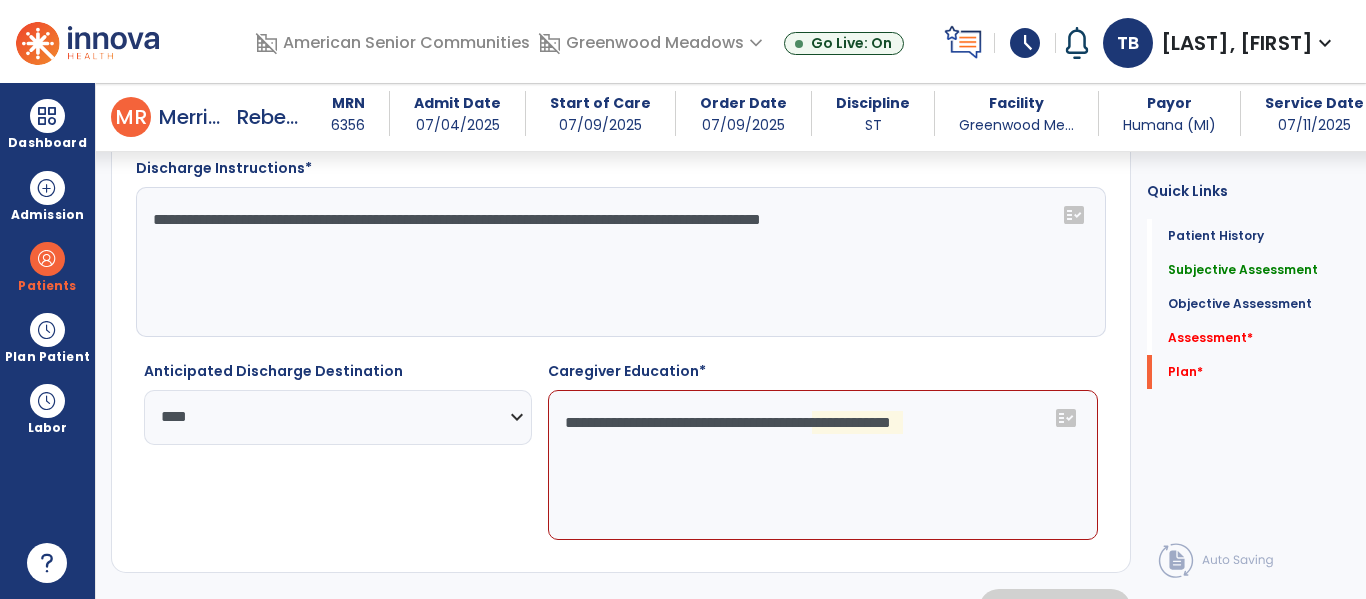 click on "**********" 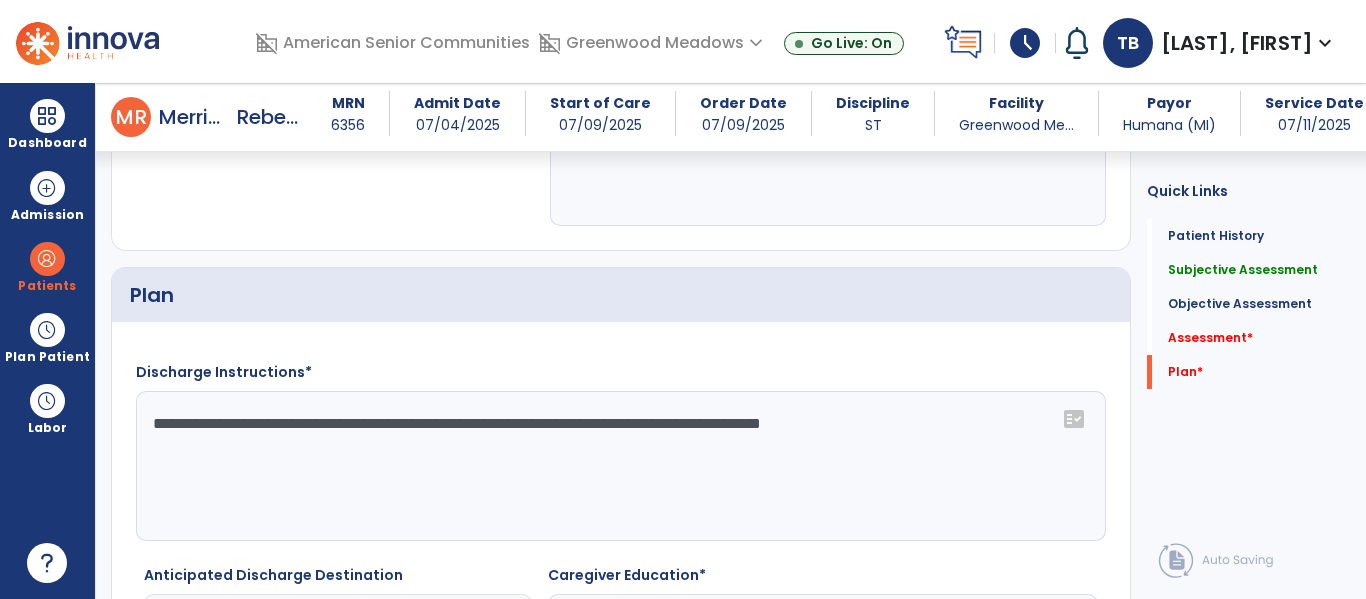 scroll, scrollTop: 2579, scrollLeft: 0, axis: vertical 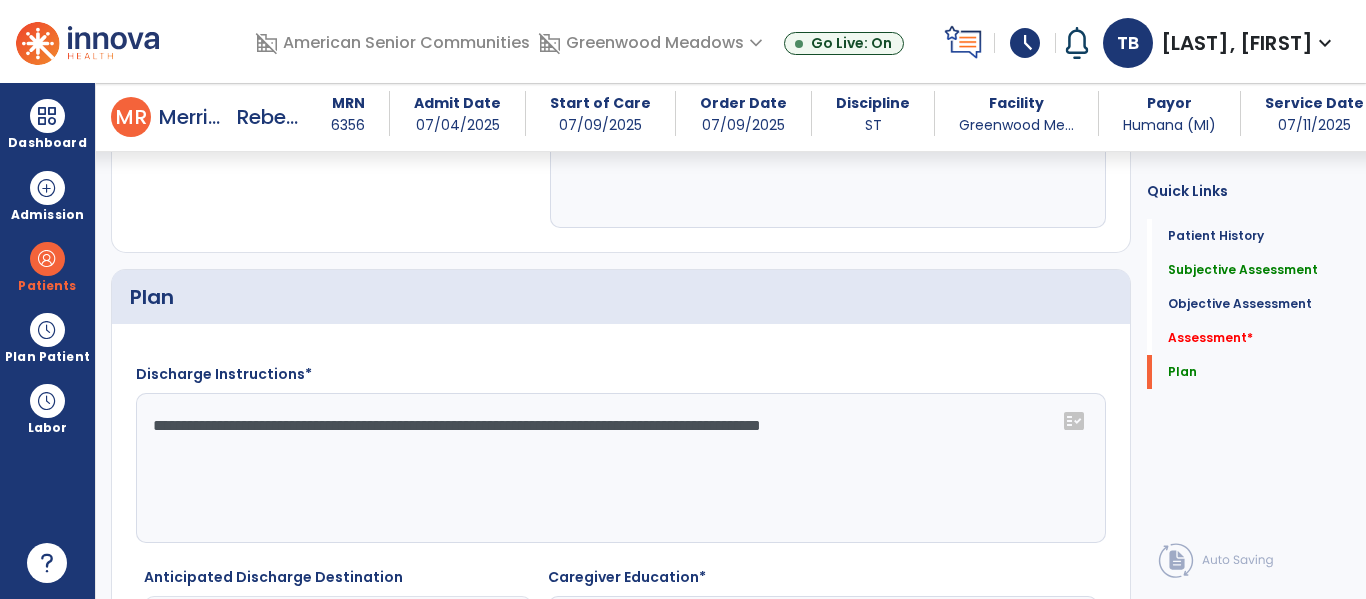 type on "**********" 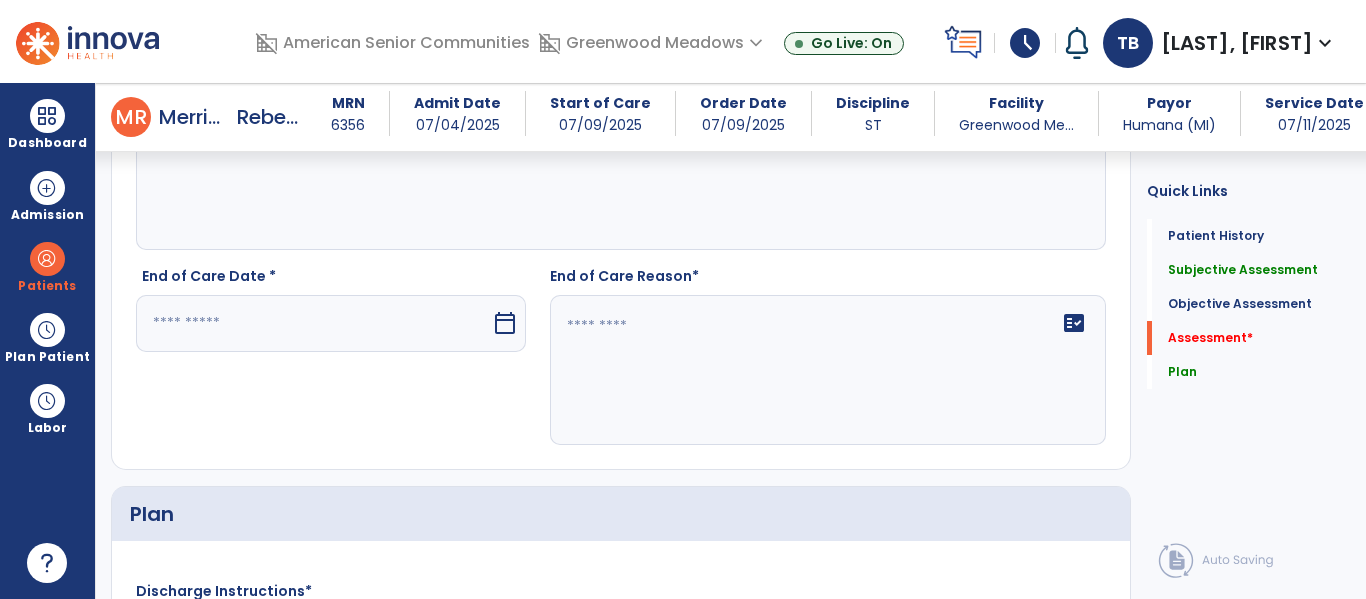 scroll, scrollTop: 2346, scrollLeft: 0, axis: vertical 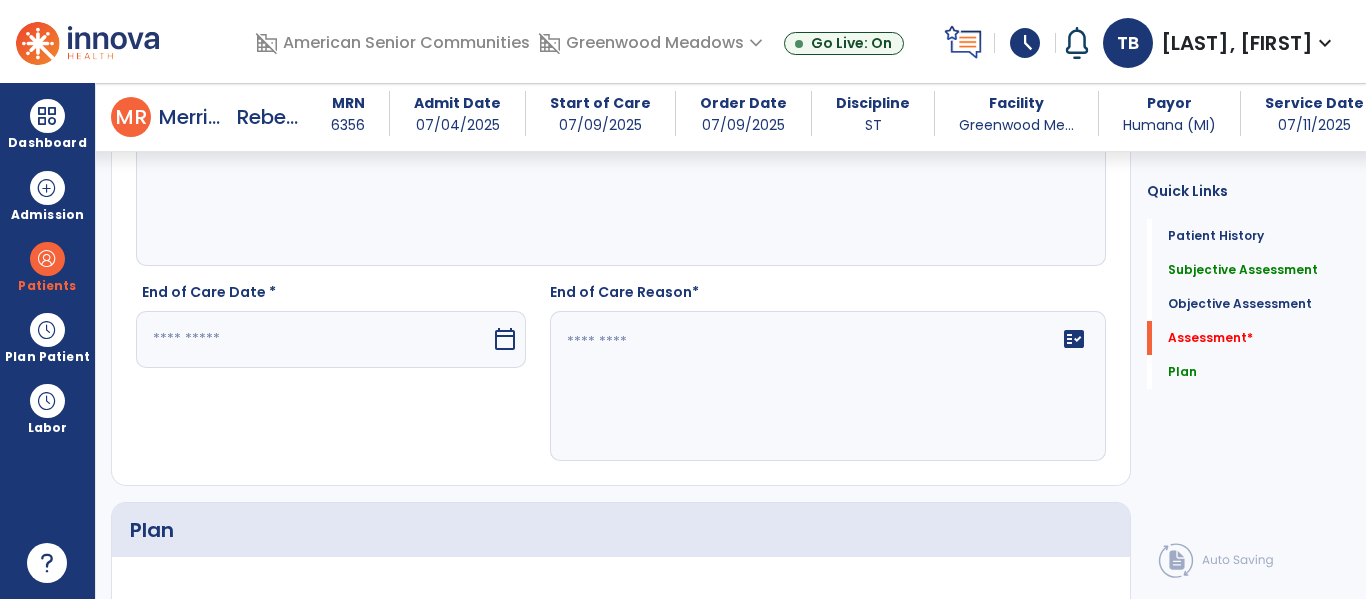 type on "**********" 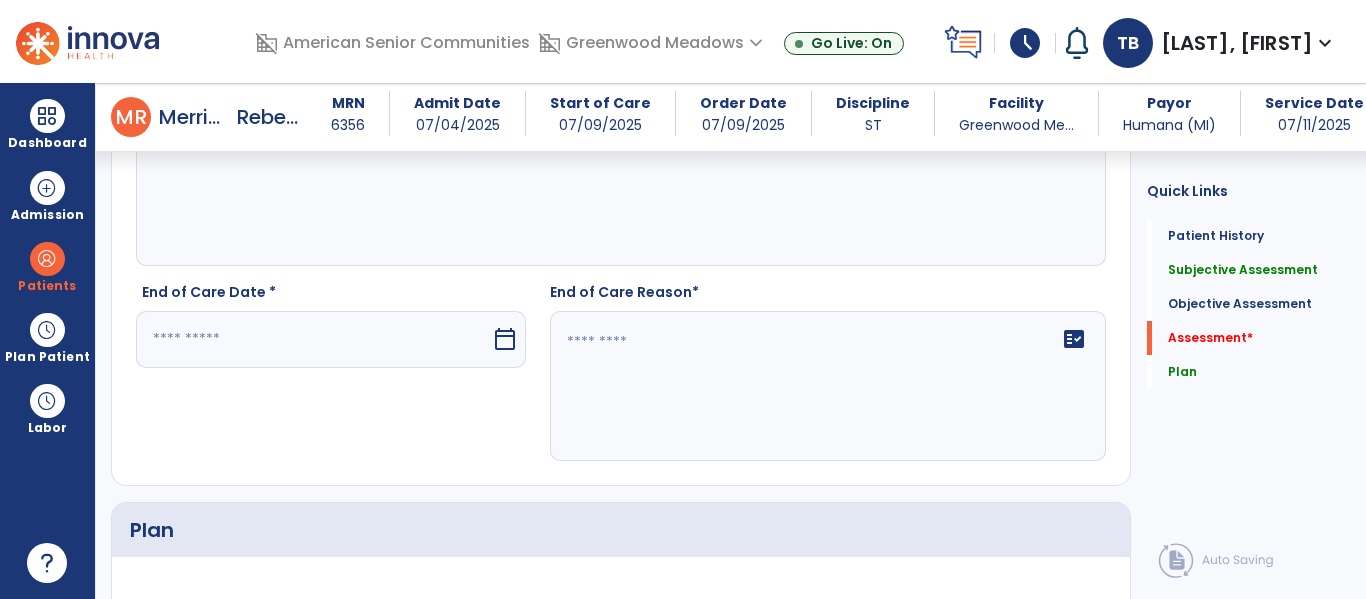 click at bounding box center [313, 339] 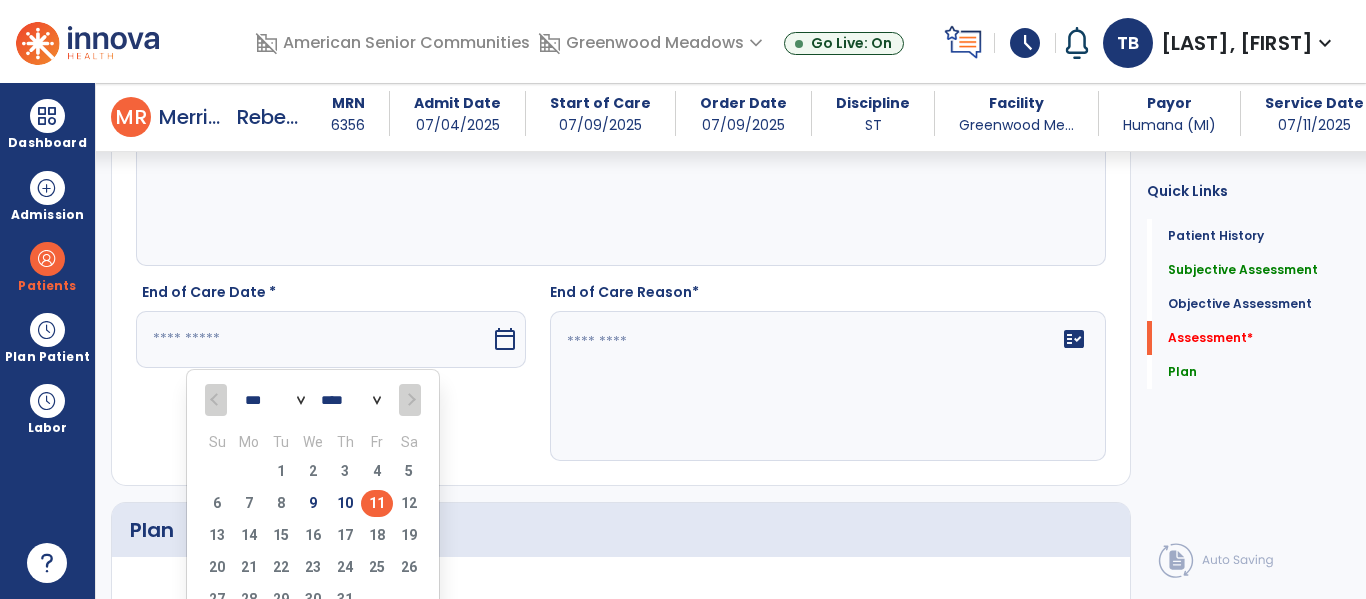 click on "11" at bounding box center (377, 503) 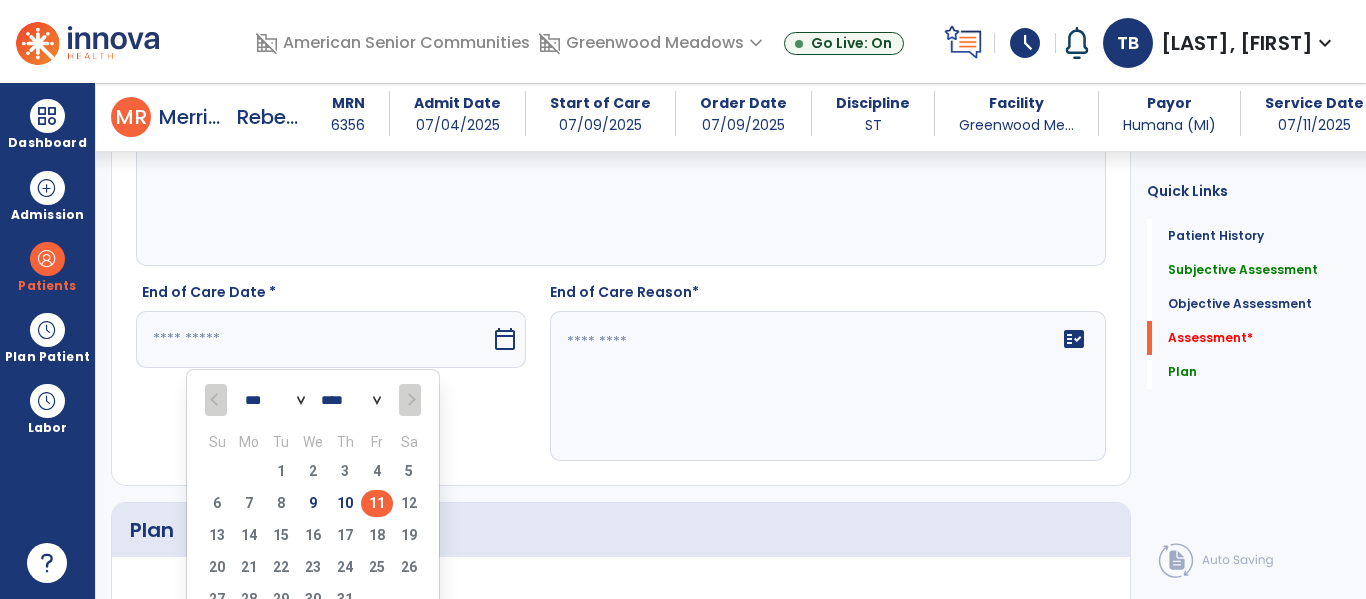type on "*********" 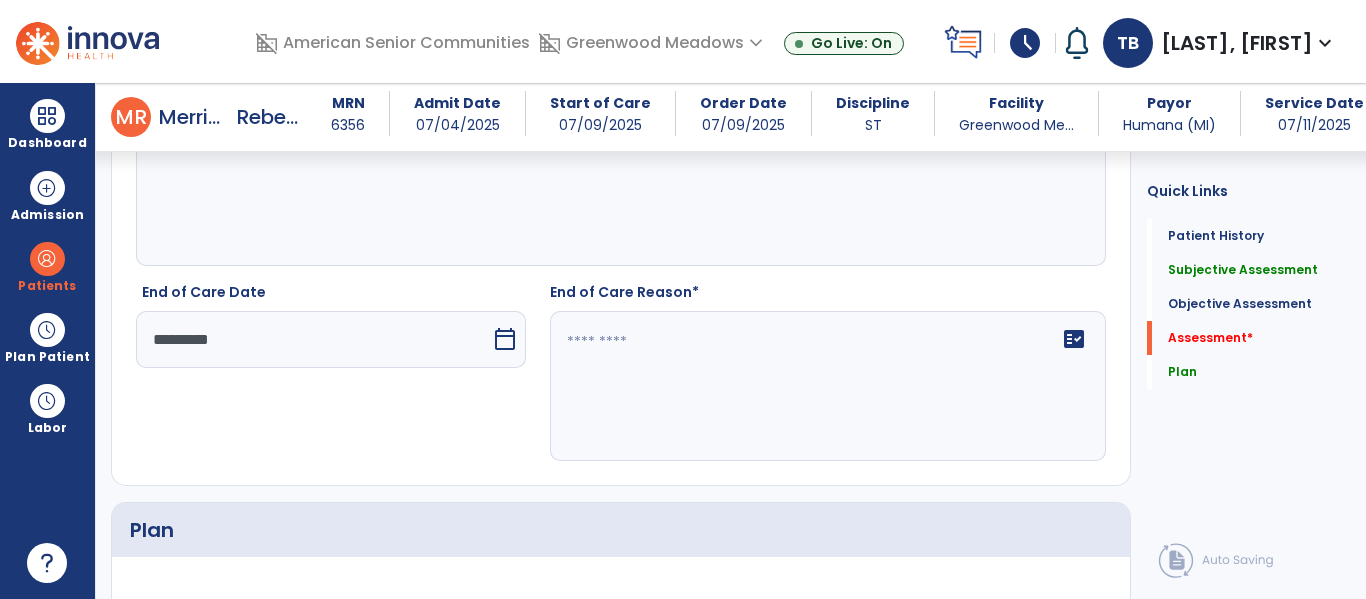 click on "fact_check" 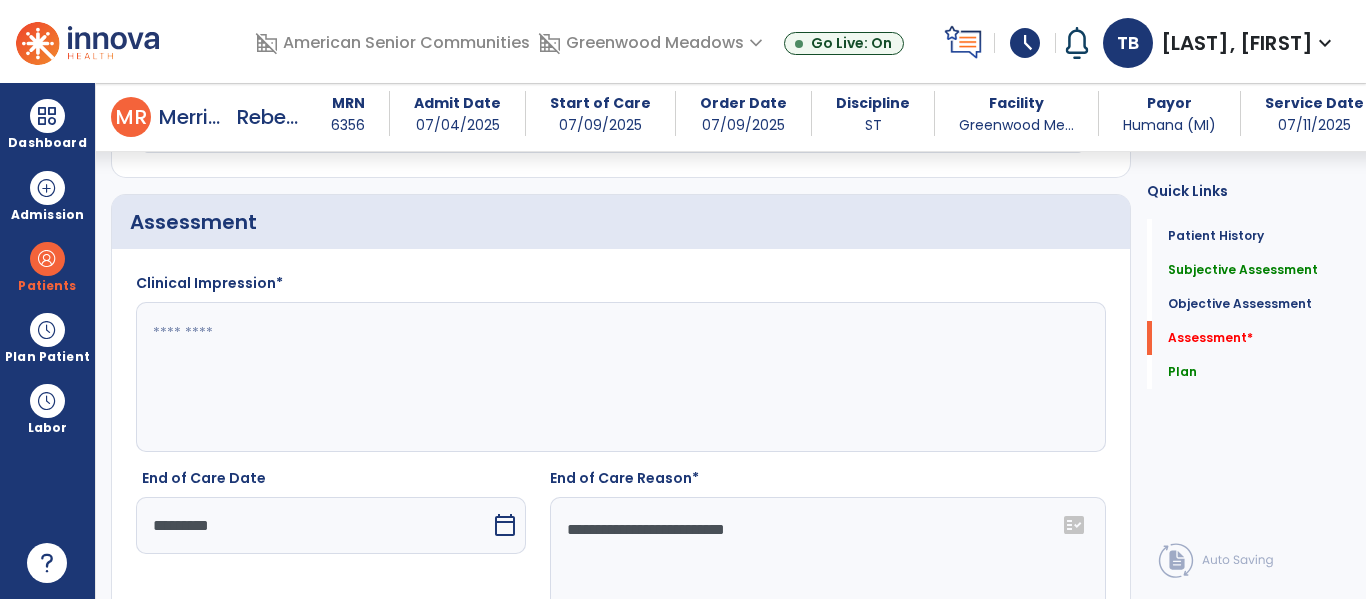 scroll, scrollTop: 2114, scrollLeft: 0, axis: vertical 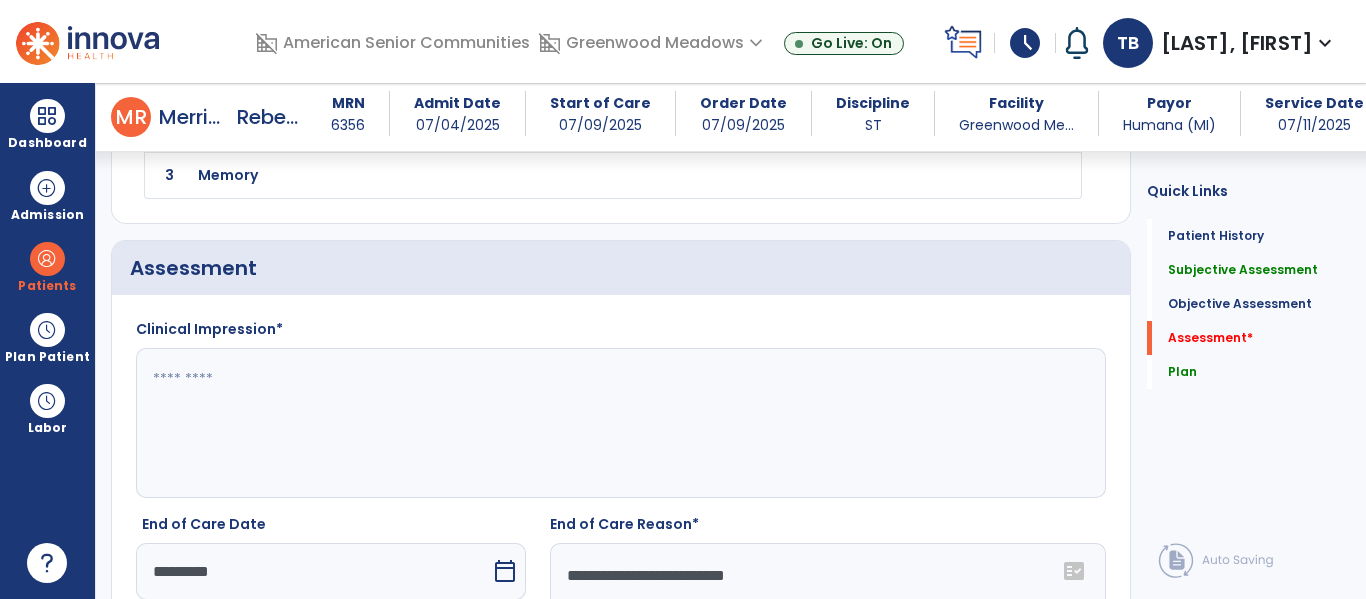 type on "**********" 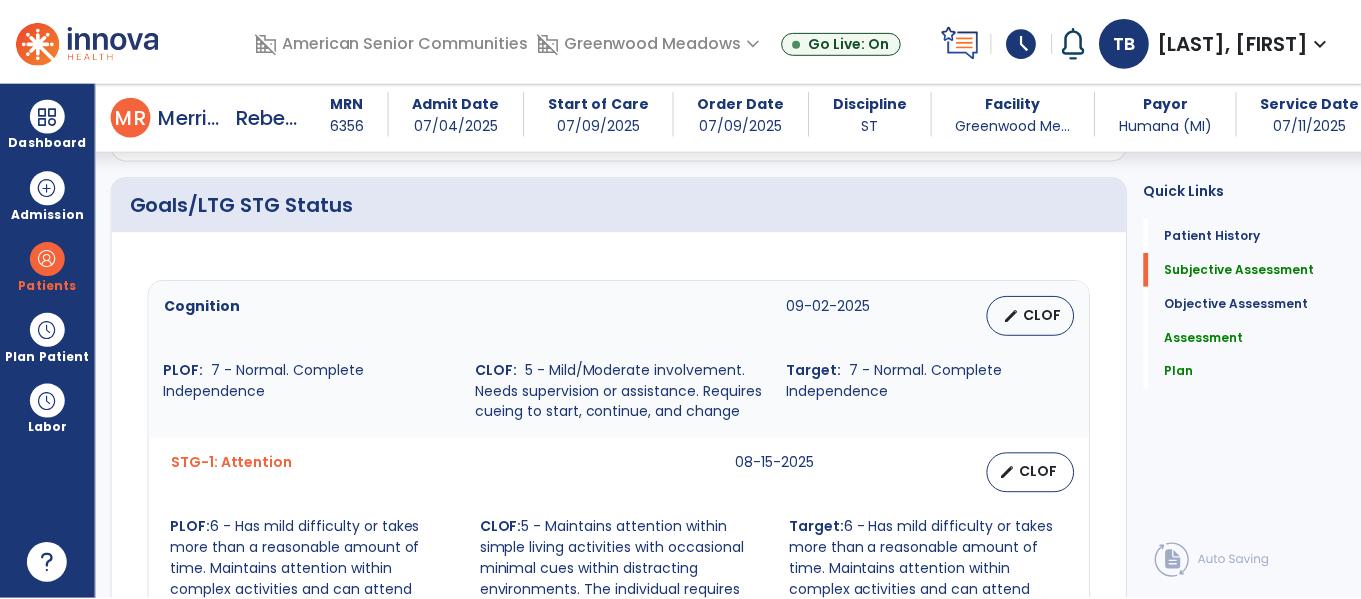 scroll, scrollTop: 735, scrollLeft: 0, axis: vertical 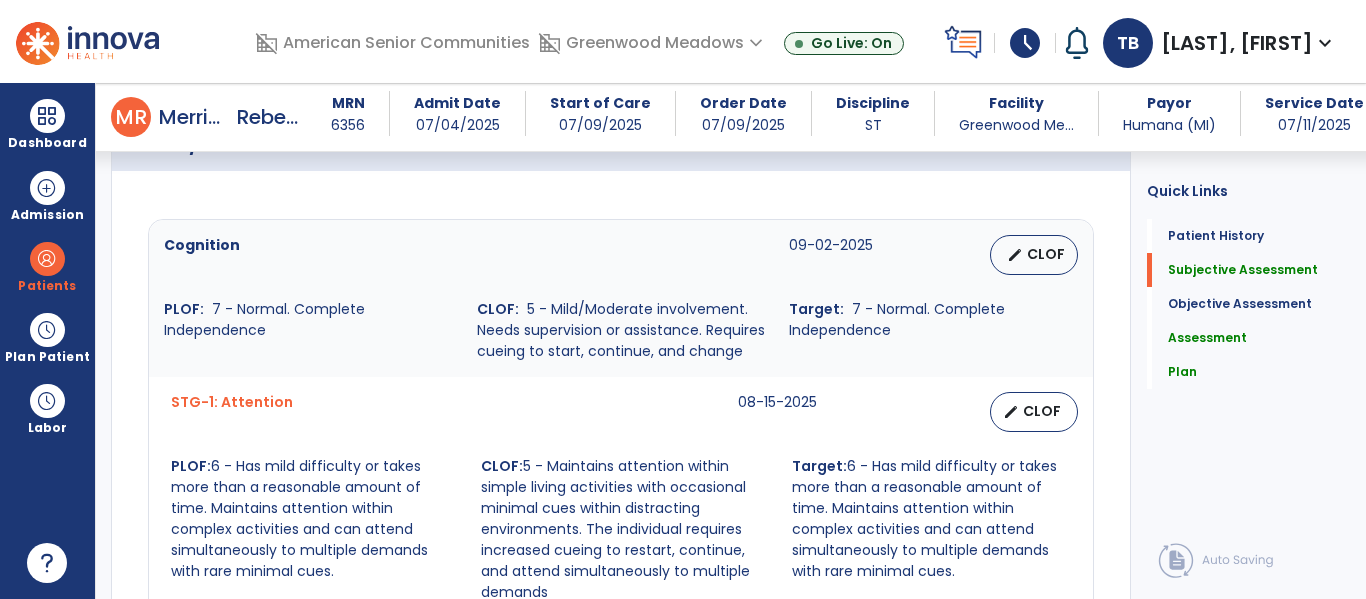 type on "**********" 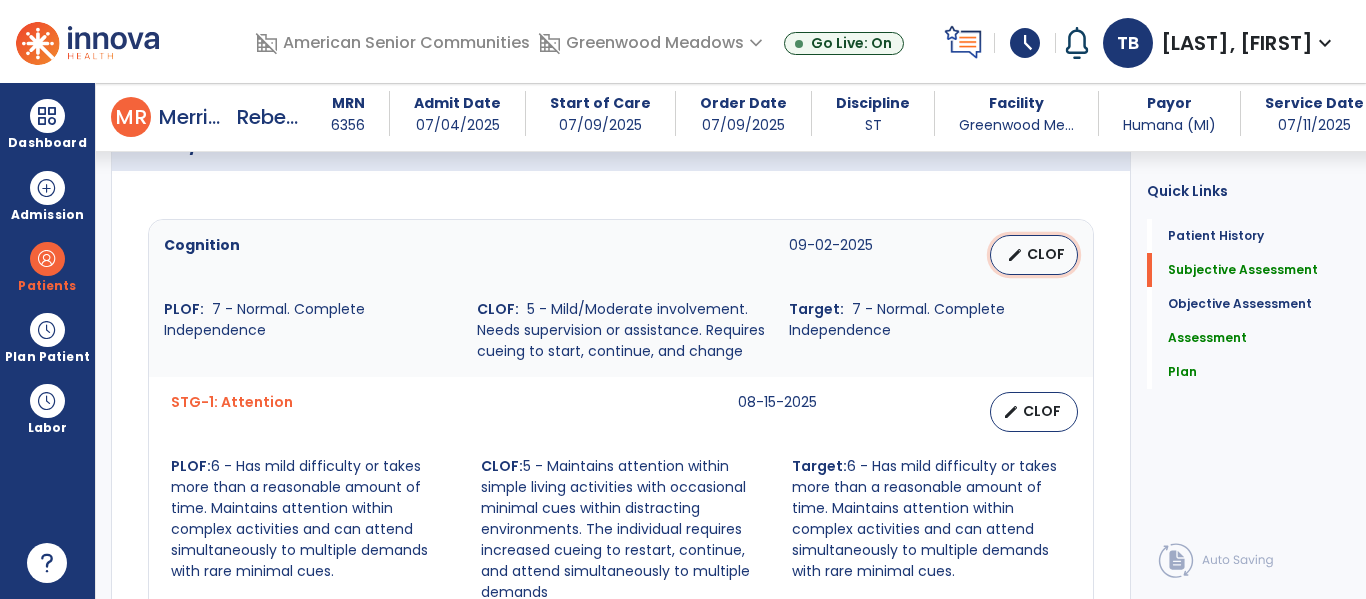 click on "CLOF" at bounding box center [1046, 254] 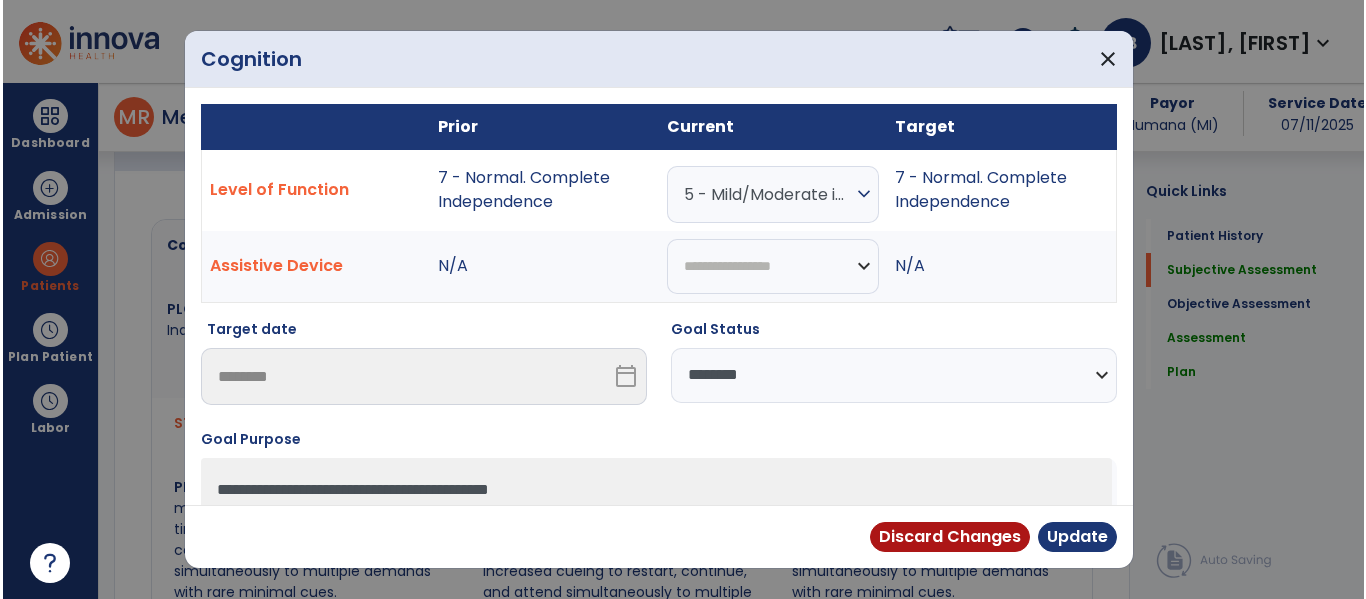 scroll, scrollTop: 735, scrollLeft: 0, axis: vertical 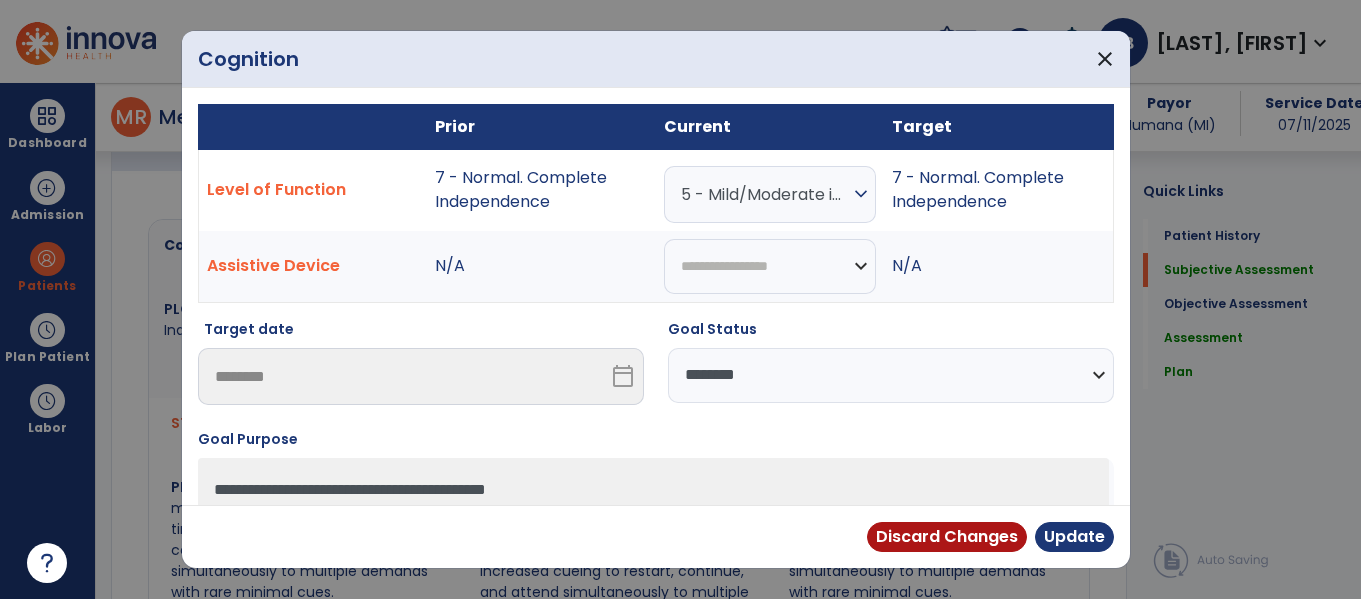 click on "5 - Mild/Moderate involvement. Needs supervision or assistance. Requires cueing to start, continue, and change" at bounding box center (765, 194) 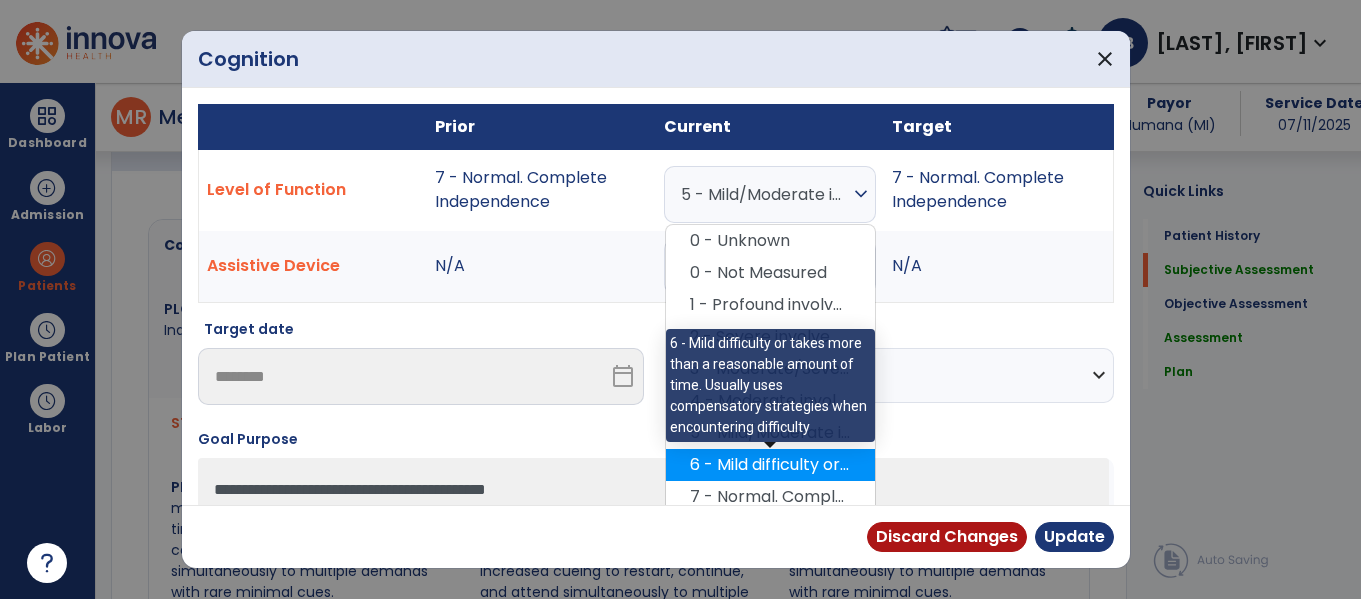 click on "6 - Mild difficulty or takes more than a reasonable amount of time. Usually uses compensatory strategies when encountering difficulty" at bounding box center [770, 465] 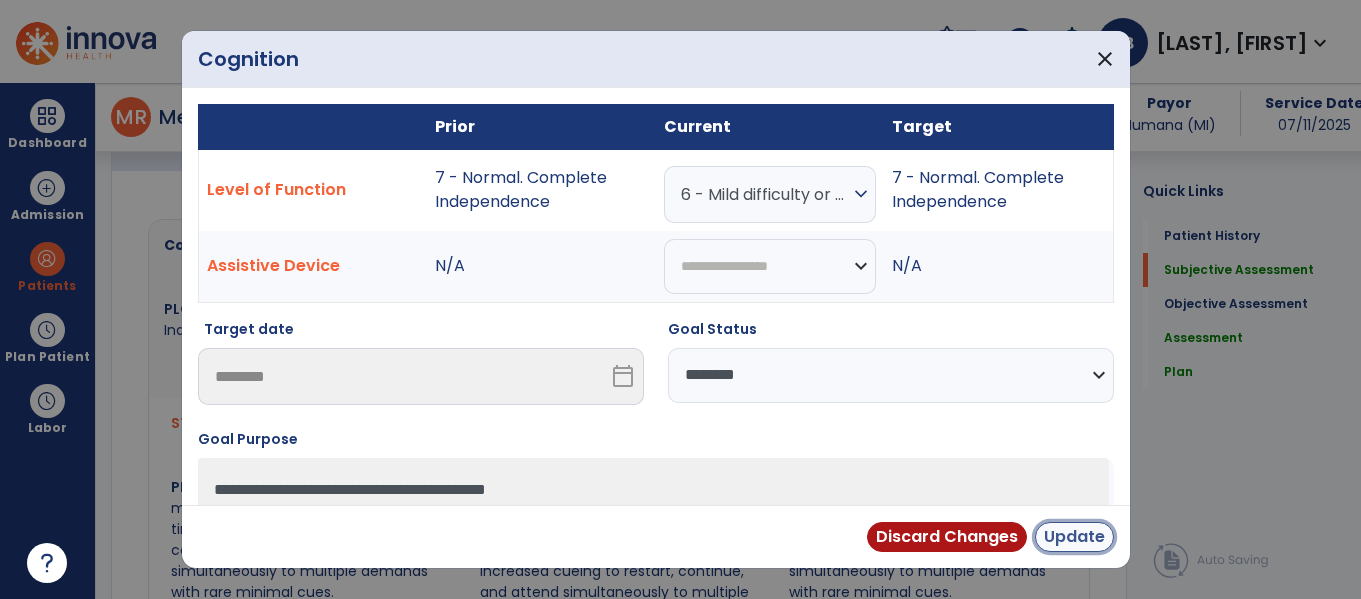 click on "Update" at bounding box center [1074, 537] 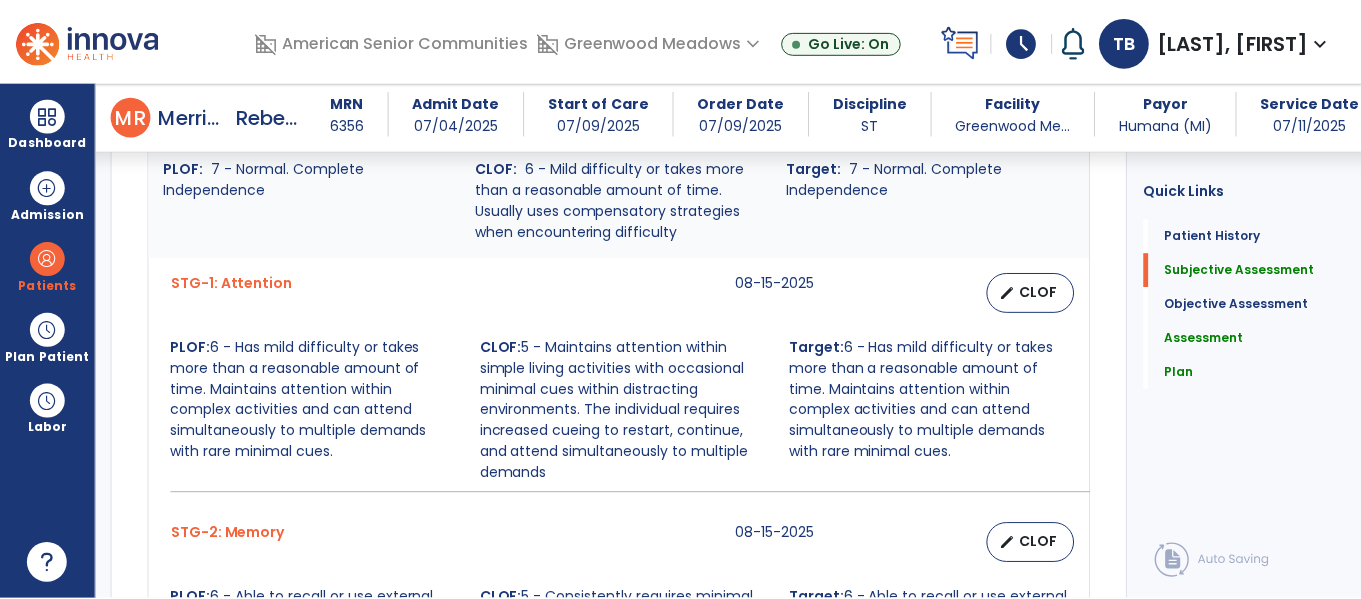scroll, scrollTop: 876, scrollLeft: 0, axis: vertical 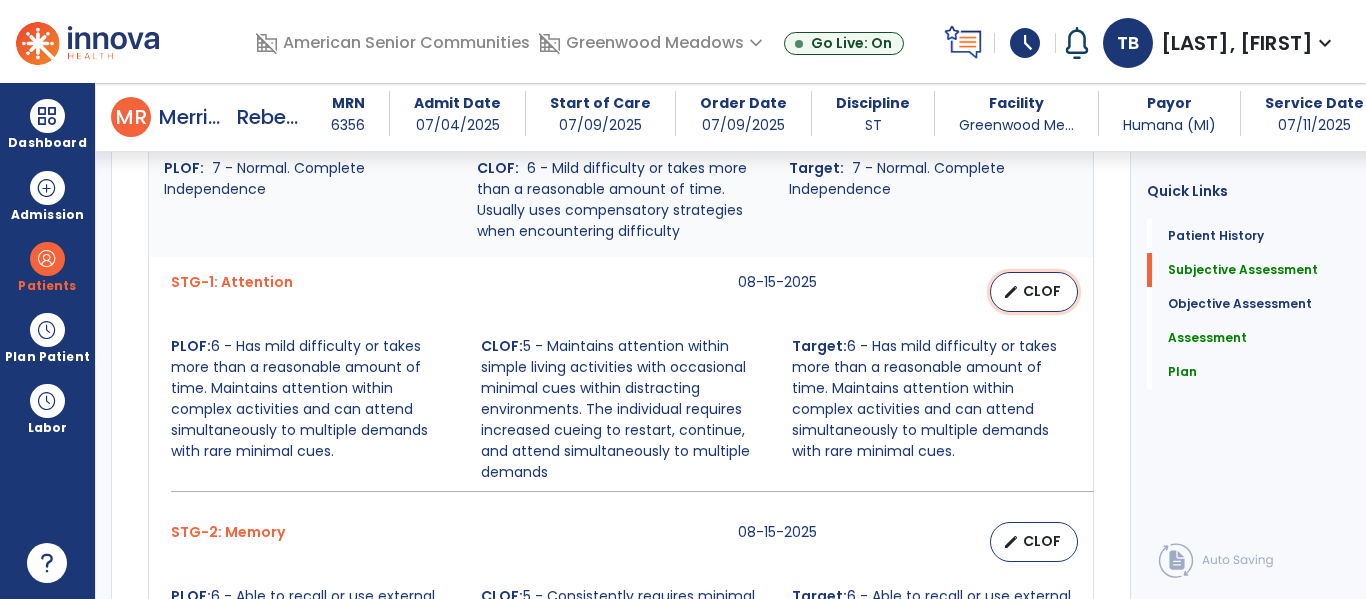 click on "edit   CLOF" at bounding box center (1034, 292) 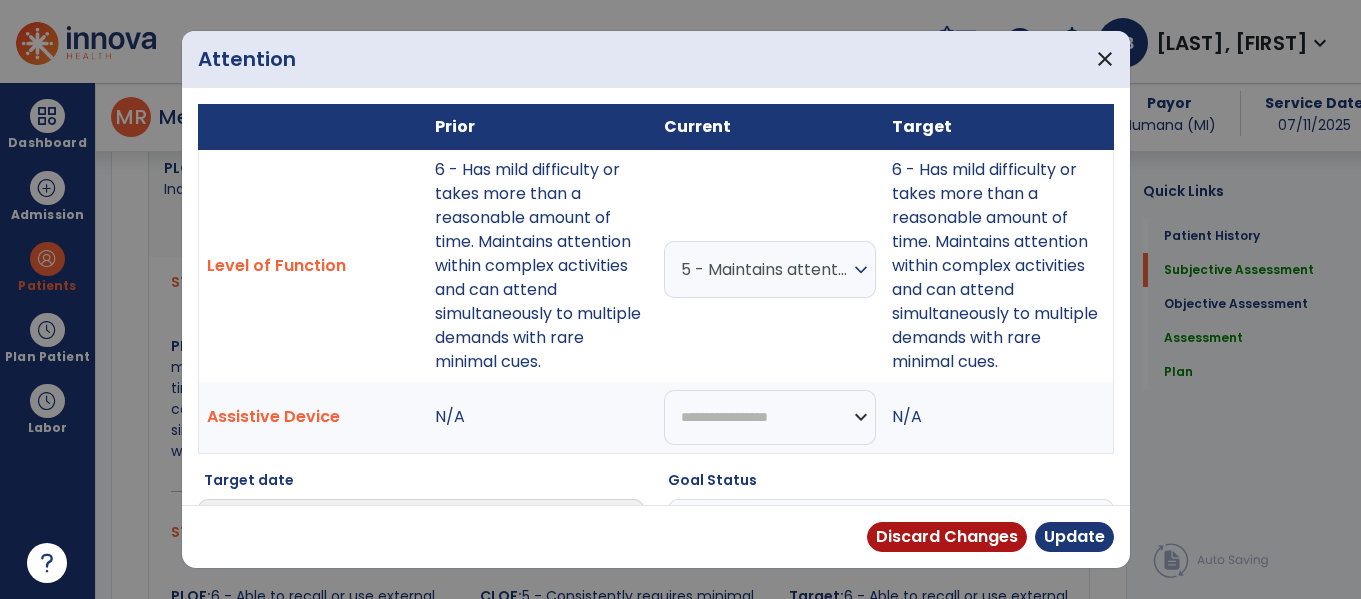 scroll, scrollTop: 876, scrollLeft: 0, axis: vertical 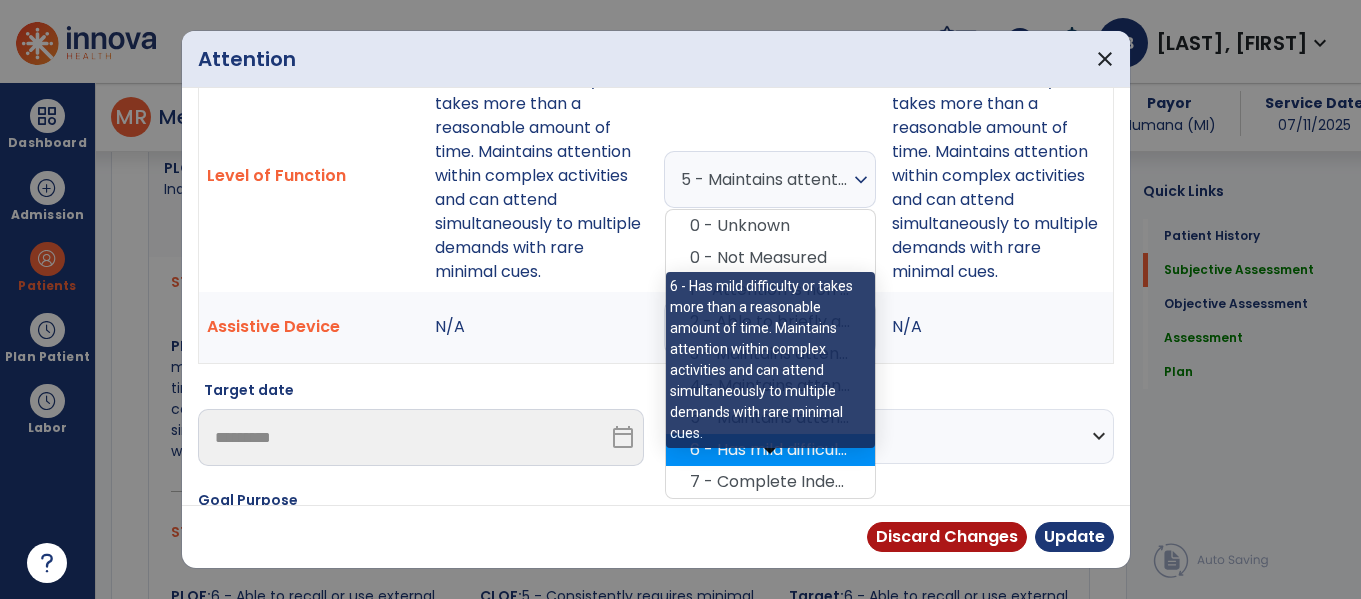 click on "6 - Has mild difficulty or takes more than a reasonable amount of time. Maintains attention within complex activities and can attend simultaneously to multiple demands with rare minimal cues." at bounding box center [770, 450] 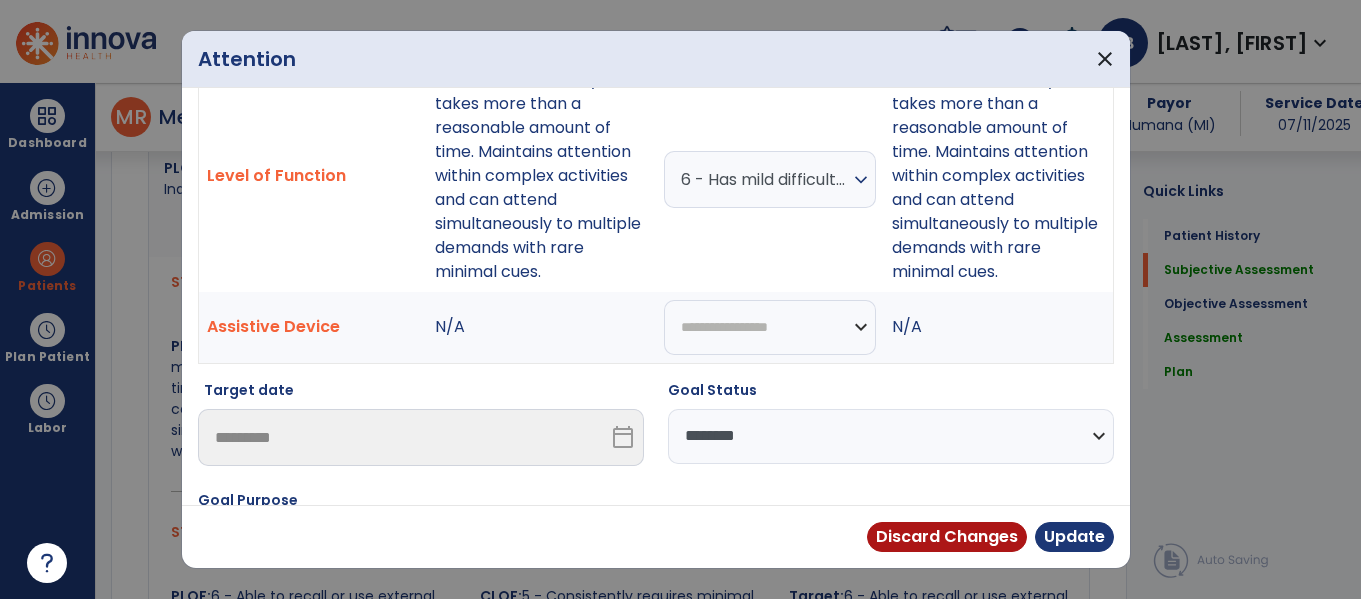 click on "**********" at bounding box center [891, 436] 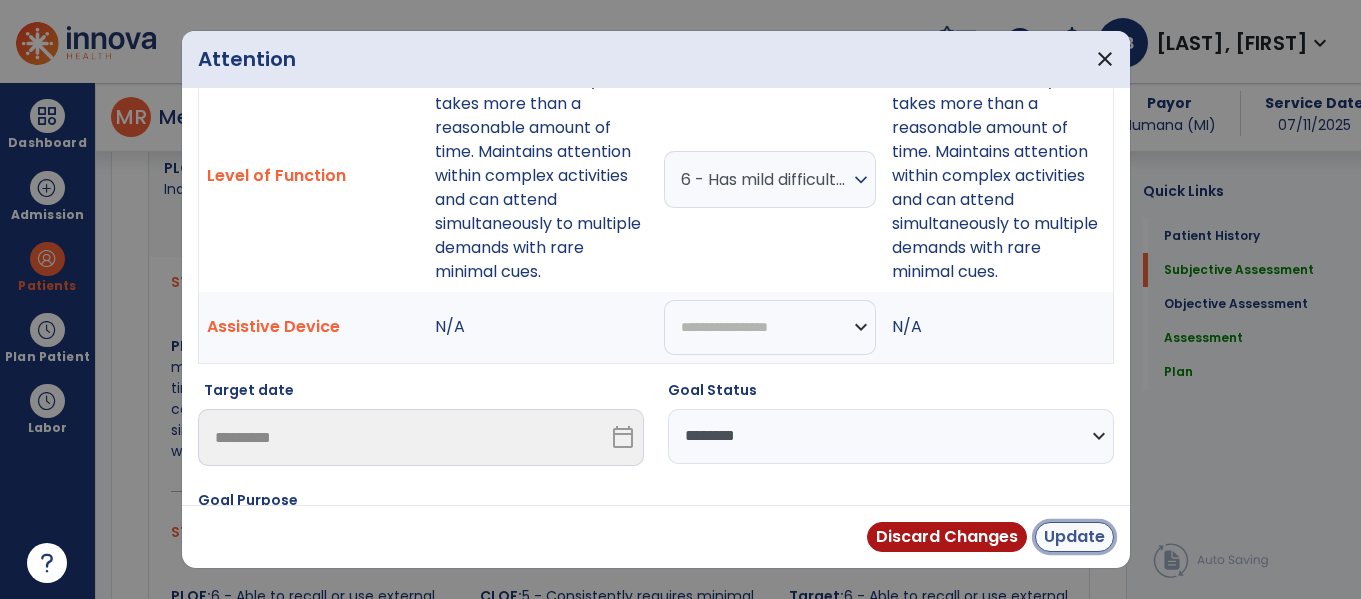 click on "Update" at bounding box center (1074, 537) 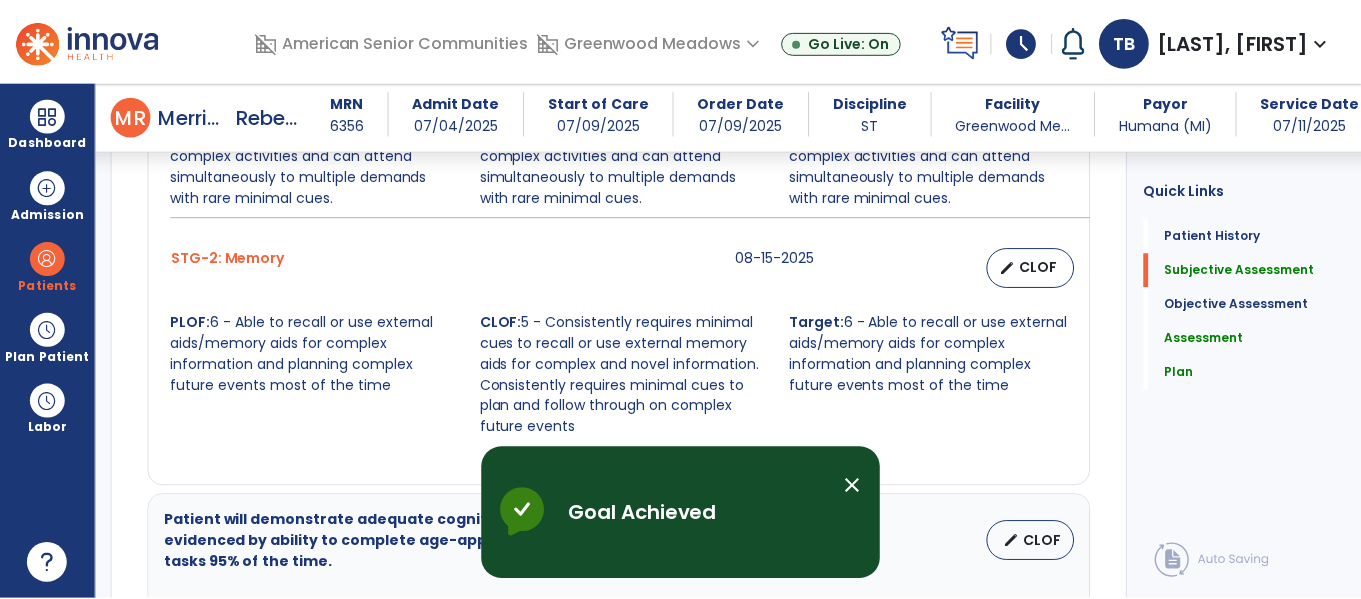 scroll, scrollTop: 1142, scrollLeft: 0, axis: vertical 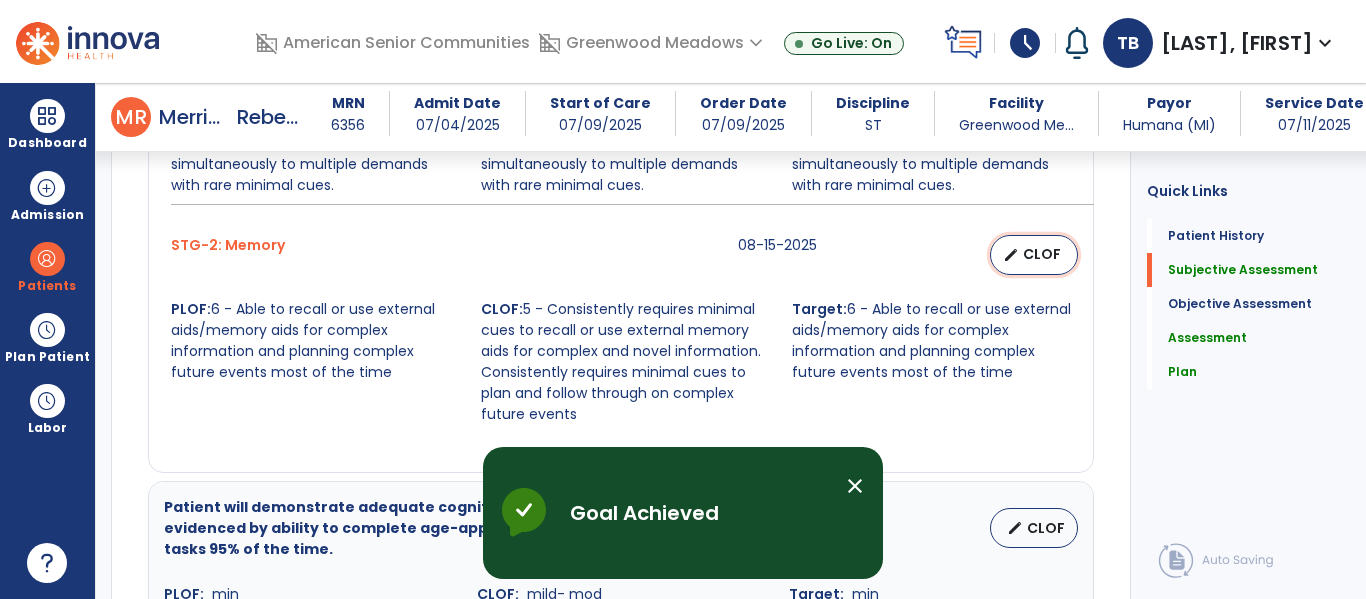 click on "edit" at bounding box center (1011, 255) 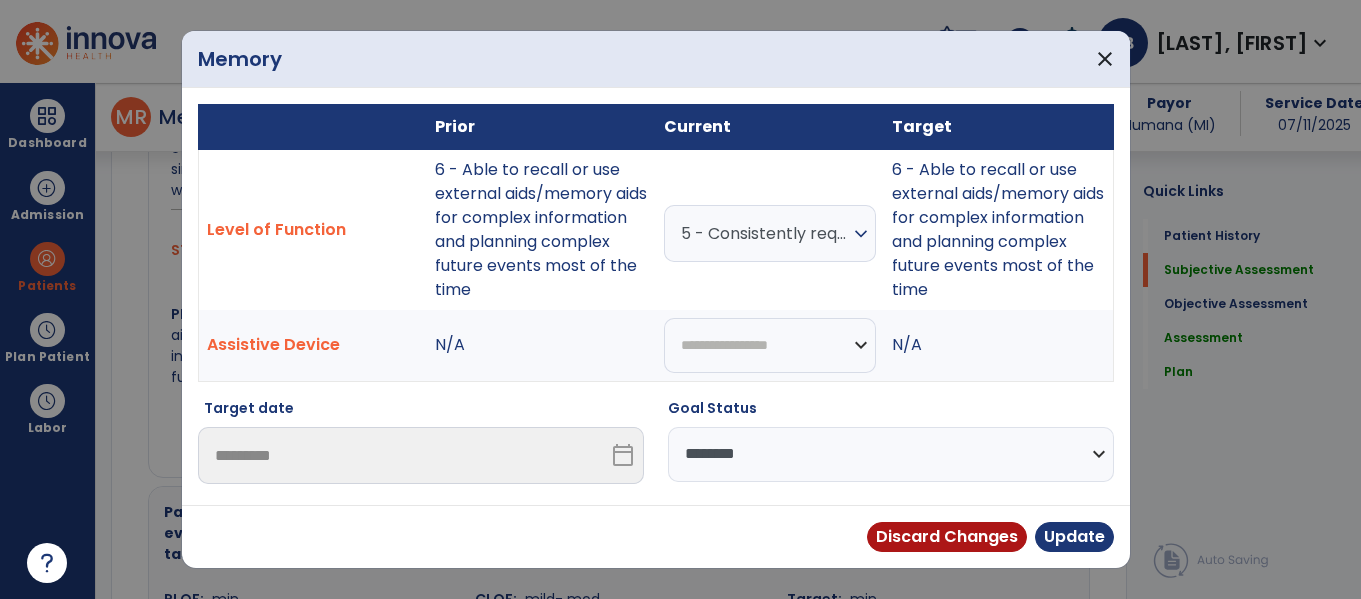 scroll, scrollTop: 1142, scrollLeft: 0, axis: vertical 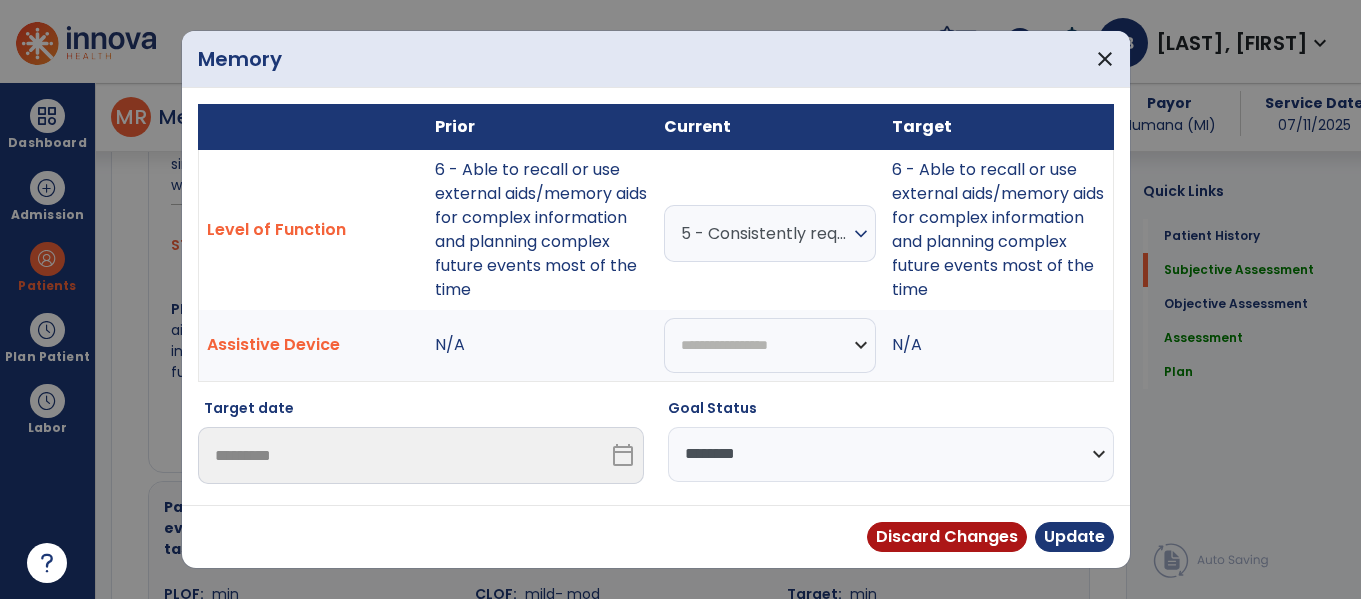 click on "5 - Consistently requires minimal cues to recall or use external memory aids for complex and novel information.  Consistently requires minimal cues to plan and follow through on complex future events" at bounding box center (765, 233) 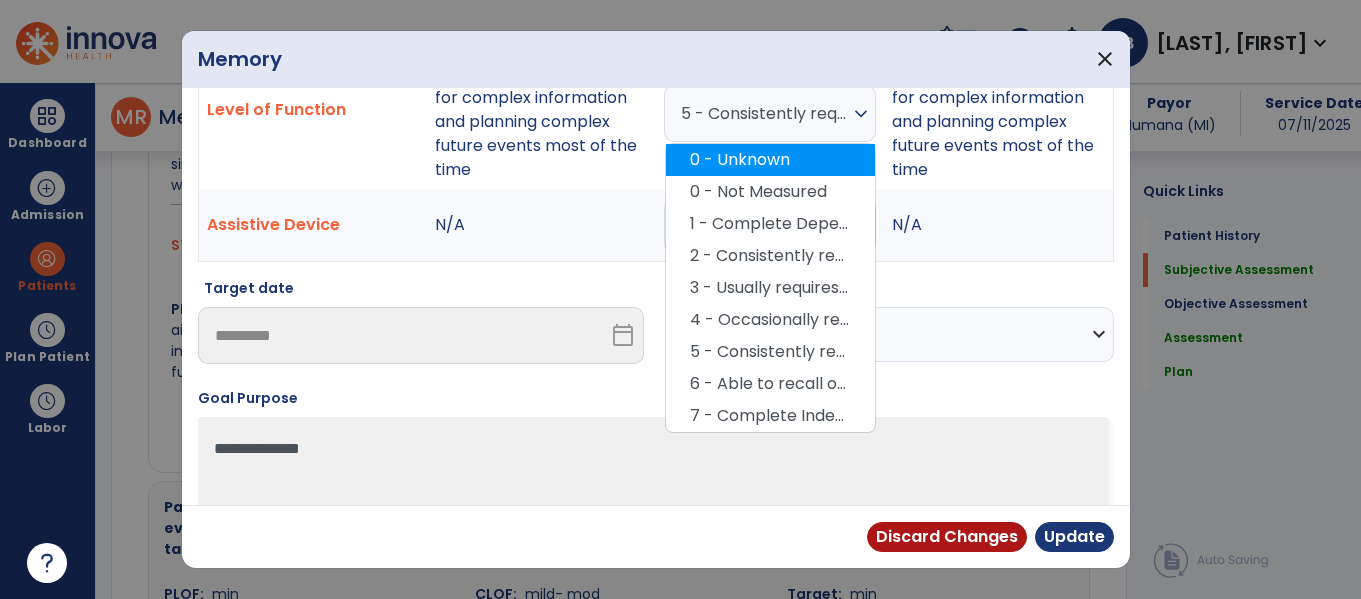 scroll, scrollTop: 131, scrollLeft: 0, axis: vertical 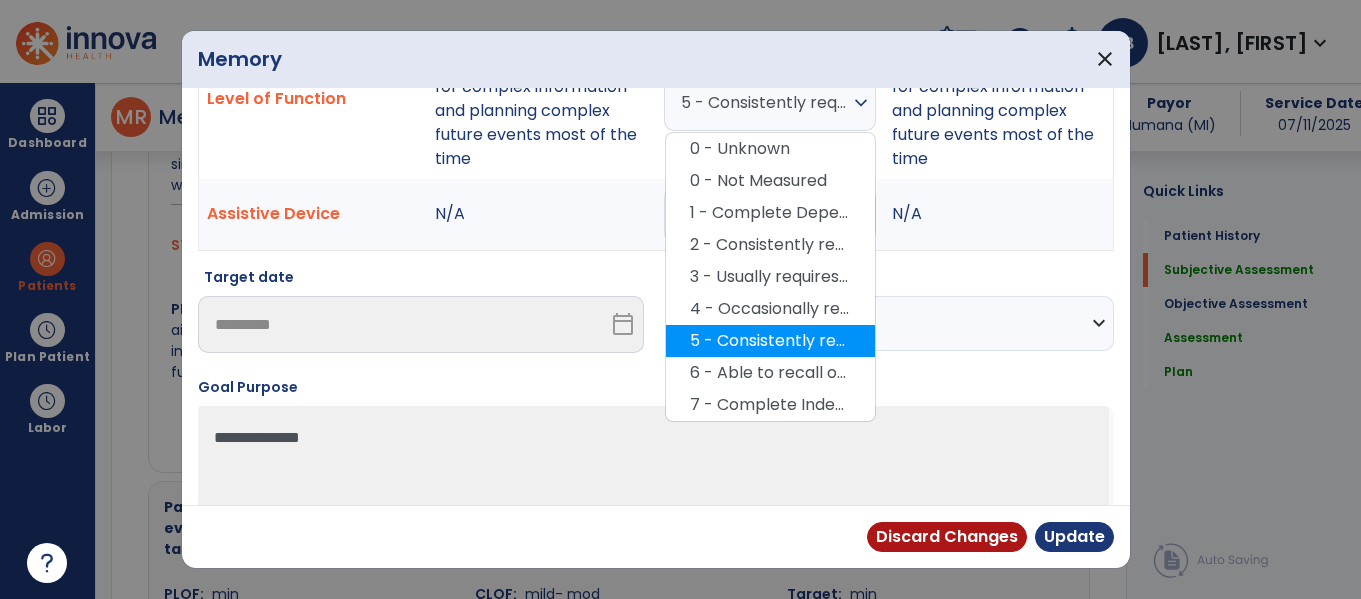 click on "5 - Consistently requires minimal cues to recall or use external memory aids for complex and novel information.  Consistently requires minimal cues to plan and follow through on complex future events" at bounding box center (770, 341) 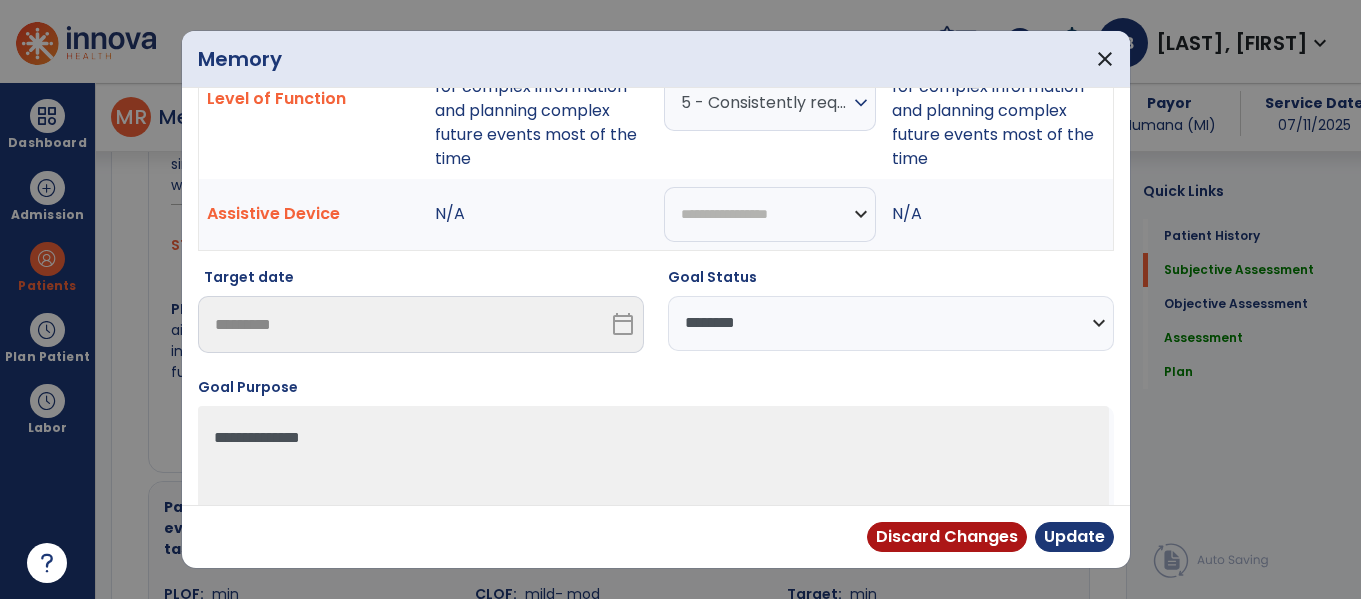 click on "**********" at bounding box center (891, 323) 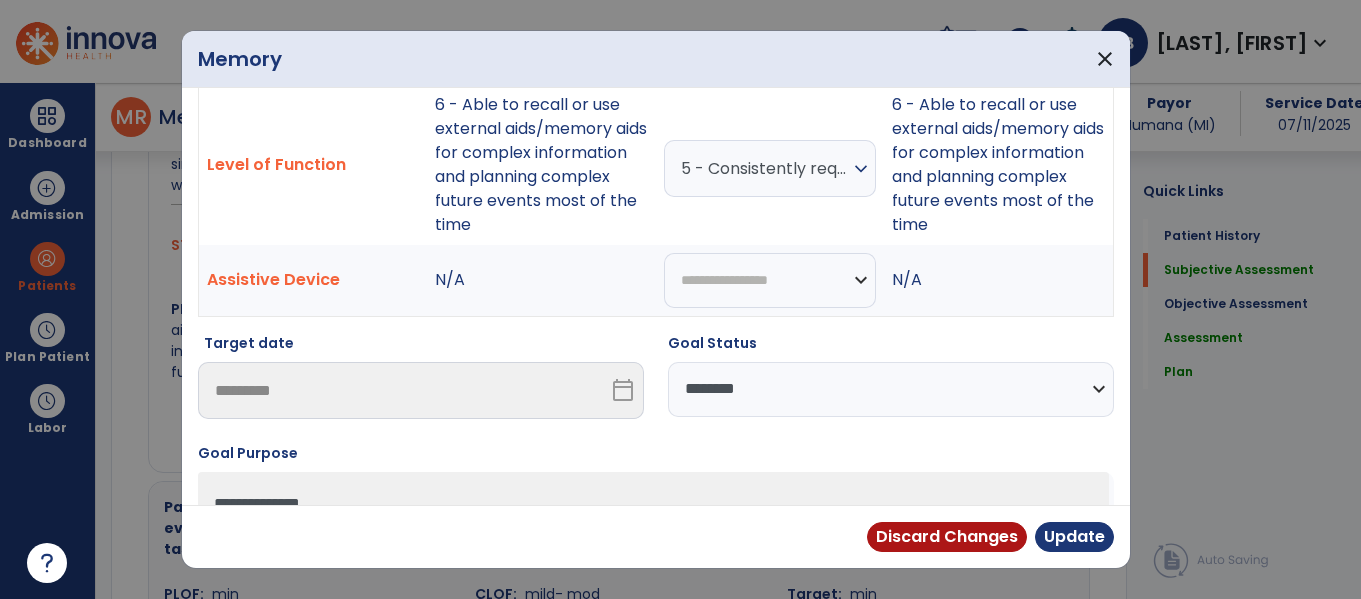 scroll, scrollTop: 196, scrollLeft: 0, axis: vertical 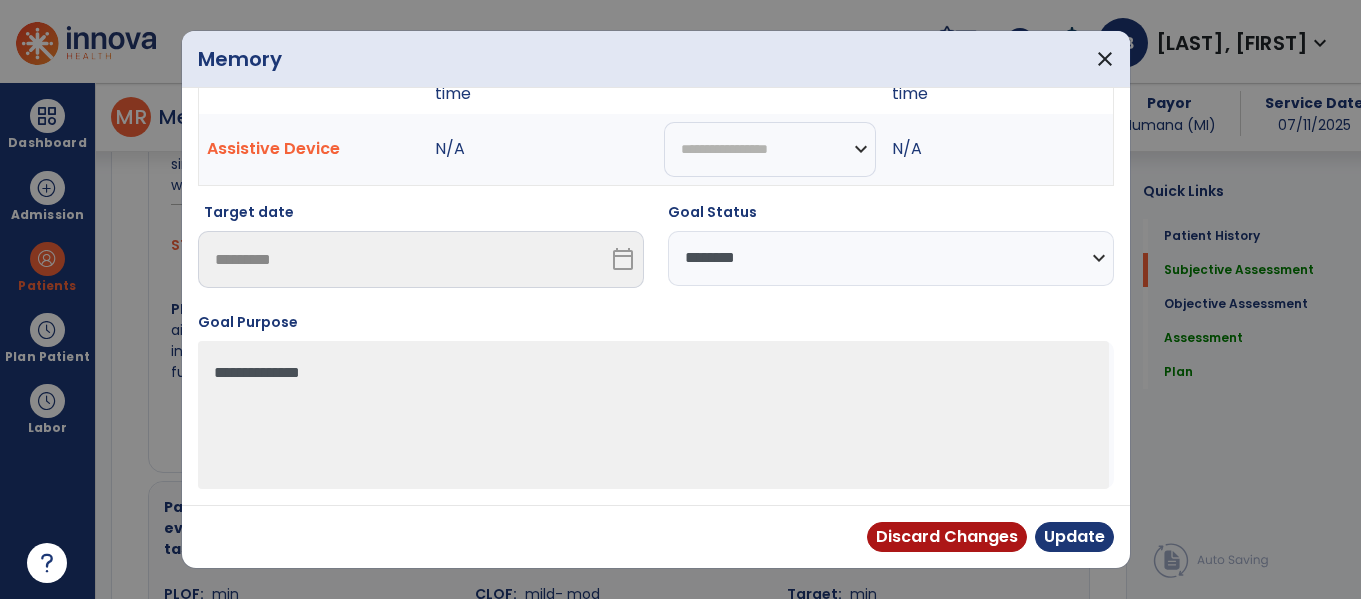 click on "**********" at bounding box center (891, 258) 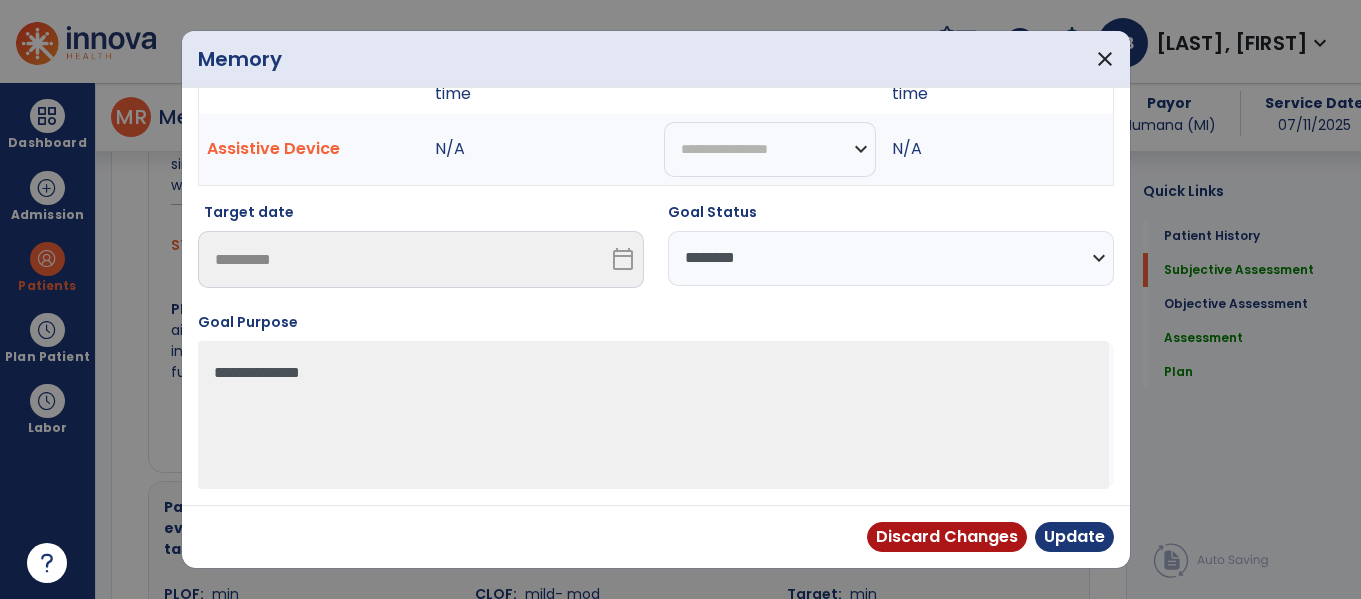 select on "**********" 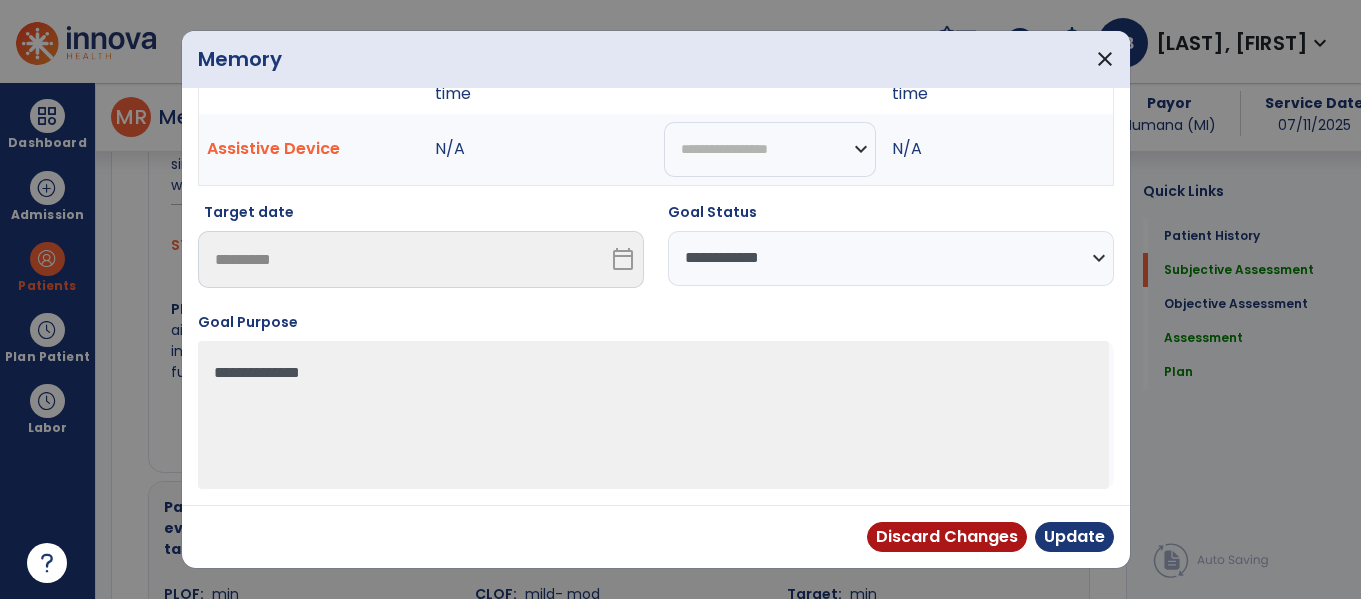 click on "**********" at bounding box center [891, 258] 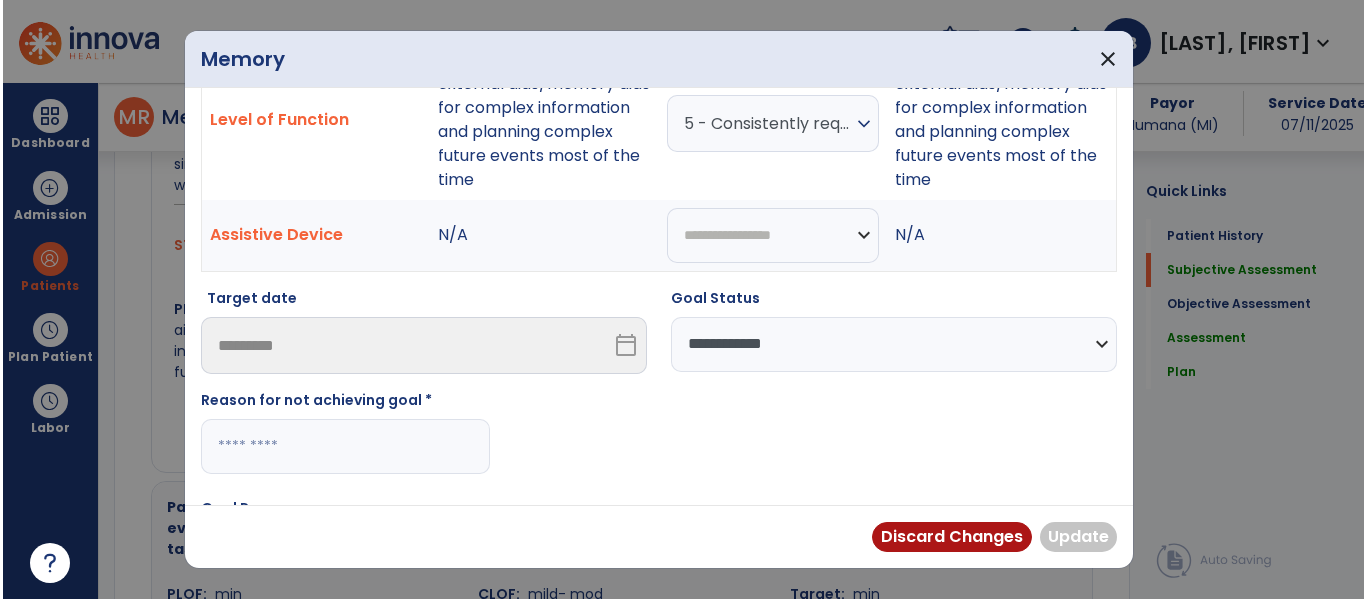 scroll, scrollTop: 109, scrollLeft: 0, axis: vertical 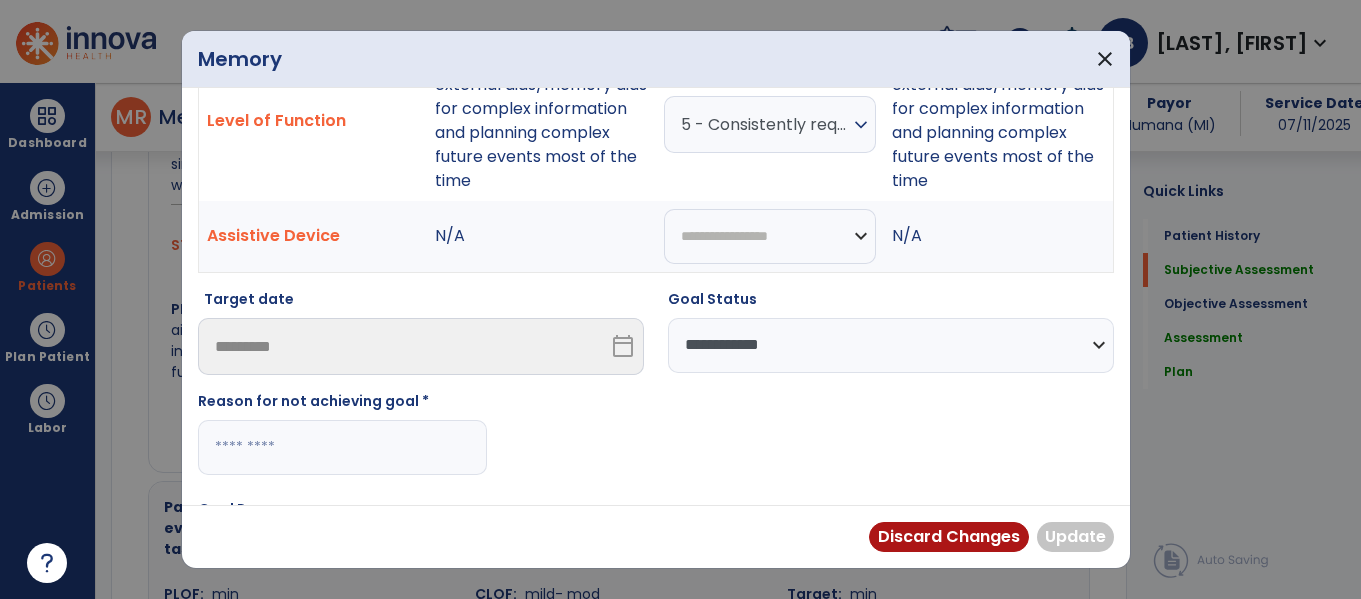 click at bounding box center [342, 447] 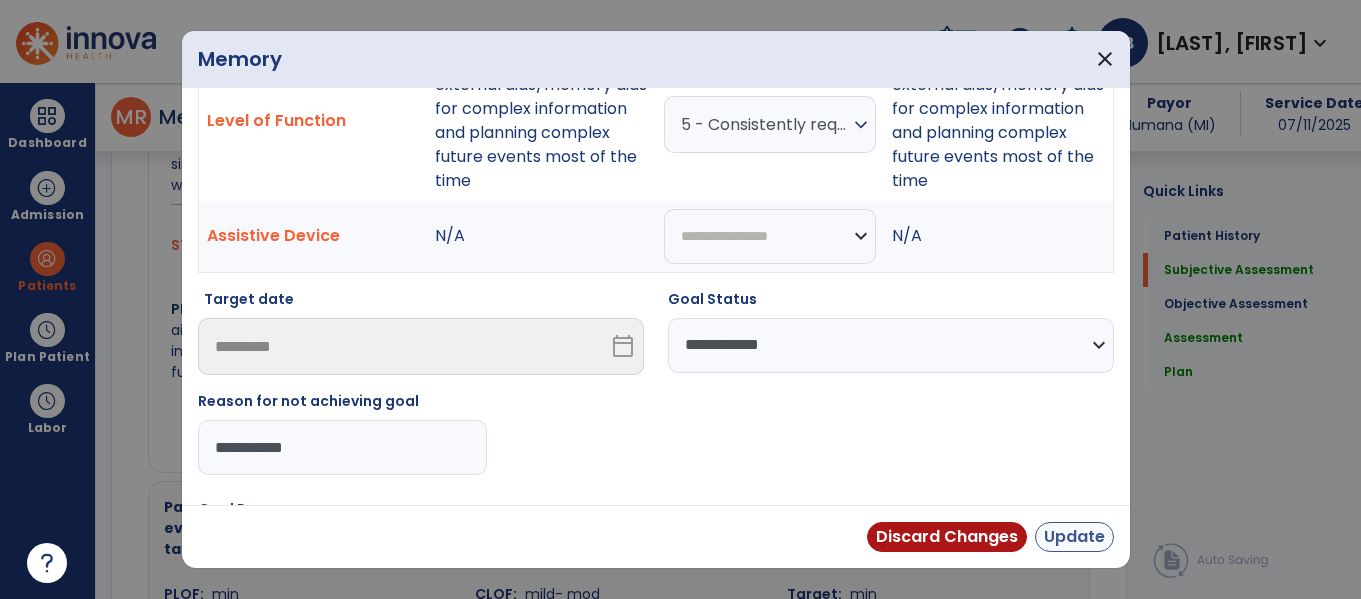 type on "**********" 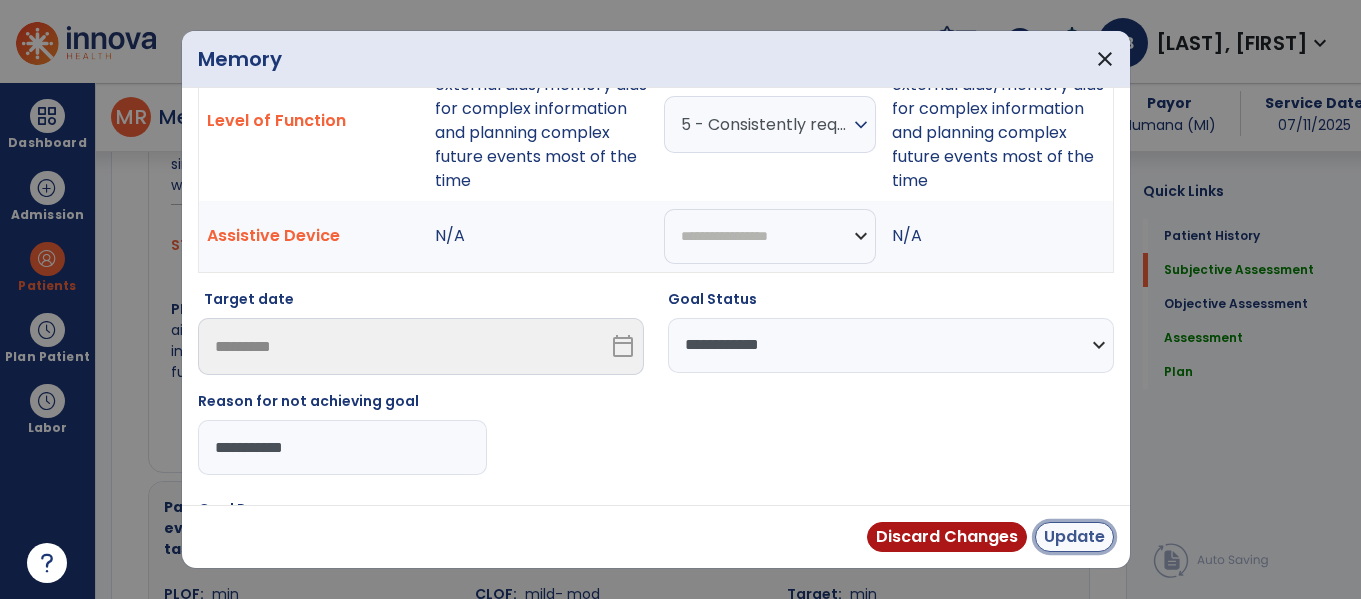 click on "Update" at bounding box center (1074, 537) 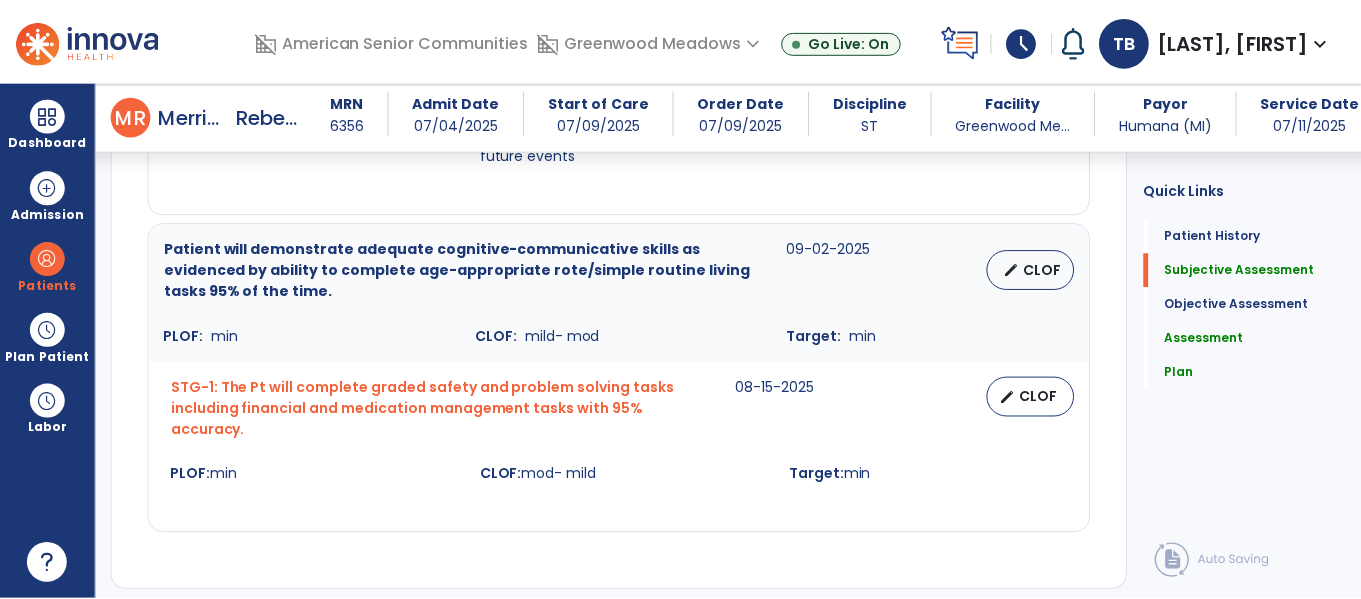 scroll, scrollTop: 1410, scrollLeft: 0, axis: vertical 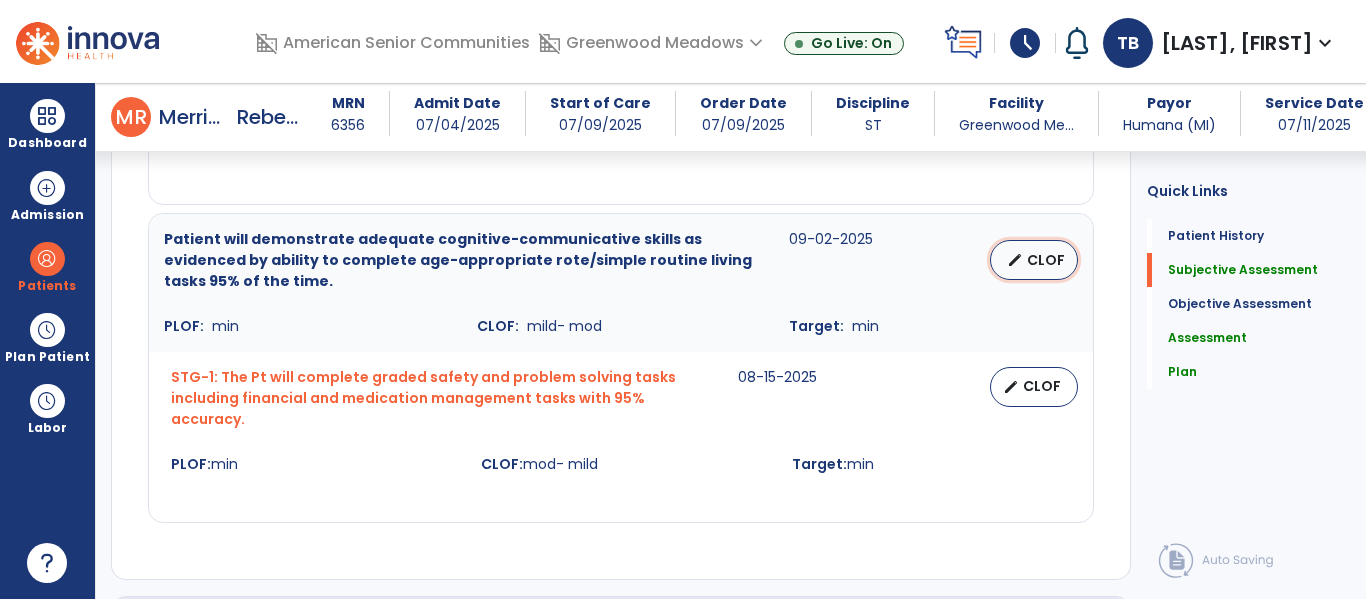 click on "CLOF" at bounding box center (1046, 260) 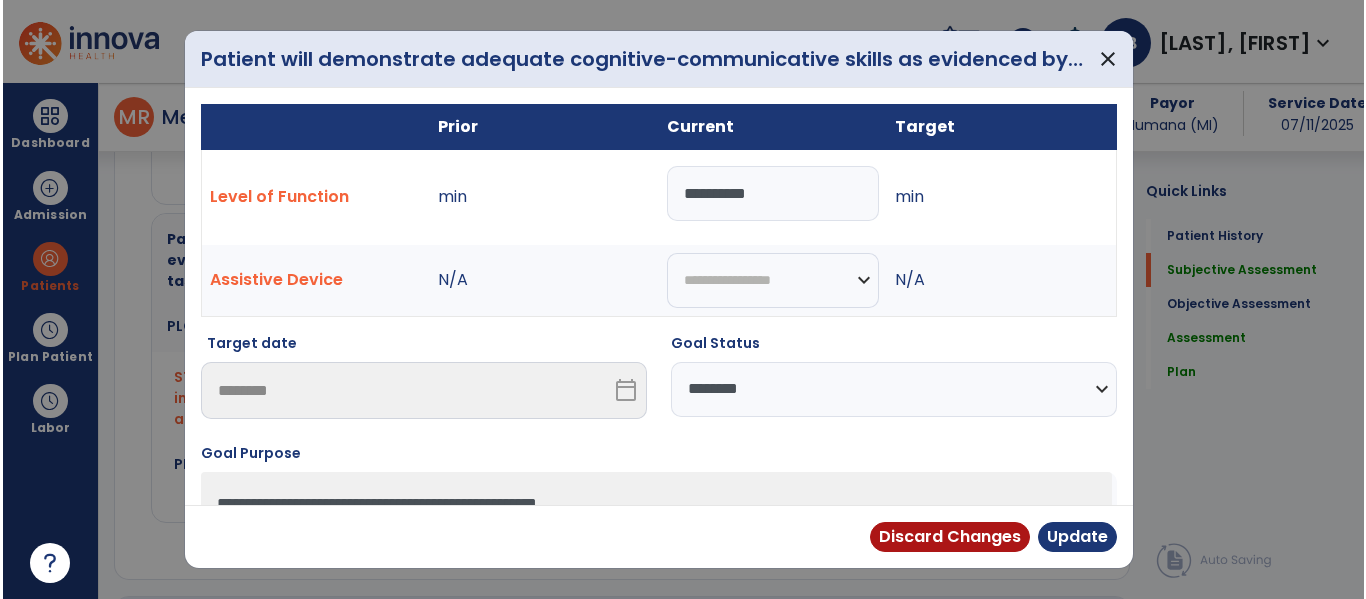 scroll, scrollTop: 1410, scrollLeft: 0, axis: vertical 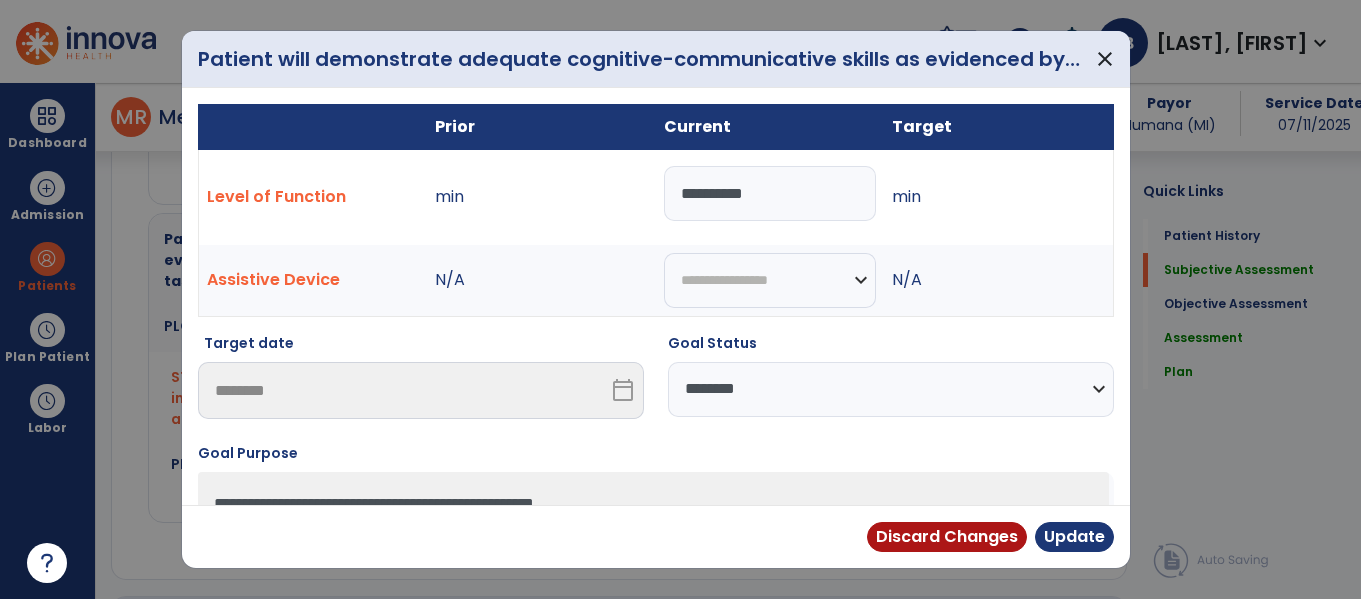 click on "*********" at bounding box center [770, 193] 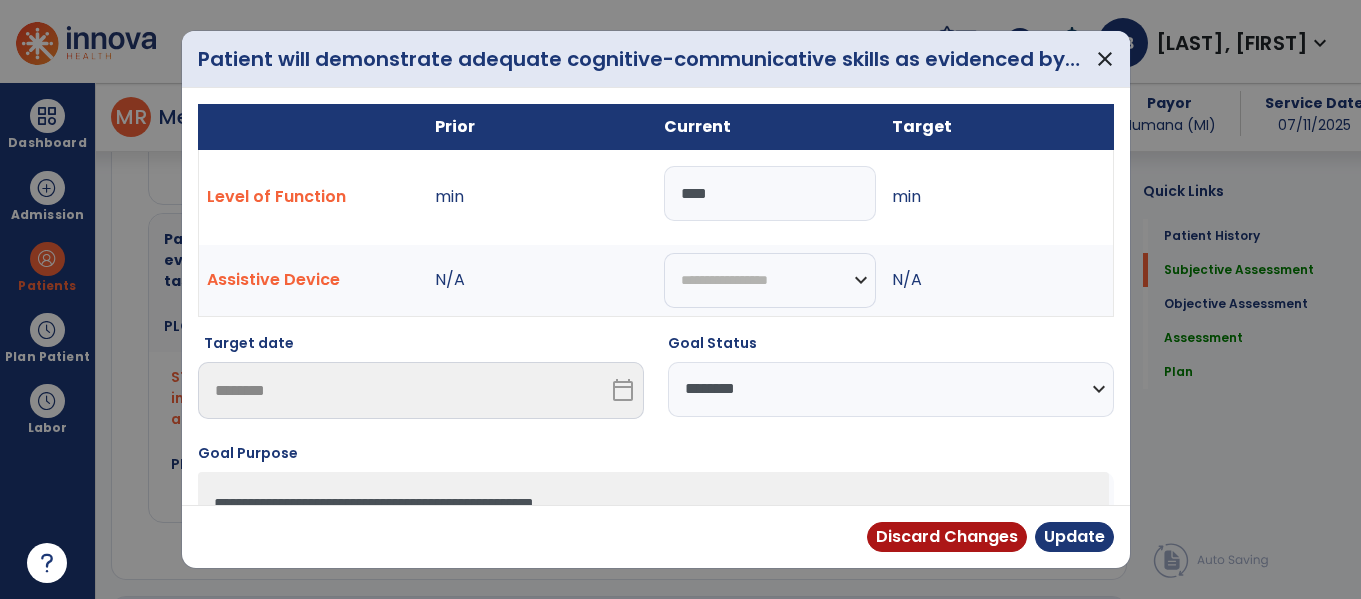 type on "****" 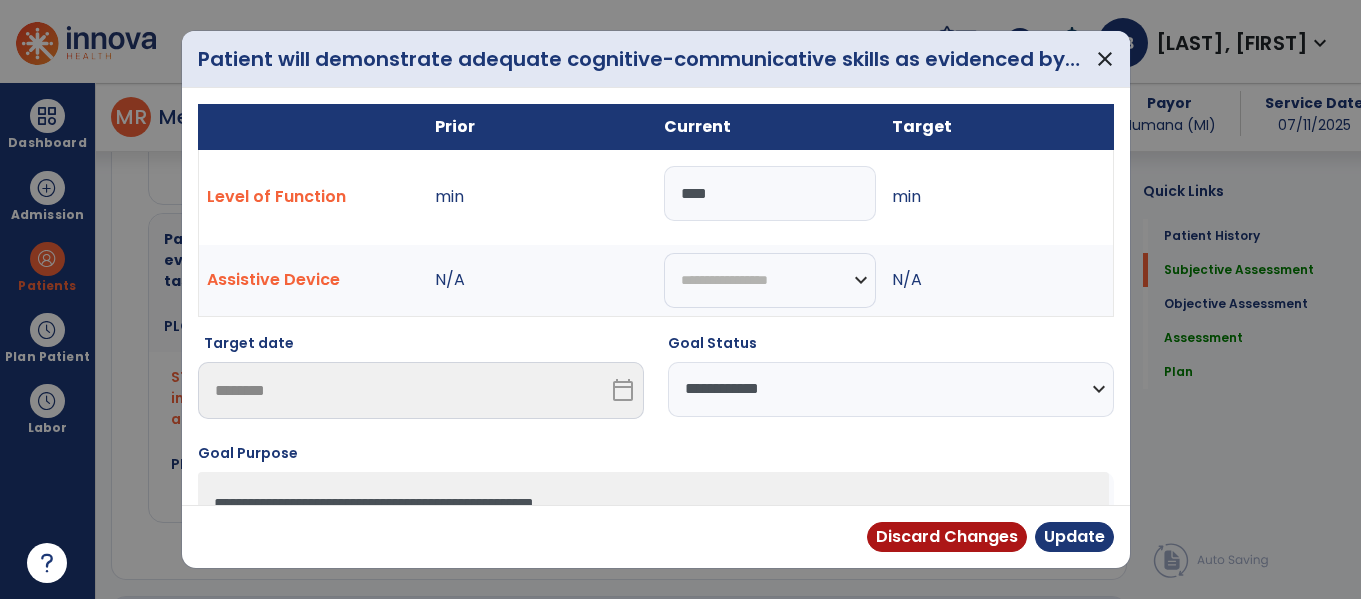 click on "**********" at bounding box center (891, 389) 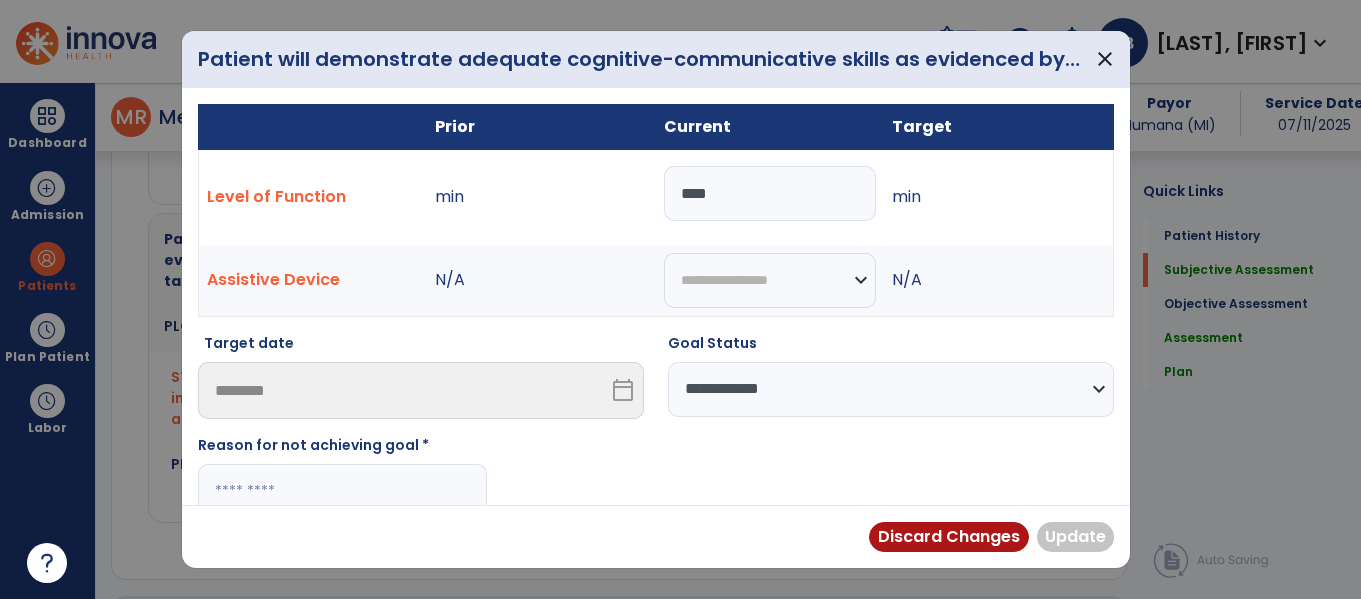 click at bounding box center [342, 491] 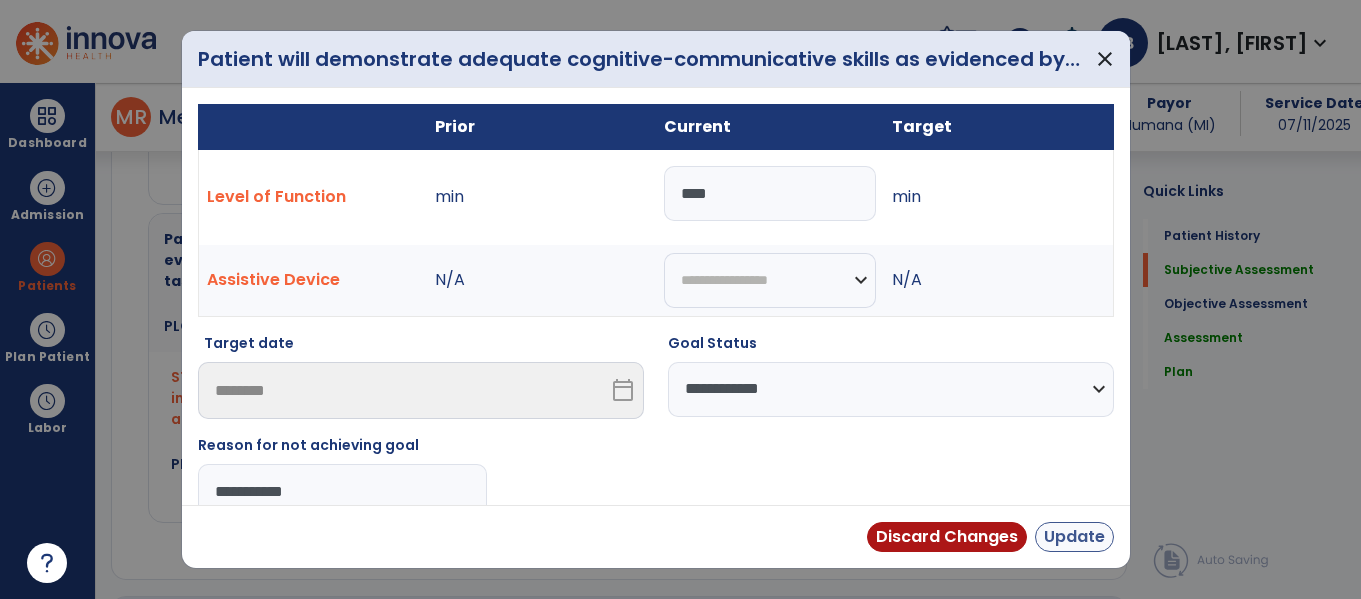type on "**********" 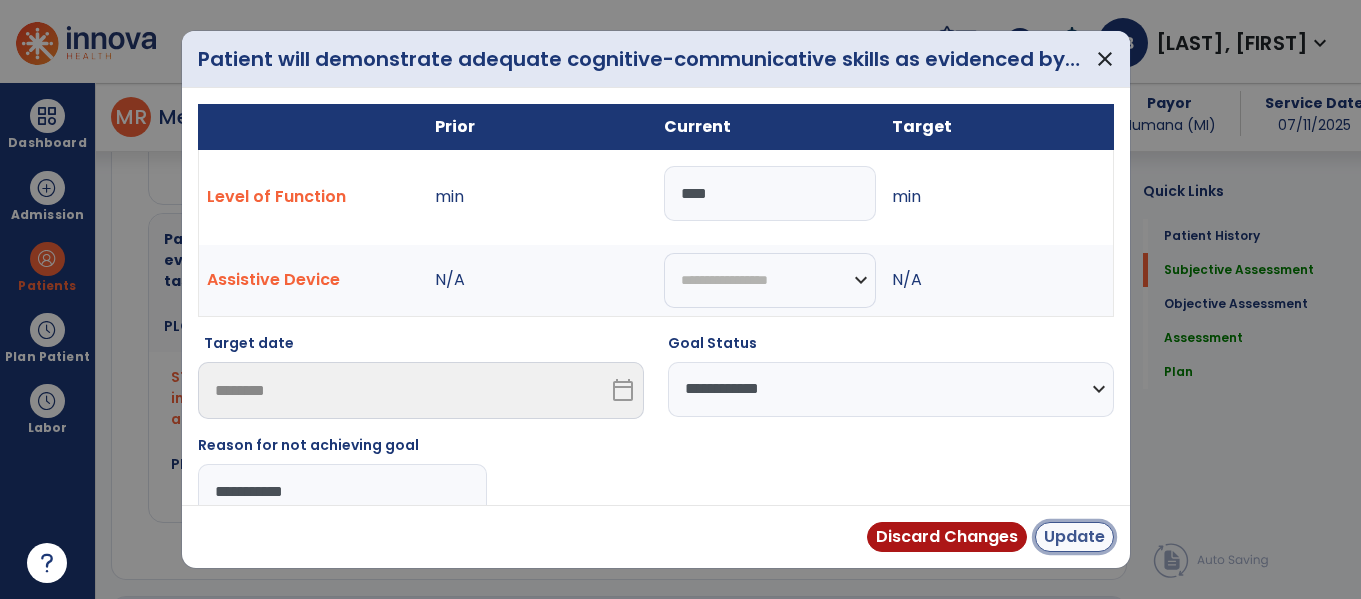 click on "Update" at bounding box center (1074, 537) 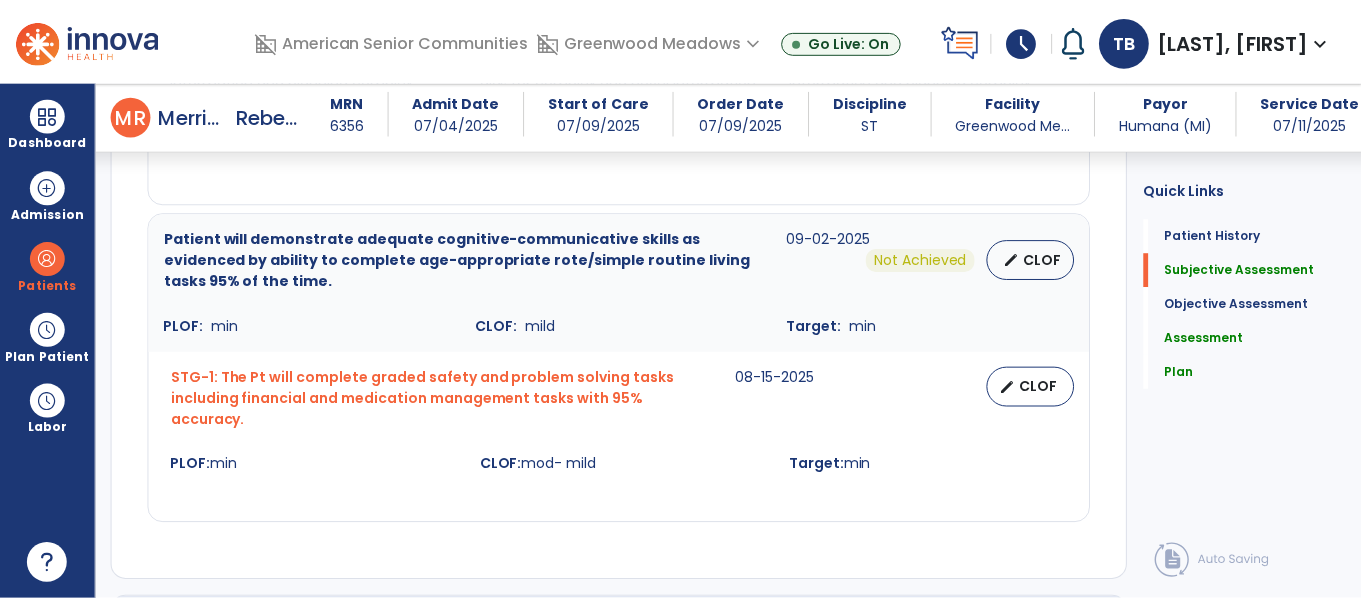 scroll, scrollTop: 1542, scrollLeft: 0, axis: vertical 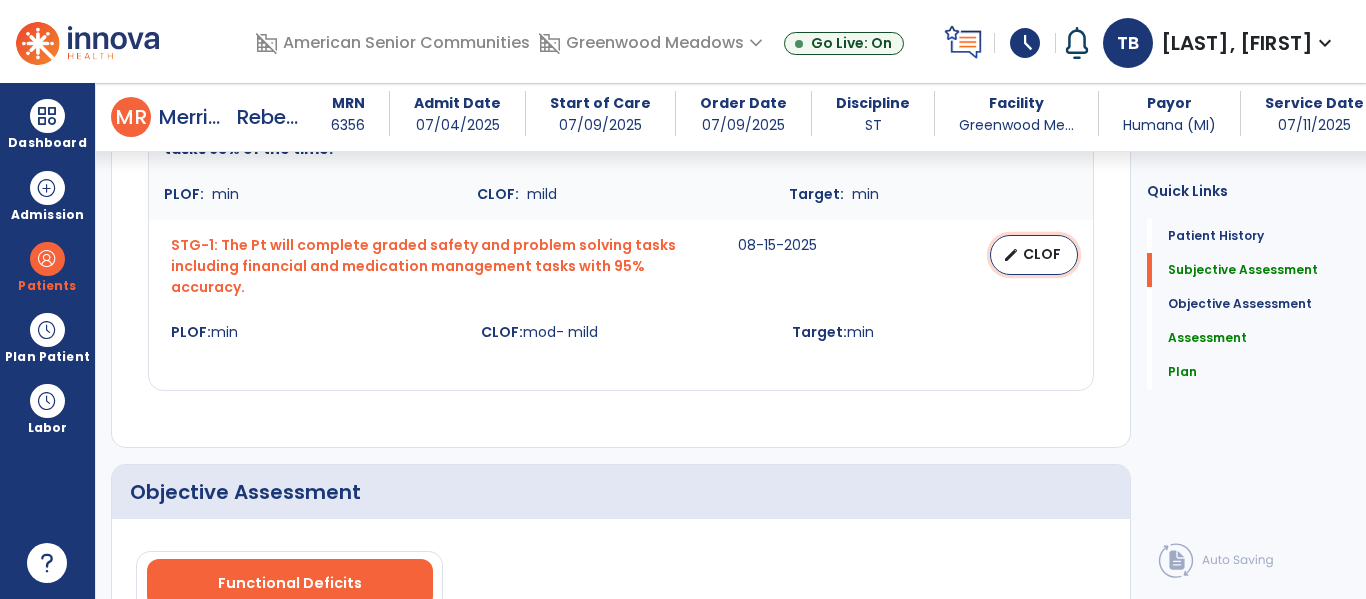 click on "CLOF" at bounding box center [1042, 254] 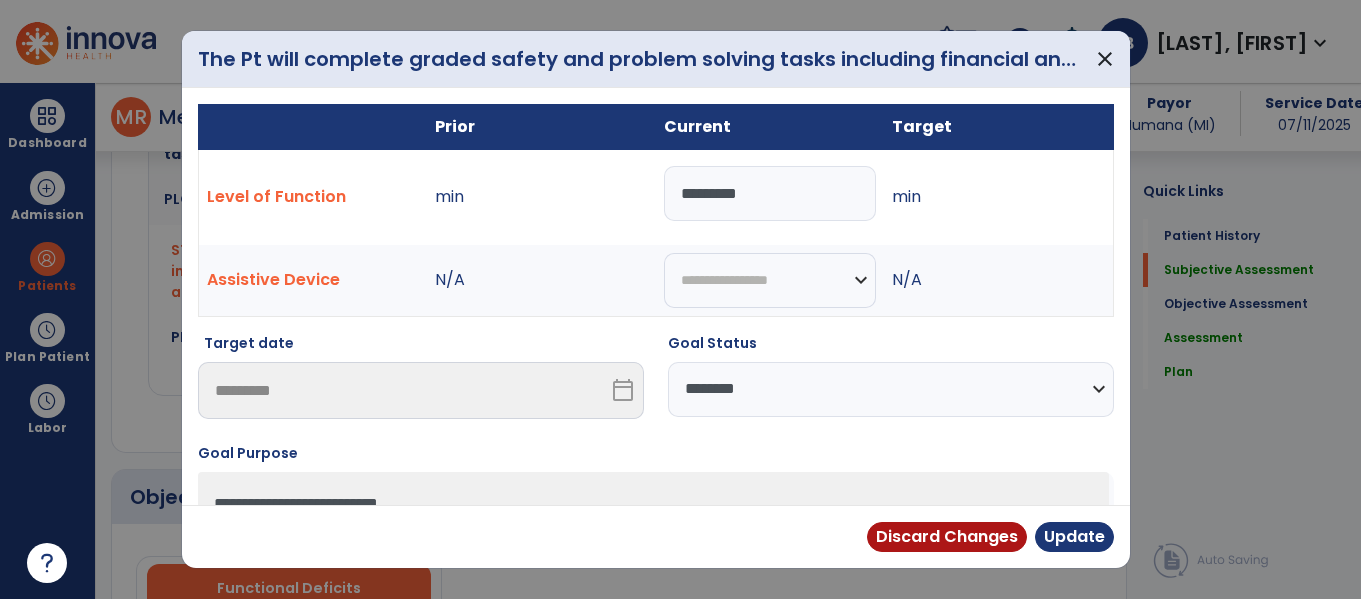 scroll, scrollTop: 1542, scrollLeft: 0, axis: vertical 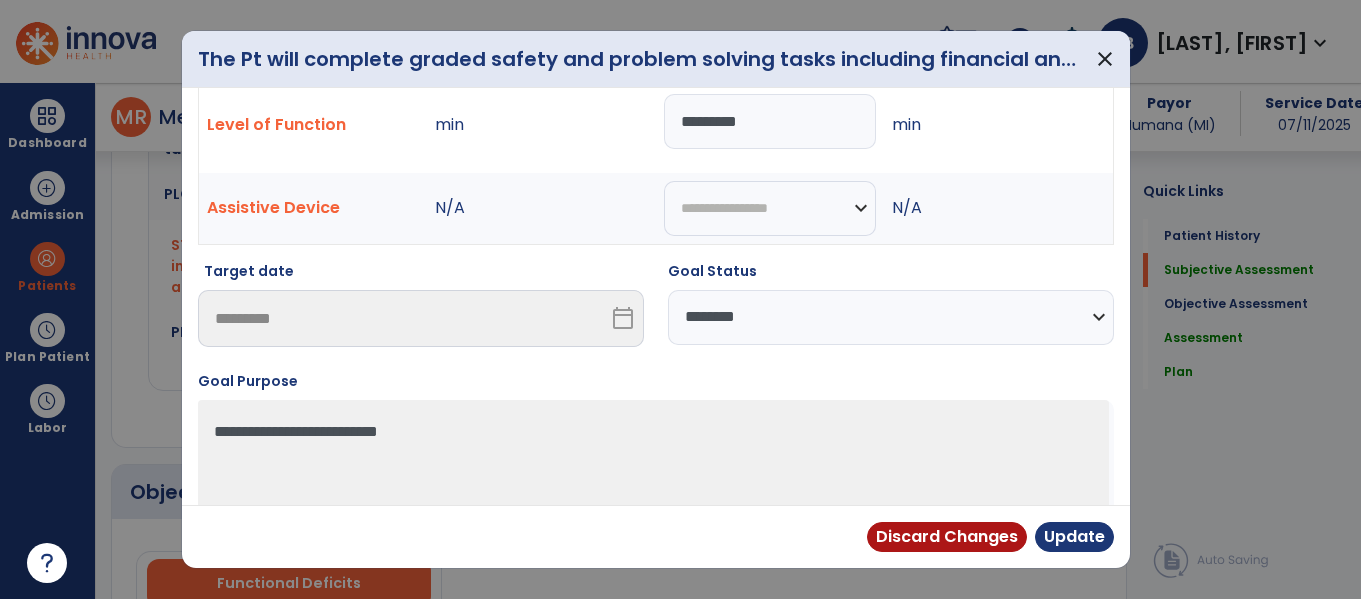 click on "**********" at bounding box center (891, 317) 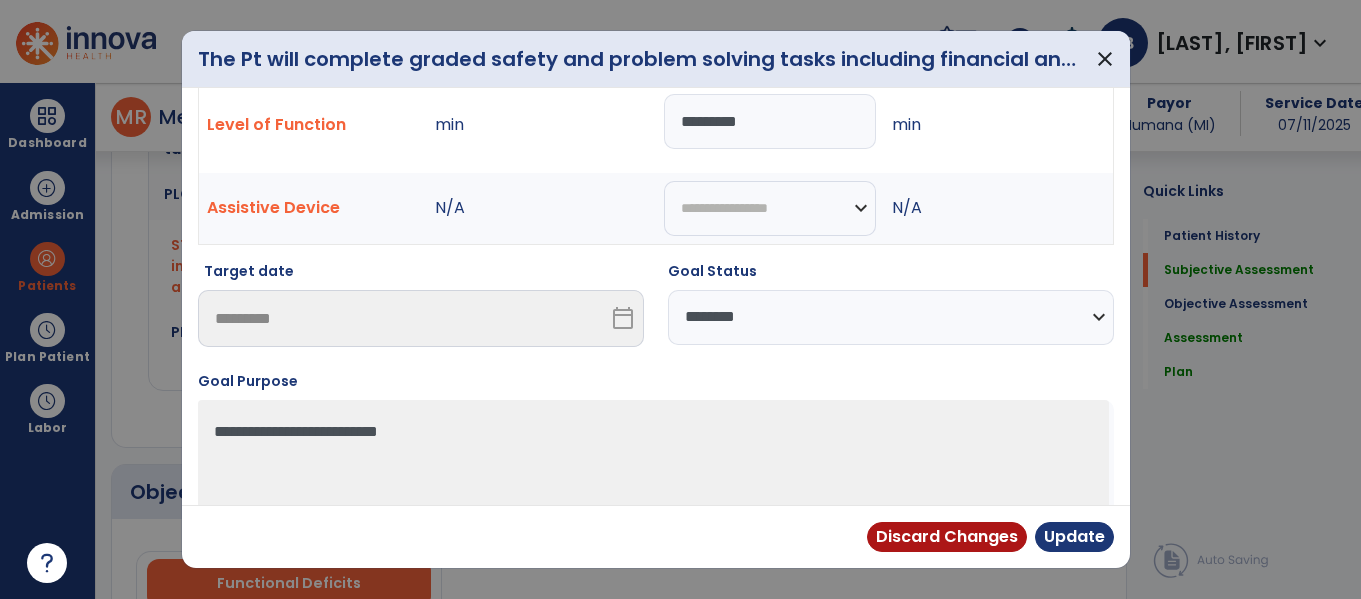 select on "**********" 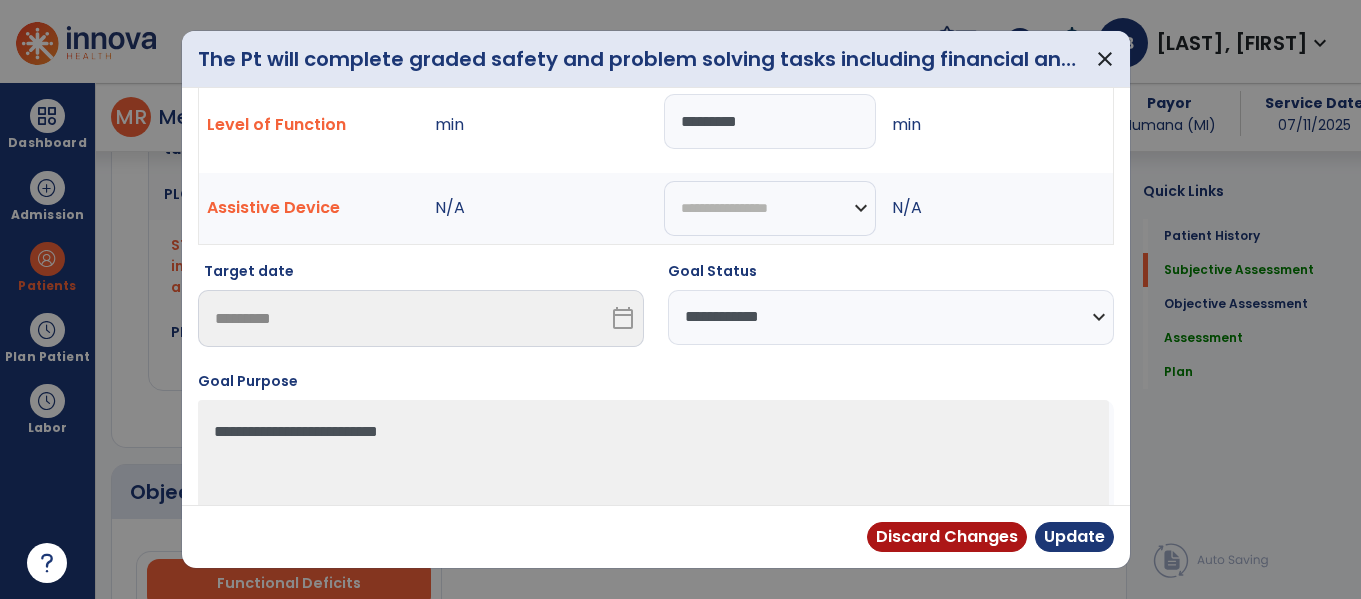 click on "**********" at bounding box center (891, 317) 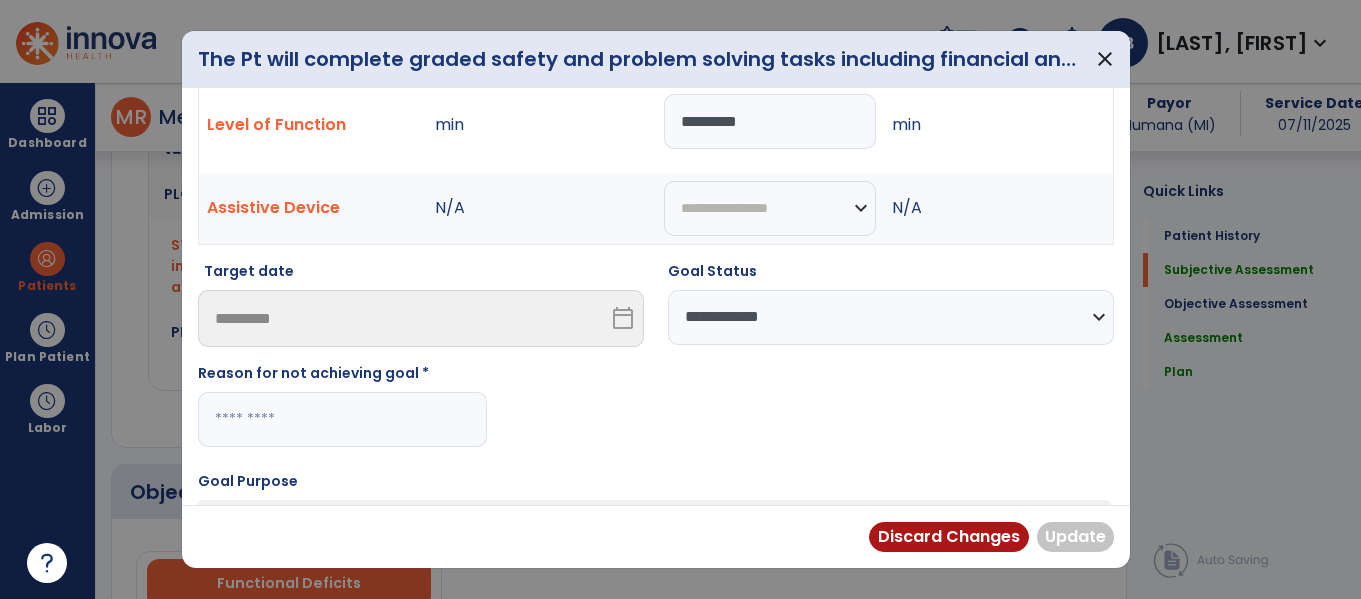 click at bounding box center (342, 419) 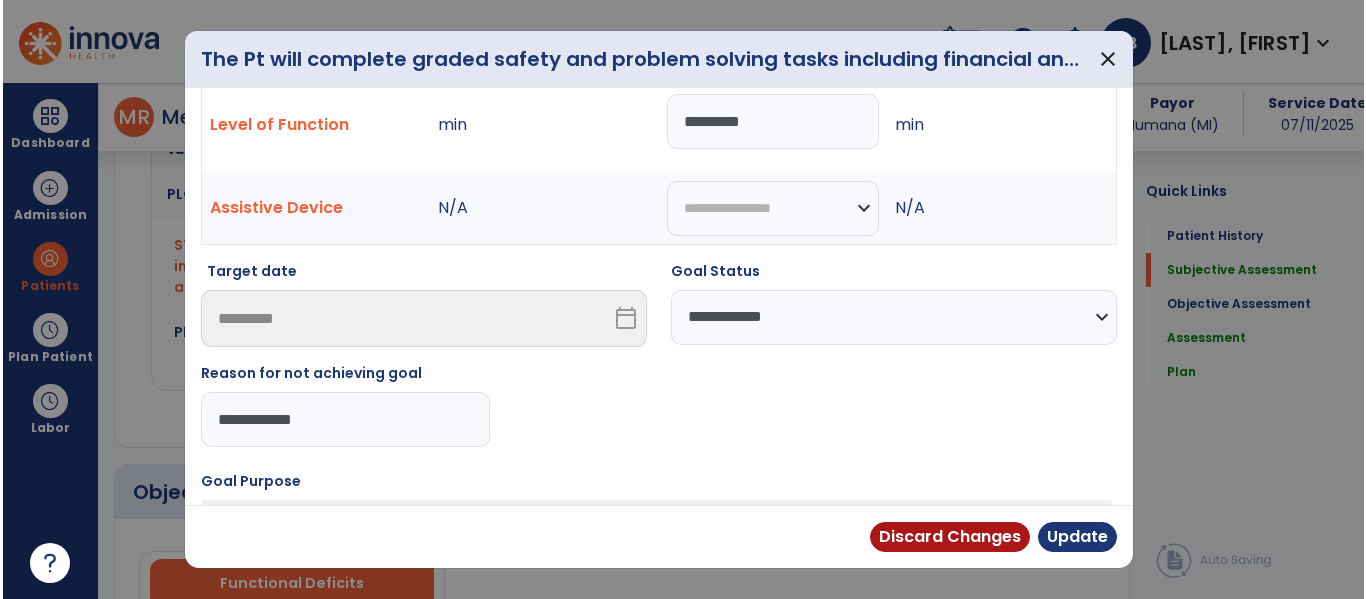 scroll, scrollTop: 224, scrollLeft: 0, axis: vertical 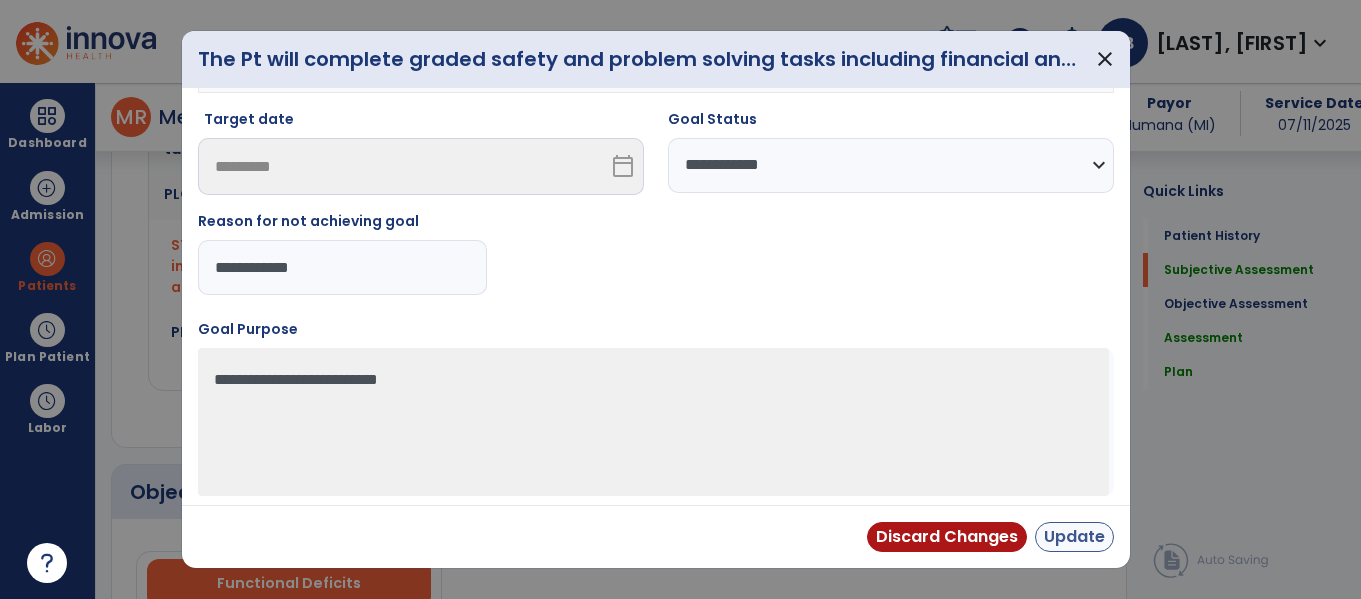 type on "**********" 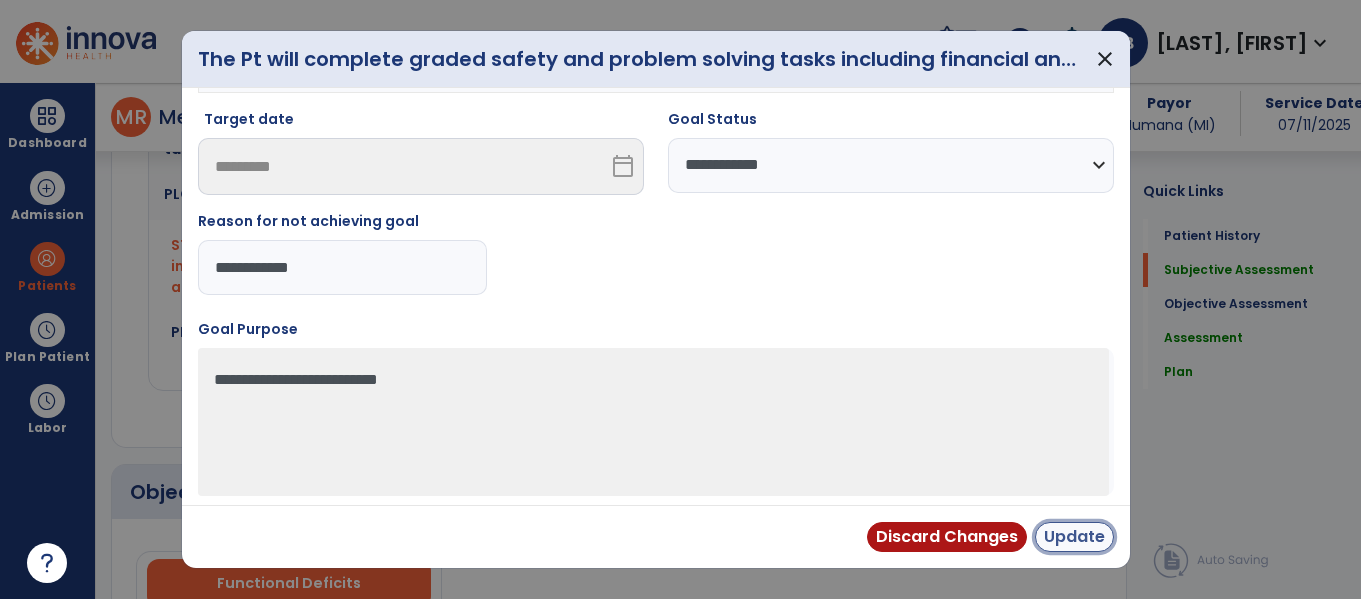 click on "Update" at bounding box center [1074, 537] 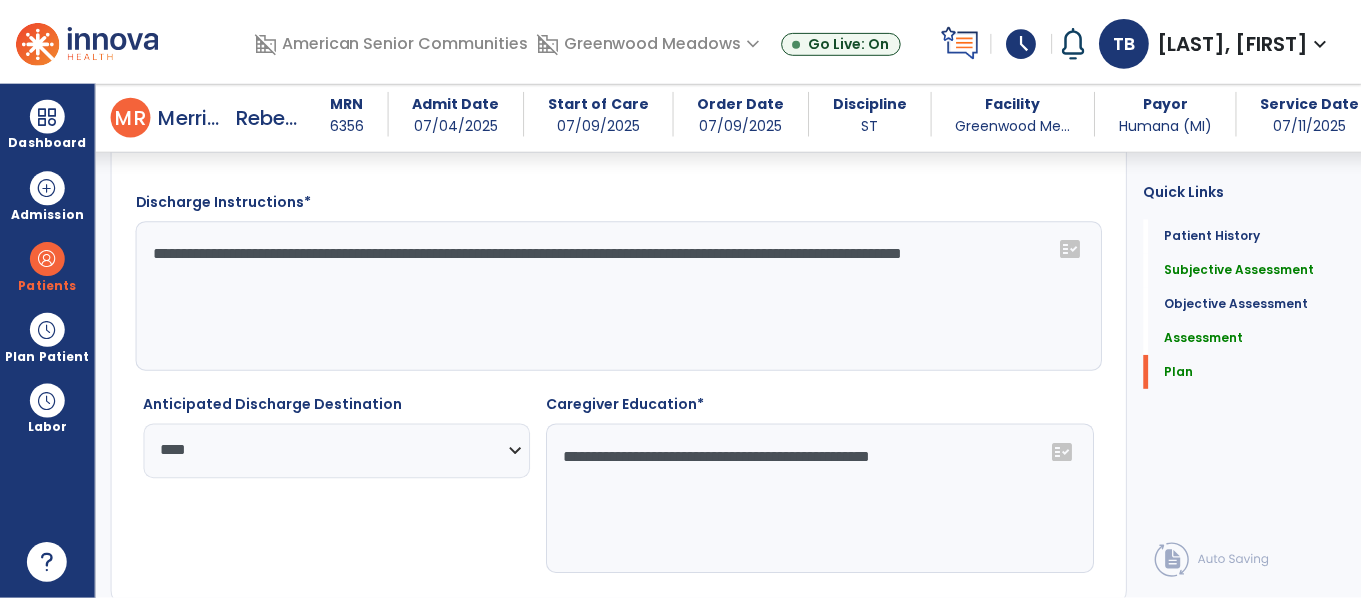 scroll, scrollTop: 2812, scrollLeft: 0, axis: vertical 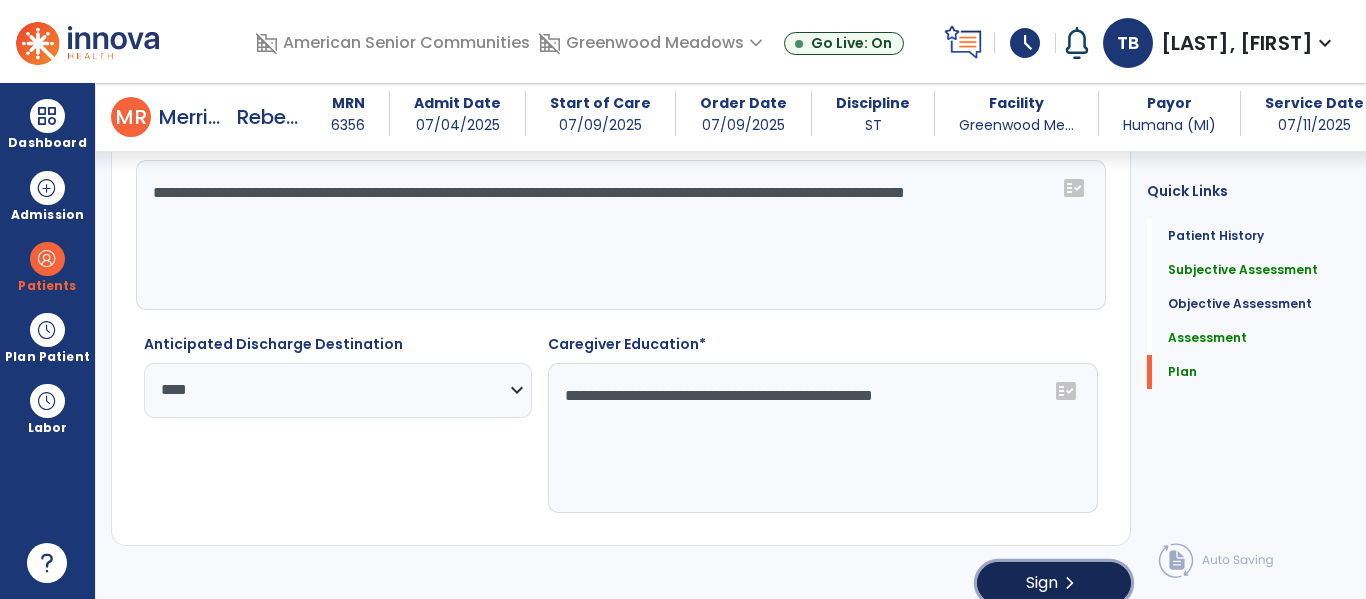 click on "Sign  chevron_right" 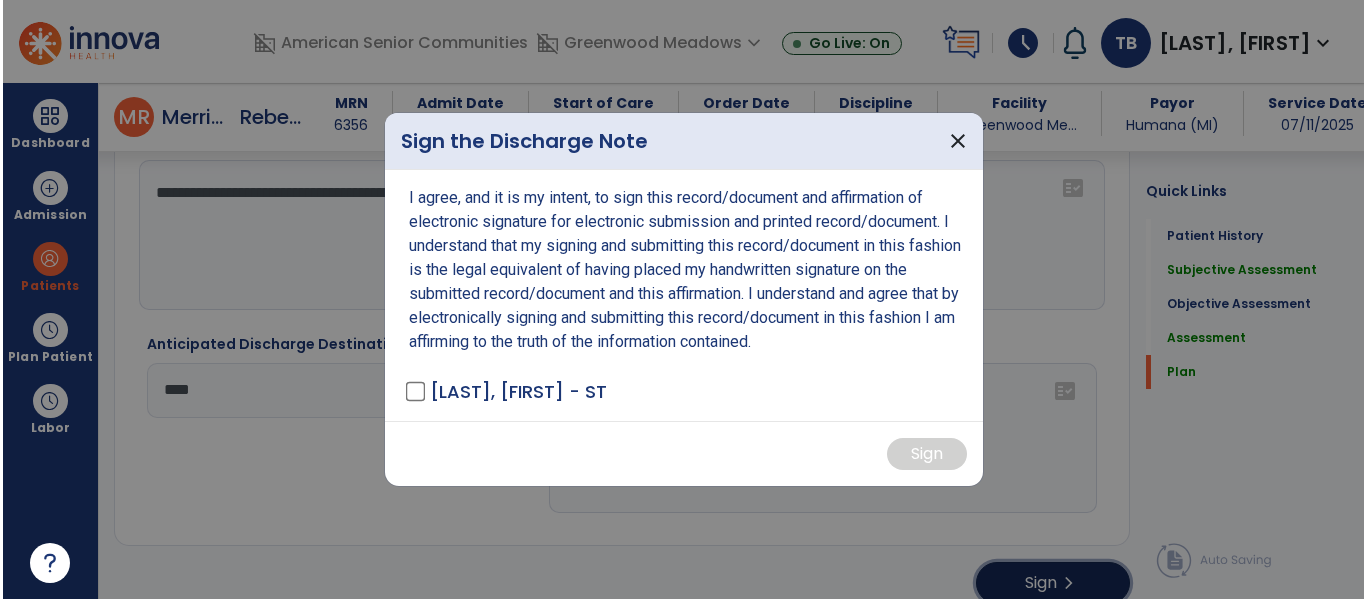 scroll, scrollTop: 2812, scrollLeft: 0, axis: vertical 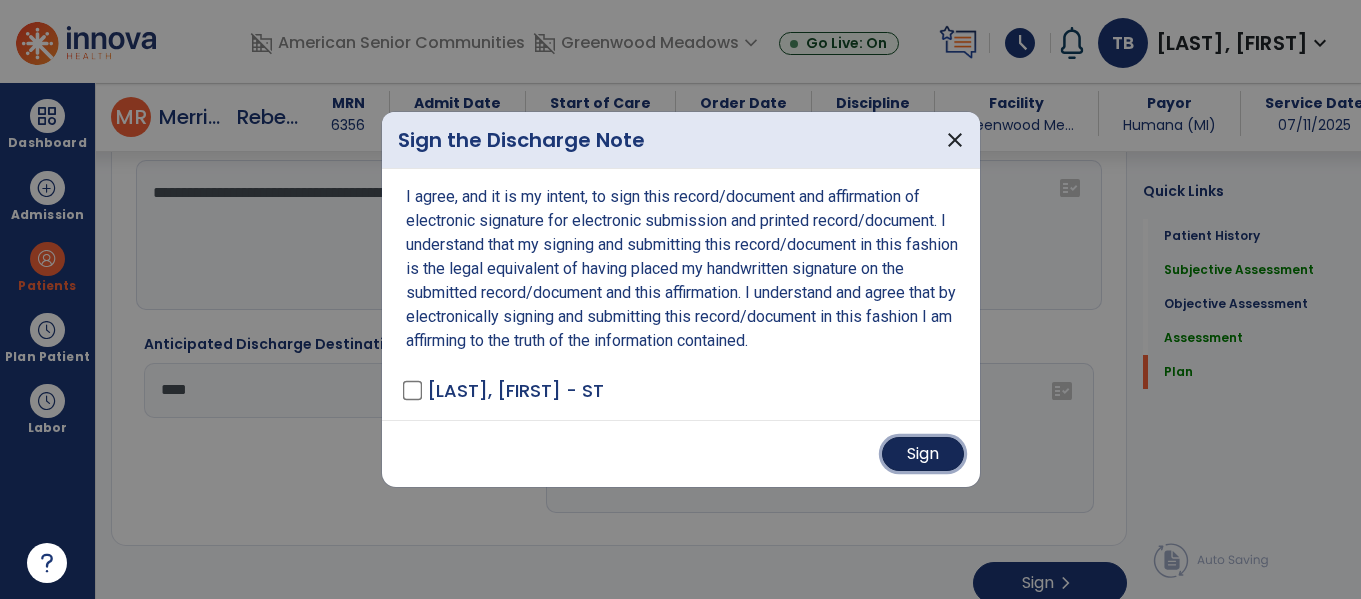 click on "Sign" at bounding box center [923, 454] 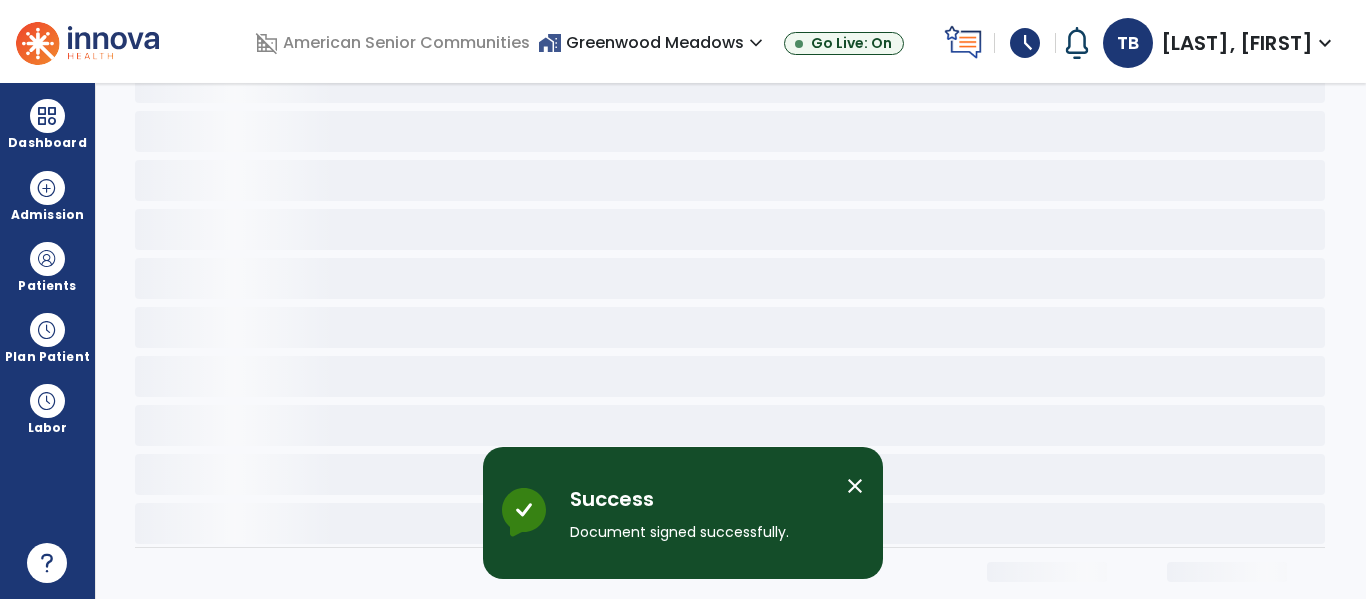 scroll, scrollTop: 0, scrollLeft: 0, axis: both 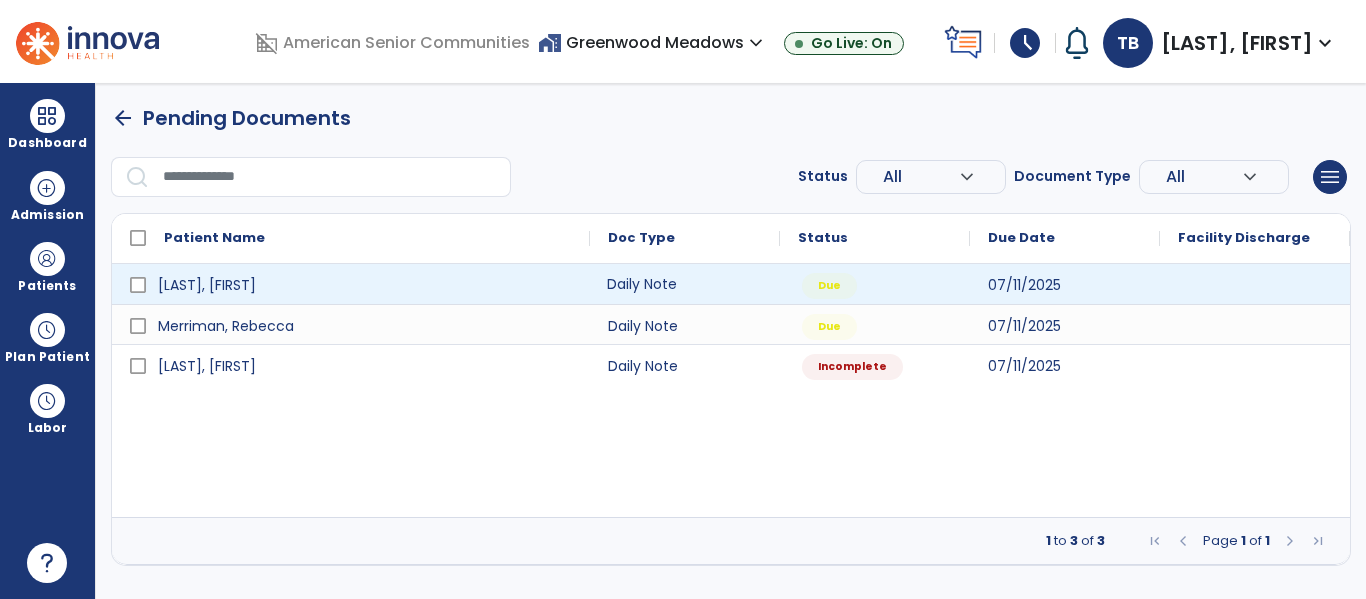 click on "Daily Note" at bounding box center [685, 284] 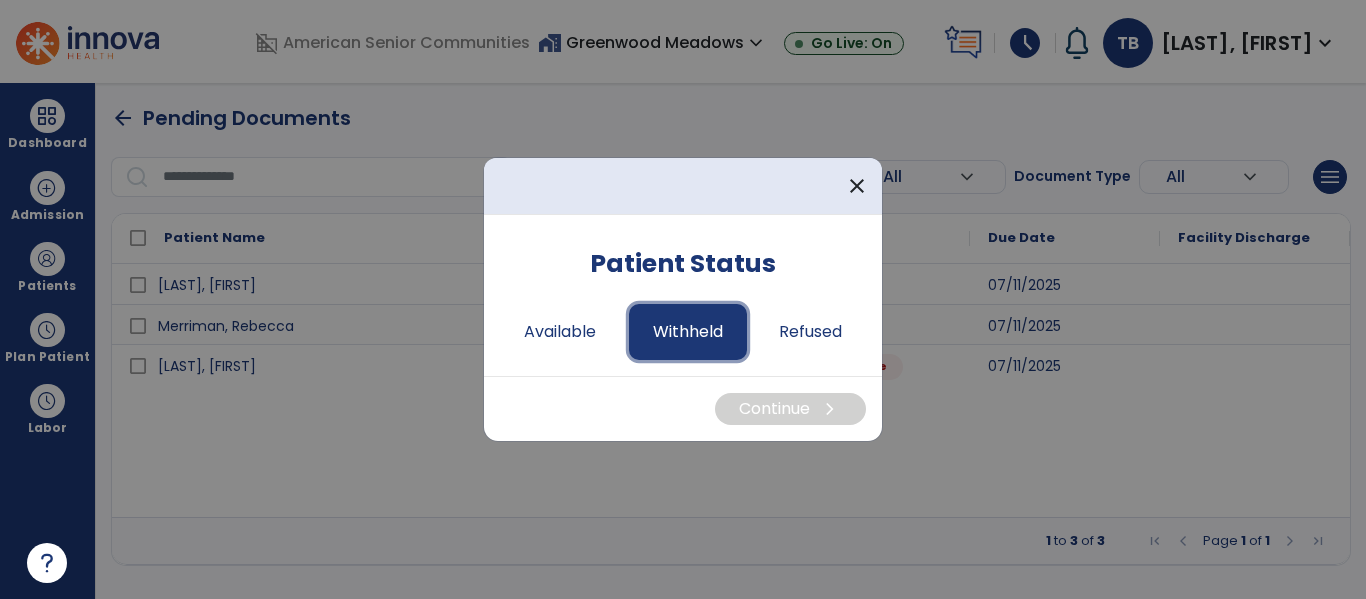 click on "Withheld" at bounding box center [688, 332] 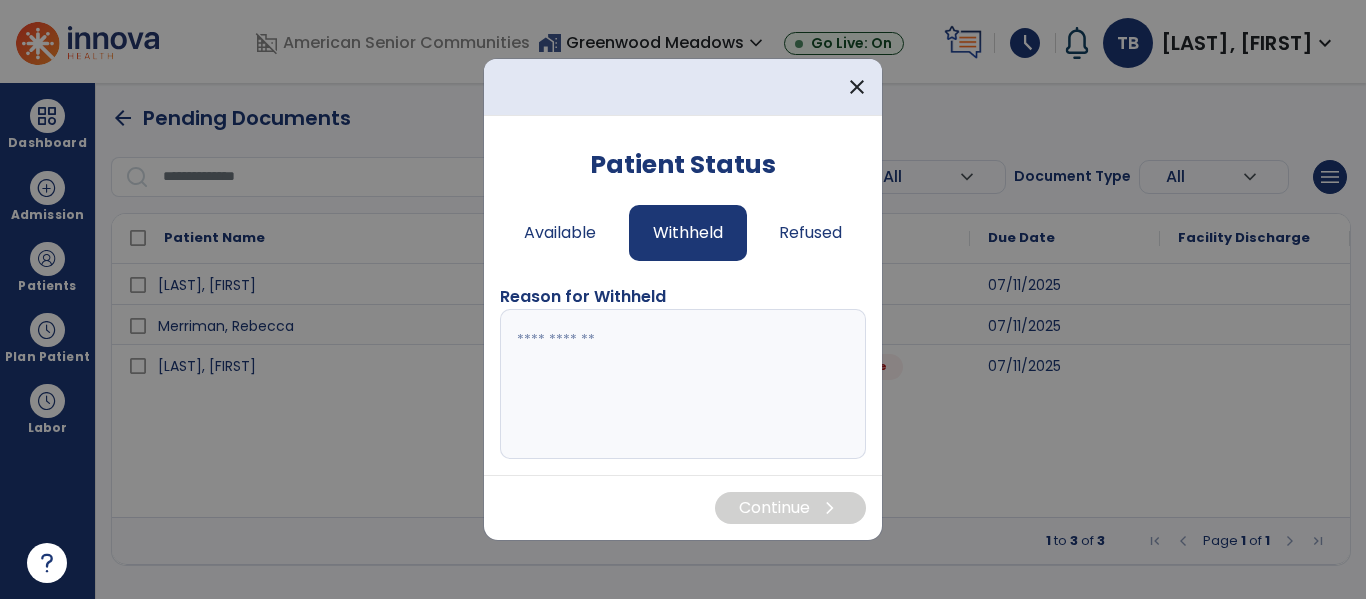 click at bounding box center [683, 384] 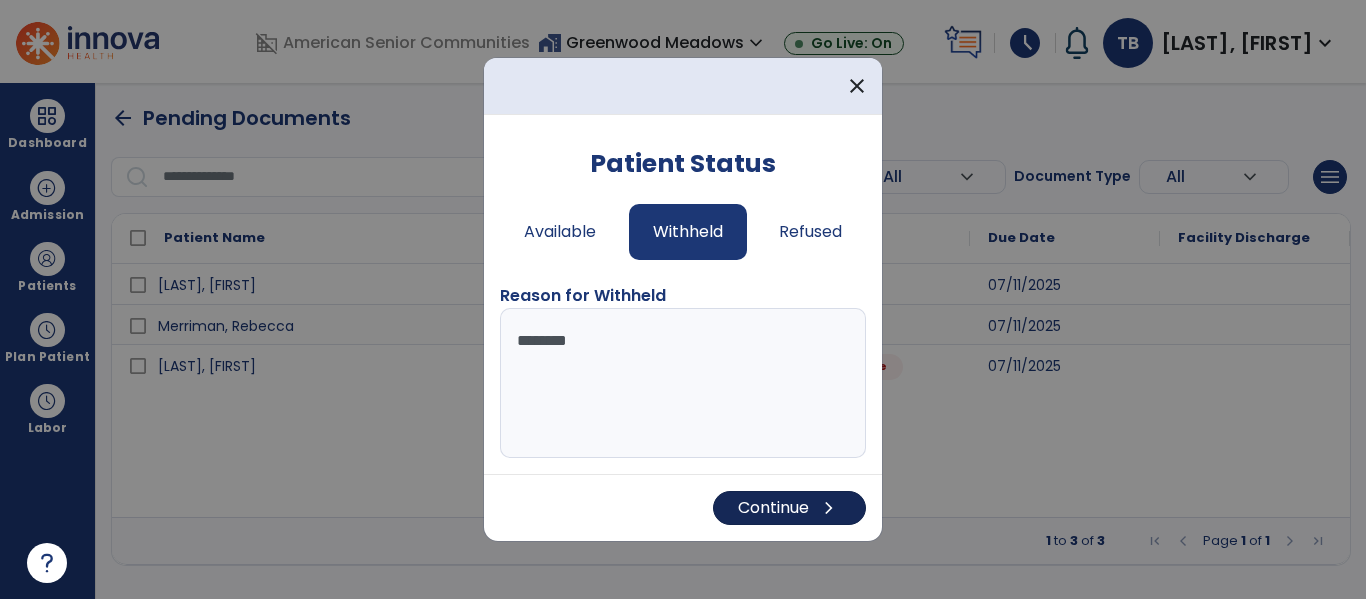 type on "********" 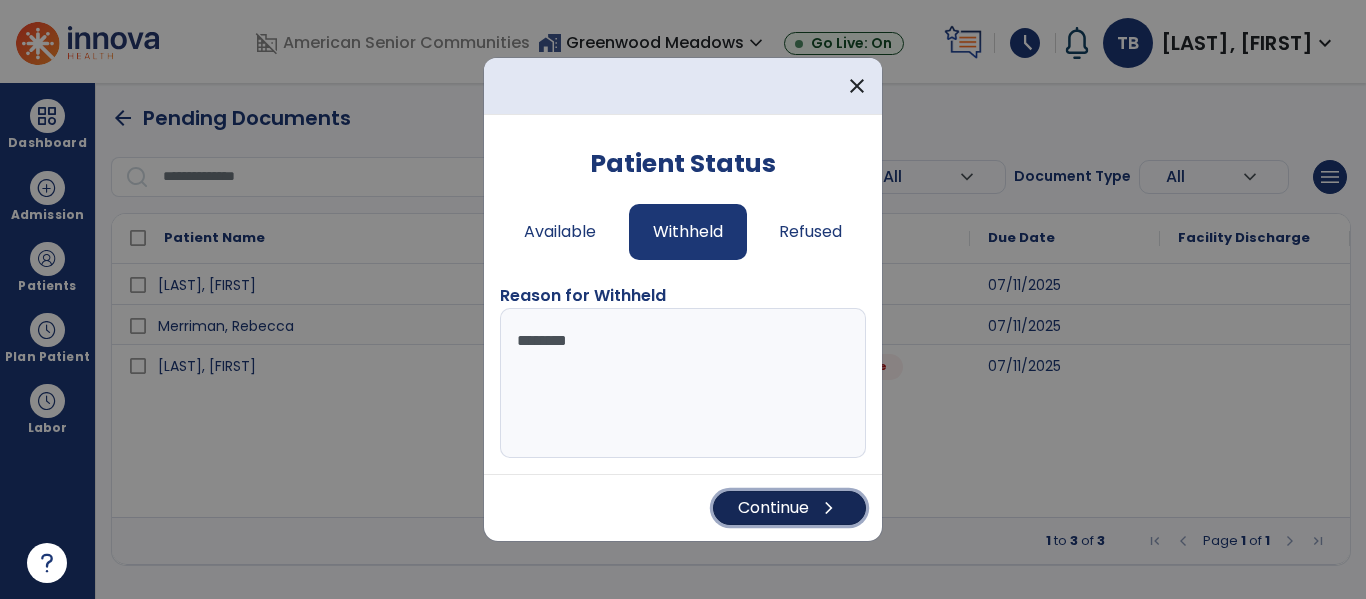 click on "Continue   chevron_right" at bounding box center [789, 508] 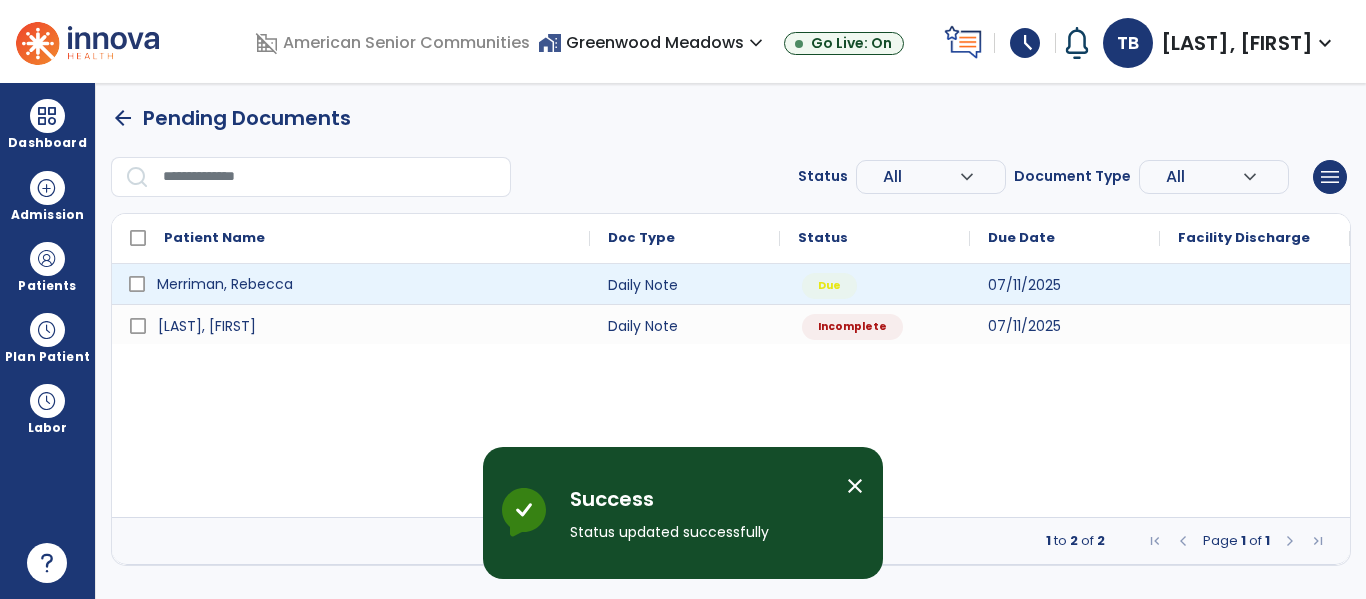 click on "Merriman, Rebecca" at bounding box center (365, 284) 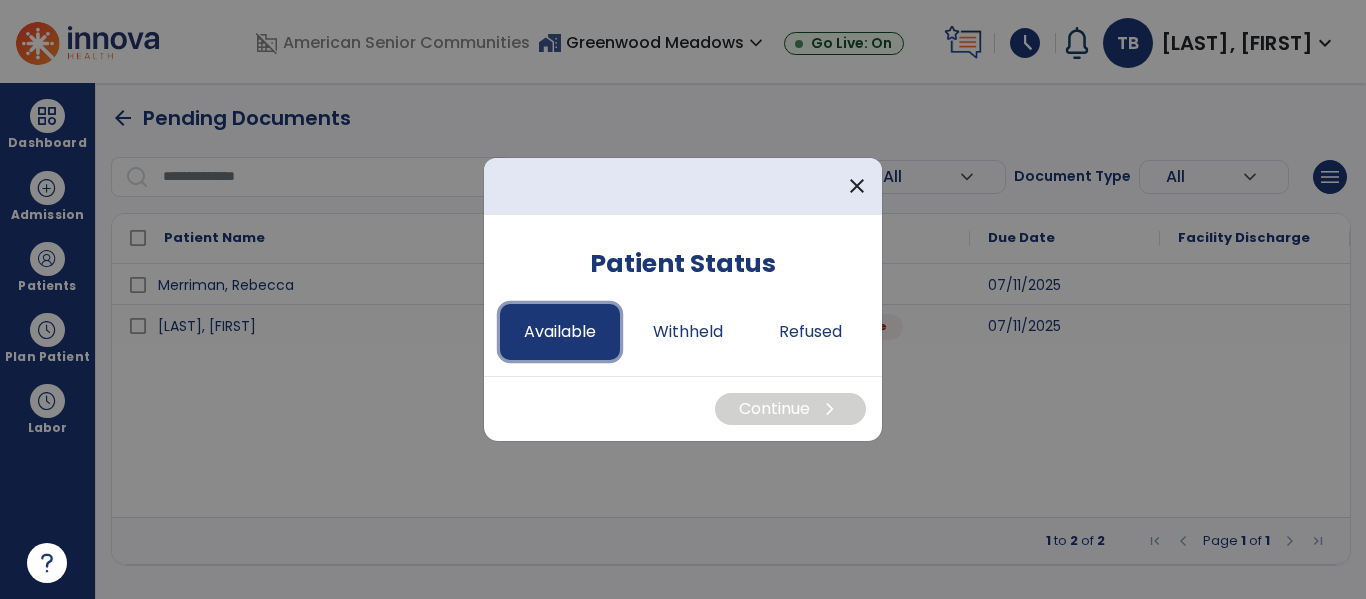 click on "Available" at bounding box center [560, 332] 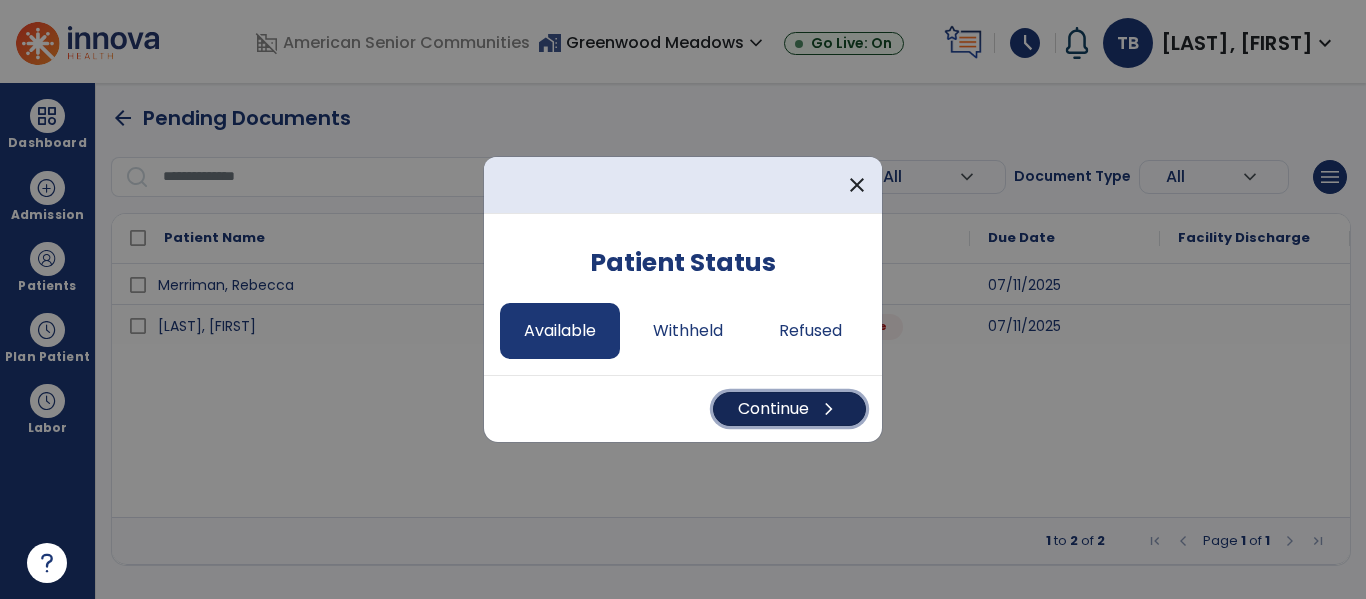 click on "Continue   chevron_right" at bounding box center (789, 409) 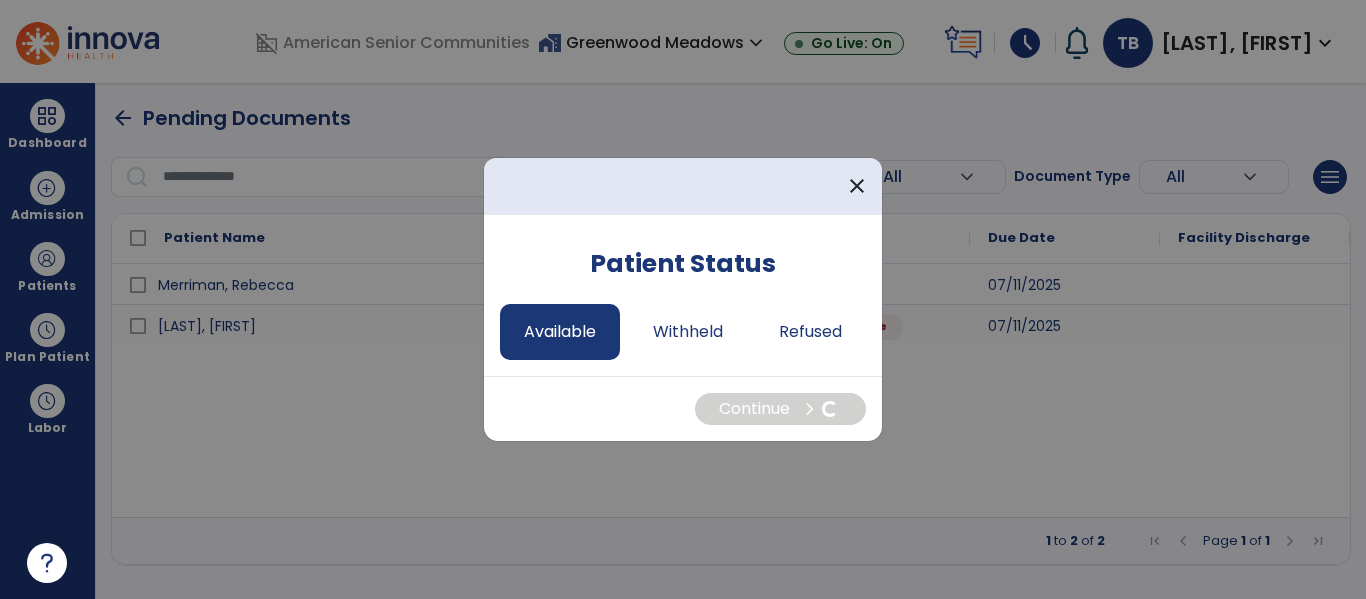 select on "*" 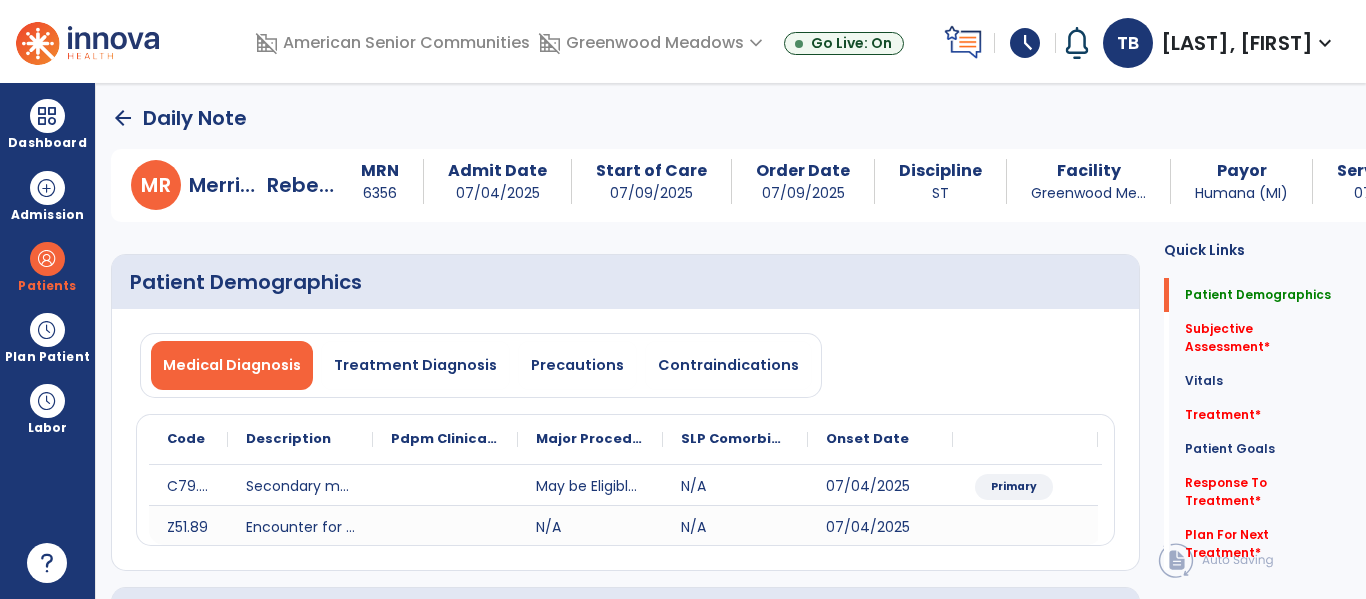 click on "arrow_back" 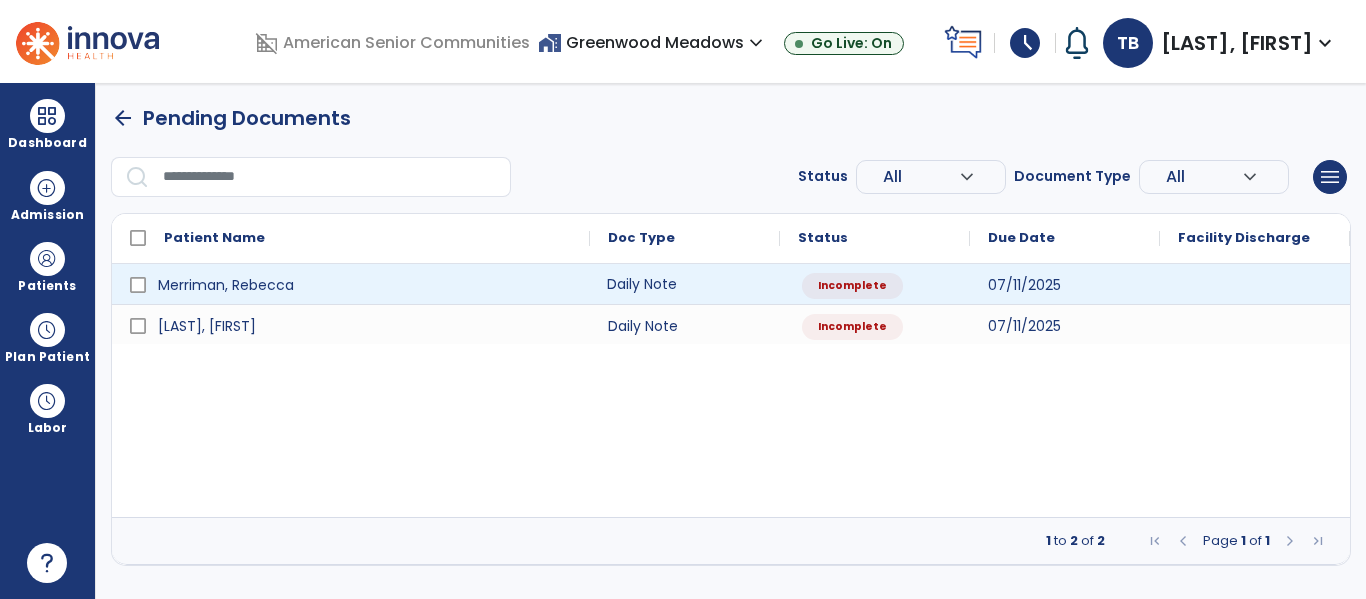 click on "Daily Note" at bounding box center (685, 284) 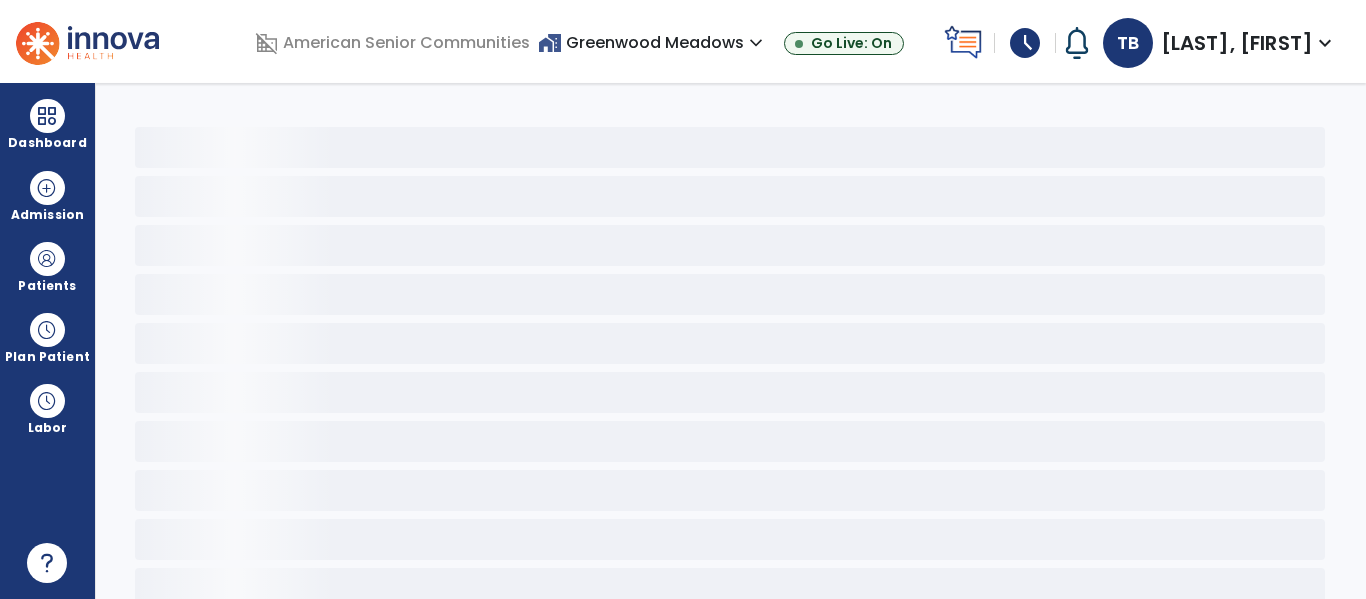 scroll, scrollTop: 114, scrollLeft: 0, axis: vertical 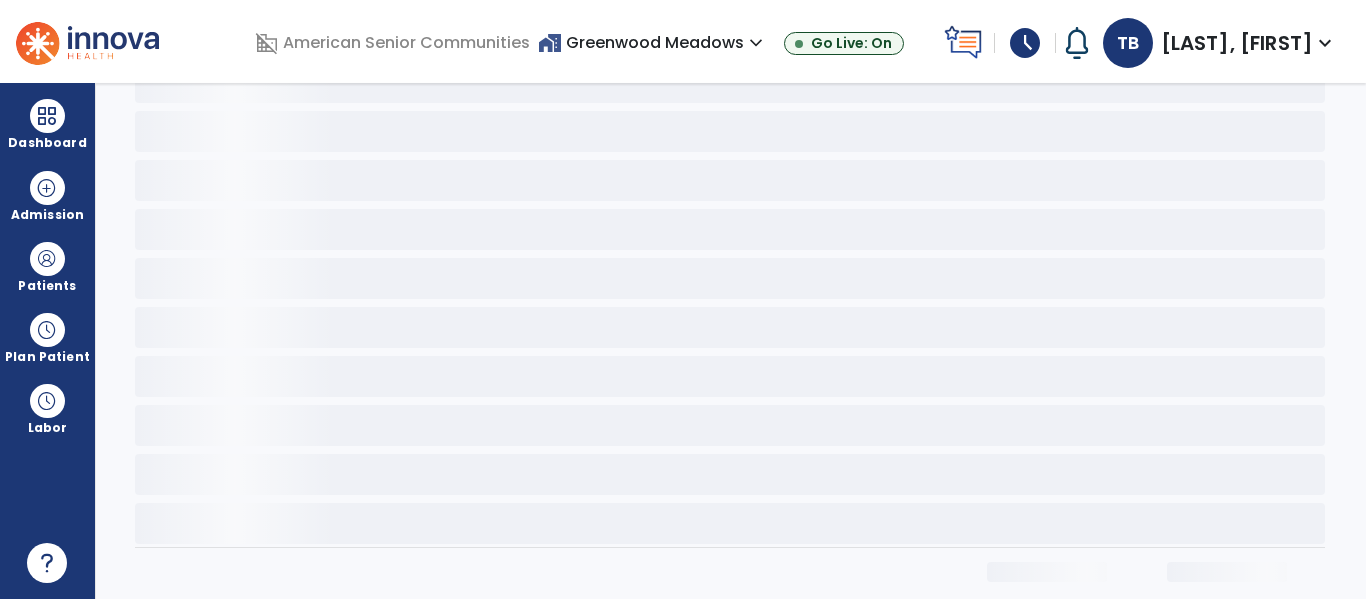 select on "*" 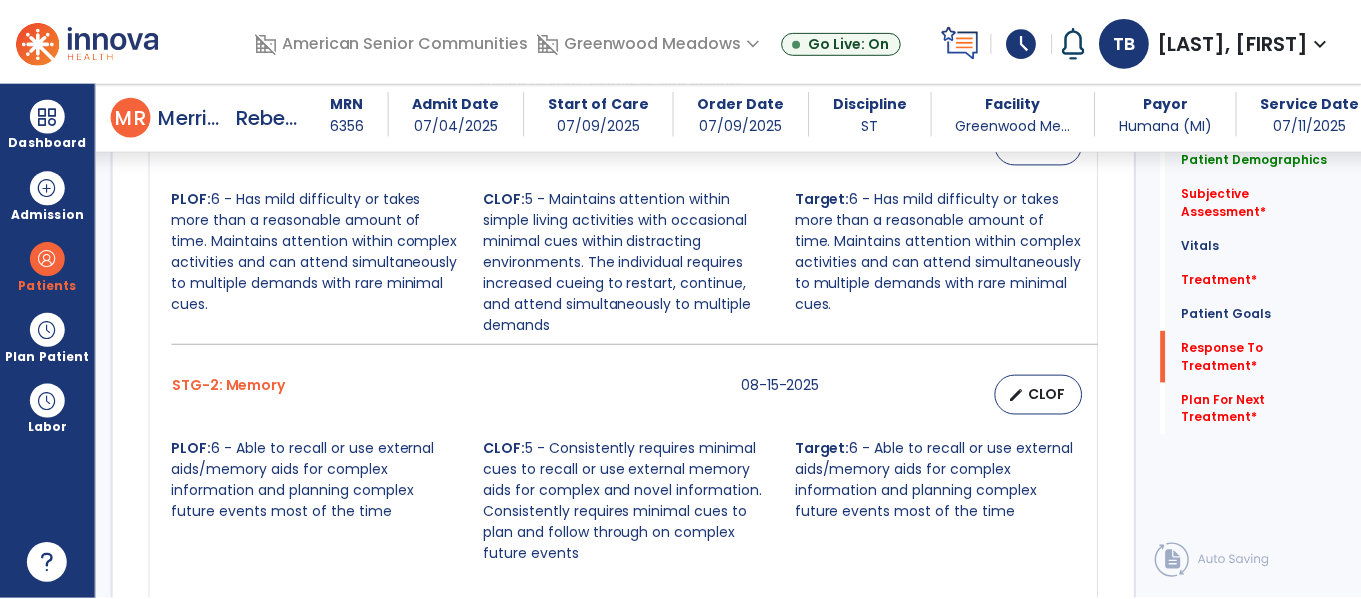 scroll, scrollTop: 2709, scrollLeft: 0, axis: vertical 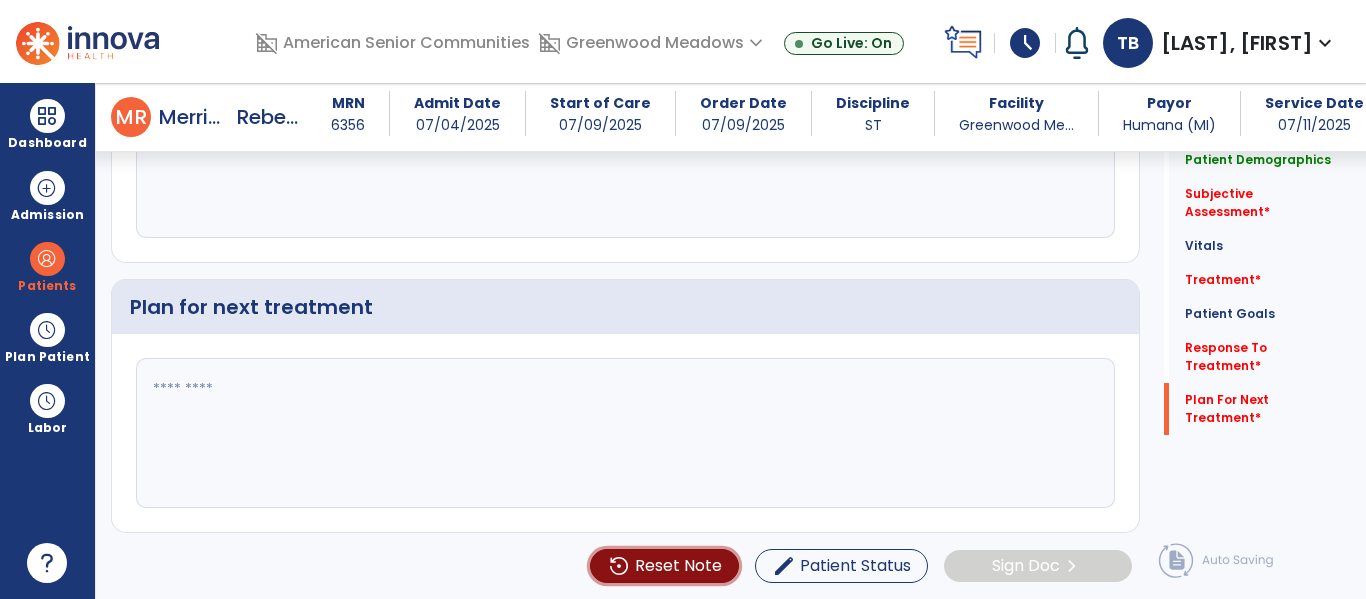 click on "Reset Note" 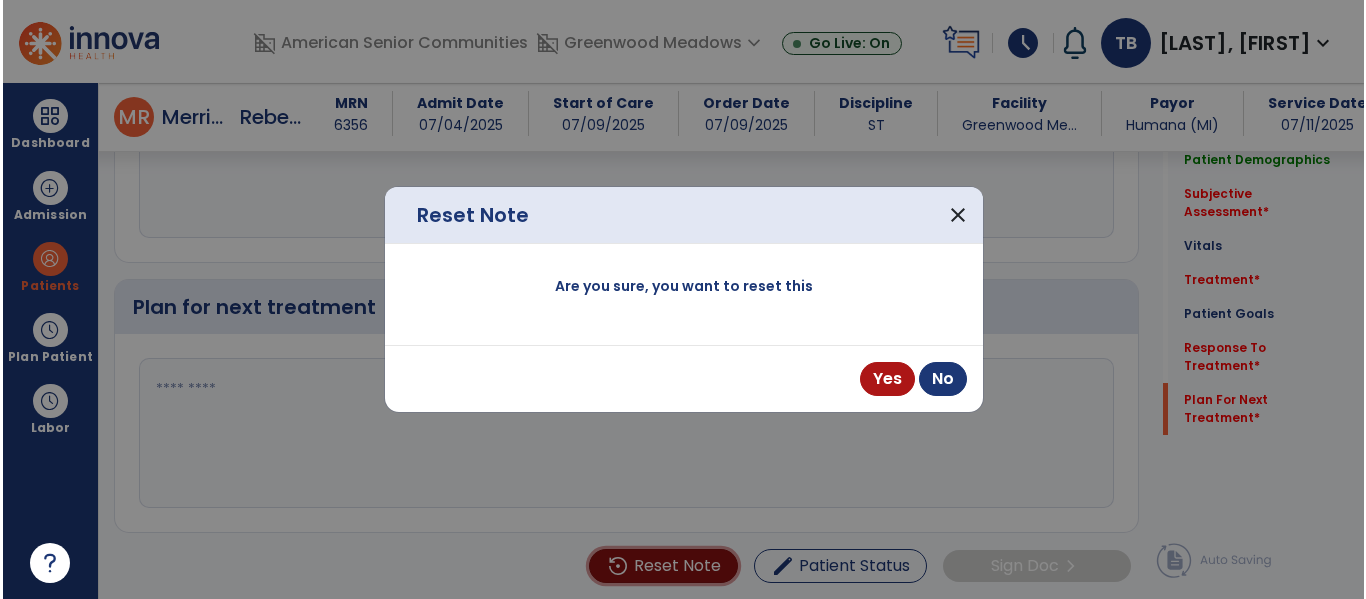 scroll, scrollTop: 2709, scrollLeft: 0, axis: vertical 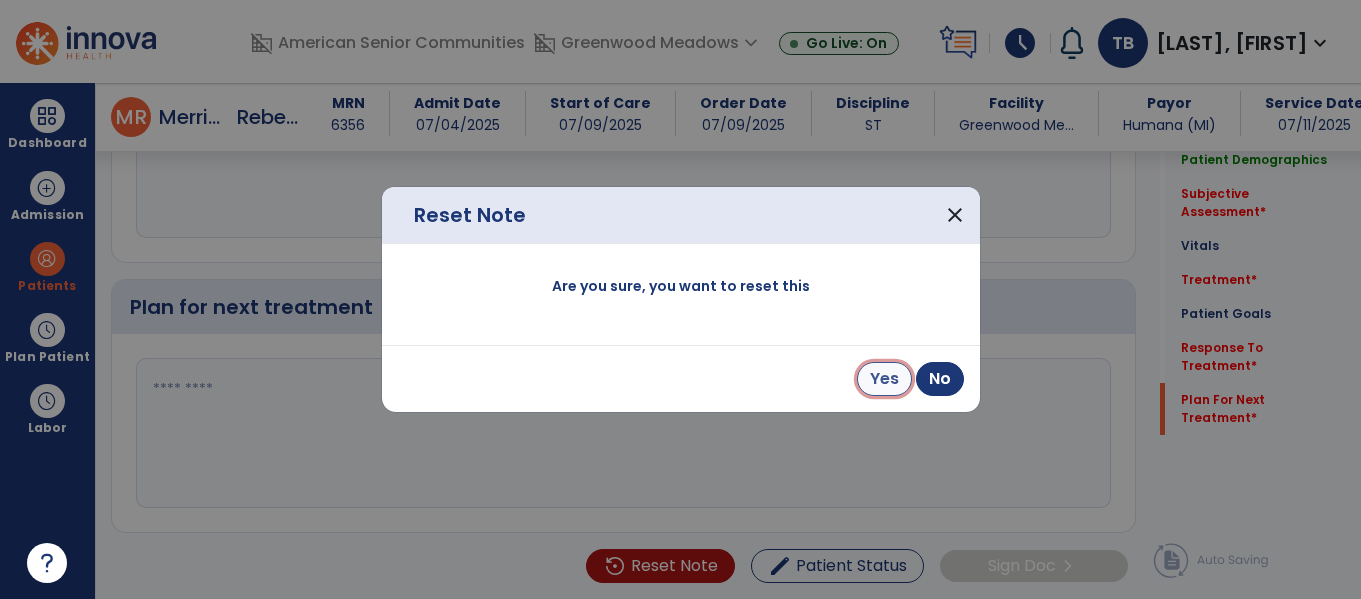 click on "Yes" at bounding box center [884, 379] 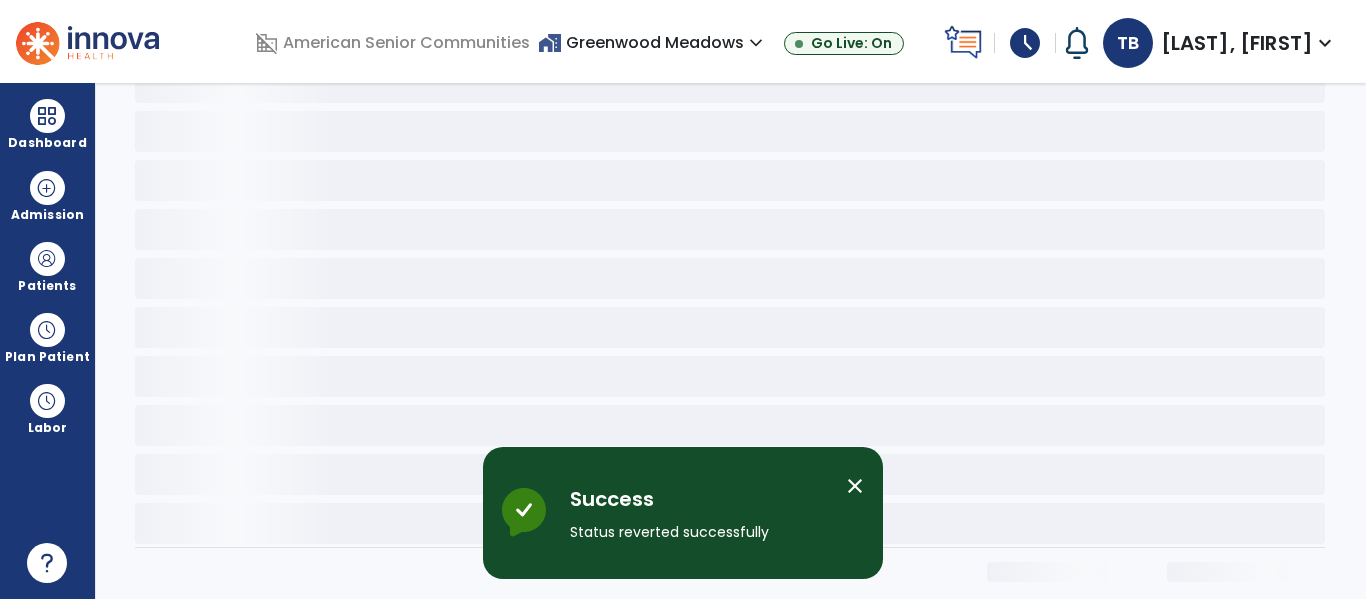 scroll, scrollTop: 0, scrollLeft: 0, axis: both 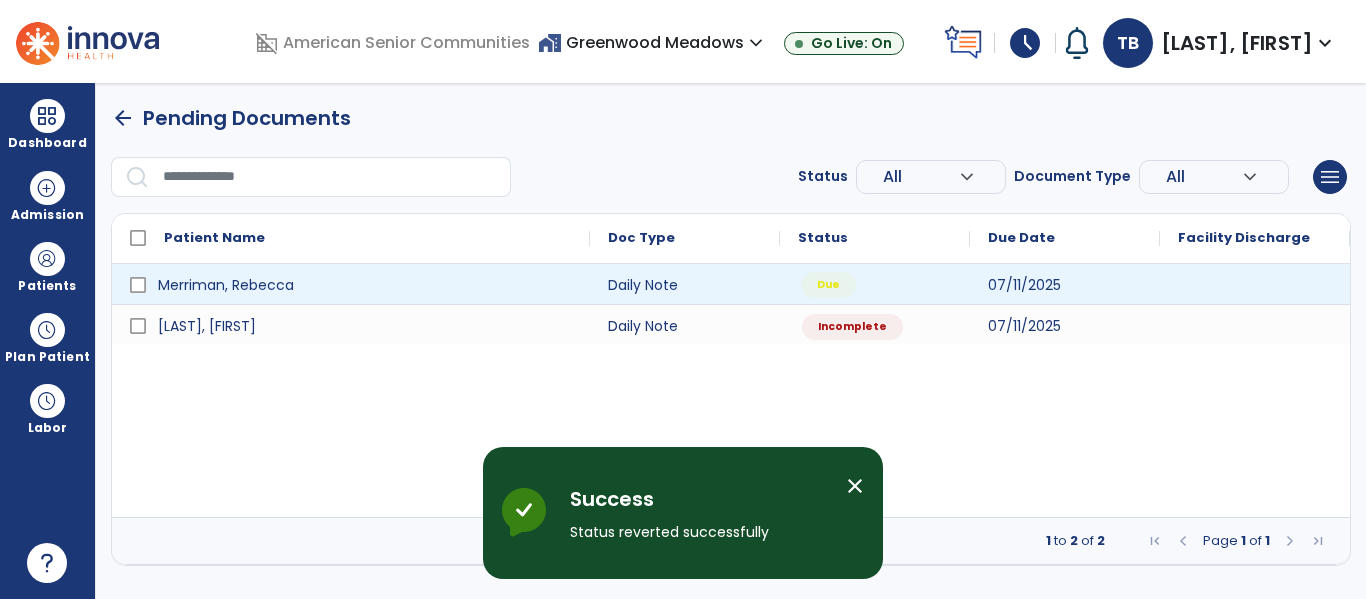 click on "Due" at bounding box center (875, 284) 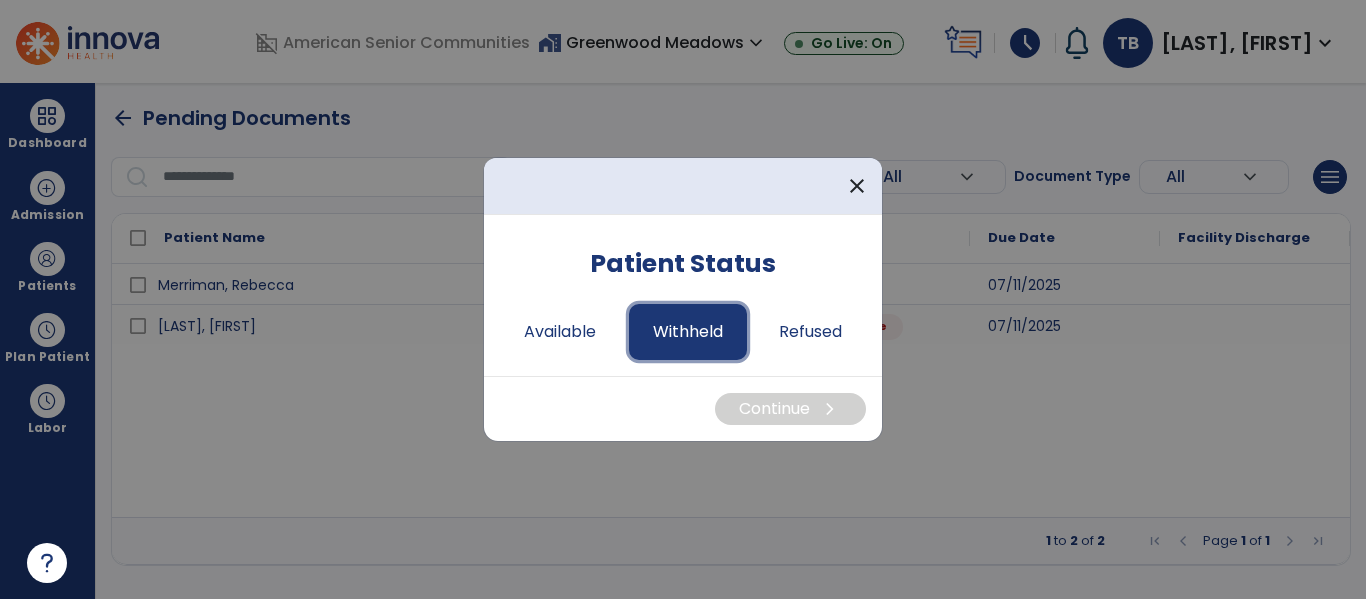 click on "Withheld" at bounding box center [688, 332] 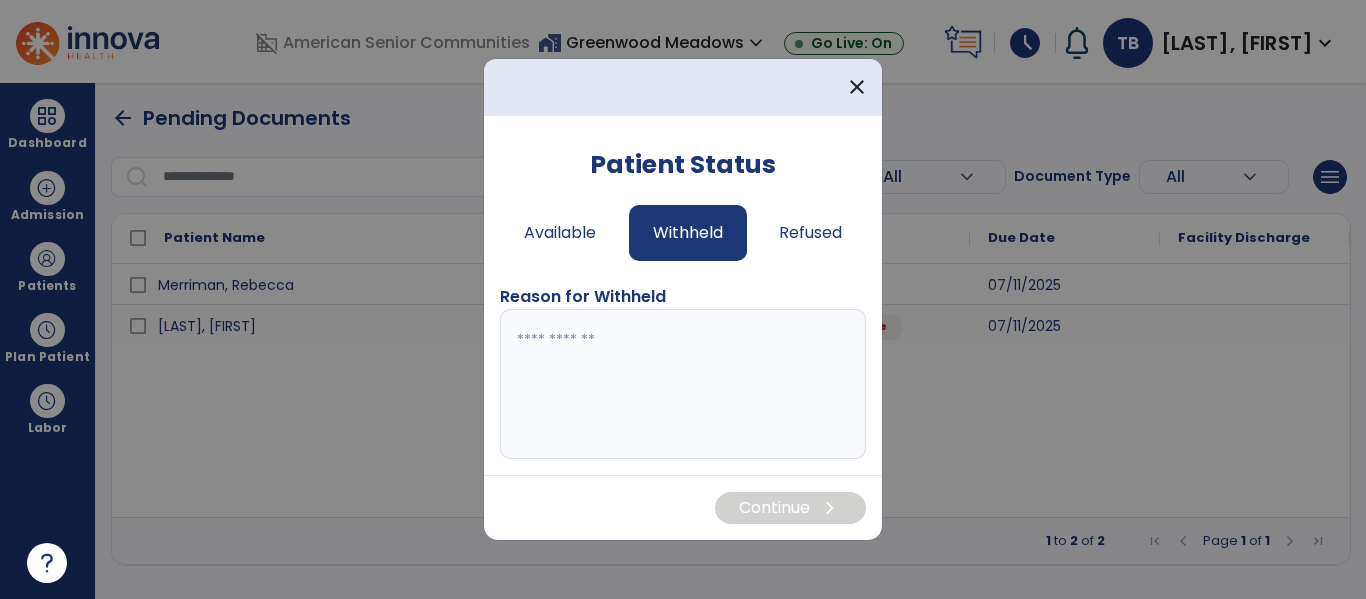 click at bounding box center (683, 384) 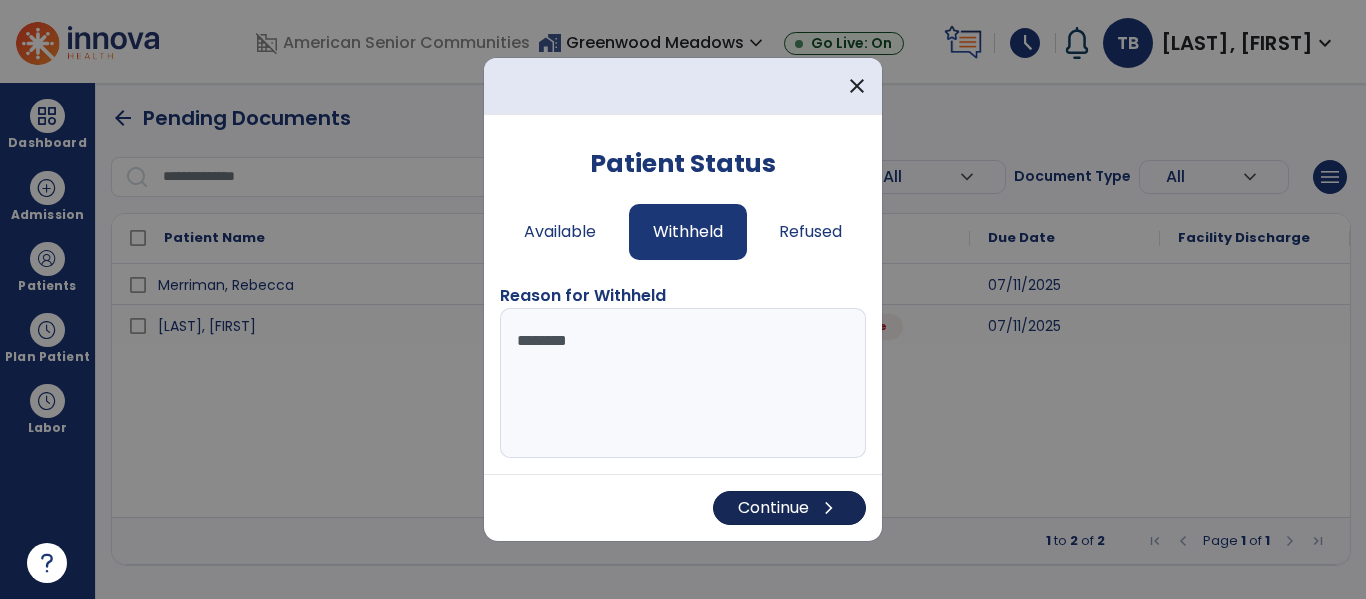type on "********" 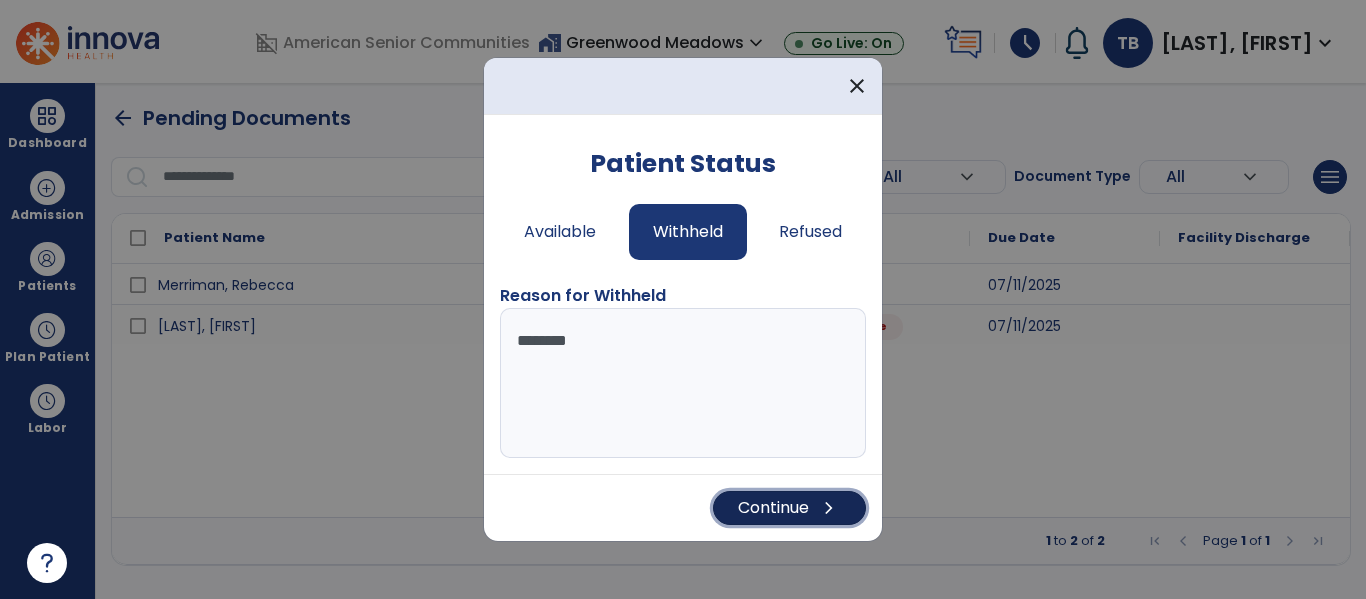 click on "Continue   chevron_right" at bounding box center [789, 508] 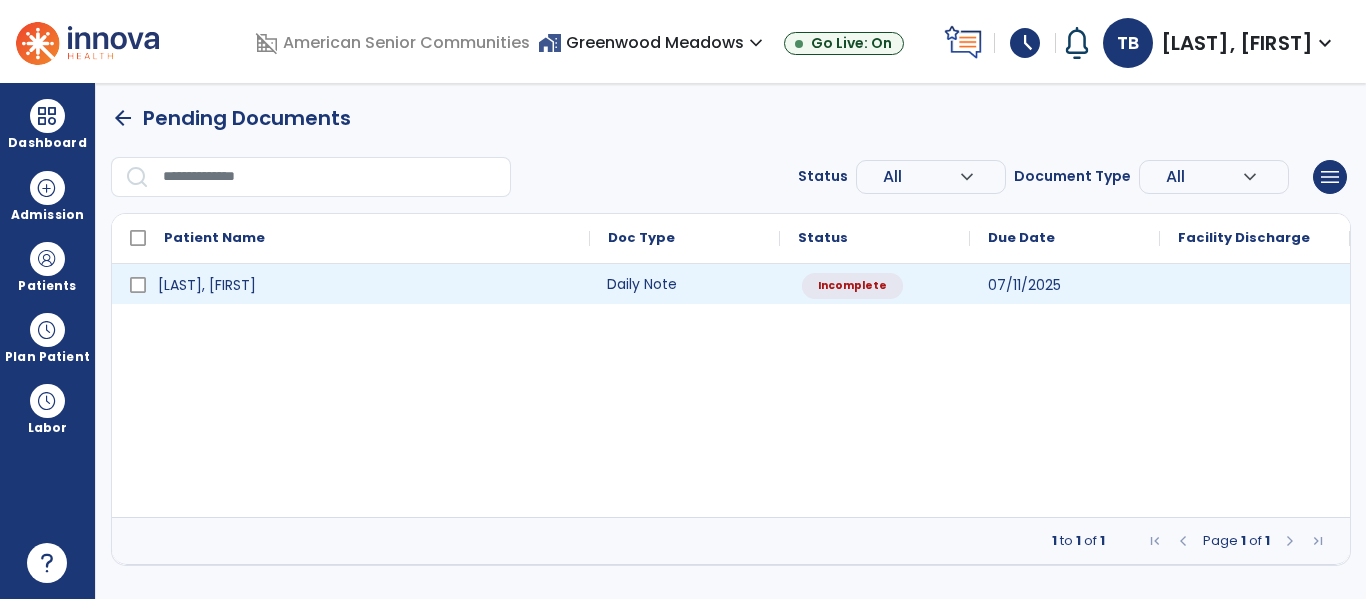 click on "Daily Note" at bounding box center [685, 284] 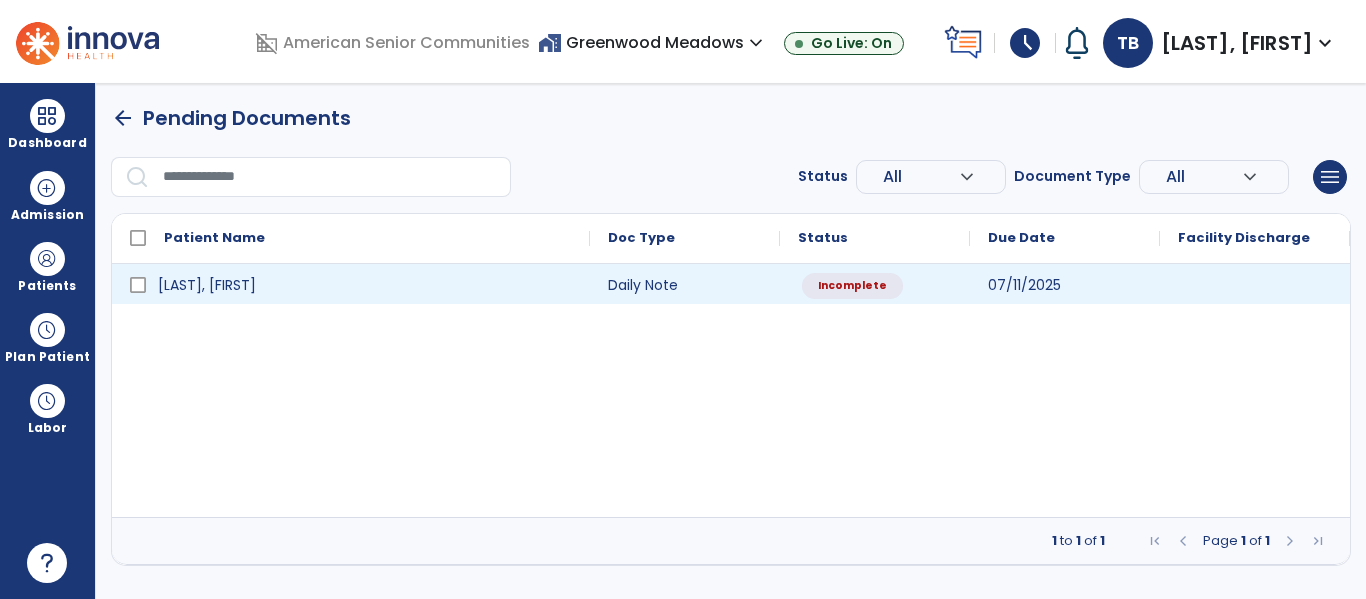 select on "*" 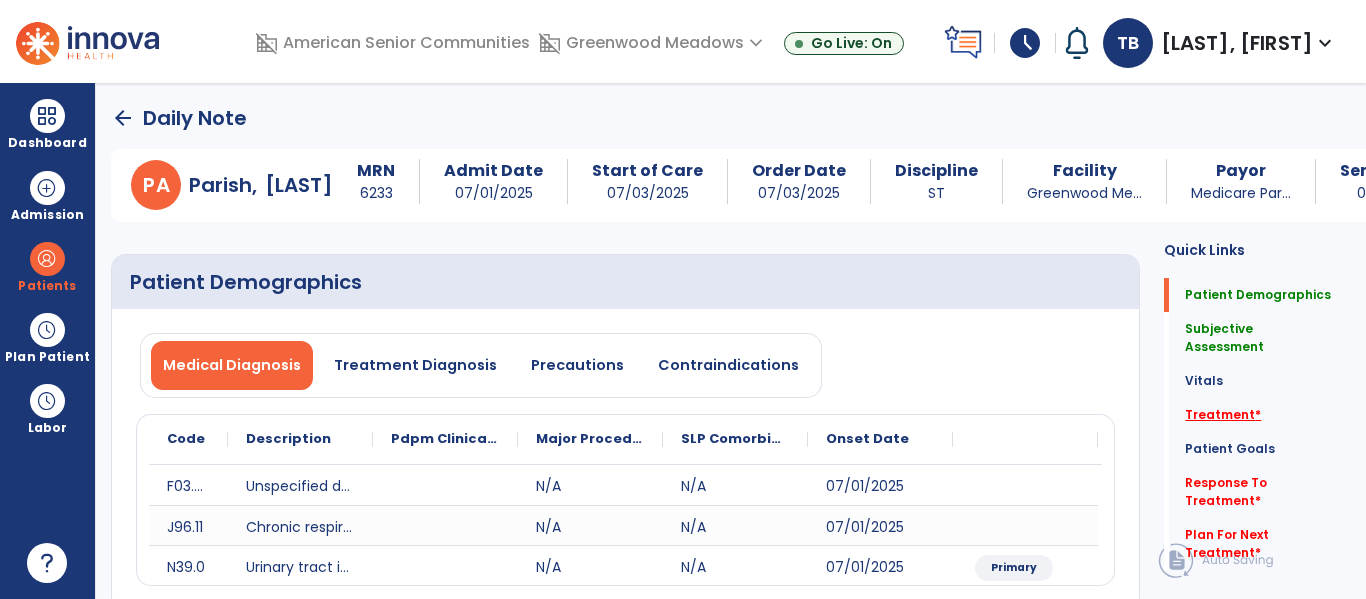 click on "Treatment   *" 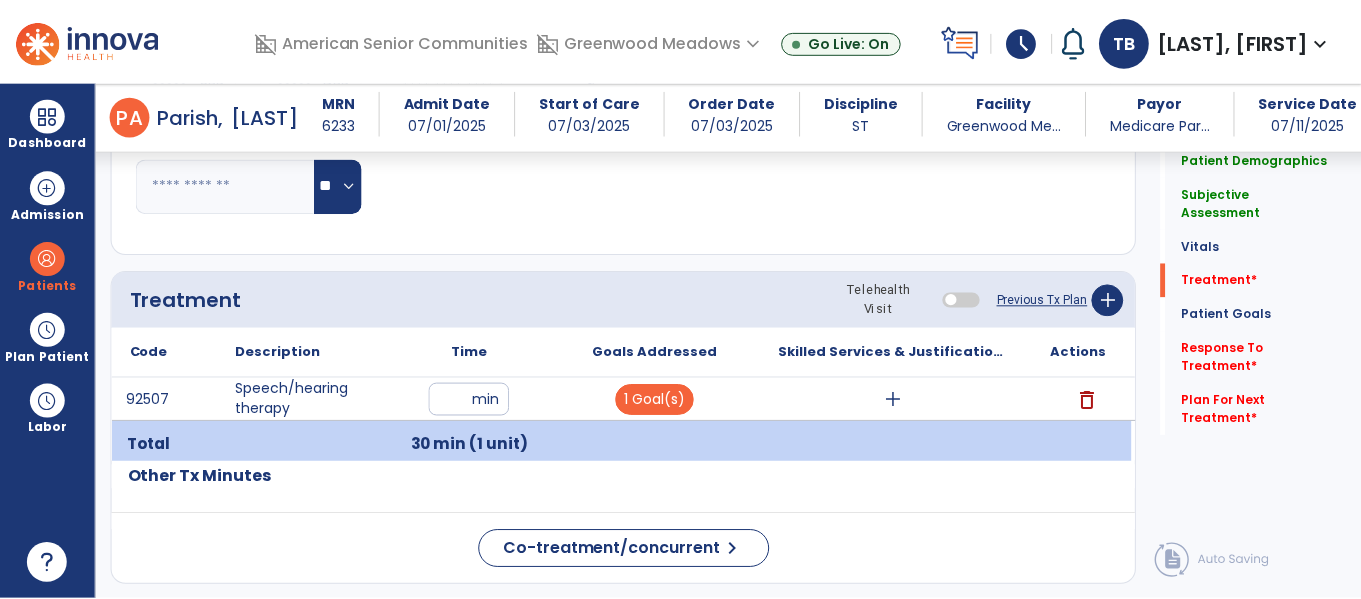 scroll, scrollTop: 1164, scrollLeft: 0, axis: vertical 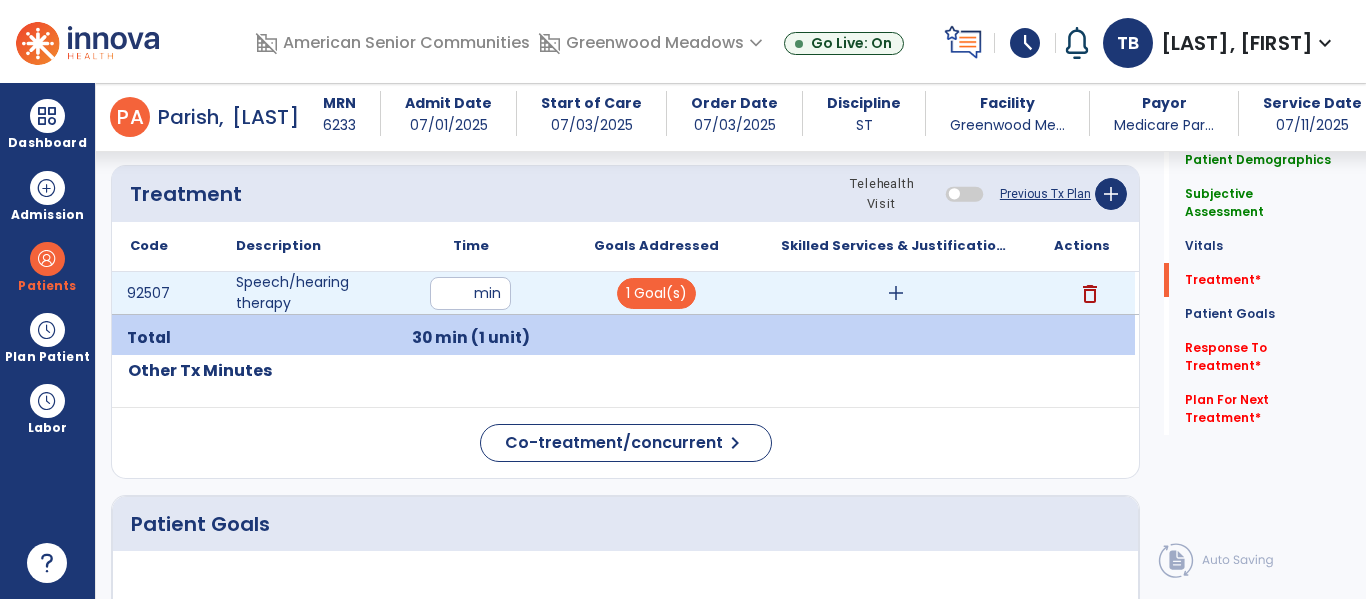 click on "add" at bounding box center (896, 293) 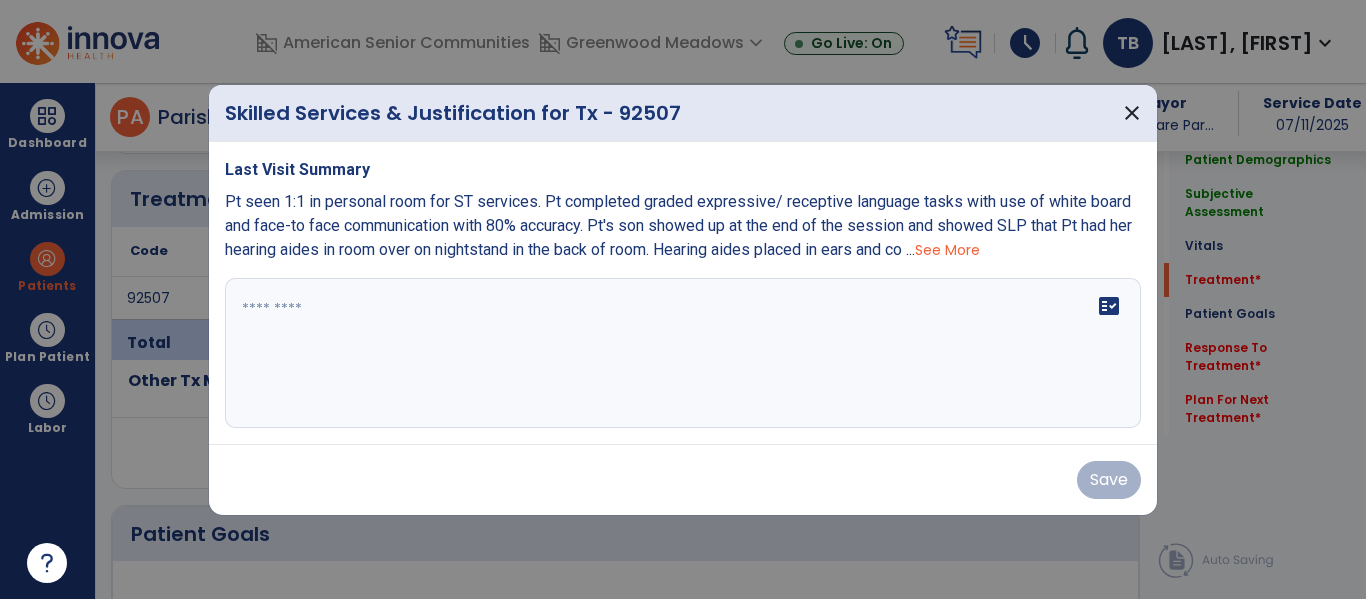 scroll, scrollTop: 1164, scrollLeft: 0, axis: vertical 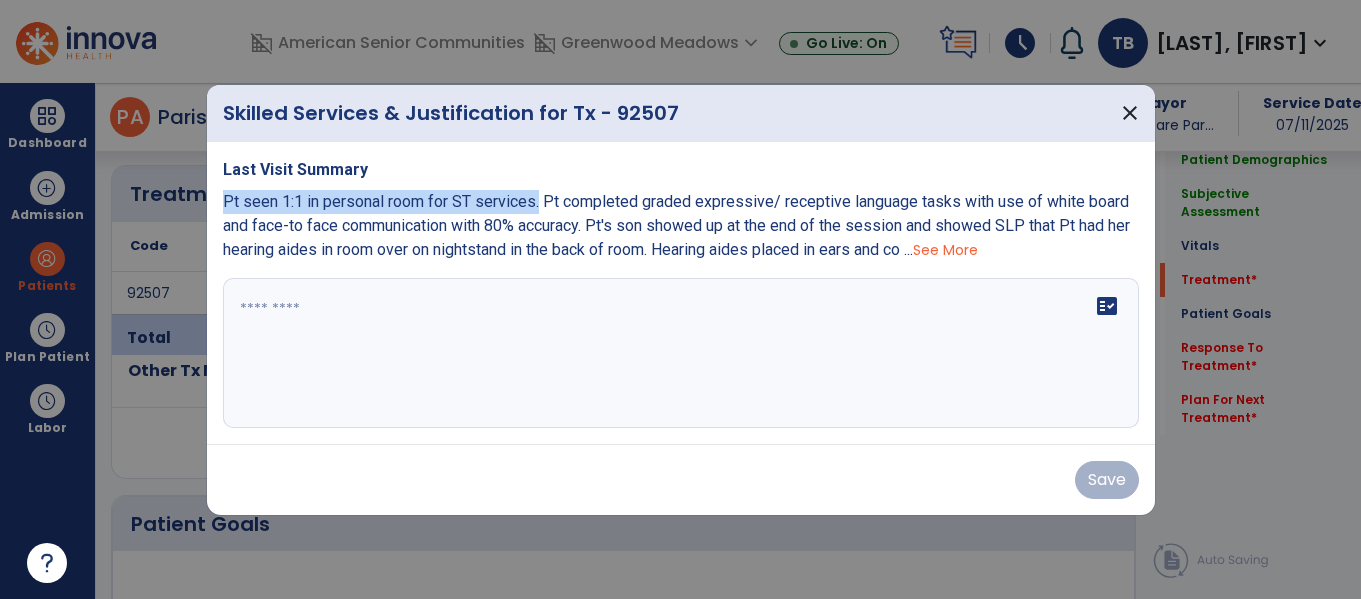 drag, startPoint x: 540, startPoint y: 206, endPoint x: 218, endPoint y: 206, distance: 322 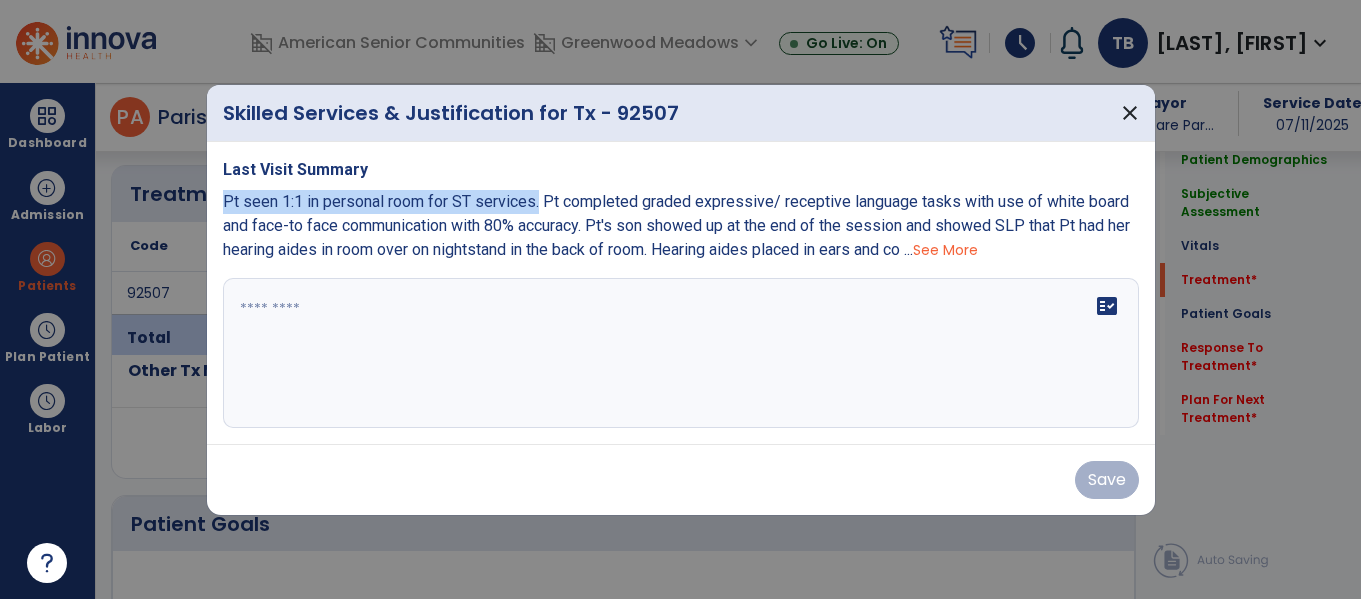 click on "Last Visit Summary Pt seen 1:1 in personal room for ST services. Pt completed graded expressive/ receptive language tasks with use of white board and face-to face communication with 80% accuracy. Pt's son showed up at the end of the session and showed SLP that Pt had her hearing aides in room over on nightstand in the back of room. Hearing aides placed in ears and co ...  See More   fact_check" at bounding box center [681, 293] 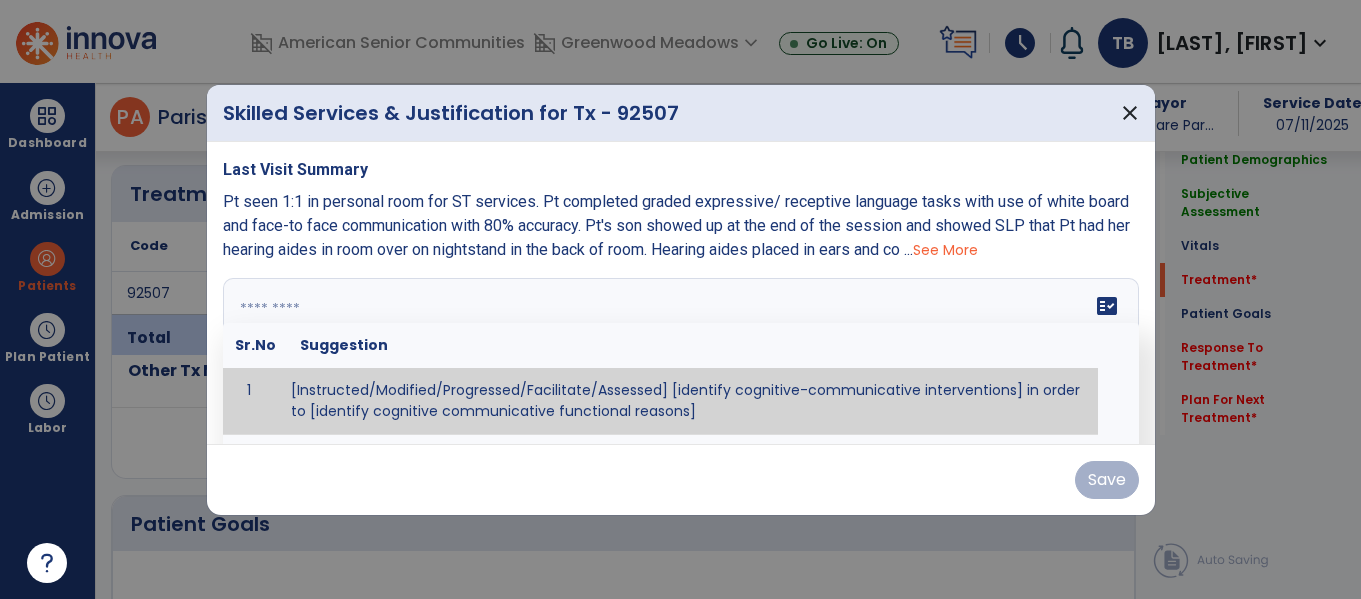click at bounding box center [678, 353] 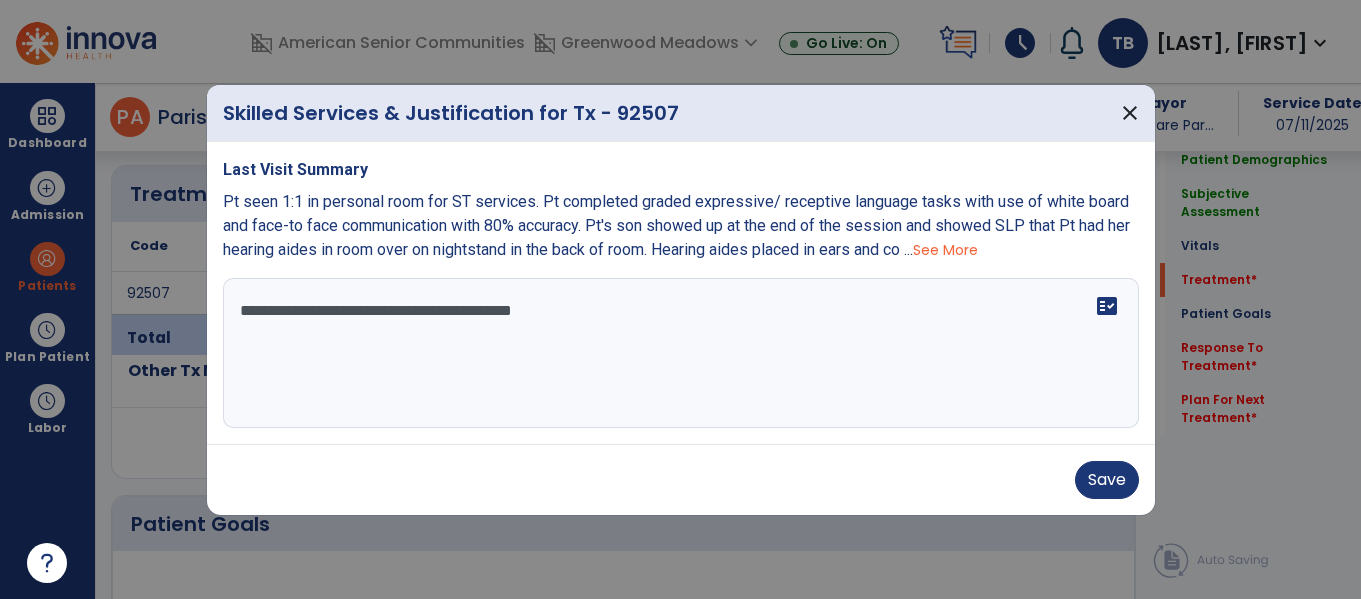 click on "**********" at bounding box center (681, 353) 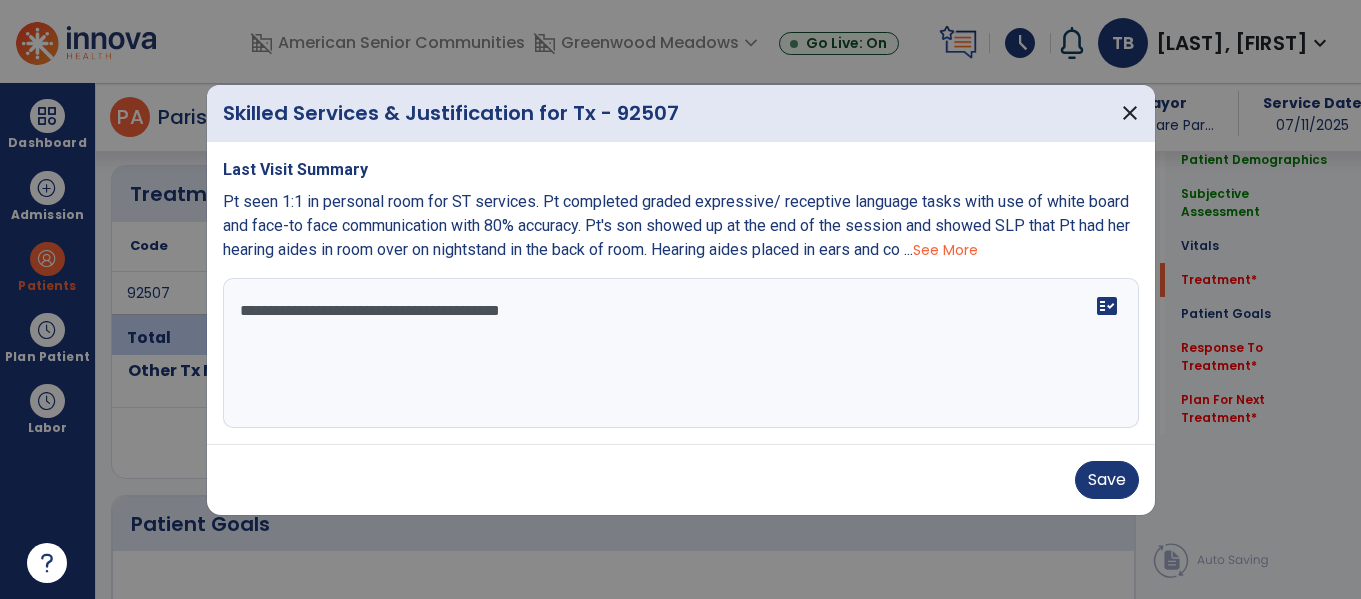 click on "**********" at bounding box center (681, 353) 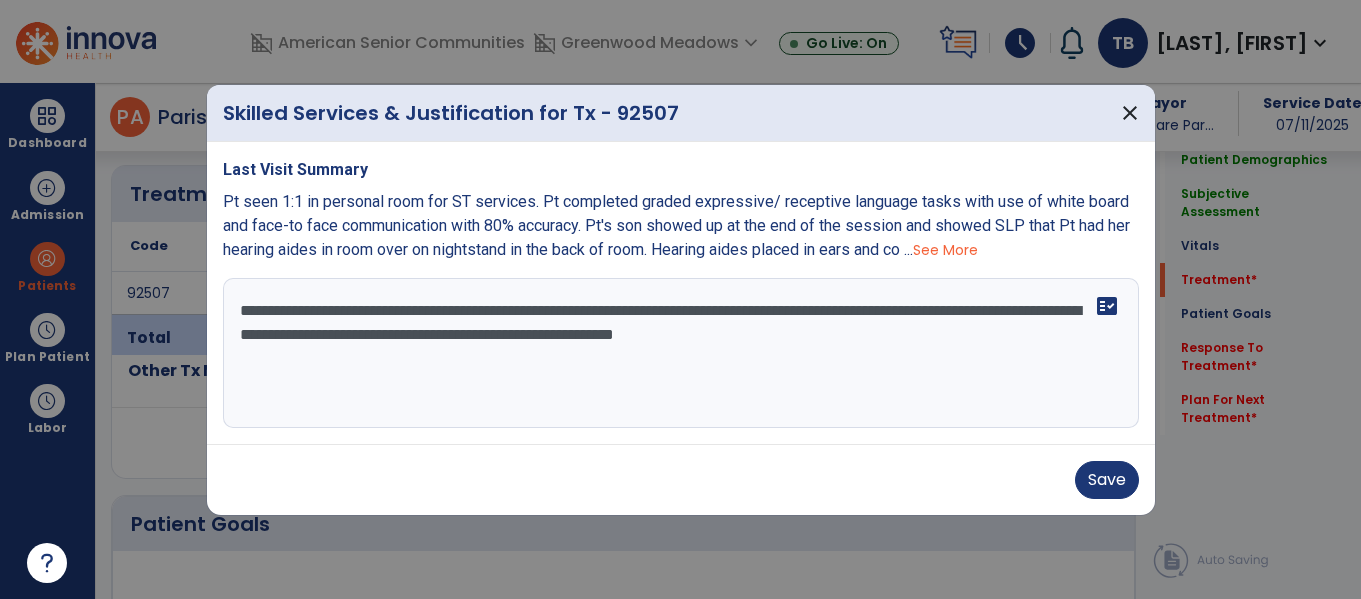 type on "**********" 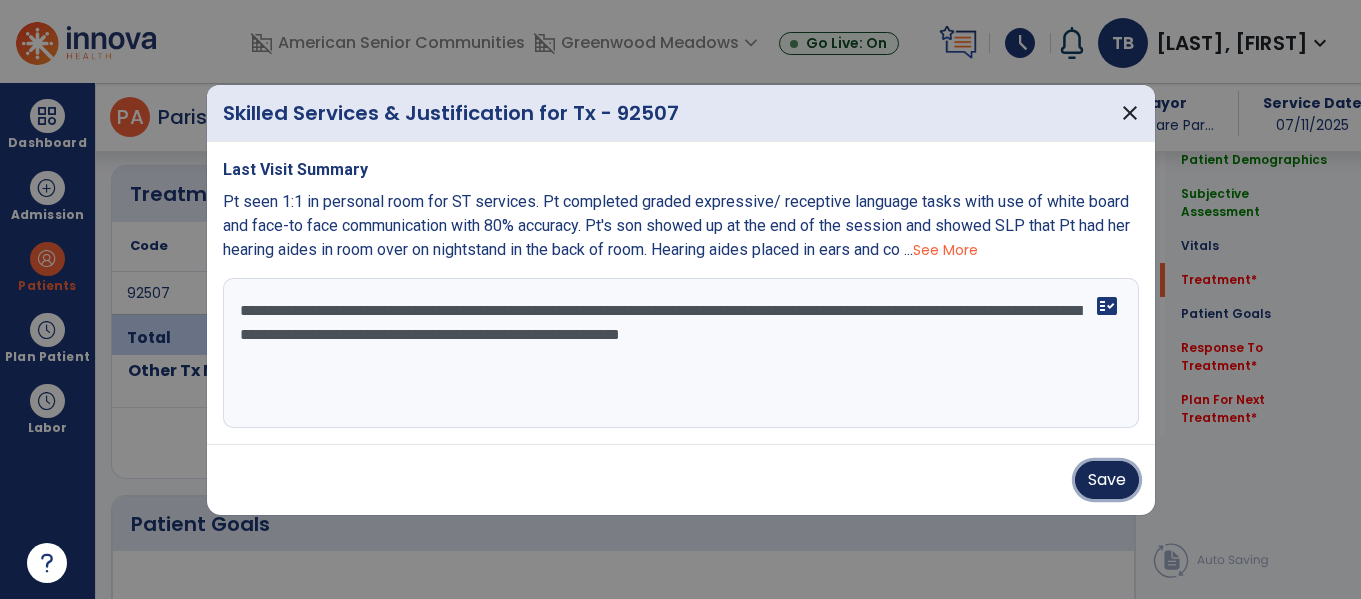click on "Save" at bounding box center (1107, 480) 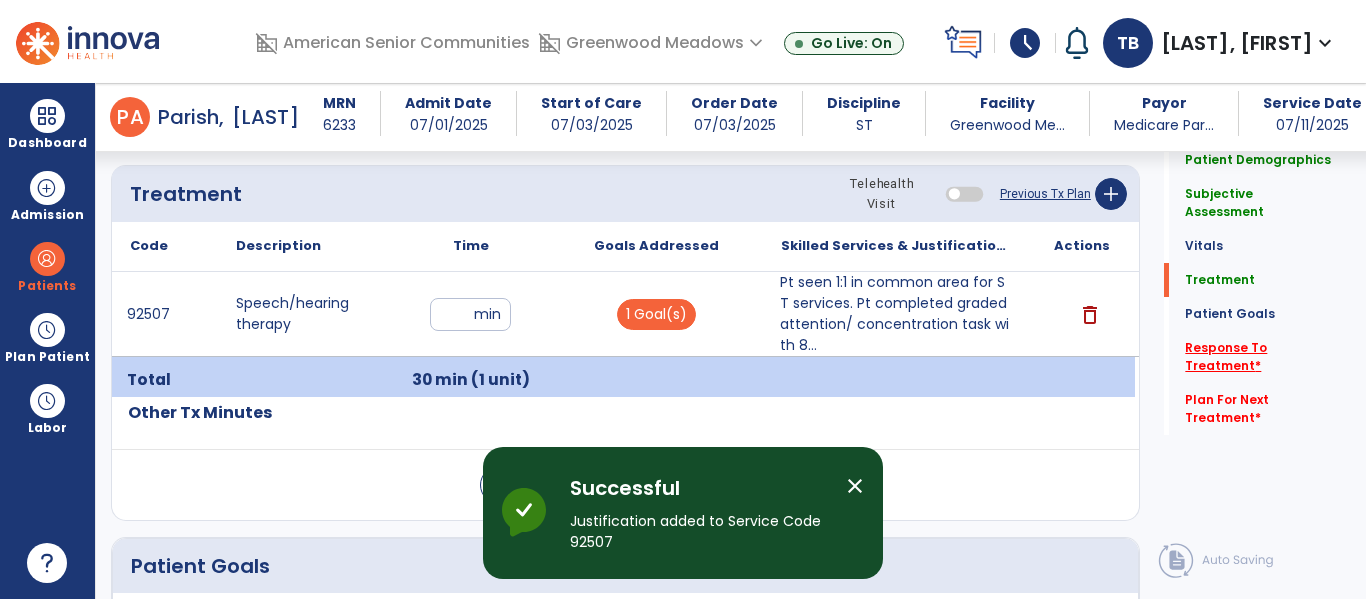 click on "Response To Treatment   *" 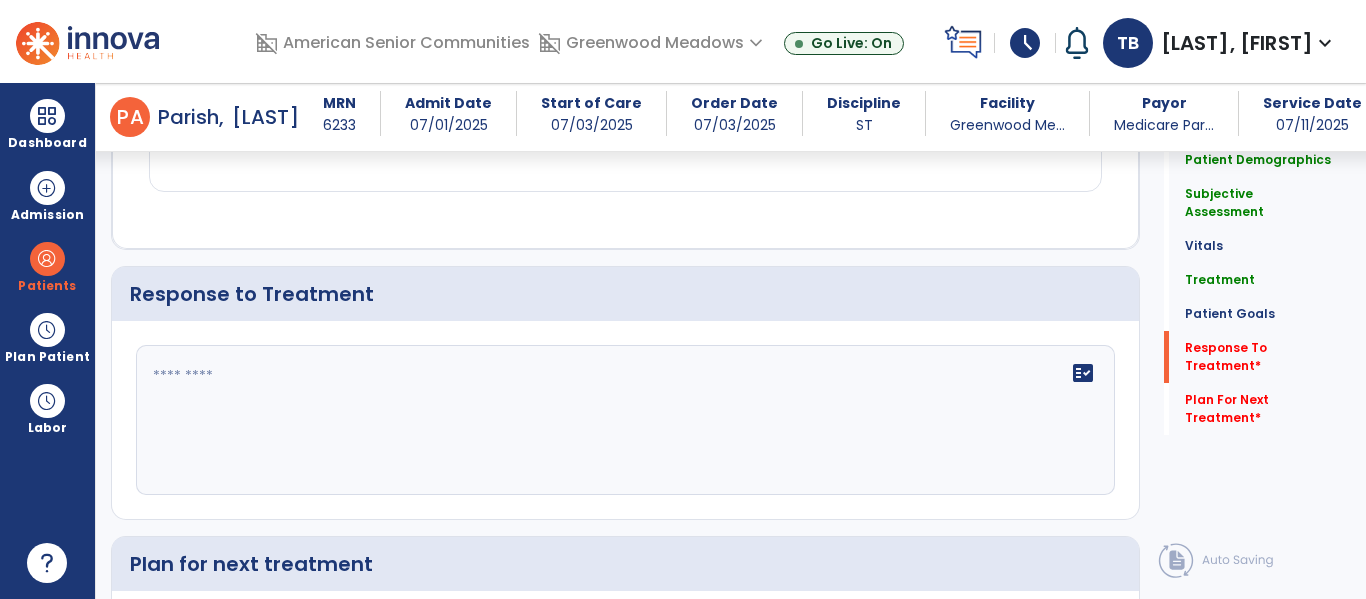 scroll, scrollTop: 2976, scrollLeft: 0, axis: vertical 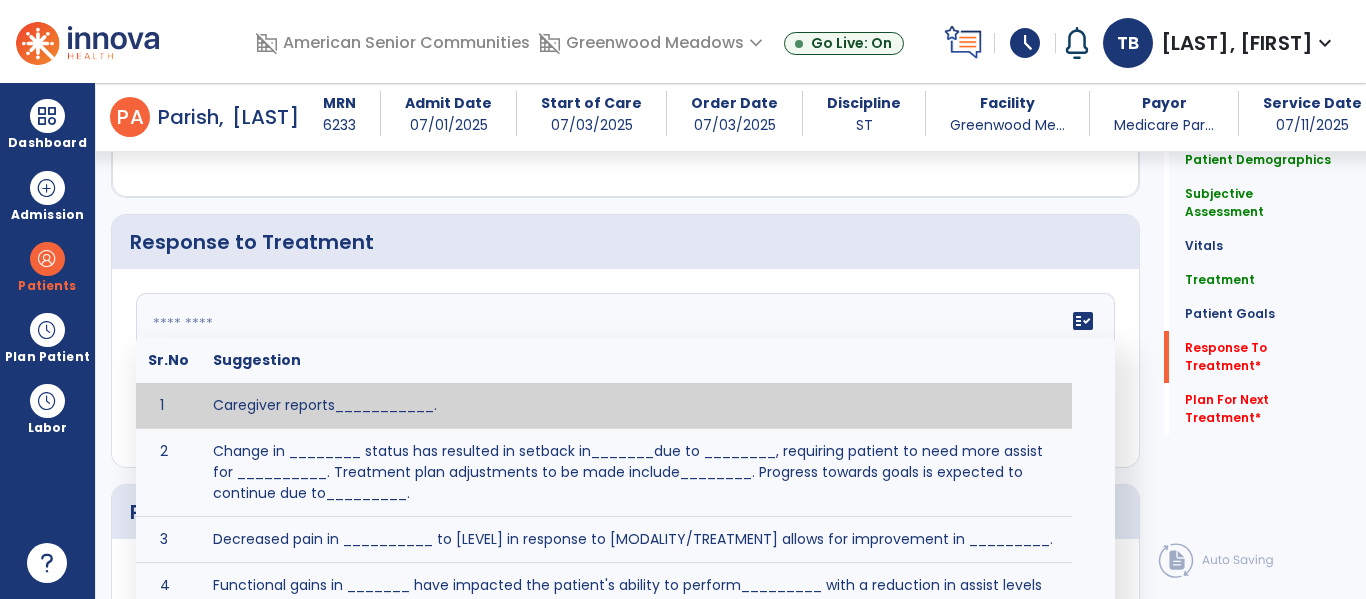 click on "fact_check  Sr.No Suggestion 1 Caregiver reports___________. 2 Change in ________ status has resulted in setback in_______due to ________, requiring patient to need more assist for __________.   Treatment plan adjustments to be made include________.  Progress towards goals is expected to continue due to_________. 3 Decreased pain in __________ to [LEVEL] in response to [MODALITY/TREATMENT] allows for improvement in _________. 4 Functional gains in _______ have impacted the patient's ability to perform_________ with a reduction in assist levels to_________. 5 Functional progress this week has been significant due to__________. 6 Gains in ________ have improved the patient's ability to perform ______with decreased levels of assist to___________. 7 Improvement in ________allows patient to tolerate higher levels of challenges in_________. 8 Pain in [AREA] has decreased to [LEVEL] in response to [TREATMENT/MODALITY], allowing fore ease in completing__________. 9 10 11 12 13 14 15 16 17 18 19 20 21" 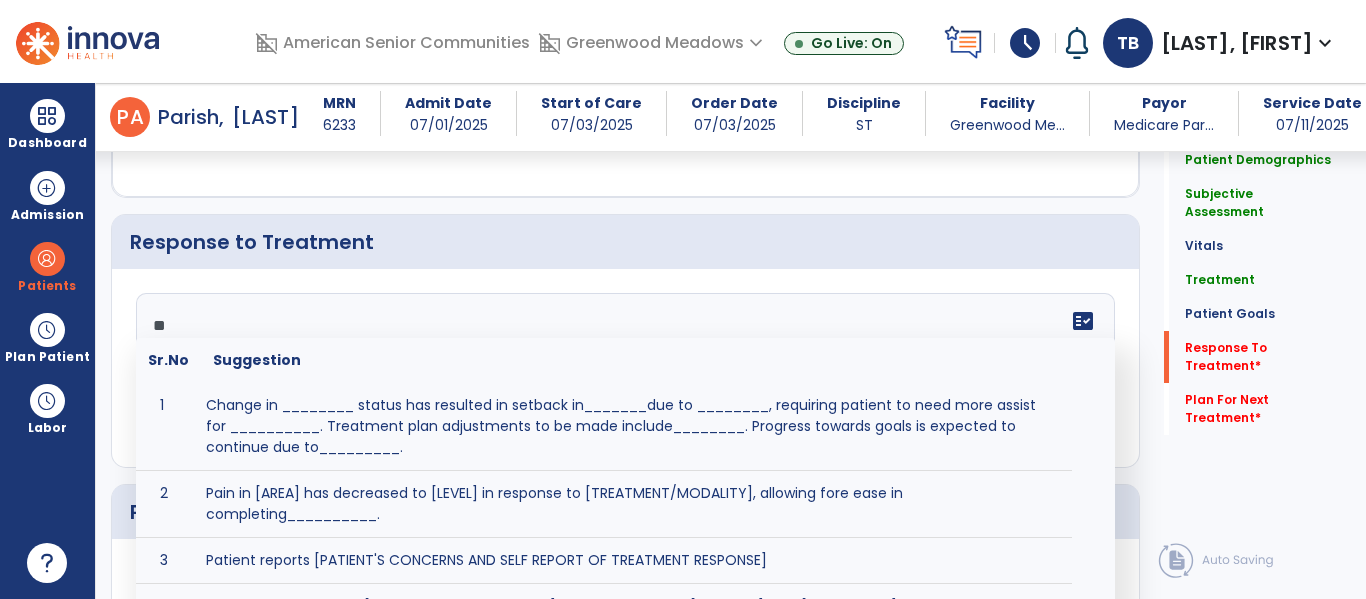 type on "*" 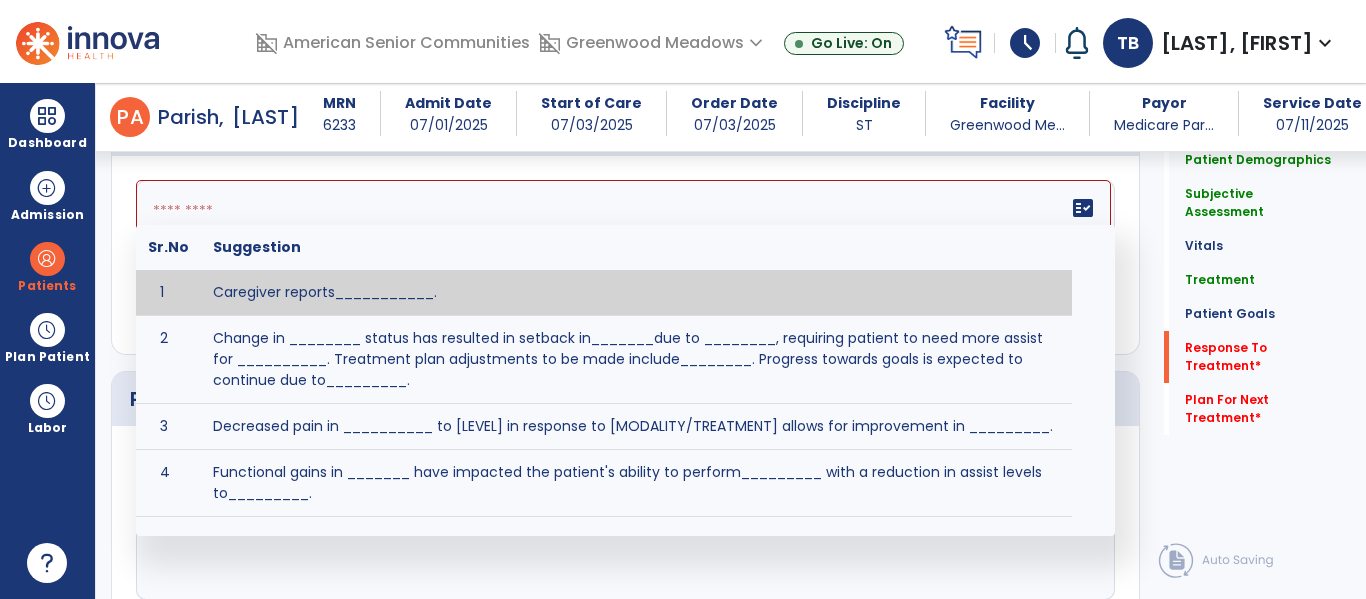 scroll, scrollTop: 3097, scrollLeft: 0, axis: vertical 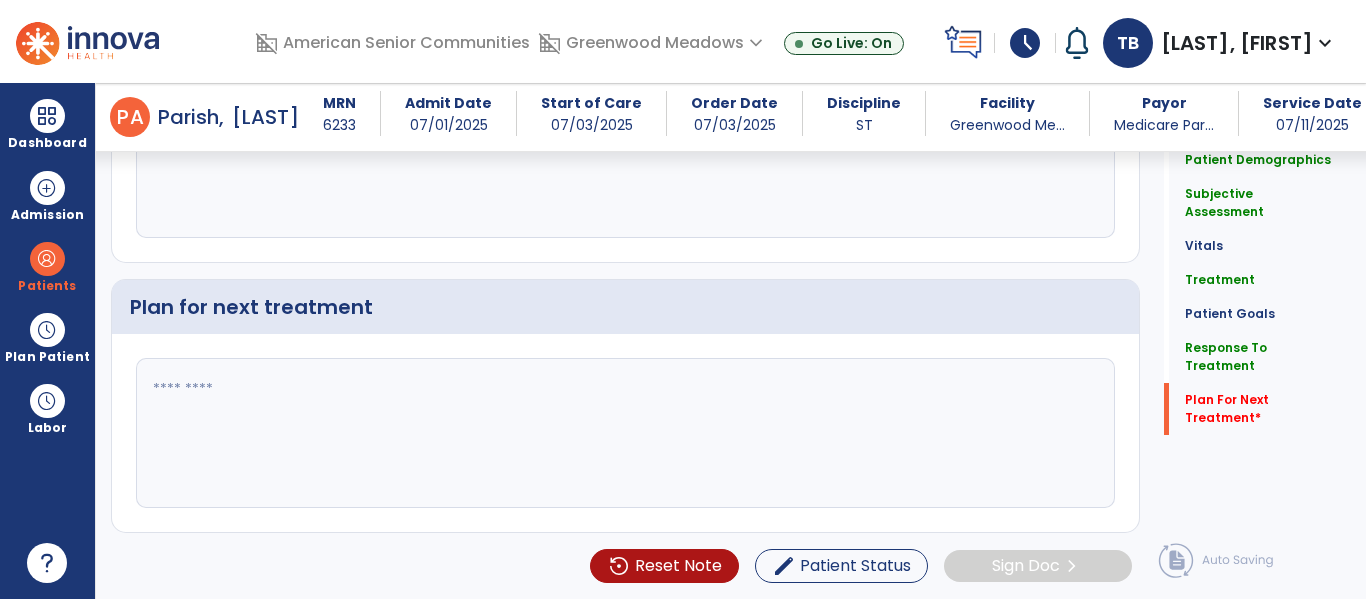 type on "********" 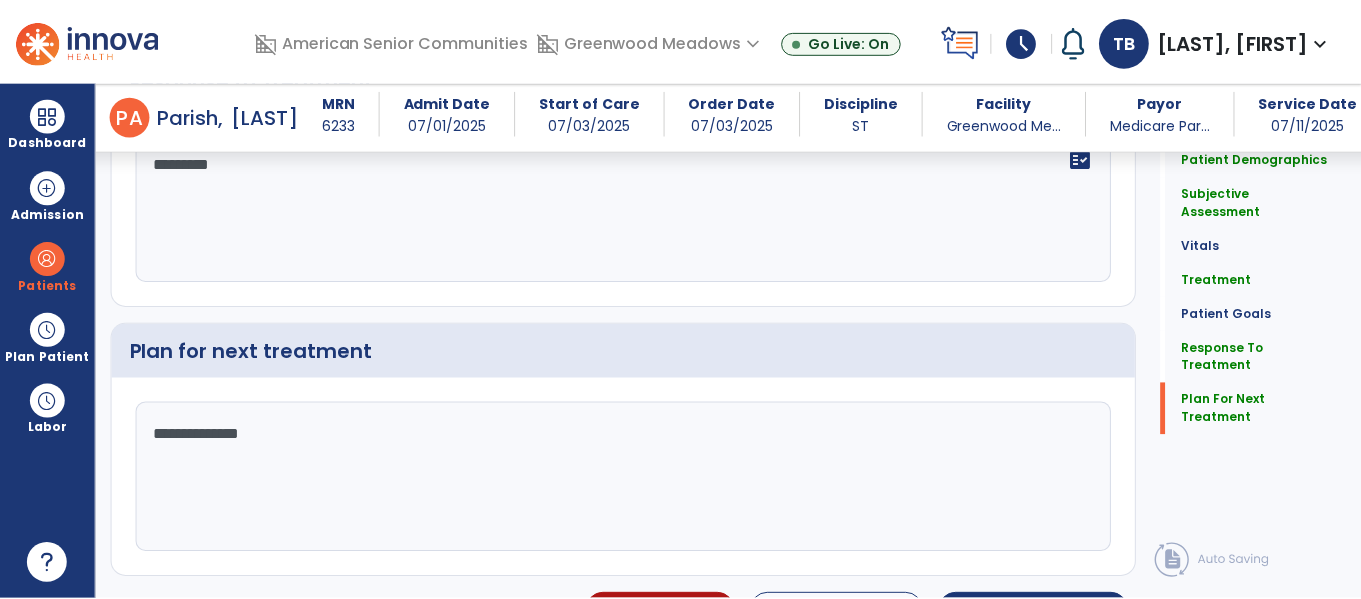 scroll, scrollTop: 3181, scrollLeft: 0, axis: vertical 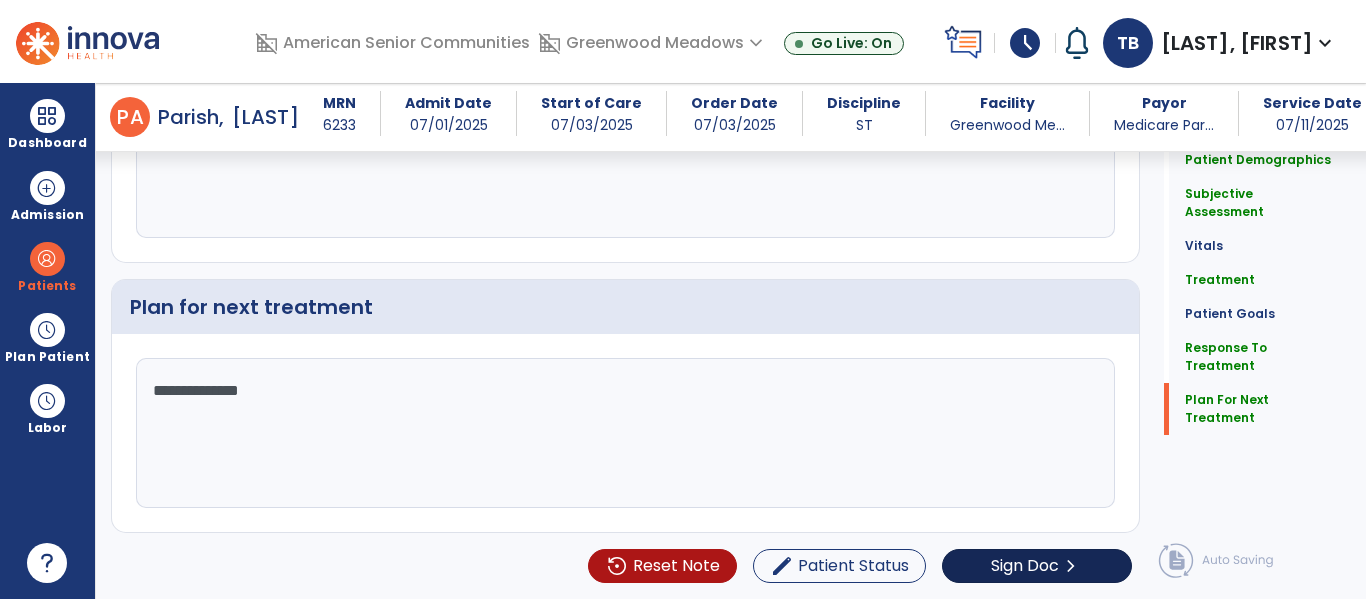 type on "**********" 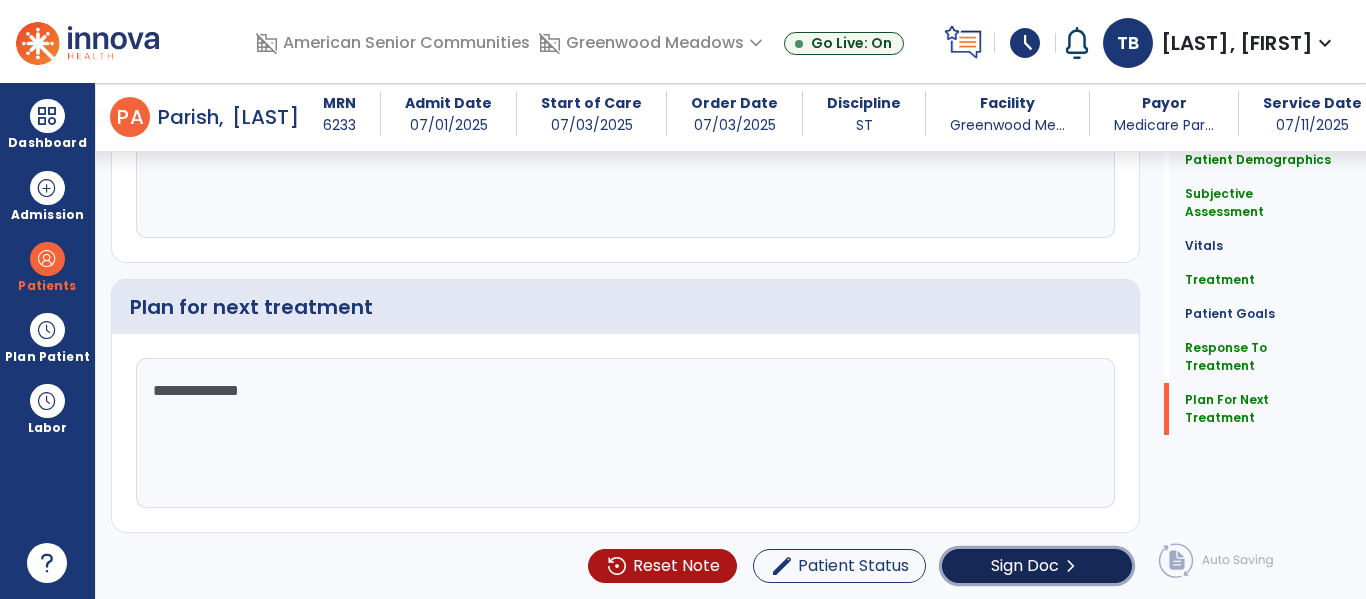 click on "chevron_right" 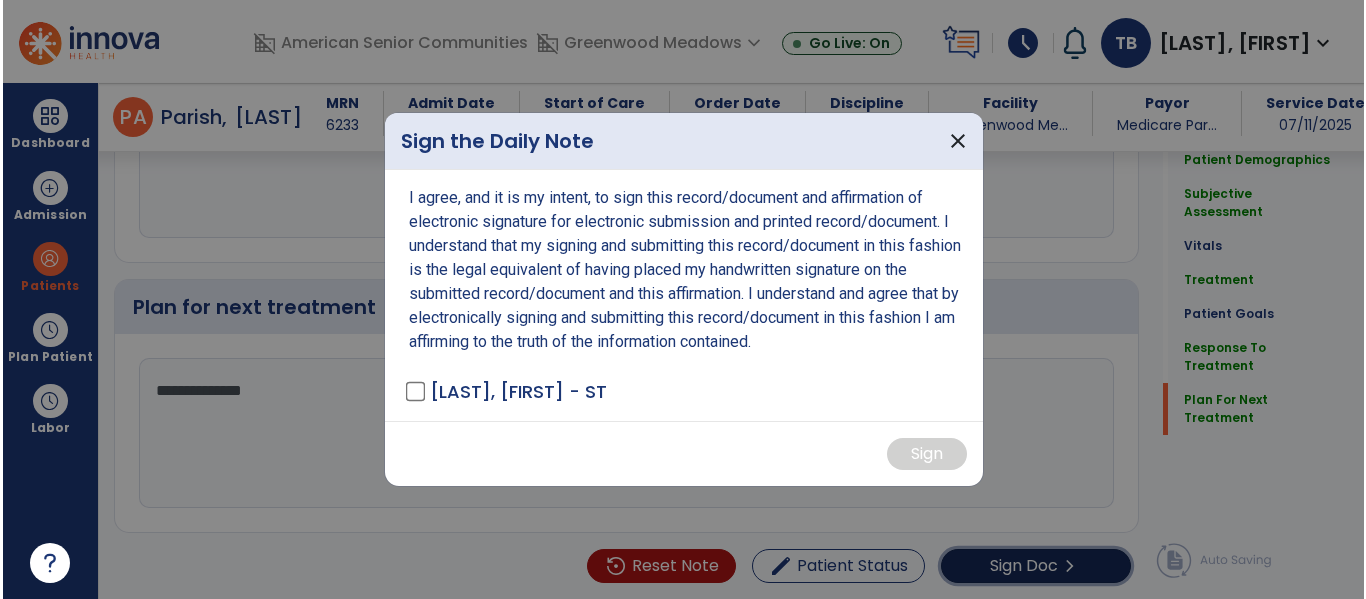 scroll, scrollTop: 3181, scrollLeft: 0, axis: vertical 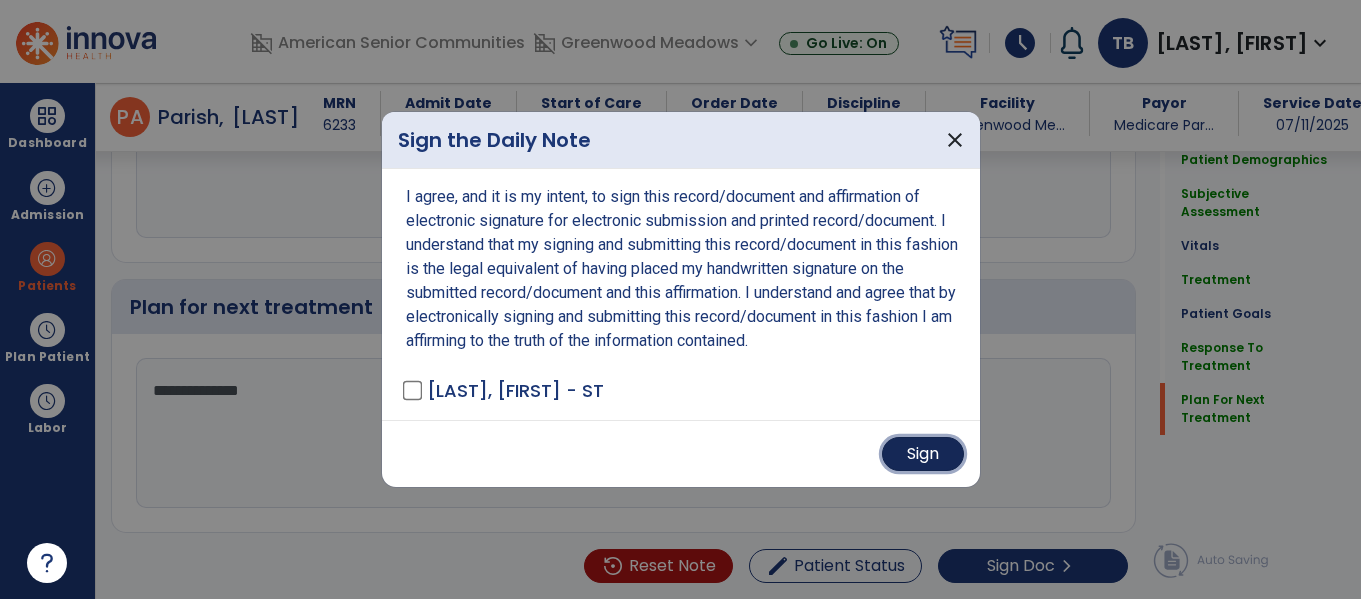 click on "Sign" at bounding box center (923, 454) 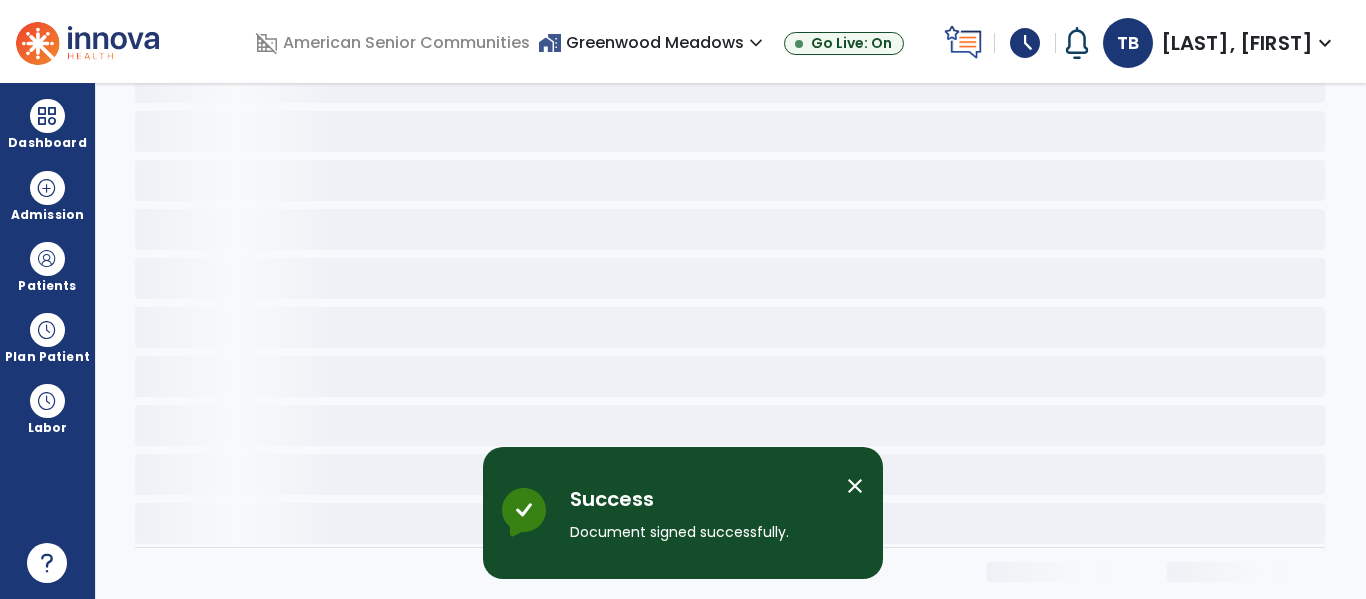 scroll, scrollTop: 0, scrollLeft: 0, axis: both 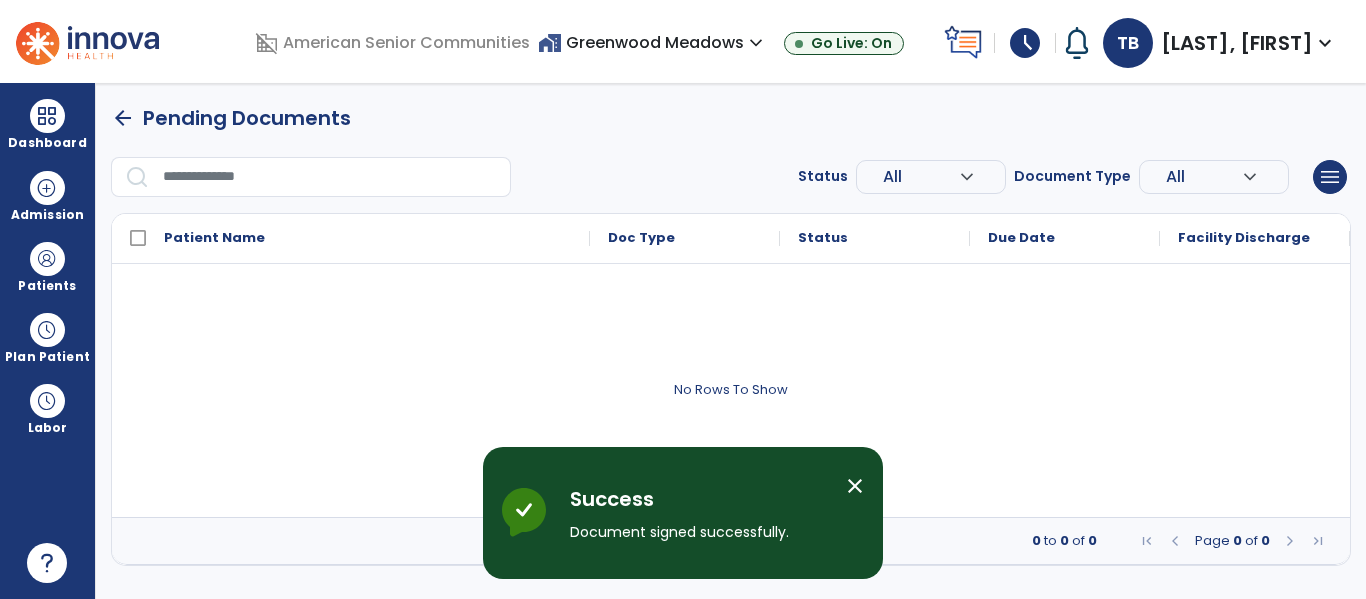 click on "arrow_back" at bounding box center [123, 118] 